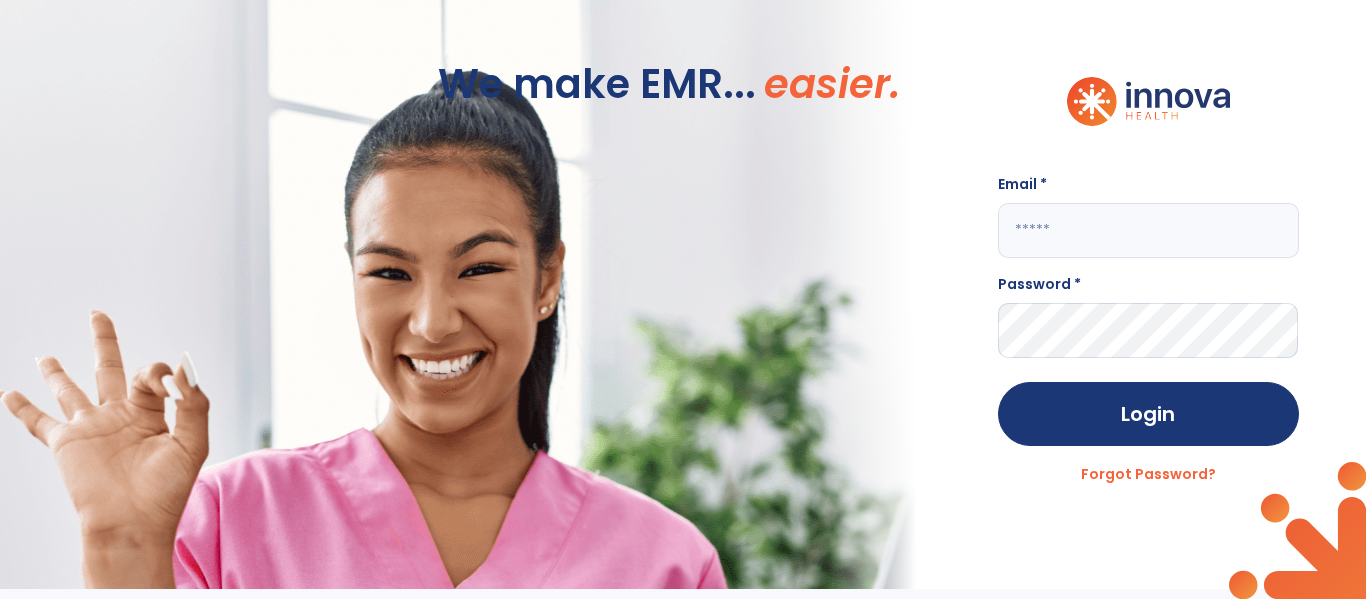 scroll, scrollTop: 0, scrollLeft: 0, axis: both 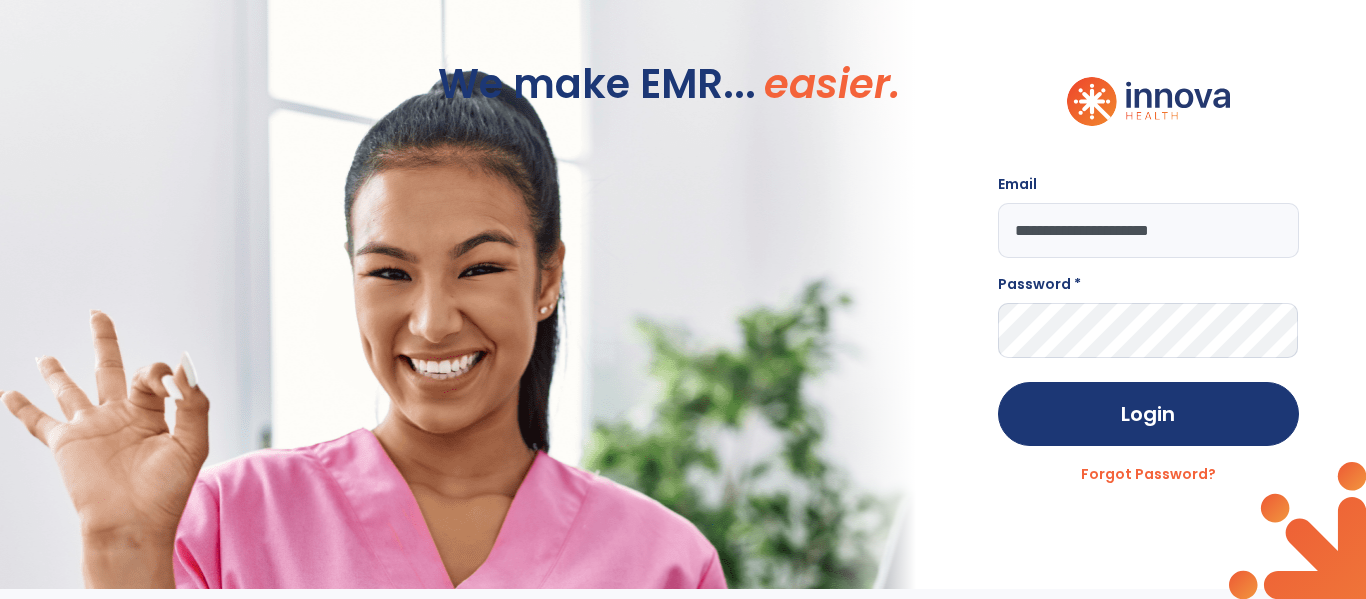 type on "**********" 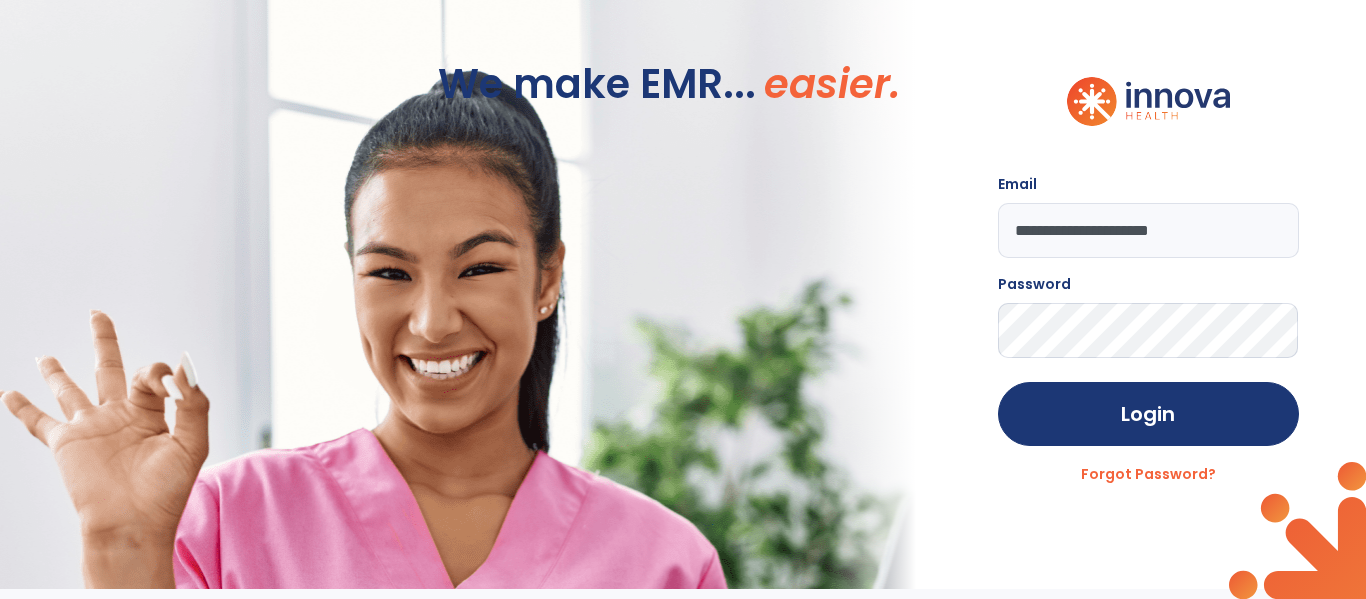 click on "Login" 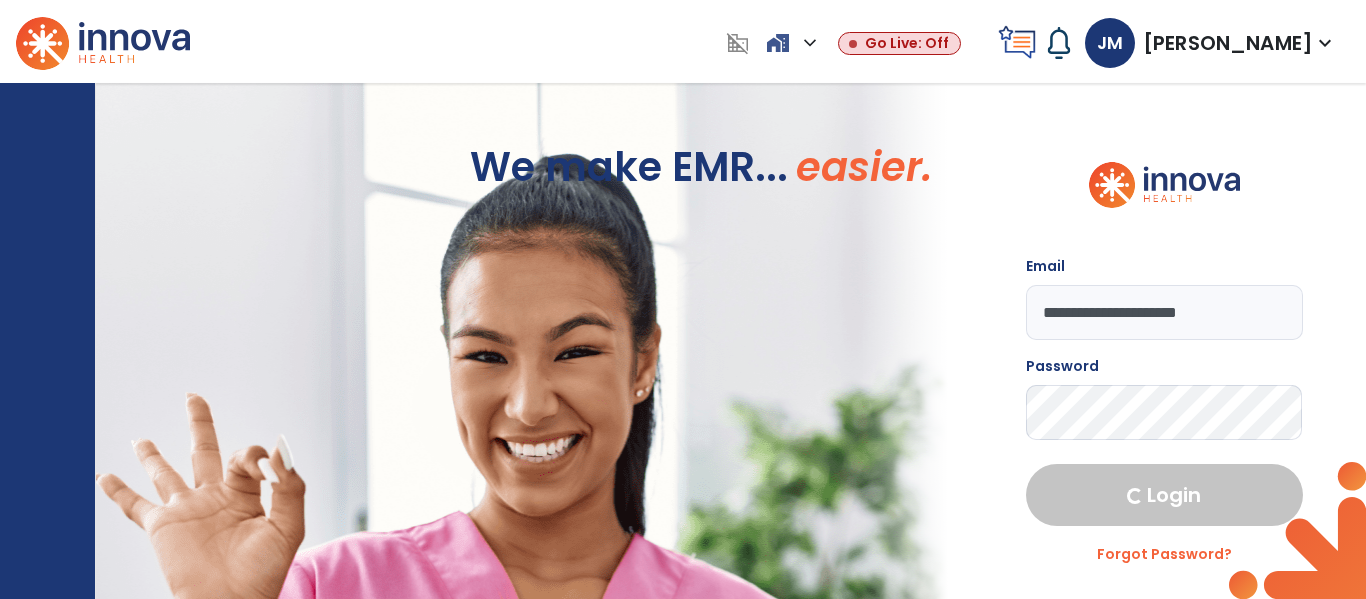 select on "****" 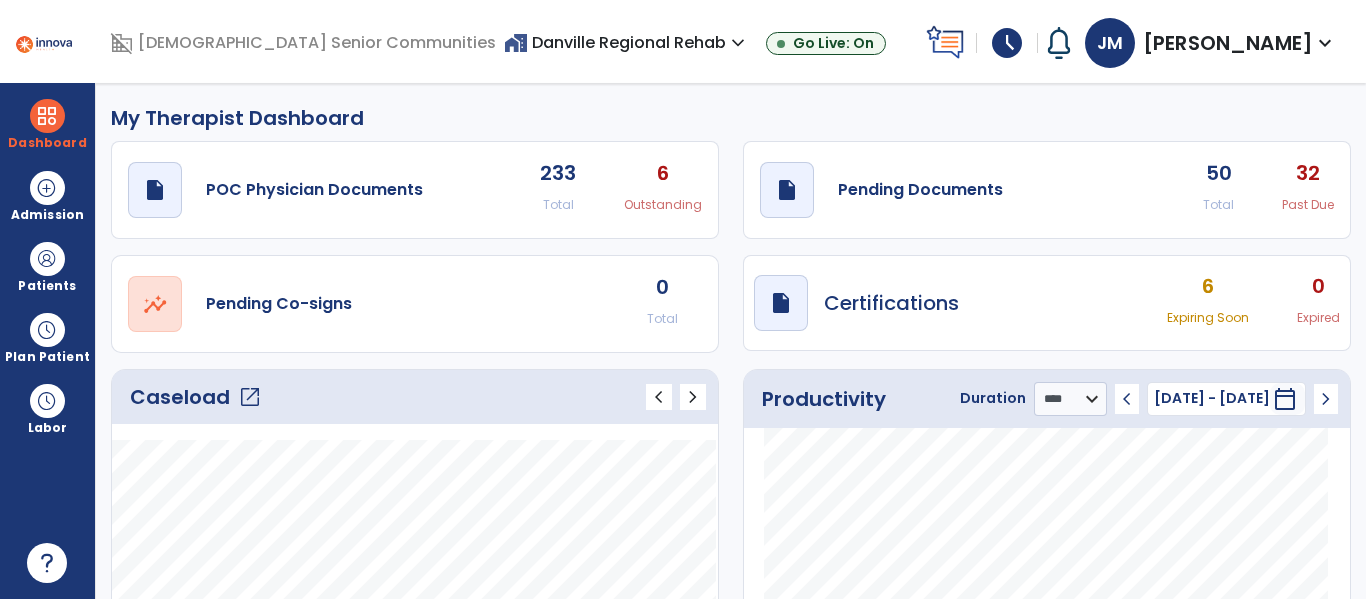 click on "open_in_new" 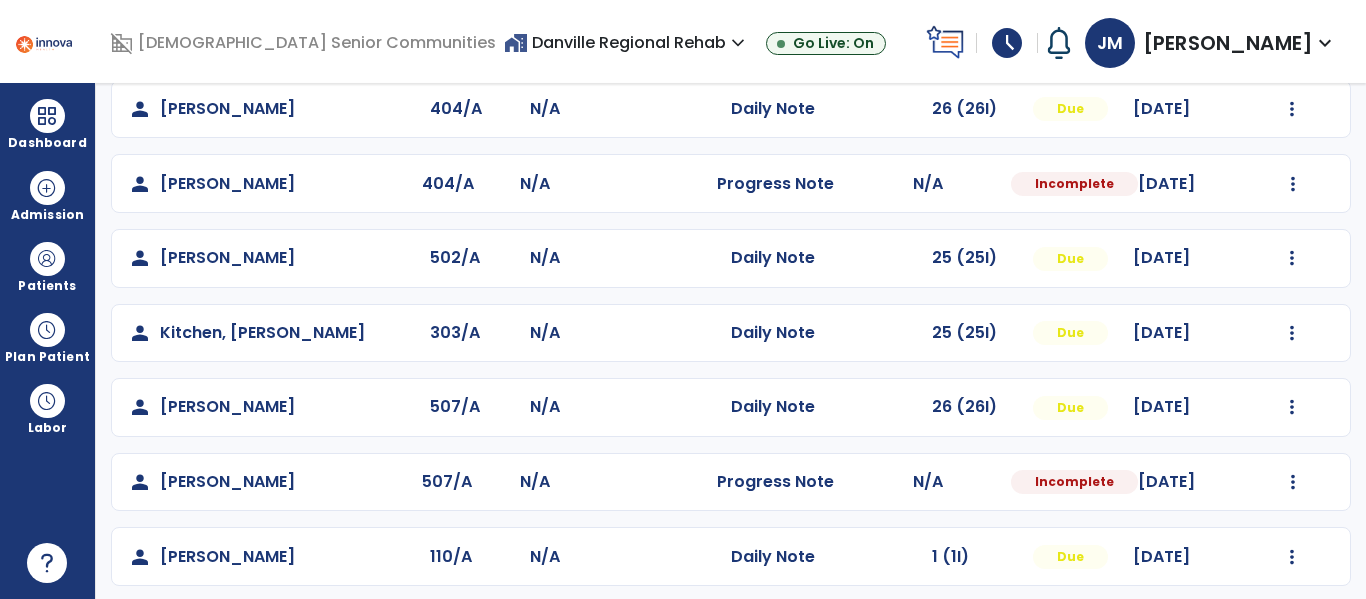 scroll, scrollTop: 405, scrollLeft: 0, axis: vertical 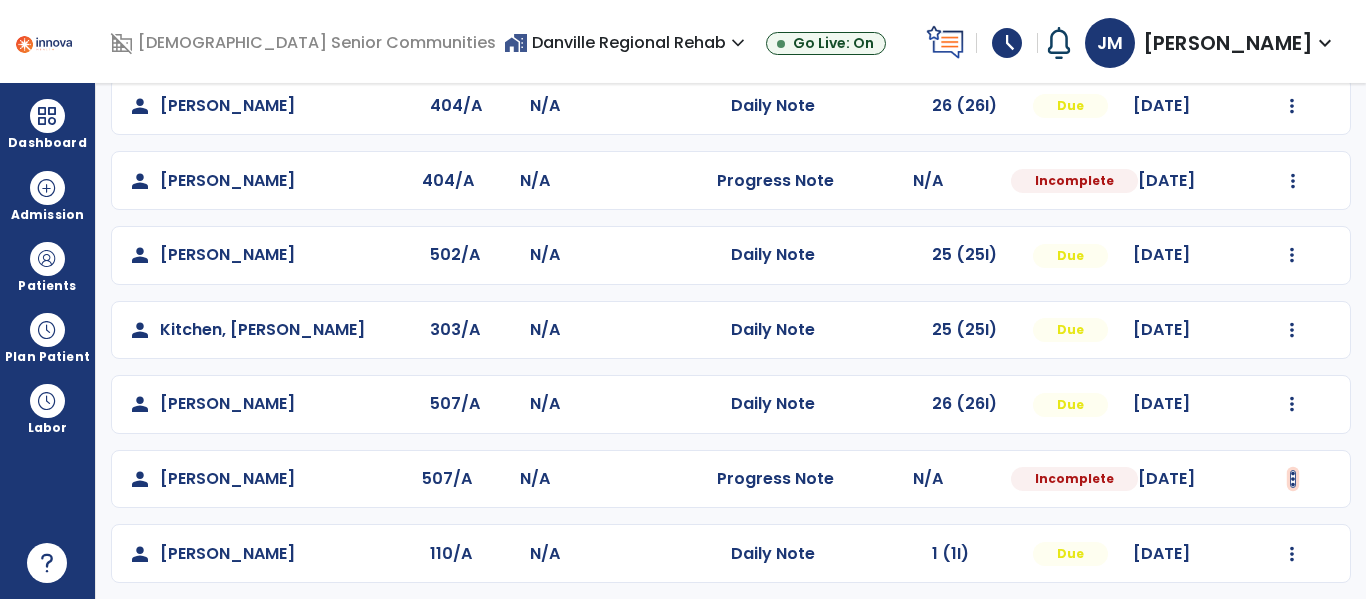 click at bounding box center (1292, -43) 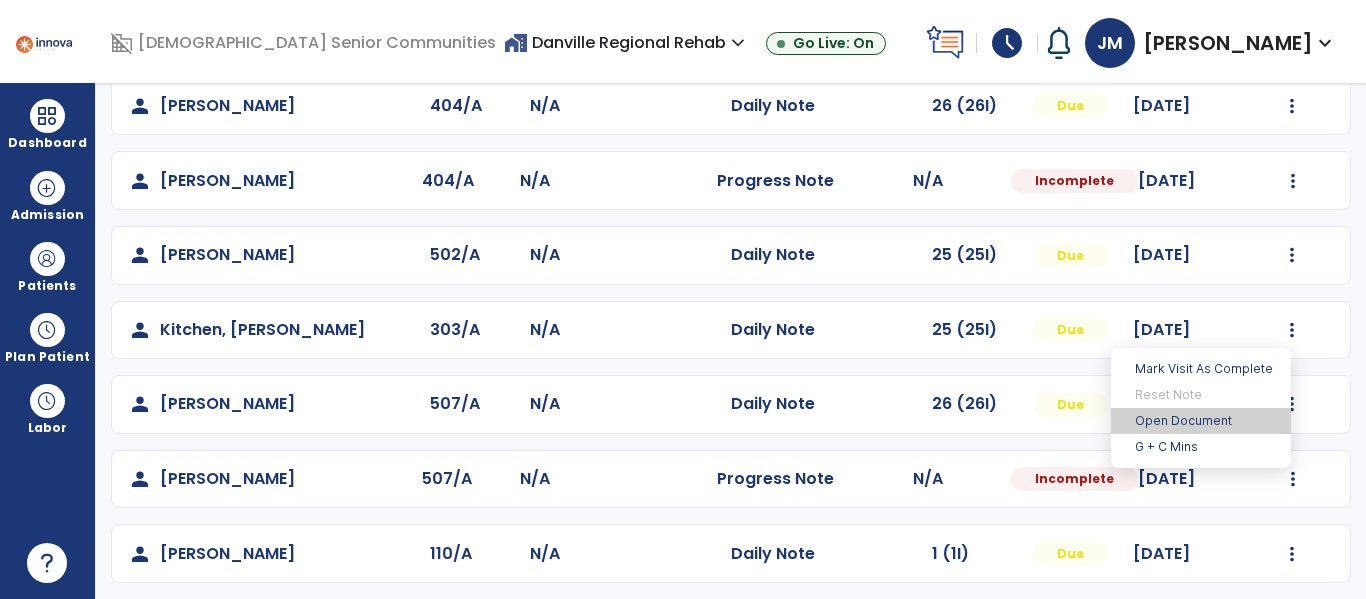 click on "Open Document" at bounding box center (1201, 421) 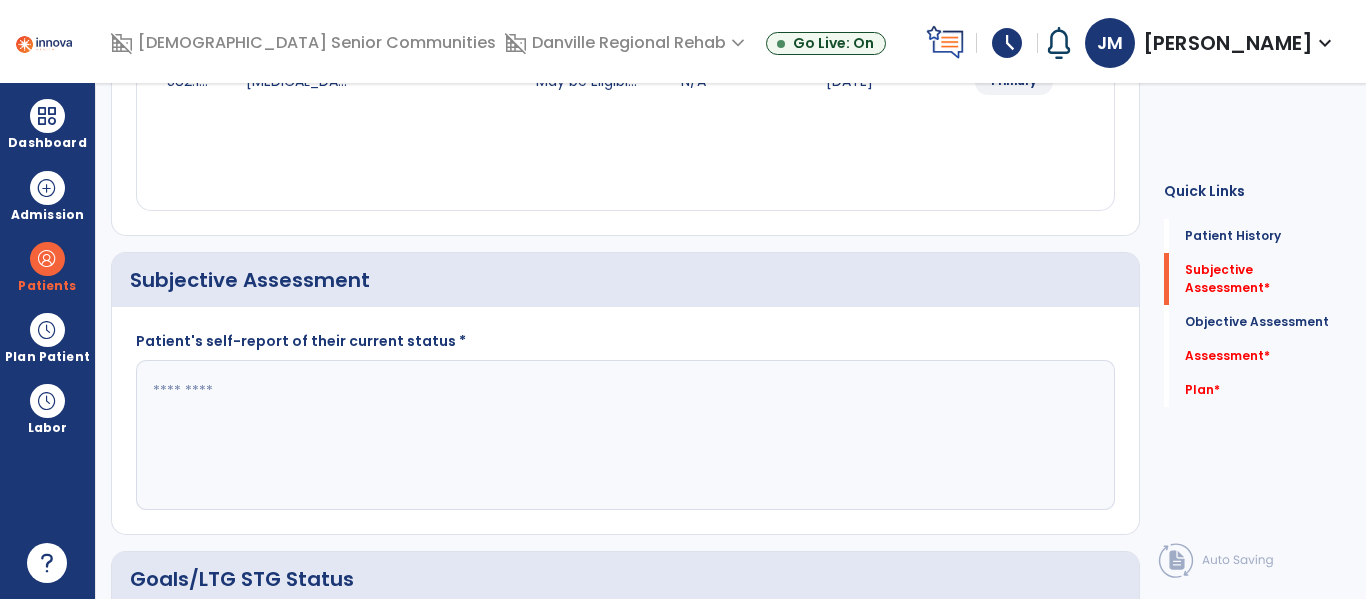 click 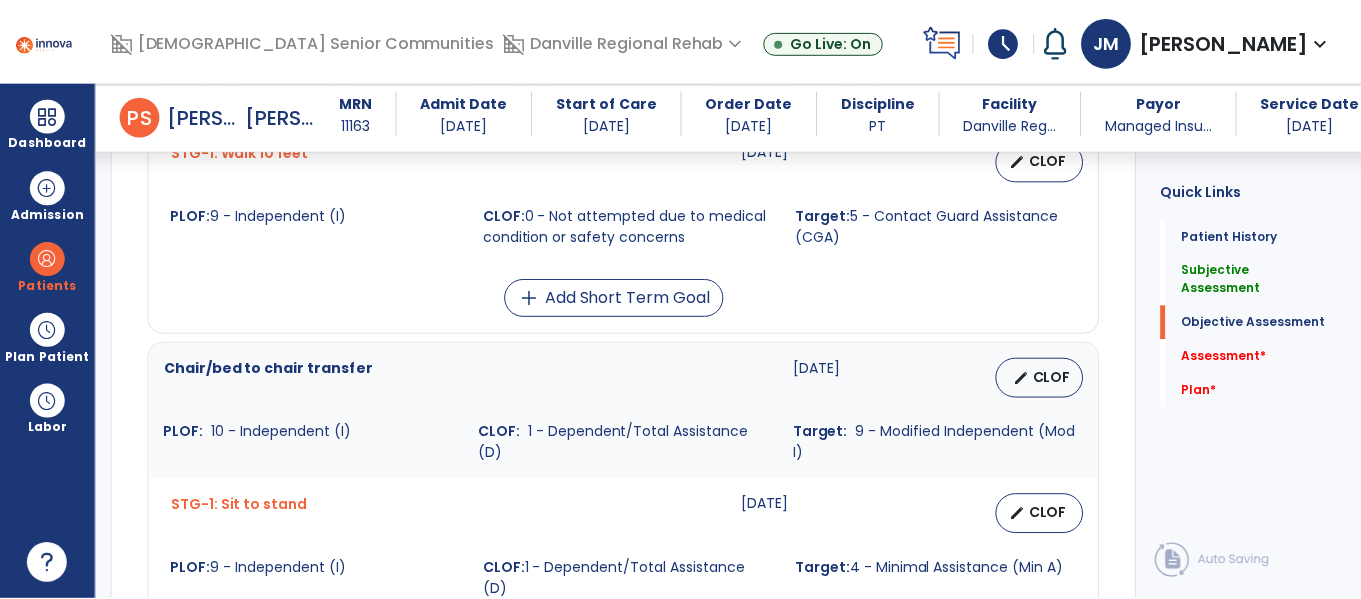 scroll, scrollTop: 1063, scrollLeft: 0, axis: vertical 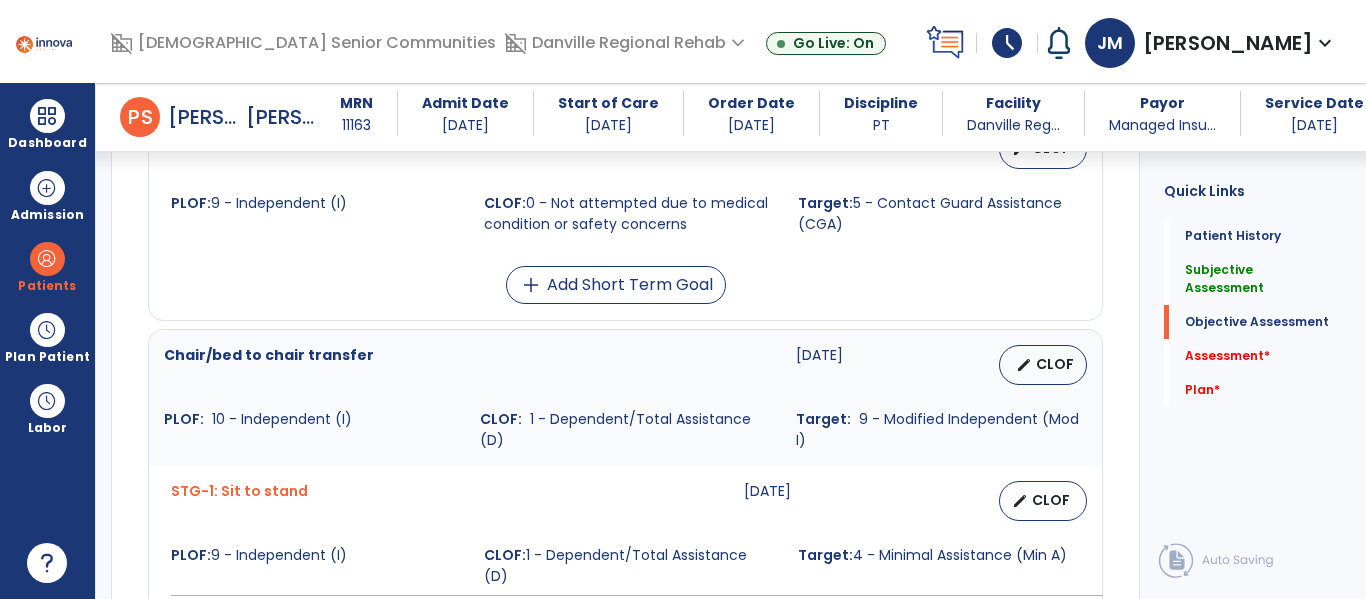 type on "**********" 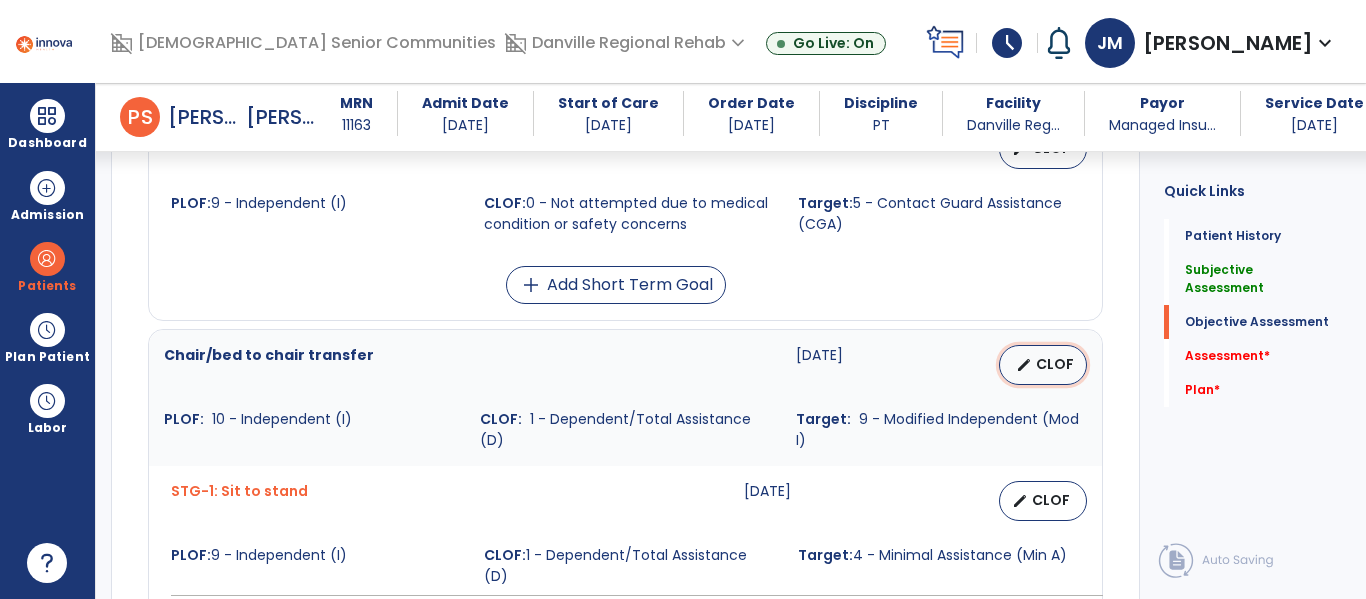 click on "CLOF" at bounding box center (1055, 364) 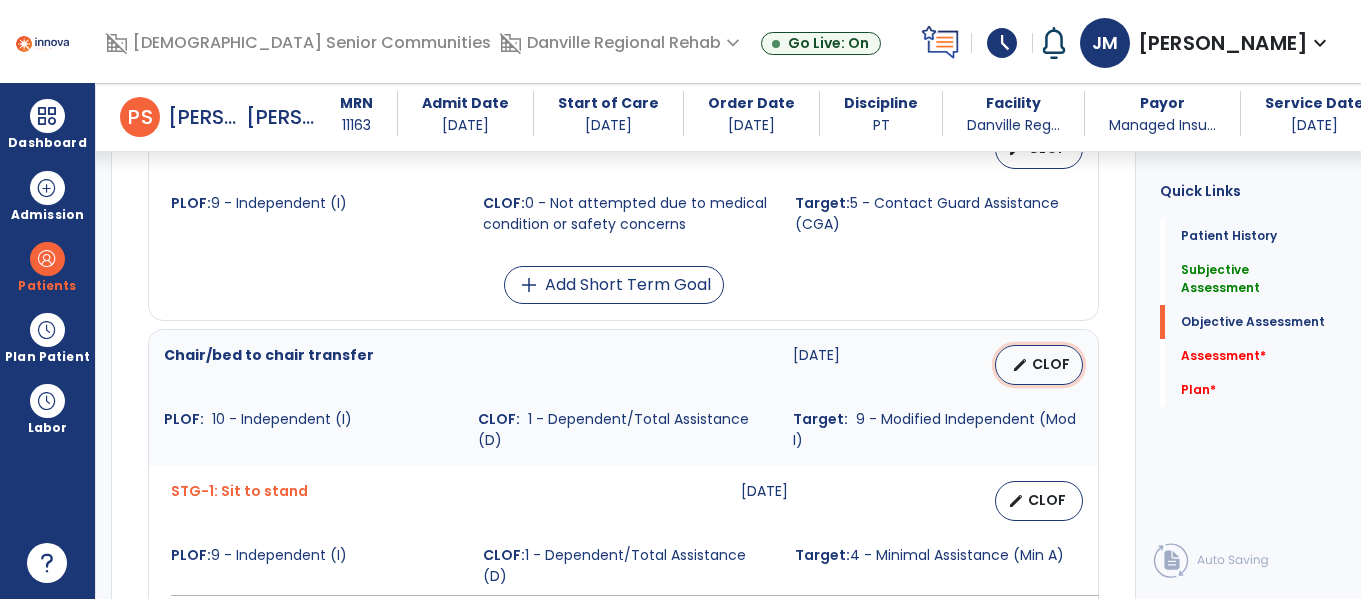 select on "**********" 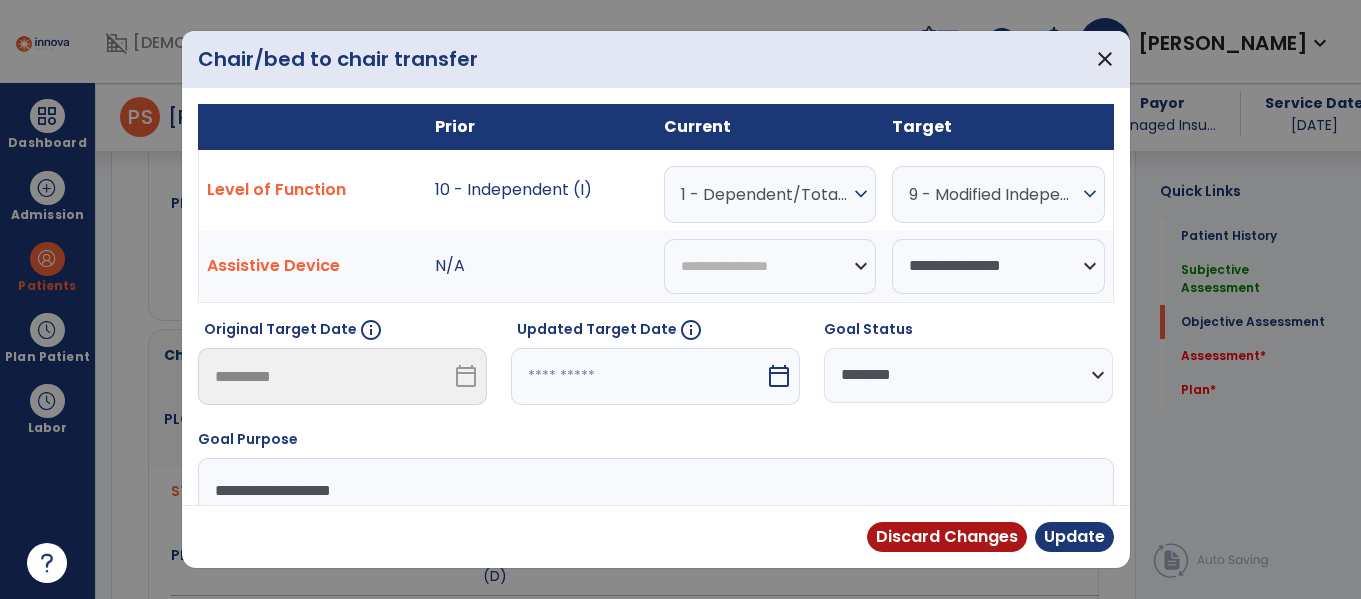 scroll, scrollTop: 1063, scrollLeft: 0, axis: vertical 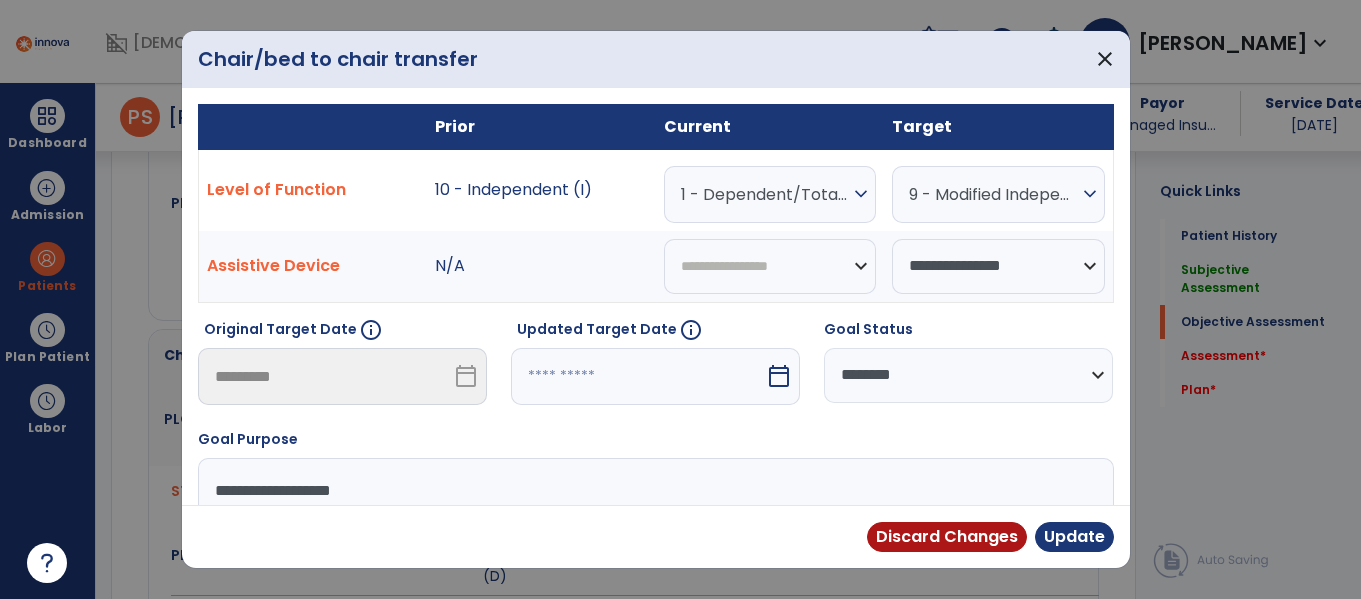click on "1 - Dependent/Total Assistance (D)" at bounding box center (765, 194) 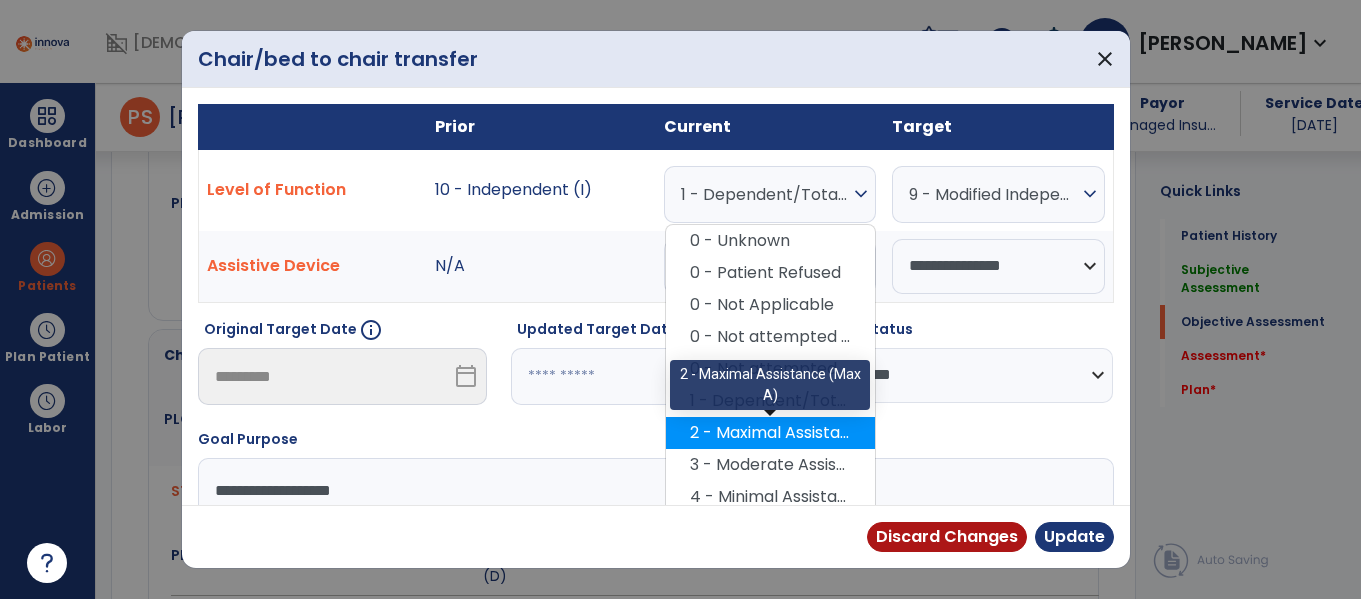 click on "6 - Standby Assist (SBA)" at bounding box center [770, 561] 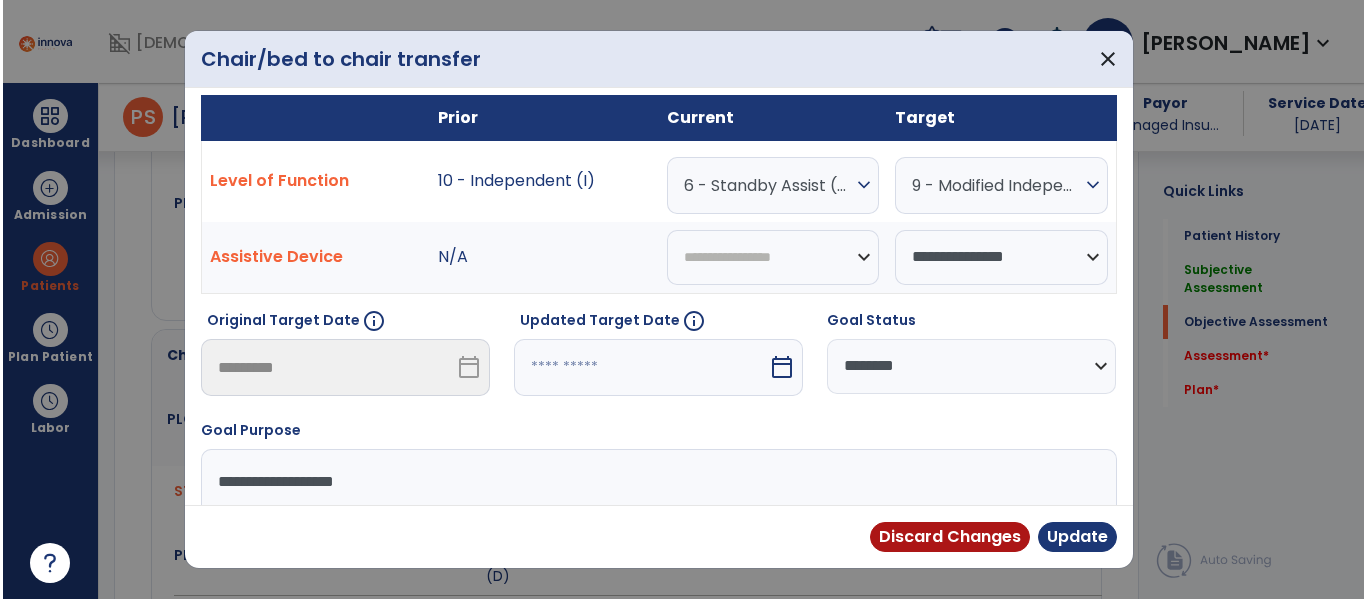 scroll, scrollTop: 2, scrollLeft: 0, axis: vertical 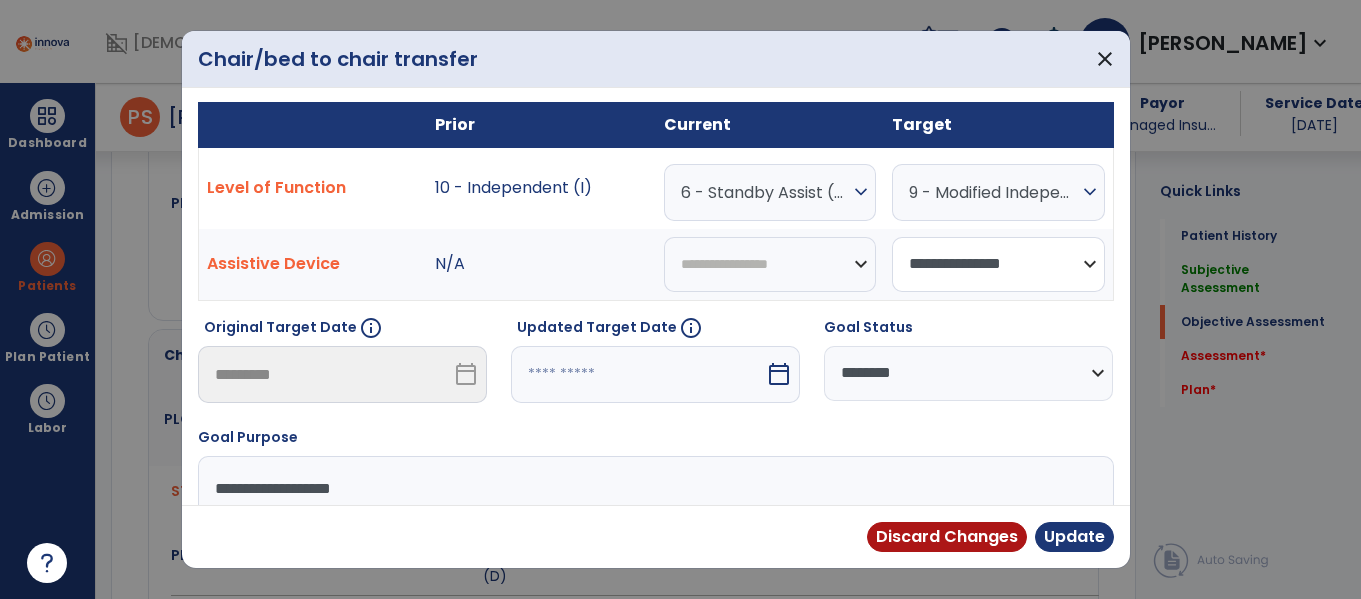 click on "**********" at bounding box center (998, 264) 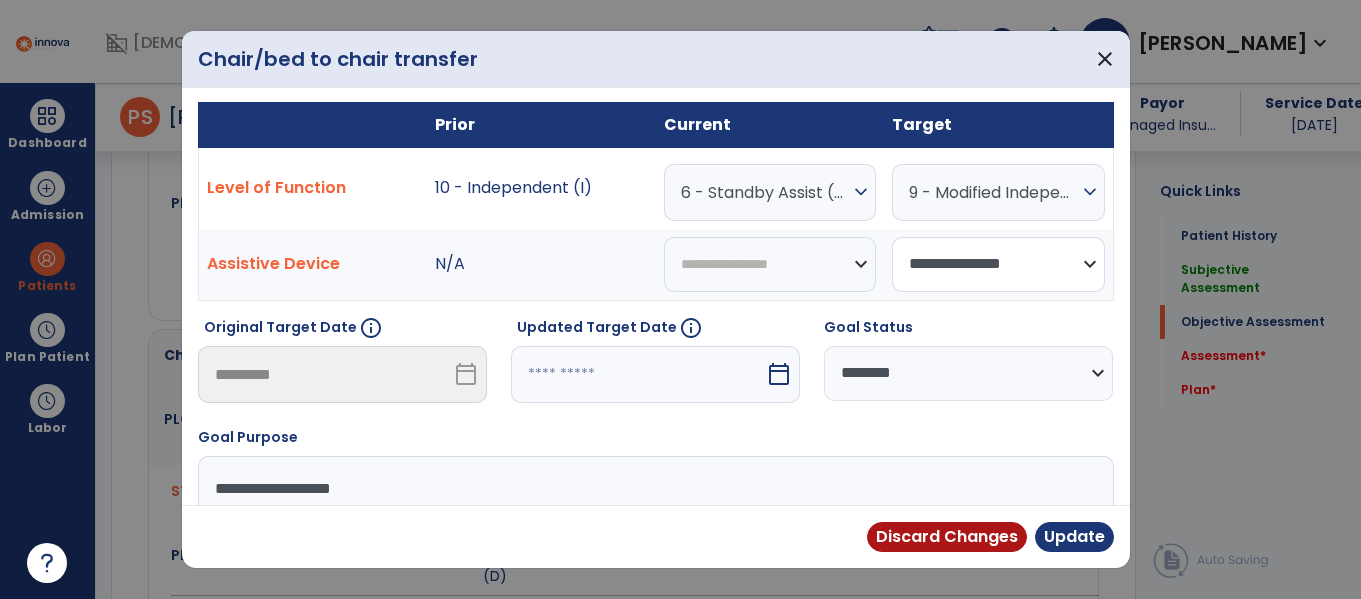 select on "**********" 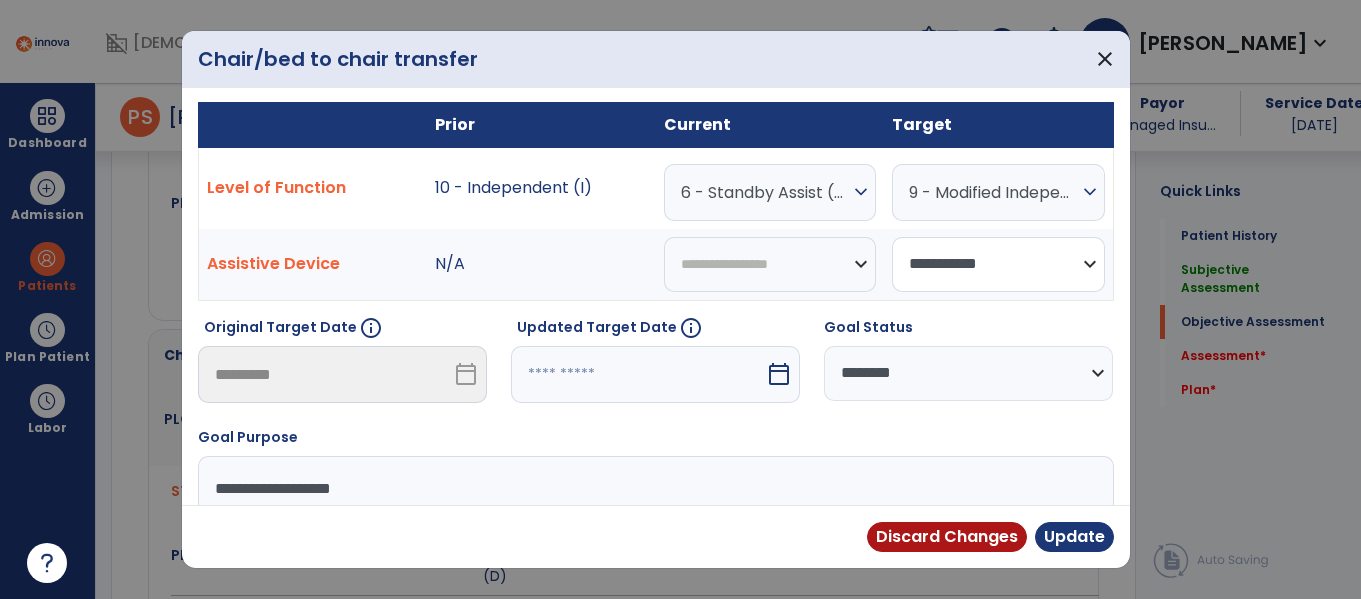 click on "**********" at bounding box center (998, 264) 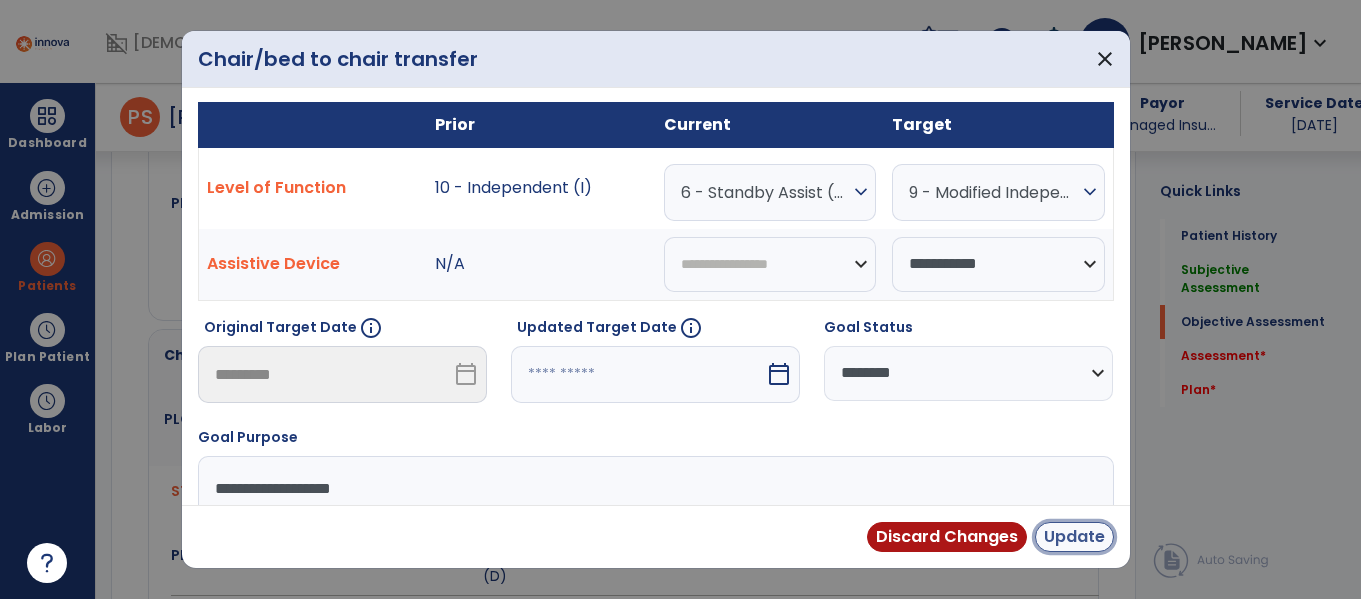 click on "Update" at bounding box center (1074, 537) 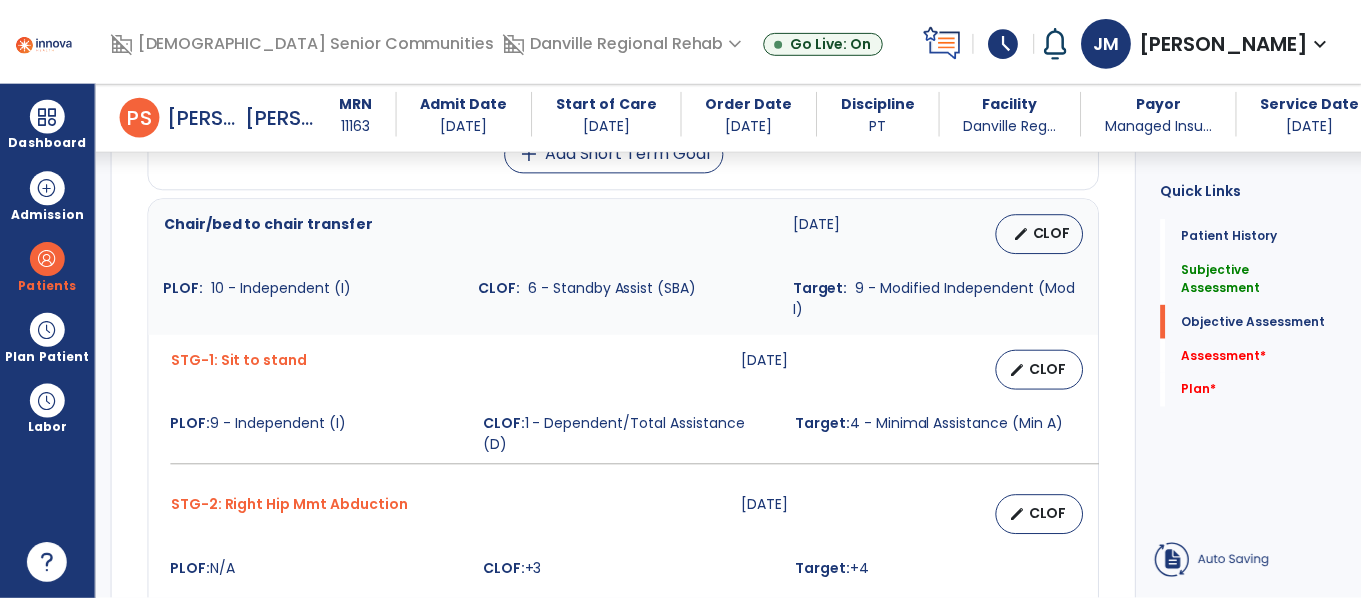 scroll, scrollTop: 1200, scrollLeft: 0, axis: vertical 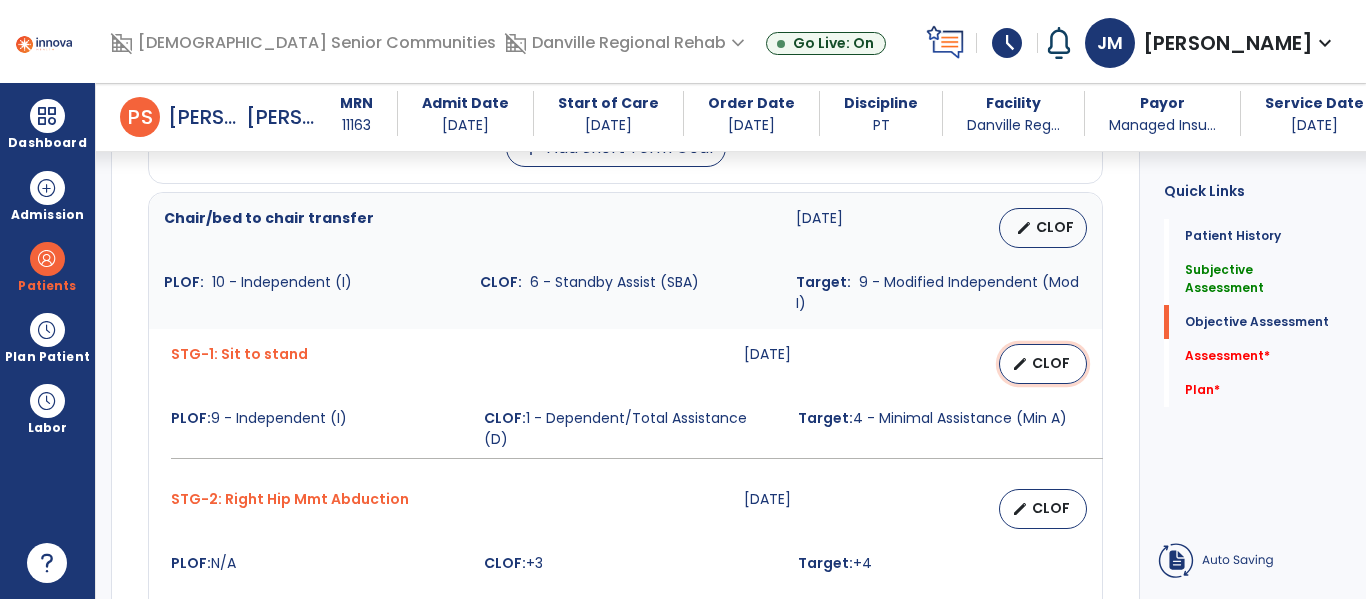 click on "CLOF" at bounding box center [1051, 363] 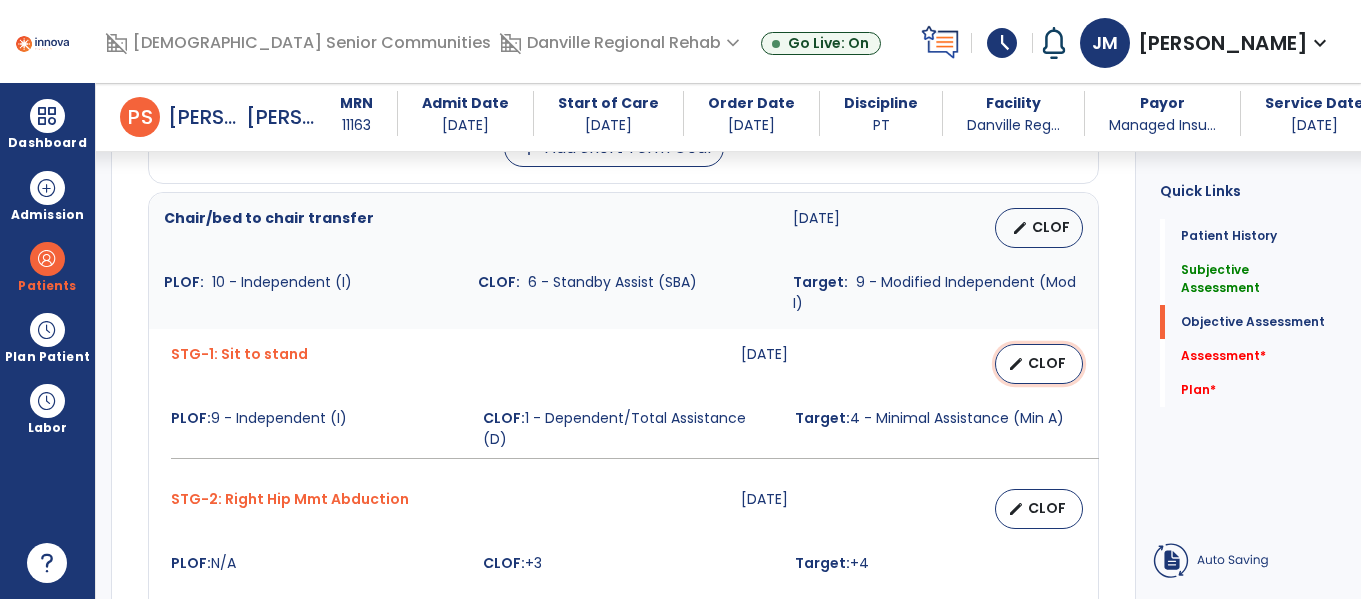 select on "**********" 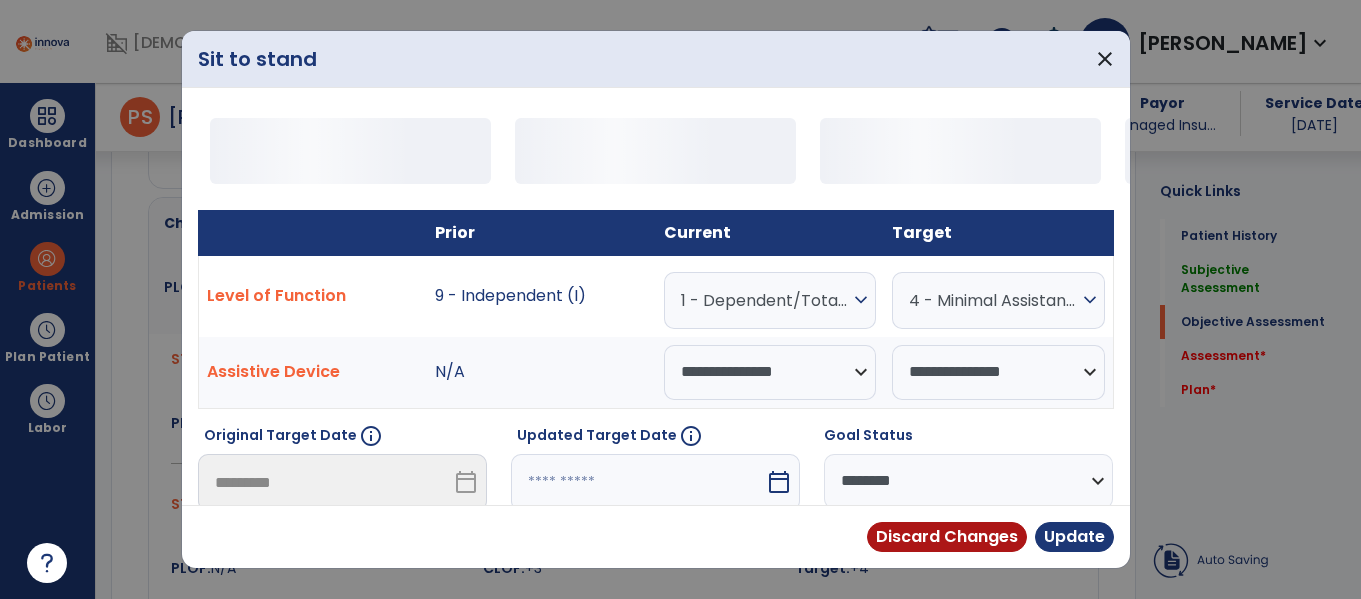 scroll, scrollTop: 1200, scrollLeft: 0, axis: vertical 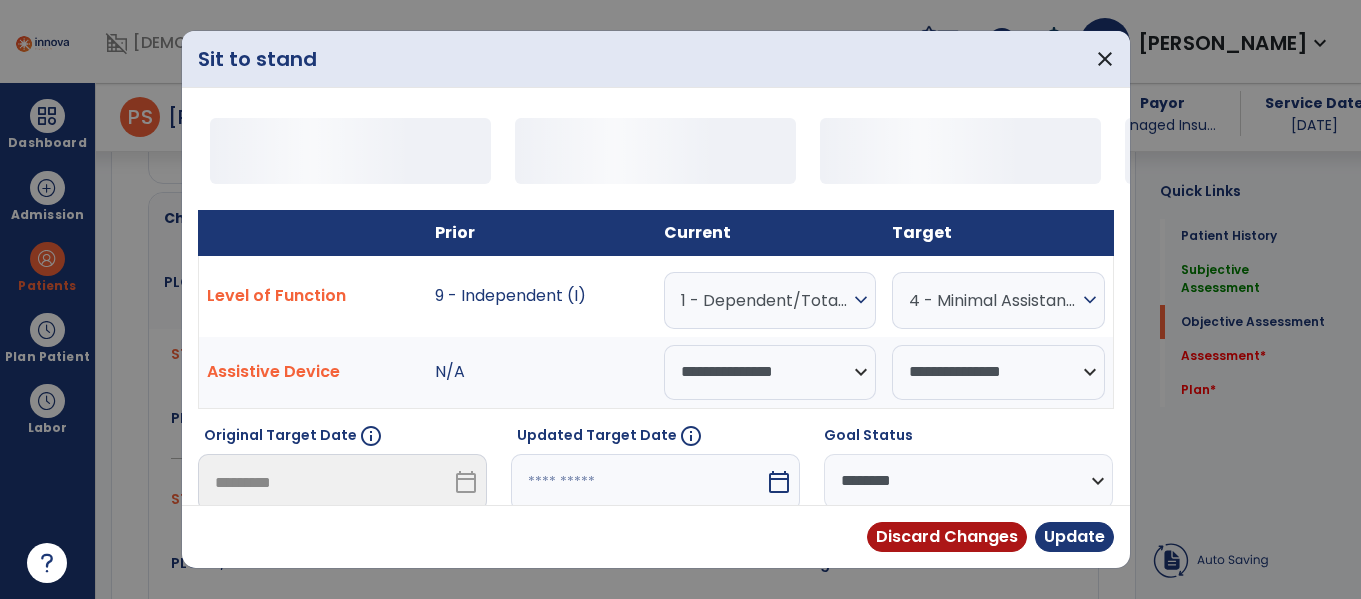 click on "1 - Dependent/Total Assistance (D)" at bounding box center [765, 300] 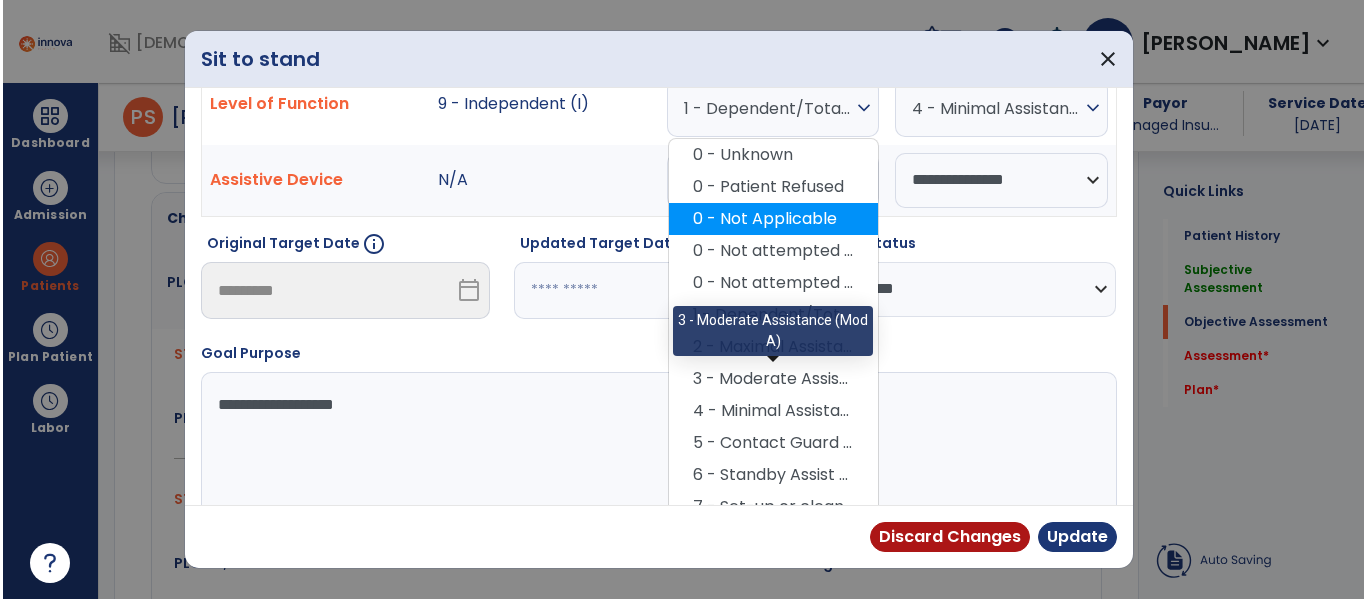 scroll, scrollTop: 87, scrollLeft: 0, axis: vertical 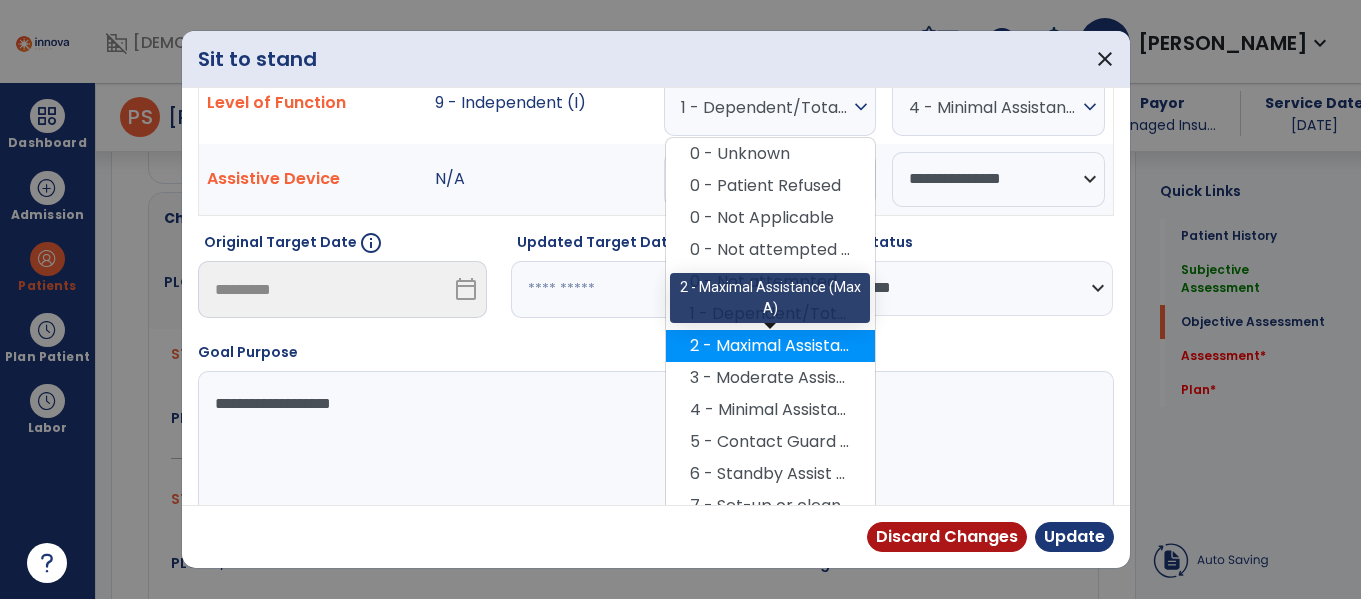click on "2 - Maximal Assistance (Max A)" at bounding box center (770, 346) 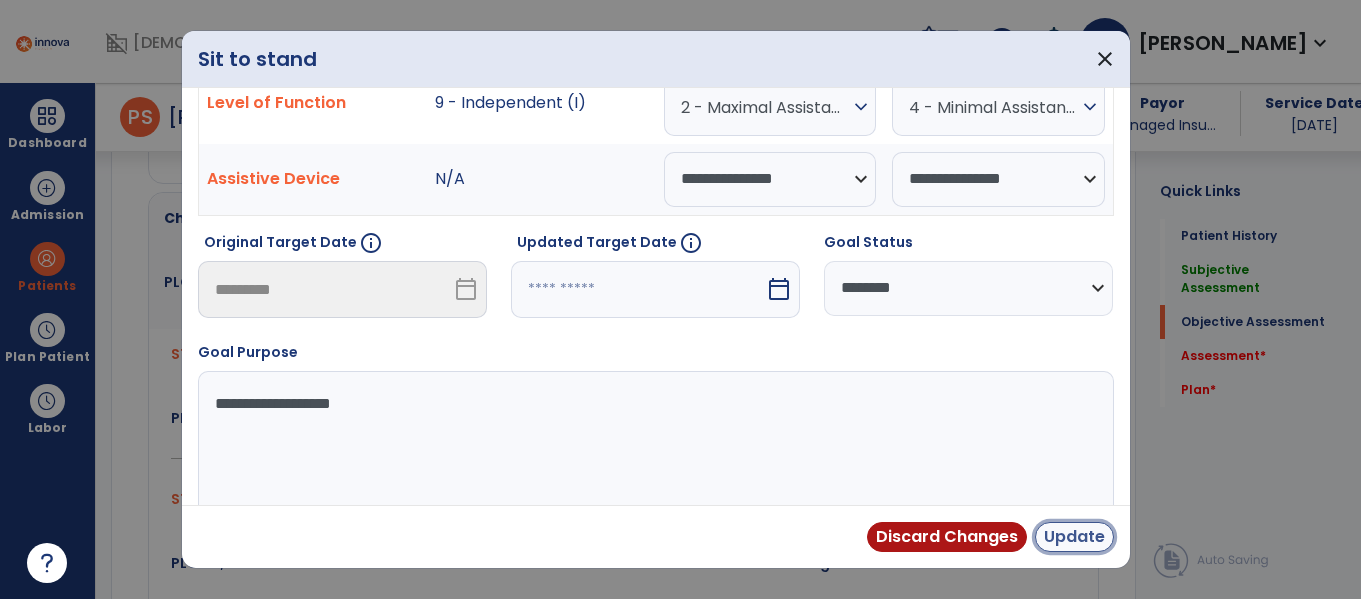 click on "Update" at bounding box center [1074, 537] 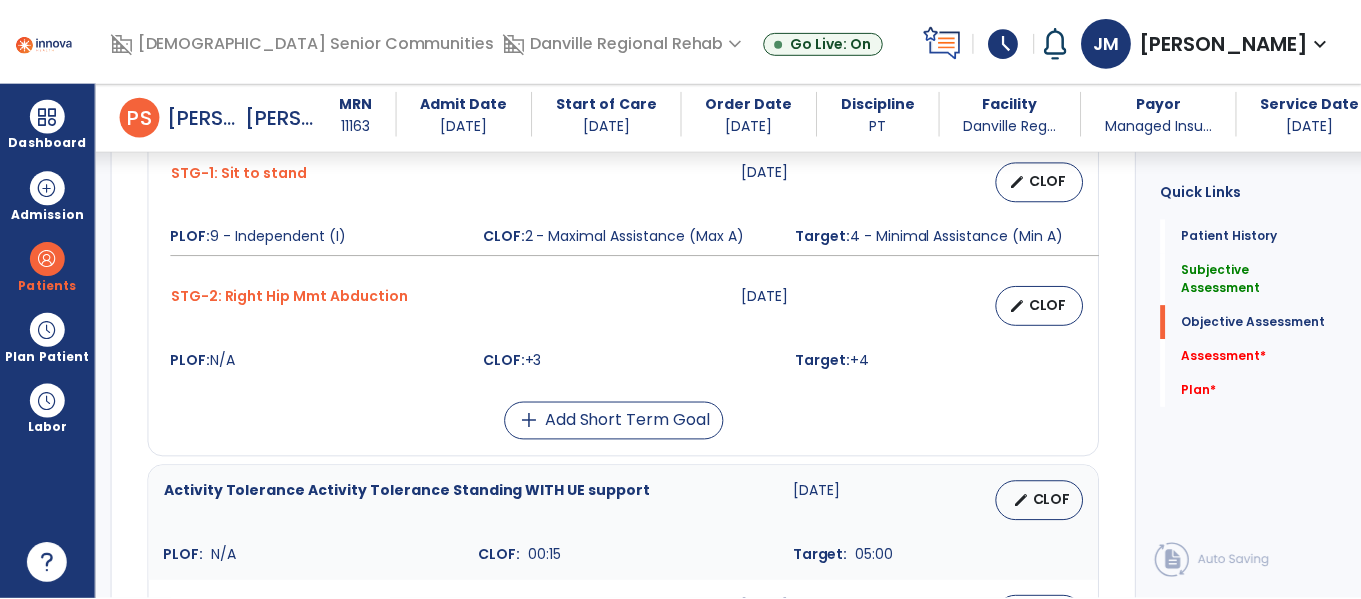 scroll, scrollTop: 1386, scrollLeft: 0, axis: vertical 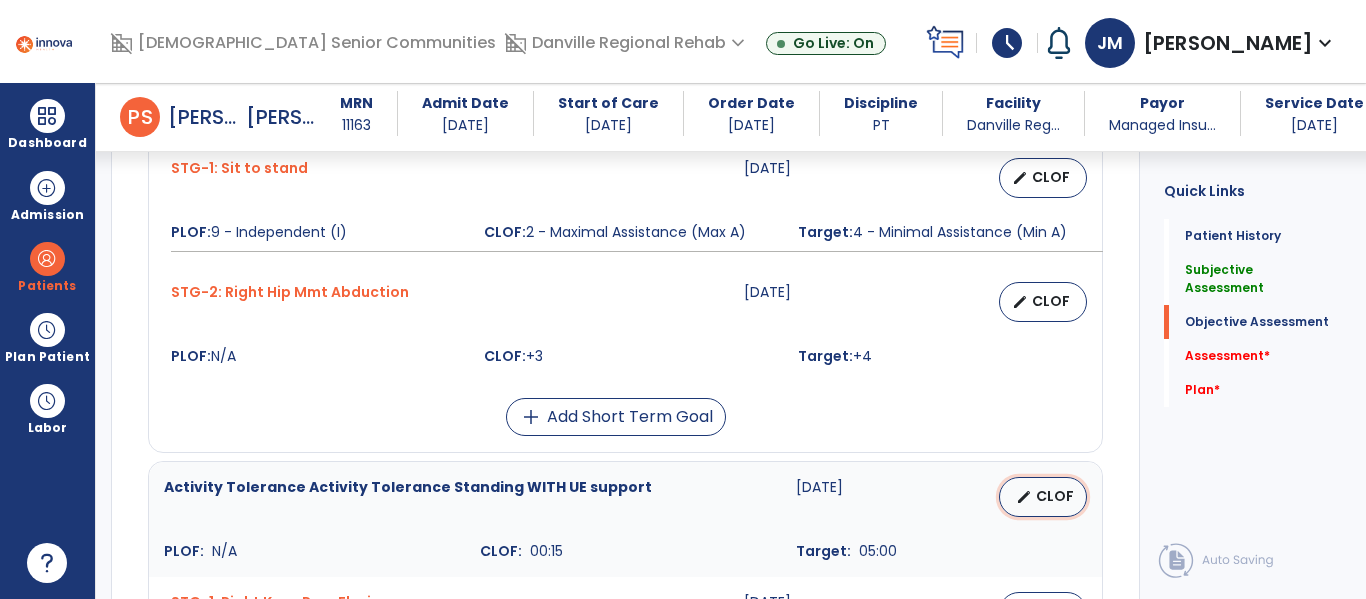 click on "CLOF" at bounding box center (1055, 496) 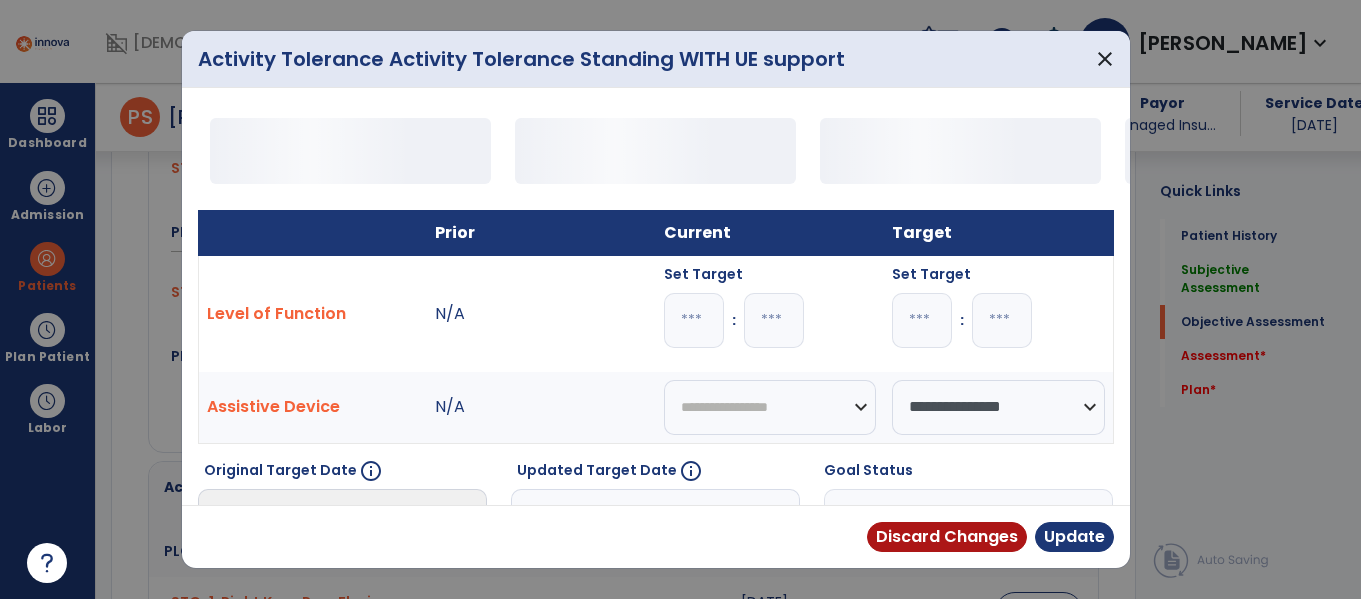 scroll, scrollTop: 1386, scrollLeft: 0, axis: vertical 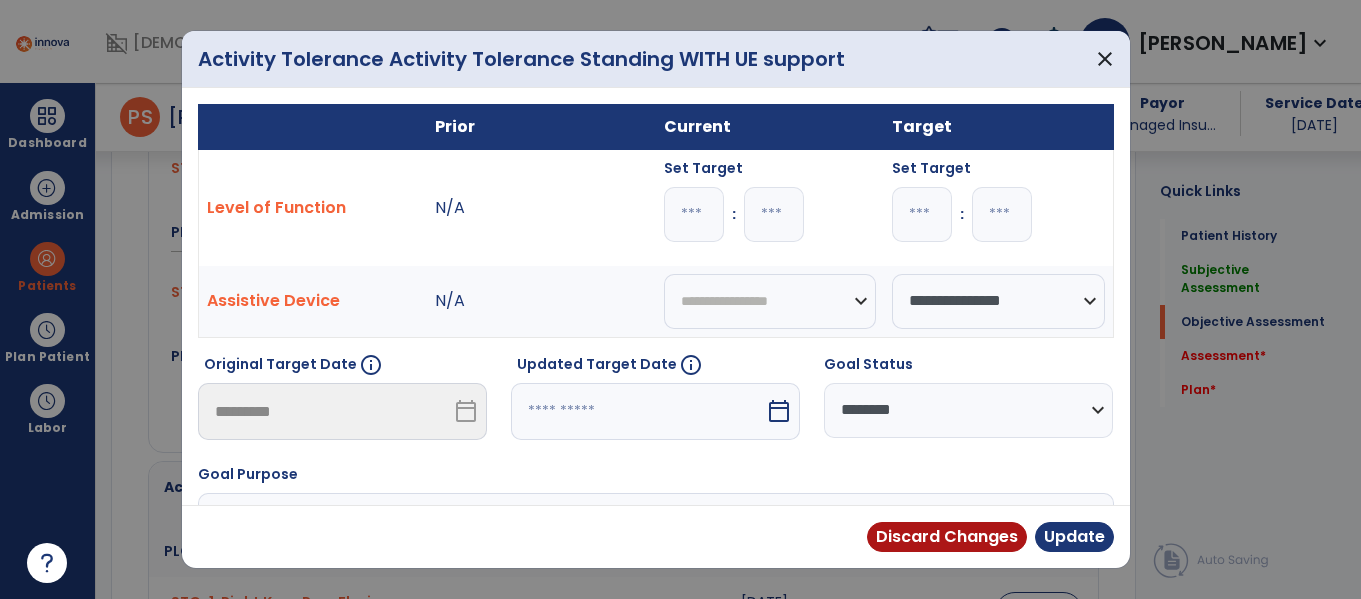 click on "**" at bounding box center (774, 214) 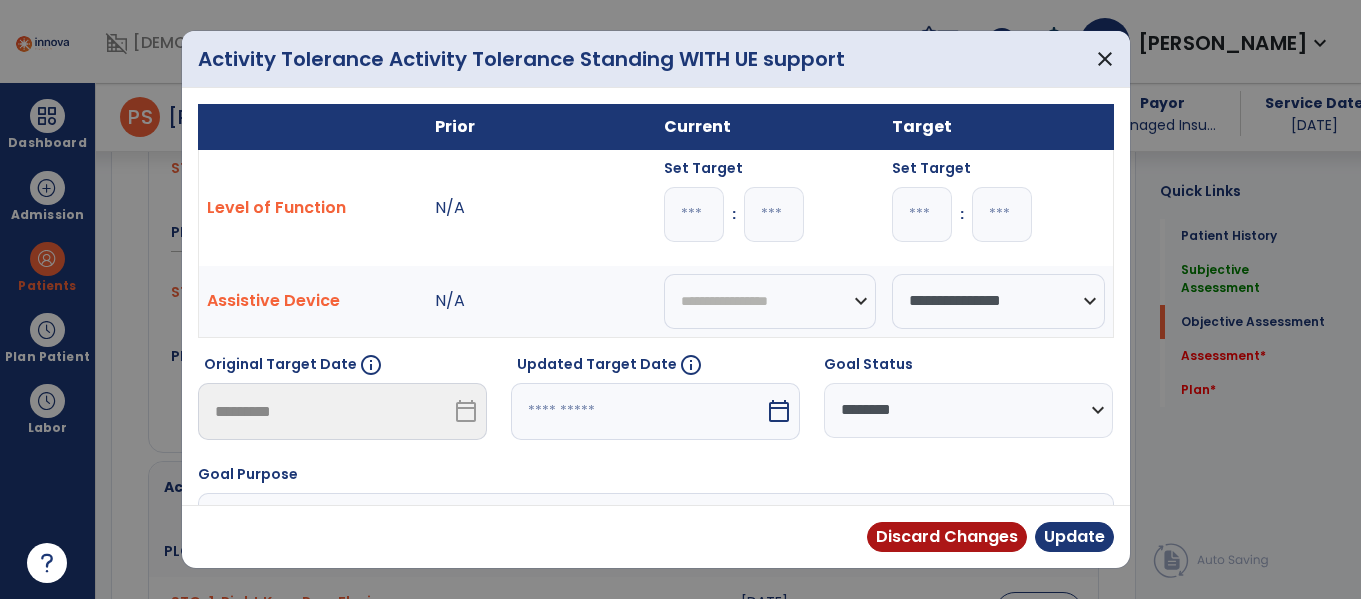 type on "*" 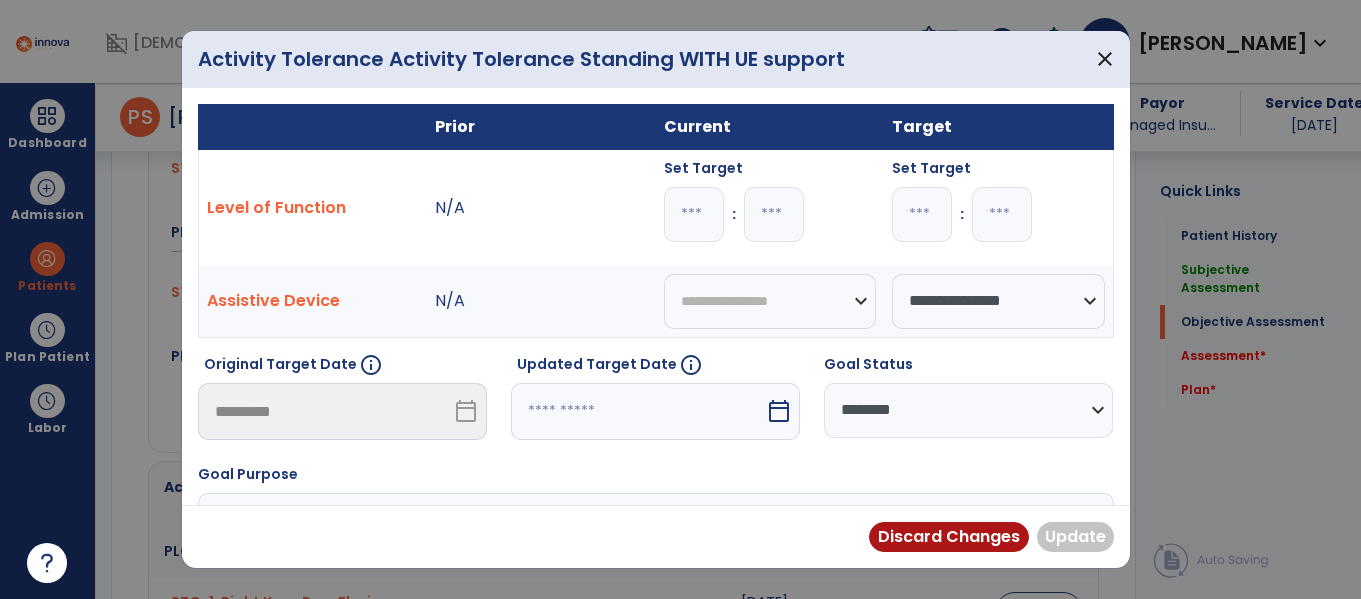 type on "**" 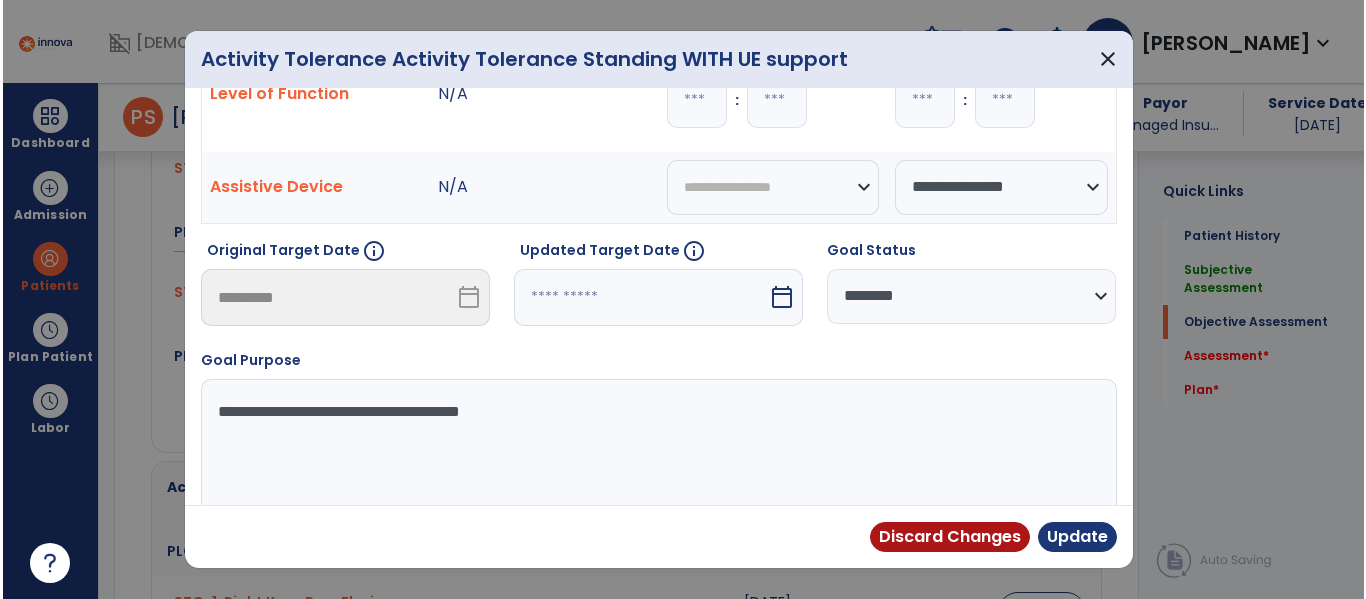 scroll, scrollTop: 117, scrollLeft: 0, axis: vertical 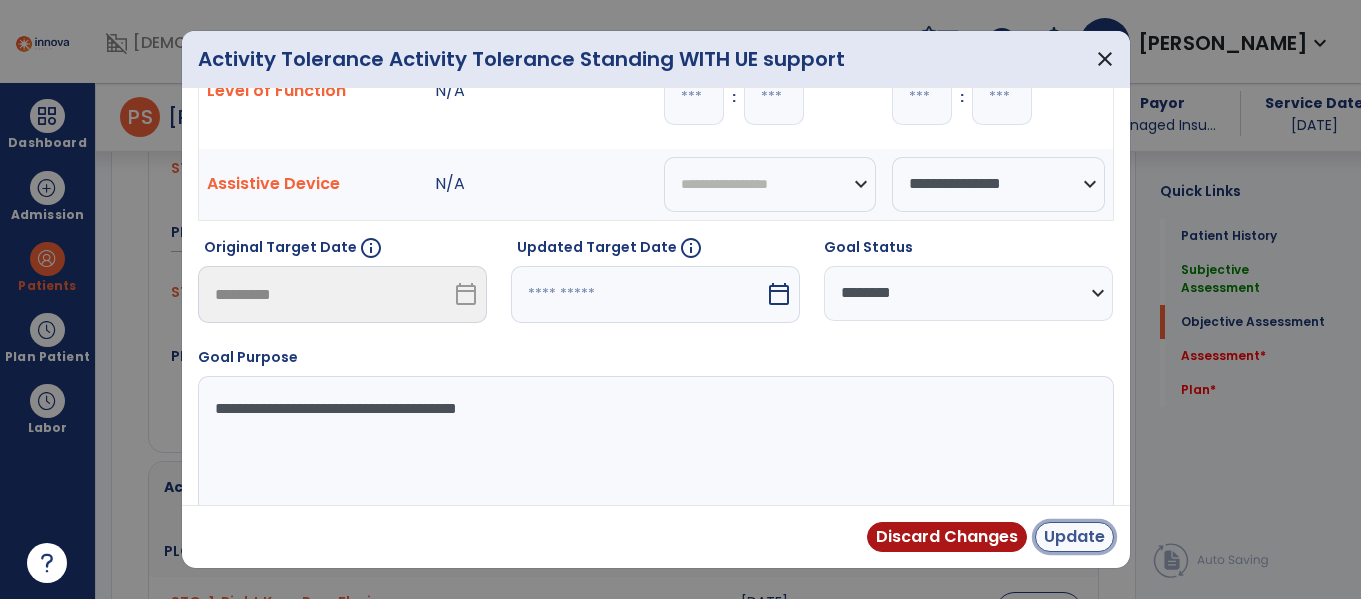 click on "Update" at bounding box center (1074, 537) 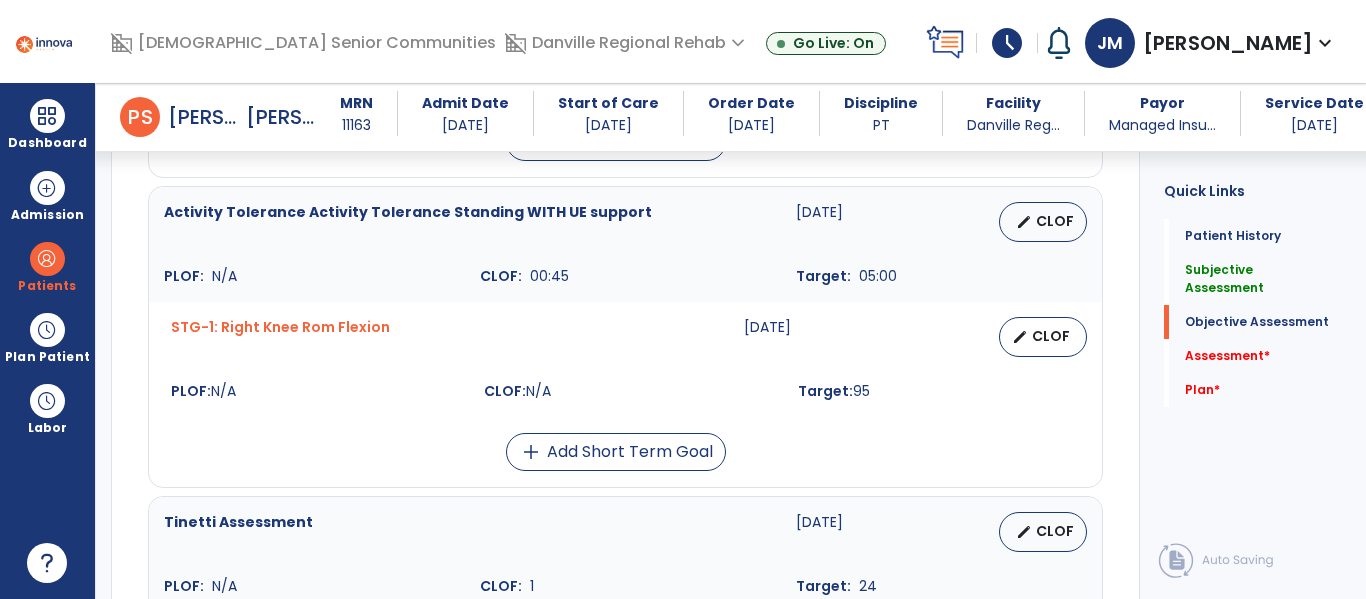 scroll, scrollTop: 1664, scrollLeft: 0, axis: vertical 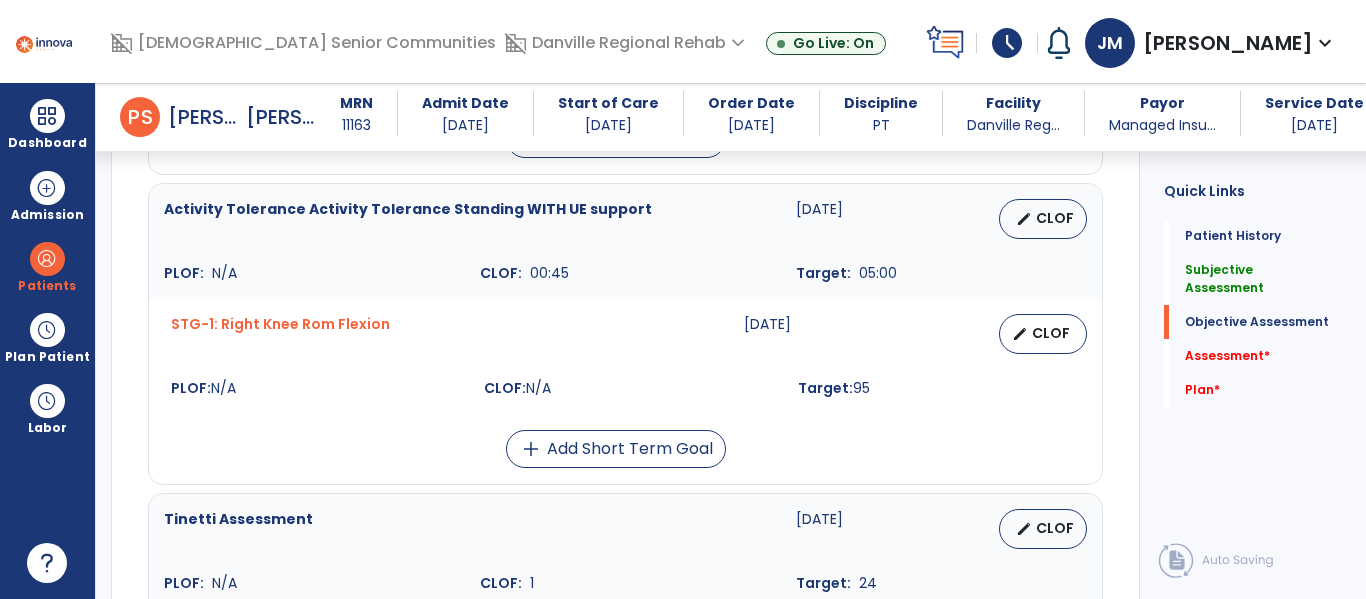 click on "Tinetti Assessment  [DATE]   edit   CLOF PLOF:    N/A CLOF:    1 Target:    24" at bounding box center [625, 551] 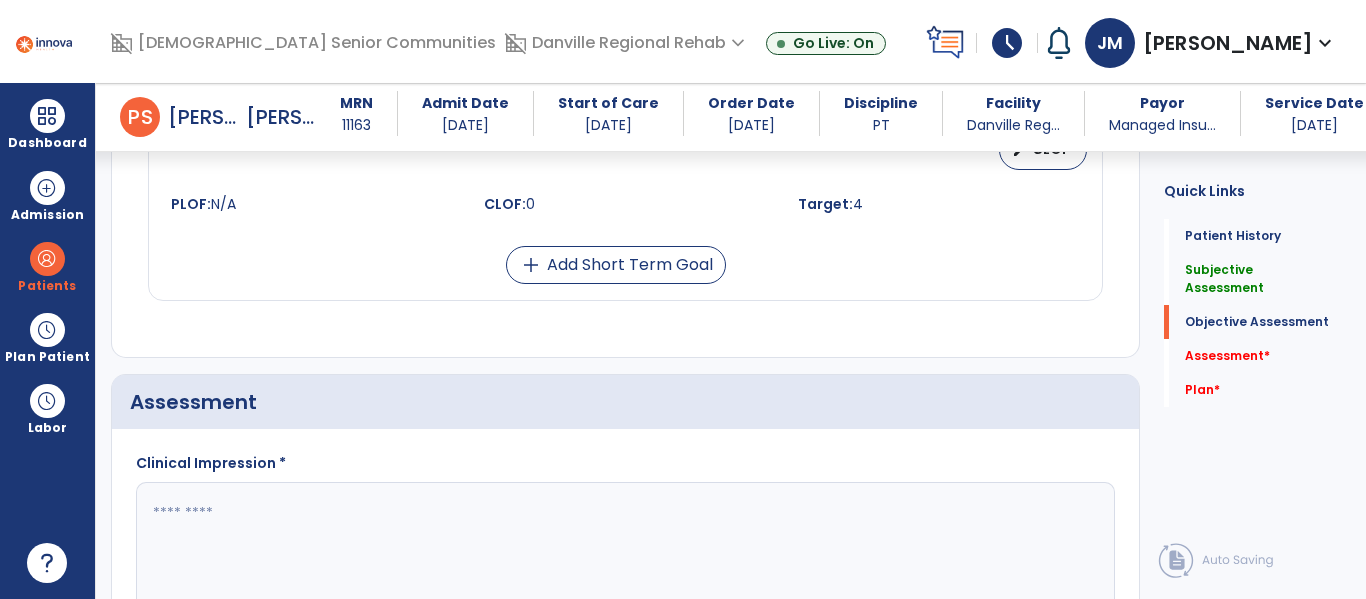 scroll, scrollTop: 2162, scrollLeft: 0, axis: vertical 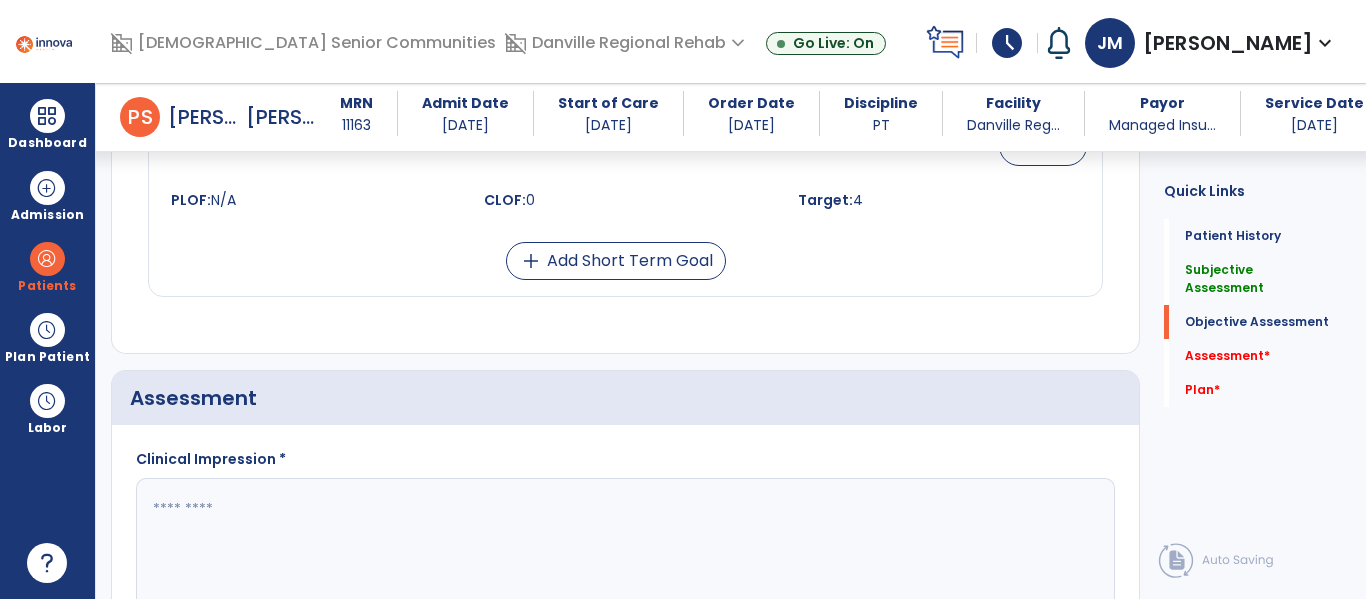 click 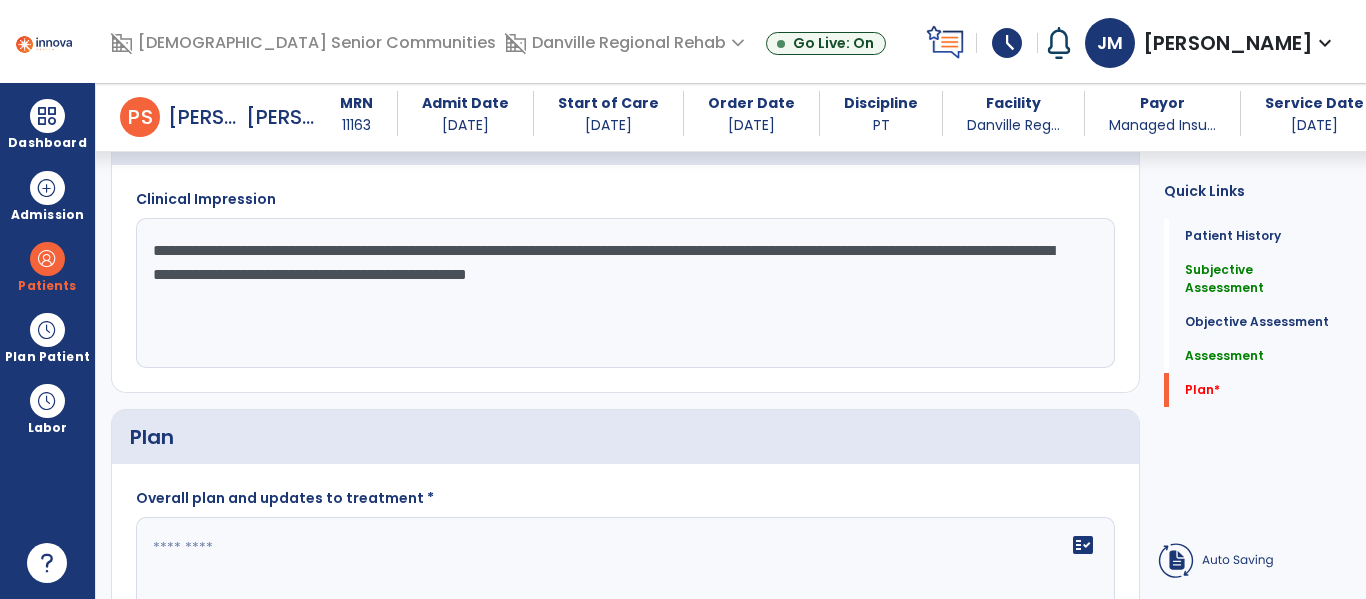 scroll, scrollTop: 2443, scrollLeft: 0, axis: vertical 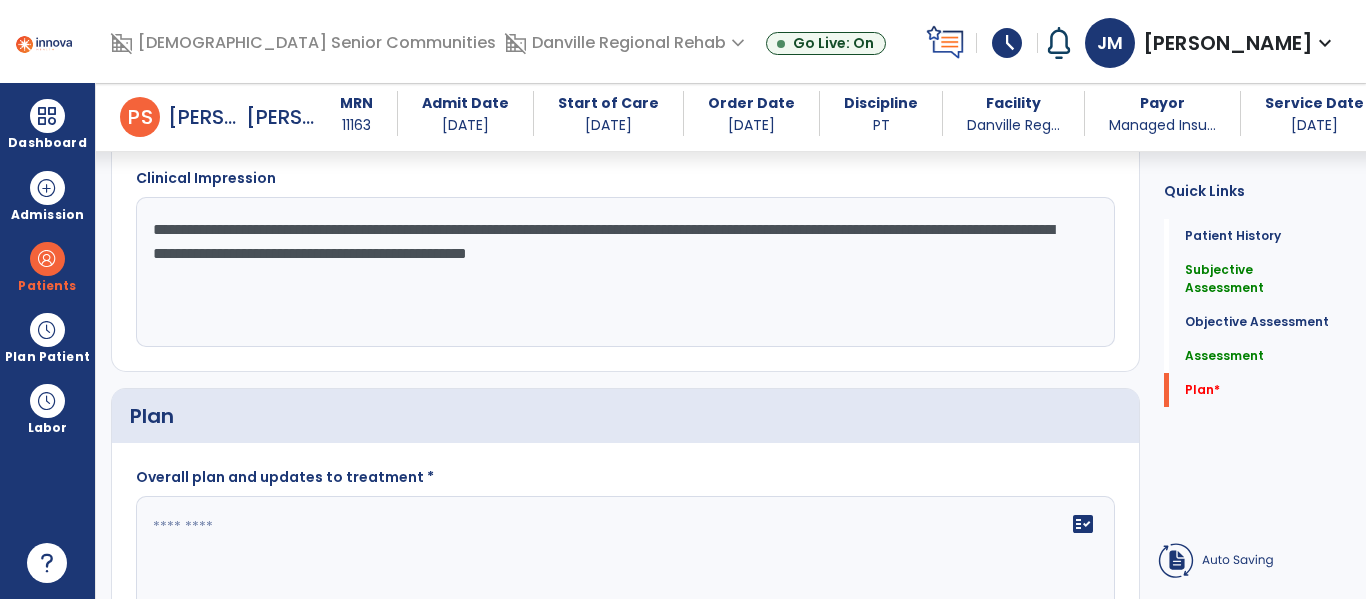 type on "**********" 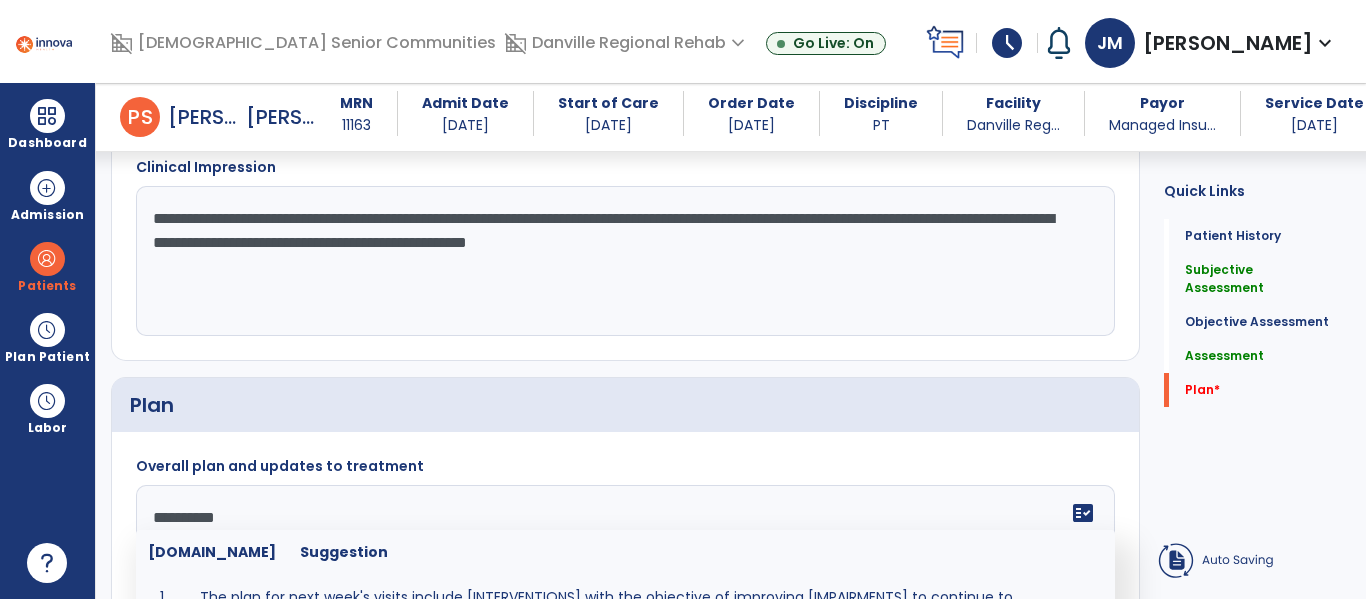 scroll, scrollTop: 2475, scrollLeft: 0, axis: vertical 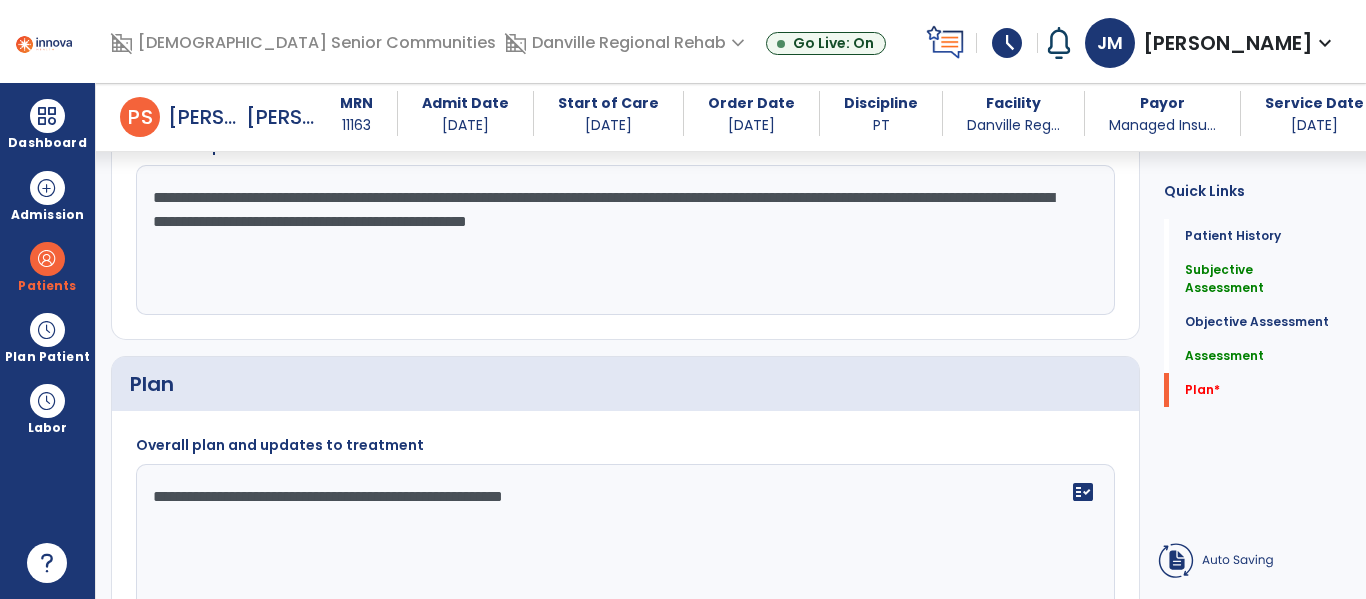 click on "**********" 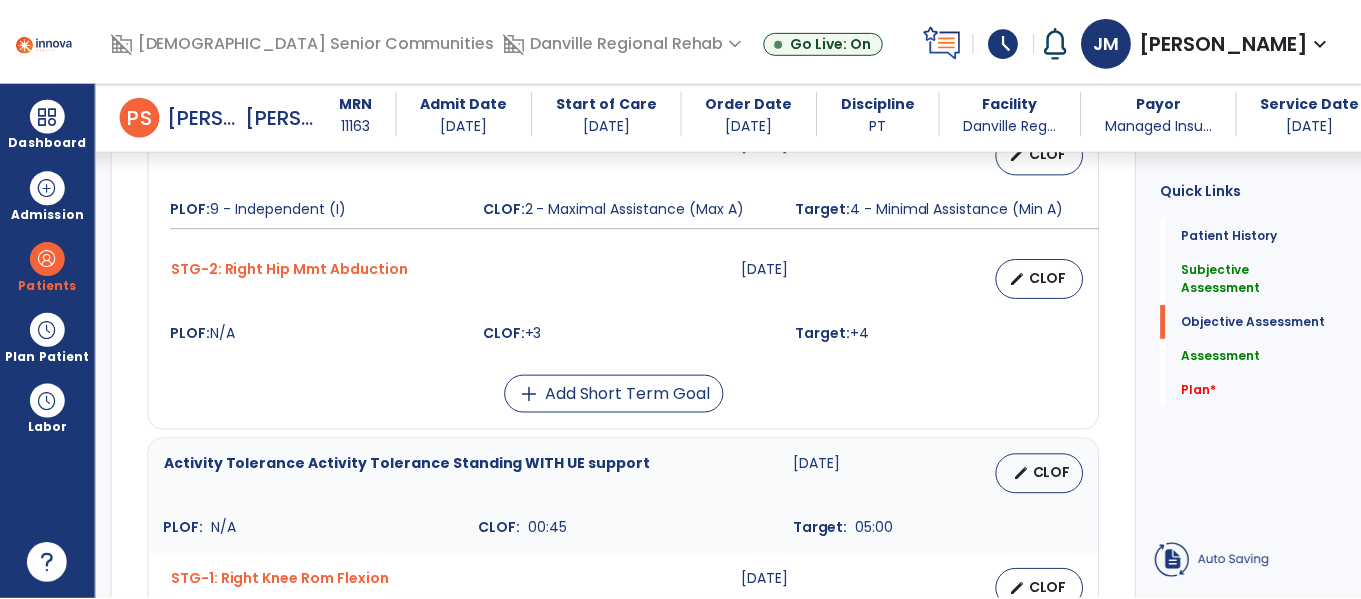 scroll, scrollTop: 1398, scrollLeft: 0, axis: vertical 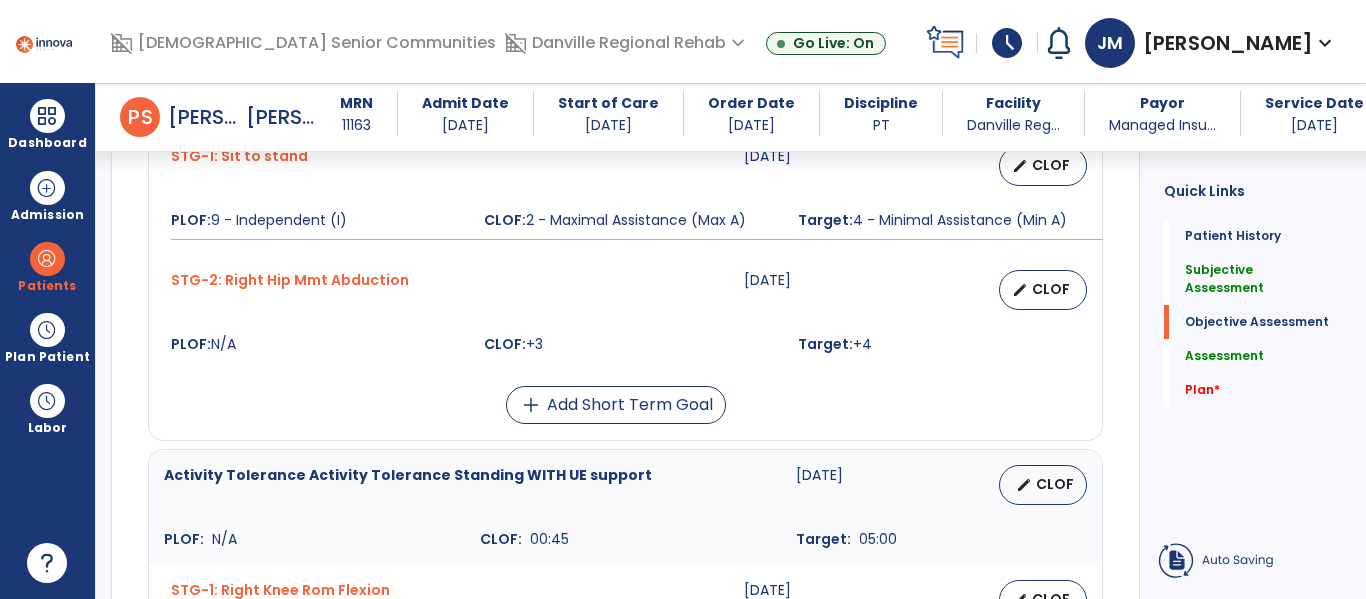 type on "**********" 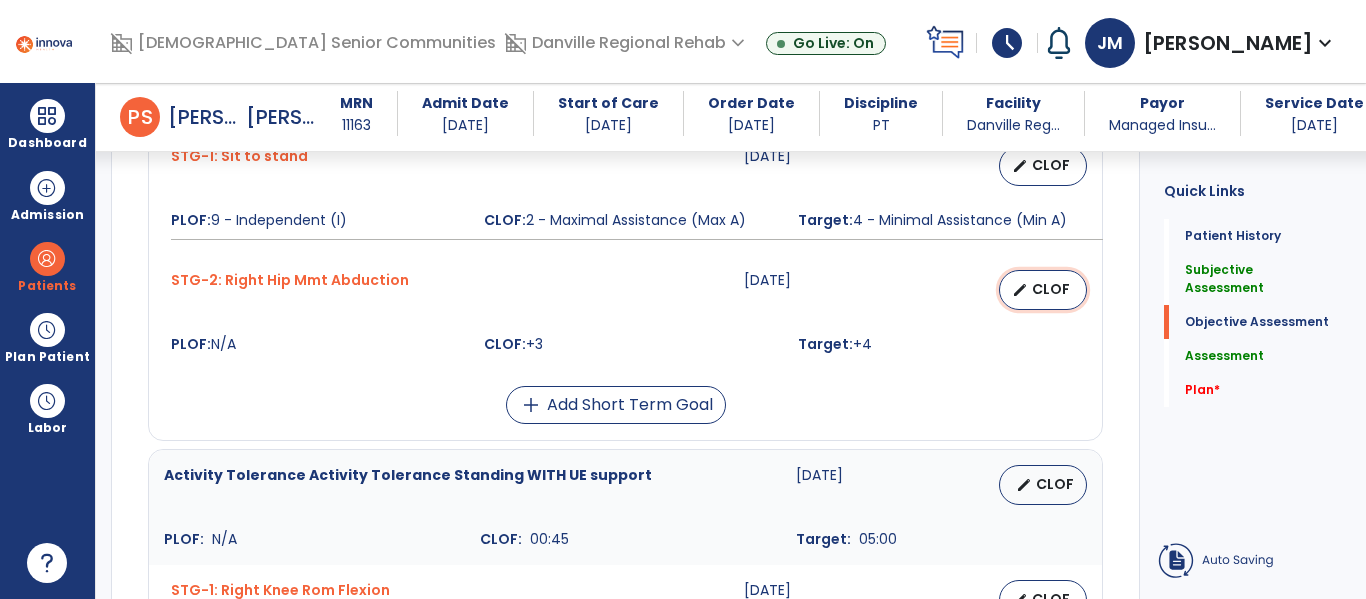 click on "CLOF" at bounding box center [1051, 289] 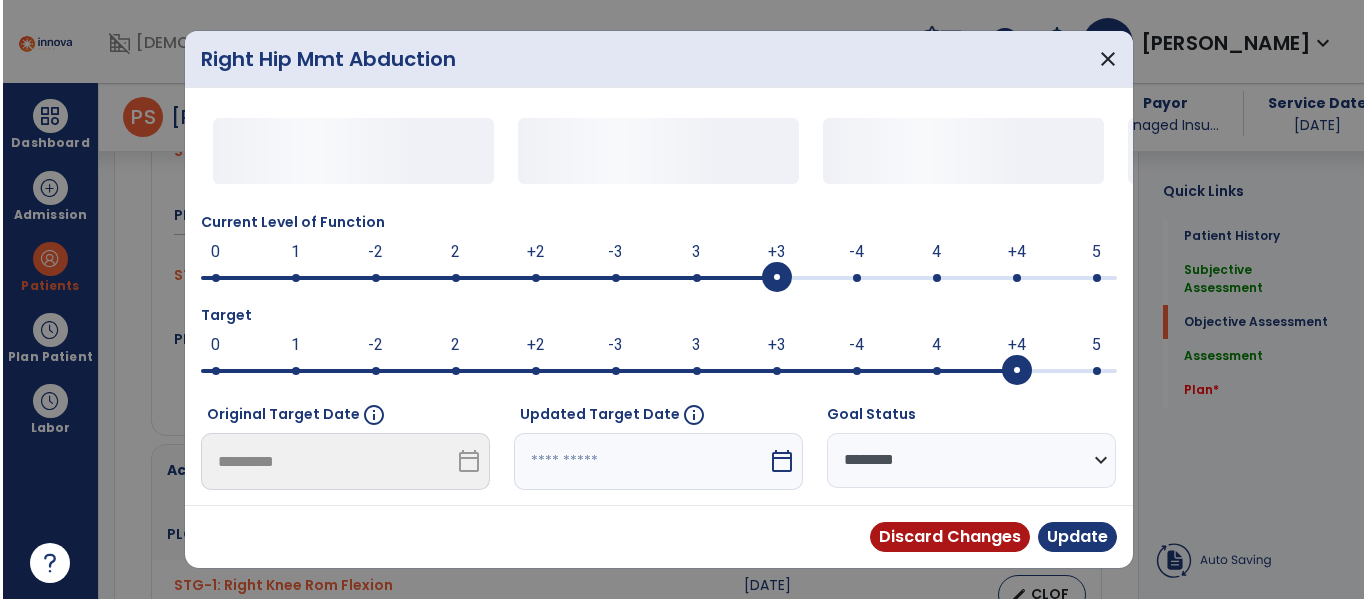 scroll, scrollTop: 1398, scrollLeft: 0, axis: vertical 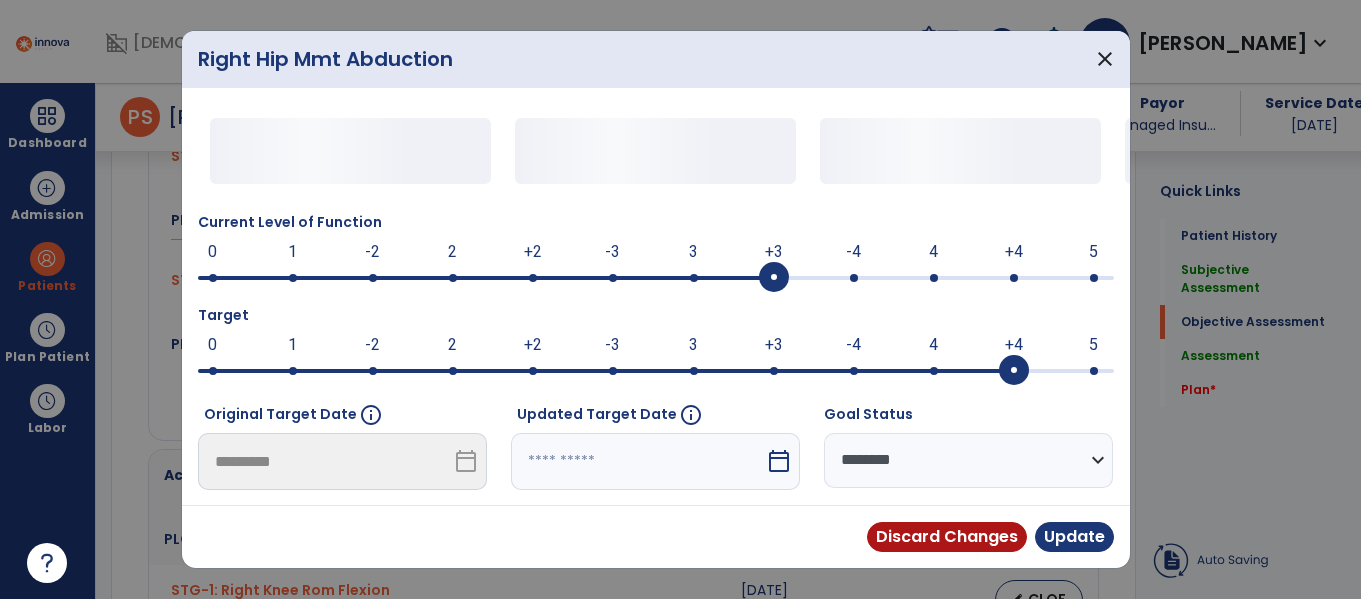 click at bounding box center [854, 278] 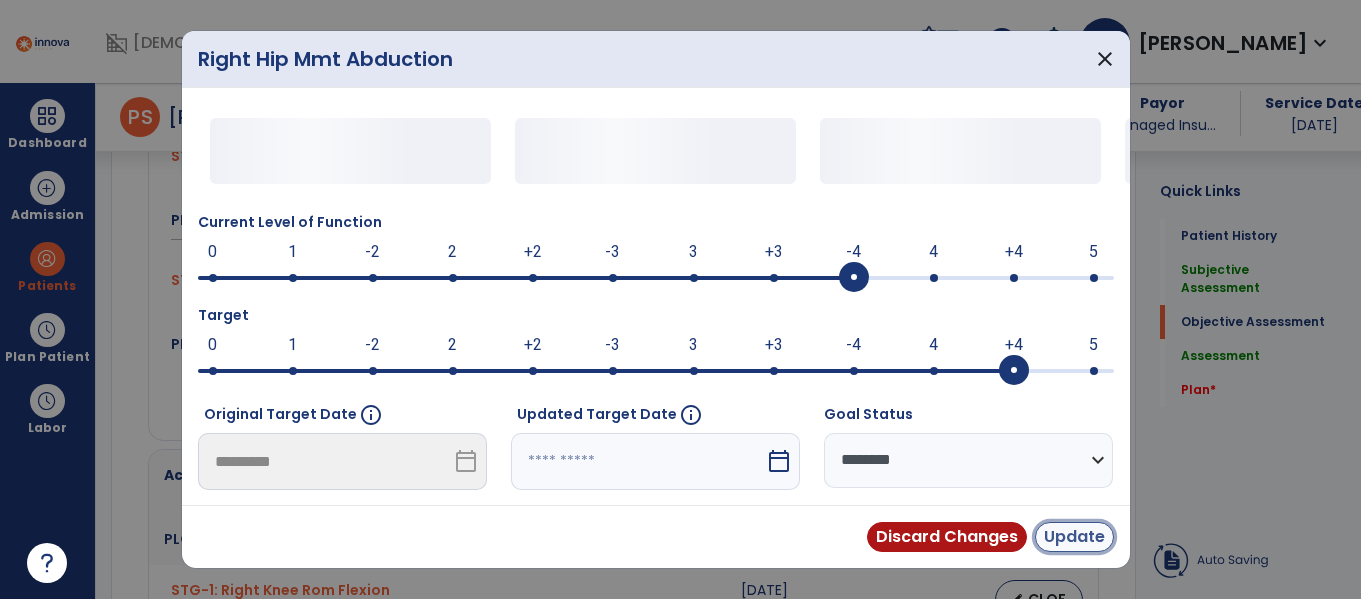 click on "Update" at bounding box center [1074, 537] 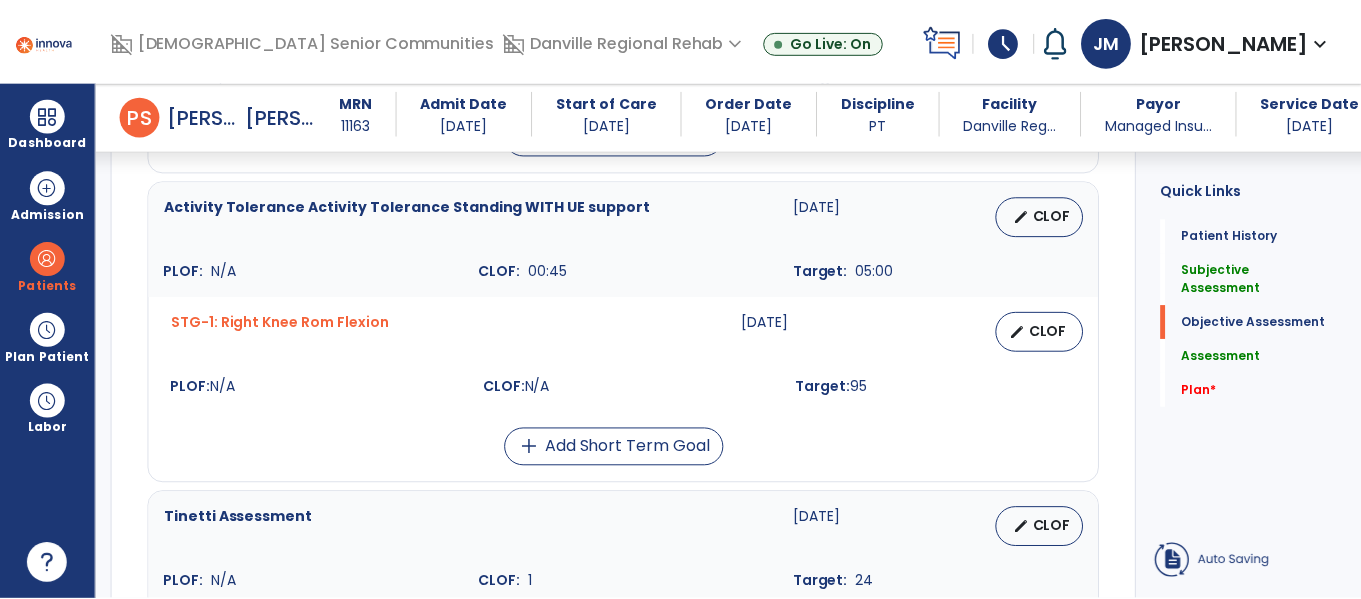 scroll, scrollTop: 1665, scrollLeft: 0, axis: vertical 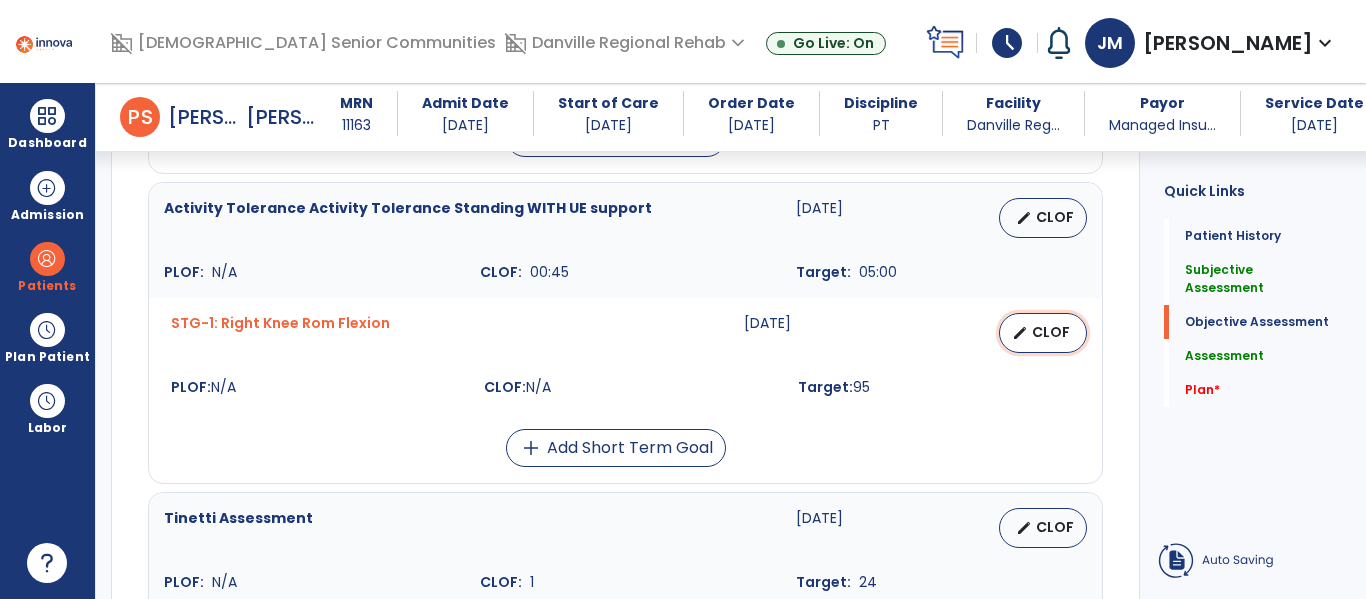 click on "CLOF" at bounding box center (1051, 332) 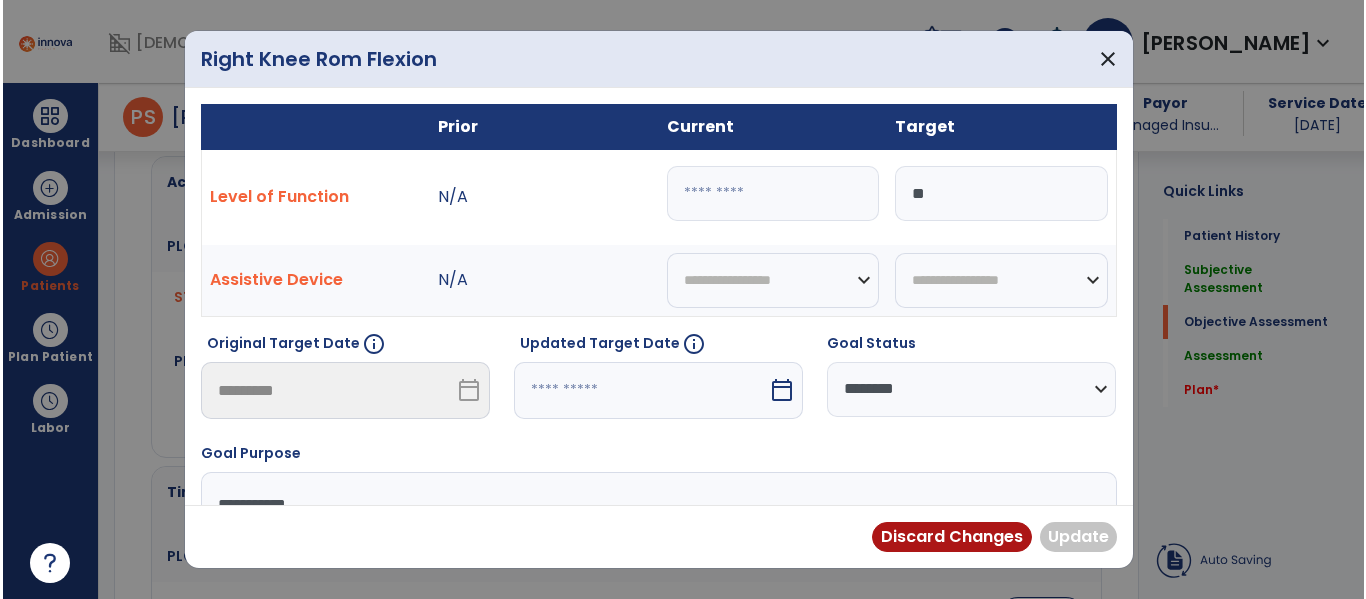 scroll, scrollTop: 1686, scrollLeft: 0, axis: vertical 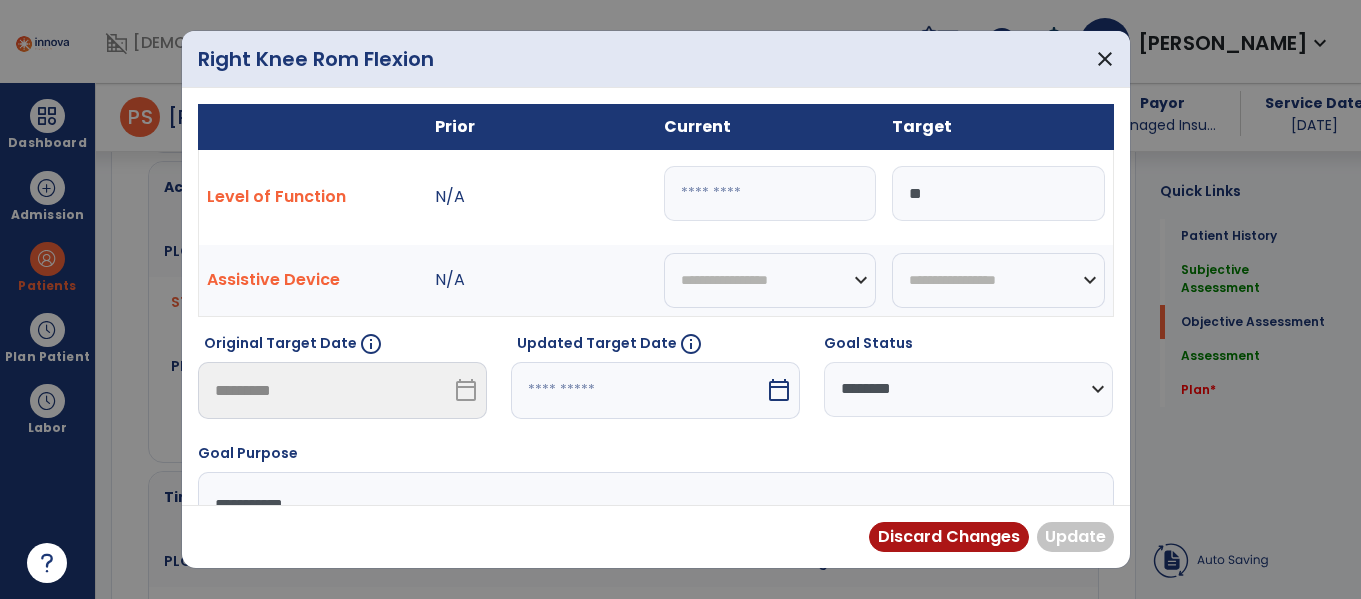 click at bounding box center (770, 193) 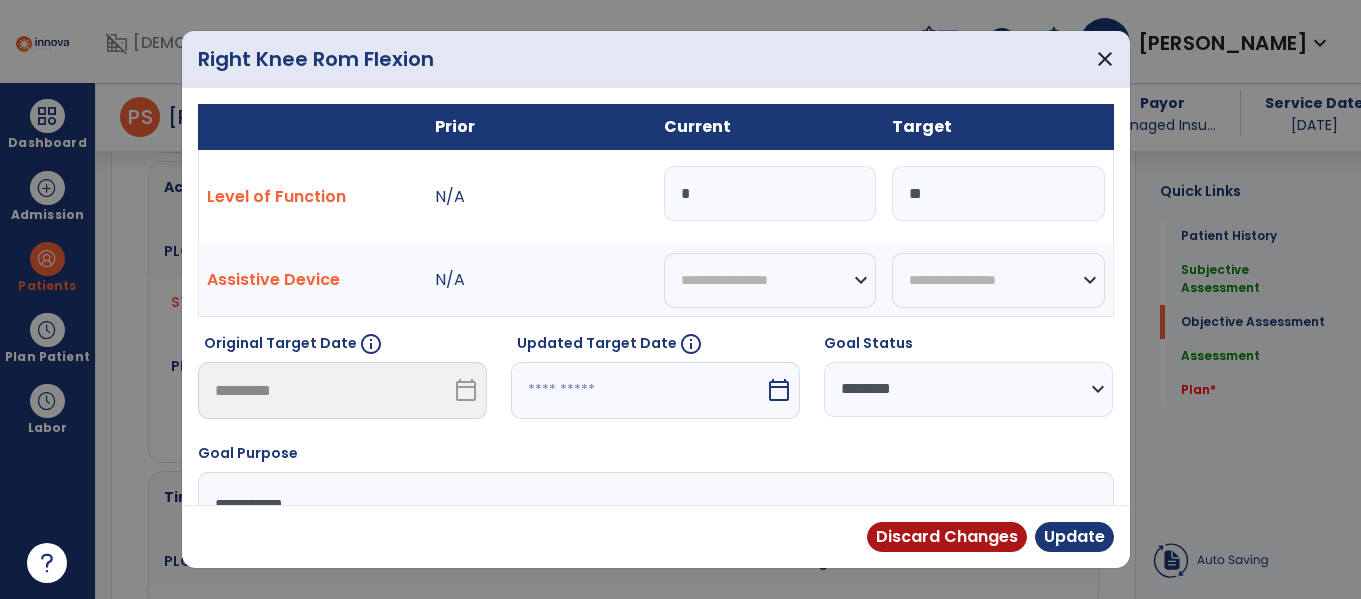 type on "**" 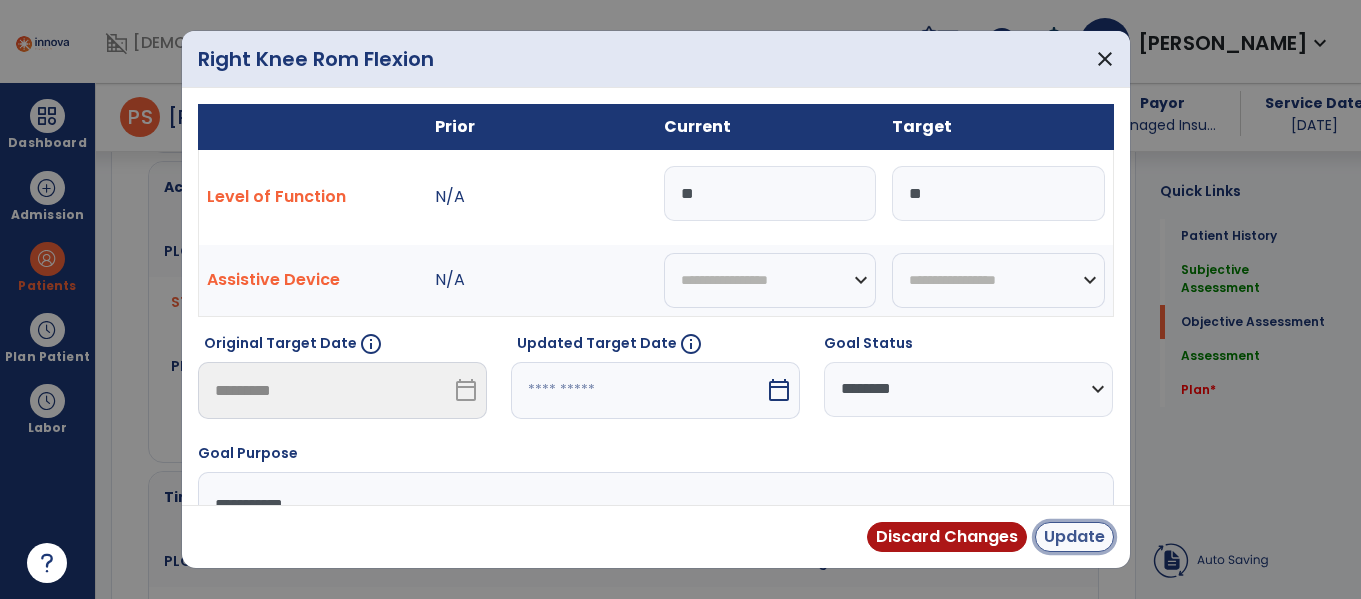 click on "Update" at bounding box center [1074, 537] 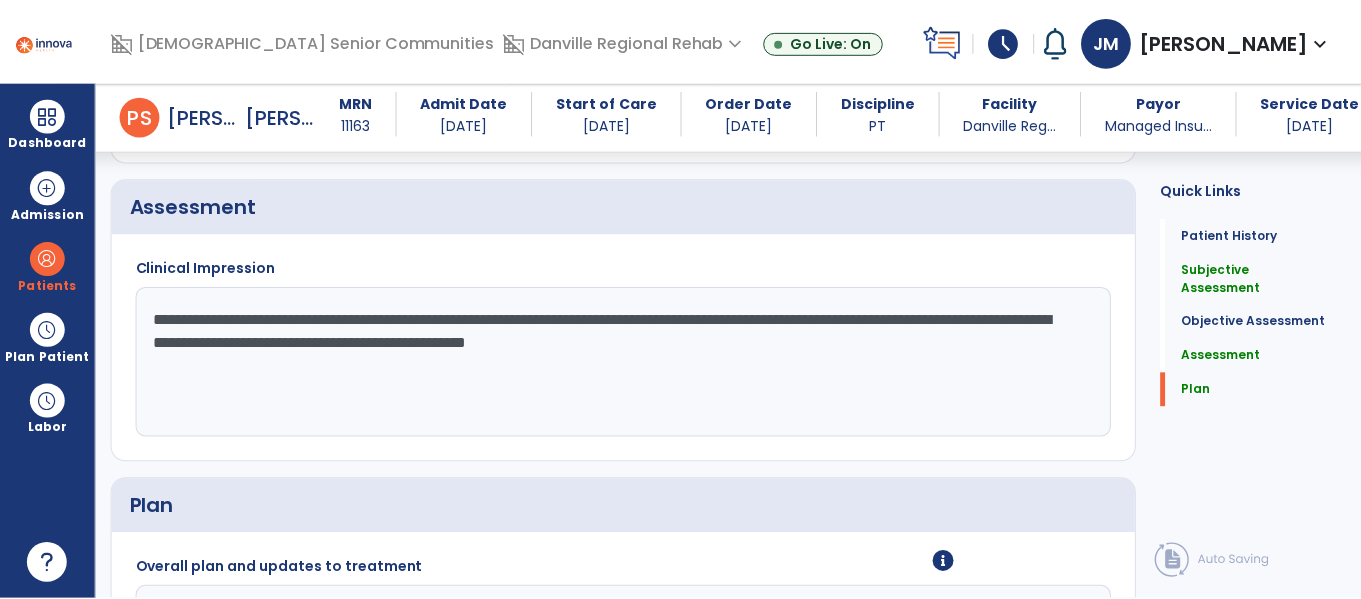 scroll, scrollTop: 2568, scrollLeft: 0, axis: vertical 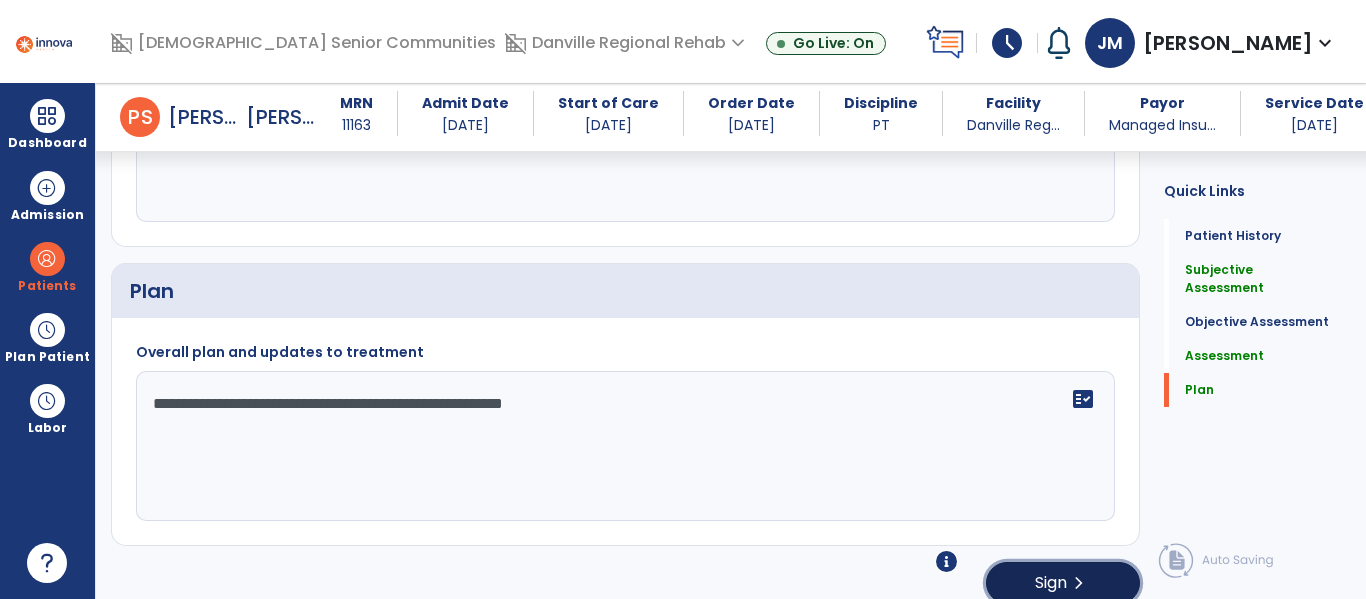 click on "chevron_right" 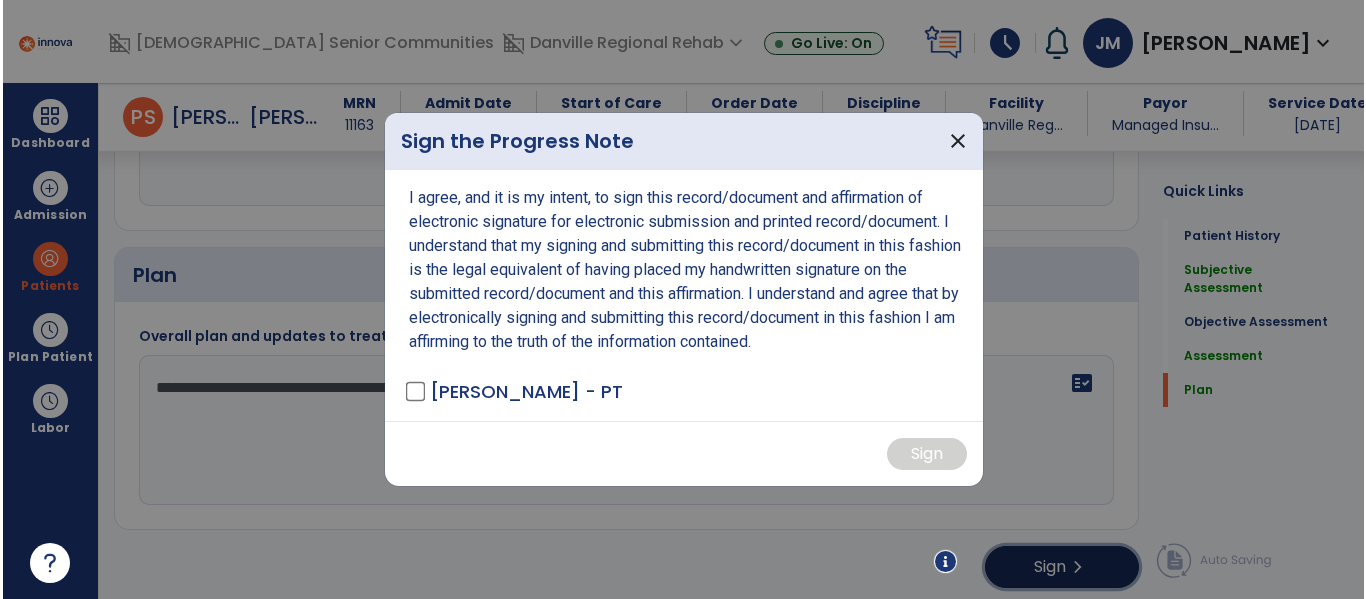 scroll, scrollTop: 2589, scrollLeft: 0, axis: vertical 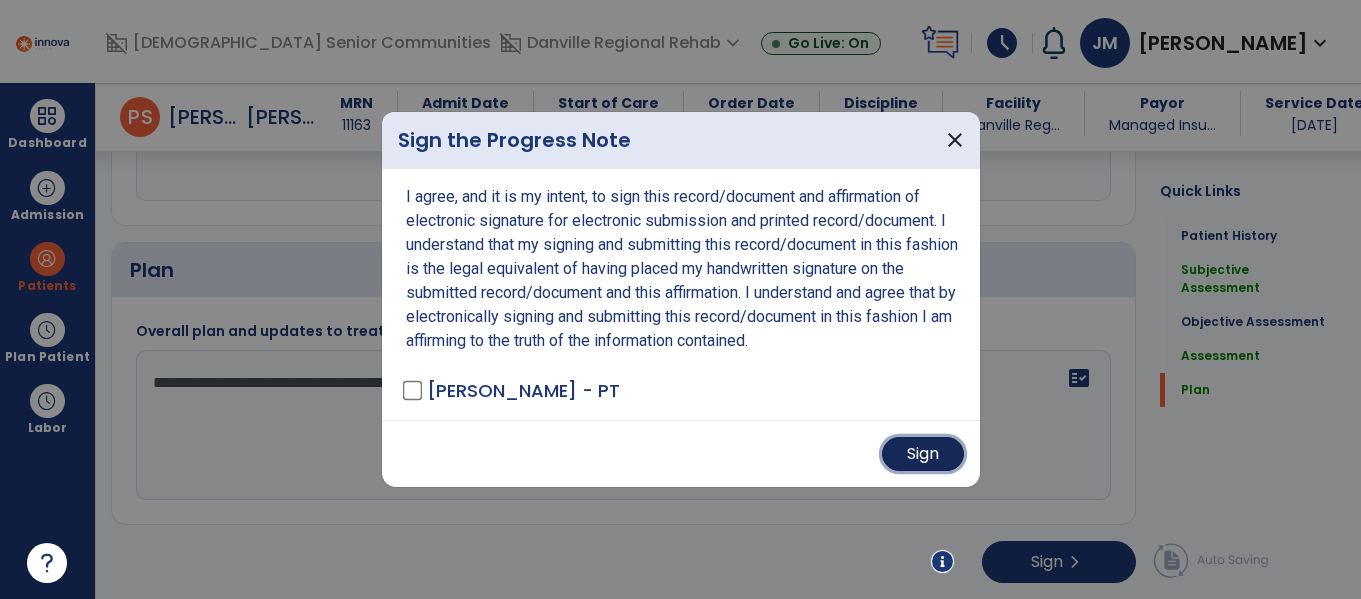 click on "Sign" at bounding box center (923, 454) 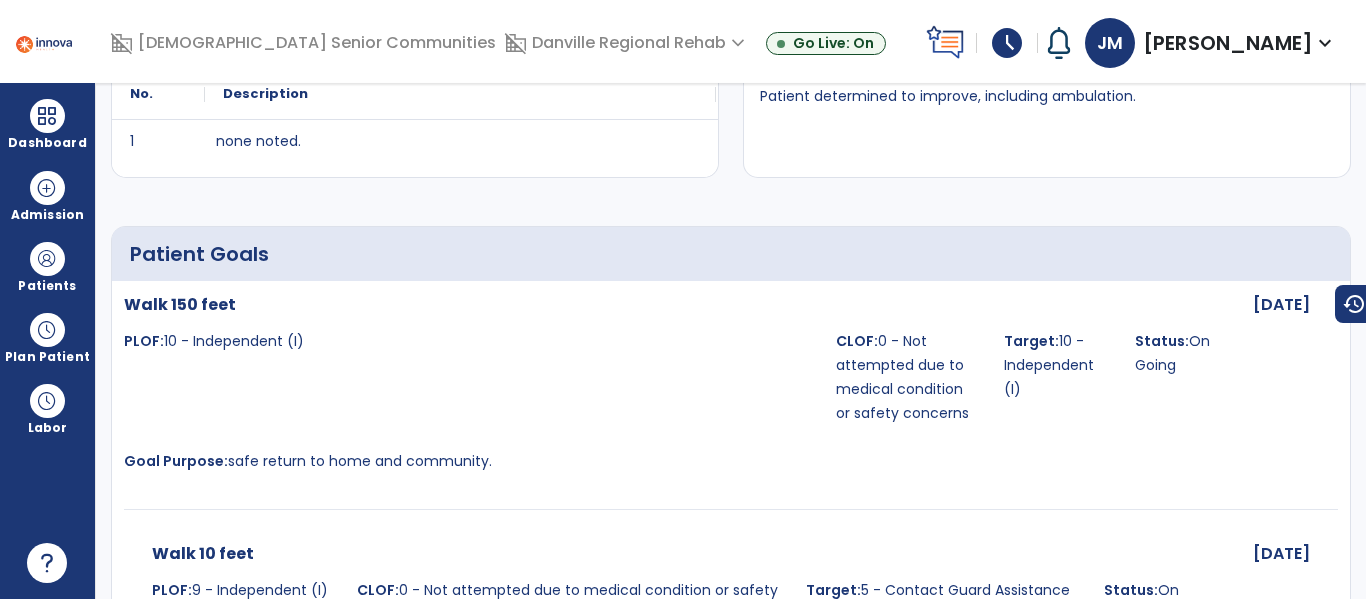 scroll, scrollTop: 0, scrollLeft: 0, axis: both 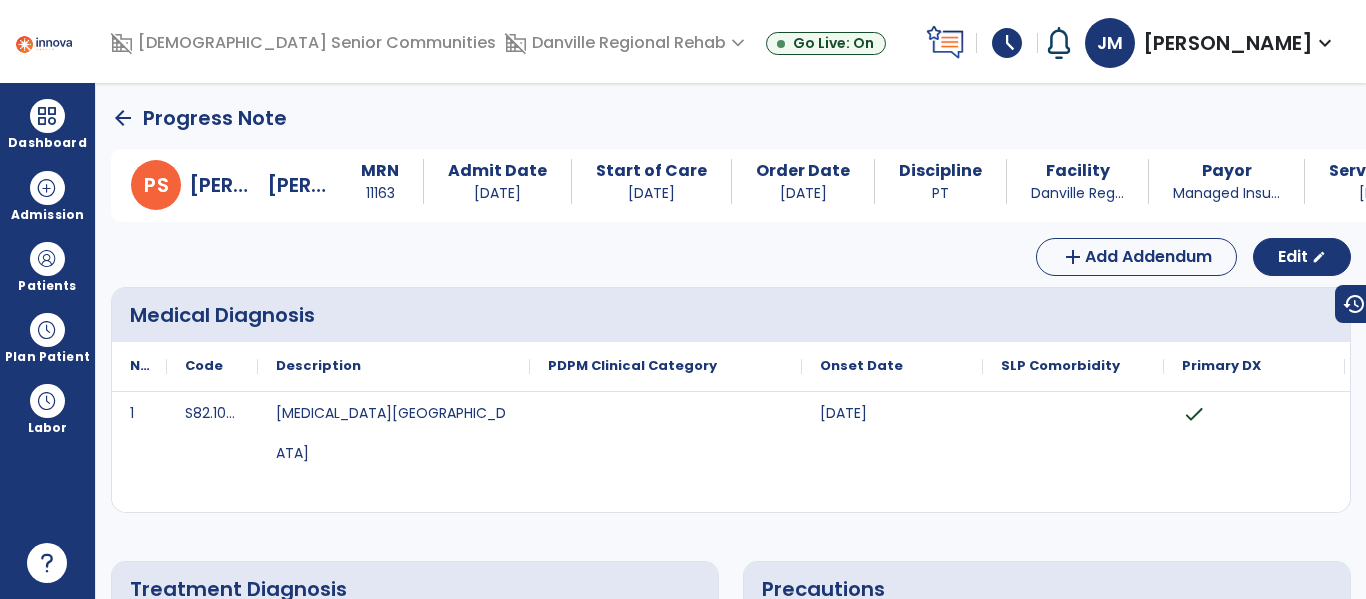 click on "arrow_back" 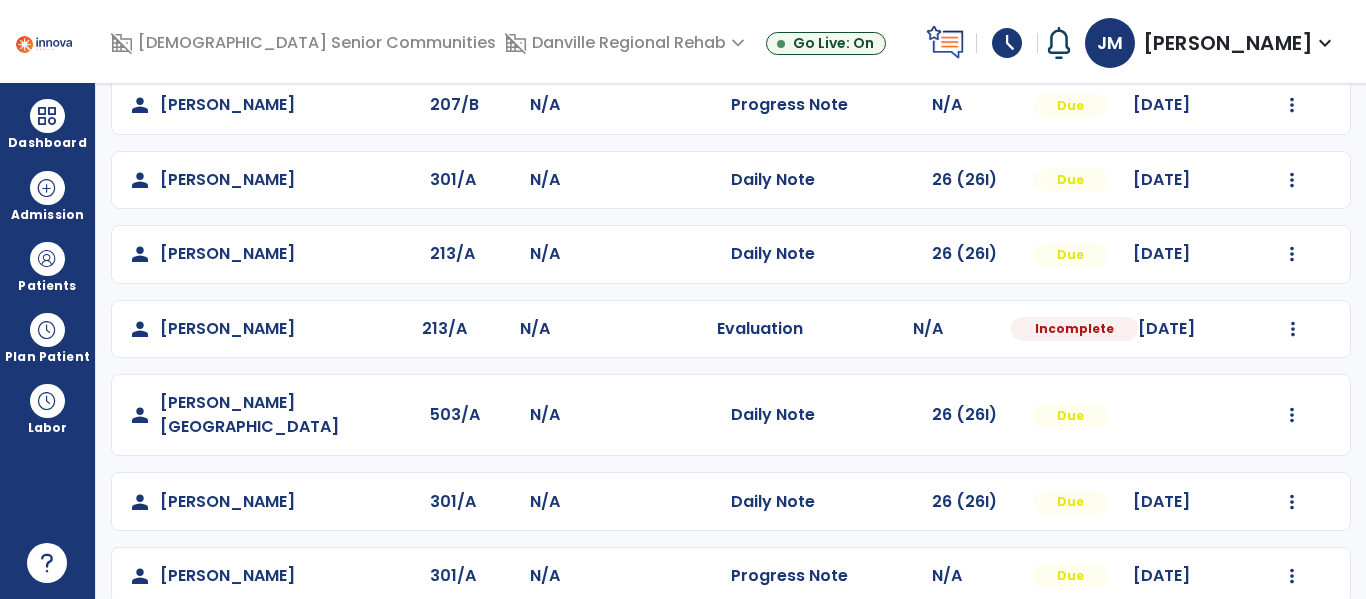 scroll, scrollTop: 1084, scrollLeft: 0, axis: vertical 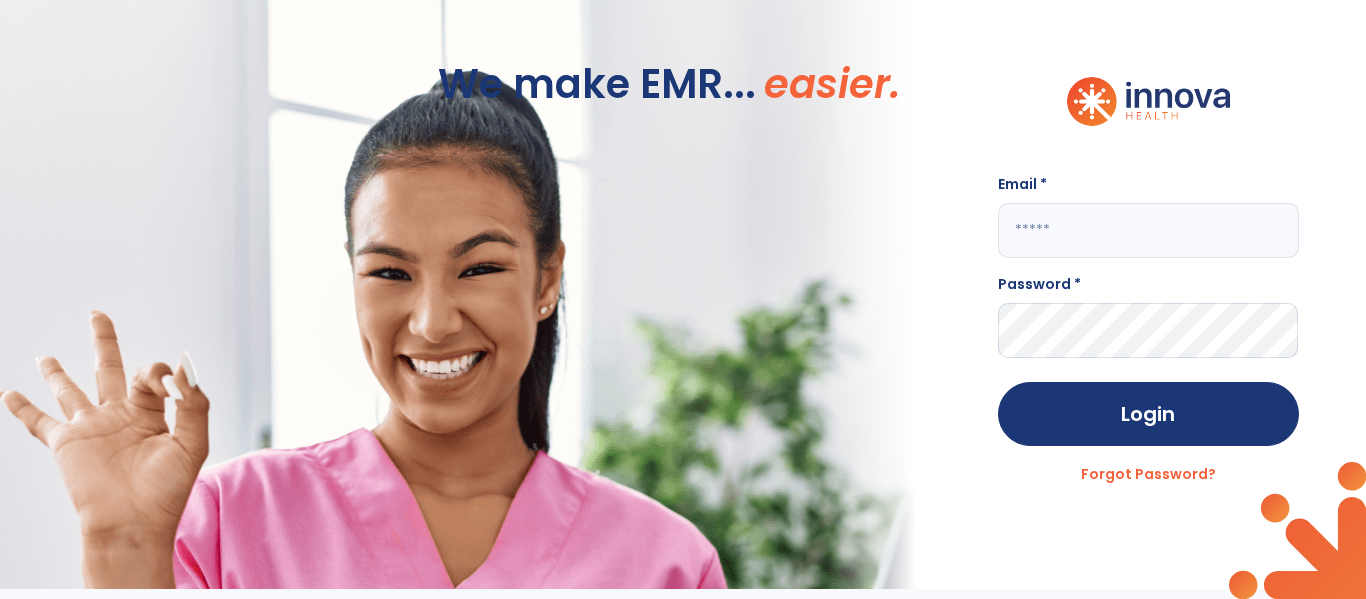 click 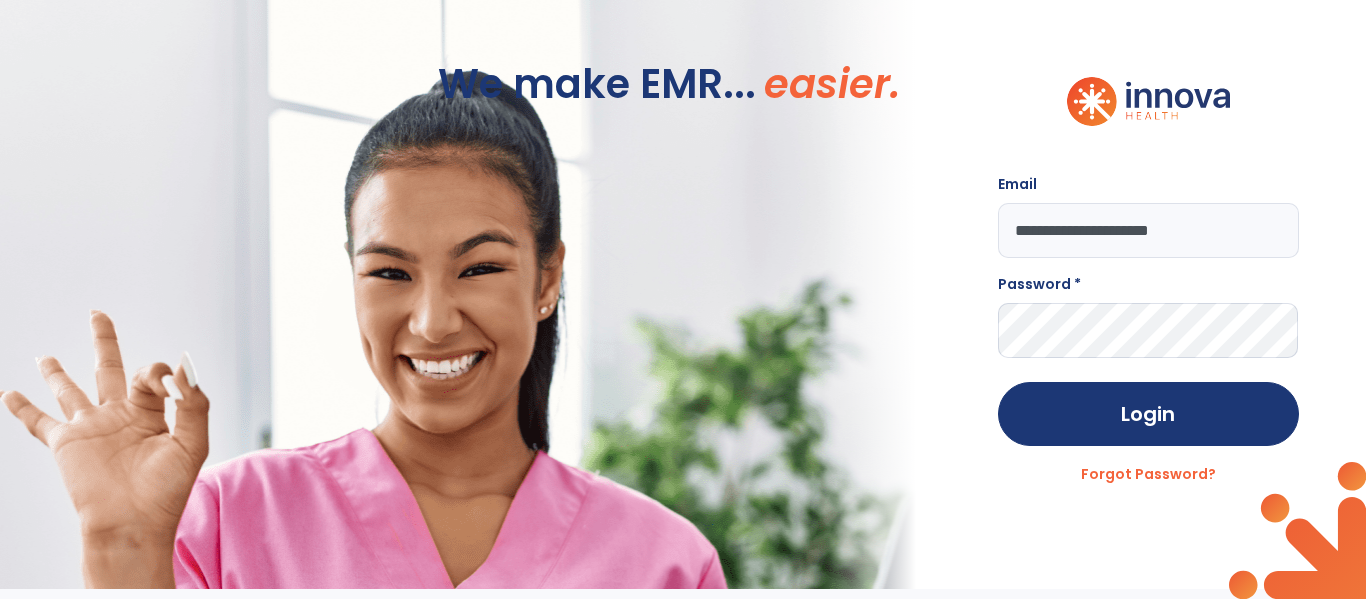 type on "**********" 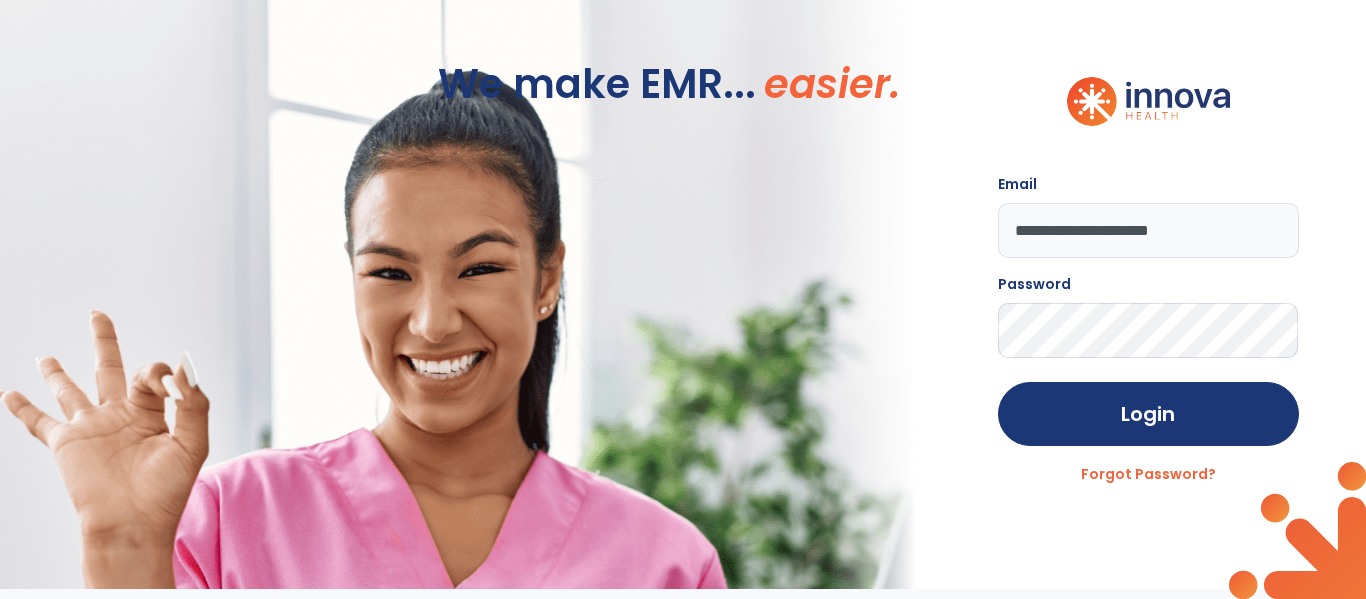 click on "Login" 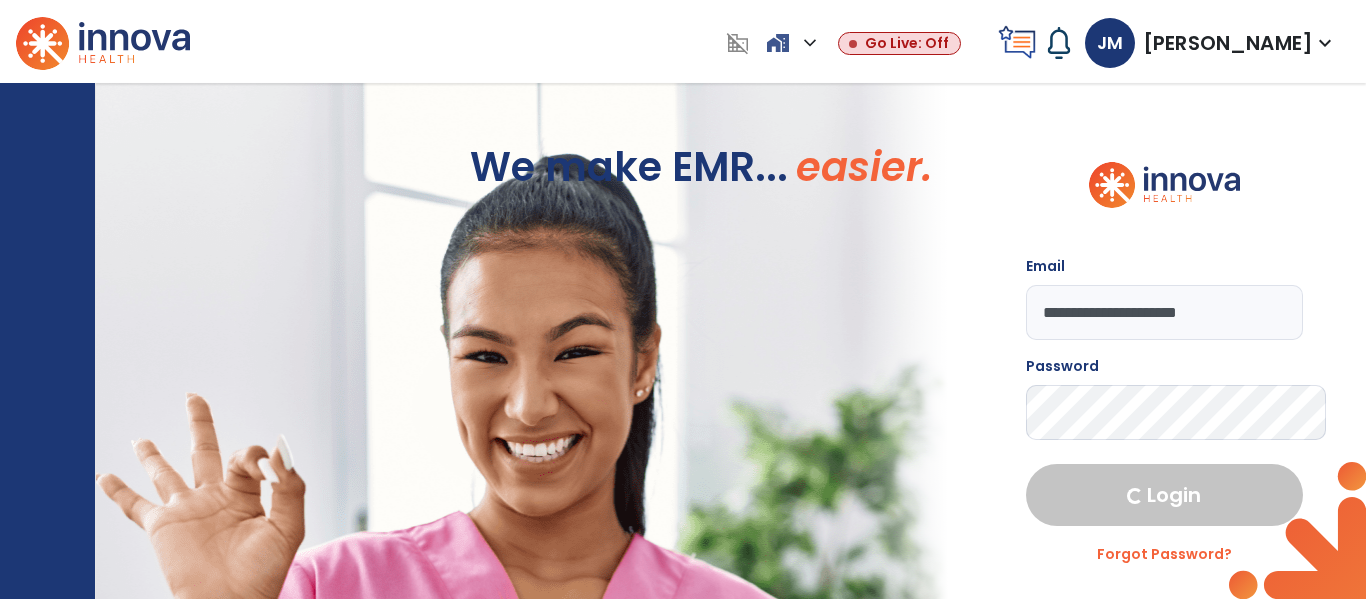 select on "****" 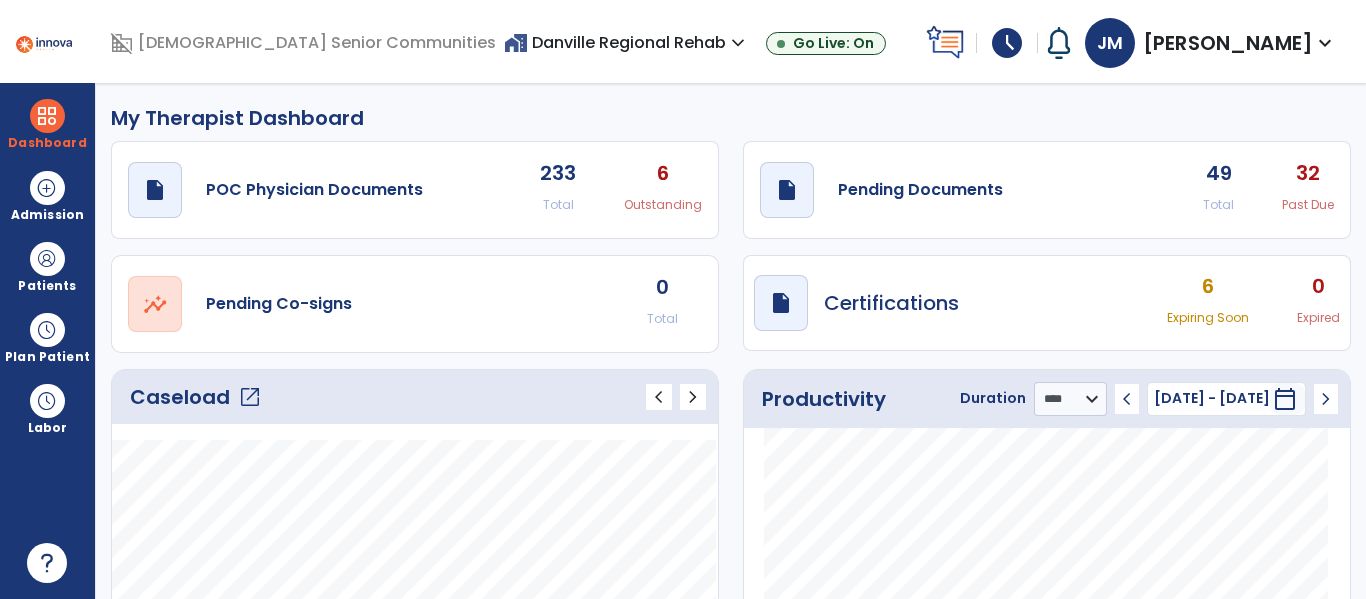 click on "open_in_new" 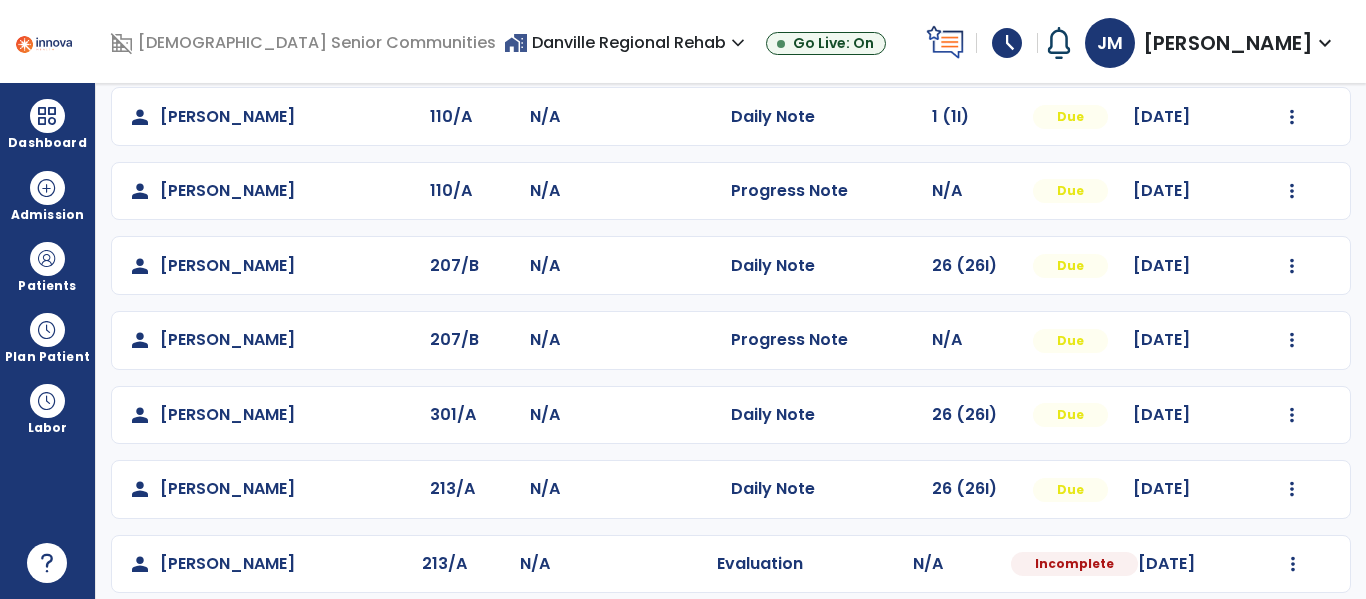 scroll, scrollTop: 848, scrollLeft: 0, axis: vertical 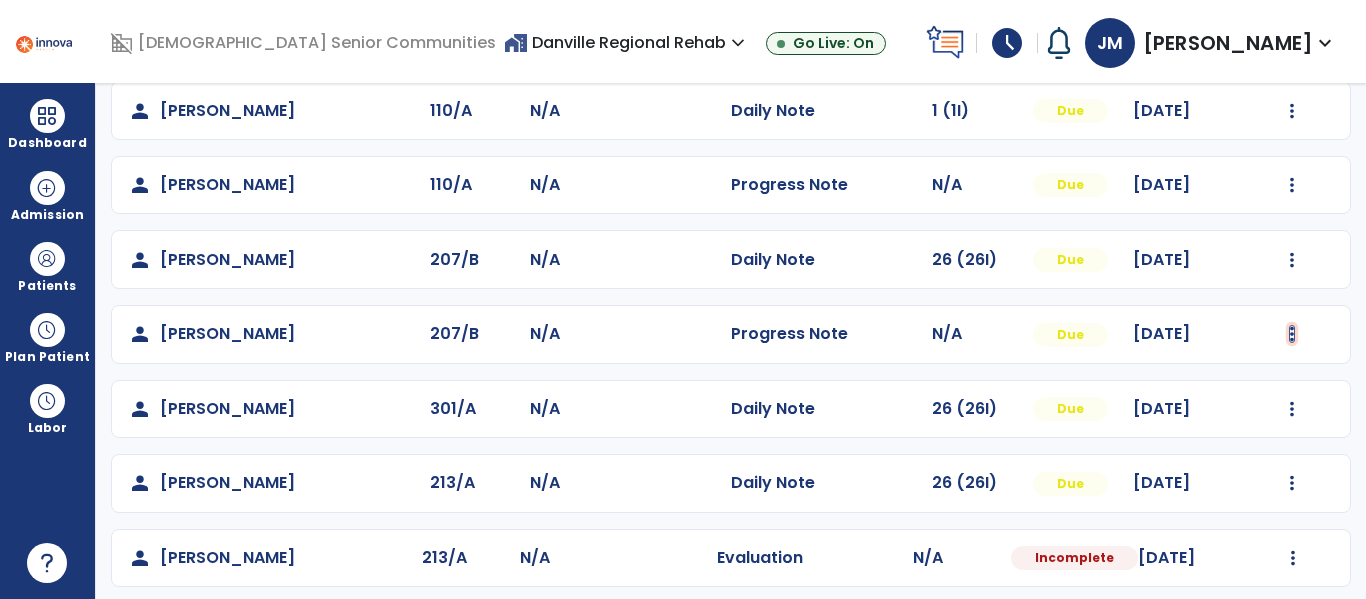 click at bounding box center [1292, -486] 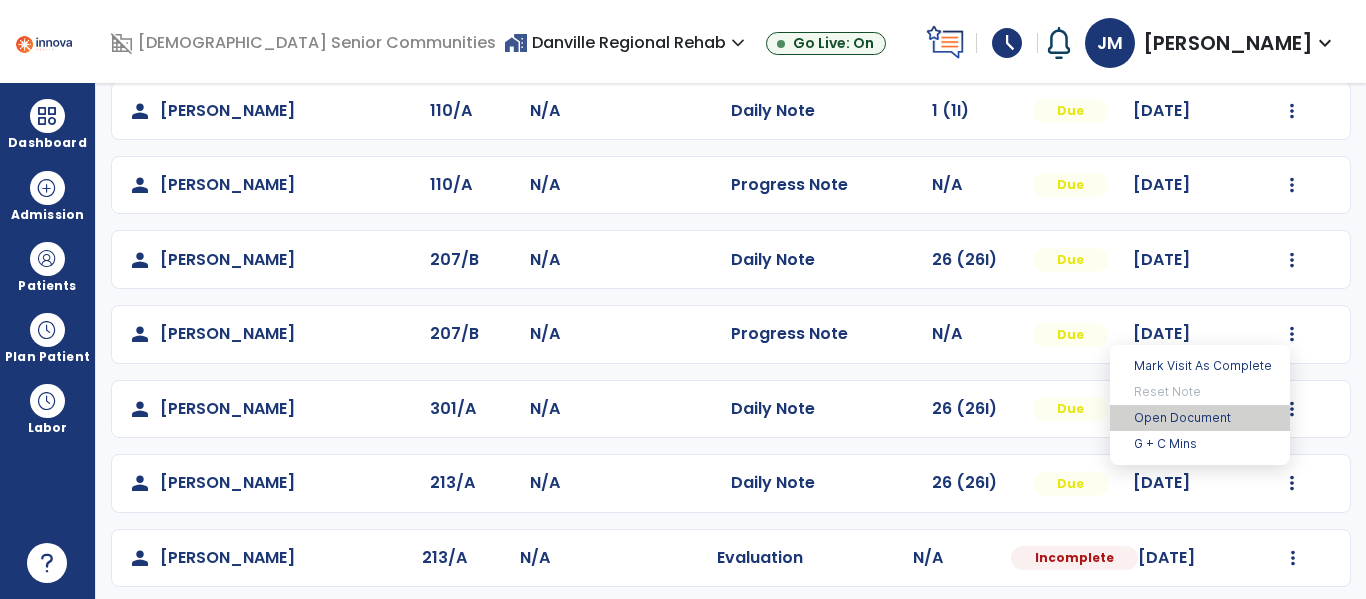 click on "Open Document" at bounding box center (1200, 418) 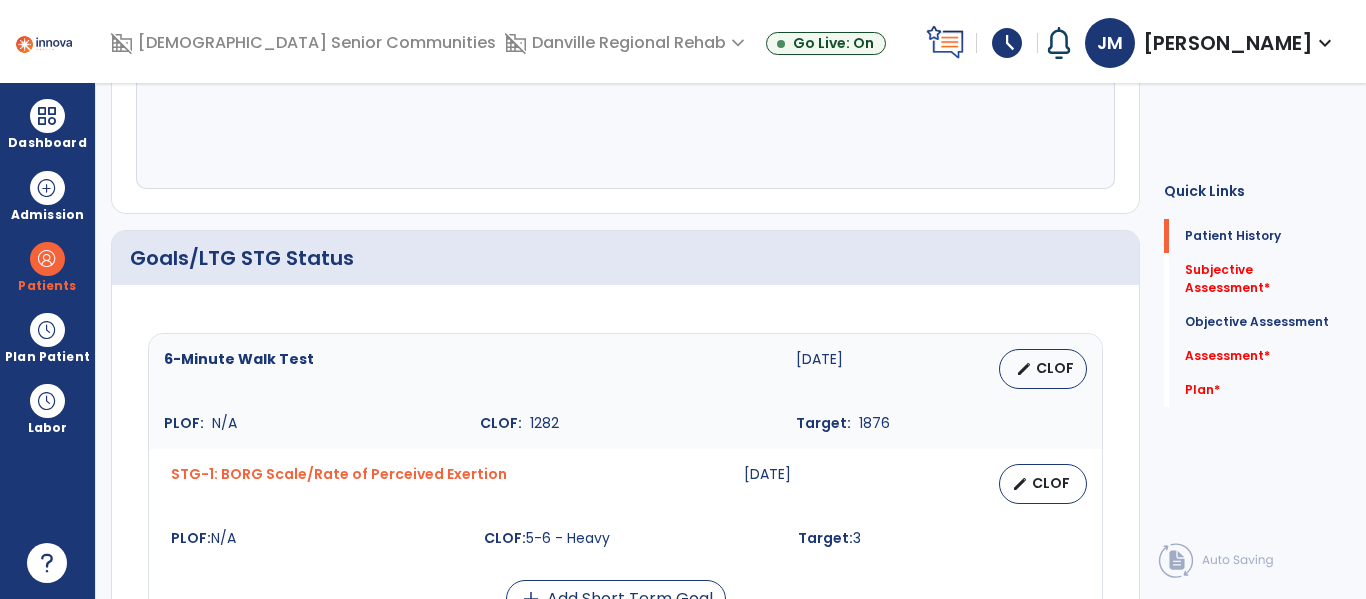 scroll, scrollTop: 0, scrollLeft: 0, axis: both 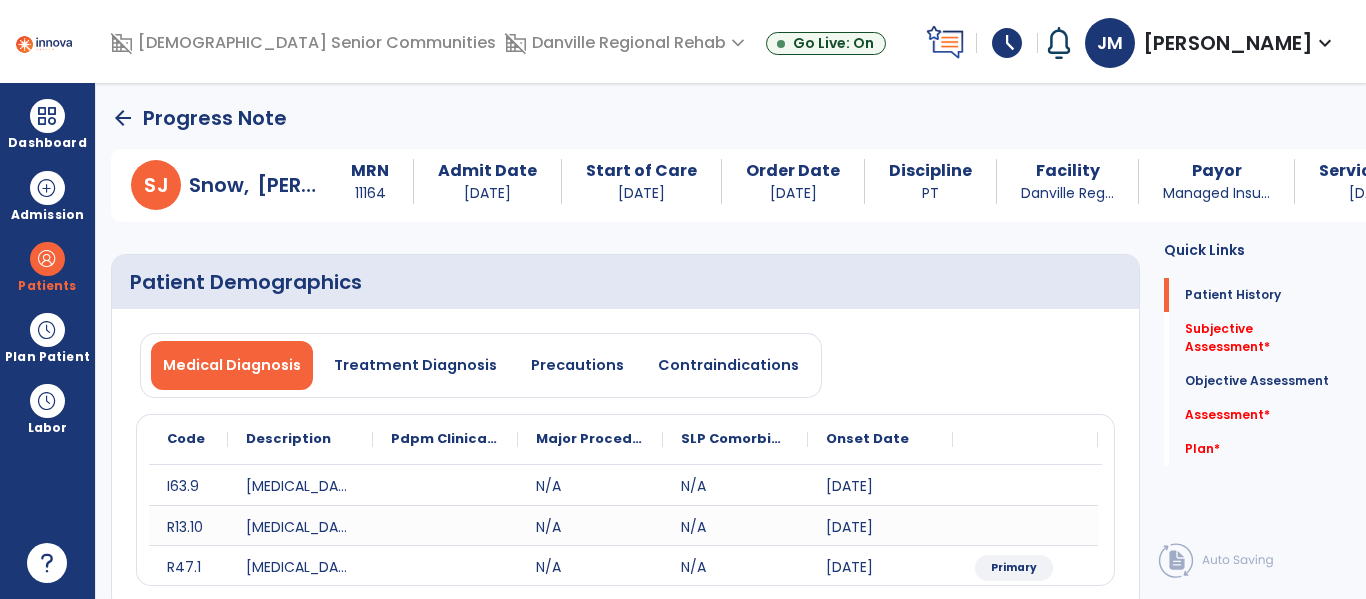 click on "arrow_back" 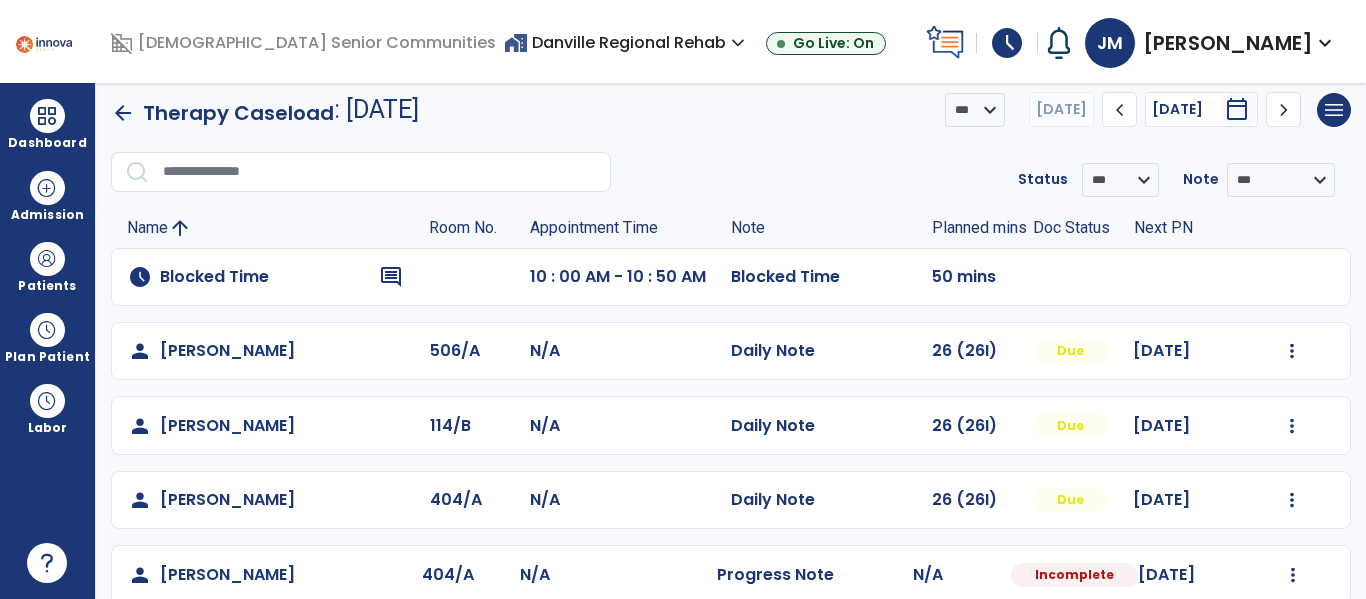 scroll, scrollTop: 8, scrollLeft: 0, axis: vertical 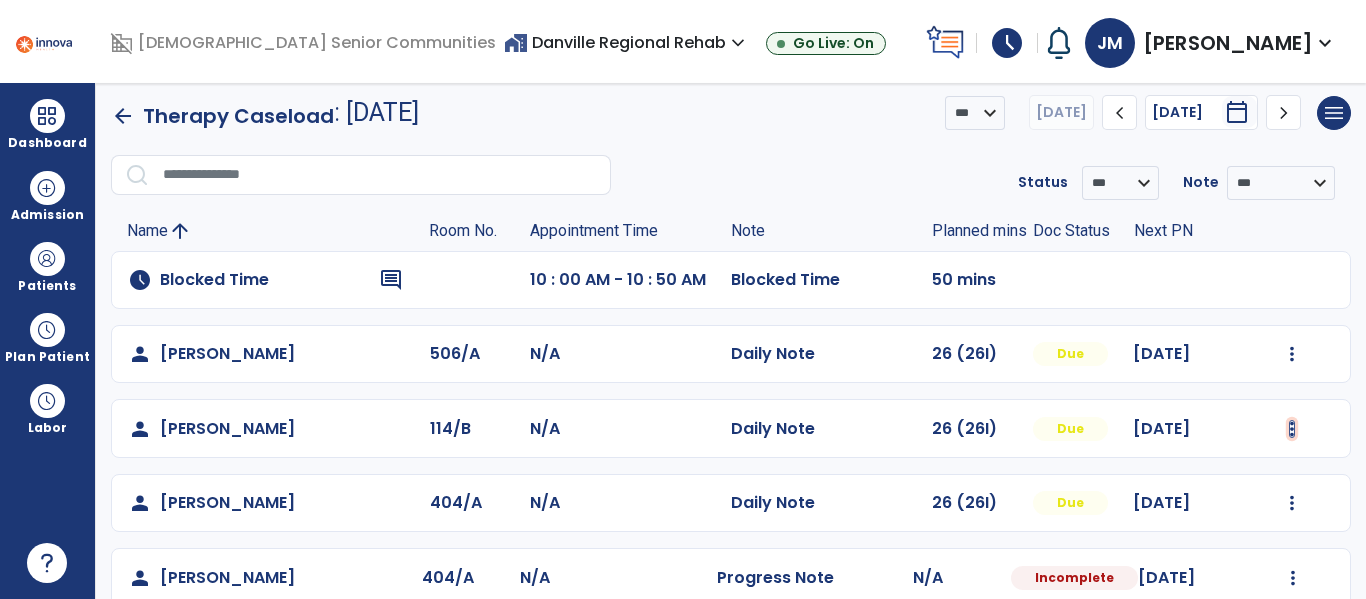 click at bounding box center [1292, 354] 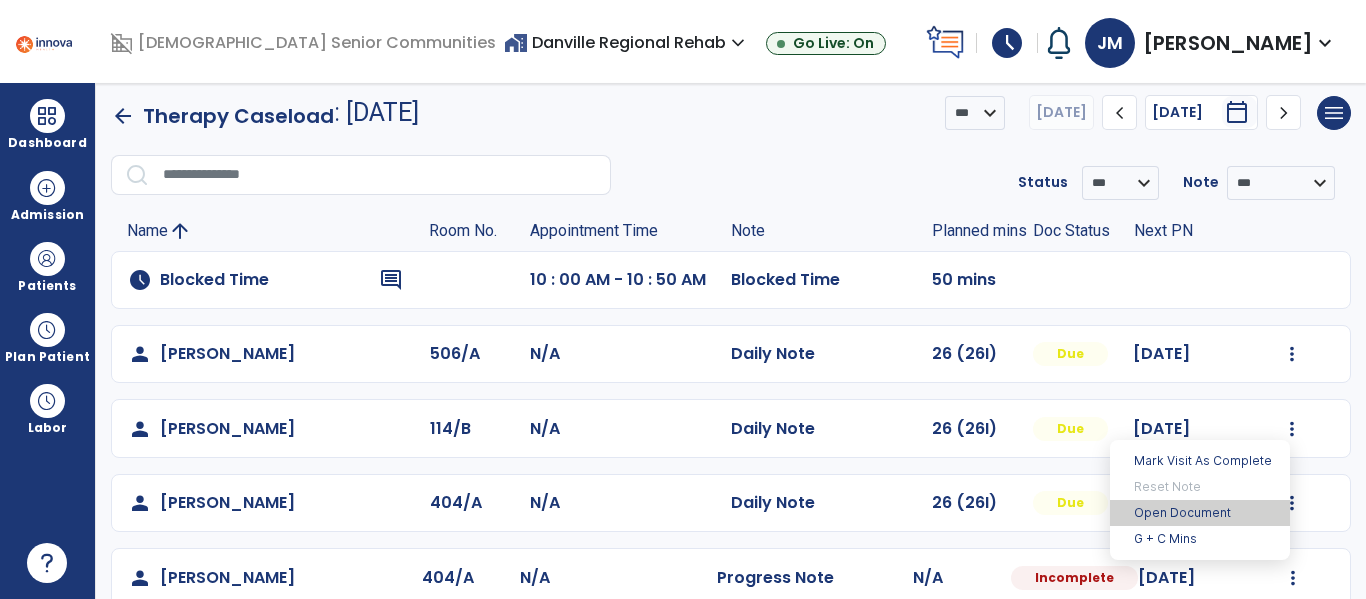 click on "Open Document" at bounding box center (1200, 513) 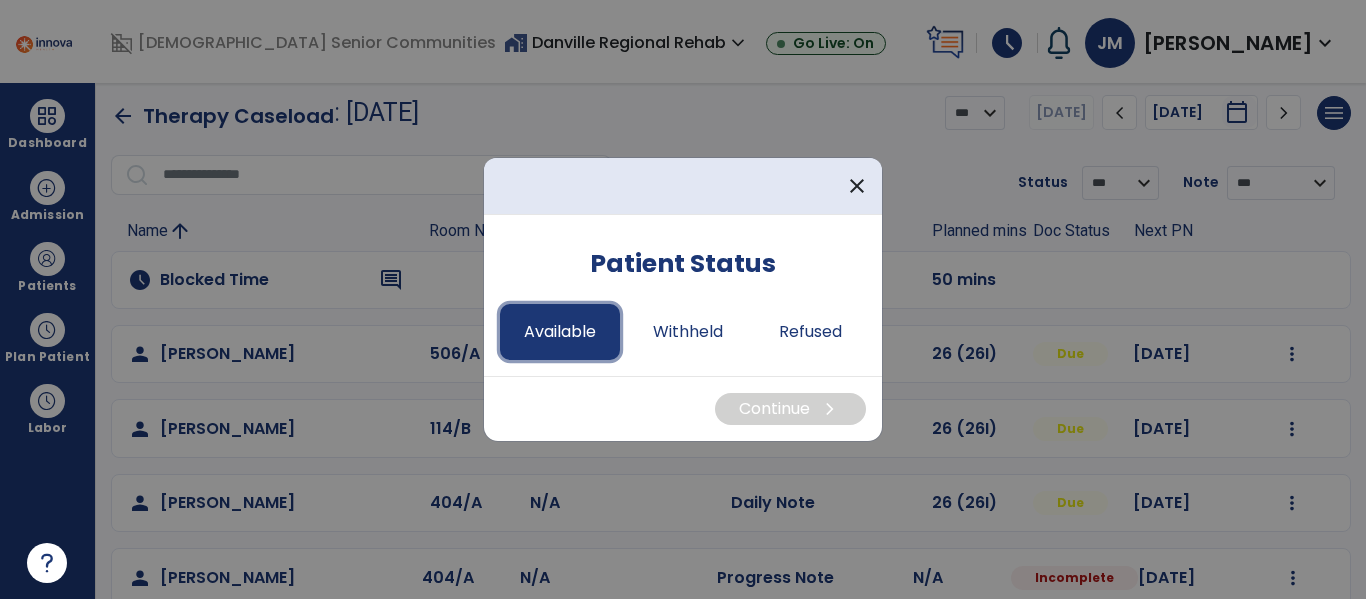 click on "Available" at bounding box center [560, 332] 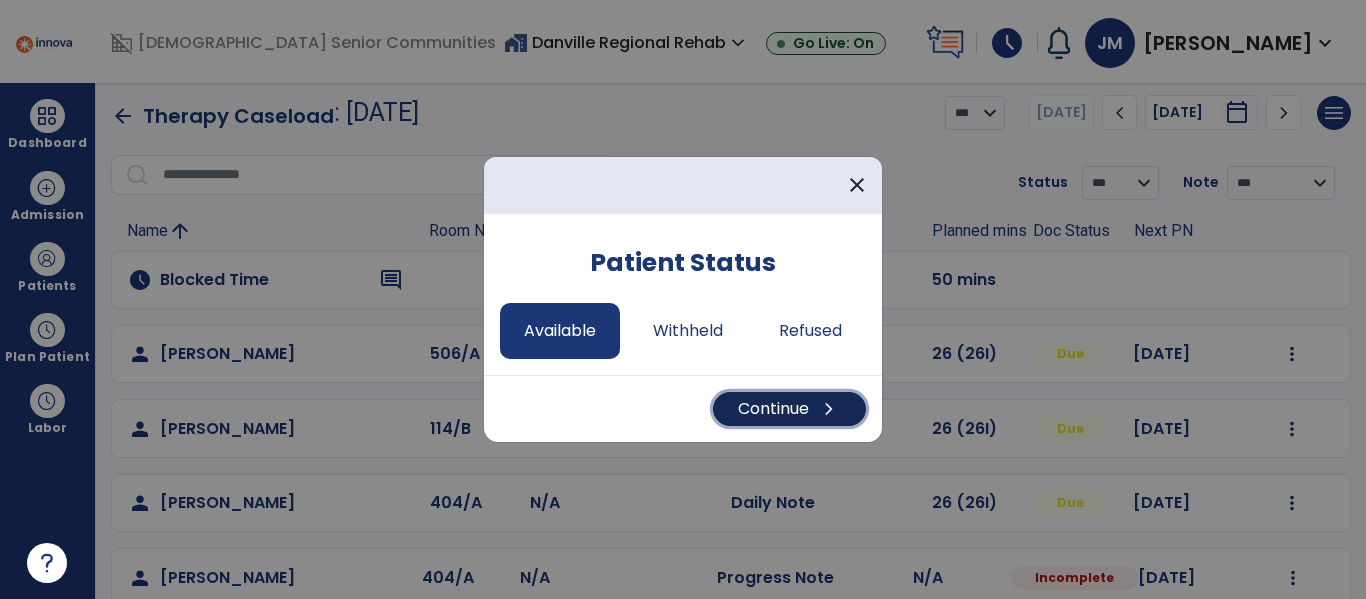 click on "Continue   chevron_right" at bounding box center (789, 409) 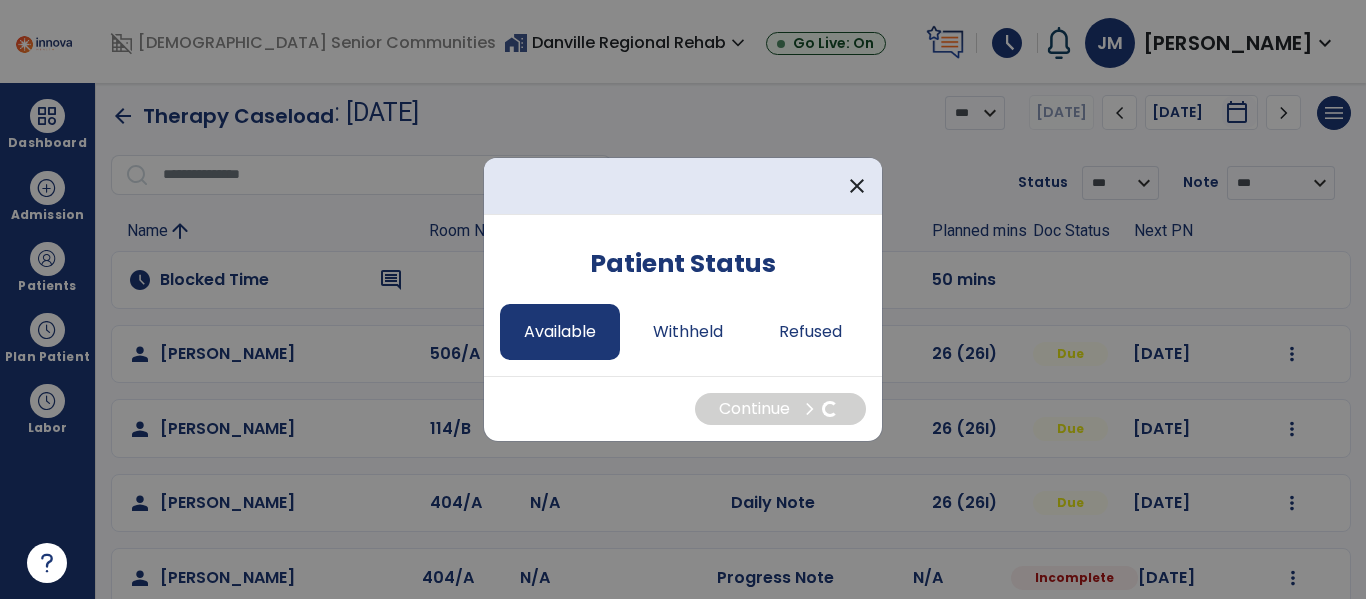 select on "*" 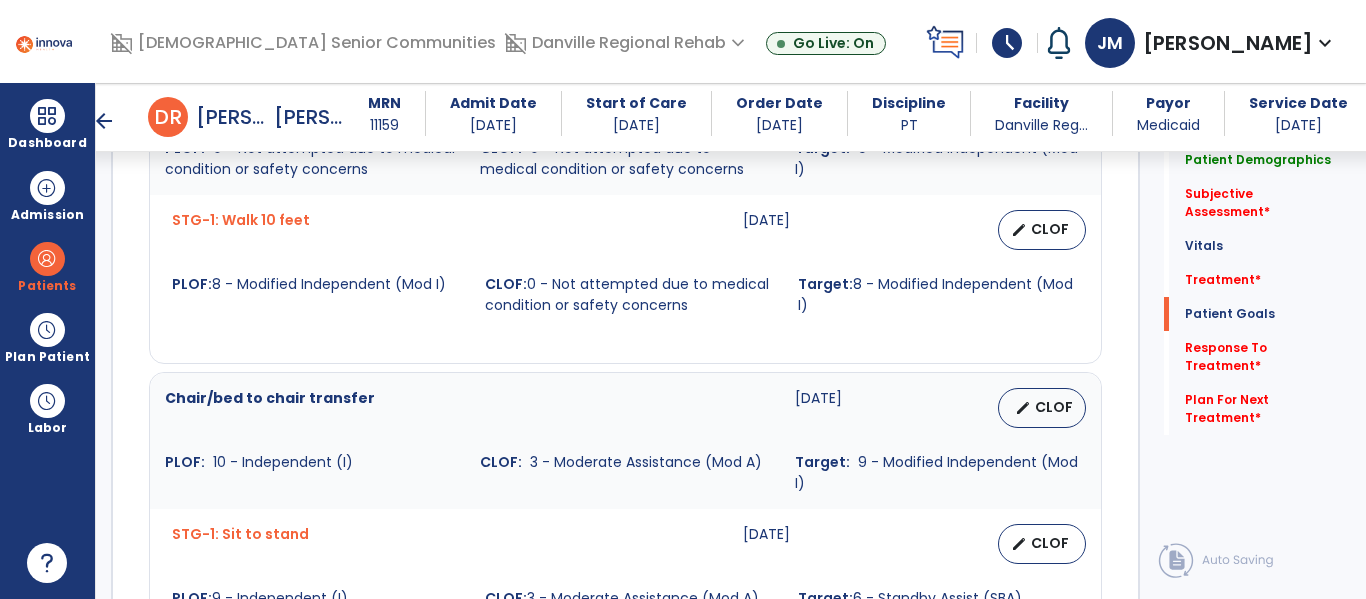 scroll, scrollTop: 1606, scrollLeft: 0, axis: vertical 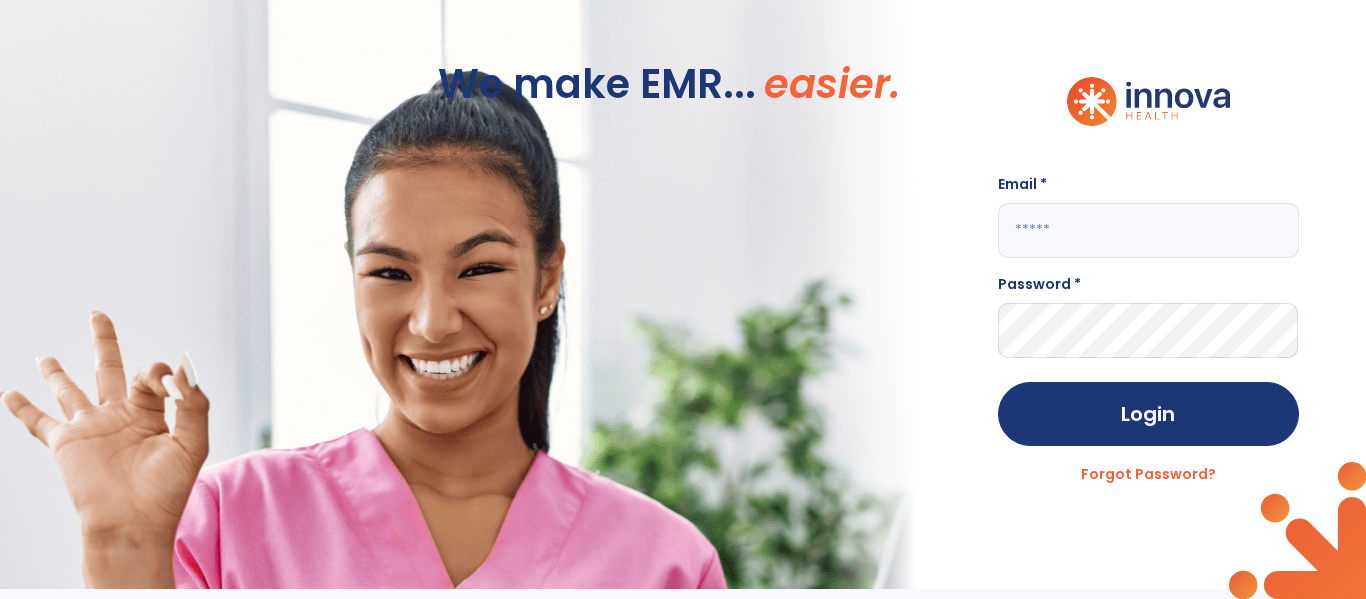 click 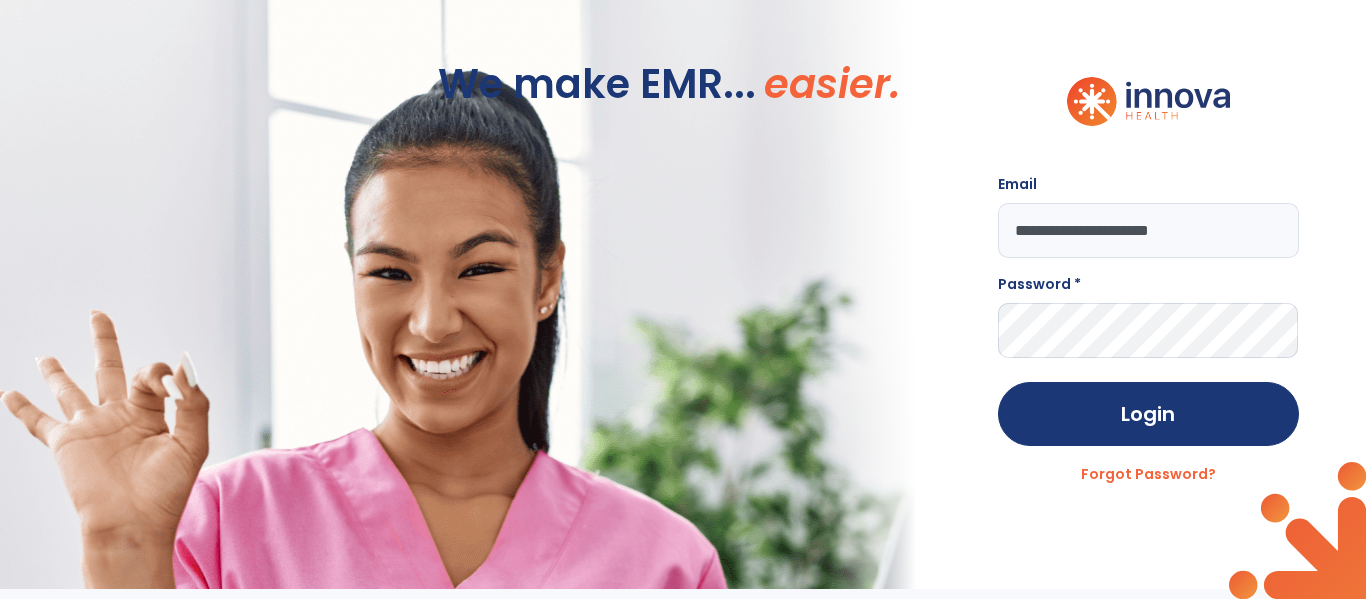 type on "**********" 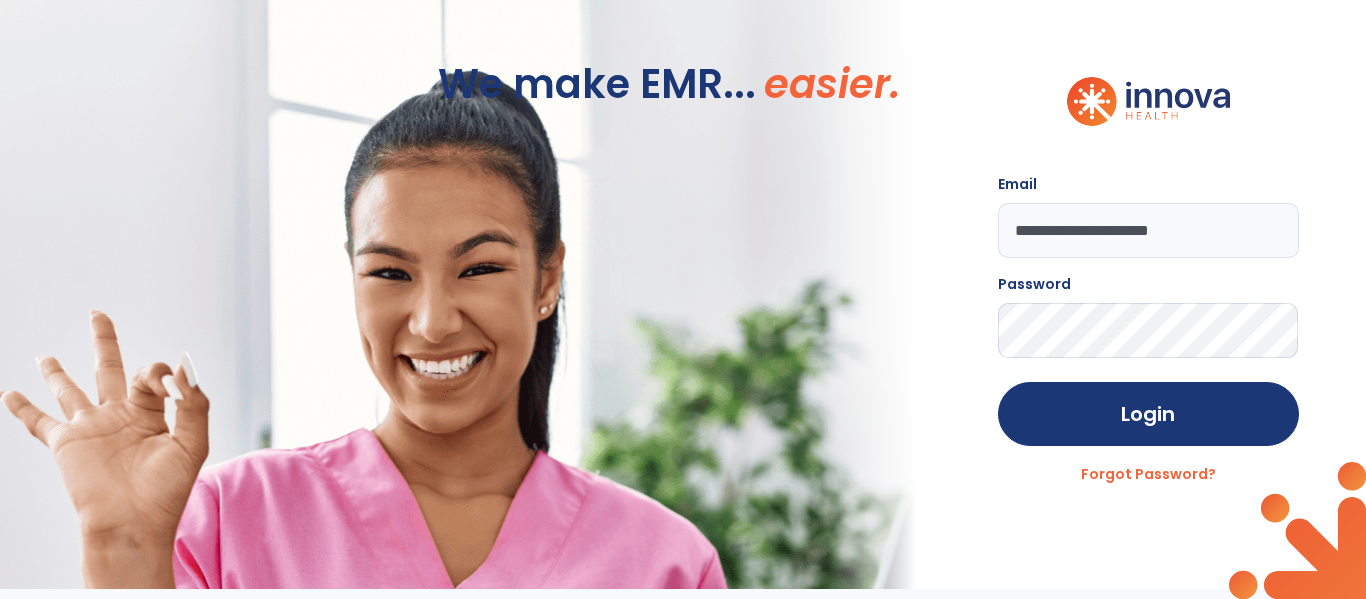 click on "Login" 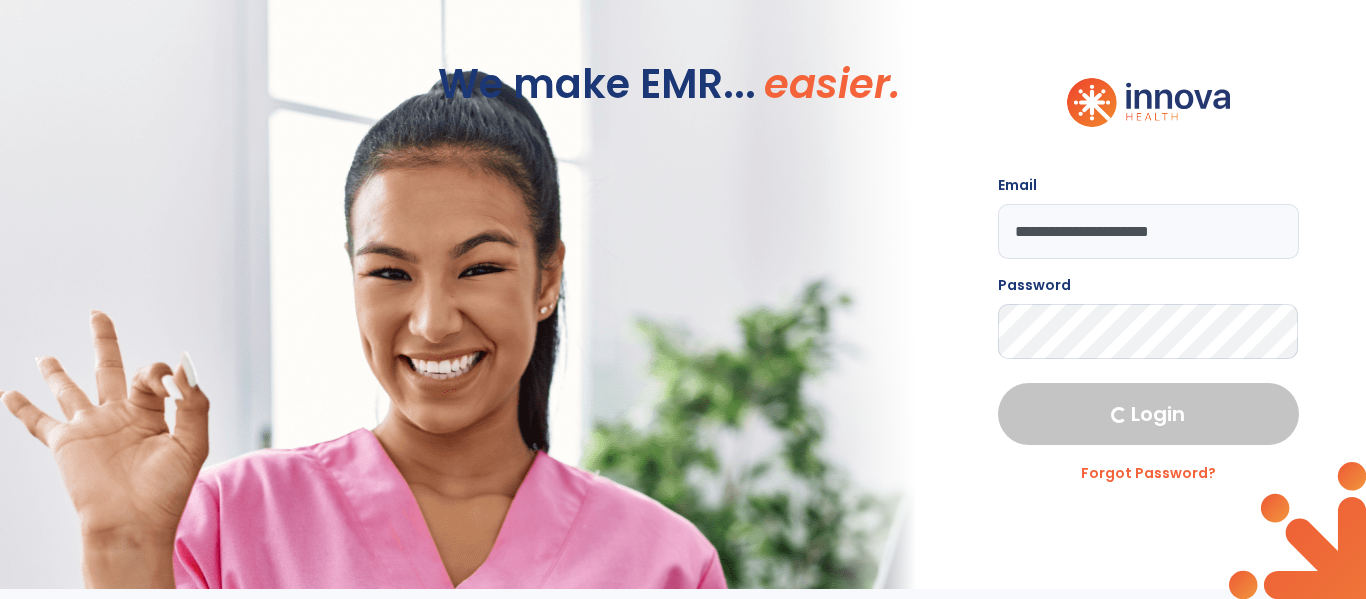 select on "****" 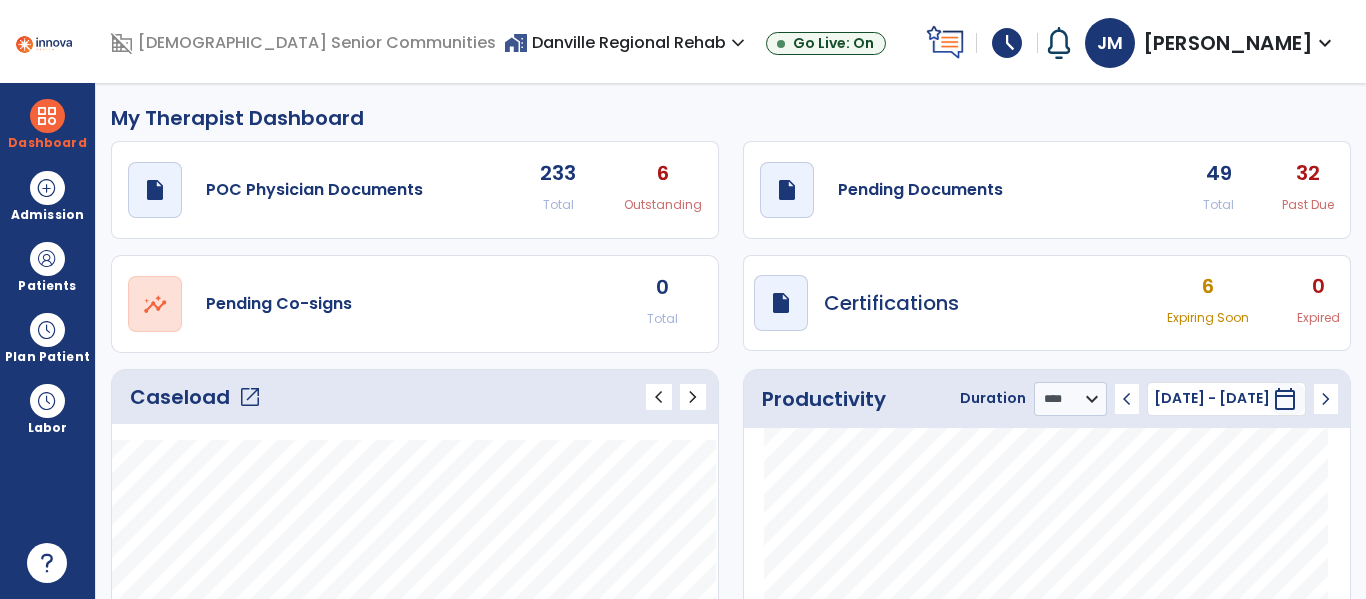 click on "open_in_new" 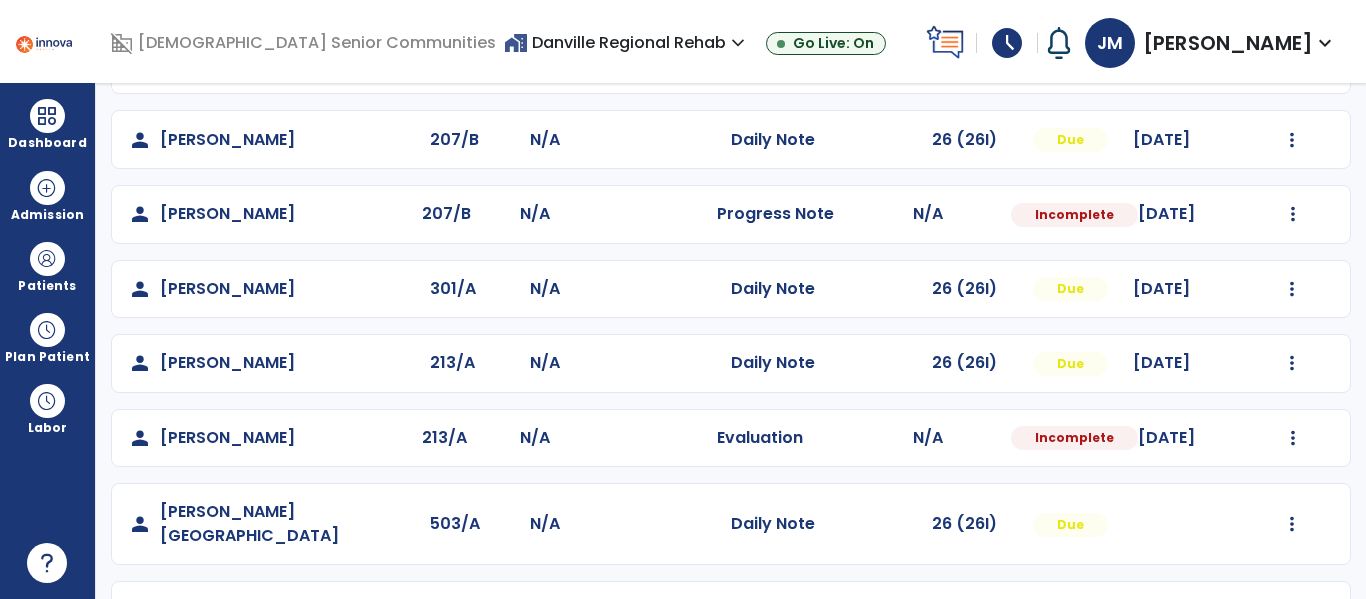 scroll, scrollTop: 1084, scrollLeft: 0, axis: vertical 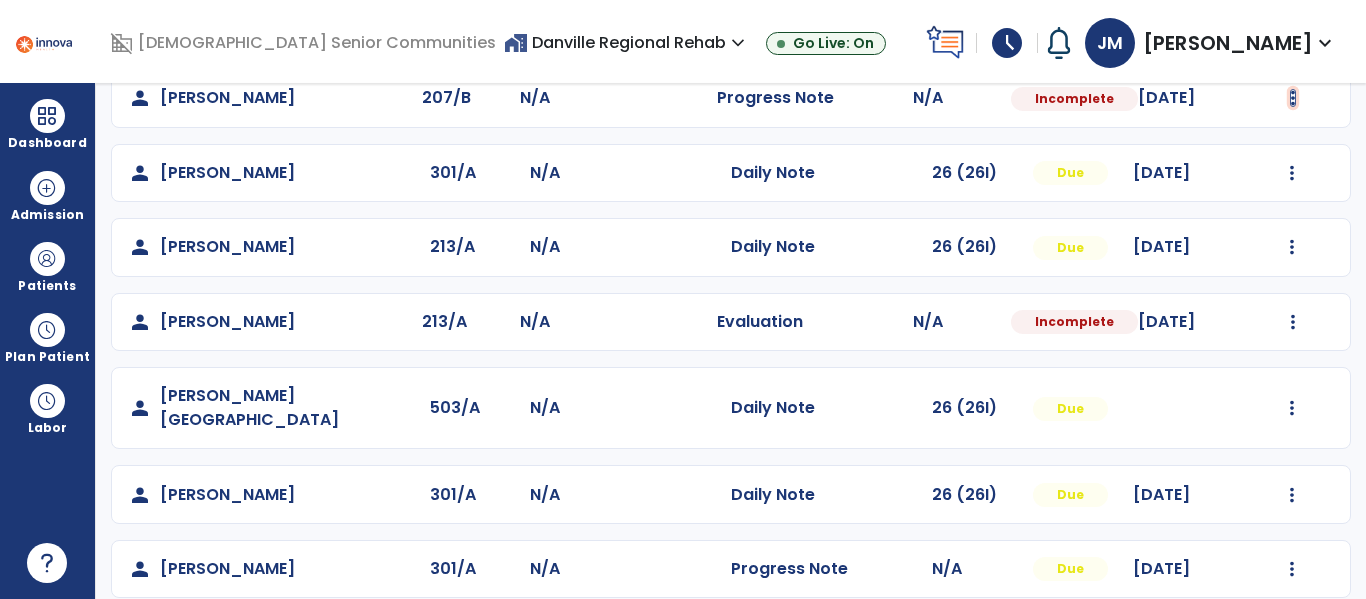 click at bounding box center [1292, -722] 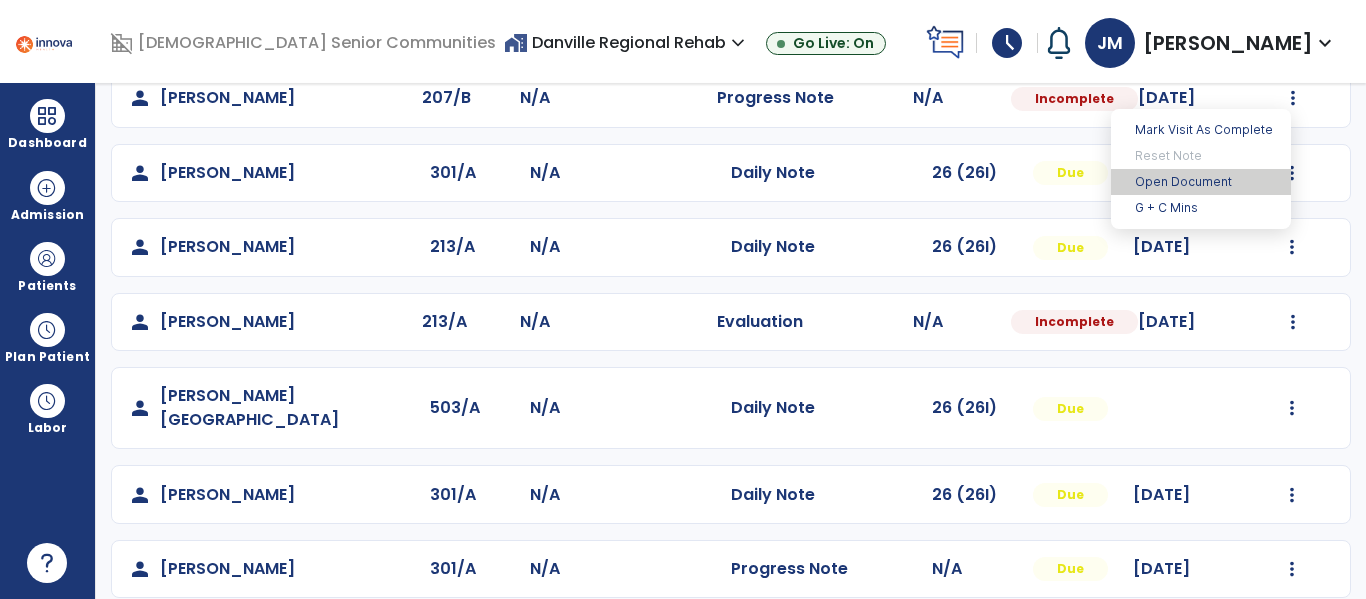 click on "Open Document" at bounding box center [1201, 182] 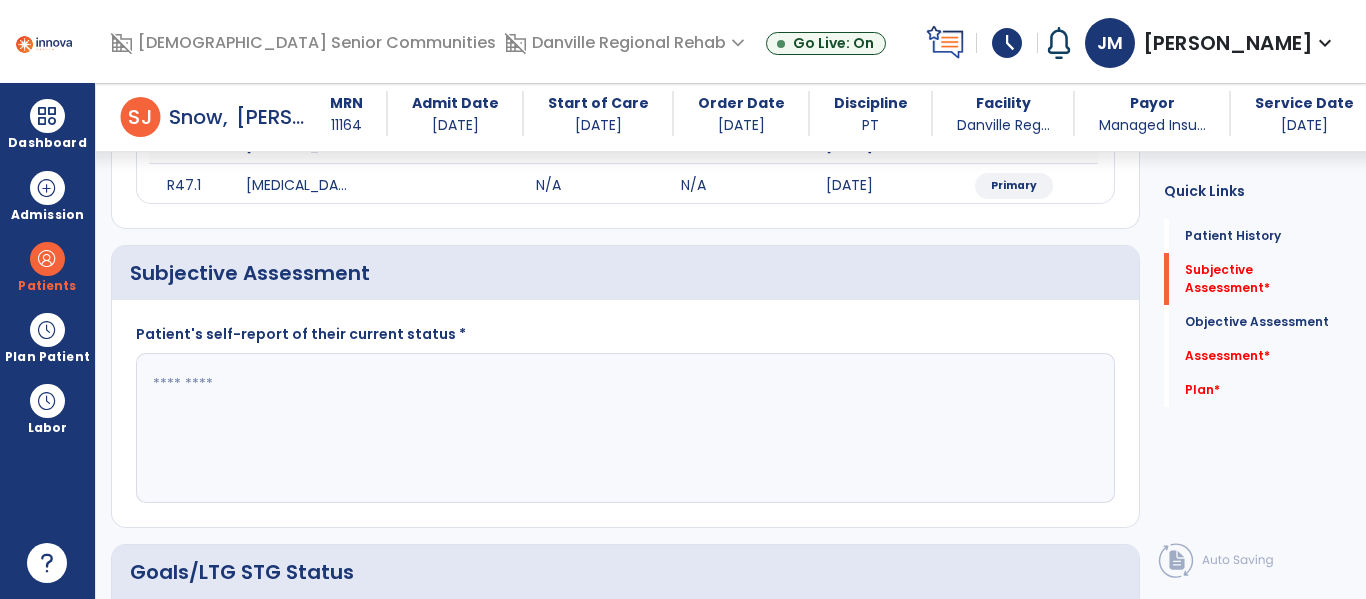 scroll, scrollTop: 365, scrollLeft: 0, axis: vertical 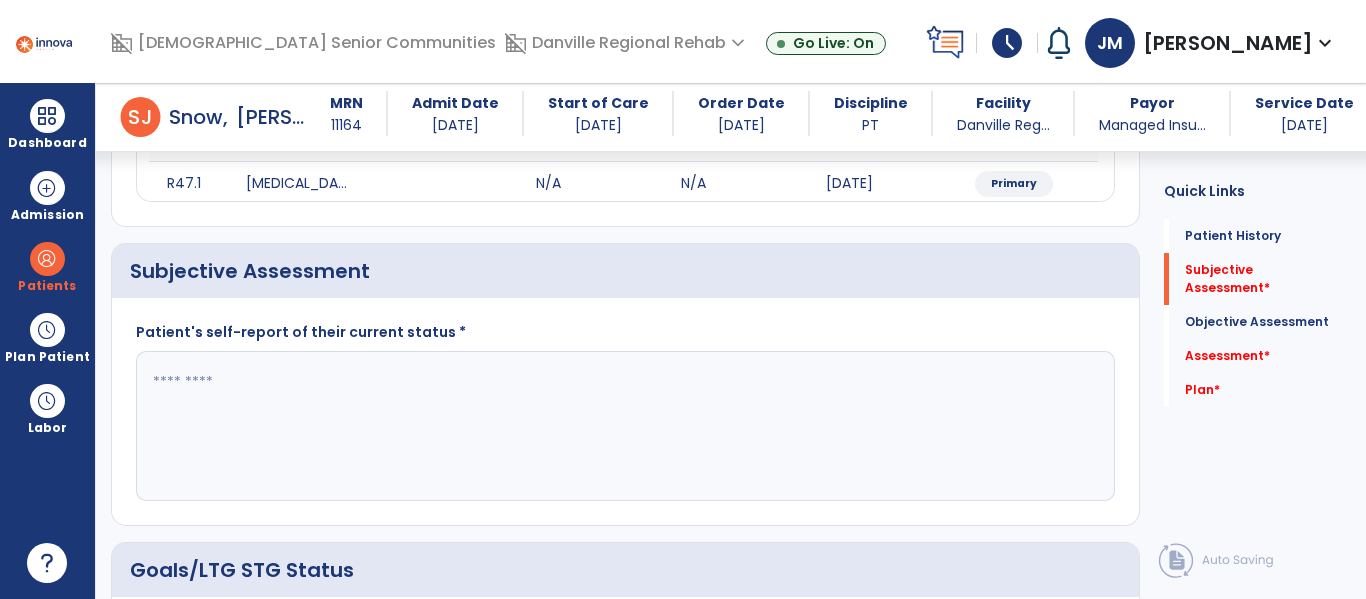 click 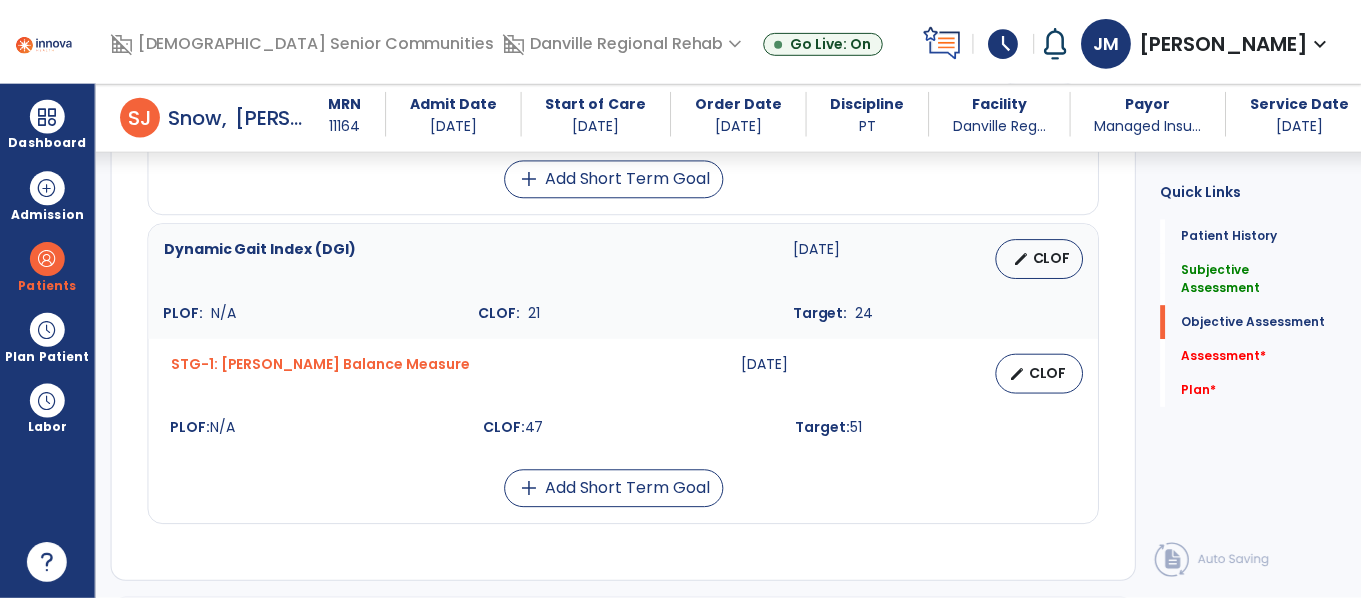 scroll, scrollTop: 1098, scrollLeft: 0, axis: vertical 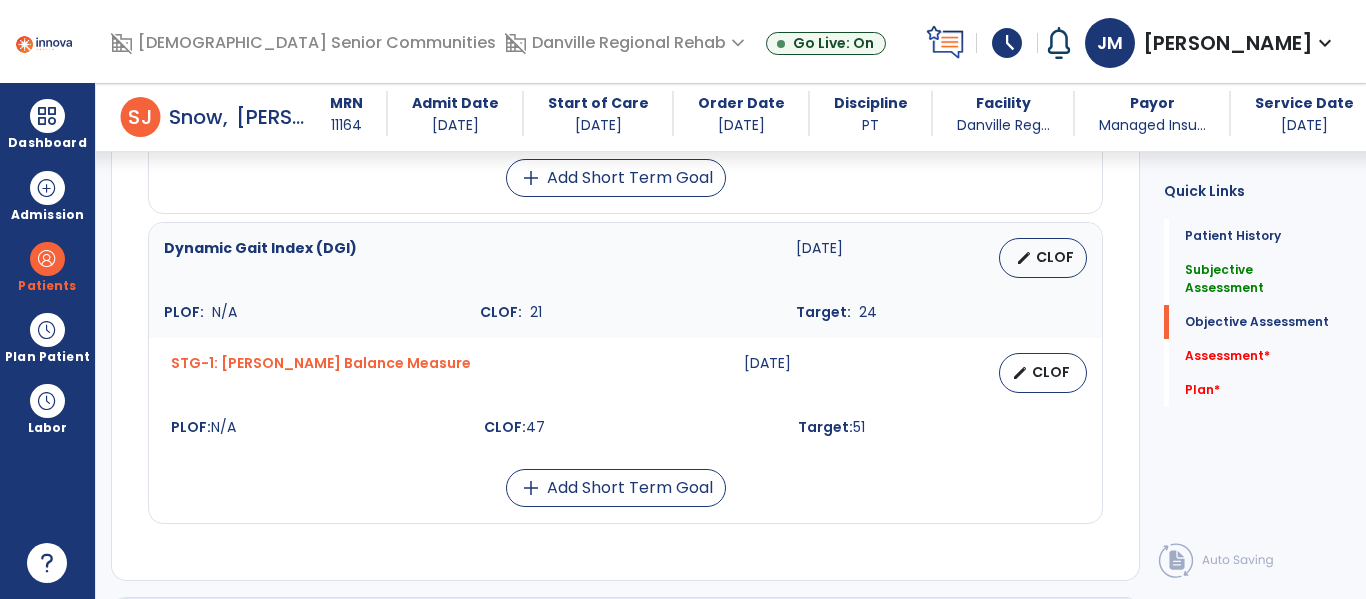type on "**********" 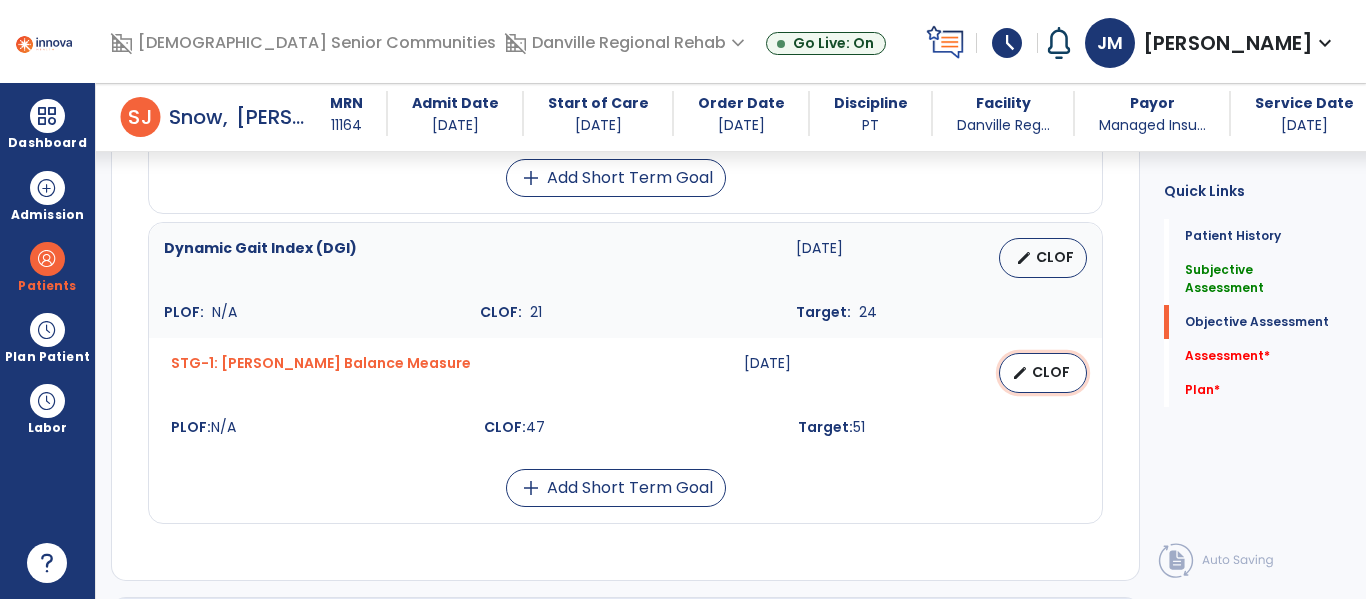 click on "CLOF" at bounding box center [1051, 372] 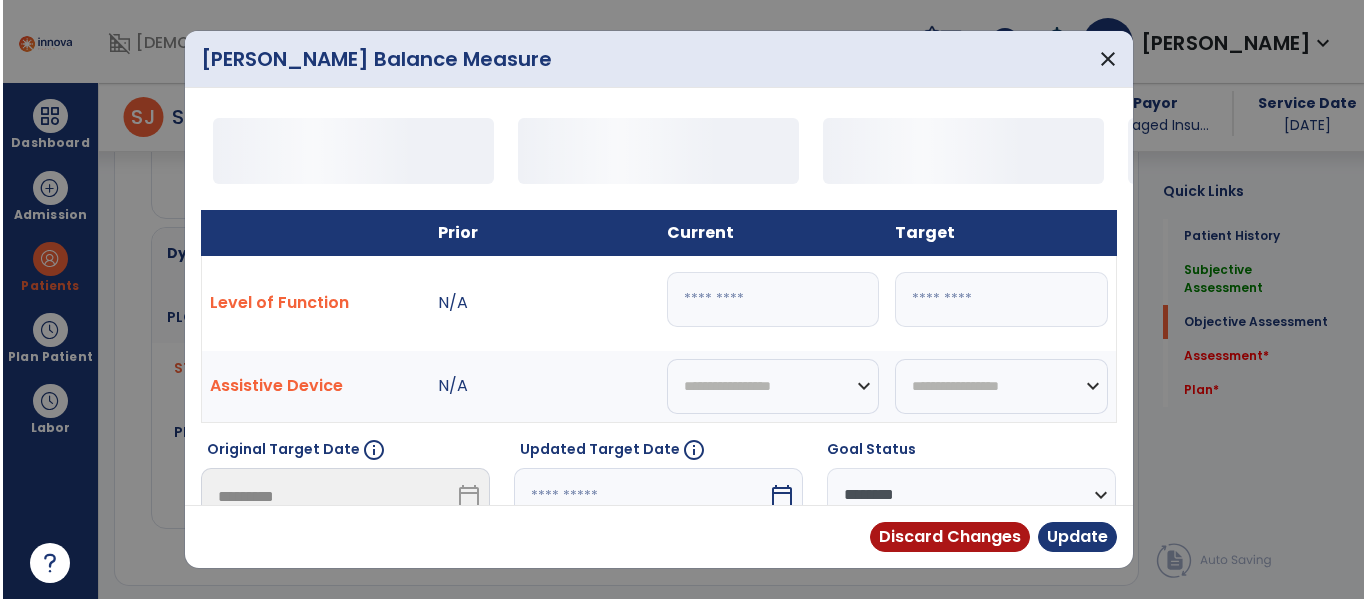 scroll, scrollTop: 1098, scrollLeft: 0, axis: vertical 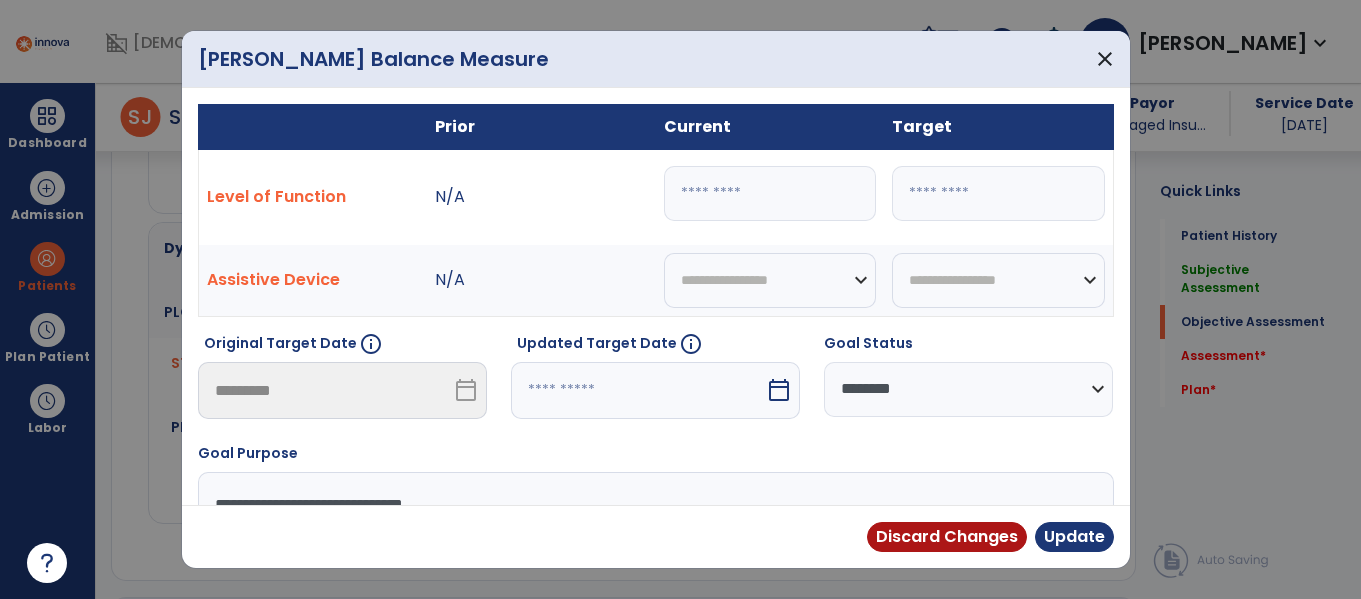 click on "**" at bounding box center [770, 193] 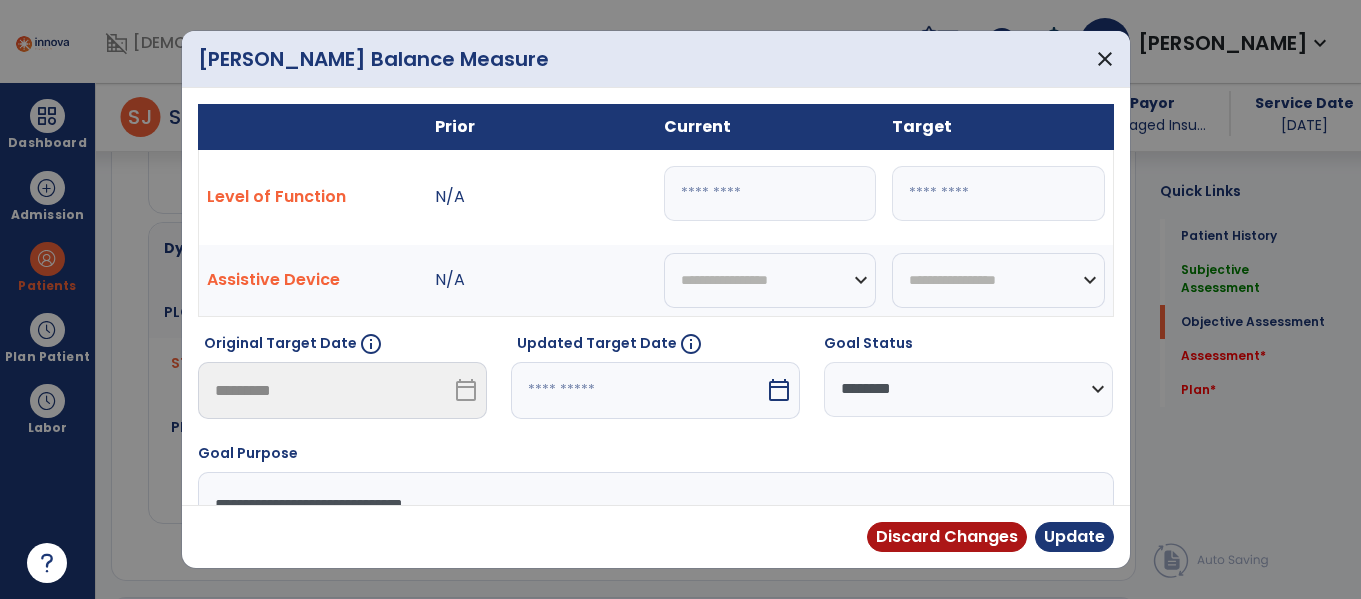 type on "*" 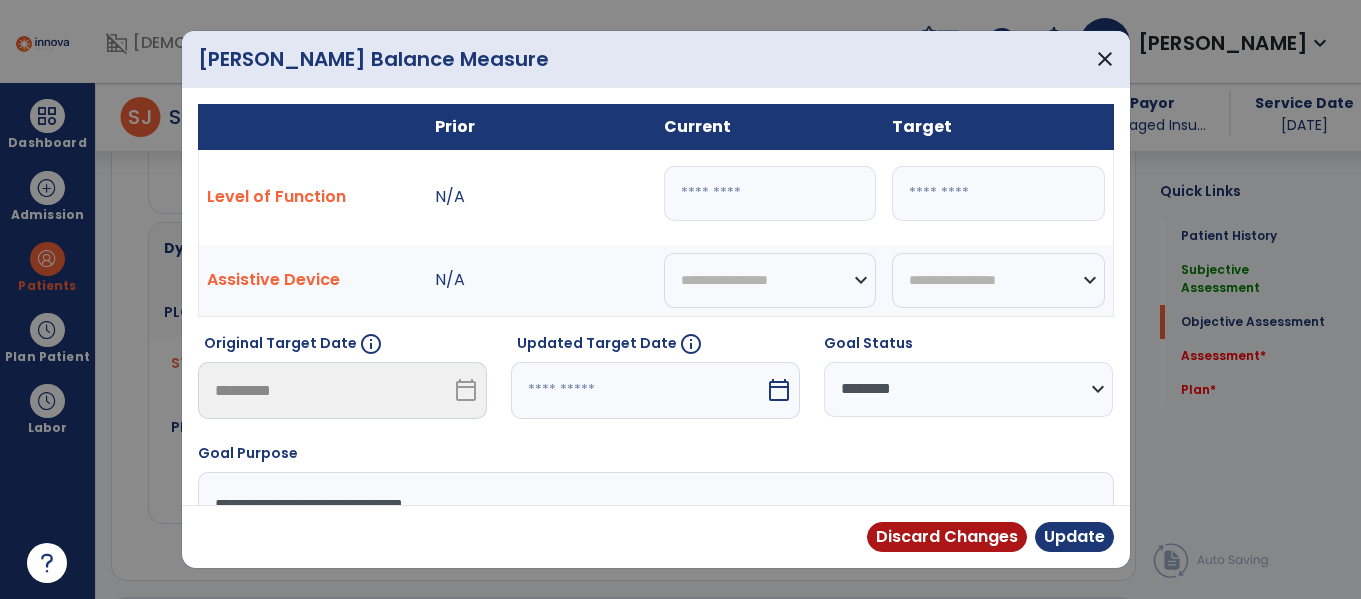 type on "**" 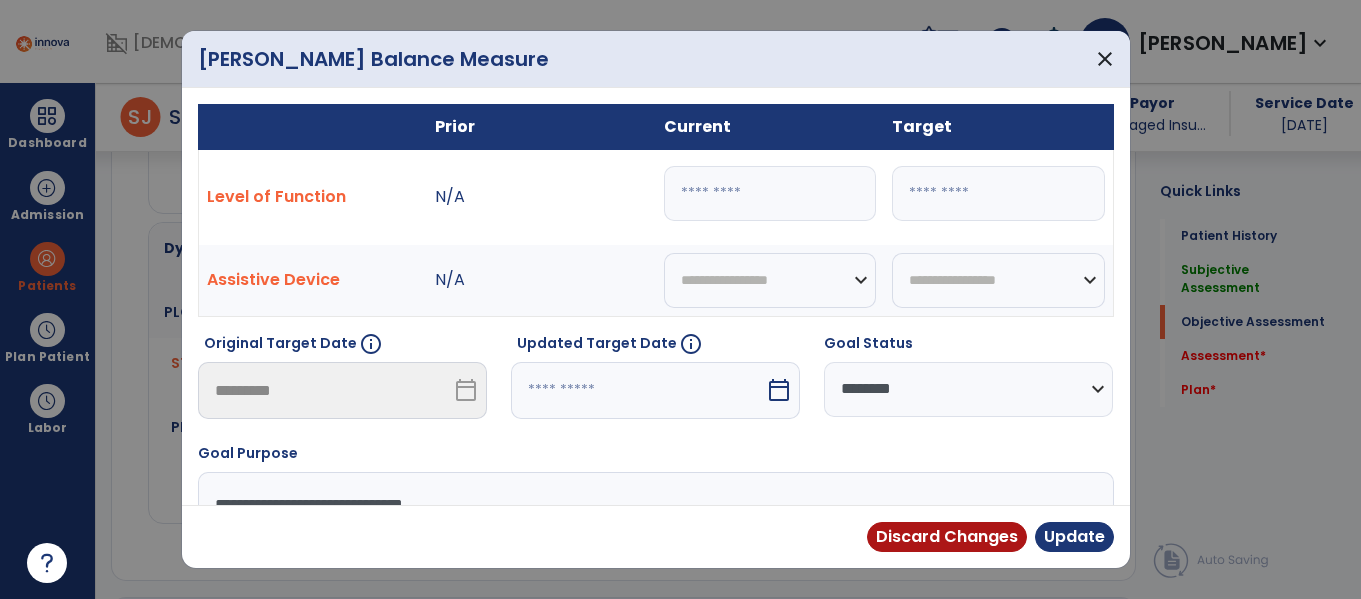 select on "********" 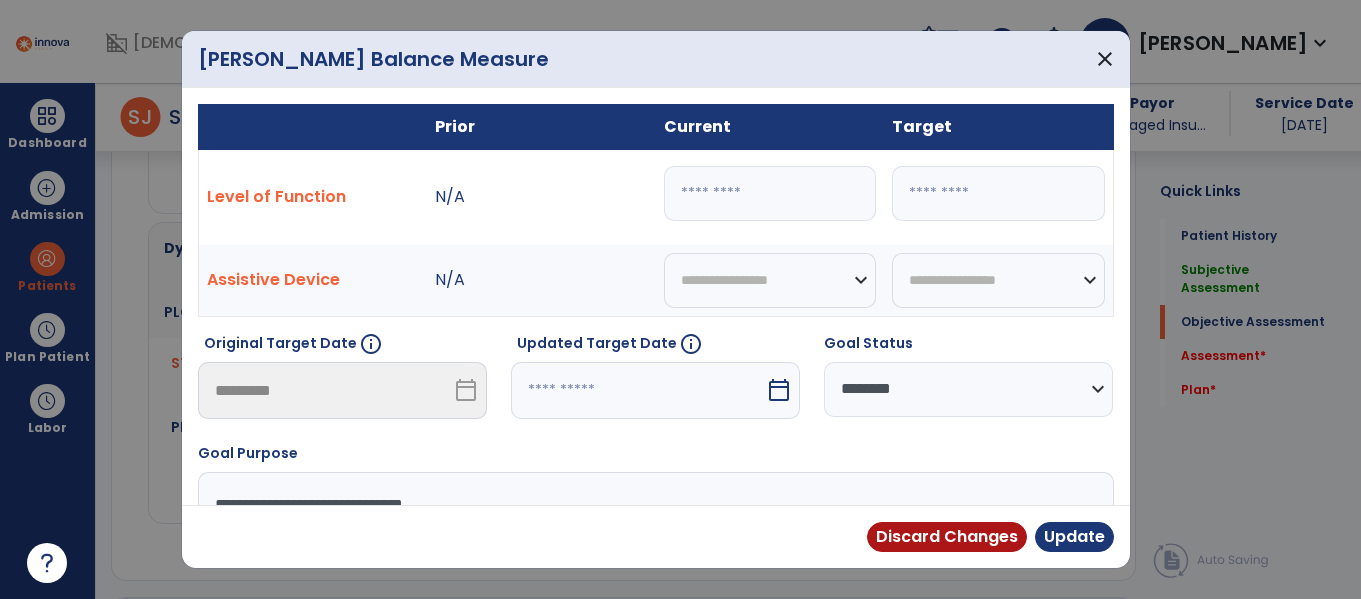 click on "**********" at bounding box center (968, 389) 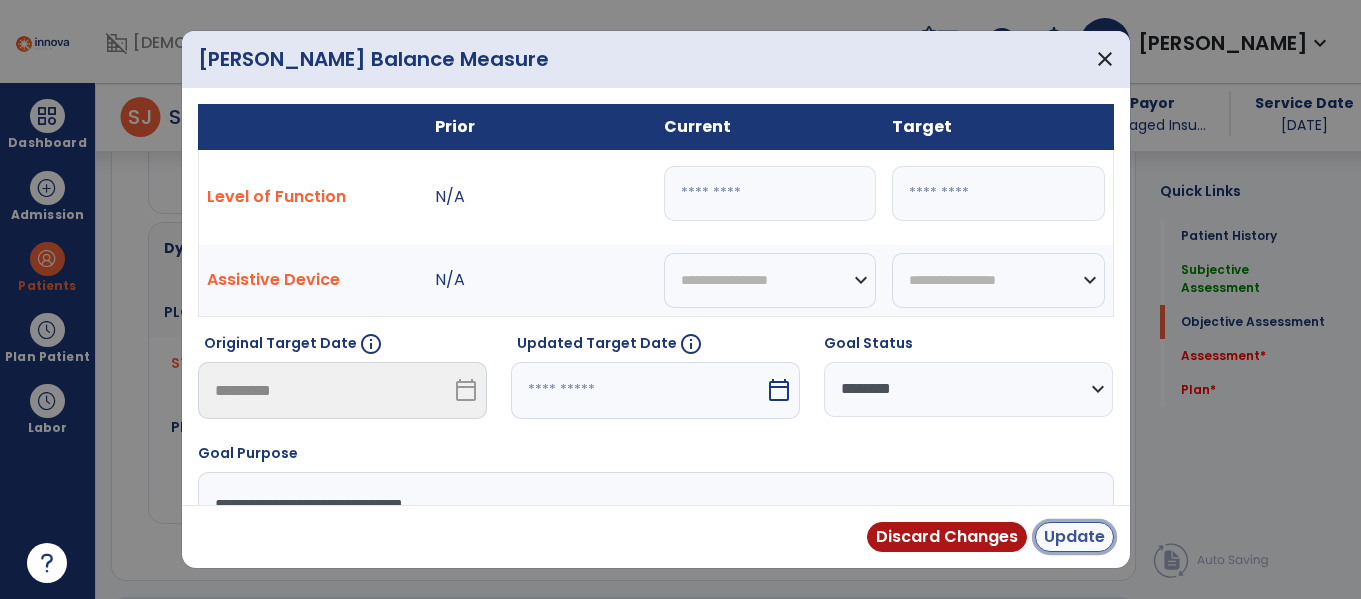click on "Update" at bounding box center (1074, 537) 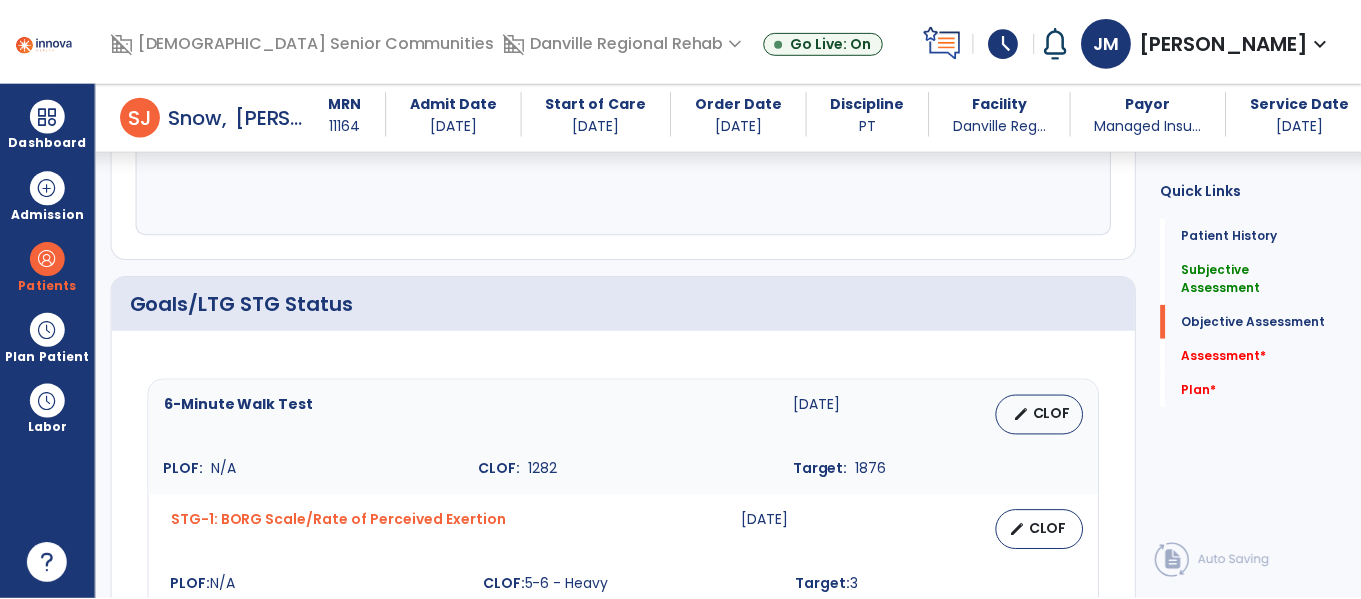scroll, scrollTop: 630, scrollLeft: 0, axis: vertical 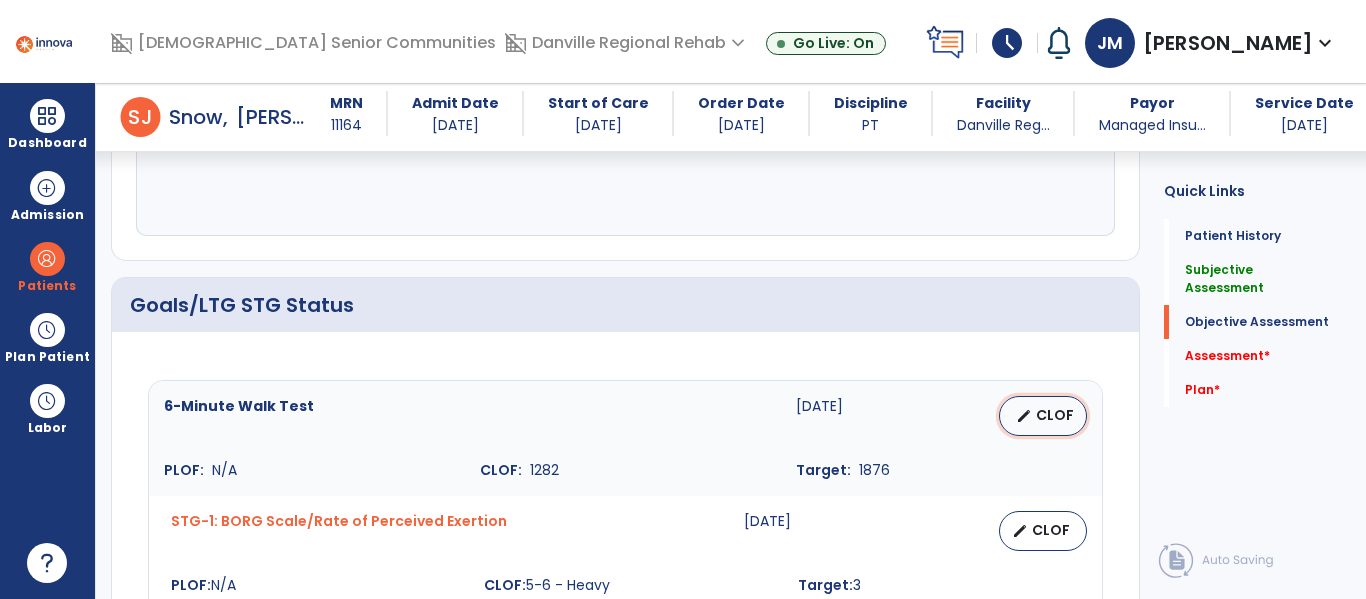 click on "edit   CLOF" at bounding box center [1043, 416] 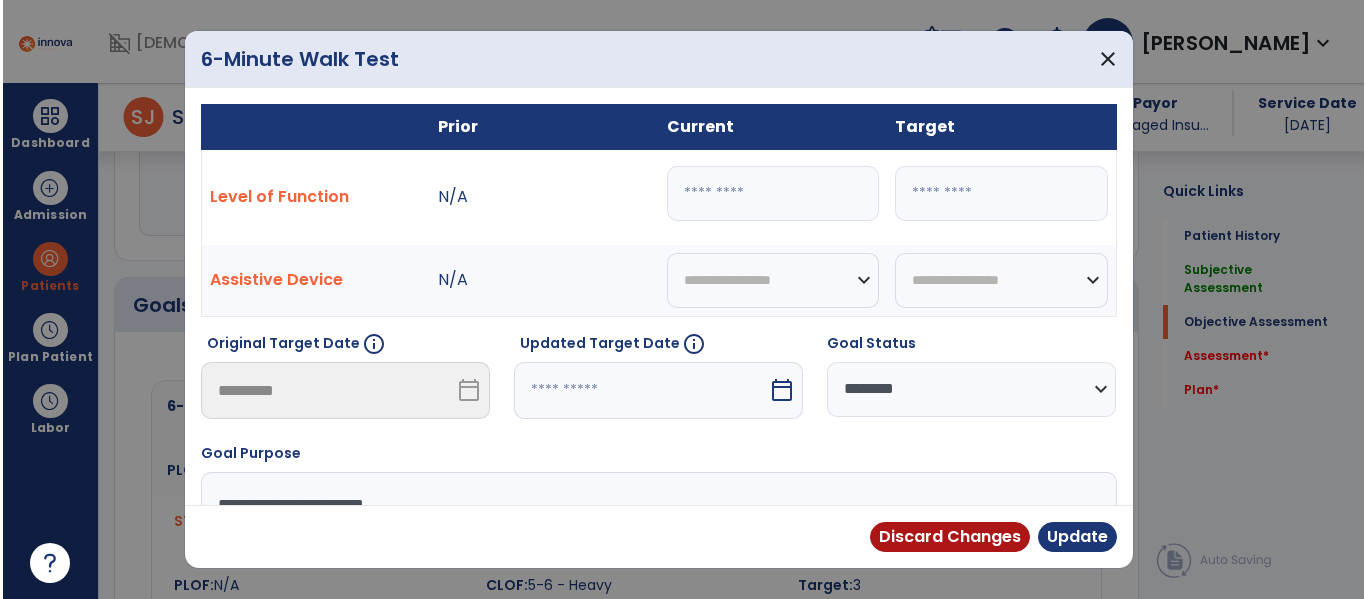 scroll, scrollTop: 630, scrollLeft: 0, axis: vertical 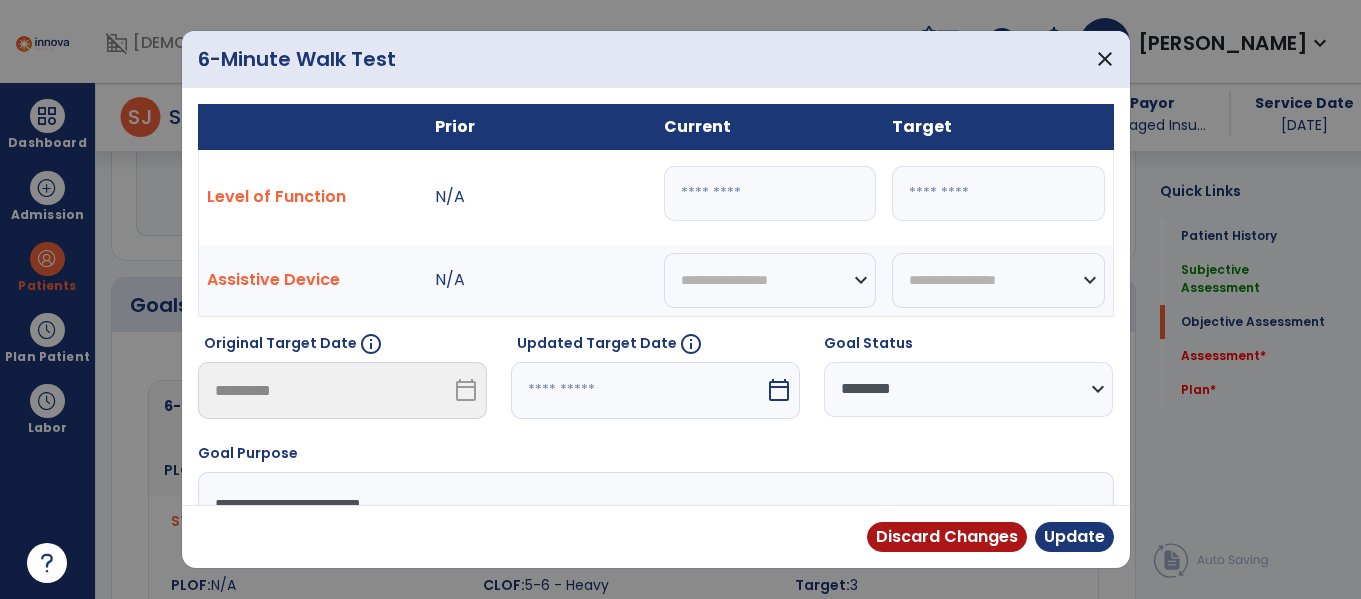 click on "****" at bounding box center (770, 193) 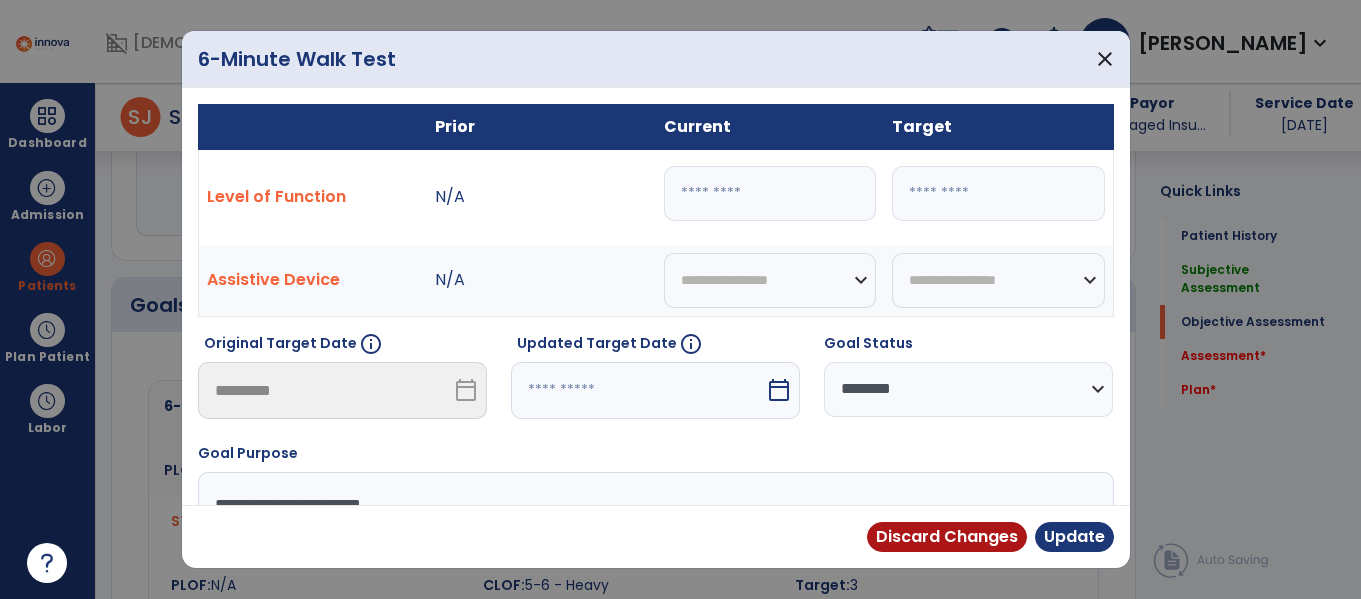 type on "****" 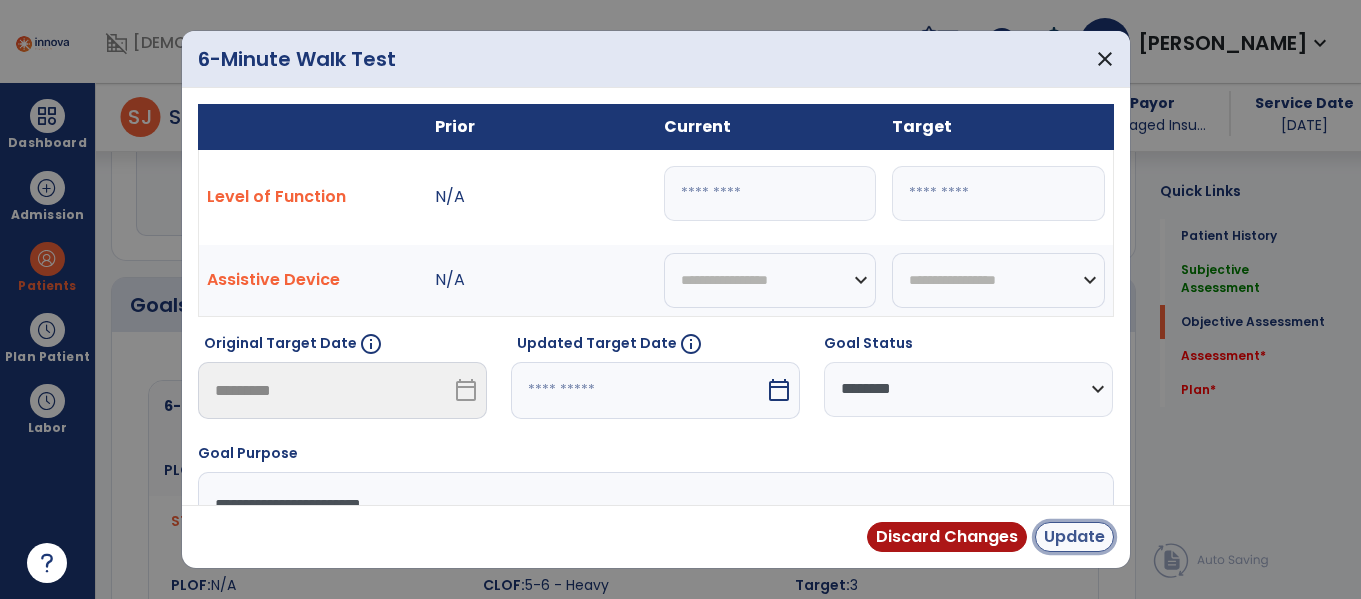 click on "Update" at bounding box center (1074, 537) 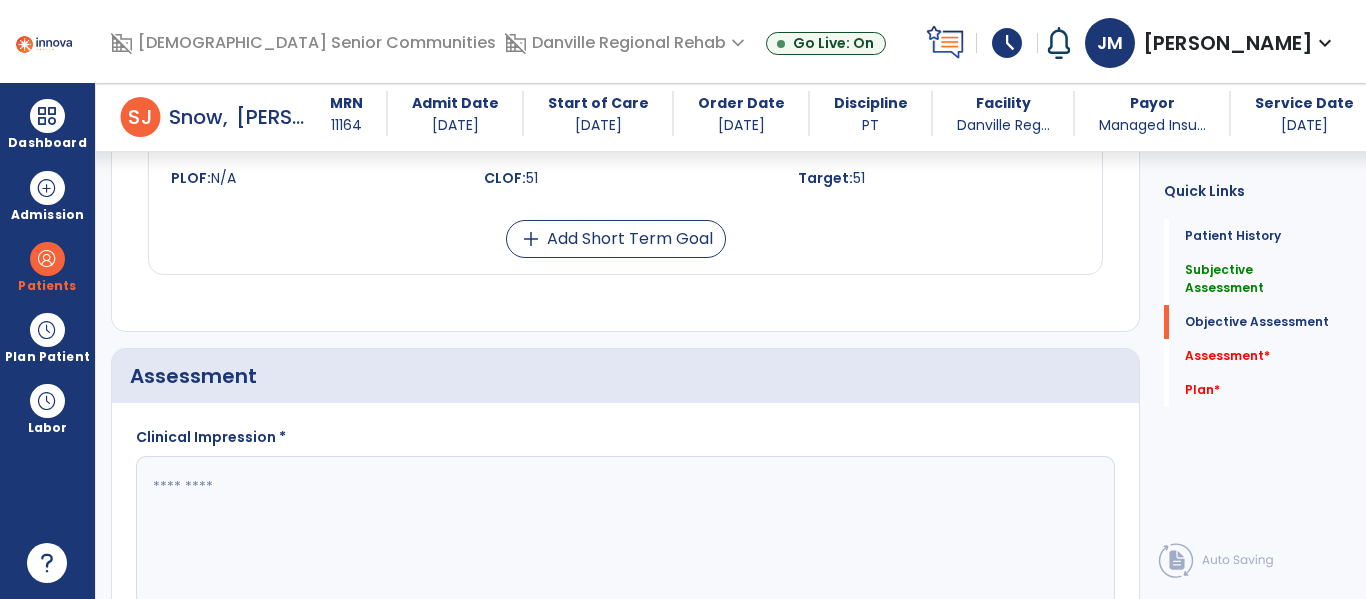 scroll, scrollTop: 1358, scrollLeft: 0, axis: vertical 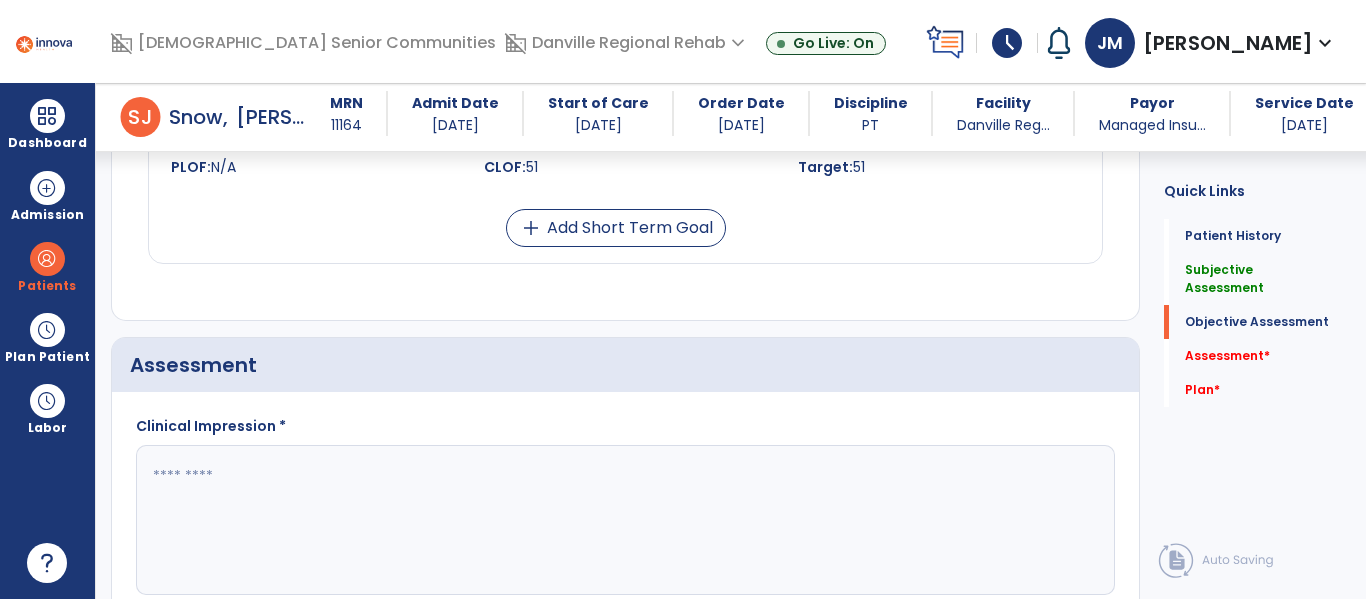 click 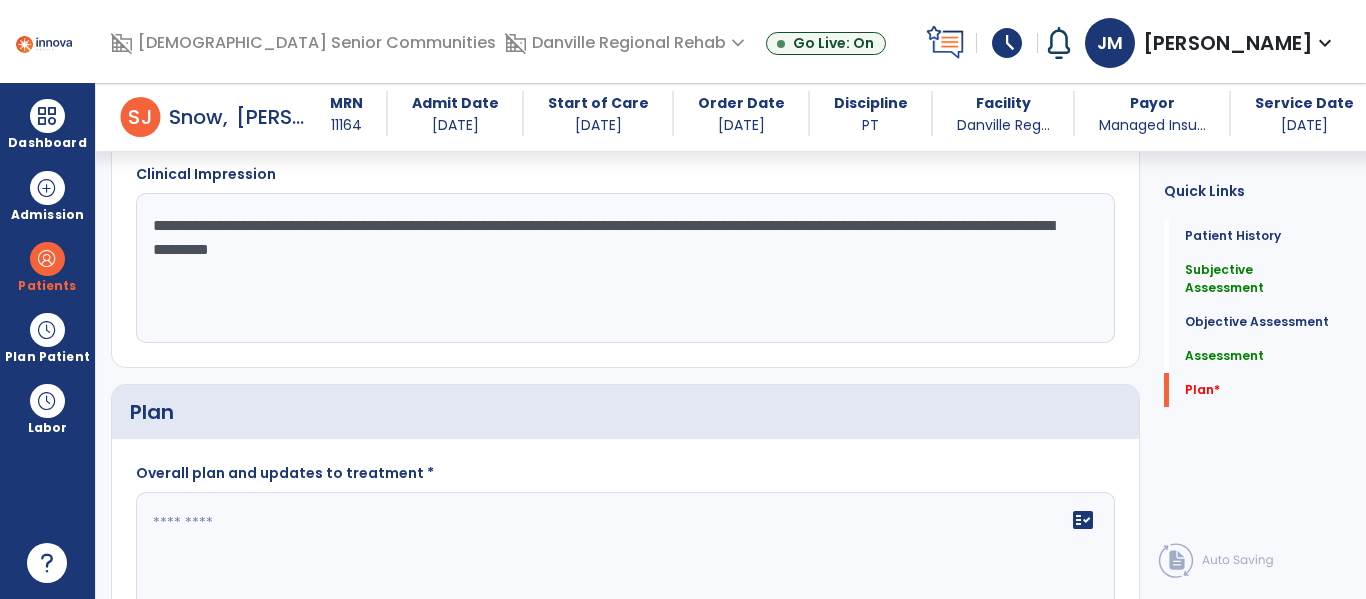 scroll, scrollTop: 1618, scrollLeft: 0, axis: vertical 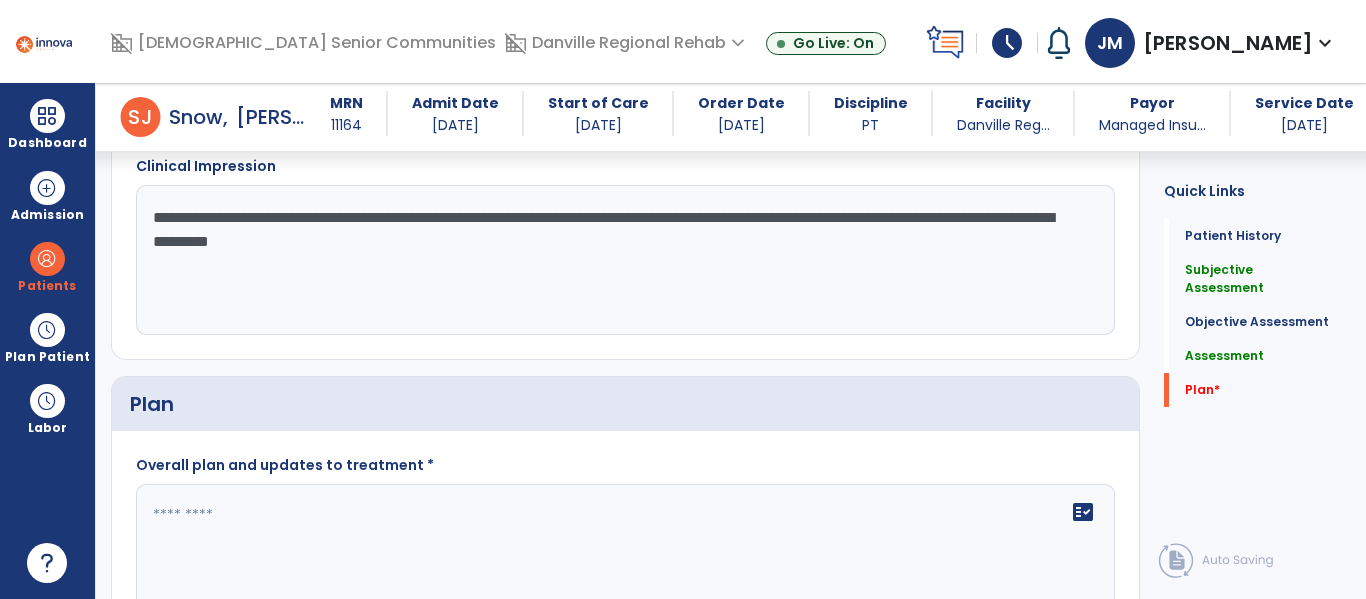 type on "**********" 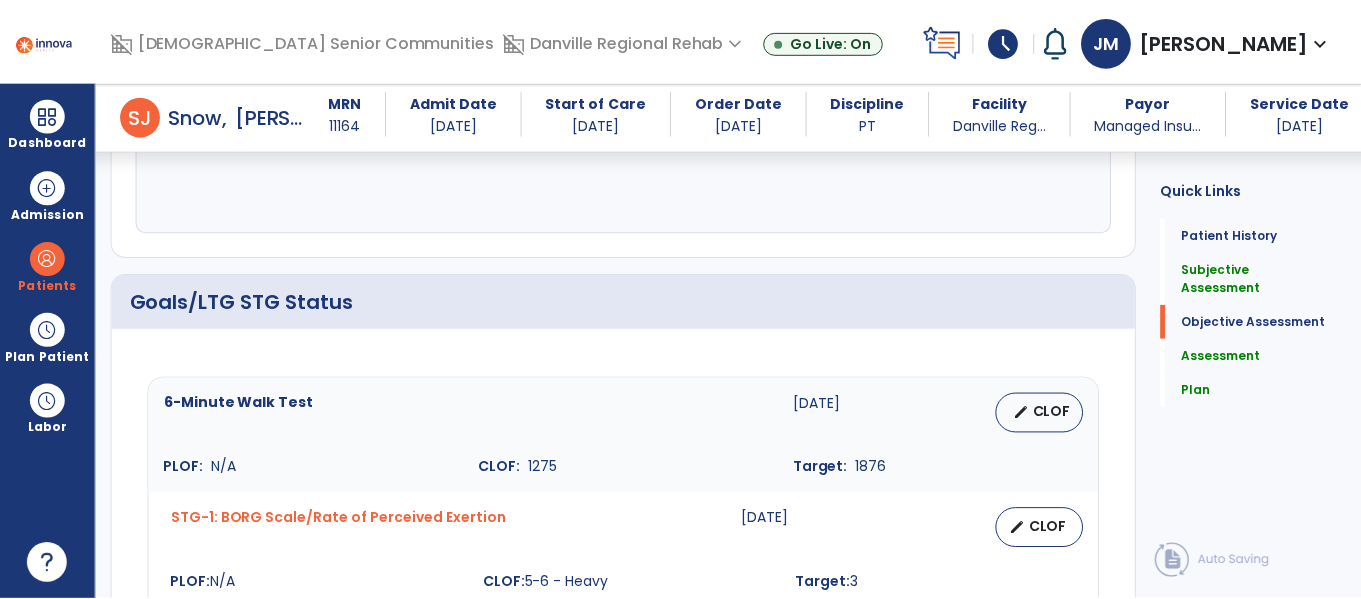 scroll, scrollTop: 1752, scrollLeft: 0, axis: vertical 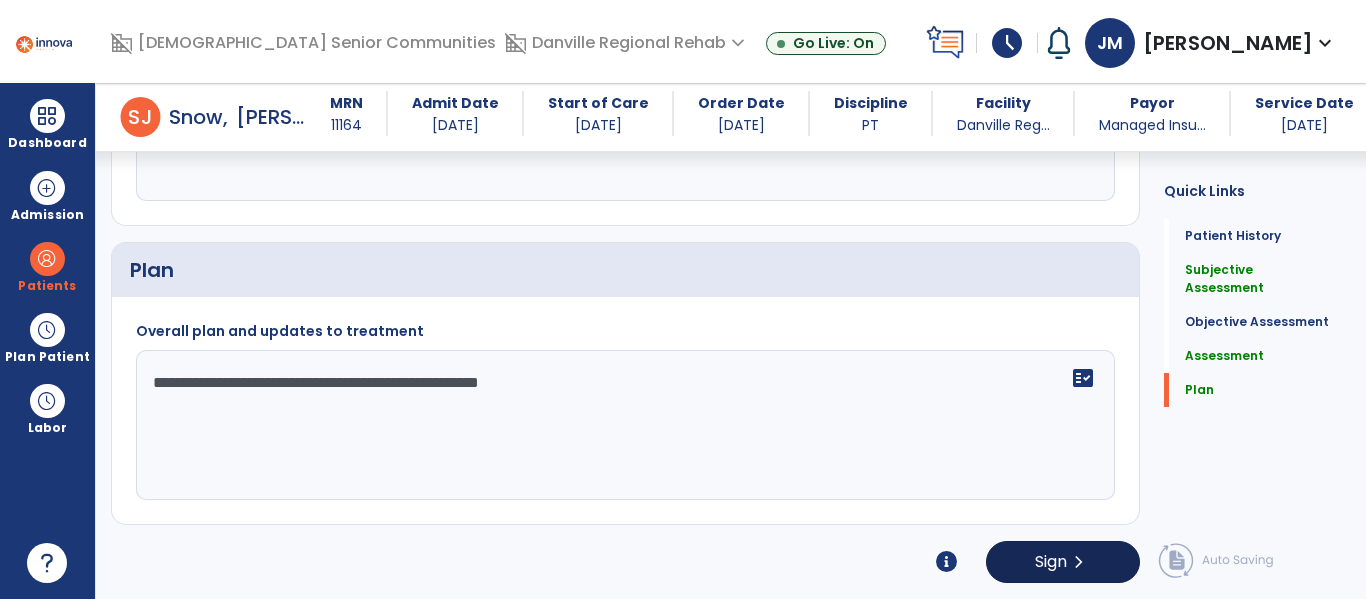type on "**********" 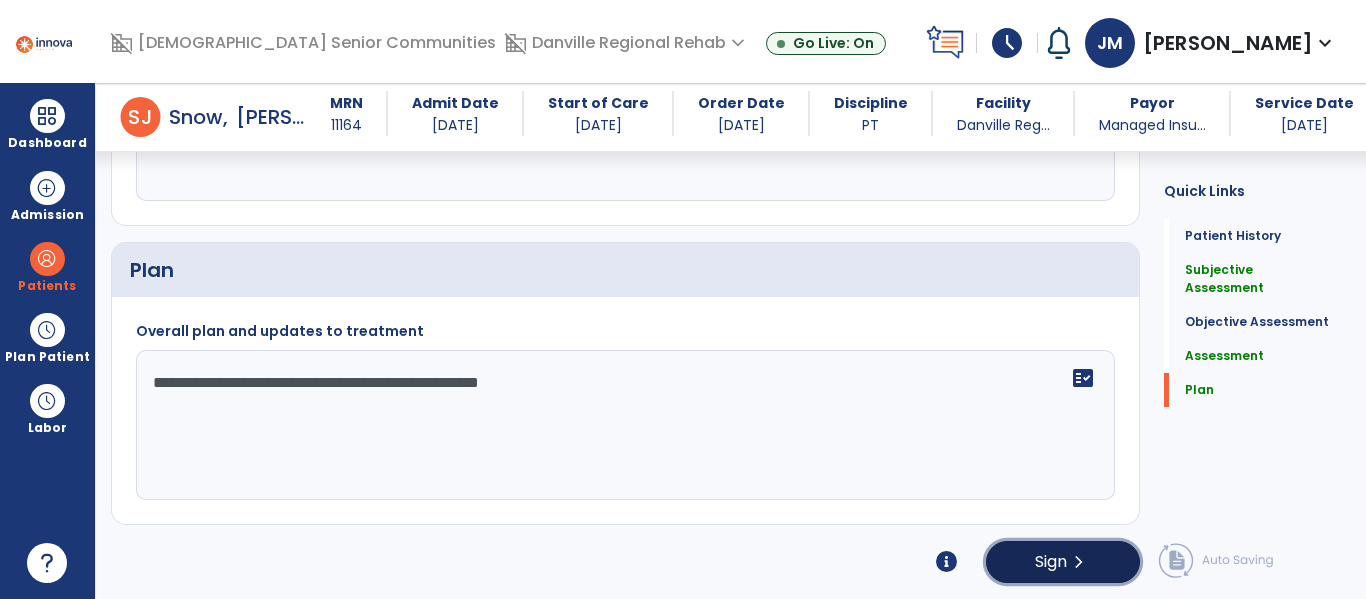 click on "chevron_right" 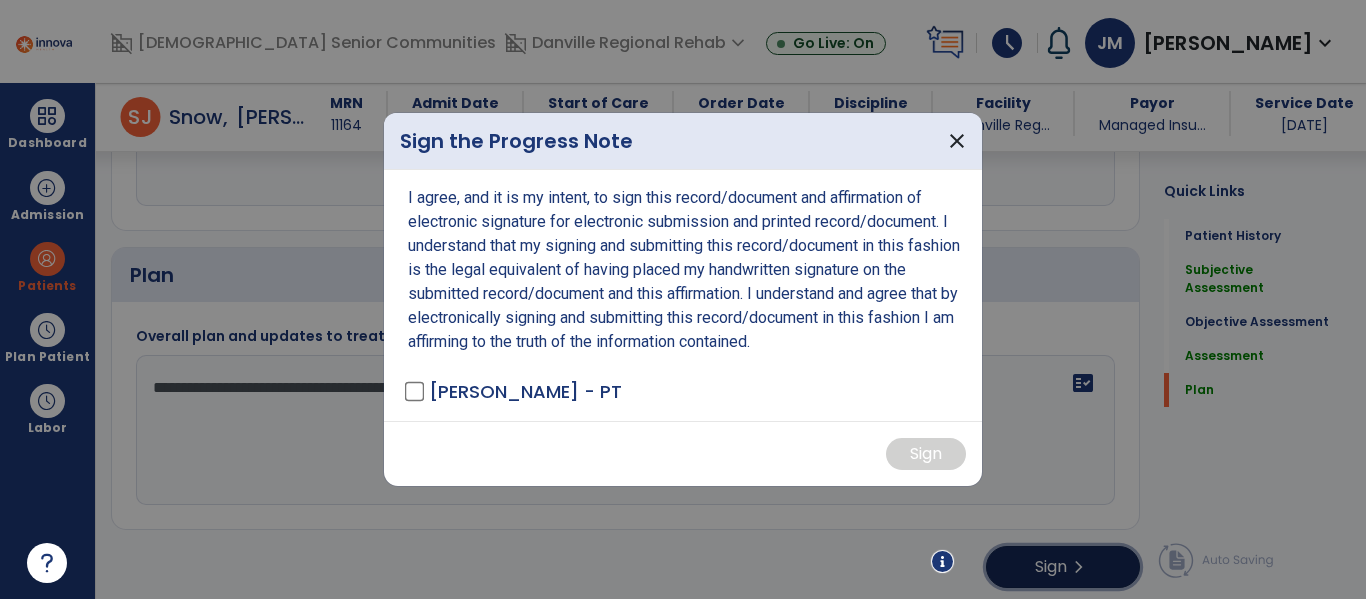 scroll, scrollTop: 1752, scrollLeft: 0, axis: vertical 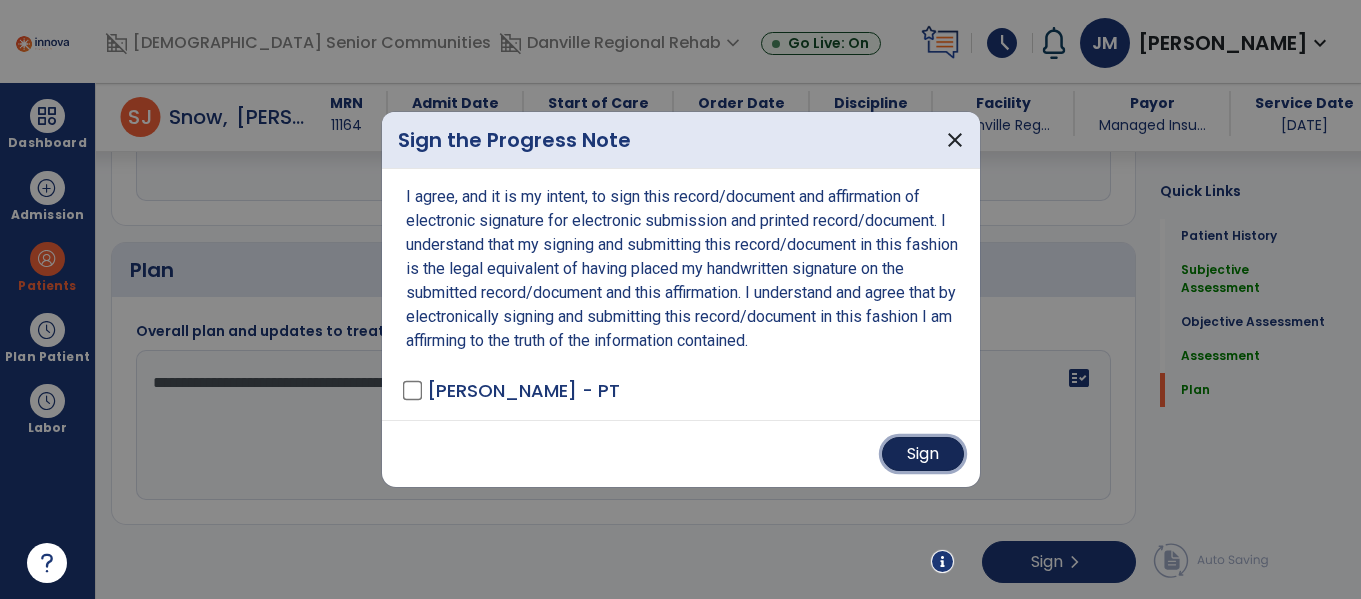 click on "Sign" at bounding box center (923, 454) 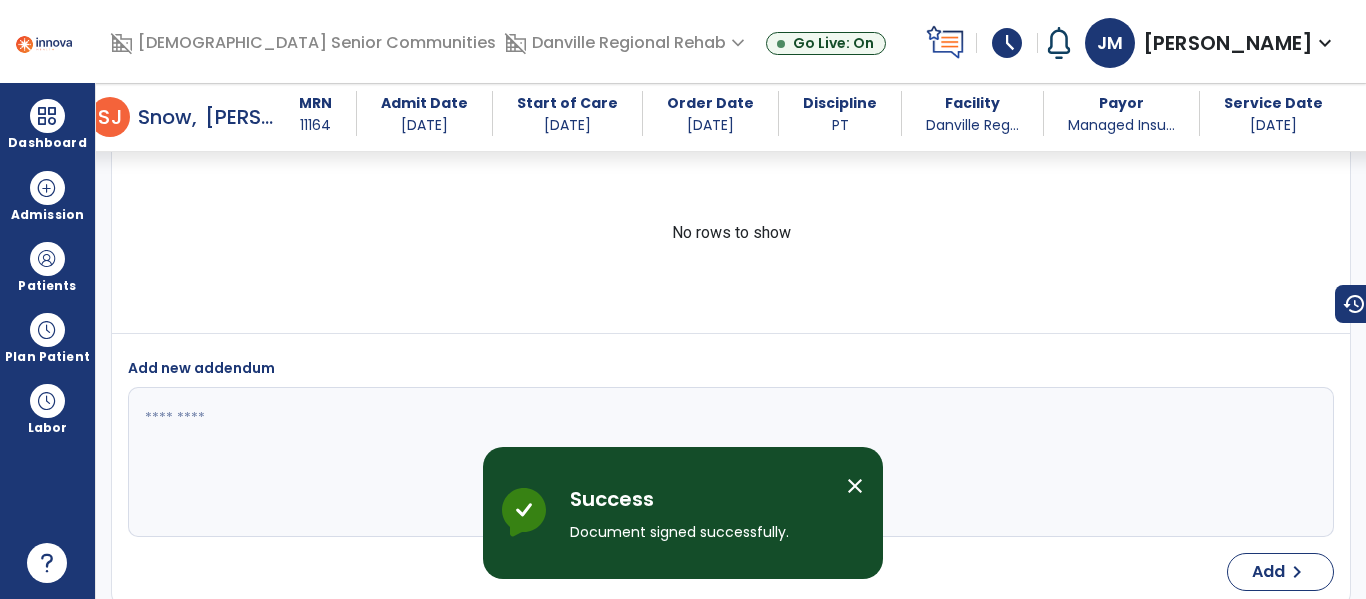 scroll, scrollTop: 0, scrollLeft: 0, axis: both 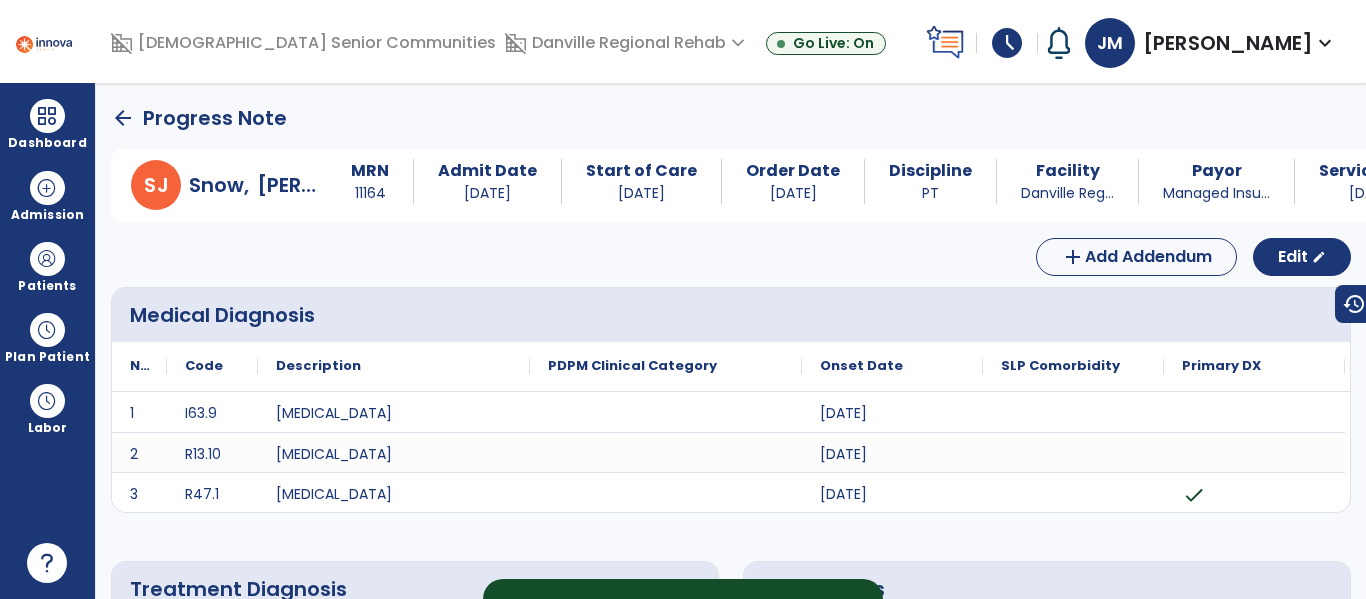 click on "arrow_back" 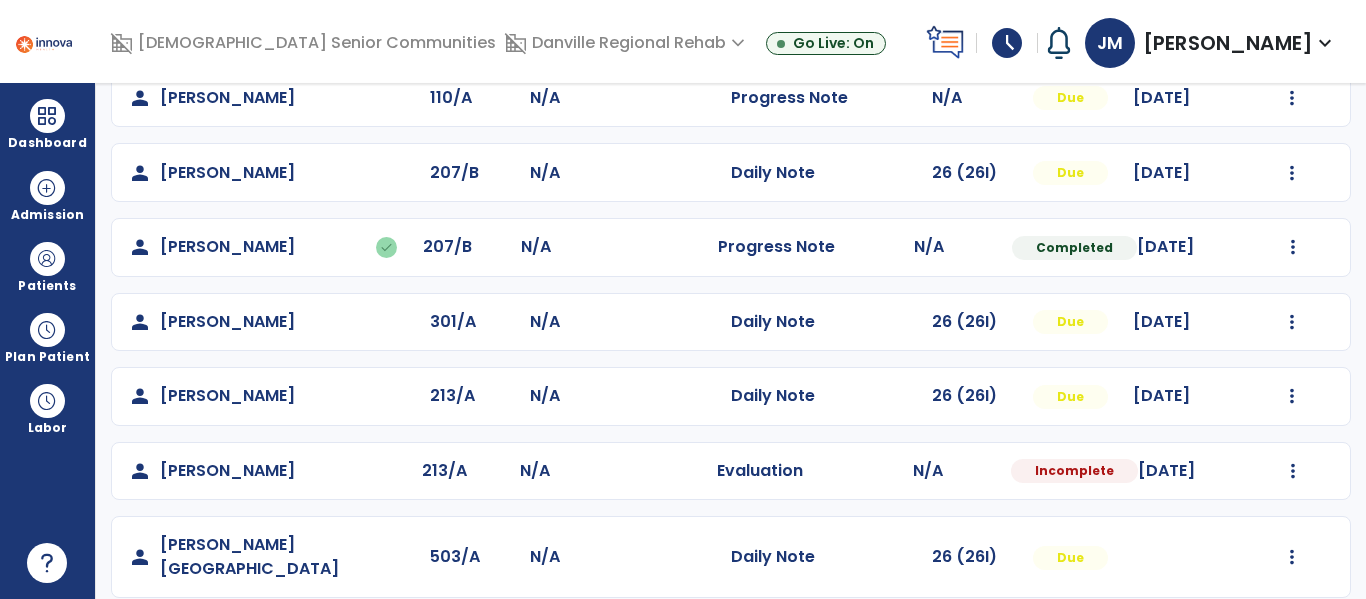 scroll, scrollTop: 924, scrollLeft: 0, axis: vertical 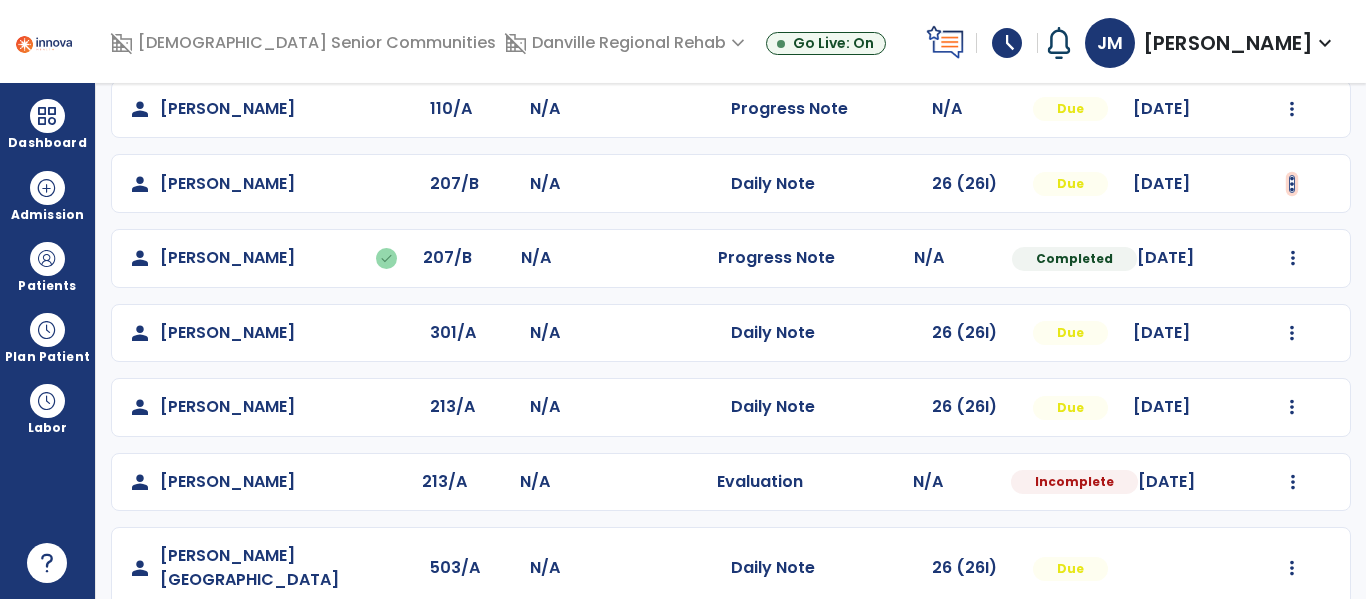 click at bounding box center [1292, -562] 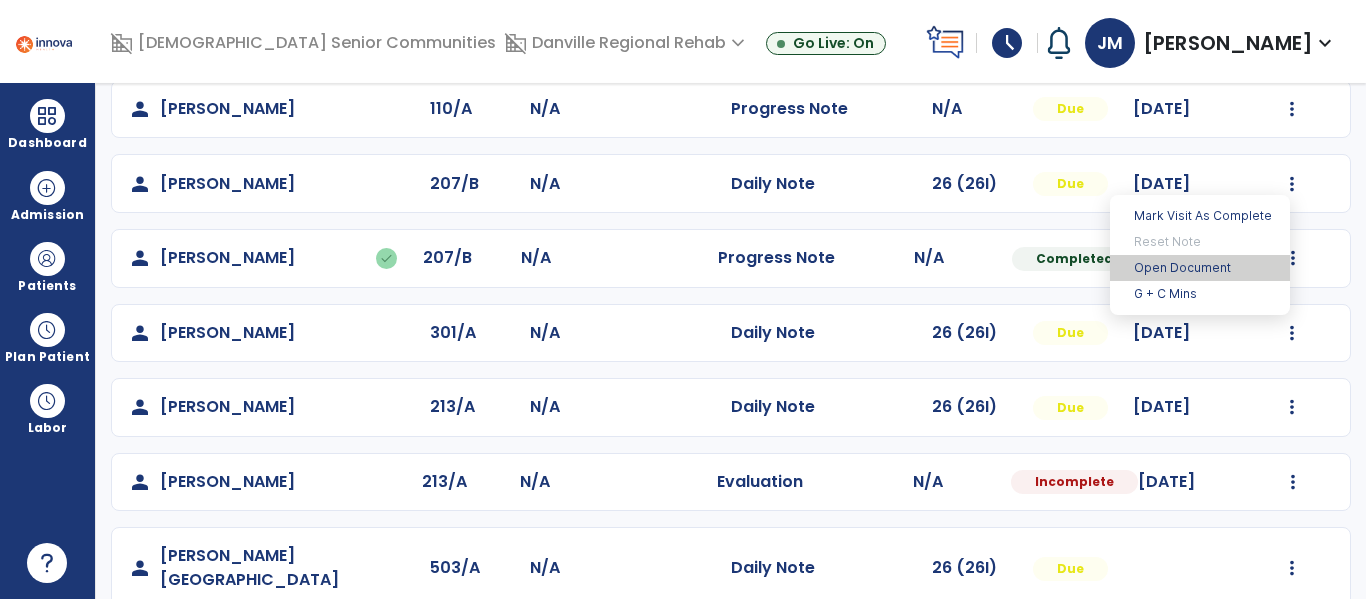 click on "Open Document" at bounding box center [1200, 268] 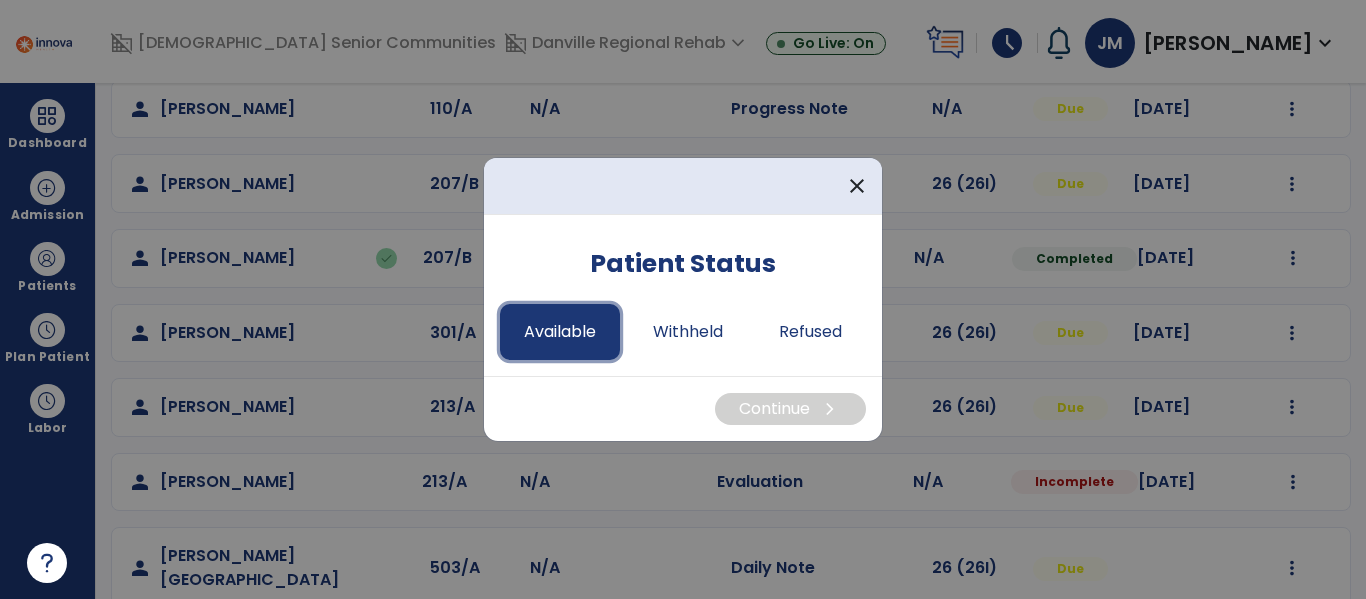 click on "Available" at bounding box center (560, 332) 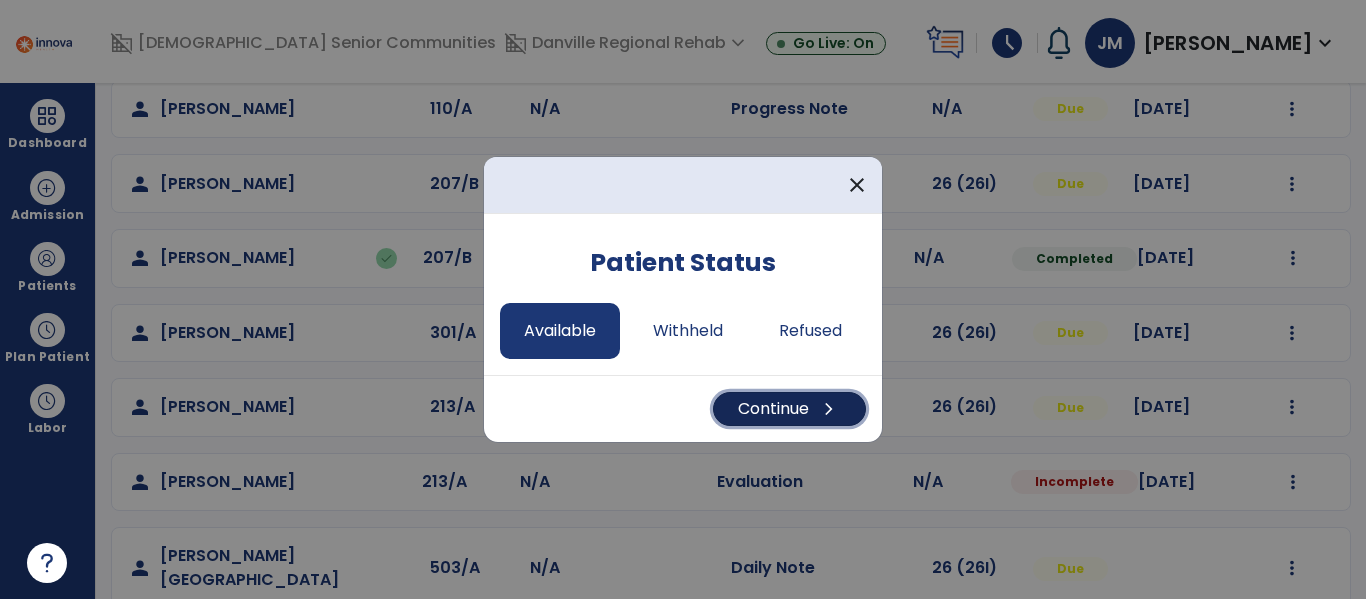 click on "Continue   chevron_right" at bounding box center (789, 409) 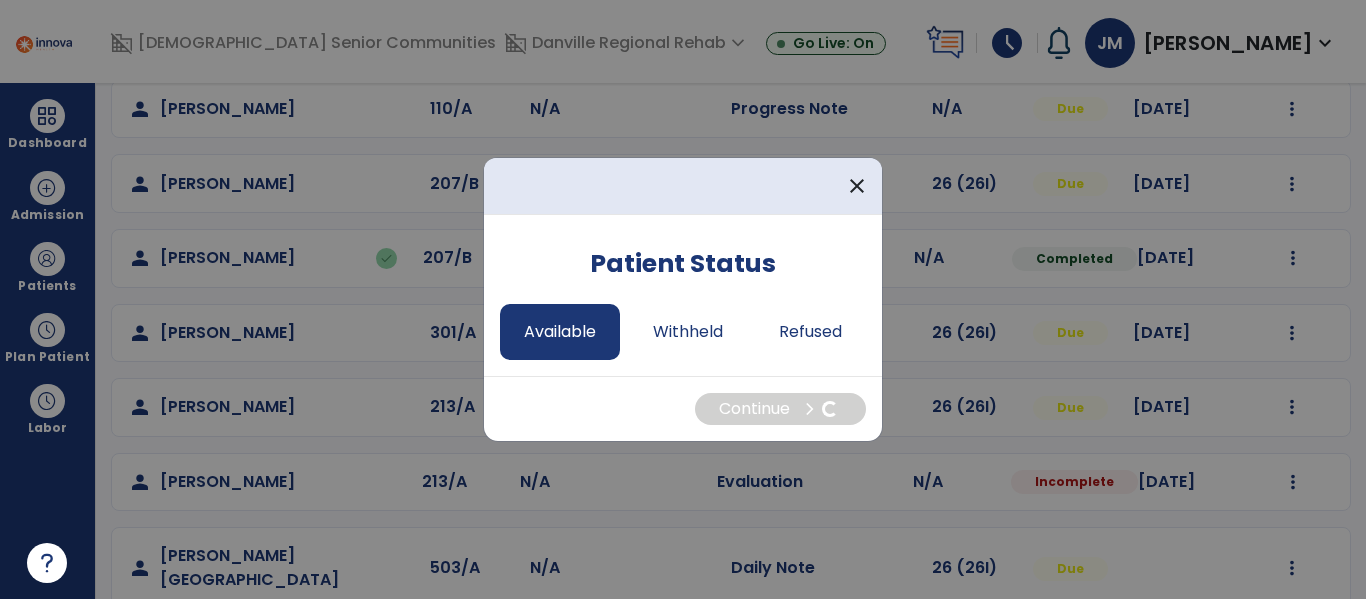 select on "*" 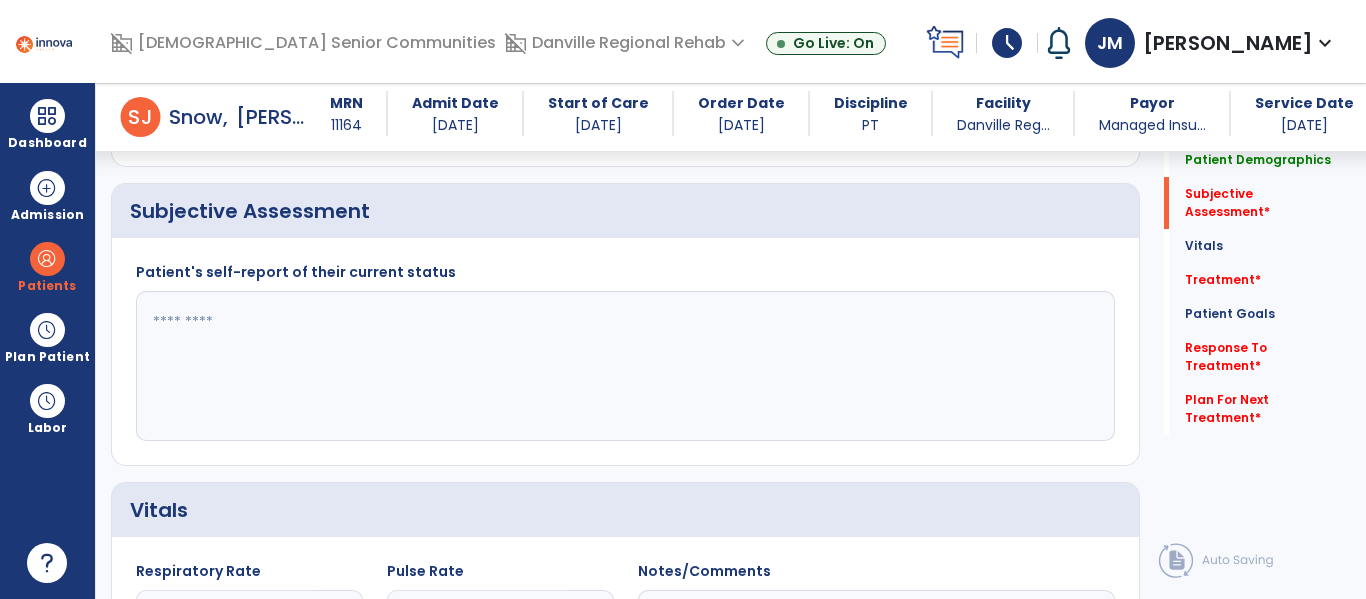 scroll, scrollTop: 405, scrollLeft: 0, axis: vertical 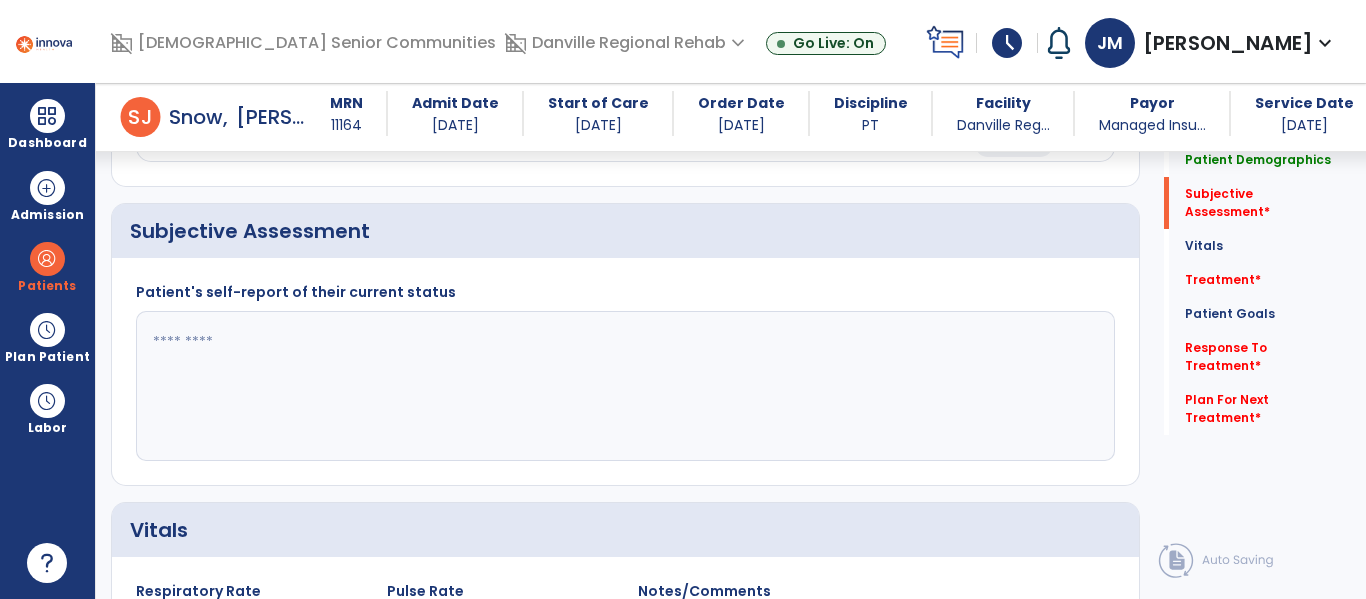click 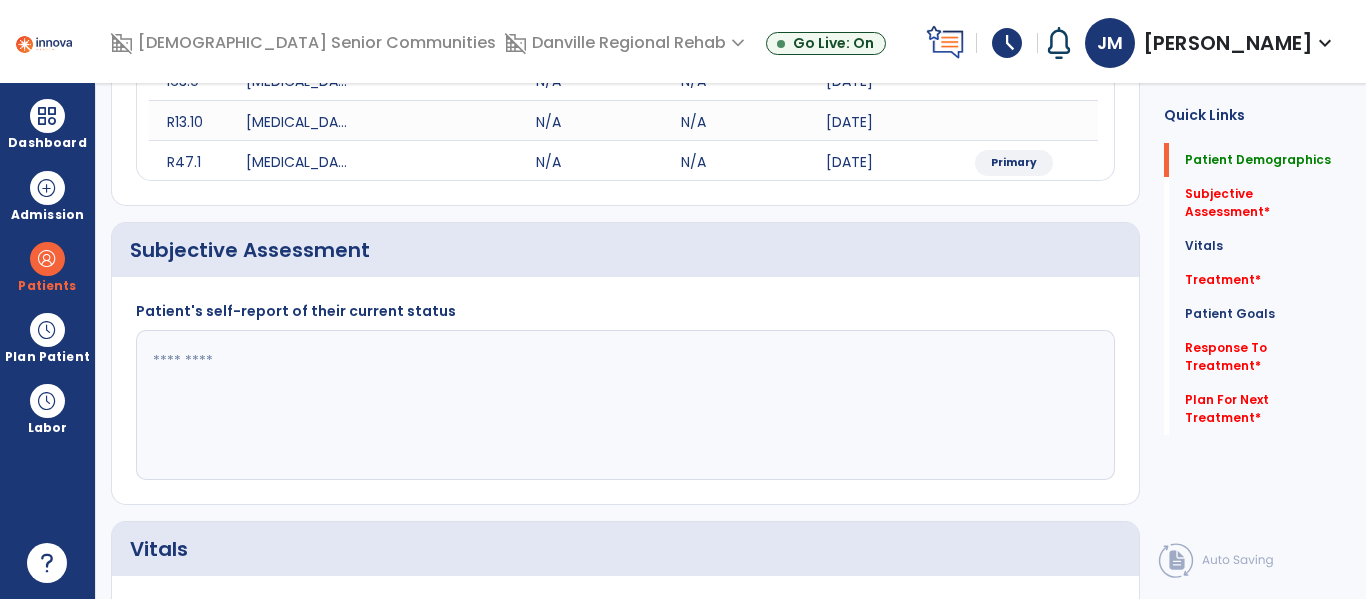 scroll, scrollTop: 0, scrollLeft: 0, axis: both 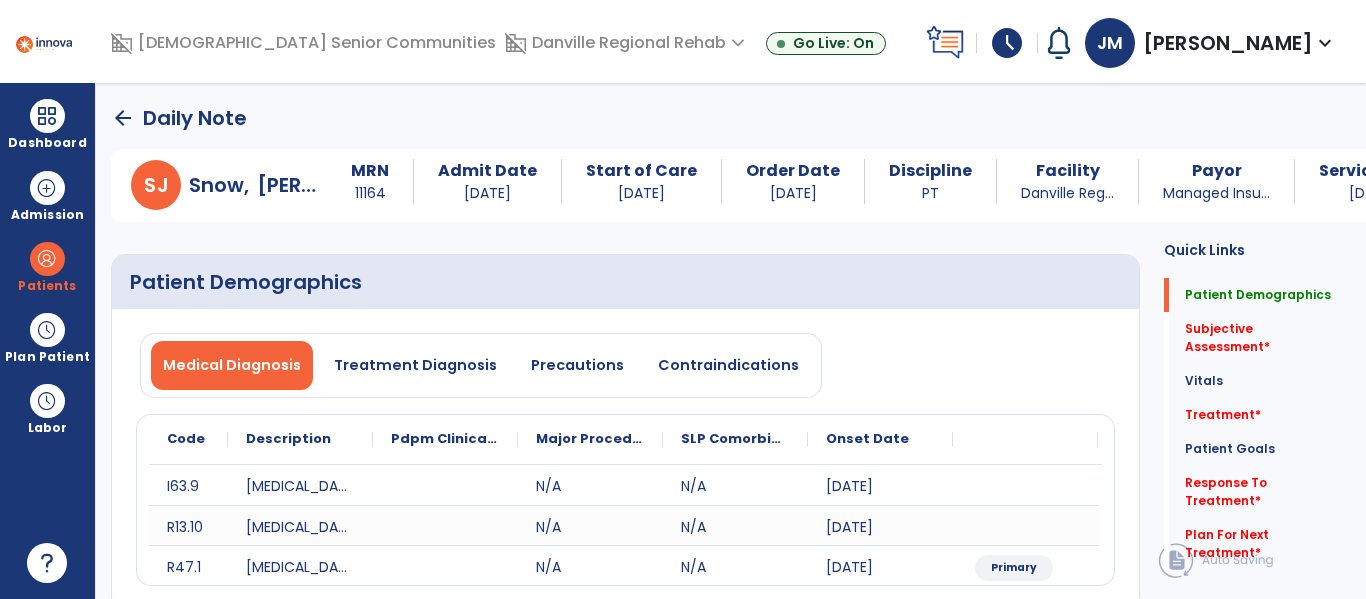 click on "arrow_back" 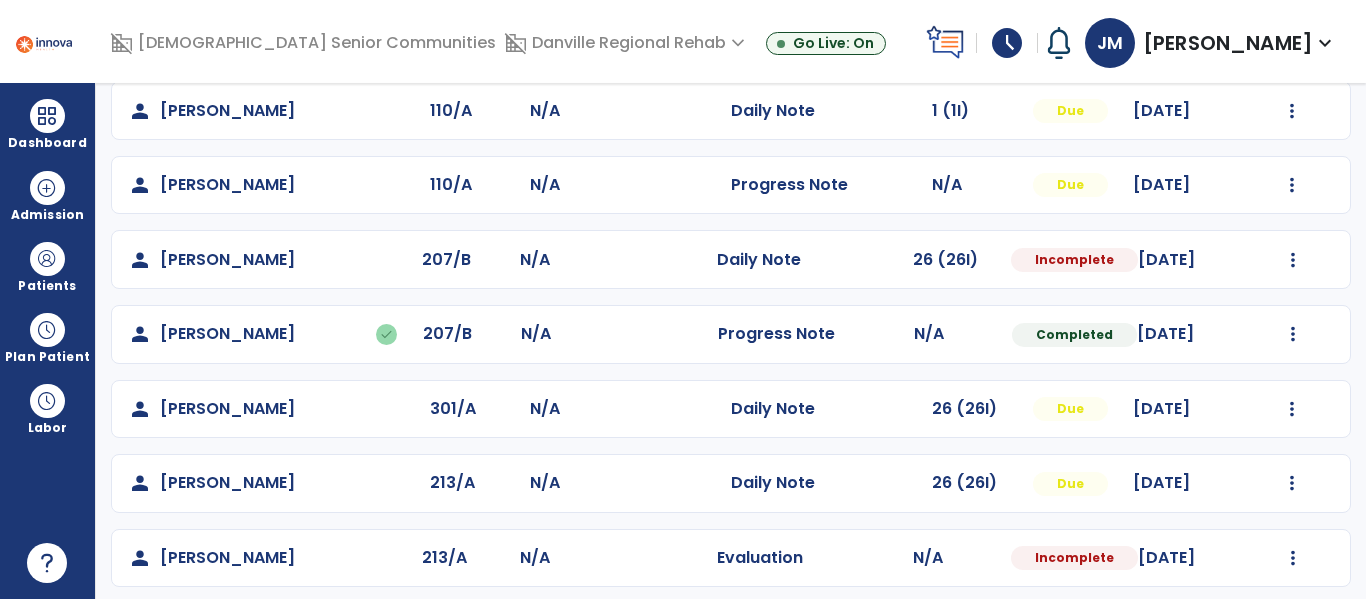 scroll, scrollTop: 853, scrollLeft: 0, axis: vertical 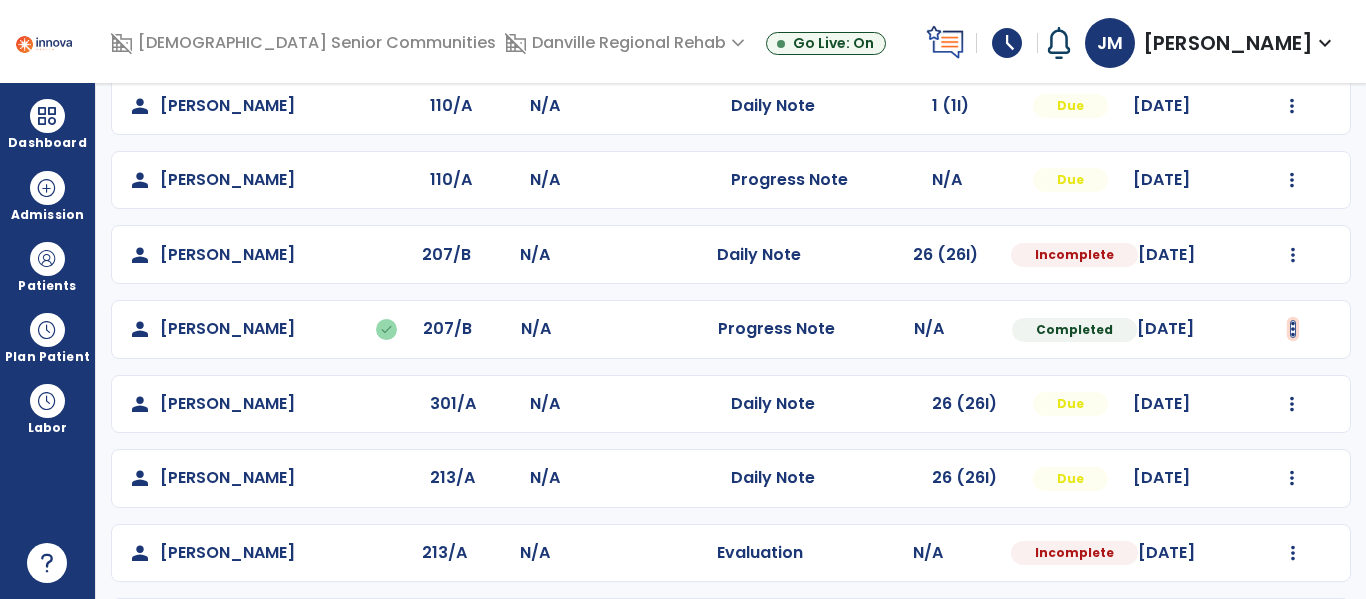 click at bounding box center [1292, -491] 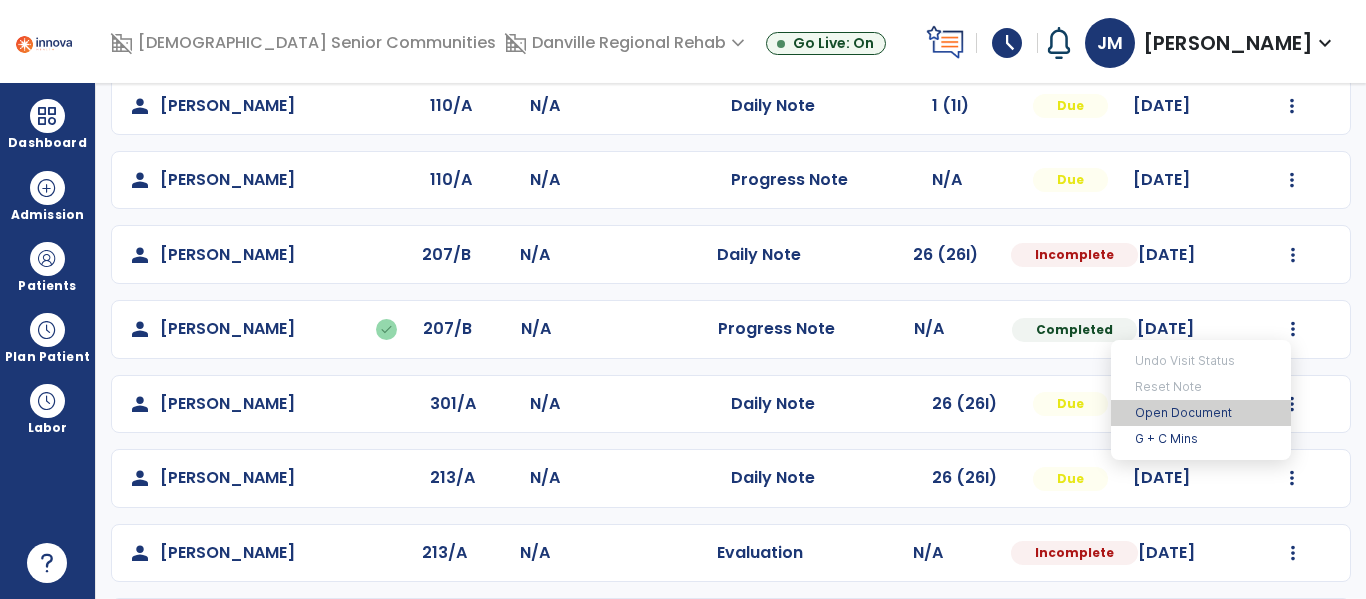 click on "Open Document" at bounding box center [1201, 413] 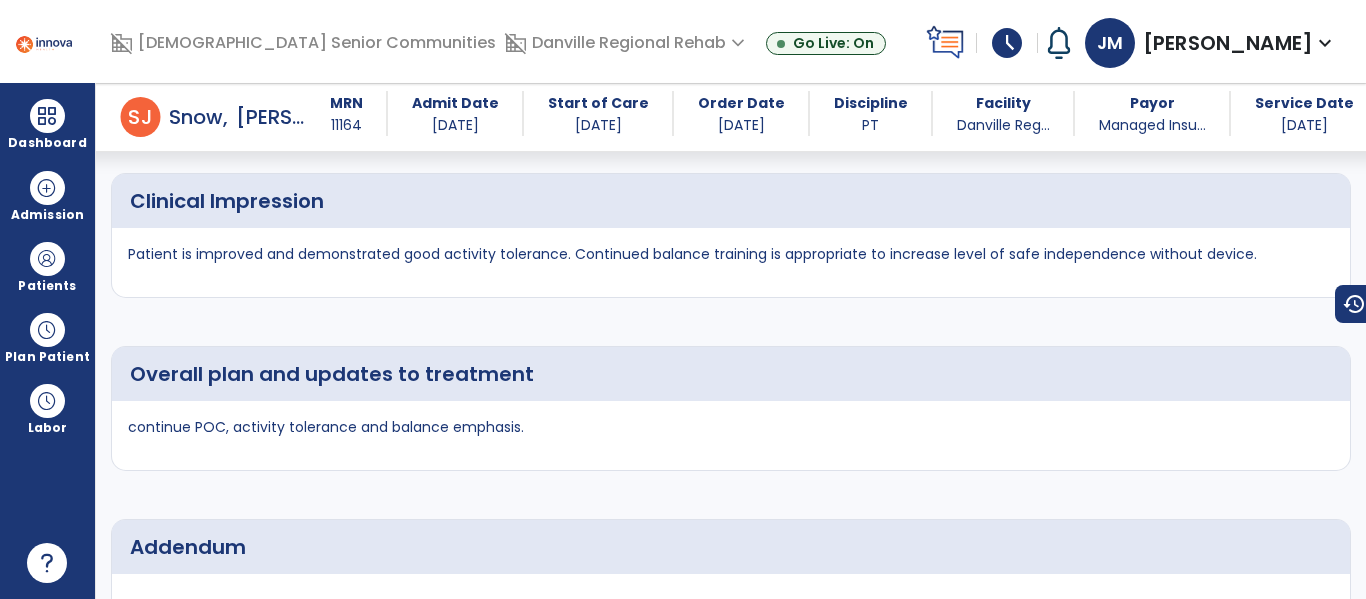 scroll, scrollTop: 1689, scrollLeft: 0, axis: vertical 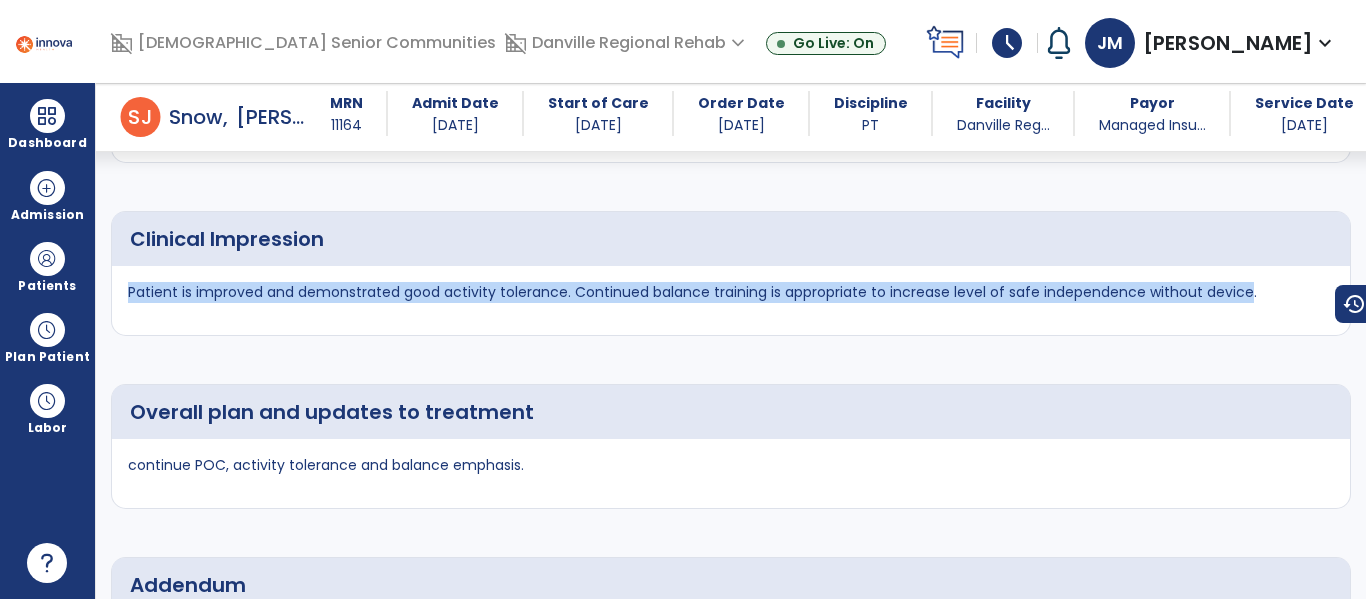 drag, startPoint x: 130, startPoint y: 293, endPoint x: 1243, endPoint y: 301, distance: 1113.0288 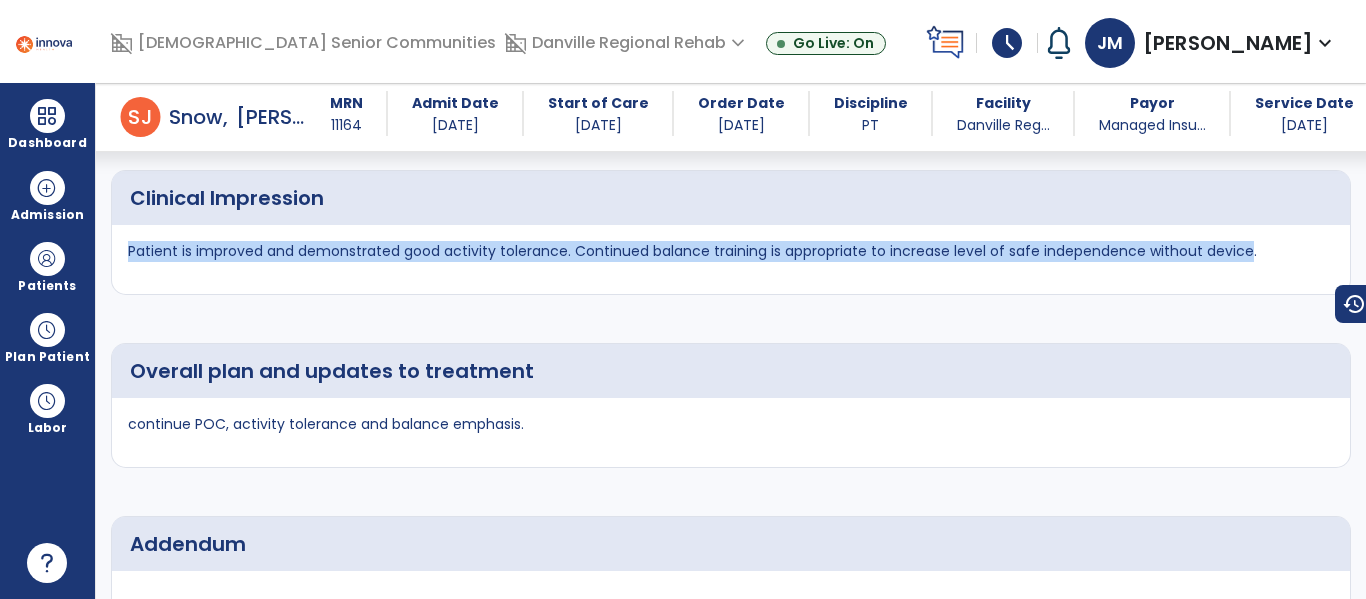 scroll, scrollTop: 1720, scrollLeft: 0, axis: vertical 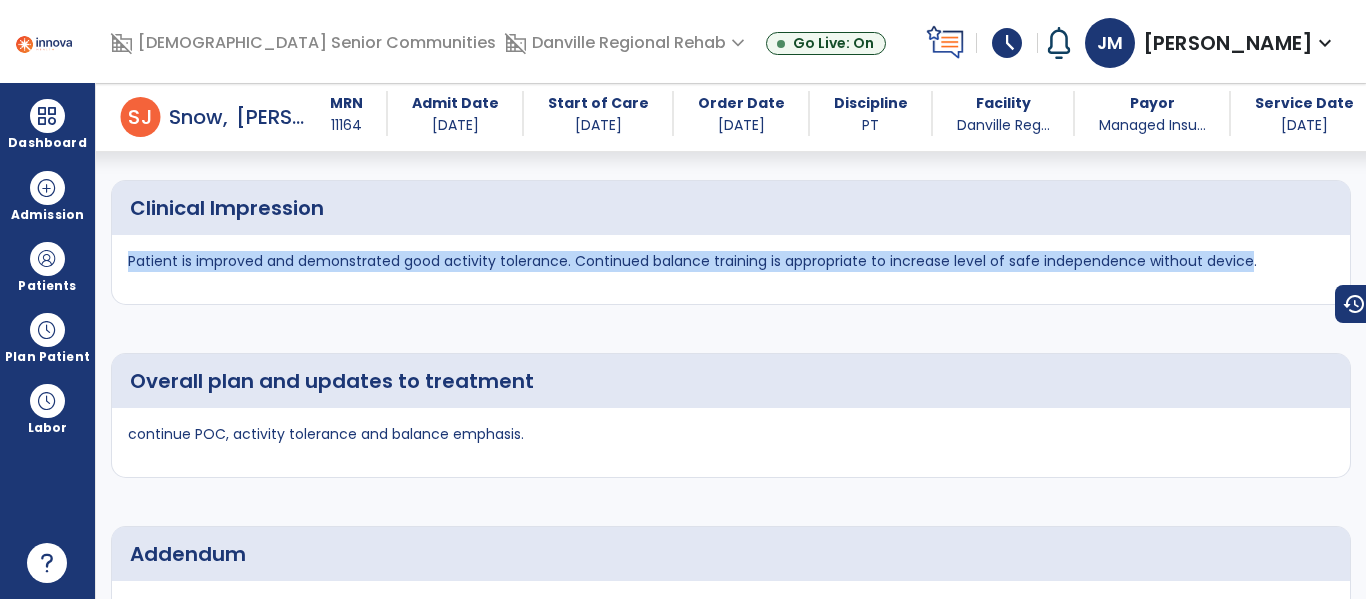 copy on "Patient is improved and demonstrated good activity tolerance.  Continued balance training is appropriate to increase level of safe independence without device" 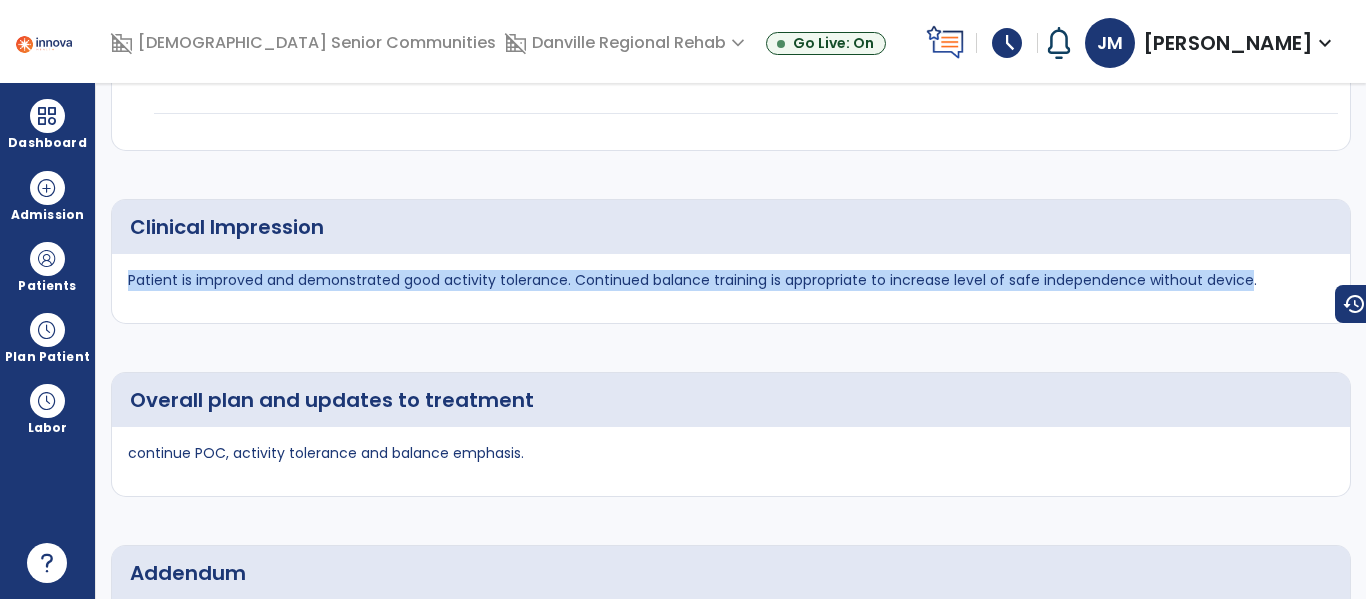scroll, scrollTop: 0, scrollLeft: 0, axis: both 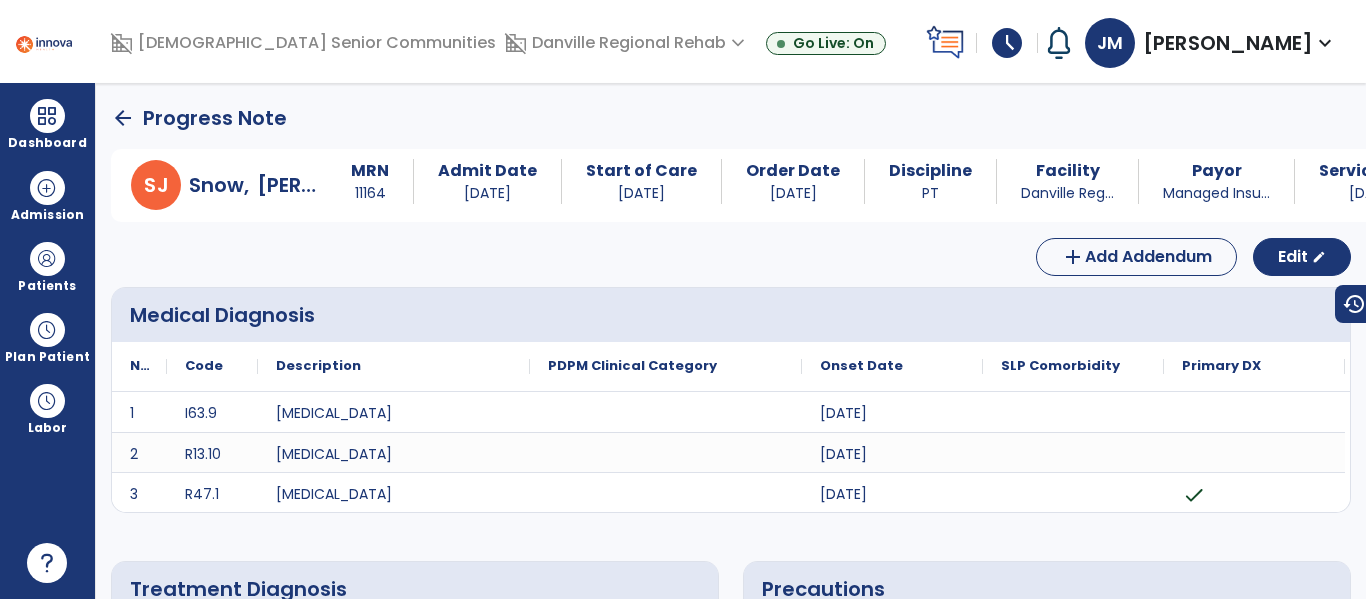 click on "arrow_back" 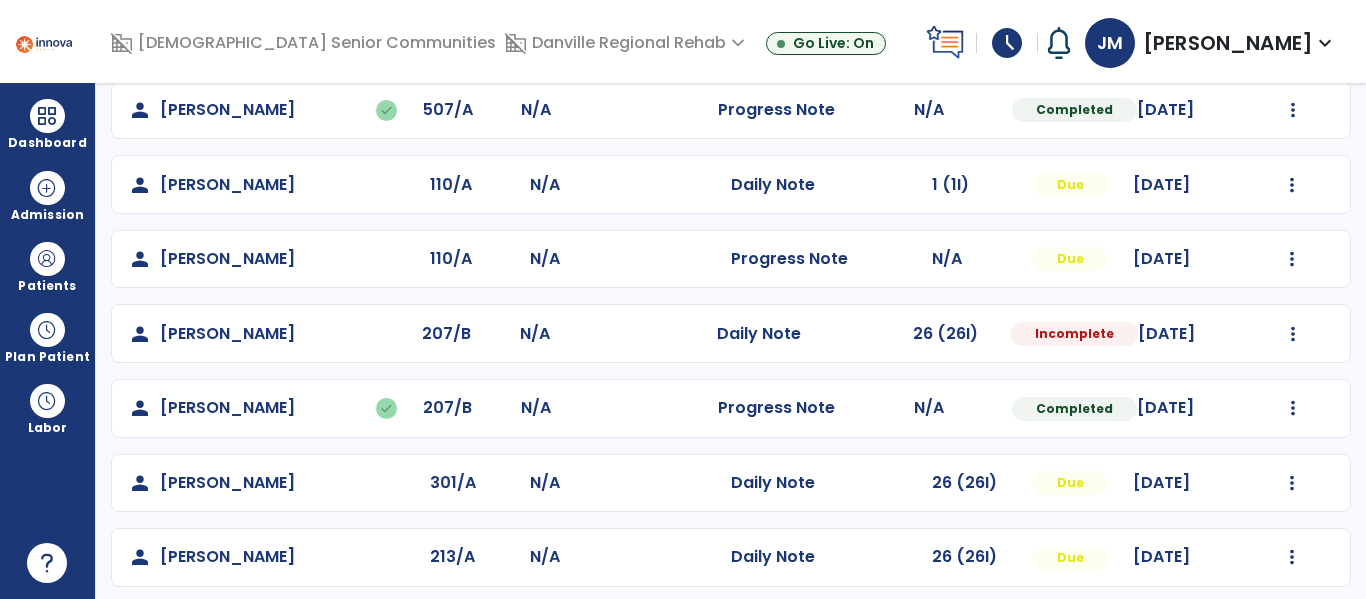 scroll, scrollTop: 776, scrollLeft: 0, axis: vertical 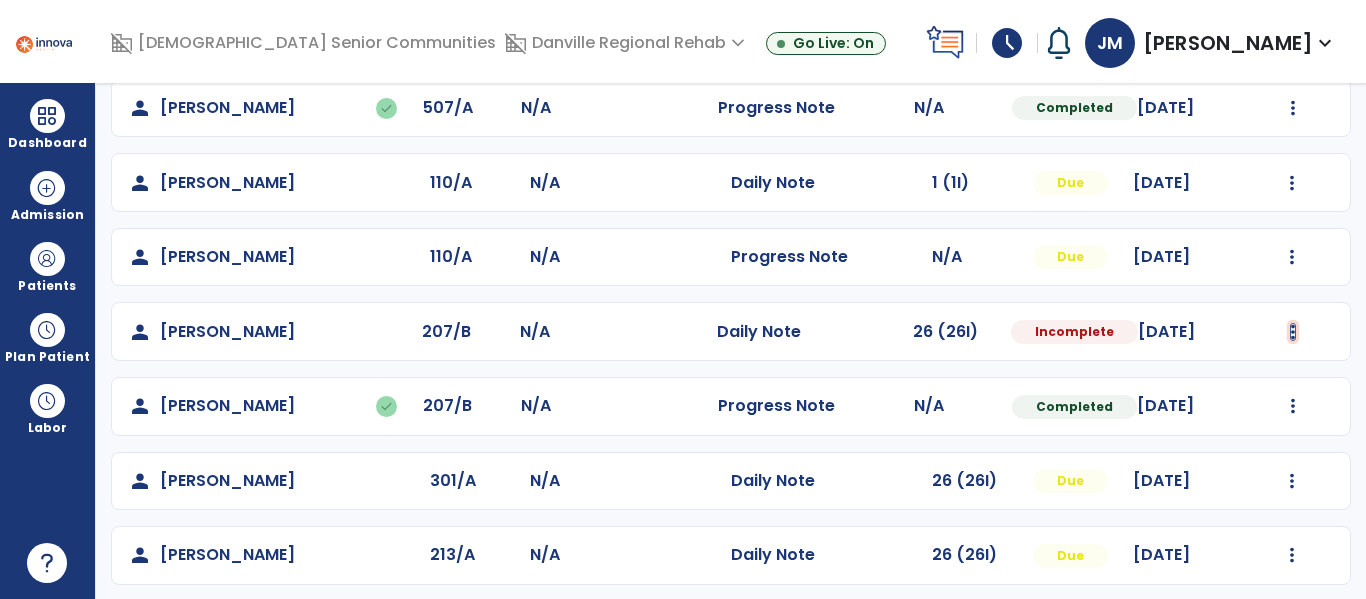 click at bounding box center (1292, -414) 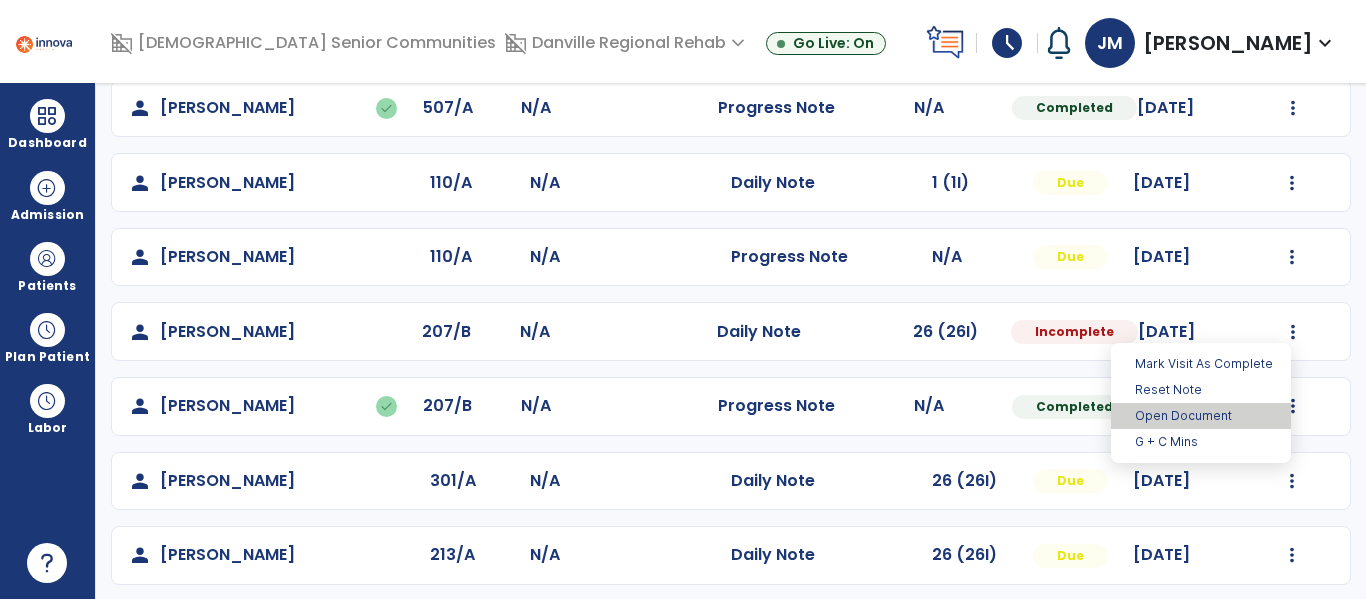 click on "Open Document" at bounding box center (1201, 416) 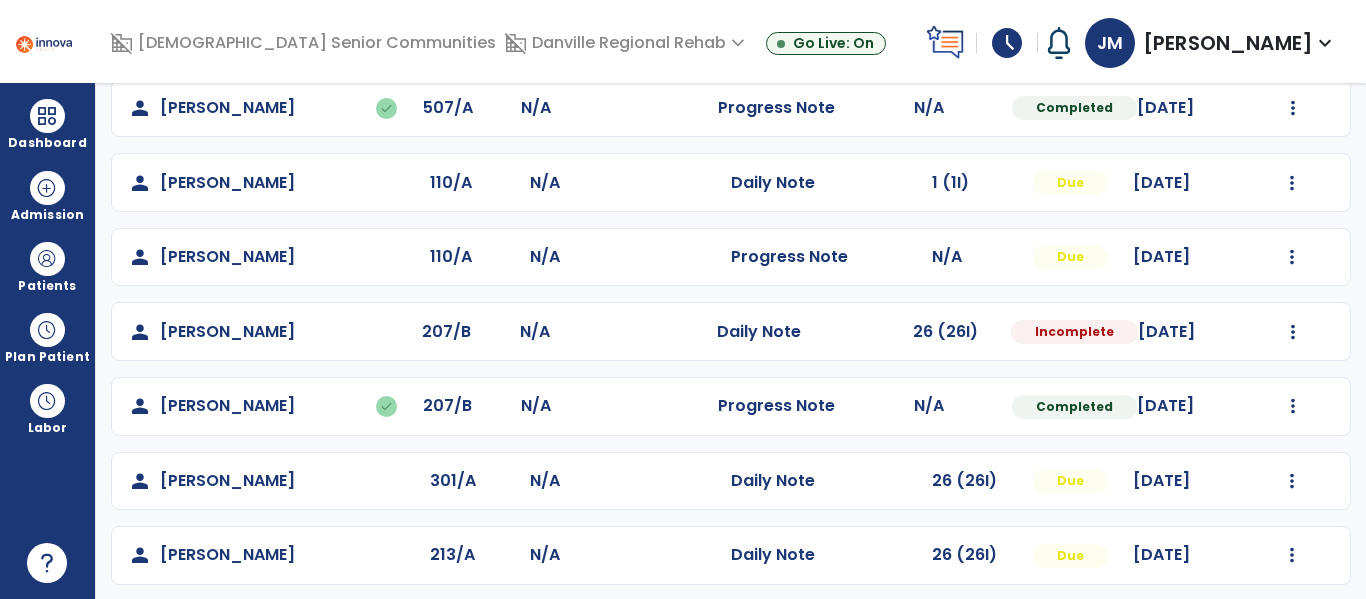 select on "*" 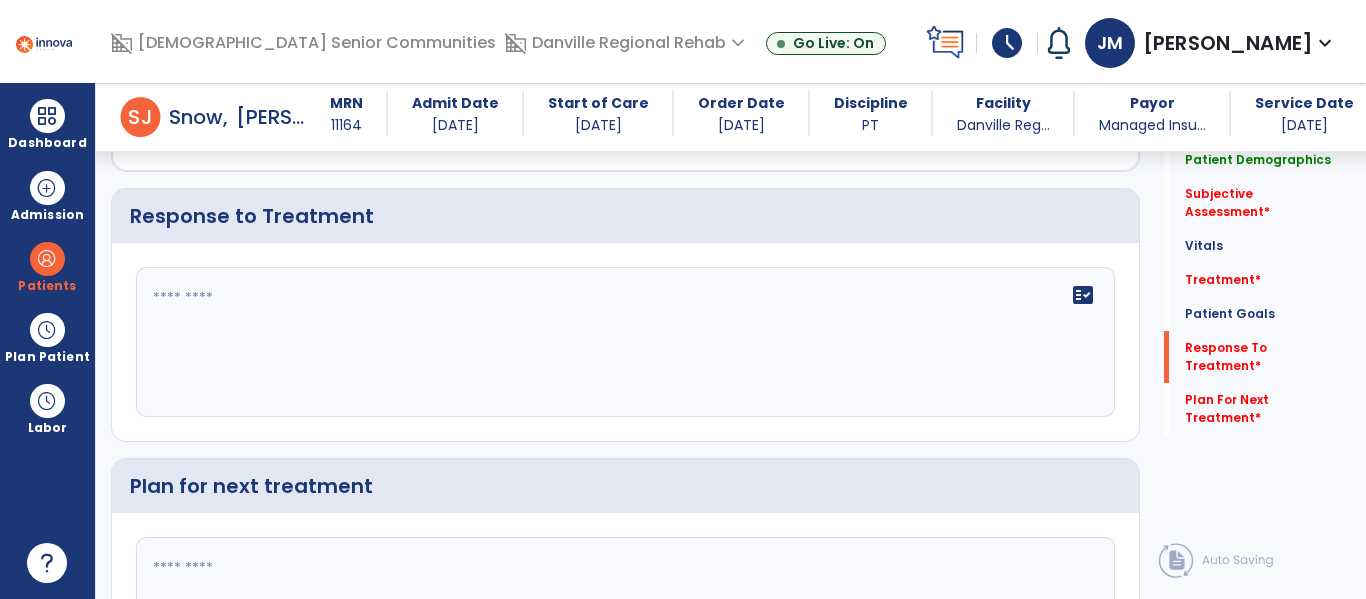 scroll, scrollTop: 2124, scrollLeft: 0, axis: vertical 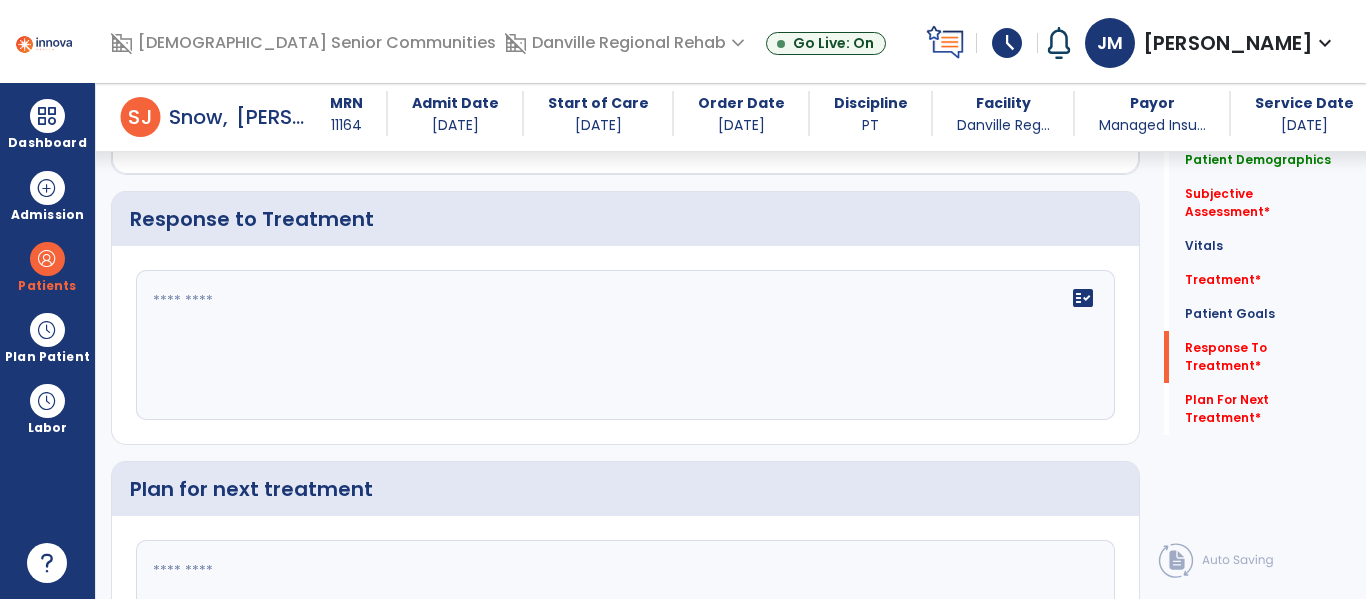 click on "fact_check" 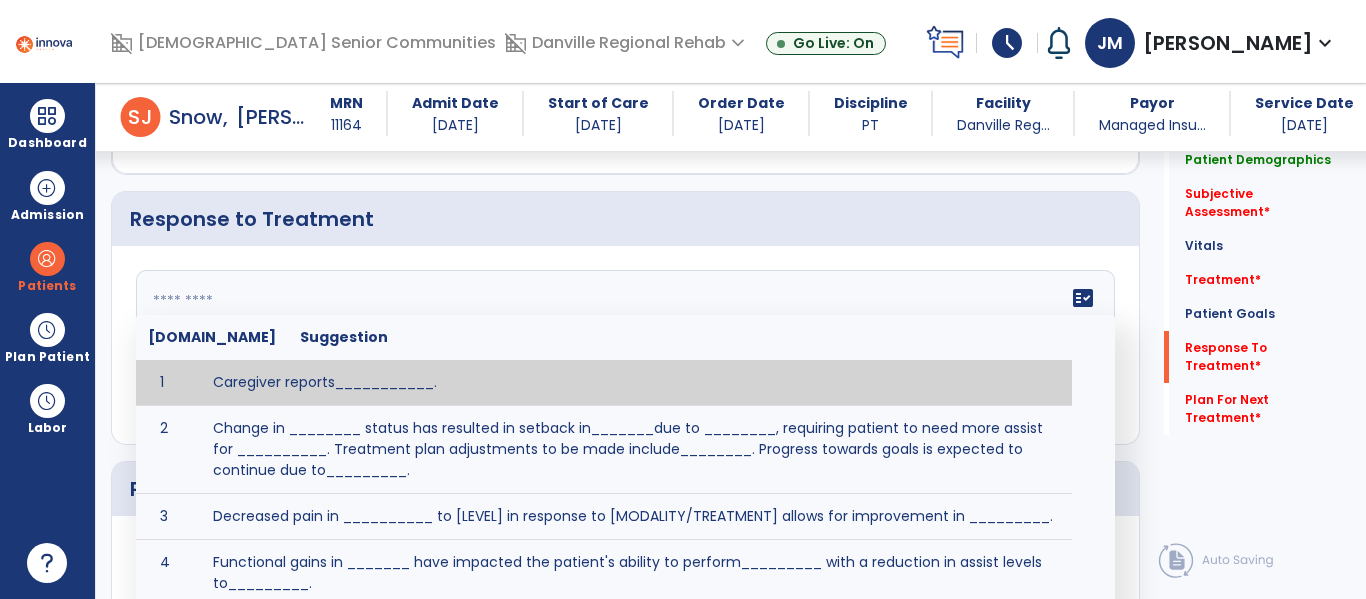 paste on "**********" 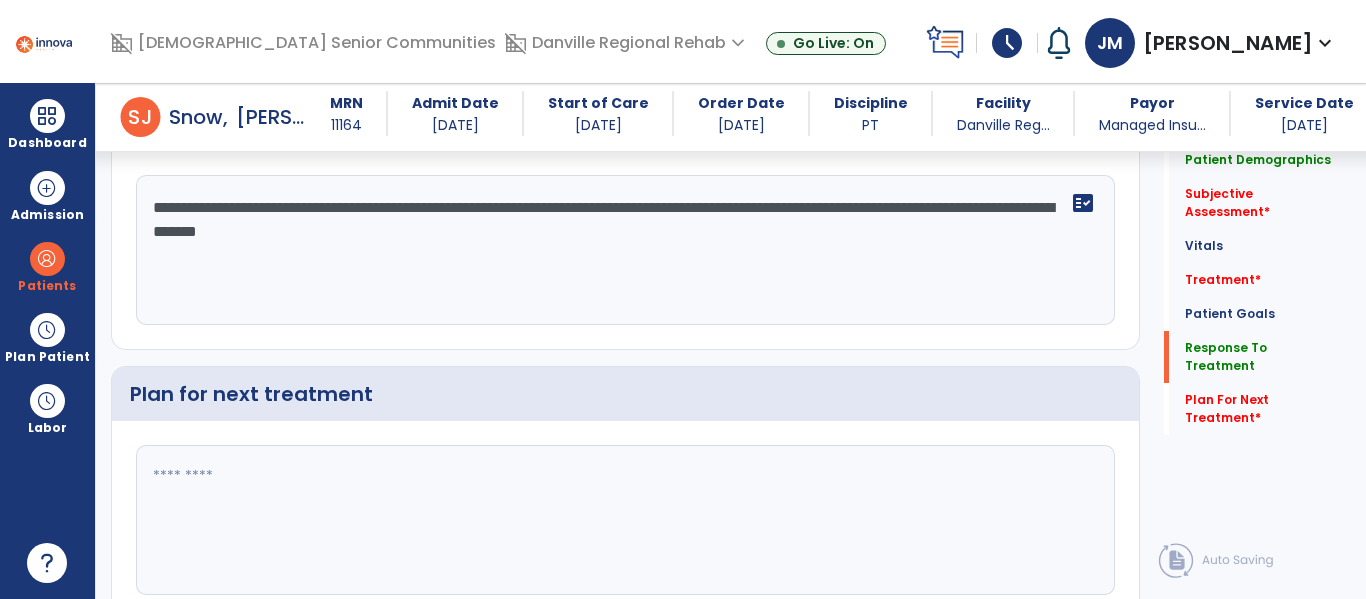 scroll, scrollTop: 2228, scrollLeft: 0, axis: vertical 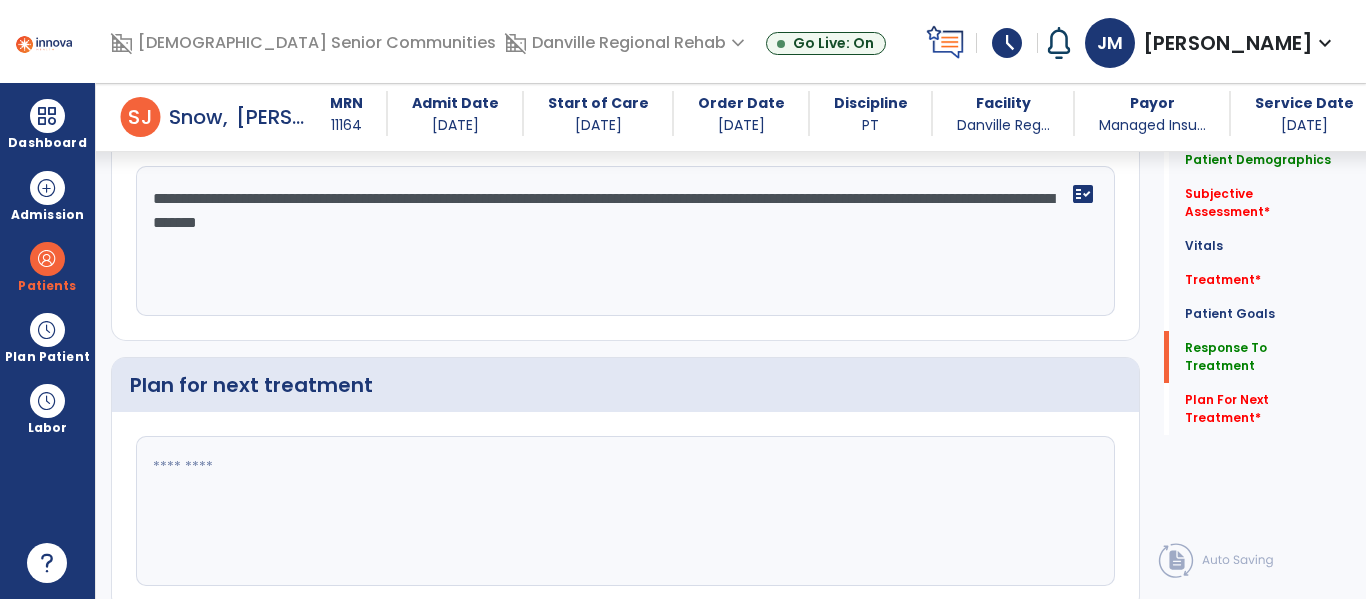 type on "**********" 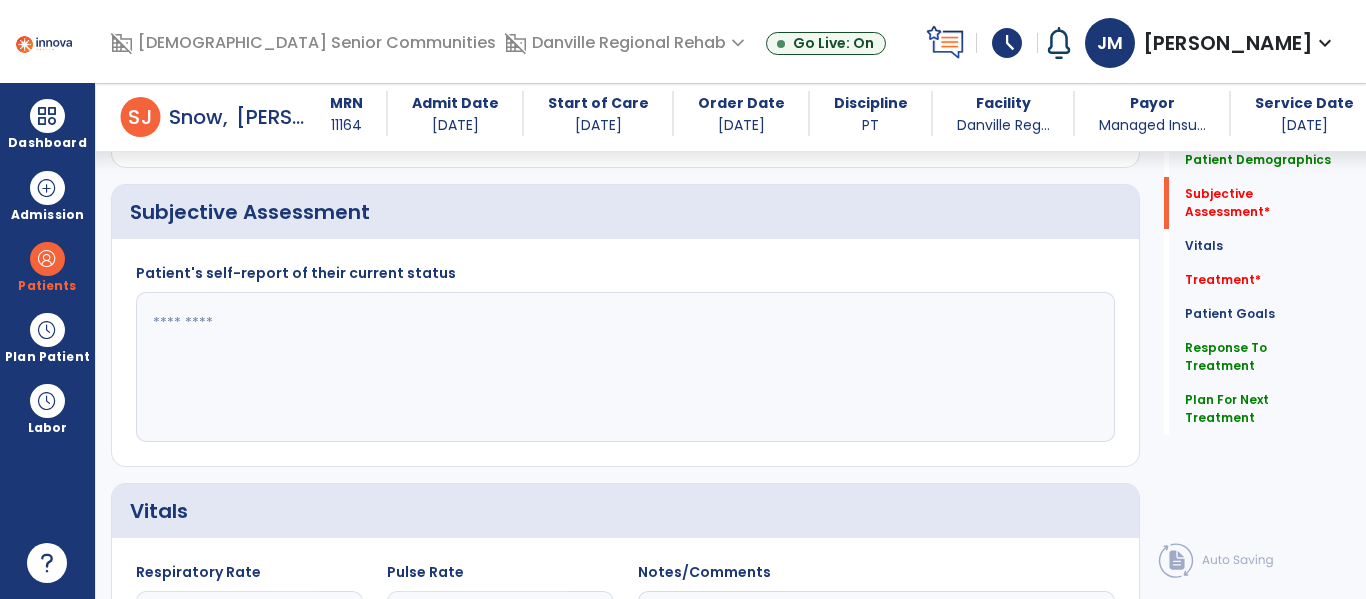 scroll, scrollTop: 421, scrollLeft: 0, axis: vertical 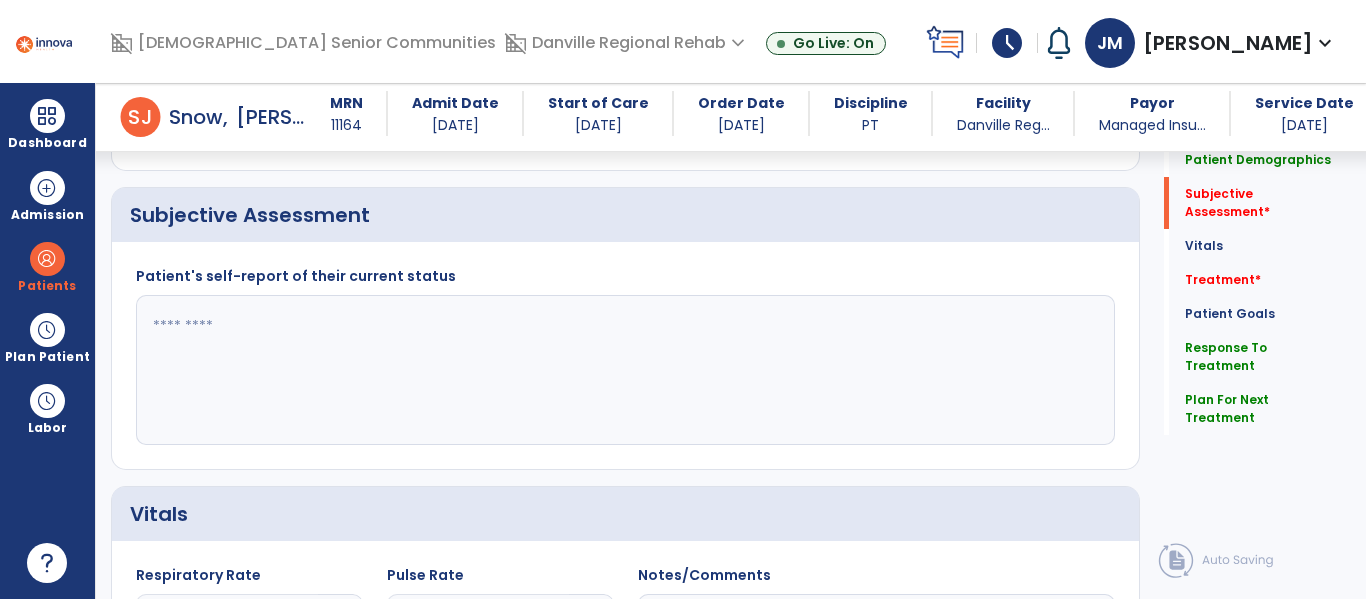 type on "**********" 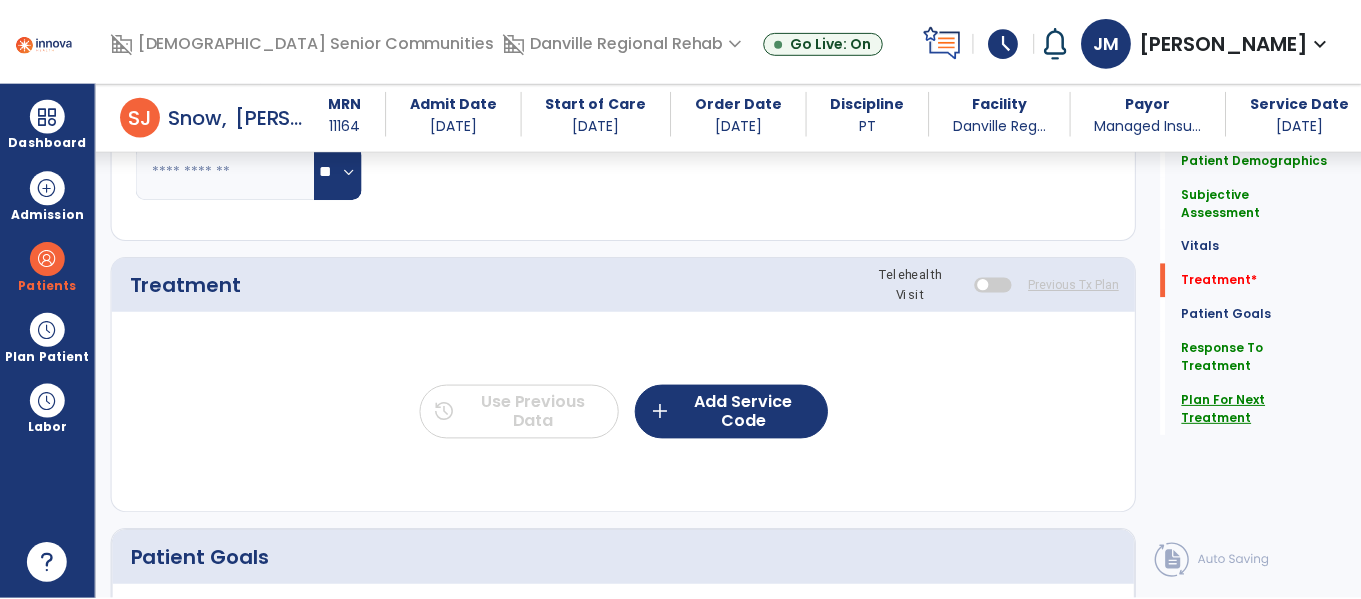 scroll, scrollTop: 1073, scrollLeft: 0, axis: vertical 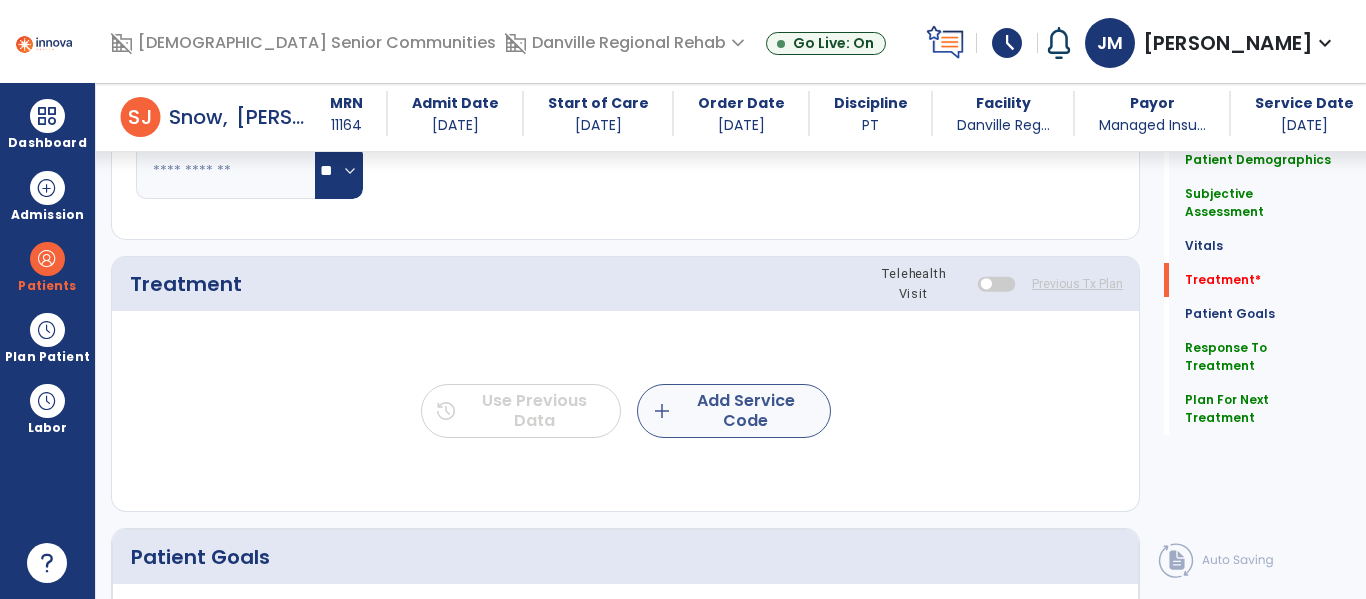 type on "**********" 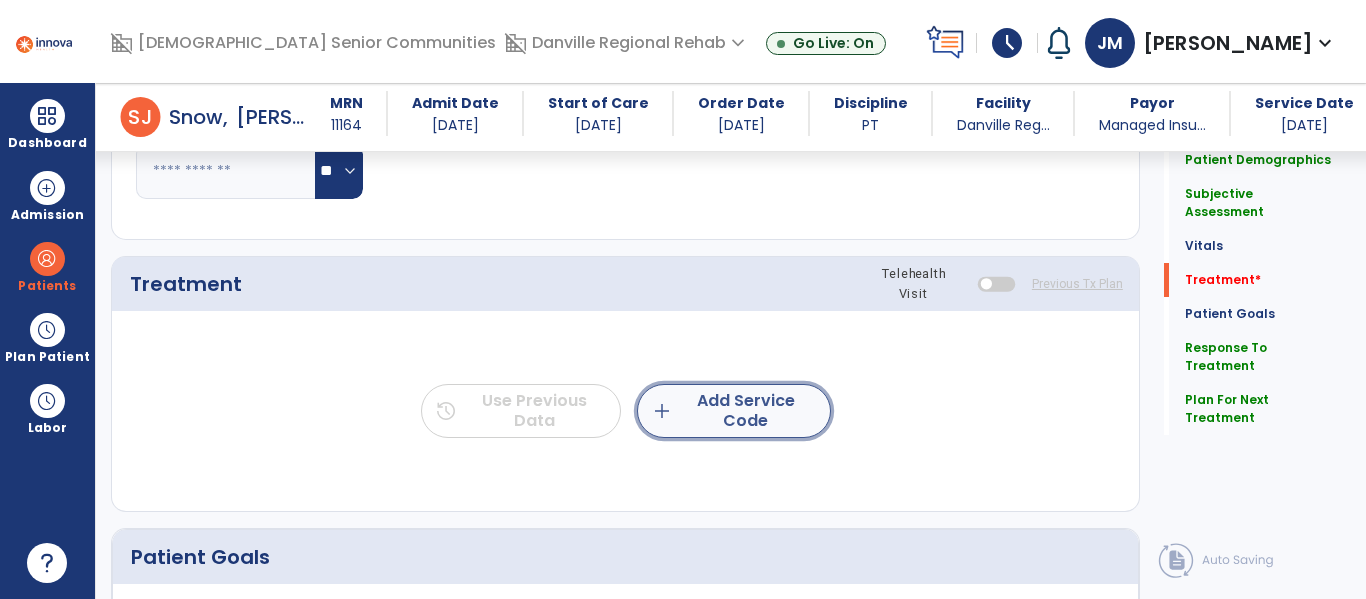 click on "add  Add Service Code" 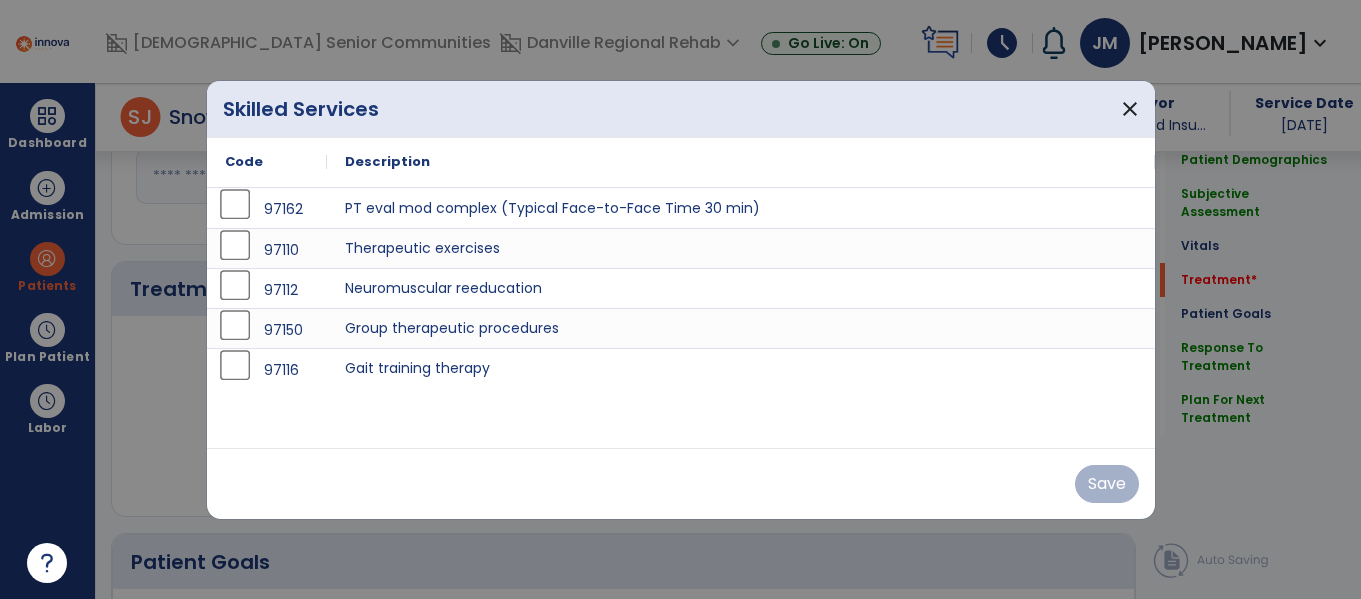 scroll, scrollTop: 1073, scrollLeft: 0, axis: vertical 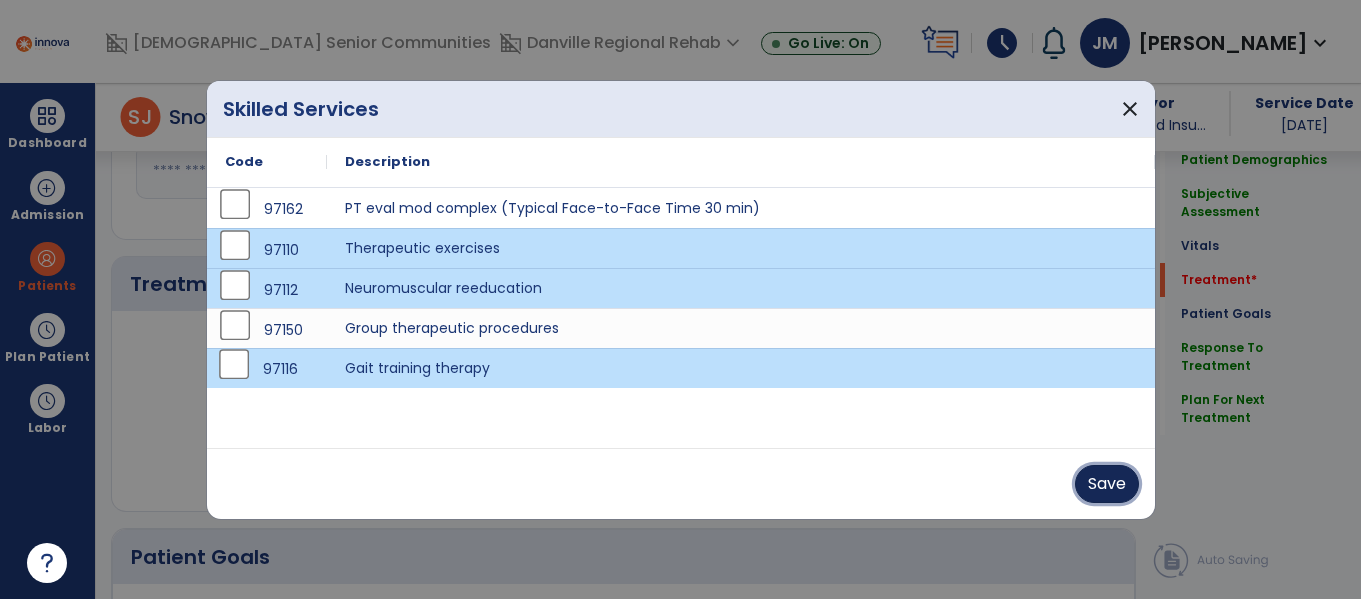 click on "Save" at bounding box center [1107, 484] 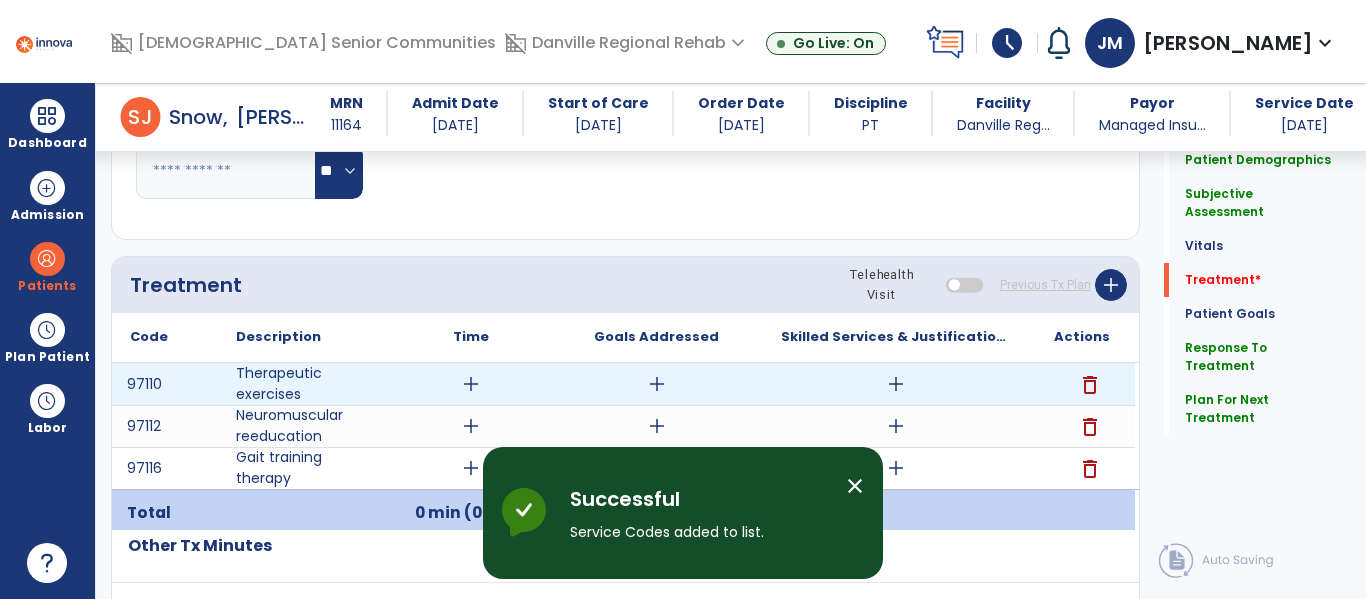 click on "add" at bounding box center [471, 384] 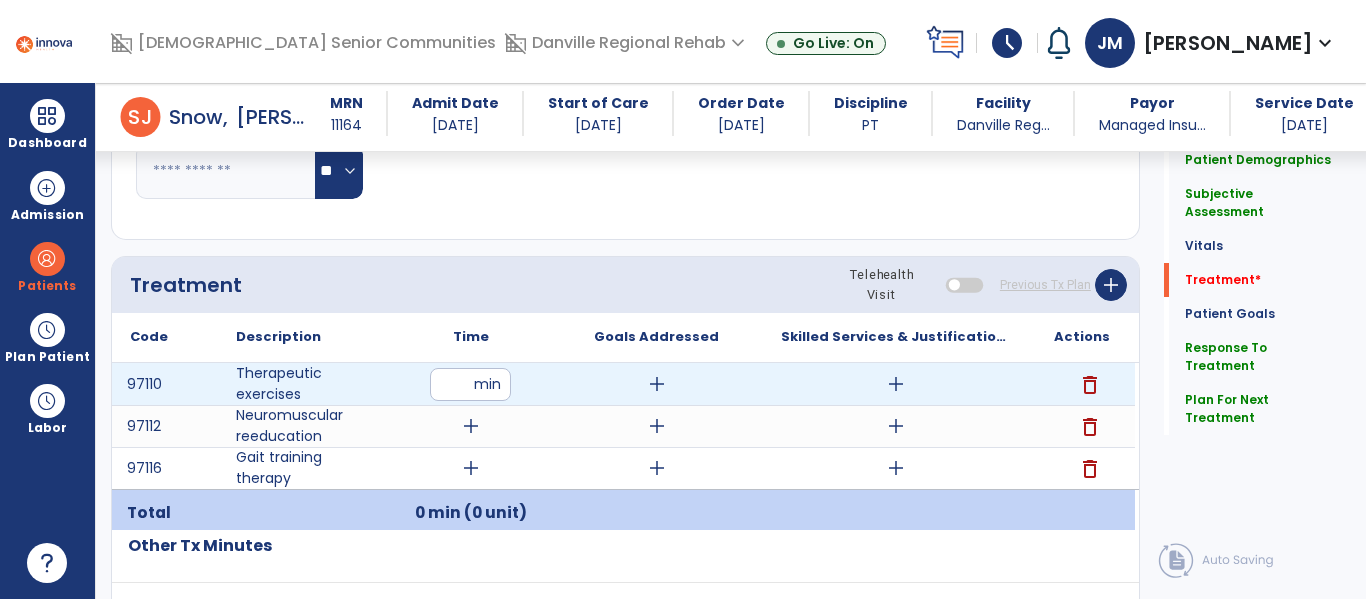 type on "**" 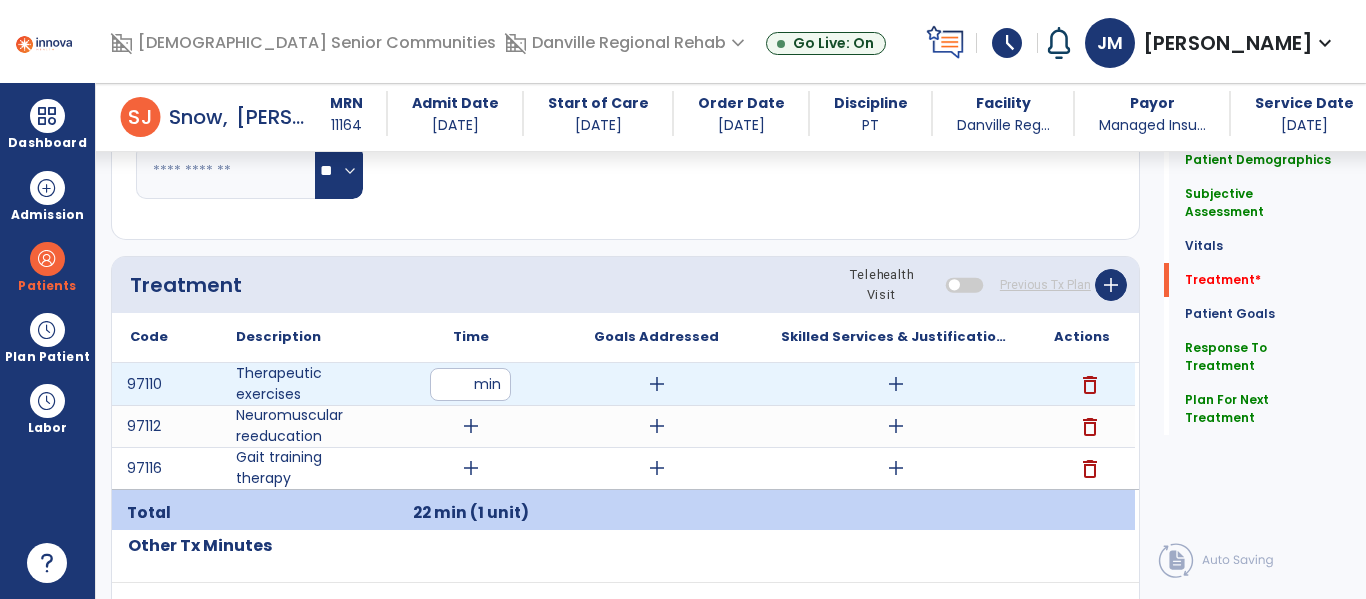 click on "add" at bounding box center (896, 384) 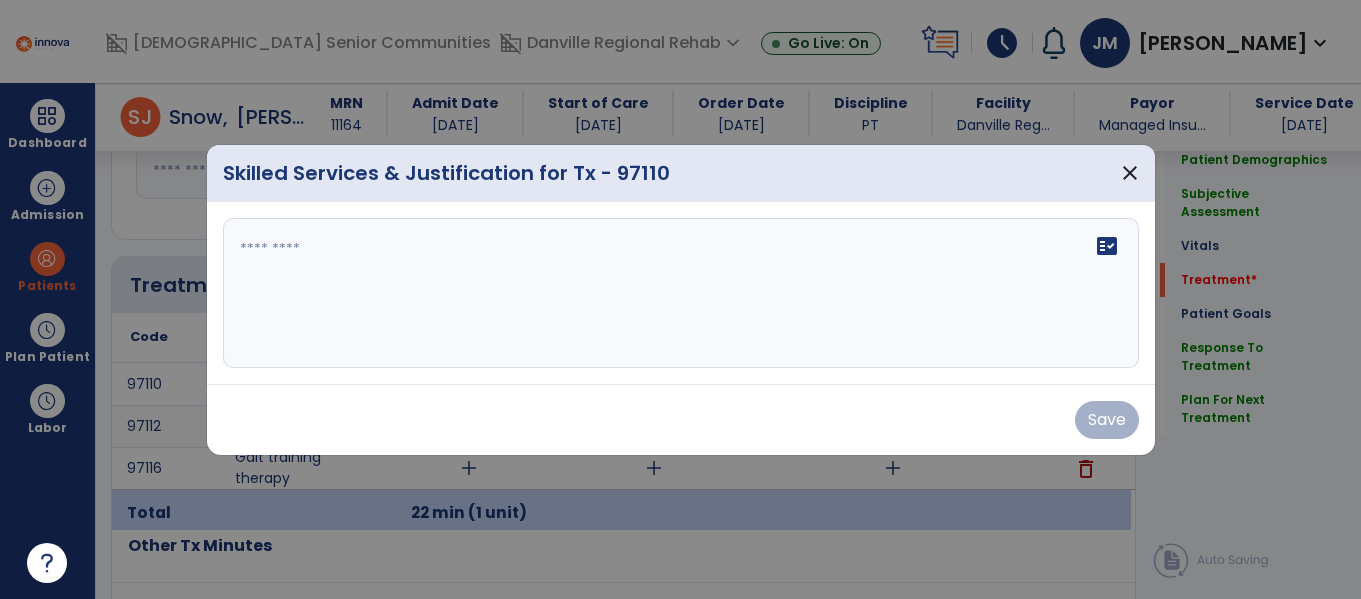 scroll, scrollTop: 1073, scrollLeft: 0, axis: vertical 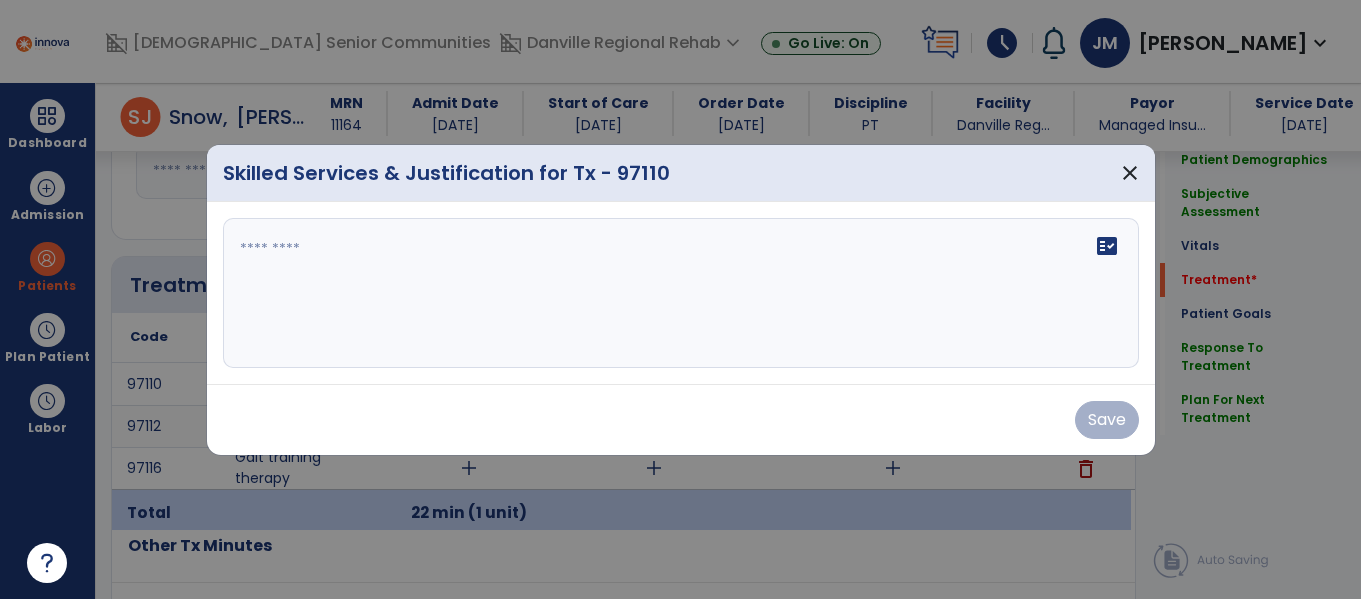 click at bounding box center (681, 293) 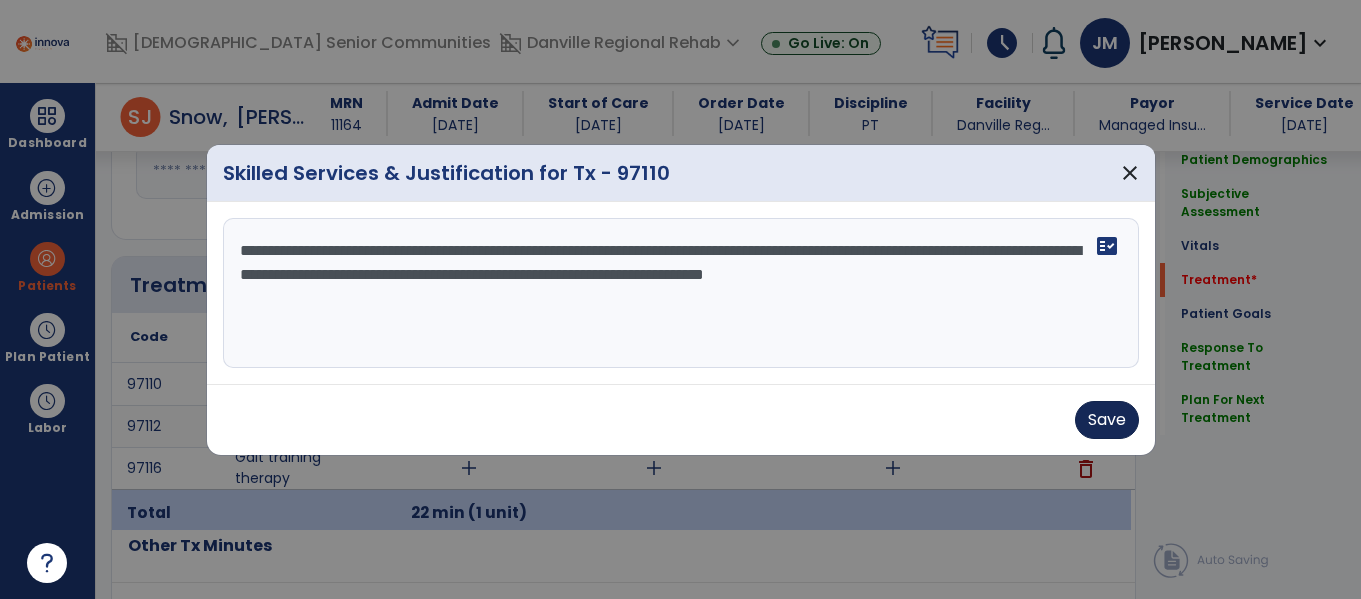 type on "**********" 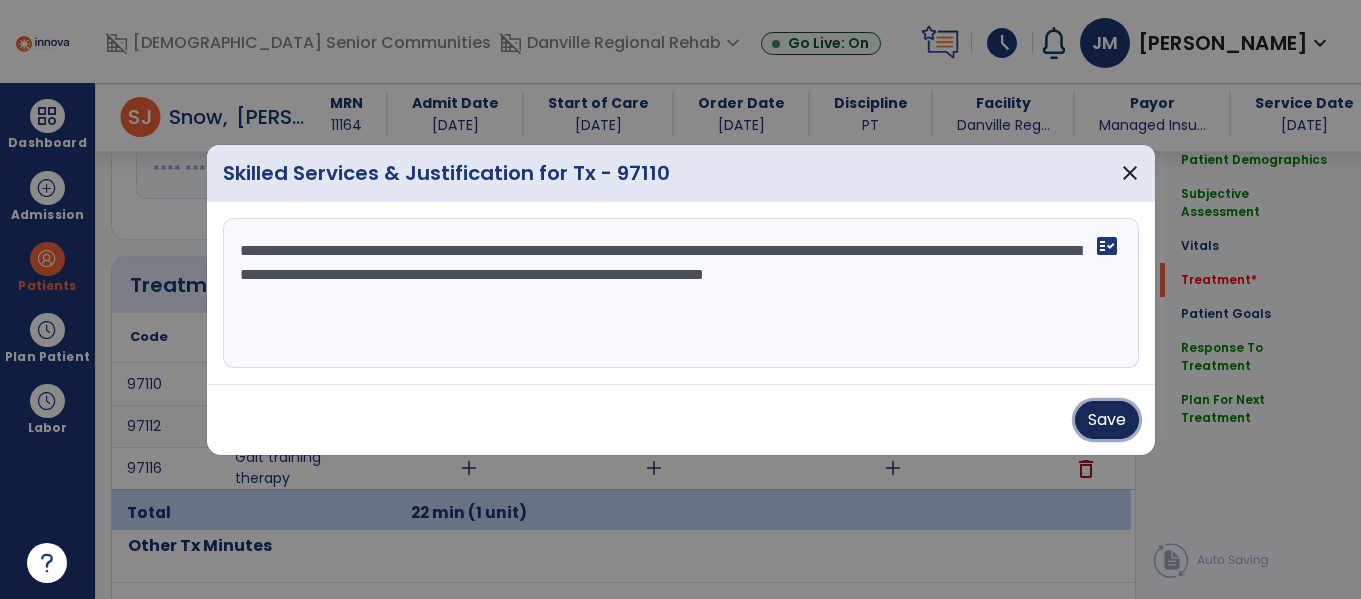 click on "Save" at bounding box center [1107, 420] 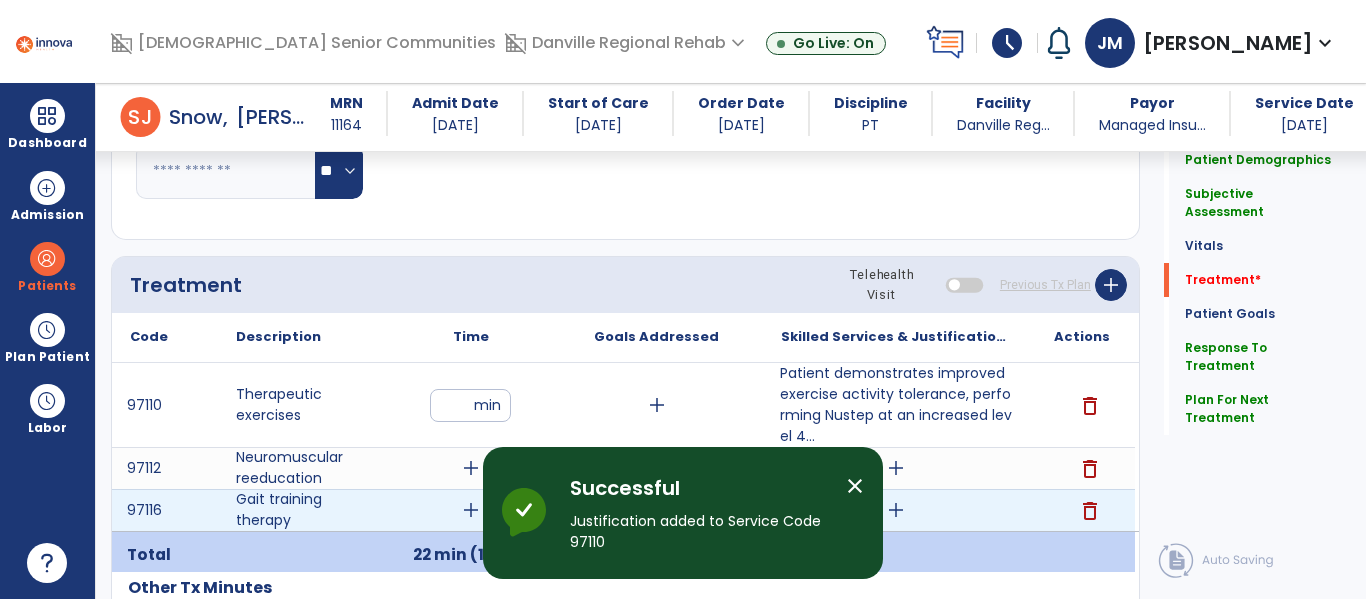click on "add" at bounding box center (471, 510) 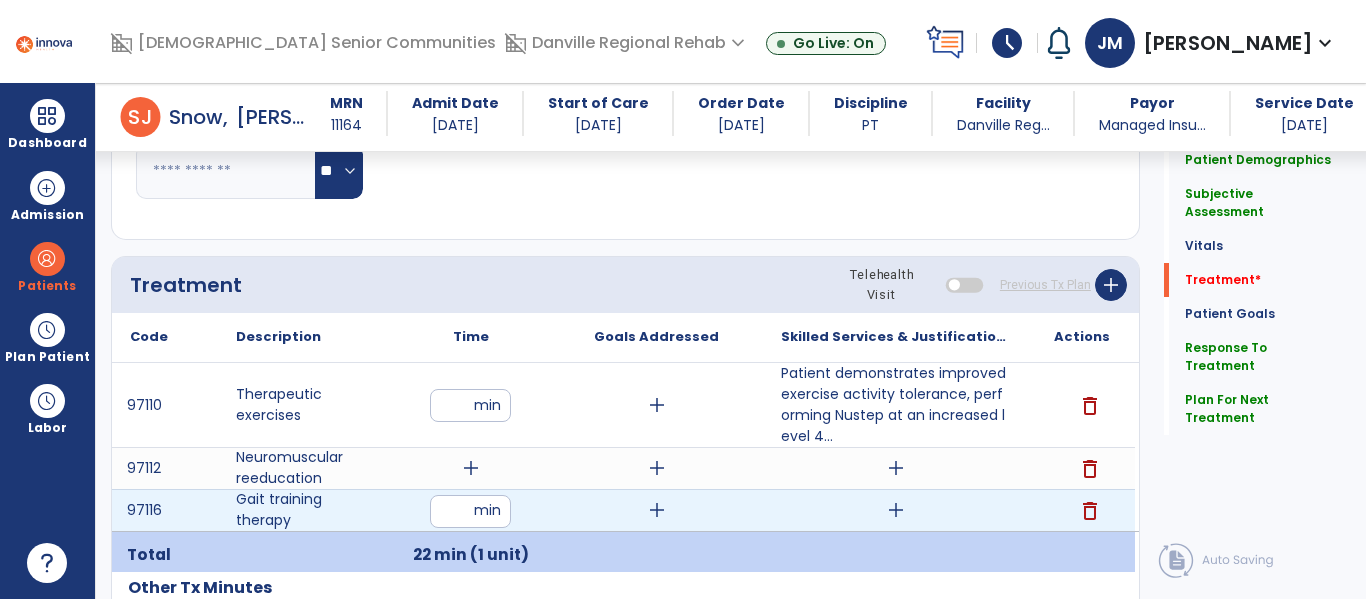 type on "*" 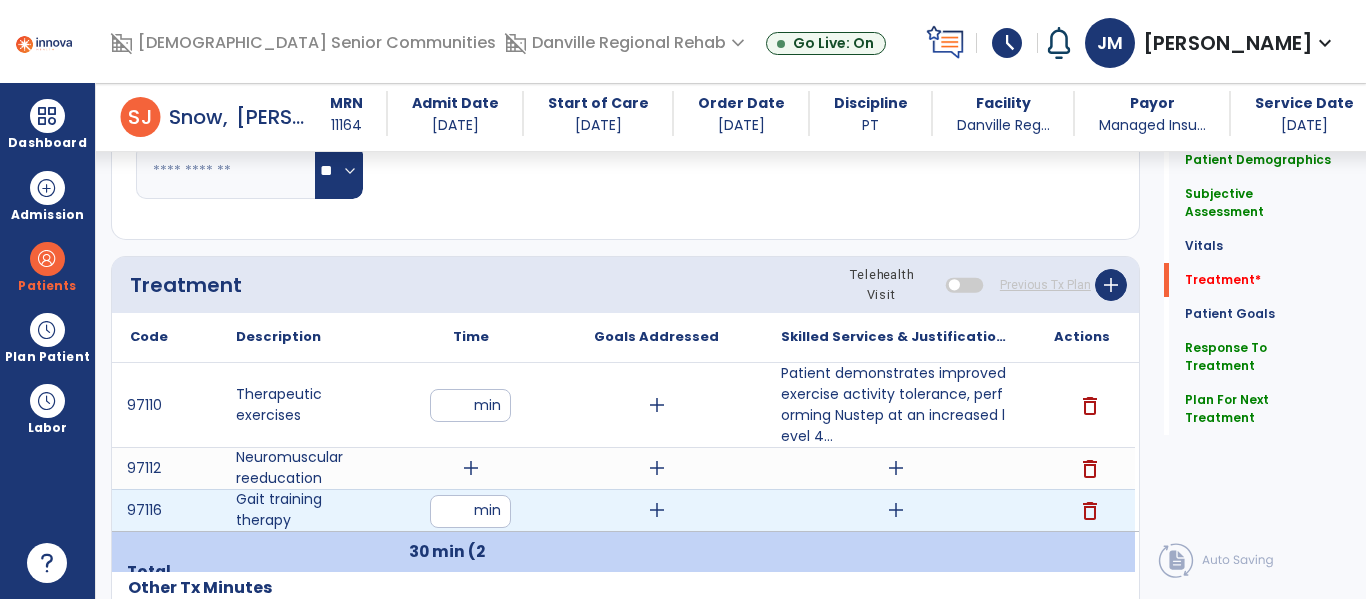 click on "add" at bounding box center [896, 510] 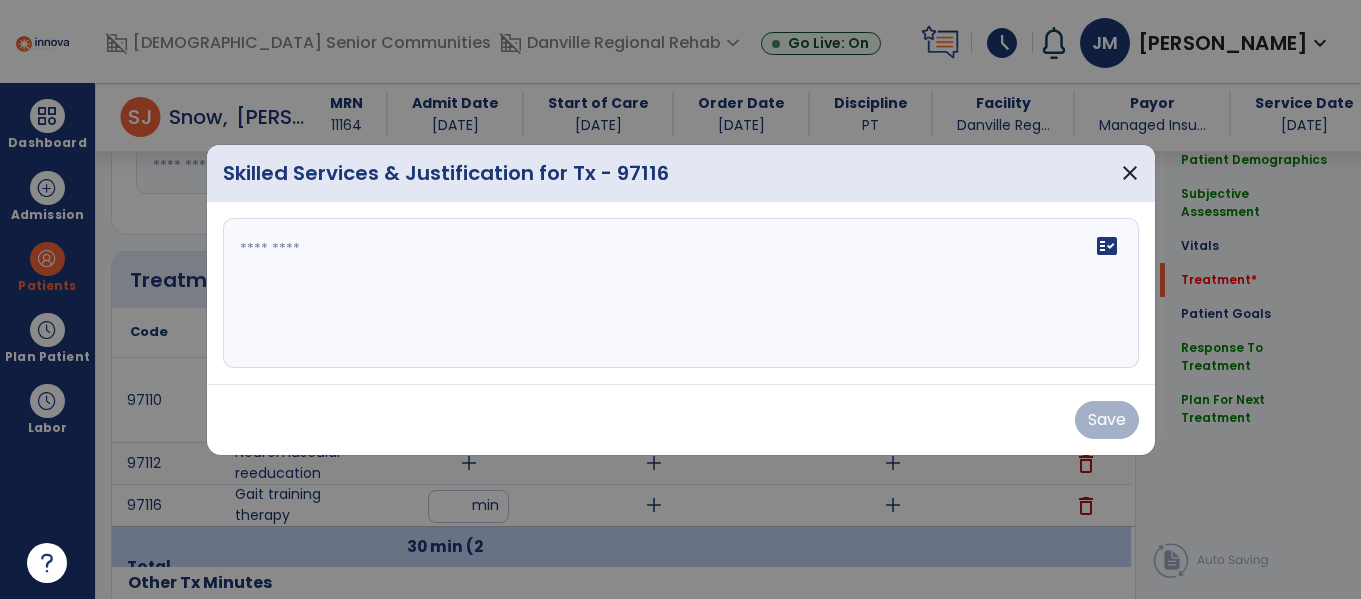 scroll, scrollTop: 1073, scrollLeft: 0, axis: vertical 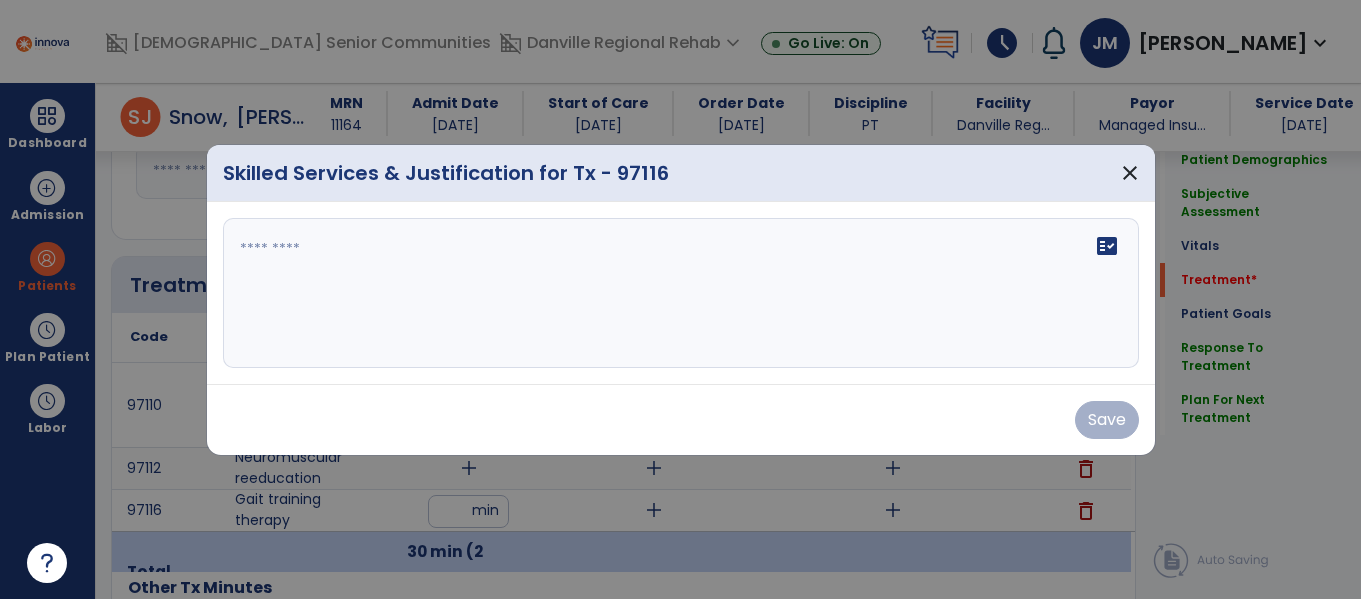 click on "fact_check" at bounding box center [681, 293] 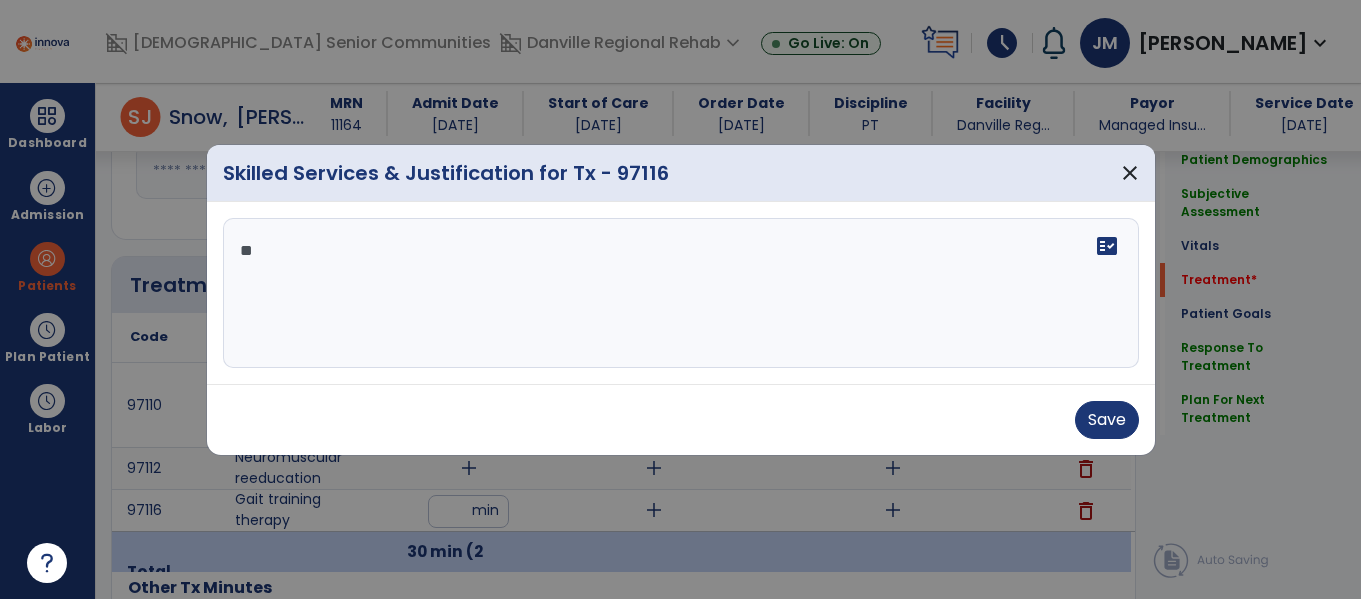 type on "*" 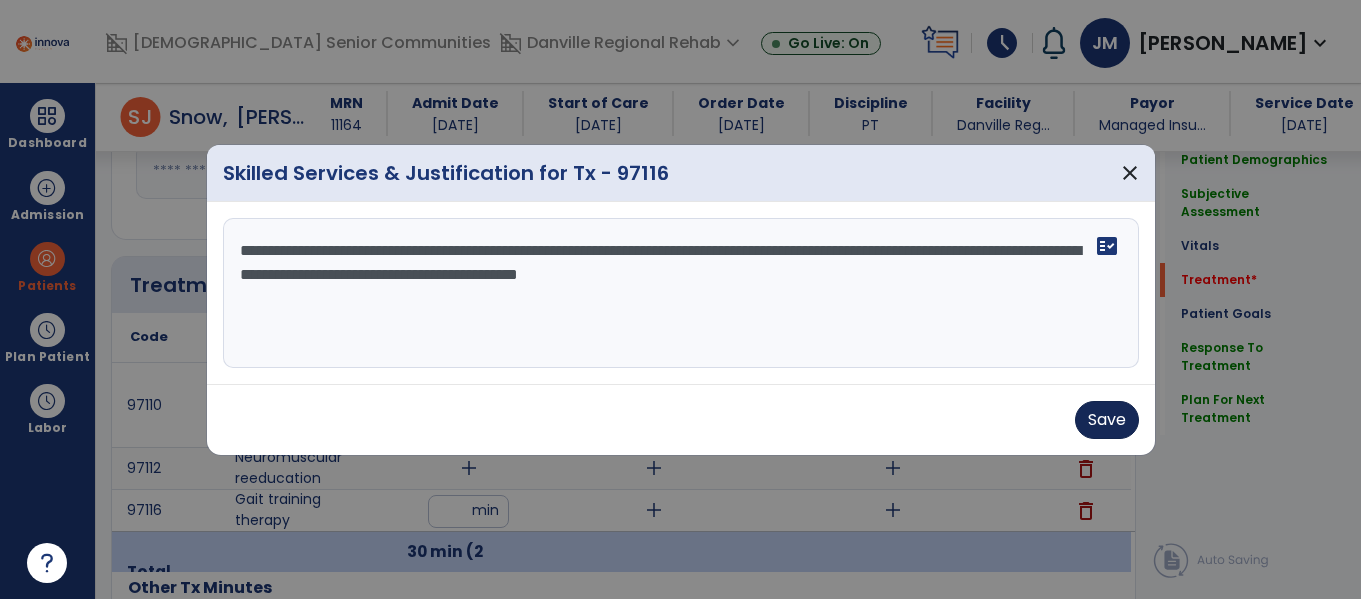 type on "**********" 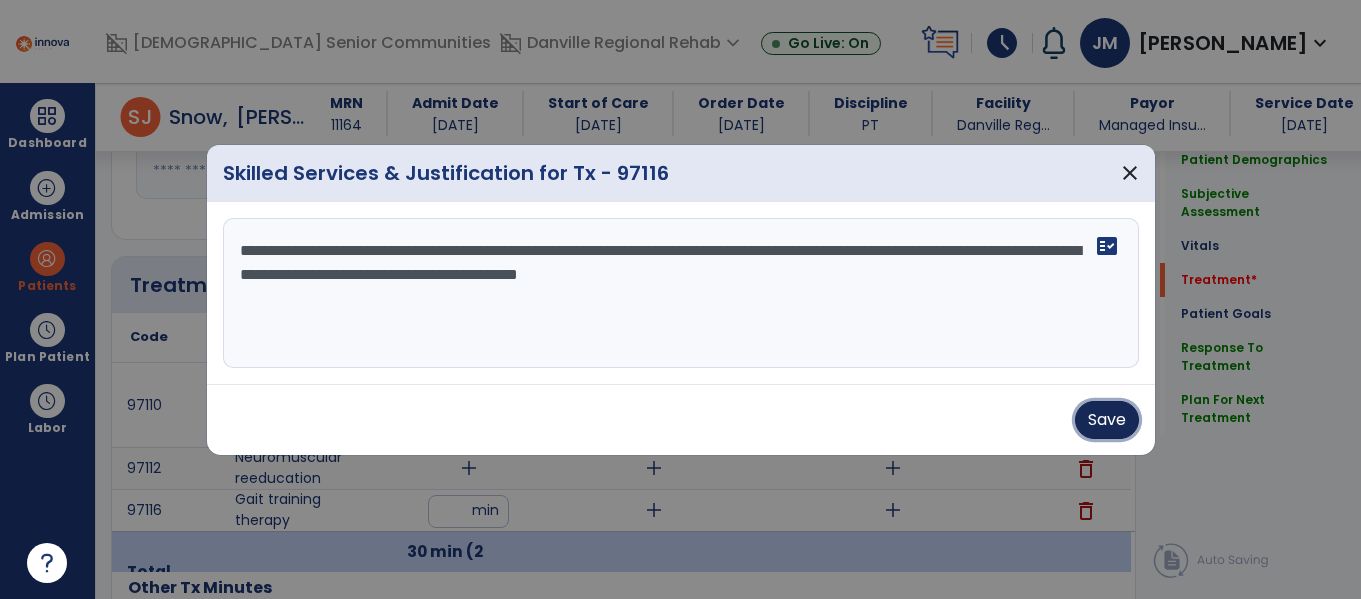 click on "Save" at bounding box center (1107, 420) 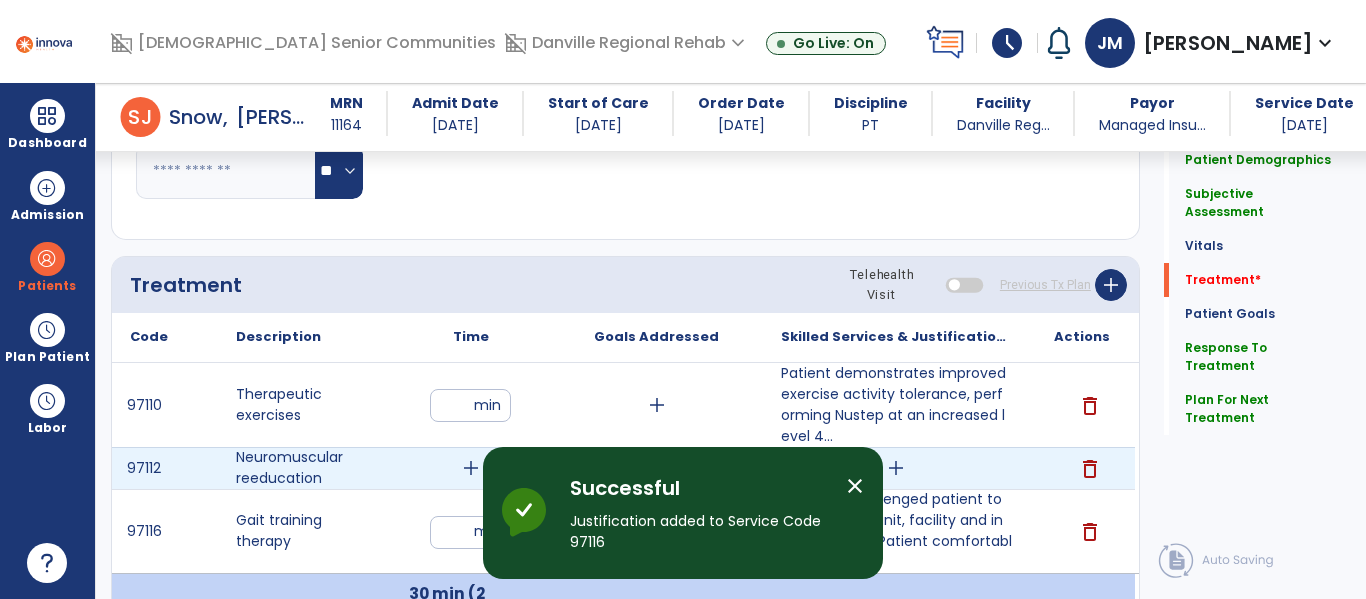 click on "add" at bounding box center (471, 468) 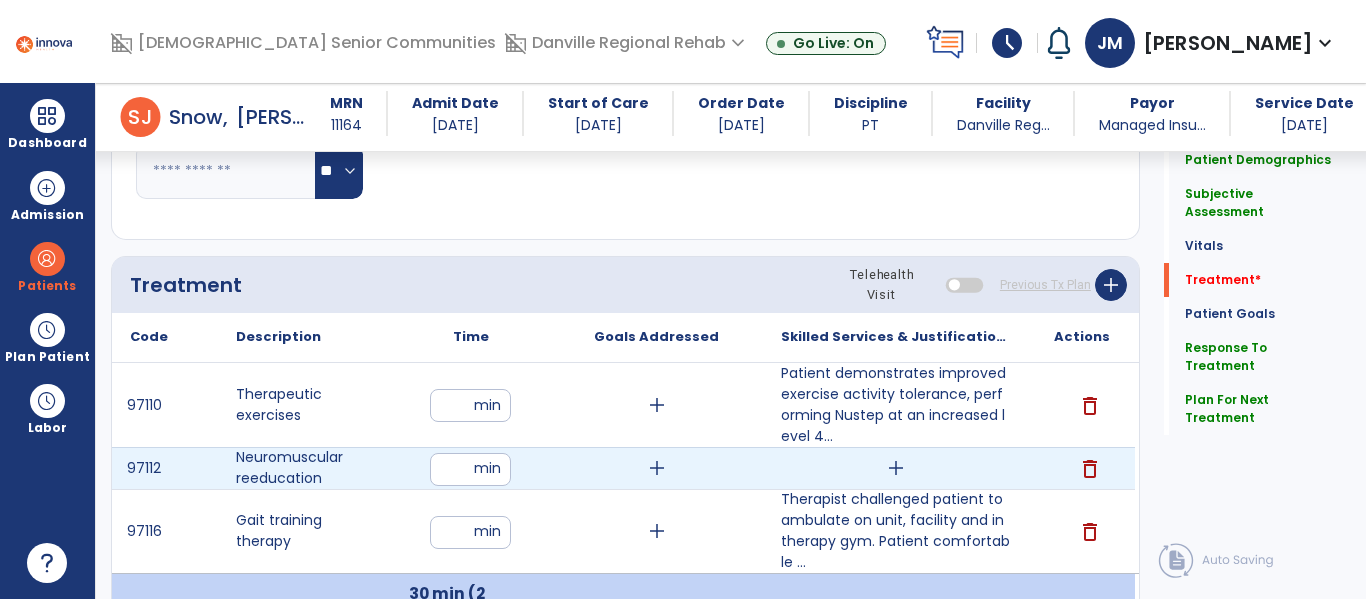 type on "**" 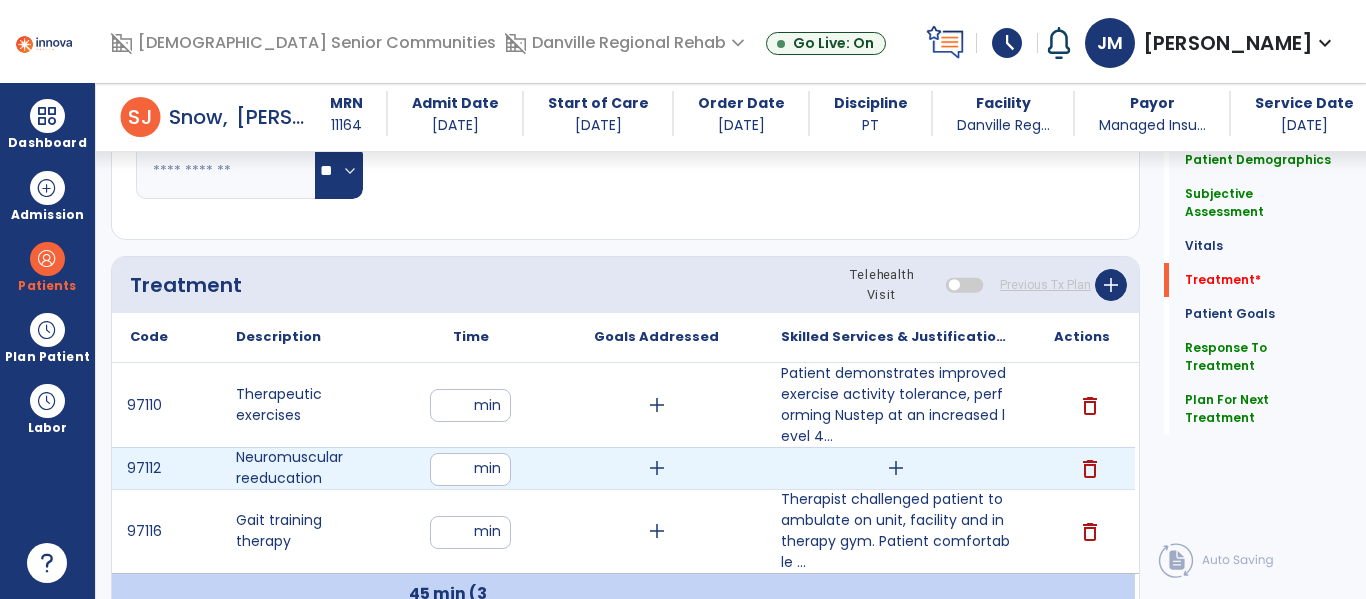 click on "add" at bounding box center (896, 468) 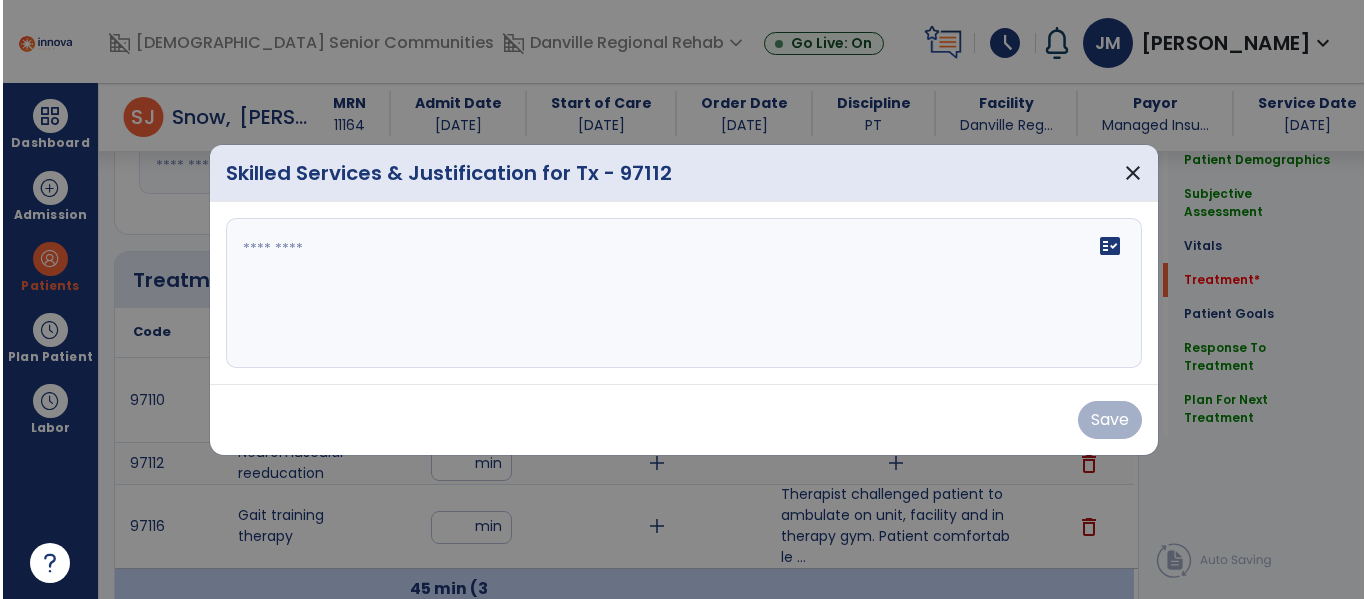 scroll, scrollTop: 1073, scrollLeft: 0, axis: vertical 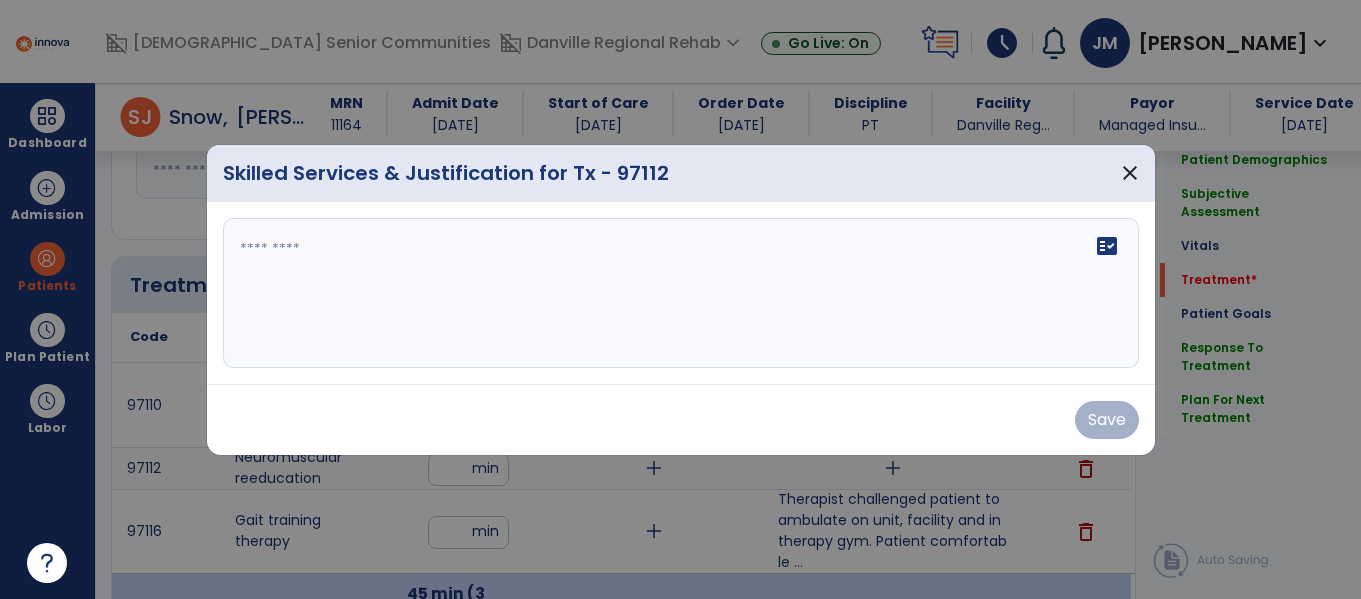 click on "fact_check" at bounding box center [681, 293] 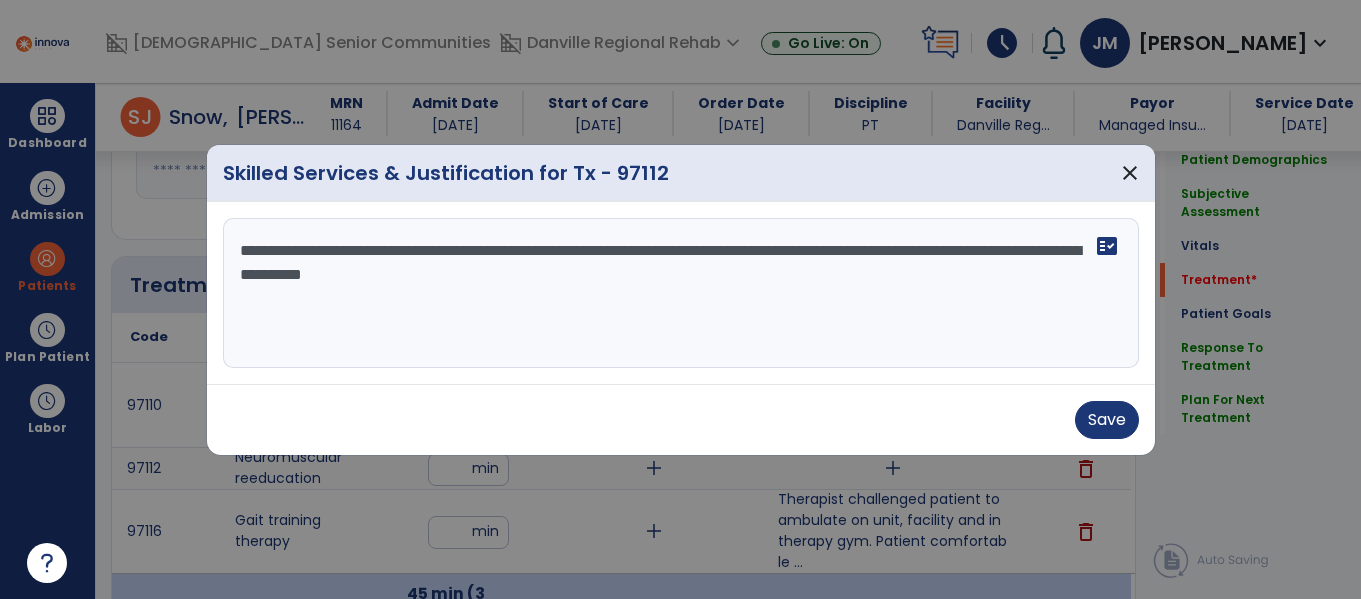 click on "**********" at bounding box center [681, 293] 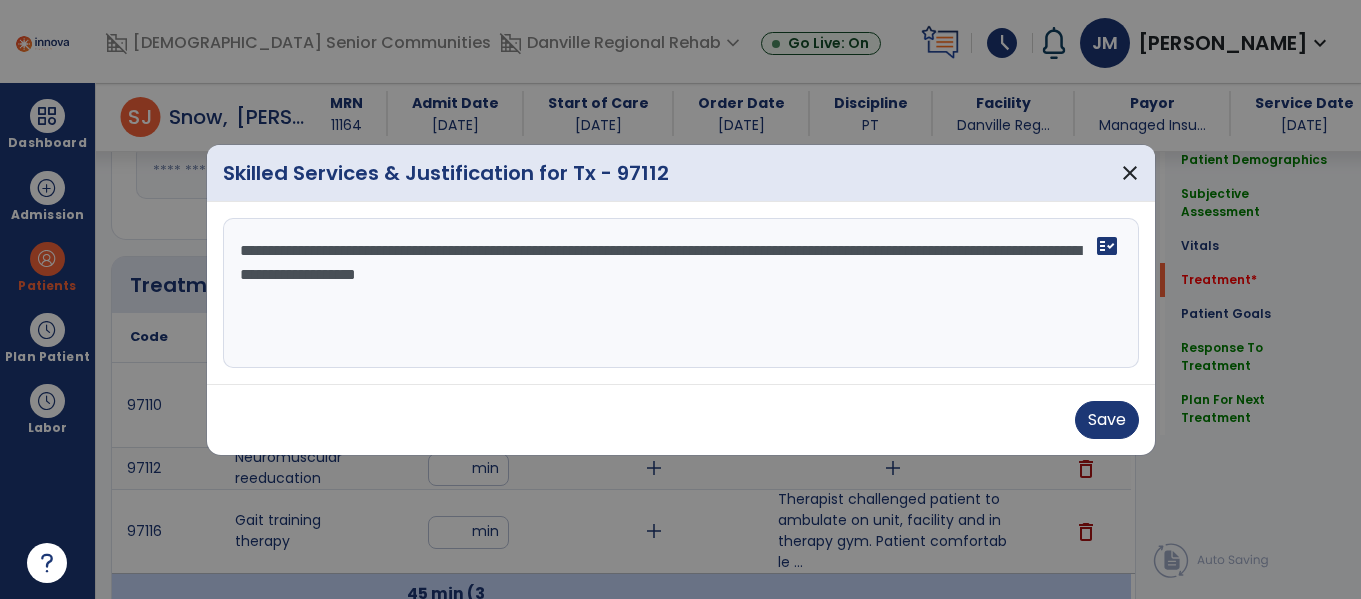 click on "**********" at bounding box center (681, 293) 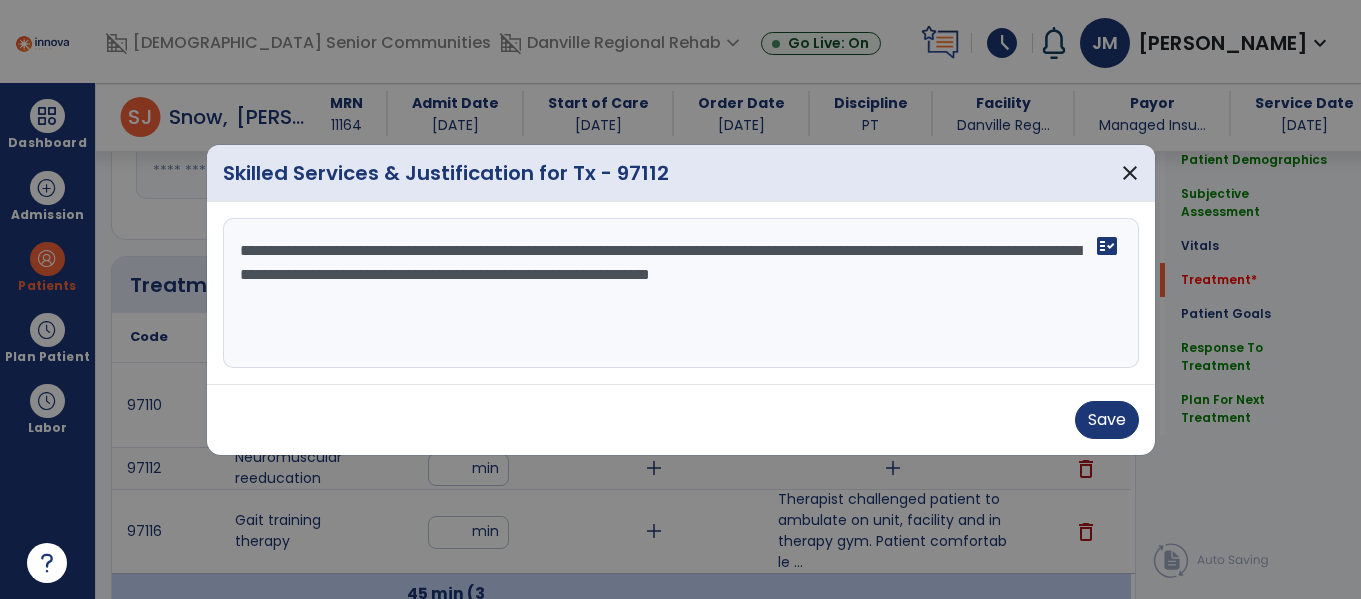 click on "**********" at bounding box center [681, 293] 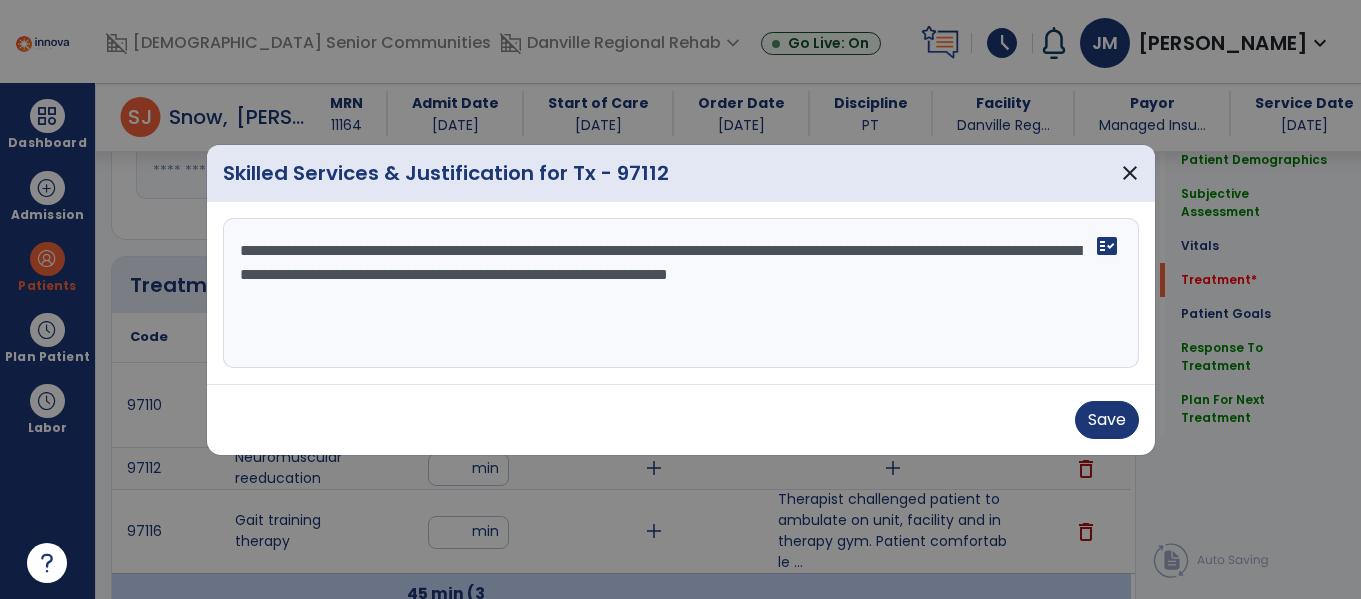 click on "**********" at bounding box center [681, 293] 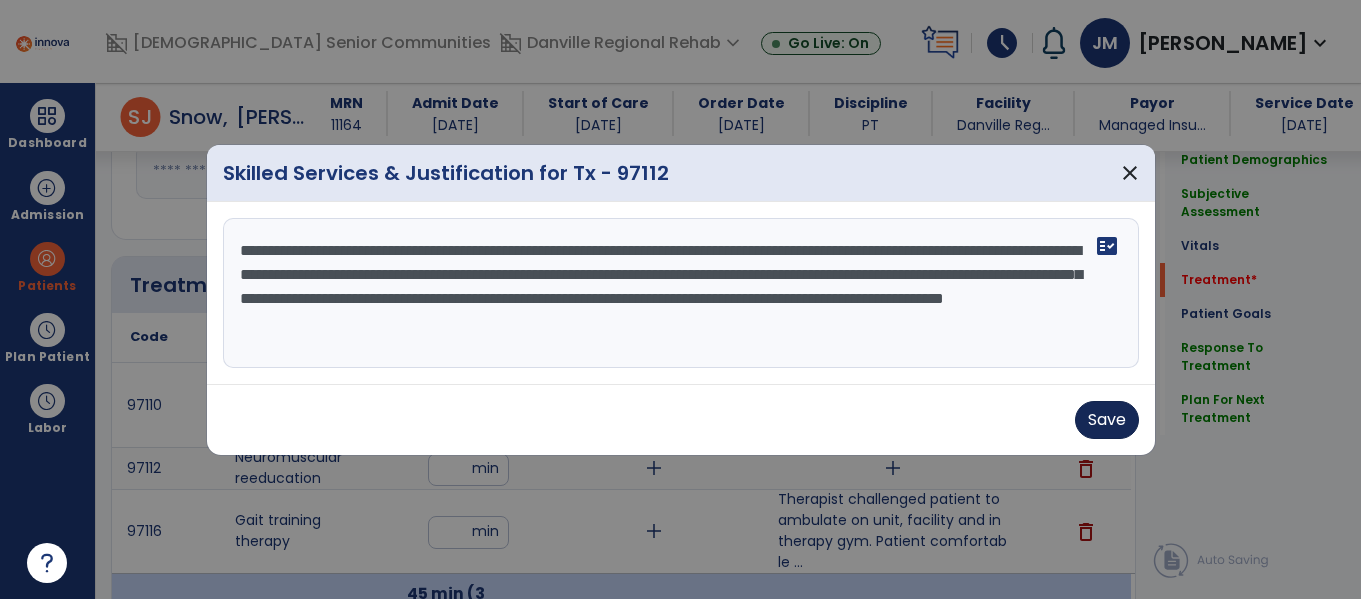 type on "**********" 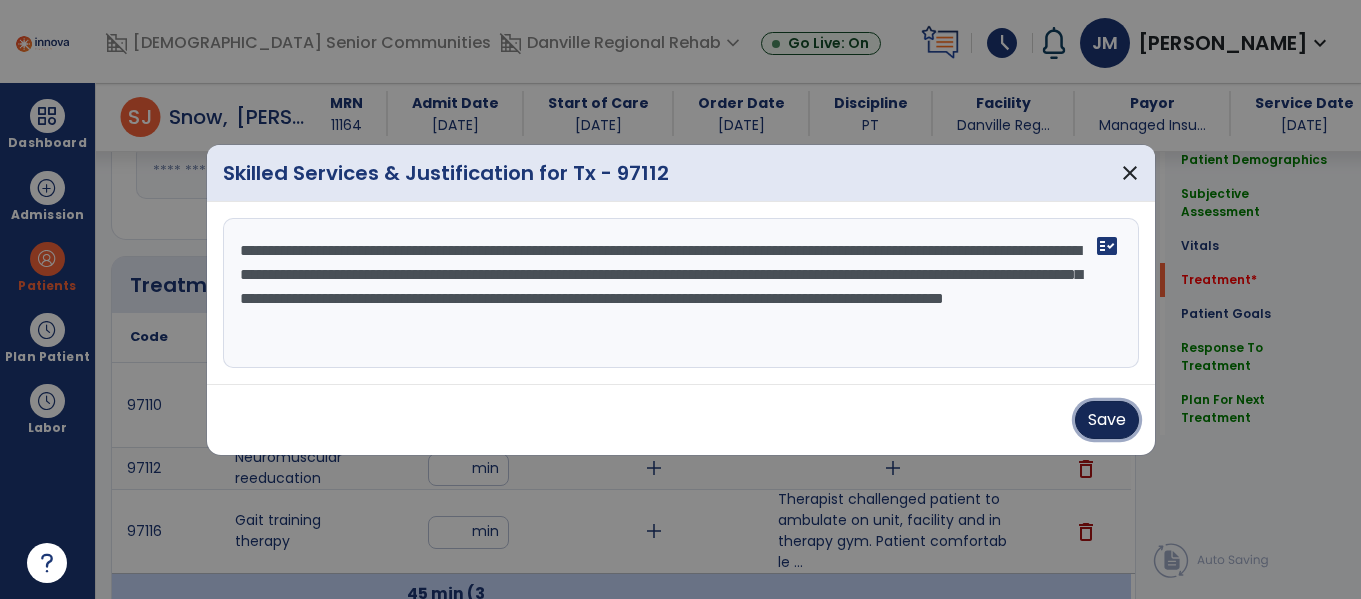 click on "Save" at bounding box center [1107, 420] 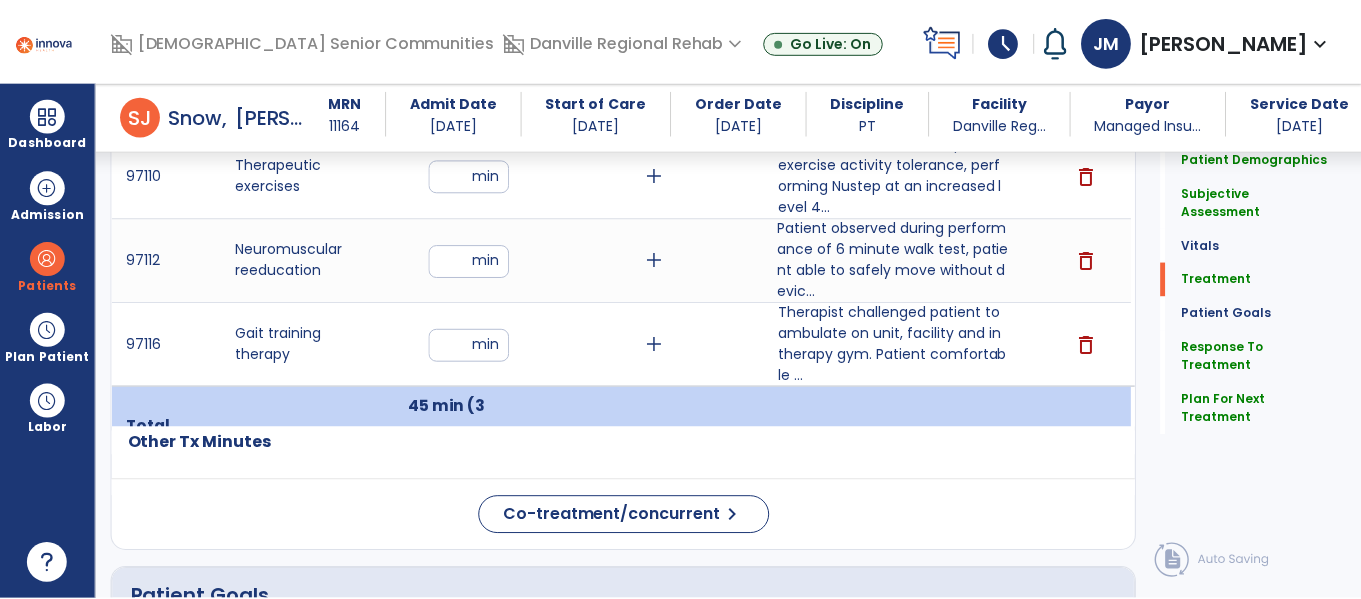 scroll, scrollTop: 1304, scrollLeft: 0, axis: vertical 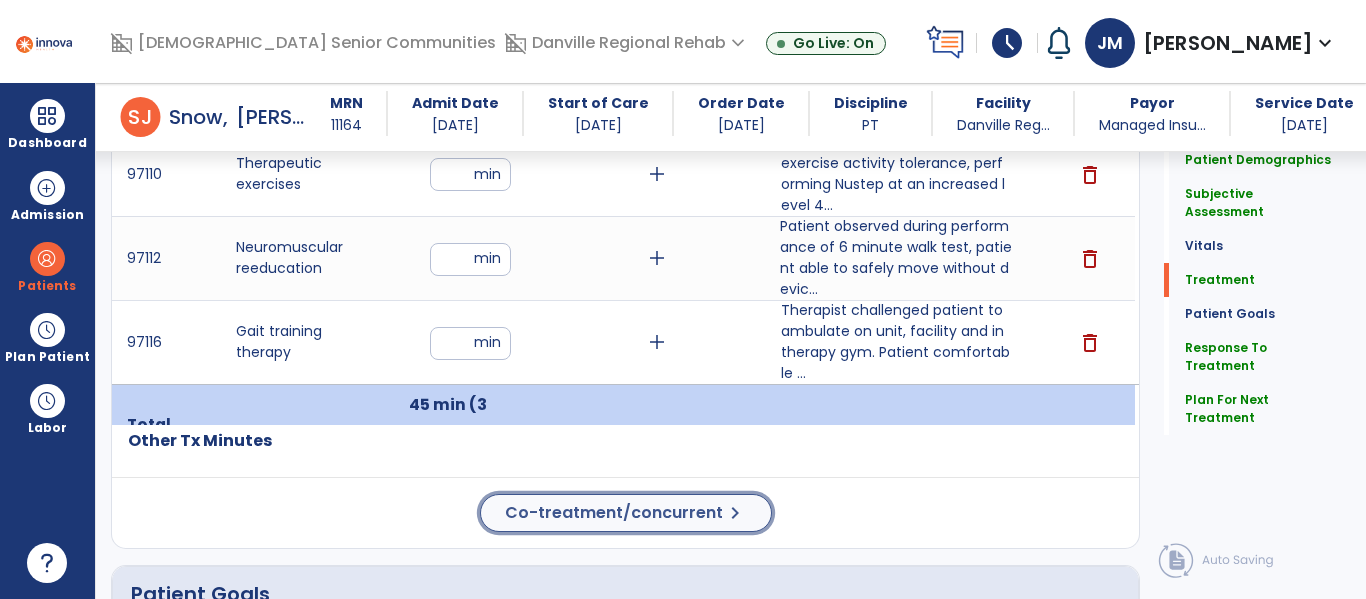 click on "Co-treatment/concurrent" 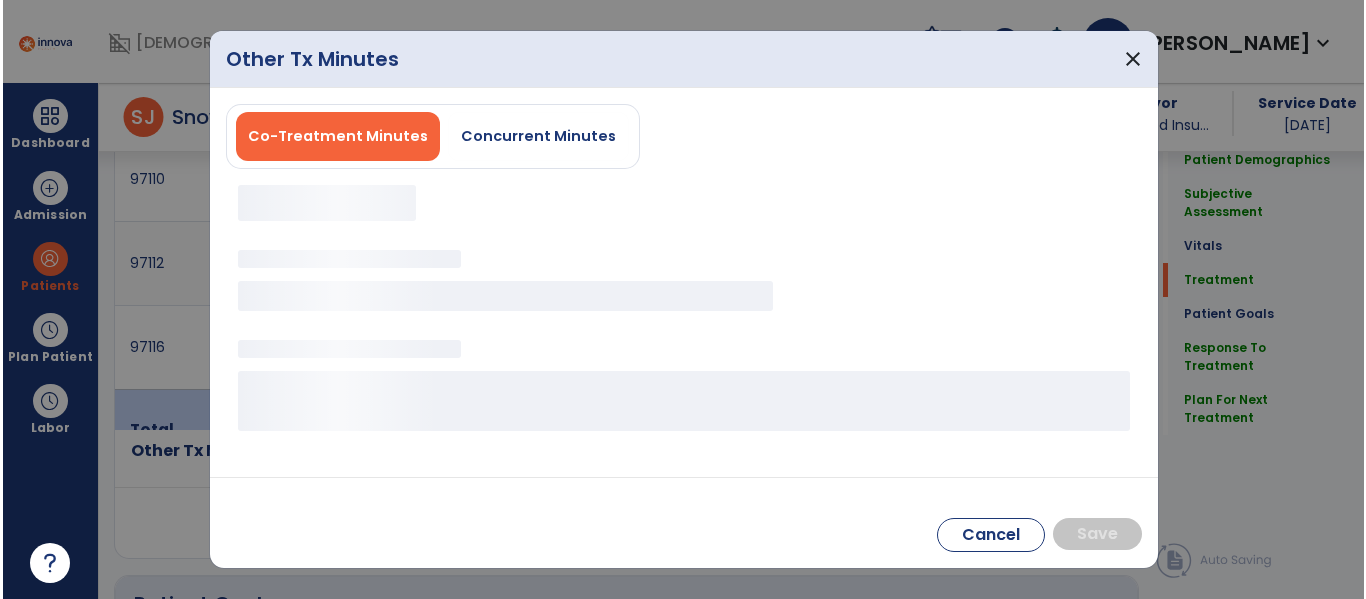 scroll, scrollTop: 1304, scrollLeft: 0, axis: vertical 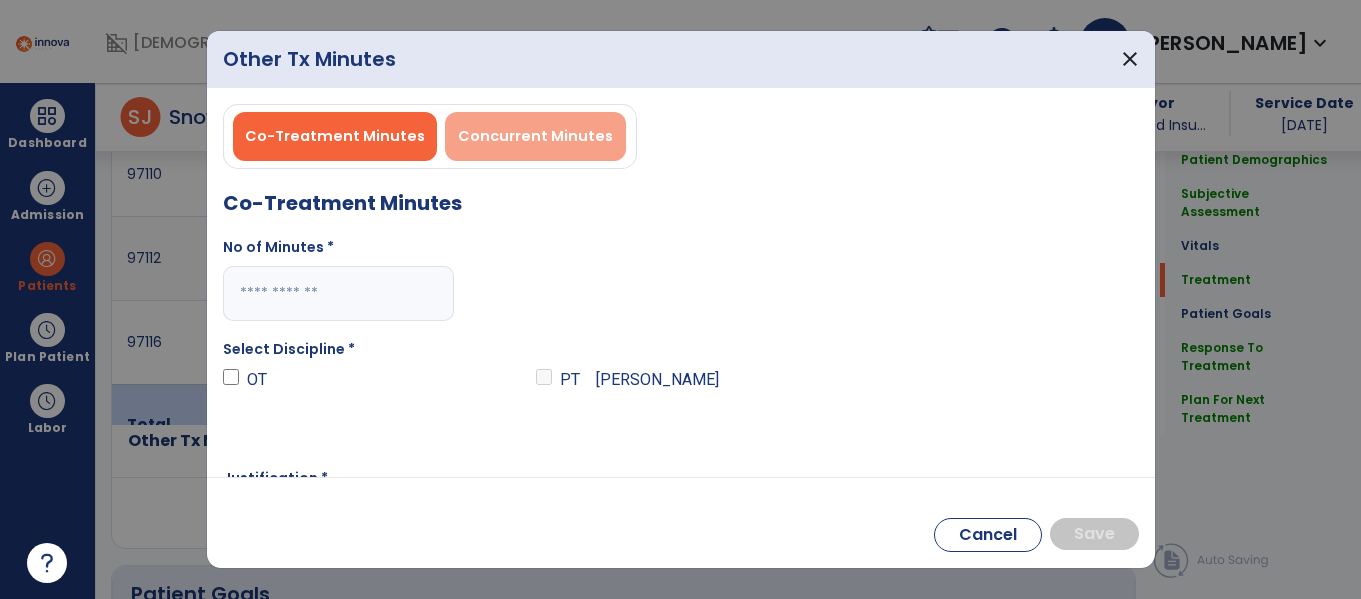 click on "Concurrent Minutes" at bounding box center [535, 136] 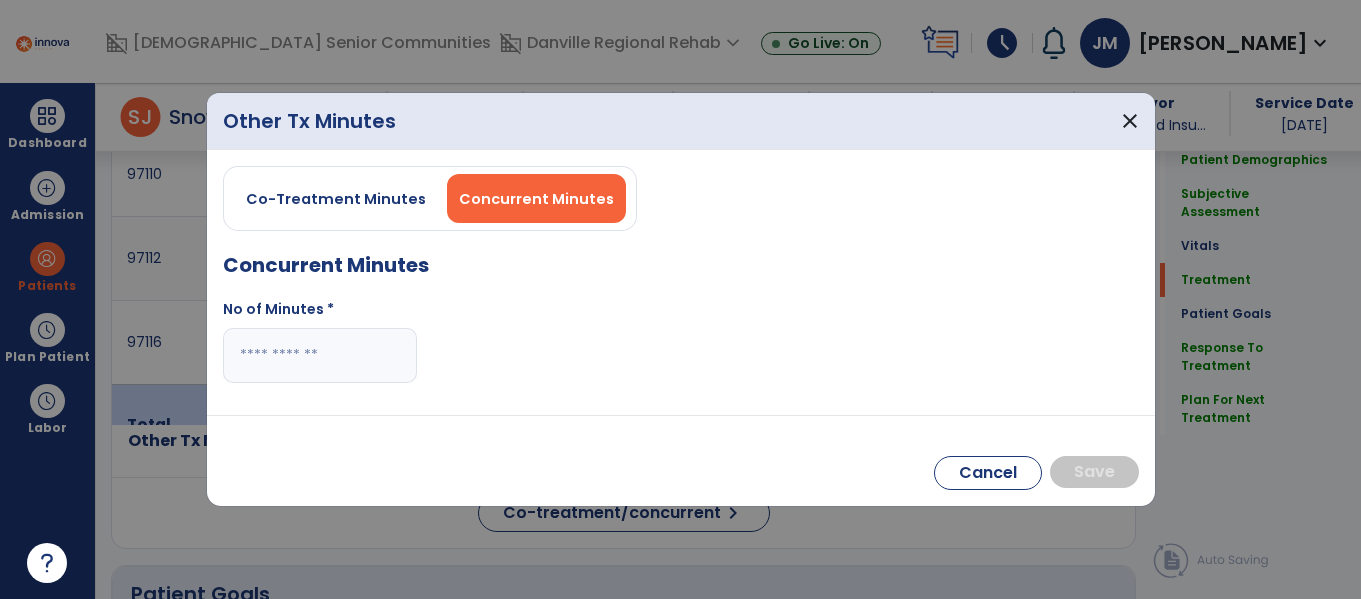 click at bounding box center [320, 355] 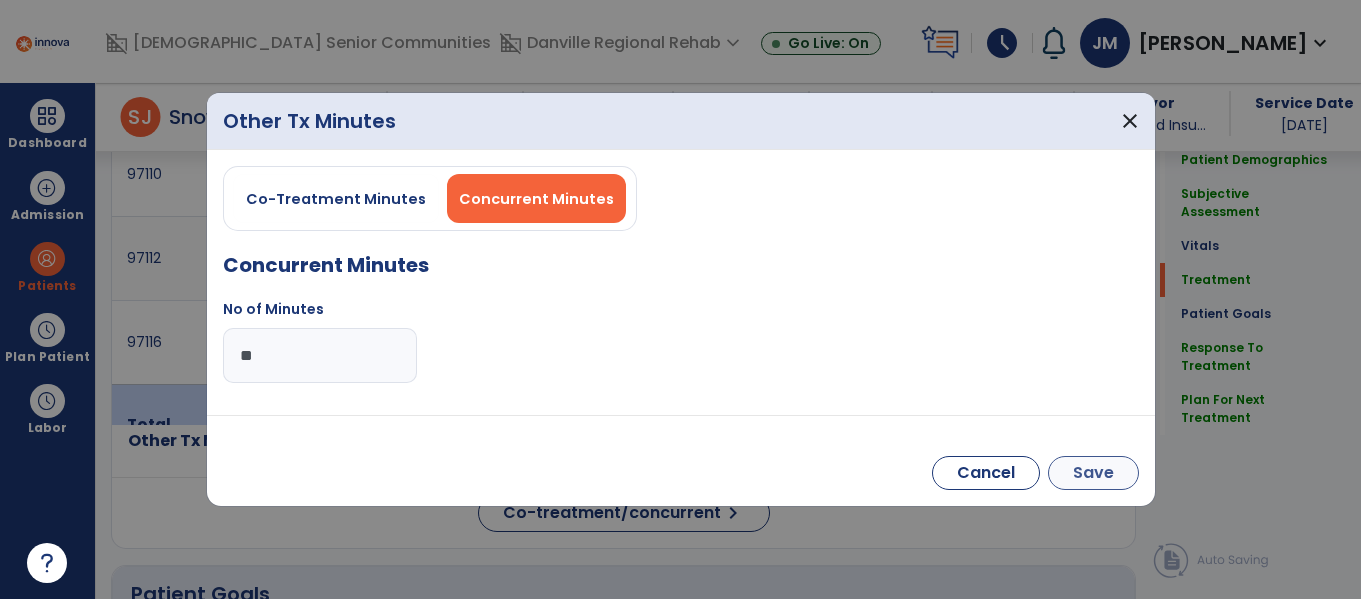type on "**" 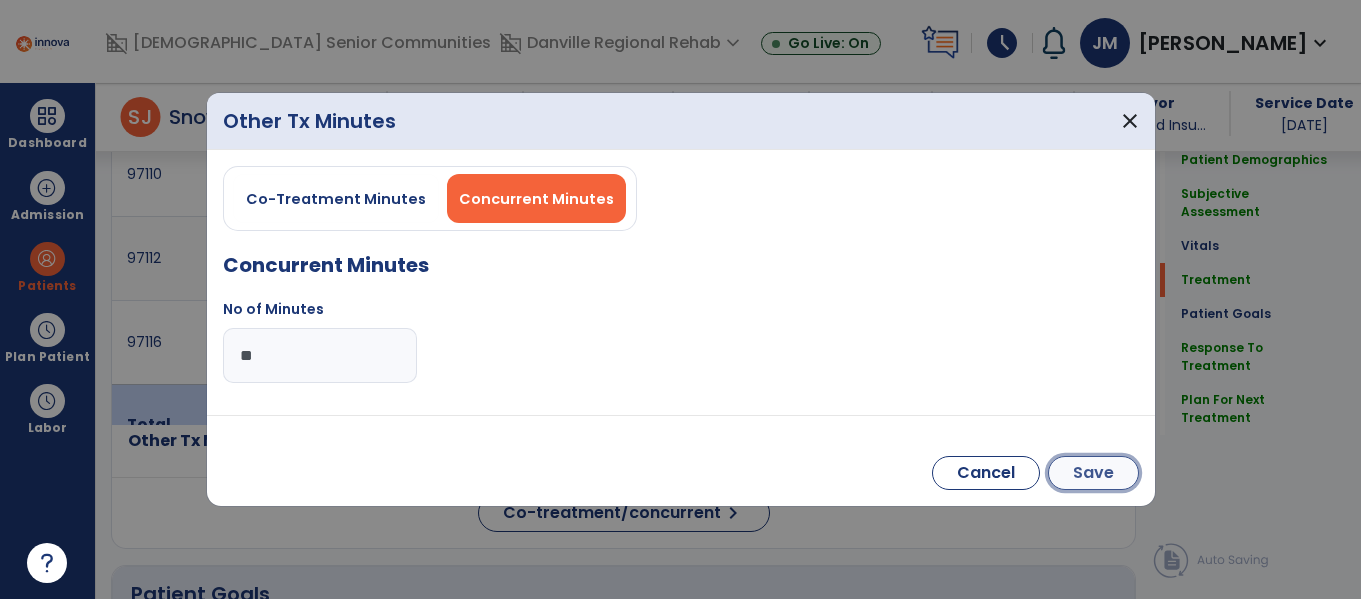 click on "Save" at bounding box center (1093, 473) 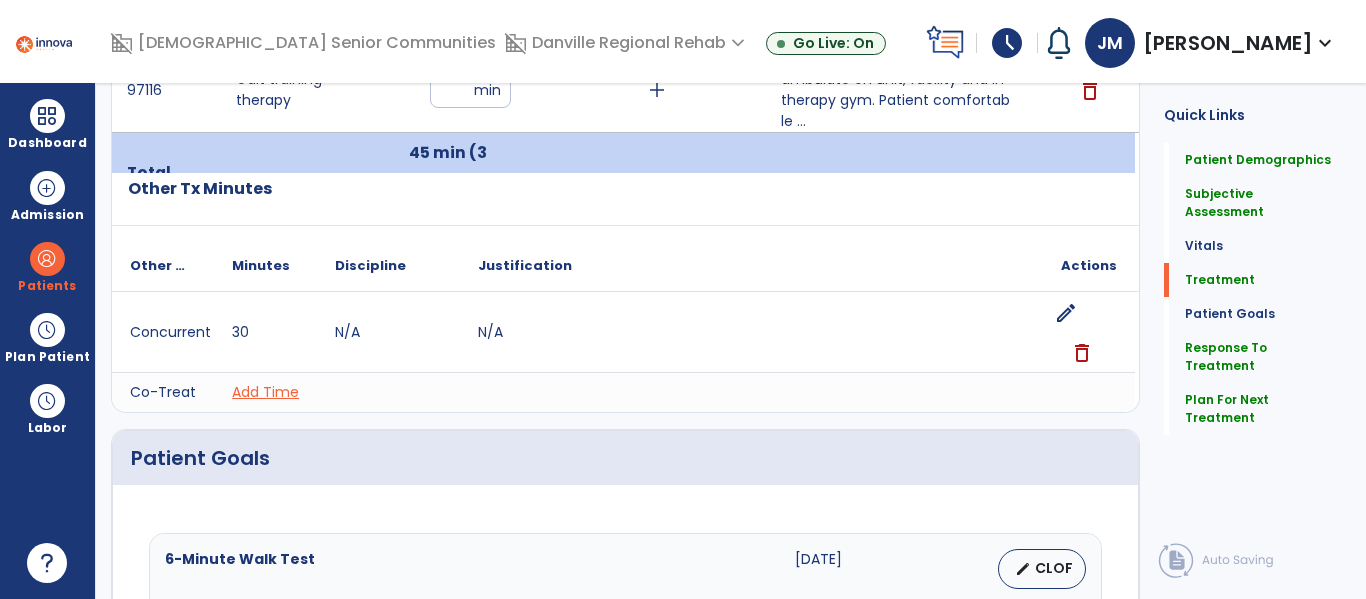 scroll, scrollTop: 0, scrollLeft: 0, axis: both 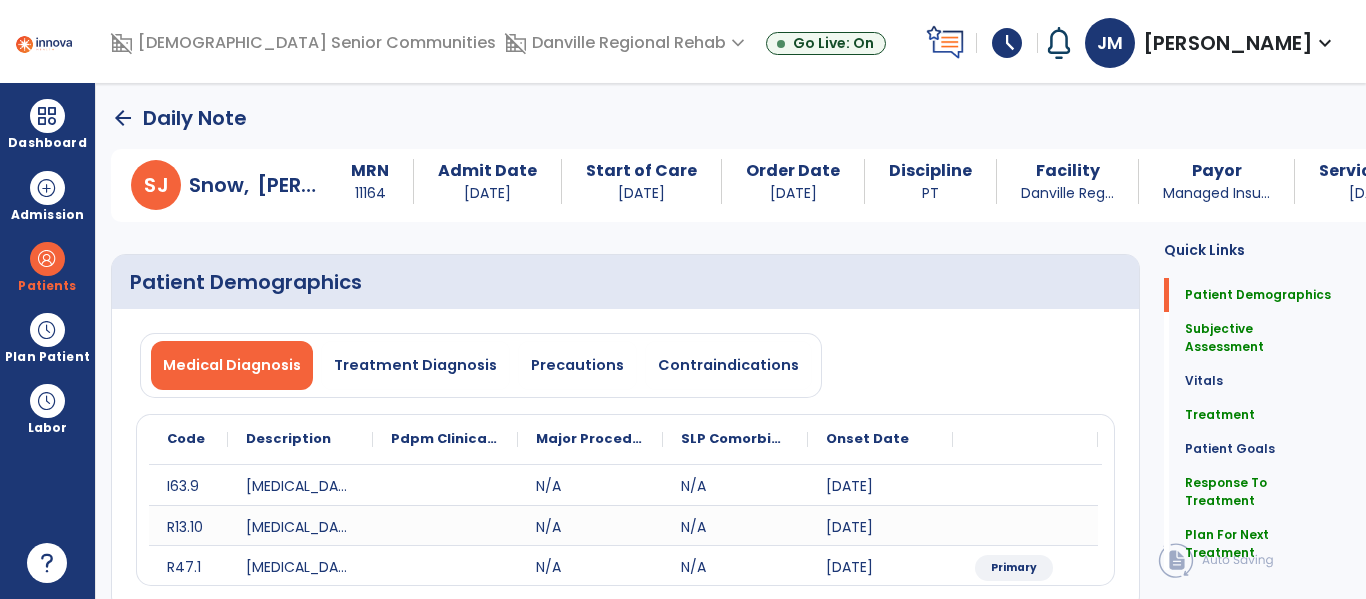 click on "arrow_back" 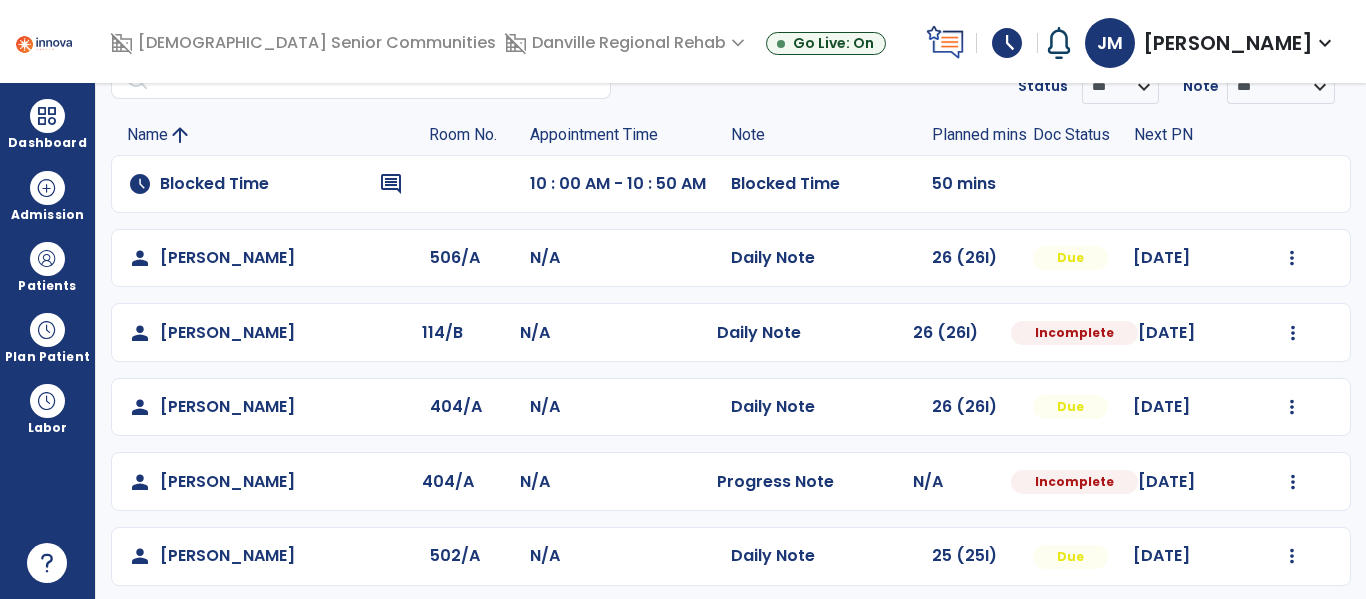 scroll, scrollTop: 99, scrollLeft: 0, axis: vertical 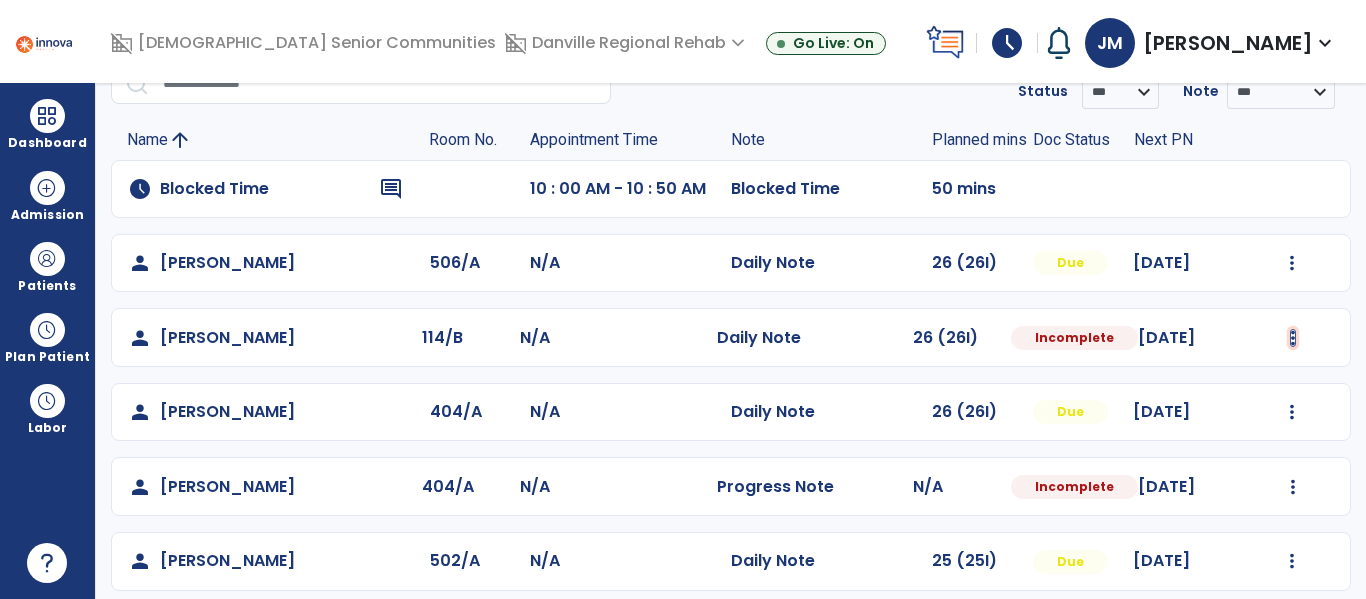 click at bounding box center (1292, 263) 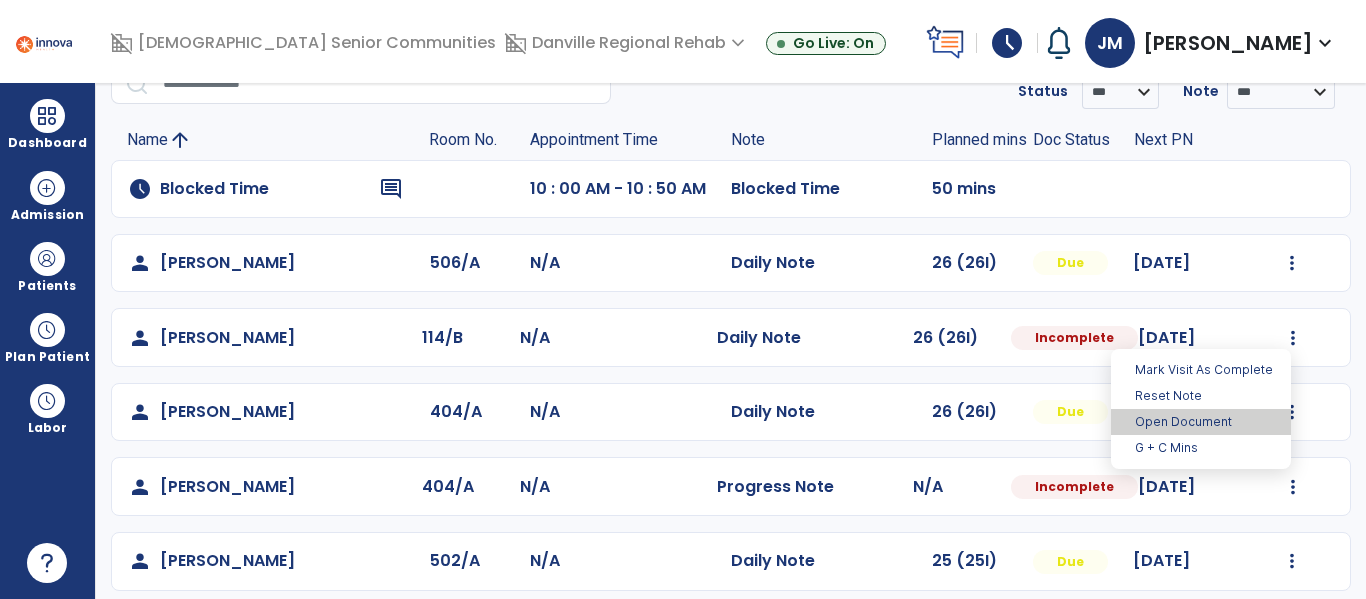 click on "Open Document" at bounding box center [1201, 422] 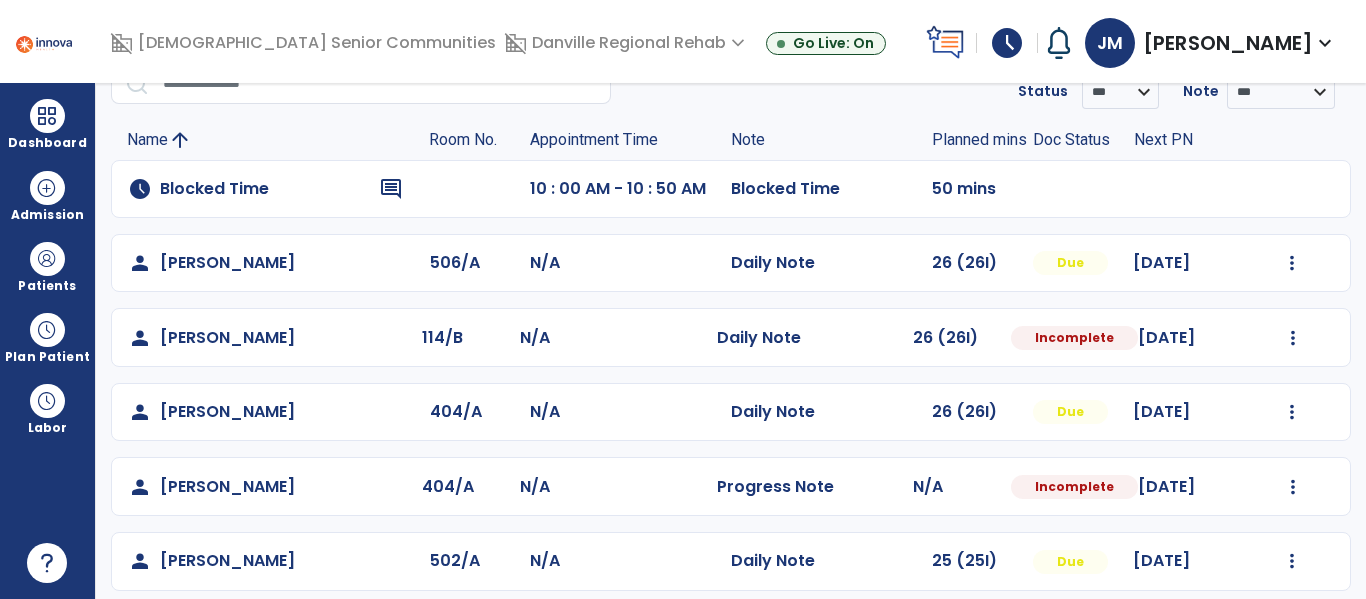 select on "*" 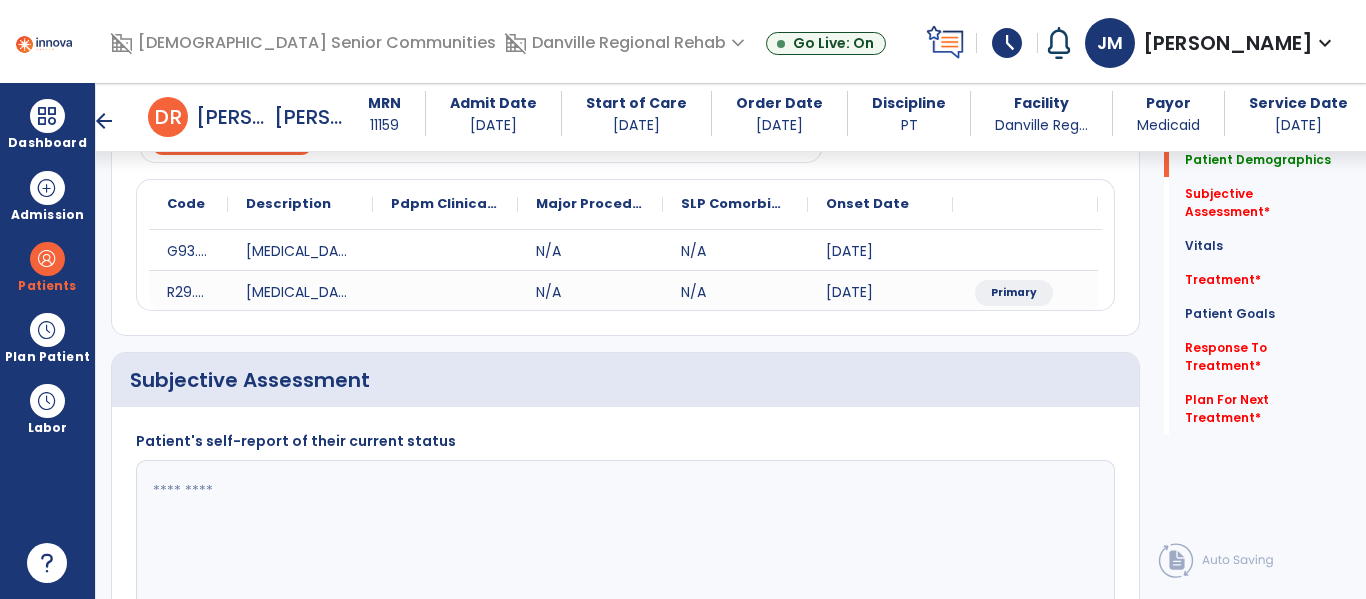 scroll, scrollTop: 225, scrollLeft: 0, axis: vertical 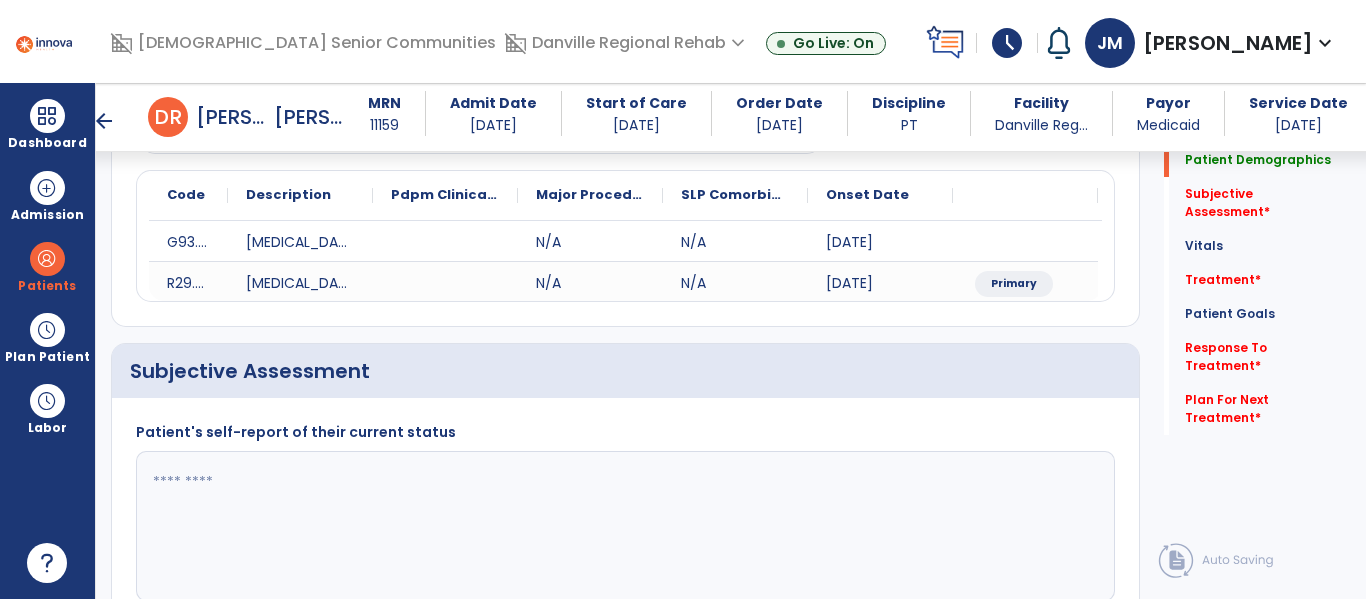 click 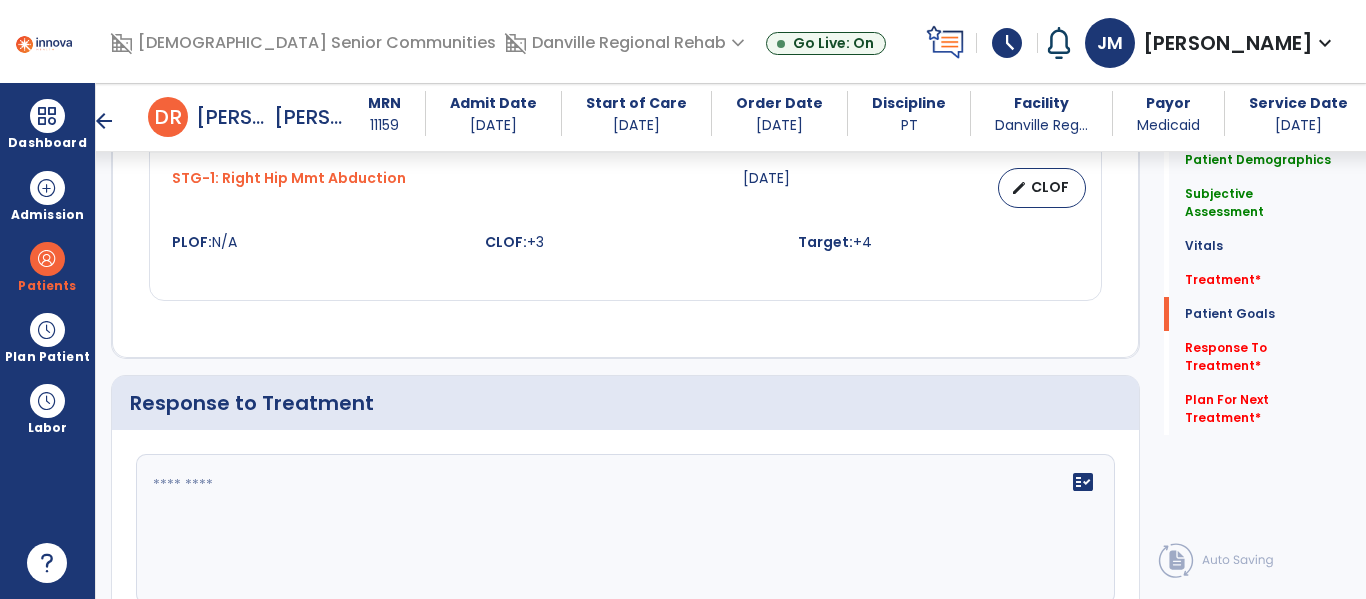 scroll, scrollTop: 2510, scrollLeft: 0, axis: vertical 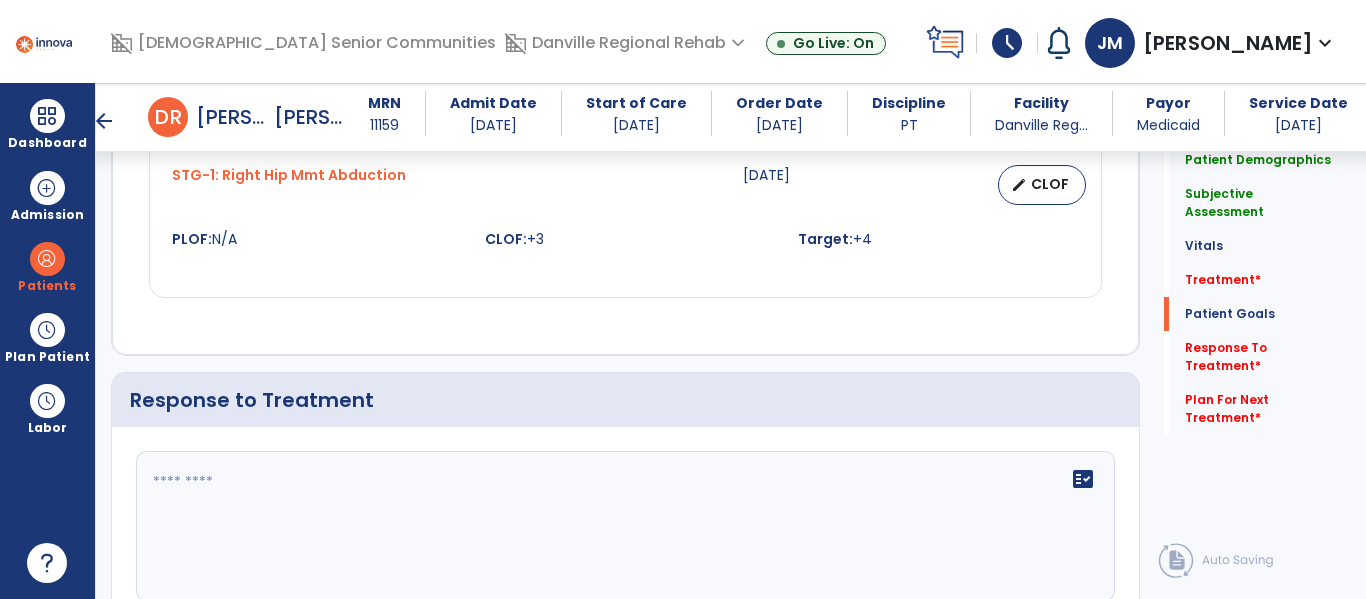 type on "**********" 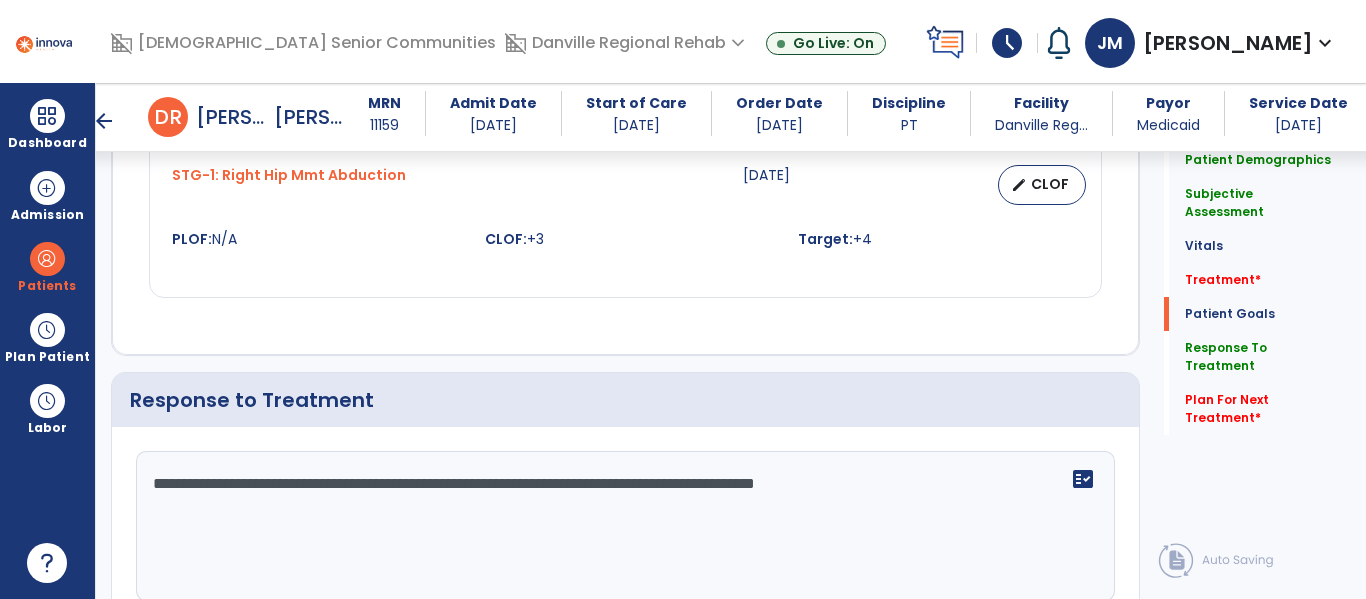 click on "**********" 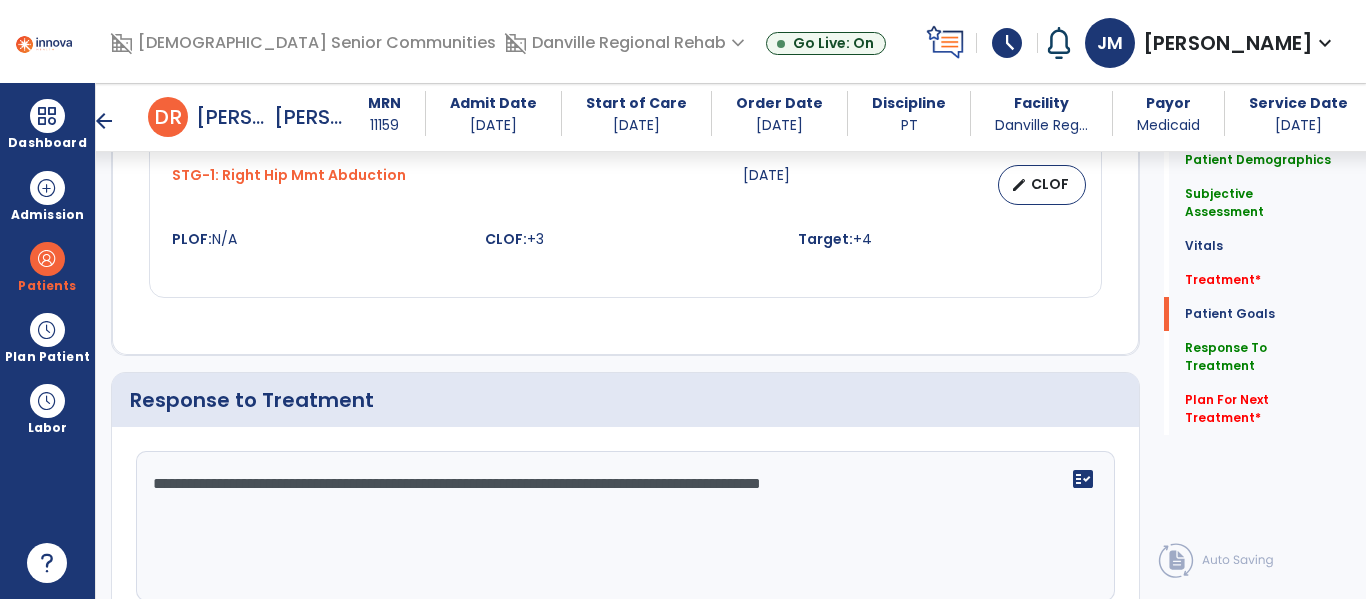 click on "**********" 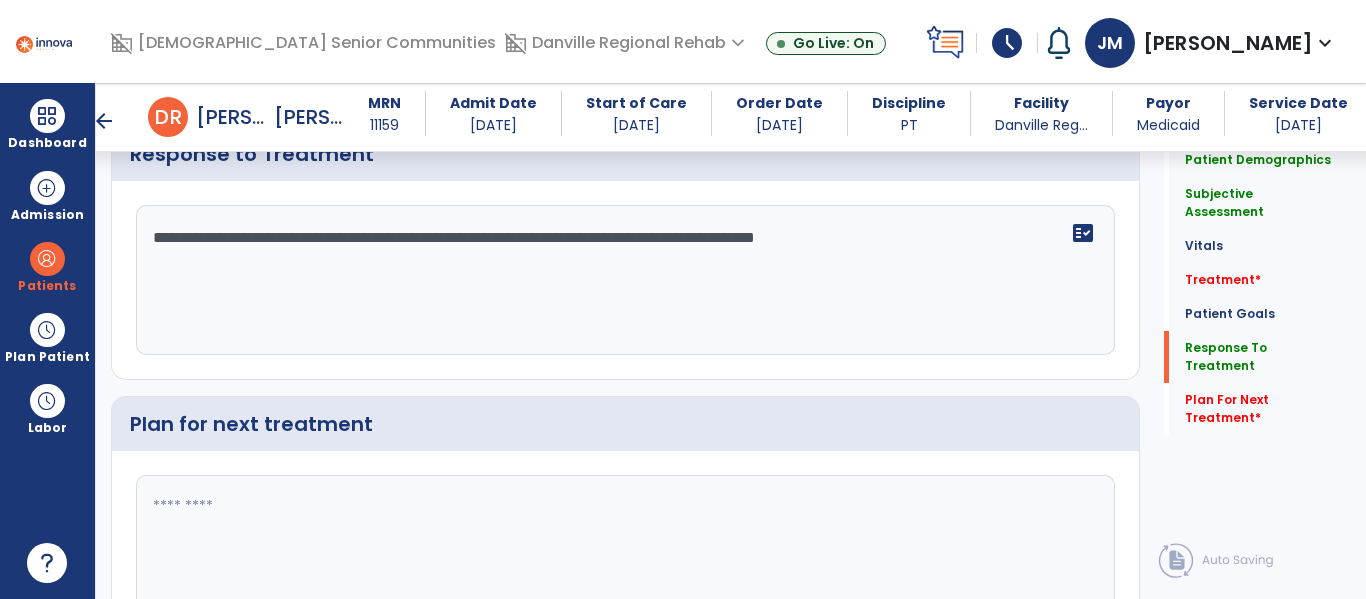scroll, scrollTop: 2773, scrollLeft: 0, axis: vertical 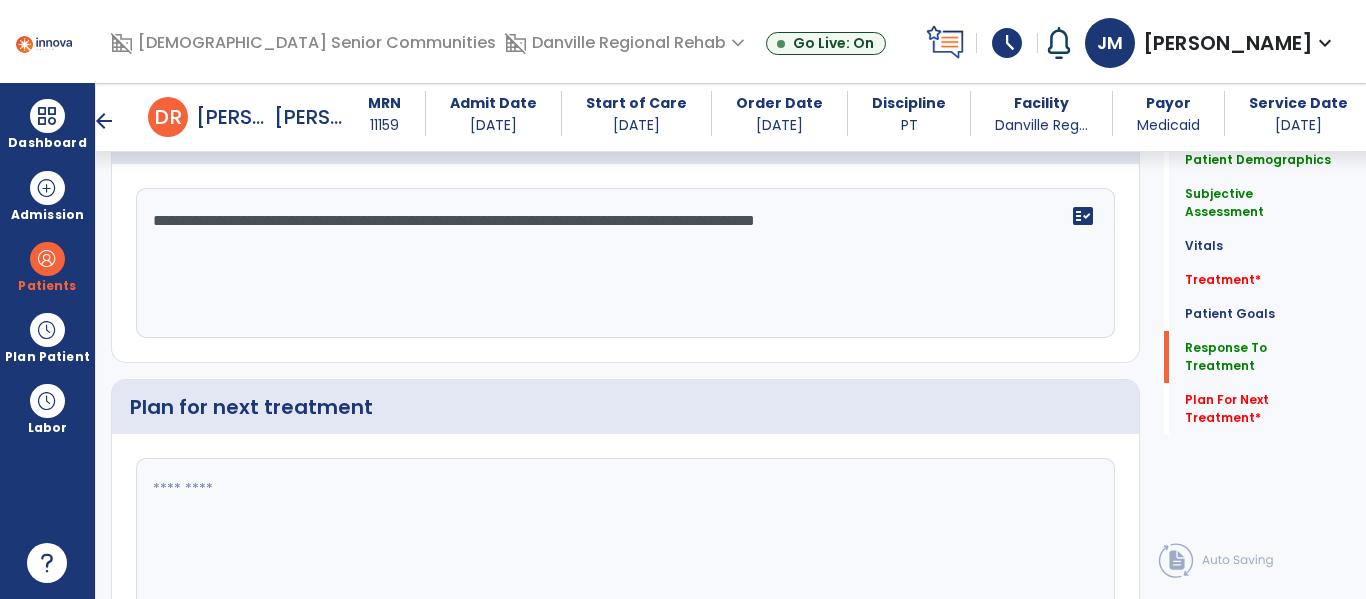 type on "**********" 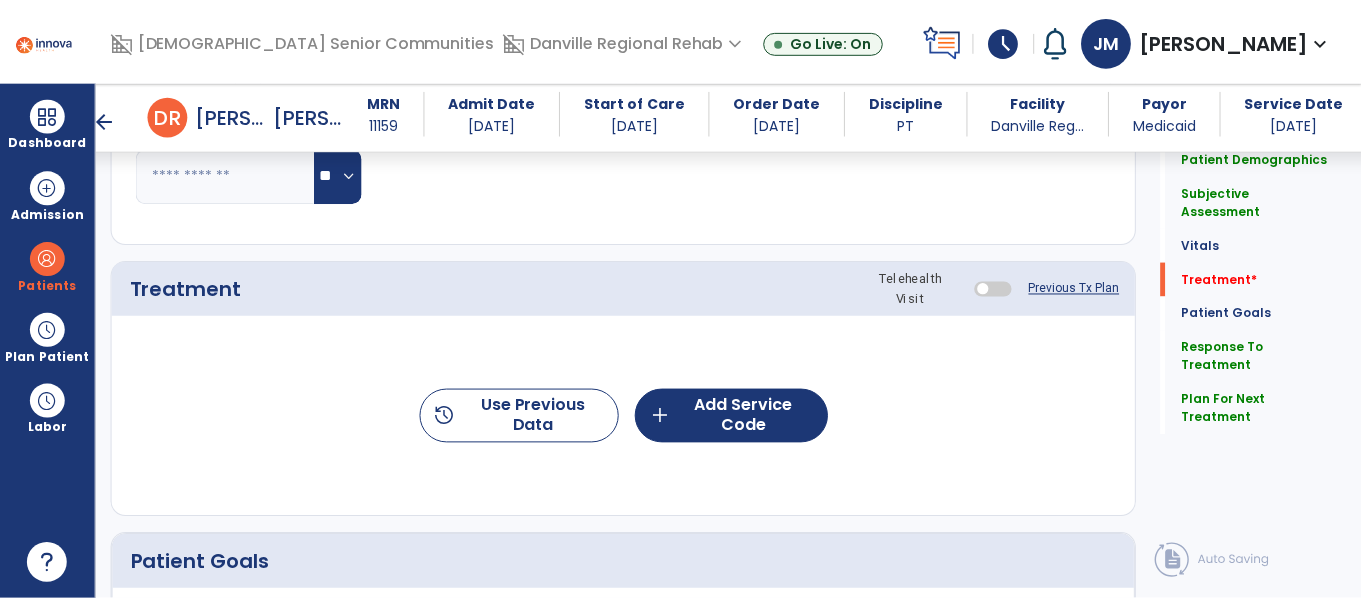 scroll, scrollTop: 1026, scrollLeft: 0, axis: vertical 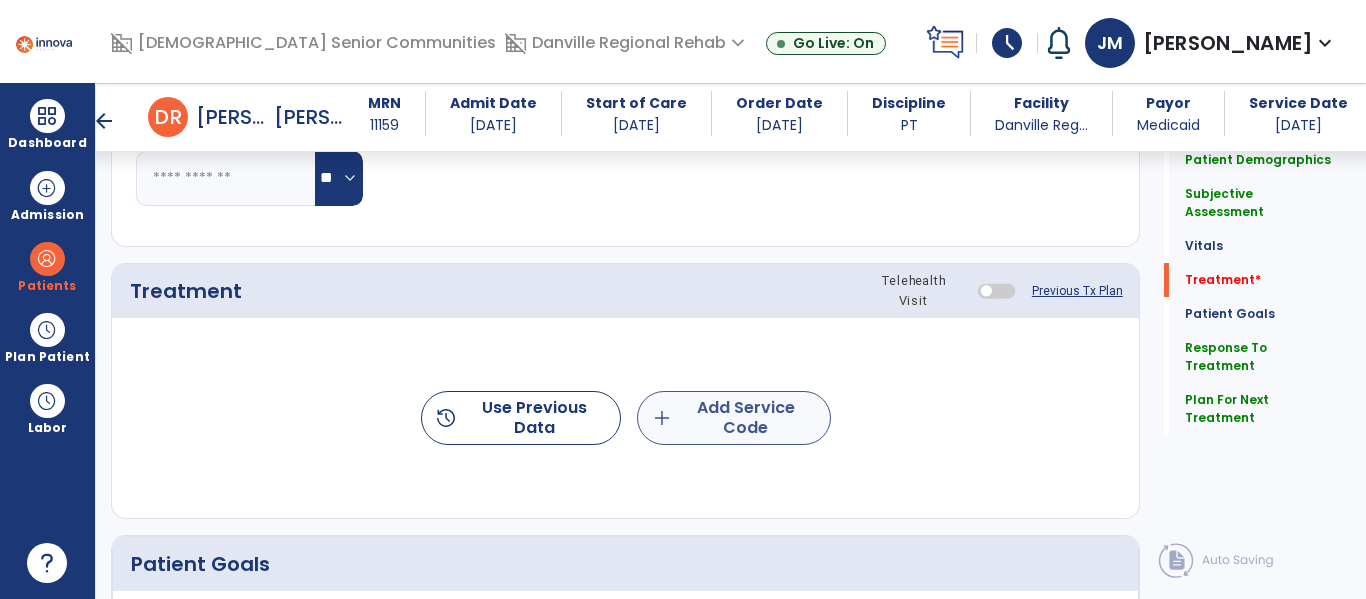 type on "**********" 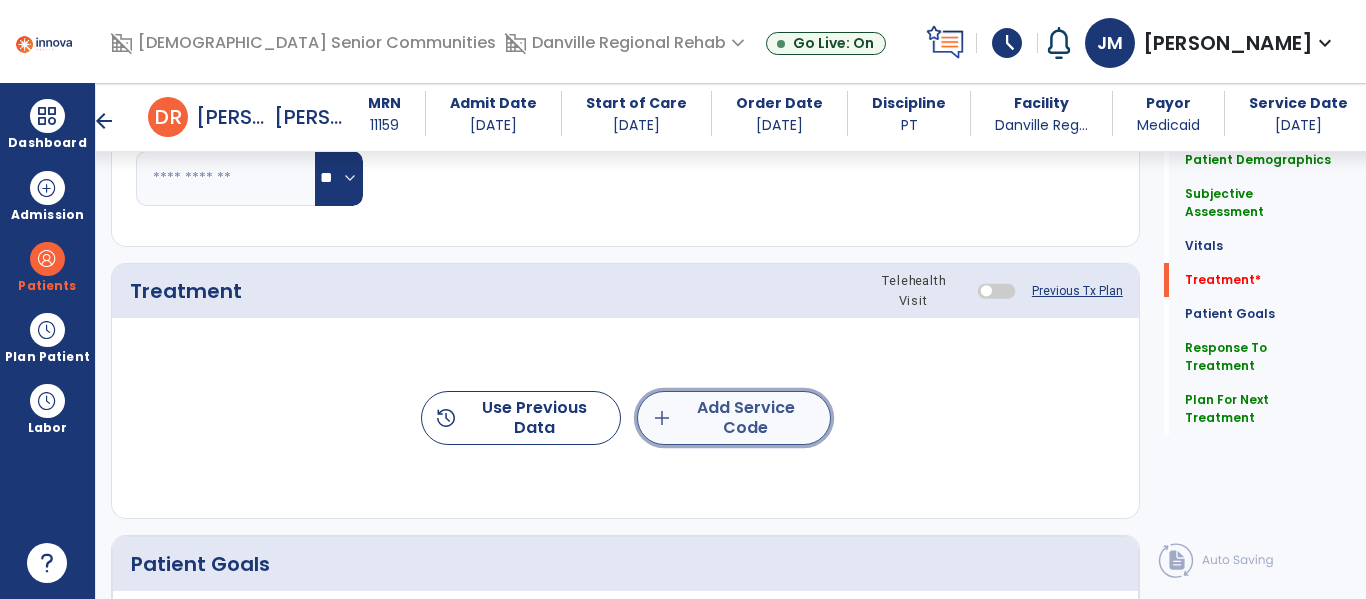 click on "add  Add Service Code" 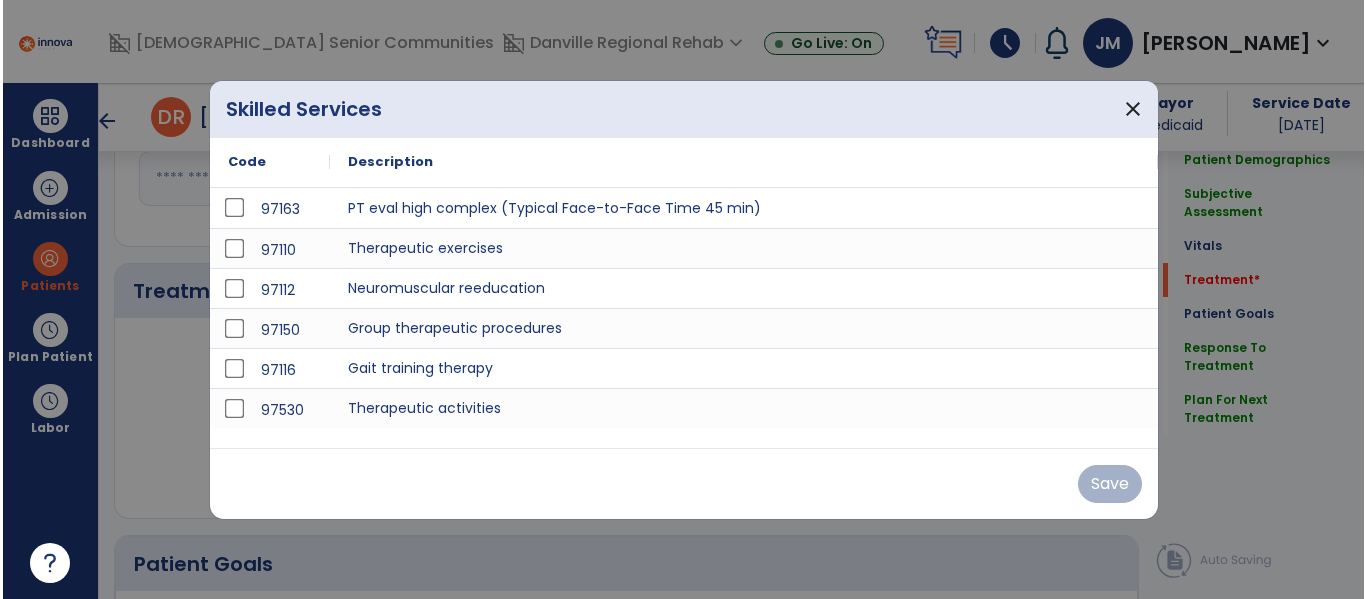 scroll, scrollTop: 1026, scrollLeft: 0, axis: vertical 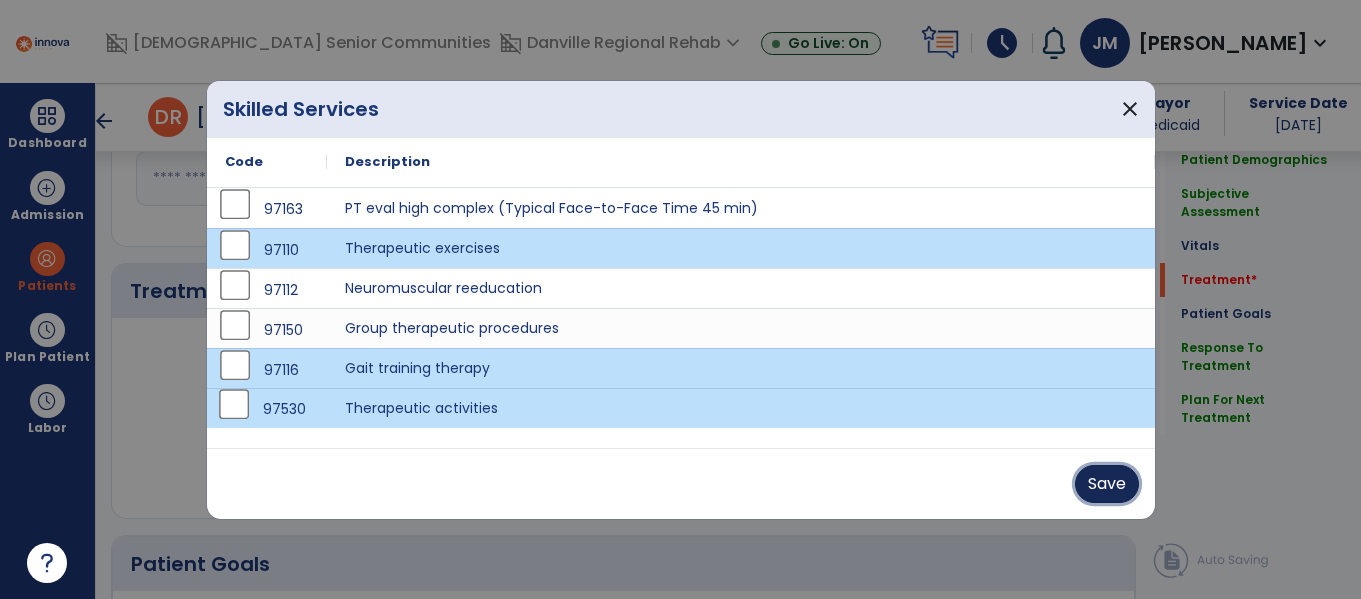 click on "Save" at bounding box center (1107, 484) 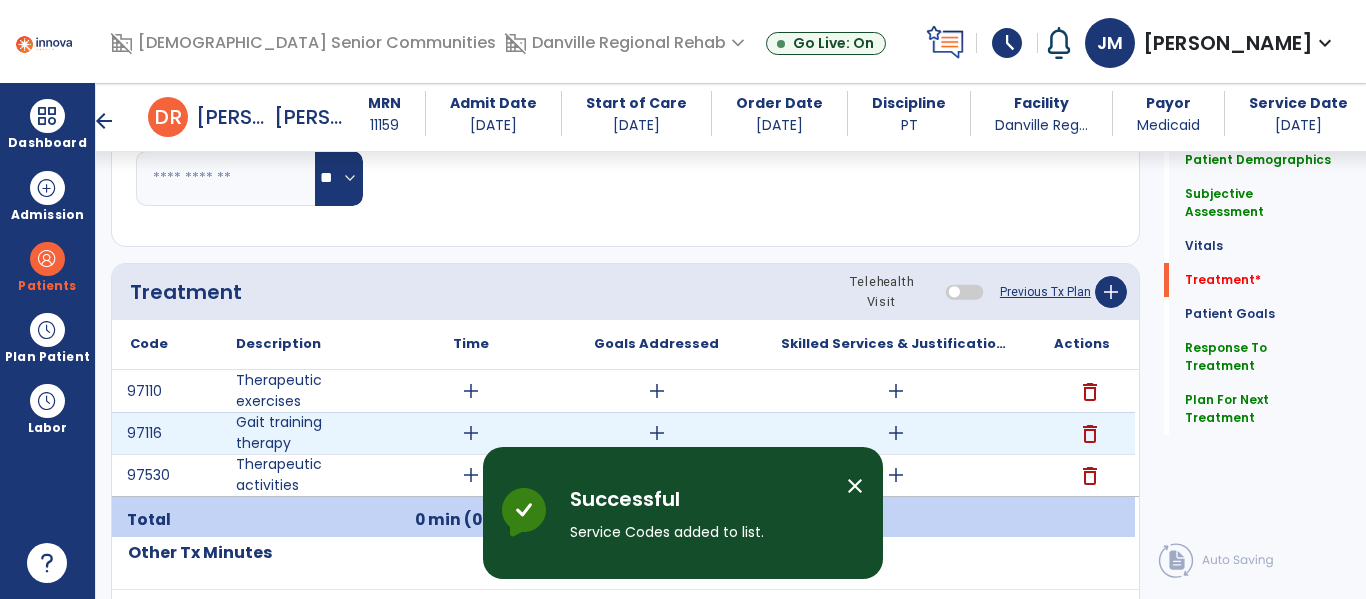click on "add" at bounding box center (471, 433) 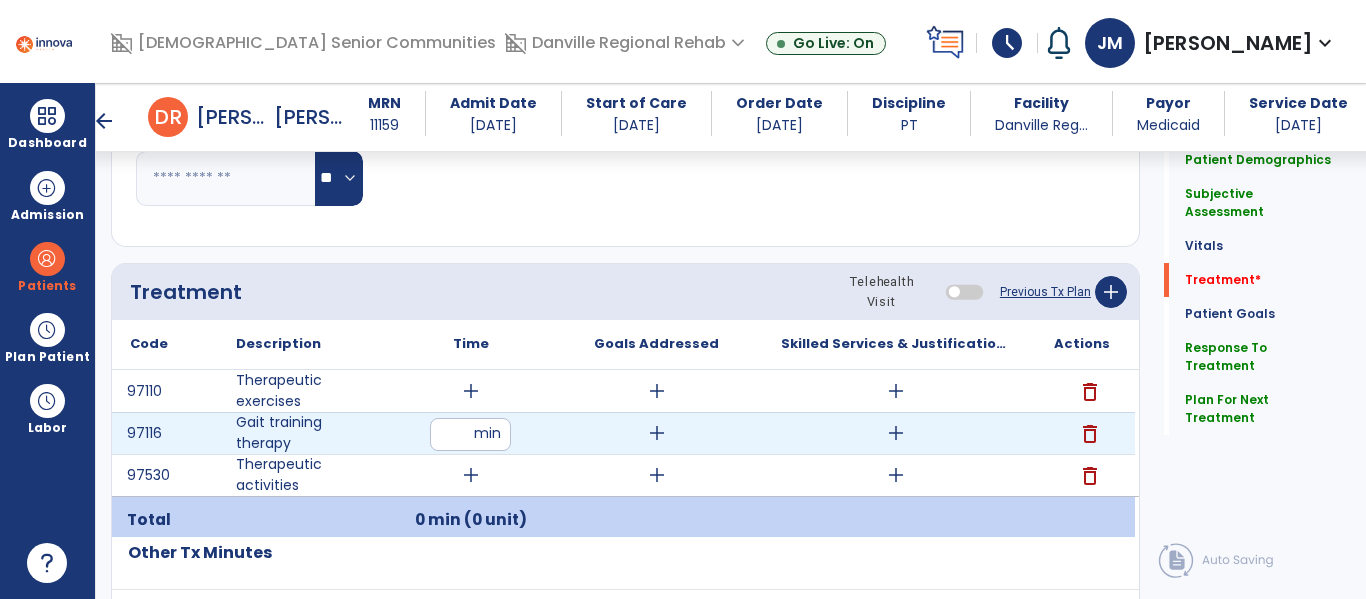 type on "**" 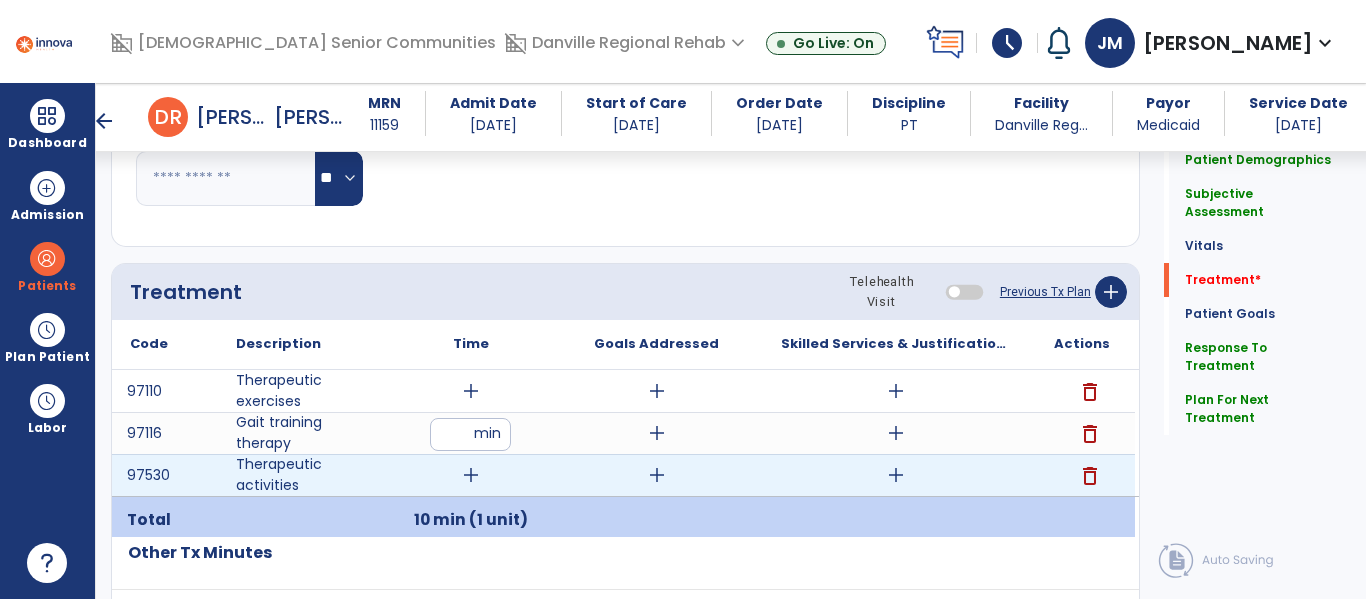 click on "add" at bounding box center (471, 475) 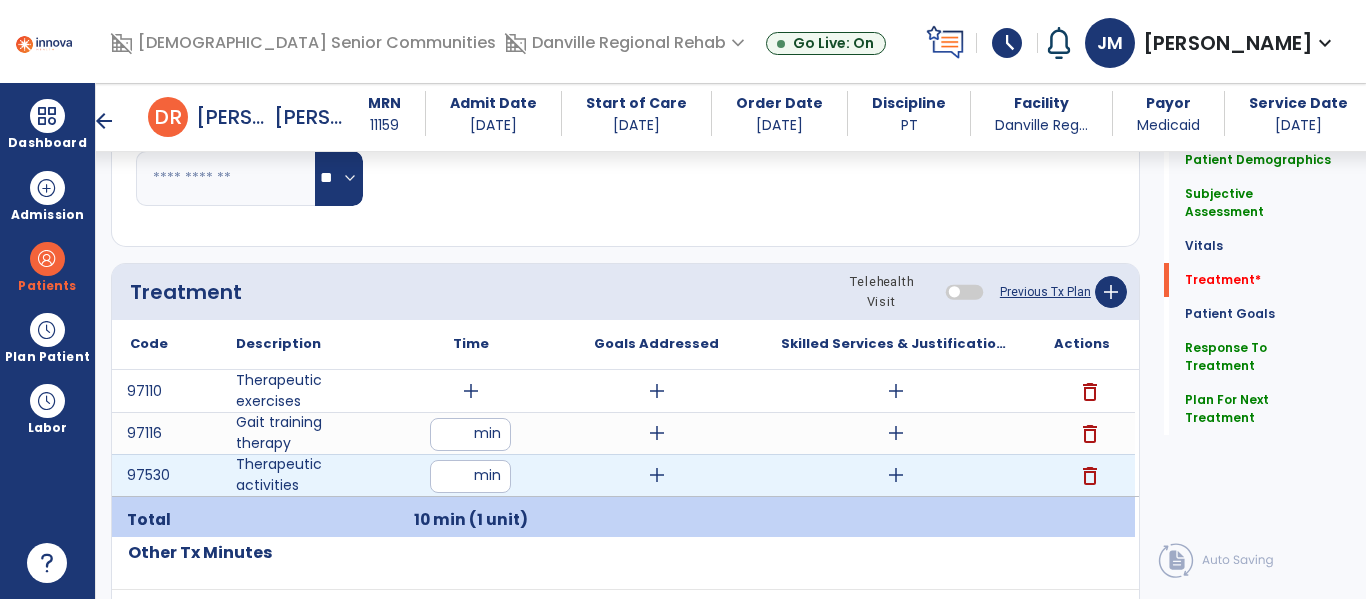 click at bounding box center (470, 476) 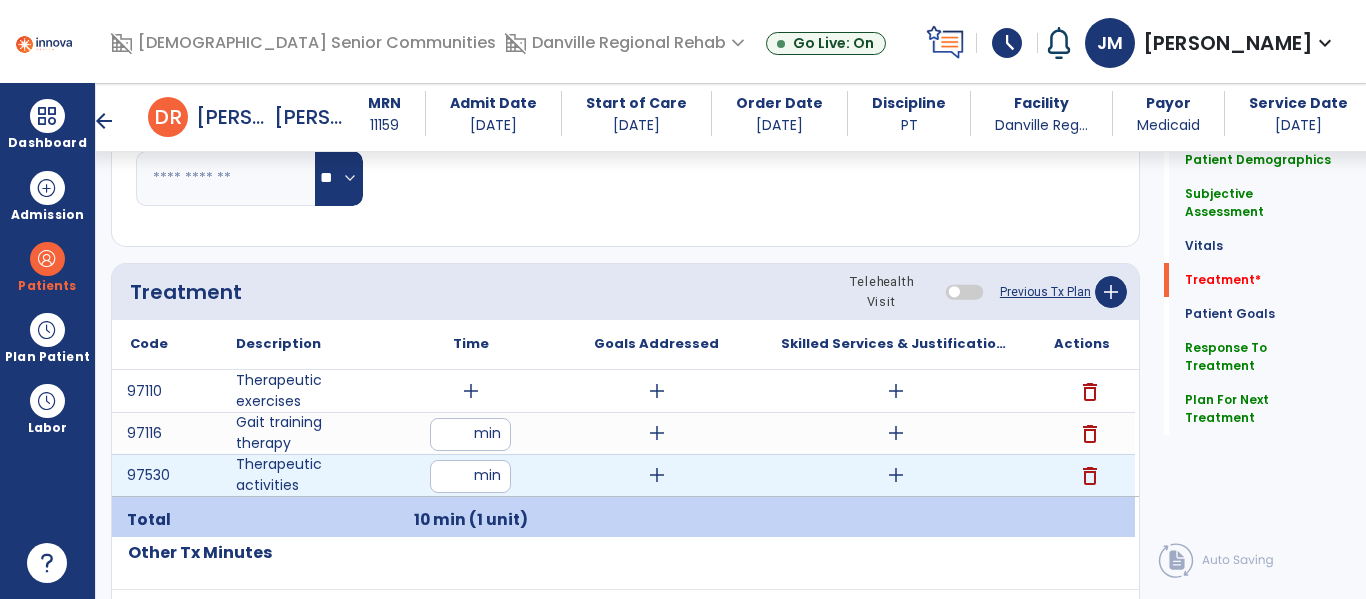 type on "**" 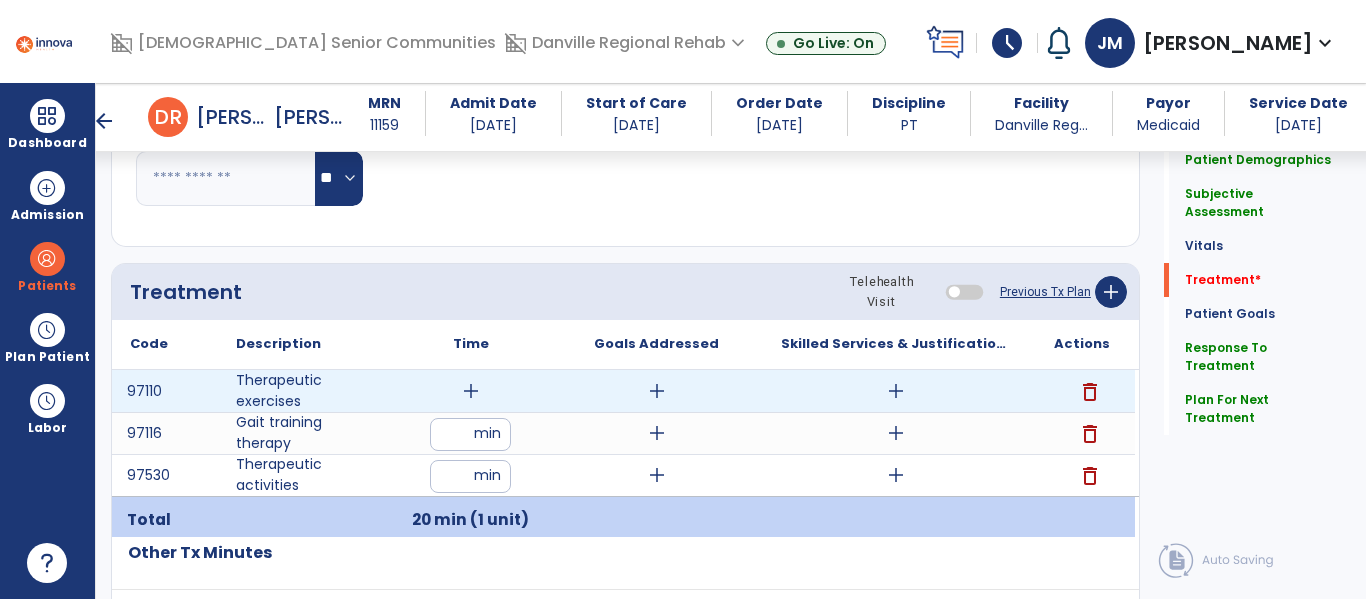 click on "add" at bounding box center (471, 391) 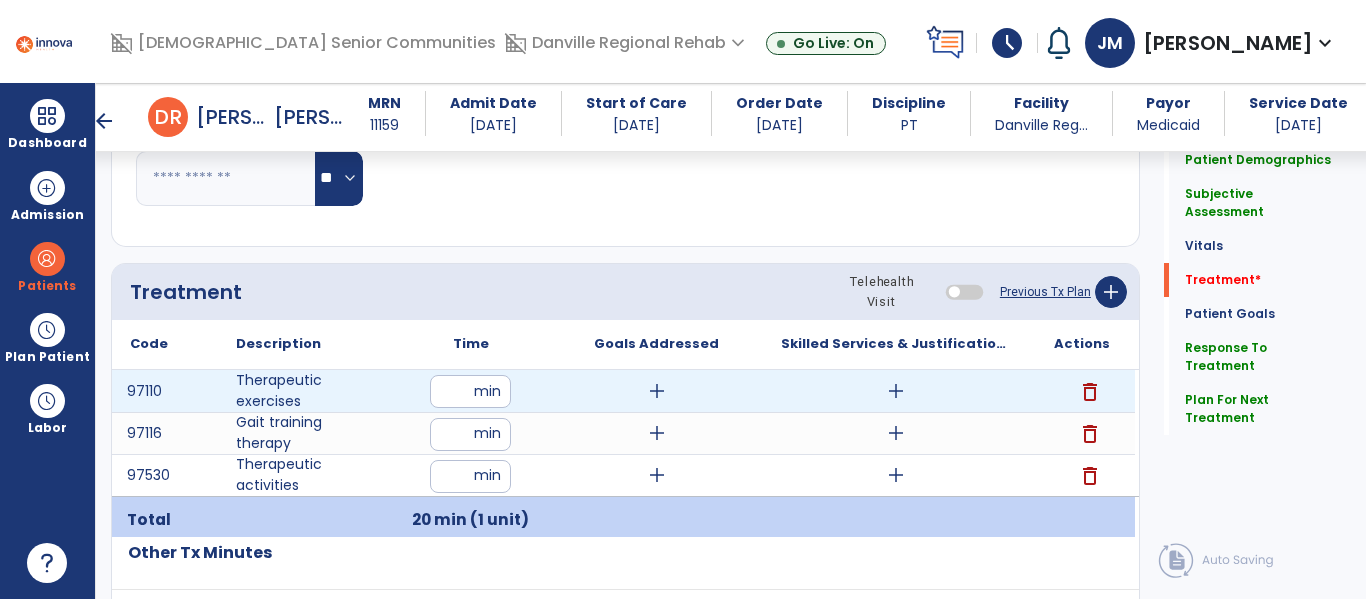 type on "**" 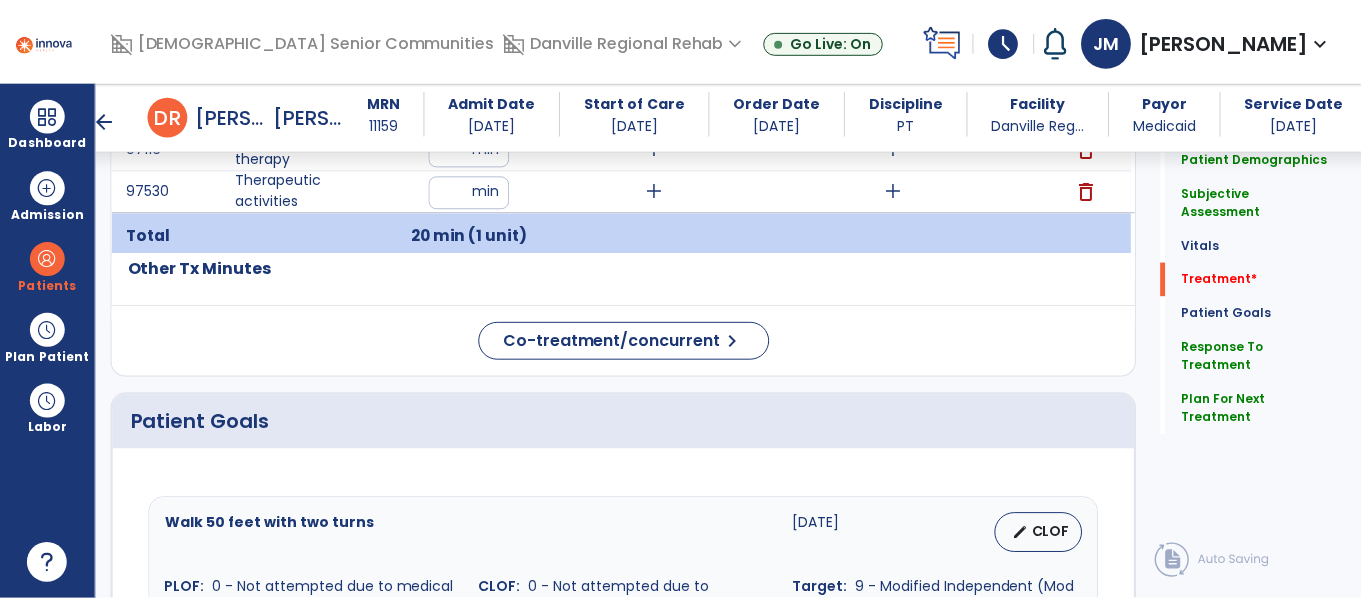 scroll, scrollTop: 1317, scrollLeft: 0, axis: vertical 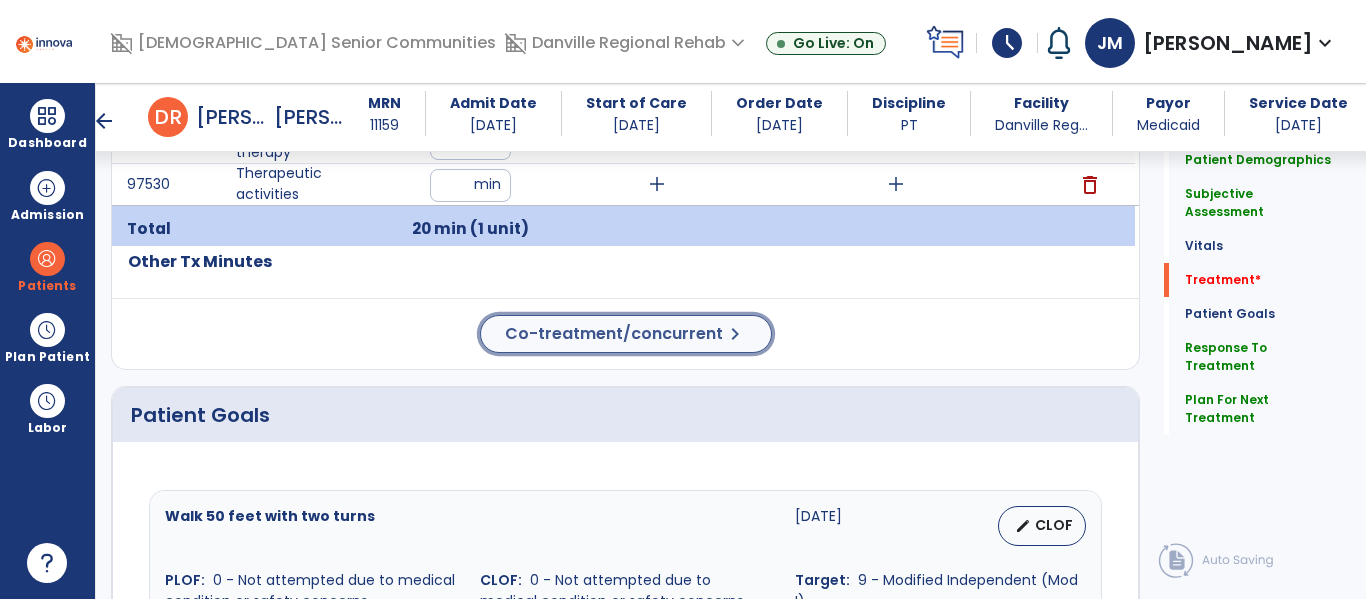 click on "Co-treatment/concurrent" 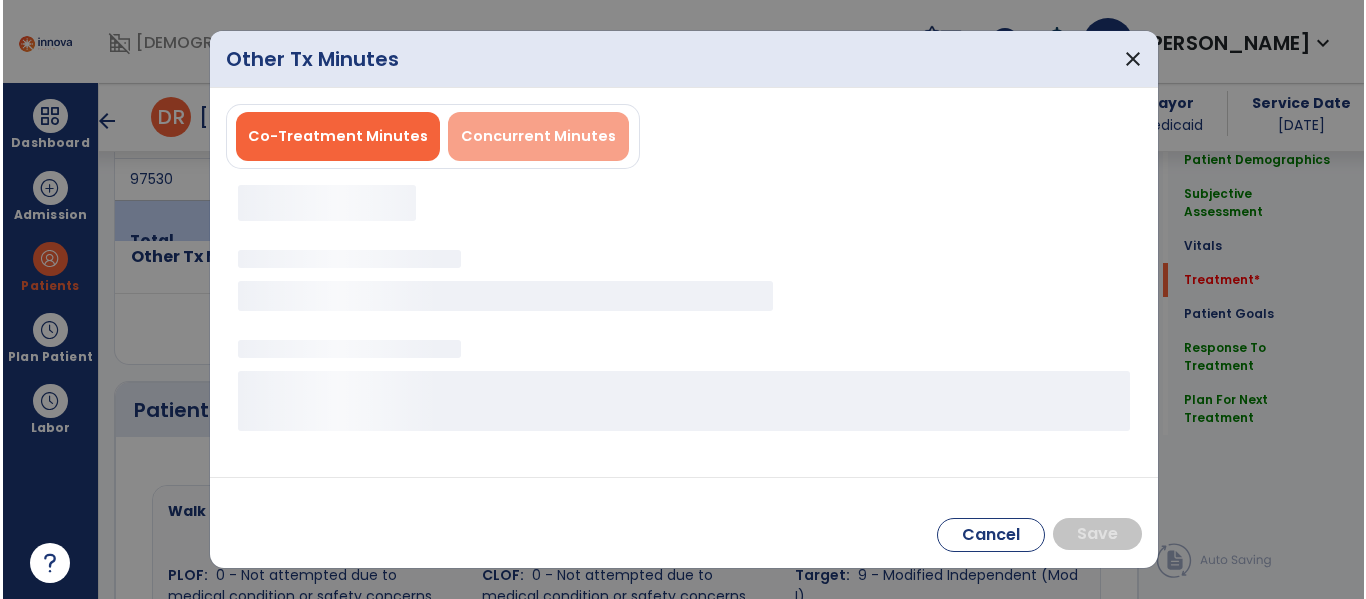 scroll, scrollTop: 1317, scrollLeft: 0, axis: vertical 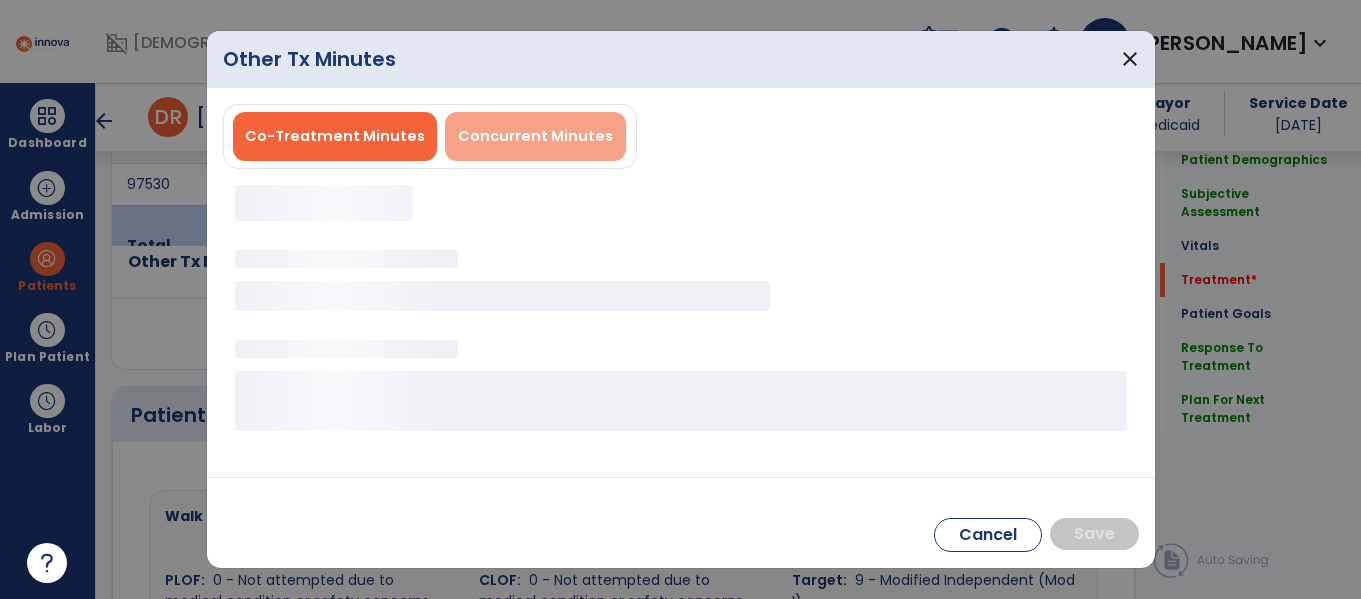 click on "Concurrent Minutes" at bounding box center [535, 136] 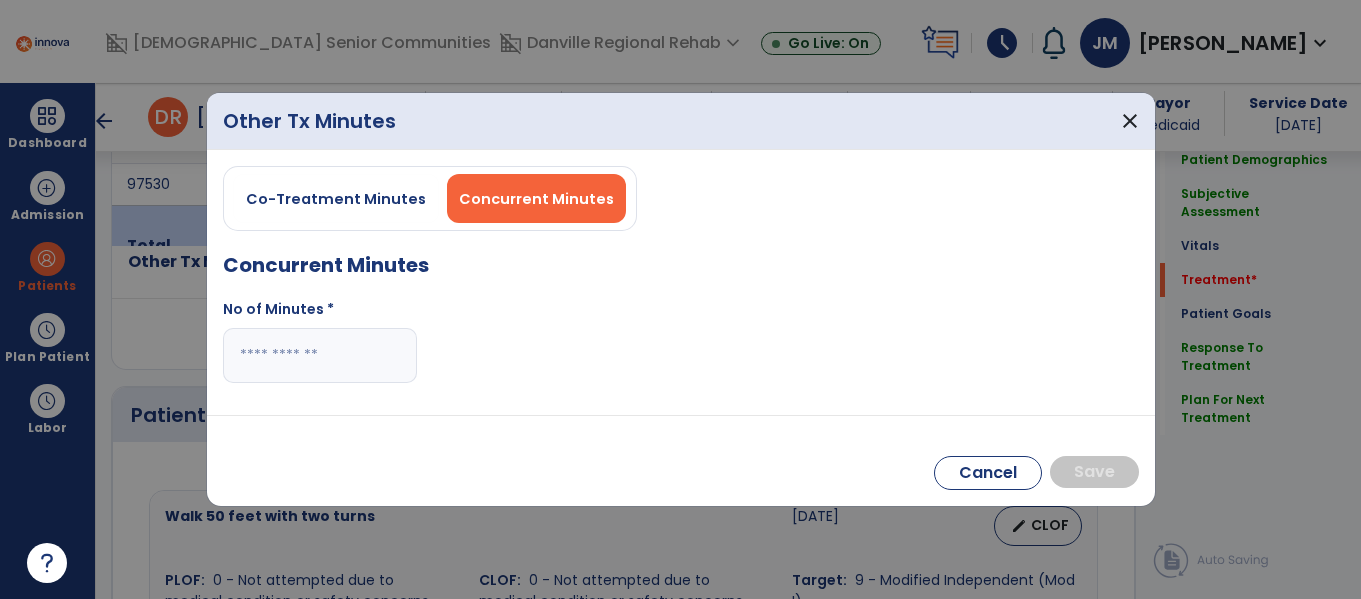 click at bounding box center [320, 355] 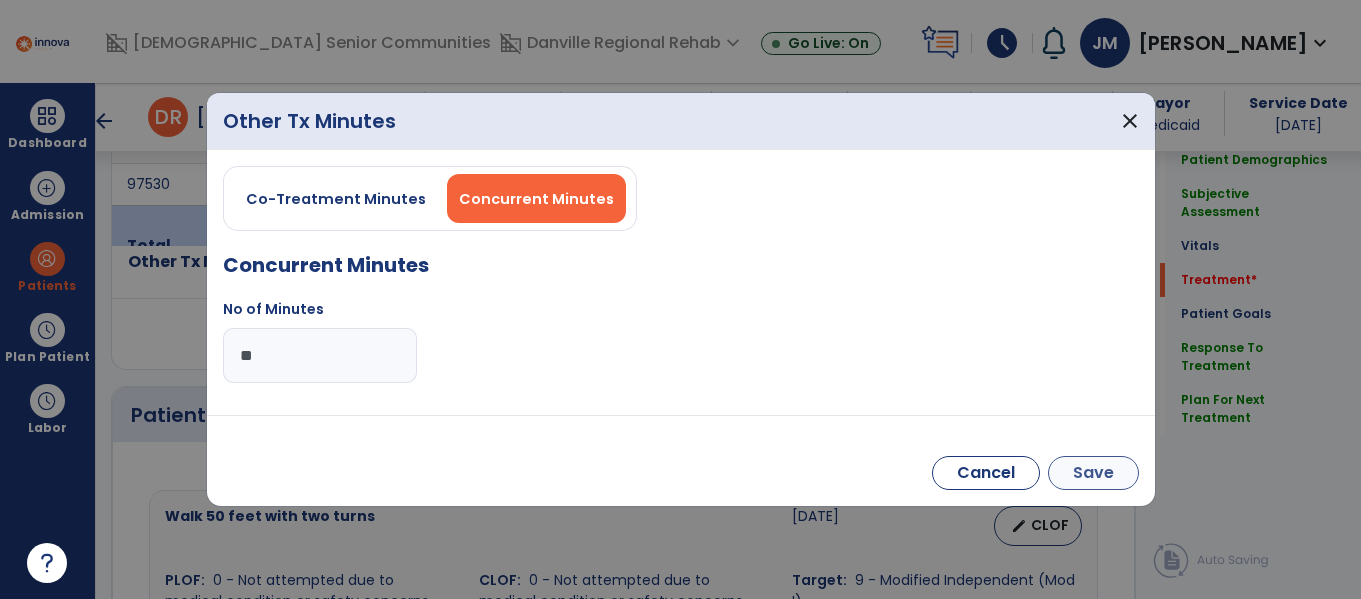type on "**" 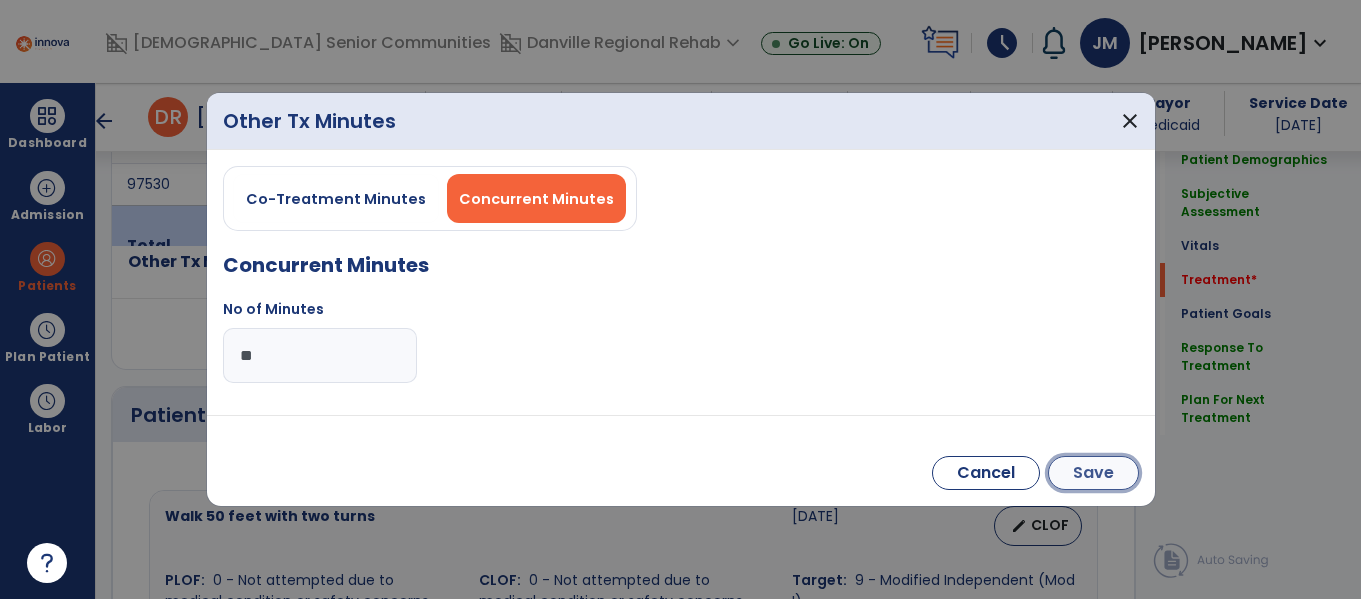 click on "Save" at bounding box center [1093, 473] 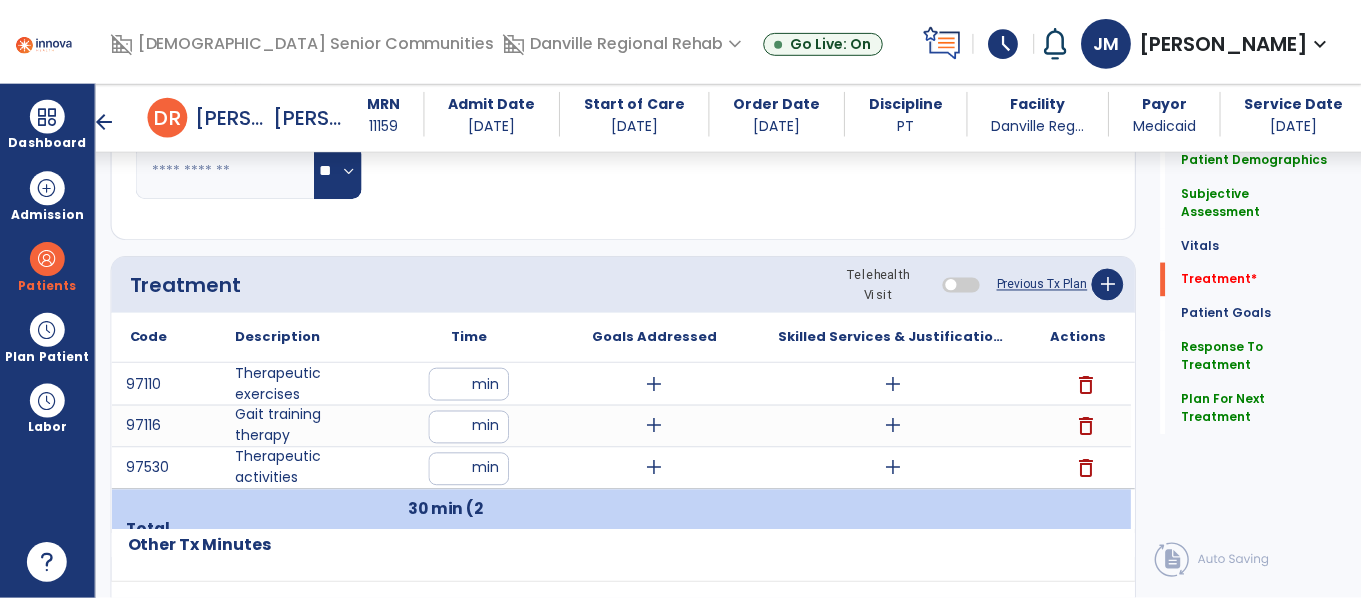 scroll, scrollTop: 1039, scrollLeft: 0, axis: vertical 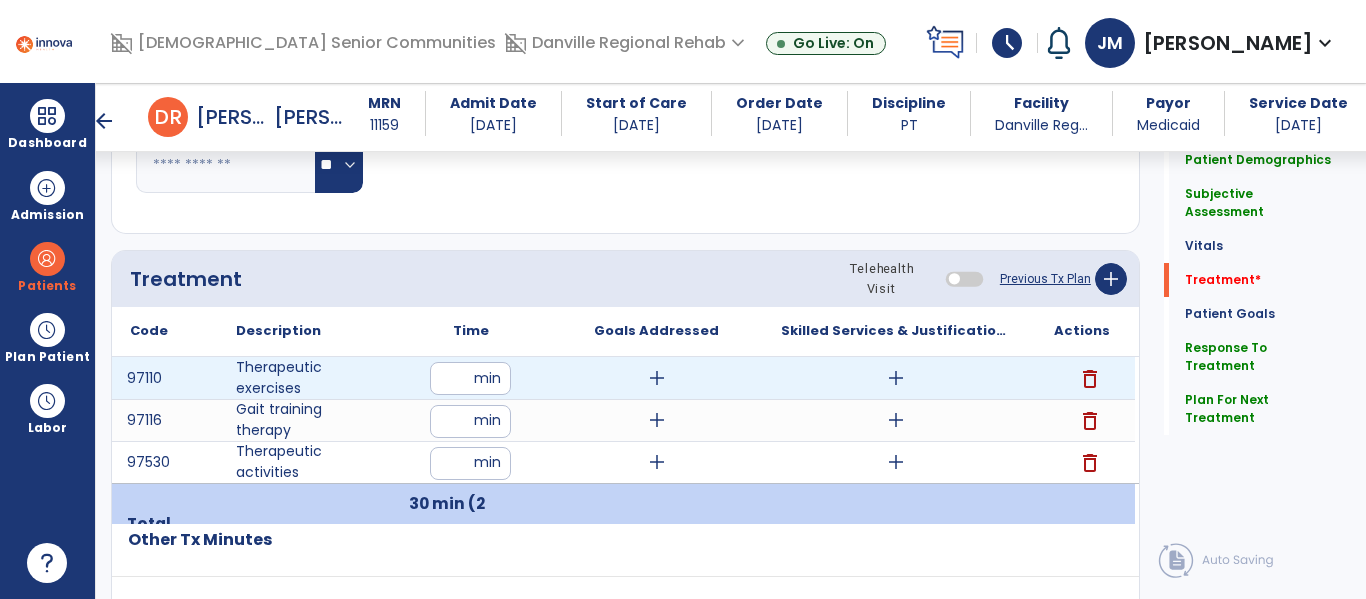 click on "add" at bounding box center (896, 378) 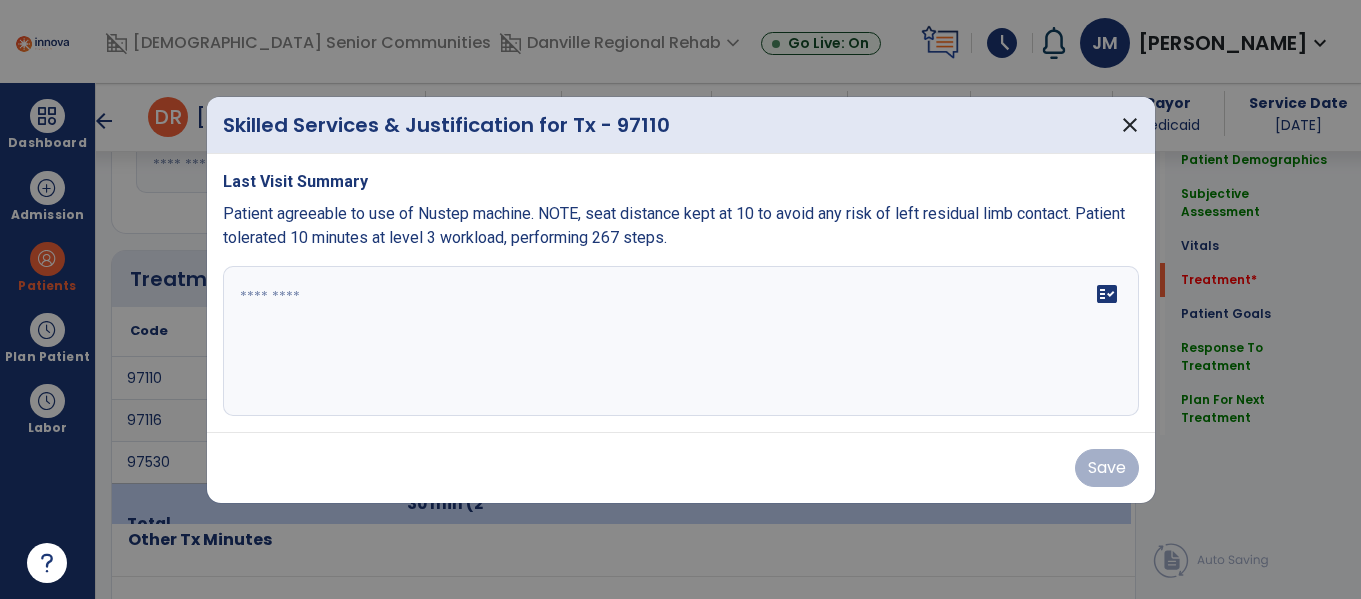 scroll, scrollTop: 1039, scrollLeft: 0, axis: vertical 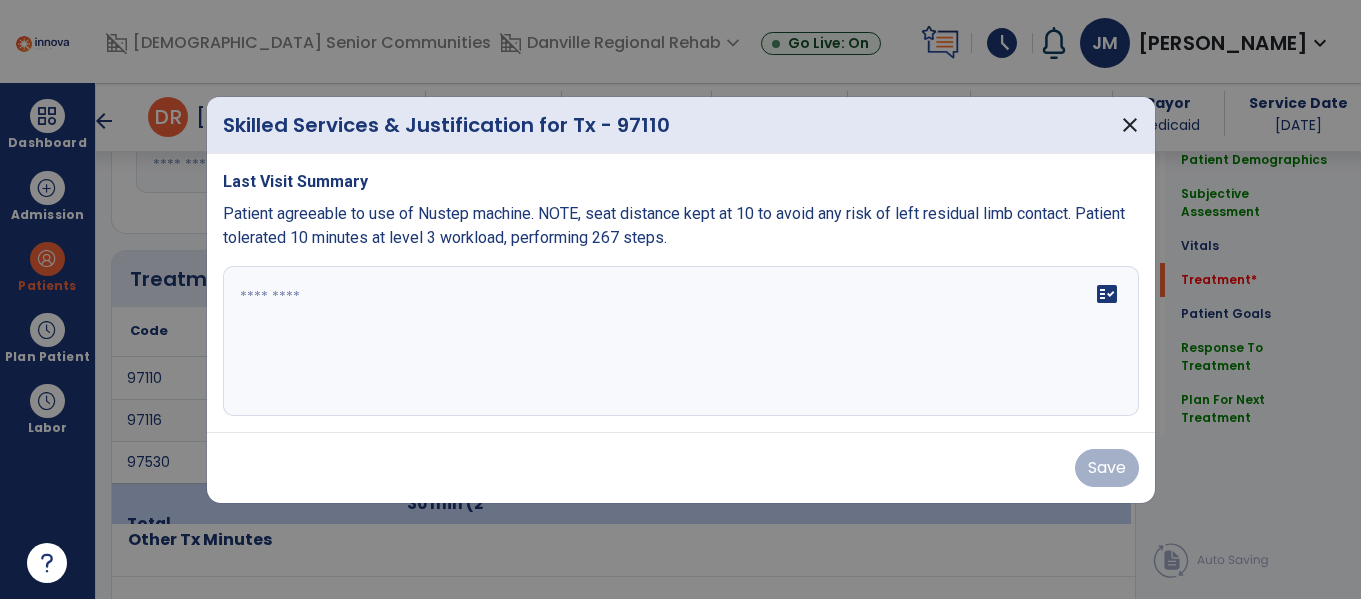 click on "fact_check" at bounding box center [681, 341] 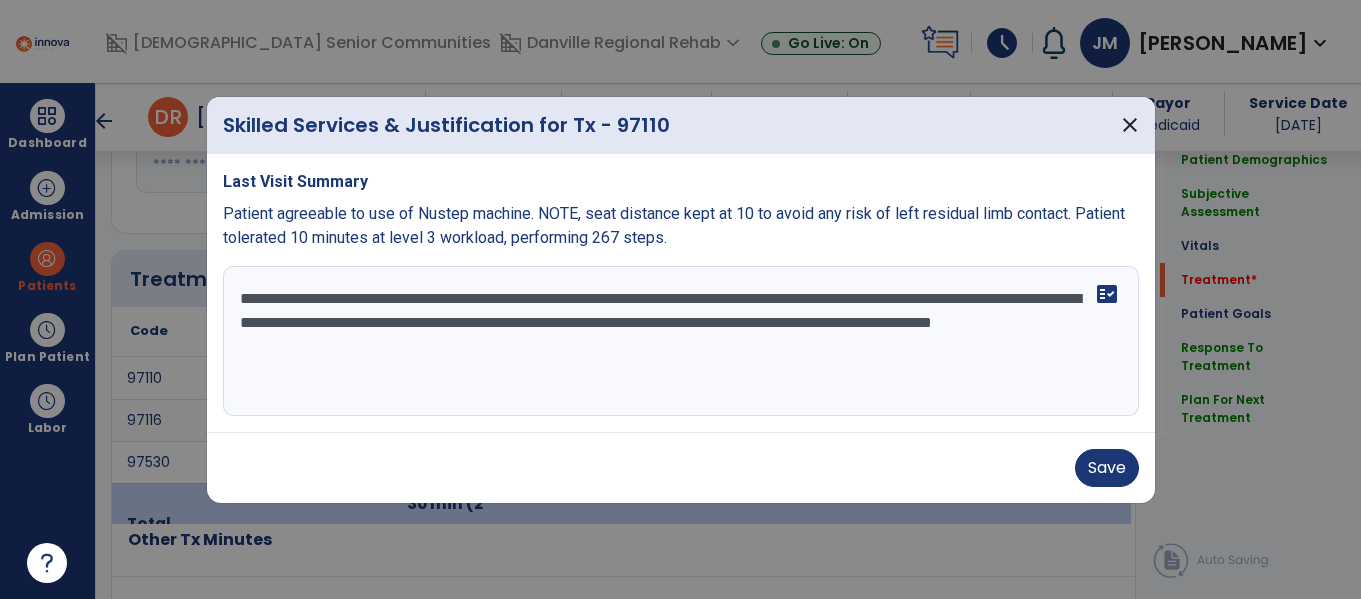 click on "**********" at bounding box center [681, 341] 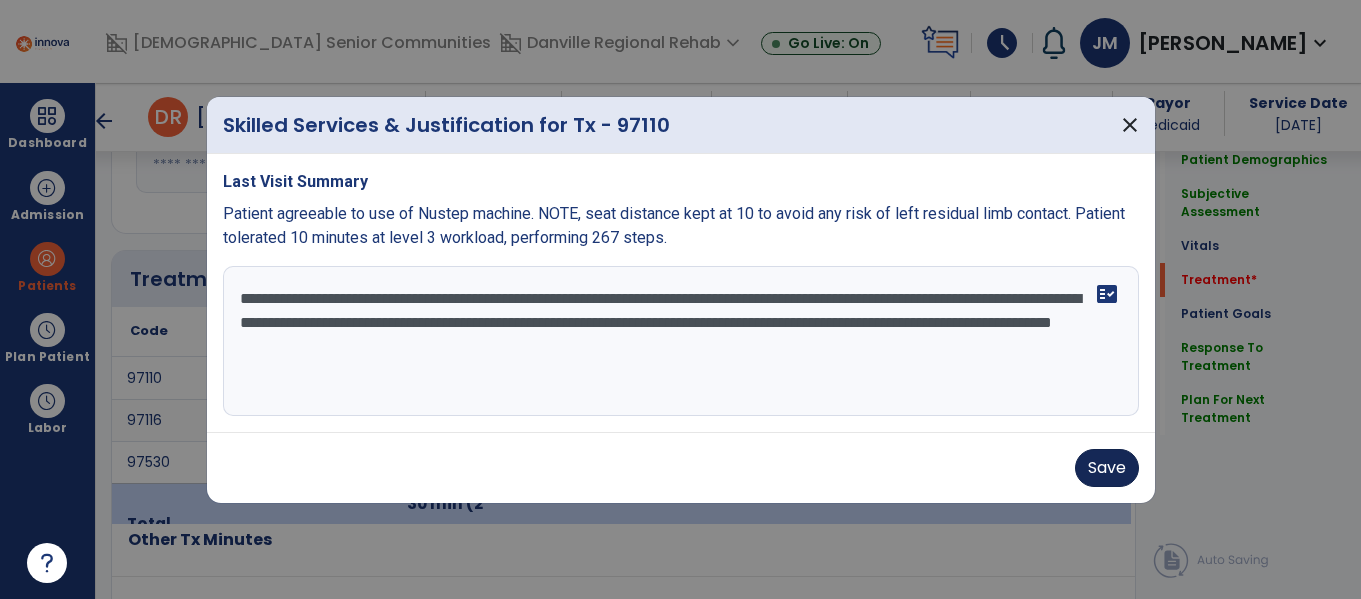 type on "**********" 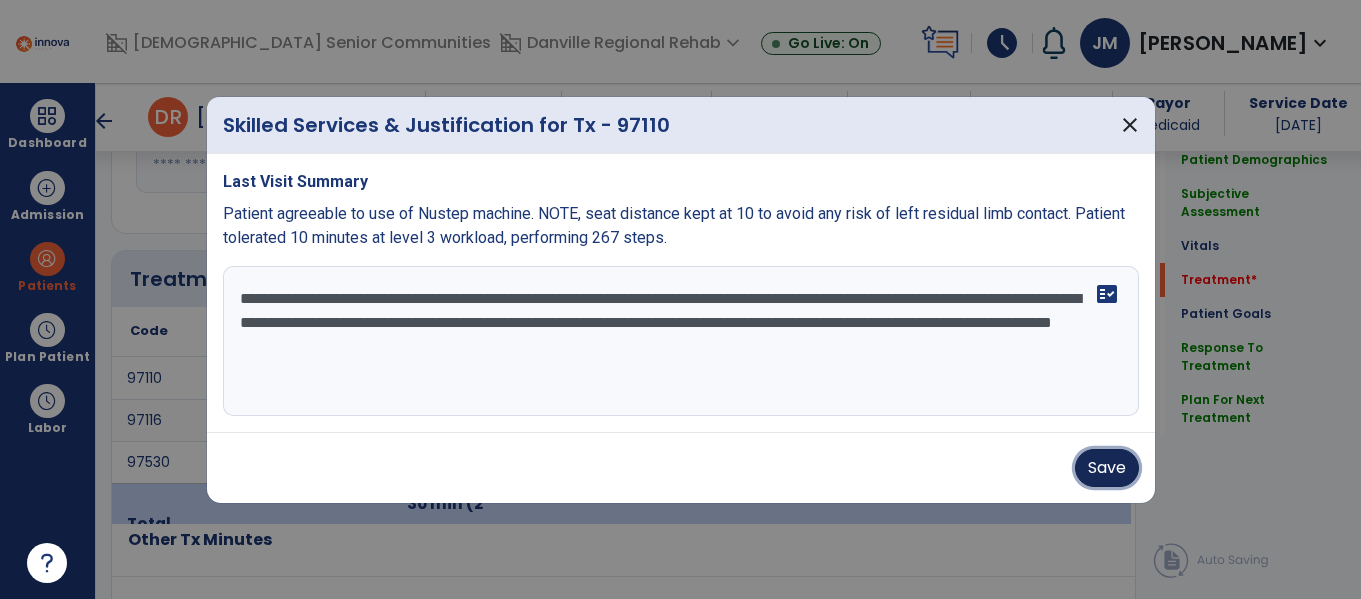 click on "Save" at bounding box center (1107, 468) 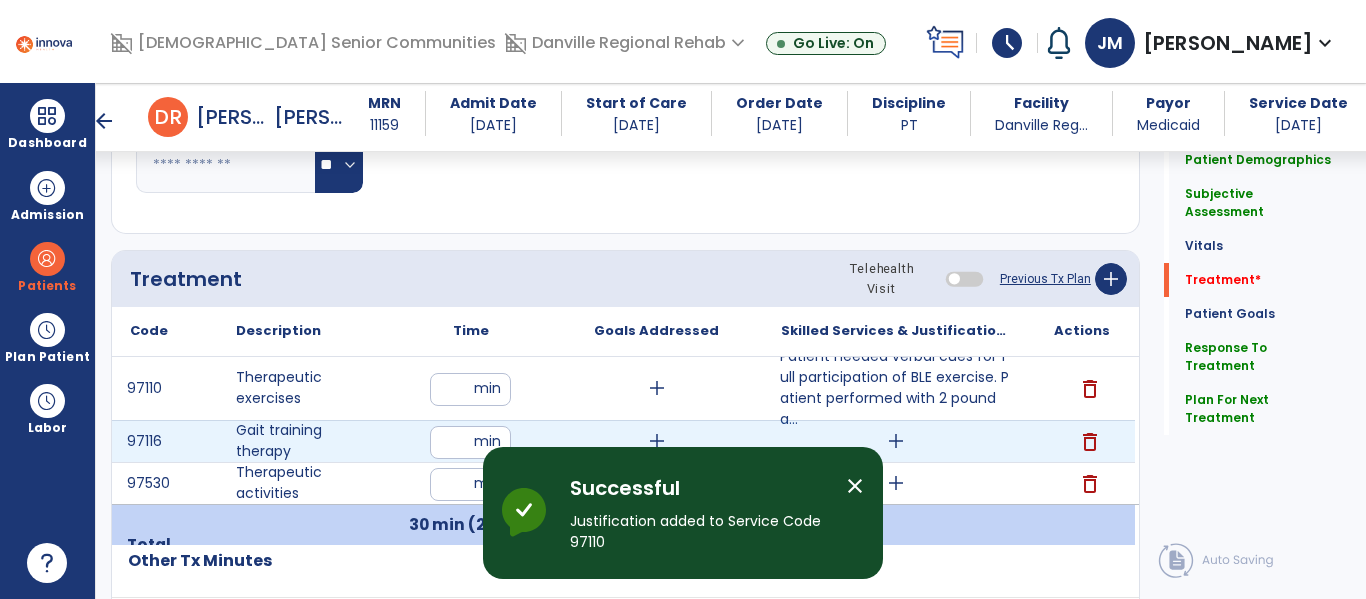 click on "add" at bounding box center [896, 441] 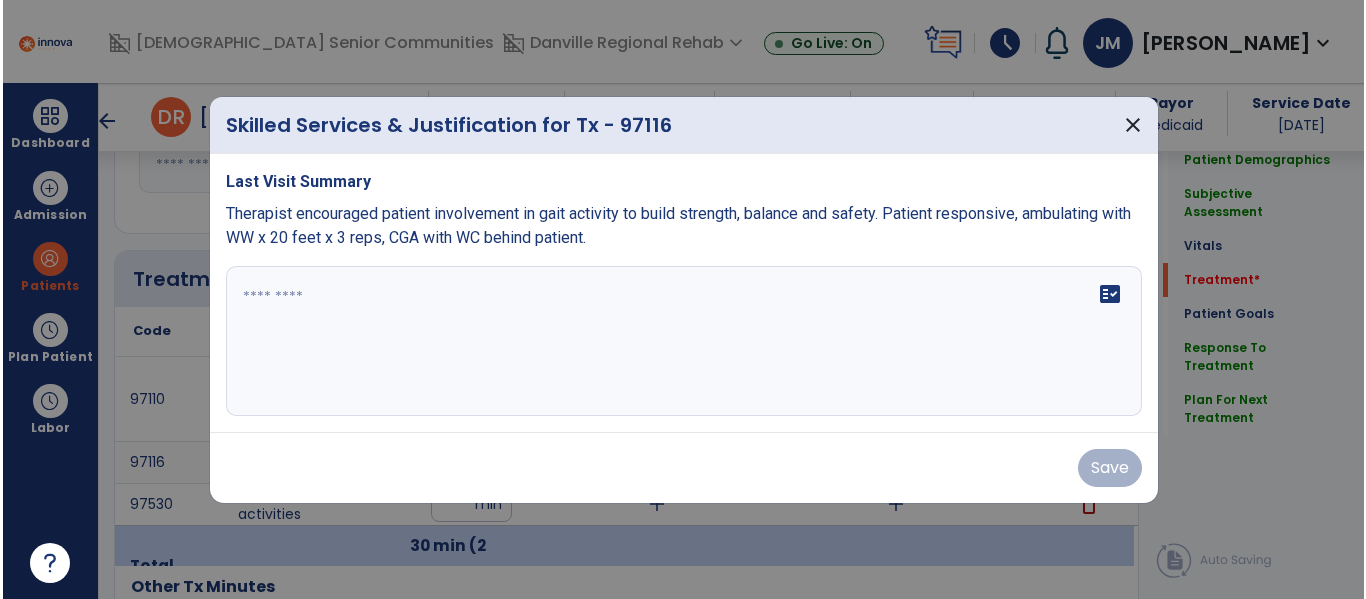 scroll, scrollTop: 1039, scrollLeft: 0, axis: vertical 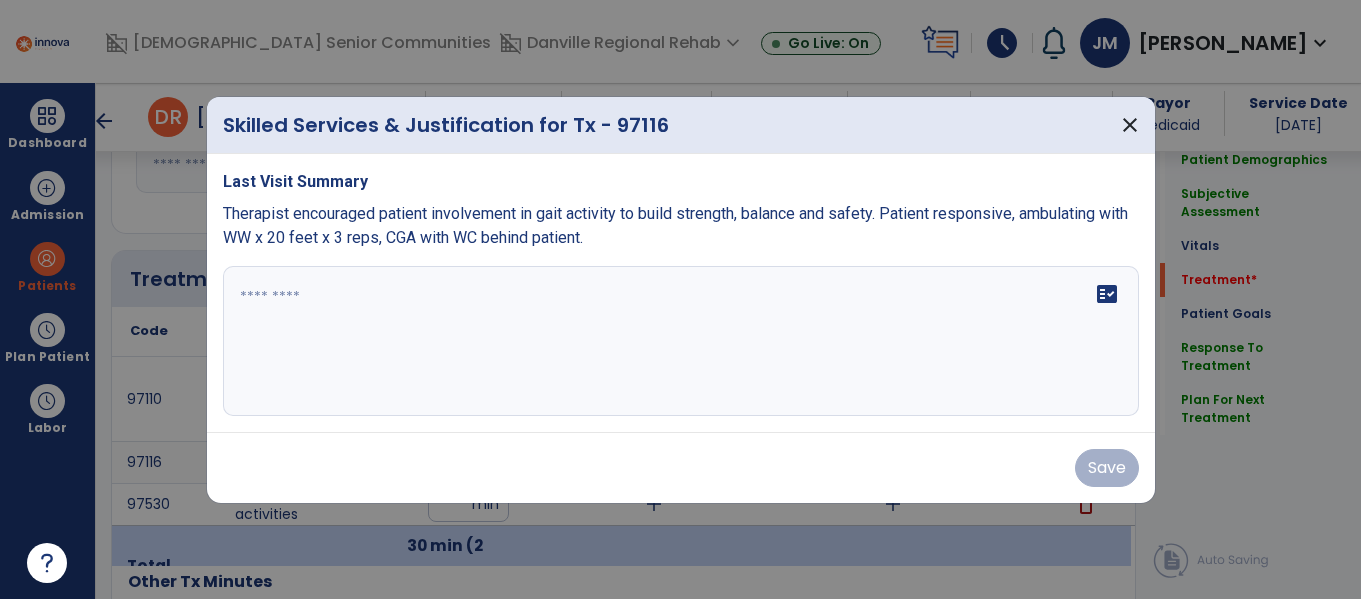 click on "fact_check" at bounding box center (681, 341) 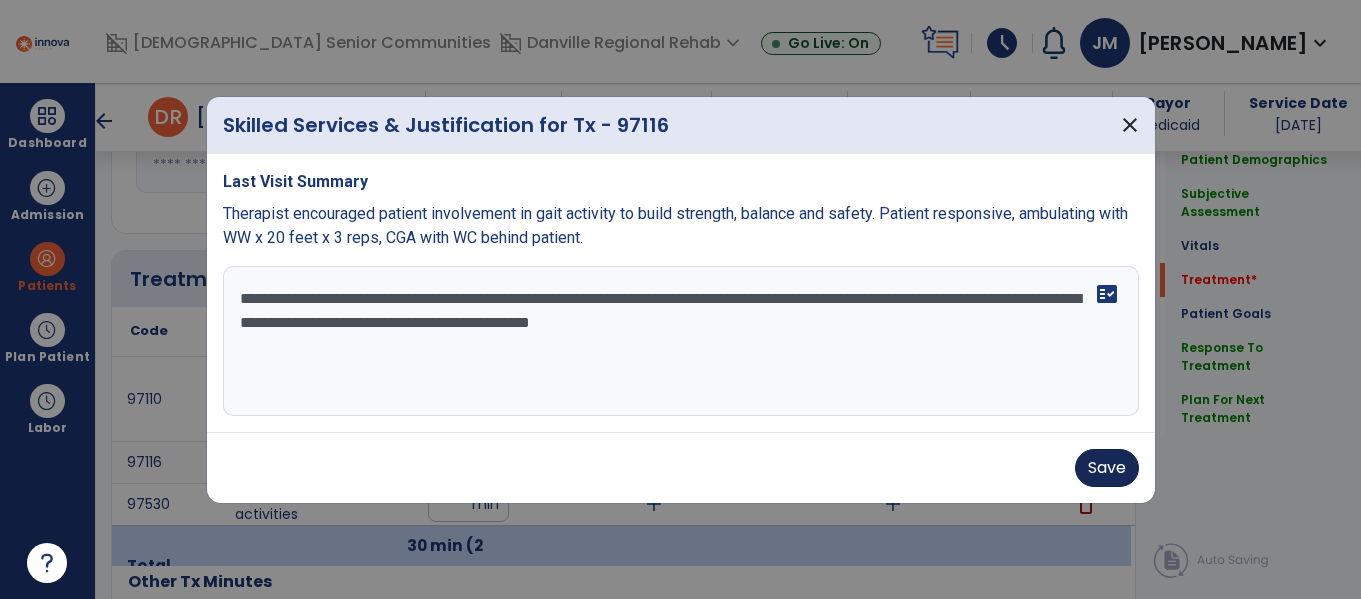 type on "**********" 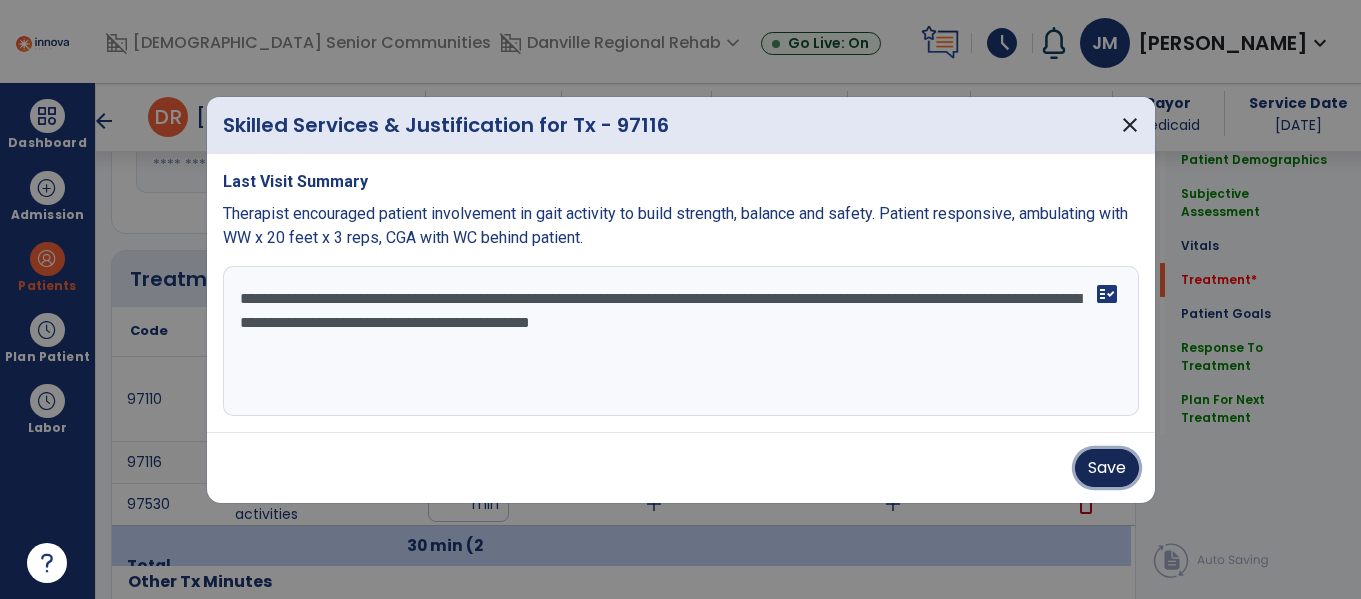 click on "Save" at bounding box center (1107, 468) 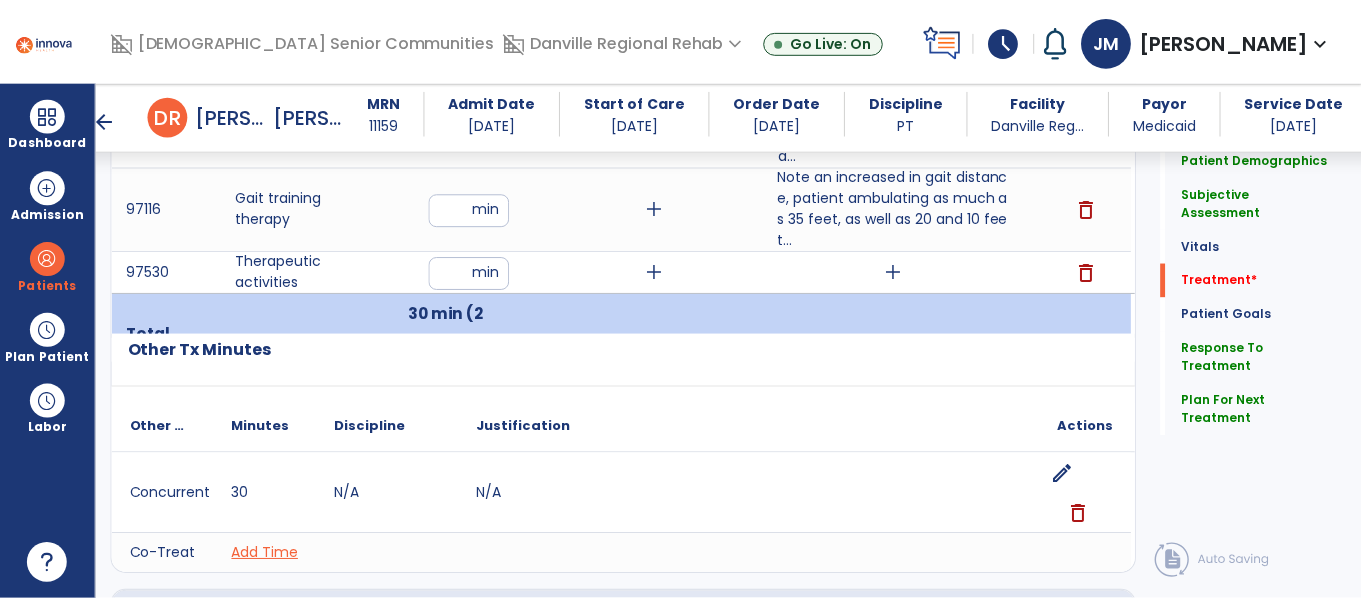 scroll, scrollTop: 1261, scrollLeft: 0, axis: vertical 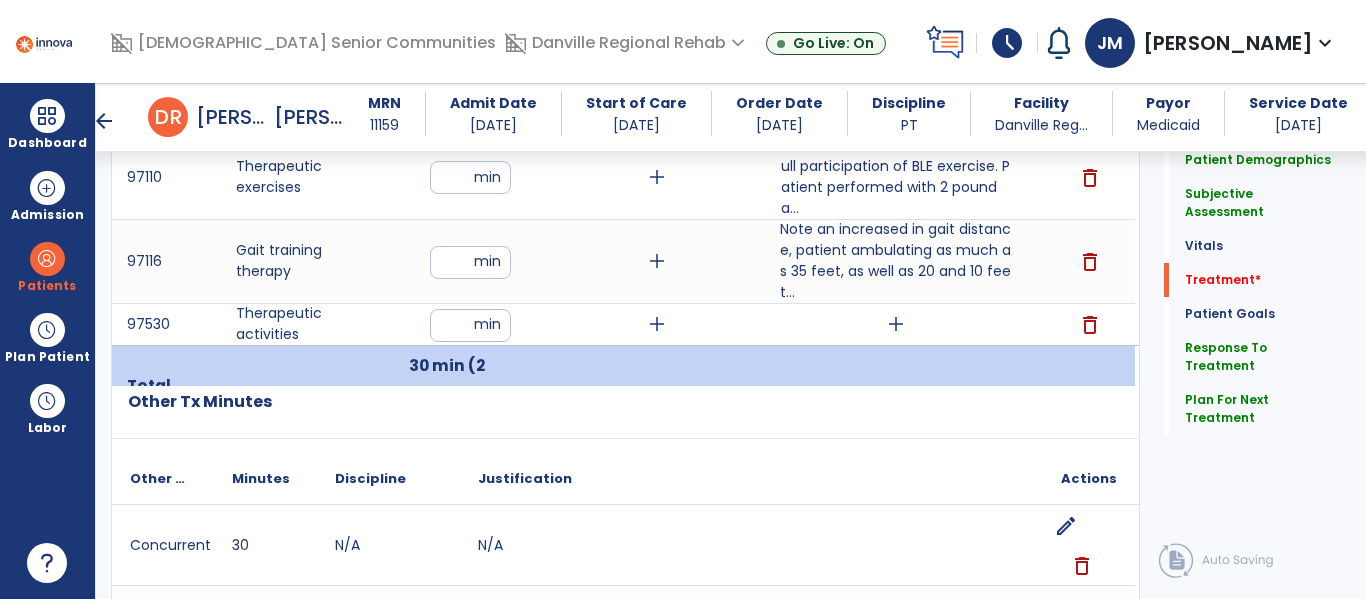 click on "Justification" 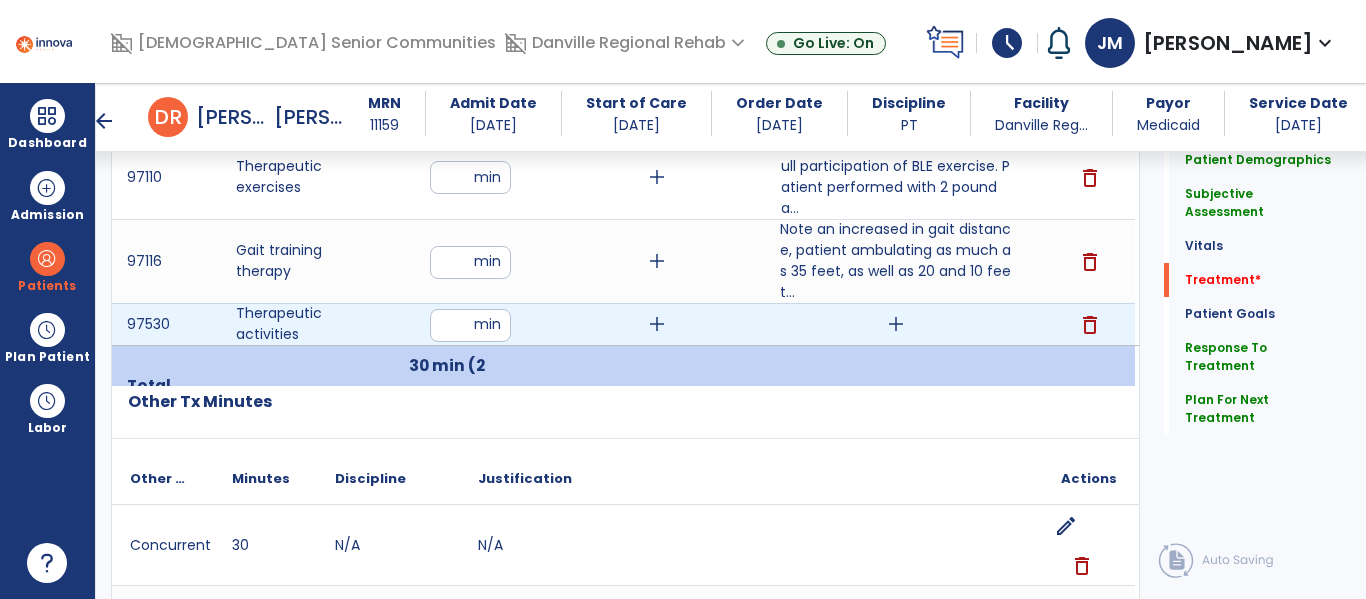 click on "add" at bounding box center [896, 324] 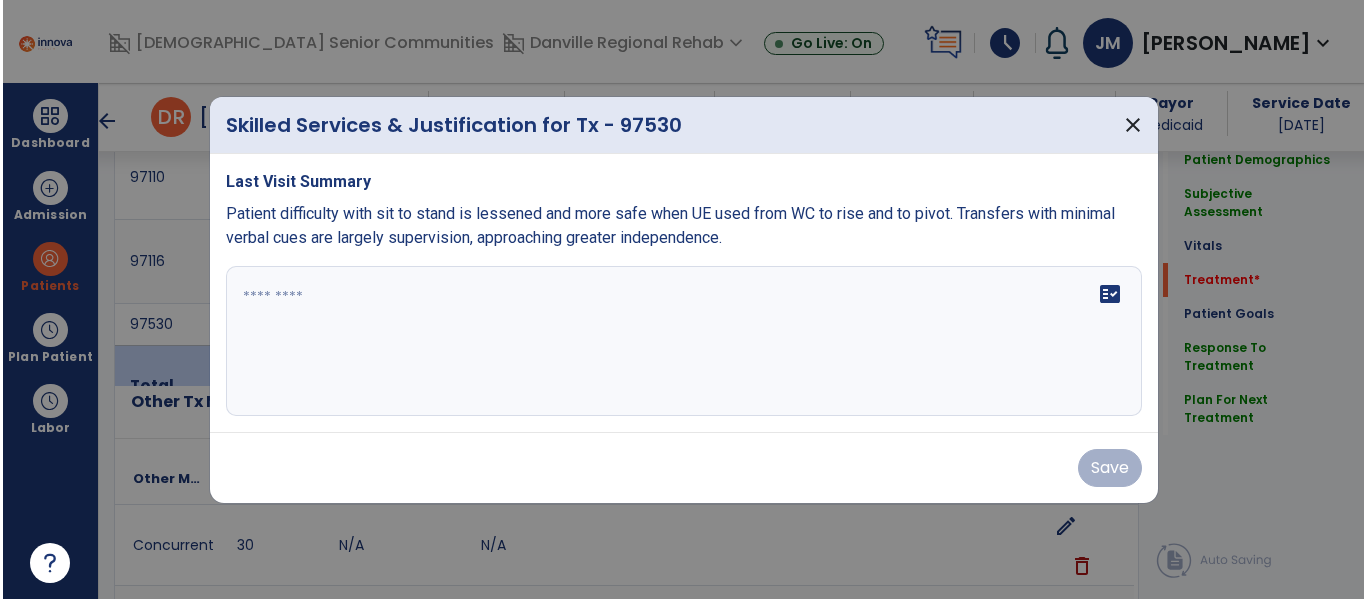 scroll, scrollTop: 1261, scrollLeft: 0, axis: vertical 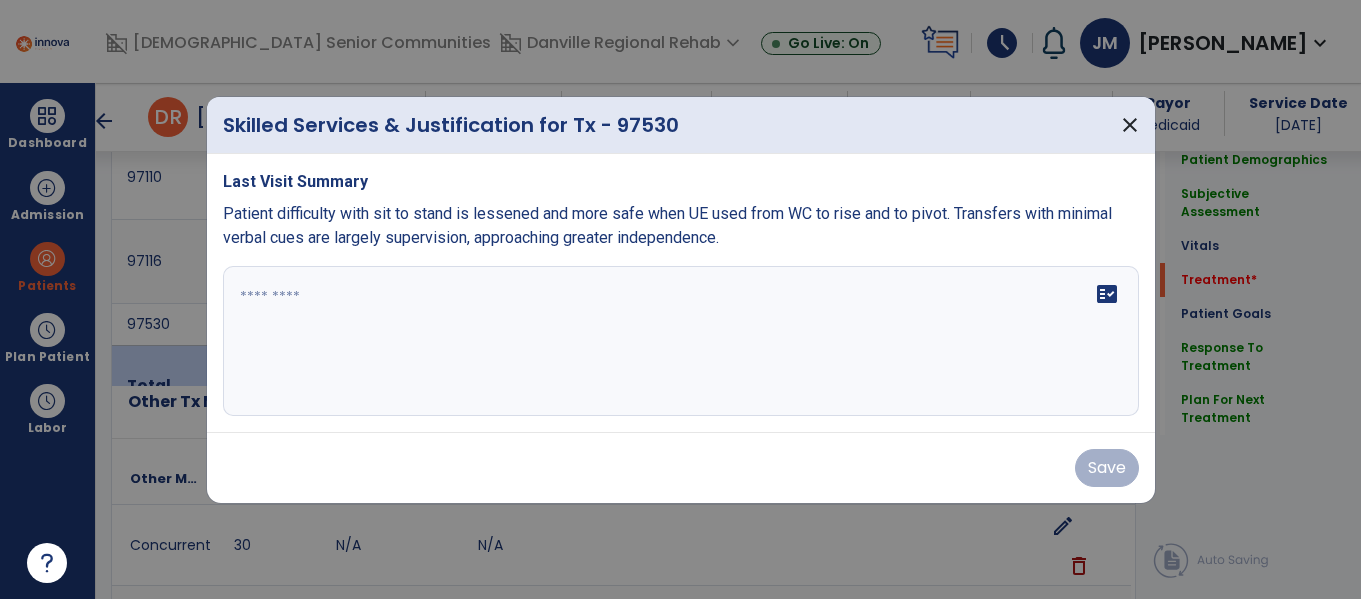 click on "fact_check" at bounding box center (681, 341) 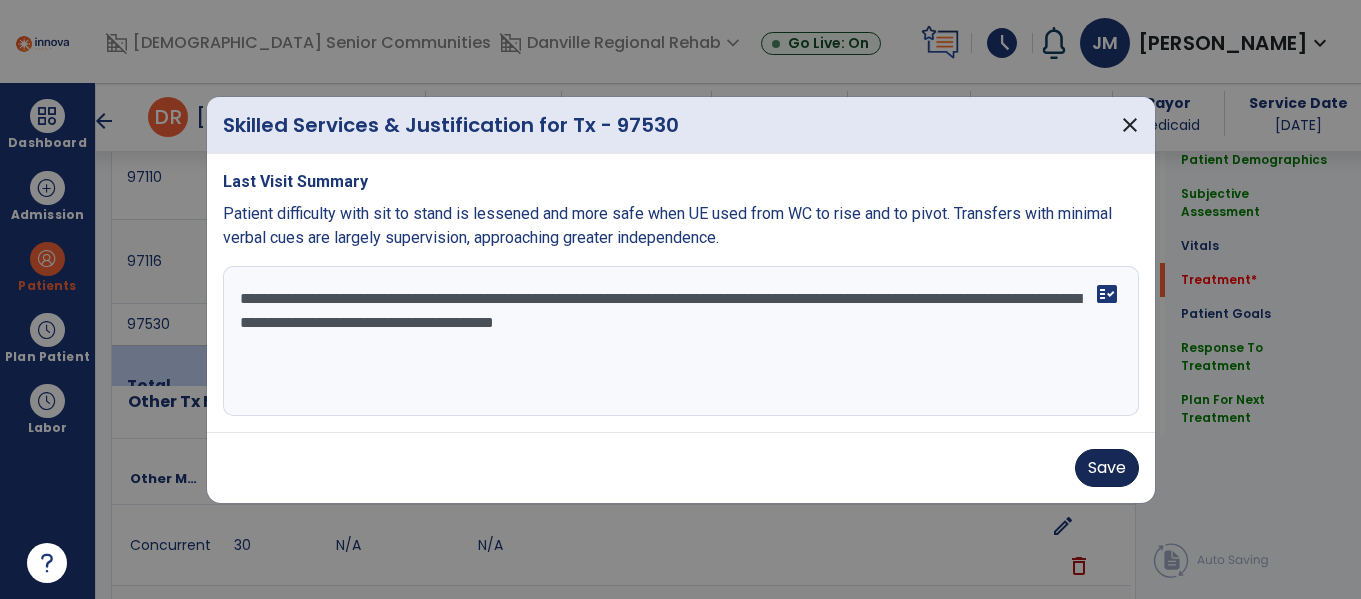 type on "**********" 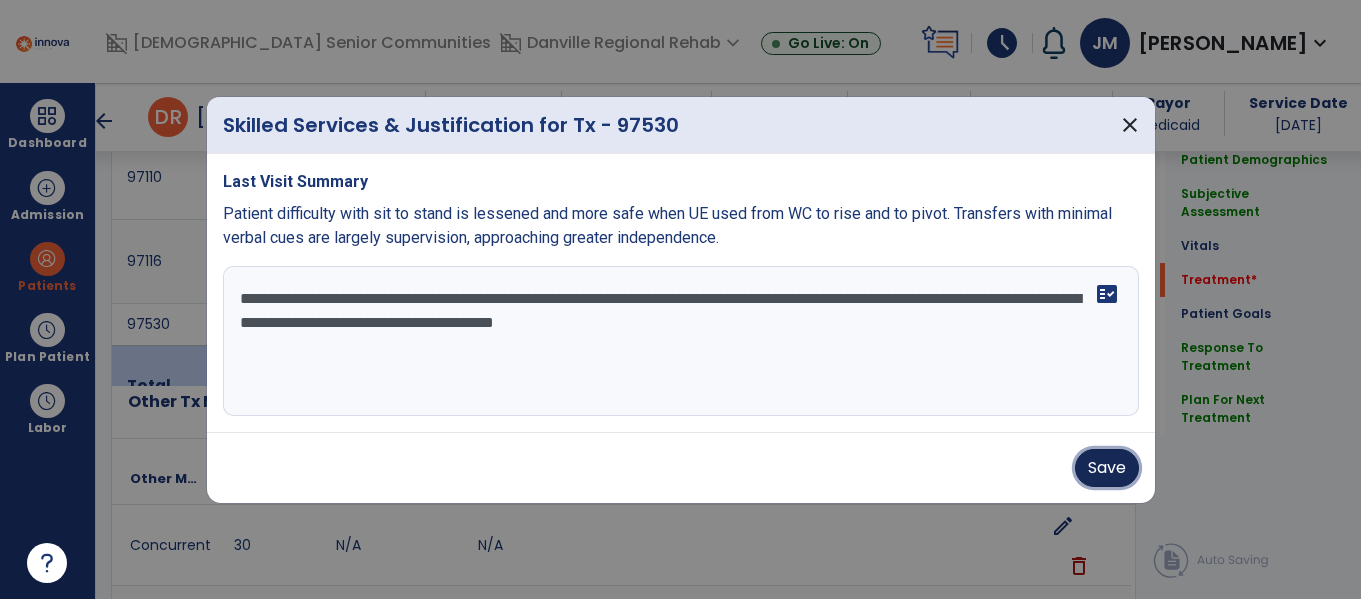 click on "Save" at bounding box center [1107, 468] 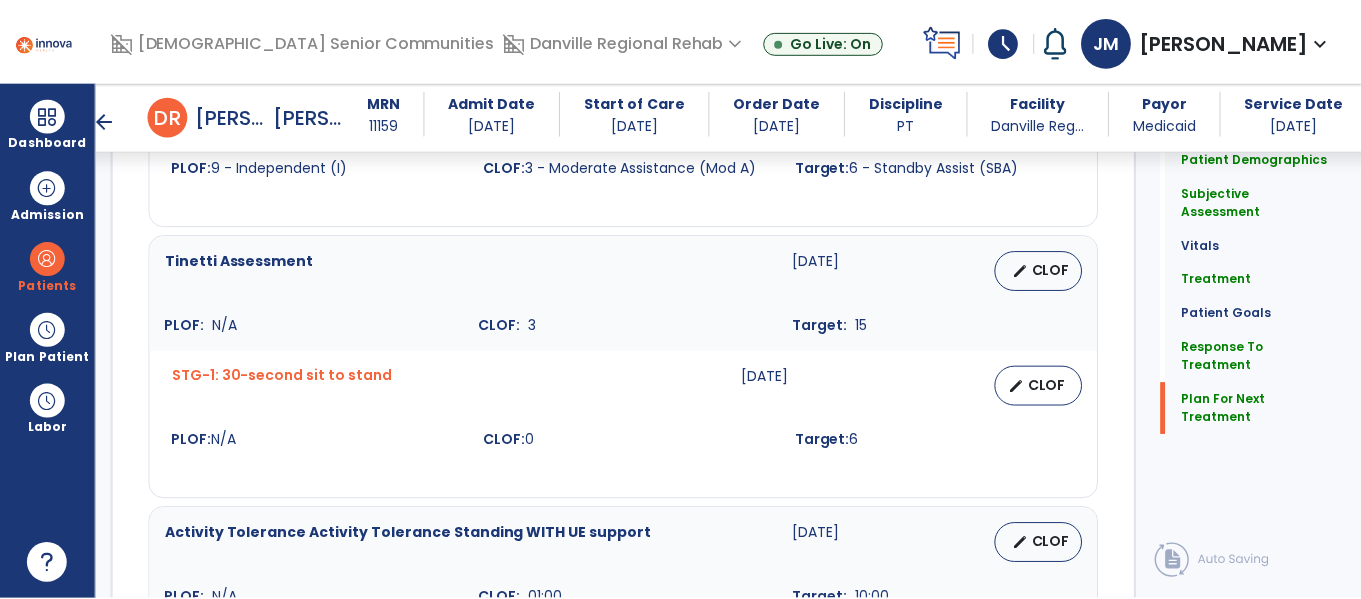 scroll, scrollTop: 3236, scrollLeft: 0, axis: vertical 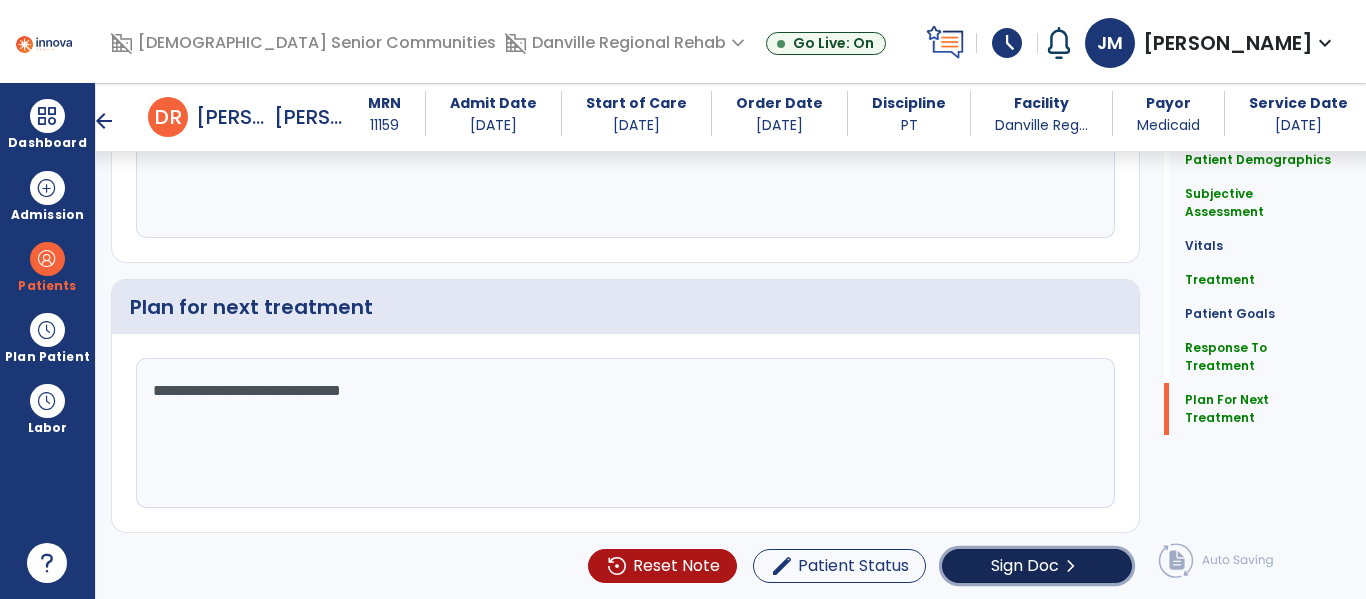 click on "Sign Doc" 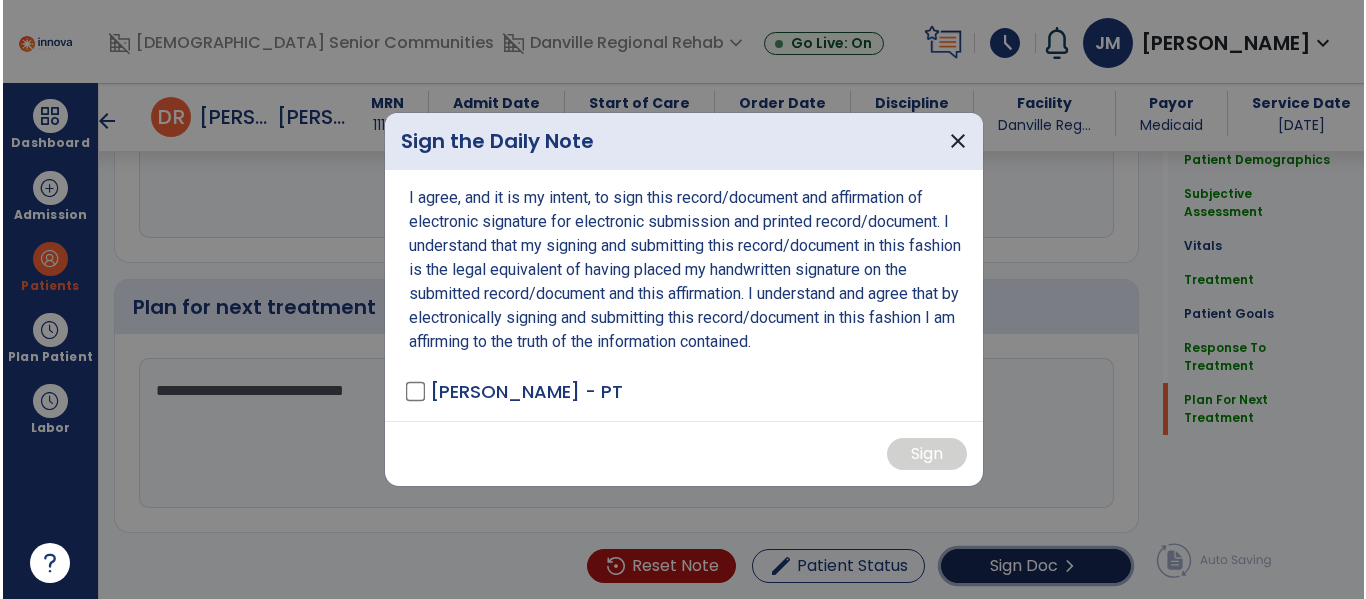 scroll, scrollTop: 3276, scrollLeft: 0, axis: vertical 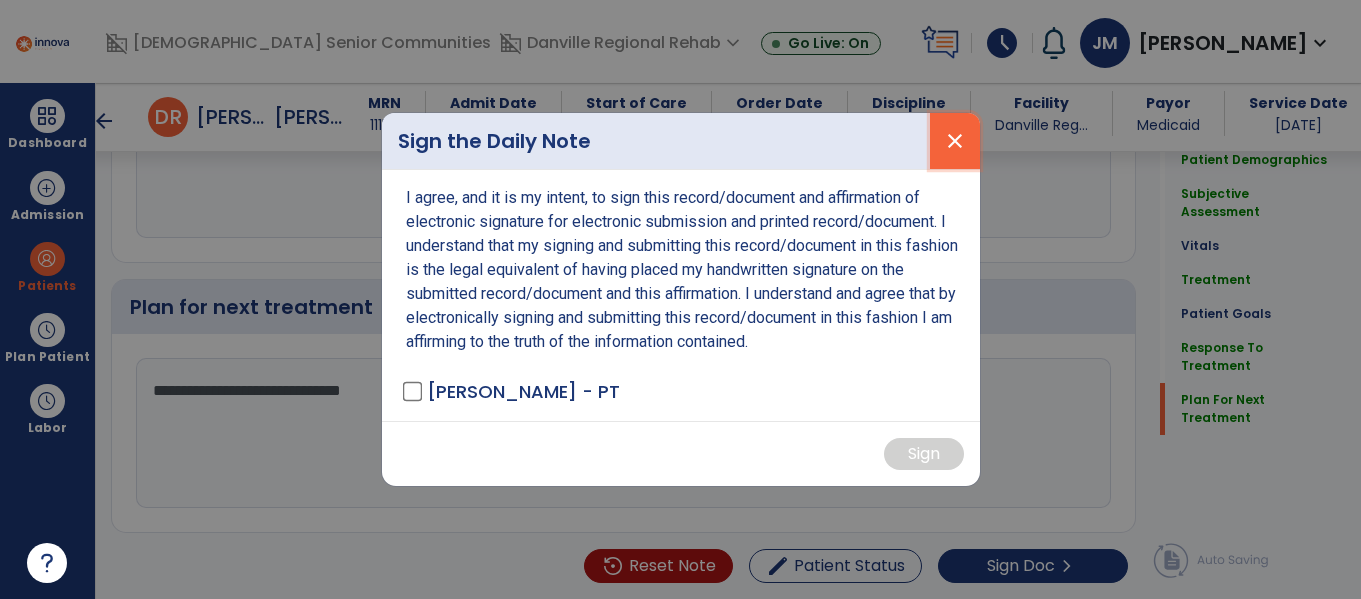 click on "close" at bounding box center (955, 141) 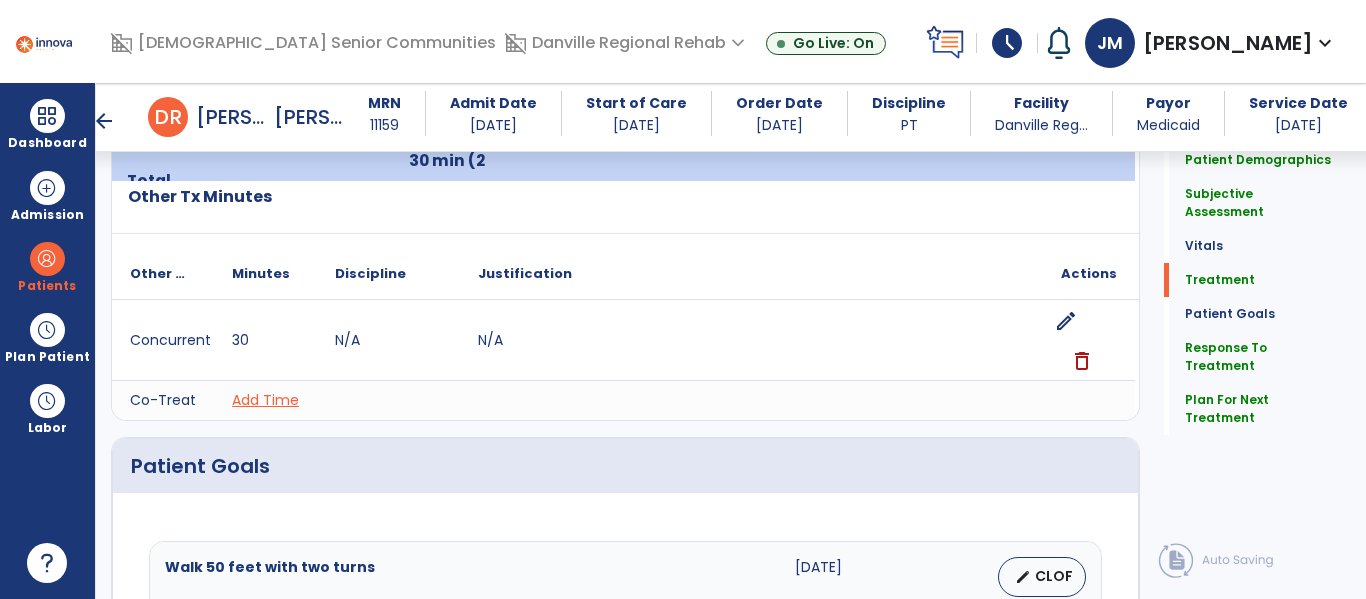 scroll, scrollTop: 1747, scrollLeft: 0, axis: vertical 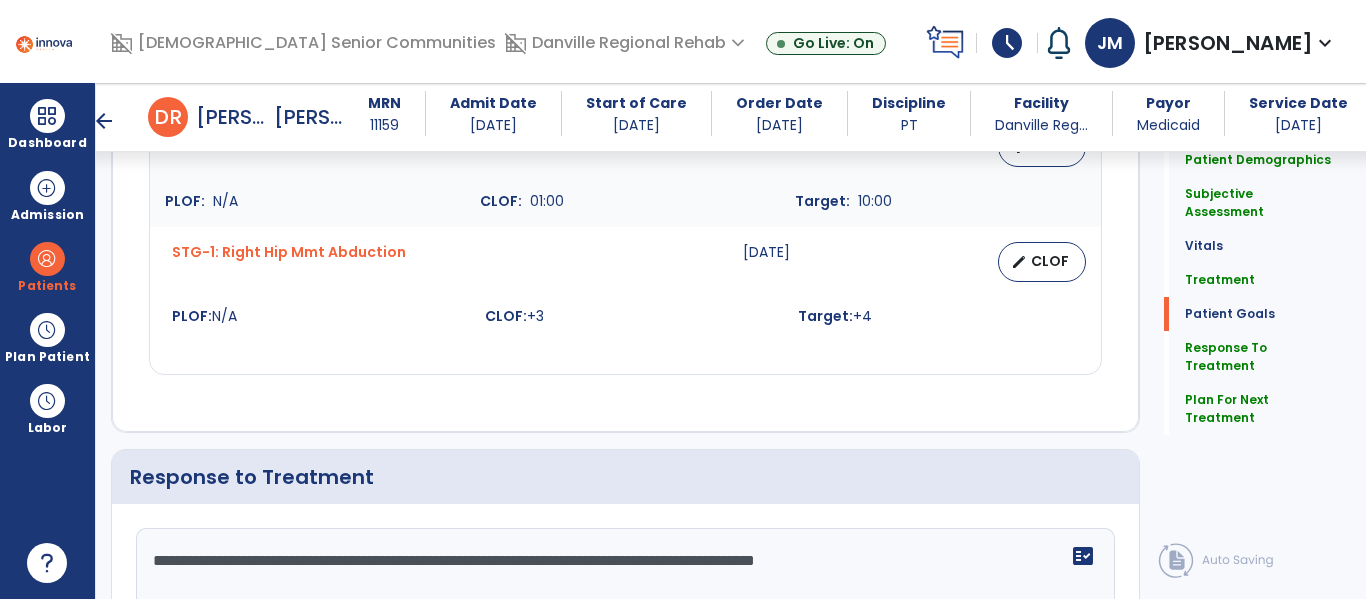 click on "Walk 50 feet with two turns  08-26-2025   edit   CLOF PLOF:    0 - Not attempted due to medical condition or safety concerns CLOF:    0 - Not attempted due to medical condition or safety concerns Target:    9 - Modified Independent (Mod I) STG-1: Walk 10 feet  07-29-2025   edit   CLOF PLOF:  8 - Modified Independent (Mod I)  CLOF:  0 - Not attempted due to medical condition or safety concerns  Target:  8 - Modified Independent (Mod I)  Chair/bed to chair transfer  07-29-2025   edit   CLOF PLOF:    10 - Independent (I) CLOF:    3 - Moderate Assistance (Mod A) Target:    9 - Modified Independent (Mod I) STG-1: Sit to stand  07-15-2025   edit   CLOF PLOF:  9 - Independent (I)  CLOF:  3 - Moderate Assistance (Mod A)  Target:  6 - Standby Assist (SBA)  Tinetti Assessment  08-26-2025   edit   CLOF PLOF:    N/A CLOF:    3 Target:    15 STG-1: 30-second sit to stand  07-29-2025   edit   CLOF PLOF:  N/A  CLOF:  0  Target:  6  Activity Tolerance  Activity Tolerance Standing WITH UE support" 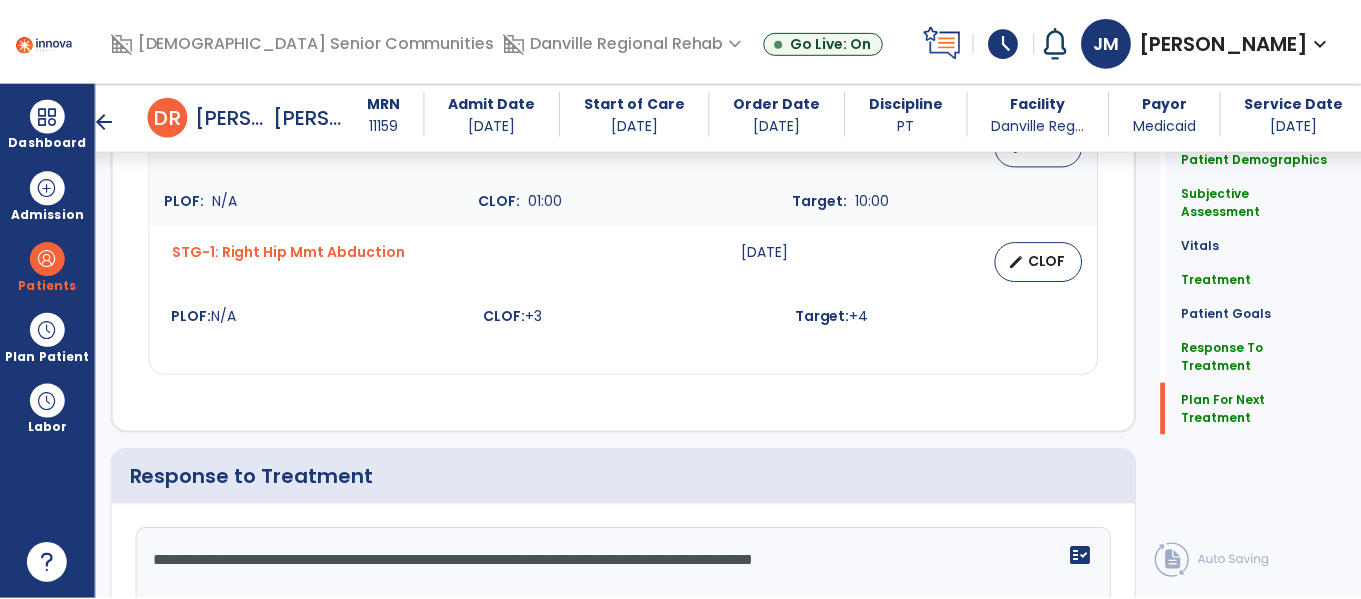 scroll, scrollTop: 3236, scrollLeft: 0, axis: vertical 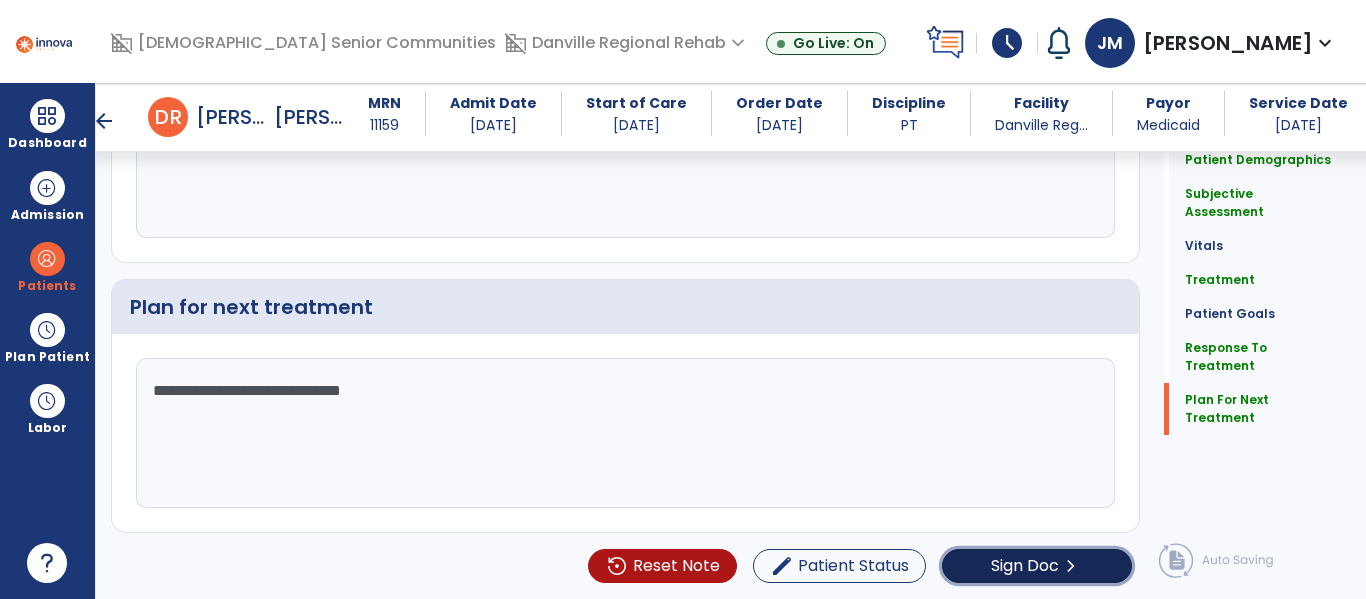 click on "Sign Doc" 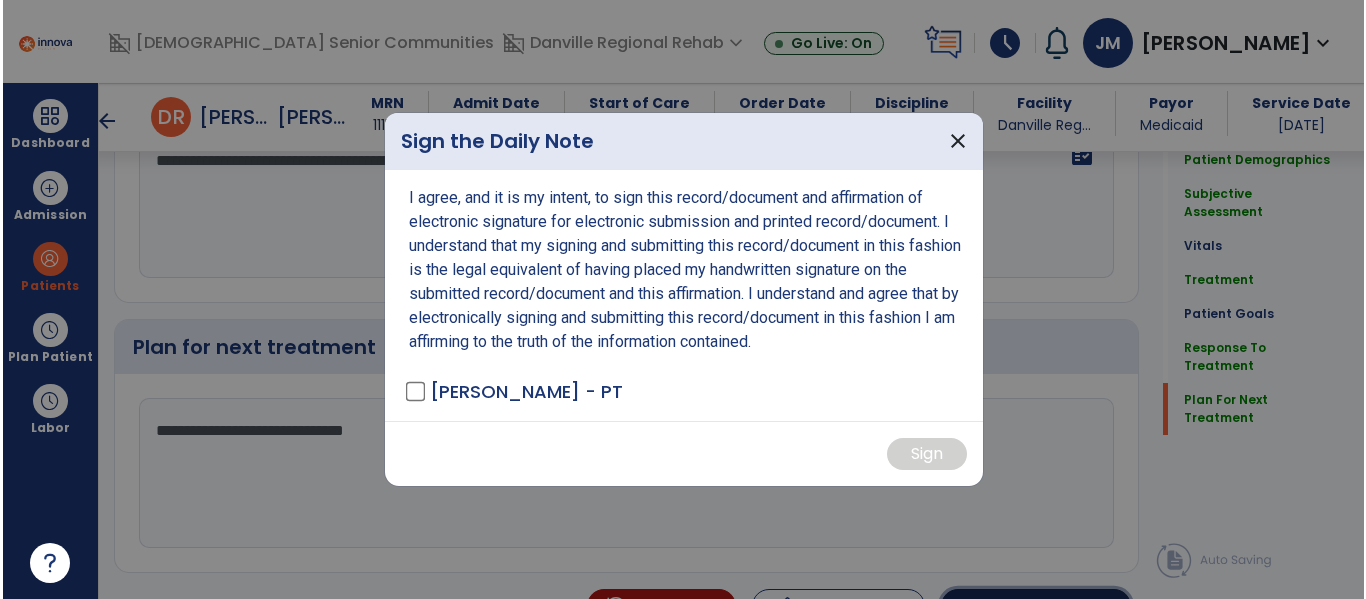 scroll, scrollTop: 3276, scrollLeft: 0, axis: vertical 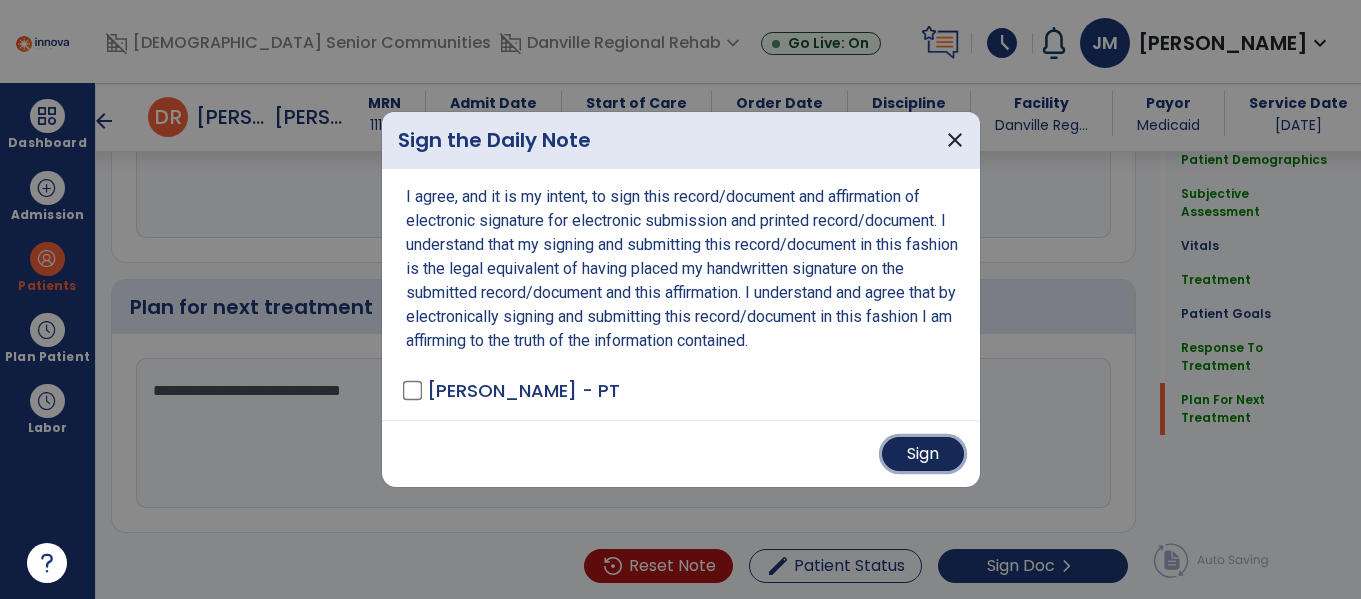 click on "Sign" at bounding box center [923, 454] 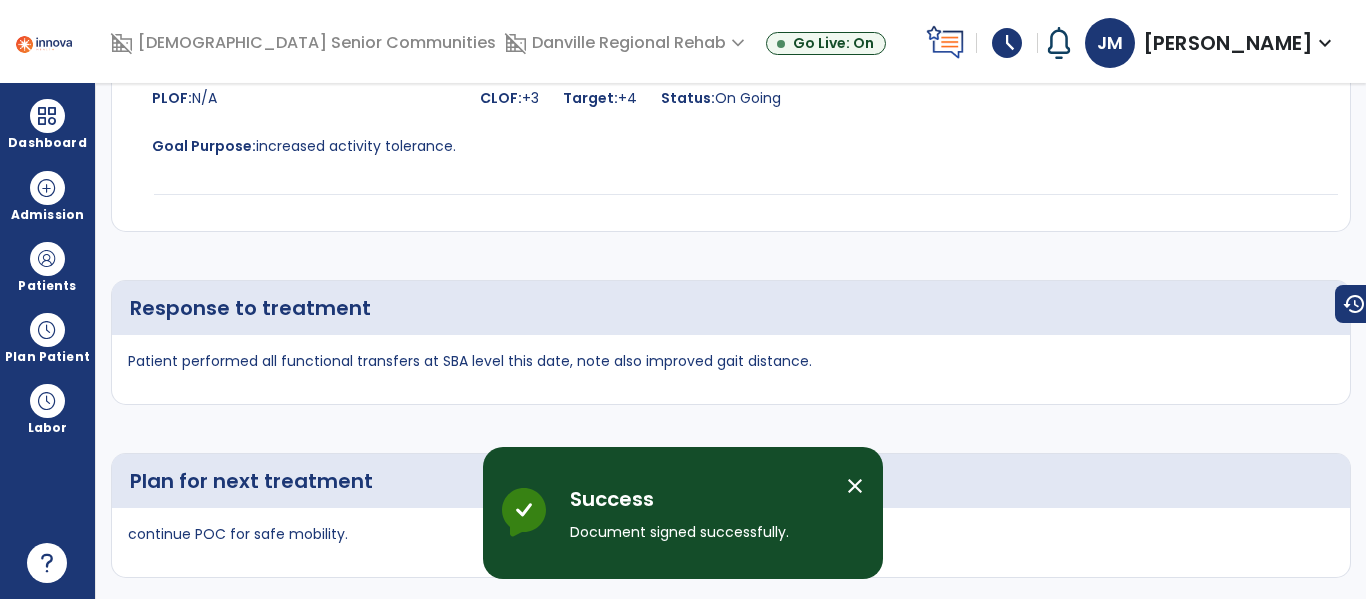 scroll, scrollTop: 0, scrollLeft: 0, axis: both 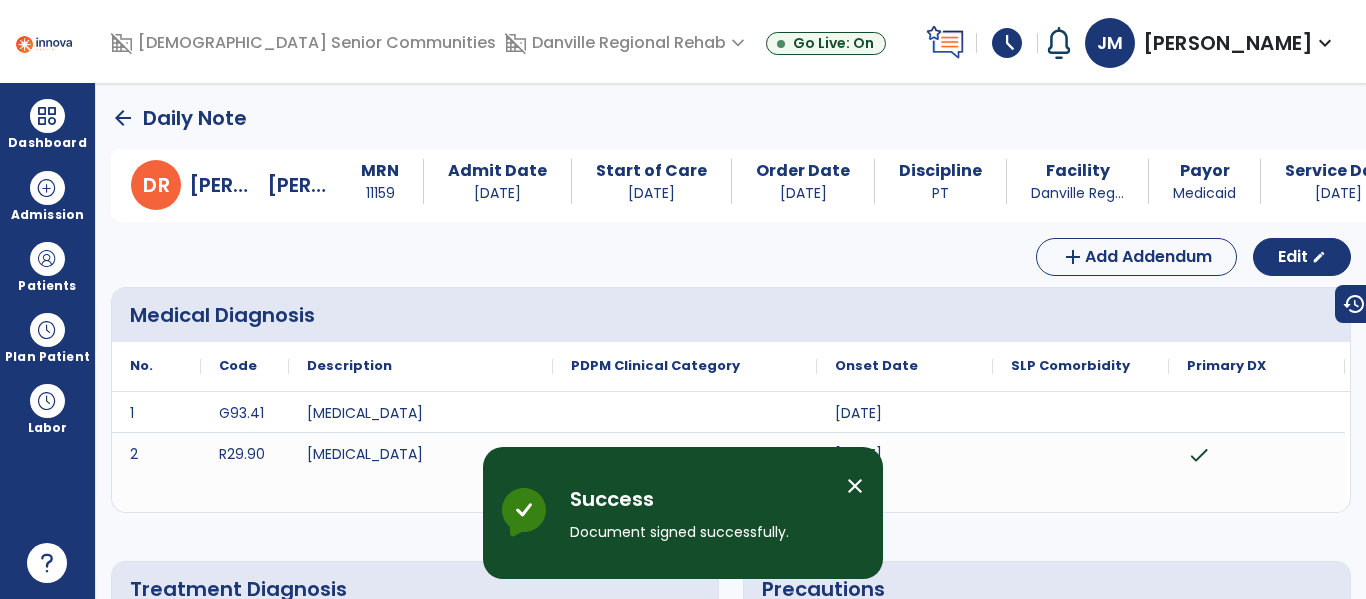 click on "arrow_back" 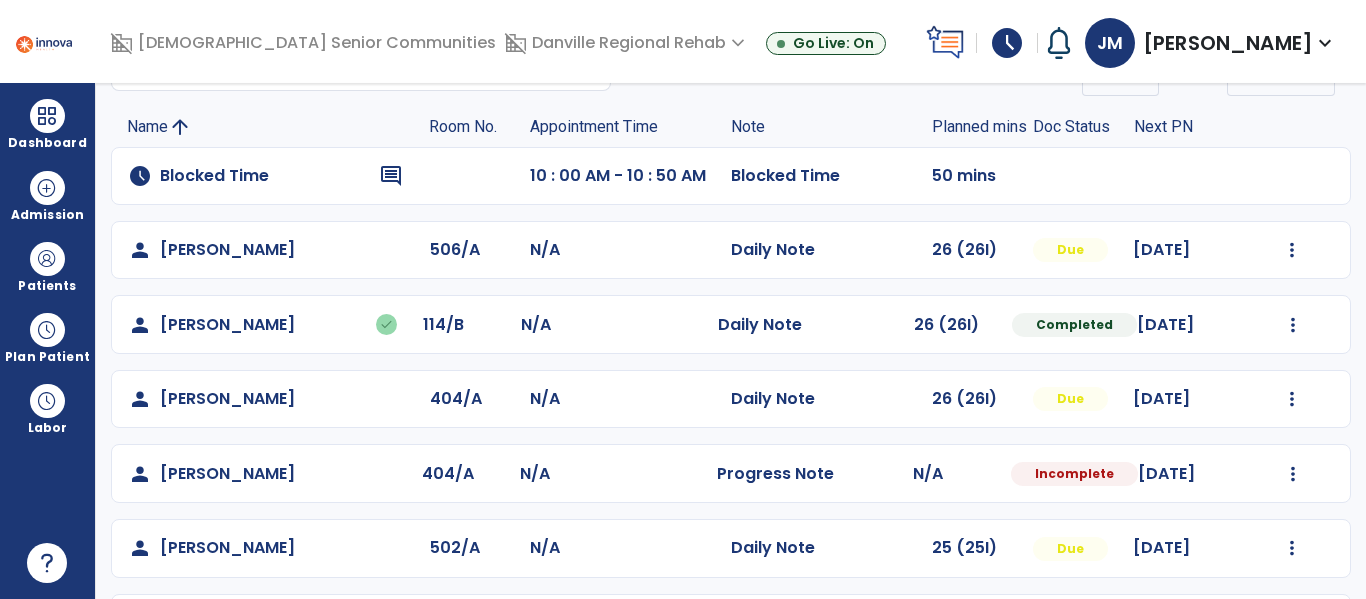 scroll, scrollTop: 113, scrollLeft: 0, axis: vertical 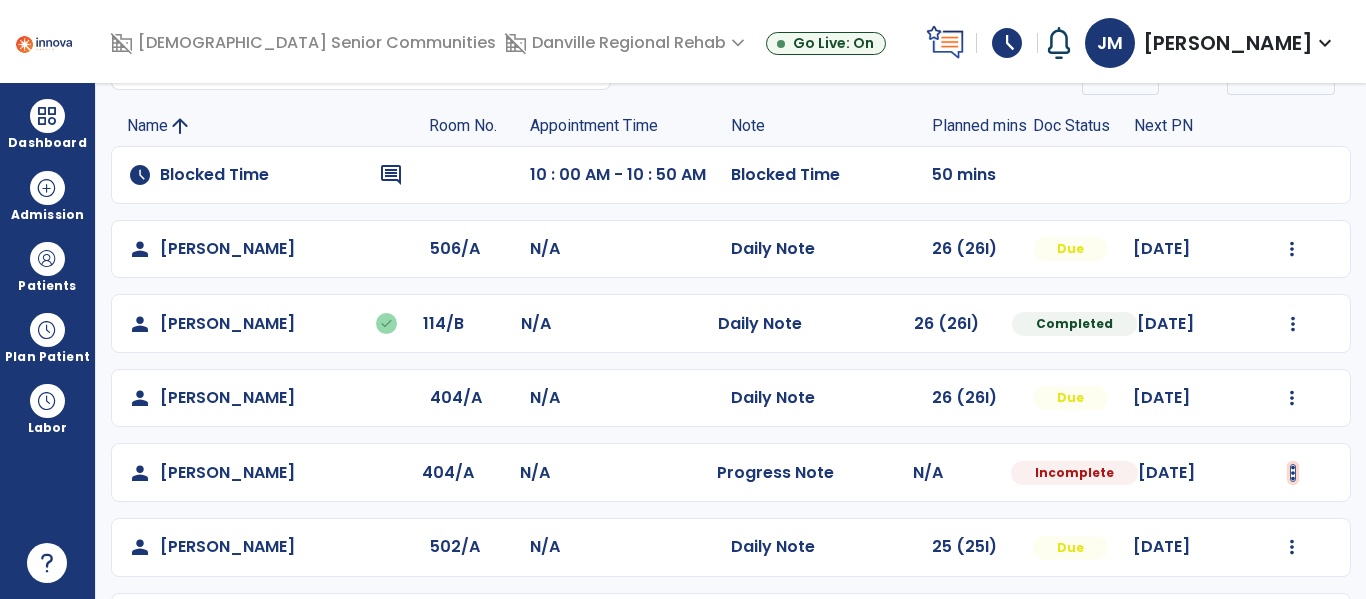 click at bounding box center (1292, 249) 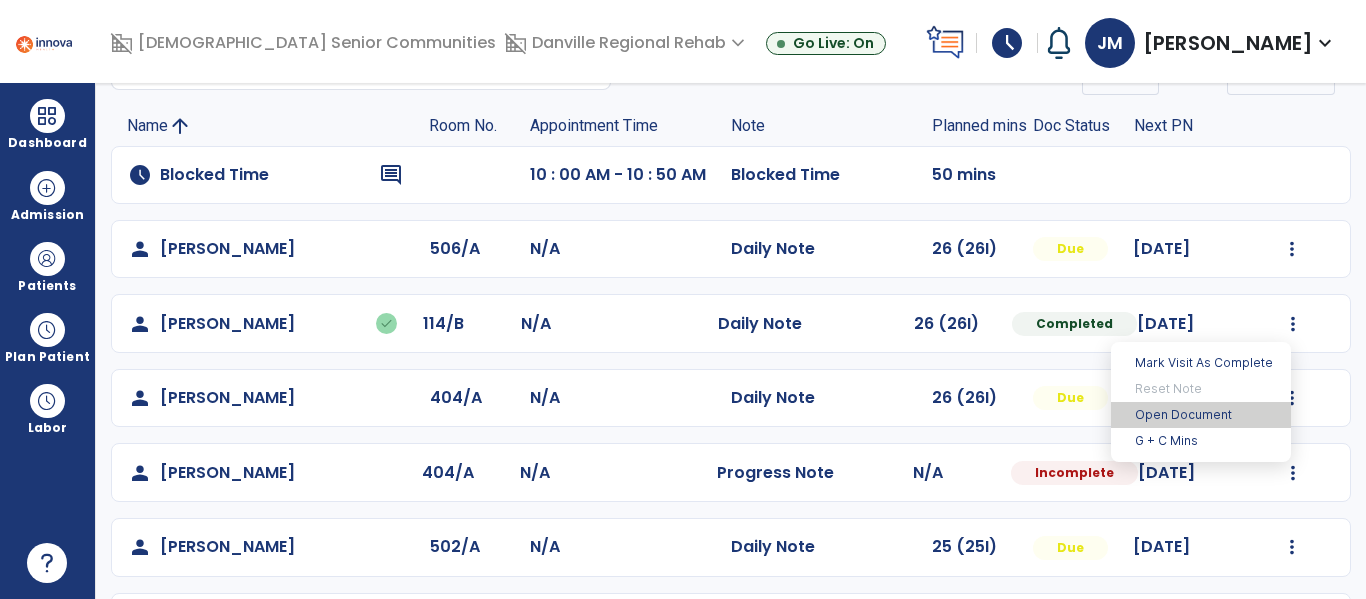 click on "Open Document" at bounding box center (1201, 415) 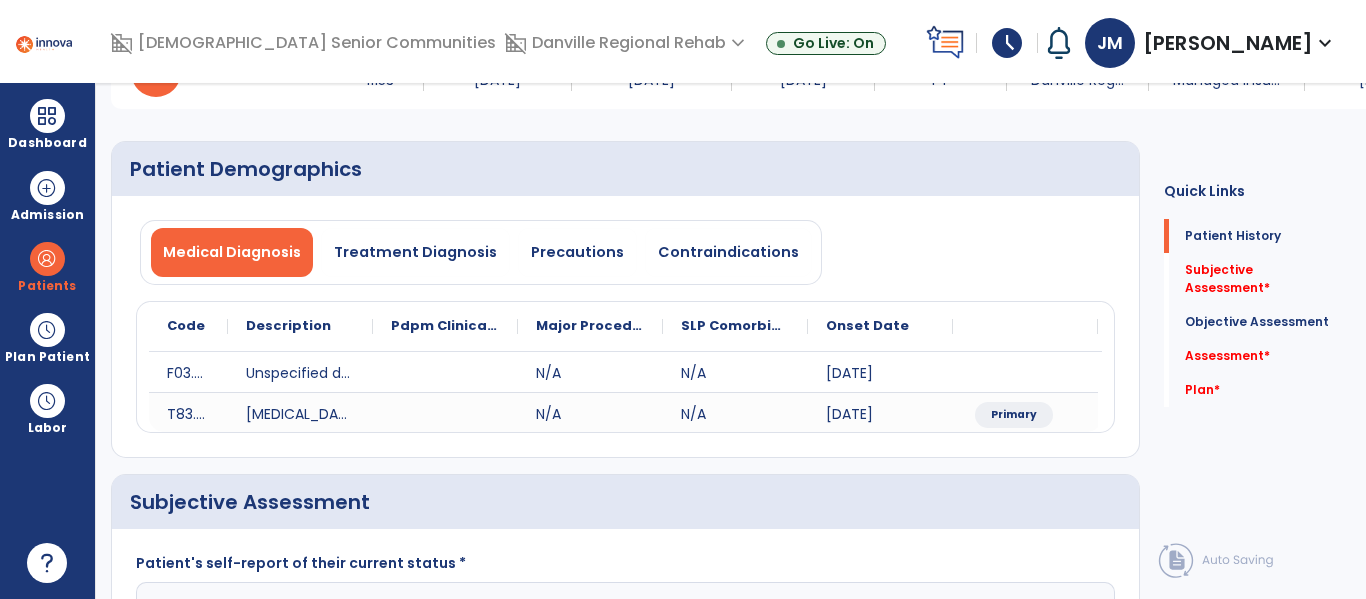 click on "Quick Links  Patient History   Patient History   Subjective Assessment   *  Subjective Assessment   *  Objective Assessment   Objective Assessment   Assessment   *  Assessment   *  Plan   *  Plan   *" 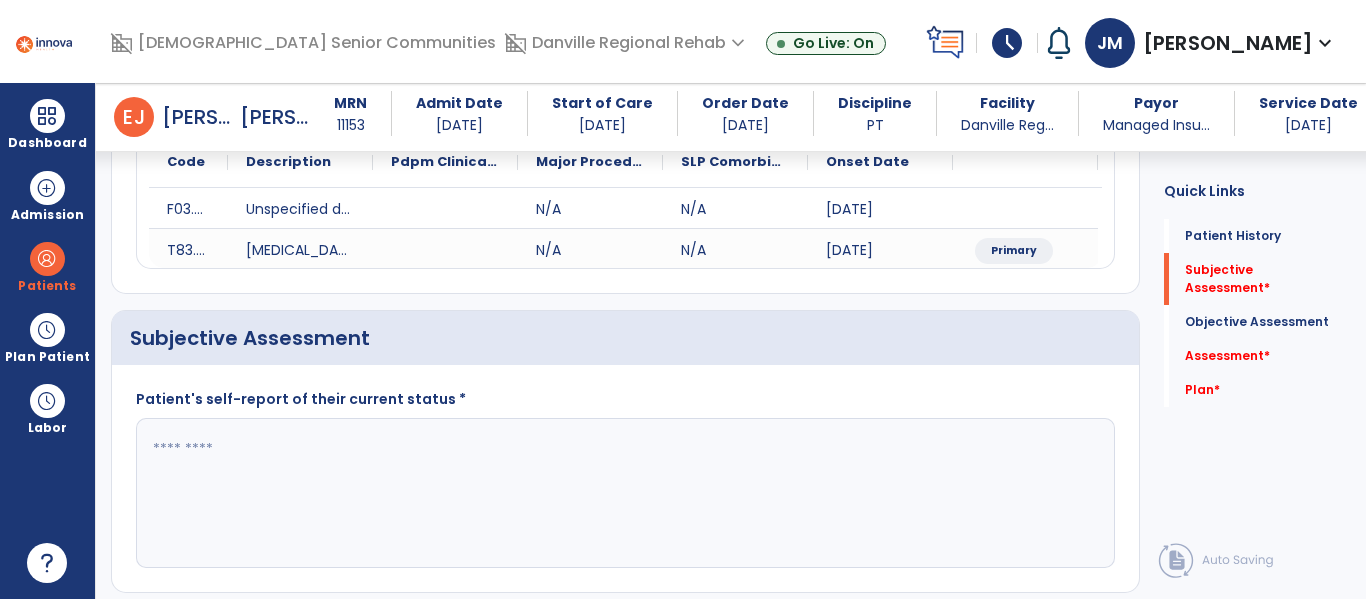 scroll, scrollTop: 320, scrollLeft: 0, axis: vertical 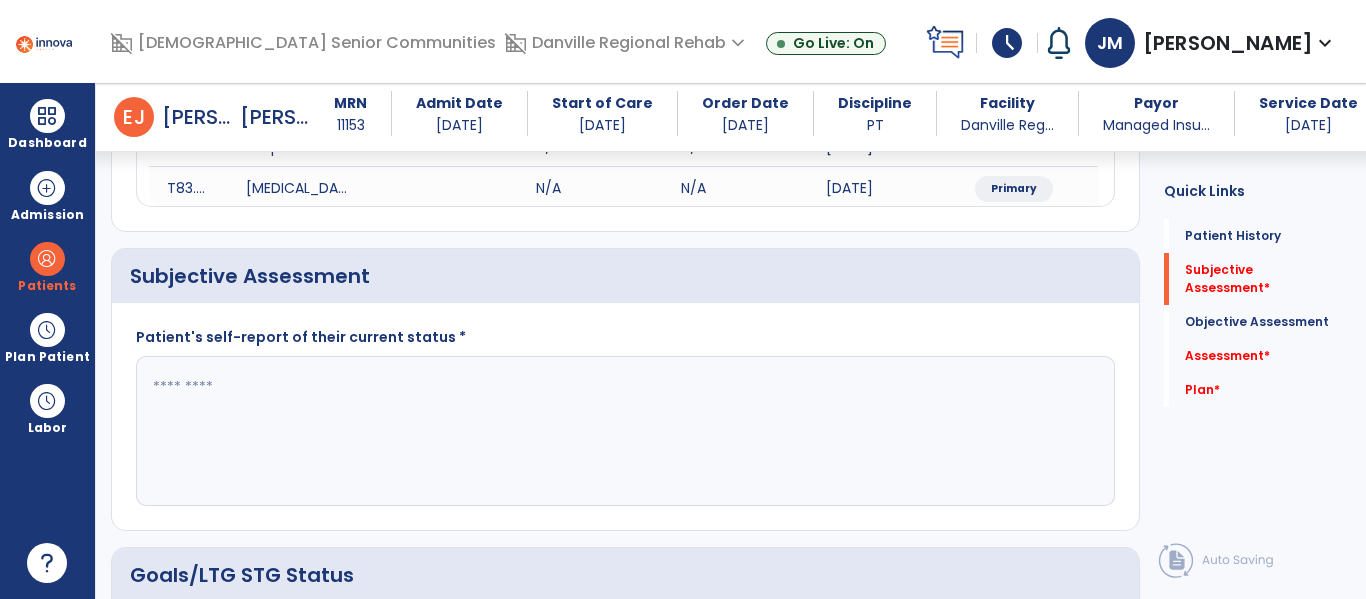 click 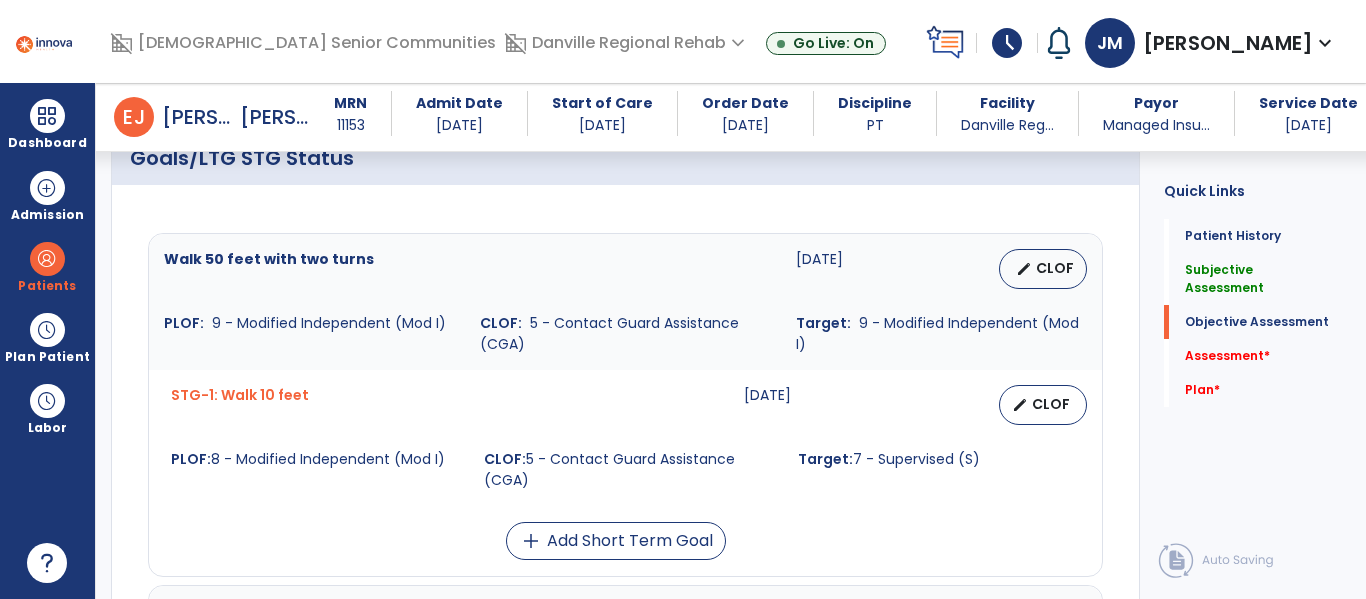 scroll, scrollTop: 750, scrollLeft: 0, axis: vertical 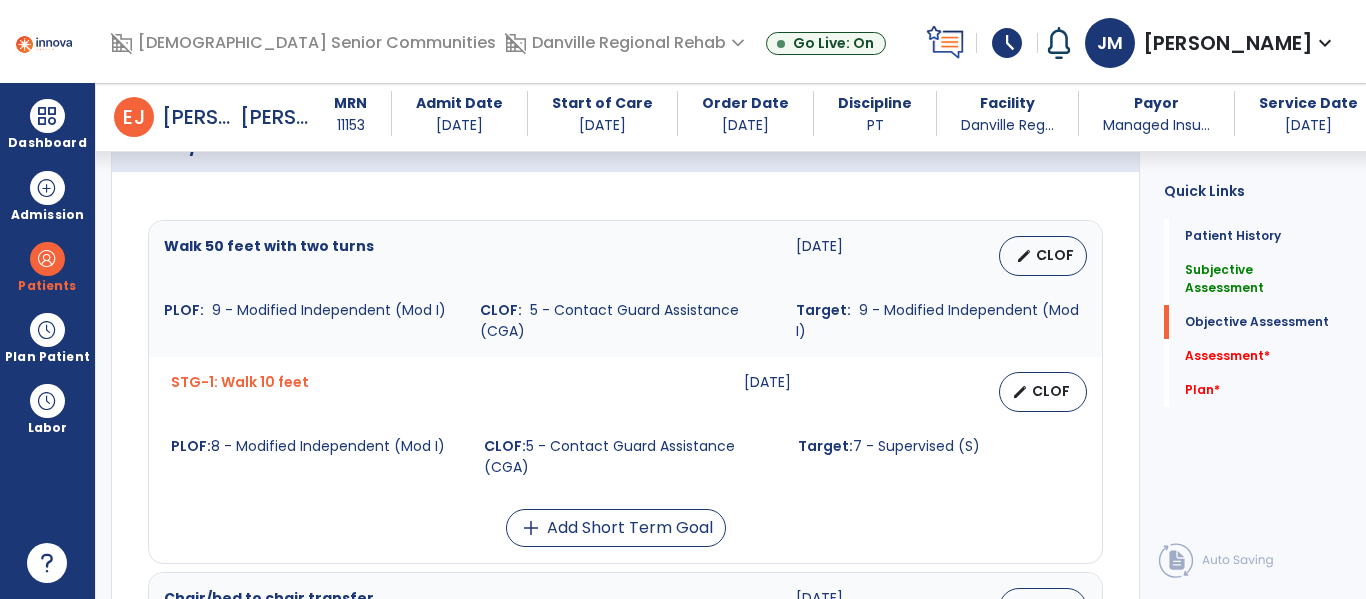 type on "**********" 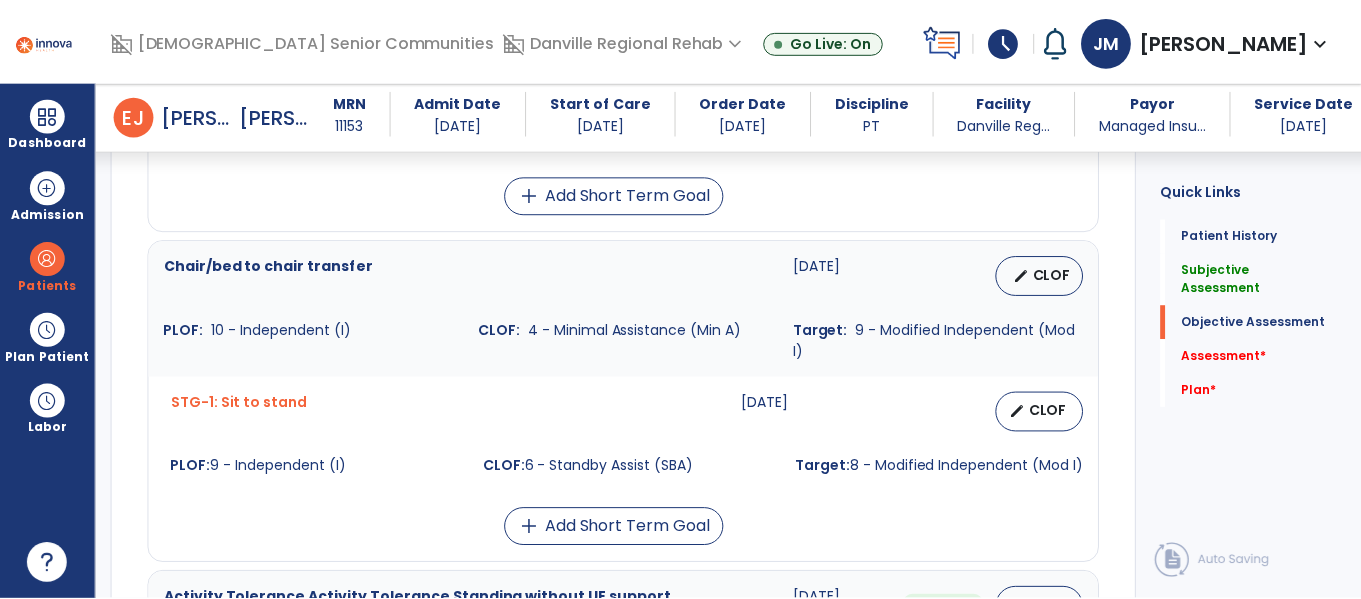 scroll, scrollTop: 1085, scrollLeft: 0, axis: vertical 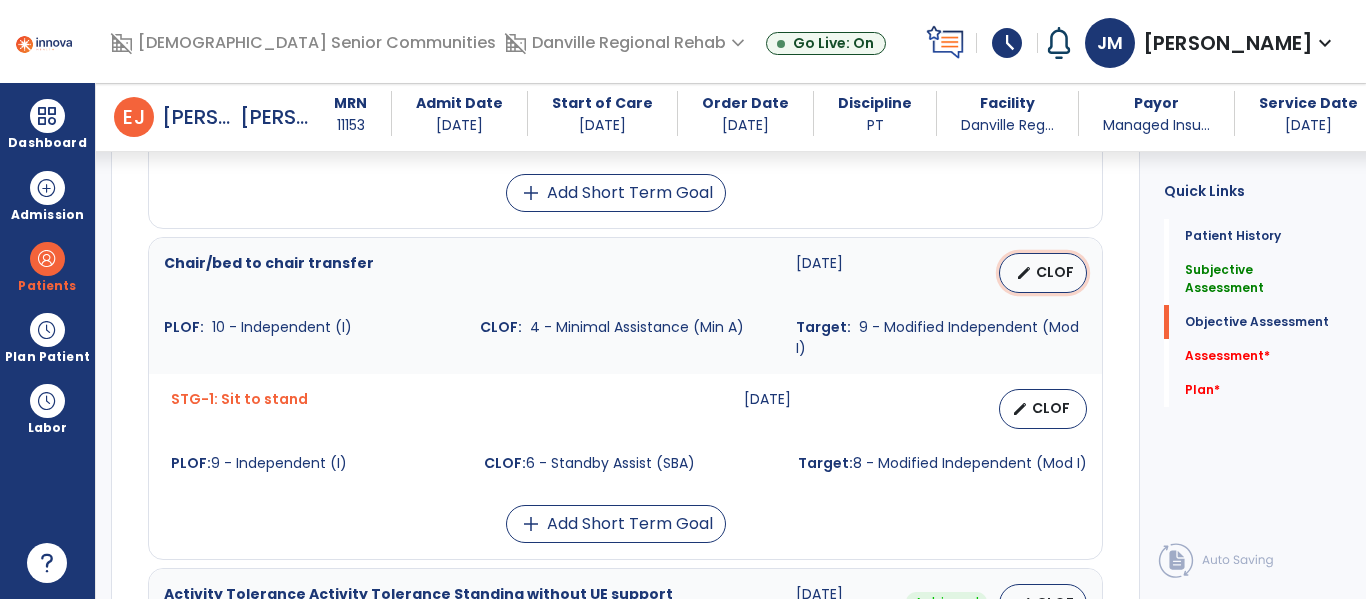 click on "CLOF" at bounding box center [1055, 272] 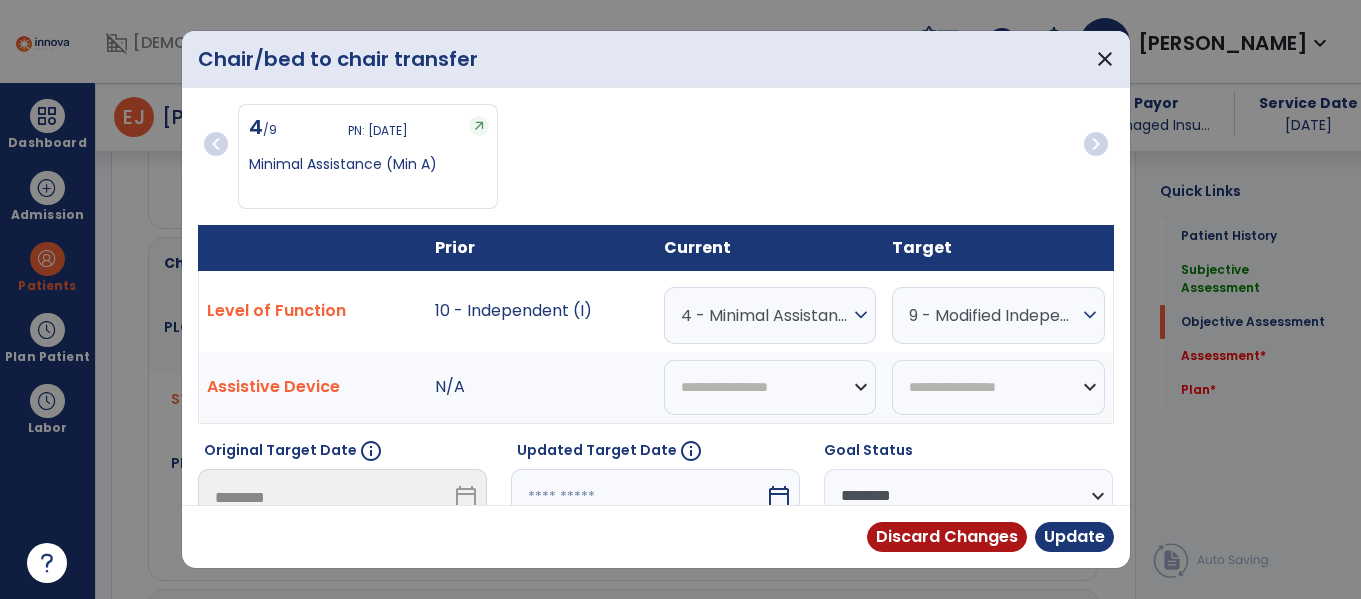 scroll, scrollTop: 1085, scrollLeft: 0, axis: vertical 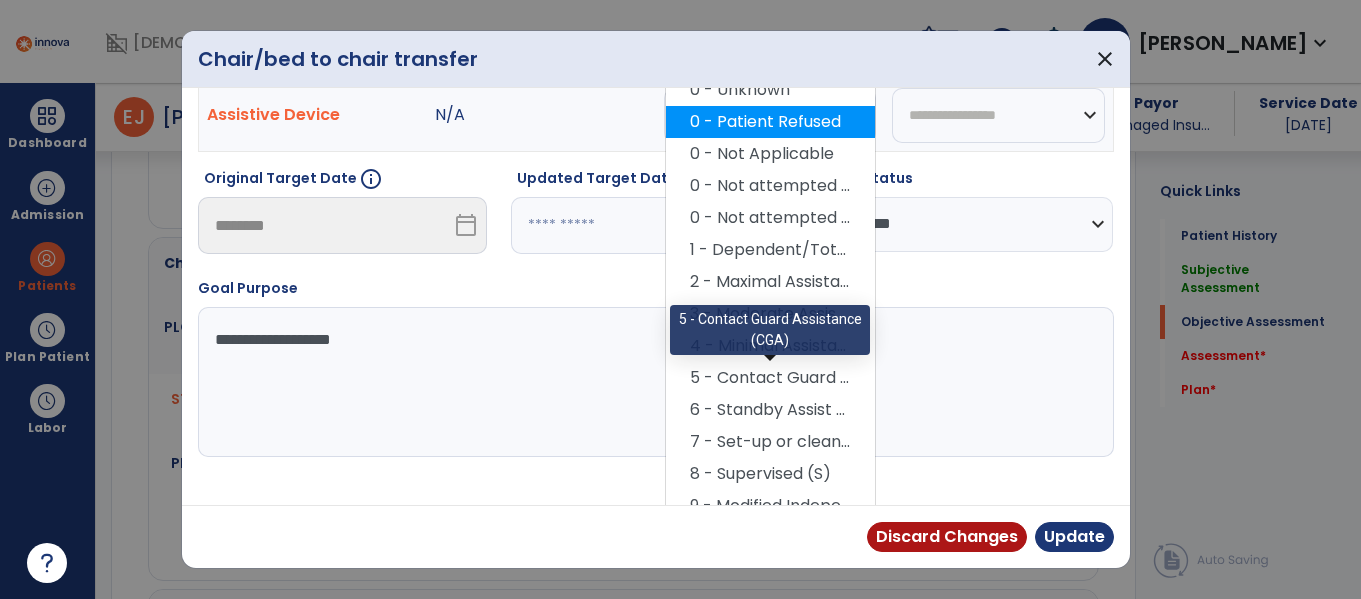 click on "5 - Contact Guard Assistance (CGA)" at bounding box center (770, 378) 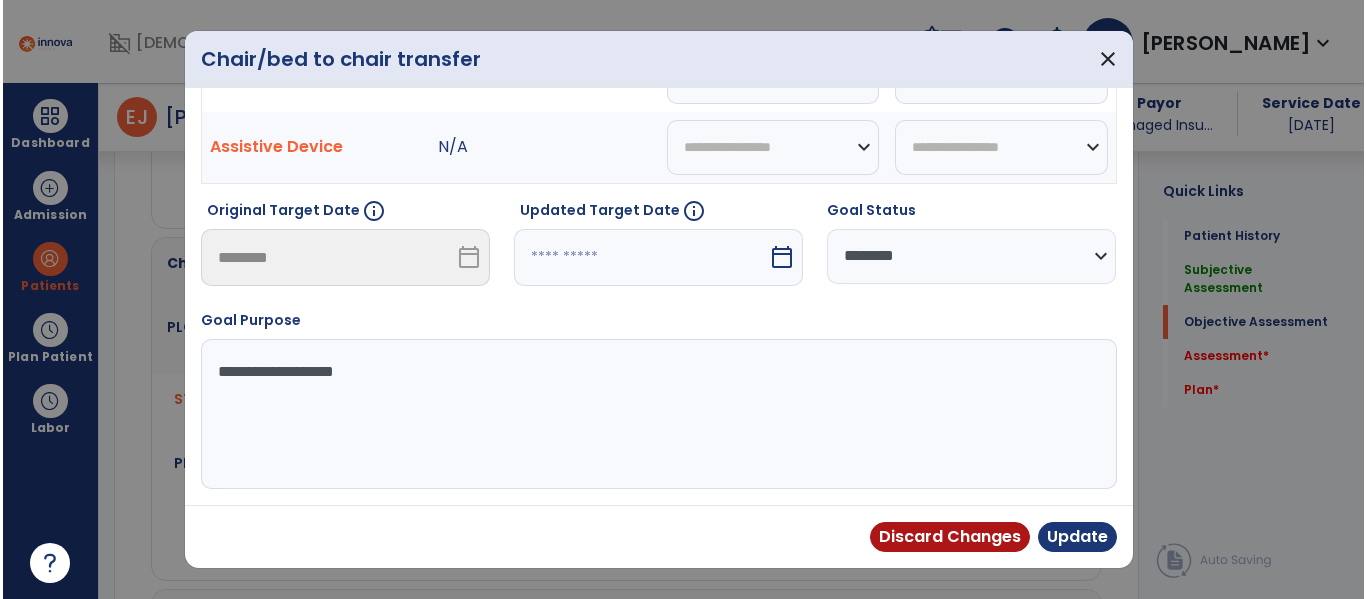 scroll, scrollTop: 240, scrollLeft: 0, axis: vertical 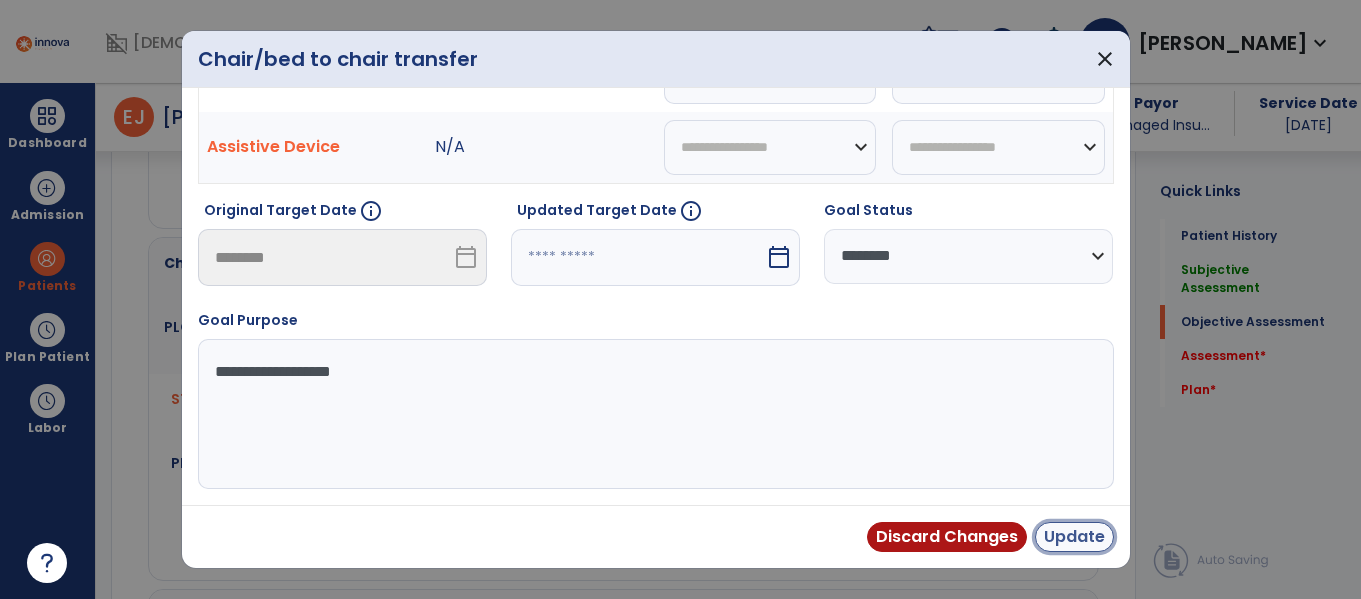 click on "Update" at bounding box center [1074, 537] 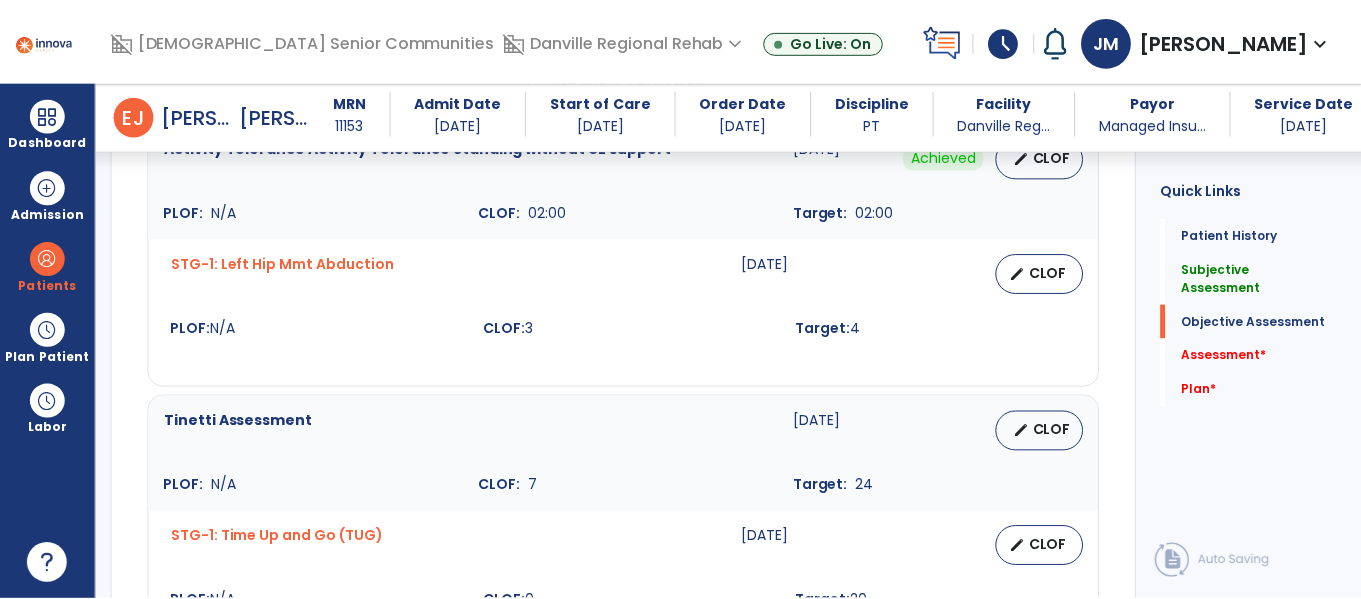 scroll, scrollTop: 1536, scrollLeft: 0, axis: vertical 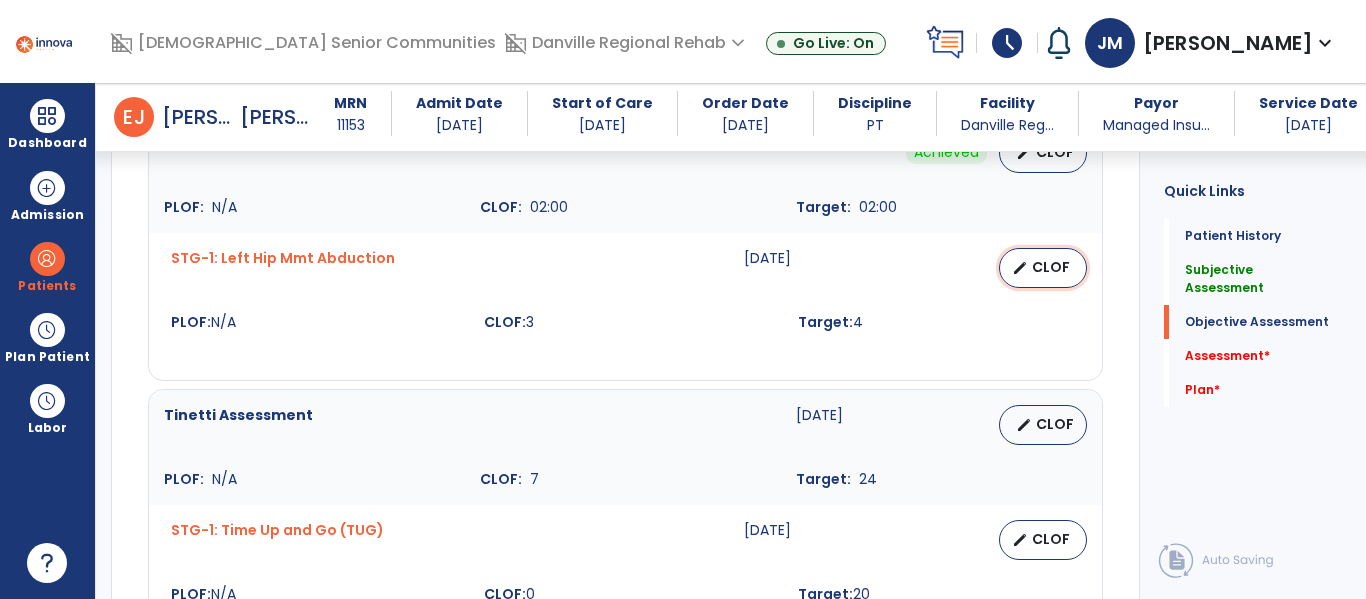 click on "CLOF" at bounding box center (1051, 267) 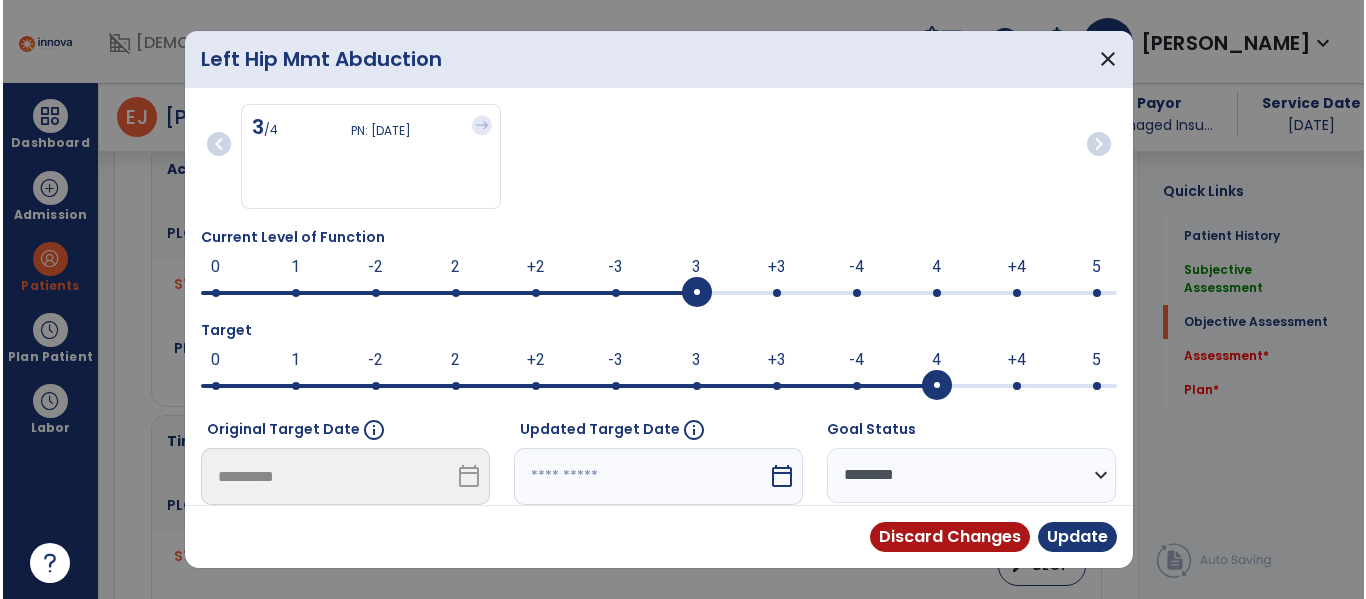 scroll, scrollTop: 1536, scrollLeft: 0, axis: vertical 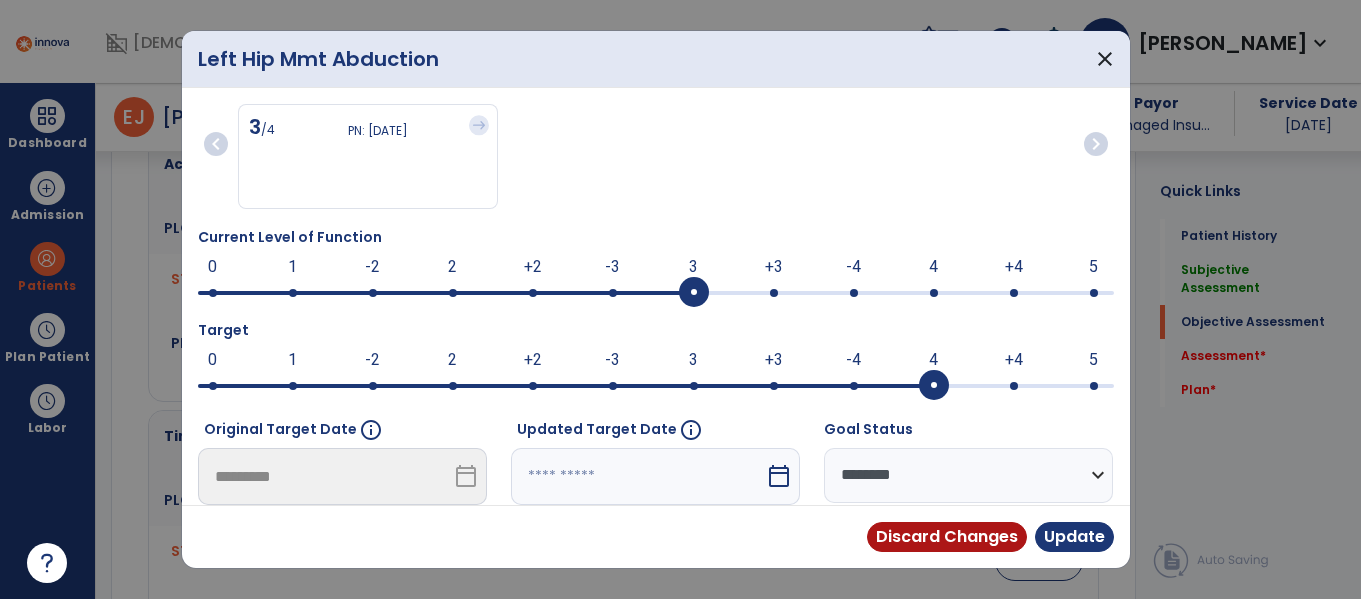 click at bounding box center [656, 293] 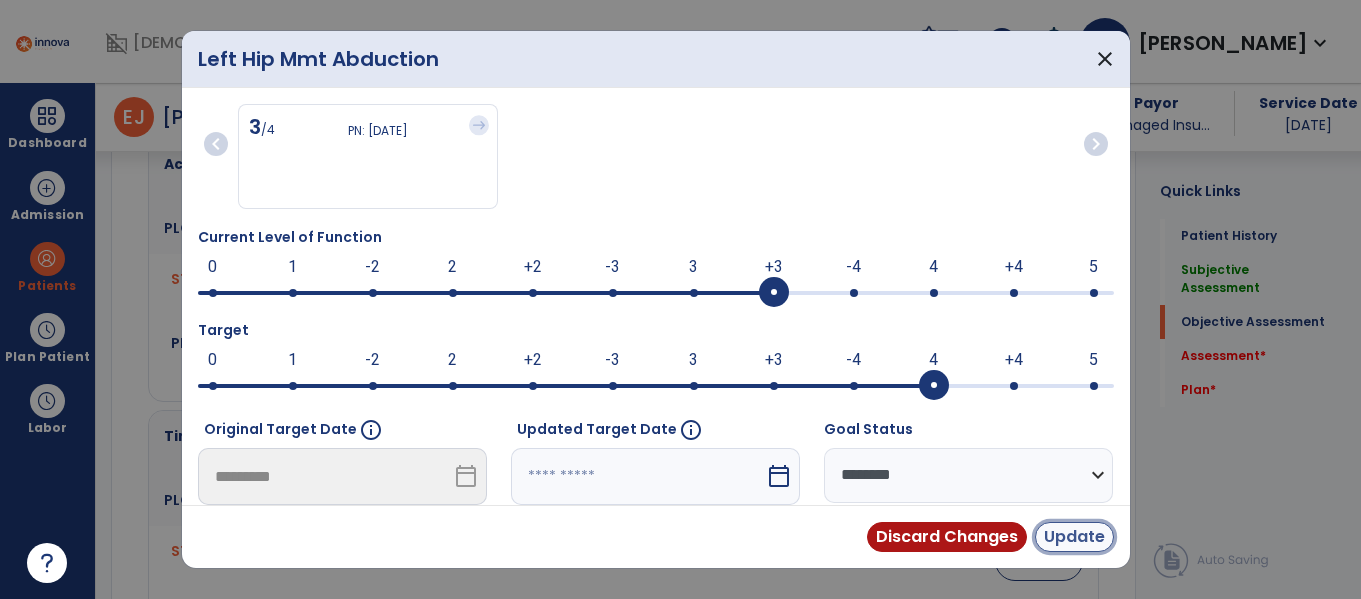 click on "Update" at bounding box center (1074, 537) 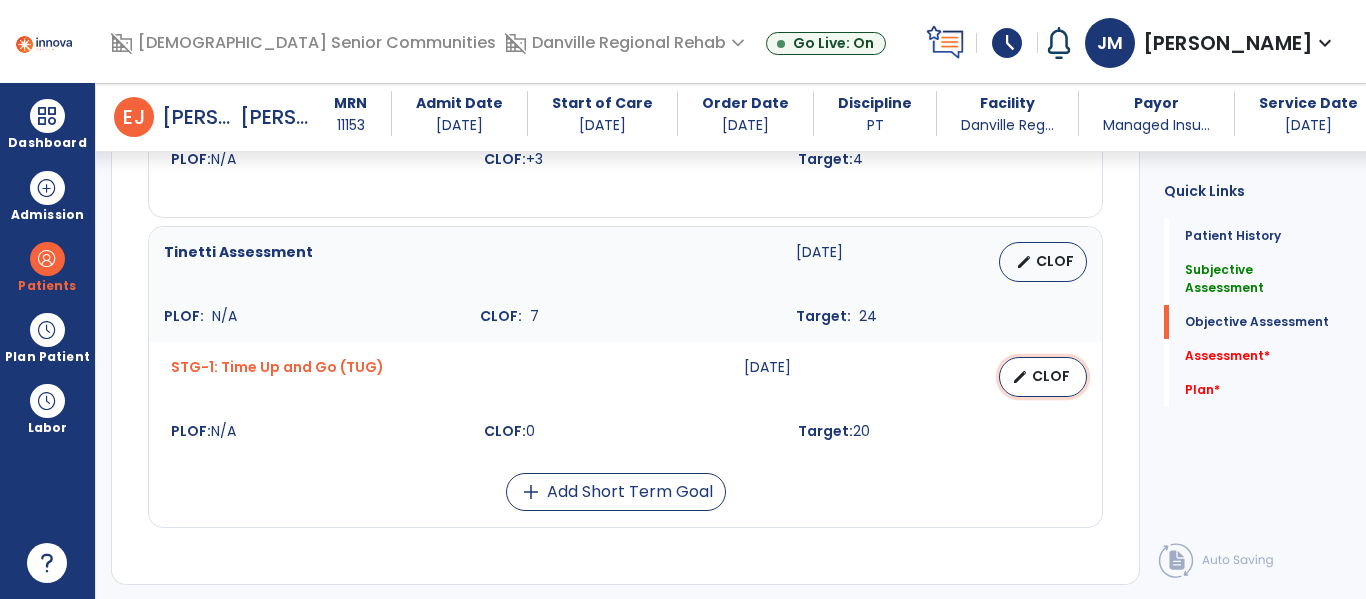 click on "CLOF" at bounding box center [1051, 376] 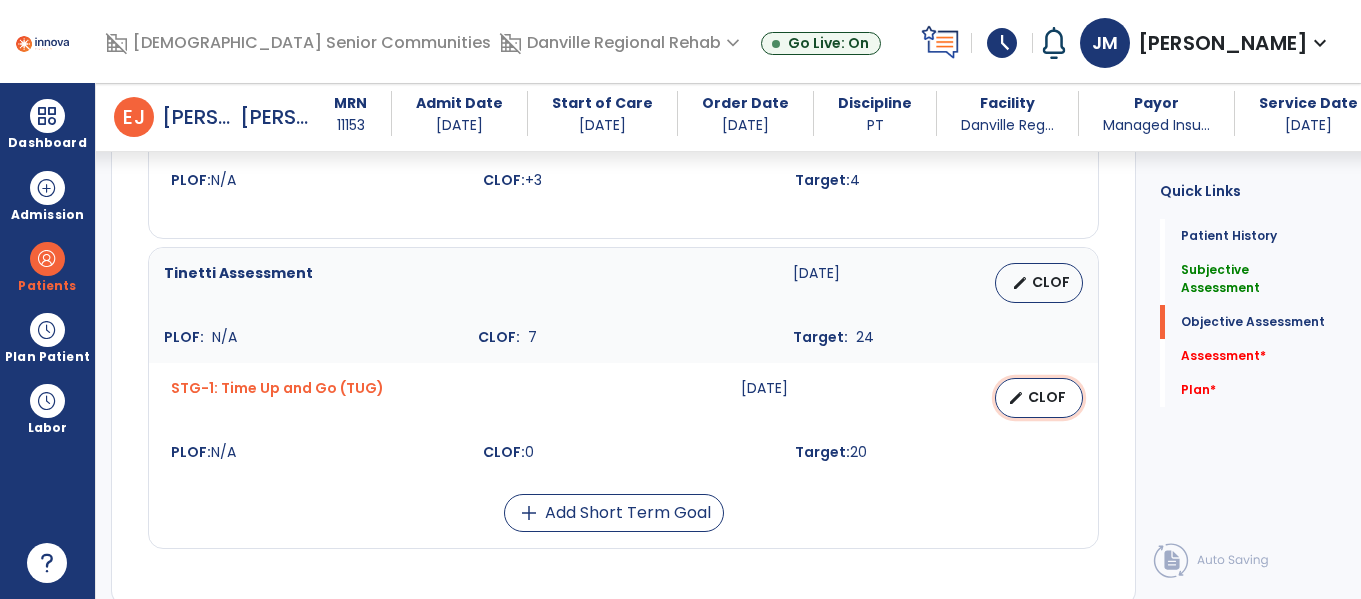select on "**********" 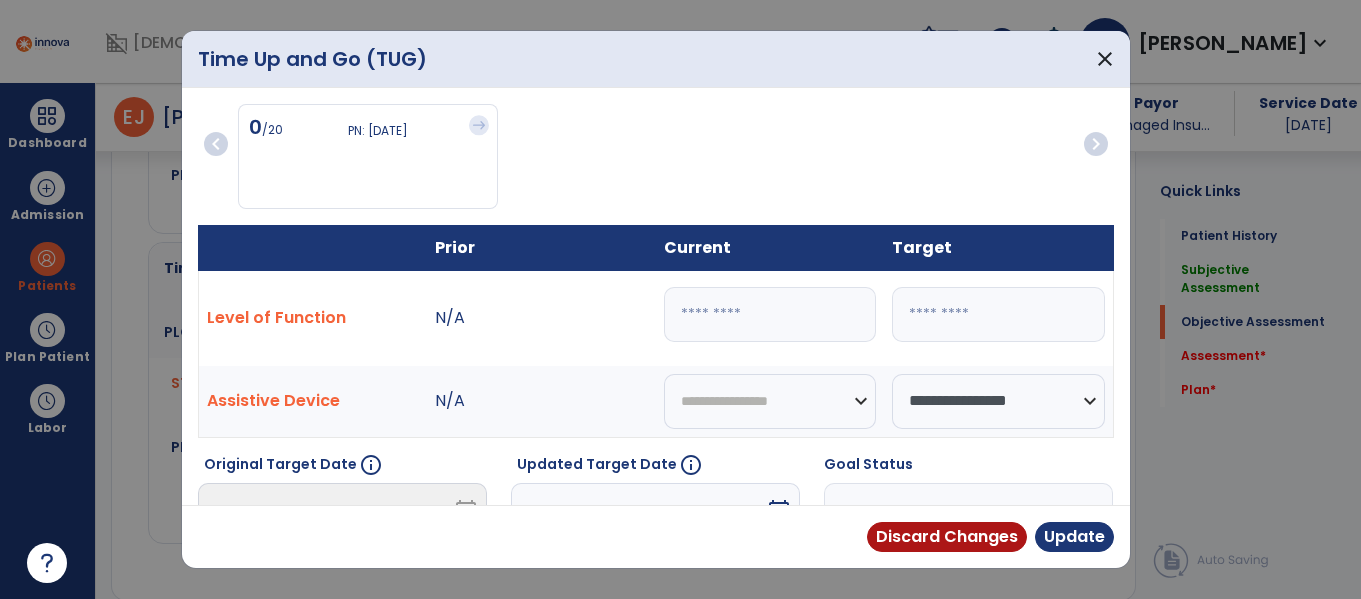 scroll, scrollTop: 1699, scrollLeft: 0, axis: vertical 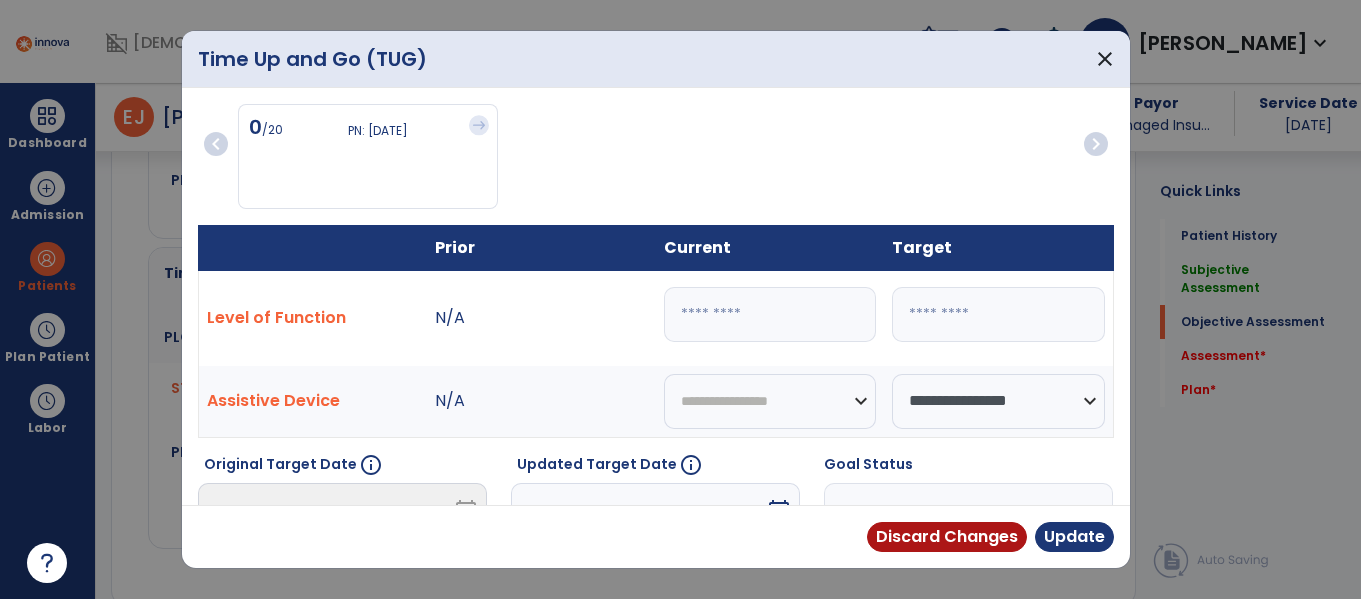 click on "*" at bounding box center (770, 314) 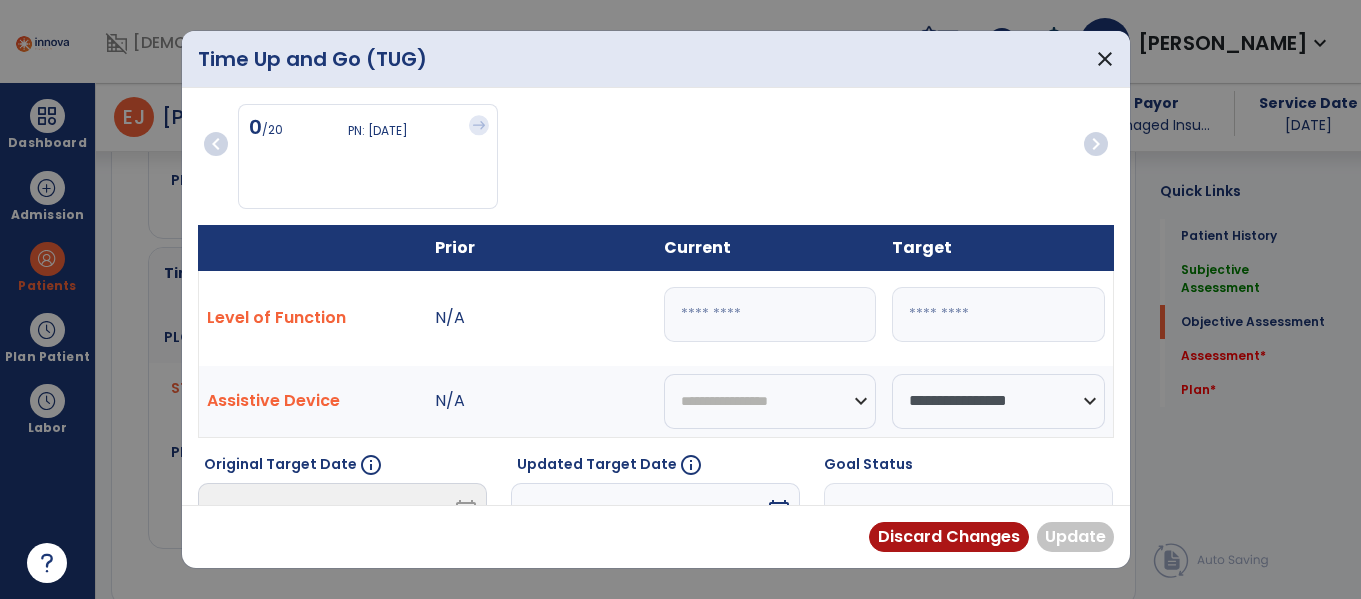 type on "**" 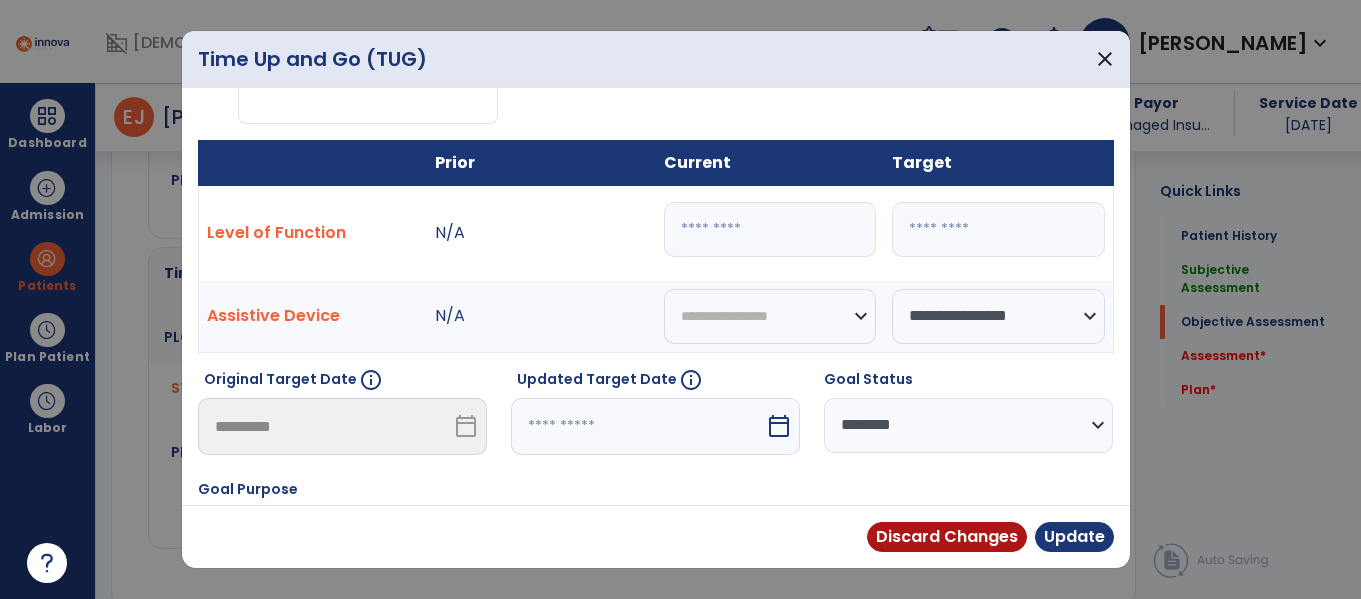 scroll, scrollTop: 92, scrollLeft: 0, axis: vertical 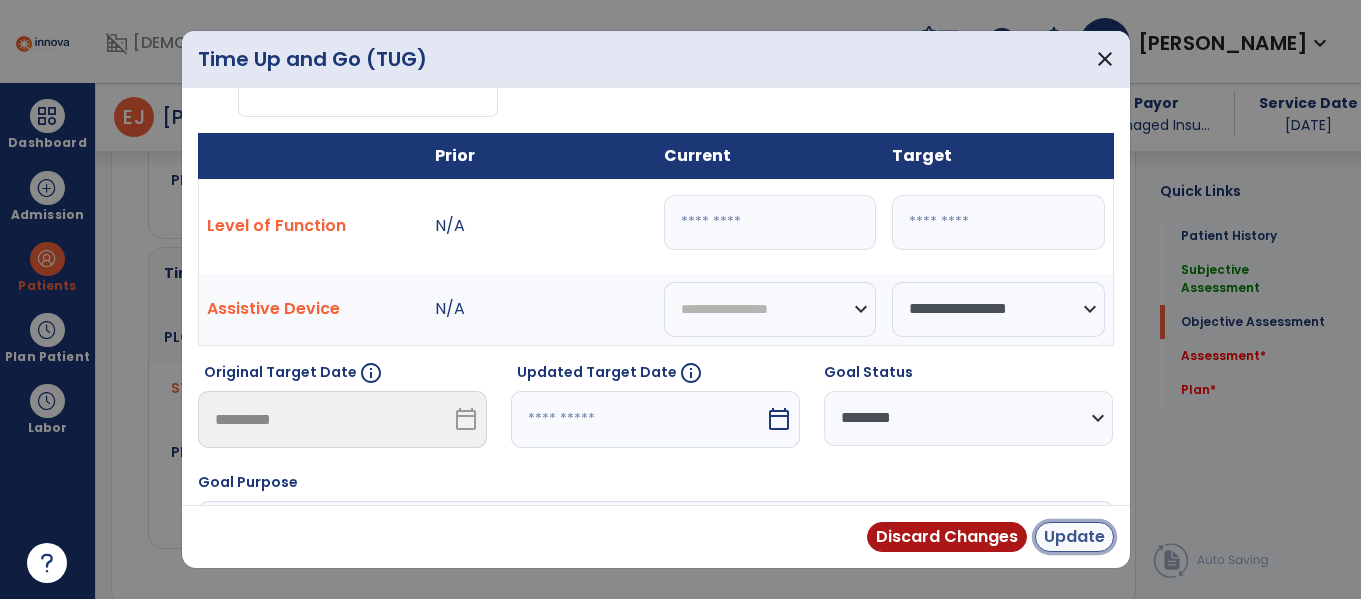 click on "Update" at bounding box center [1074, 537] 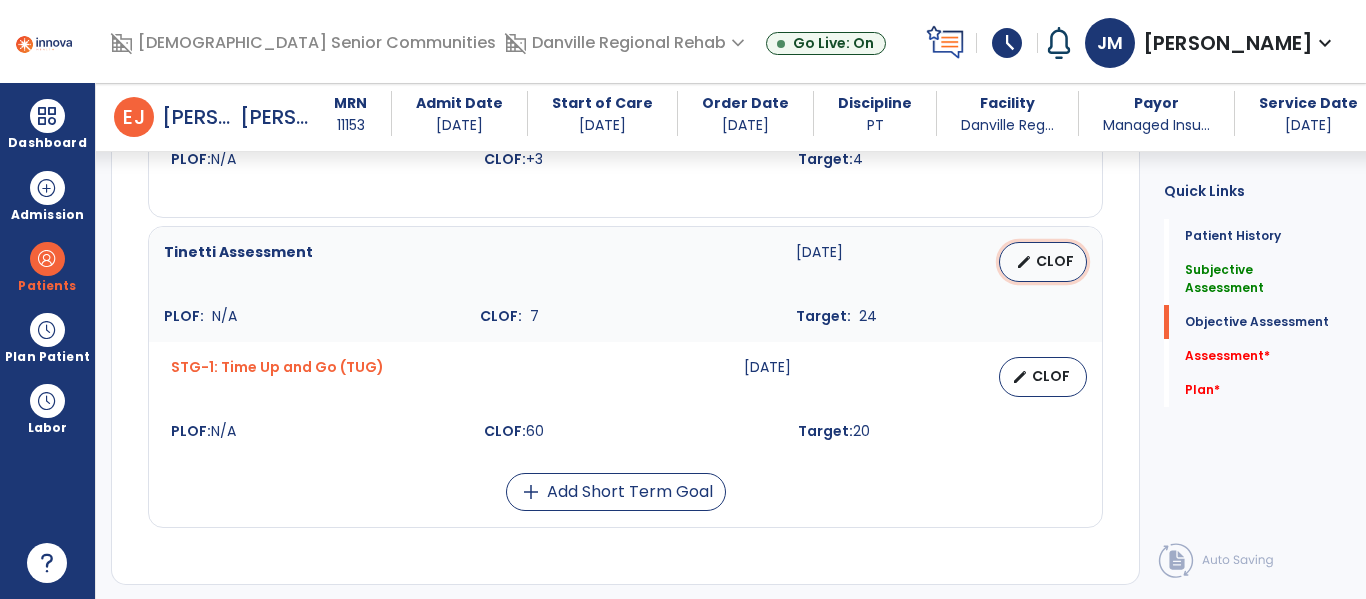 click on "CLOF" at bounding box center [1055, 261] 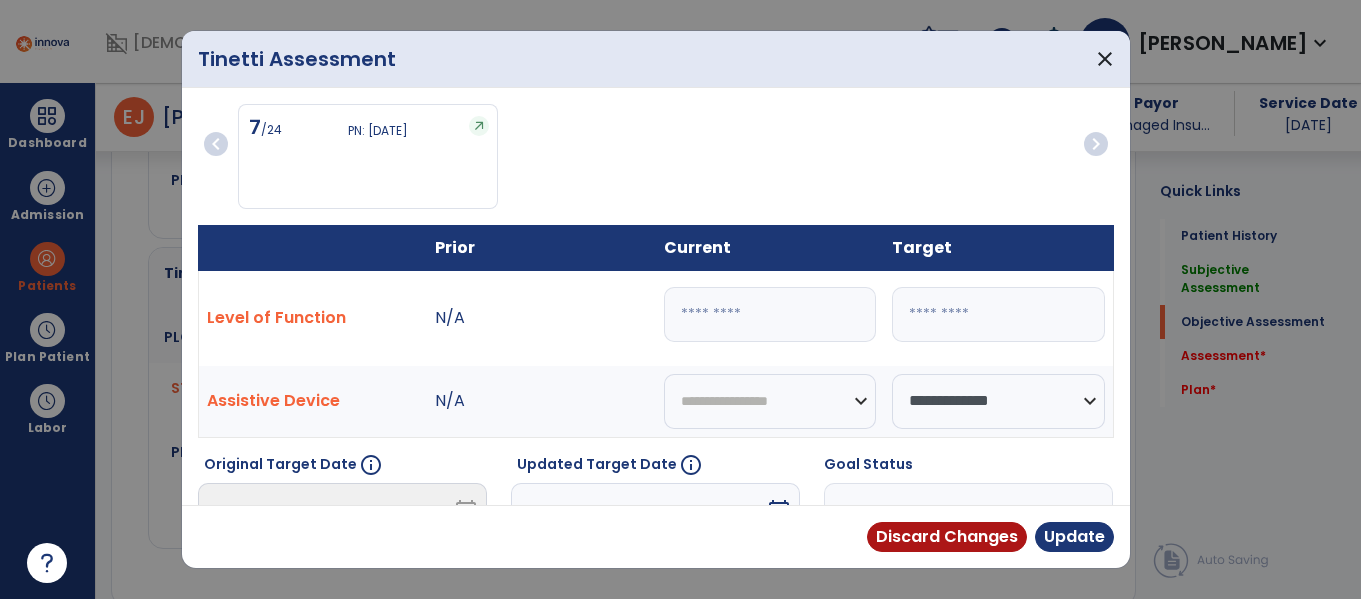scroll, scrollTop: 1699, scrollLeft: 0, axis: vertical 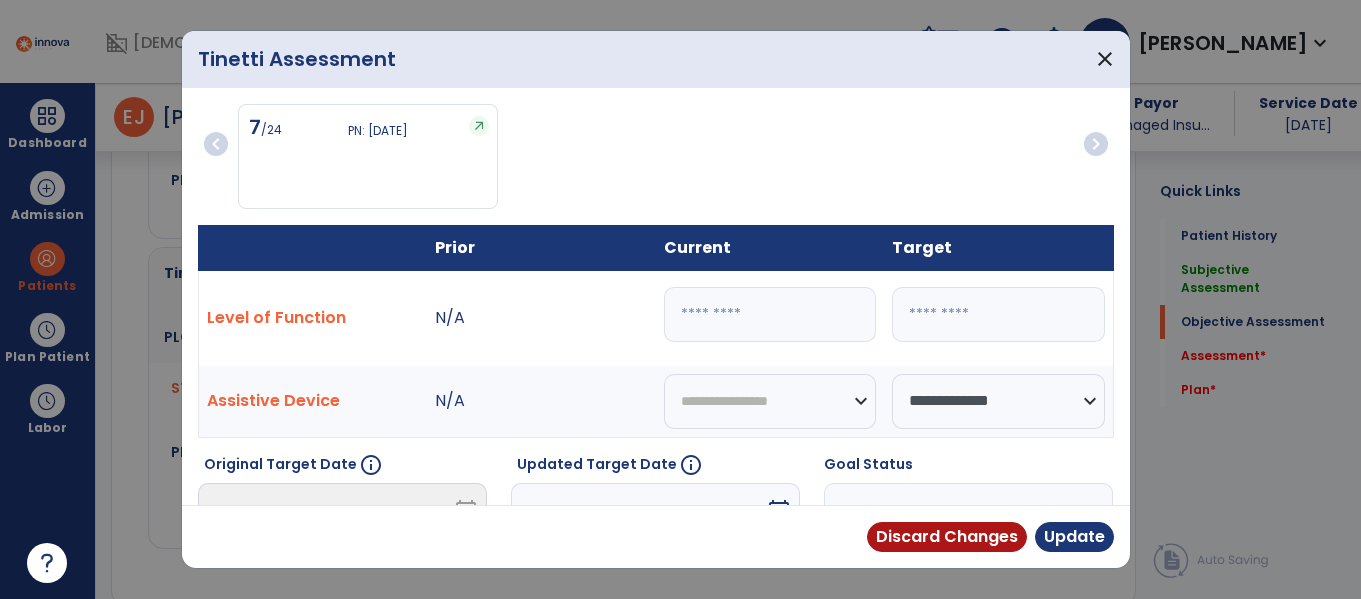 click on "*" at bounding box center (770, 314) 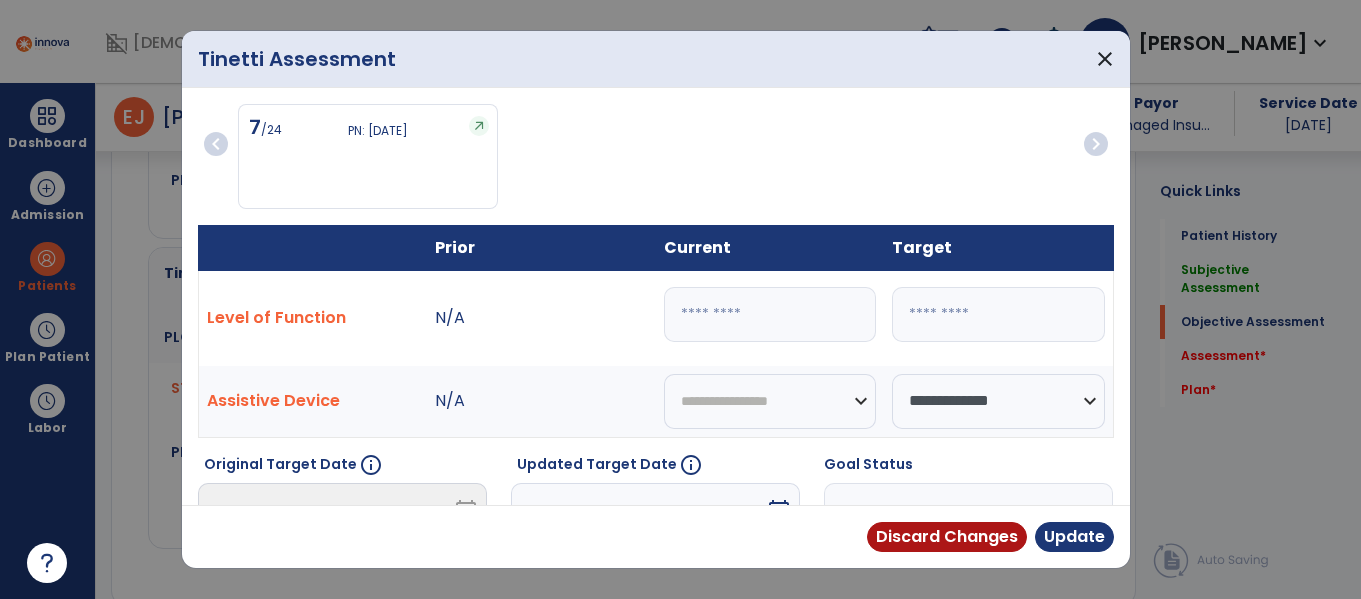 type on "*" 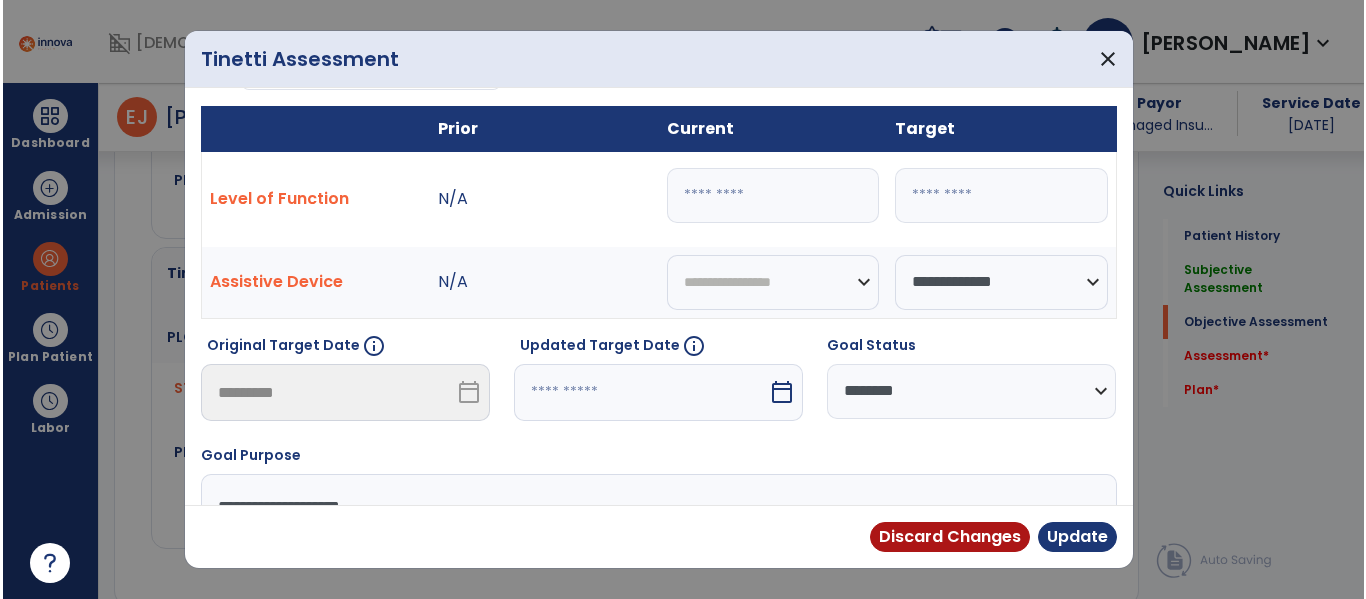 scroll, scrollTop: 127, scrollLeft: 0, axis: vertical 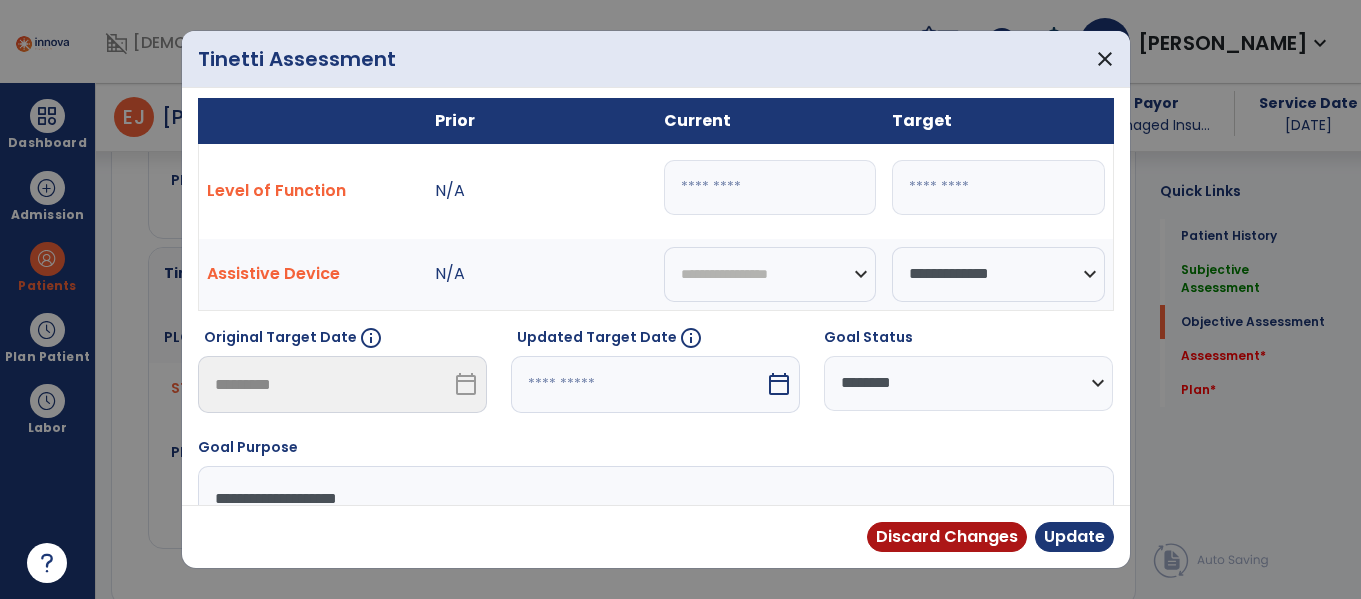type on "**" 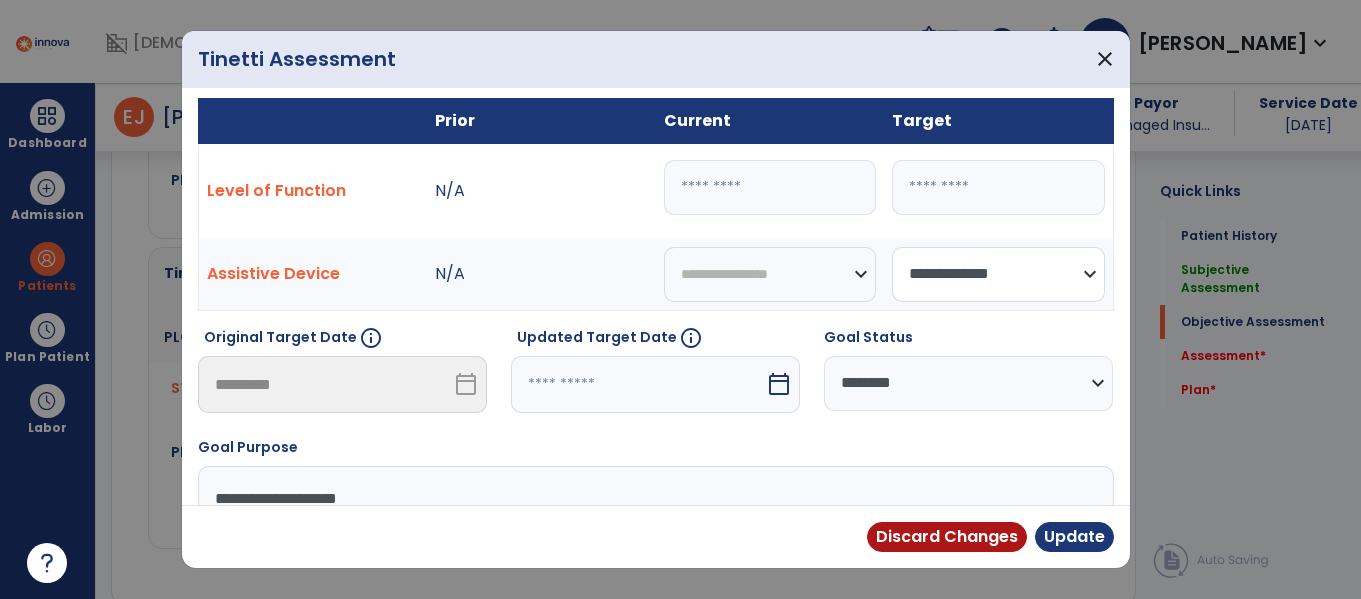 click on "**********" at bounding box center [998, 274] 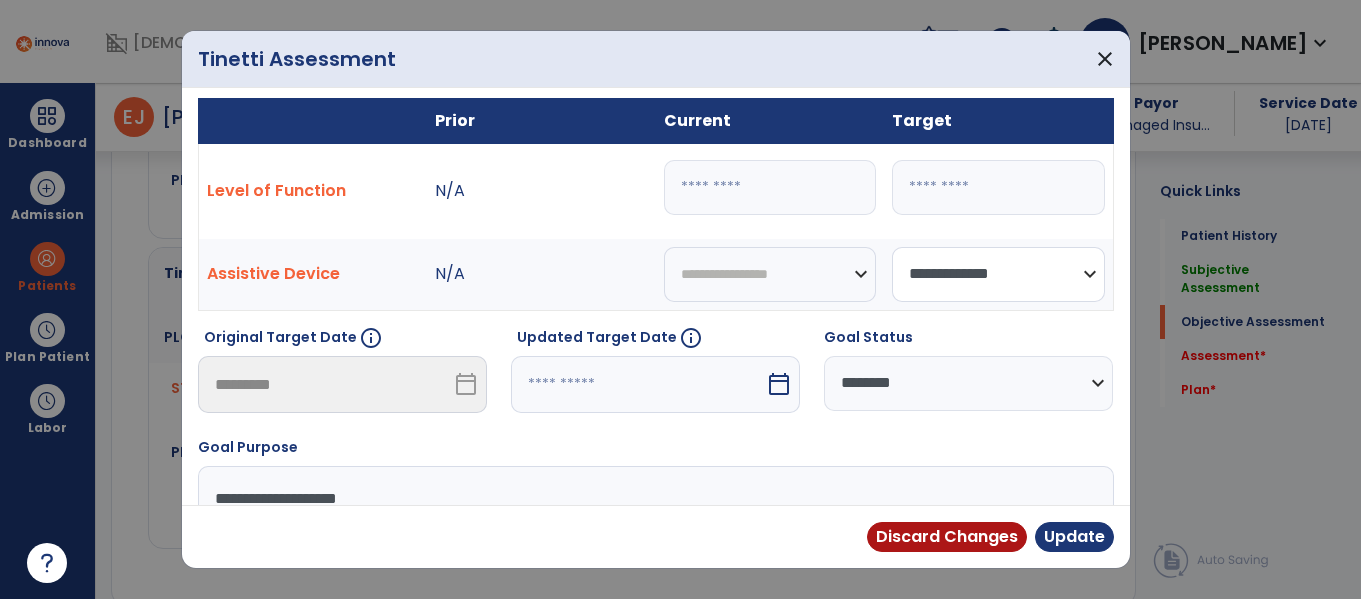 select on "**********" 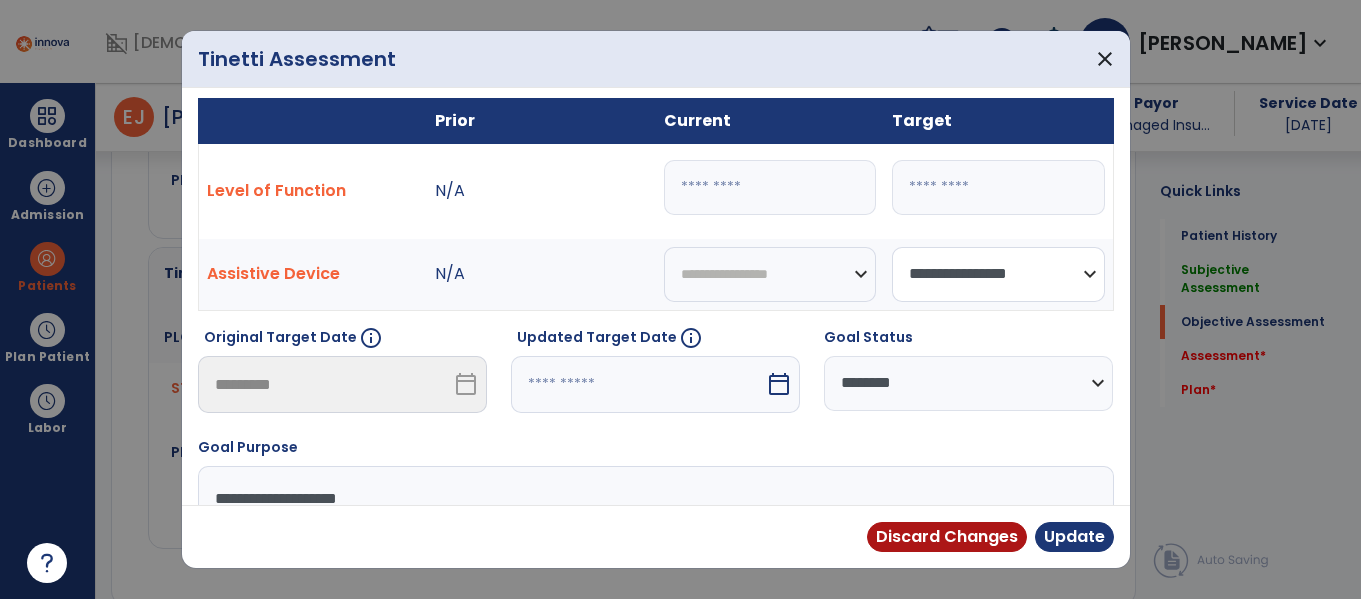click on "**********" at bounding box center [998, 274] 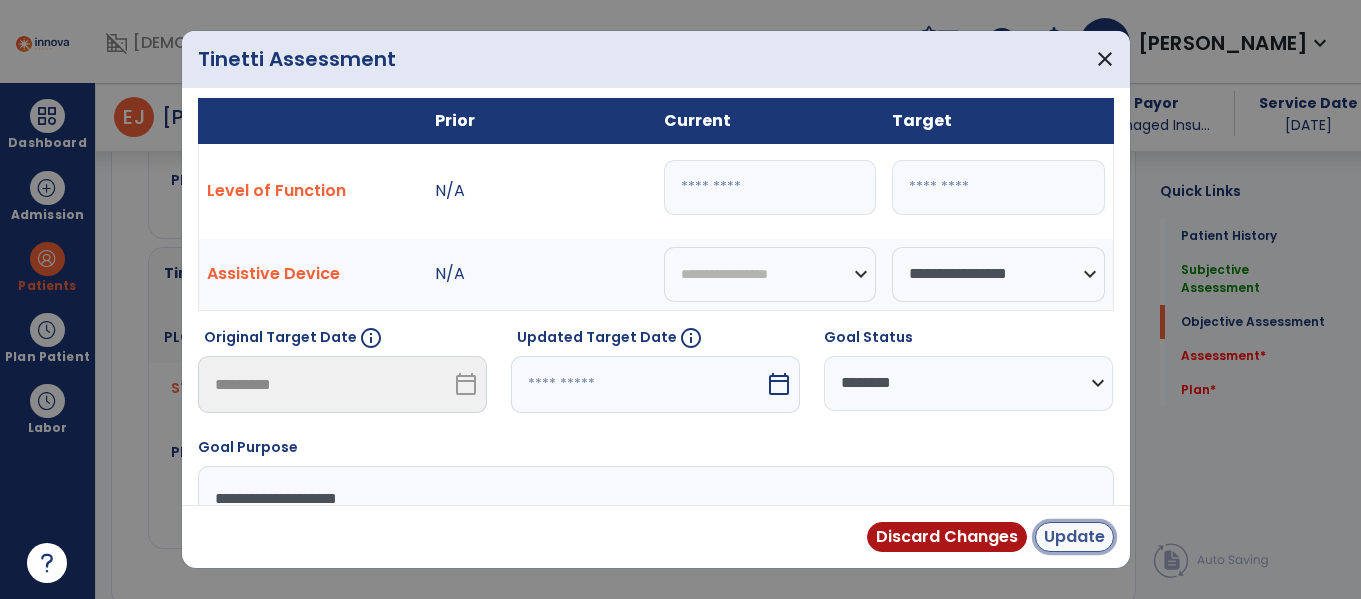 click on "Update" at bounding box center [1074, 537] 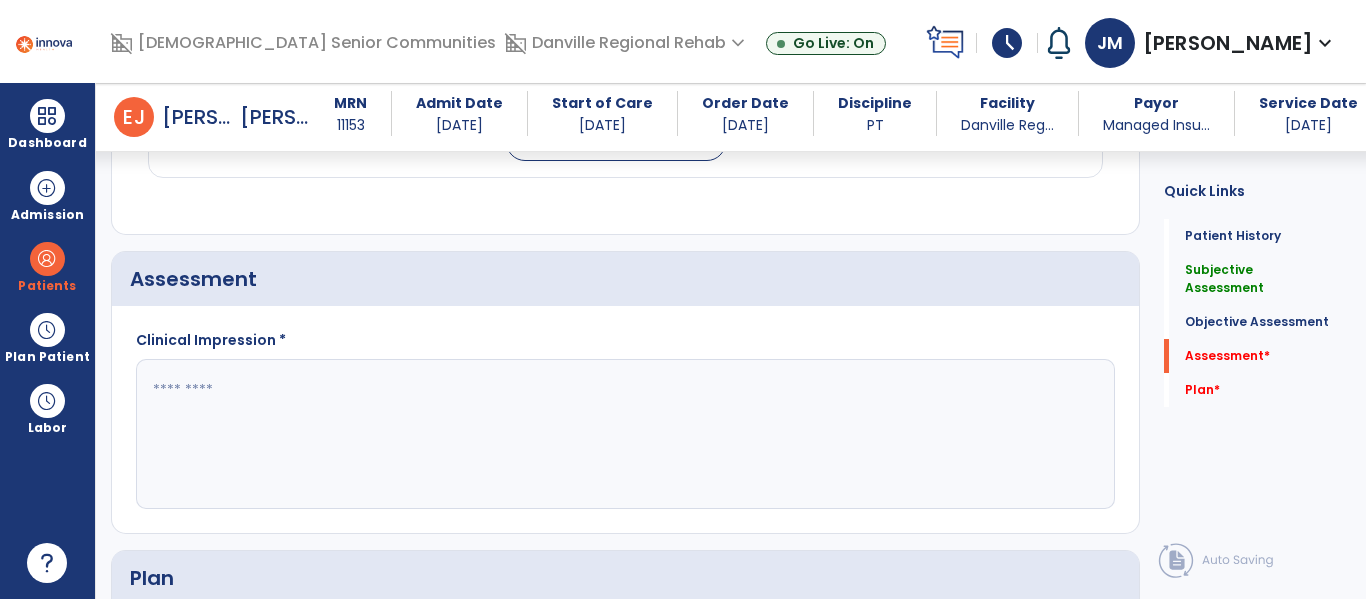 scroll, scrollTop: 2052, scrollLeft: 0, axis: vertical 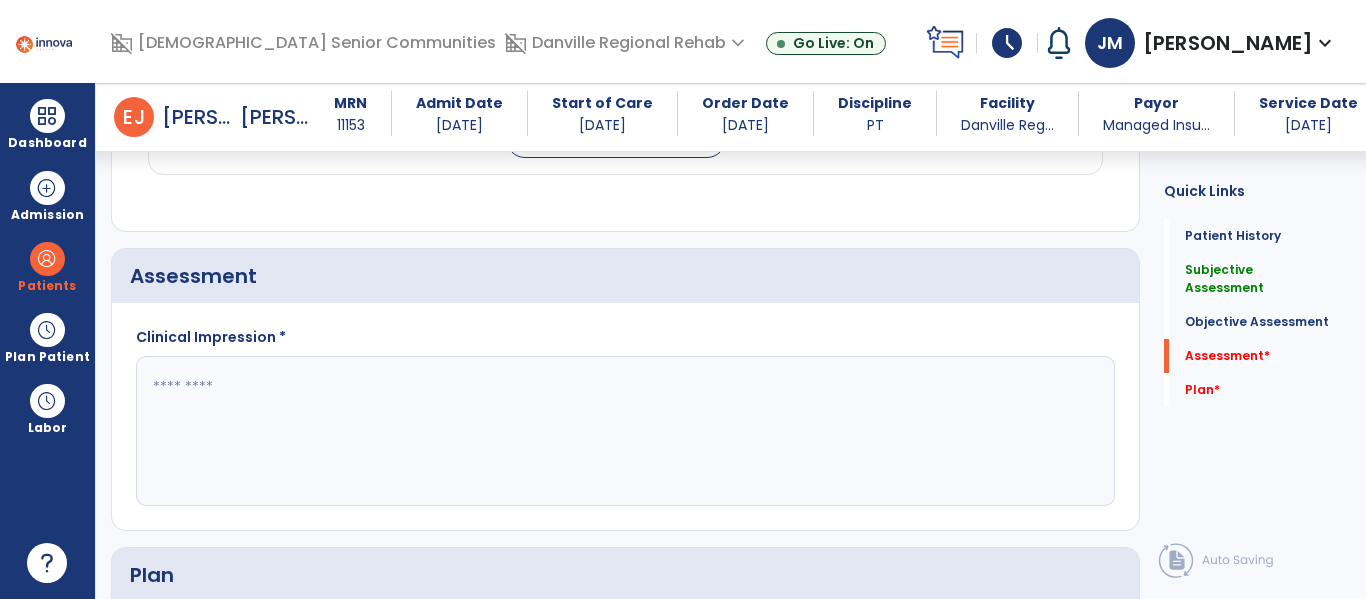 click 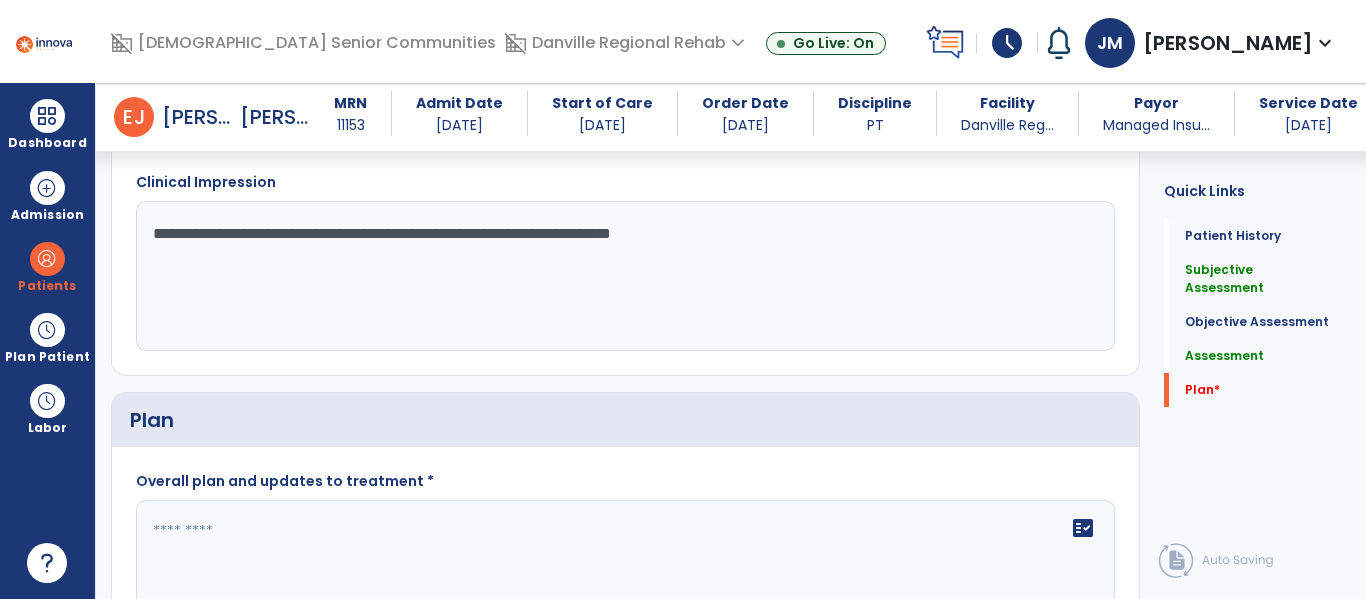 scroll, scrollTop: 2211, scrollLeft: 0, axis: vertical 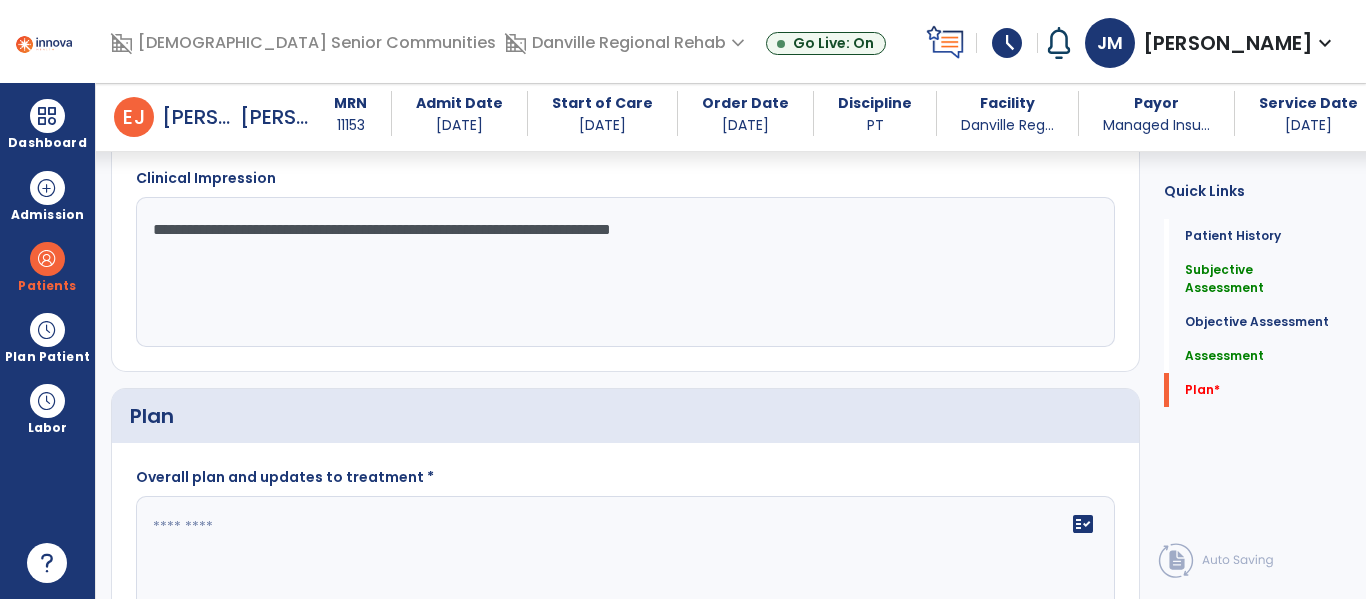 type on "**********" 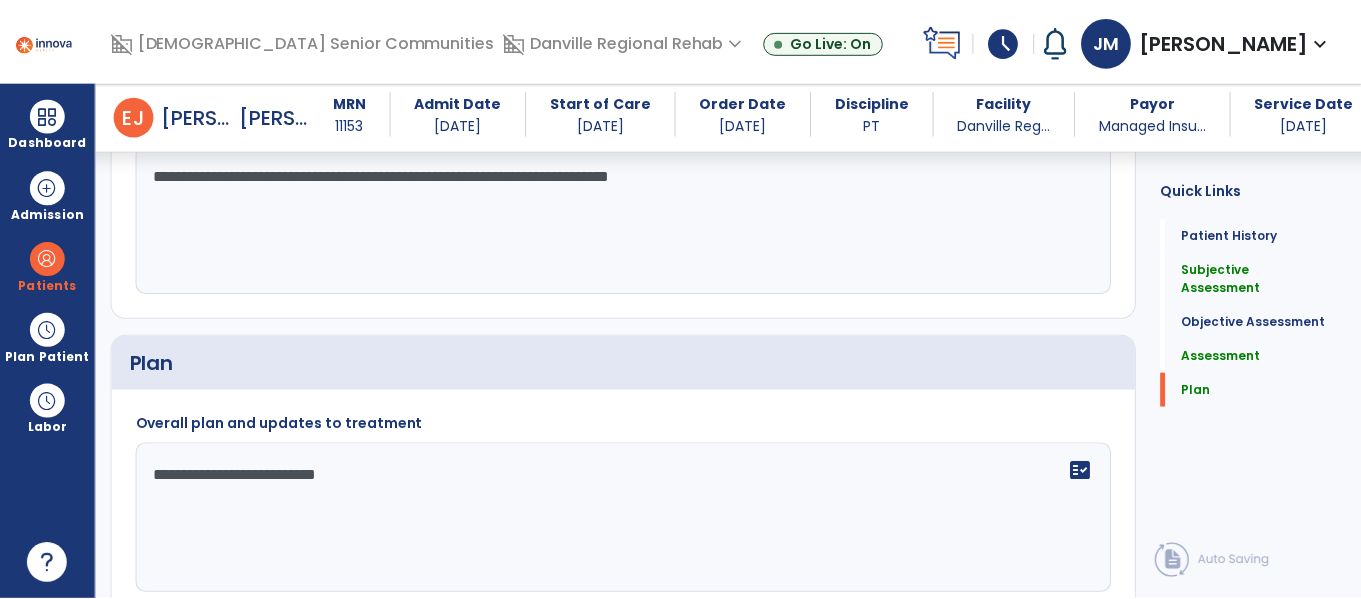 scroll, scrollTop: 2357, scrollLeft: 0, axis: vertical 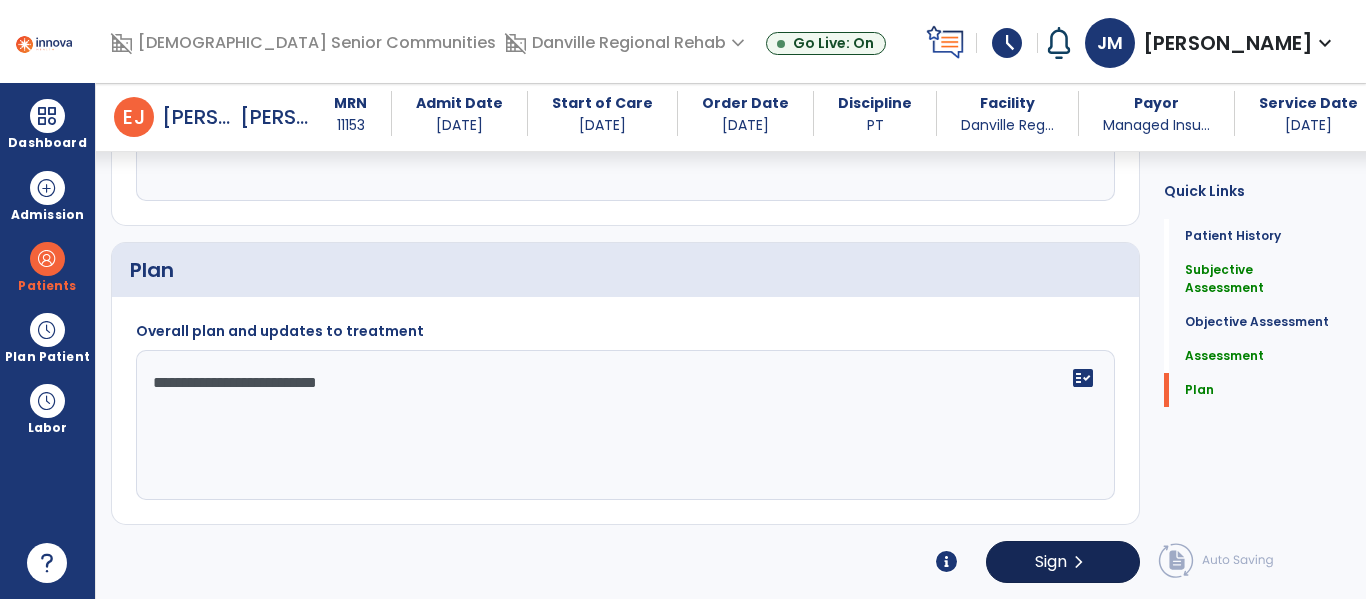 type on "**********" 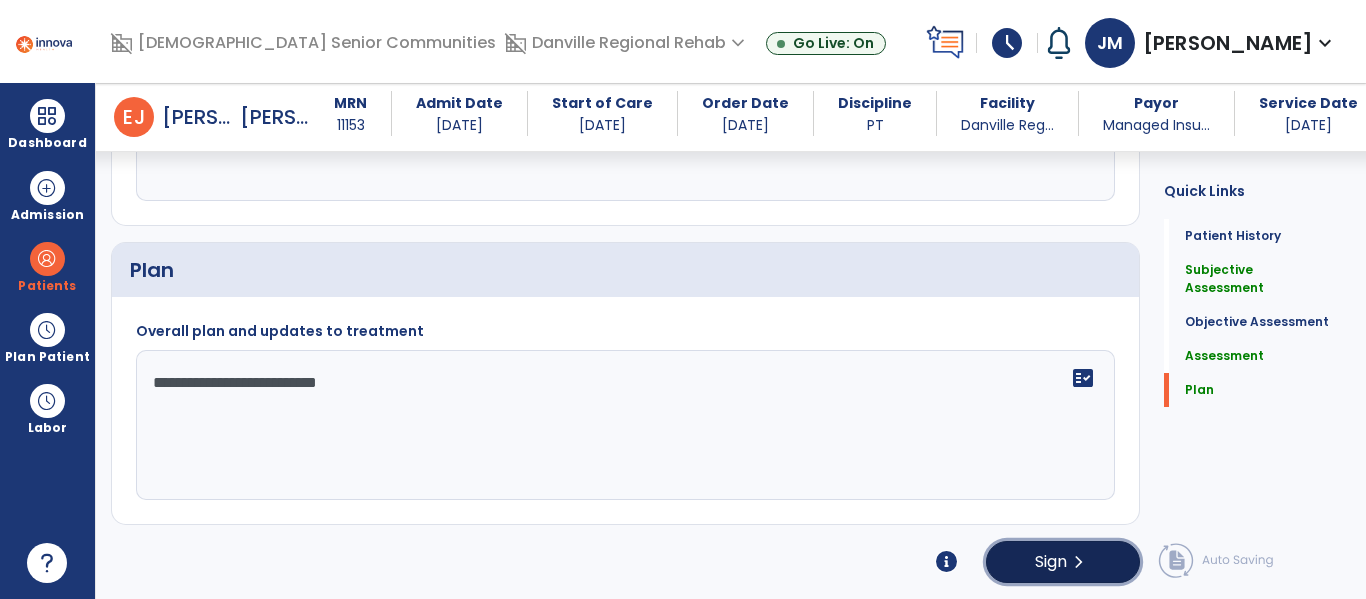 click on "Sign" 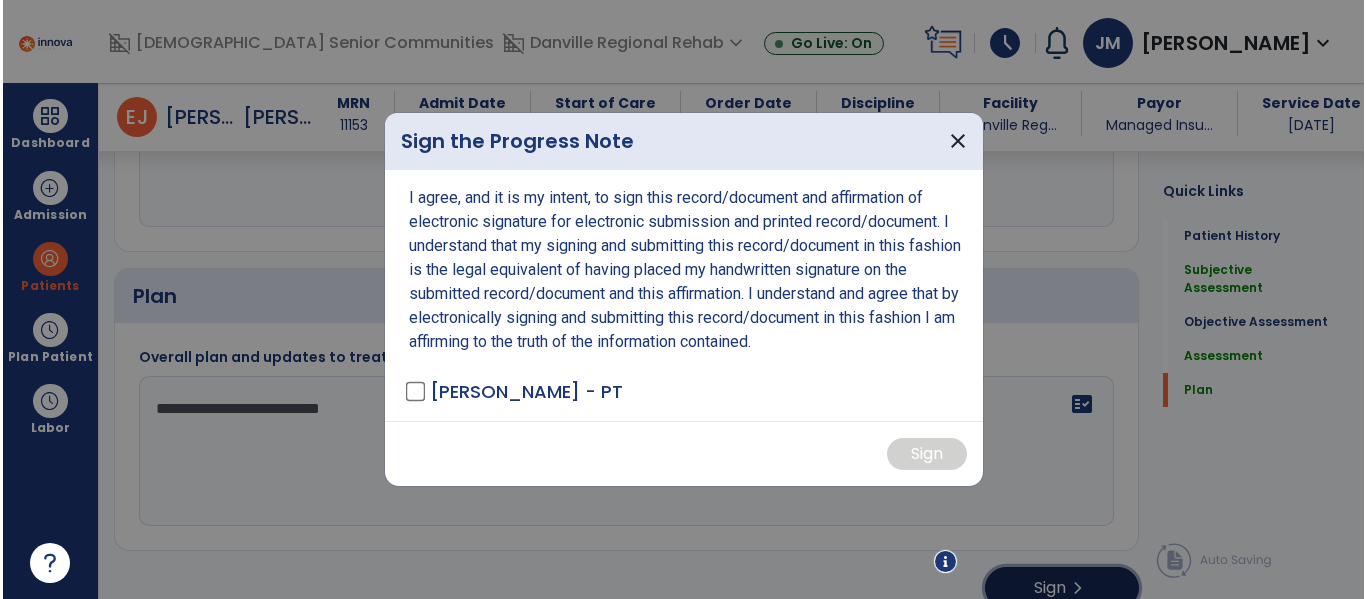 scroll, scrollTop: 2357, scrollLeft: 0, axis: vertical 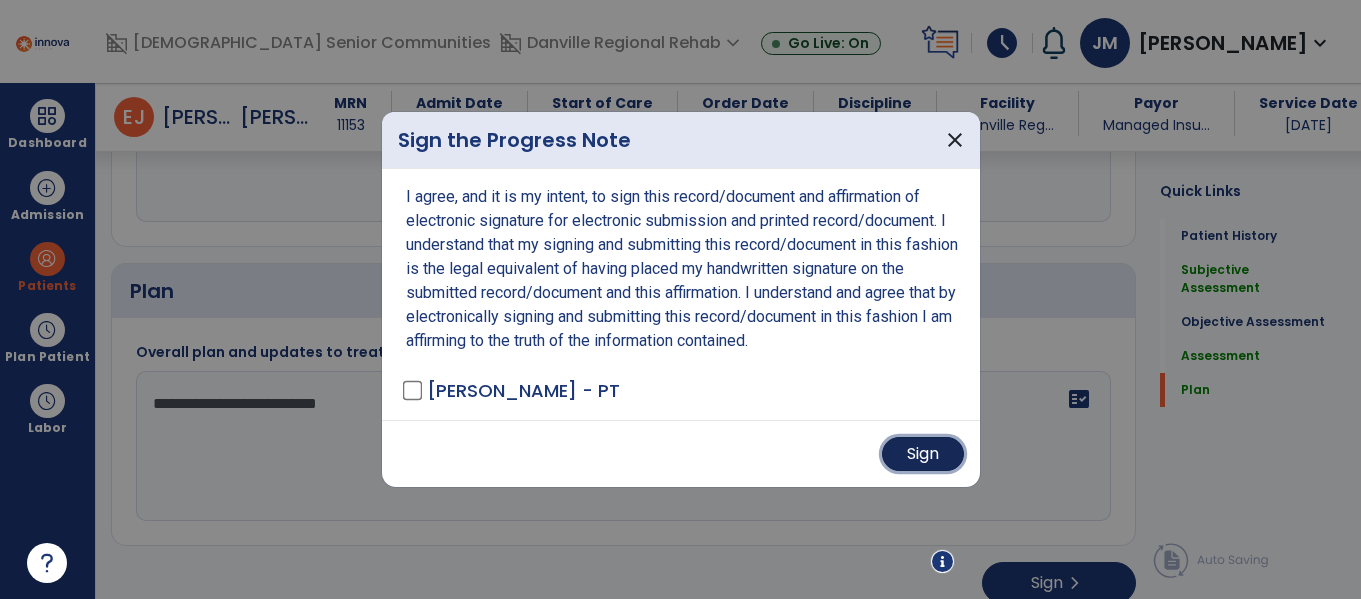 click on "Sign" at bounding box center (923, 454) 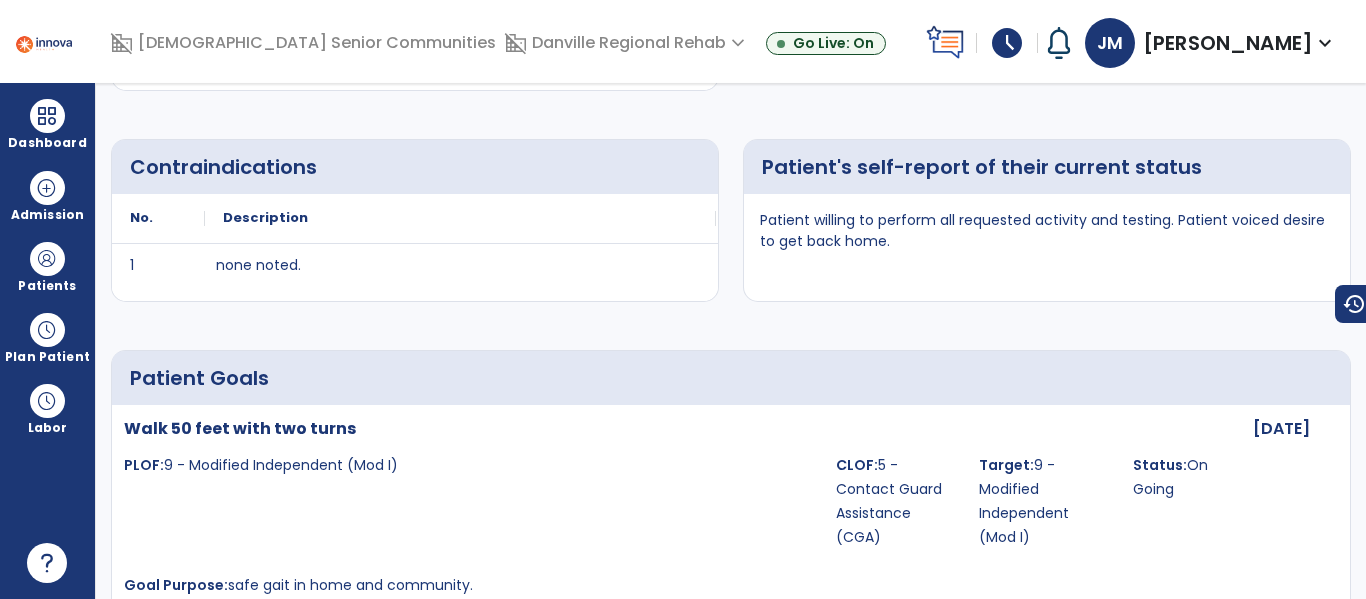 scroll, scrollTop: 0, scrollLeft: 0, axis: both 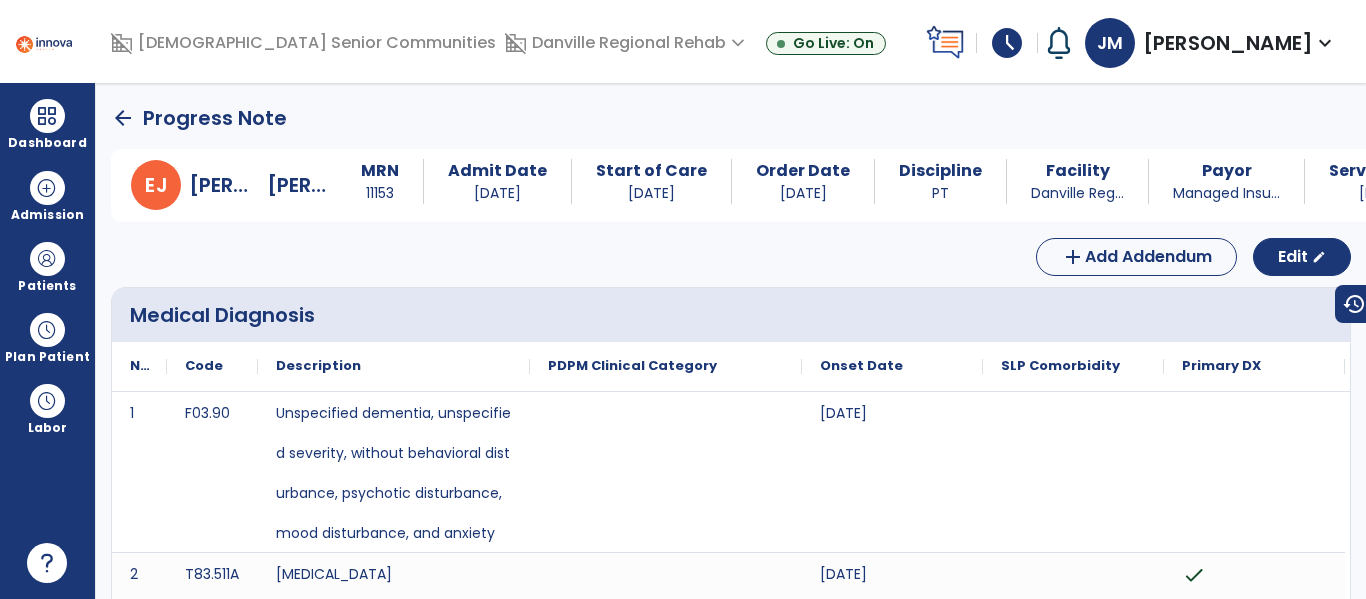 click on "arrow_back" 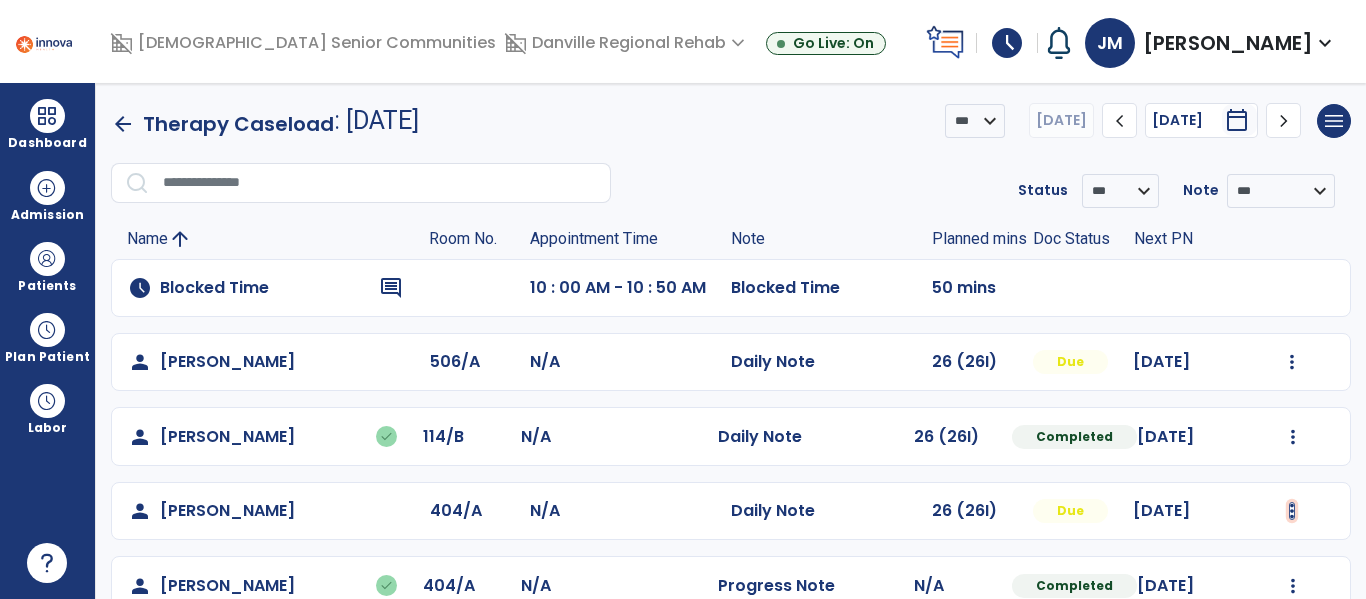 click at bounding box center (1292, 362) 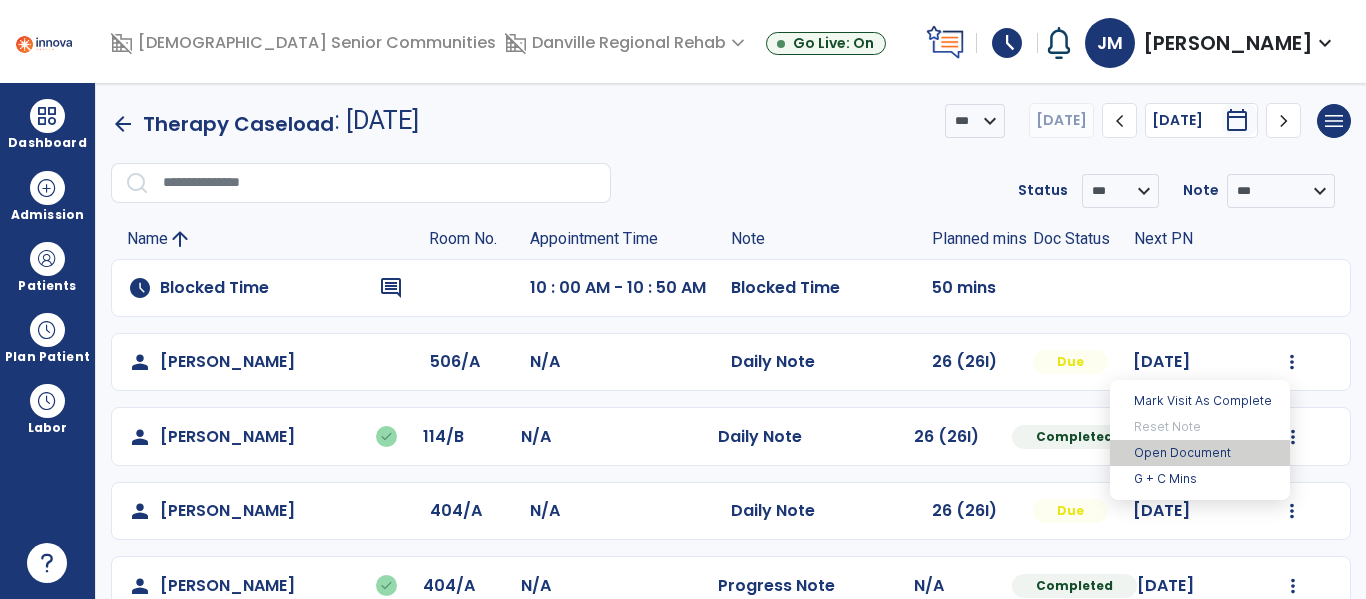 click on "Open Document" at bounding box center (1200, 453) 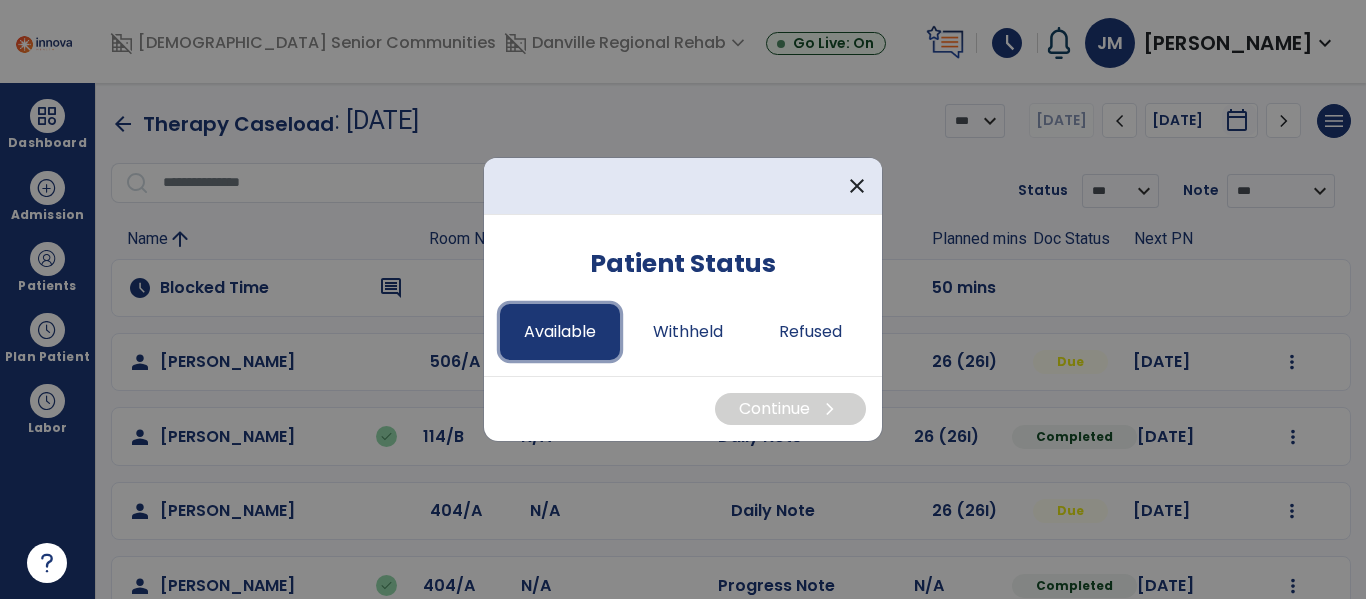 click on "Available" at bounding box center [560, 332] 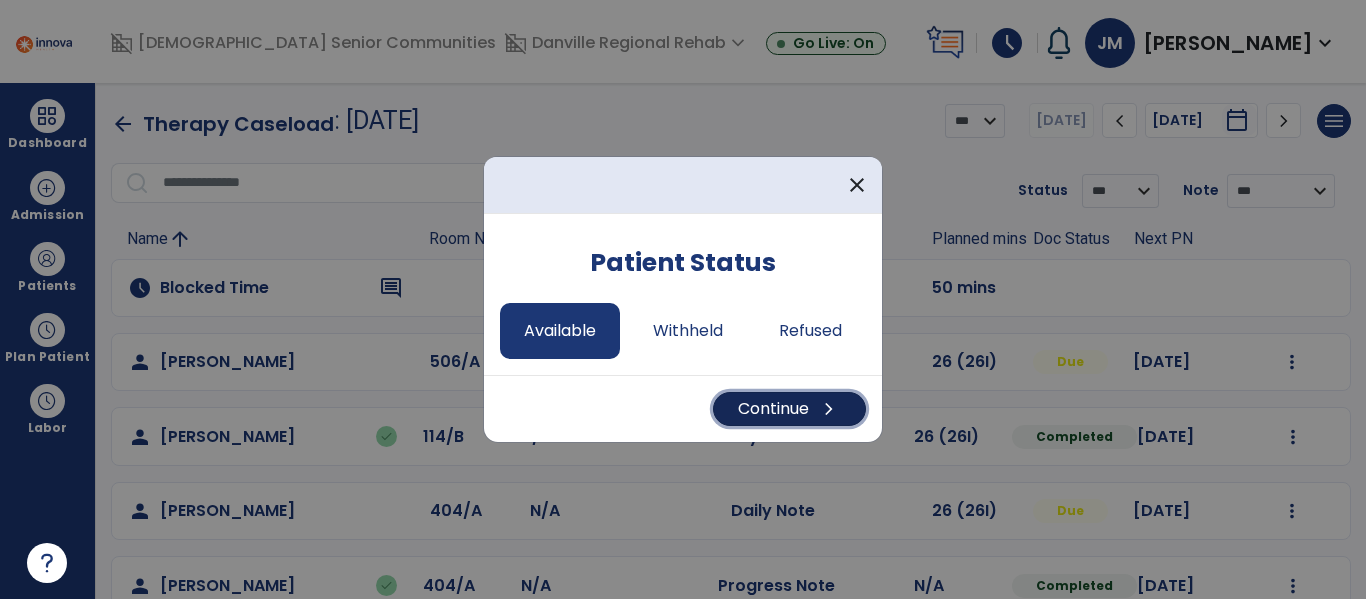 click on "chevron_right" at bounding box center [829, 409] 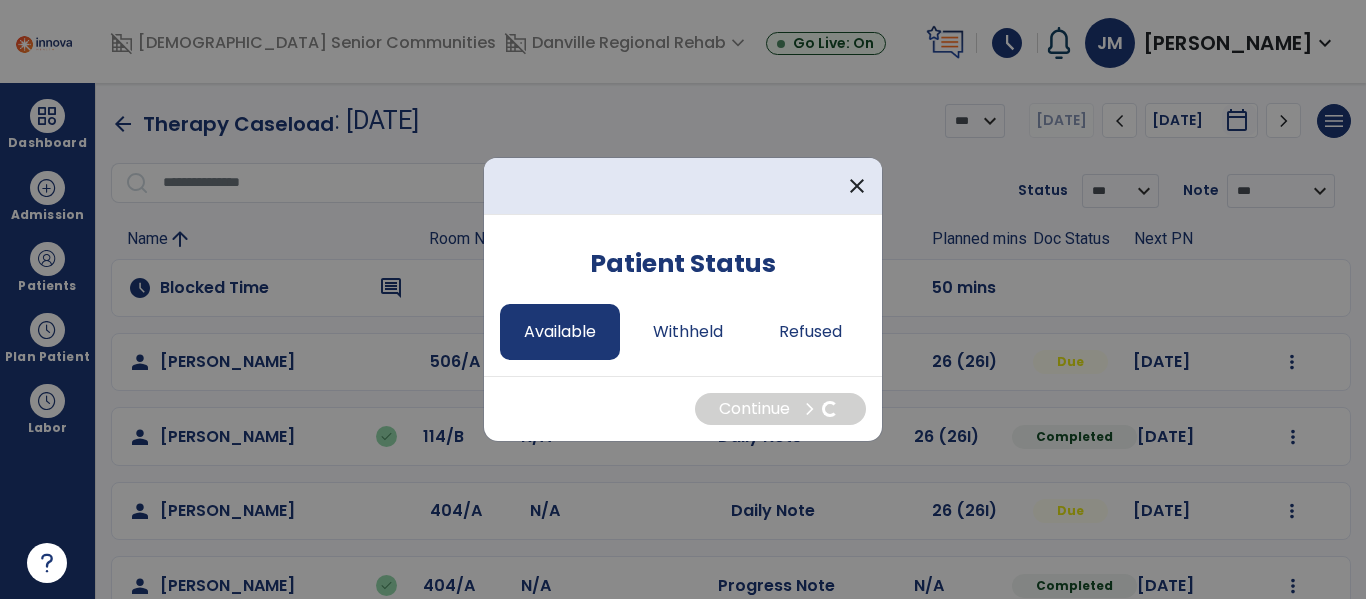 select on "*" 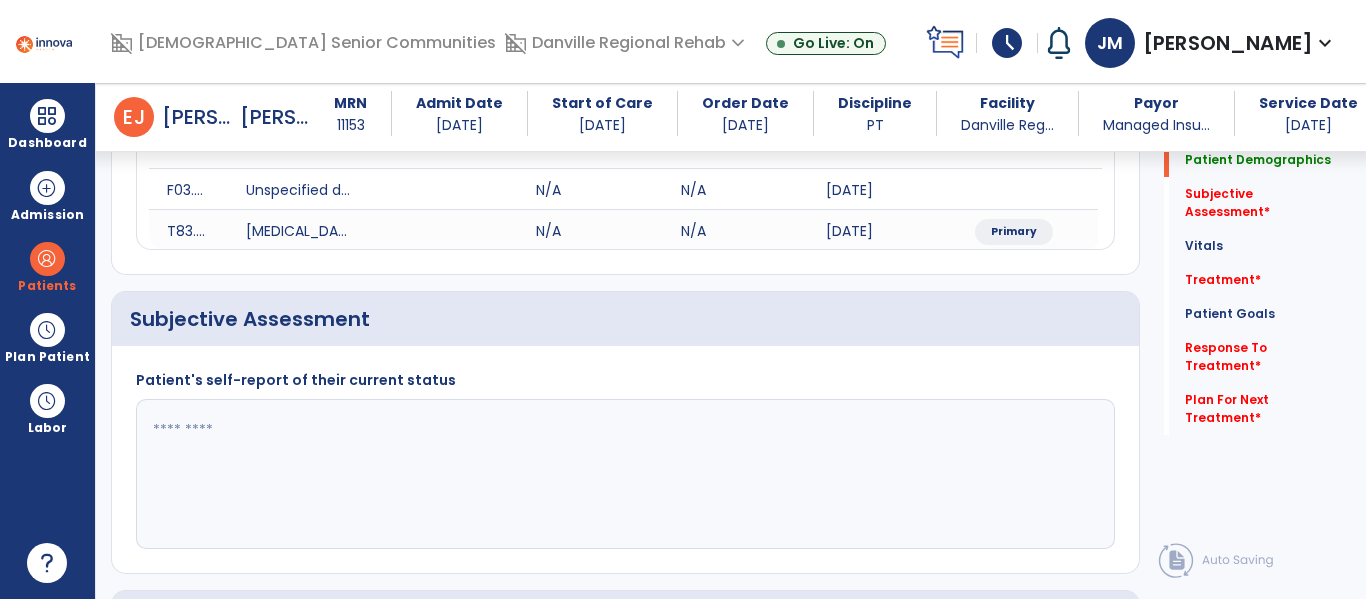 scroll, scrollTop: 283, scrollLeft: 0, axis: vertical 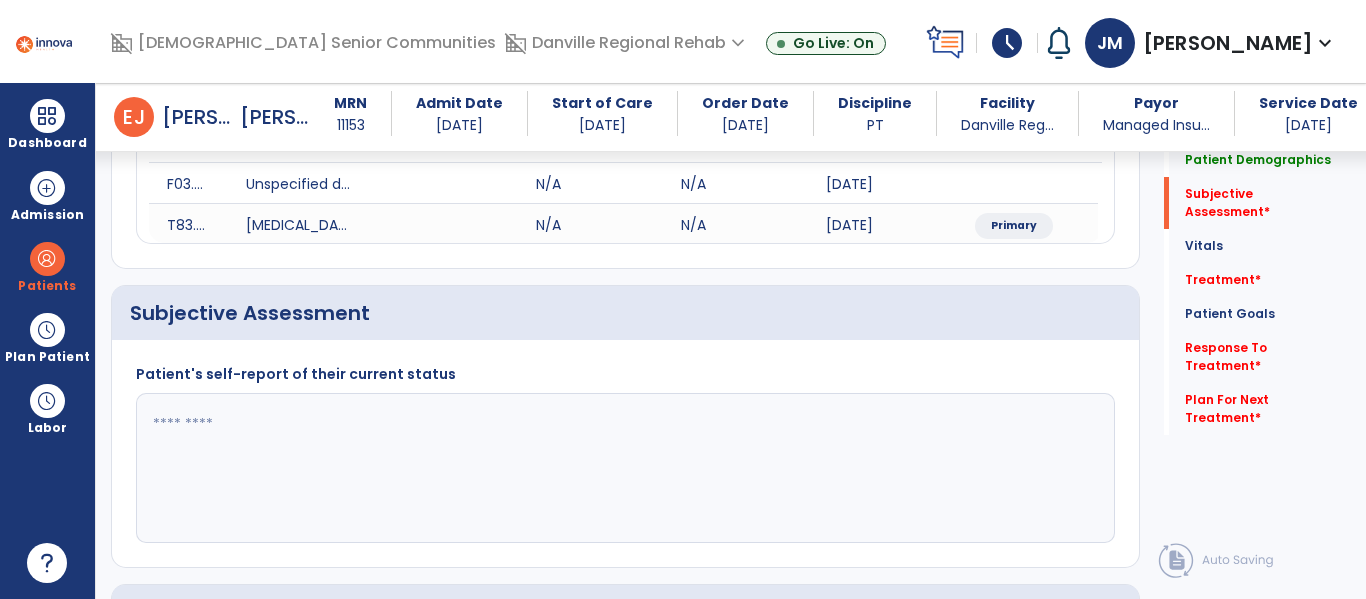click 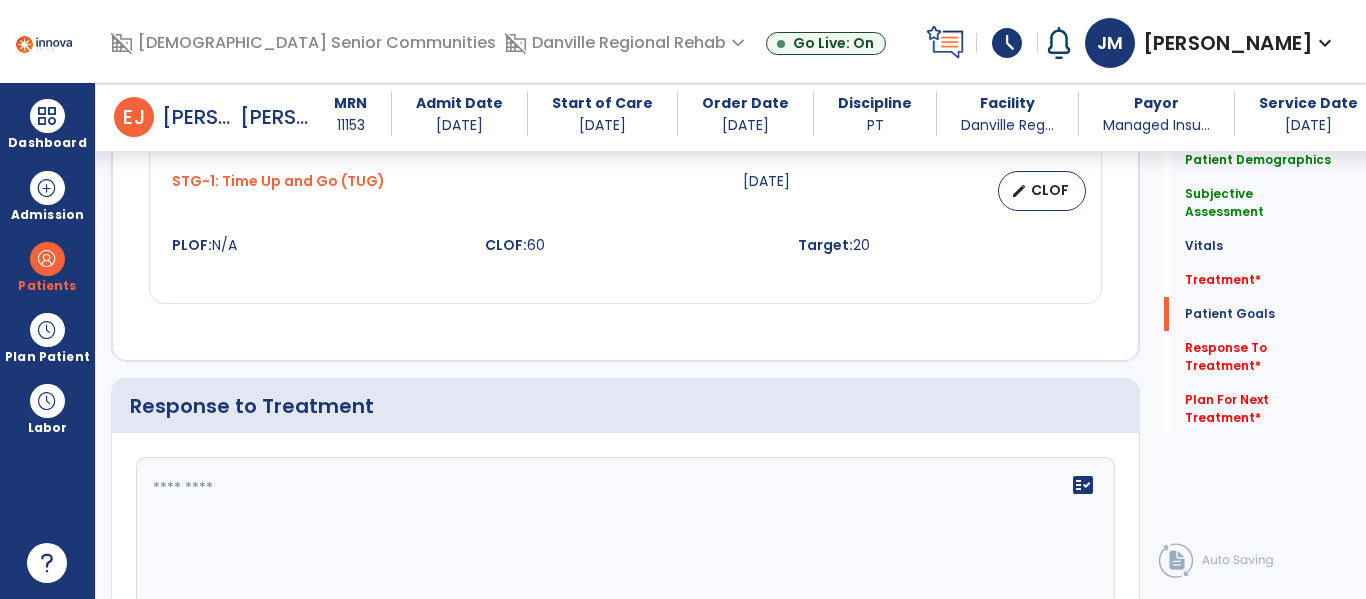 scroll, scrollTop: 2530, scrollLeft: 0, axis: vertical 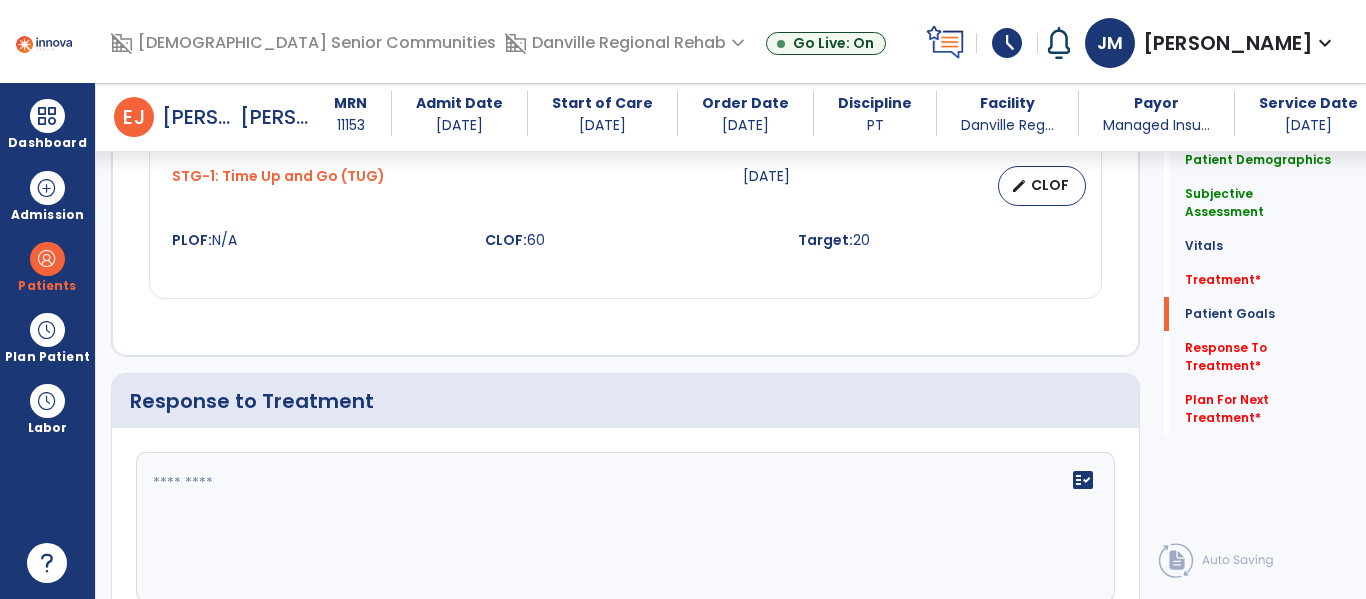 type on "**********" 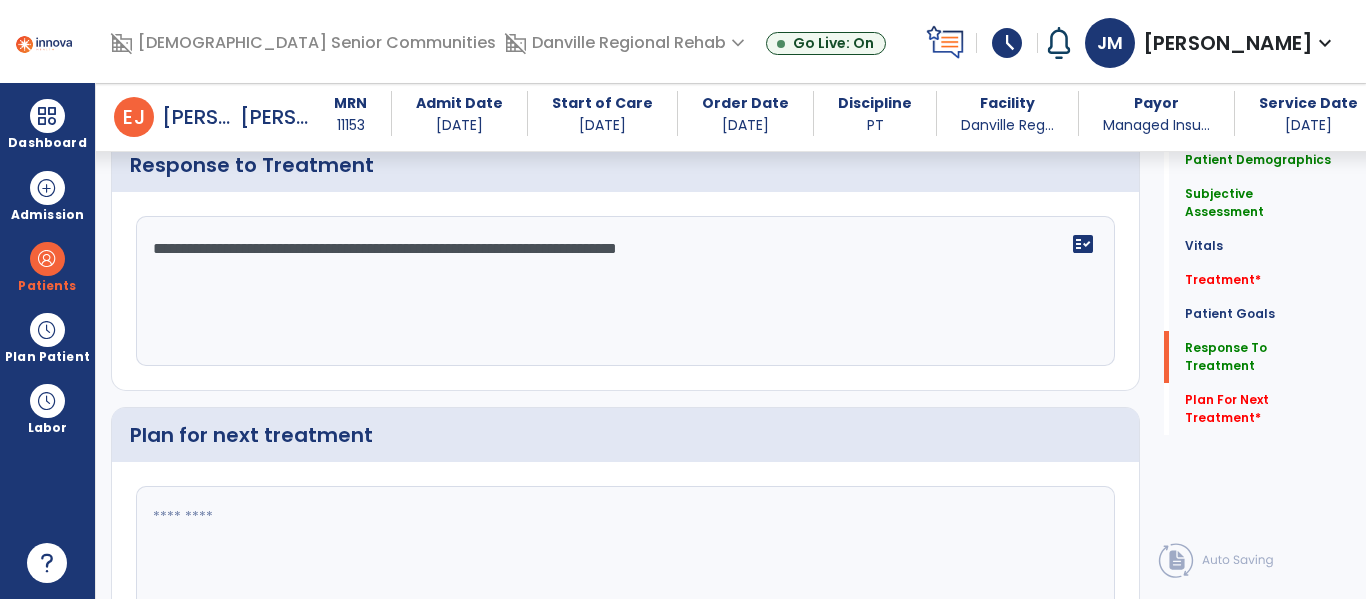 scroll, scrollTop: 2805, scrollLeft: 0, axis: vertical 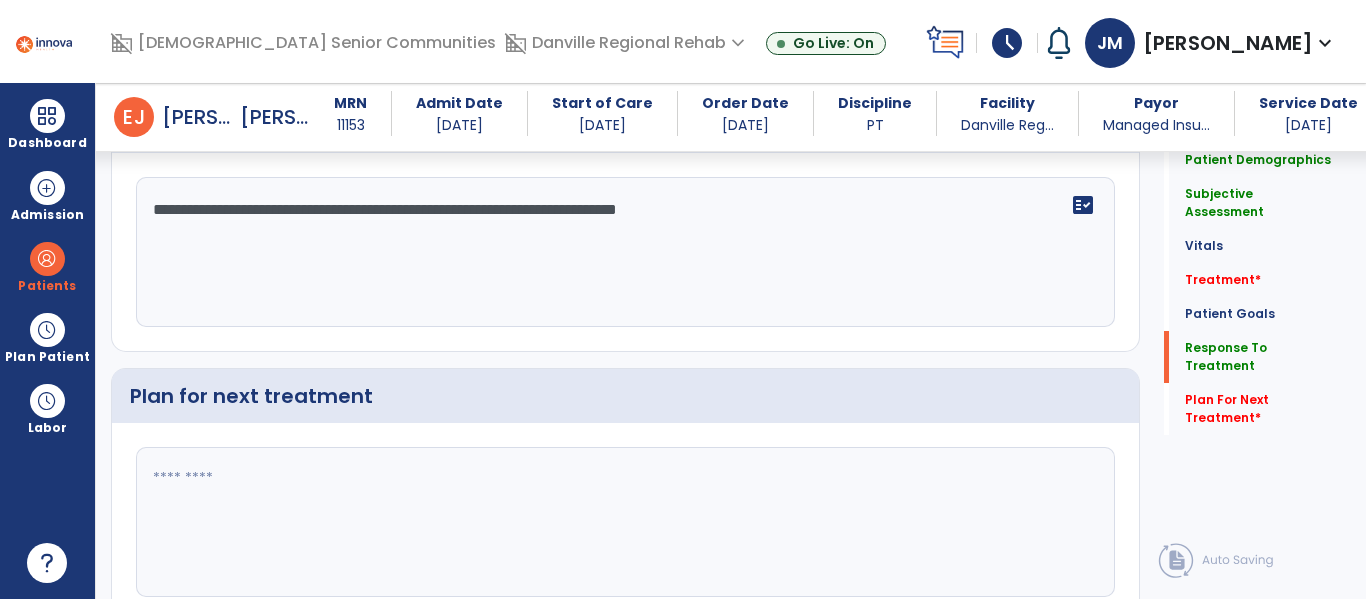 type on "**********" 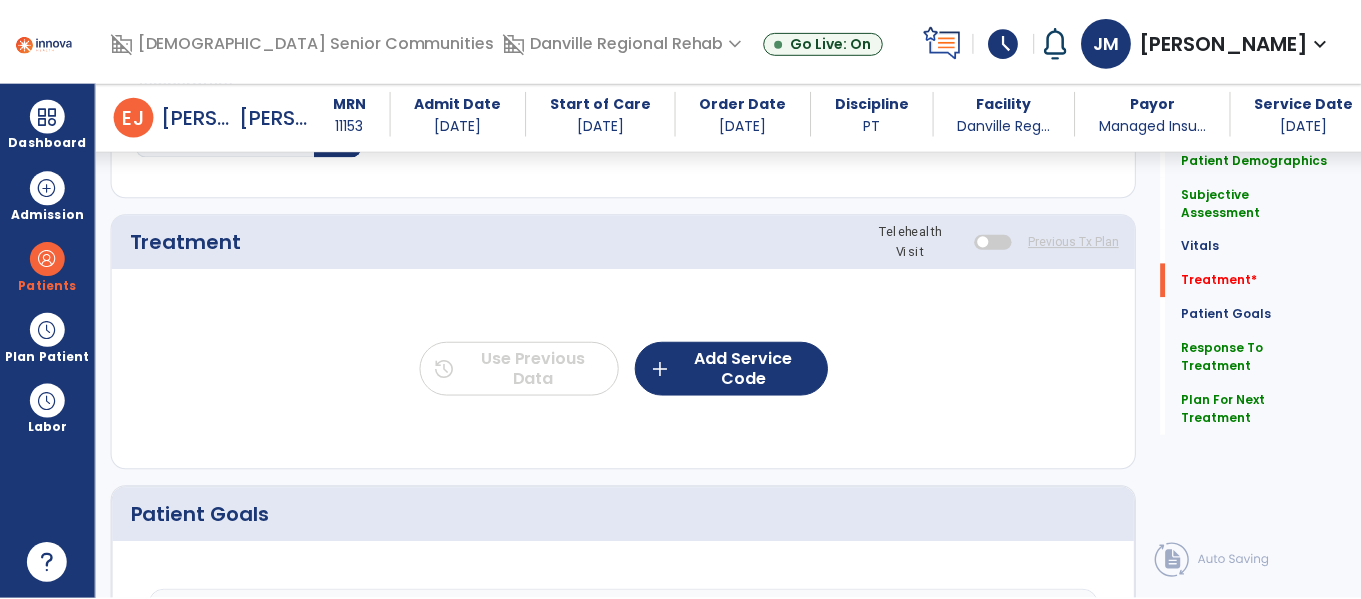 scroll, scrollTop: 1070, scrollLeft: 0, axis: vertical 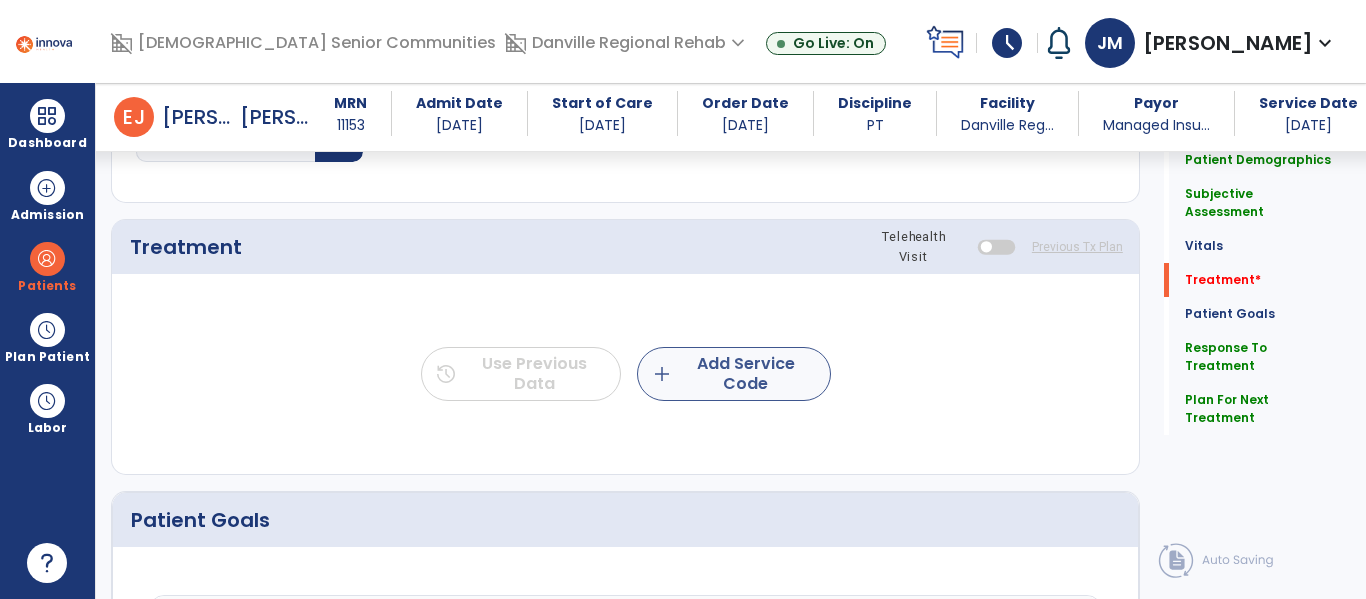 type on "**********" 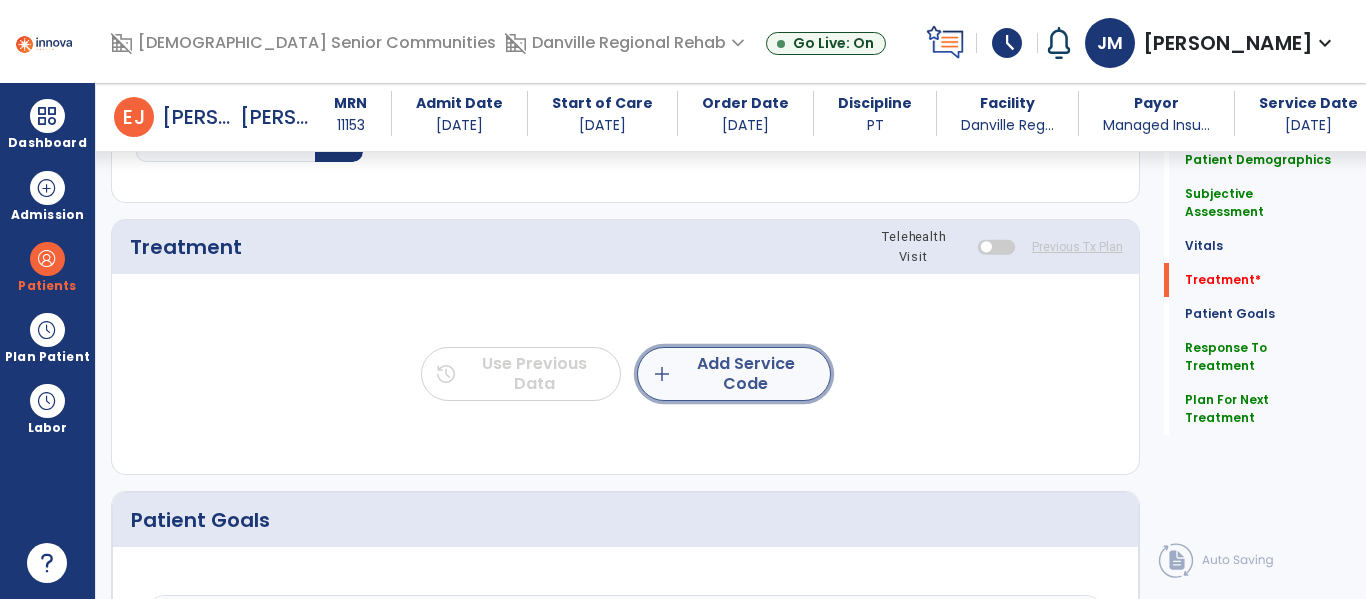 click on "add  Add Service Code" 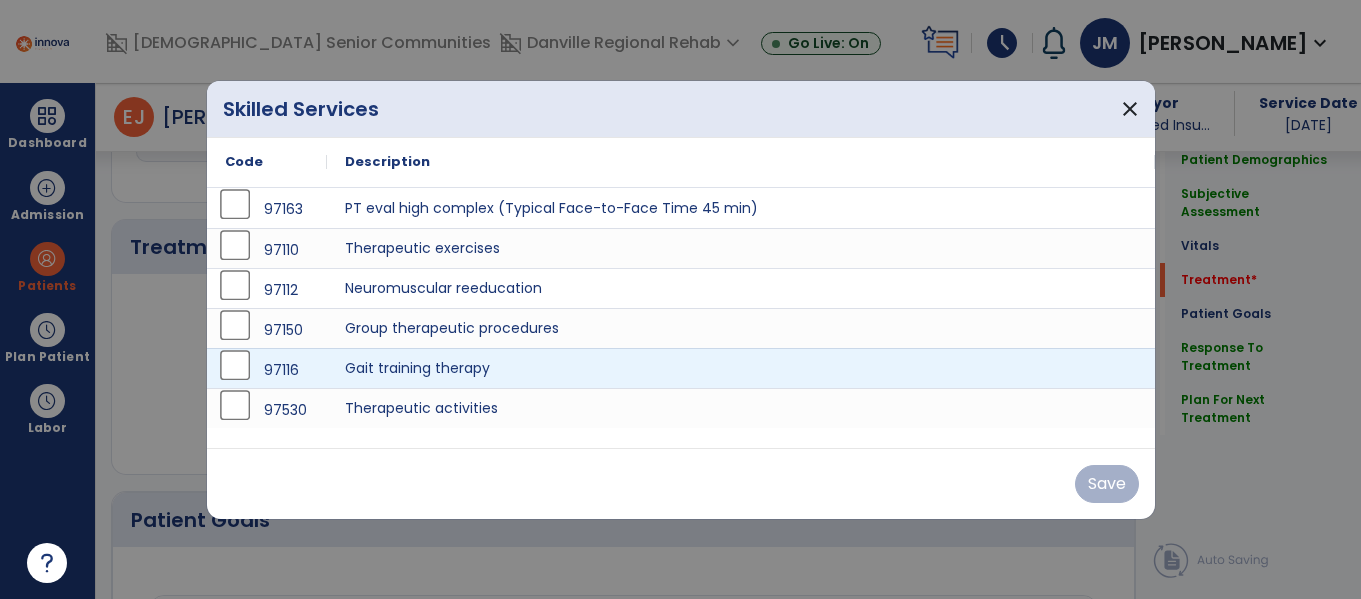 scroll, scrollTop: 1070, scrollLeft: 0, axis: vertical 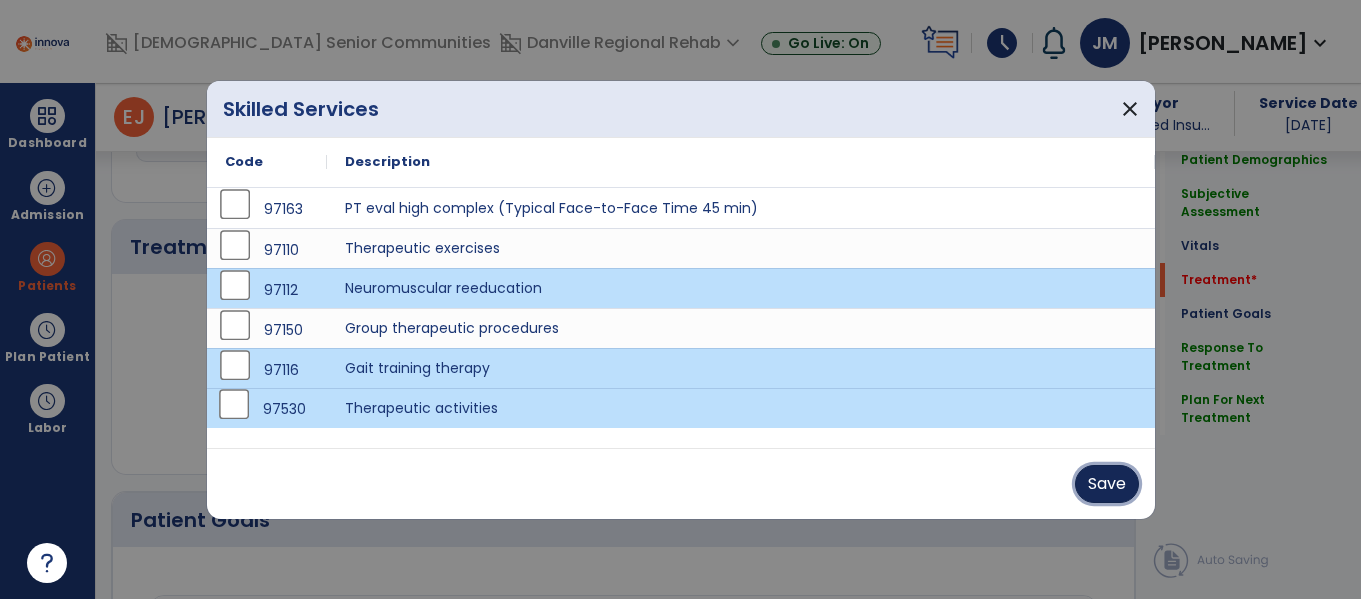 click on "Save" at bounding box center [1107, 484] 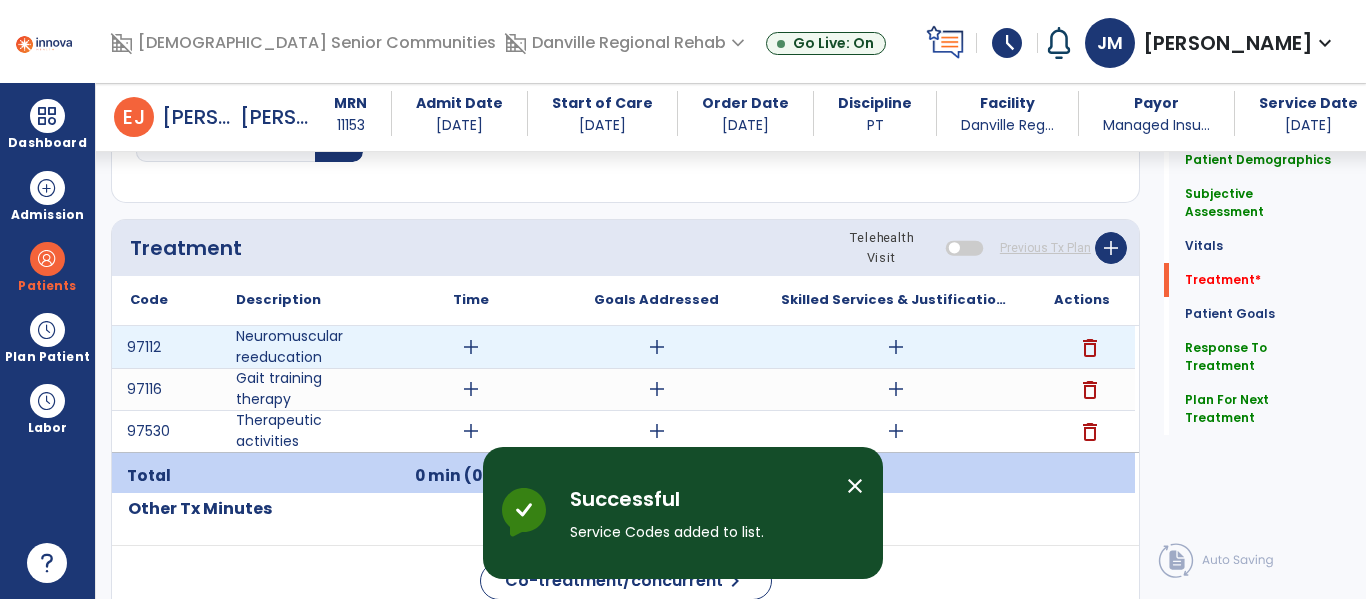 click on "add" at bounding box center (471, 347) 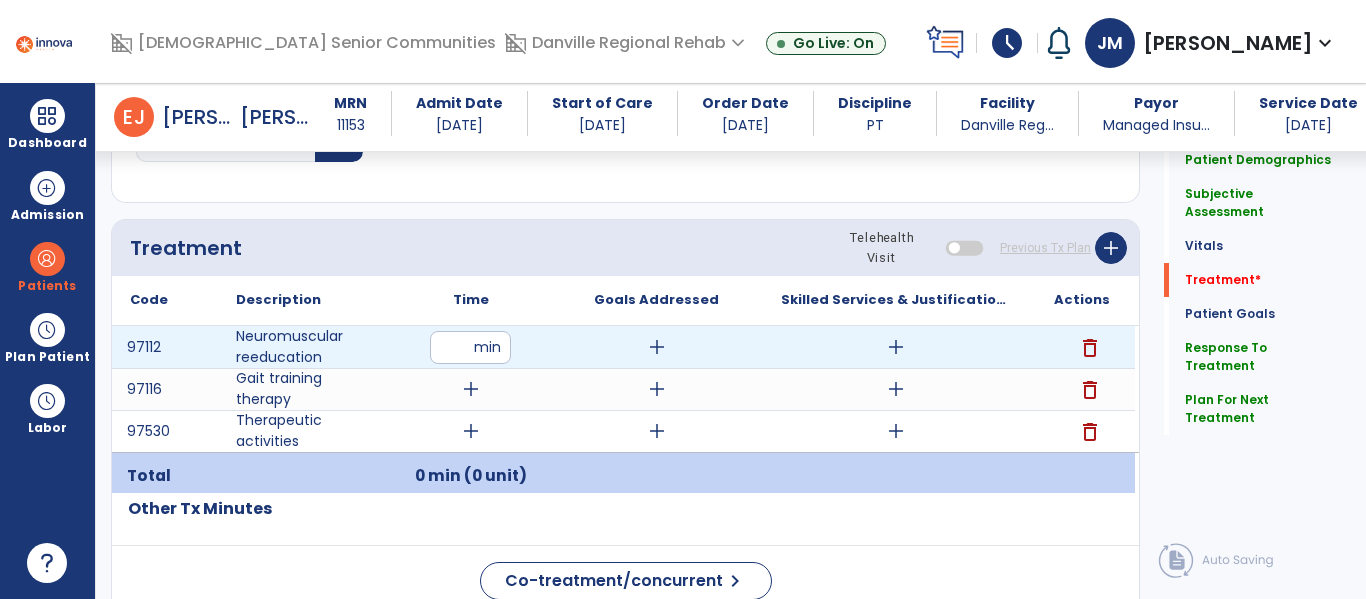 click at bounding box center [470, 347] 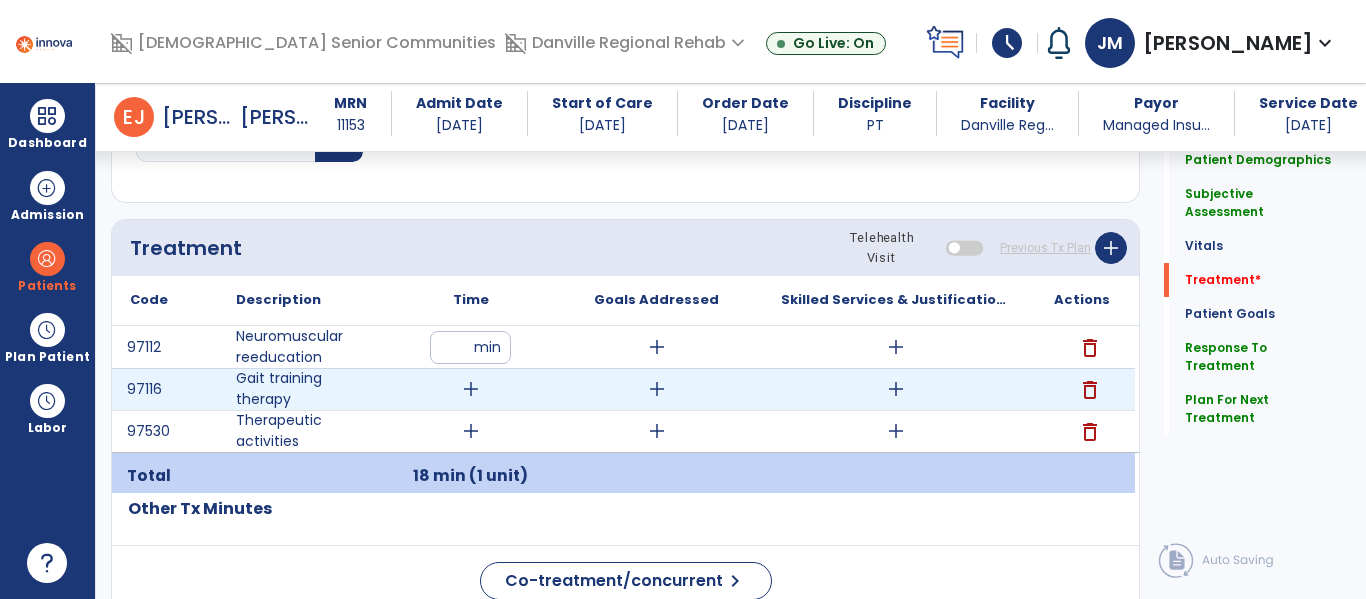 click on "add" at bounding box center (471, 389) 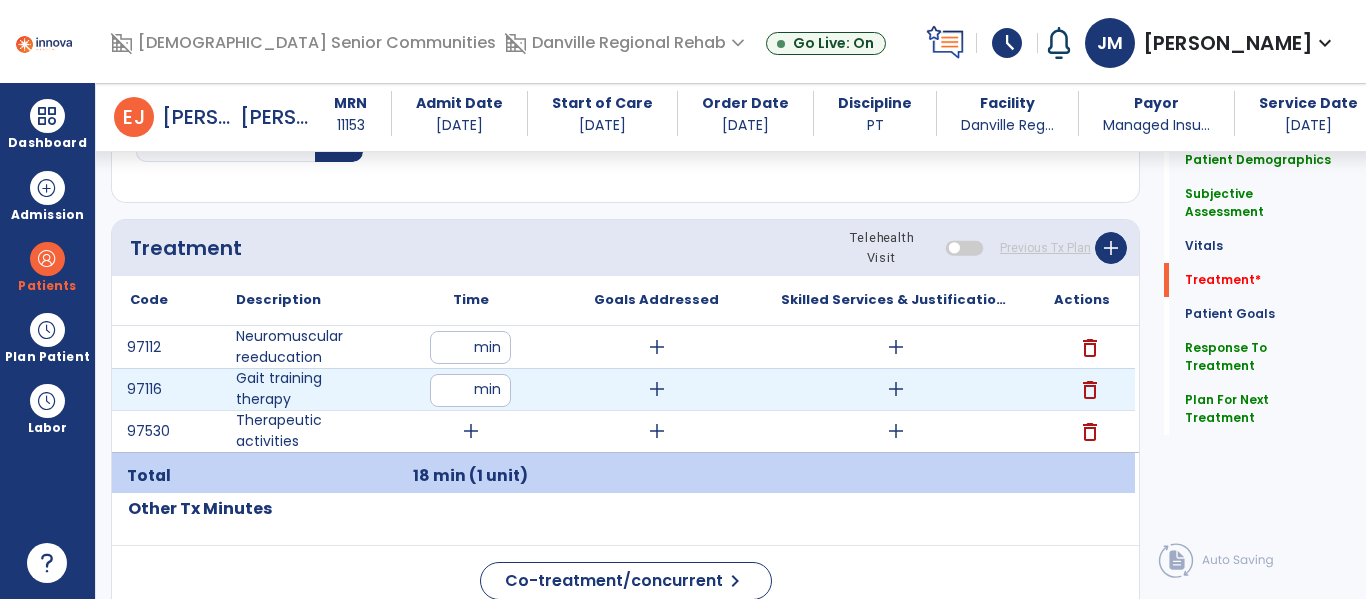 type on "**" 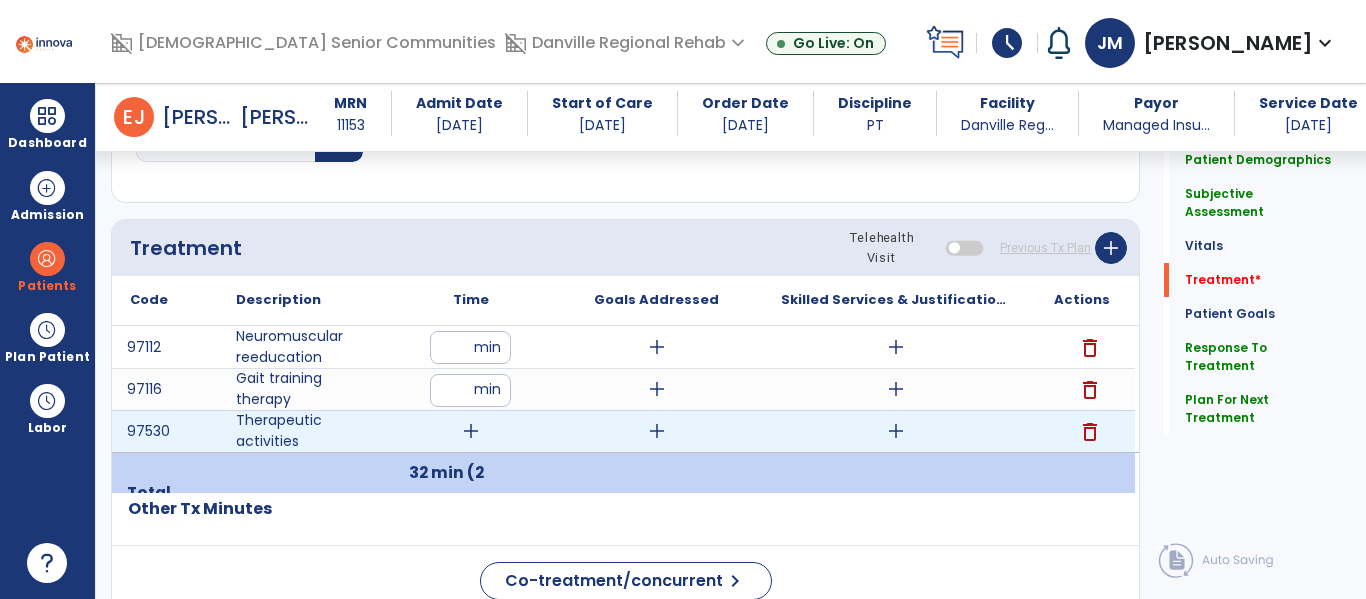 click on "add" at bounding box center [471, 431] 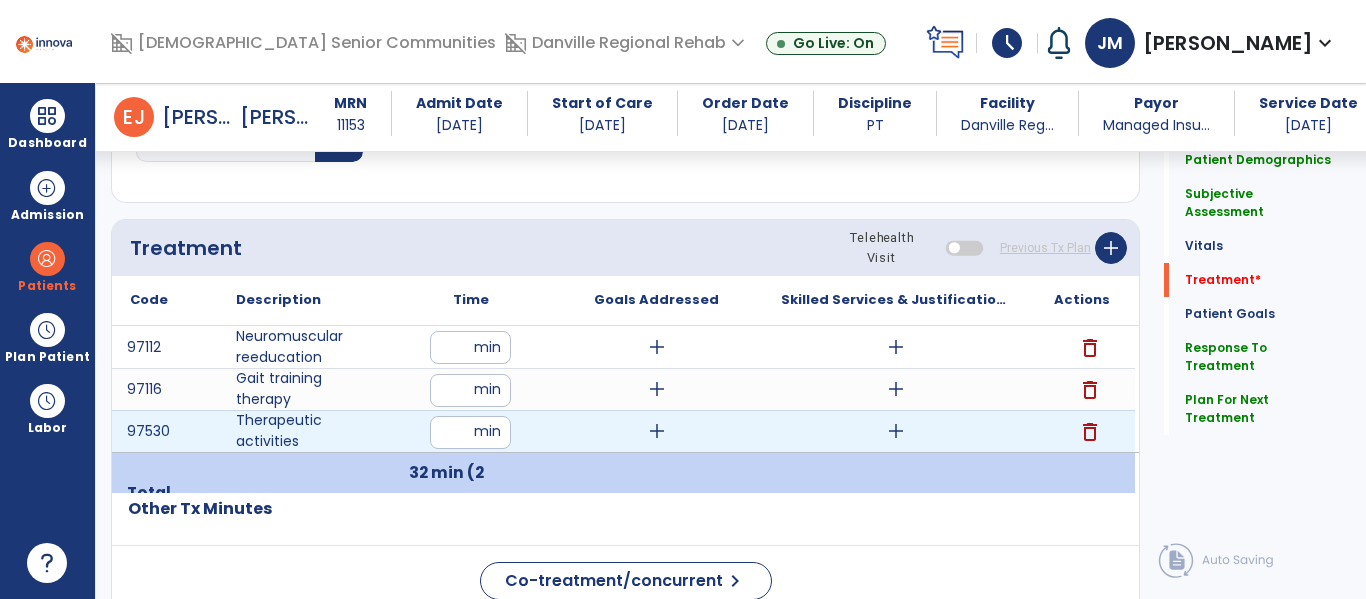 type on "**" 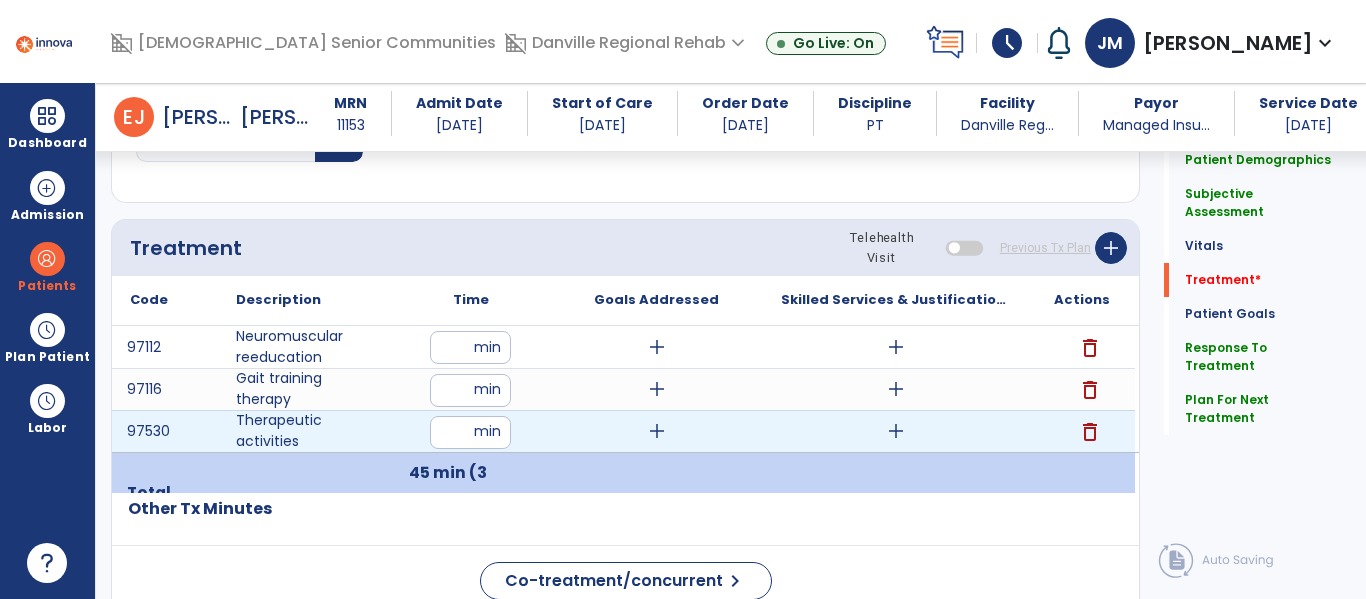 click on "add" at bounding box center (896, 431) 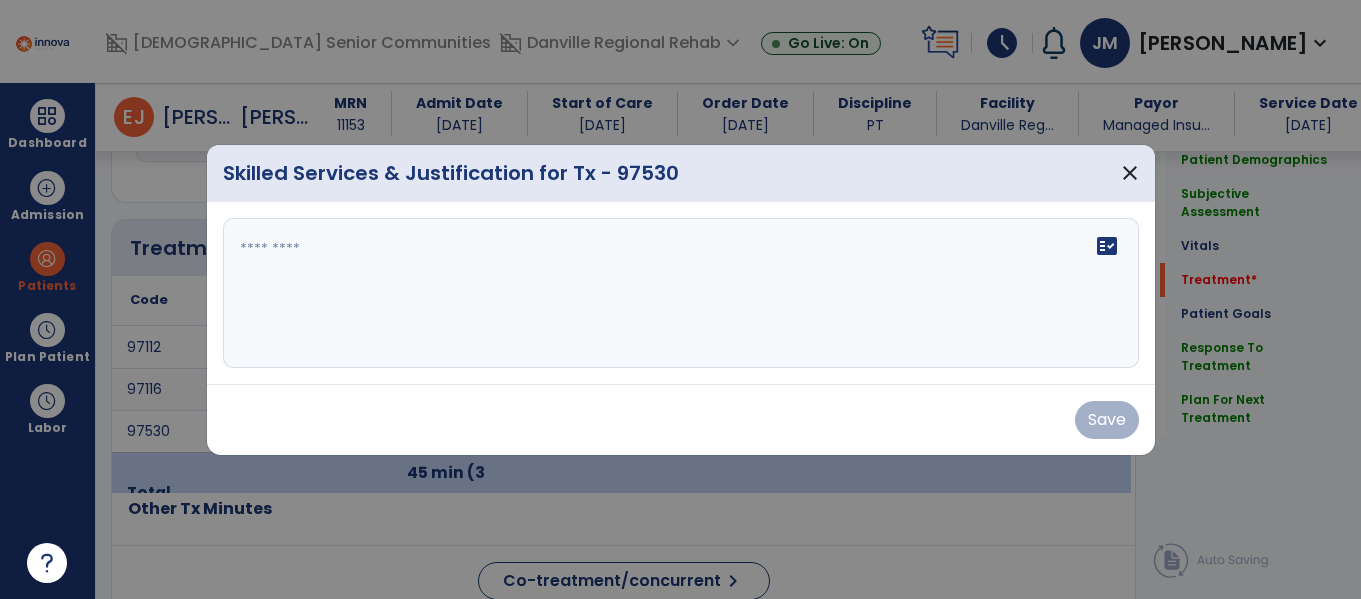 scroll, scrollTop: 1070, scrollLeft: 0, axis: vertical 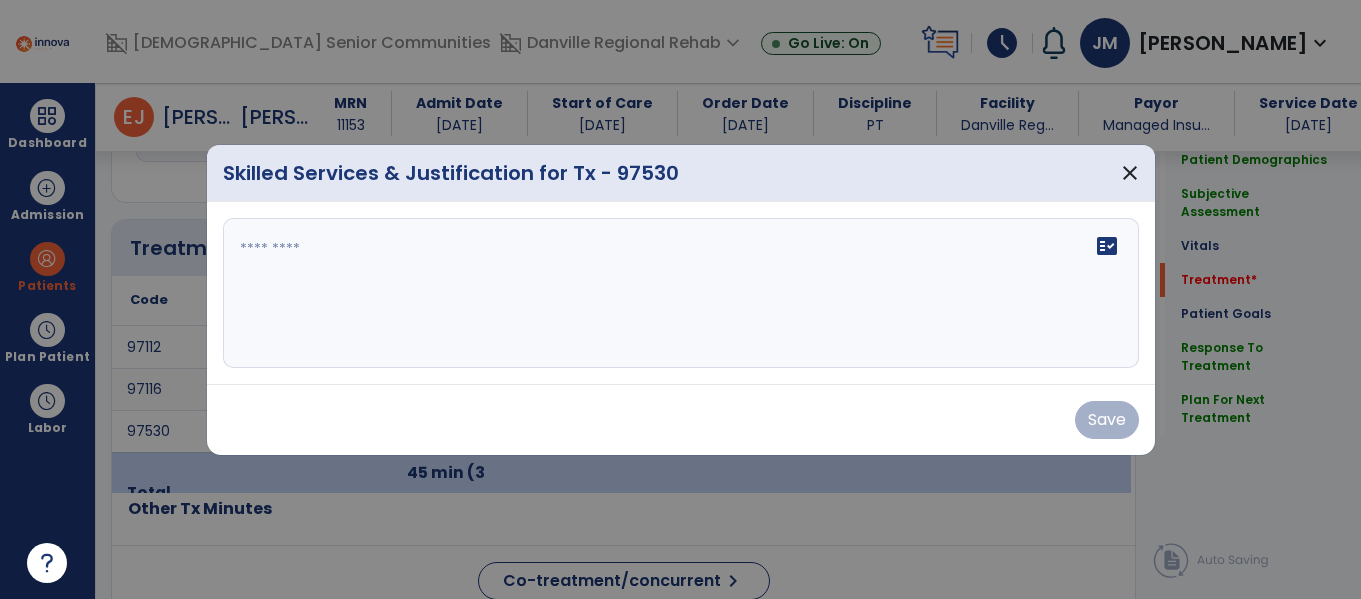 click on "fact_check" at bounding box center (681, 293) 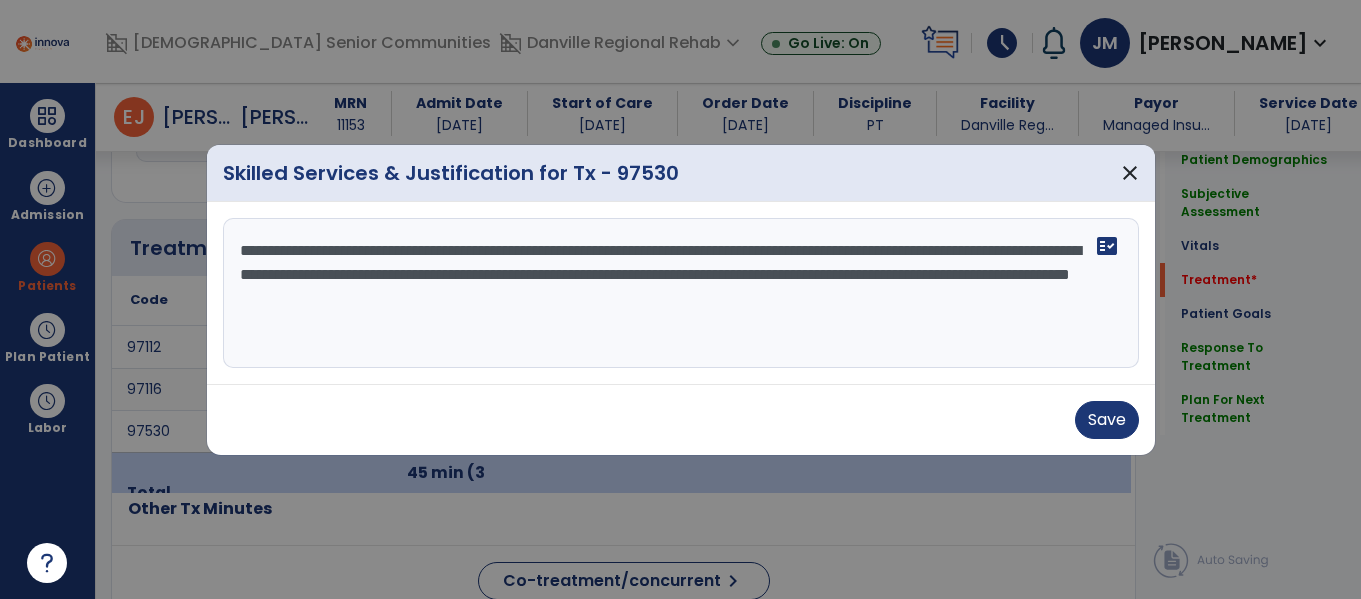click on "**********" at bounding box center [681, 293] 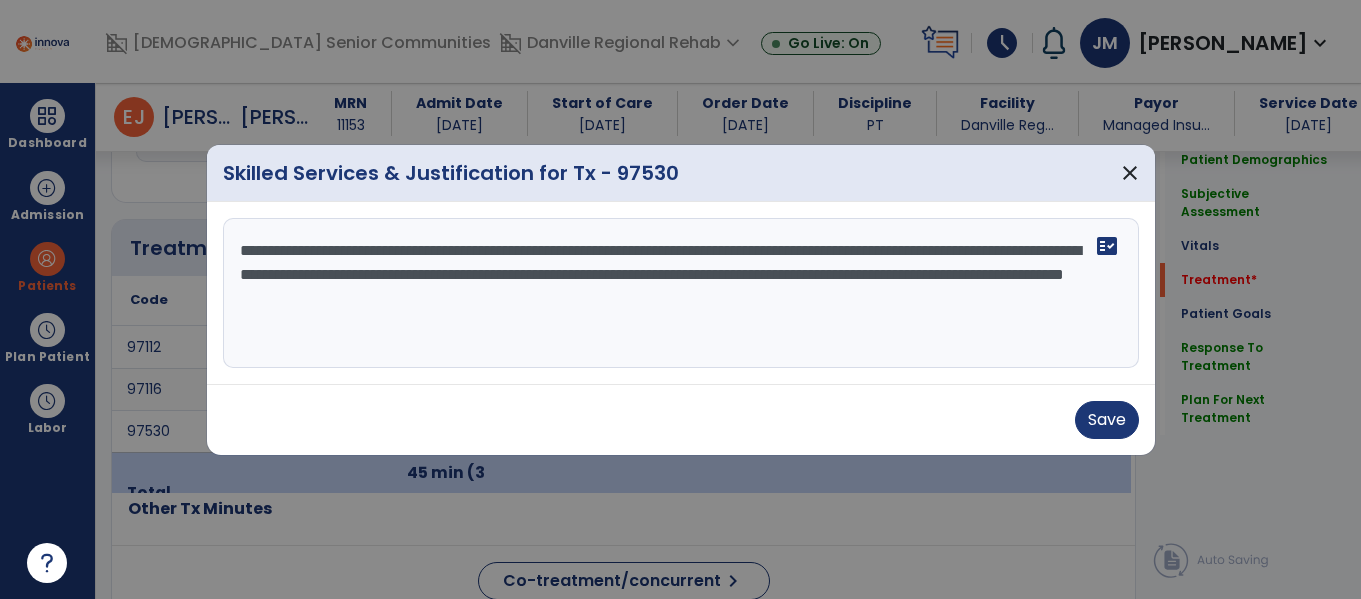 click on "**********" at bounding box center (681, 293) 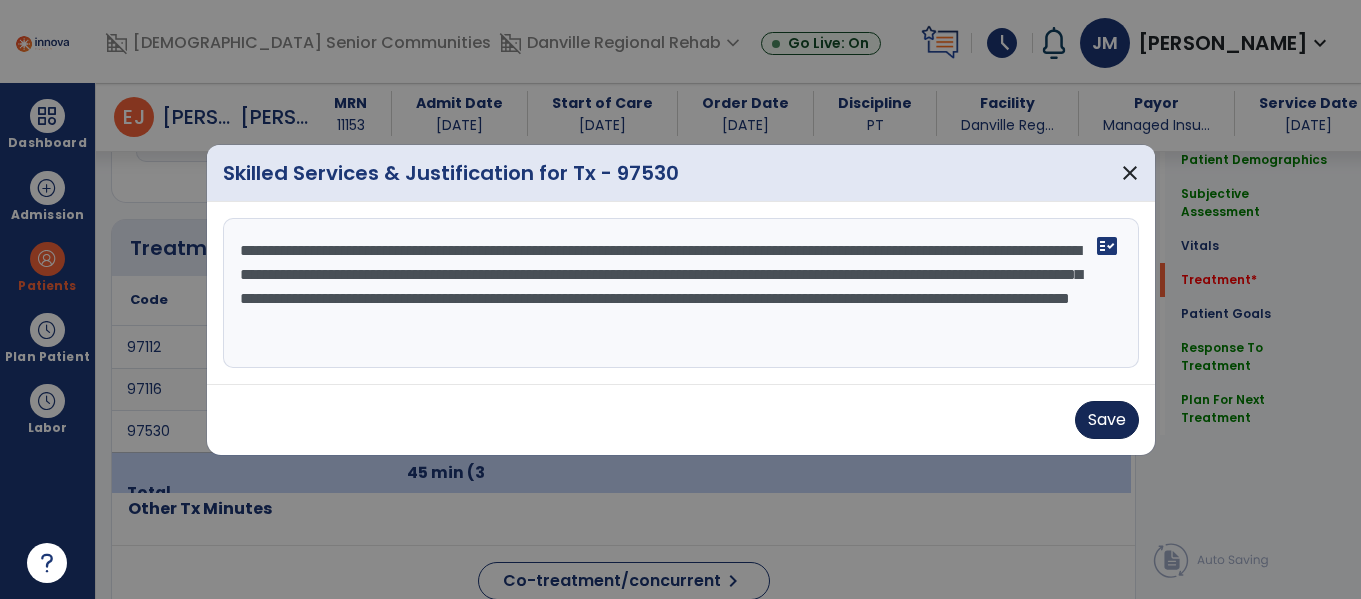 type on "**********" 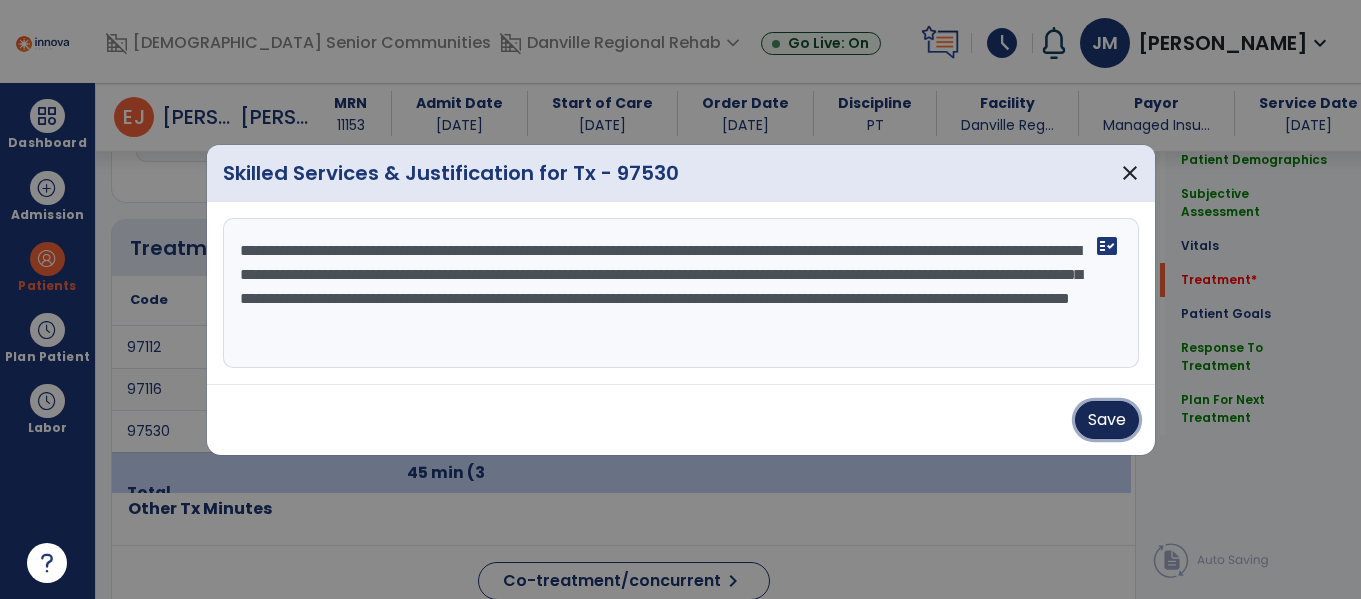 click on "Save" at bounding box center (1107, 420) 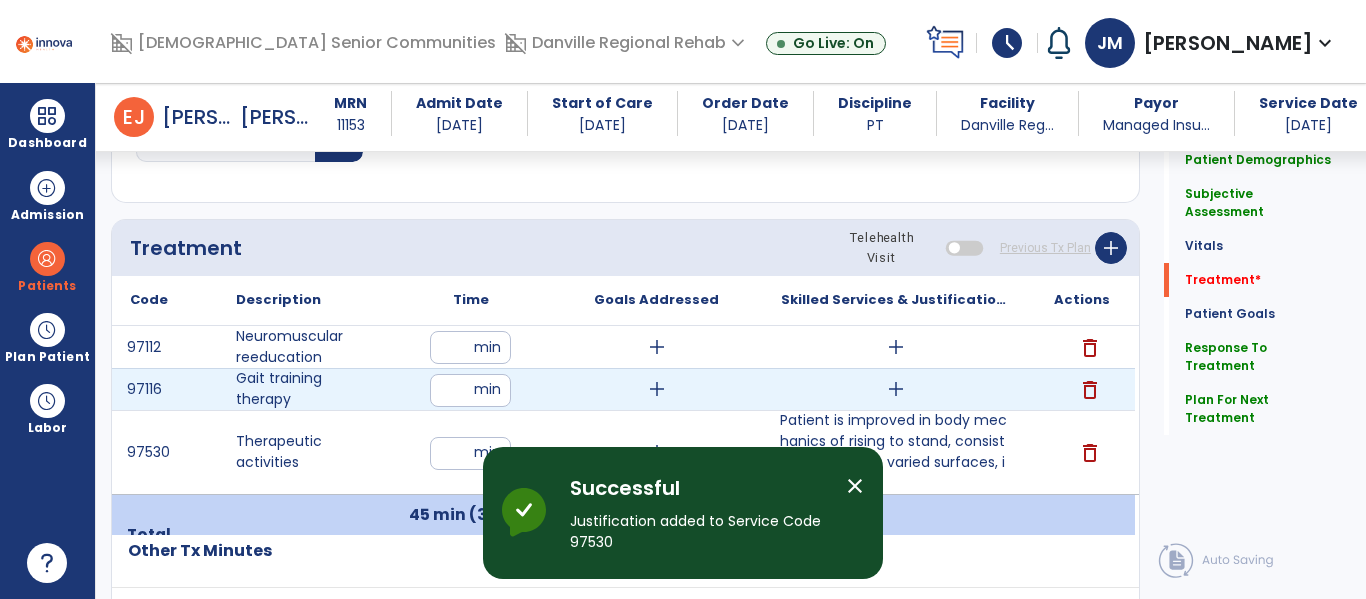 click on "add" at bounding box center [896, 389] 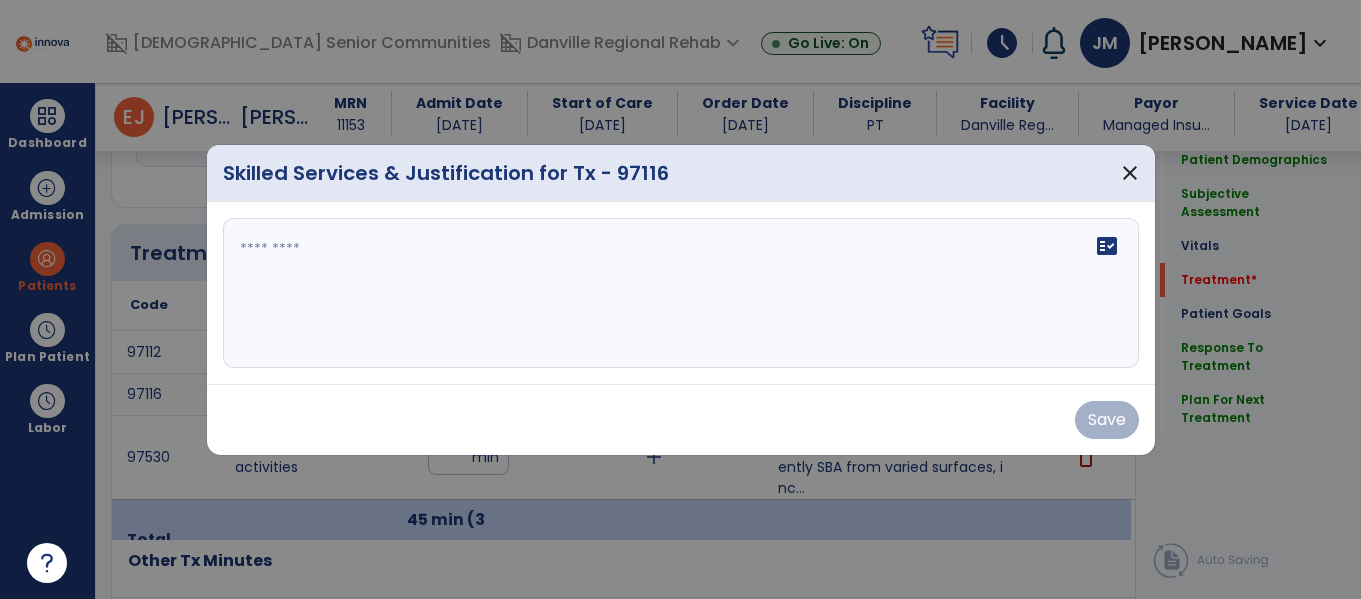 scroll, scrollTop: 1070, scrollLeft: 0, axis: vertical 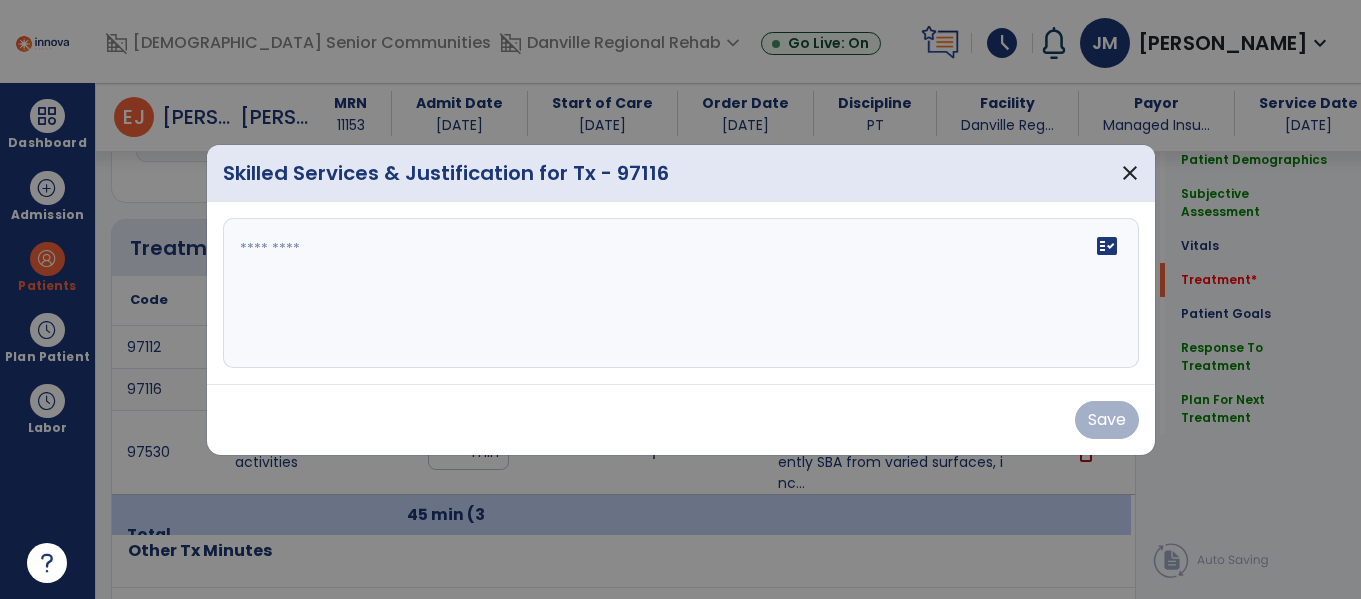 click on "fact_check" at bounding box center [681, 293] 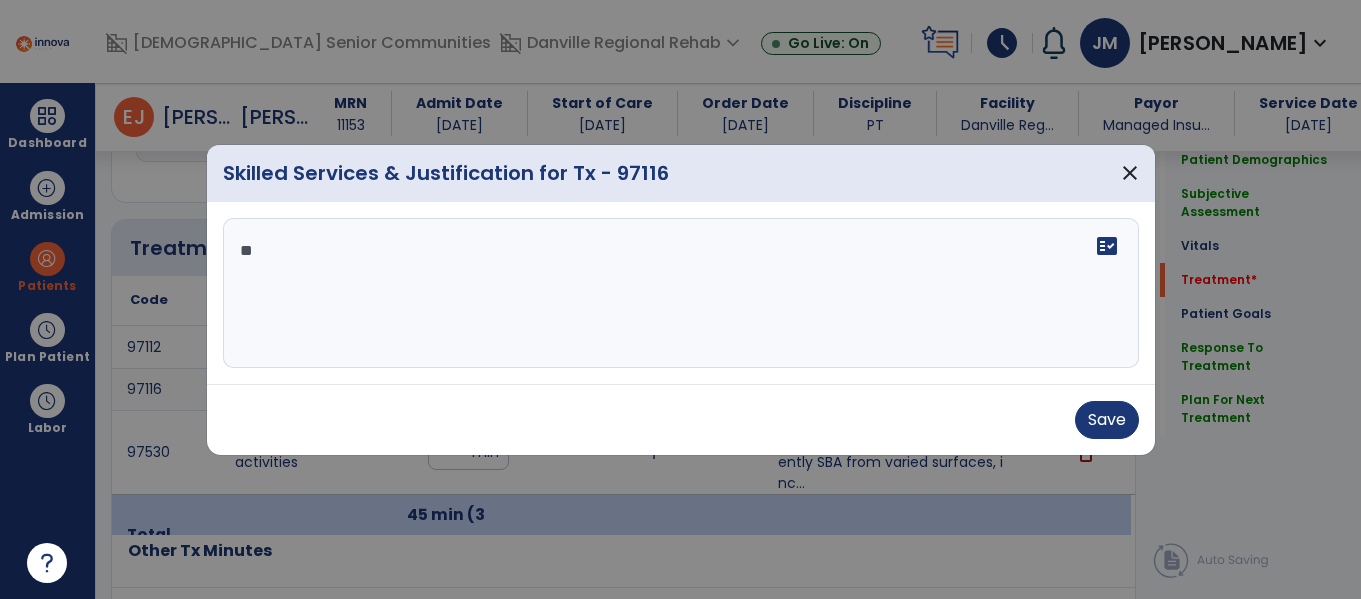 type on "*" 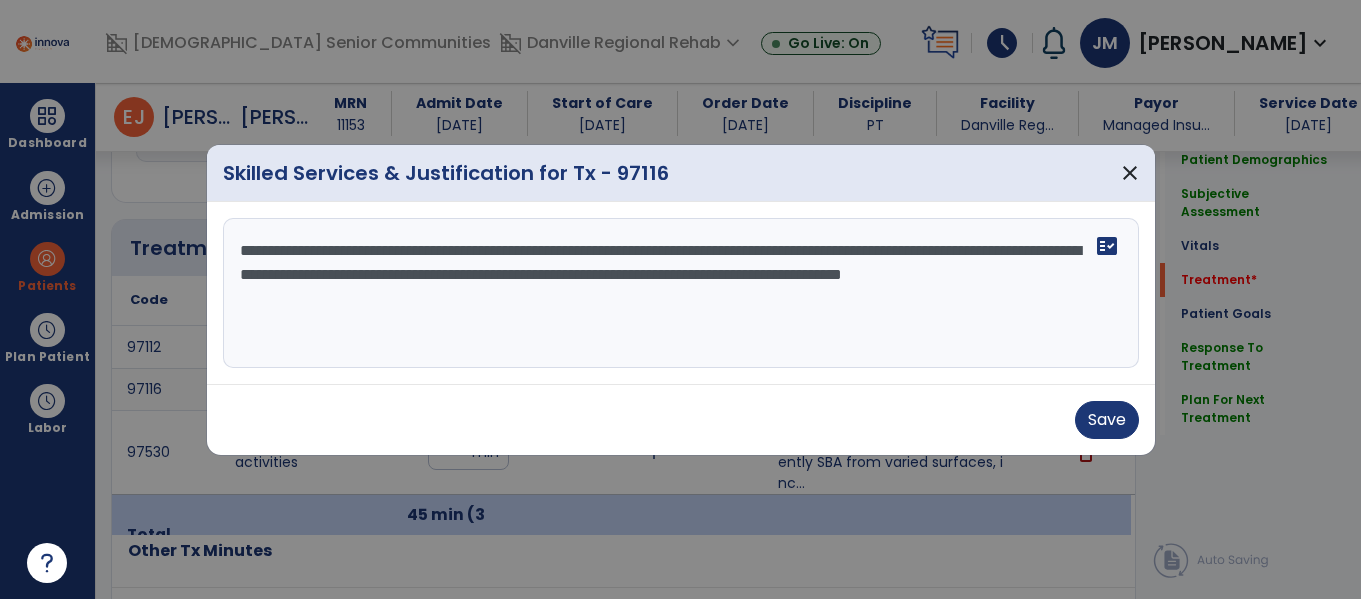 type on "**********" 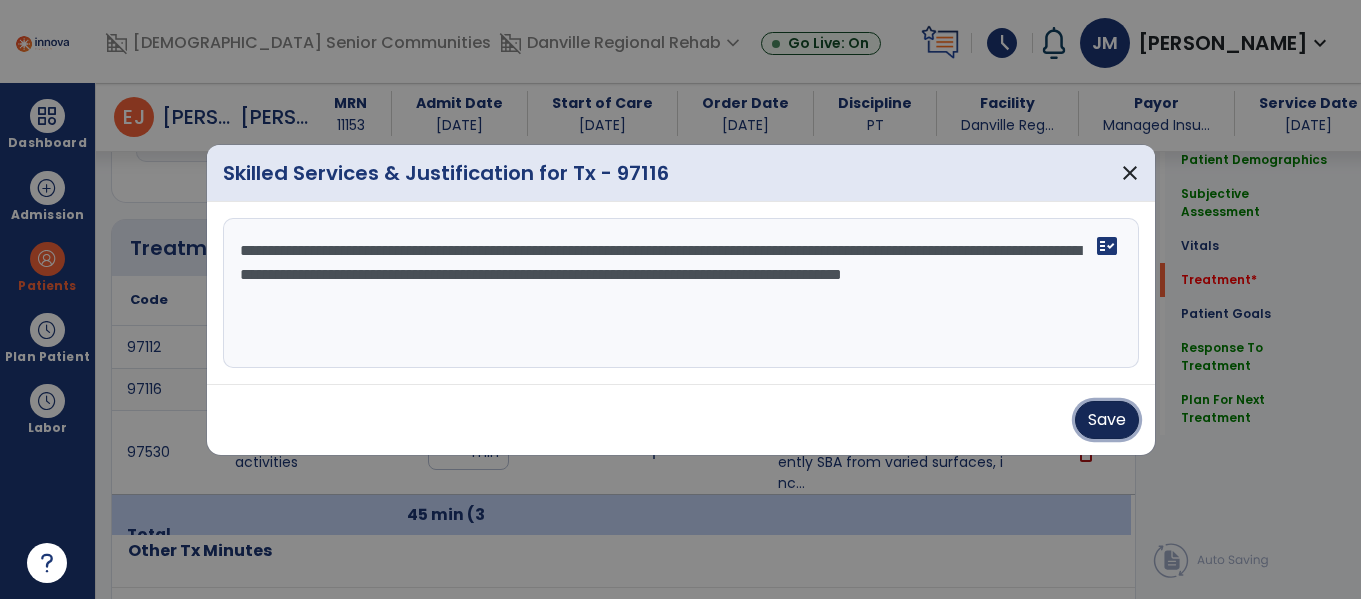 click on "Save" at bounding box center (1107, 420) 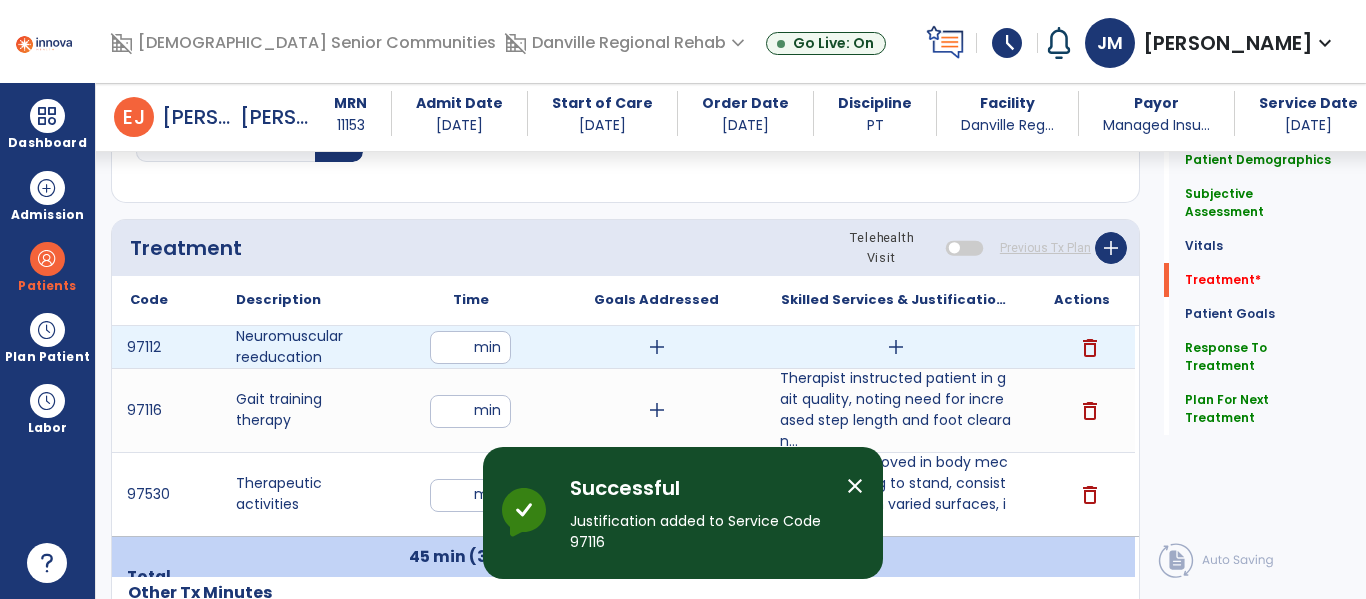 click on "add" at bounding box center [896, 347] 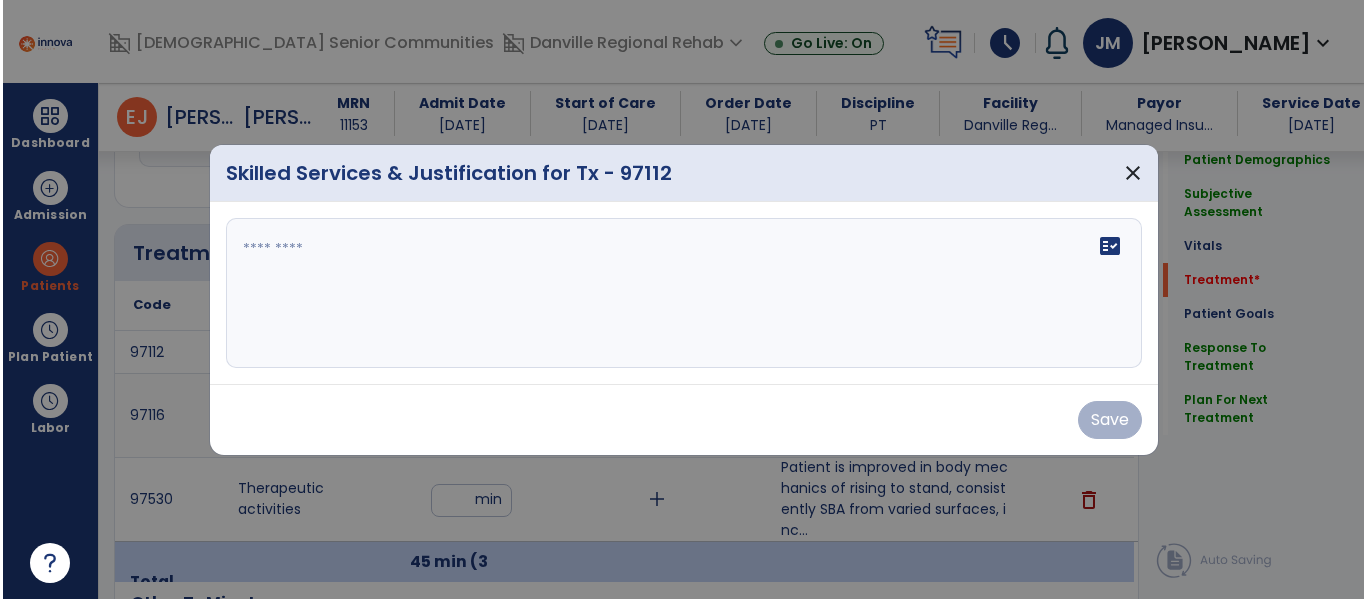 scroll, scrollTop: 1070, scrollLeft: 0, axis: vertical 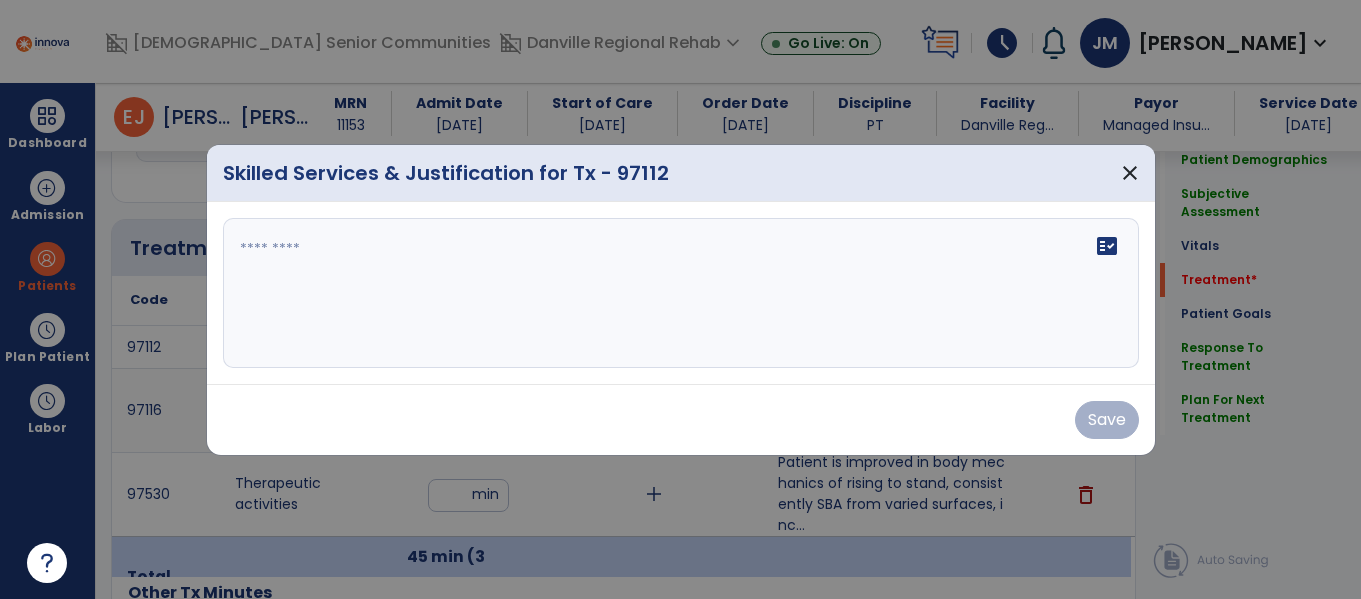 click on "fact_check" at bounding box center (681, 293) 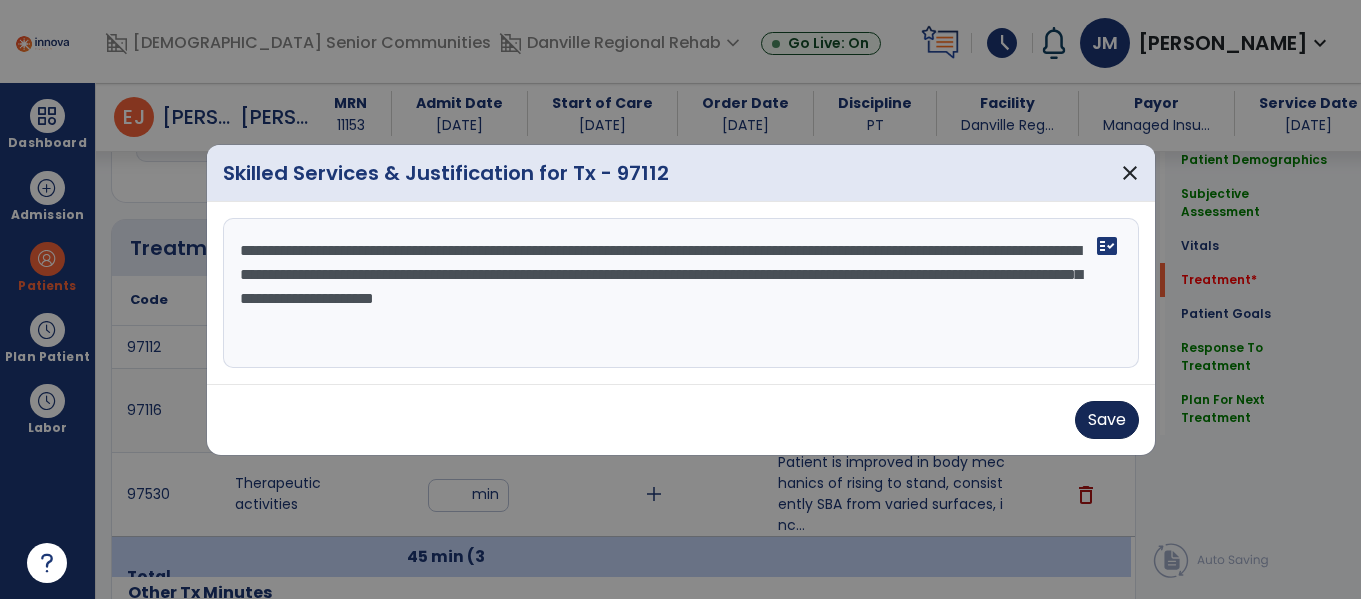 type on "**********" 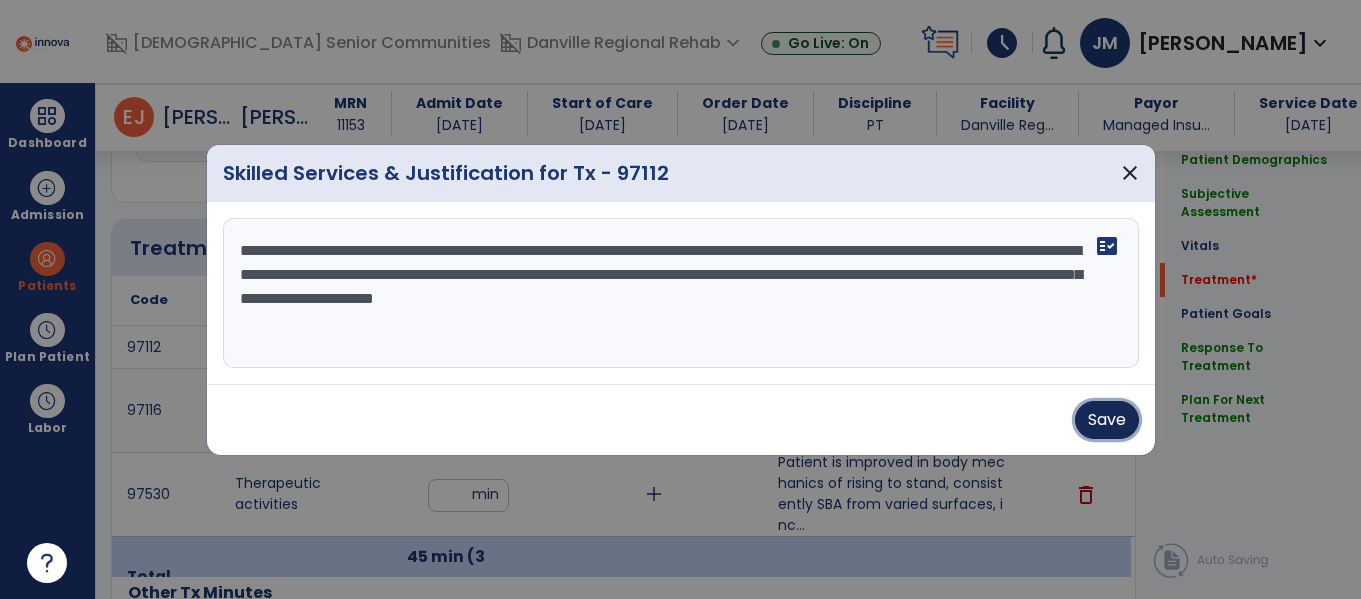 click on "Save" at bounding box center (1107, 420) 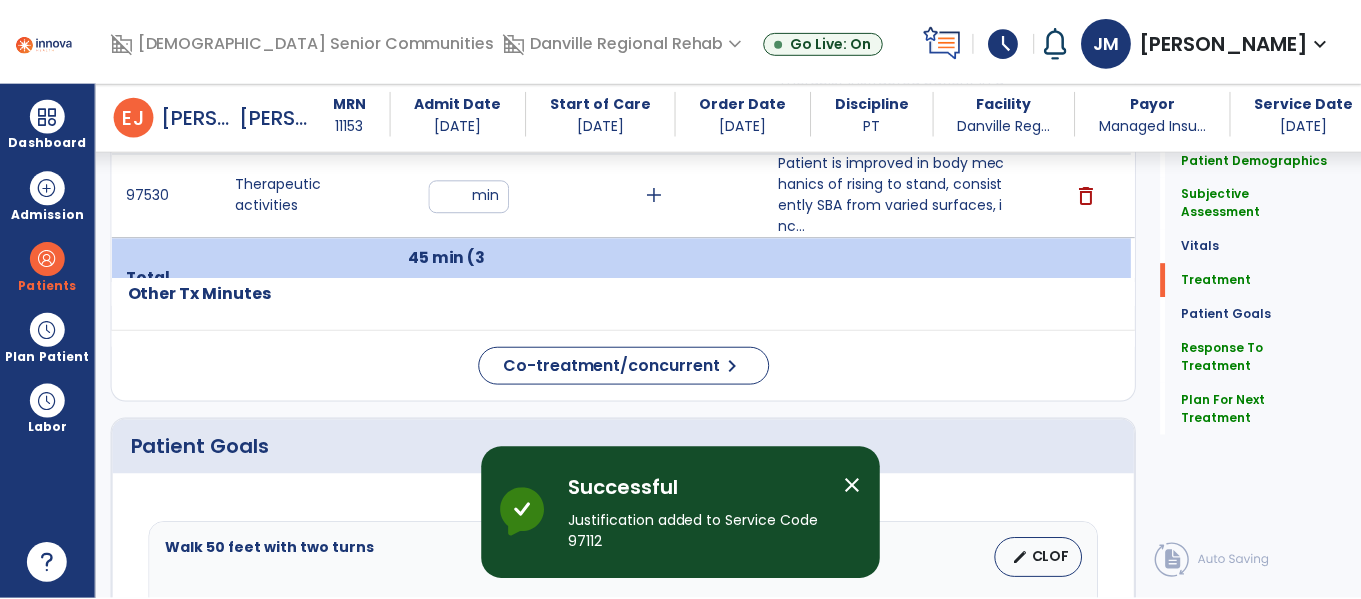 scroll, scrollTop: 1415, scrollLeft: 0, axis: vertical 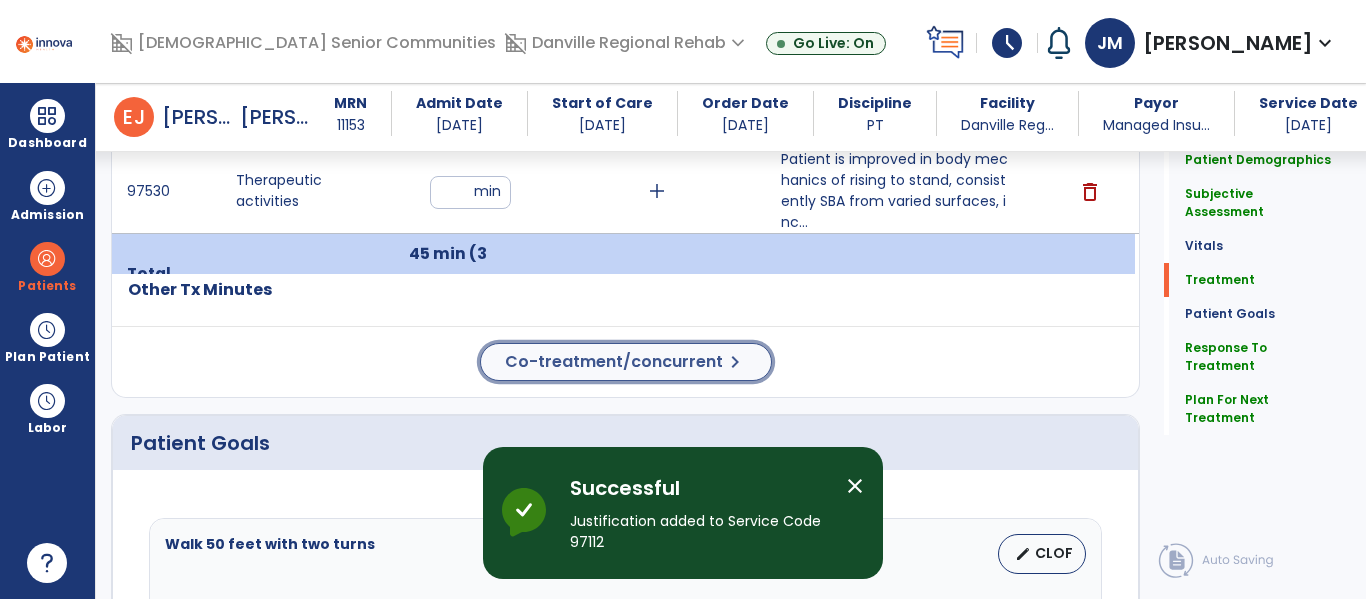 click on "Co-treatment/concurrent" 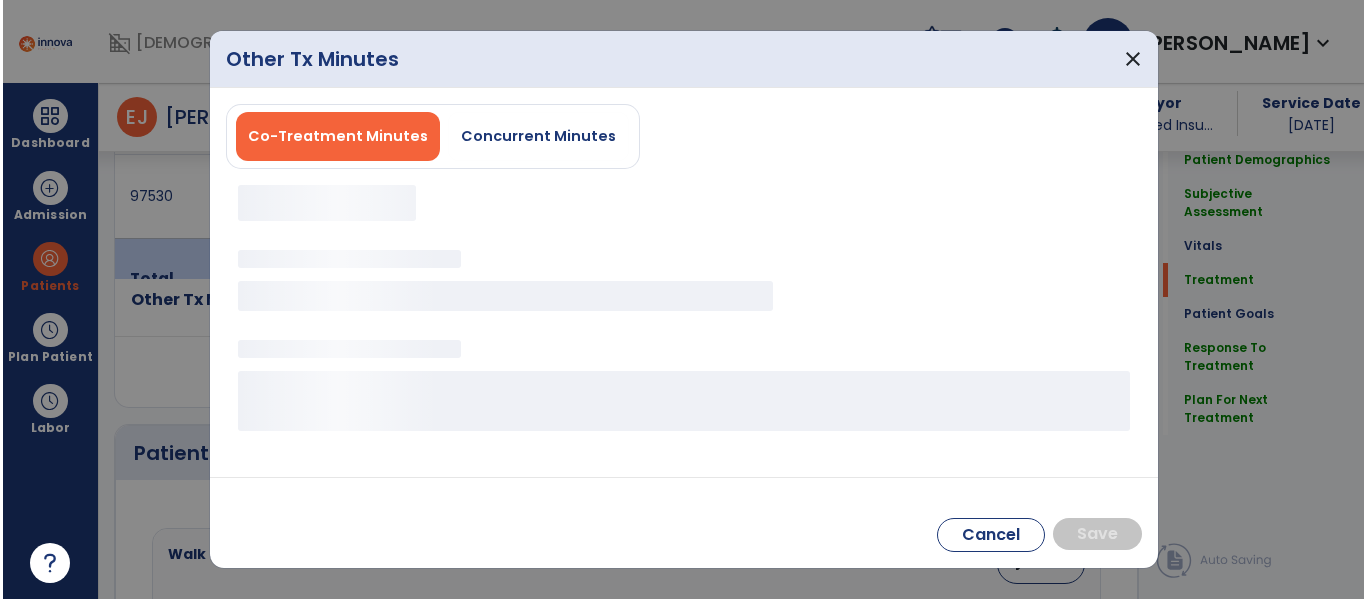 scroll, scrollTop: 1410, scrollLeft: 0, axis: vertical 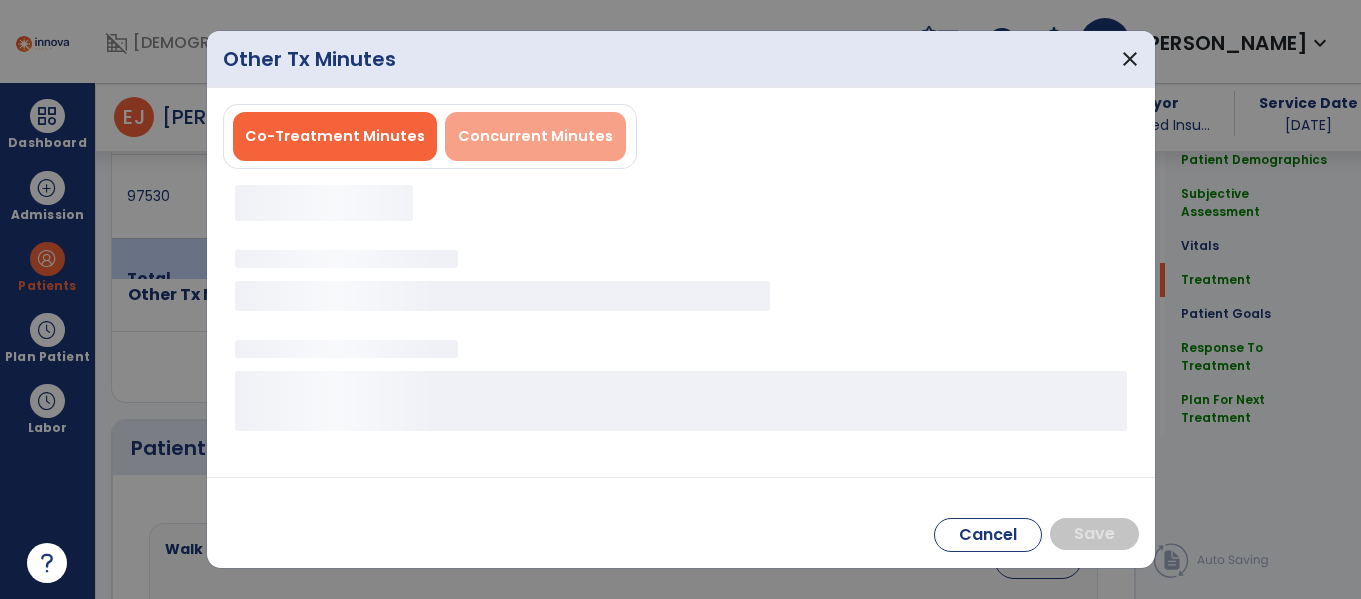 click on "Concurrent Minutes" at bounding box center [535, 136] 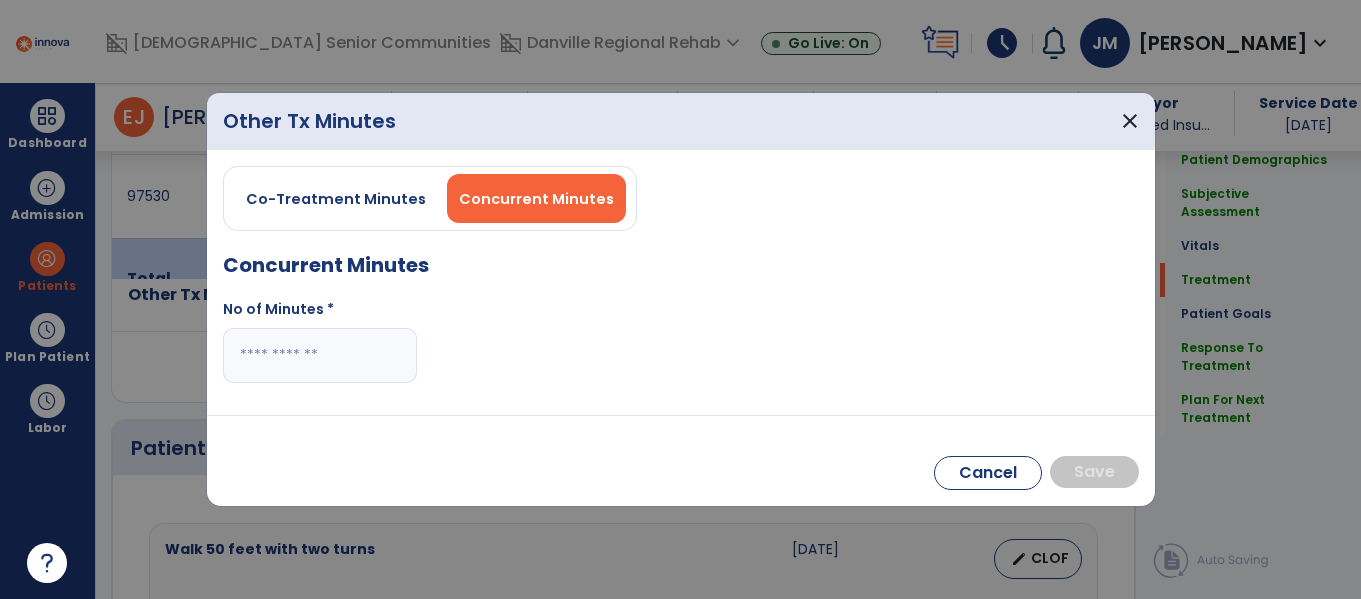 click at bounding box center (320, 355) 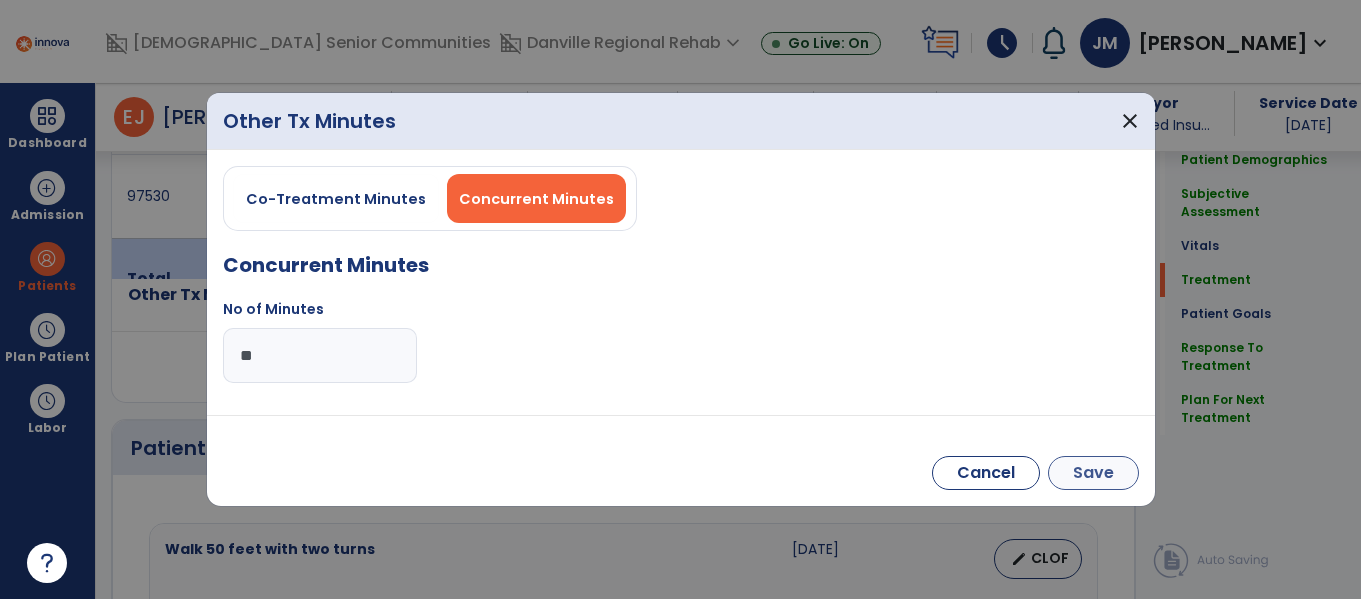 type on "**" 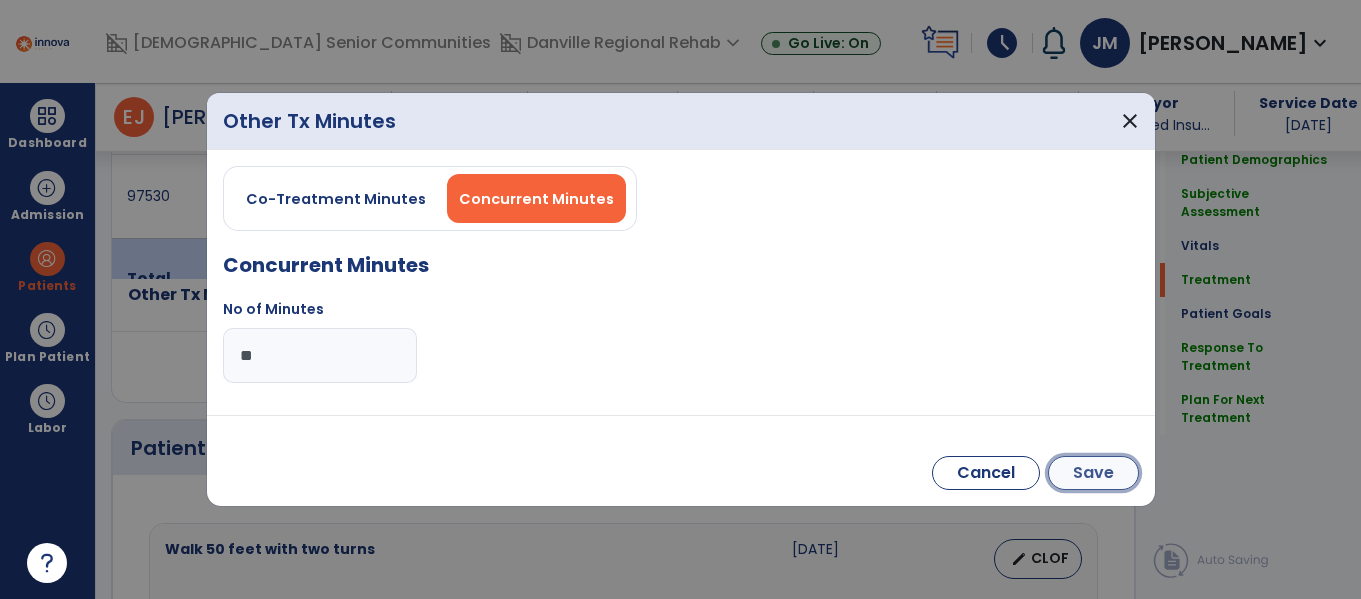 click on "Save" at bounding box center (1093, 473) 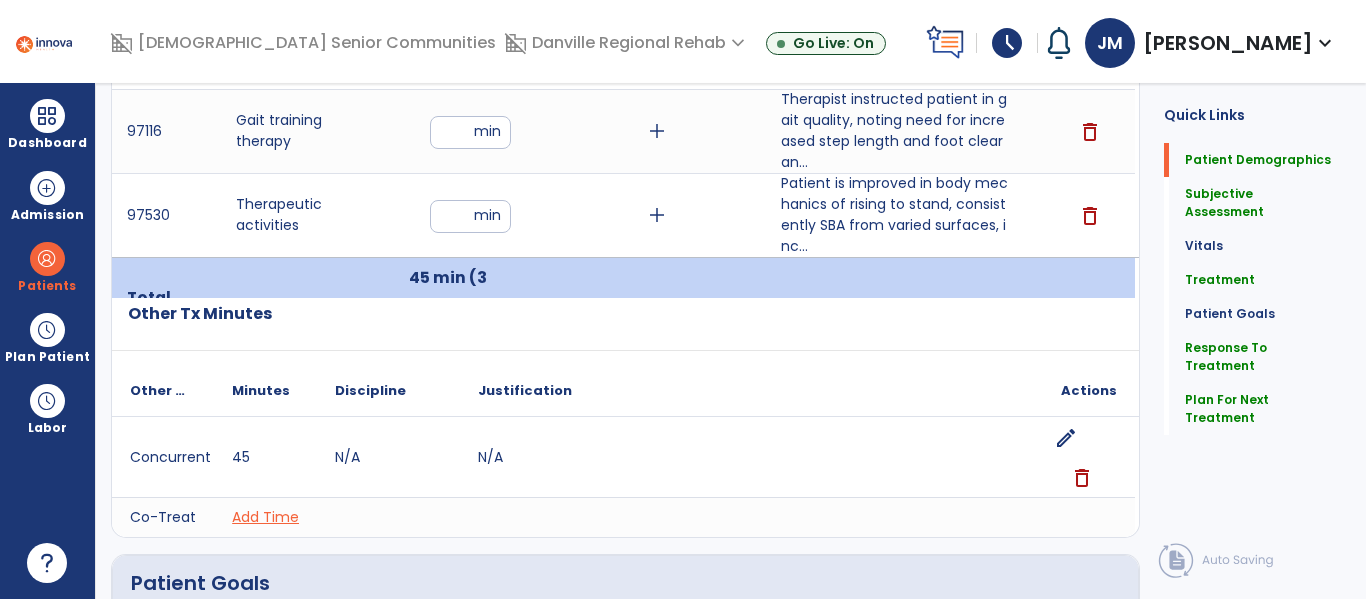 scroll, scrollTop: 0, scrollLeft: 0, axis: both 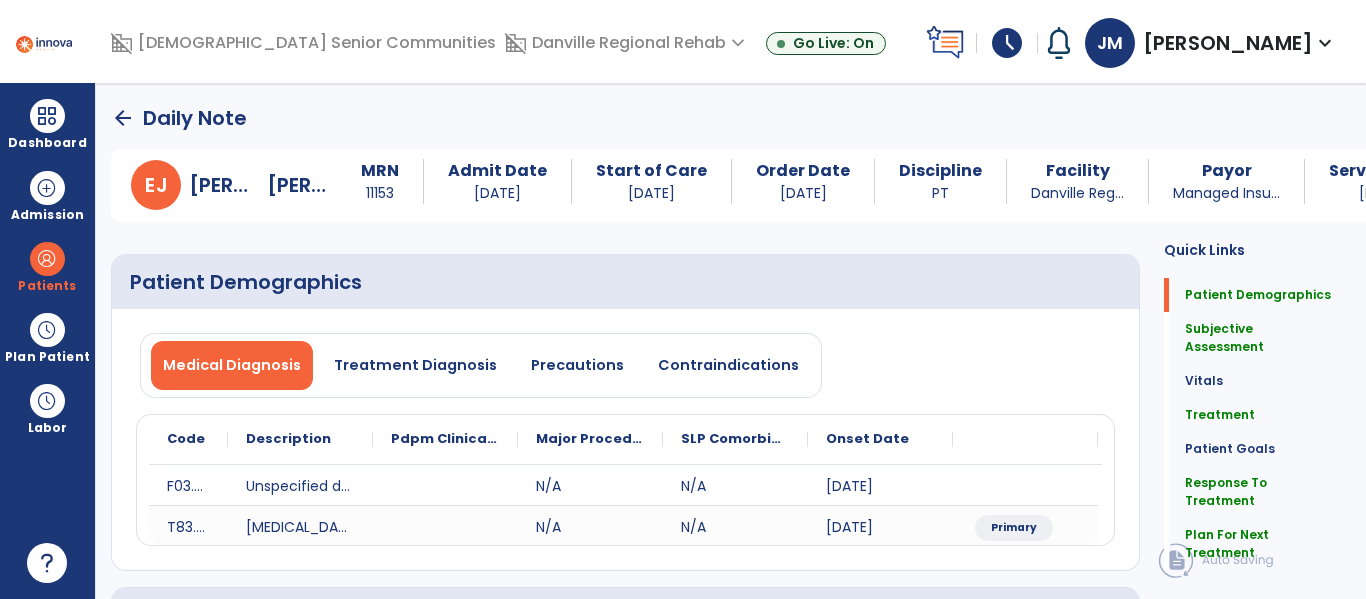 click on "arrow_back" 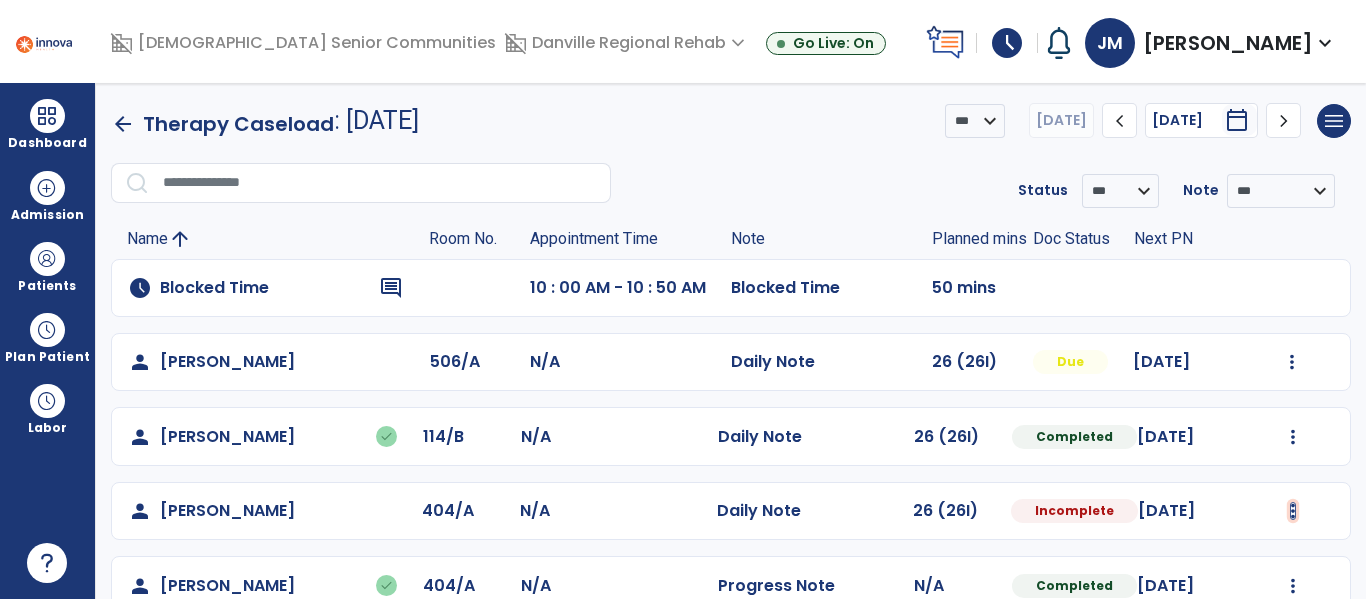 click at bounding box center (1292, 362) 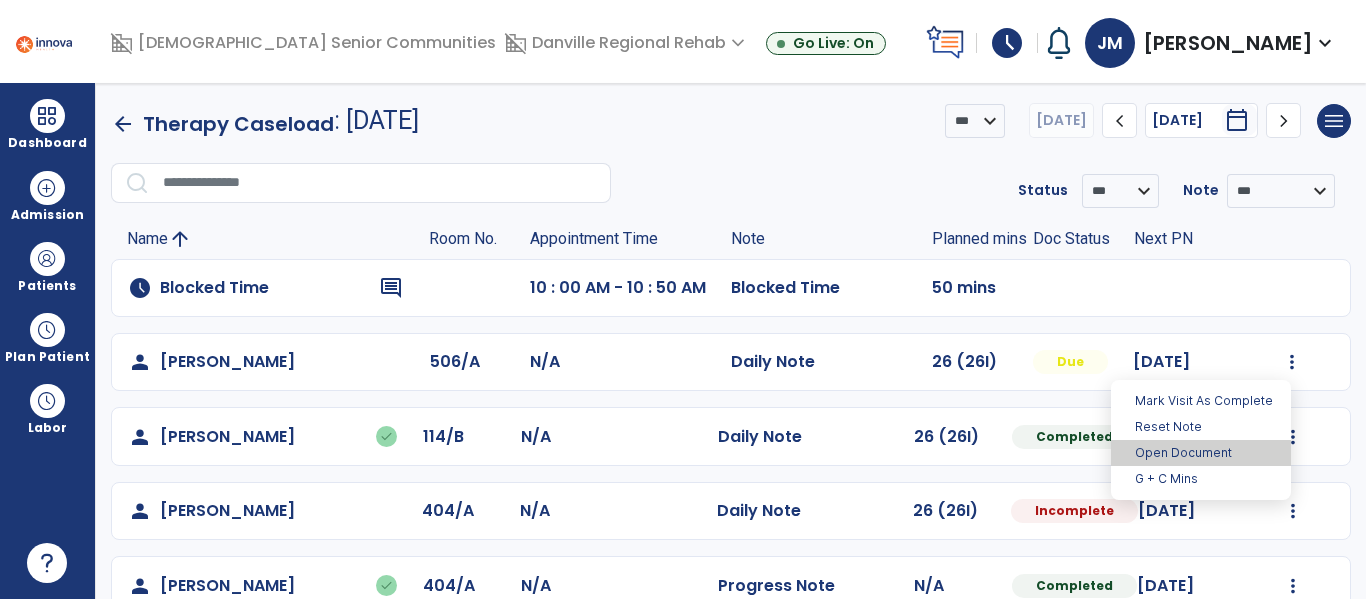 click on "Open Document" at bounding box center (1201, 453) 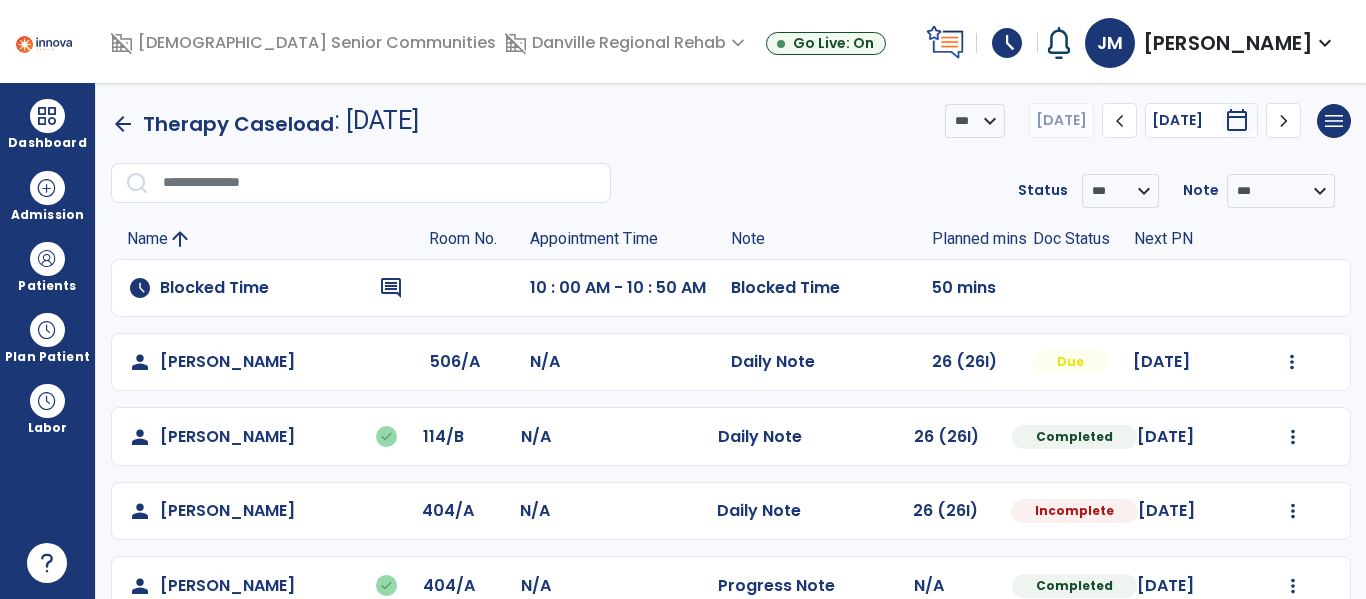 select on "*" 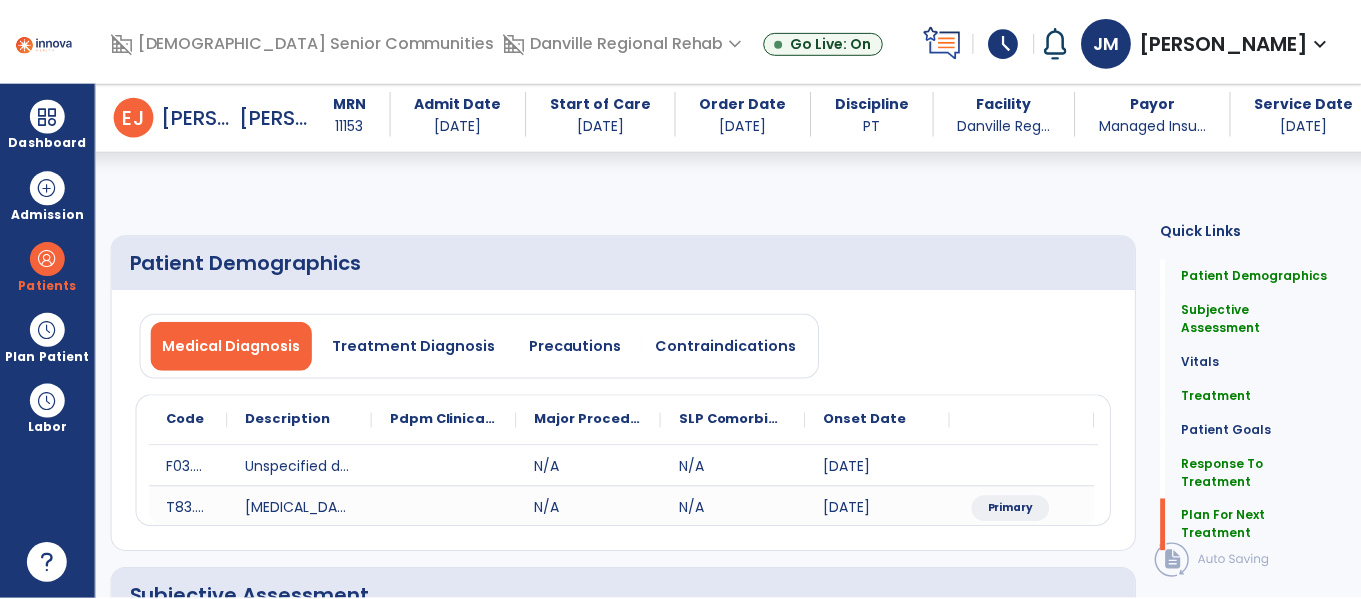 scroll, scrollTop: 3257, scrollLeft: 0, axis: vertical 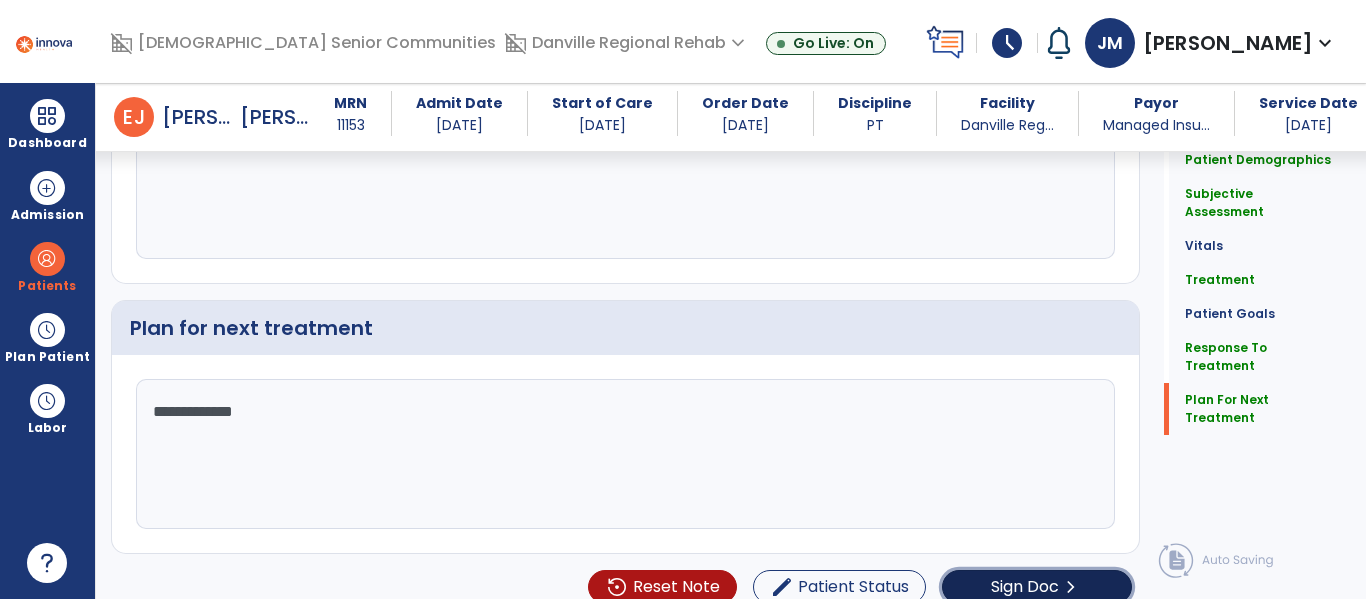 click on "Sign Doc" 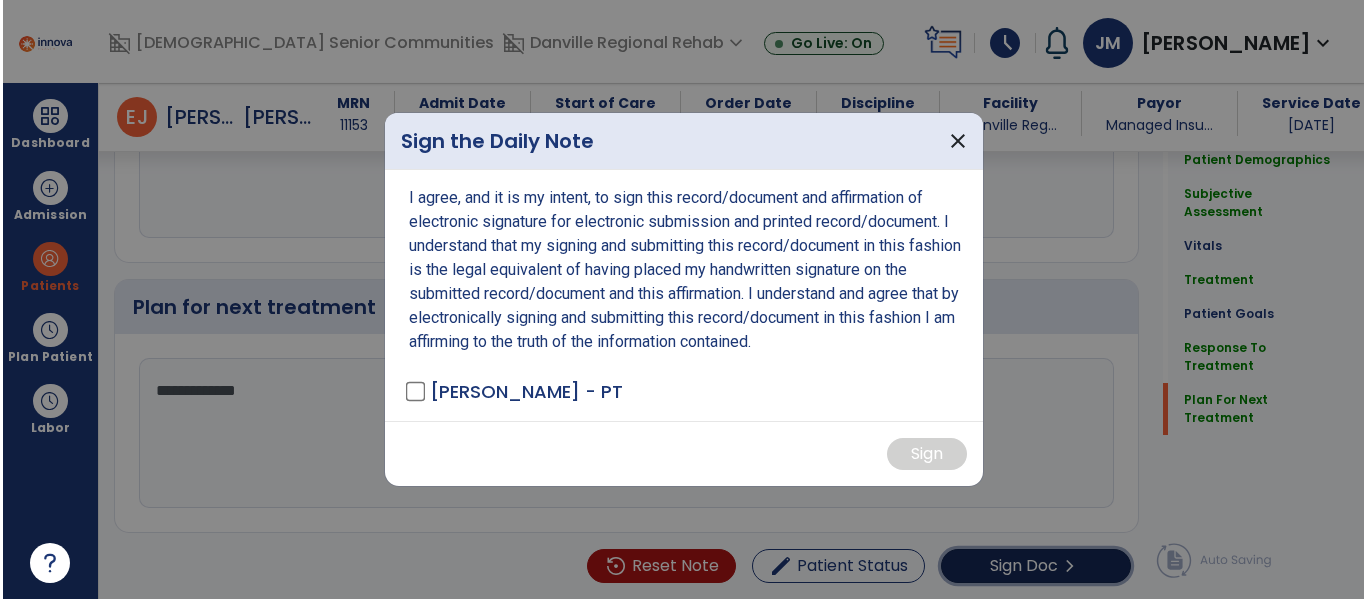 scroll, scrollTop: 3318, scrollLeft: 0, axis: vertical 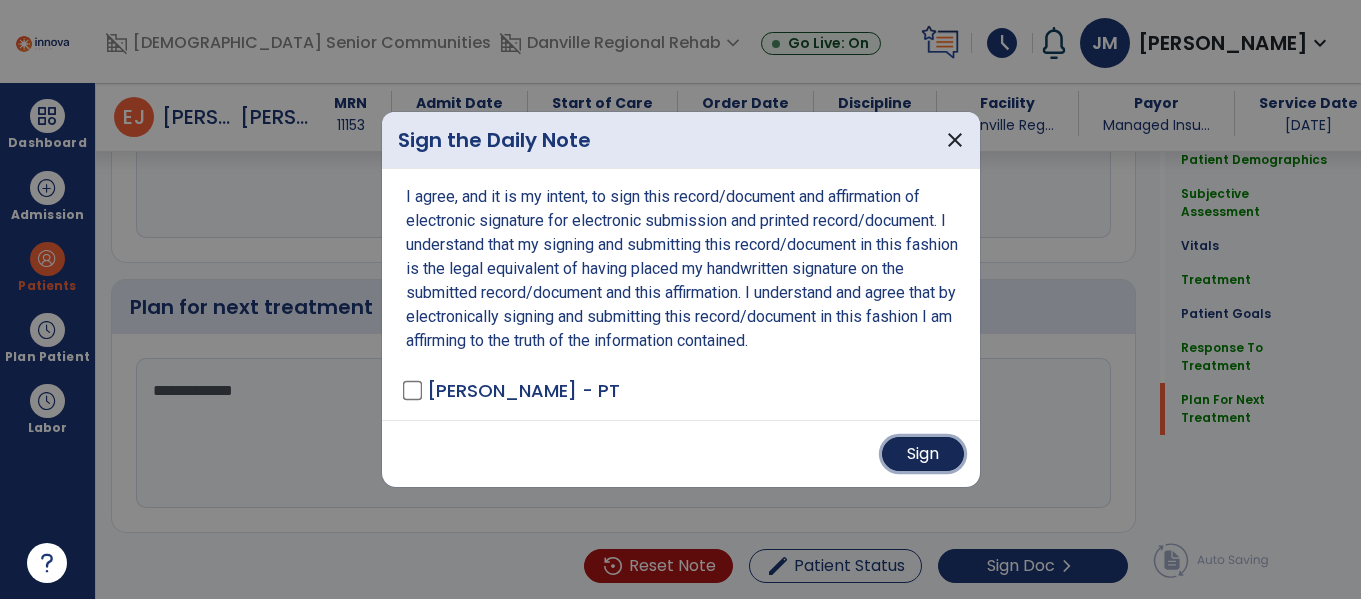 click on "Sign" at bounding box center [923, 454] 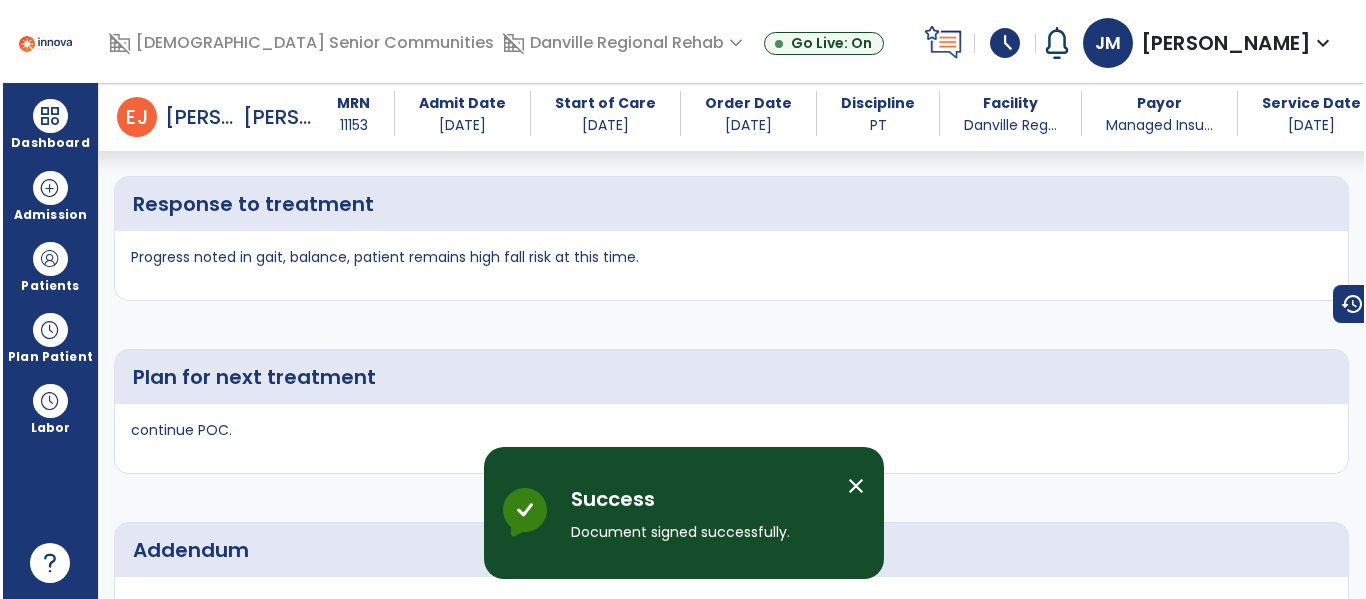scroll, scrollTop: 0, scrollLeft: 0, axis: both 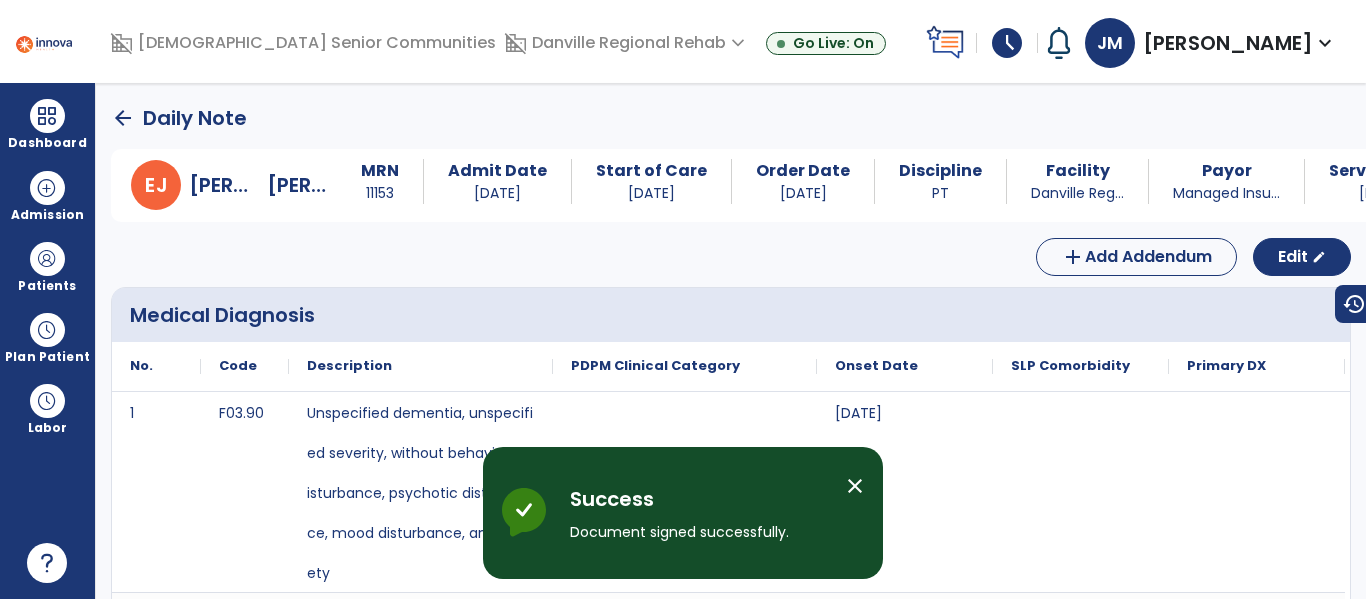 click on "arrow_back" 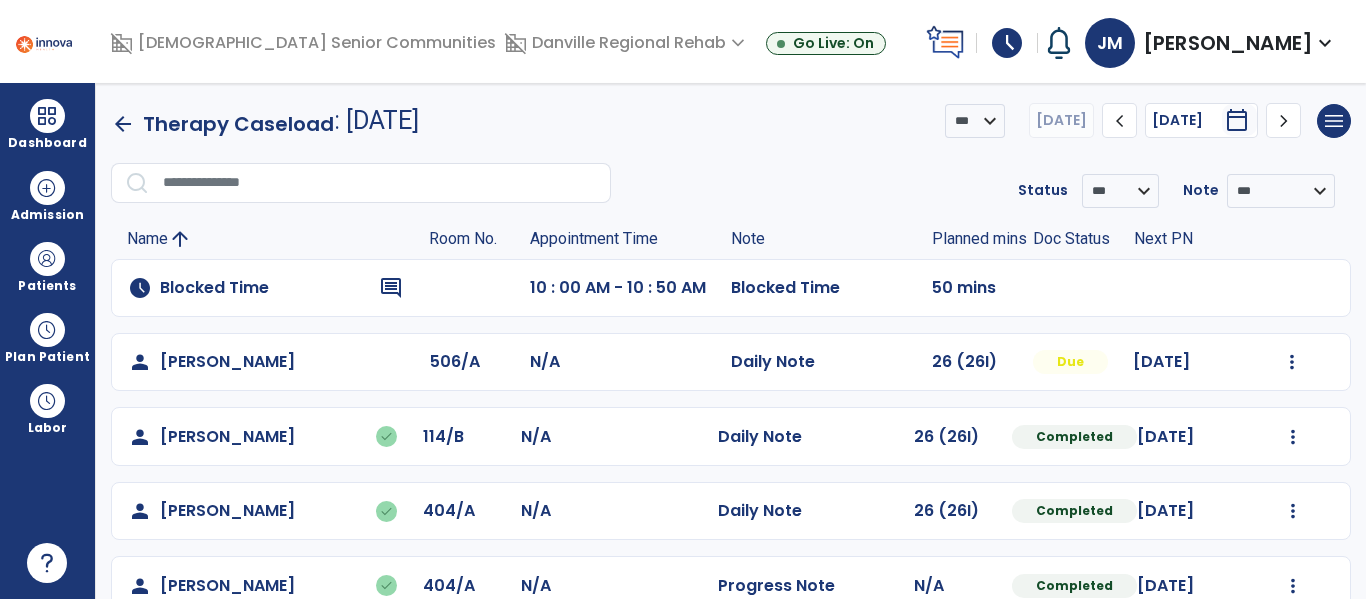 scroll, scrollTop: 0, scrollLeft: 0, axis: both 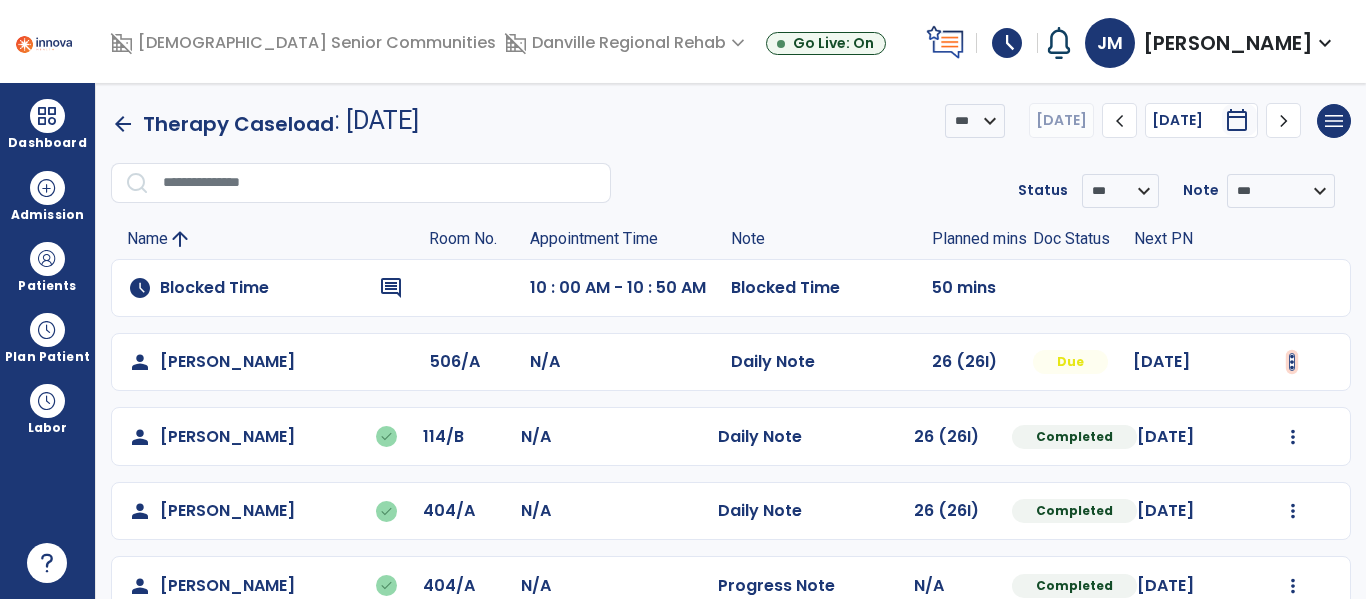 click at bounding box center (1292, 362) 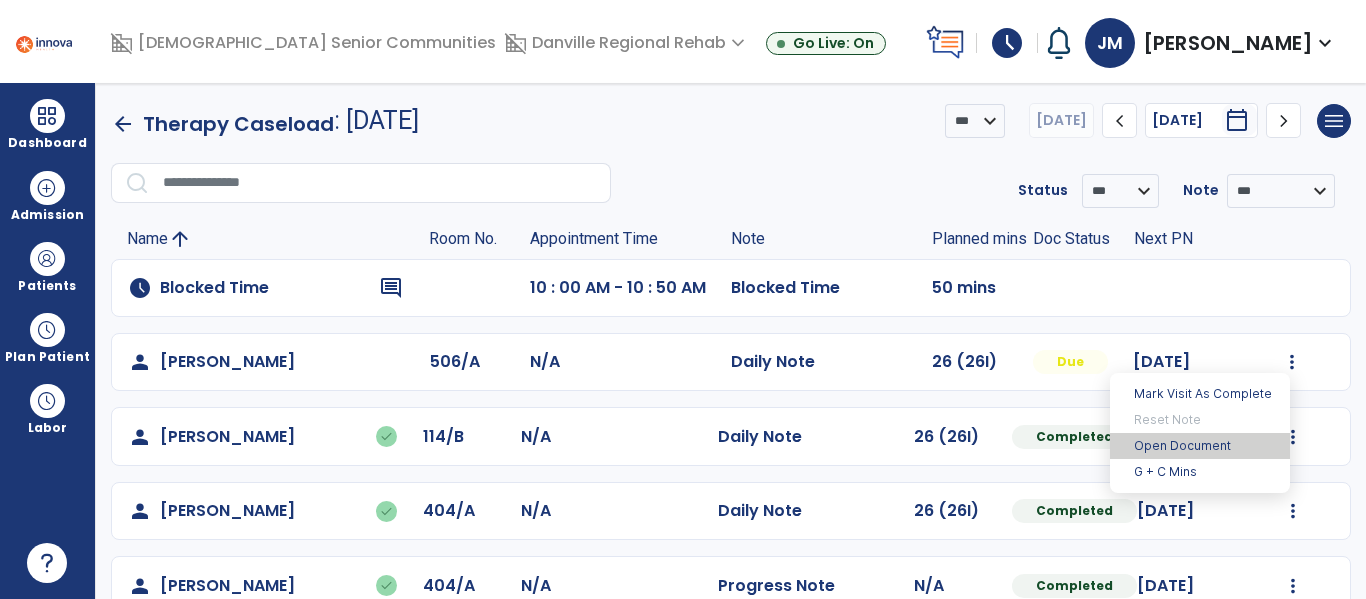 click on "Open Document" at bounding box center [1200, 446] 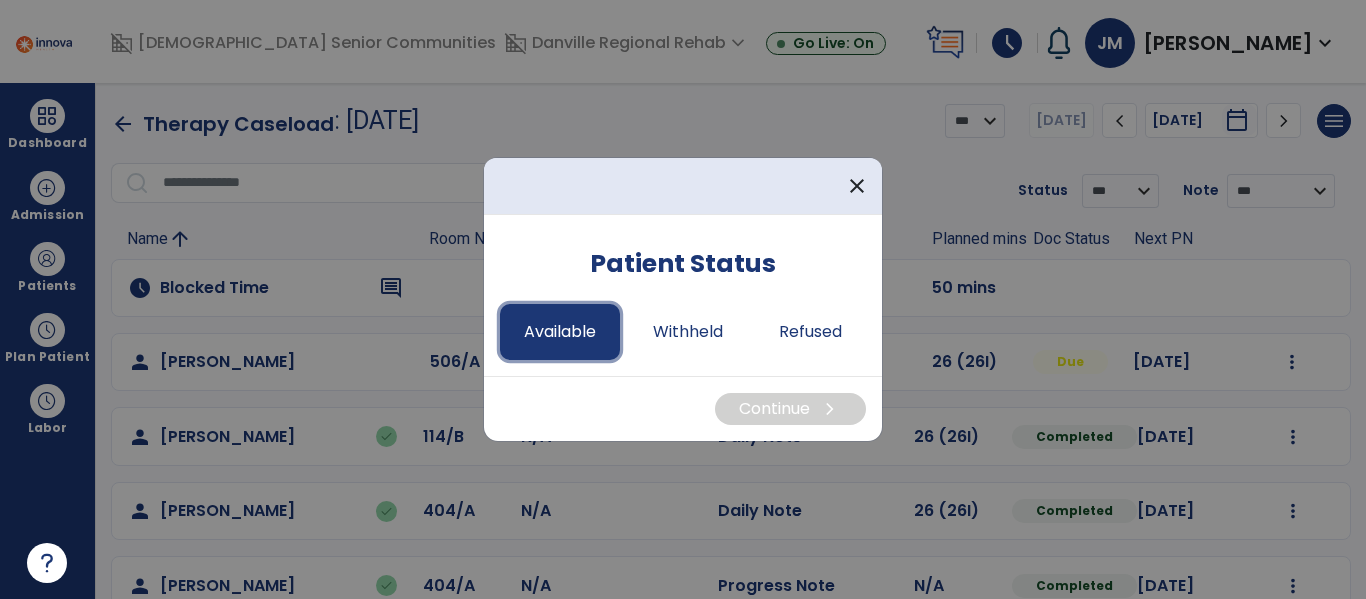 click on "Available" at bounding box center (560, 332) 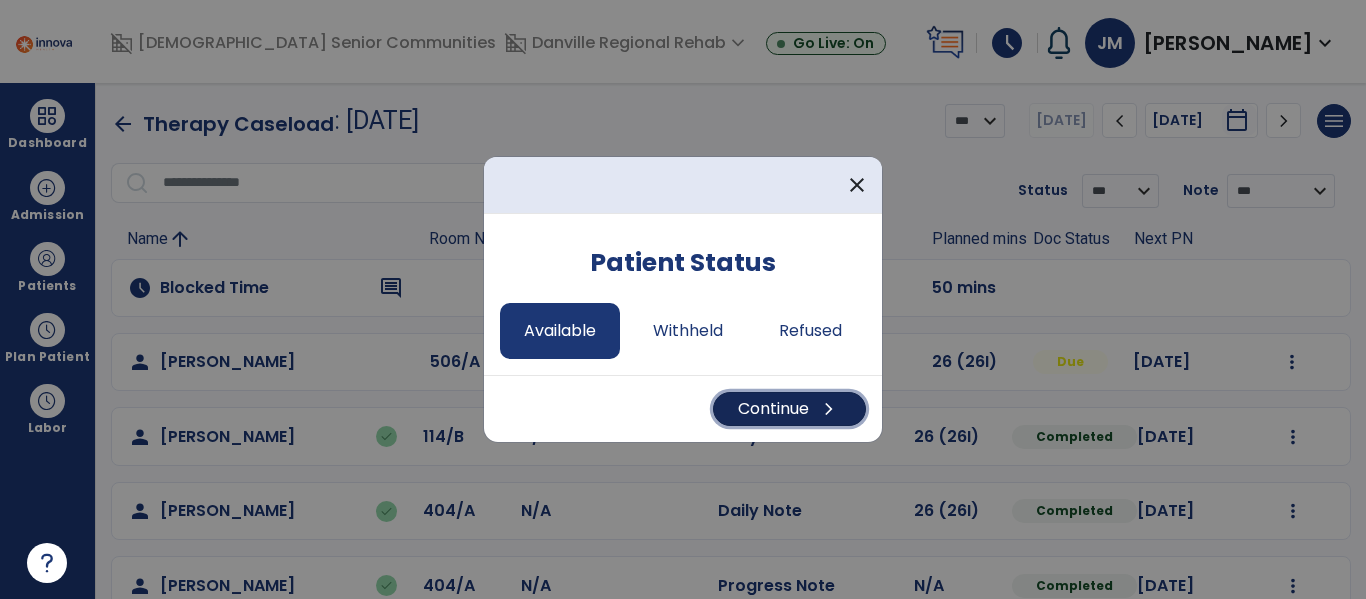 click on "Continue   chevron_right" at bounding box center [789, 409] 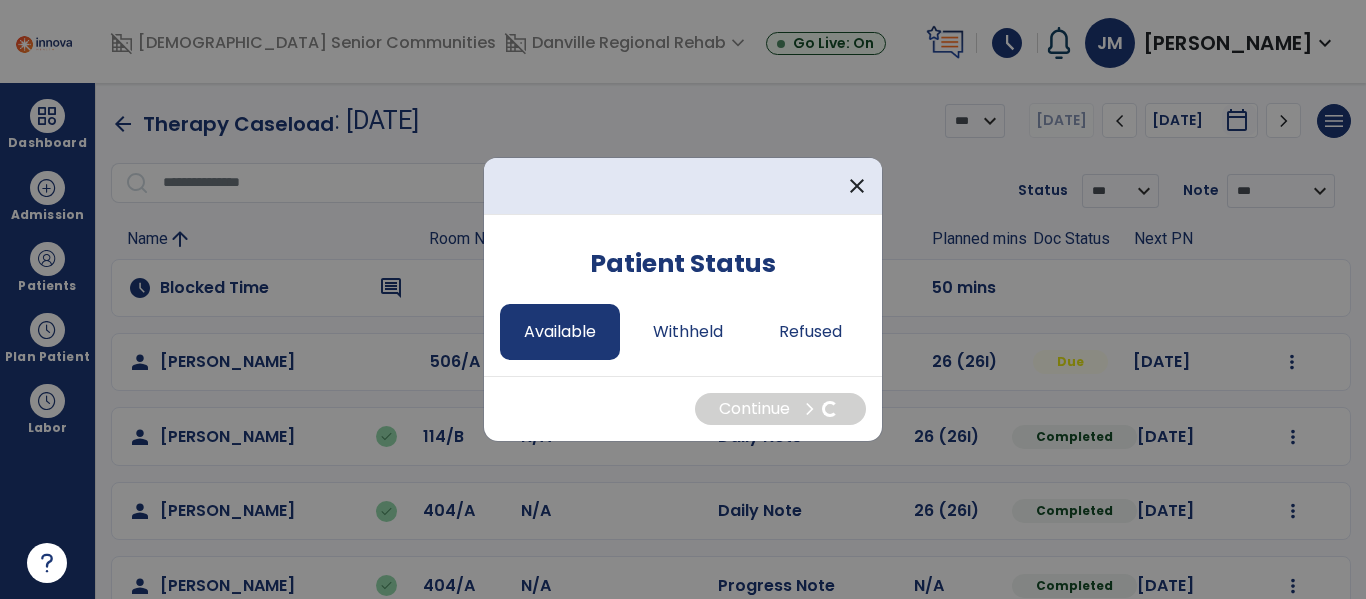 select on "*" 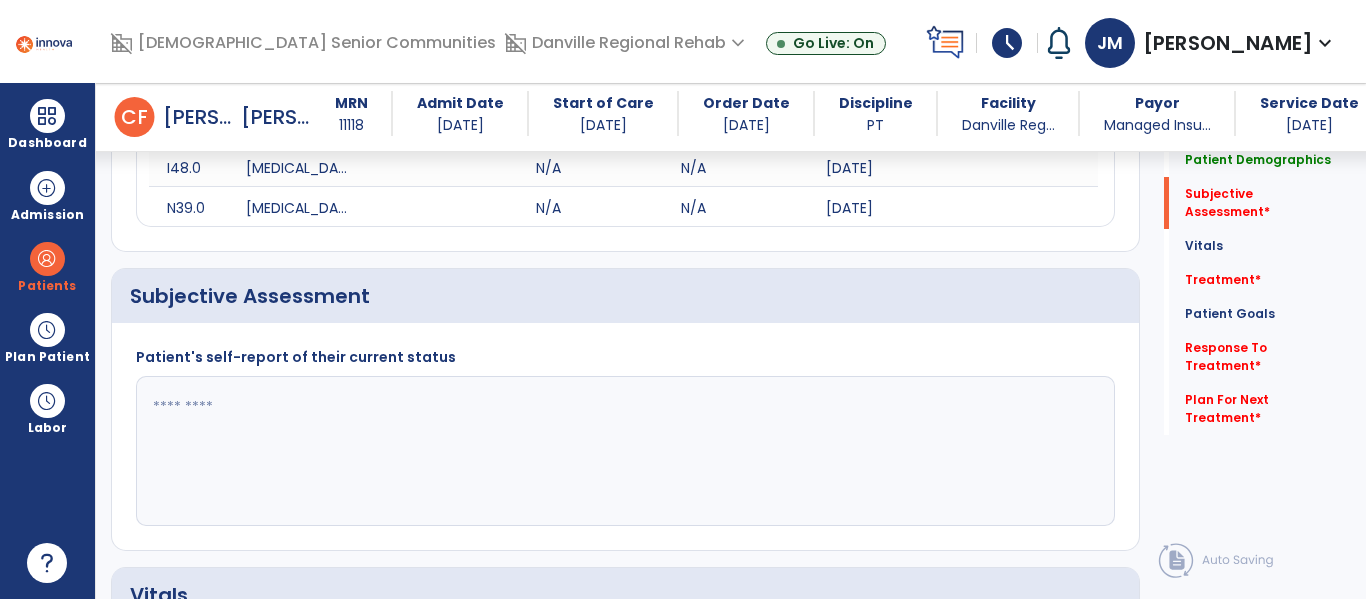 scroll, scrollTop: 347, scrollLeft: 0, axis: vertical 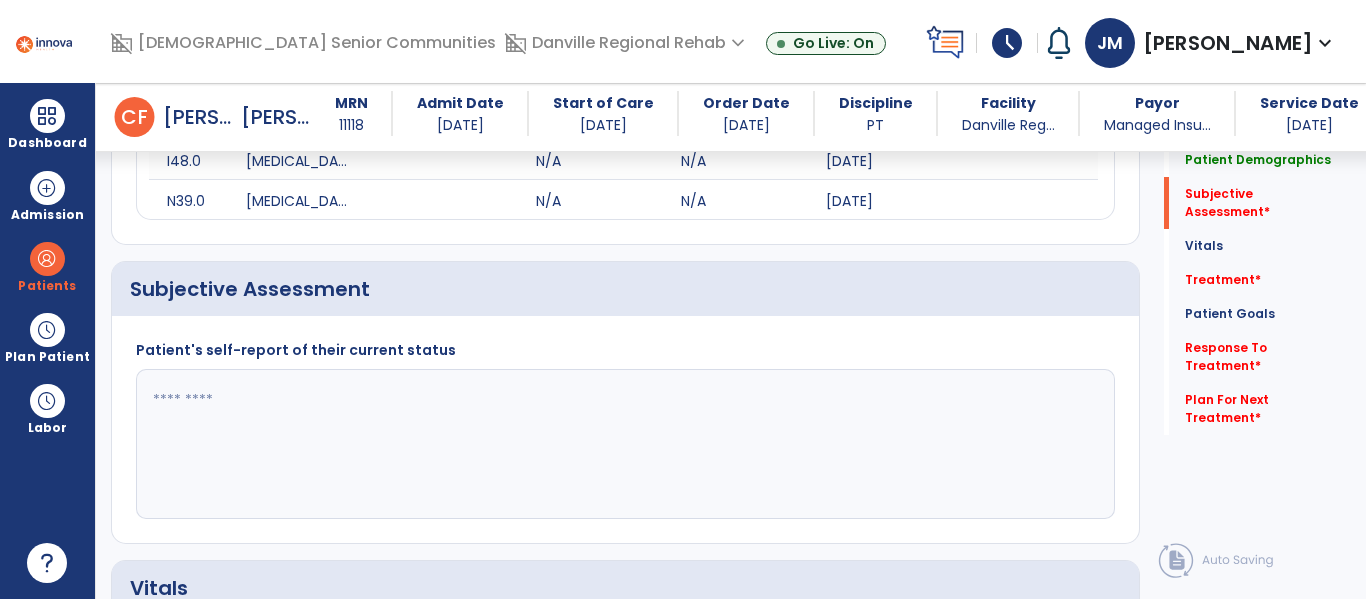 click 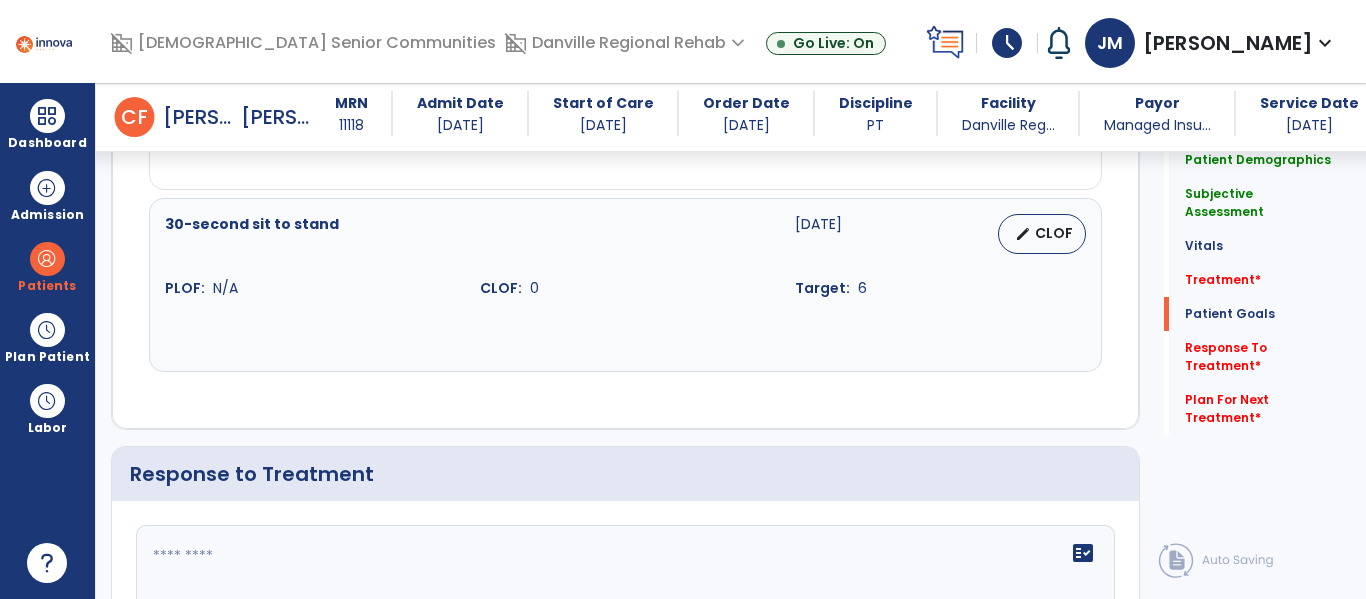 scroll, scrollTop: 2680, scrollLeft: 0, axis: vertical 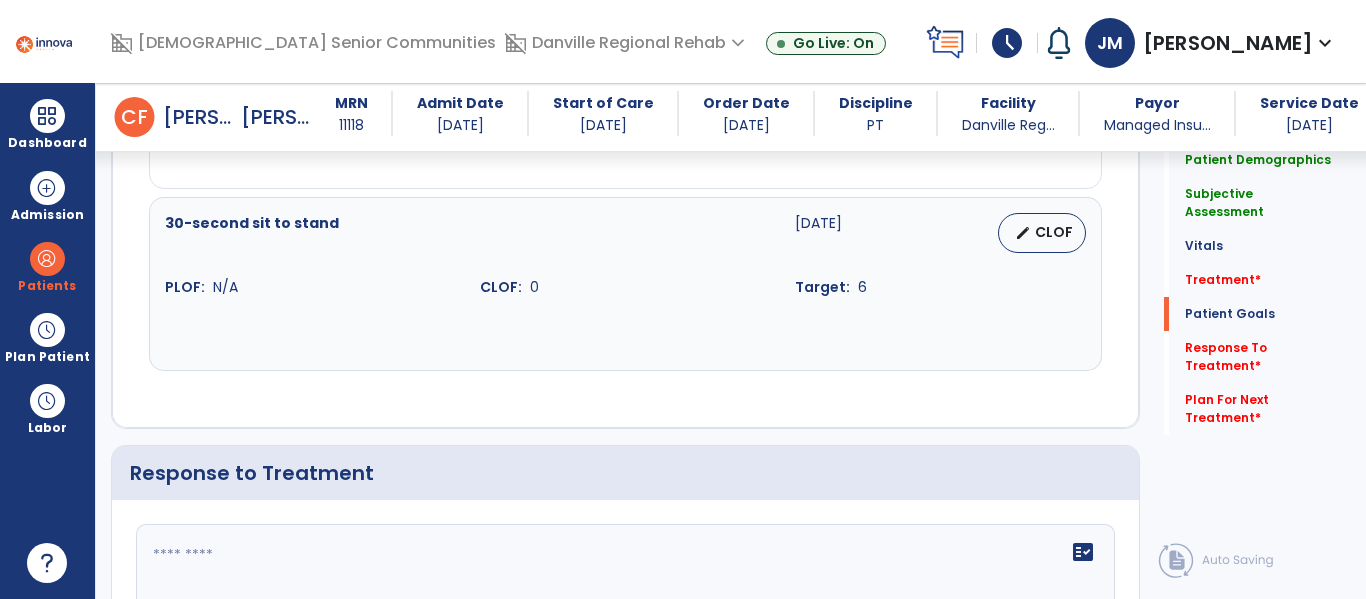 type on "**********" 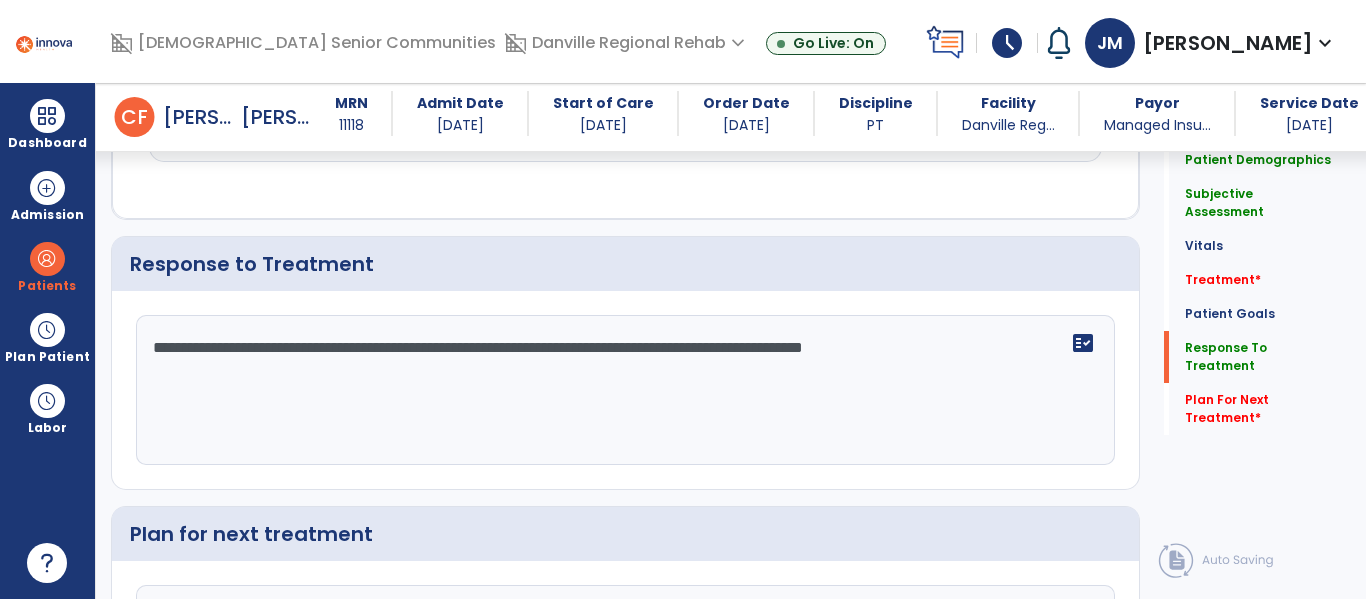 scroll, scrollTop: 2953, scrollLeft: 0, axis: vertical 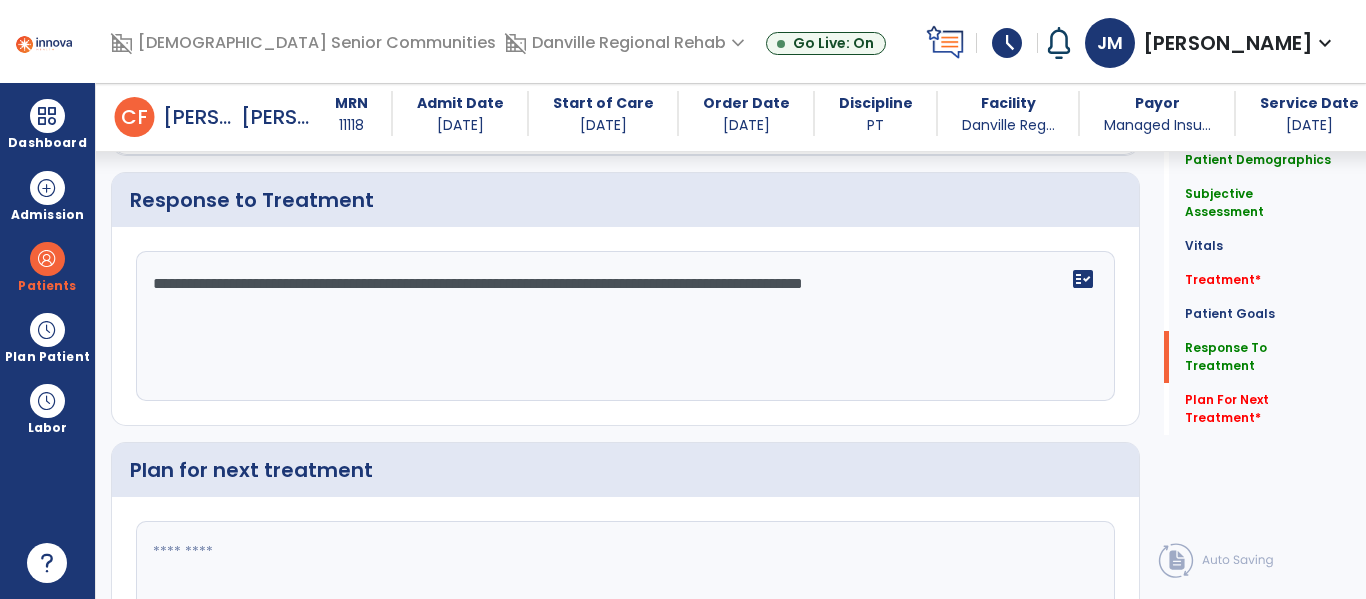 type on "**********" 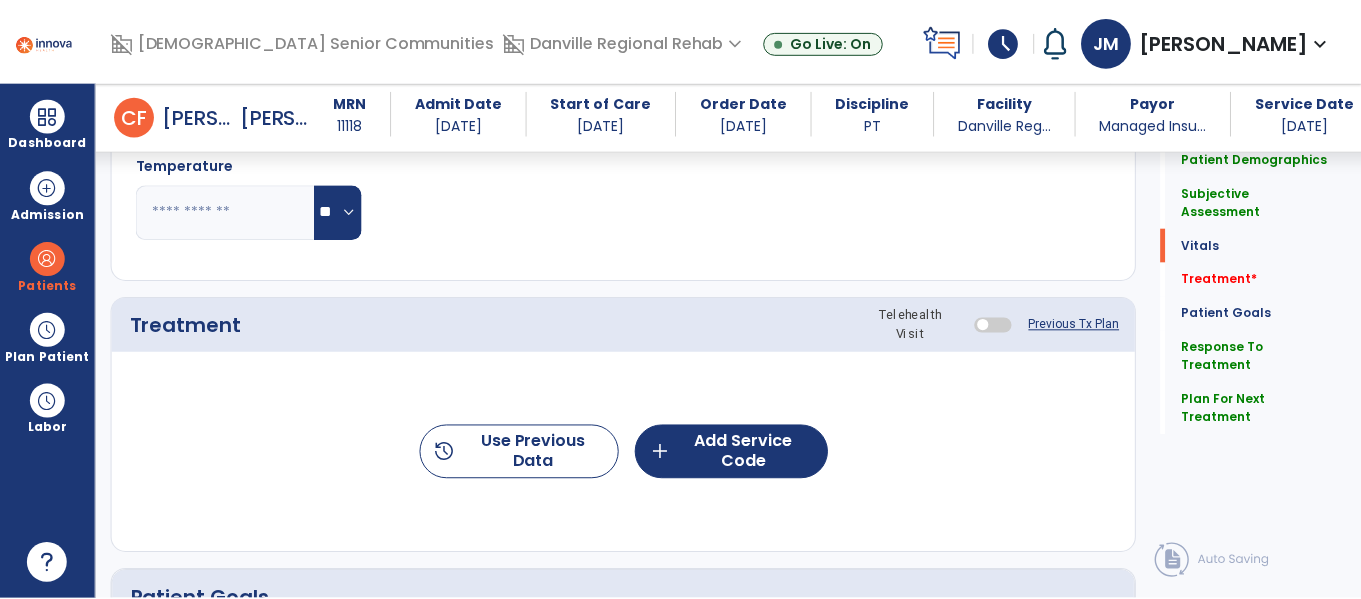 scroll, scrollTop: 1044, scrollLeft: 0, axis: vertical 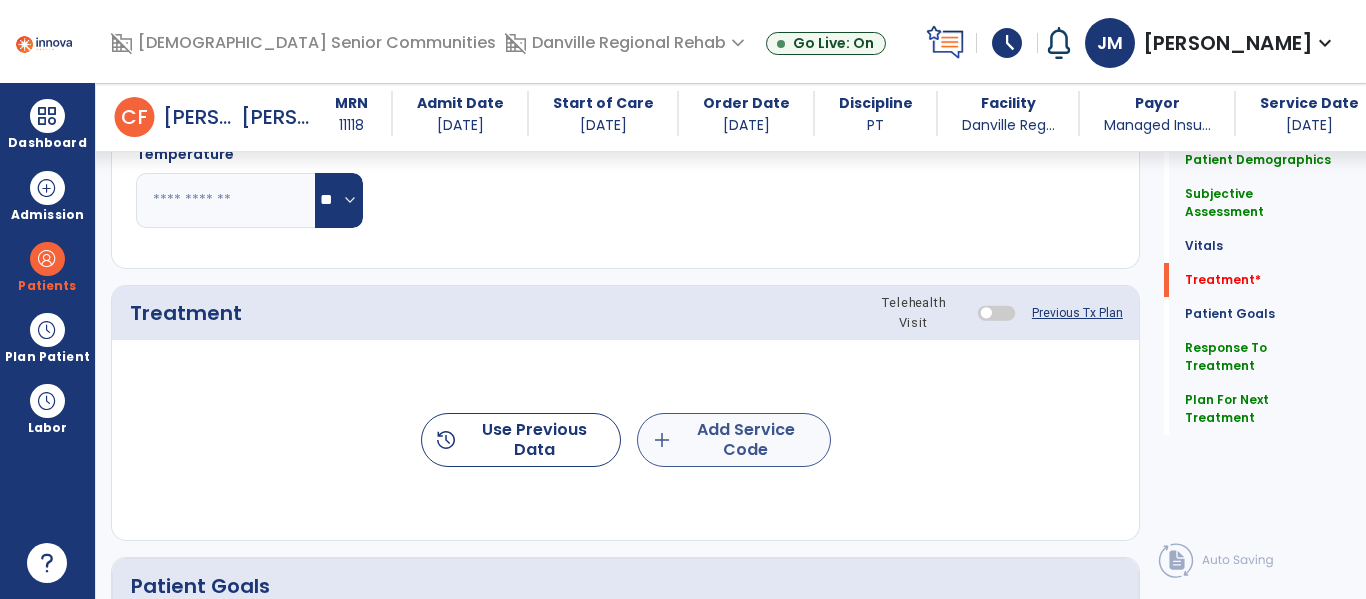 type on "**********" 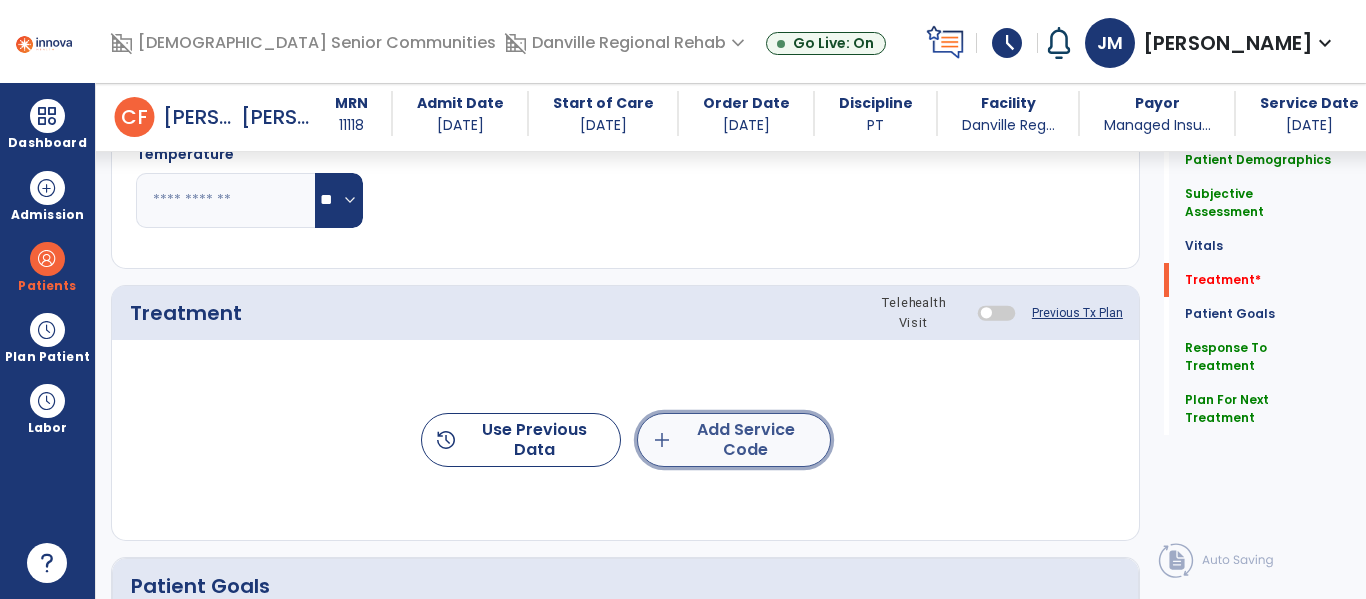 click on "add  Add Service Code" 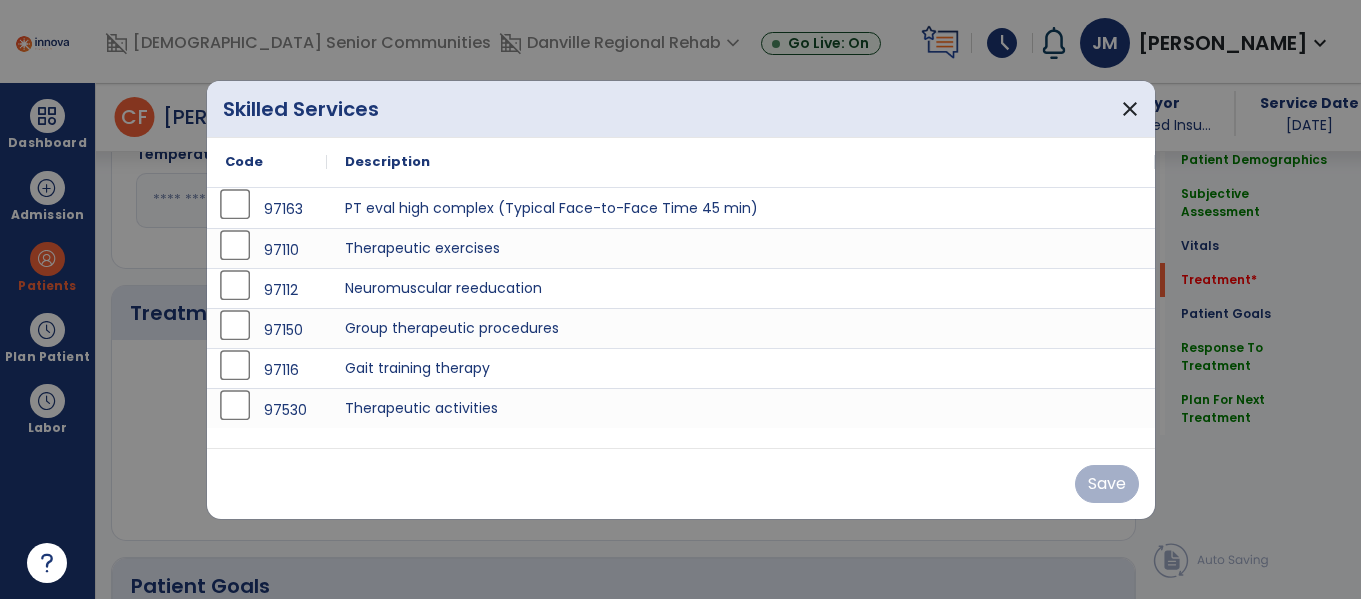 scroll, scrollTop: 1044, scrollLeft: 0, axis: vertical 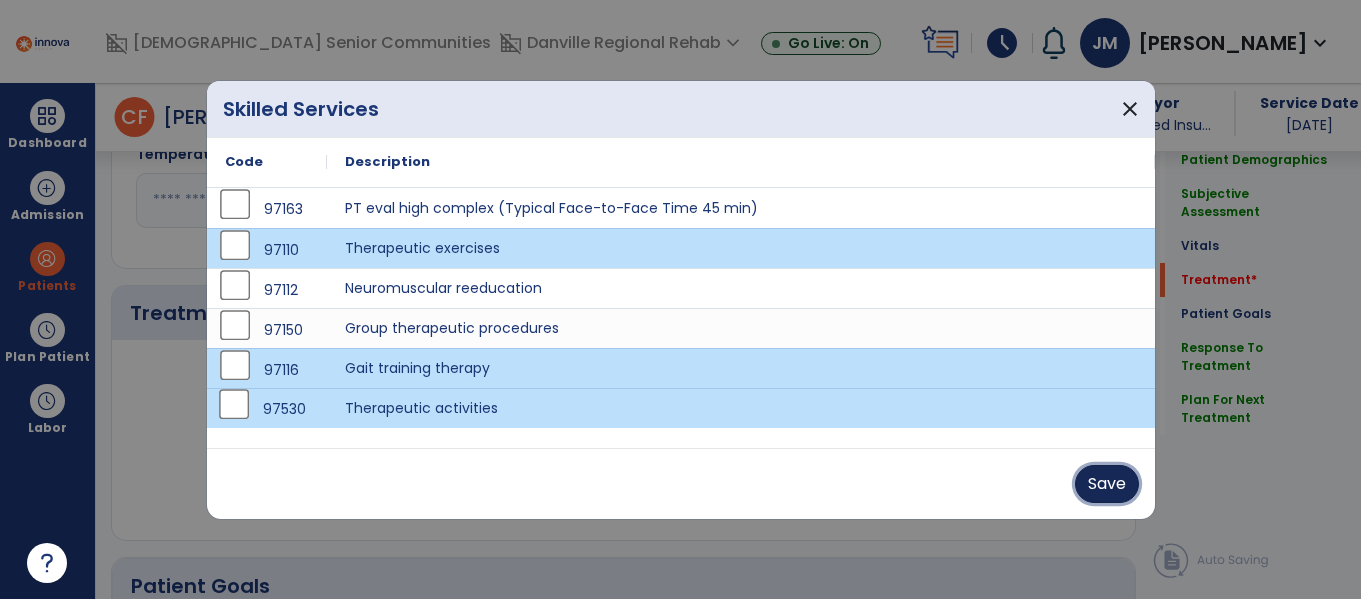 click on "Save" at bounding box center [1107, 484] 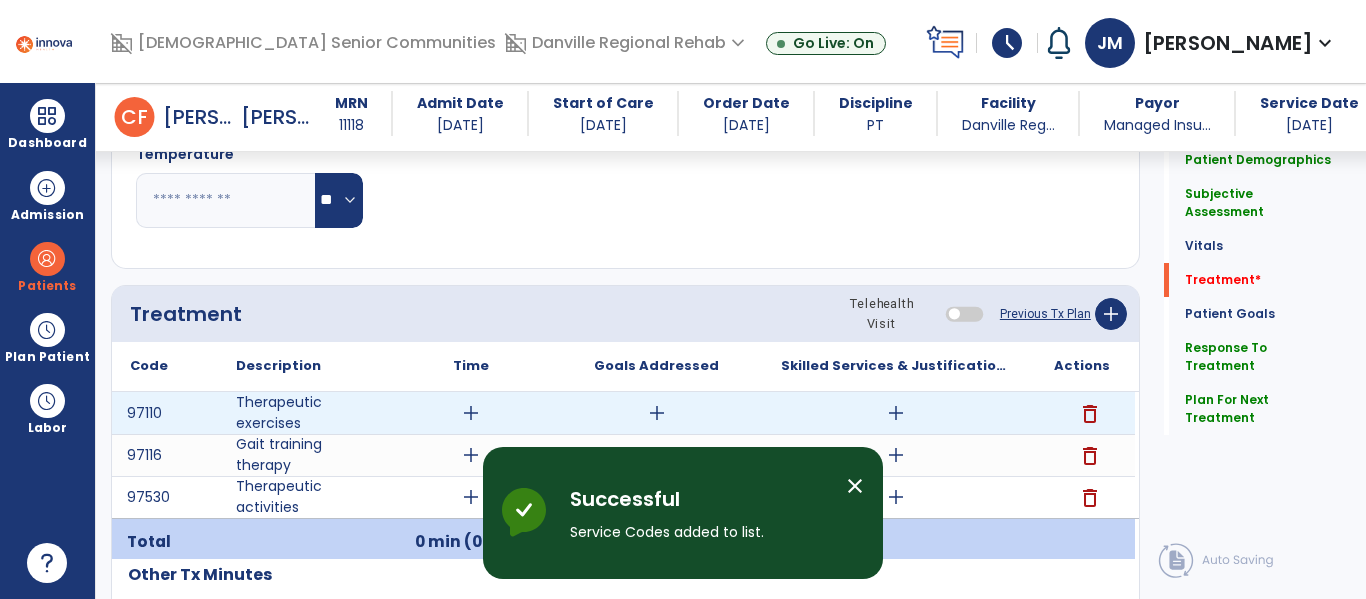 click on "add" at bounding box center [471, 413] 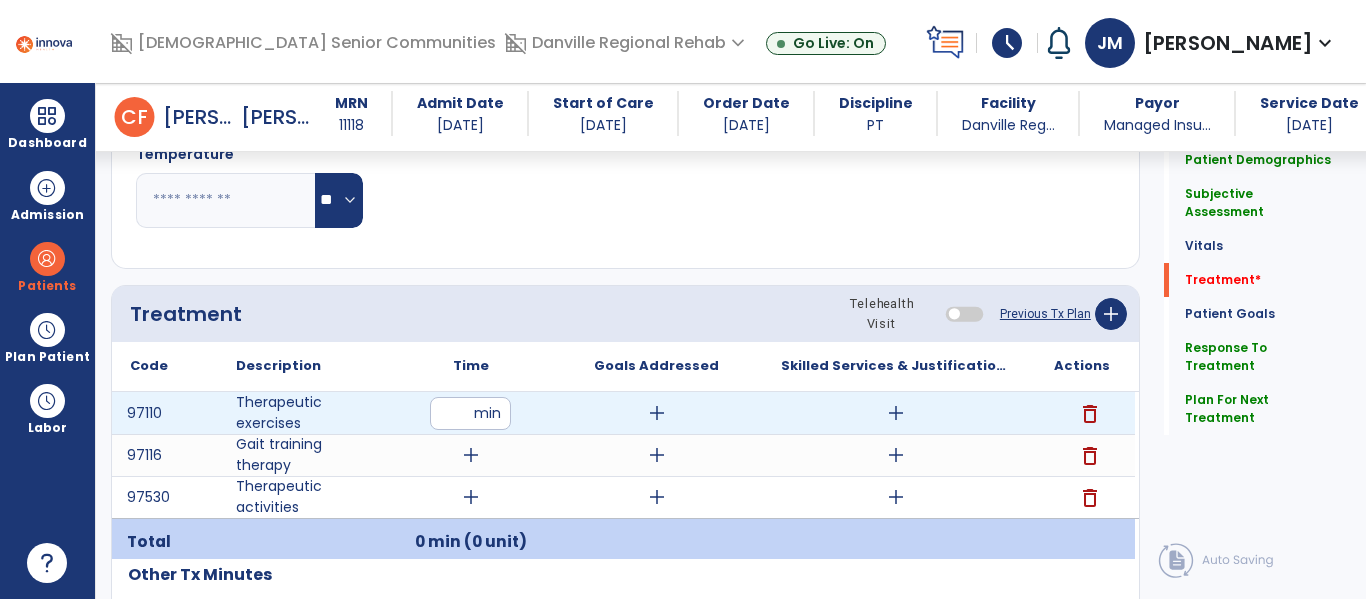 type on "**" 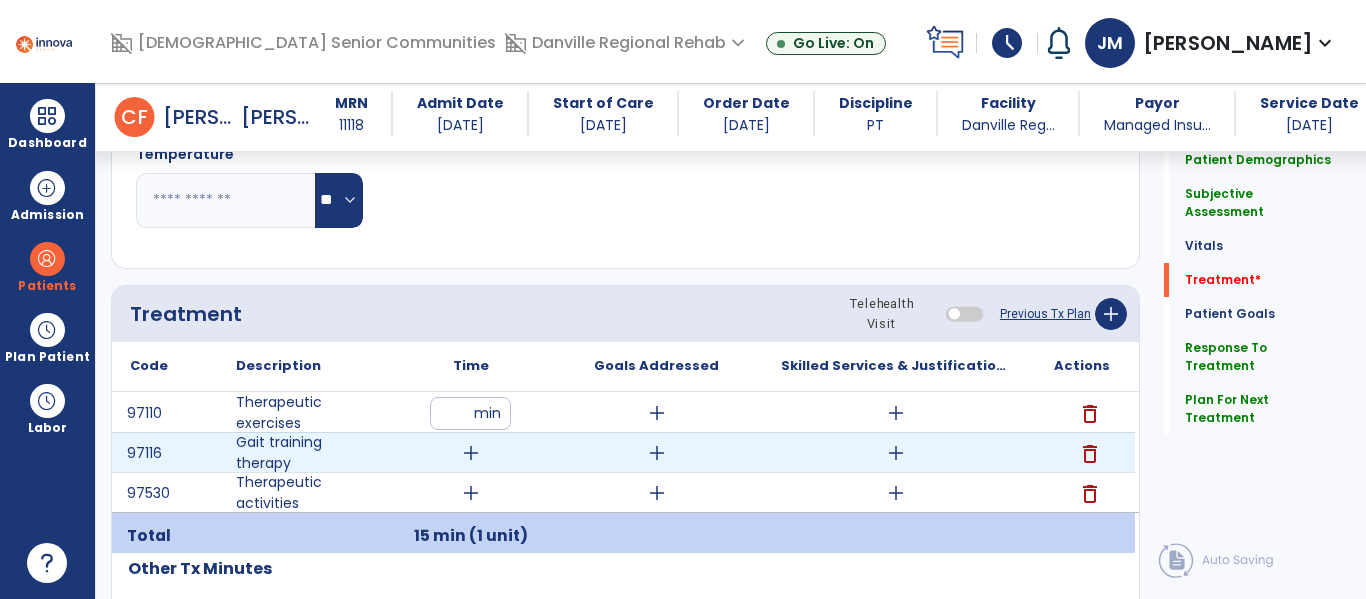 click on "add" at bounding box center [471, 453] 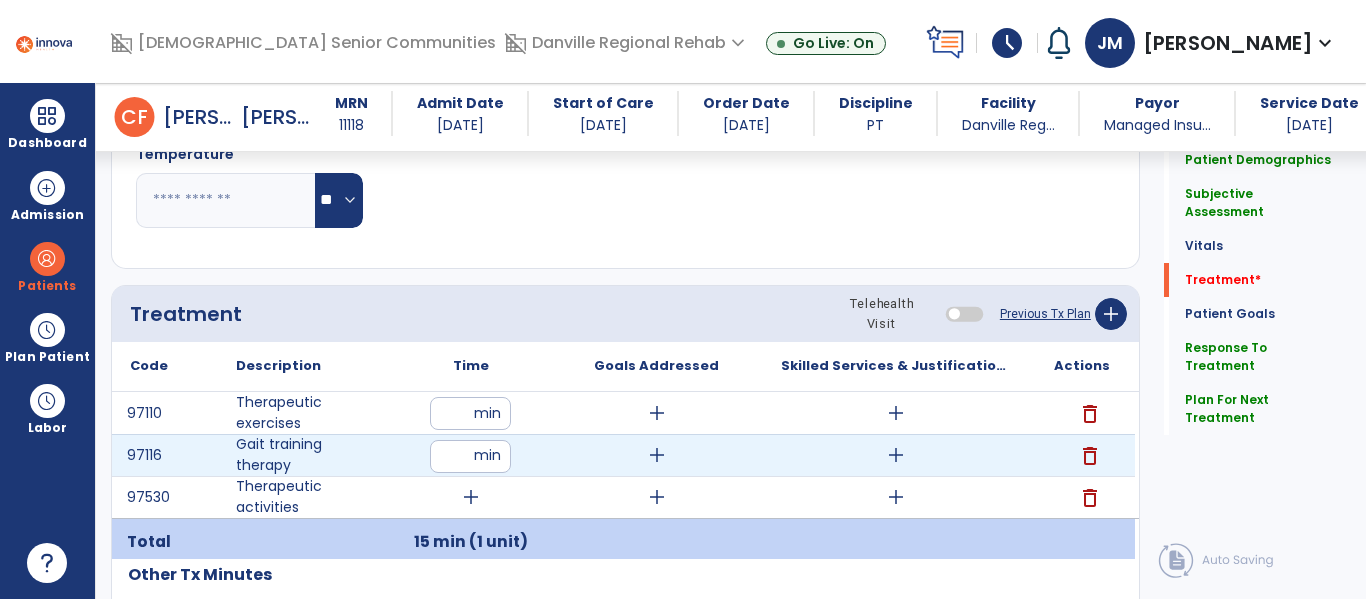 type on "**" 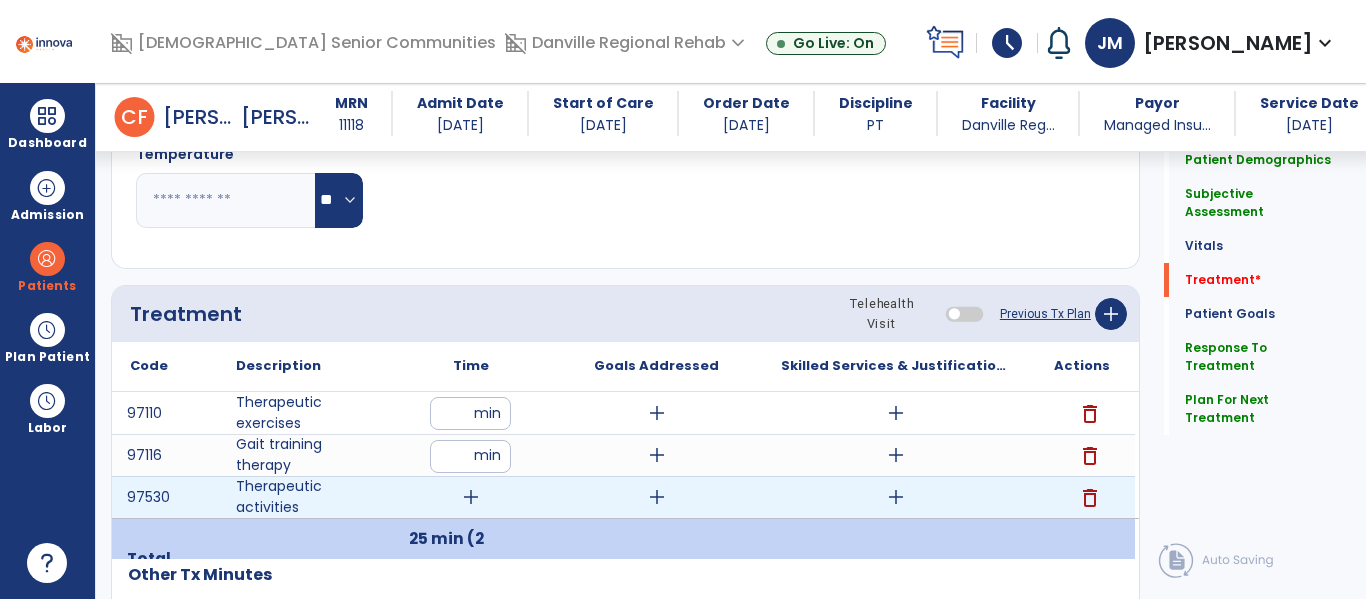 click on "add" at bounding box center (471, 497) 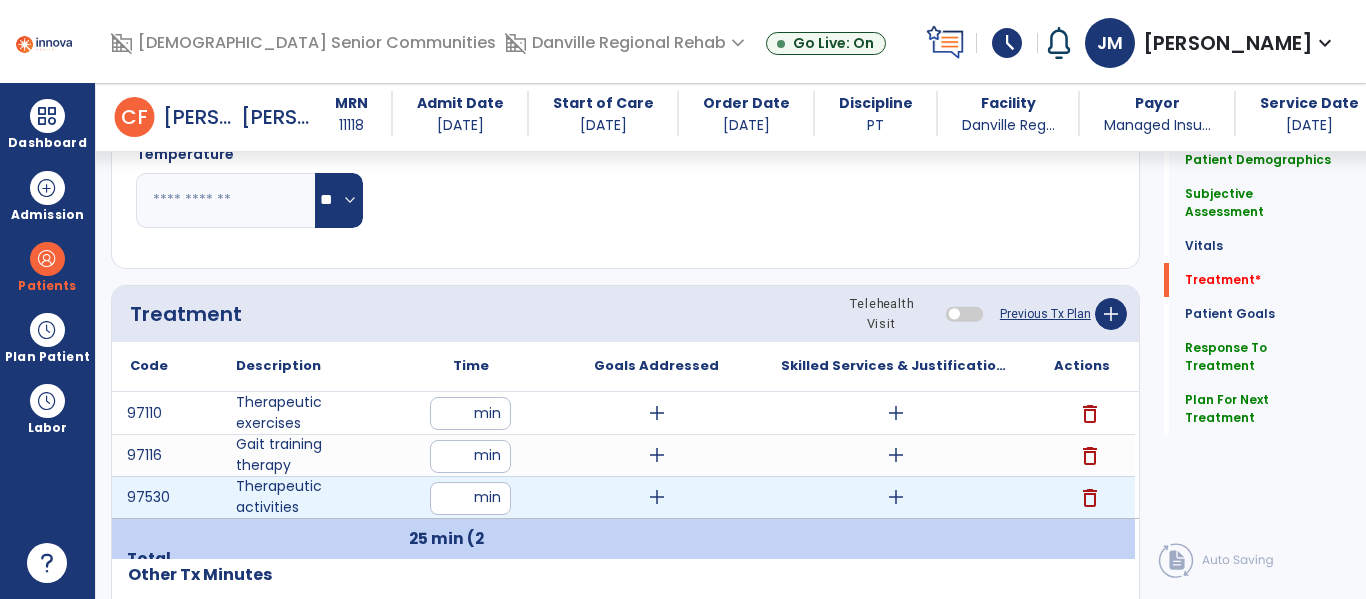 type on "**" 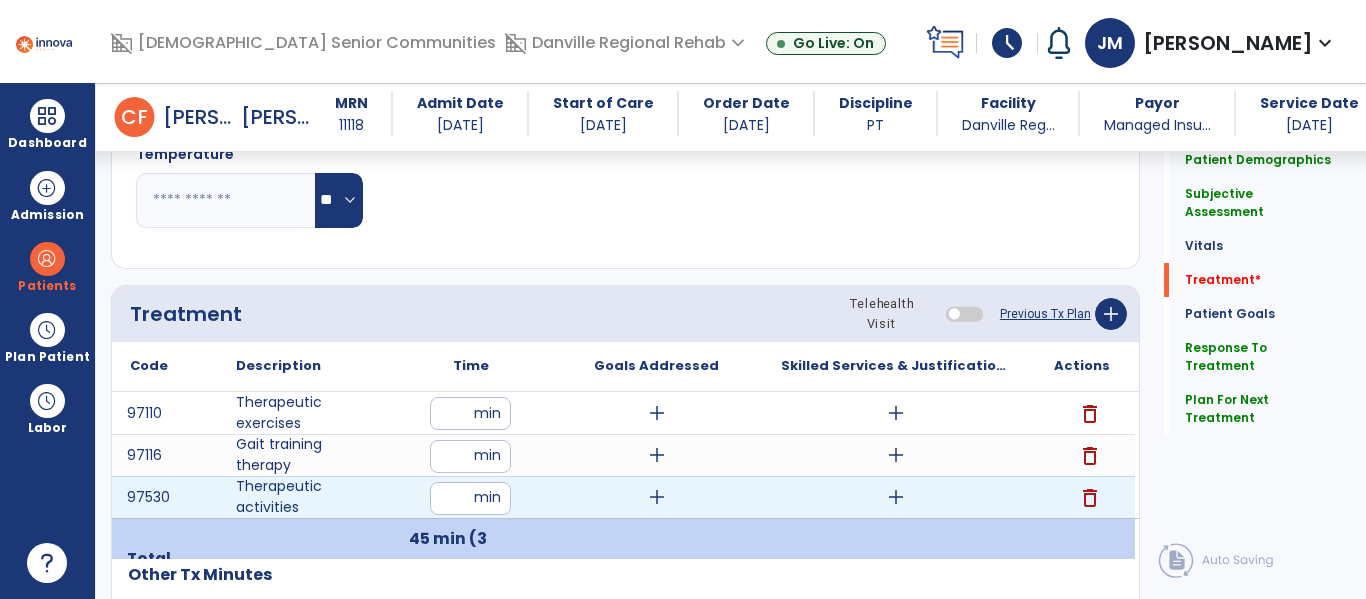 click on "add" at bounding box center [896, 497] 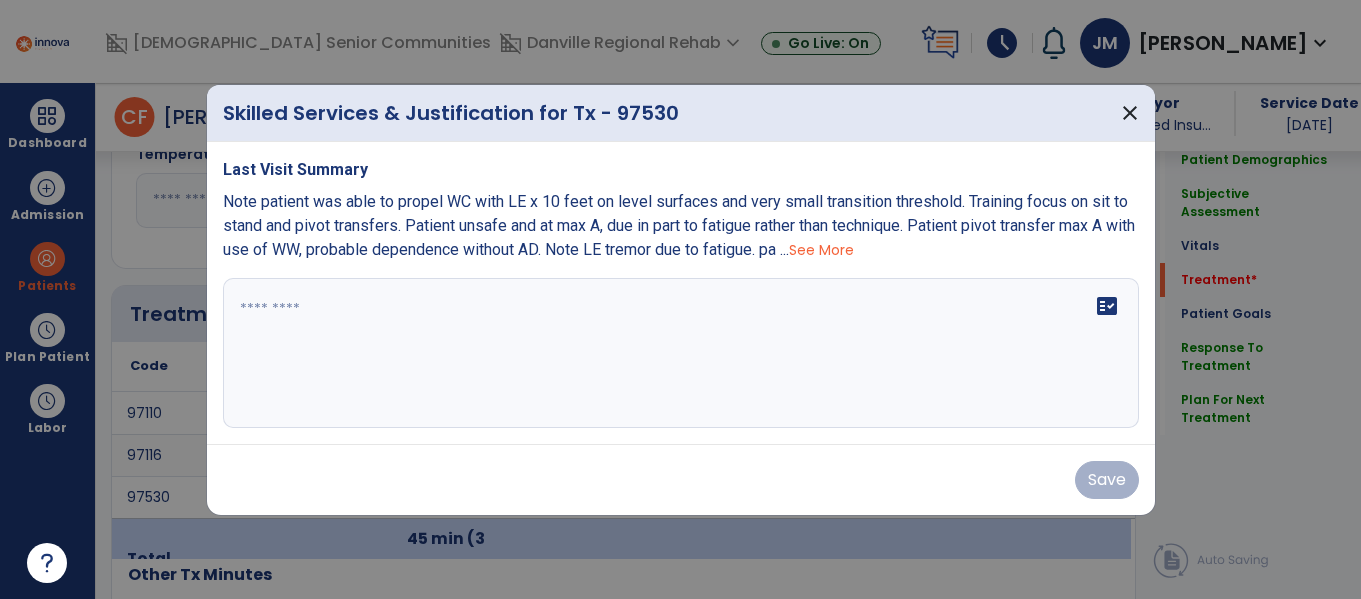 scroll, scrollTop: 1044, scrollLeft: 0, axis: vertical 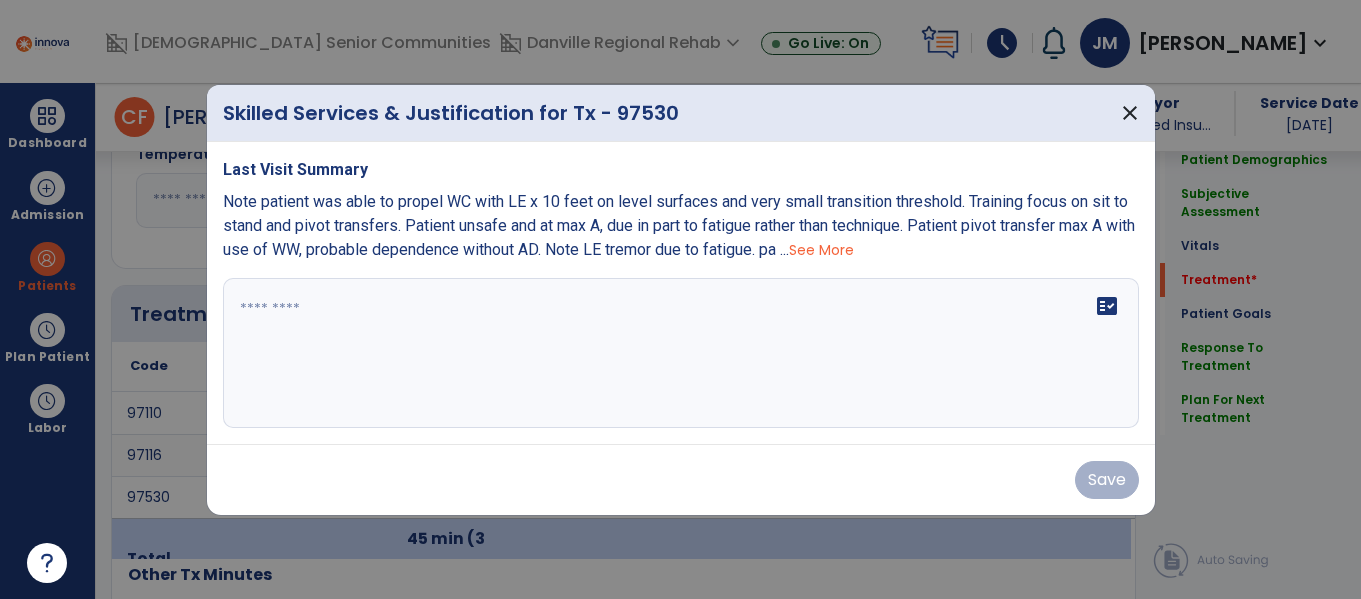 click on "fact_check" at bounding box center [681, 353] 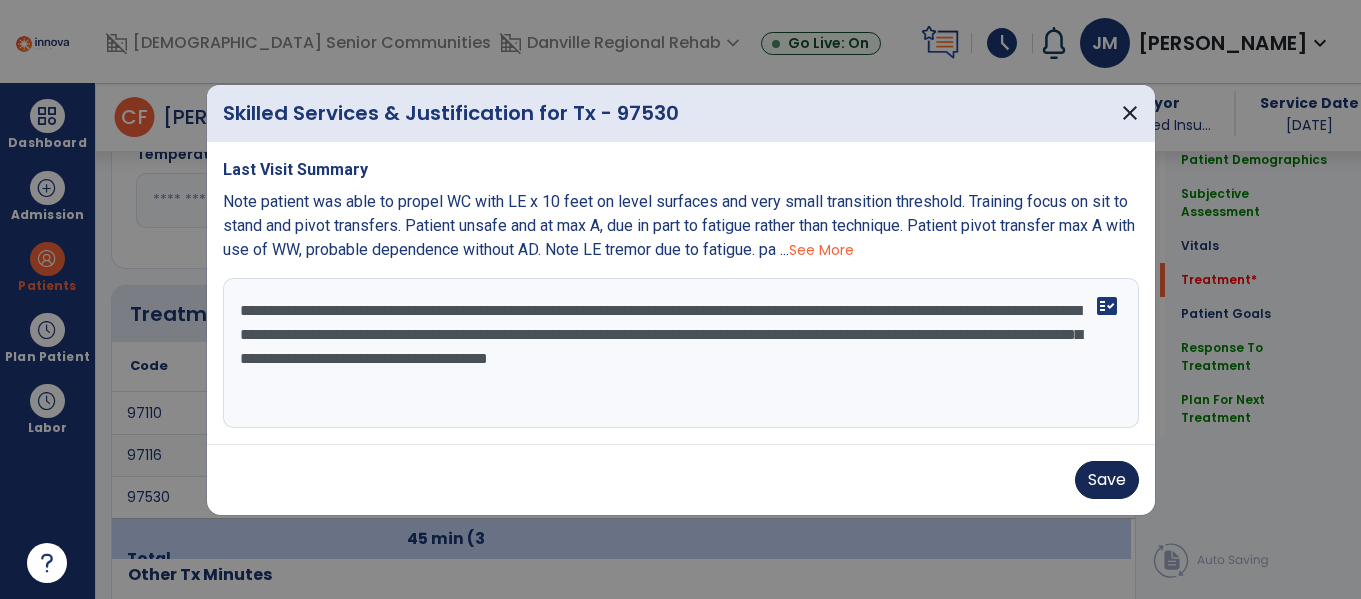 type on "**********" 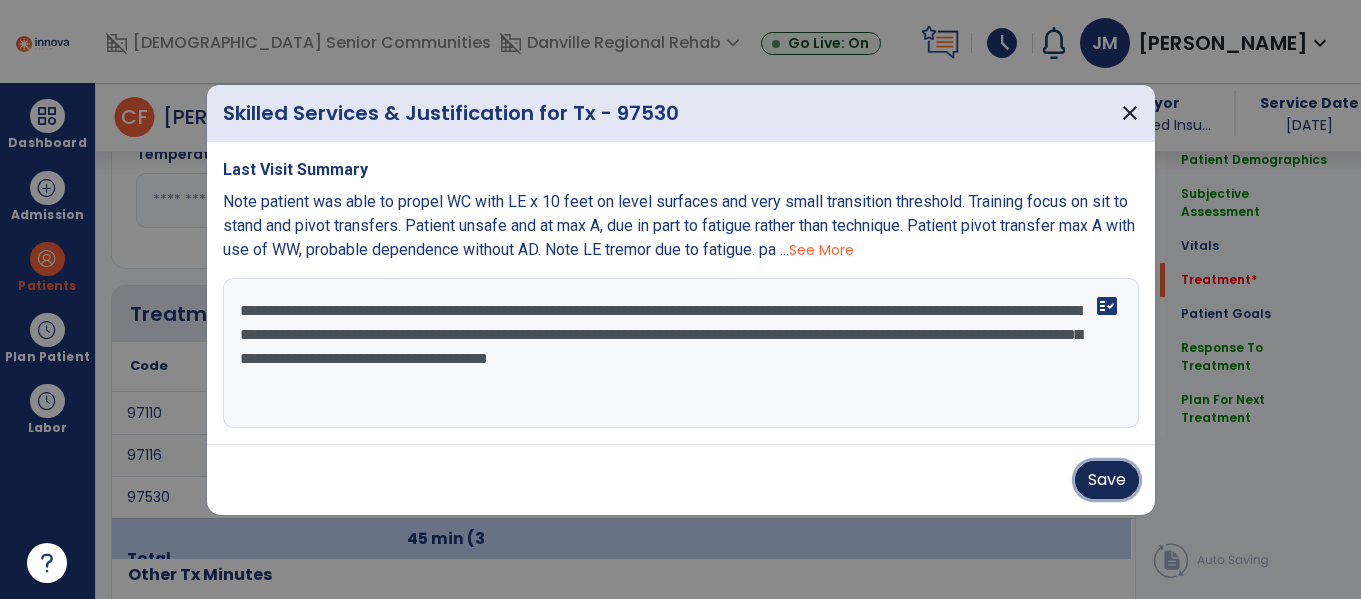 click on "Save" at bounding box center (1107, 480) 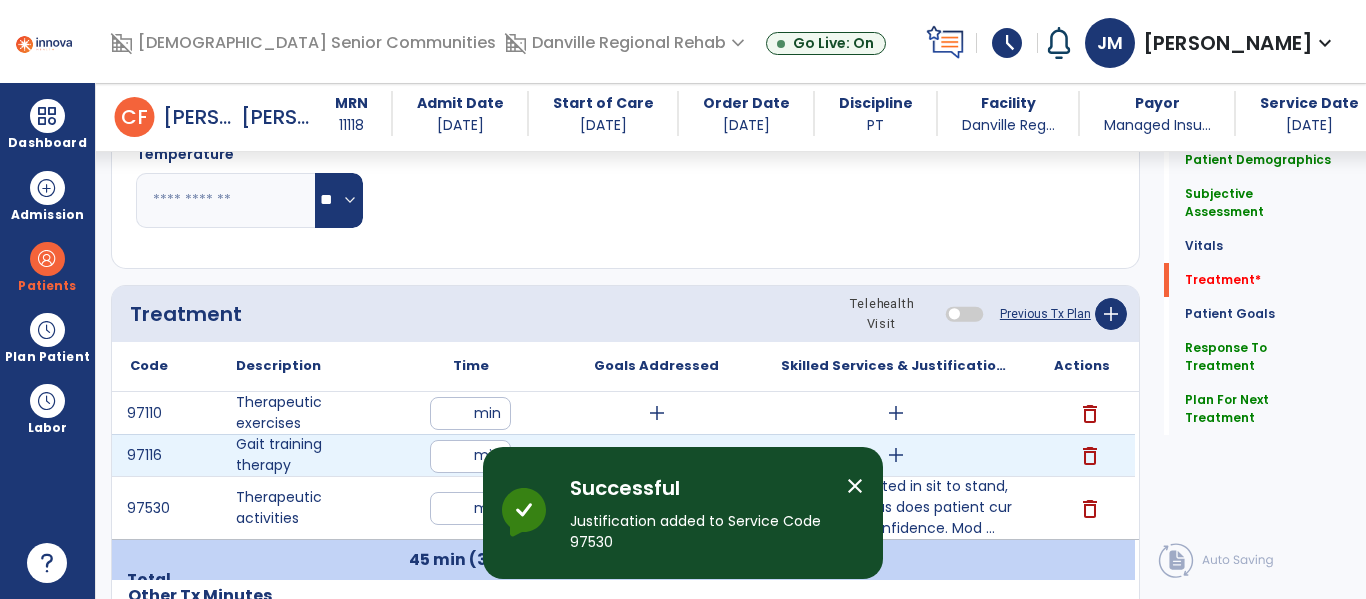 click on "add" at bounding box center [896, 455] 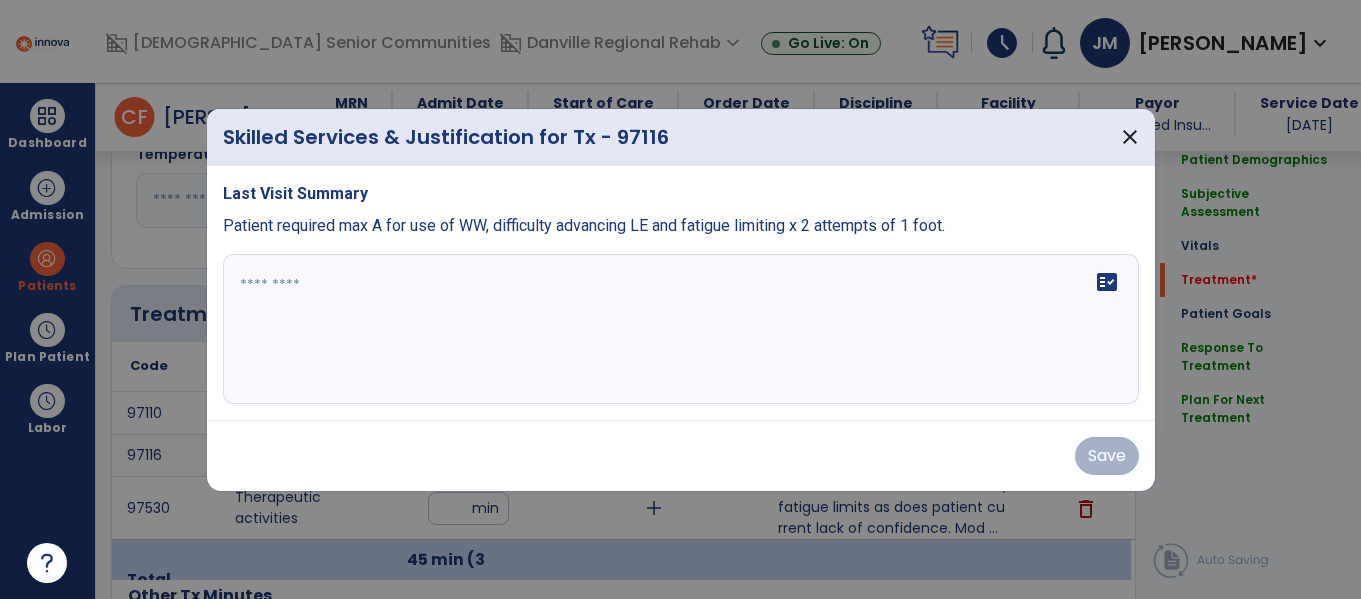 scroll, scrollTop: 1044, scrollLeft: 0, axis: vertical 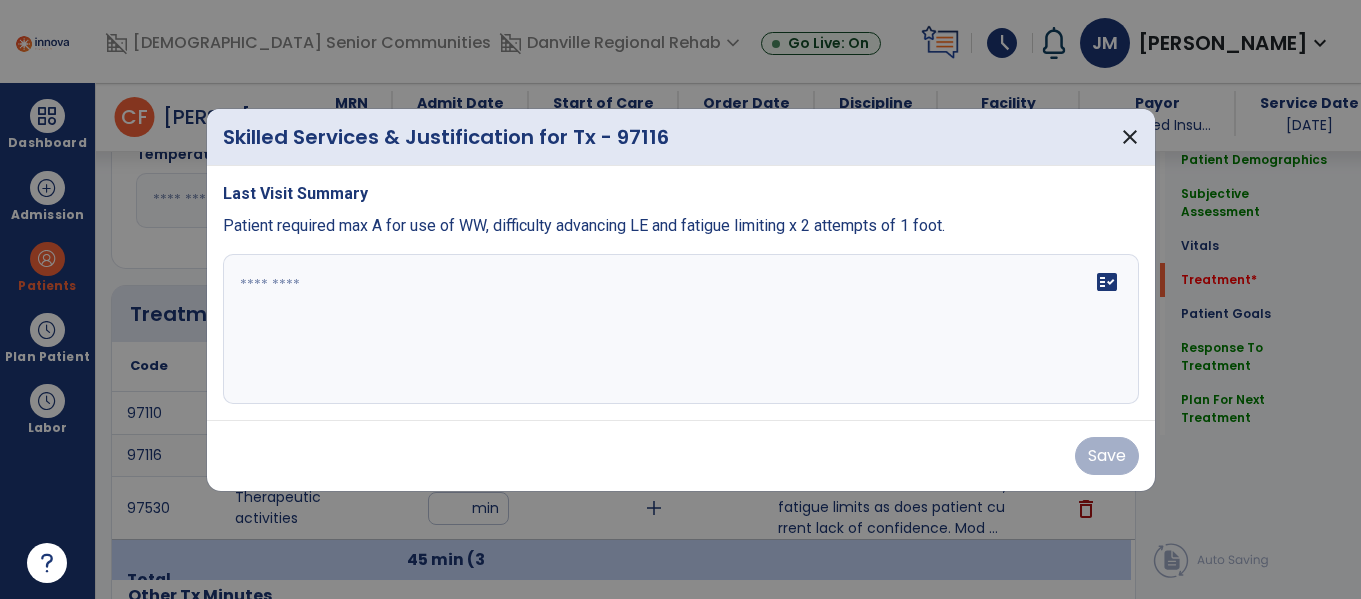 click on "fact_check" at bounding box center [681, 329] 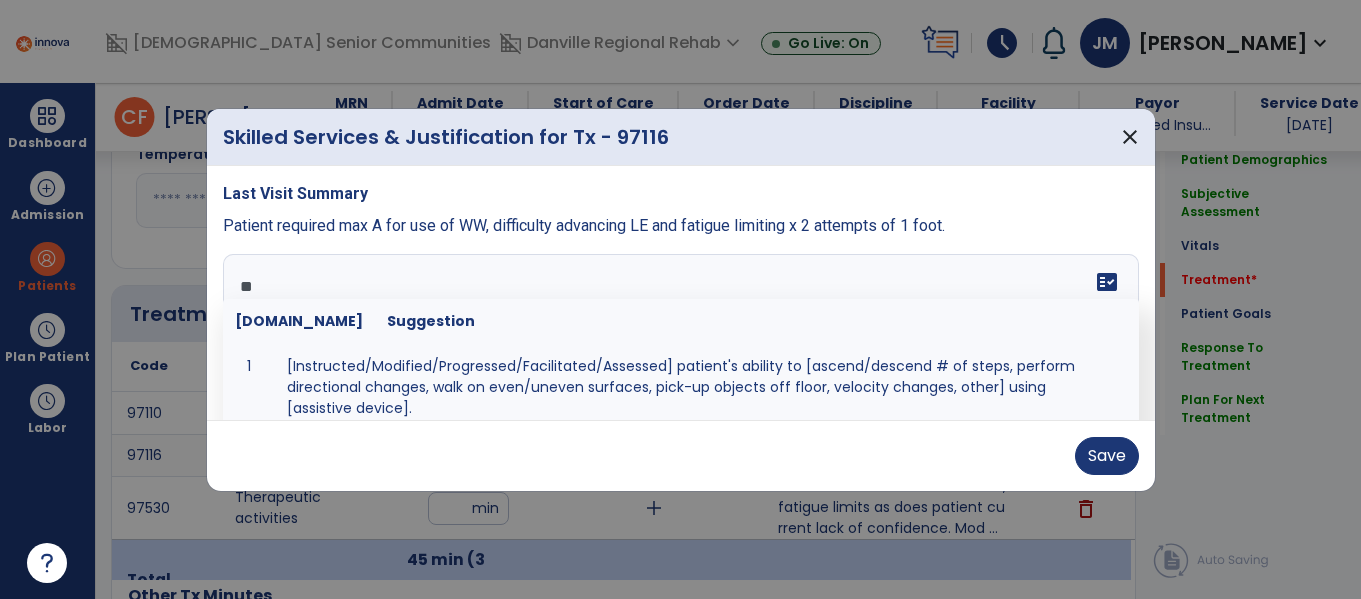type on "*" 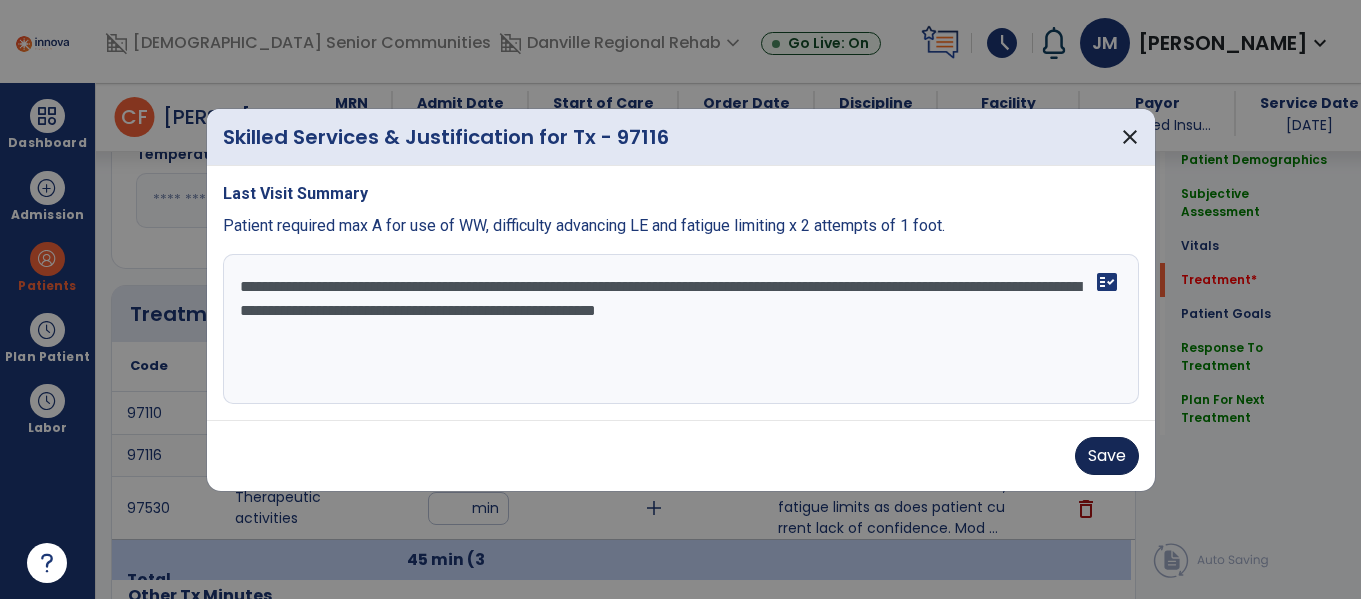 type on "**********" 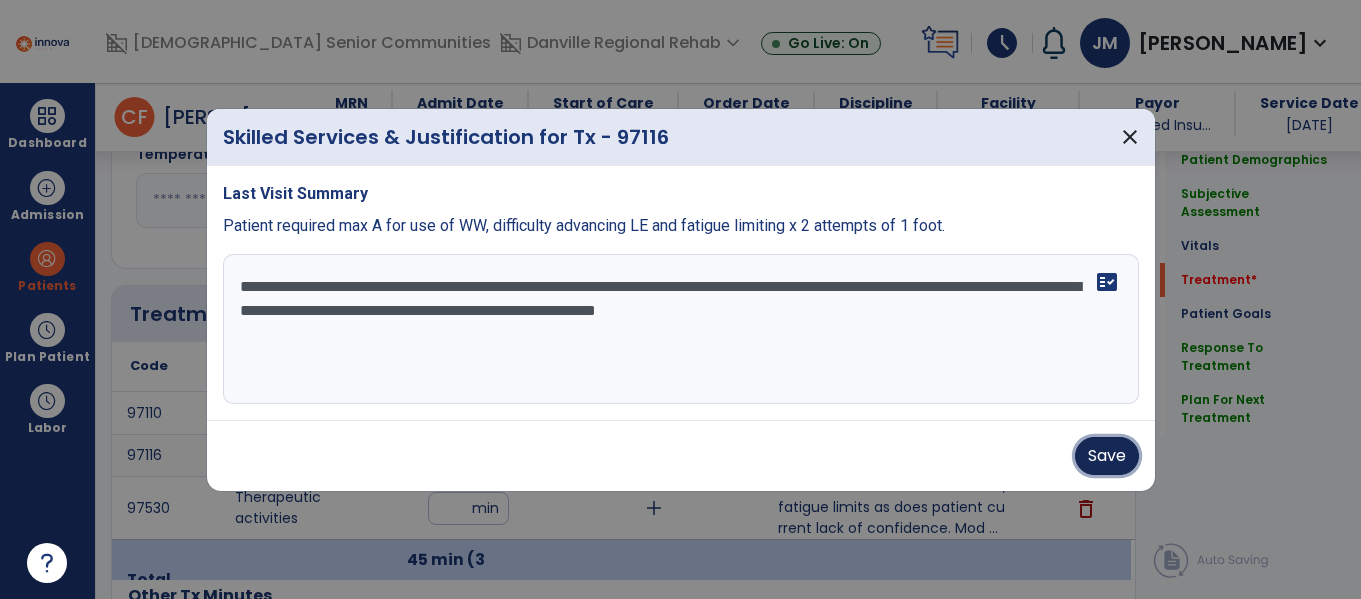 click on "Save" at bounding box center (1107, 456) 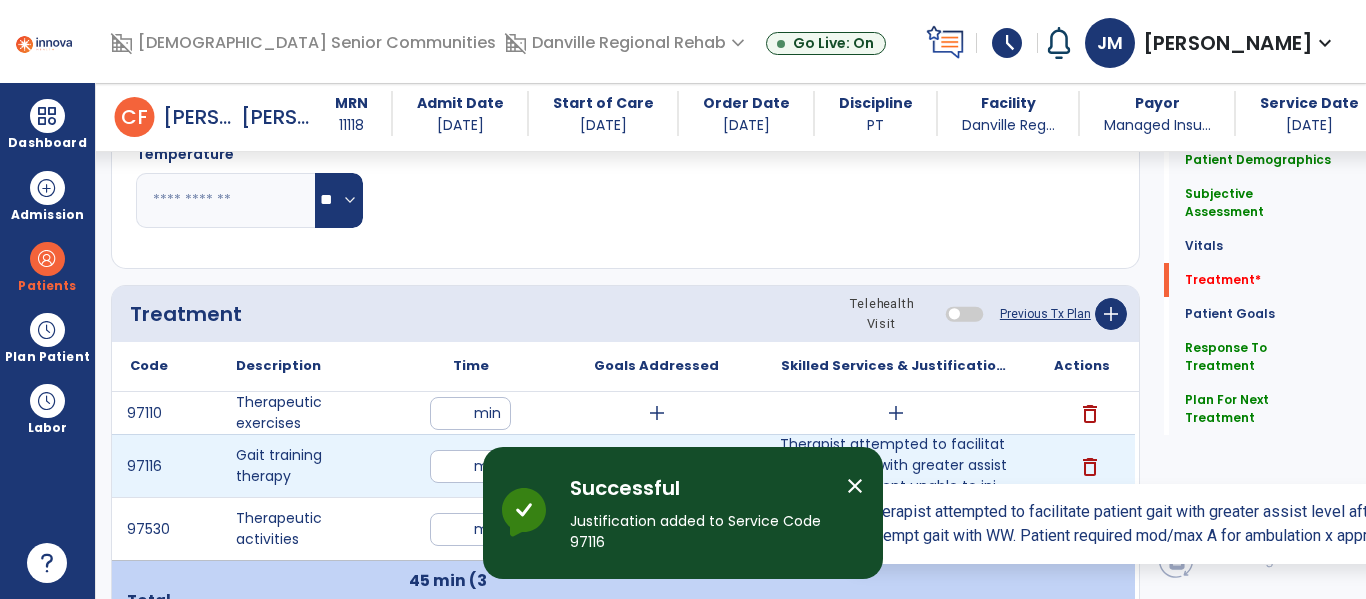 click on "Therapist attempted to facilitate patient gait with greater assist level after patient unable to ini..." at bounding box center (896, 465) 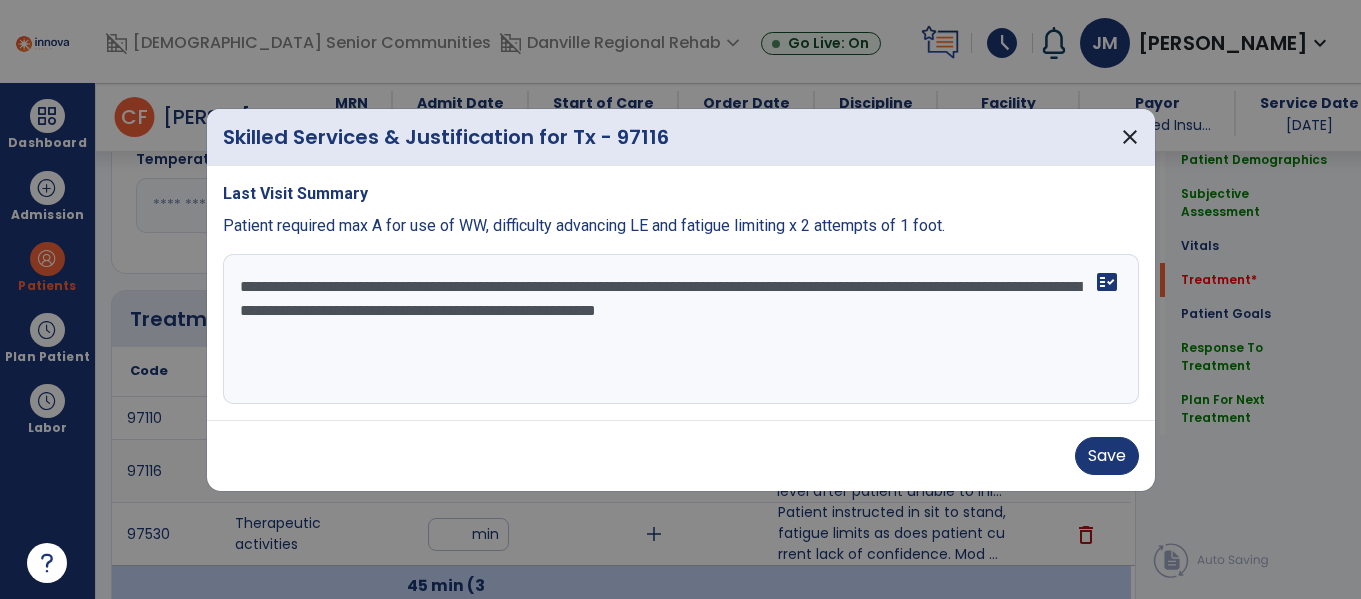 scroll, scrollTop: 1044, scrollLeft: 0, axis: vertical 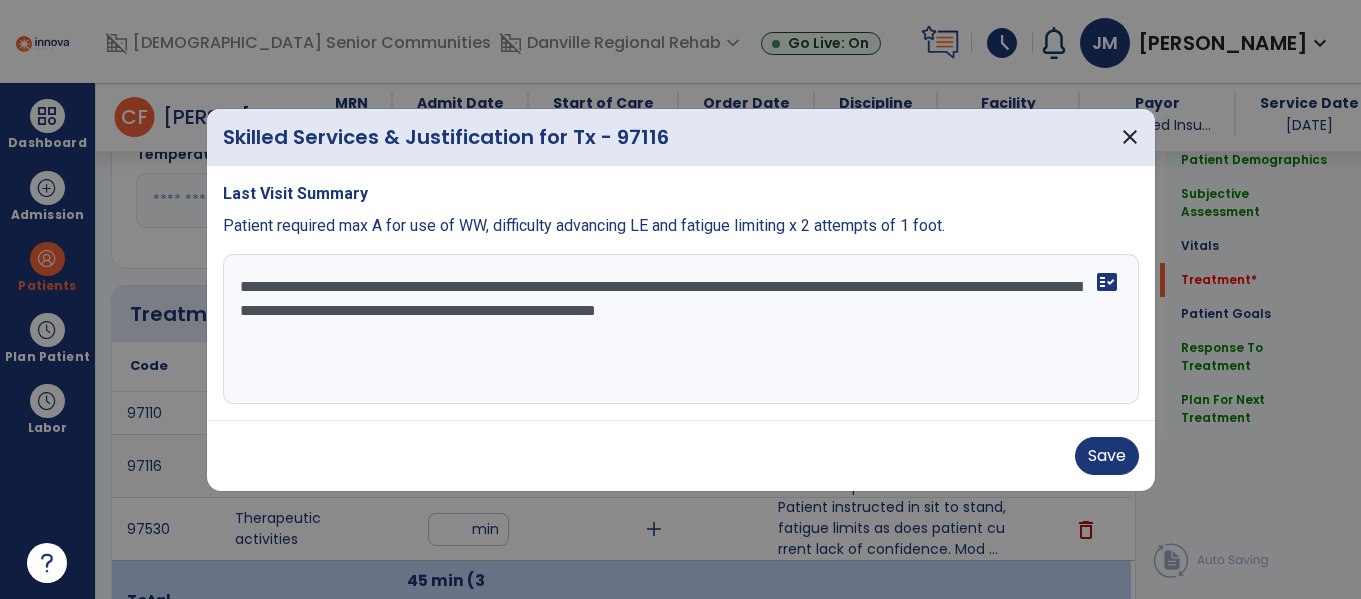 click on "**********" at bounding box center [681, 329] 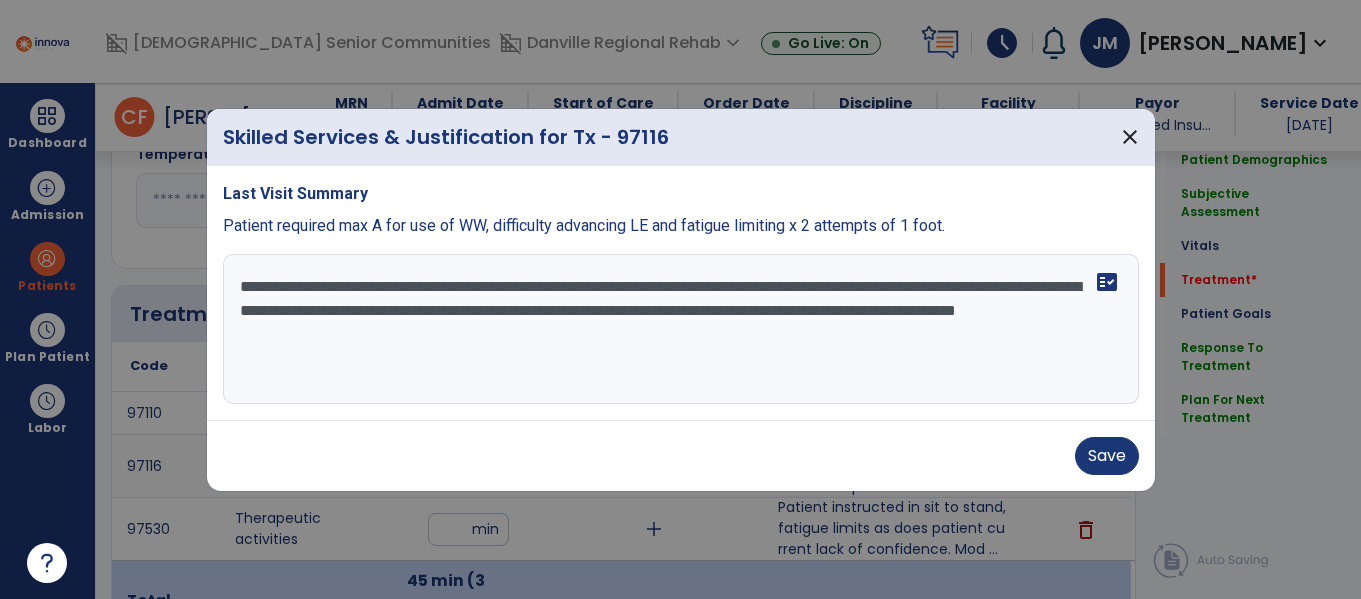 type on "**********" 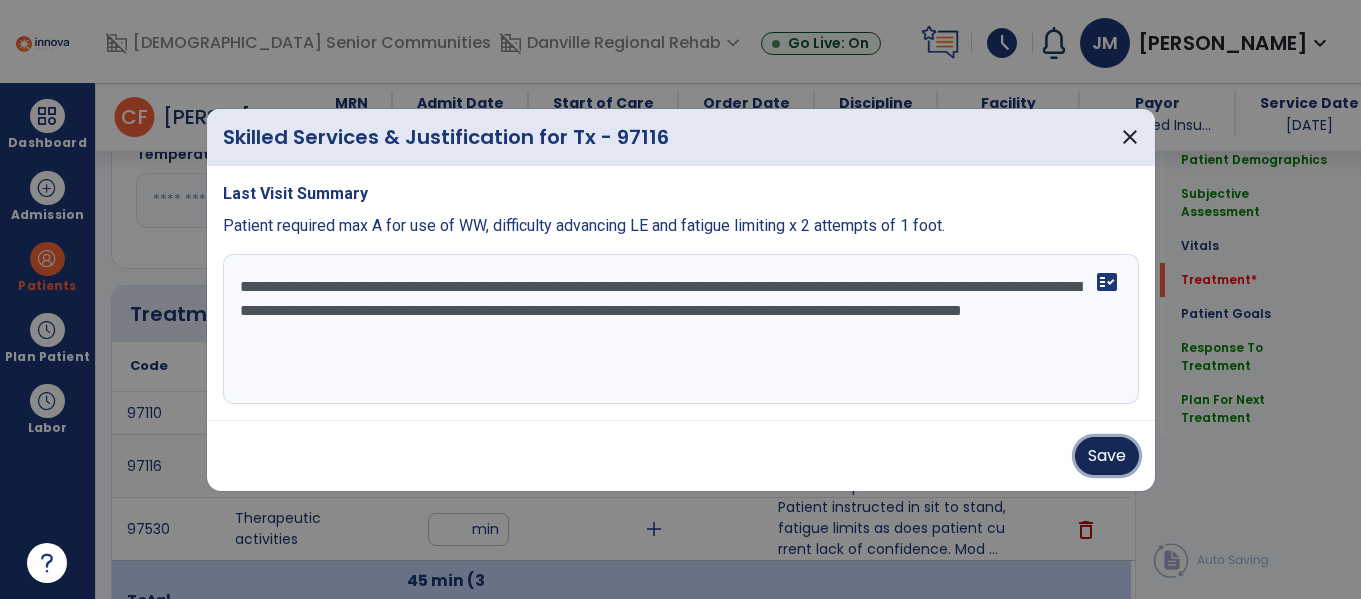 click on "Save" at bounding box center [1107, 456] 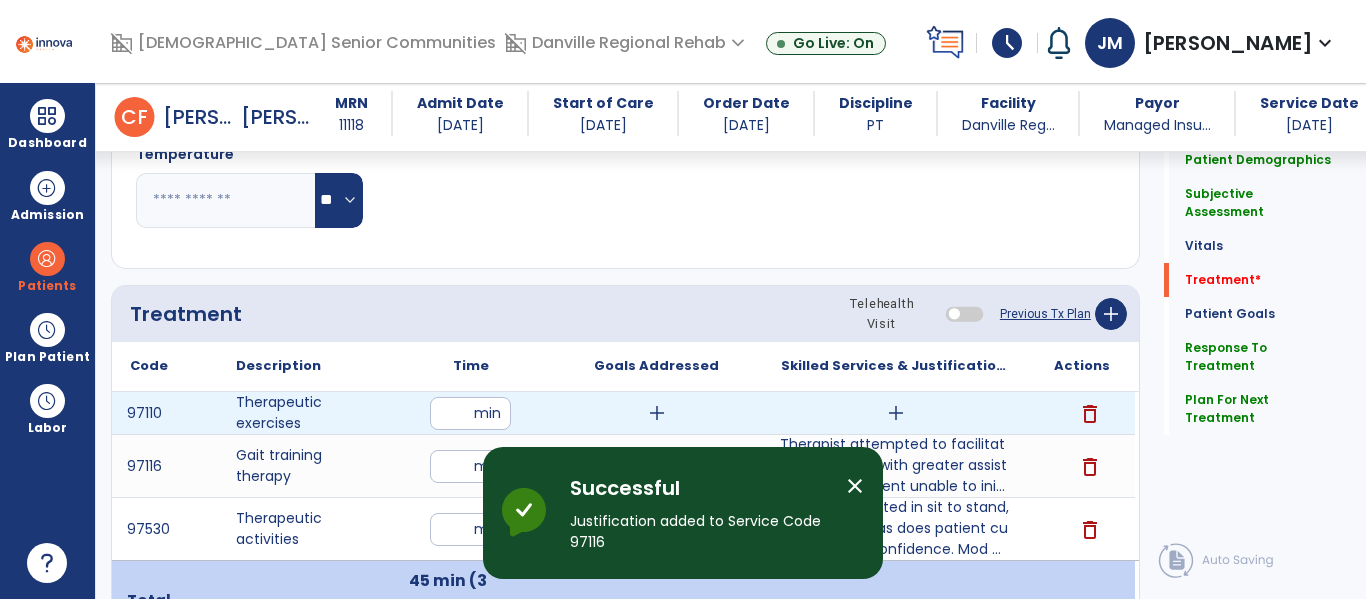 click on "add" at bounding box center (896, 413) 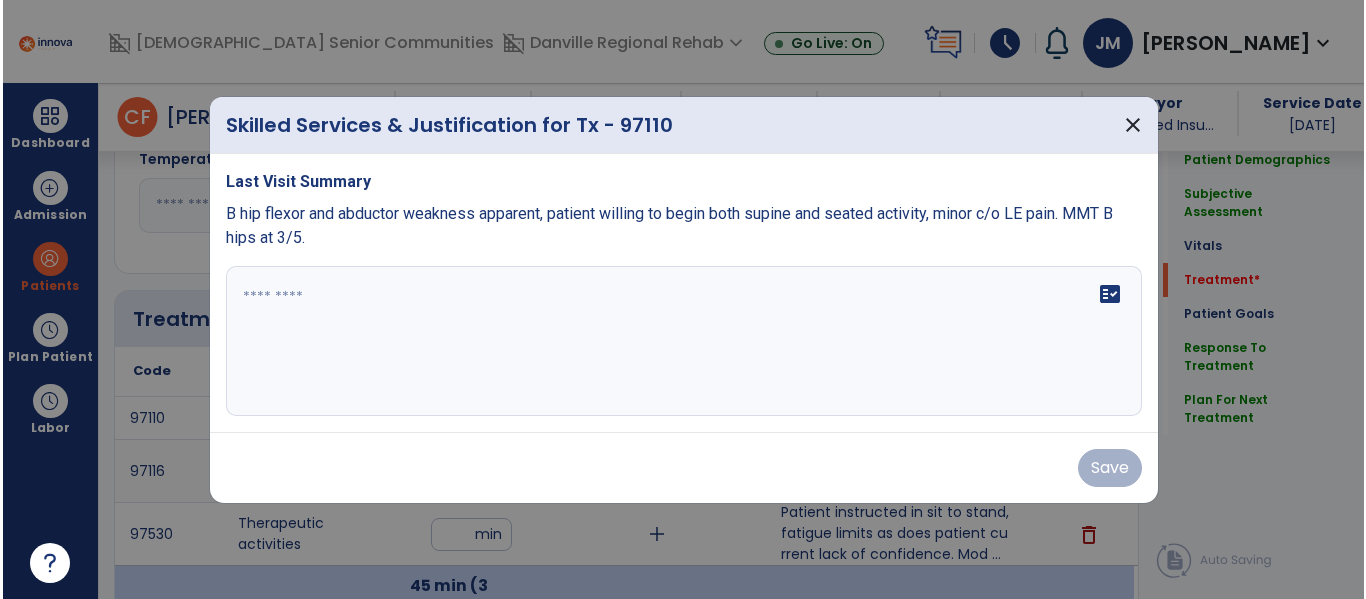scroll, scrollTop: 1044, scrollLeft: 0, axis: vertical 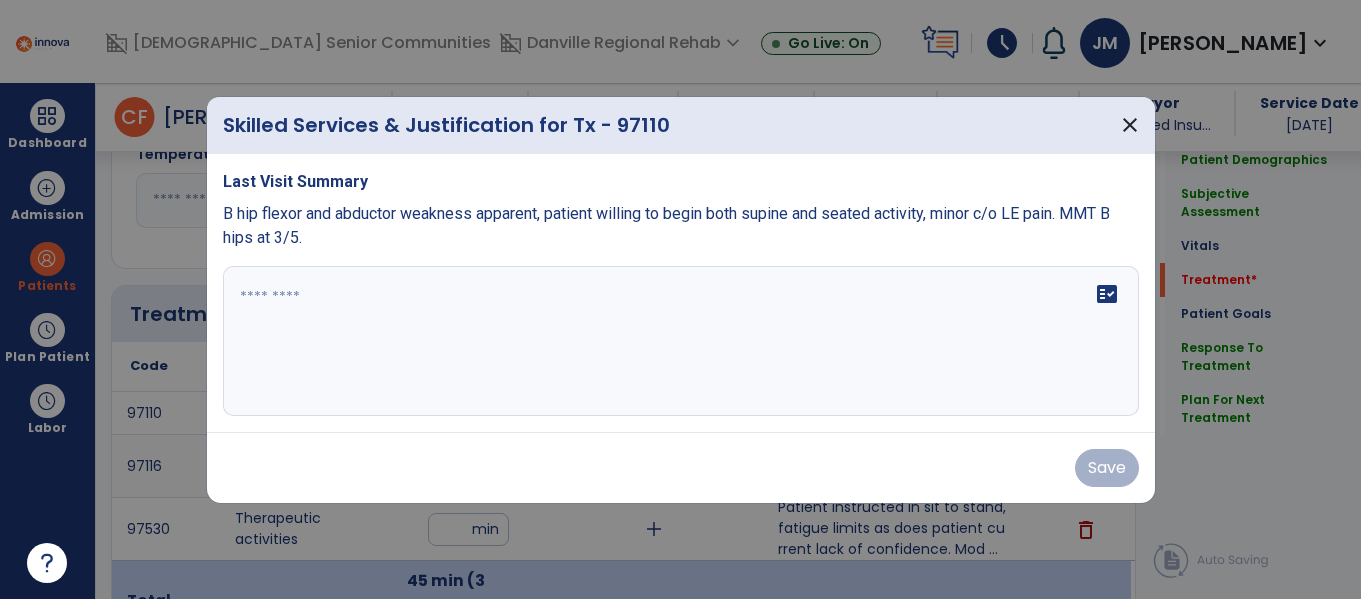click on "fact_check" at bounding box center [681, 341] 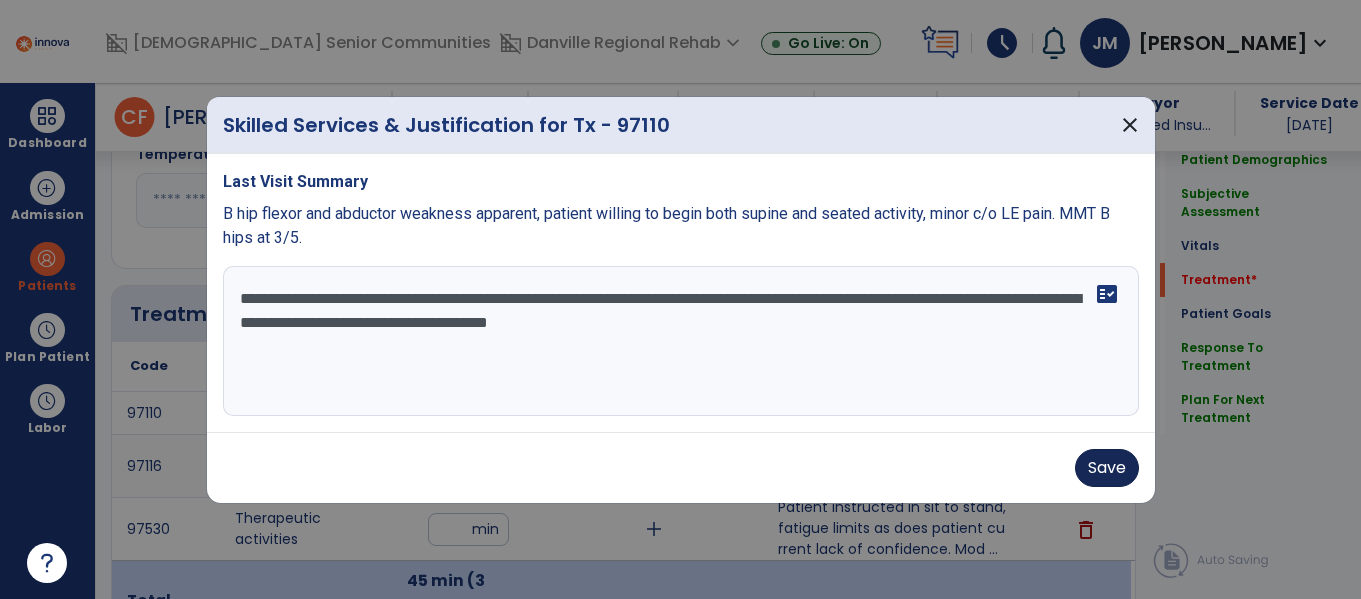 type on "**********" 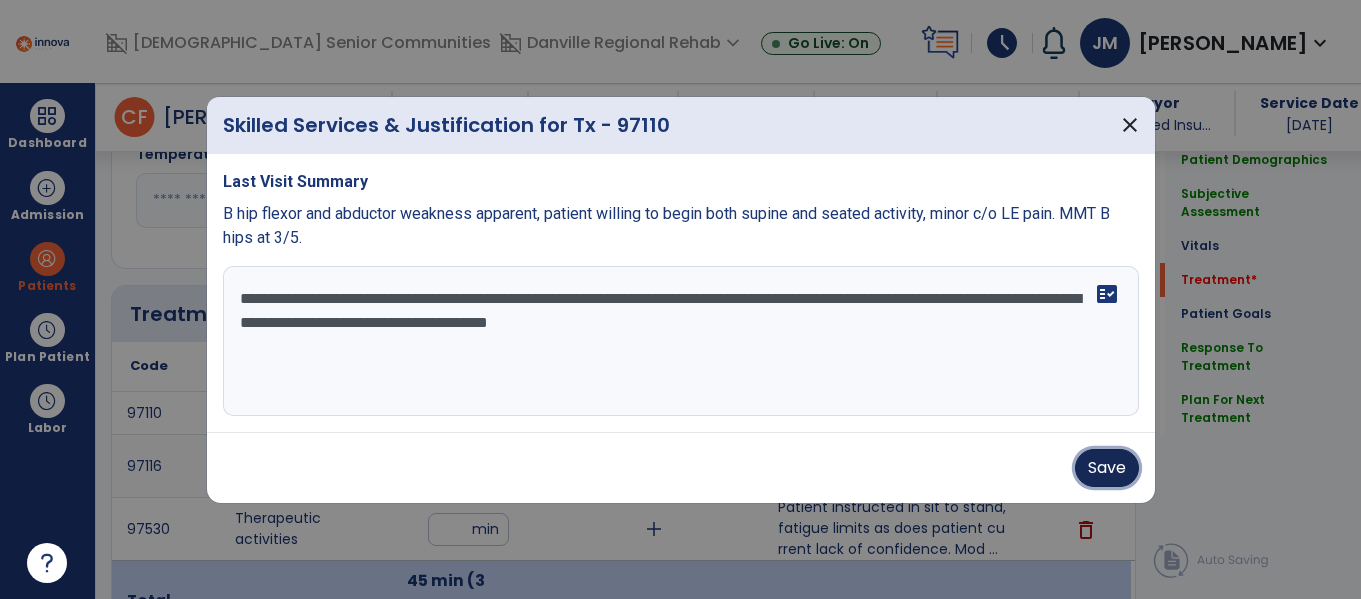 click on "Save" at bounding box center [1107, 468] 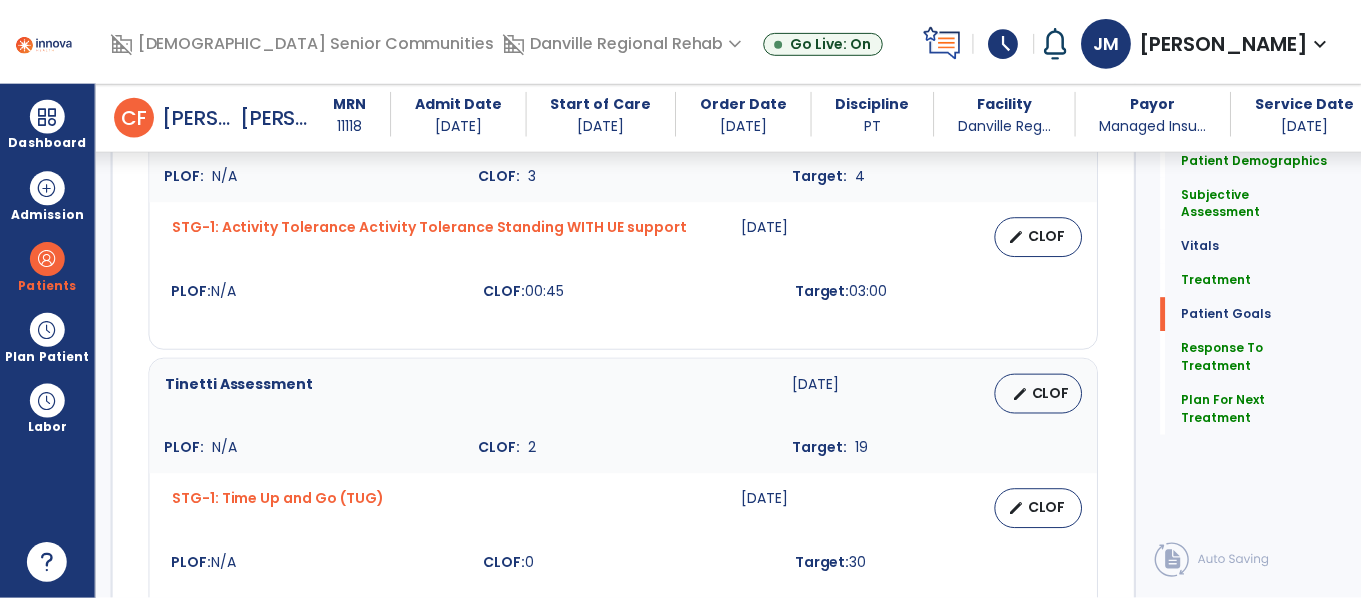 scroll, scrollTop: 3300, scrollLeft: 0, axis: vertical 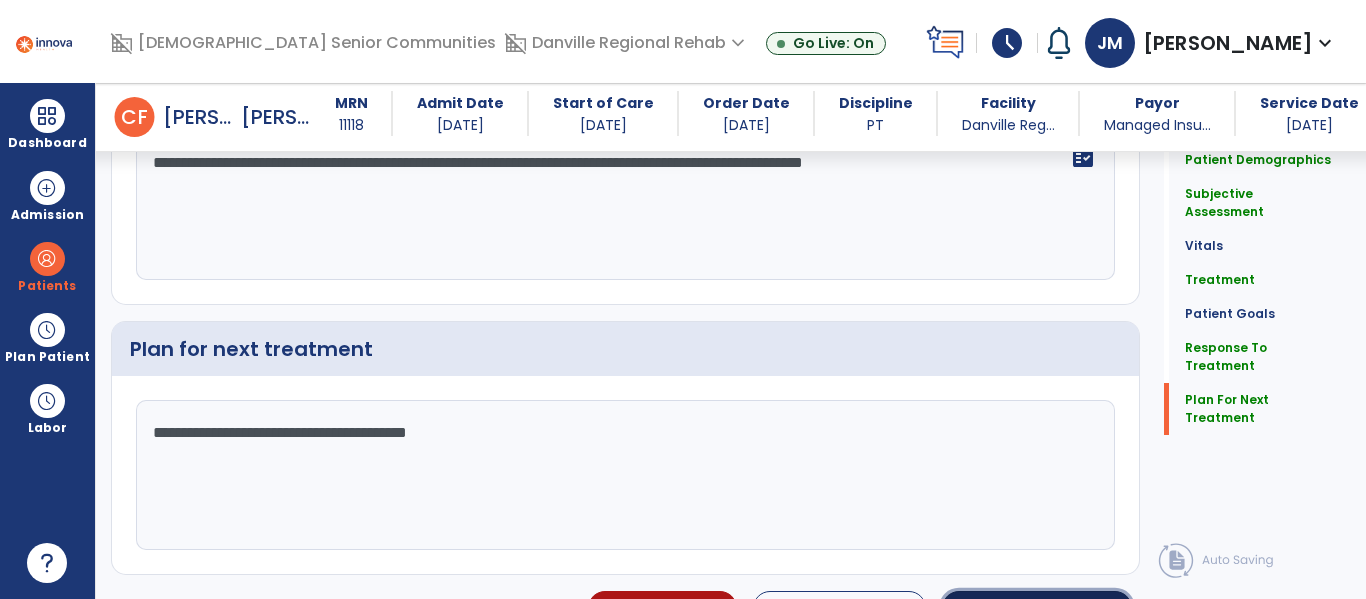 click on "Sign Doc" 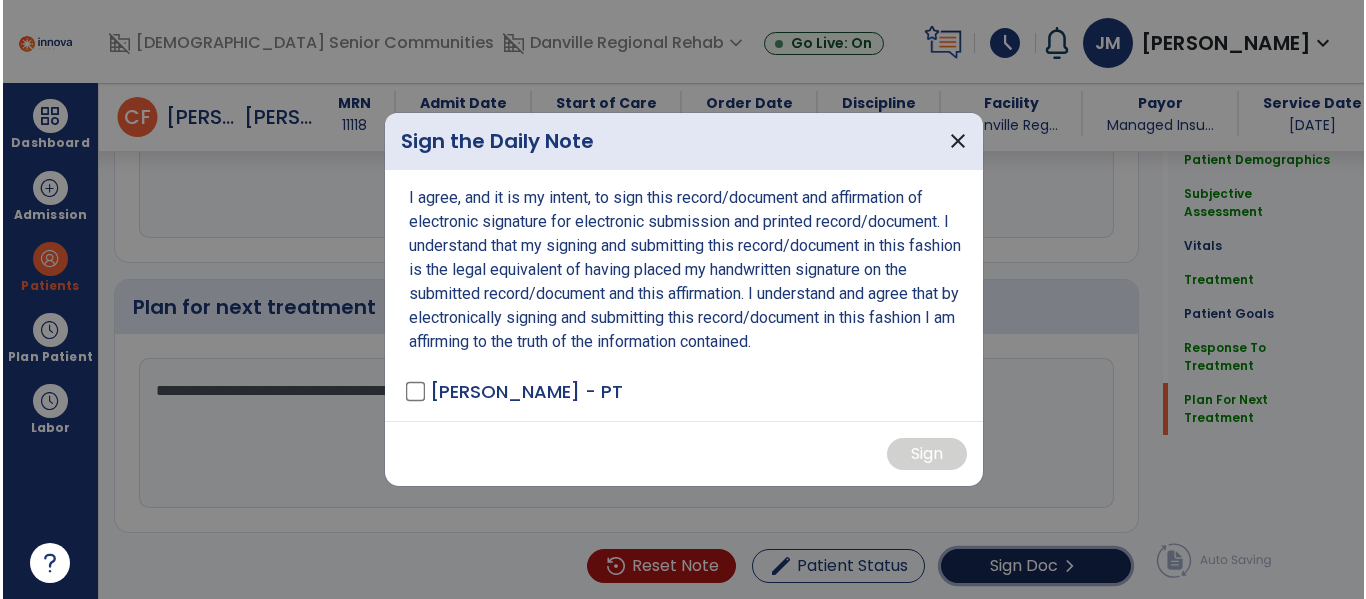 scroll, scrollTop: 3342, scrollLeft: 0, axis: vertical 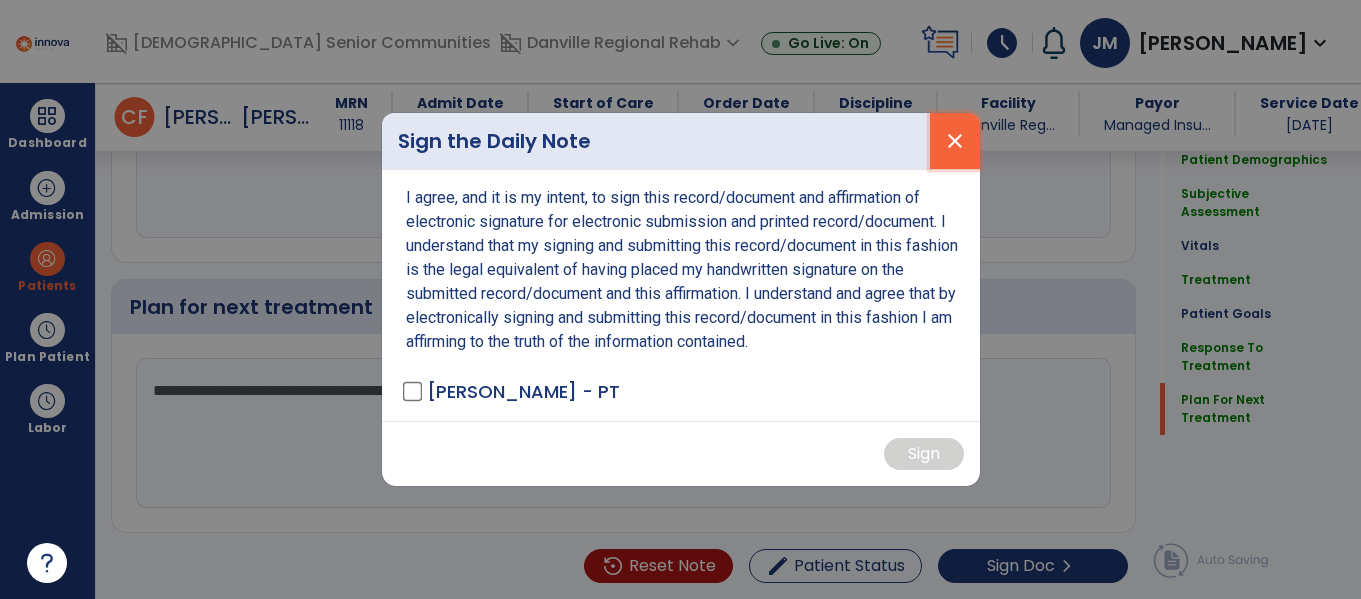 click on "close" at bounding box center [955, 141] 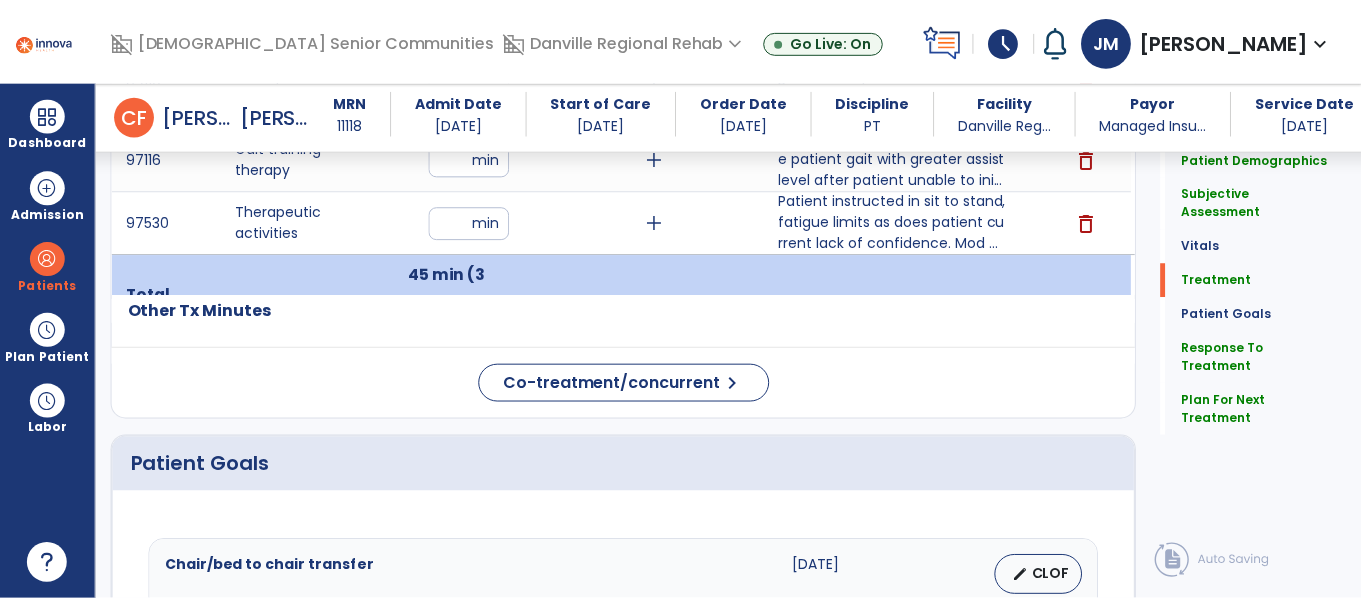 scroll, scrollTop: 1374, scrollLeft: 0, axis: vertical 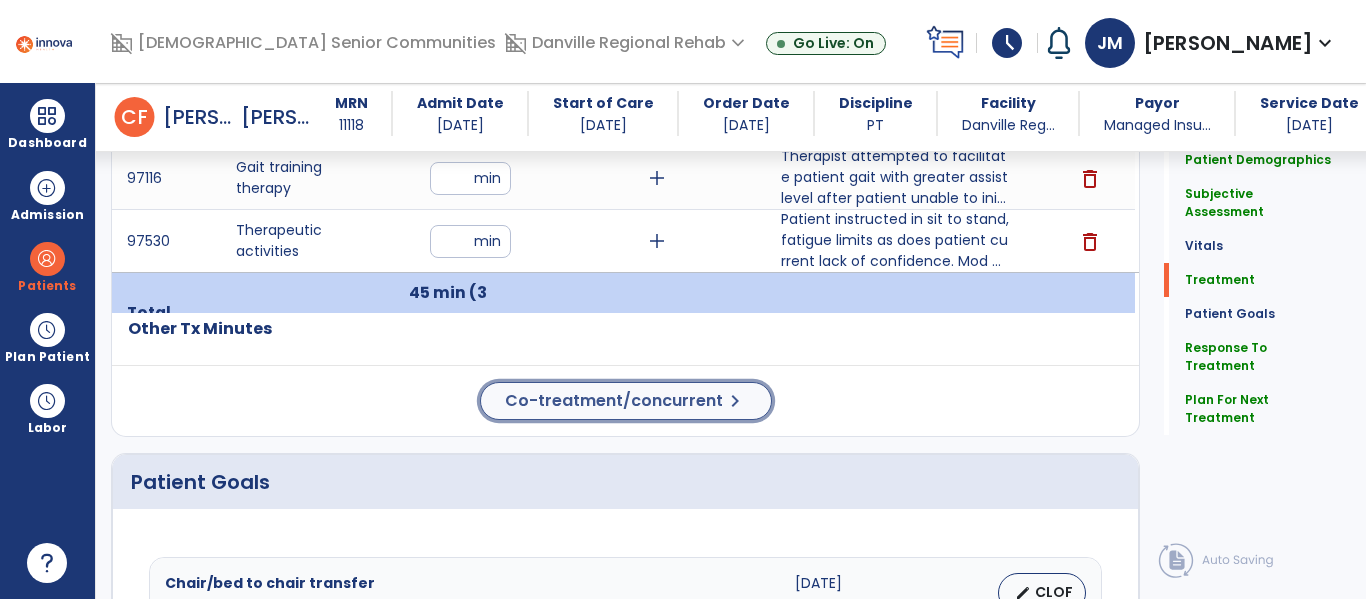 click on "Co-treatment/concurrent" 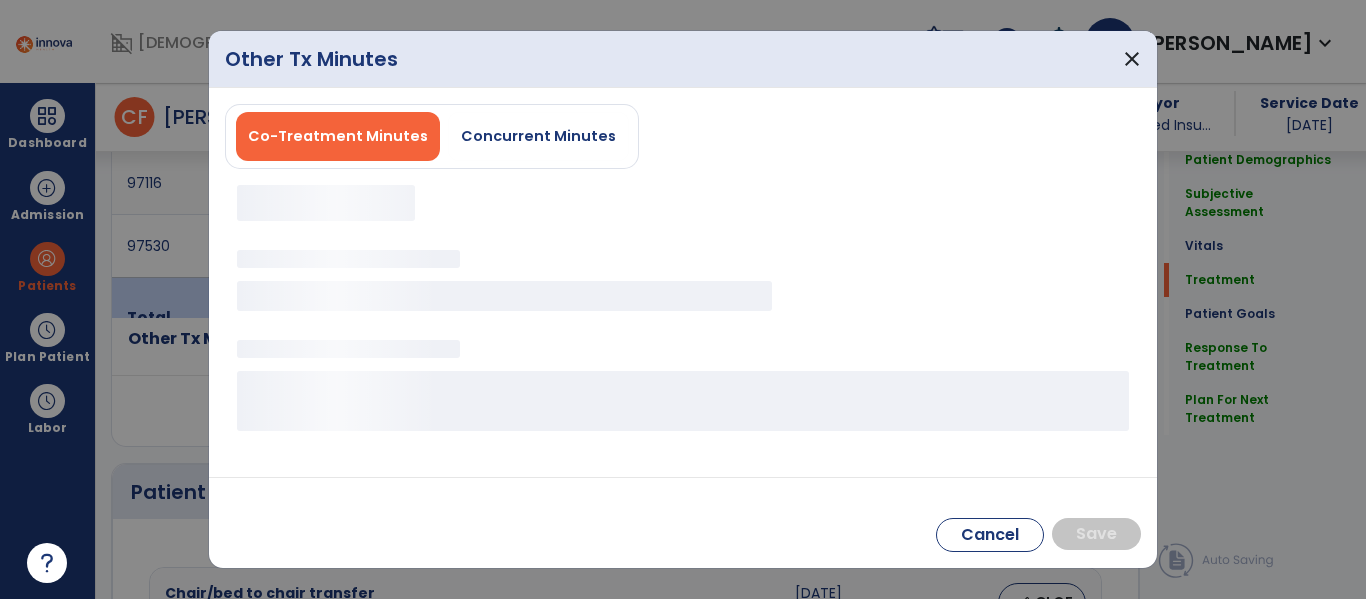 scroll, scrollTop: 1374, scrollLeft: 0, axis: vertical 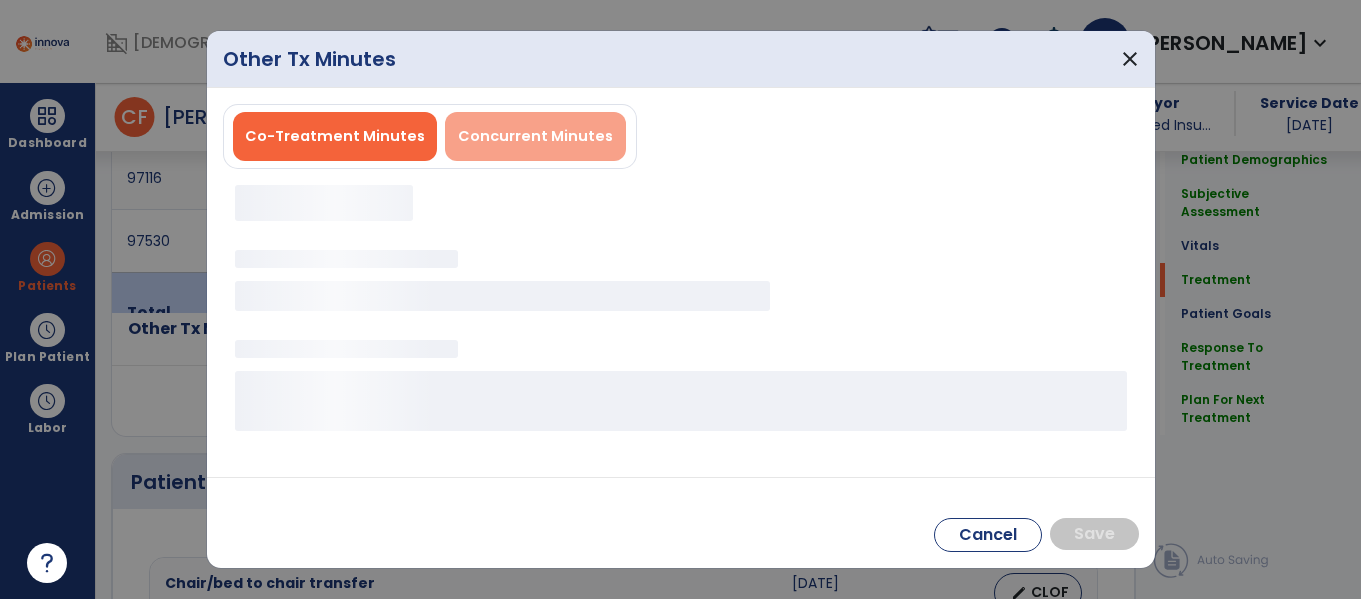 click on "Concurrent Minutes" at bounding box center [535, 136] 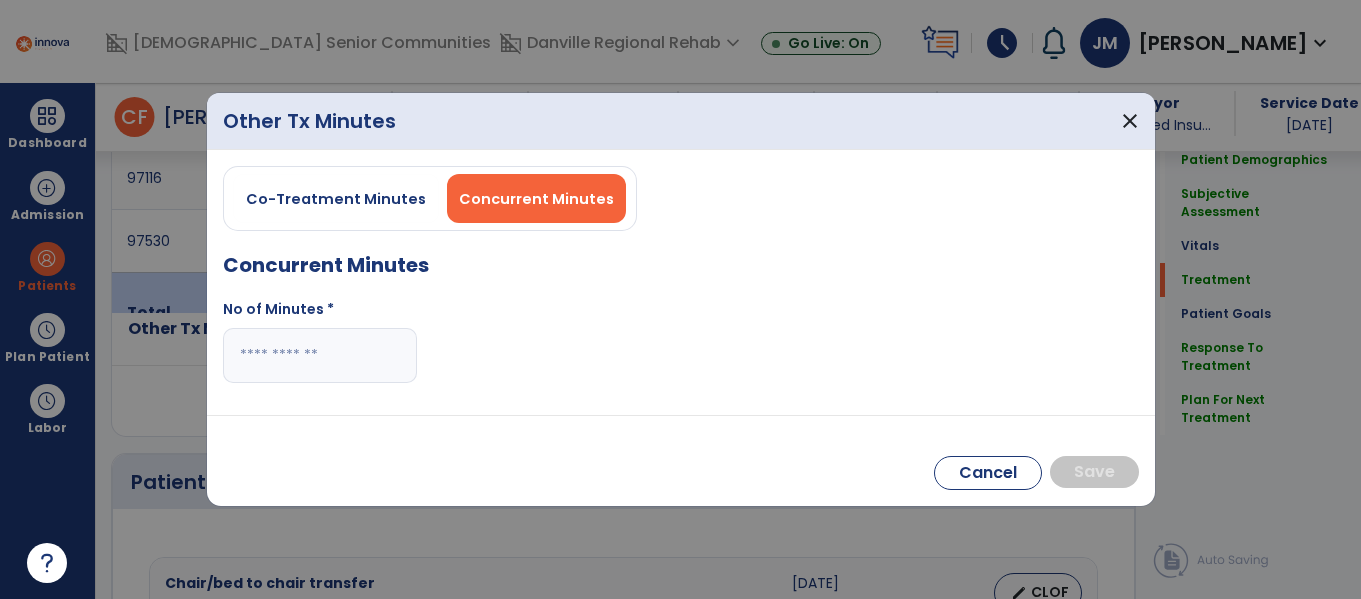 click at bounding box center [320, 355] 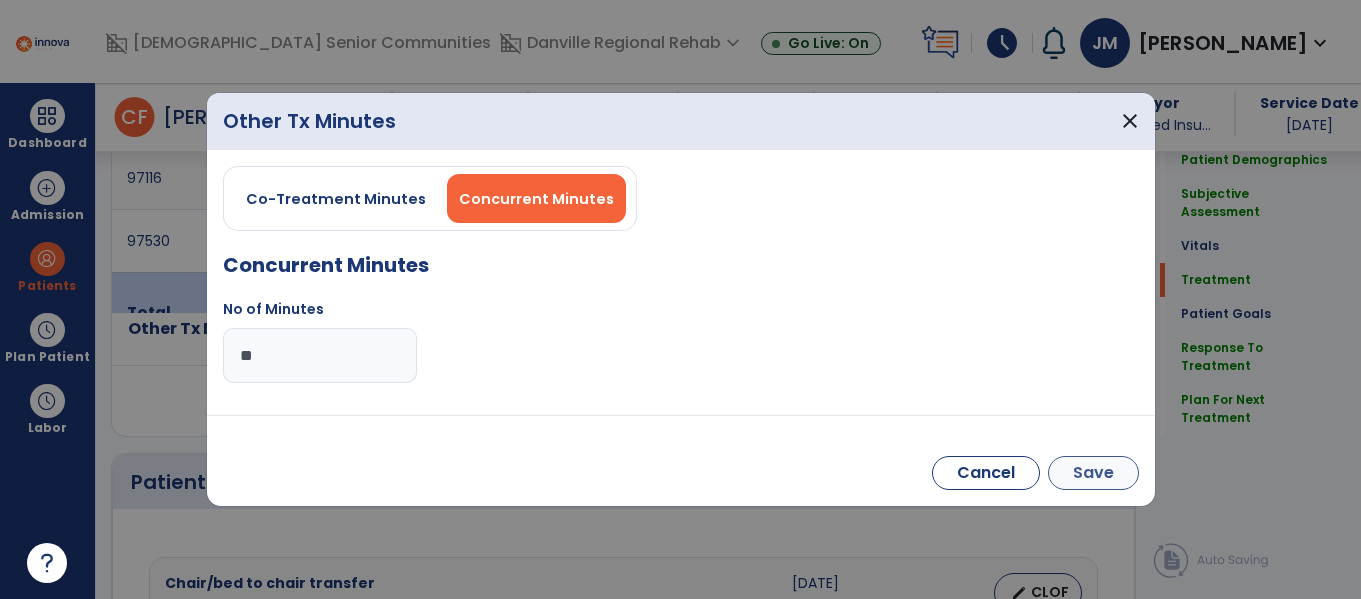 type on "**" 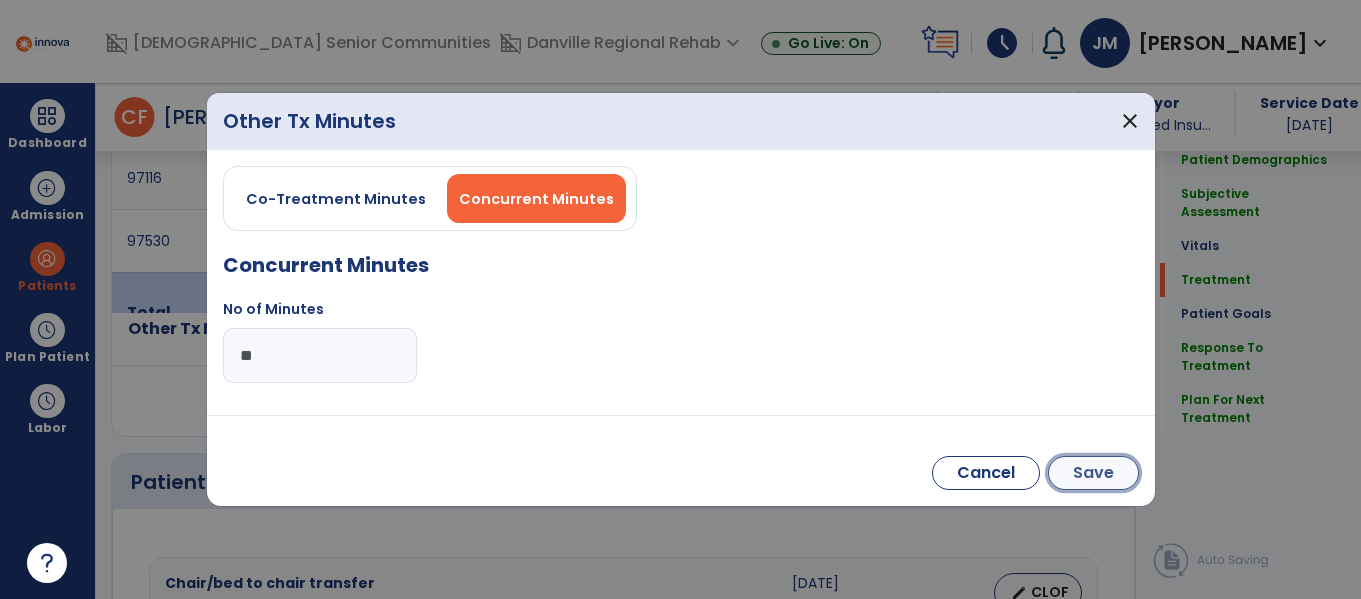 click on "Save" at bounding box center (1093, 473) 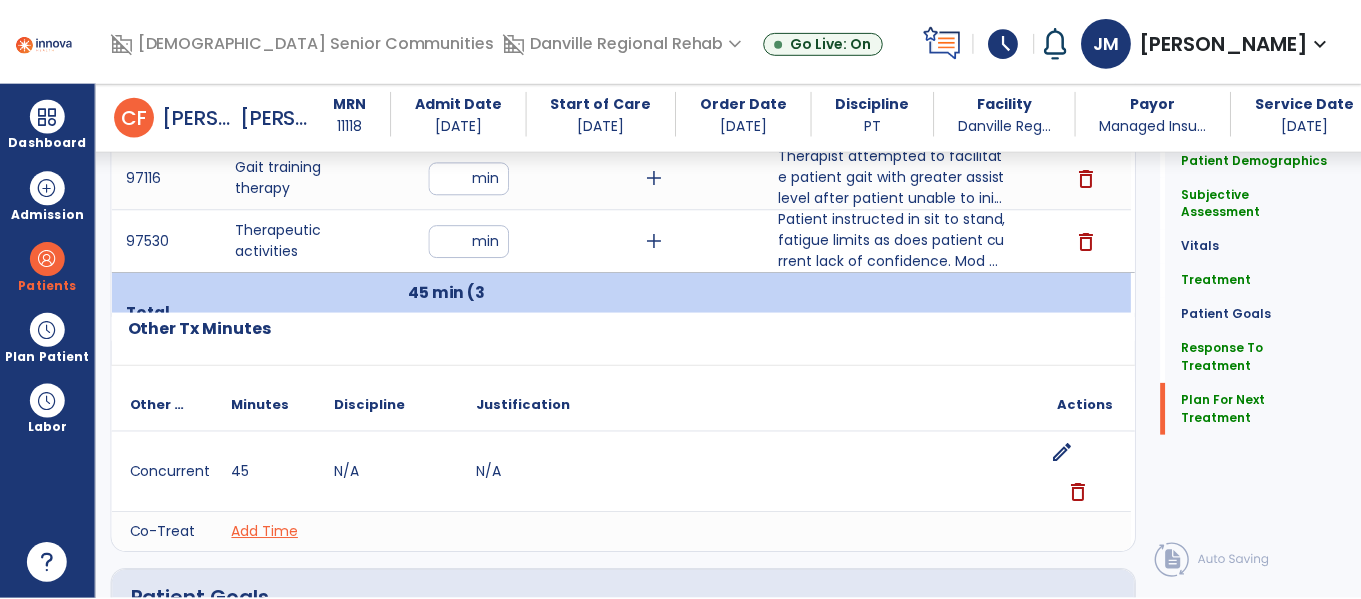 scroll, scrollTop: 3416, scrollLeft: 0, axis: vertical 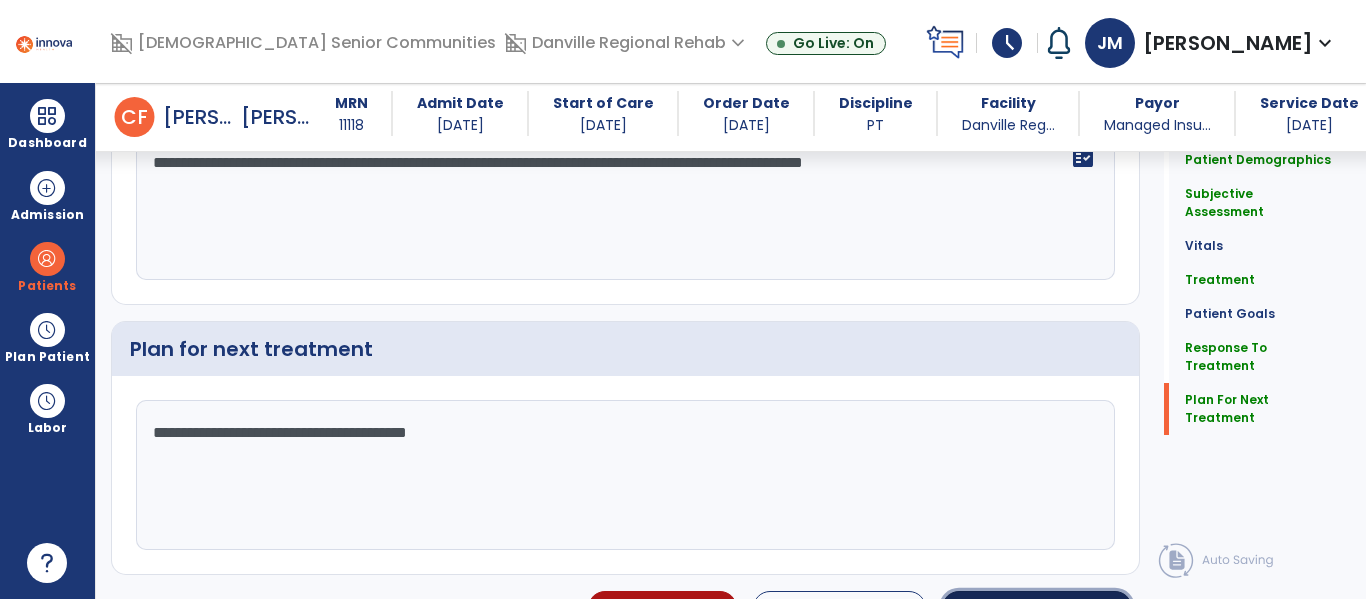 click on "Sign Doc" 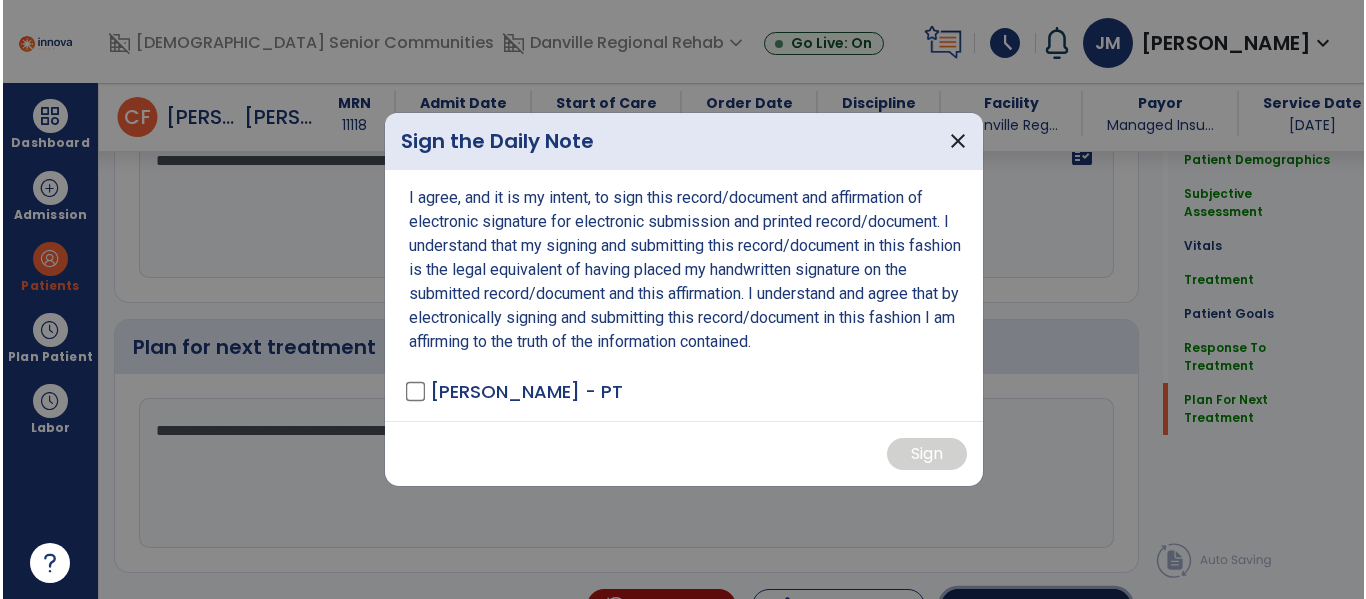 scroll, scrollTop: 3498, scrollLeft: 0, axis: vertical 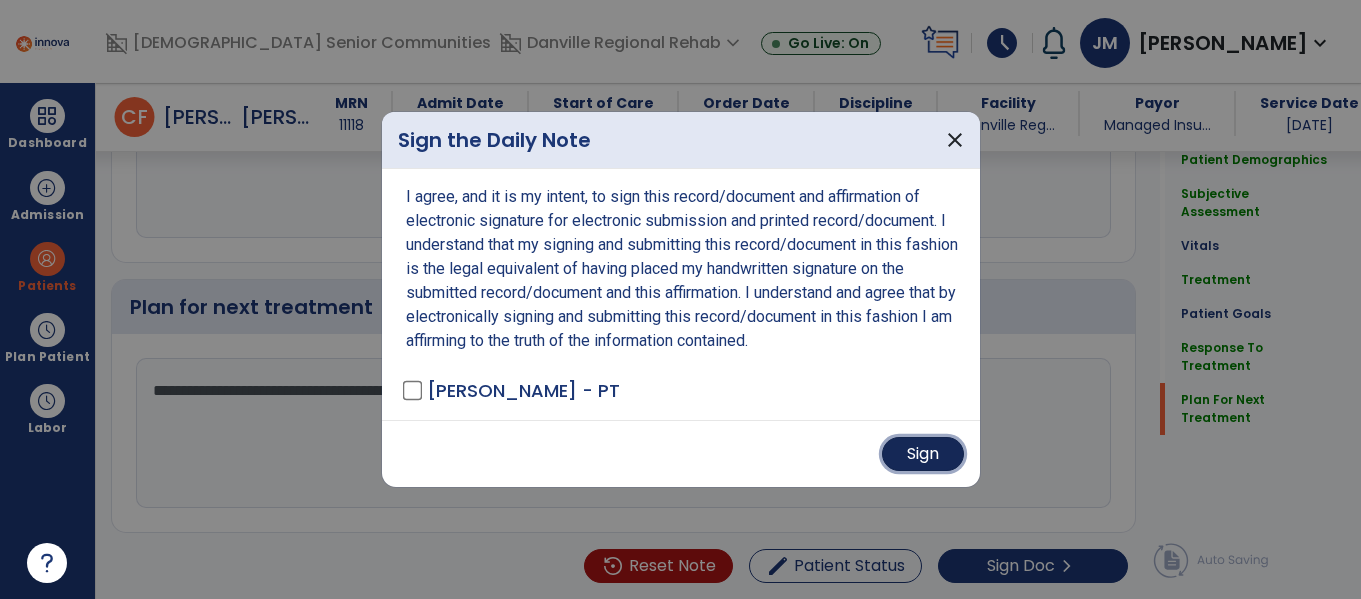 click on "Sign" at bounding box center (923, 454) 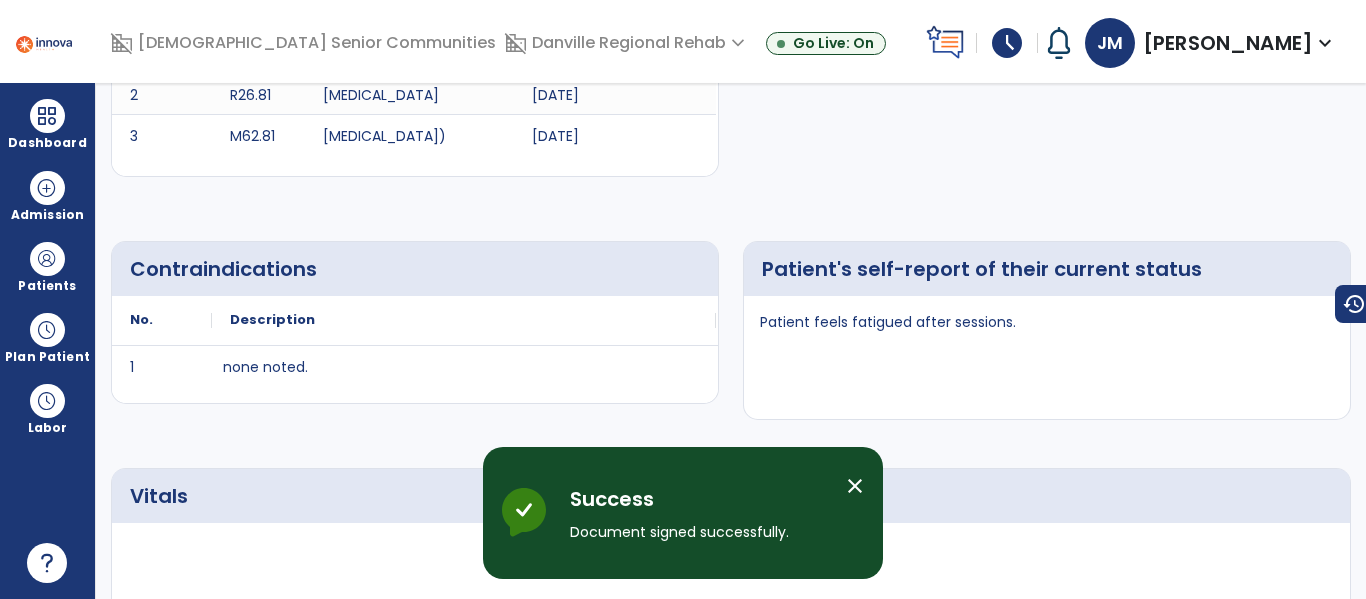 scroll, scrollTop: 0, scrollLeft: 0, axis: both 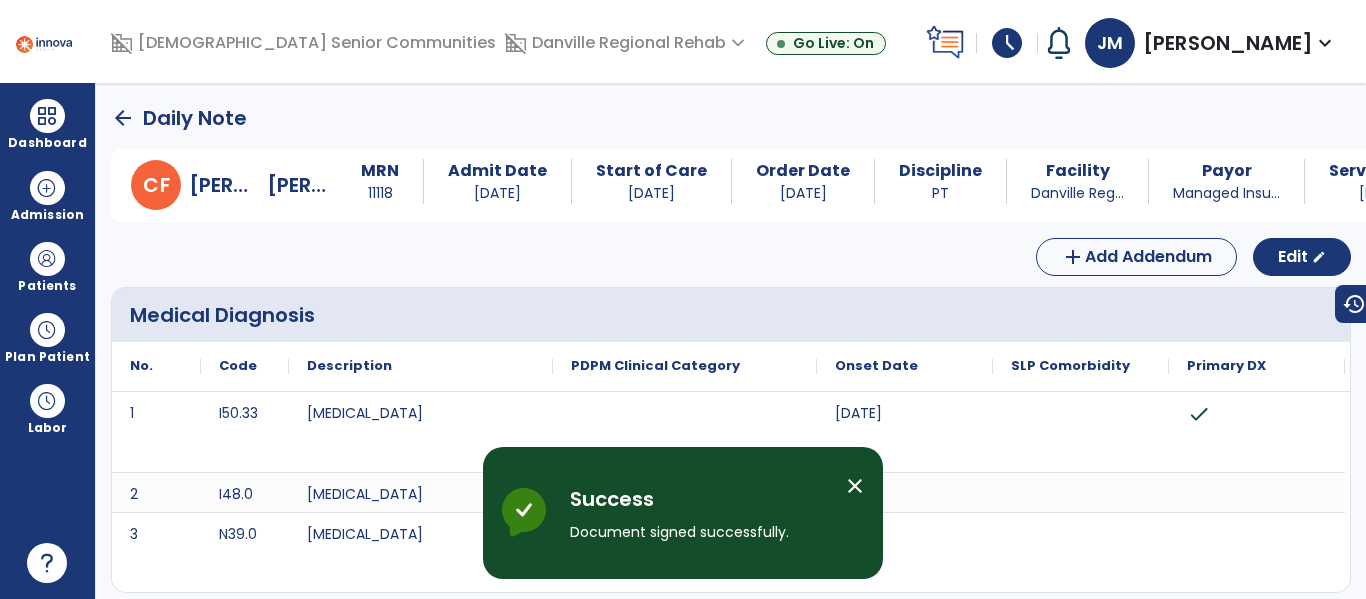 click on "arrow_back" 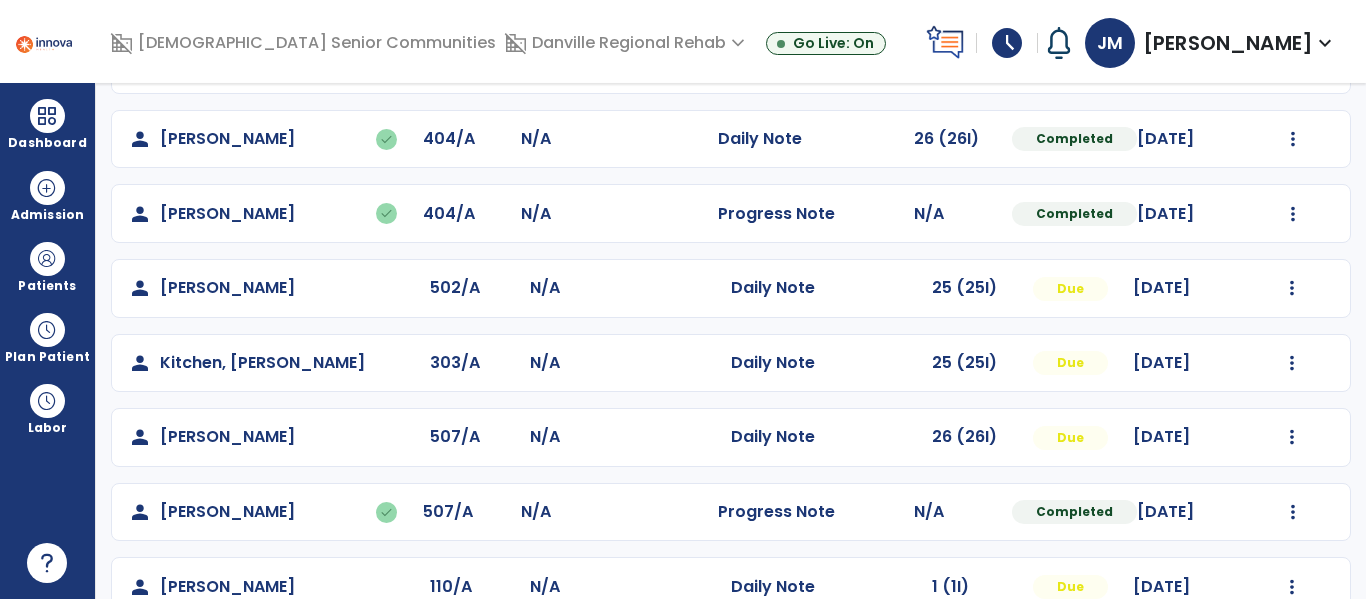 scroll, scrollTop: 373, scrollLeft: 0, axis: vertical 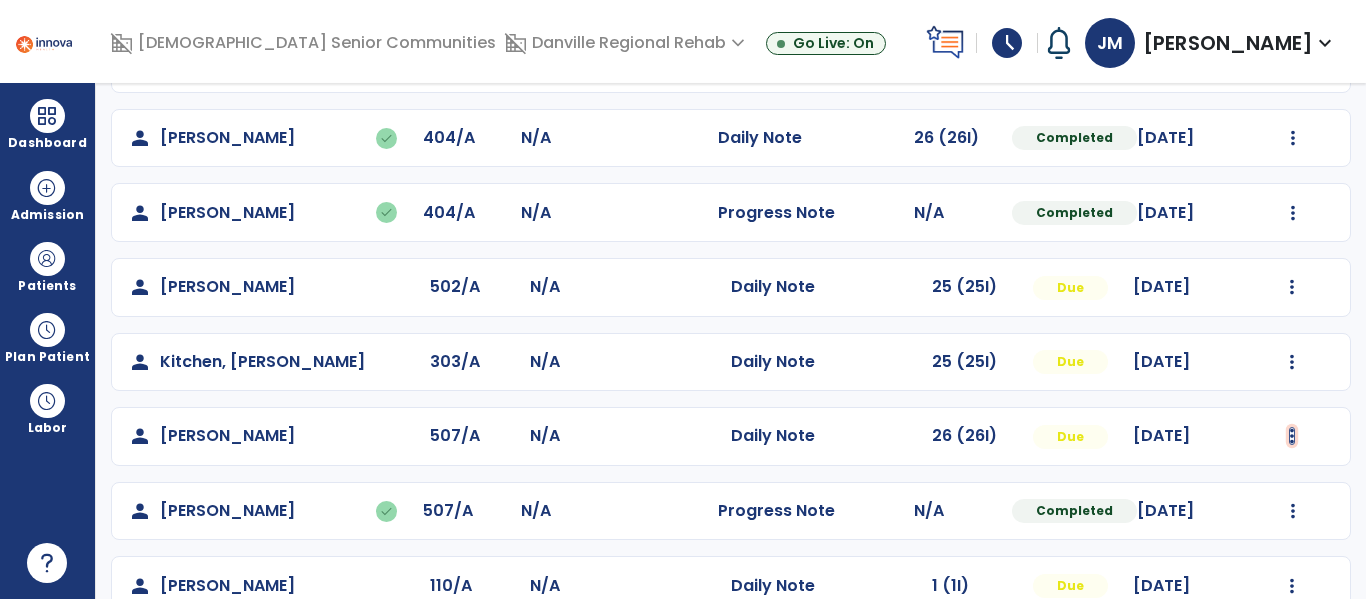 click at bounding box center (1293, -11) 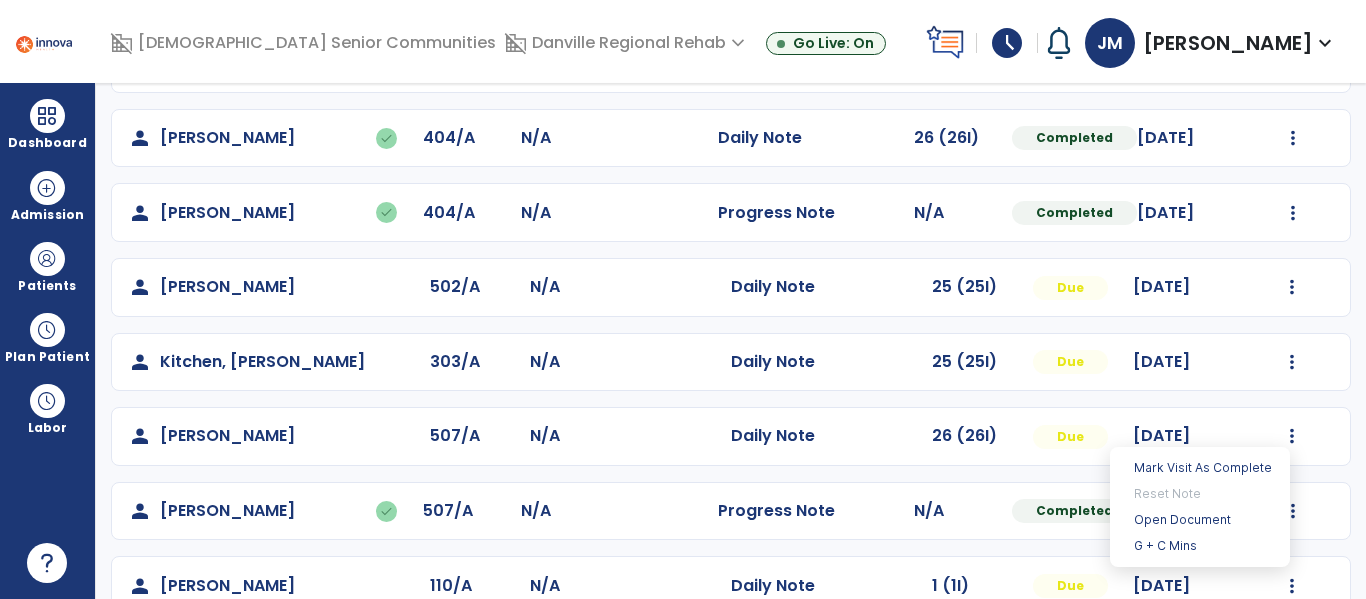 click on "26 (26I)" 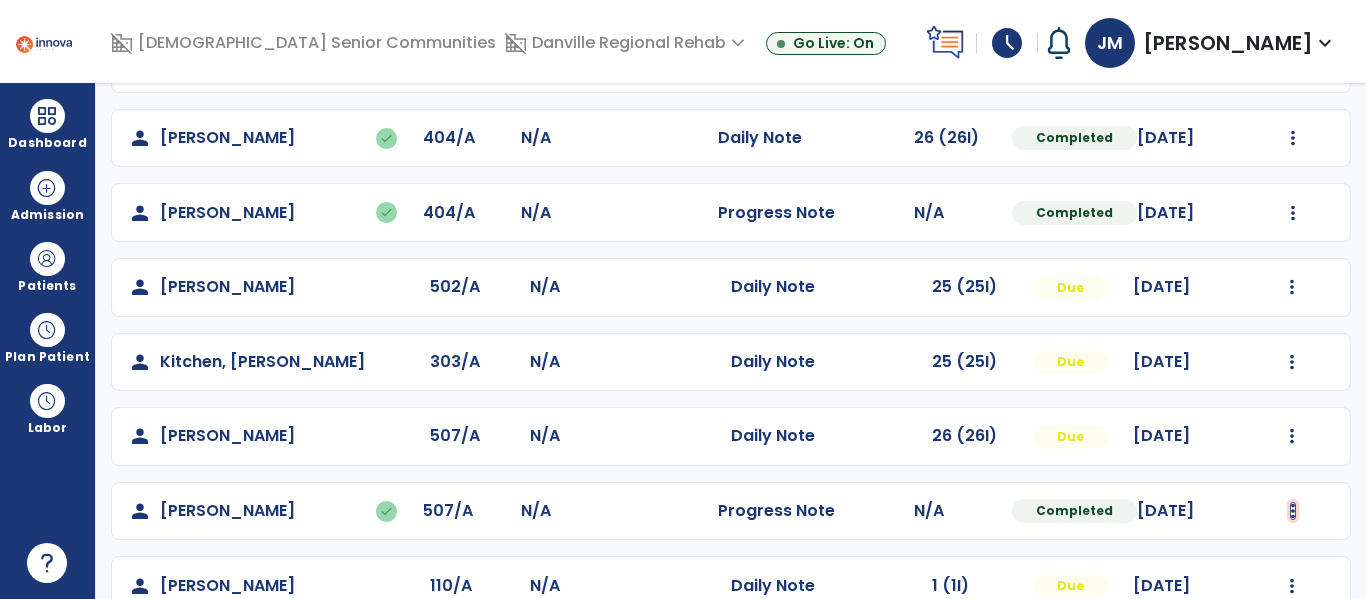 click at bounding box center [1293, -11] 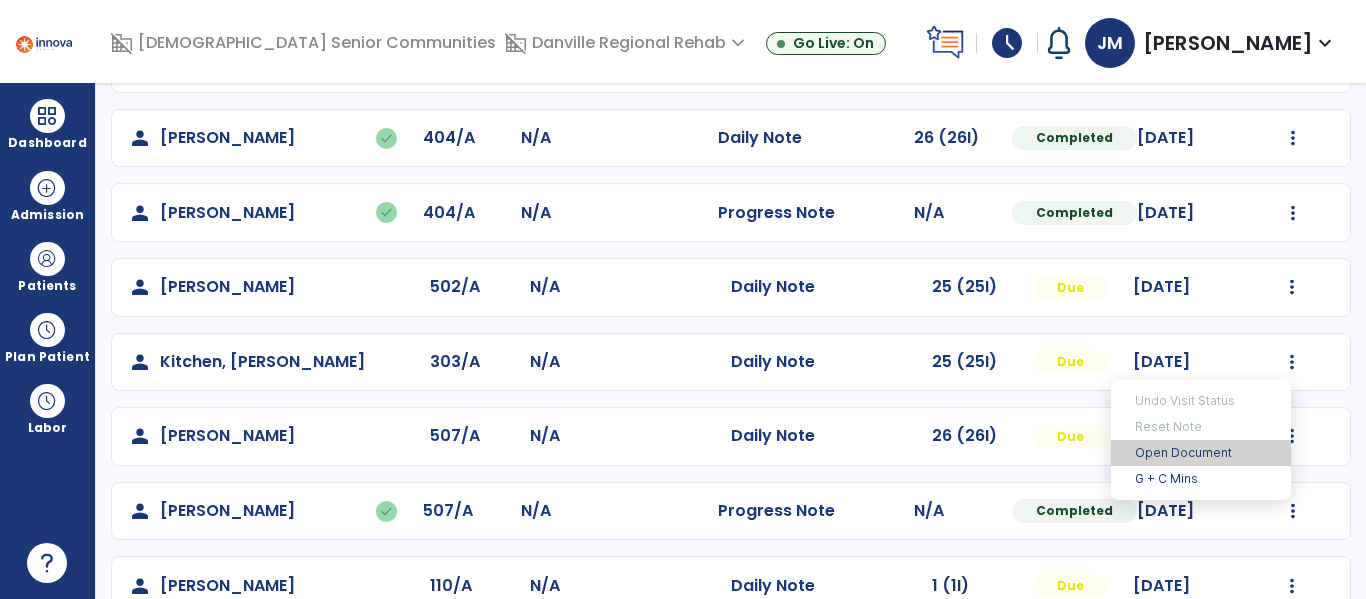 click on "Open Document" at bounding box center (1201, 453) 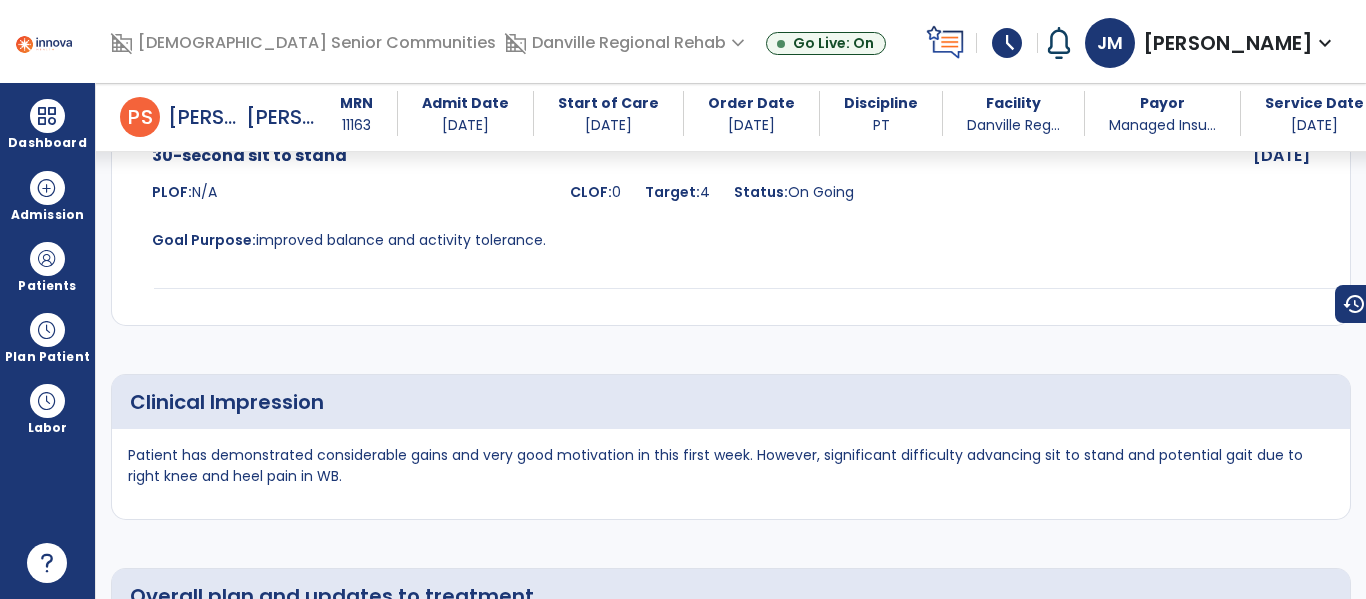 scroll, scrollTop: 2580, scrollLeft: 0, axis: vertical 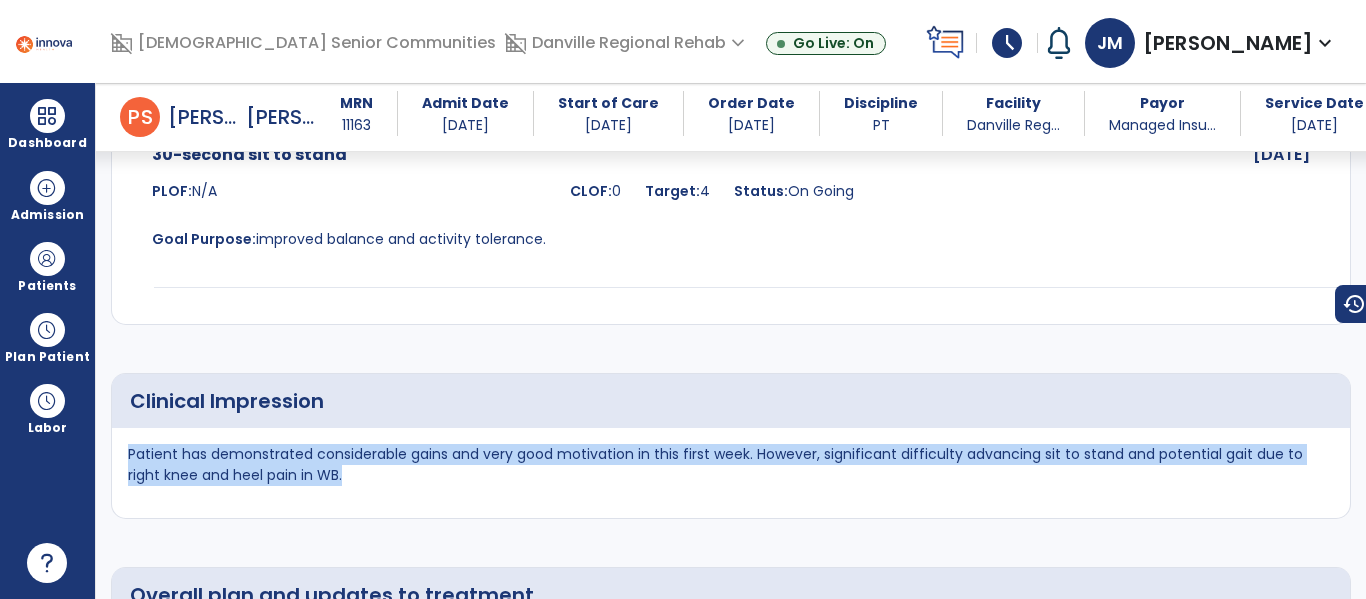 drag, startPoint x: 130, startPoint y: 452, endPoint x: 349, endPoint y: 485, distance: 221.47235 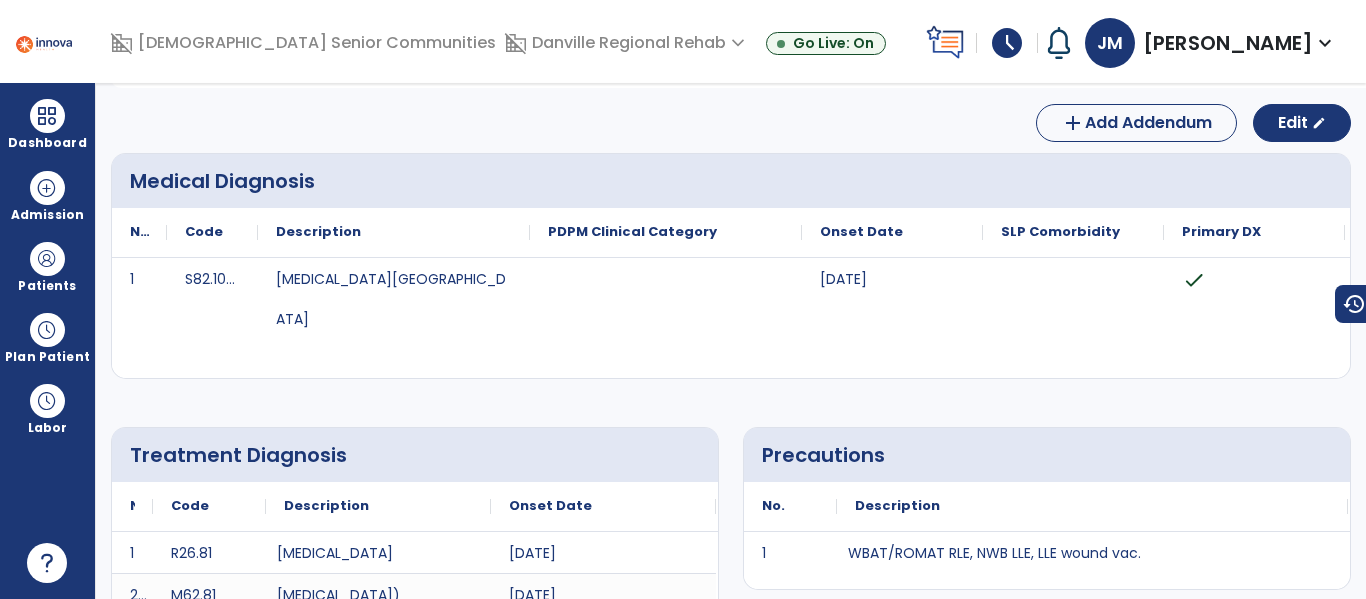 scroll, scrollTop: 0, scrollLeft: 0, axis: both 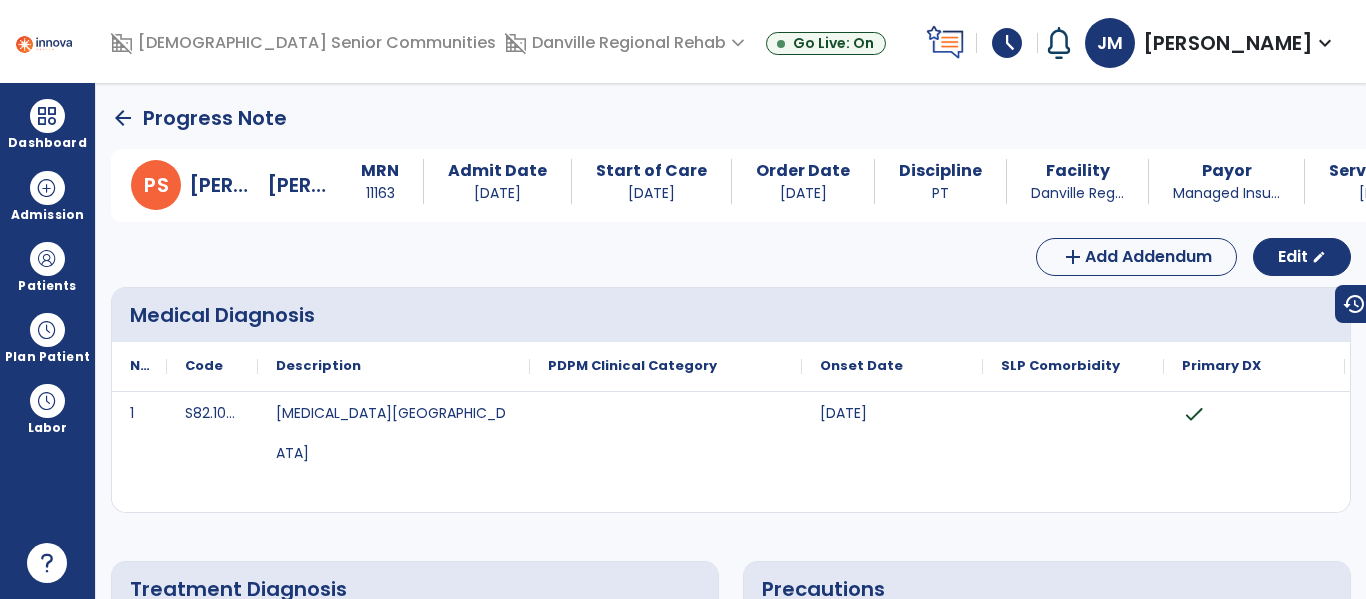 click on "arrow_back" 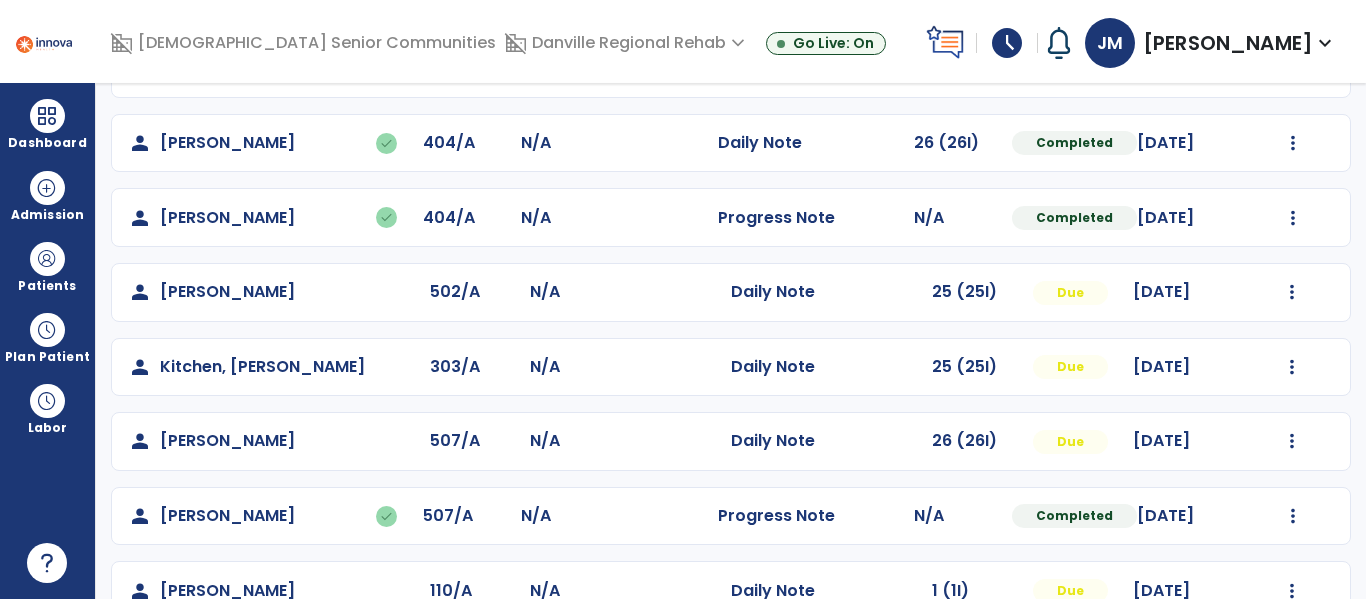 scroll, scrollTop: 373, scrollLeft: 0, axis: vertical 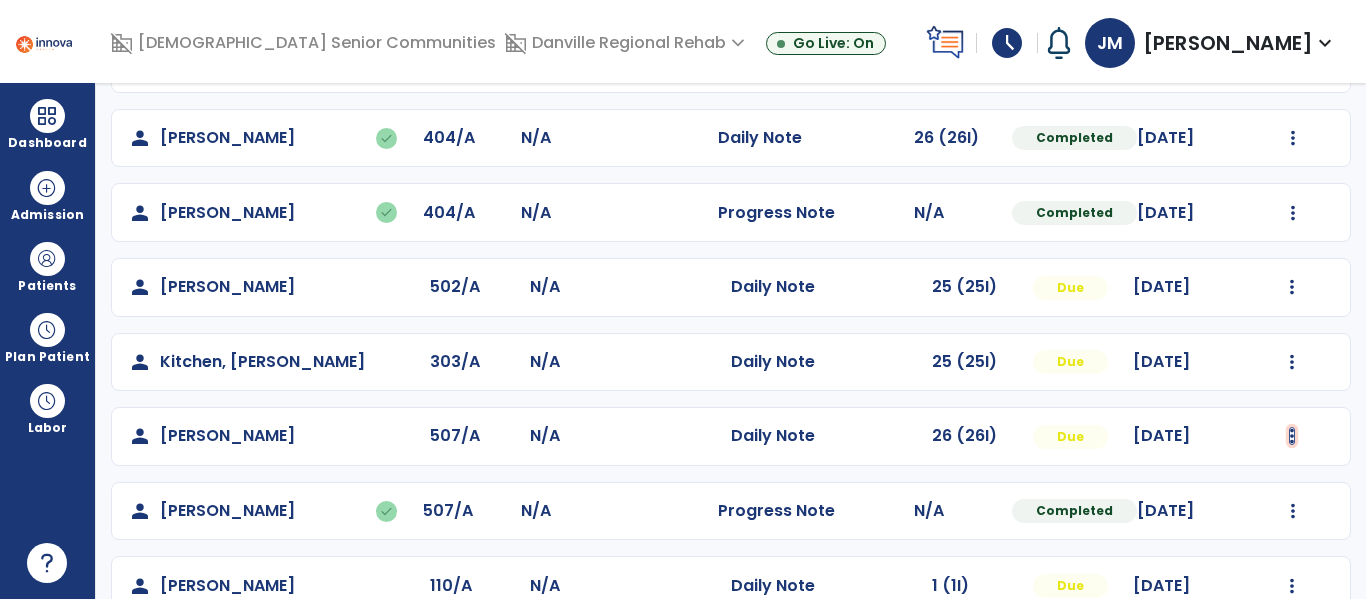 click at bounding box center (1293, -11) 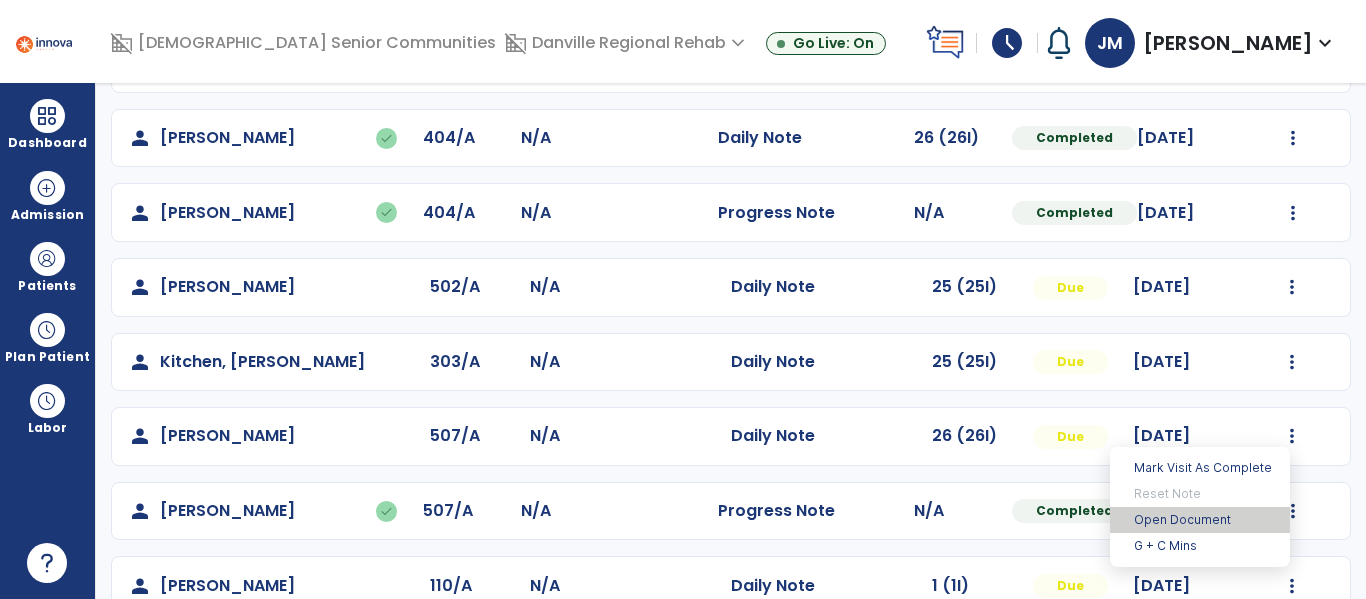 click on "Open Document" at bounding box center [1200, 520] 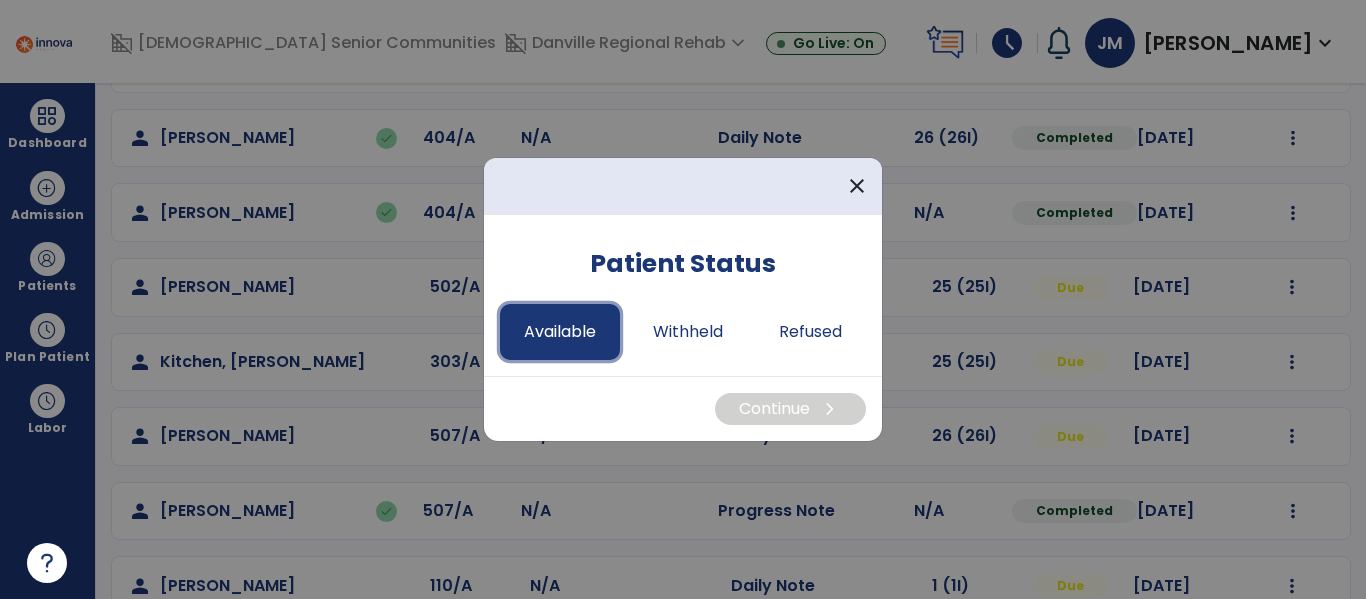 click on "Available" at bounding box center [560, 332] 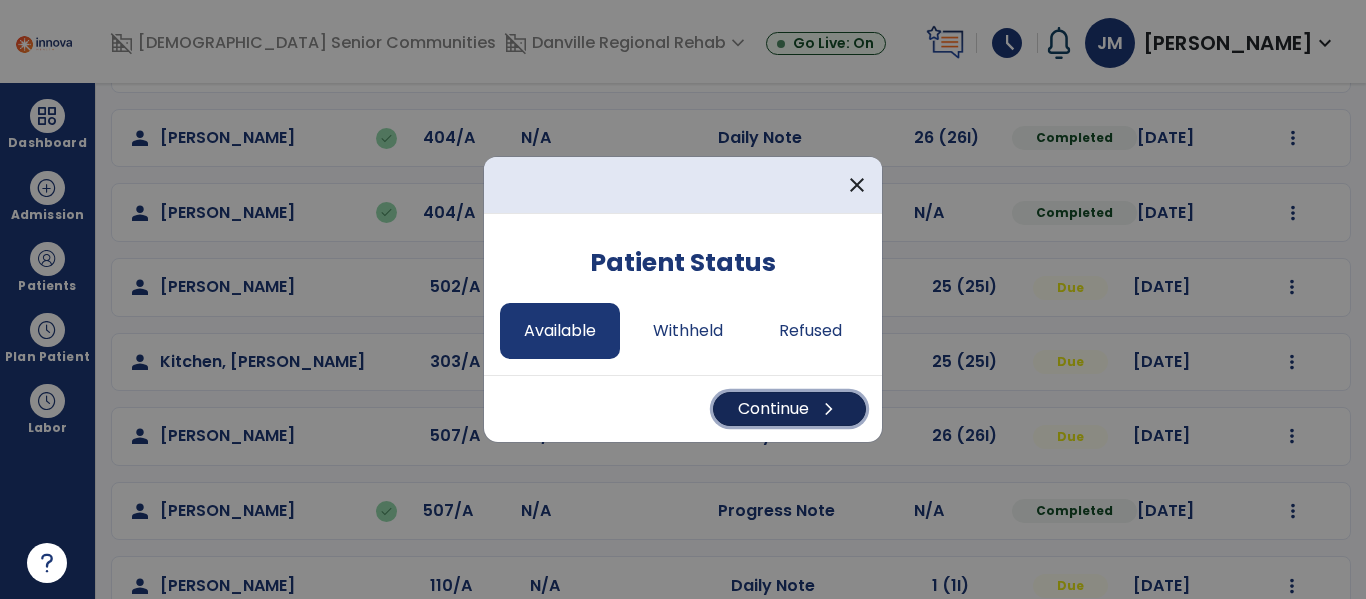 click on "Continue   chevron_right" at bounding box center (789, 409) 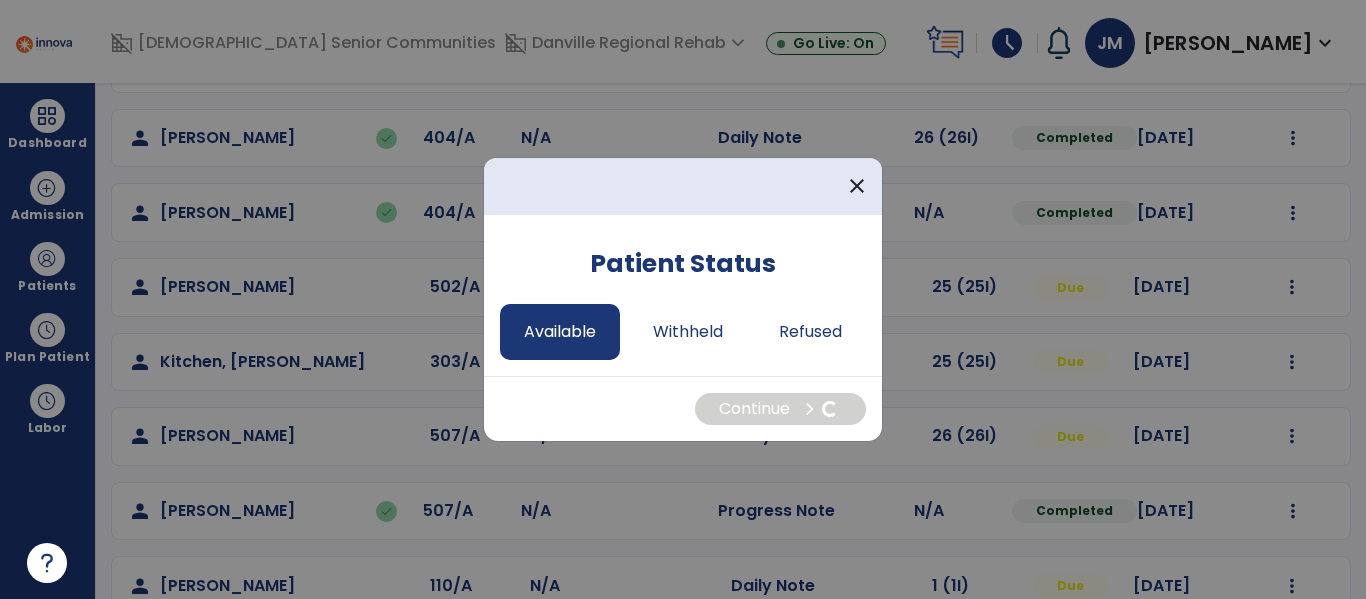 select on "*" 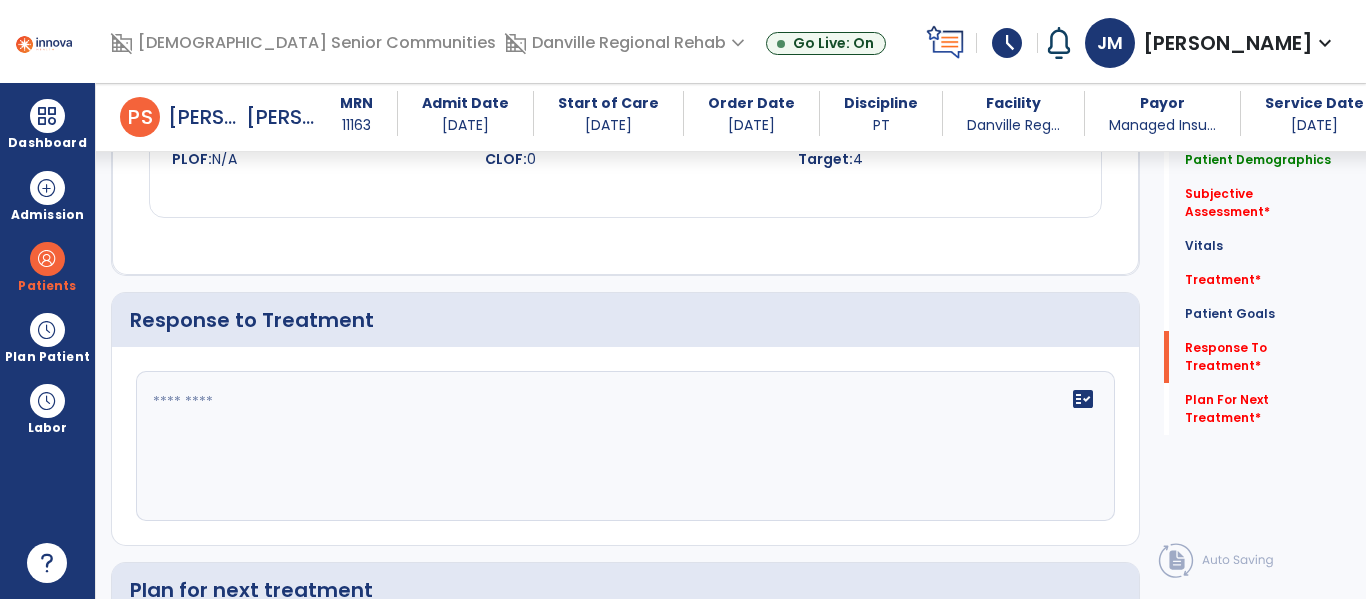 scroll, scrollTop: 2689, scrollLeft: 0, axis: vertical 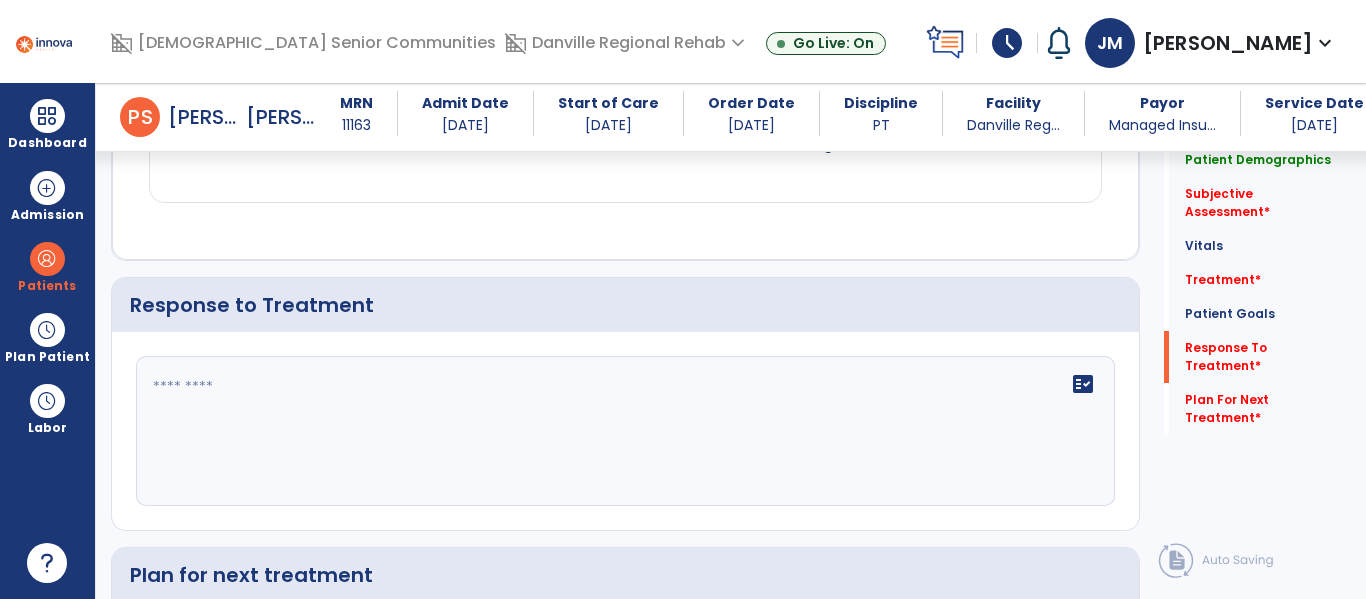 click on "fact_check" 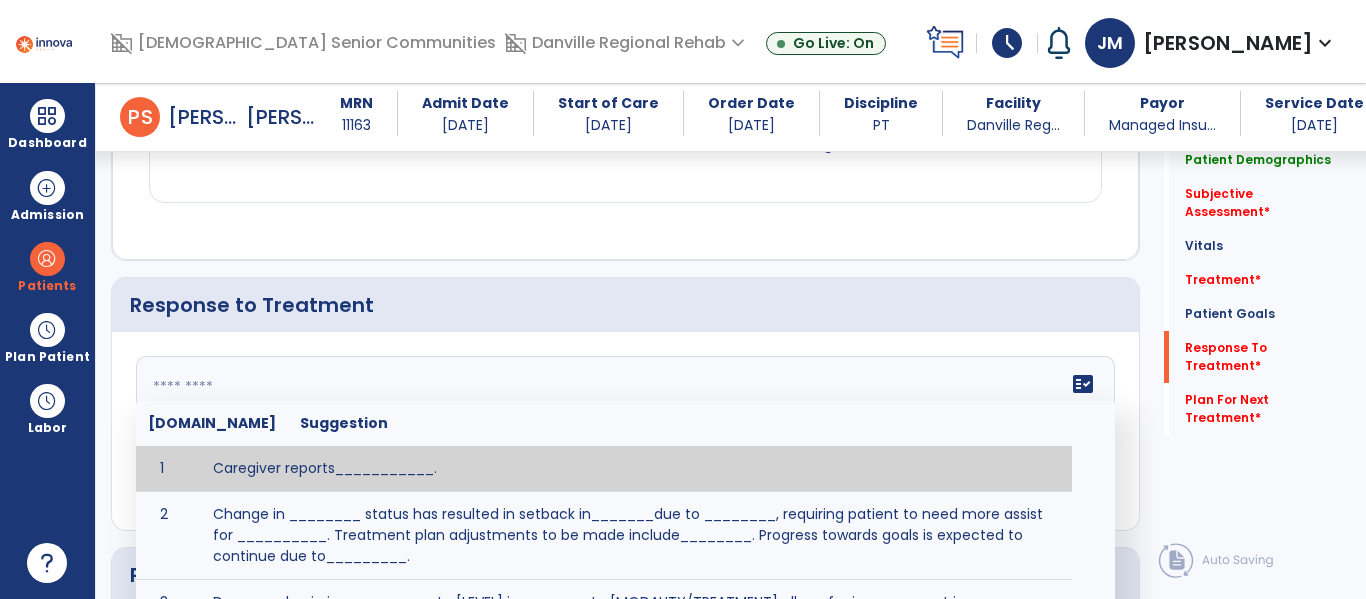 paste on "**********" 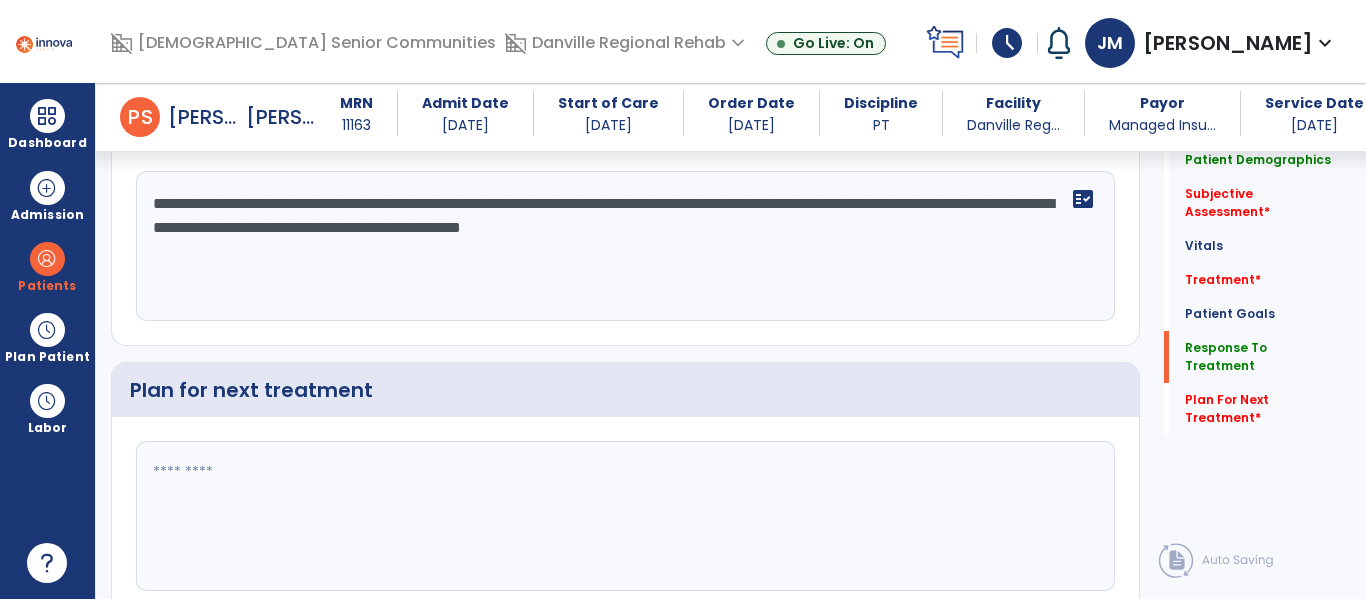 scroll, scrollTop: 2885, scrollLeft: 0, axis: vertical 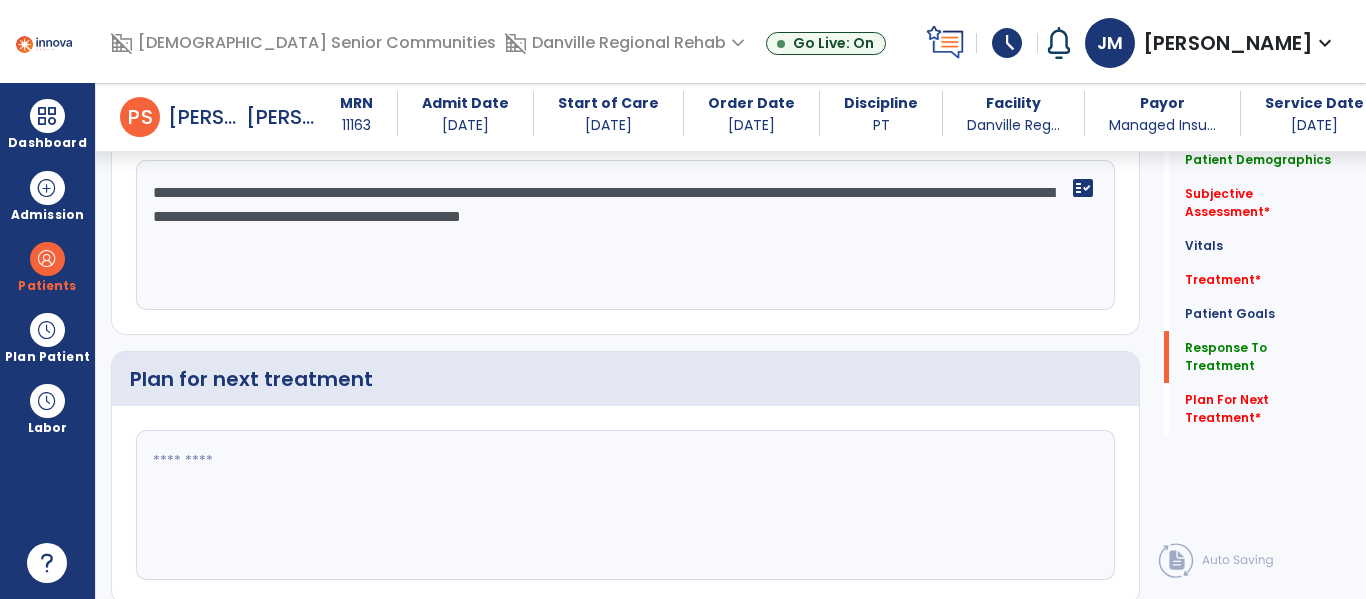 type on "**********" 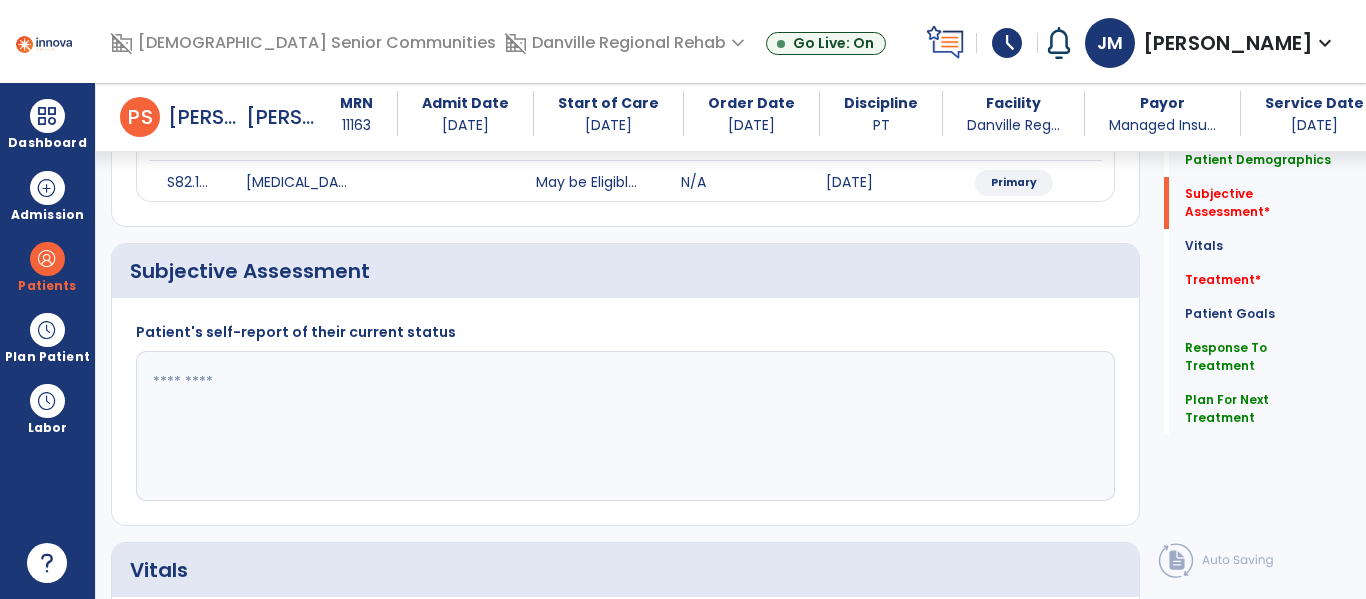 scroll, scrollTop: 199, scrollLeft: 0, axis: vertical 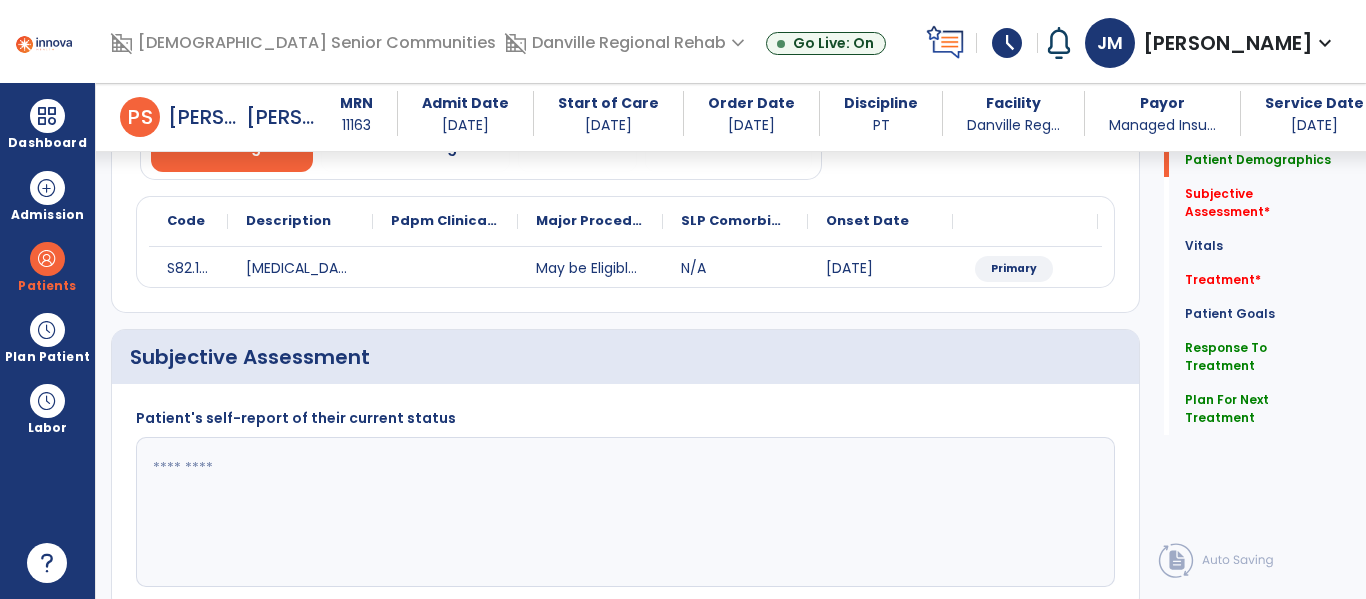 type on "**********" 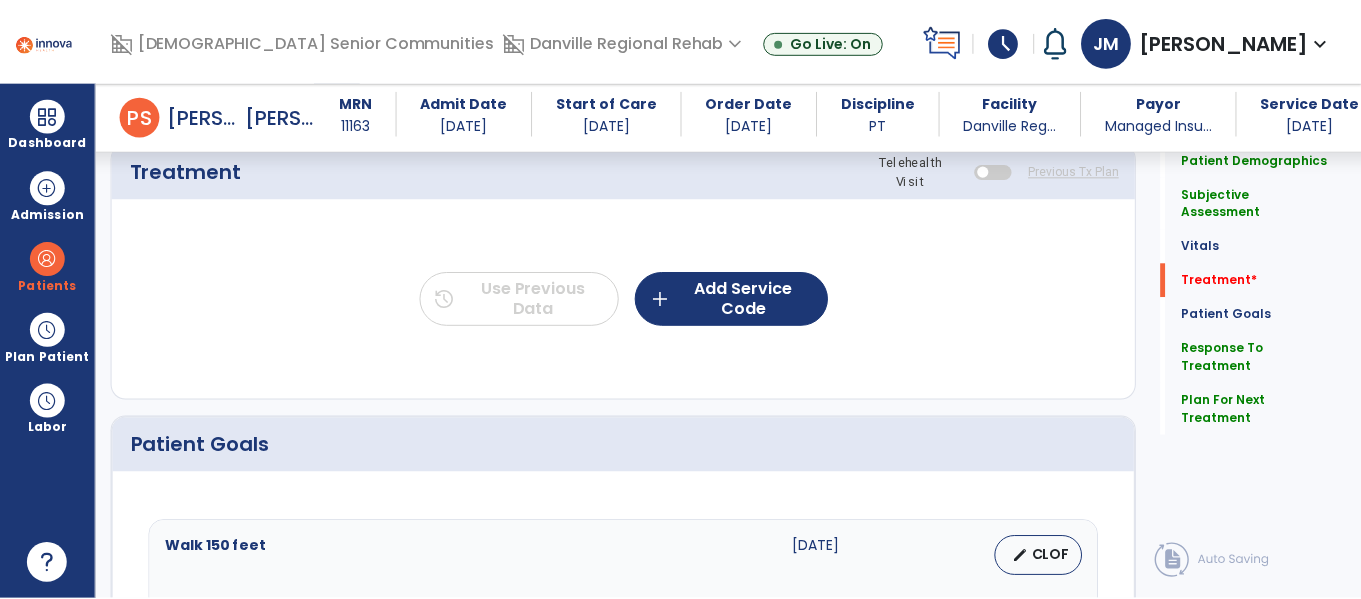 scroll, scrollTop: 1118, scrollLeft: 0, axis: vertical 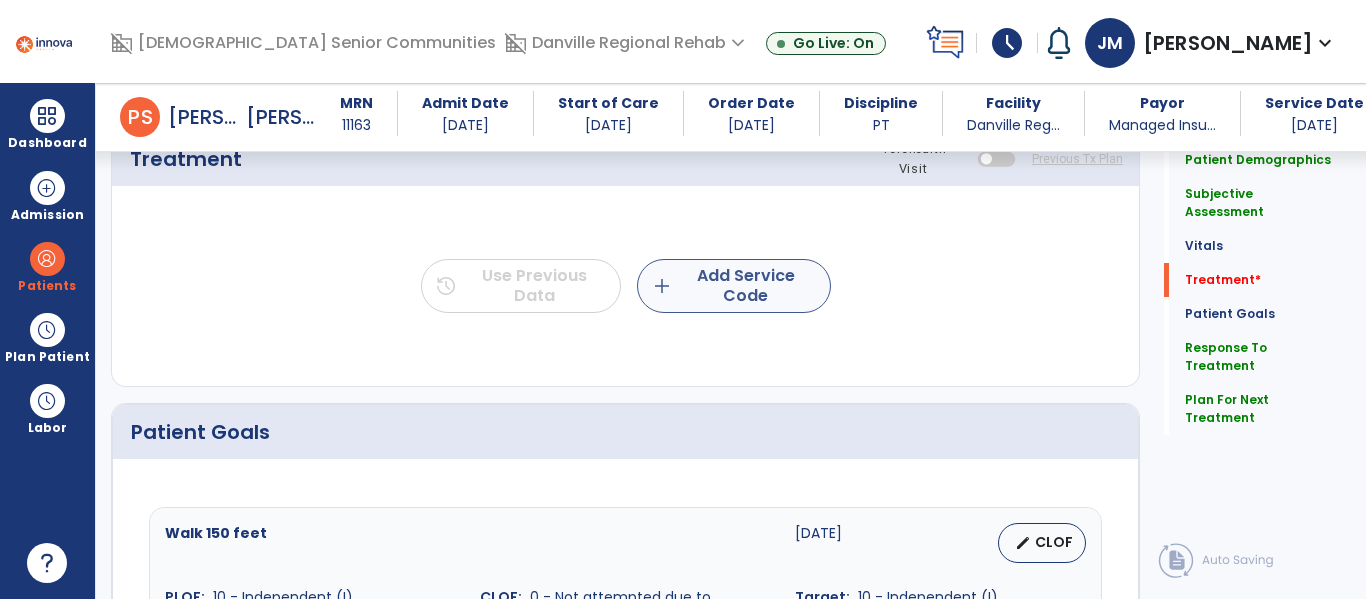 type on "**********" 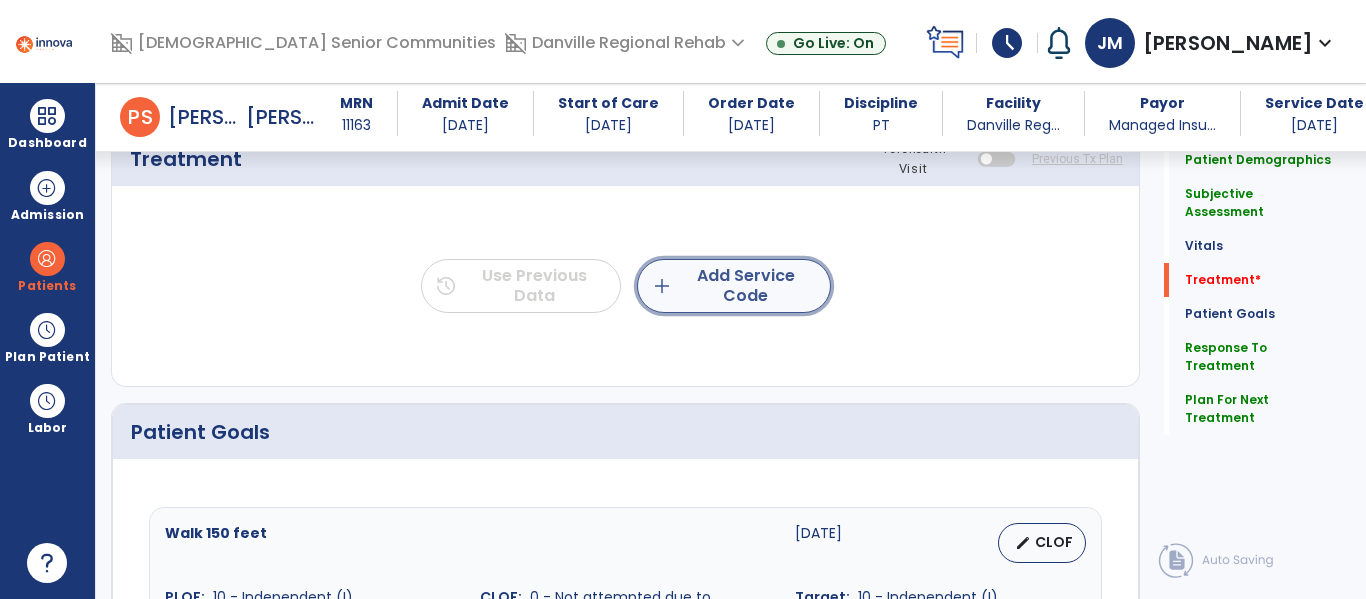 click on "add  Add Service Code" 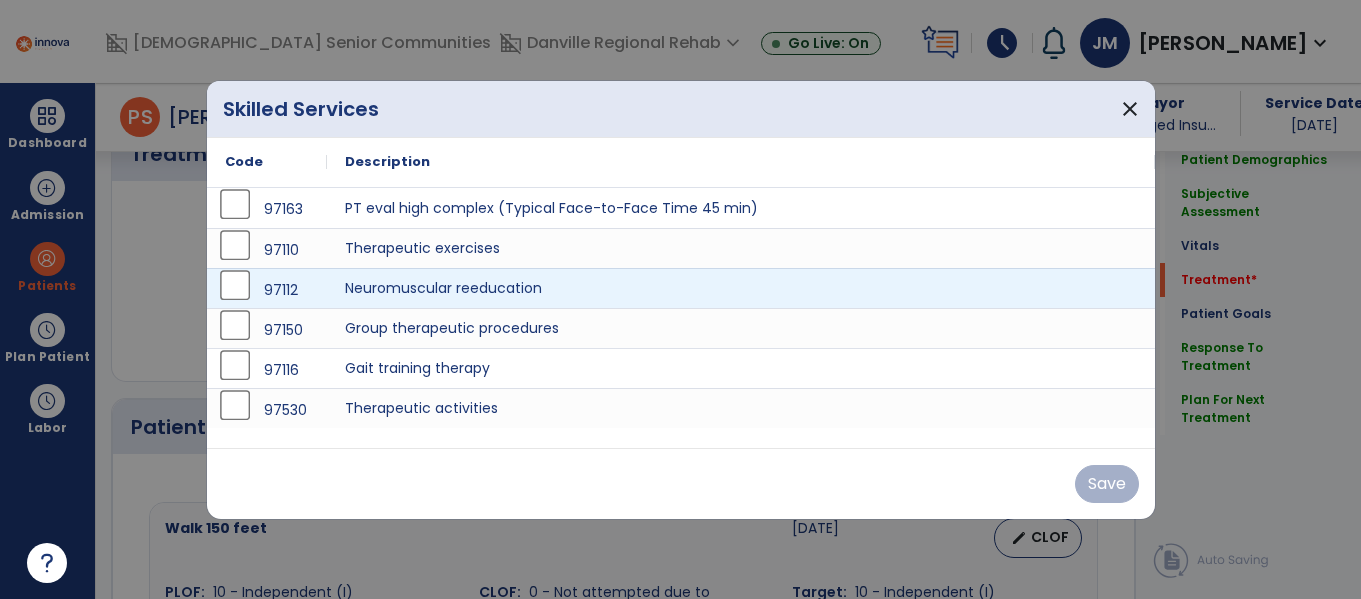 scroll, scrollTop: 1118, scrollLeft: 0, axis: vertical 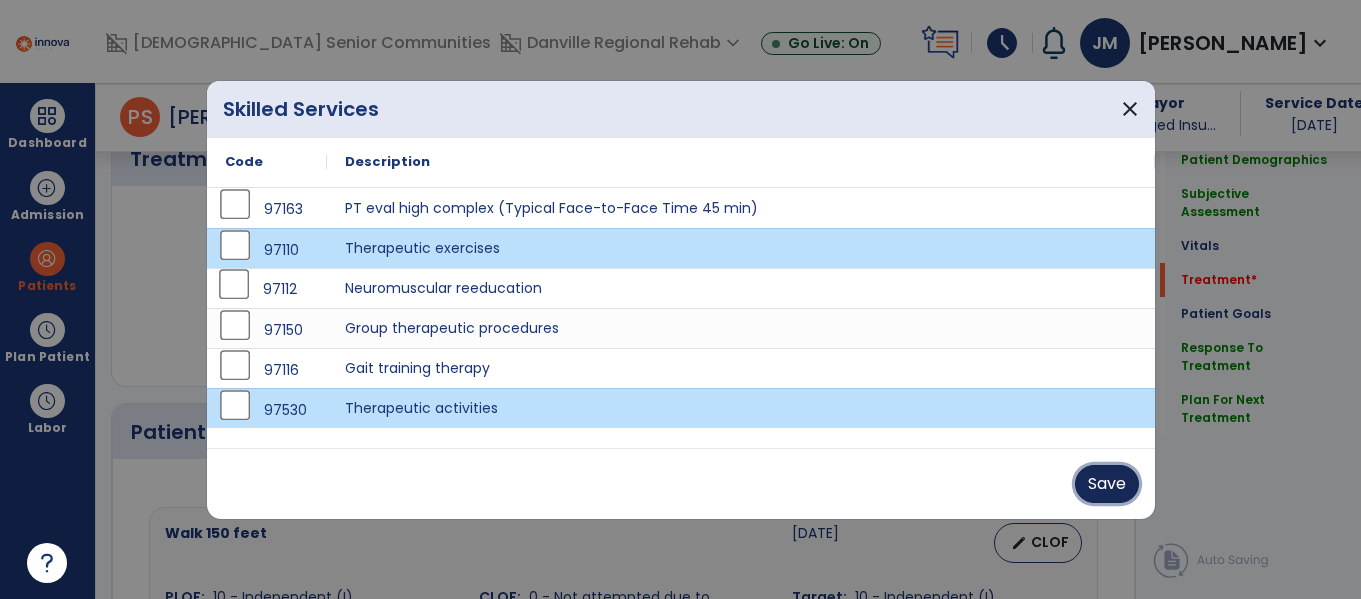 click on "Save" at bounding box center (1107, 484) 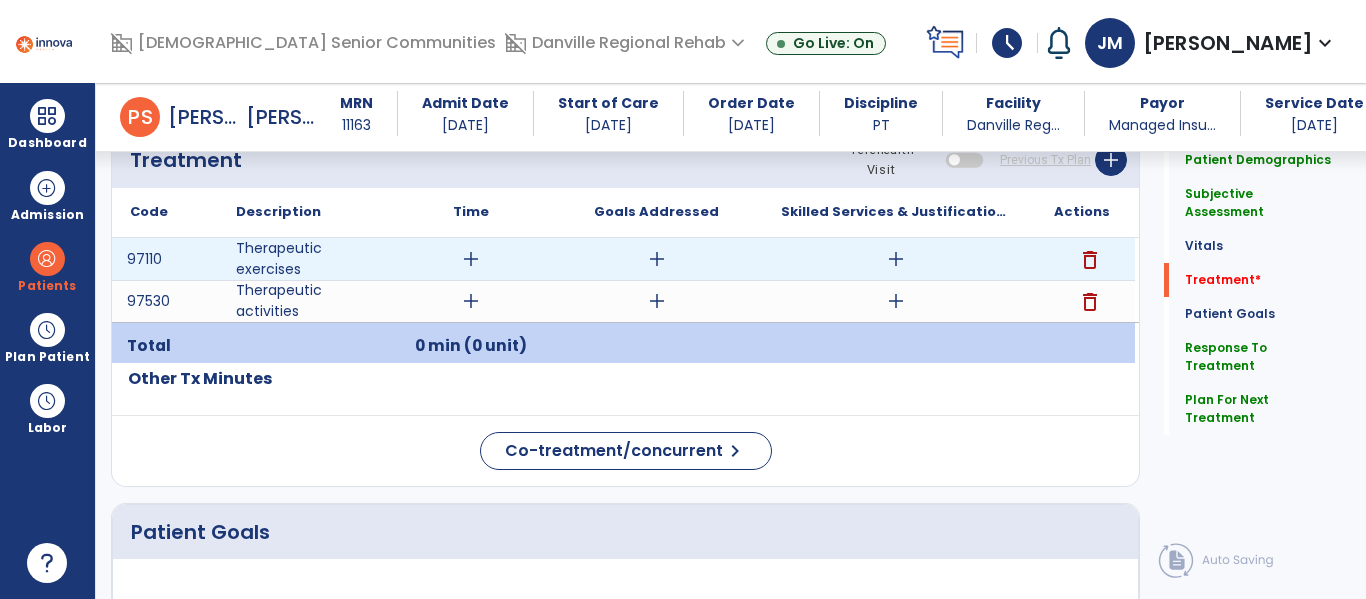 click on "add" at bounding box center (471, 259) 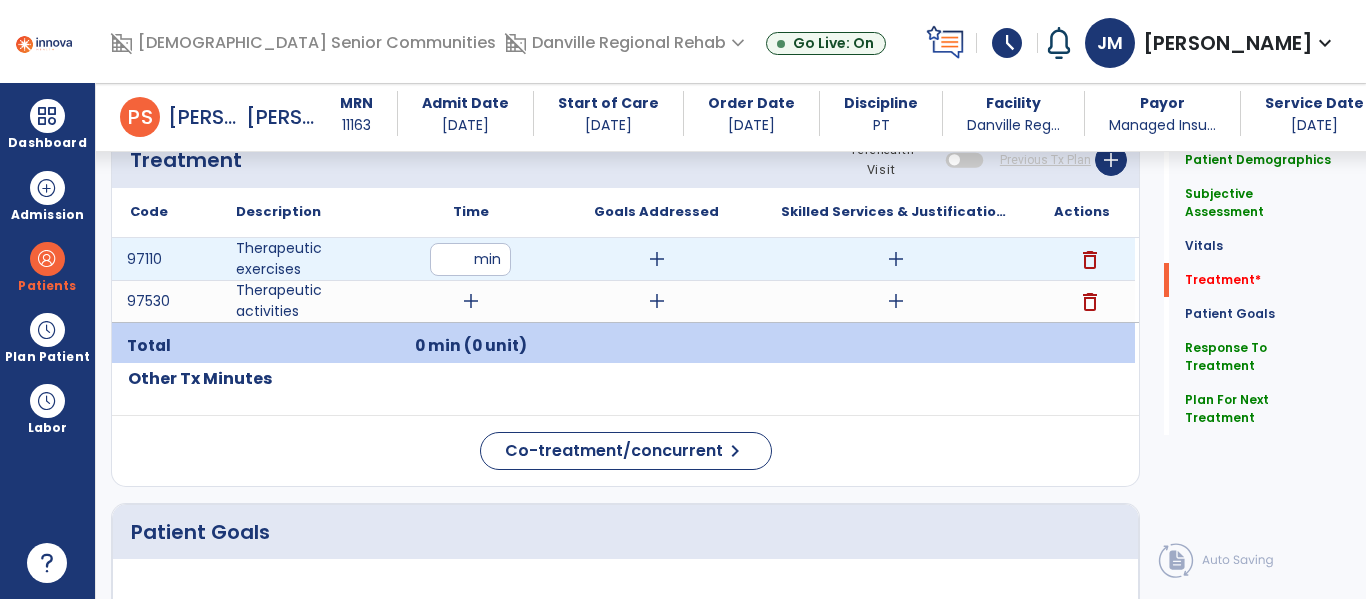 type on "**" 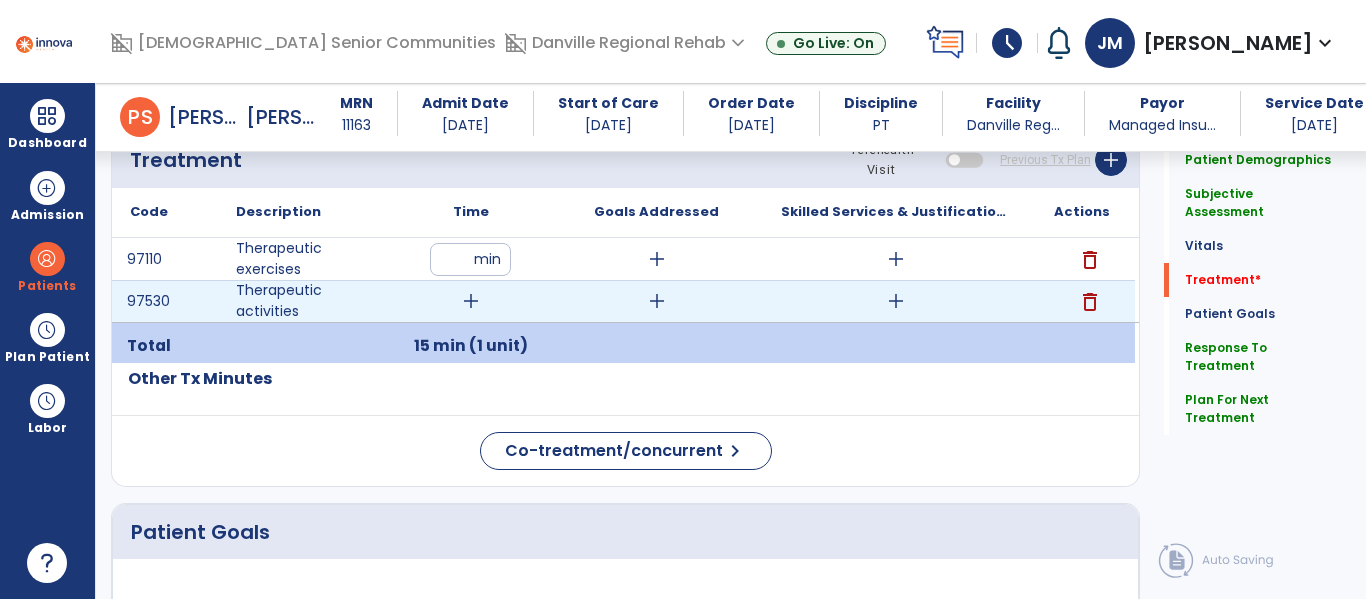 click on "add" at bounding box center [471, 301] 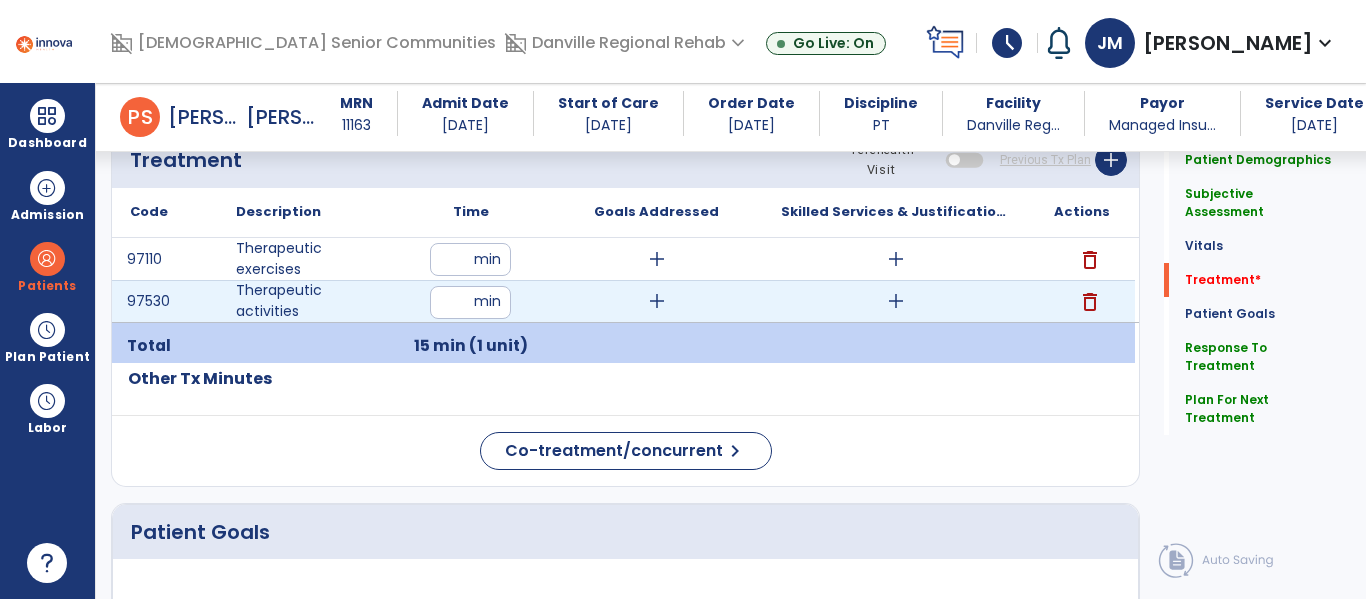 type on "**" 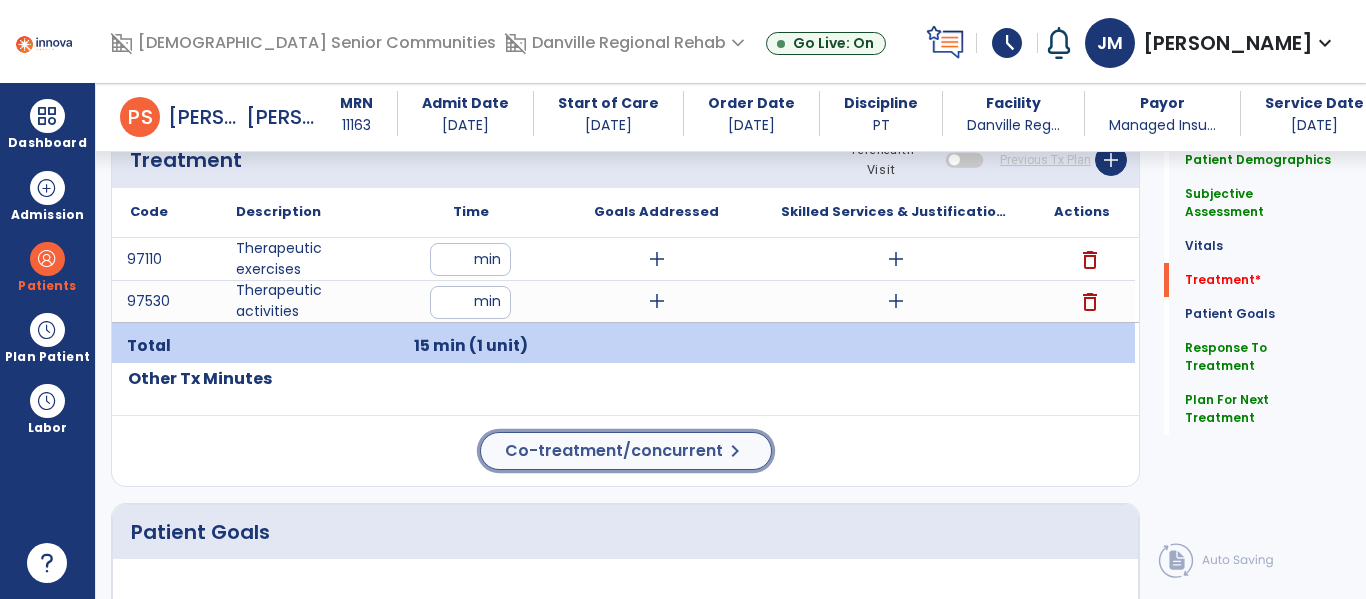 click on "Co-treatment/concurrent" 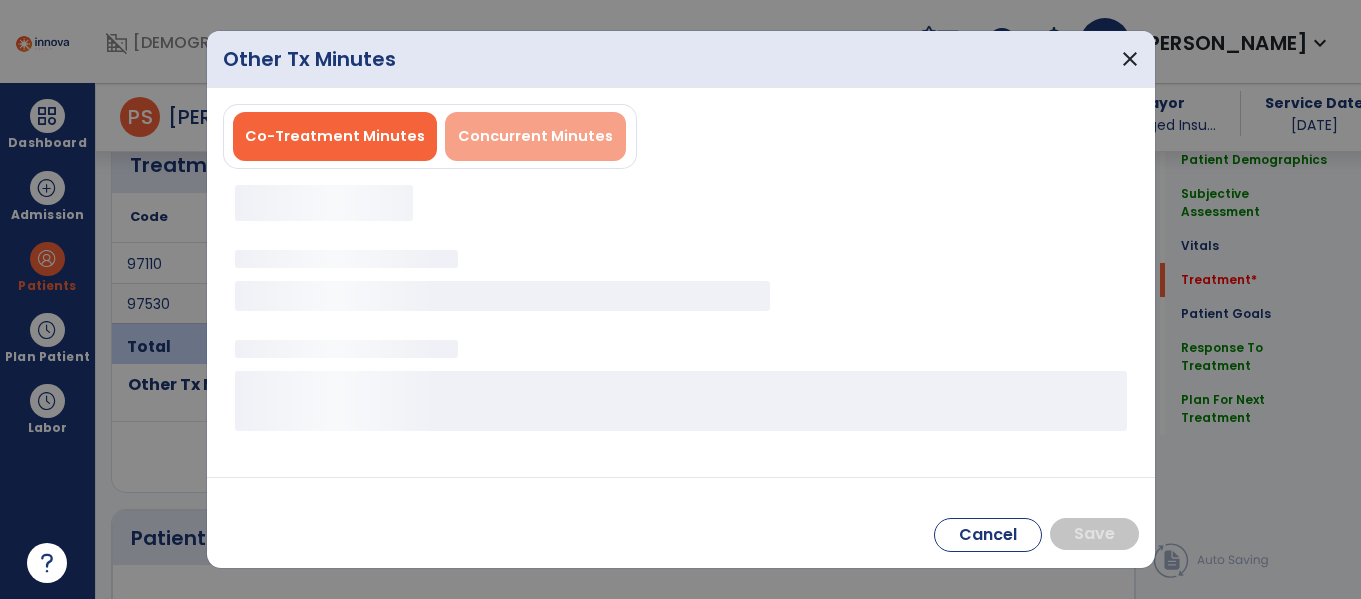 scroll, scrollTop: 1118, scrollLeft: 0, axis: vertical 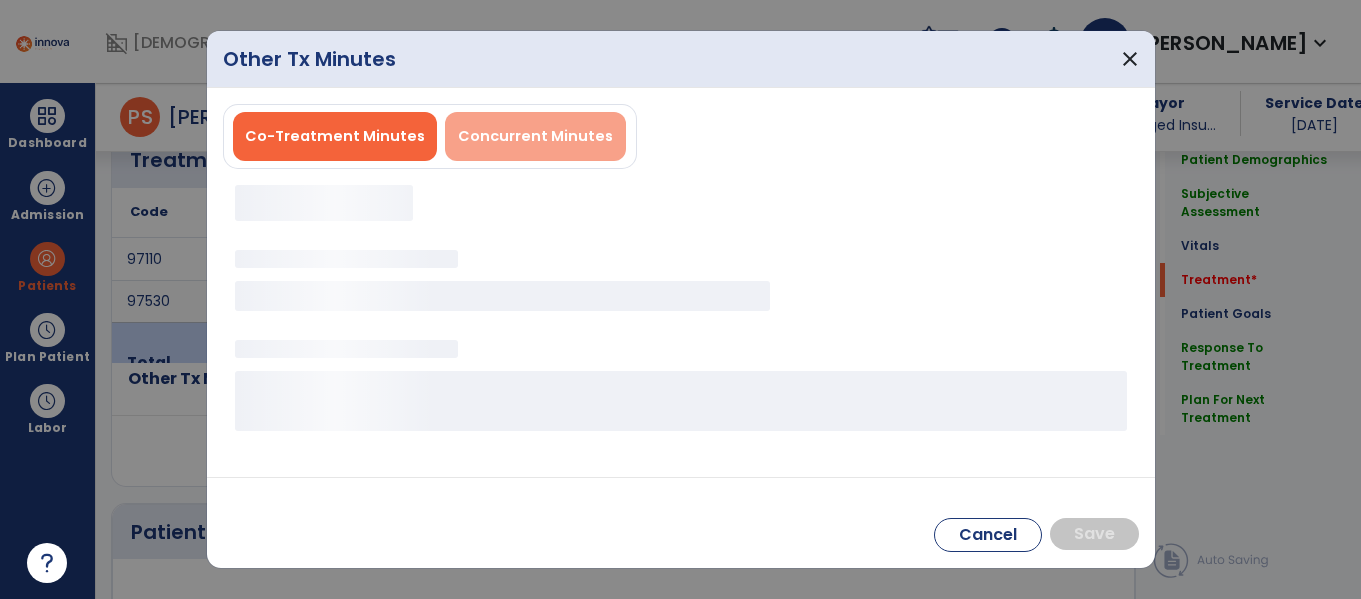 click on "Concurrent Minutes" at bounding box center (535, 136) 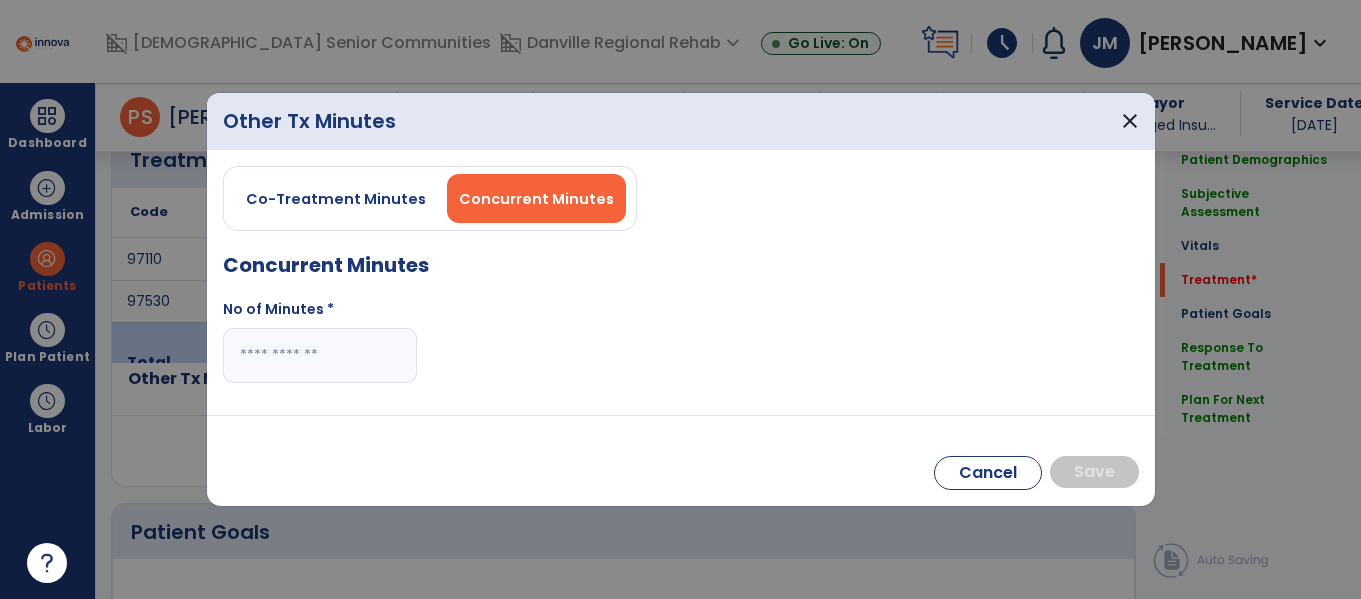 click at bounding box center [320, 355] 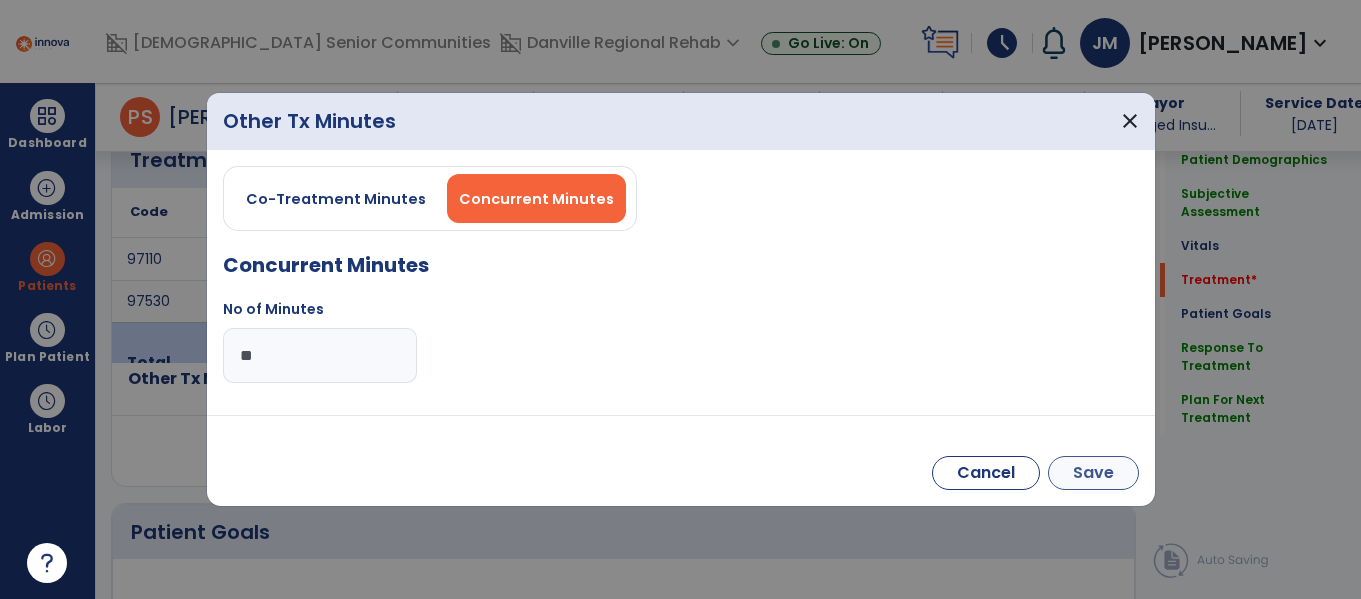 type on "**" 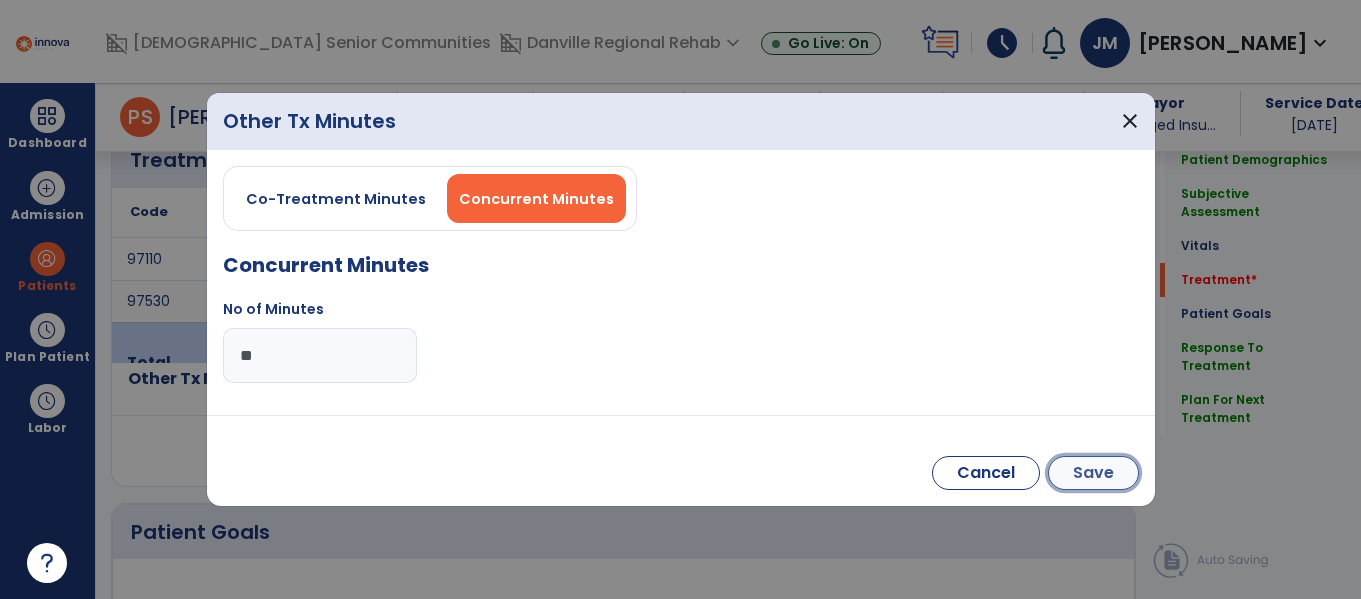 click on "Save" at bounding box center (1093, 473) 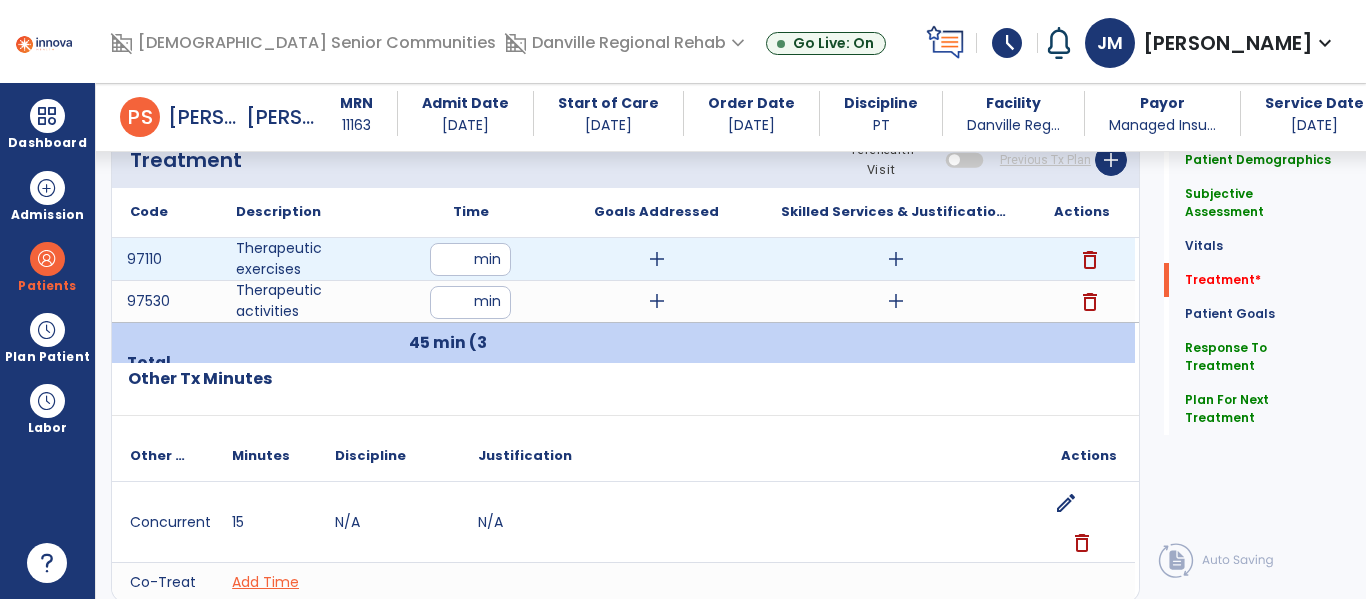 click on "add" at bounding box center (896, 259) 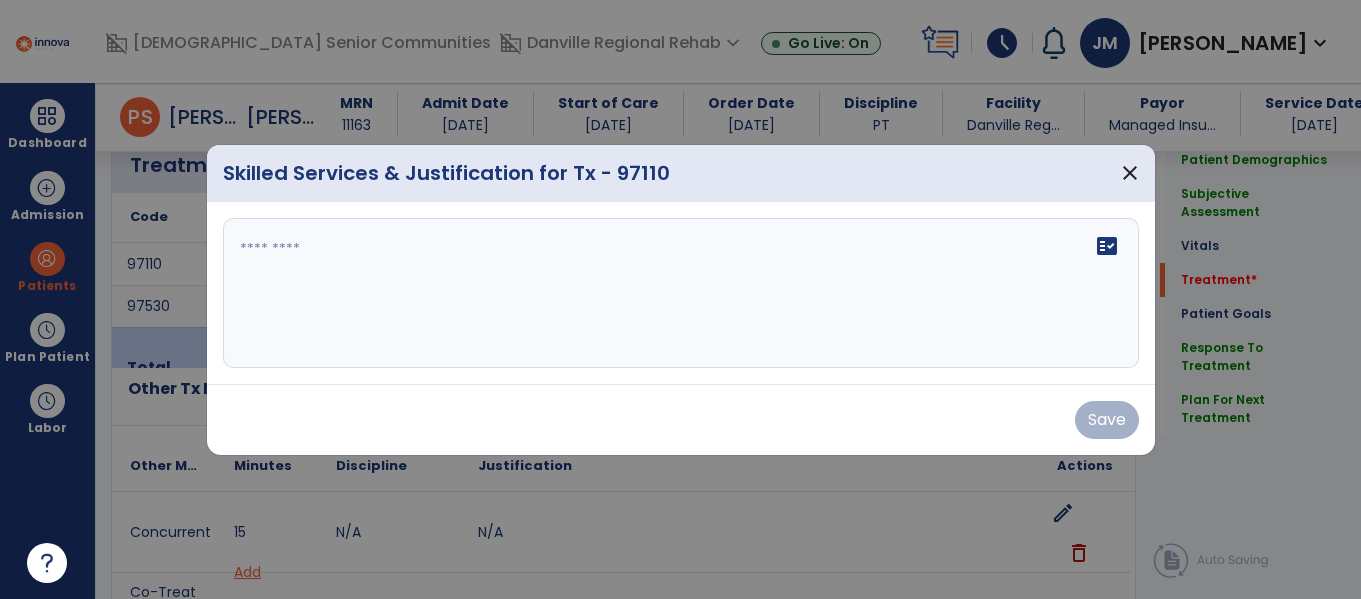 scroll, scrollTop: 1118, scrollLeft: 0, axis: vertical 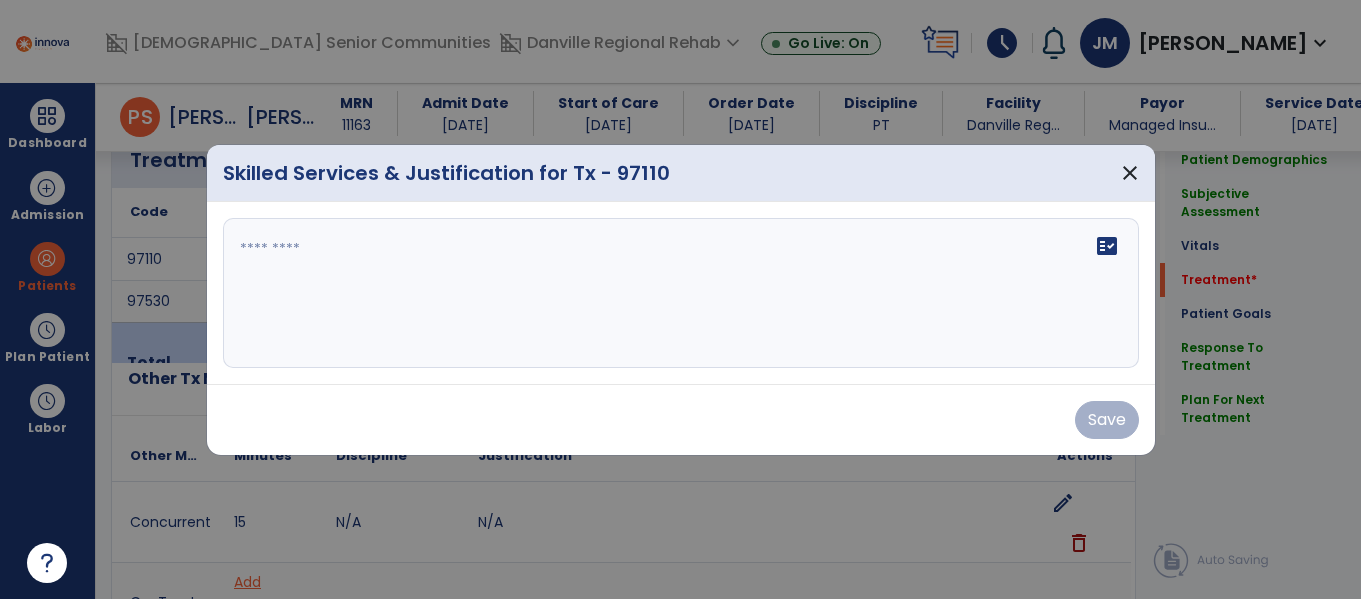 click at bounding box center (681, 293) 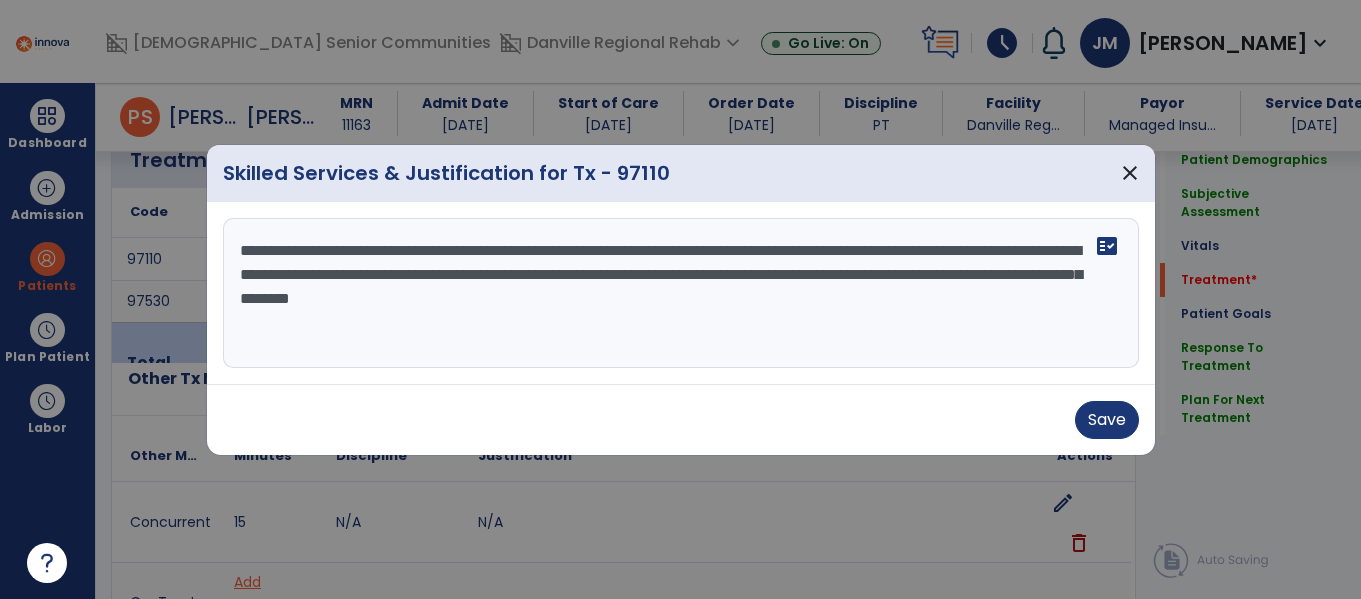 click on "**********" at bounding box center [681, 293] 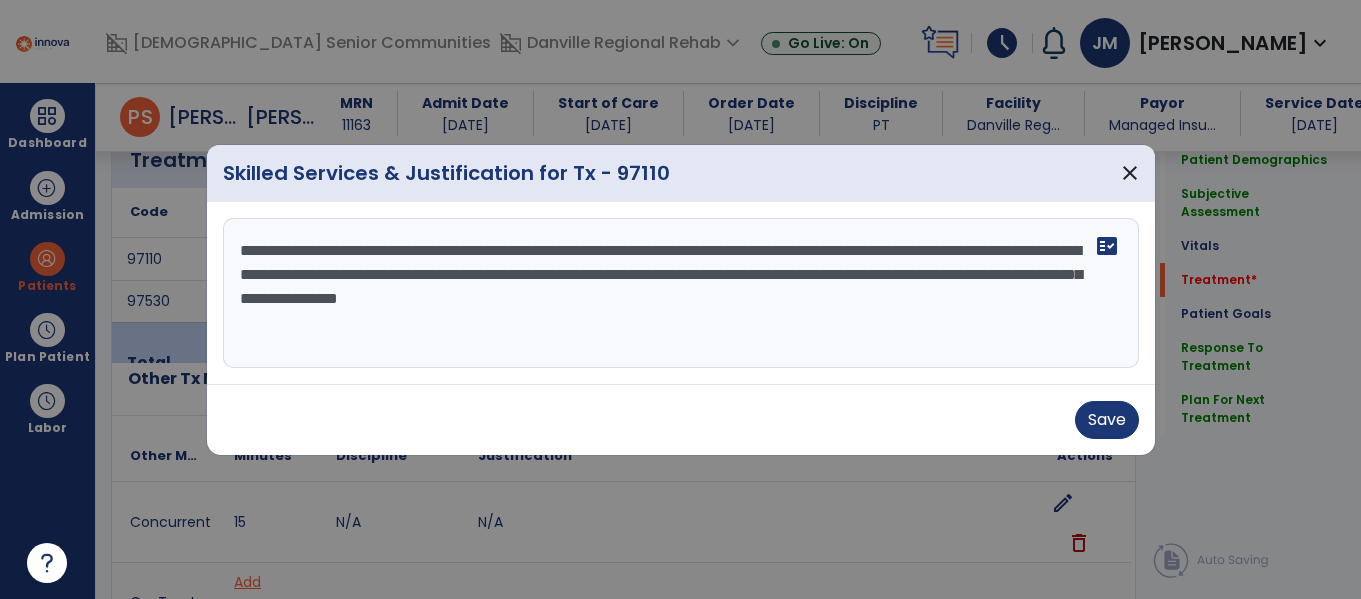 click on "**********" at bounding box center [681, 293] 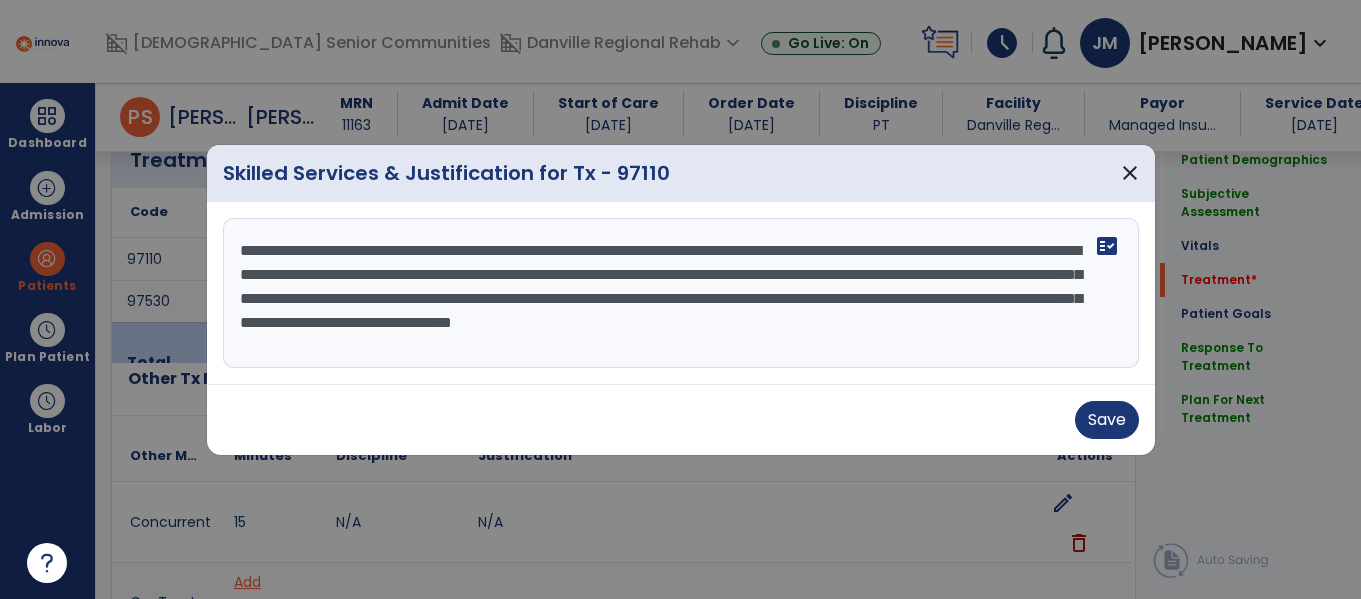 click on "**********" at bounding box center [681, 293] 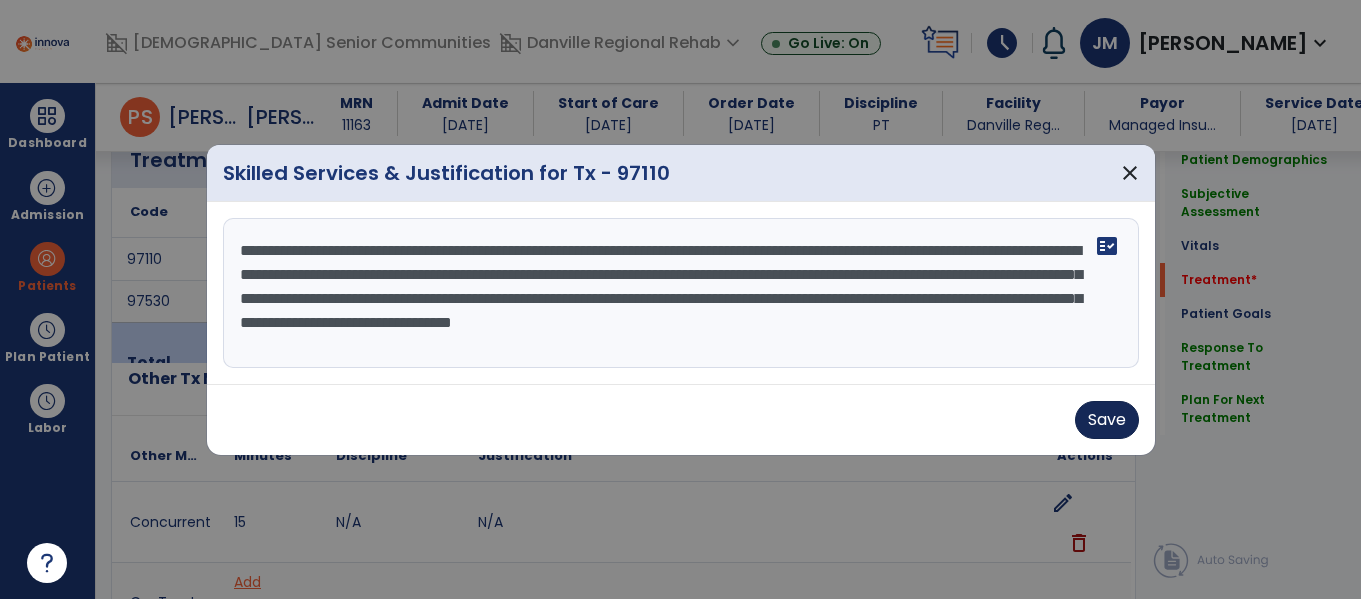 type on "**********" 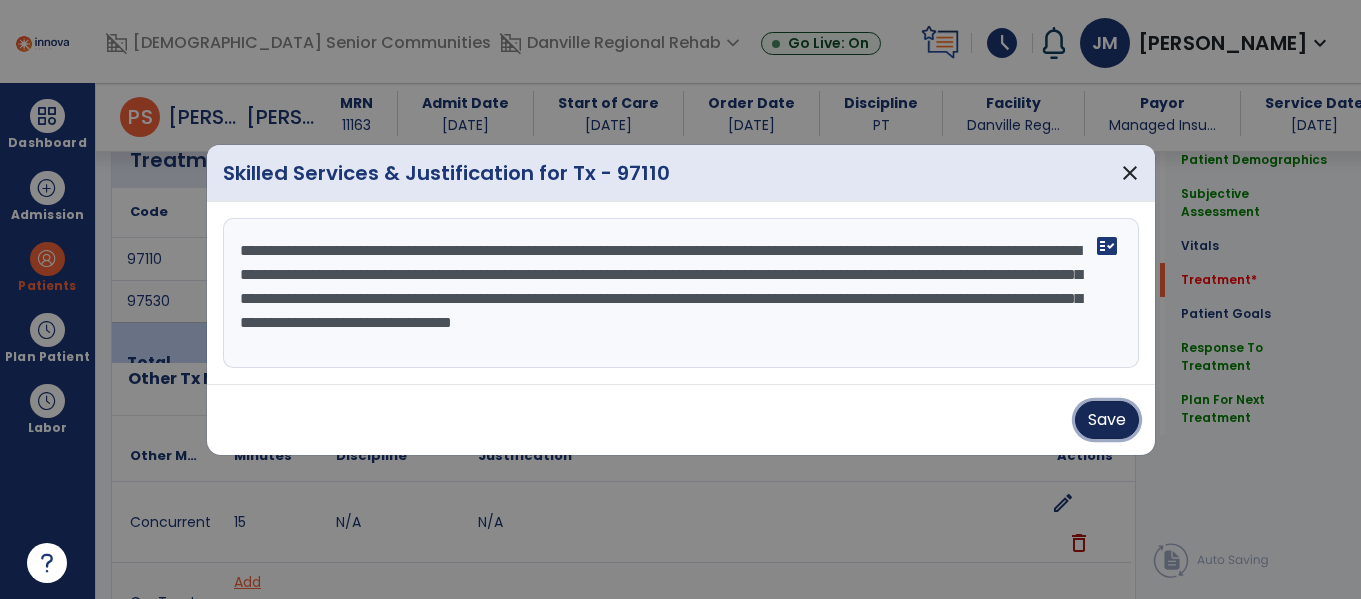 click on "Save" at bounding box center (1107, 420) 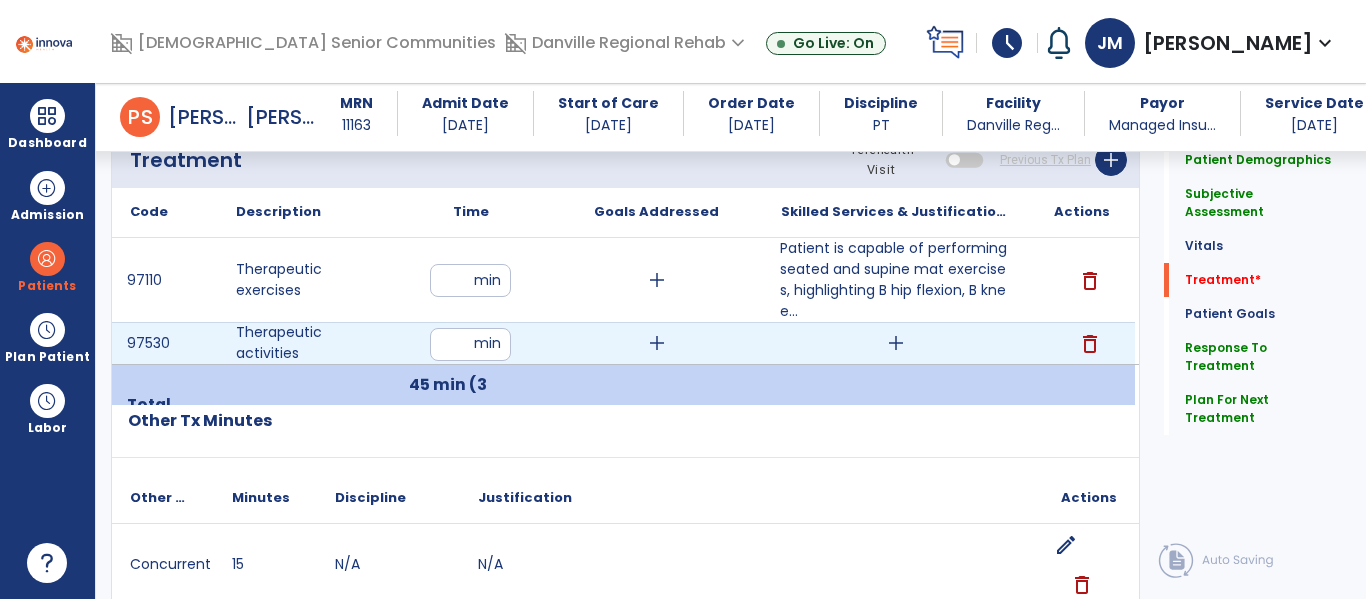 click on "add" at bounding box center [896, 343] 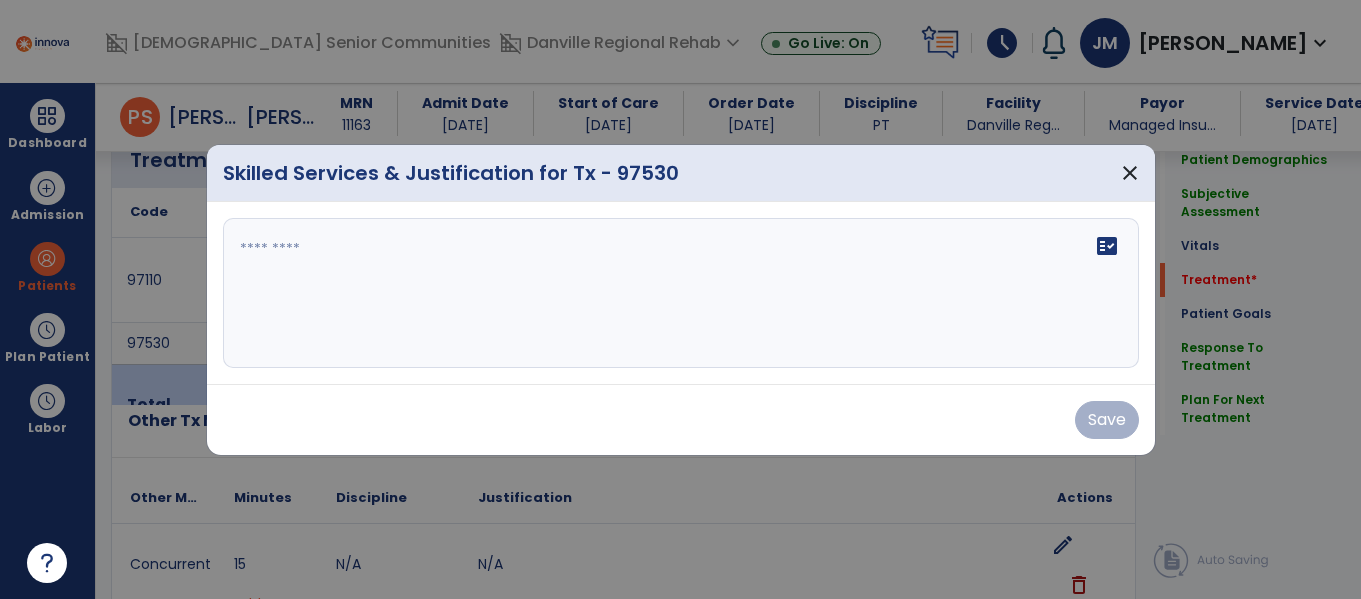 scroll, scrollTop: 1118, scrollLeft: 0, axis: vertical 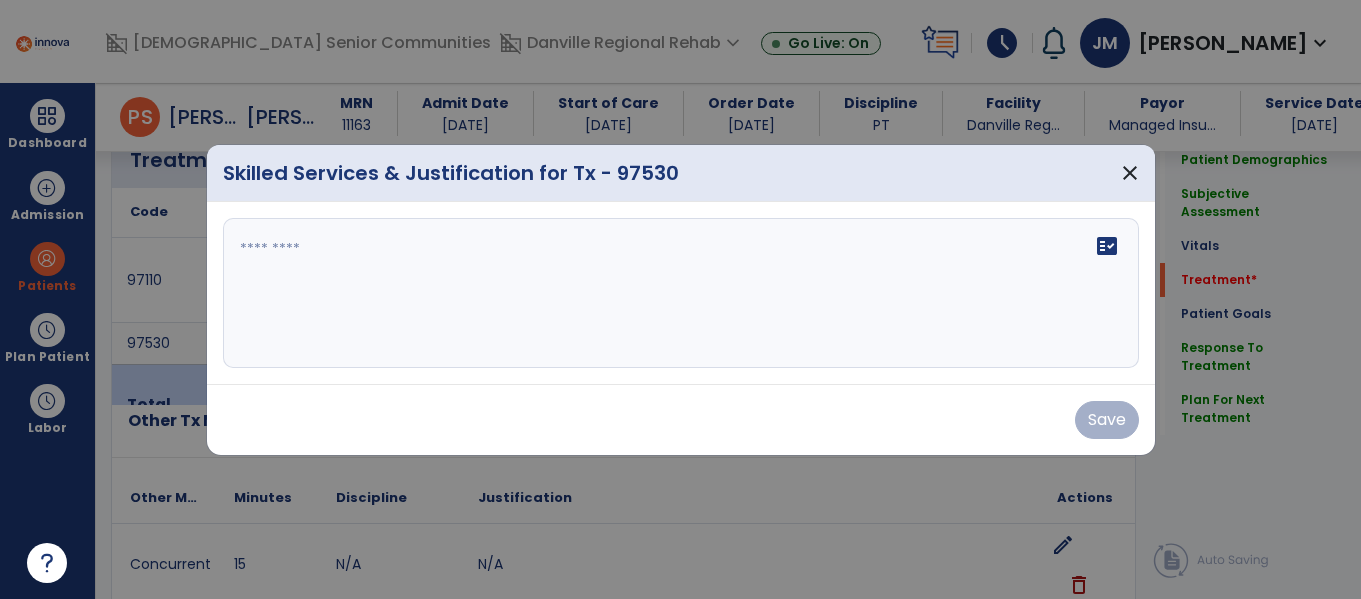 click on "fact_check" at bounding box center [681, 293] 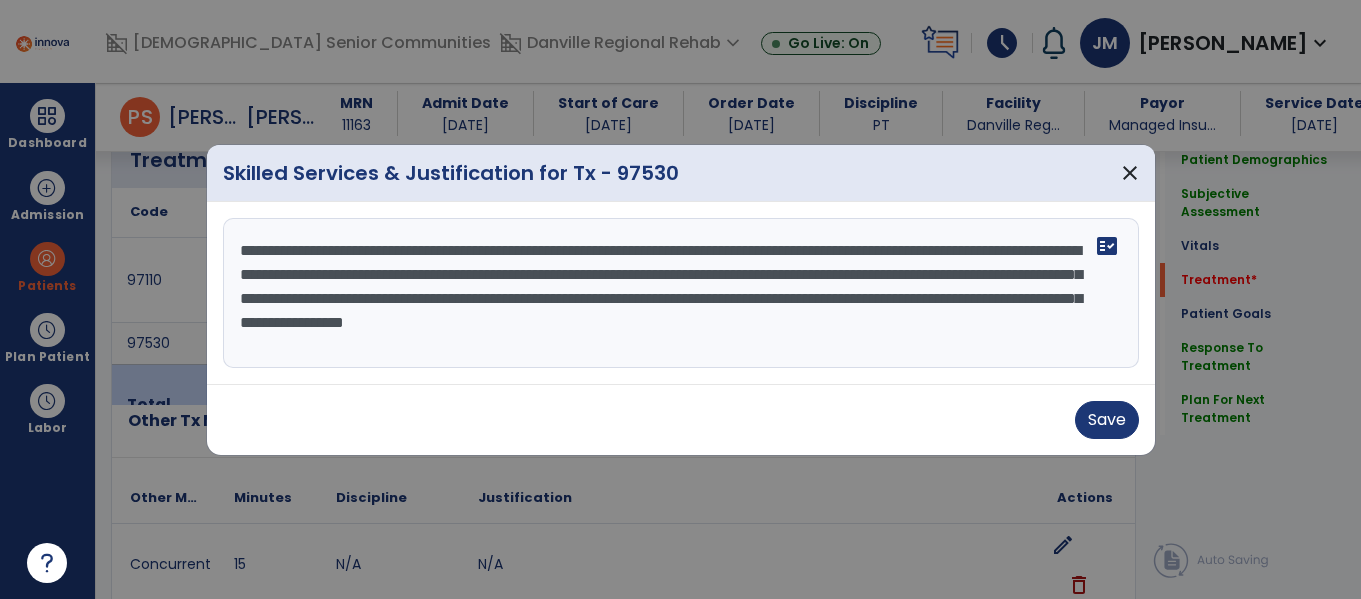 click on "**********" at bounding box center [681, 293] 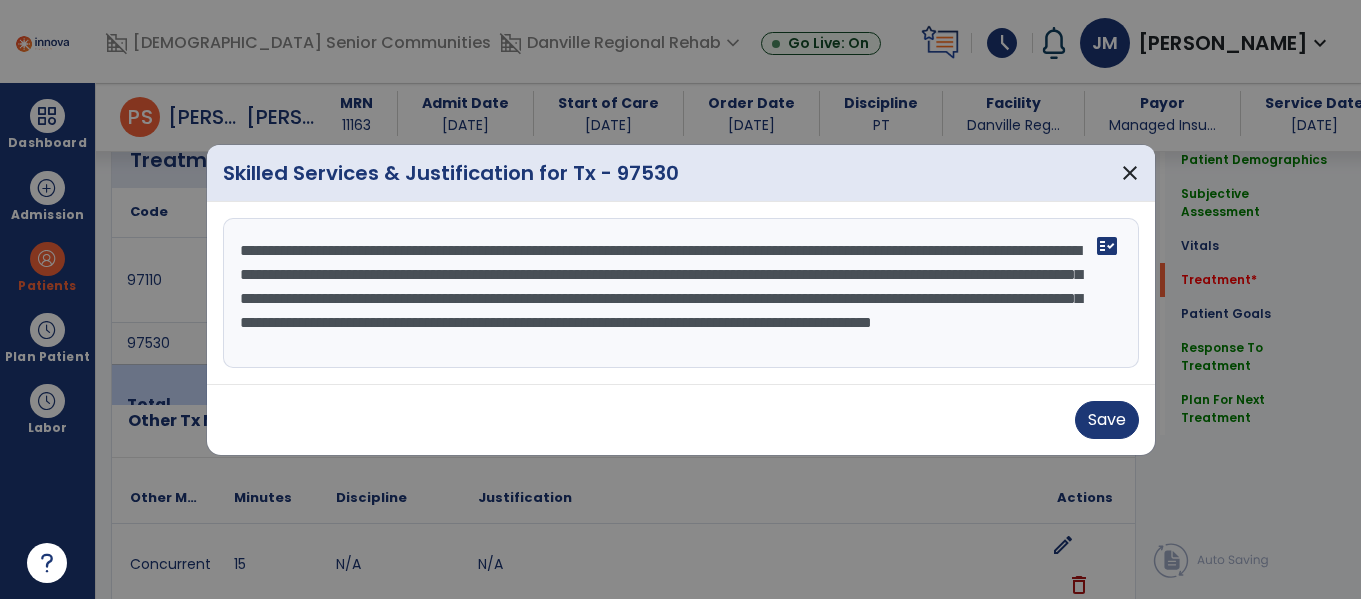 scroll, scrollTop: 16, scrollLeft: 0, axis: vertical 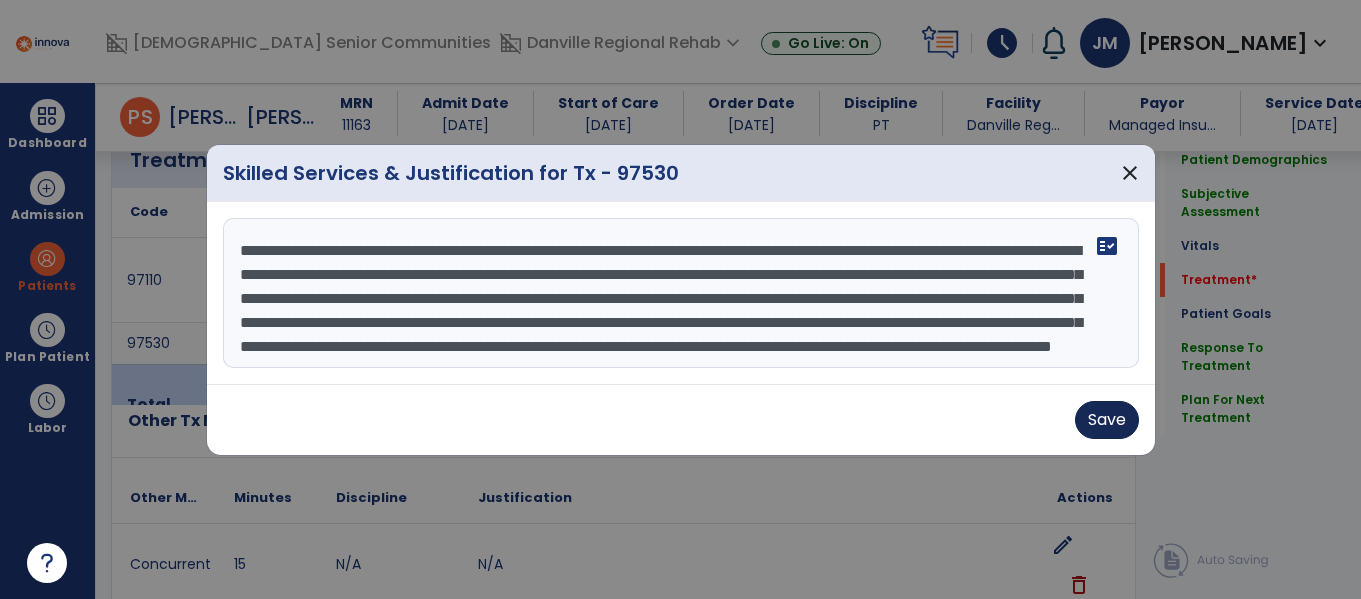 type on "**********" 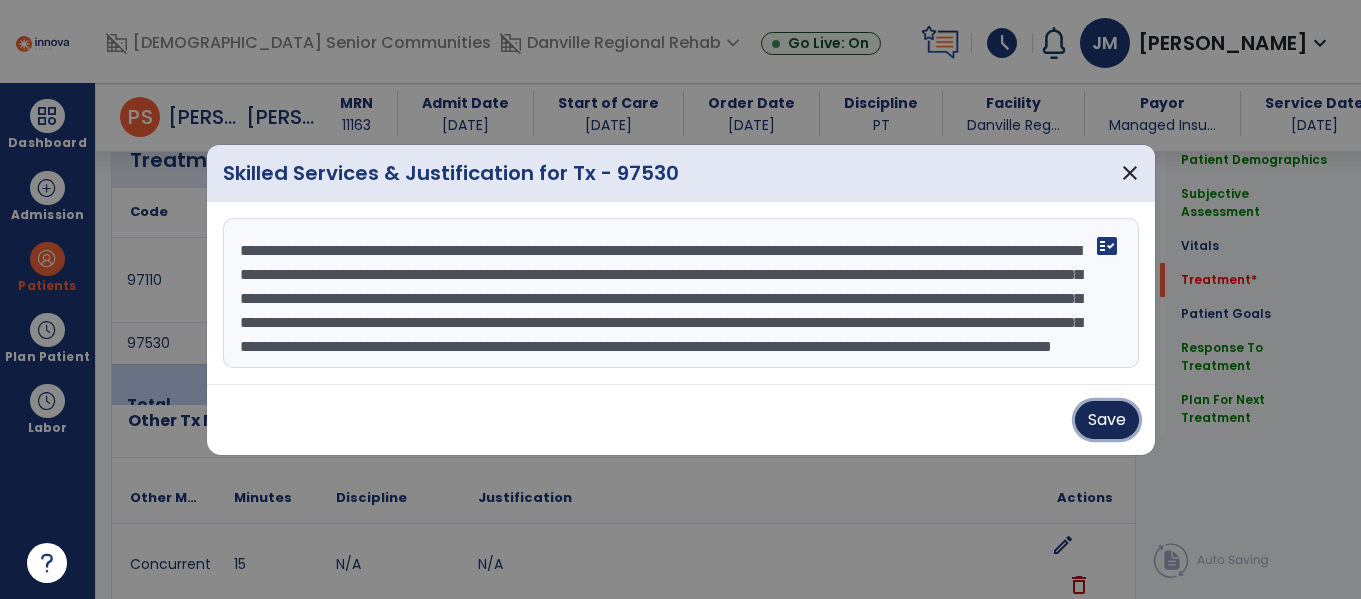 click on "Save" at bounding box center (1107, 420) 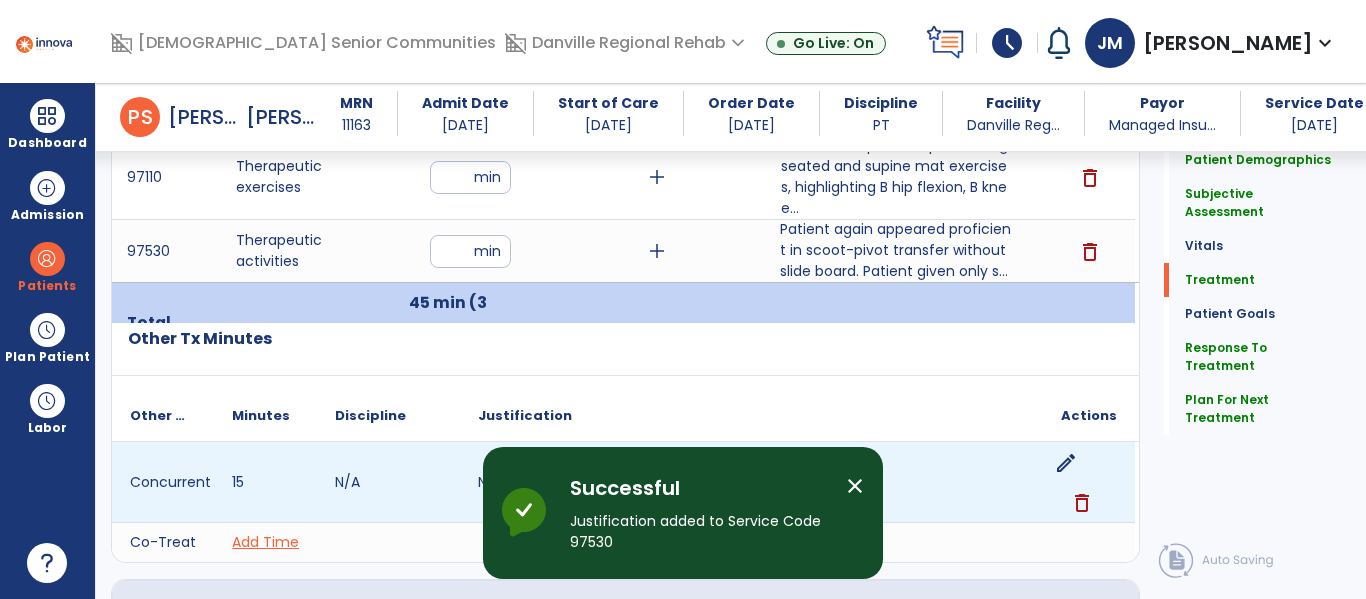 scroll, scrollTop: 1202, scrollLeft: 0, axis: vertical 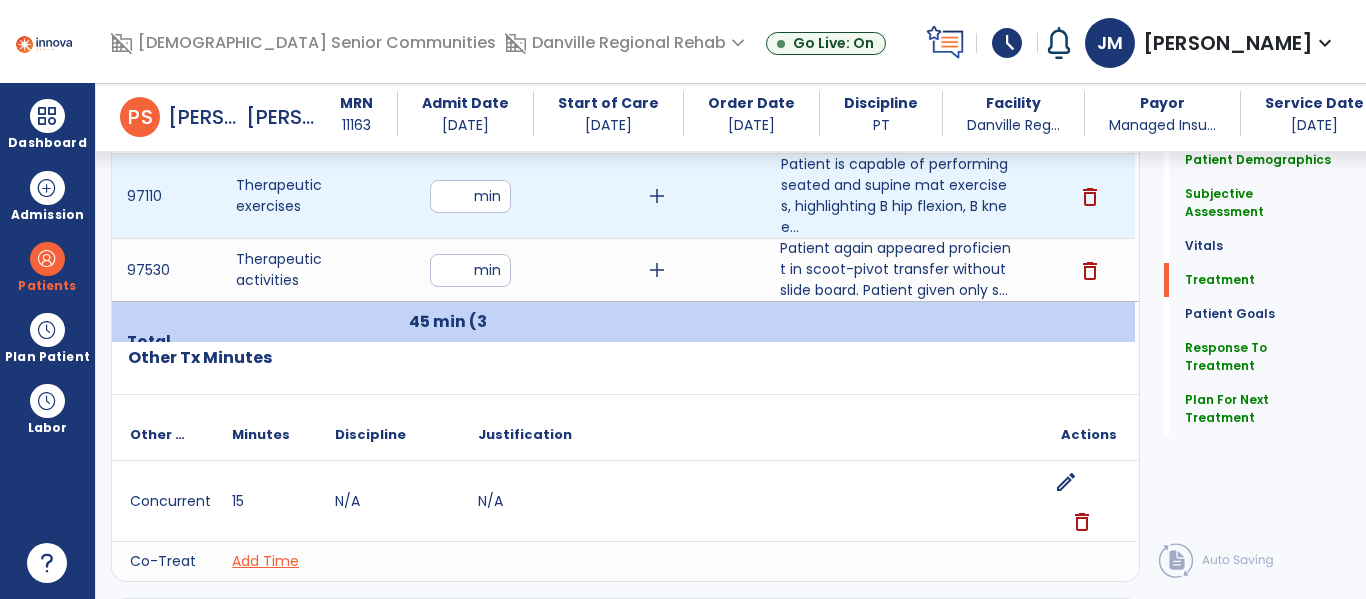 click on "**" at bounding box center [470, 196] 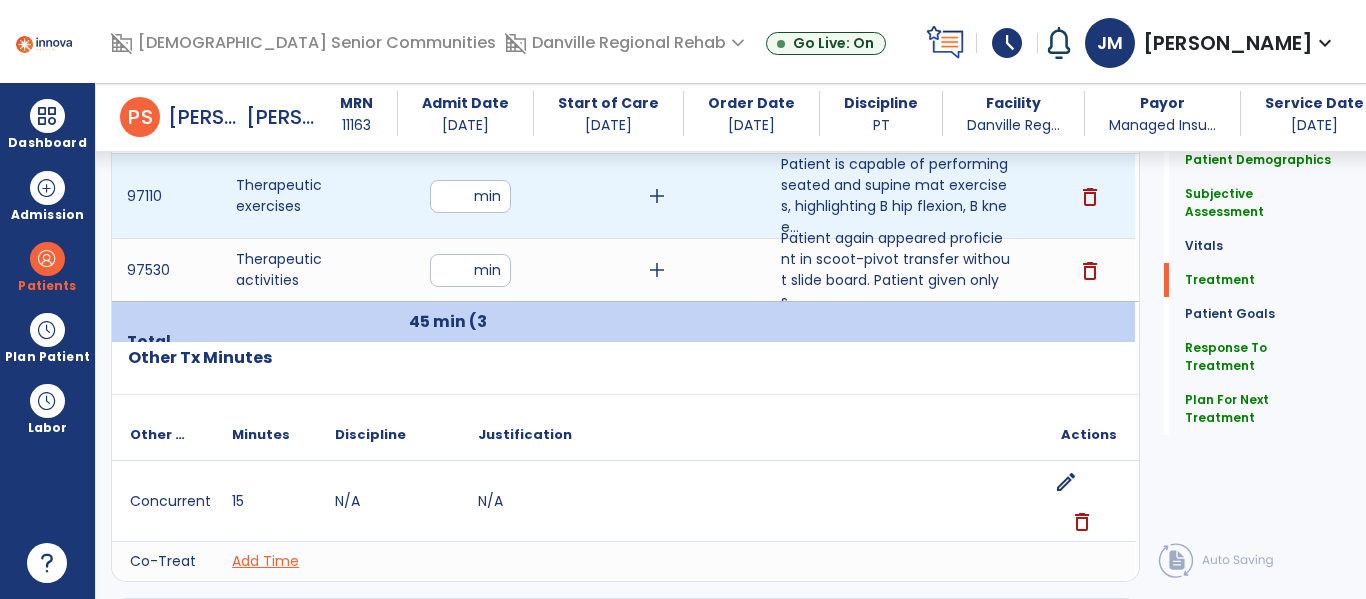 type on "**" 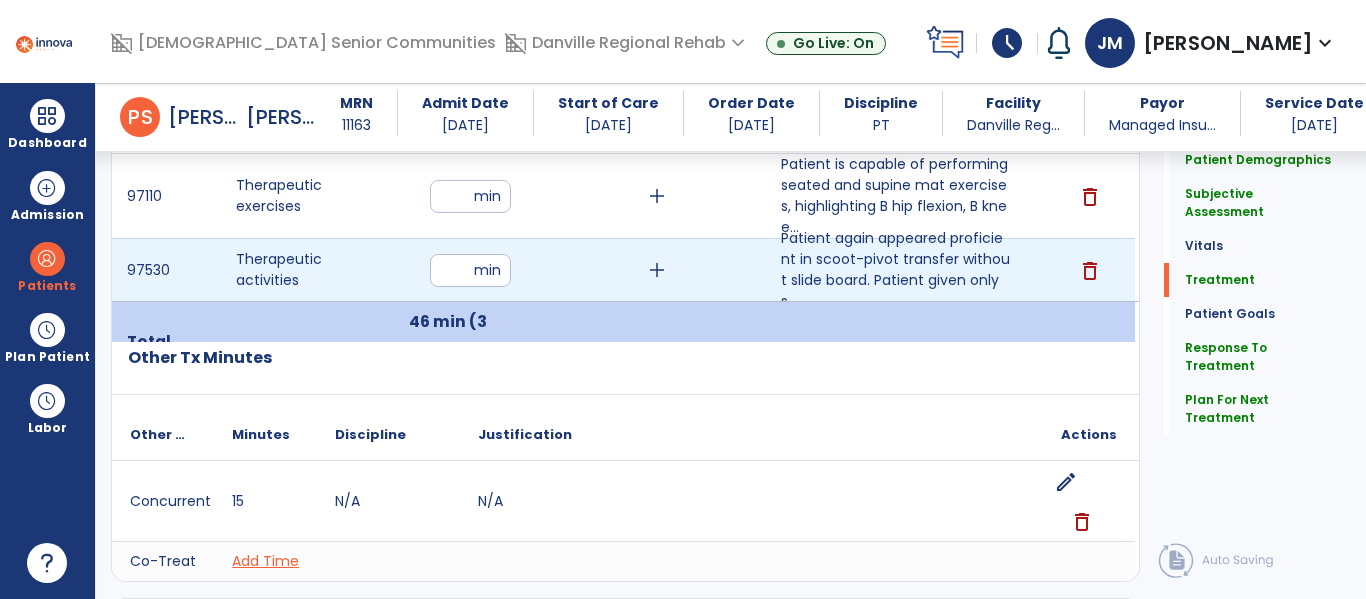 click on "**" at bounding box center (470, 270) 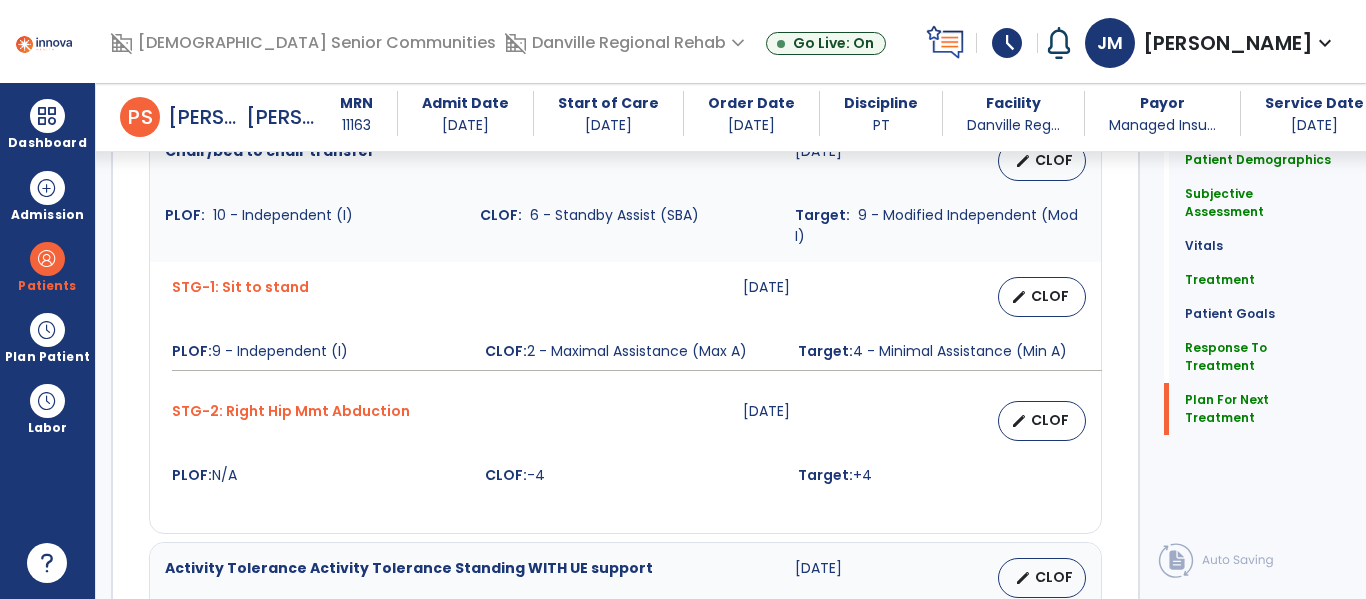 scroll, scrollTop: 3236, scrollLeft: 0, axis: vertical 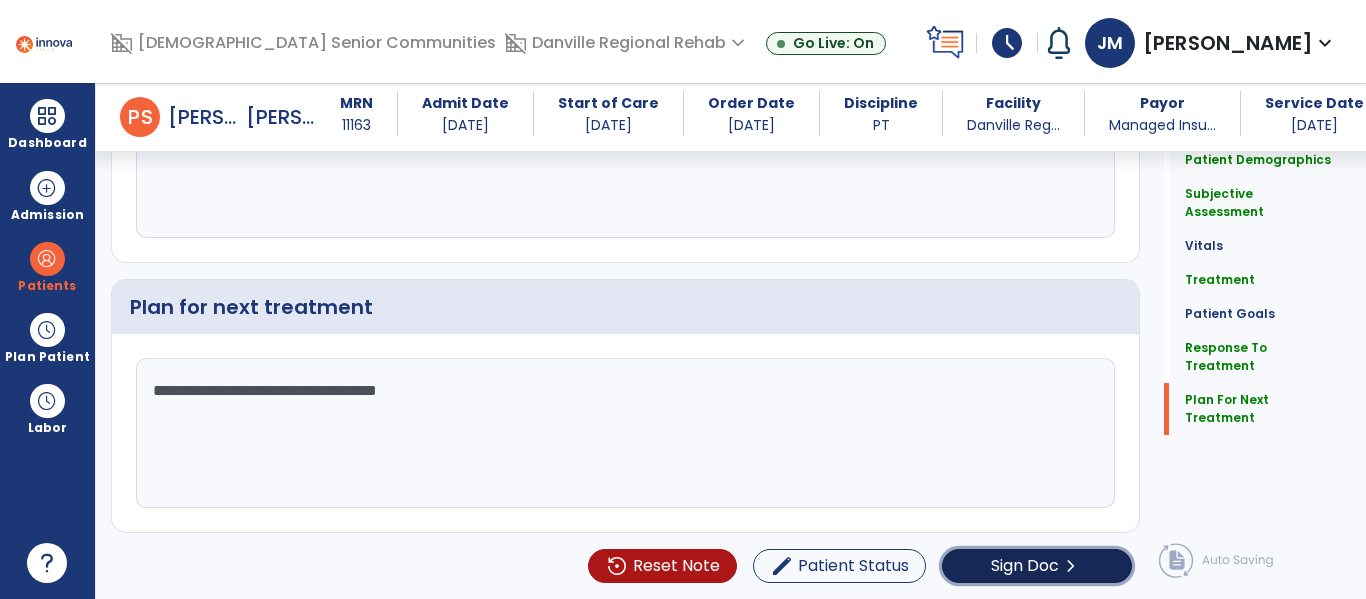 click on "Sign Doc" 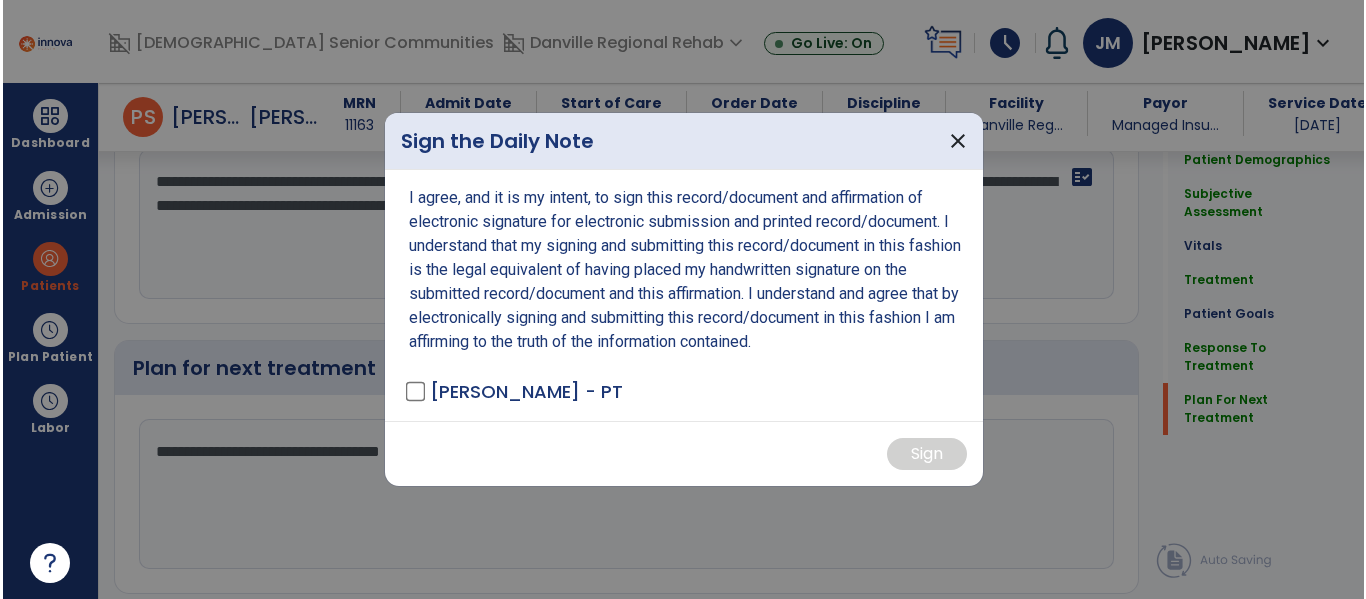 scroll, scrollTop: 3297, scrollLeft: 0, axis: vertical 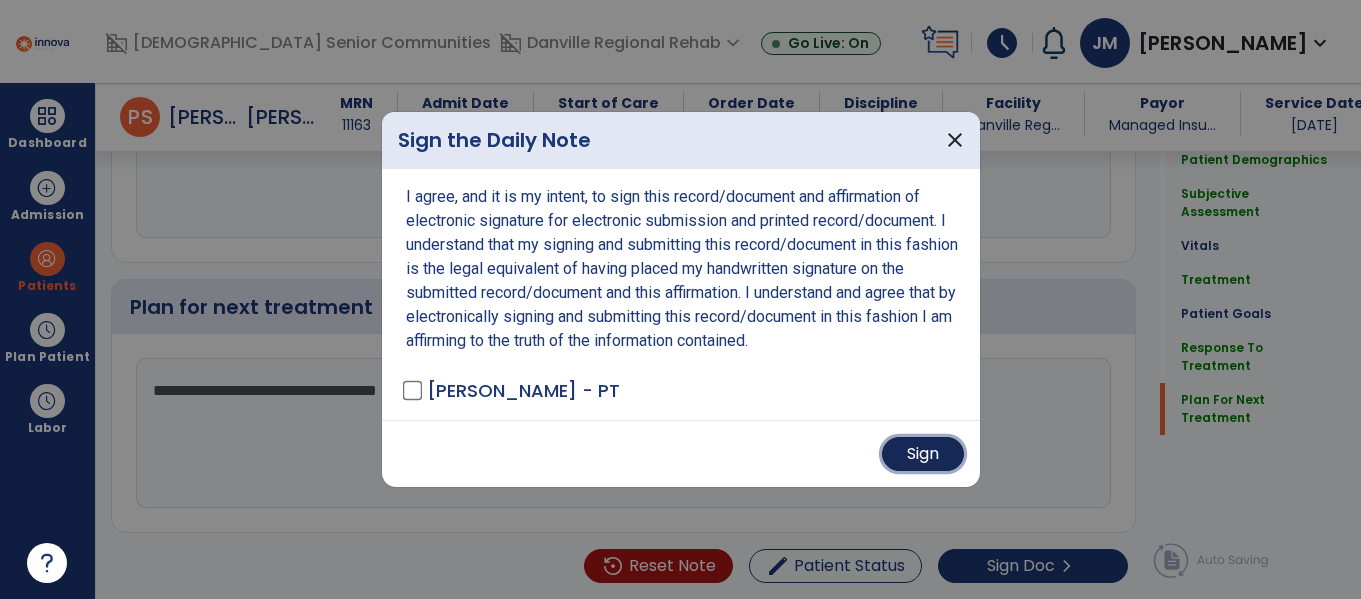click on "Sign" at bounding box center [923, 454] 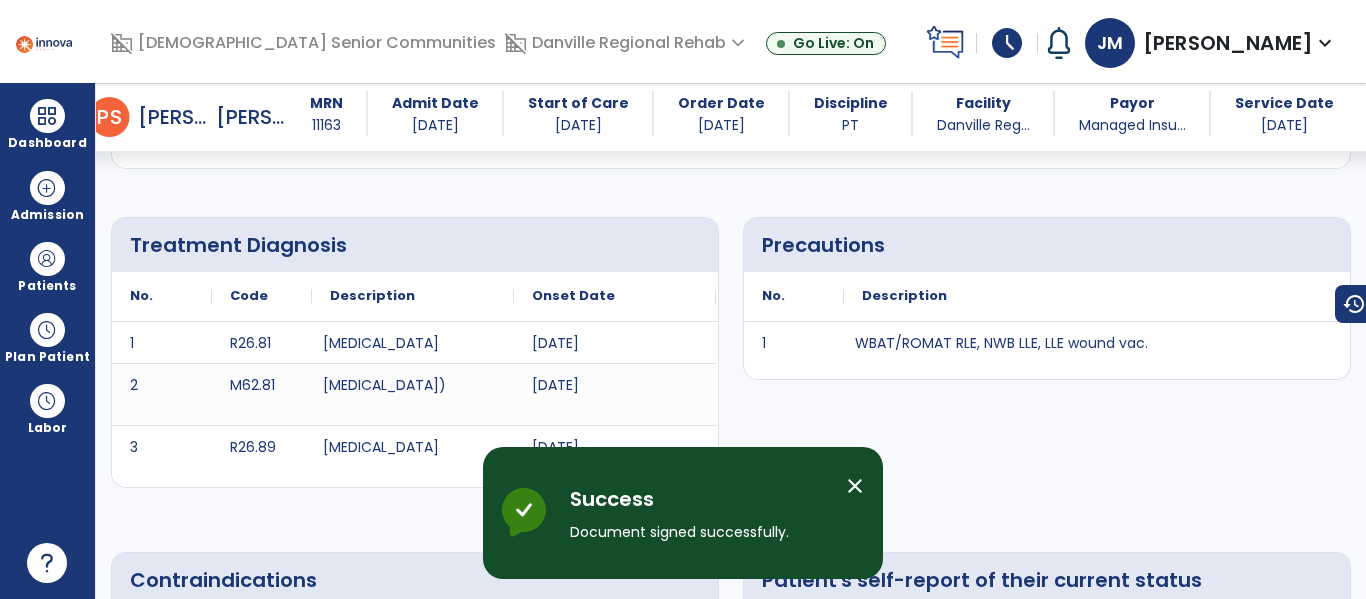 scroll, scrollTop: 0, scrollLeft: 0, axis: both 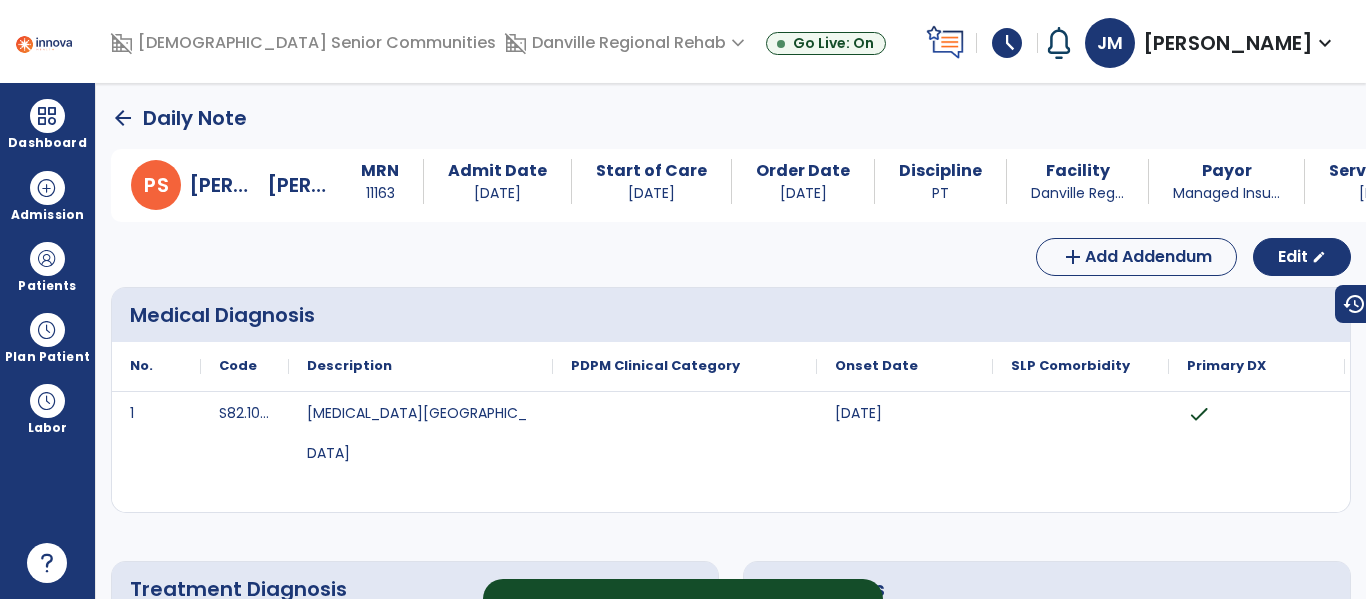 click on "arrow_back" 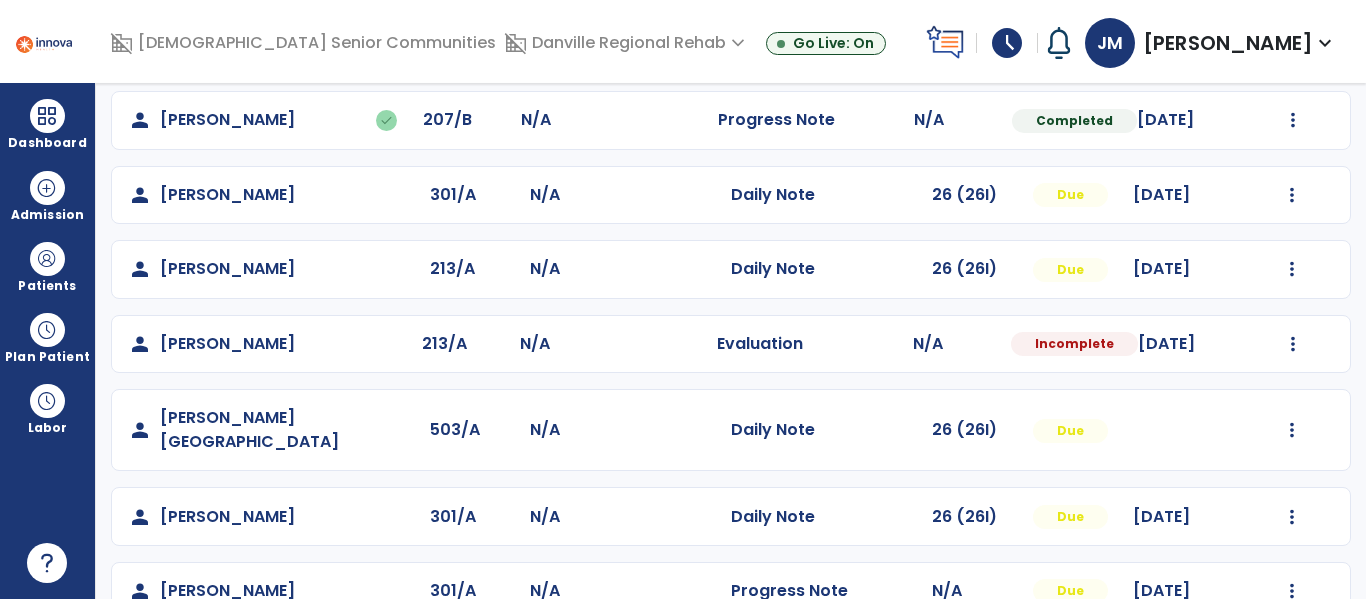 scroll, scrollTop: 0, scrollLeft: 0, axis: both 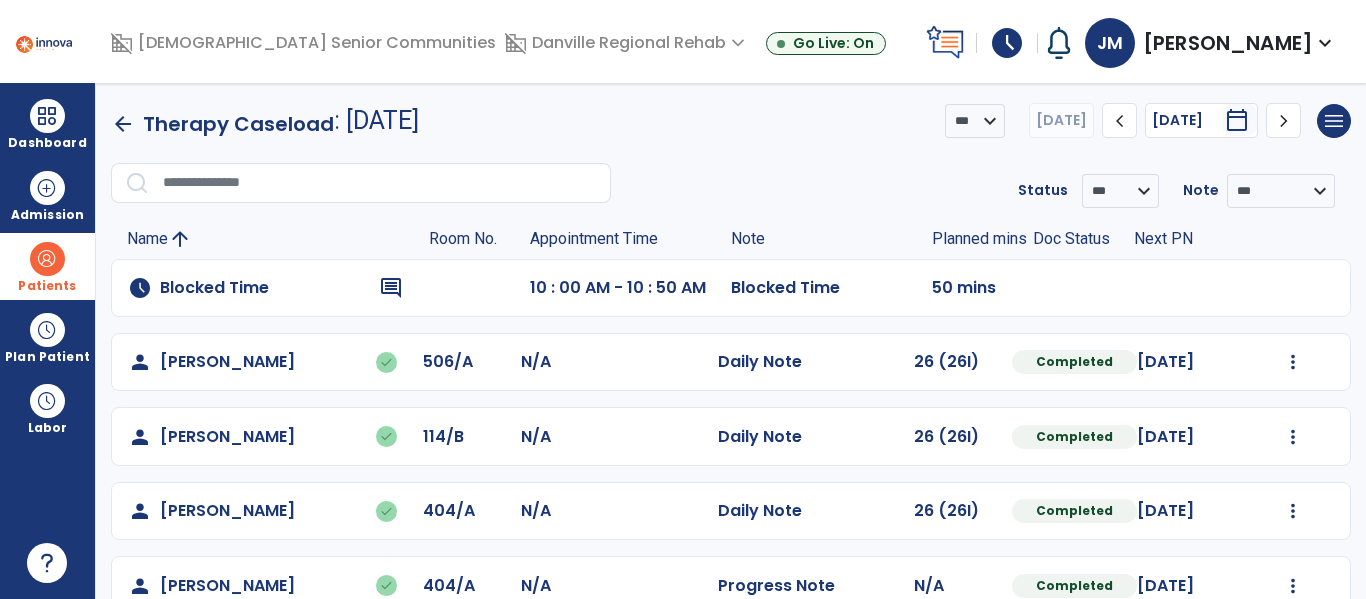 click on "Patients" at bounding box center [47, 266] 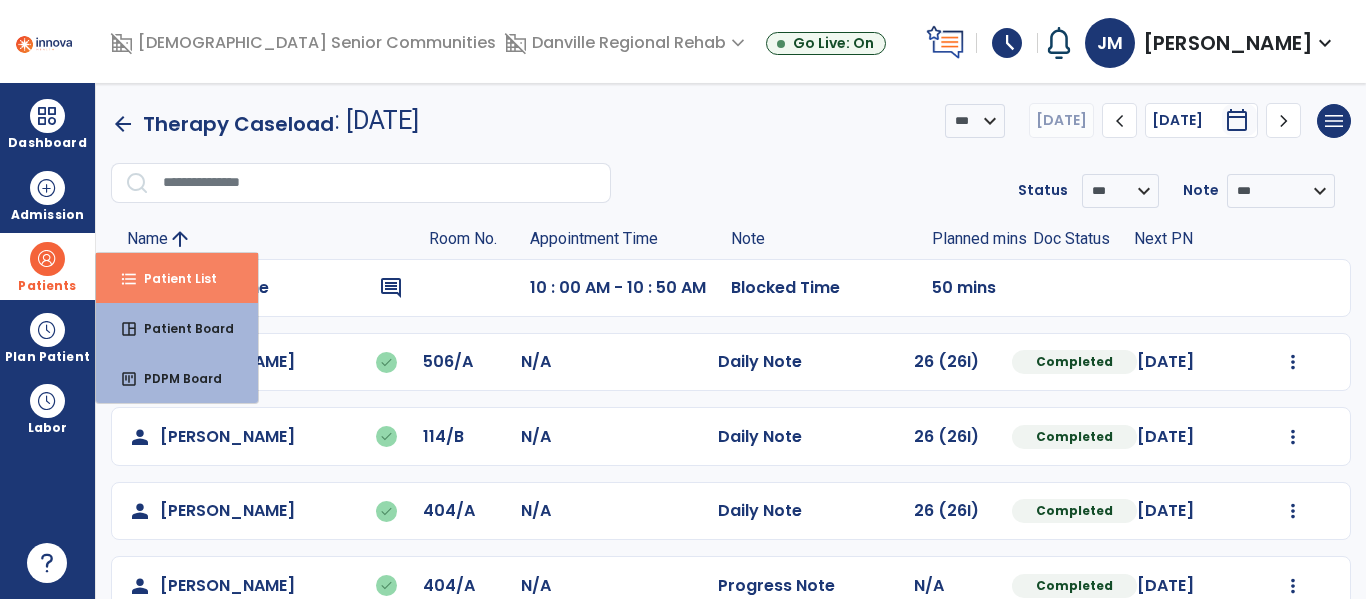click on "Patient List" at bounding box center [172, 278] 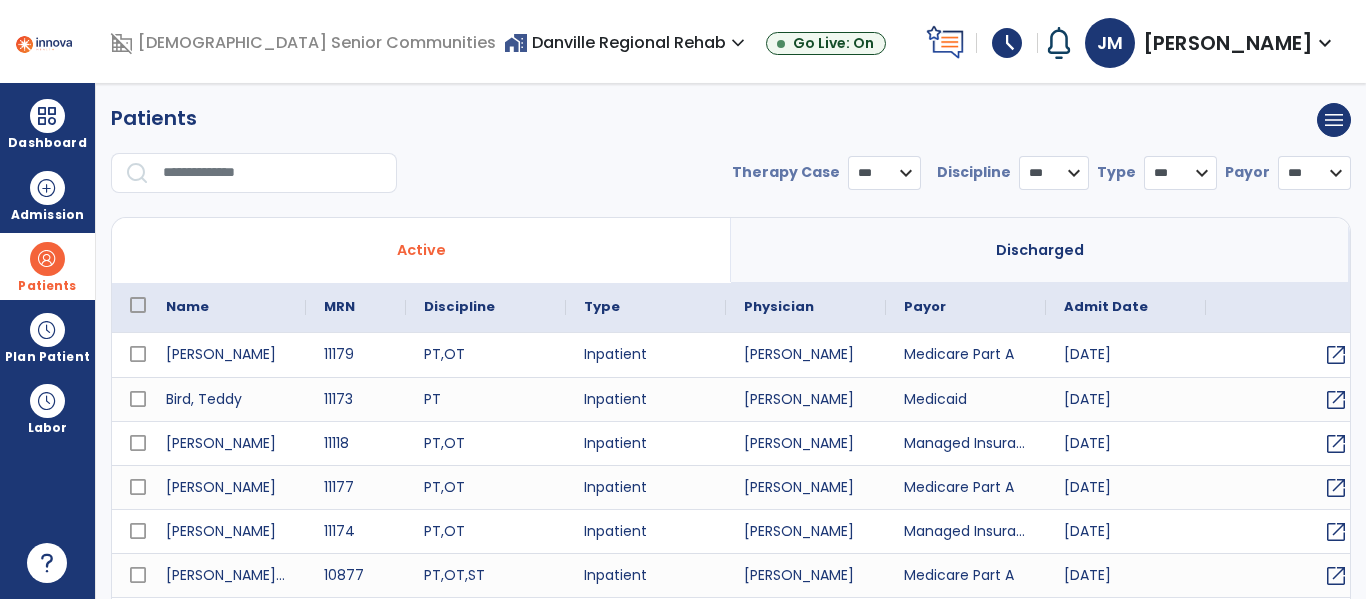select on "***" 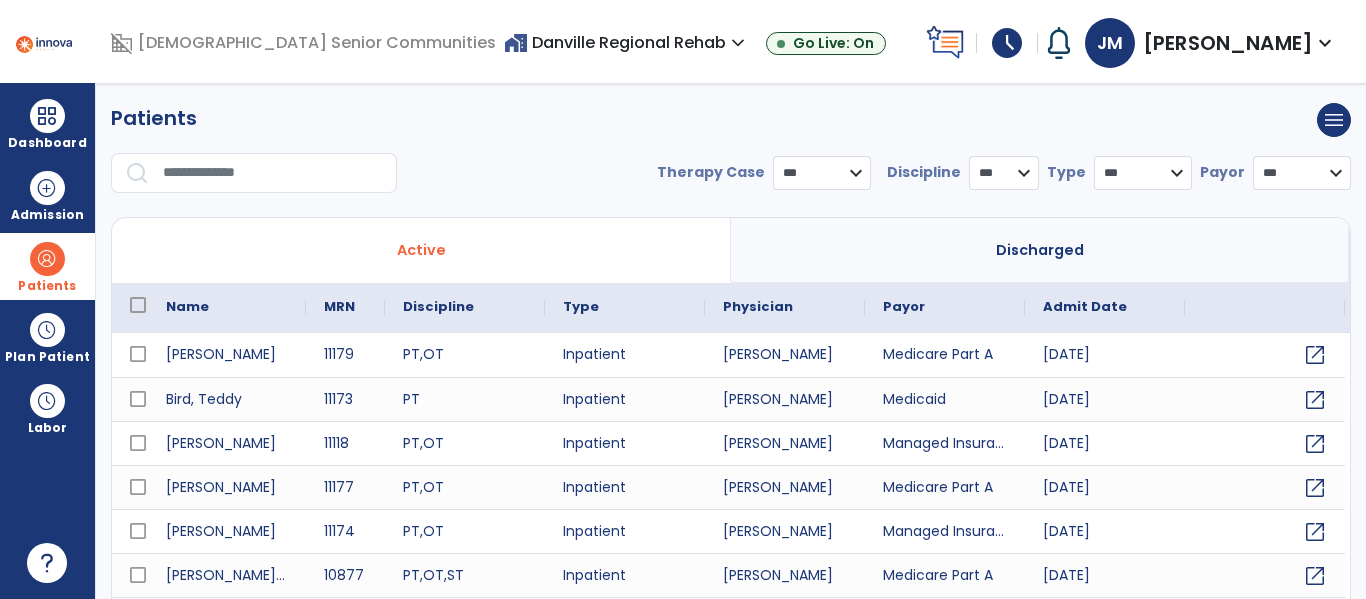 click at bounding box center [273, 173] 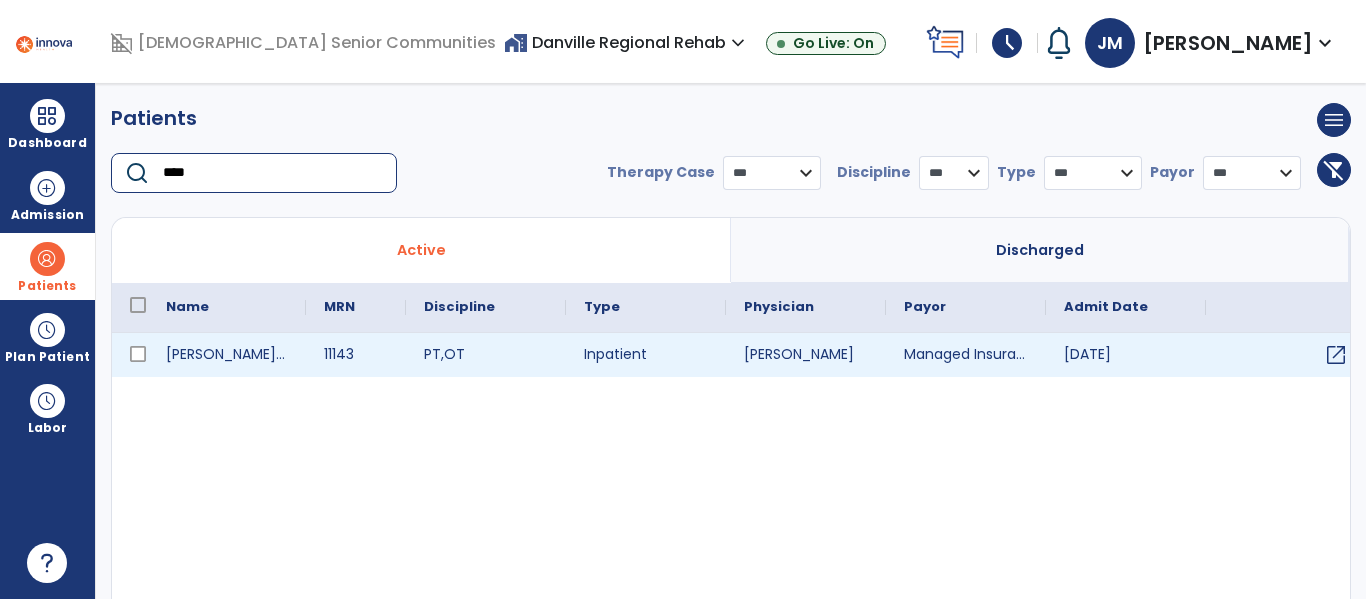 type on "****" 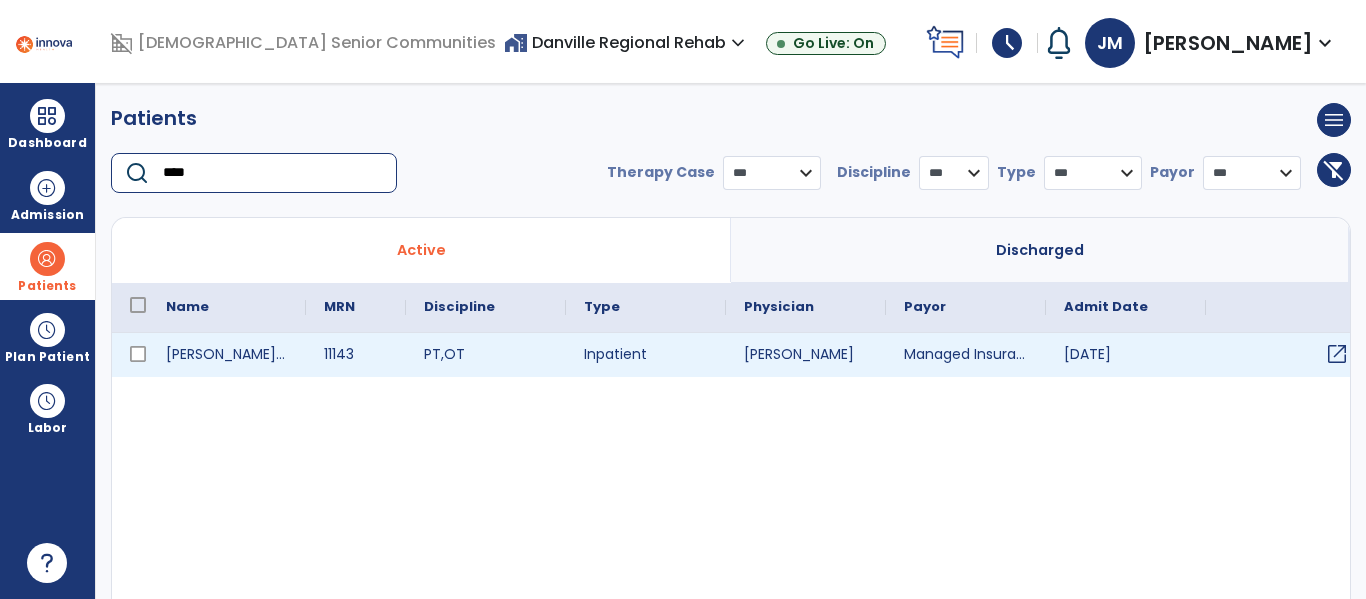 click on "open_in_new" at bounding box center [1337, 354] 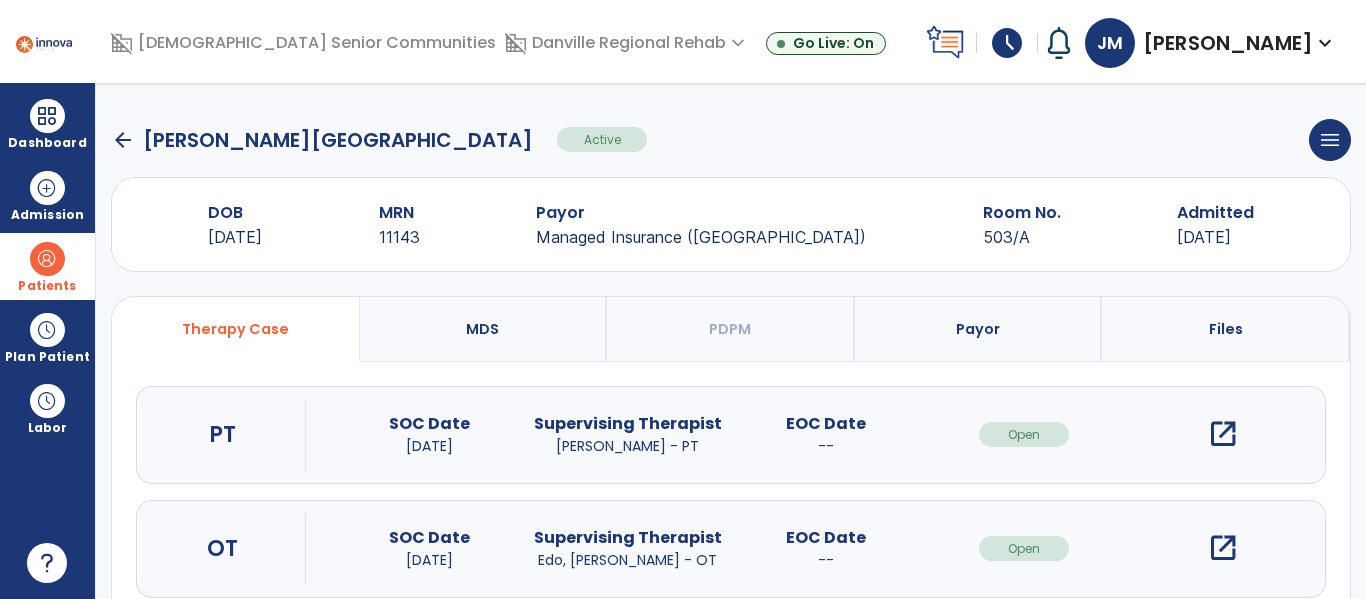 click on "open_in_new" at bounding box center [1223, 434] 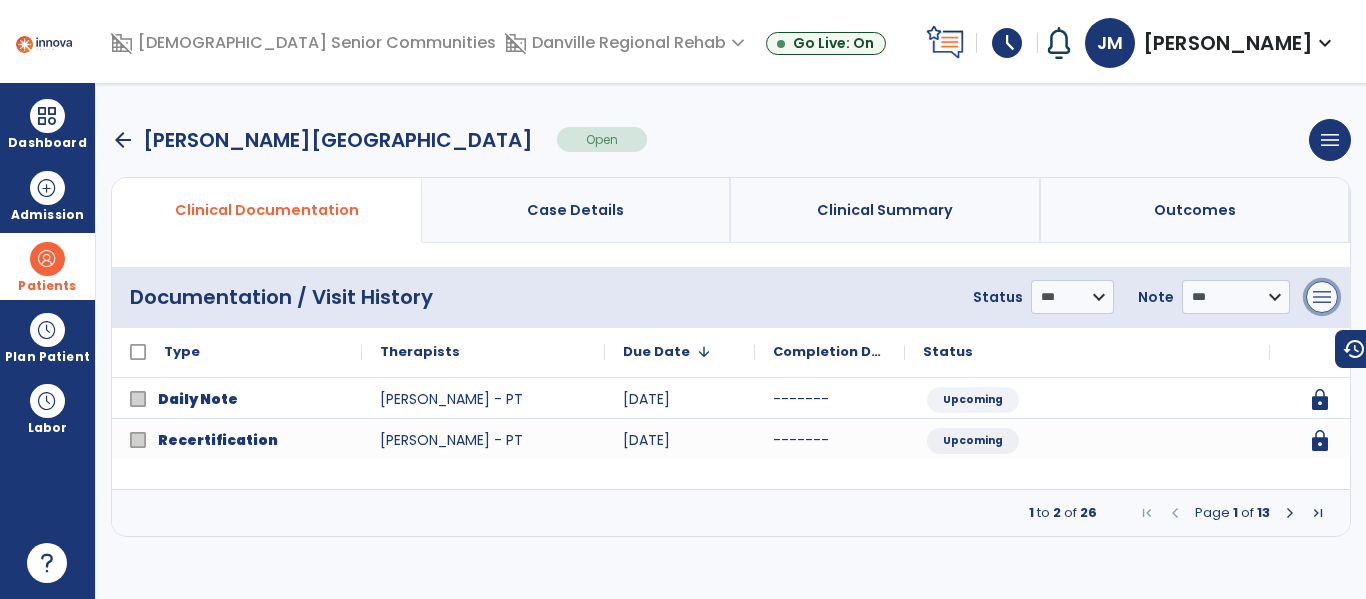 click on "menu" at bounding box center (1322, 297) 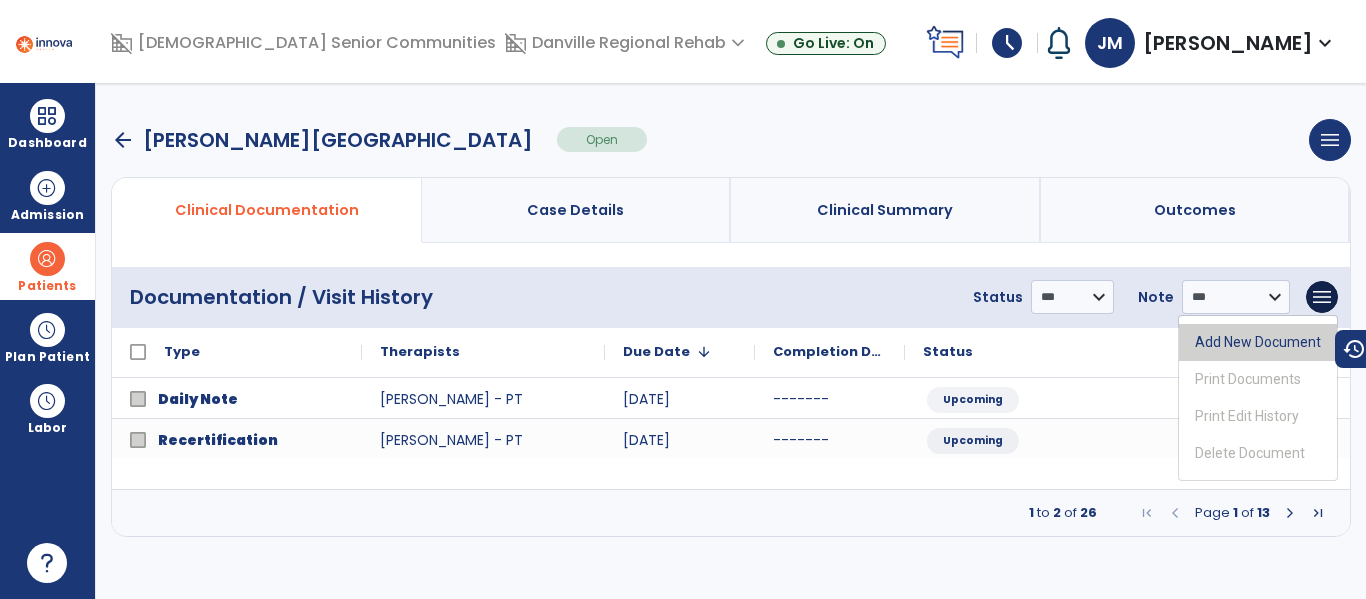 click on "Add New Document" at bounding box center (1258, 342) 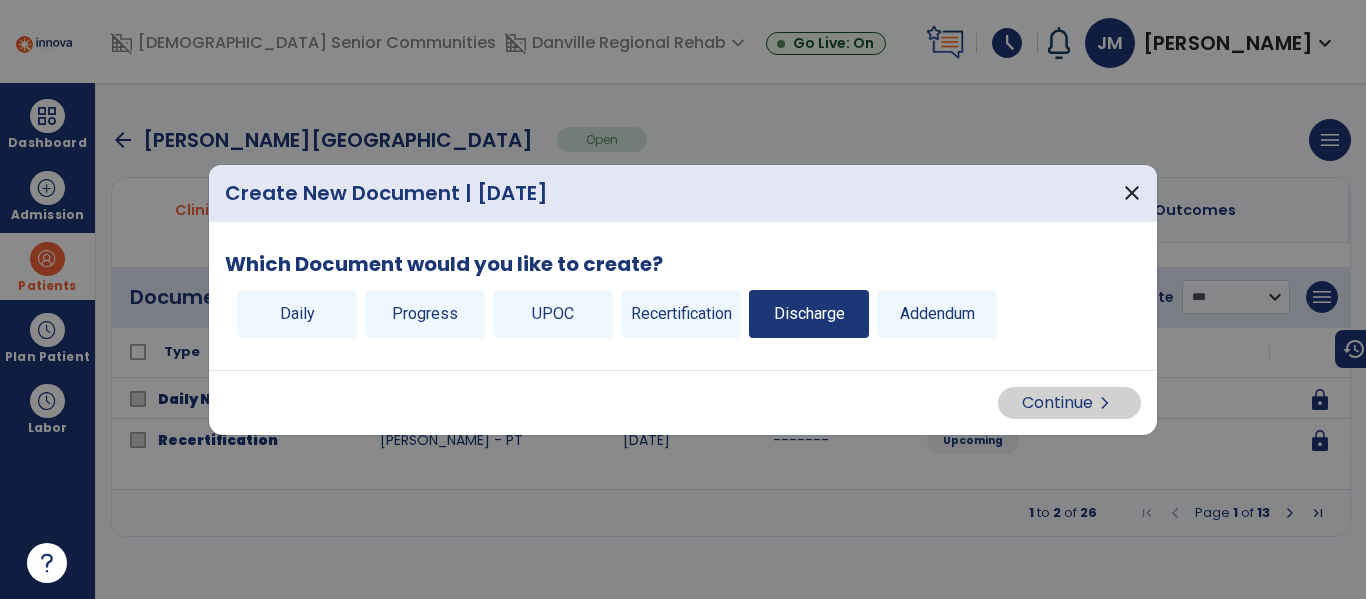 click on "Discharge" at bounding box center (809, 314) 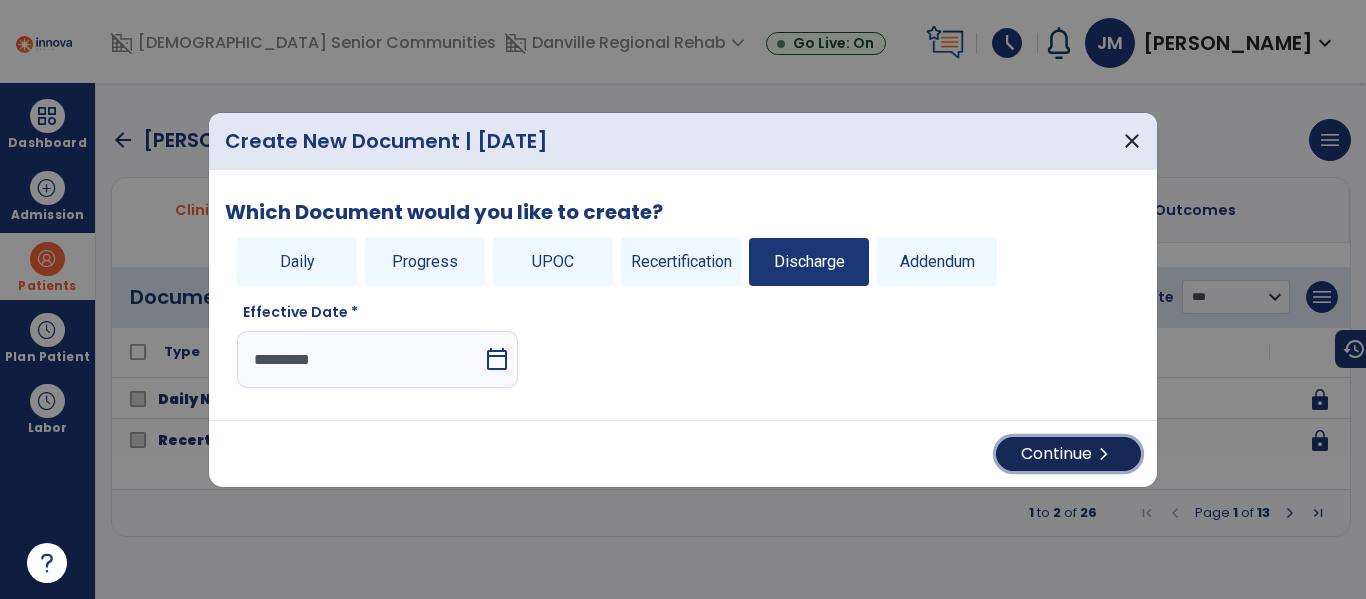 click on "Continue   chevron_right" at bounding box center (1068, 454) 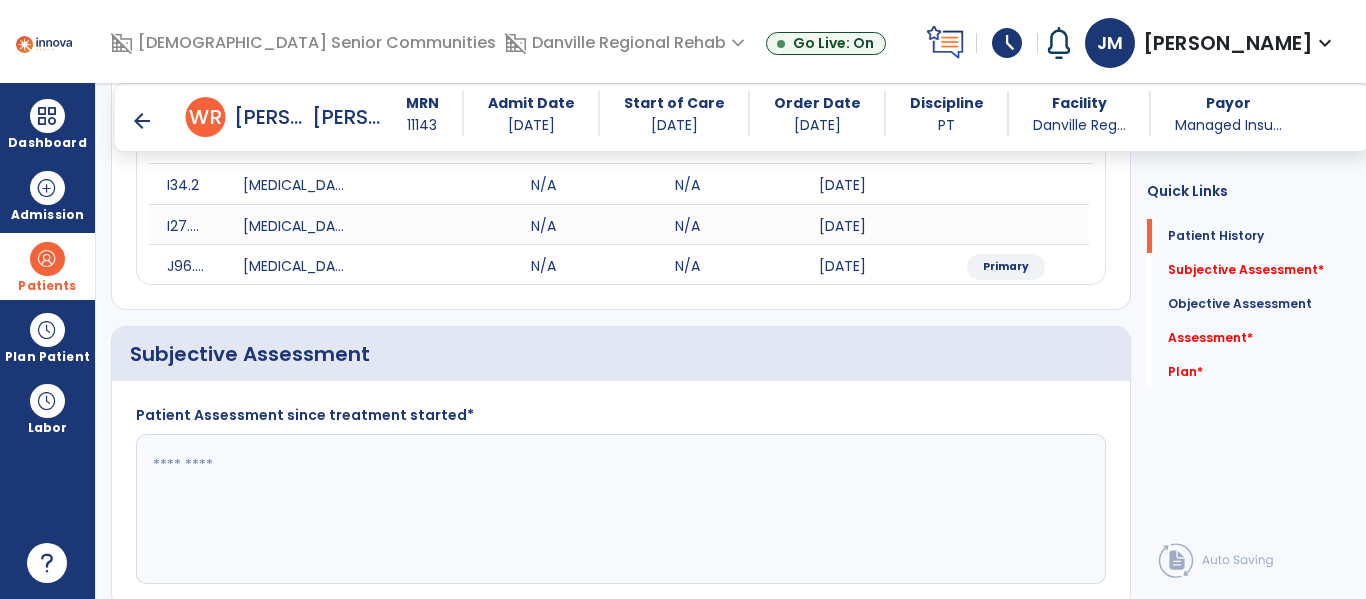 scroll, scrollTop: 286, scrollLeft: 0, axis: vertical 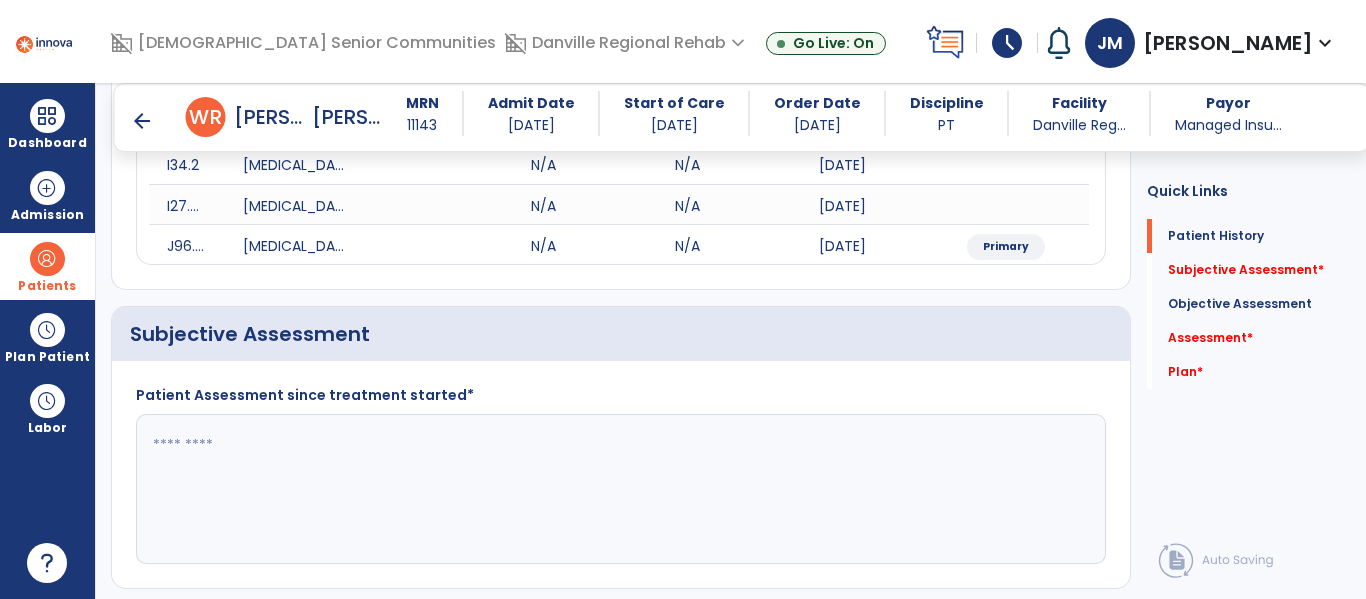 click 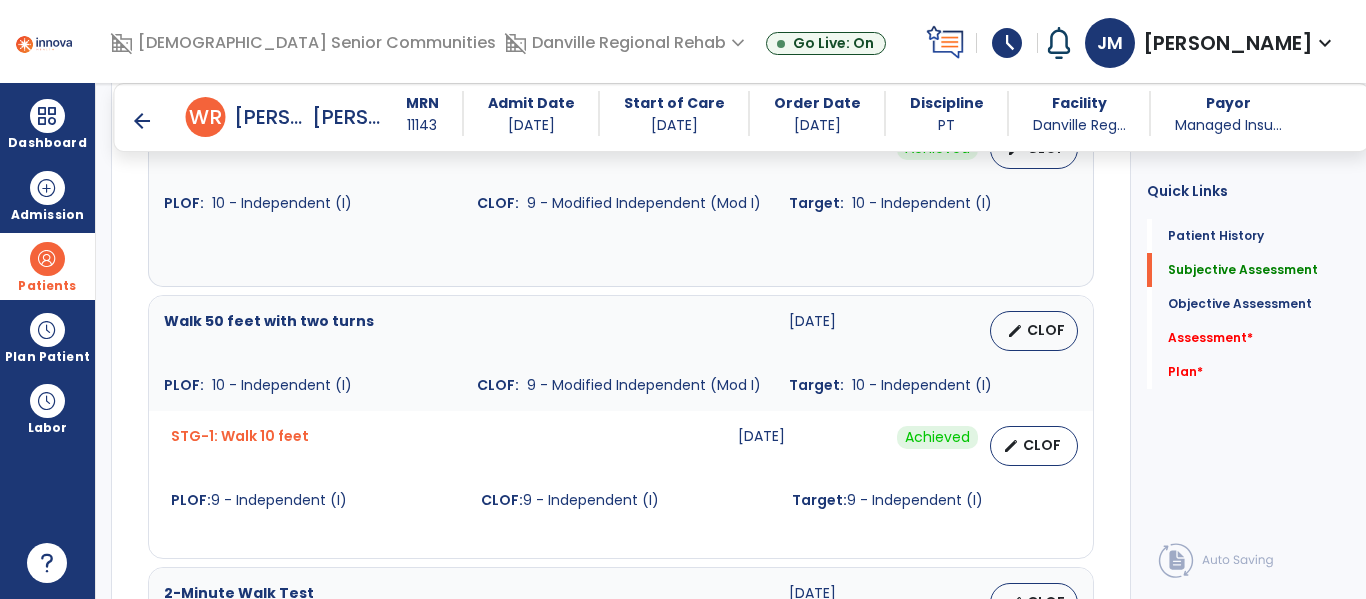 scroll, scrollTop: 894, scrollLeft: 0, axis: vertical 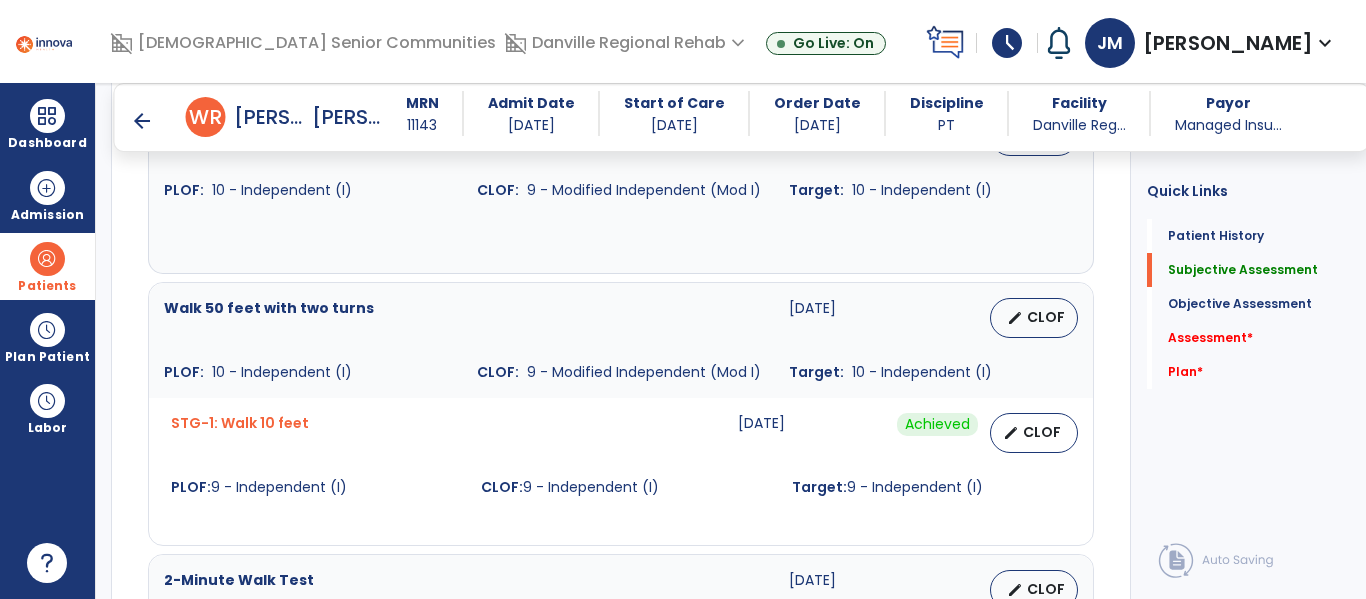 type on "**********" 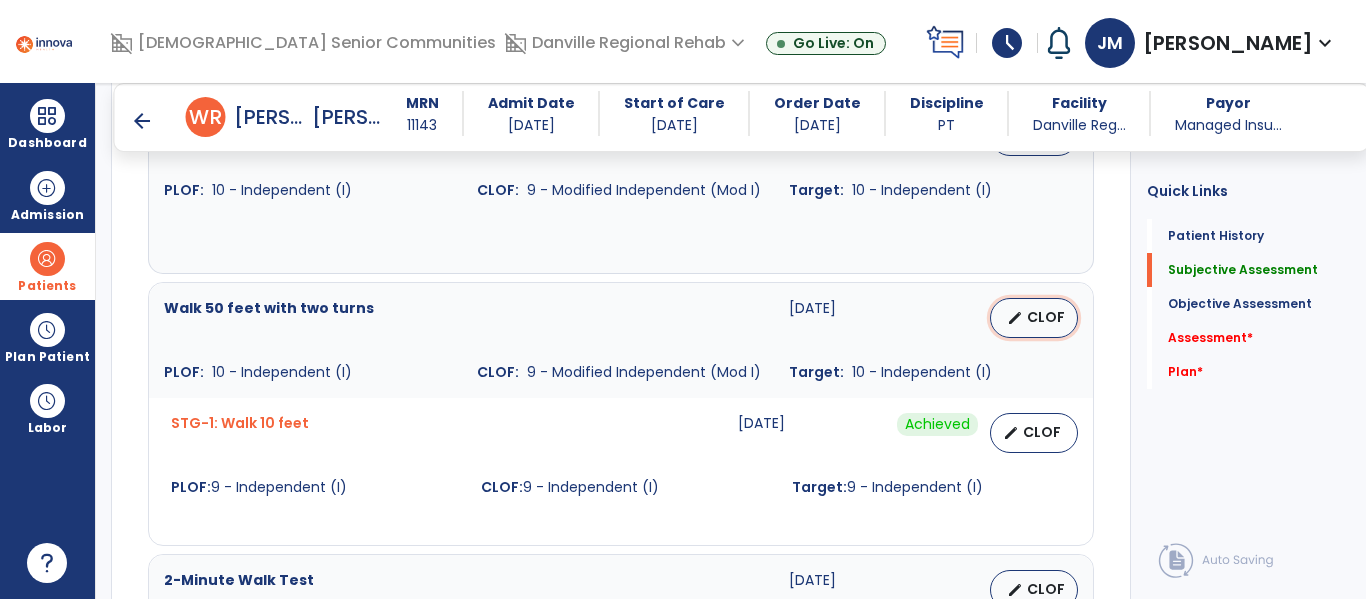 click on "CLOF" at bounding box center (1046, 317) 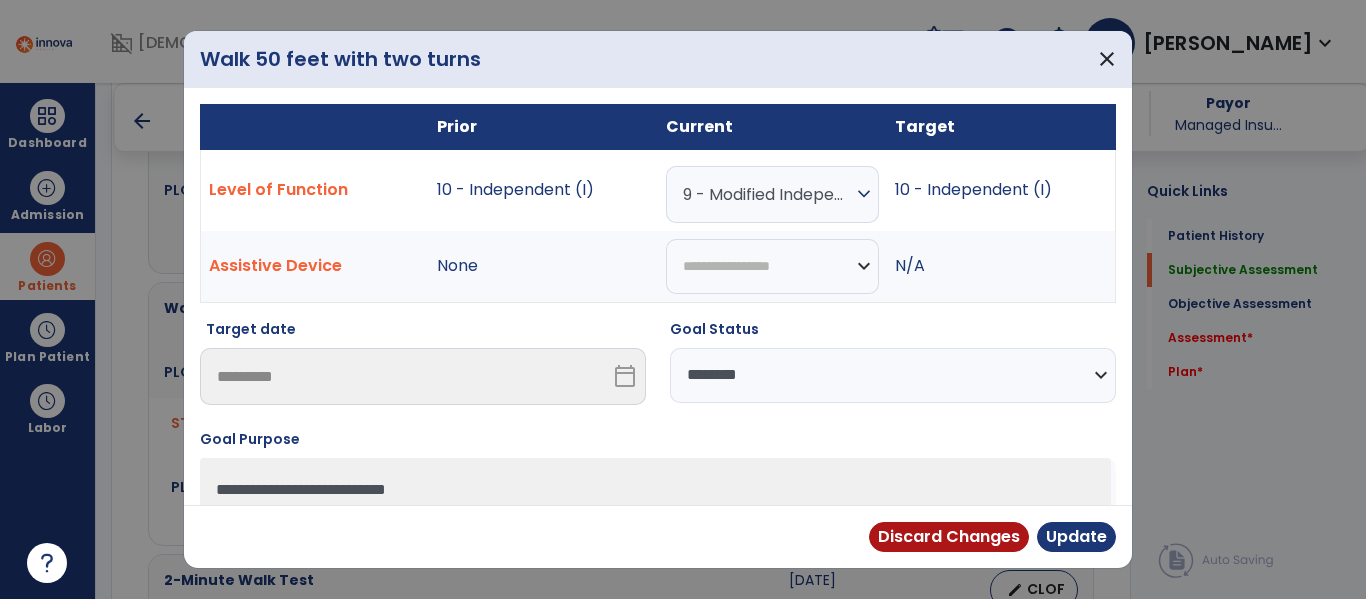 click on "**********" at bounding box center [893, 375] 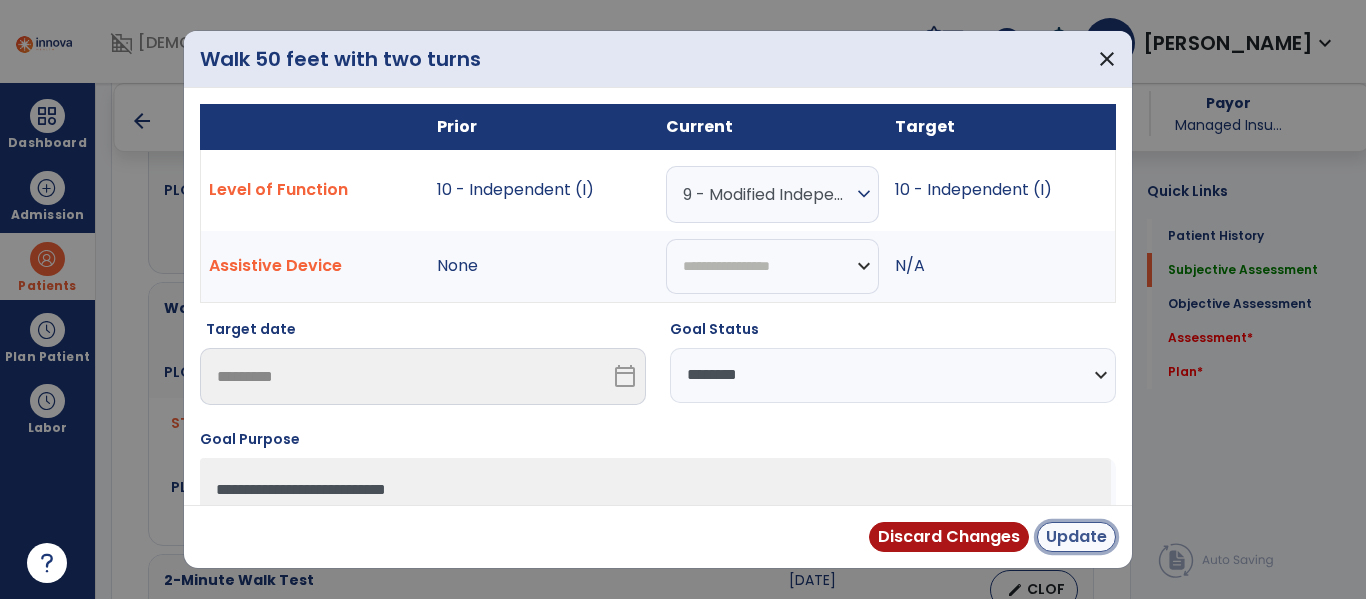 click on "Update" at bounding box center [1076, 537] 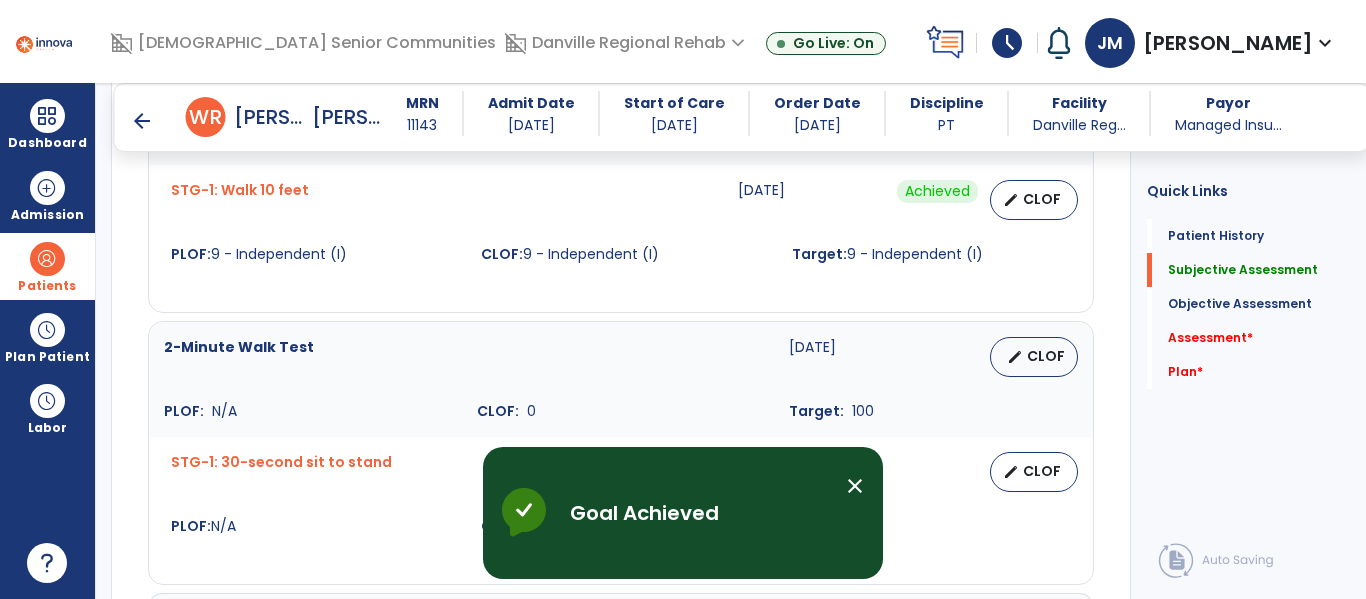 scroll, scrollTop: 1122, scrollLeft: 0, axis: vertical 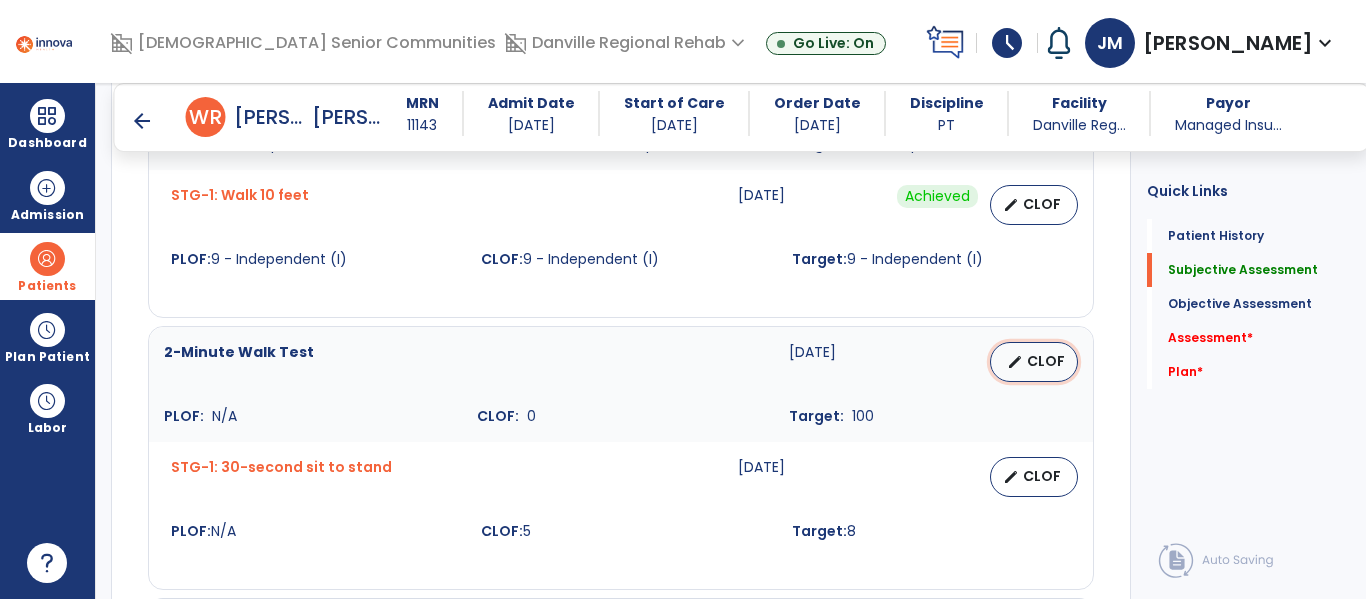 click on "edit" at bounding box center (1015, 362) 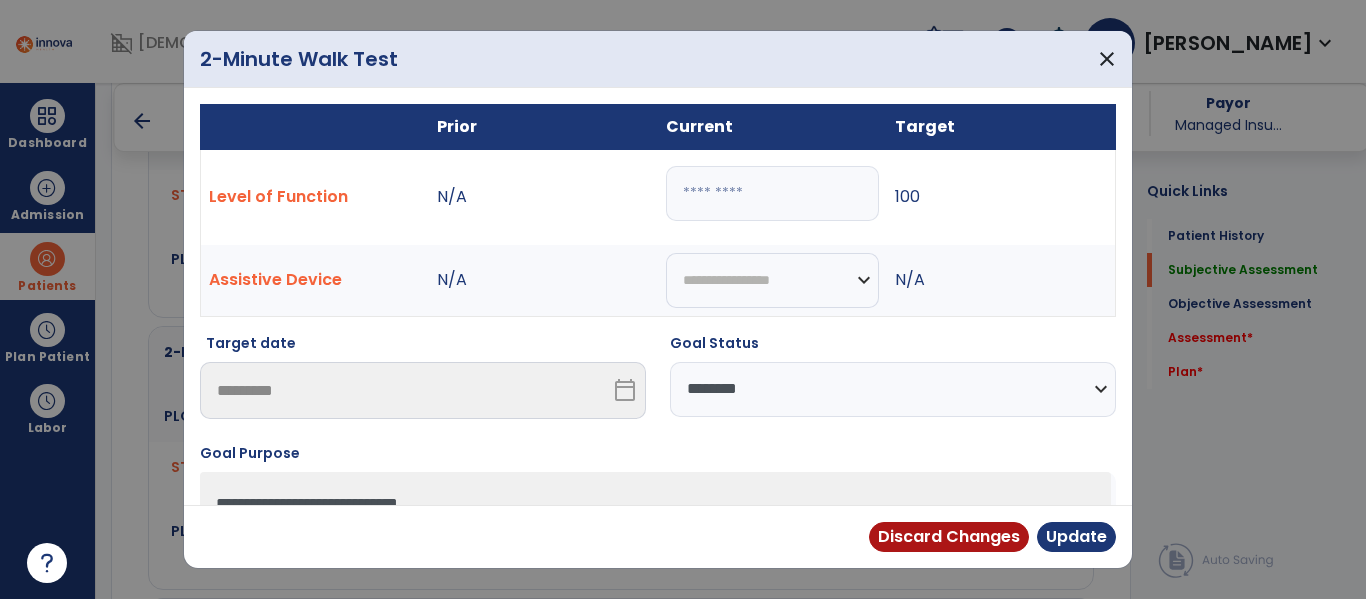 click on "**********" at bounding box center (893, 389) 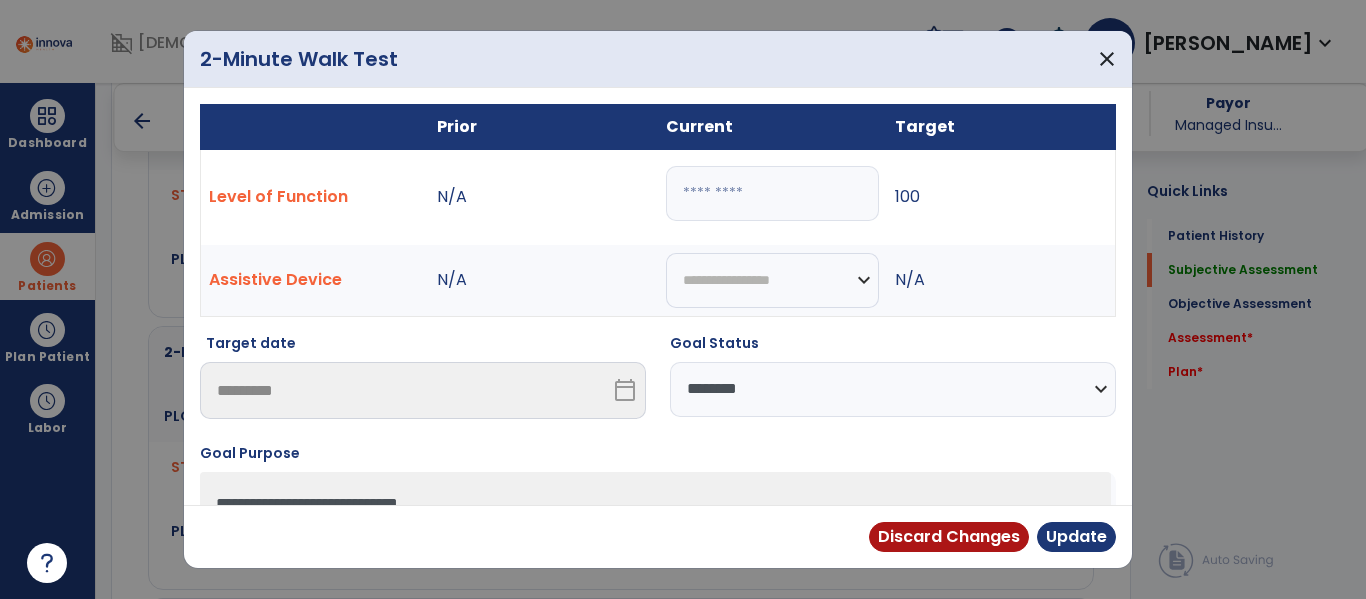 select on "**********" 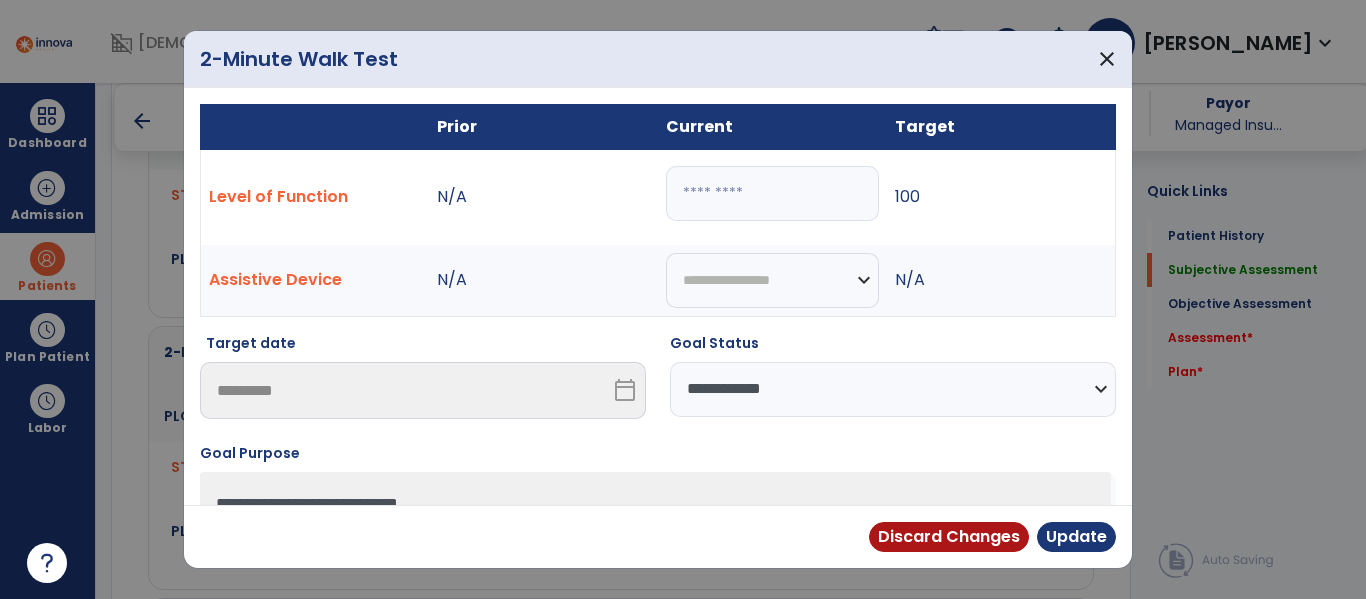 click on "**********" at bounding box center [893, 389] 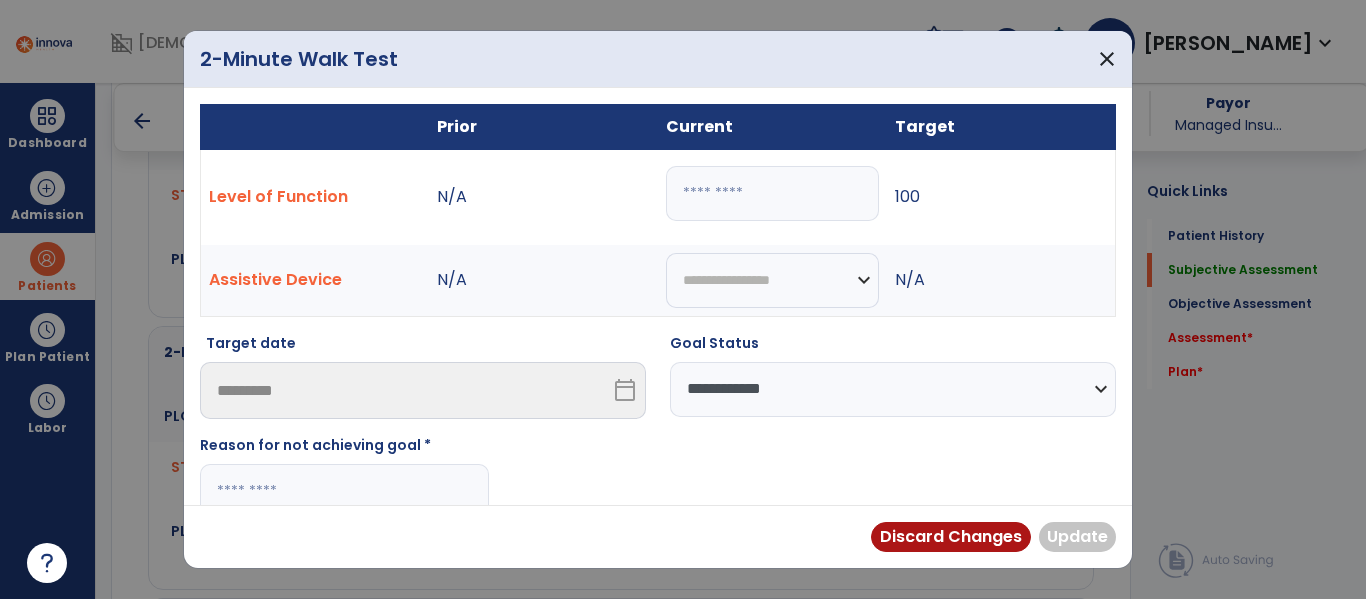 click at bounding box center [344, 491] 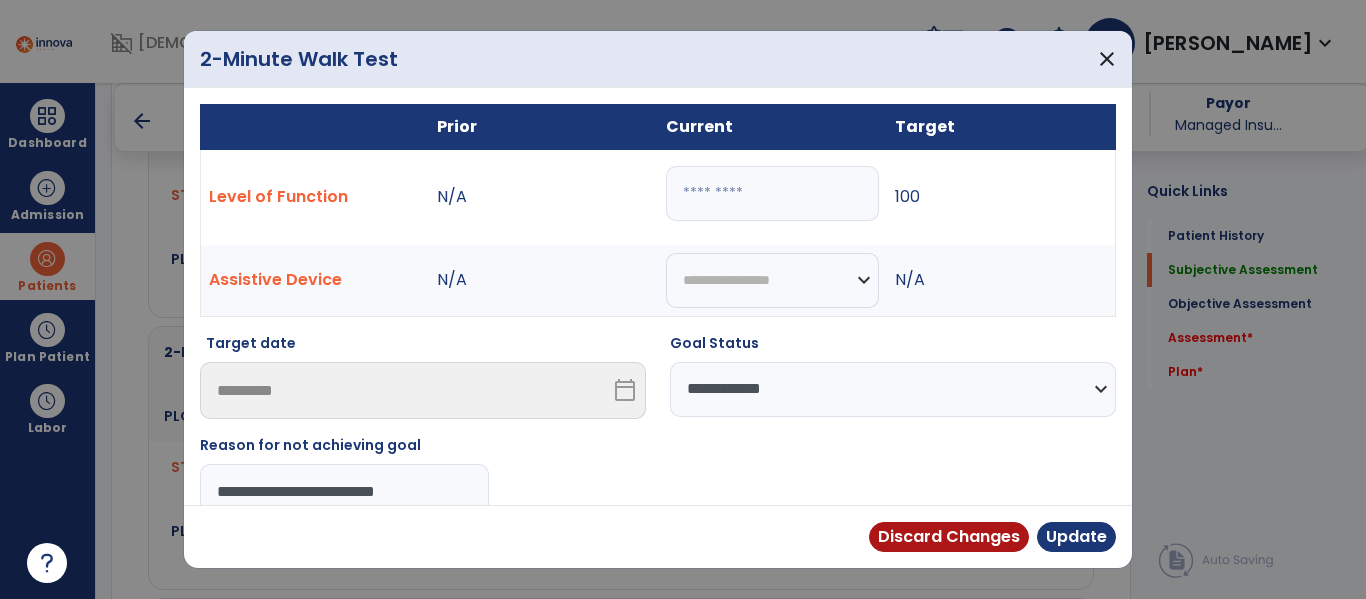 type on "**********" 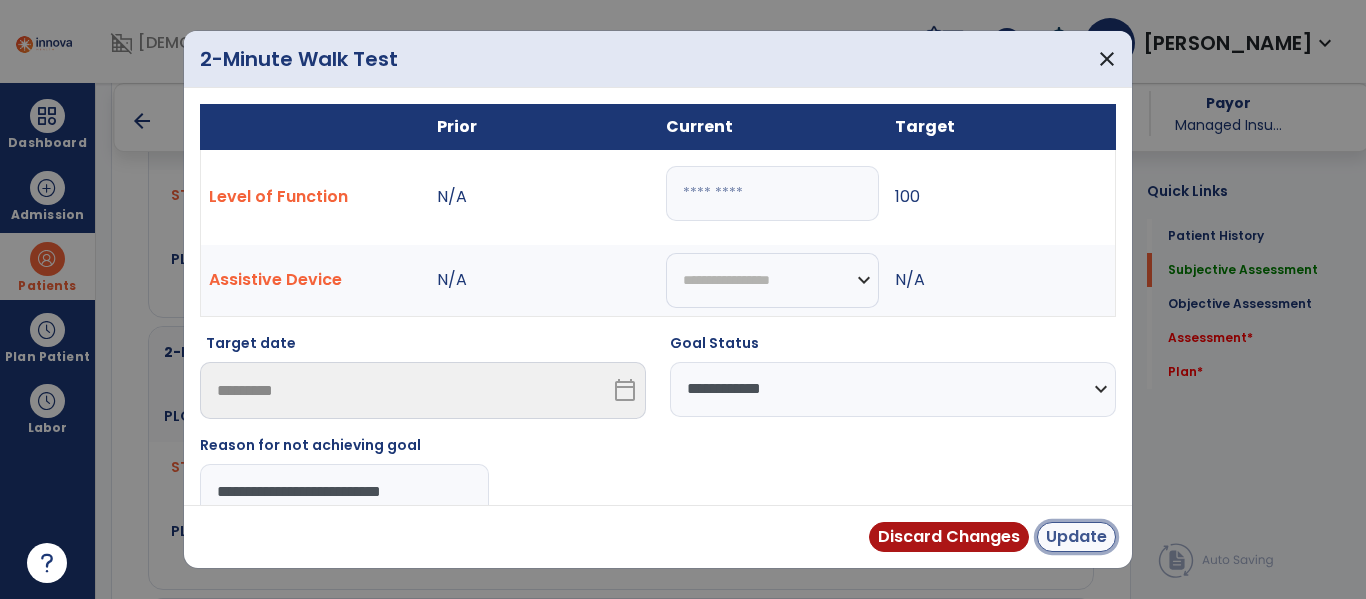 click on "Update" at bounding box center [1076, 537] 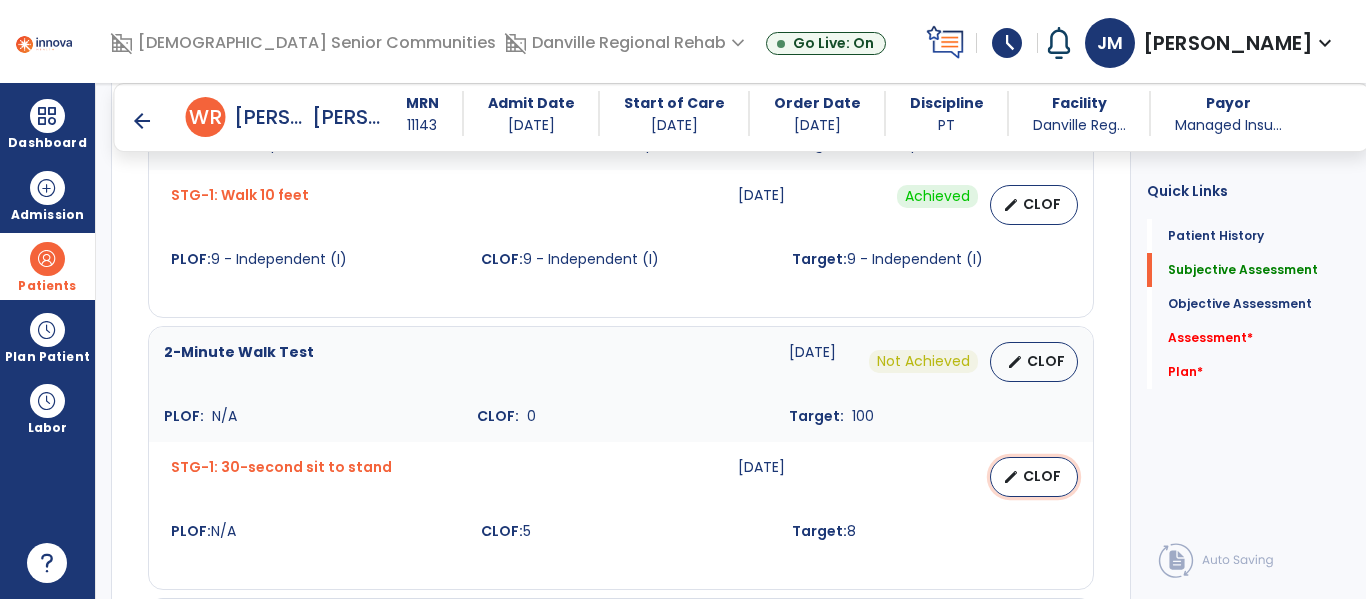 click on "CLOF" at bounding box center (1042, 476) 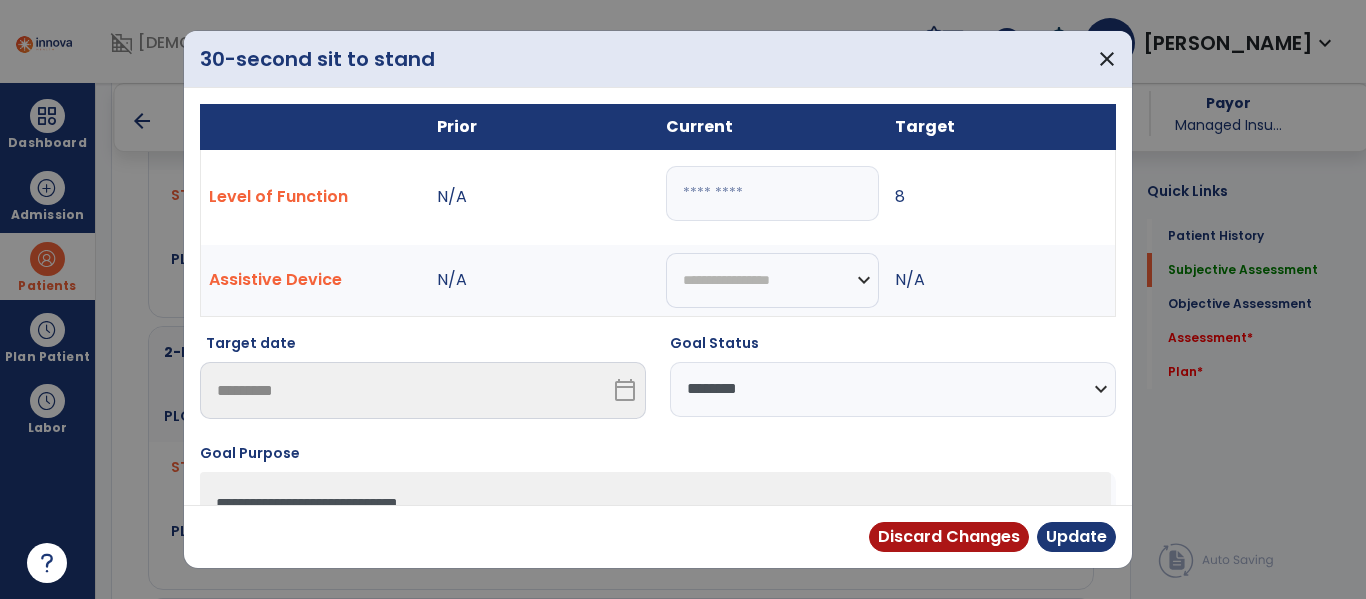 click on "*" at bounding box center [772, 193] 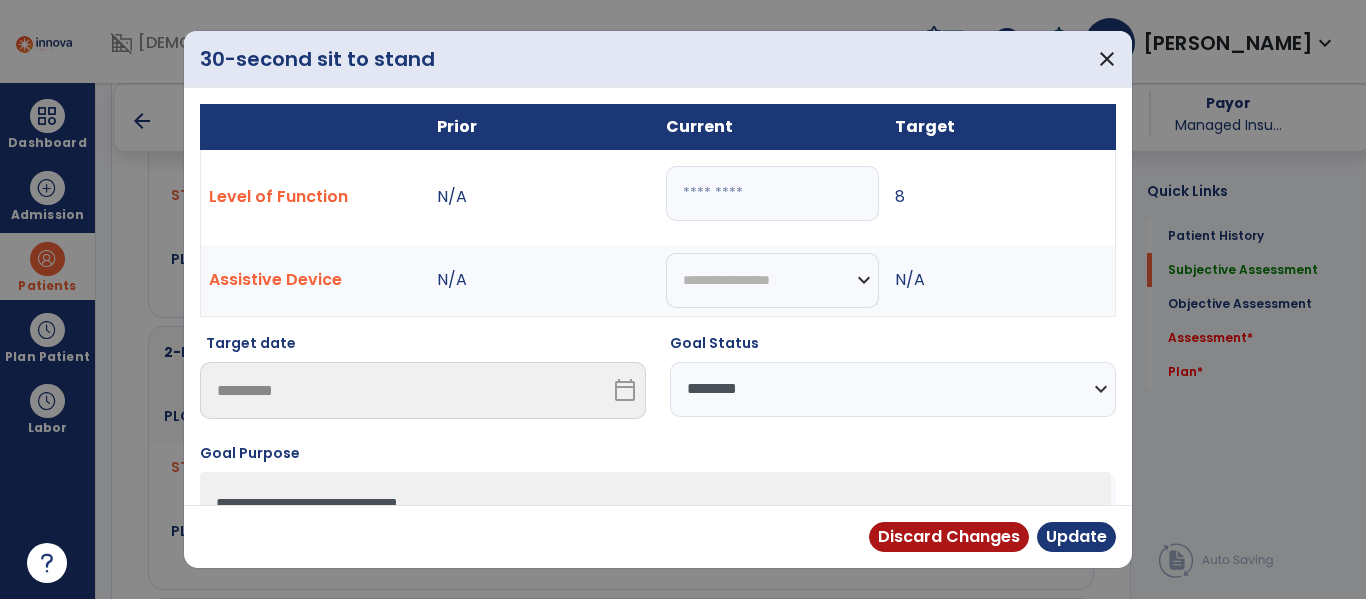 select on "**********" 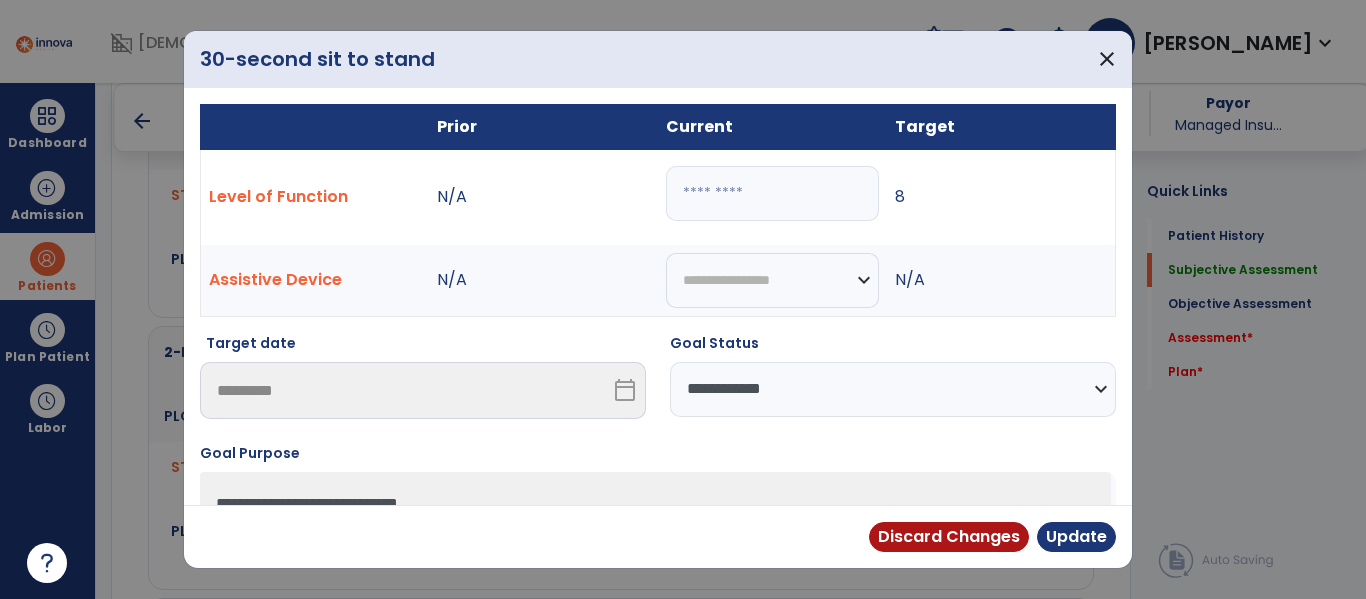 click on "**********" at bounding box center (893, 389) 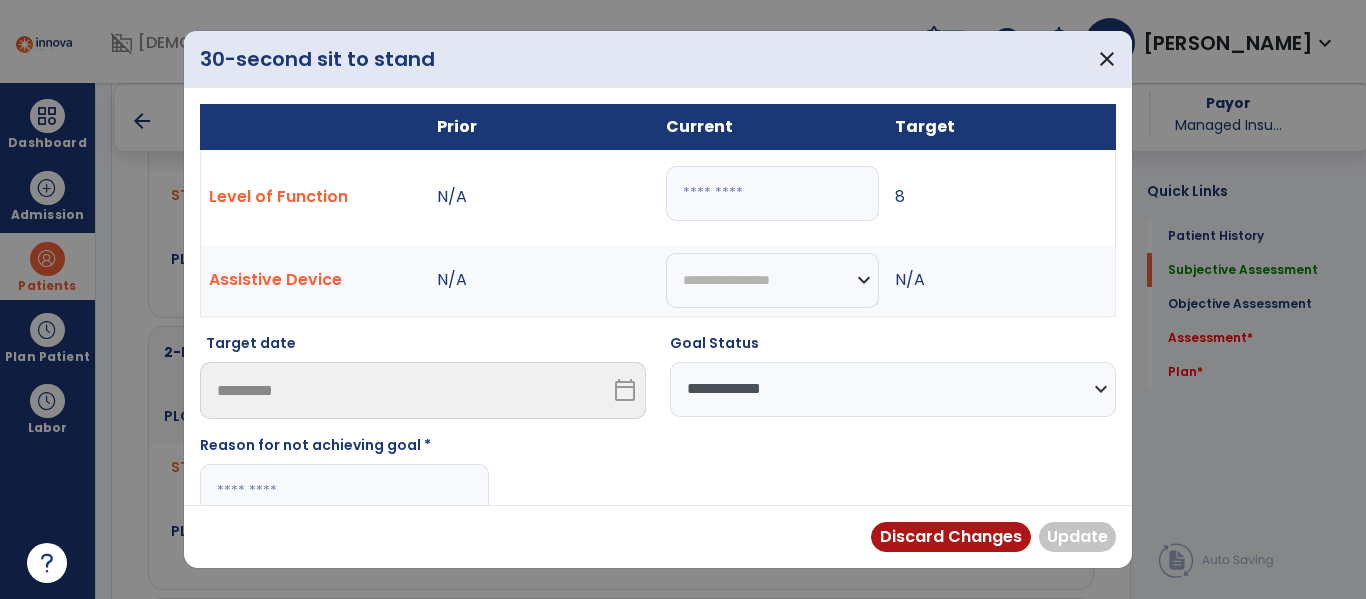 click at bounding box center [344, 491] 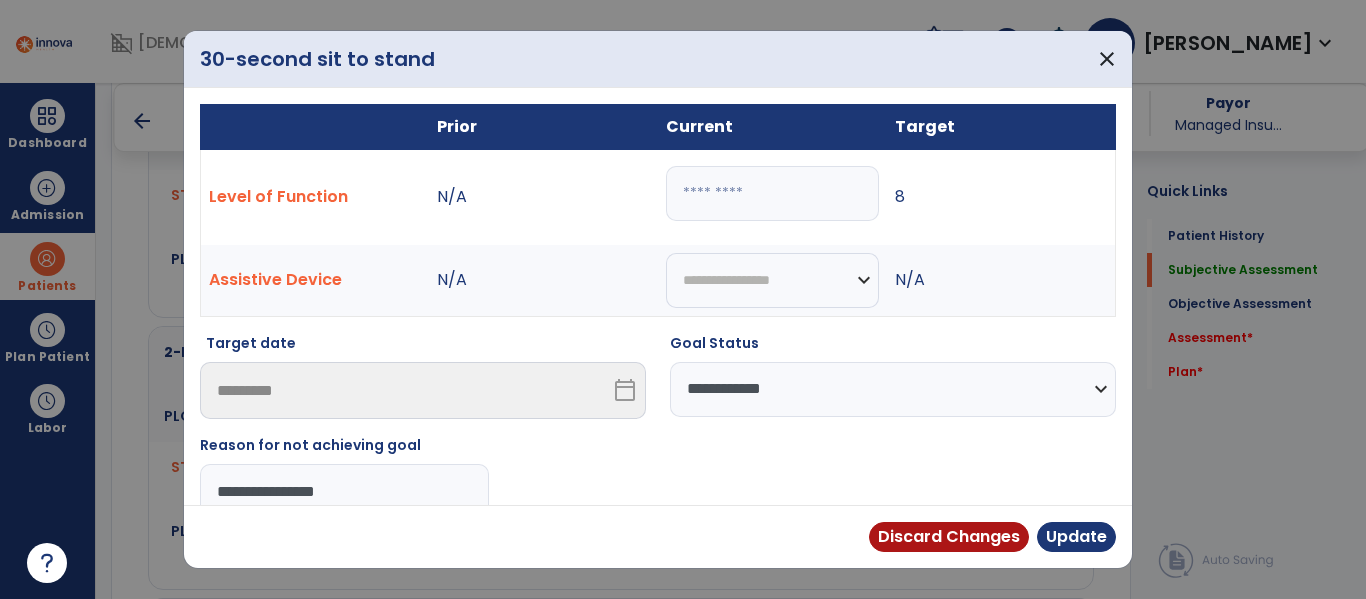 click on "**********" at bounding box center [344, 491] 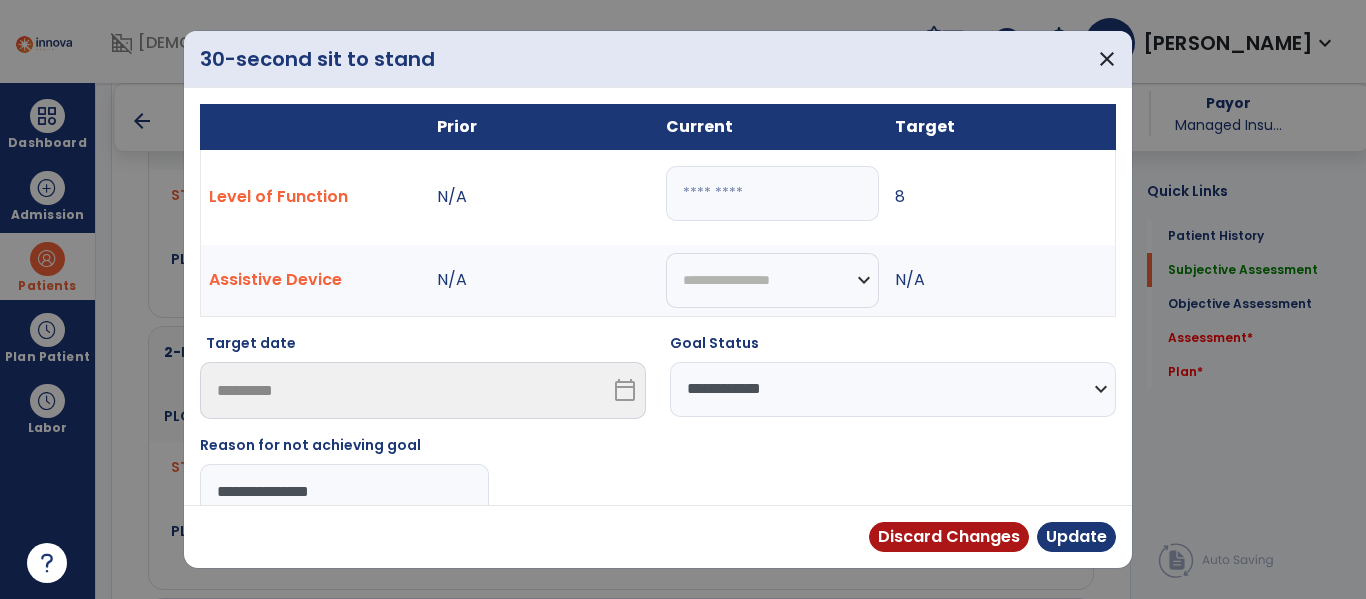 type on "**********" 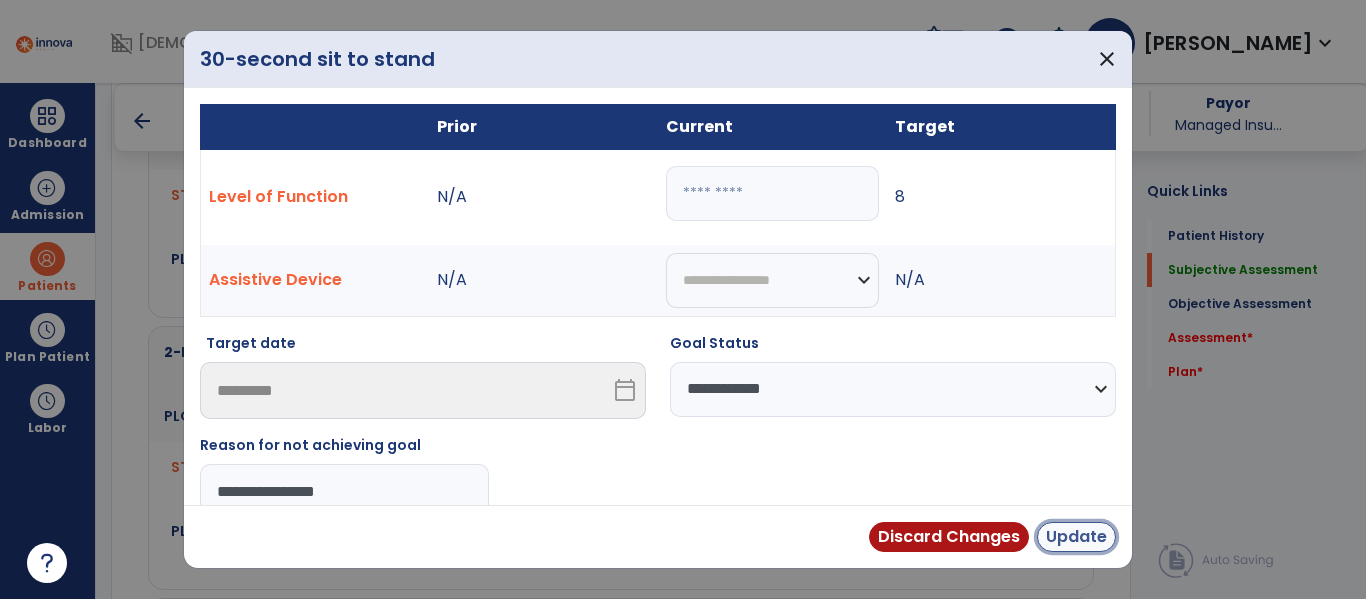 click on "Update" at bounding box center [1076, 537] 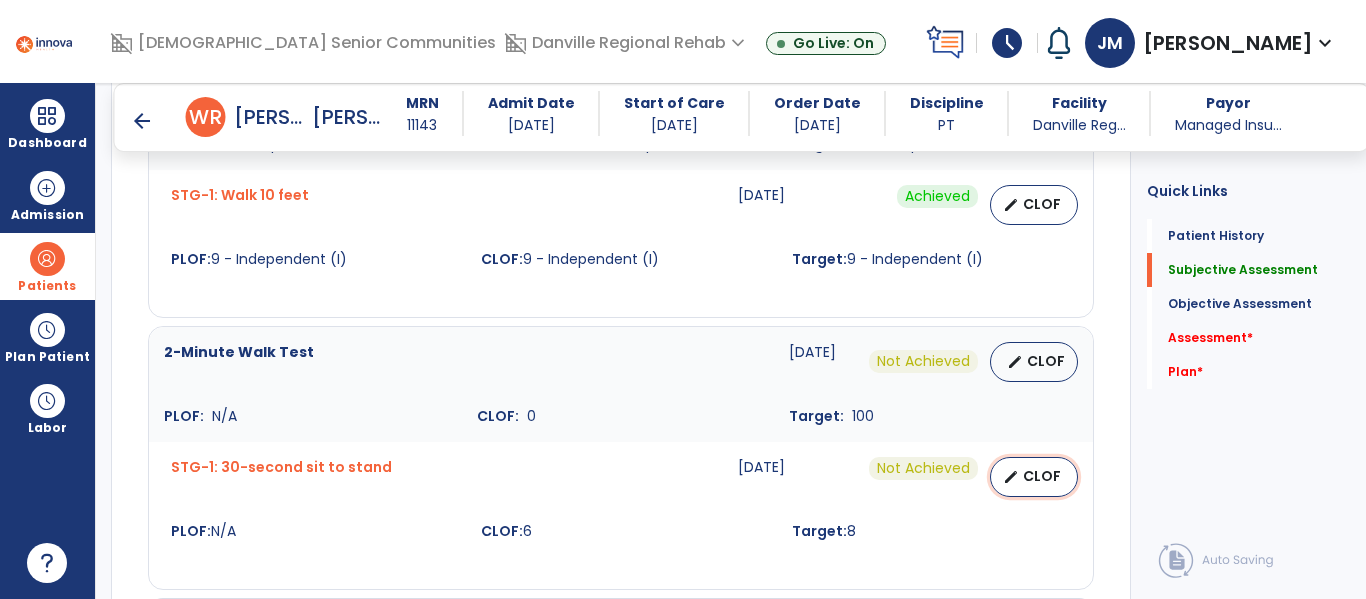 click on "CLOF" at bounding box center [1042, 476] 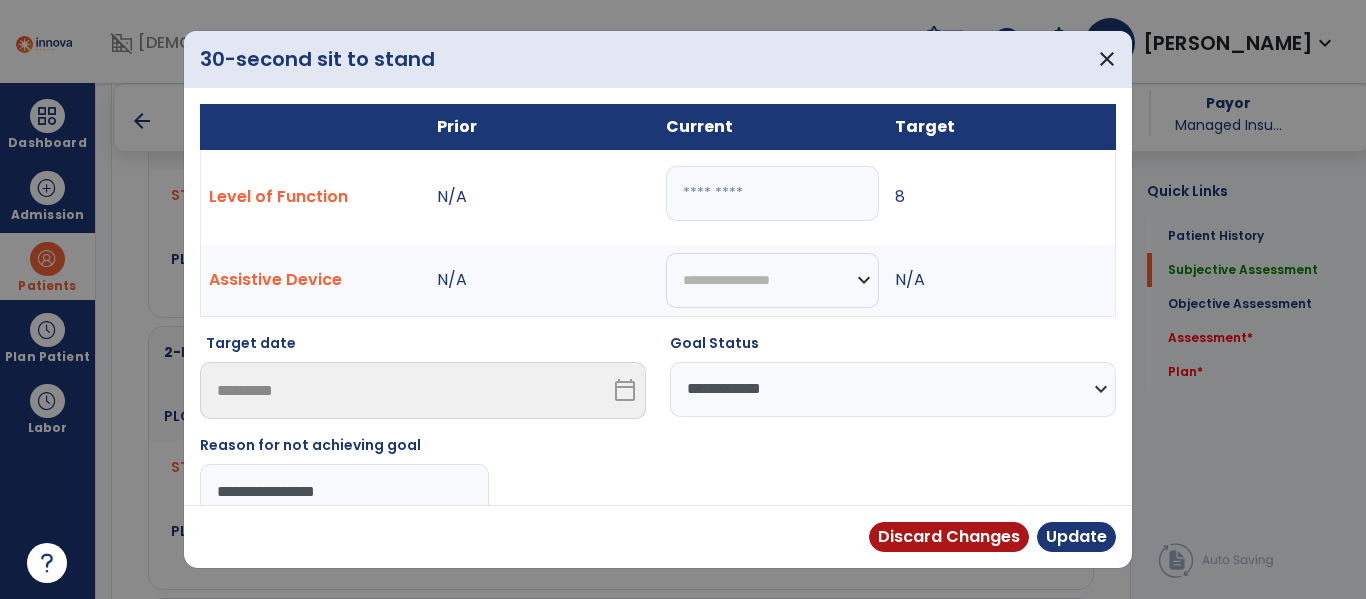 click on "**********" at bounding box center [344, 491] 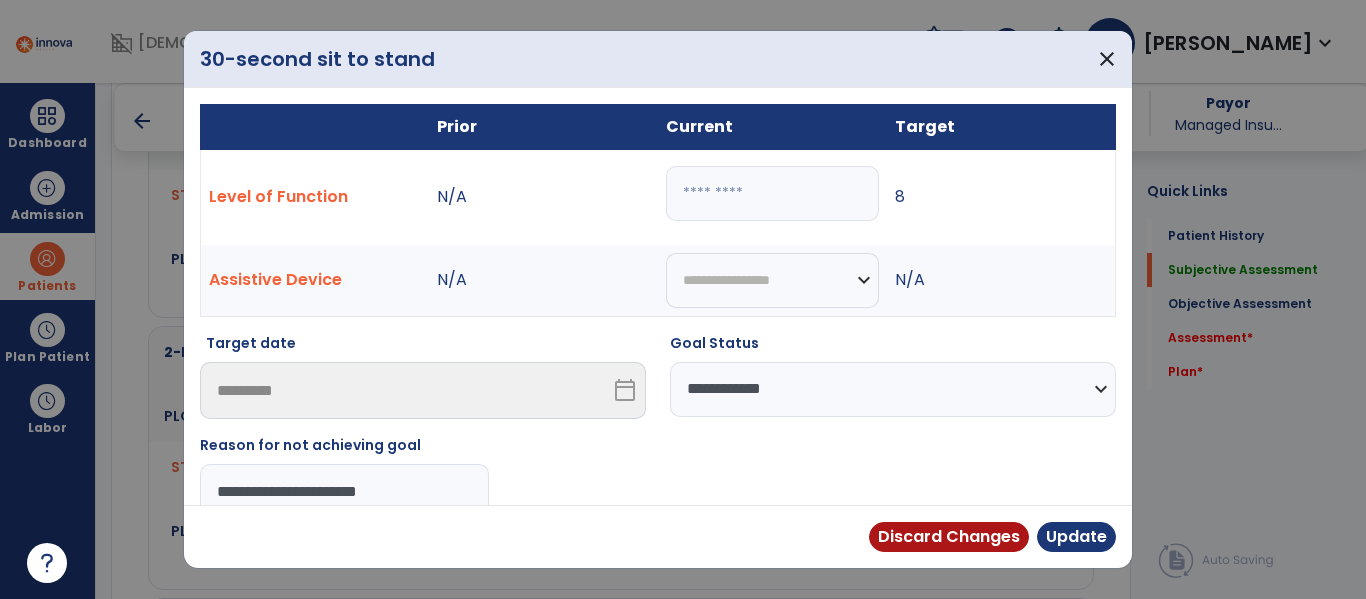 type on "**********" 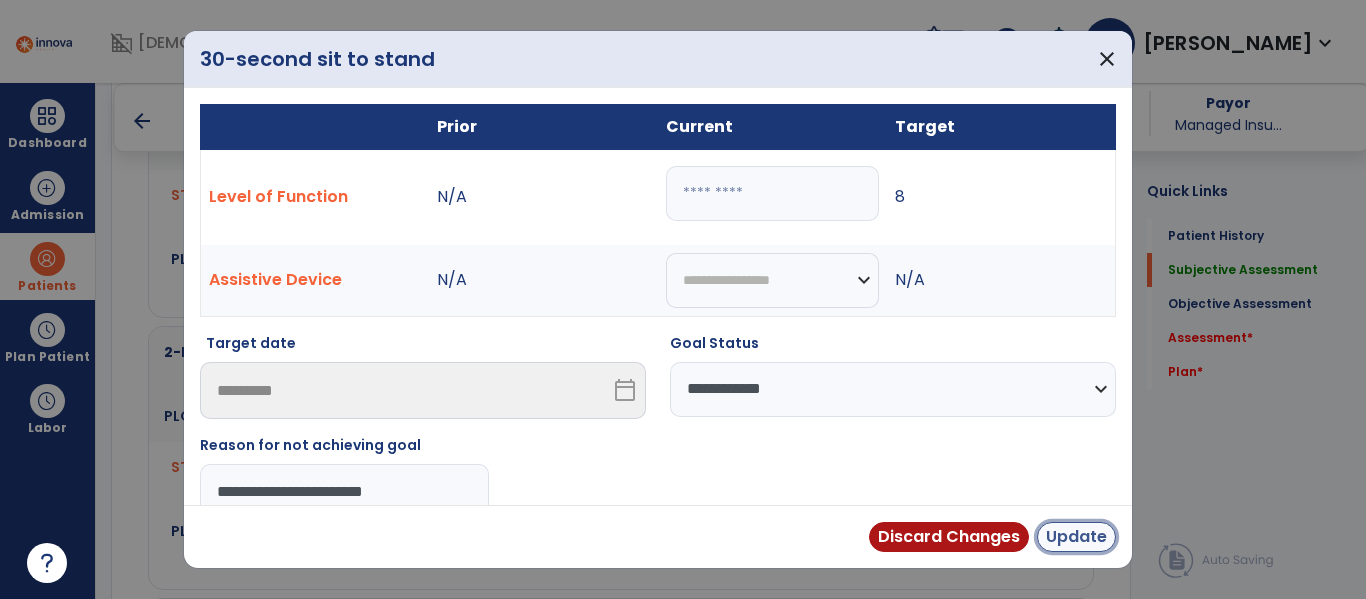 click on "Update" at bounding box center (1076, 537) 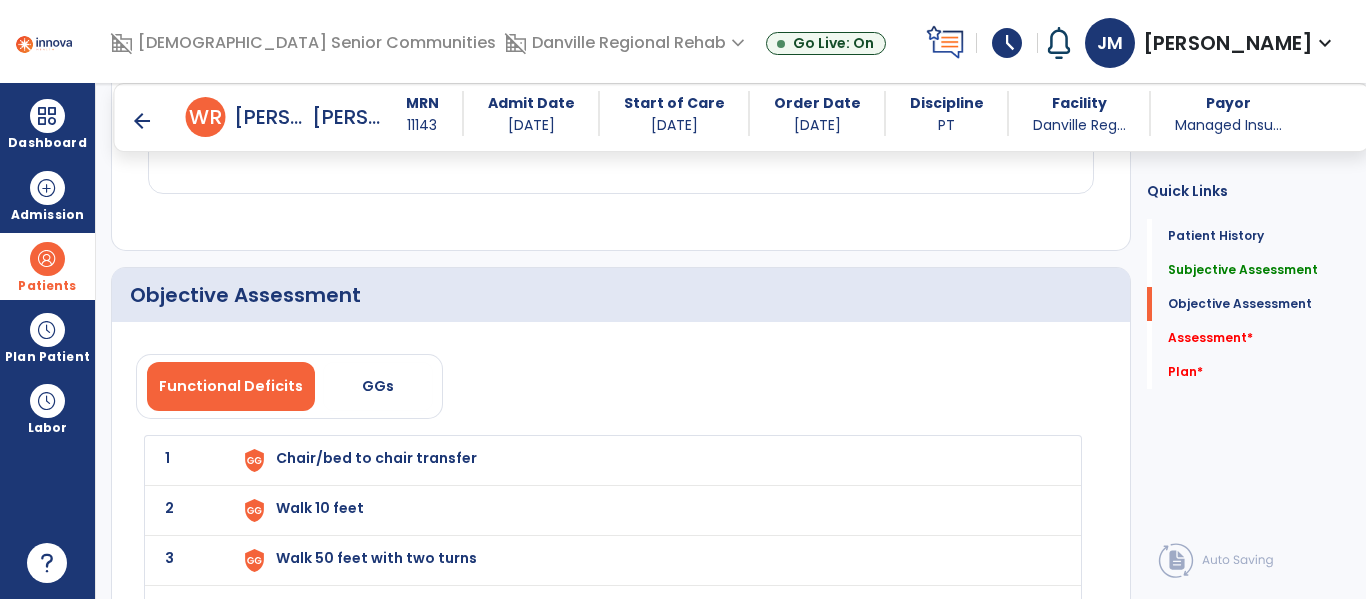 scroll, scrollTop: 1999, scrollLeft: 0, axis: vertical 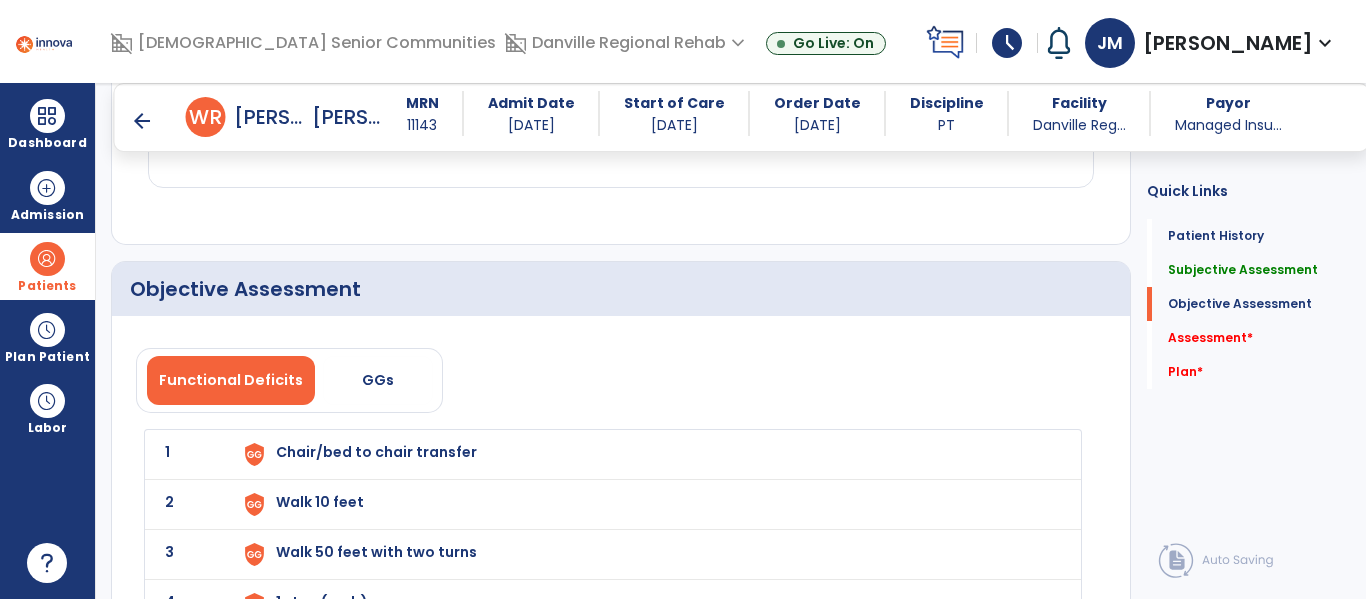 click on "Chair/bed to chair transfer" at bounding box center [376, 452] 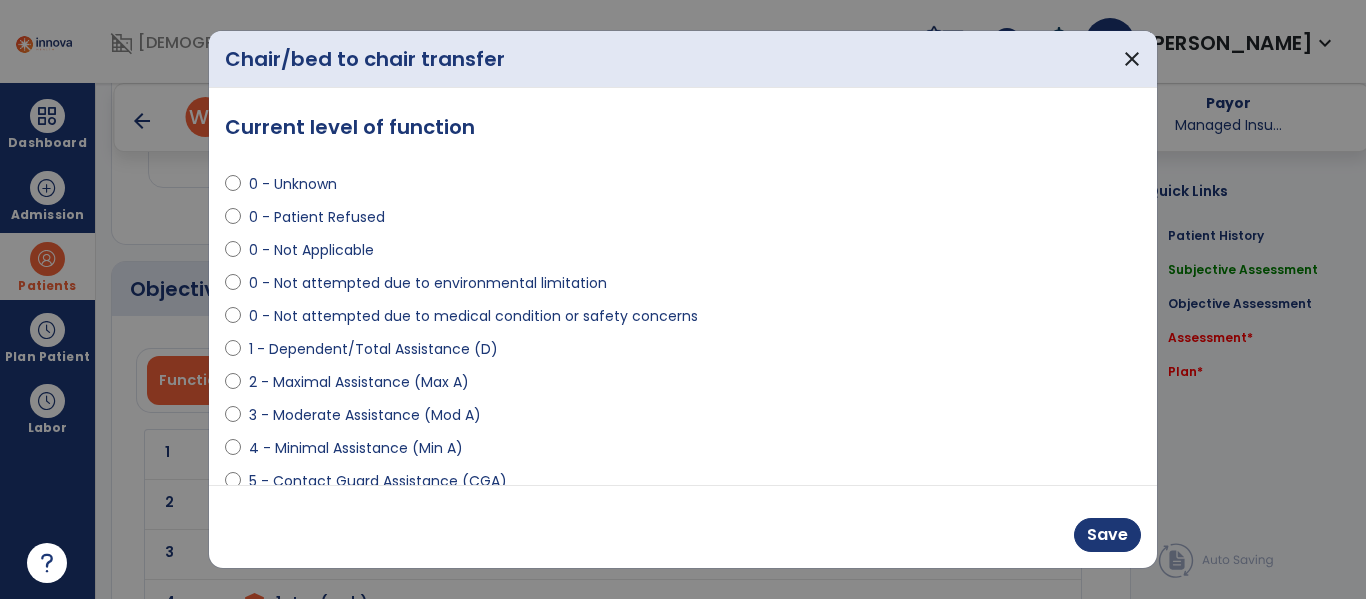 scroll, scrollTop: 293, scrollLeft: 0, axis: vertical 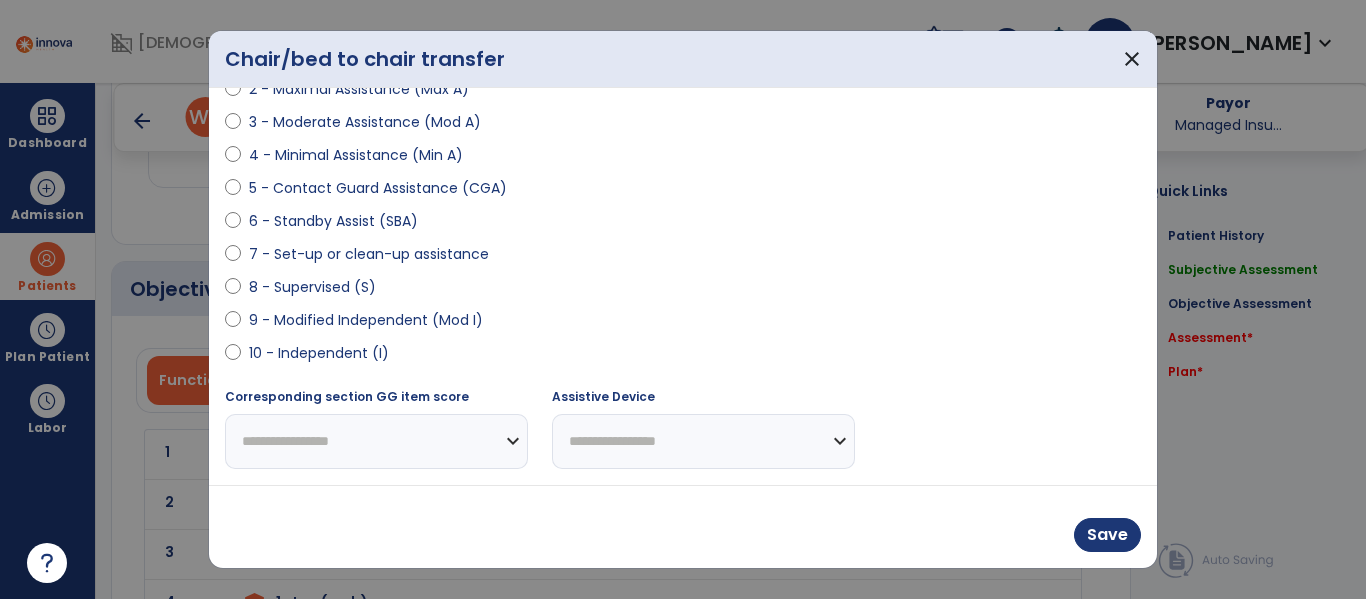 select on "**********" 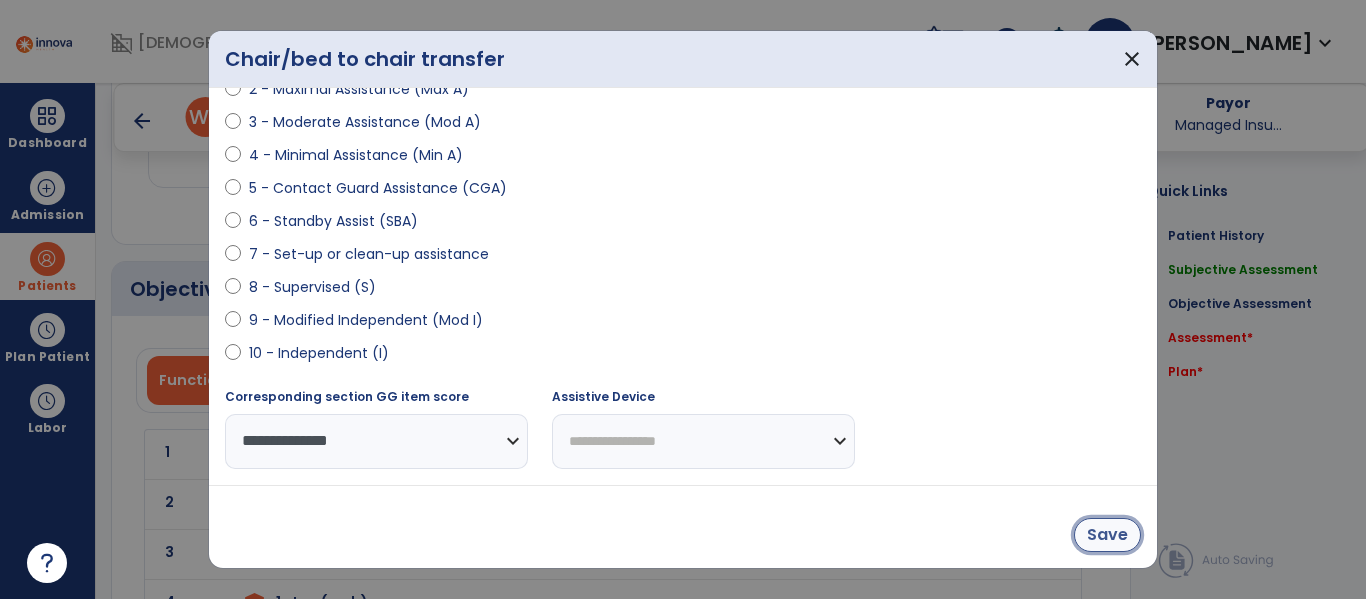 click on "Save" at bounding box center (1107, 535) 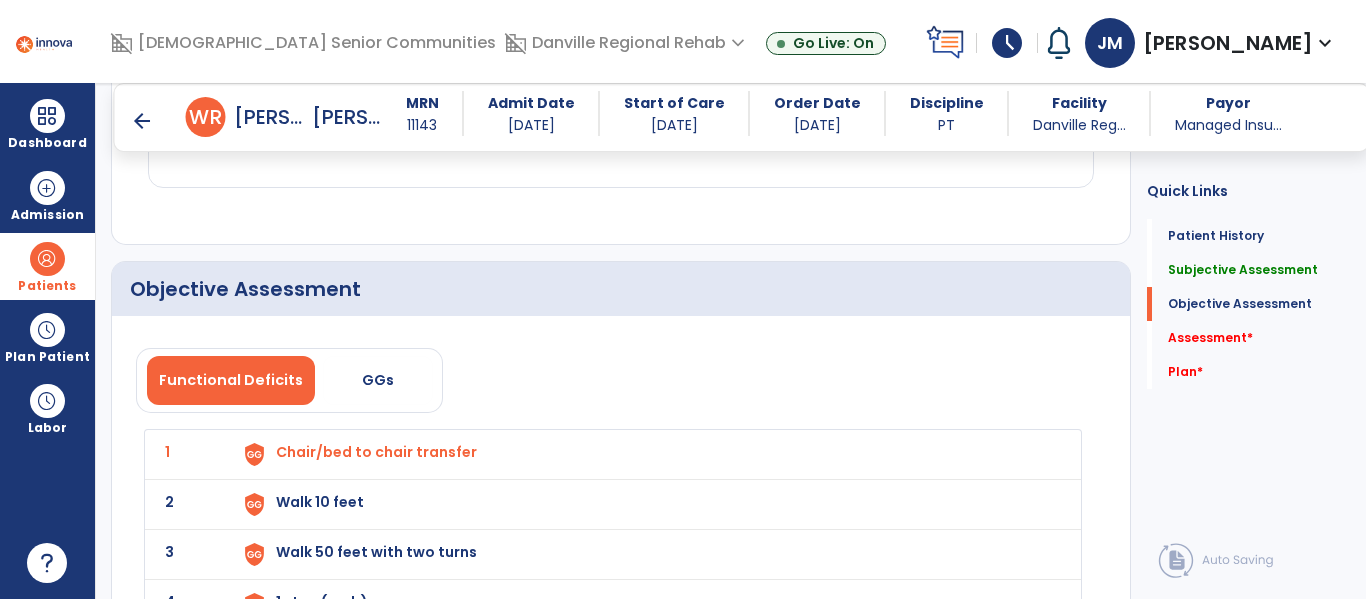 click on "Walk 10 feet" at bounding box center [376, 452] 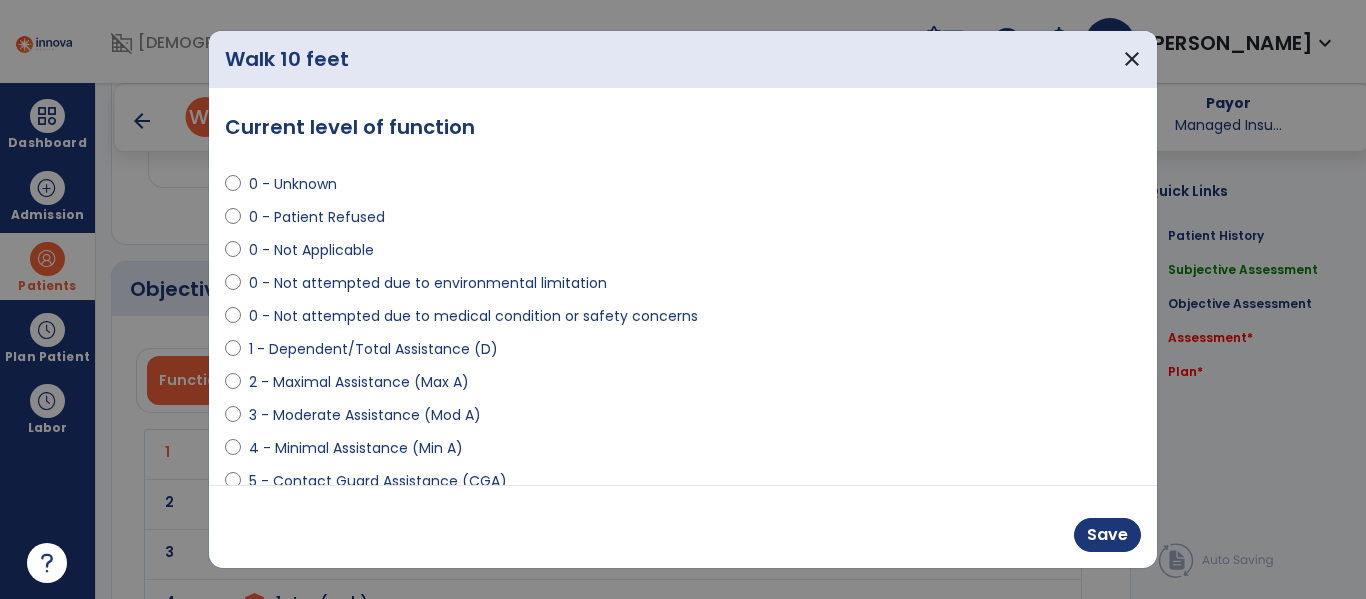 scroll, scrollTop: 293, scrollLeft: 0, axis: vertical 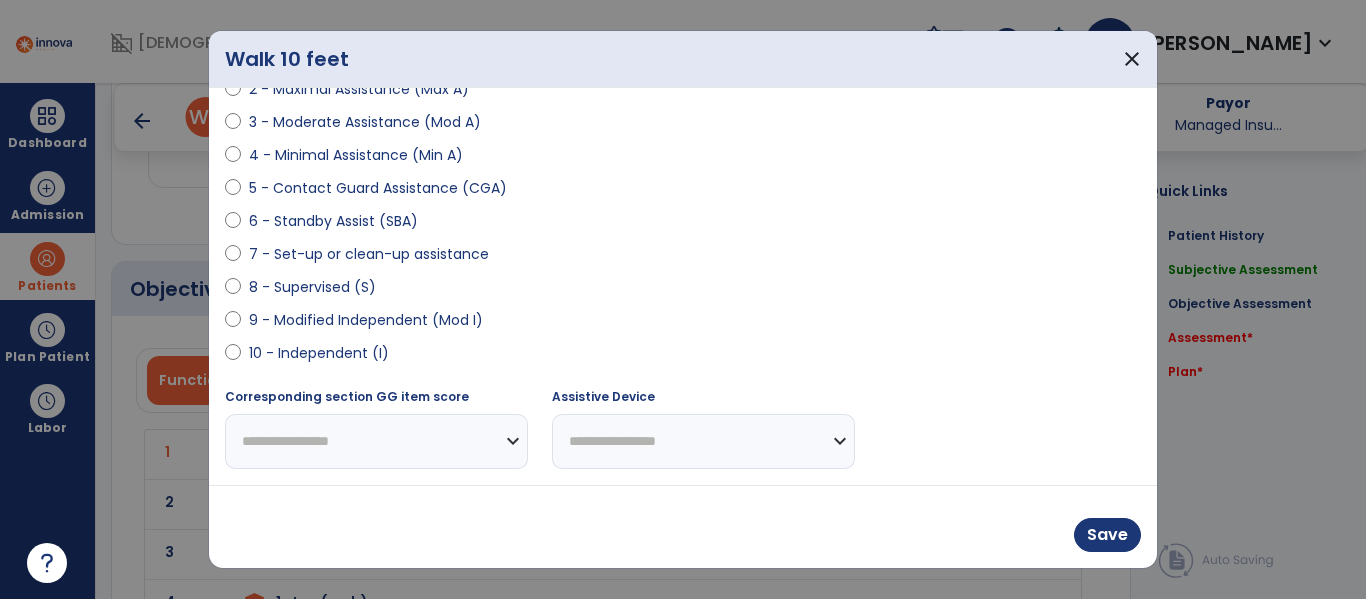 click on "10 - Independent (I)" at bounding box center (319, 353) 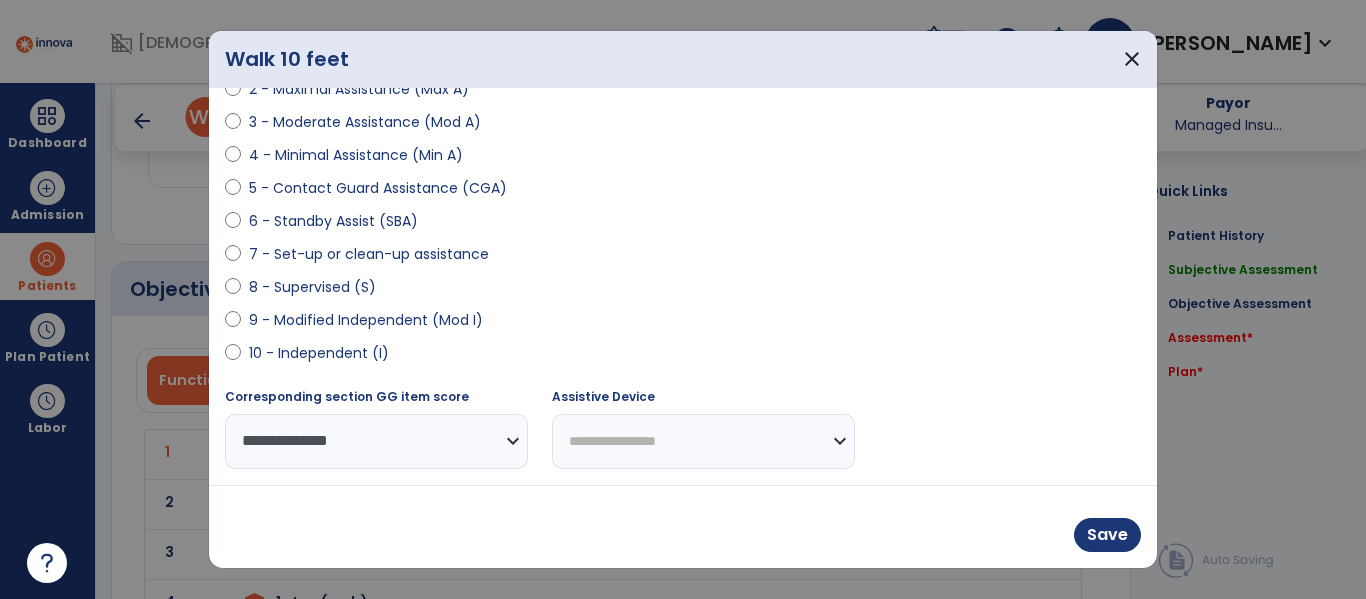 click on "**********" at bounding box center (703, 441) 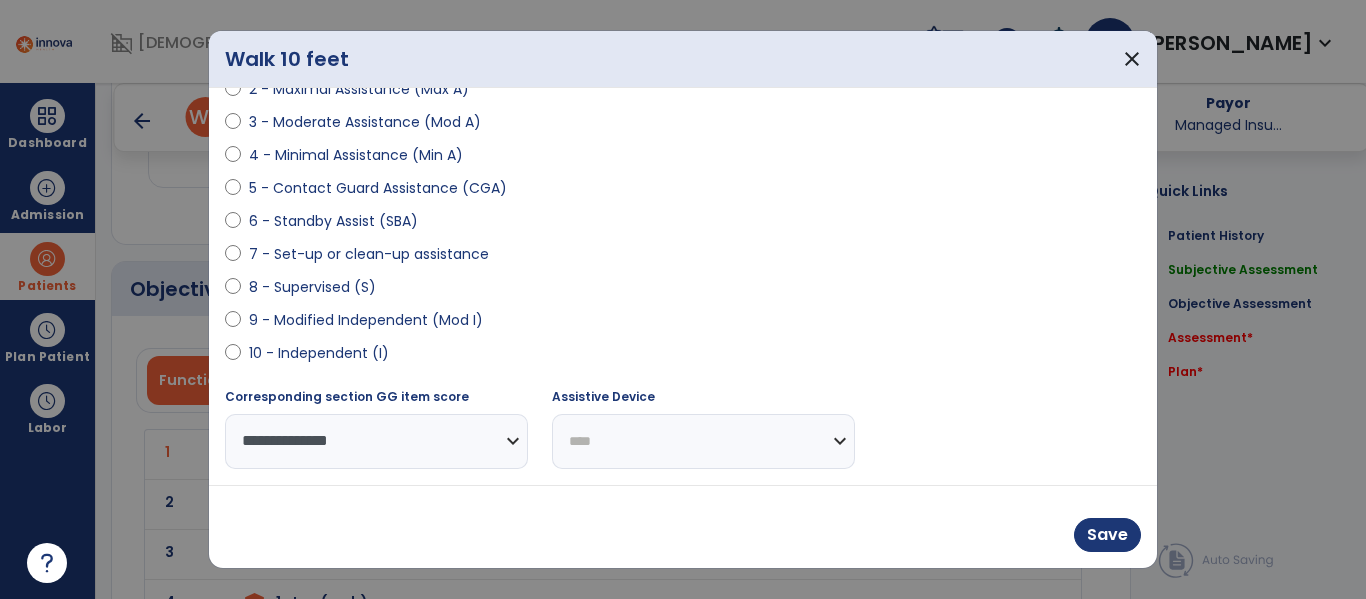 click on "**********" at bounding box center [703, 441] 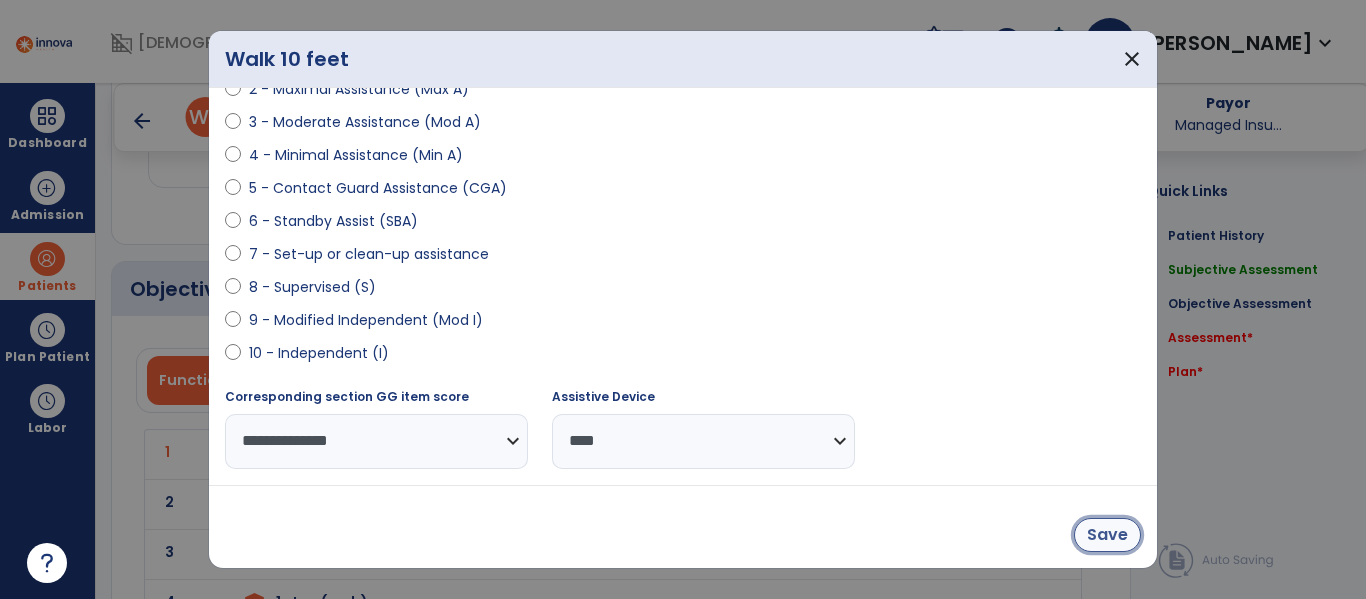 click on "Save" at bounding box center [1107, 535] 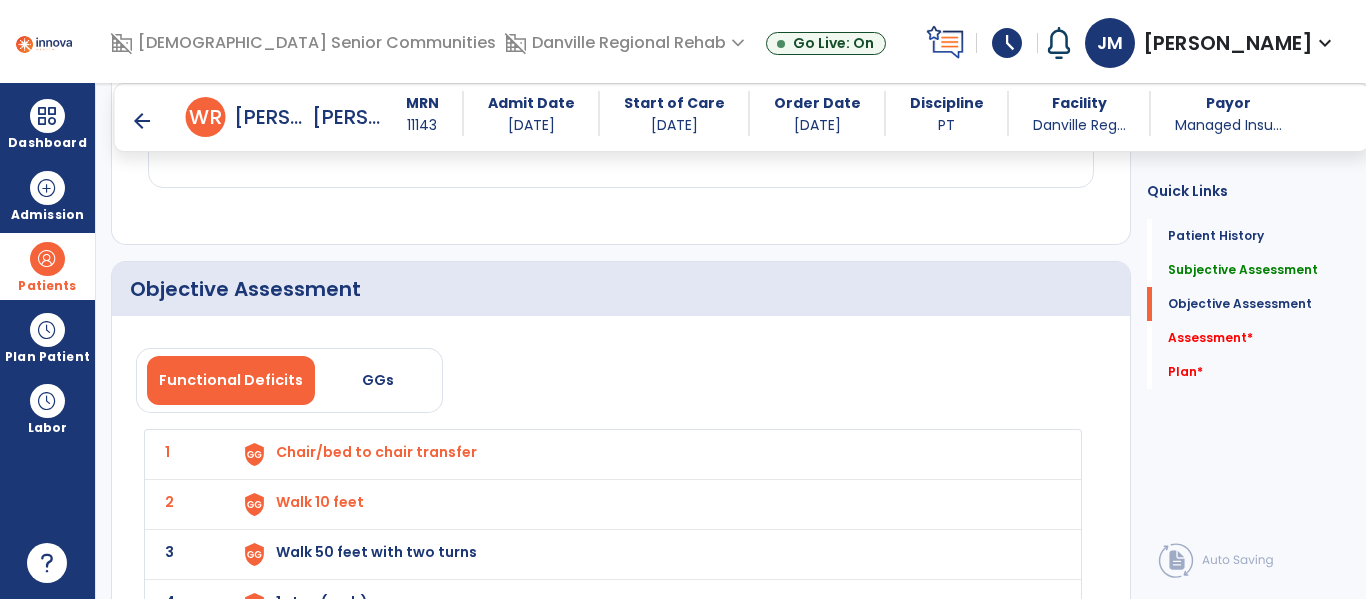 click on "Walk 50 feet with two turns" at bounding box center (376, 452) 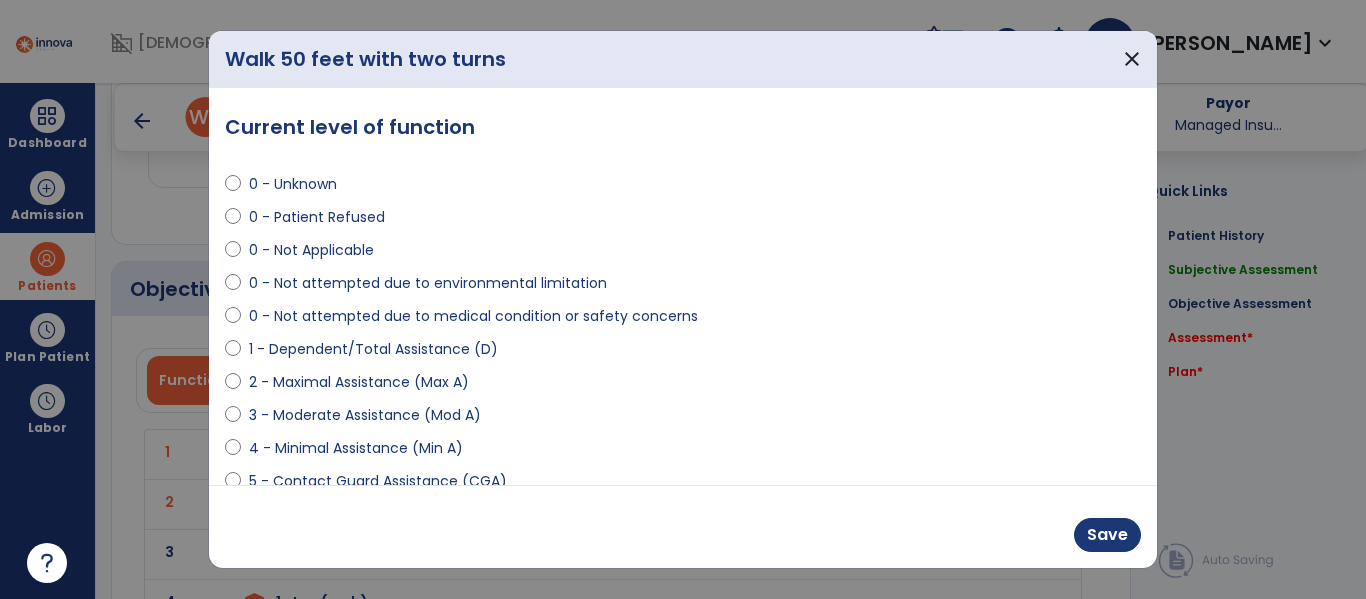 scroll, scrollTop: 293, scrollLeft: 0, axis: vertical 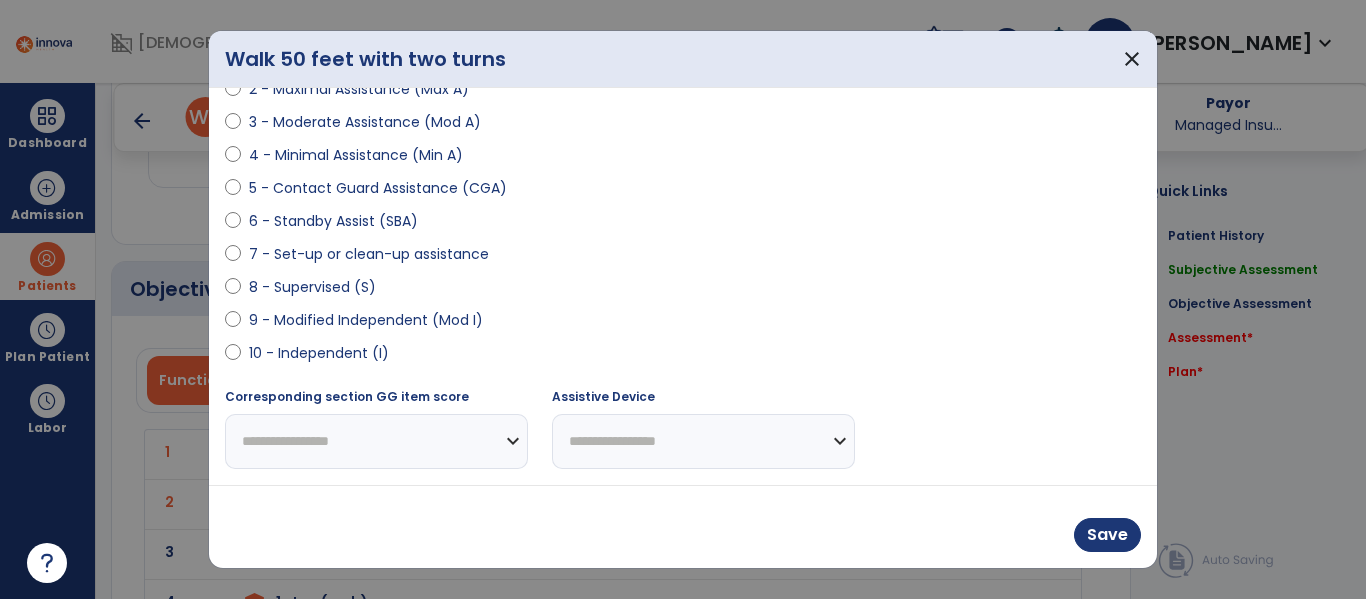 select on "**********" 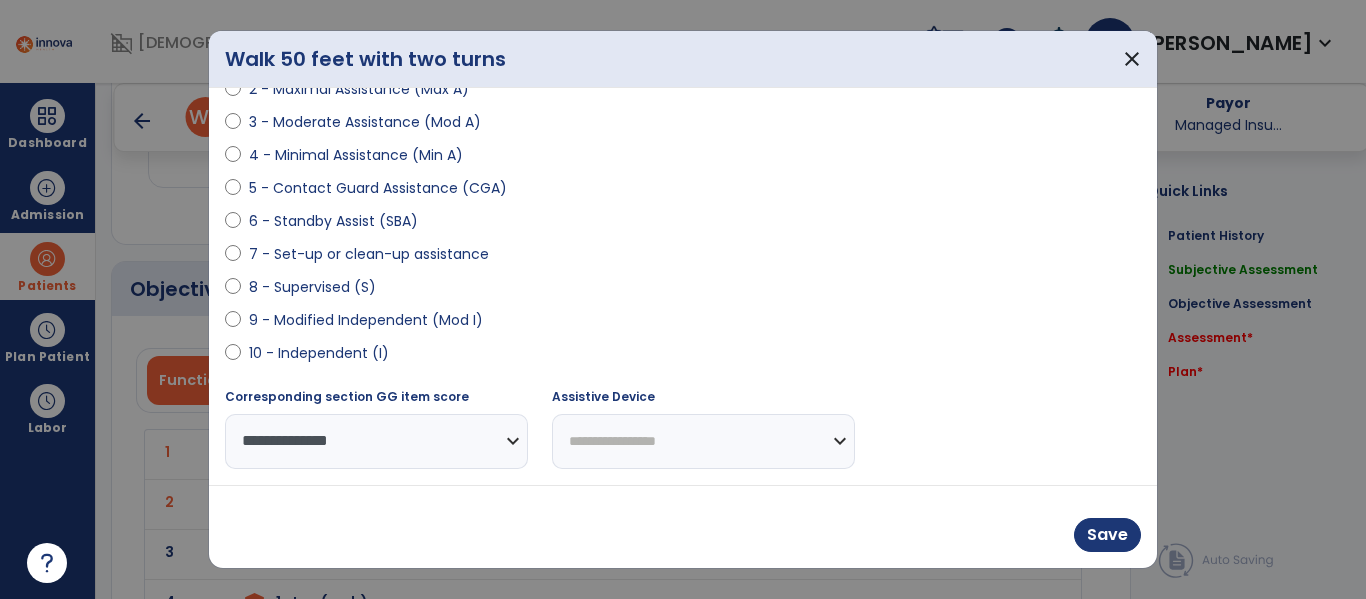 click on "**********" at bounding box center (703, 441) 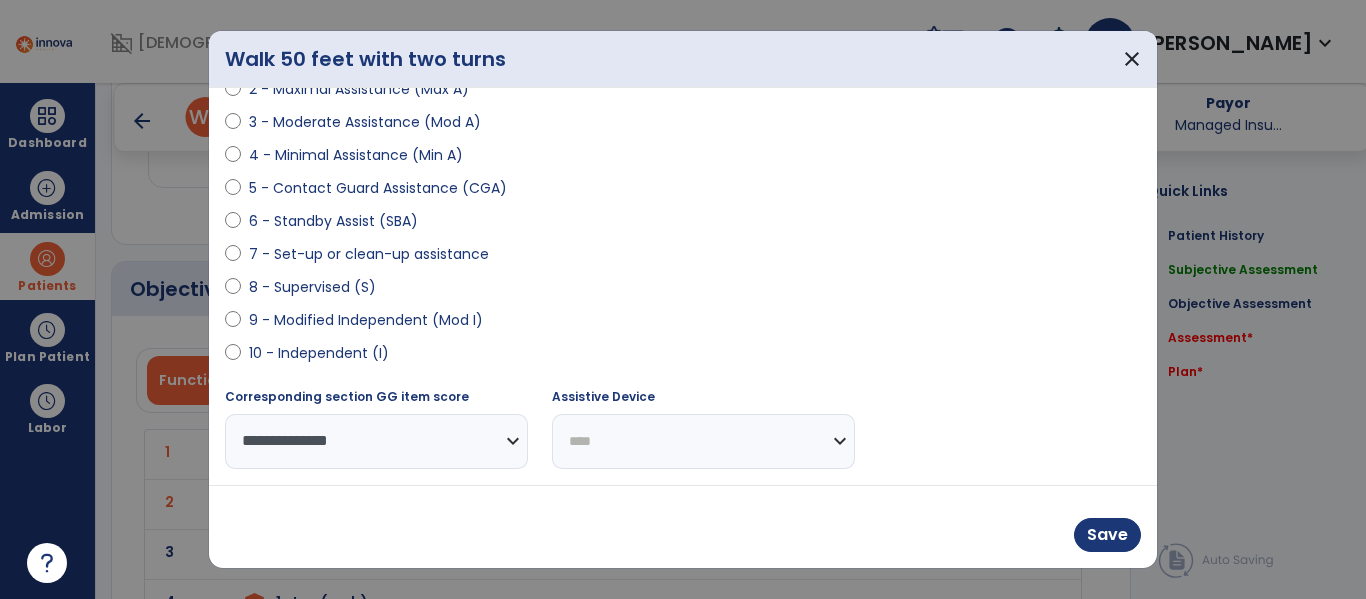 click on "**********" at bounding box center [703, 441] 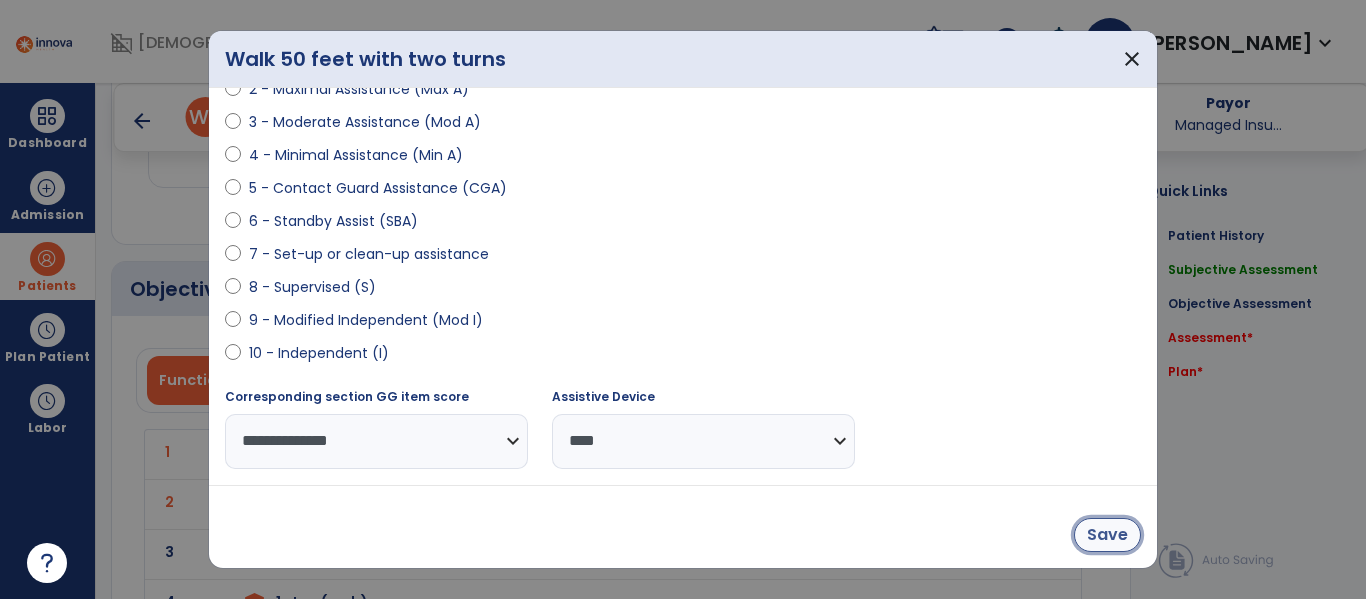 click on "Save" at bounding box center (1107, 535) 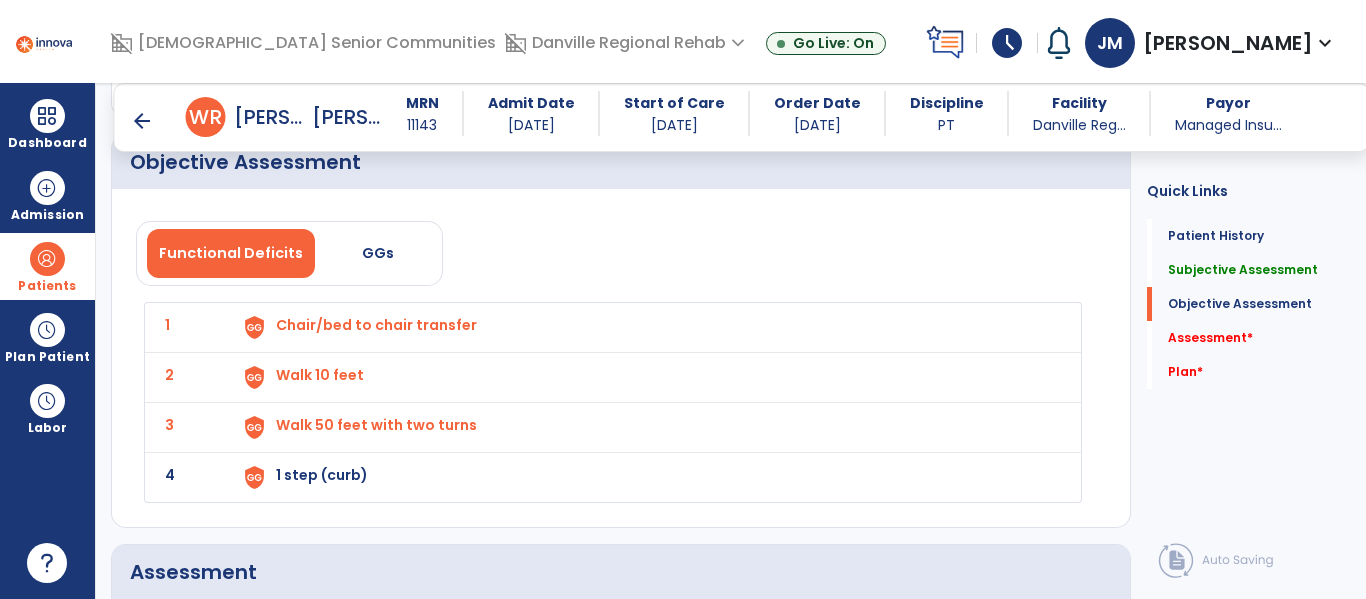 scroll, scrollTop: 2154, scrollLeft: 0, axis: vertical 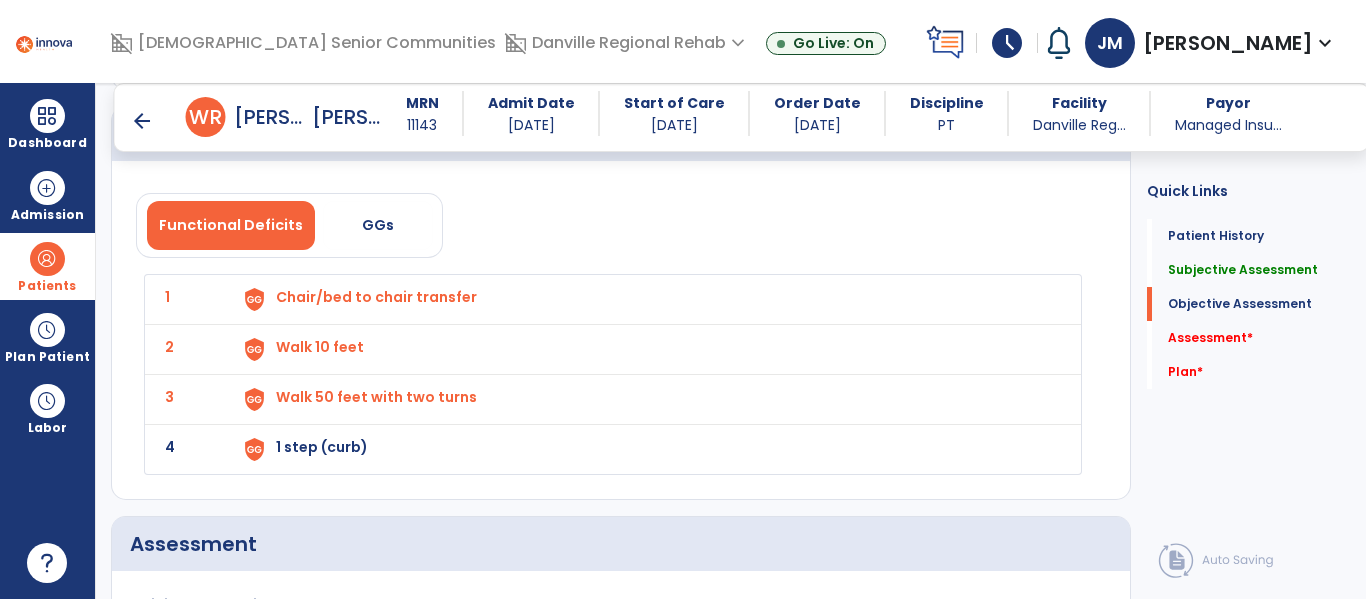 click on "1 step (curb)" at bounding box center (376, 297) 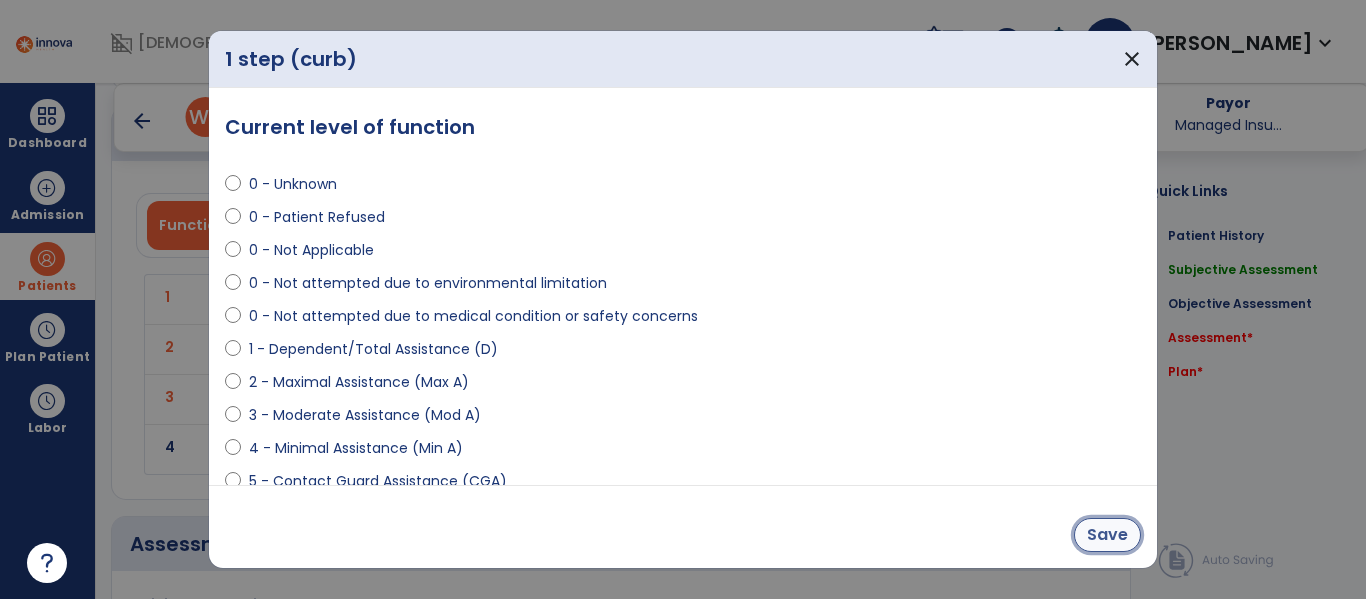 click on "Save" at bounding box center [1107, 535] 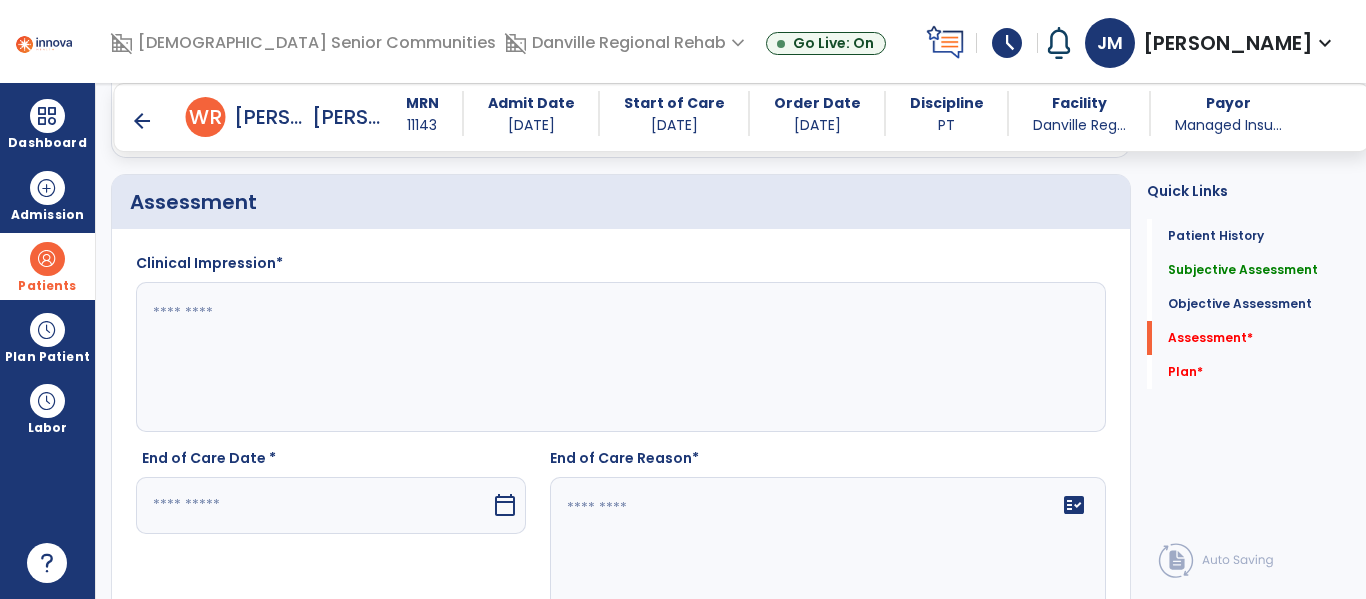 scroll, scrollTop: 2501, scrollLeft: 0, axis: vertical 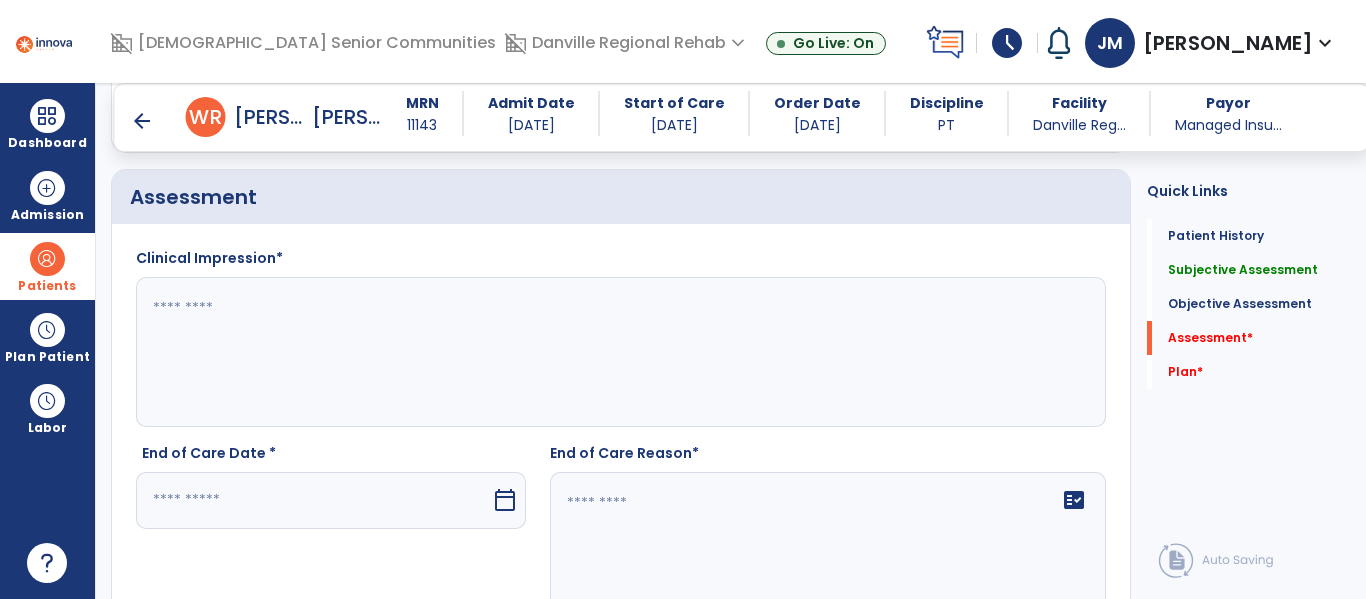 click 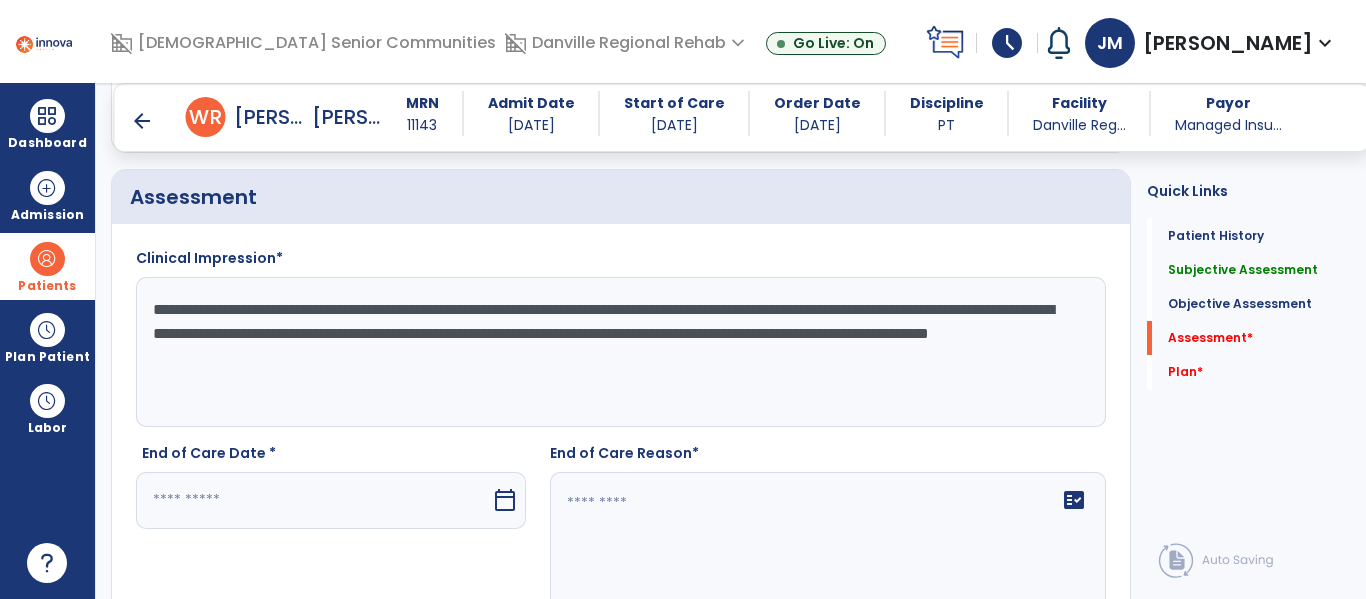 type on "**********" 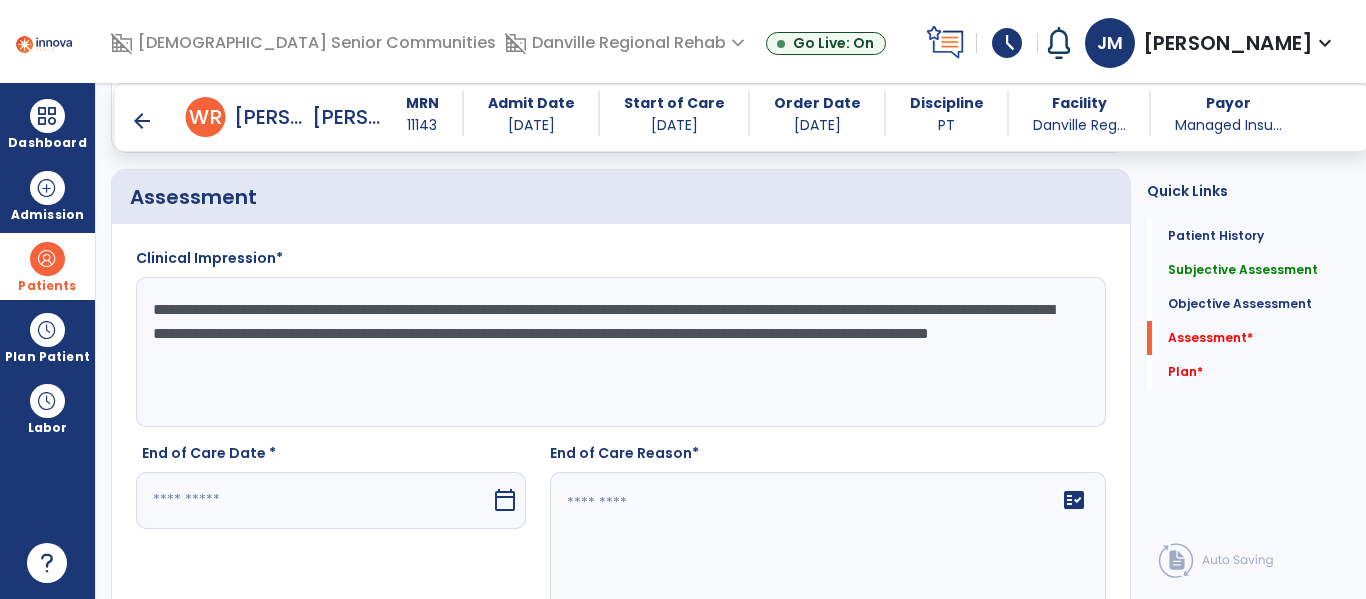 click at bounding box center (313, 500) 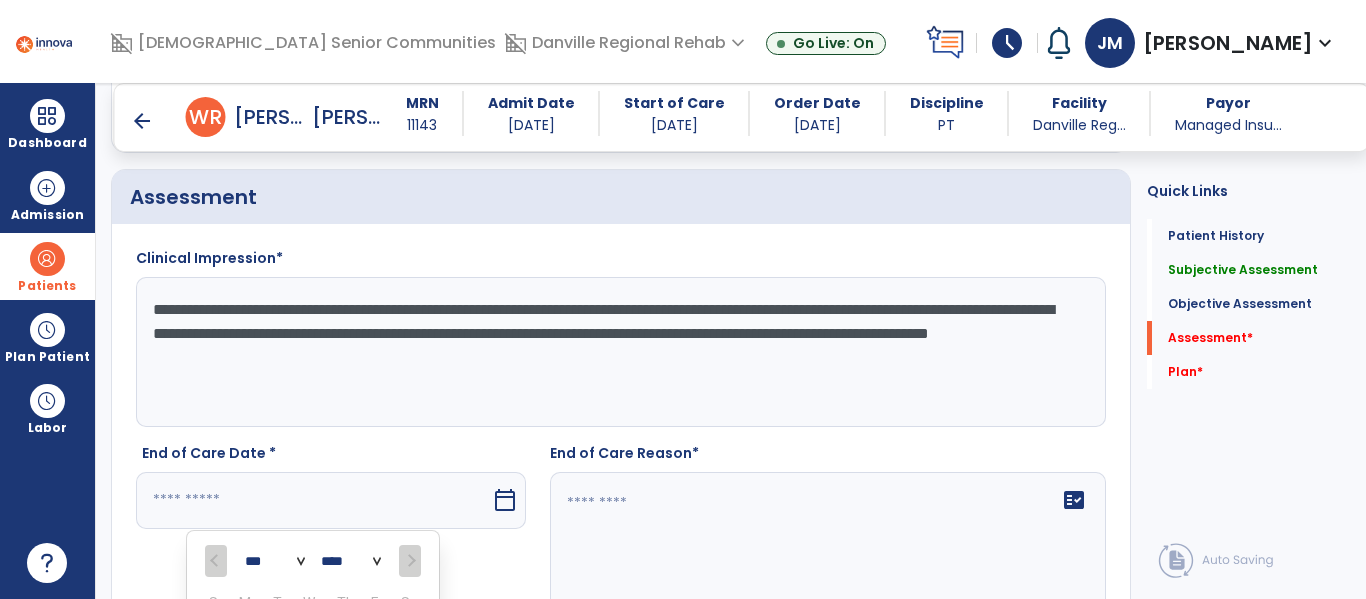 scroll, scrollTop: 2827, scrollLeft: 0, axis: vertical 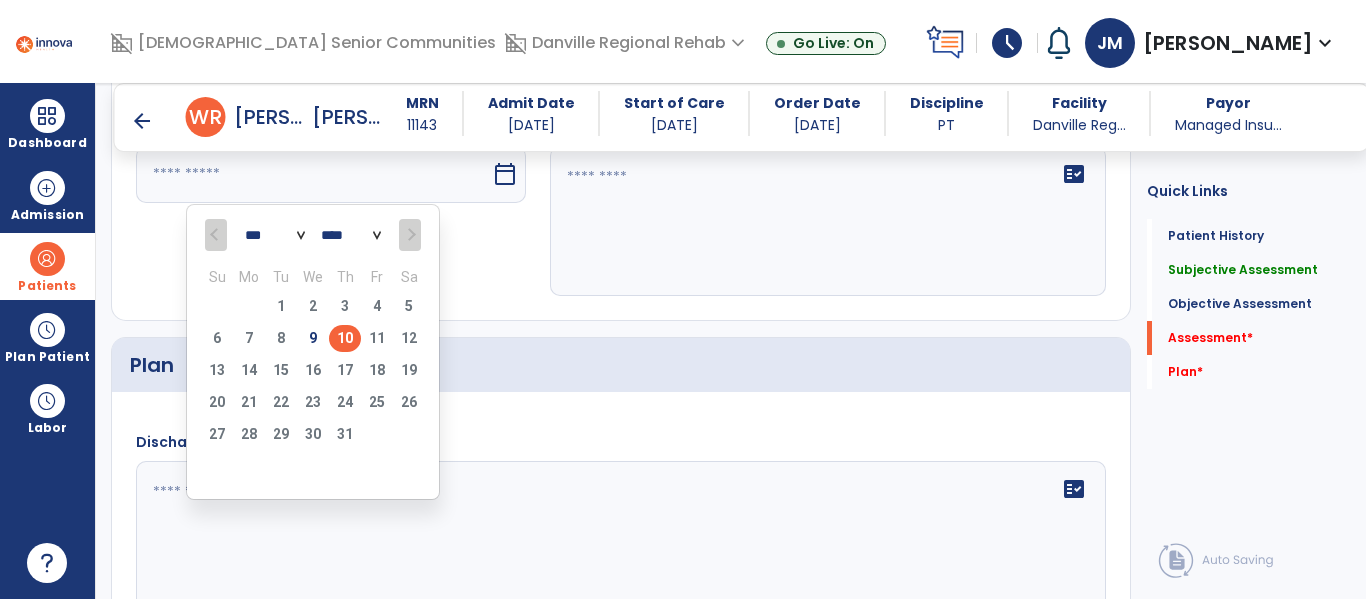 click on "10" at bounding box center (345, 338) 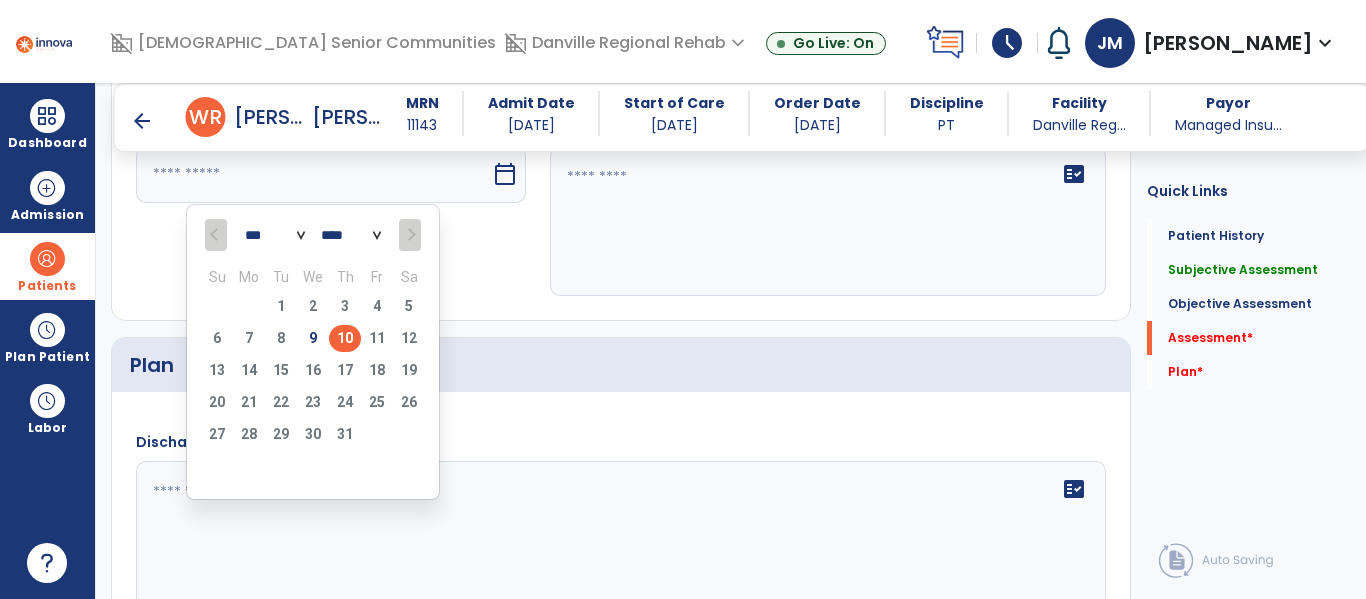 type on "*********" 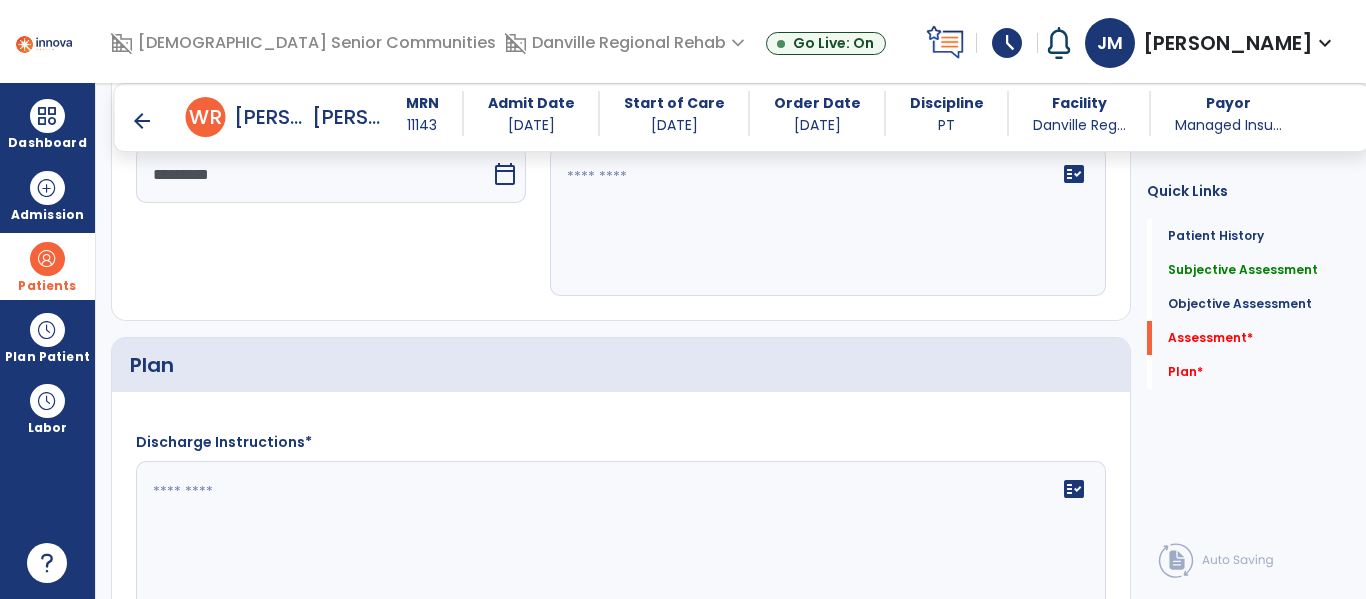click on "fact_check" 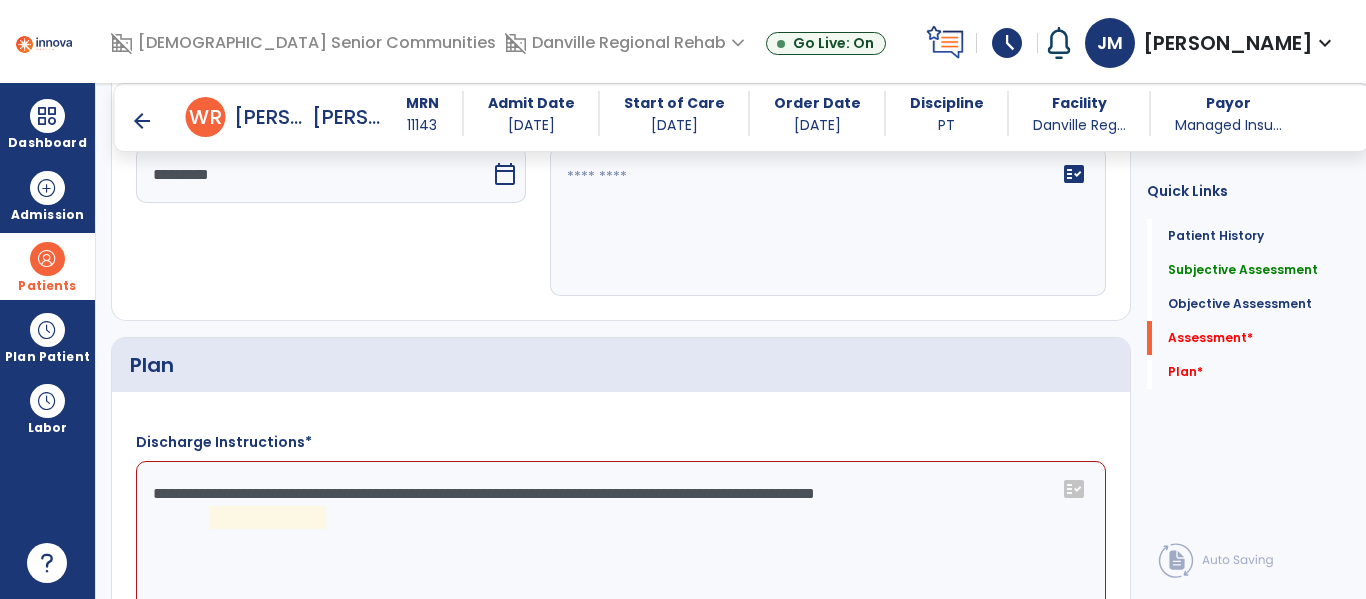 click on "**********" 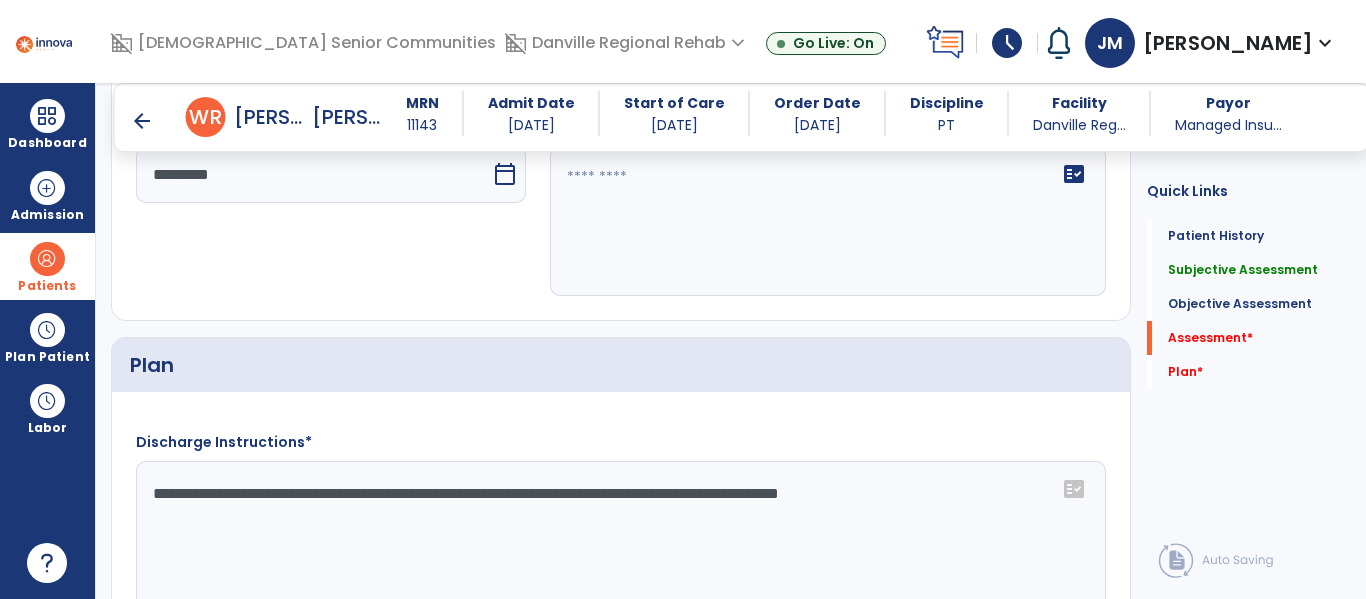 type on "**********" 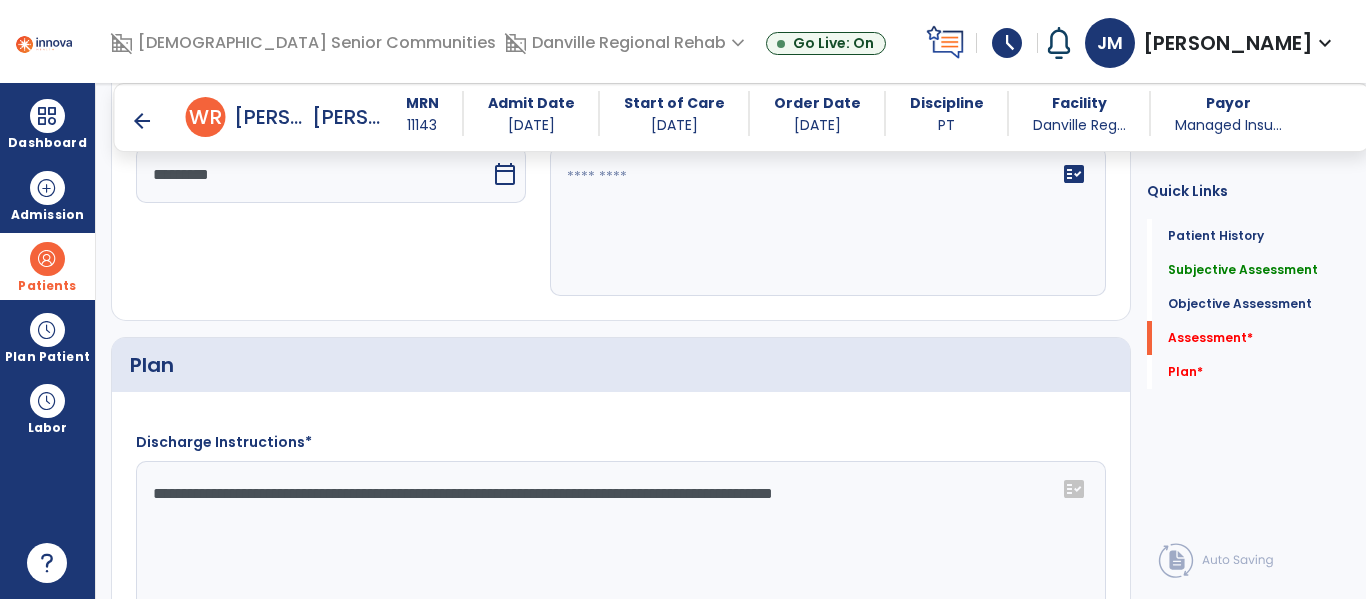 click on "**********" 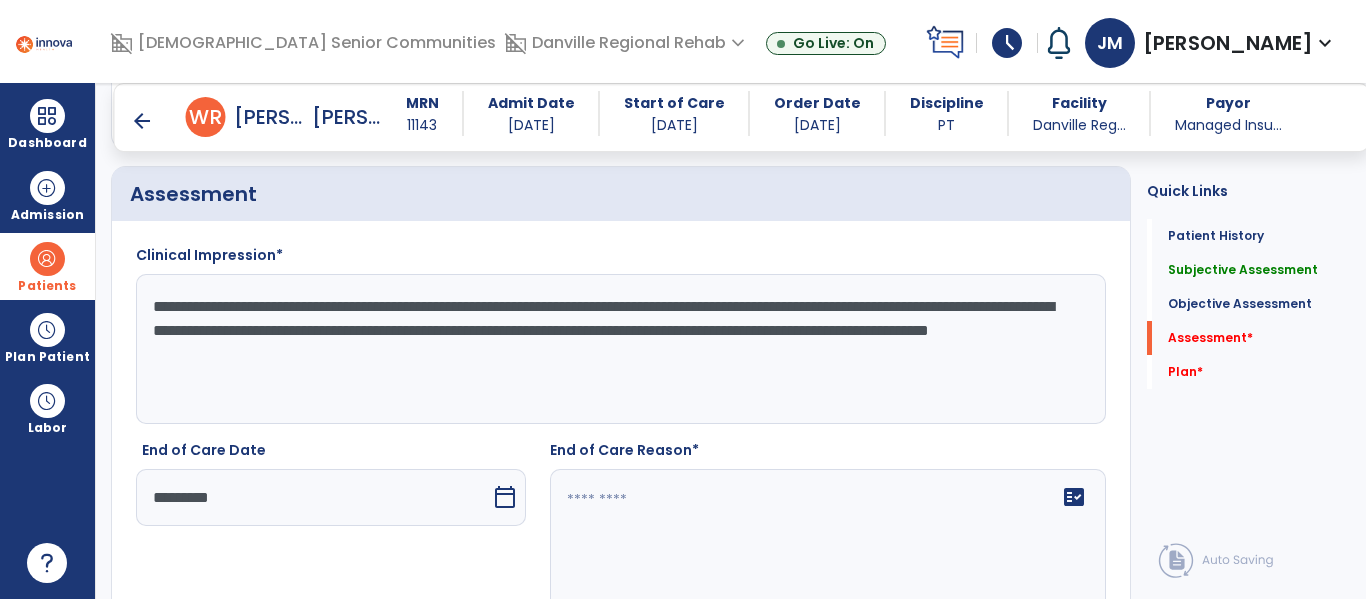 scroll, scrollTop: 2502, scrollLeft: 0, axis: vertical 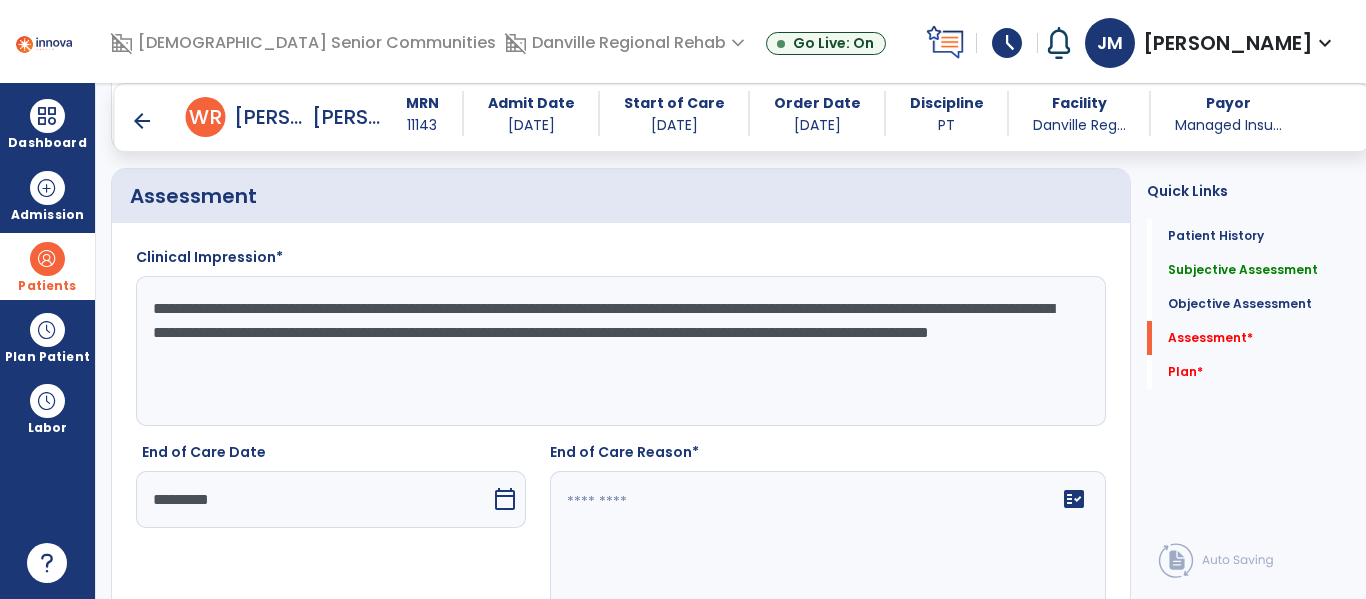 type on "**********" 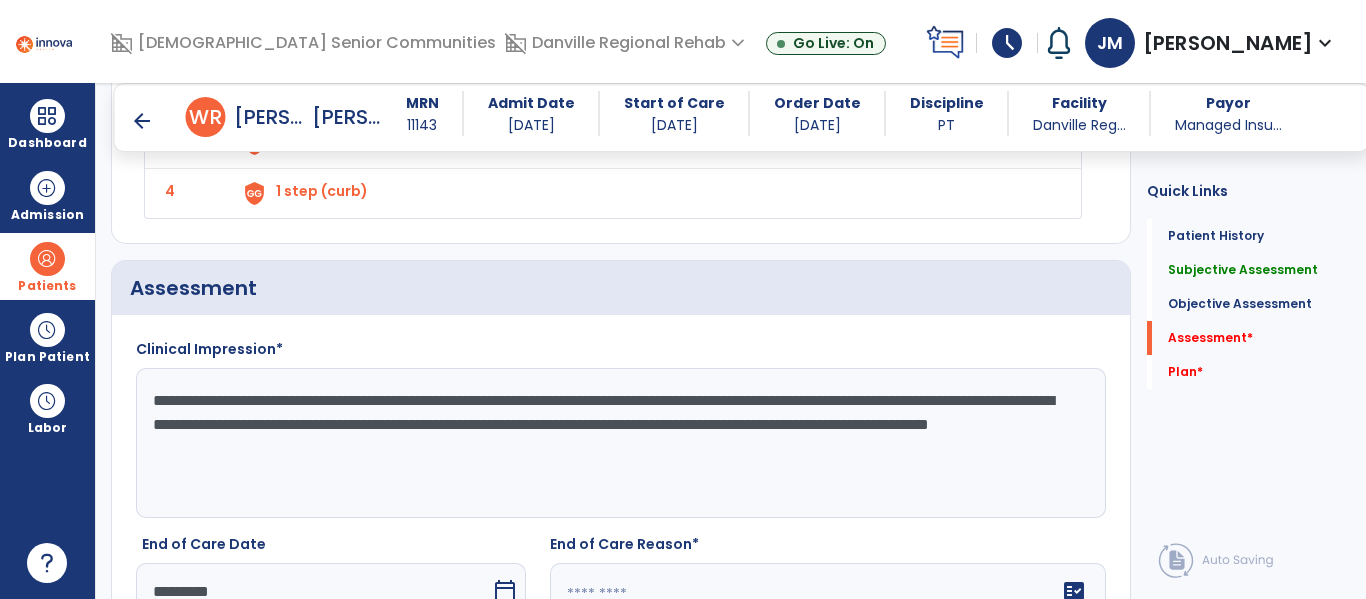 scroll, scrollTop: 2408, scrollLeft: 0, axis: vertical 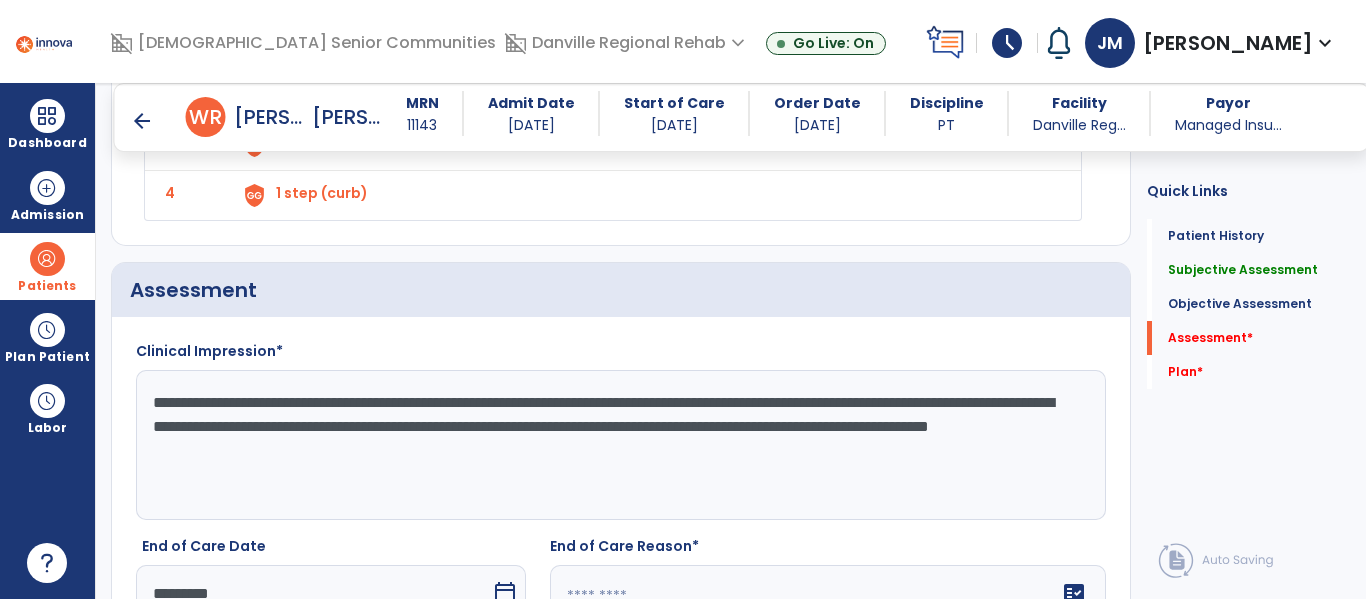 click on "**********" 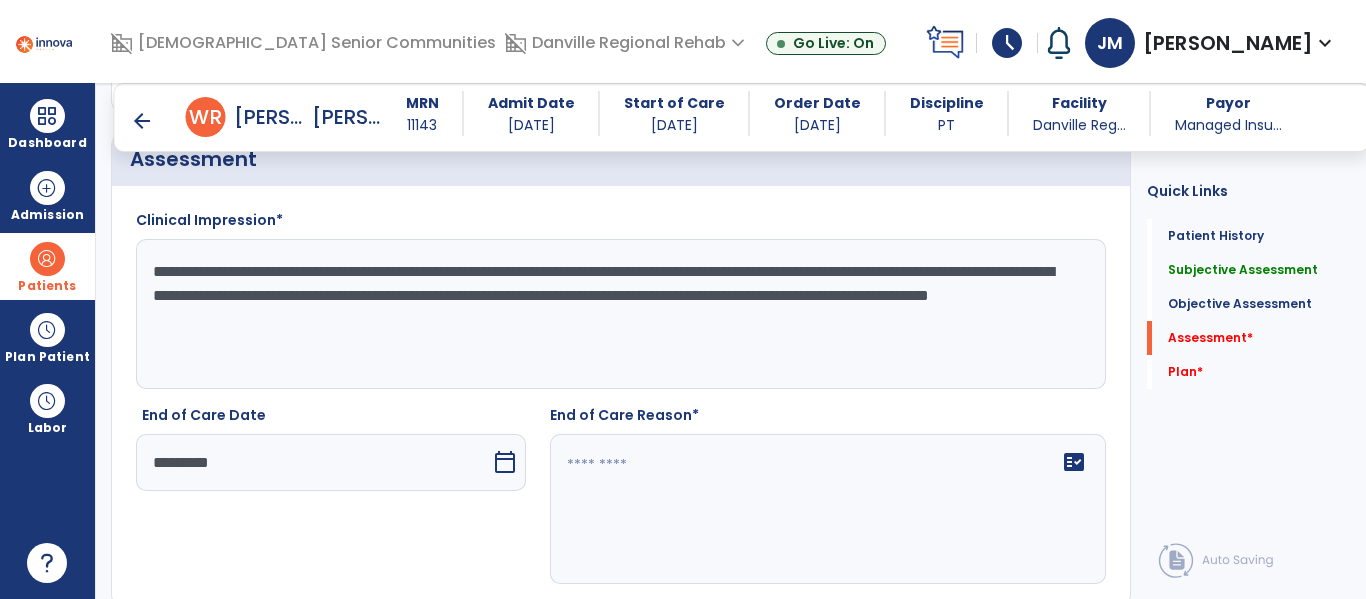 scroll, scrollTop: 2548, scrollLeft: 0, axis: vertical 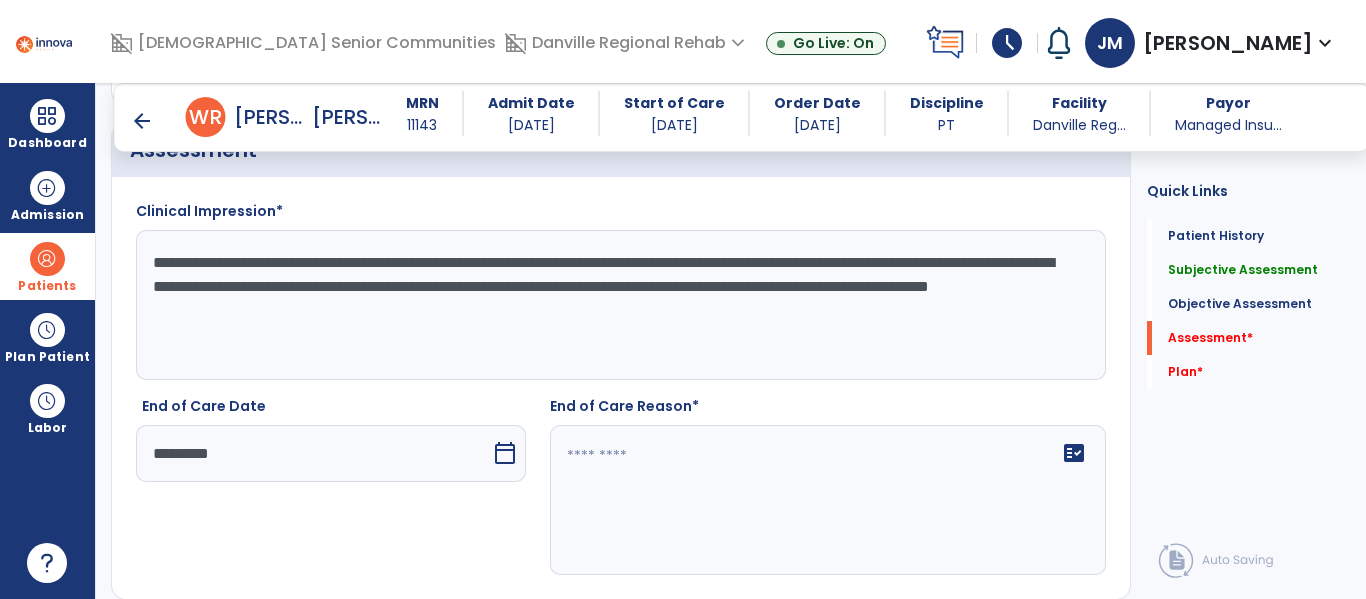 click 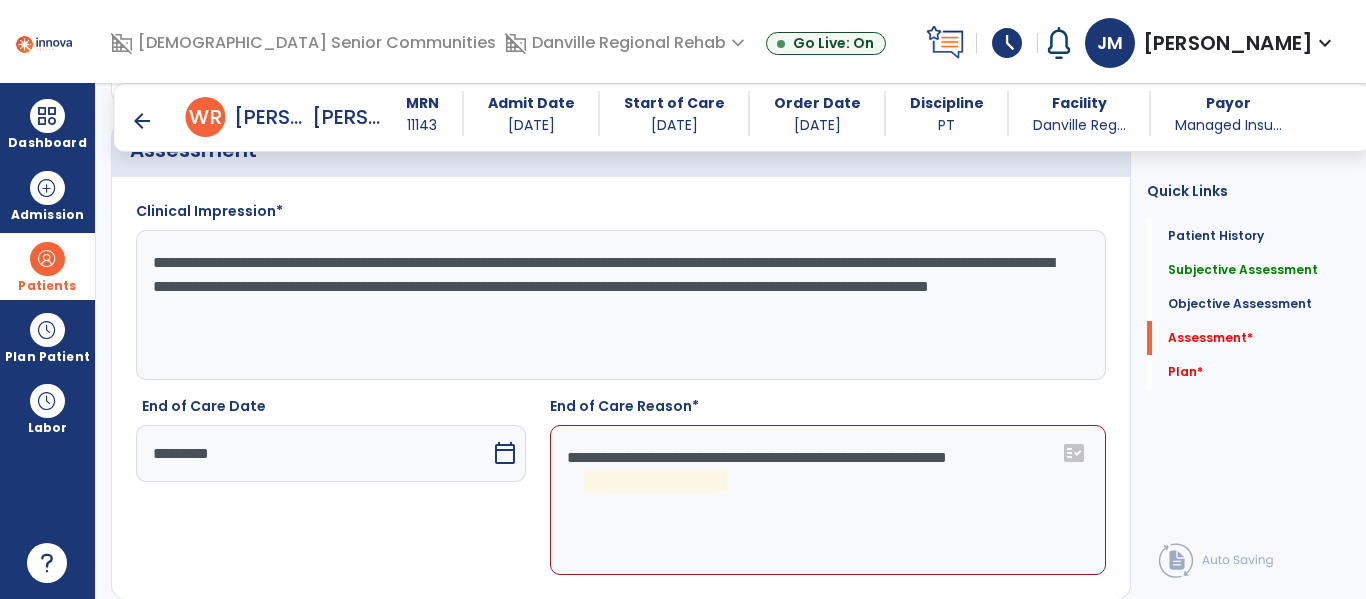 click on "**********" 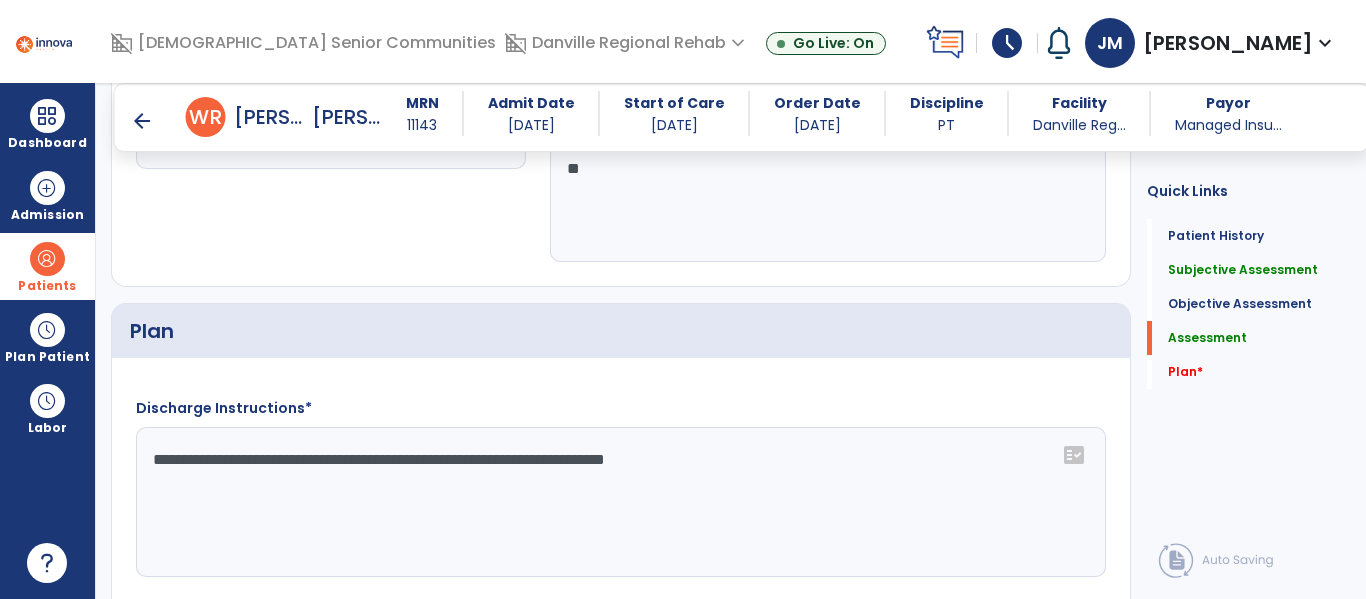 scroll, scrollTop: 2863, scrollLeft: 0, axis: vertical 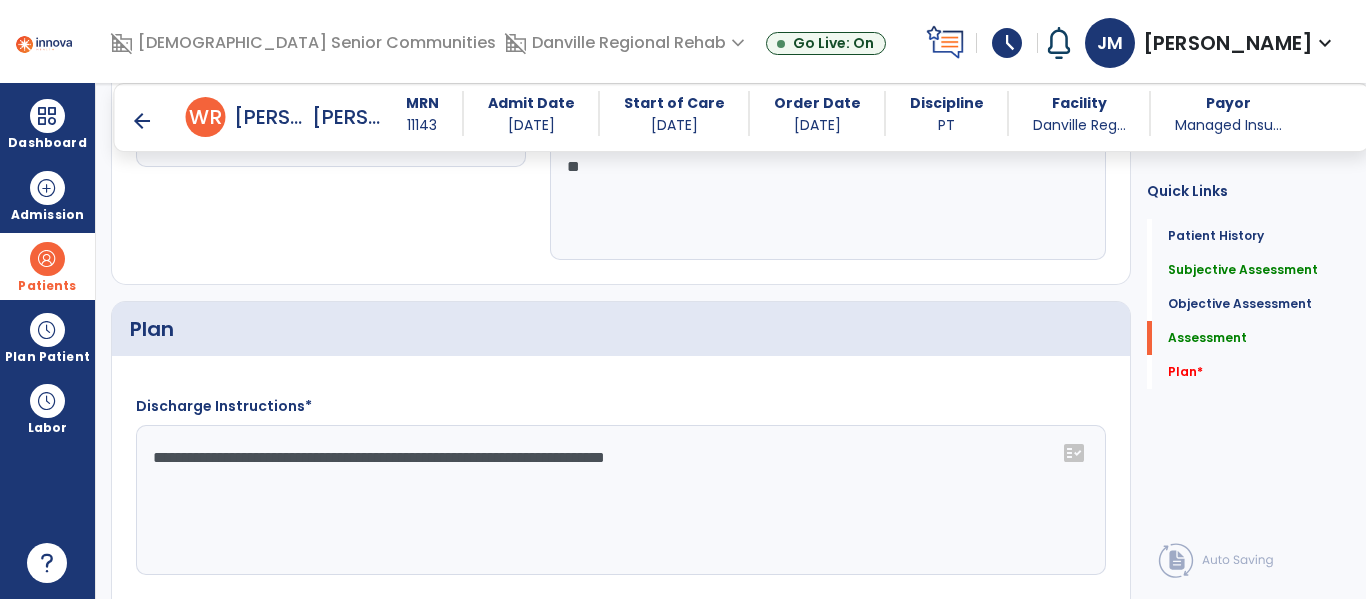 type on "**********" 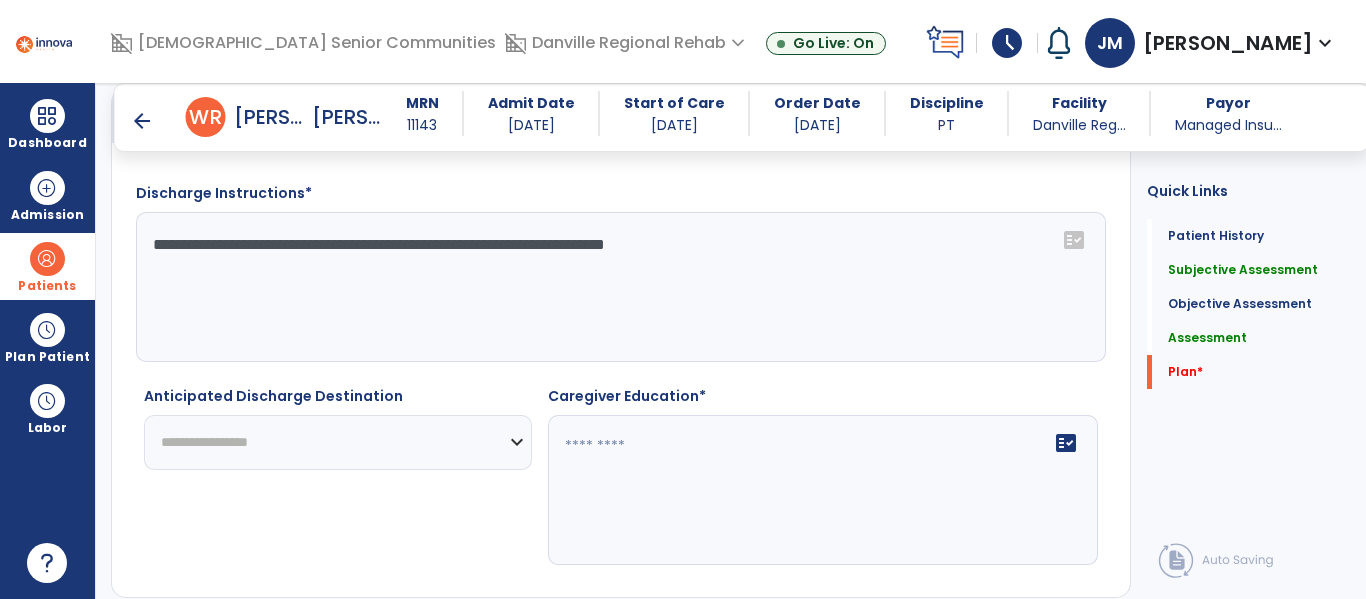 scroll, scrollTop: 3122, scrollLeft: 0, axis: vertical 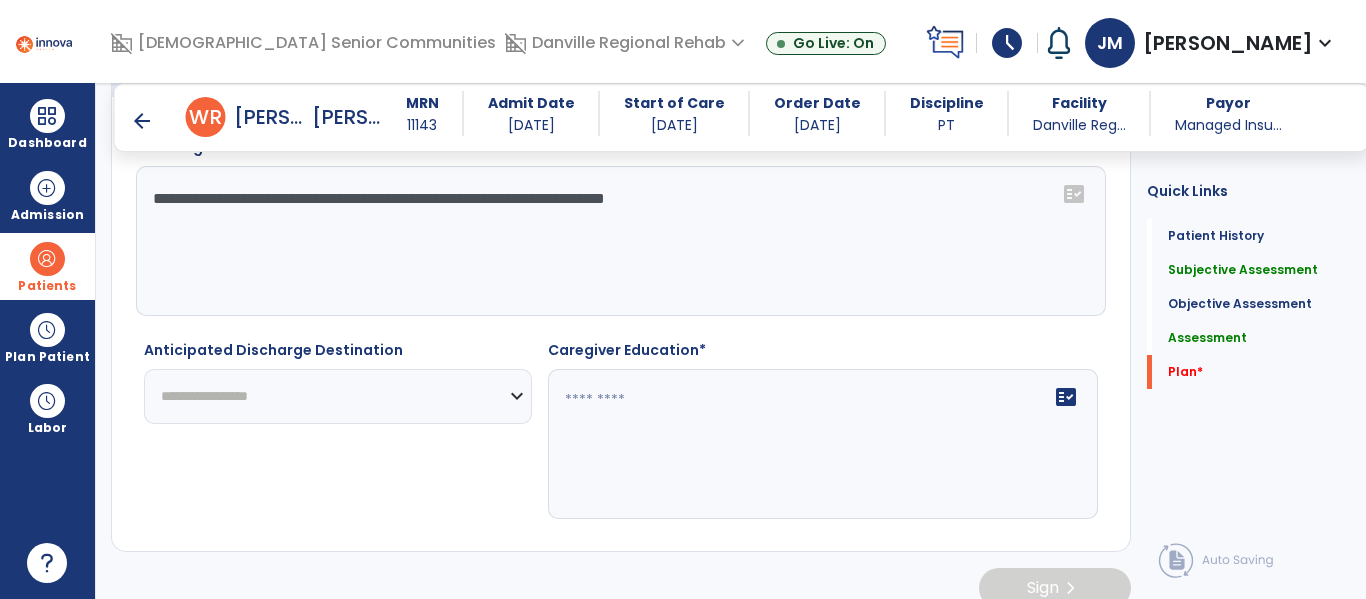 click on "**********" 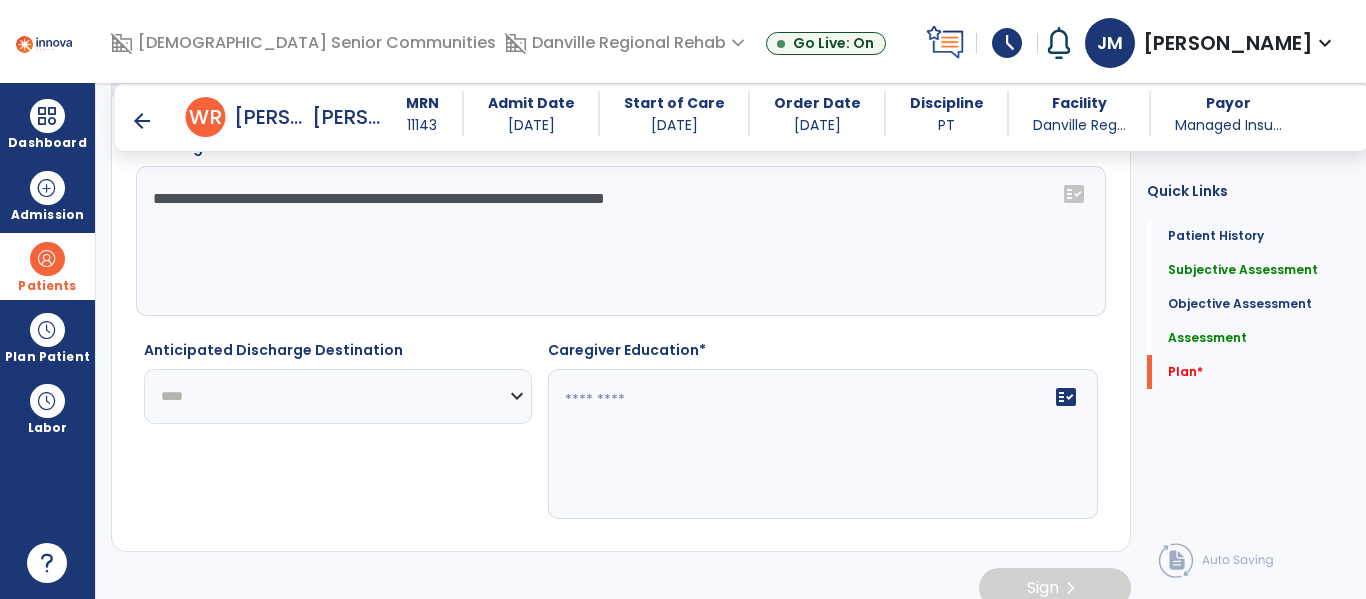 click on "**********" 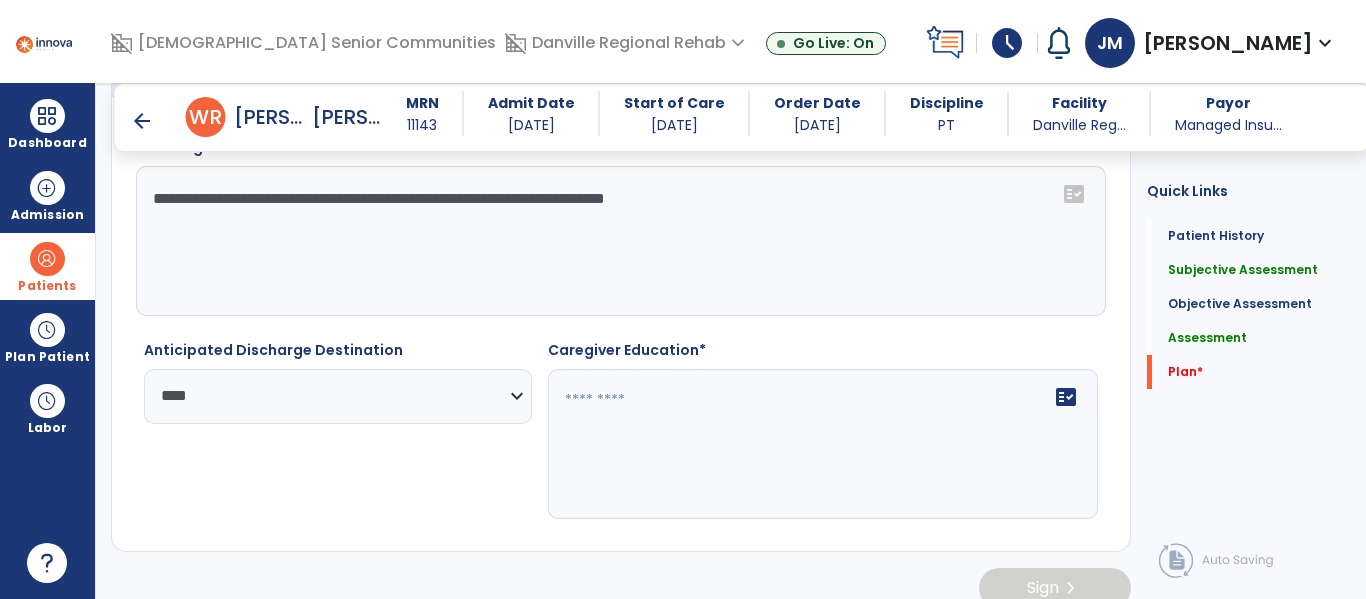 click 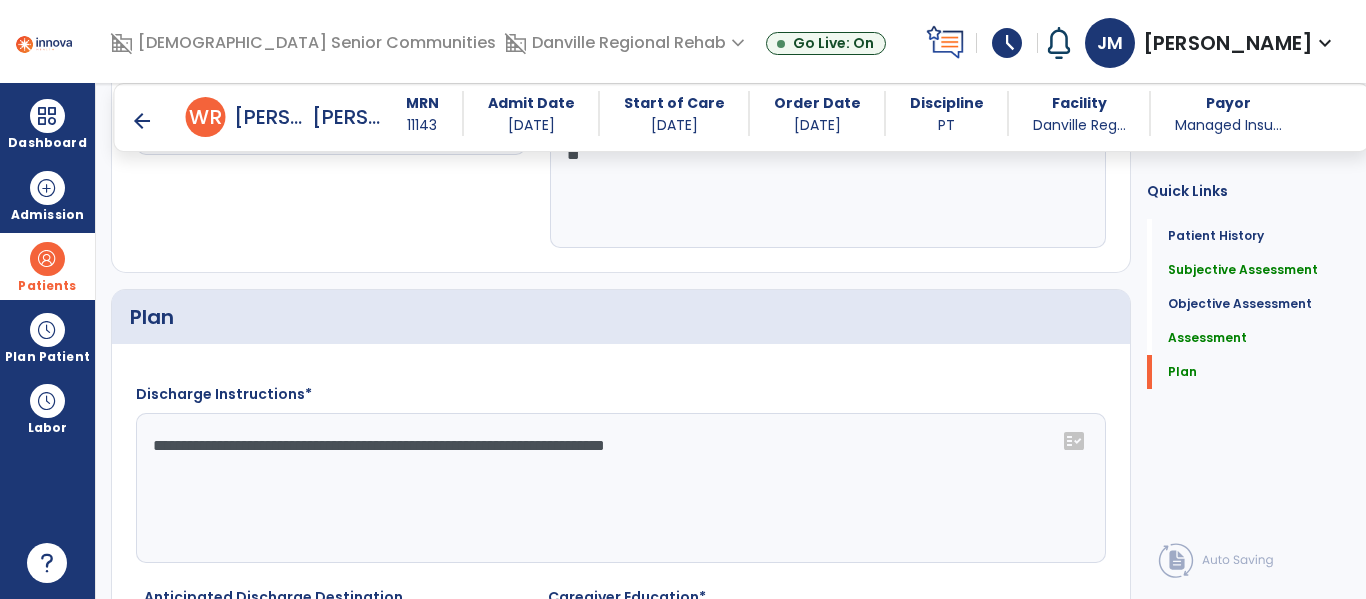scroll, scrollTop: 3149, scrollLeft: 0, axis: vertical 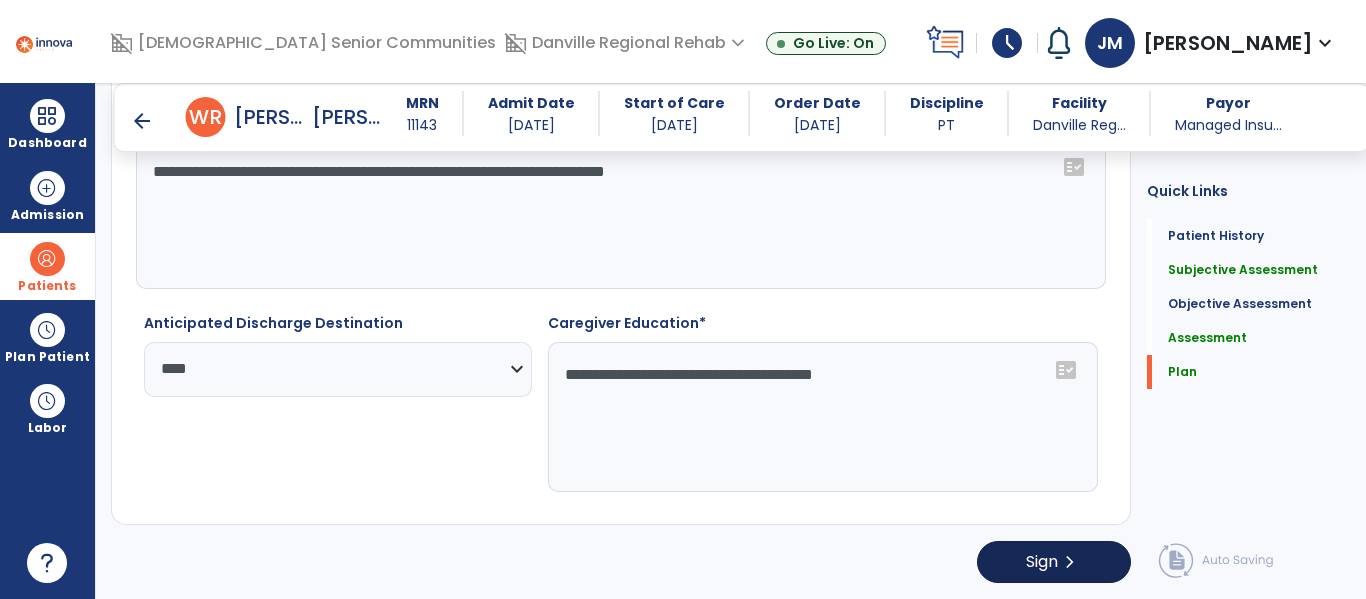 type on "**********" 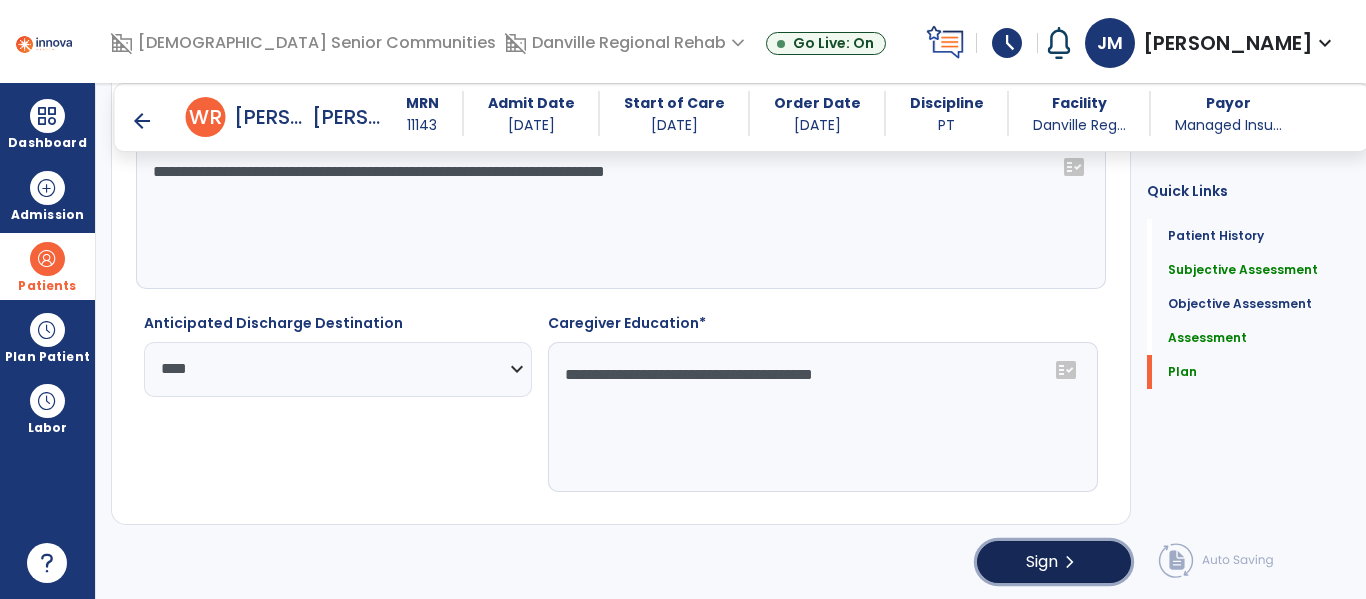click on "Sign" 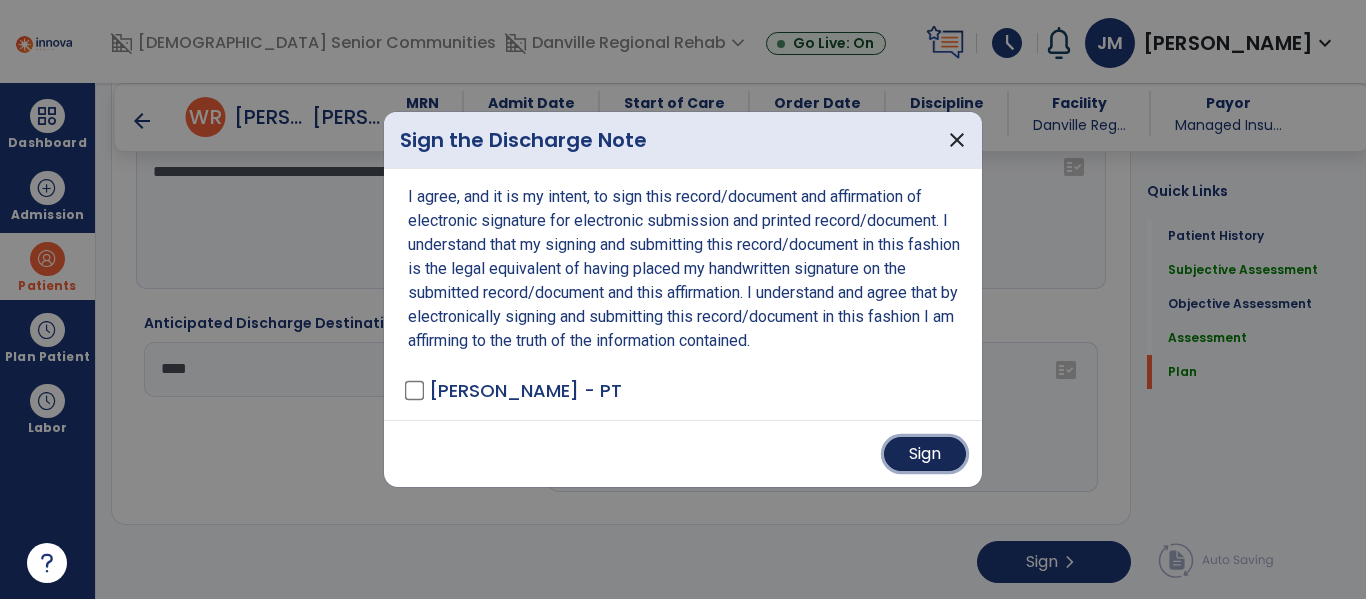 click on "Sign" at bounding box center (925, 454) 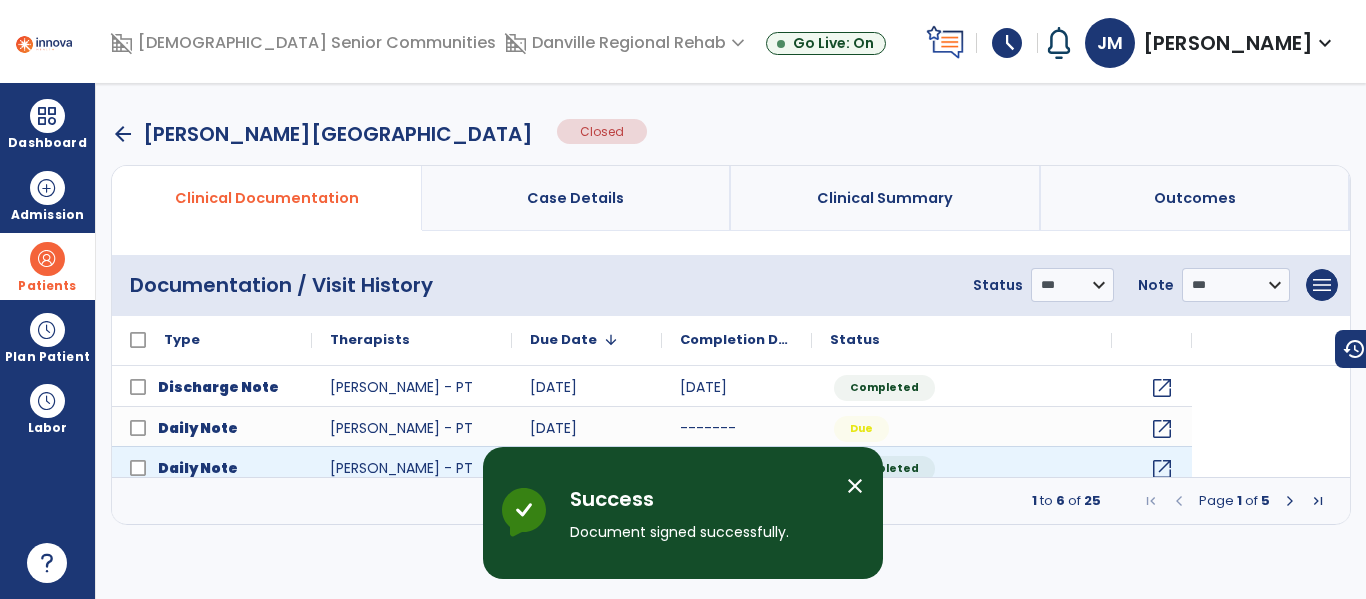 scroll, scrollTop: 0, scrollLeft: 0, axis: both 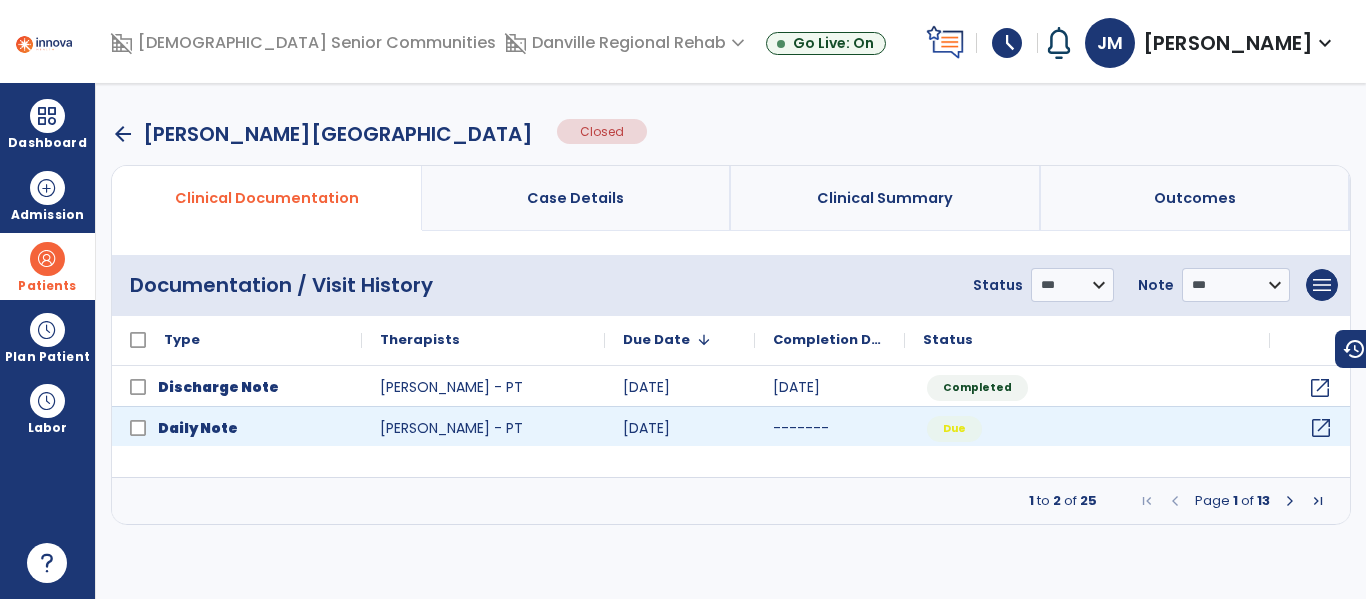 click on "open_in_new" 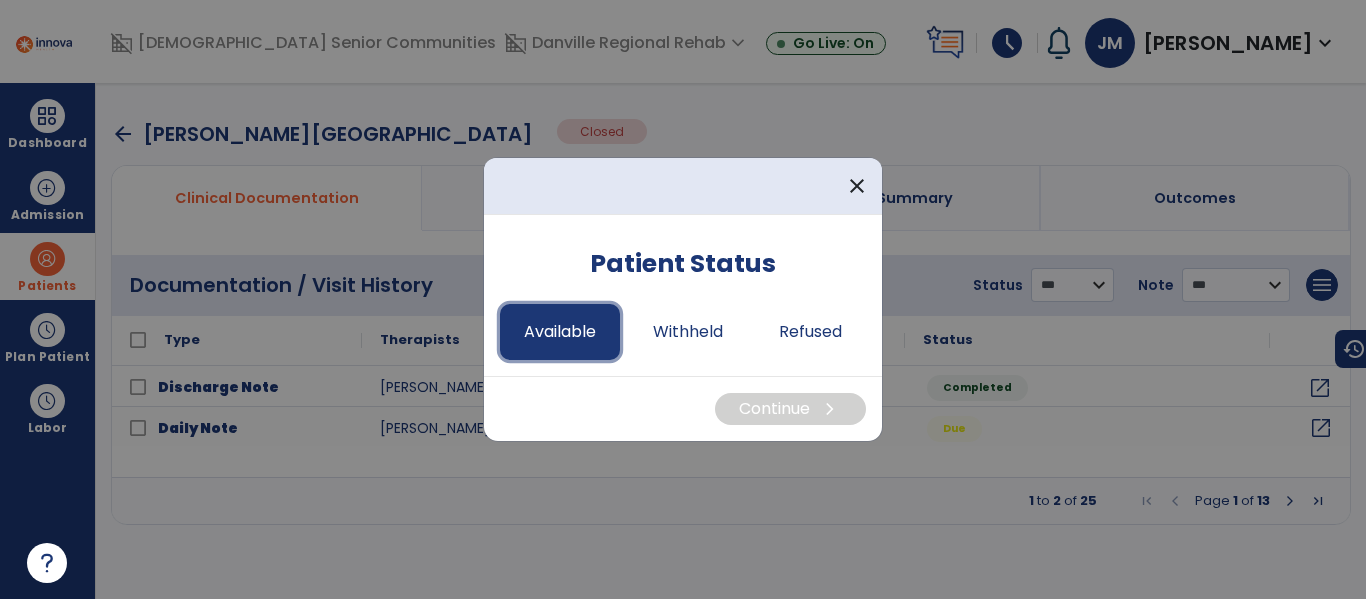 click on "Available" at bounding box center [560, 332] 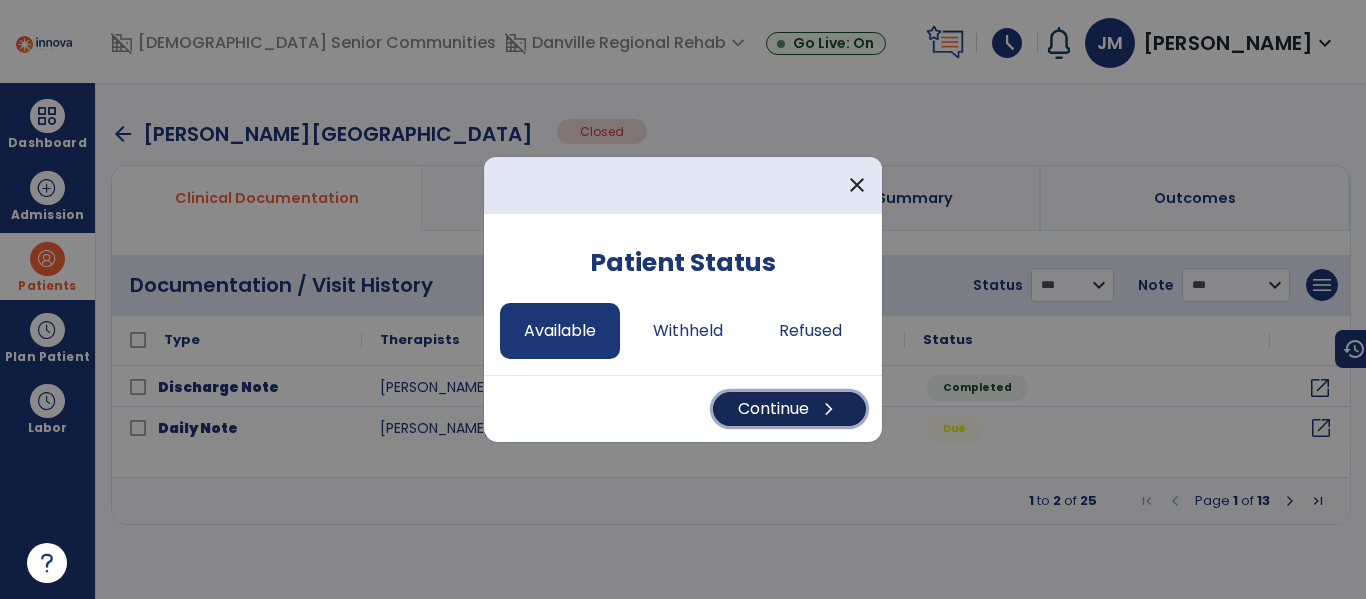 click on "Continue   chevron_right" at bounding box center (789, 409) 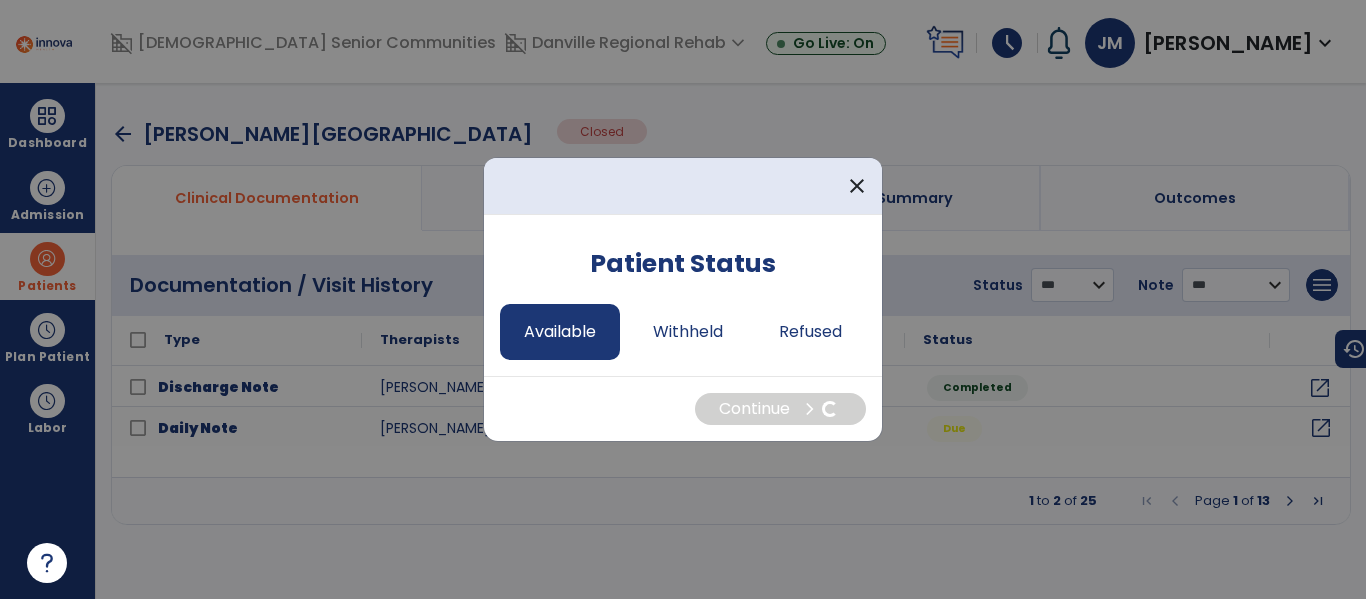 select on "*" 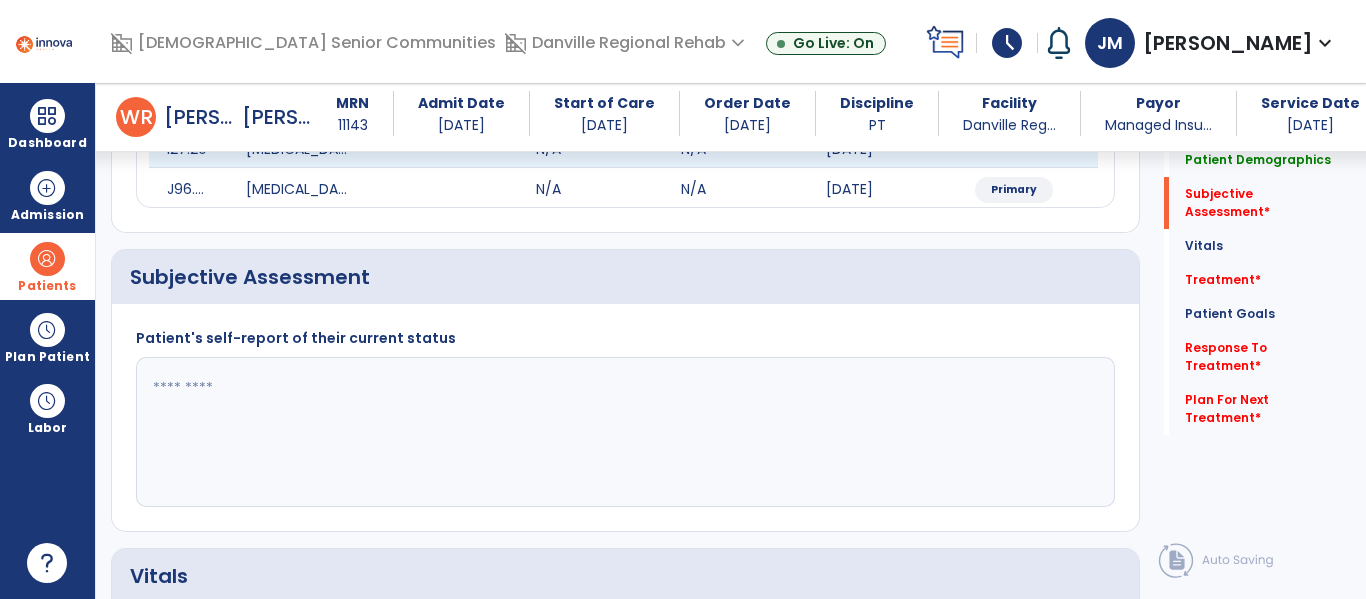 scroll, scrollTop: 360, scrollLeft: 0, axis: vertical 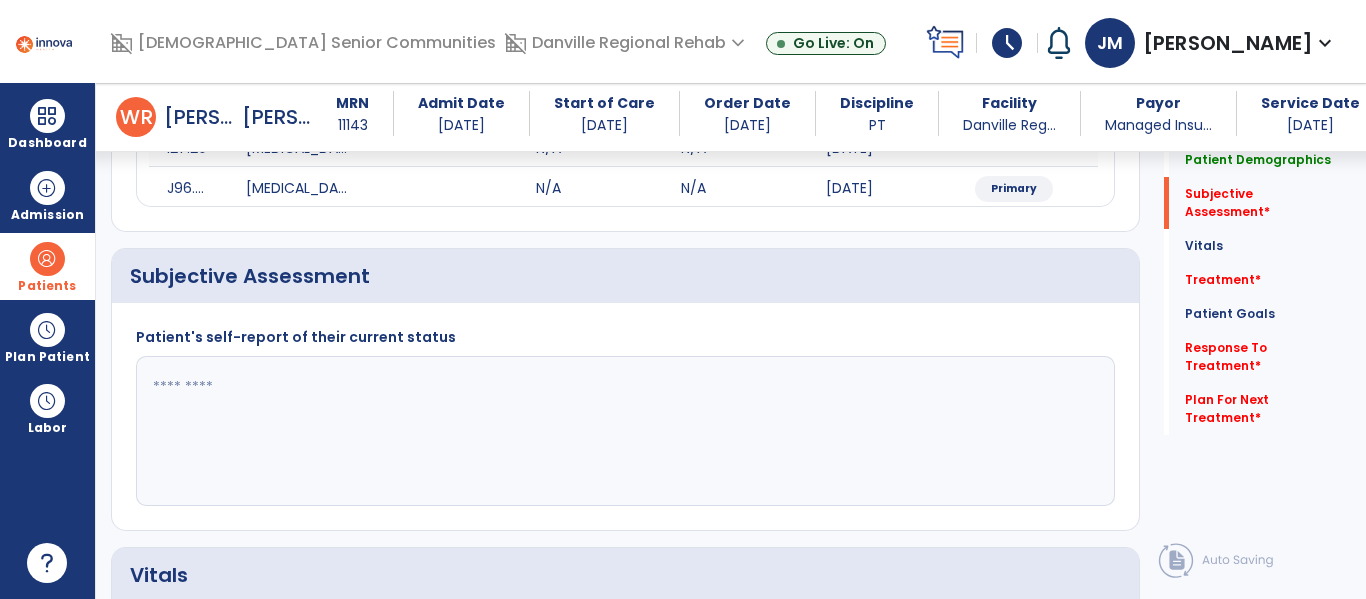 click 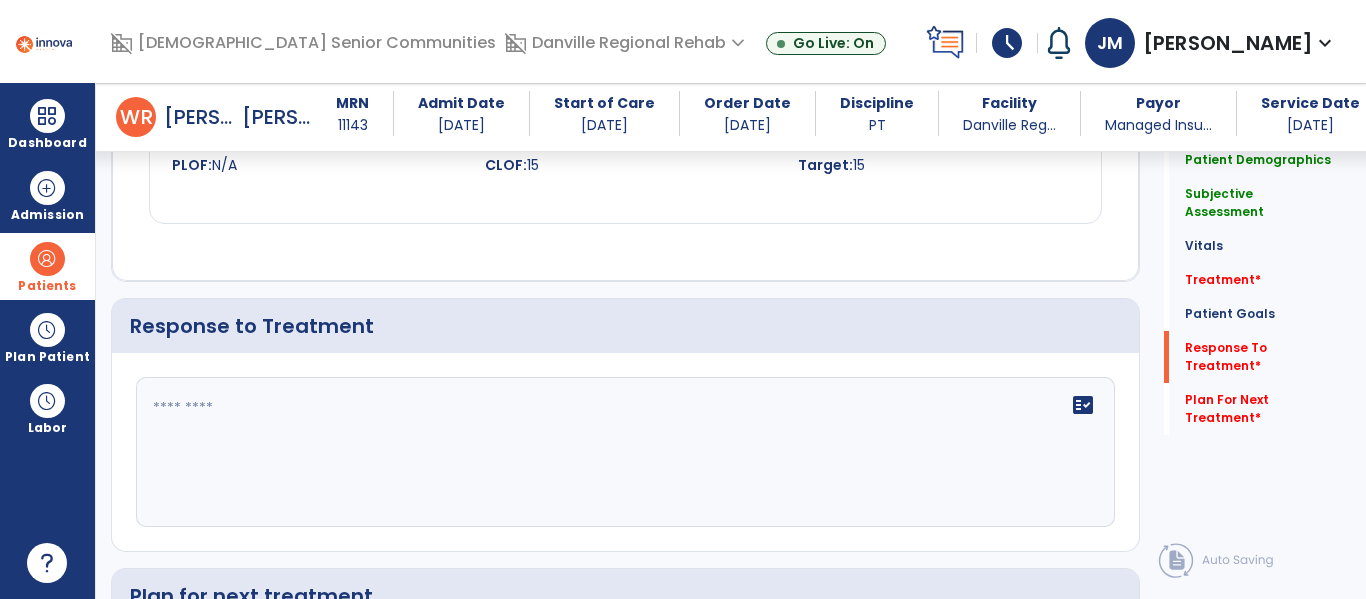 scroll, scrollTop: 2685, scrollLeft: 0, axis: vertical 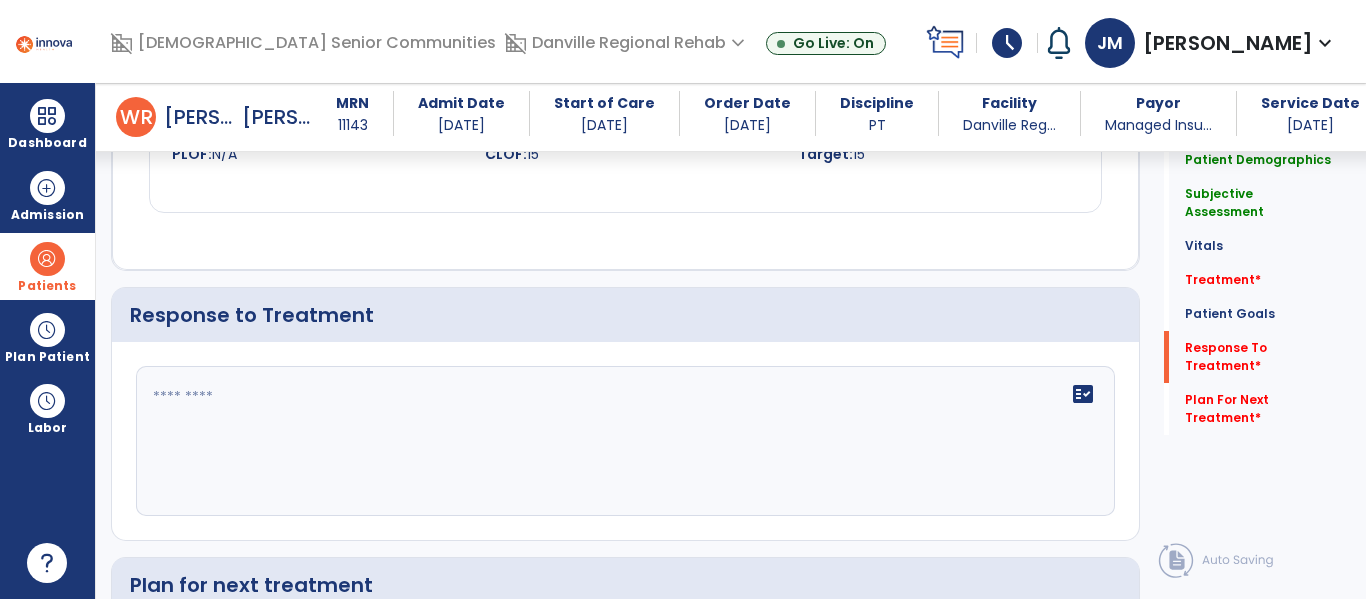 type on "**********" 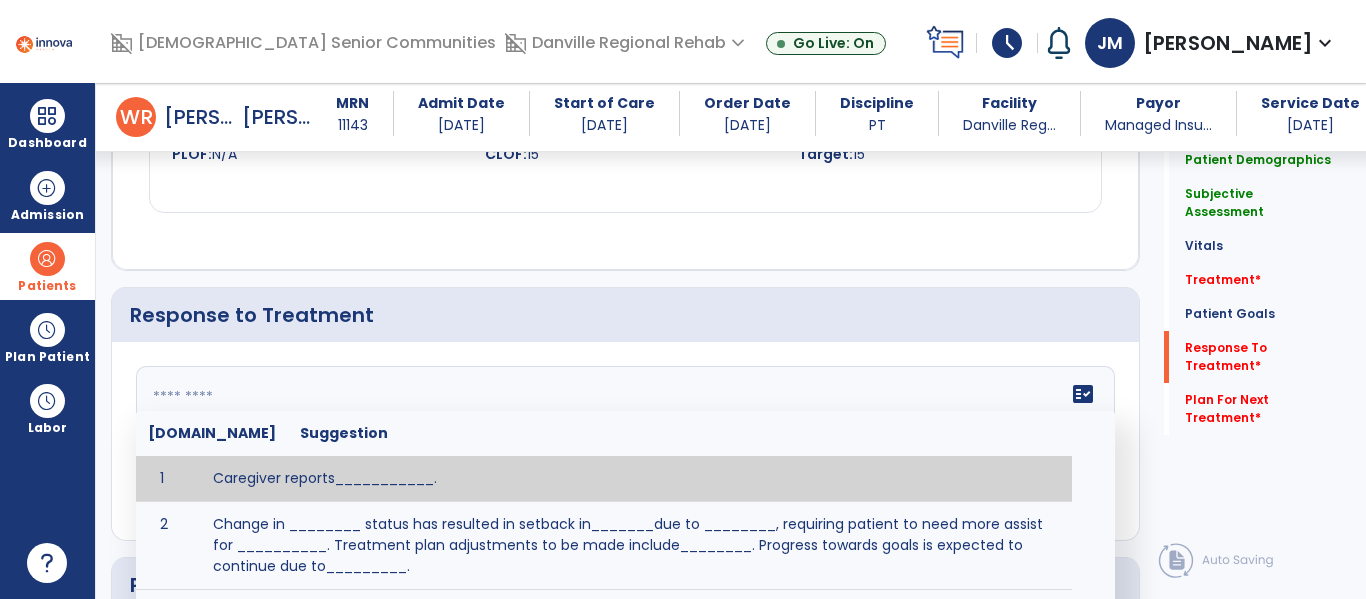 paste on "**********" 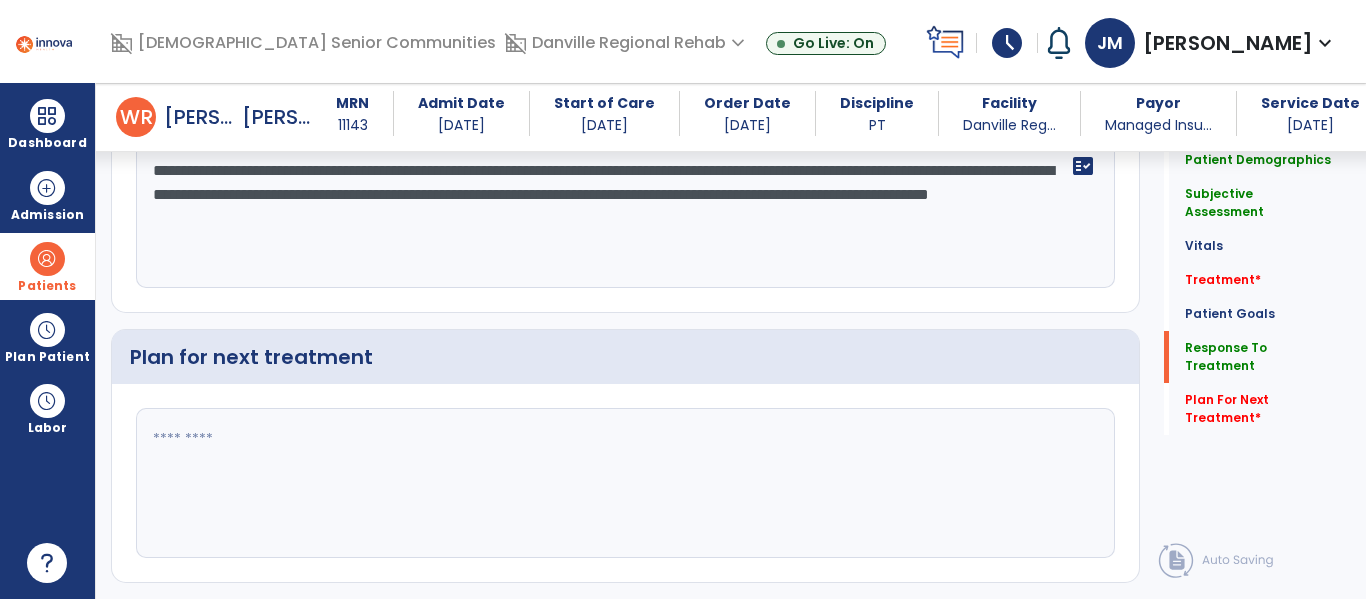 scroll, scrollTop: 2934, scrollLeft: 0, axis: vertical 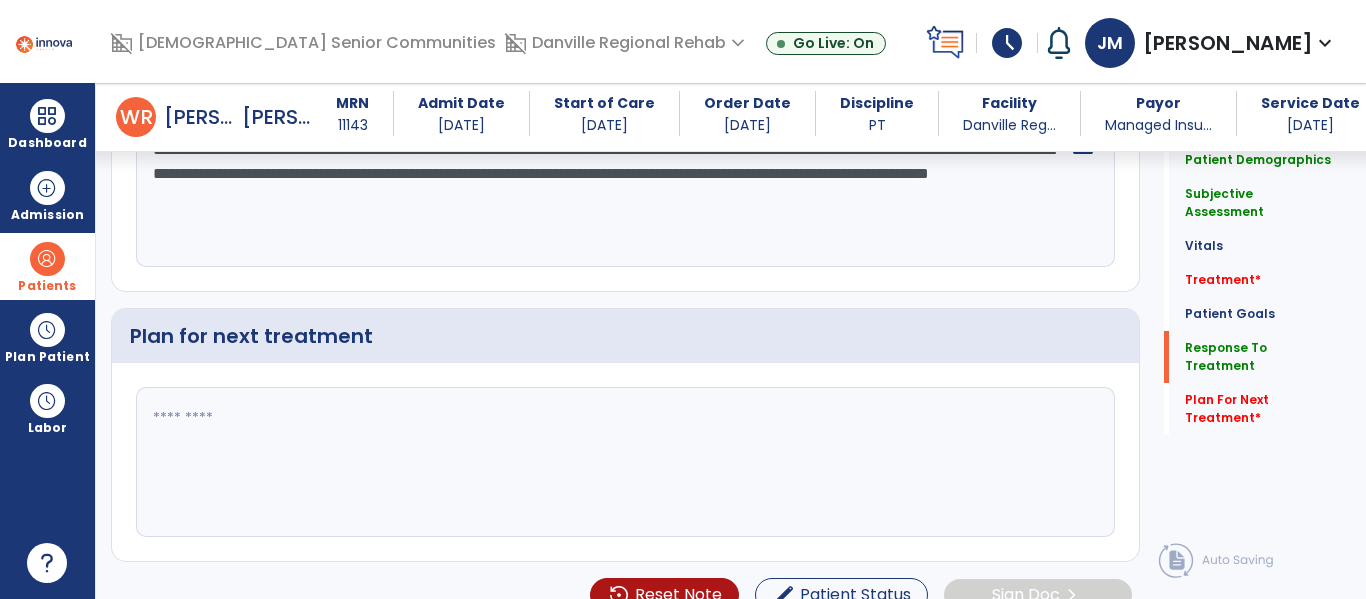 type on "**********" 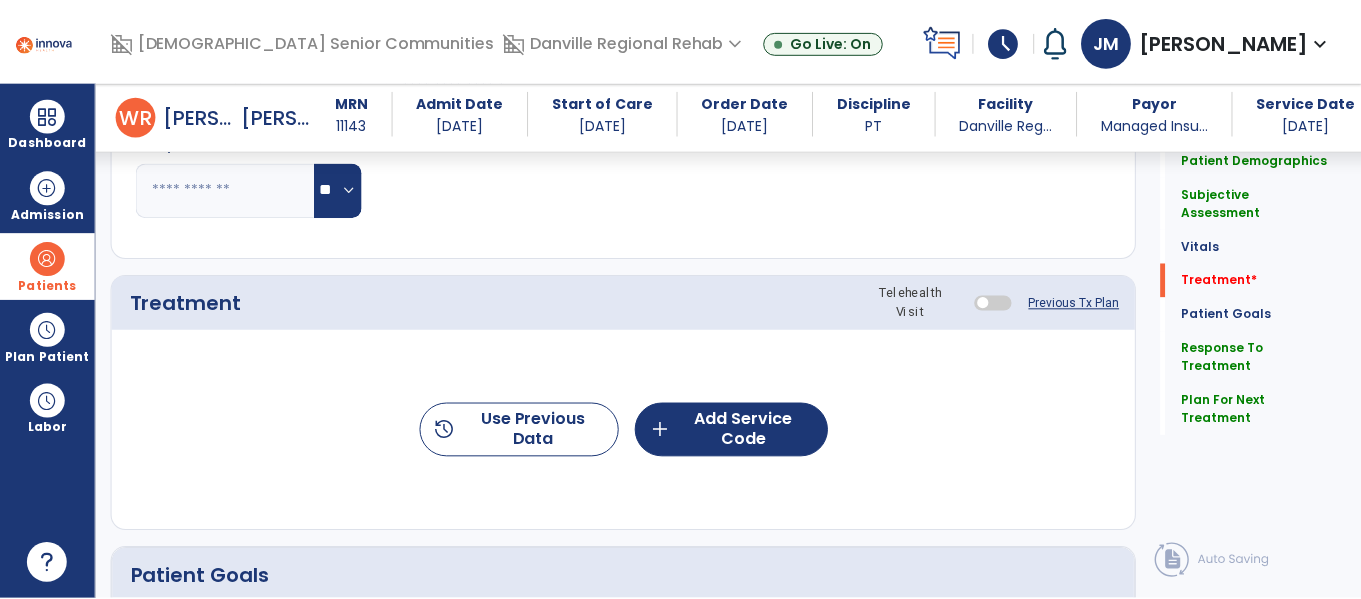 scroll, scrollTop: 1053, scrollLeft: 0, axis: vertical 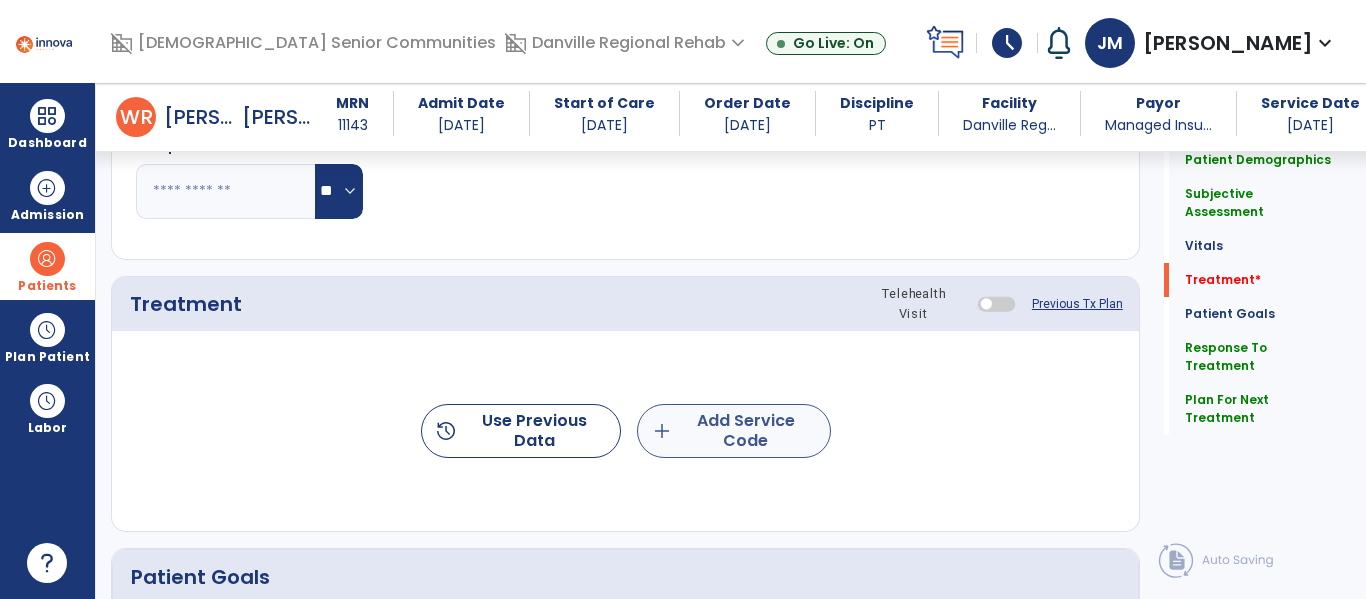 type on "**********" 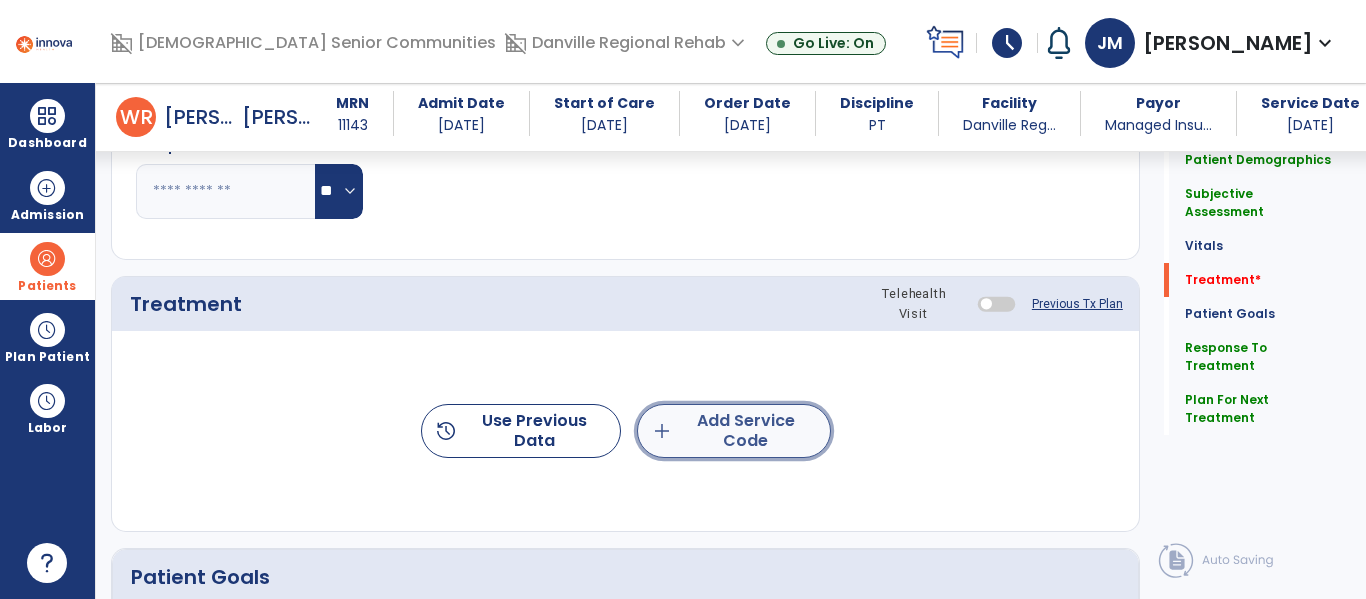 click on "add  Add Service Code" 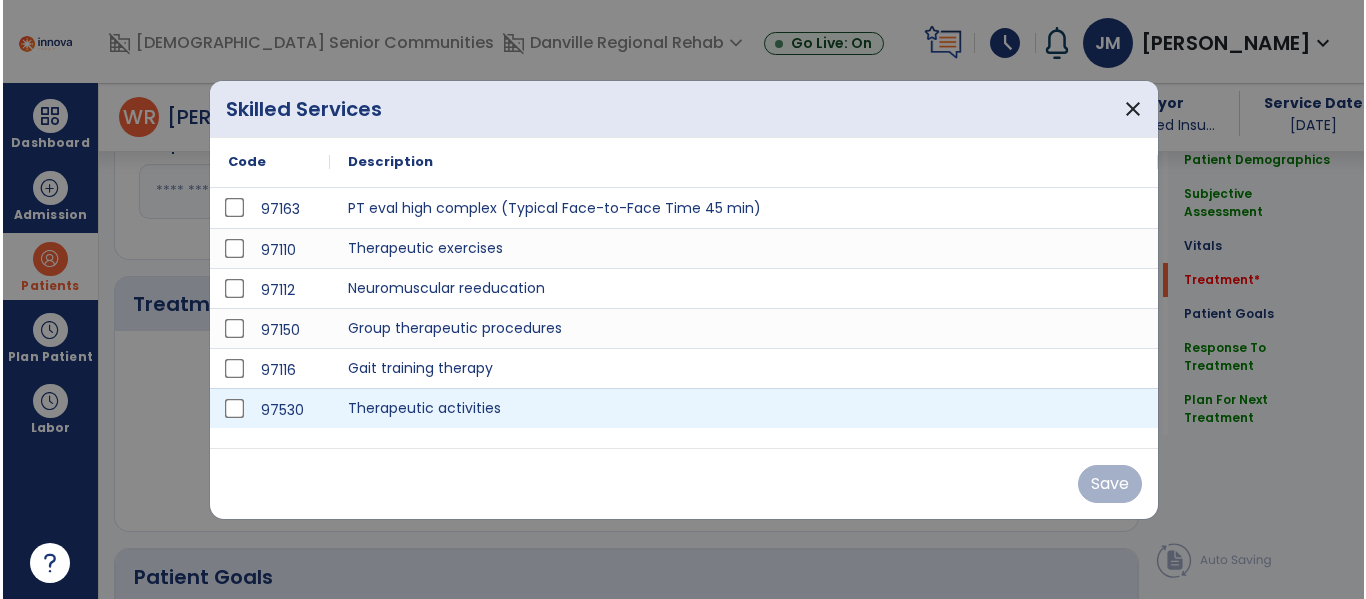 scroll, scrollTop: 1053, scrollLeft: 0, axis: vertical 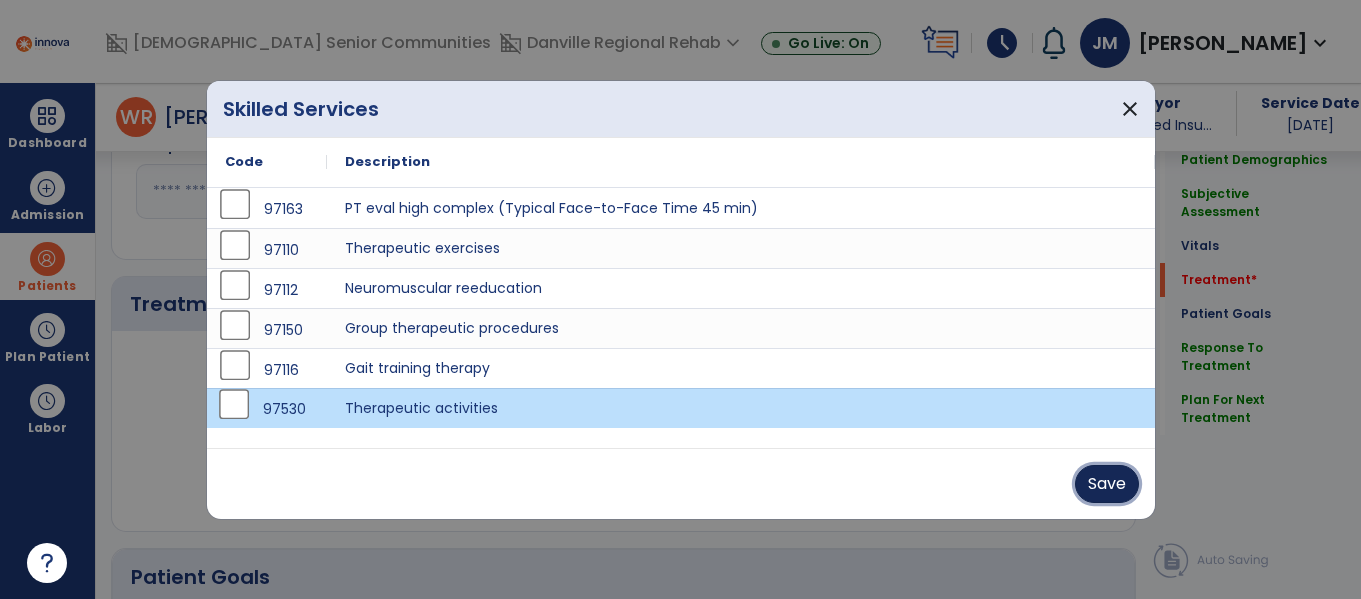 click on "Save" at bounding box center (1107, 484) 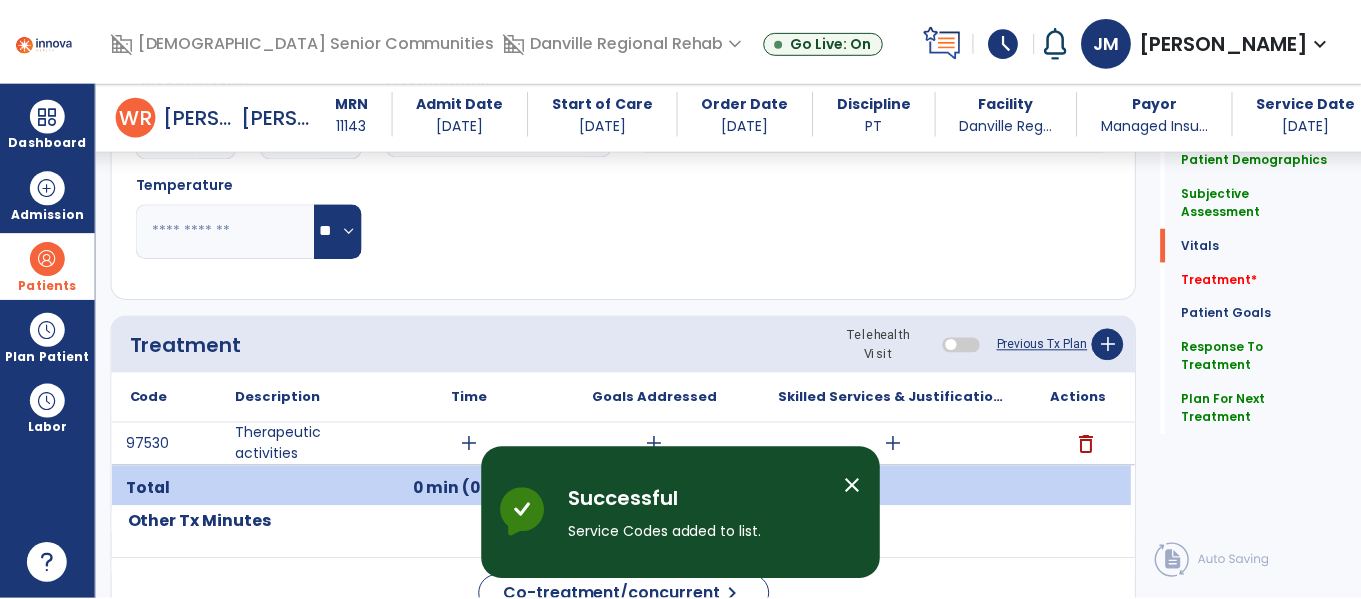 scroll, scrollTop: 982, scrollLeft: 0, axis: vertical 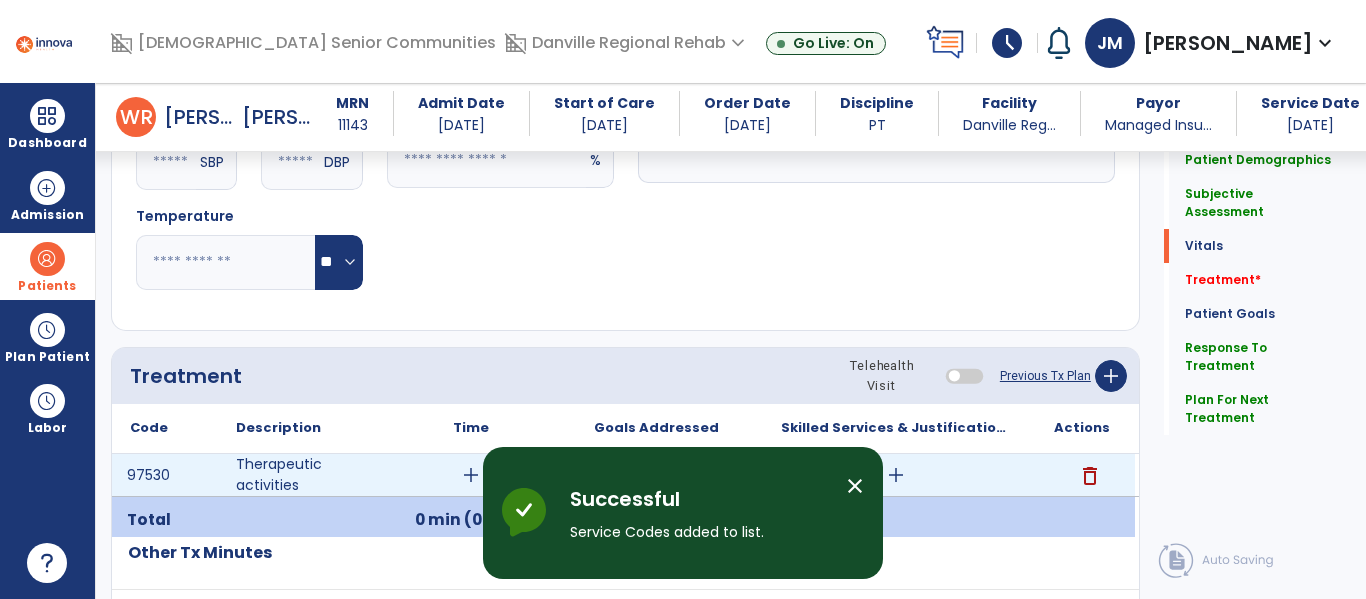 click on "add" at bounding box center (471, 475) 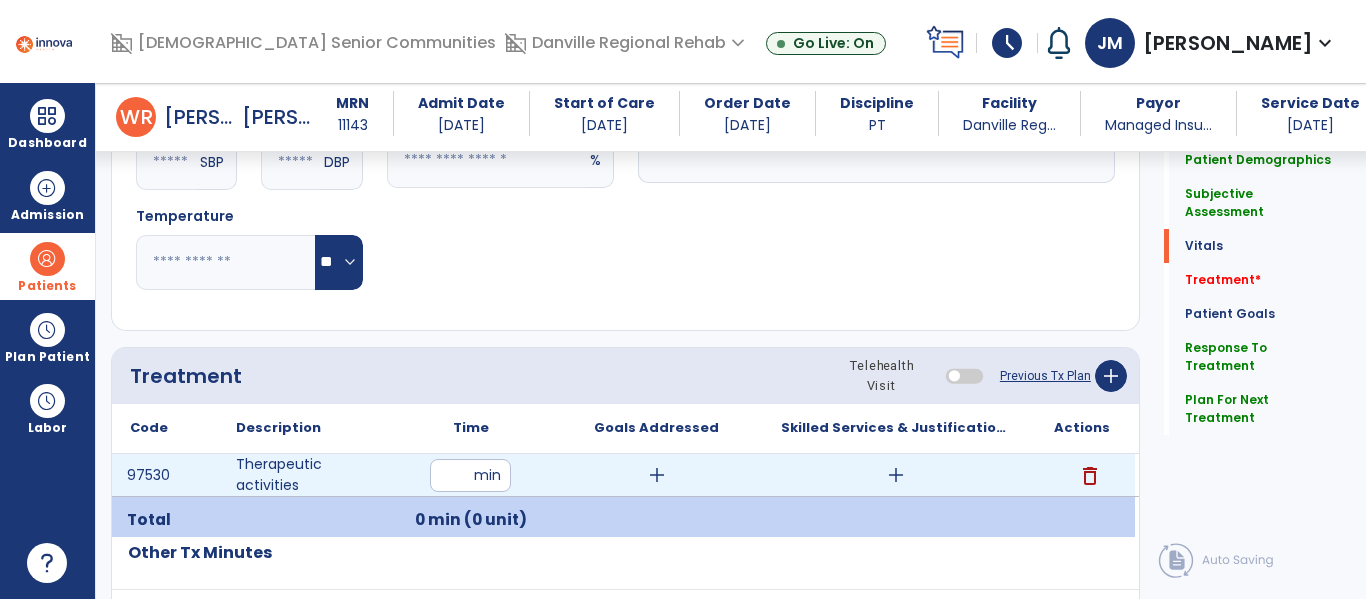 type on "**" 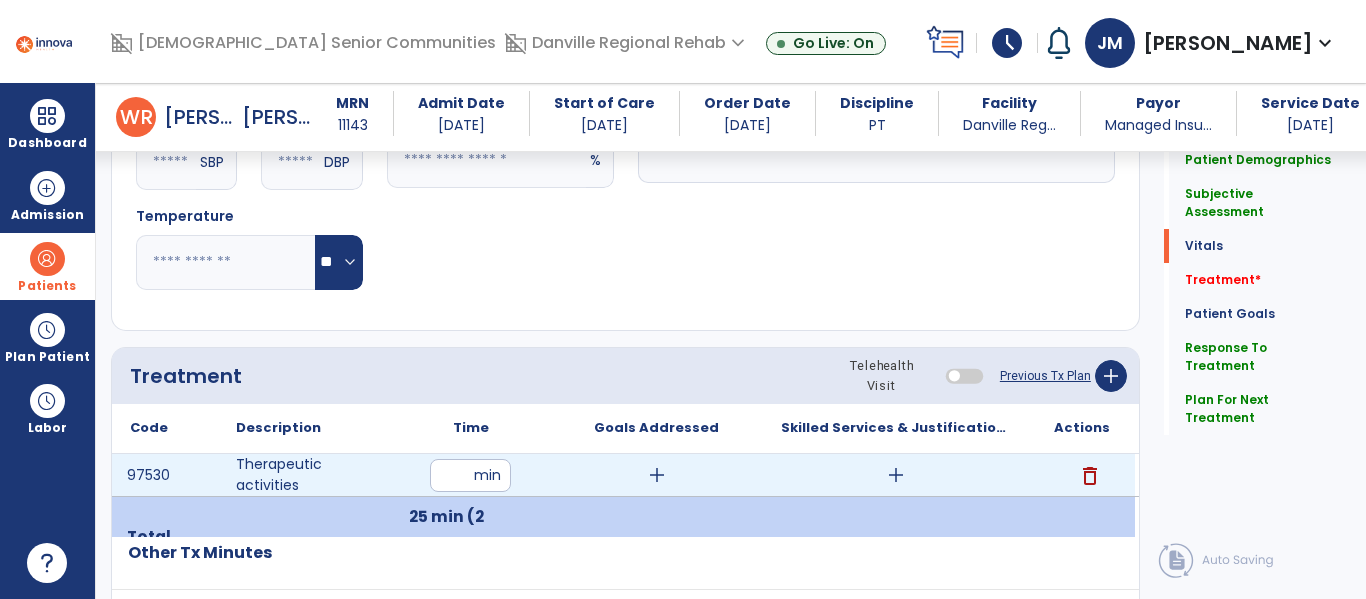 click on "add" at bounding box center [896, 475] 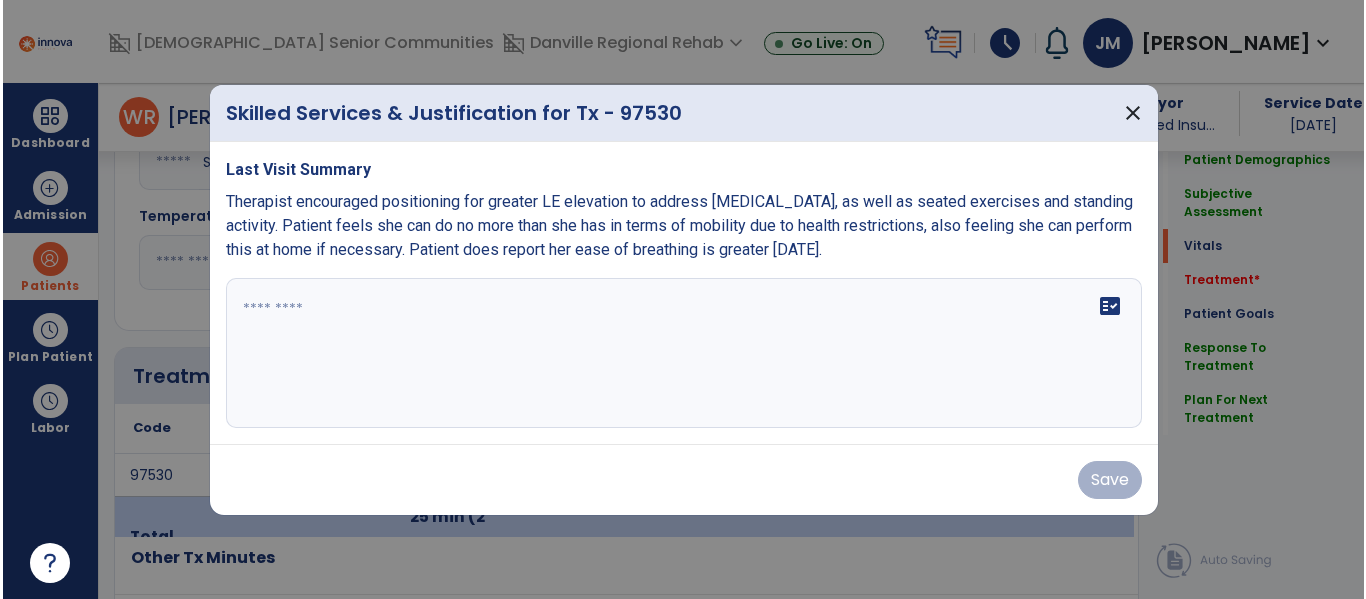 scroll, scrollTop: 982, scrollLeft: 0, axis: vertical 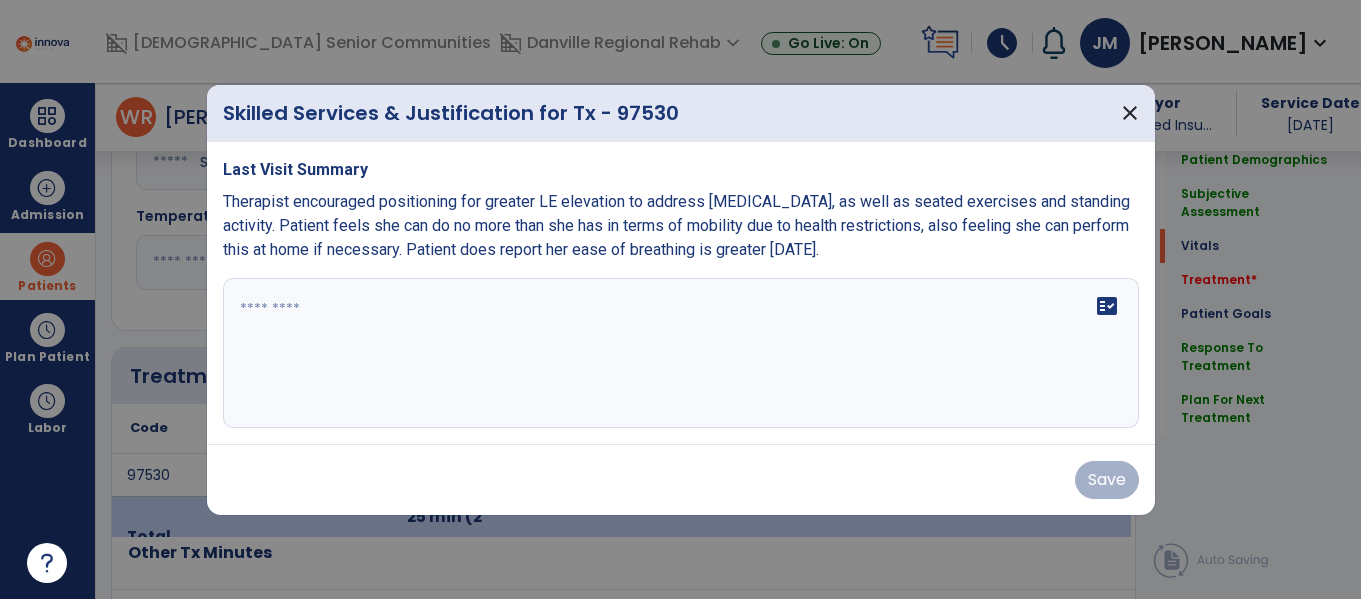 click on "fact_check" at bounding box center [681, 353] 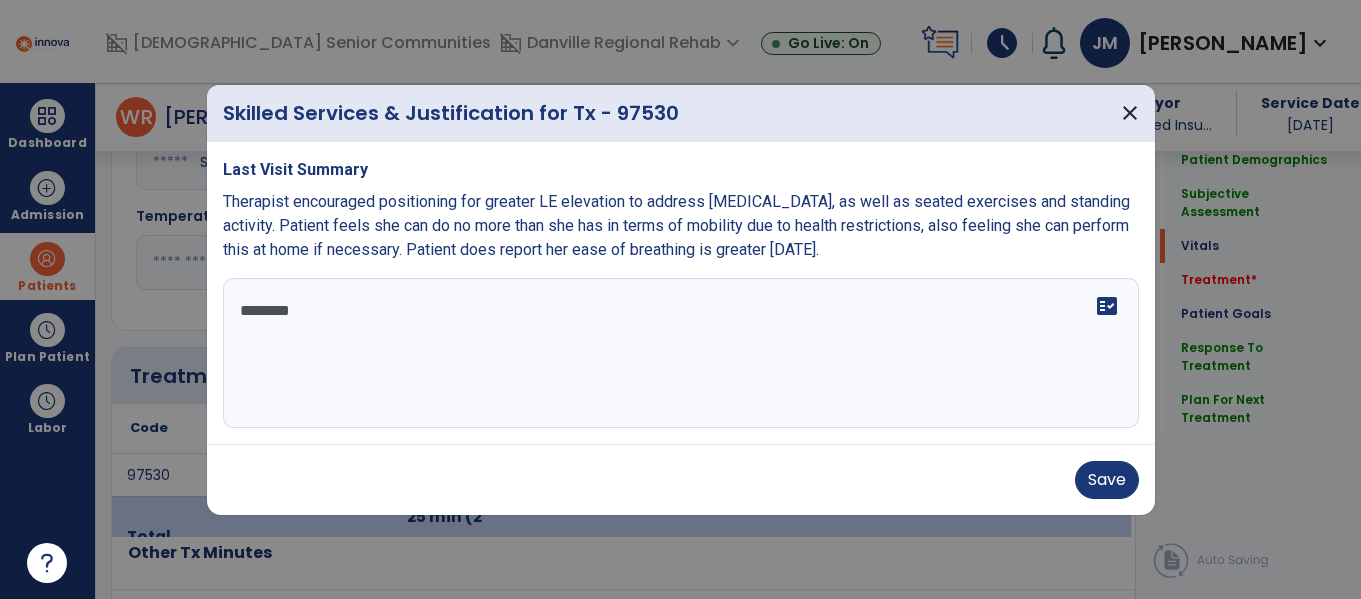 click on "*******" at bounding box center (681, 353) 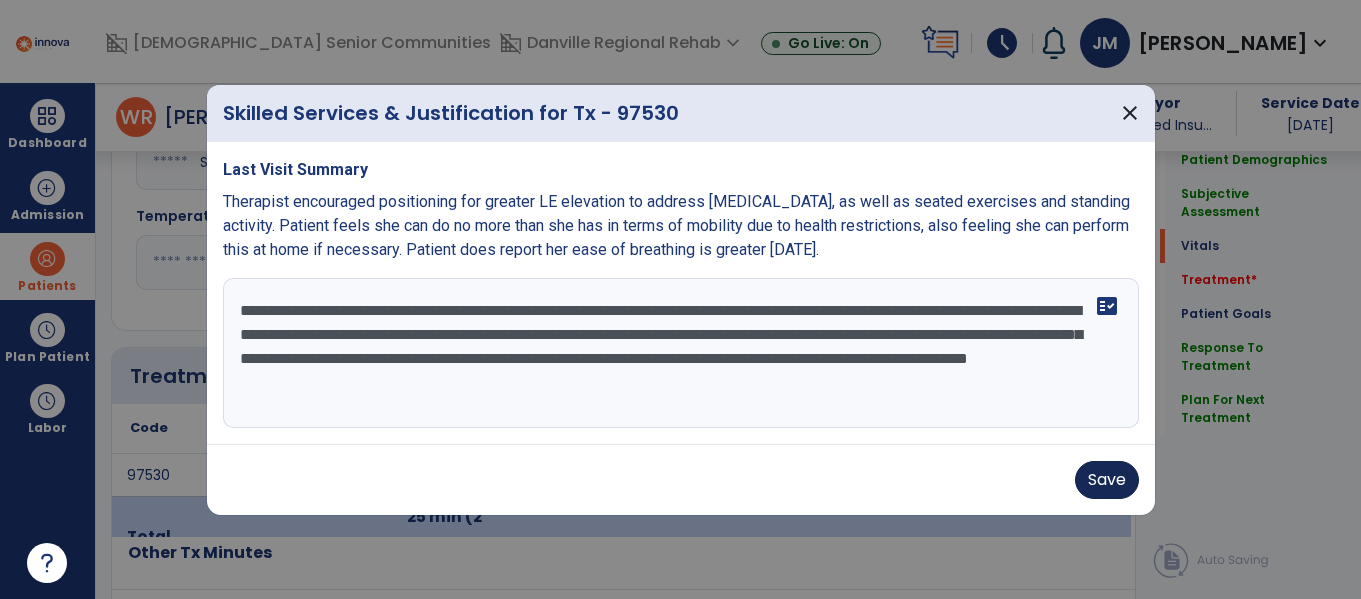 type on "**********" 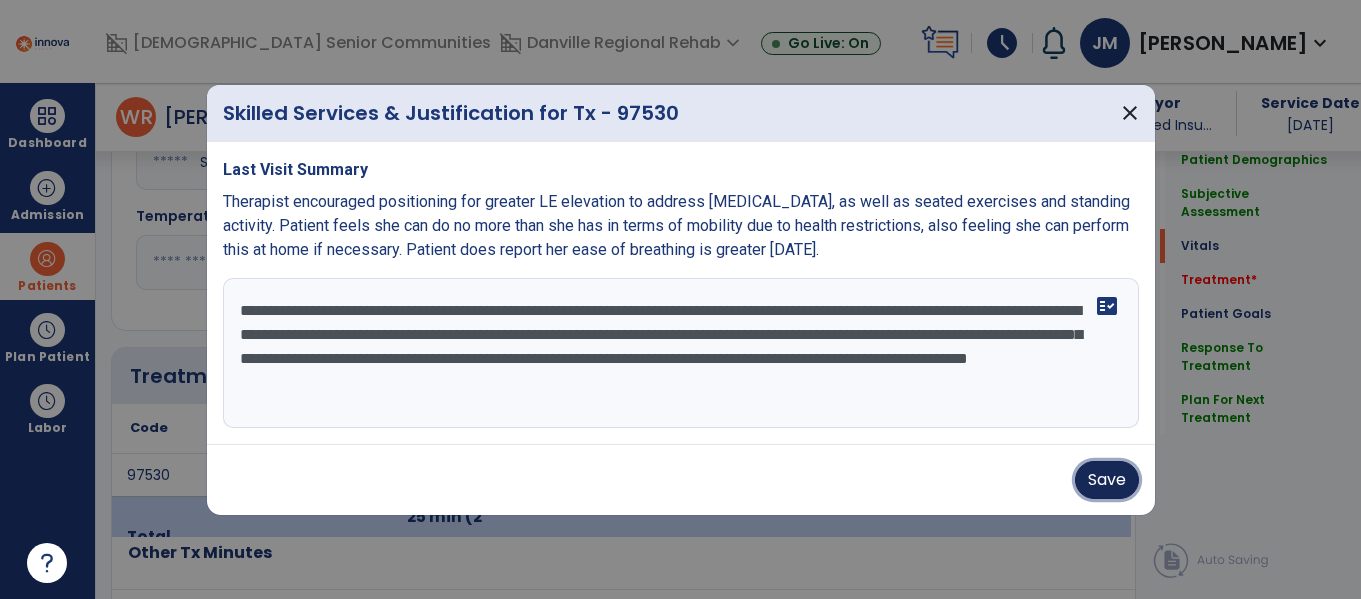 click on "Save" at bounding box center (1107, 480) 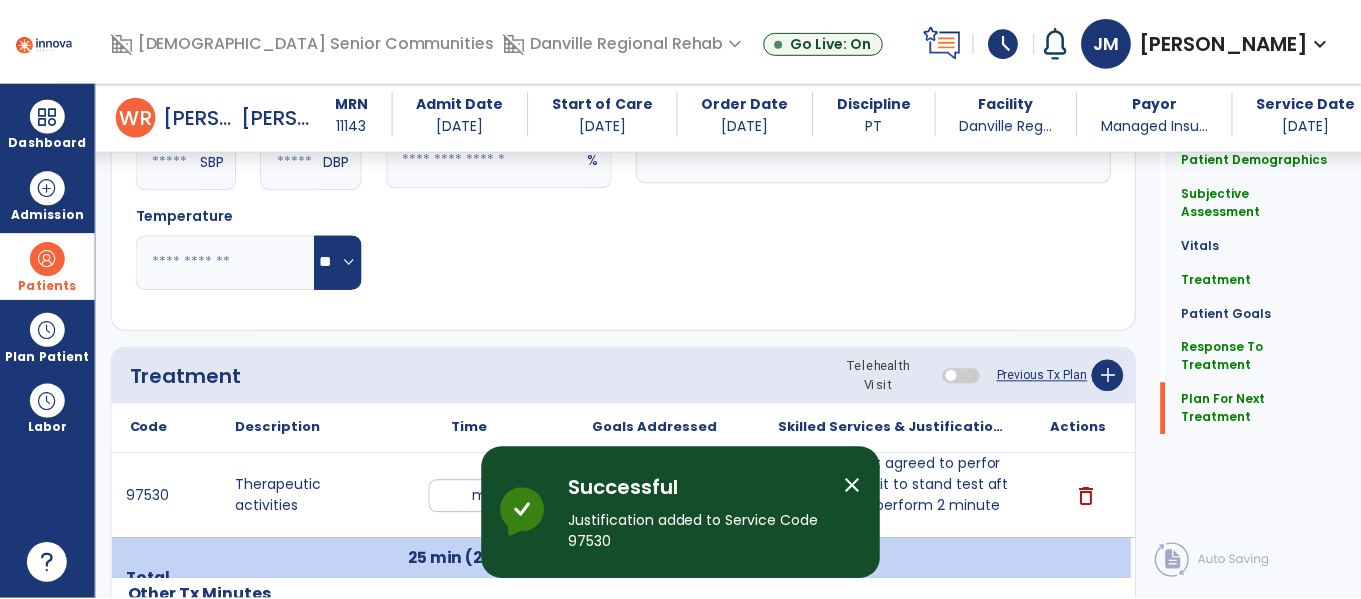 scroll, scrollTop: 3063, scrollLeft: 0, axis: vertical 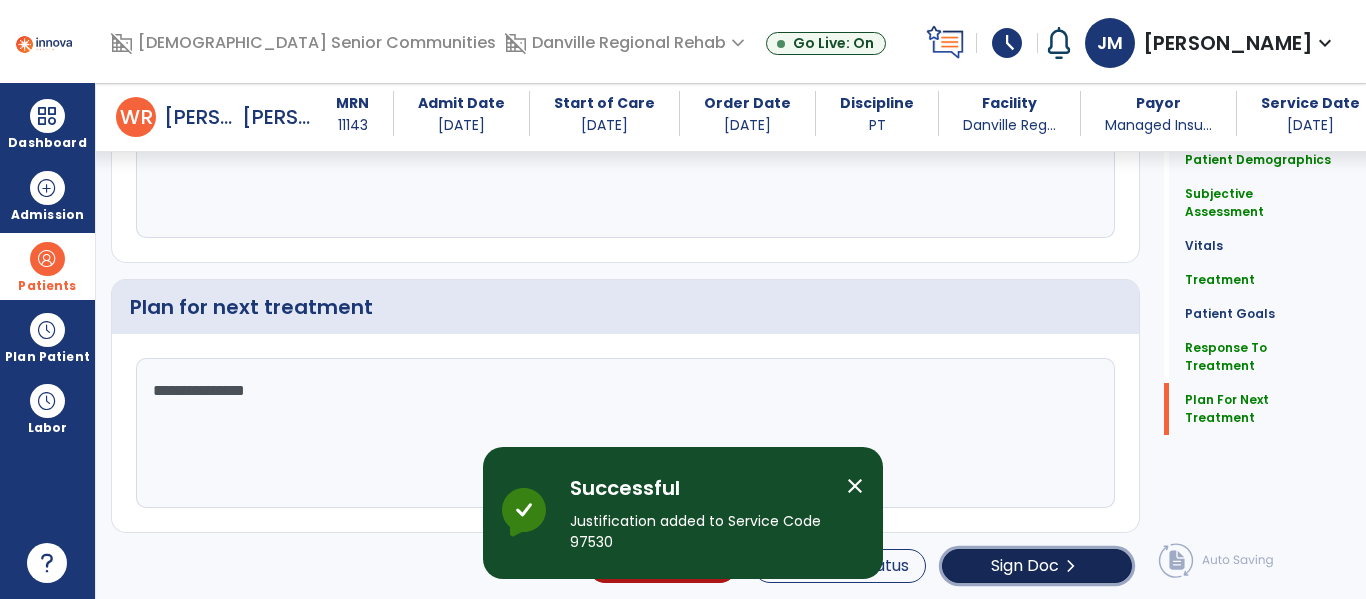click on "Sign Doc" 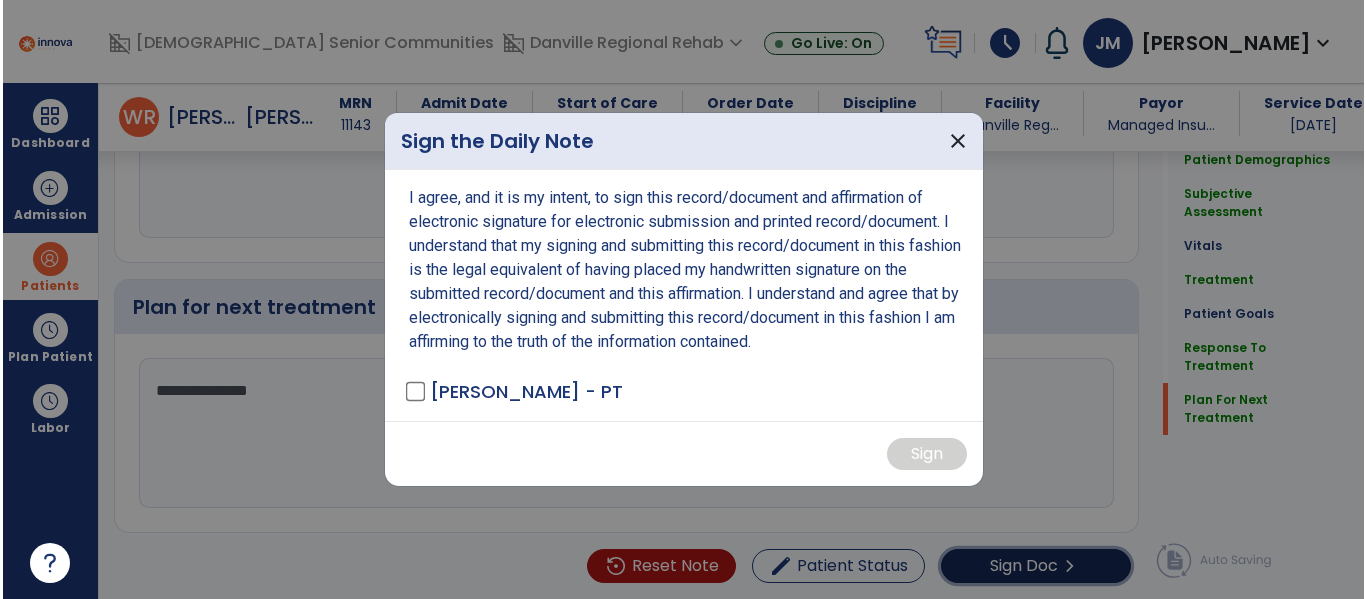 scroll, scrollTop: 3063, scrollLeft: 0, axis: vertical 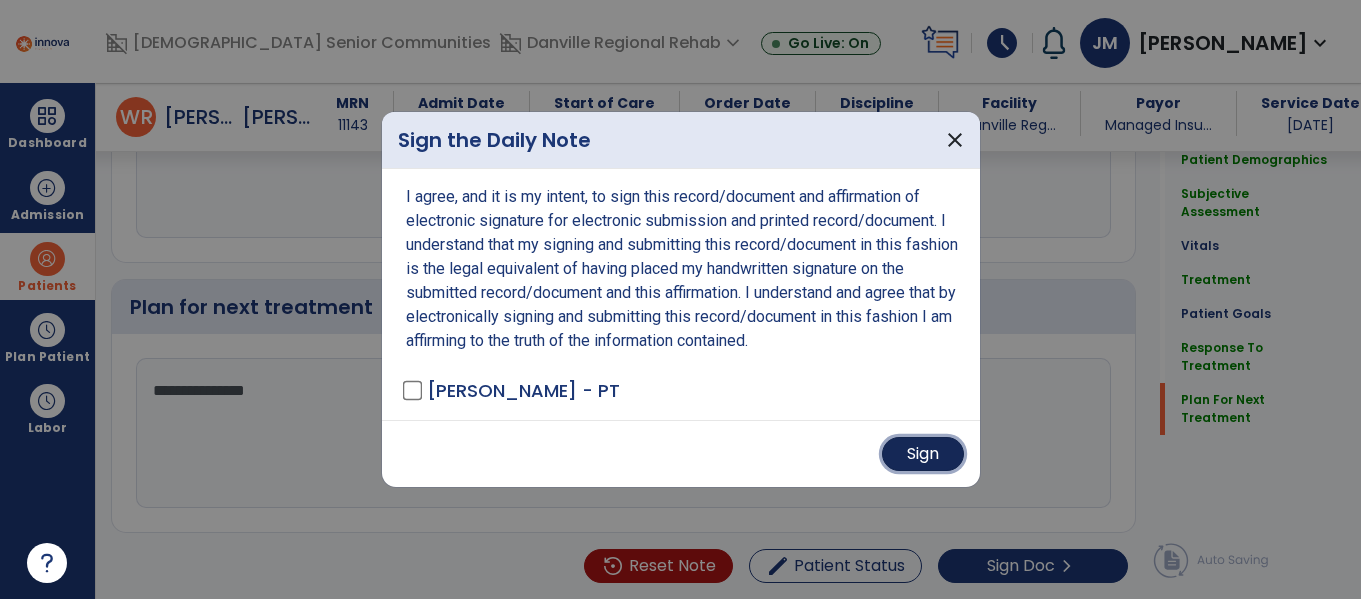click on "Sign" at bounding box center [923, 454] 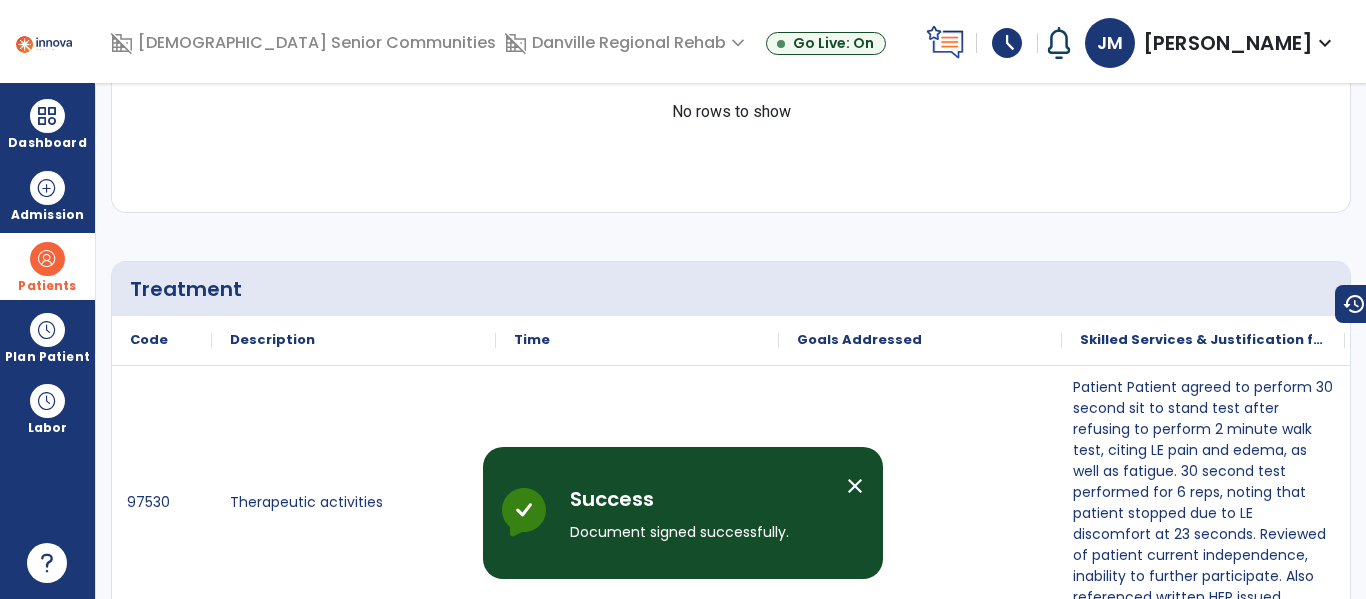 scroll, scrollTop: 0, scrollLeft: 0, axis: both 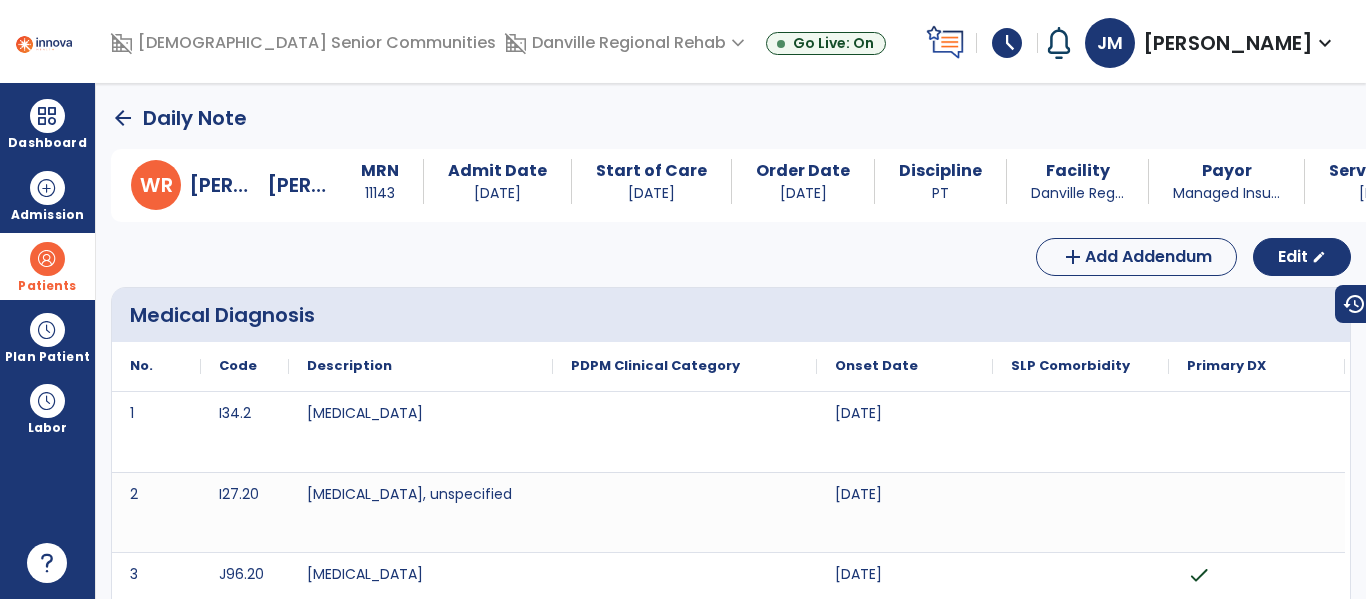 click on "arrow_back" 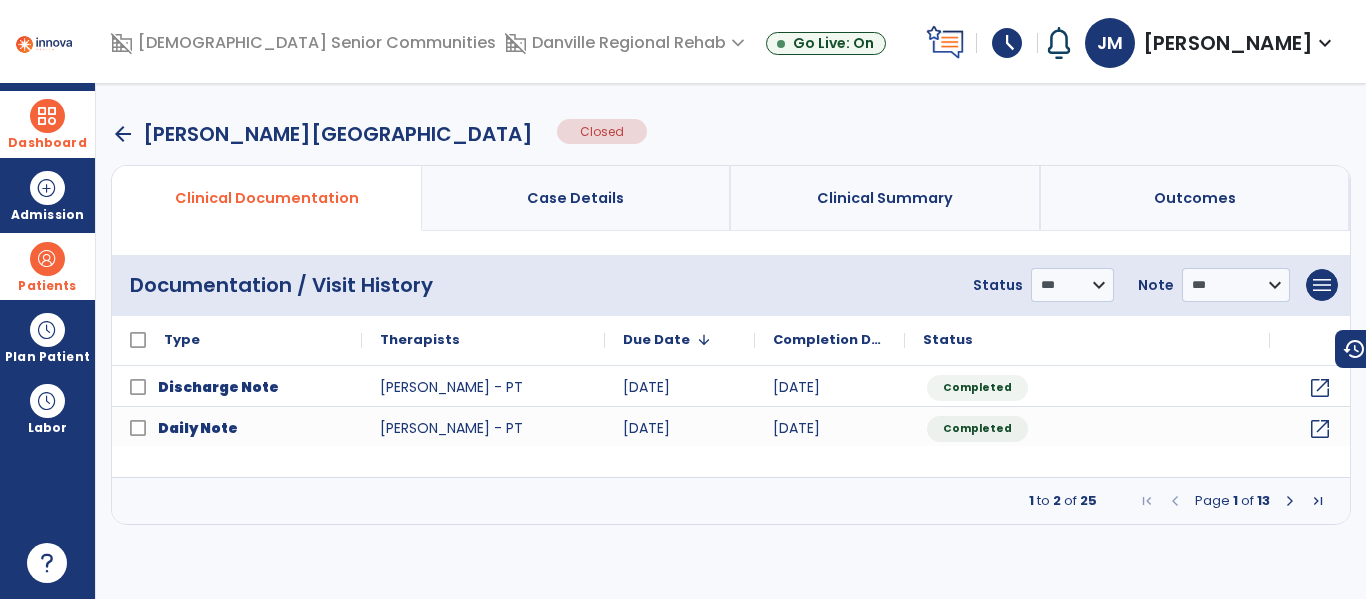 click at bounding box center [47, 116] 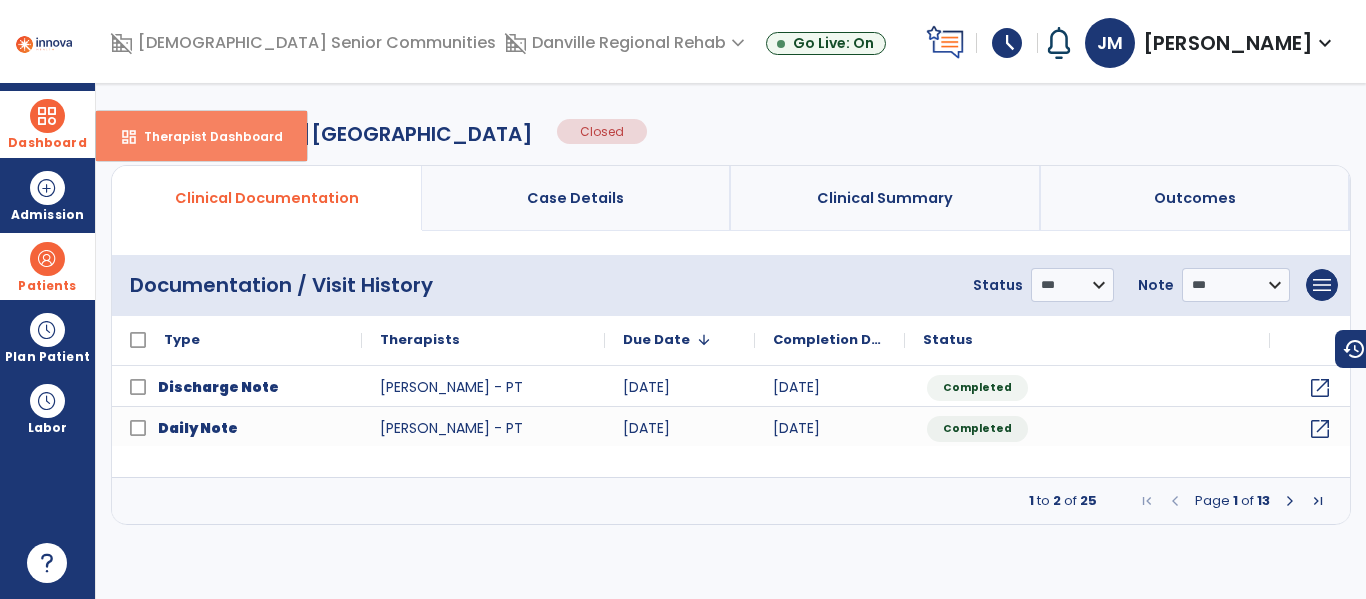 click on "Therapist Dashboard" at bounding box center [205, 136] 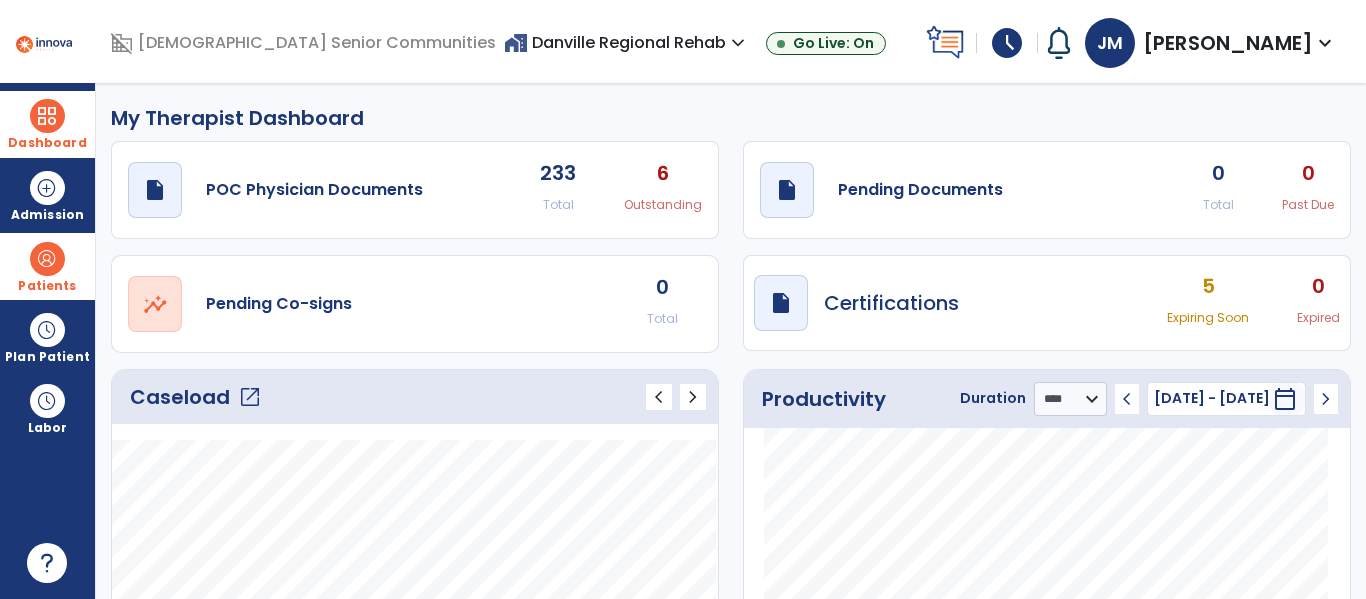 click on "open_in_new" 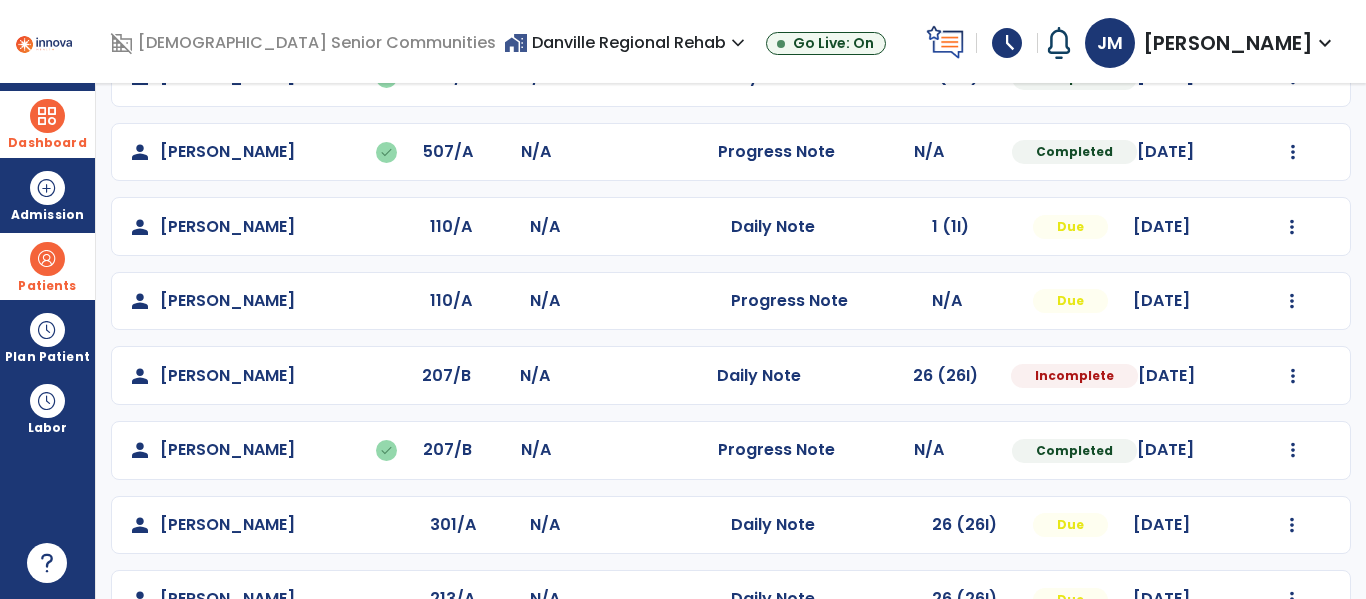 scroll, scrollTop: 724, scrollLeft: 0, axis: vertical 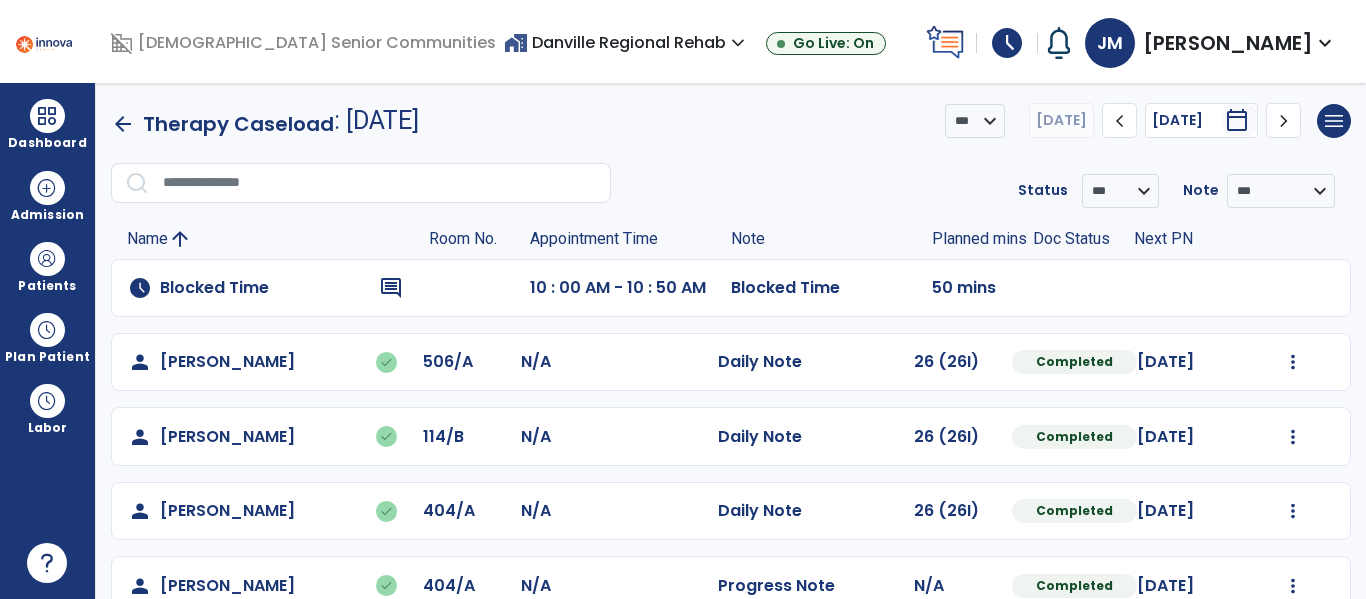 click on "arrow_back" 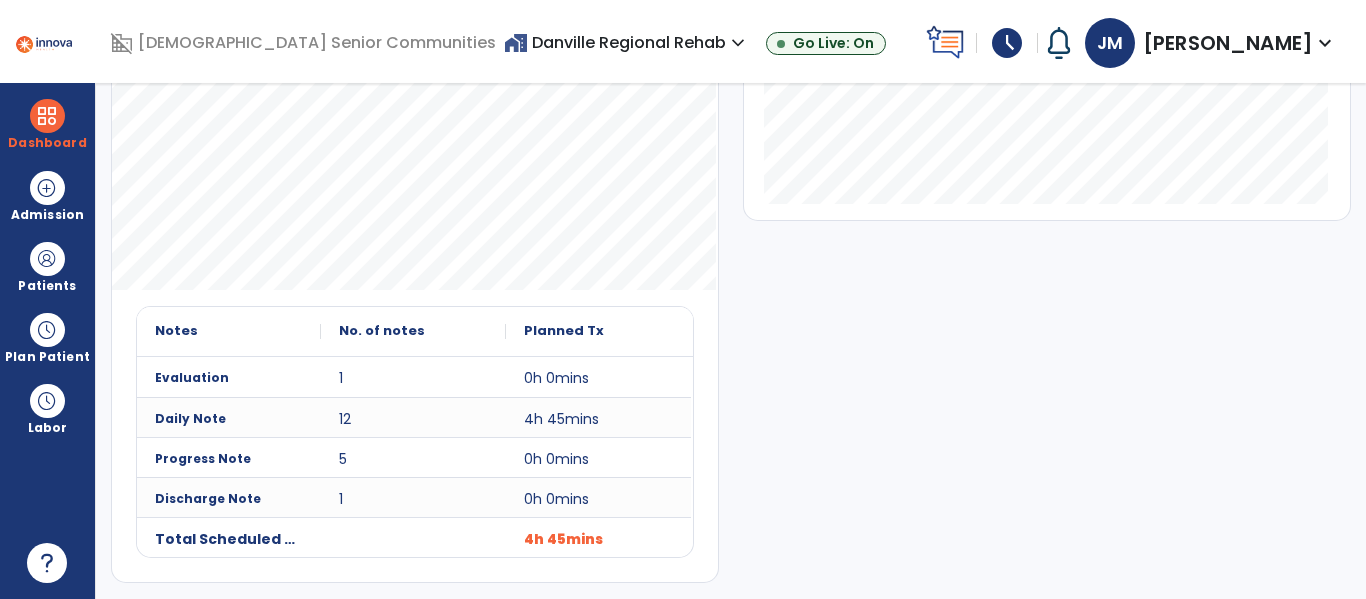 scroll, scrollTop: 0, scrollLeft: 0, axis: both 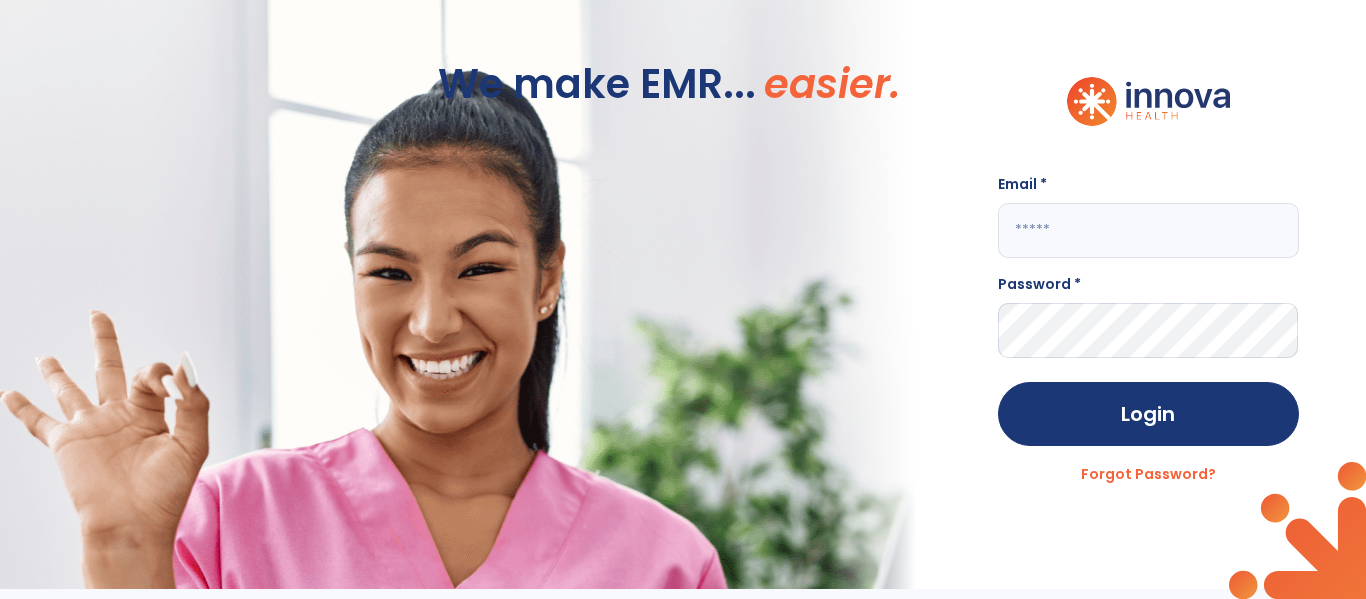 click 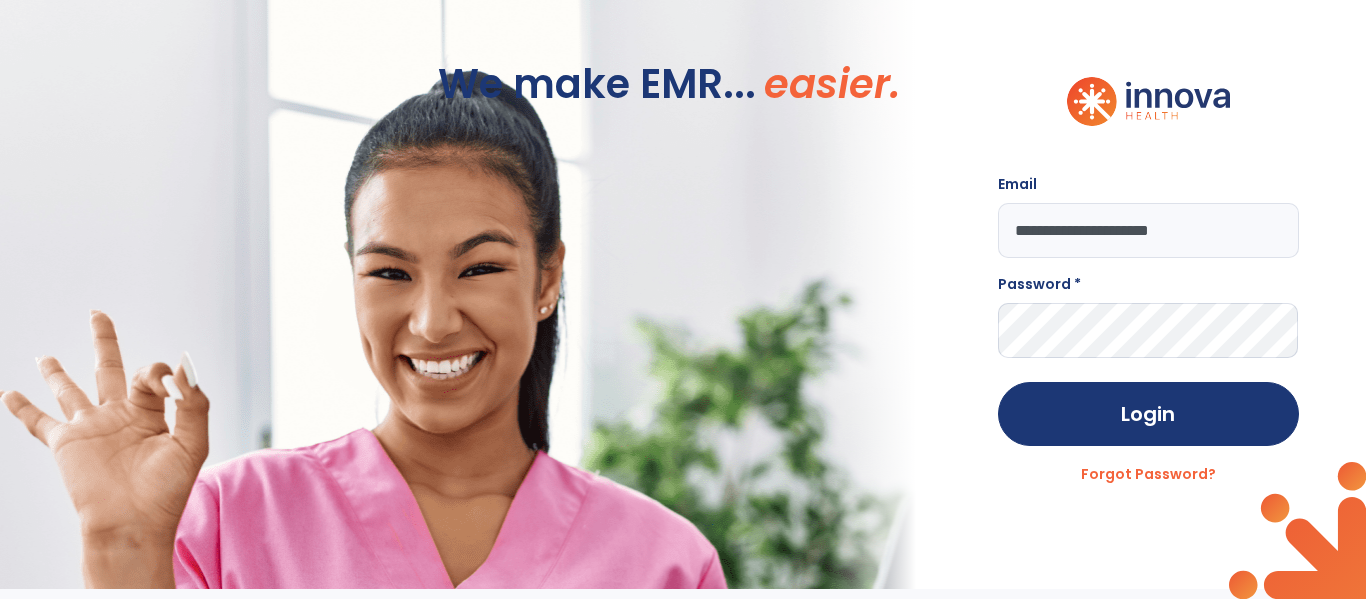type on "**********" 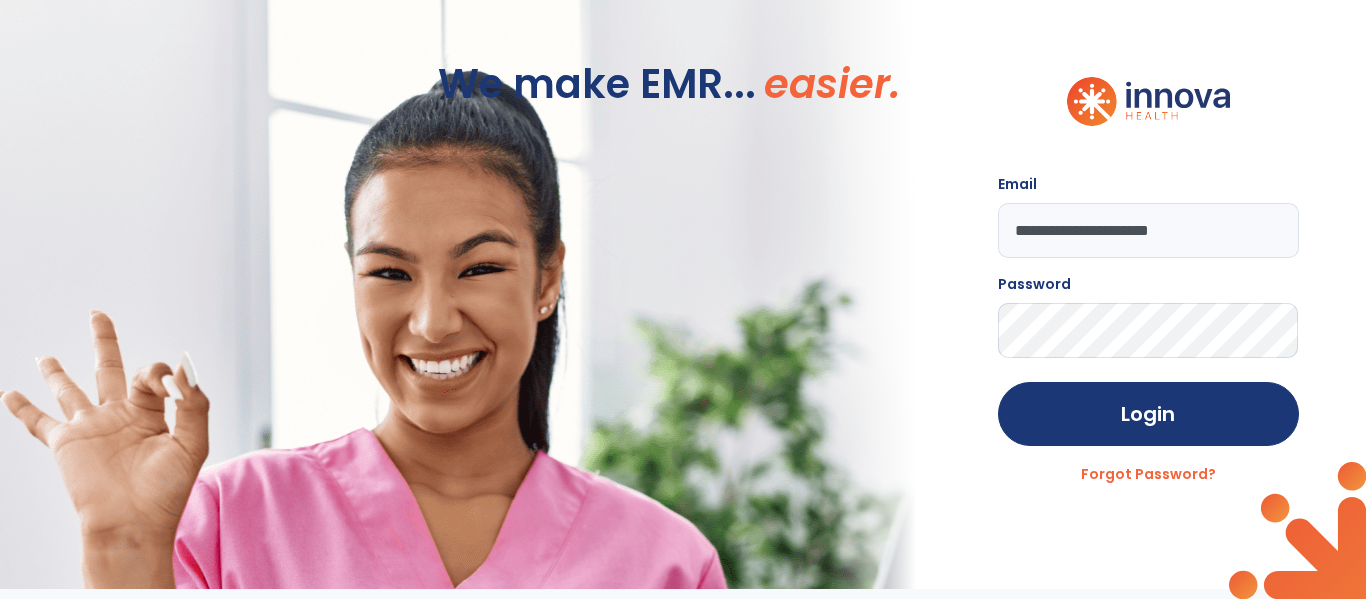 click on "Login" 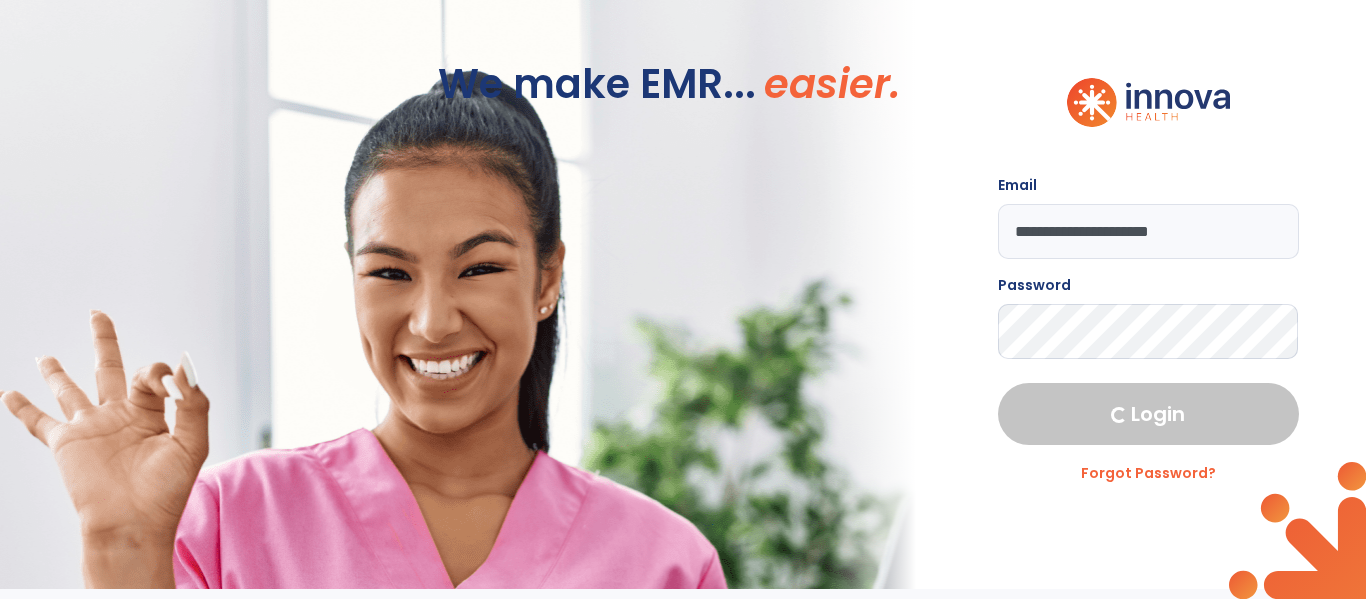 select on "****" 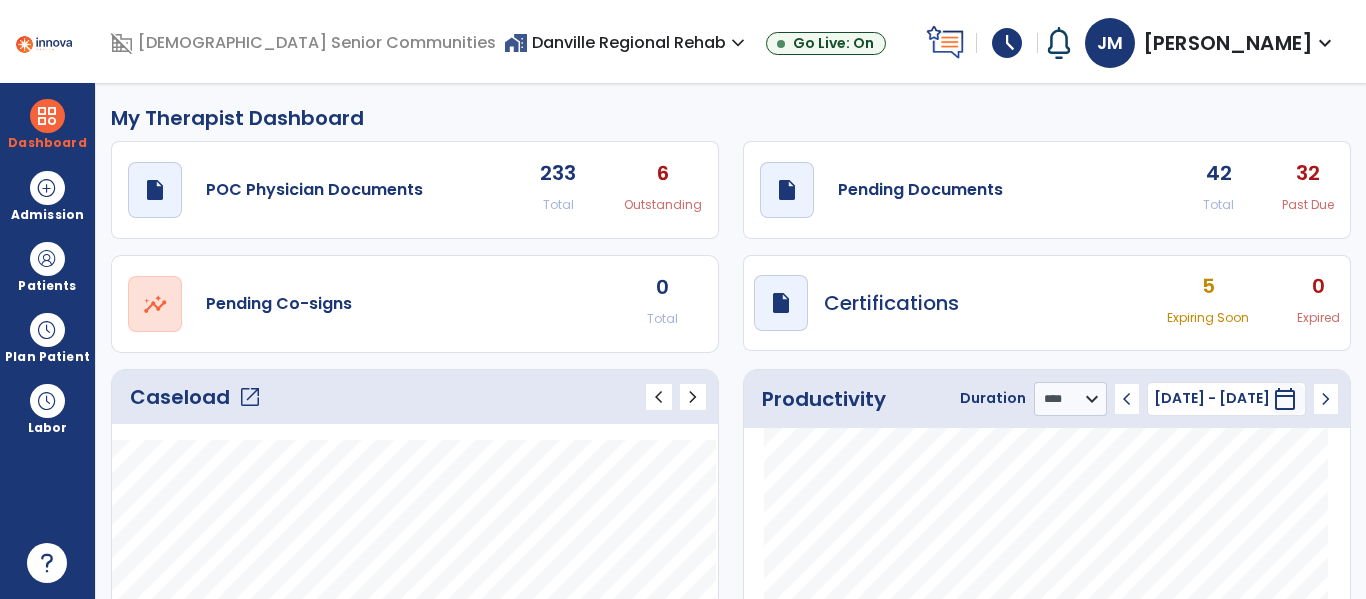 click on "open_in_new" 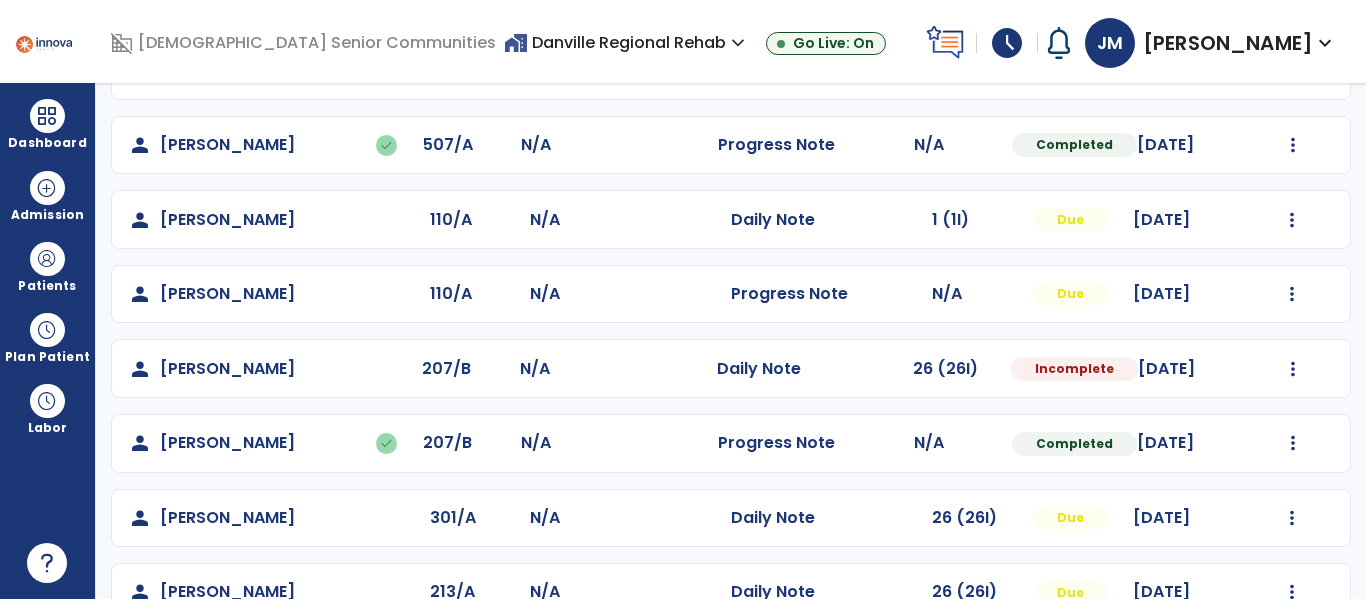 scroll, scrollTop: 752, scrollLeft: 0, axis: vertical 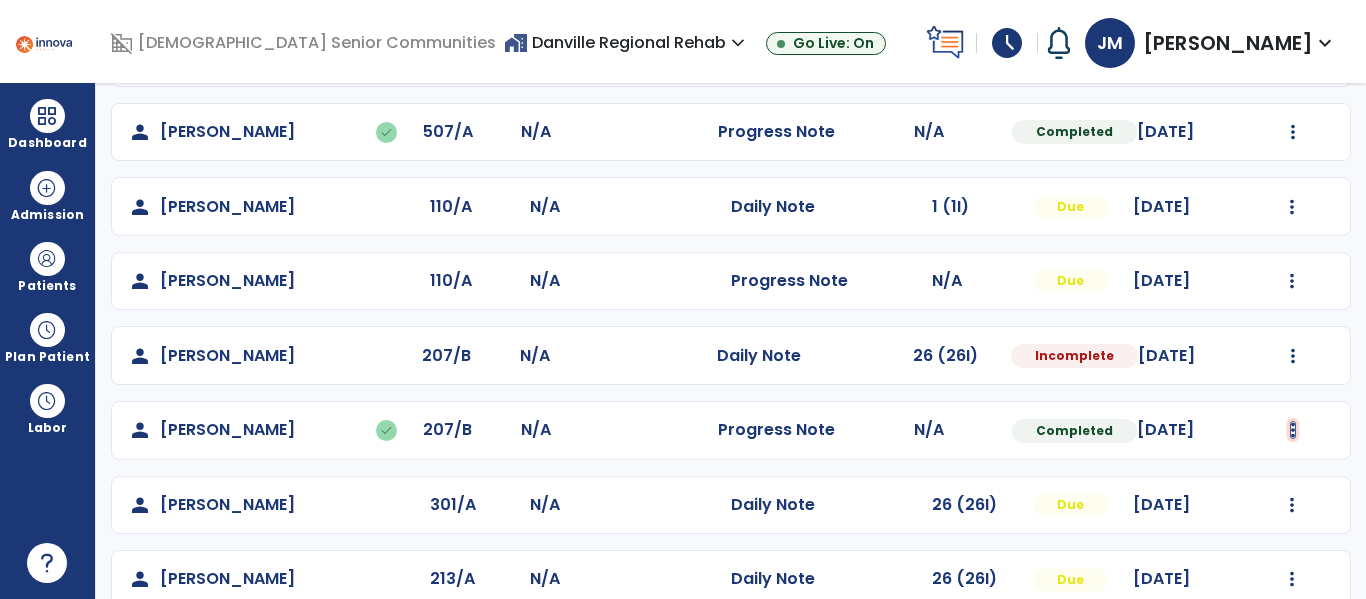 click at bounding box center (1293, -390) 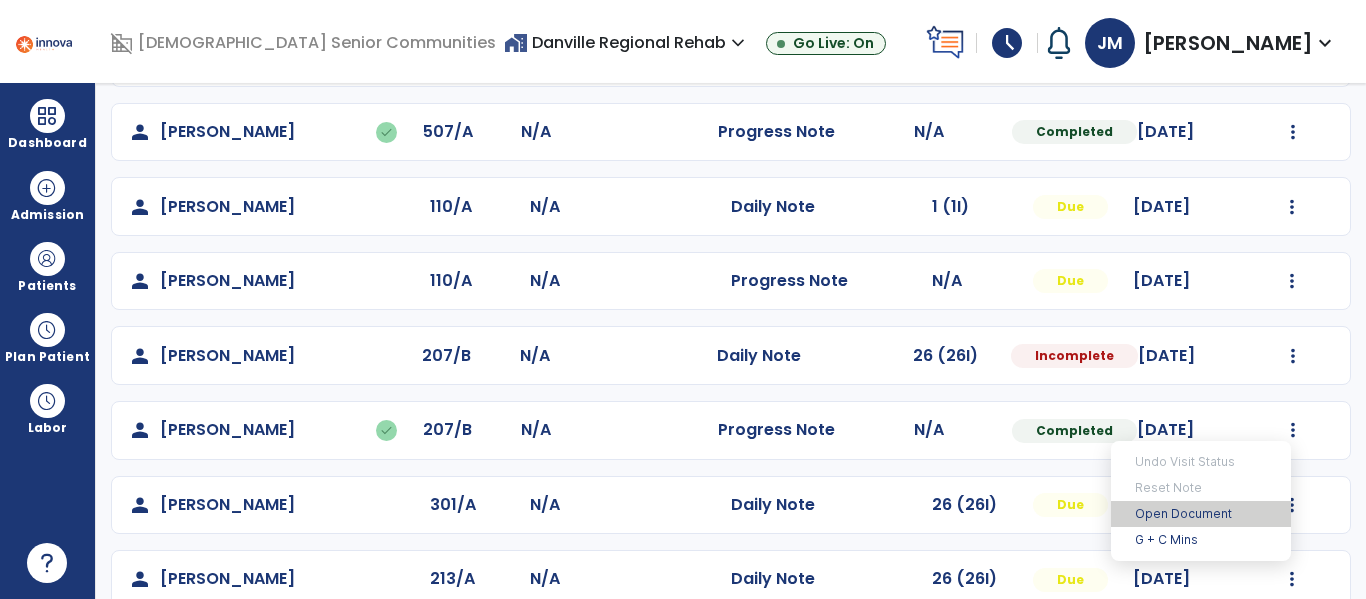 click on "Open Document" at bounding box center [1201, 514] 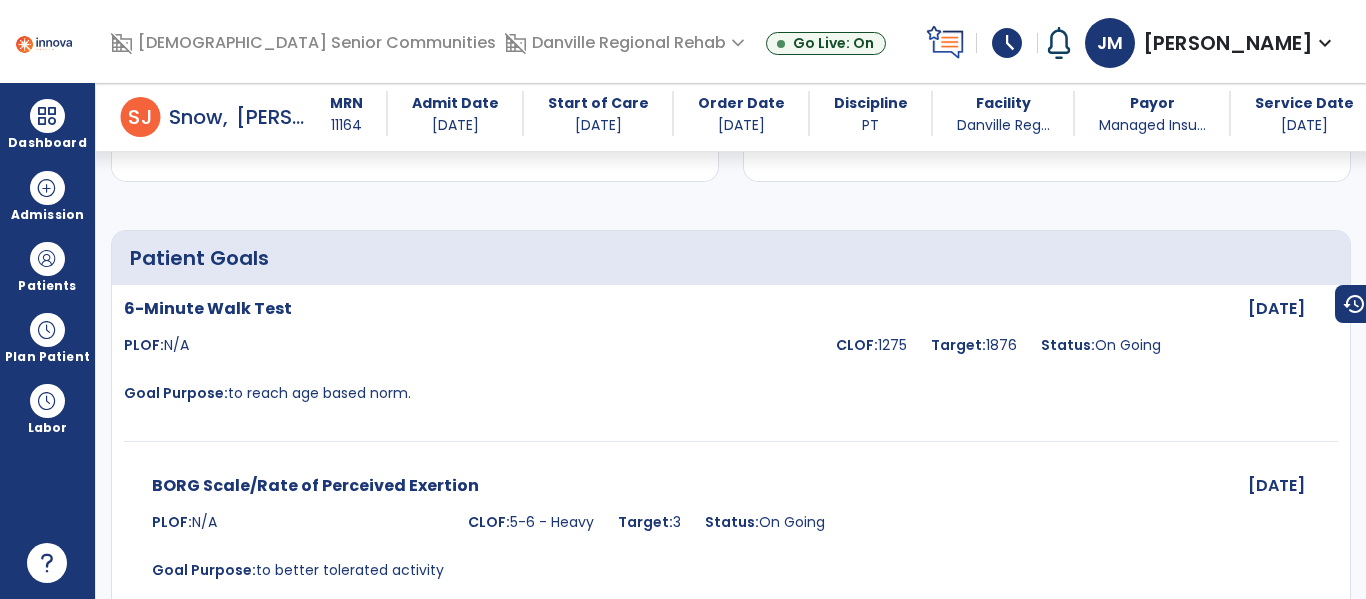 scroll, scrollTop: 841, scrollLeft: 0, axis: vertical 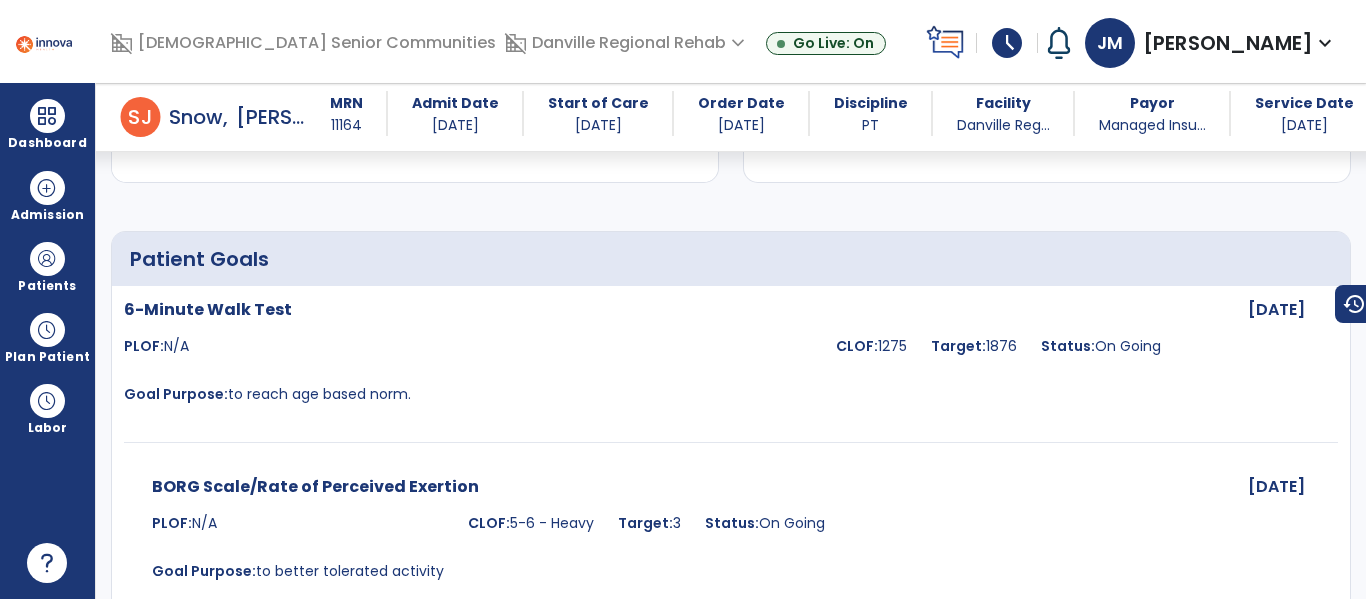click at bounding box center [731, 446] 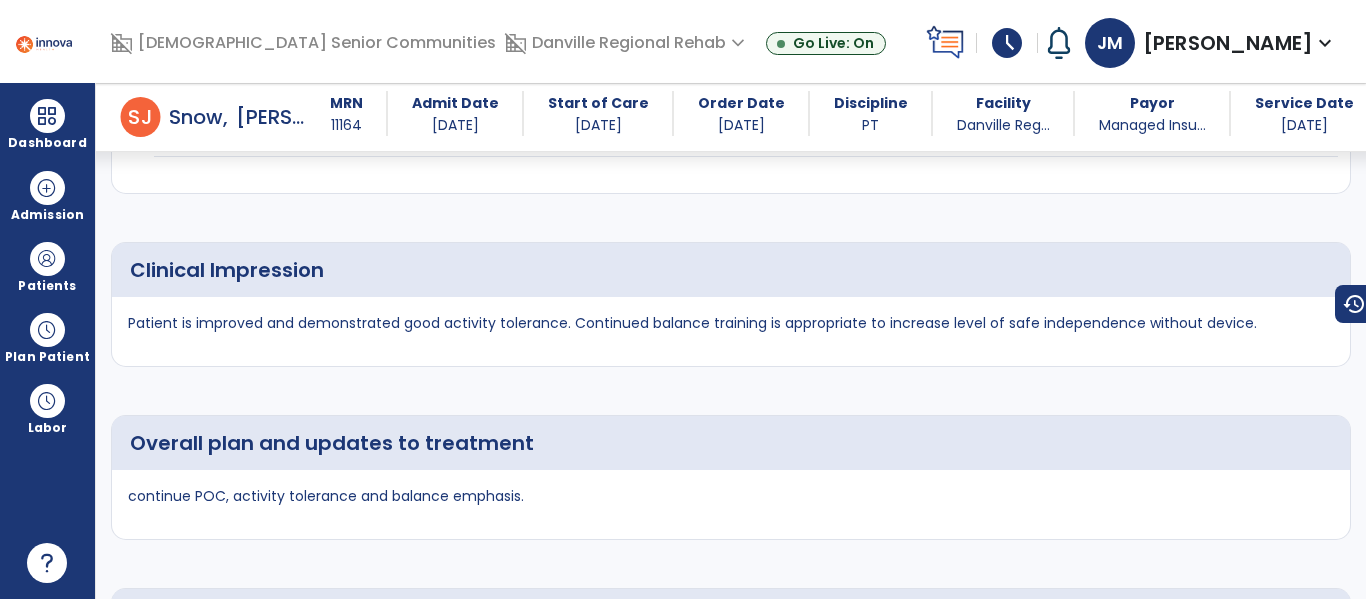 scroll, scrollTop: 1655, scrollLeft: 0, axis: vertical 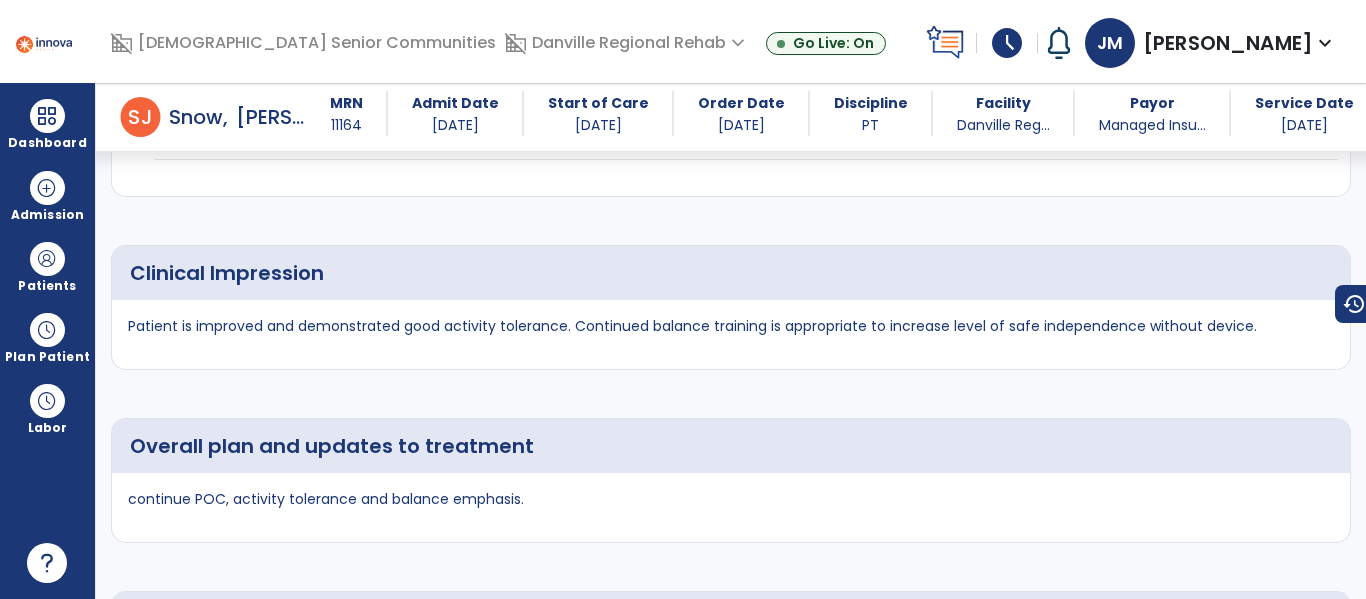 click on "Patient is improved and demonstrated good activity tolerance.  Continued balance training is appropriate to increase level of safe independence without device." at bounding box center [692, 326] 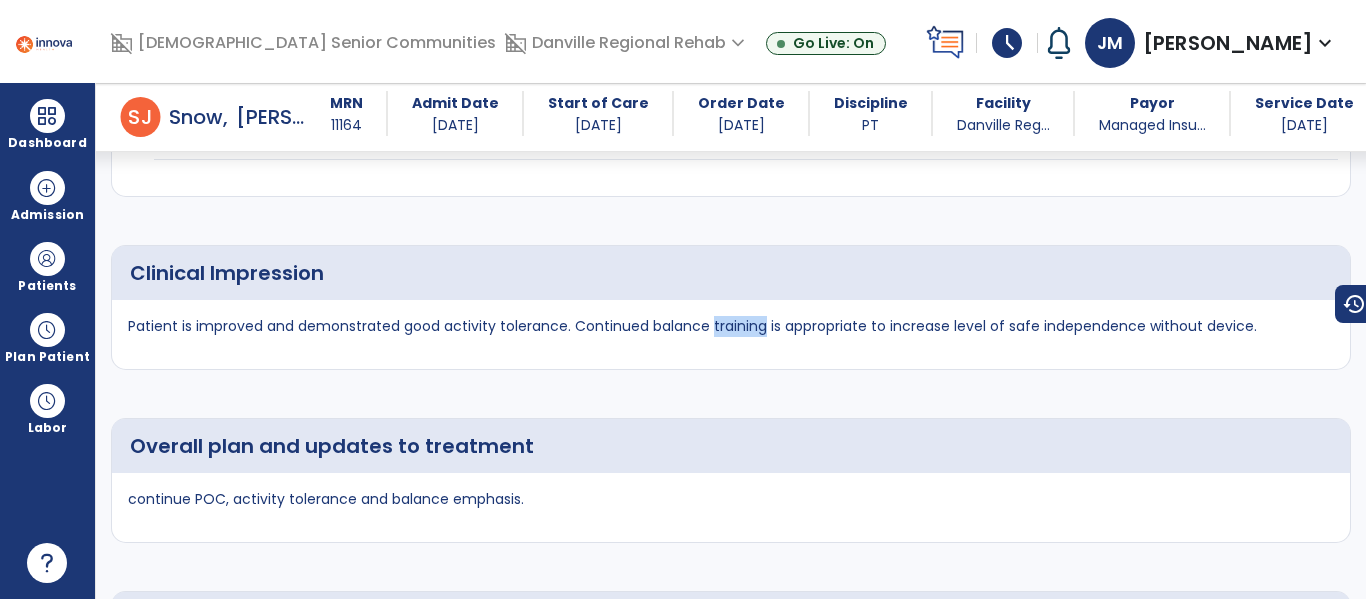 click on "Patient is improved and demonstrated good activity tolerance.  Continued balance training is appropriate to increase level of safe independence without device." at bounding box center (692, 326) 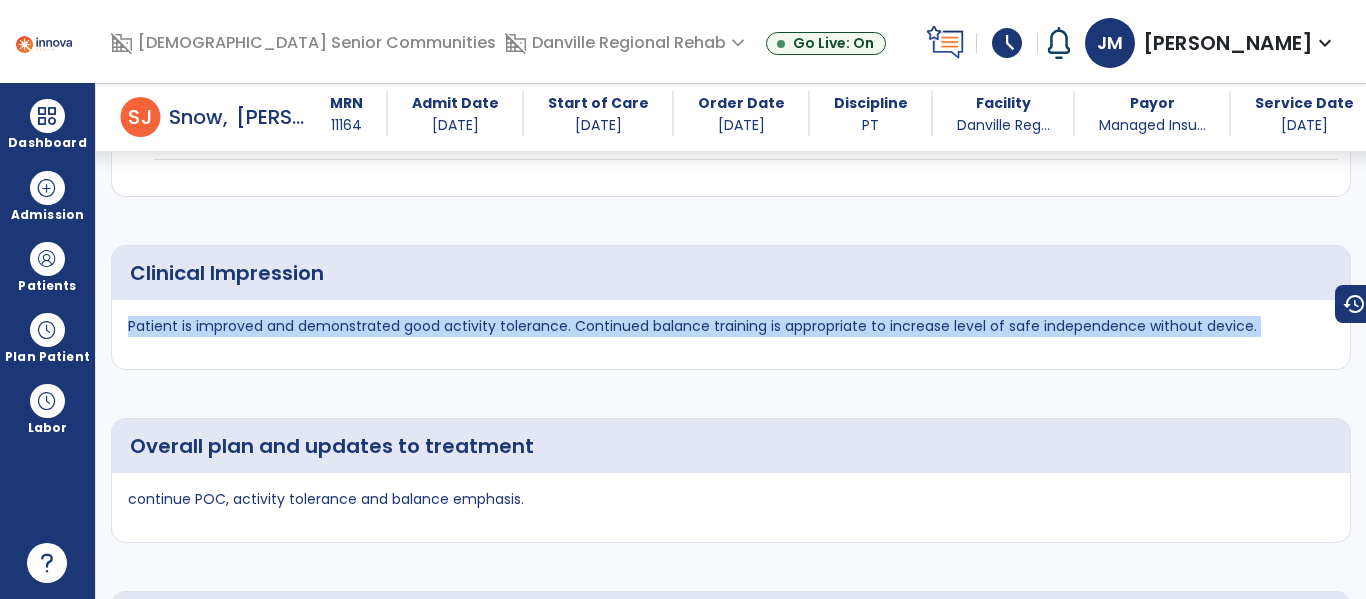 copy on "Patient is improved and demonstrated good activity tolerance.  Continued balance training is appropriate to increase level of safe independence without device." 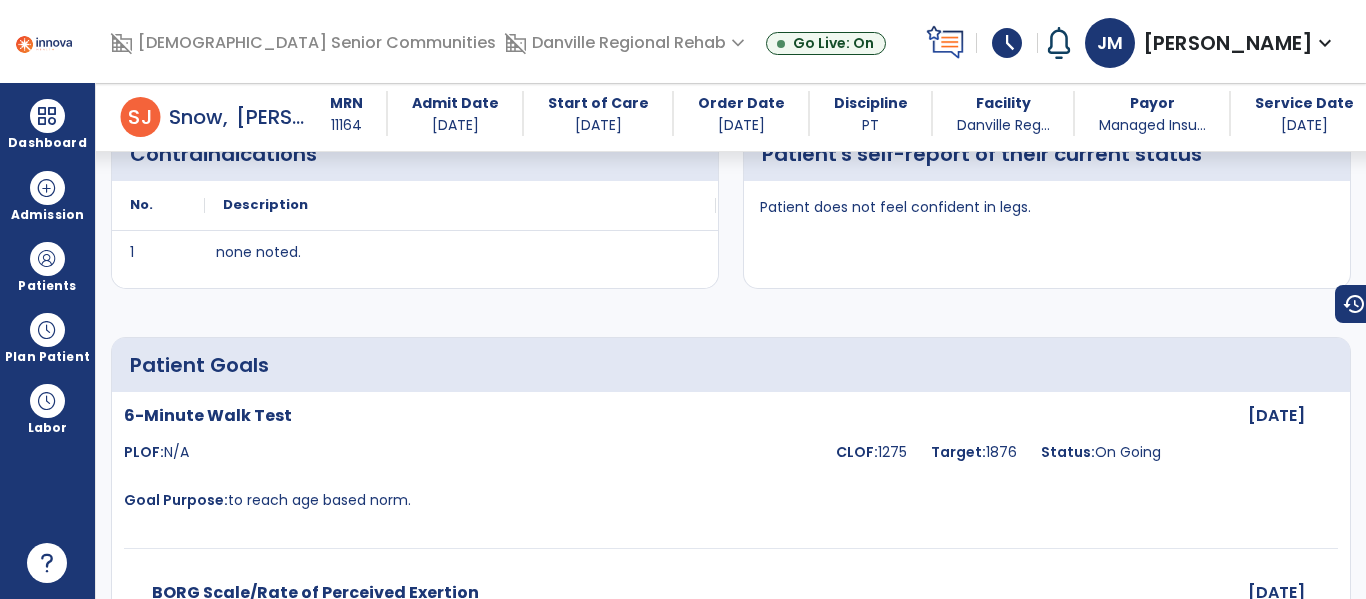 scroll, scrollTop: 0, scrollLeft: 0, axis: both 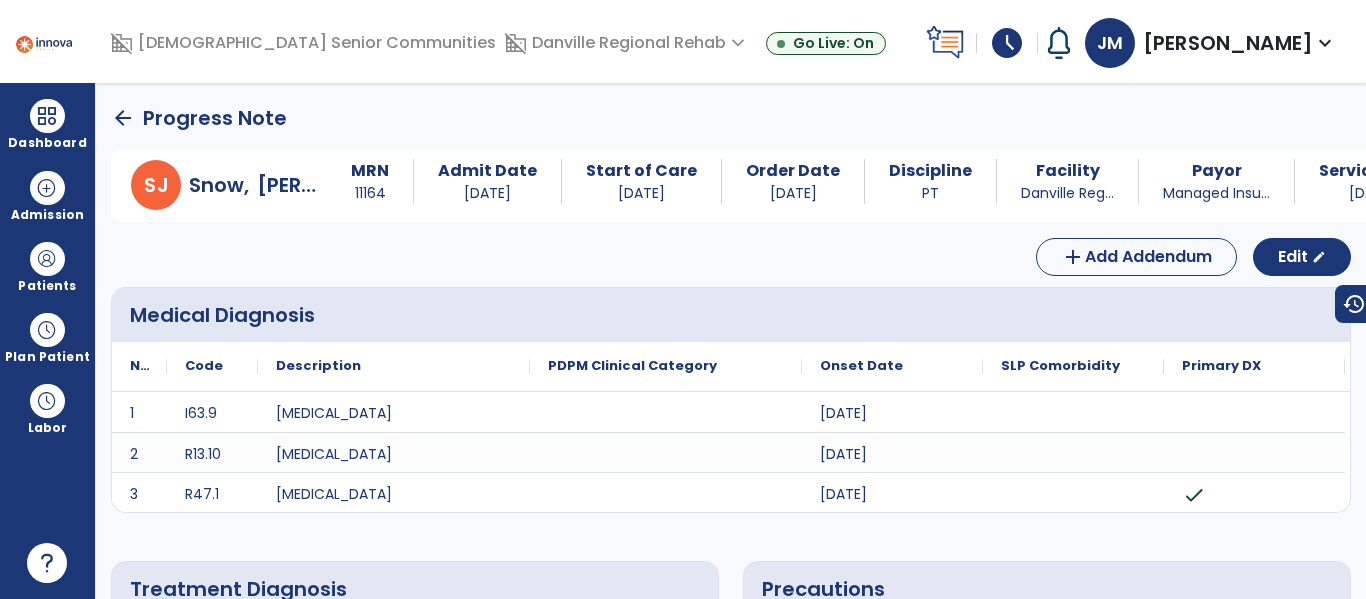click on "arrow_back" 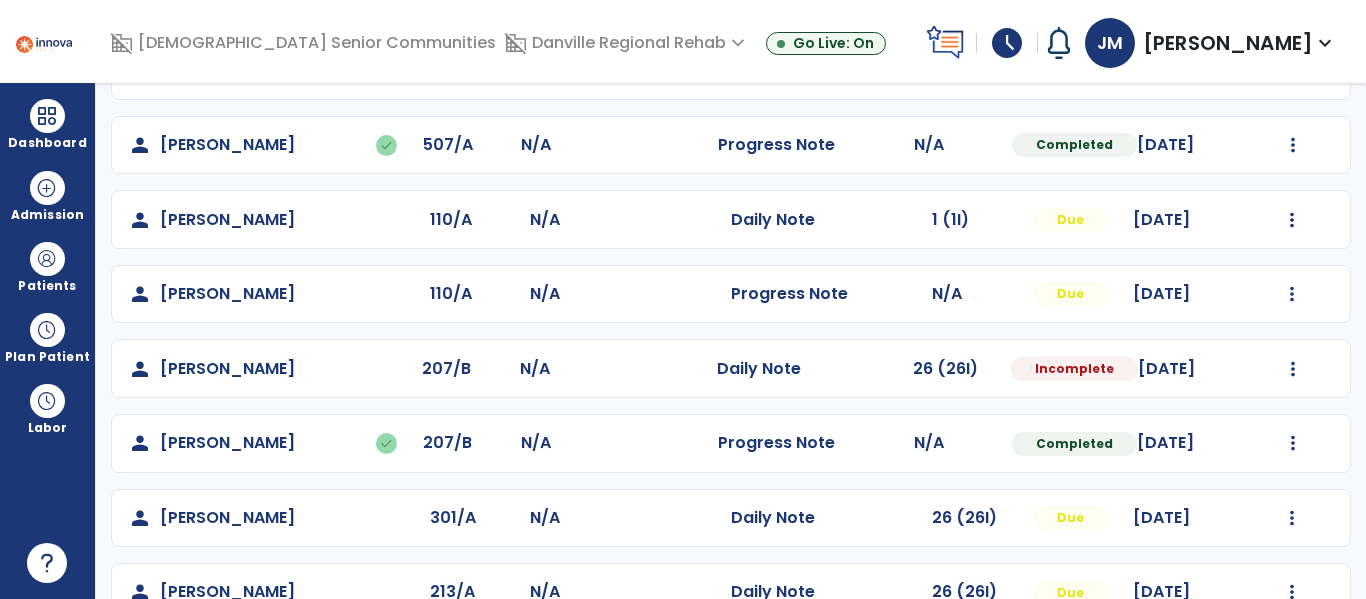 scroll, scrollTop: 751, scrollLeft: 0, axis: vertical 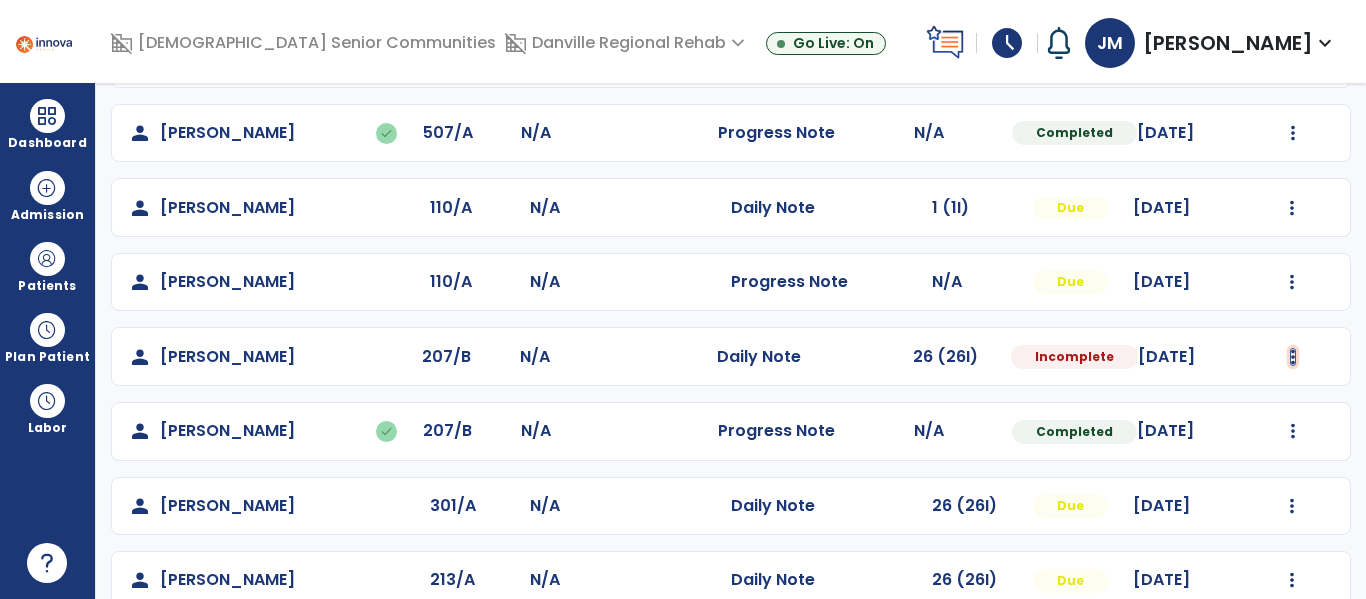 click at bounding box center [1293, -389] 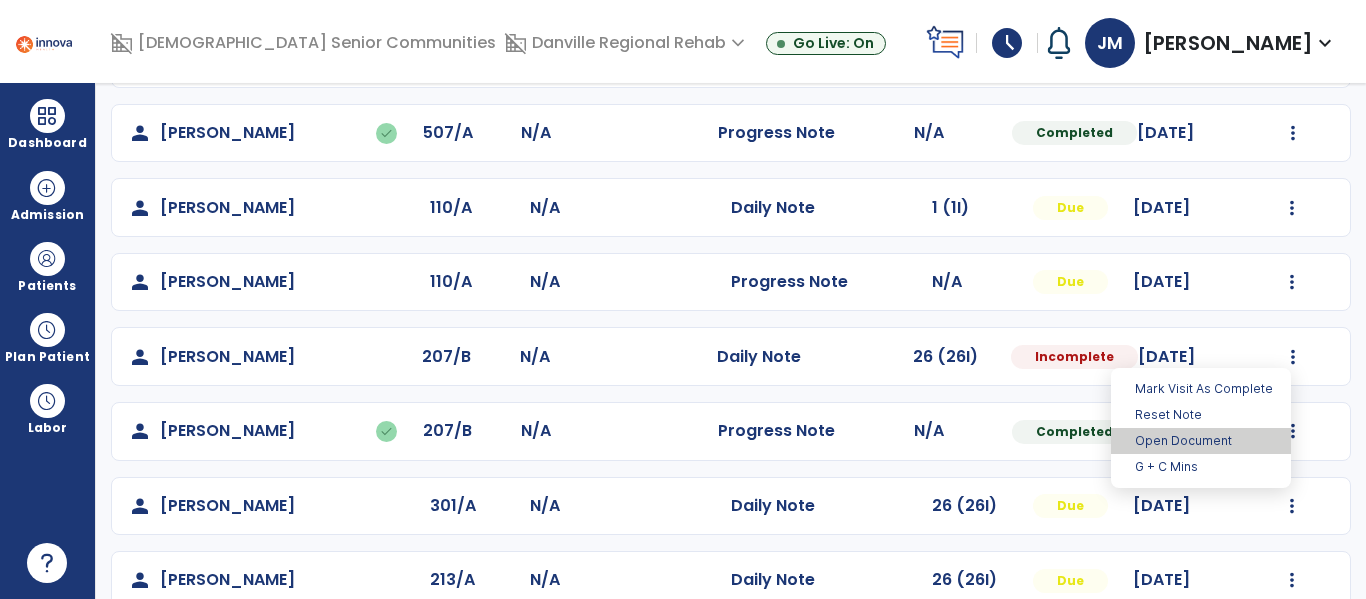 click on "Open Document" at bounding box center [1201, 441] 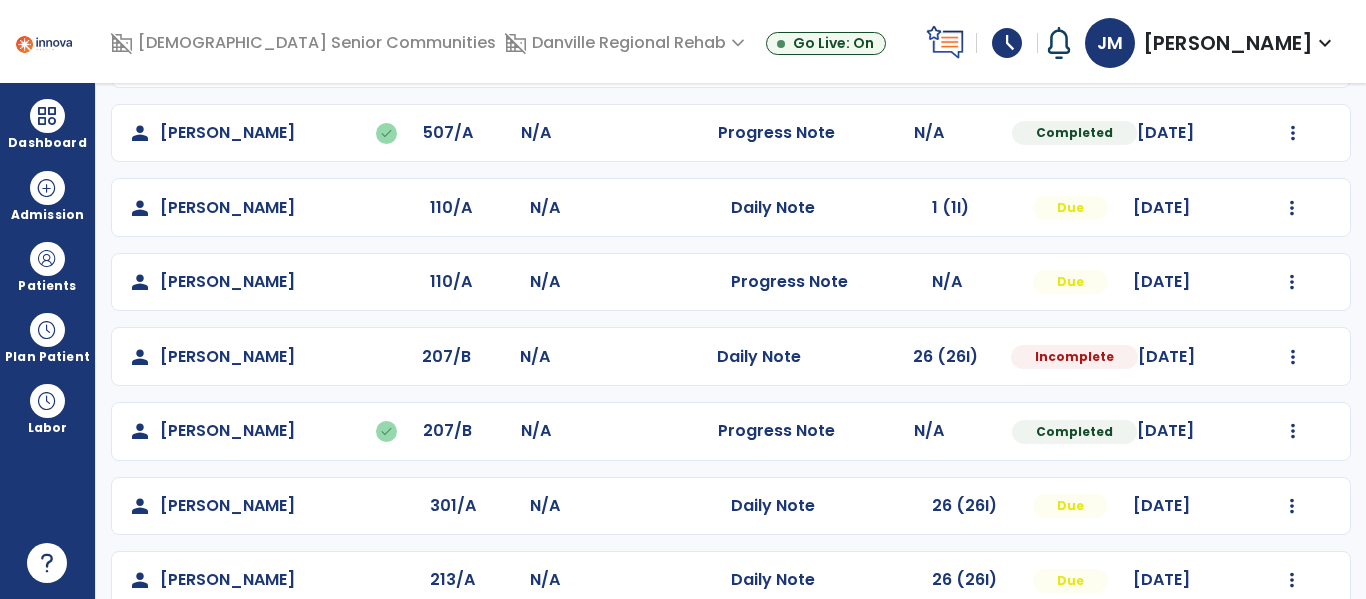 select on "*" 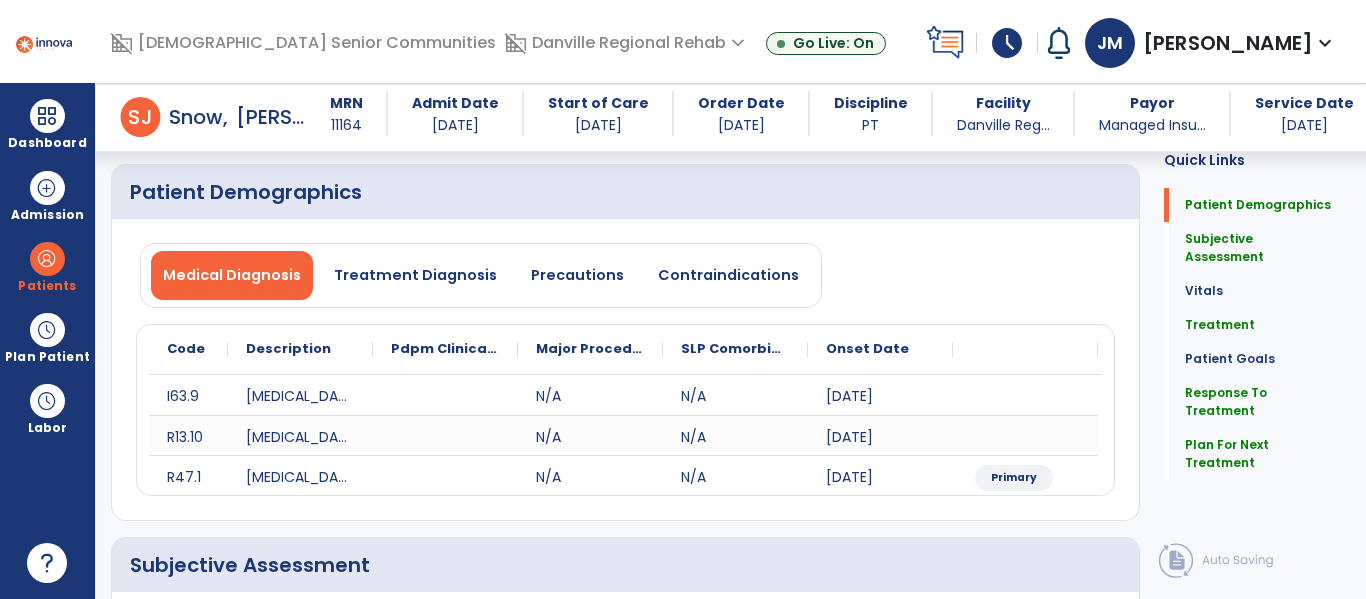 scroll, scrollTop: 0, scrollLeft: 0, axis: both 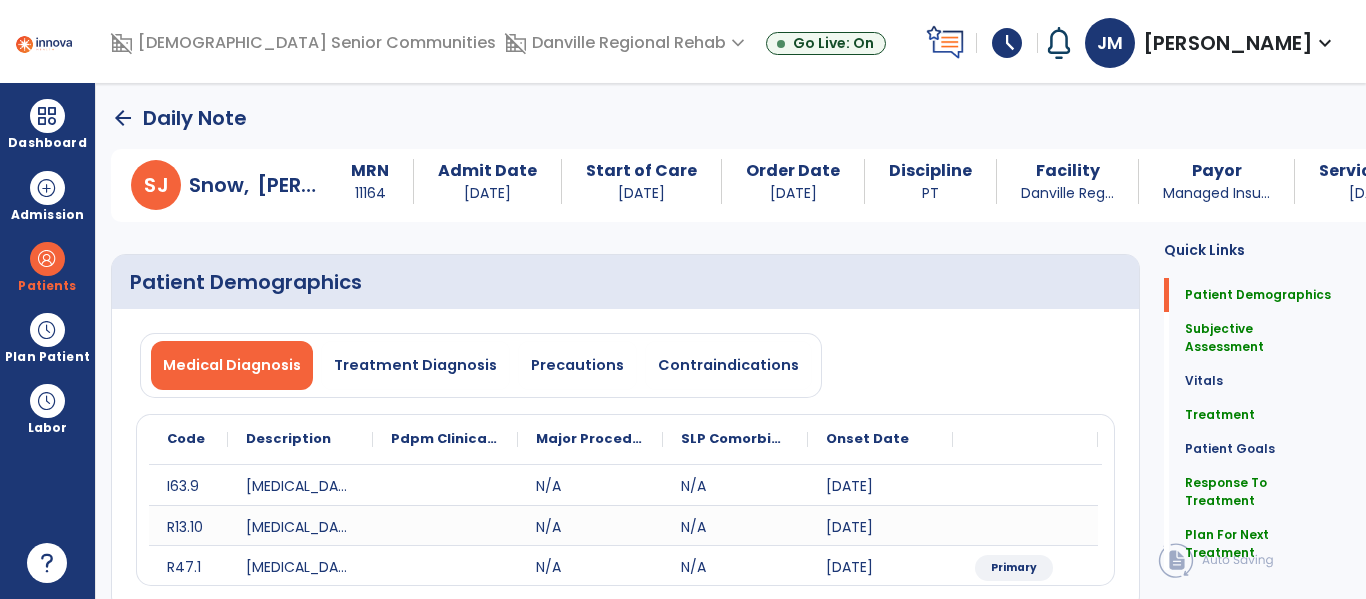 click on "arrow_back" 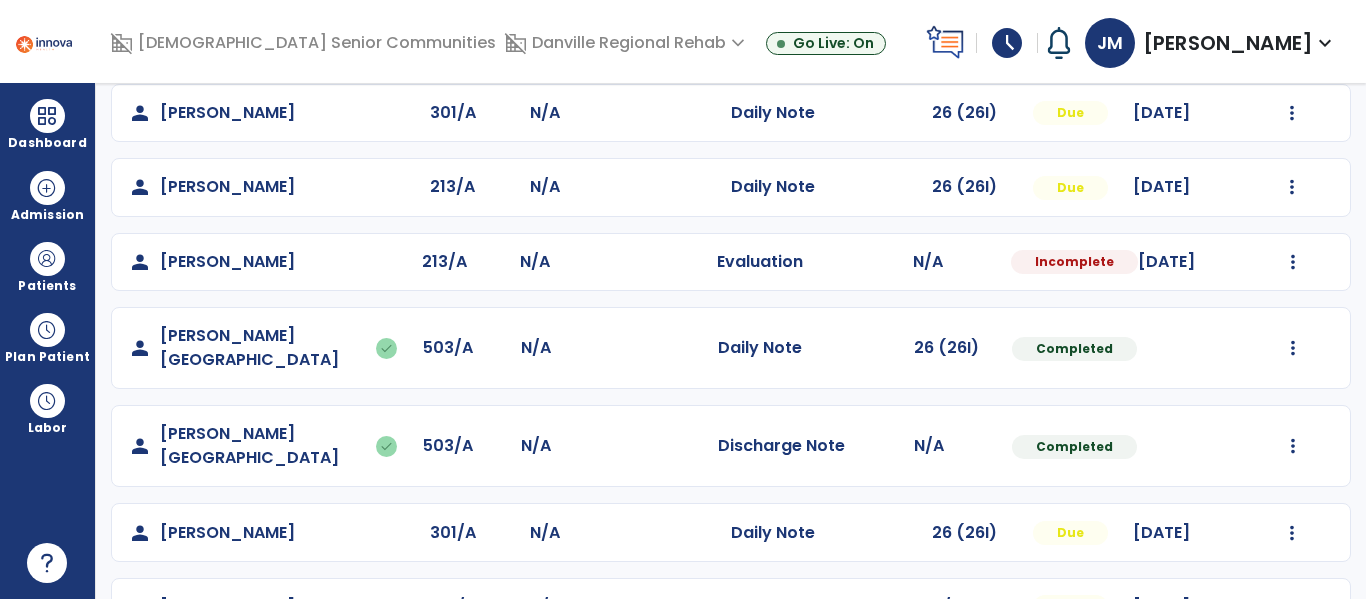 scroll, scrollTop: 1158, scrollLeft: 0, axis: vertical 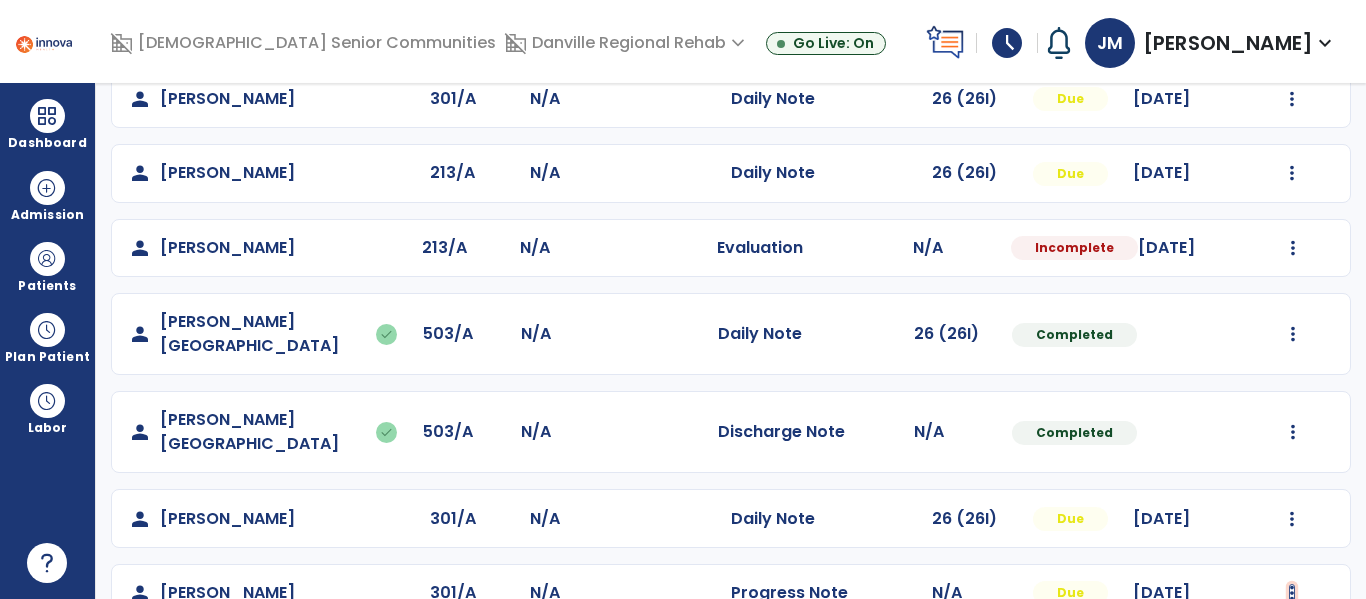 click at bounding box center (1293, -796) 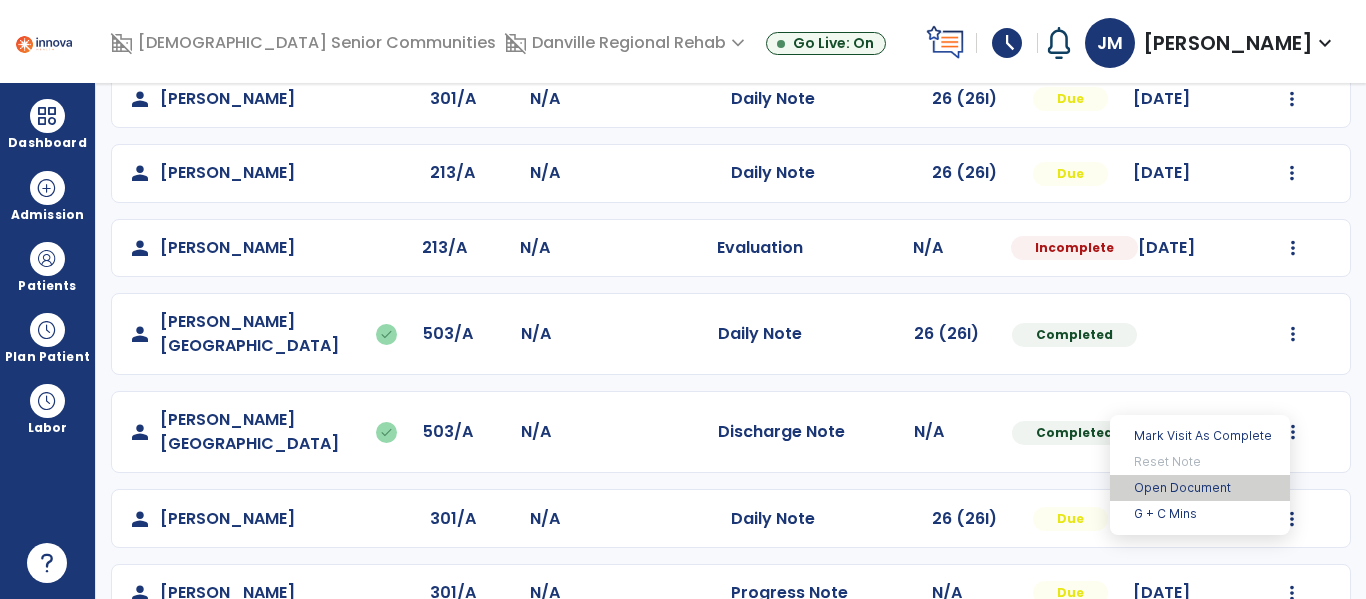 click on "Open Document" at bounding box center [1200, 488] 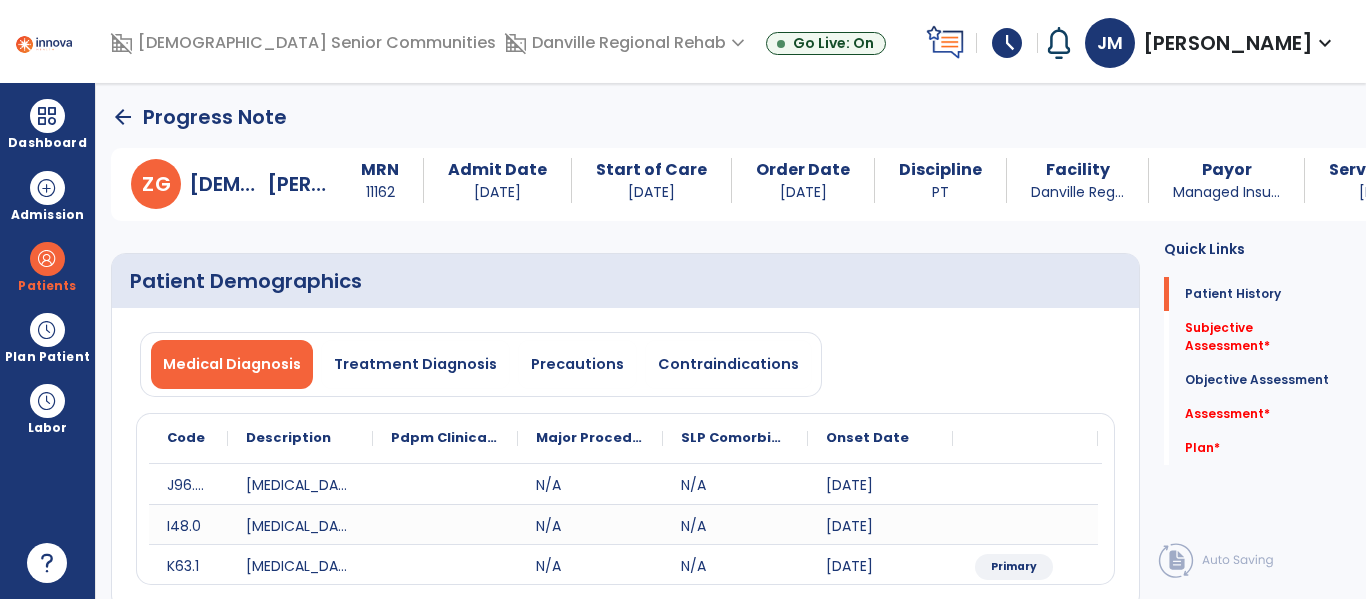 scroll, scrollTop: 0, scrollLeft: 0, axis: both 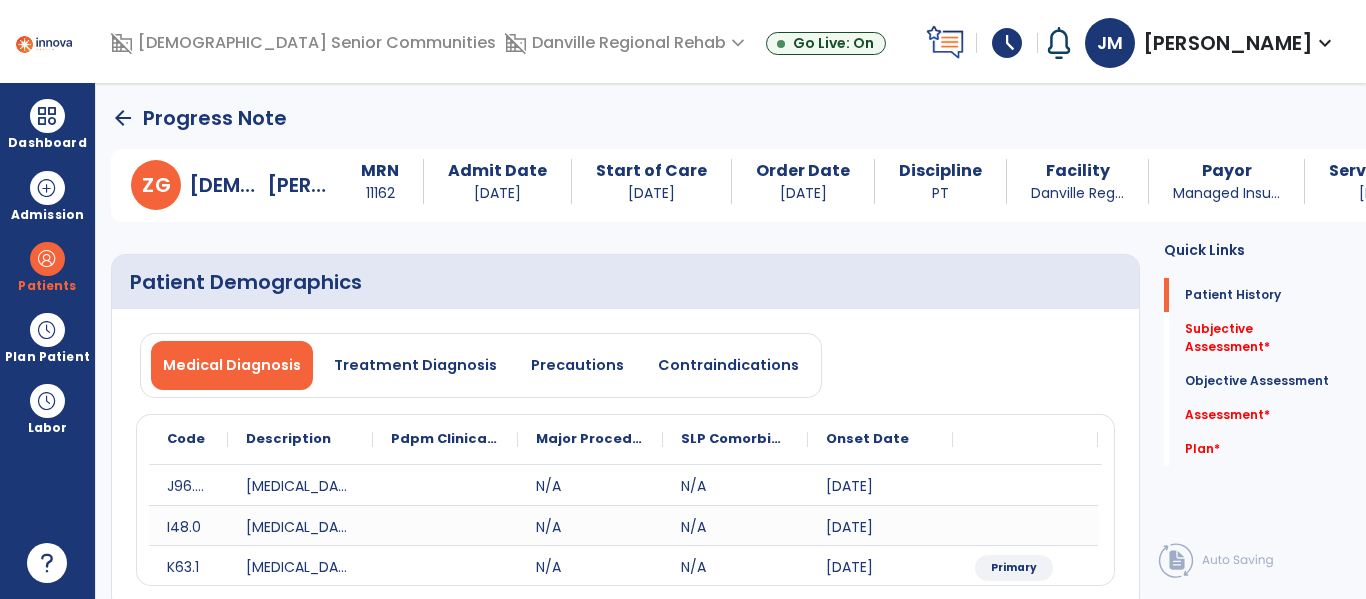 click on "arrow_back" 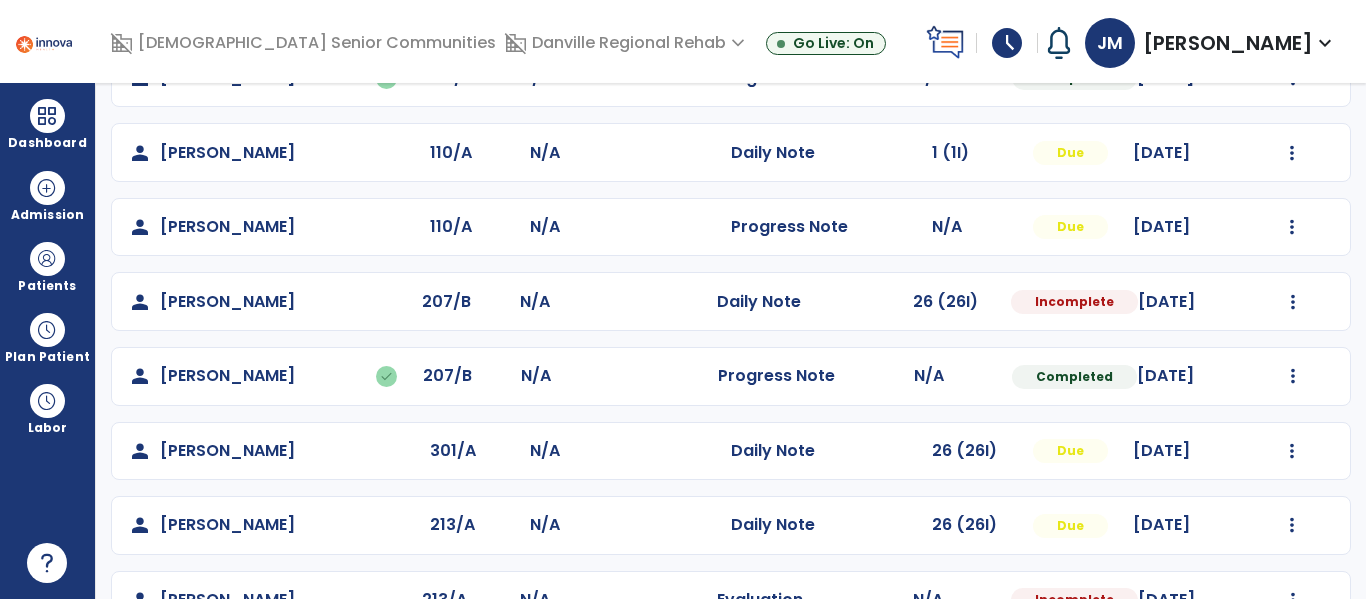 scroll, scrollTop: 812, scrollLeft: 0, axis: vertical 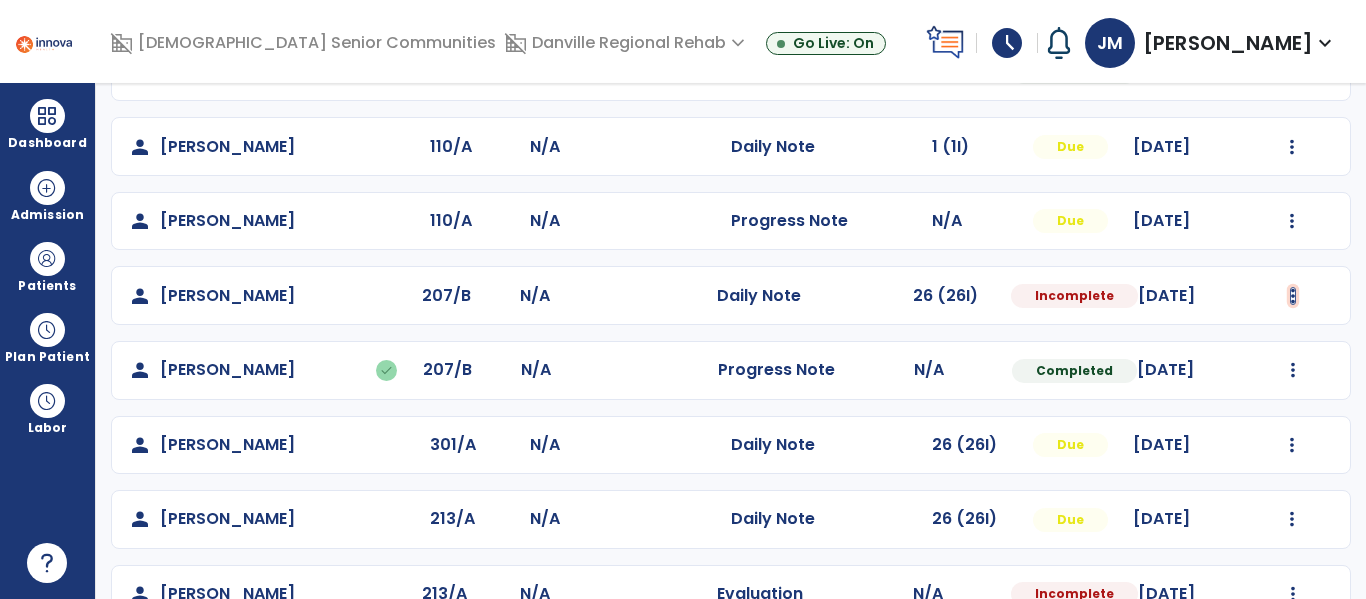 click at bounding box center [1293, -450] 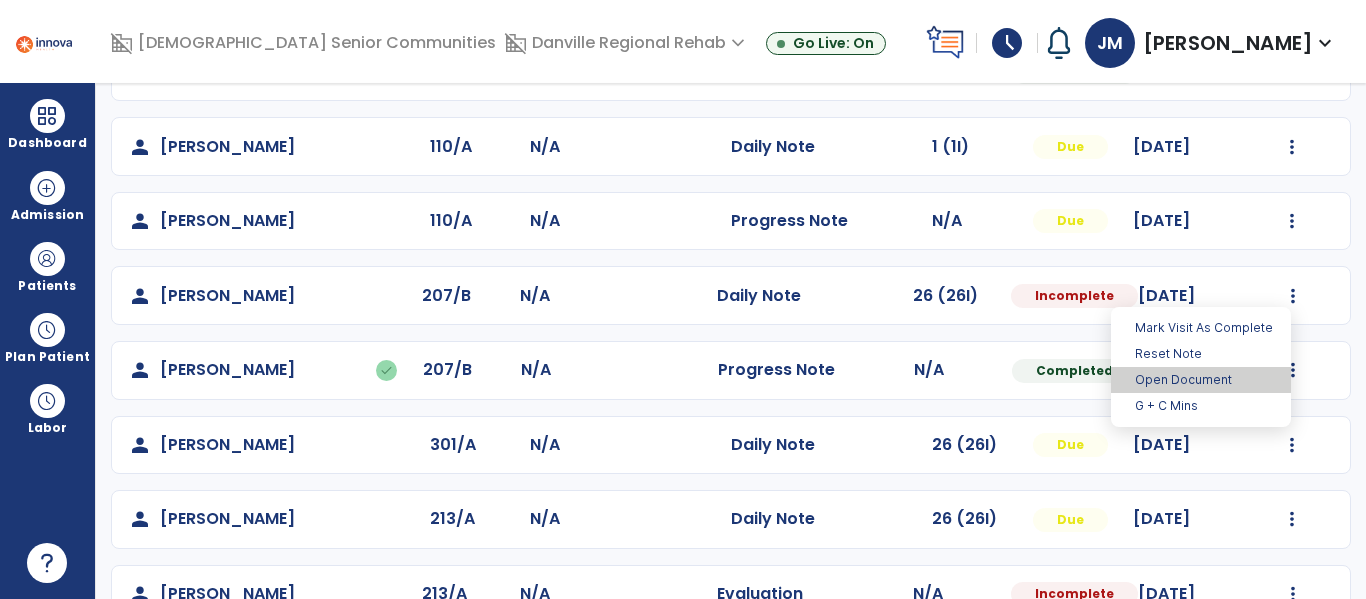 click on "Open Document" at bounding box center (1201, 380) 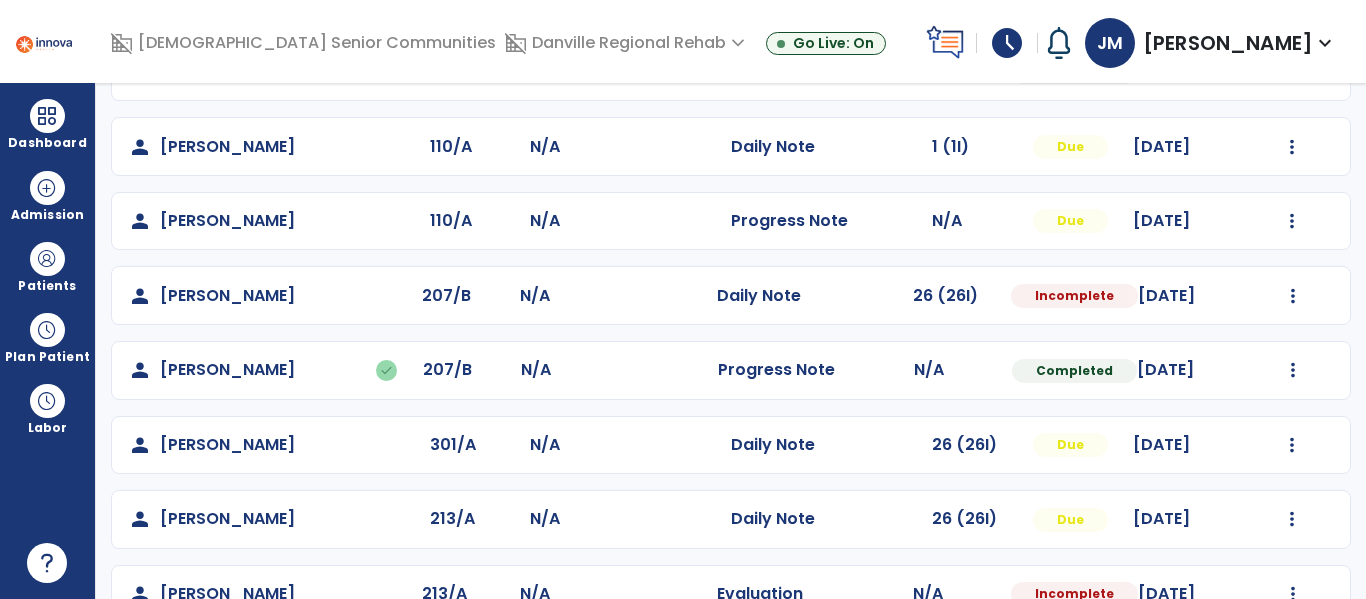 select on "*" 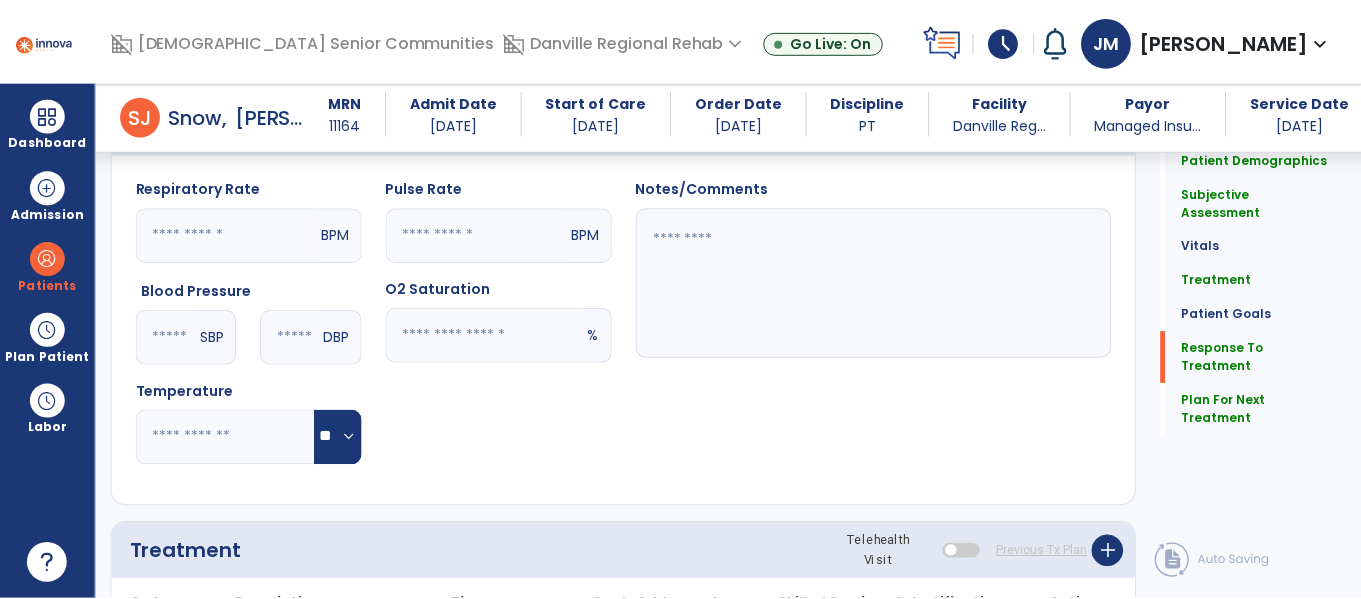 scroll, scrollTop: 2690, scrollLeft: 0, axis: vertical 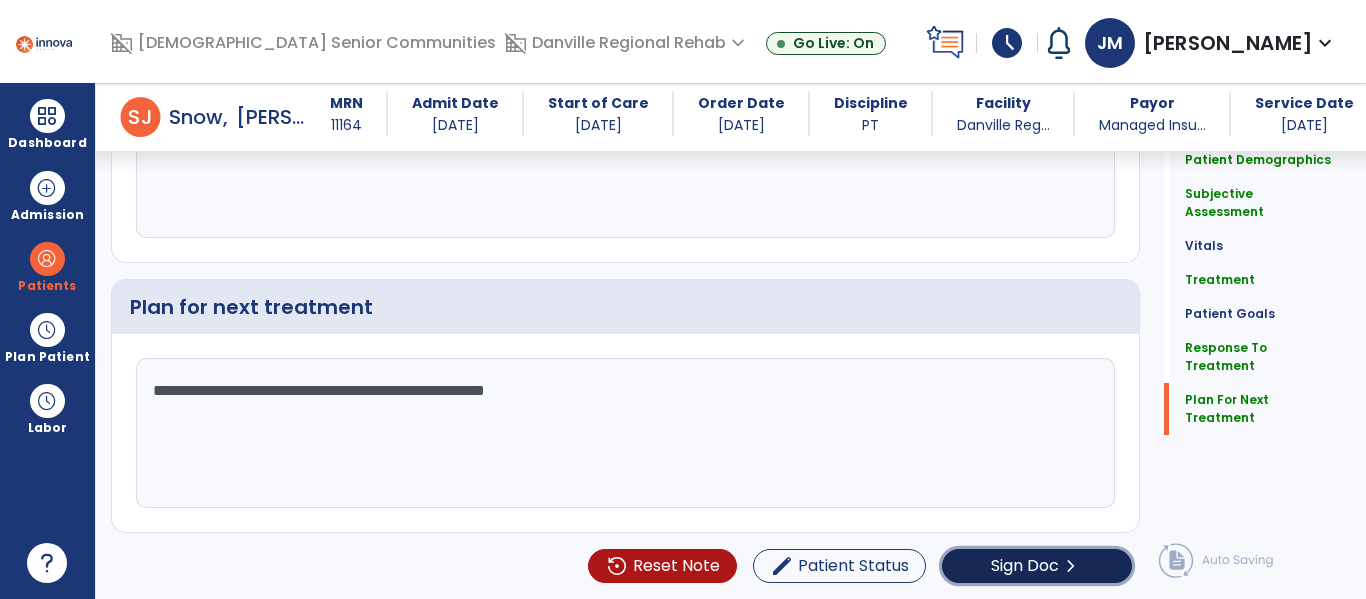 click on "chevron_right" 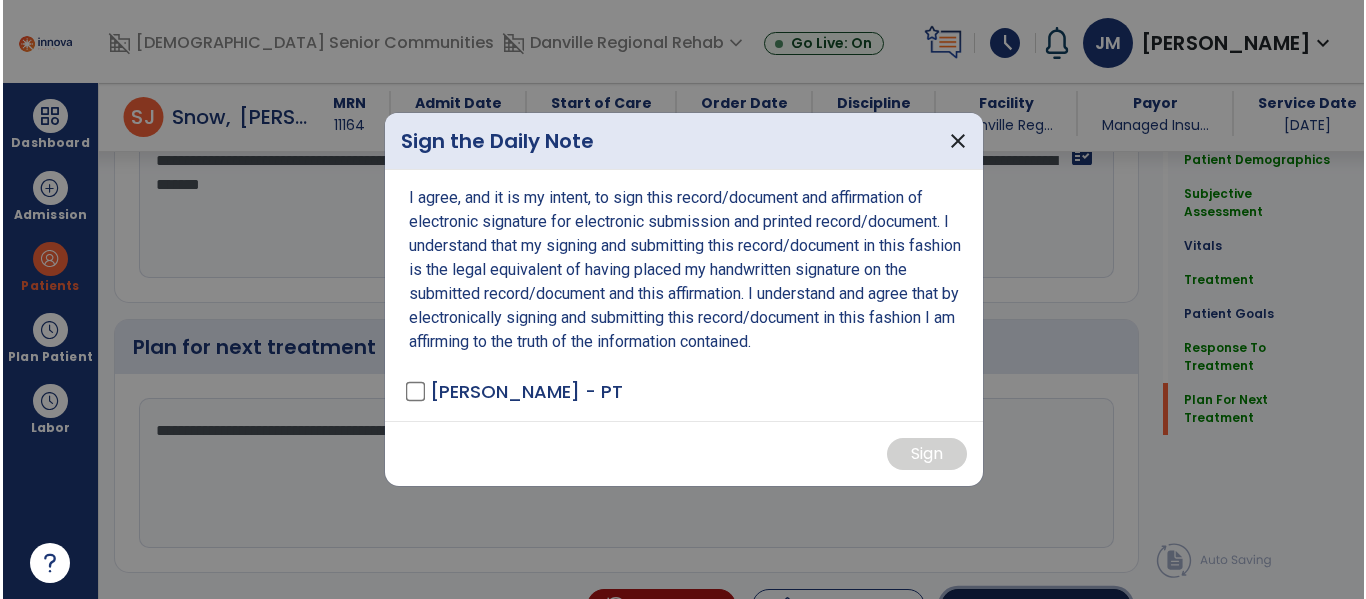 scroll, scrollTop: 2730, scrollLeft: 0, axis: vertical 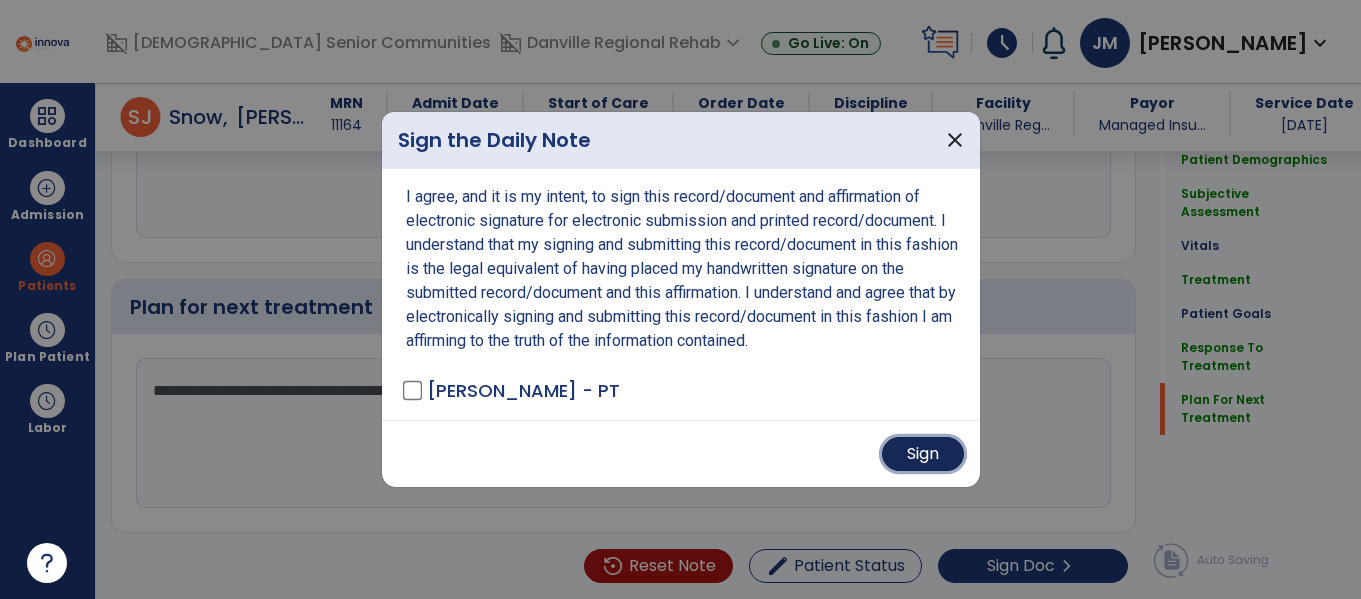 click on "Sign" at bounding box center [923, 454] 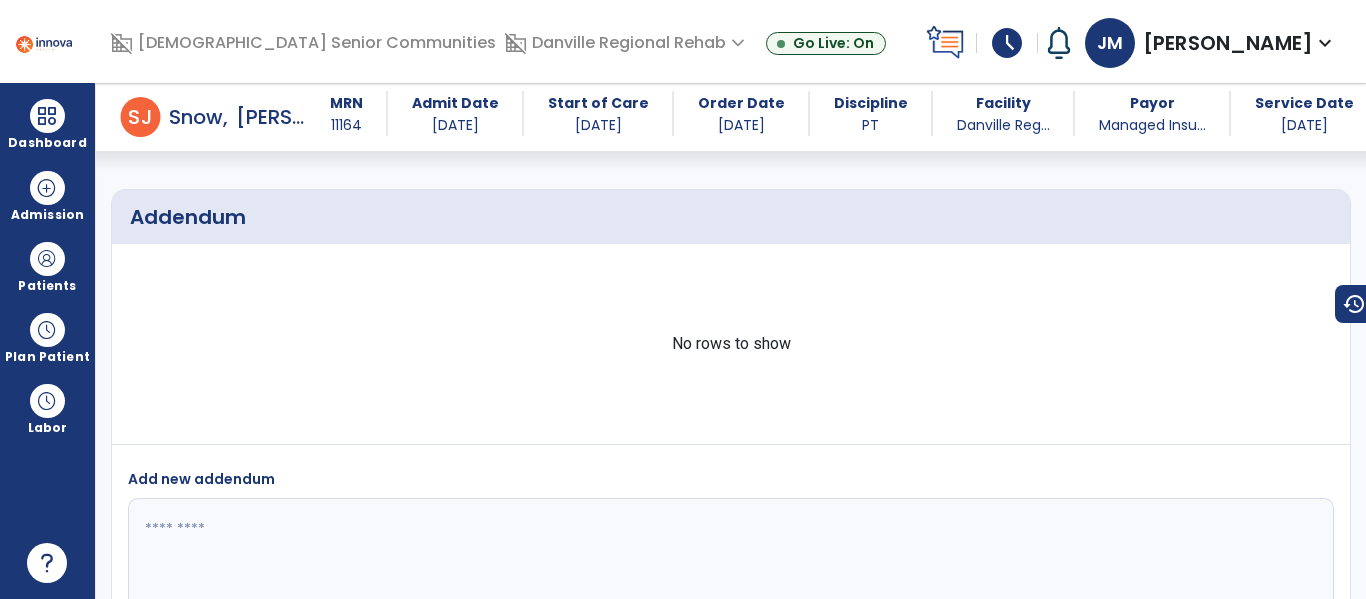 scroll, scrollTop: 3598, scrollLeft: 0, axis: vertical 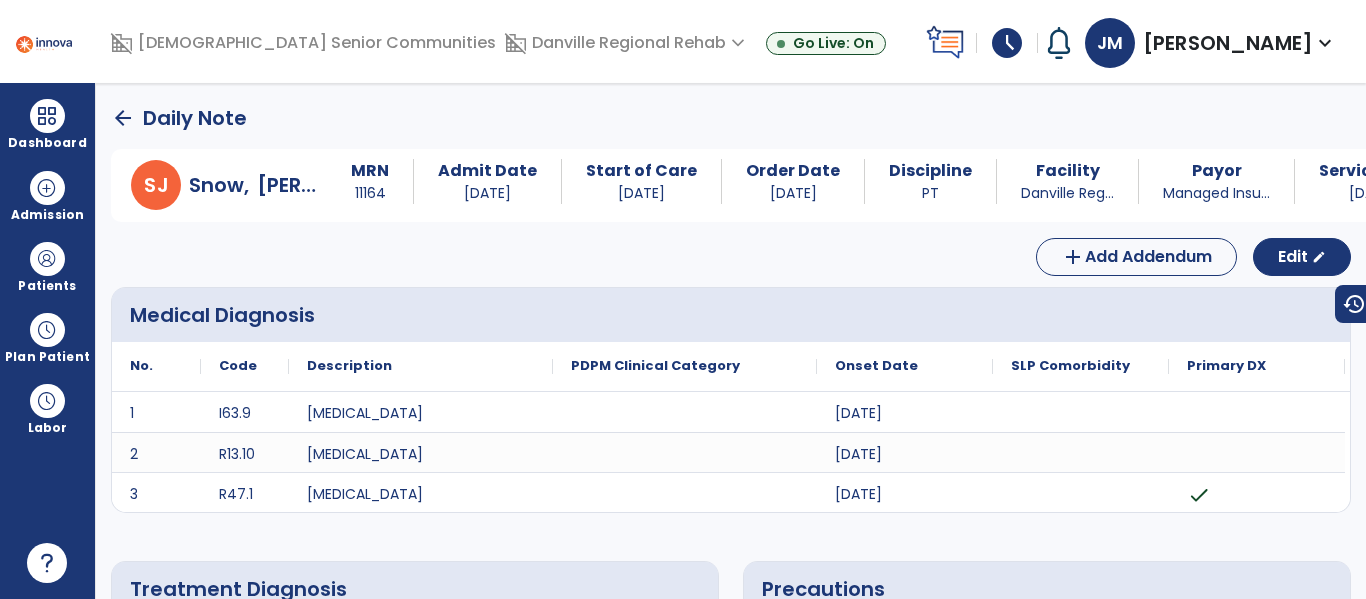 click on "arrow_back" 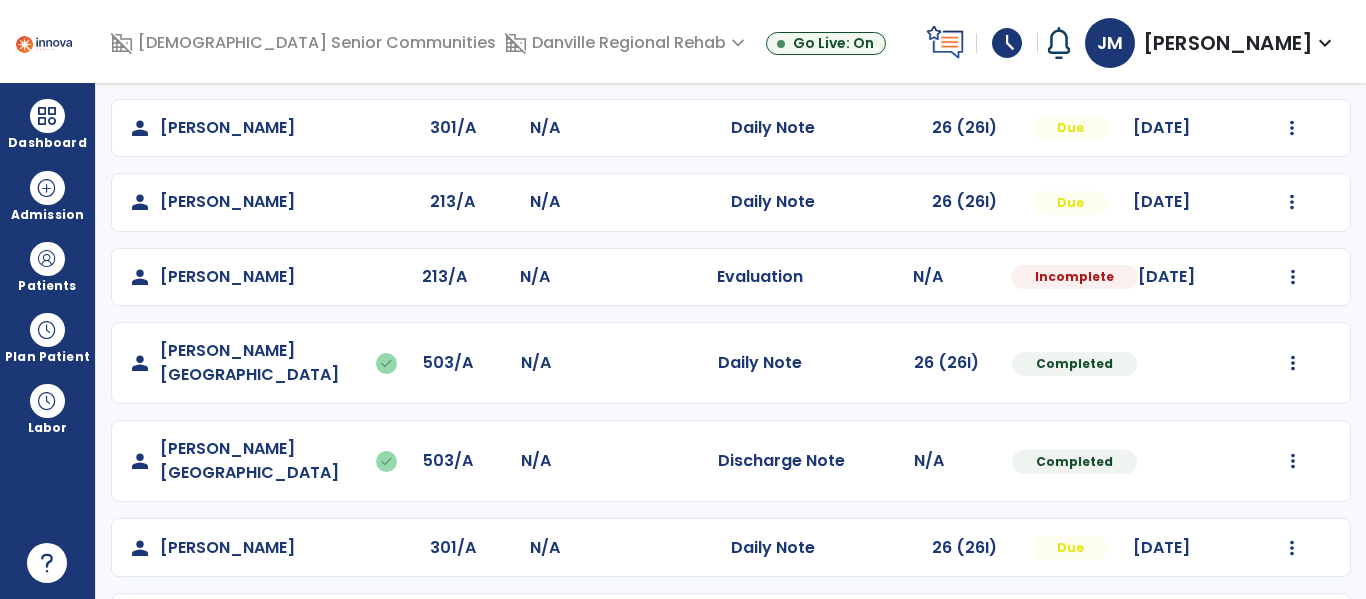 scroll, scrollTop: 1158, scrollLeft: 0, axis: vertical 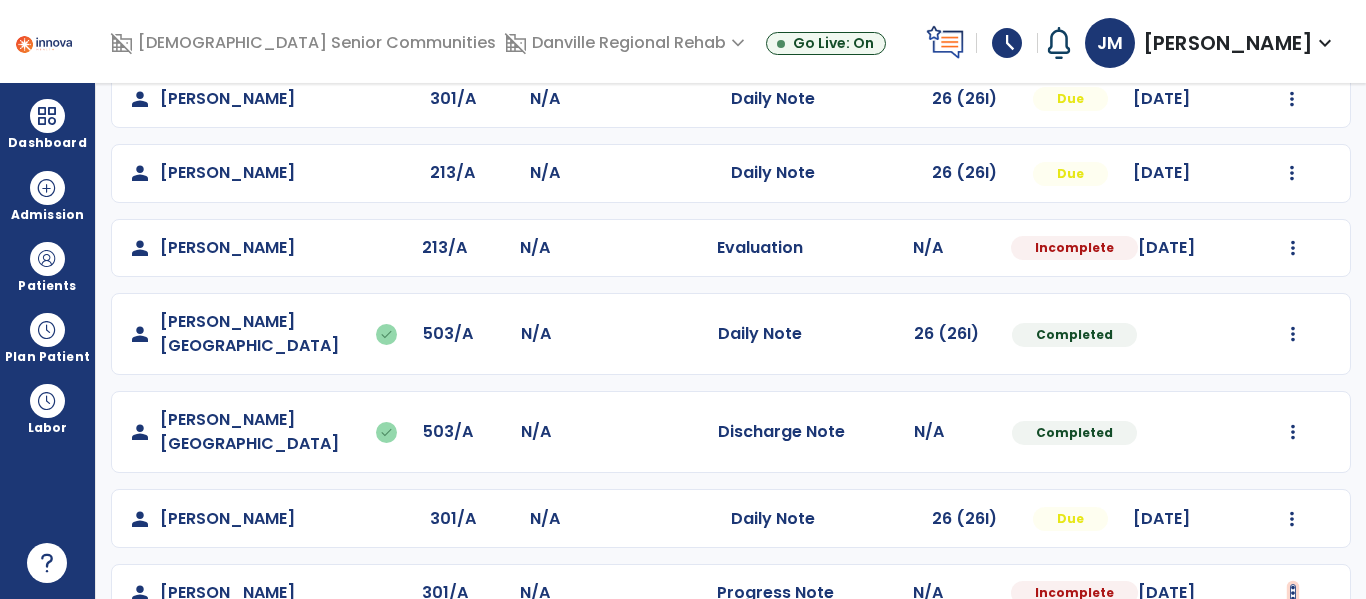 click at bounding box center [1293, -796] 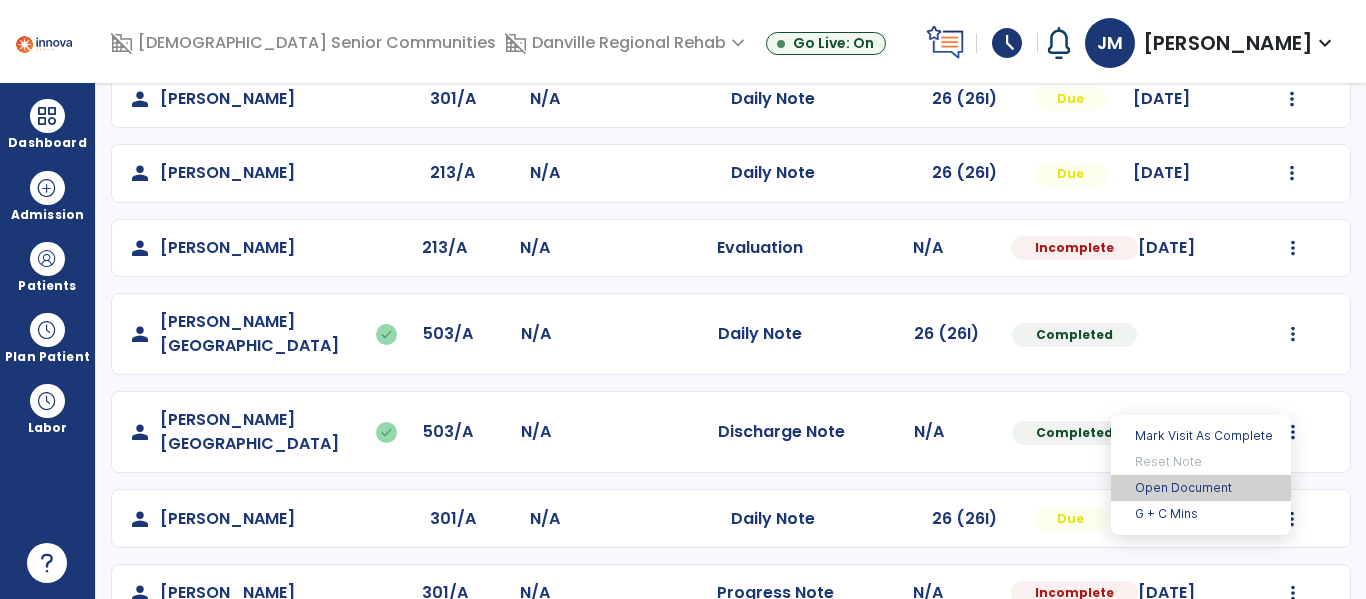 click on "Open Document" at bounding box center [1201, 488] 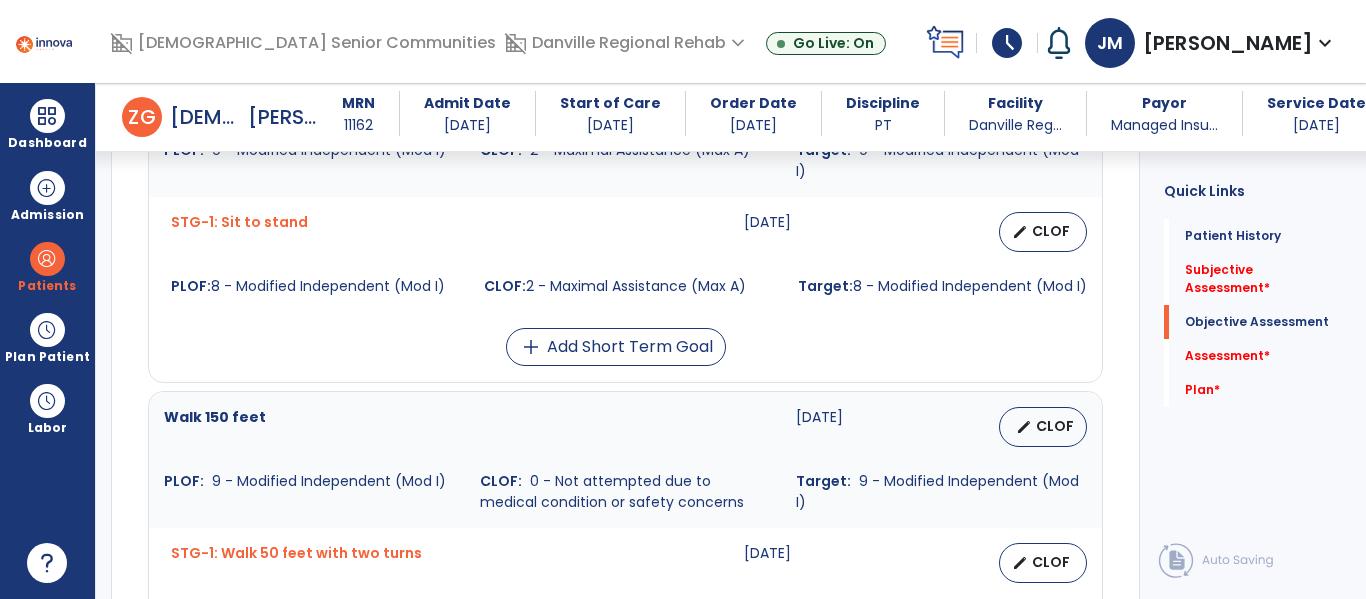 scroll, scrollTop: 0, scrollLeft: 0, axis: both 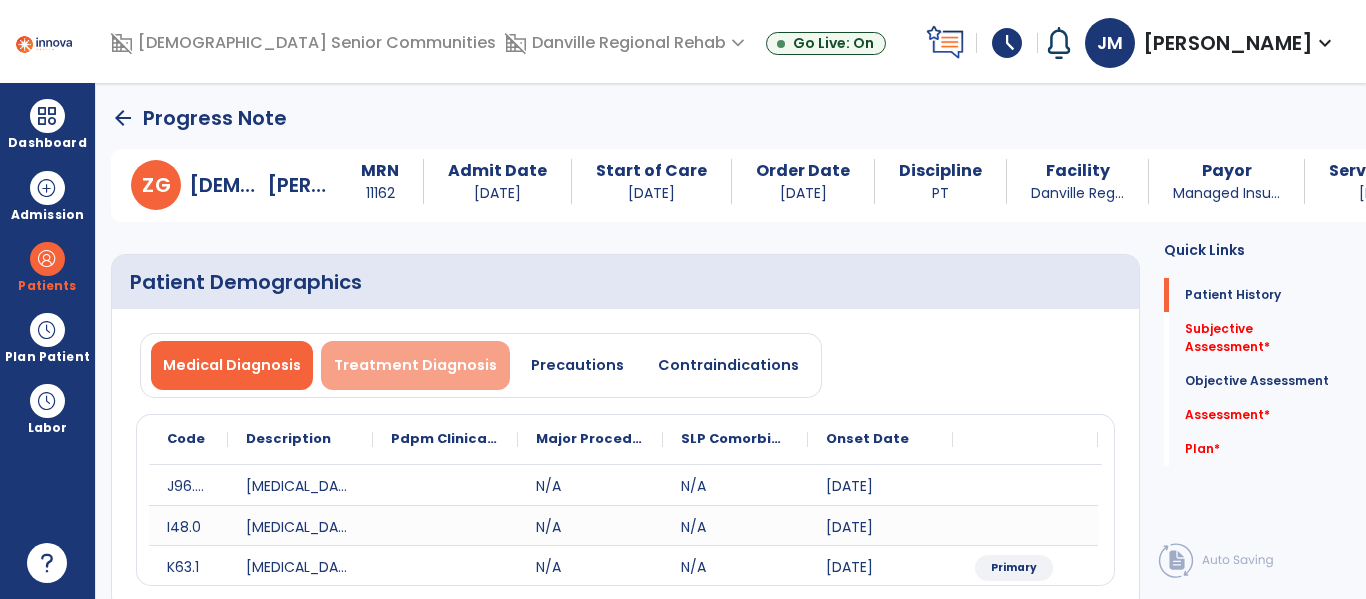 click on "Treatment Diagnosis" at bounding box center (415, 365) 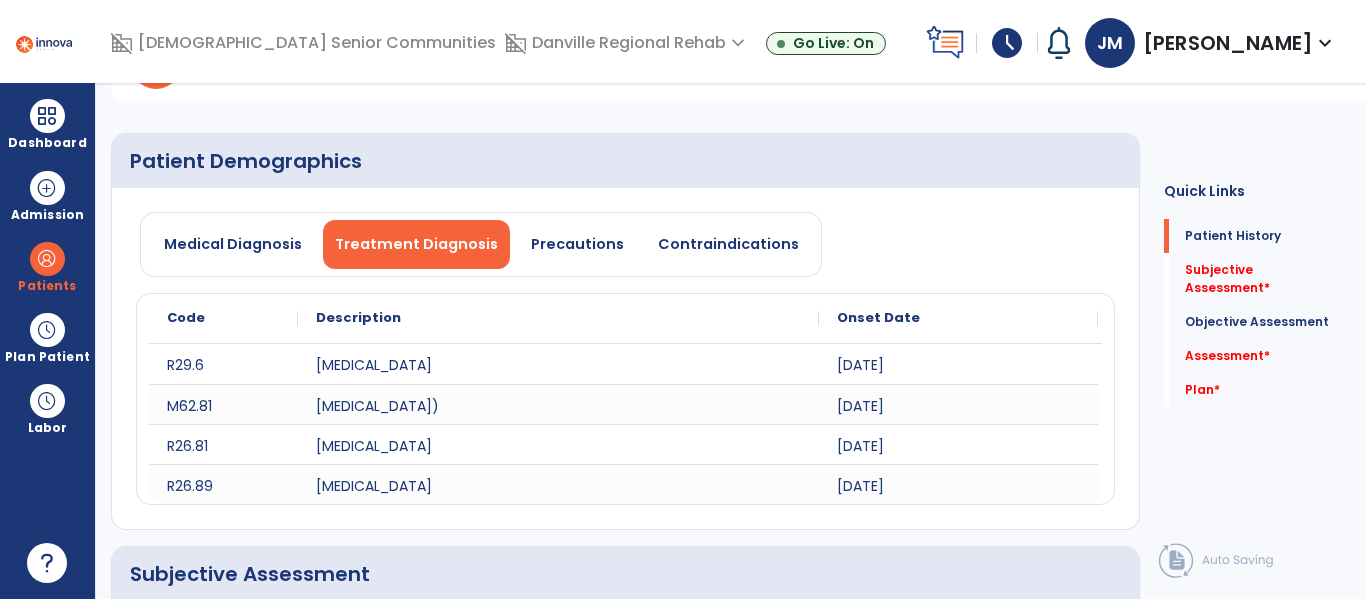 scroll, scrollTop: 0, scrollLeft: 0, axis: both 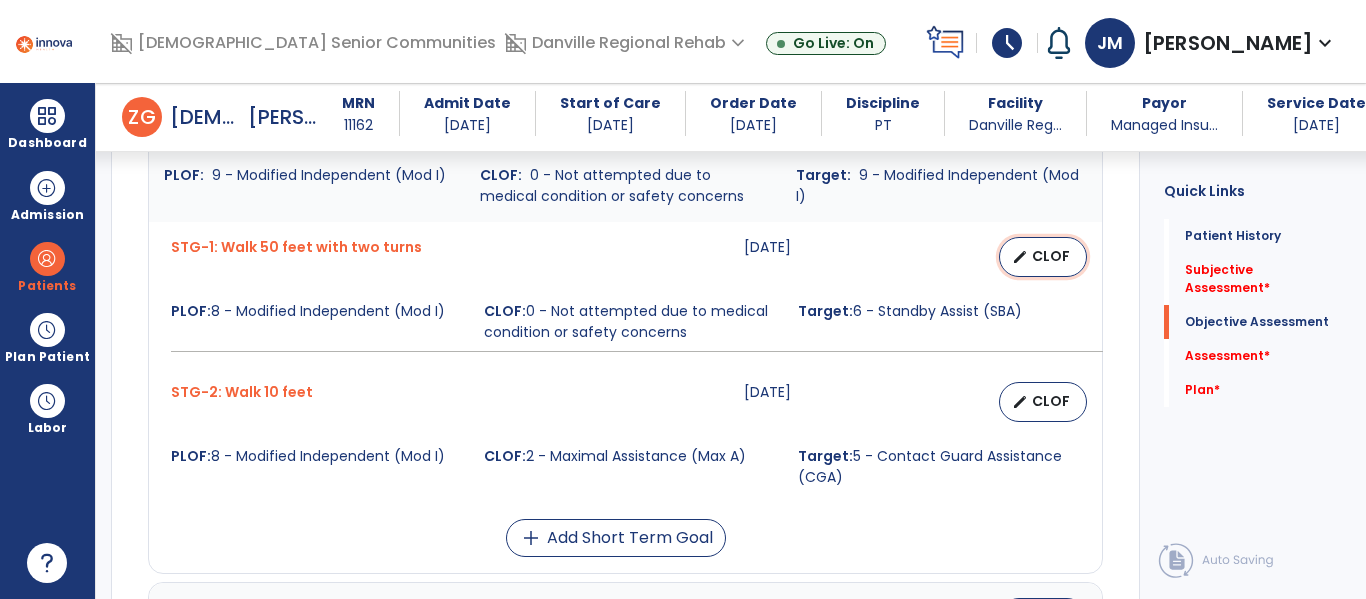 click on "CLOF" at bounding box center (1051, 256) 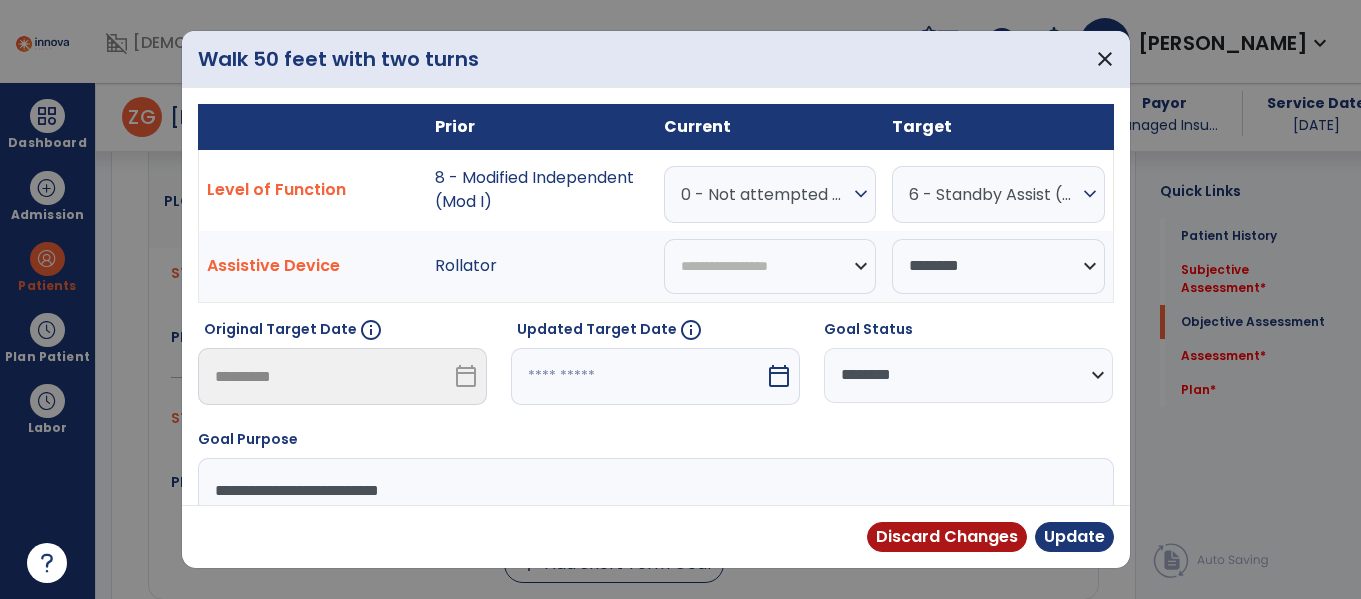 scroll, scrollTop: 1317, scrollLeft: 0, axis: vertical 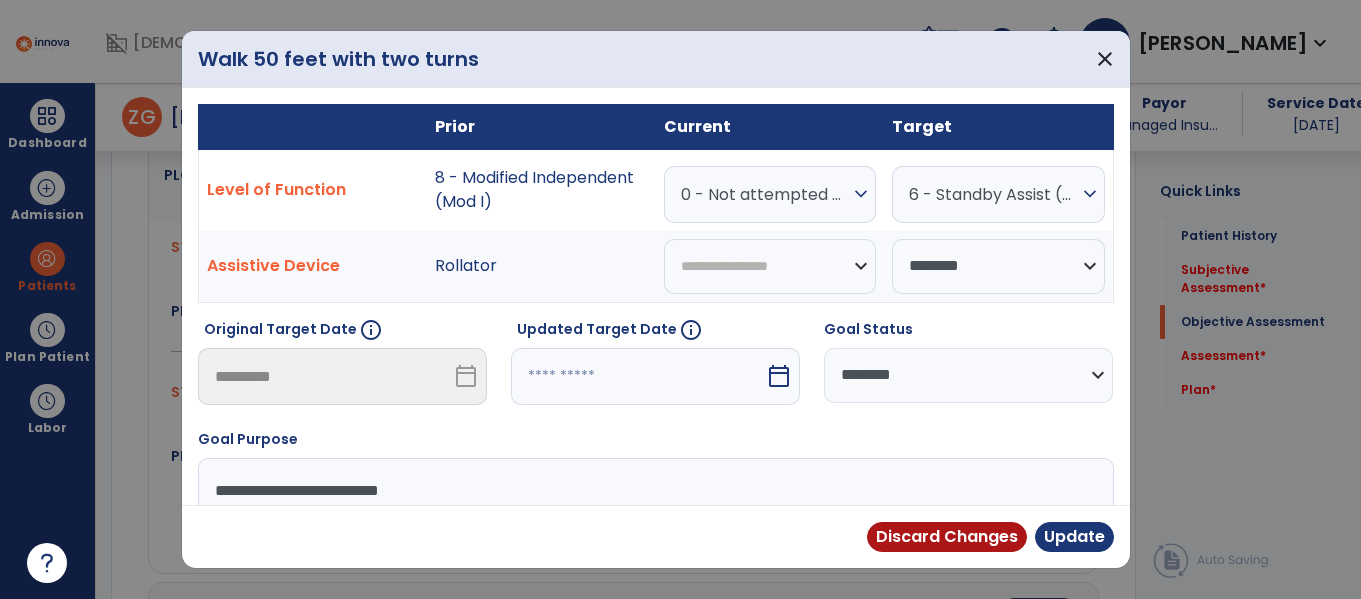 click on "0 - Not attempted due to medical condition or safety concerns" at bounding box center (765, 194) 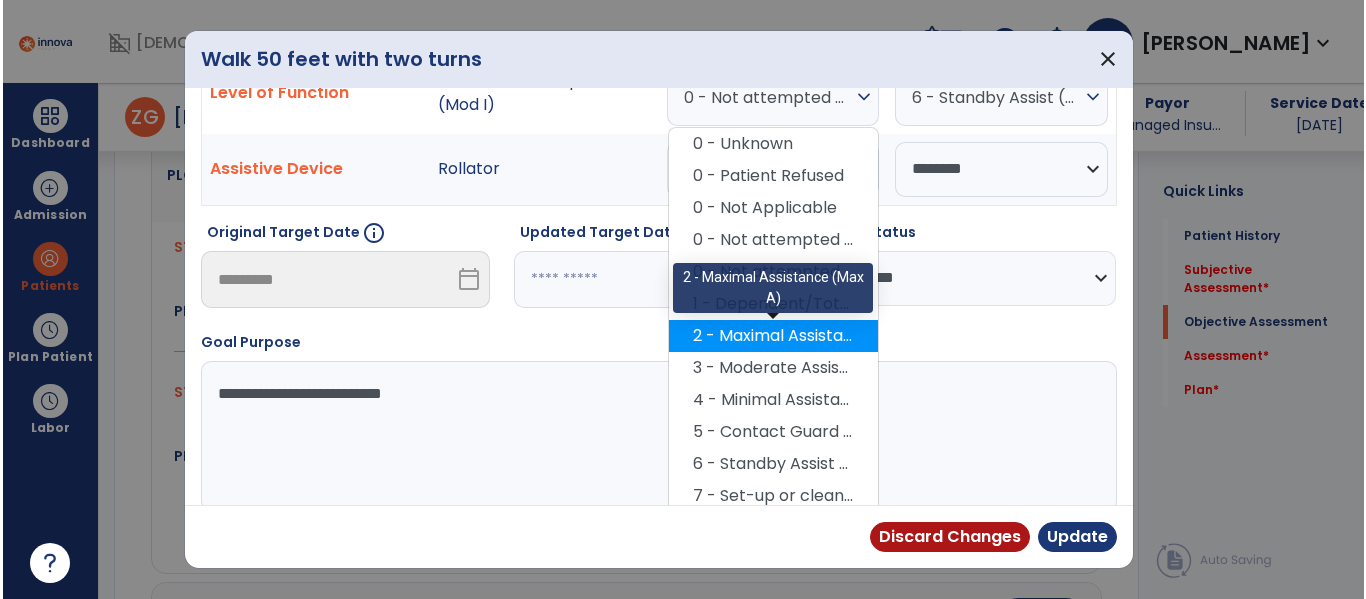 scroll, scrollTop: 100, scrollLeft: 0, axis: vertical 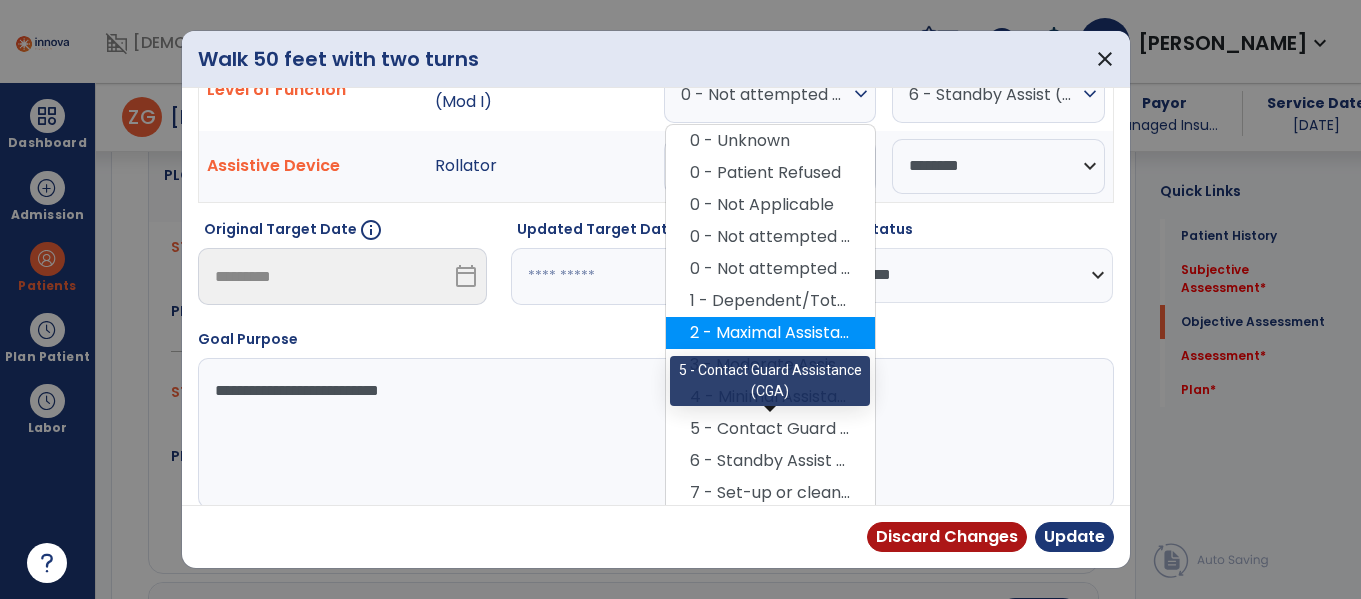 click on "5 - Contact Guard Assistance (CGA)" at bounding box center [770, 429] 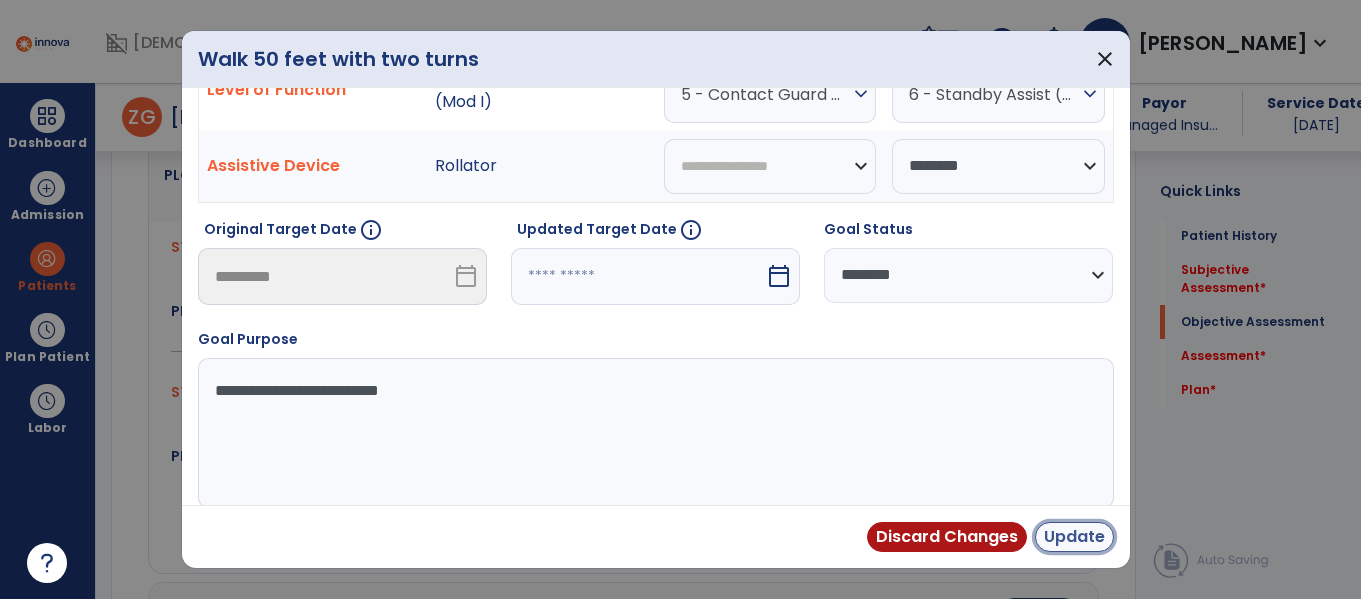 click on "Update" at bounding box center [1074, 537] 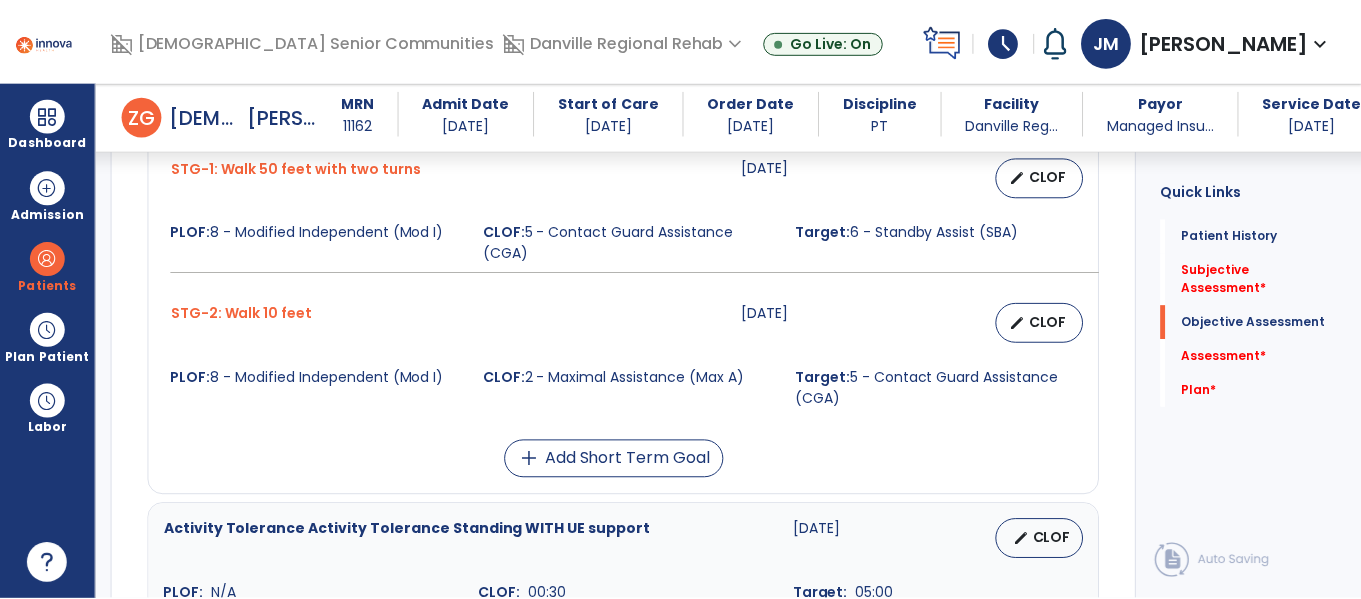 scroll, scrollTop: 1371, scrollLeft: 0, axis: vertical 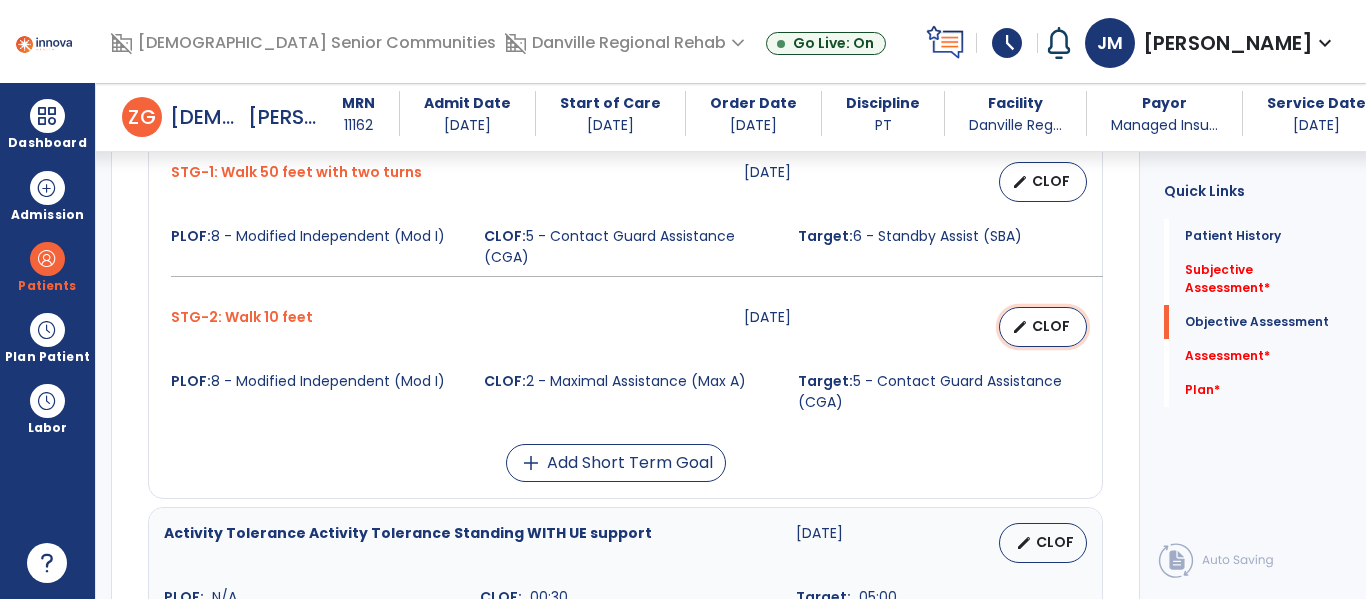 click on "edit   CLOF" at bounding box center (1043, 327) 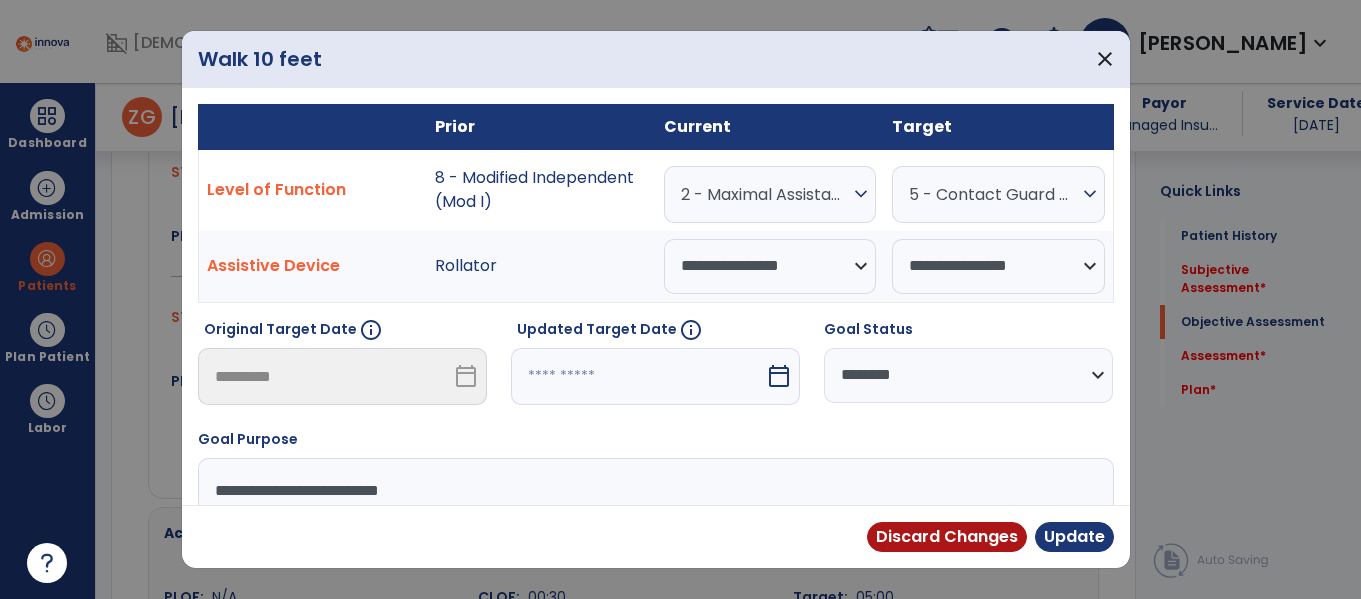 scroll, scrollTop: 1392, scrollLeft: 0, axis: vertical 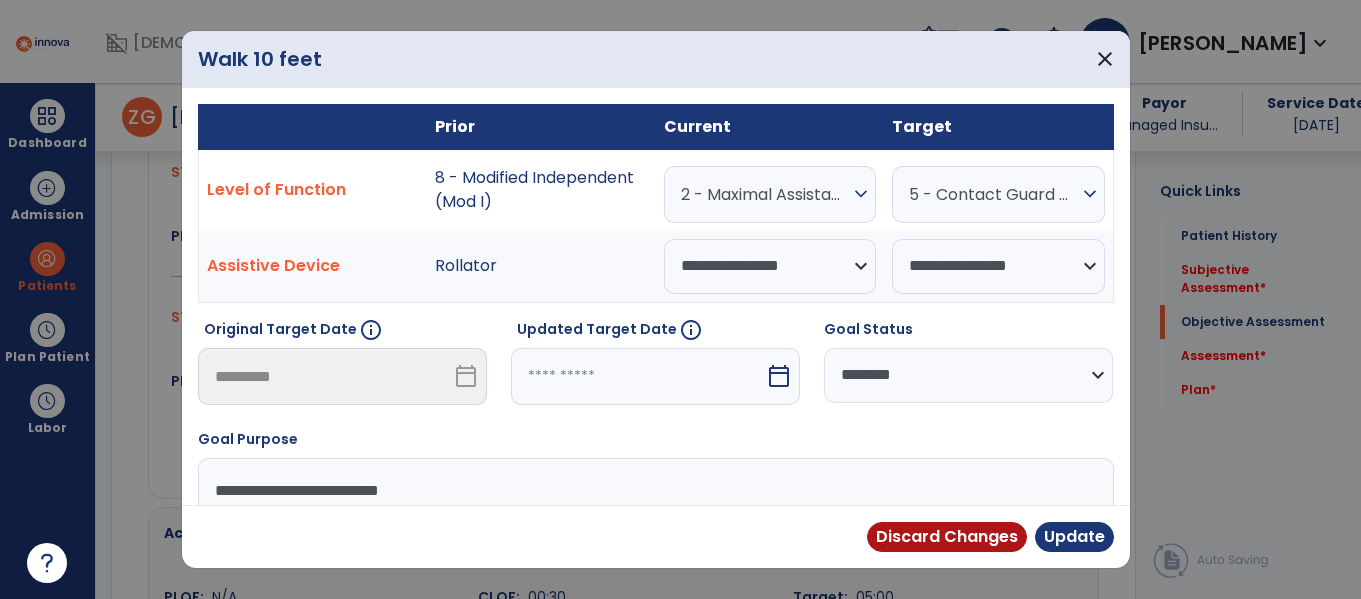 click on "2 - Maximal Assistance (Max A)" at bounding box center [765, 194] 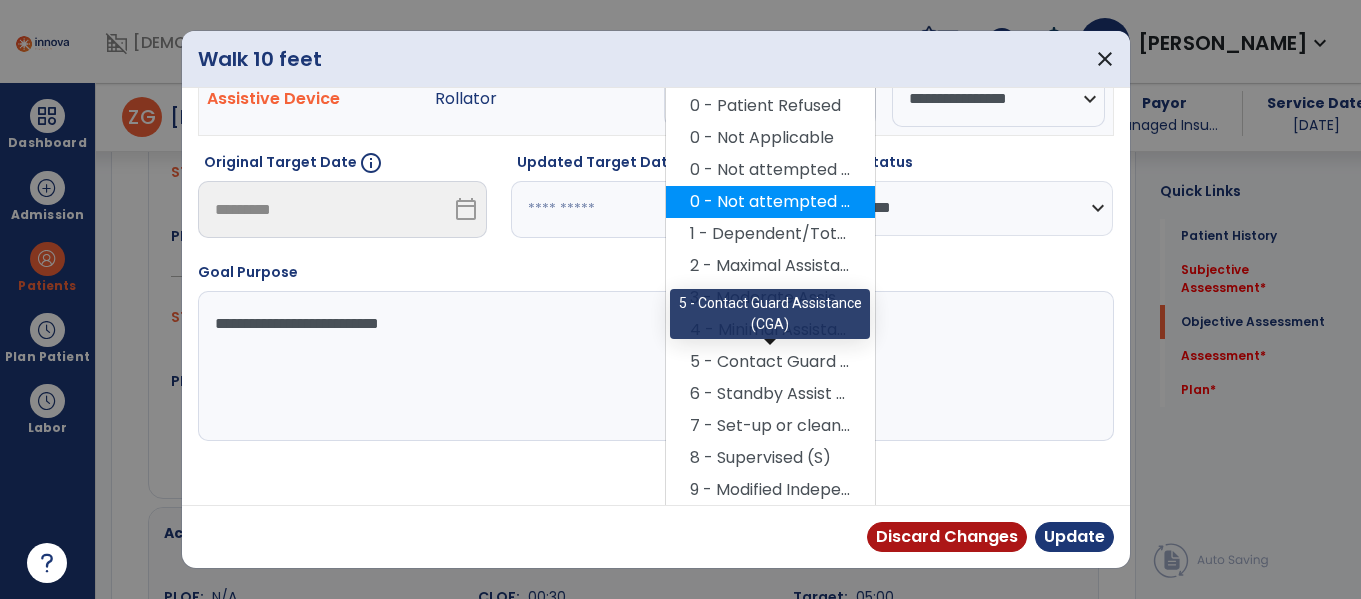 click on "5 - Contact Guard Assistance (CGA)" at bounding box center (770, 362) 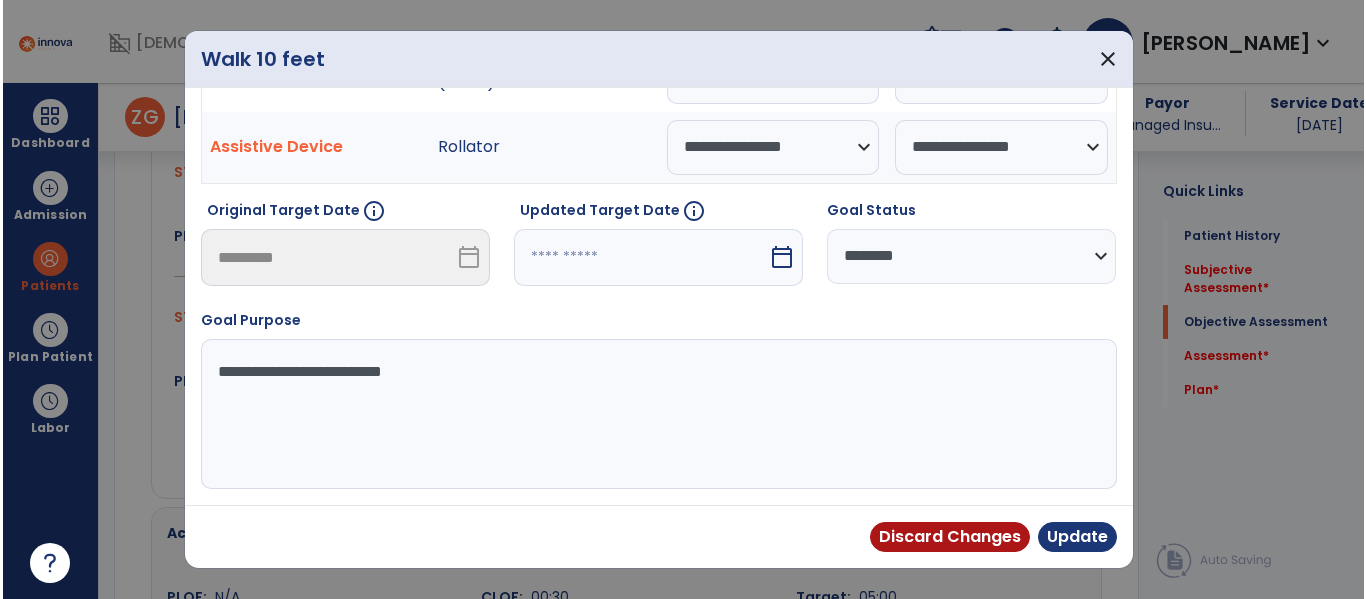 scroll, scrollTop: 119, scrollLeft: 0, axis: vertical 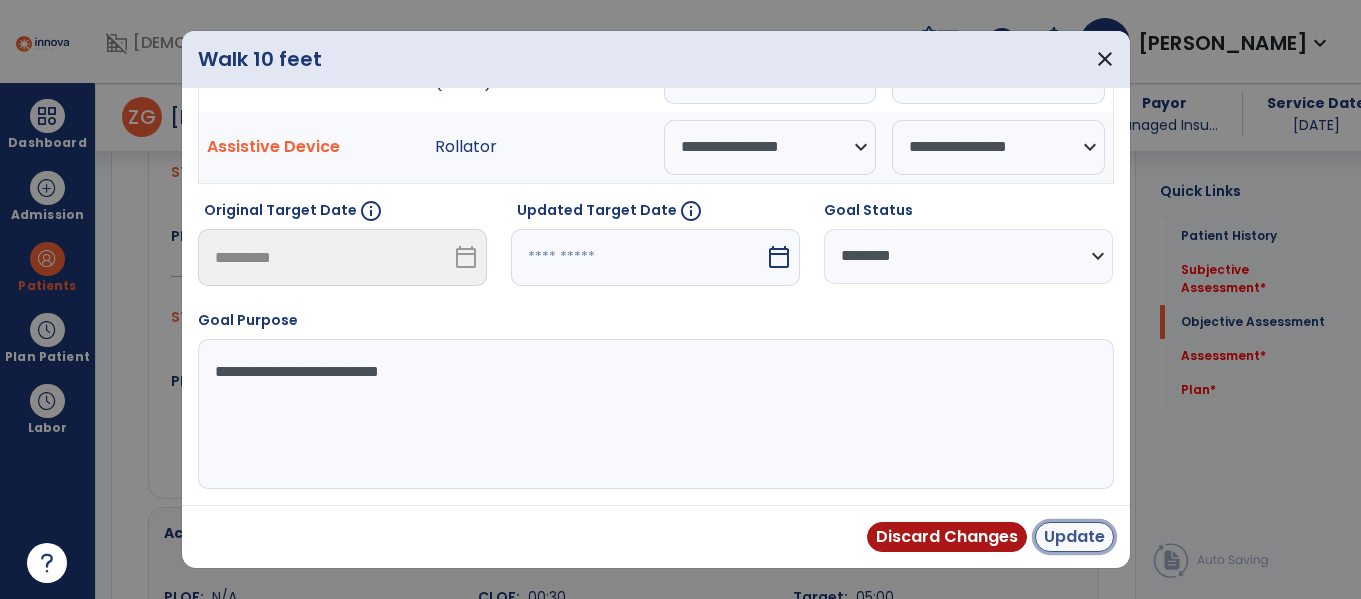 click on "Update" at bounding box center [1074, 537] 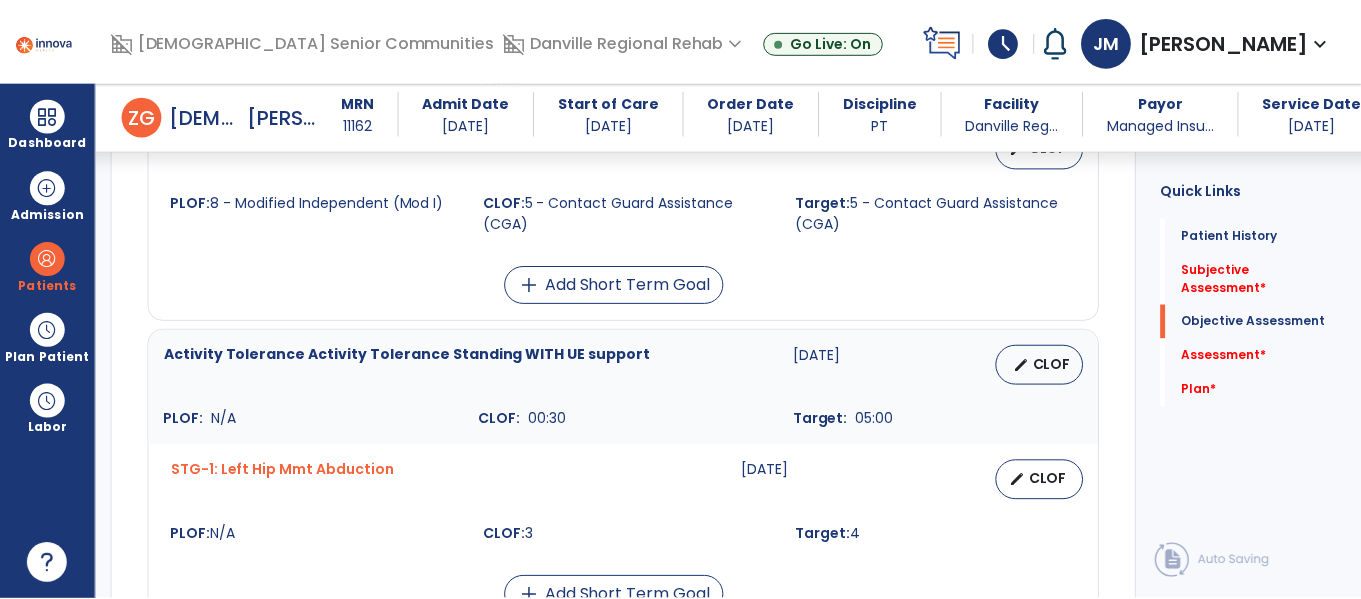 scroll, scrollTop: 1550, scrollLeft: 0, axis: vertical 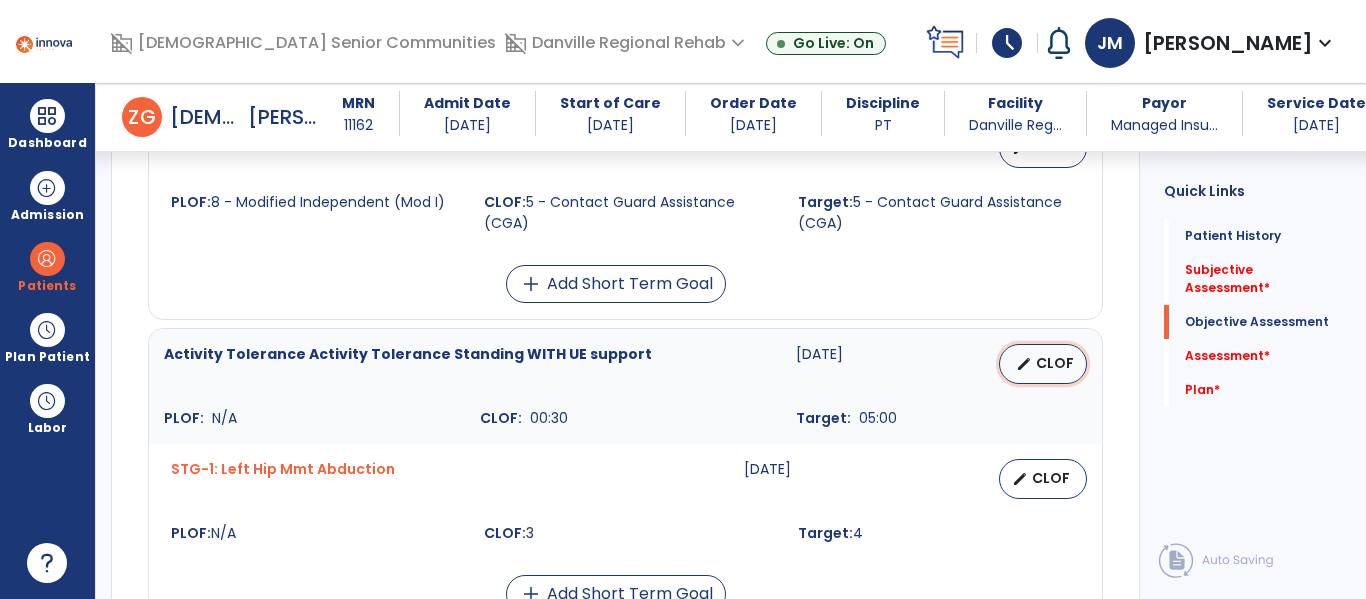 click on "CLOF" at bounding box center [1055, 363] 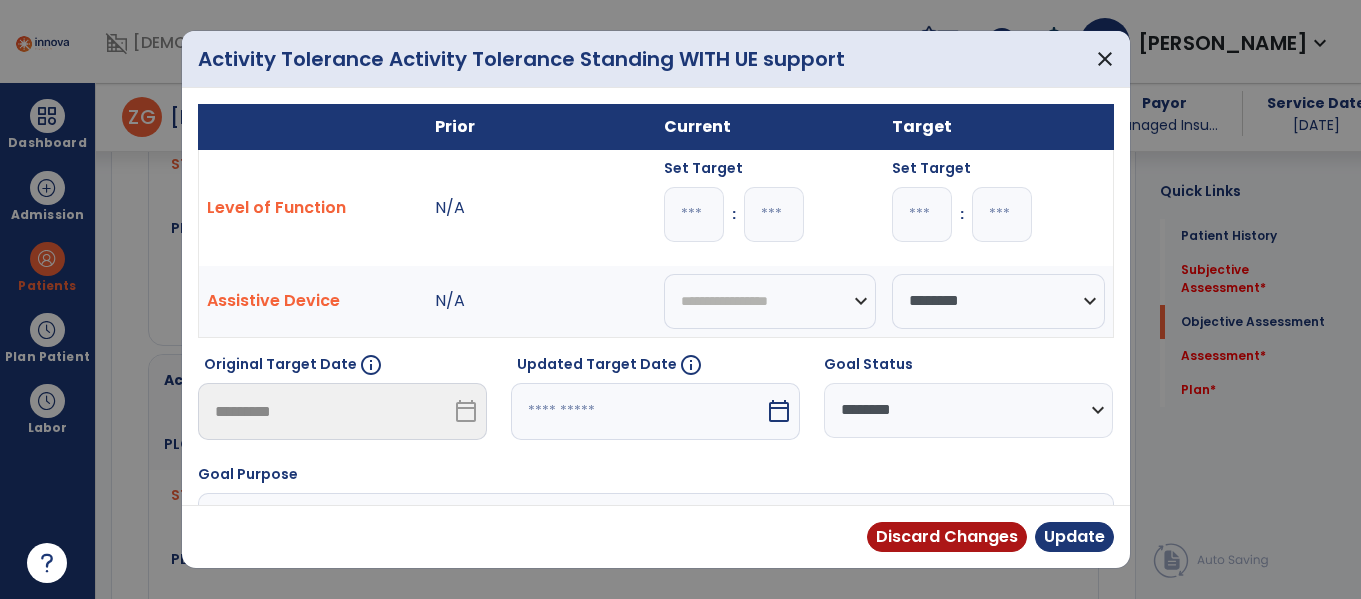 scroll, scrollTop: 1571, scrollLeft: 0, axis: vertical 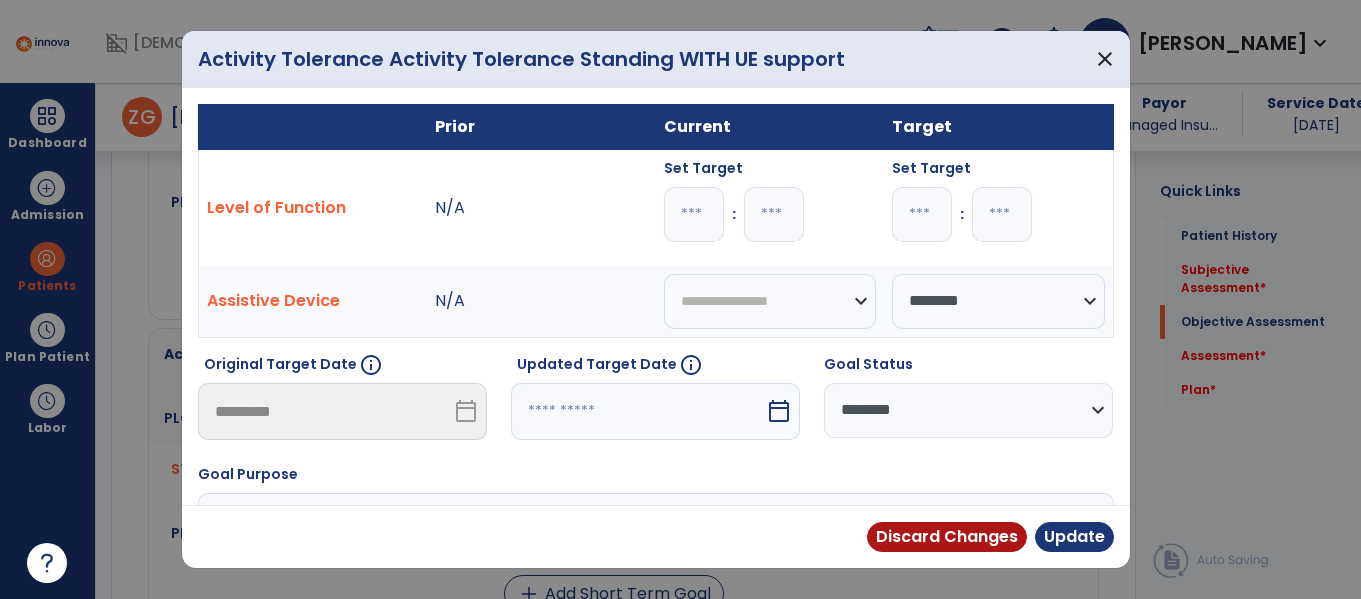 click at bounding box center (694, 214) 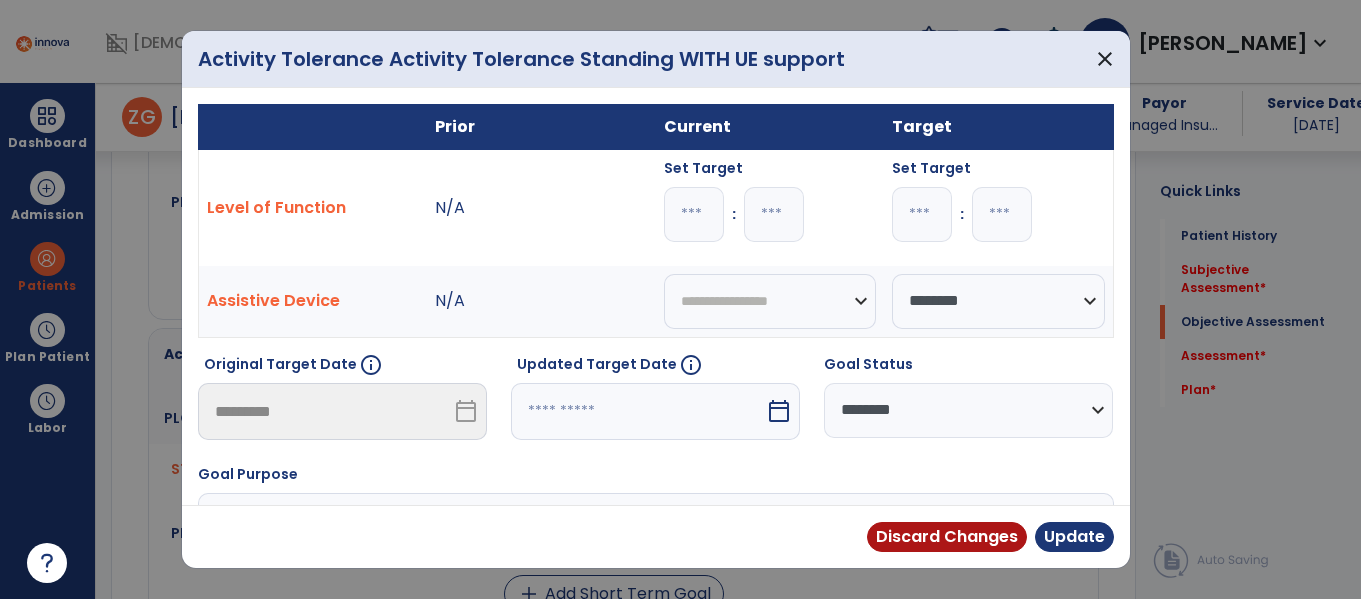 type on "*" 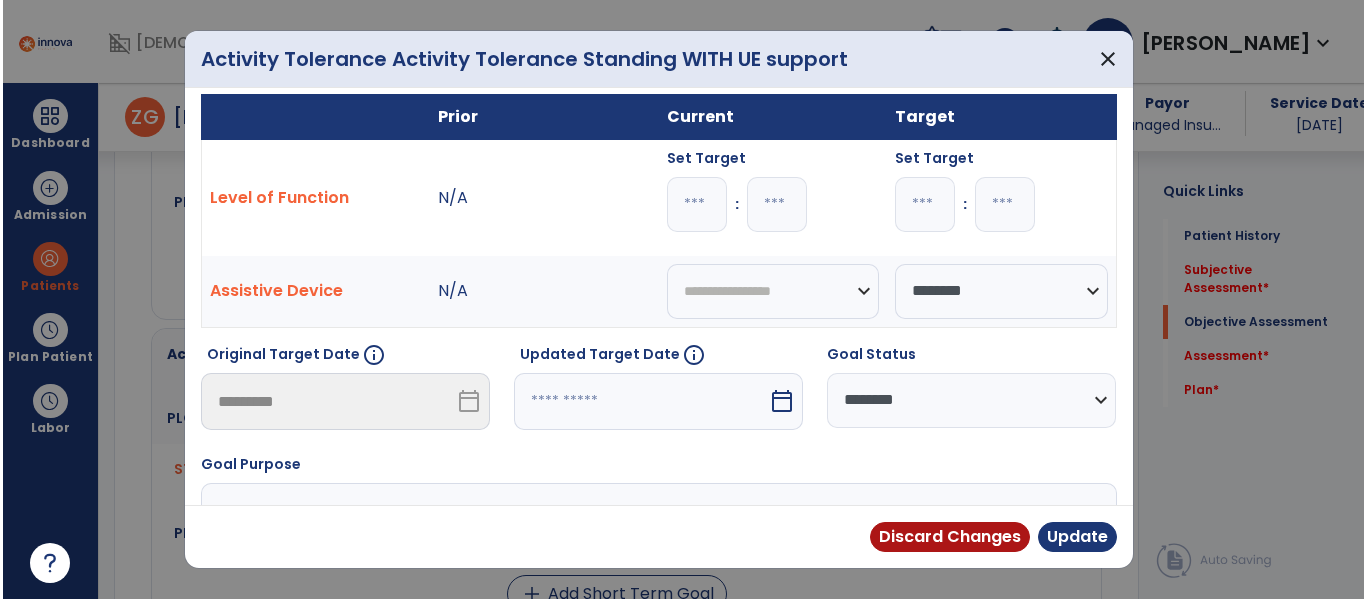 scroll, scrollTop: 6, scrollLeft: 0, axis: vertical 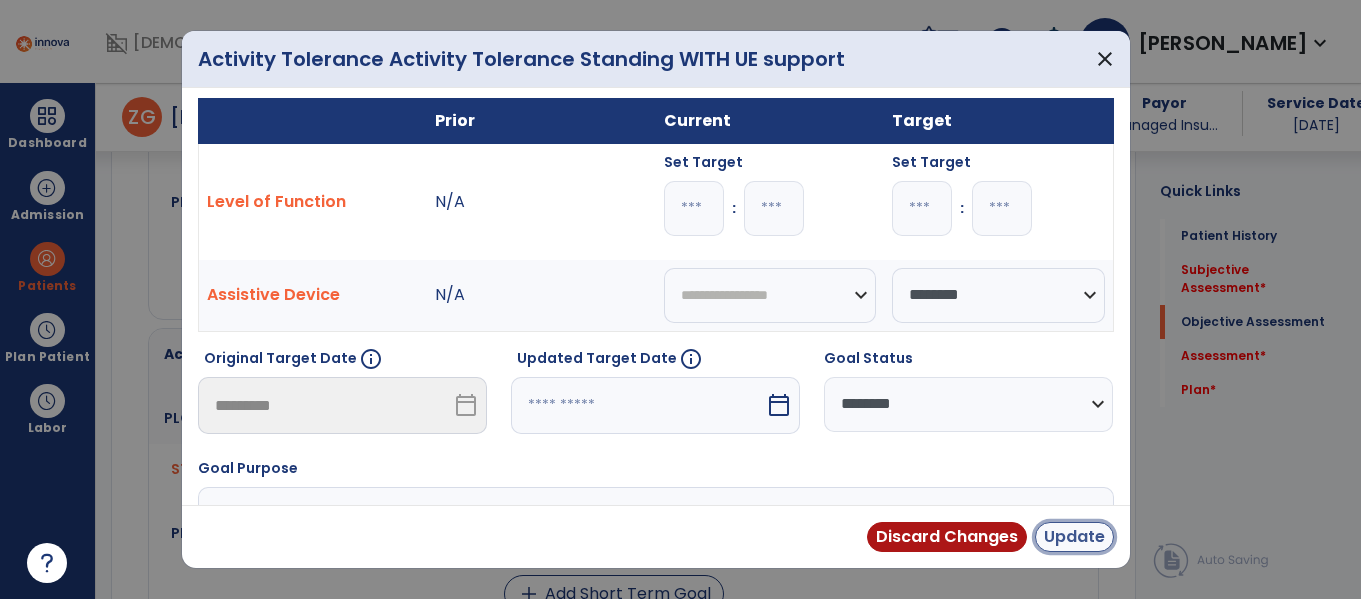 click on "Update" at bounding box center (1074, 537) 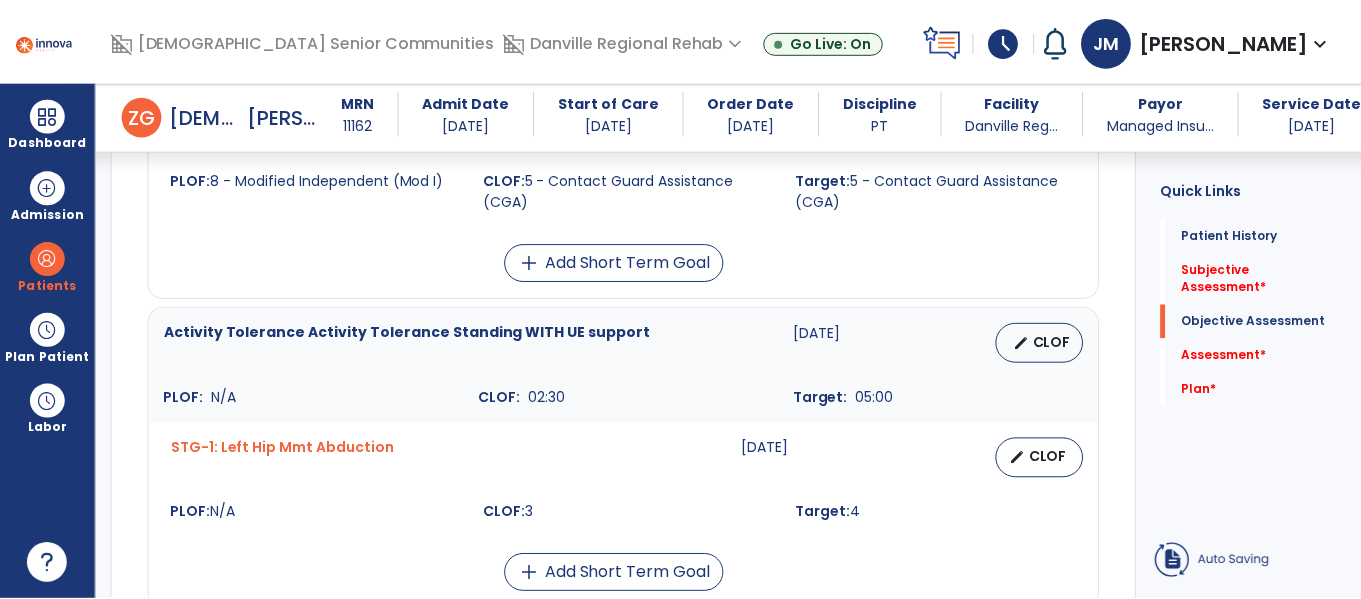 scroll, scrollTop: 1550, scrollLeft: 0, axis: vertical 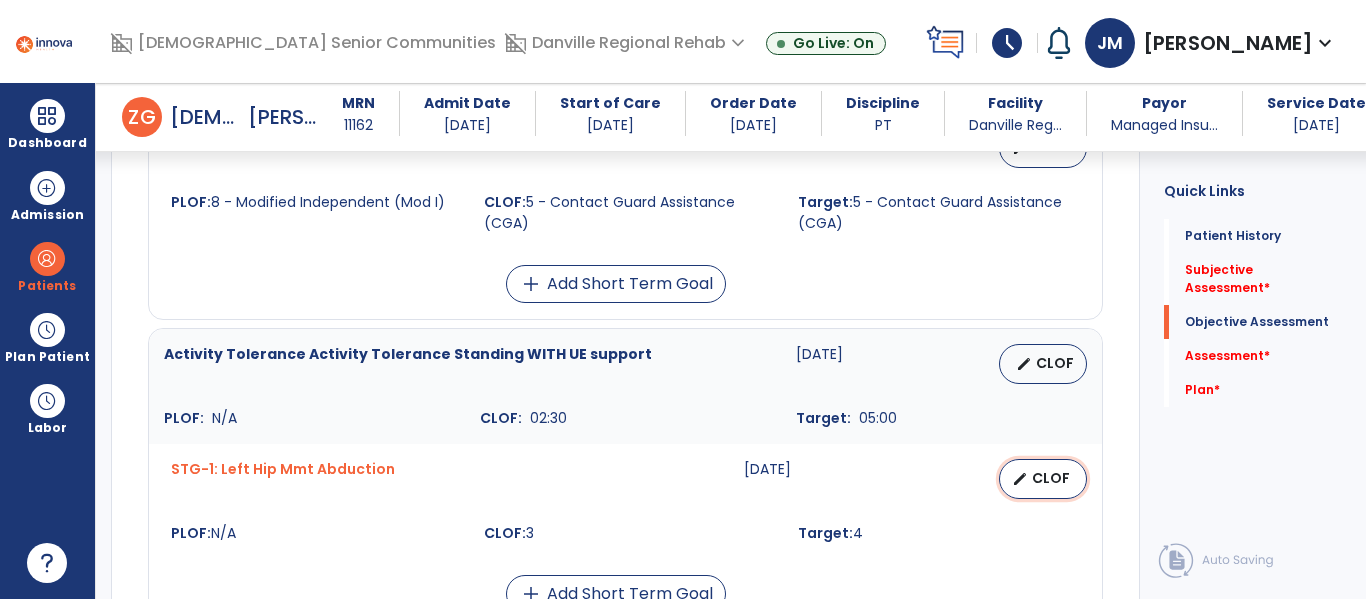 click on "CLOF" at bounding box center (1051, 478) 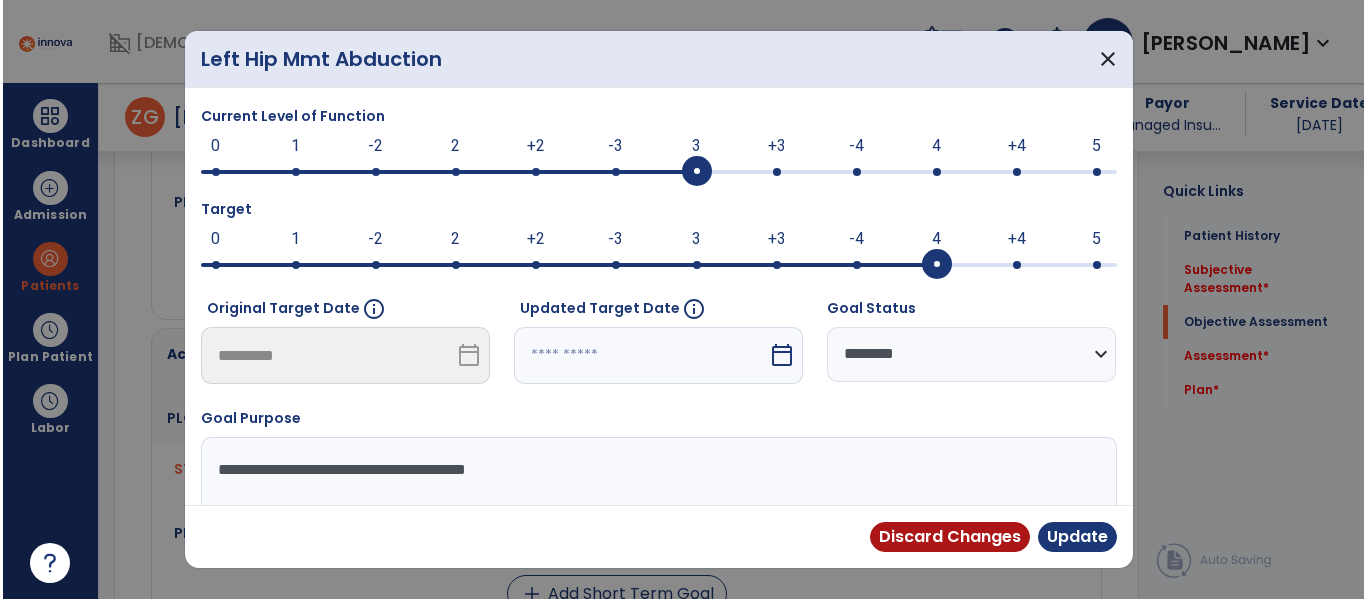 scroll, scrollTop: 1571, scrollLeft: 0, axis: vertical 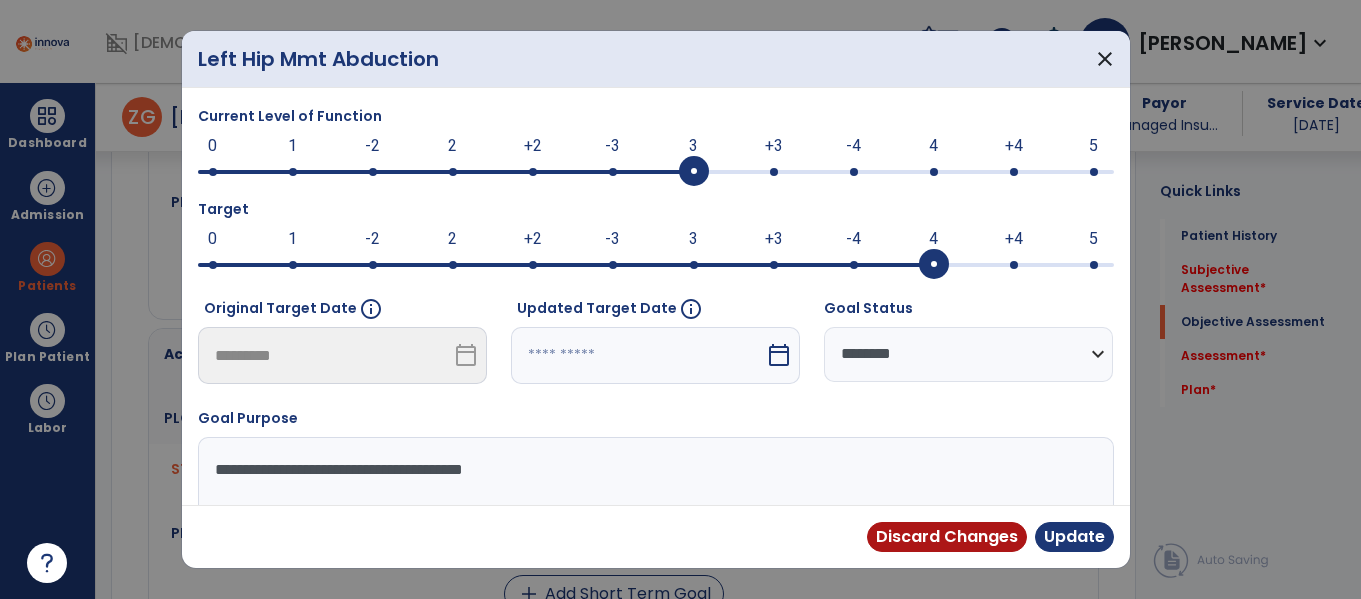 click at bounding box center [774, 172] 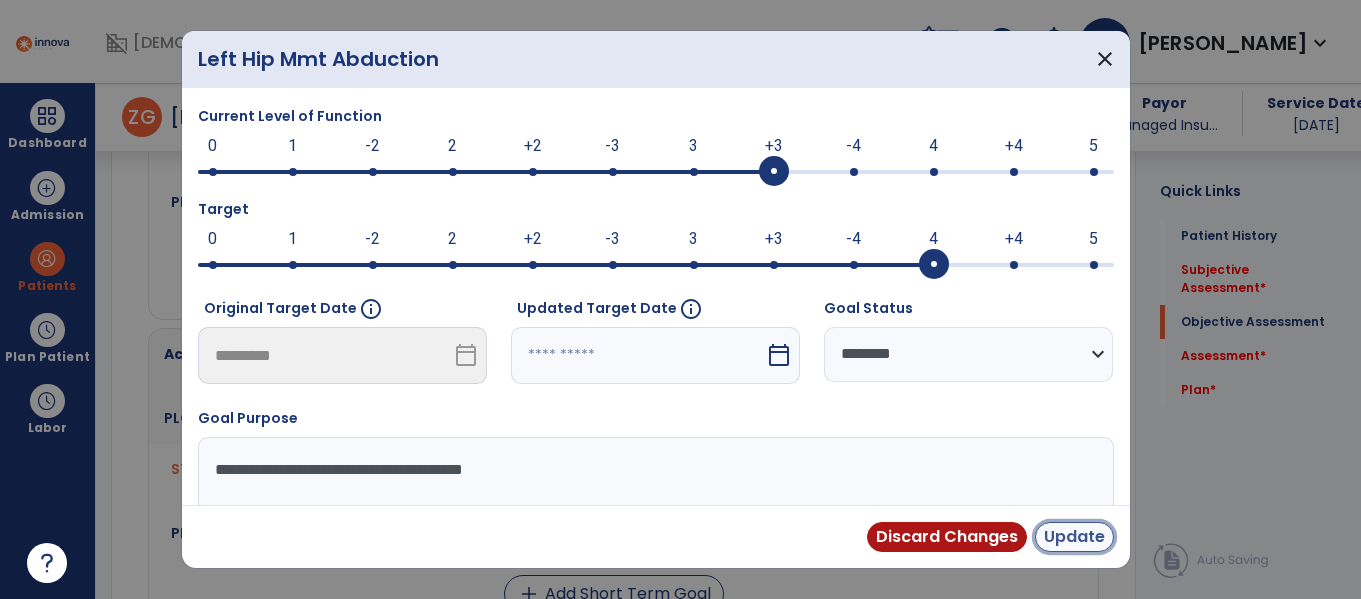 click on "Update" at bounding box center (1074, 537) 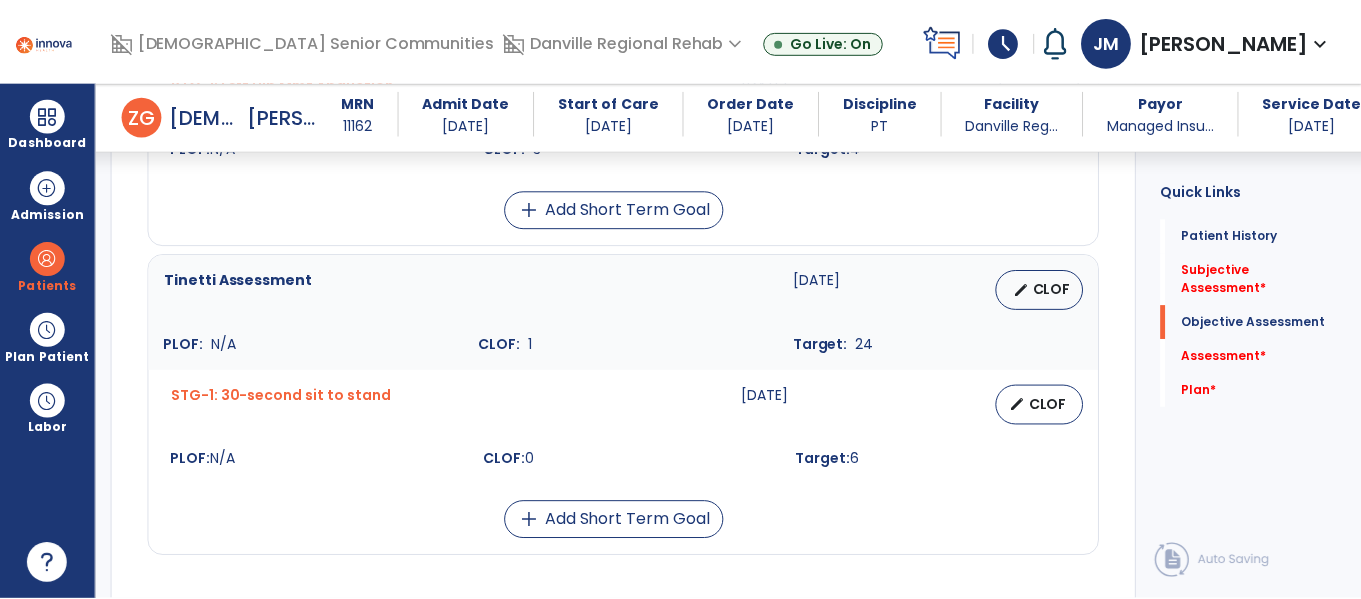 scroll, scrollTop: 1940, scrollLeft: 0, axis: vertical 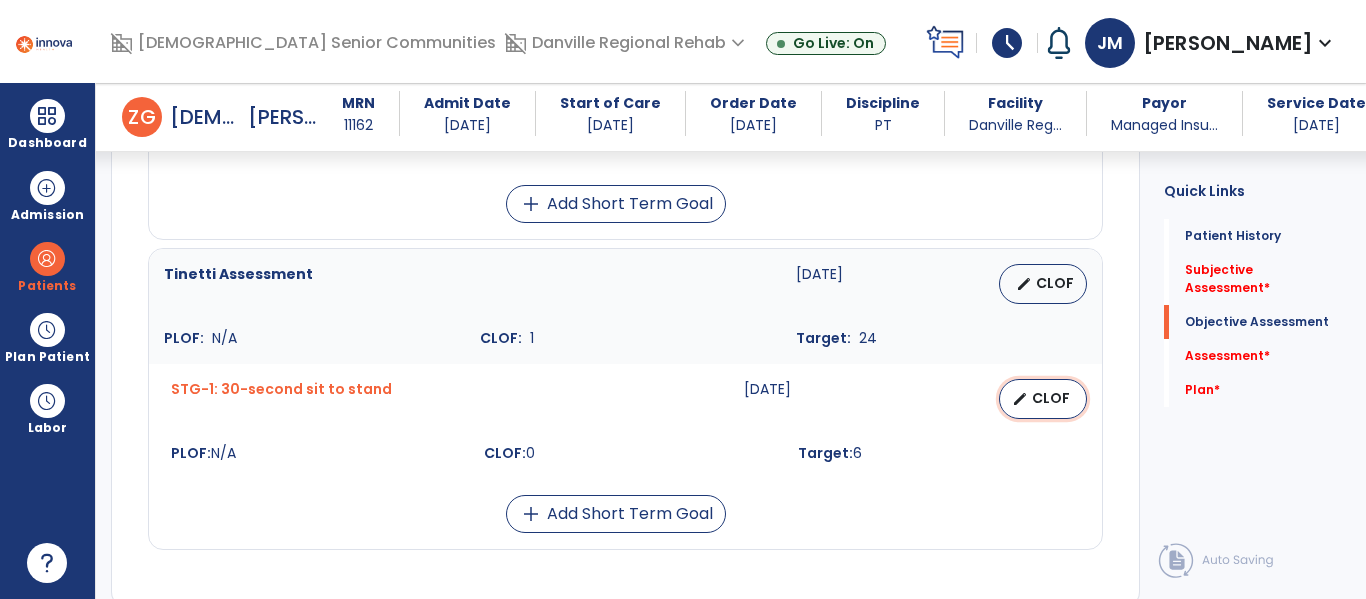 click on "edit   CLOF" at bounding box center (1043, 399) 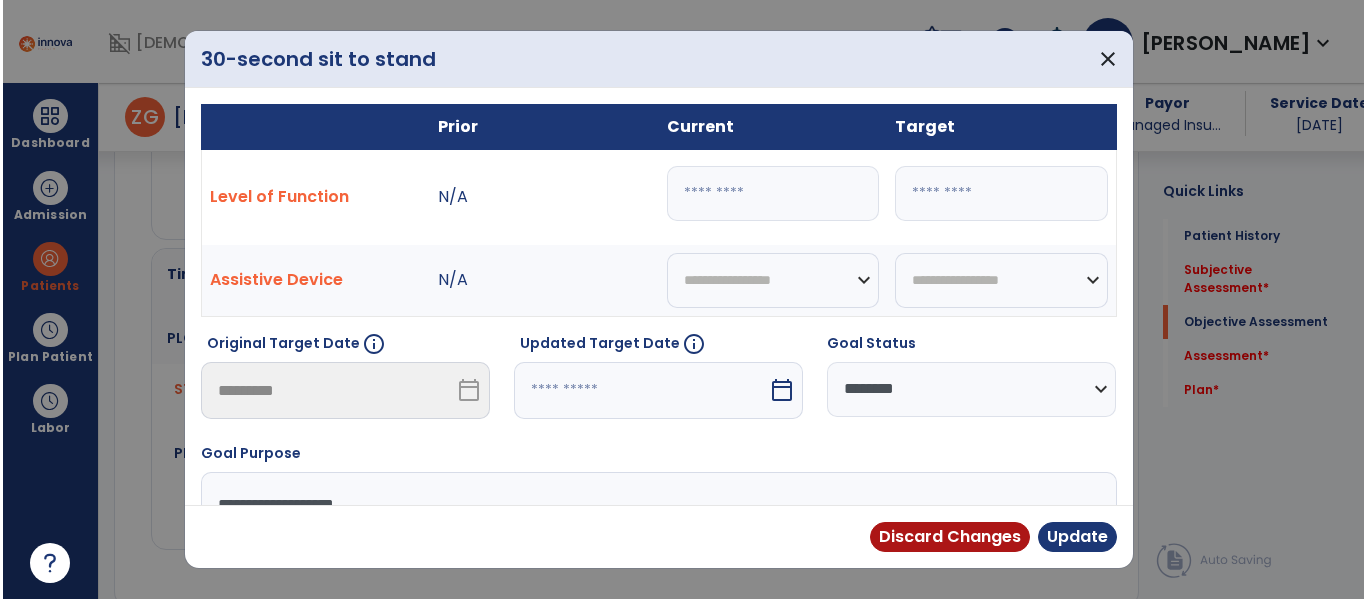 scroll, scrollTop: 1961, scrollLeft: 0, axis: vertical 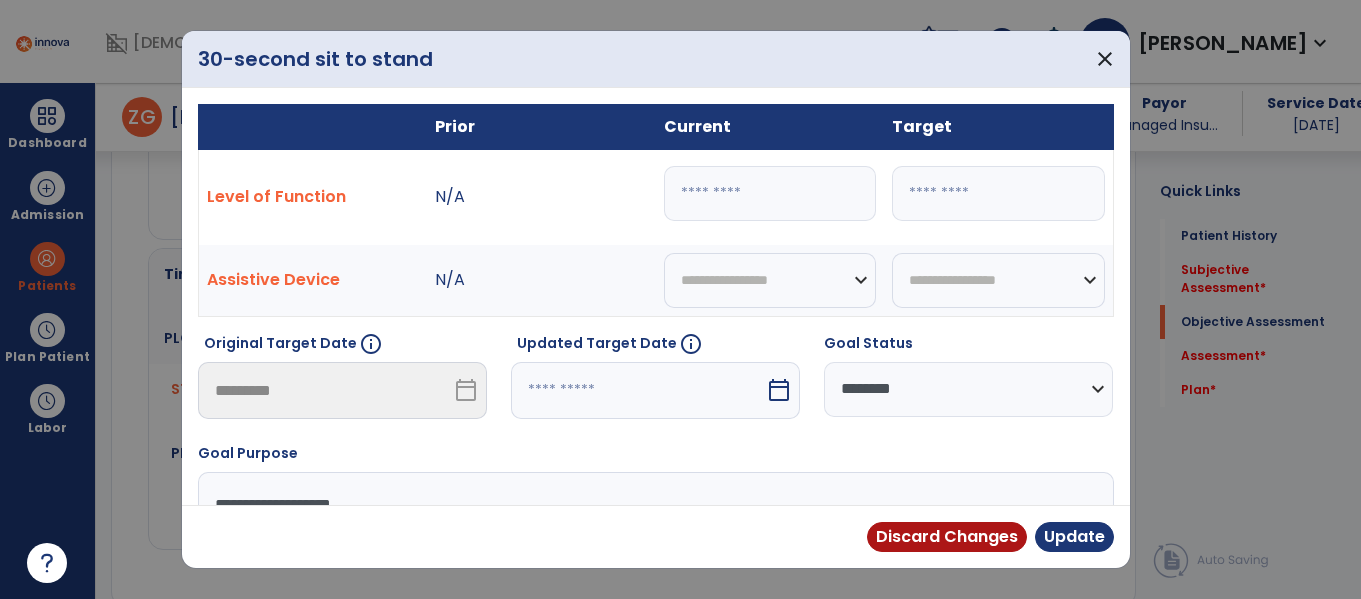 click on "*" at bounding box center [770, 193] 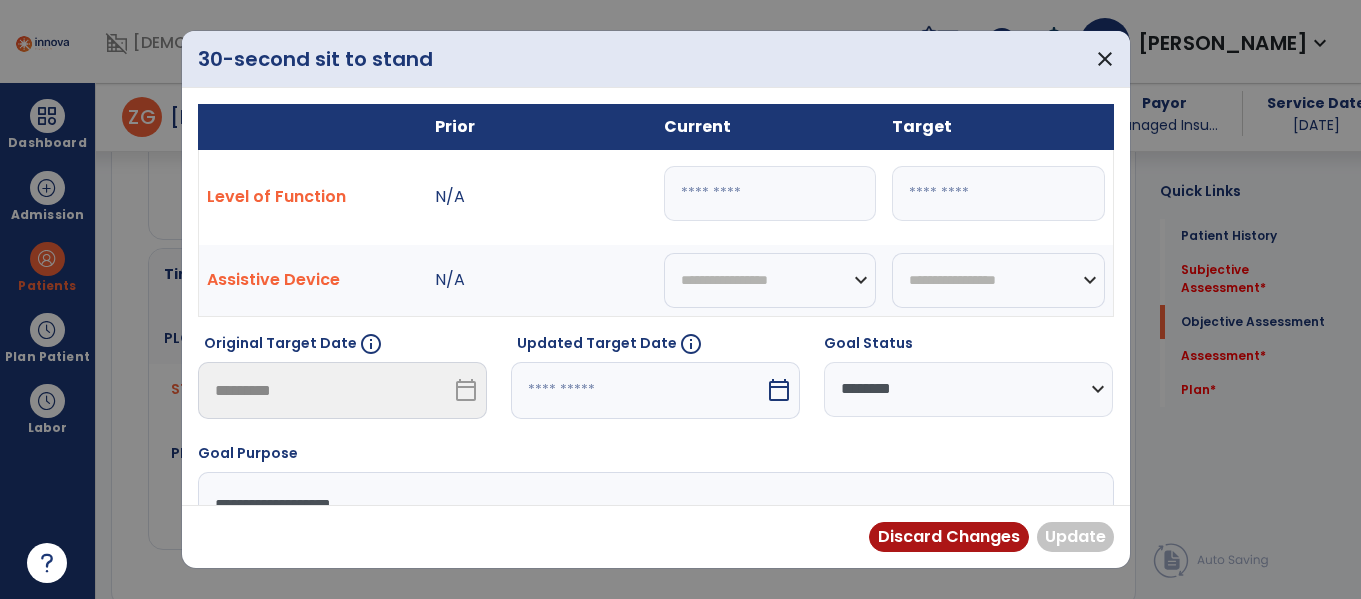 type on "*" 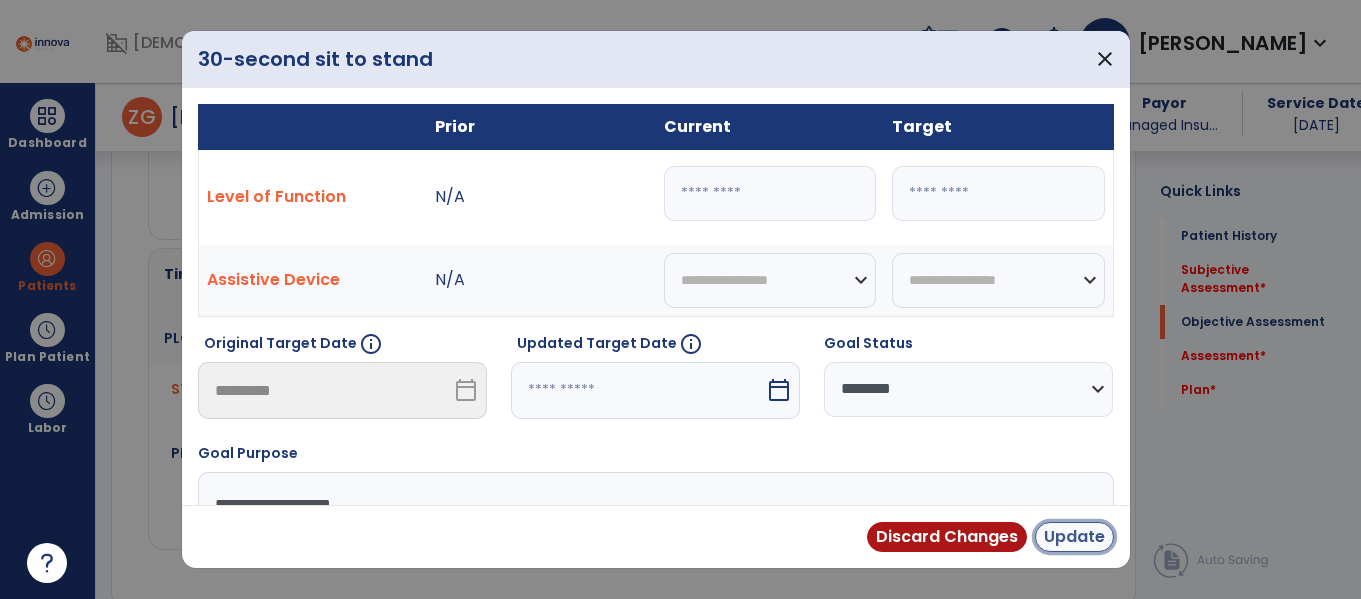 click on "Update" at bounding box center [1074, 537] 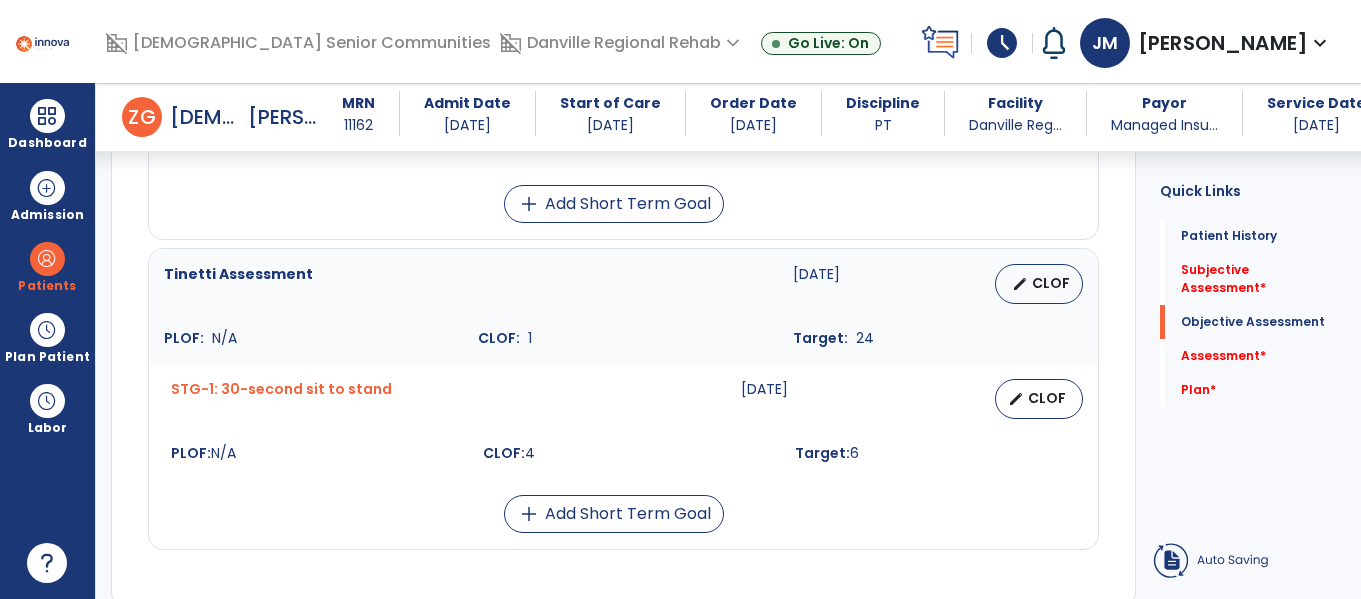 scroll, scrollTop: 1940, scrollLeft: 0, axis: vertical 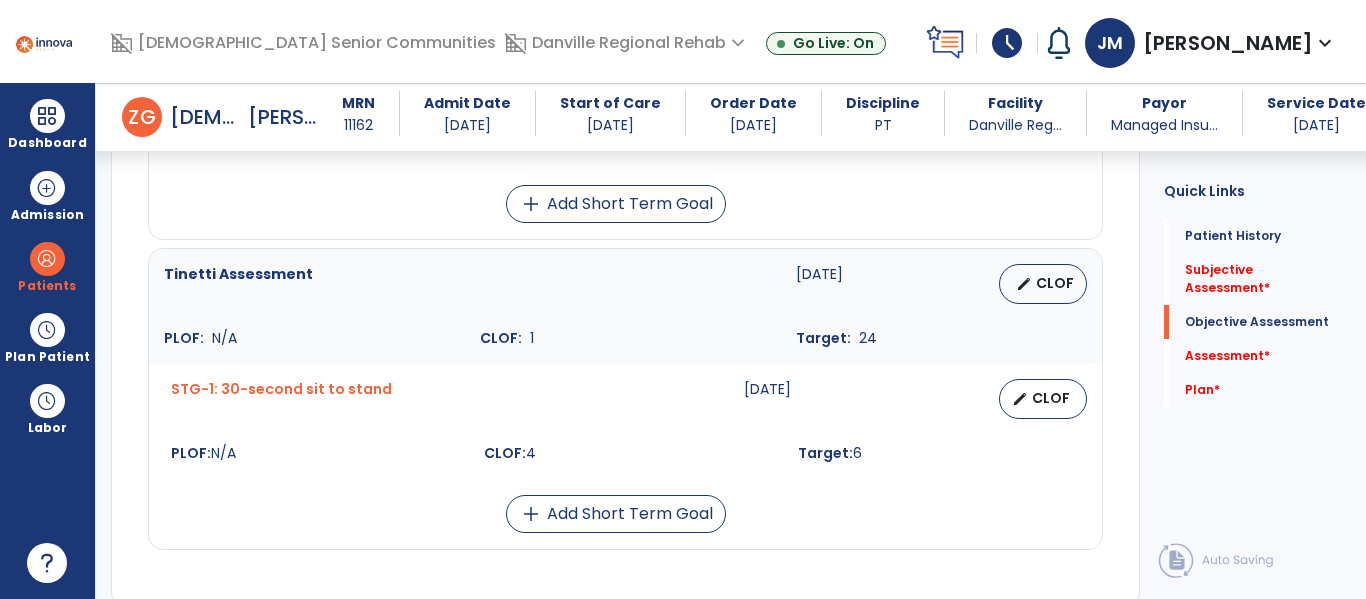 click on "Chair/bed to chair transfer  08-28-2025   edit   CLOF PLOF:    9 - Modified Independent (Mod I) CLOF:    2 - Maximal Assistance (Max A) Target:    9 - Modified Independent (Mod I) STG-1: Sit to stand  07-31-2025   edit   CLOF PLOF:  8 - Modified Independent (Mod I)  CLOF:  2 - Maximal Assistance (Max A)  Target:  8 - Modified Independent (Mod I)  add  Add Short Term Goal  Walk 150 feet  08-28-2025   edit   CLOF PLOF:    9 - Modified Independent (Mod I) CLOF:    0 - Not attempted due to medical condition or safety concerns Target:    9 - Modified Independent (Mod I) STG-1: Walk 50 feet with two turns  07-31-2025   edit   CLOF PLOF:  8 - Modified Independent (Mod I)  CLOF:  5 - Contact Guard Assistance (CGA)  Target:  6 - Standby Assist (SBA)  STG-2: Walk 10 feet  07-17-2025   edit   CLOF PLOF:  8 - Modified Independent (Mod I)  CLOF:  5 - Contact Guard Assistance (CGA)  Target:  5 - Contact Guard Assistance (CGA)  add  Add Short Term Goal   07-31-2025   edit   CLOF PLOF:    N/A CLOF:" 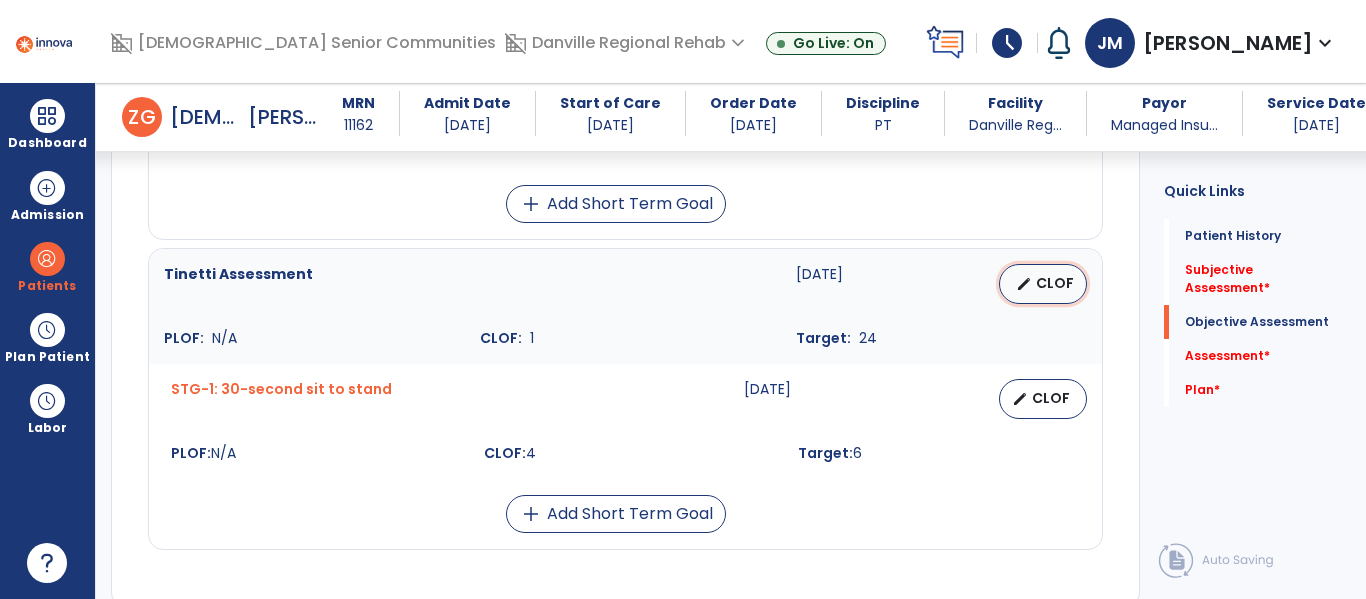 click on "CLOF" at bounding box center (1055, 283) 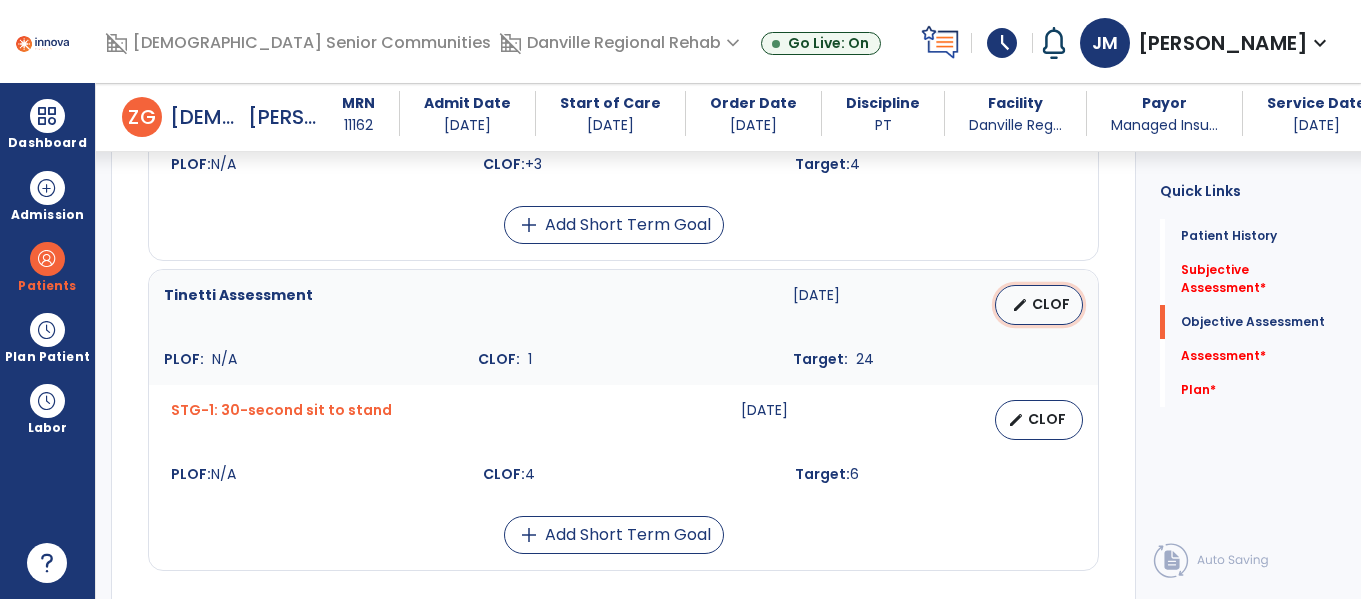 select on "********" 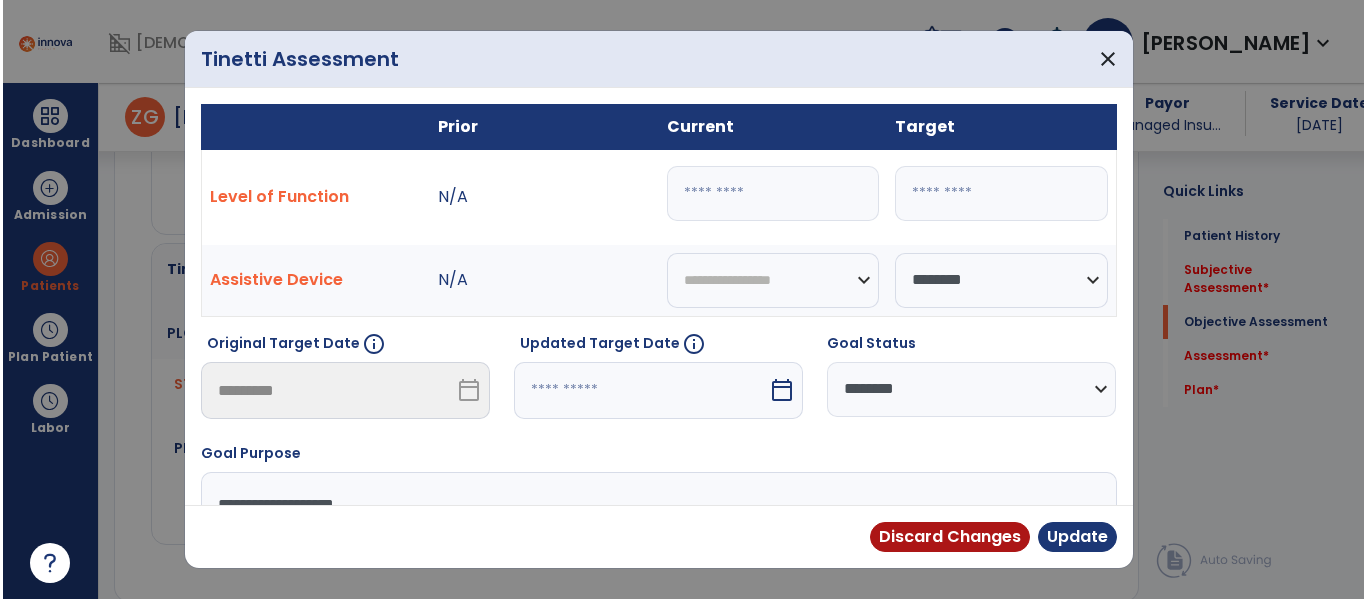 scroll, scrollTop: 1961, scrollLeft: 0, axis: vertical 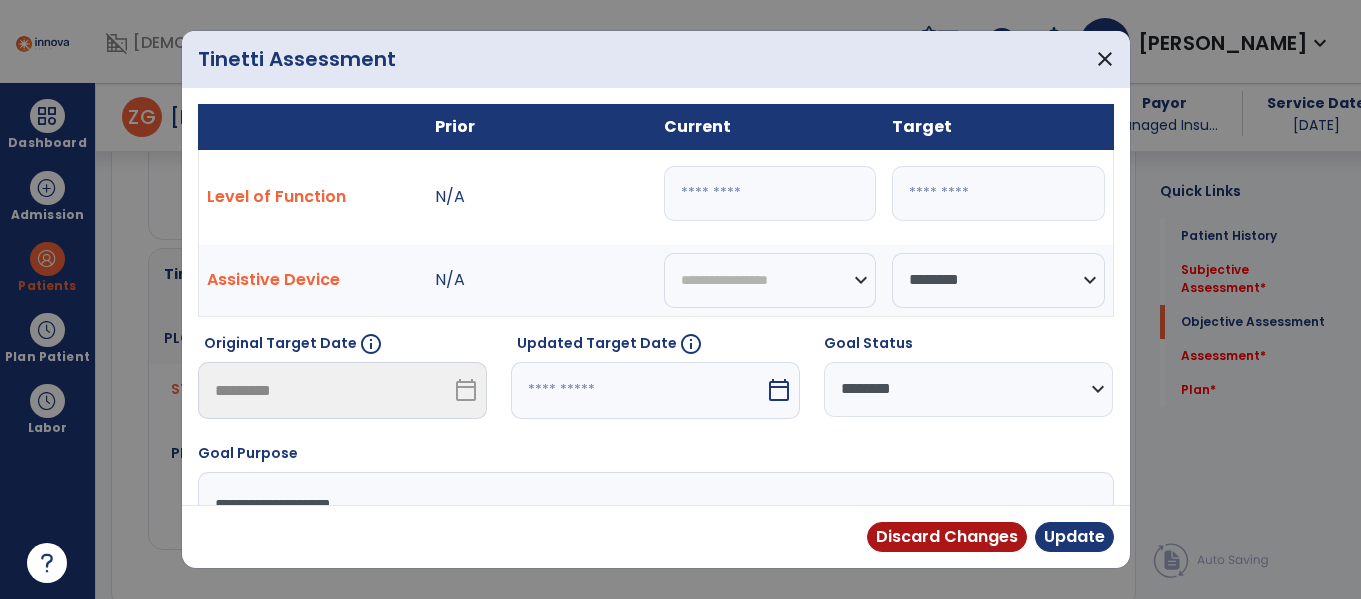 click on "*" at bounding box center [770, 193] 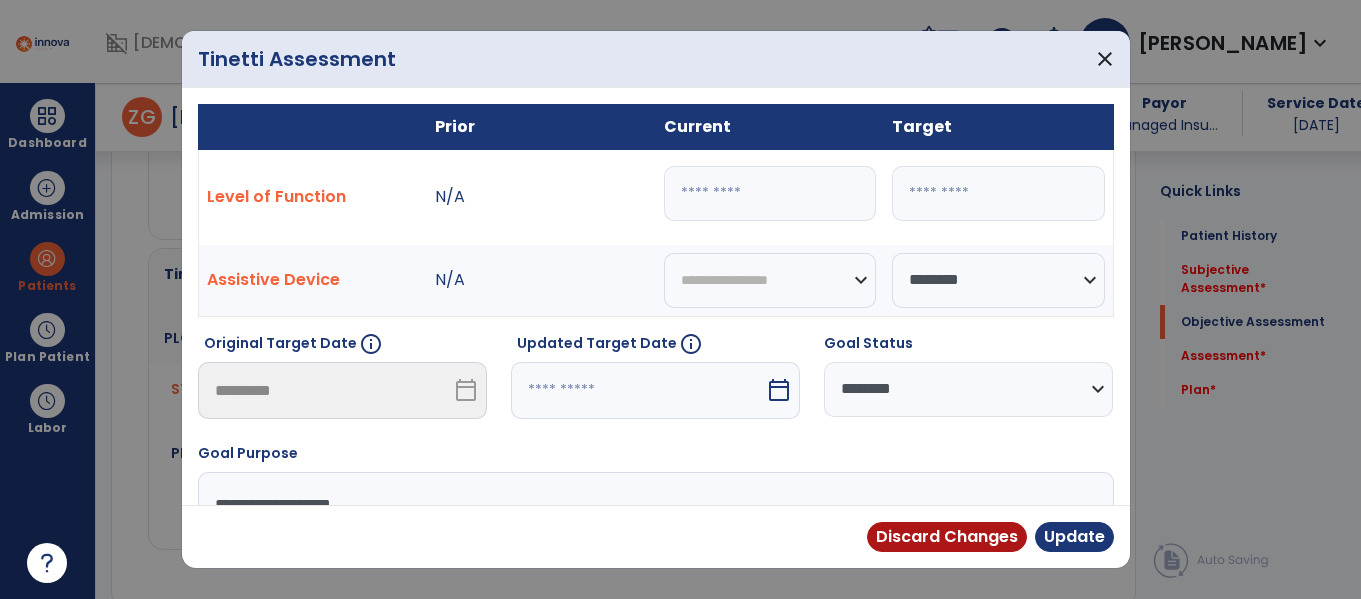 type on "**" 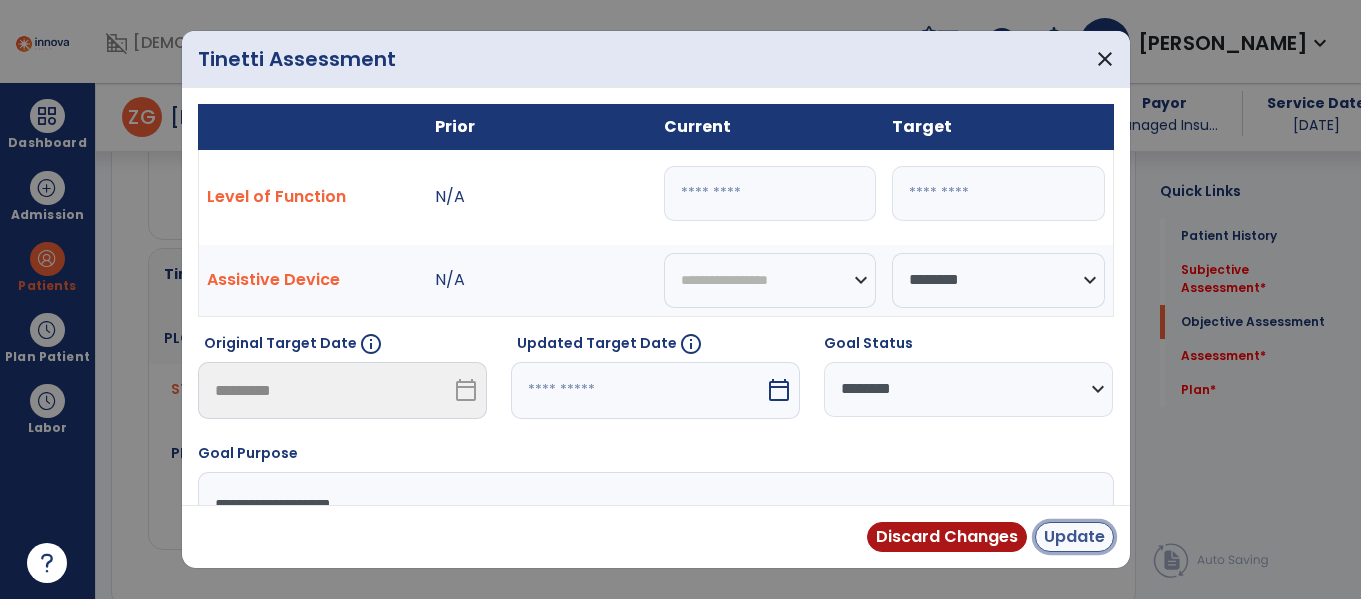 click on "Update" at bounding box center [1074, 537] 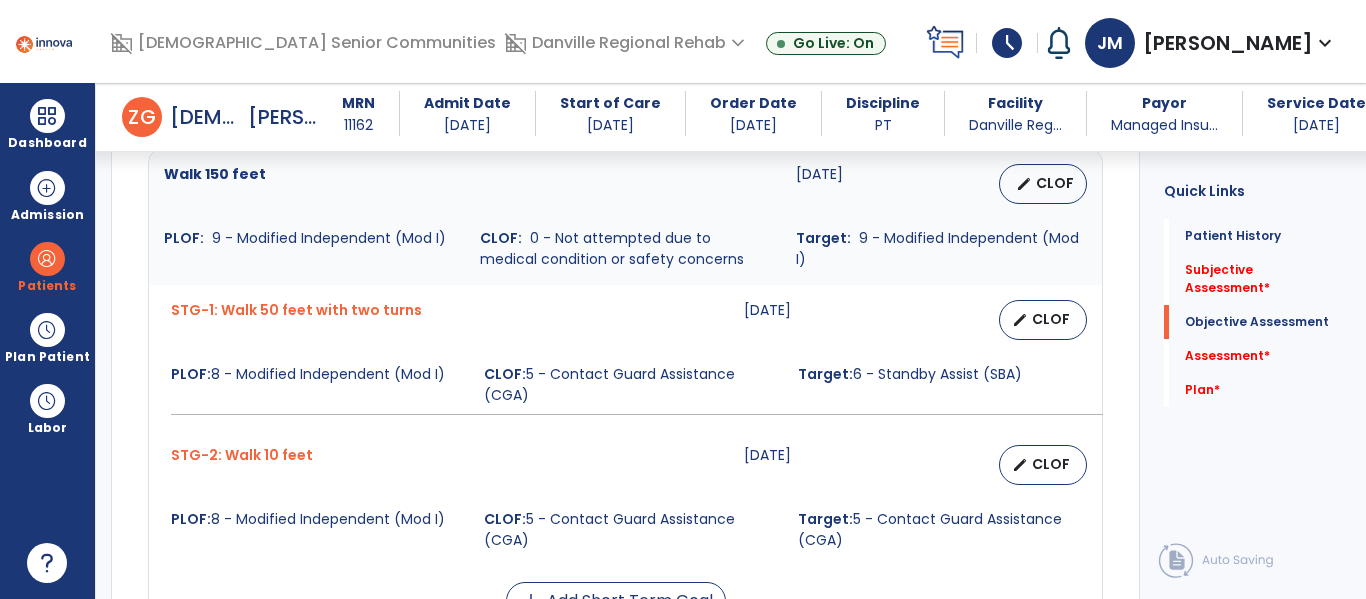 scroll, scrollTop: 1217, scrollLeft: 0, axis: vertical 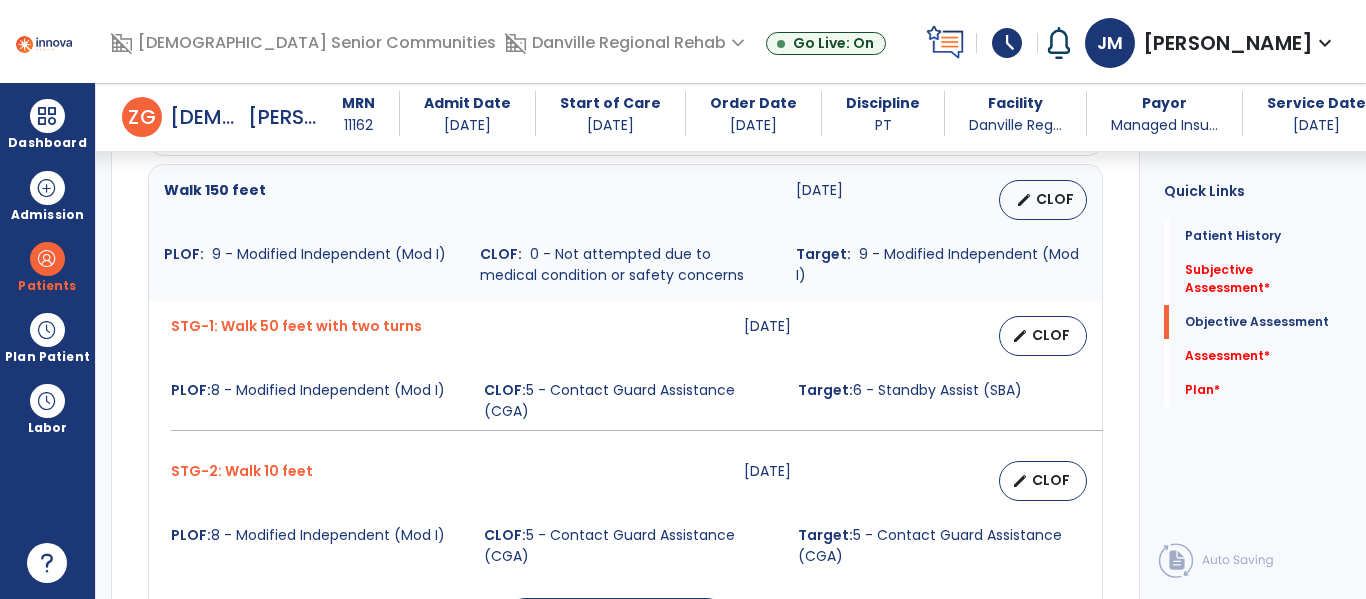 click on "[DATE]" at bounding box center (810, 336) 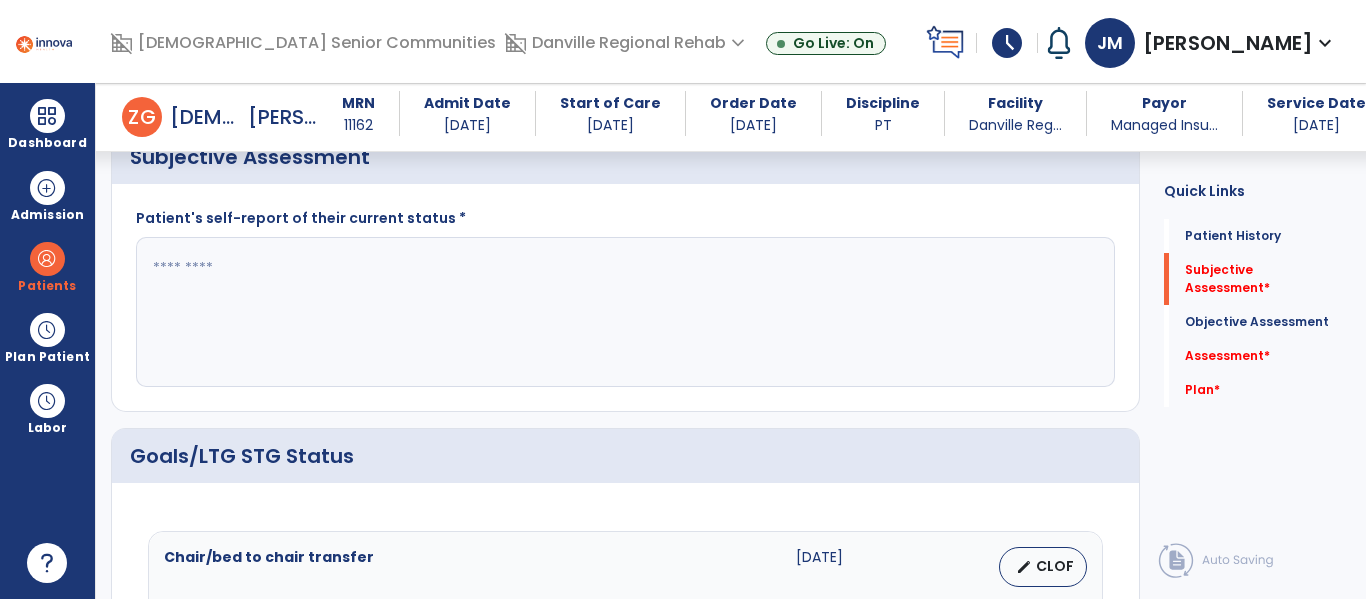 scroll, scrollTop: 499, scrollLeft: 0, axis: vertical 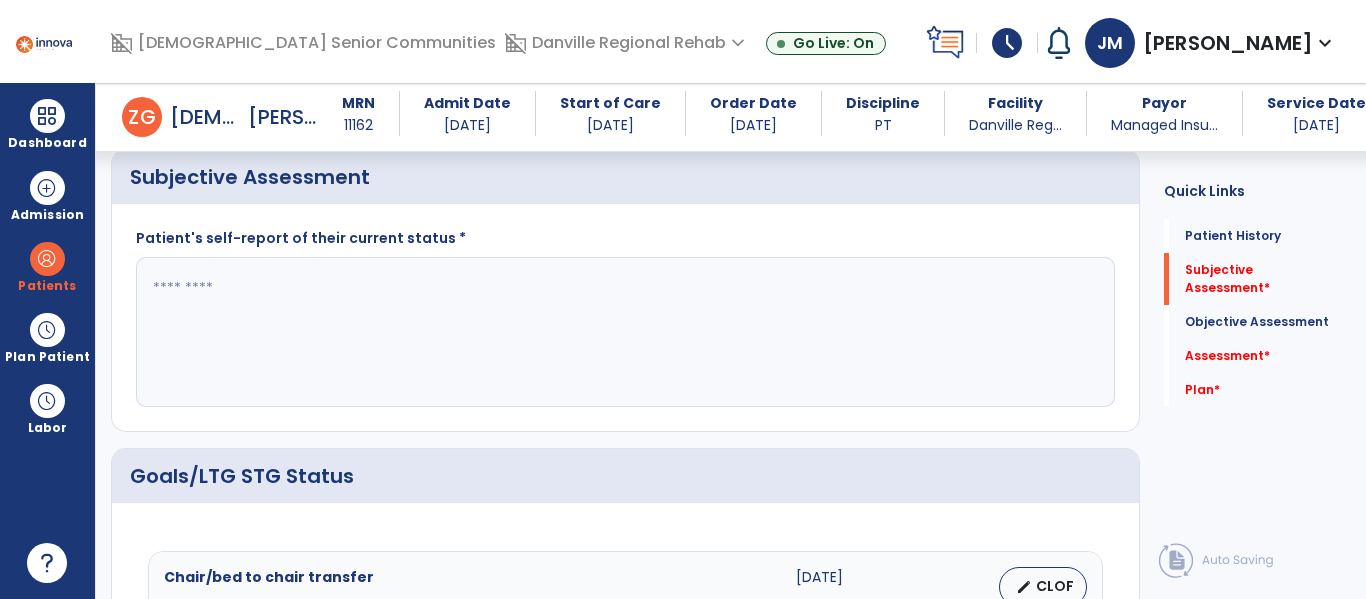 click 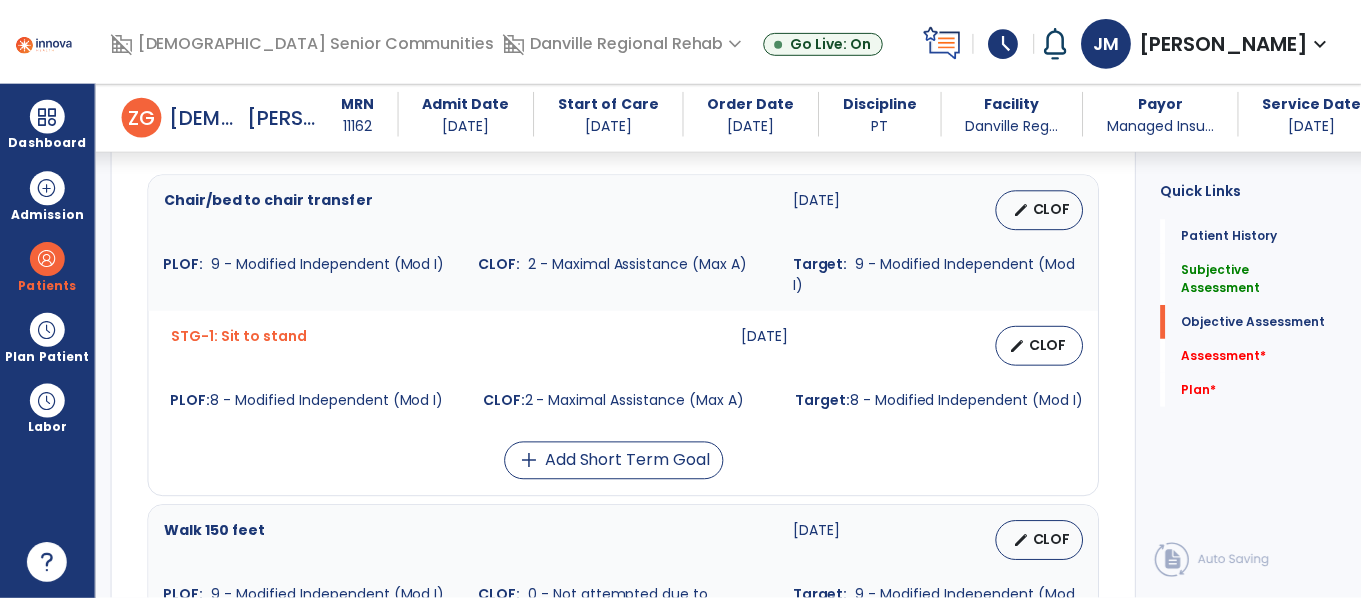 scroll, scrollTop: 875, scrollLeft: 0, axis: vertical 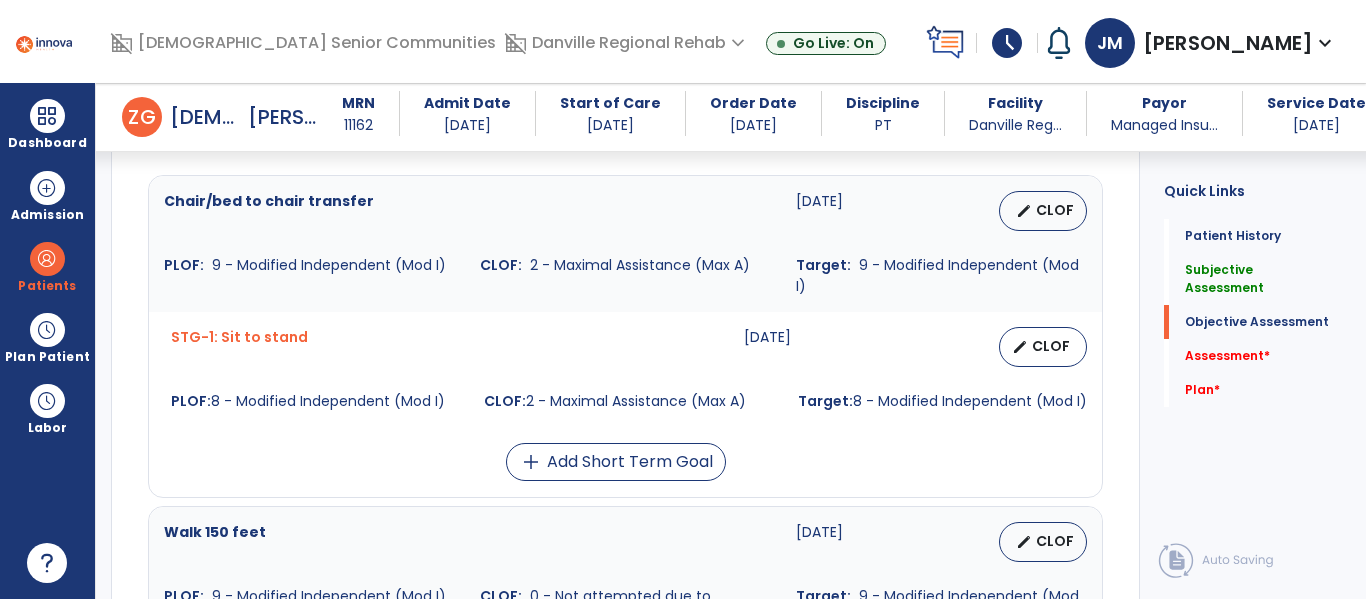 type on "**********" 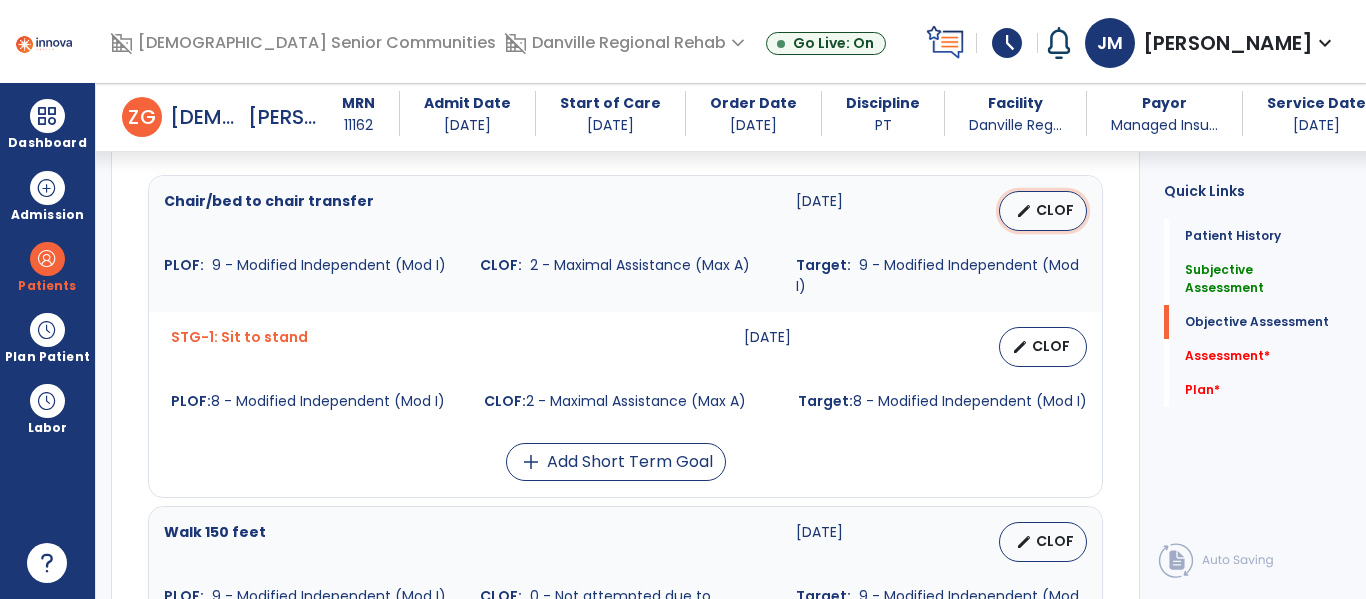 click on "CLOF" at bounding box center (1055, 210) 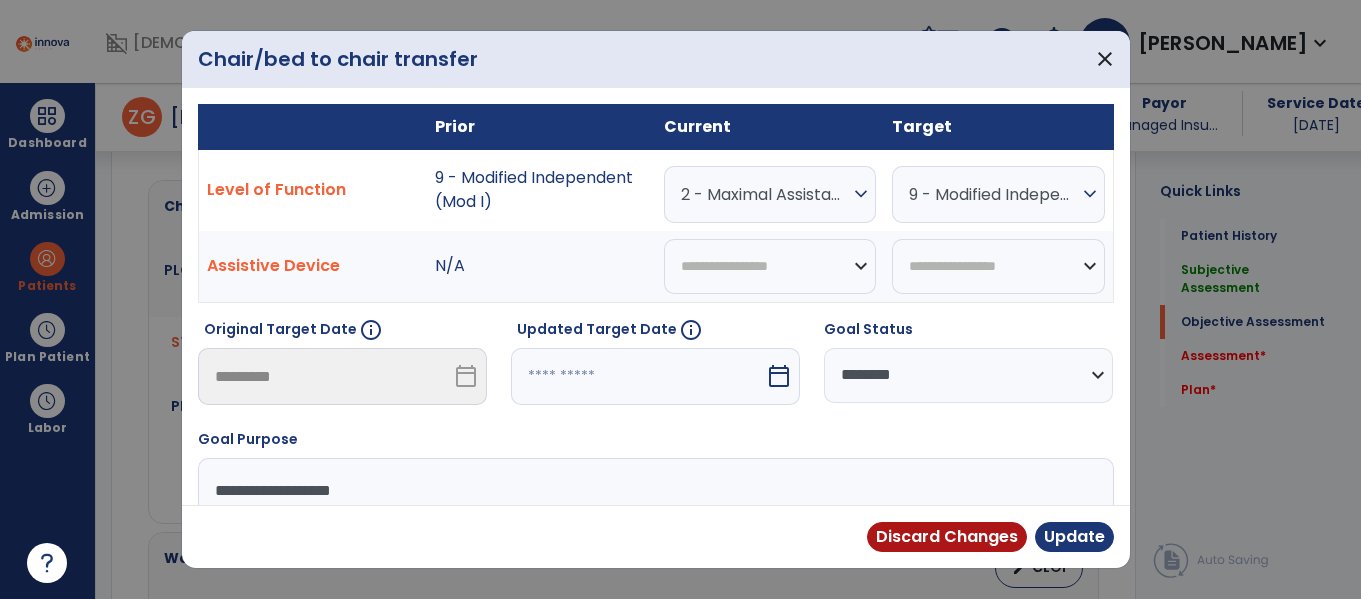 scroll, scrollTop: 875, scrollLeft: 0, axis: vertical 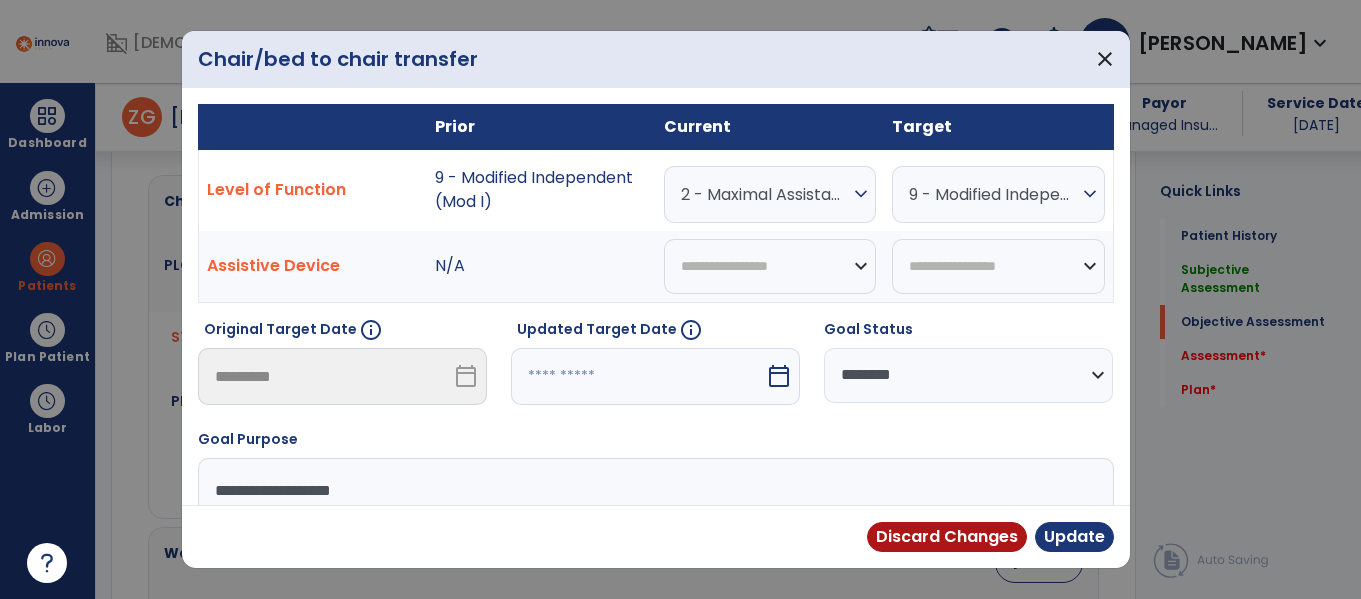 click on "2 - Maximal Assistance (Max A)" at bounding box center [765, 194] 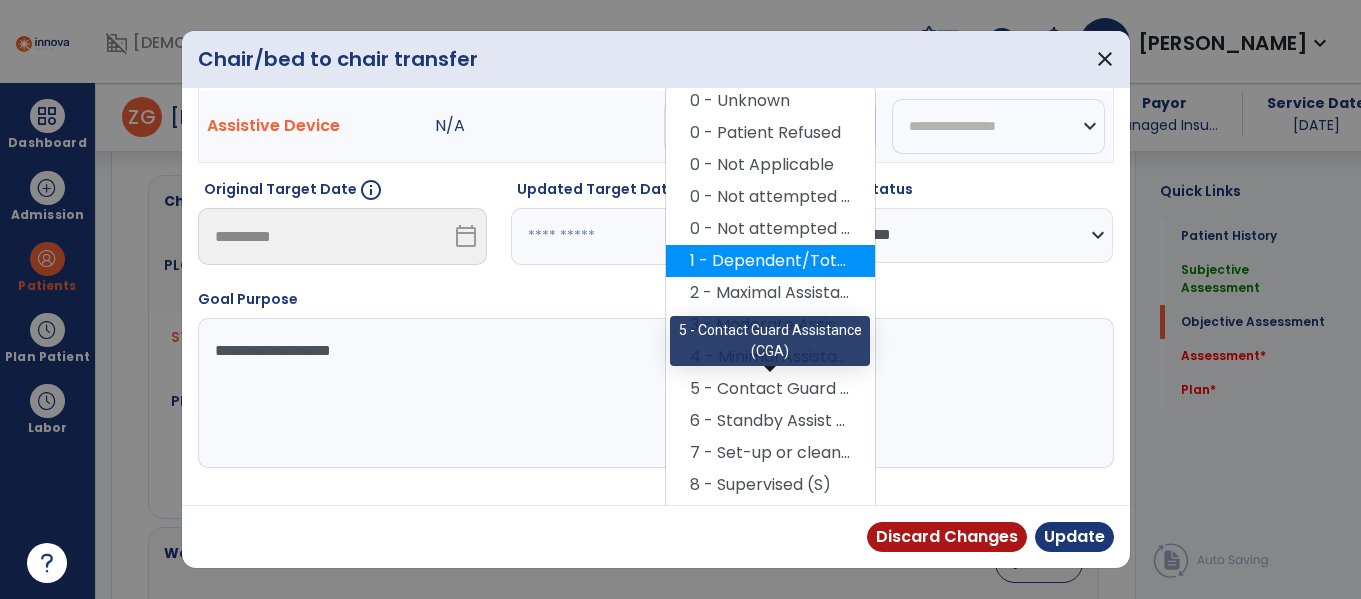 click on "5 - Contact Guard Assistance (CGA)" at bounding box center (770, 389) 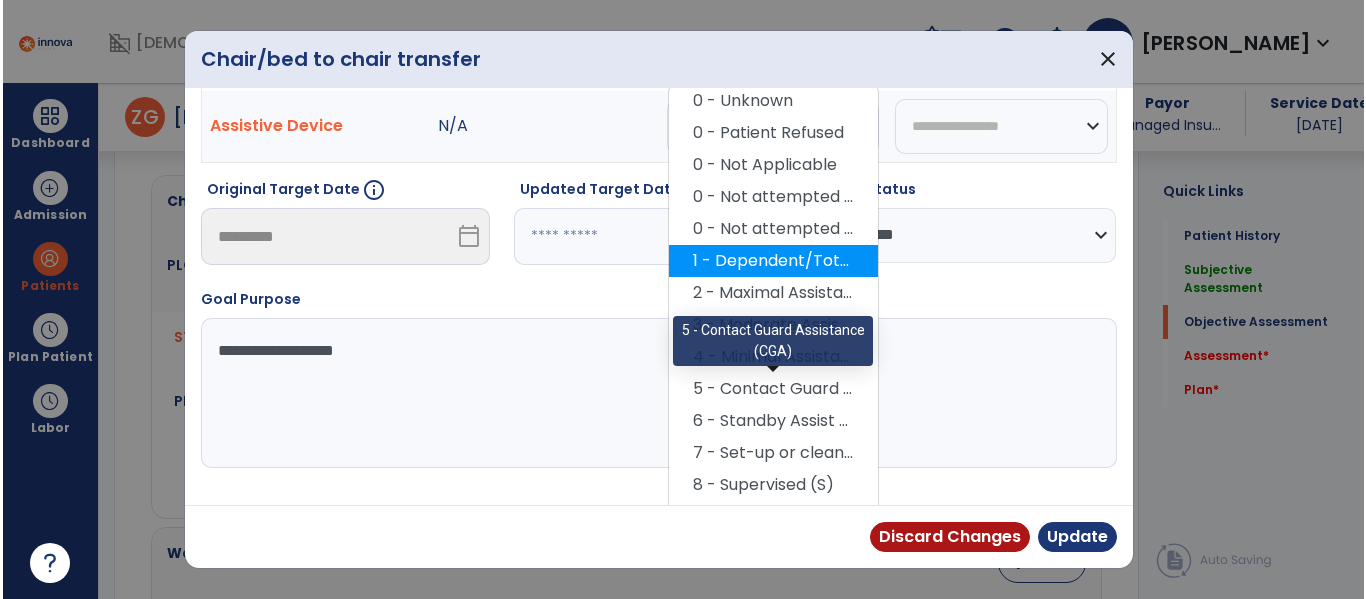 scroll, scrollTop: 119, scrollLeft: 0, axis: vertical 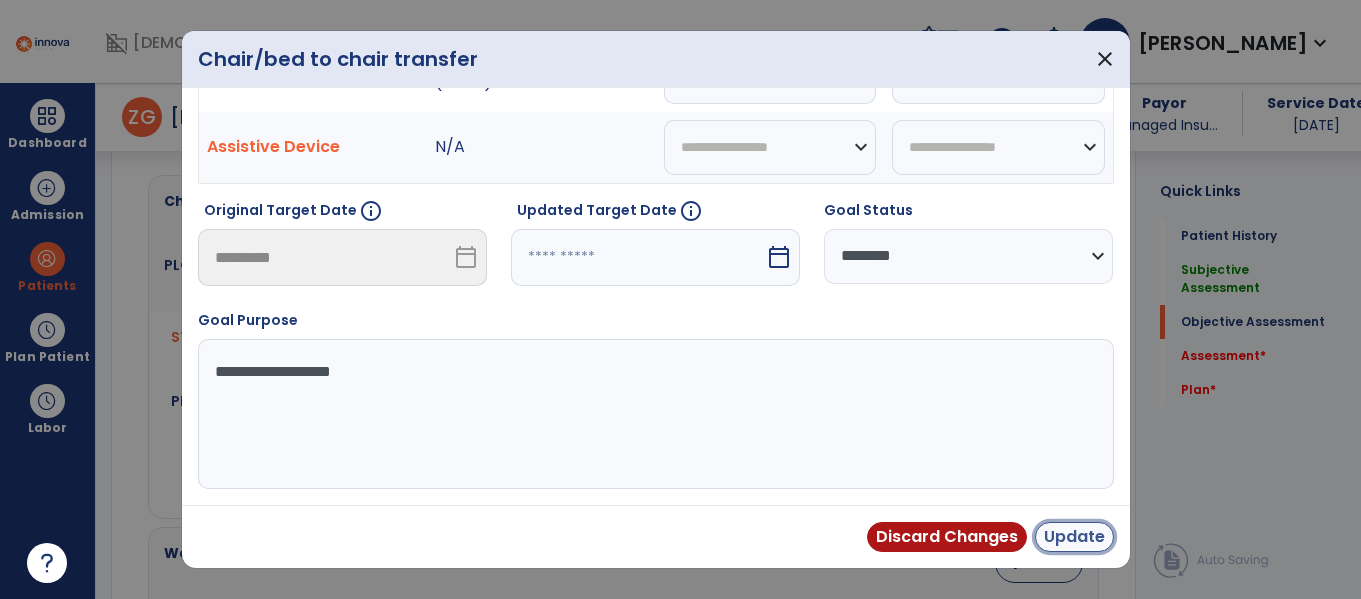 click on "Update" at bounding box center [1074, 537] 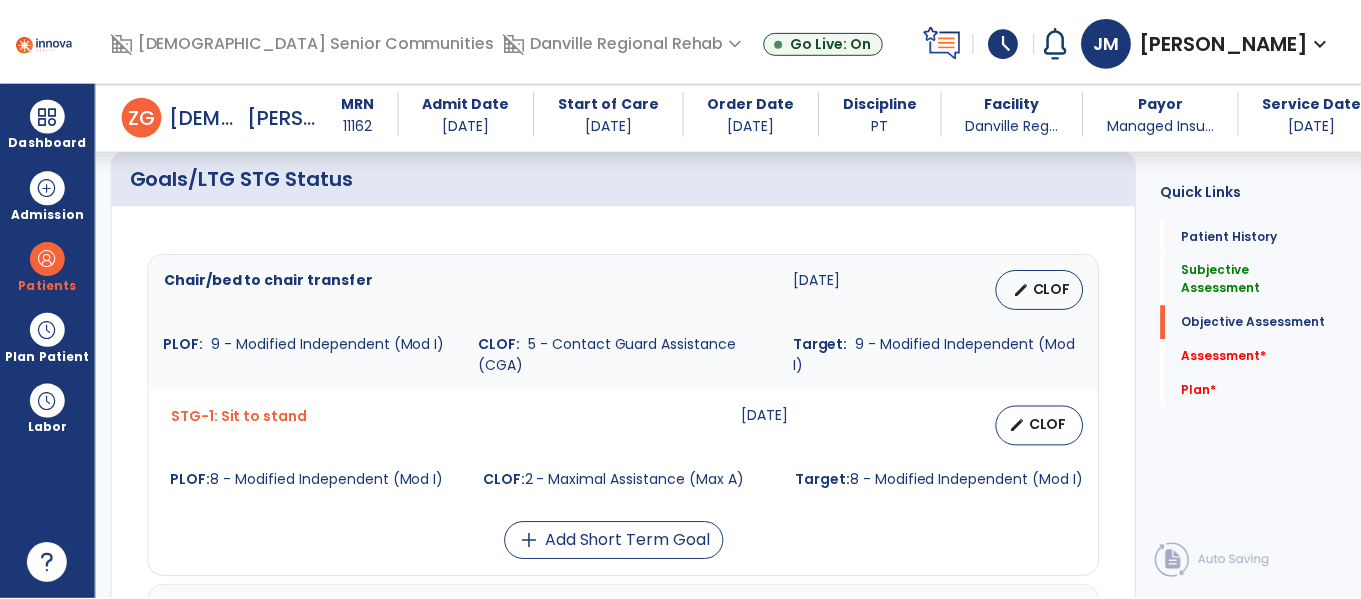 scroll, scrollTop: 795, scrollLeft: 0, axis: vertical 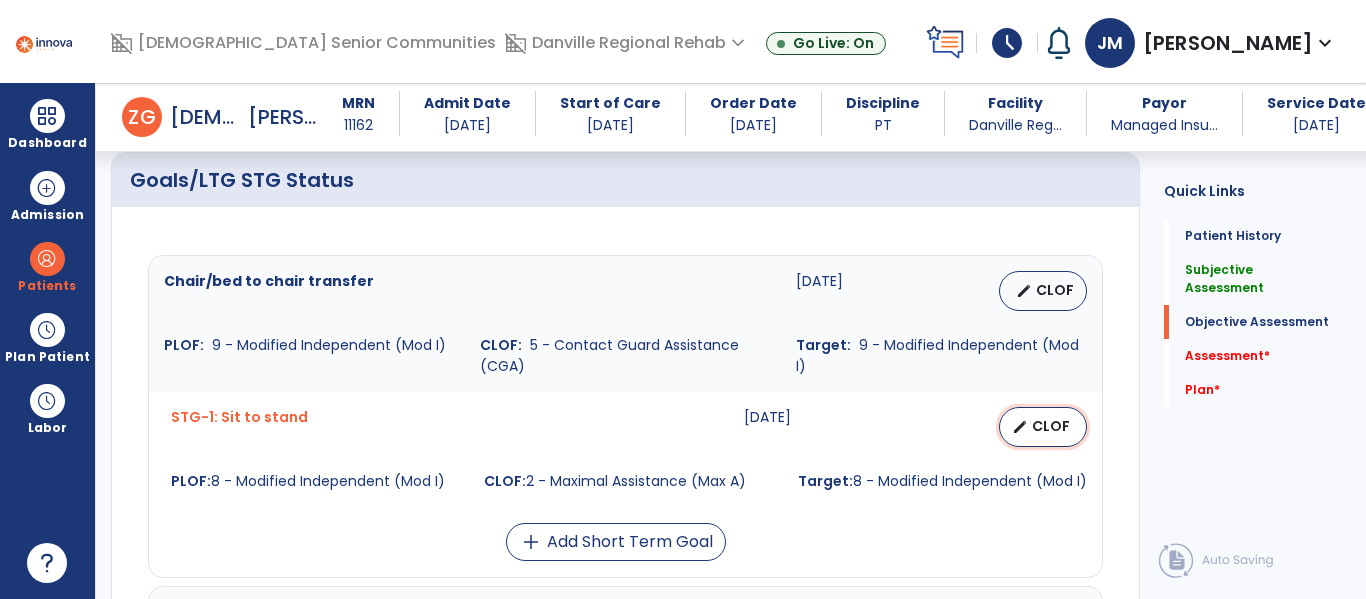 click on "CLOF" at bounding box center [1051, 426] 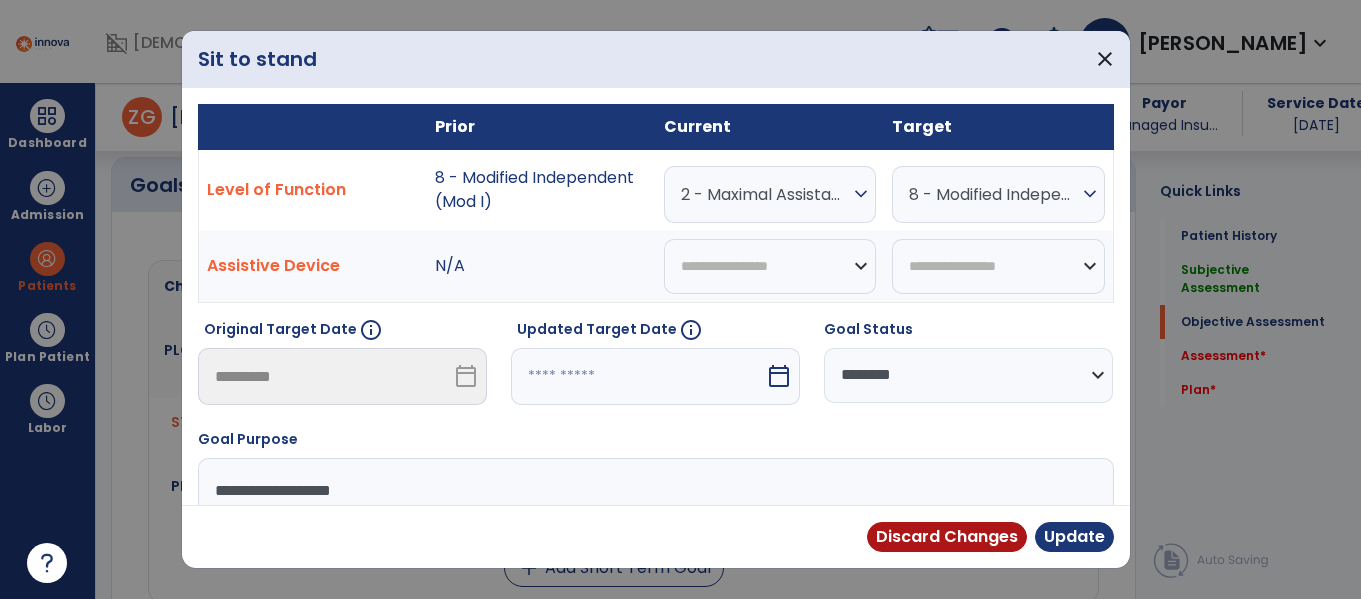 scroll, scrollTop: 795, scrollLeft: 0, axis: vertical 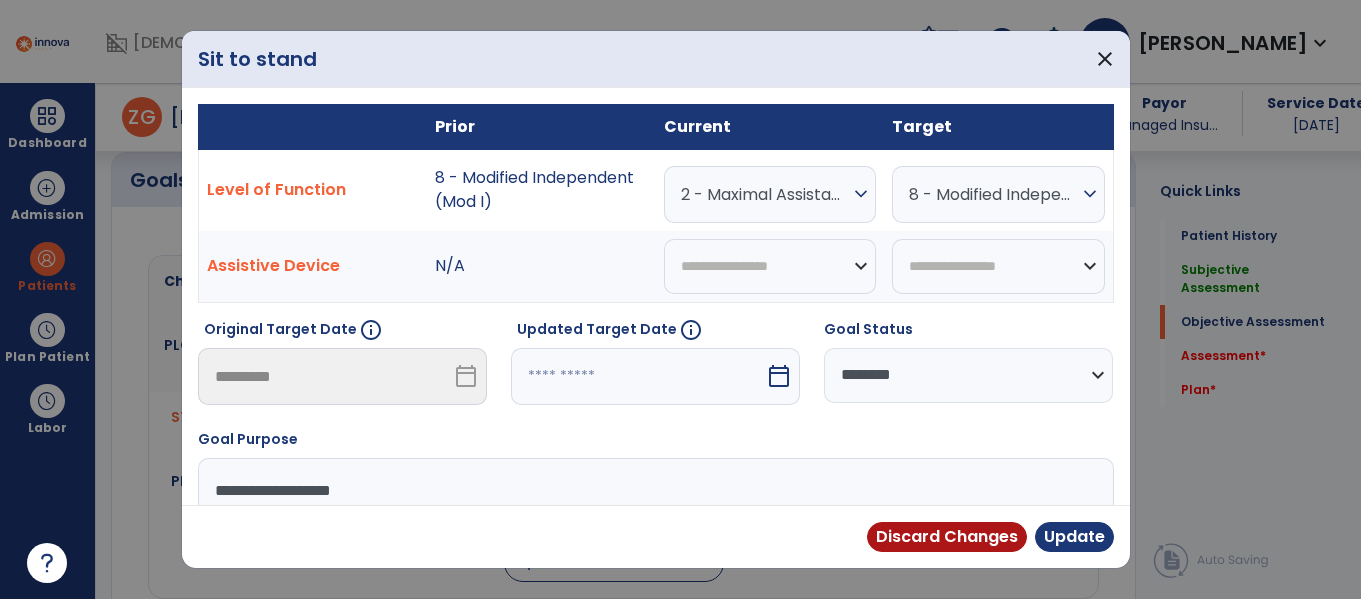 click on "2 - Maximal Assistance (Max A)" at bounding box center [765, 194] 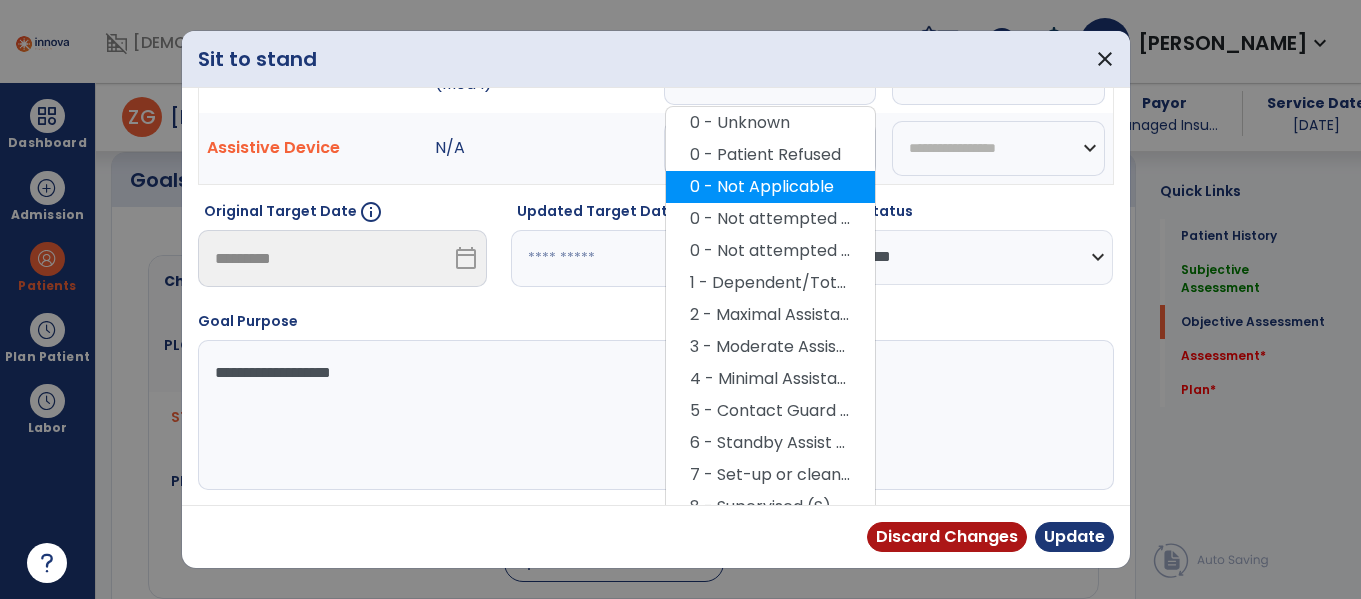 scroll, scrollTop: 201, scrollLeft: 0, axis: vertical 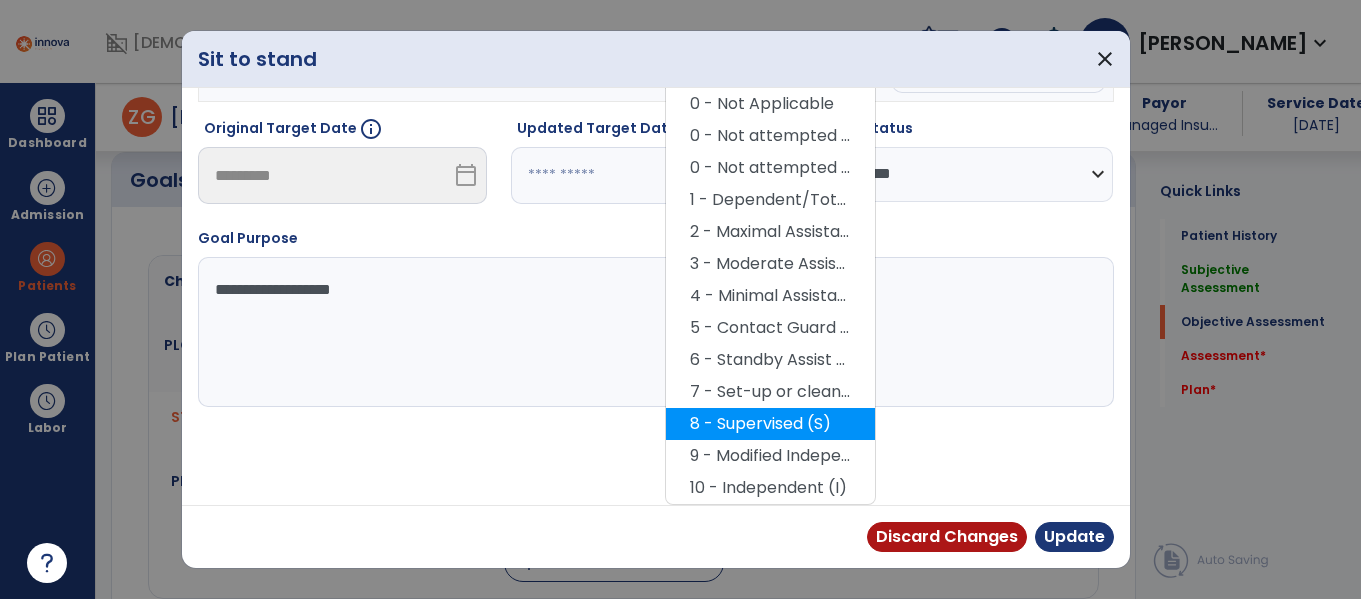 click on "8 - Supervised (S)" at bounding box center (770, 424) 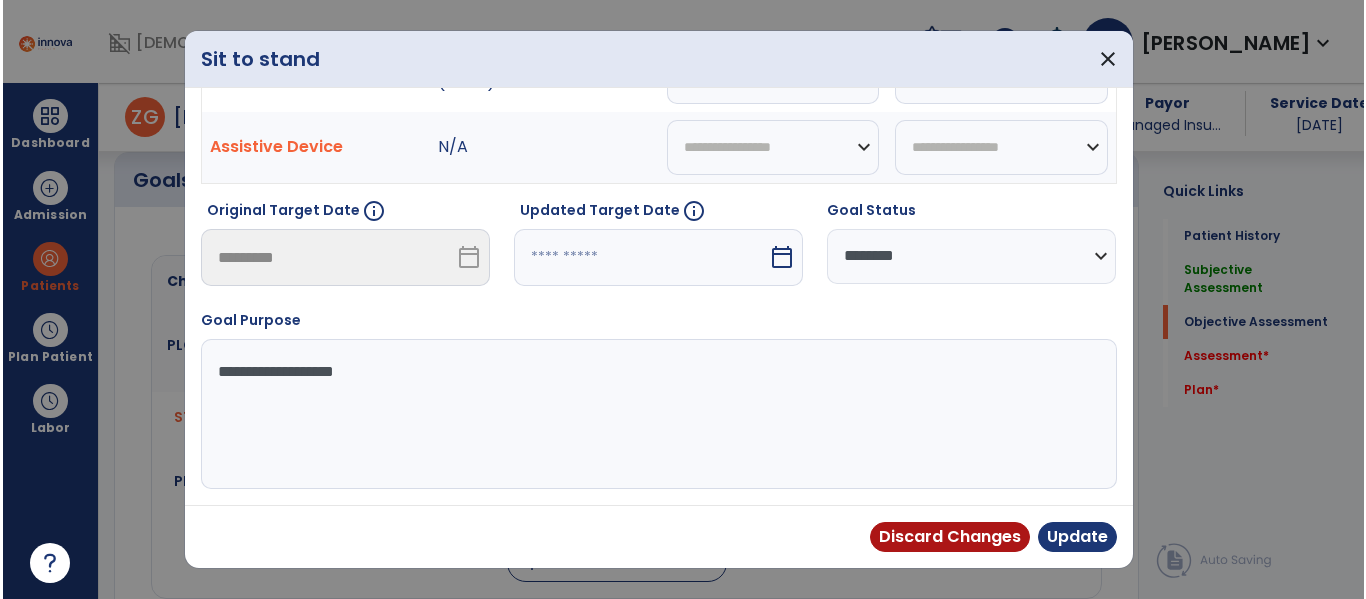 scroll, scrollTop: 119, scrollLeft: 0, axis: vertical 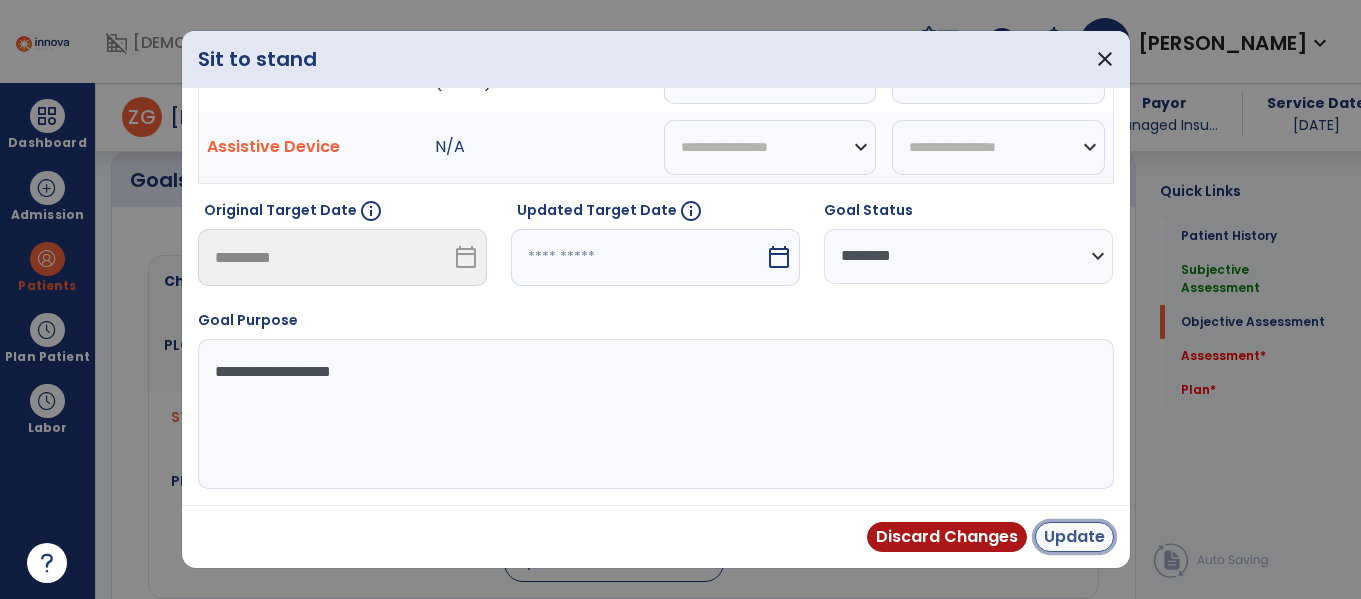 click on "Update" at bounding box center [1074, 537] 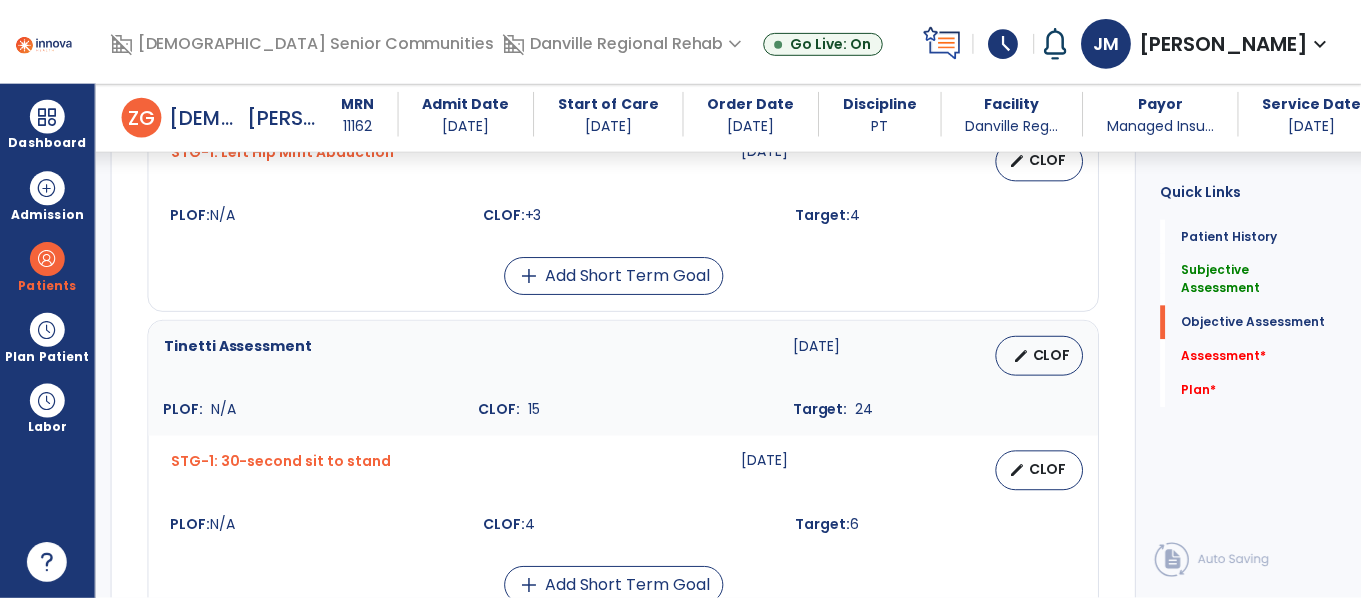 scroll, scrollTop: 1869, scrollLeft: 0, axis: vertical 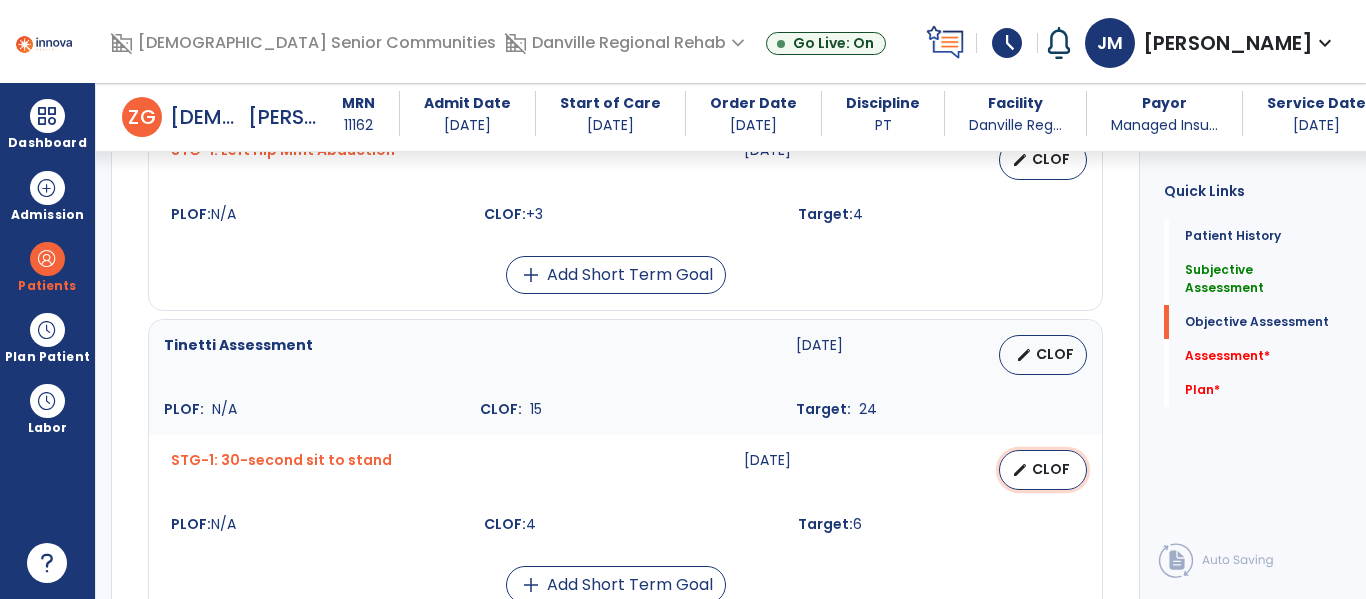 click on "edit" at bounding box center [1020, 470] 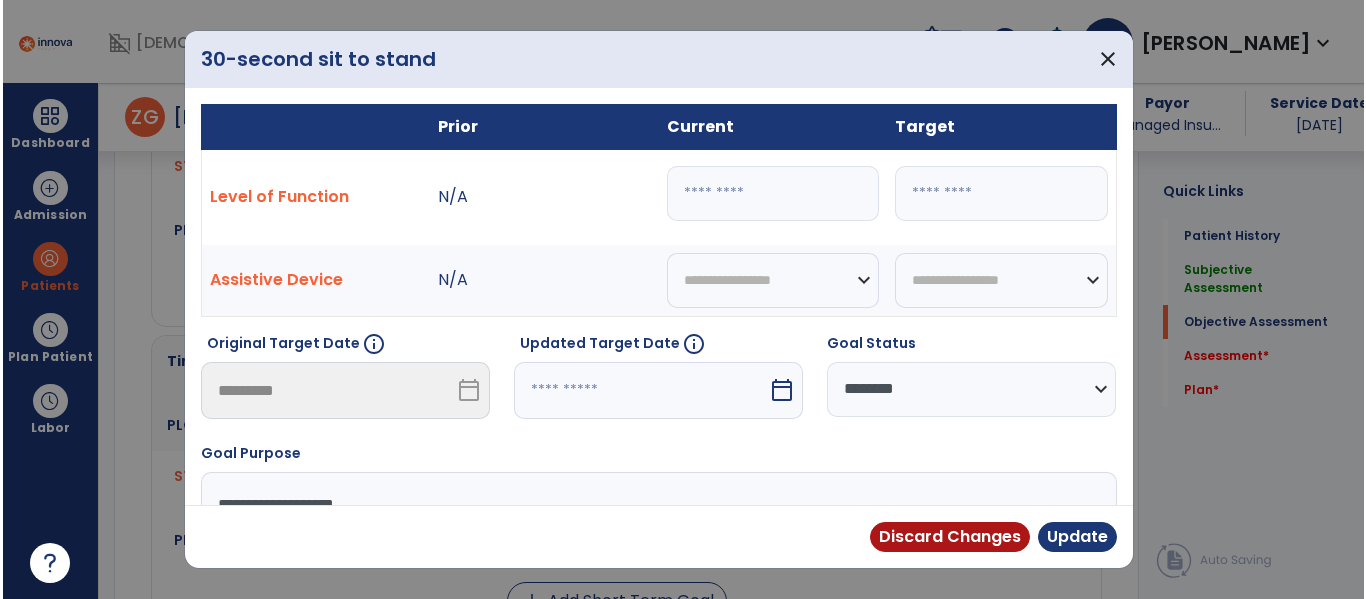 scroll, scrollTop: 1869, scrollLeft: 0, axis: vertical 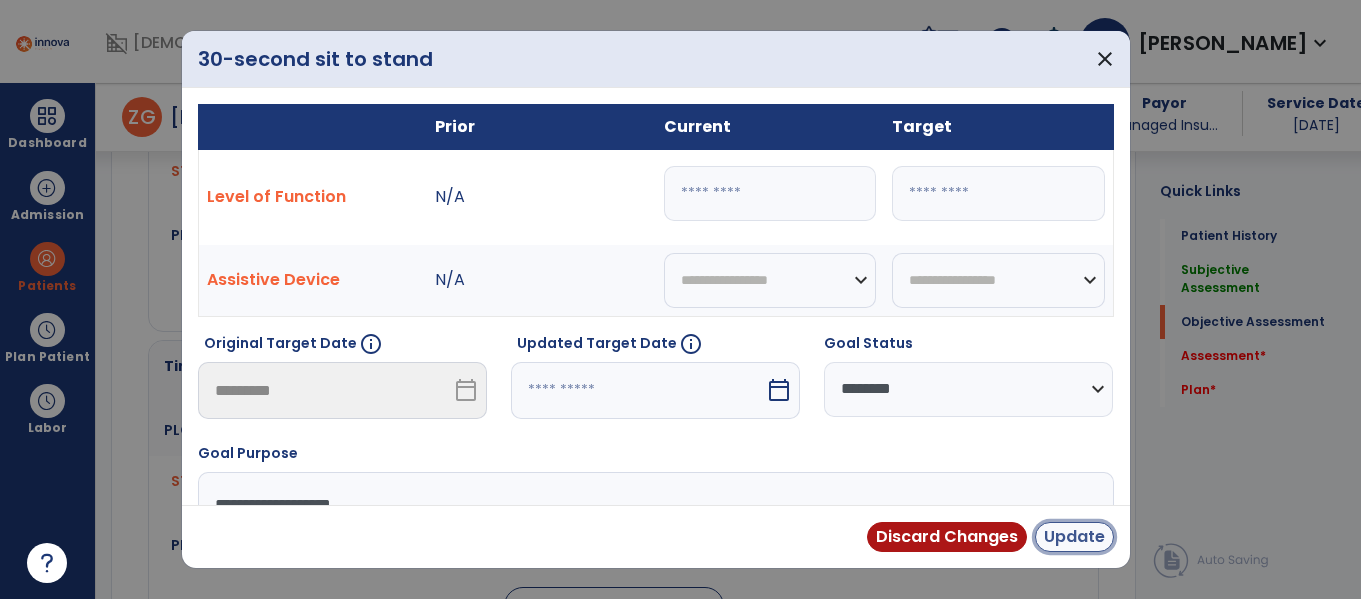 click on "Update" at bounding box center [1074, 537] 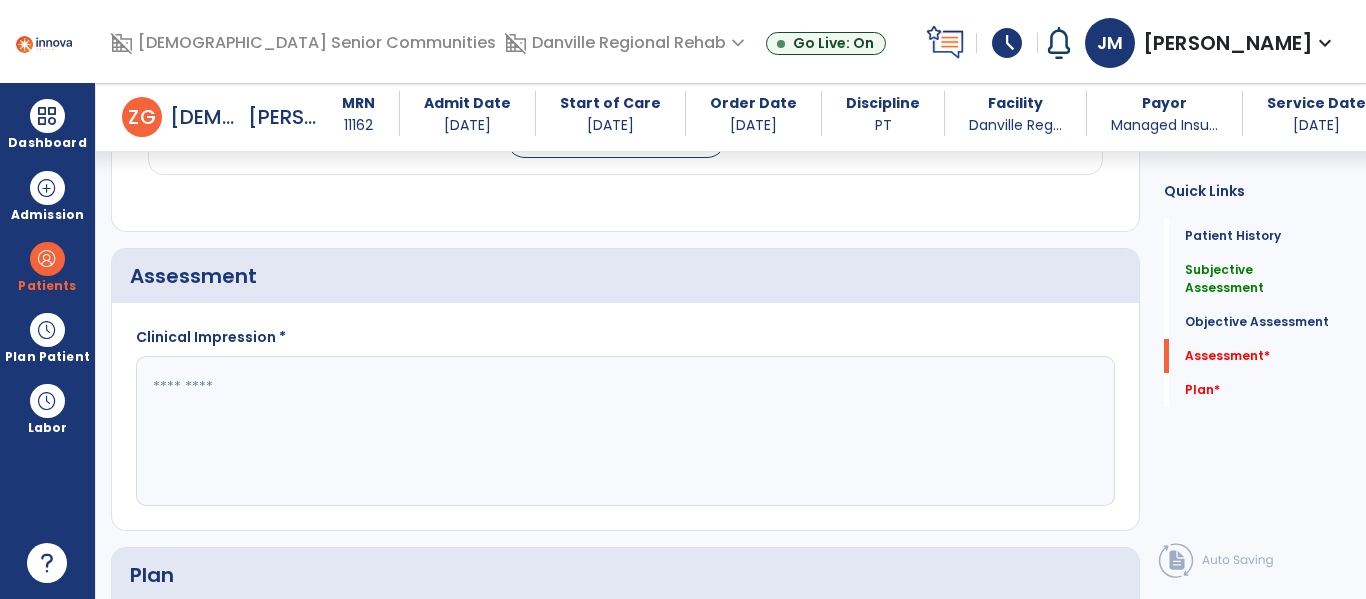 scroll, scrollTop: 2318, scrollLeft: 0, axis: vertical 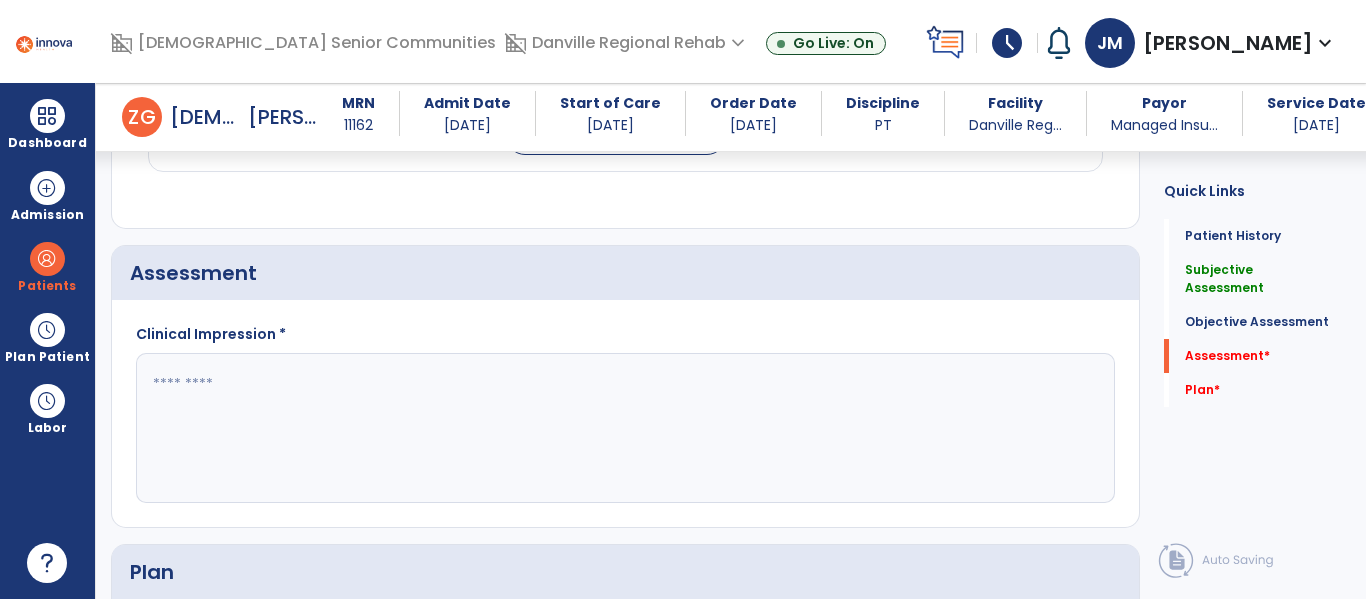 click 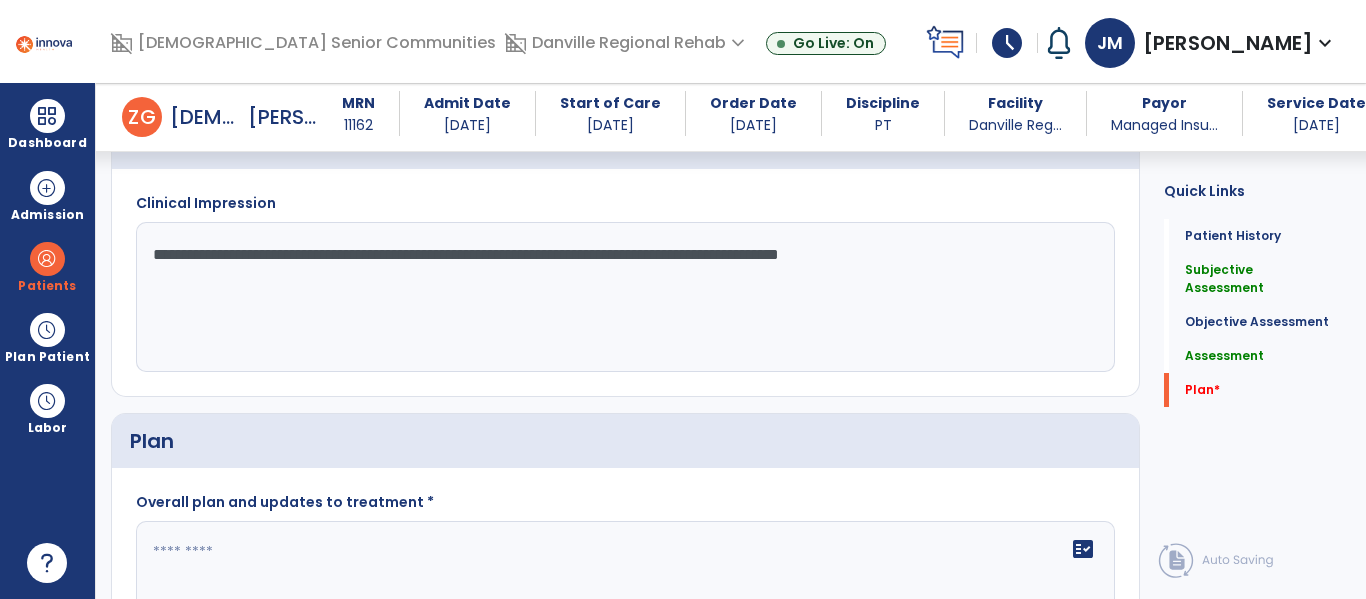 scroll, scrollTop: 2457, scrollLeft: 0, axis: vertical 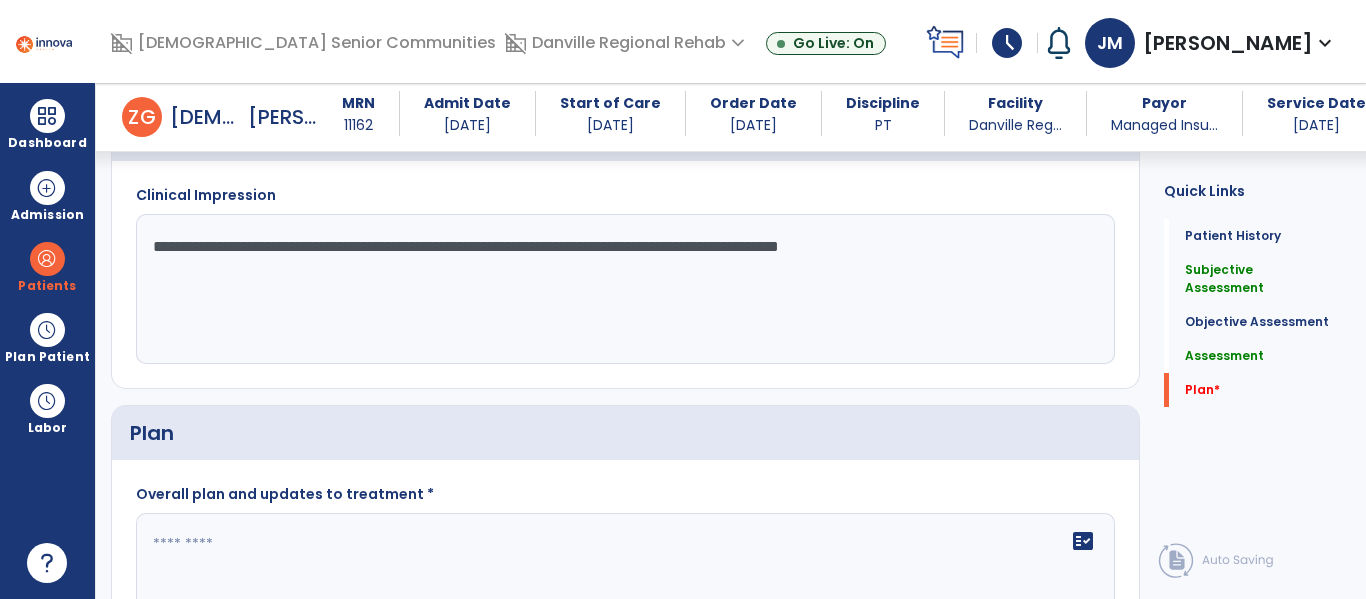 type on "**********" 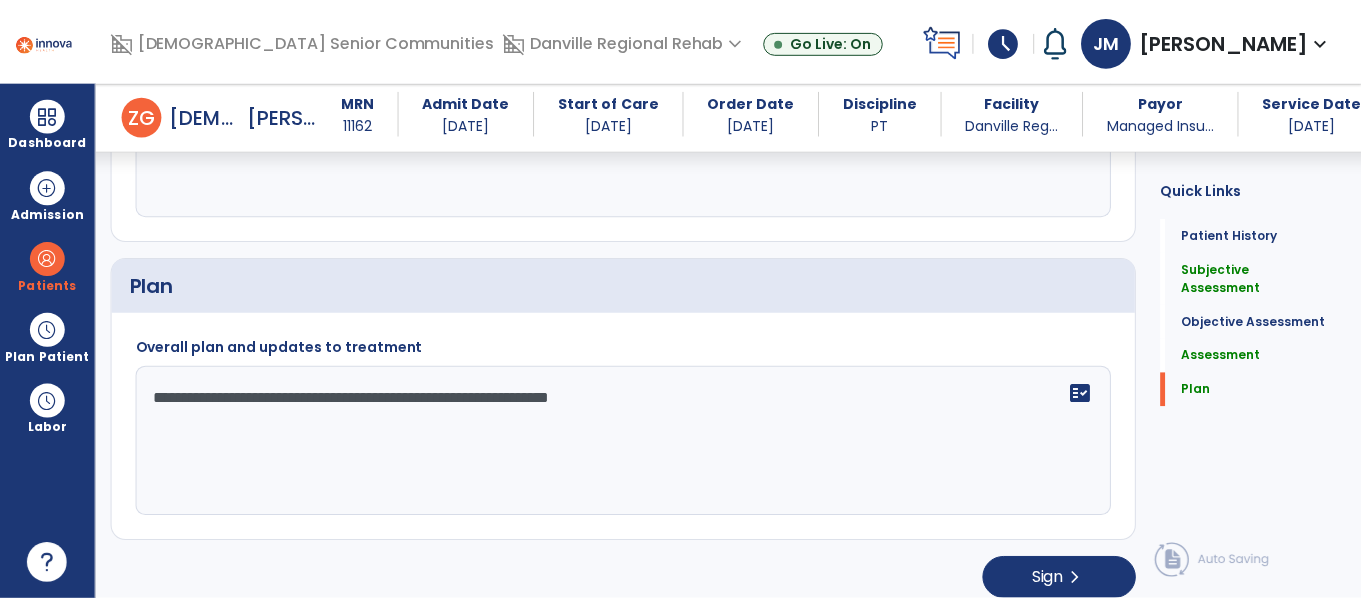scroll, scrollTop: 2620, scrollLeft: 0, axis: vertical 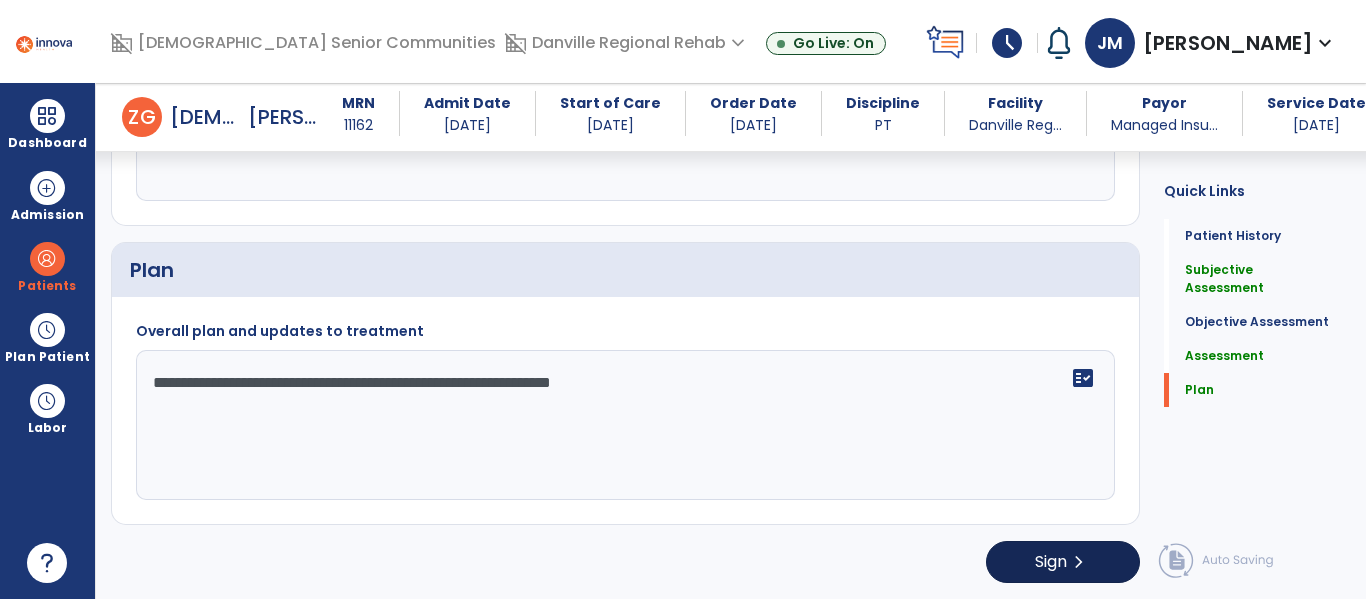 type on "**********" 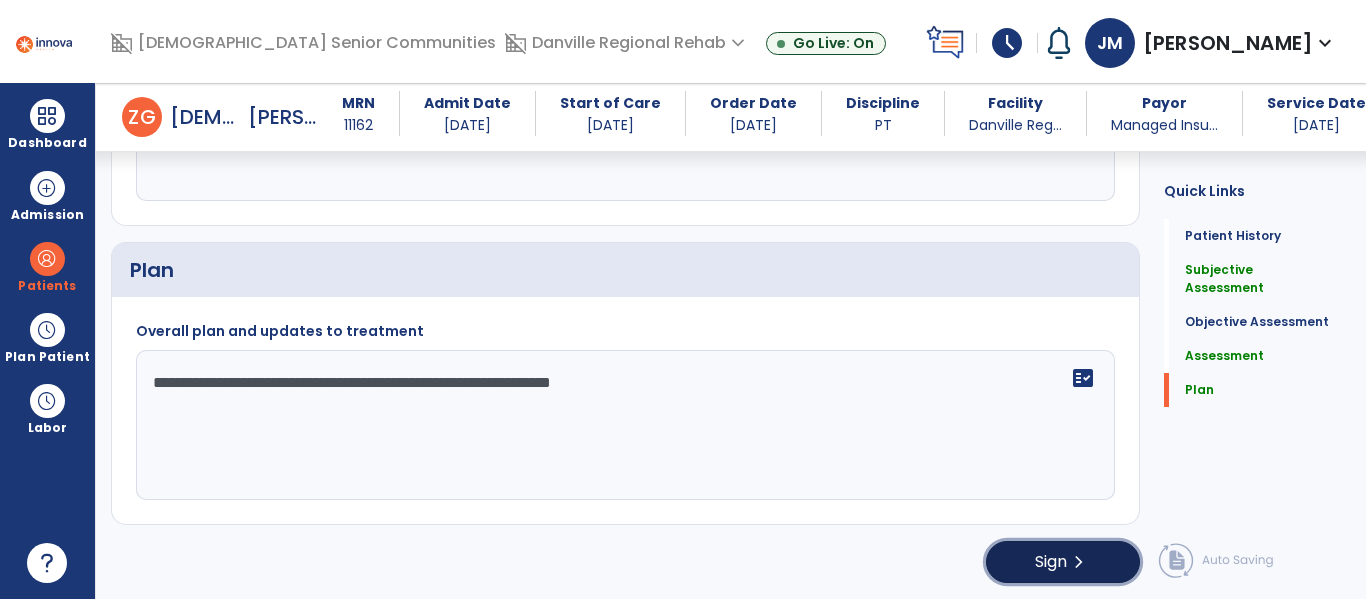 click on "chevron_right" 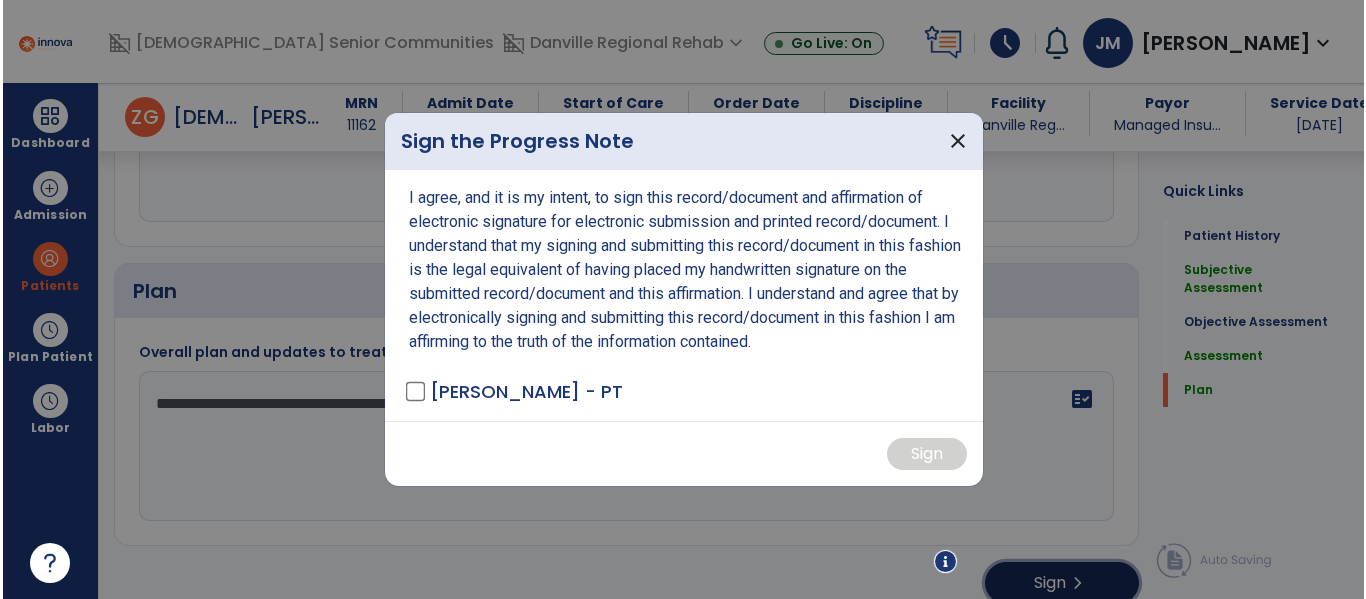 scroll, scrollTop: 2620, scrollLeft: 0, axis: vertical 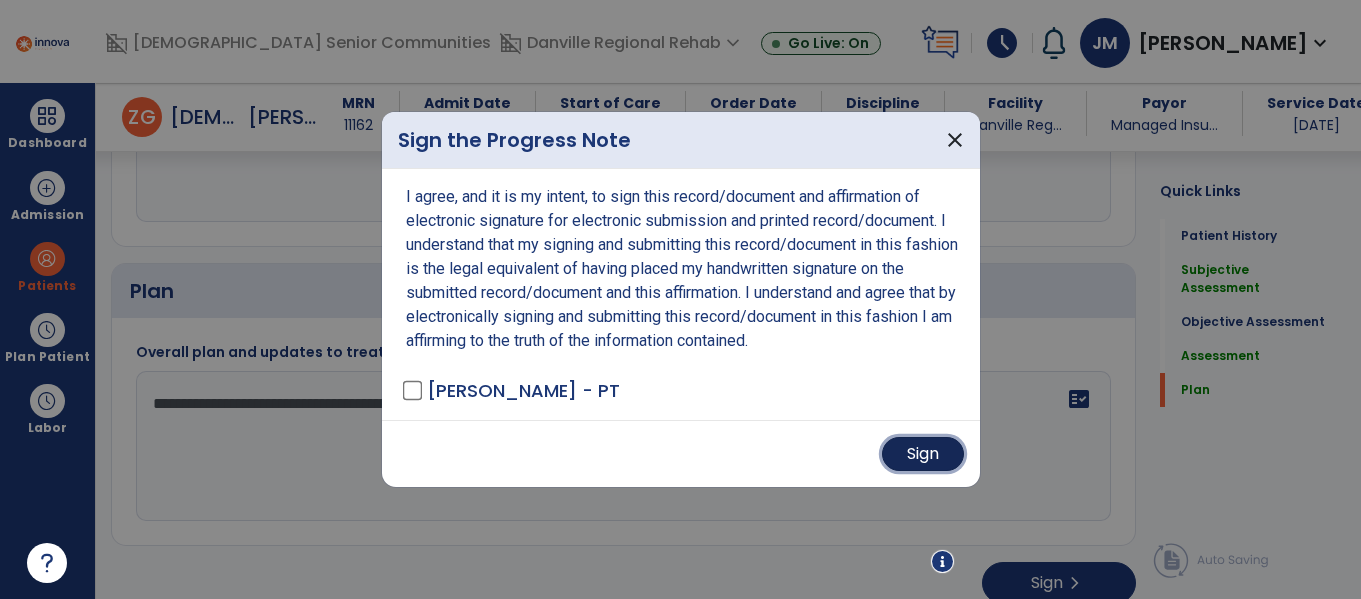 click on "Sign" at bounding box center (923, 454) 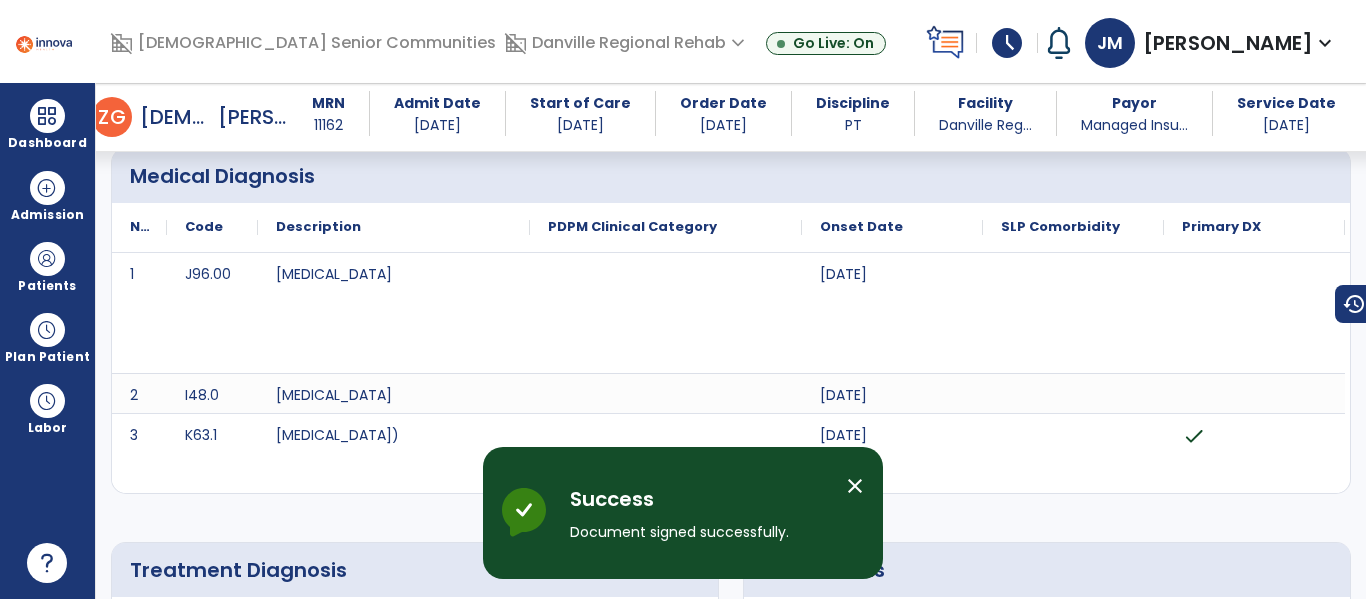 scroll, scrollTop: 0, scrollLeft: 0, axis: both 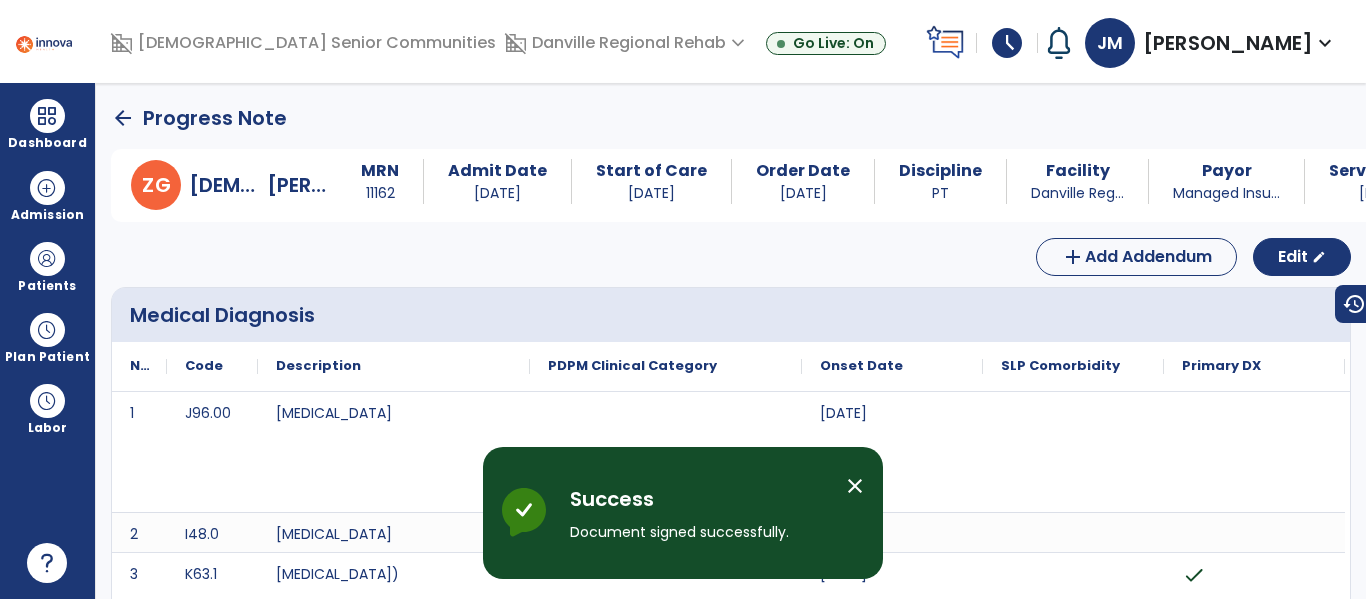 click on "arrow_back" 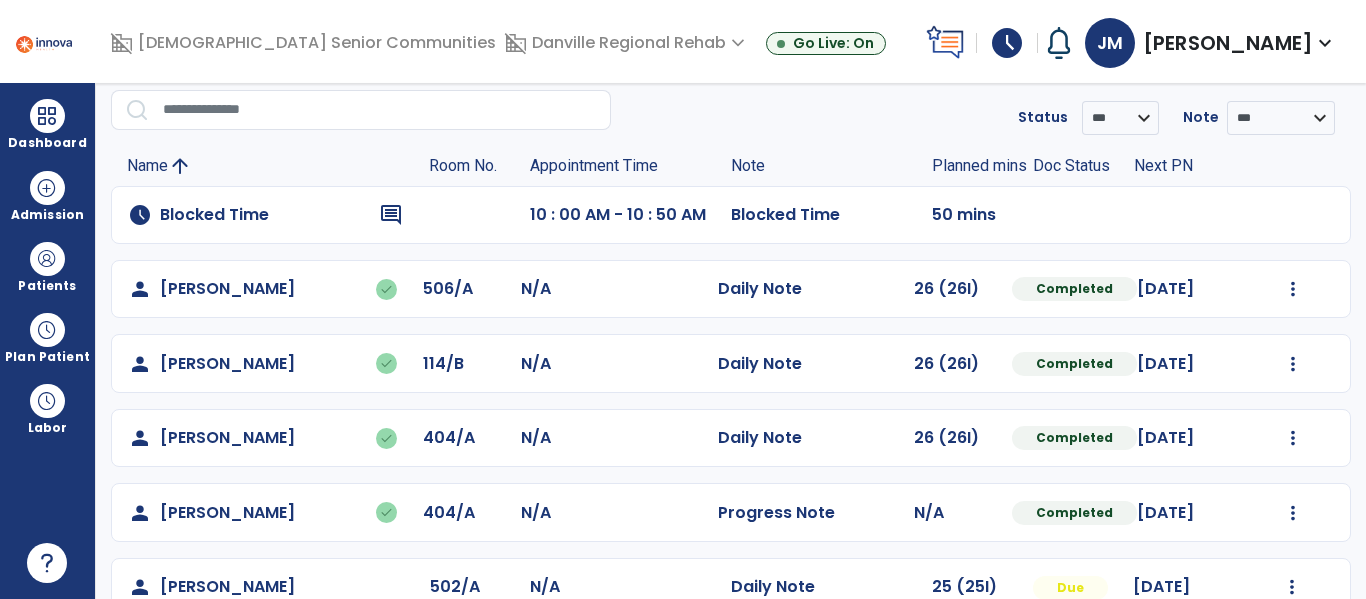 scroll, scrollTop: 61, scrollLeft: 0, axis: vertical 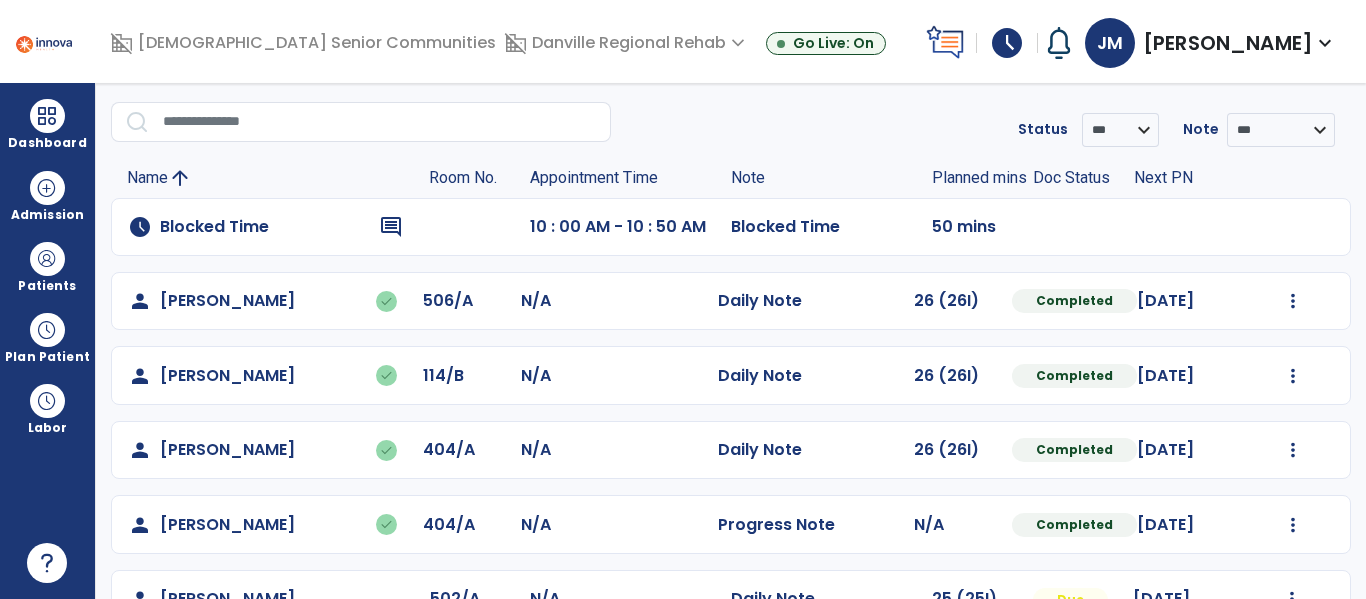 click on "Undo Visit Status   Reset Note   Open Document   G + C Mins" 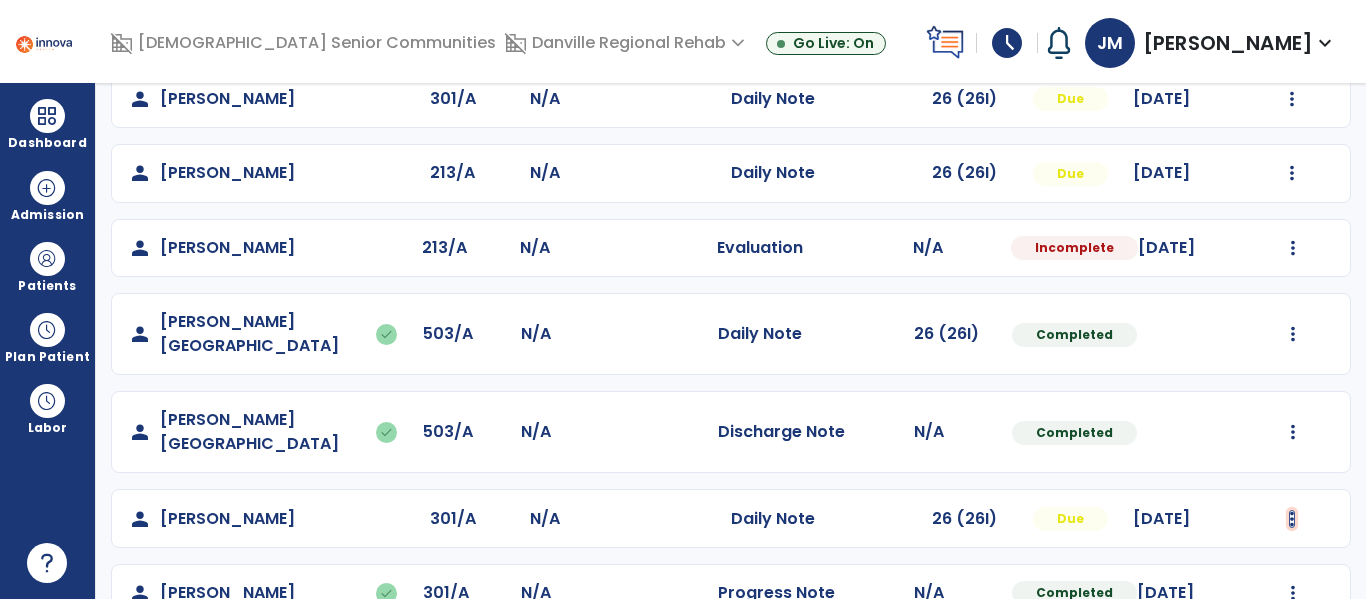 click at bounding box center [1293, -796] 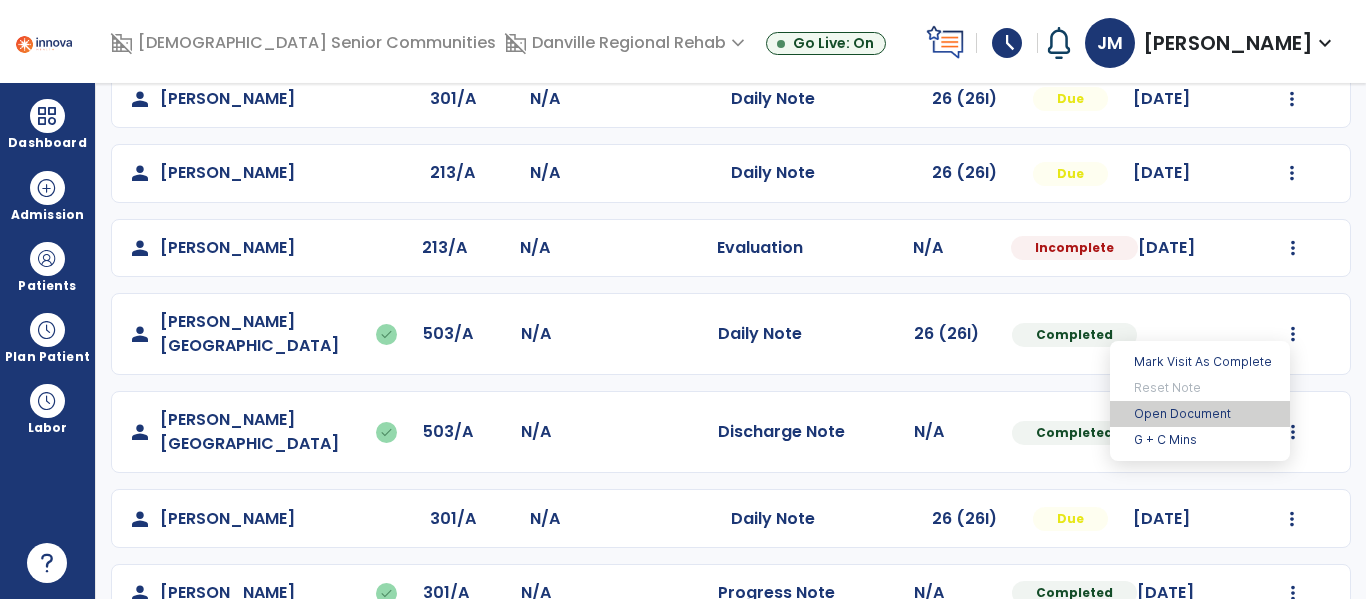 click on "Open Document" at bounding box center [1200, 414] 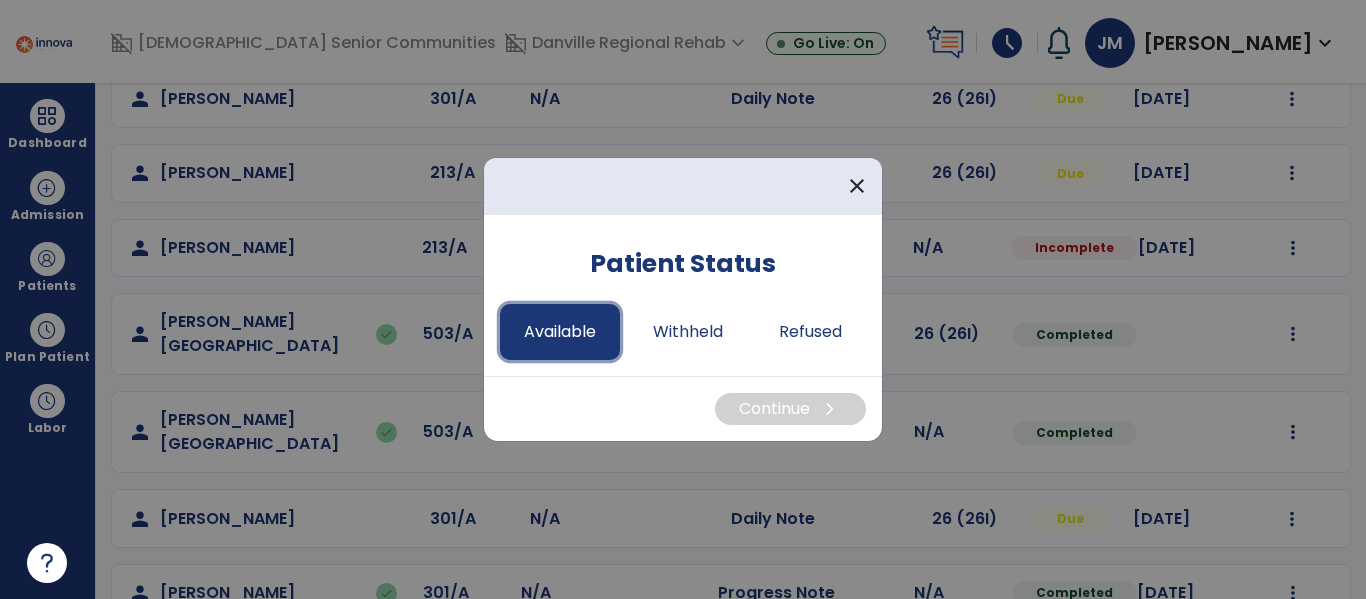 click on "Available" at bounding box center [560, 332] 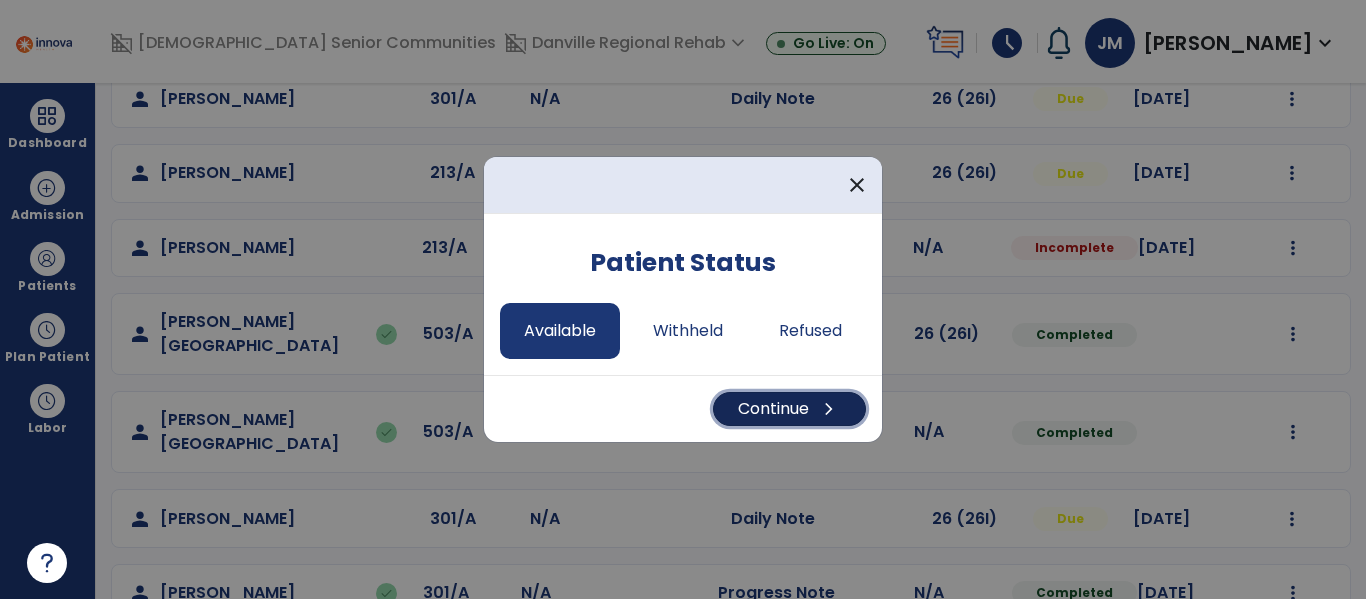 click on "Continue   chevron_right" at bounding box center [789, 409] 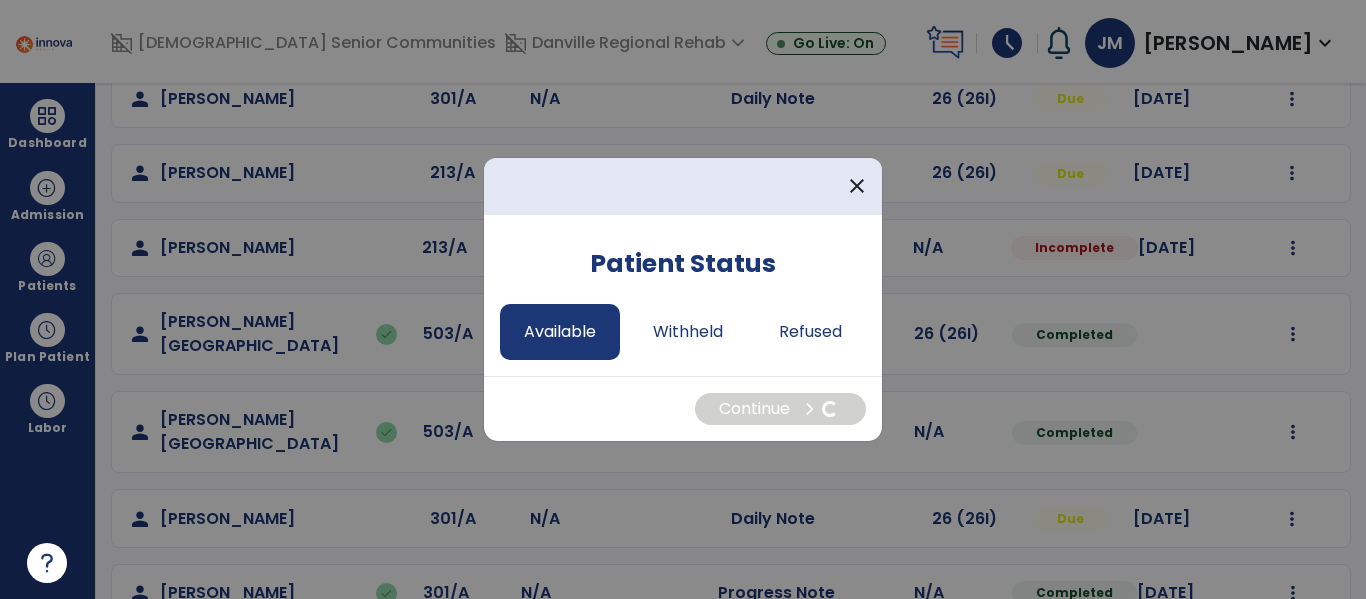 select on "*" 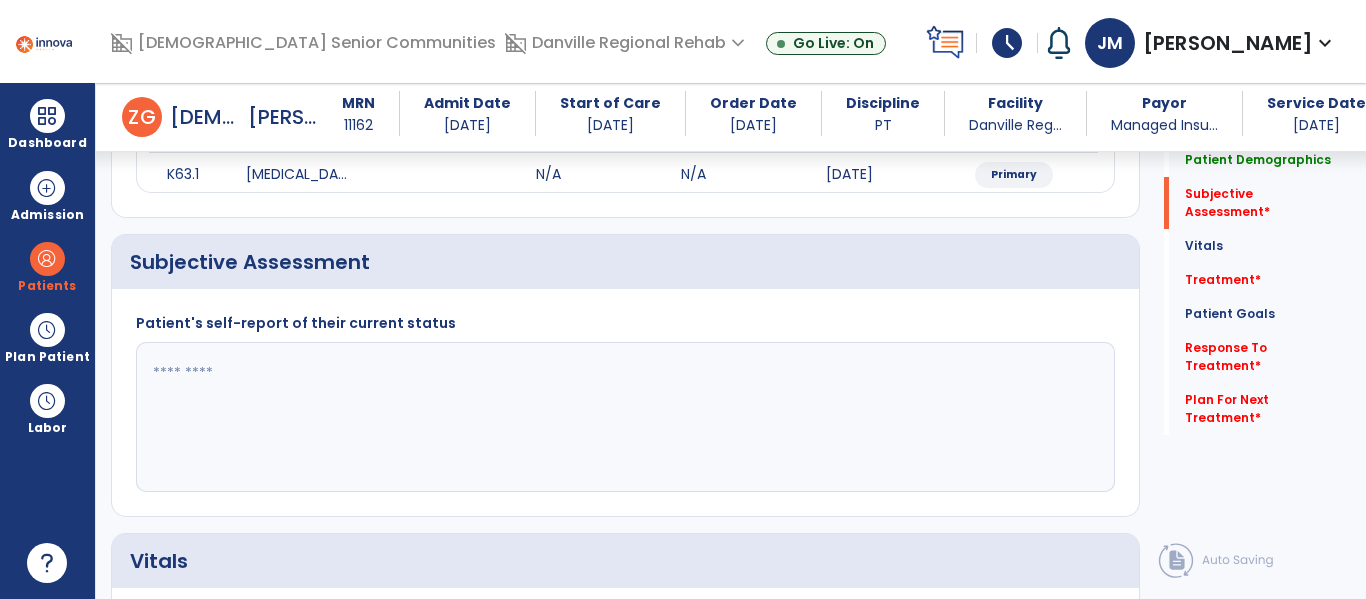 scroll, scrollTop: 363, scrollLeft: 0, axis: vertical 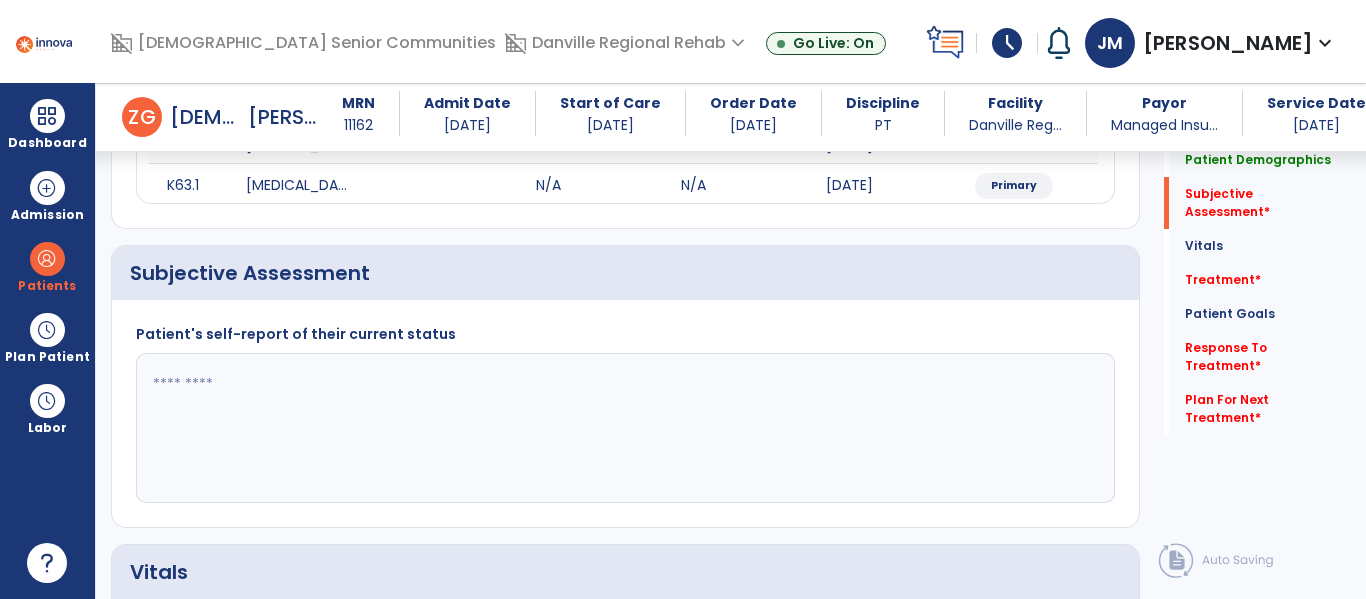 click 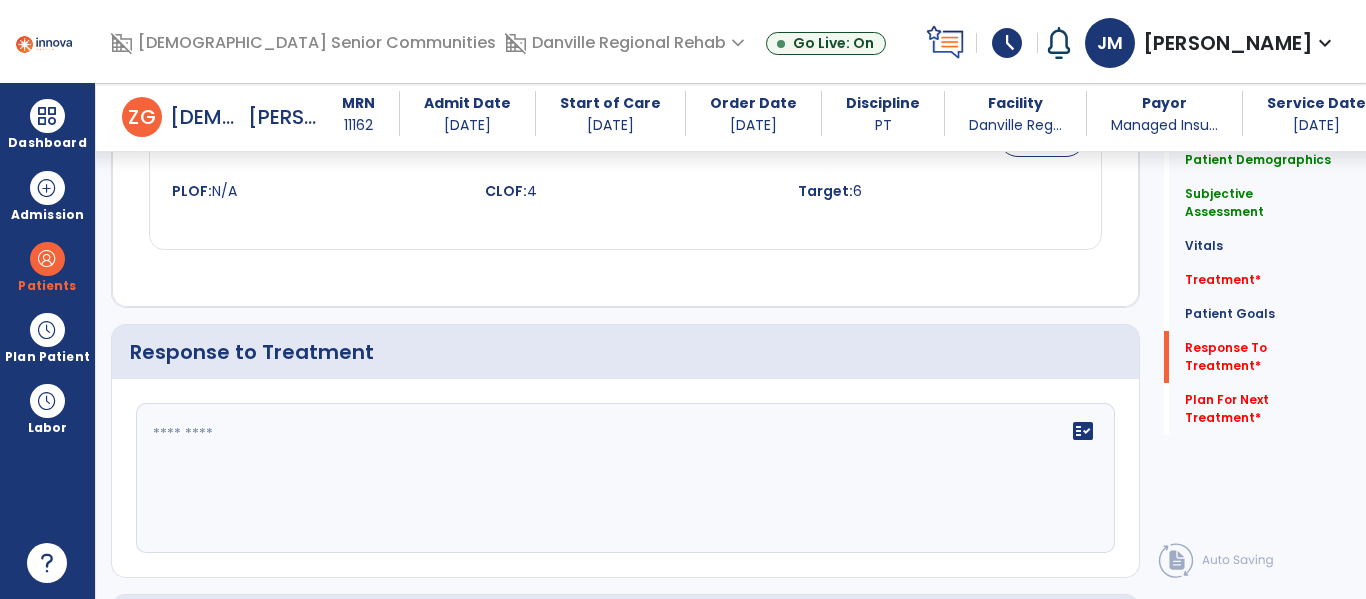 scroll, scrollTop: 2775, scrollLeft: 0, axis: vertical 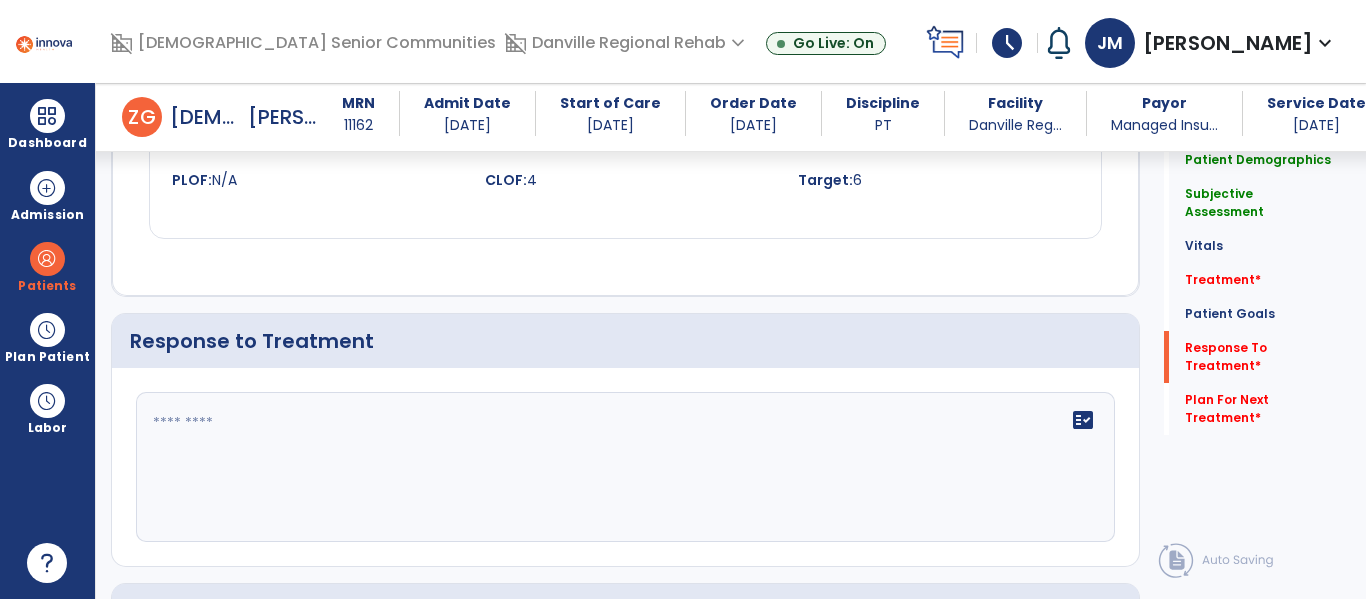 type on "**********" 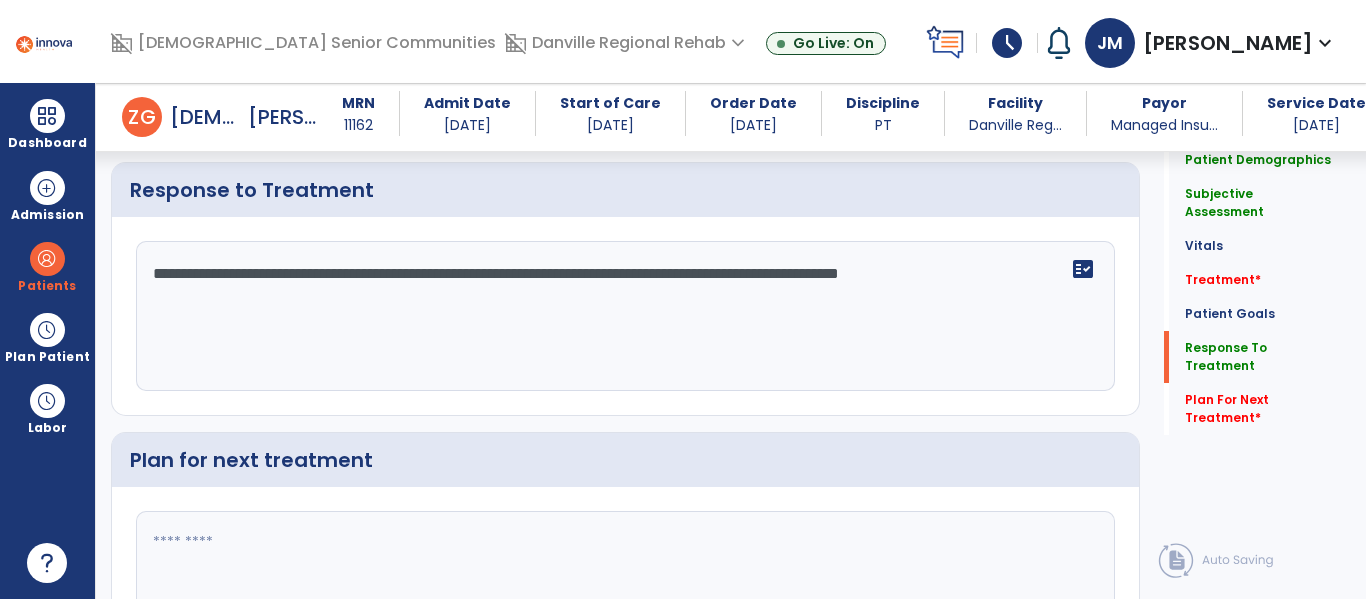 scroll, scrollTop: 2959, scrollLeft: 0, axis: vertical 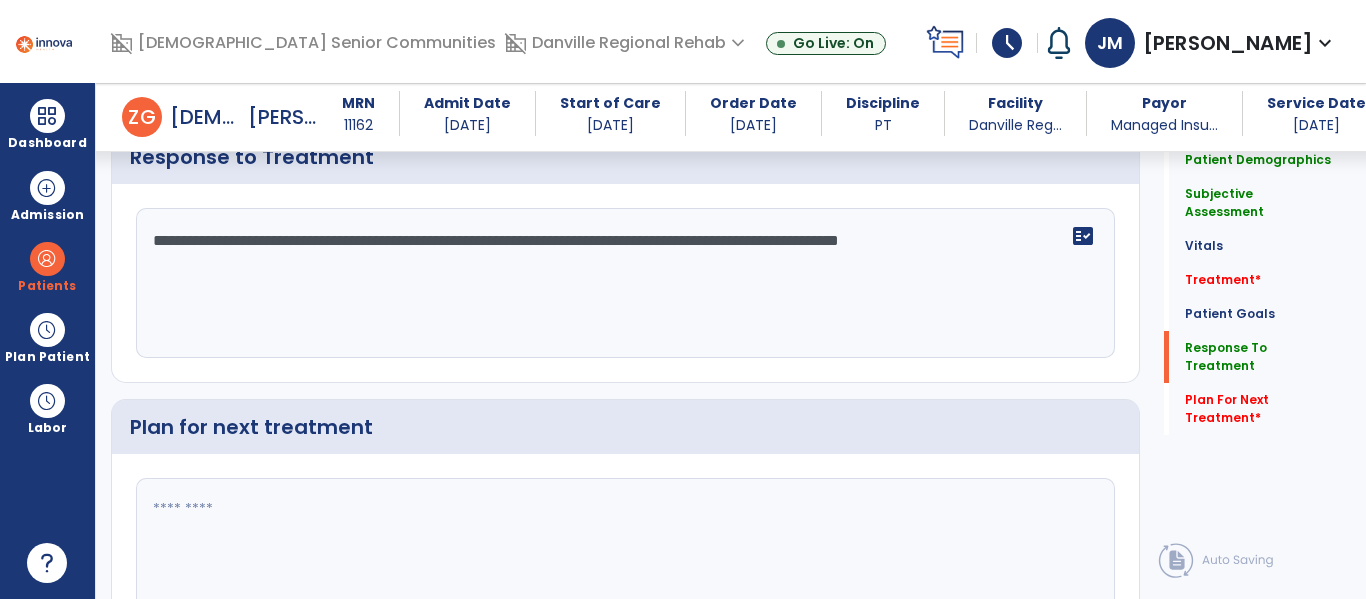 type on "**********" 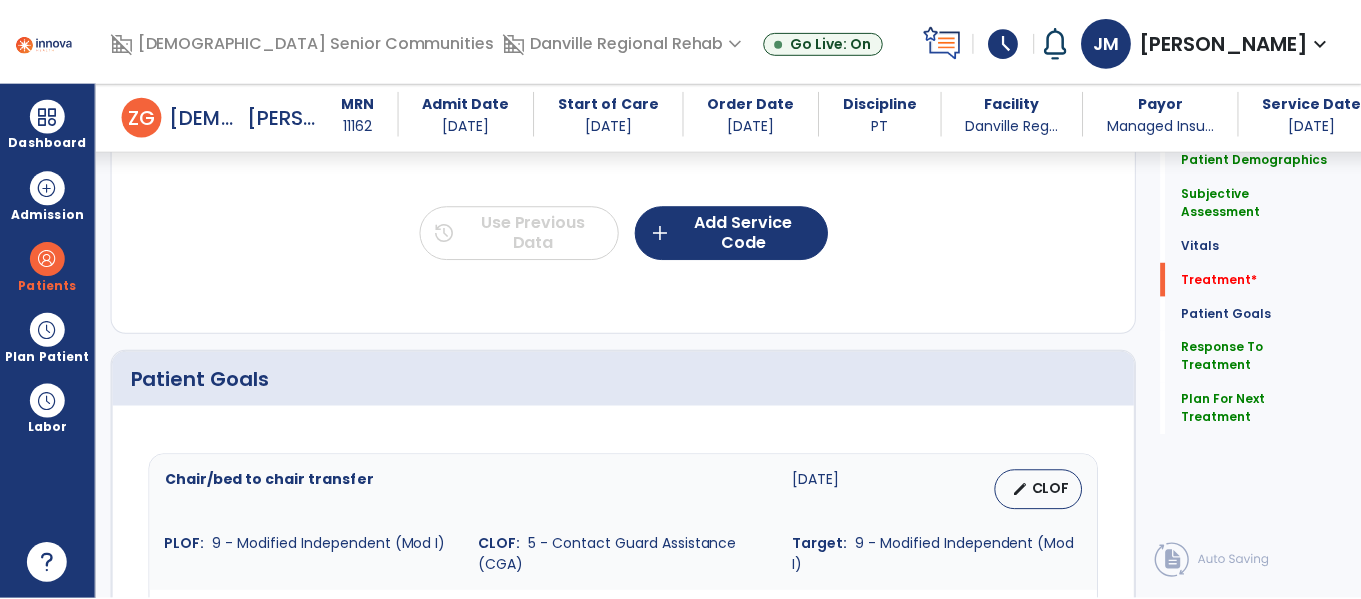 scroll, scrollTop: 1244, scrollLeft: 0, axis: vertical 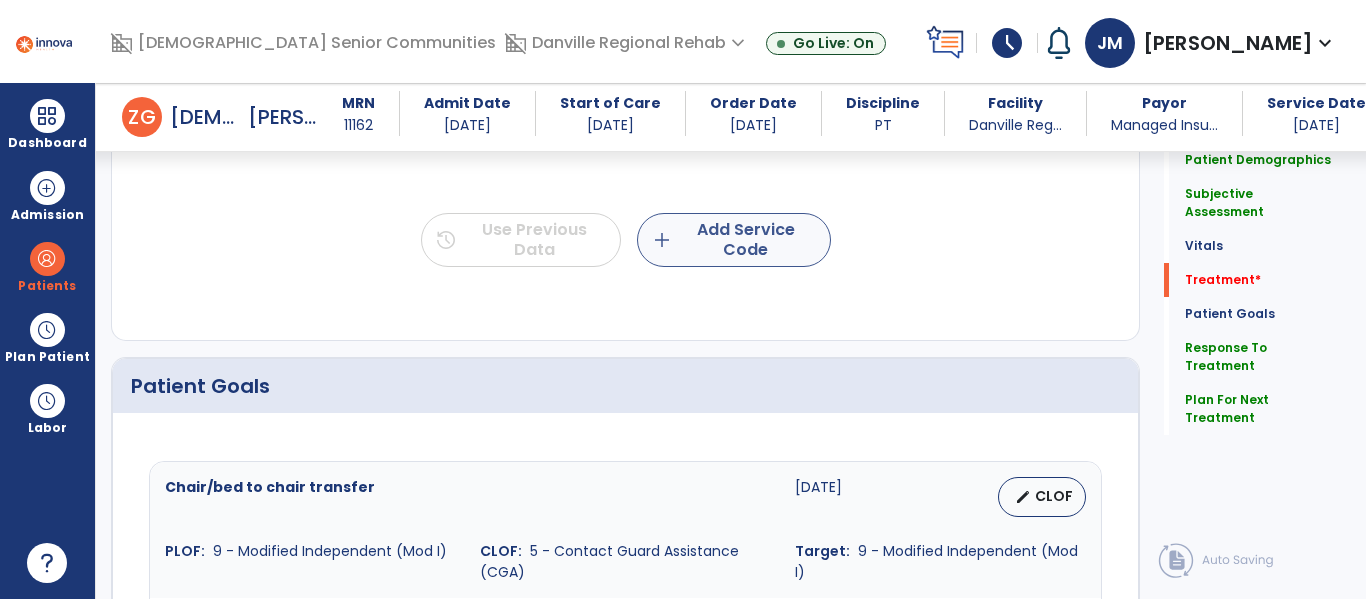 type on "**********" 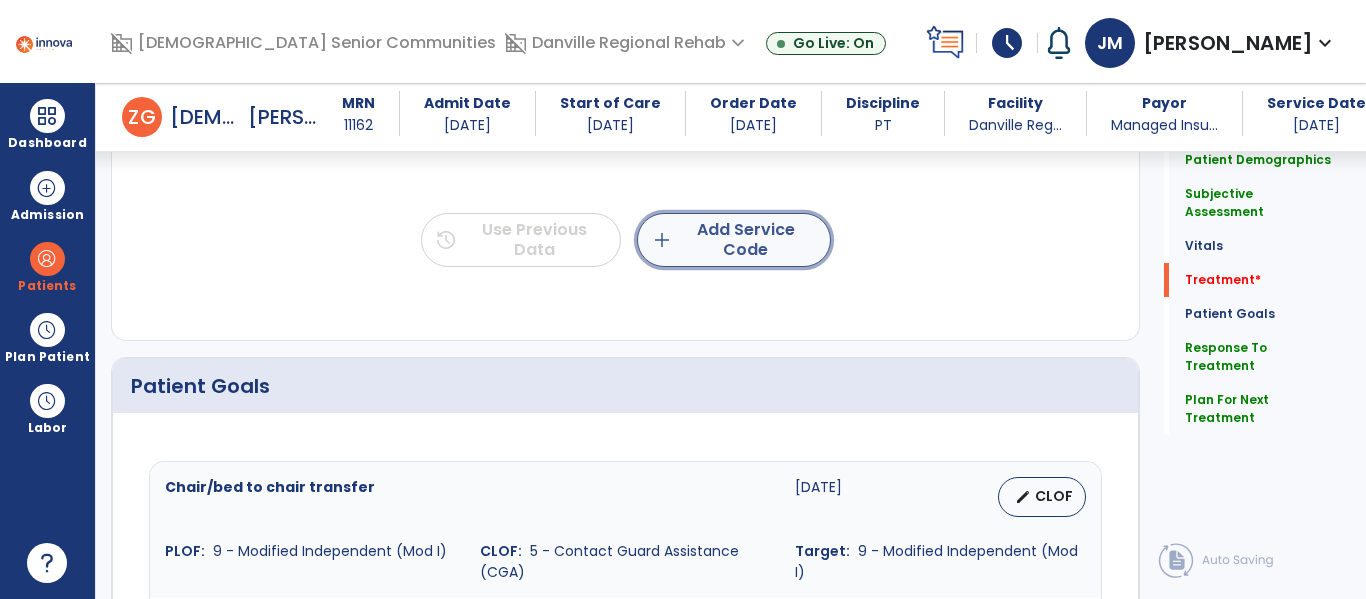 click on "add  Add Service Code" 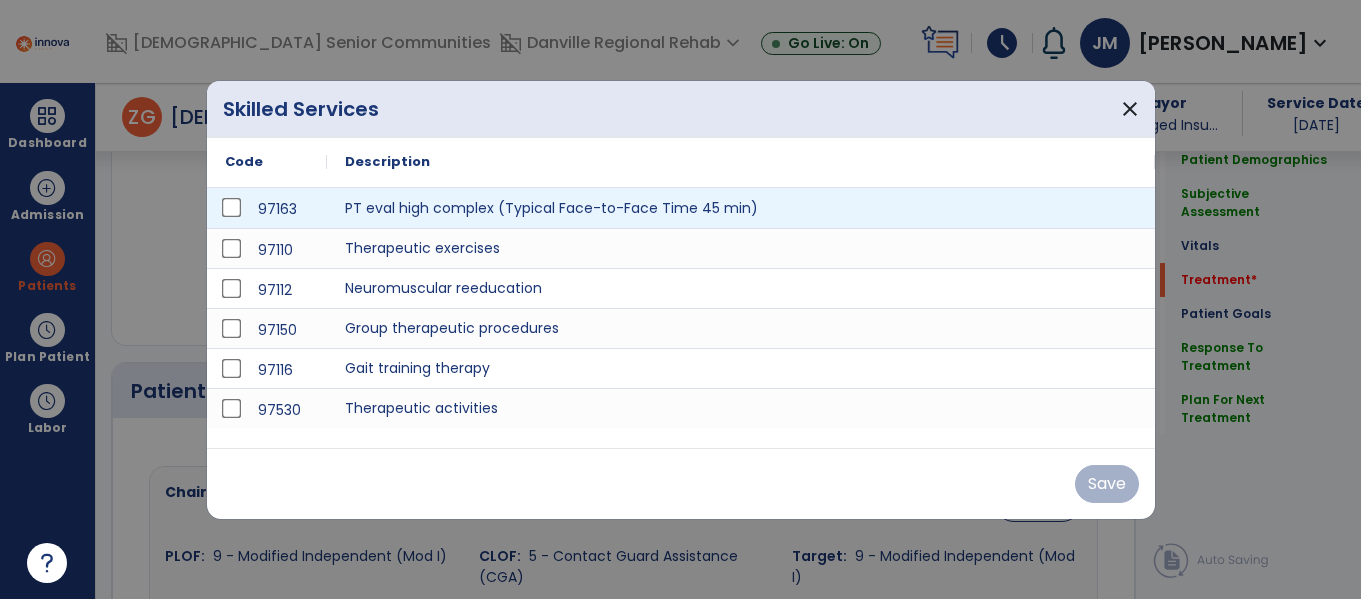 scroll, scrollTop: 1244, scrollLeft: 0, axis: vertical 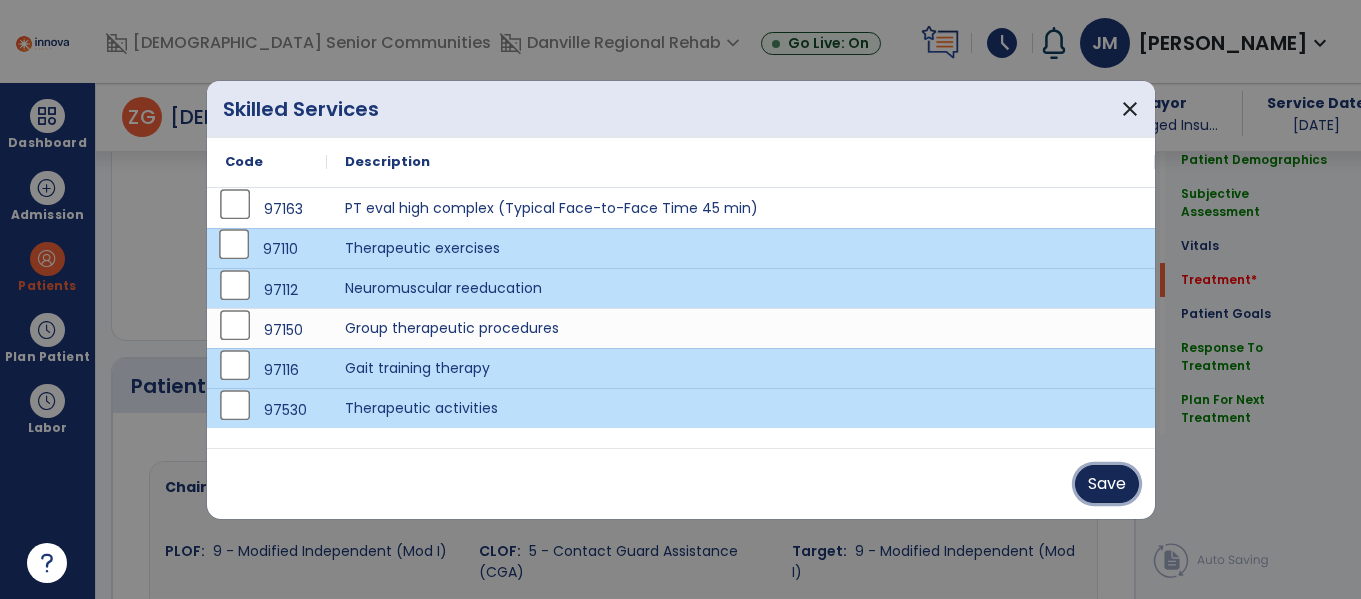 click on "Save" at bounding box center (1107, 484) 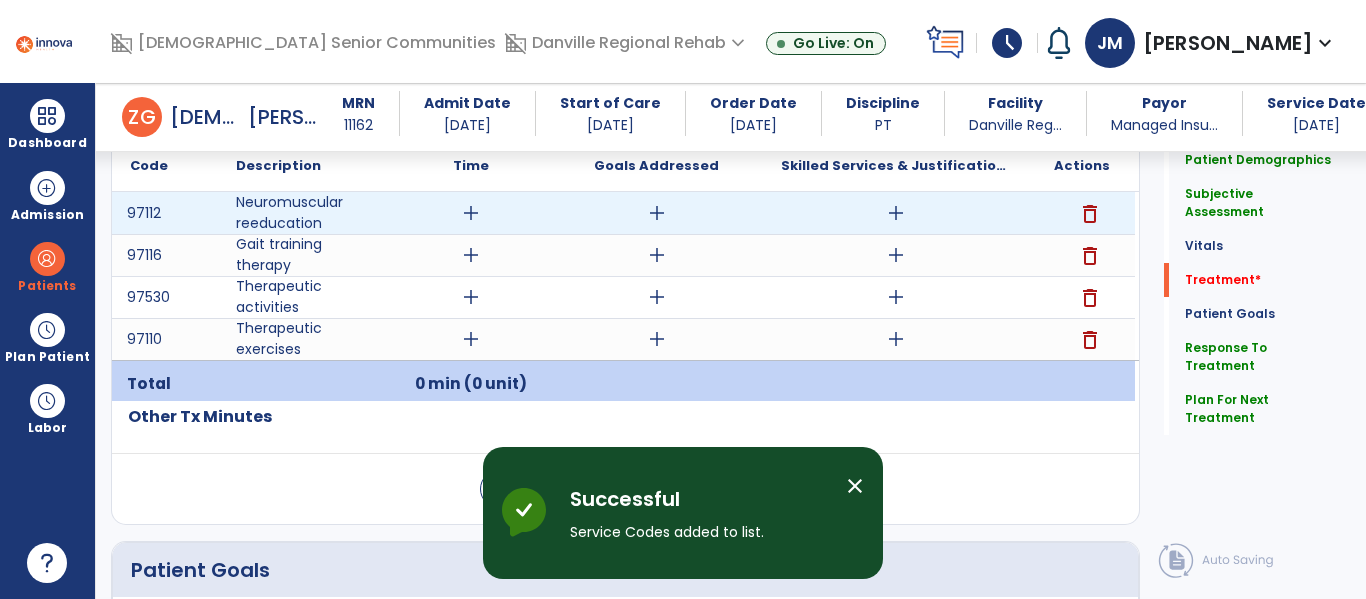 click on "add" at bounding box center [471, 213] 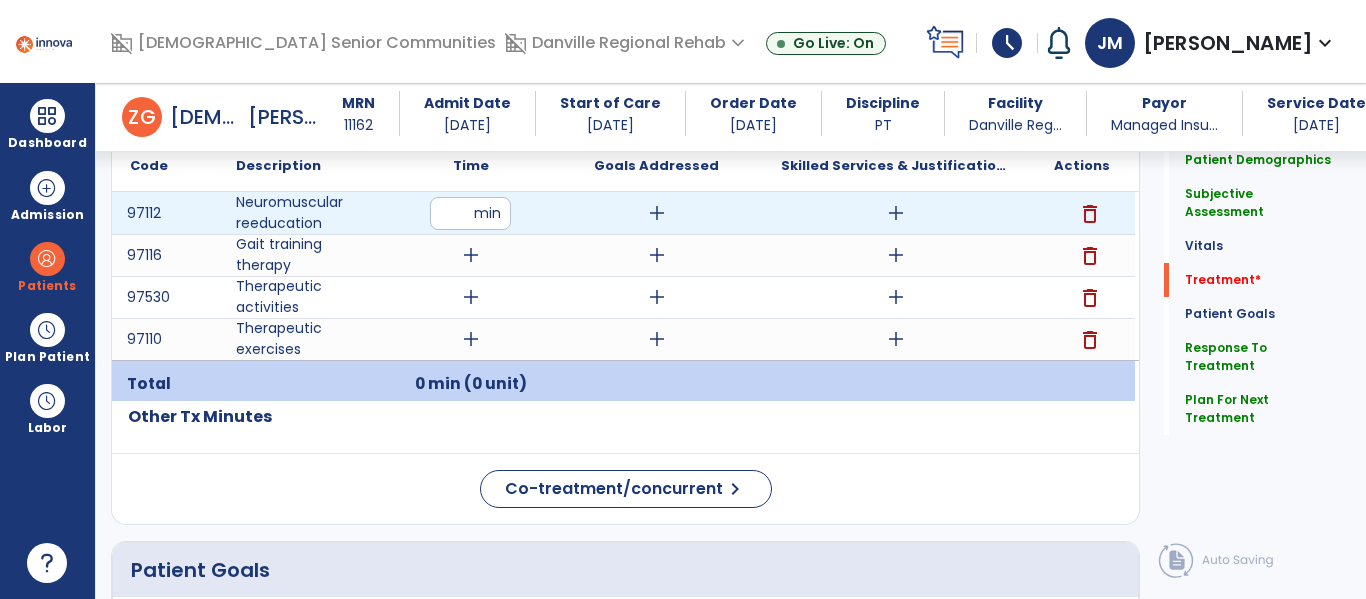 type on "*" 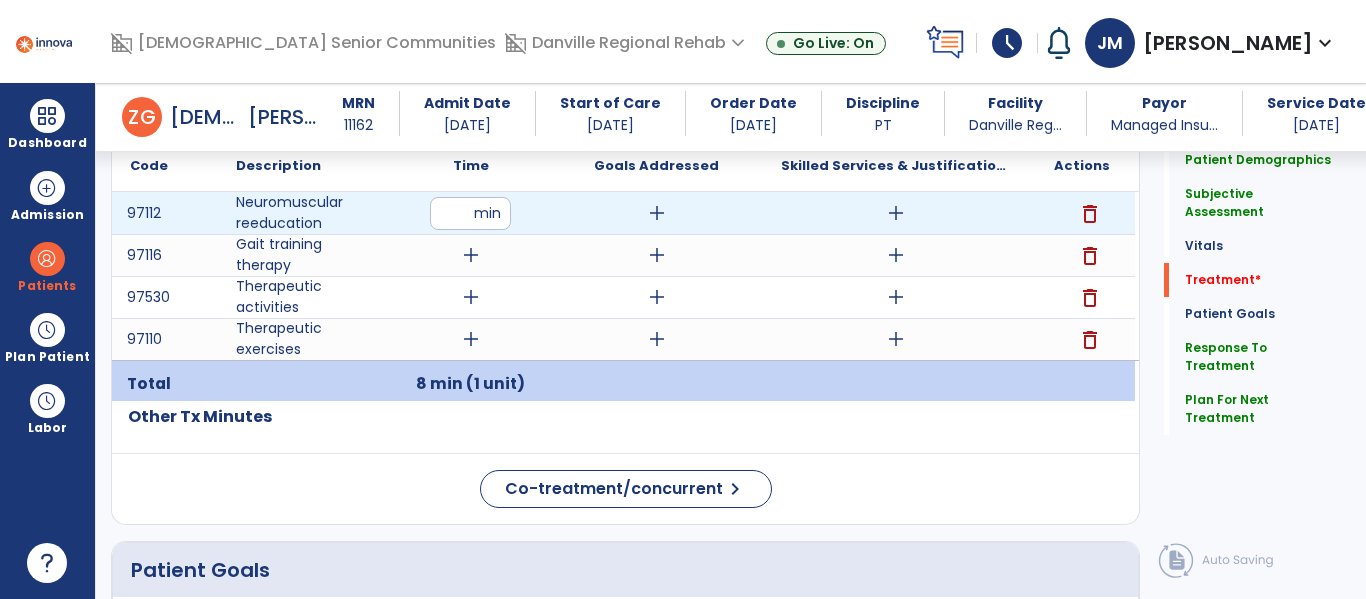 click on "add" at bounding box center [896, 213] 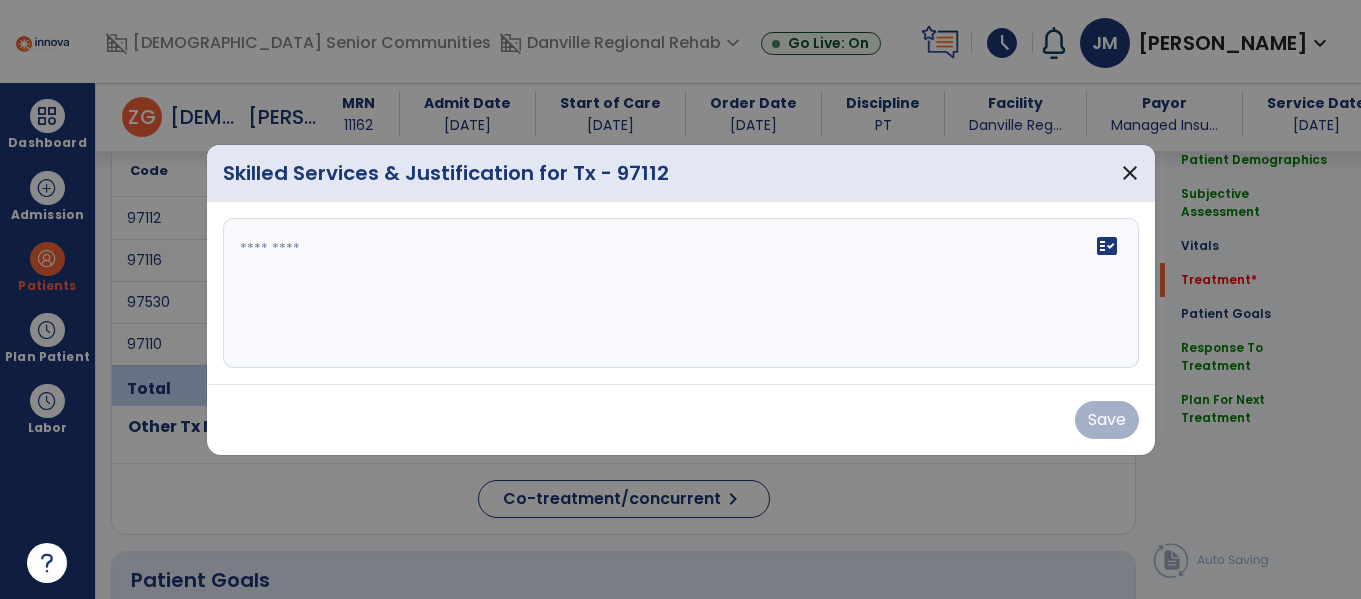 scroll, scrollTop: 1244, scrollLeft: 0, axis: vertical 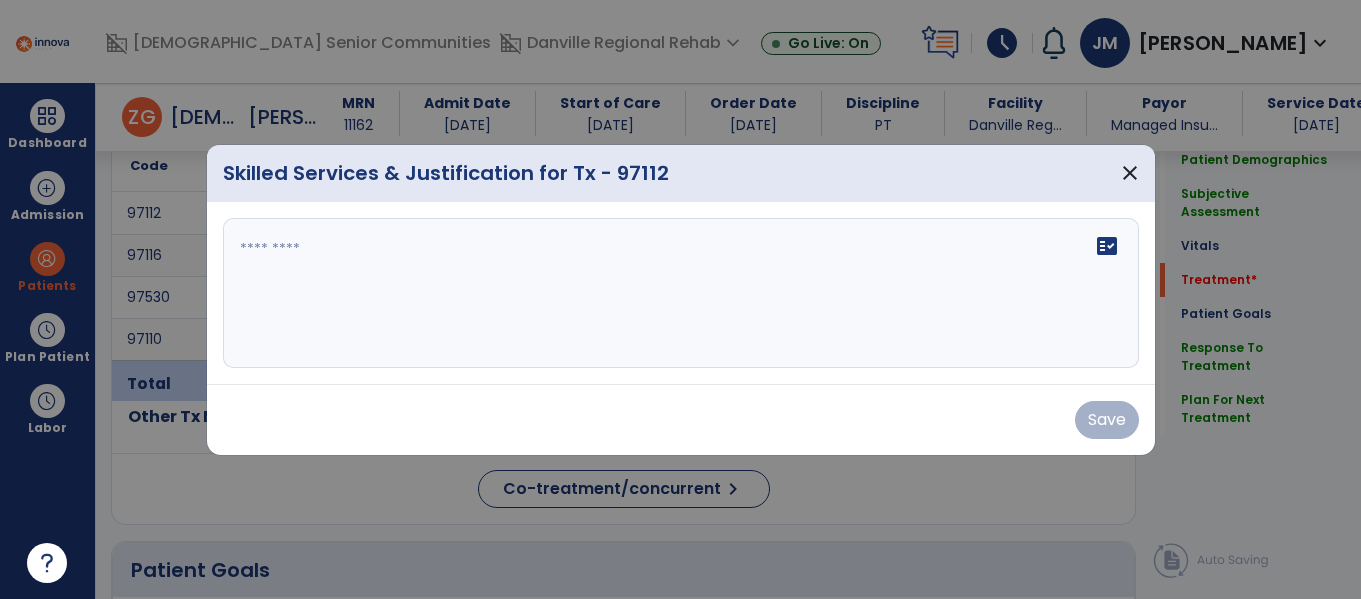 click on "fact_check" at bounding box center [681, 293] 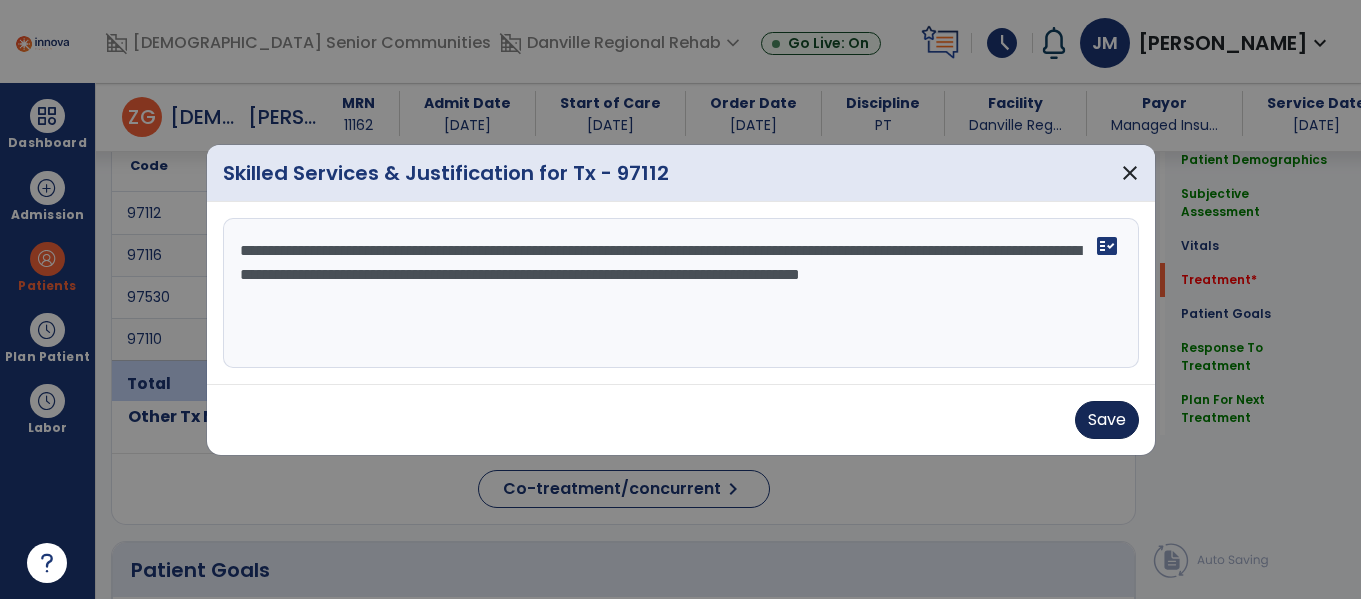 type on "**********" 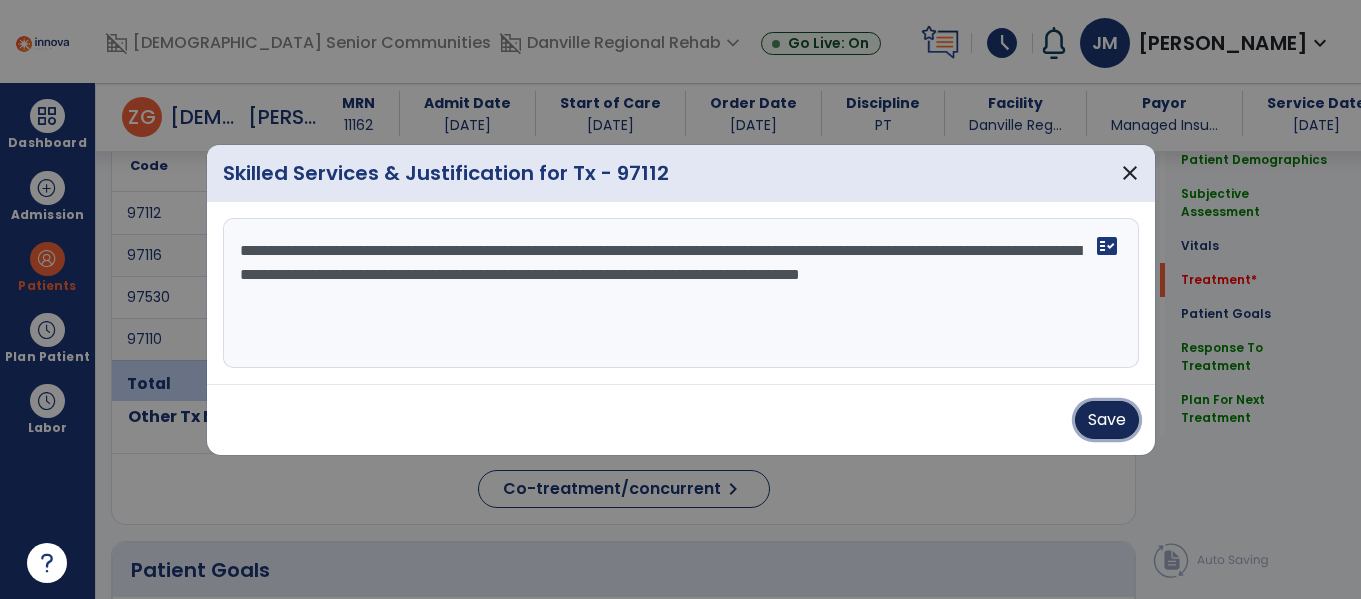 click on "Save" at bounding box center (1107, 420) 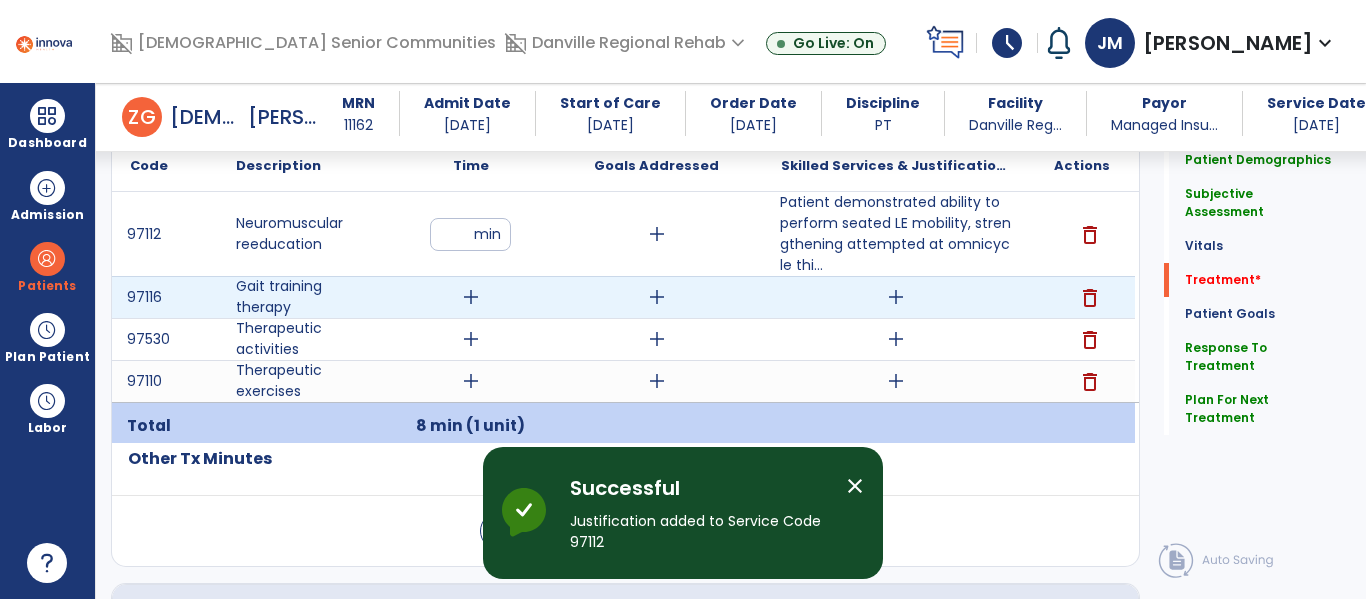 click on "add" at bounding box center [471, 297] 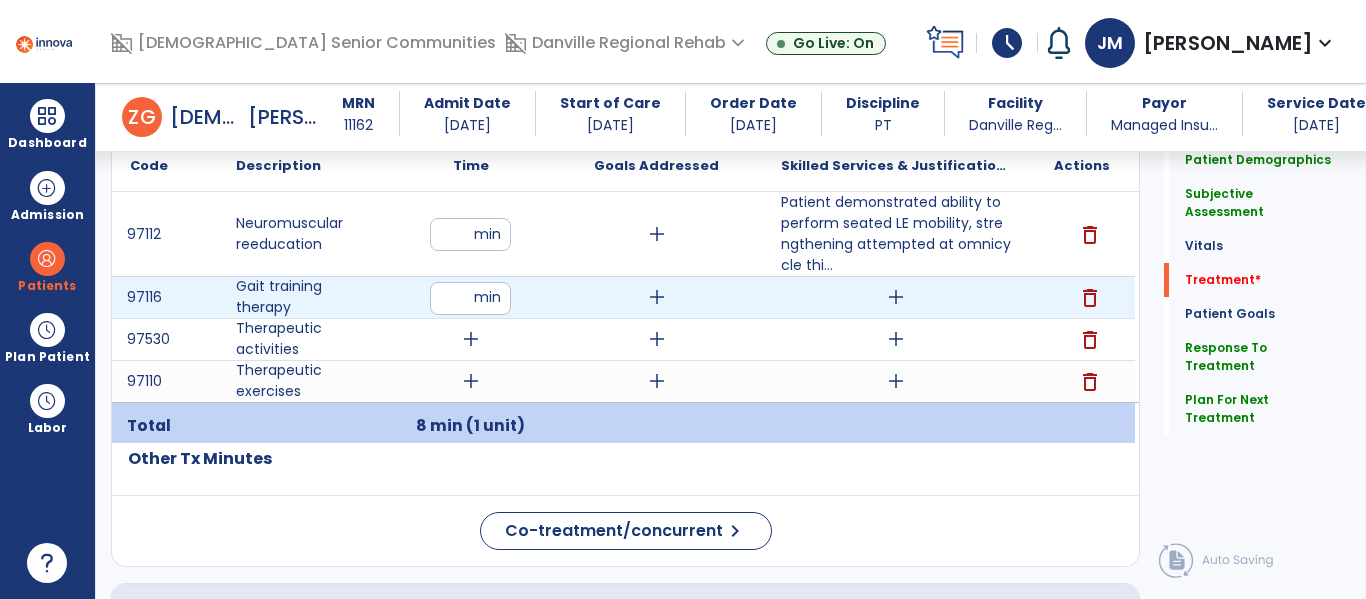 type on "**" 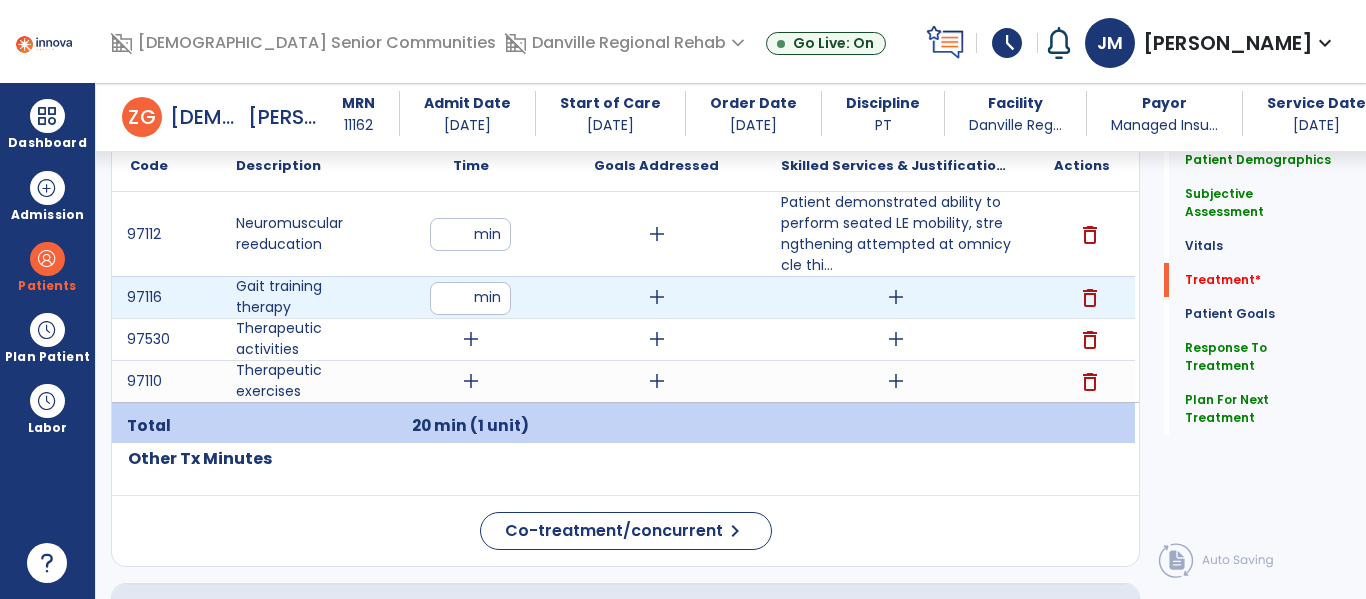 click on "**" at bounding box center [470, 298] 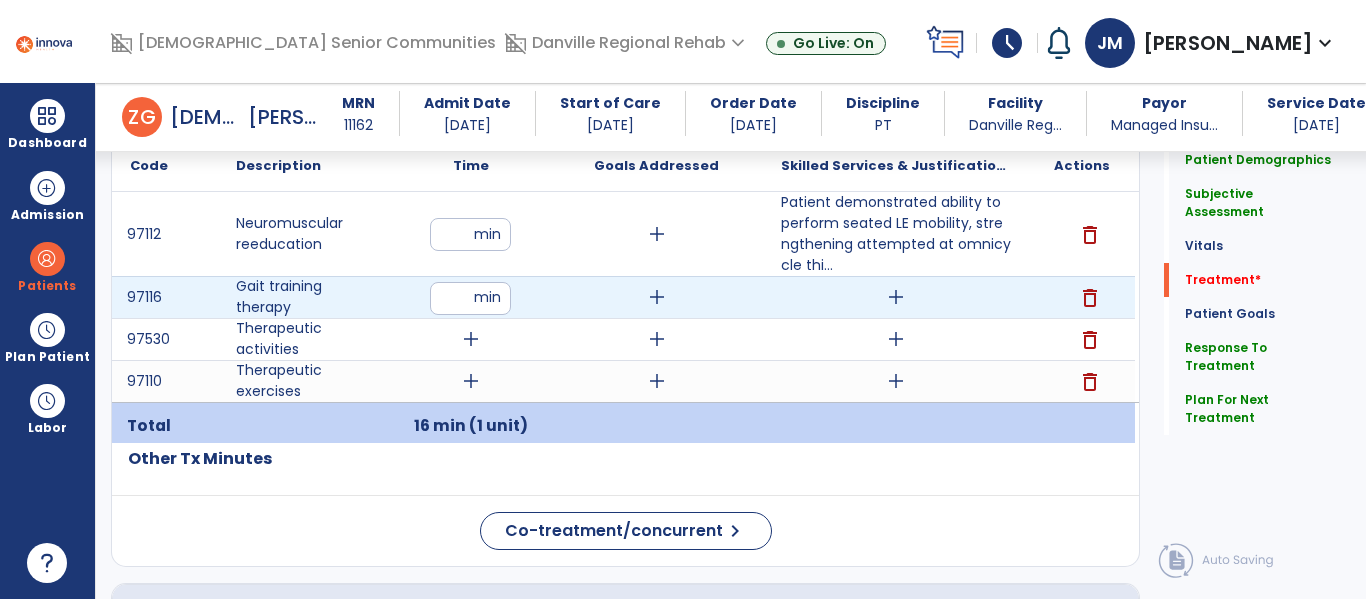 click on "add" at bounding box center [896, 297] 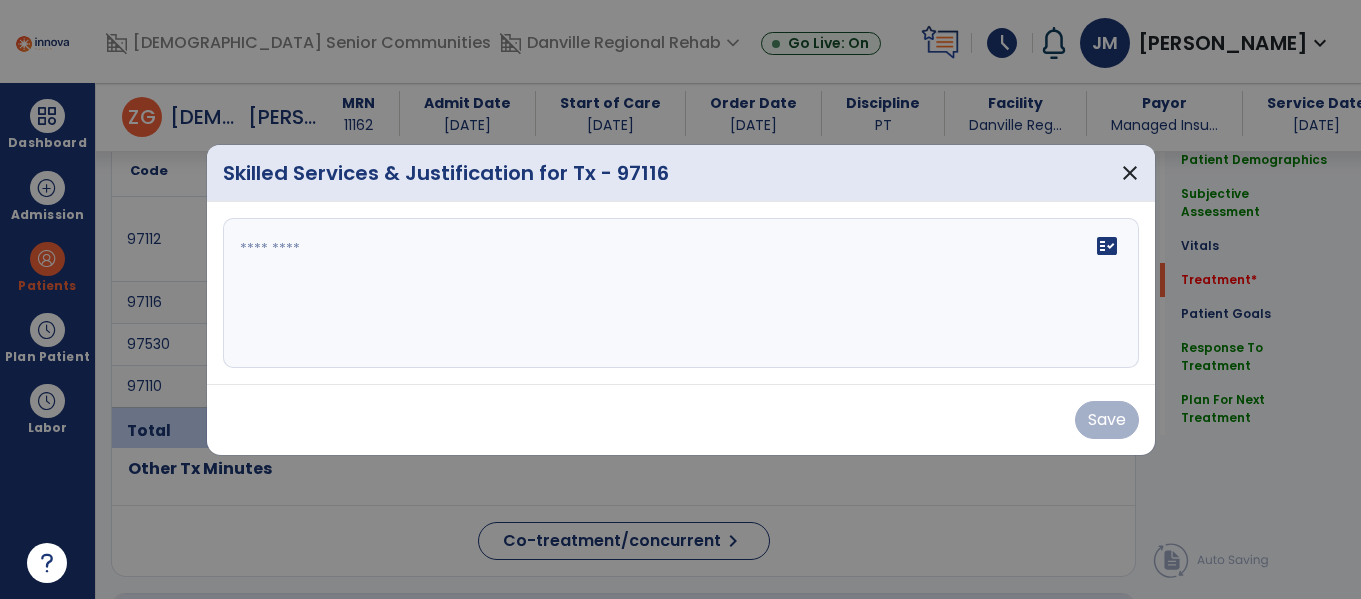 scroll, scrollTop: 1244, scrollLeft: 0, axis: vertical 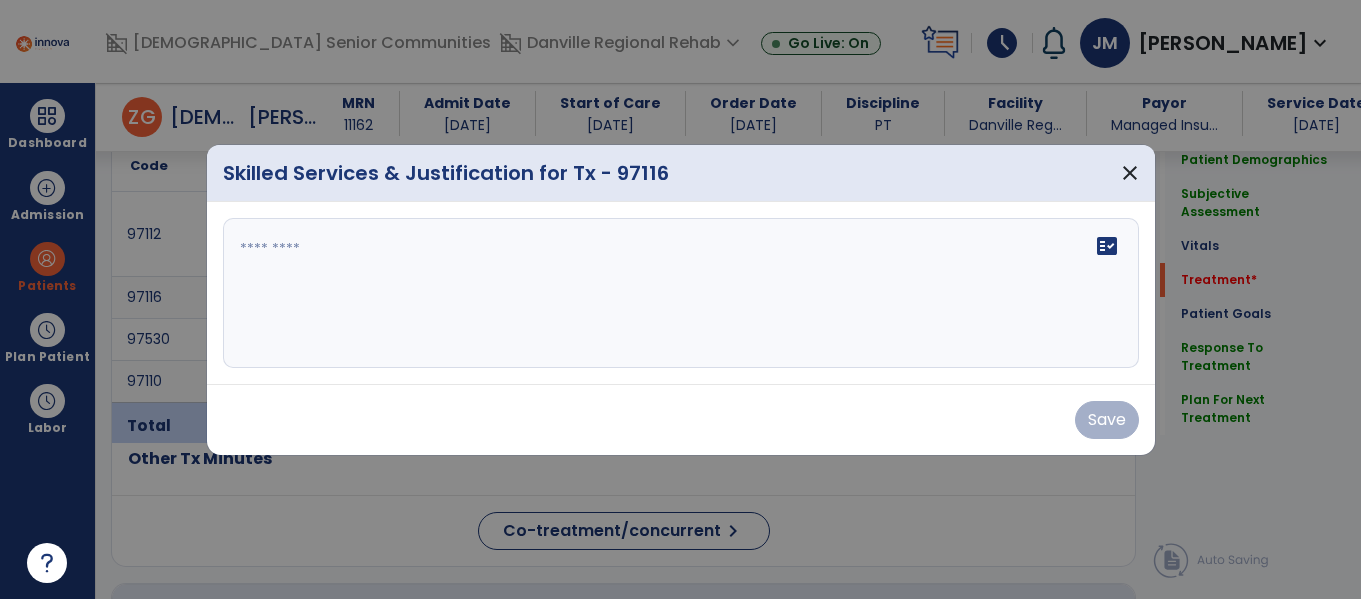 click on "fact_check" at bounding box center [681, 293] 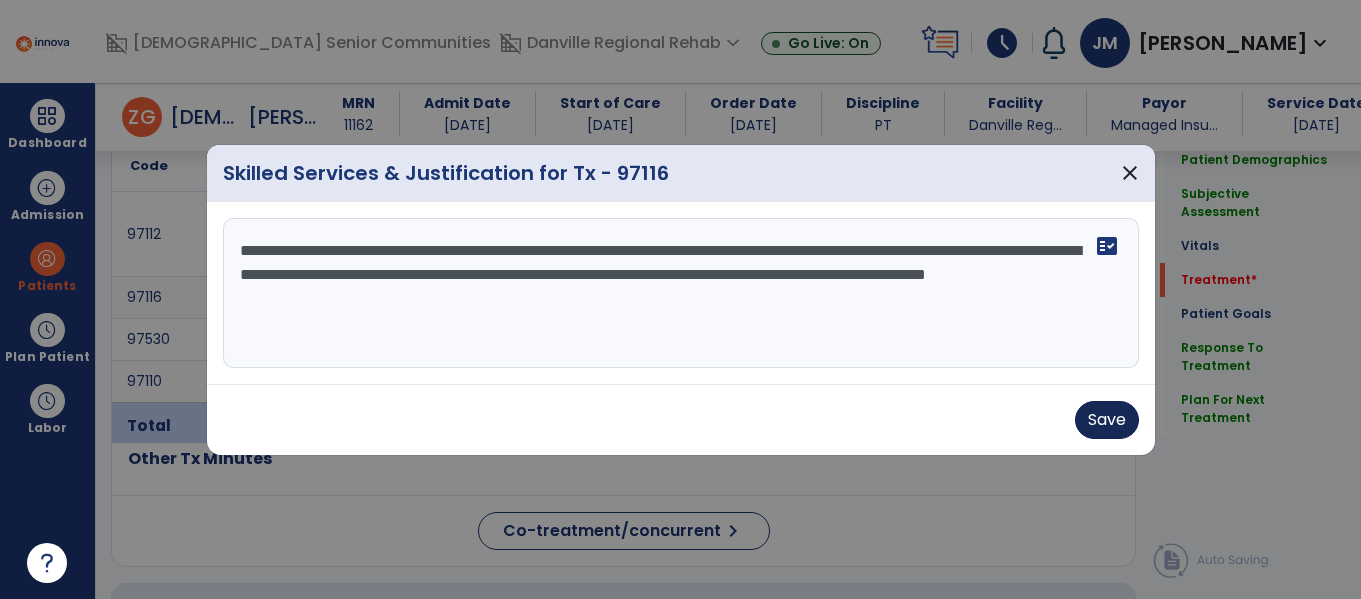 type on "**********" 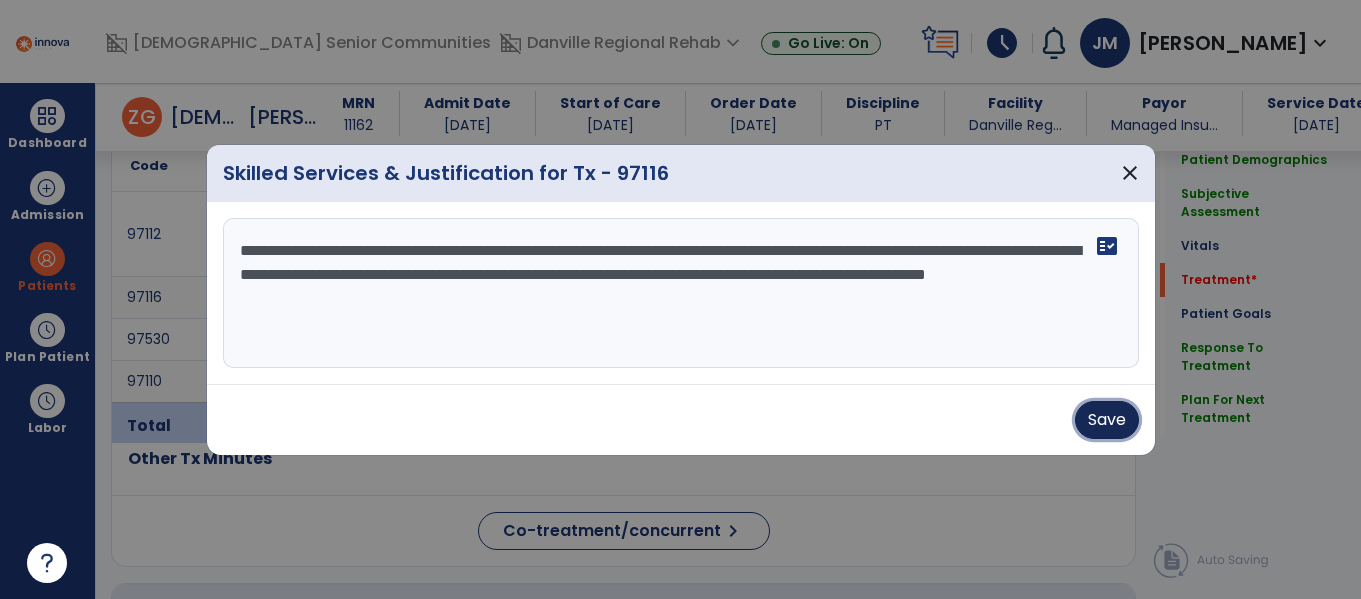 click on "Save" at bounding box center [1107, 420] 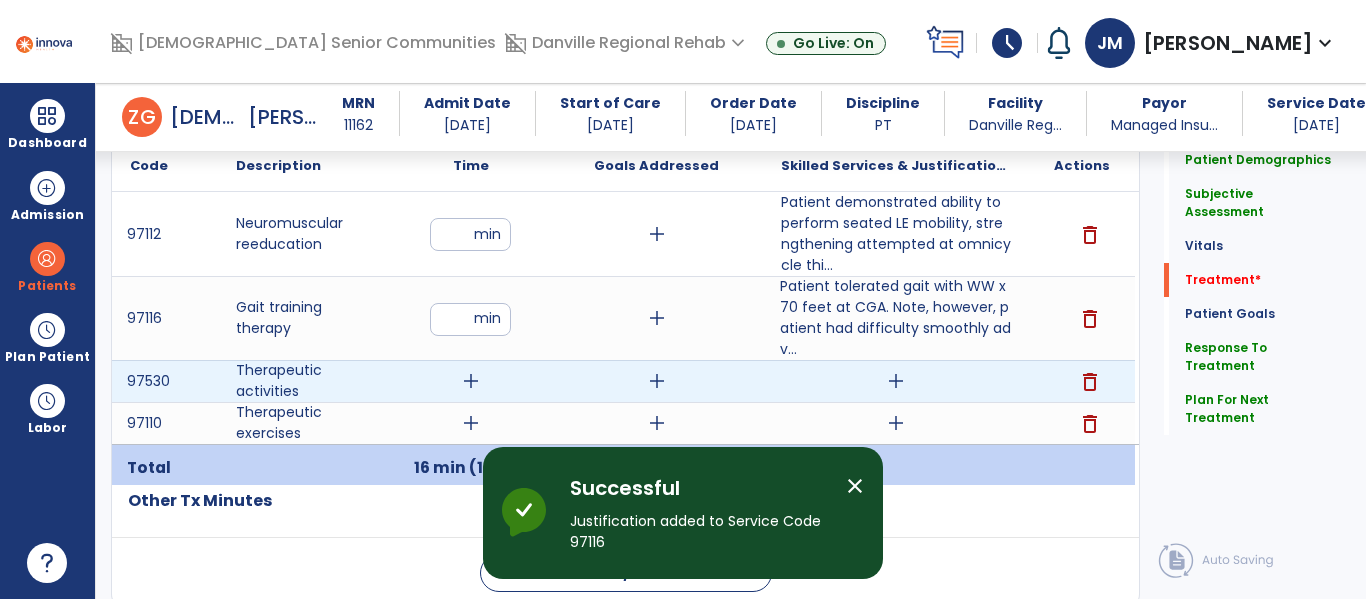 click on "add" at bounding box center [471, 381] 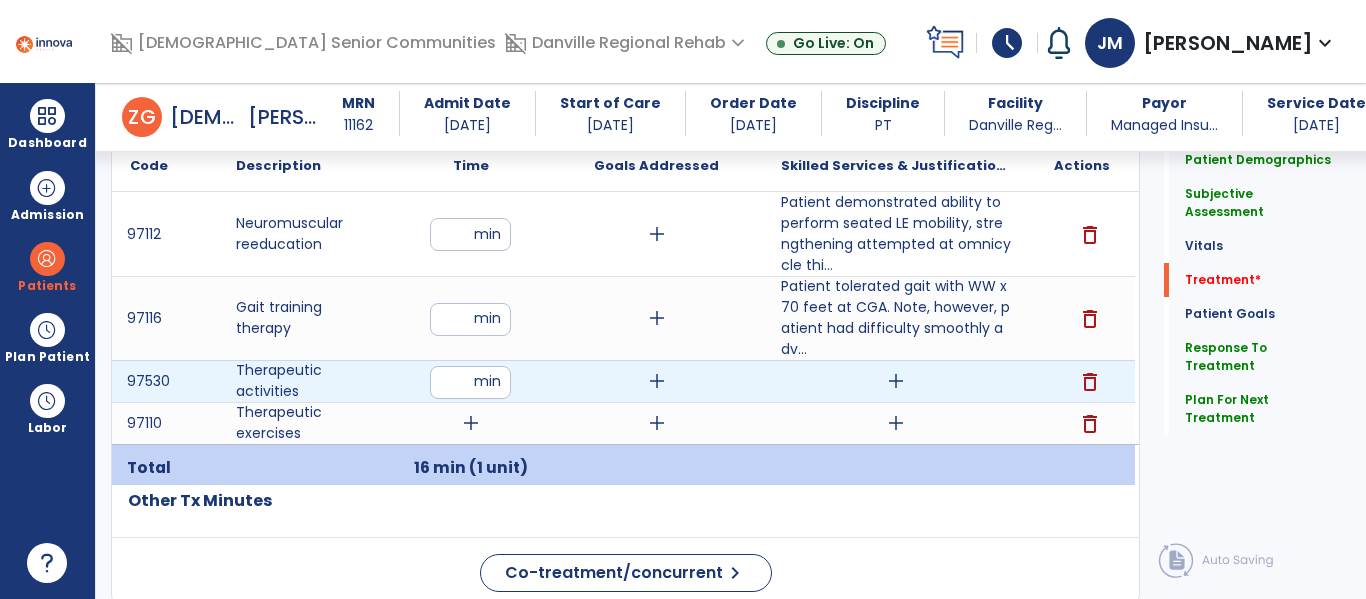 type on "**" 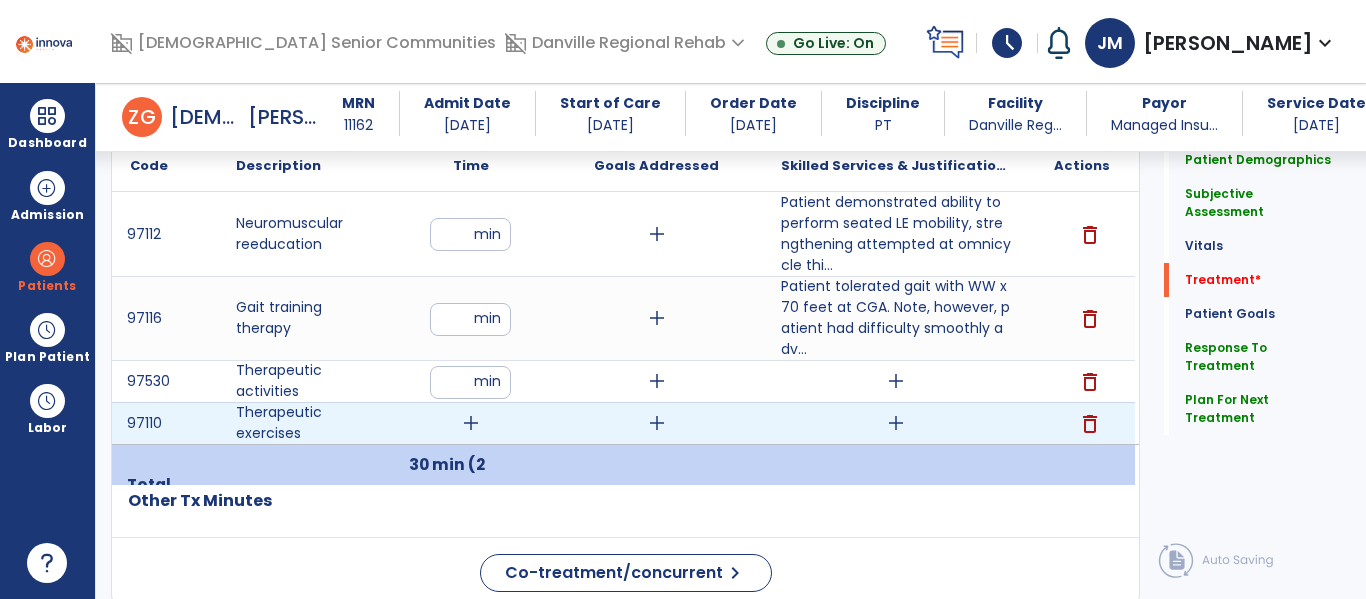 click on "add" at bounding box center [471, 423] 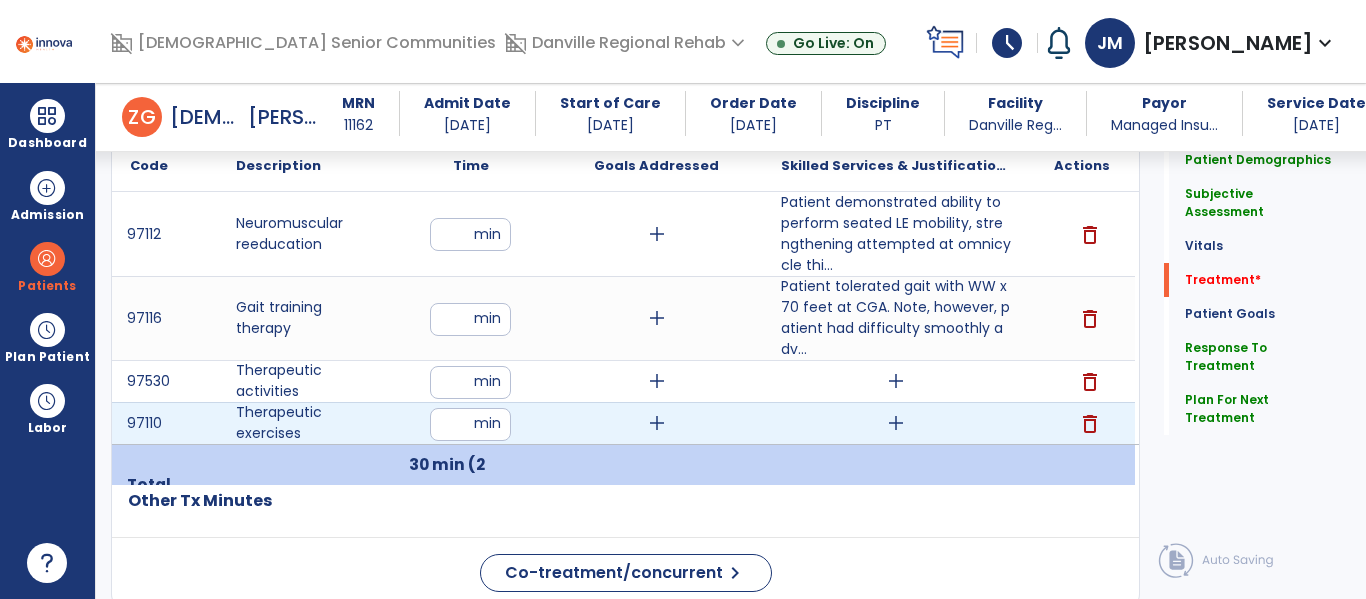 type on "**" 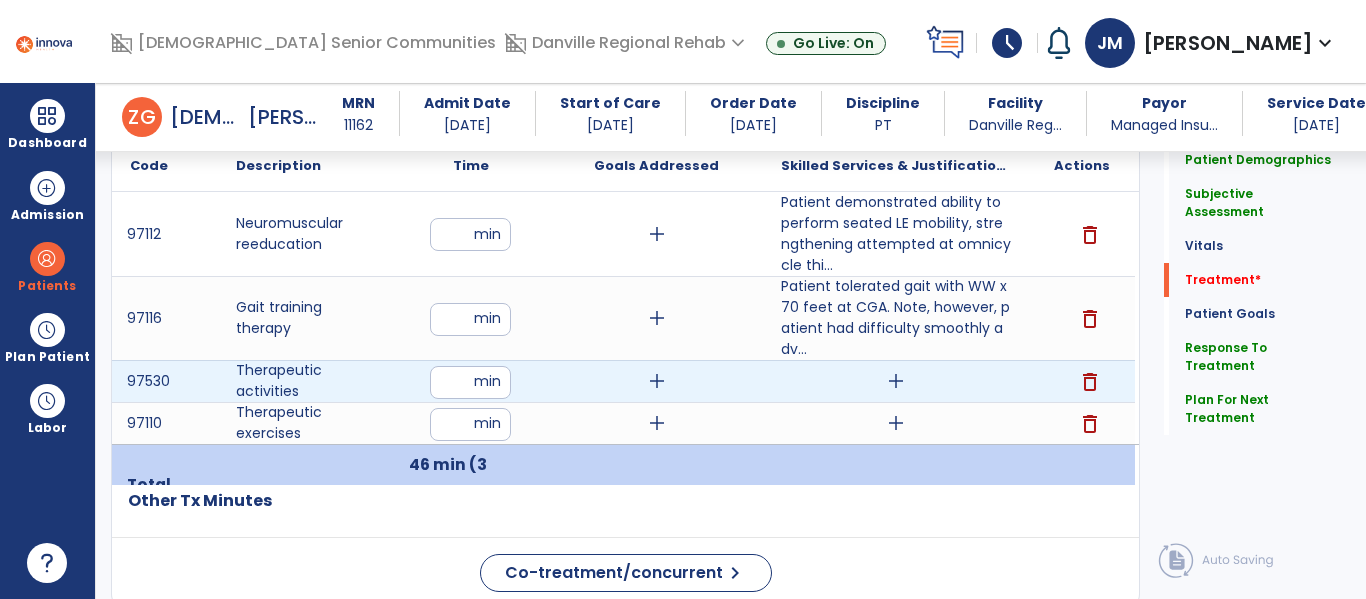 click on "add" at bounding box center [896, 381] 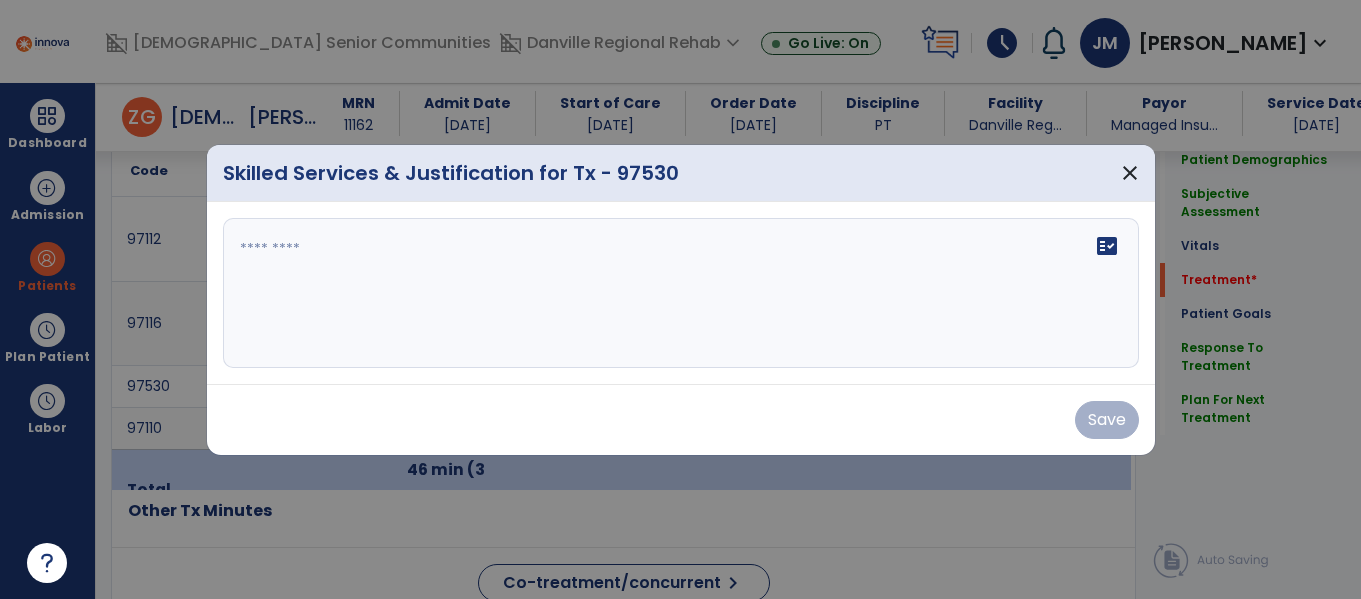 scroll, scrollTop: 1244, scrollLeft: 0, axis: vertical 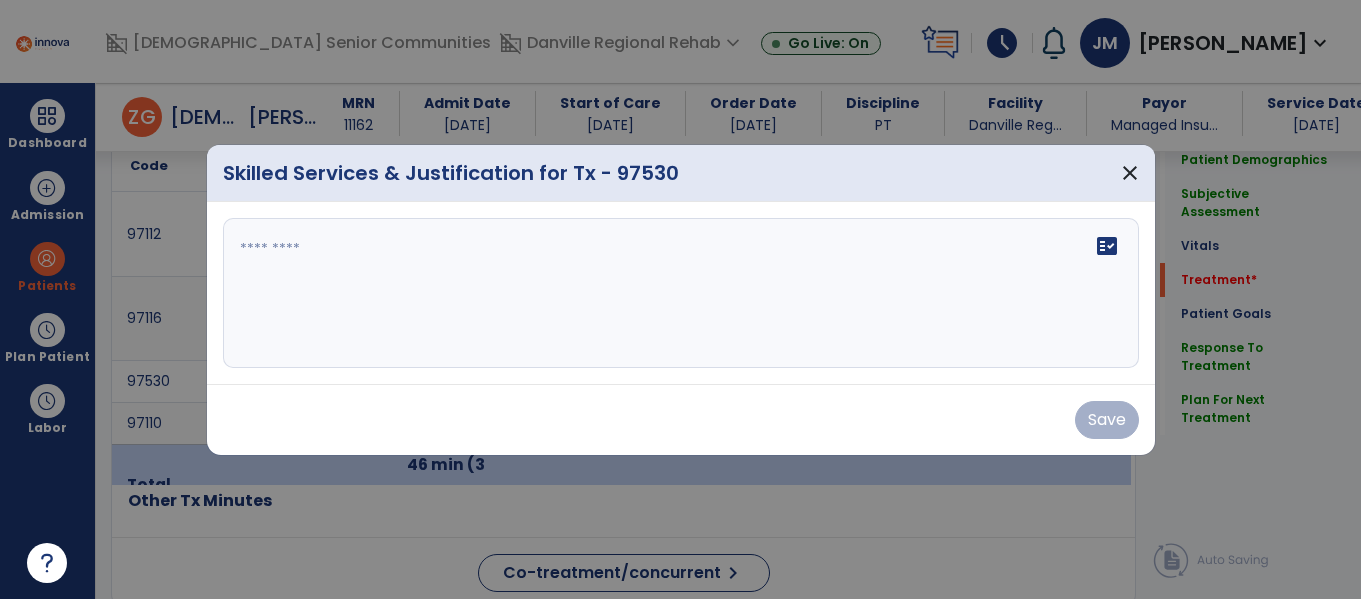 click on "fact_check" at bounding box center (681, 293) 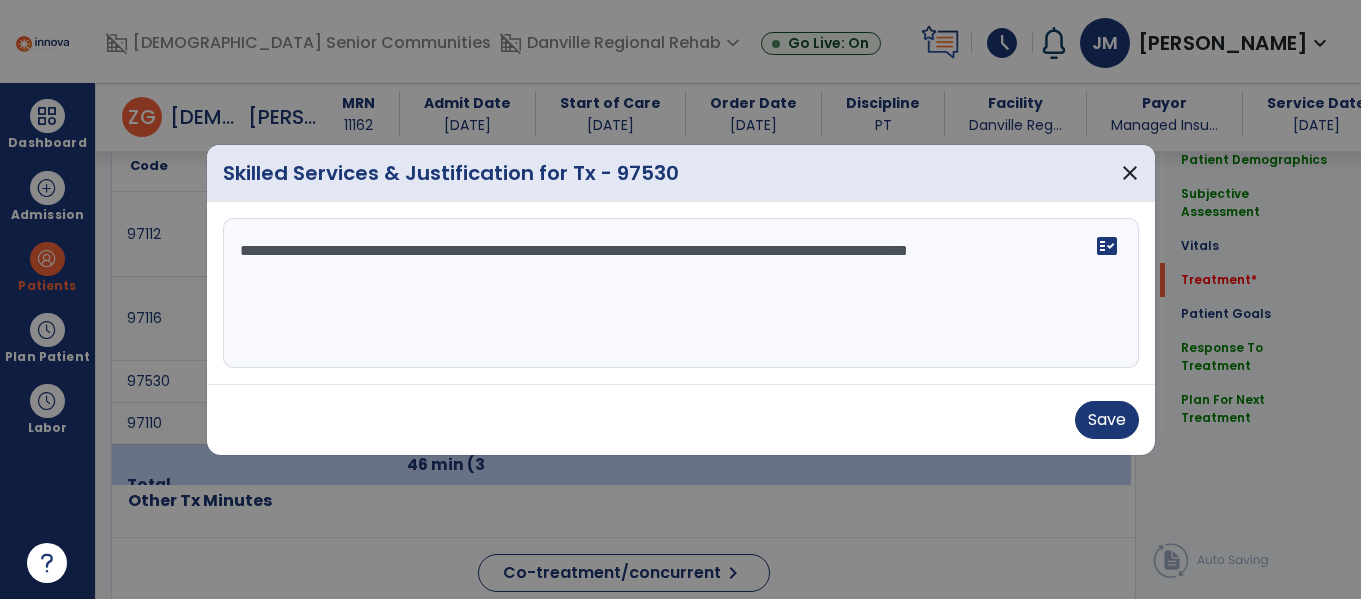 click on "**********" at bounding box center (681, 293) 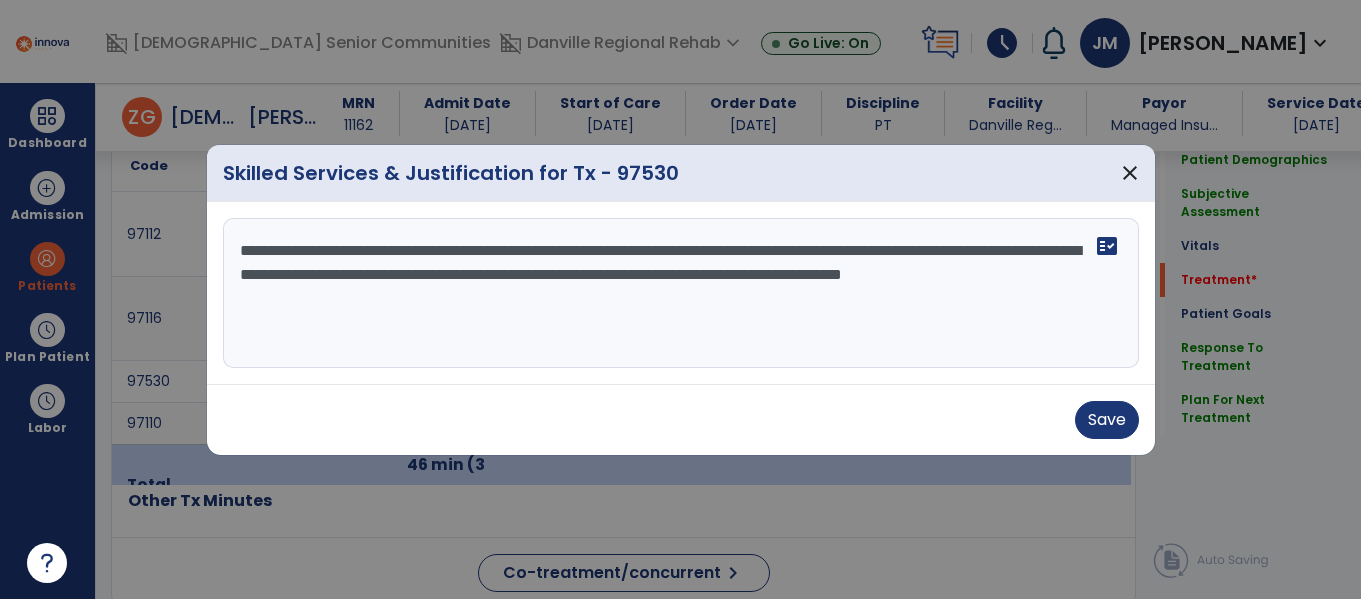 click on "**********" at bounding box center (681, 293) 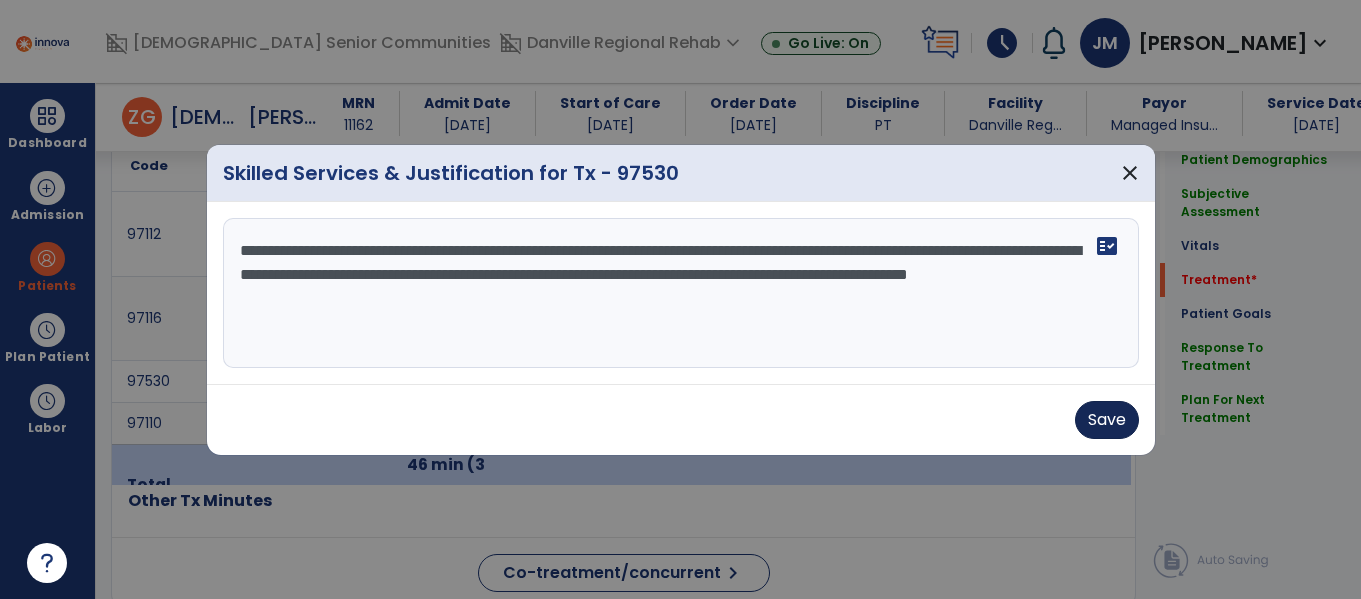 type on "**********" 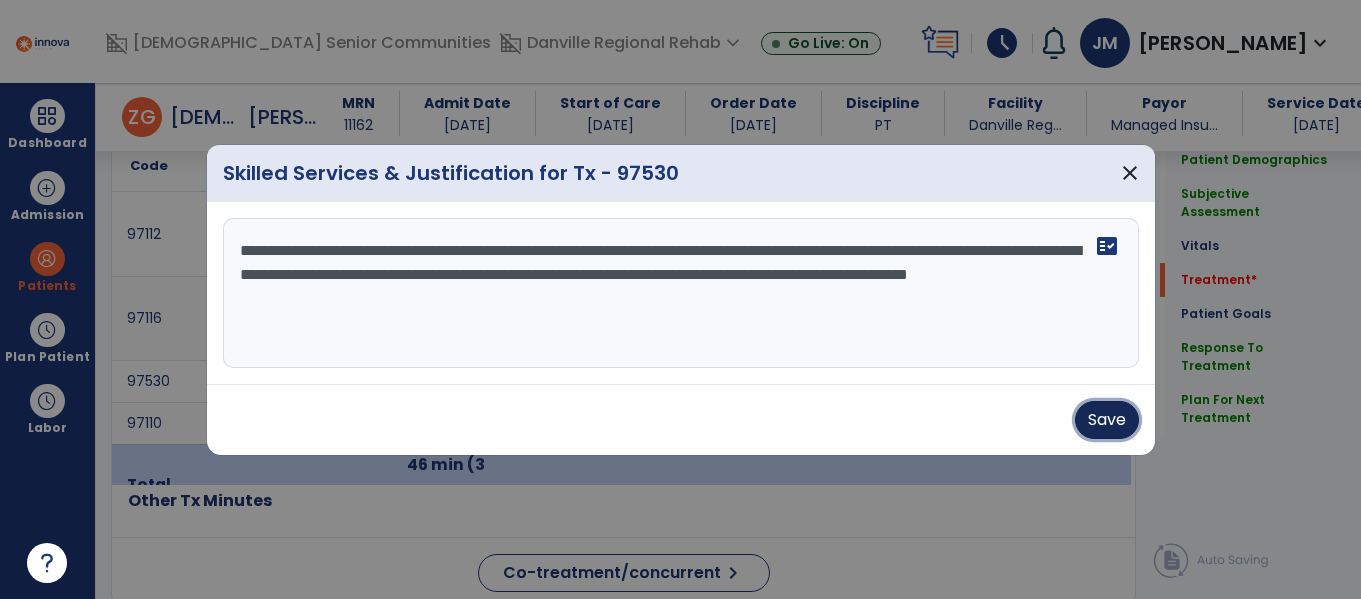 click on "Save" at bounding box center (1107, 420) 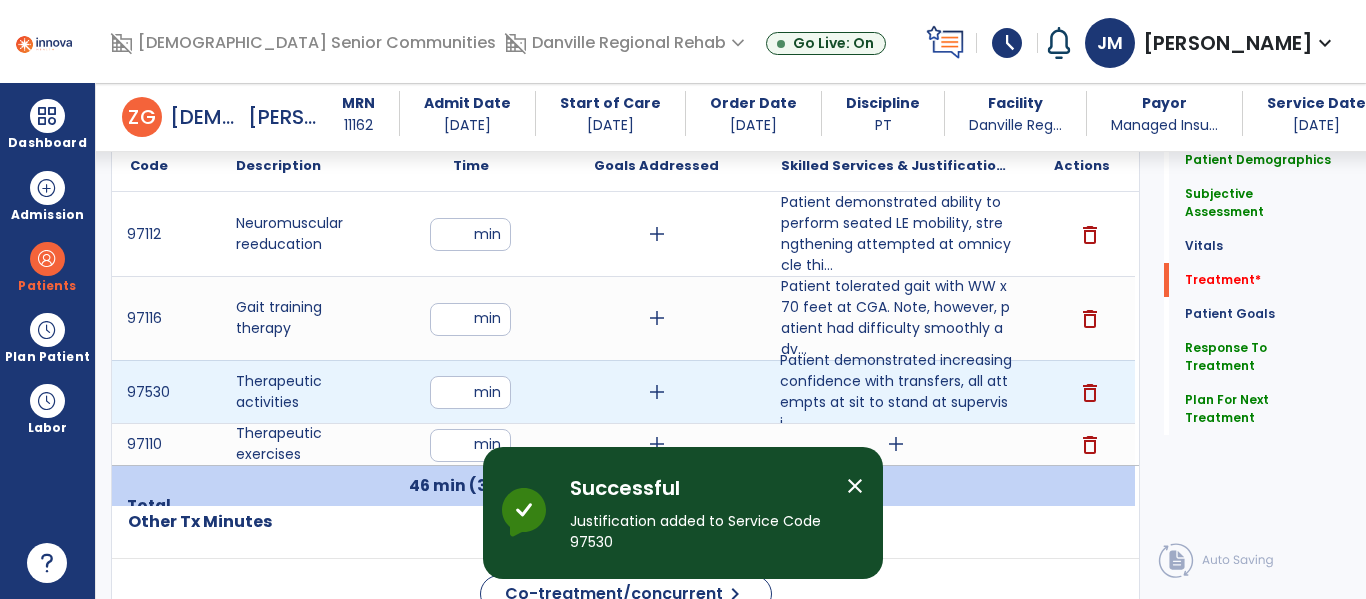 click on "**" at bounding box center [470, 392] 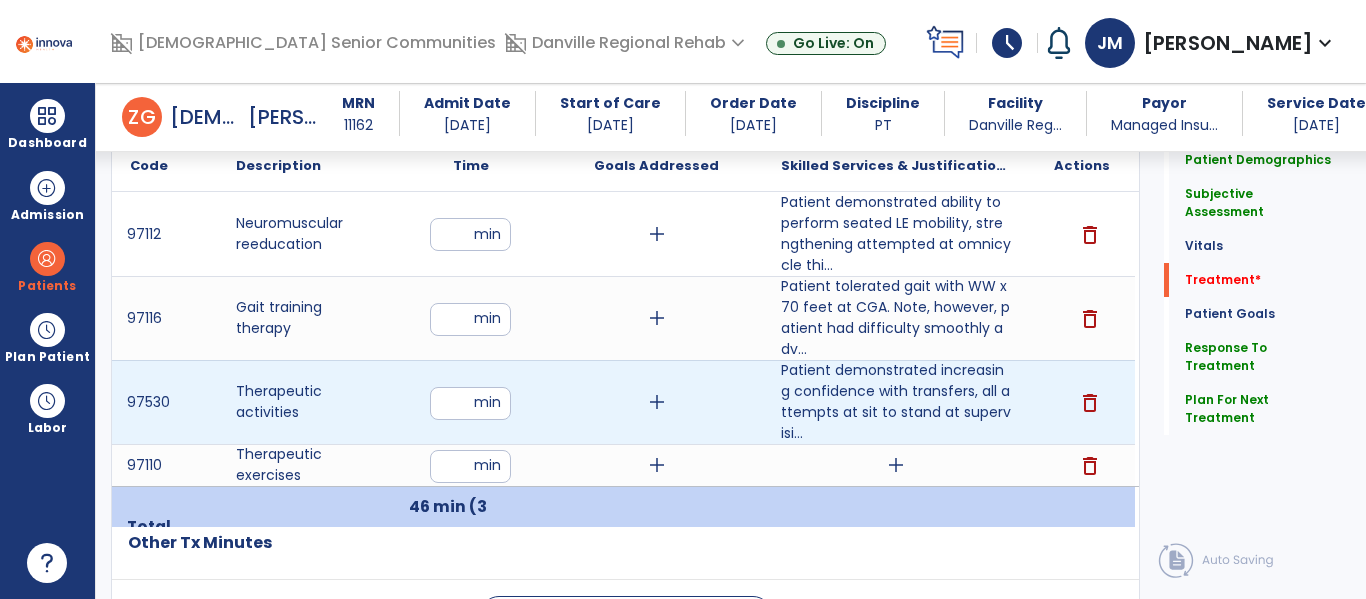 type on "**" 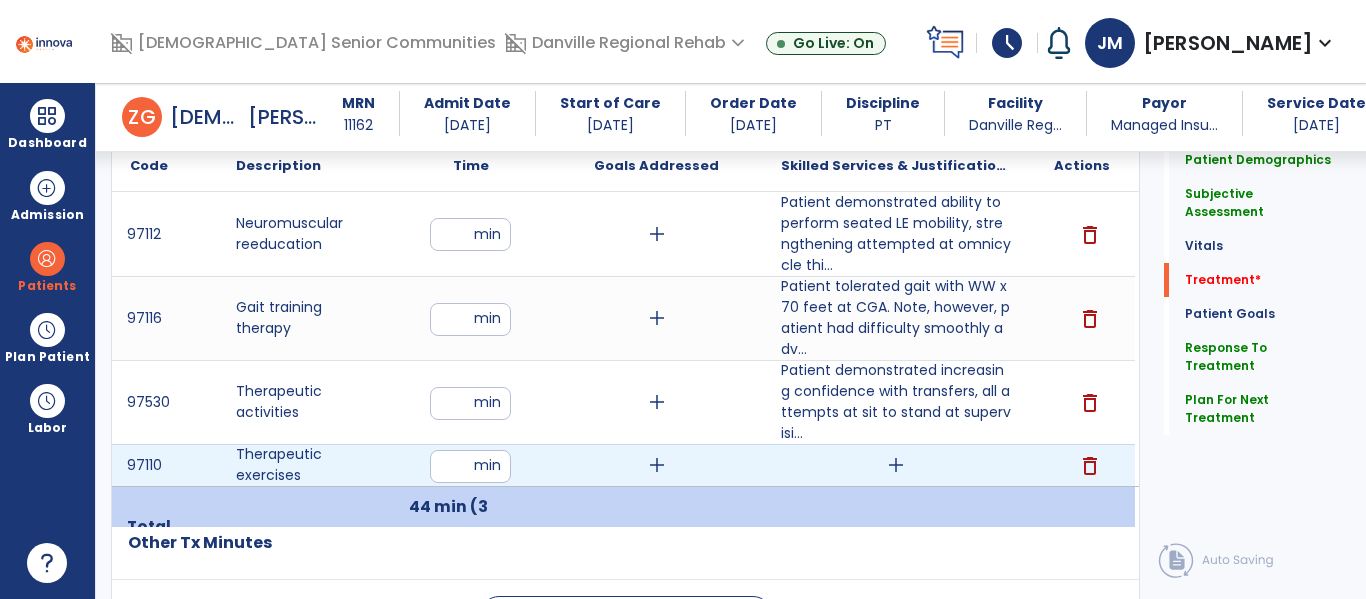 click on "**" at bounding box center [470, 466] 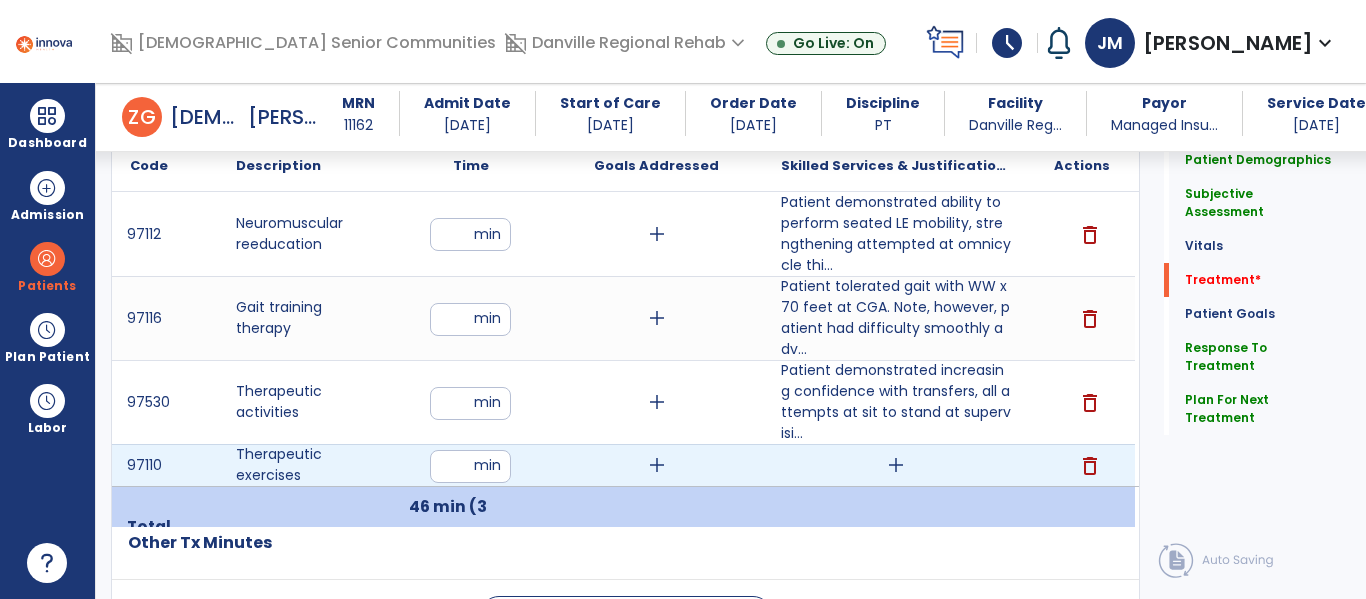 click on "add" at bounding box center (896, 465) 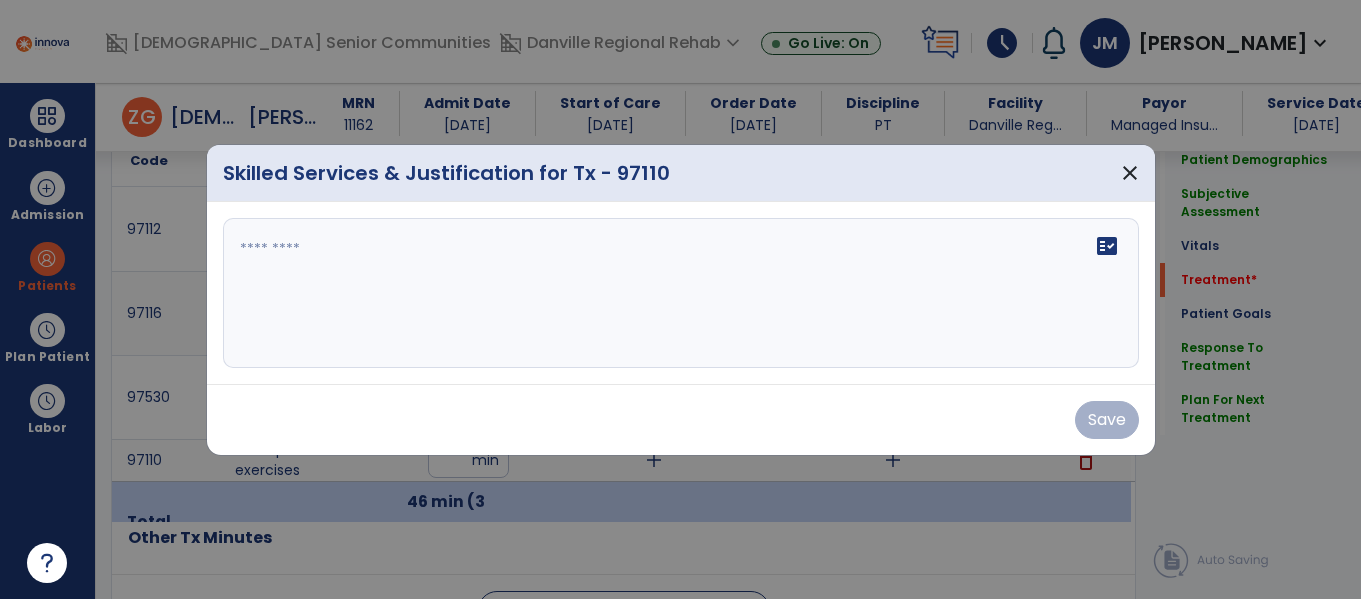 scroll, scrollTop: 1244, scrollLeft: 0, axis: vertical 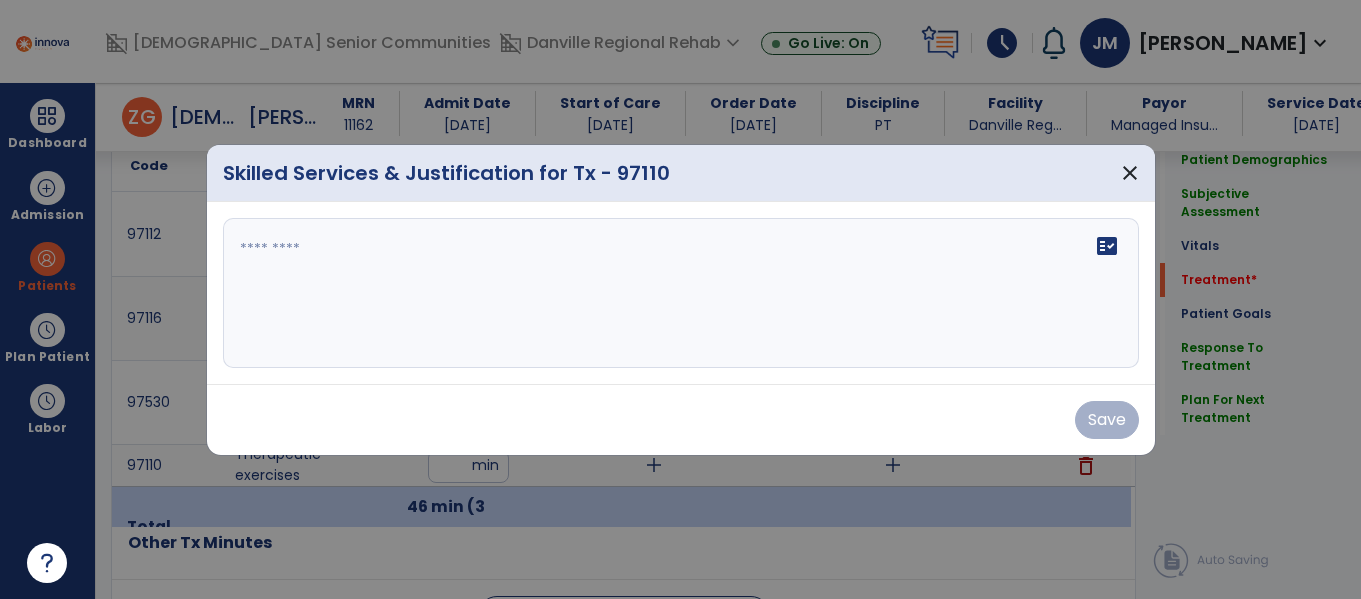 click on "fact_check" at bounding box center (681, 293) 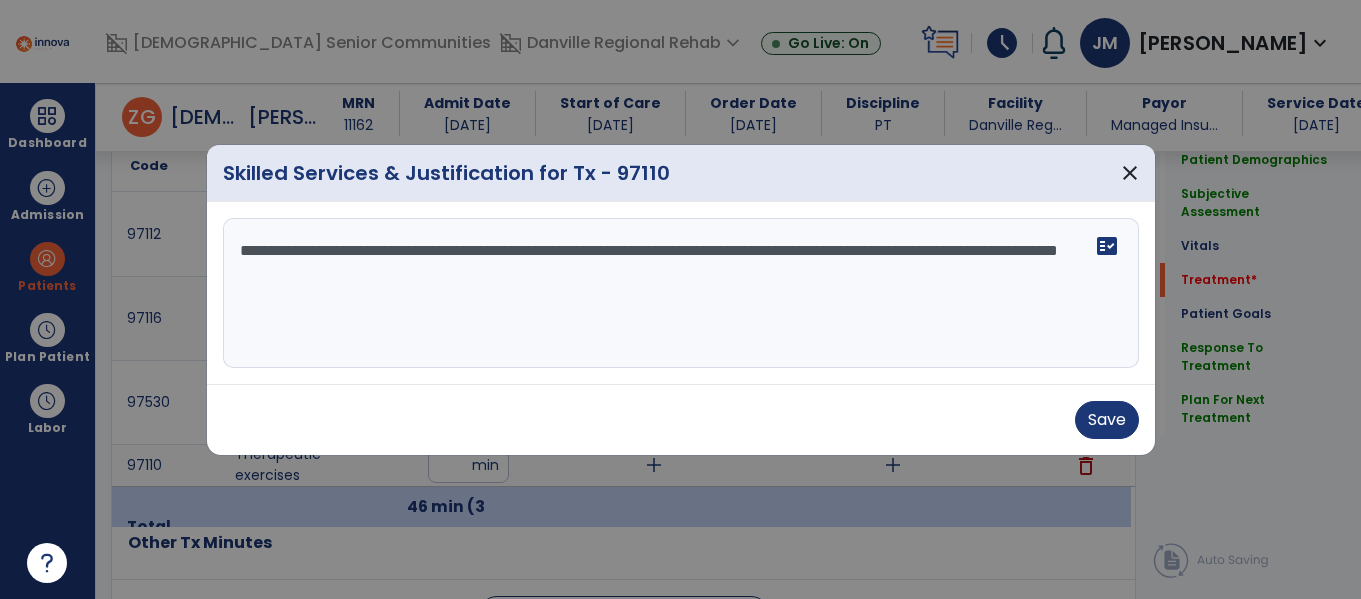 click on "**********" at bounding box center (681, 293) 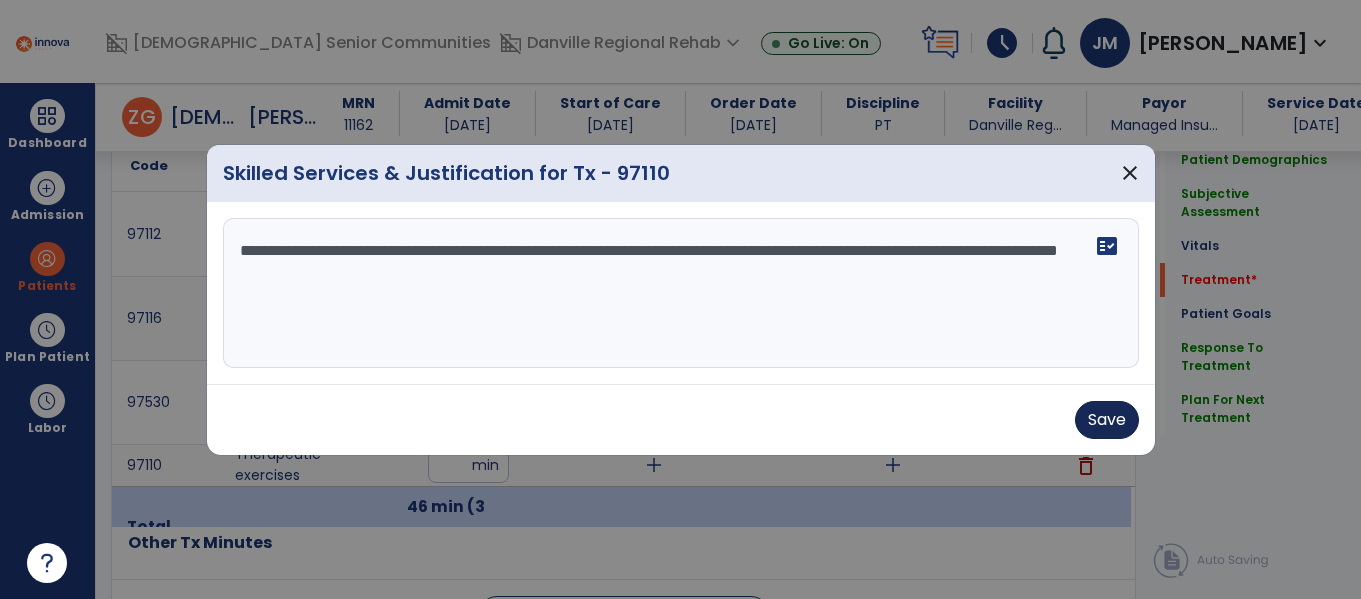 type on "**********" 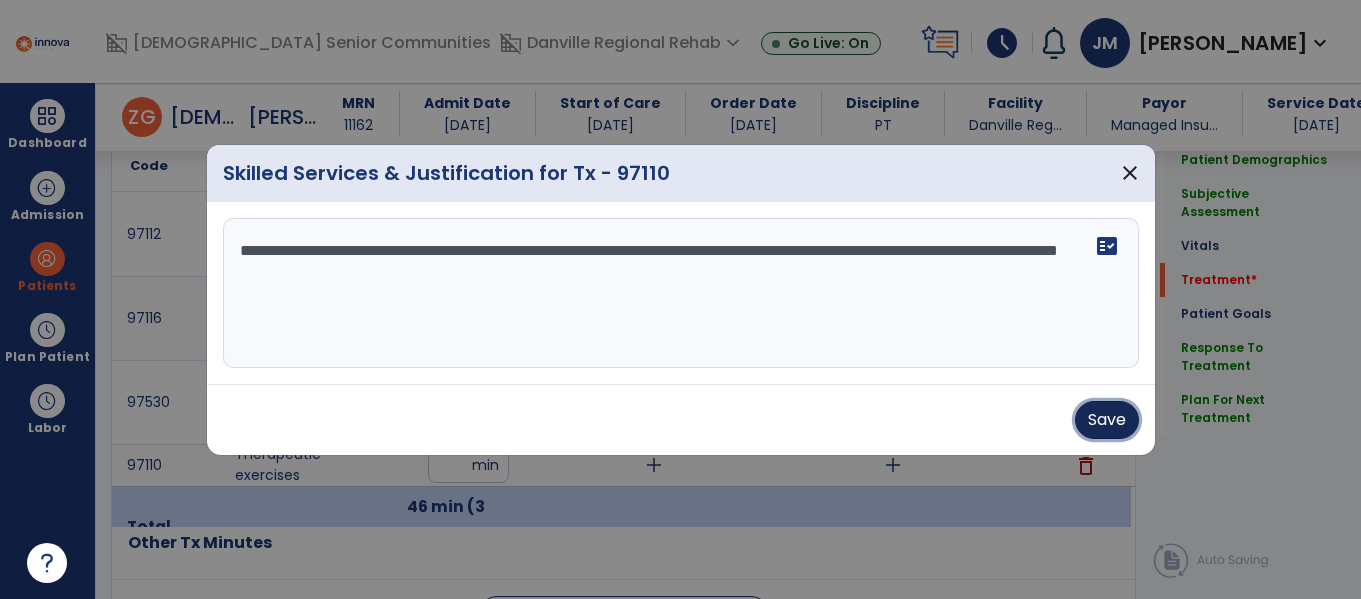 click on "Save" at bounding box center [1107, 420] 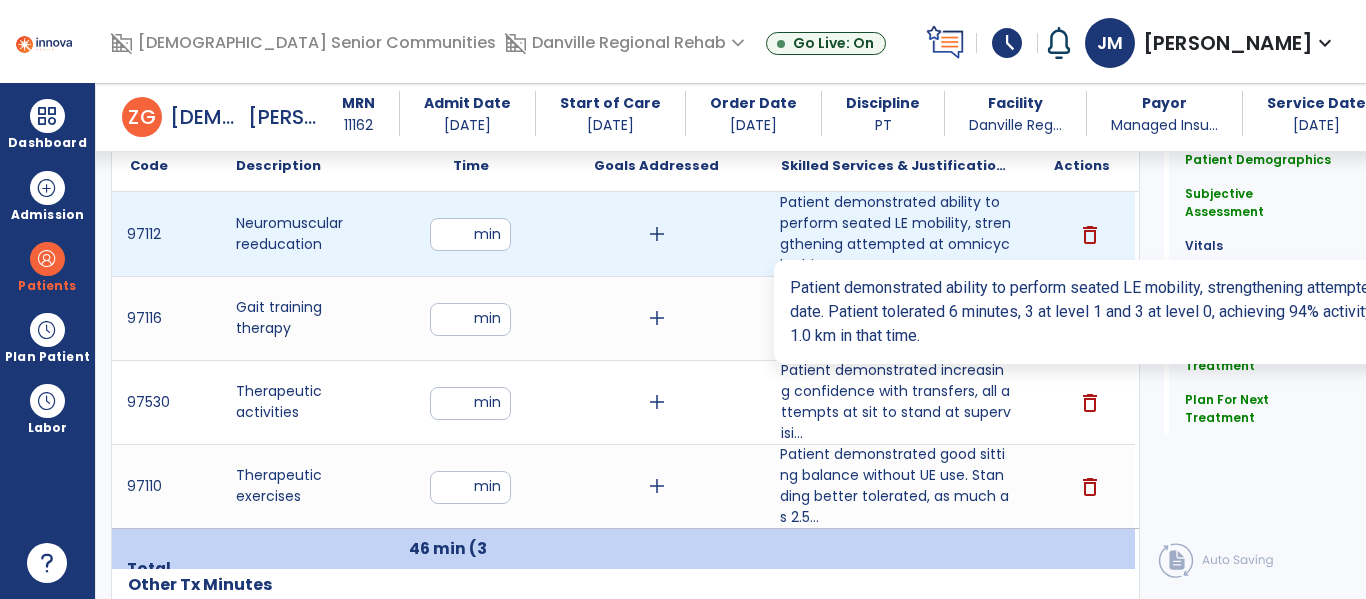 click on "Patient demonstrated ability to perform seated LE mobility, strengthening attempted at omnicycle thi..." at bounding box center [896, 234] 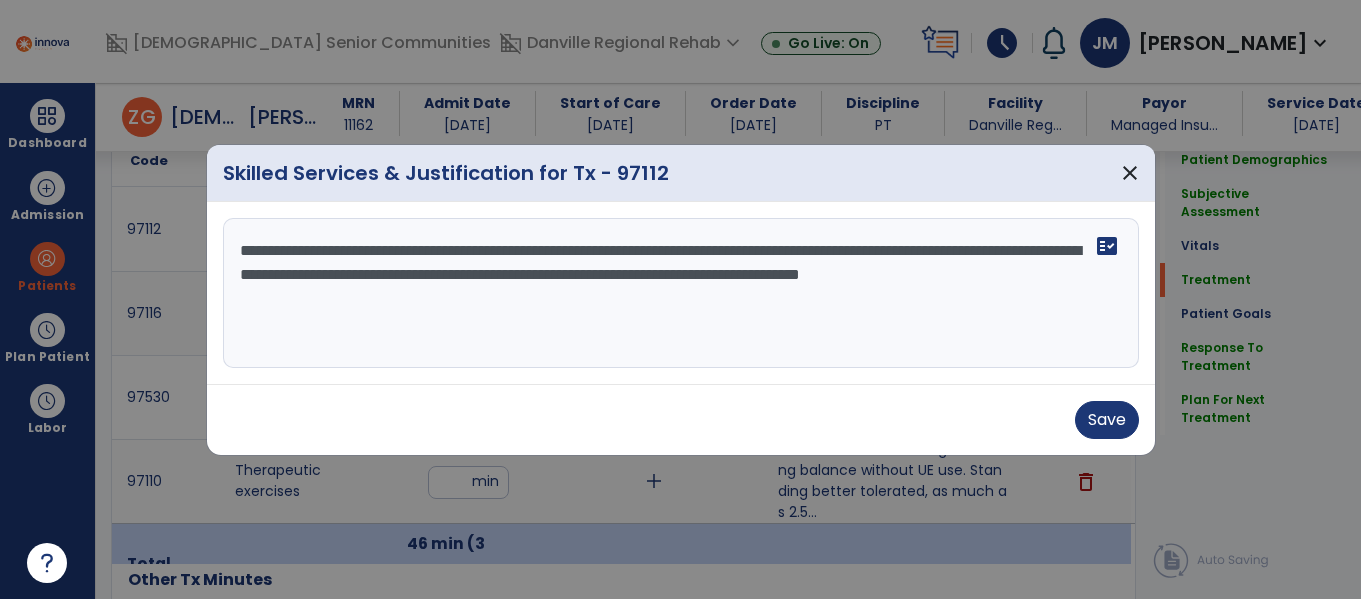 scroll, scrollTop: 1244, scrollLeft: 0, axis: vertical 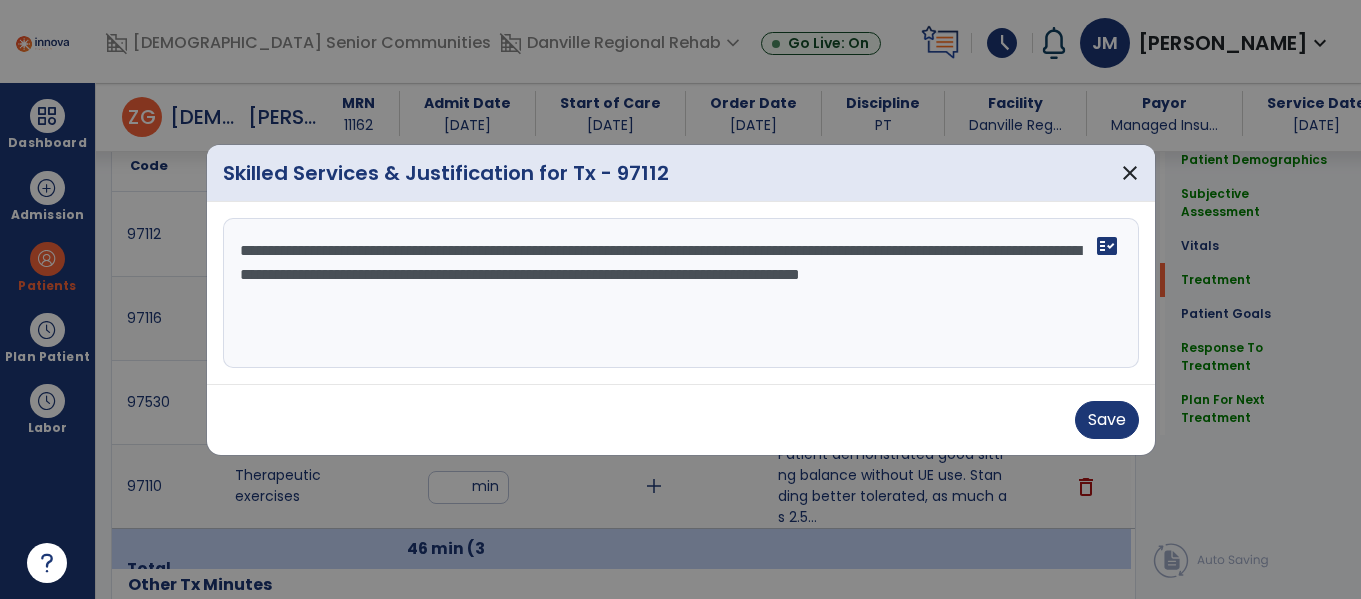 click on "**********" at bounding box center (681, 293) 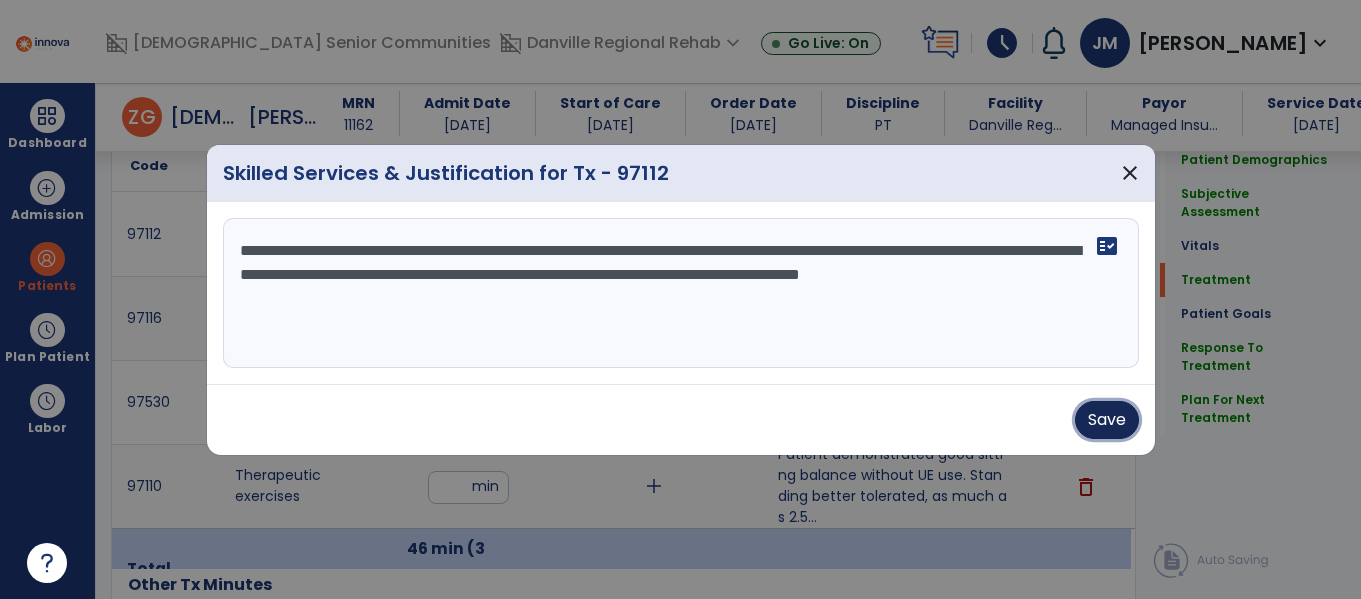 click on "Save" at bounding box center [1107, 420] 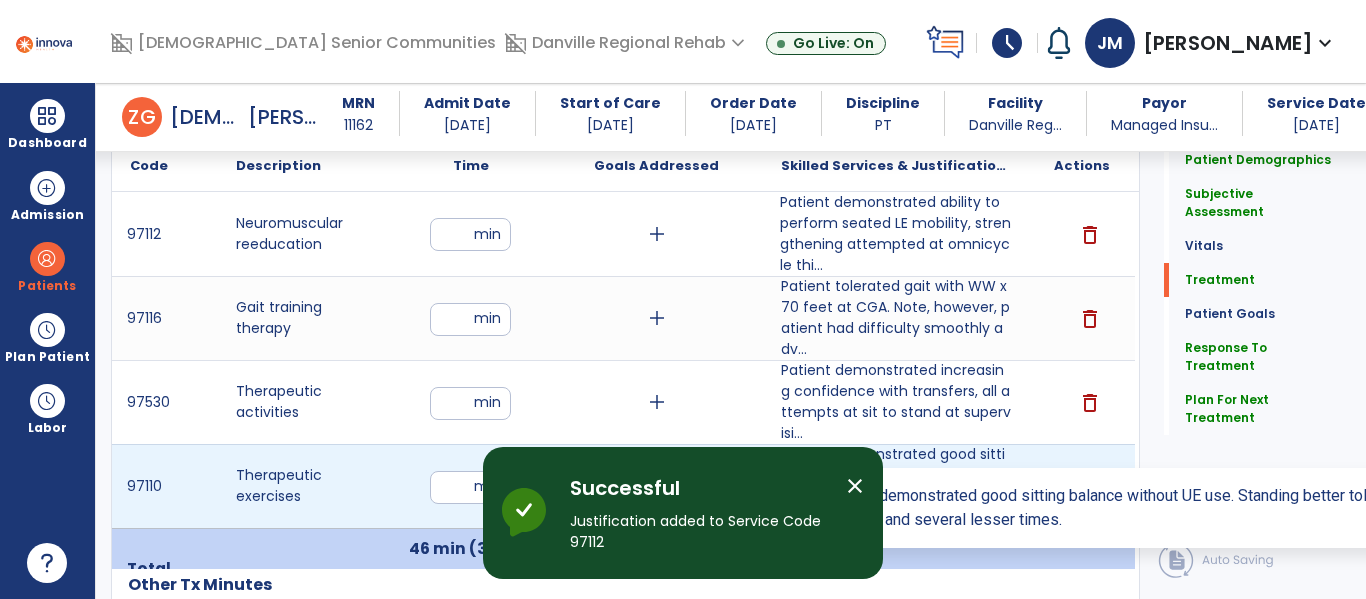 click on "Patient demonstrated good sitting balance without UE use.  Standing better tolerated, as much as 2.5..." at bounding box center (896, 486) 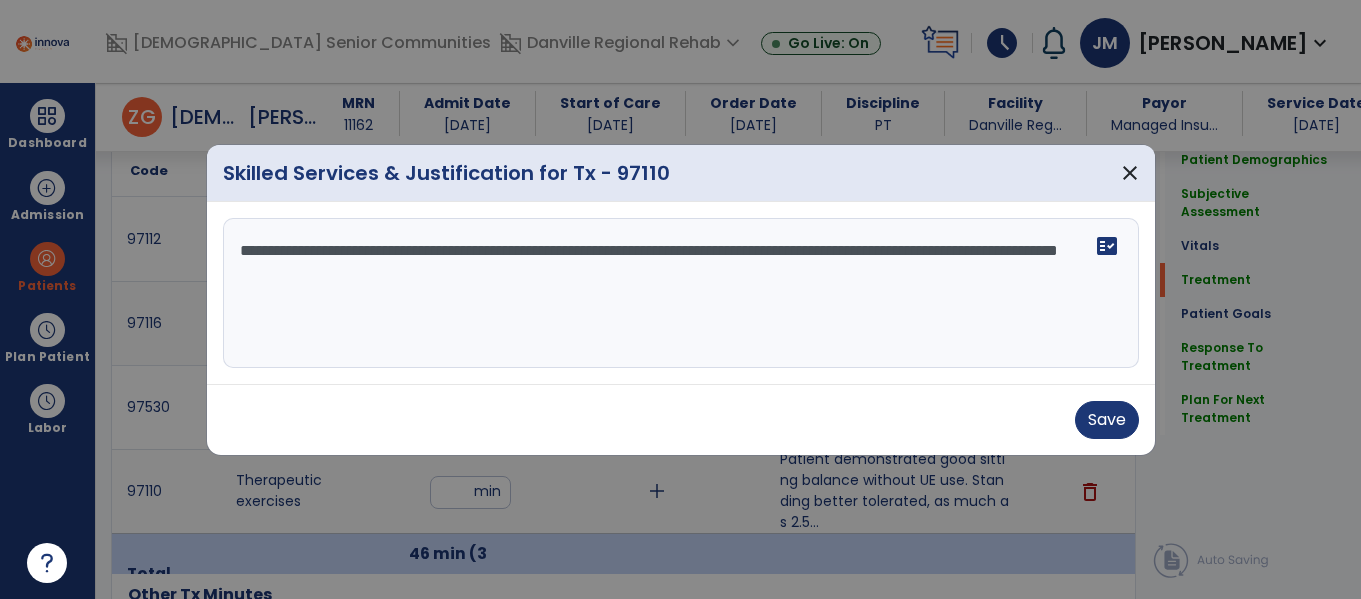 scroll, scrollTop: 1244, scrollLeft: 0, axis: vertical 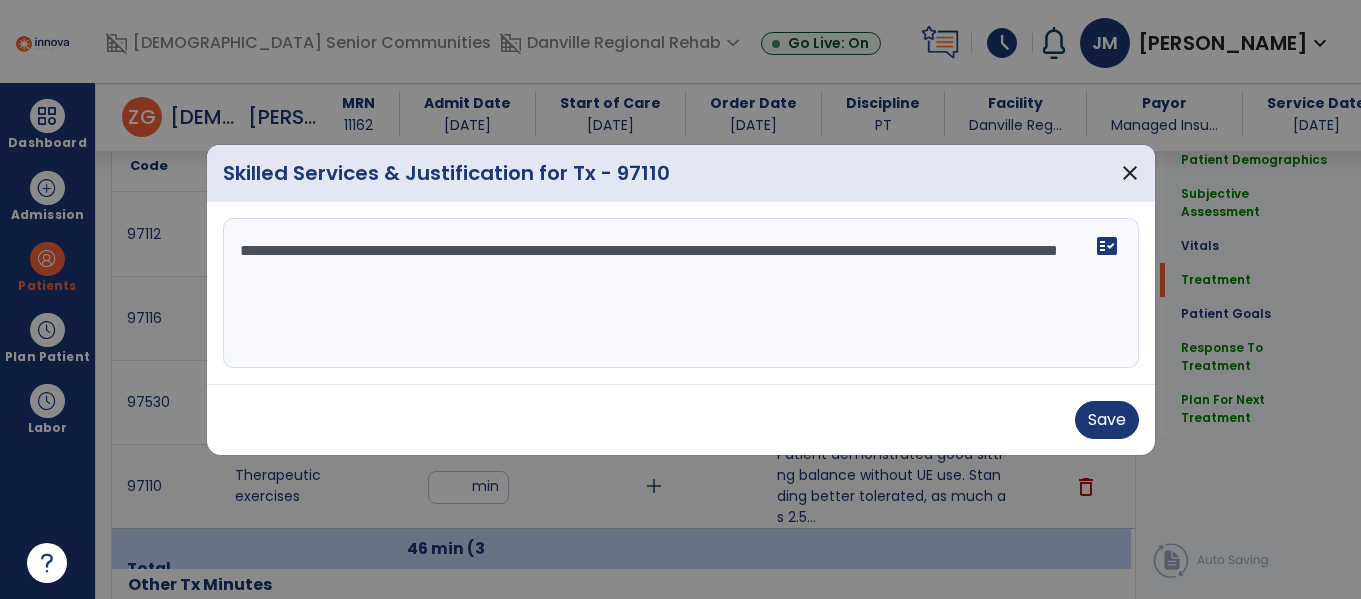 click on "**********" at bounding box center (681, 293) 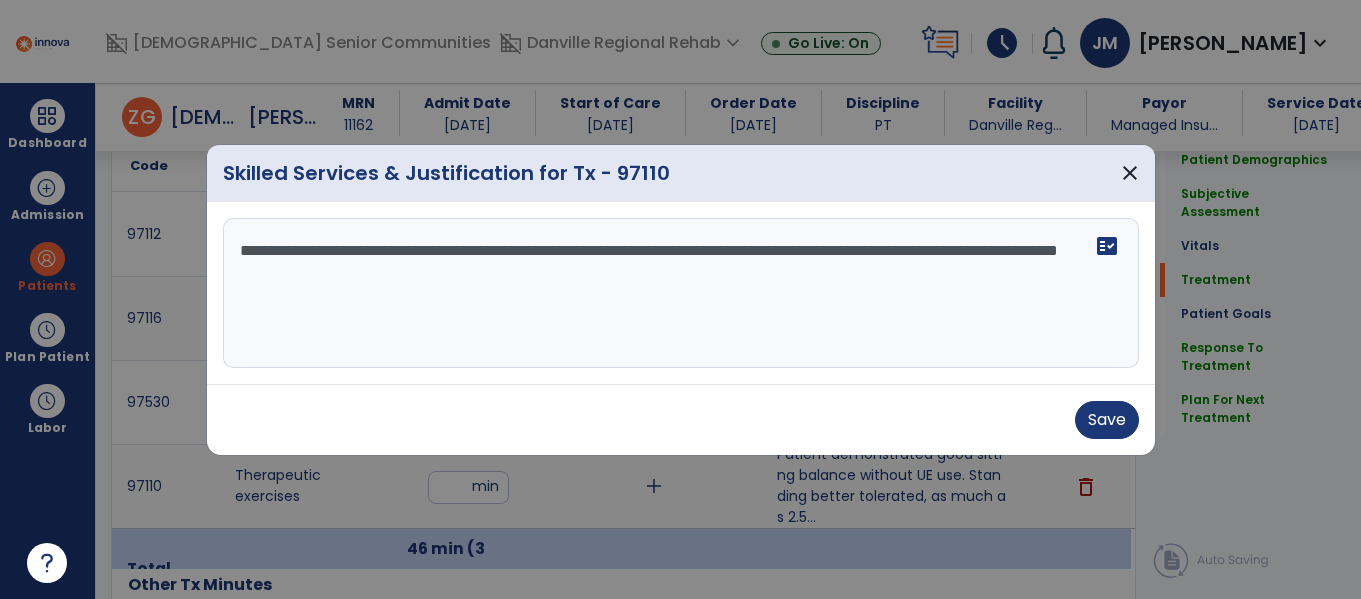 paste on "**********" 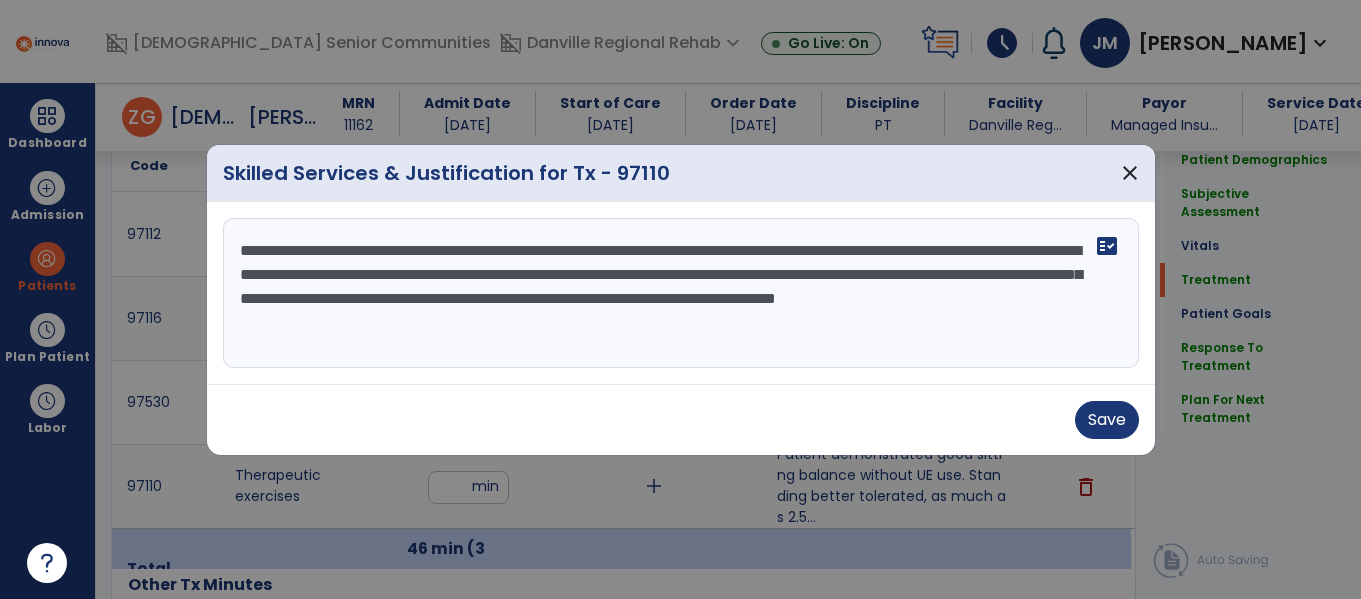 drag, startPoint x: 374, startPoint y: 304, endPoint x: 668, endPoint y: 344, distance: 296.70862 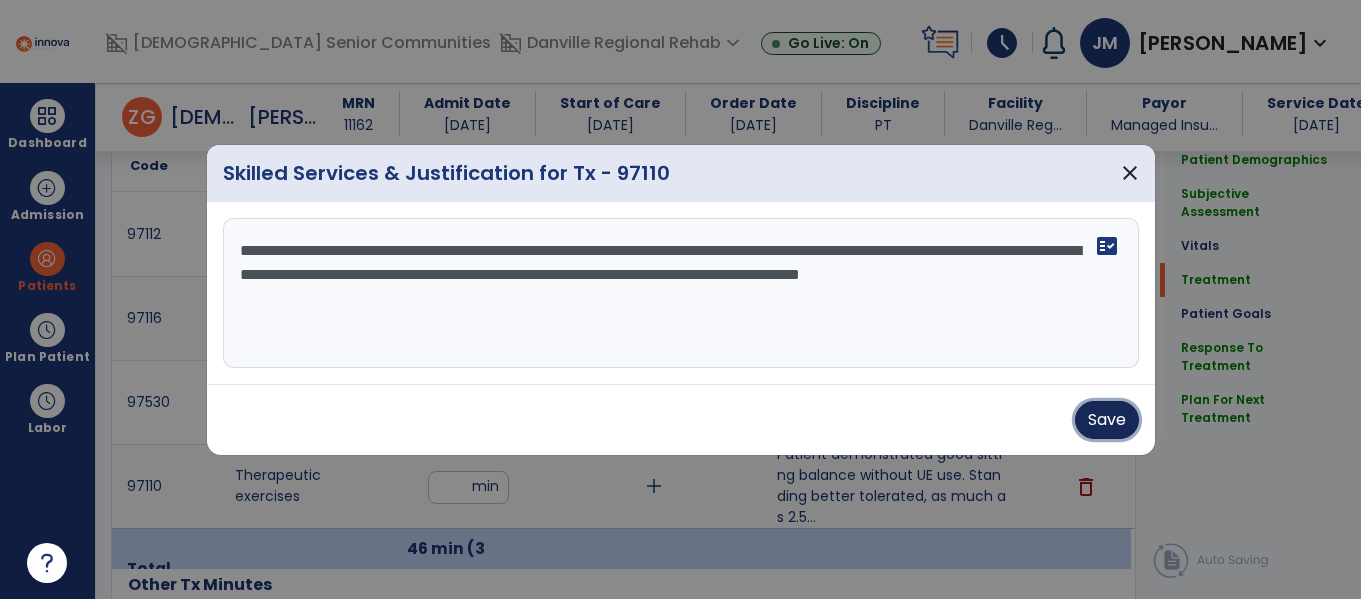 click on "Save" at bounding box center (1107, 420) 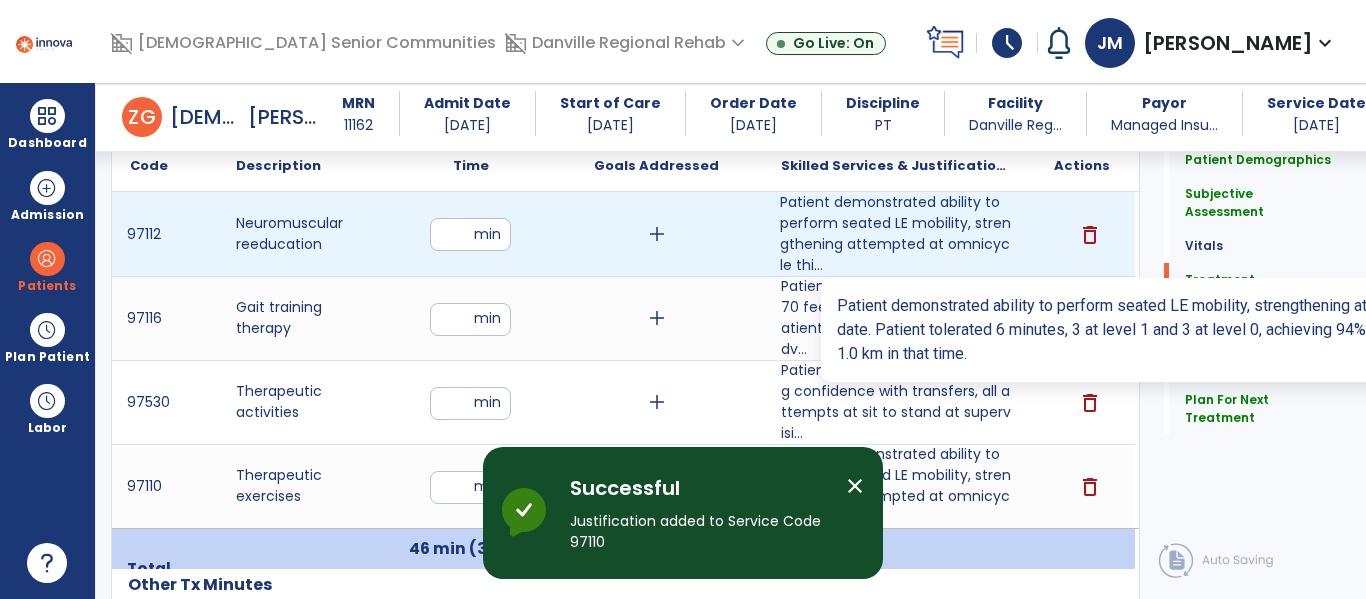 click on "Patient demonstrated ability to perform seated LE mobility, strengthening attempted at omnicycle thi..." at bounding box center [896, 234] 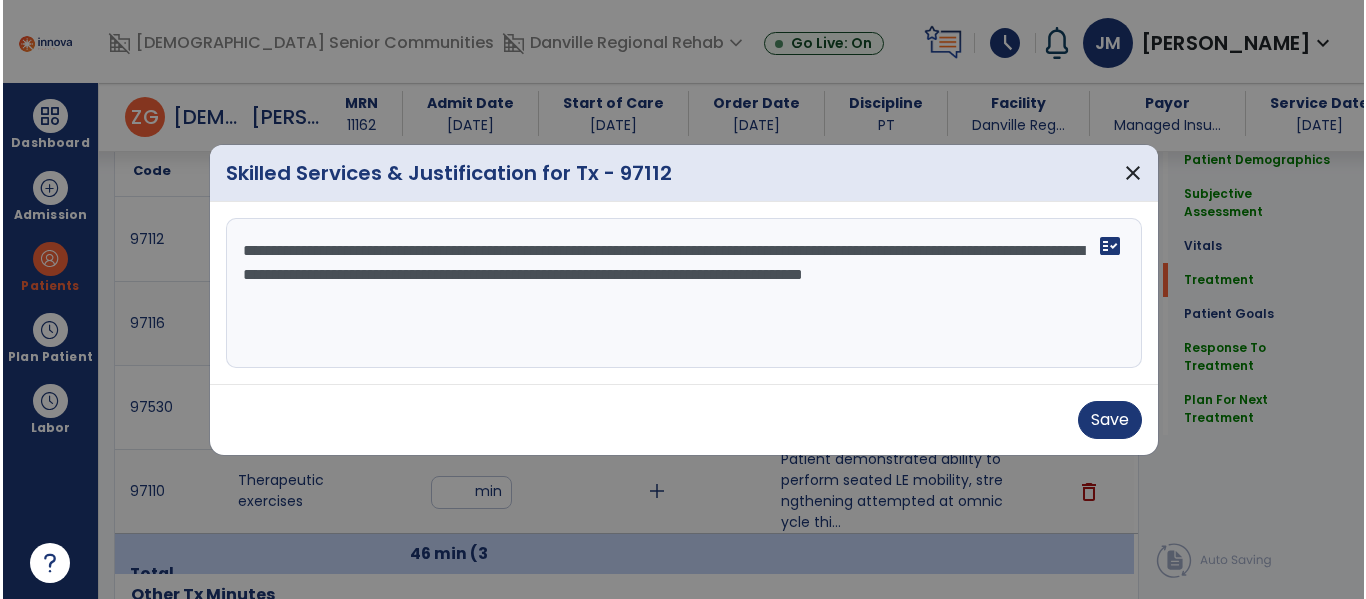 scroll, scrollTop: 1244, scrollLeft: 0, axis: vertical 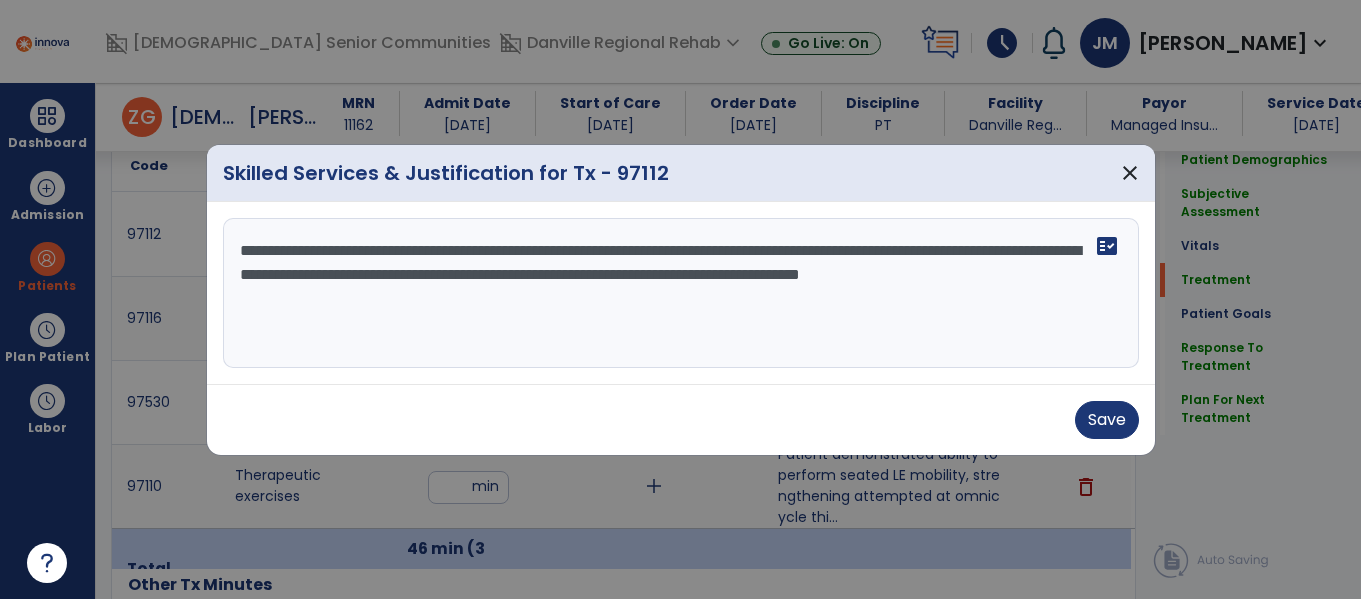 click on "**********" at bounding box center [681, 293] 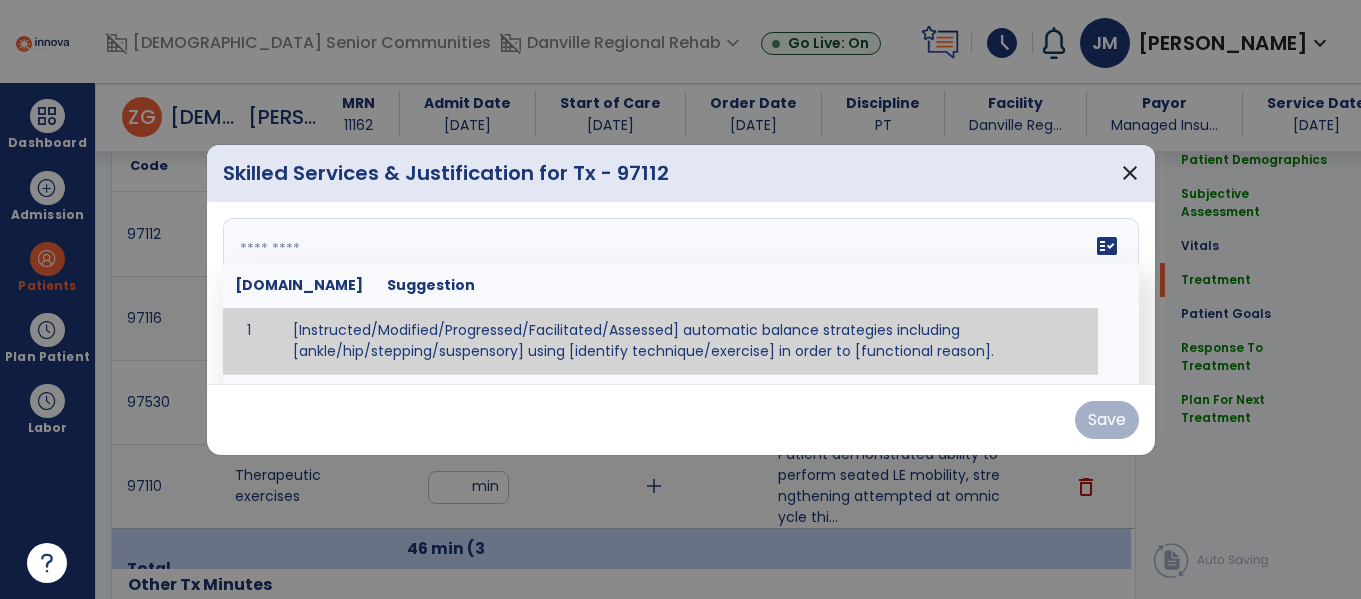 paste on "**********" 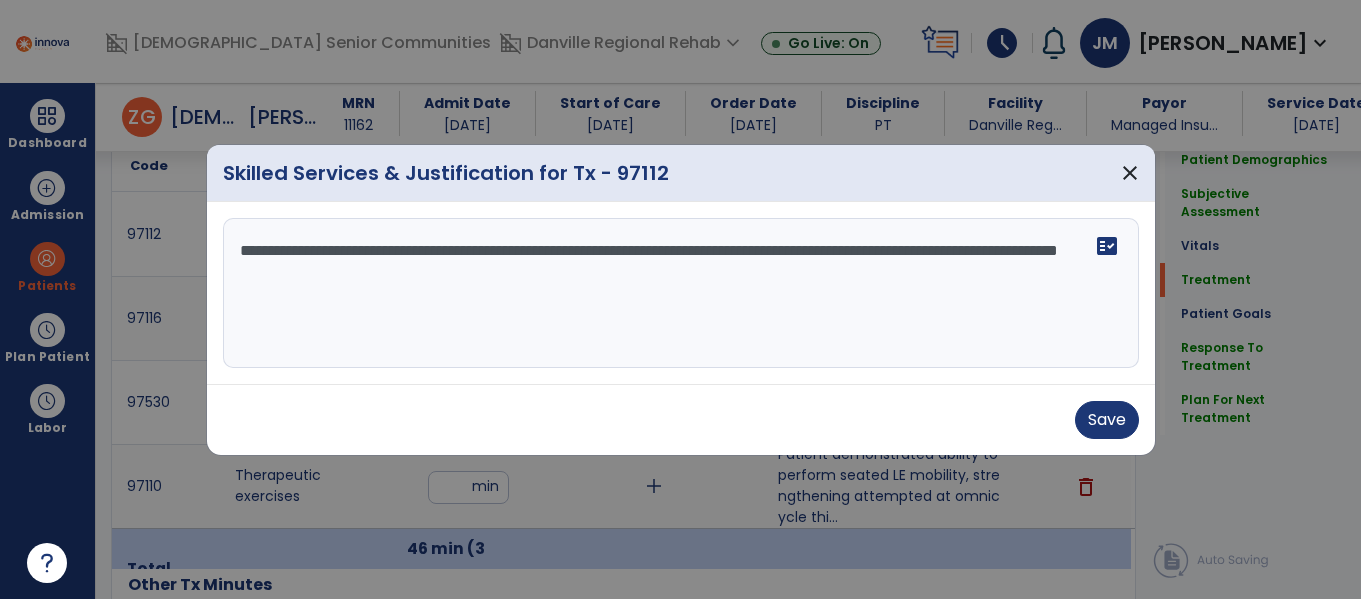 click on "**********" at bounding box center (681, 293) 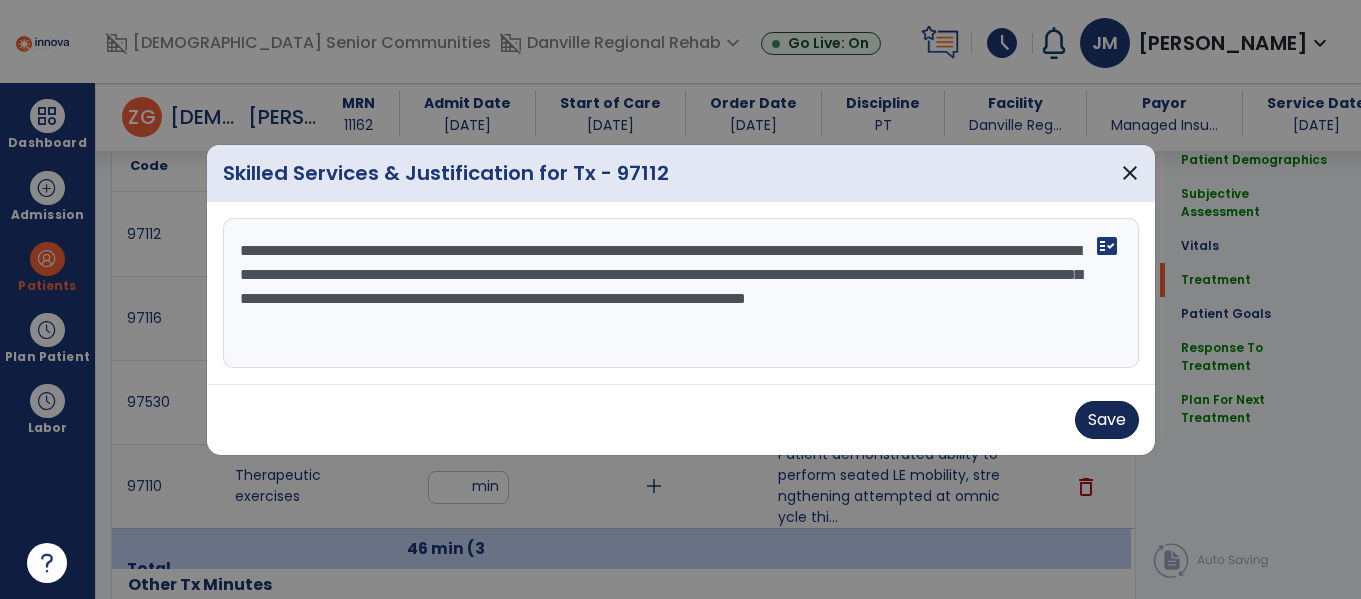 type on "**********" 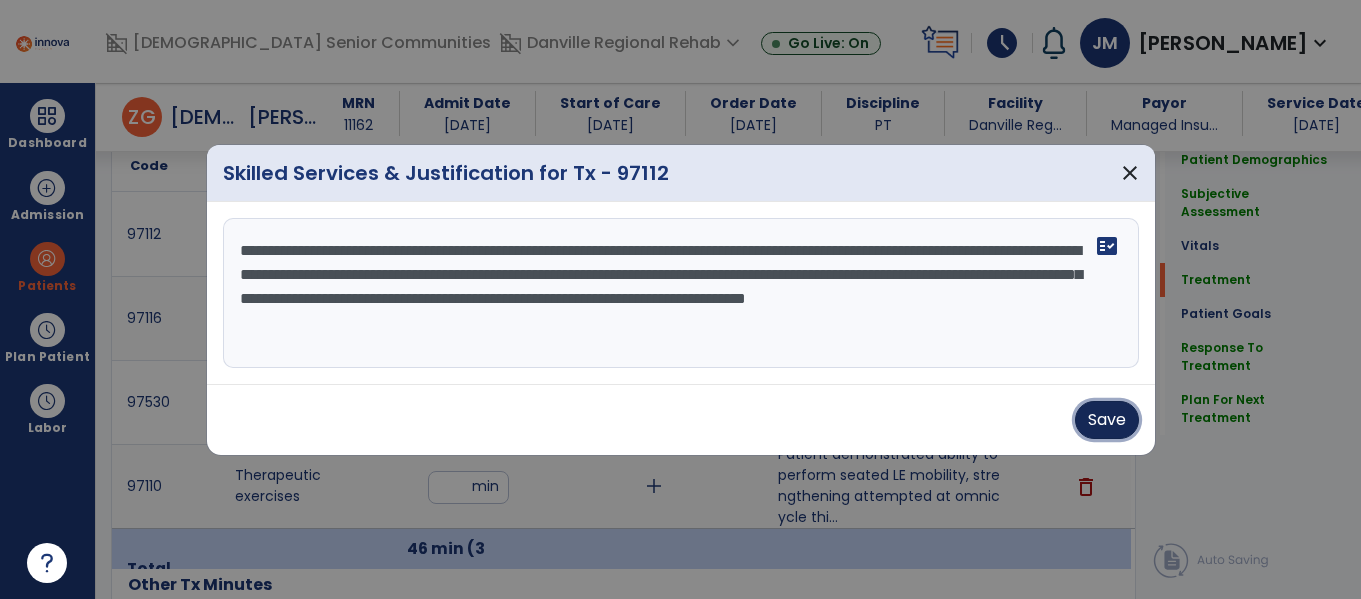click on "Save" at bounding box center [1107, 420] 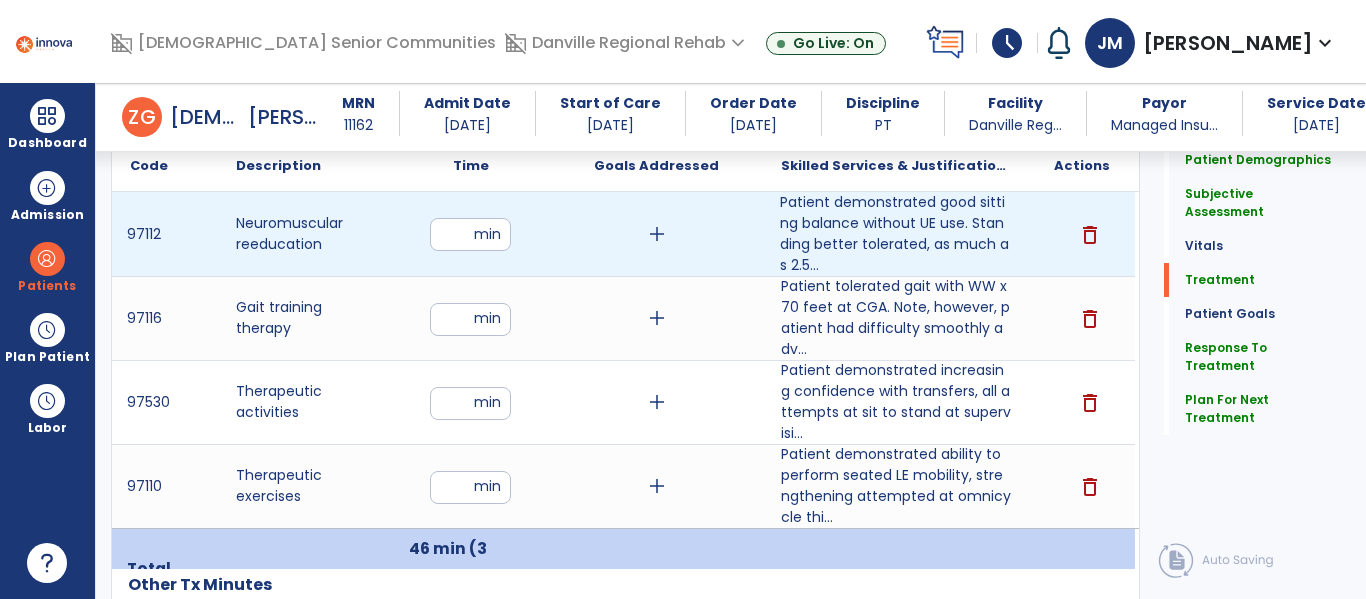 click on "*" at bounding box center [470, 234] 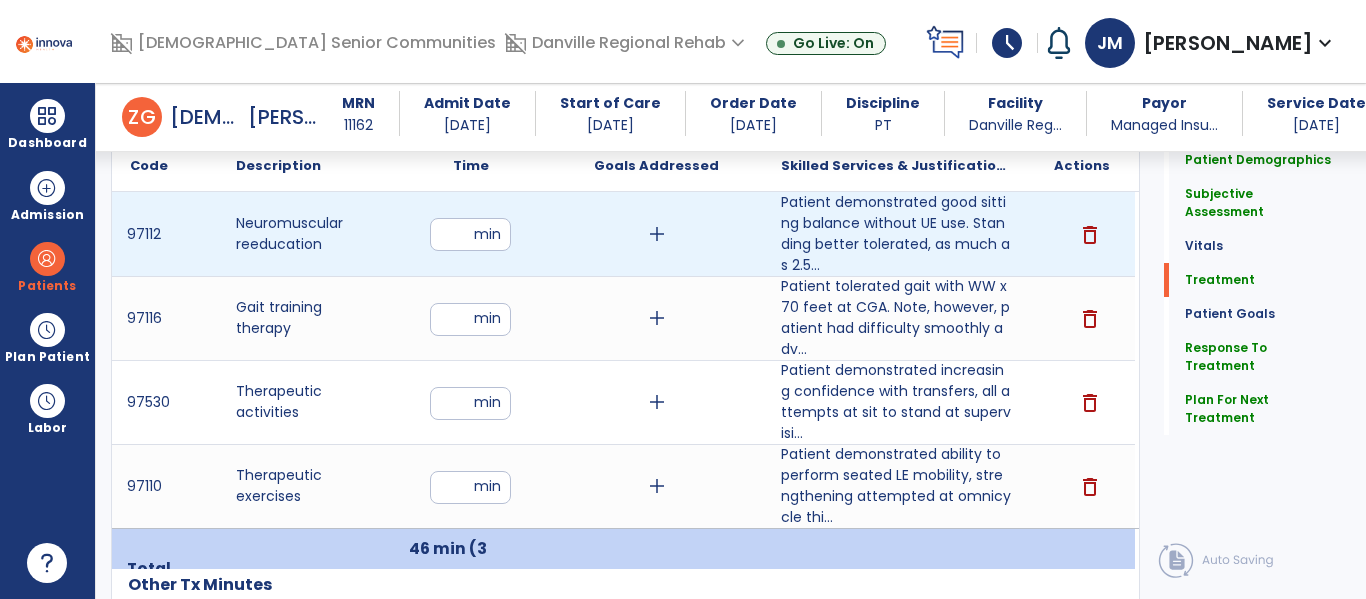 type on "**" 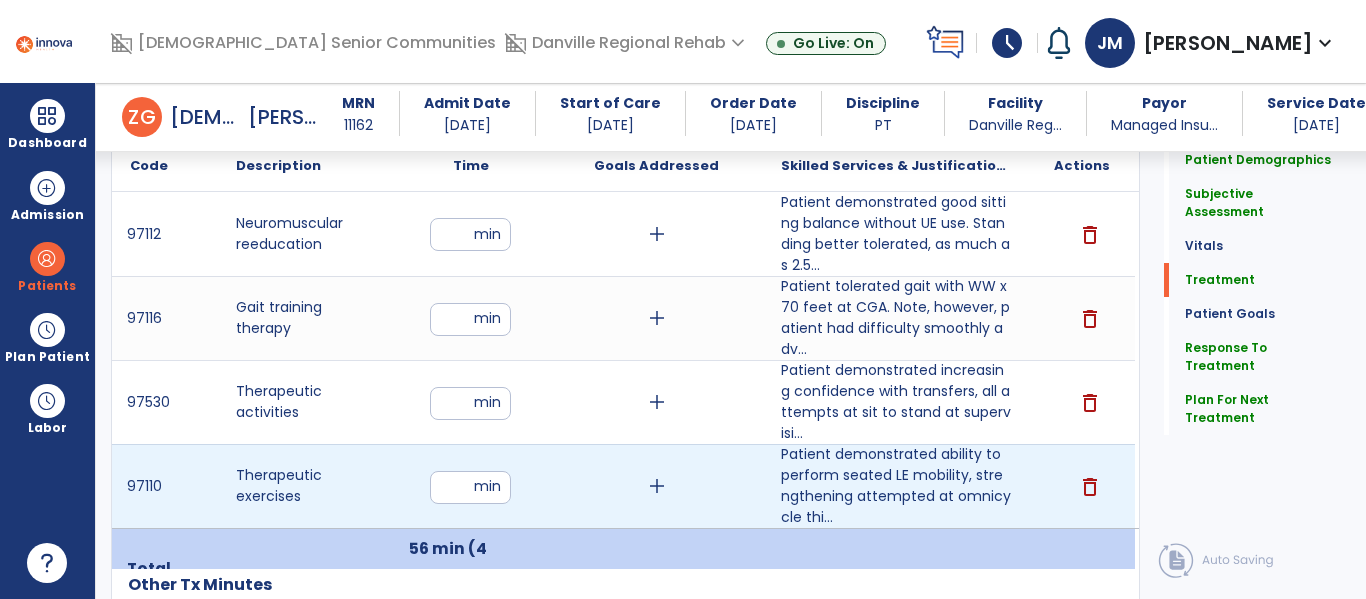 click on "**" at bounding box center (470, 487) 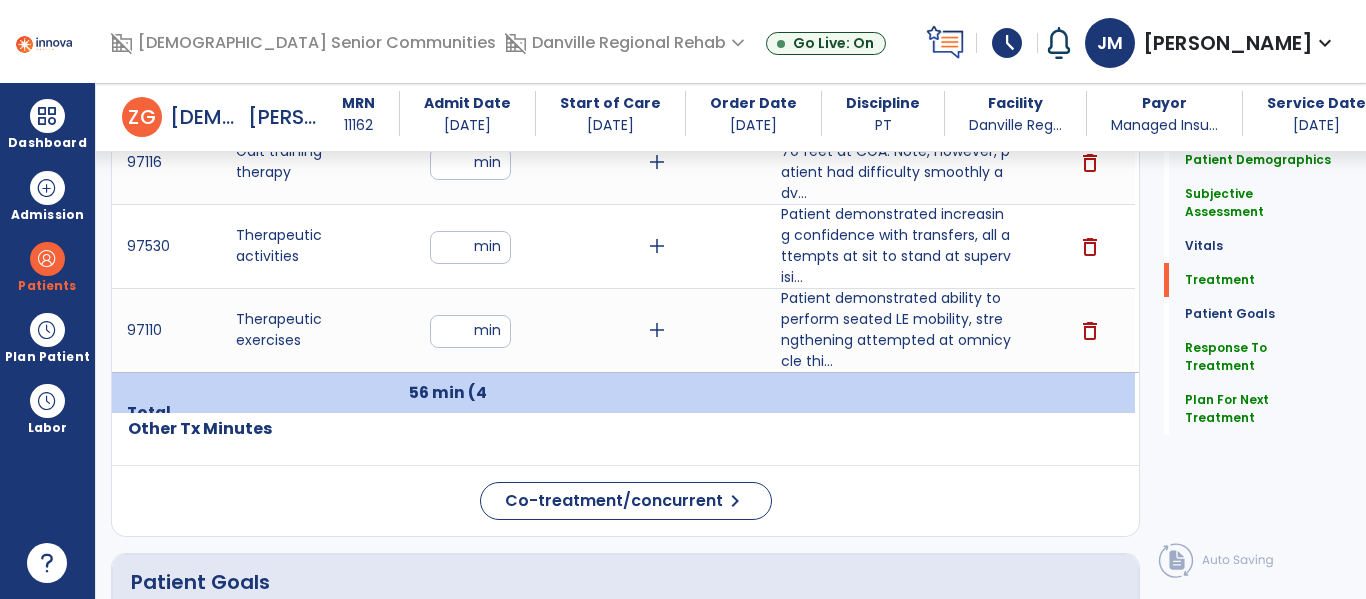 scroll, scrollTop: 1395, scrollLeft: 0, axis: vertical 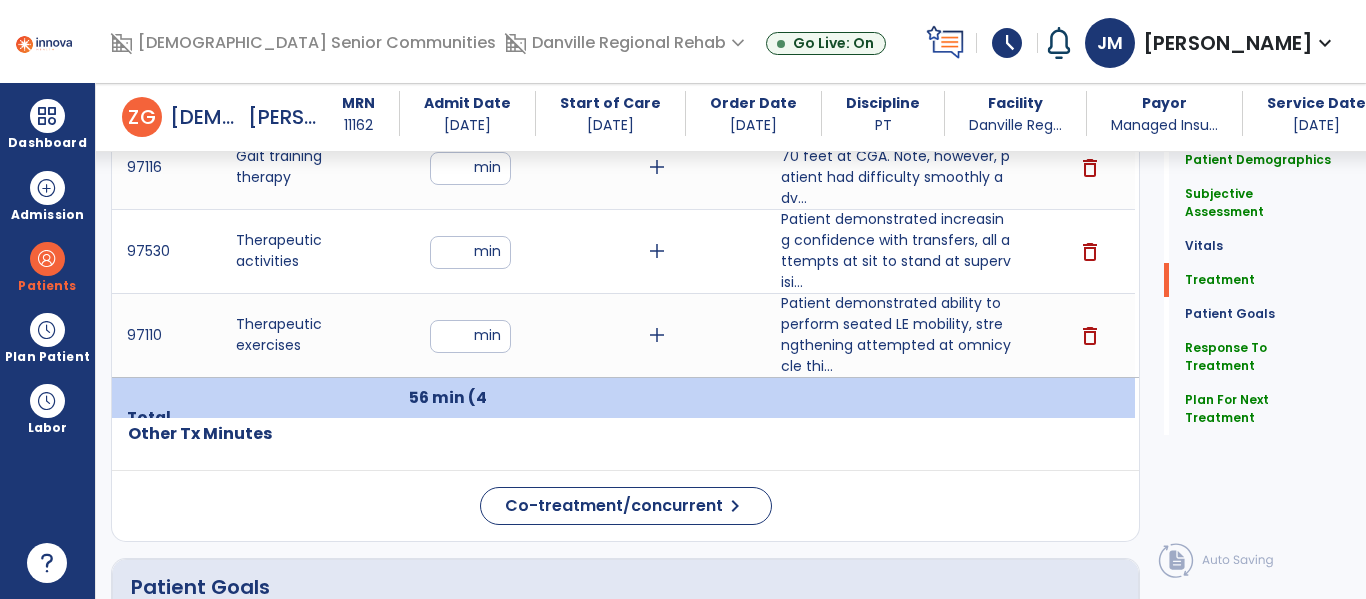 click on "Patient Demographics  Medical Diagnosis   Treatment Diagnosis   Precautions   Contraindications
Code
Description
Pdpm Clinical Category
J96.00" 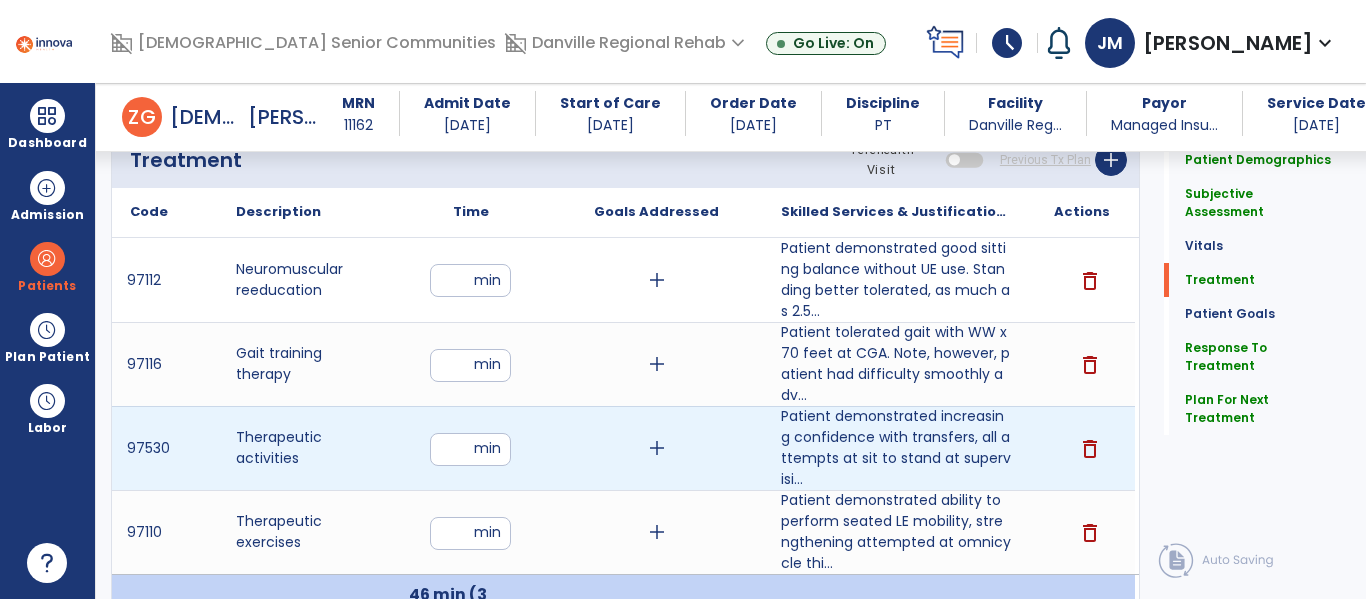 scroll, scrollTop: 1197, scrollLeft: 0, axis: vertical 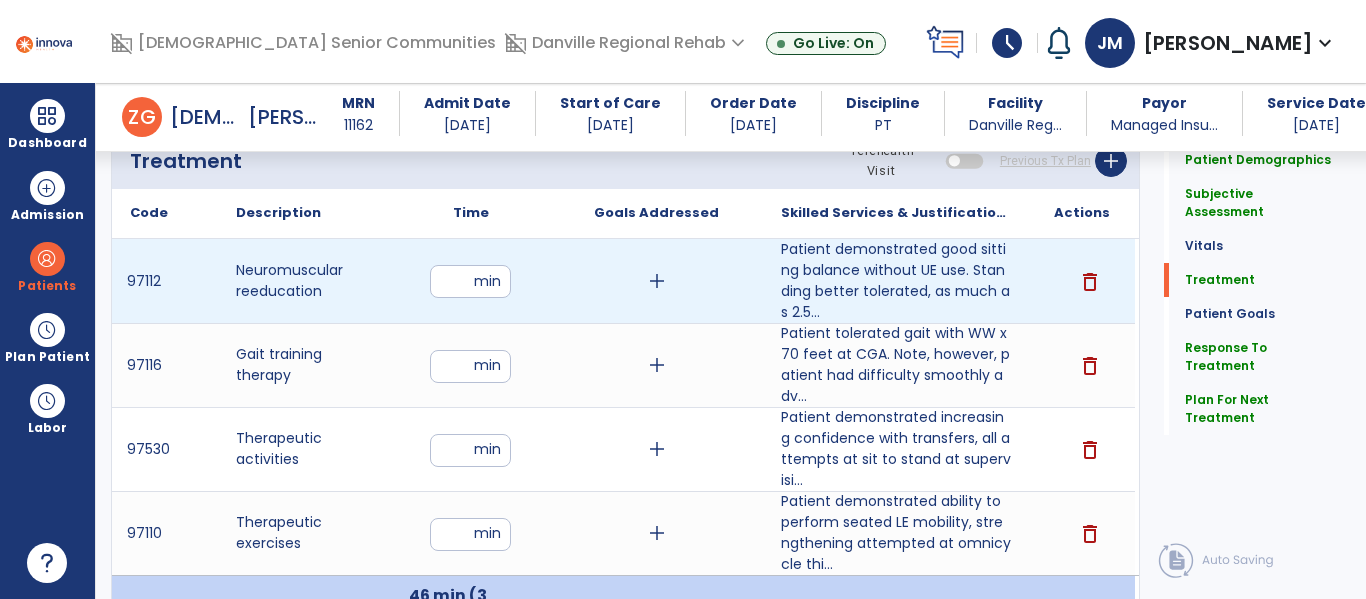 click on "**" at bounding box center (470, 281) 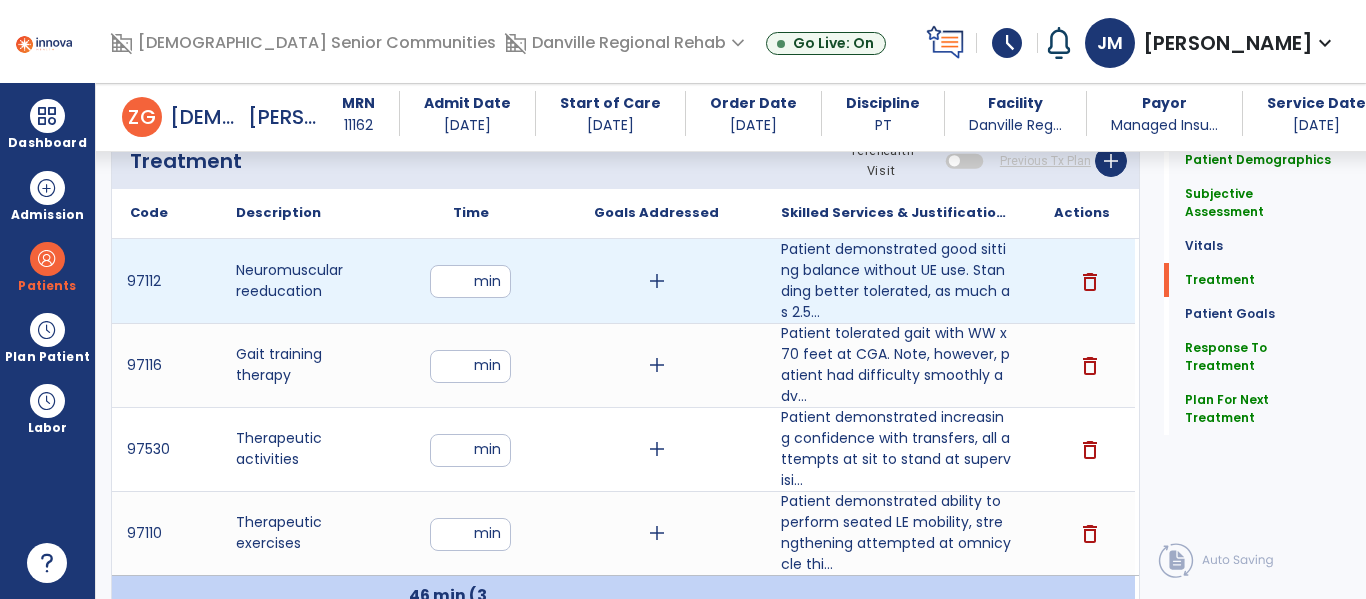 type on "**" 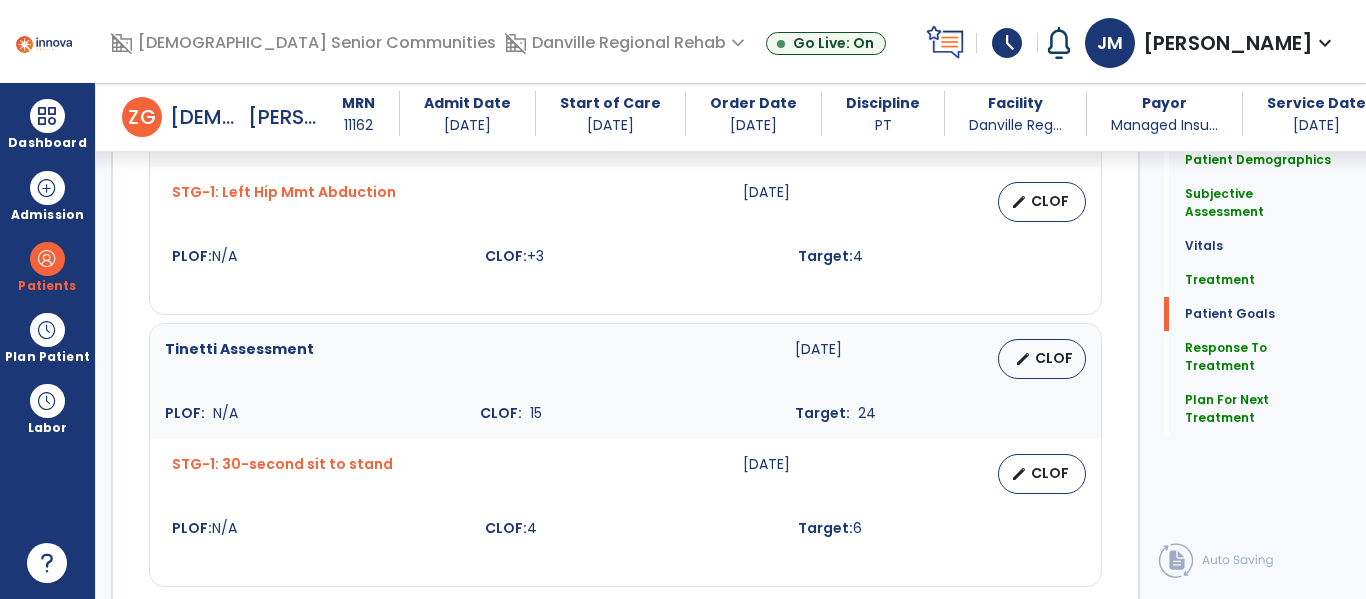 scroll, scrollTop: 3410, scrollLeft: 0, axis: vertical 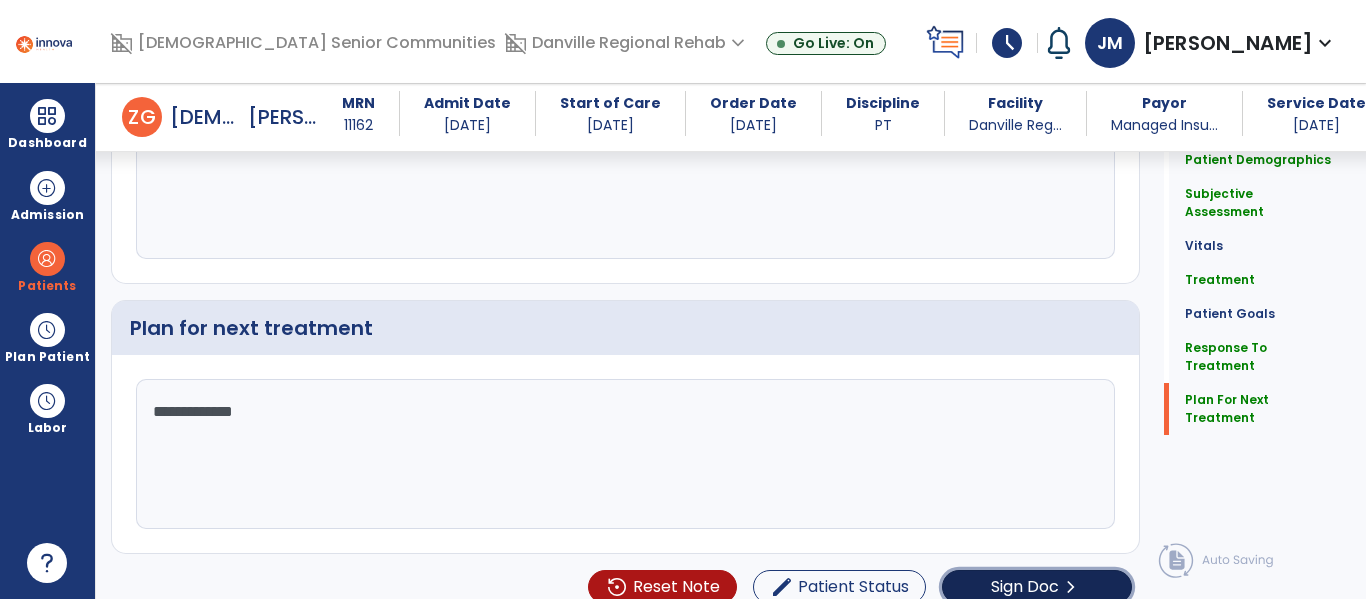 click on "Sign Doc" 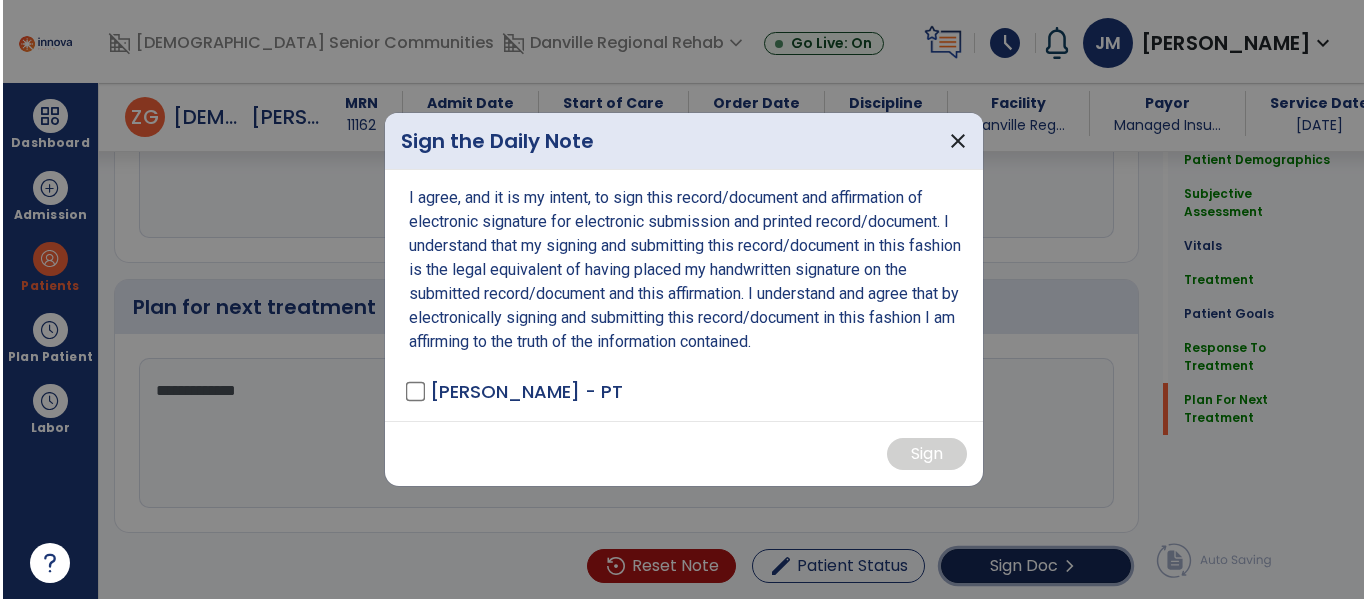 scroll, scrollTop: 3431, scrollLeft: 0, axis: vertical 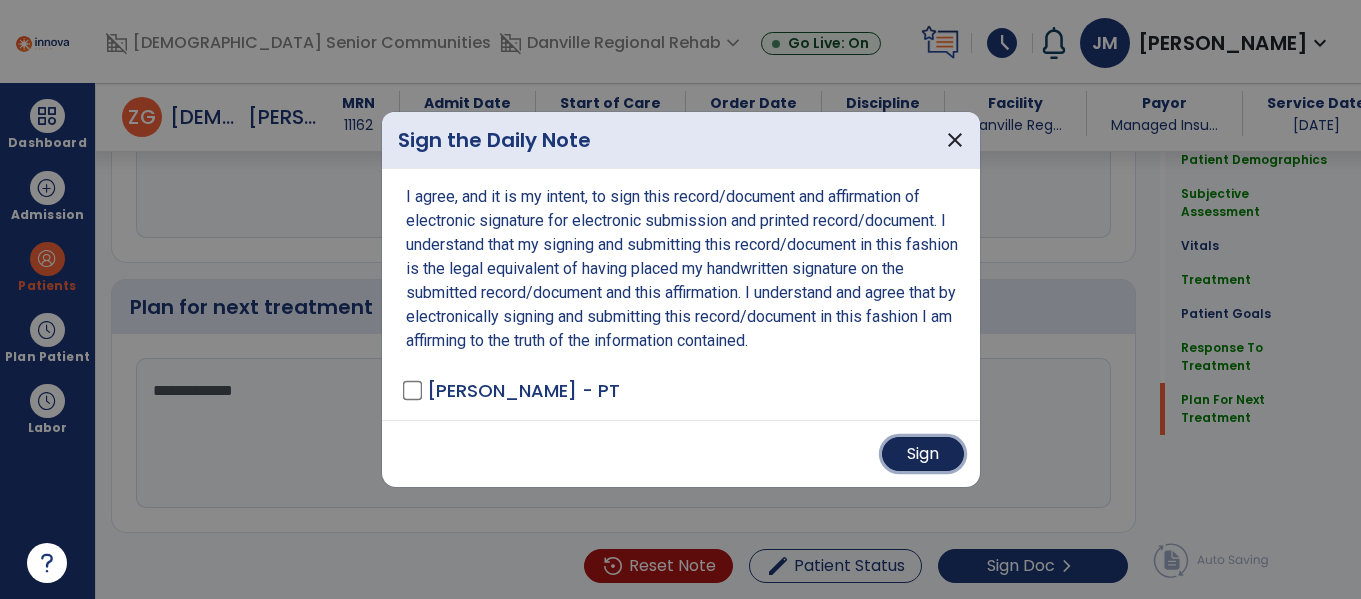 click on "Sign" at bounding box center (923, 454) 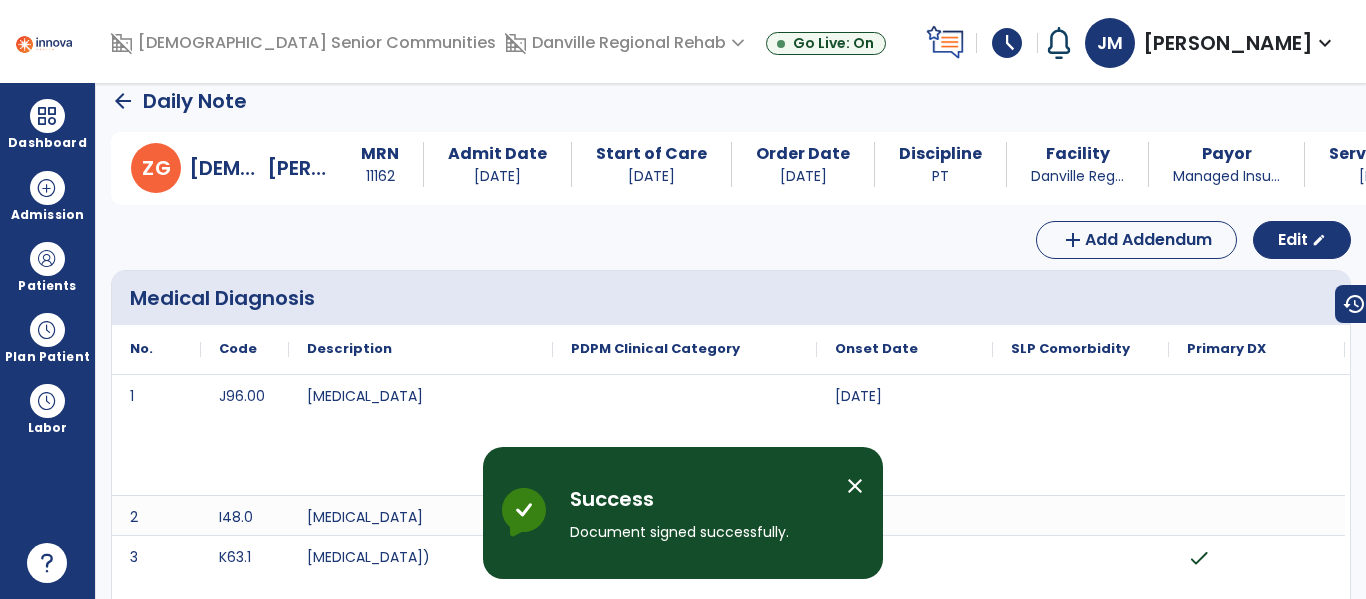 scroll, scrollTop: 0, scrollLeft: 0, axis: both 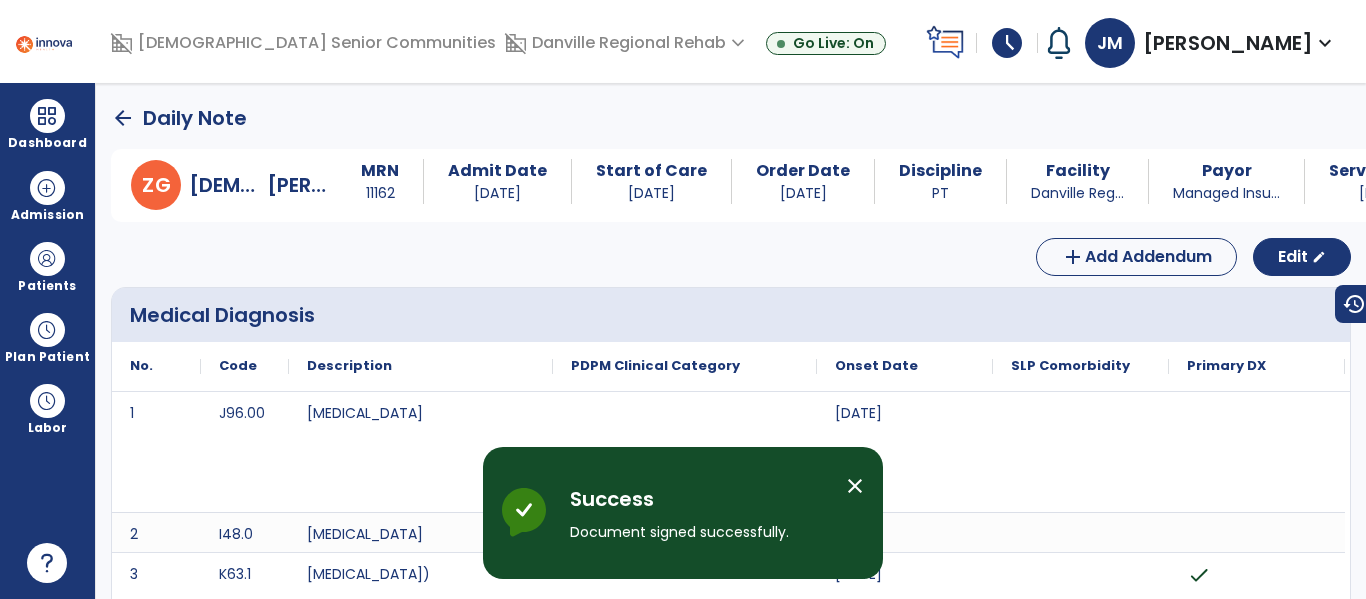 click on "arrow_back" 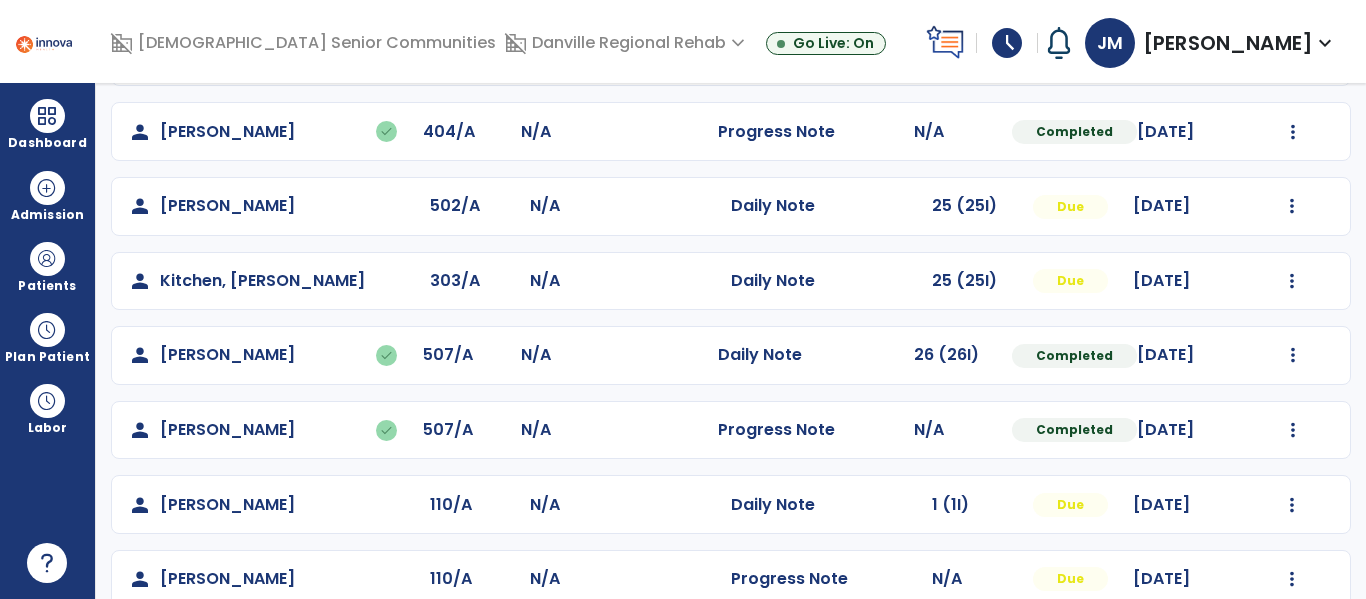 scroll, scrollTop: 452, scrollLeft: 0, axis: vertical 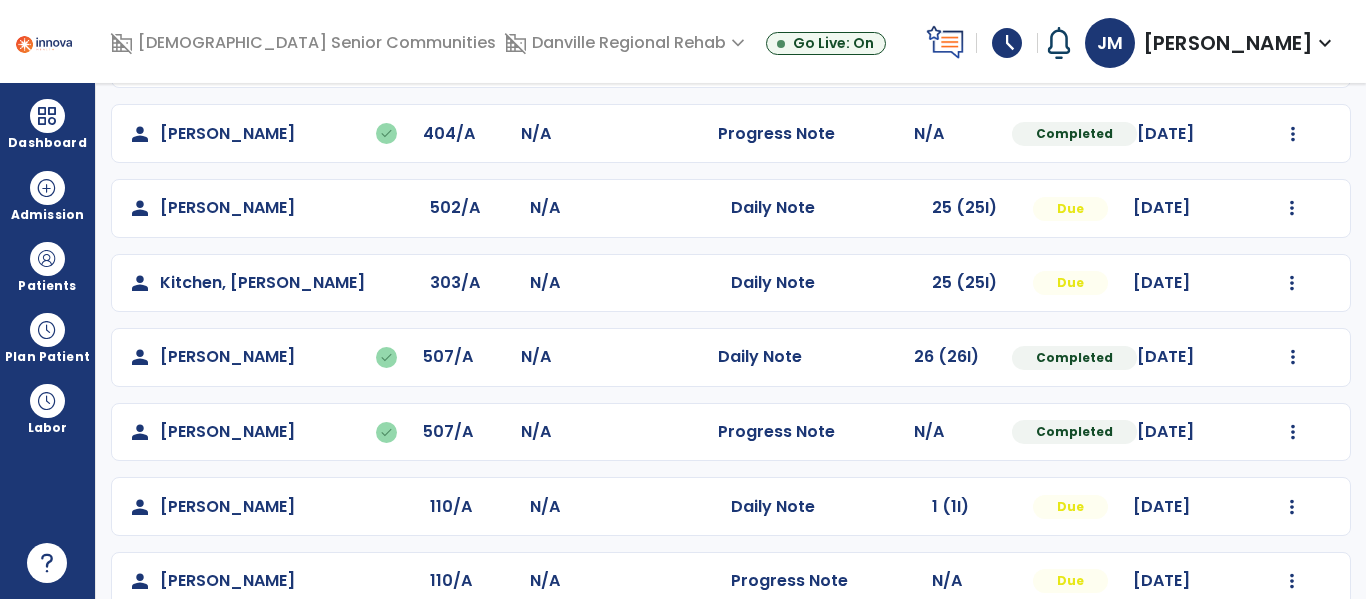 click on "Mark Visit As Complete   Reset Note   Open Document   G + C Mins" 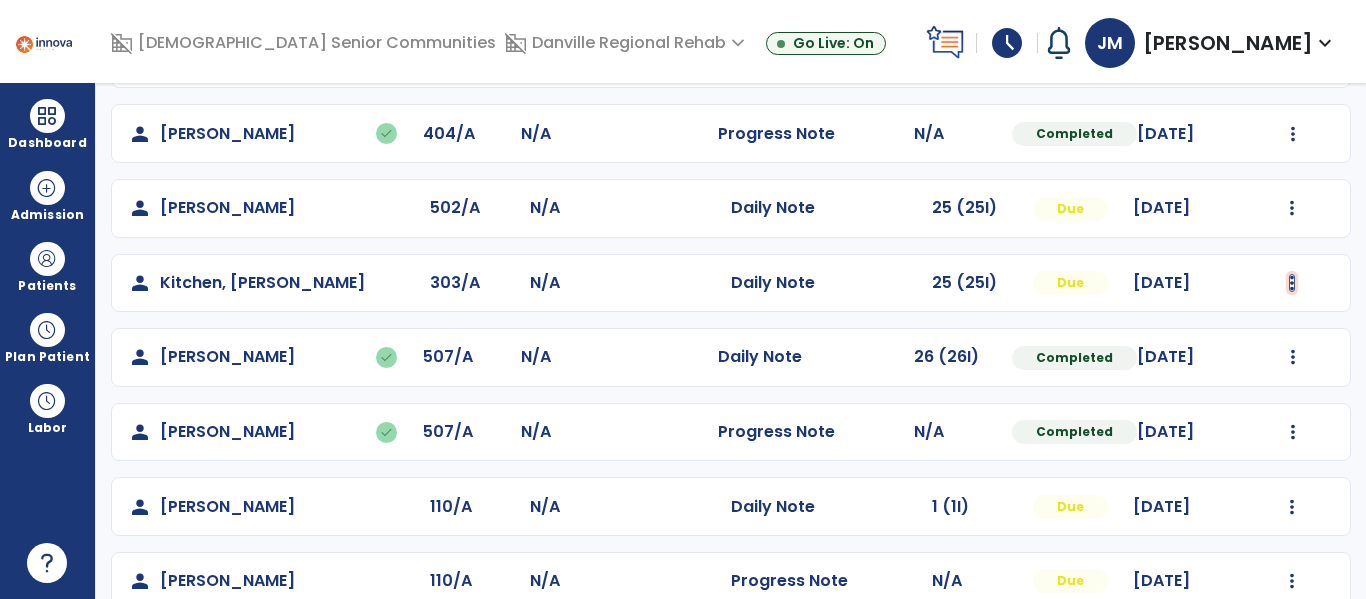 click at bounding box center (1293, -90) 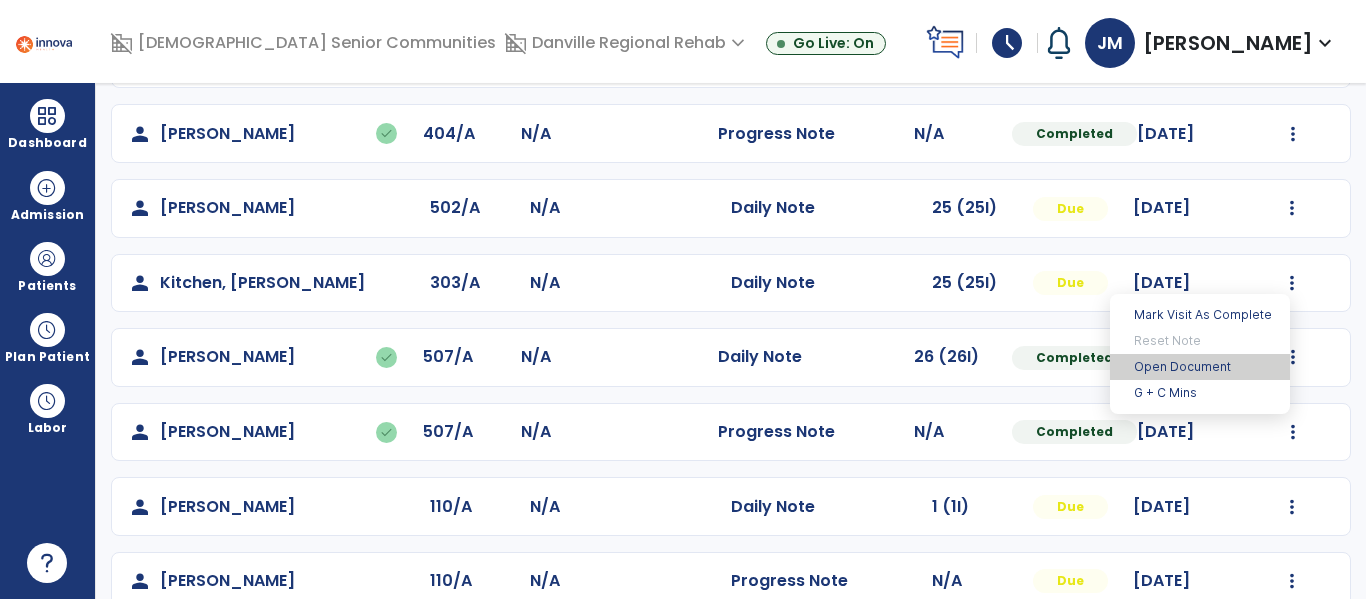 click on "Open Document" at bounding box center (1200, 367) 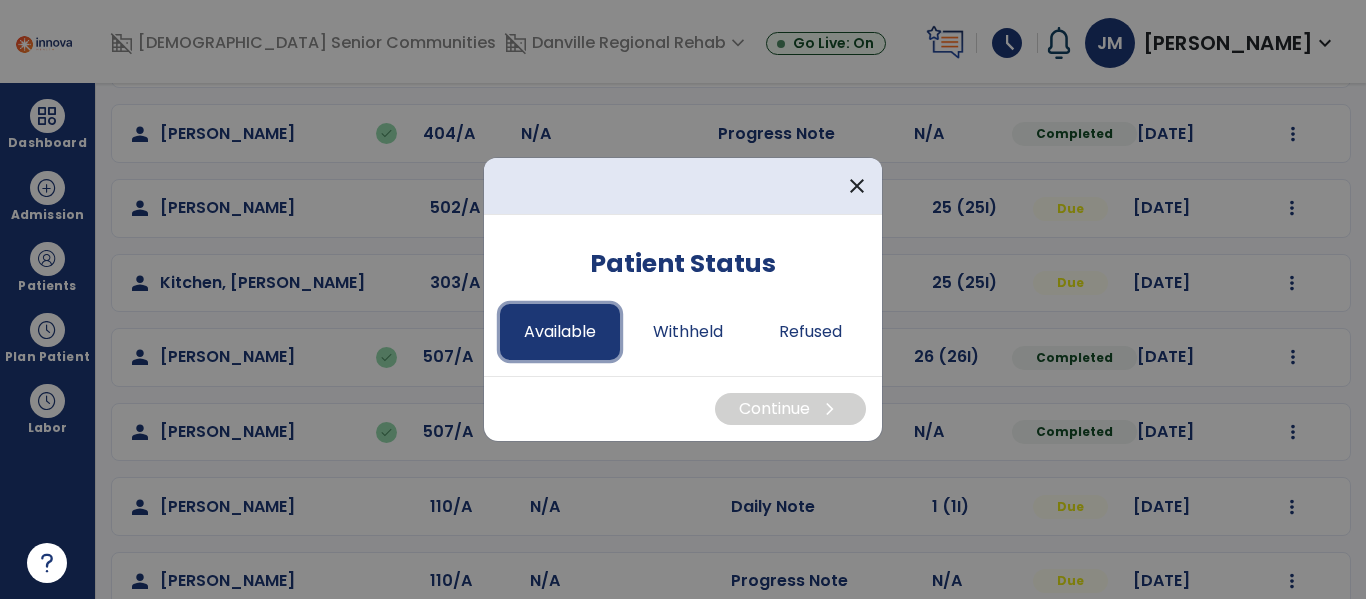 click on "Available" at bounding box center [560, 332] 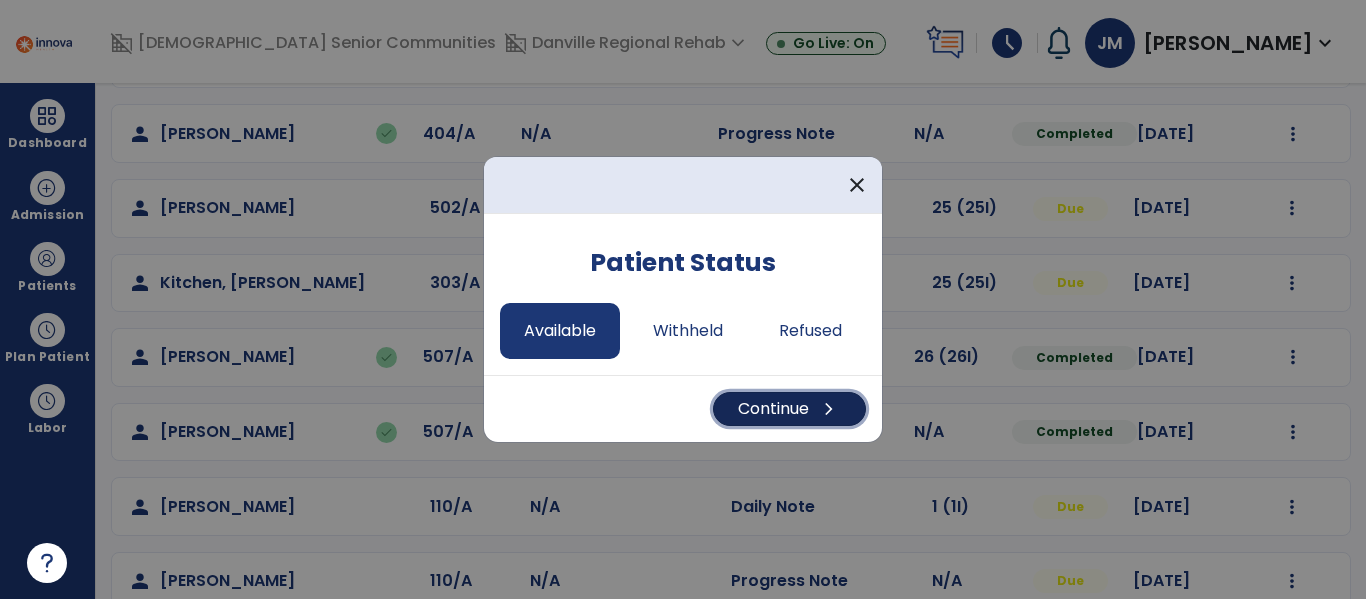 click on "chevron_right" at bounding box center (829, 409) 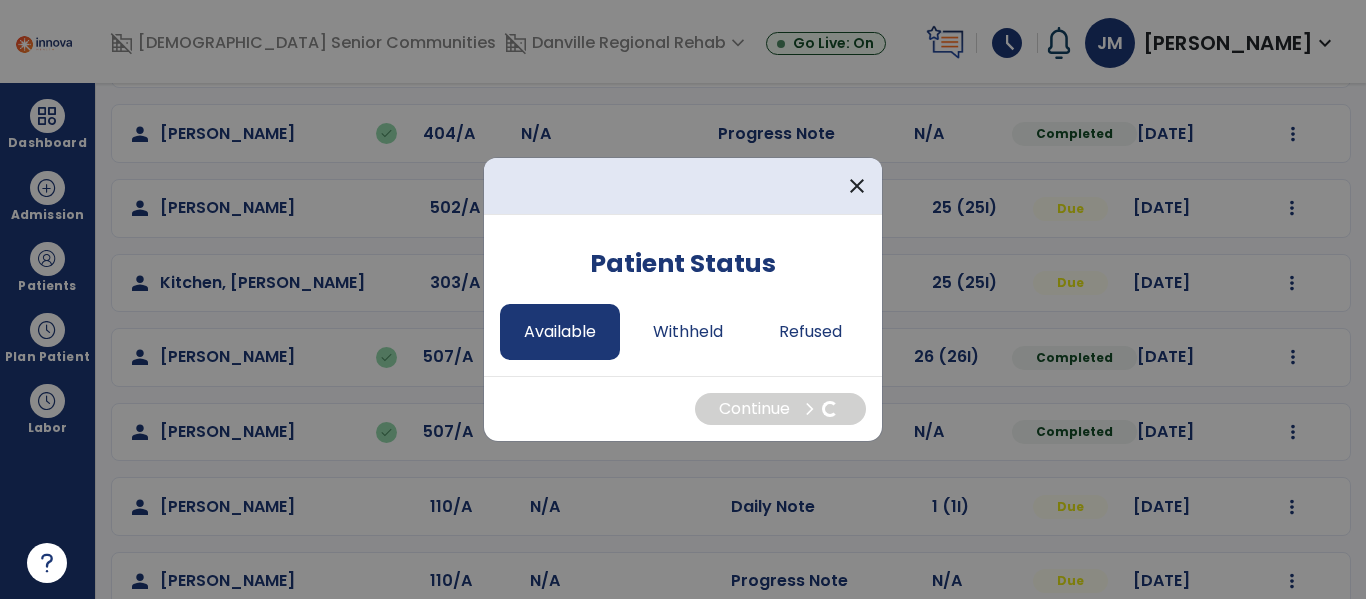 select on "*" 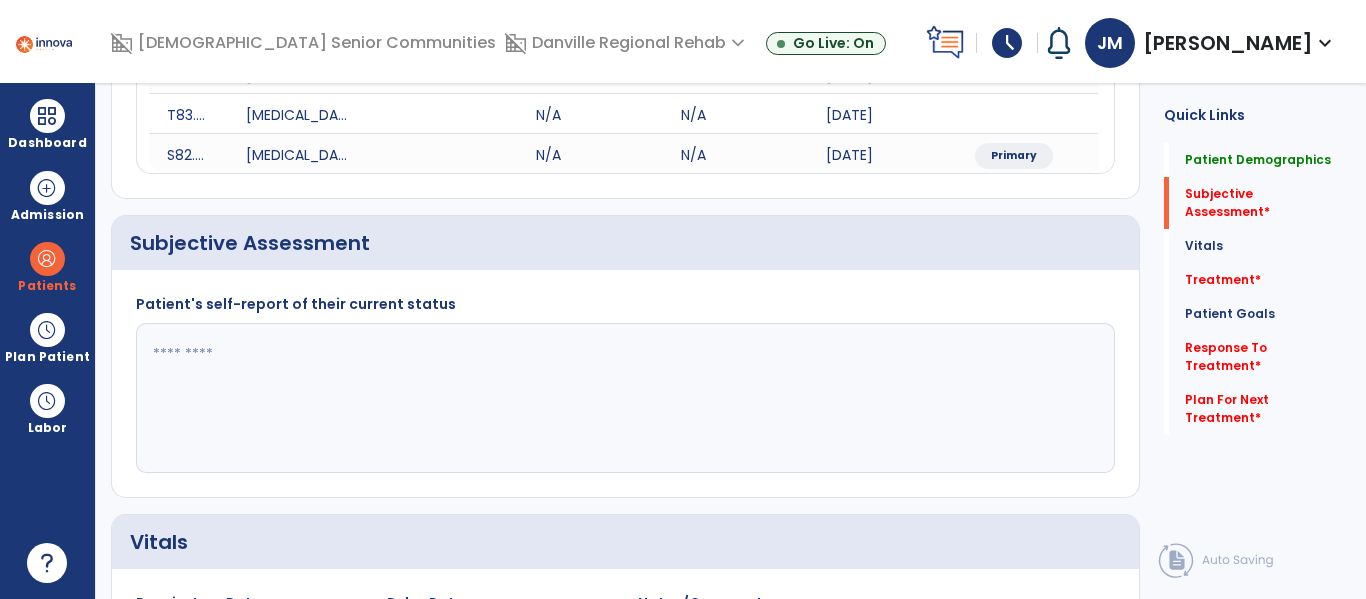 click 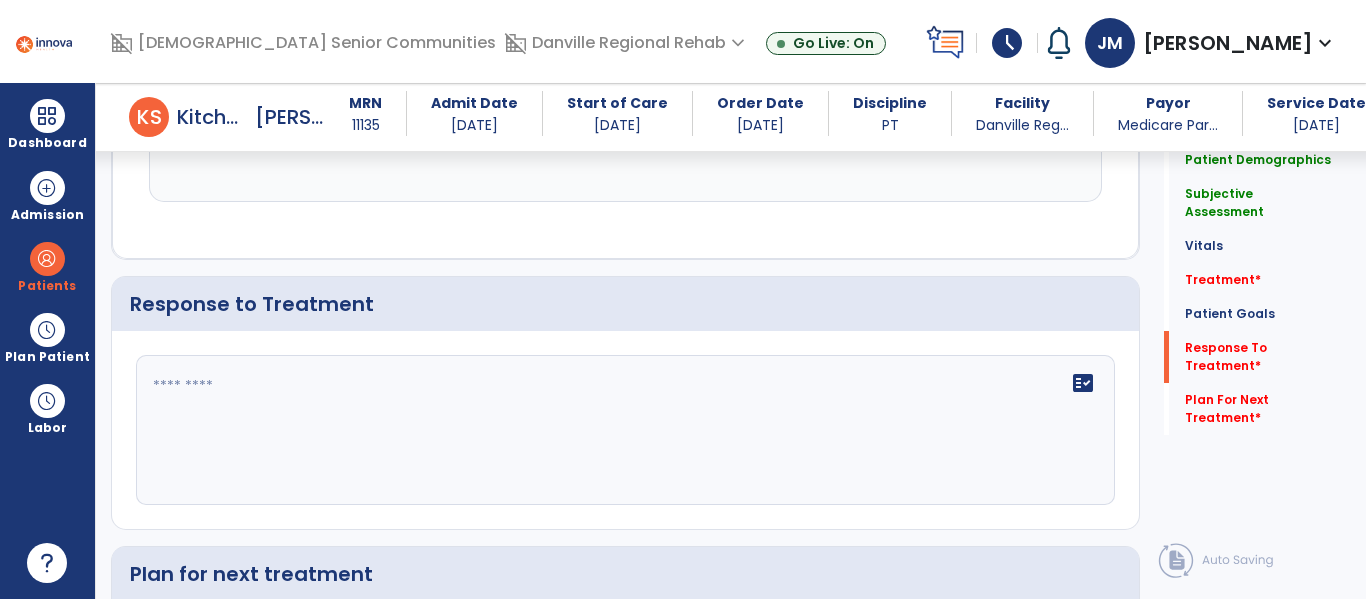 scroll, scrollTop: 3038, scrollLeft: 0, axis: vertical 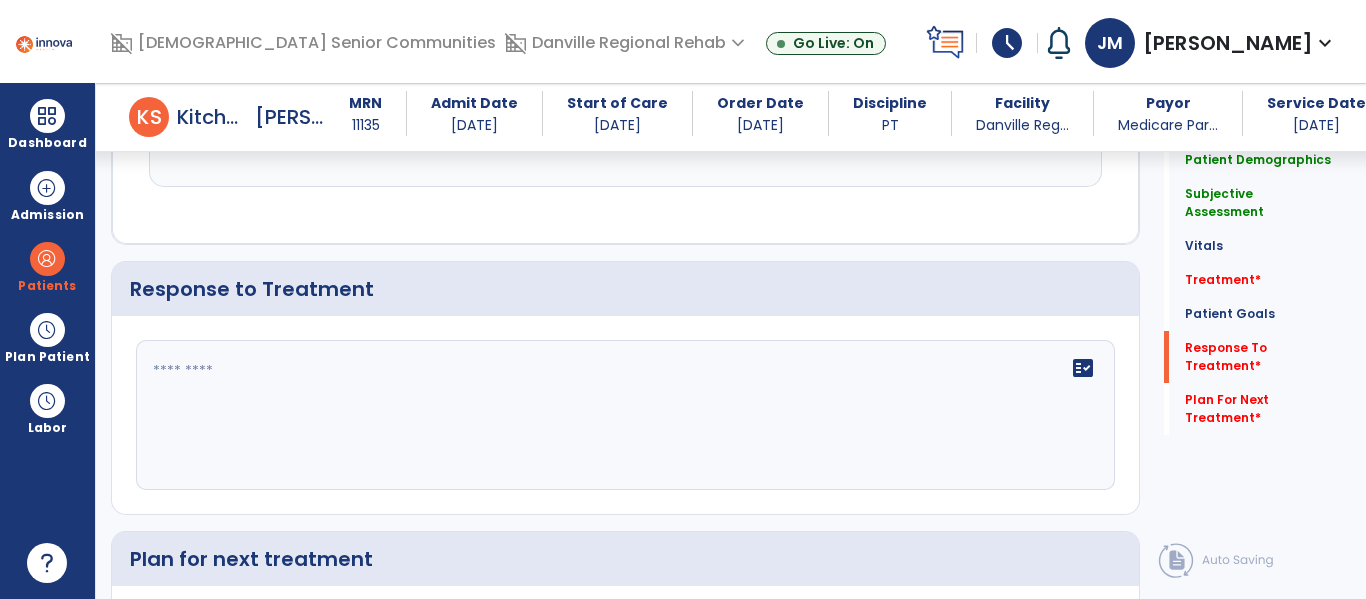 type on "**********" 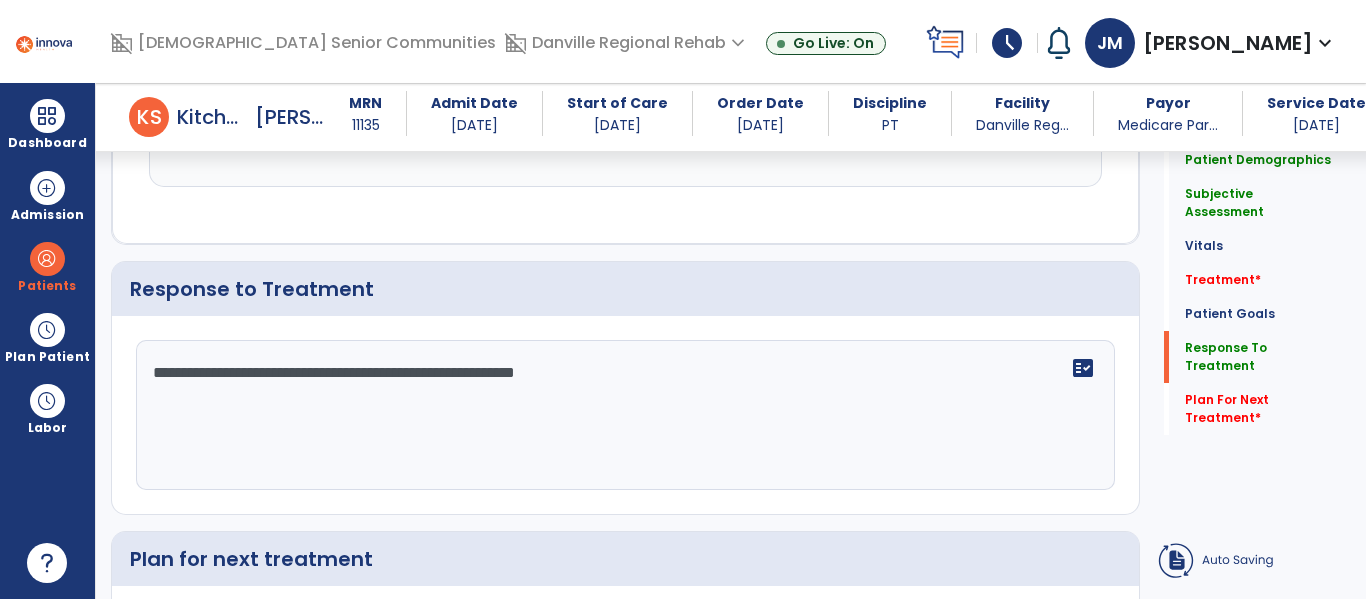 click on "**********" 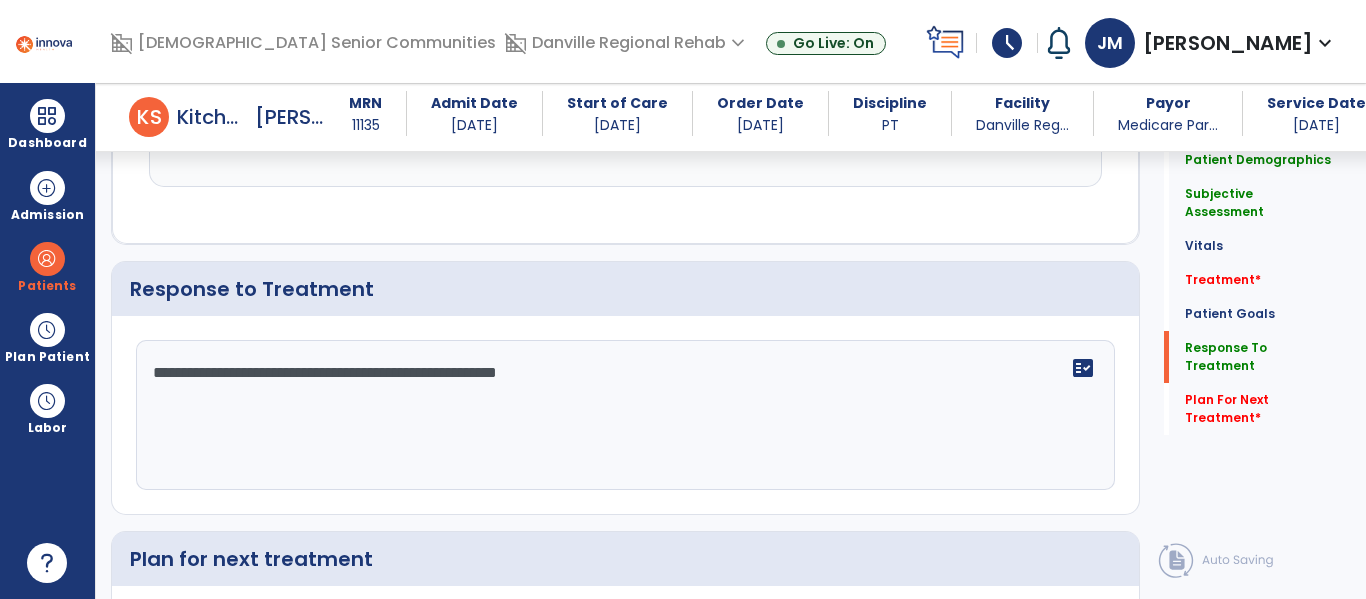 scroll, scrollTop: 3232, scrollLeft: 0, axis: vertical 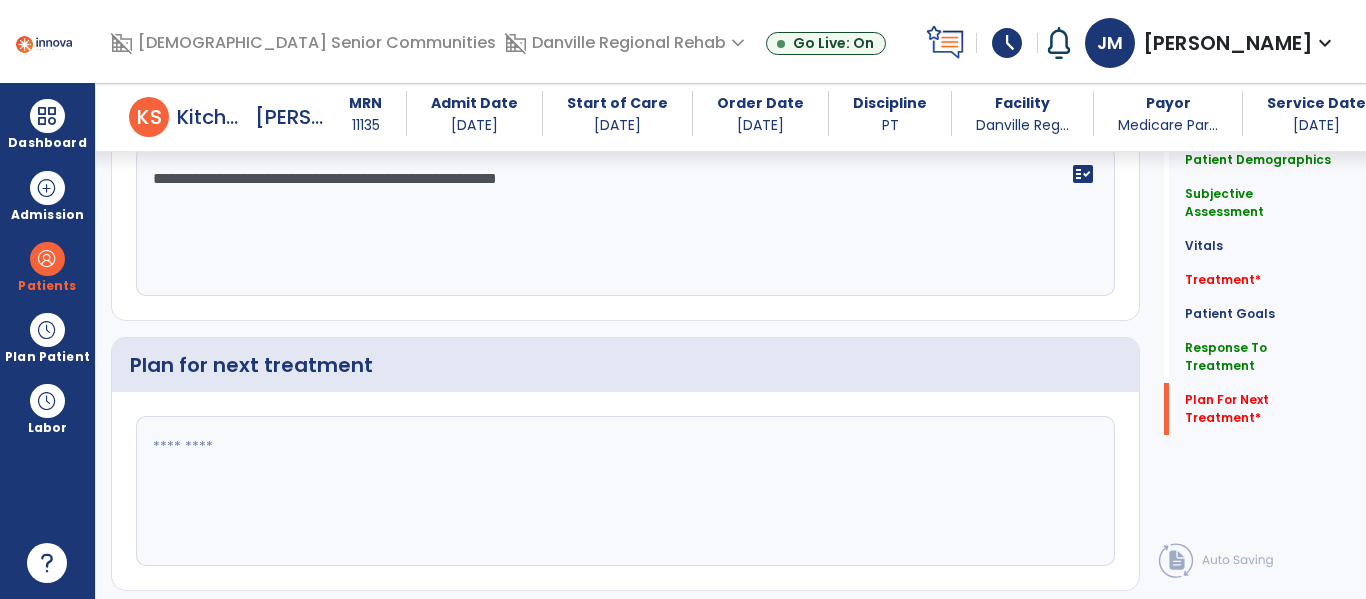 type on "**********" 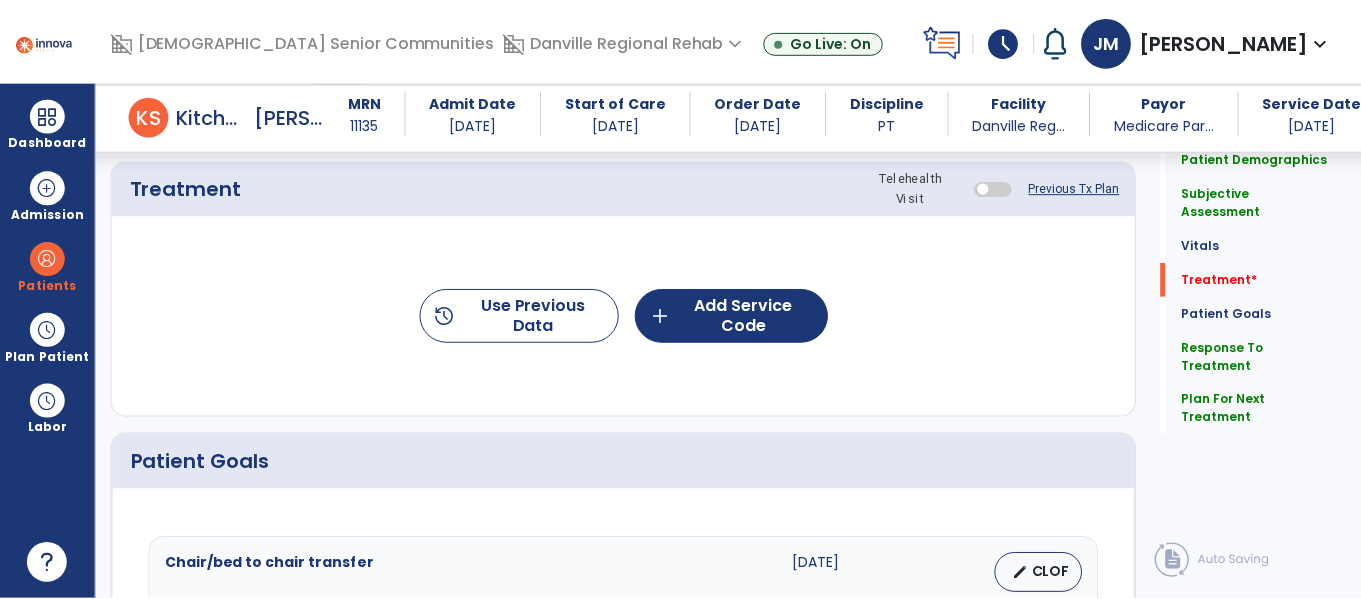 scroll, scrollTop: 1203, scrollLeft: 0, axis: vertical 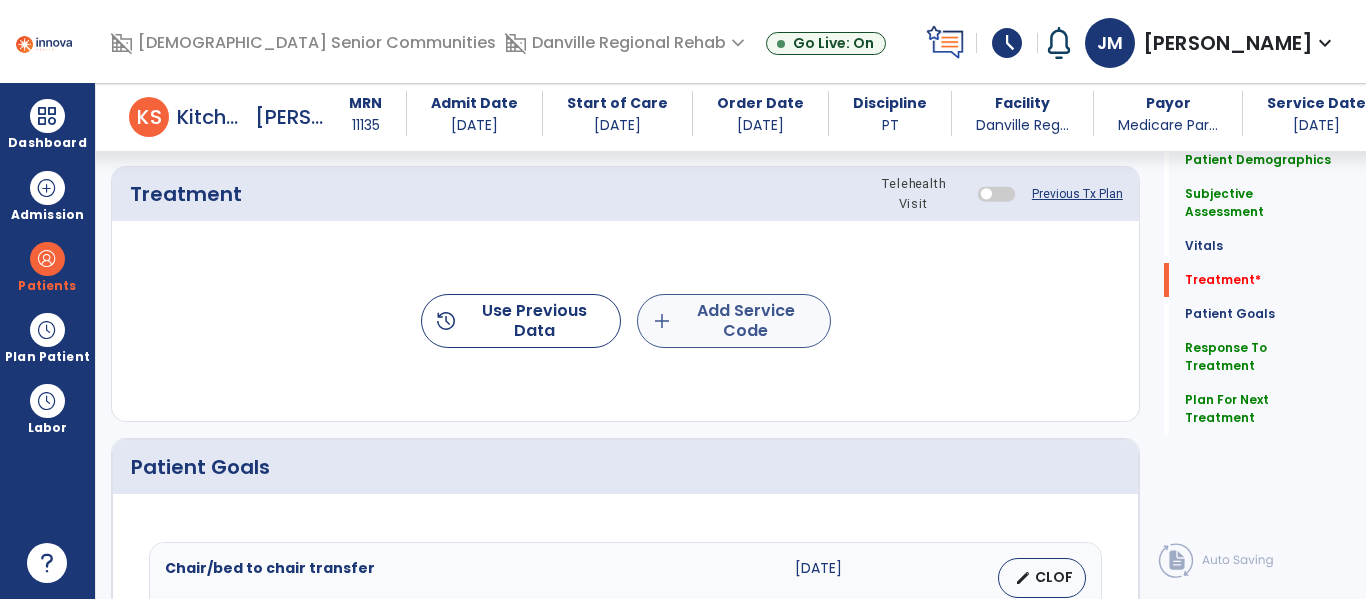 type on "**********" 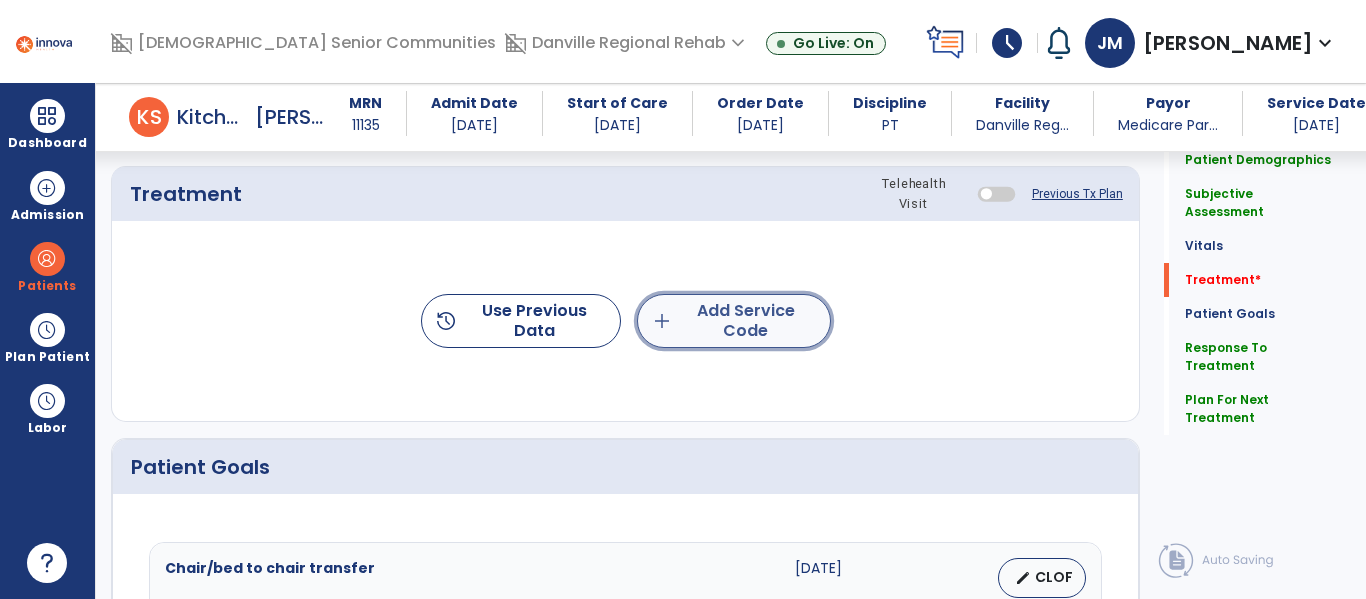 click on "add  Add Service Code" 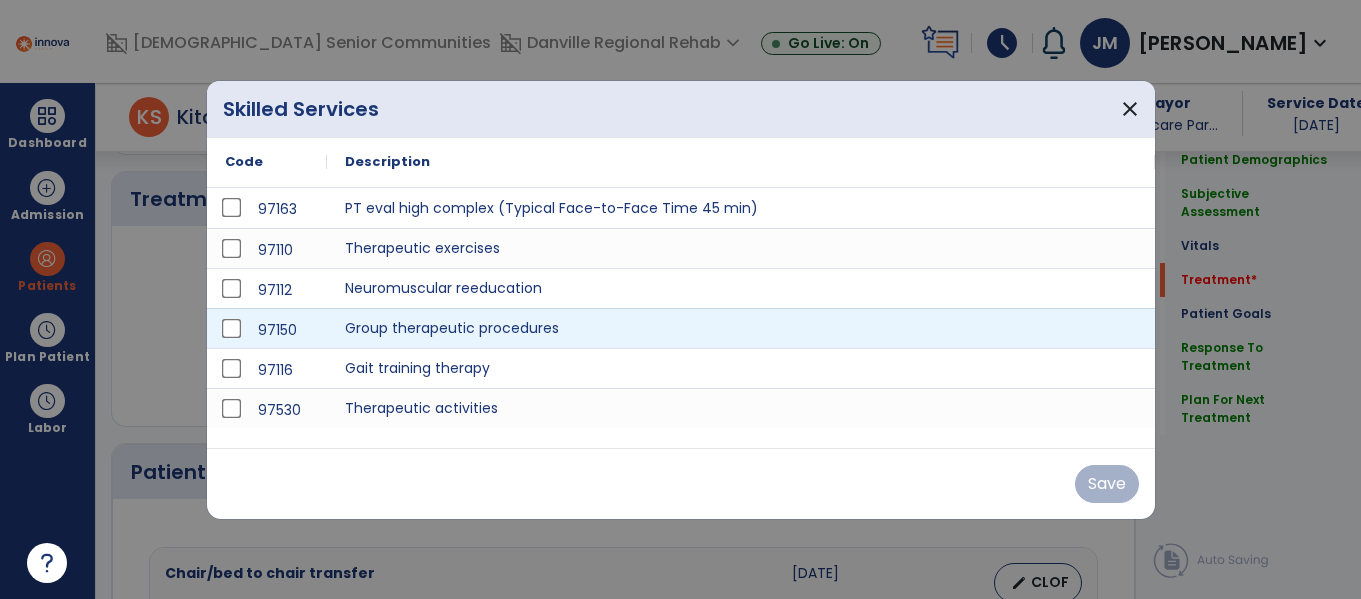 scroll, scrollTop: 1203, scrollLeft: 0, axis: vertical 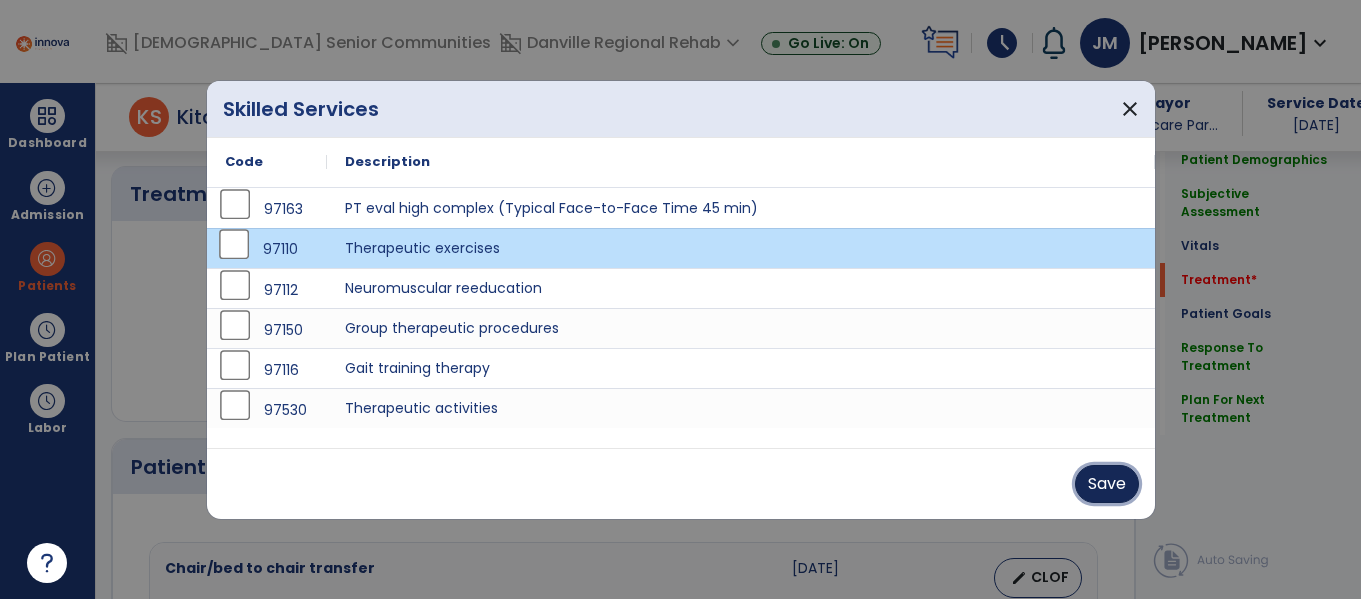 click on "Save" at bounding box center [1107, 484] 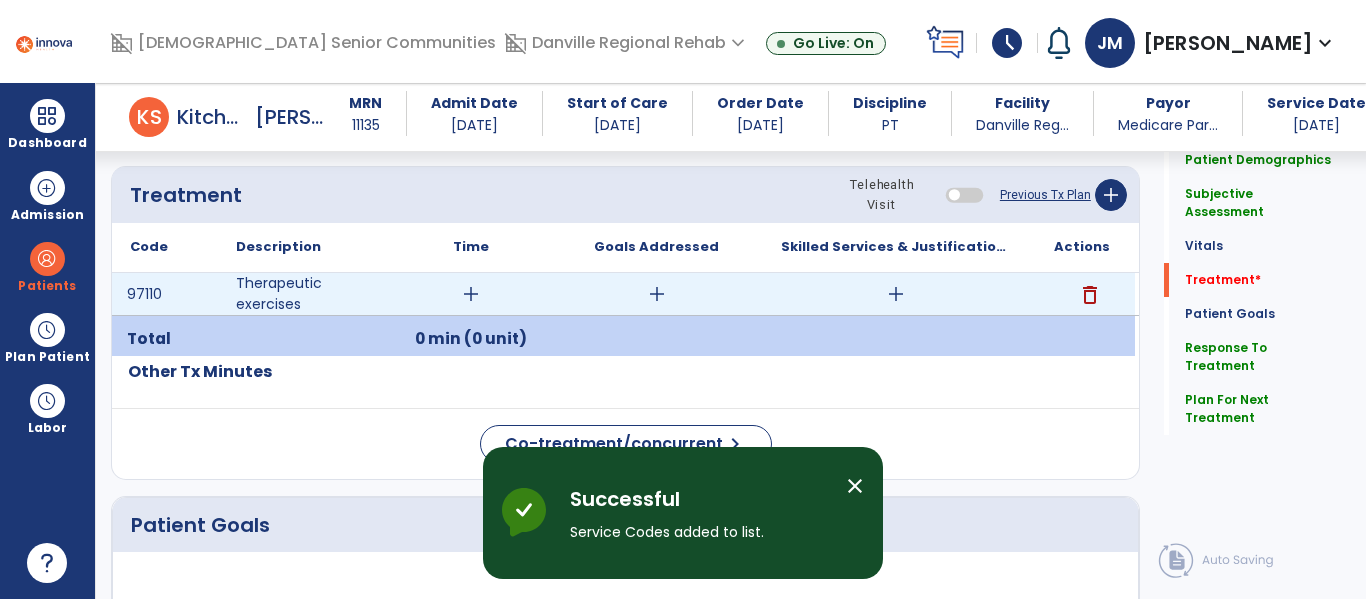 click on "add" at bounding box center (471, 294) 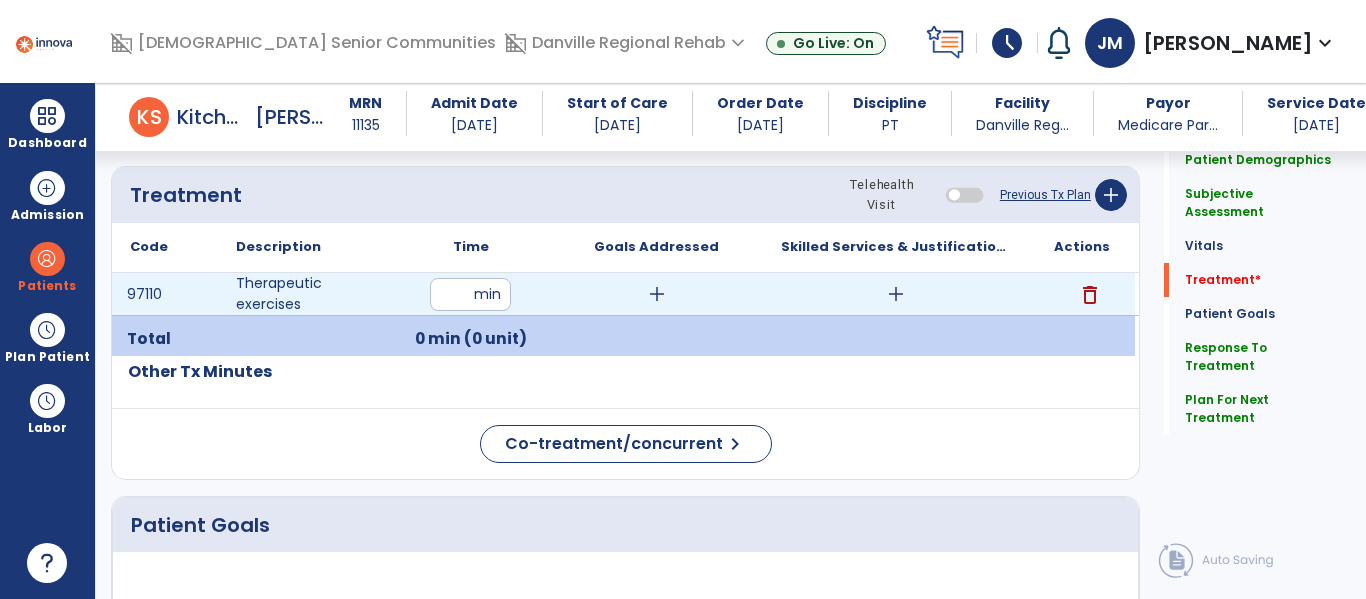 type on "**" 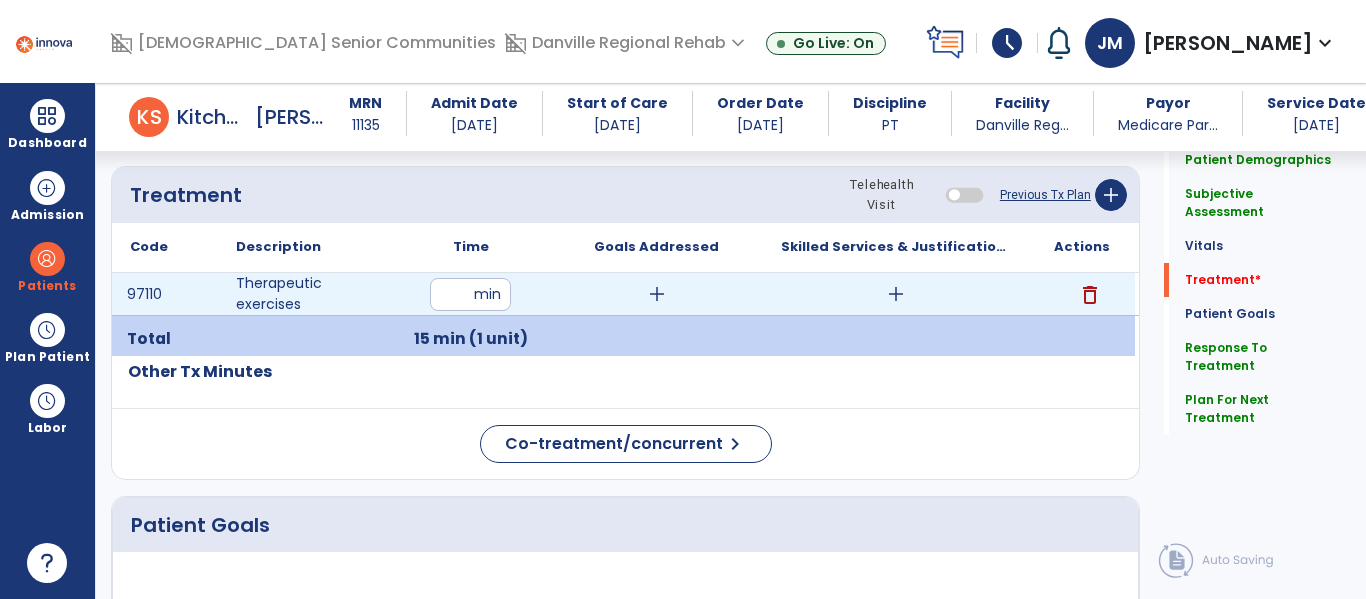 click on "add" at bounding box center [896, 294] 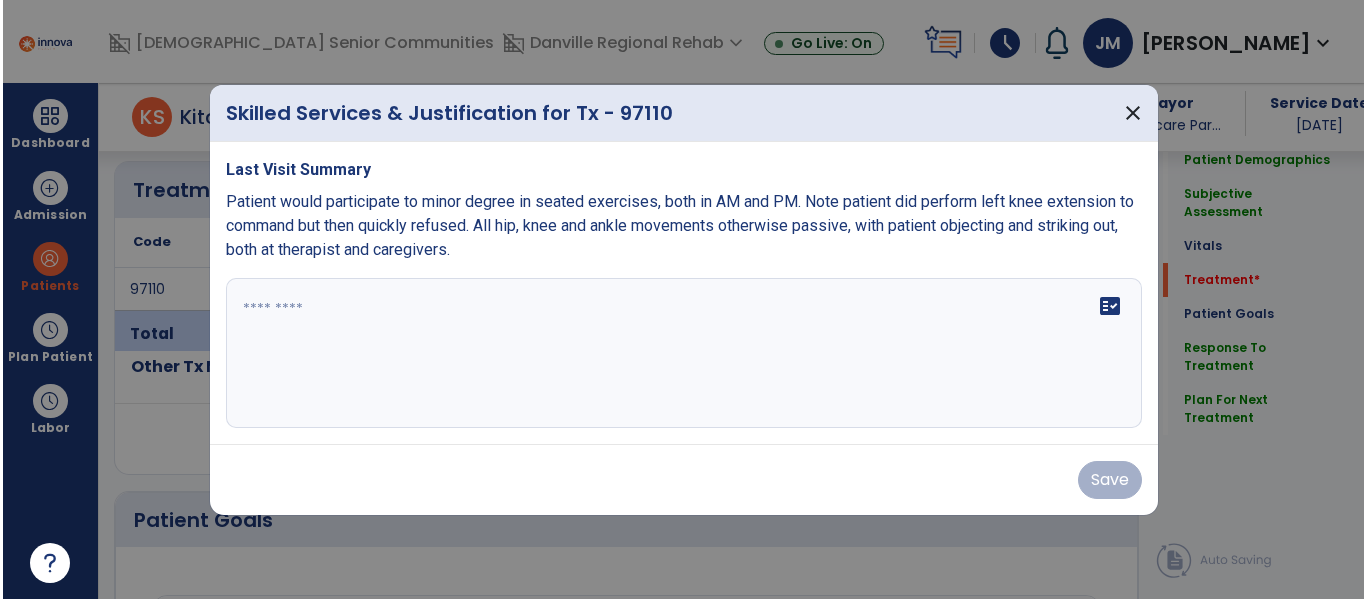 scroll, scrollTop: 1203, scrollLeft: 0, axis: vertical 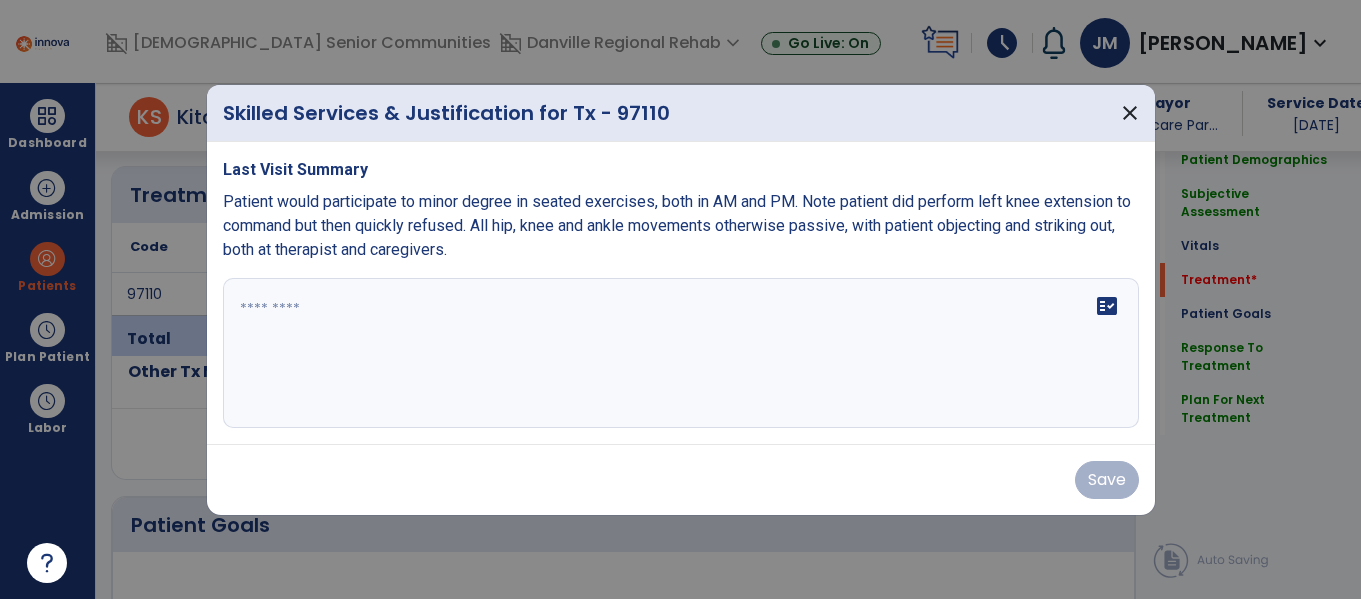 click at bounding box center [681, 353] 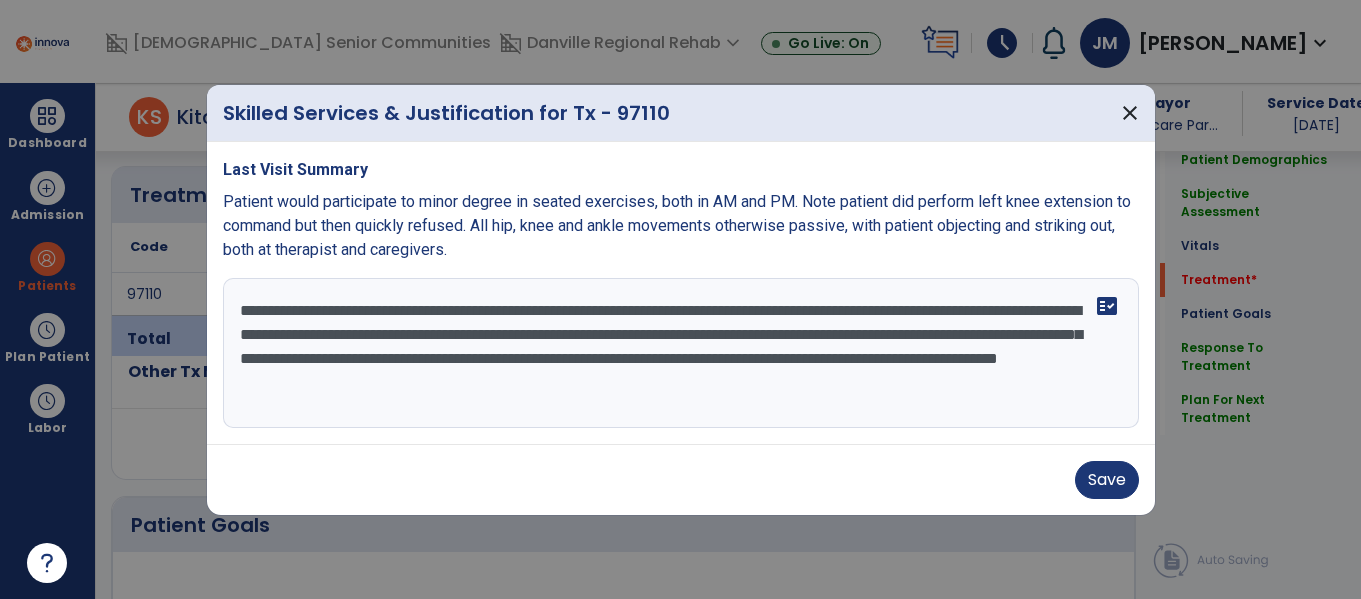 click on "**********" at bounding box center (681, 353) 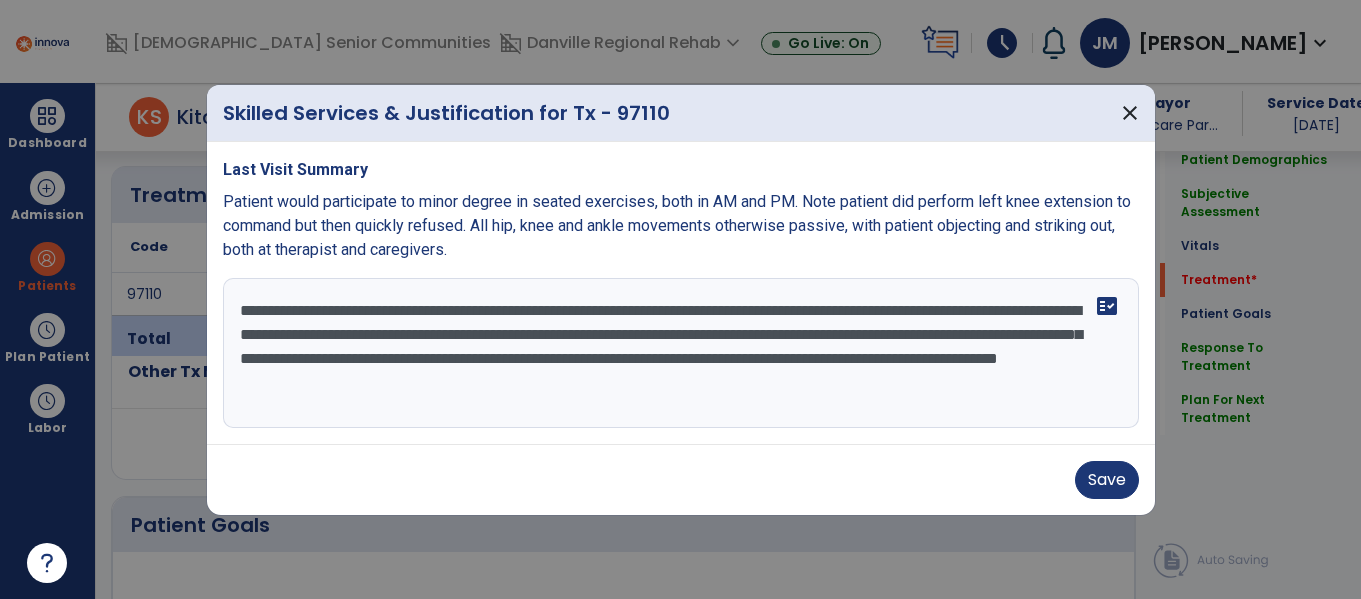 click on "**********" at bounding box center (681, 353) 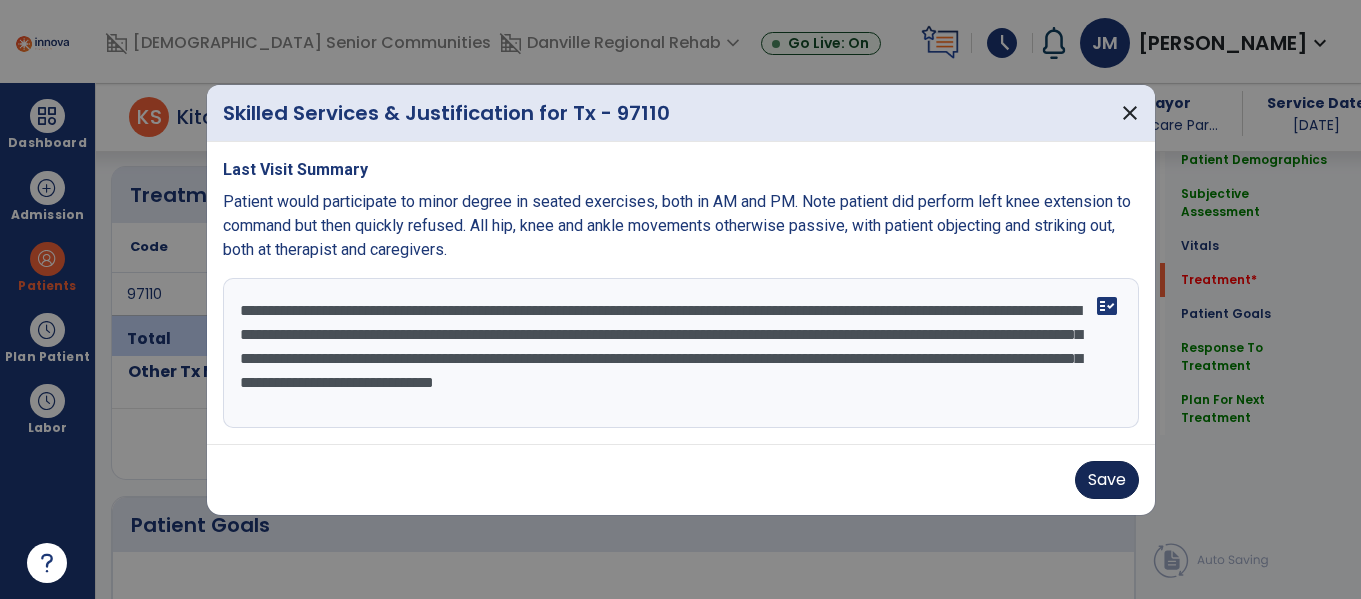 type on "**********" 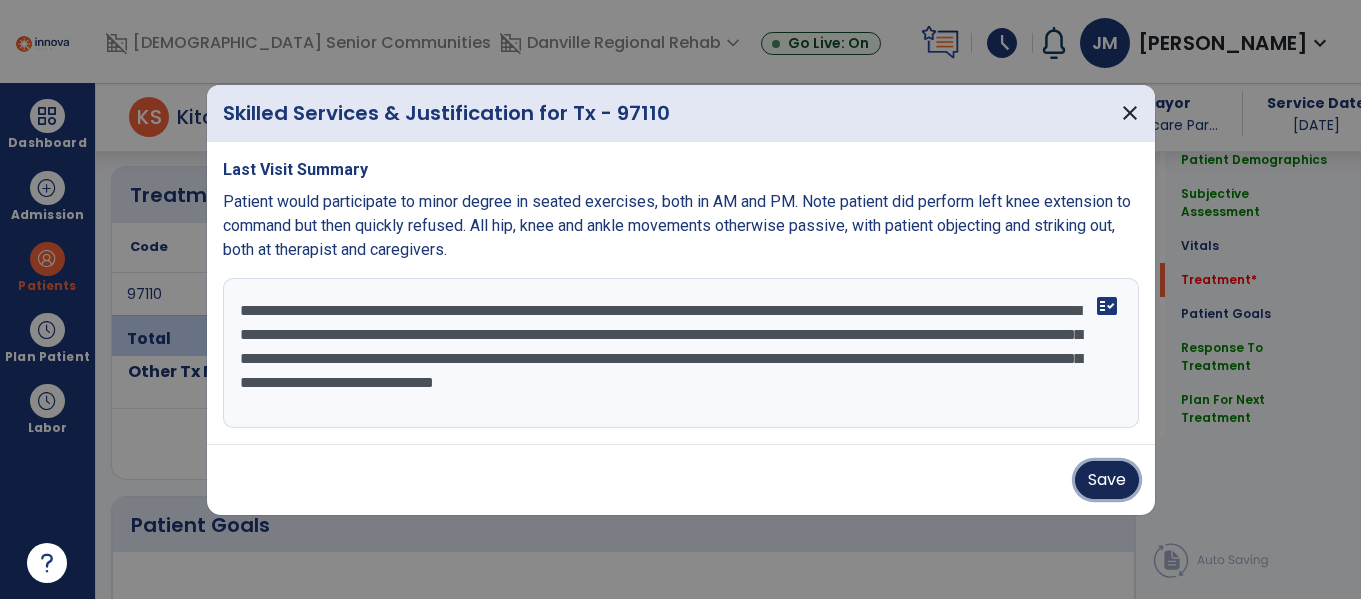 click on "Save" at bounding box center [1107, 480] 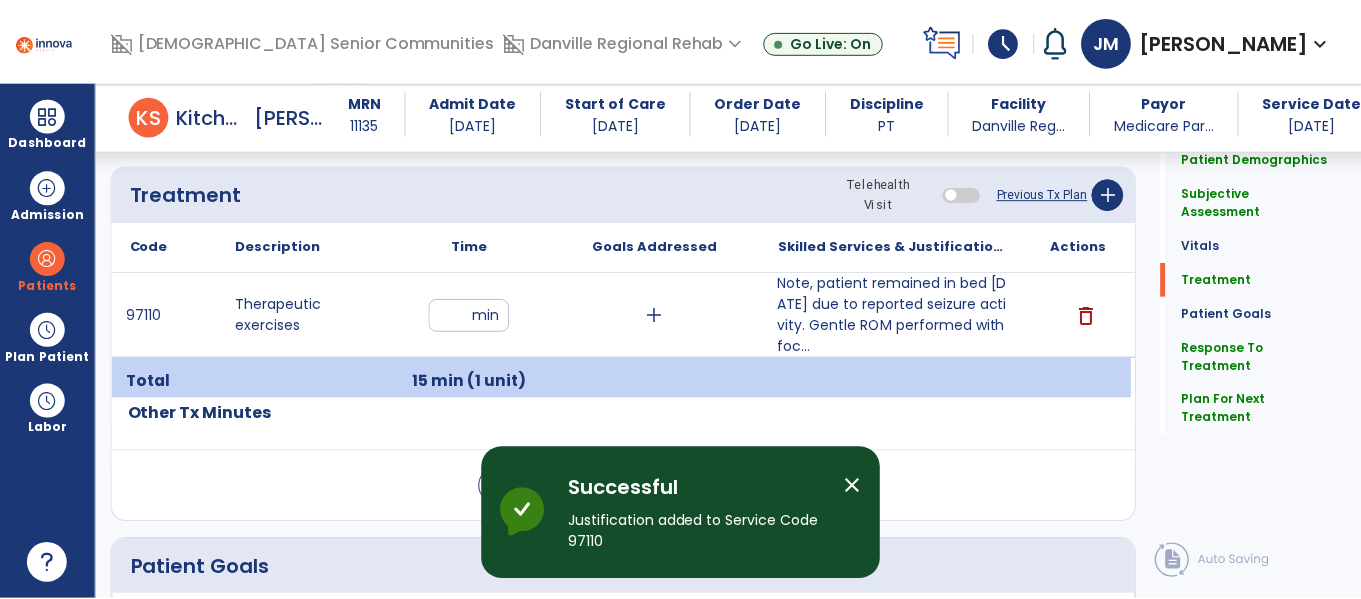 scroll, scrollTop: 3348, scrollLeft: 0, axis: vertical 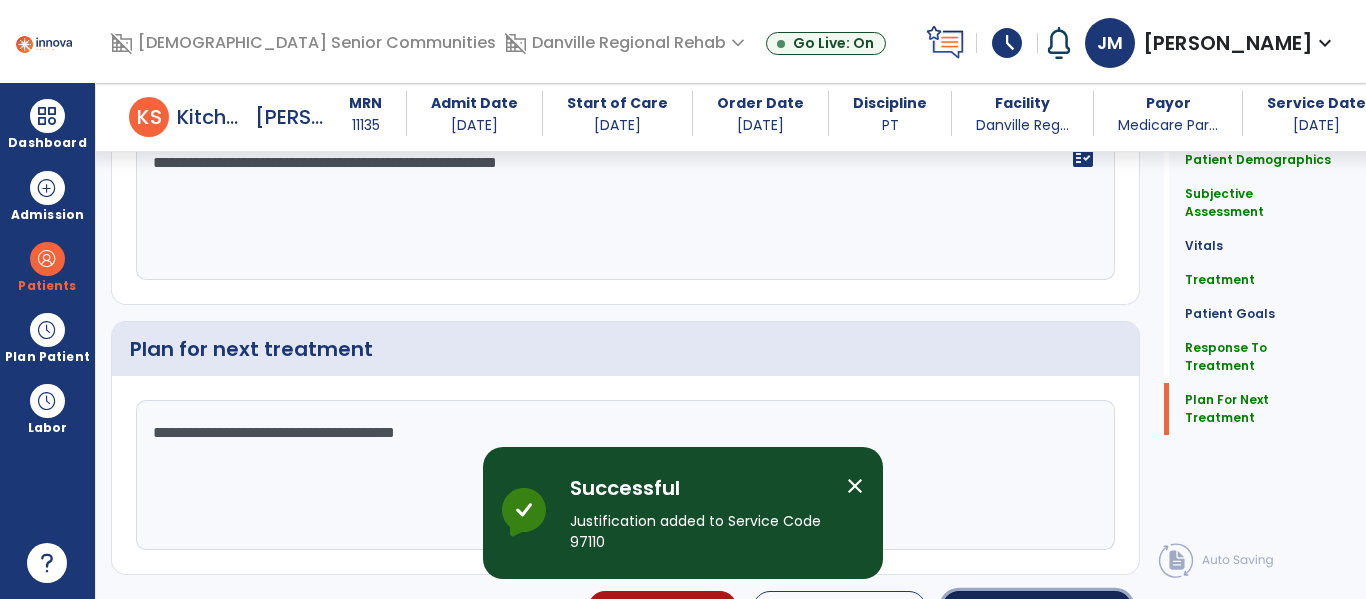 click on "Sign Doc" 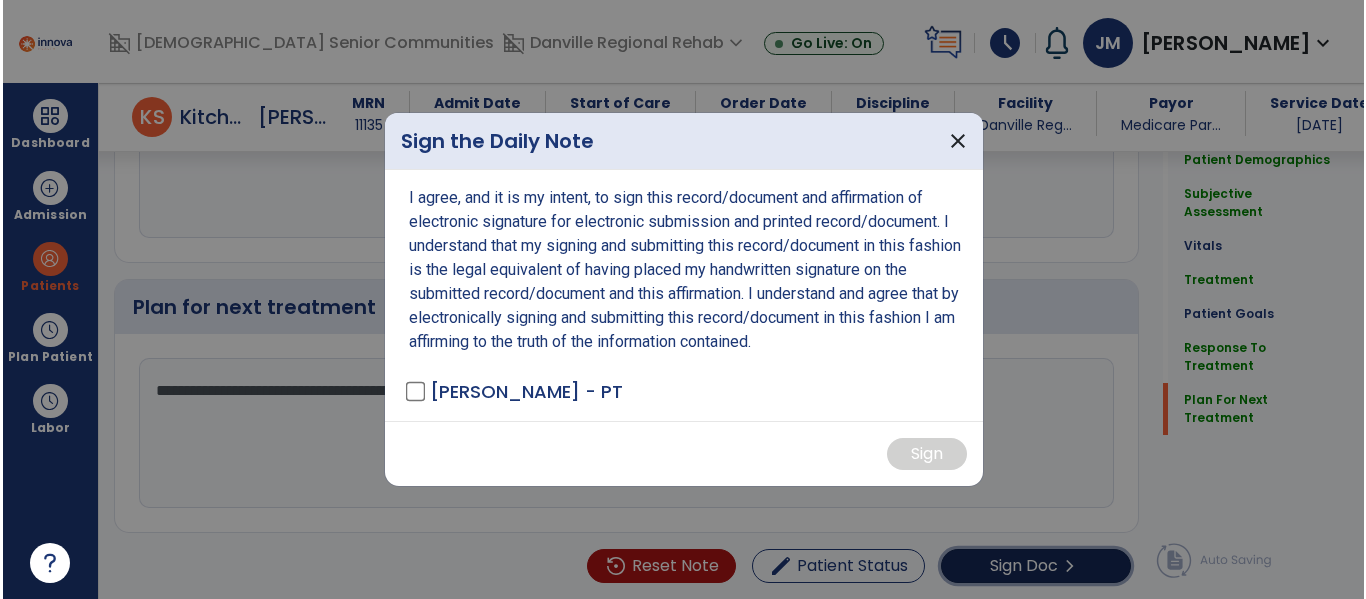 scroll, scrollTop: 3390, scrollLeft: 0, axis: vertical 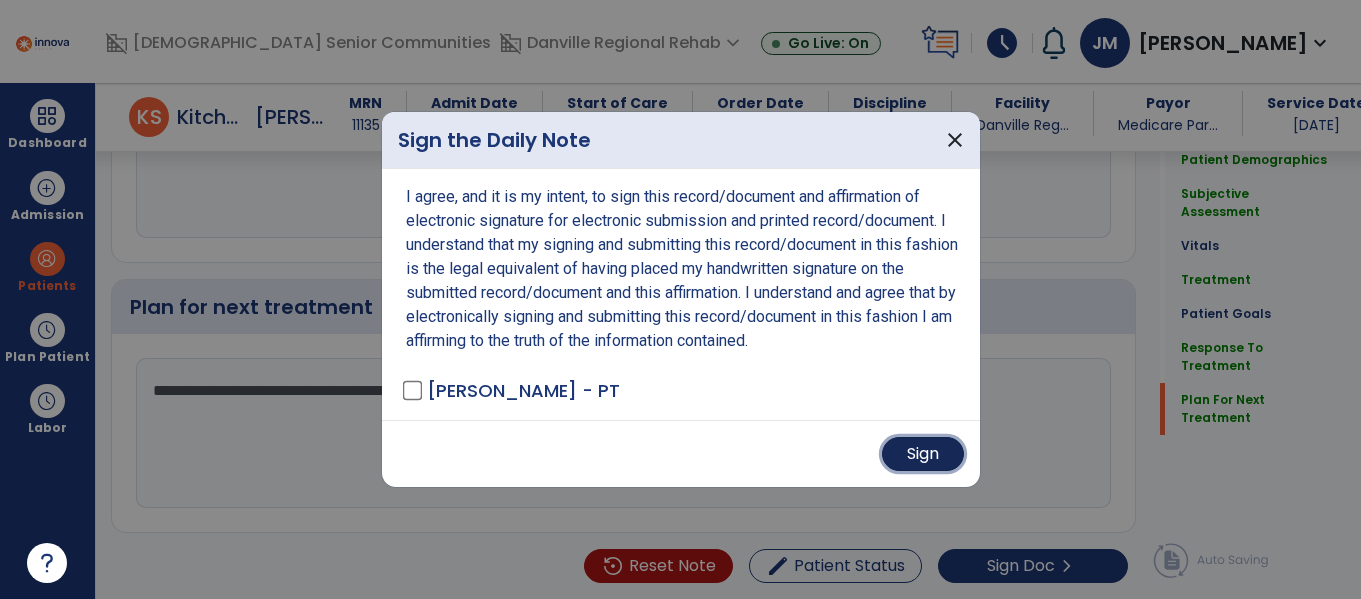click on "Sign" at bounding box center (923, 454) 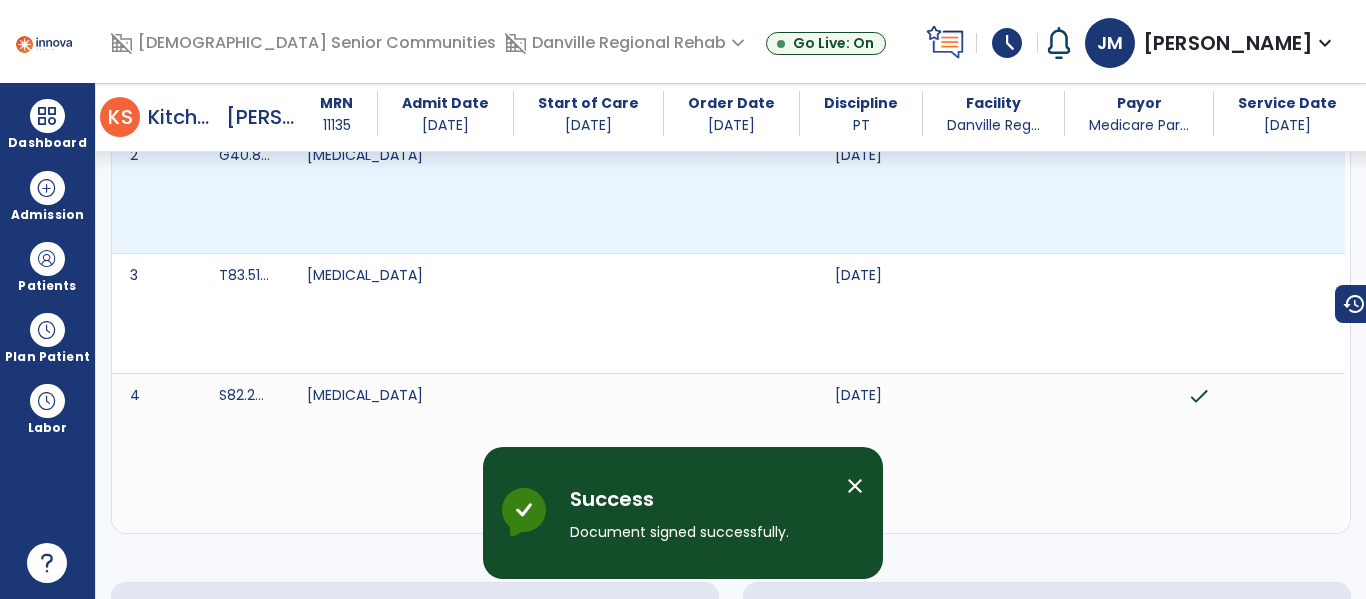 scroll, scrollTop: 0, scrollLeft: 0, axis: both 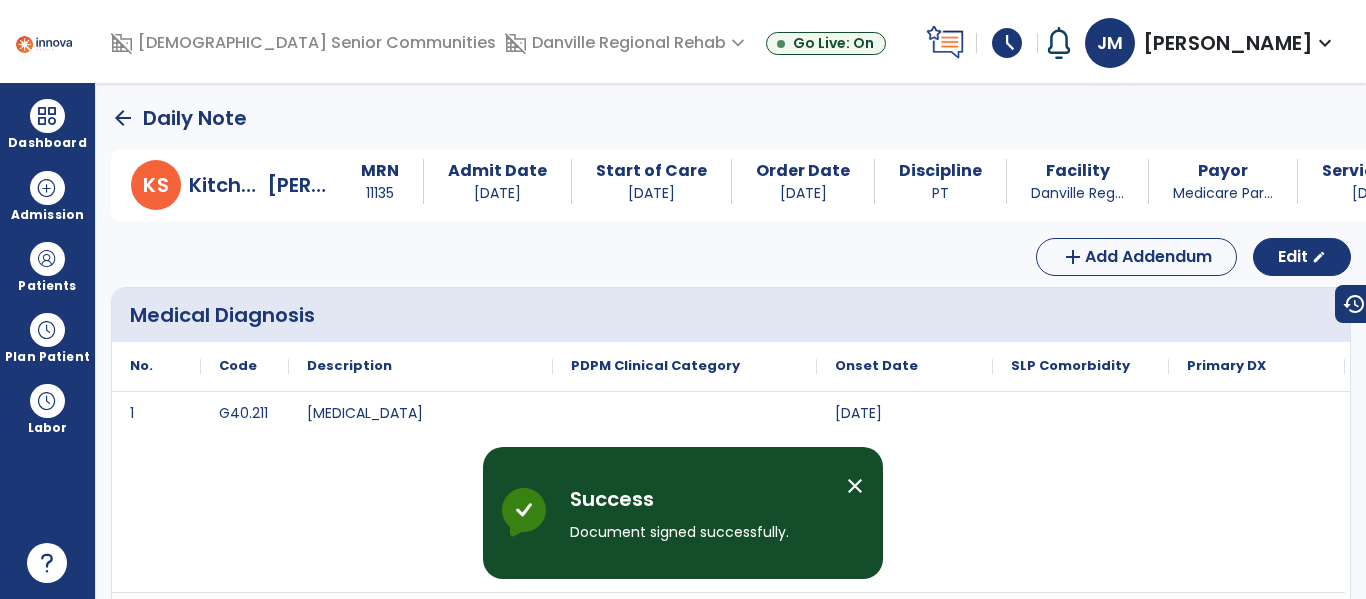 click on "arrow_back" 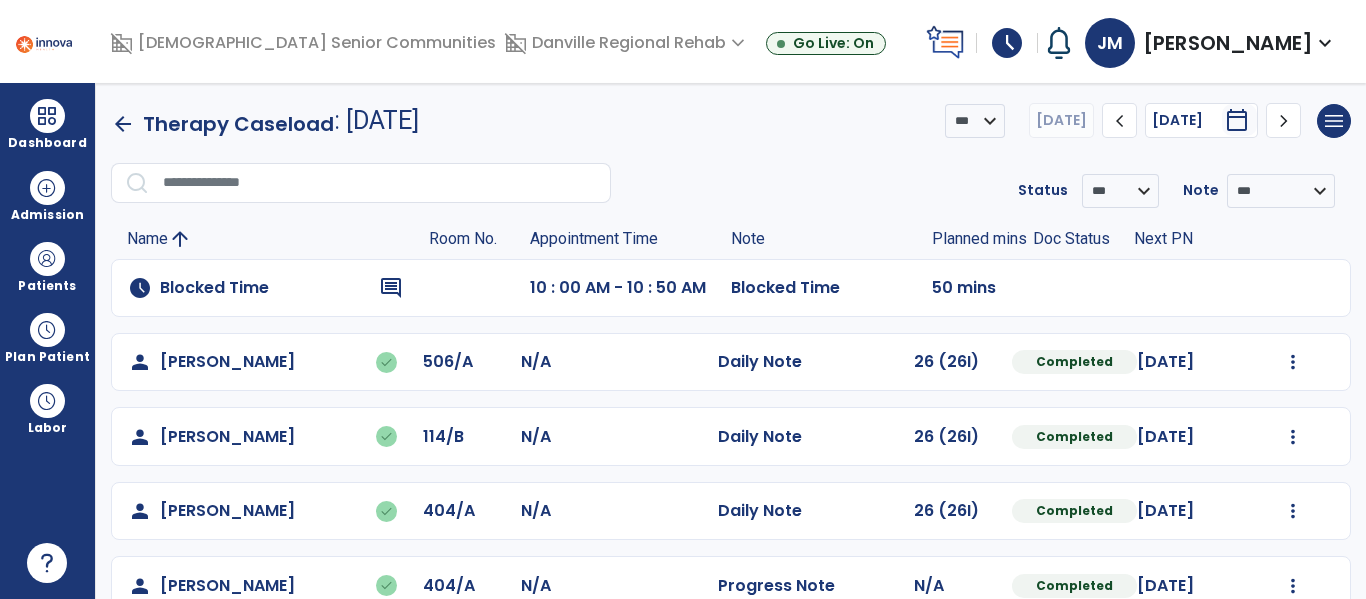 click on "person   Clodfelter, Frances   done  506/A N/A  Daily Note   26 (26I)  Completed 07/15/2025  Undo Visit Status   Reset Note   Open Document   G + C Mins" 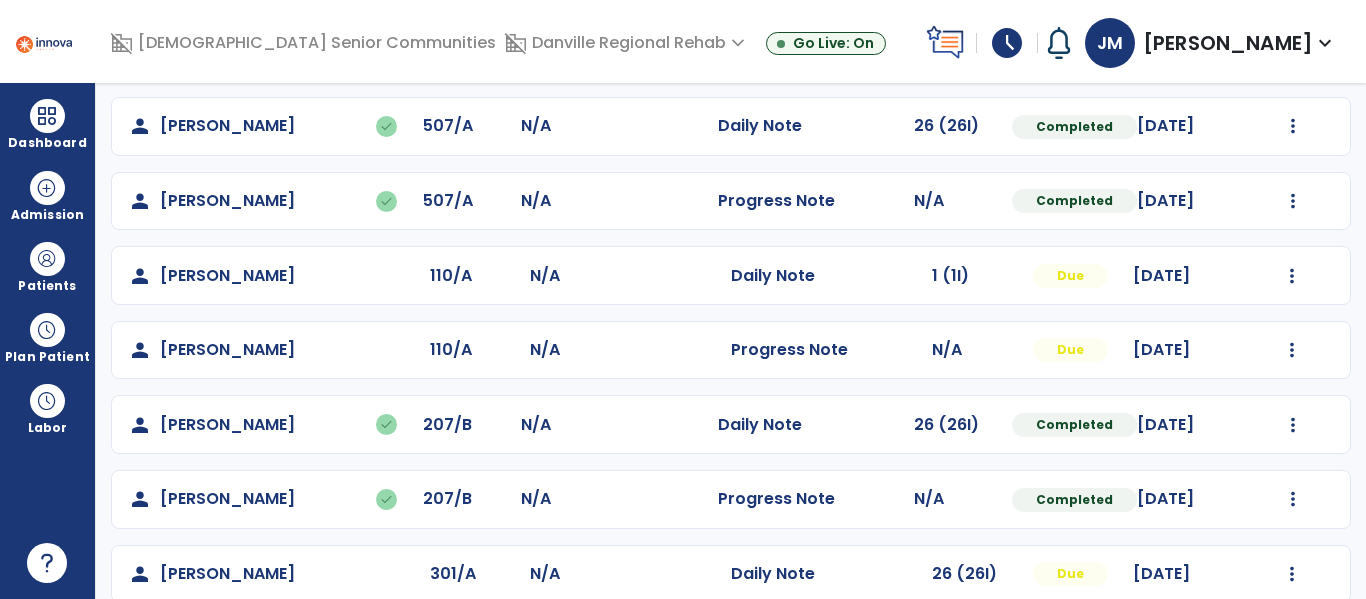scroll, scrollTop: 685, scrollLeft: 0, axis: vertical 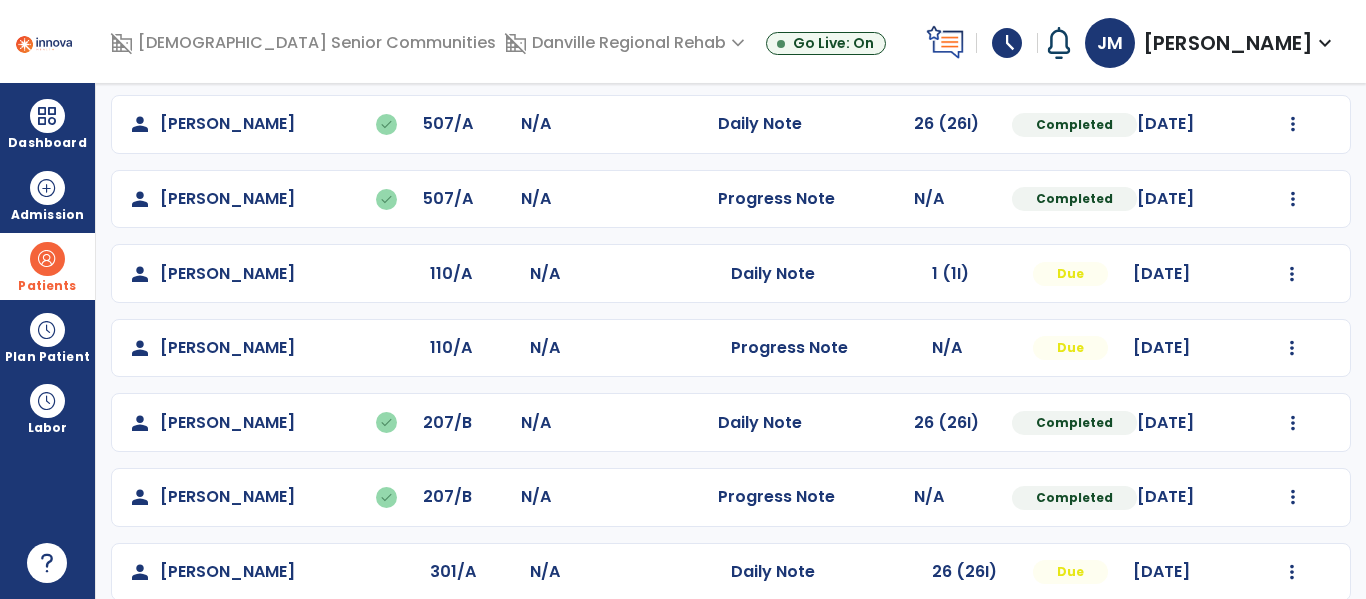 click at bounding box center (47, 259) 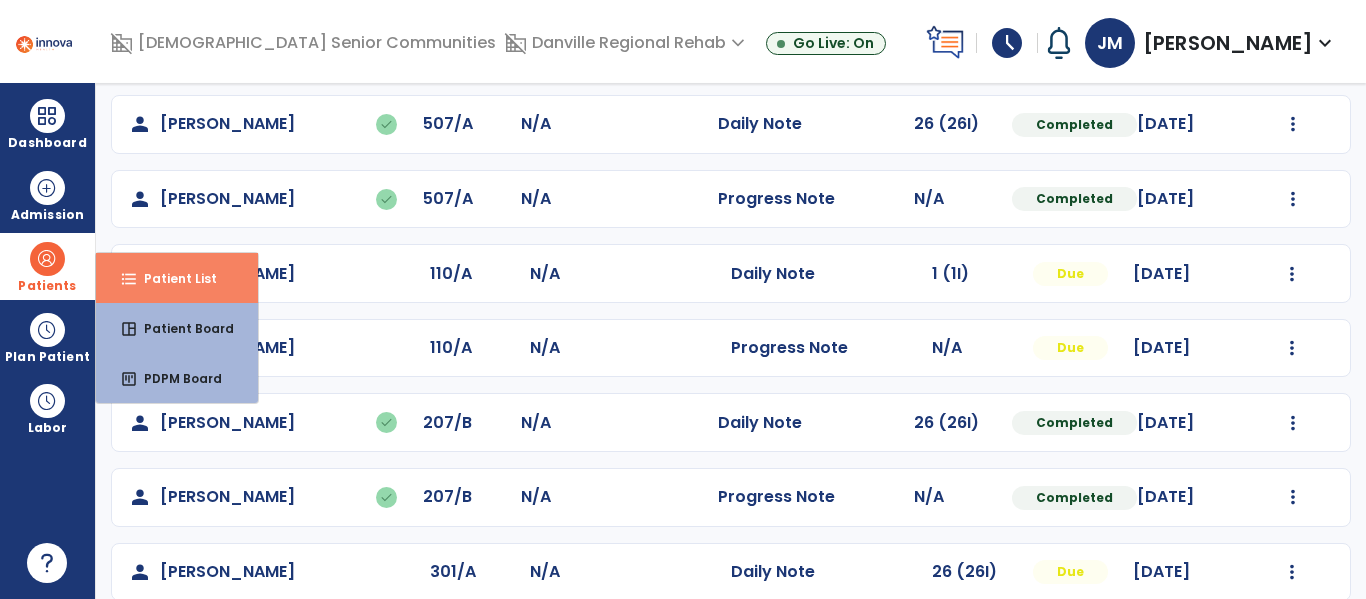 click on "Patient List" at bounding box center (172, 278) 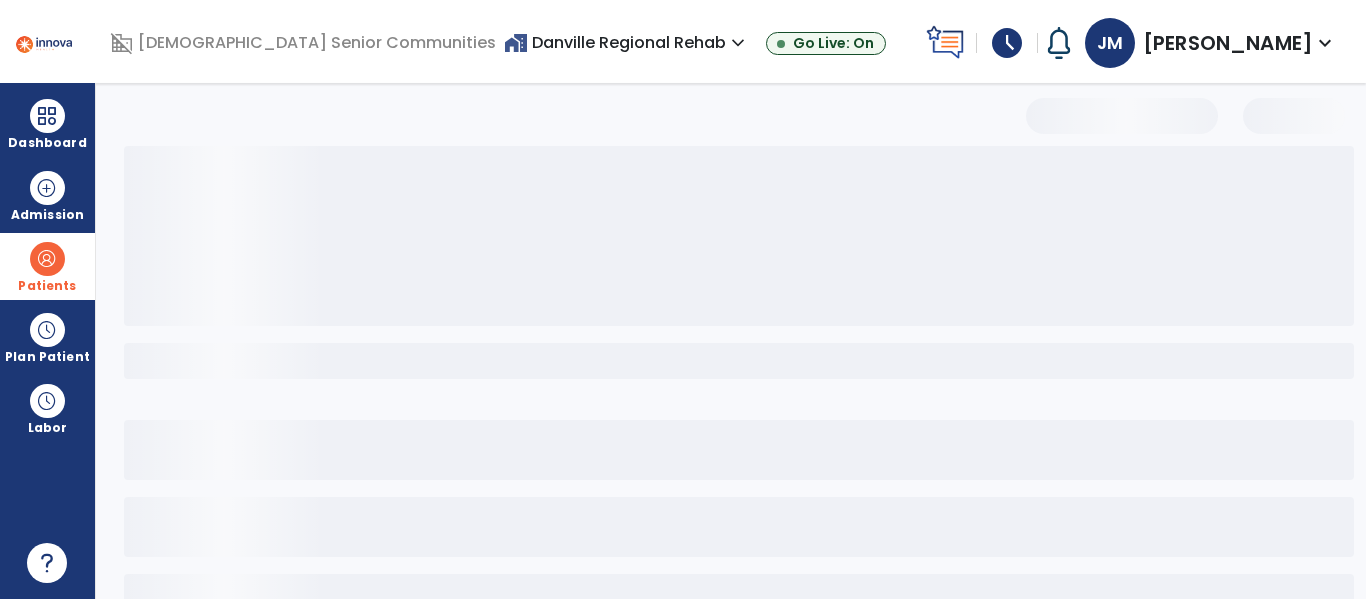 scroll, scrollTop: 144, scrollLeft: 0, axis: vertical 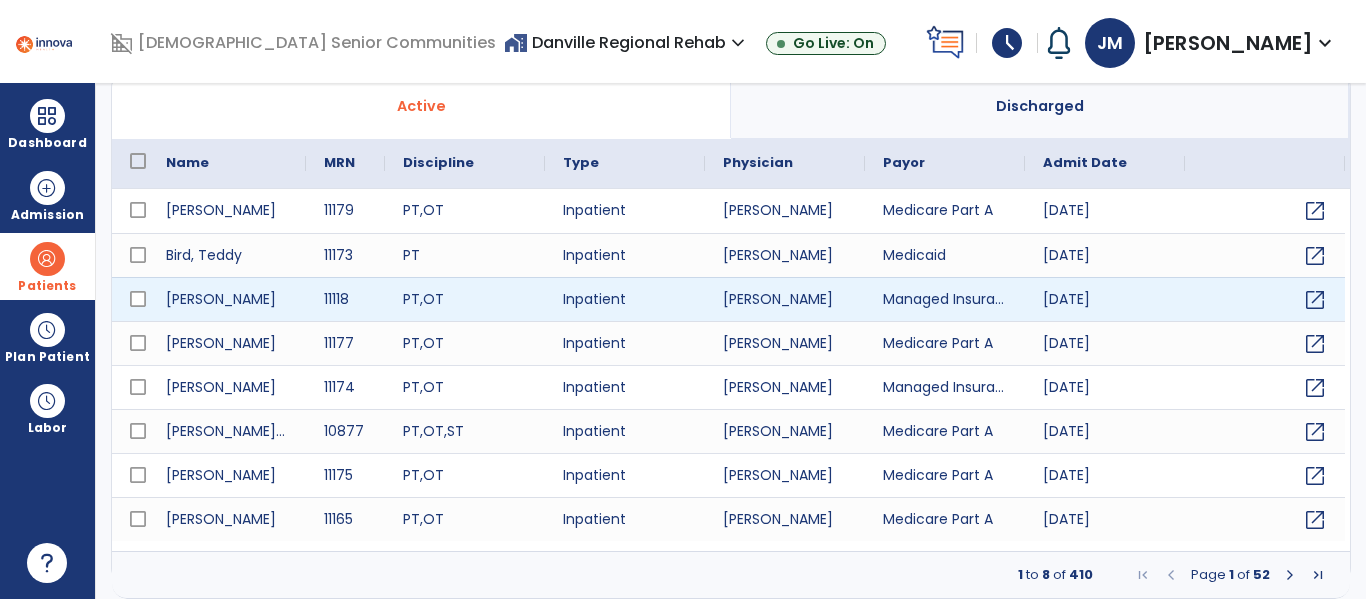 select on "***" 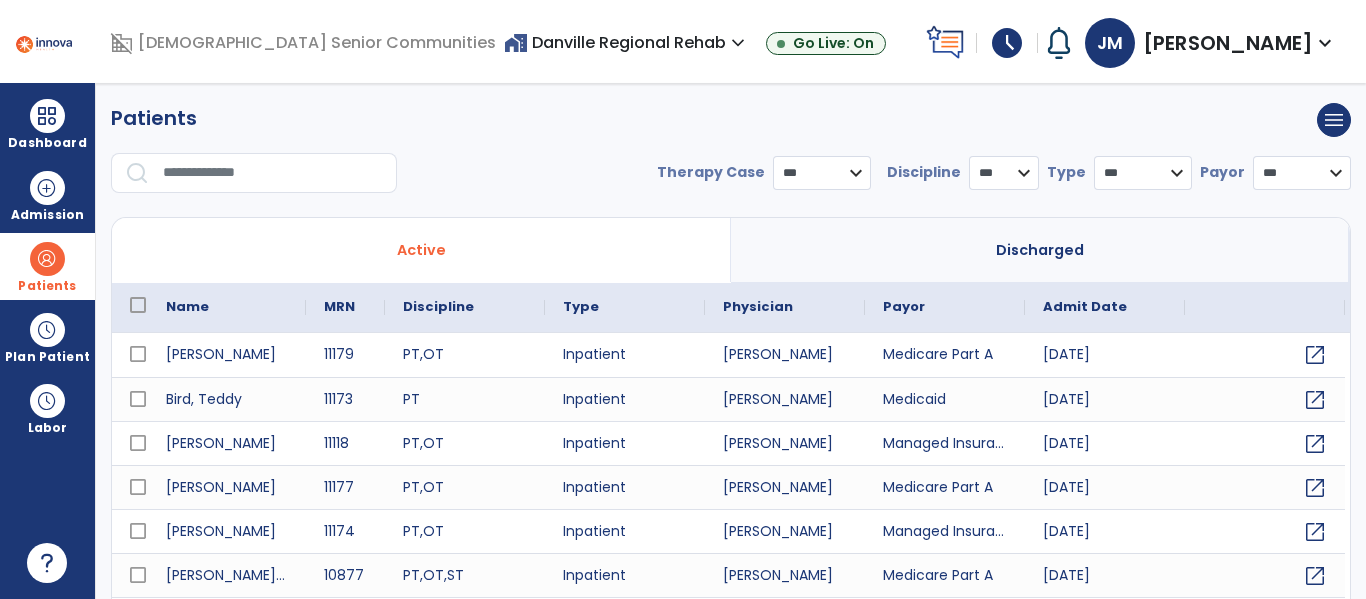 click at bounding box center [273, 173] 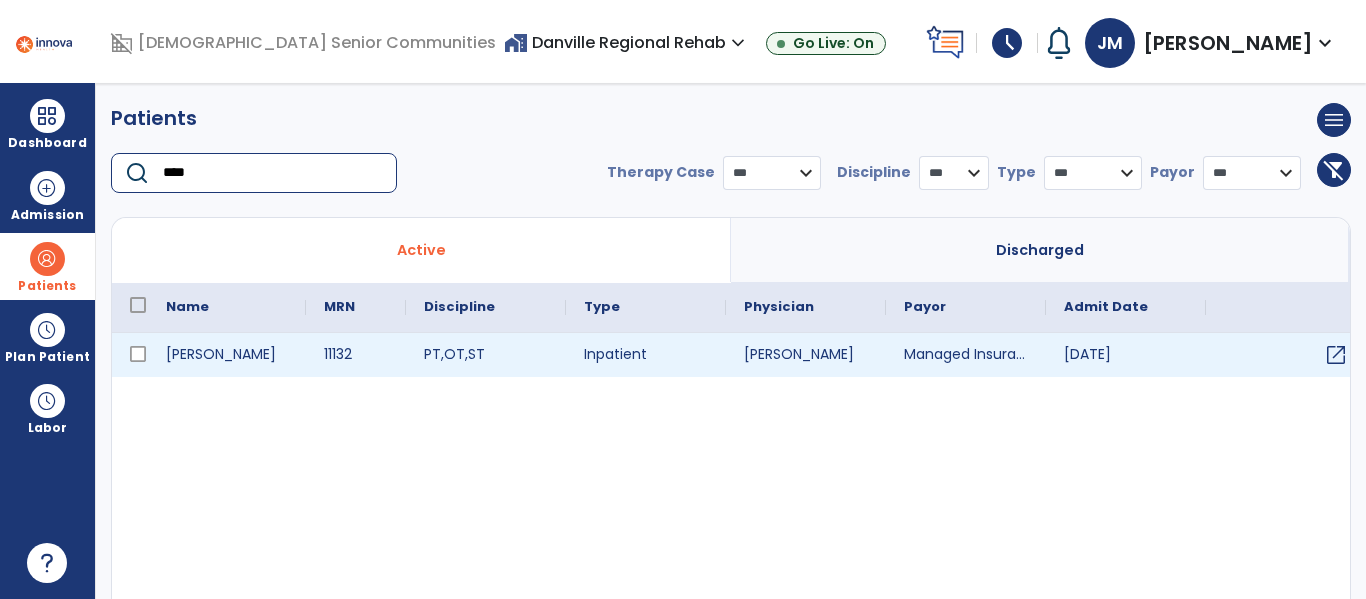 type on "****" 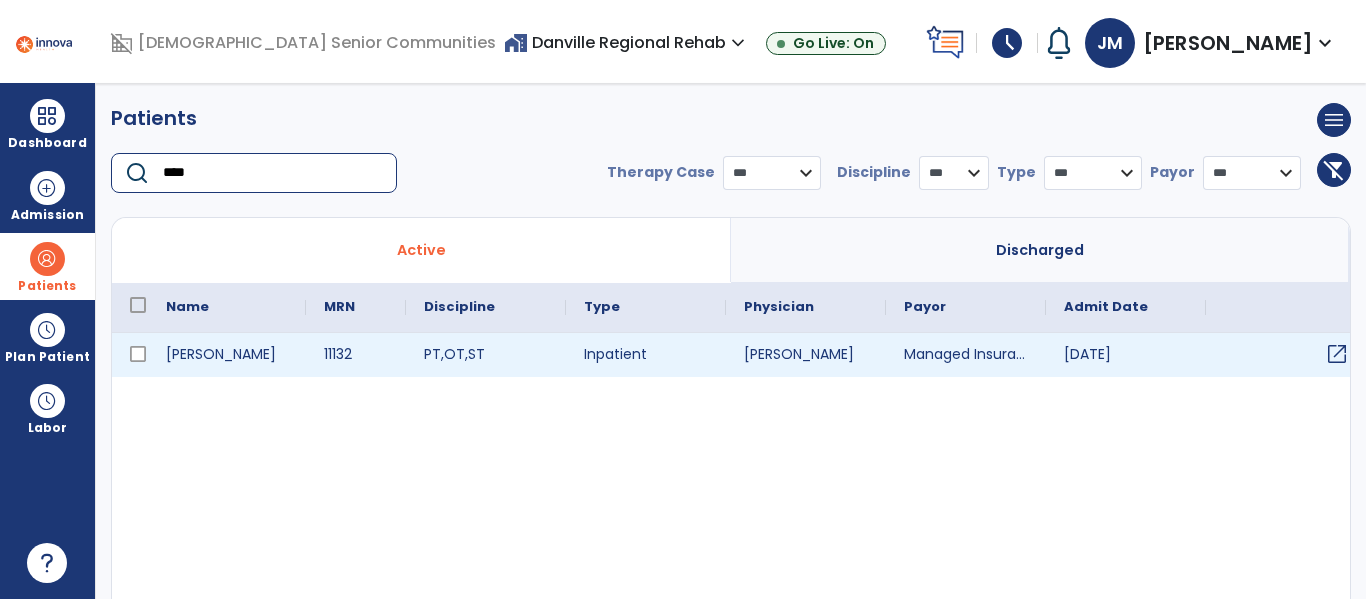 click on "open_in_new" at bounding box center [1337, 354] 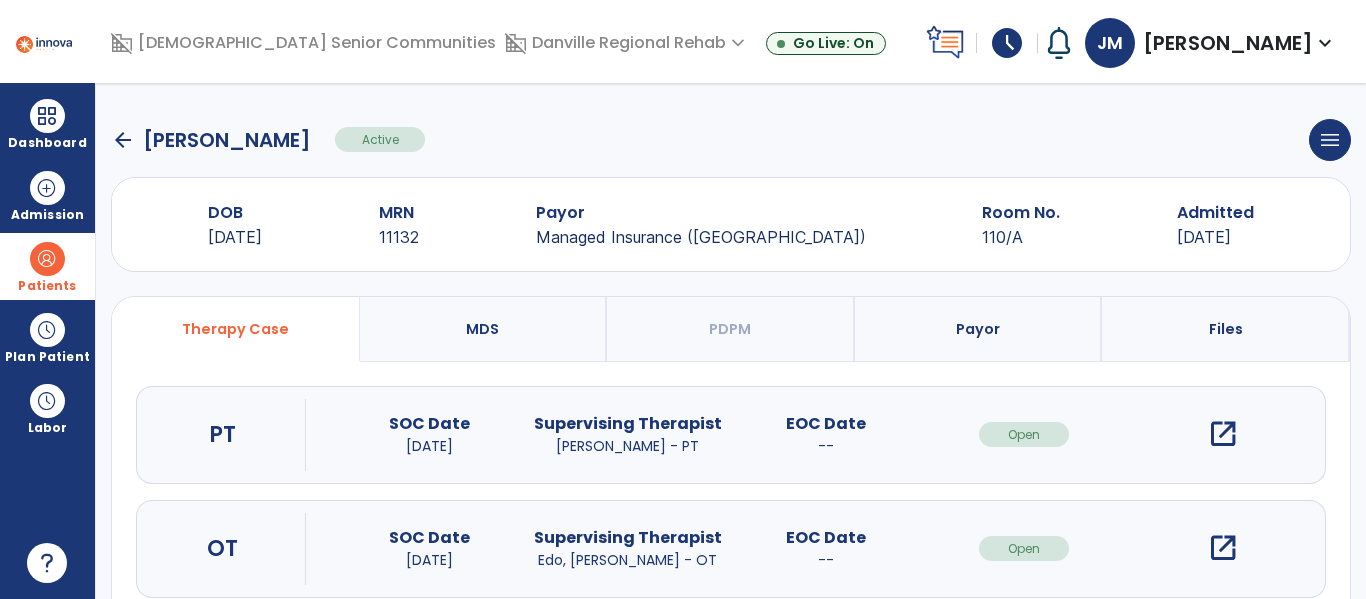 click on "open_in_new" at bounding box center [1223, 434] 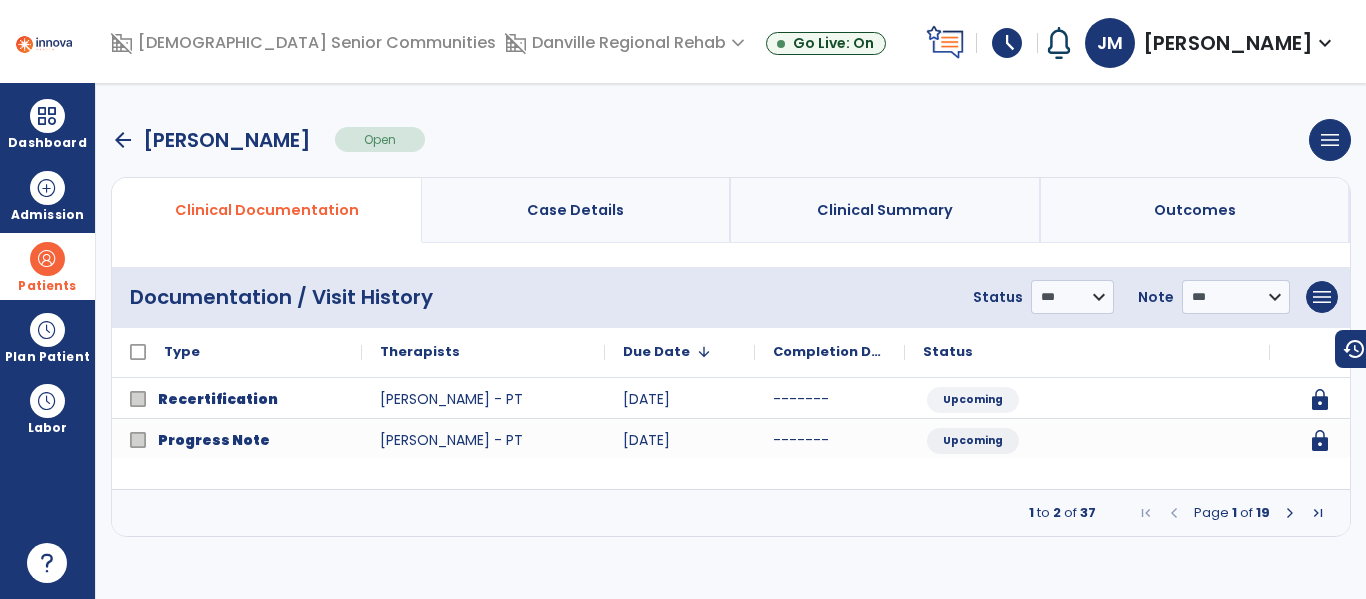 click at bounding box center [1290, 513] 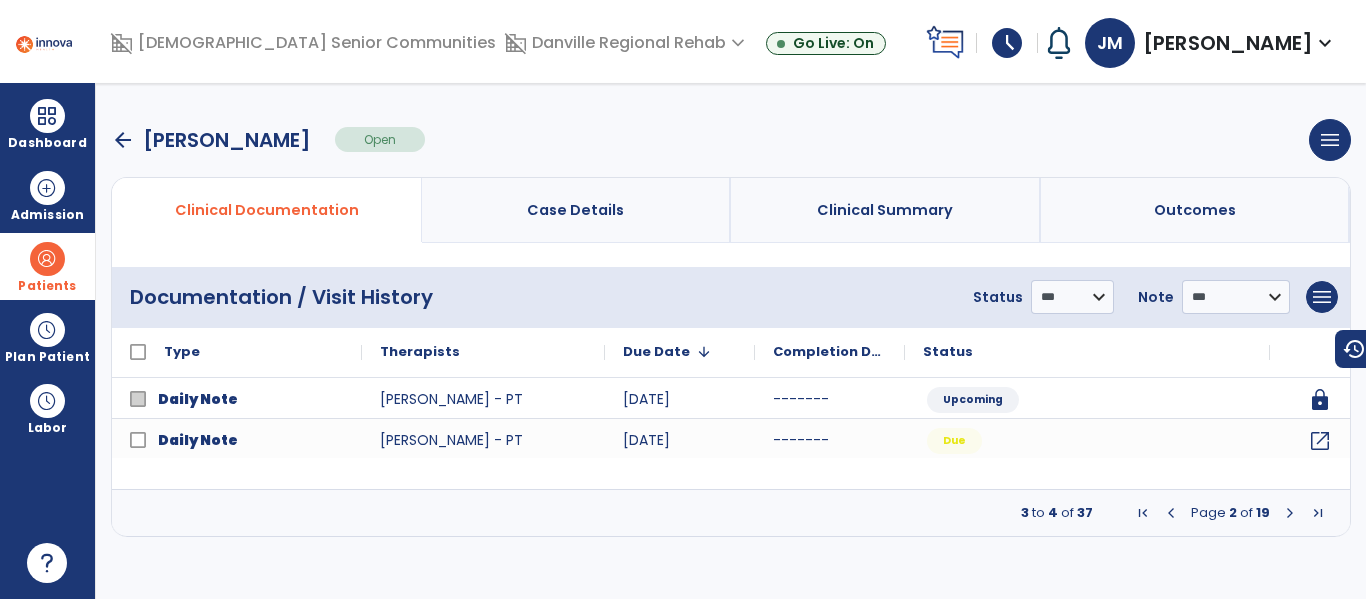 click at bounding box center (1290, 513) 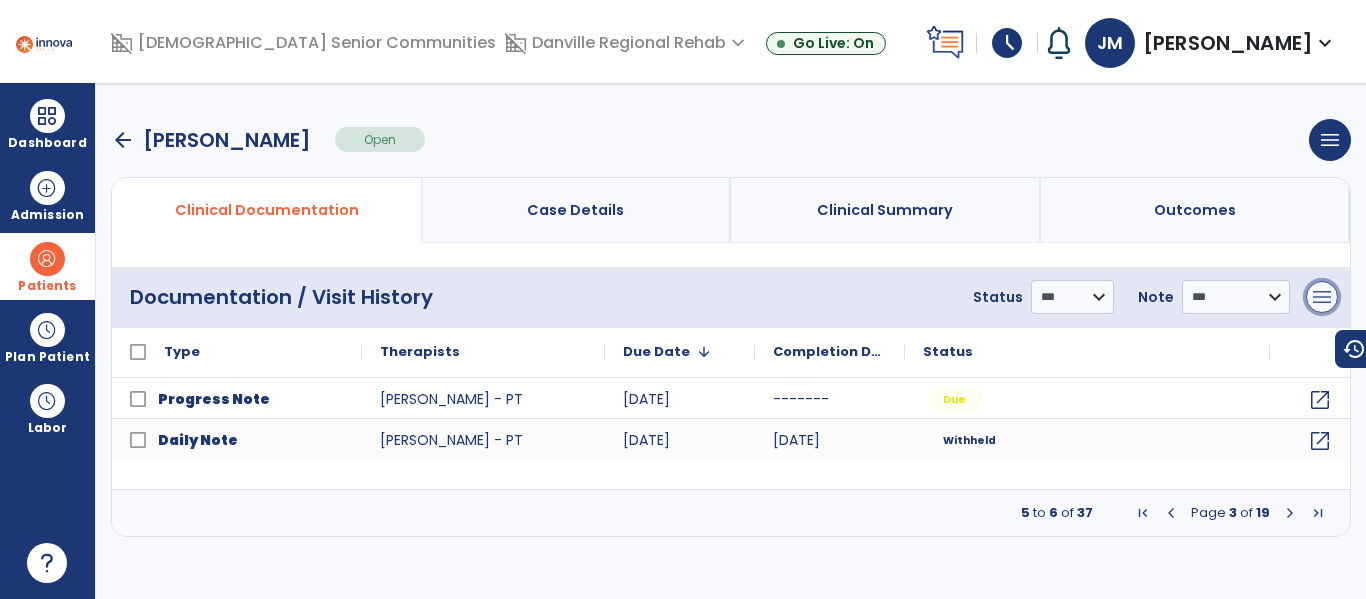 click on "menu" at bounding box center [1322, 297] 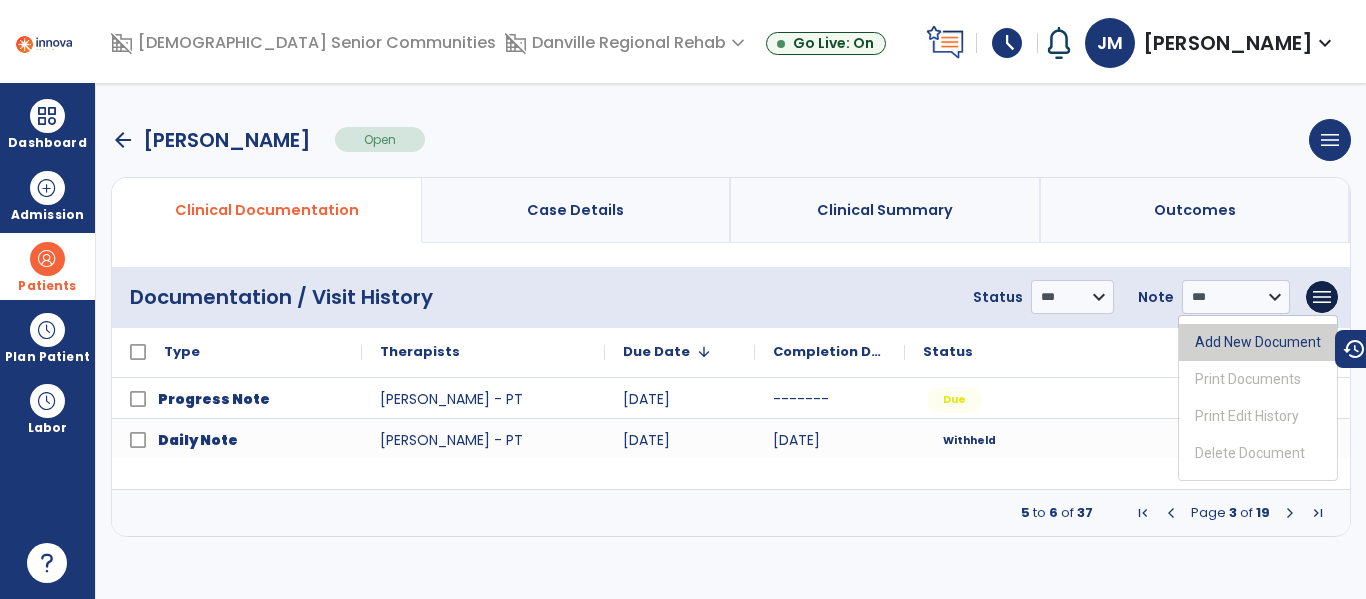 click on "Add New Document" at bounding box center [1258, 342] 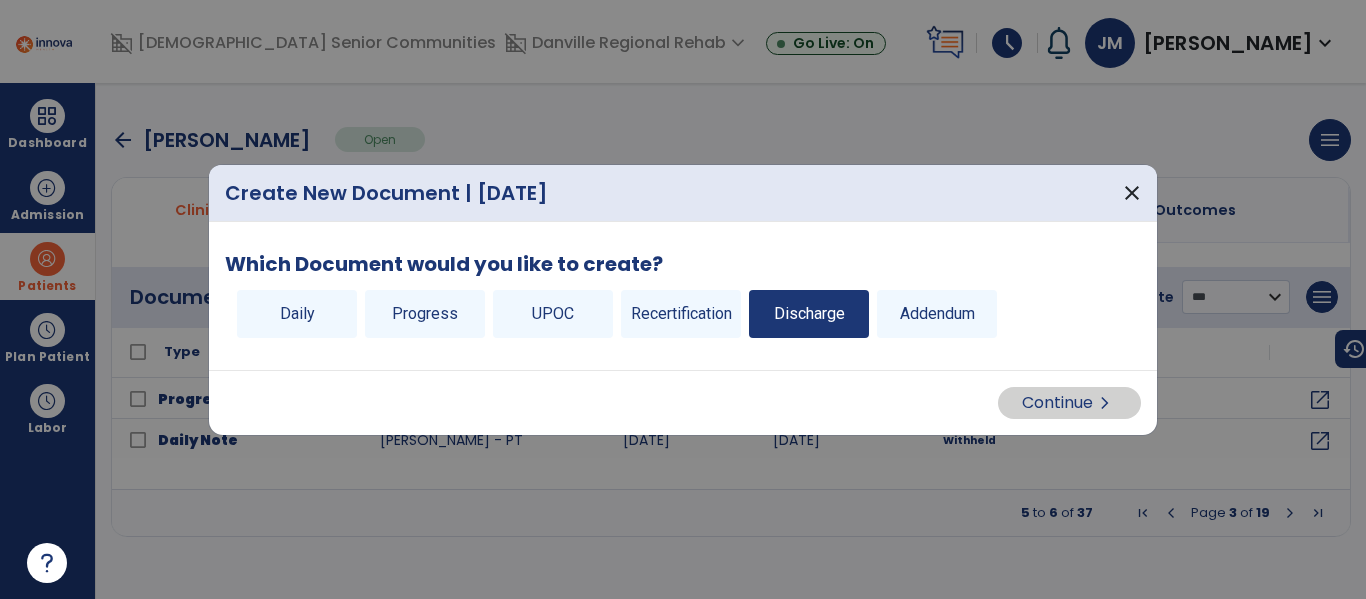 click on "Discharge" at bounding box center (809, 314) 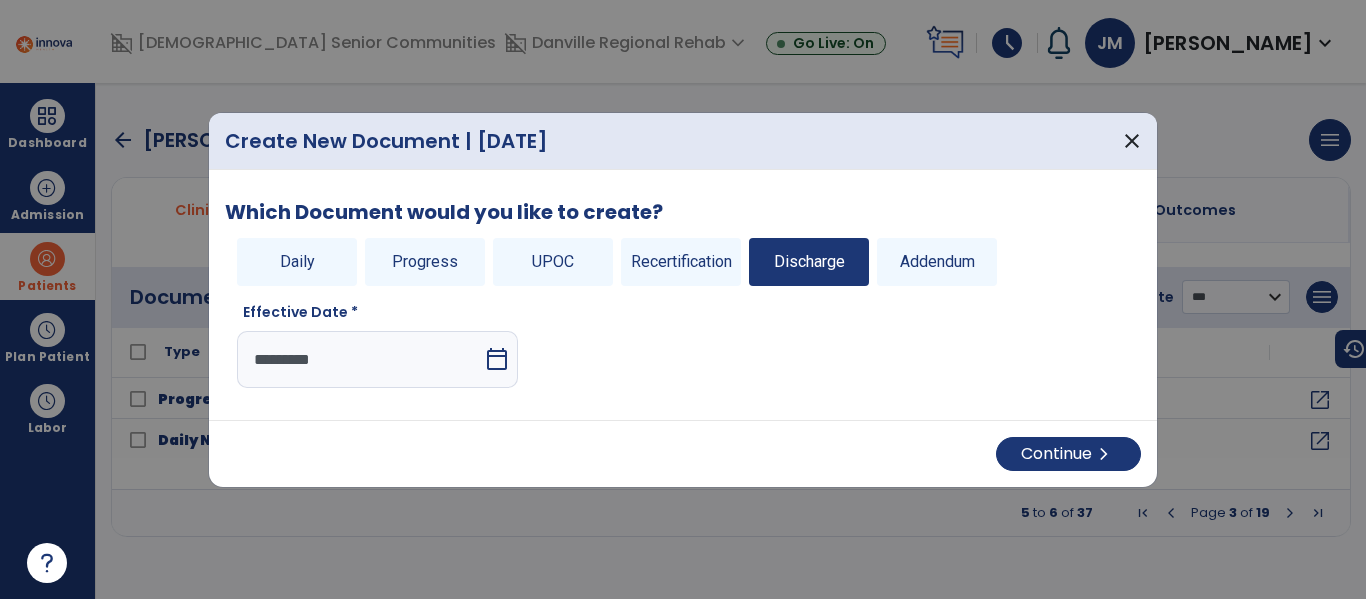 click on "calendar_today" at bounding box center (497, 359) 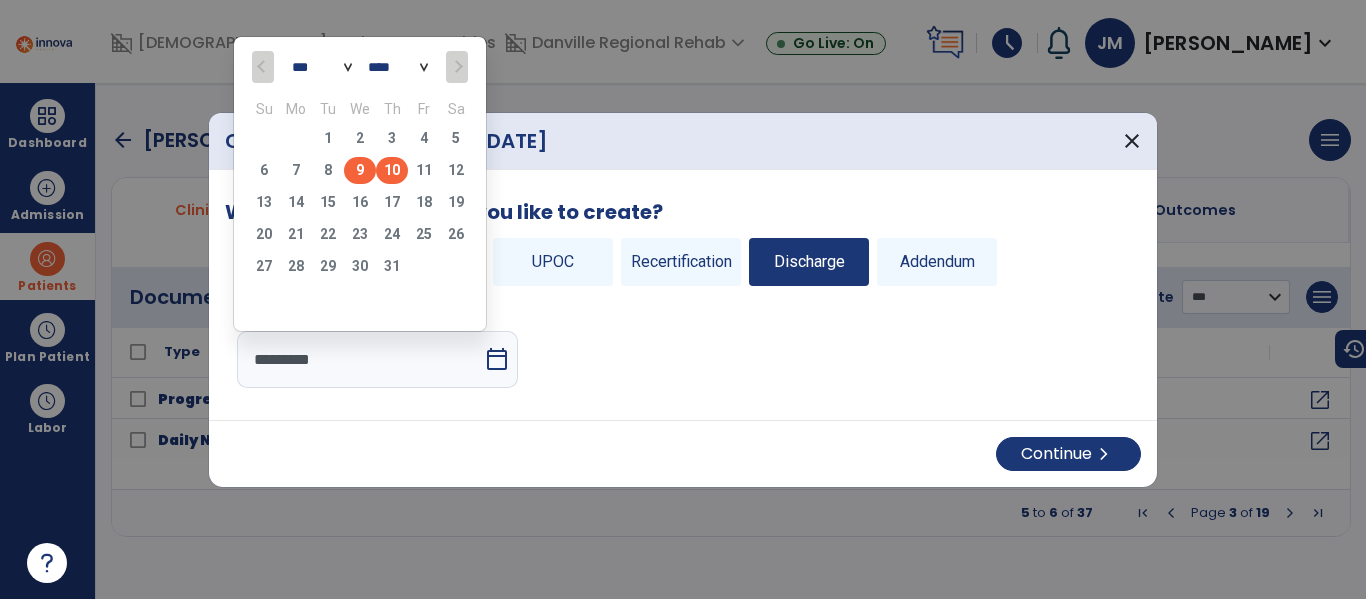 click on "9" 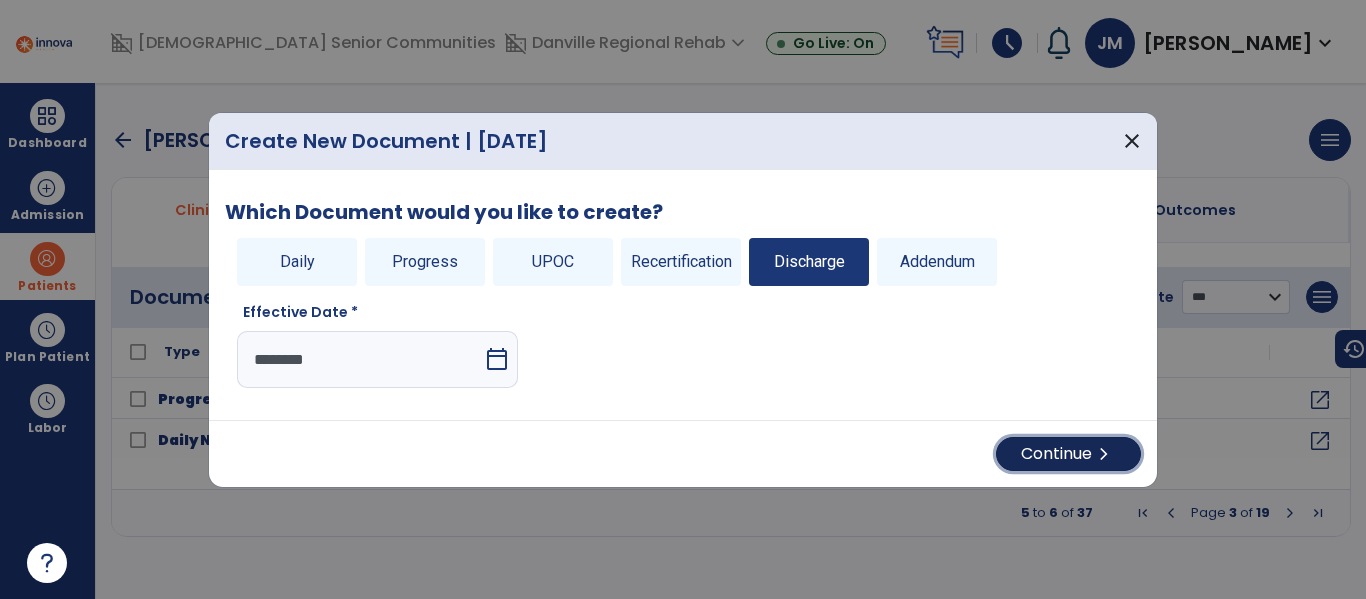 click on "Continue   chevron_right" at bounding box center [1068, 454] 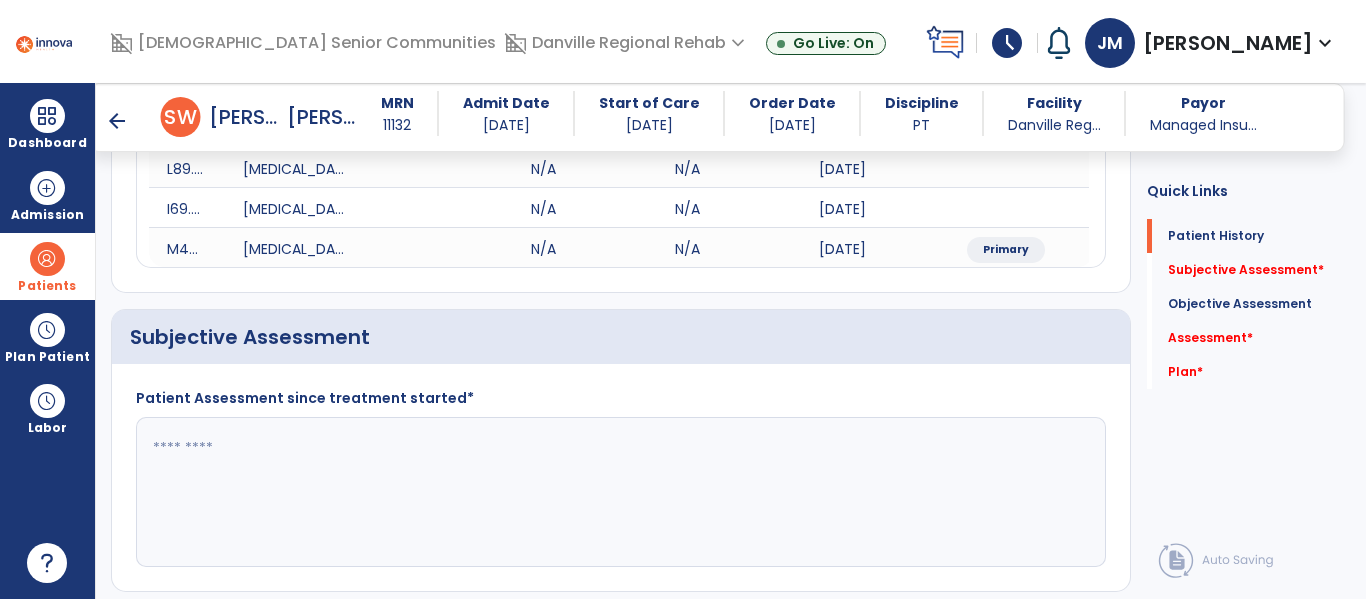 scroll, scrollTop: 326, scrollLeft: 0, axis: vertical 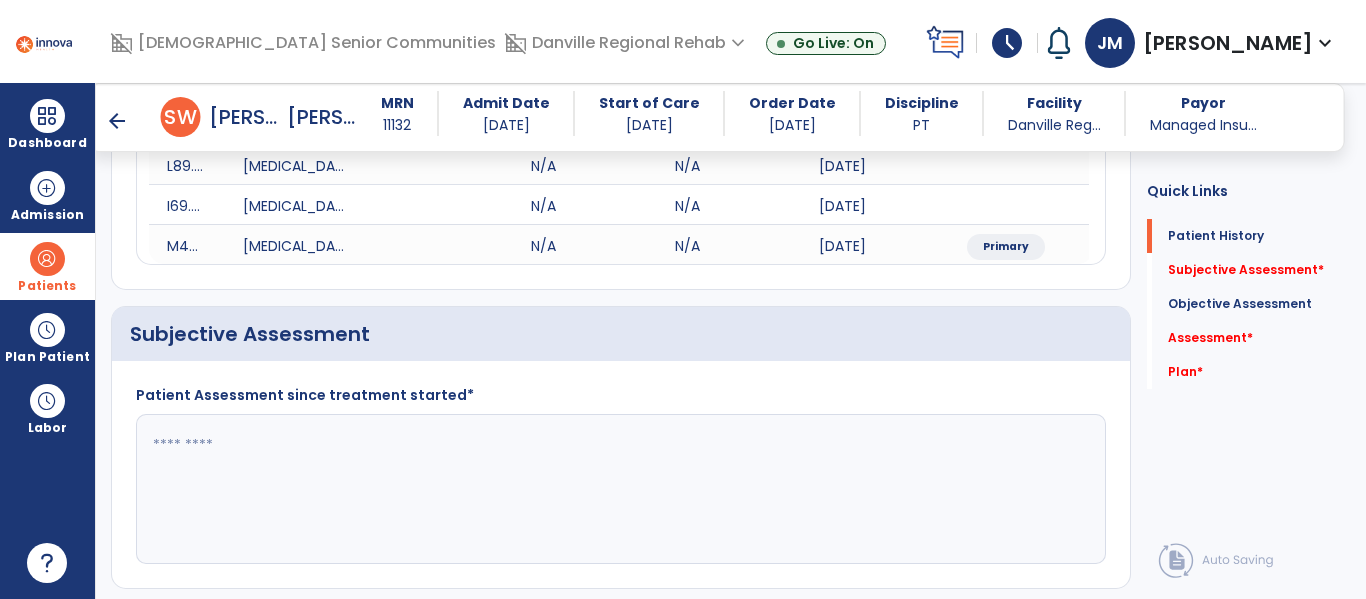 click 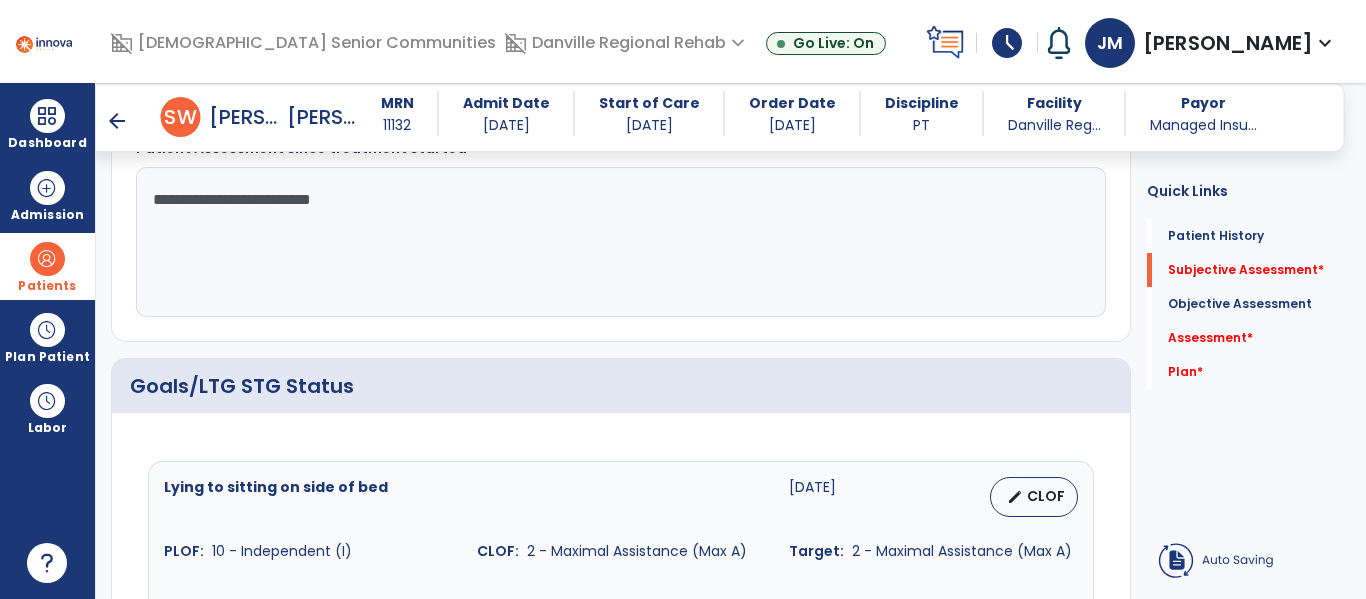 scroll, scrollTop: 577, scrollLeft: 0, axis: vertical 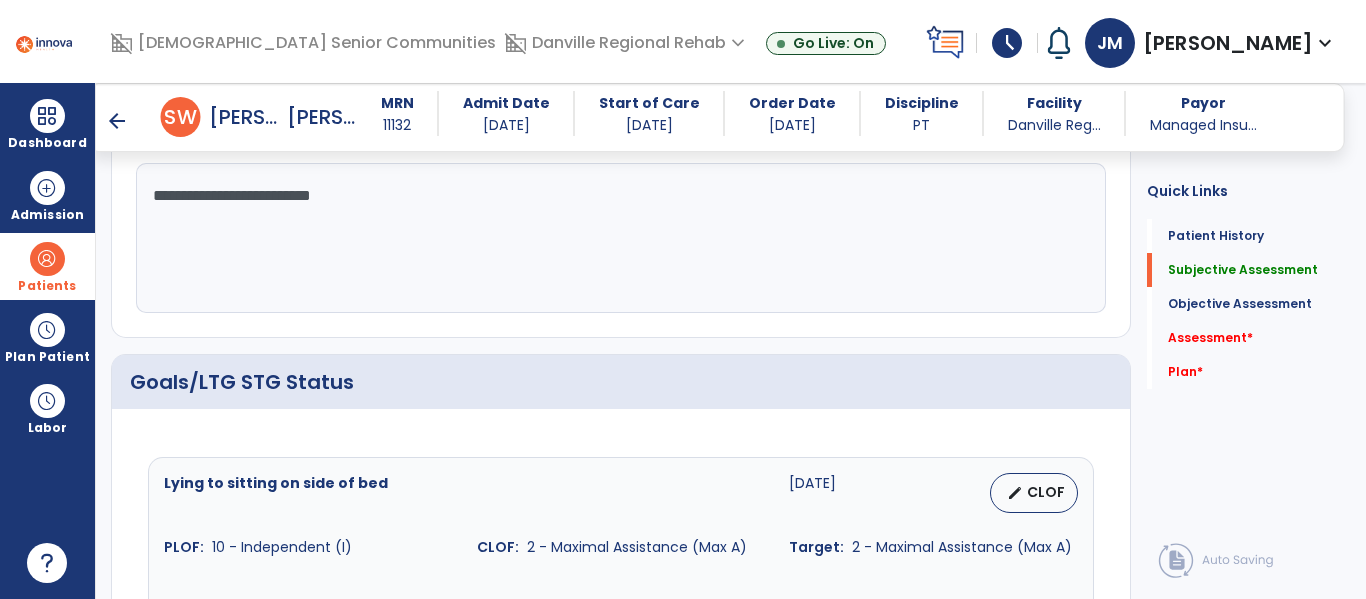 click on "**********" 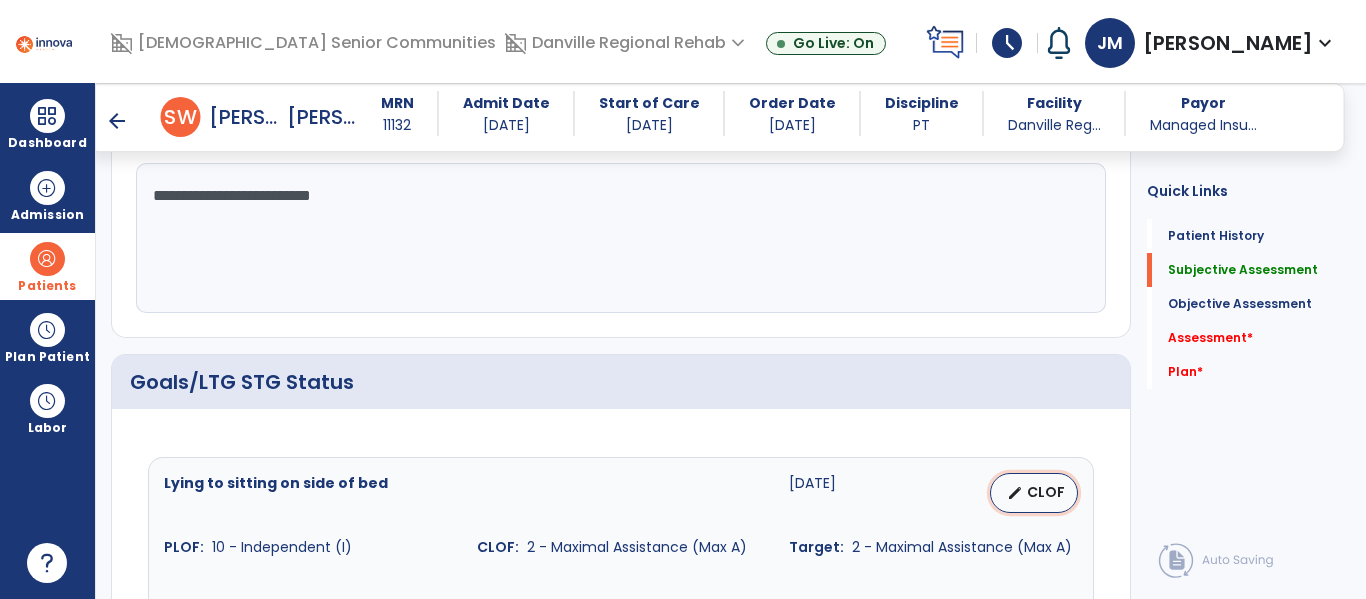 click on "edit" at bounding box center (1015, 493) 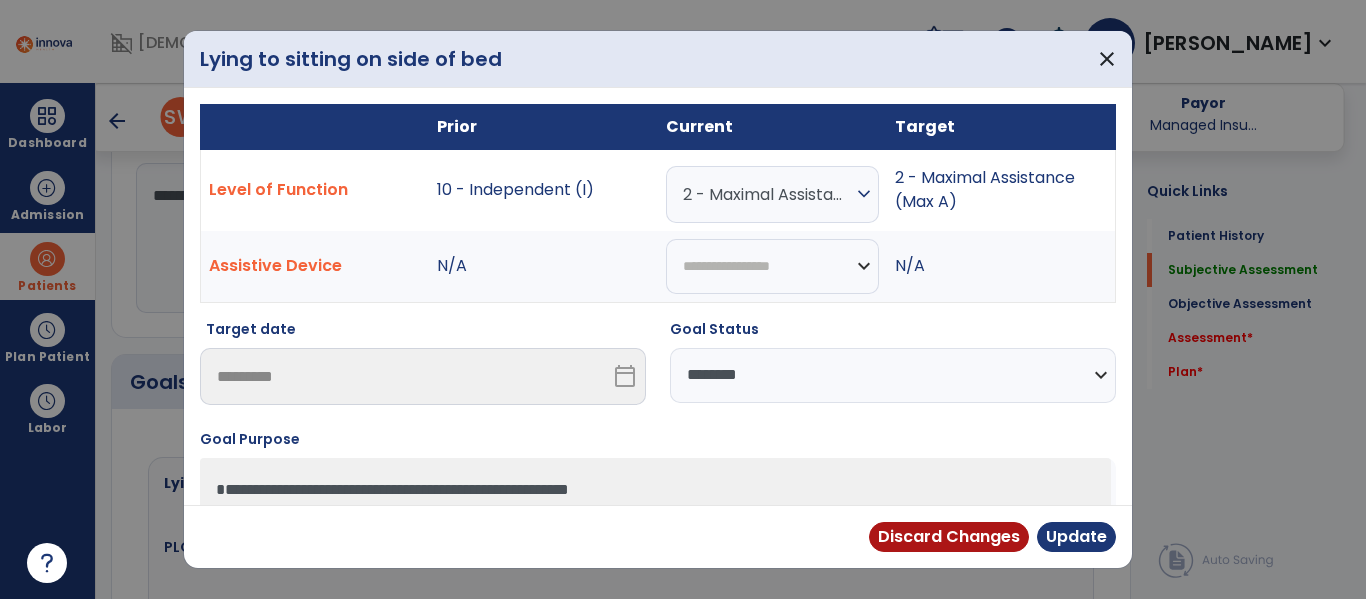 click on "**********" at bounding box center (893, 375) 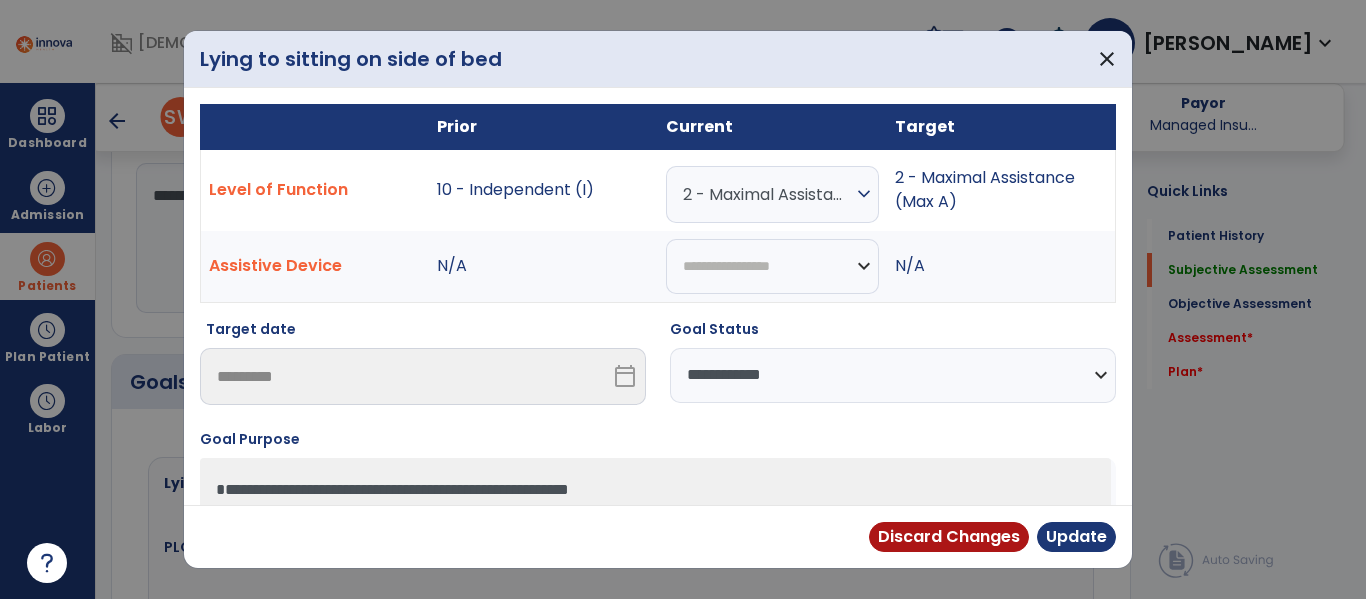 click on "**********" at bounding box center [893, 375] 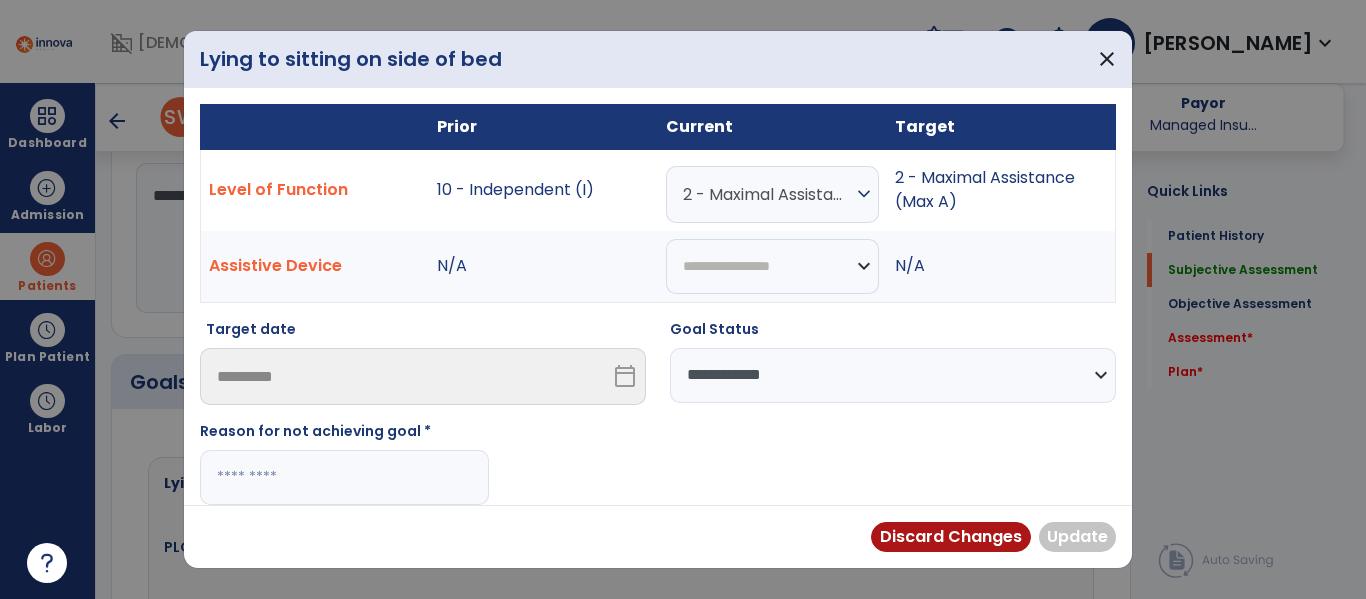 click at bounding box center (344, 477) 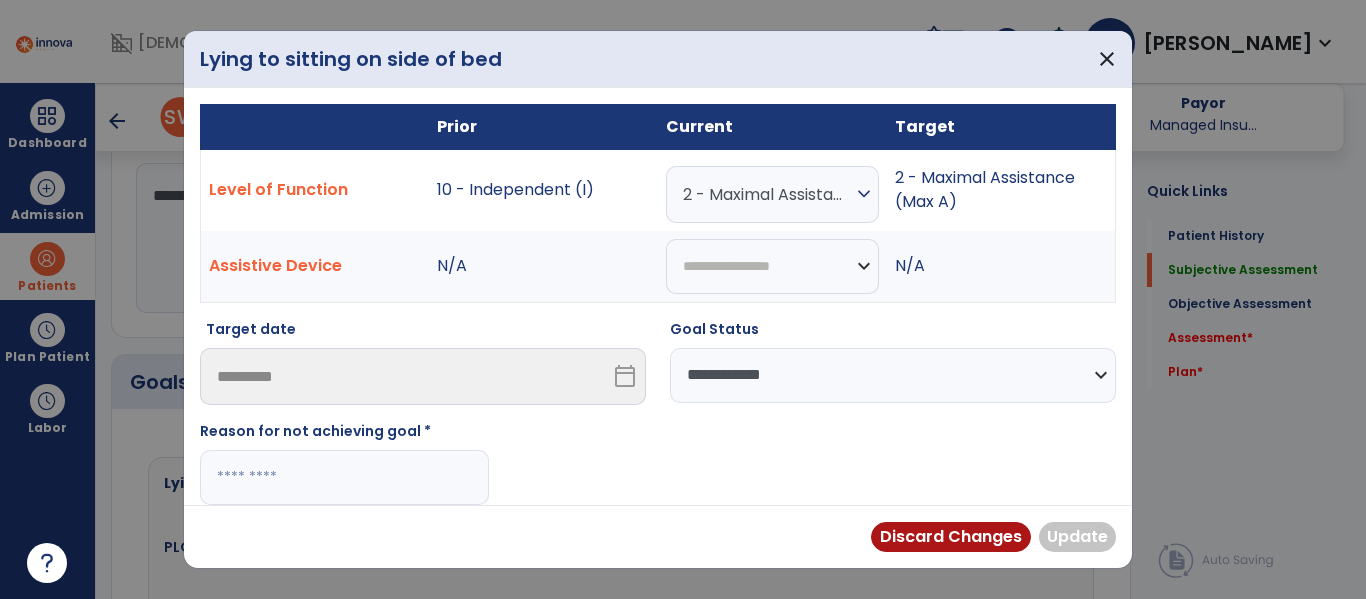 paste on "**********" 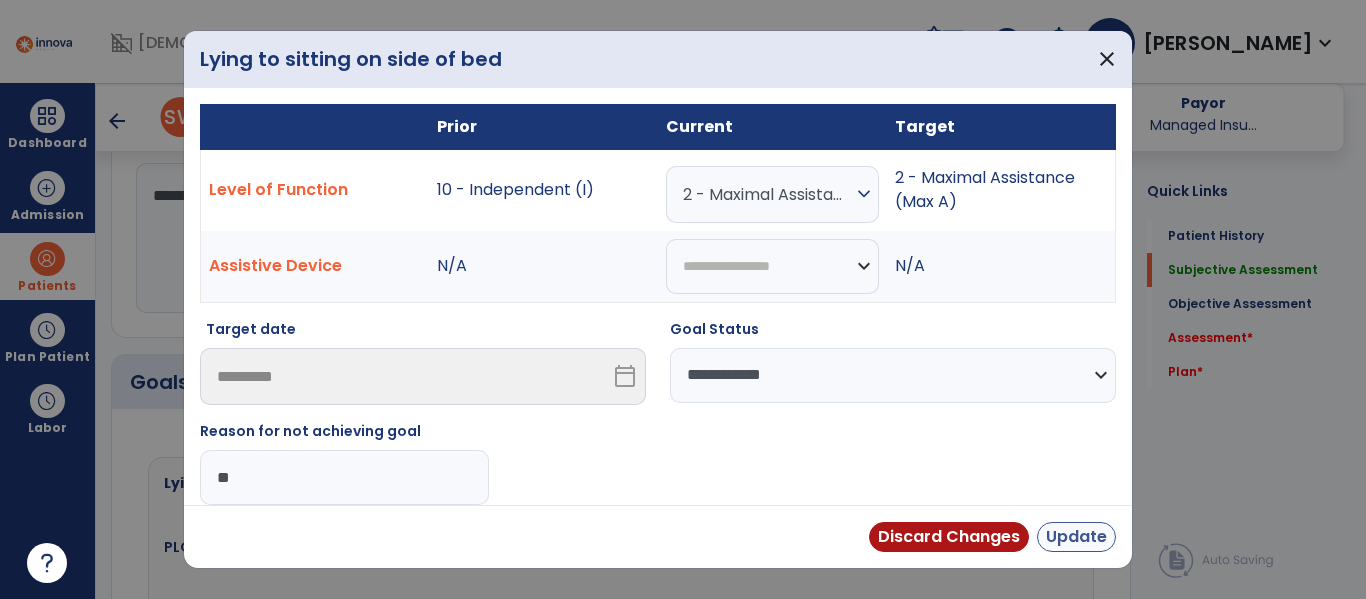 type on "*" 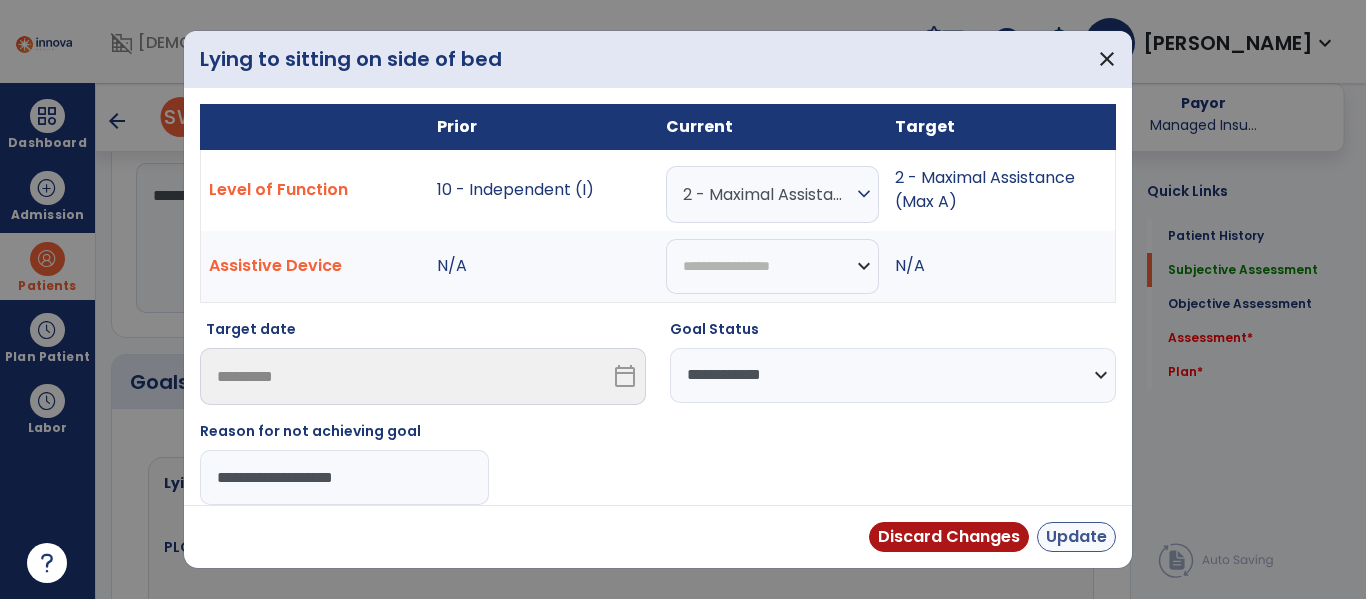 type on "**********" 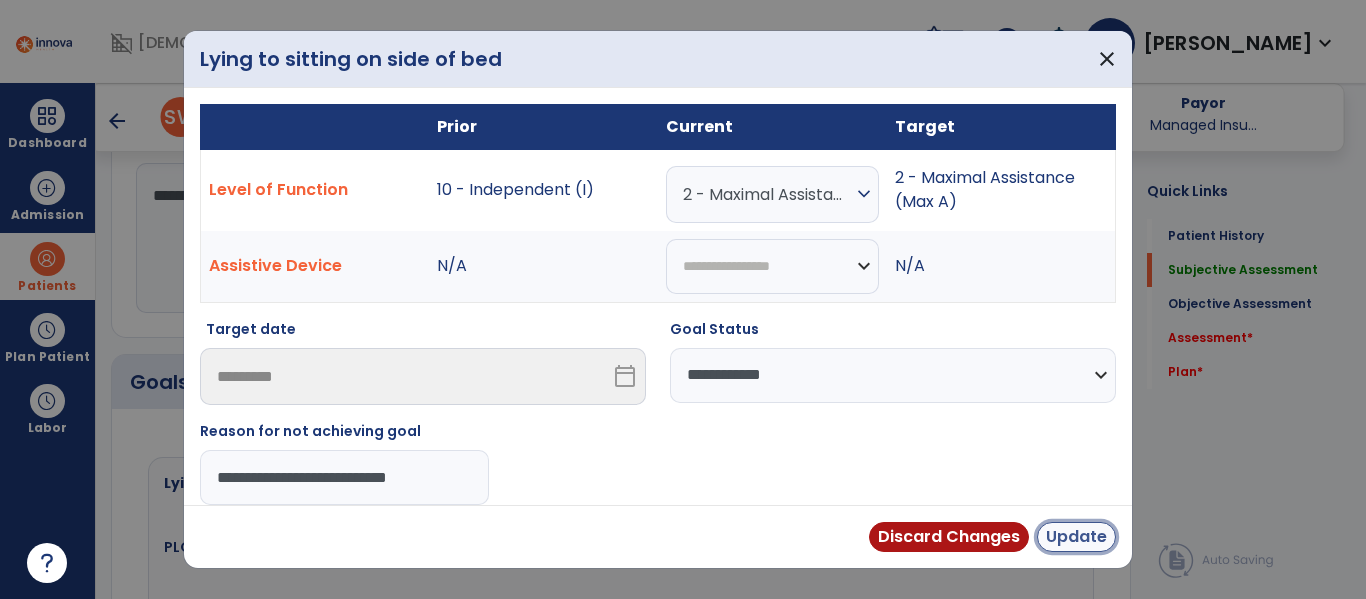 click on "Update" at bounding box center [1076, 537] 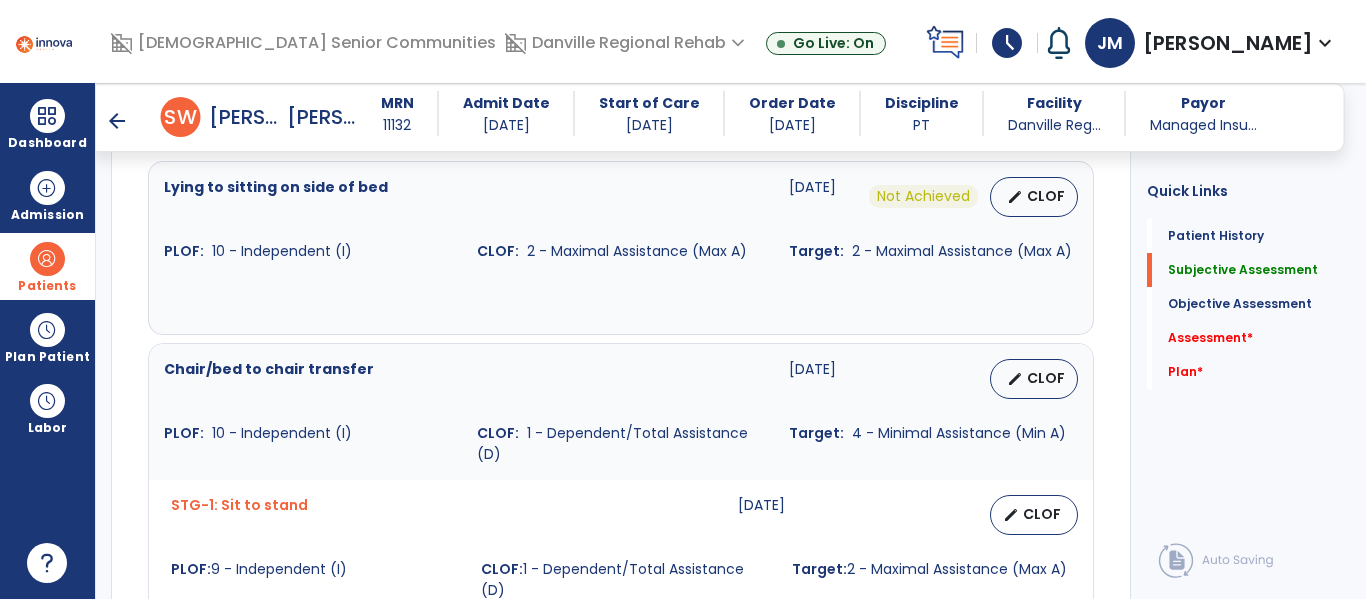 scroll, scrollTop: 883, scrollLeft: 0, axis: vertical 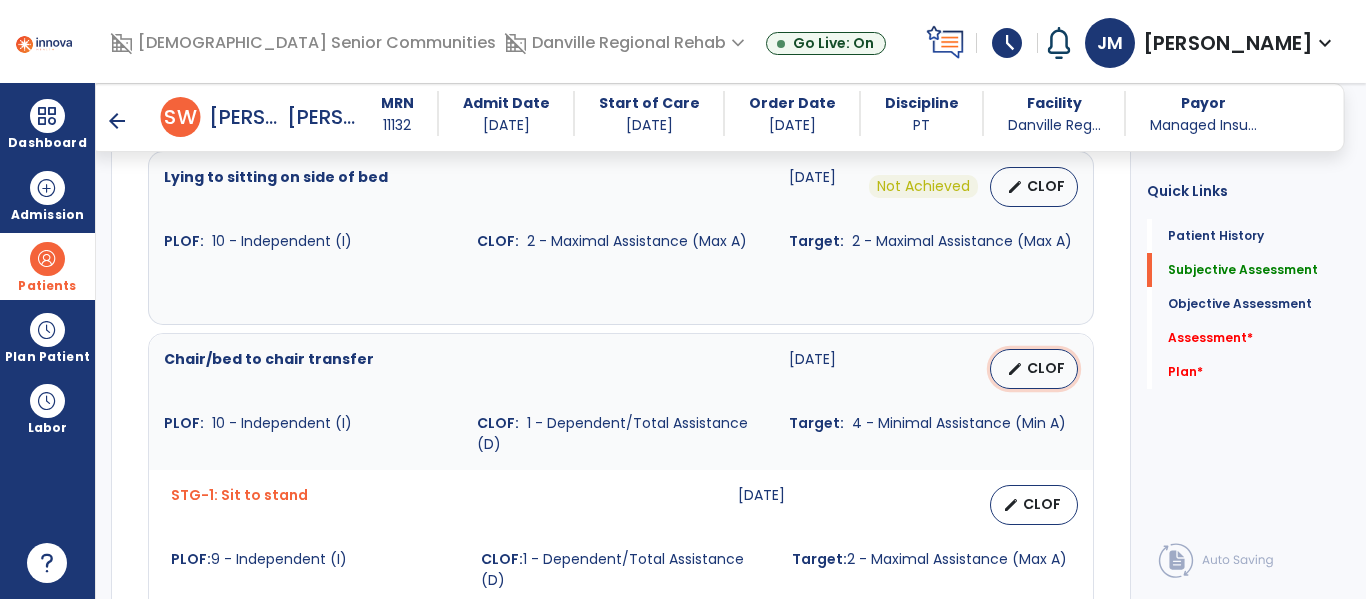 click on "CLOF" at bounding box center (1046, 368) 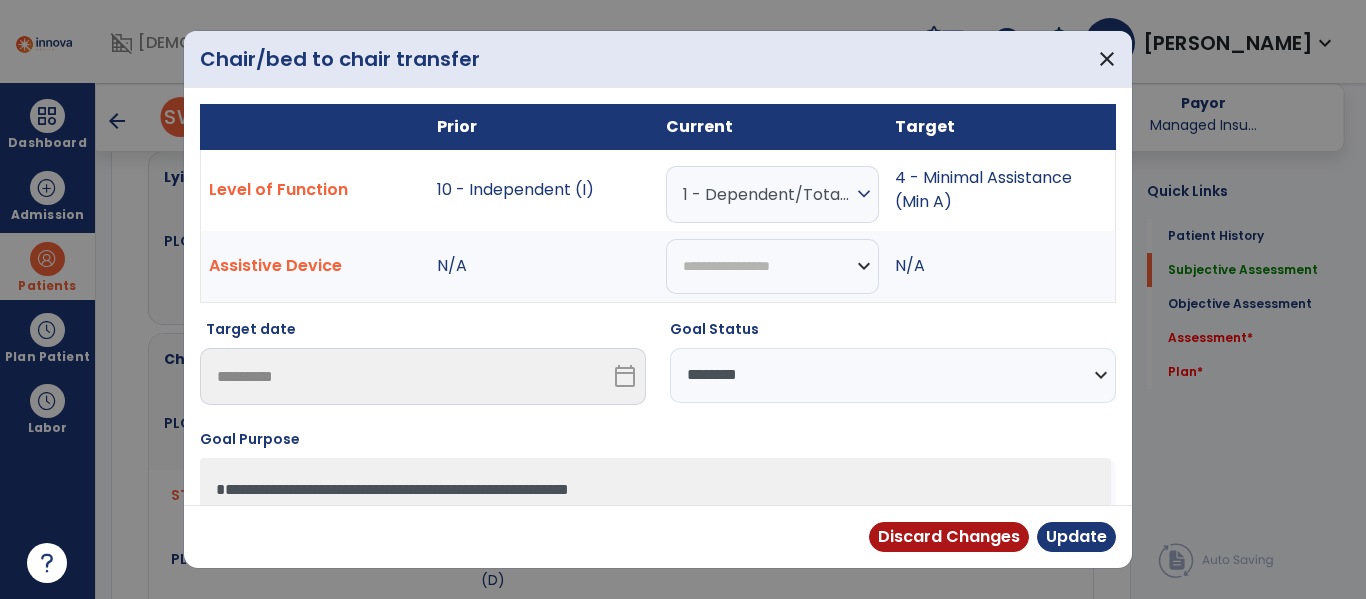 click on "**********" at bounding box center [893, 375] 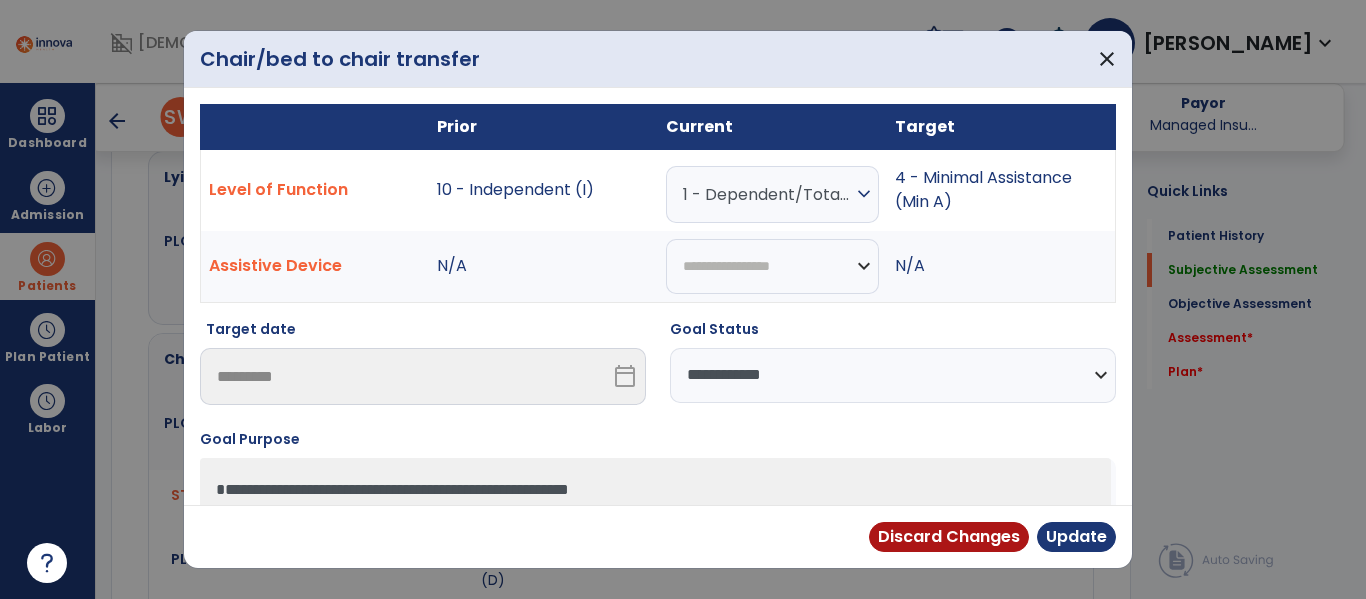 click on "**********" at bounding box center (893, 375) 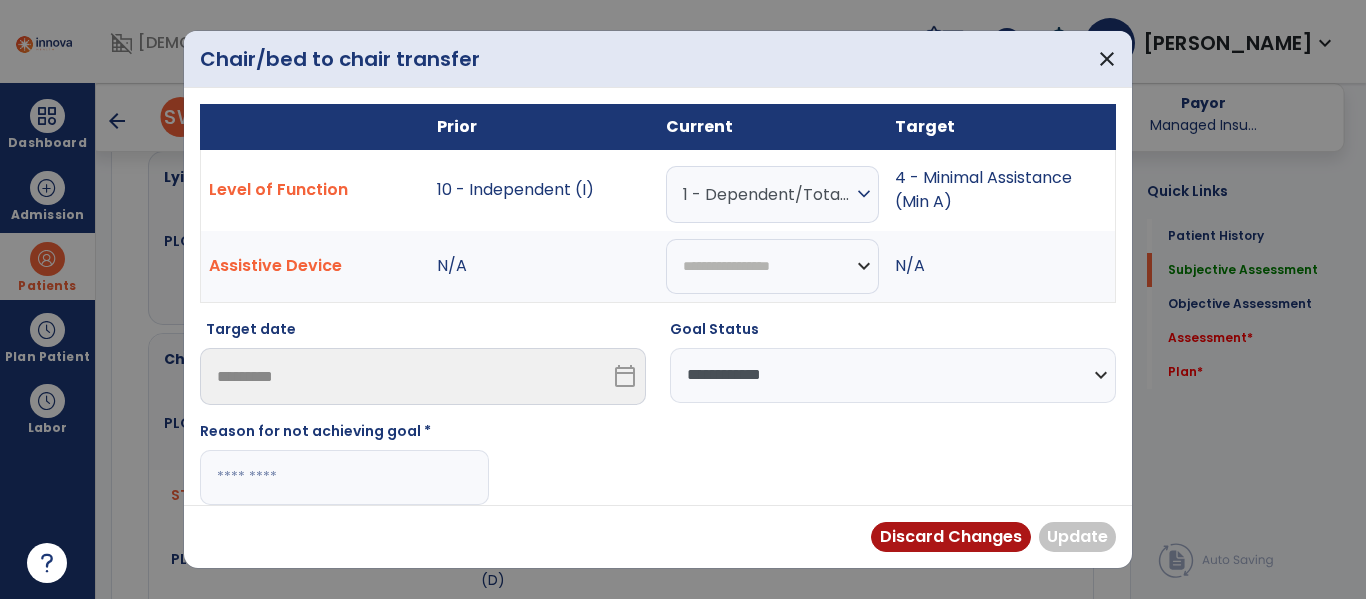 click at bounding box center [344, 477] 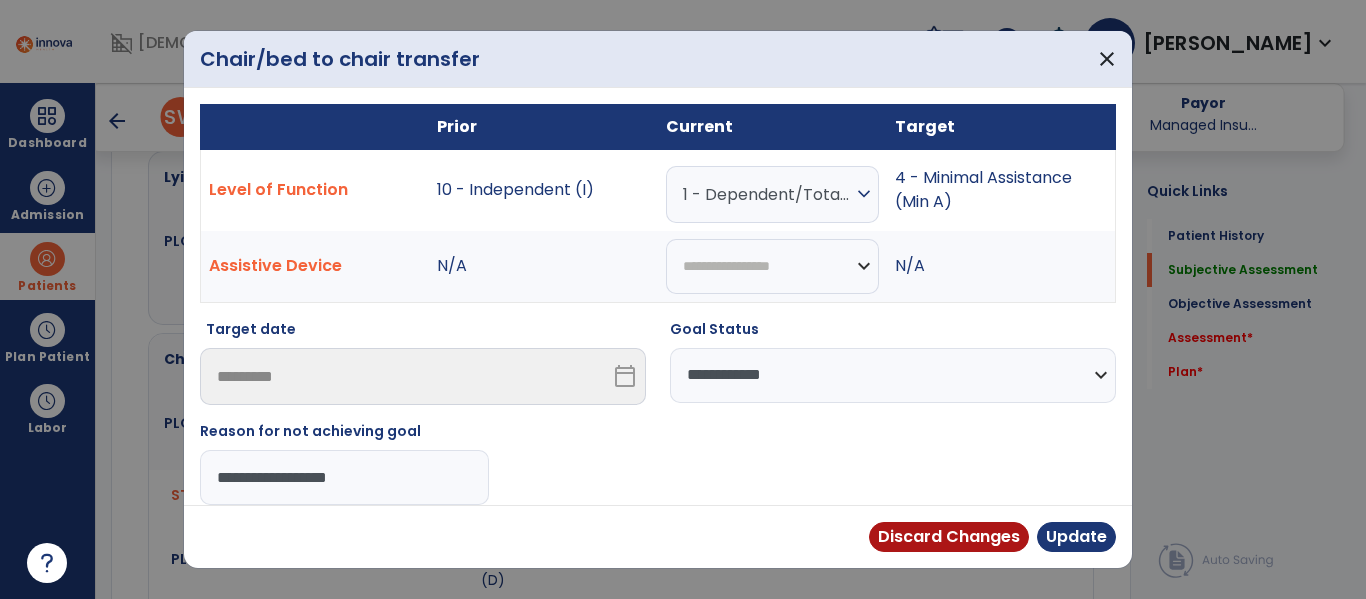 type on "**********" 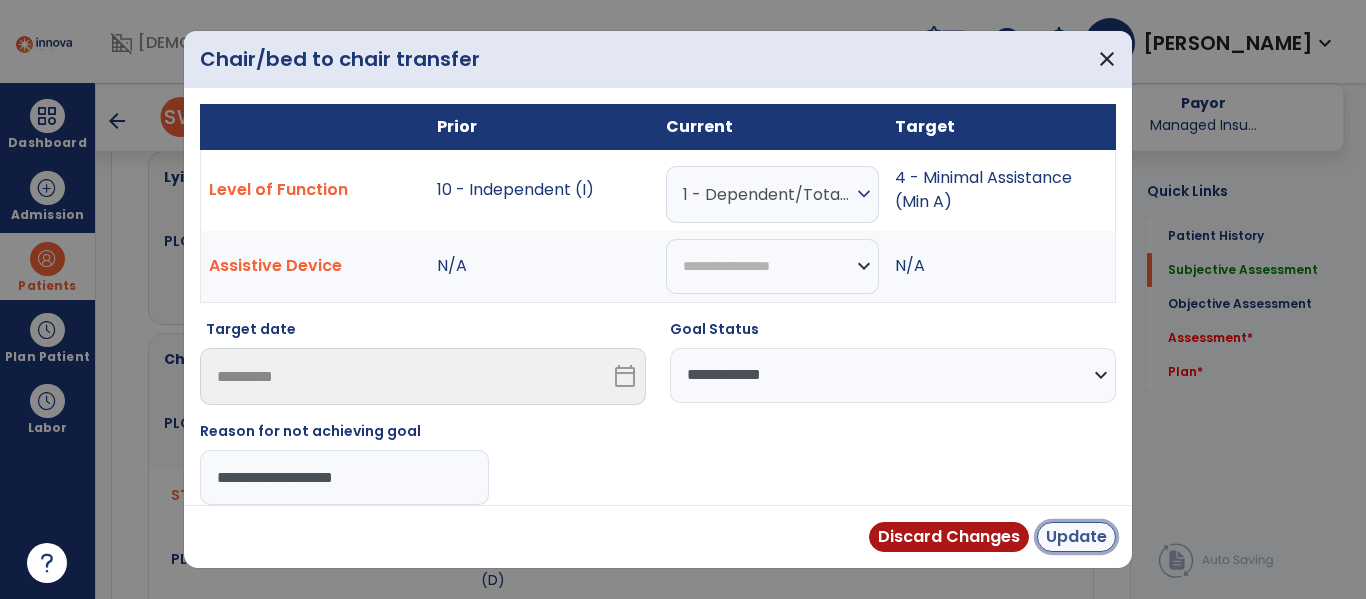 click on "Update" at bounding box center [1076, 537] 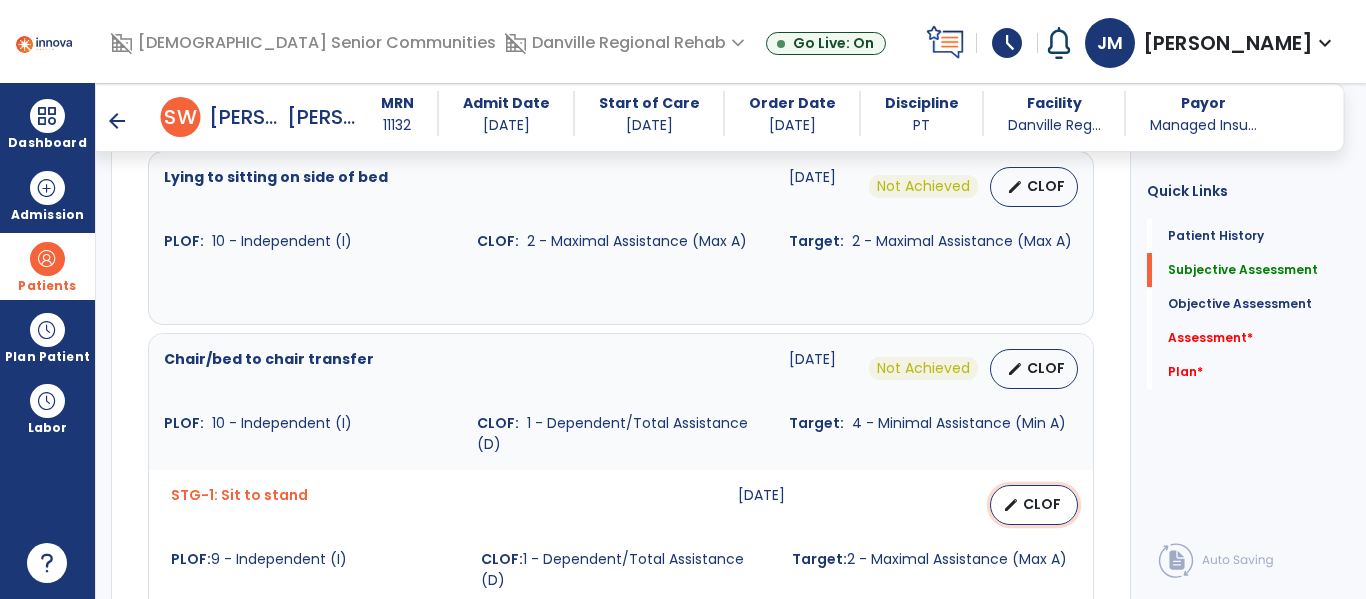 click on "CLOF" at bounding box center [1042, 504] 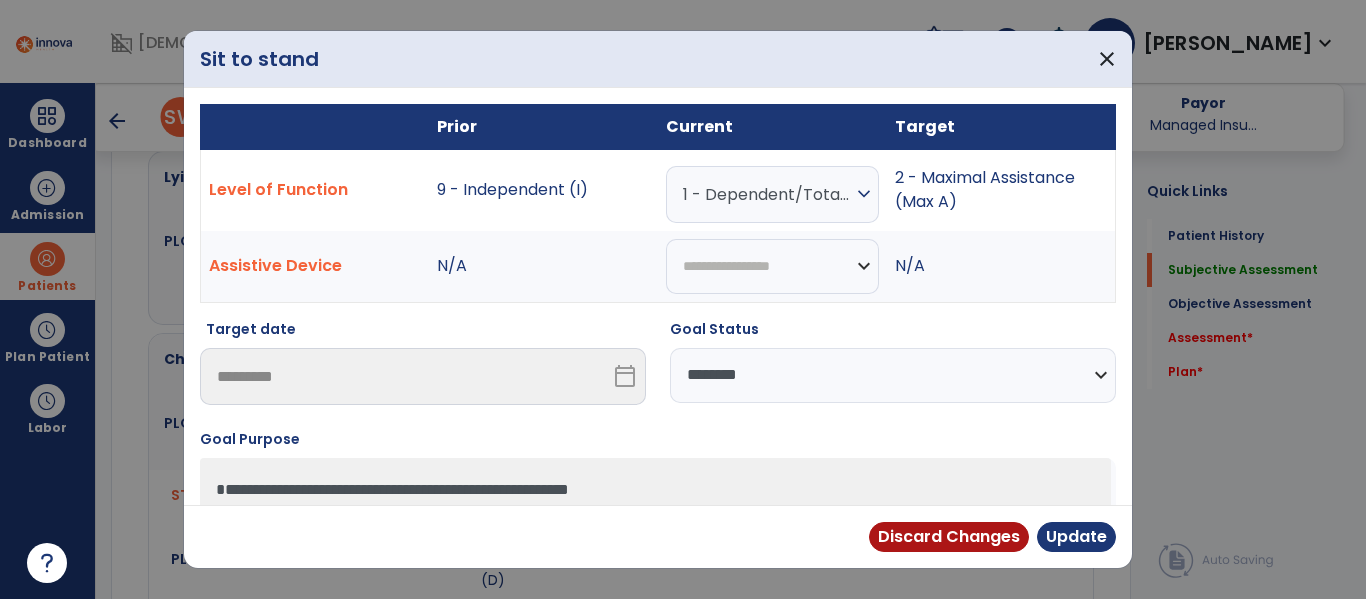 click on "**********" at bounding box center (893, 375) 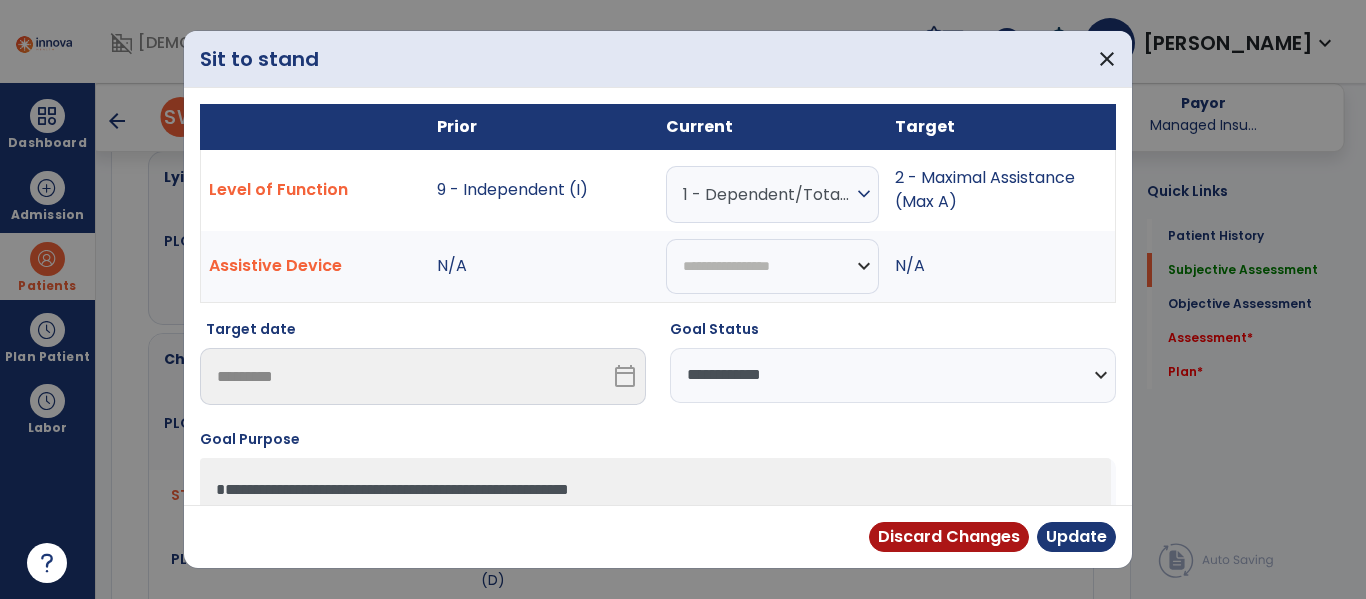 click on "**********" at bounding box center (893, 375) 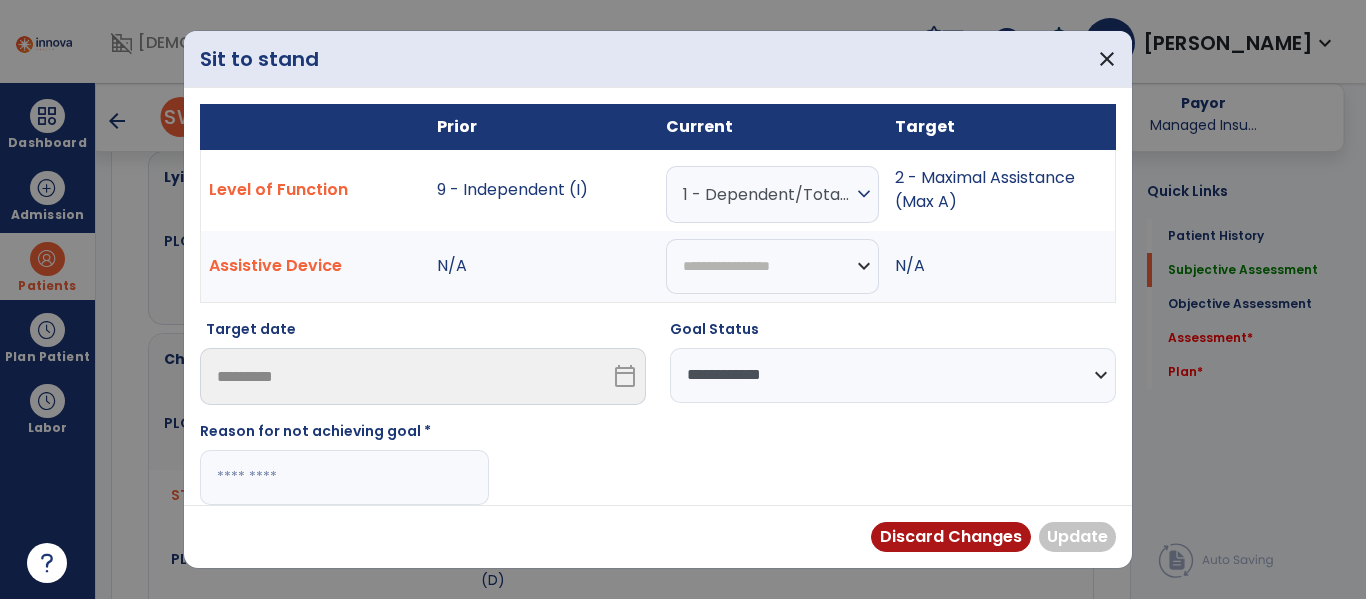 click at bounding box center (344, 477) 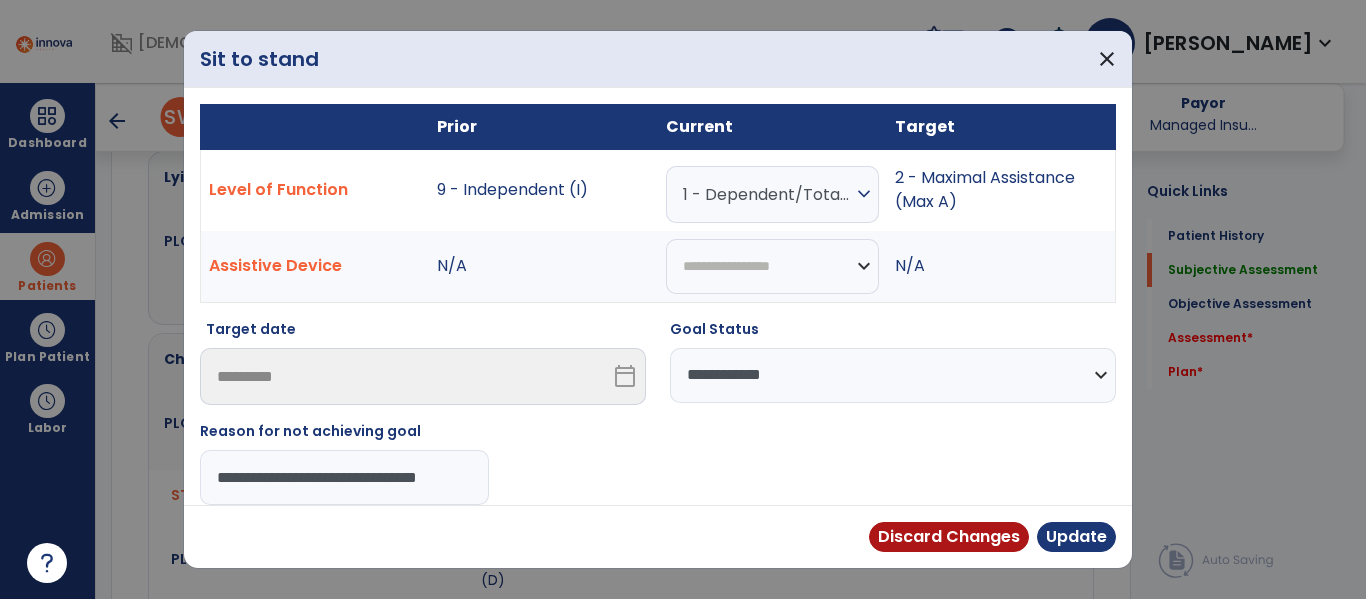 type on "**********" 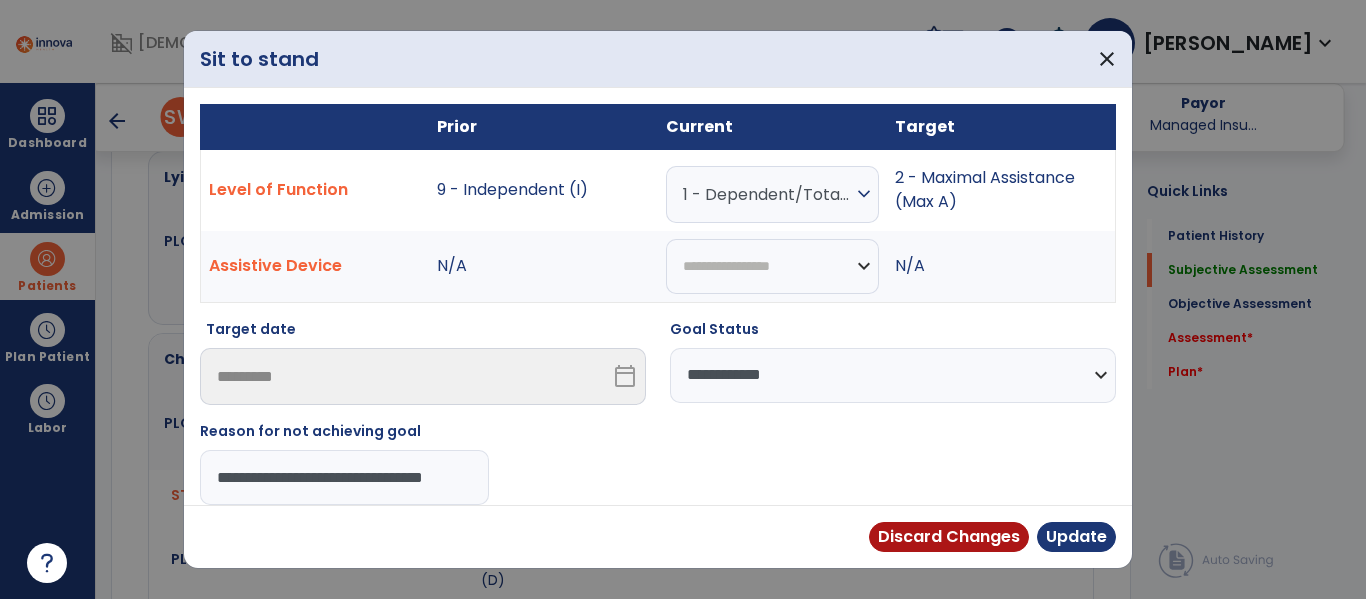 scroll, scrollTop: 0, scrollLeft: 4, axis: horizontal 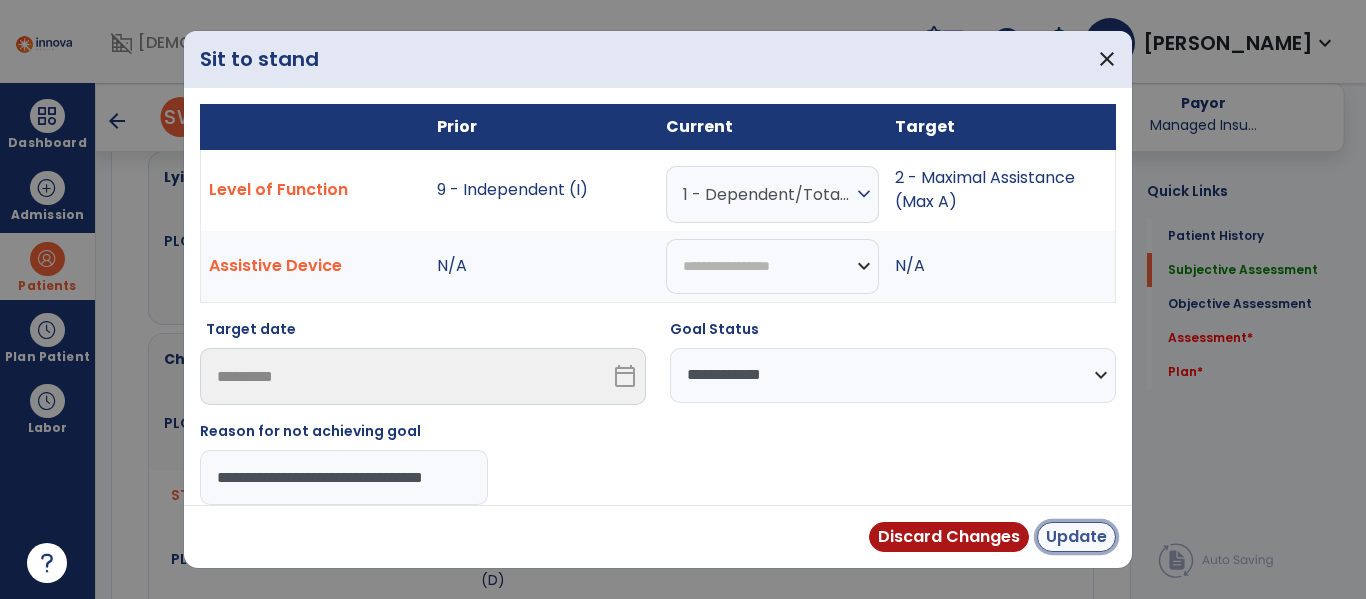 click on "Update" at bounding box center [1076, 537] 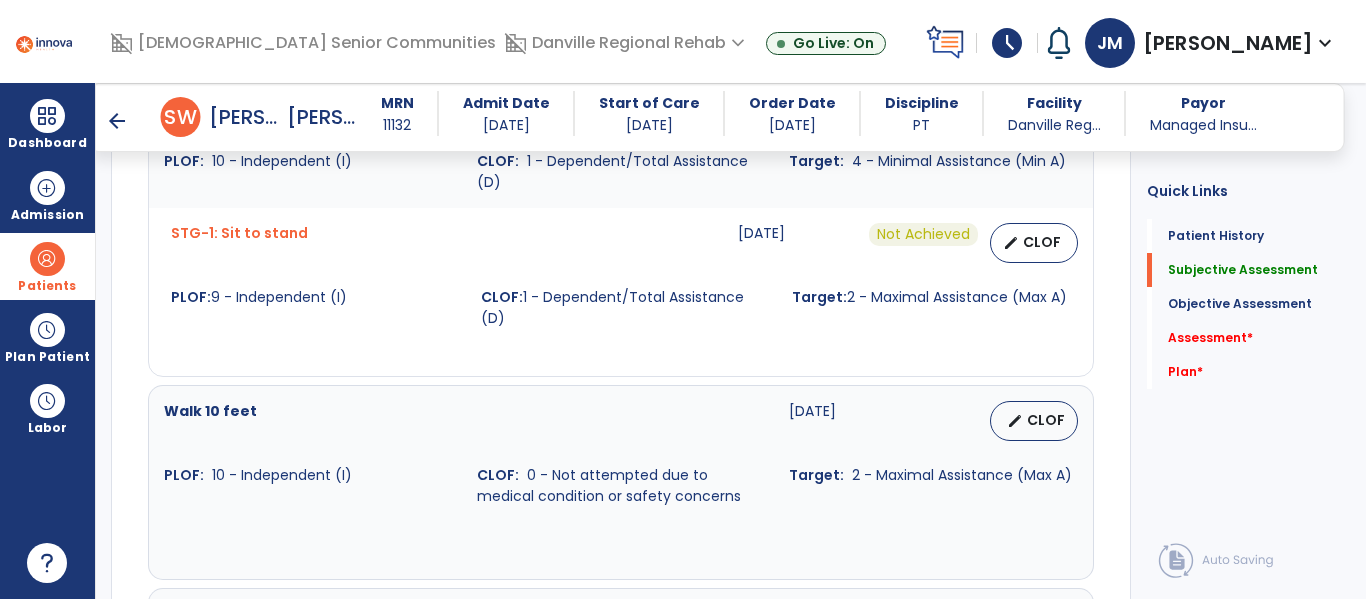 scroll, scrollTop: 1150, scrollLeft: 0, axis: vertical 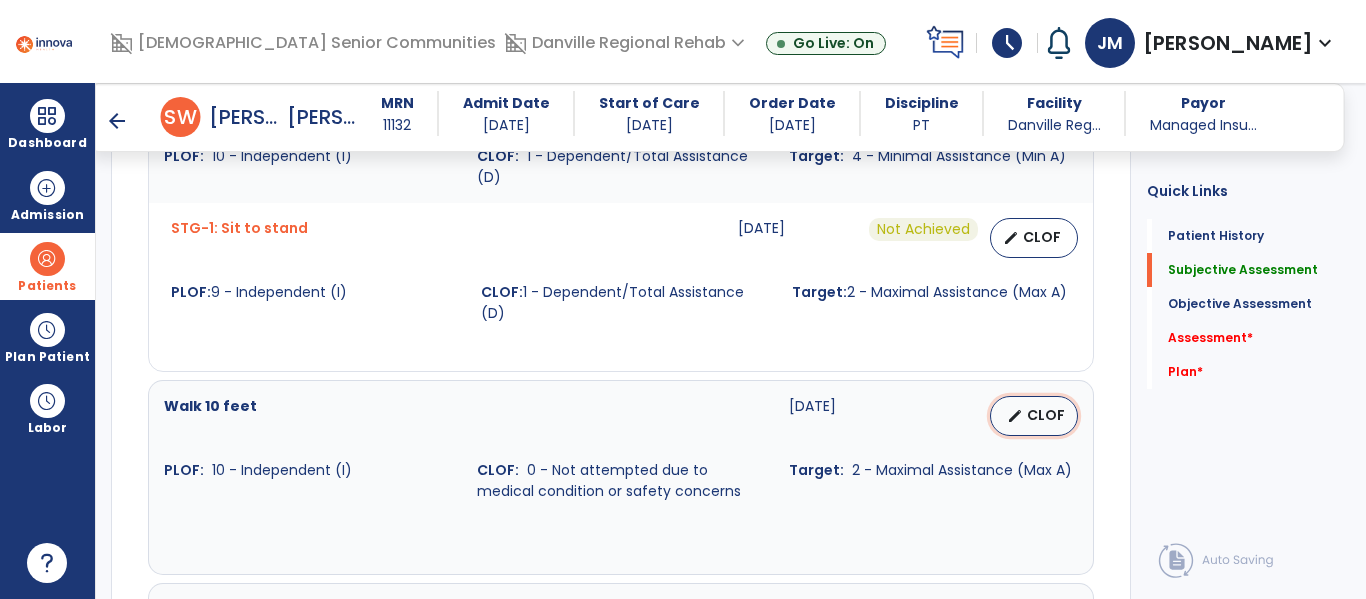 click on "CLOF" at bounding box center [1046, 415] 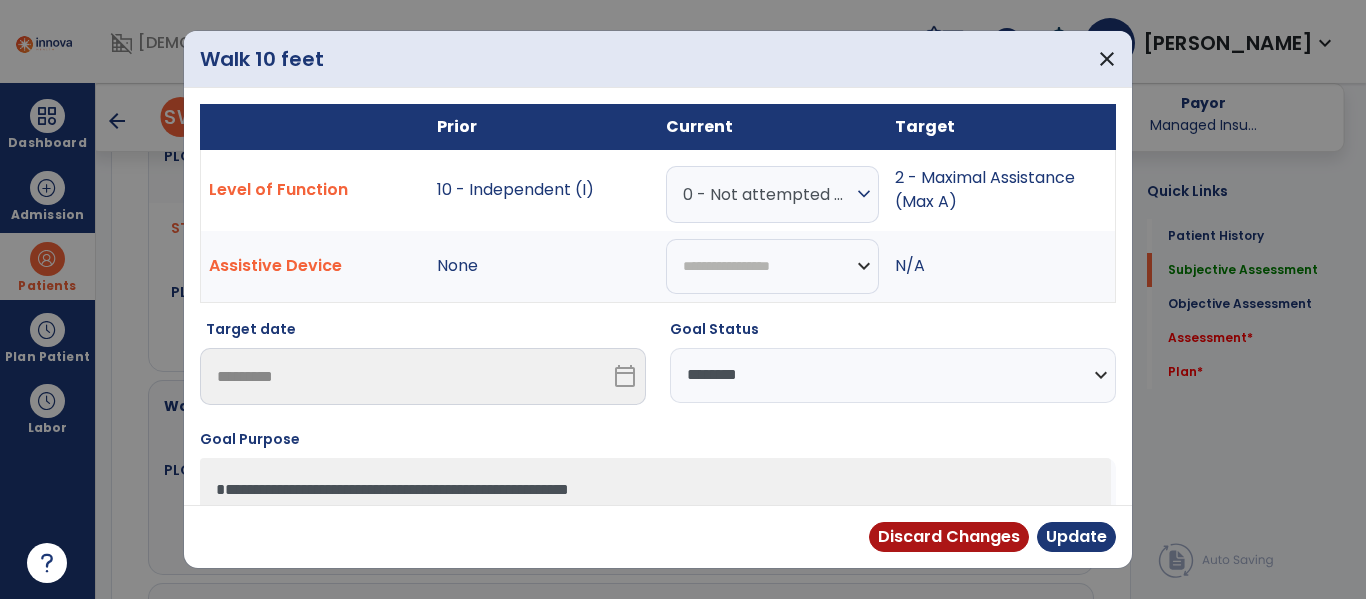 click on "**********" at bounding box center [893, 375] 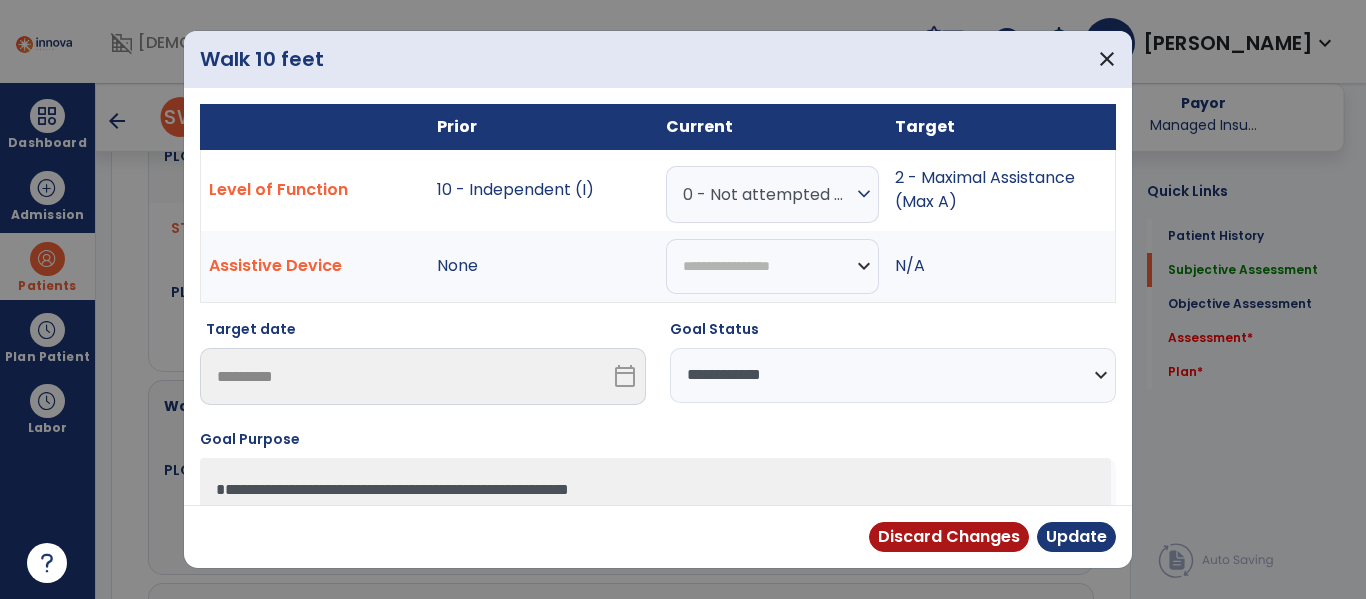 click on "**********" at bounding box center [893, 375] 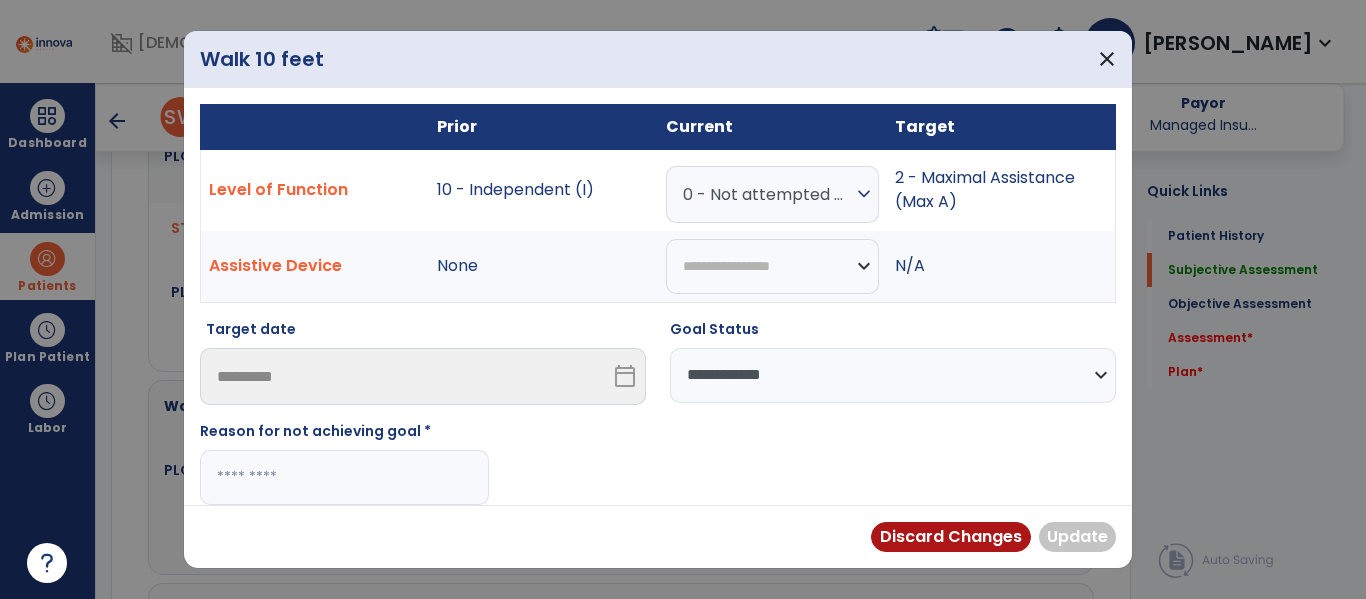 click at bounding box center (344, 477) 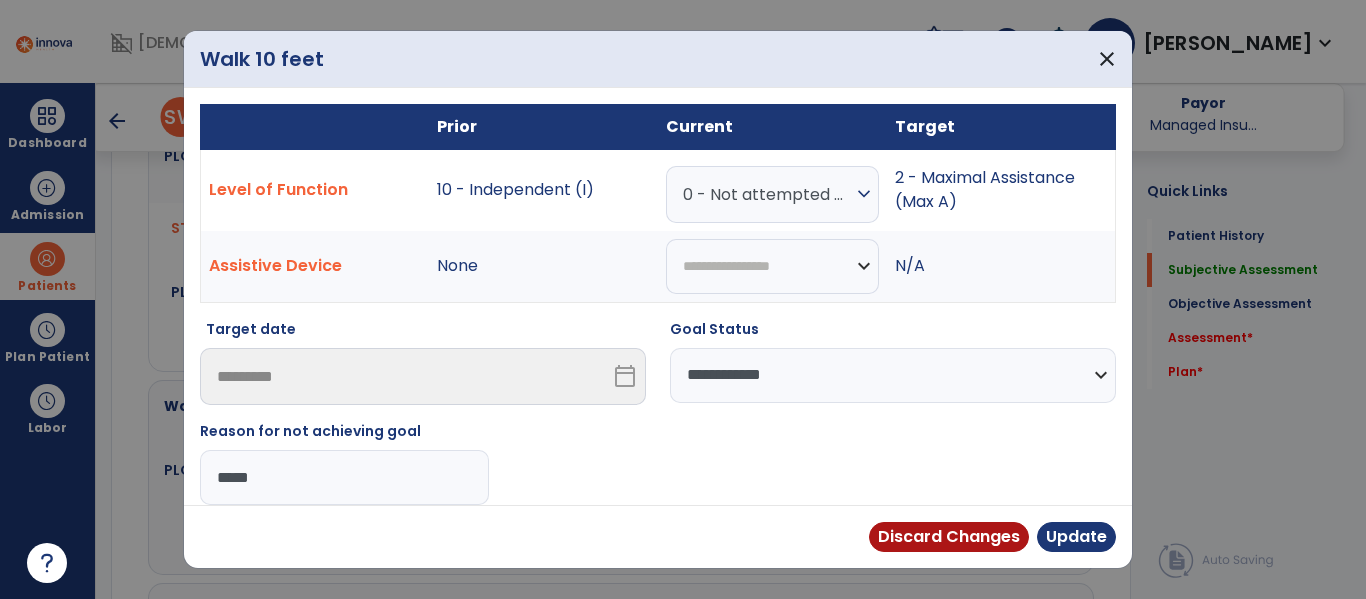 type on "******" 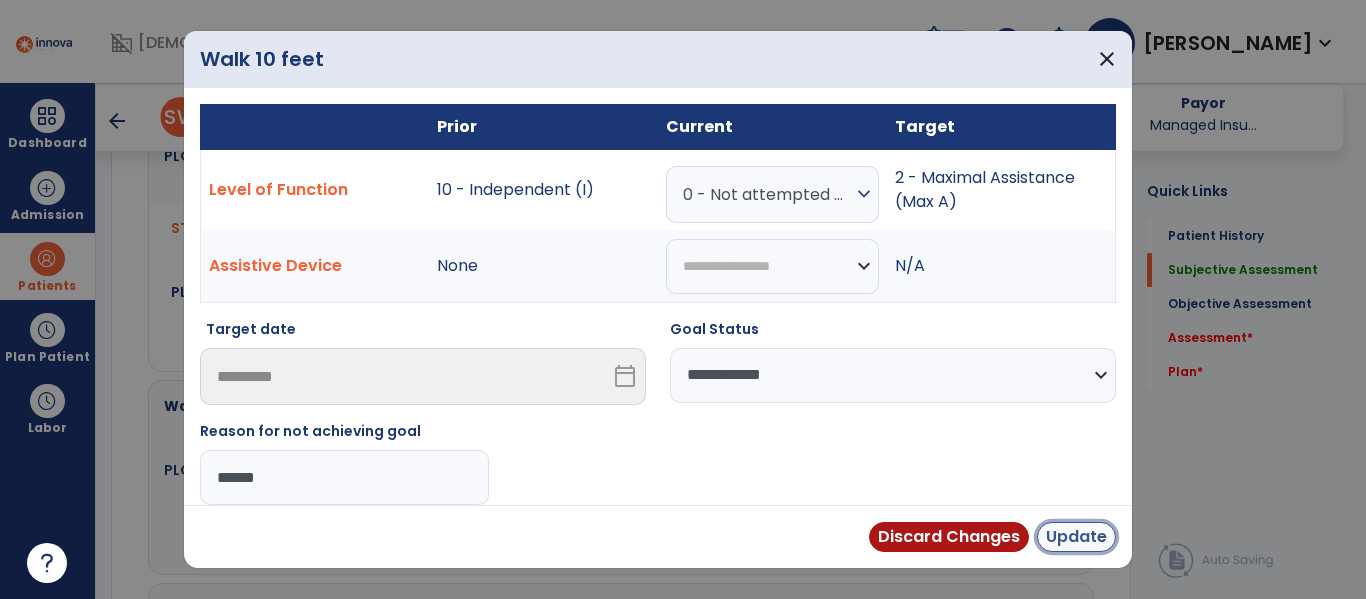 click on "Update" at bounding box center (1076, 537) 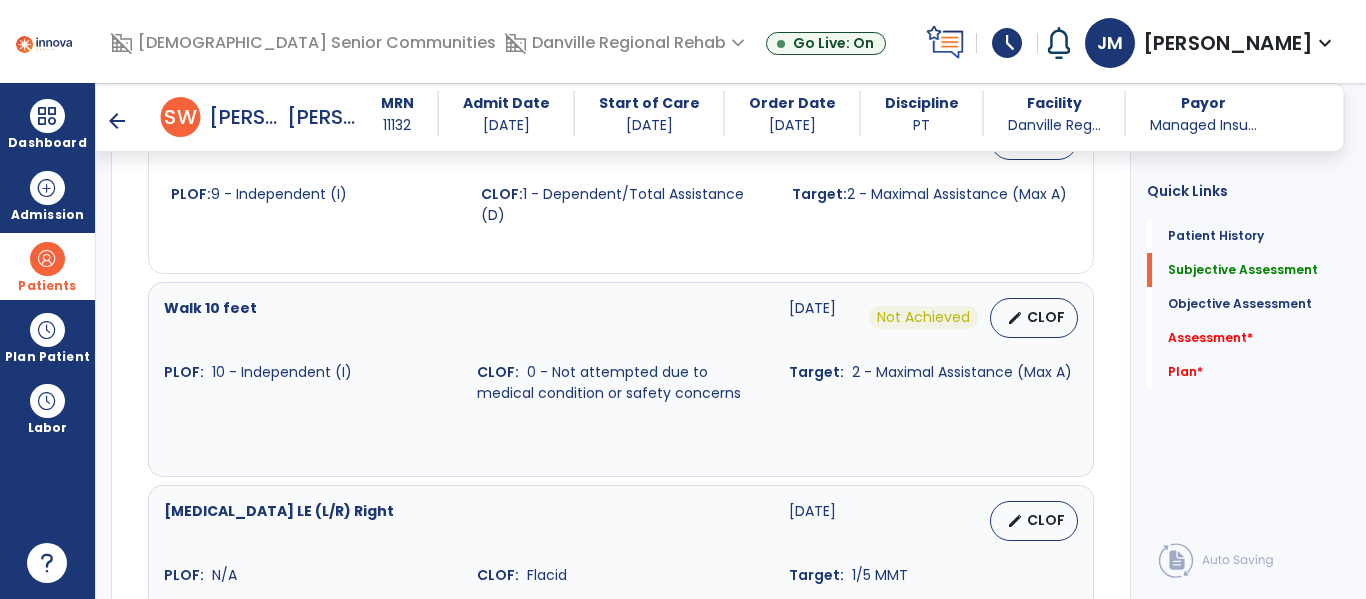 scroll, scrollTop: 1337, scrollLeft: 0, axis: vertical 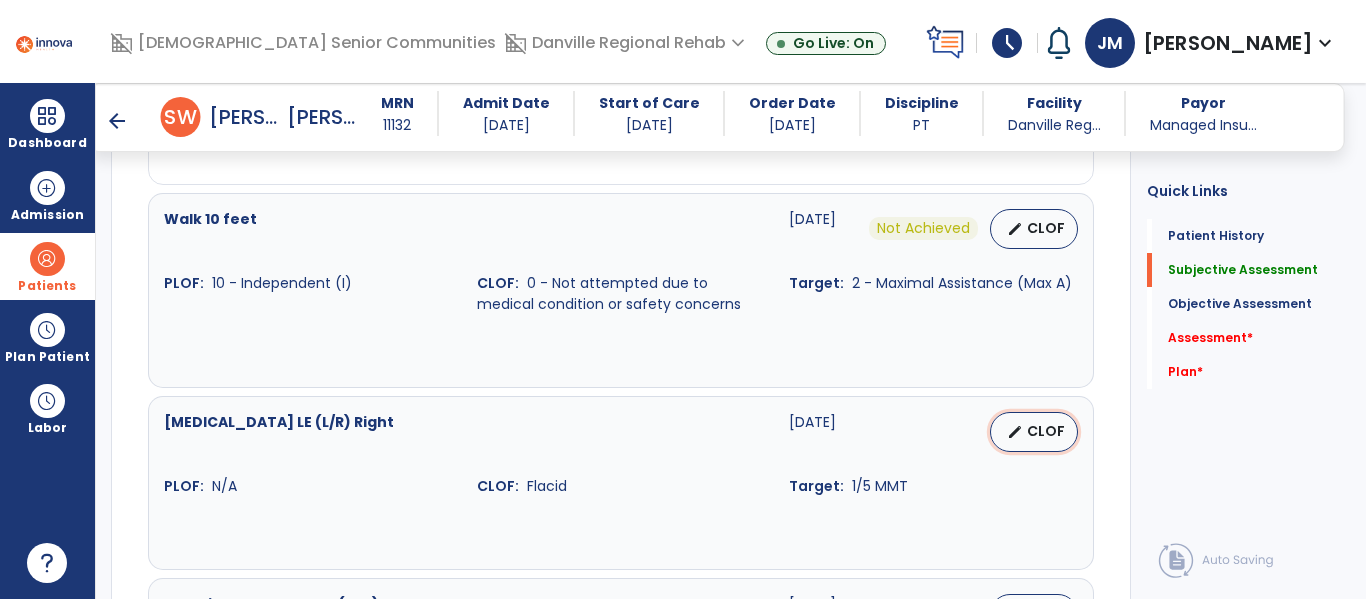 click on "CLOF" at bounding box center [1046, 431] 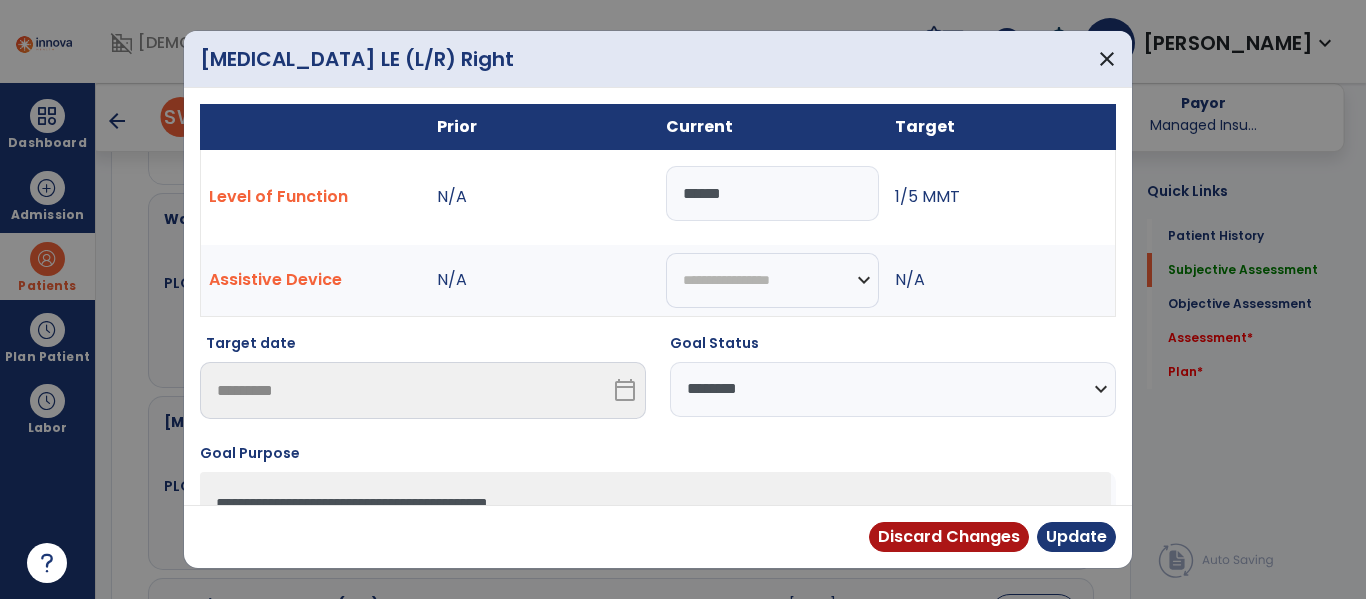click on "**********" at bounding box center [893, 389] 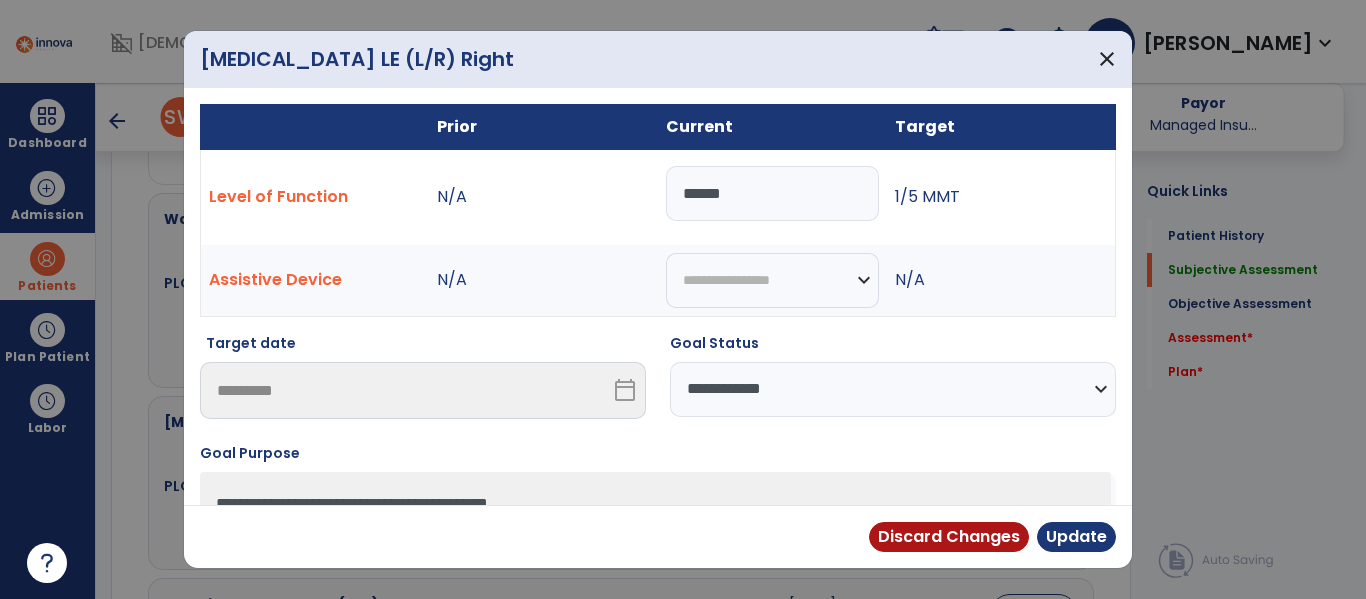 click on "**********" at bounding box center [893, 389] 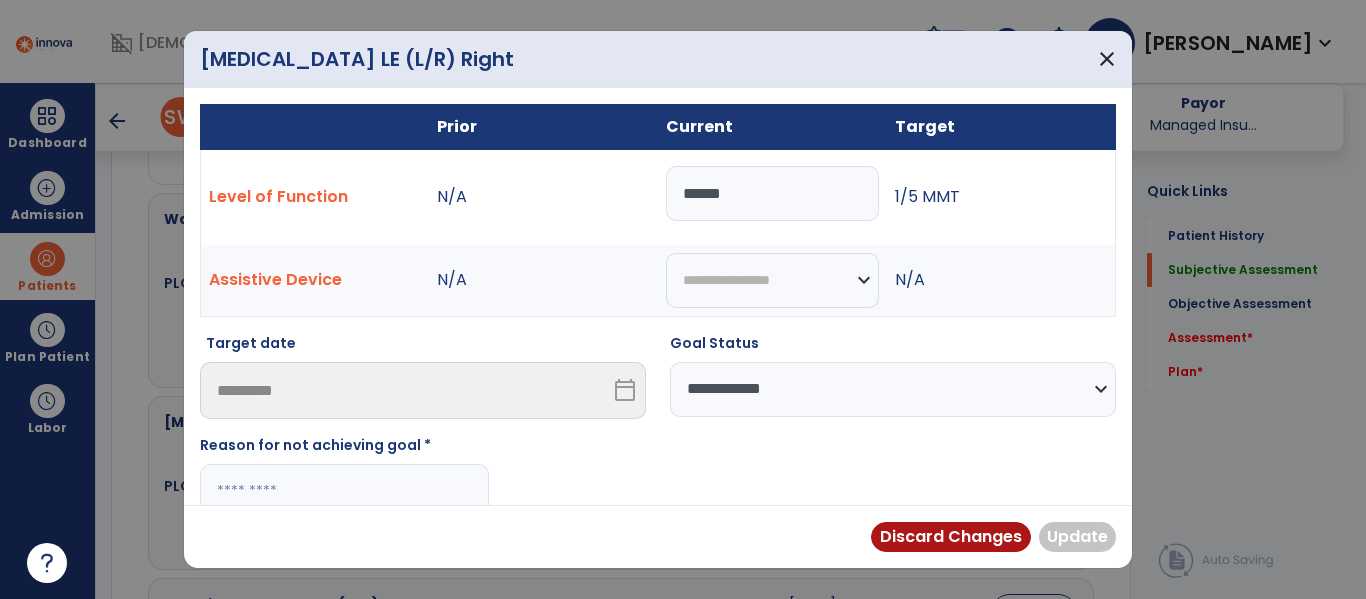 click at bounding box center (344, 491) 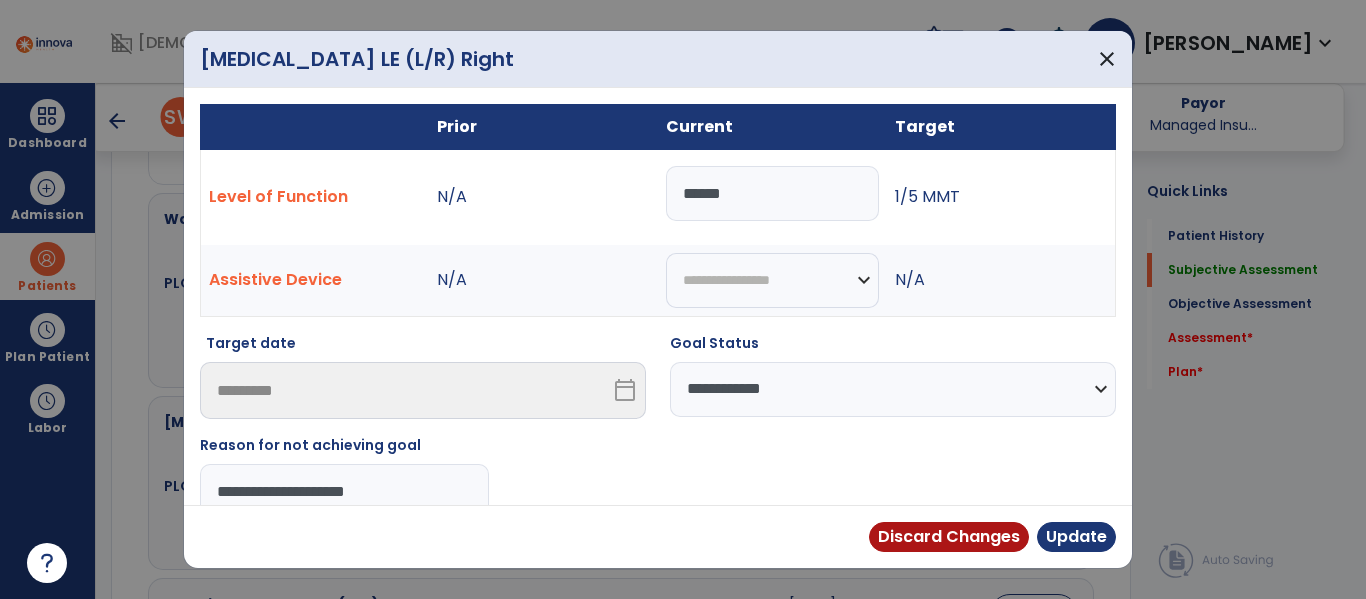 type on "**********" 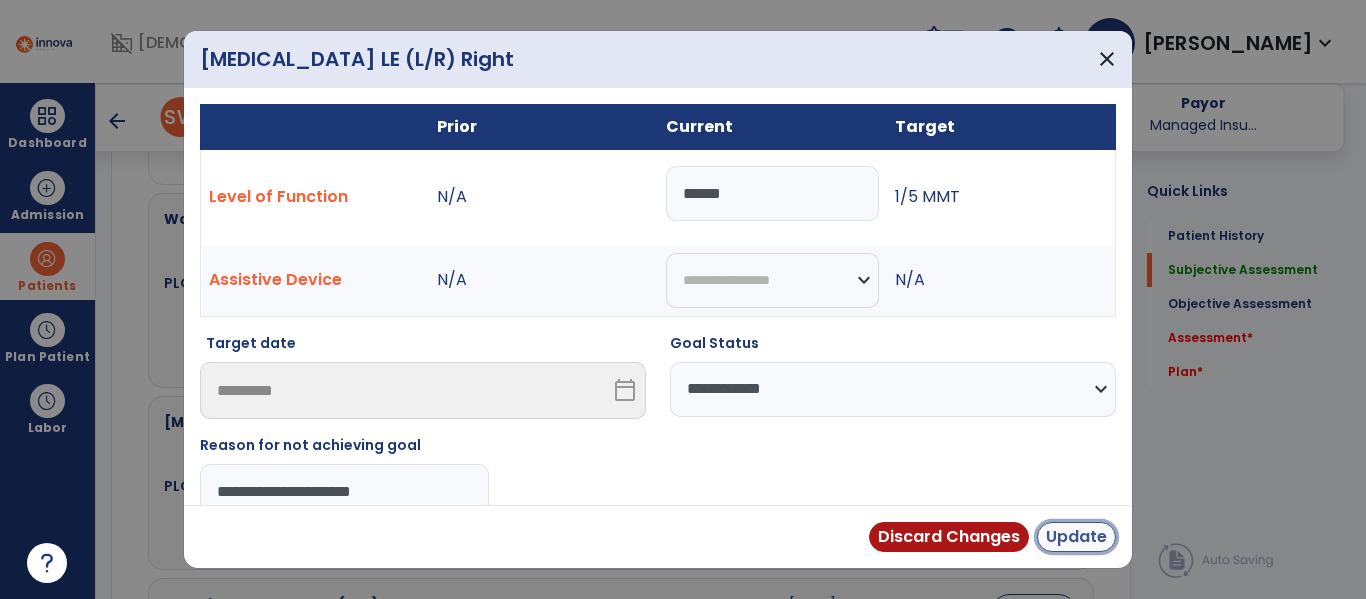 click on "Update" at bounding box center [1076, 537] 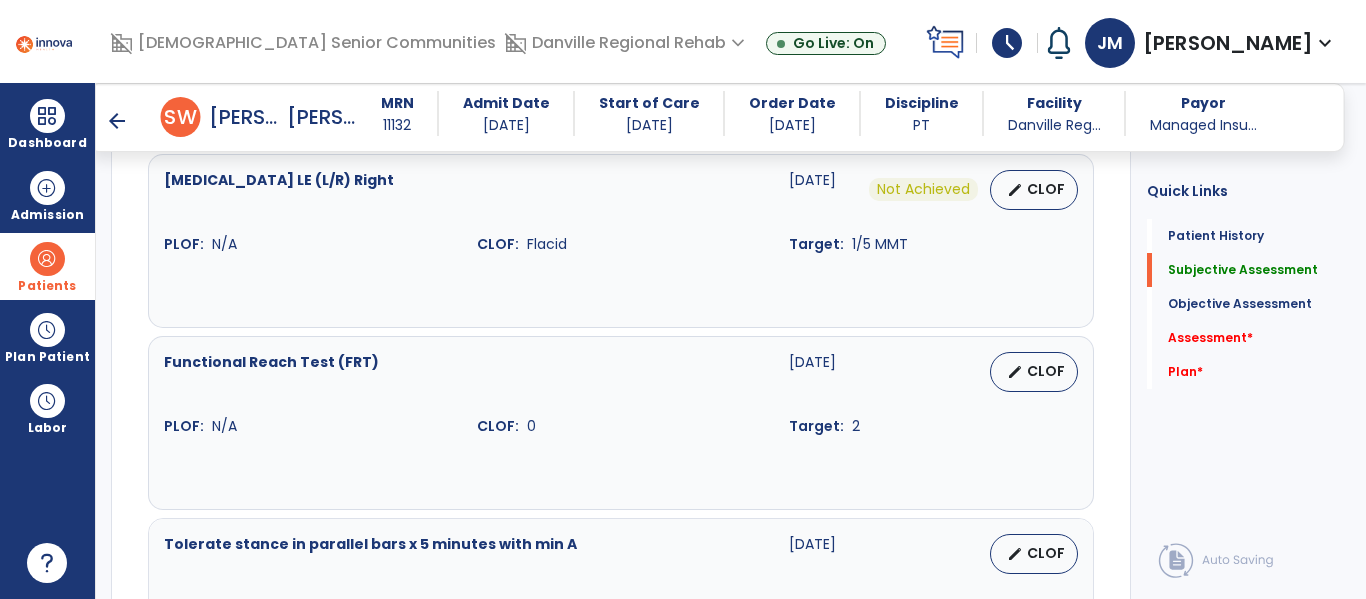 scroll, scrollTop: 1586, scrollLeft: 0, axis: vertical 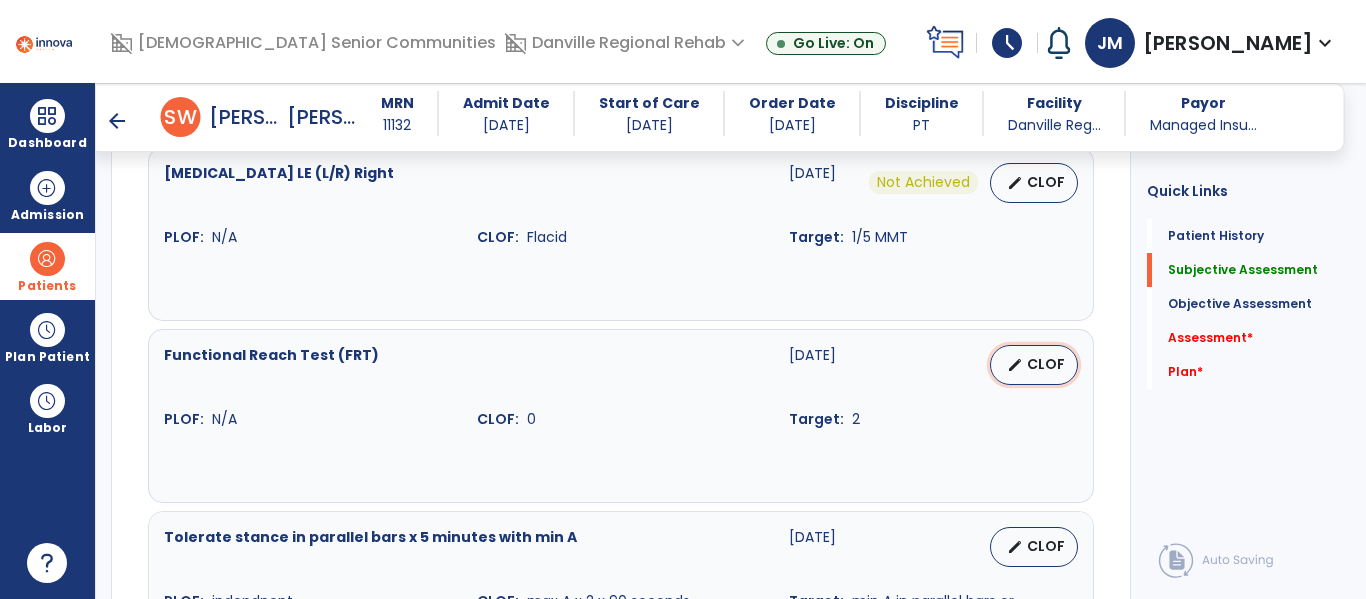 click on "CLOF" at bounding box center (1046, 364) 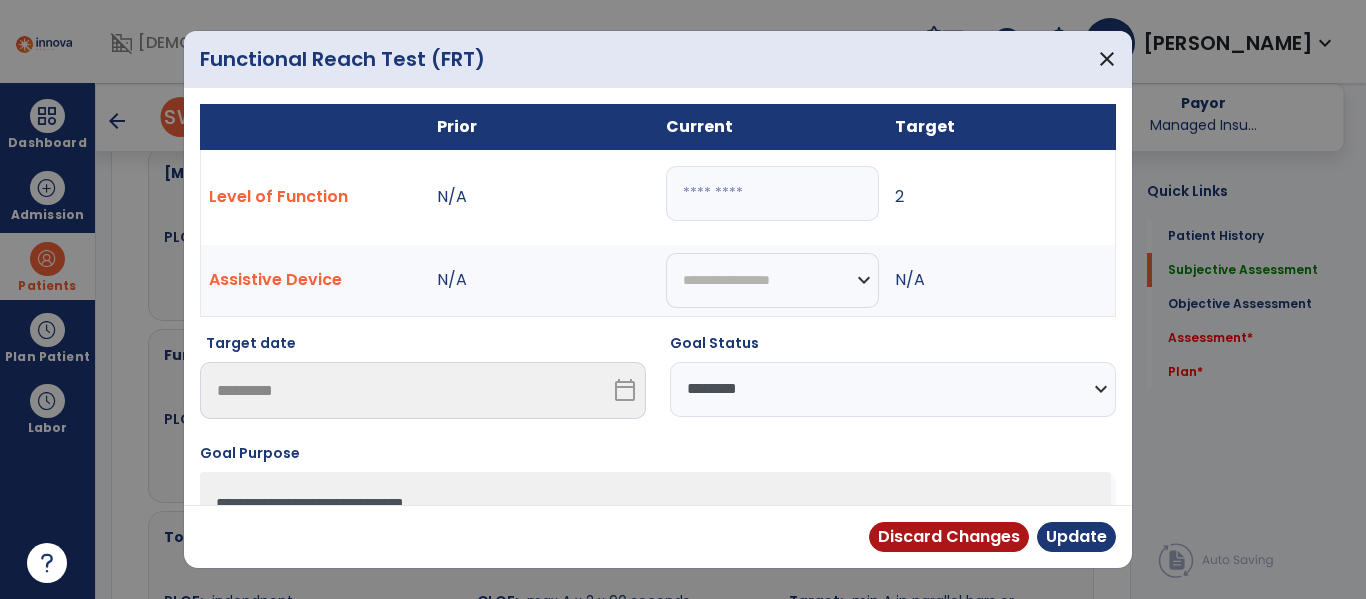 click on "**********" at bounding box center (893, 389) 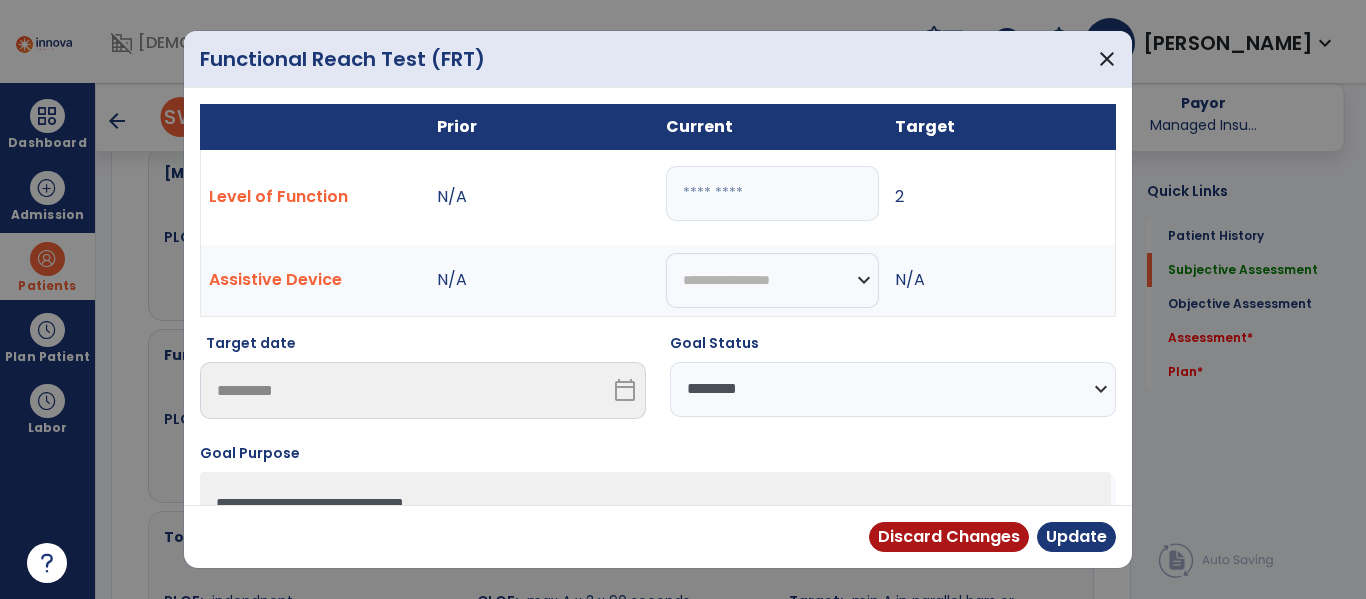 select on "**********" 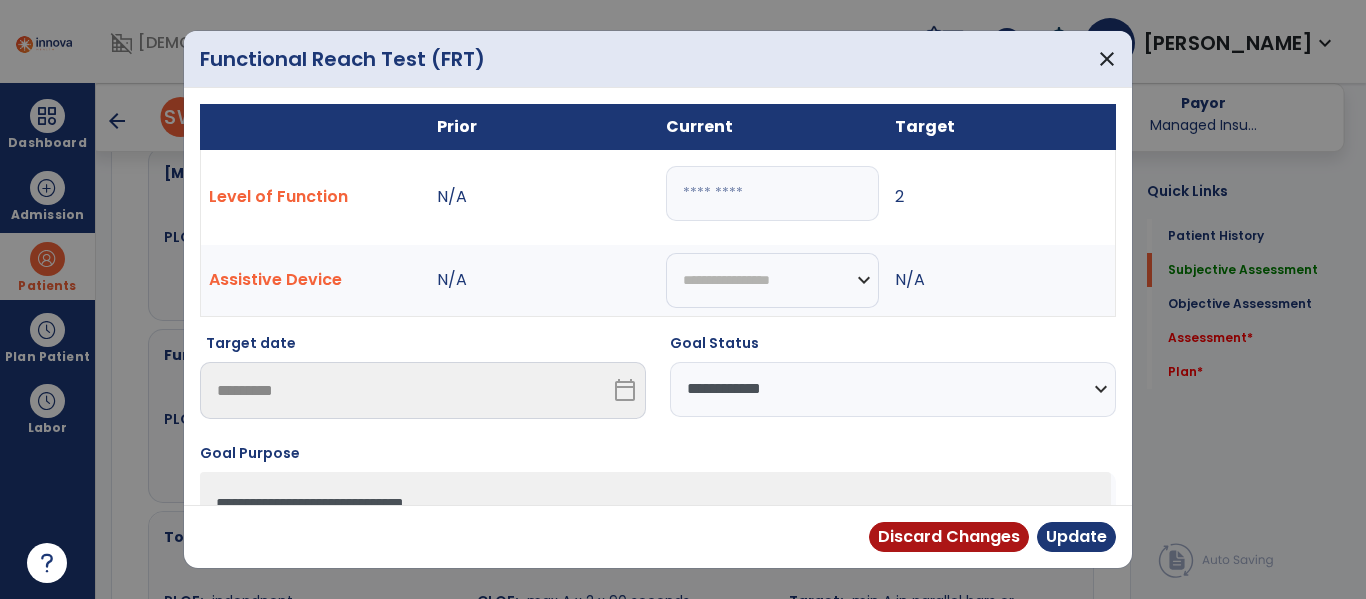 click on "**********" at bounding box center (893, 389) 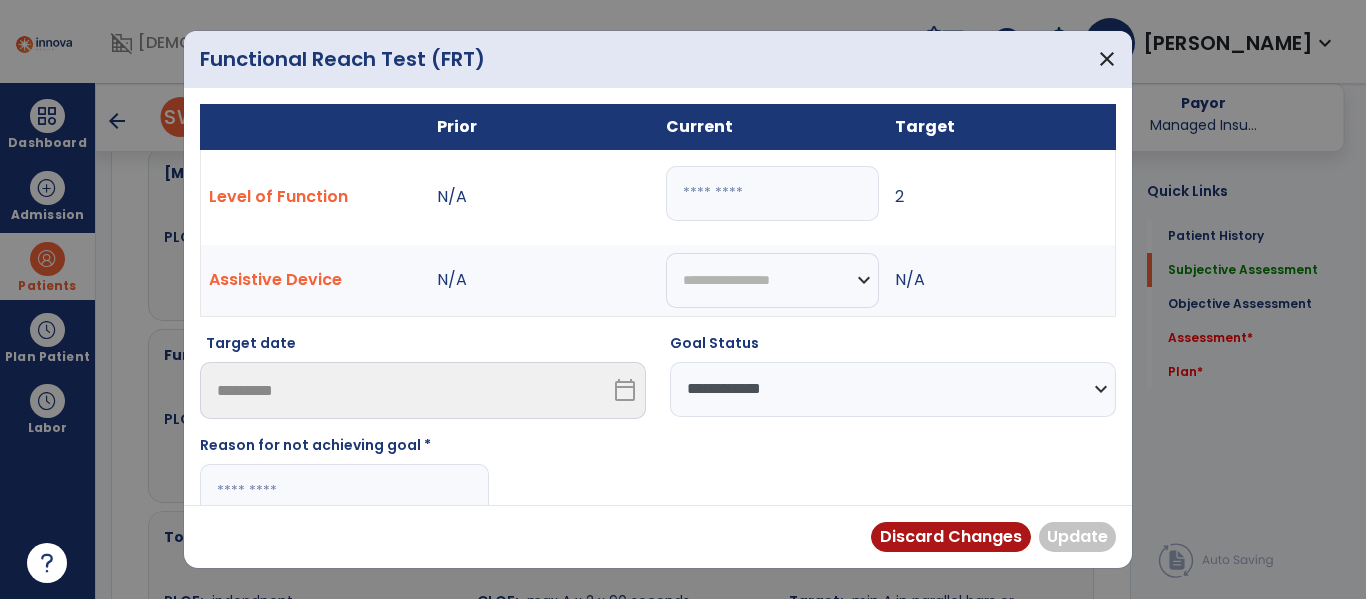 click at bounding box center (344, 491) 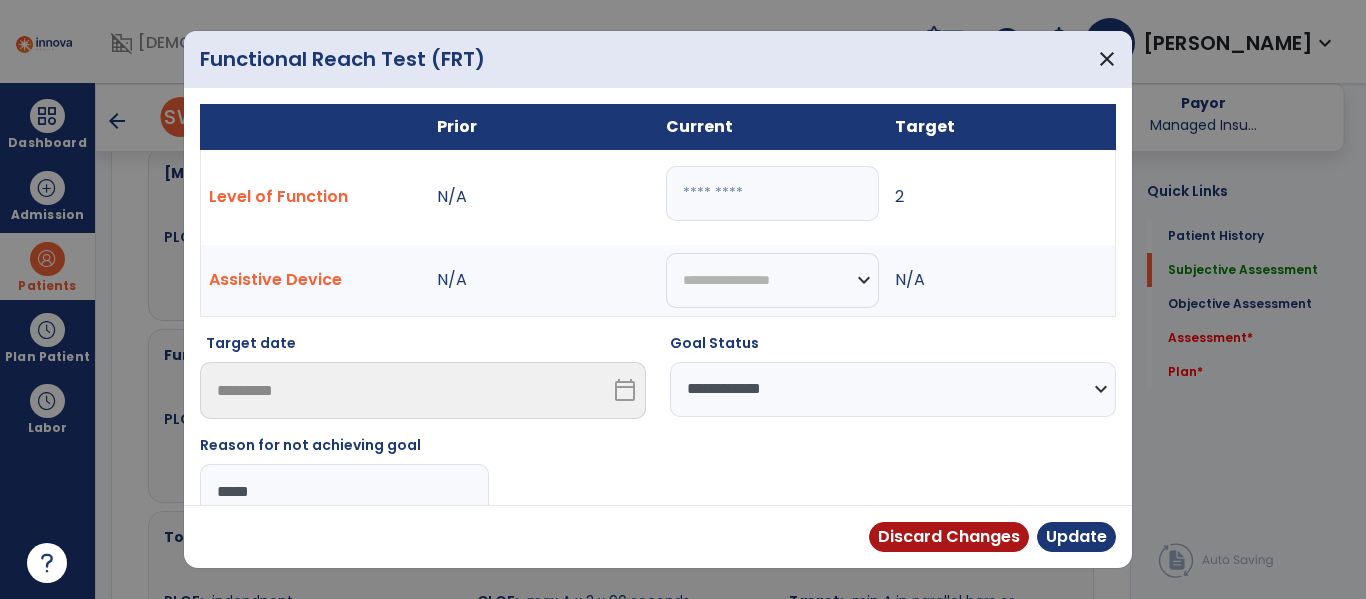 type on "******" 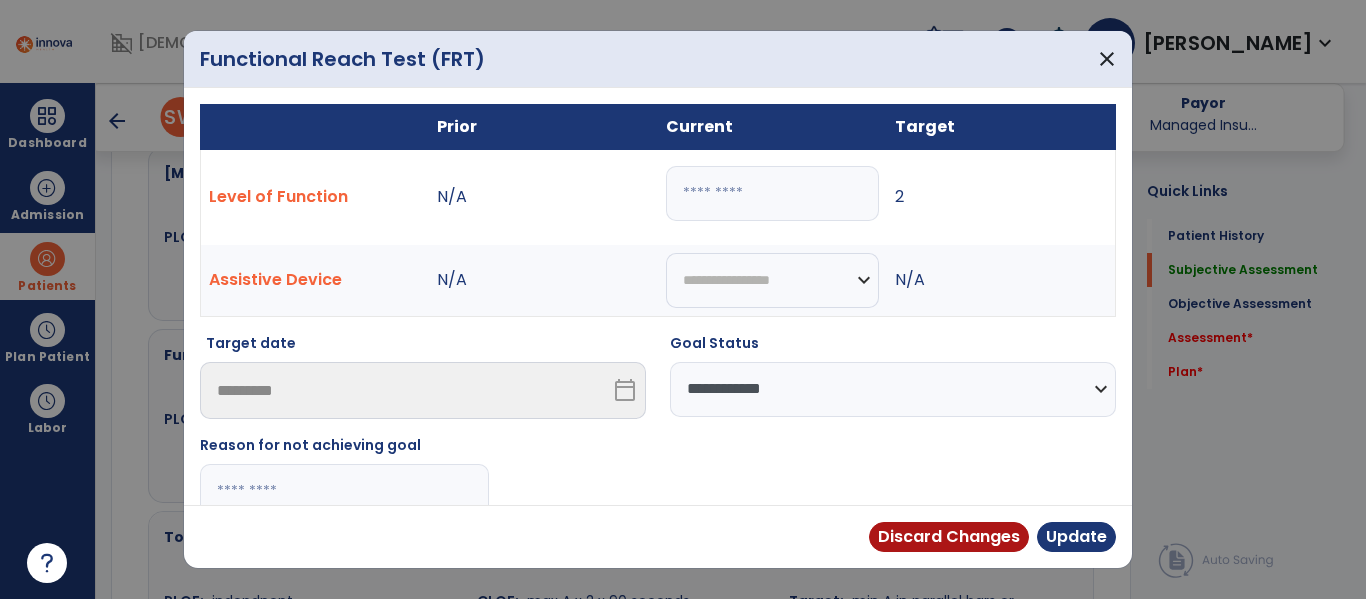 type on "******" 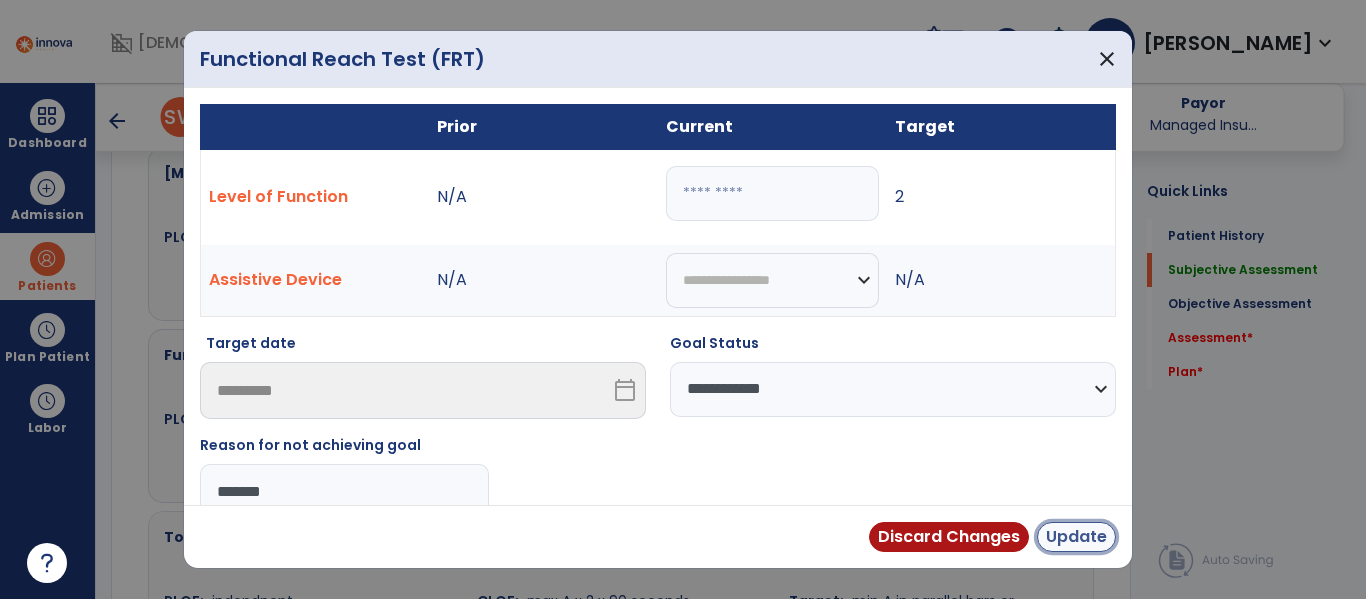click on "Update" at bounding box center (1076, 537) 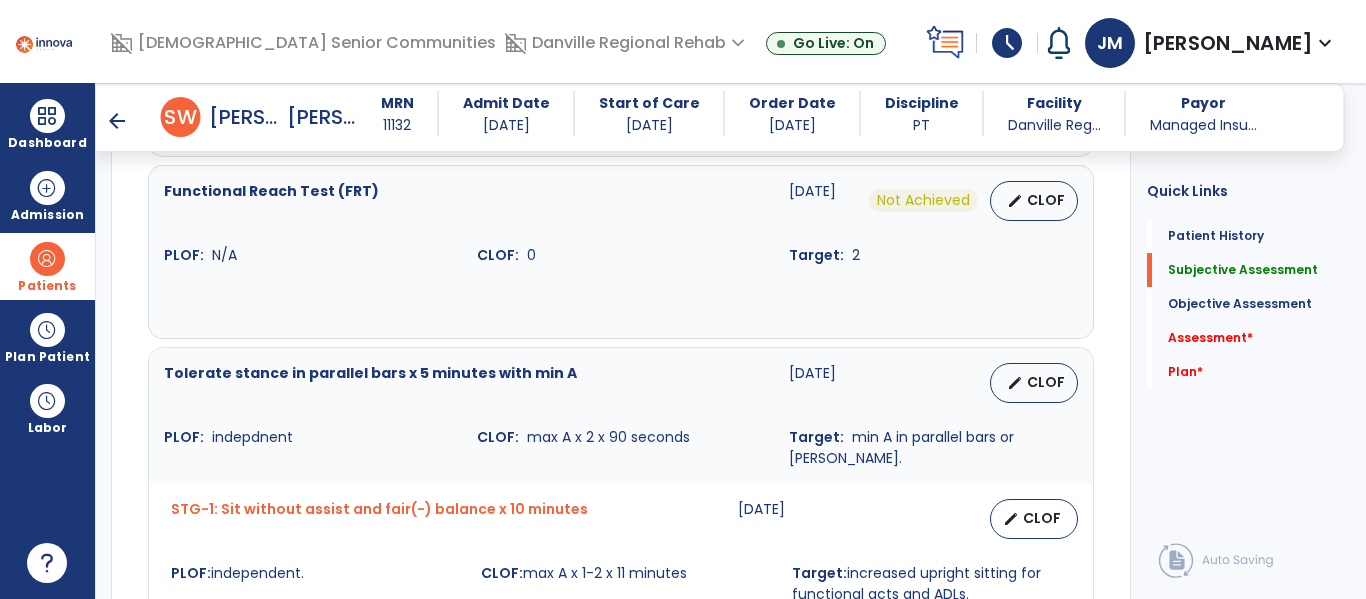 scroll, scrollTop: 1754, scrollLeft: 0, axis: vertical 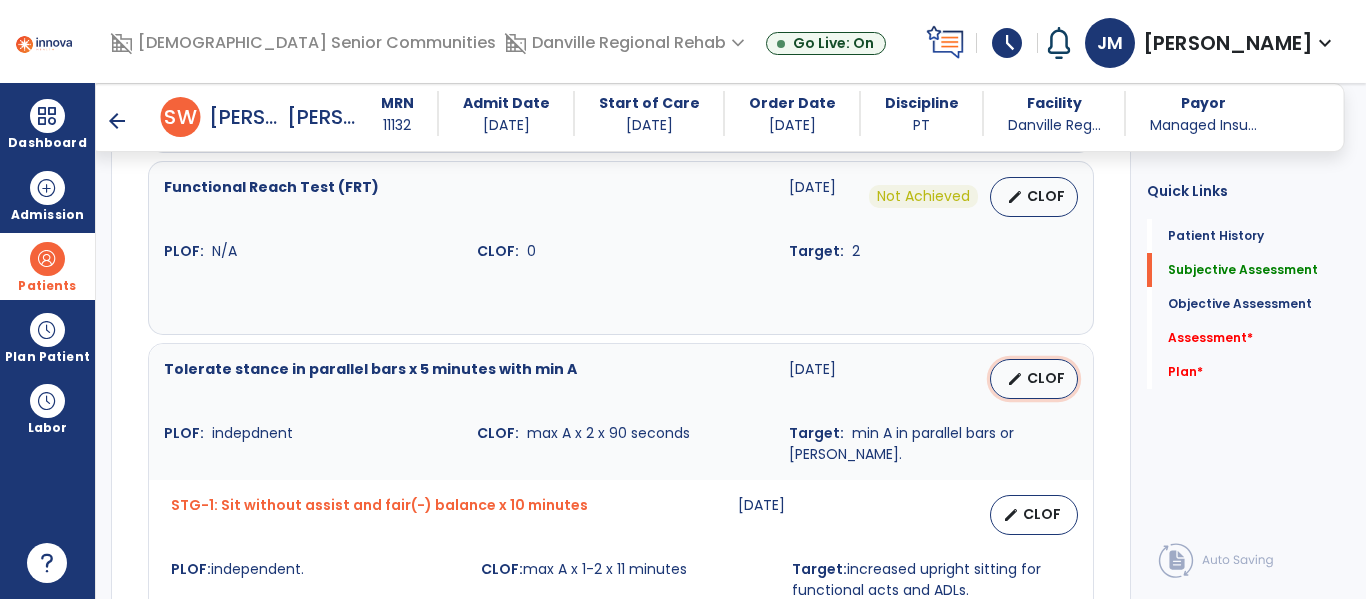 click on "CLOF" at bounding box center (1046, 378) 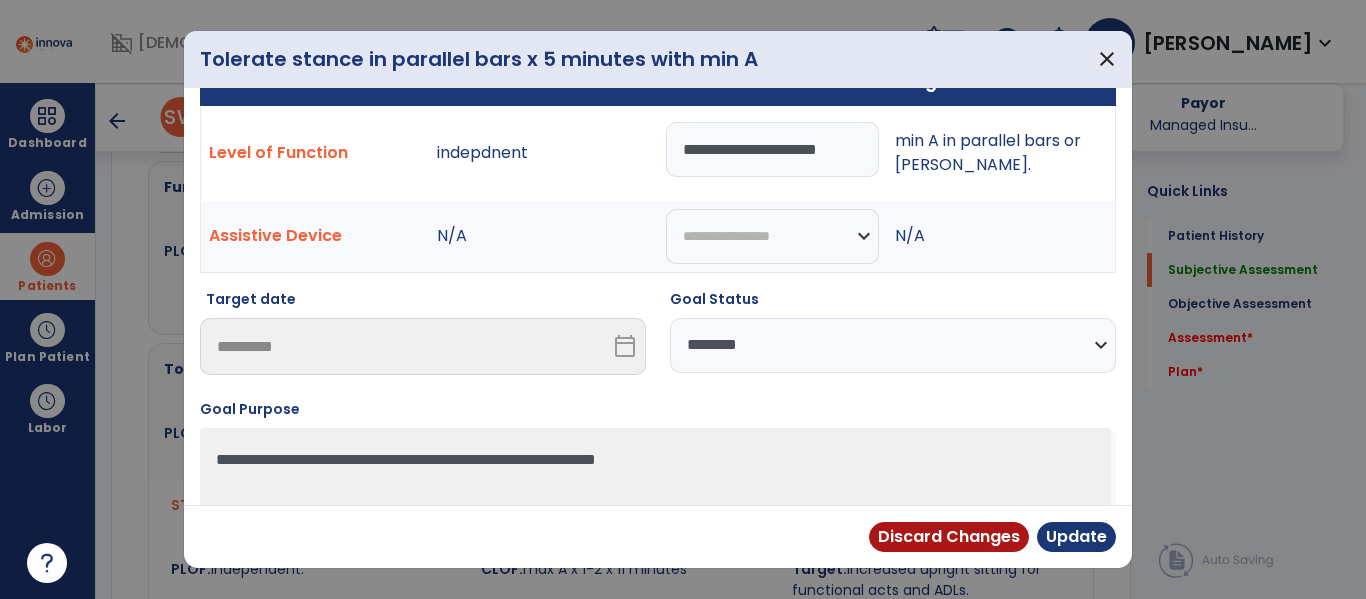scroll, scrollTop: 91, scrollLeft: 0, axis: vertical 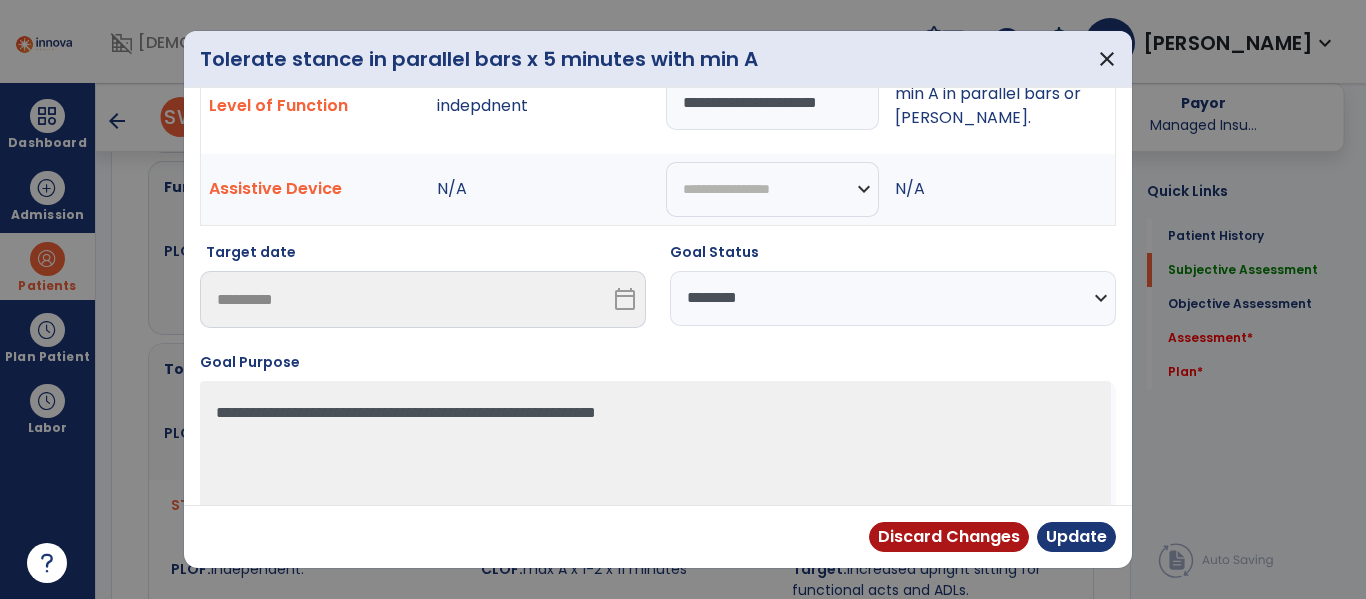 click on "**********" at bounding box center [893, 298] 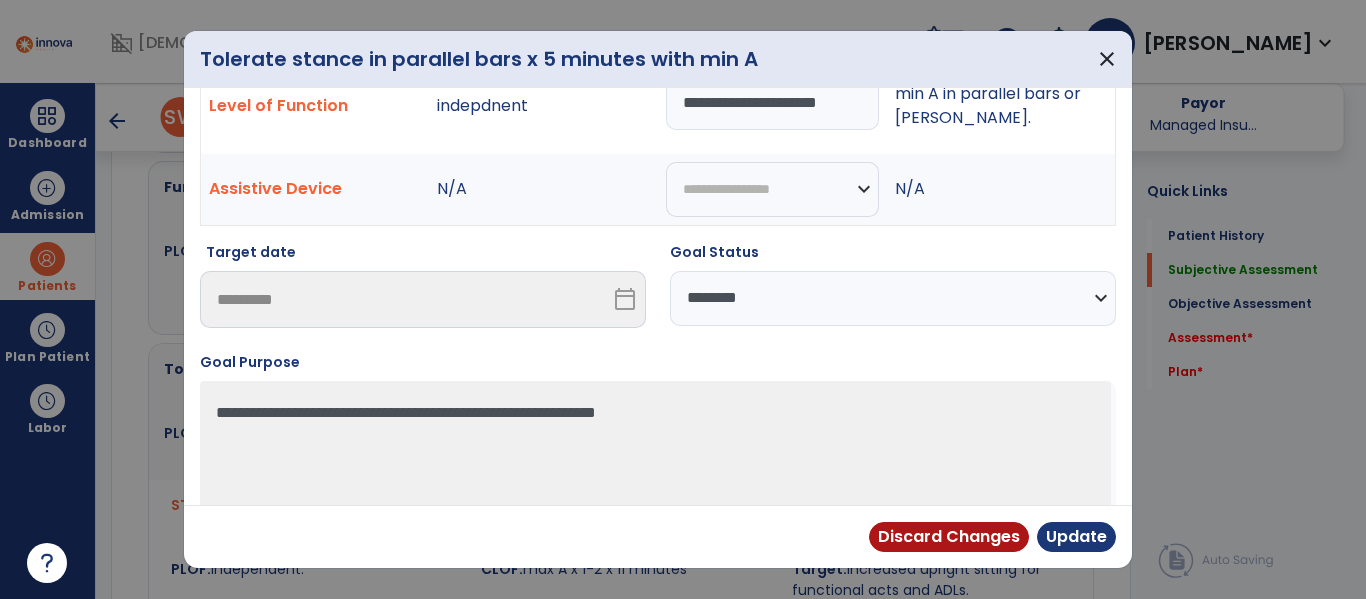select on "**********" 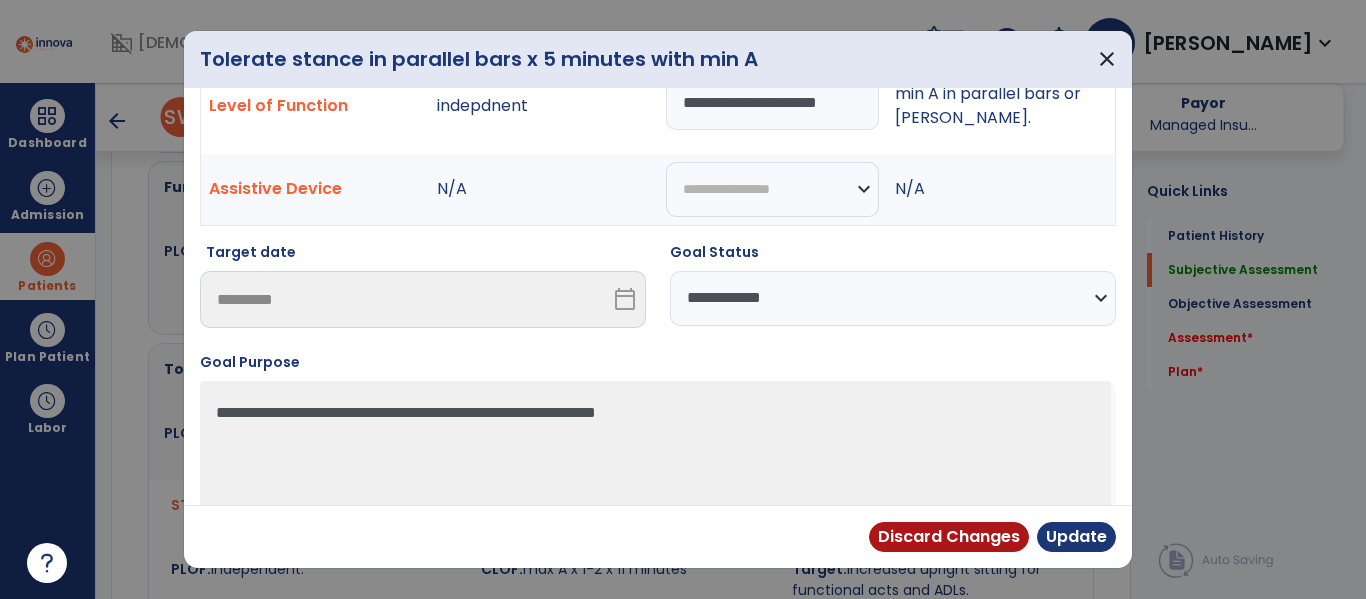 click on "**********" at bounding box center [893, 298] 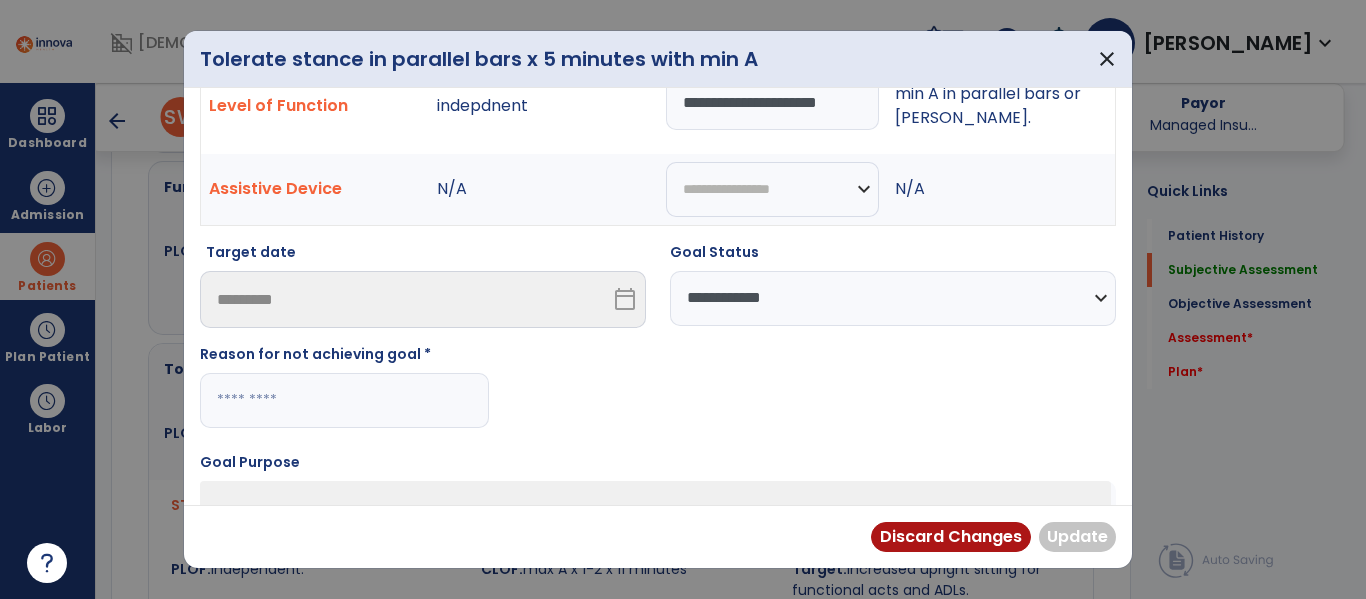 click at bounding box center [344, 400] 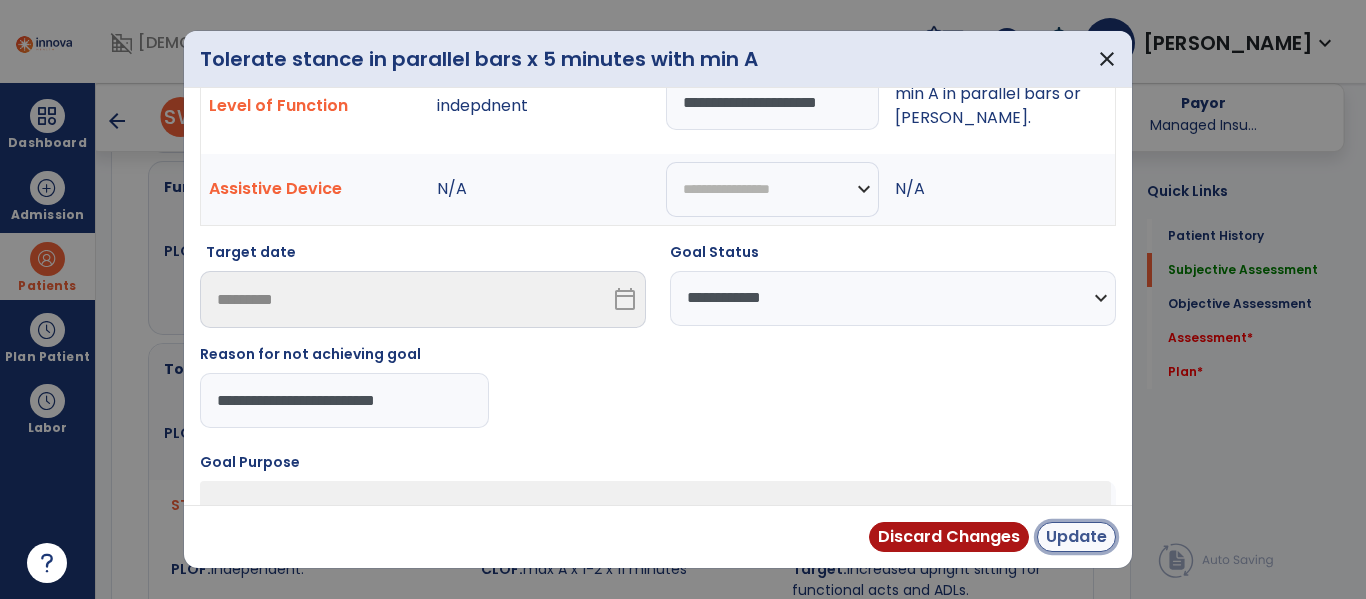 click on "Update" at bounding box center (1076, 537) 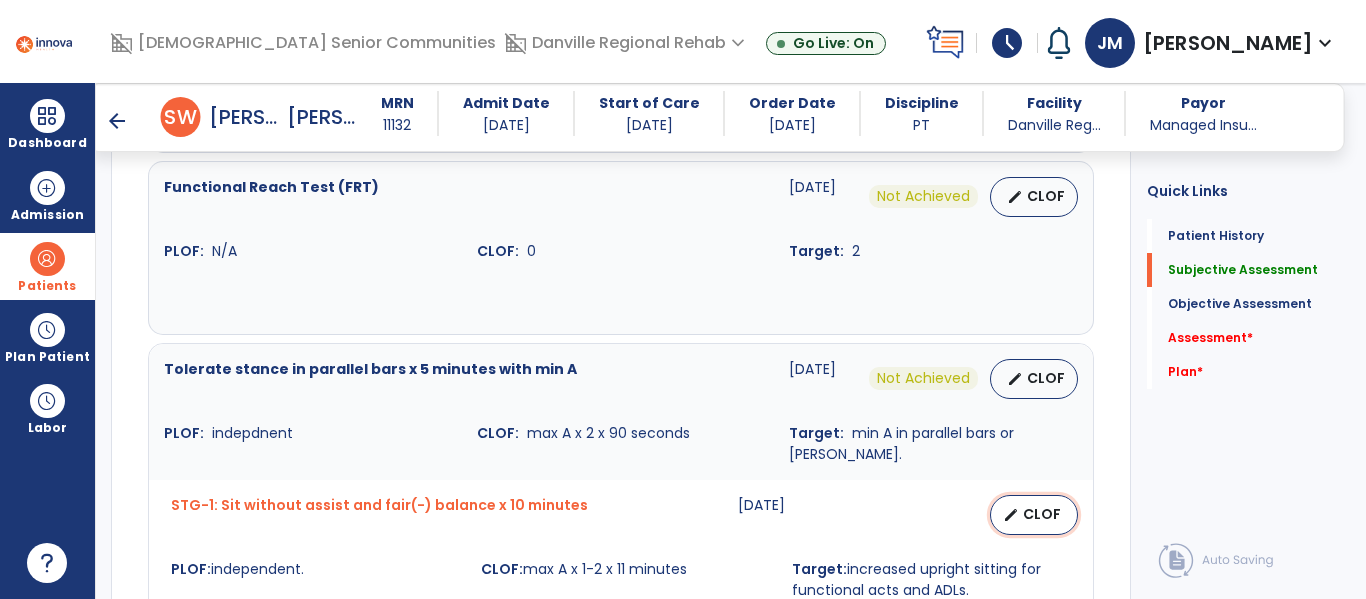click on "CLOF" at bounding box center [1042, 514] 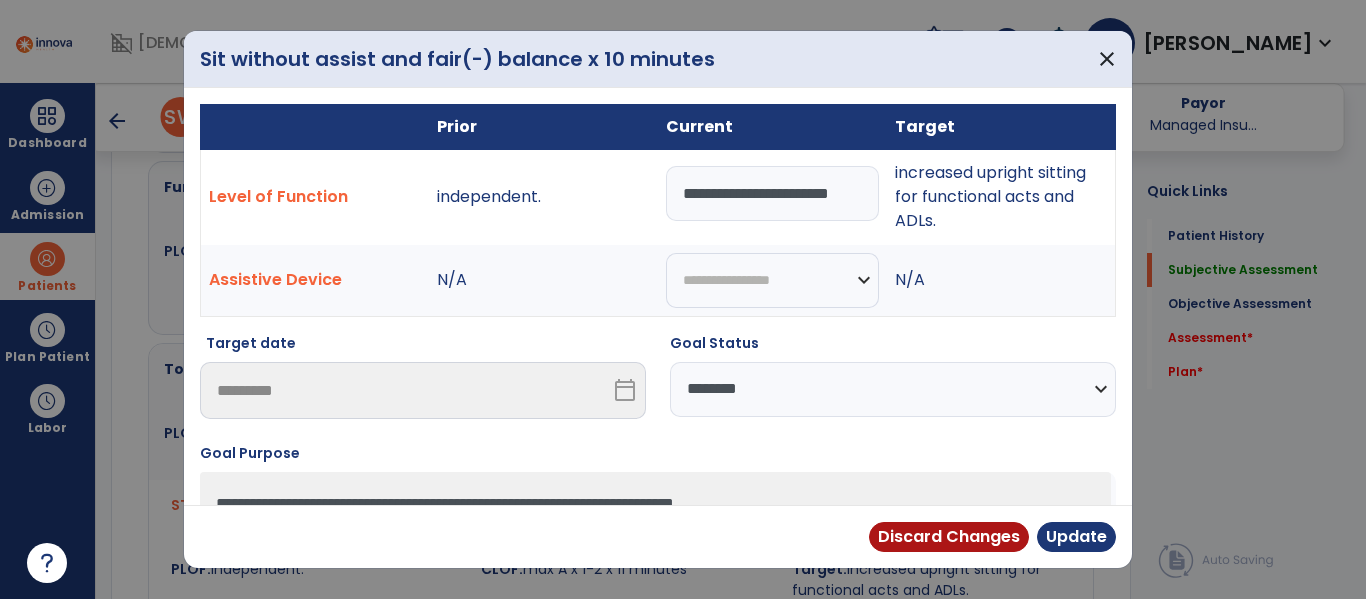 click on "**********" at bounding box center [893, 389] 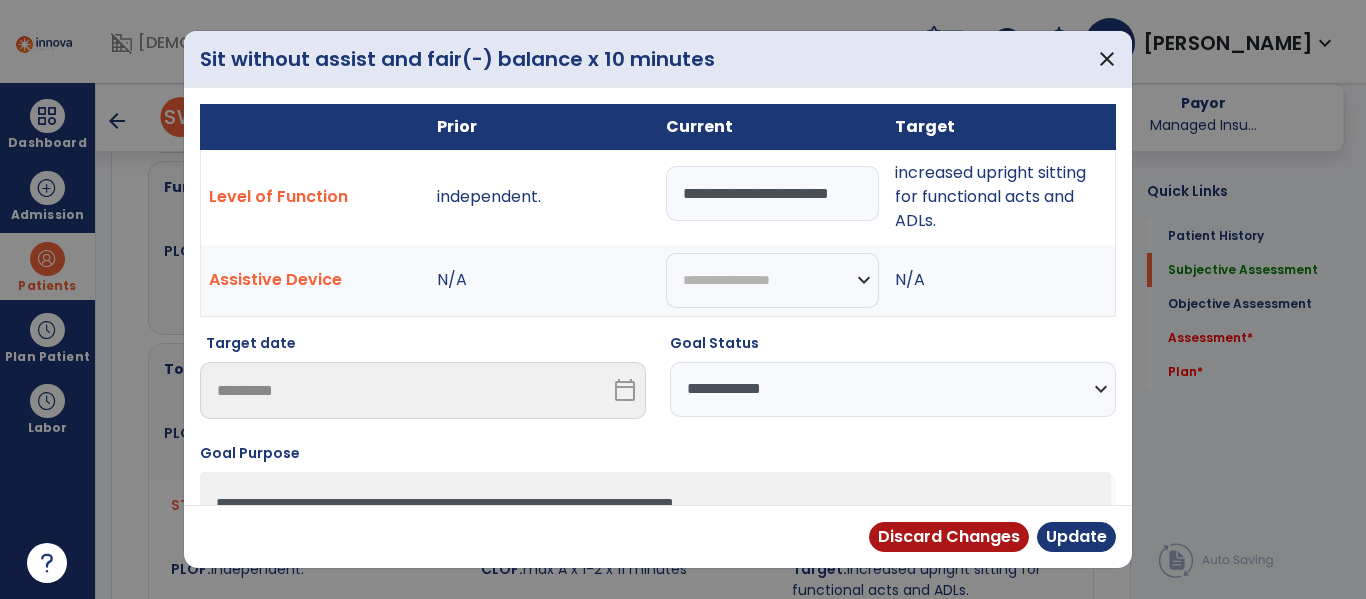 click on "**********" at bounding box center [893, 389] 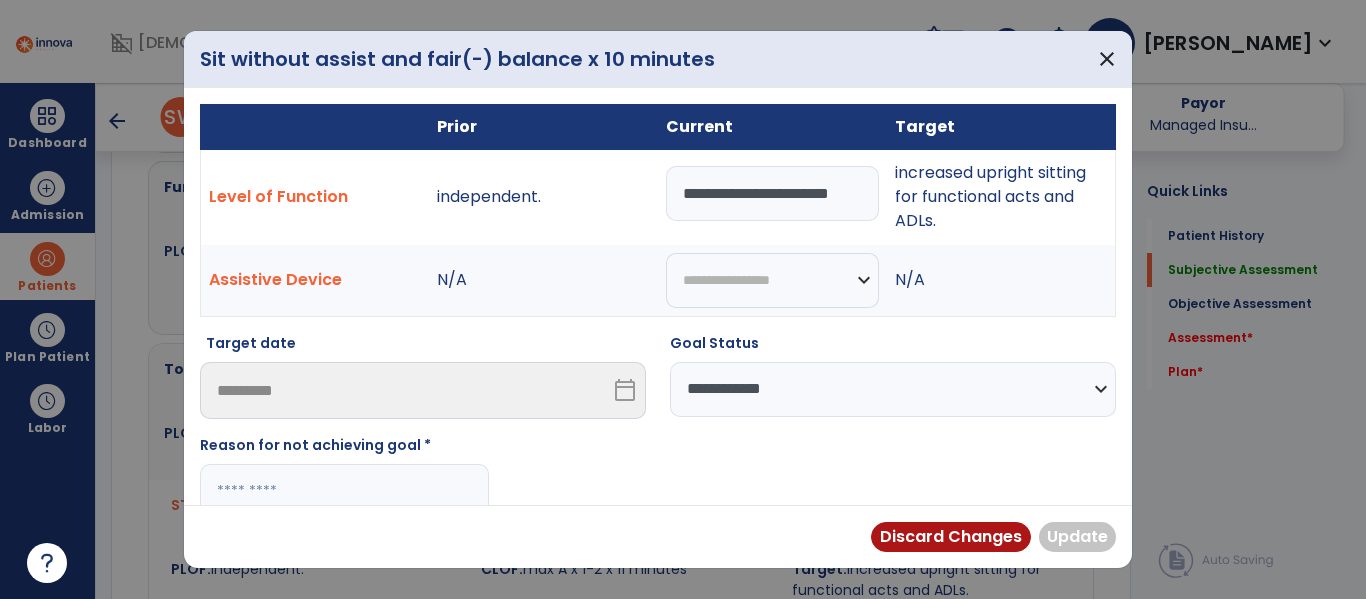 click at bounding box center (344, 491) 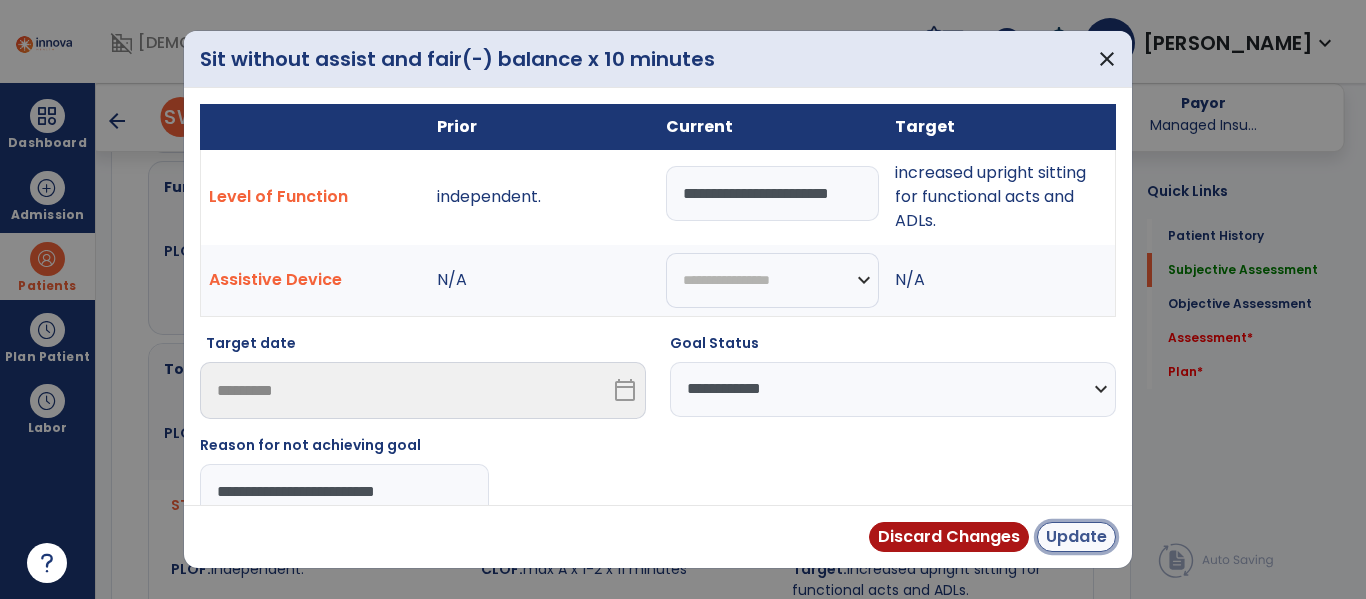 click on "Update" at bounding box center [1076, 537] 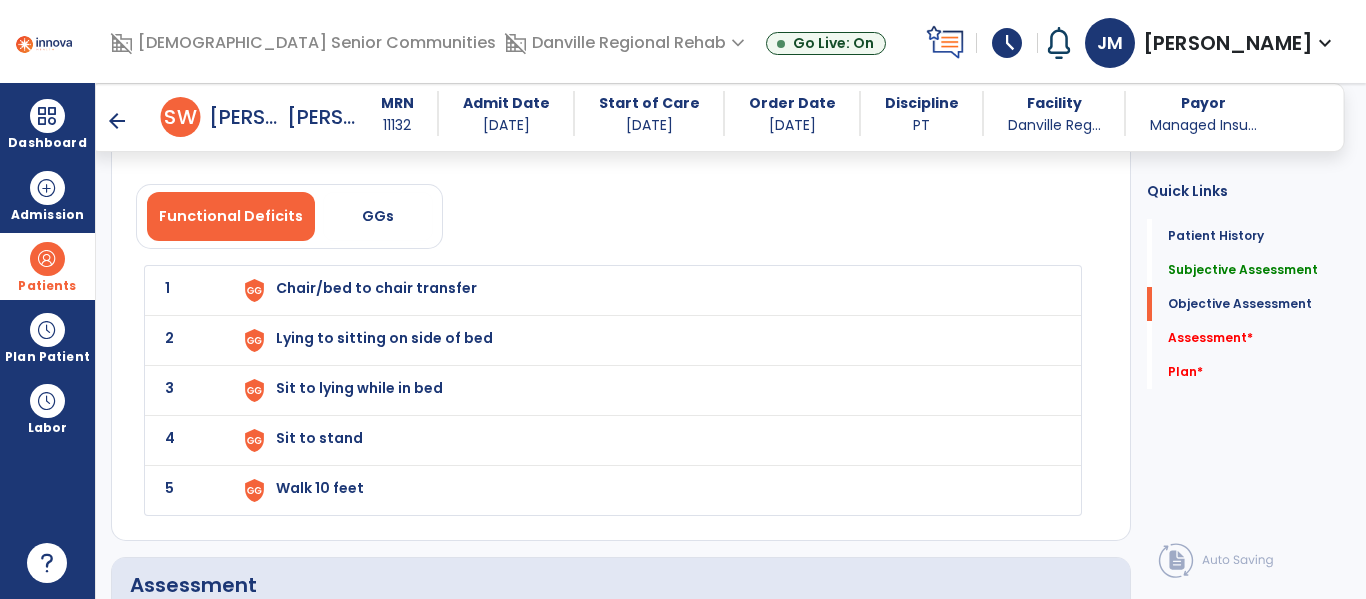 scroll, scrollTop: 2383, scrollLeft: 0, axis: vertical 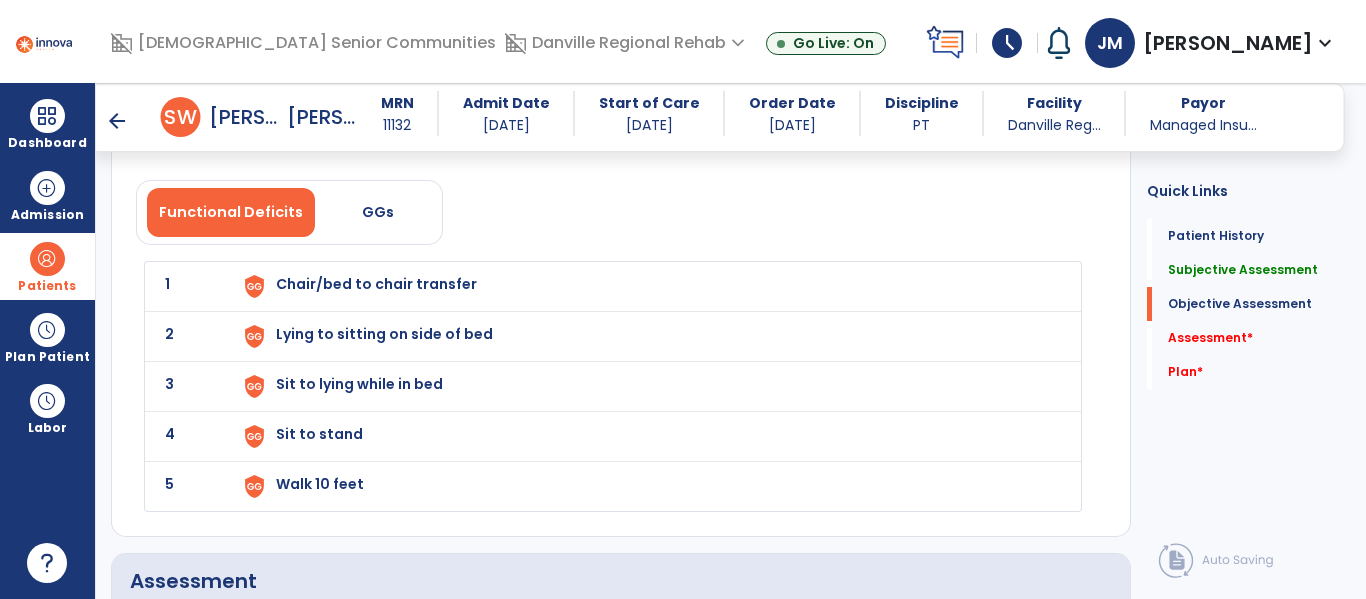 click on "Chair/bed to chair transfer" at bounding box center (376, 284) 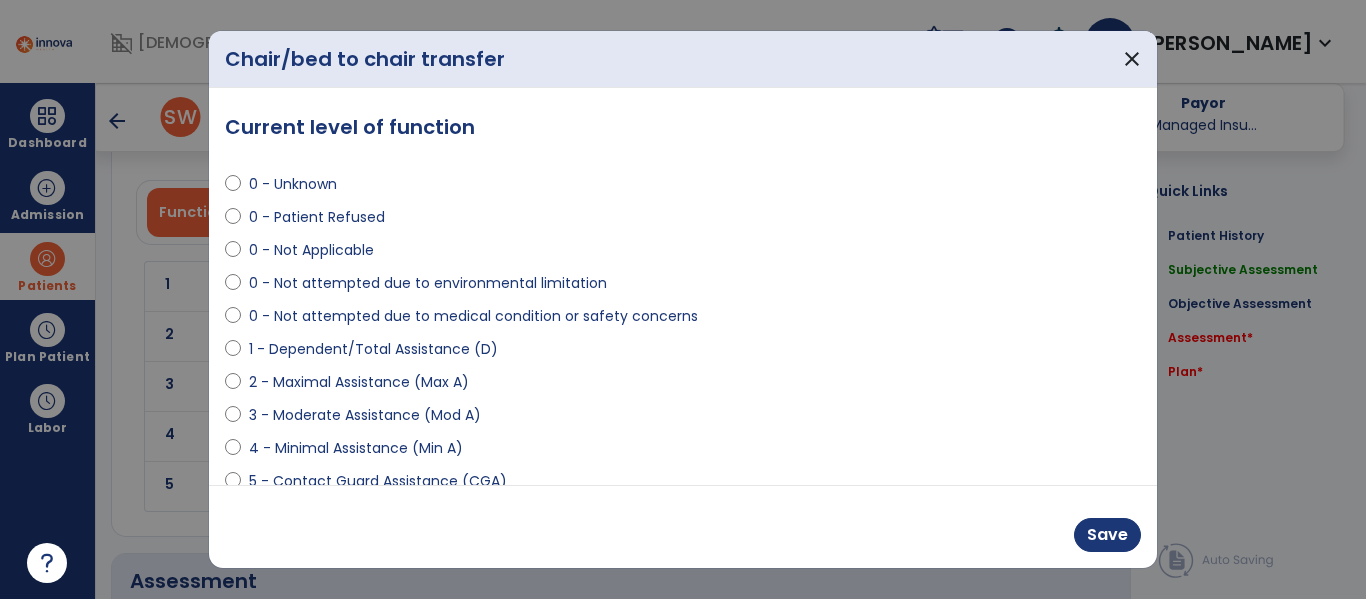 select on "**********" 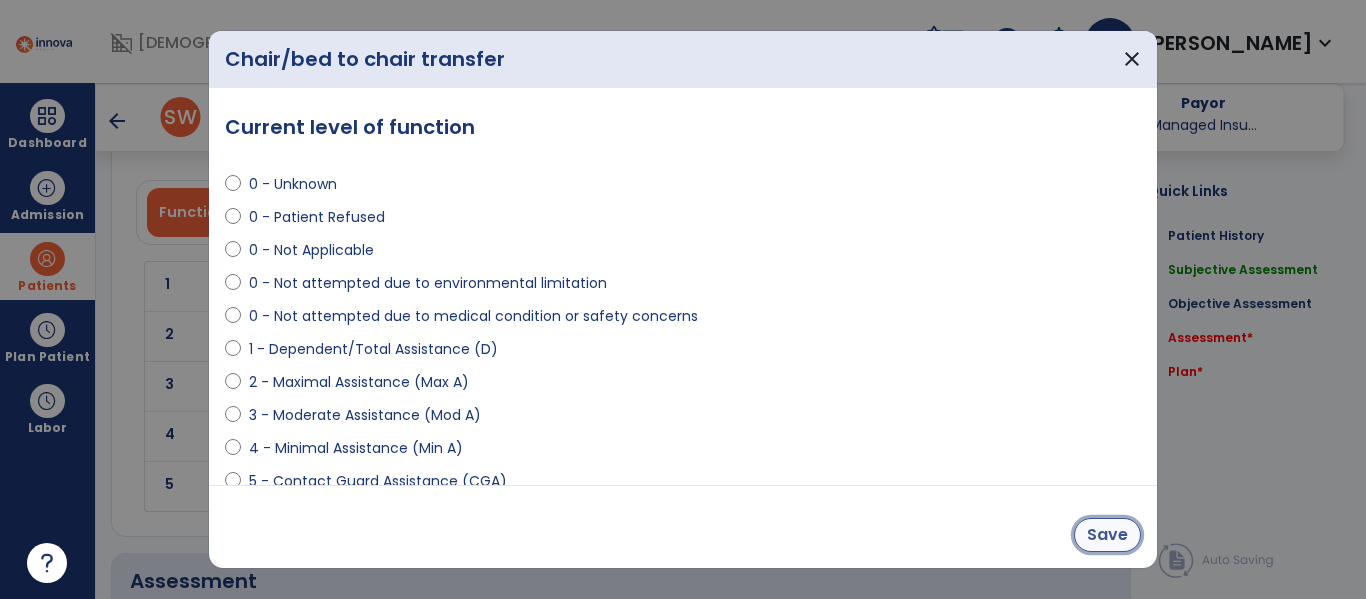 click on "Save" at bounding box center [1107, 535] 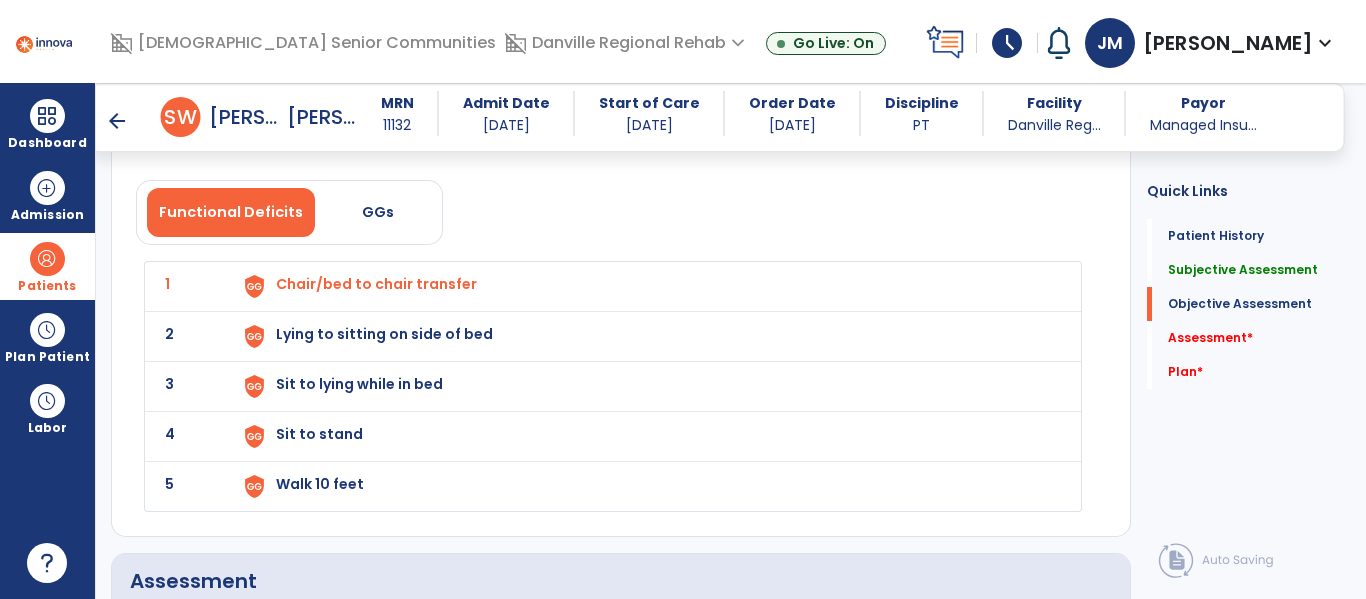 click on "Lying to sitting on side of bed" at bounding box center [376, 284] 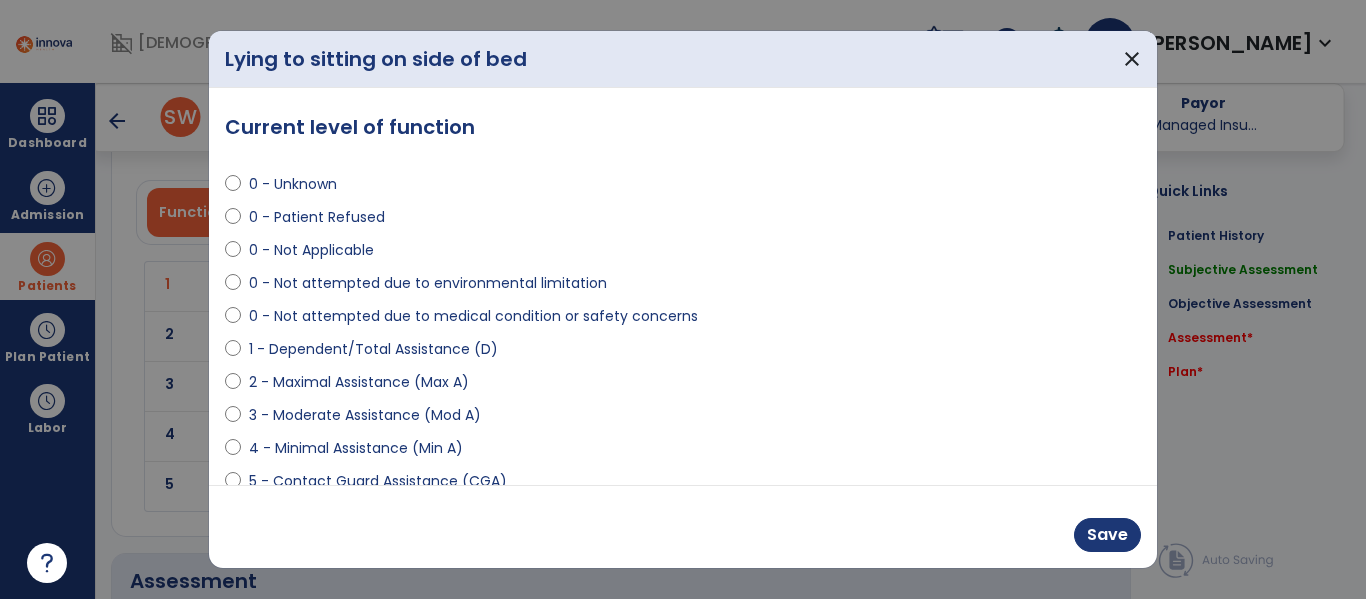 select on "**********" 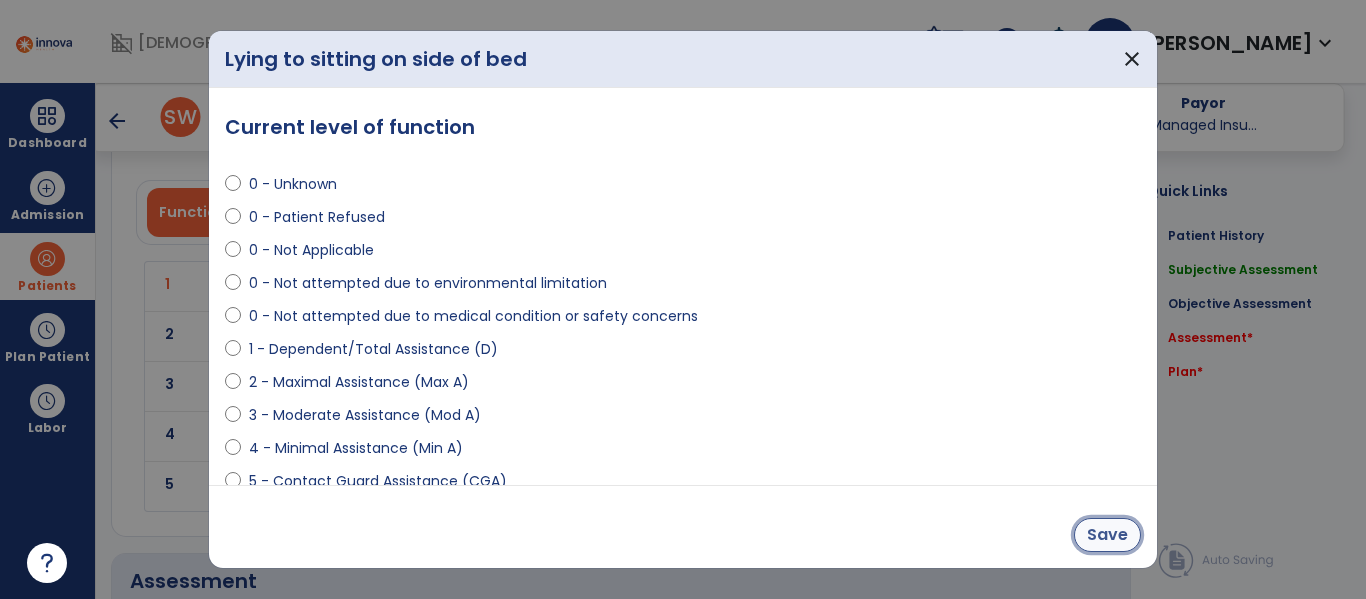click on "Save" at bounding box center (1107, 535) 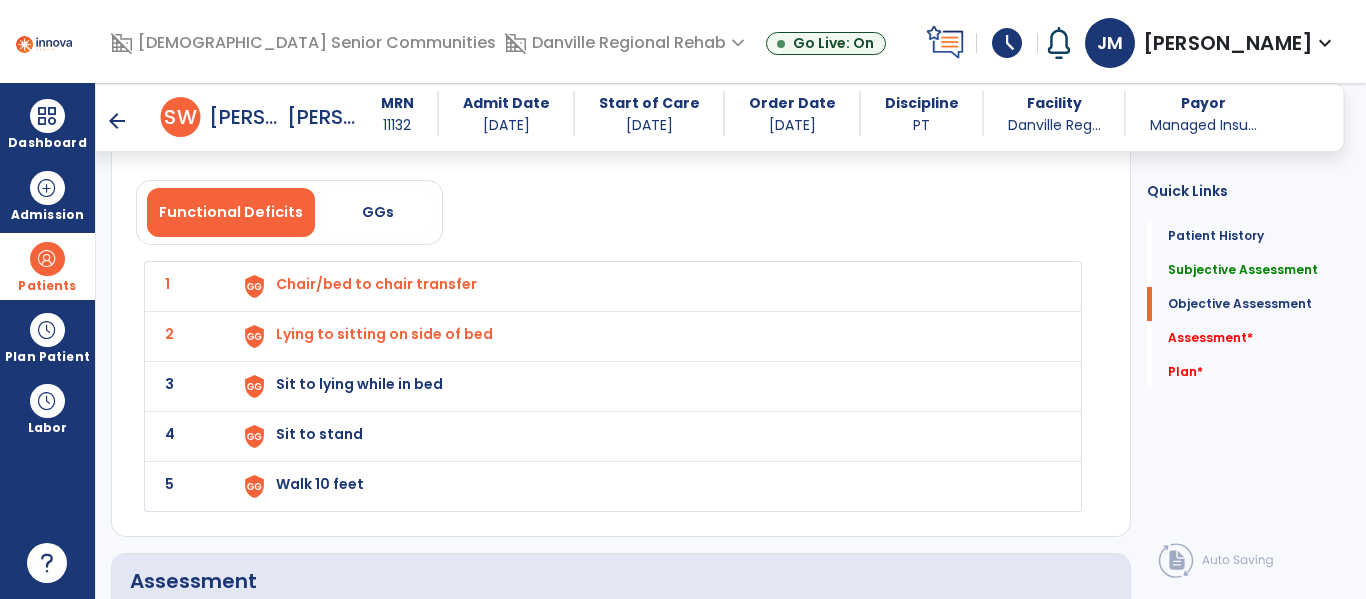 click on "Sit to lying while in bed" at bounding box center (376, 284) 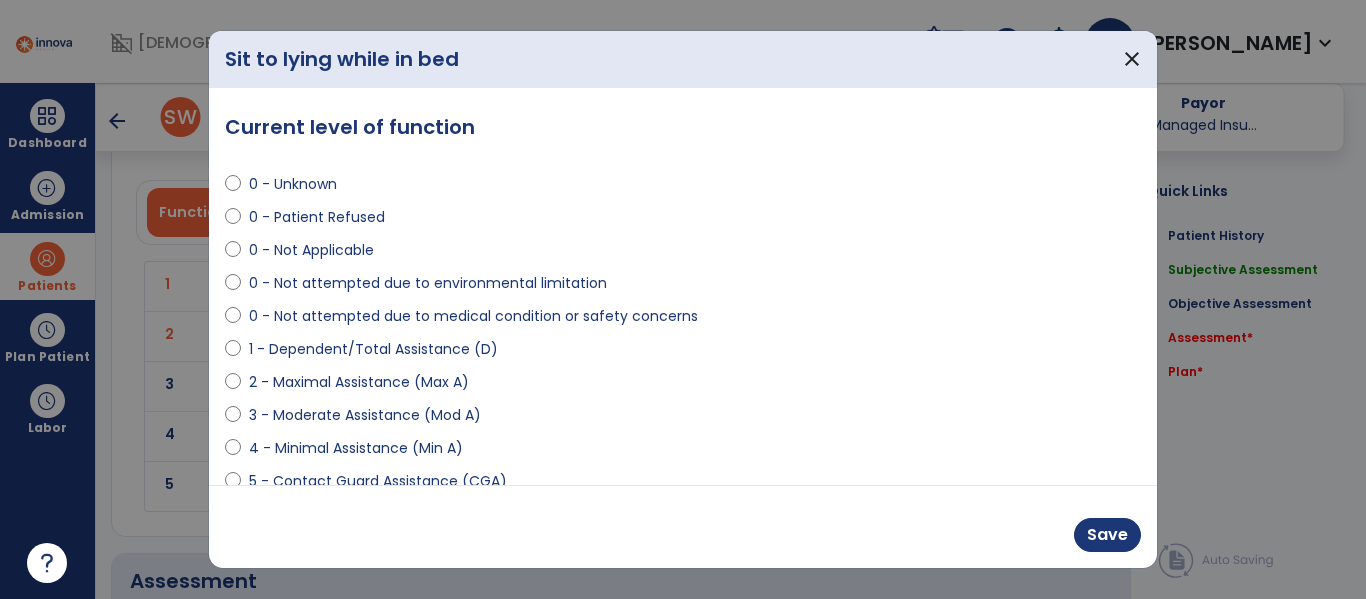 select on "**********" 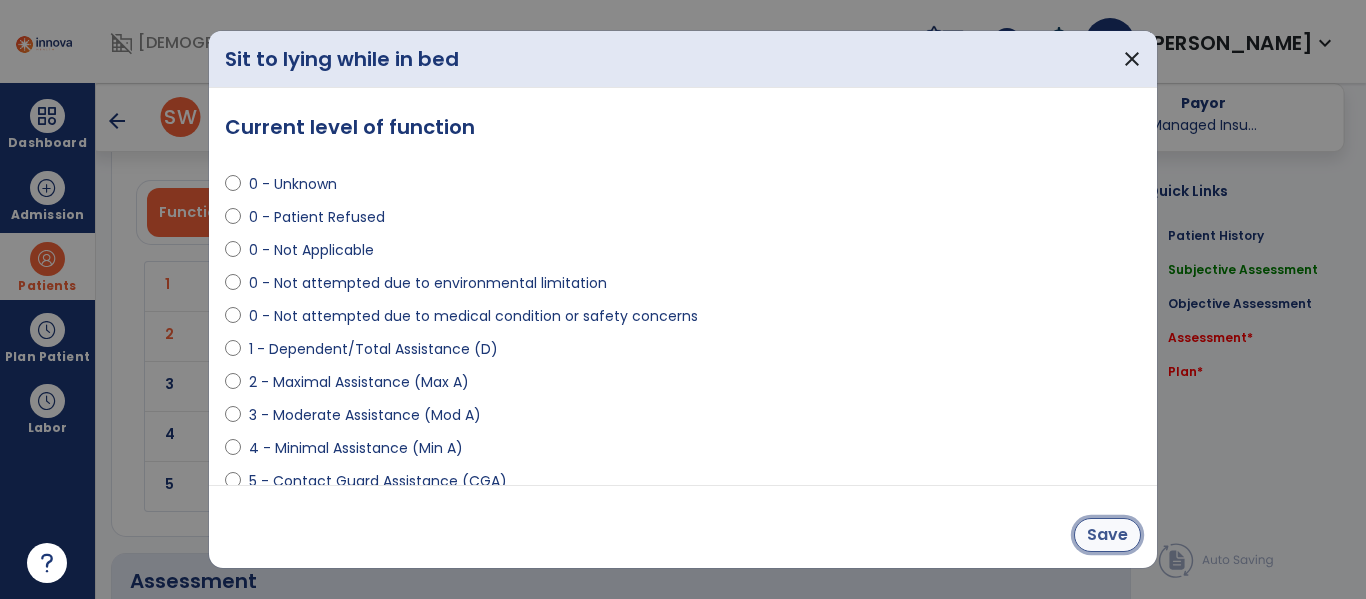 click on "Save" at bounding box center [1107, 535] 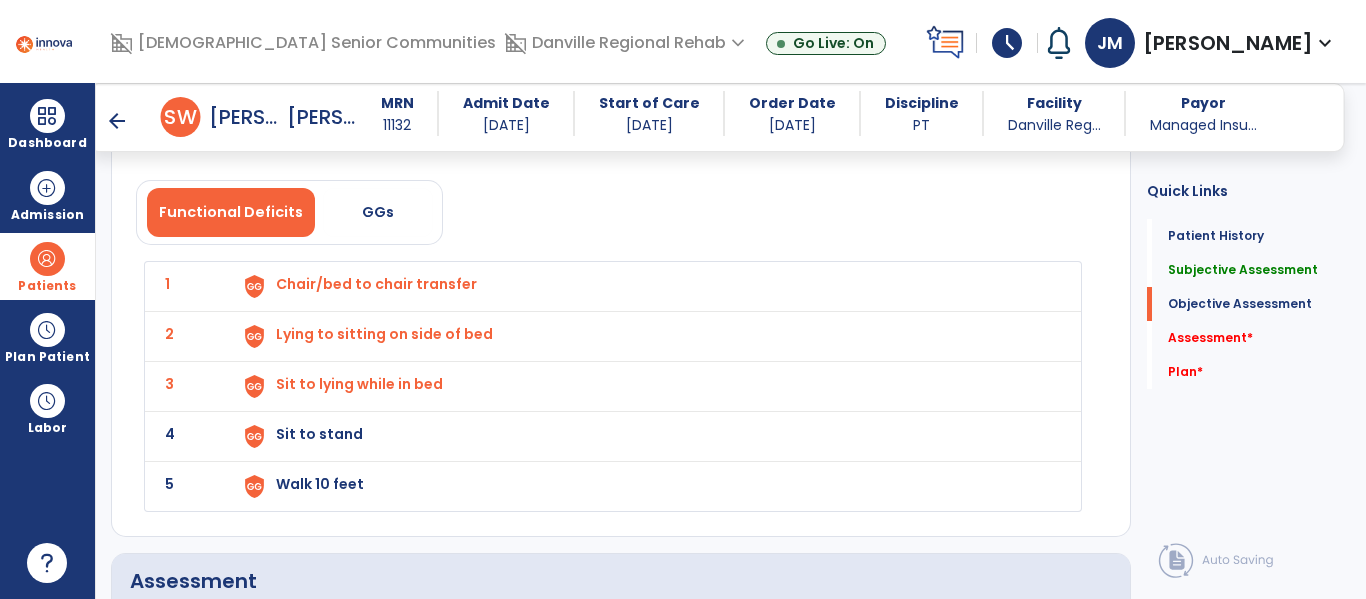 click on "Sit to stand" at bounding box center [376, 284] 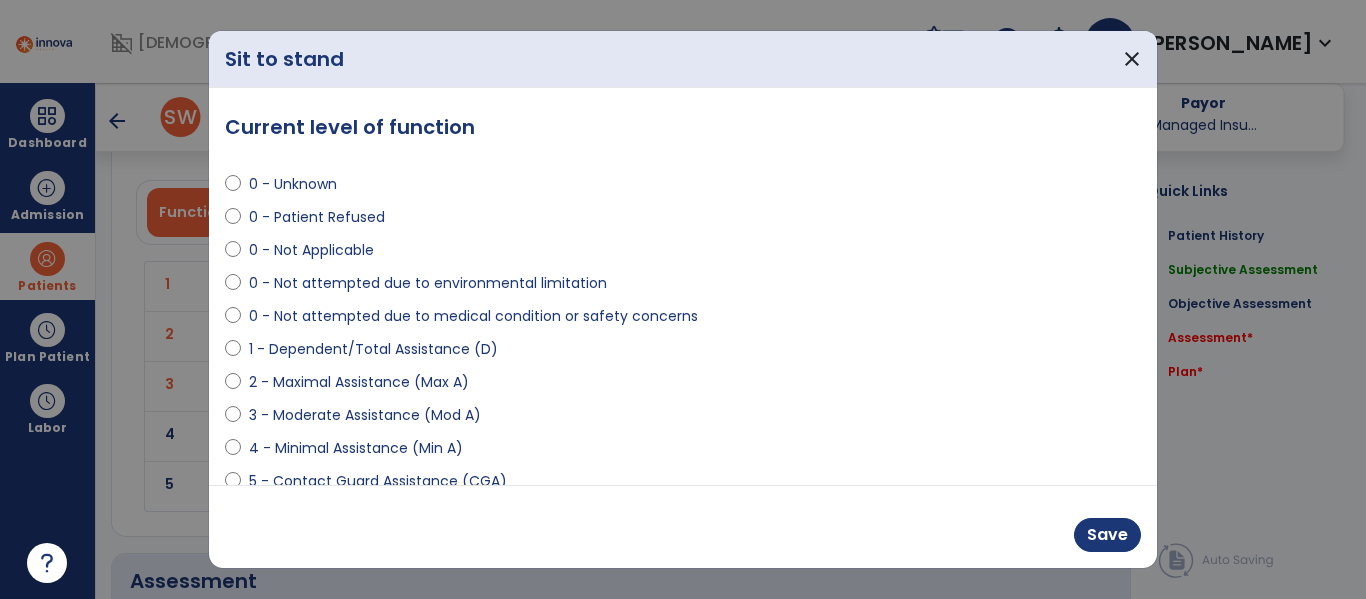 select on "**********" 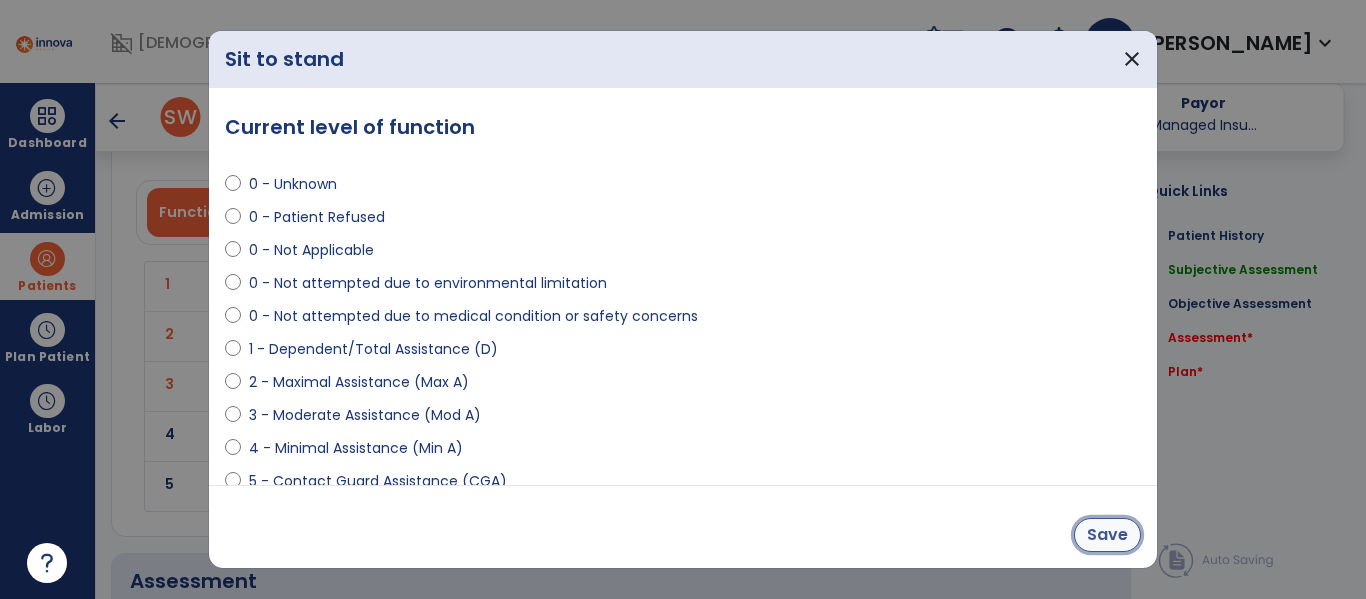 click on "Save" at bounding box center (1107, 535) 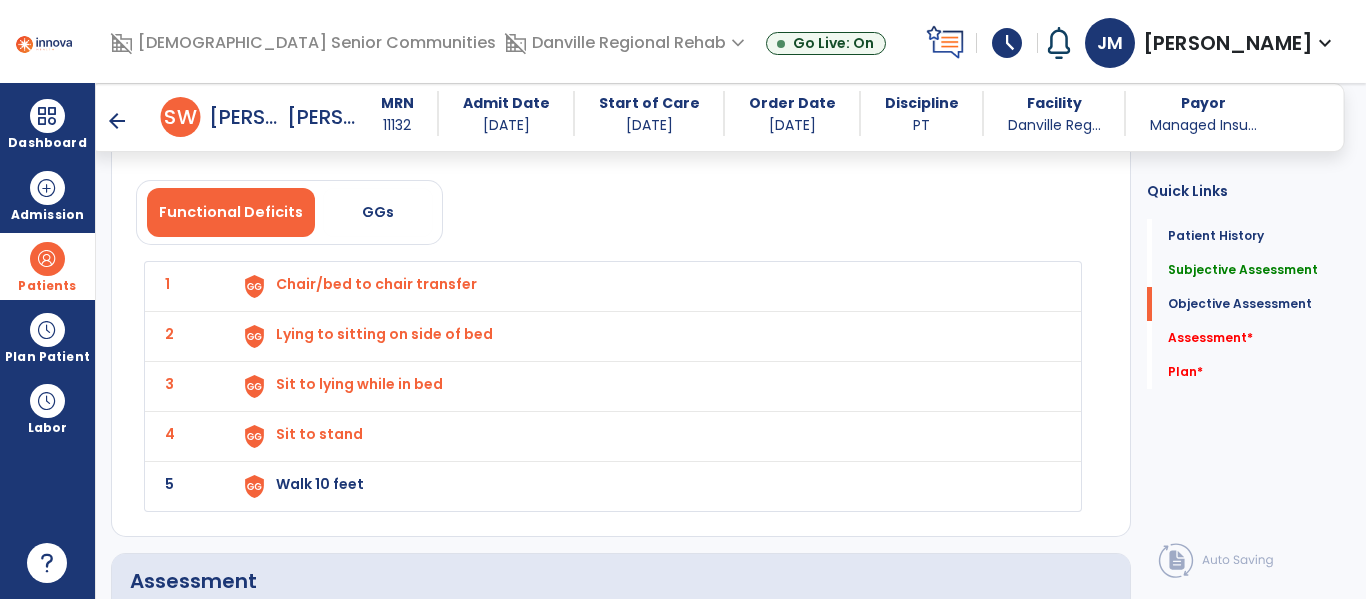 click on "Walk 10 feet" at bounding box center (376, 284) 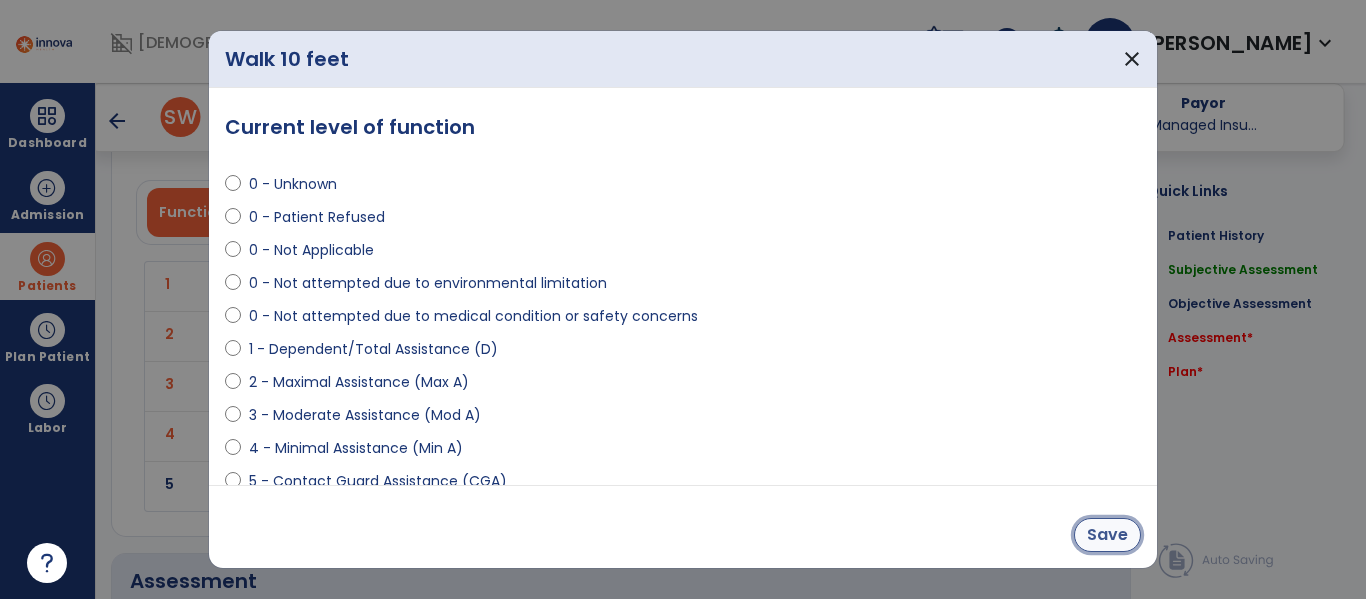 click on "Save" at bounding box center (1107, 535) 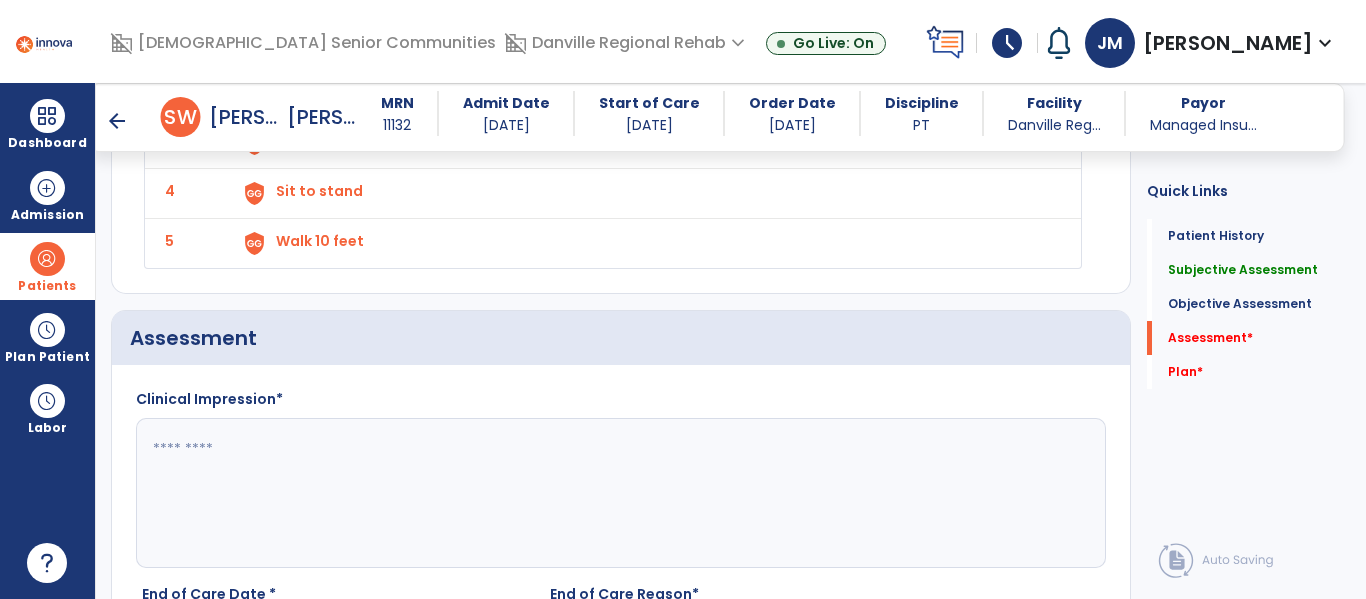 scroll, scrollTop: 2630, scrollLeft: 0, axis: vertical 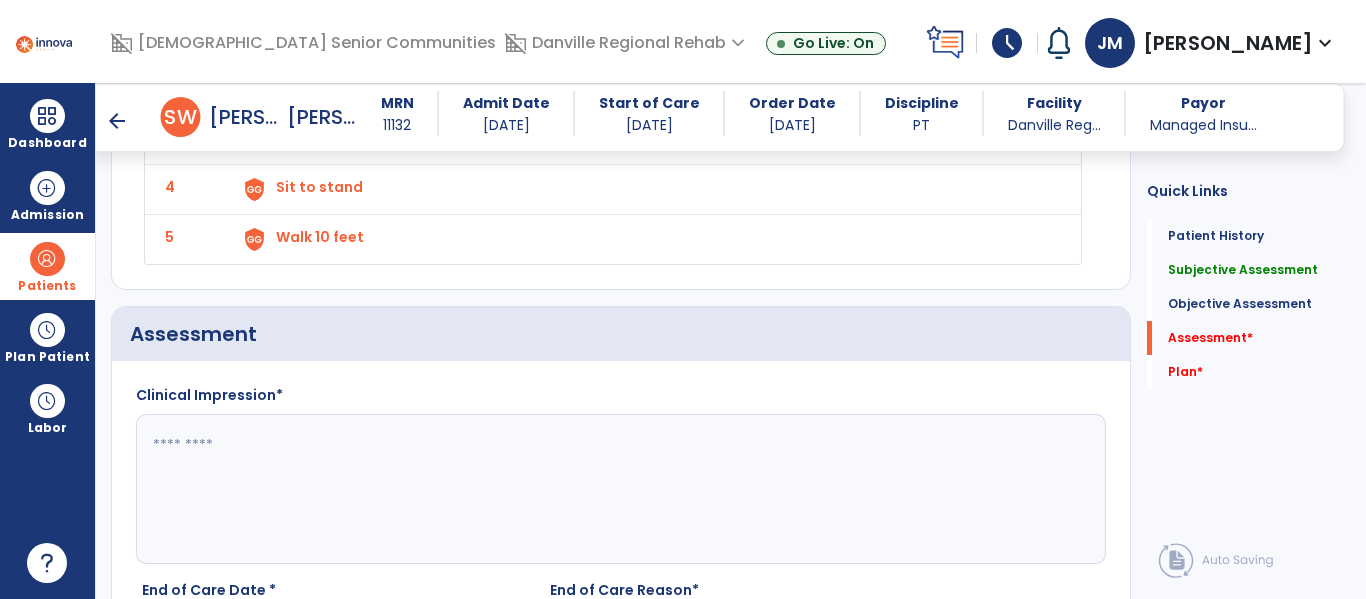 click 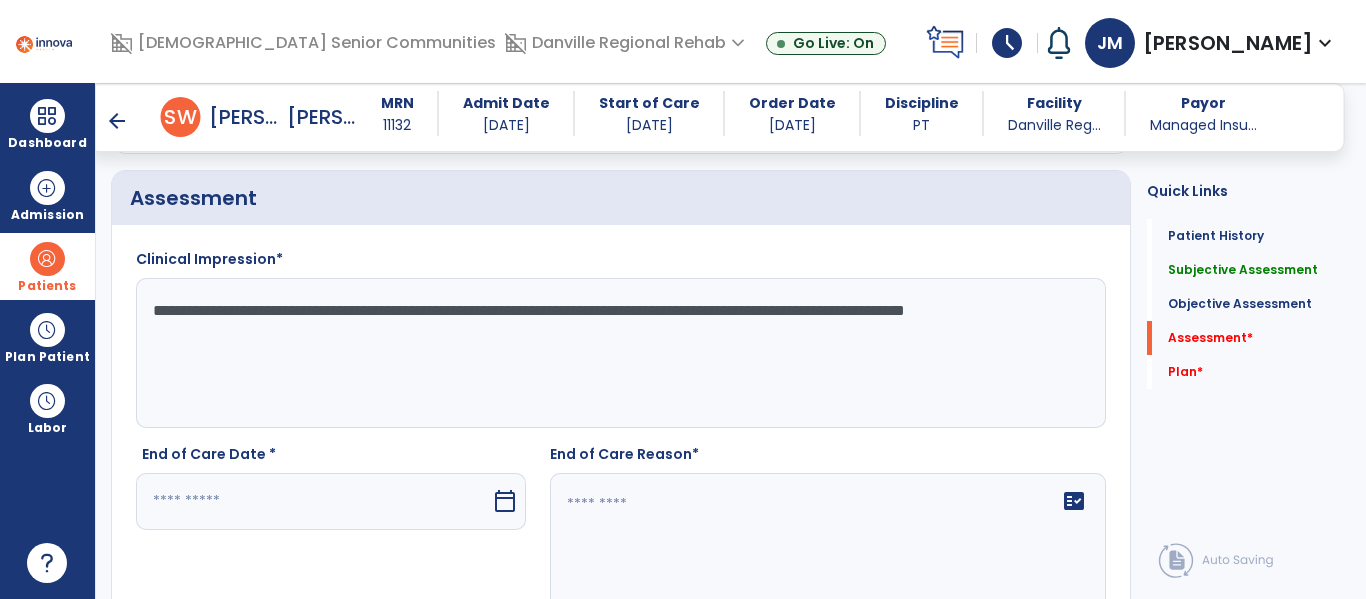 scroll, scrollTop: 2776, scrollLeft: 0, axis: vertical 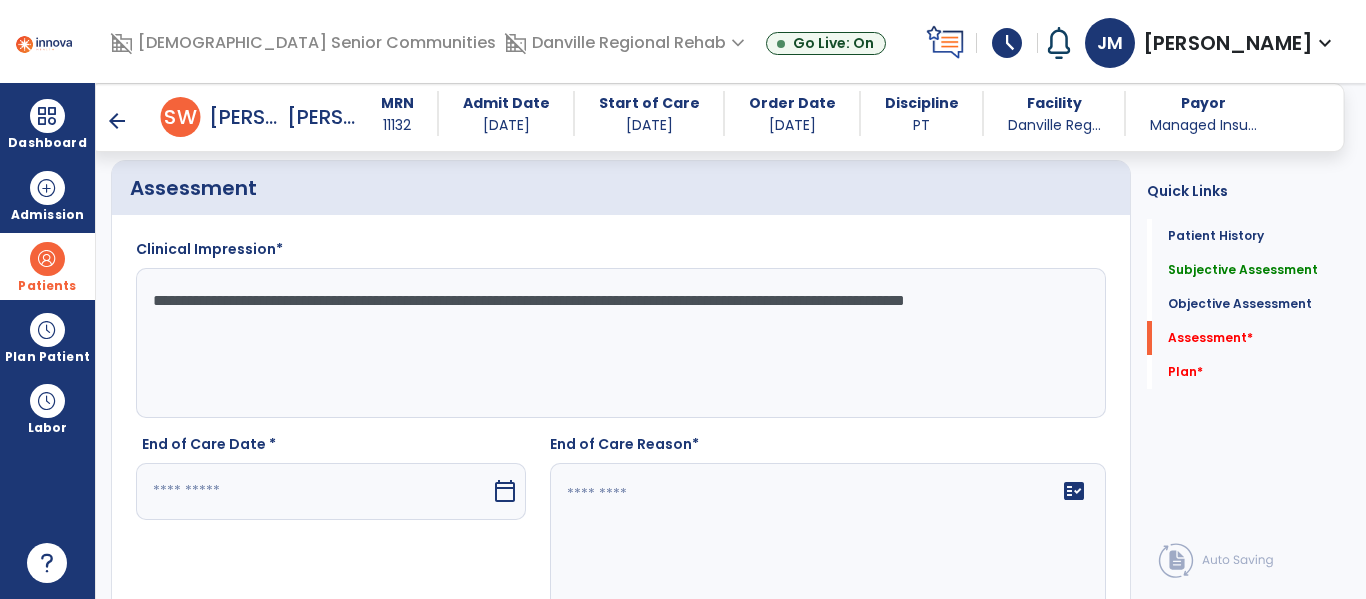 type on "**********" 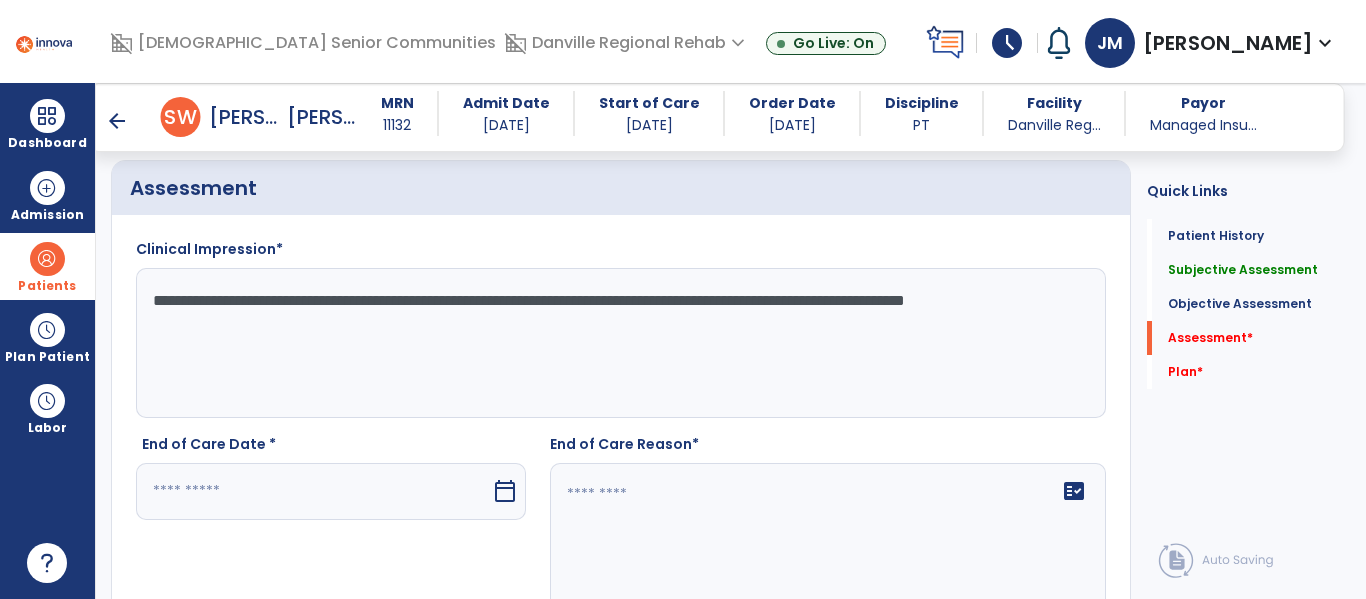 click at bounding box center (313, 491) 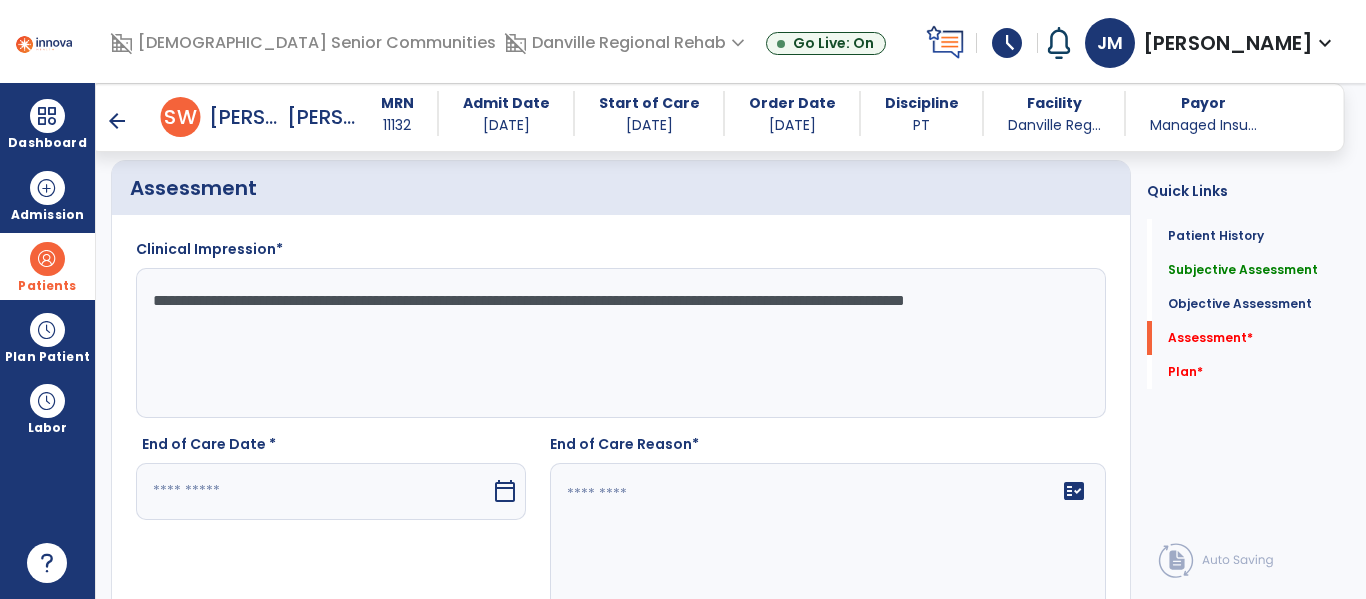 scroll, scrollTop: 3072, scrollLeft: 0, axis: vertical 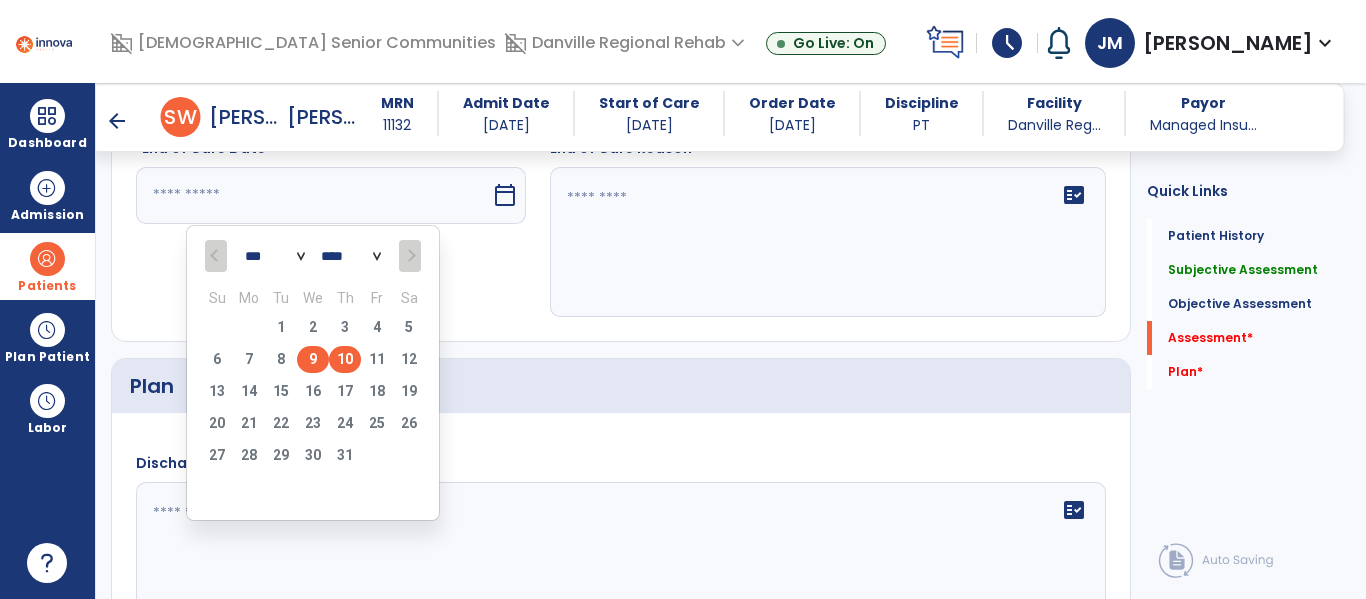 click on "9" at bounding box center (313, 359) 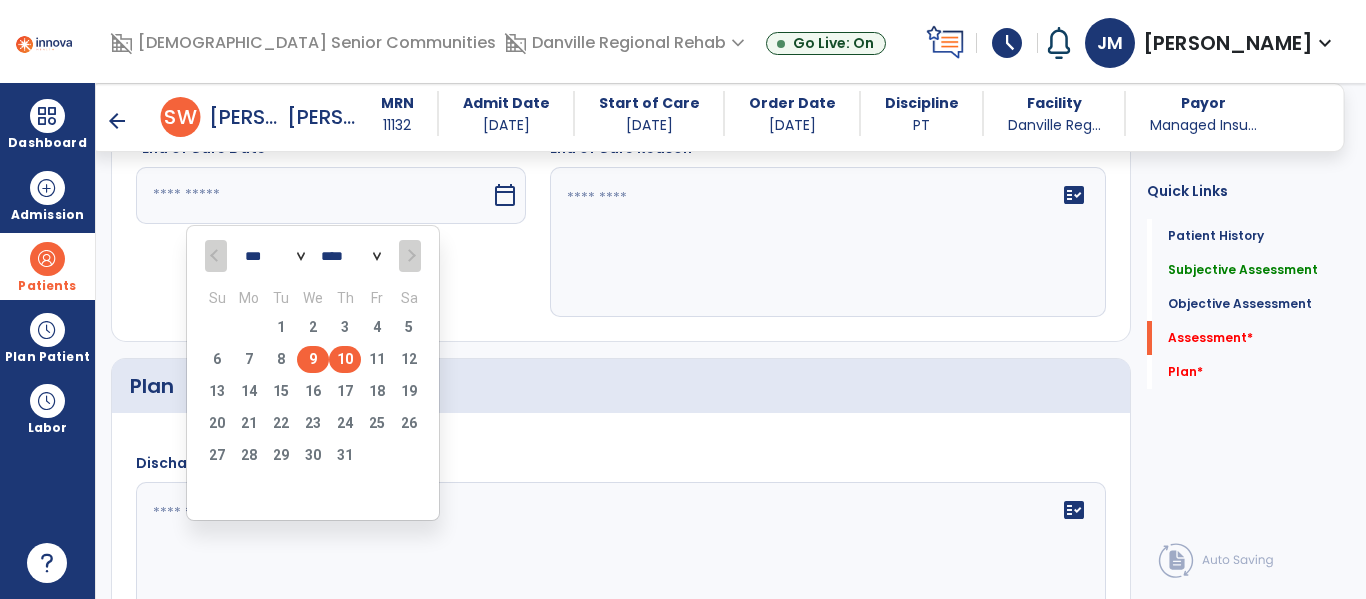 type on "********" 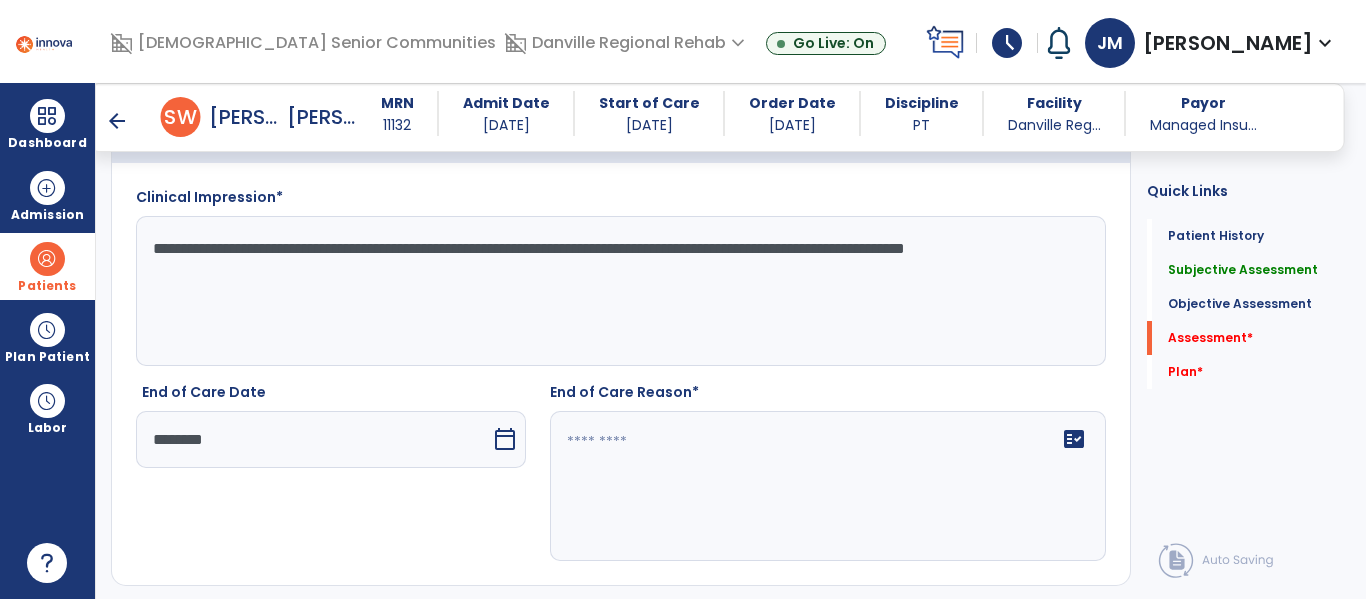 scroll, scrollTop: 2825, scrollLeft: 0, axis: vertical 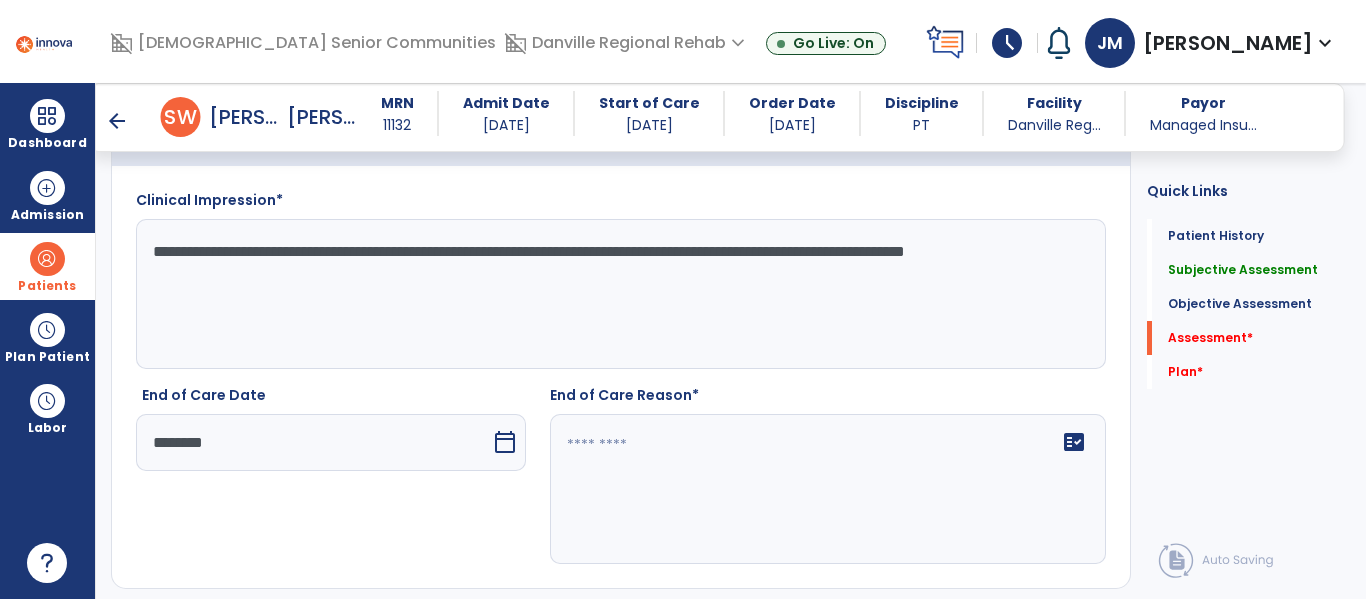 click on "fact_check" 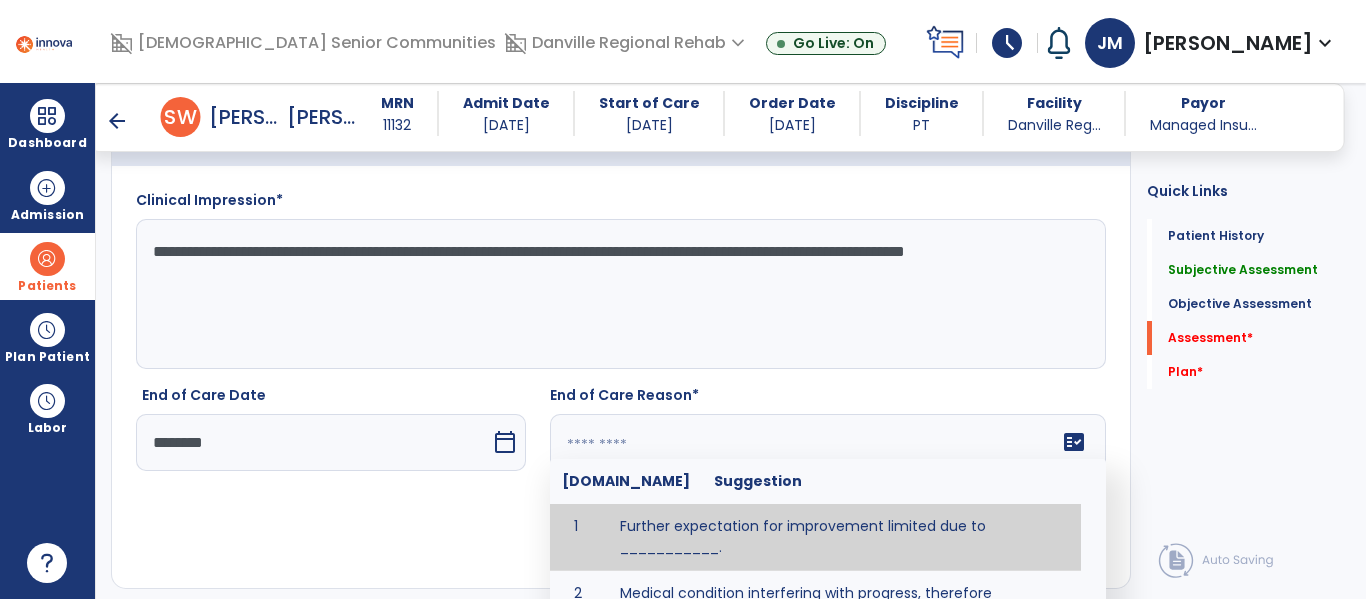paste on "**********" 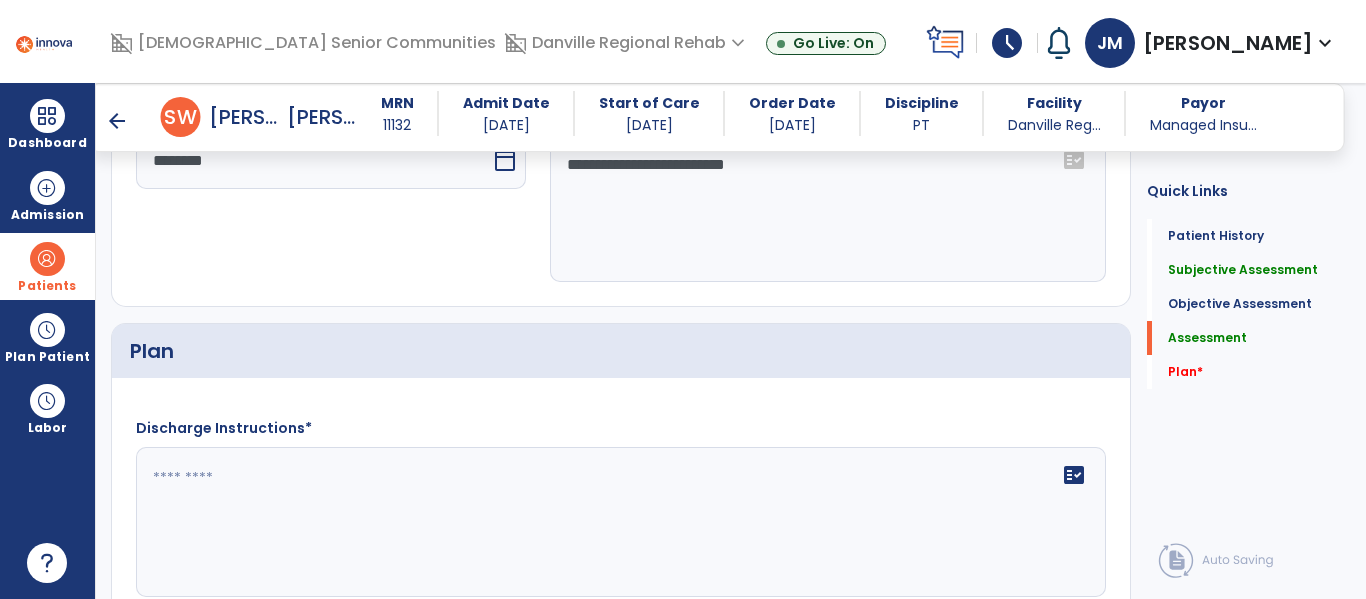 scroll, scrollTop: 3120, scrollLeft: 0, axis: vertical 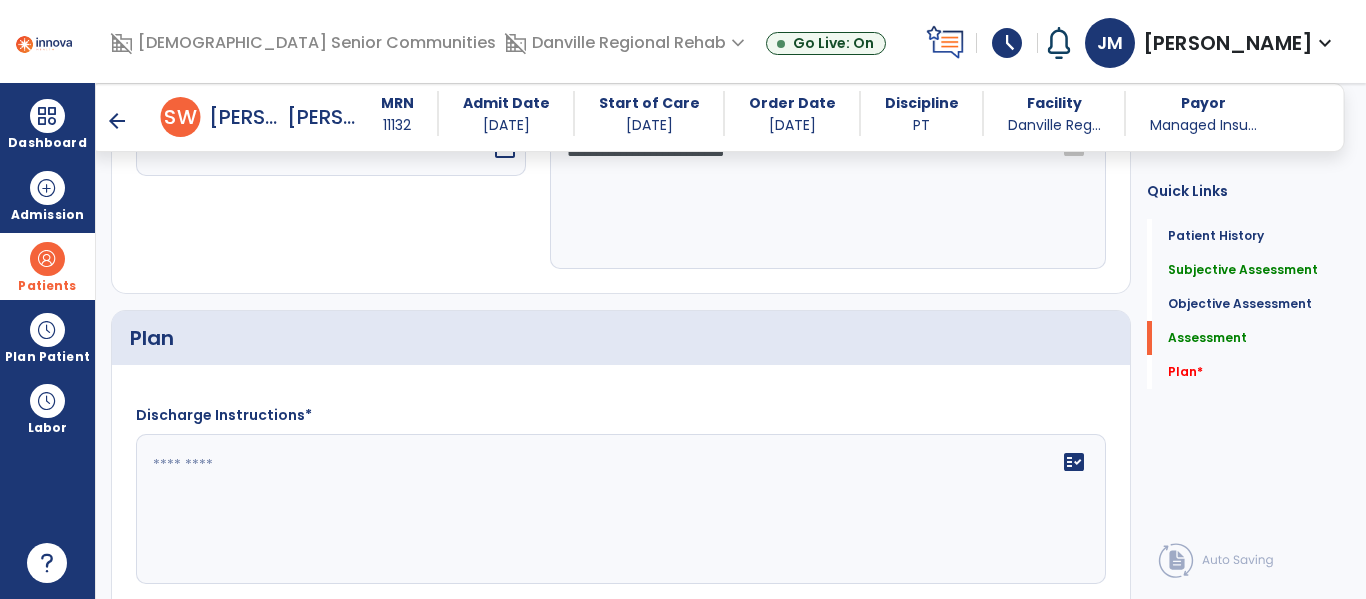 type on "**********" 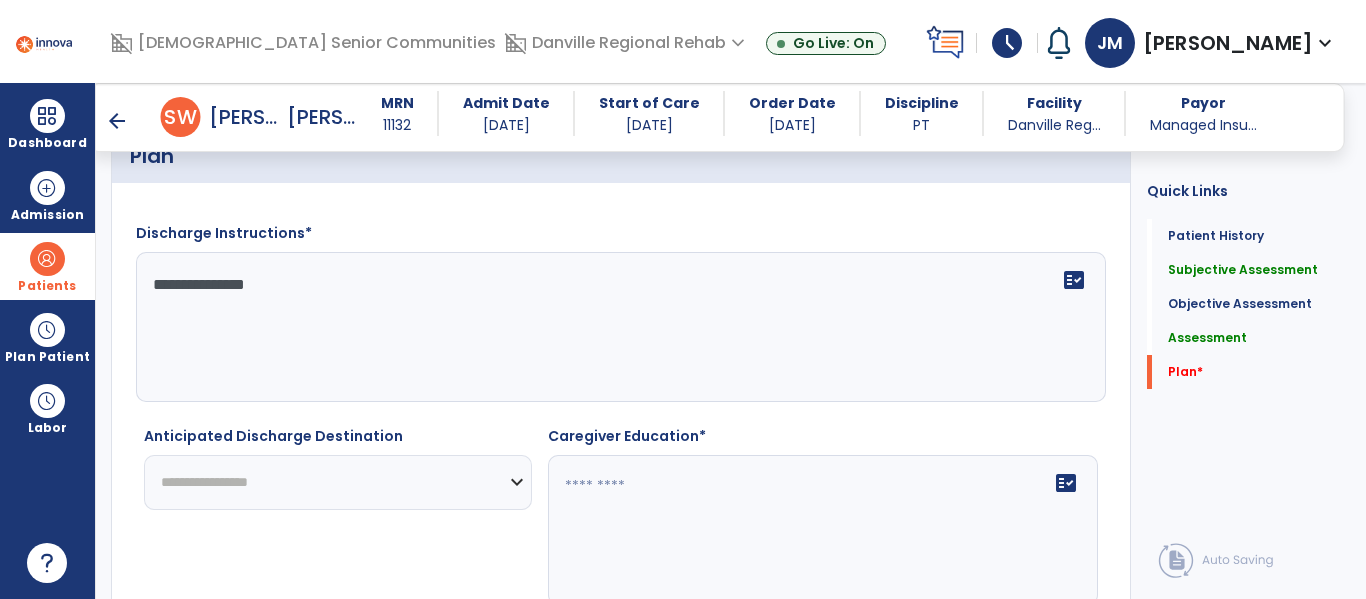 scroll, scrollTop: 3306, scrollLeft: 0, axis: vertical 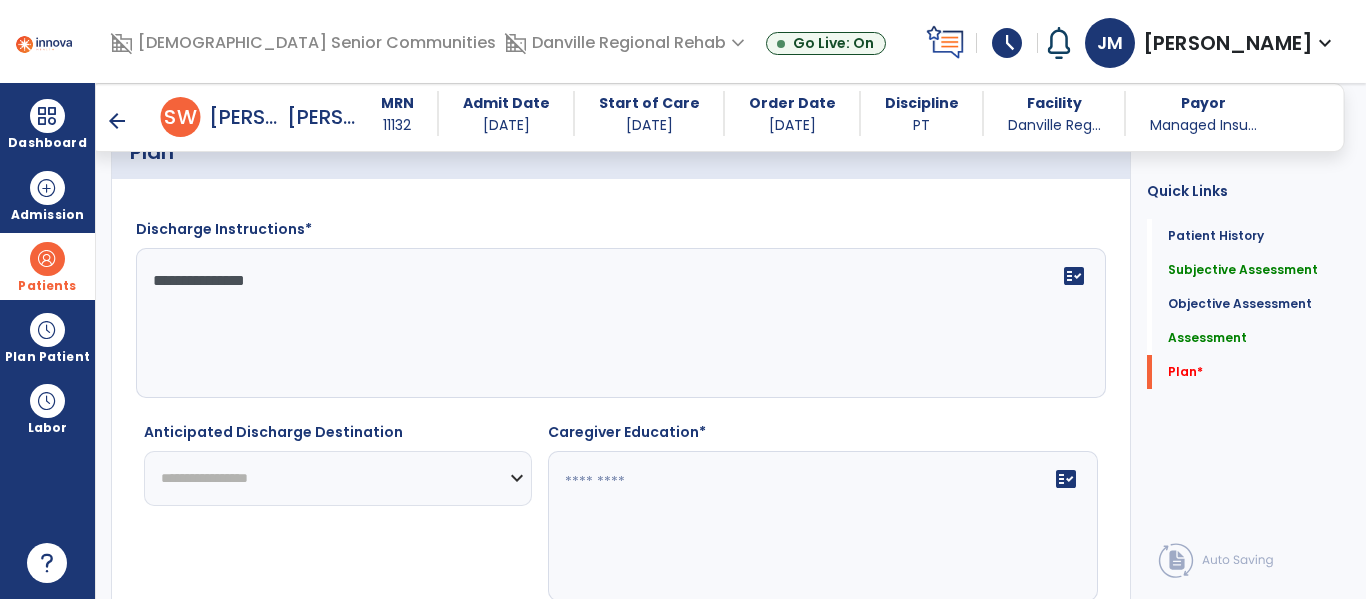 type on "**********" 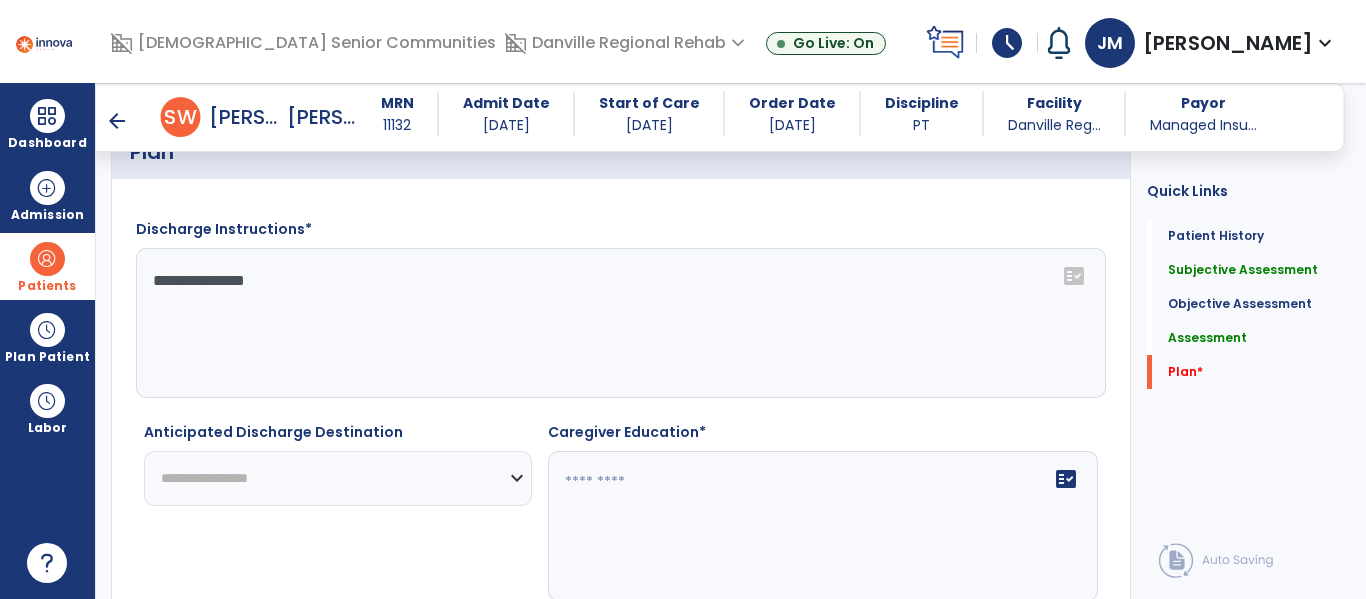 select on "********" 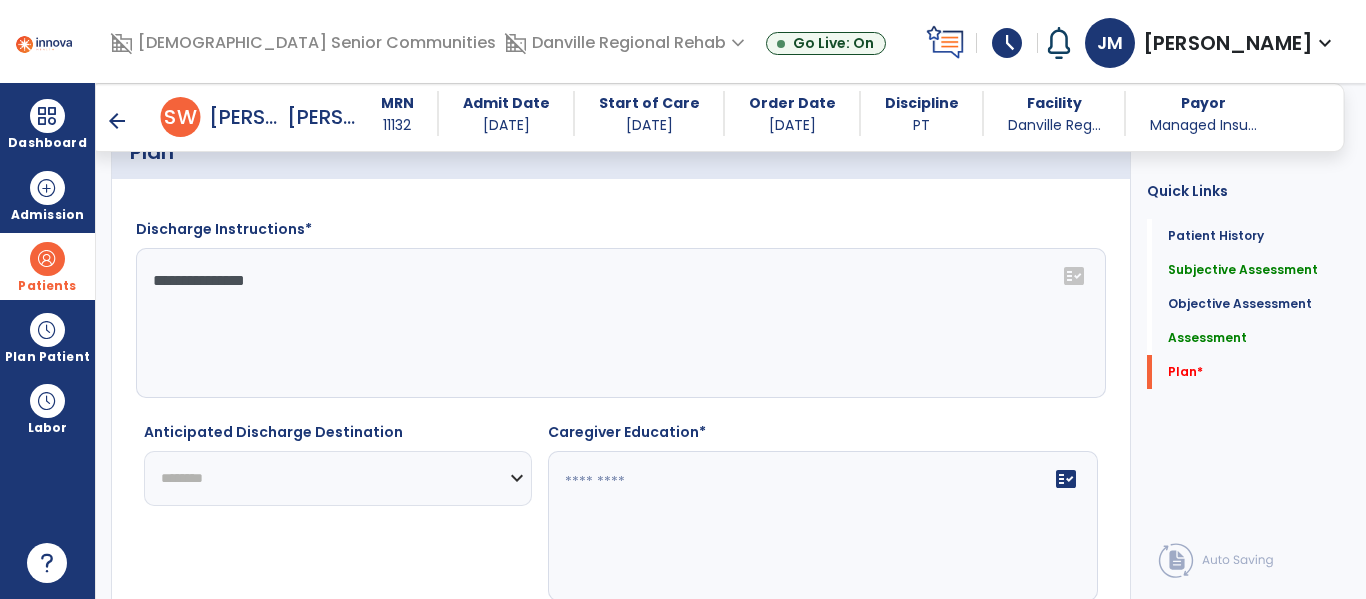 click on "**********" 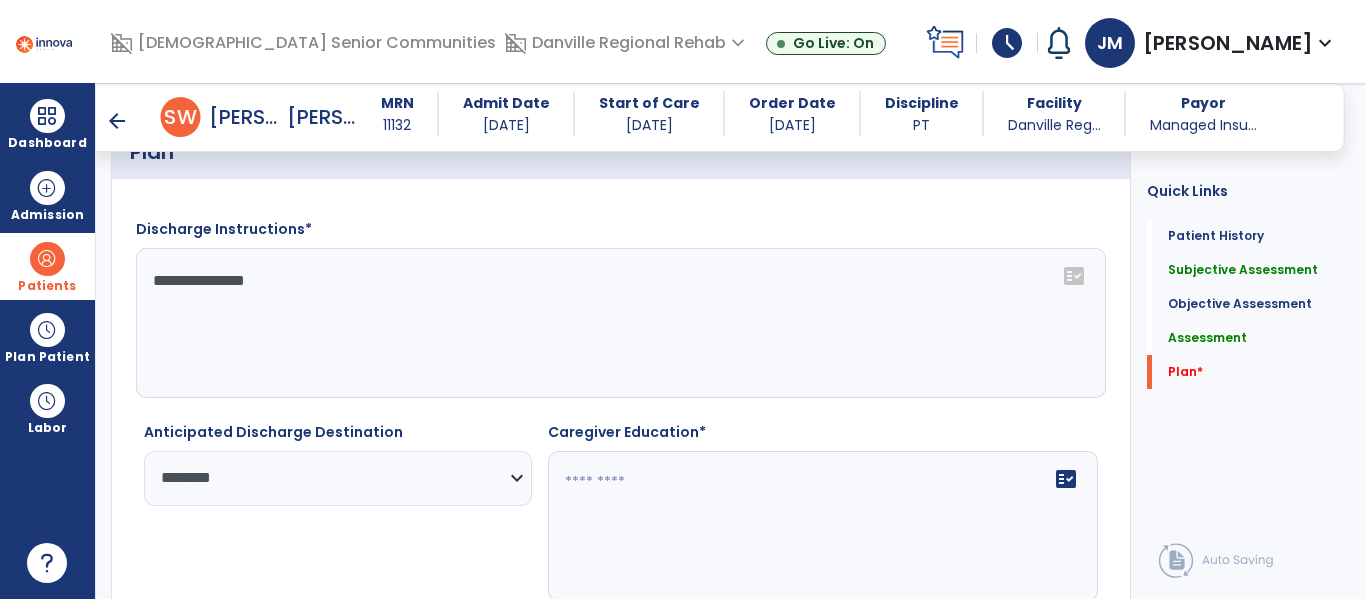 click 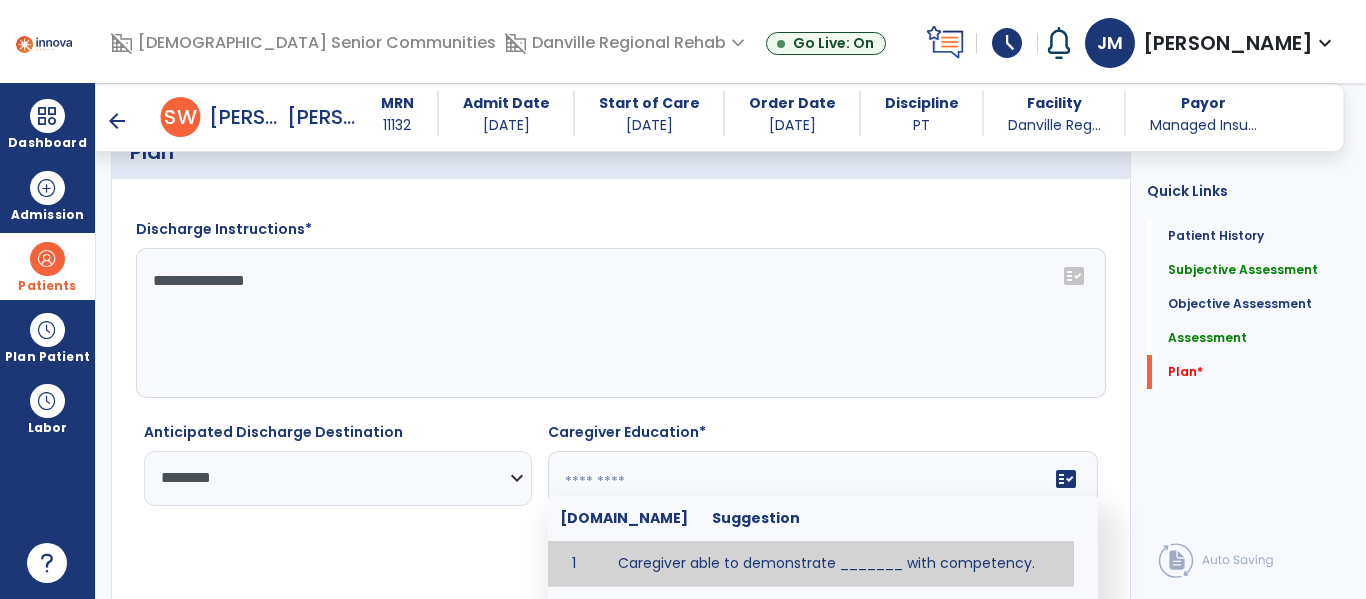 paste on "**********" 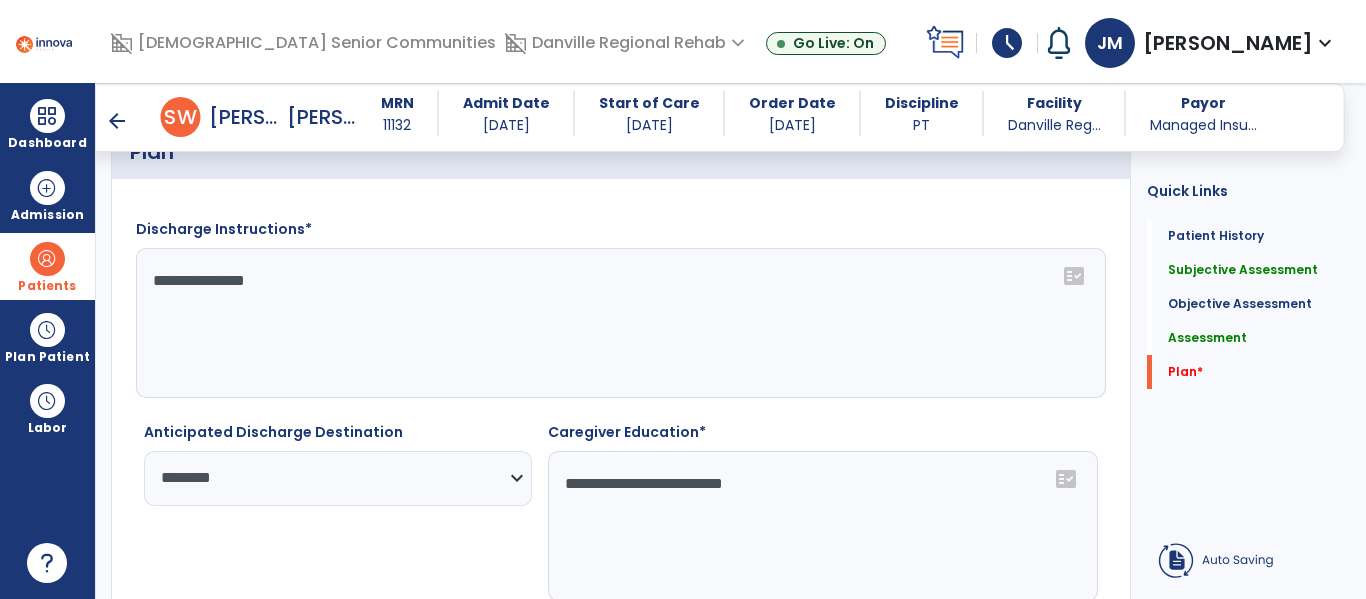 type on "**********" 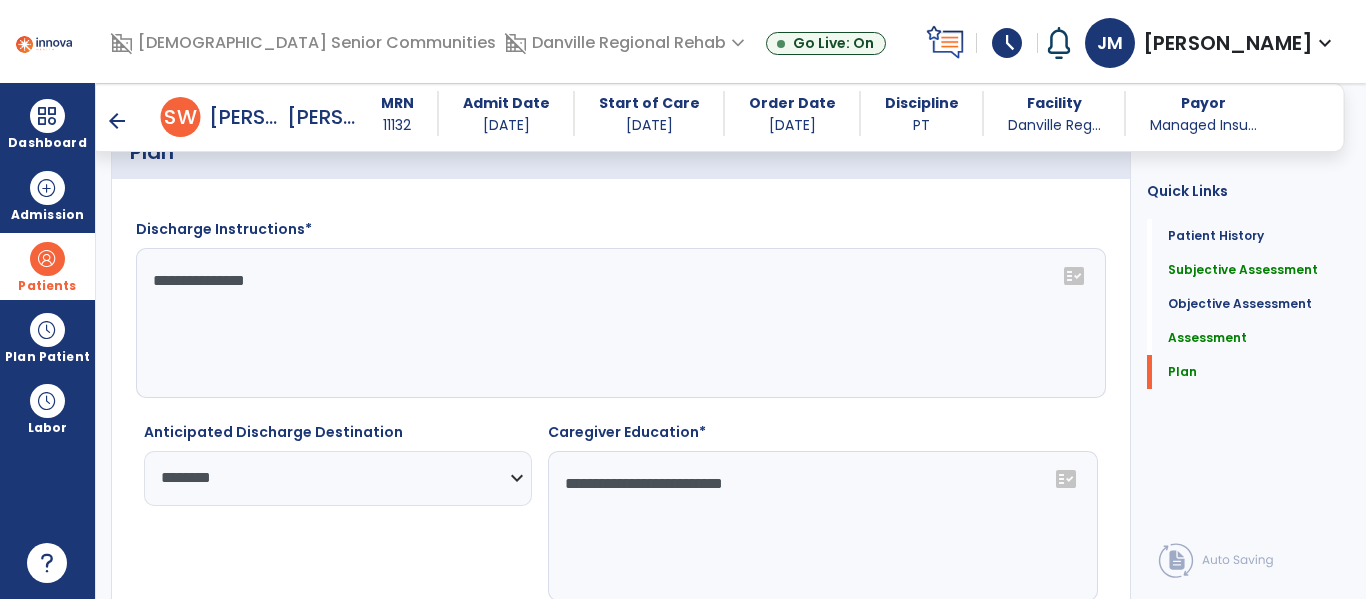 scroll, scrollTop: 3394, scrollLeft: 0, axis: vertical 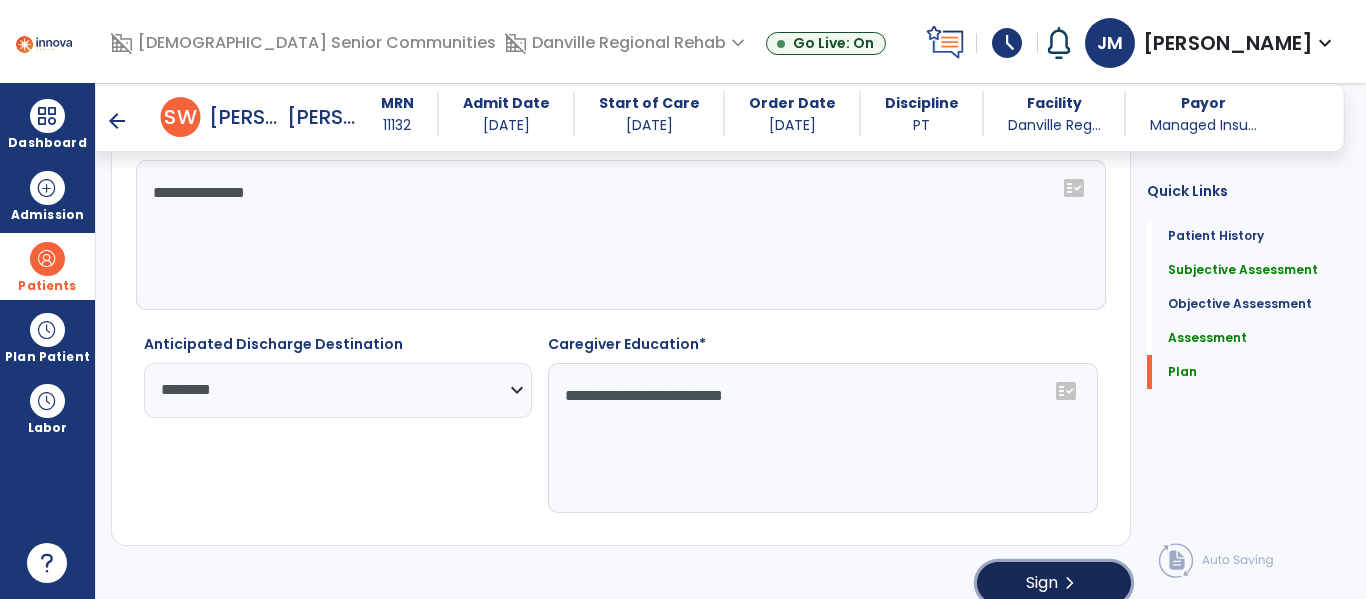 click on "chevron_right" 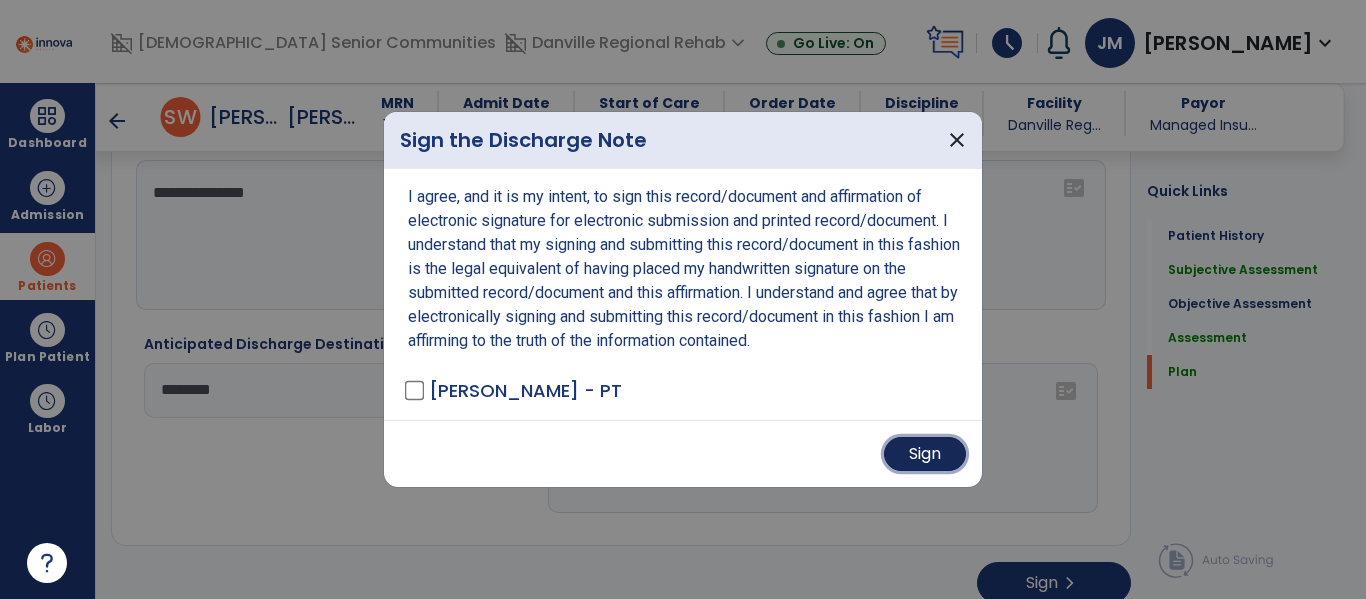 click on "Sign" at bounding box center (925, 454) 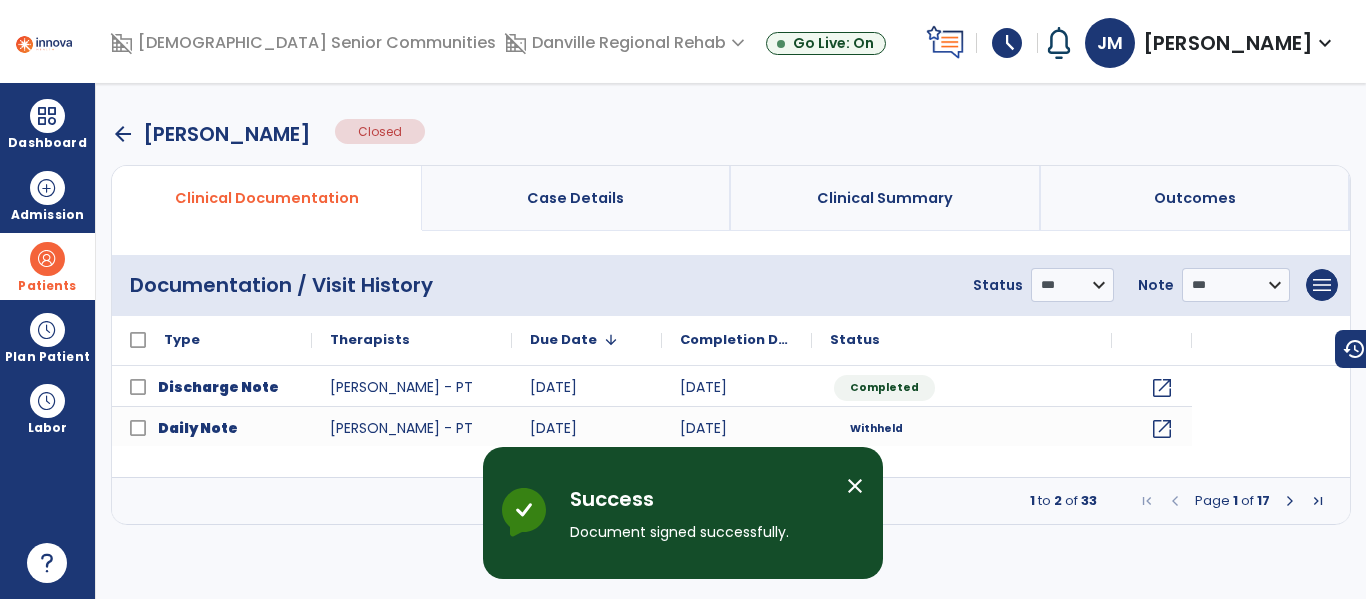 scroll, scrollTop: 0, scrollLeft: 0, axis: both 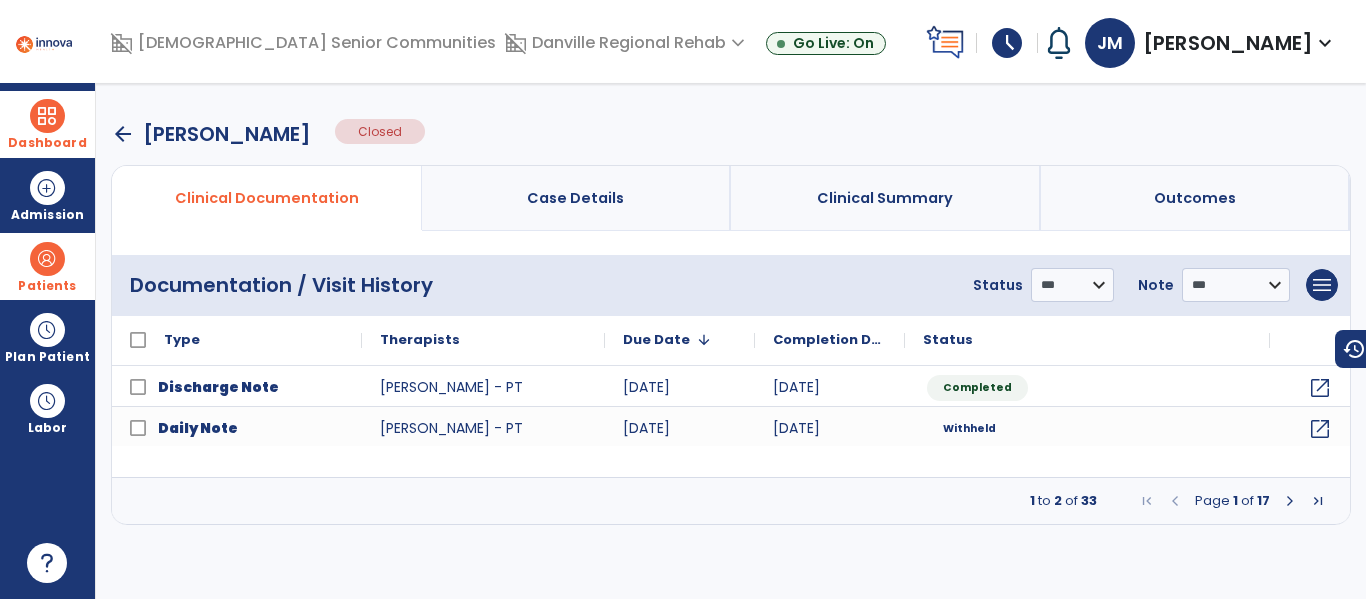 click at bounding box center [47, 116] 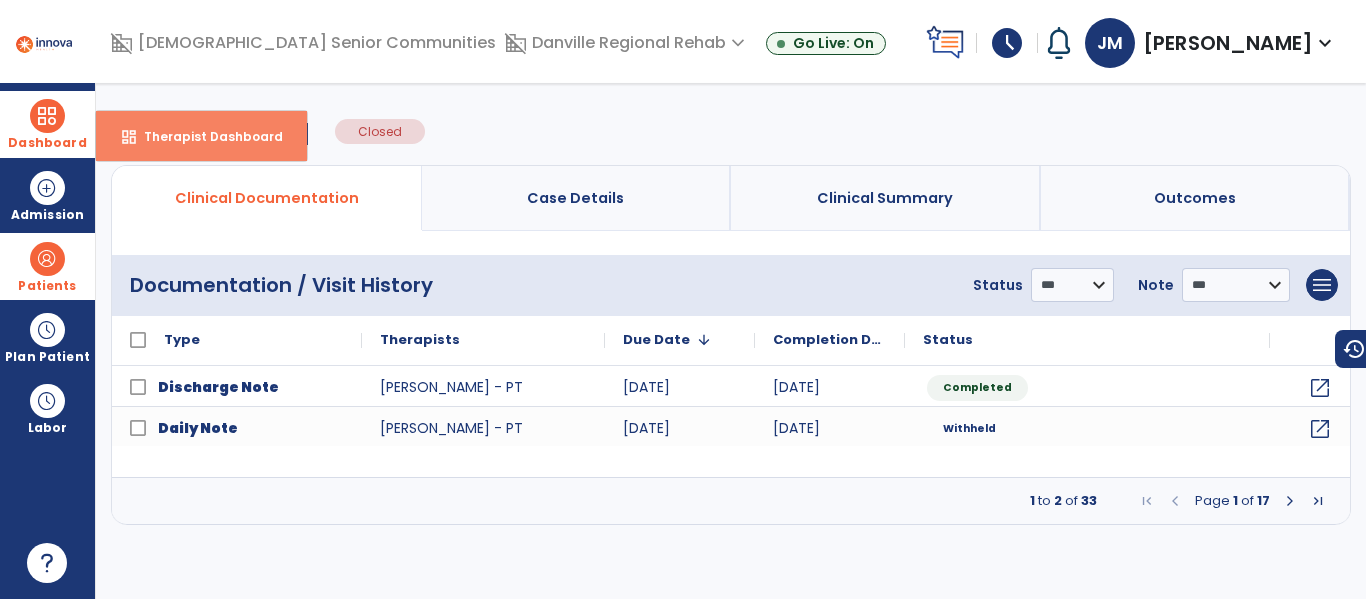 click on "Therapist Dashboard" at bounding box center (205, 136) 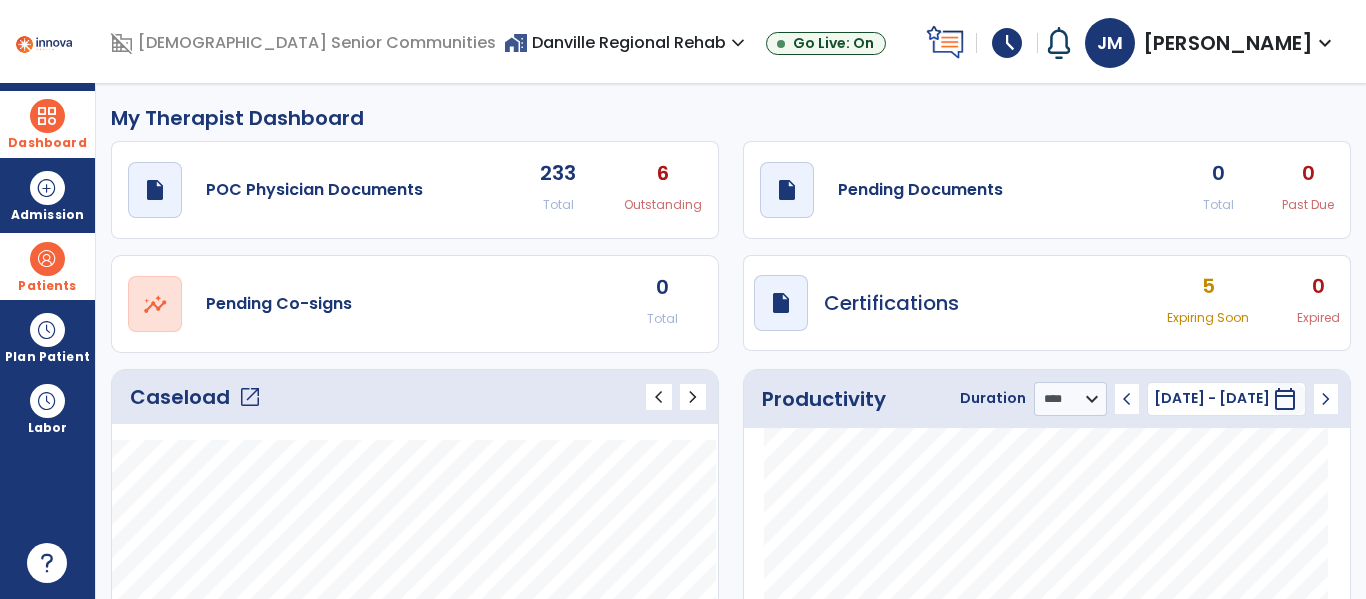 click on "open_in_new" 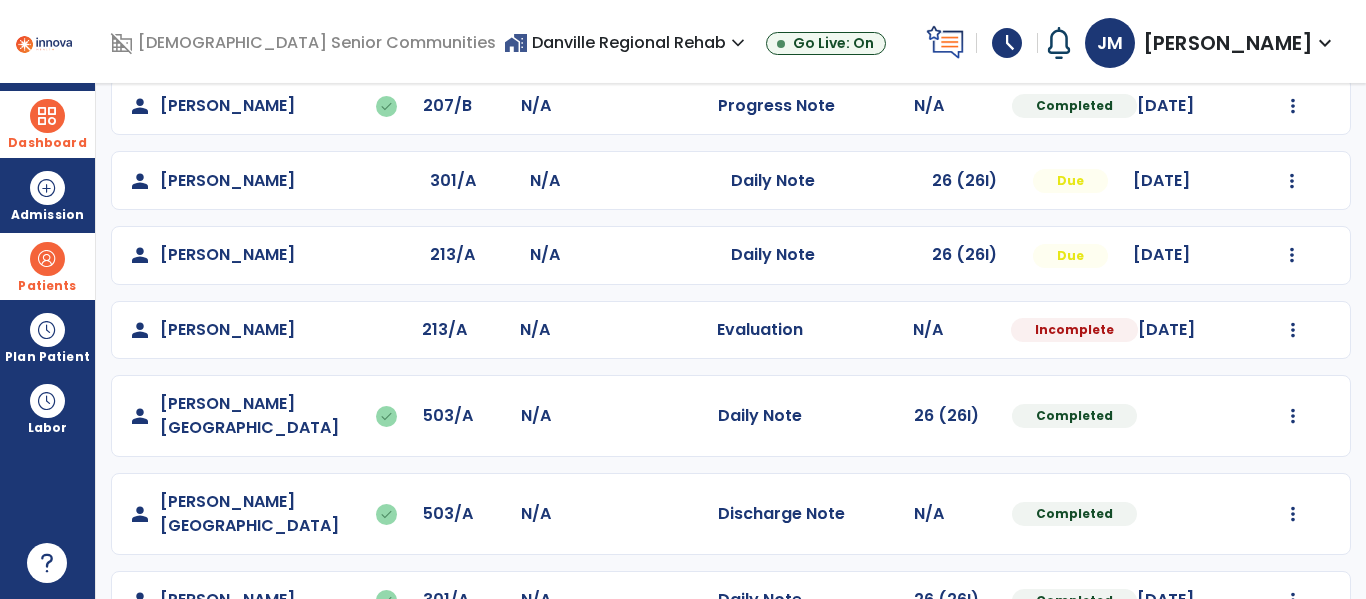 scroll, scrollTop: 933, scrollLeft: 0, axis: vertical 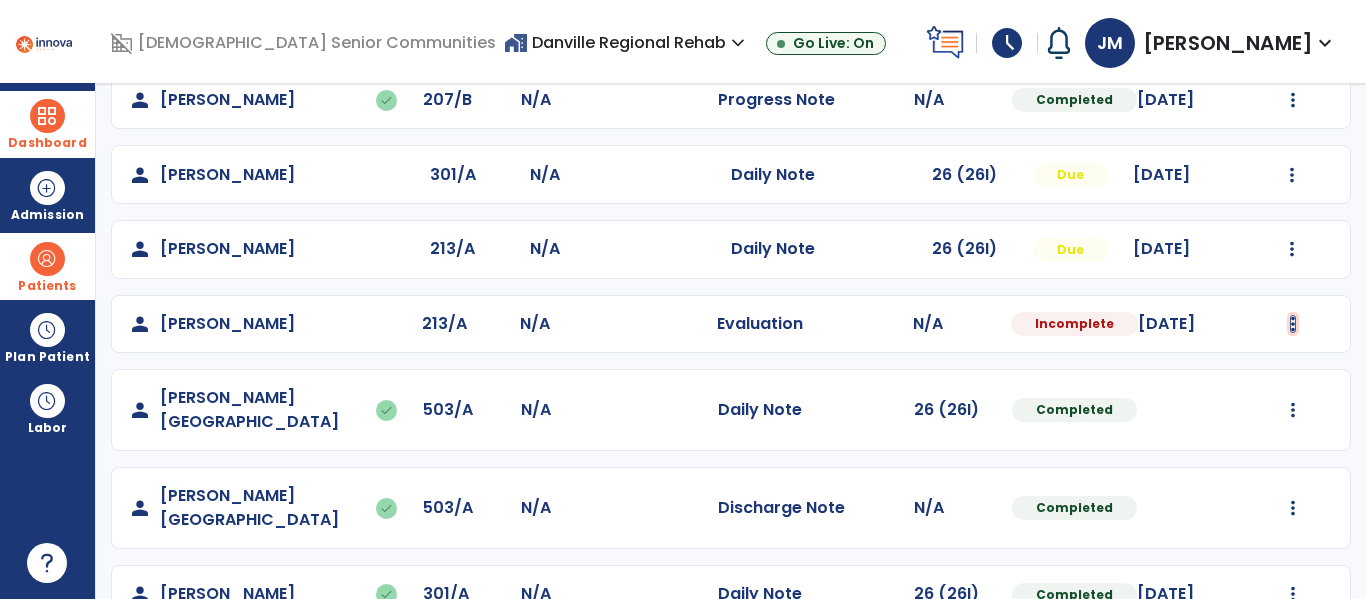 click at bounding box center [1293, -571] 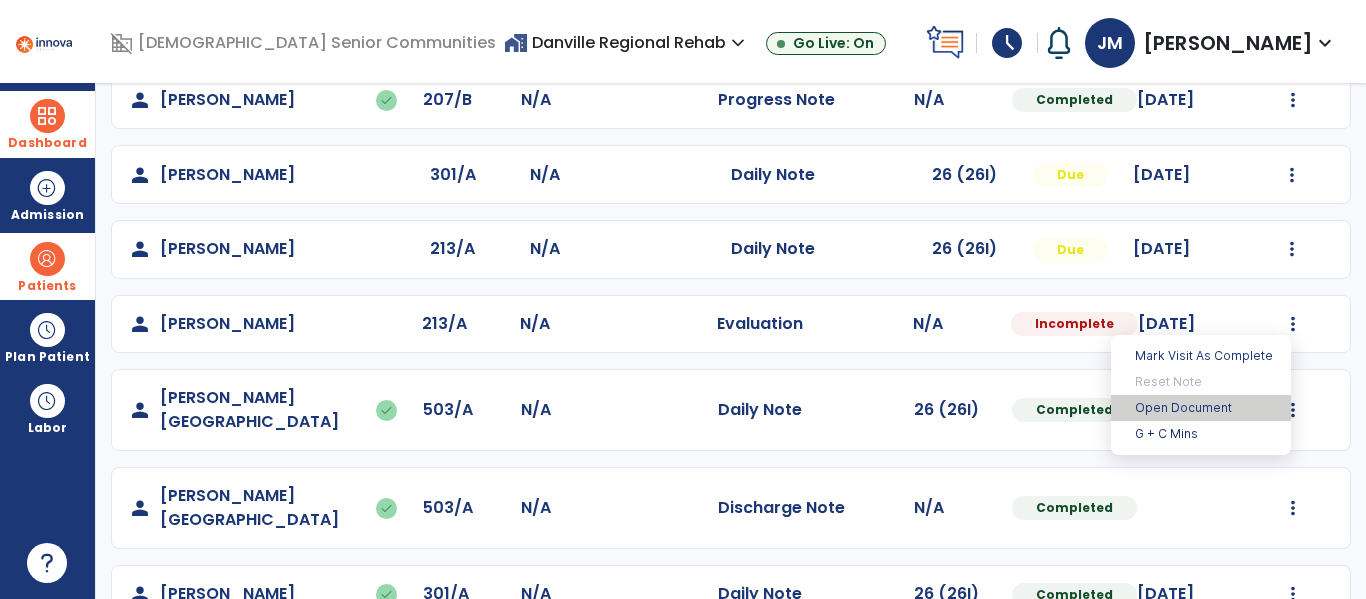 click on "Open Document" at bounding box center [1201, 408] 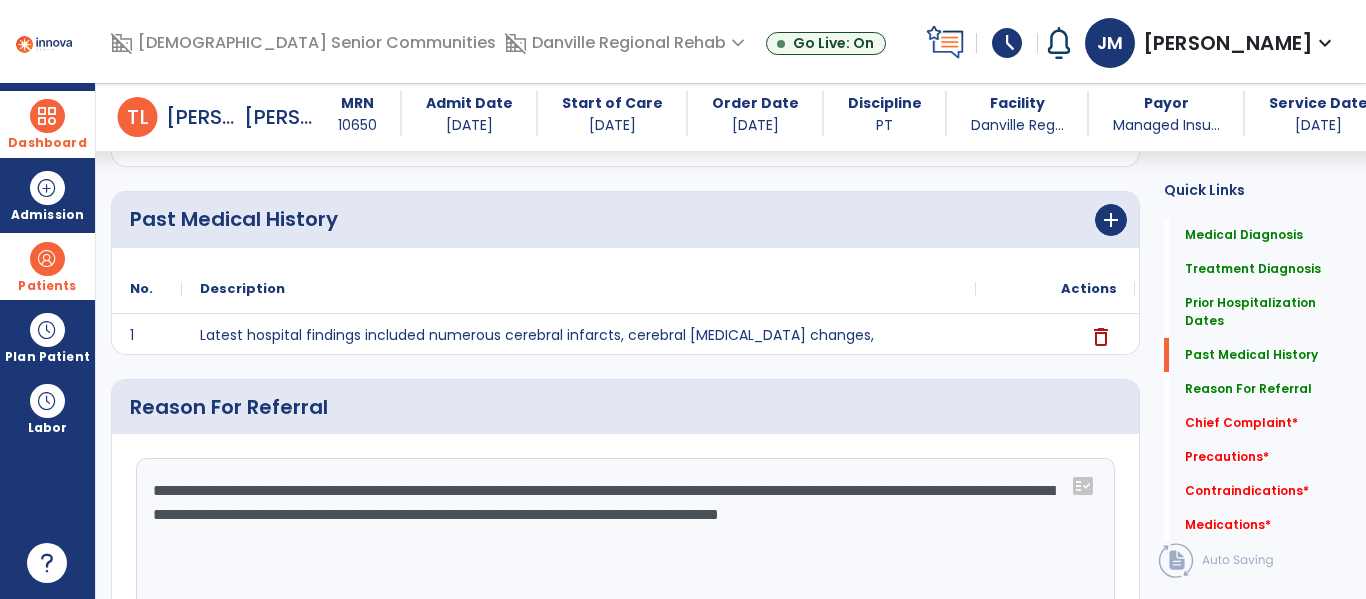 scroll, scrollTop: 917, scrollLeft: 0, axis: vertical 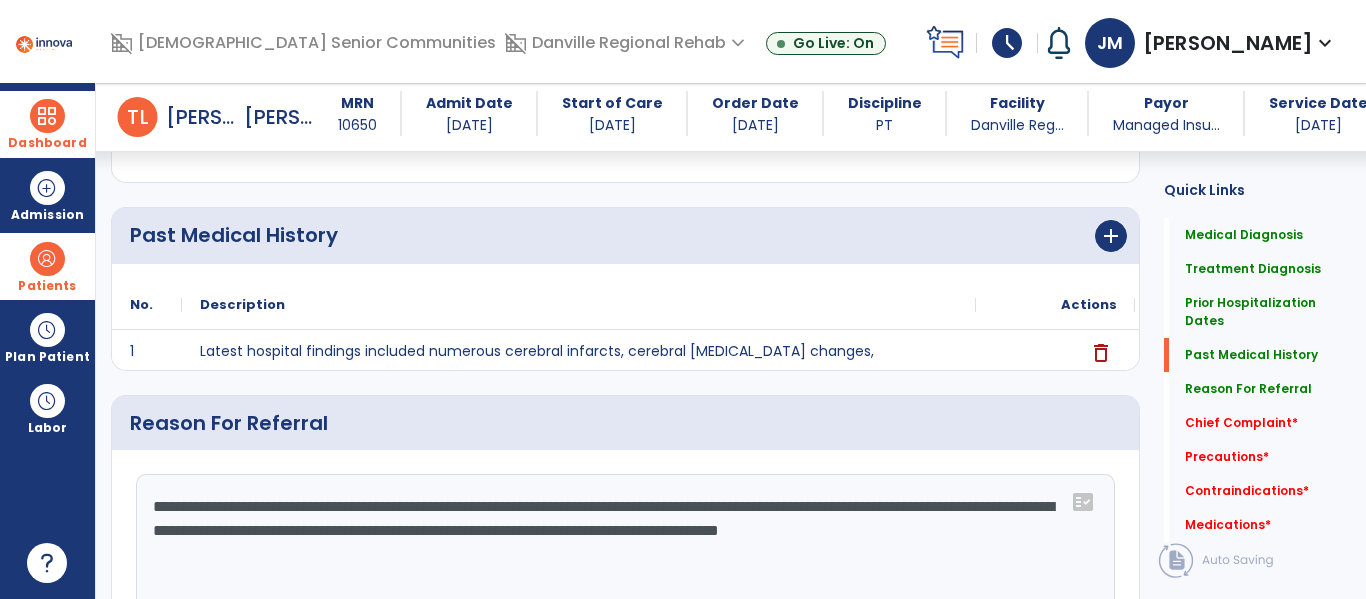 click on "Chief Complaint   *  Chief Complaint   *" 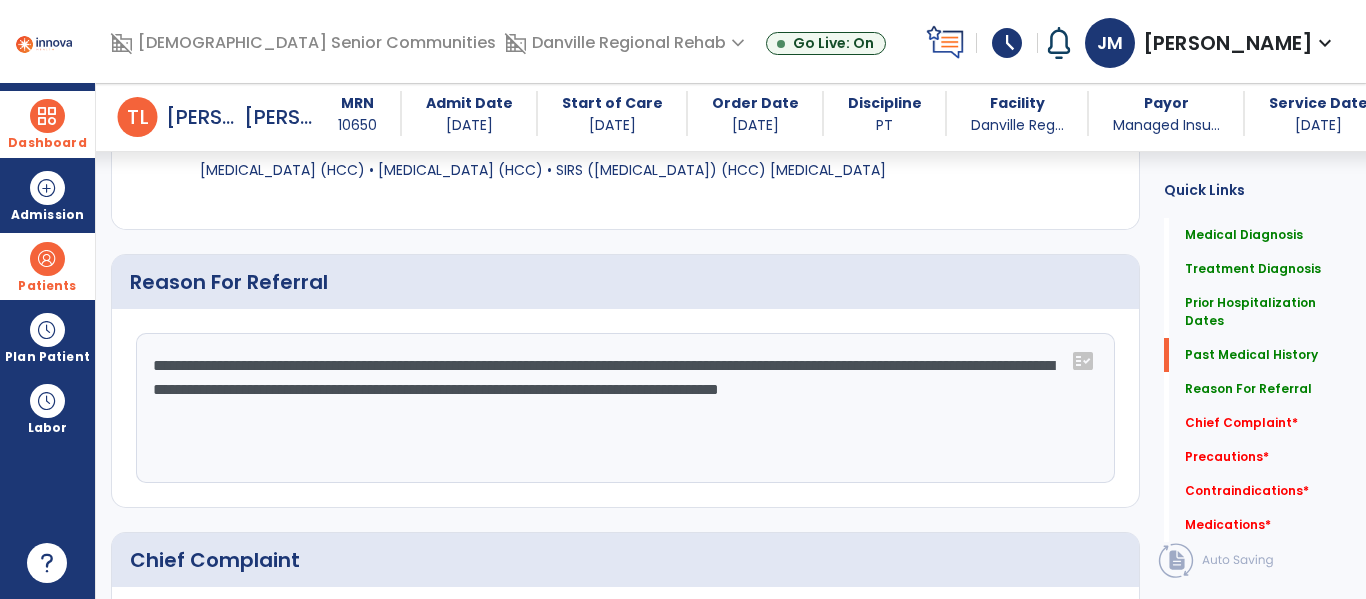 scroll, scrollTop: 1302, scrollLeft: 0, axis: vertical 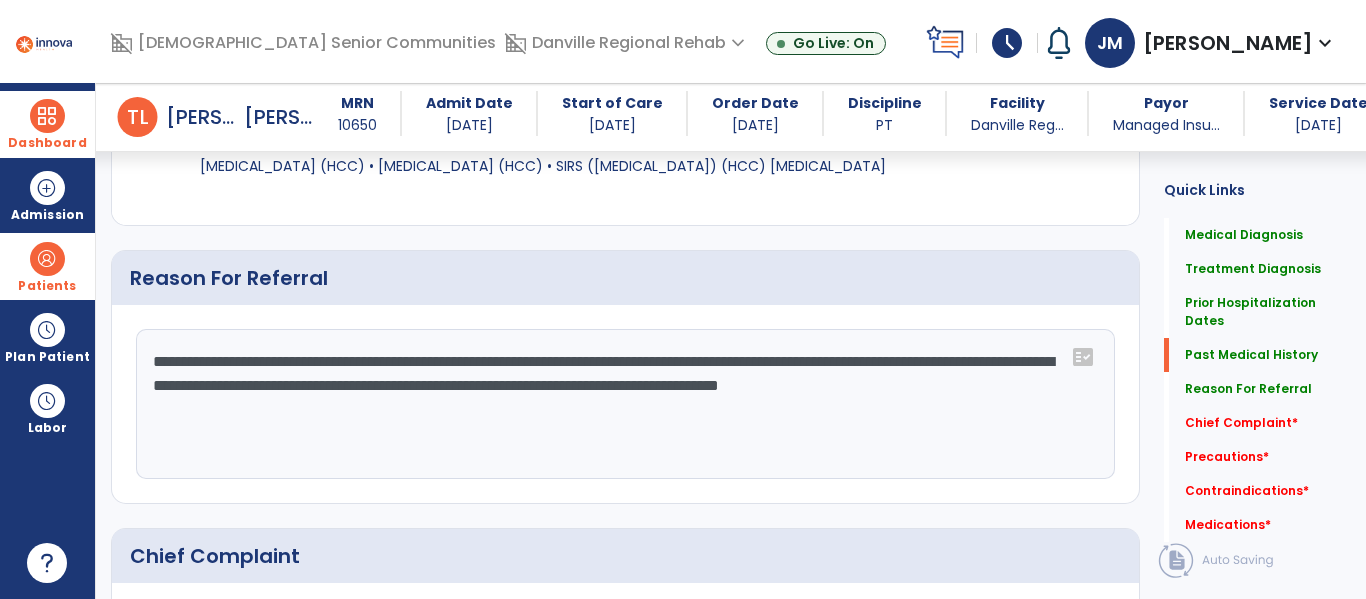 click on "**********" 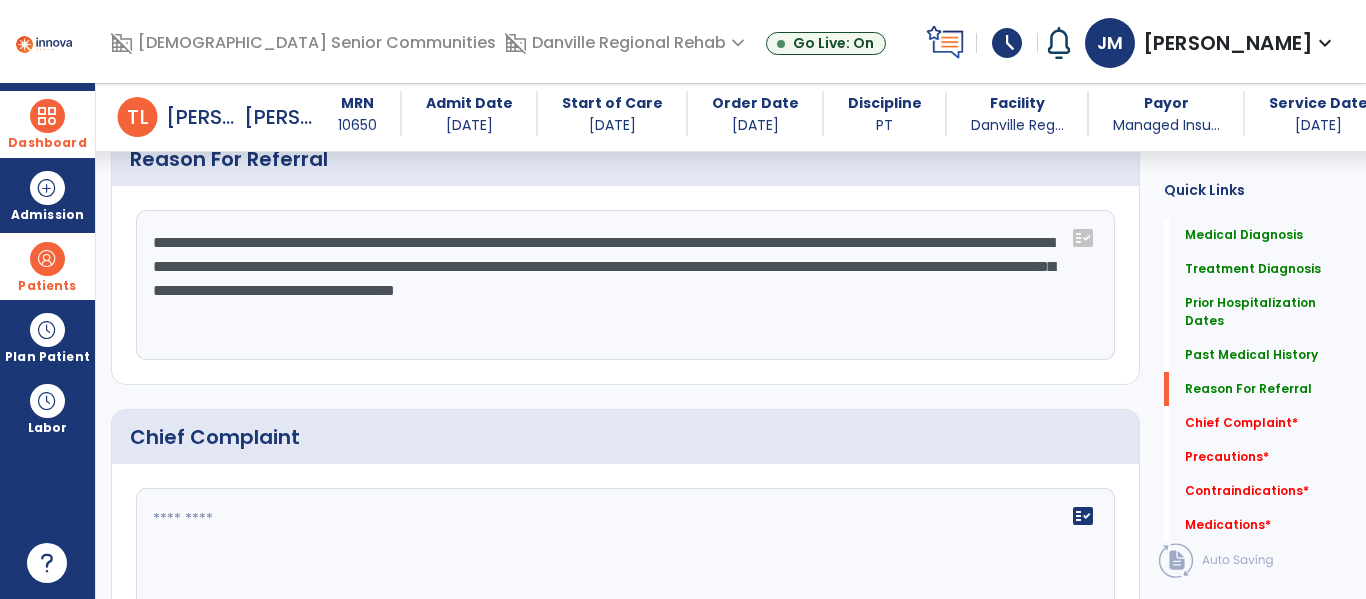 scroll, scrollTop: 1427, scrollLeft: 0, axis: vertical 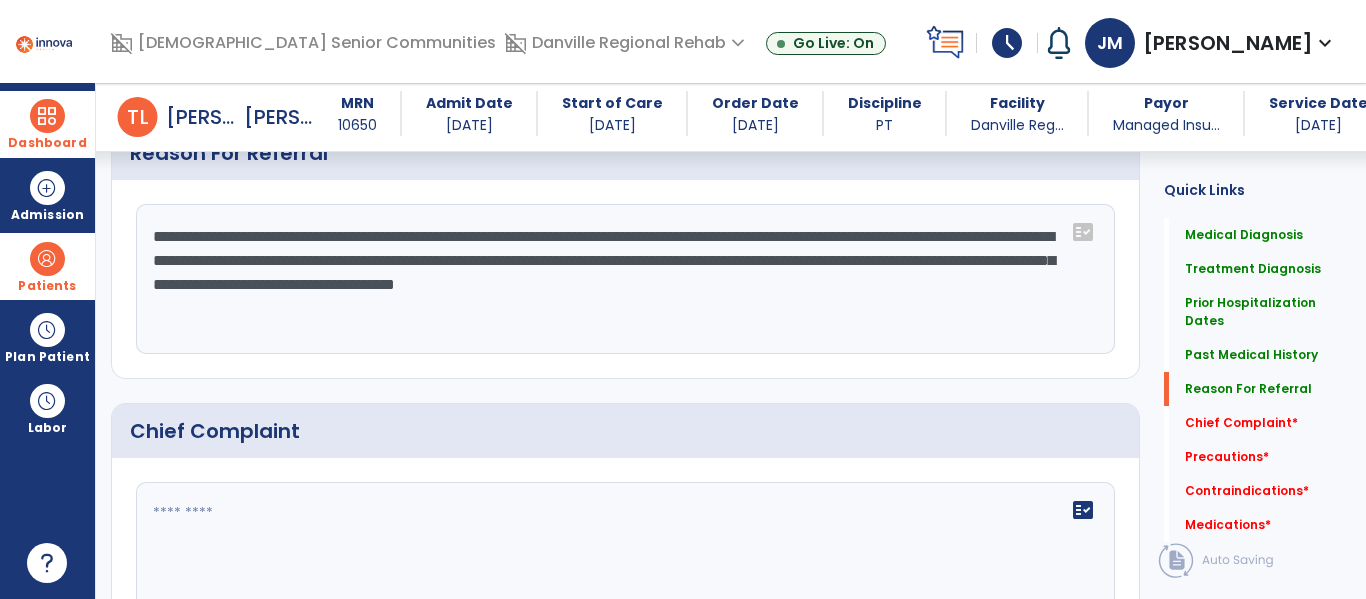 type on "**********" 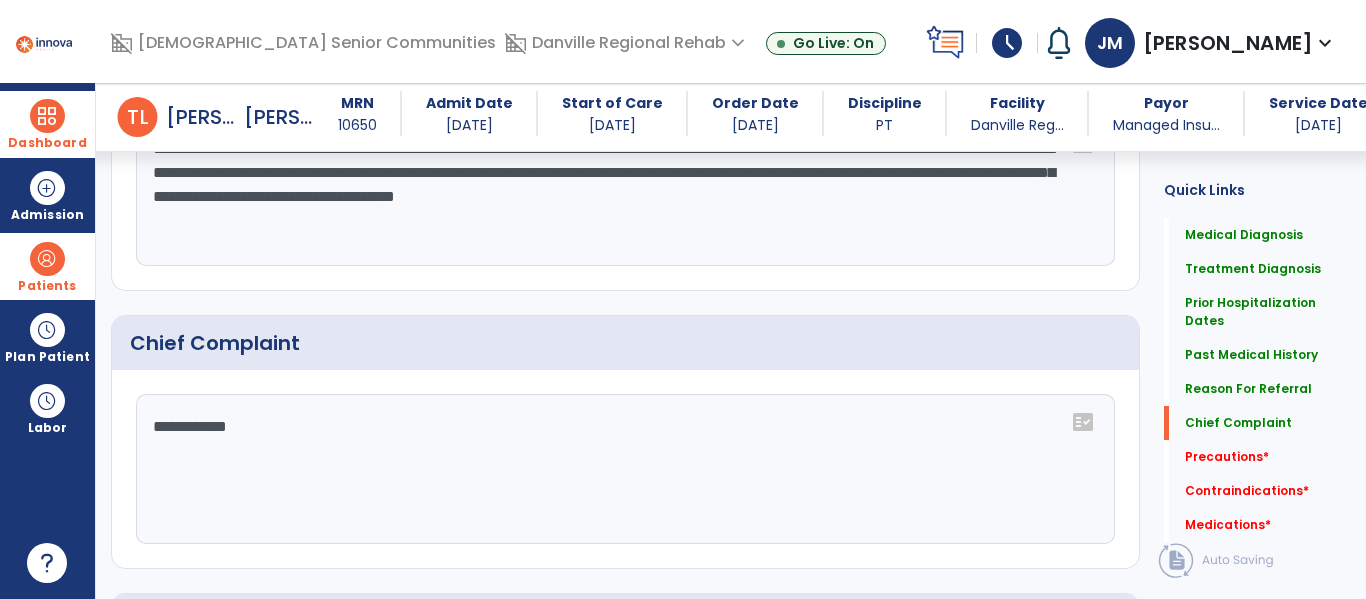 scroll, scrollTop: 1755, scrollLeft: 0, axis: vertical 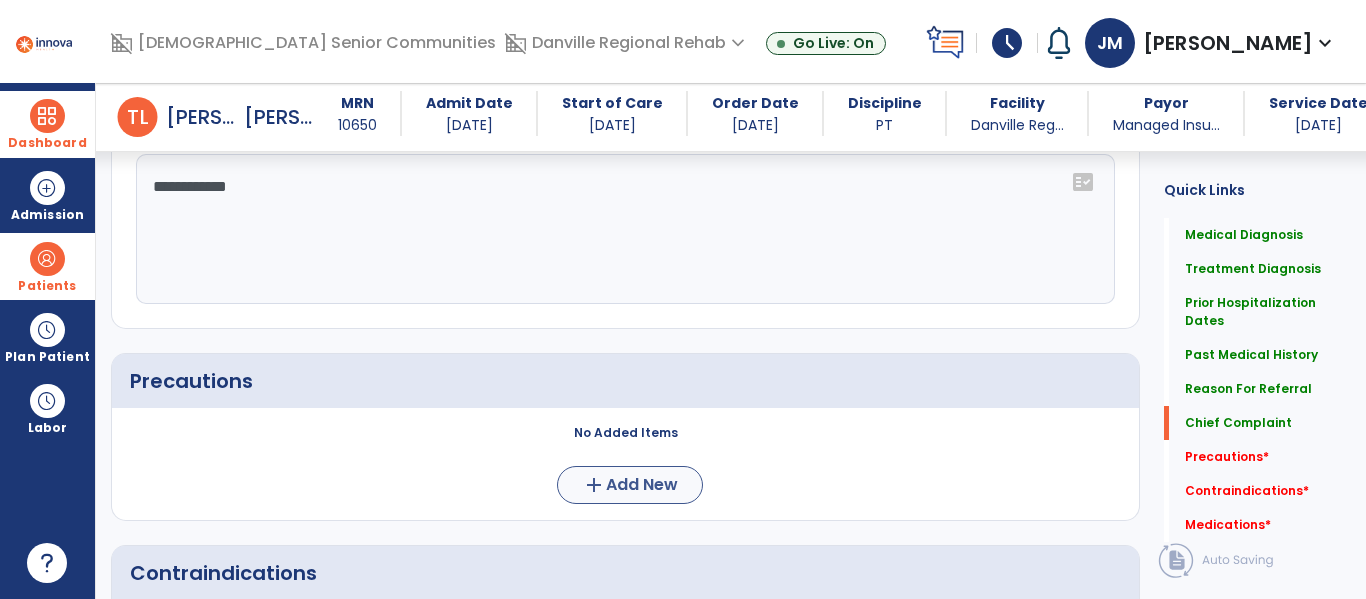 type on "**********" 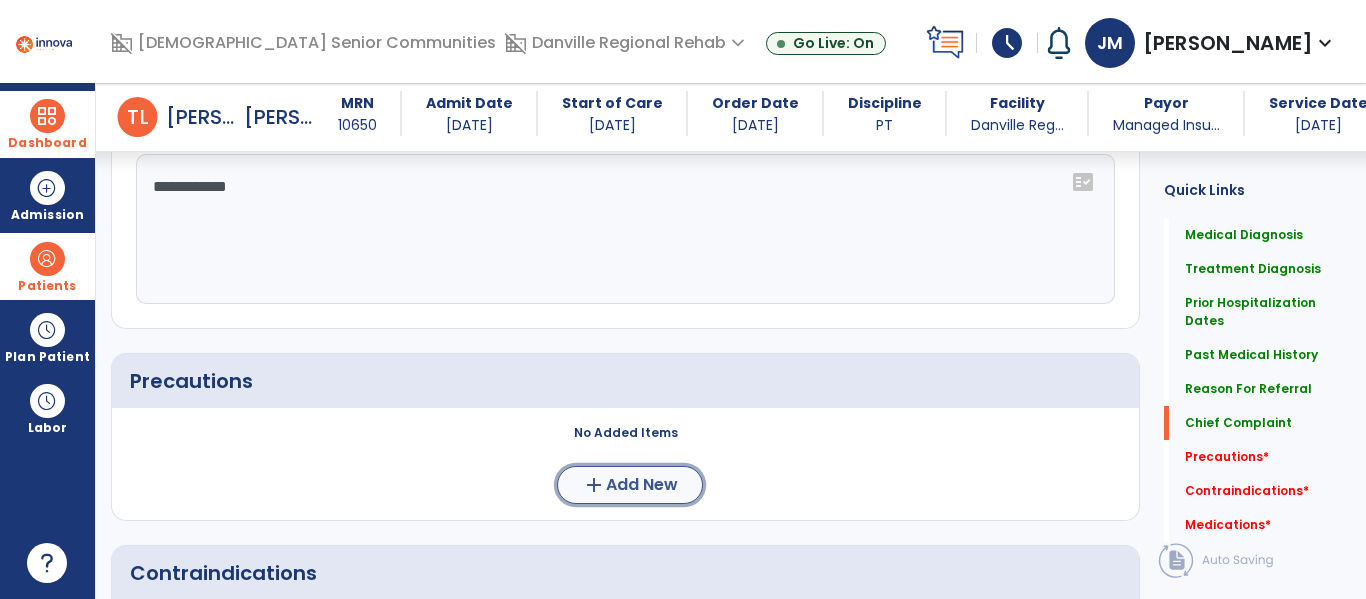 click on "add" 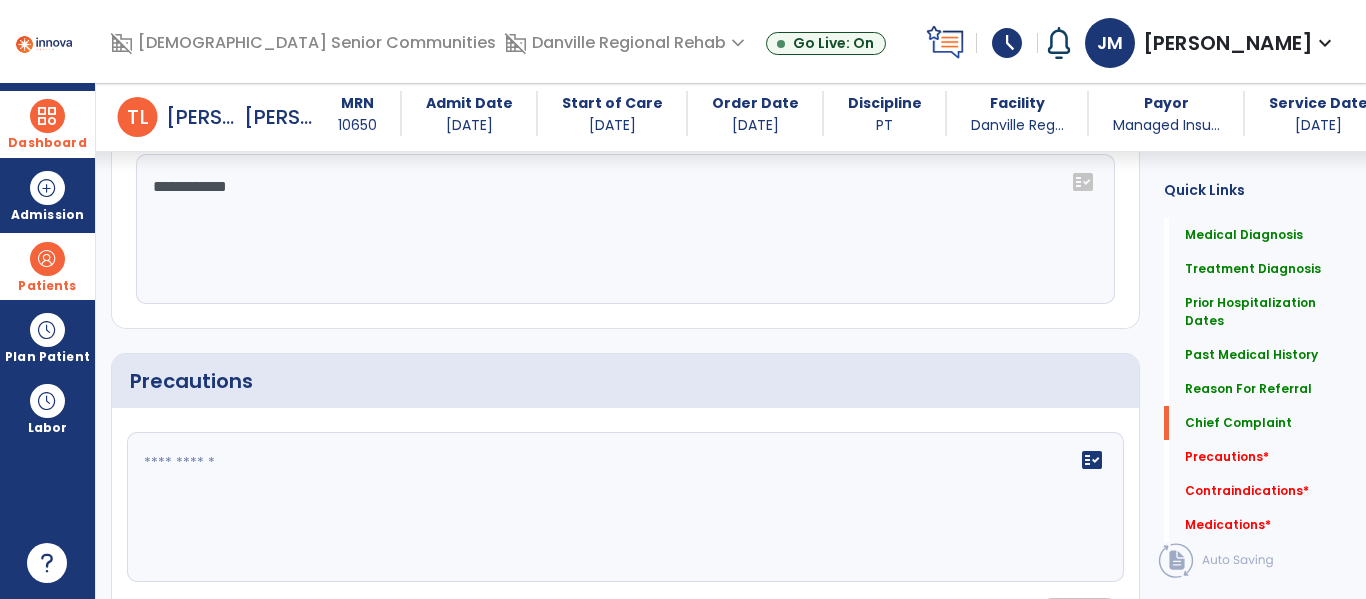 click 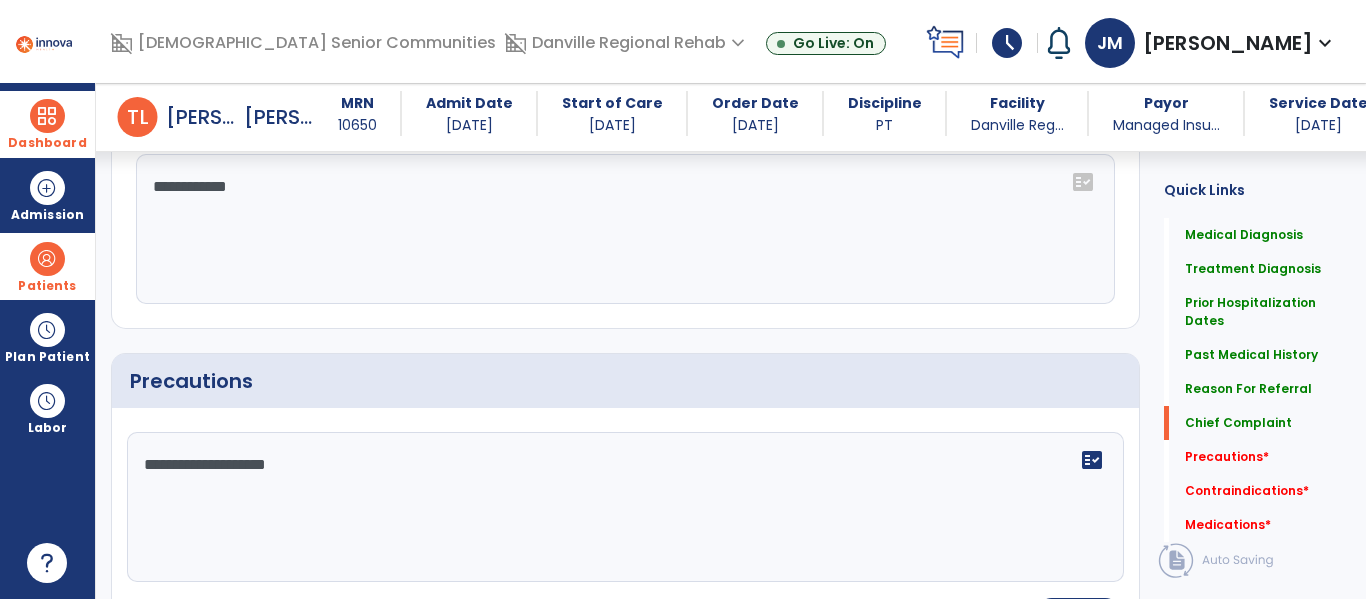 type on "**********" 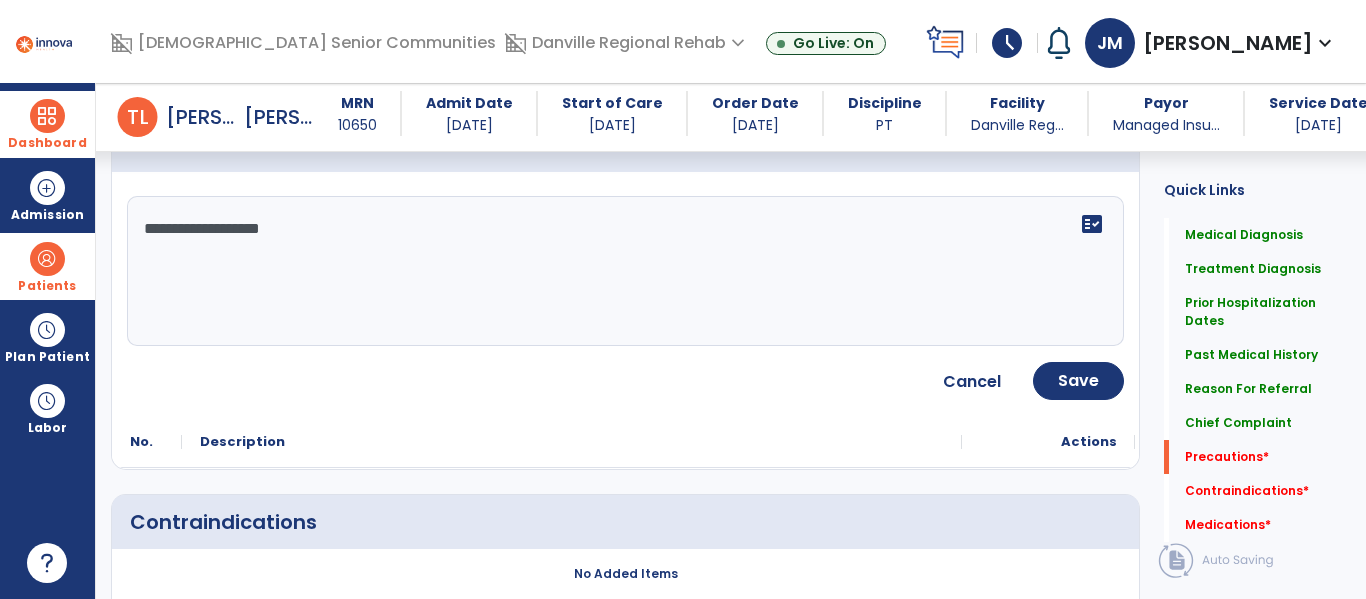 scroll, scrollTop: 2007, scrollLeft: 0, axis: vertical 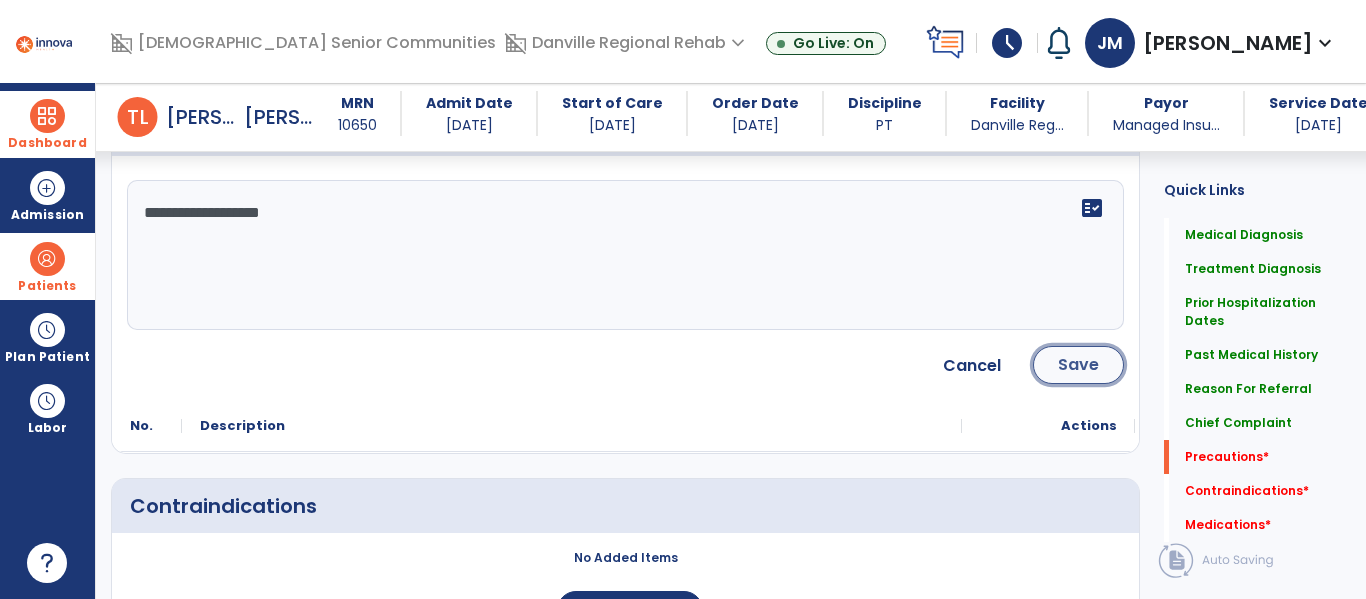 click on "Save" 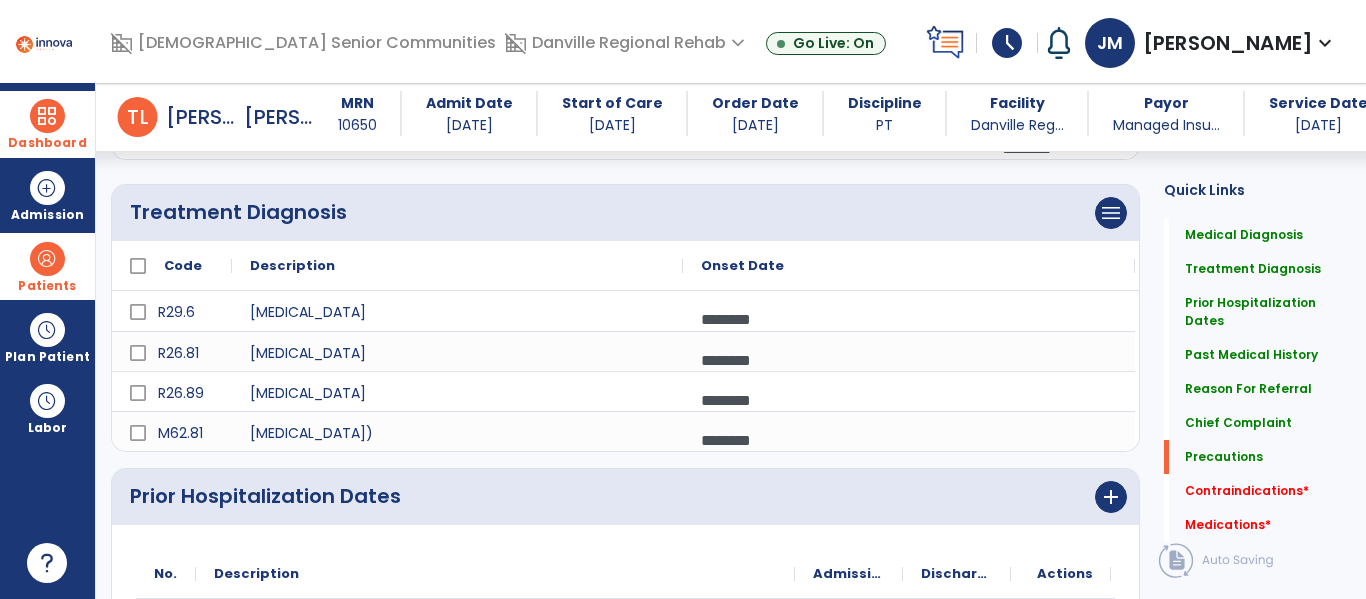 scroll, scrollTop: 2127, scrollLeft: 0, axis: vertical 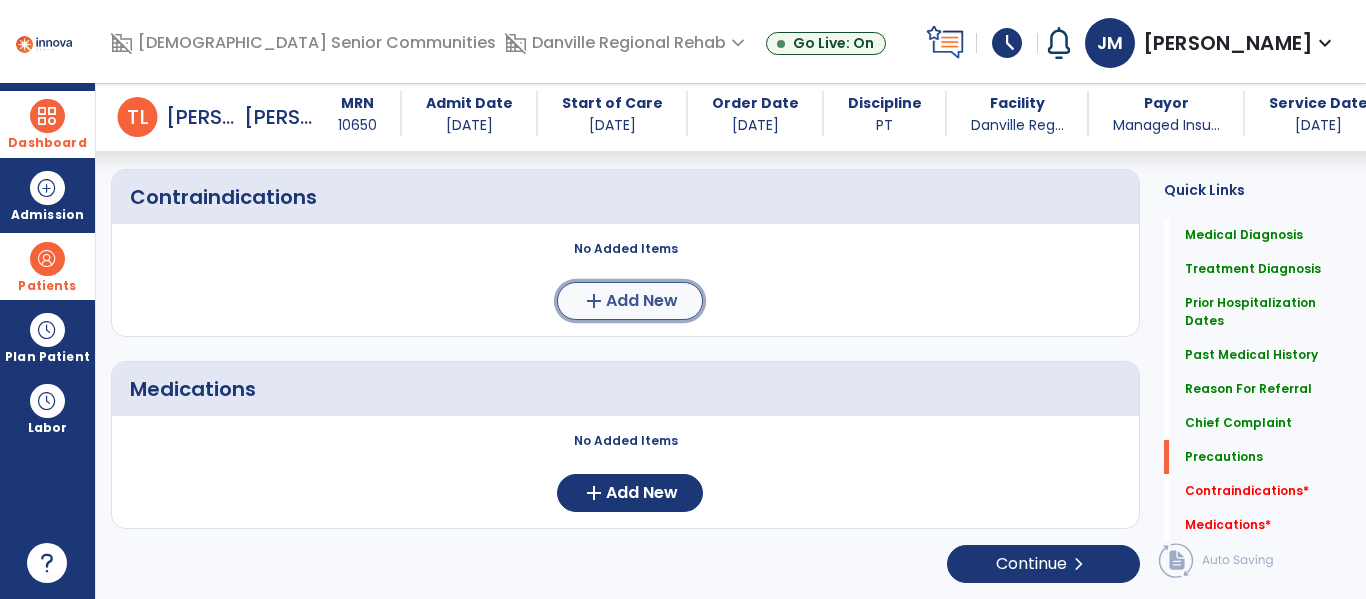 click on "Add New" 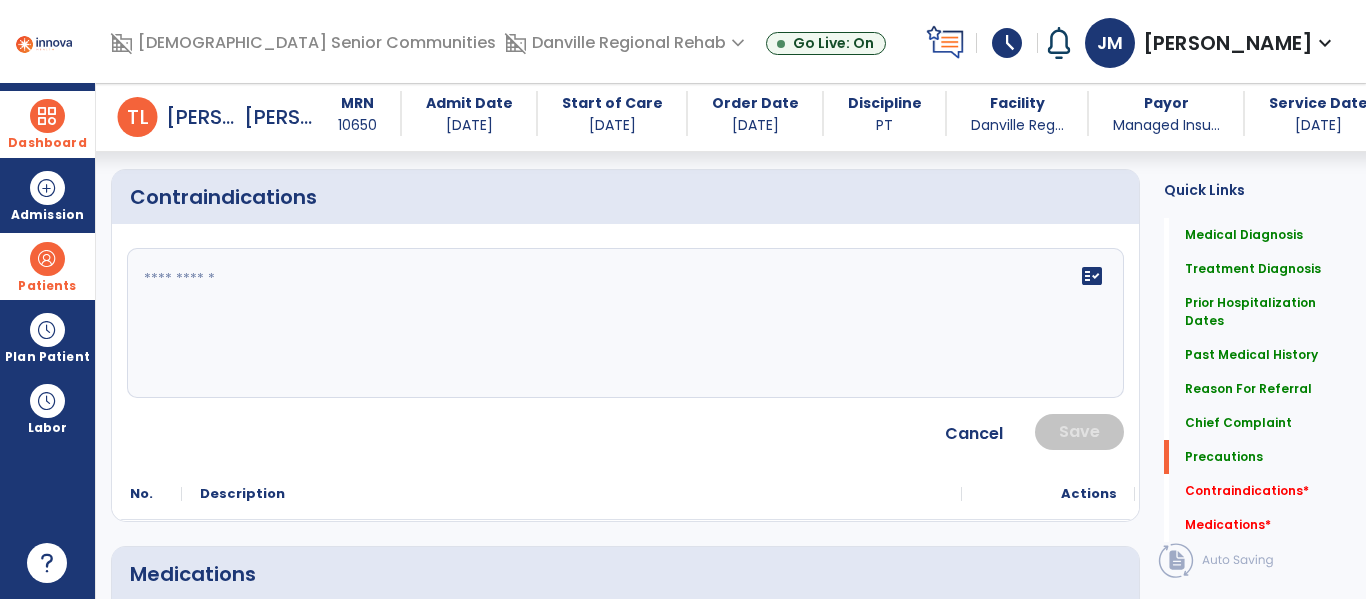click on "fact_check" 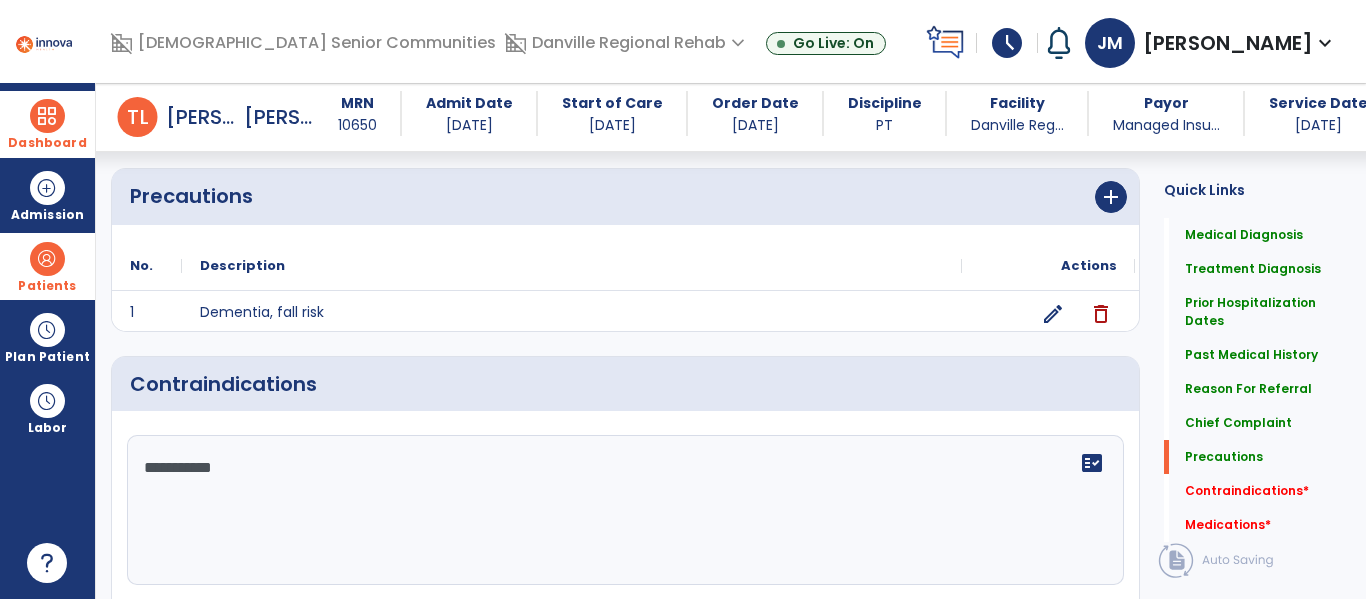 scroll, scrollTop: 1933, scrollLeft: 0, axis: vertical 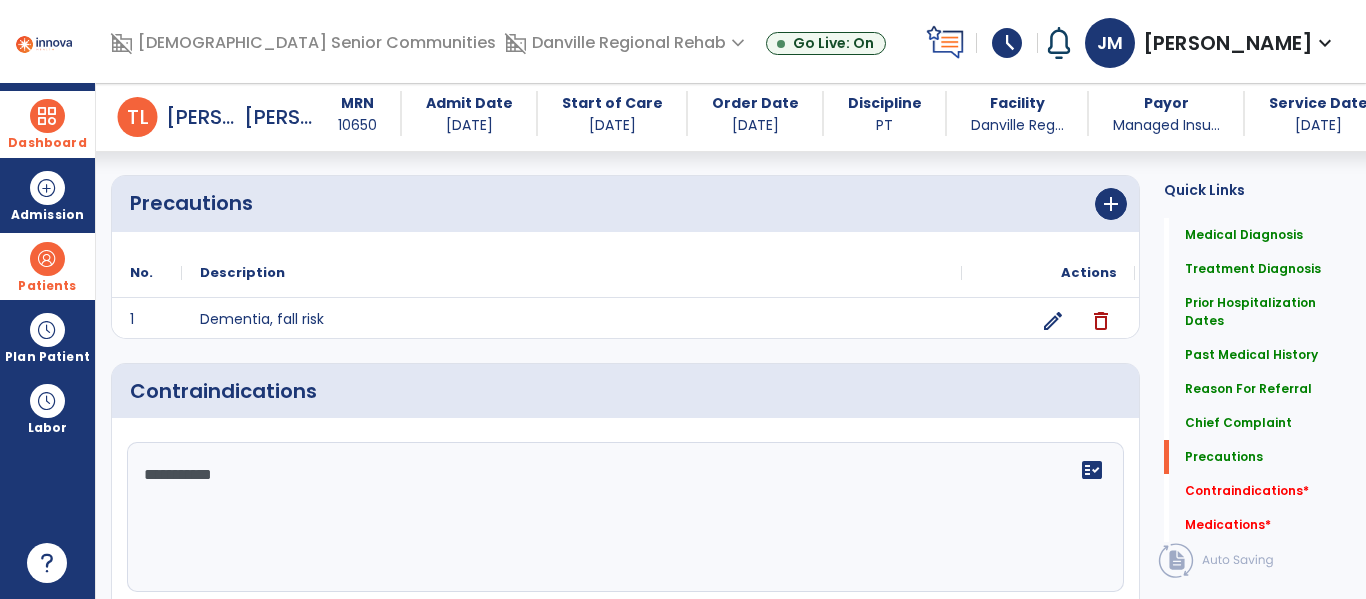 type on "**********" 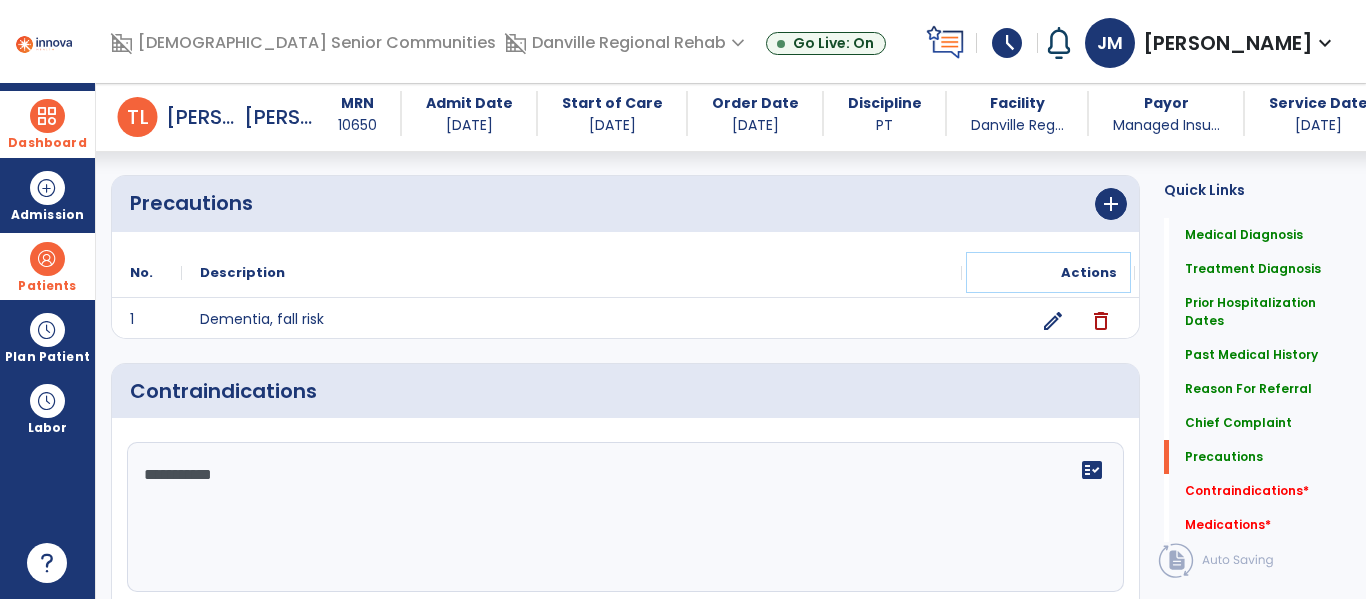 click on "Actions" 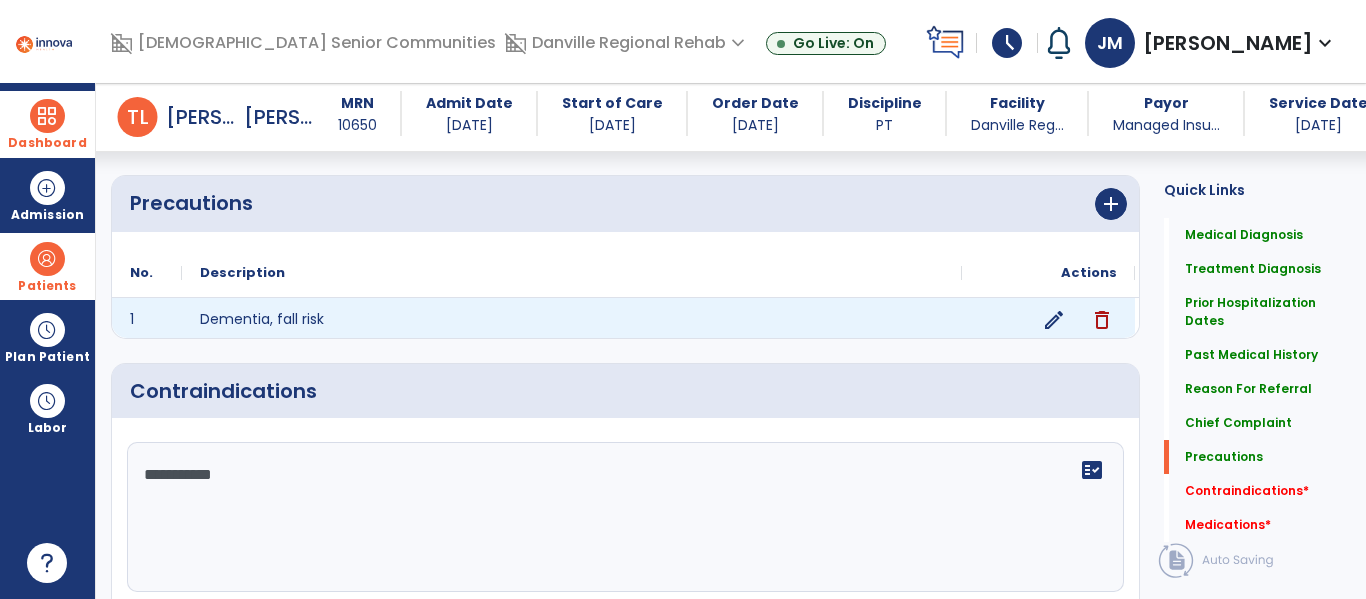 click on "edit" 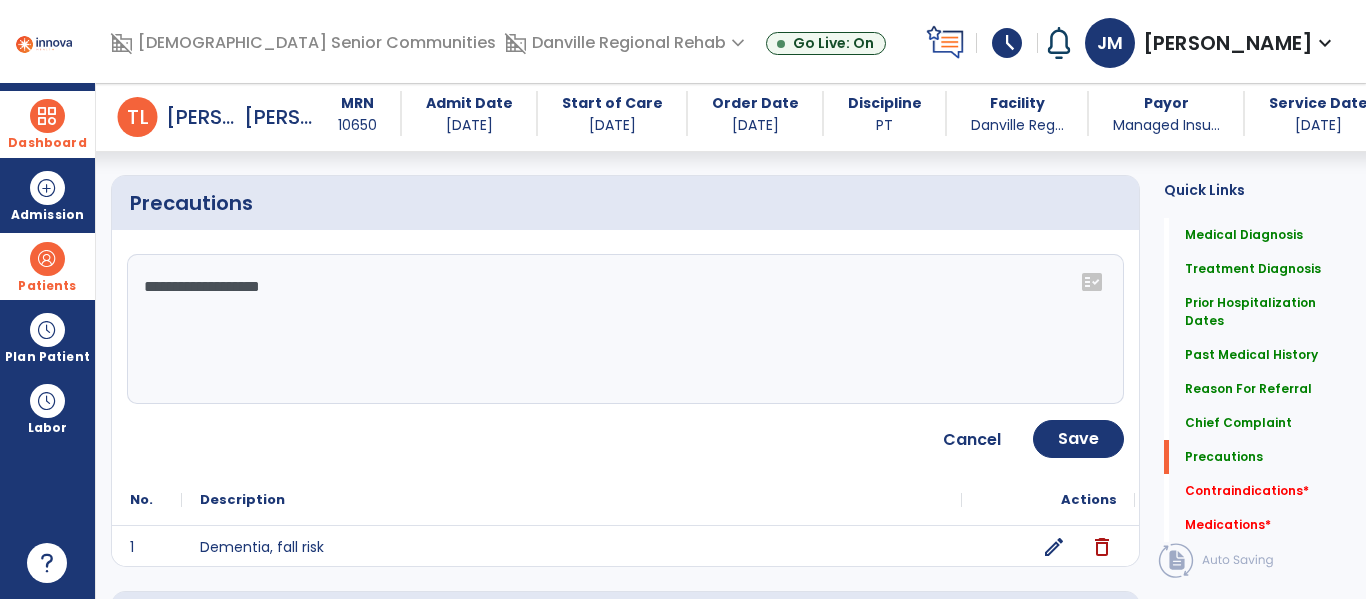 click on "**********" 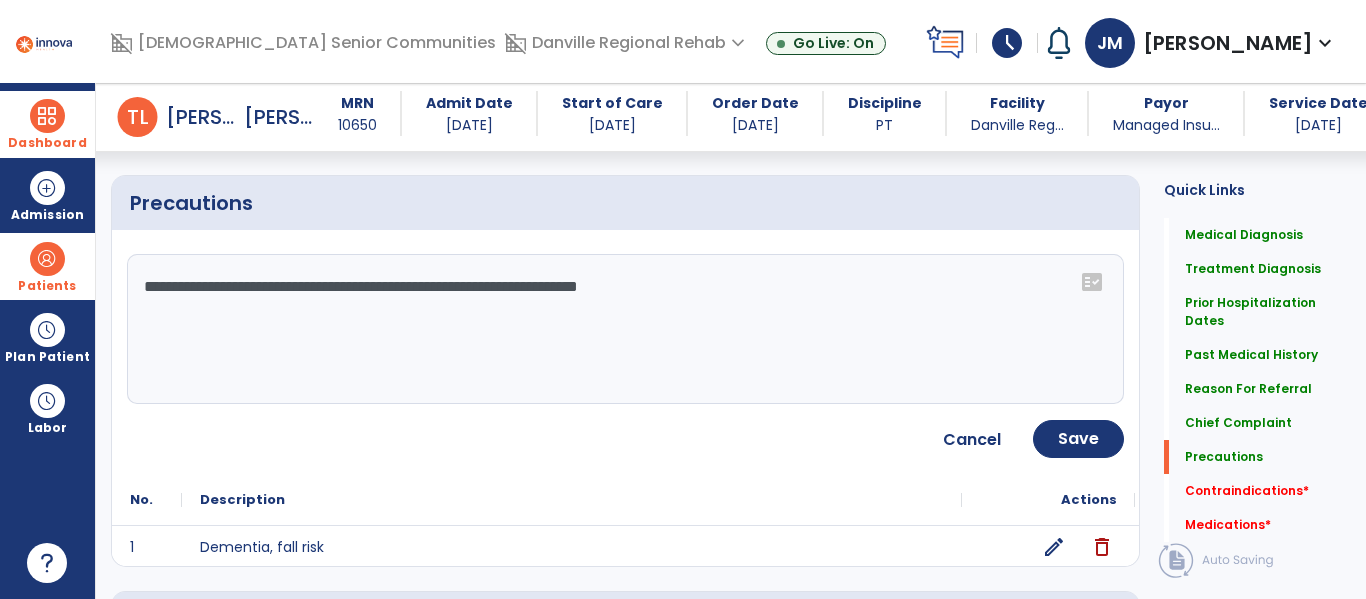 type on "**********" 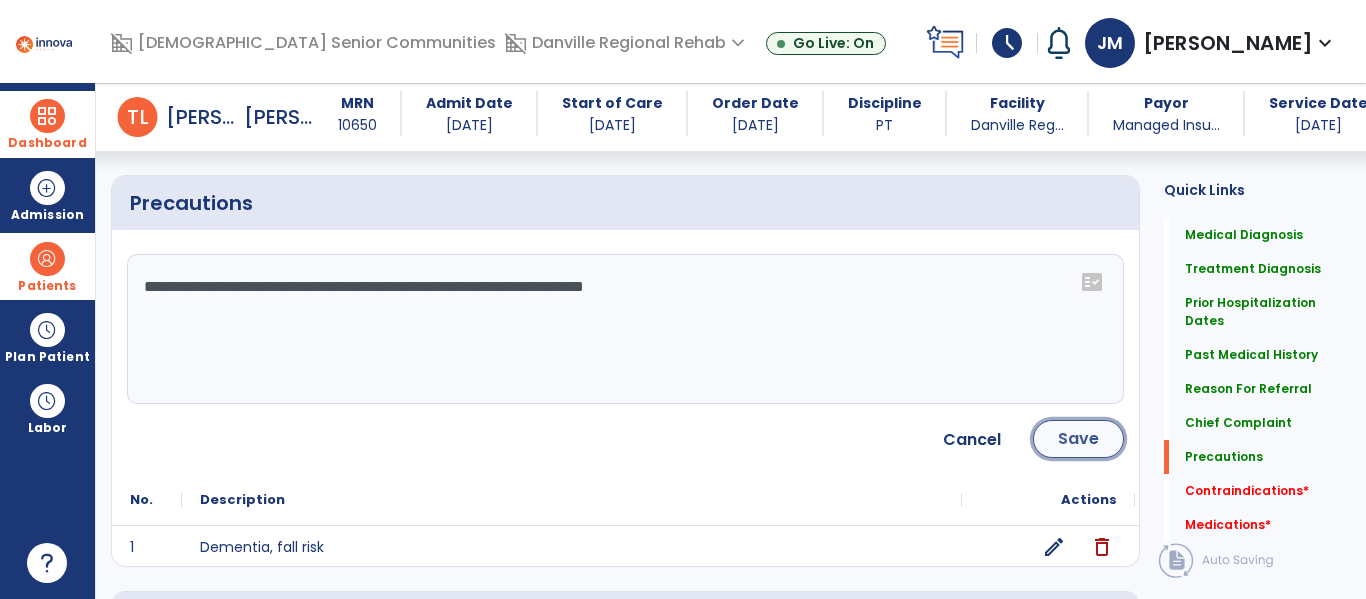 click on "Save" 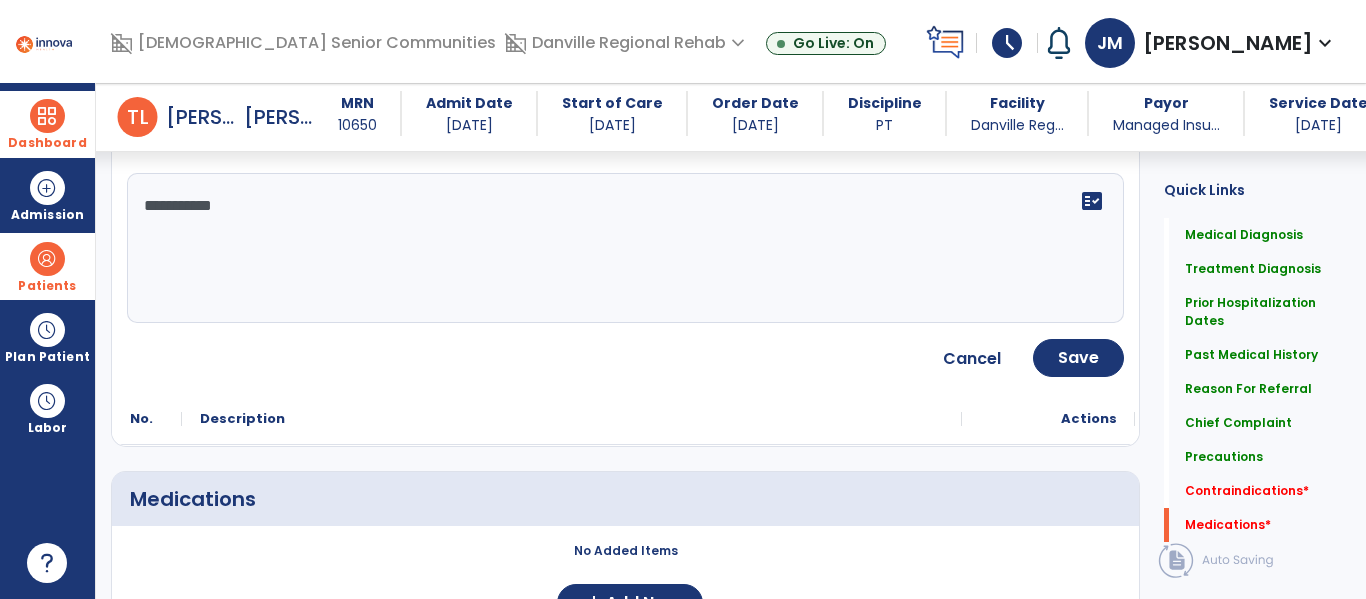 scroll, scrollTop: 2204, scrollLeft: 0, axis: vertical 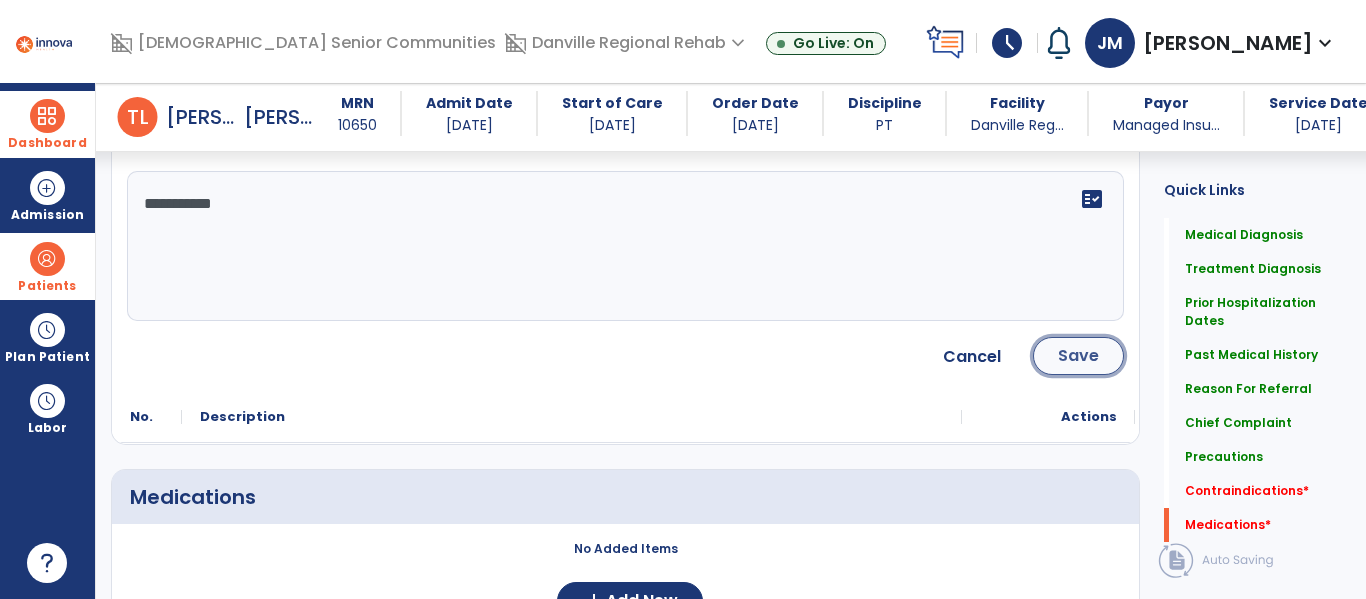click on "Save" 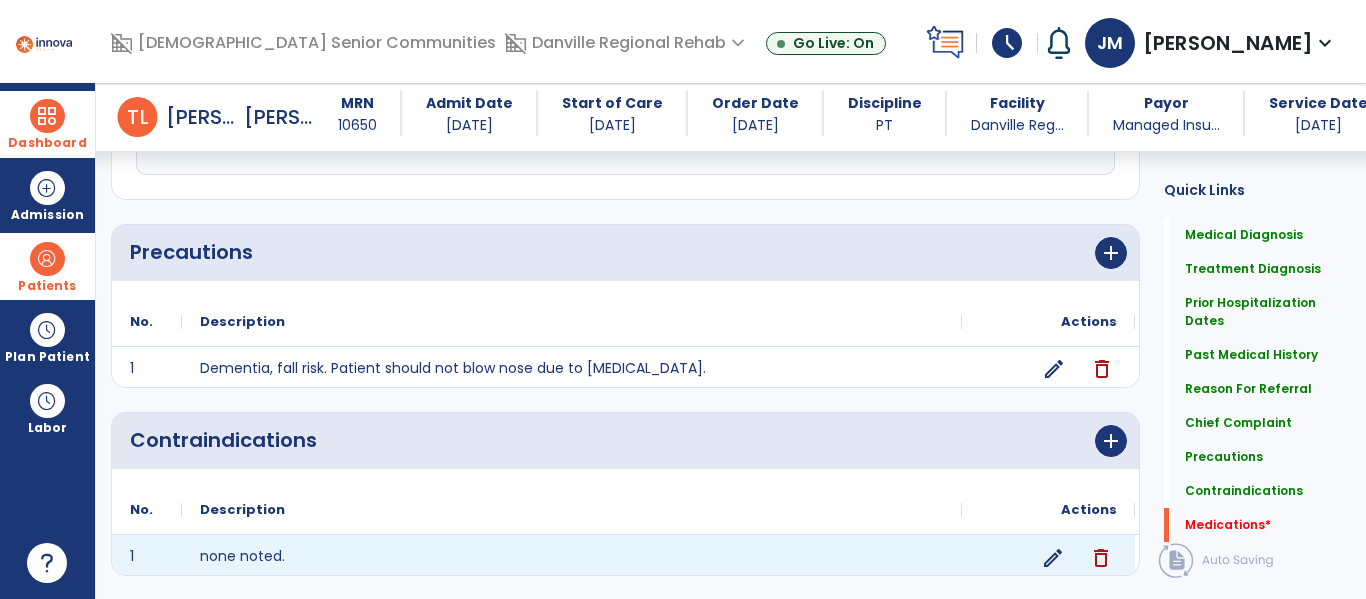 scroll, scrollTop: 2124, scrollLeft: 0, axis: vertical 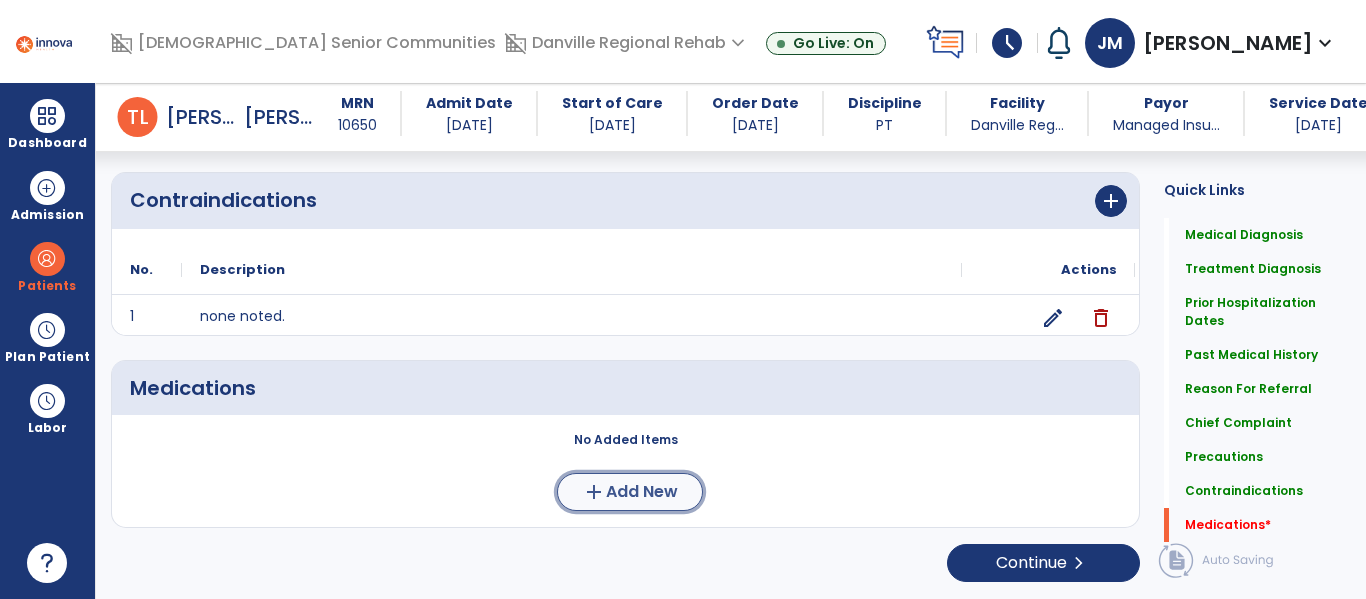 click on "Add New" 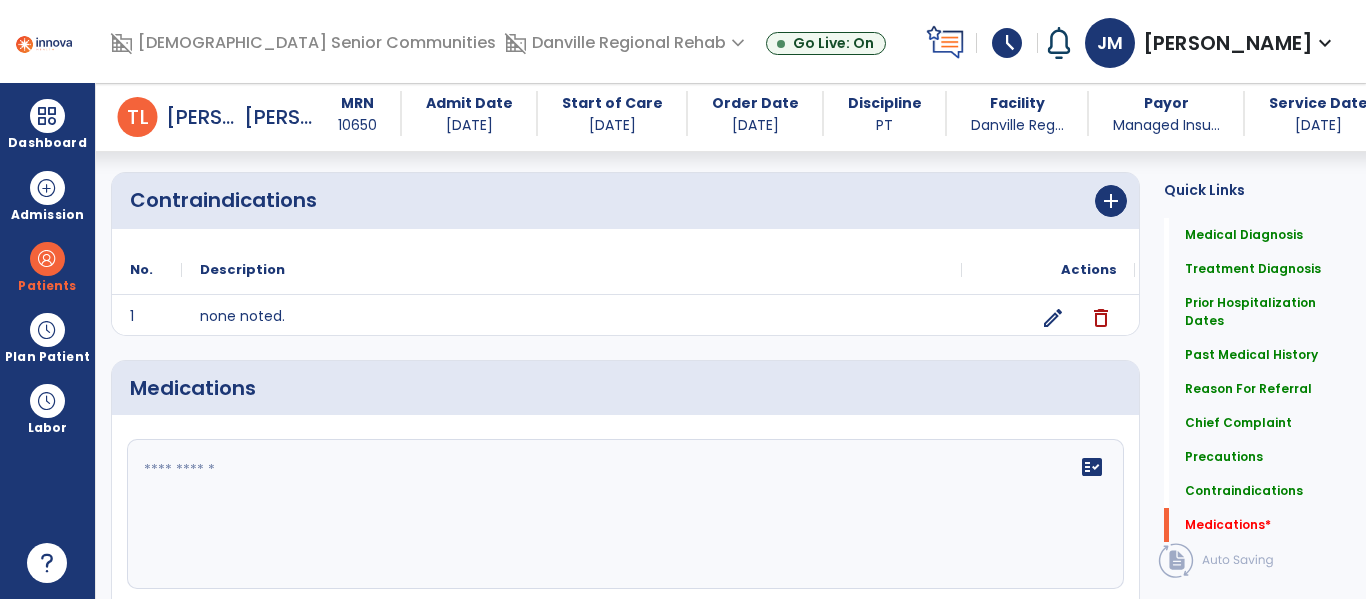 click on "fact_check" 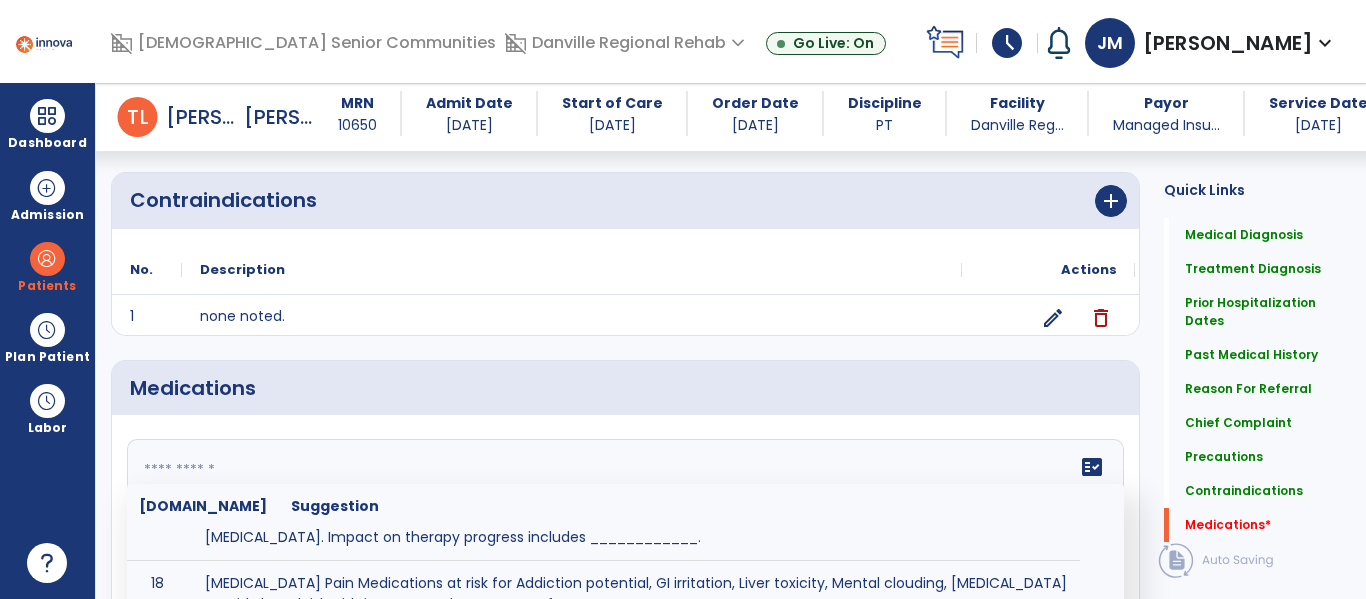 scroll, scrollTop: 1238, scrollLeft: 0, axis: vertical 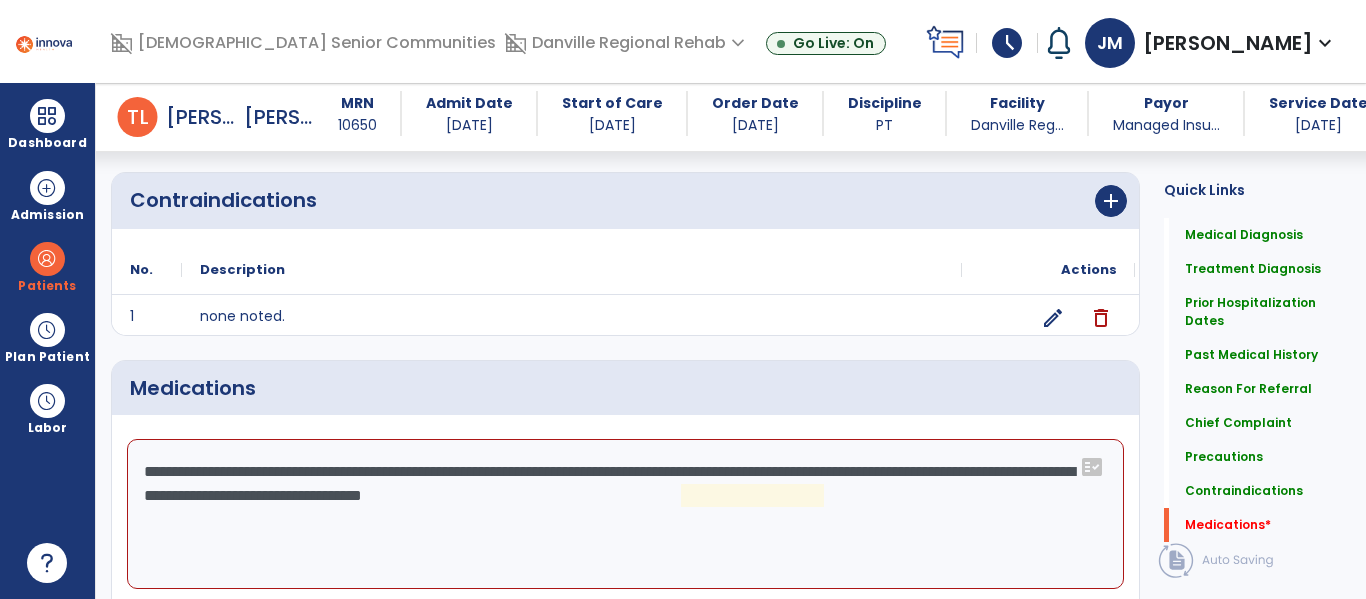 click on "**********" 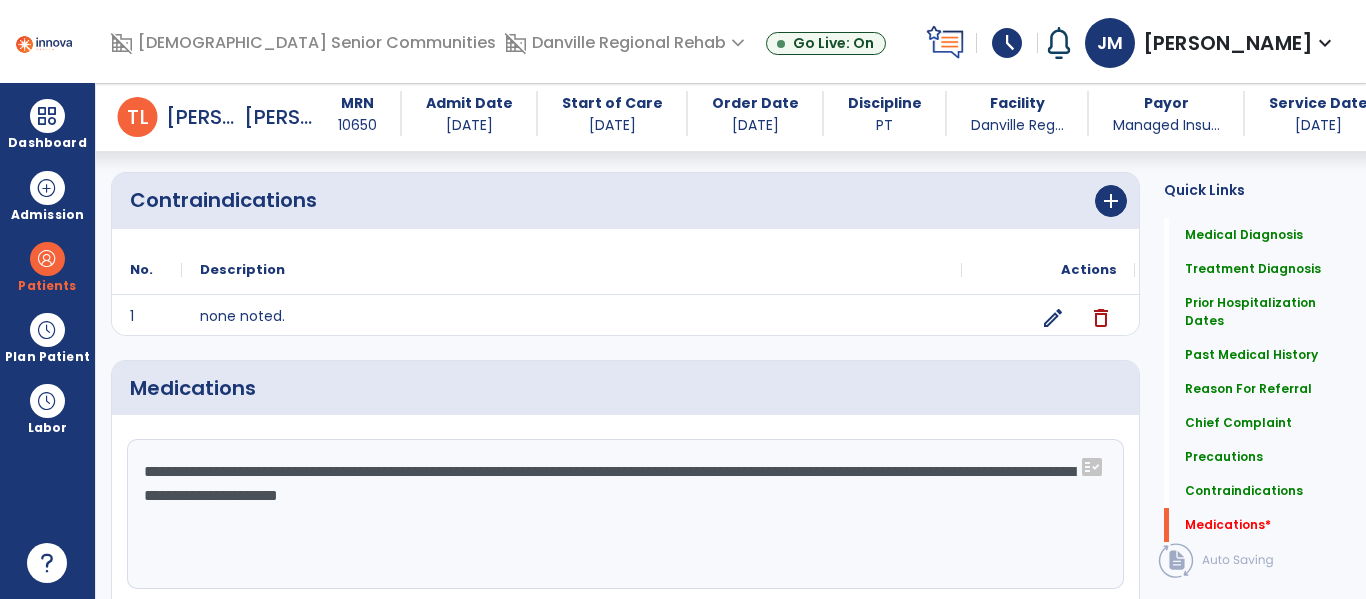 type on "**********" 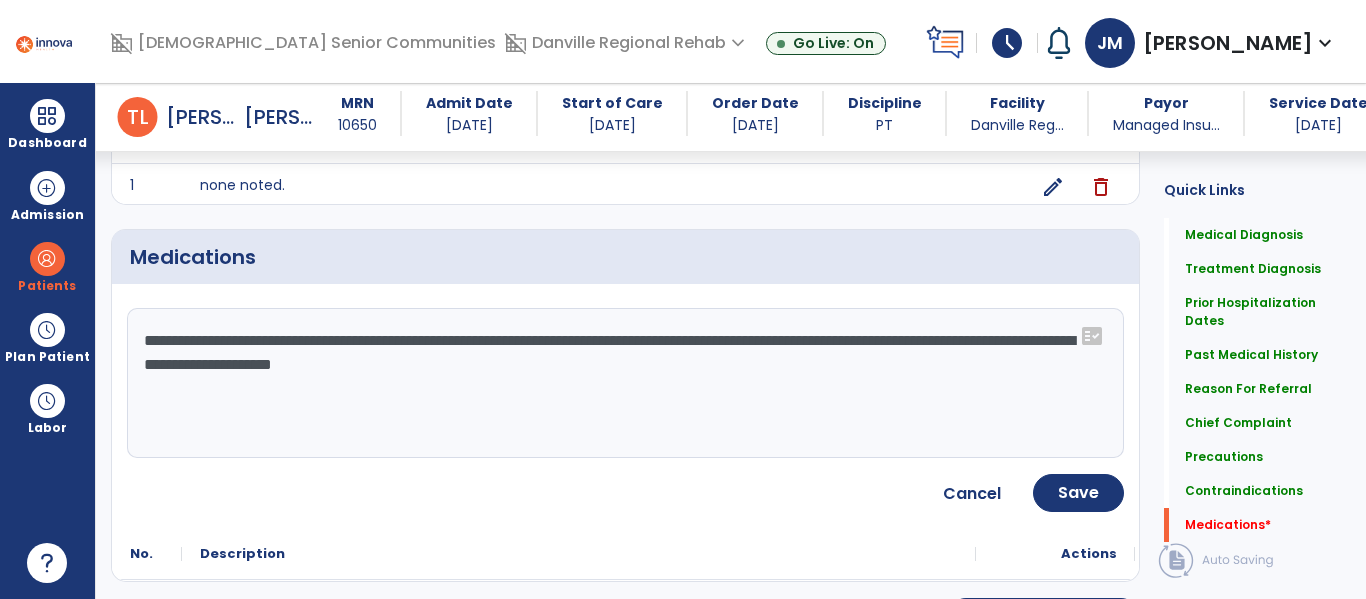 scroll, scrollTop: 2259, scrollLeft: 0, axis: vertical 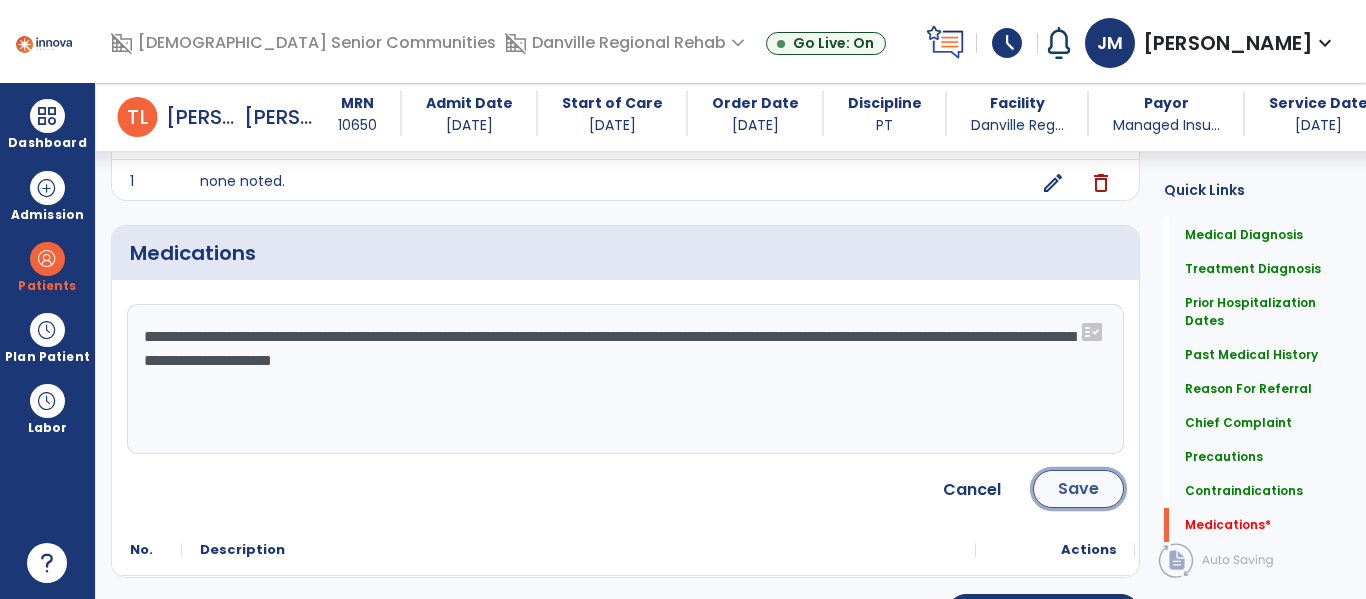 click on "Save" 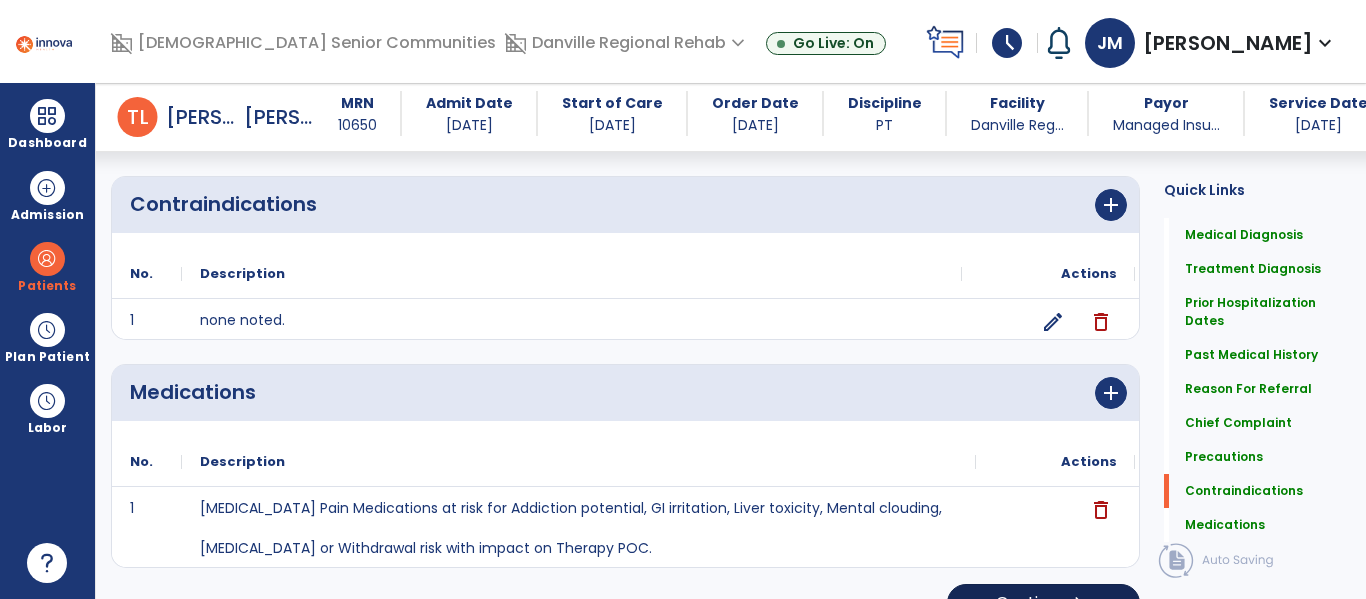 scroll, scrollTop: 2160, scrollLeft: 0, axis: vertical 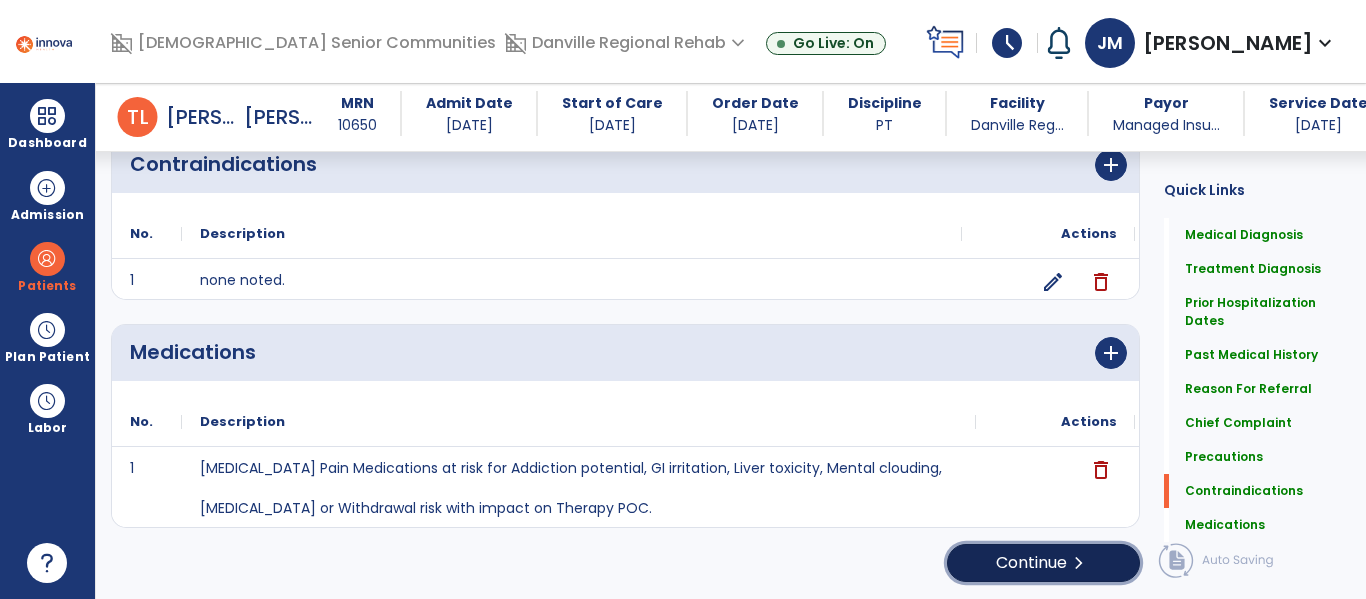 click on "Continue  chevron_right" 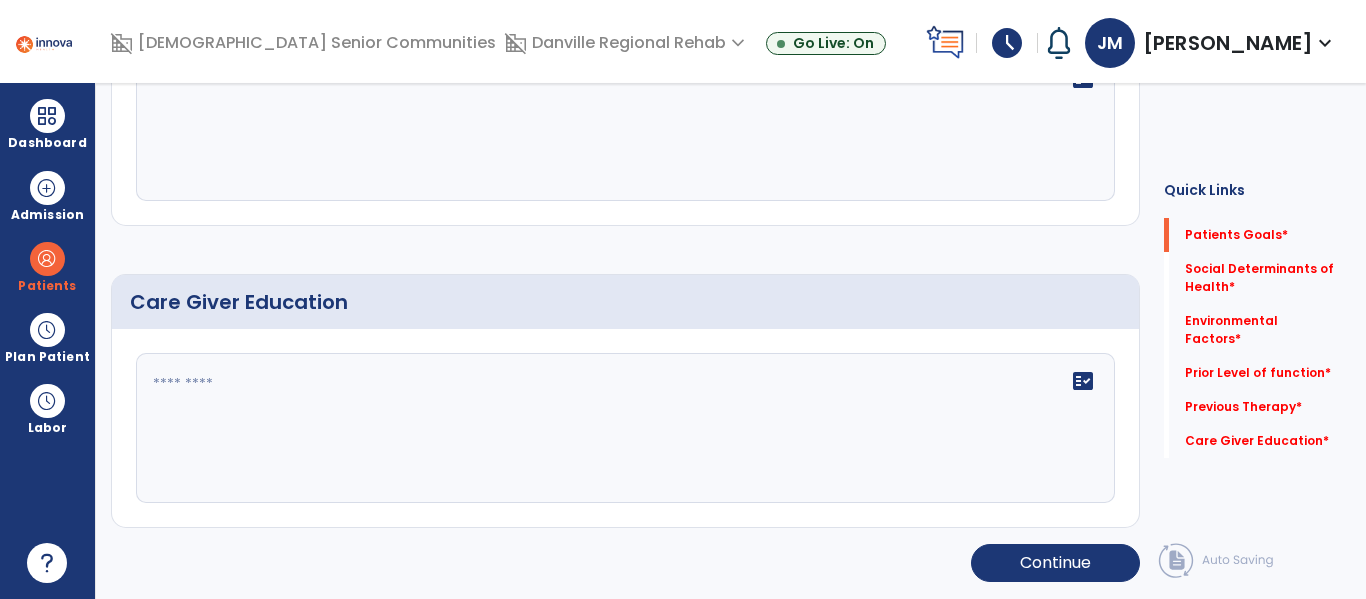 scroll, scrollTop: 16, scrollLeft: 0, axis: vertical 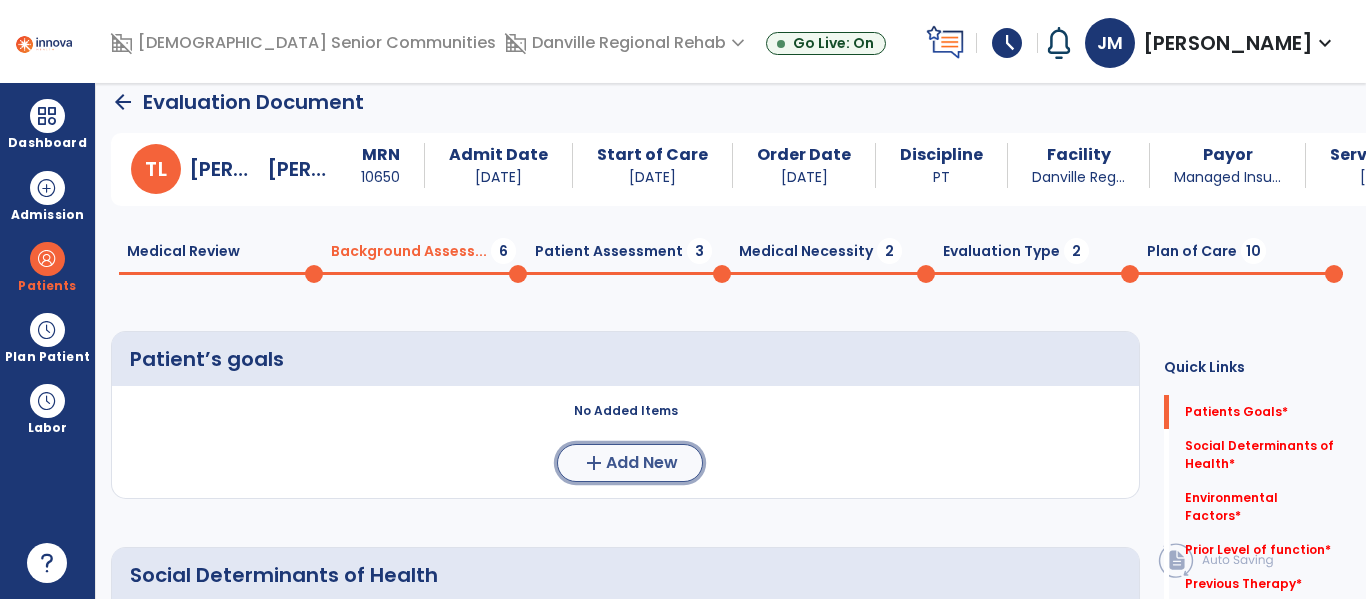click on "add" 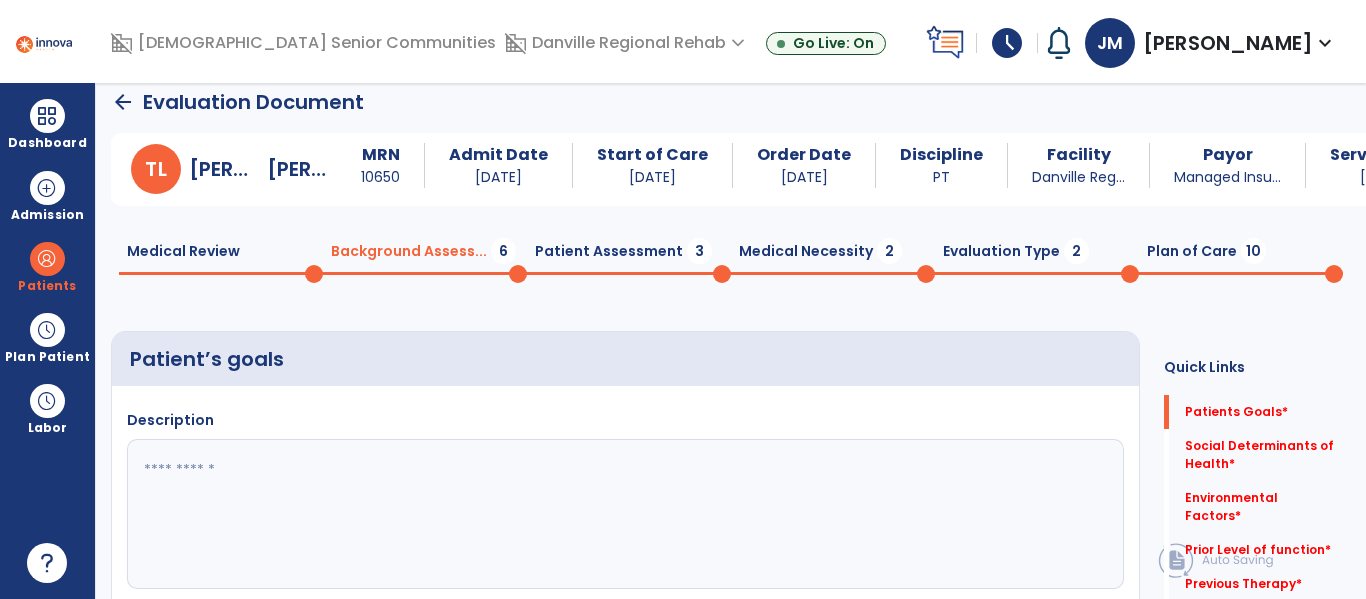 click 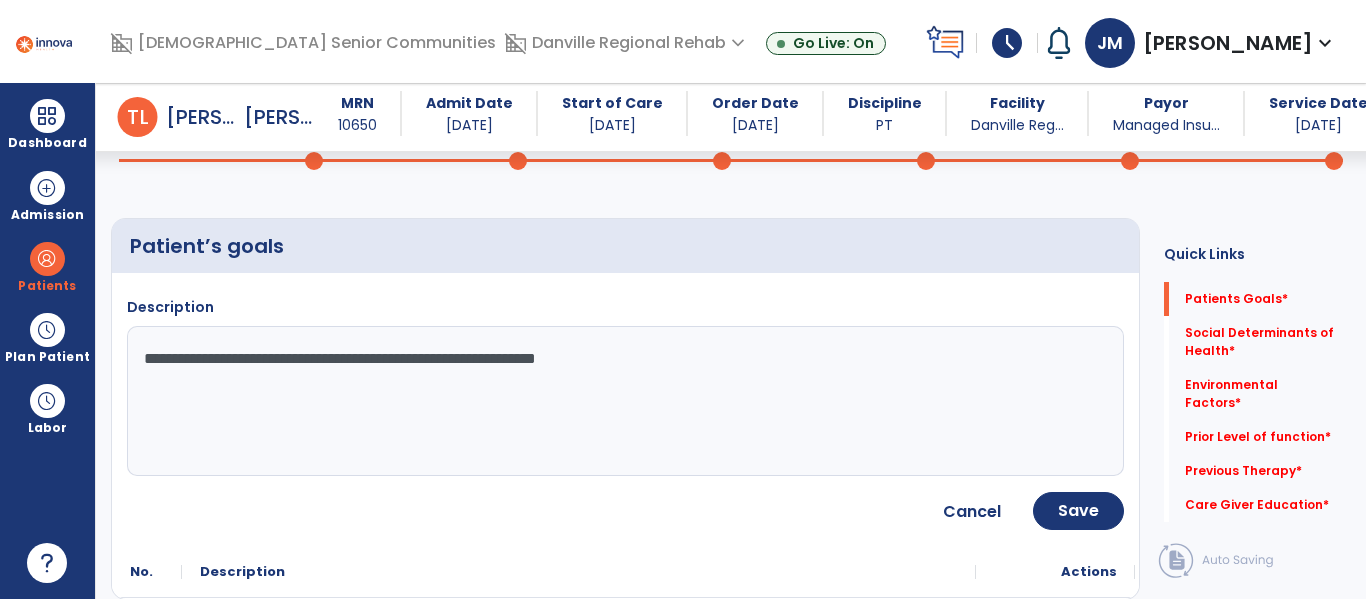 scroll, scrollTop: 111, scrollLeft: 0, axis: vertical 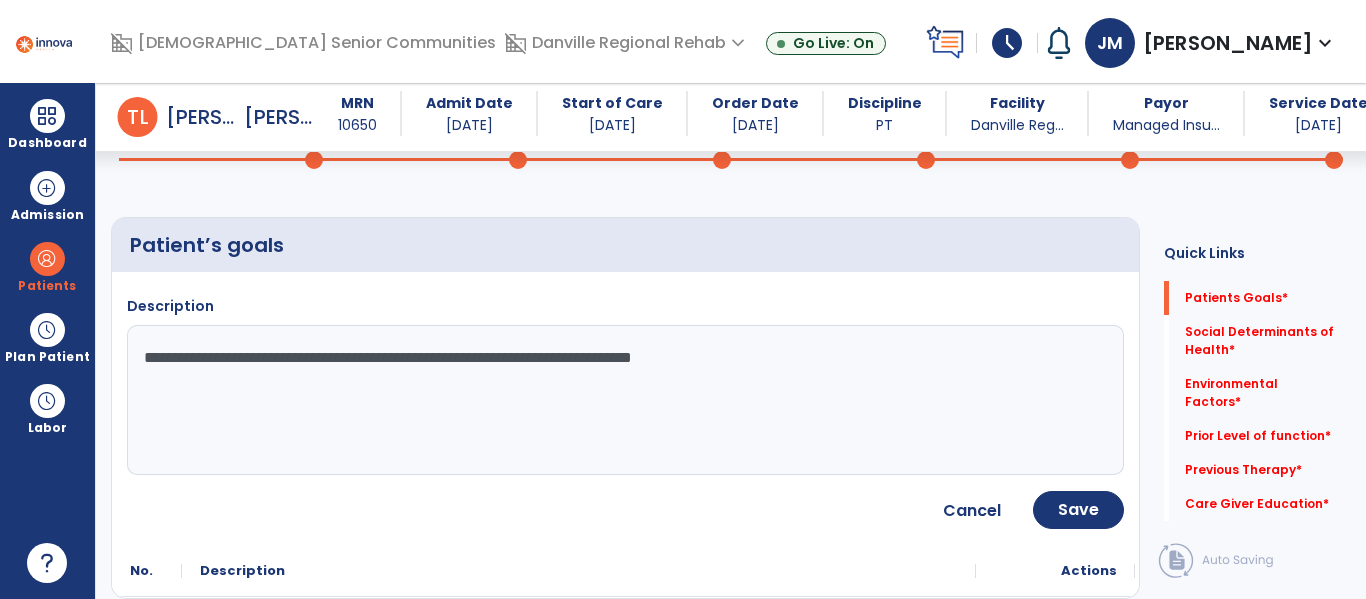 type on "**********" 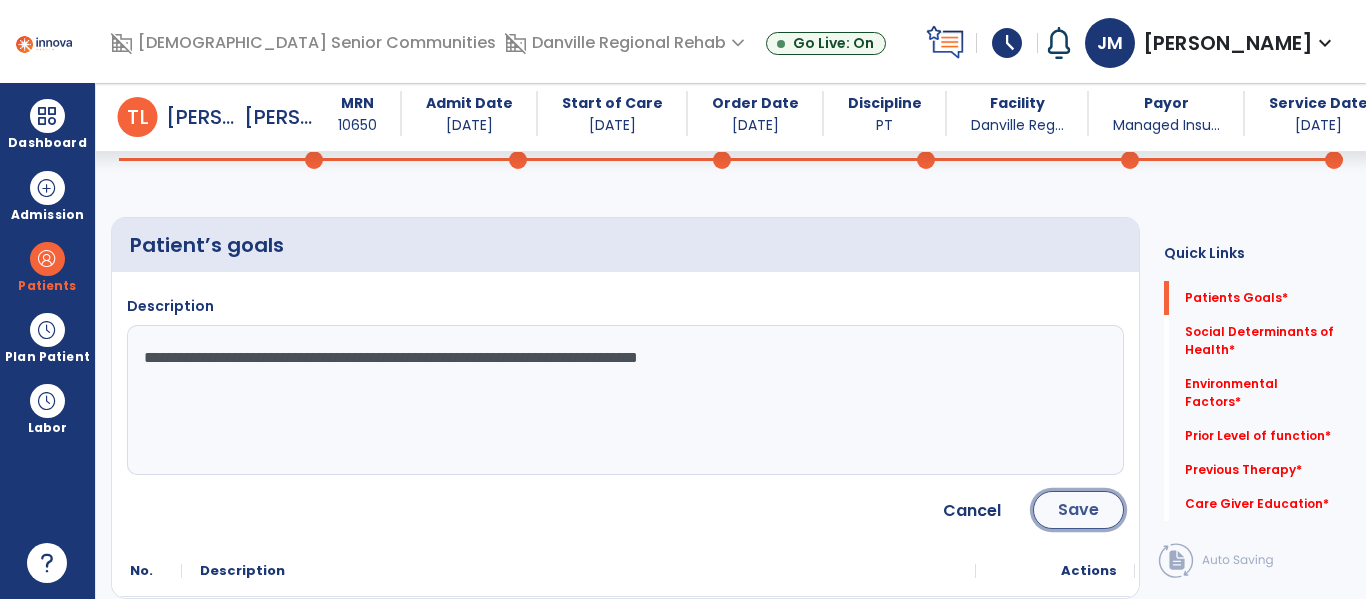 click on "Save" 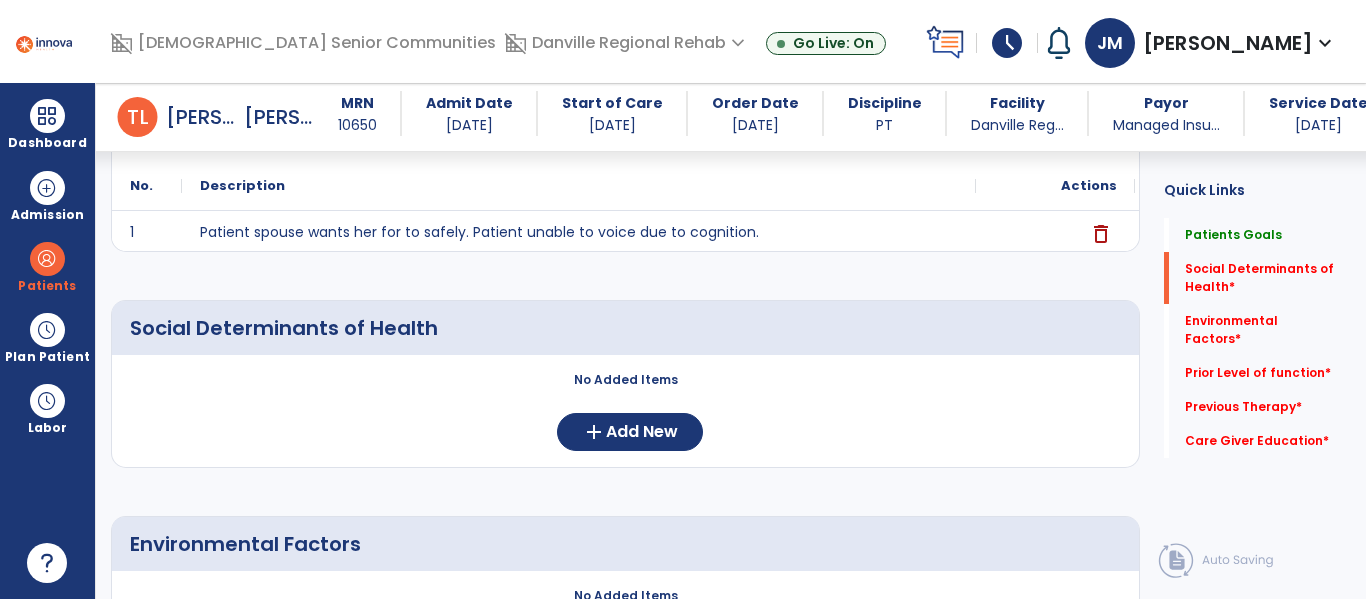 scroll, scrollTop: 241, scrollLeft: 0, axis: vertical 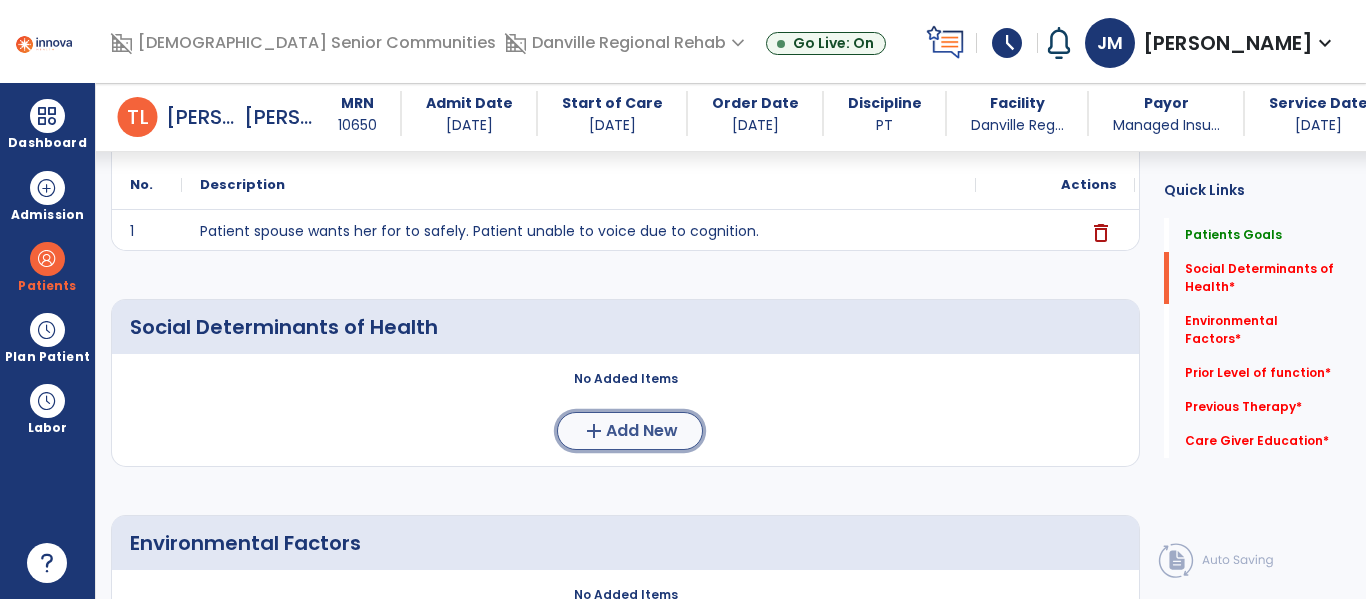 click on "Add New" 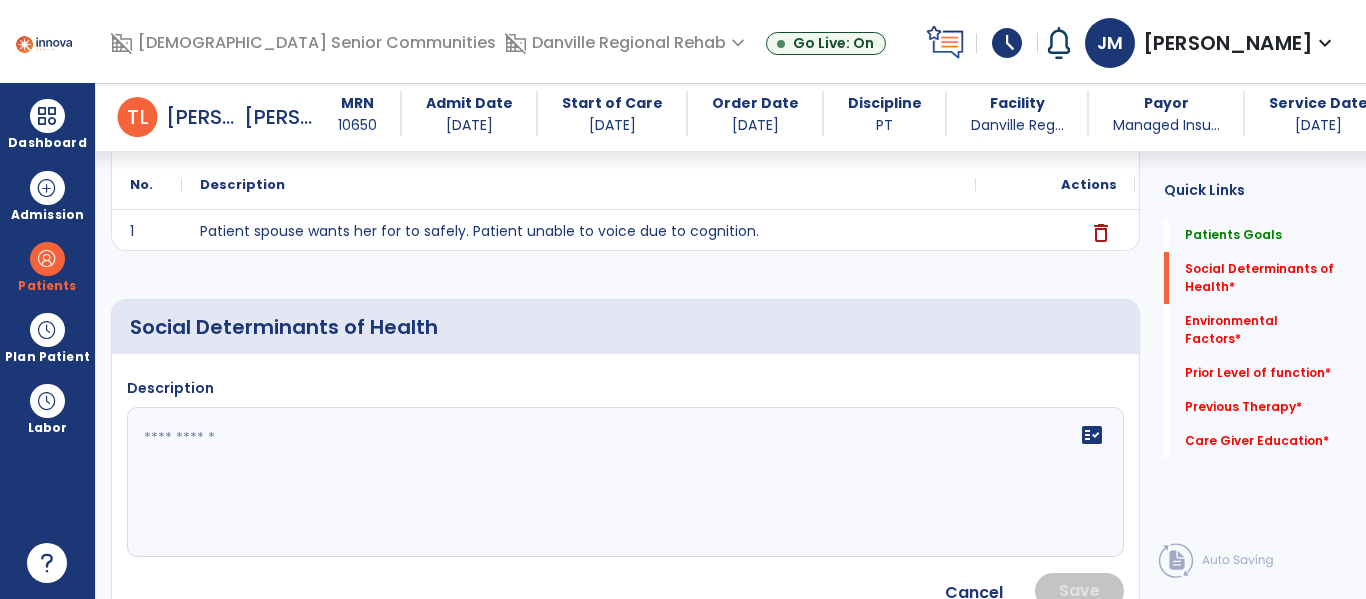click 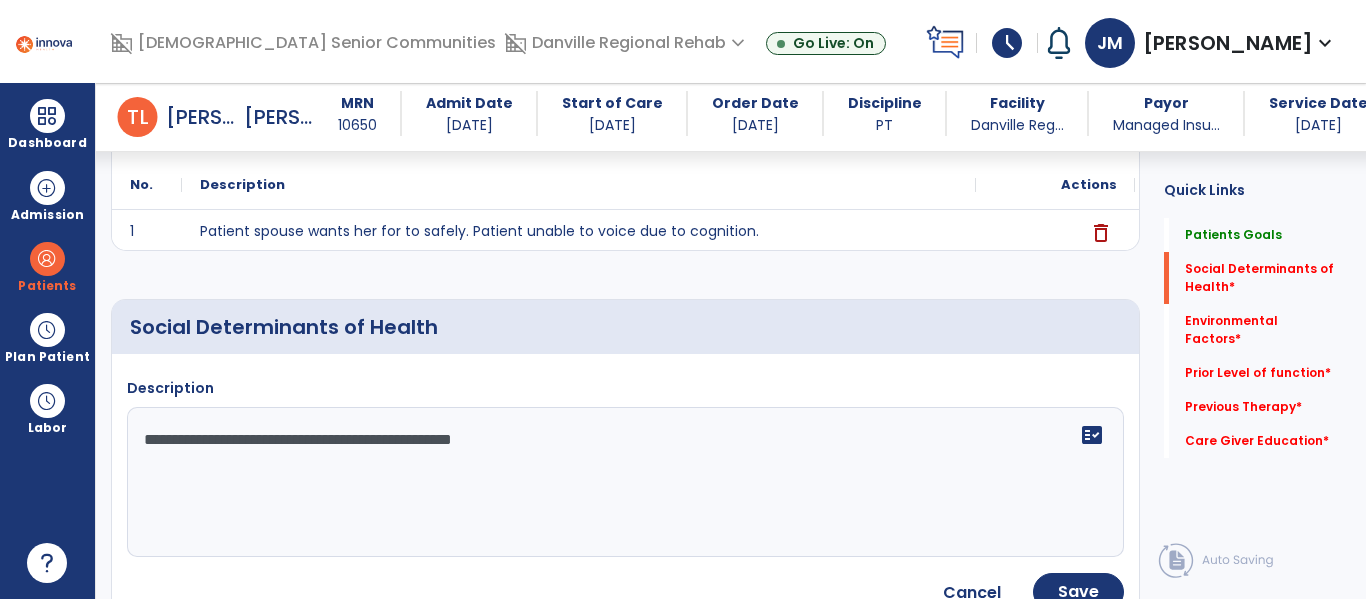 type on "**********" 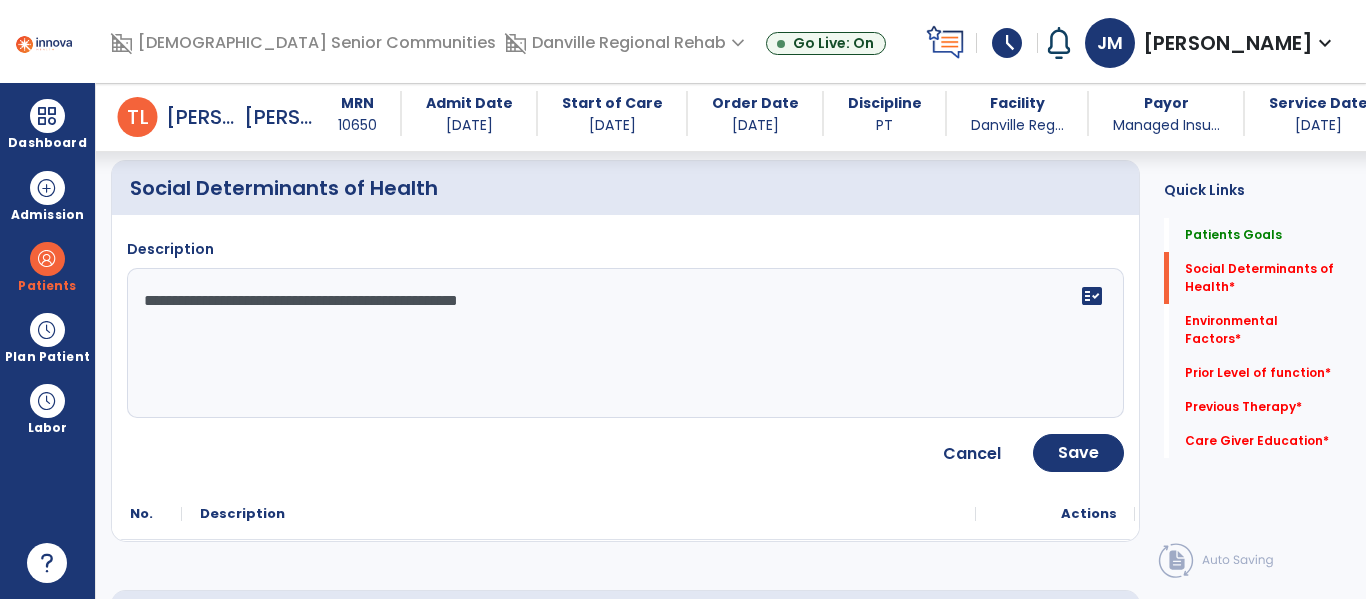 scroll, scrollTop: 386, scrollLeft: 0, axis: vertical 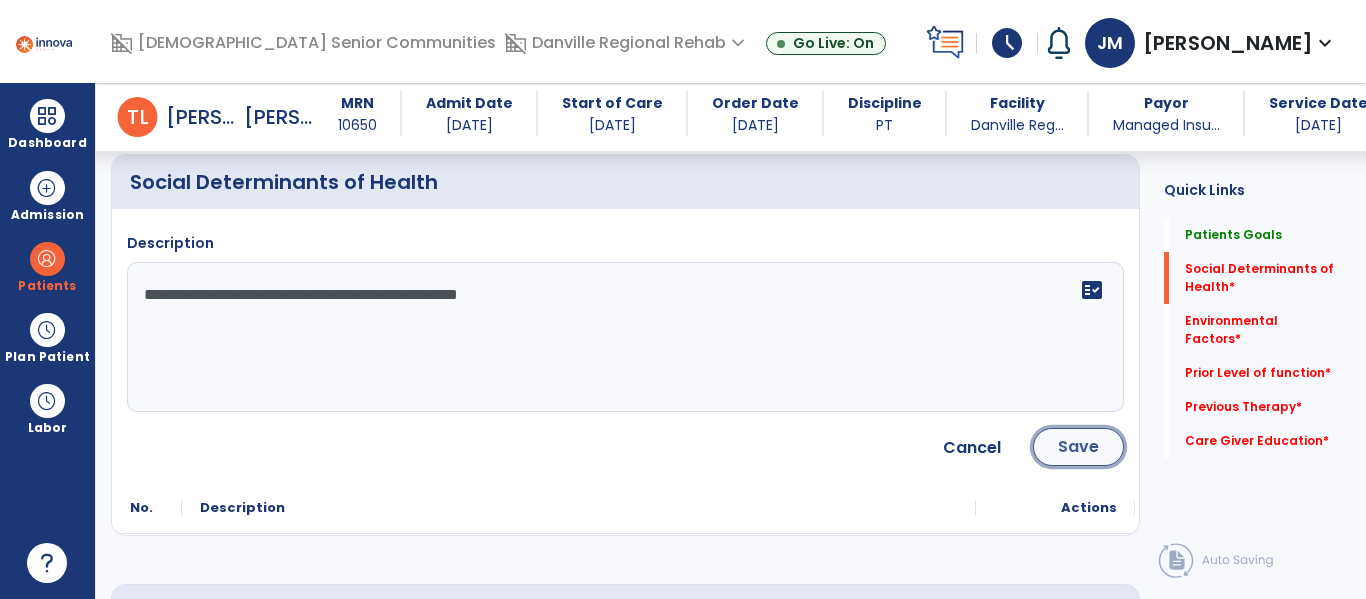 click on "Save" 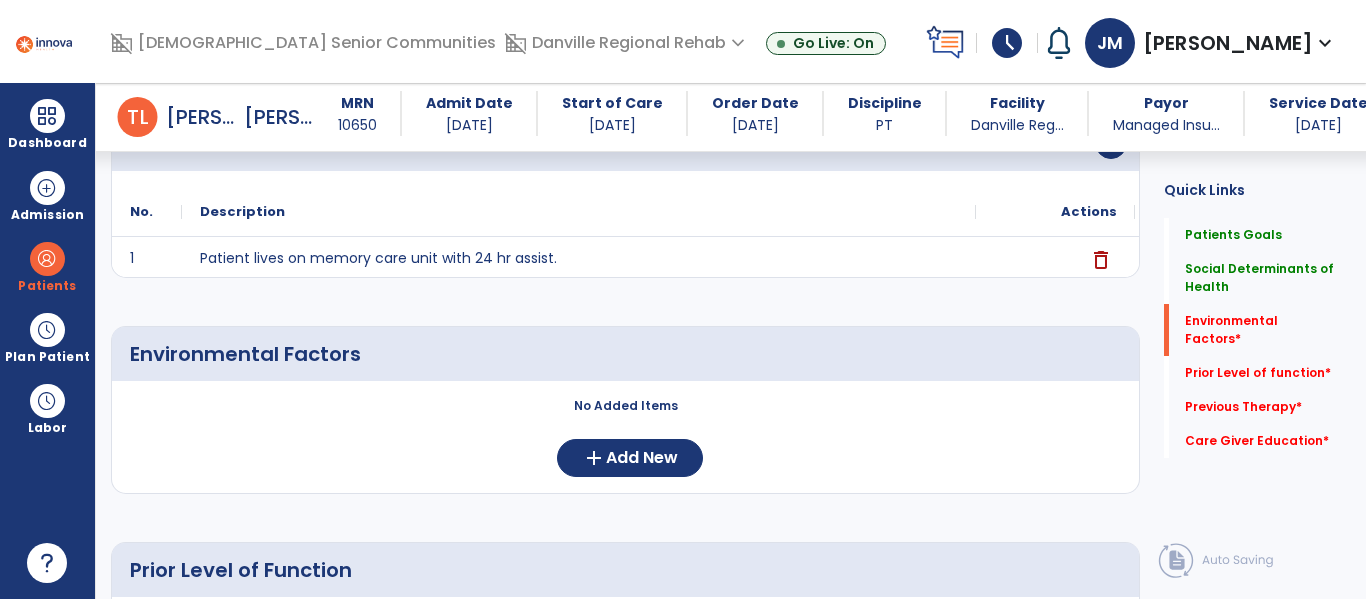 scroll, scrollTop: 442, scrollLeft: 0, axis: vertical 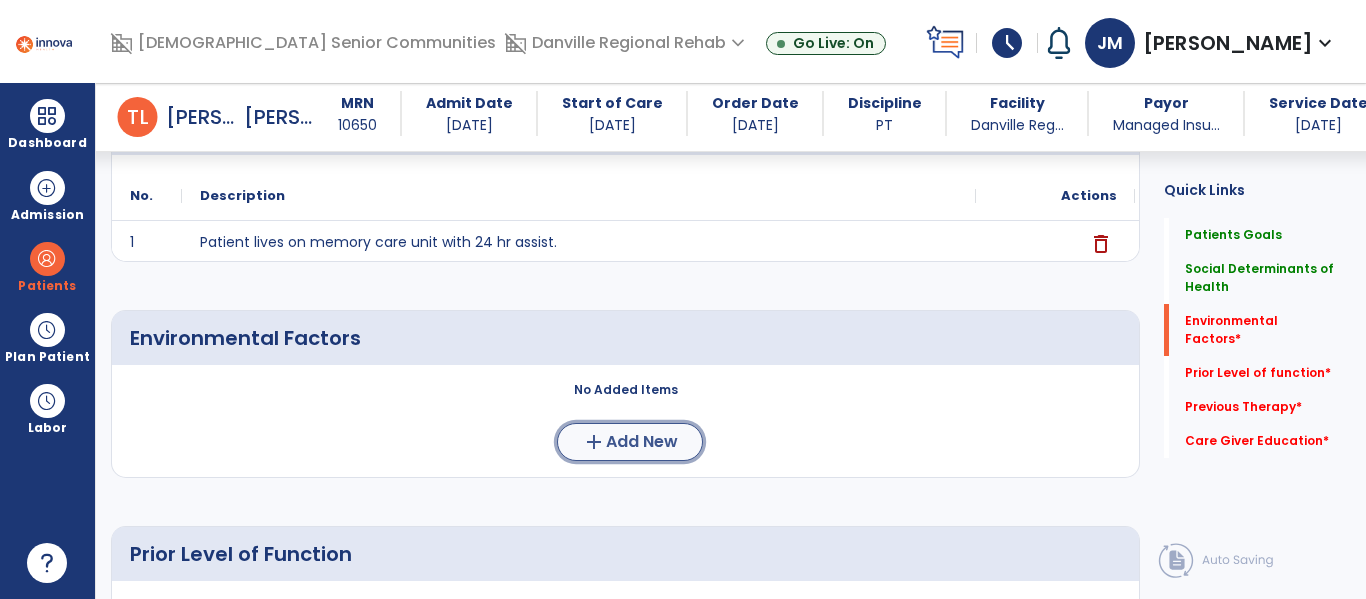 click on "Add New" 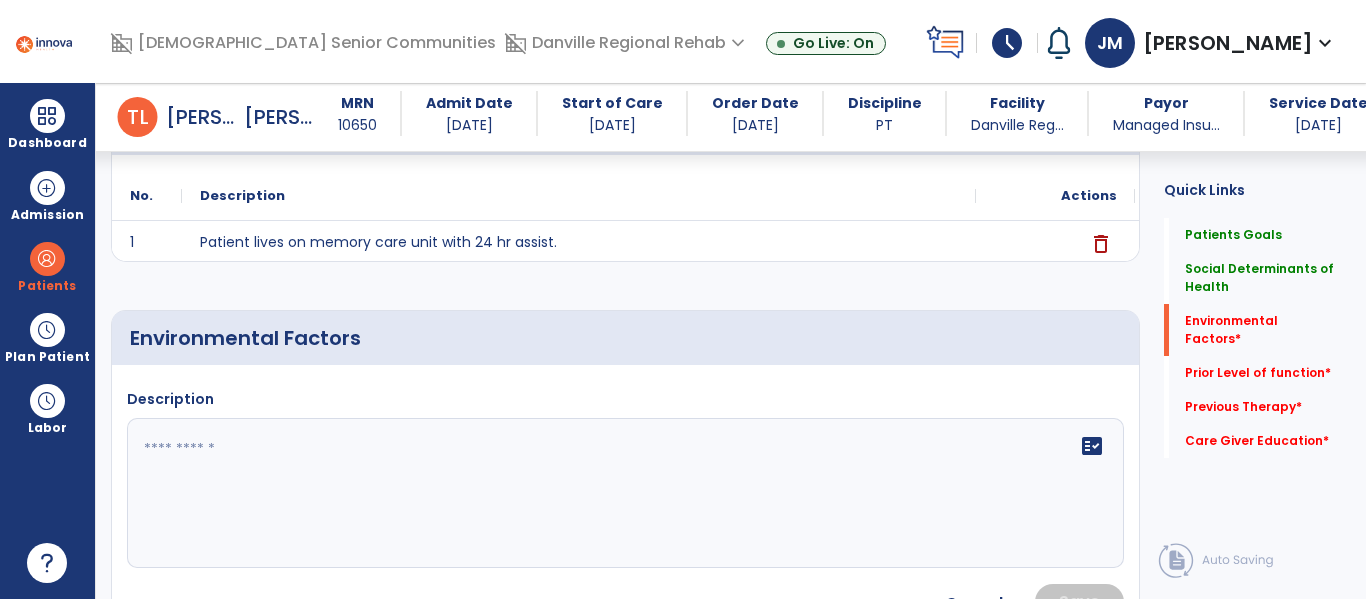 click 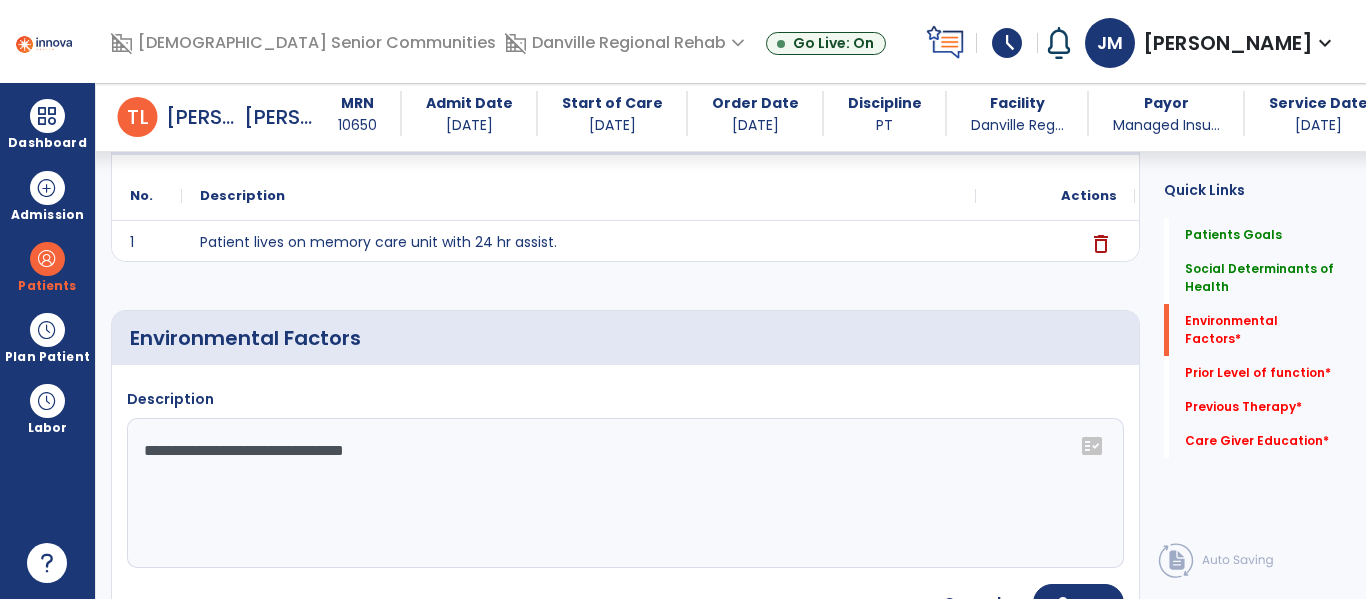 click on "**********" 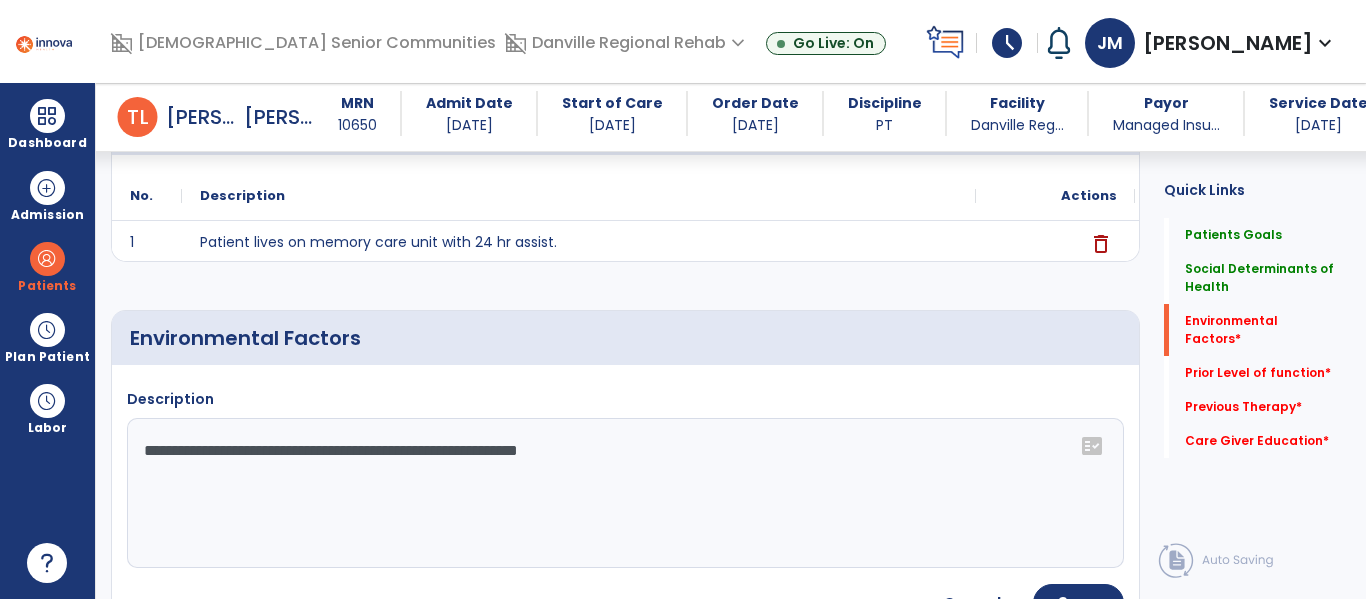type on "**********" 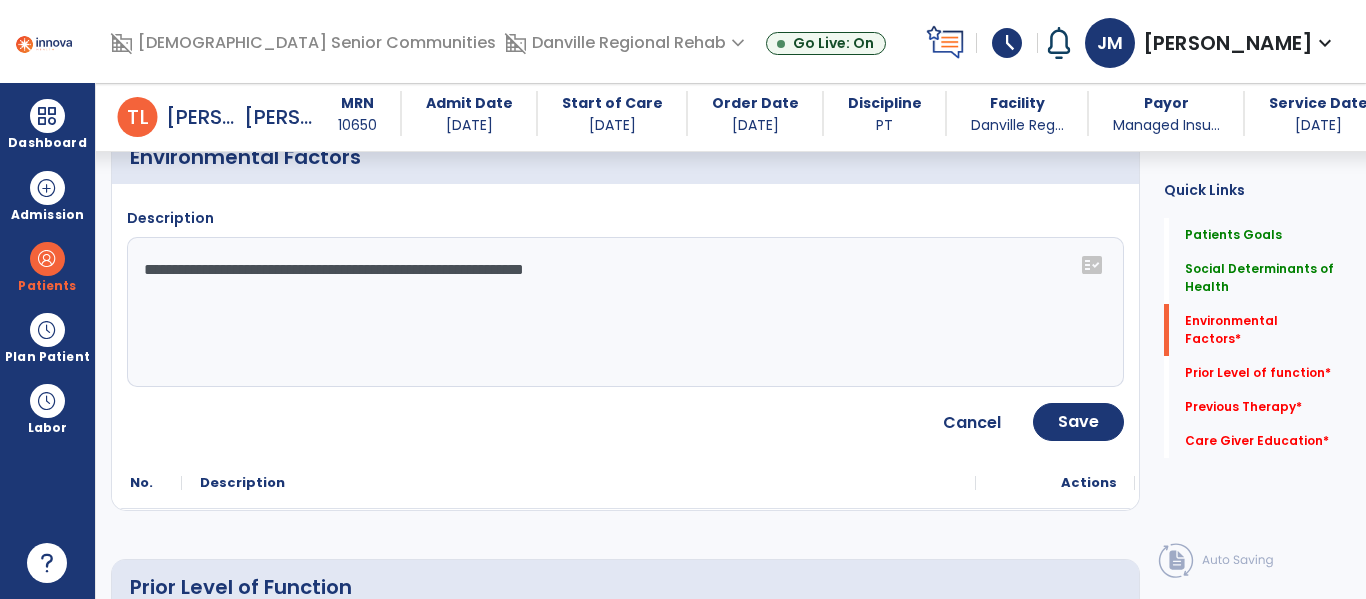 scroll, scrollTop: 624, scrollLeft: 0, axis: vertical 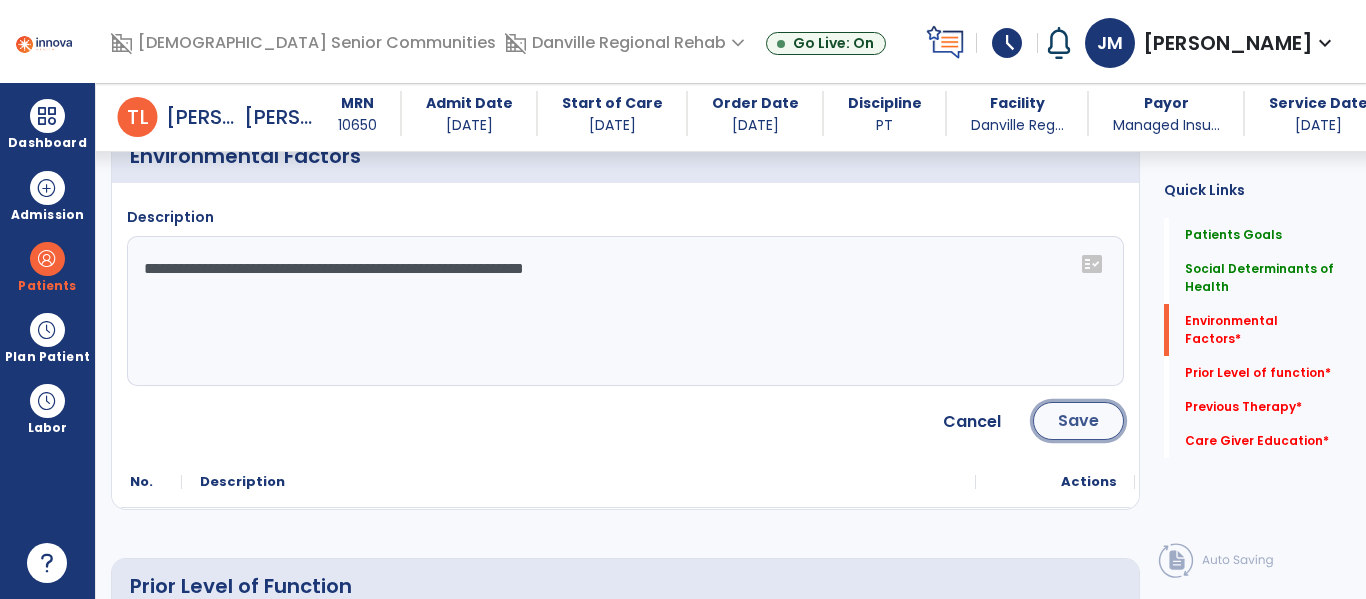 click on "Save" 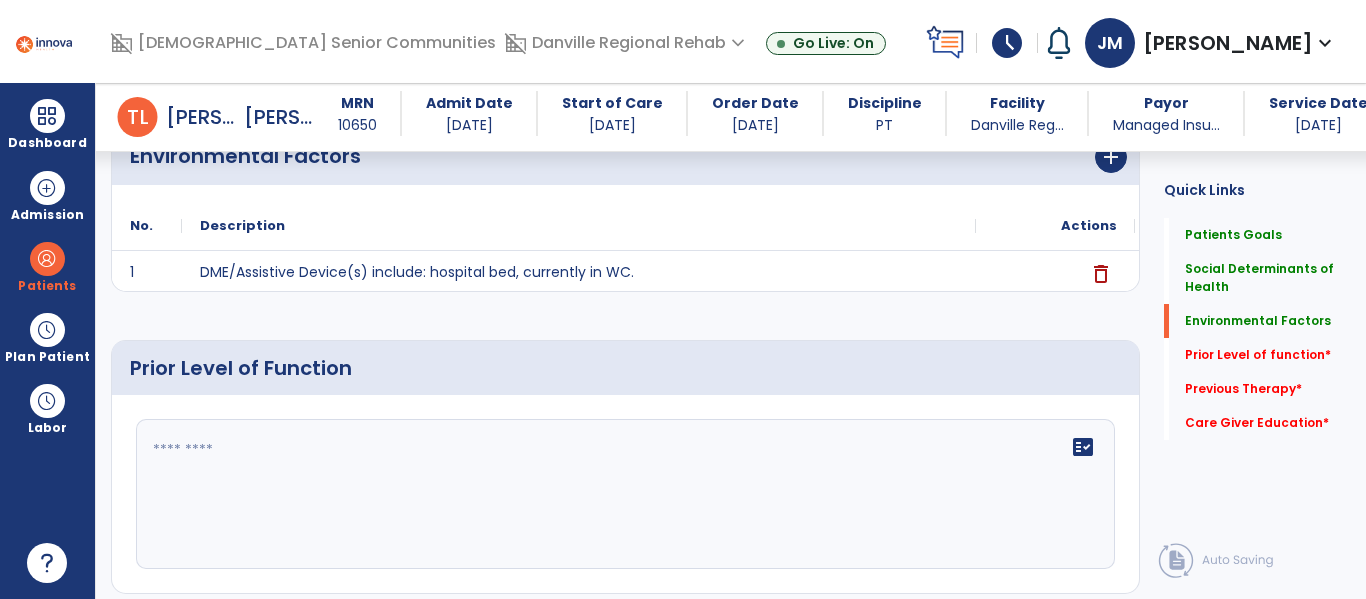 click 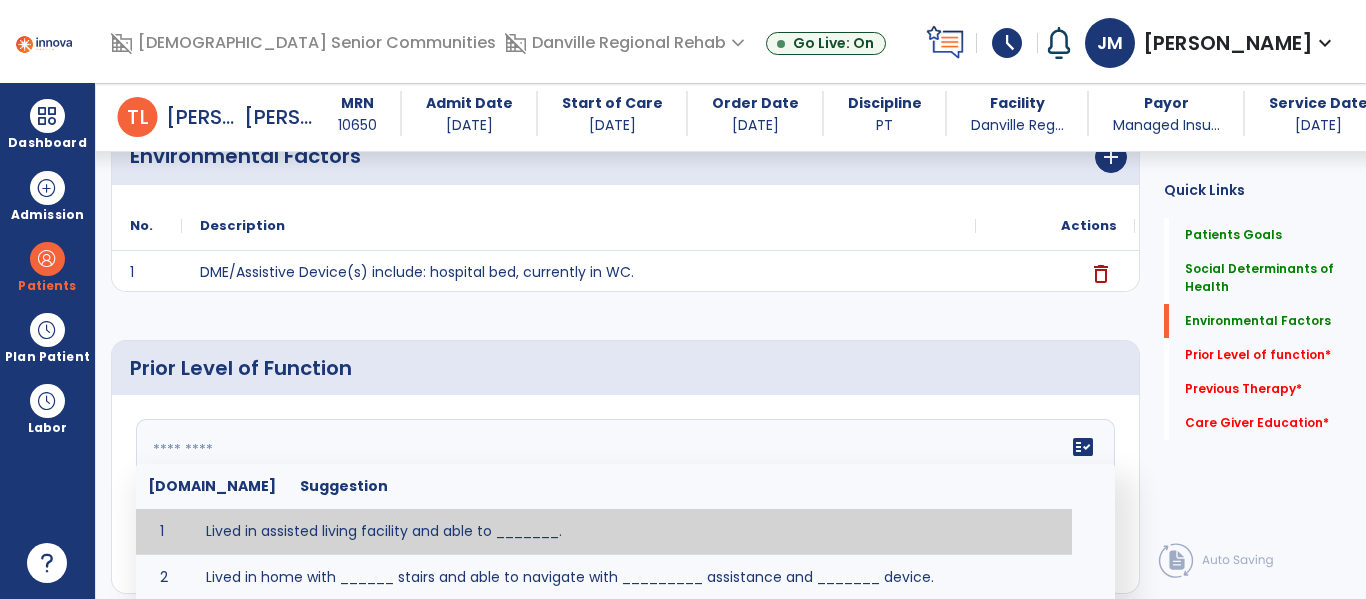 paste on "**********" 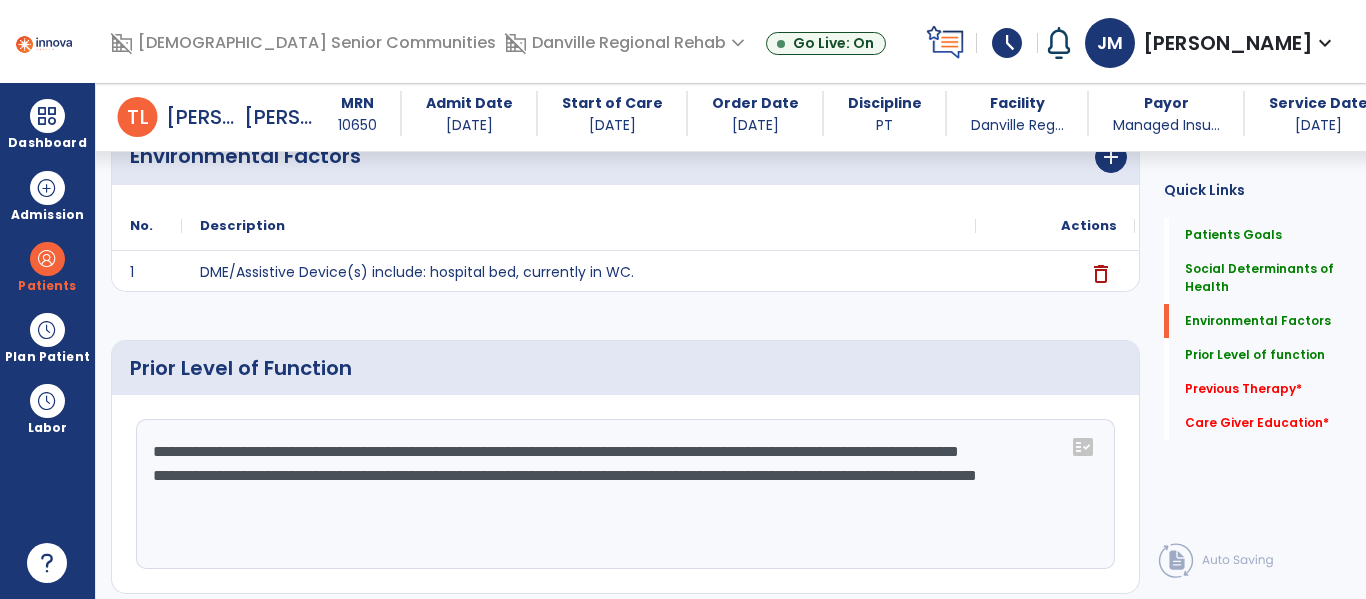 click on "**********" 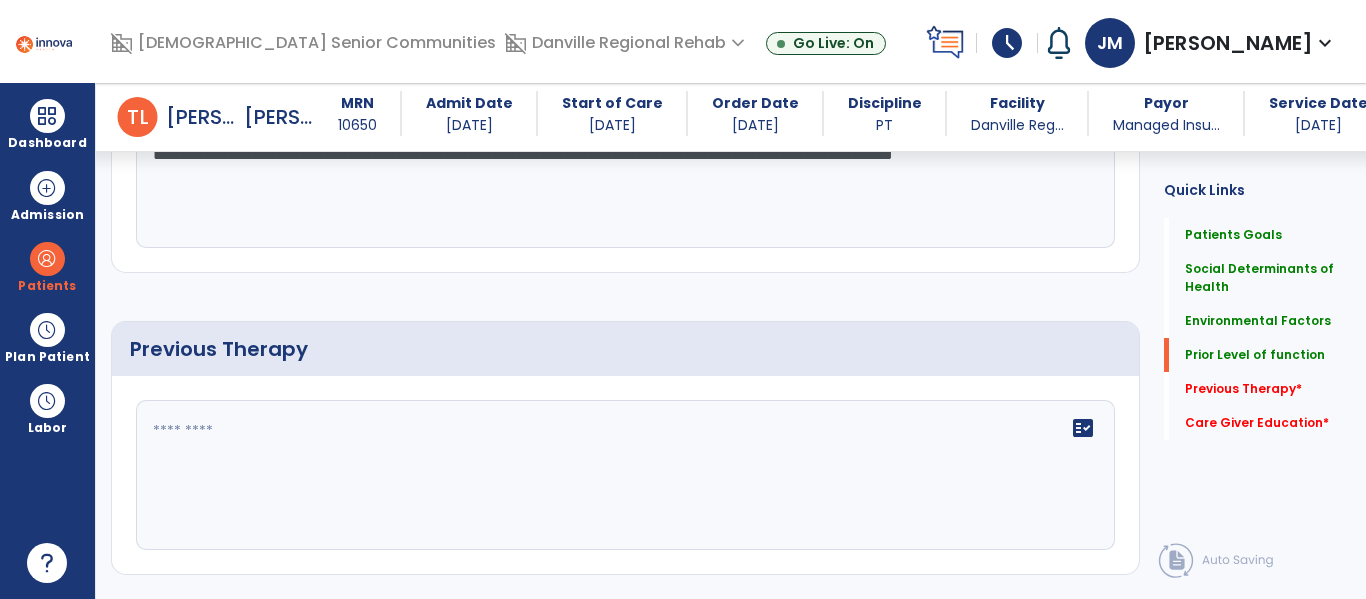 scroll, scrollTop: 952, scrollLeft: 0, axis: vertical 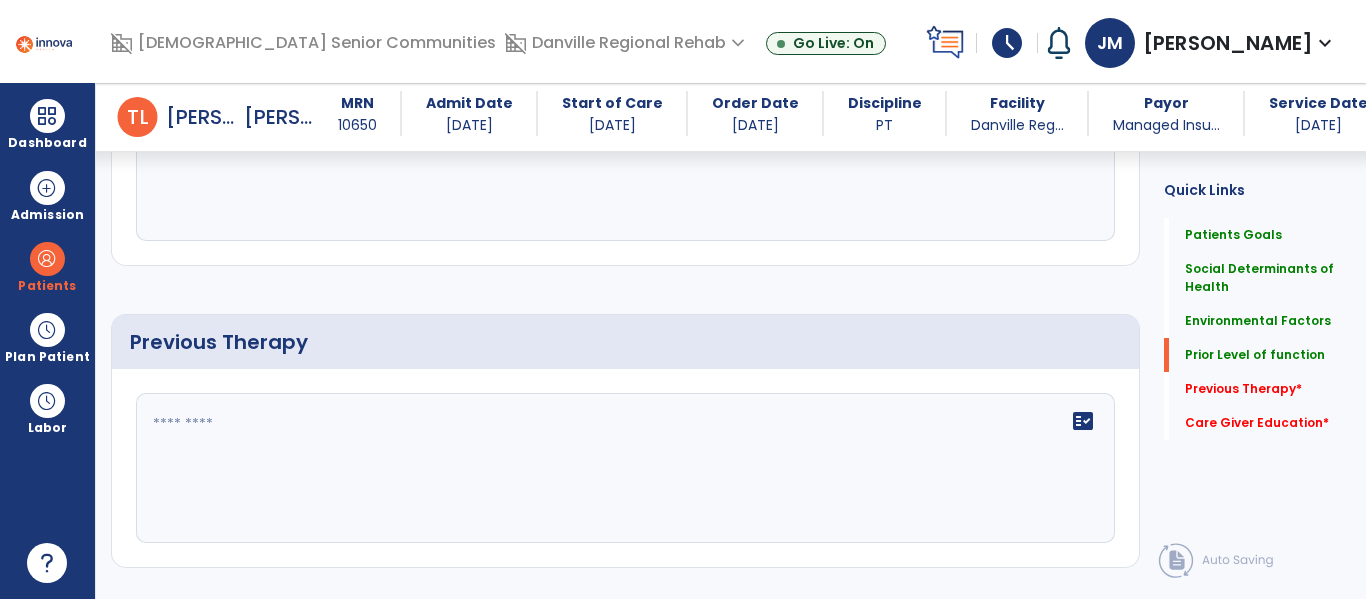 type on "**********" 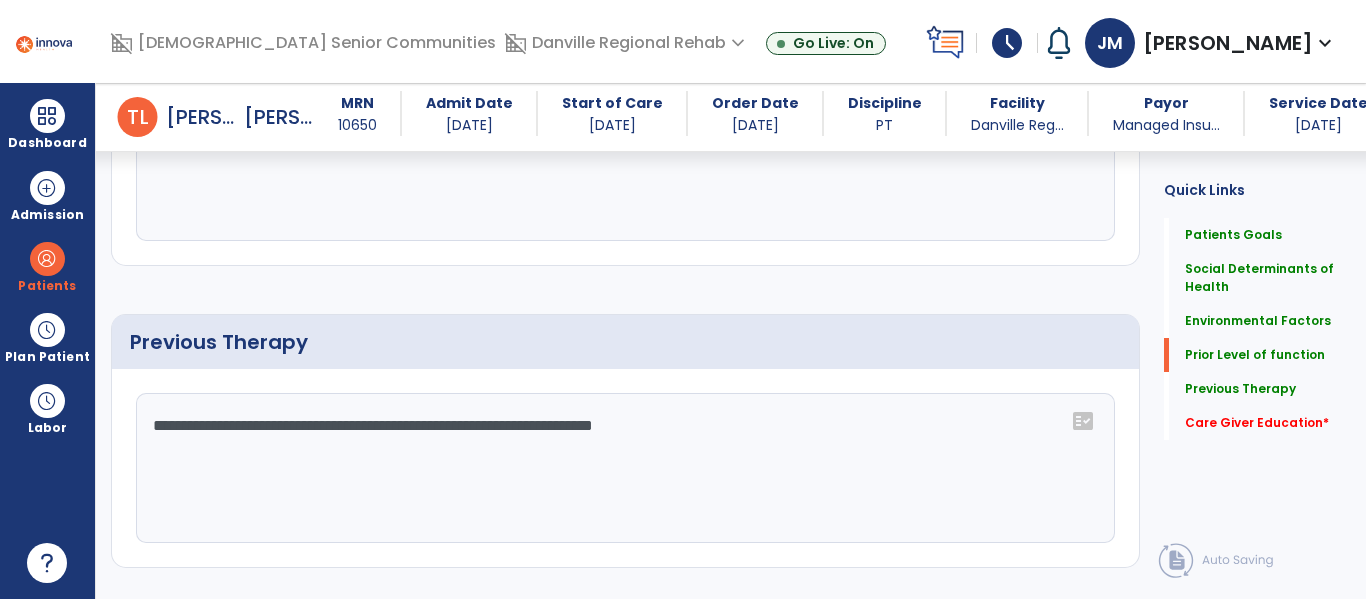 click on "**********" 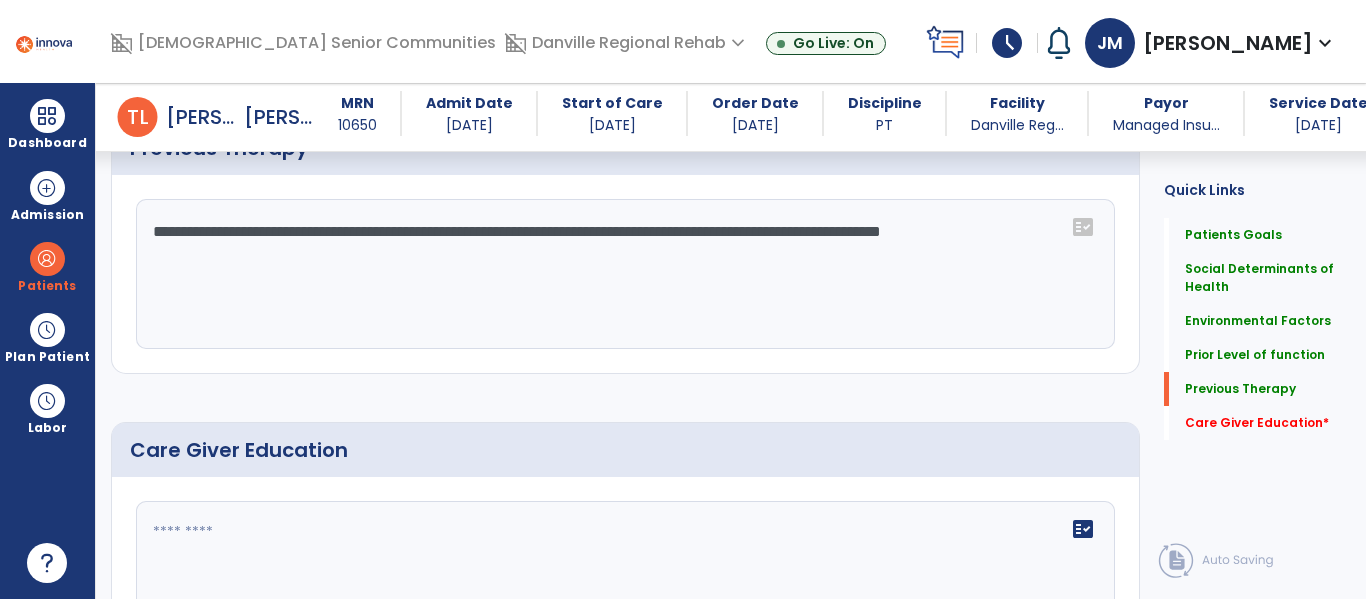 scroll, scrollTop: 1238, scrollLeft: 0, axis: vertical 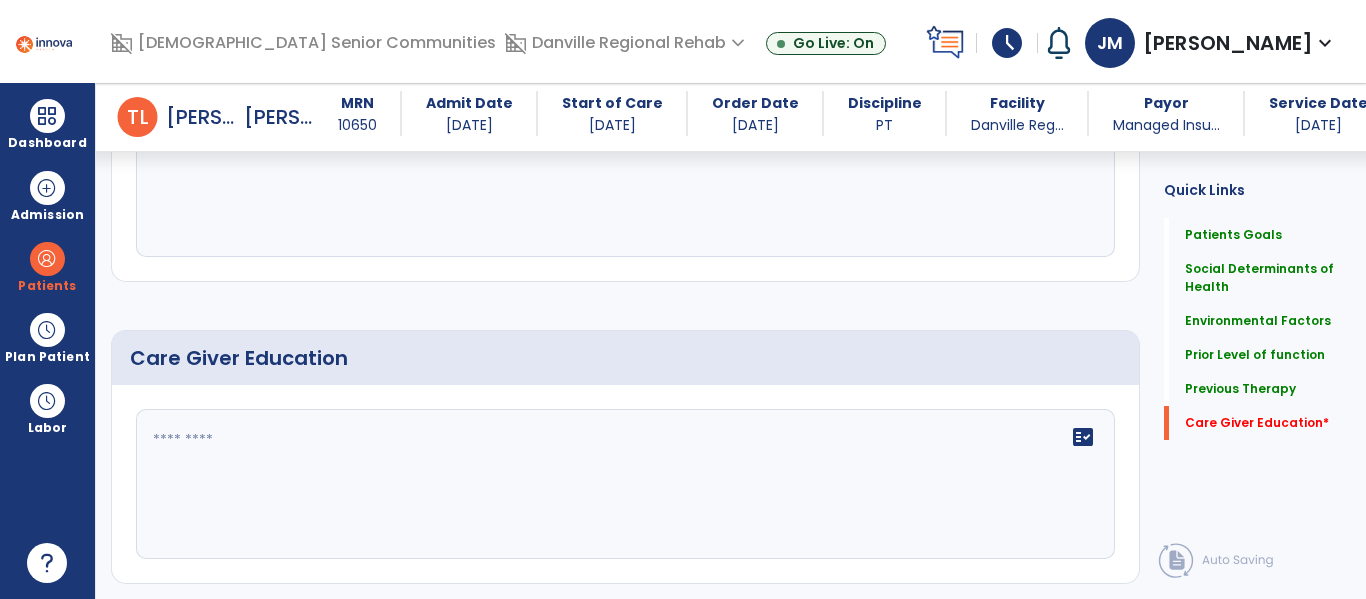 type on "**********" 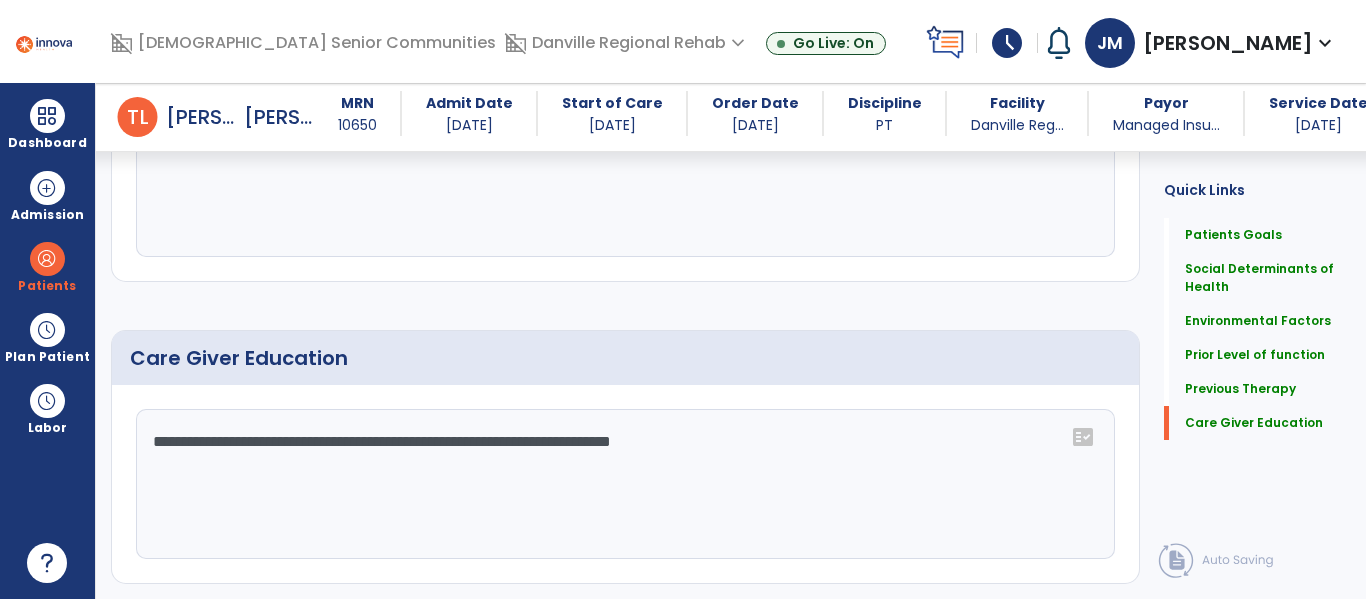 type on "**********" 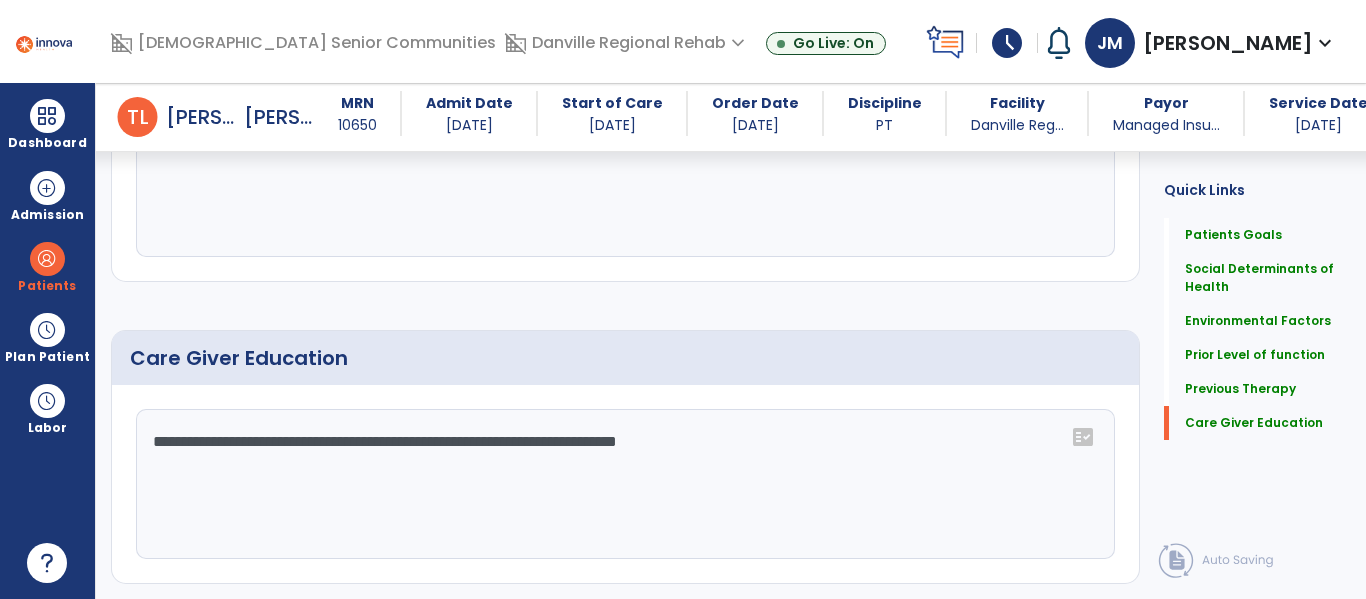 scroll, scrollTop: 1291, scrollLeft: 0, axis: vertical 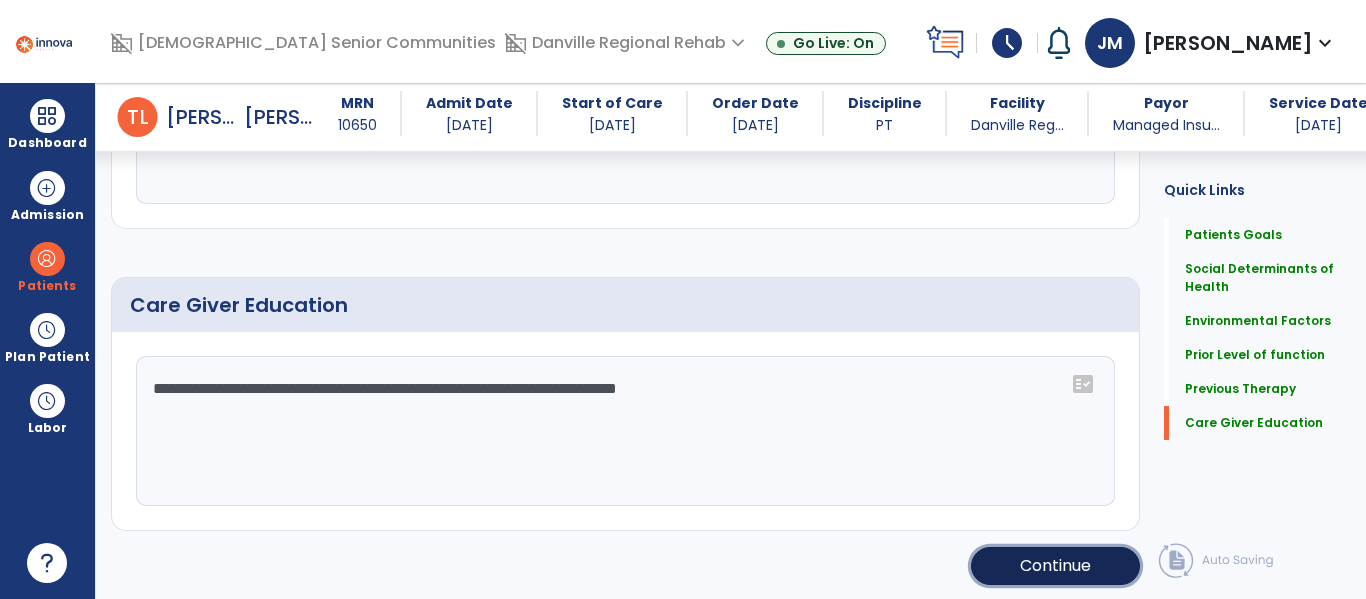 click on "Continue" 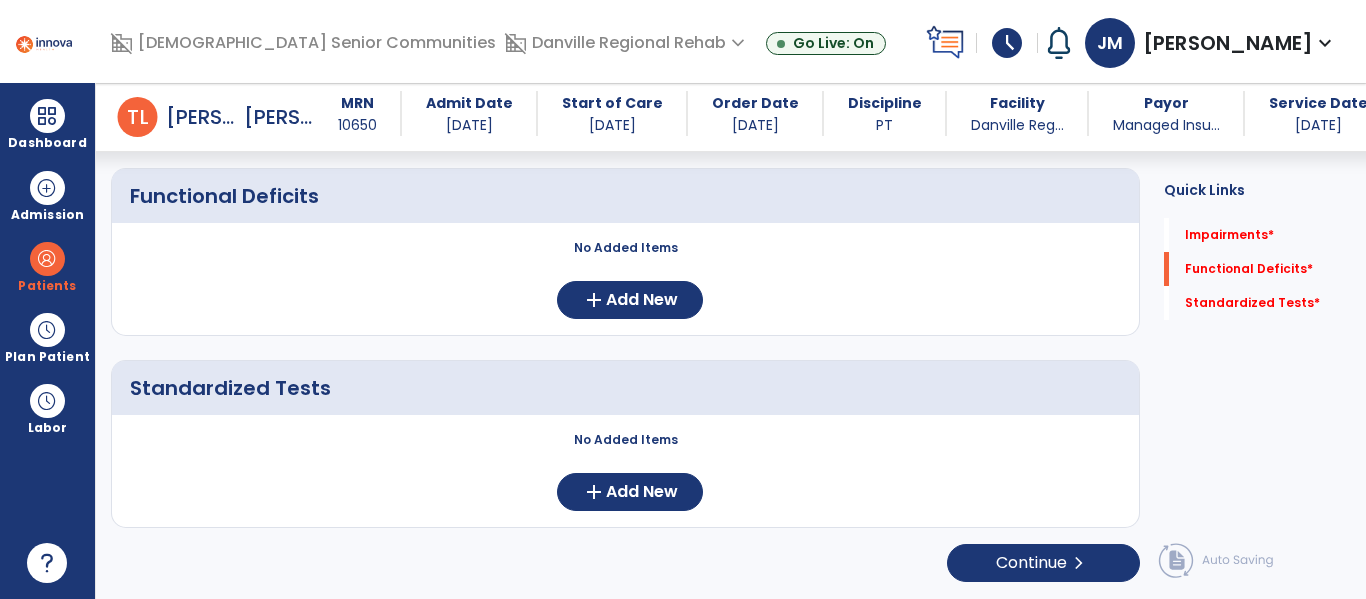 scroll, scrollTop: 0, scrollLeft: 0, axis: both 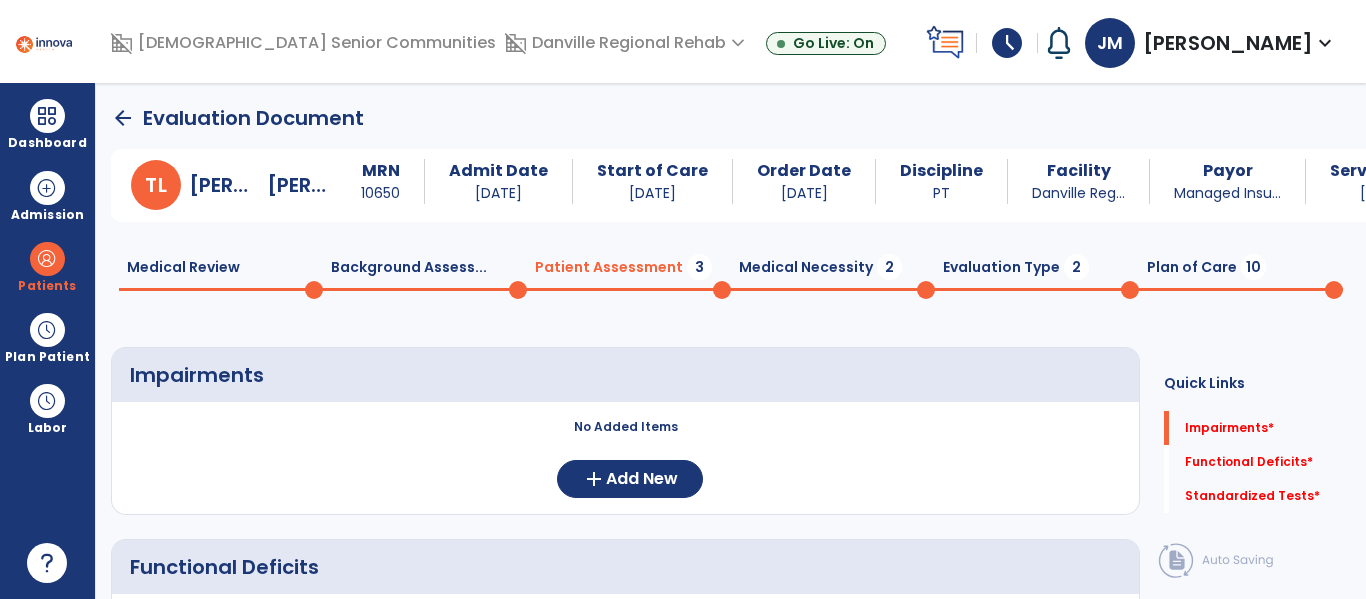 click on "No Added Items" 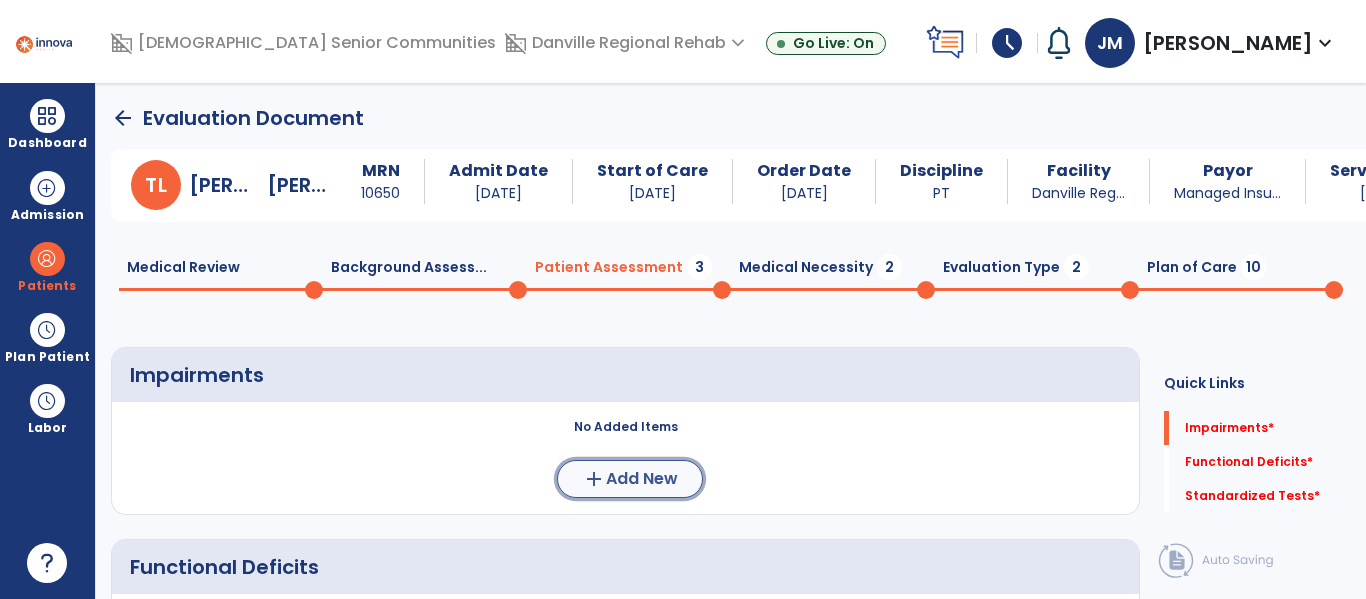 click on "Add New" 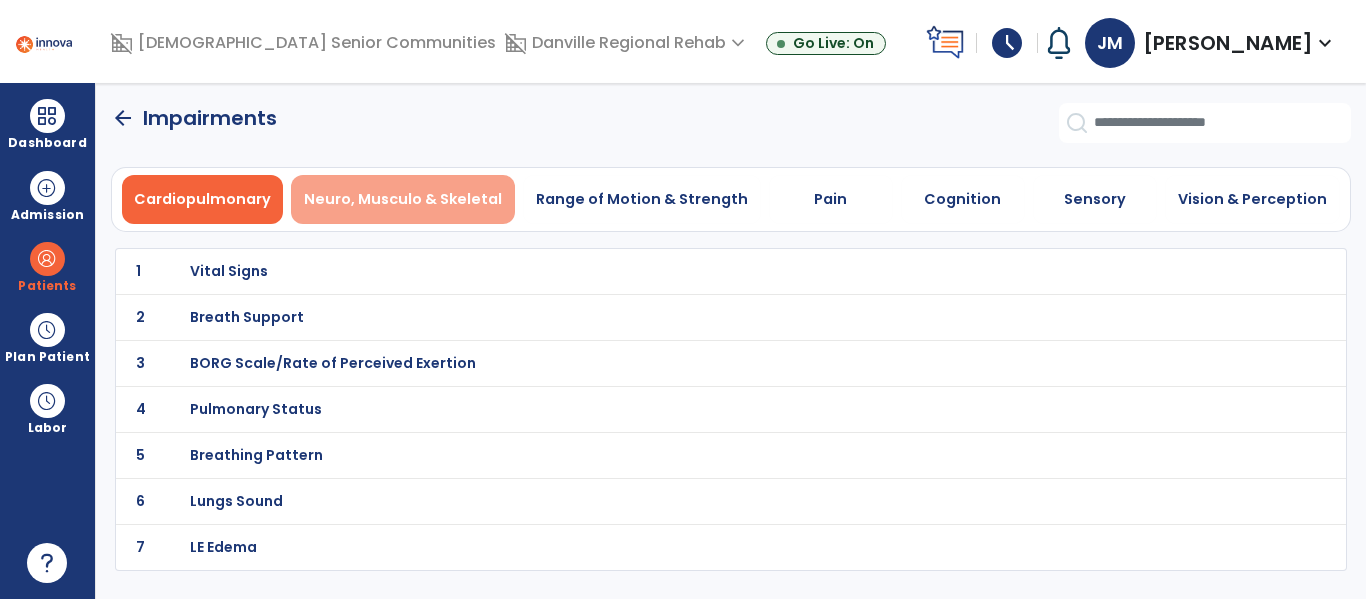 click on "Neuro, Musculo & Skeletal" at bounding box center [403, 199] 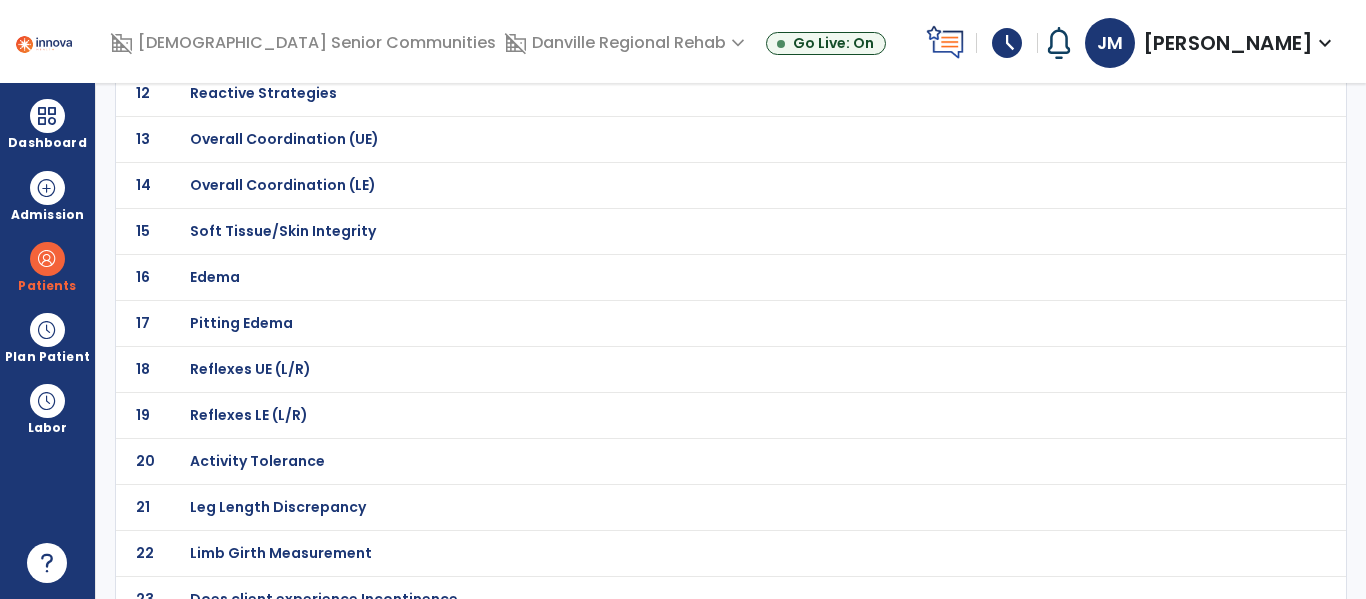 scroll, scrollTop: 687, scrollLeft: 0, axis: vertical 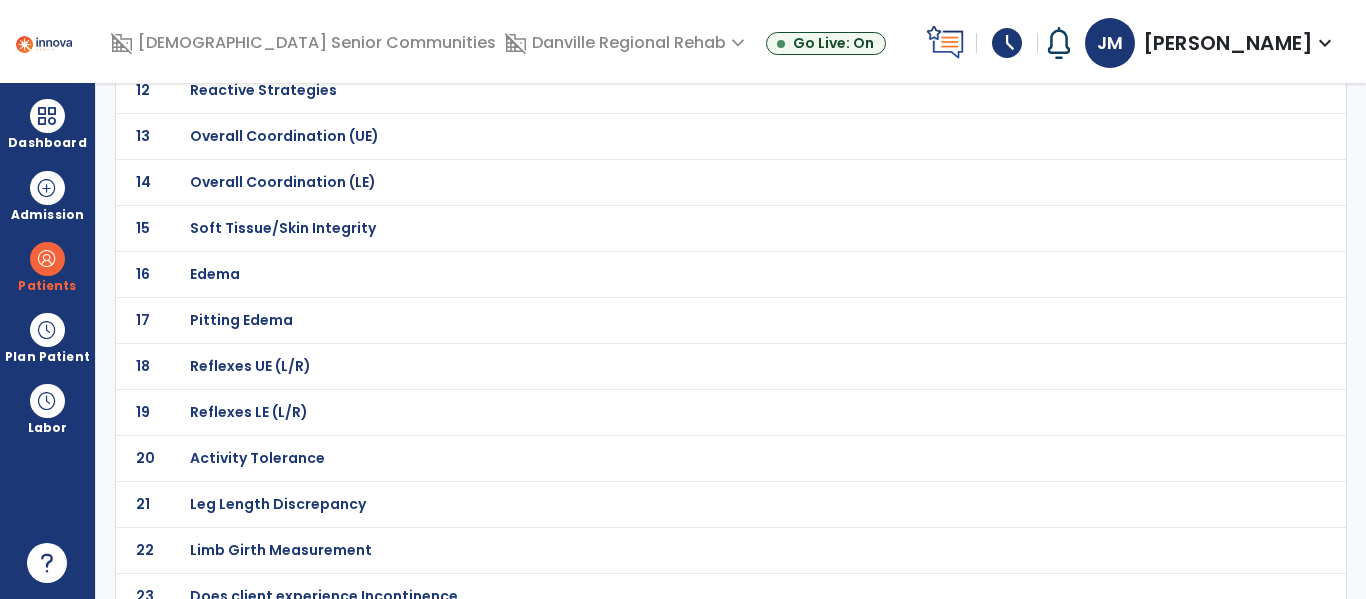 click on "Activity Tolerance" at bounding box center [261, -416] 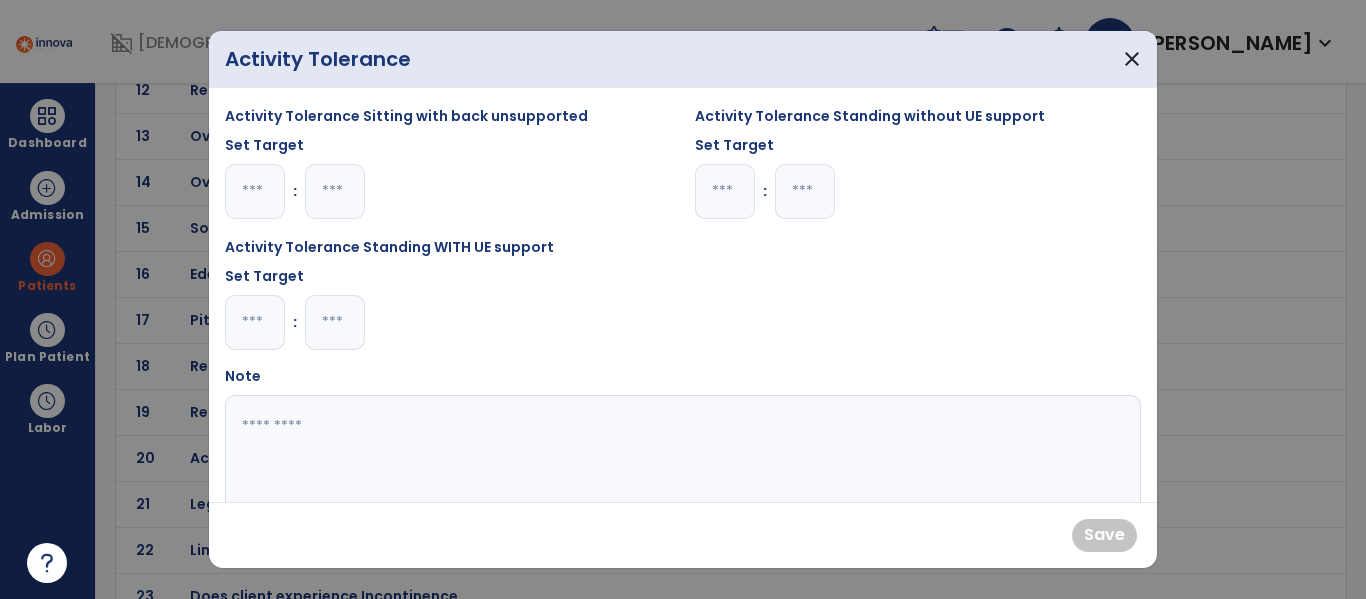 click on "Note" at bounding box center (683, 455) 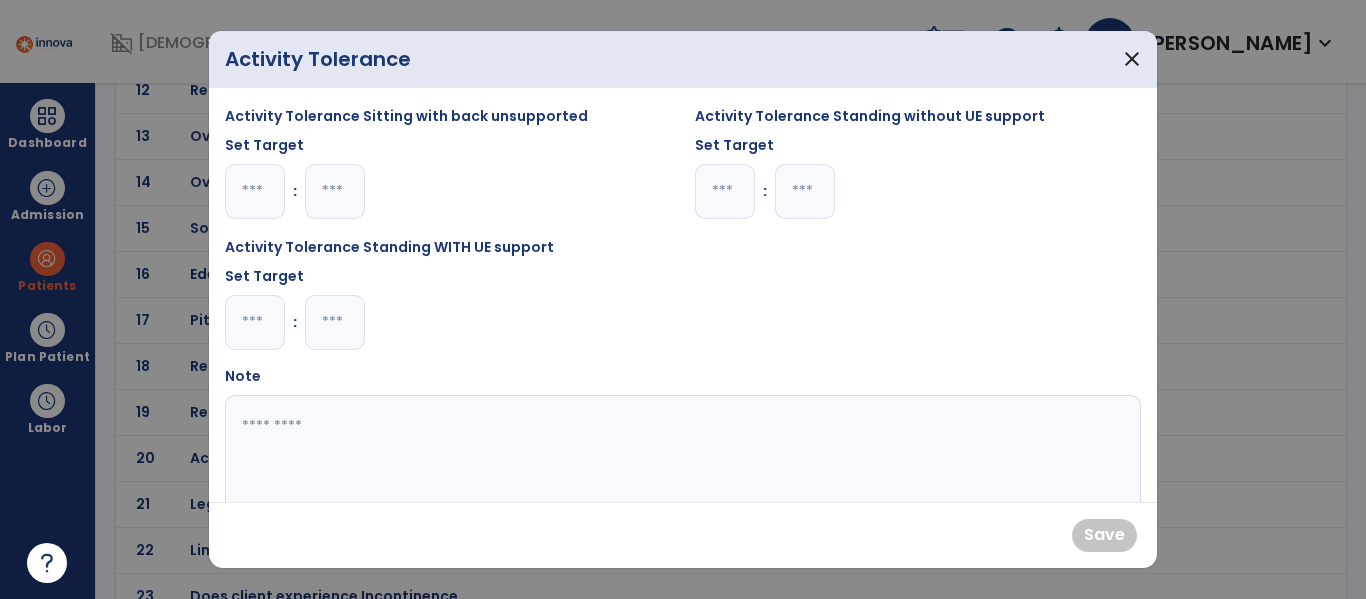 type on "*" 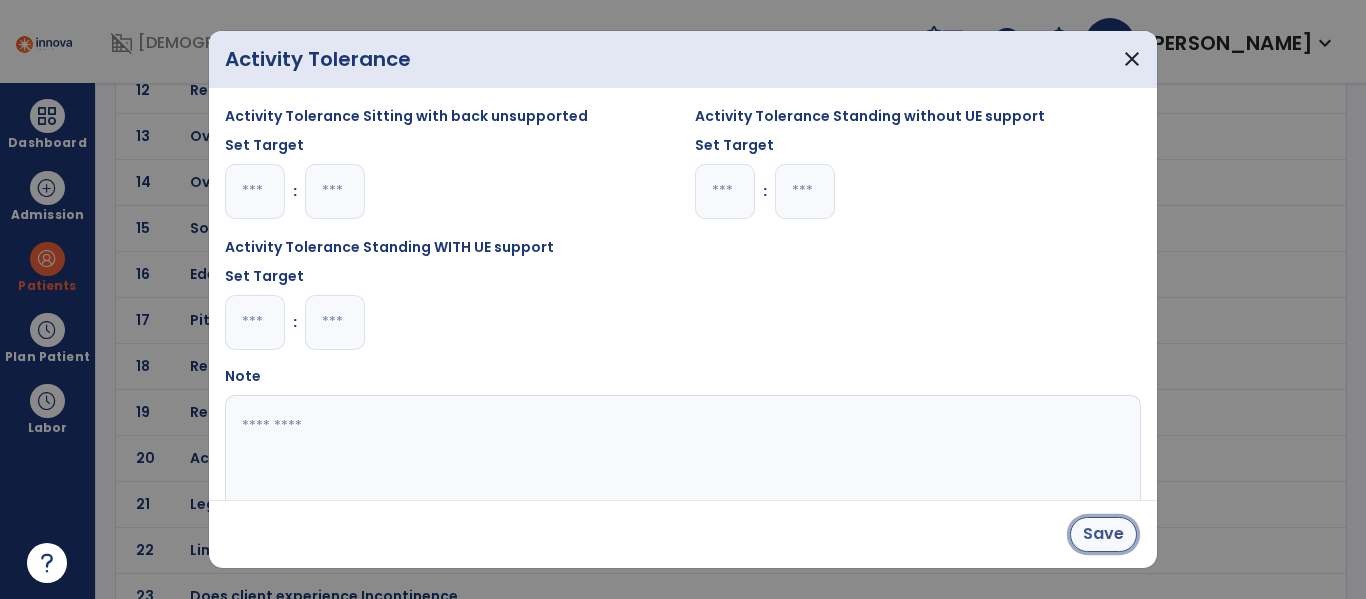 click on "Save" at bounding box center (1103, 534) 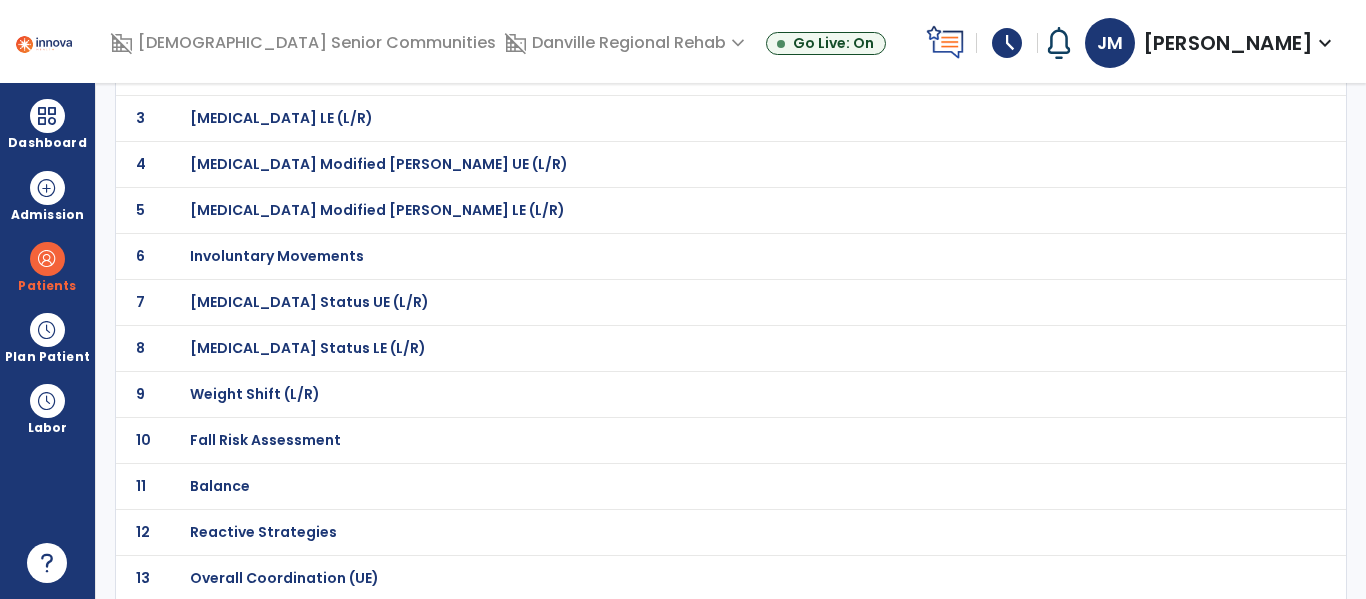 scroll, scrollTop: 0, scrollLeft: 0, axis: both 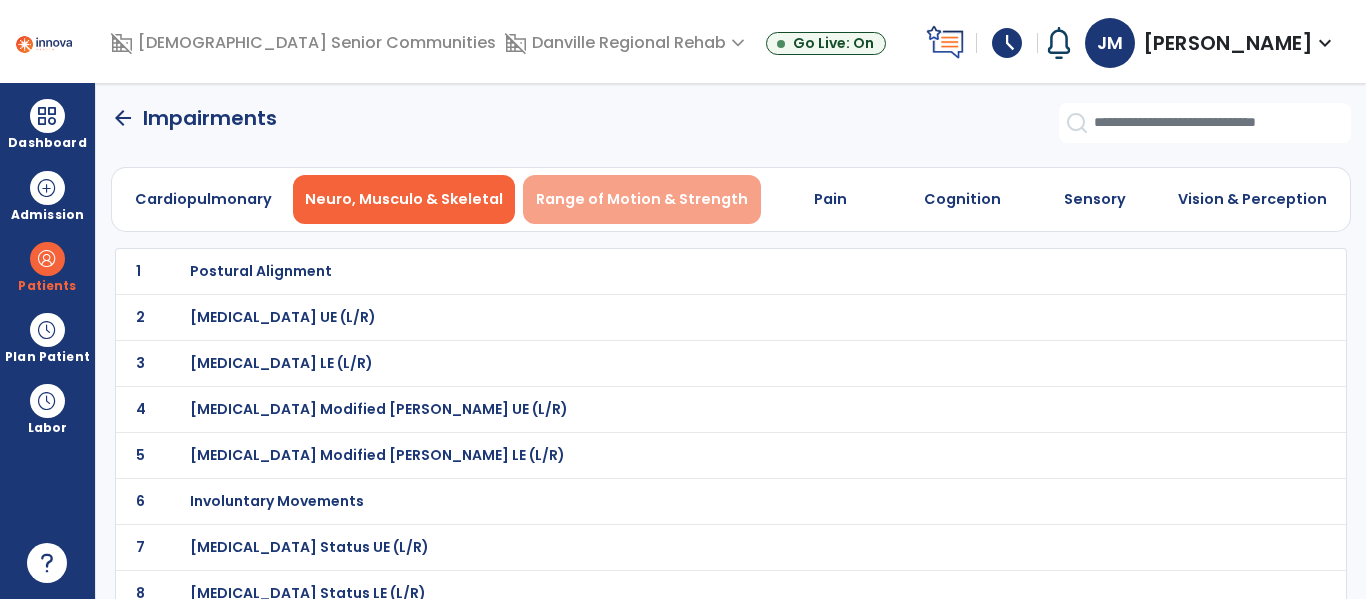 click on "Range of Motion & Strength" at bounding box center (642, 199) 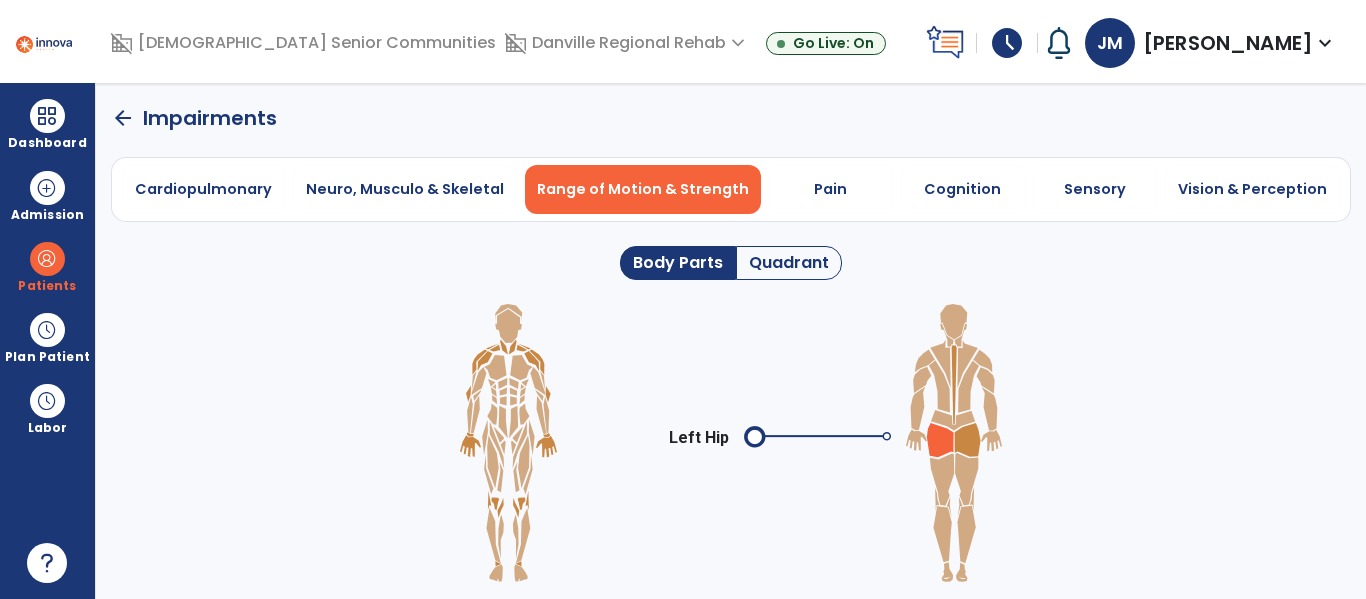 click 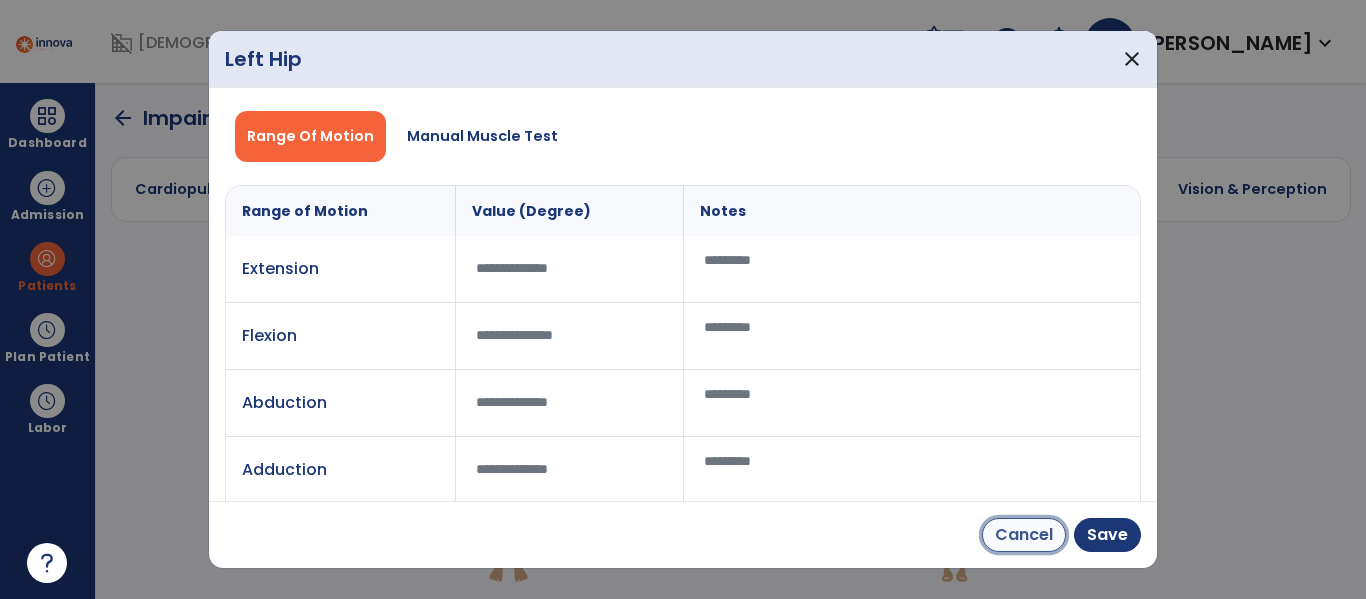 click on "Cancel" at bounding box center (1024, 535) 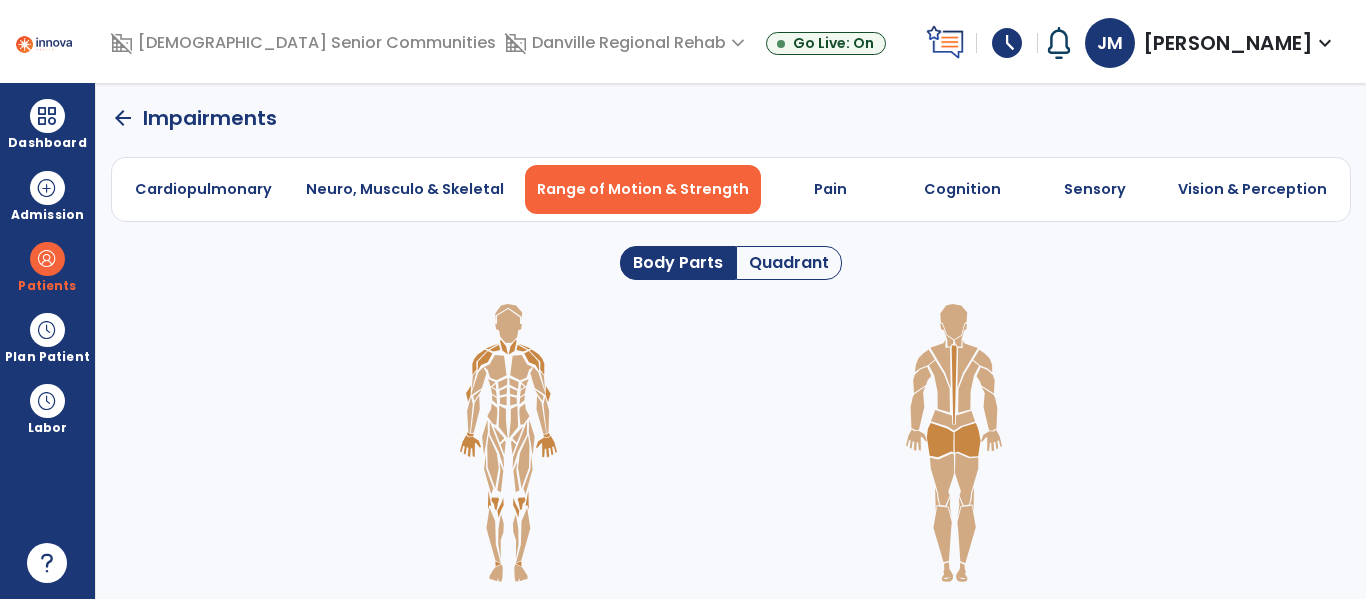 click on "Quadrant" 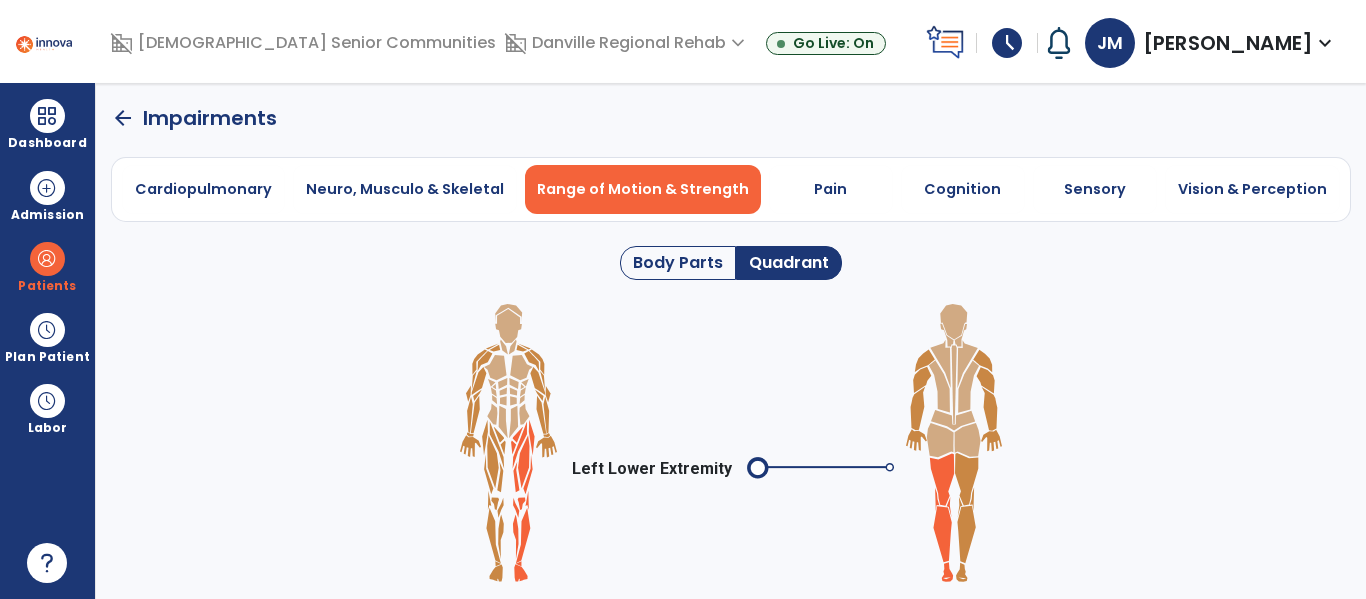 click 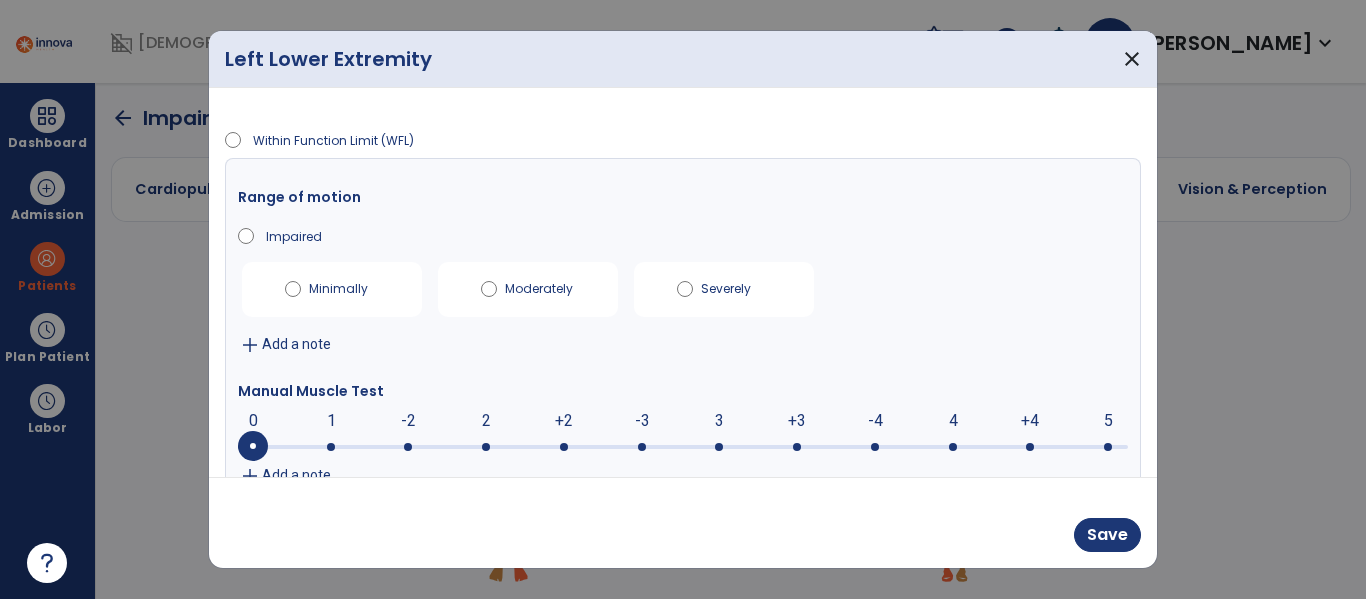click at bounding box center [683, 447] 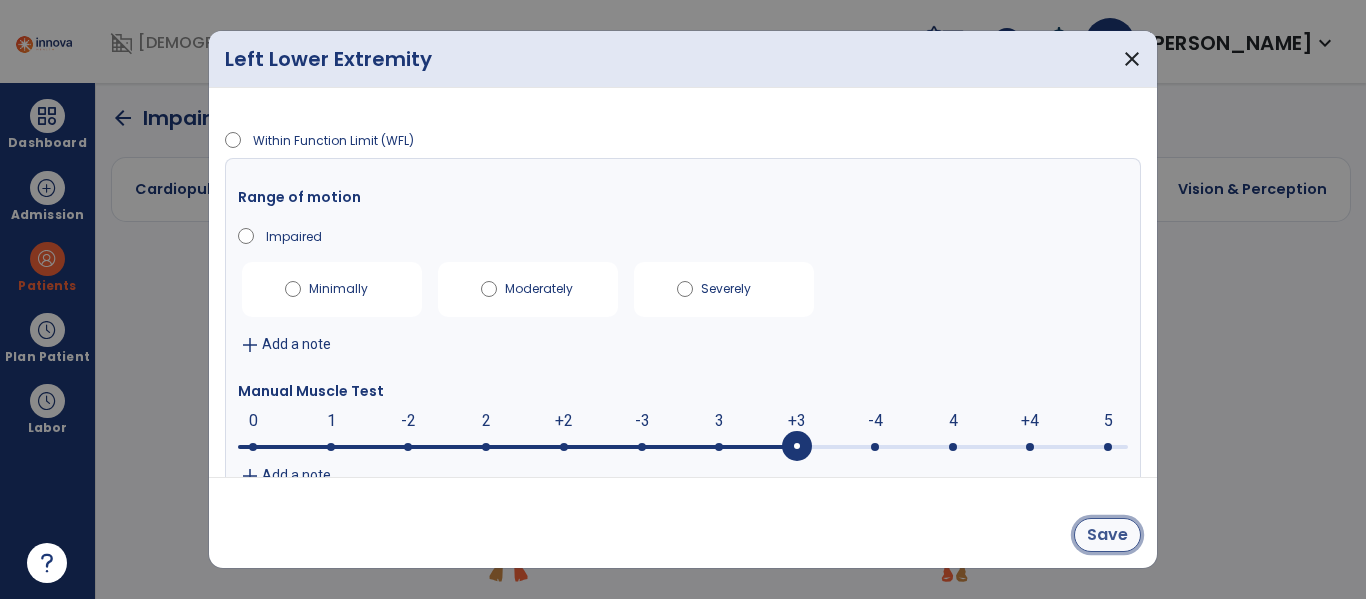 click on "Save" at bounding box center [1107, 535] 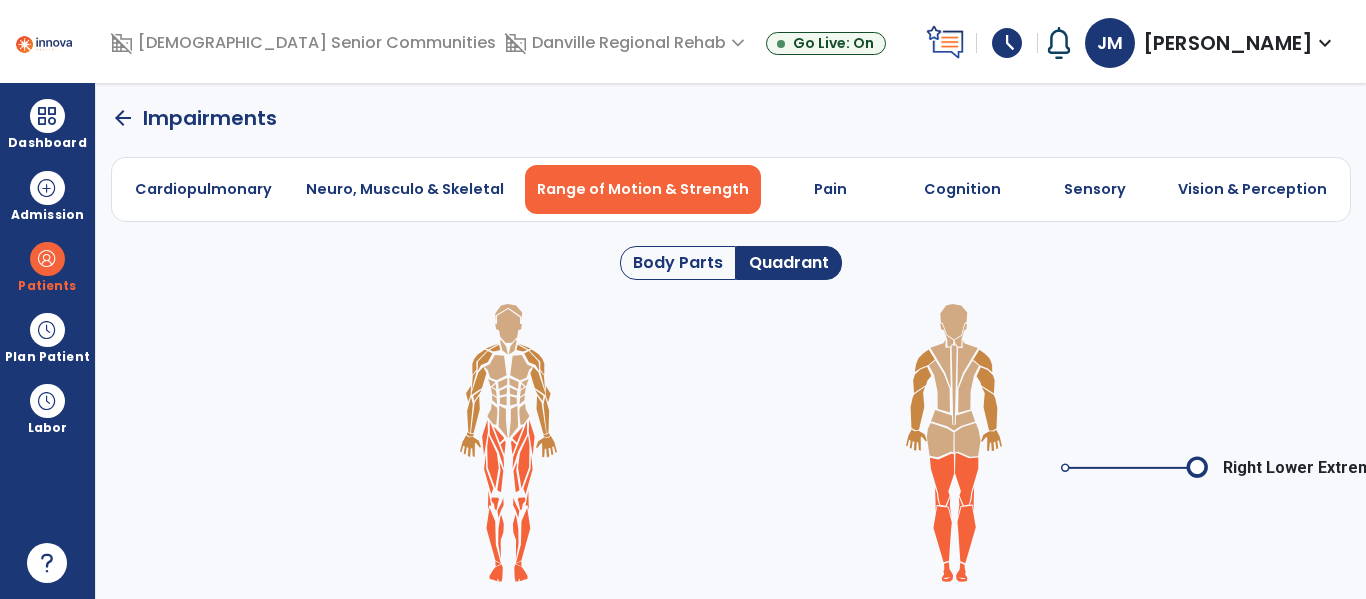 click 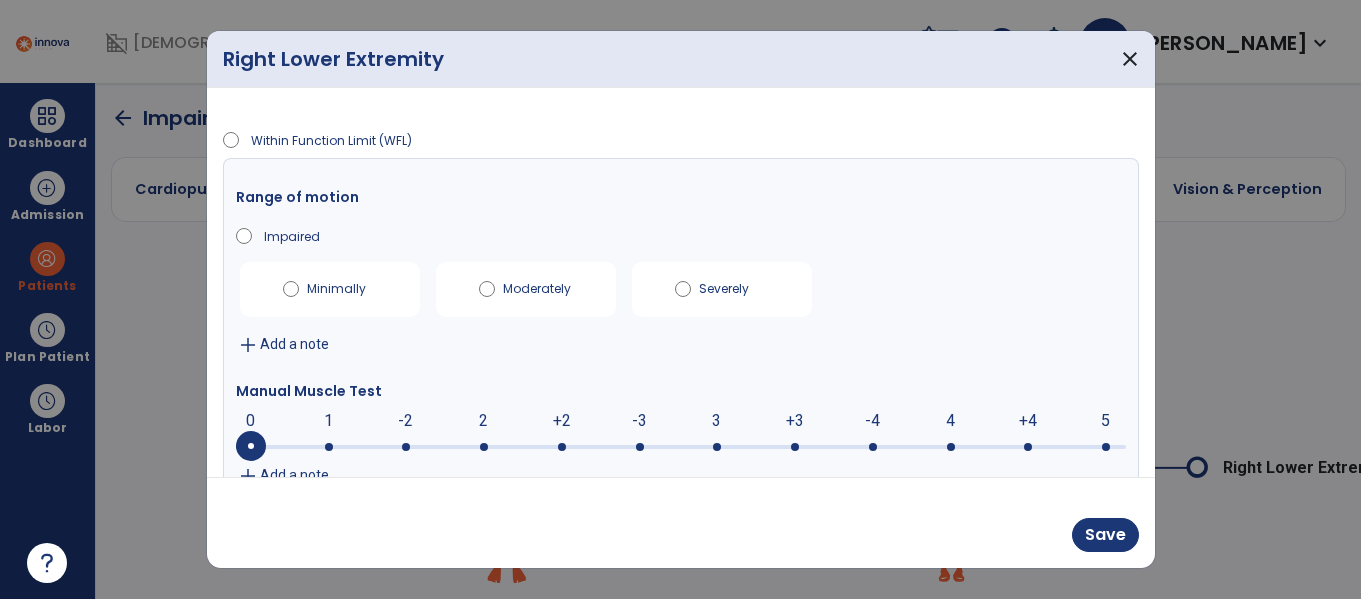 click at bounding box center (681, 445) 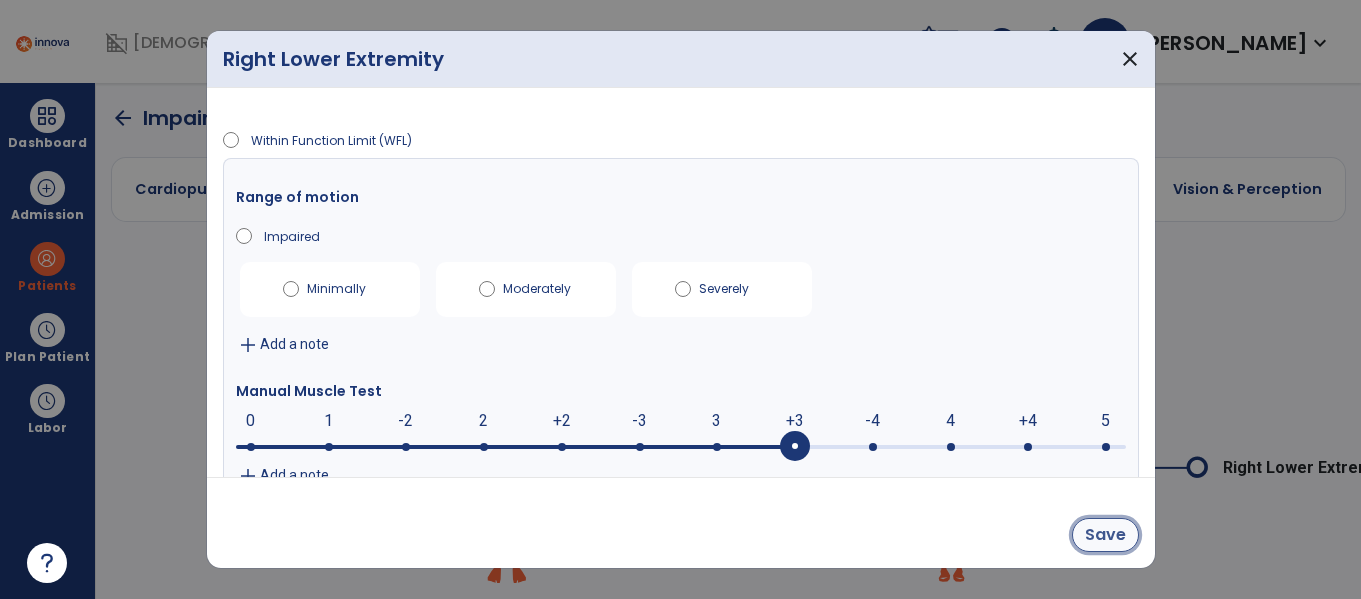 click on "Save" at bounding box center (1105, 535) 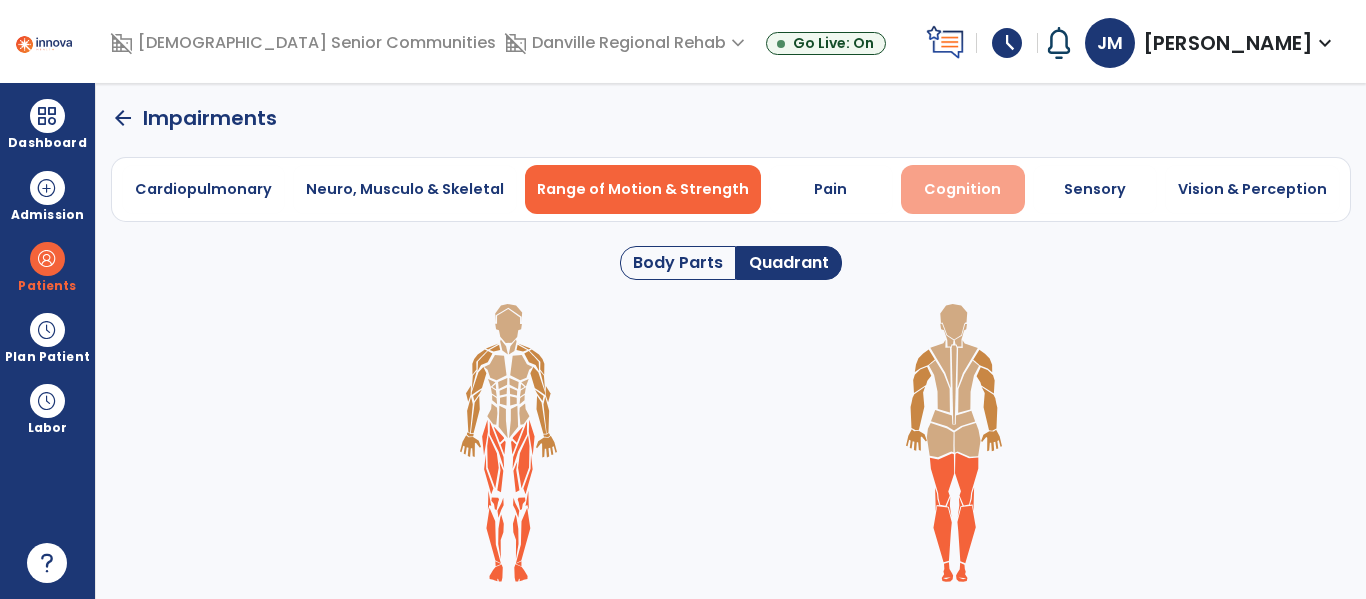 click on "Cognition" at bounding box center (963, 189) 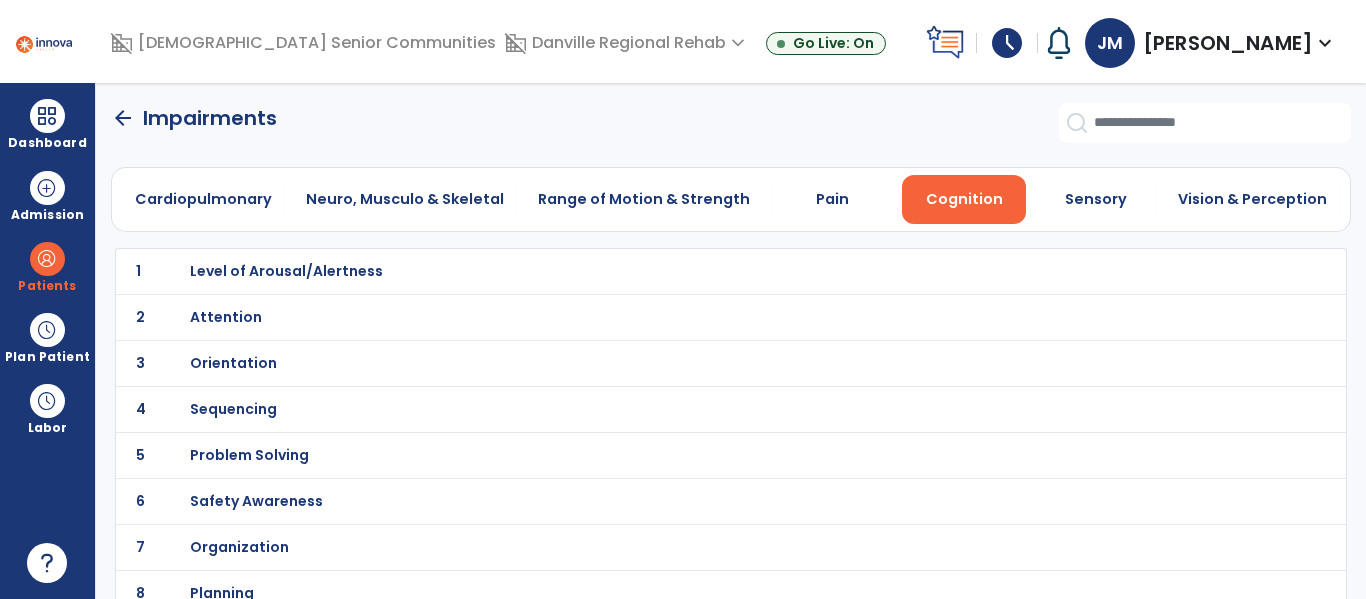 click on "Orientation" at bounding box center (286, 271) 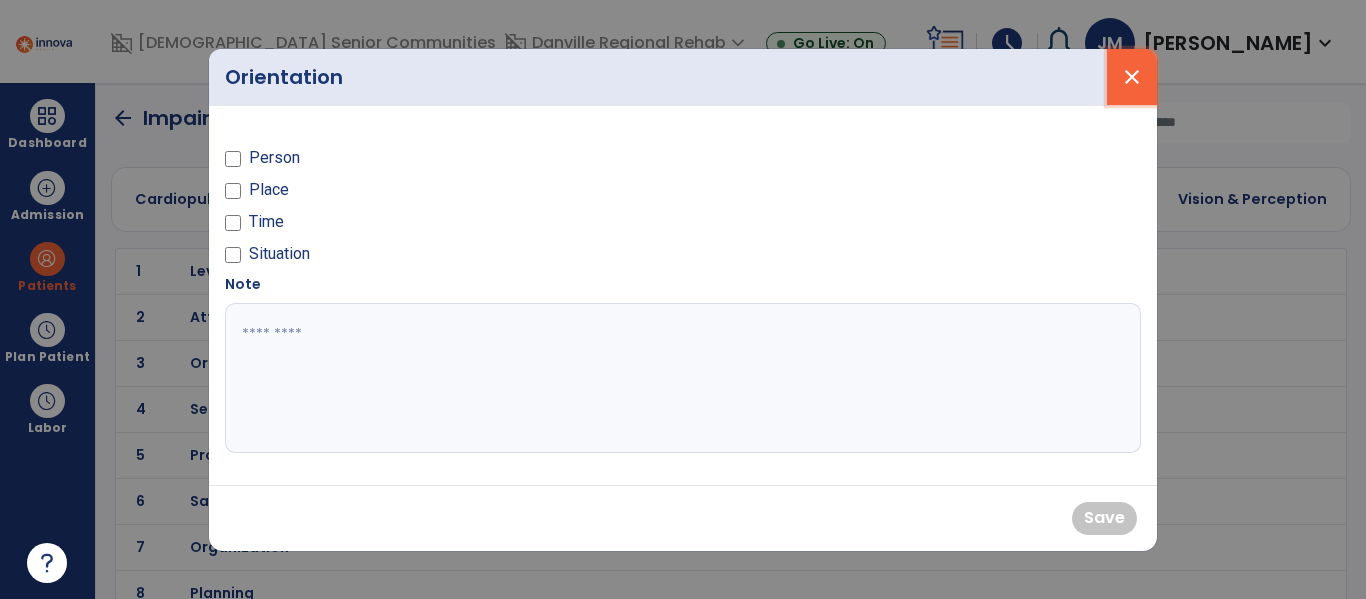 click on "close" at bounding box center [1132, 77] 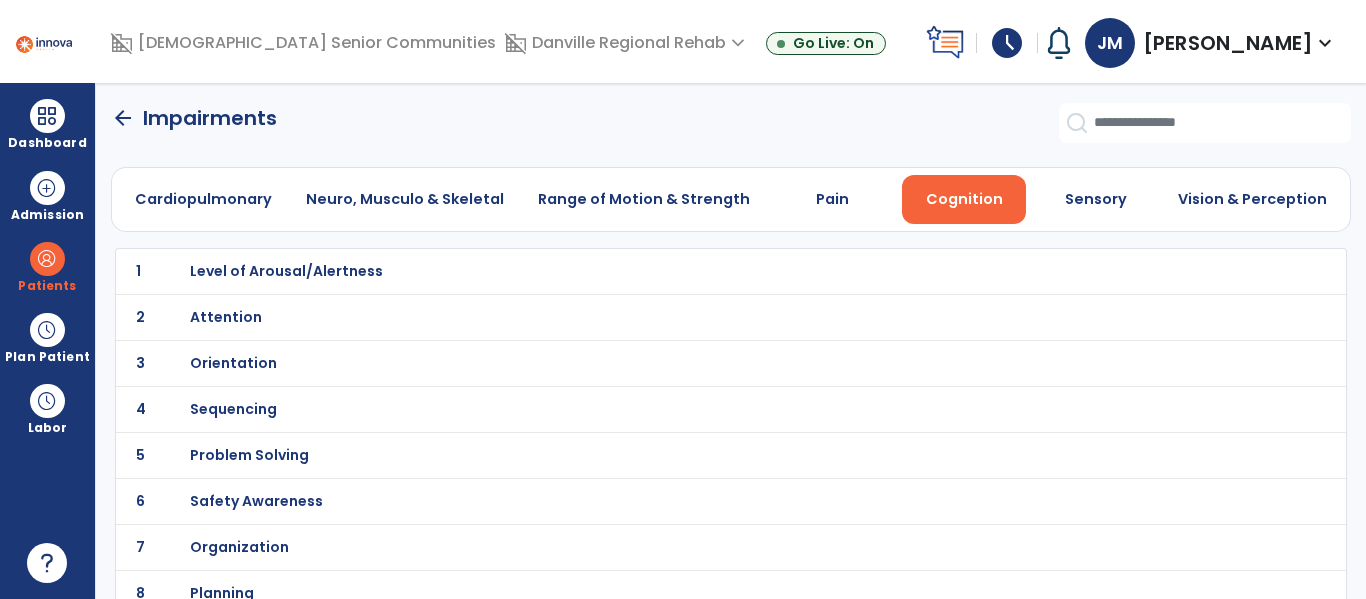 click on "Attention" at bounding box center (286, 271) 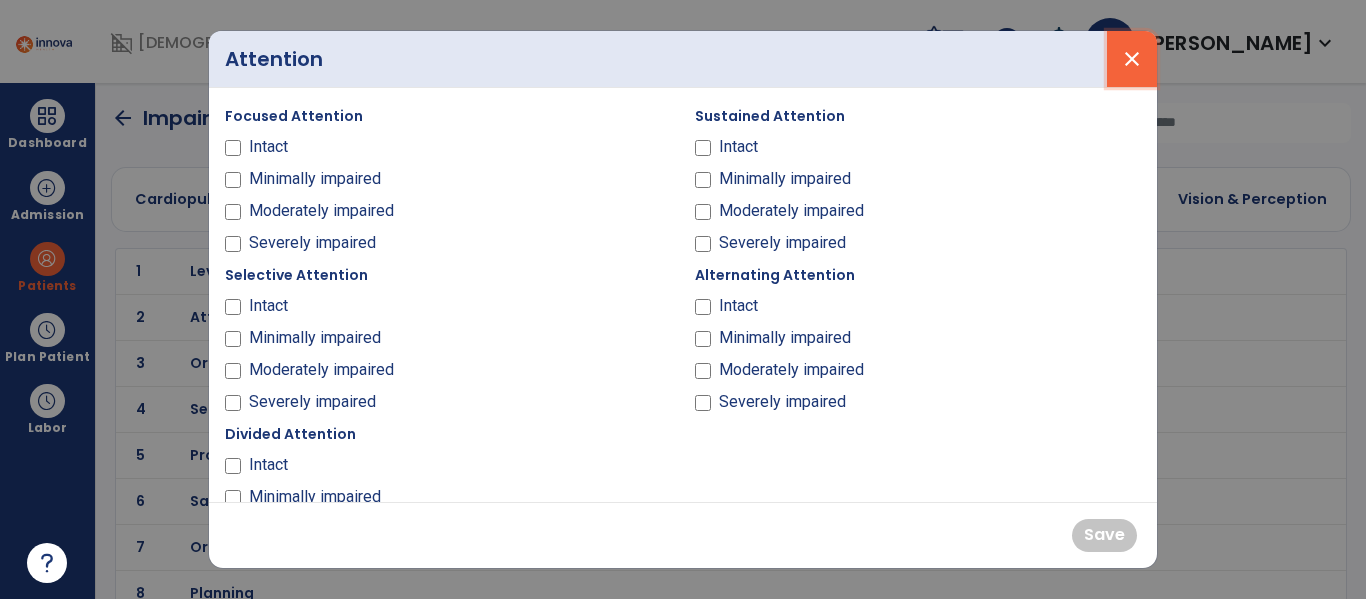 click on "close" at bounding box center [1132, 59] 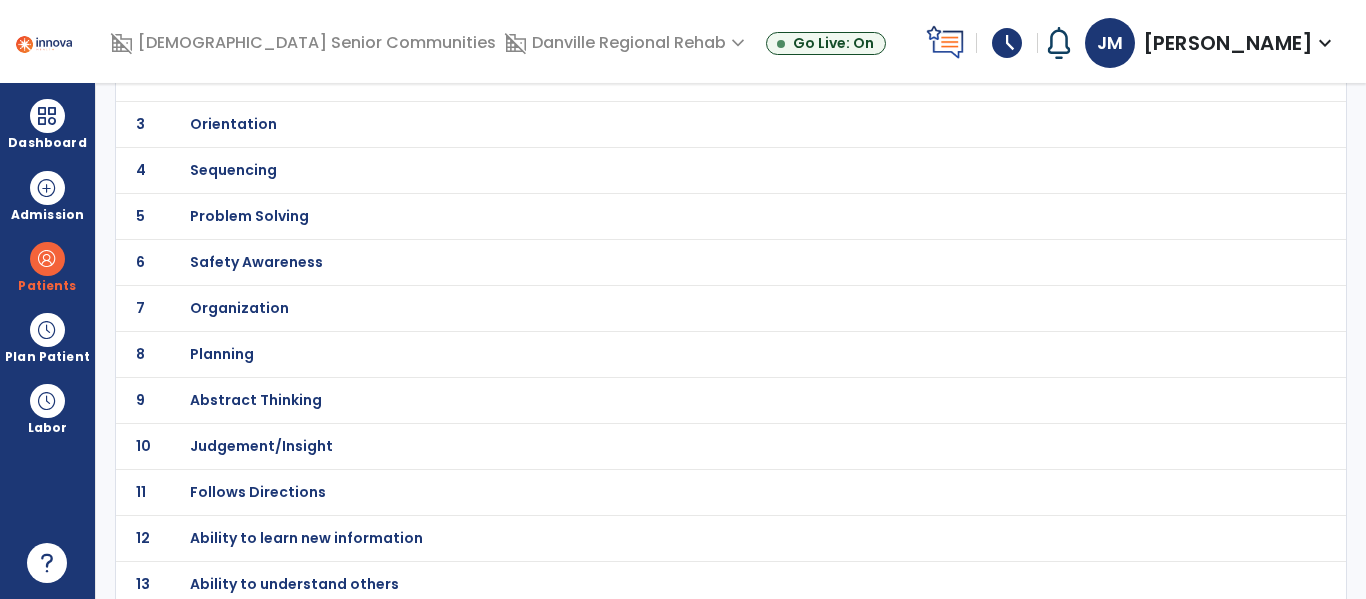 scroll, scrollTop: 248, scrollLeft: 0, axis: vertical 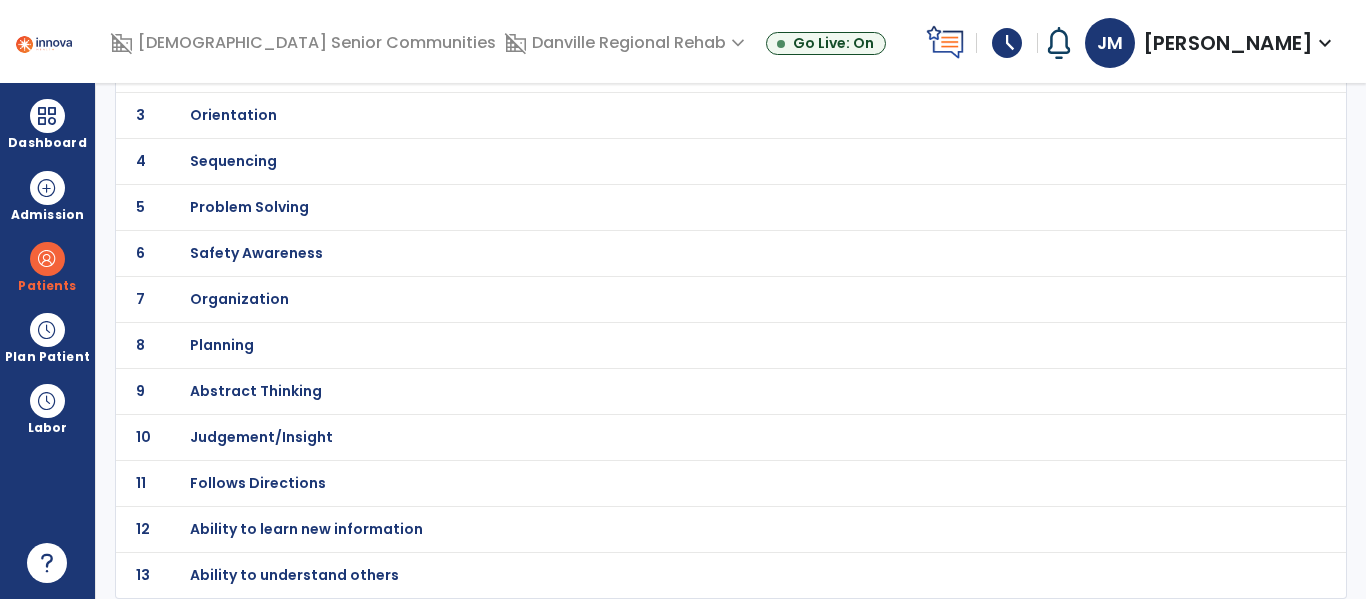 click on "Judgement/Insight" at bounding box center [286, 23] 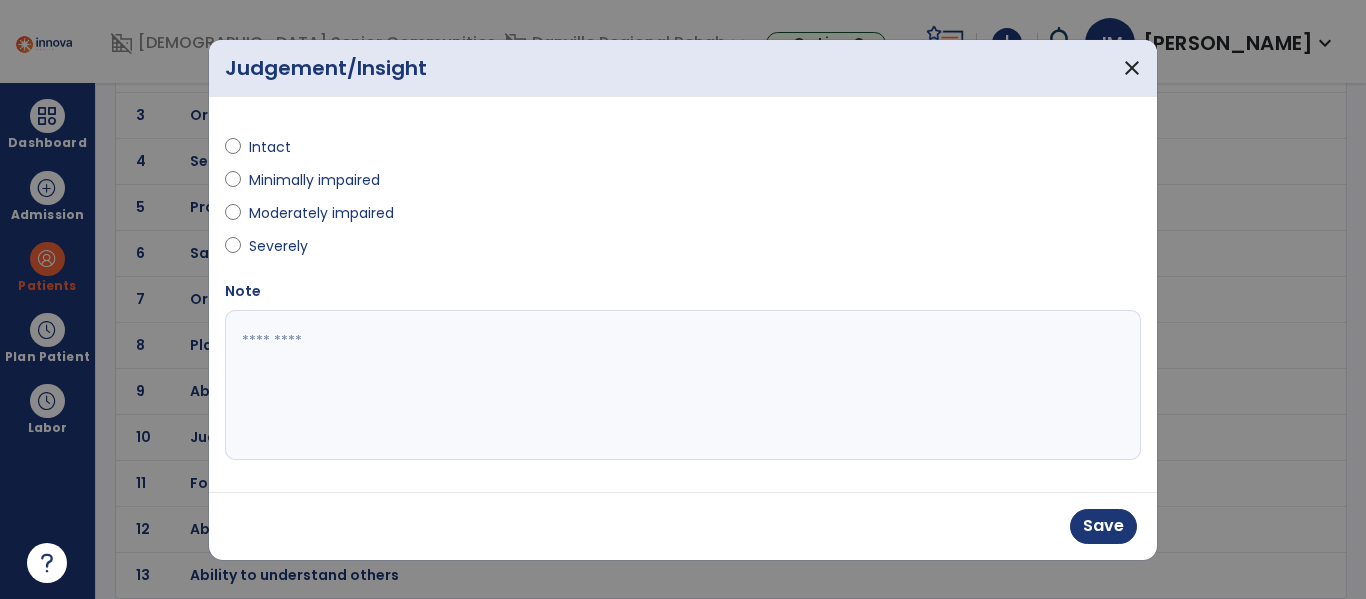 click at bounding box center [683, 385] 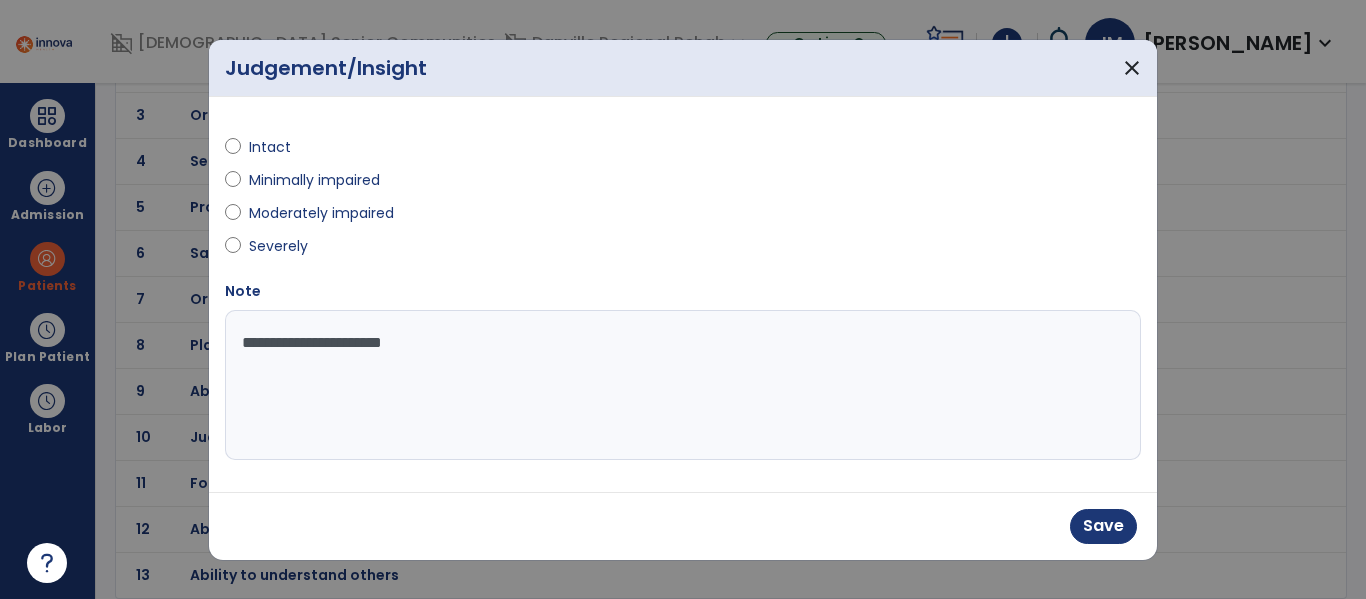type on "**********" 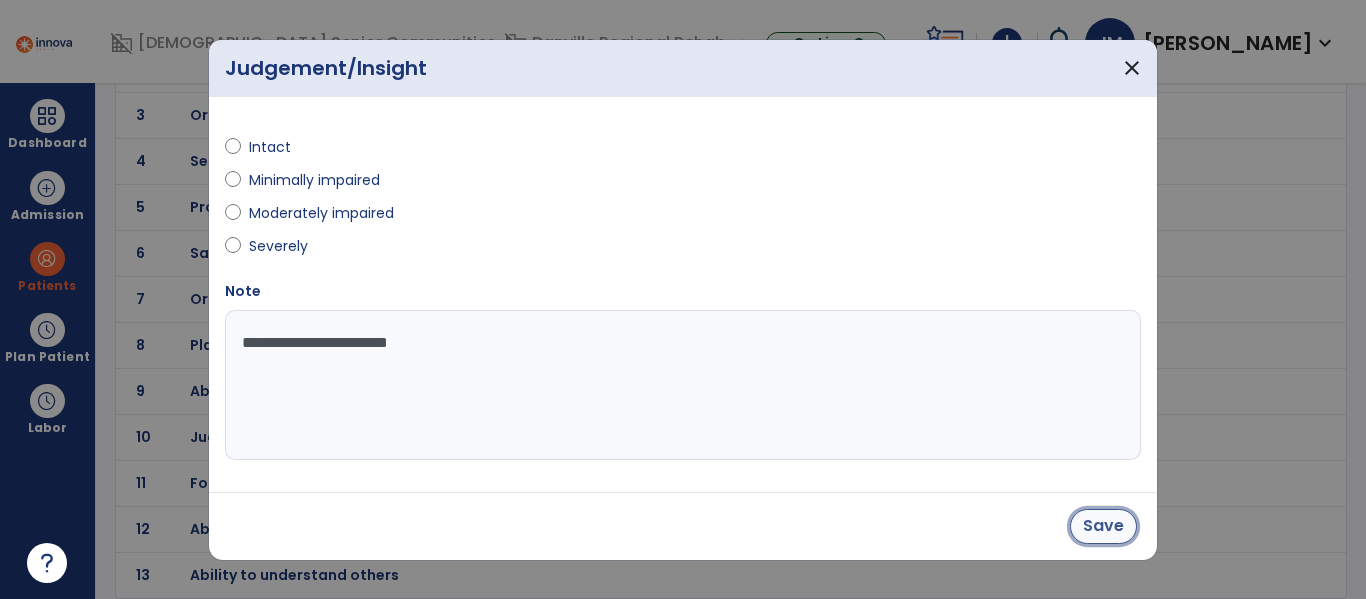 click on "Save" at bounding box center (1103, 526) 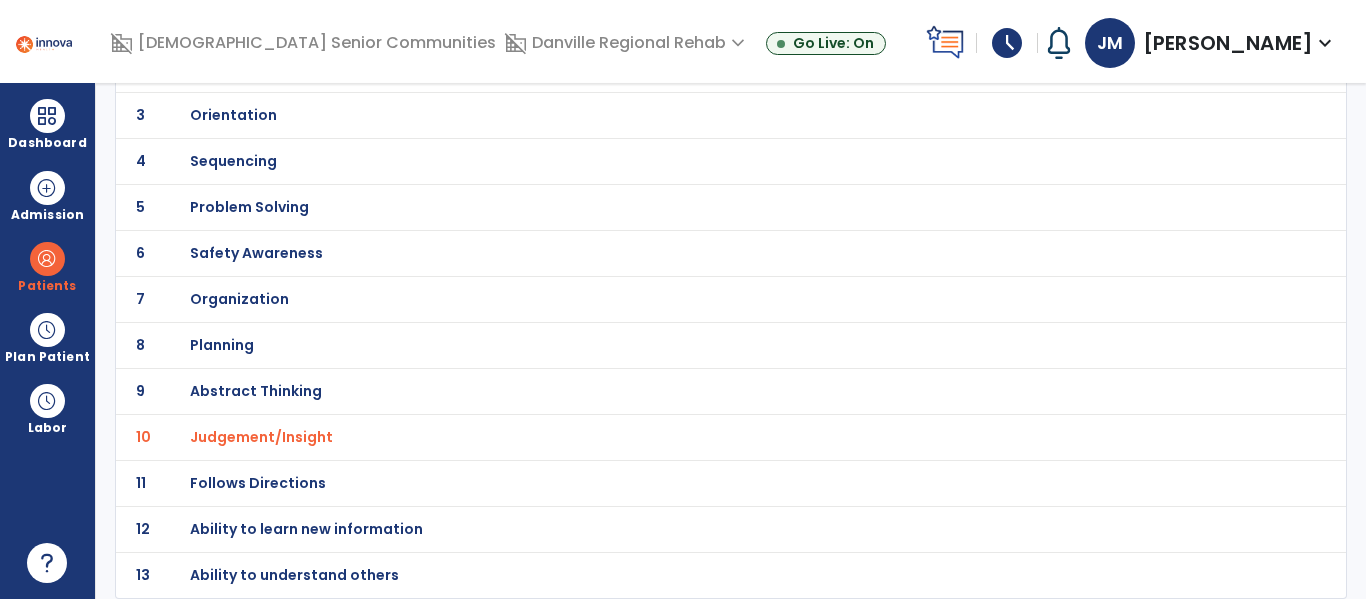 scroll, scrollTop: 0, scrollLeft: 0, axis: both 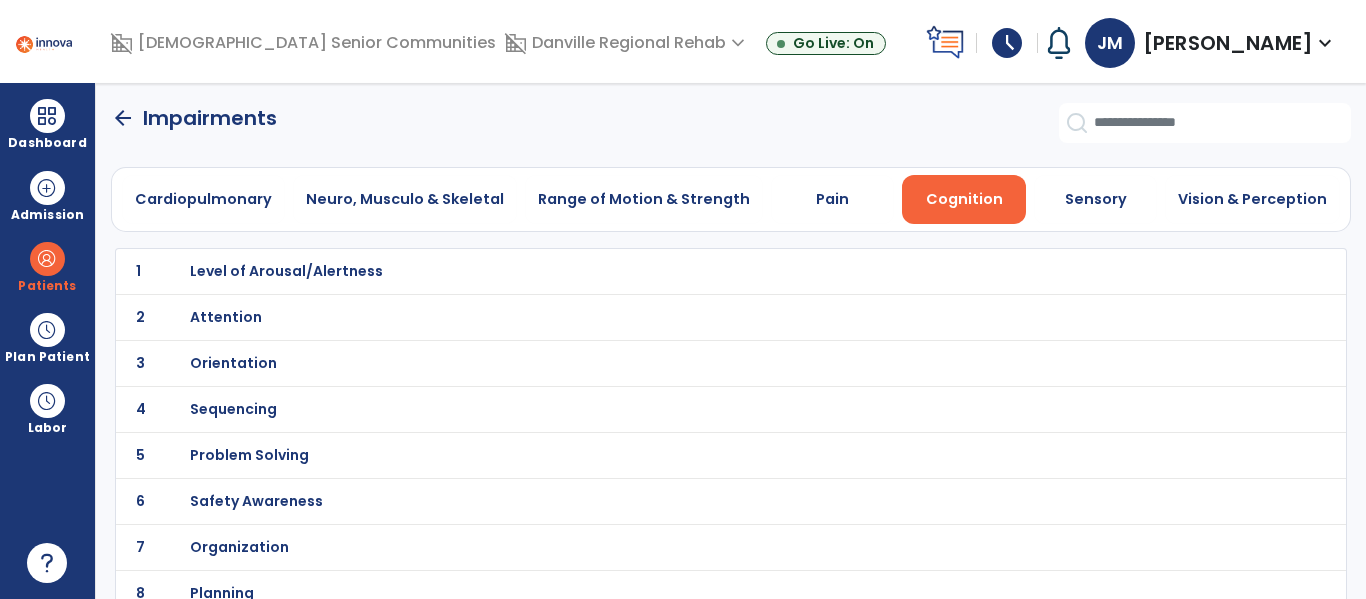 click on "arrow_back" 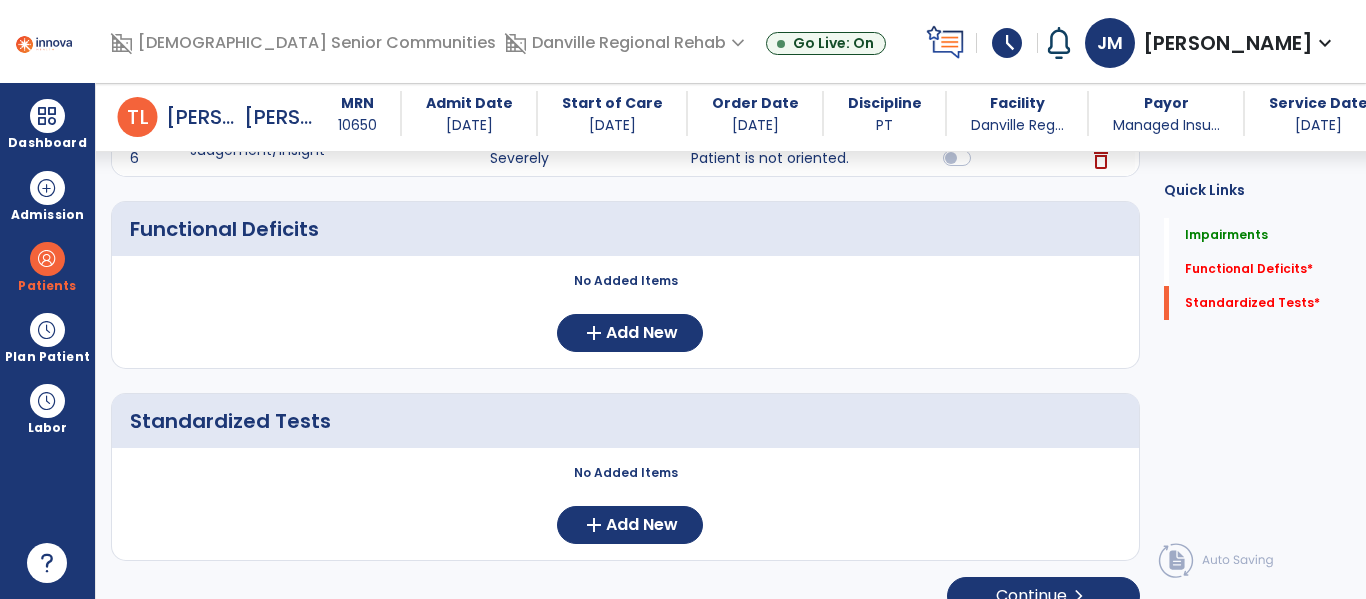scroll, scrollTop: 526, scrollLeft: 0, axis: vertical 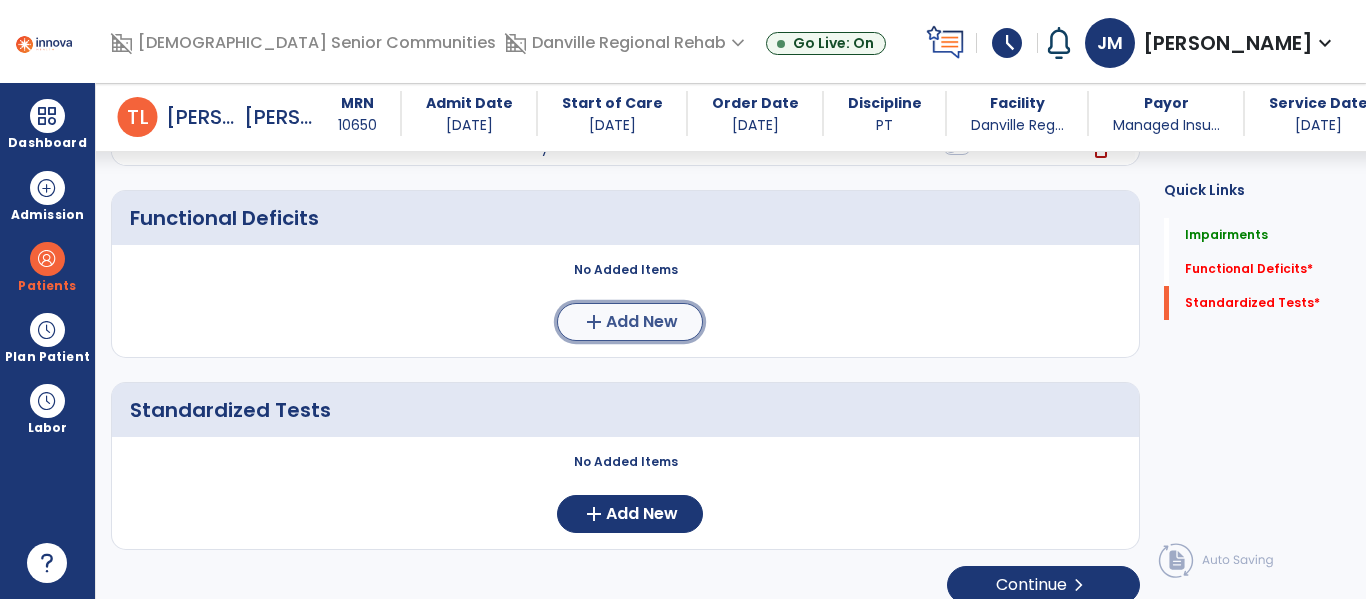 click on "Add New" 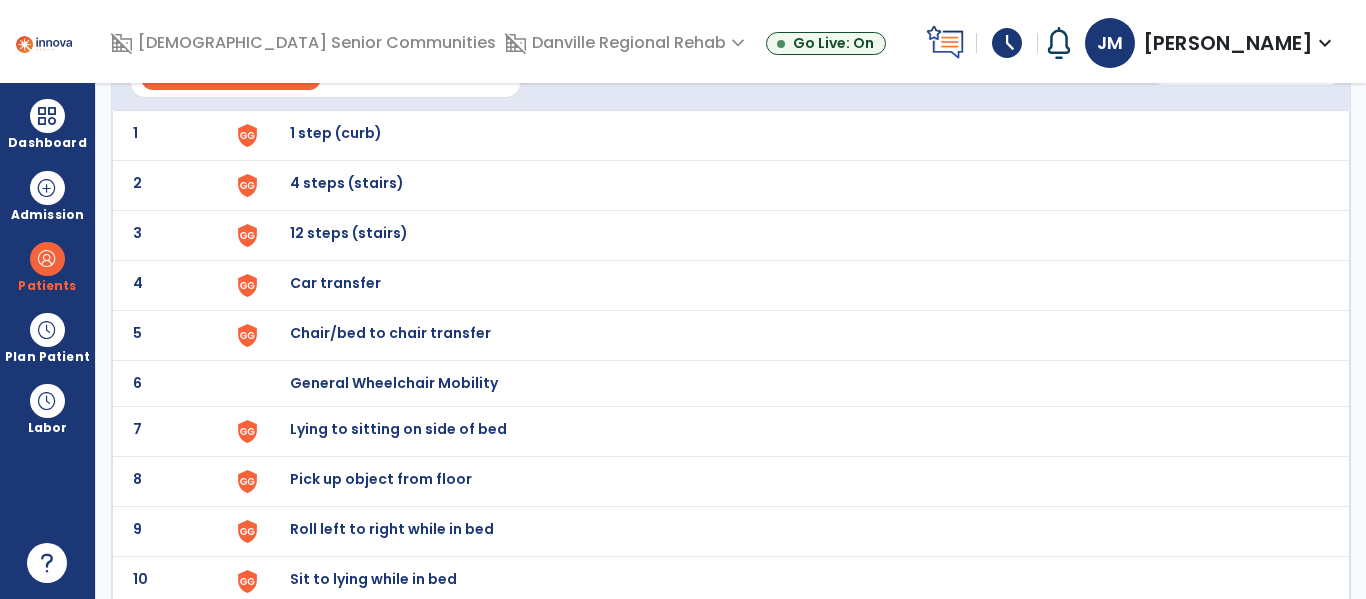 scroll, scrollTop: 136, scrollLeft: 0, axis: vertical 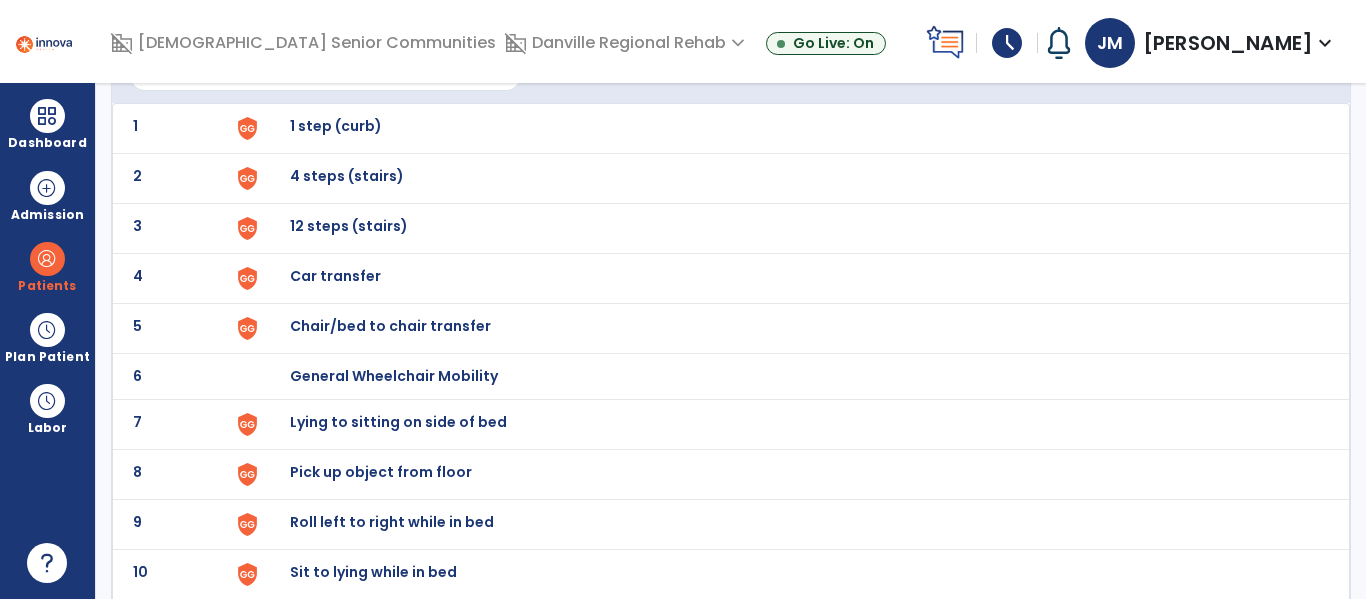 click on "Lying to sitting on side of bed" at bounding box center [336, 126] 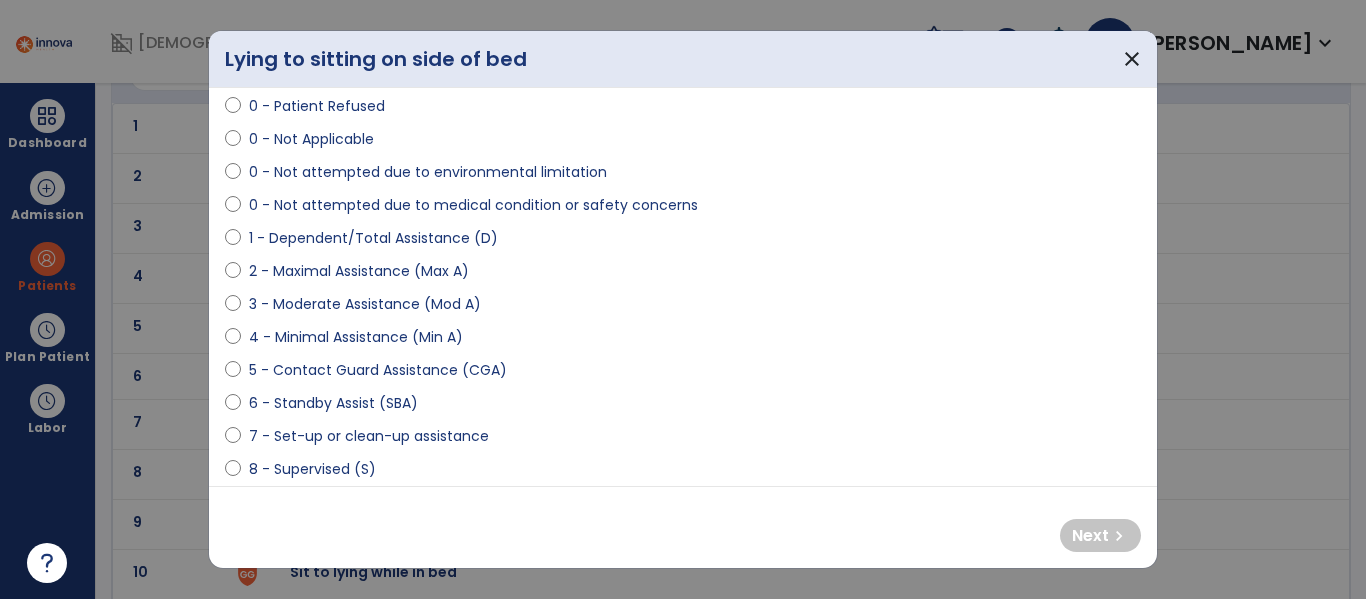scroll, scrollTop: 108, scrollLeft: 0, axis: vertical 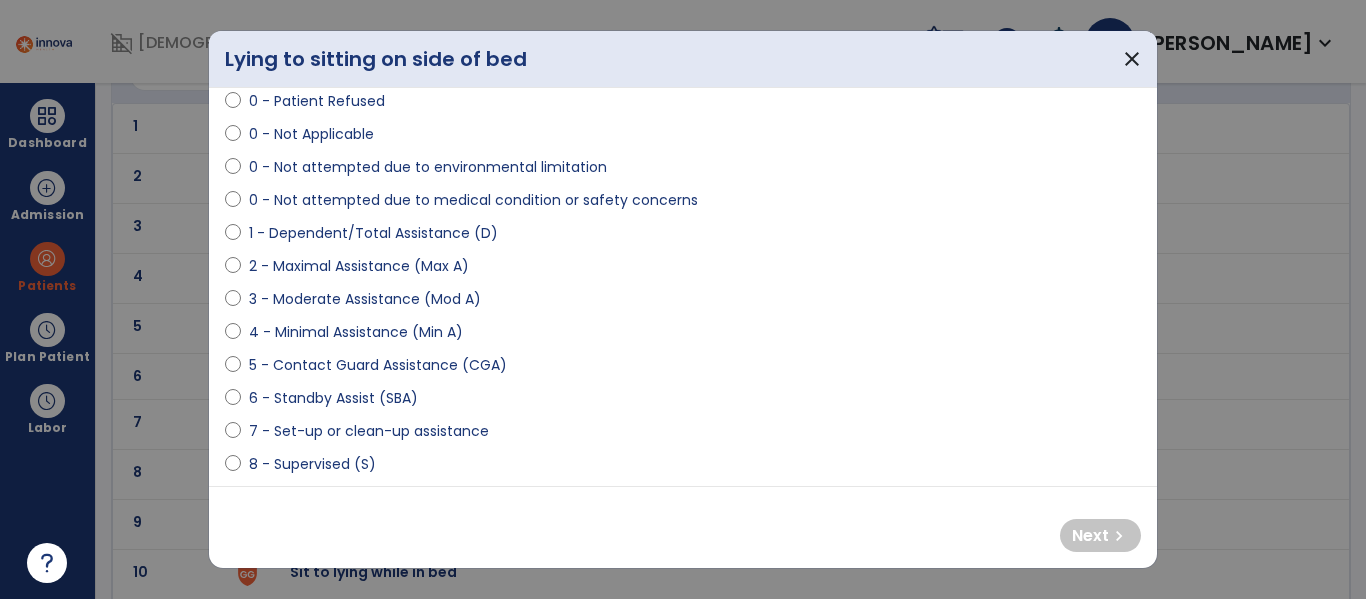 select on "**********" 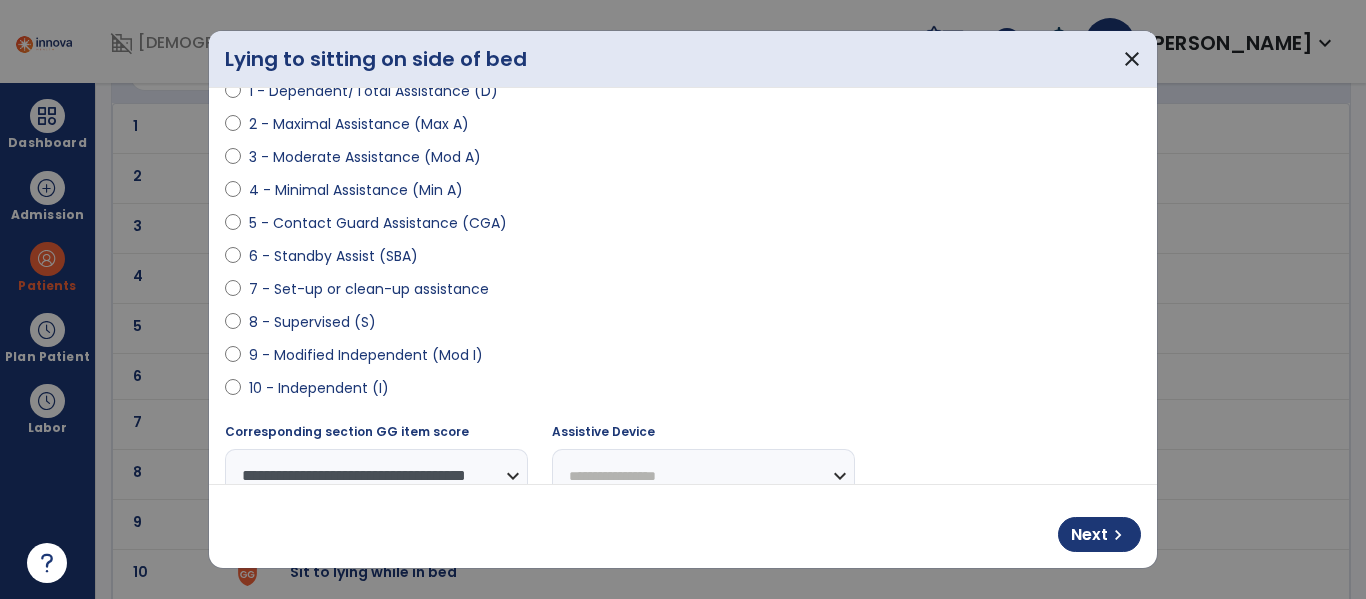 scroll, scrollTop: 256, scrollLeft: 0, axis: vertical 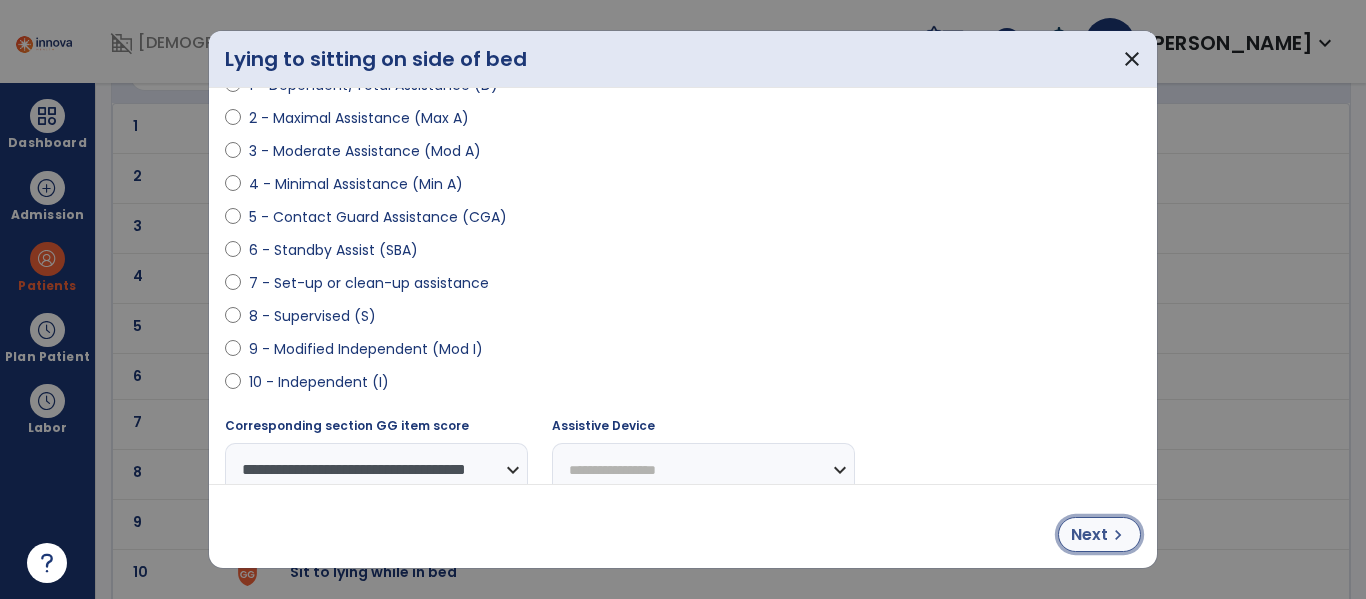 click on "Next" at bounding box center [1089, 535] 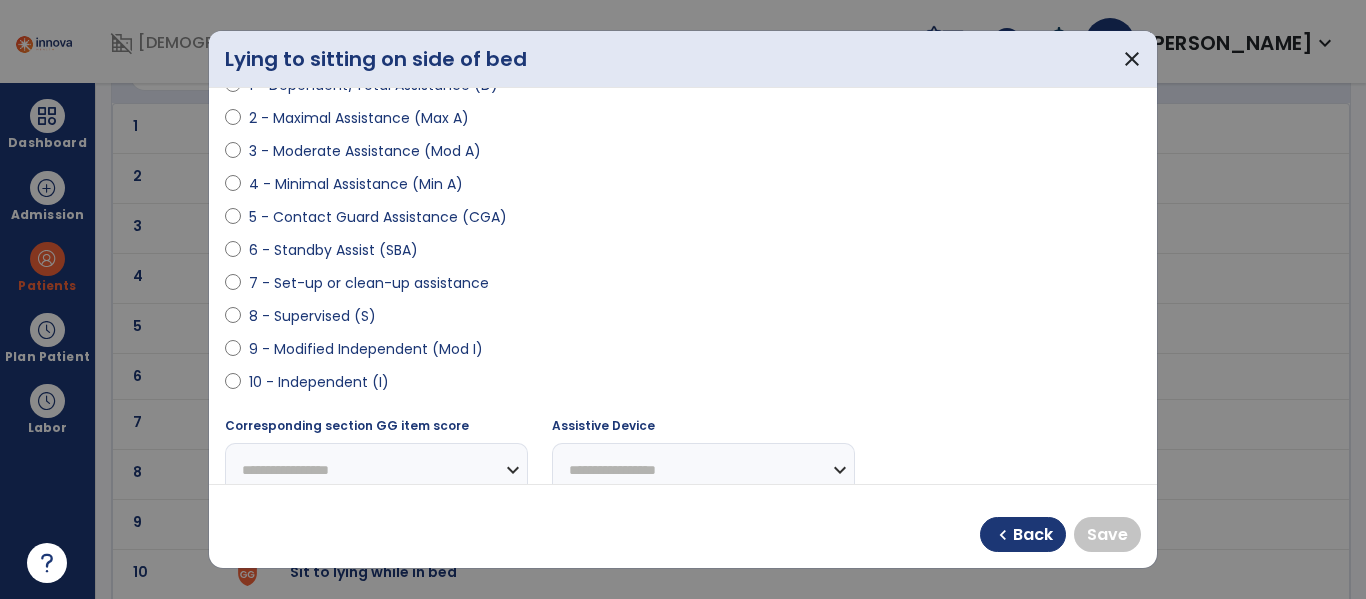 select on "**********" 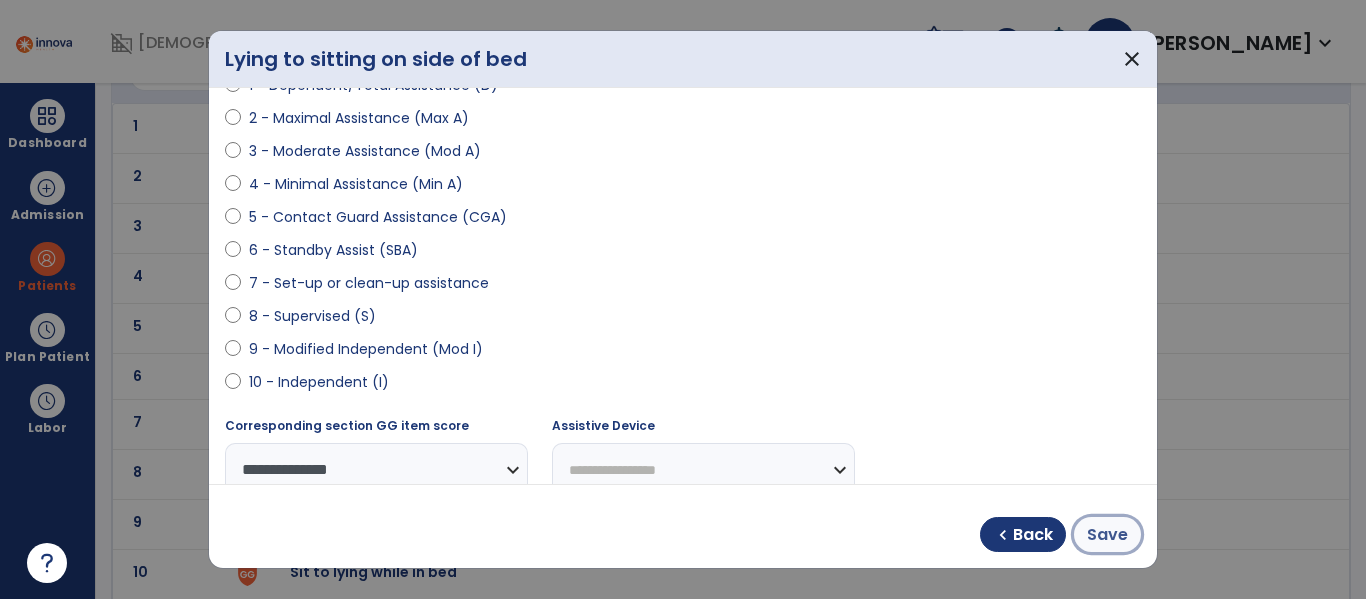 click on "Save" at bounding box center [1107, 535] 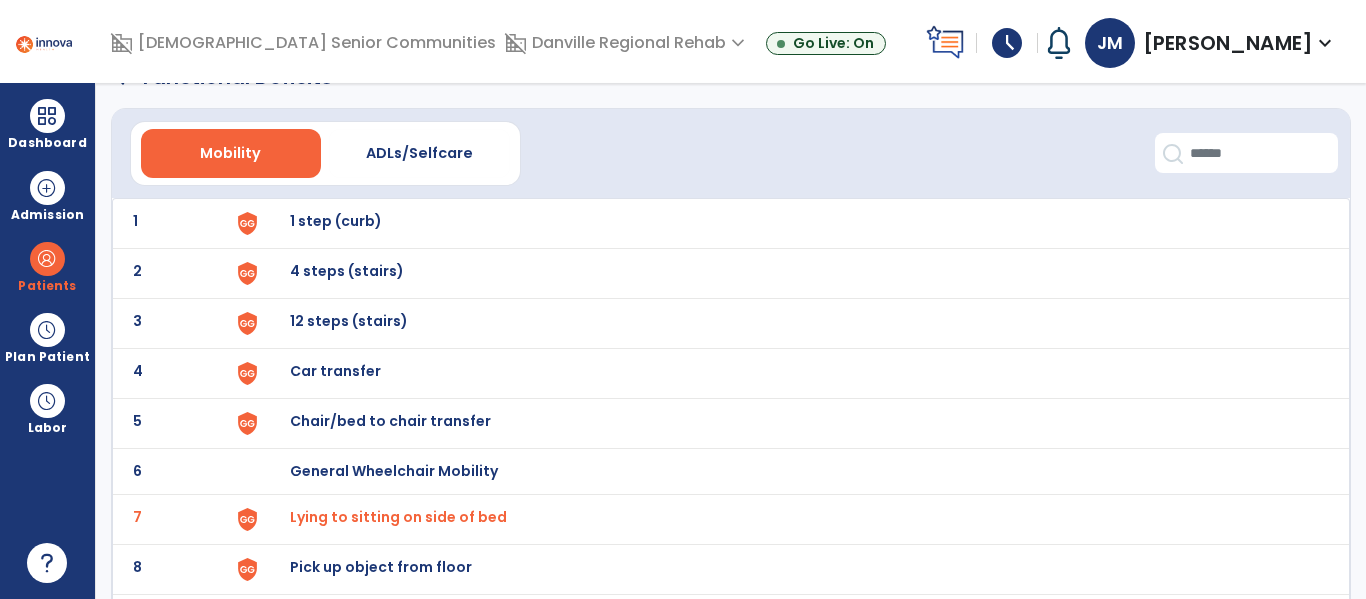 scroll, scrollTop: 26, scrollLeft: 0, axis: vertical 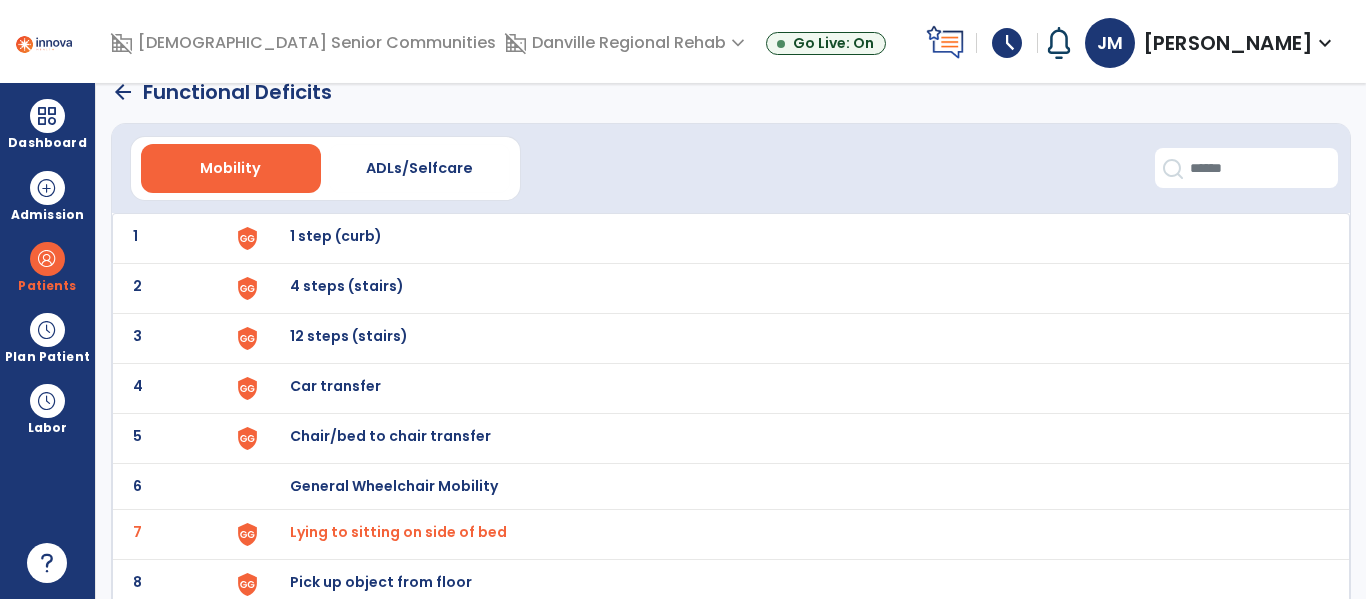 click on "Chair/bed to chair transfer" at bounding box center [336, 236] 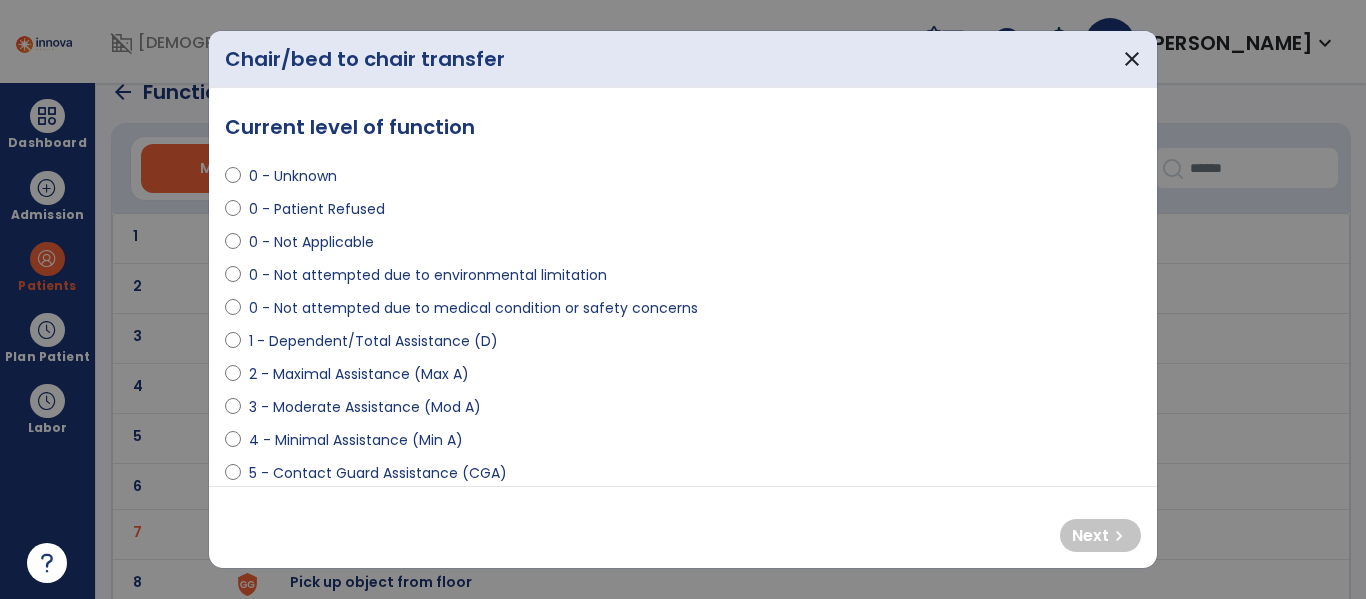 select on "**********" 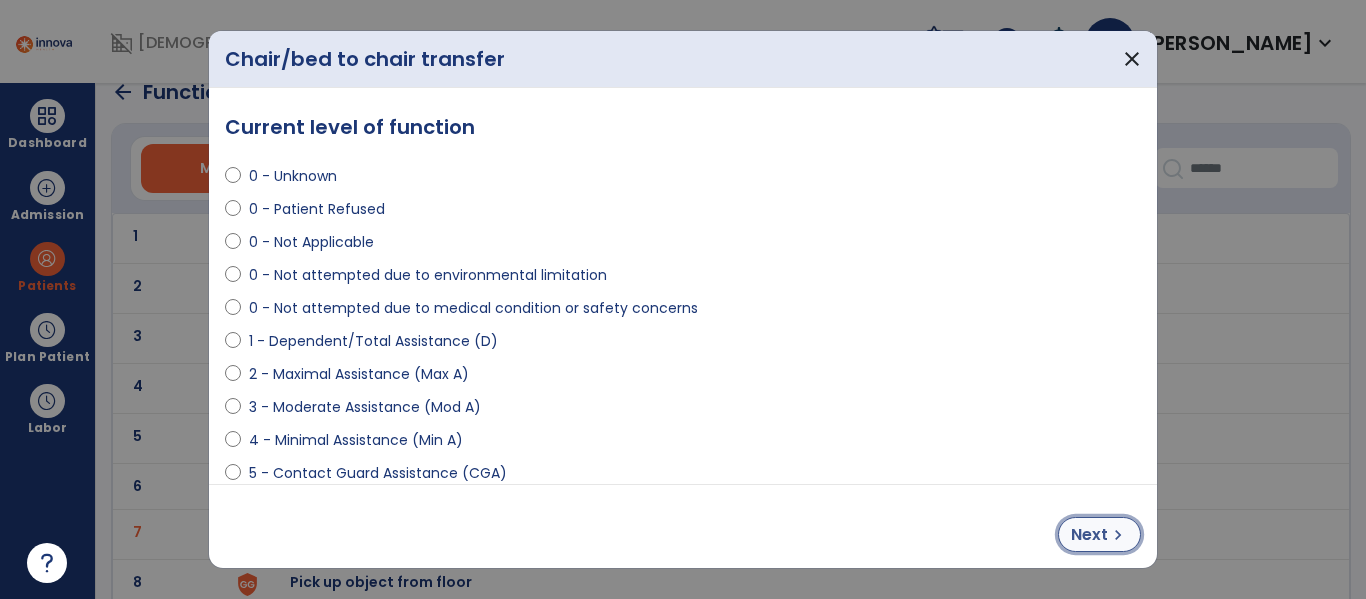 click on "Next" at bounding box center (1089, 535) 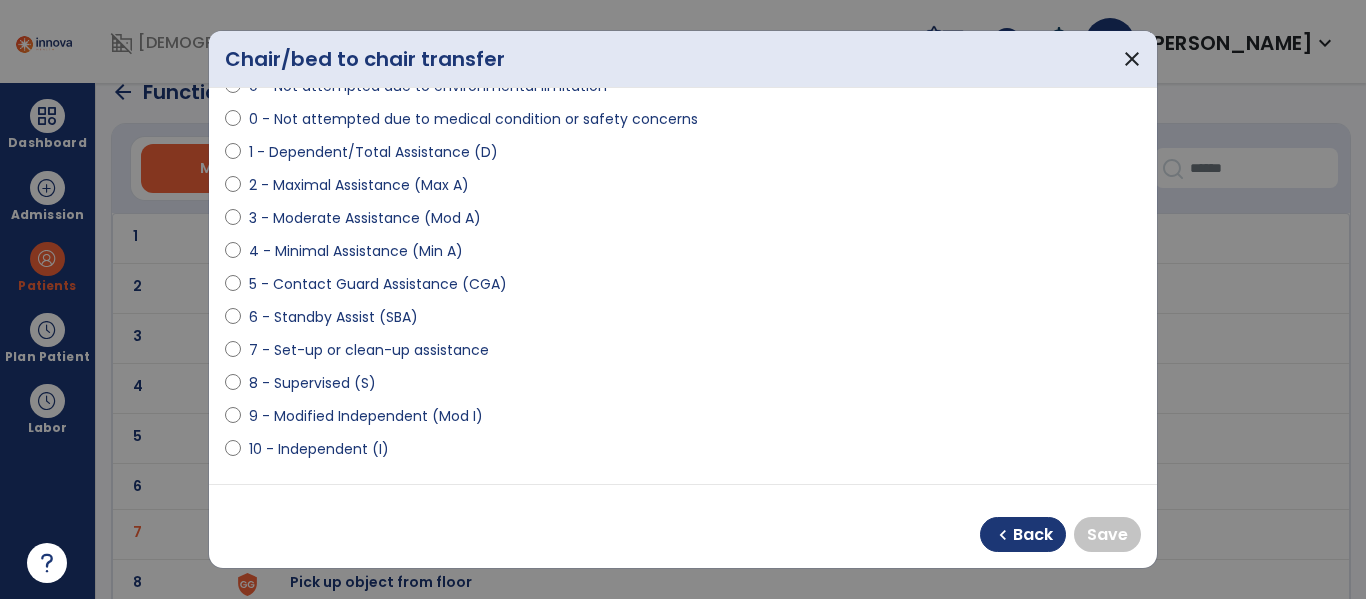 scroll, scrollTop: 191, scrollLeft: 0, axis: vertical 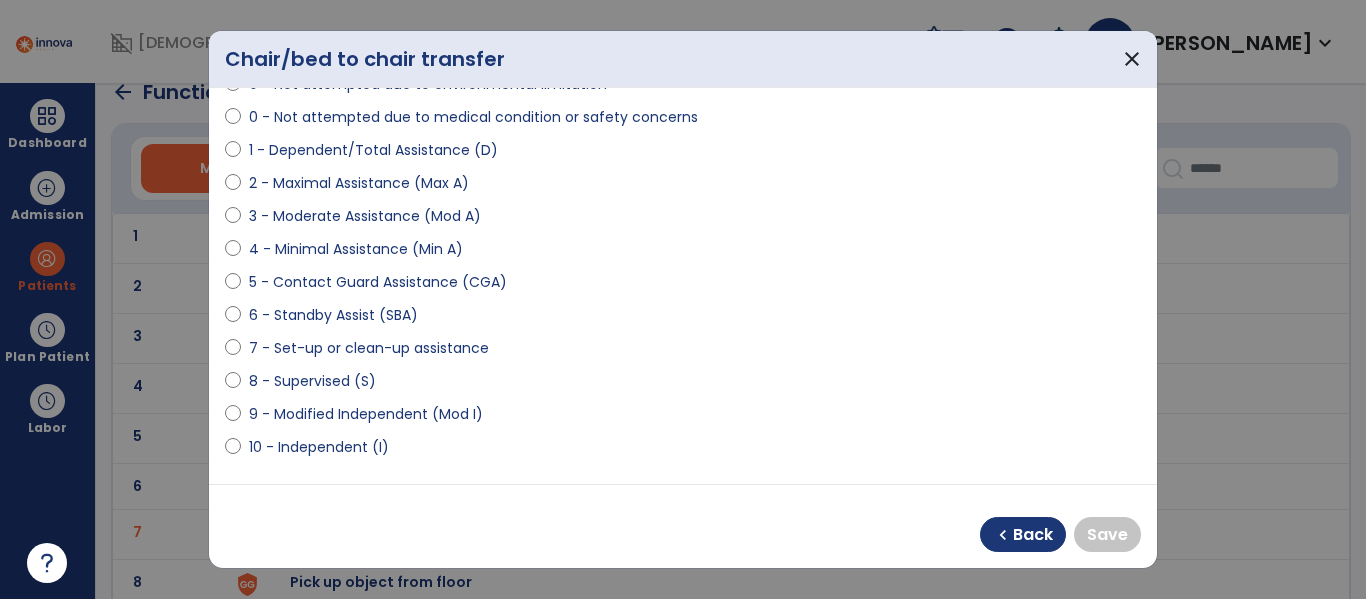 select on "**********" 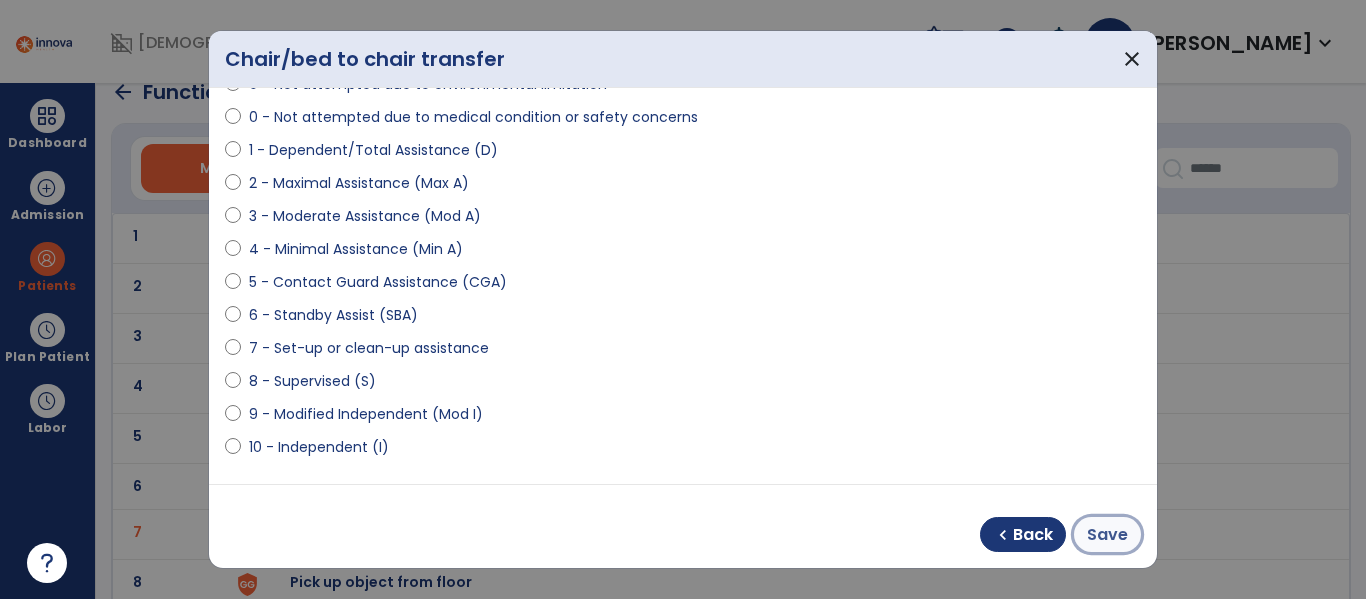 click on "Save" at bounding box center [1107, 535] 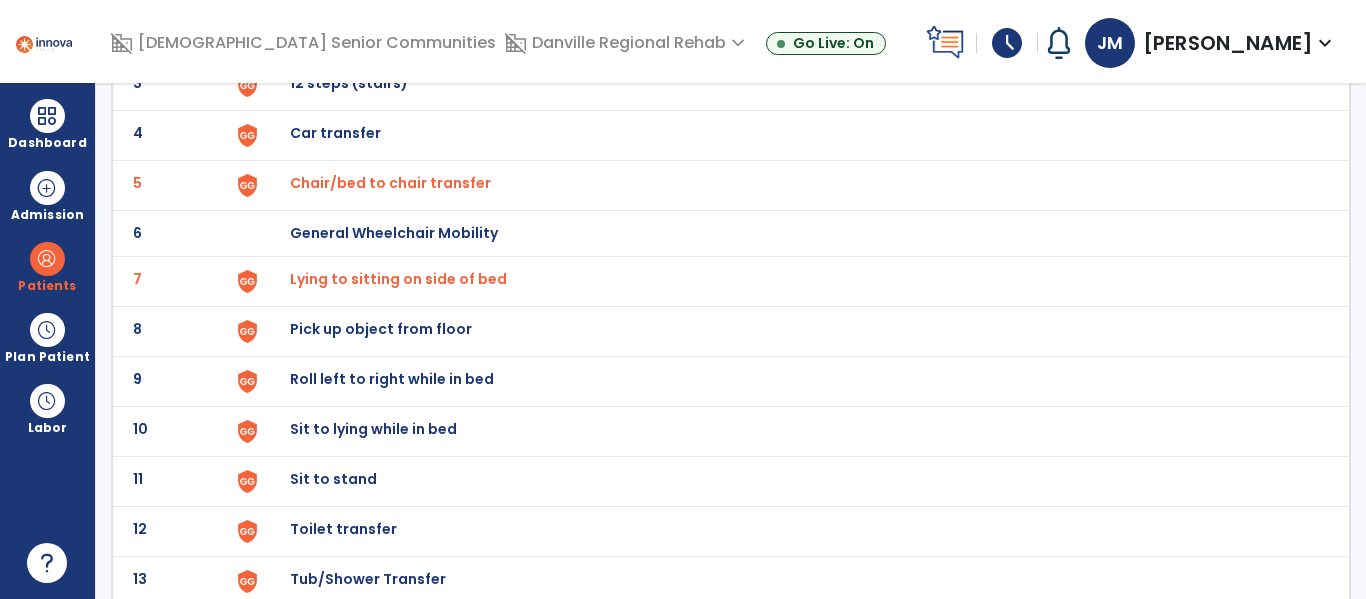 scroll, scrollTop: 285, scrollLeft: 0, axis: vertical 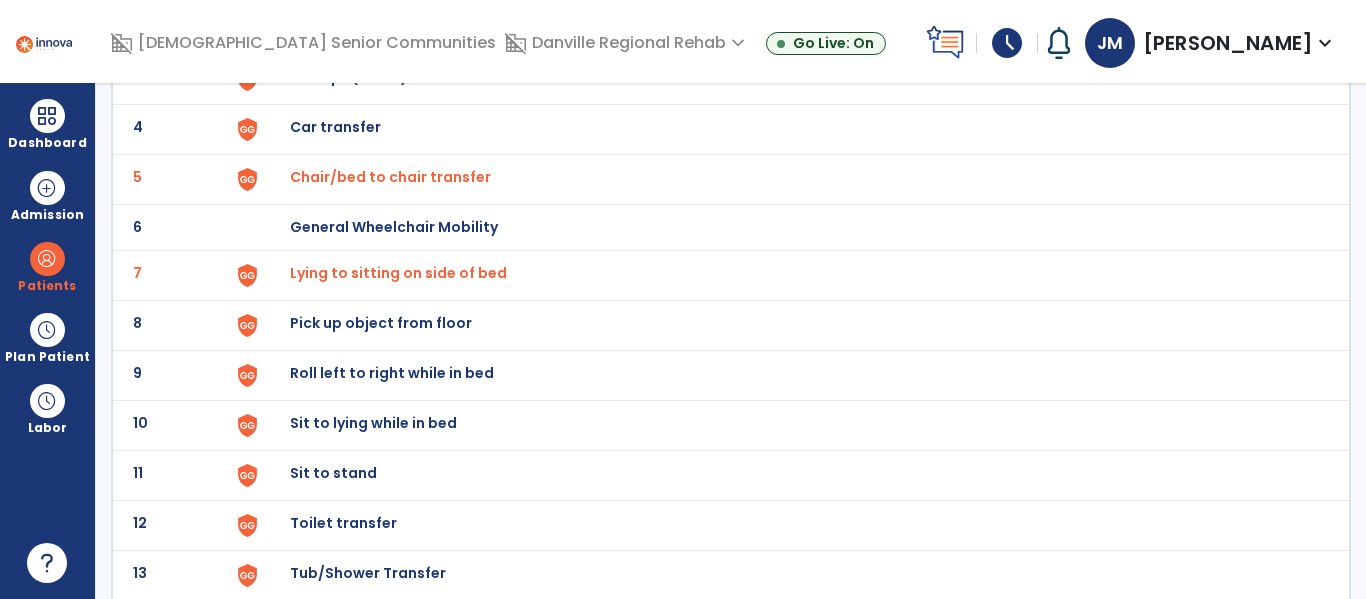 click on "Sit to stand" at bounding box center [336, -23] 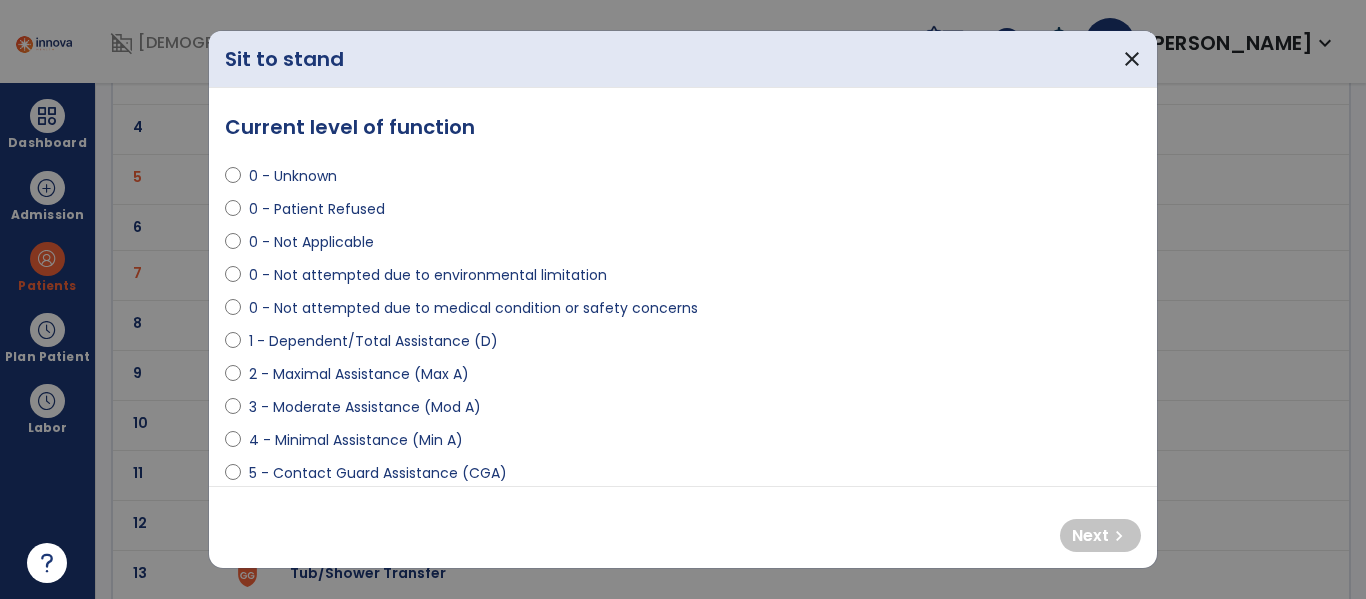 select on "**********" 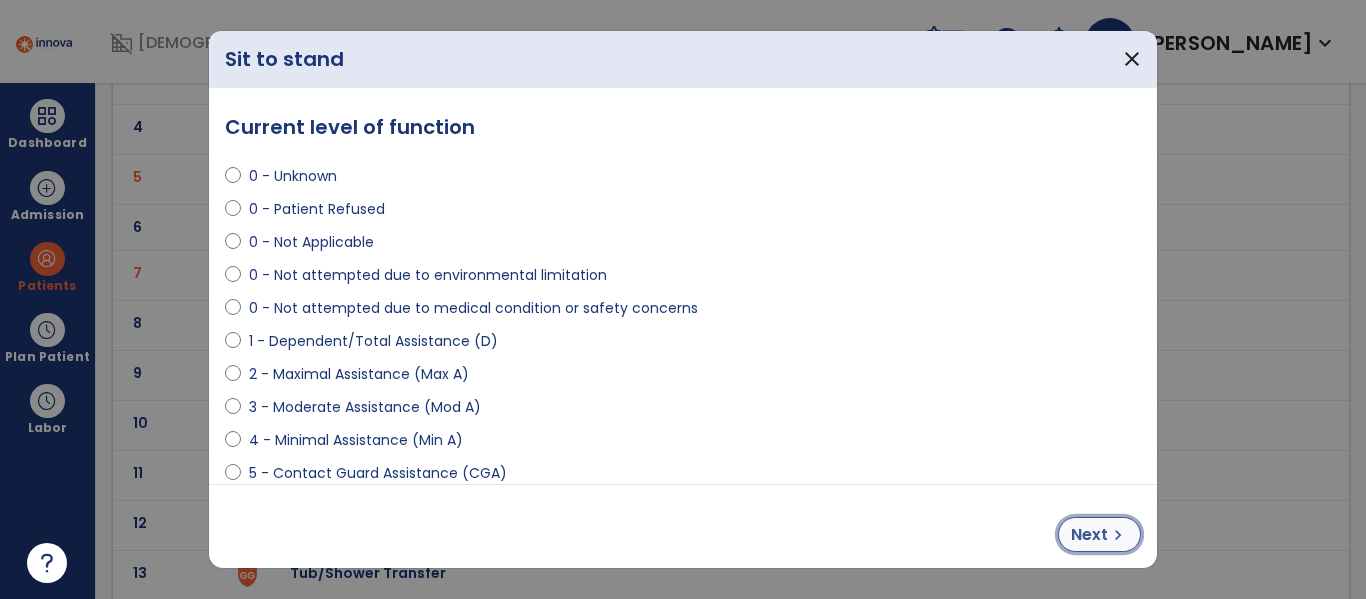 click on "Next" at bounding box center [1089, 535] 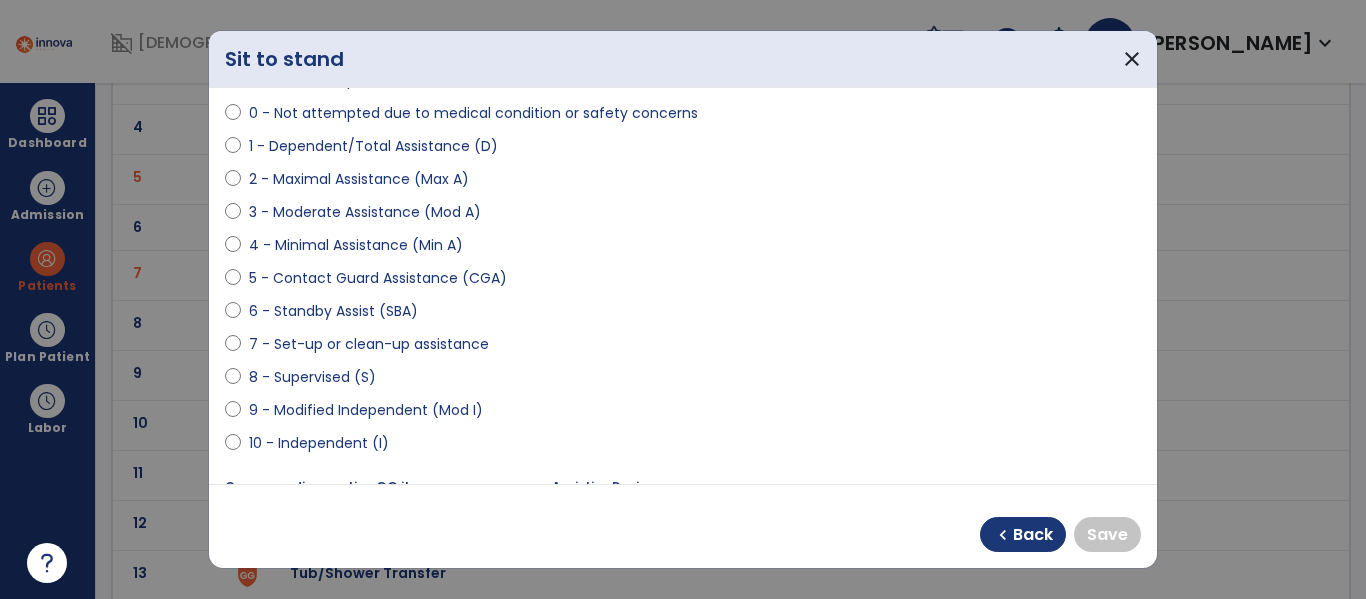 scroll, scrollTop: 206, scrollLeft: 0, axis: vertical 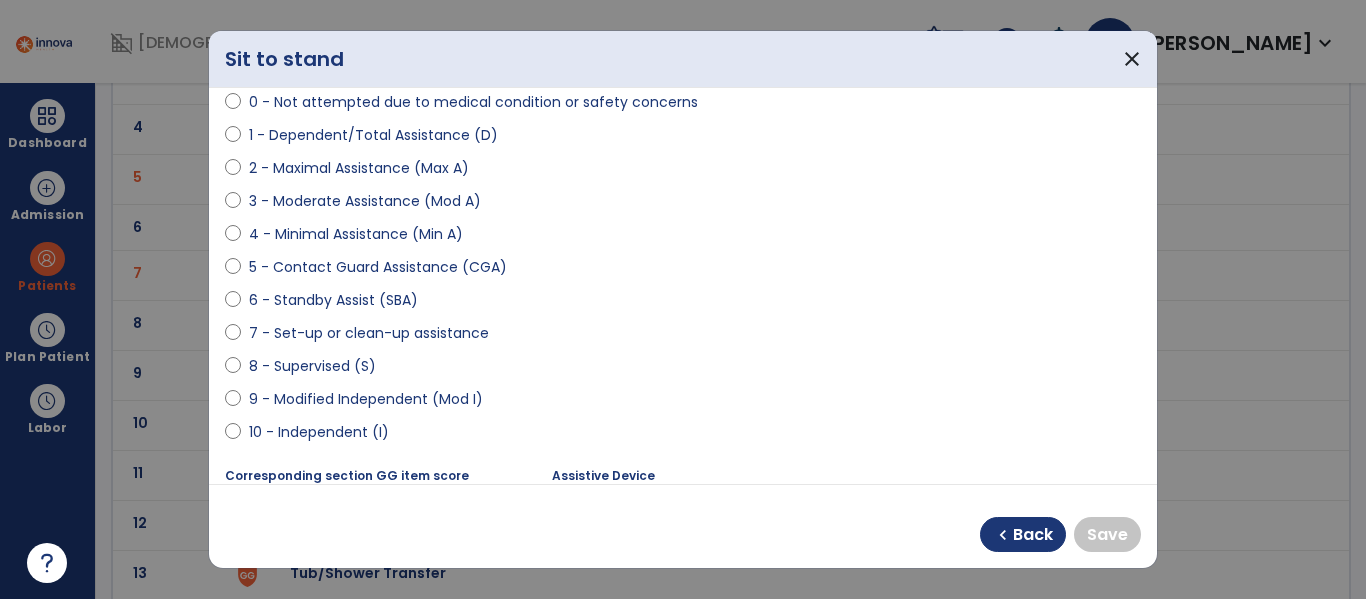 select on "**********" 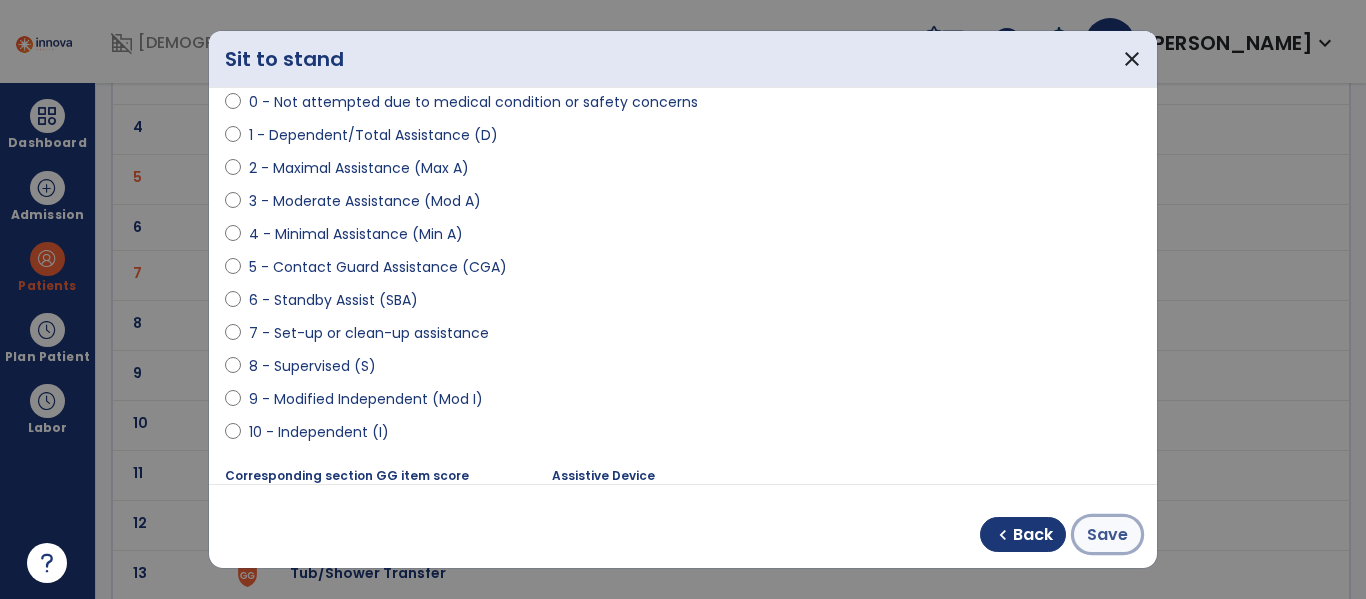 click on "Save" at bounding box center (1107, 535) 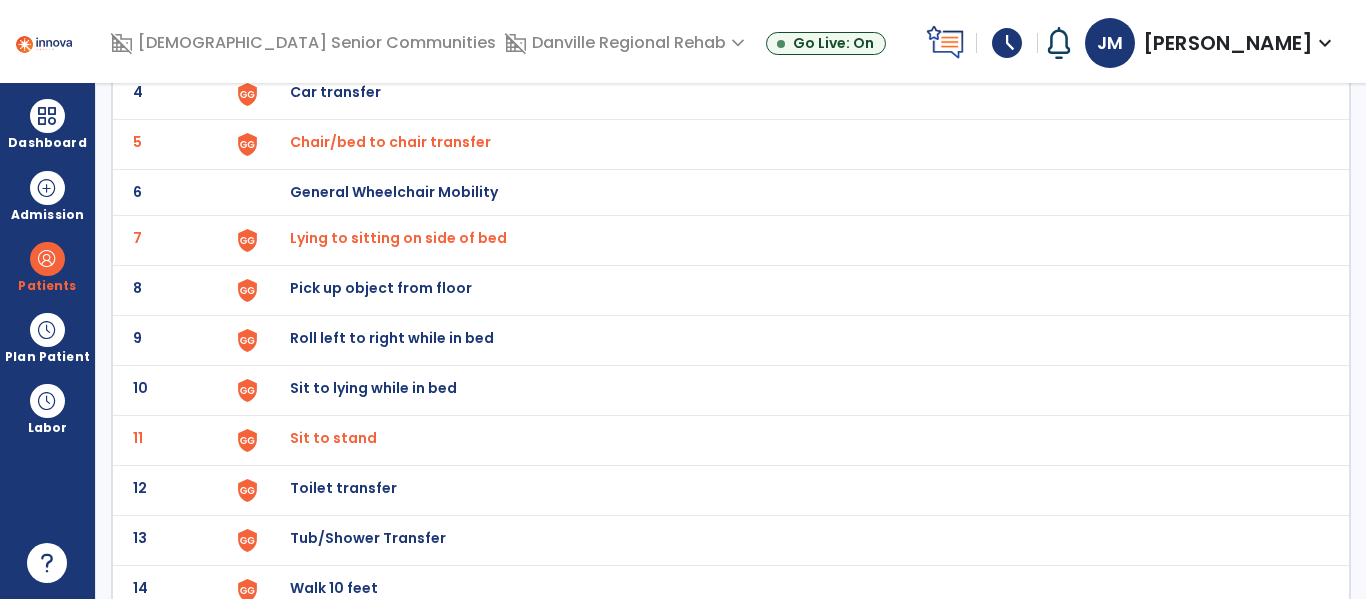 scroll, scrollTop: 326, scrollLeft: 0, axis: vertical 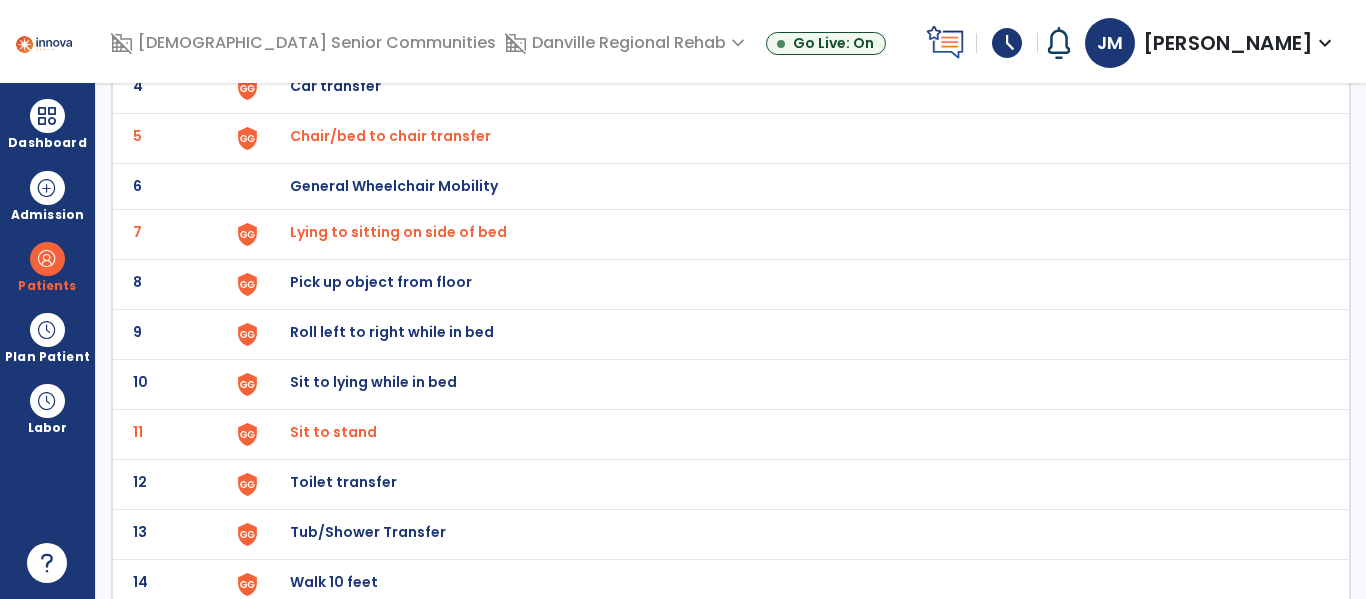 click on "Toilet transfer" at bounding box center (336, -64) 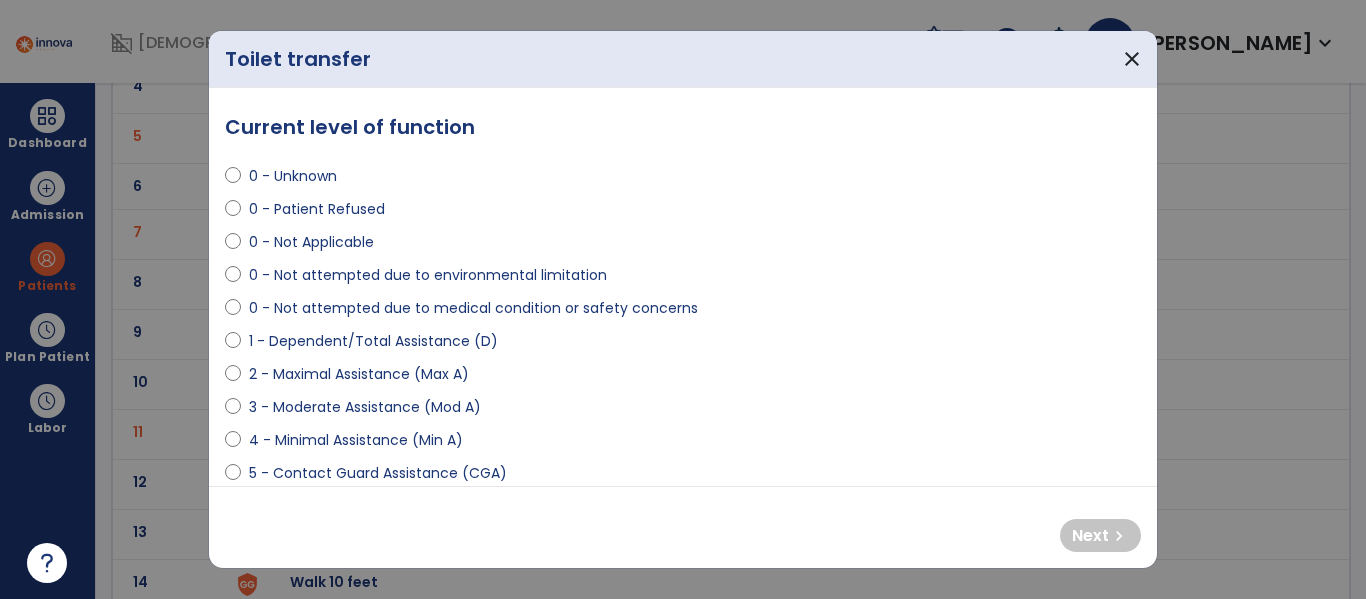 select on "**********" 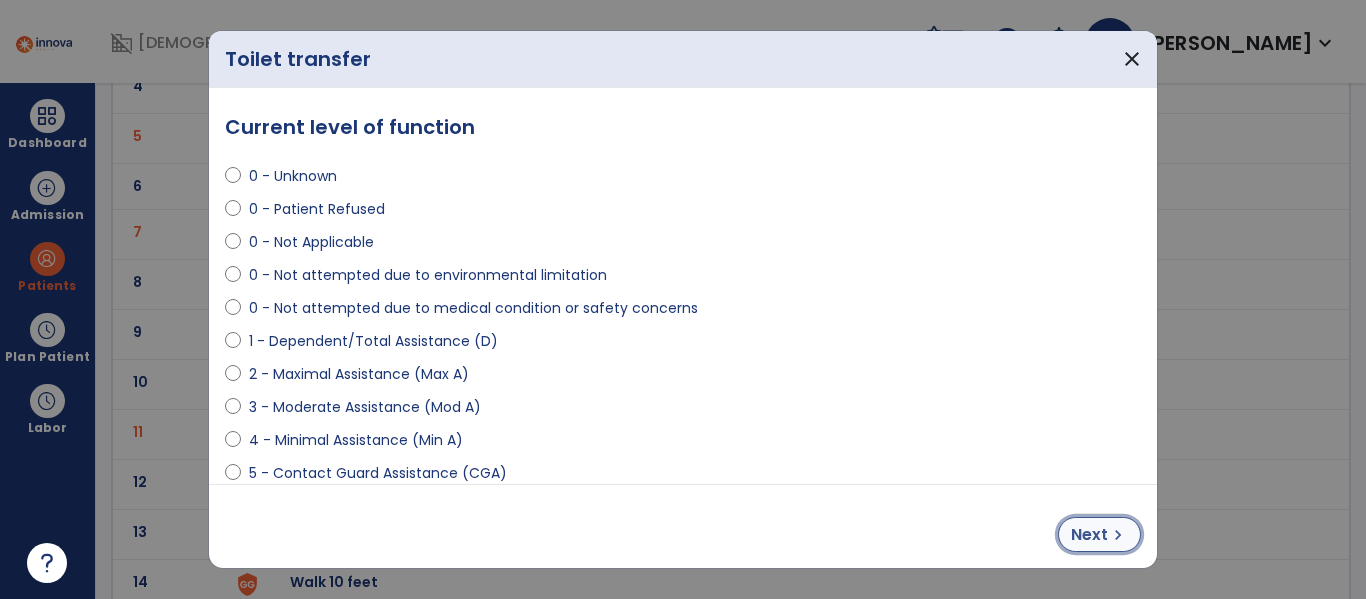 click on "Next" at bounding box center (1089, 535) 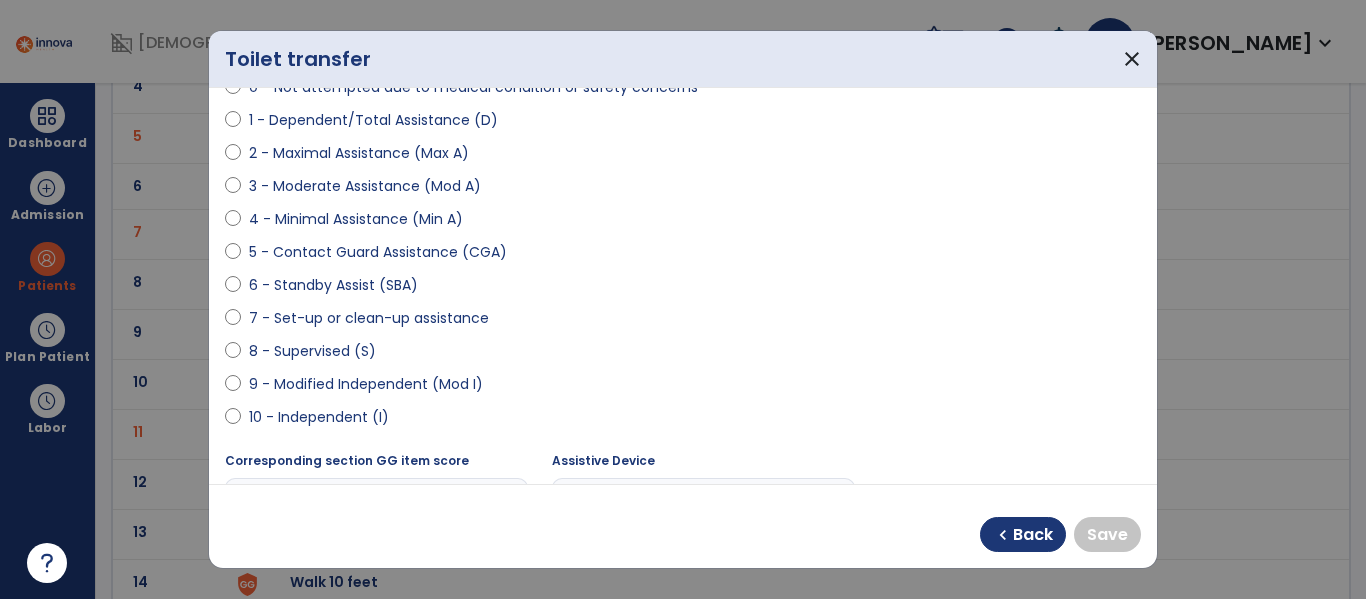 scroll, scrollTop: 244, scrollLeft: 0, axis: vertical 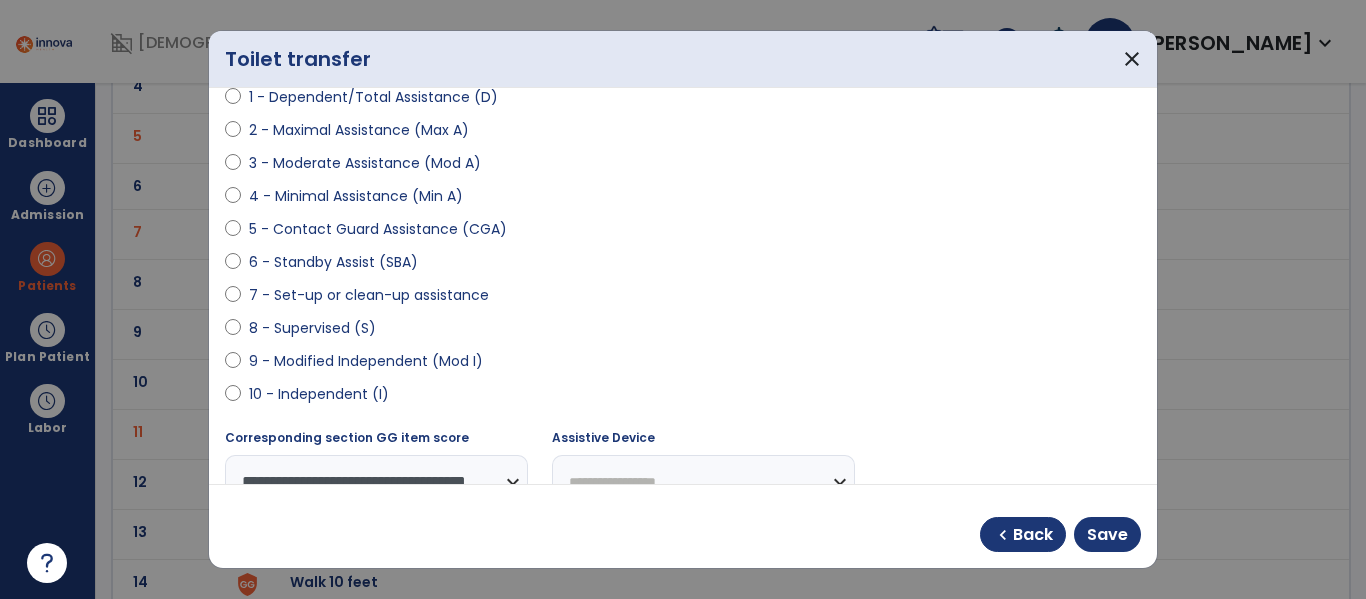 select on "**********" 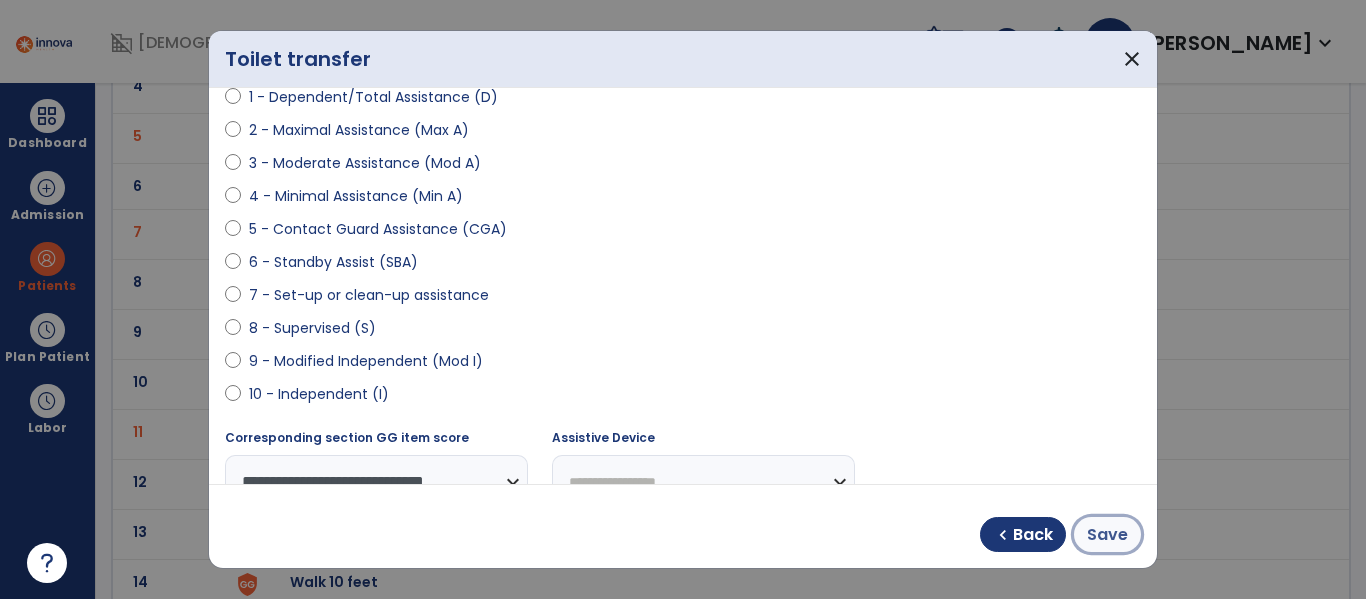 click on "Save" at bounding box center (1107, 535) 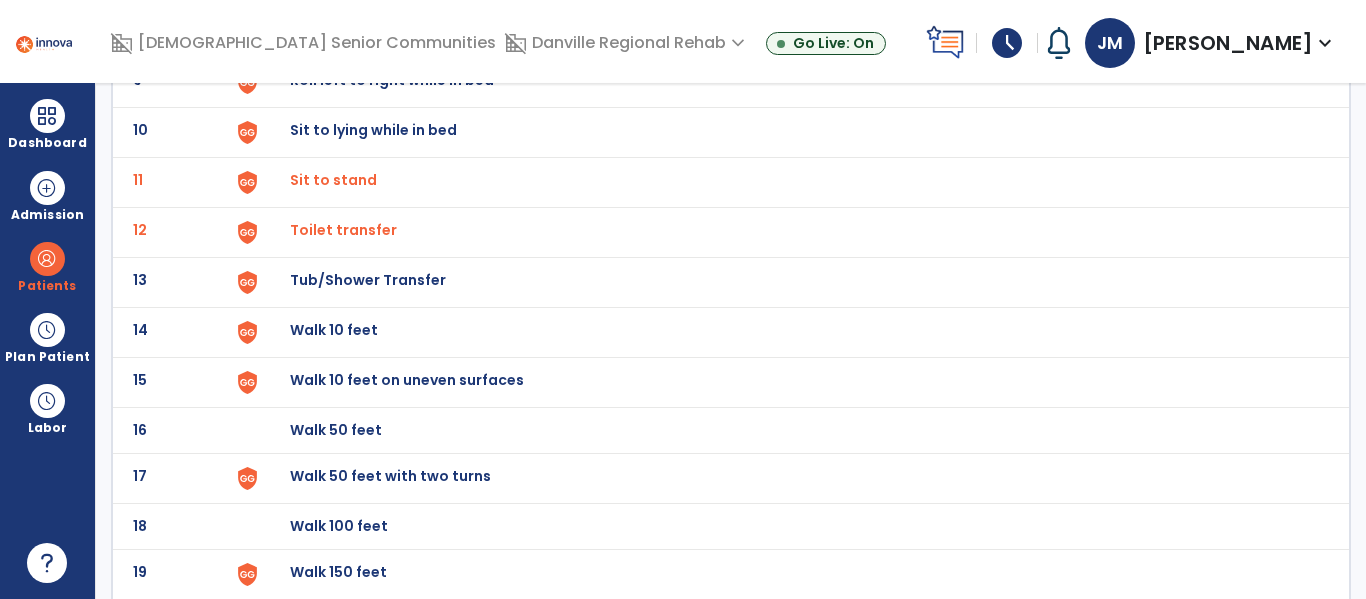 scroll, scrollTop: 580, scrollLeft: 0, axis: vertical 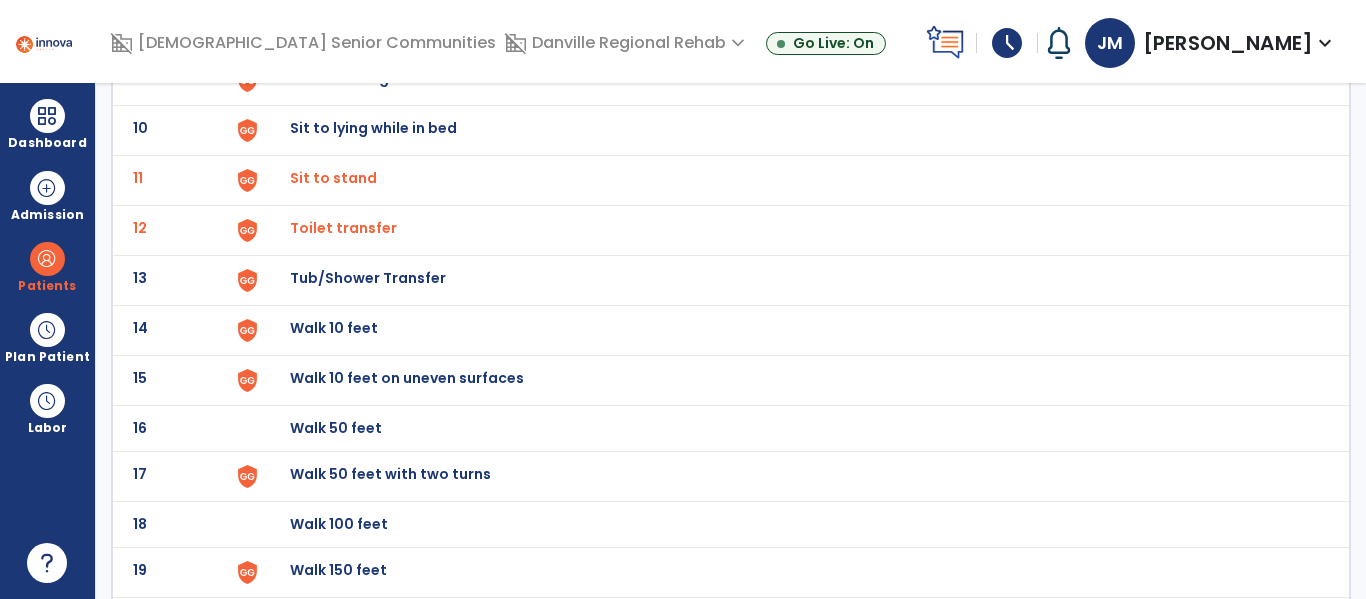 click on "Walk 50 feet with two turns" at bounding box center (336, -318) 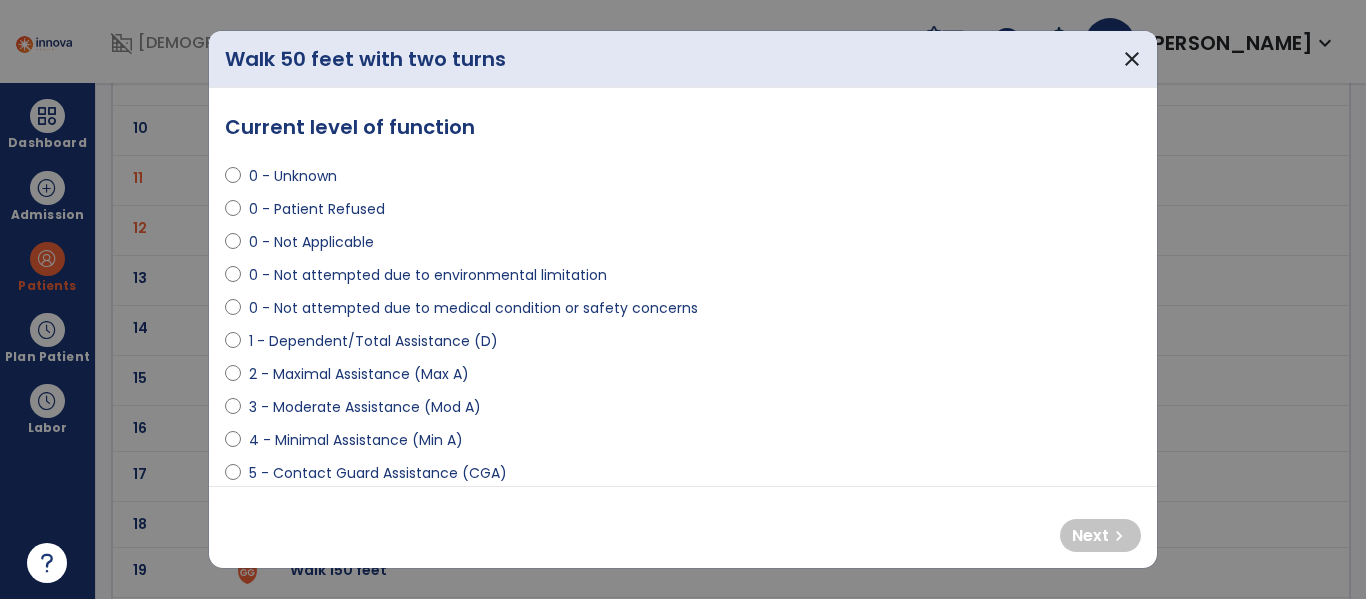 select on "**********" 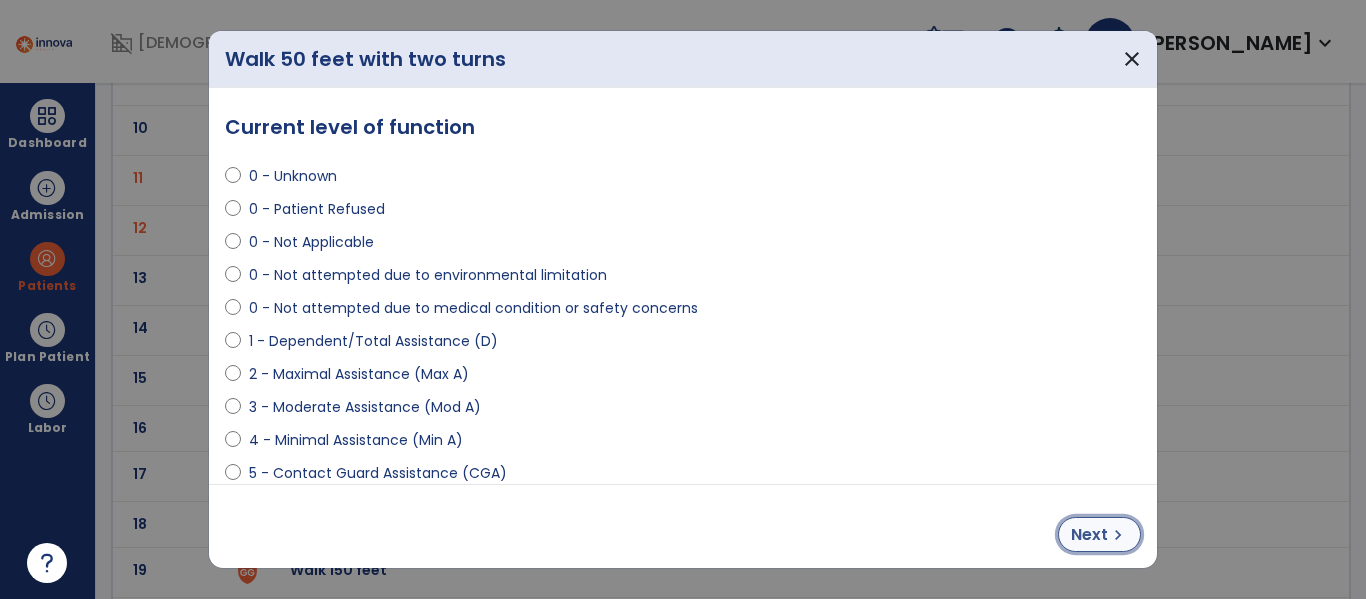 click on "Next" at bounding box center [1089, 535] 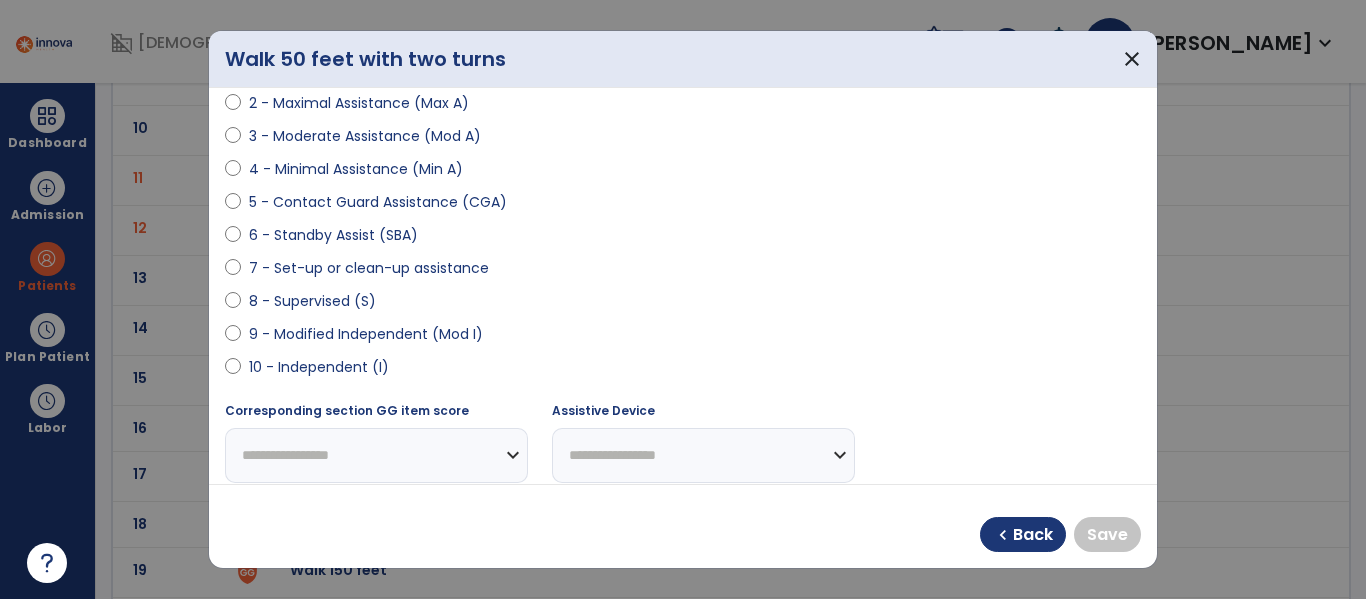 scroll, scrollTop: 280, scrollLeft: 0, axis: vertical 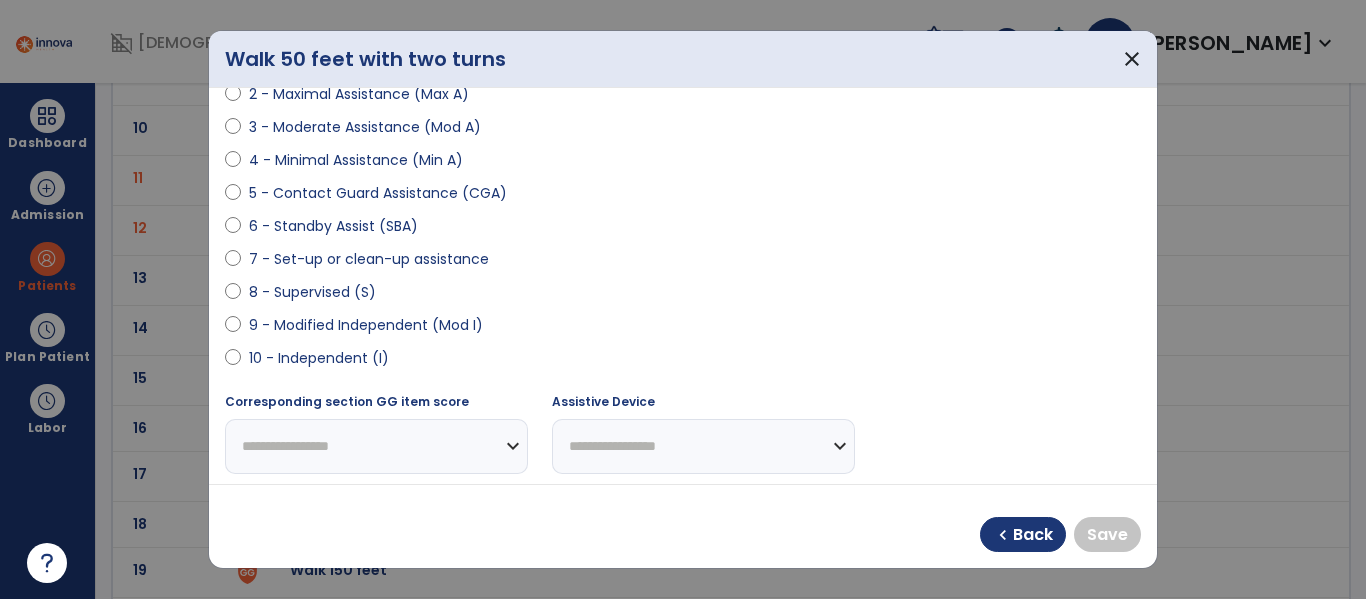 select on "**********" 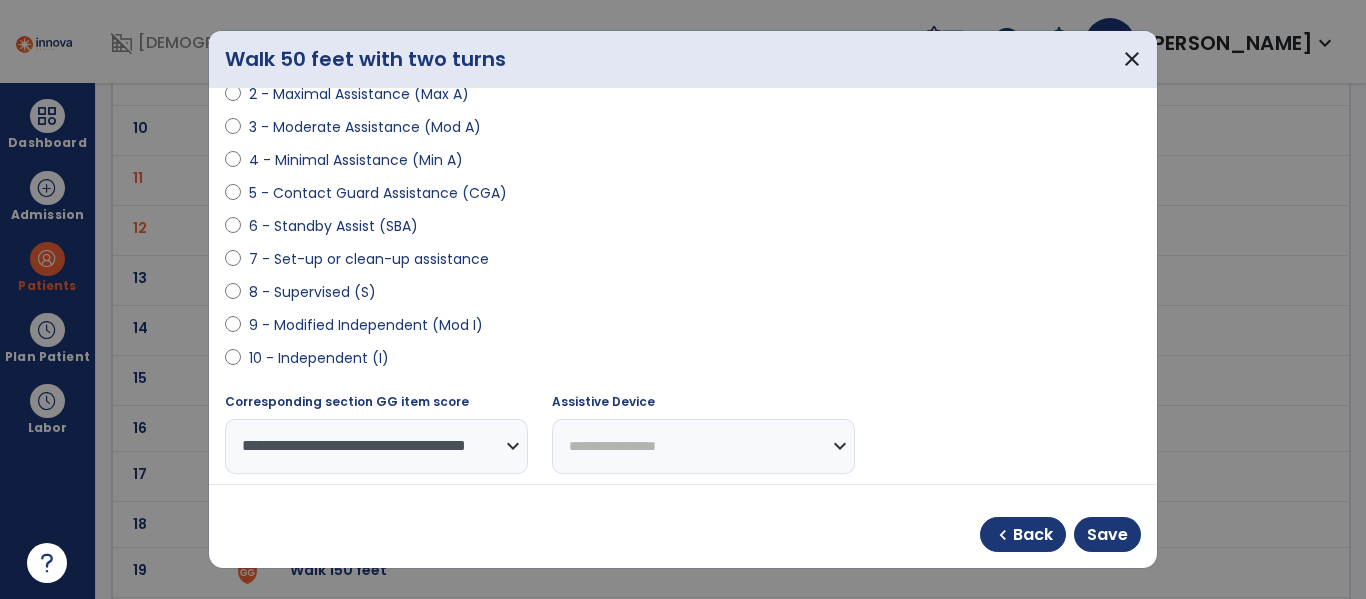 click on "**********" at bounding box center (703, 446) 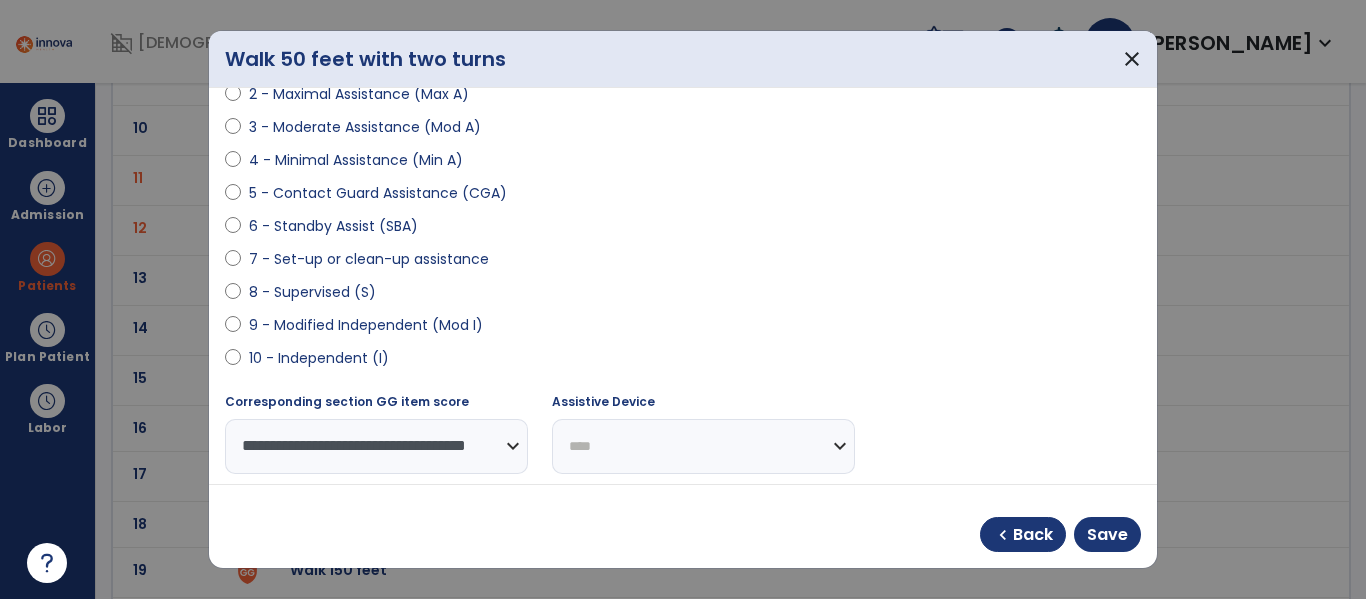 click on "**********" at bounding box center [703, 446] 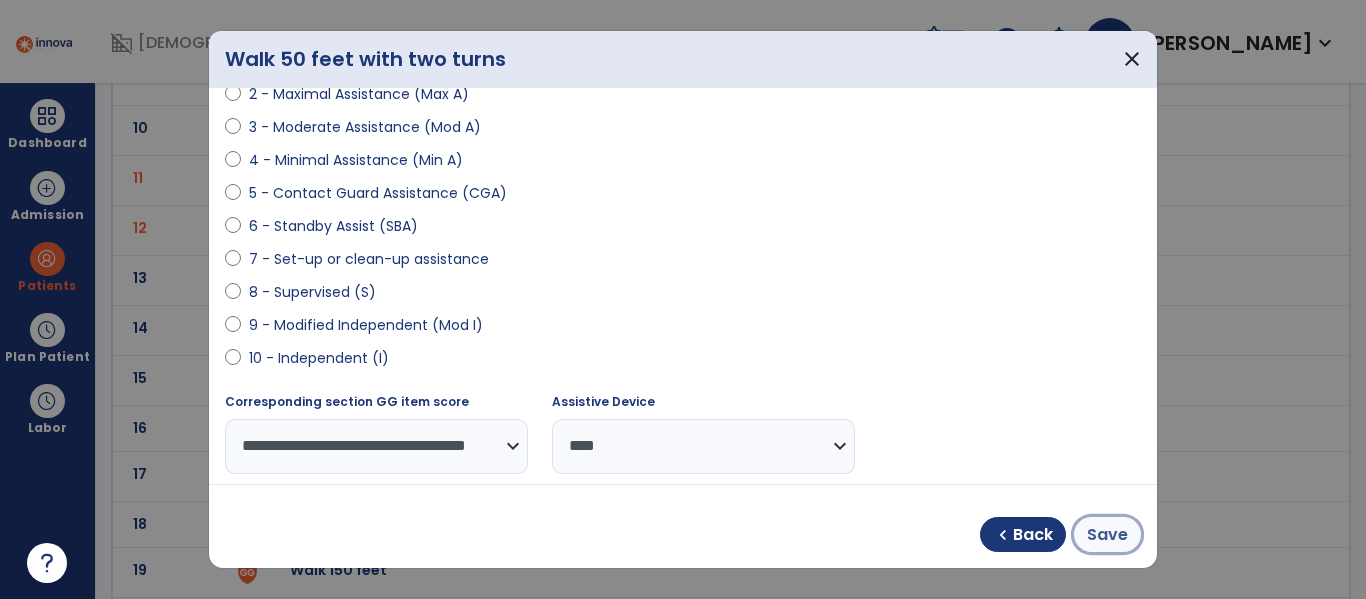 click on "Save" at bounding box center [1107, 535] 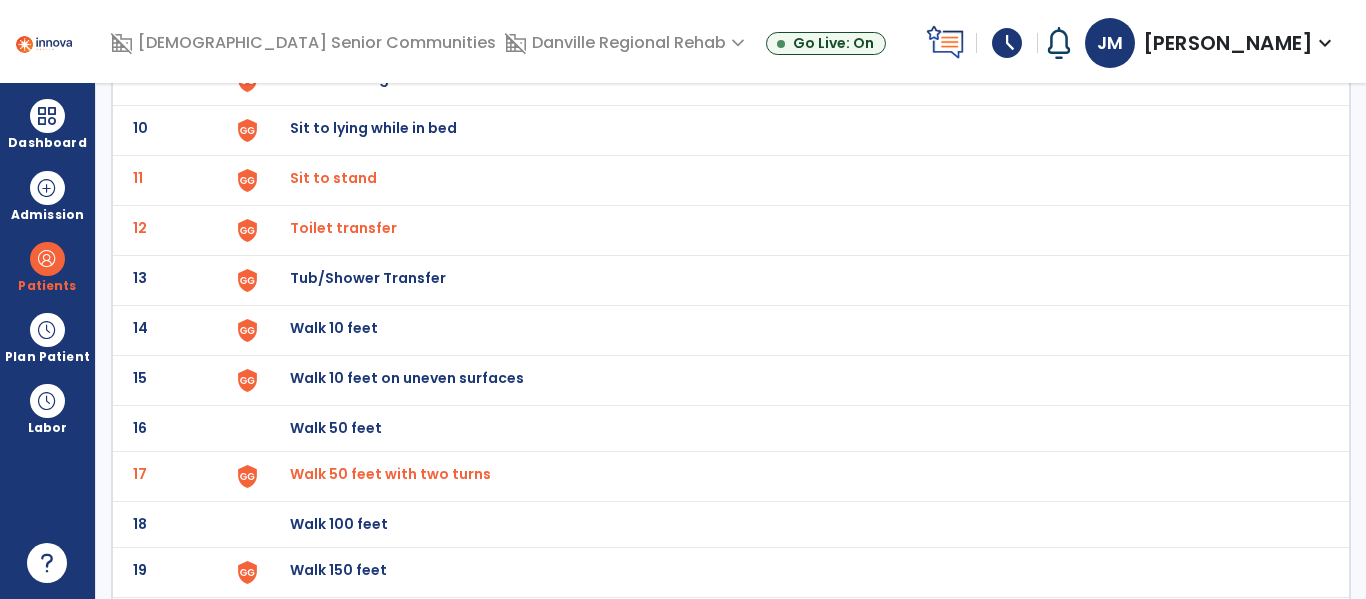 click on "Walk 10 feet" at bounding box center (336, -318) 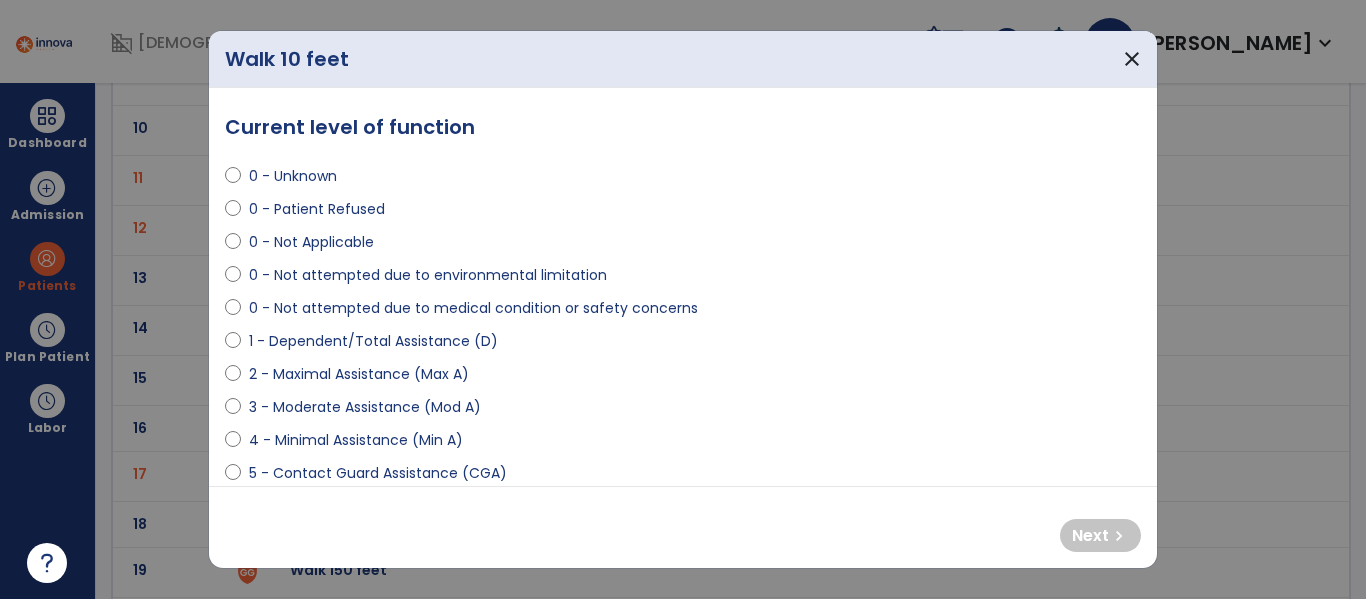 select on "**********" 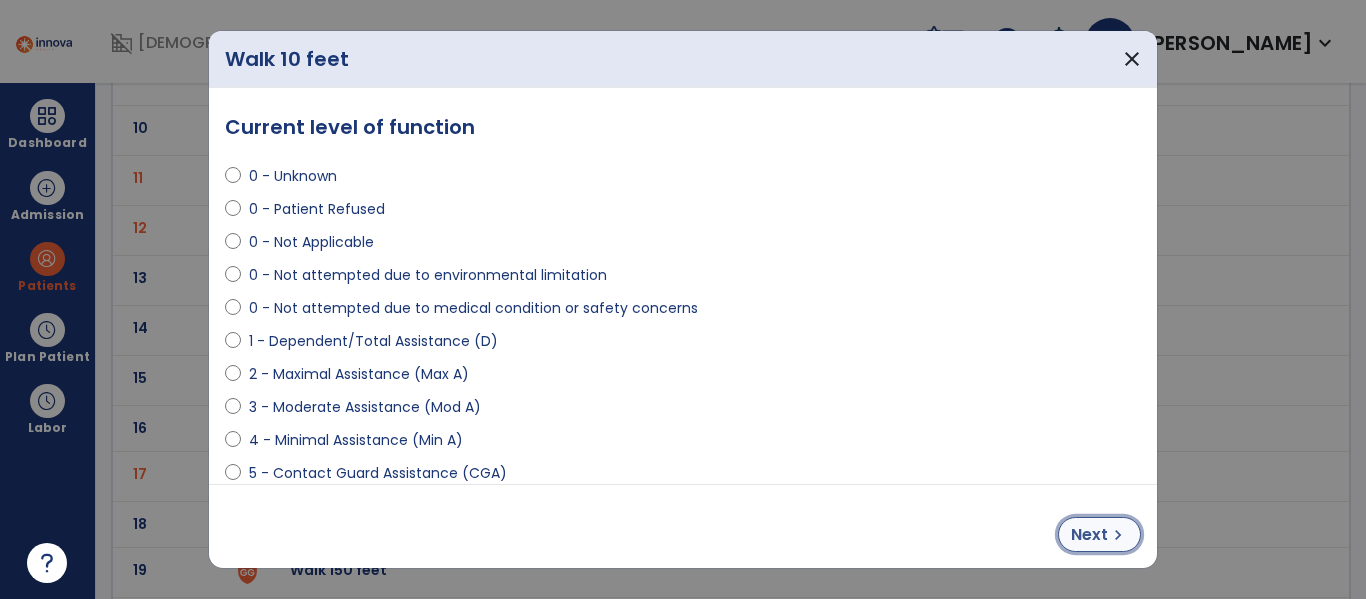 click on "Next" at bounding box center (1089, 535) 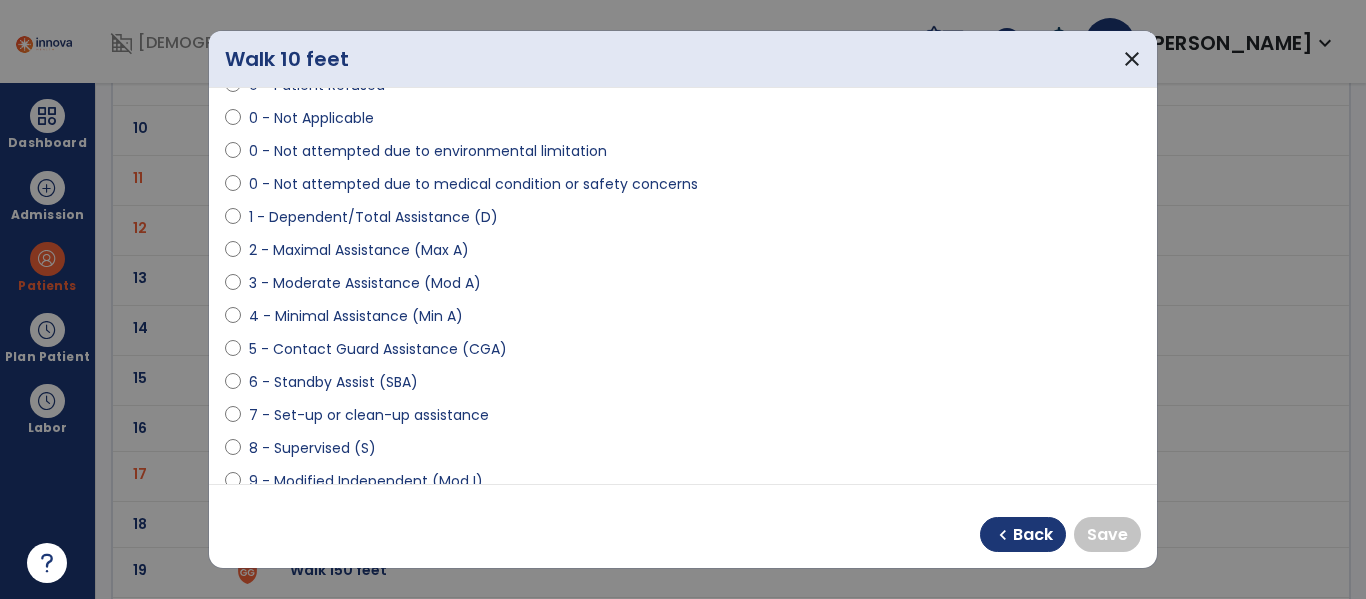 scroll, scrollTop: 130, scrollLeft: 0, axis: vertical 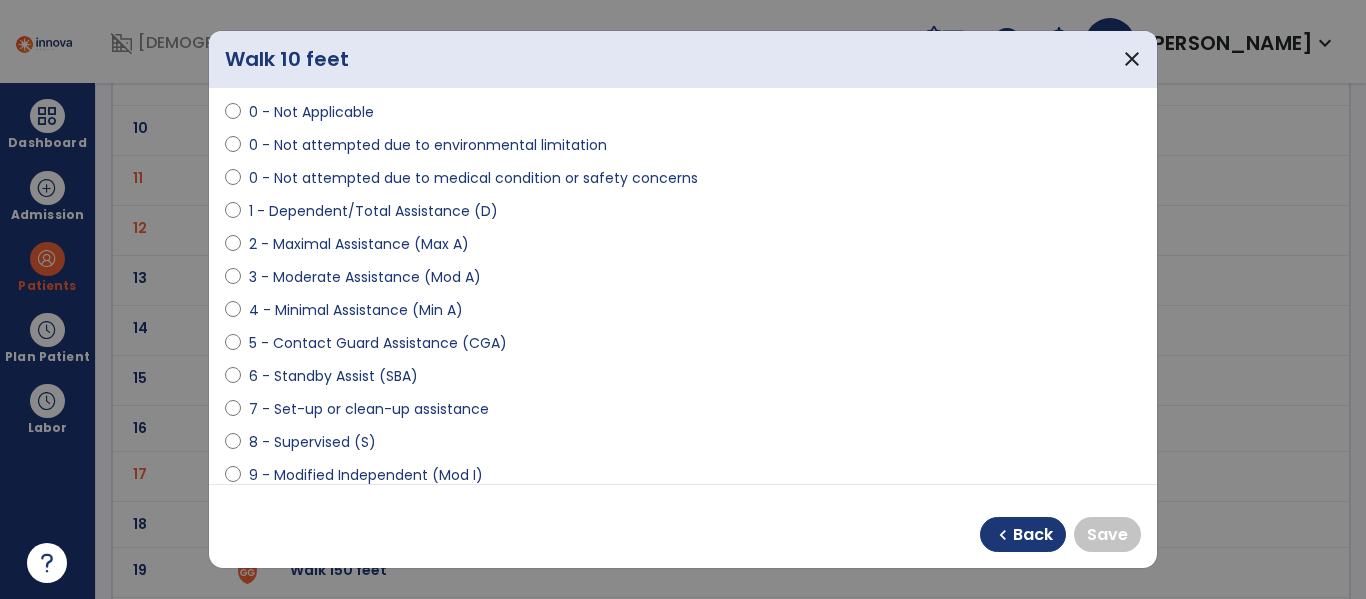 select on "**********" 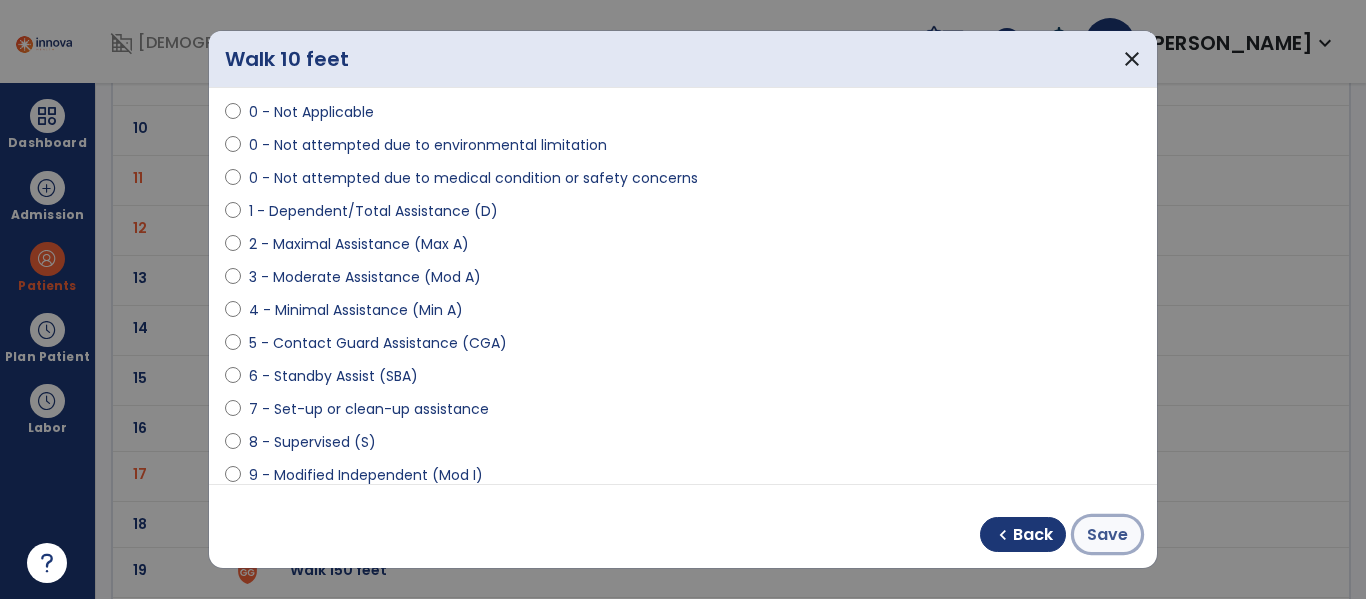 click on "Save" at bounding box center [1107, 535] 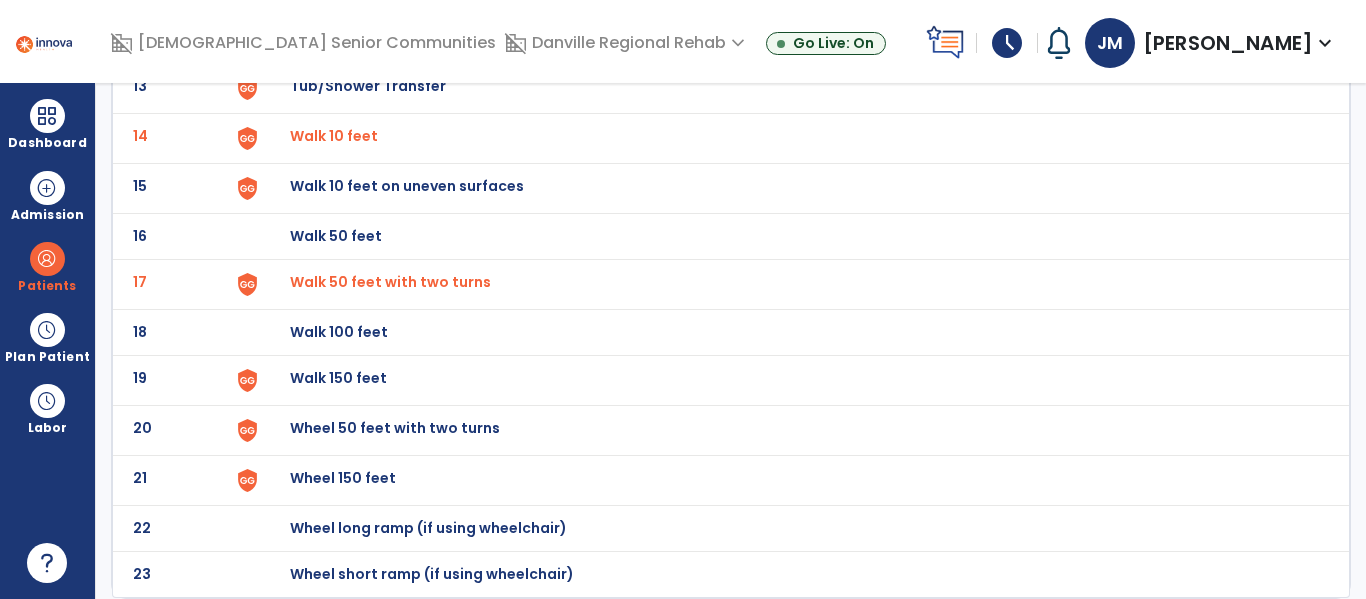 scroll, scrollTop: 0, scrollLeft: 0, axis: both 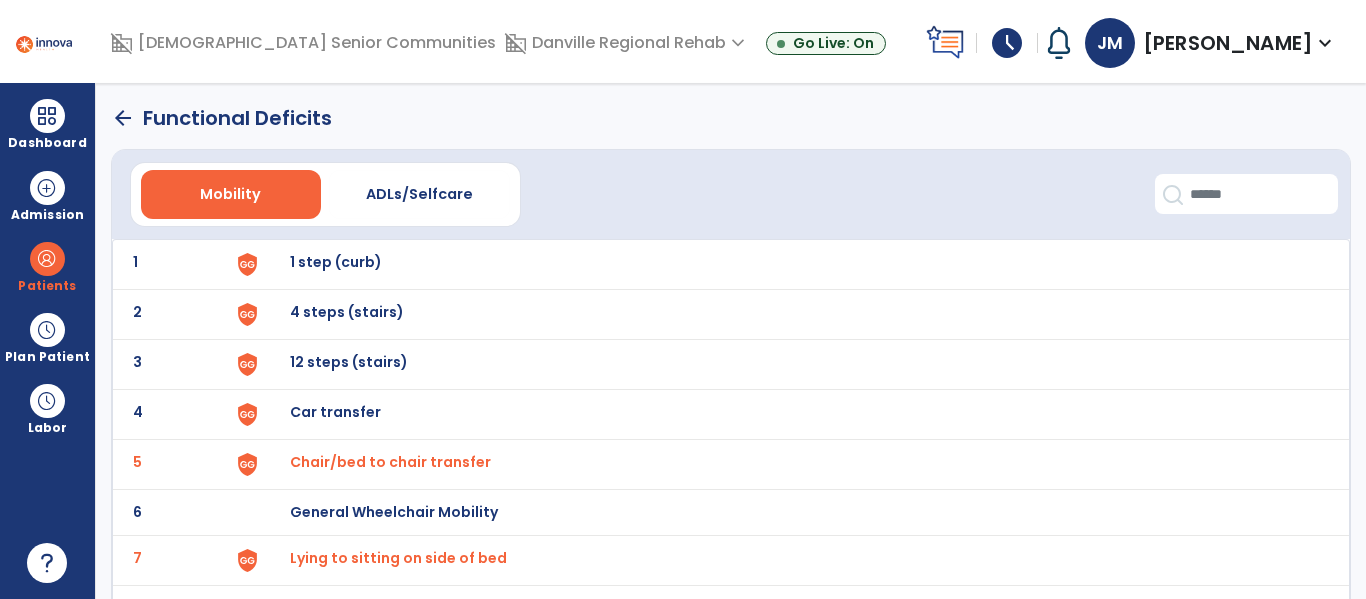 click on "arrow_back" 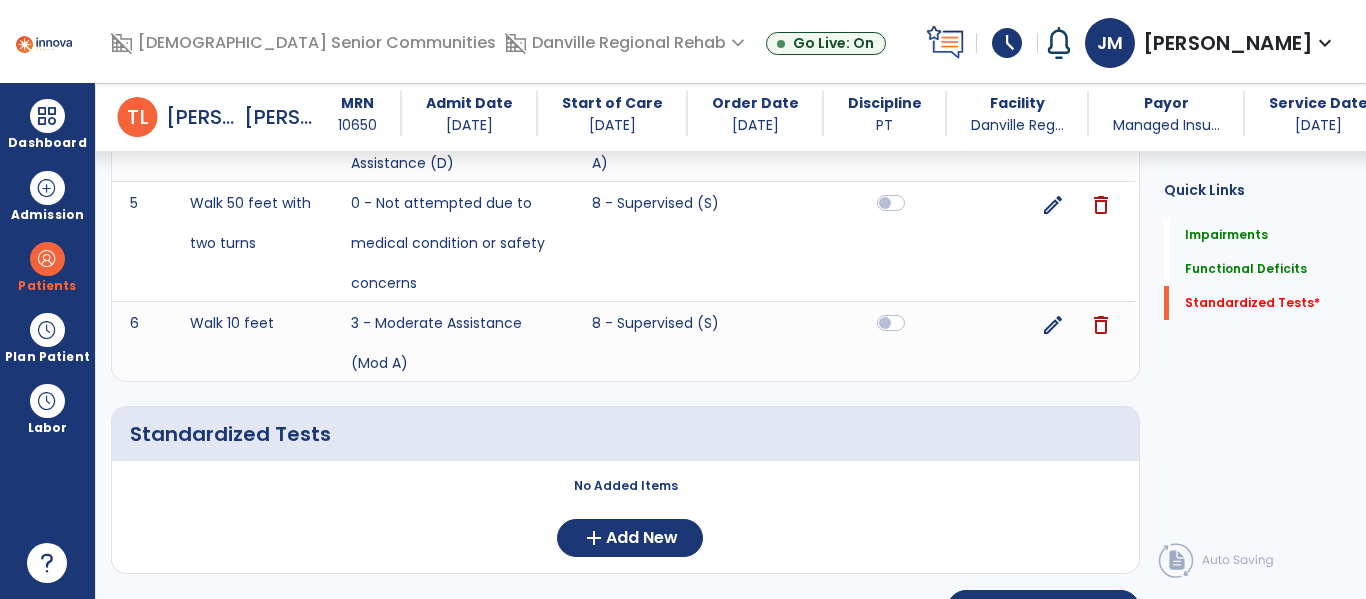 scroll, scrollTop: 1015, scrollLeft: 0, axis: vertical 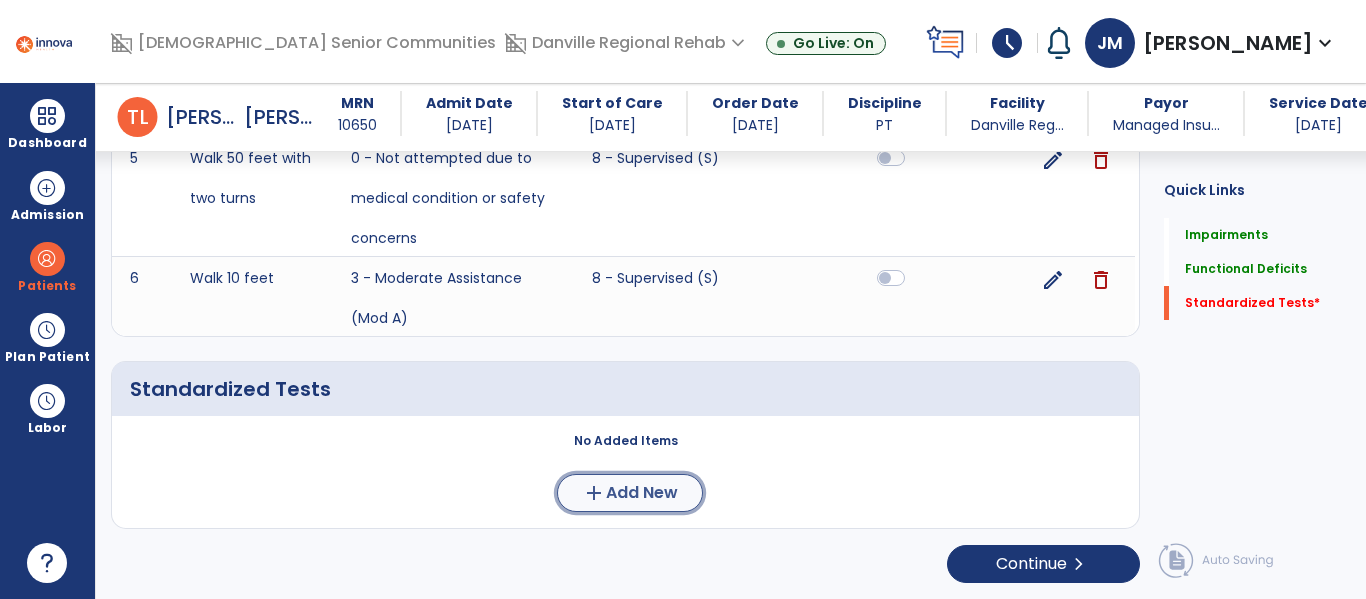 click on "Add New" 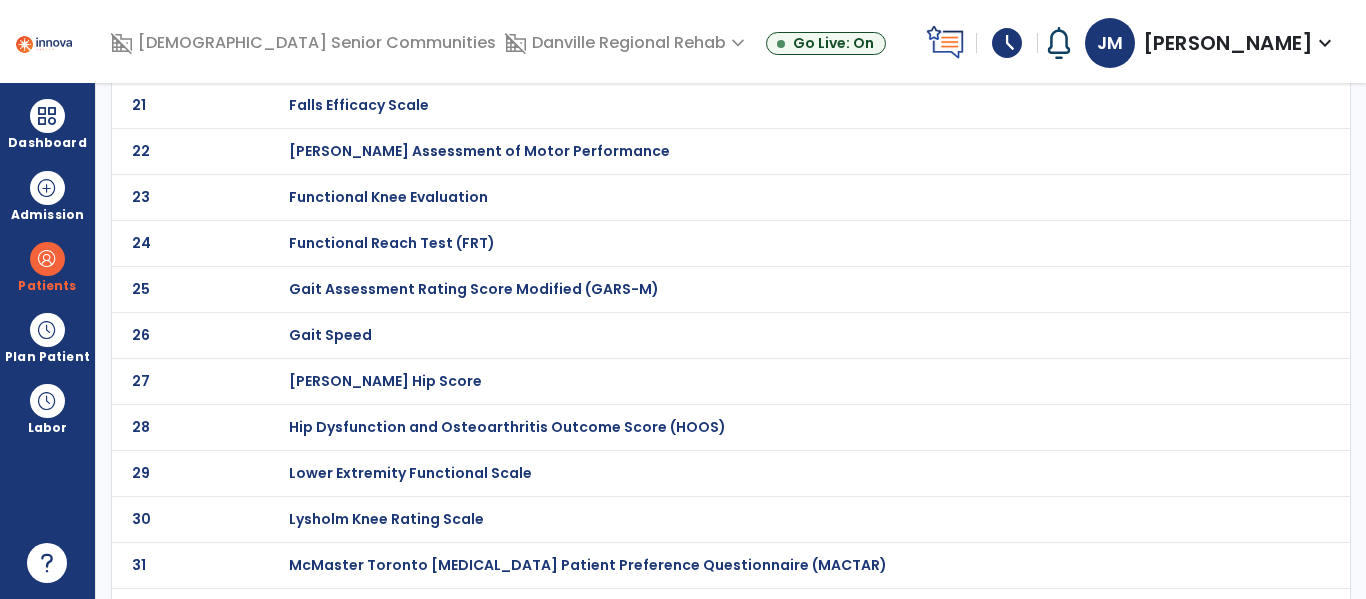 scroll, scrollTop: 0, scrollLeft: 0, axis: both 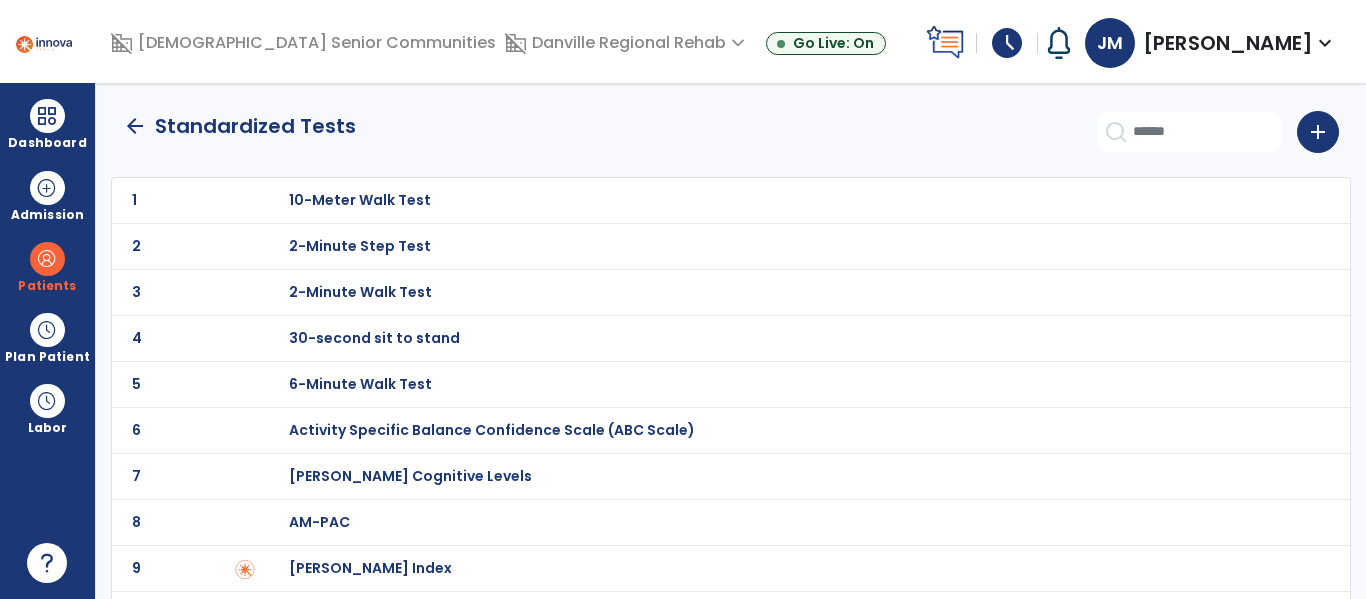 click on "2-Minute Walk Test" at bounding box center [360, 200] 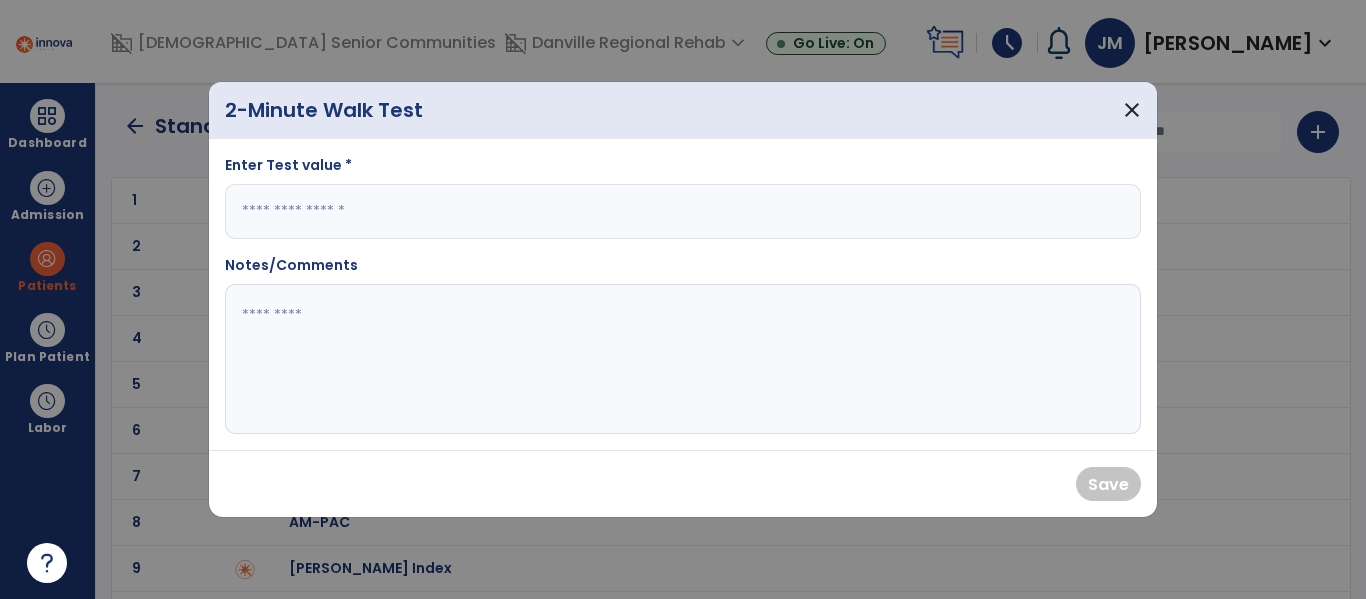 click at bounding box center [683, 211] 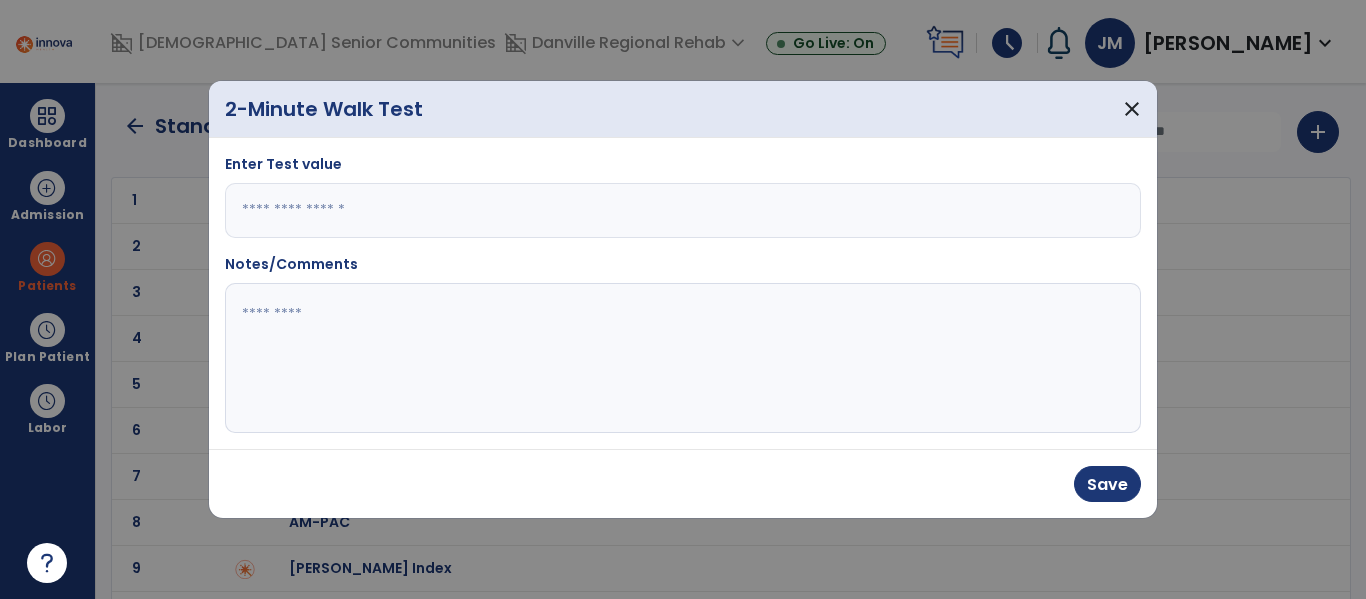 type on "**" 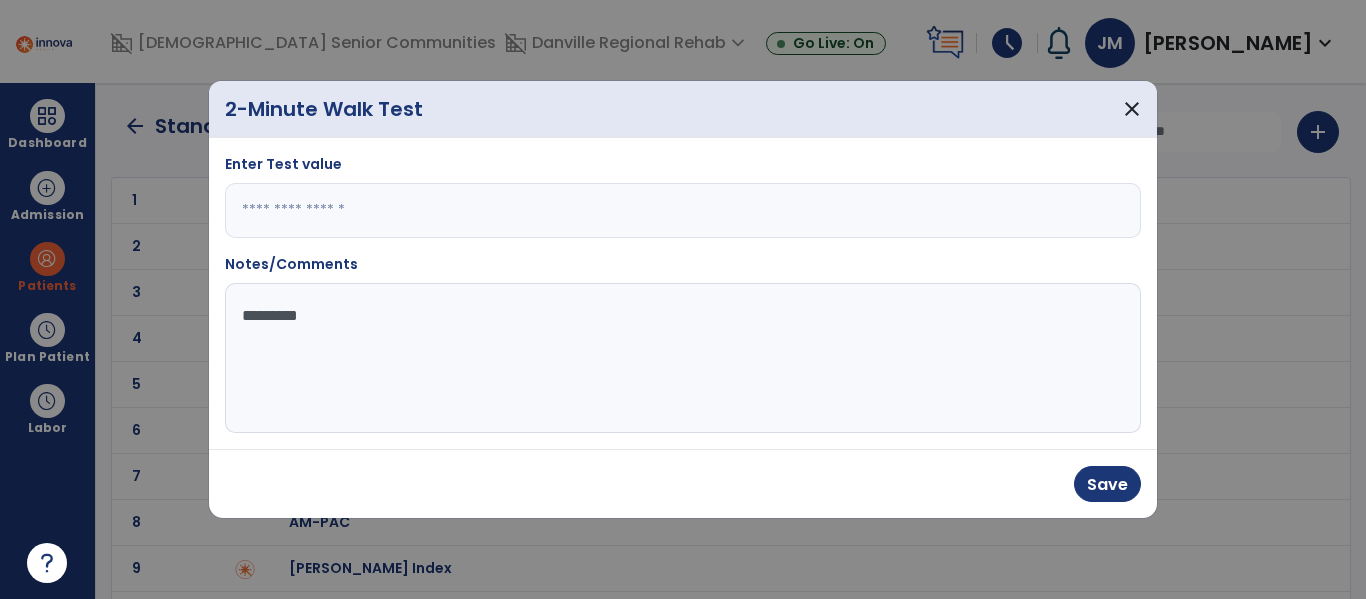 type on "**********" 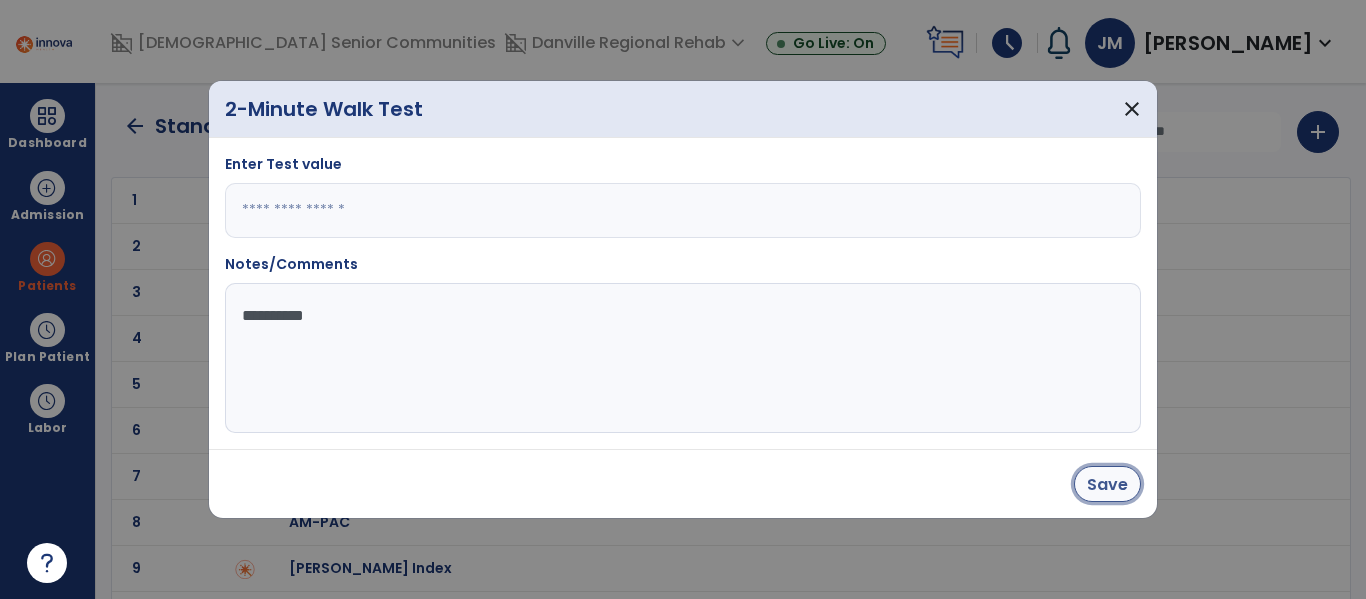 click on "Save" at bounding box center [1107, 484] 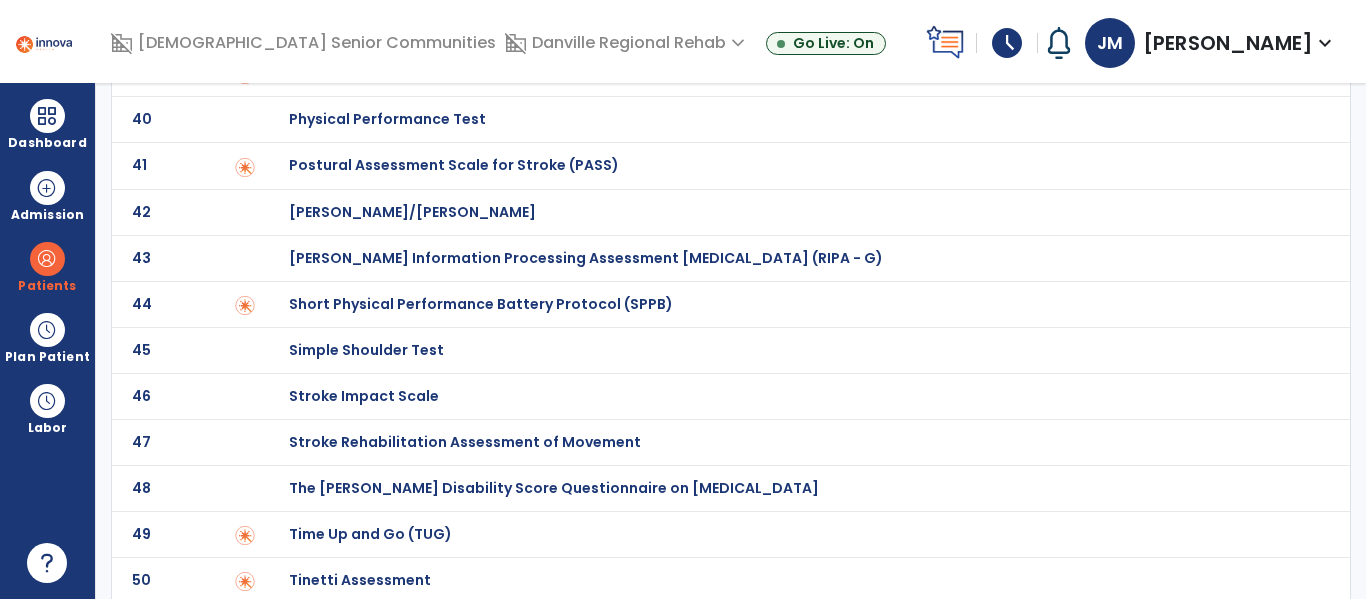 scroll, scrollTop: 1926, scrollLeft: 0, axis: vertical 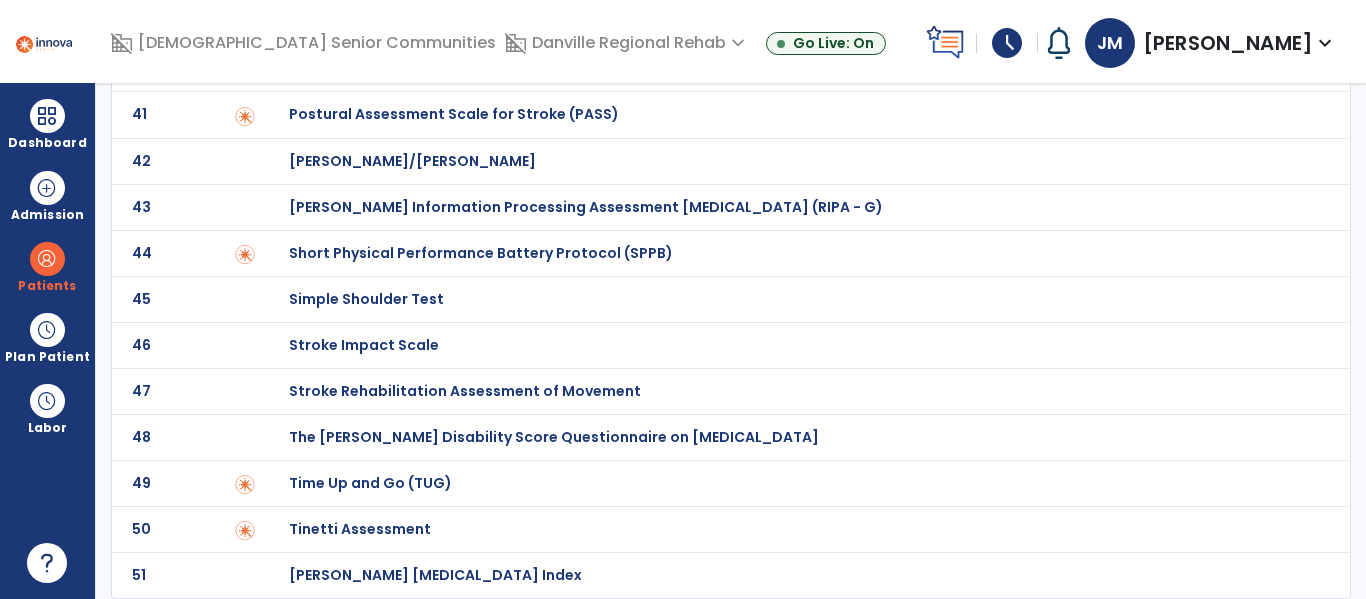 click on "Tinetti Assessment" at bounding box center [360, -1726] 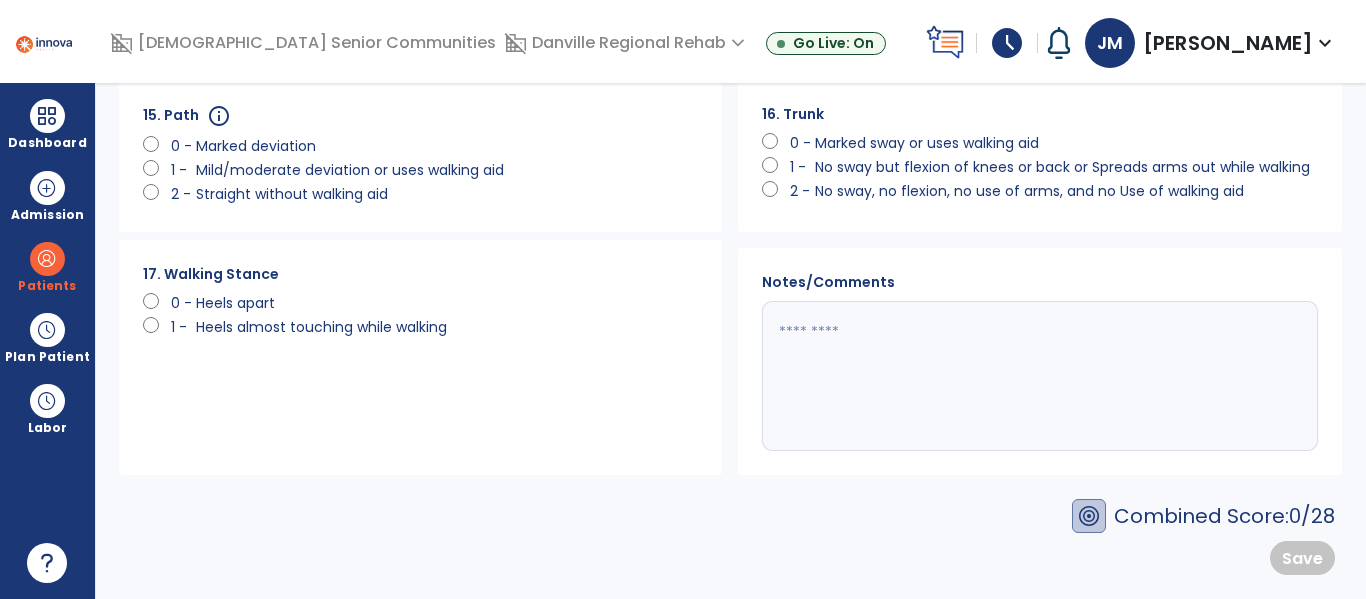 scroll, scrollTop: 0, scrollLeft: 0, axis: both 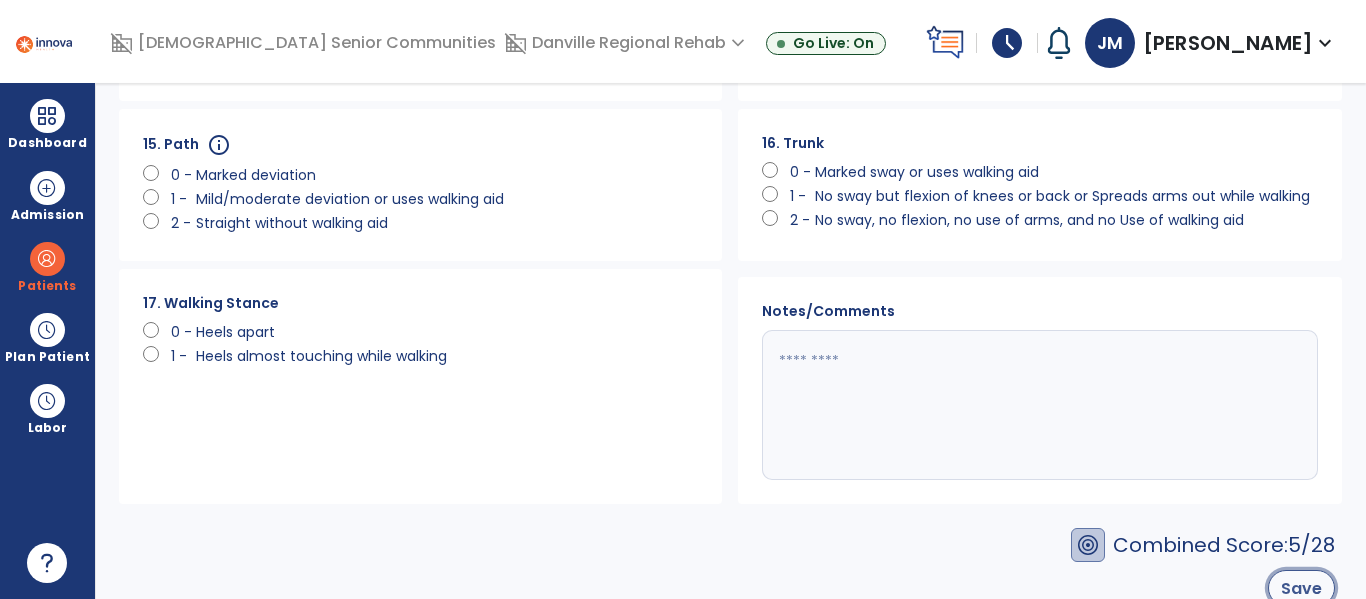 click on "Save" 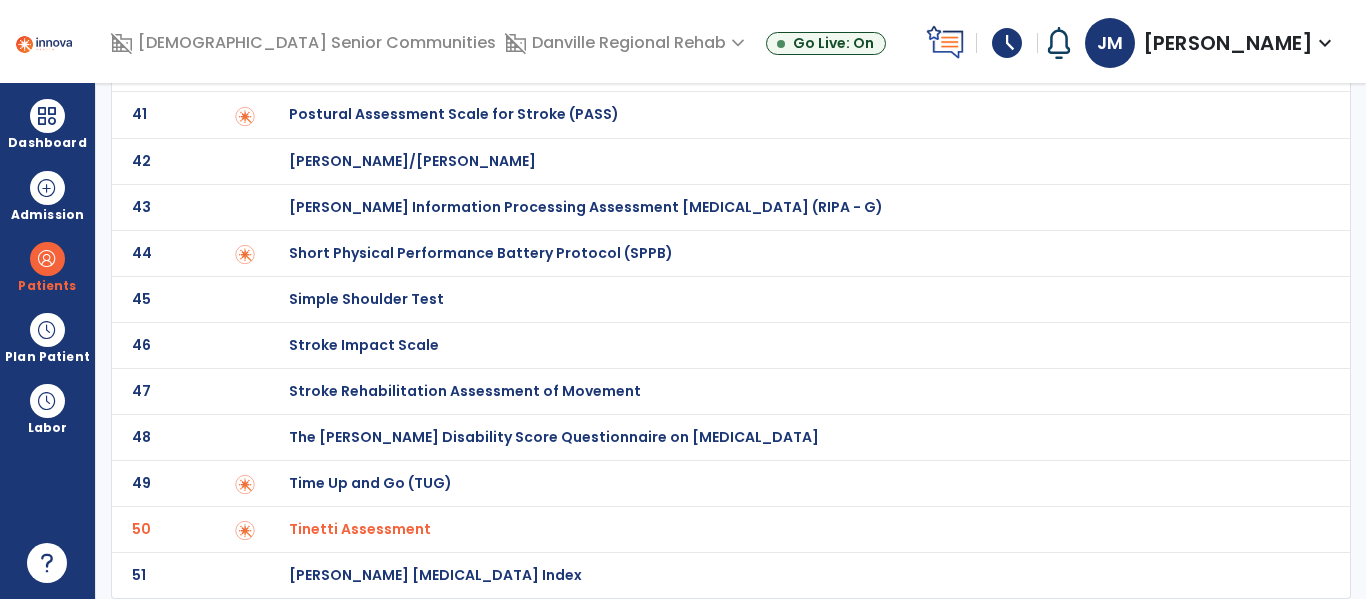 scroll, scrollTop: 0, scrollLeft: 0, axis: both 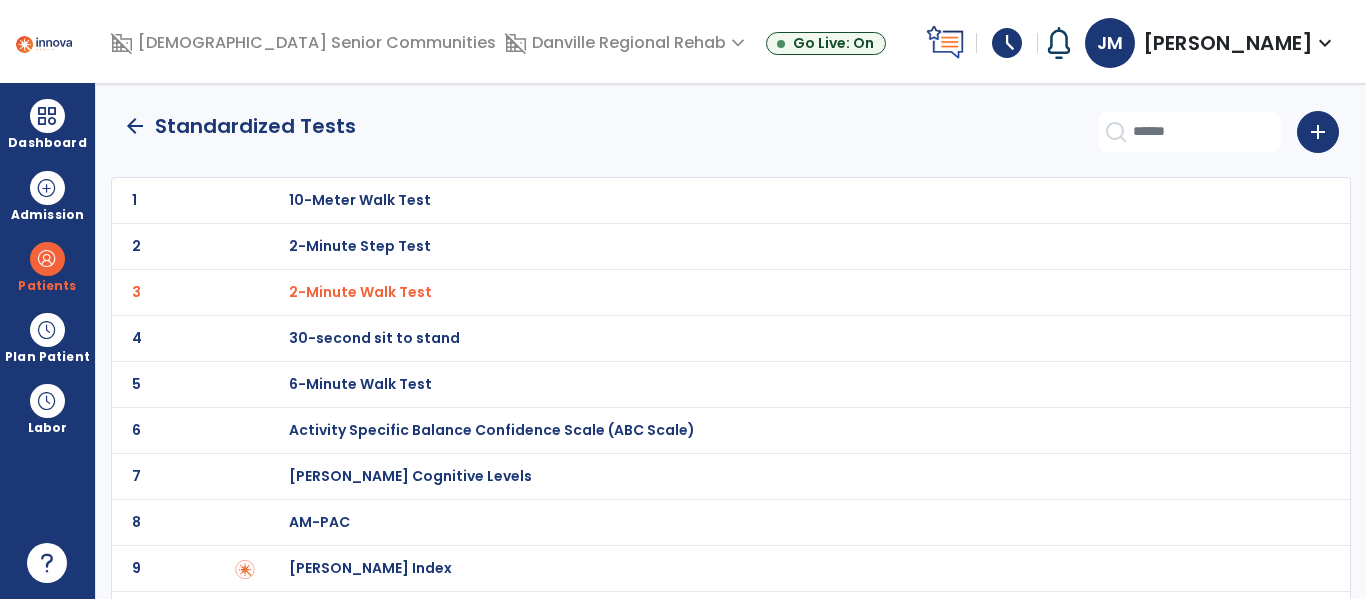 click on "arrow_back" 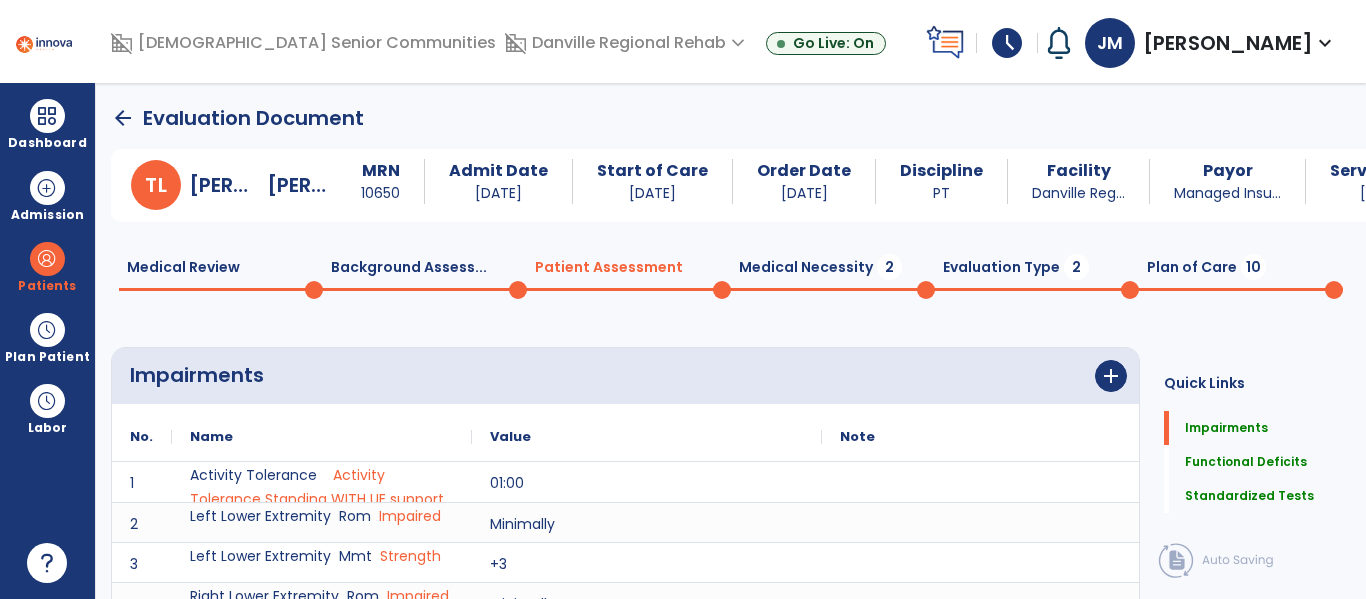 scroll, scrollTop: 20, scrollLeft: 0, axis: vertical 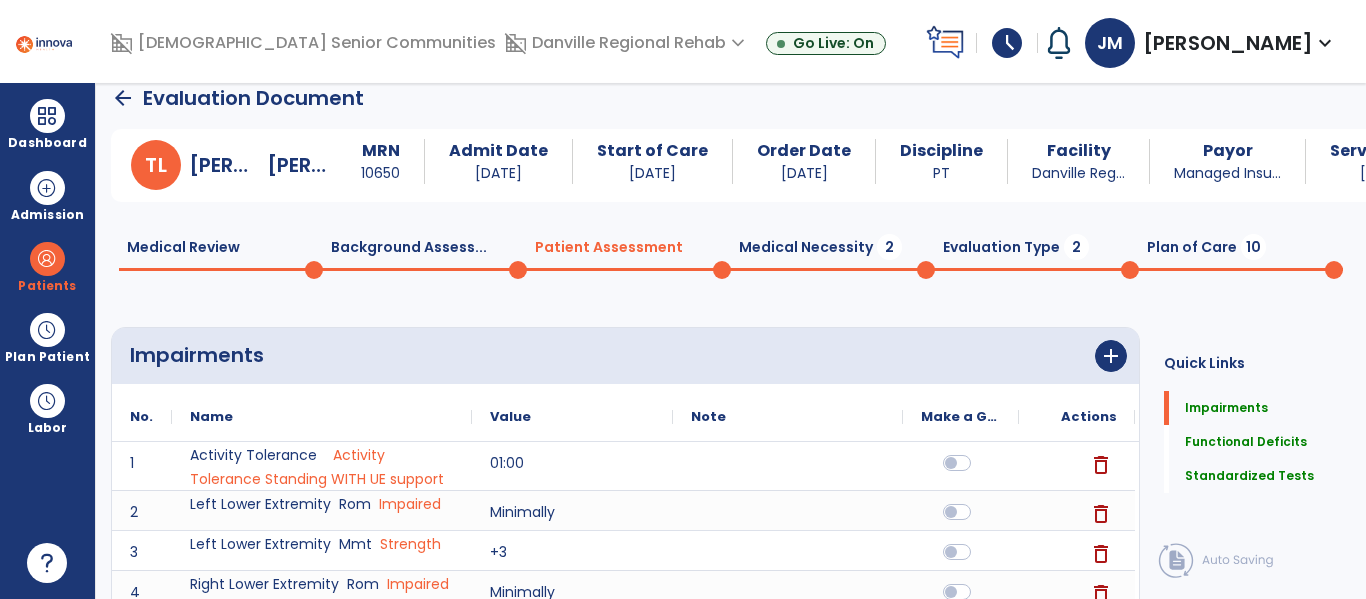 click on "Medical Necessity  2" 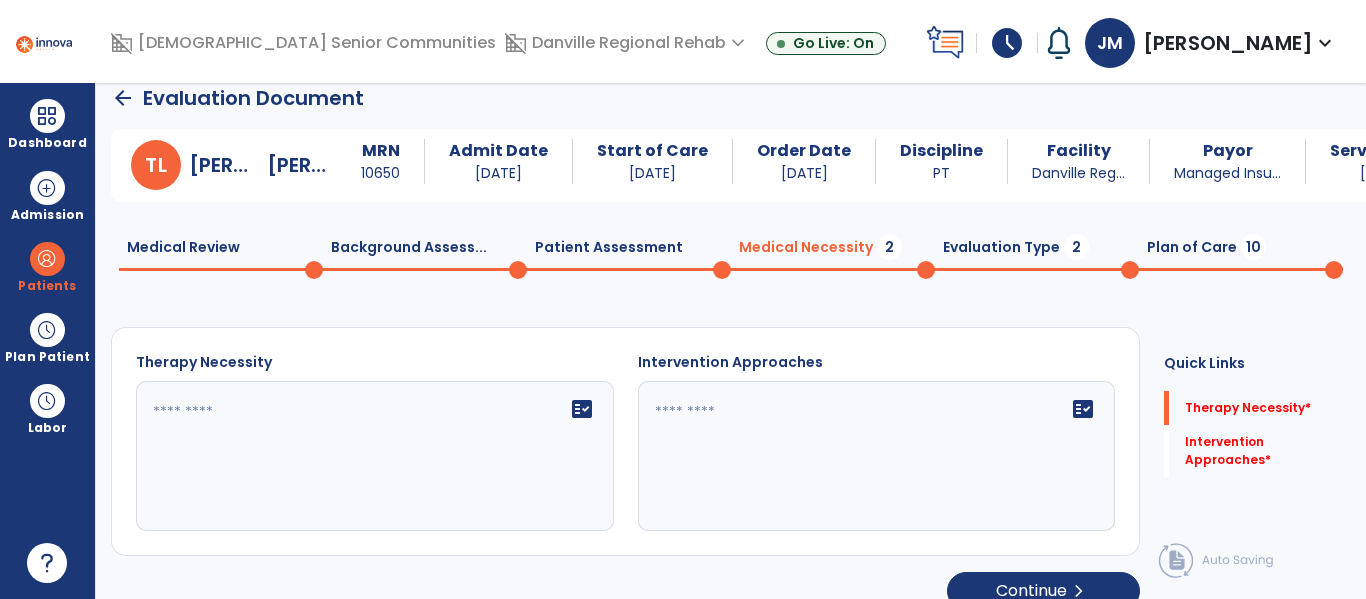 click 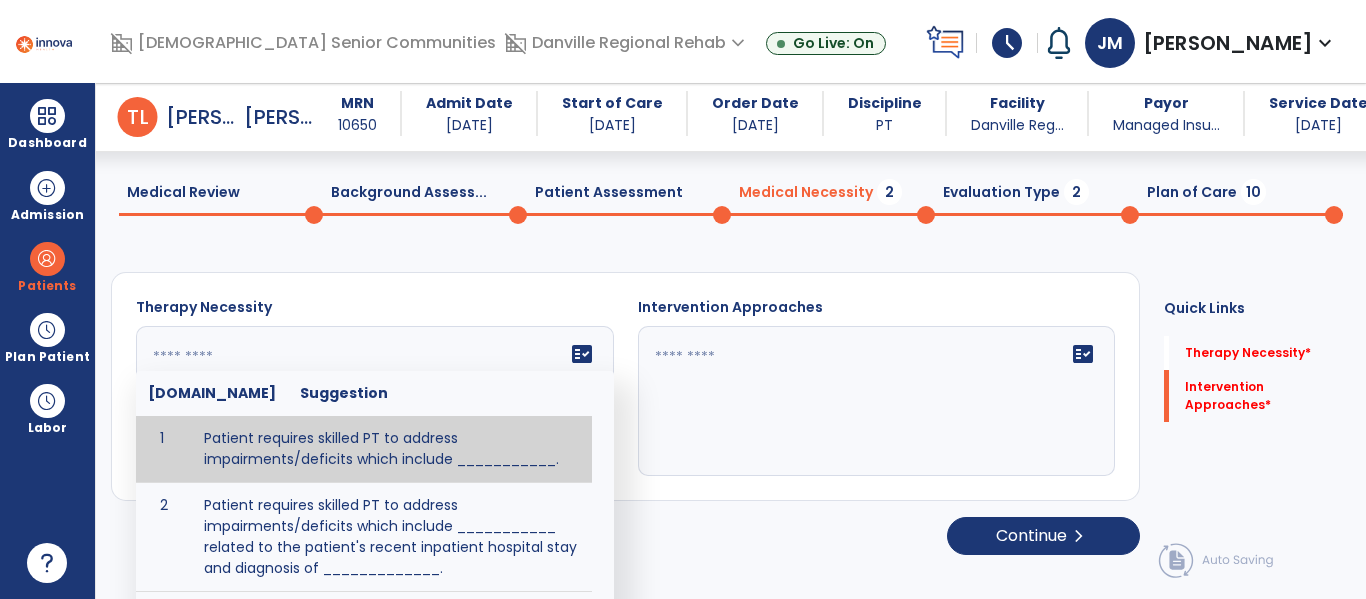 scroll, scrollTop: 65, scrollLeft: 0, axis: vertical 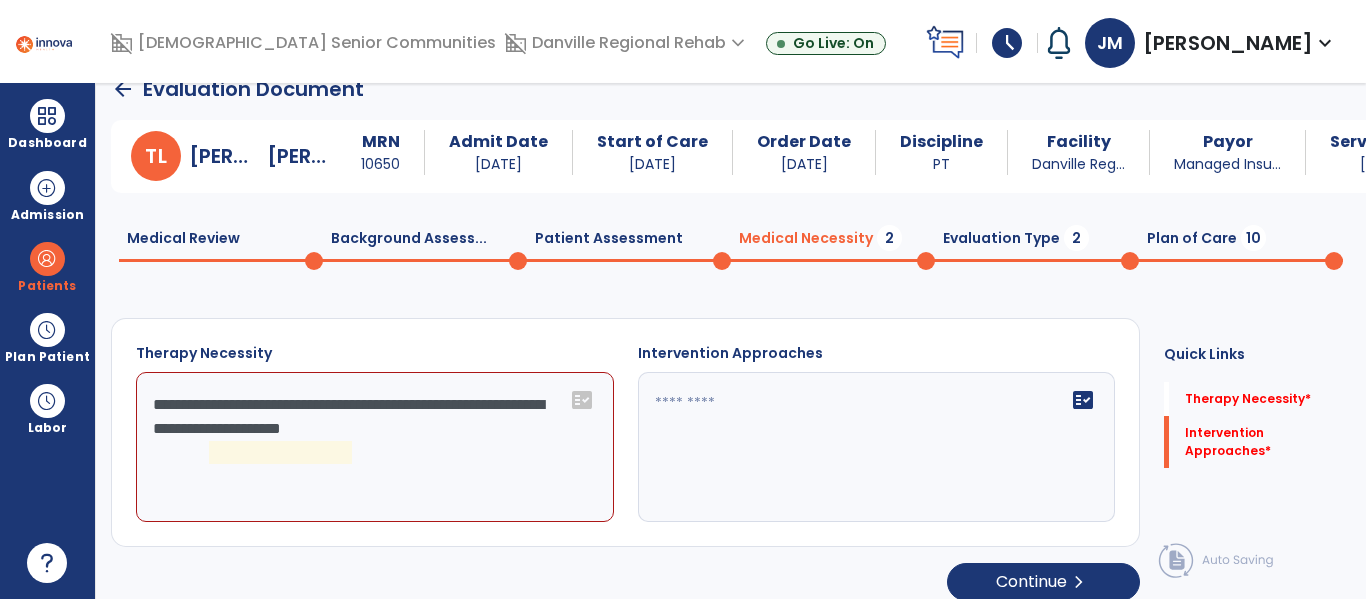 click on "**********" 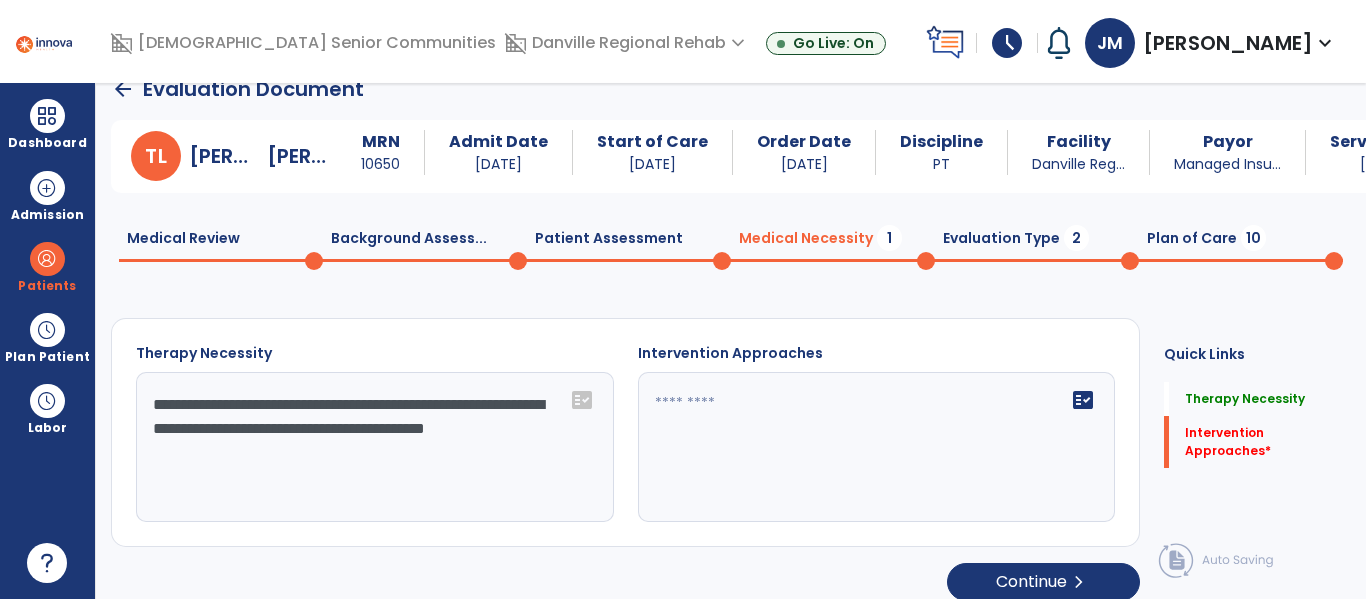 type on "**********" 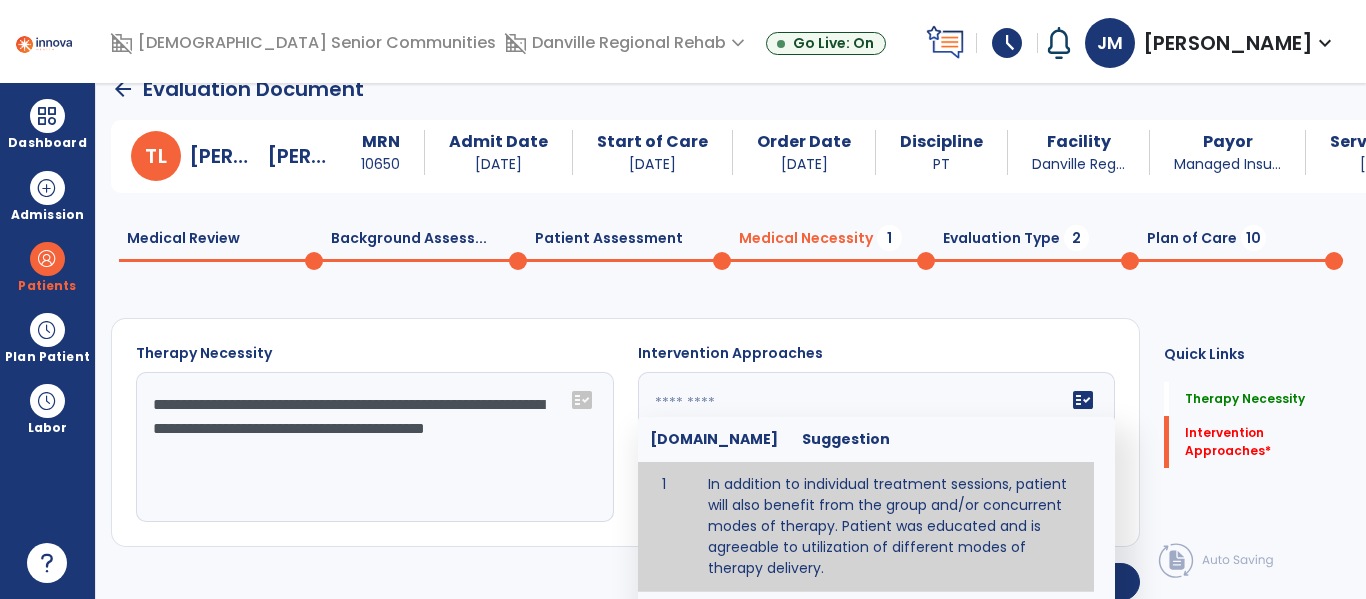 type on "**********" 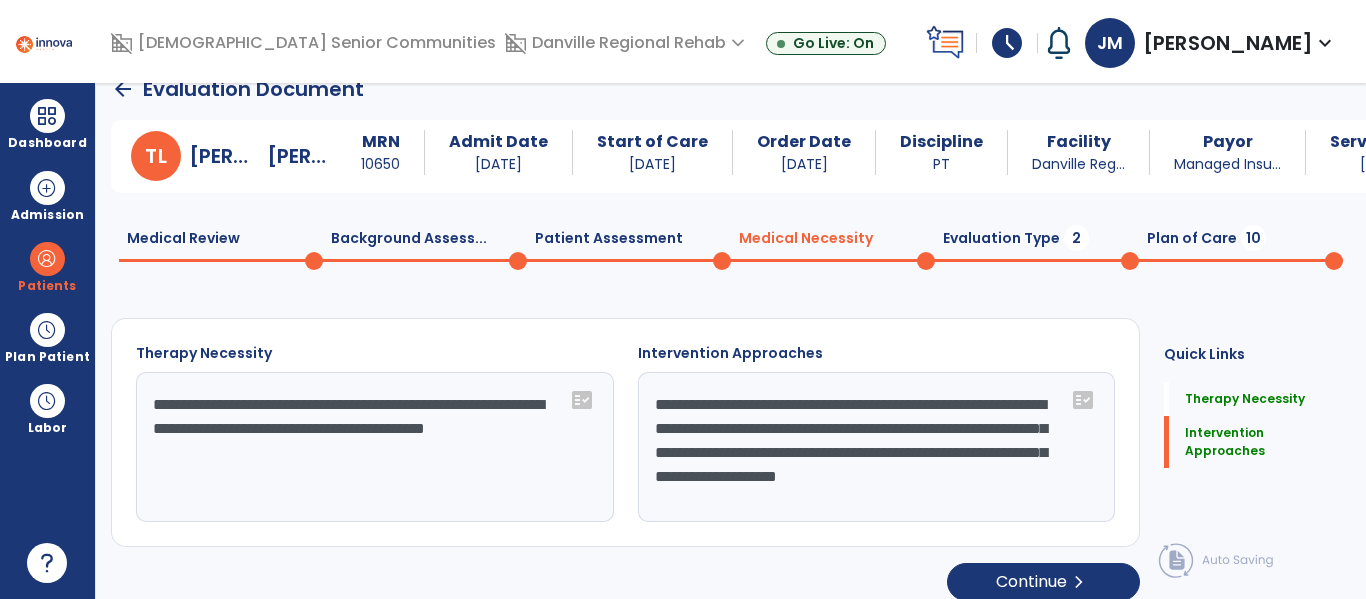click on "Evaluation Type  2" 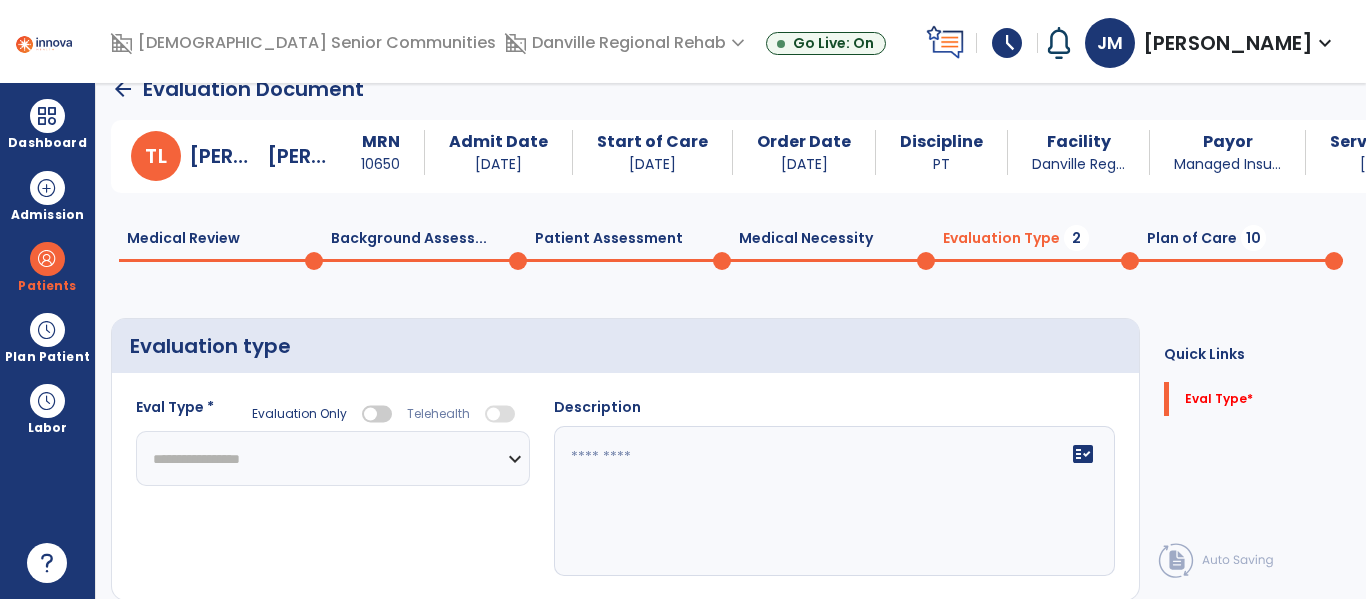 click on "**********" 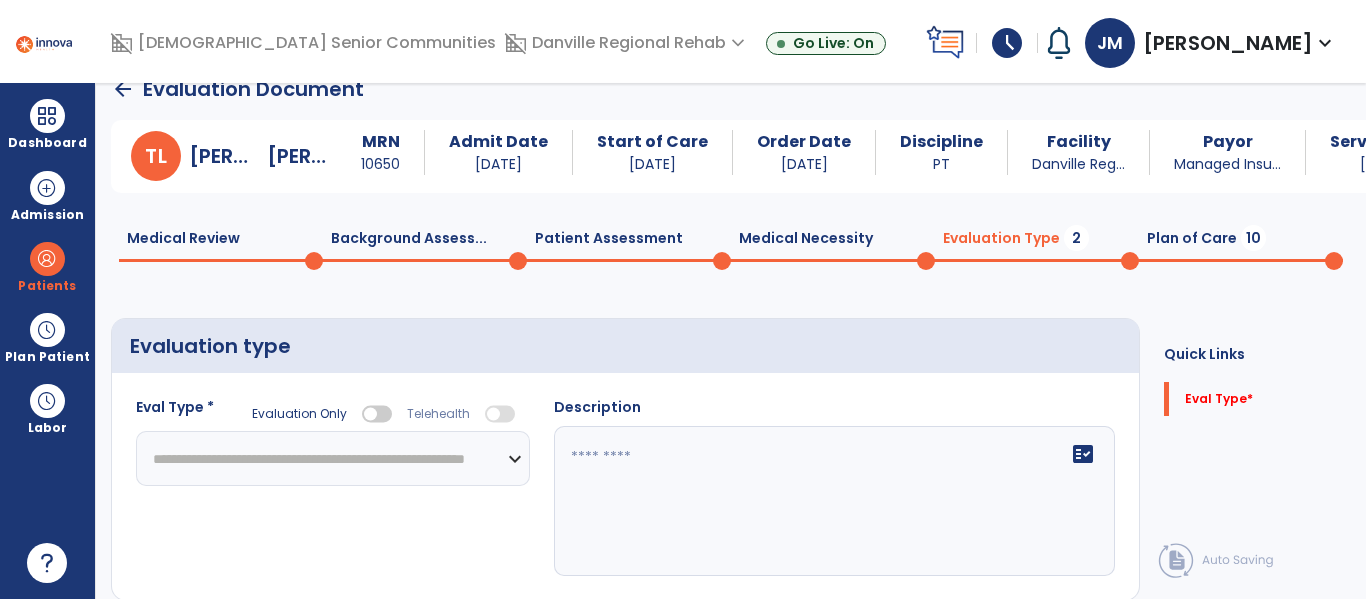 click on "**********" 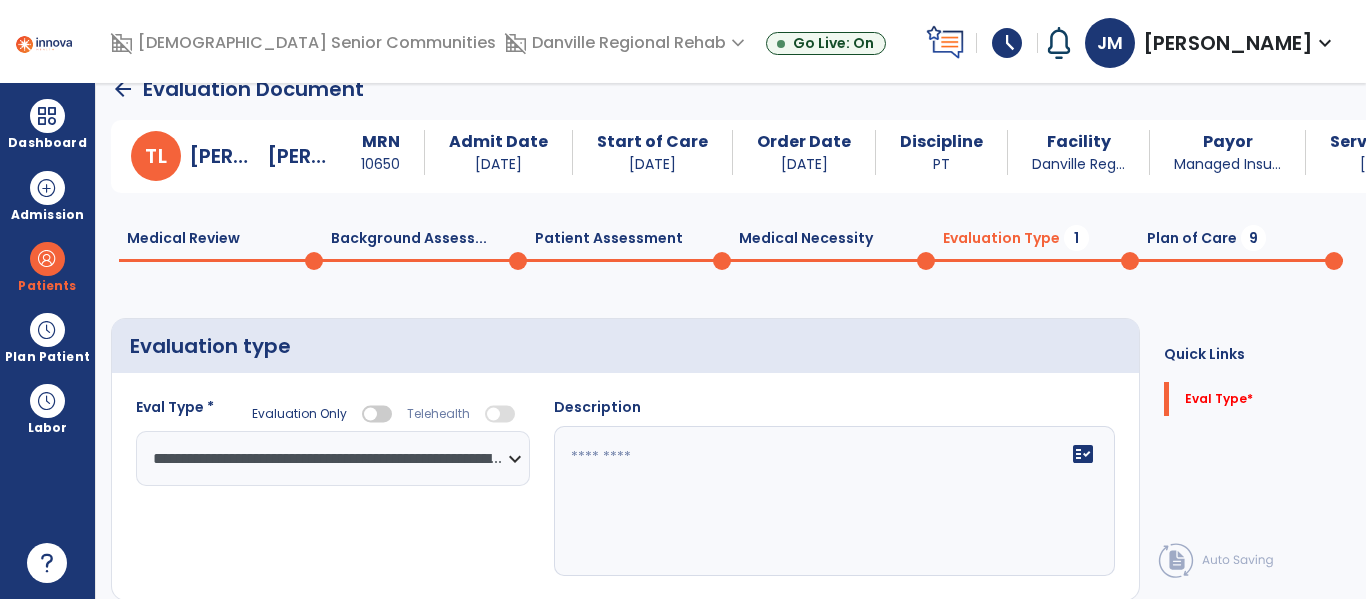 click 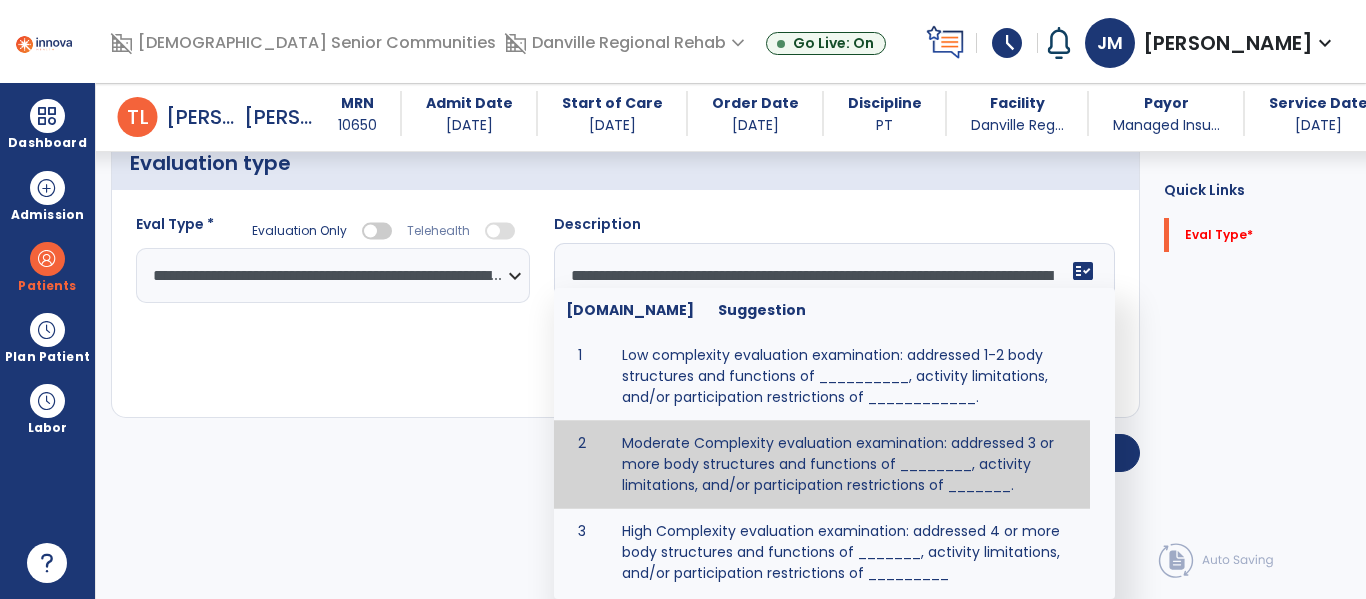 scroll, scrollTop: 83, scrollLeft: 0, axis: vertical 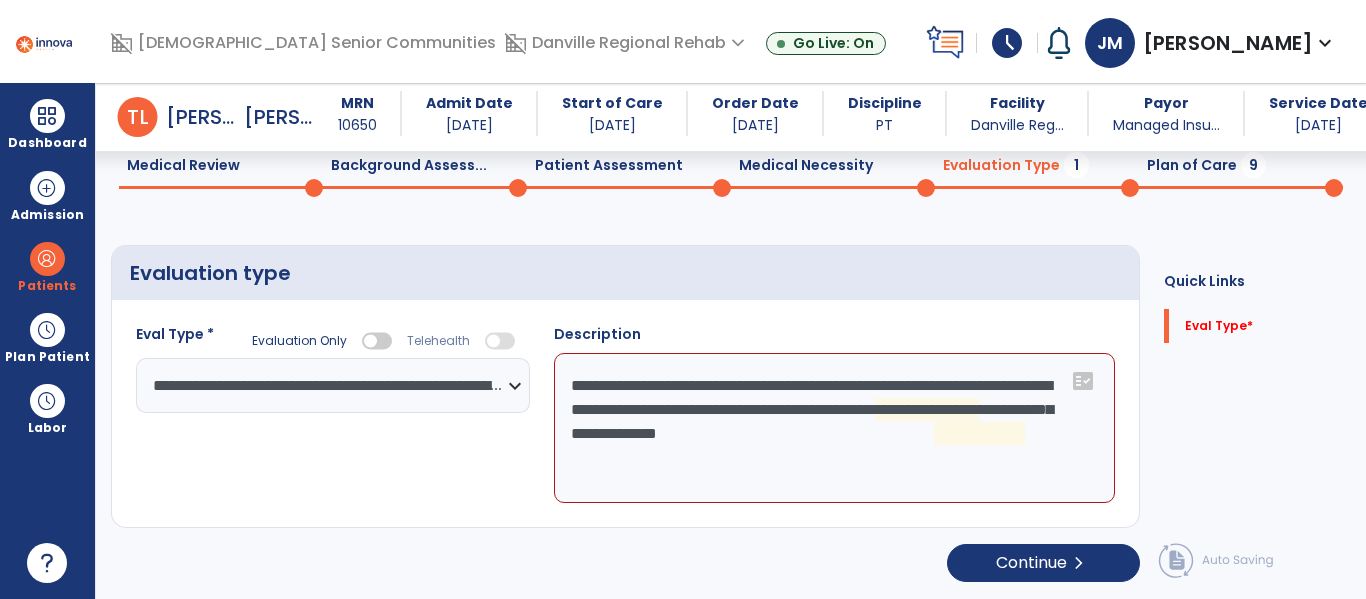 click on "**********" 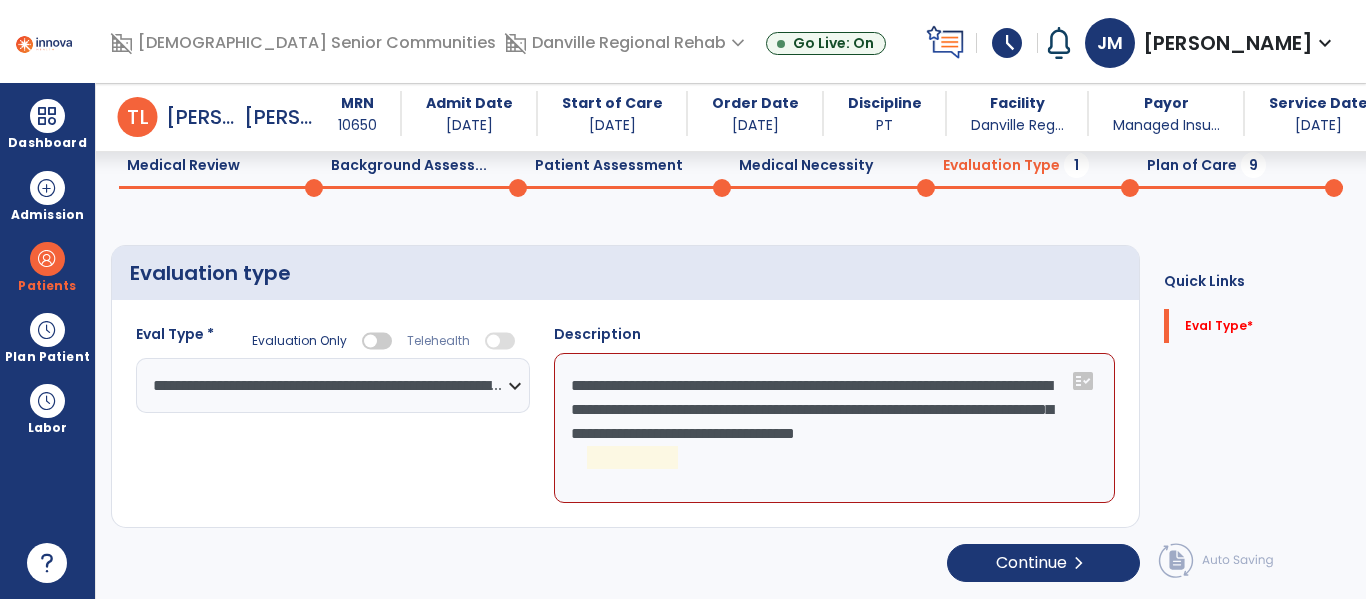 click on "**********" 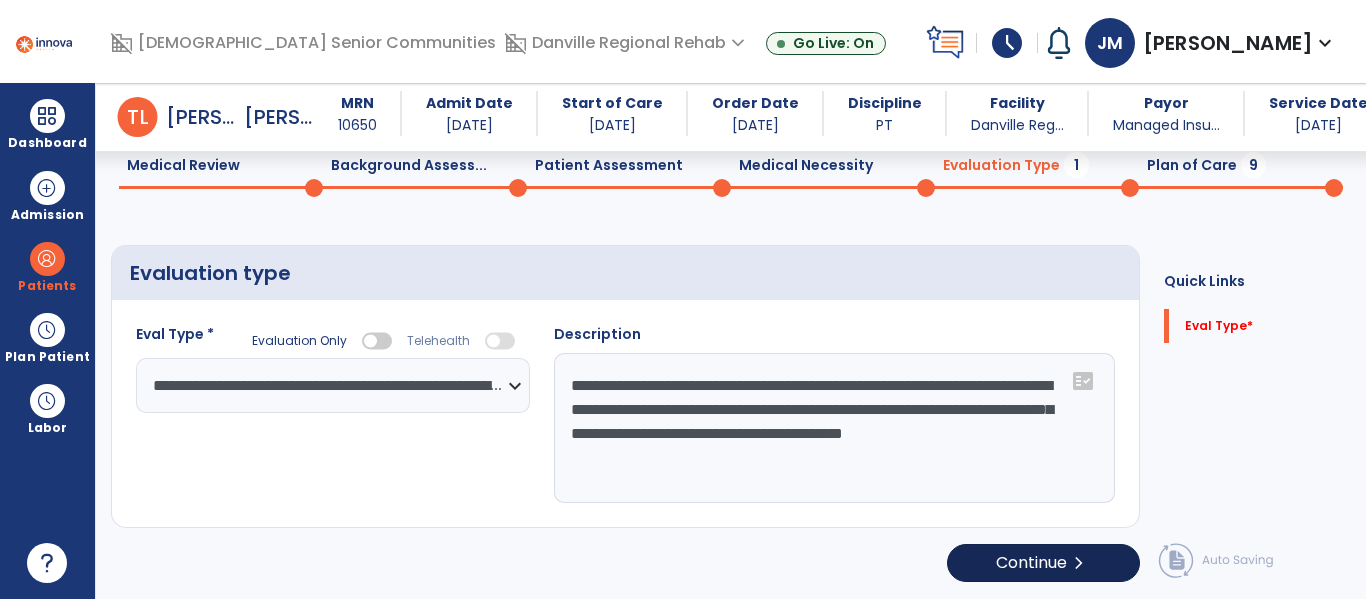 type on "**********" 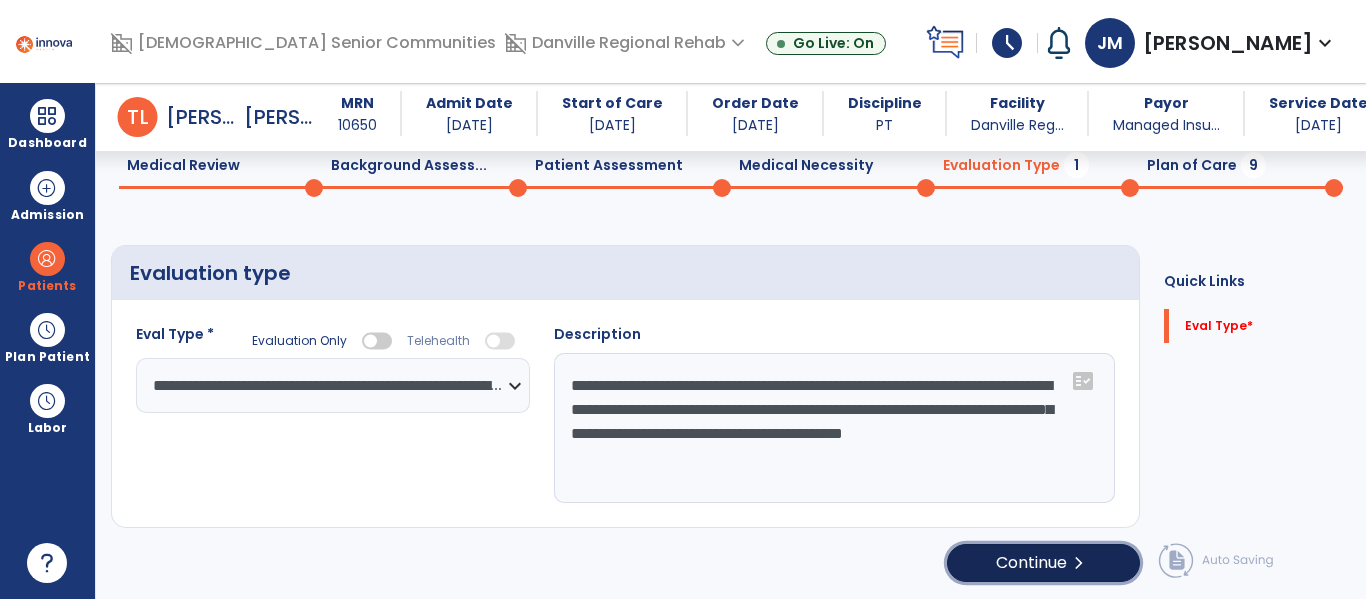click on "Continue  chevron_right" 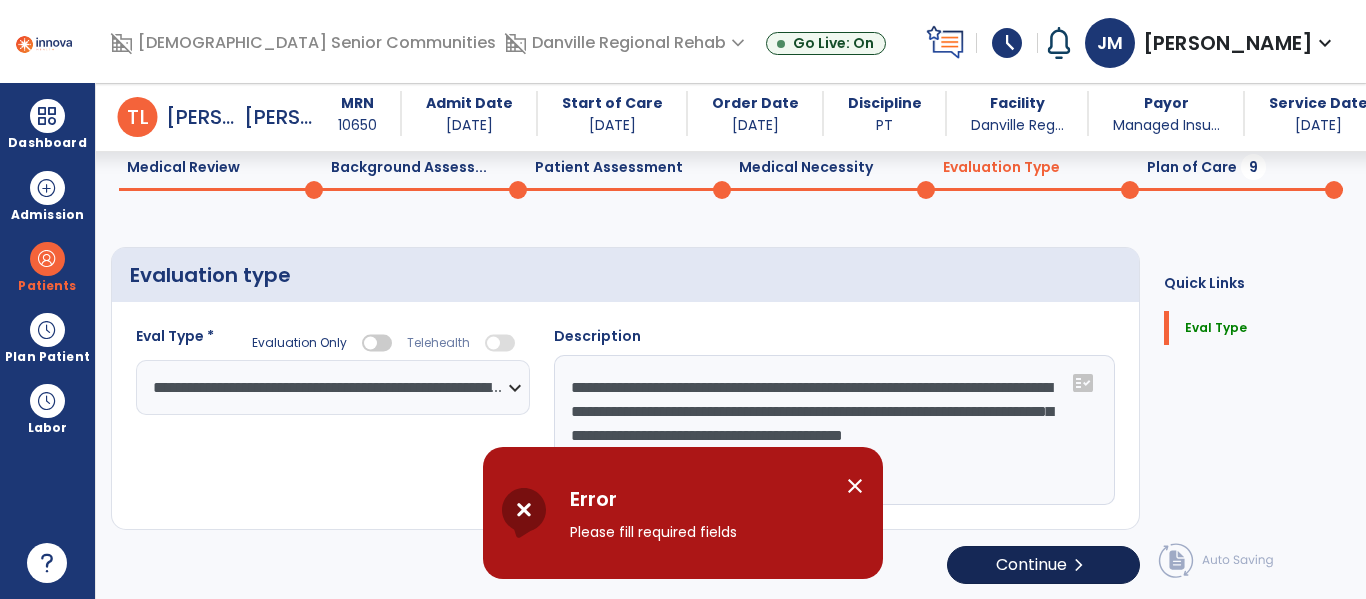 scroll, scrollTop: 83, scrollLeft: 0, axis: vertical 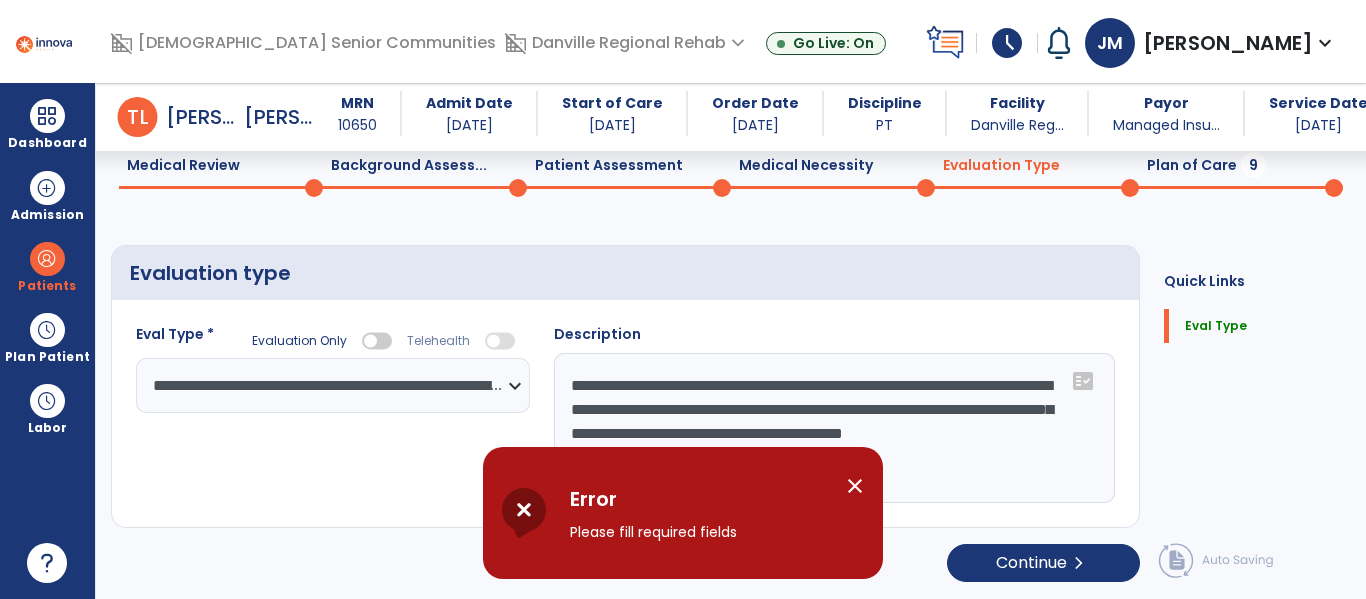 click on "**********" 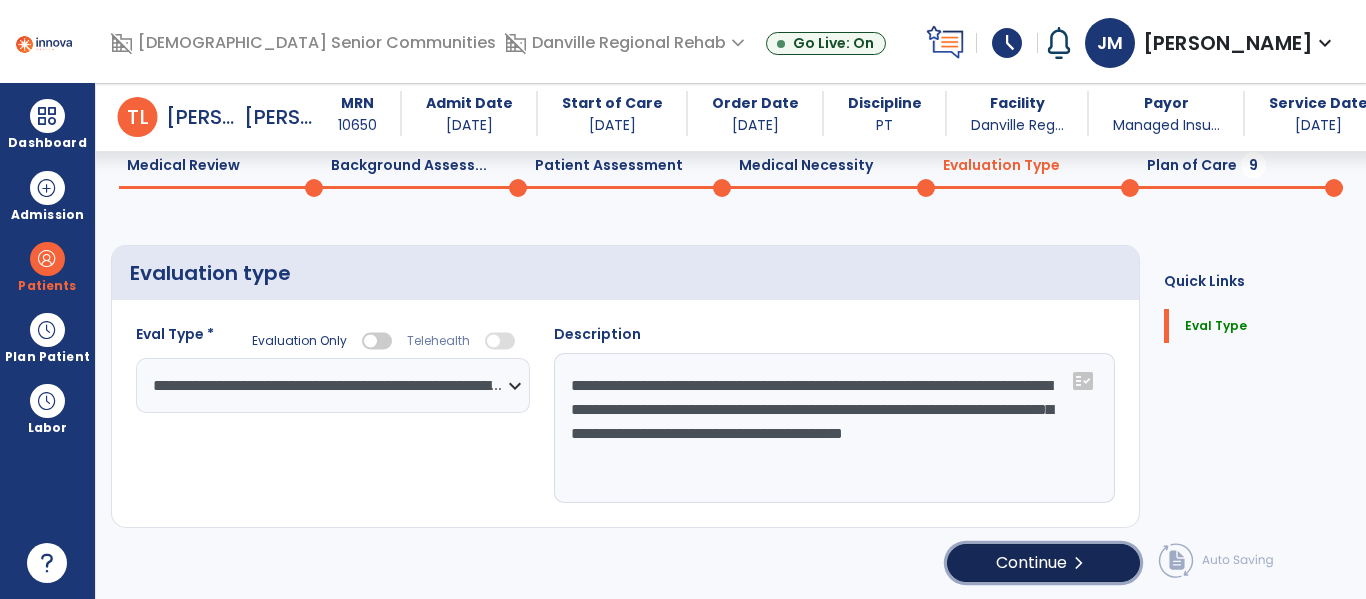 click on "Continue  chevron_right" 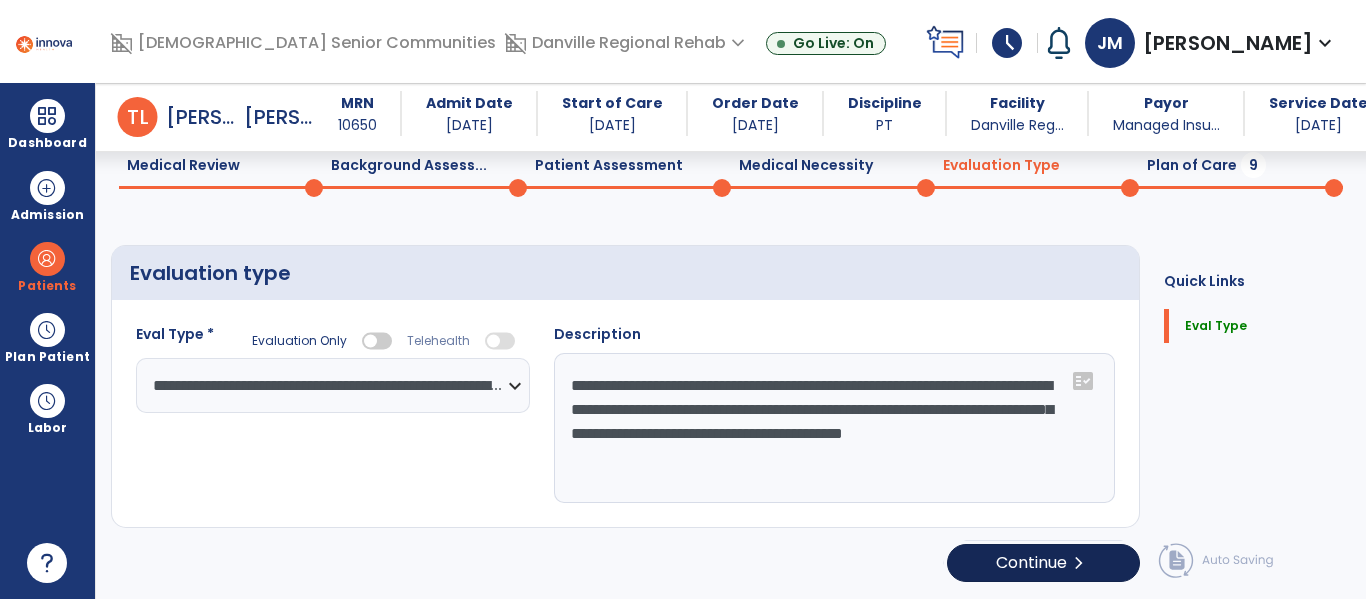 select on "*****" 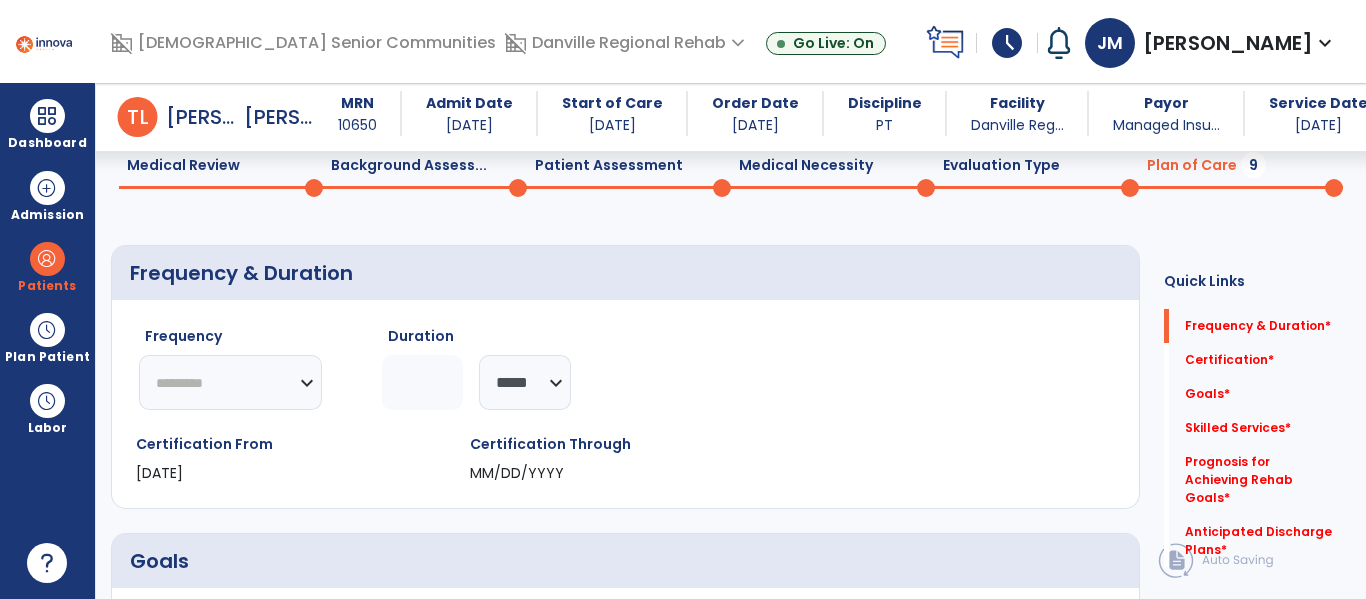 click on "********* ** ** ** ** ** ** **" 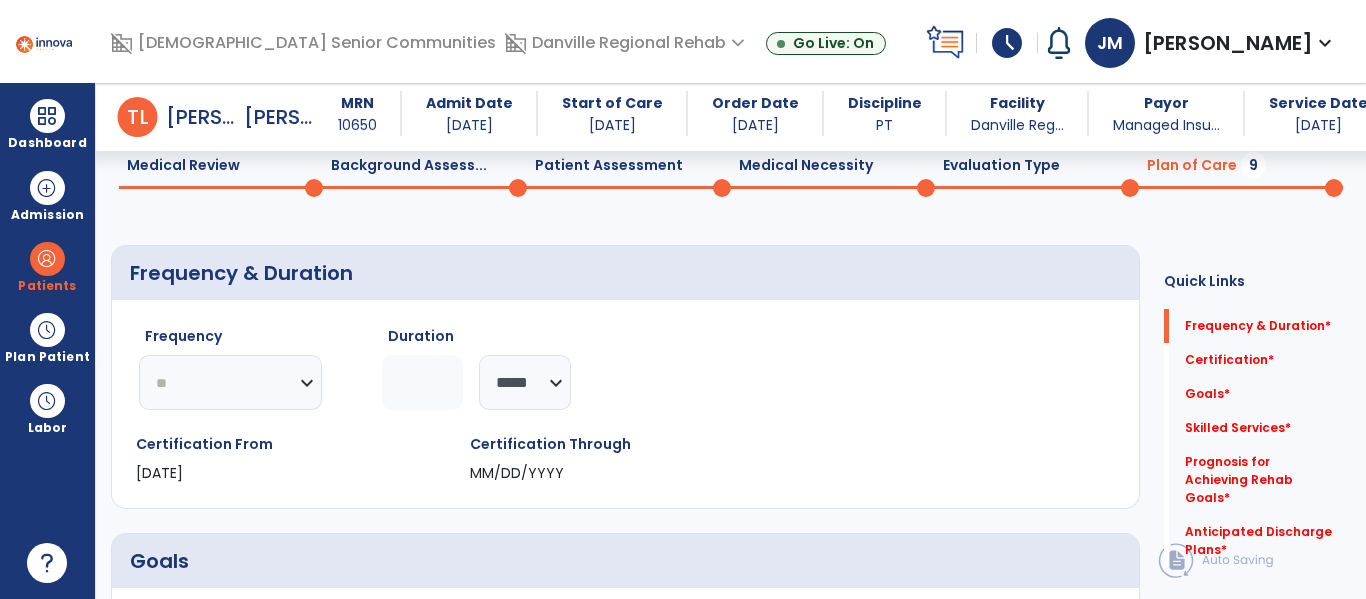 click on "********* ** ** ** ** ** ** **" 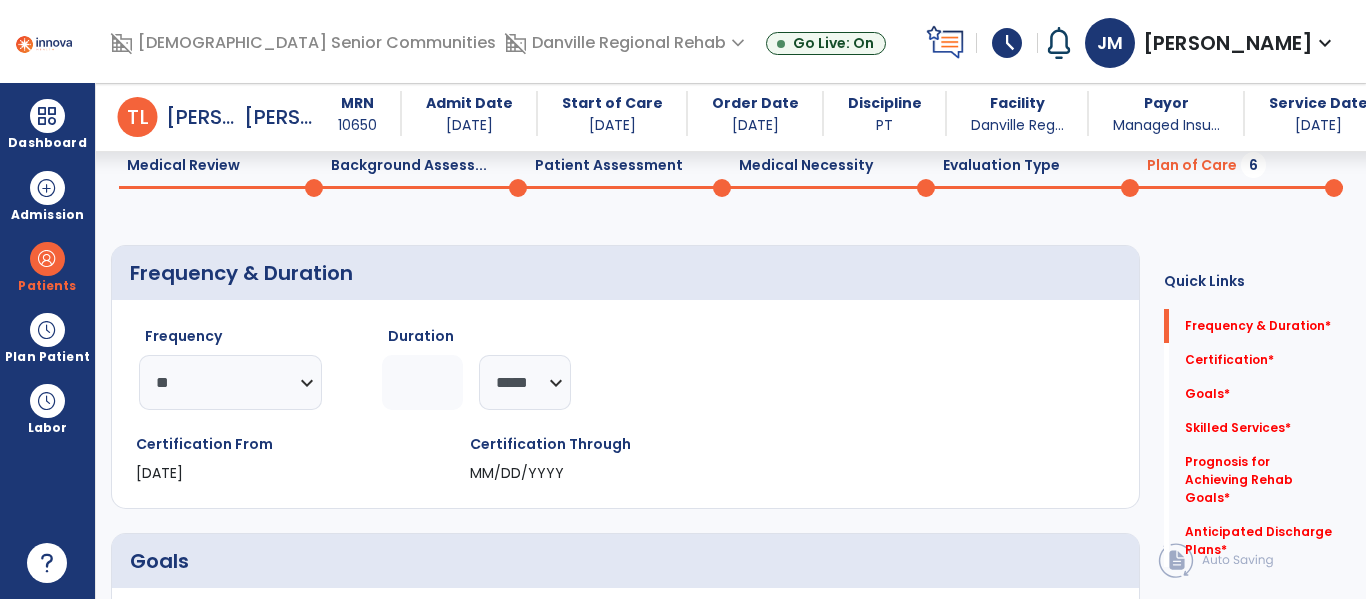 click 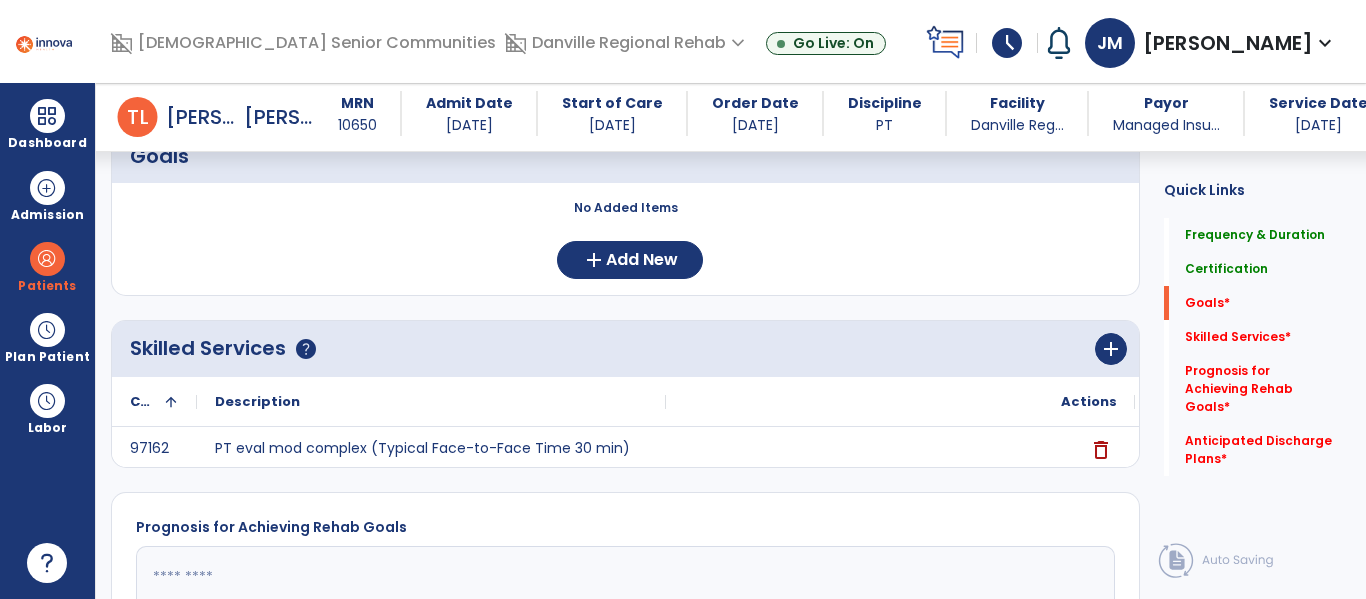 scroll, scrollTop: 492, scrollLeft: 0, axis: vertical 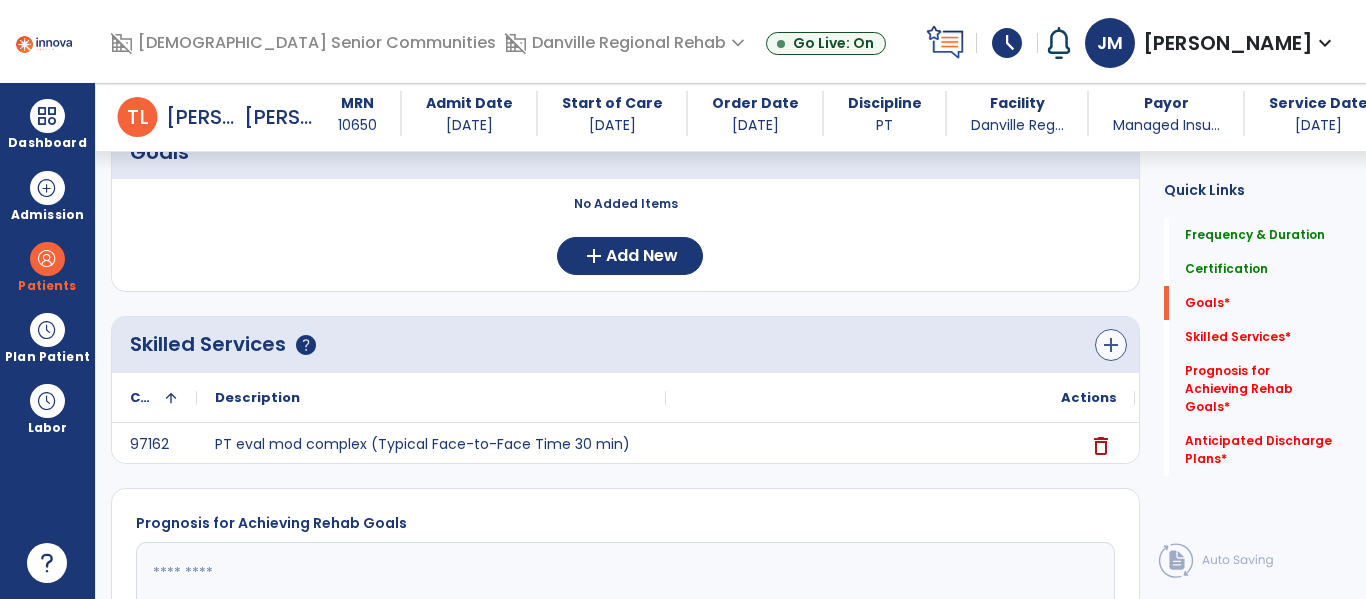type on "*" 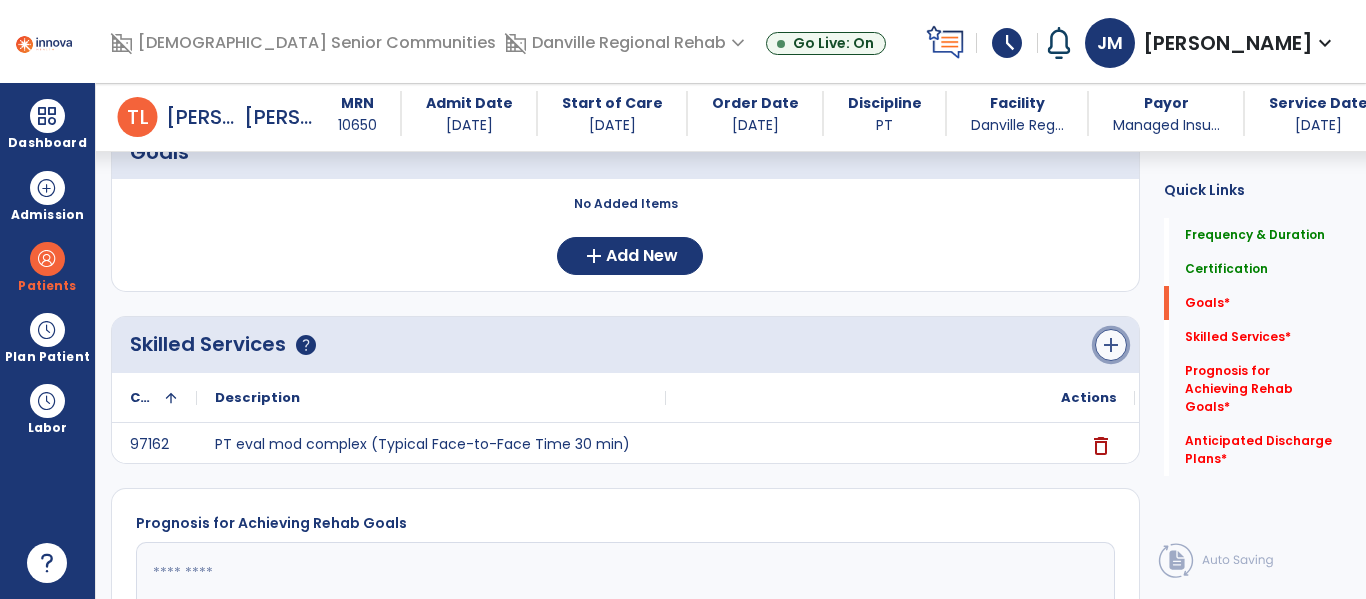 click on "add" 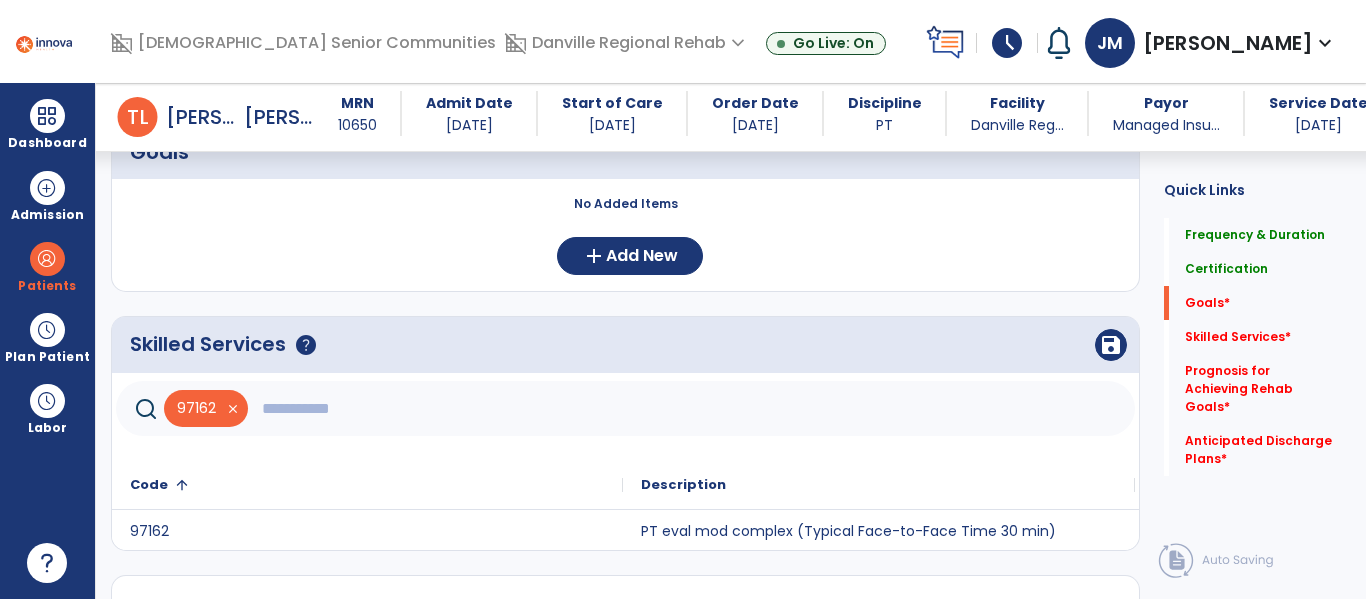 click 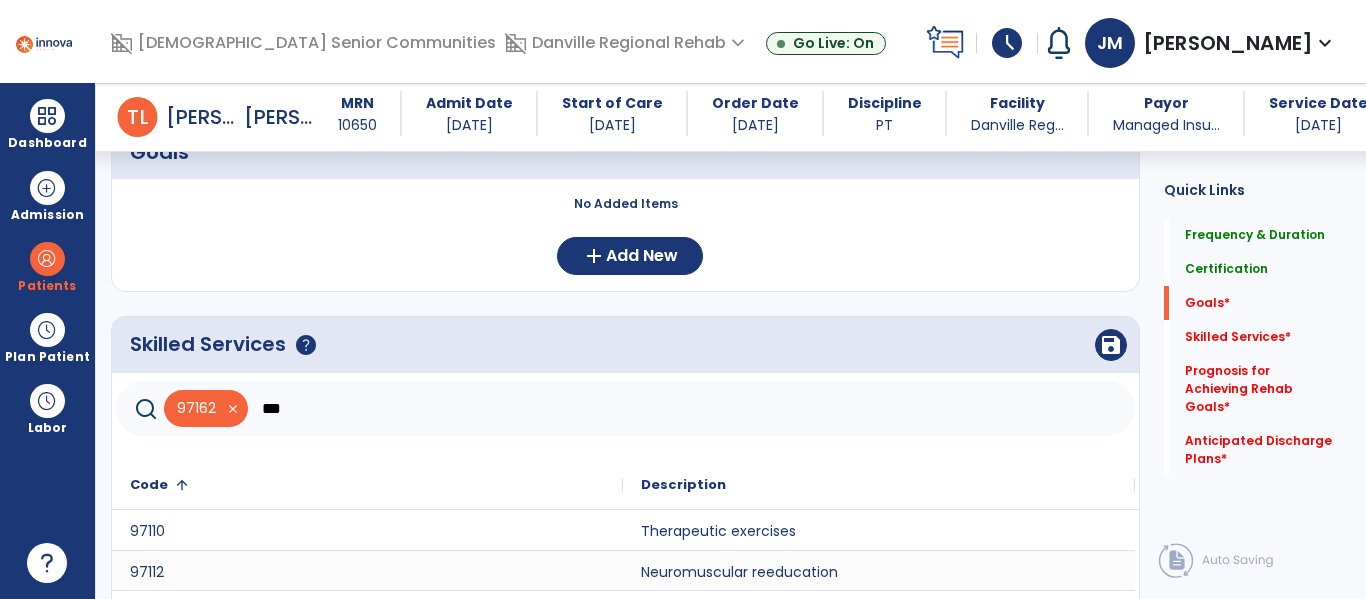 scroll, scrollTop: 849, scrollLeft: 0, axis: vertical 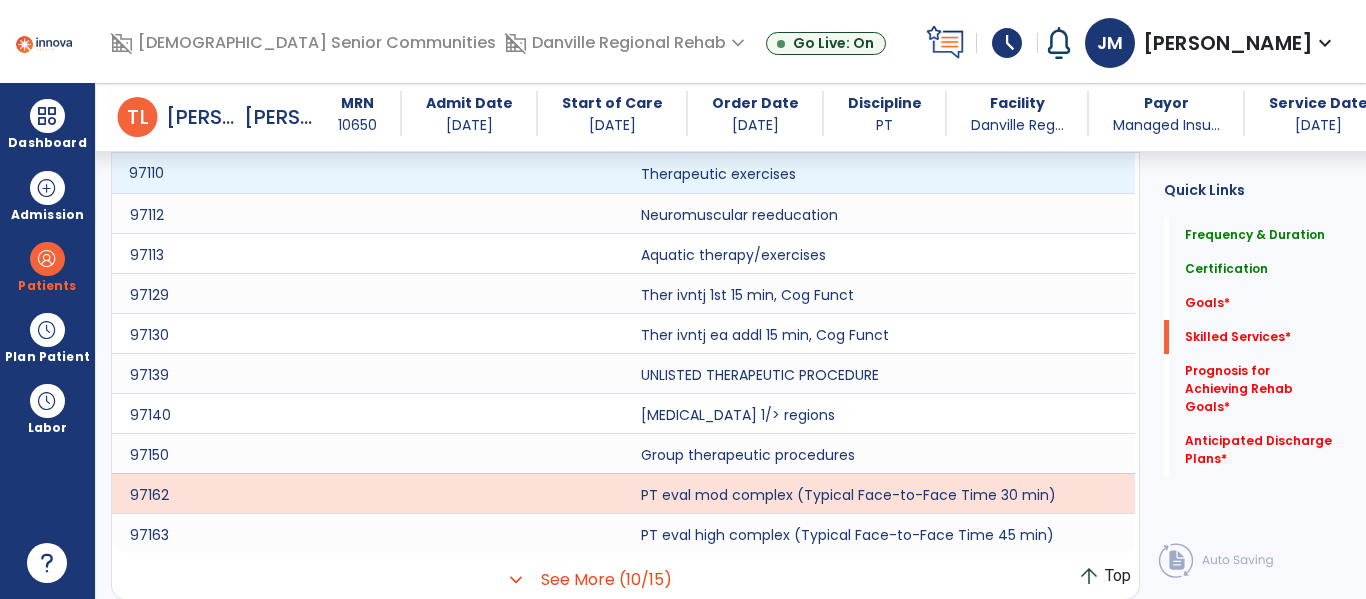 click on "97110" 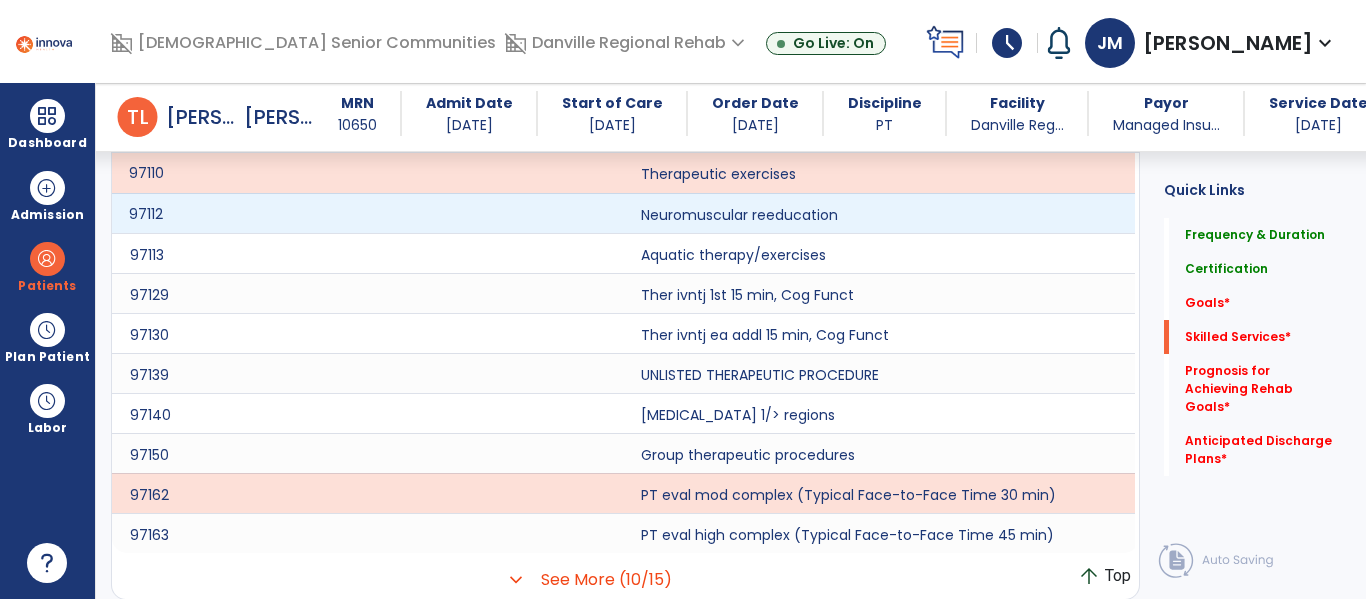 click on "97112" 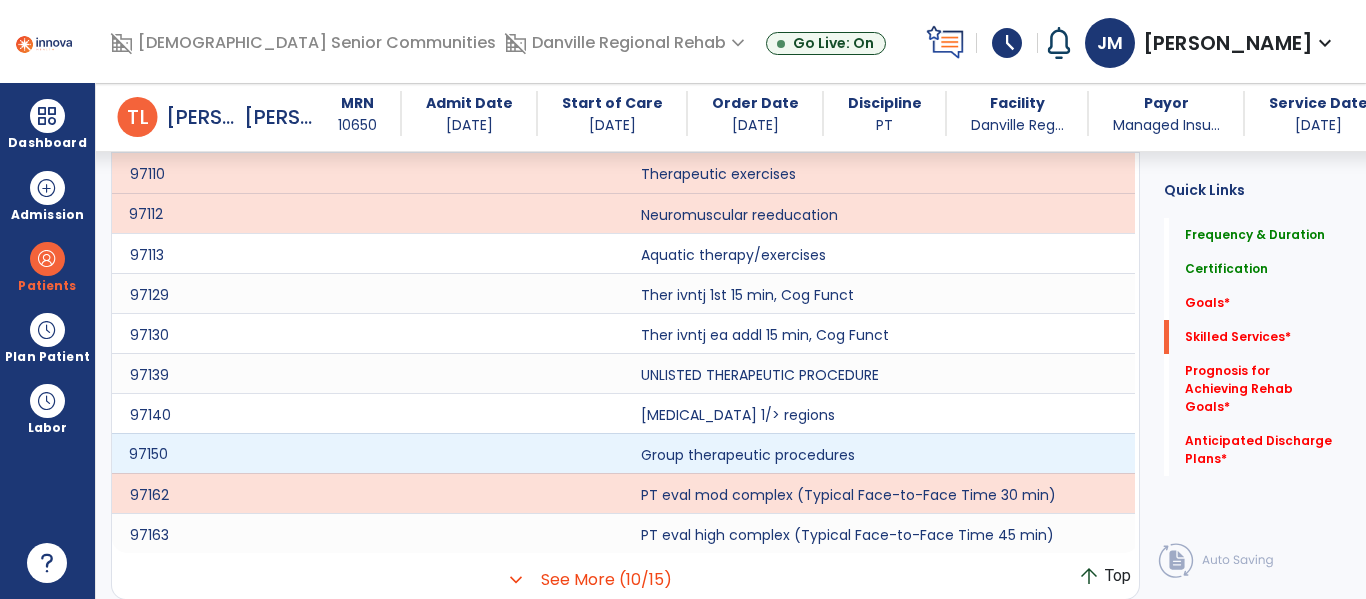 click on "97150" 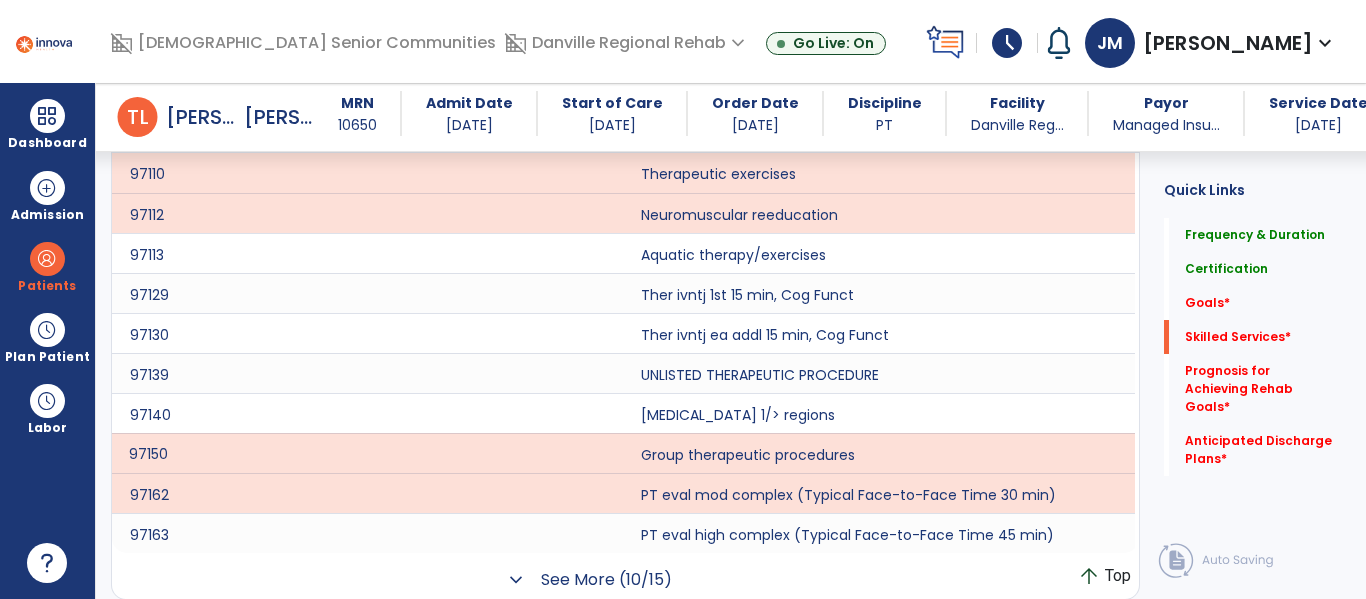 click on "See More (10/15)" 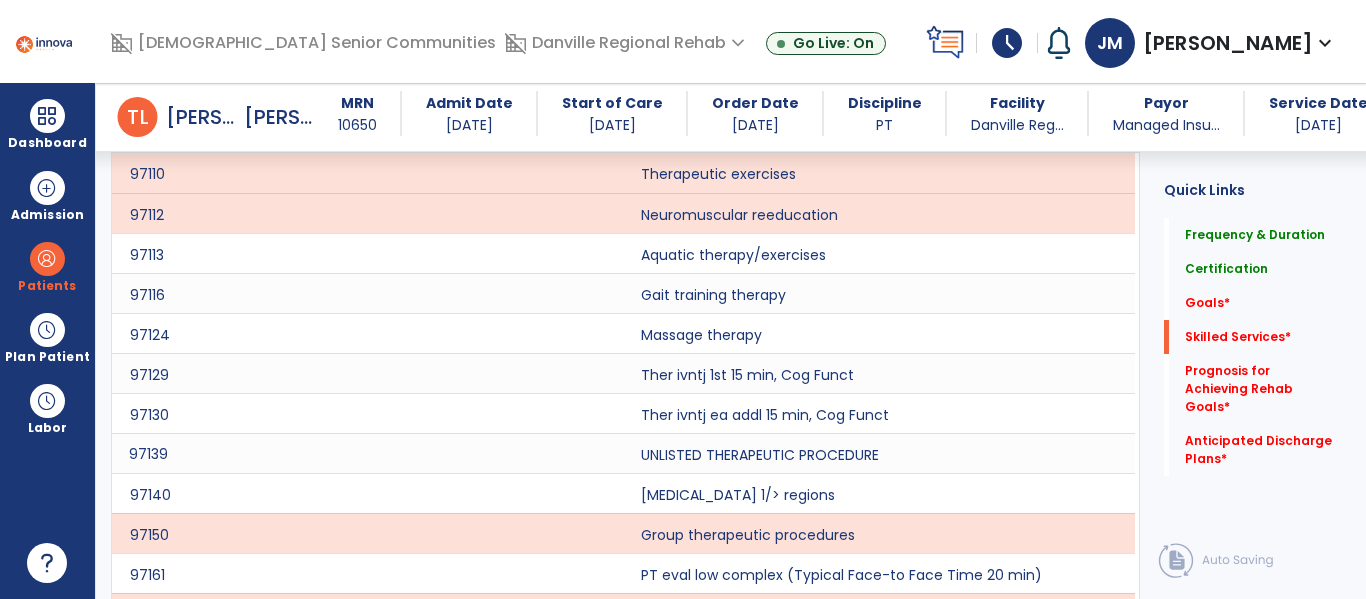 scroll, scrollTop: 865, scrollLeft: 0, axis: vertical 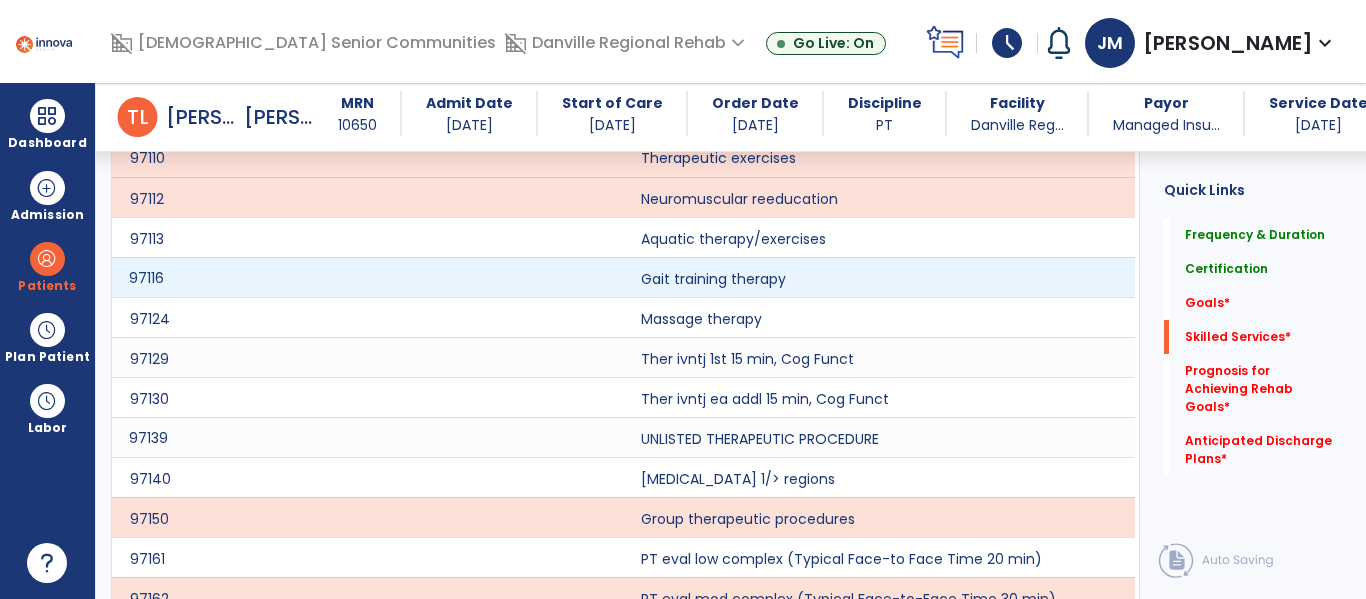 click on "97116" 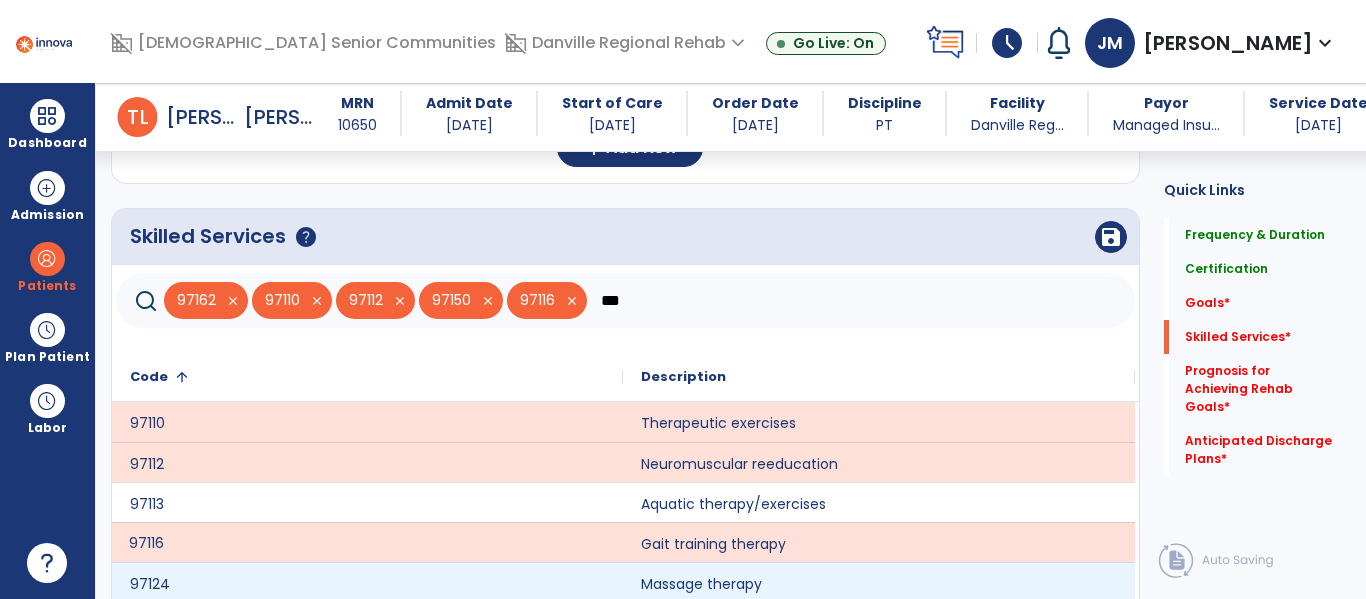 scroll, scrollTop: 594, scrollLeft: 0, axis: vertical 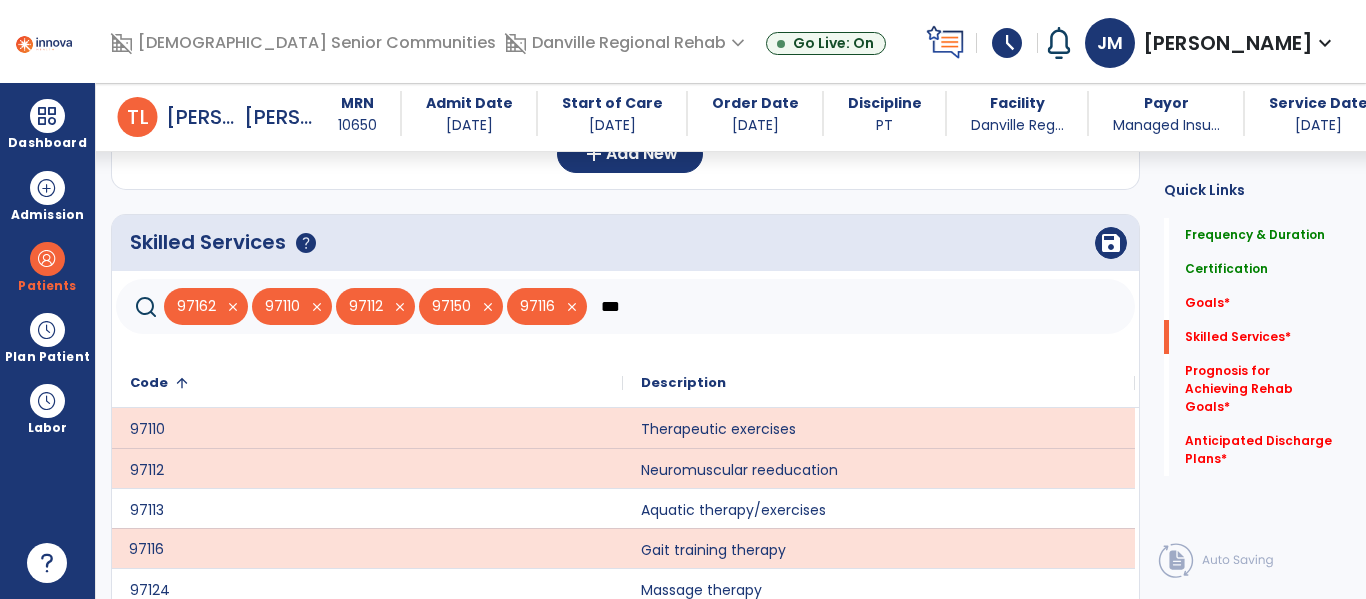click on "***" 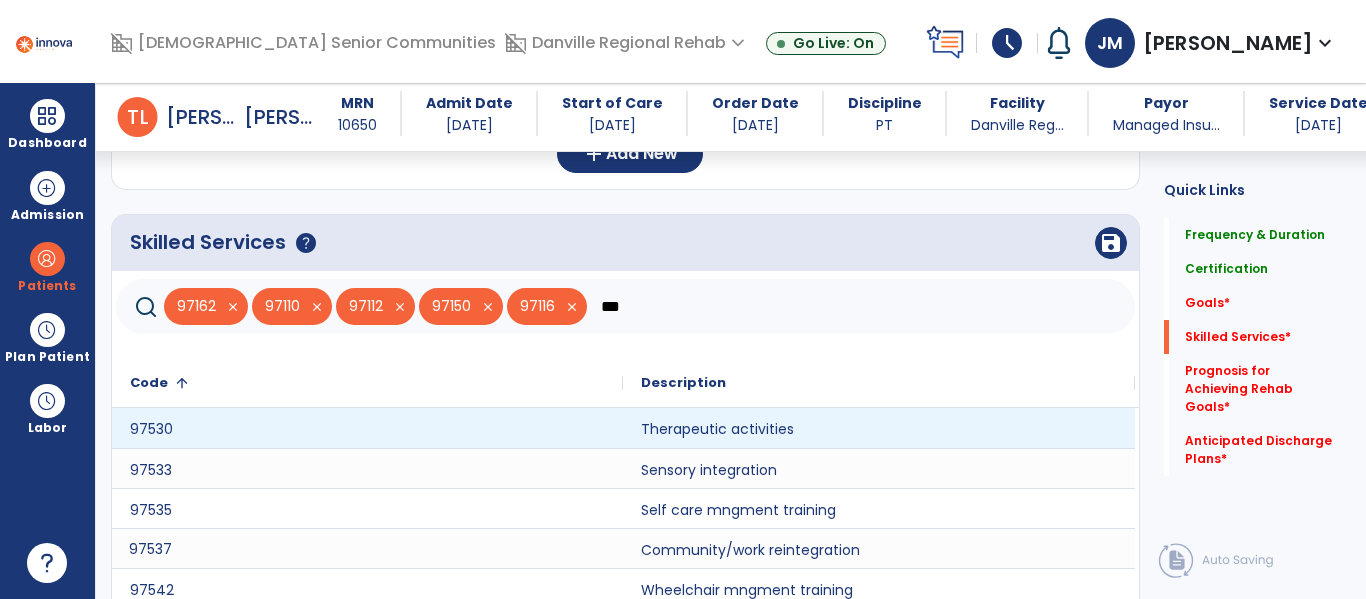 type on "***" 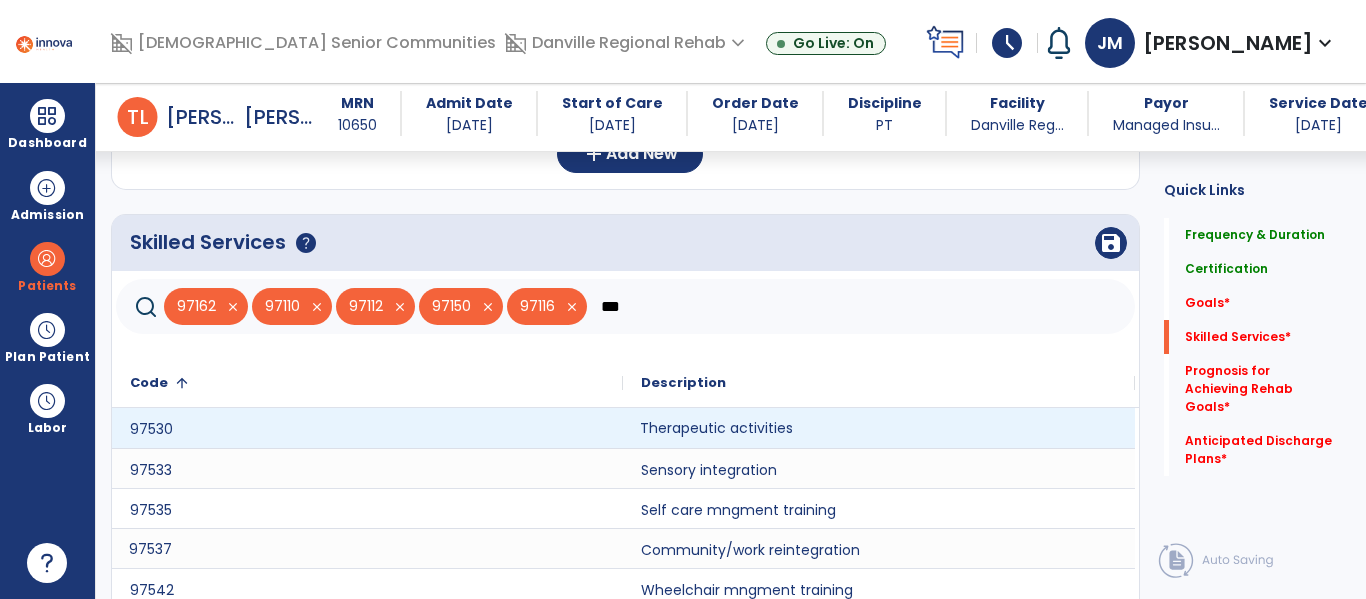 click on "Therapeutic activities" 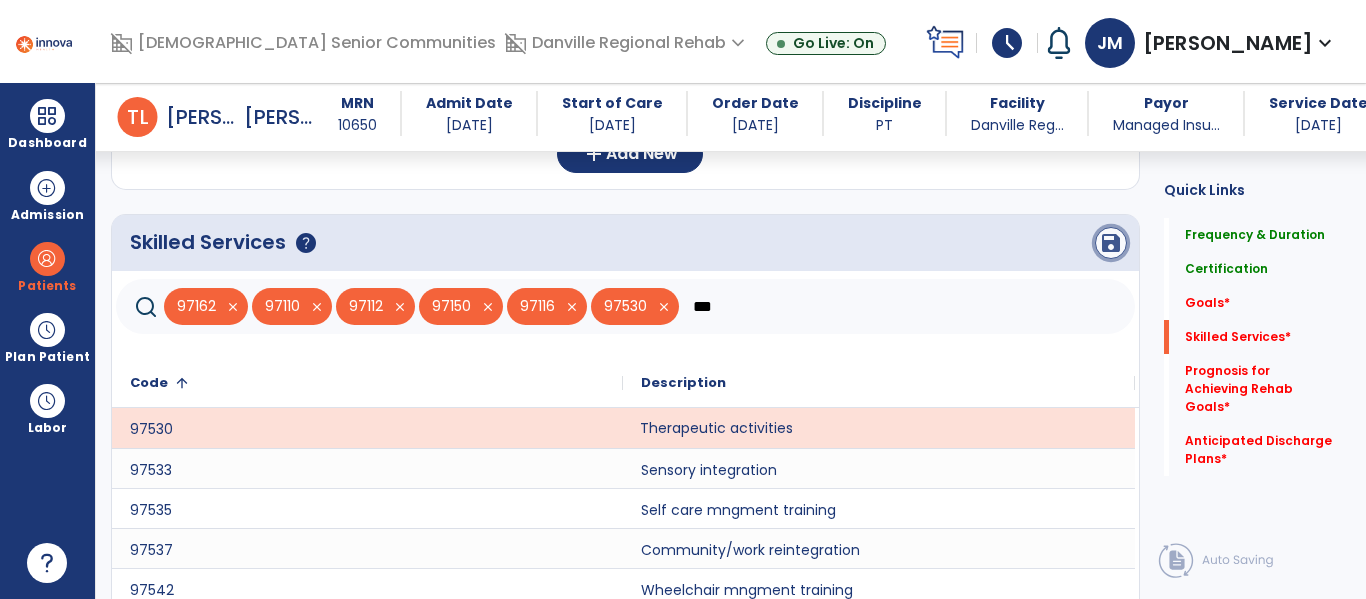click on "save" 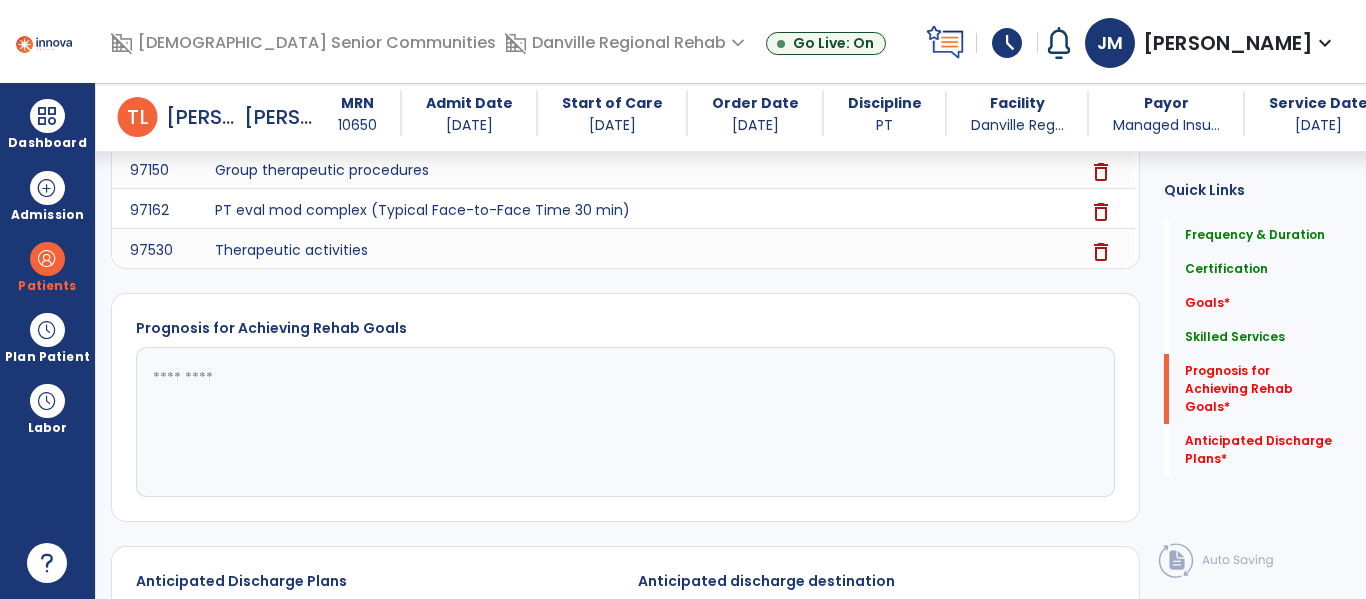 scroll, scrollTop: 916, scrollLeft: 0, axis: vertical 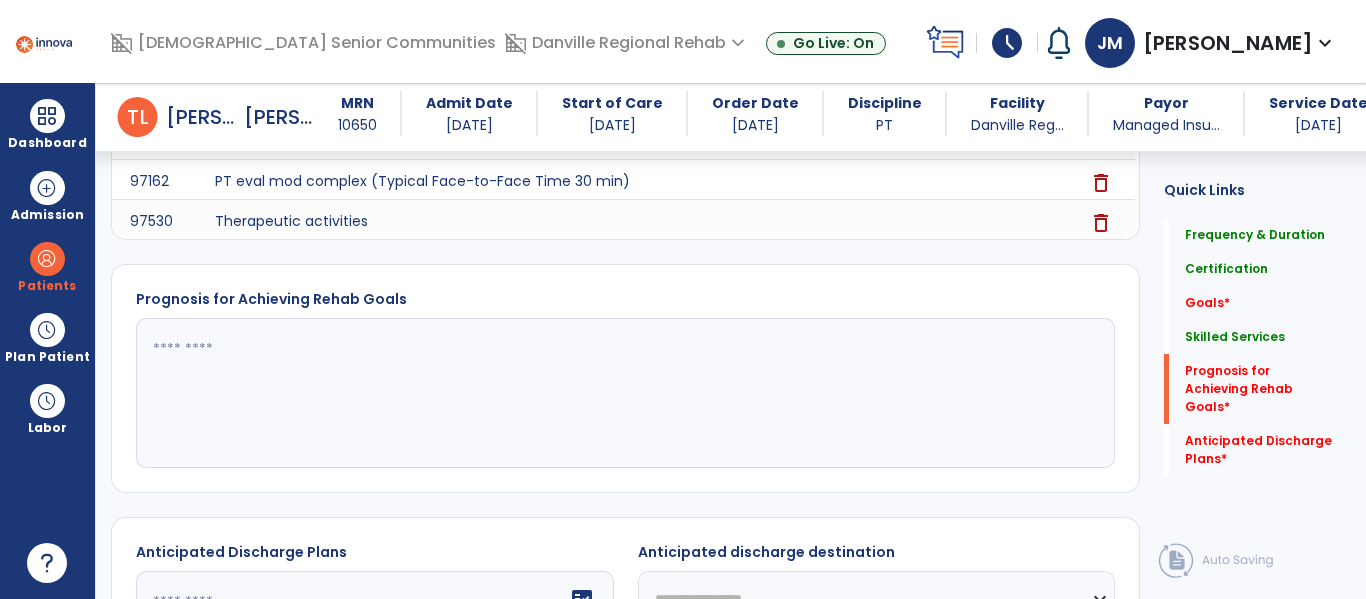 click 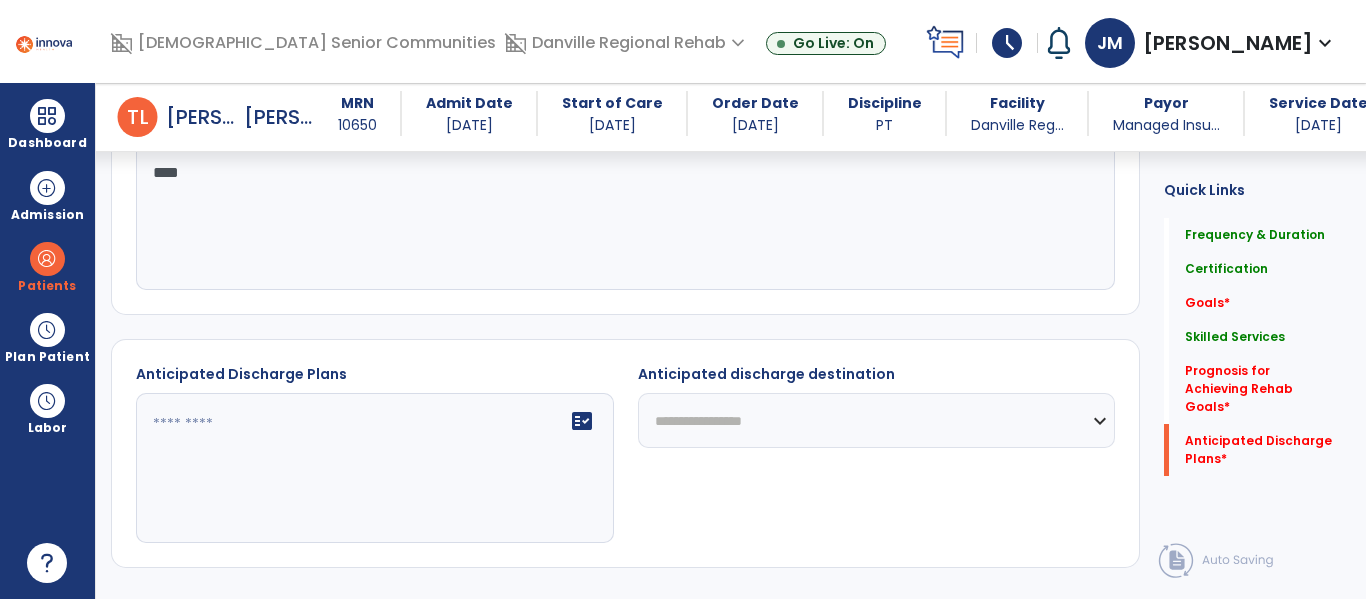 scroll, scrollTop: 1101, scrollLeft: 0, axis: vertical 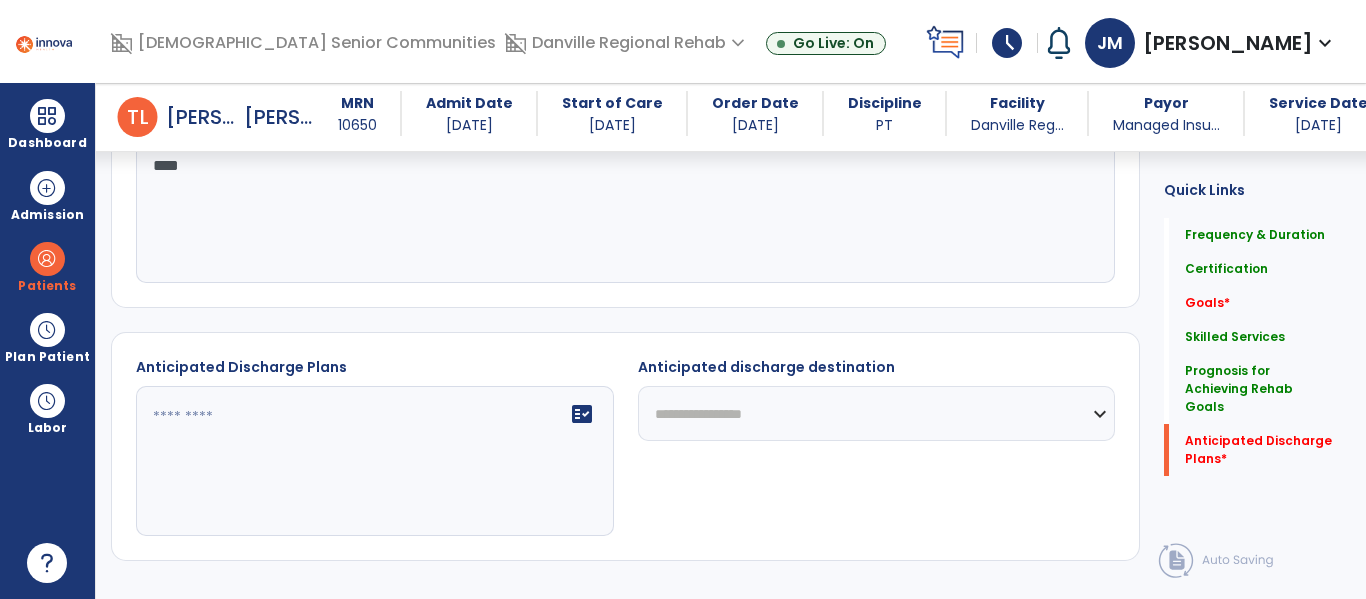 type on "****" 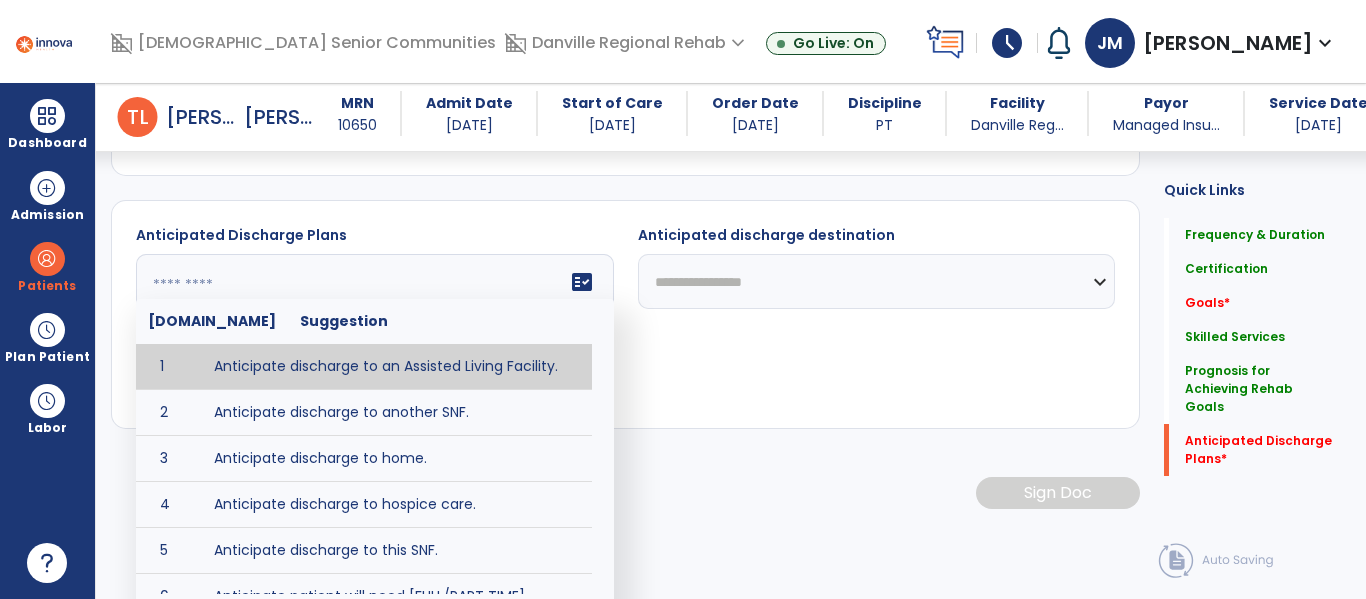 scroll, scrollTop: 1244, scrollLeft: 0, axis: vertical 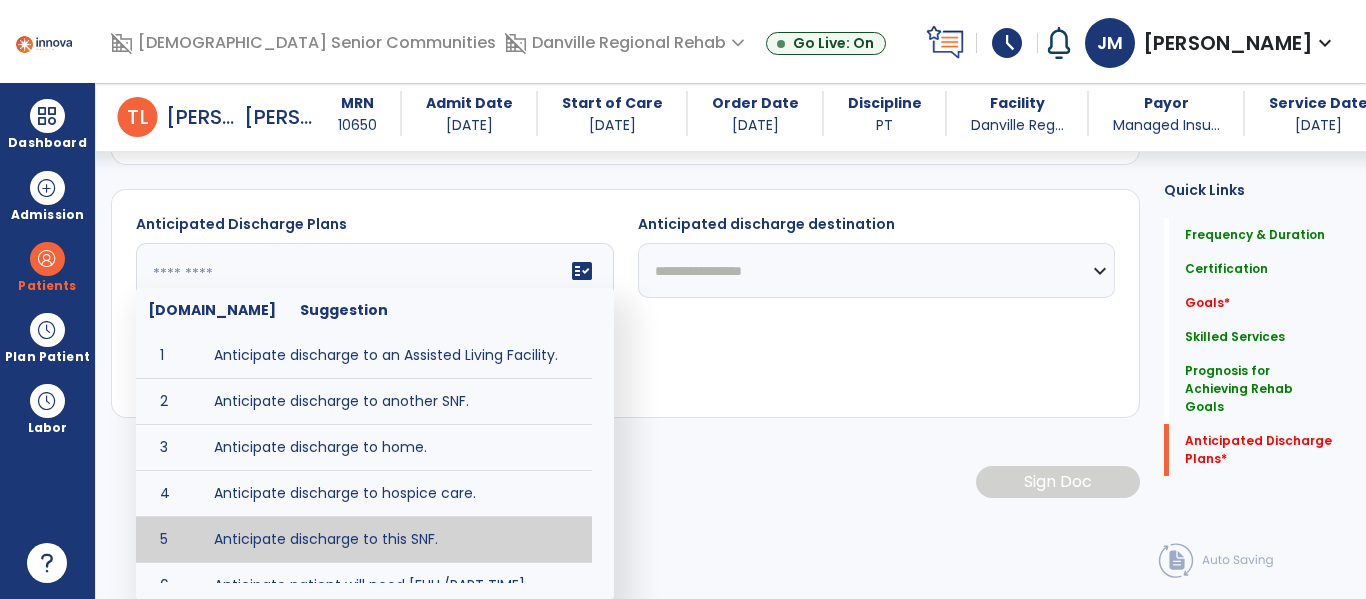 type on "**********" 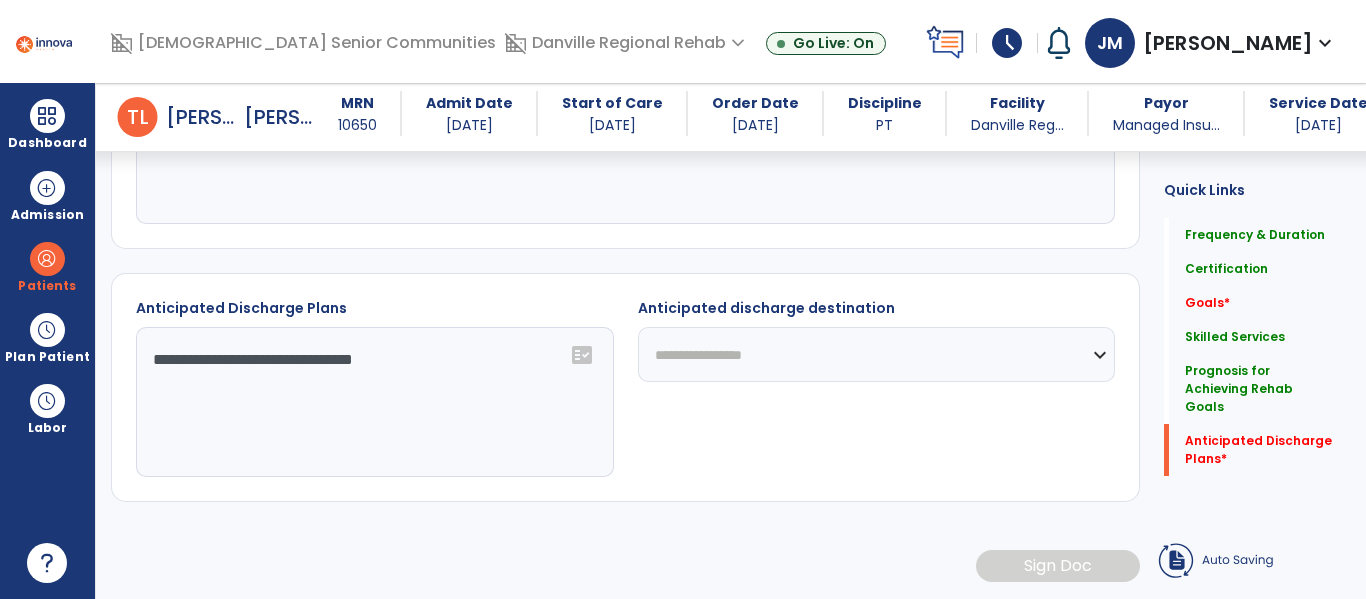 scroll, scrollTop: 1160, scrollLeft: 0, axis: vertical 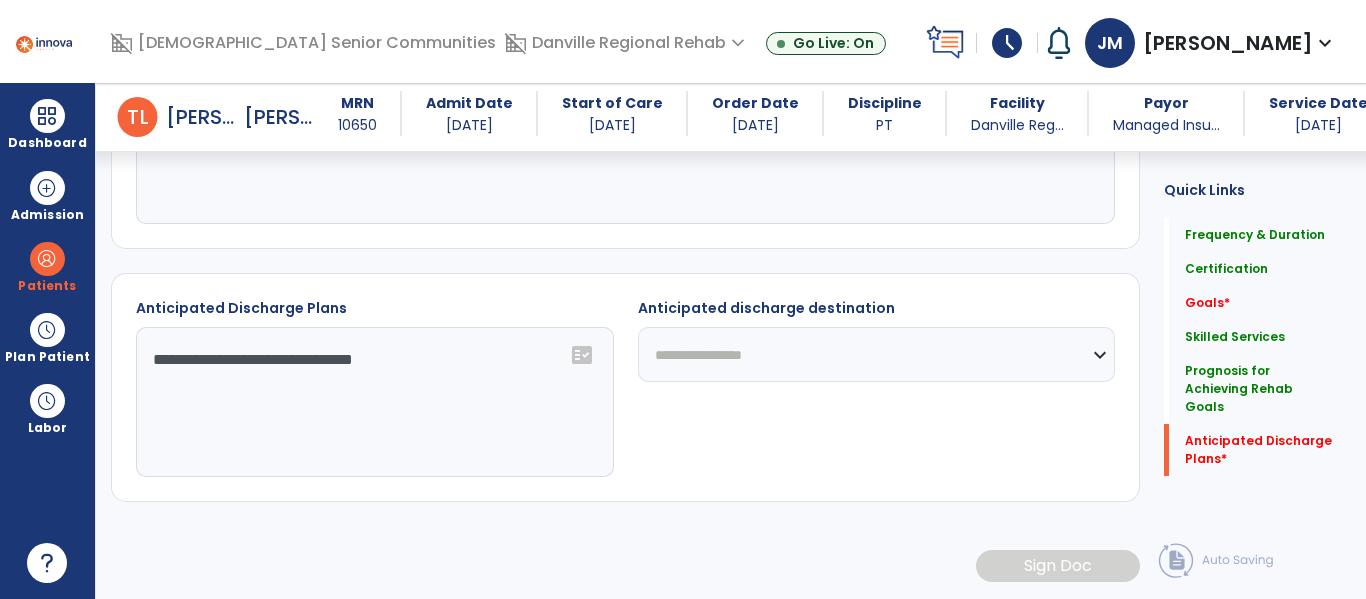 click on "**********" 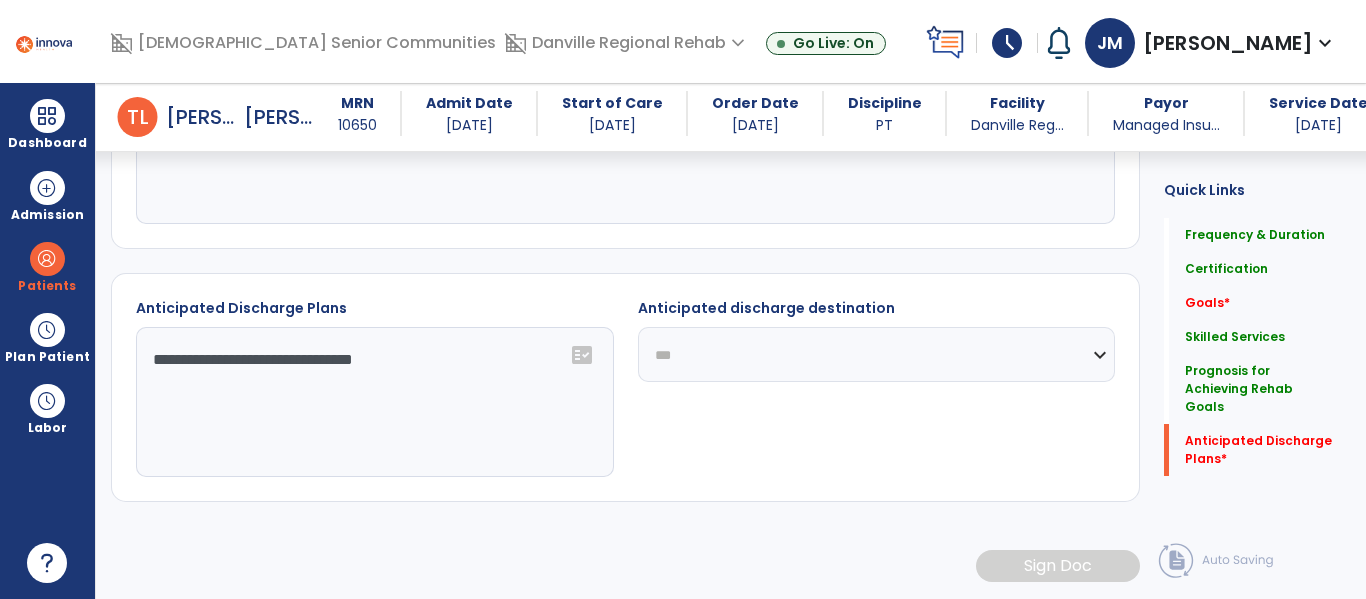 click on "**********" 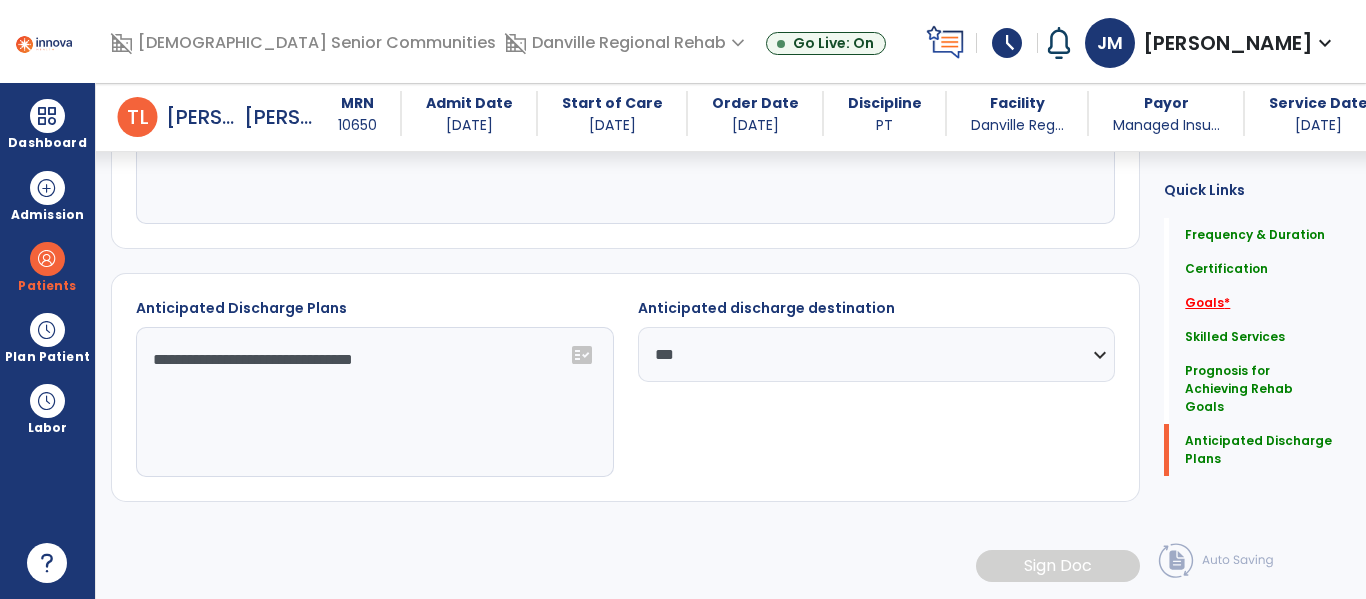 click on "Goals   *" 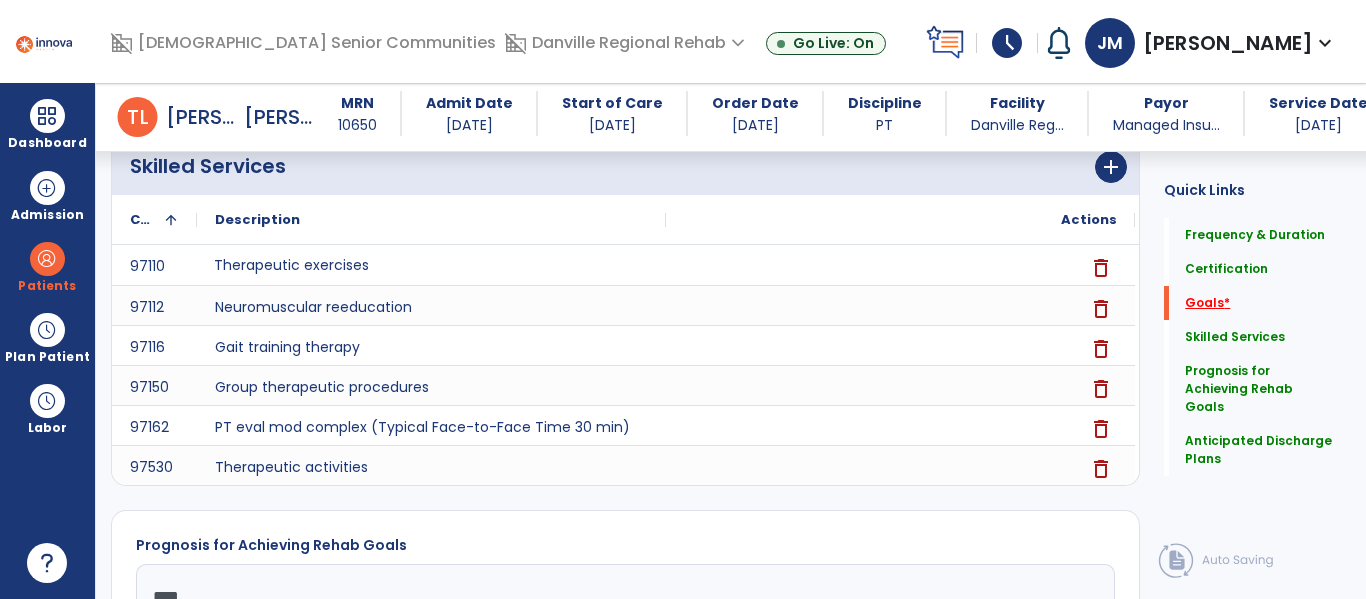 scroll, scrollTop: 360, scrollLeft: 0, axis: vertical 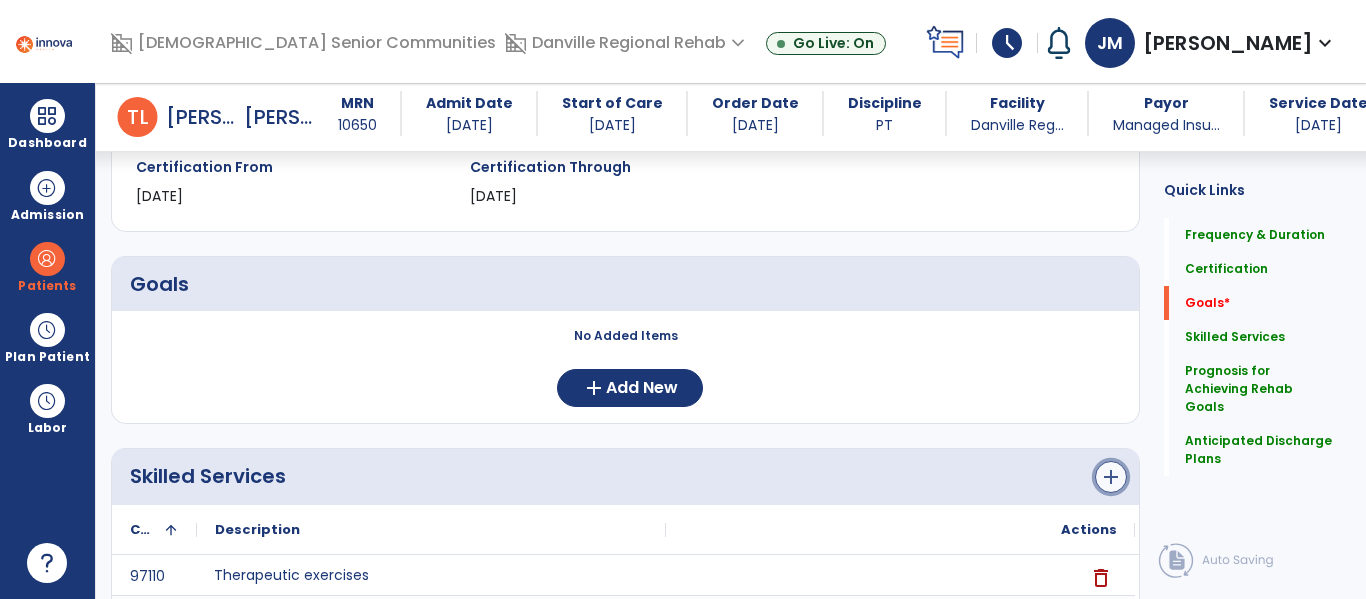 click on "add" 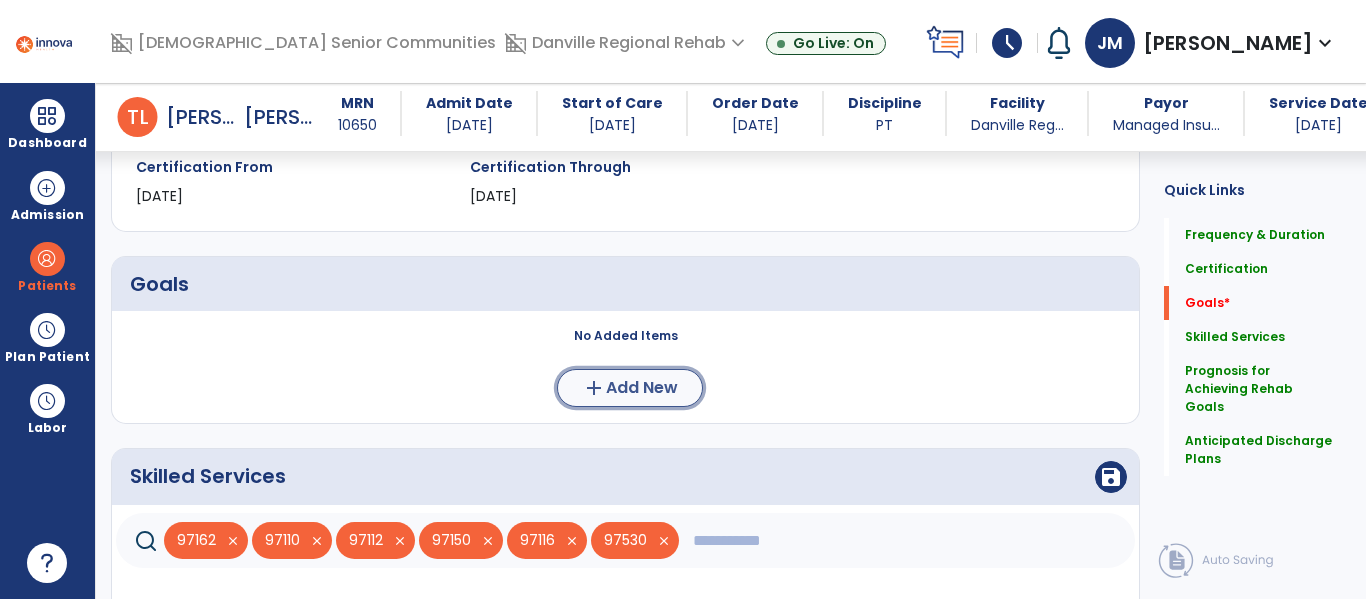 click on "Add New" at bounding box center (642, 388) 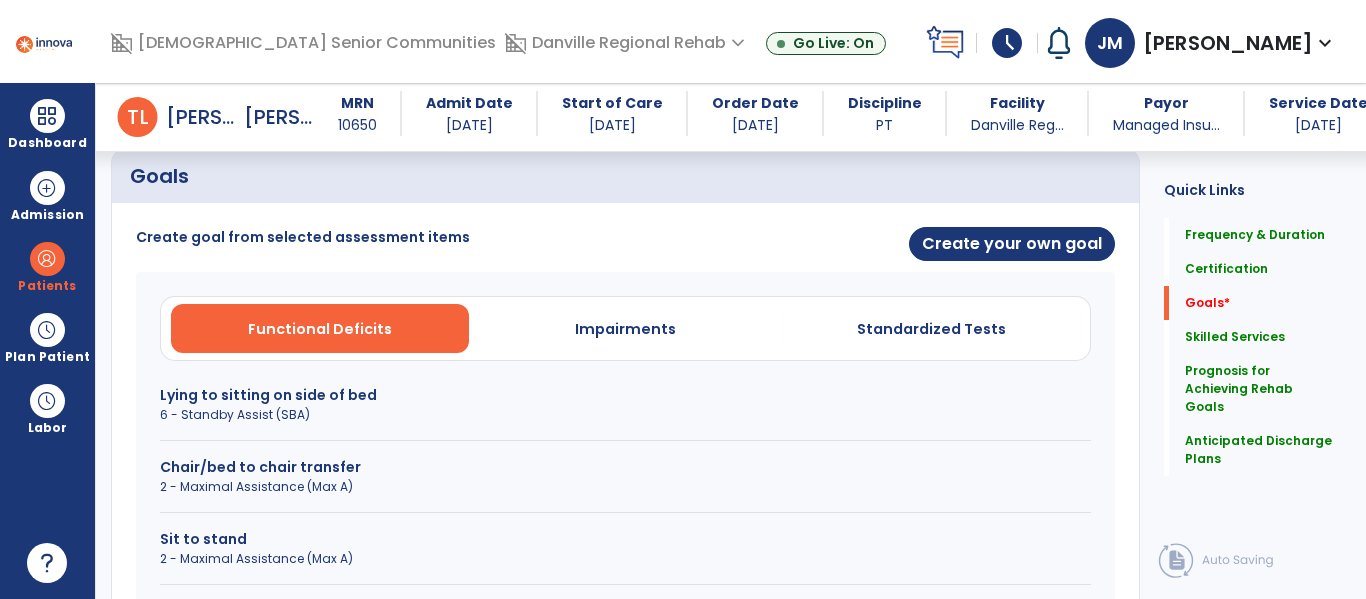scroll, scrollTop: 477, scrollLeft: 0, axis: vertical 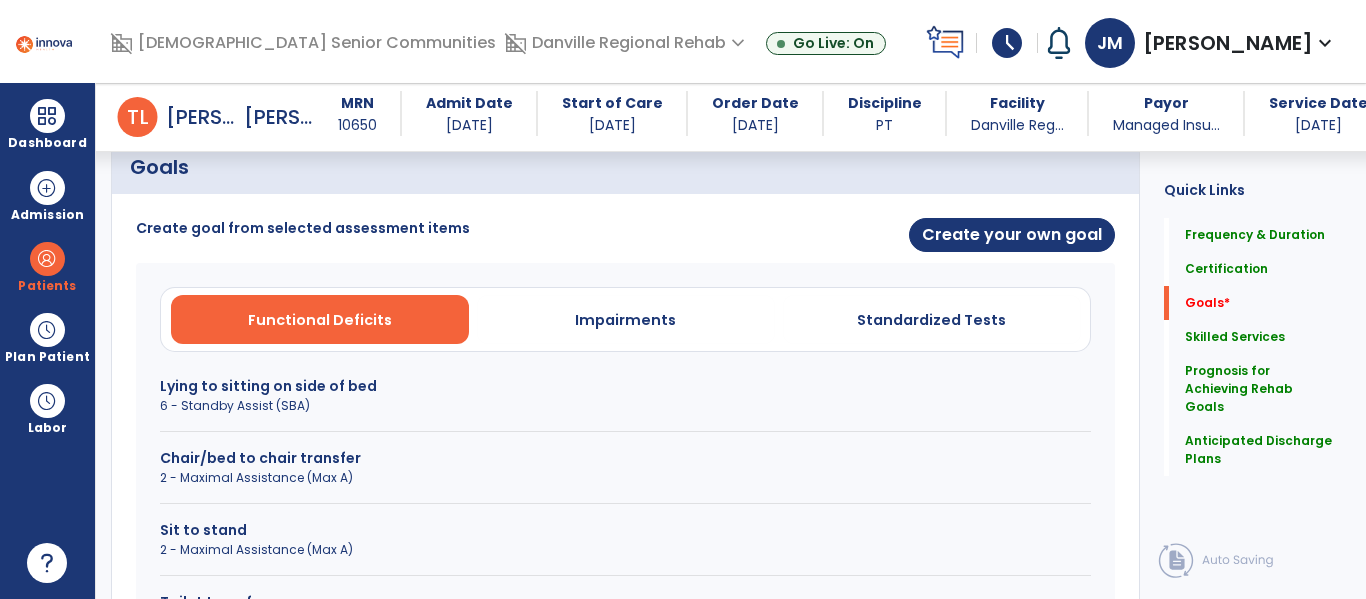 click on "Chair/bed to chair transfer" at bounding box center [625, 458] 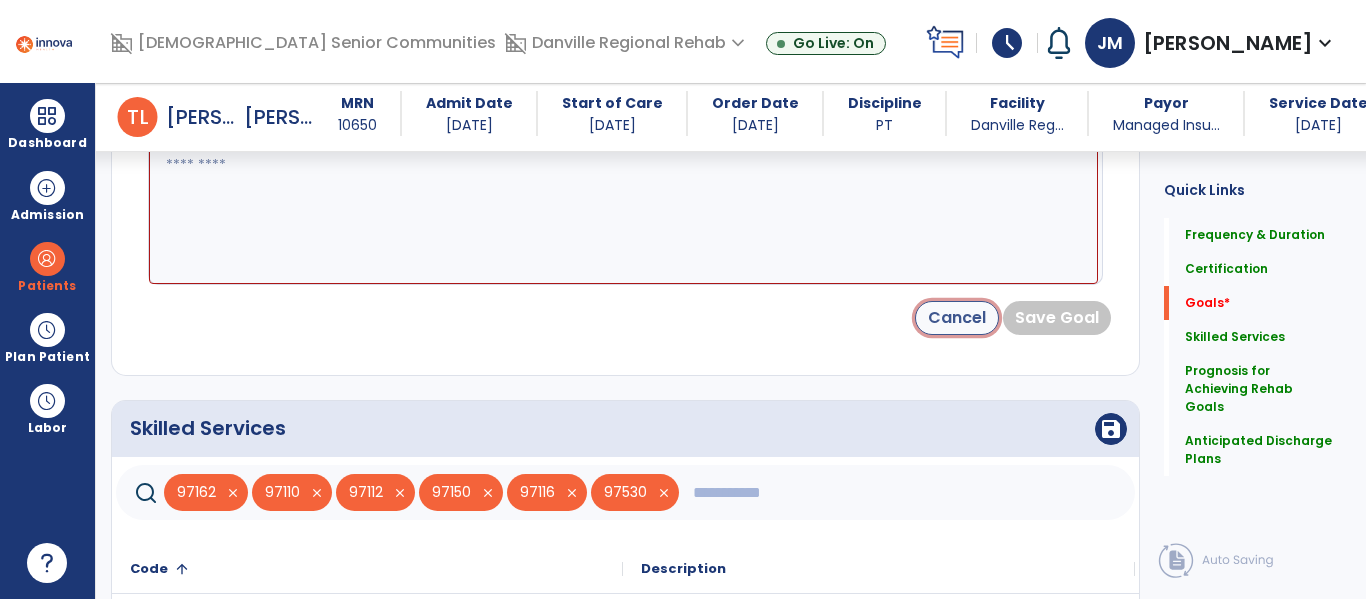 click on "Cancel" at bounding box center (957, 318) 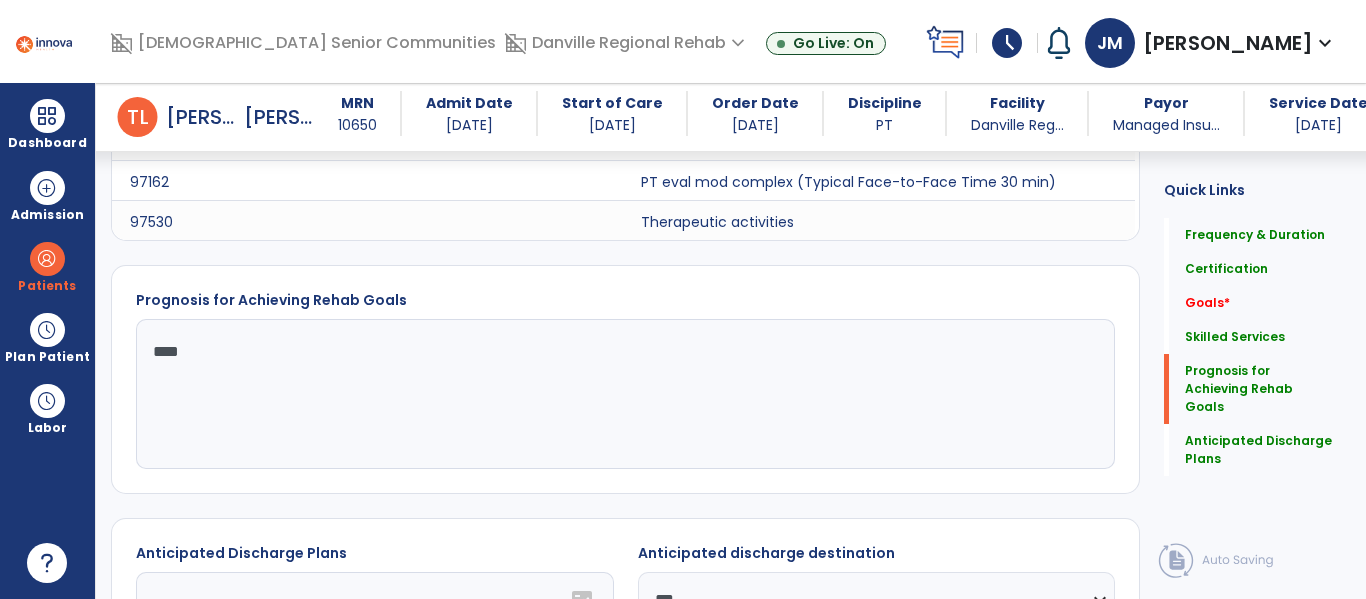scroll, scrollTop: 0, scrollLeft: 0, axis: both 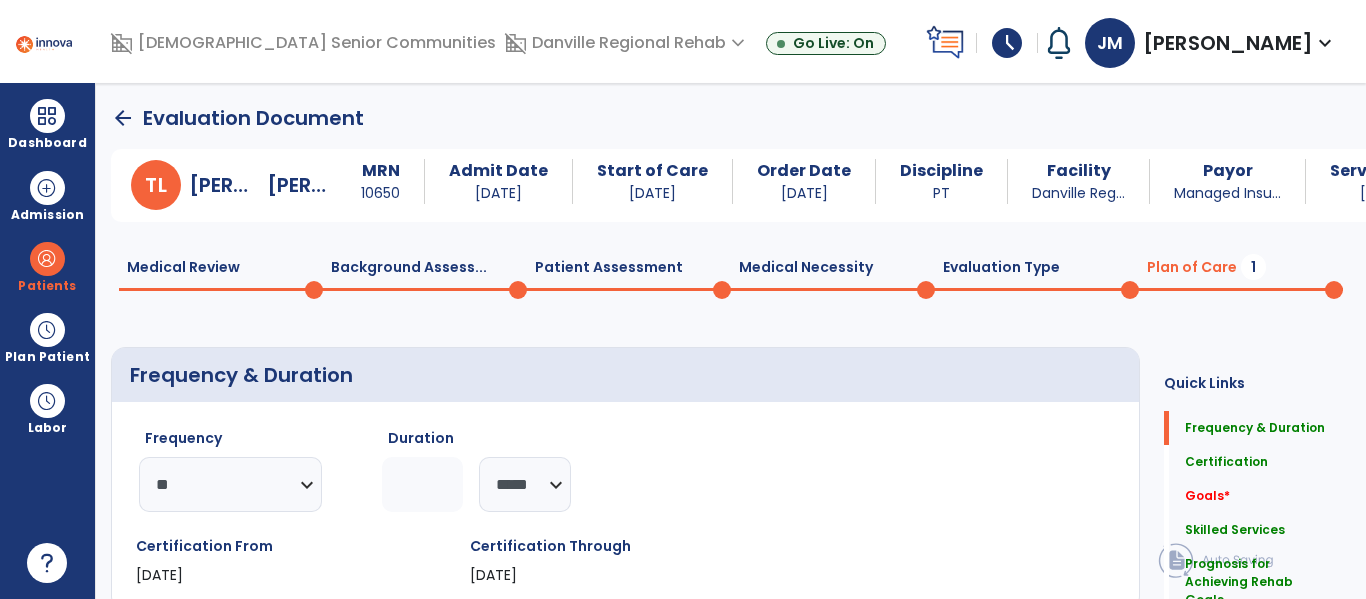 click on "*" 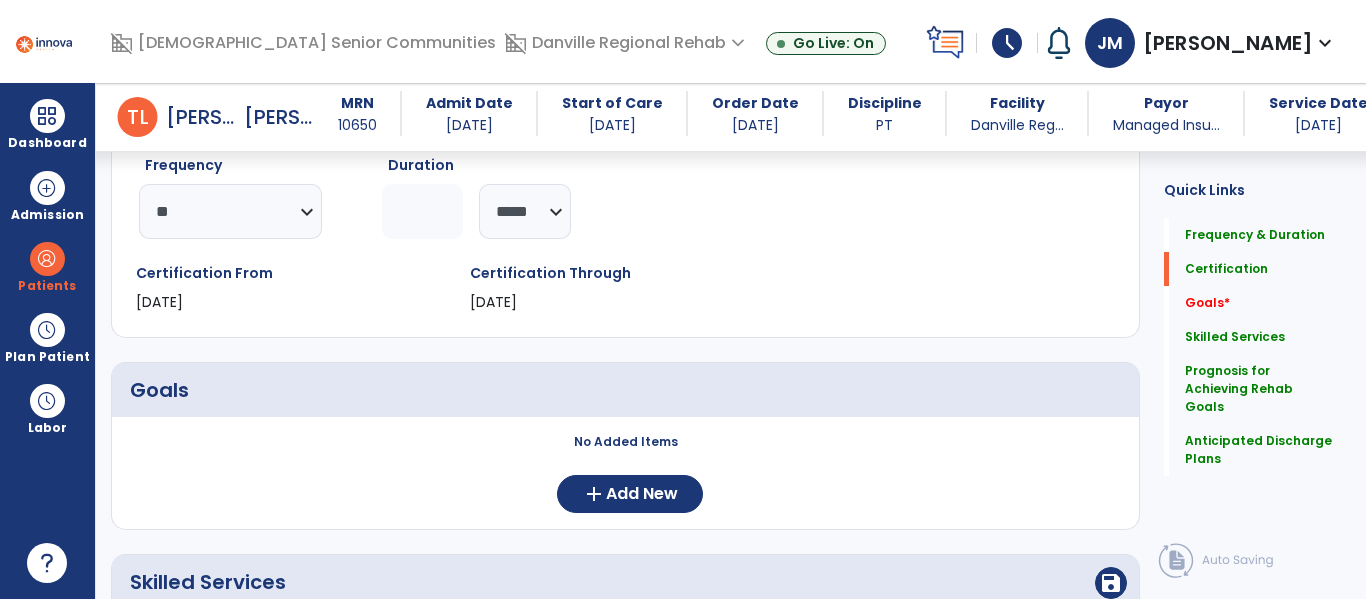 scroll, scrollTop: 256, scrollLeft: 0, axis: vertical 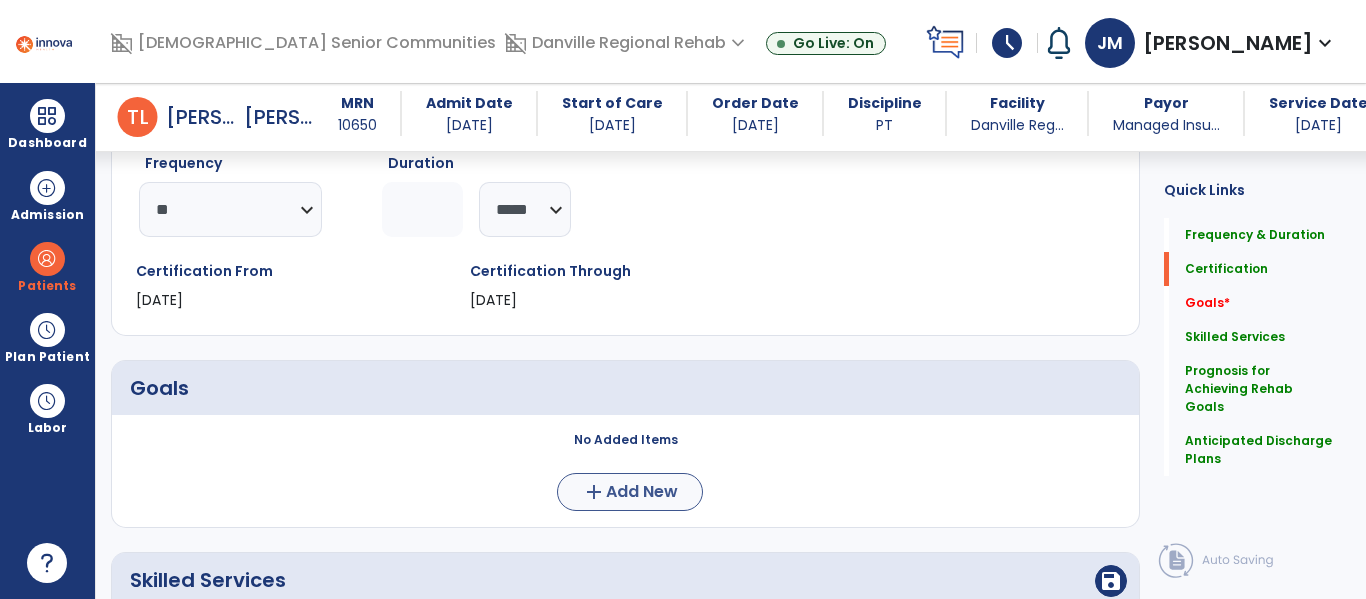 type on "*" 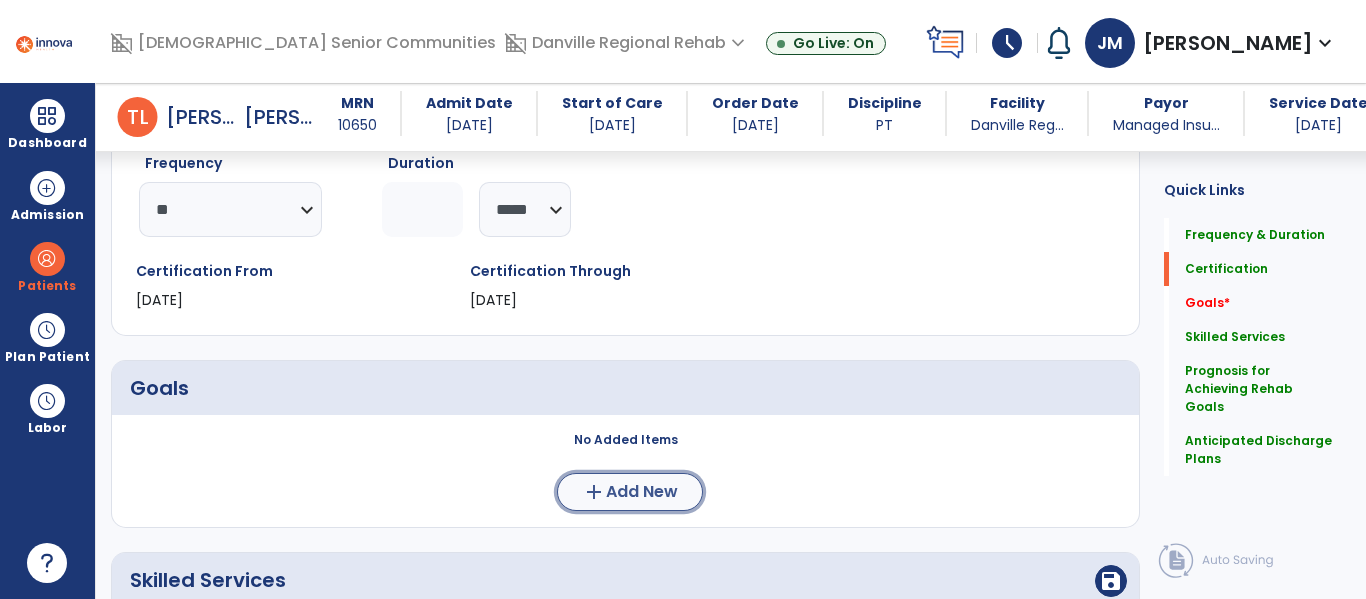 click on "add  Add New" at bounding box center [630, 492] 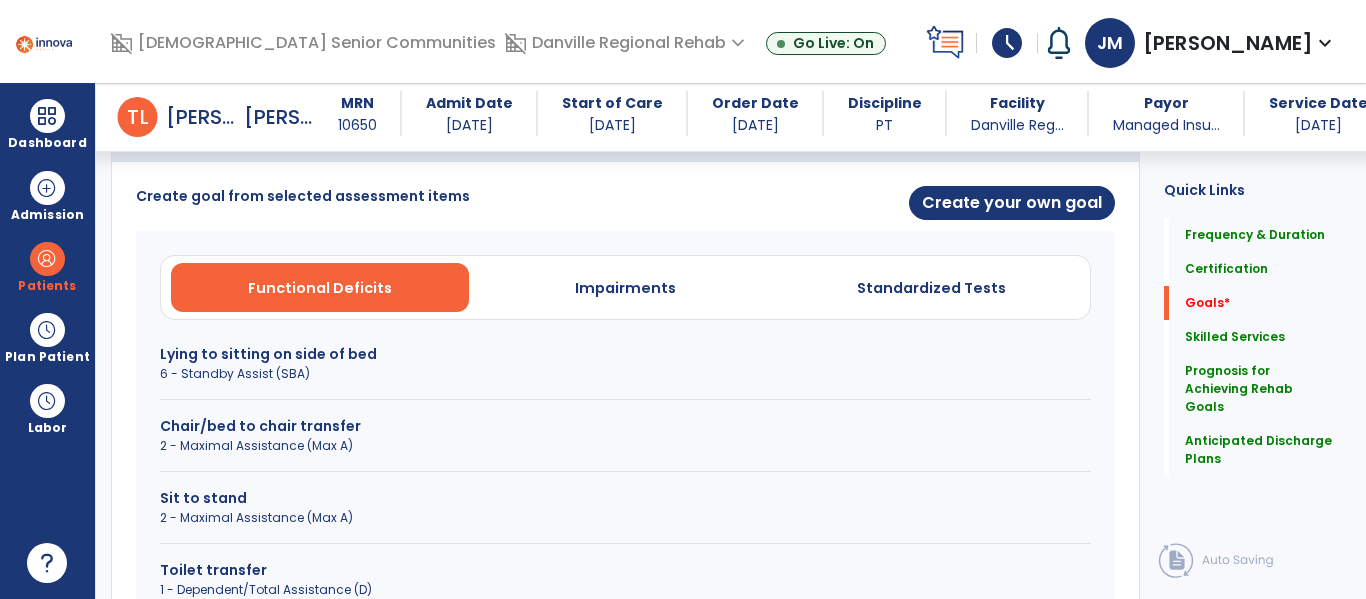 scroll, scrollTop: 512, scrollLeft: 0, axis: vertical 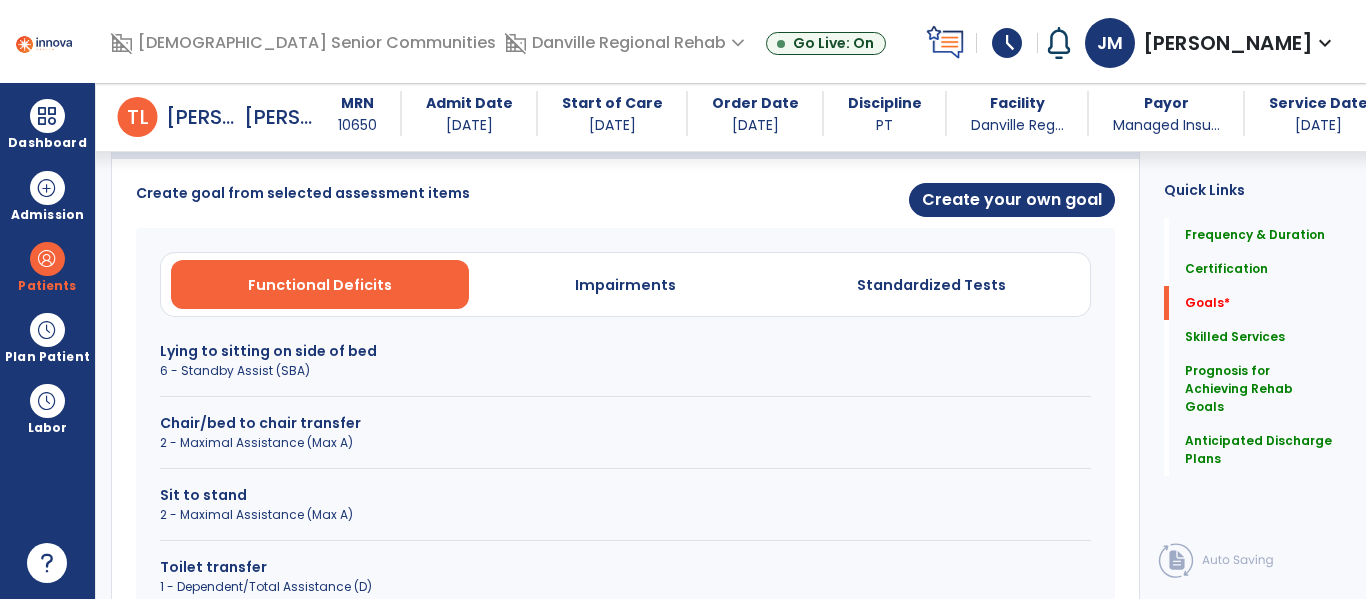 click on "2 - Maximal Assistance (Max A)" at bounding box center (625, 443) 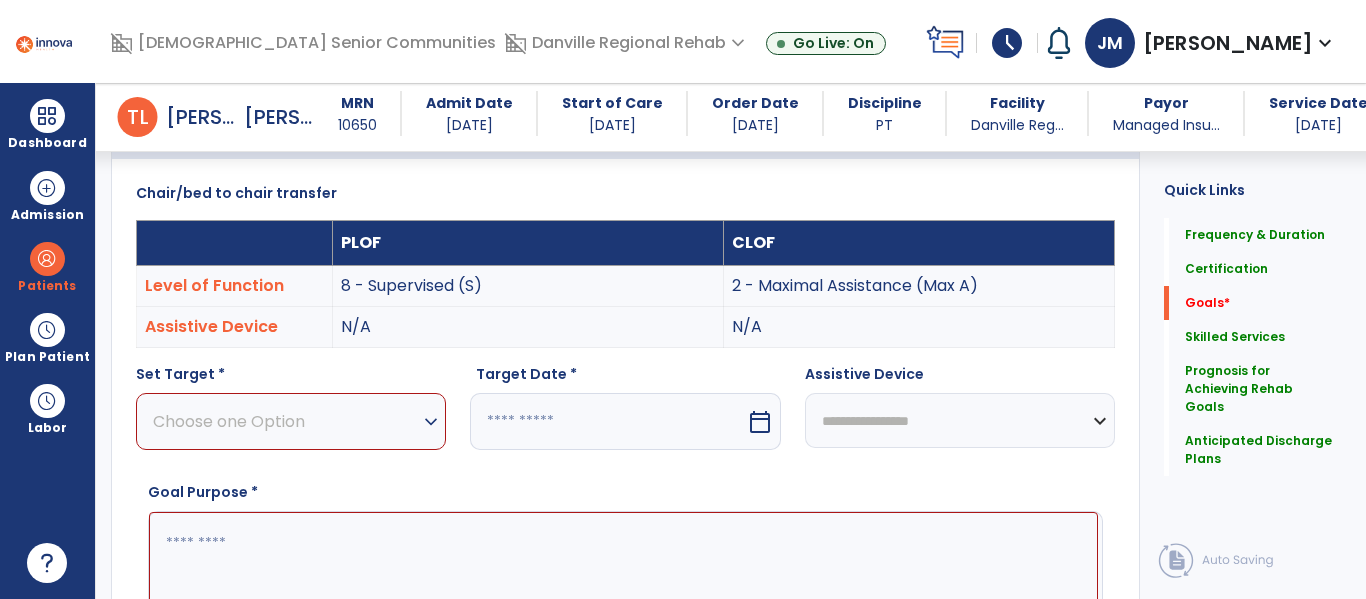 click on "Choose one Option" at bounding box center (286, 421) 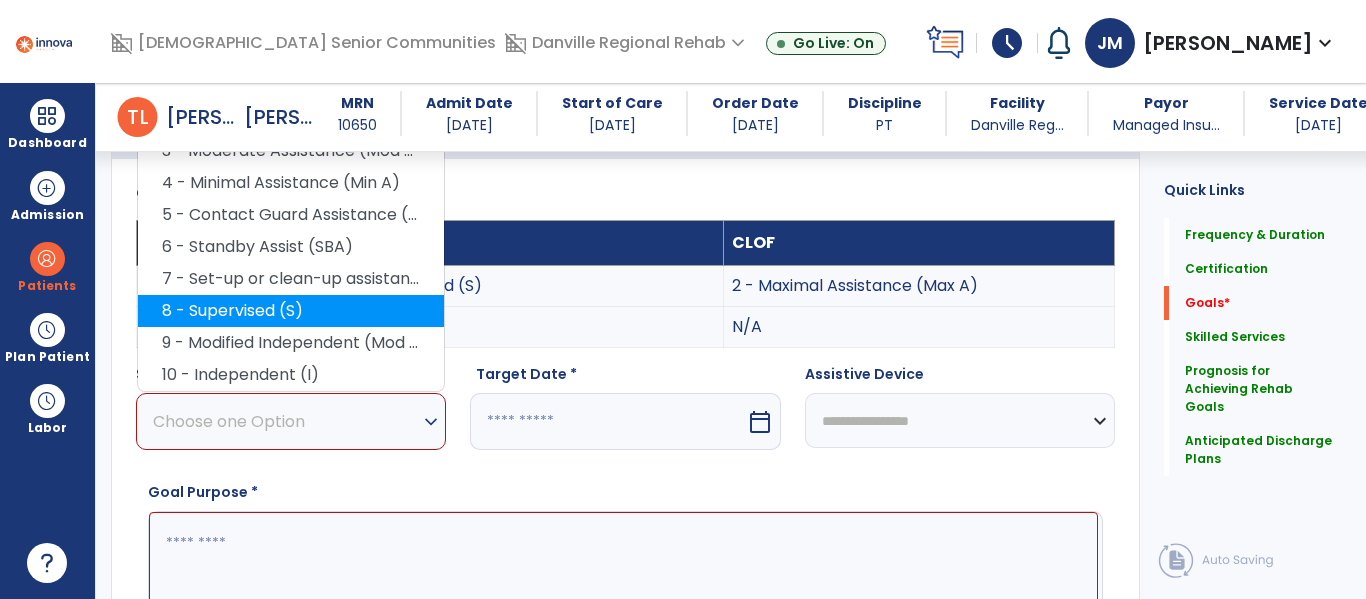 click on "8 - Supervised (S)" at bounding box center (291, 311) 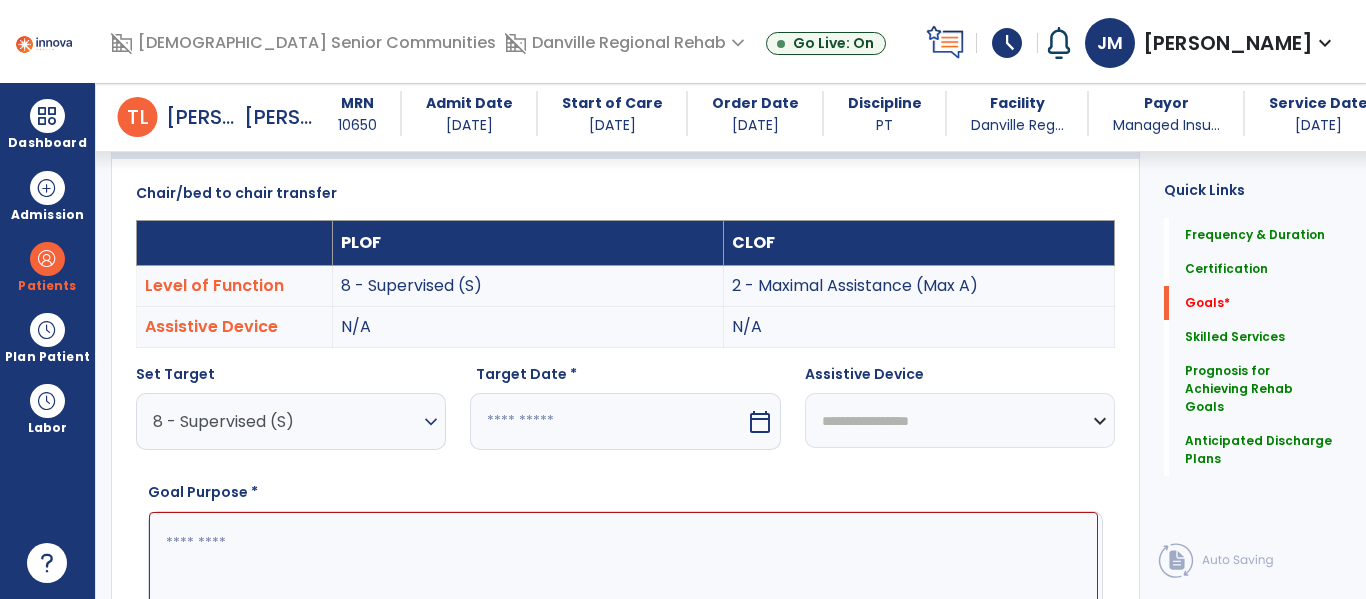 click at bounding box center (607, 421) 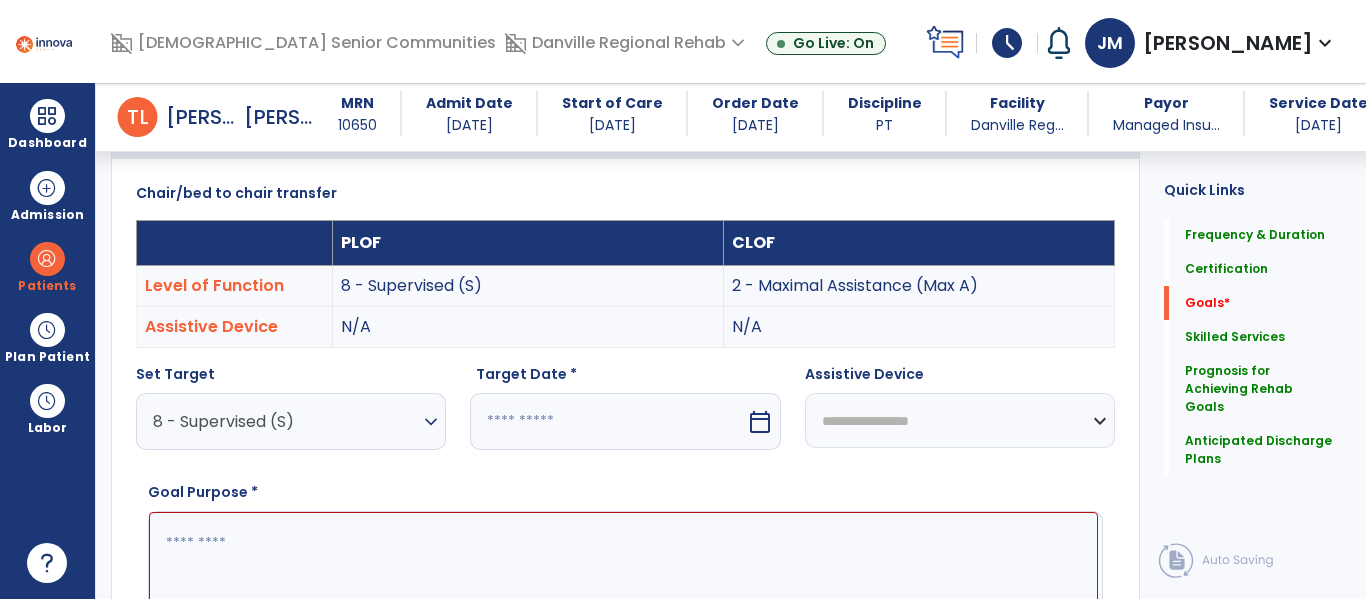 select on "*" 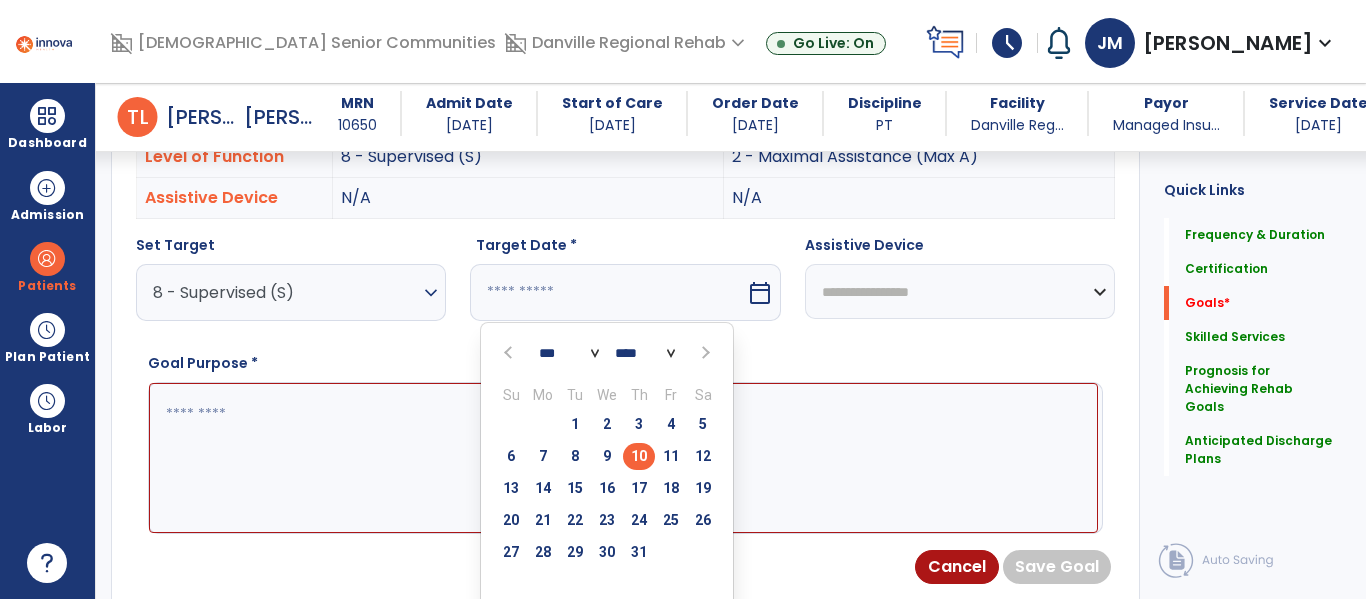 scroll, scrollTop: 669, scrollLeft: 0, axis: vertical 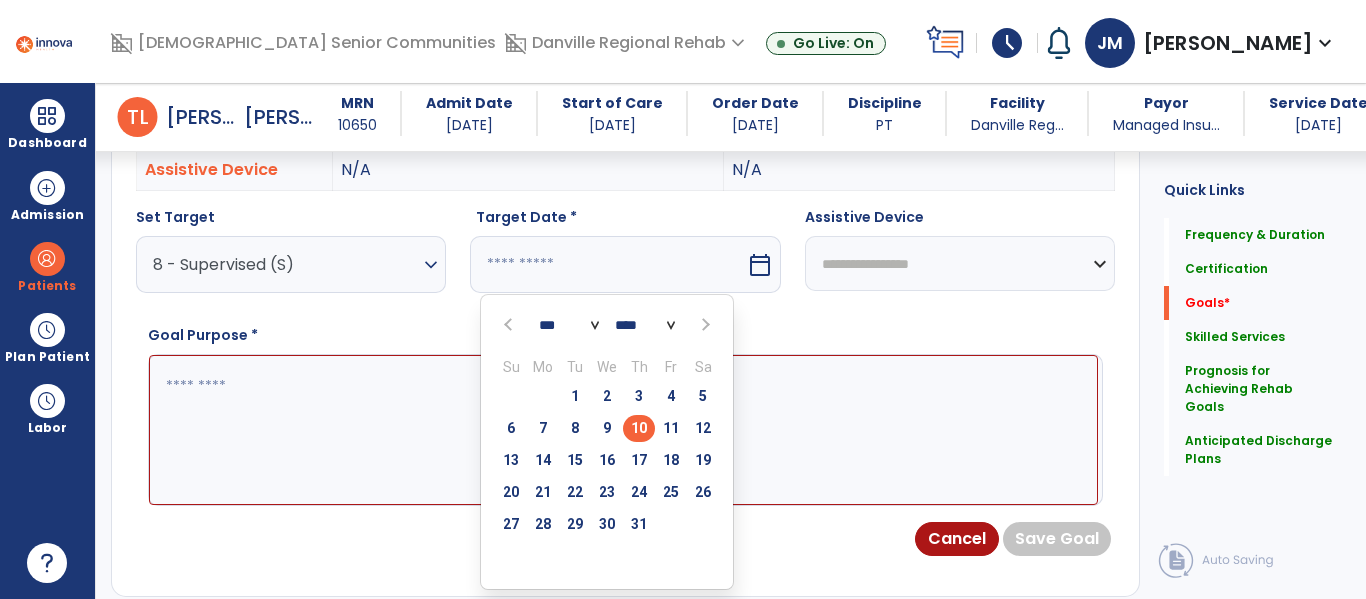 click at bounding box center (704, 325) 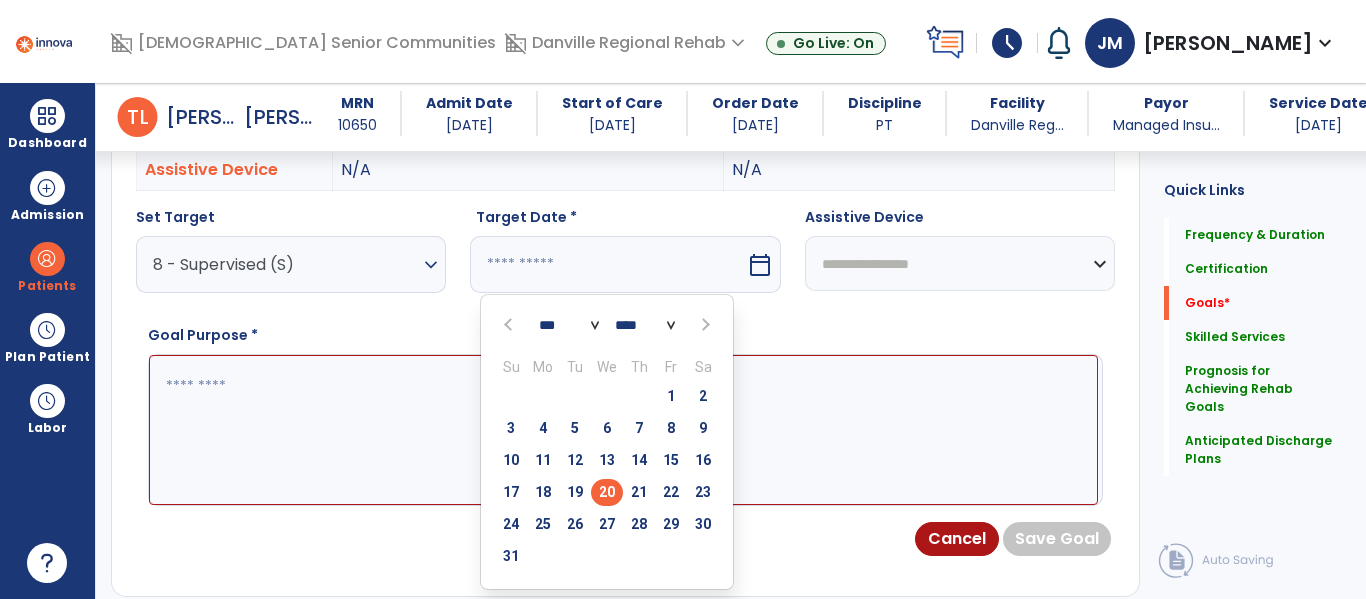 click on "20" at bounding box center (607, 492) 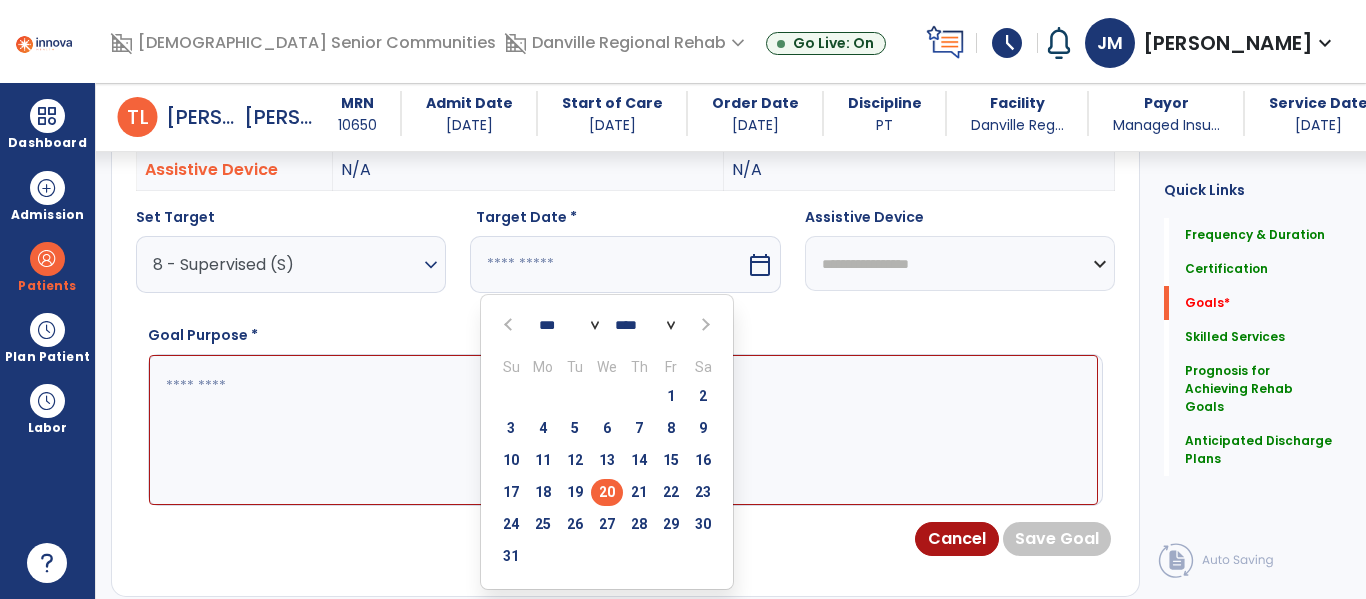type on "*********" 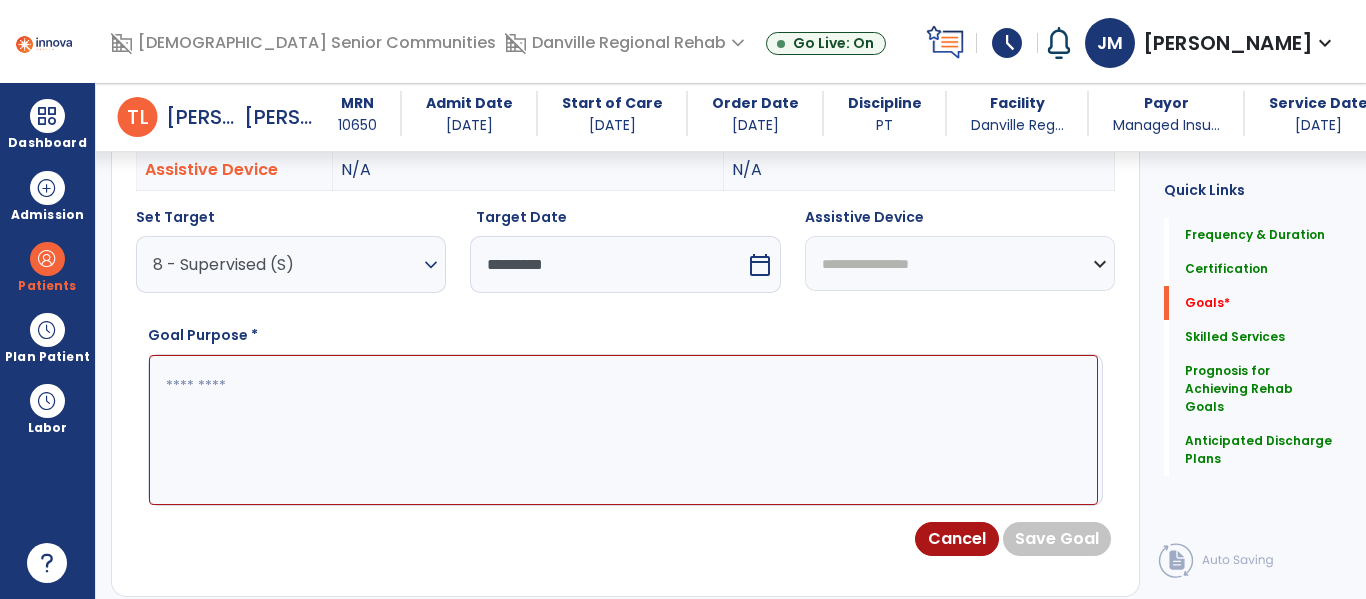 click at bounding box center [623, 430] 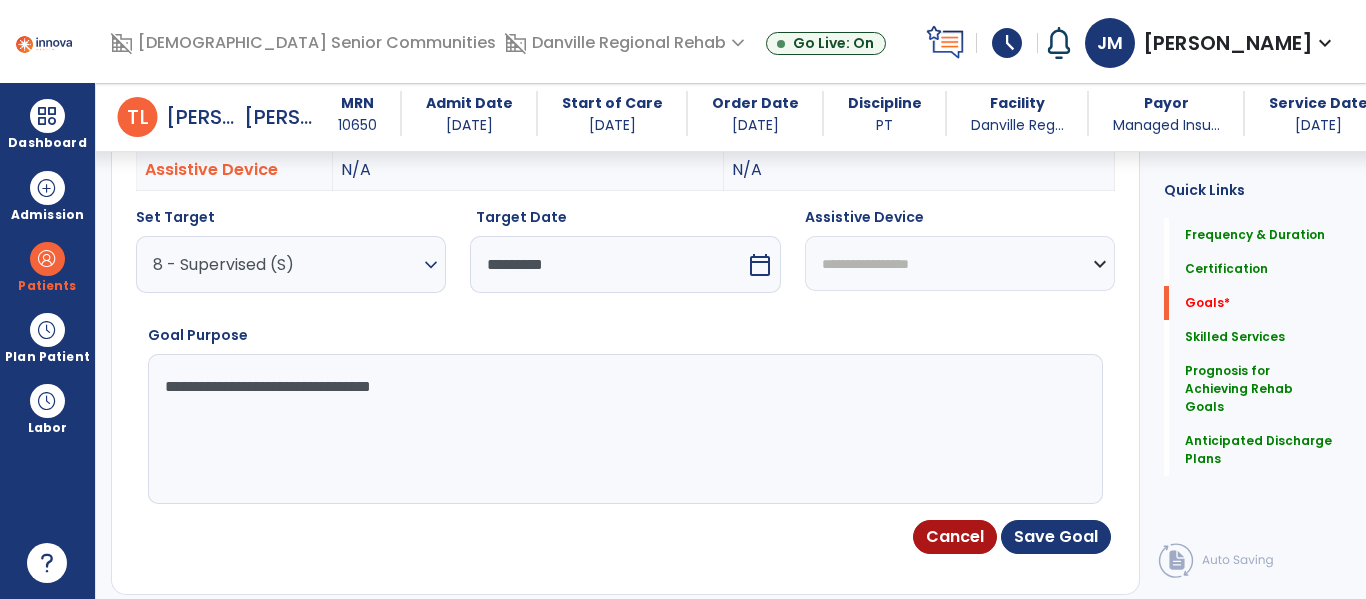 type on "**********" 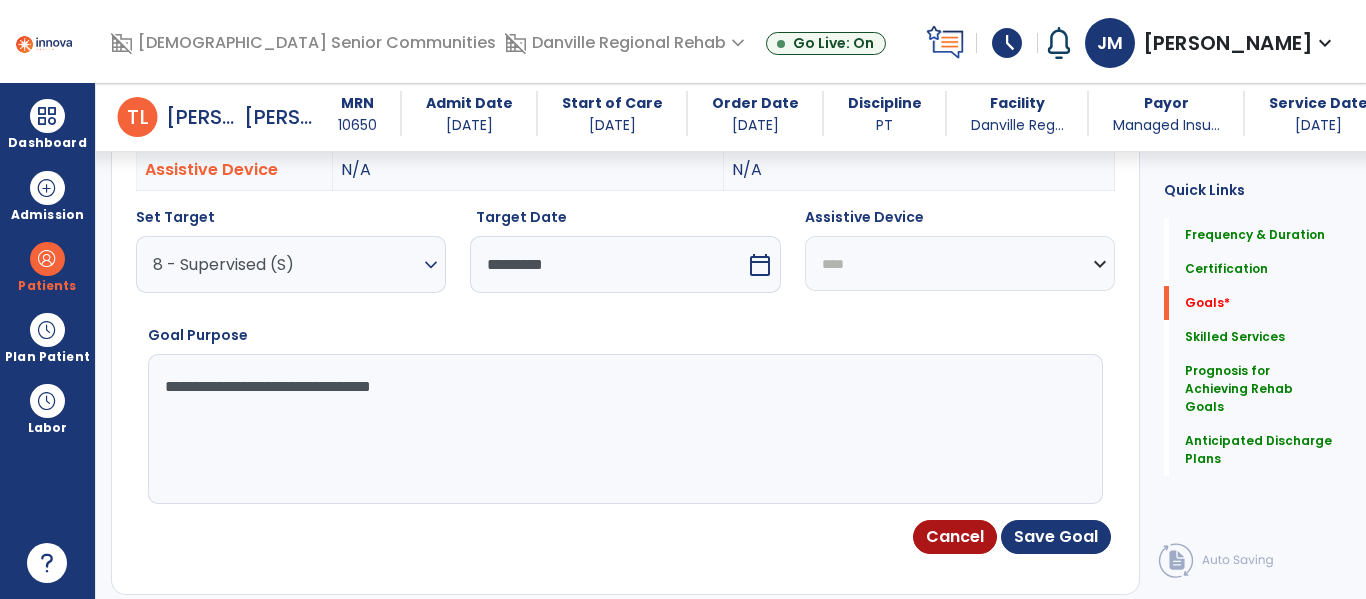 click on "**********" at bounding box center (960, 263) 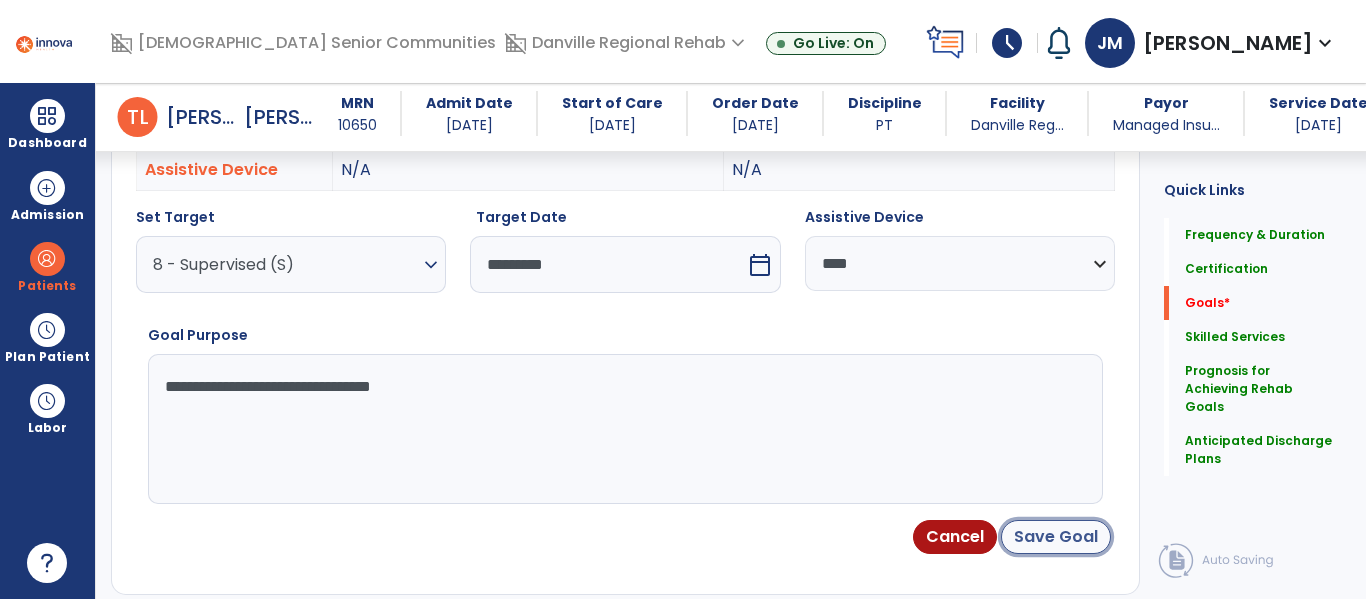 click on "Save Goal" at bounding box center [1056, 537] 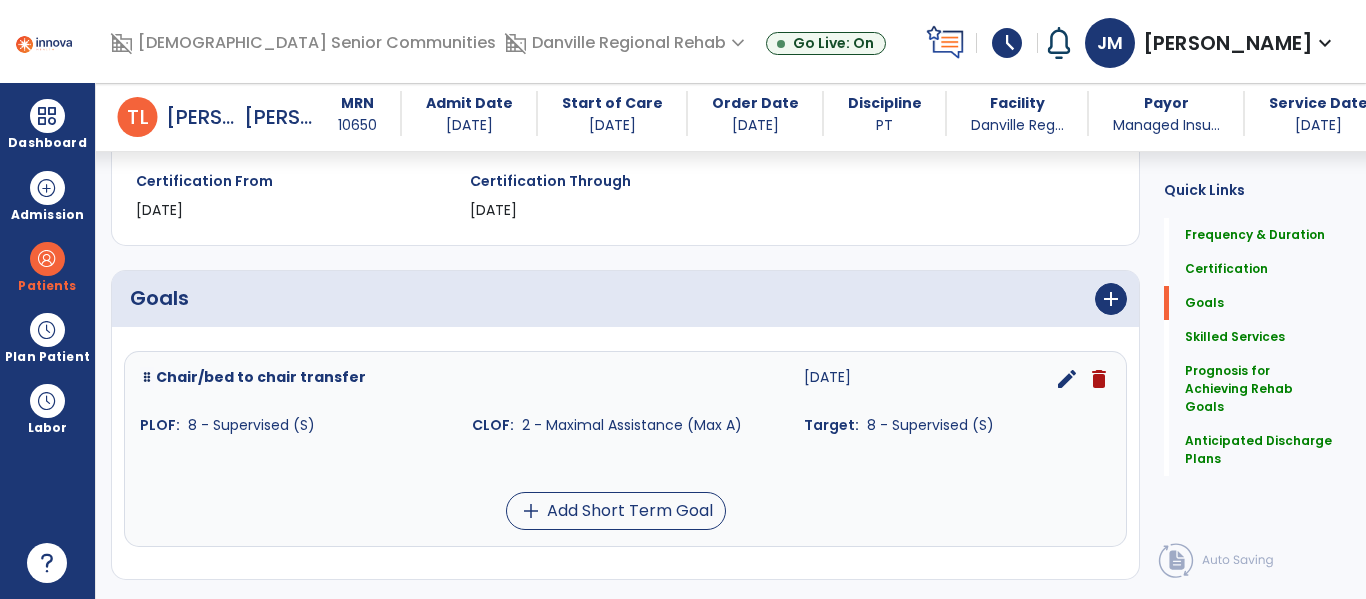 scroll, scrollTop: 352, scrollLeft: 0, axis: vertical 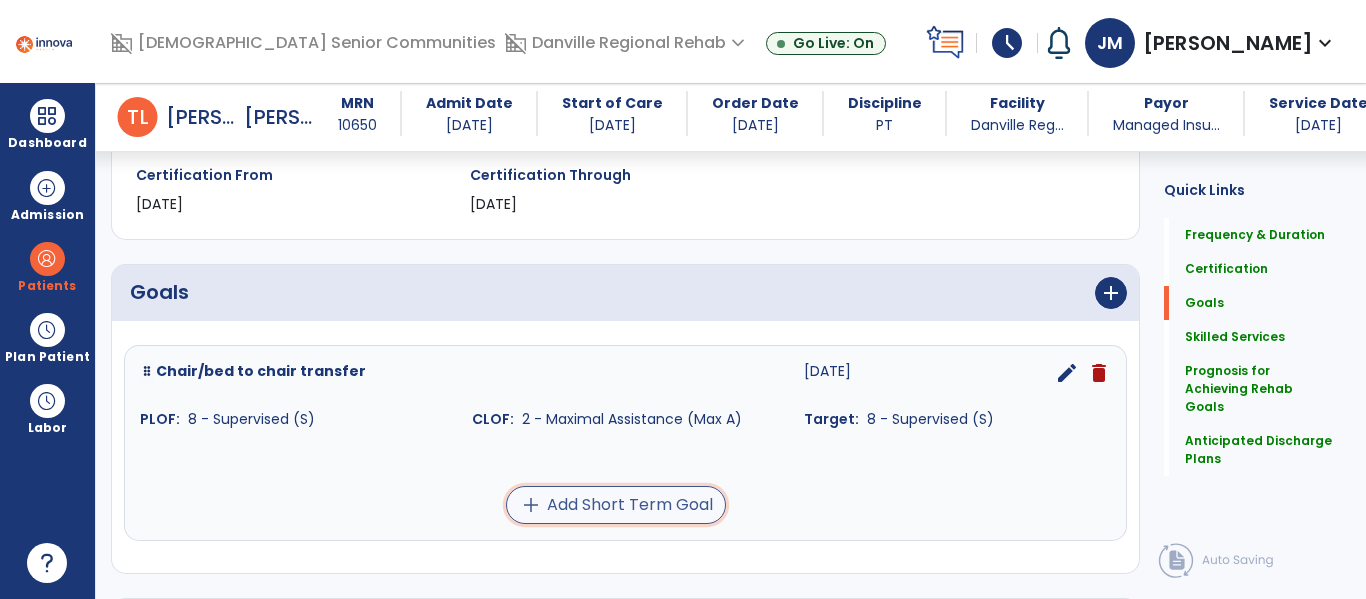 click on "add  Add Short Term Goal" at bounding box center (616, 505) 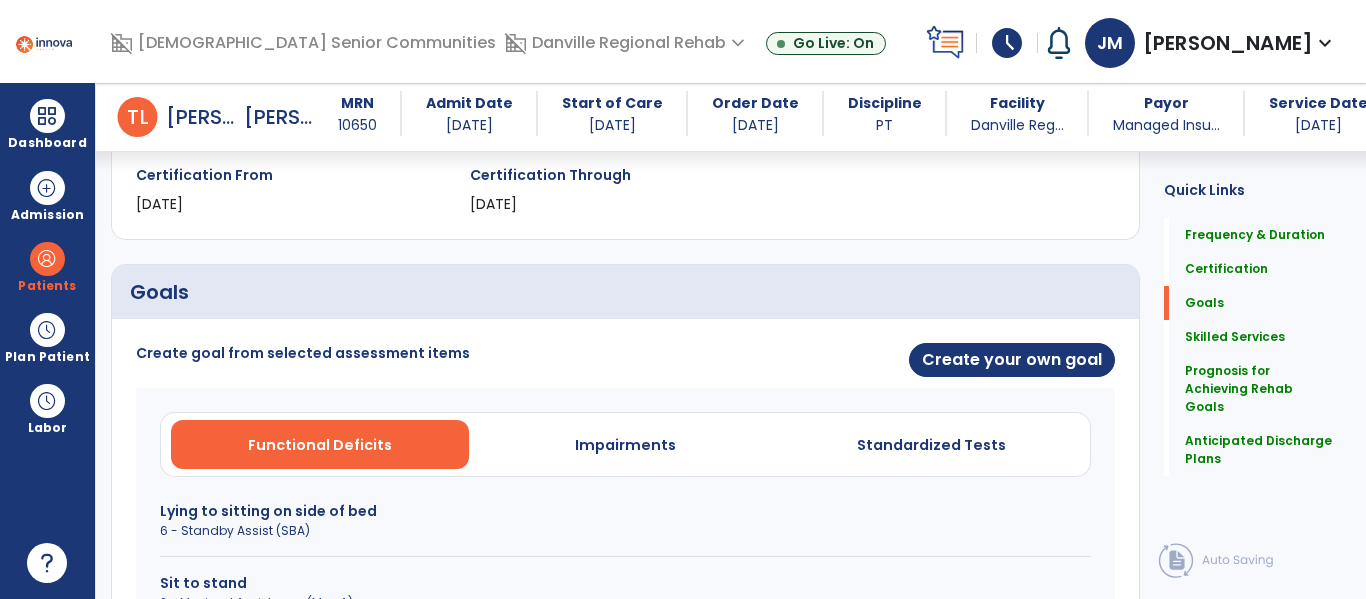 click on "Sit to stand" at bounding box center [625, 583] 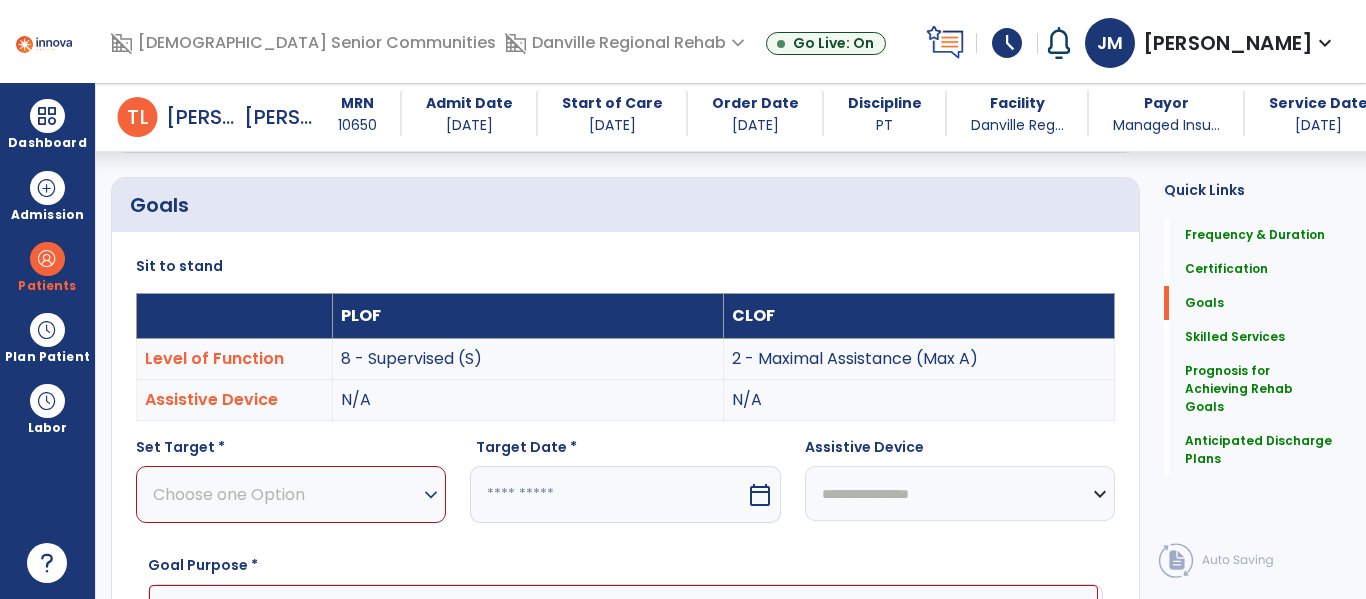 scroll, scrollTop: 440, scrollLeft: 0, axis: vertical 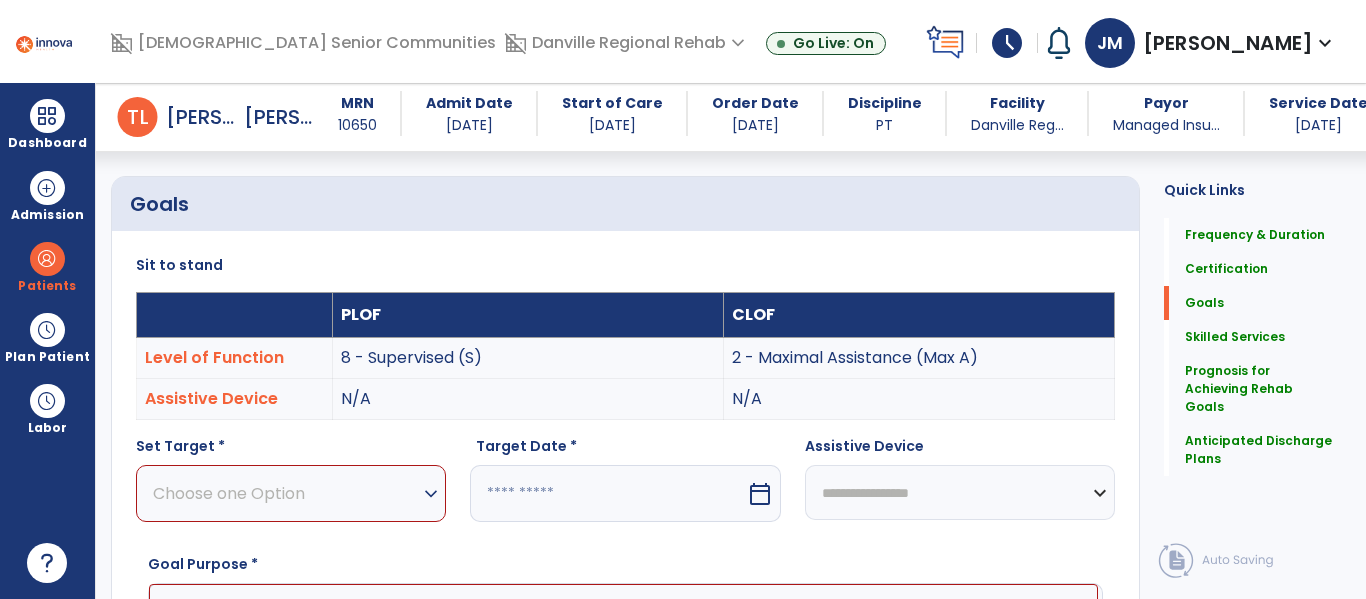 click on "Choose one Option" at bounding box center [286, 493] 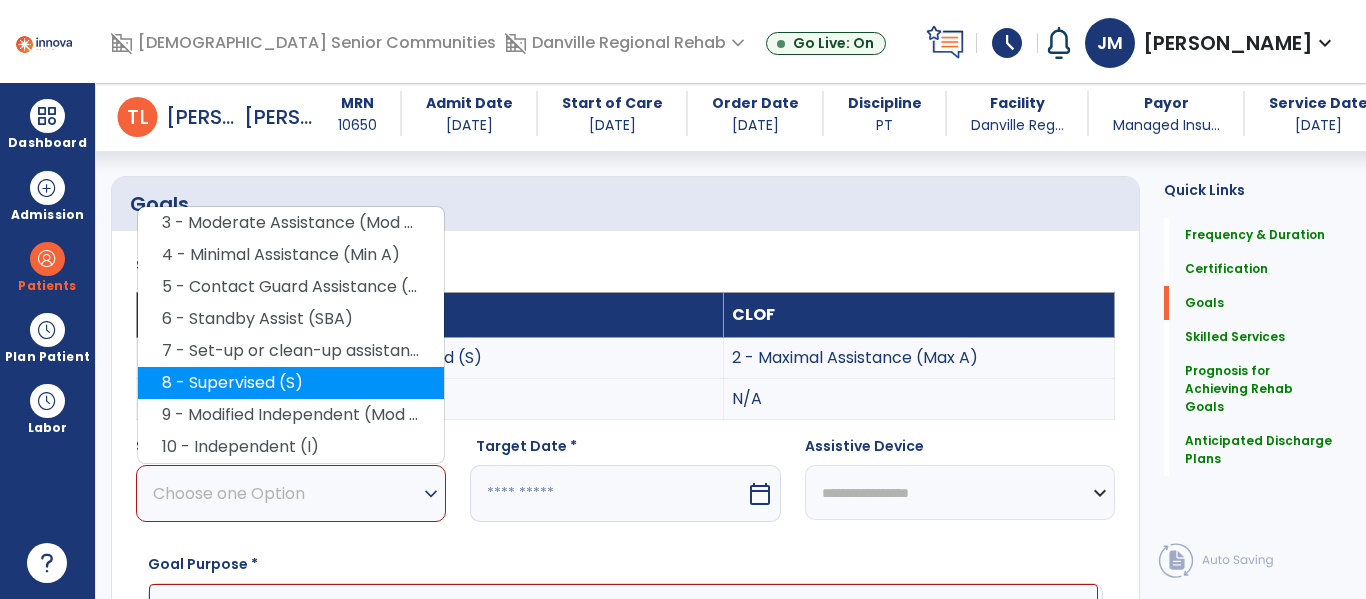 click on "8 - Supervised (S)" at bounding box center [291, 383] 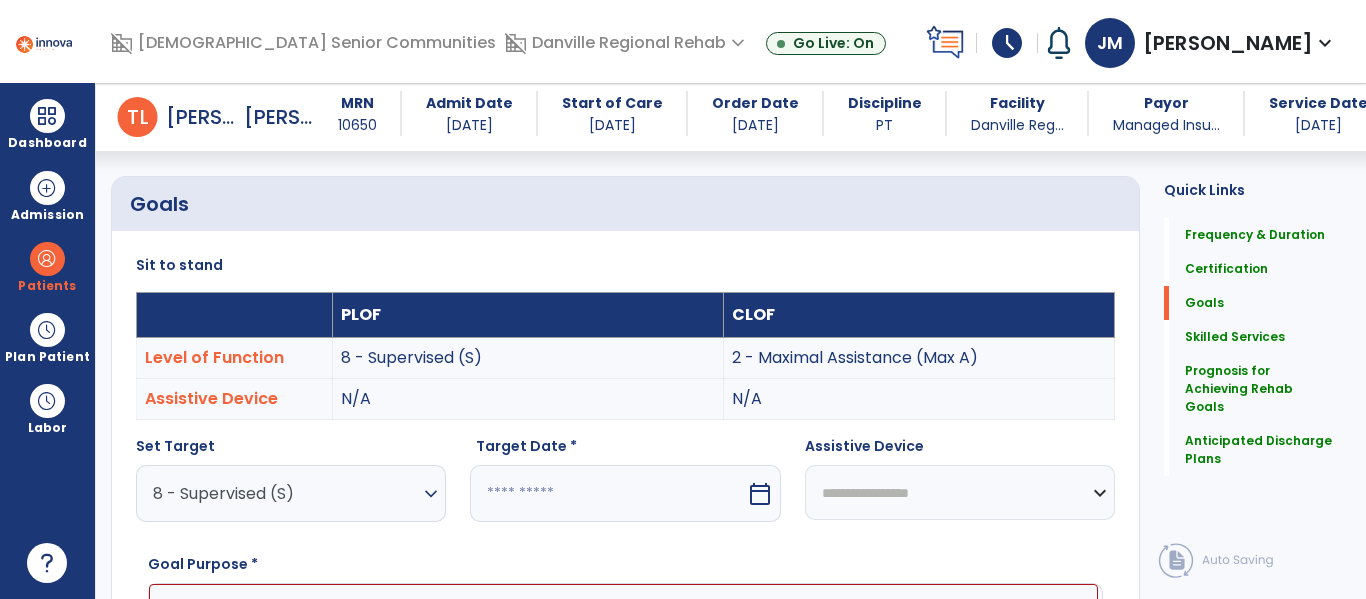 click at bounding box center (607, 493) 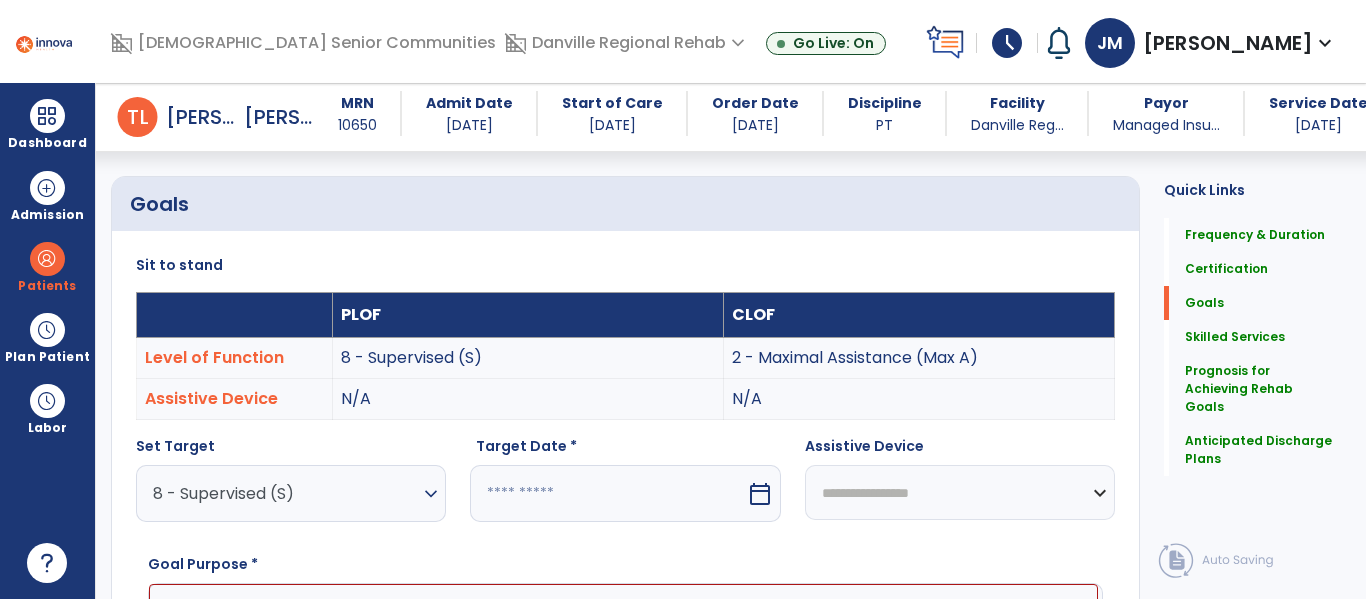 select on "*" 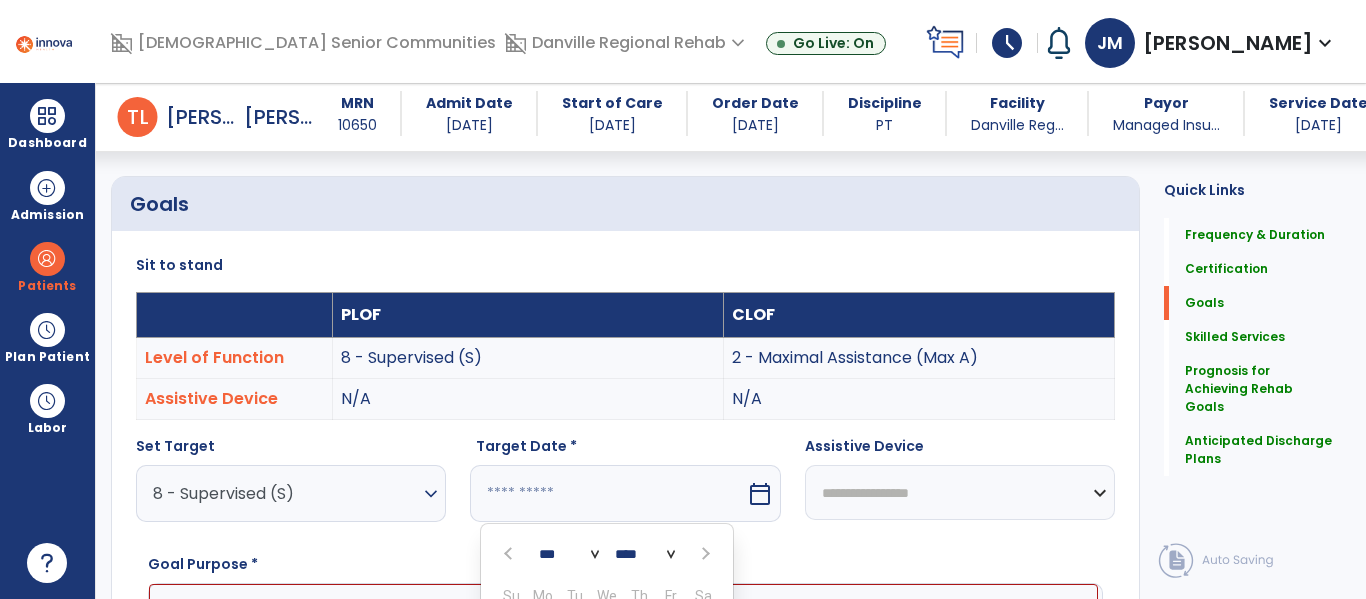 scroll, scrollTop: 760, scrollLeft: 0, axis: vertical 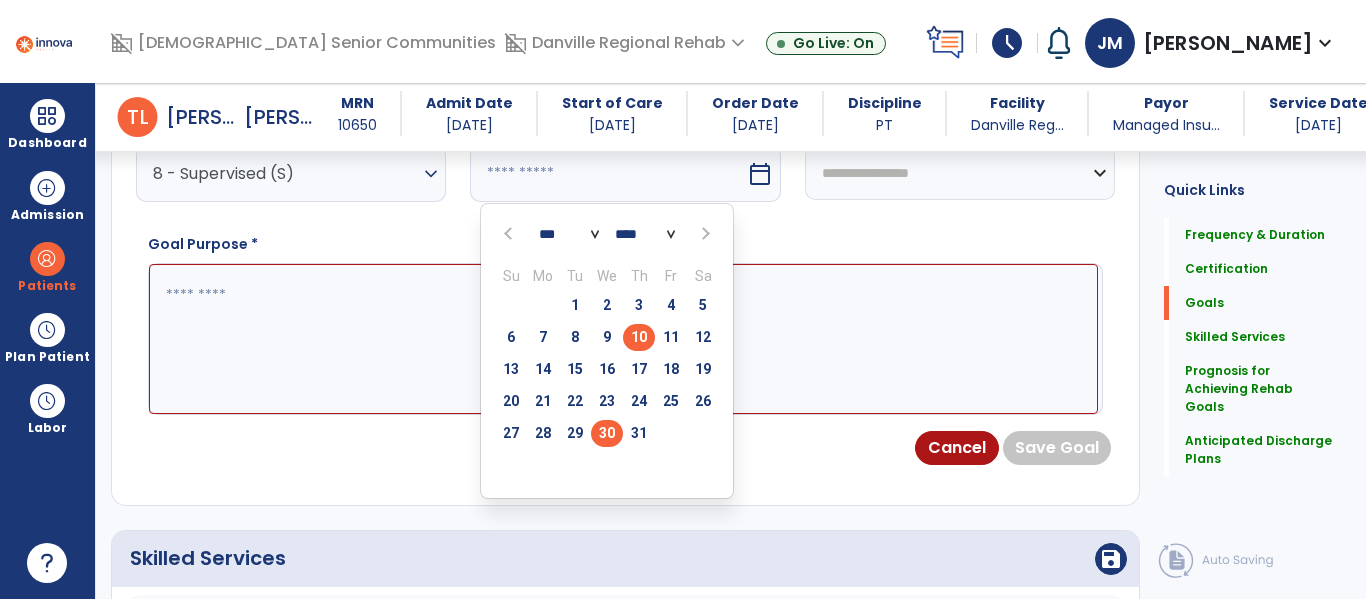 click on "30" at bounding box center (607, 433) 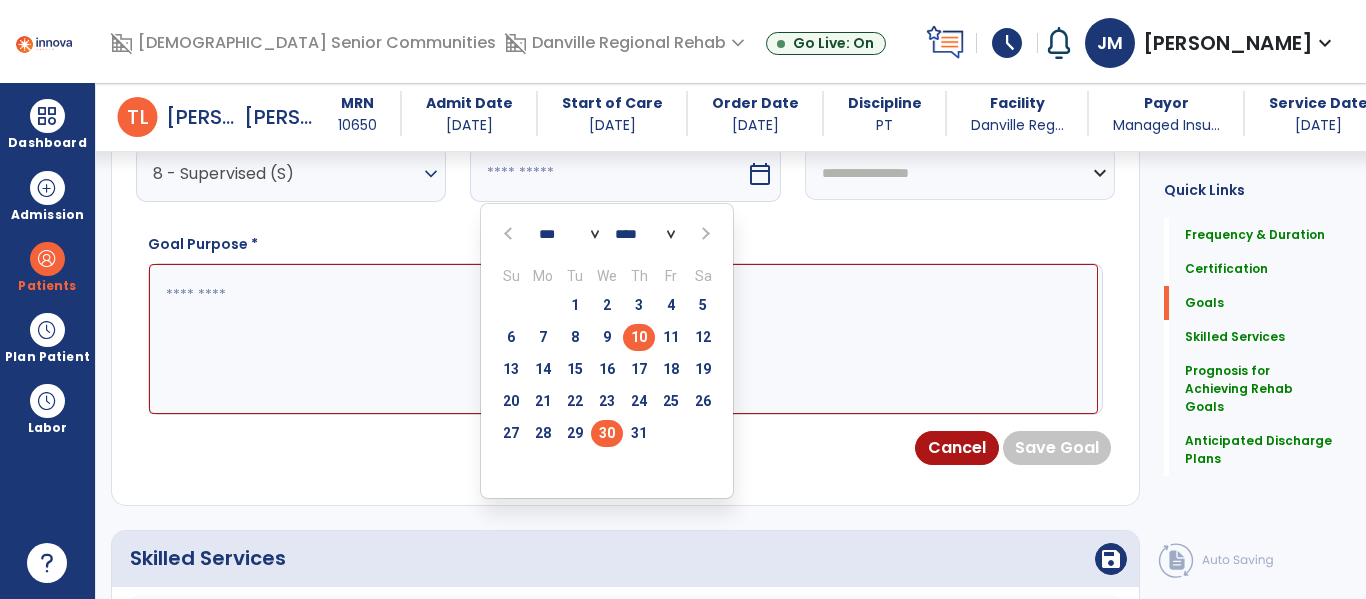 type on "*********" 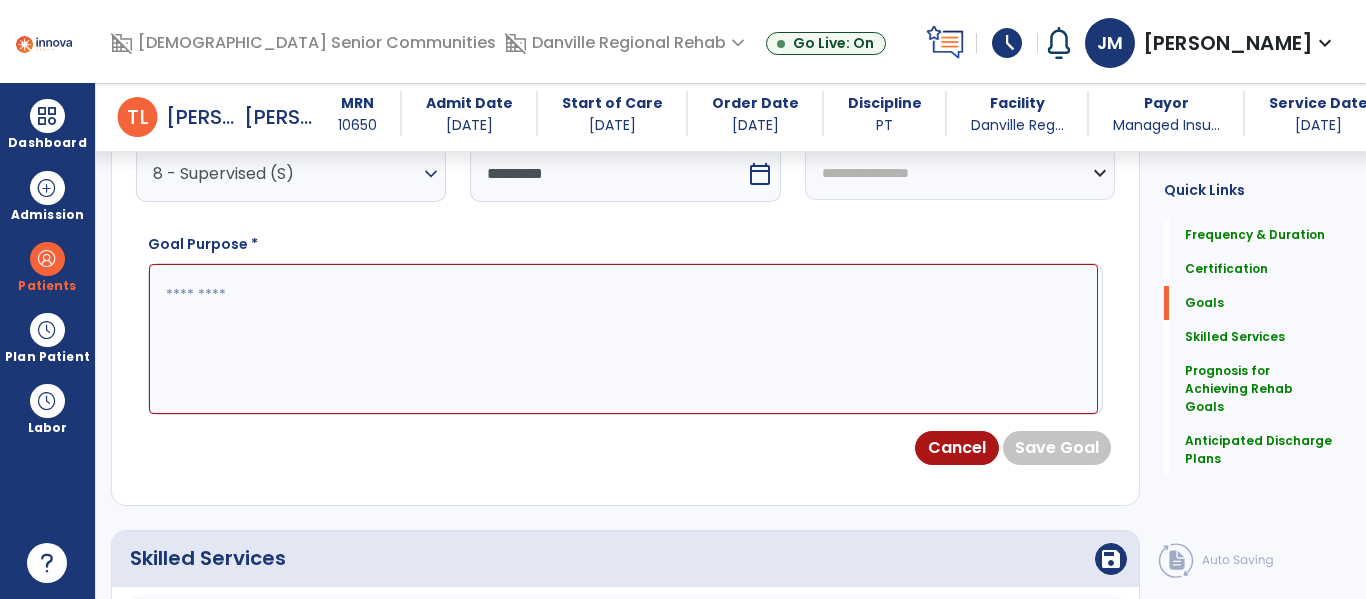 click at bounding box center (623, 339) 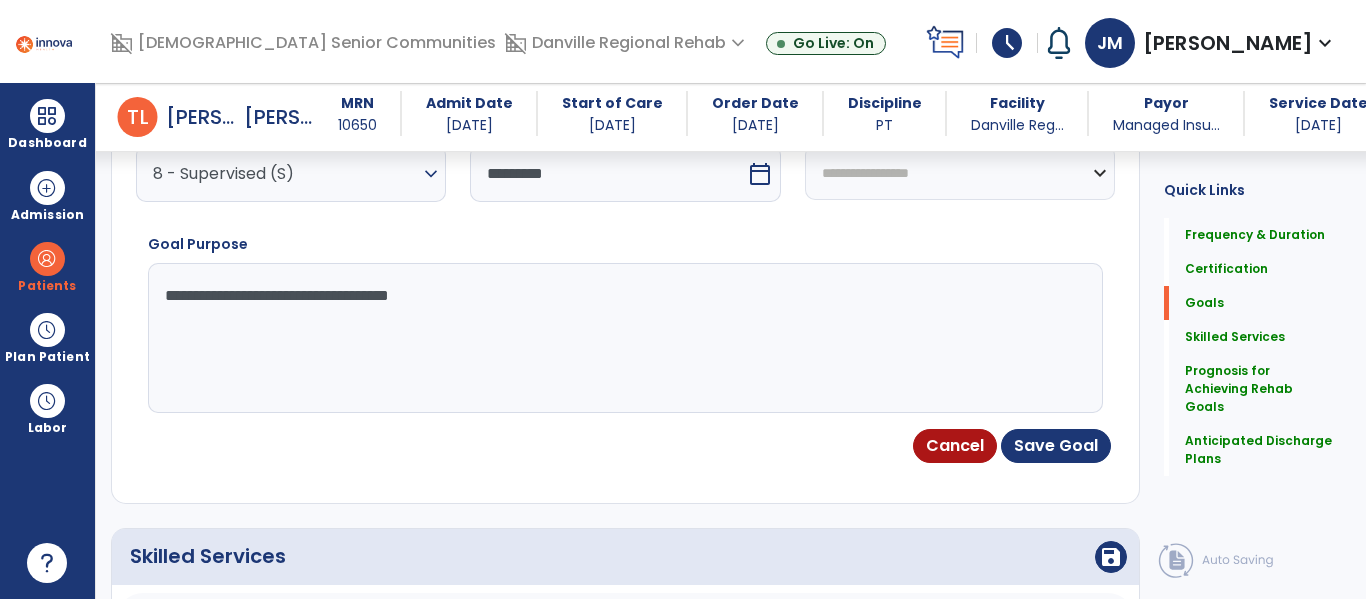 type on "**********" 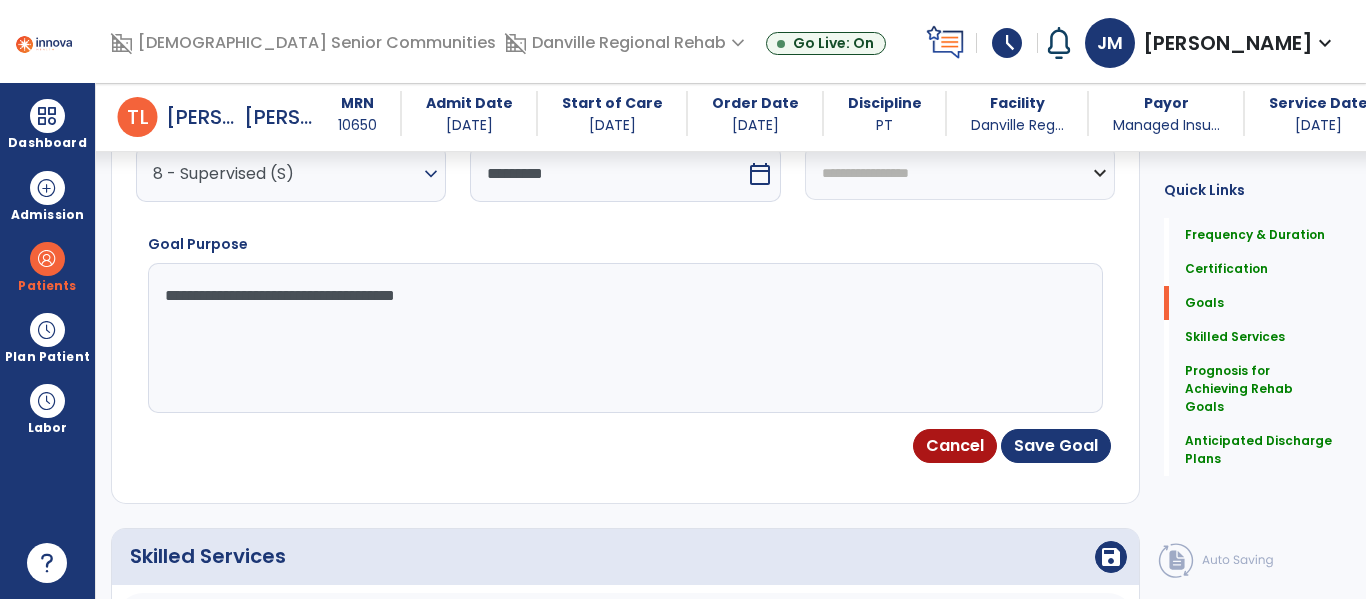 click on "**********" at bounding box center (623, 338) 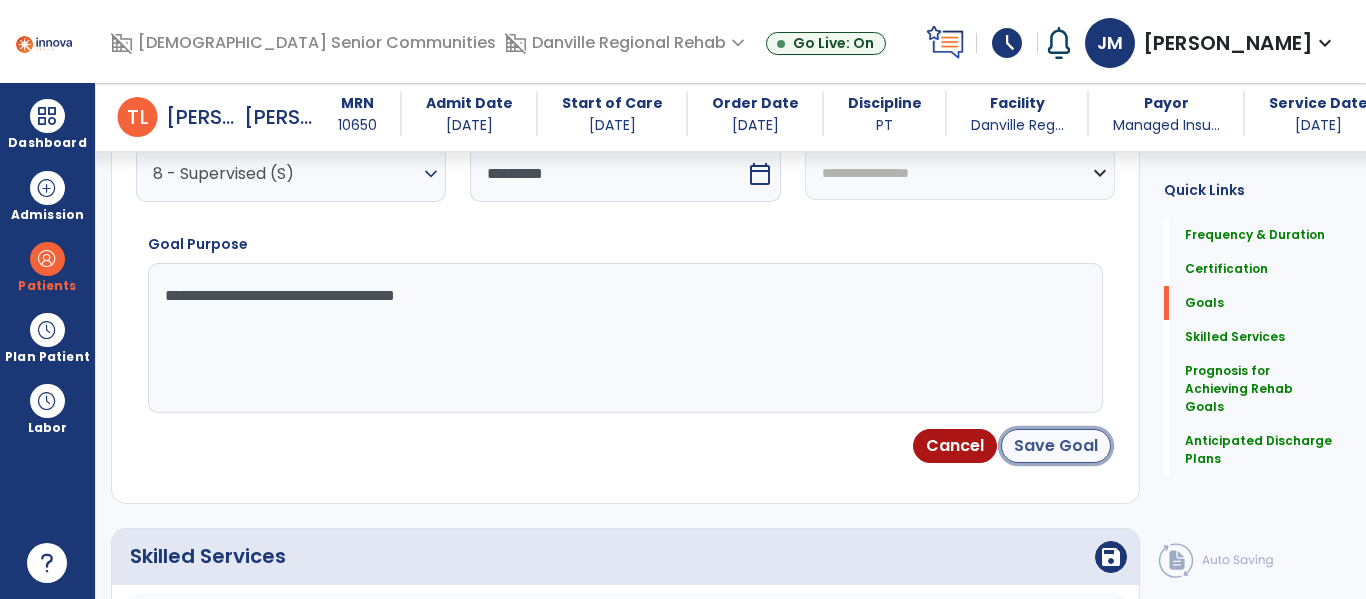 click on "Save Goal" at bounding box center [1056, 446] 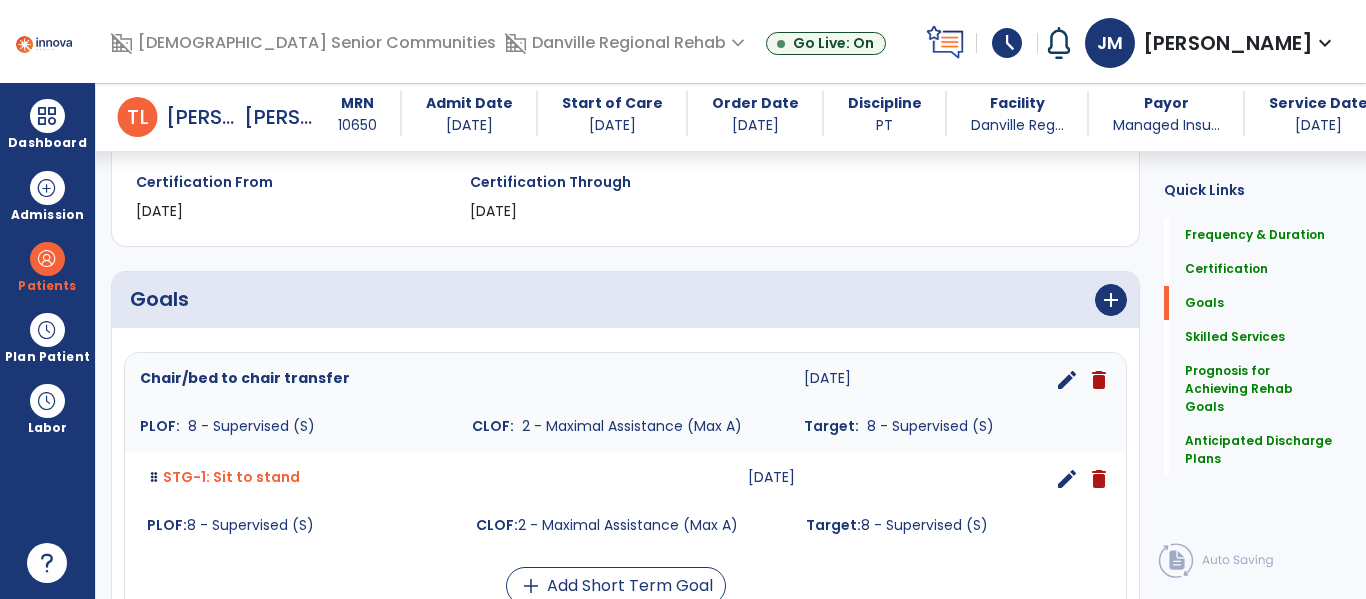 scroll, scrollTop: 344, scrollLeft: 0, axis: vertical 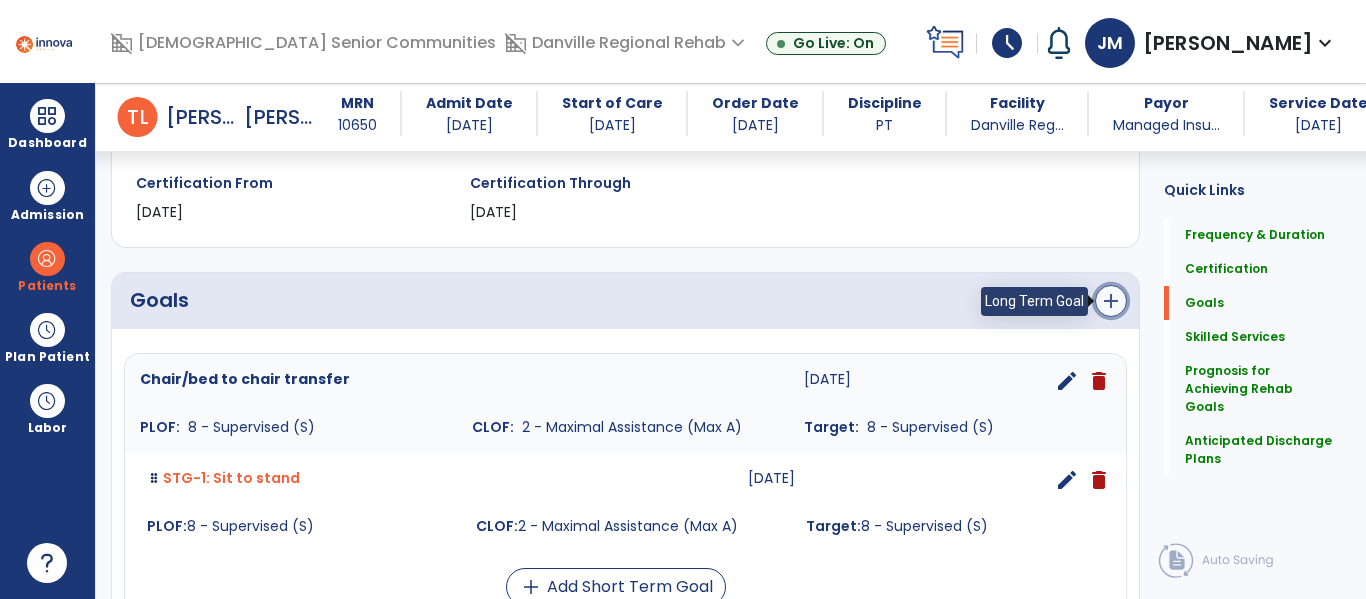 click on "add" at bounding box center (1111, 301) 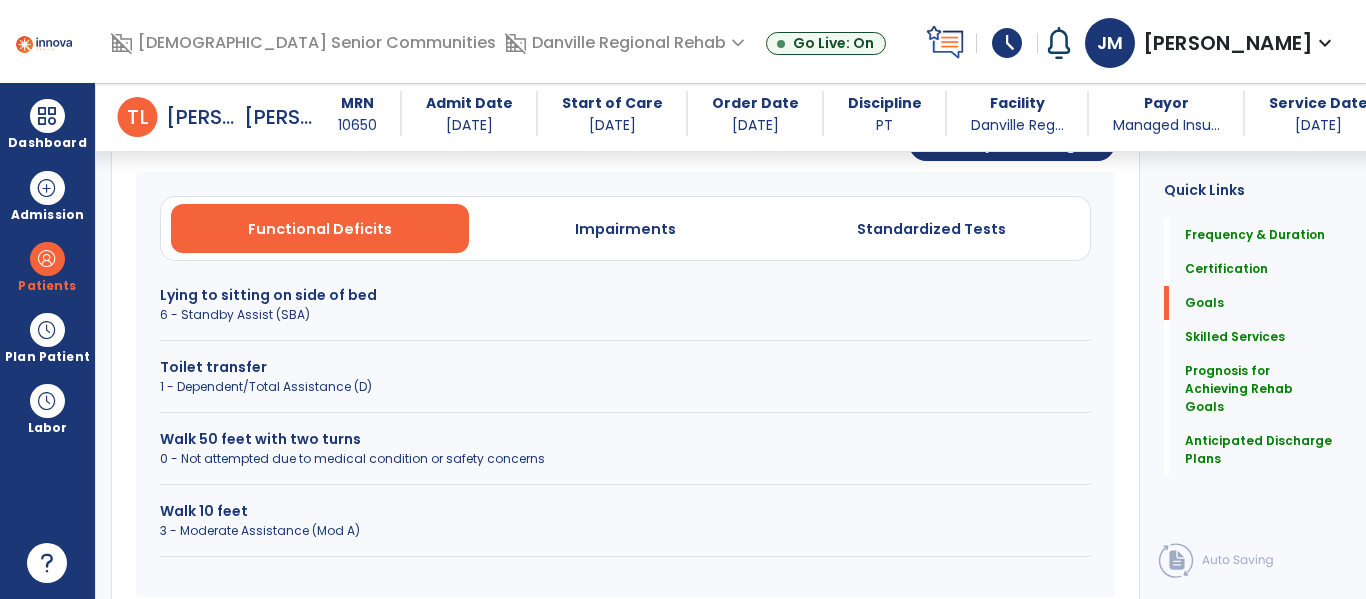 scroll, scrollTop: 583, scrollLeft: 0, axis: vertical 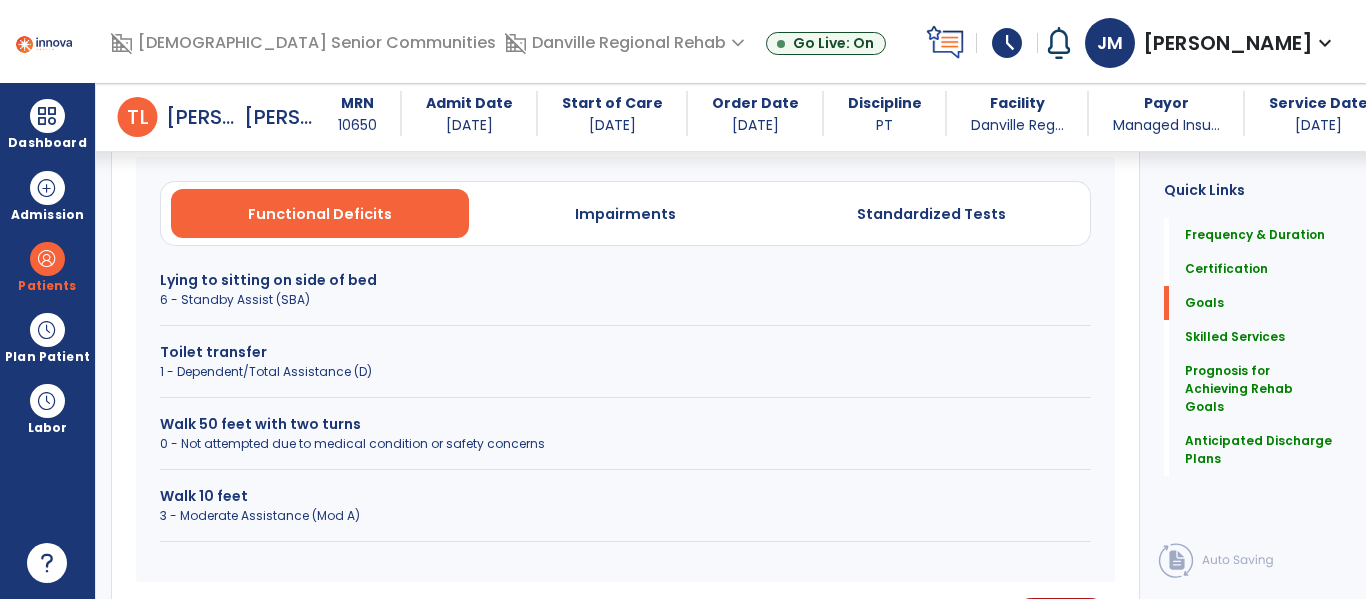 click on "Walk 50 feet with two turns" at bounding box center [625, 424] 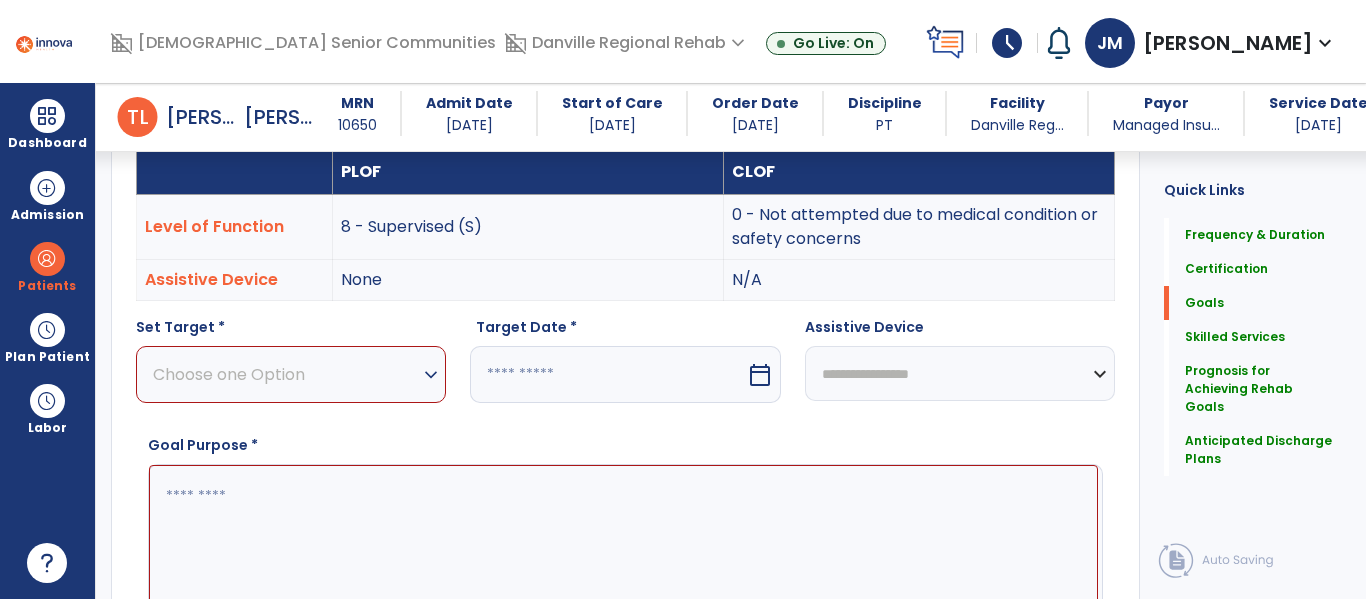 click on "Choose one Option" at bounding box center [286, 374] 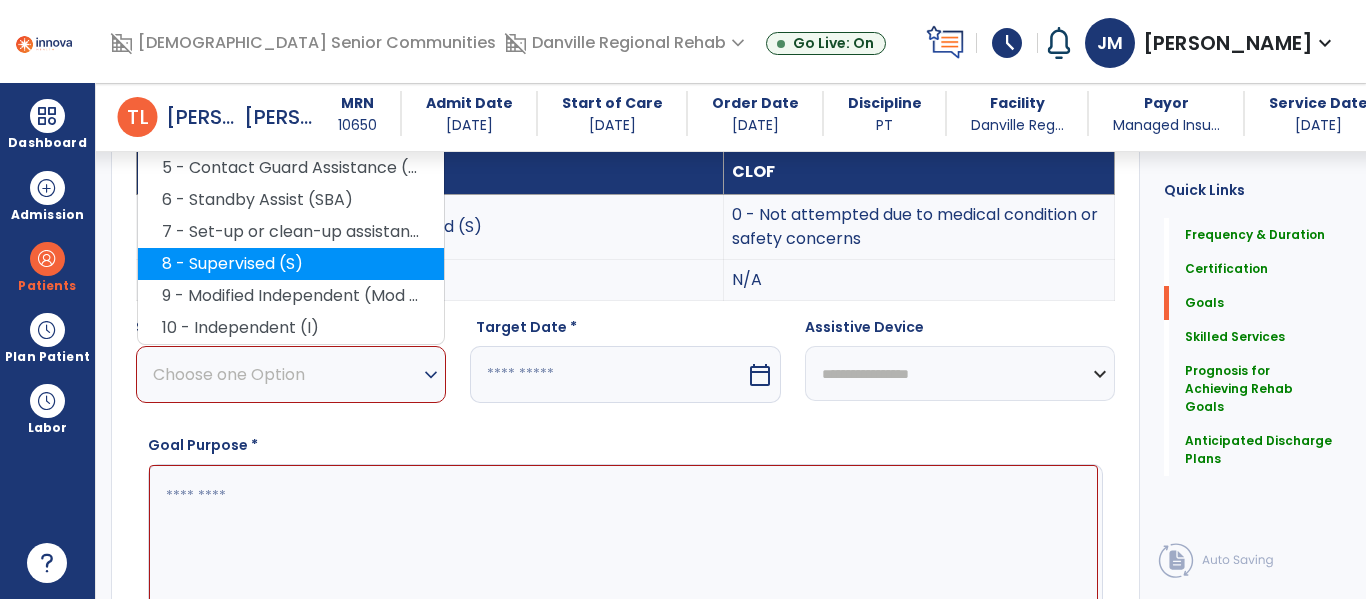 click on "8 - Supervised (S)" at bounding box center (291, 264) 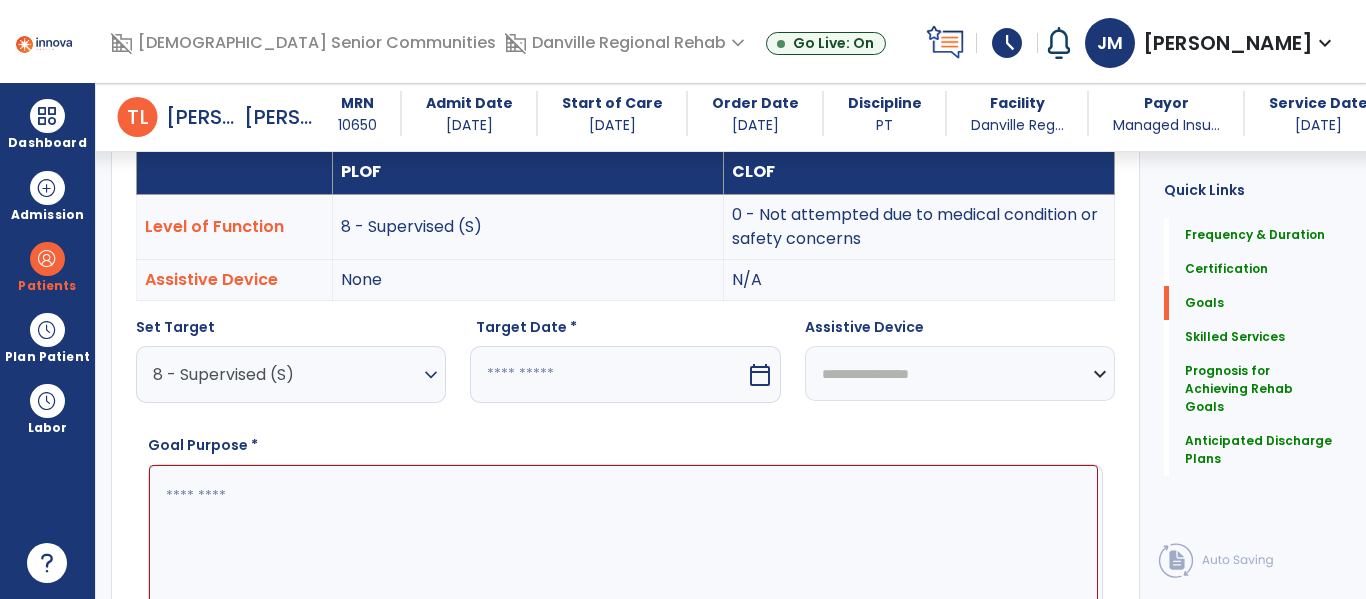click at bounding box center [607, 374] 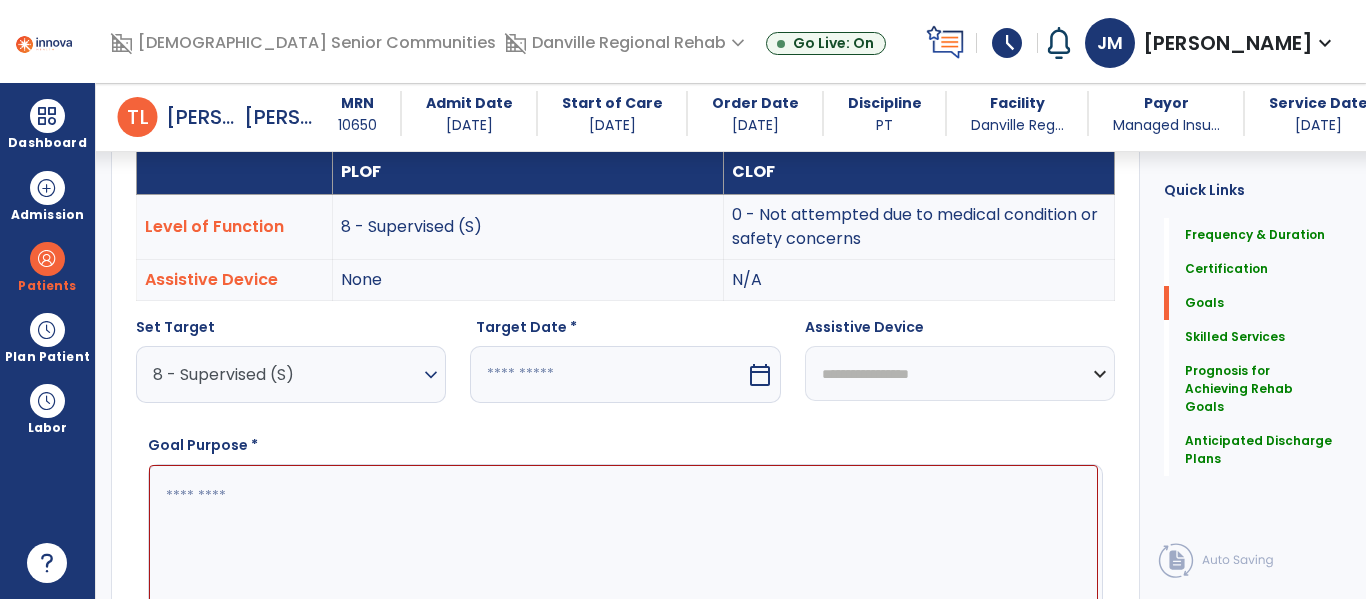 select on "*" 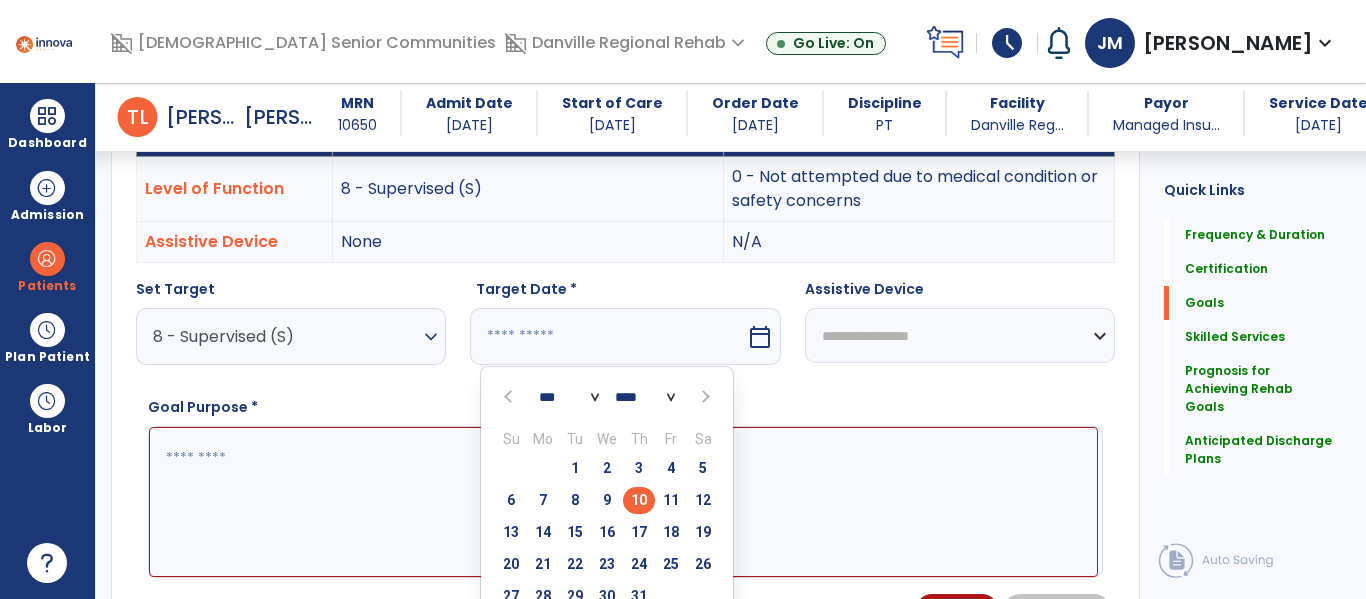 scroll, scrollTop: 637, scrollLeft: 0, axis: vertical 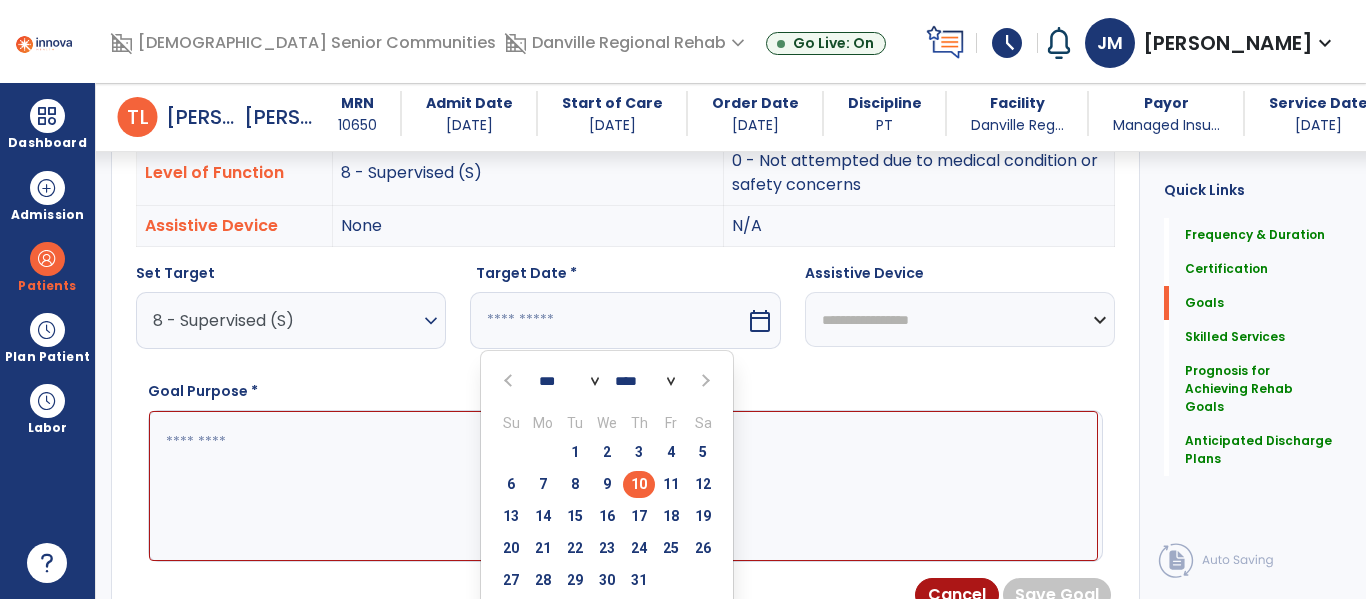 click on "**** **** **** **** **** **** **** **** **** **** **** **** **** **** **** **** **** **** **** **** ****" at bounding box center [645, 382] 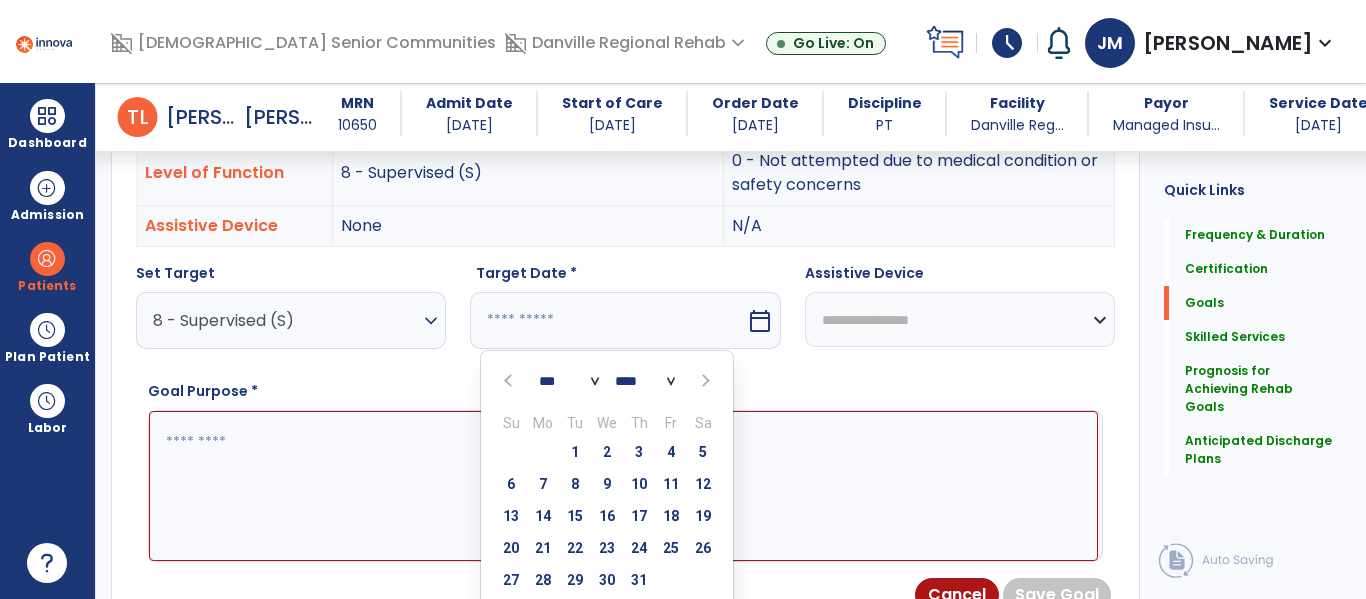 click at bounding box center (705, 381) 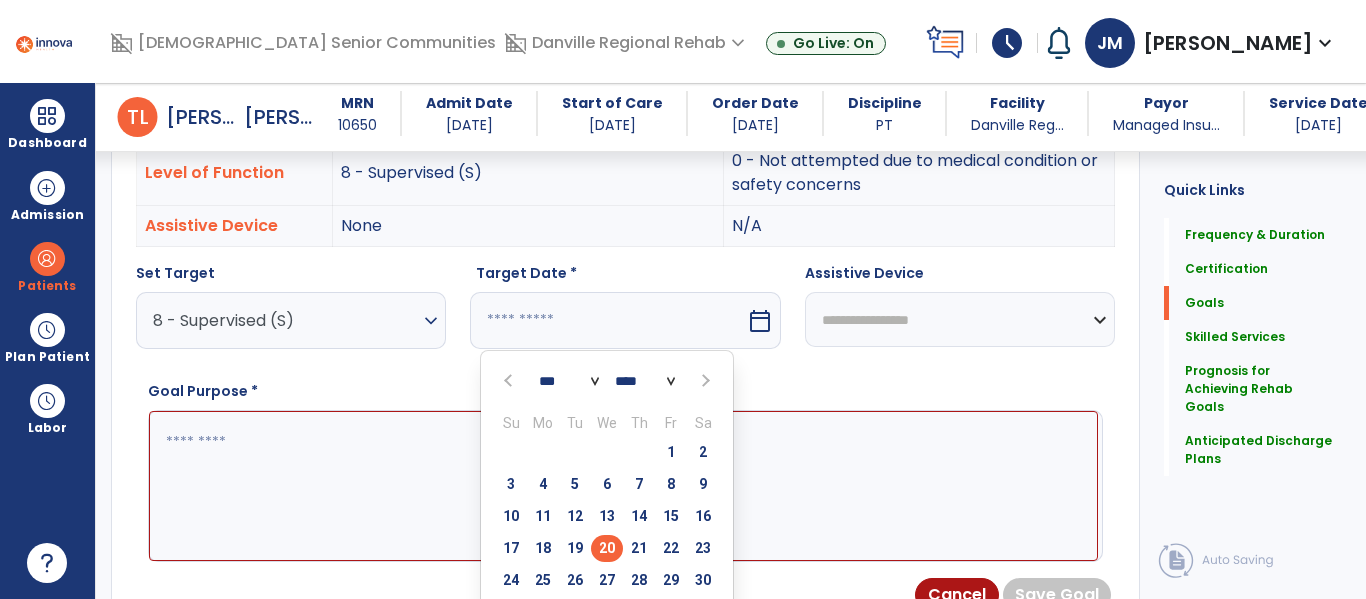 click on "20" at bounding box center (607, 548) 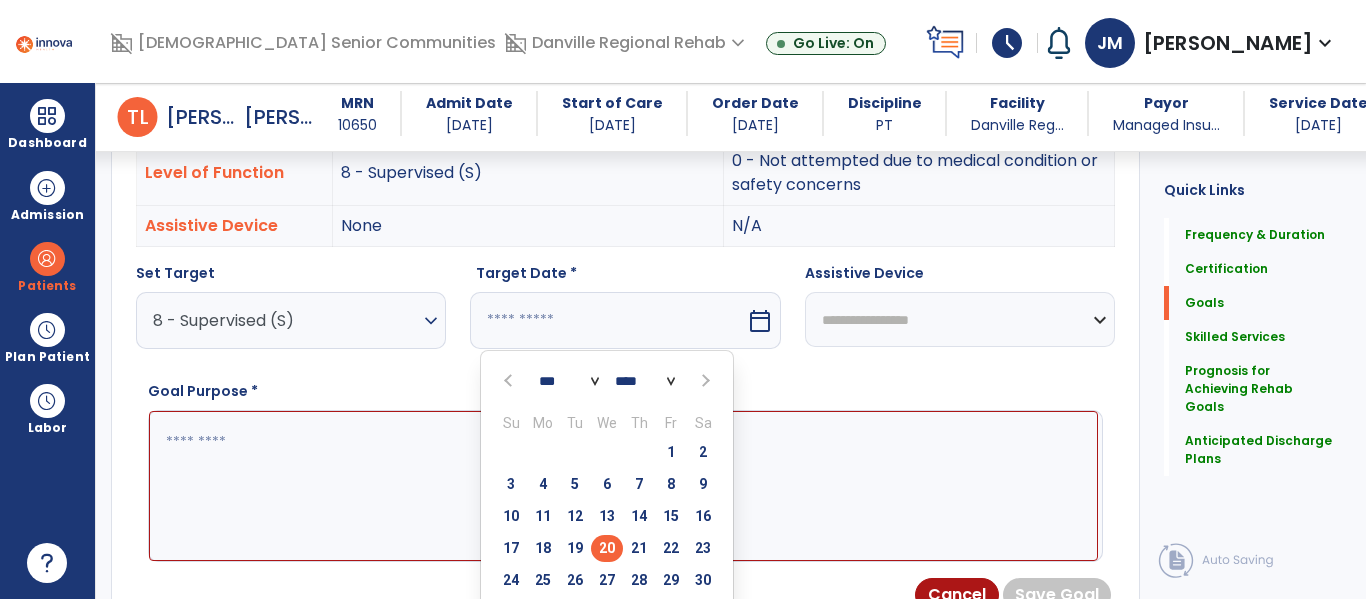 type on "*********" 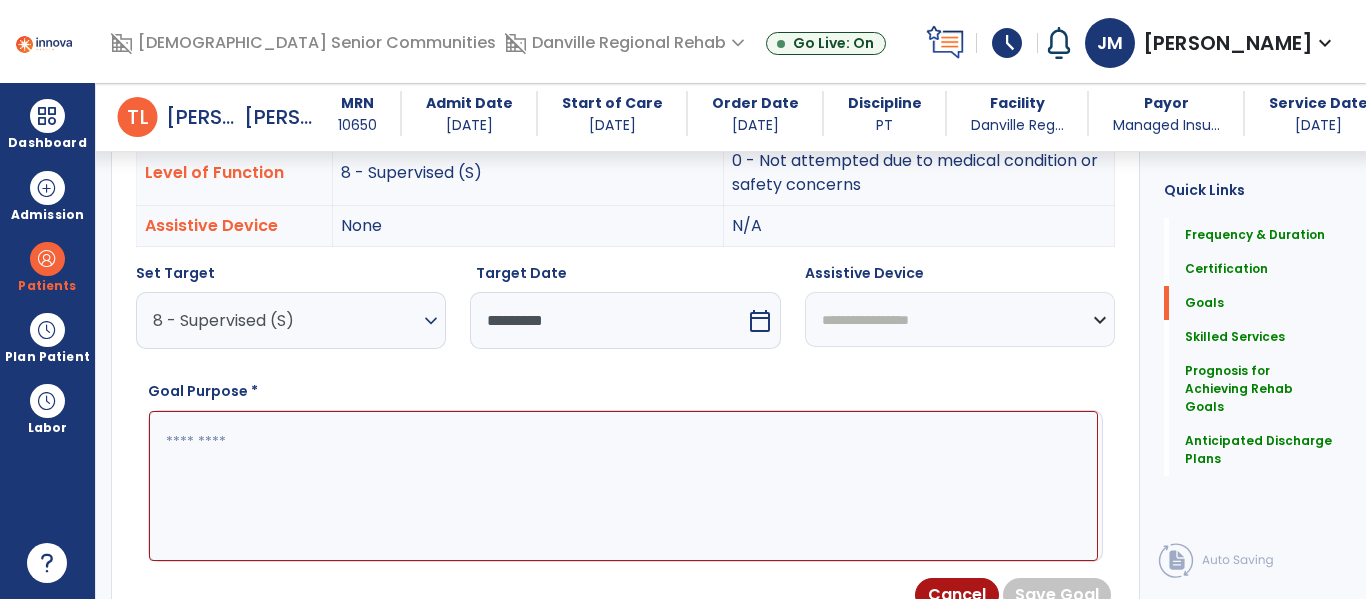 click at bounding box center [623, 486] 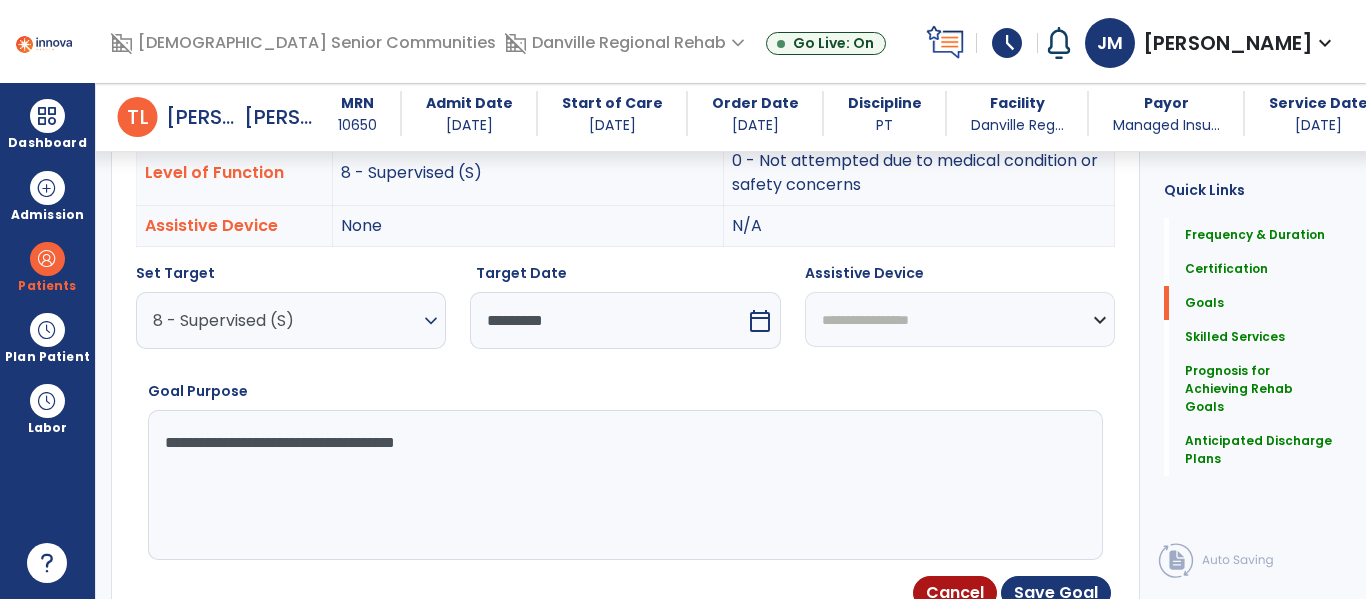type on "**********" 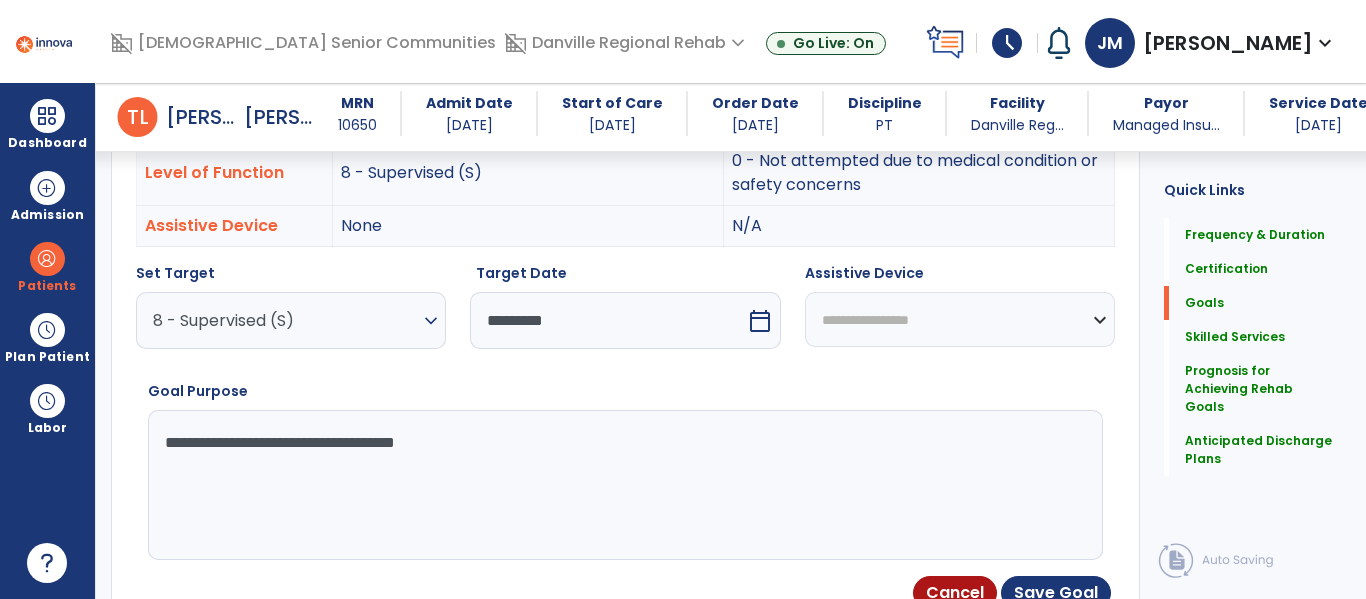 select on "****" 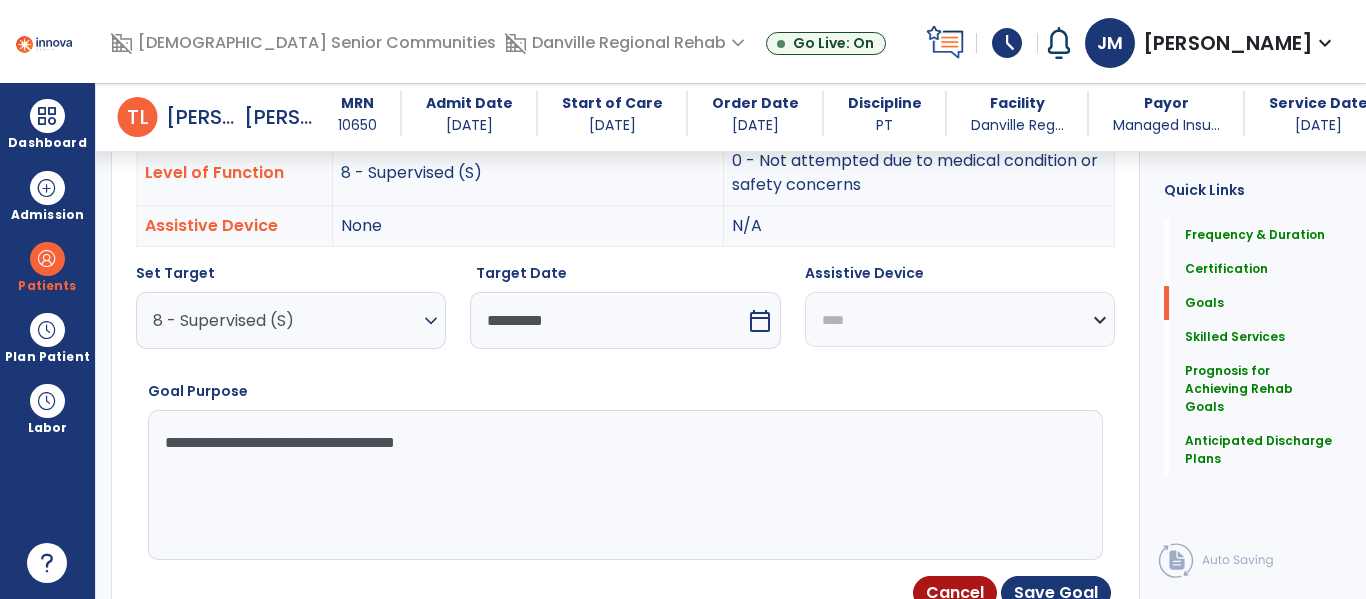 click on "**********" at bounding box center (960, 319) 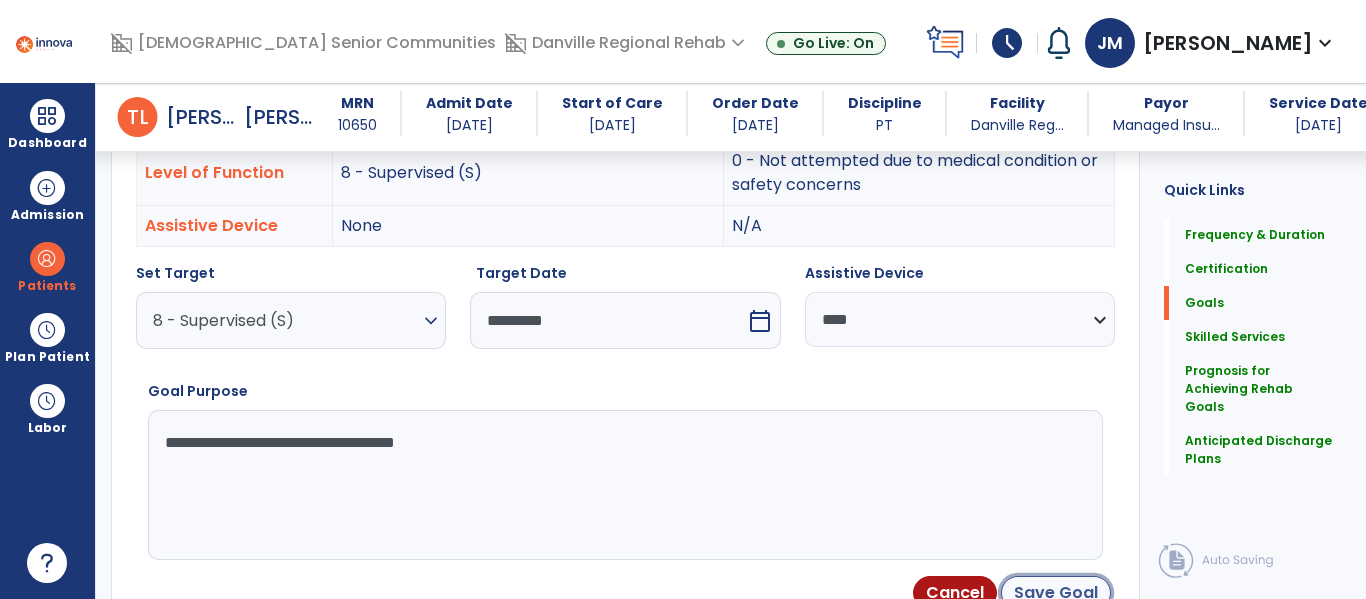 click on "Save Goal" at bounding box center [1056, 593] 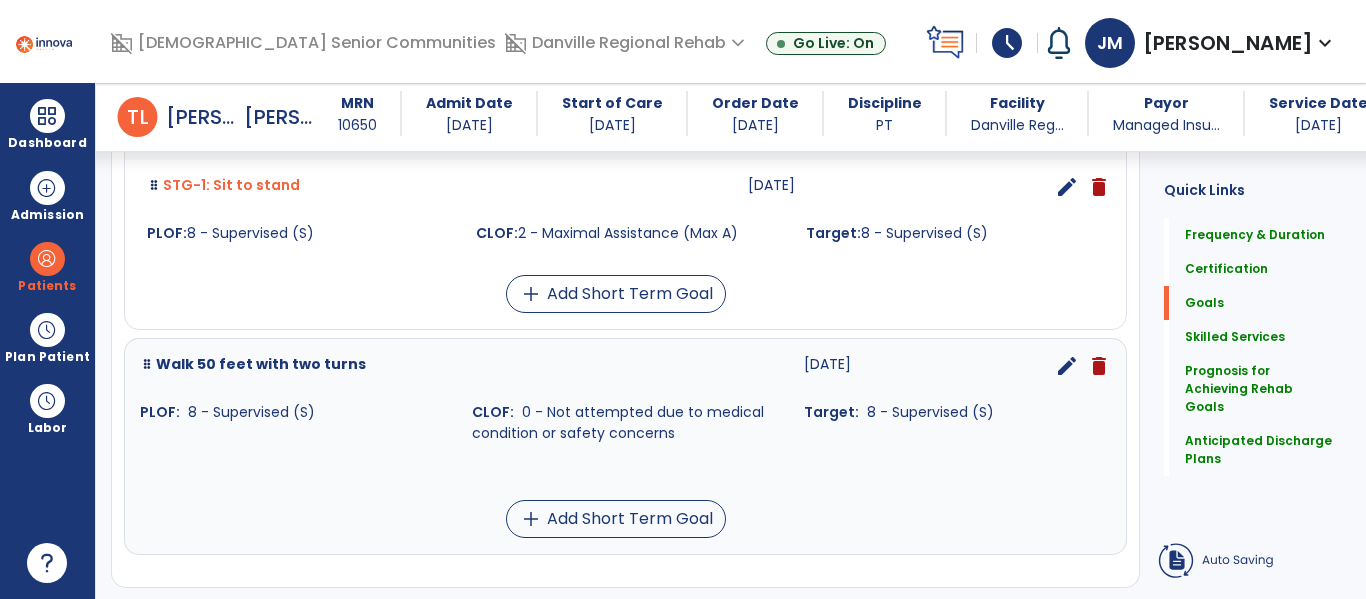 scroll, scrollTop: 639, scrollLeft: 0, axis: vertical 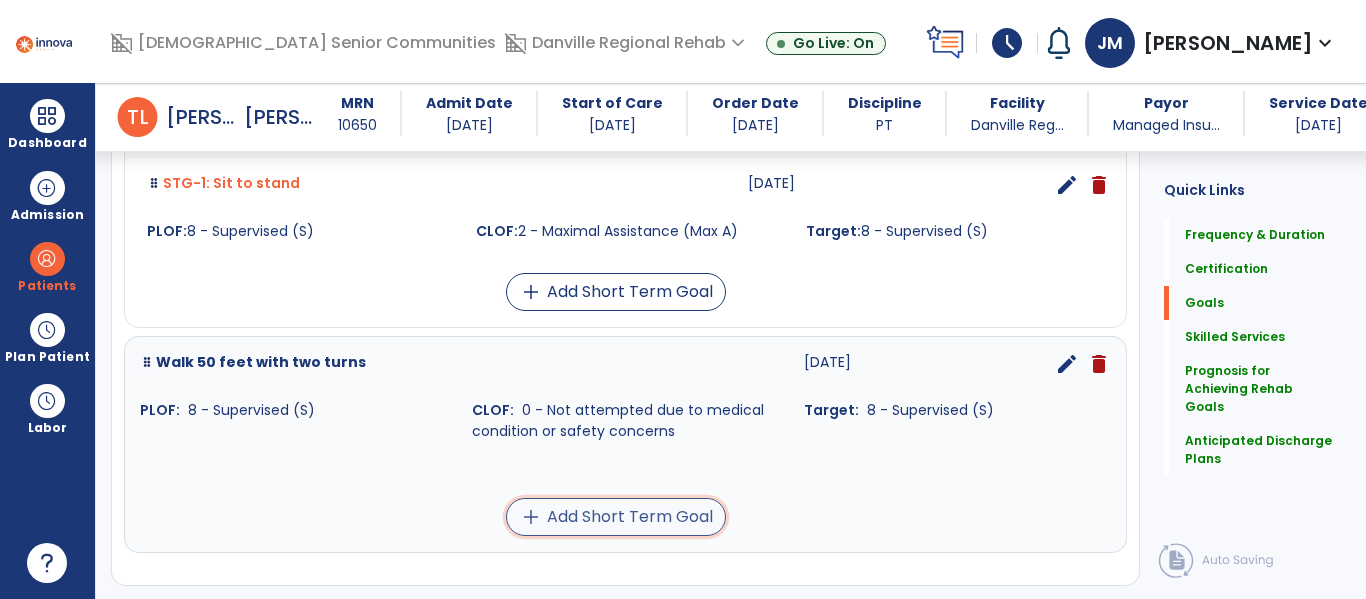 click on "add  Add Short Term Goal" at bounding box center (616, 517) 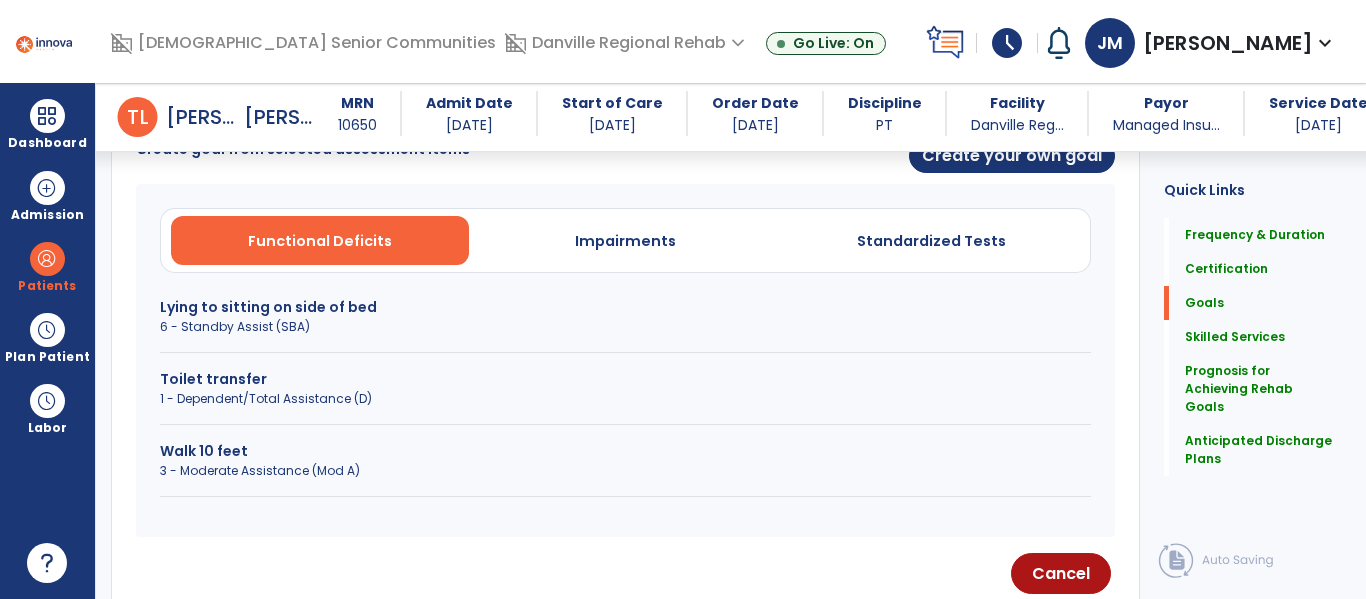 scroll, scrollTop: 550, scrollLeft: 0, axis: vertical 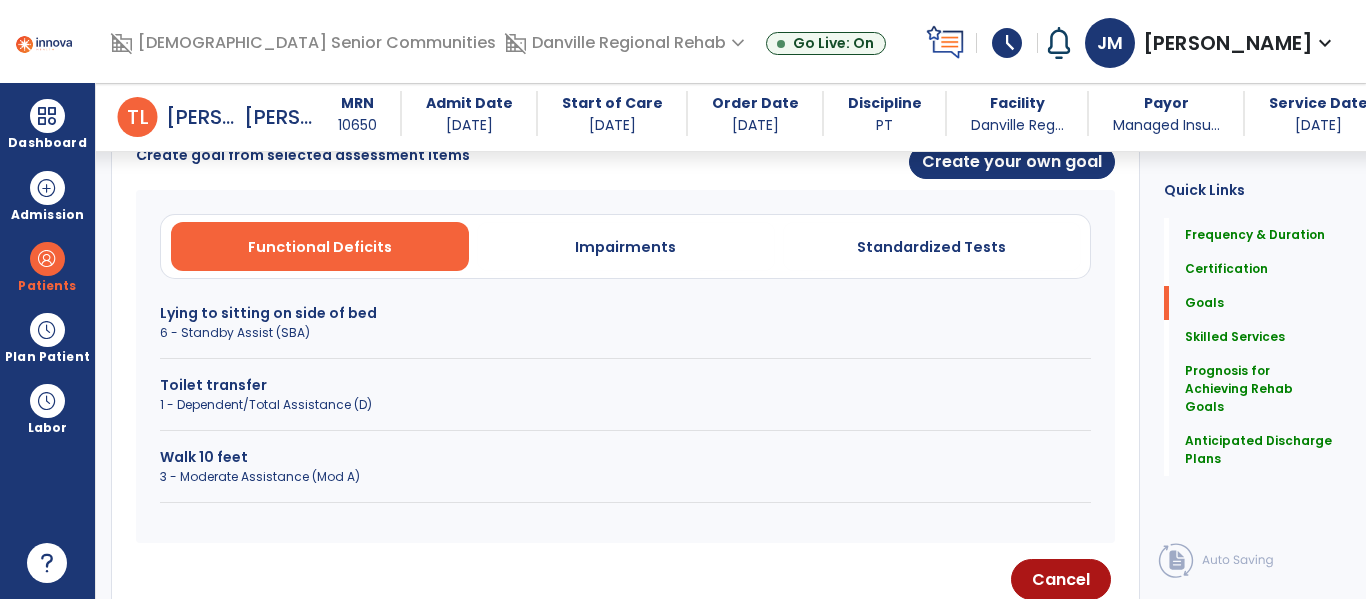 click on "3 - Moderate Assistance (Mod A)" at bounding box center [625, 477] 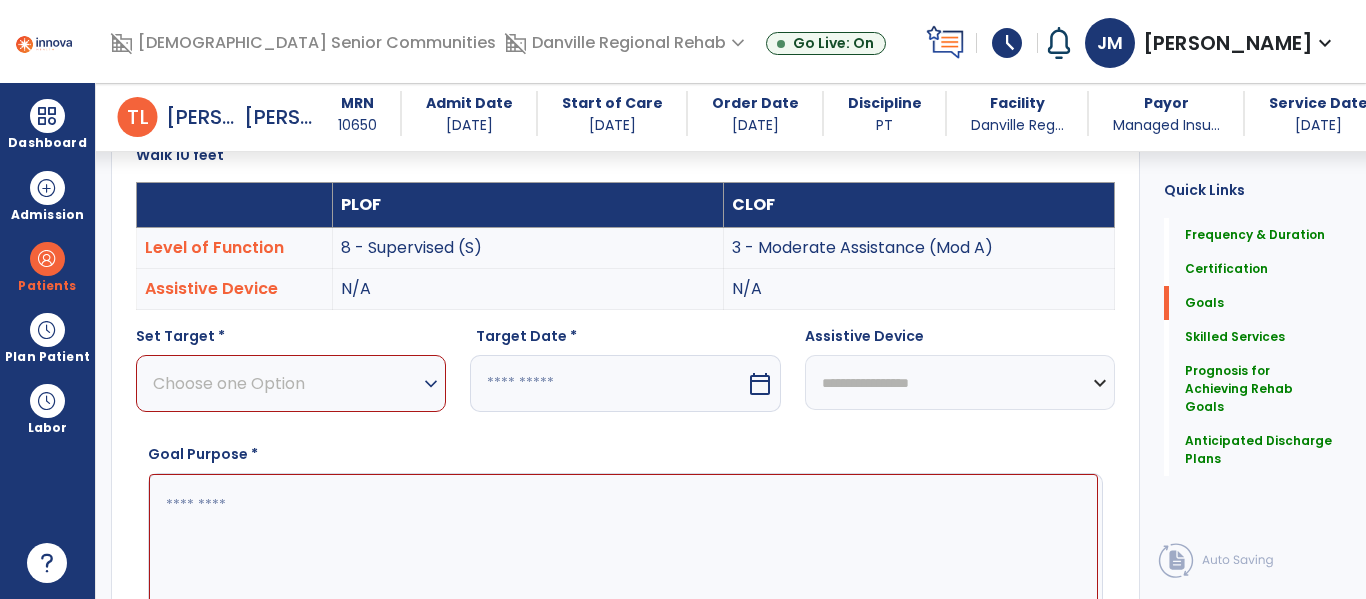 click on "Choose one Option" at bounding box center [286, 383] 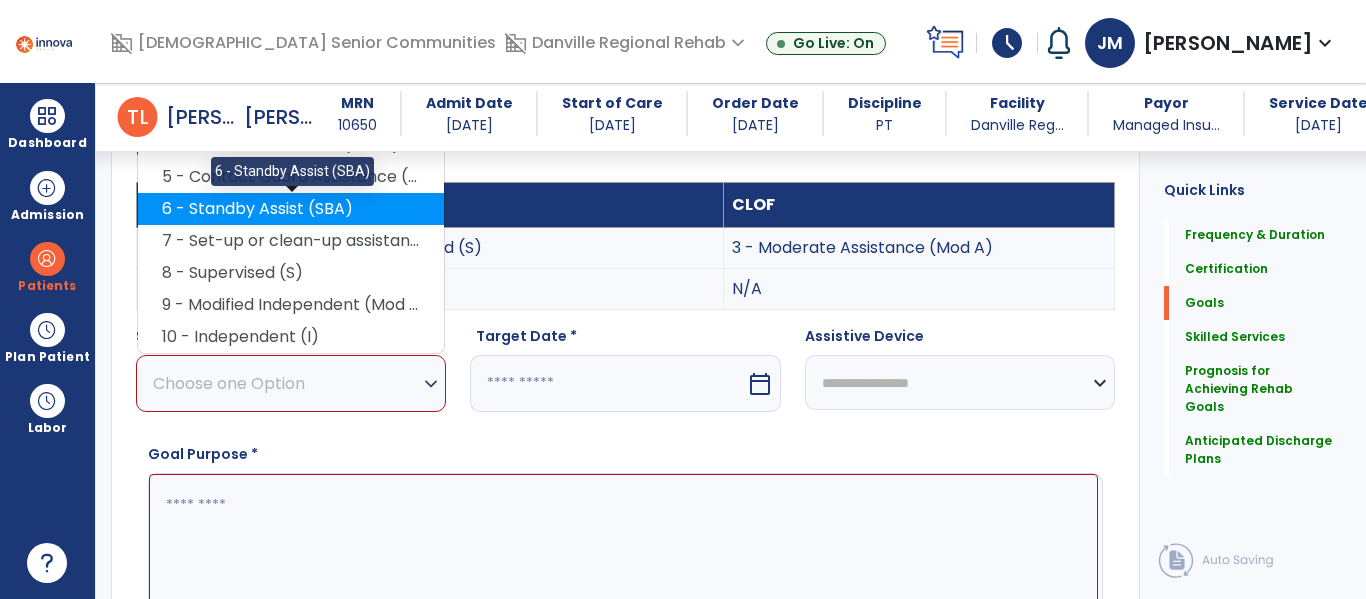 click on "6 - Standby Assist (SBA)" at bounding box center (291, 209) 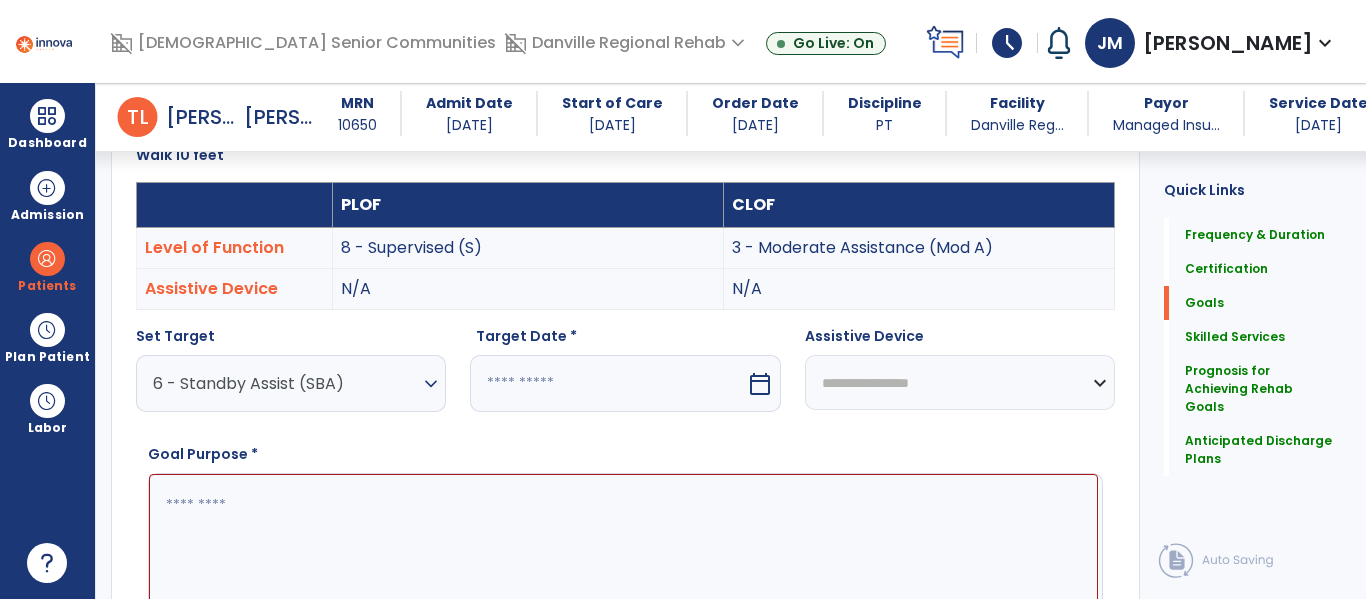 click at bounding box center [607, 383] 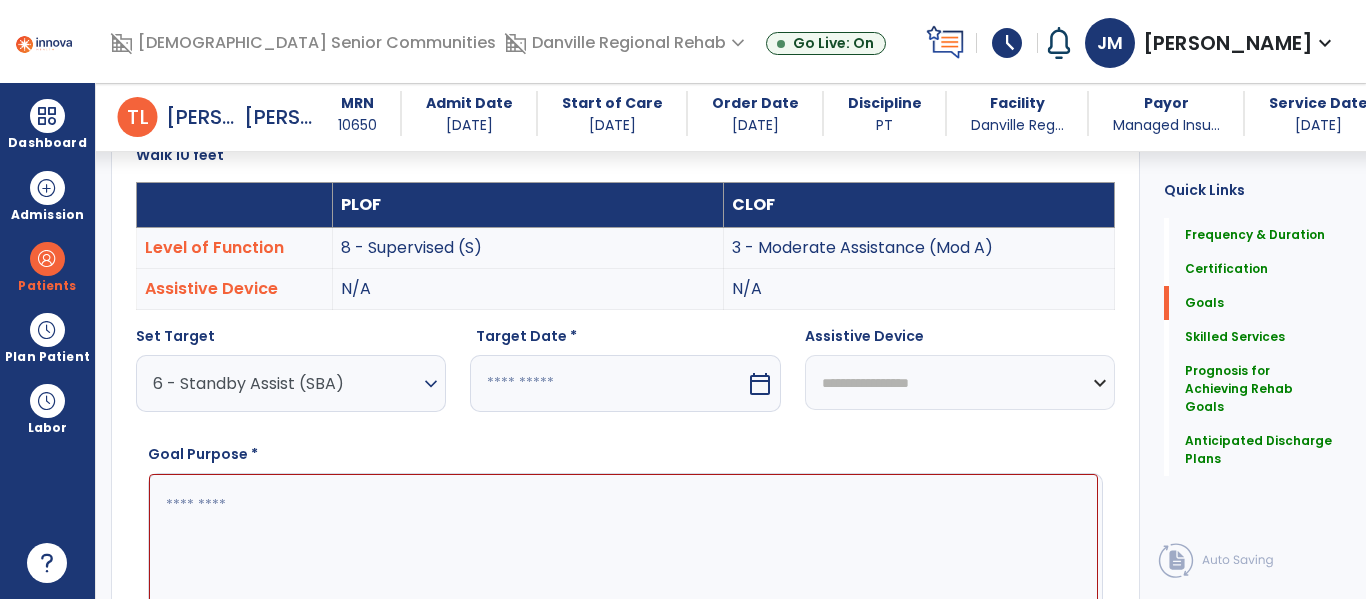 select on "*" 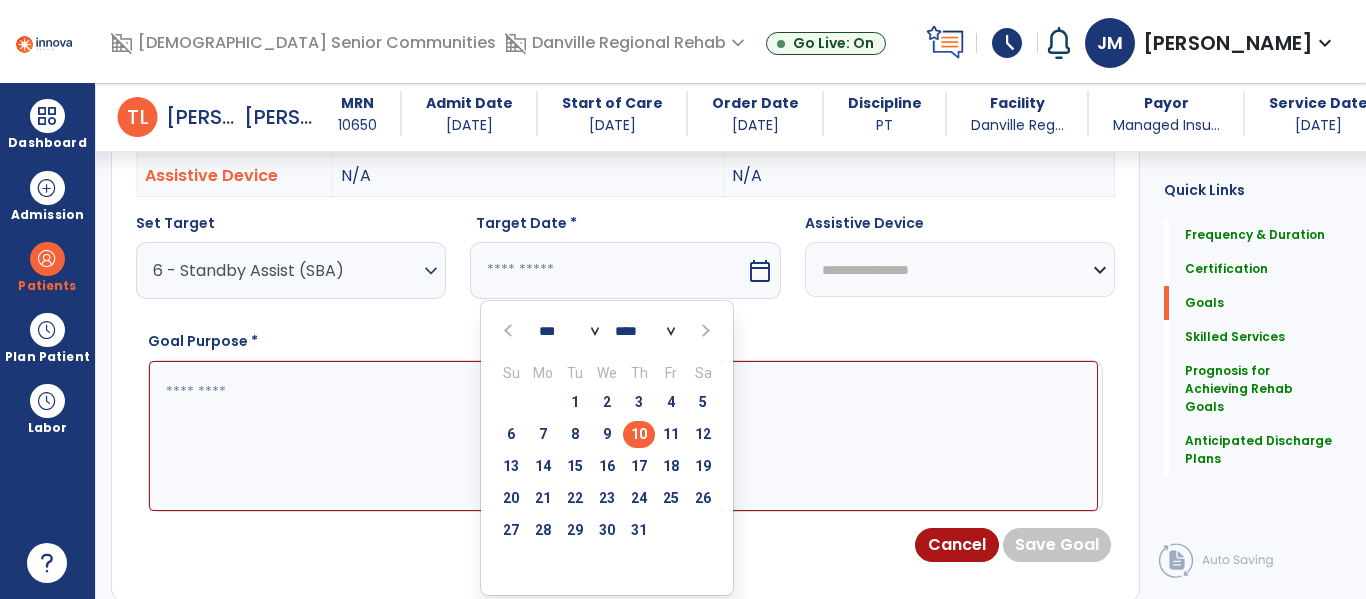 scroll, scrollTop: 693, scrollLeft: 0, axis: vertical 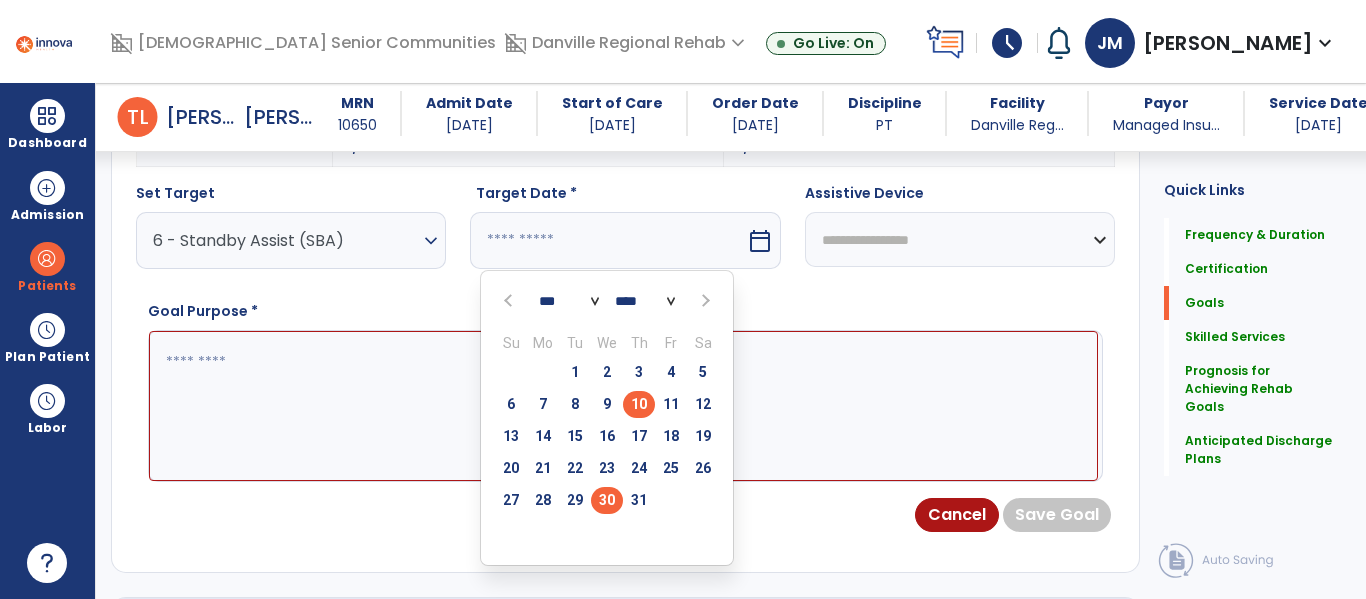 click on "30" at bounding box center [607, 500] 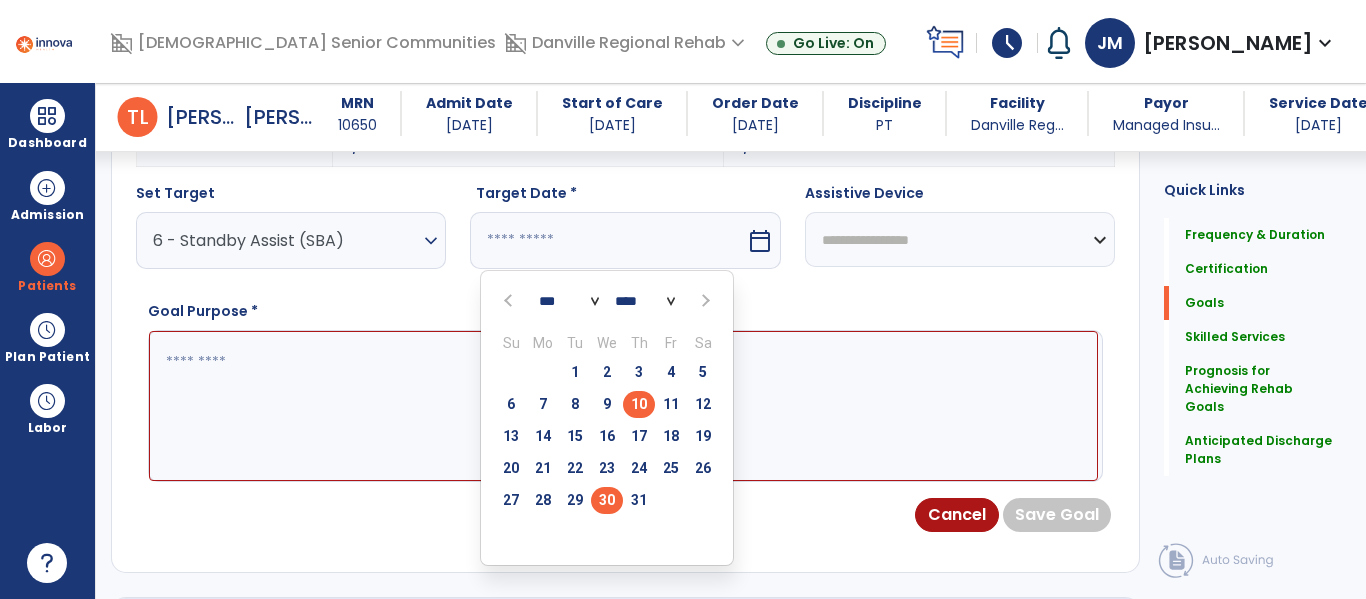 type on "*********" 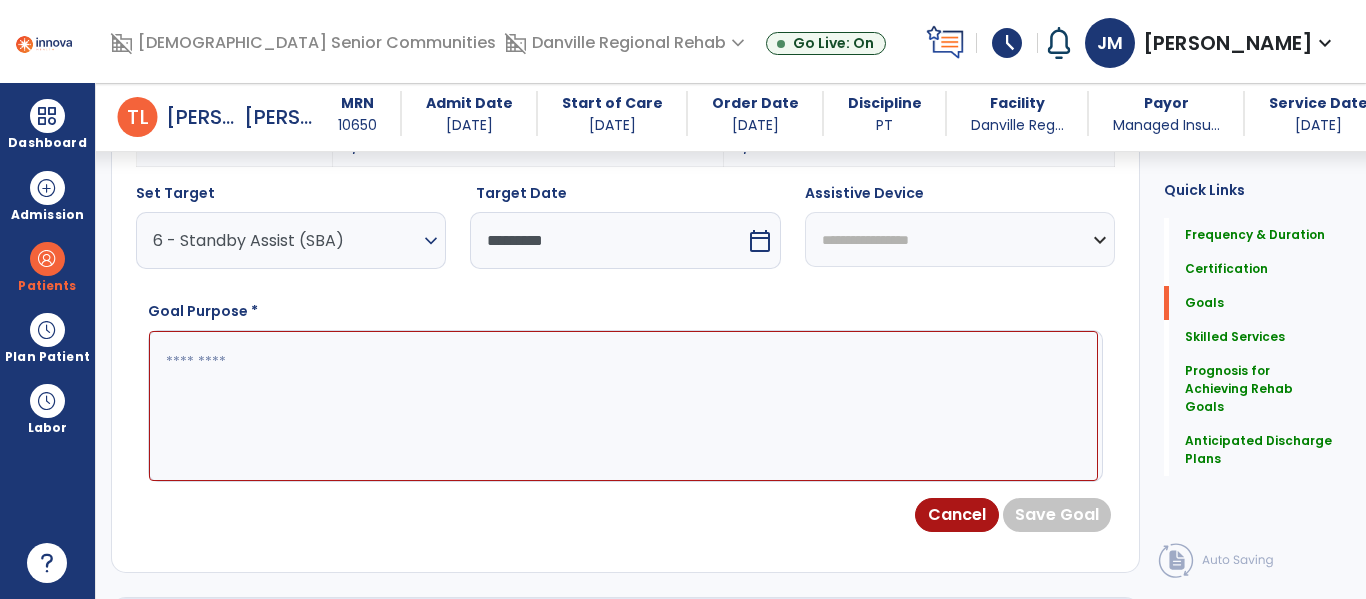 click on "**********" at bounding box center (960, 239) 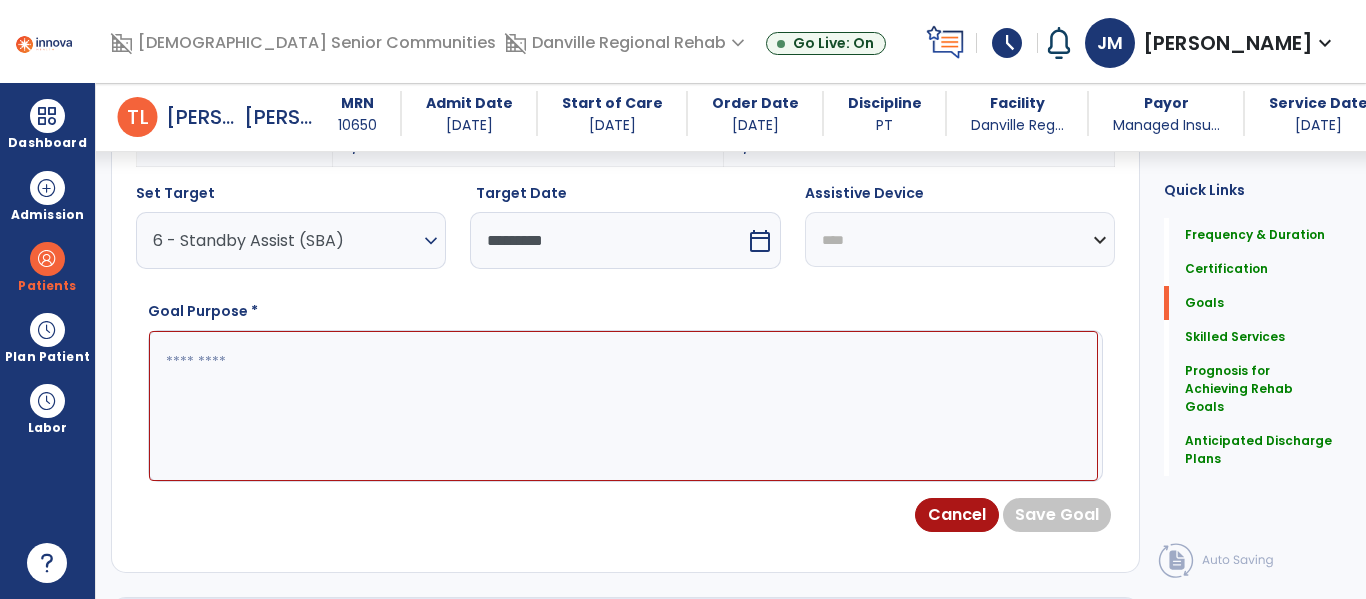 click on "**********" at bounding box center (960, 239) 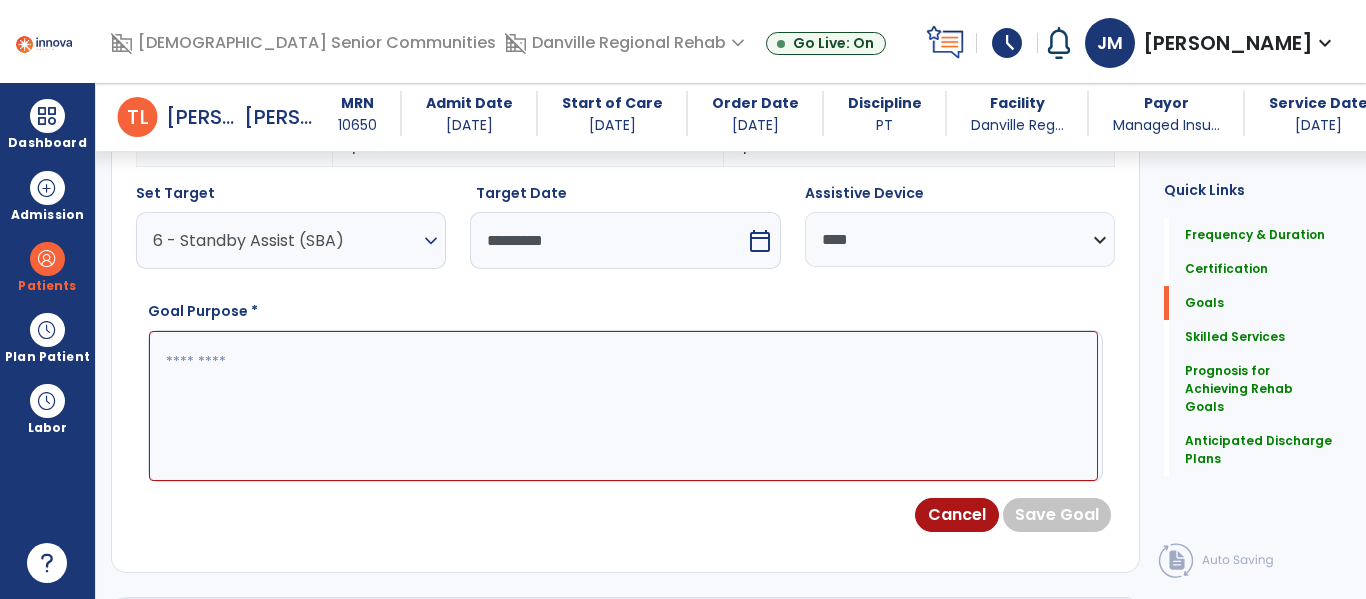 click at bounding box center [623, 406] 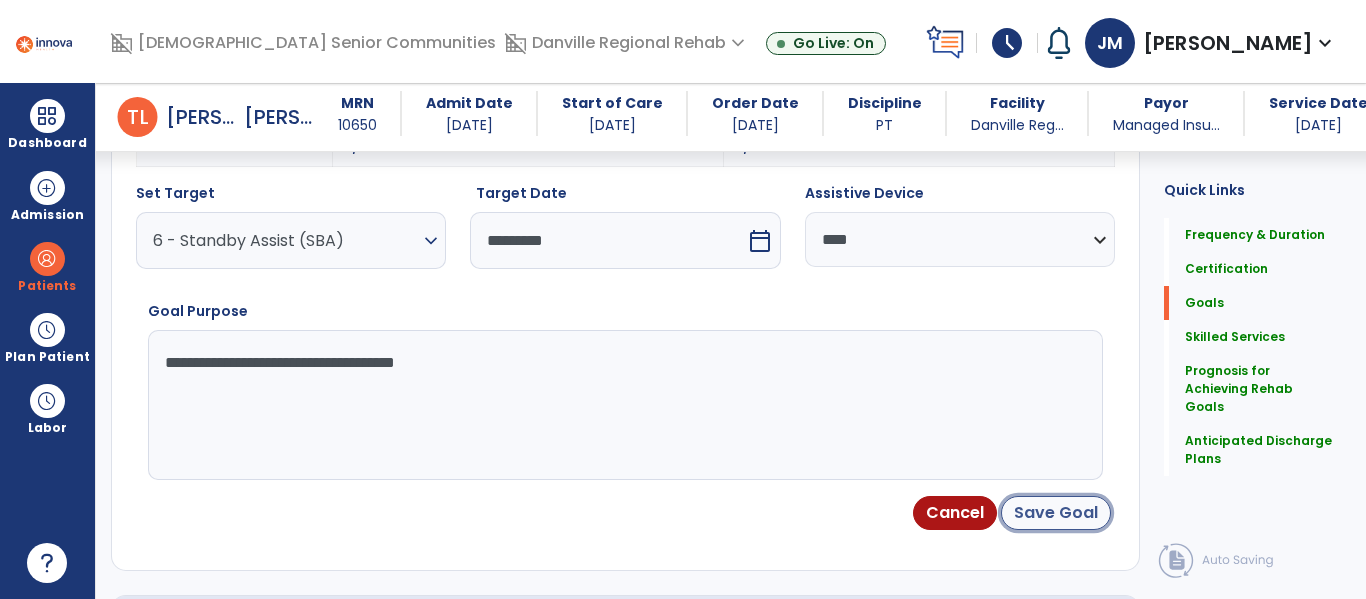 click on "Save Goal" at bounding box center (1056, 513) 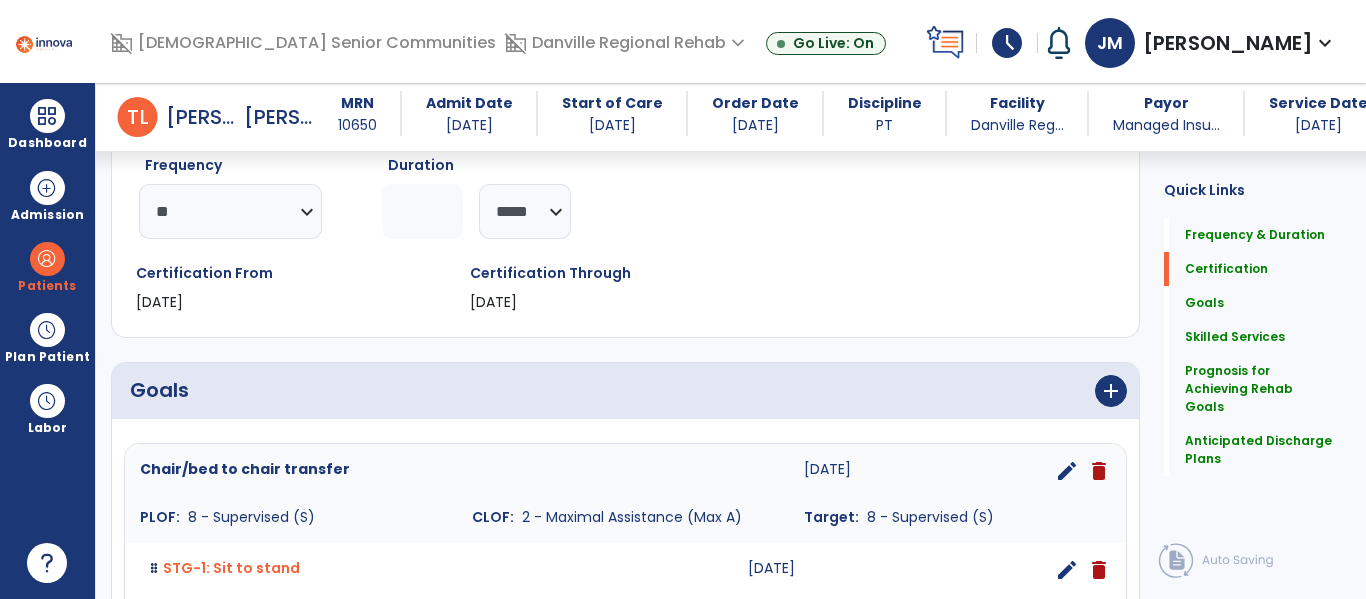 scroll, scrollTop: 260, scrollLeft: 0, axis: vertical 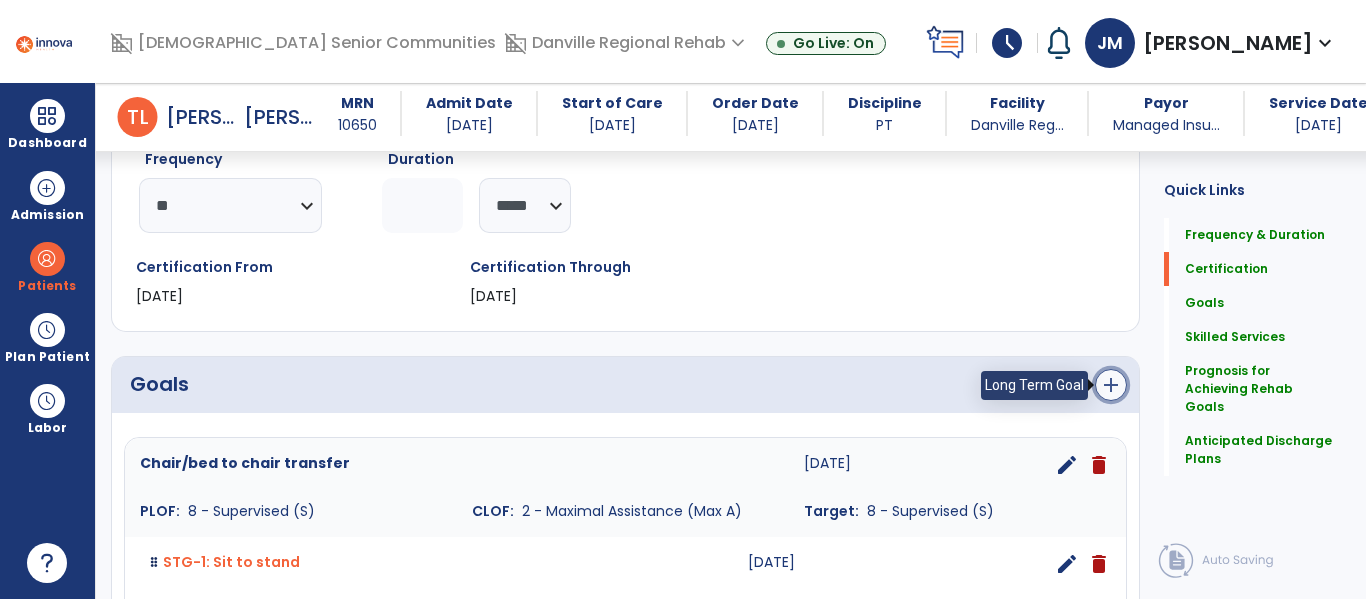 click on "add" at bounding box center [1111, 385] 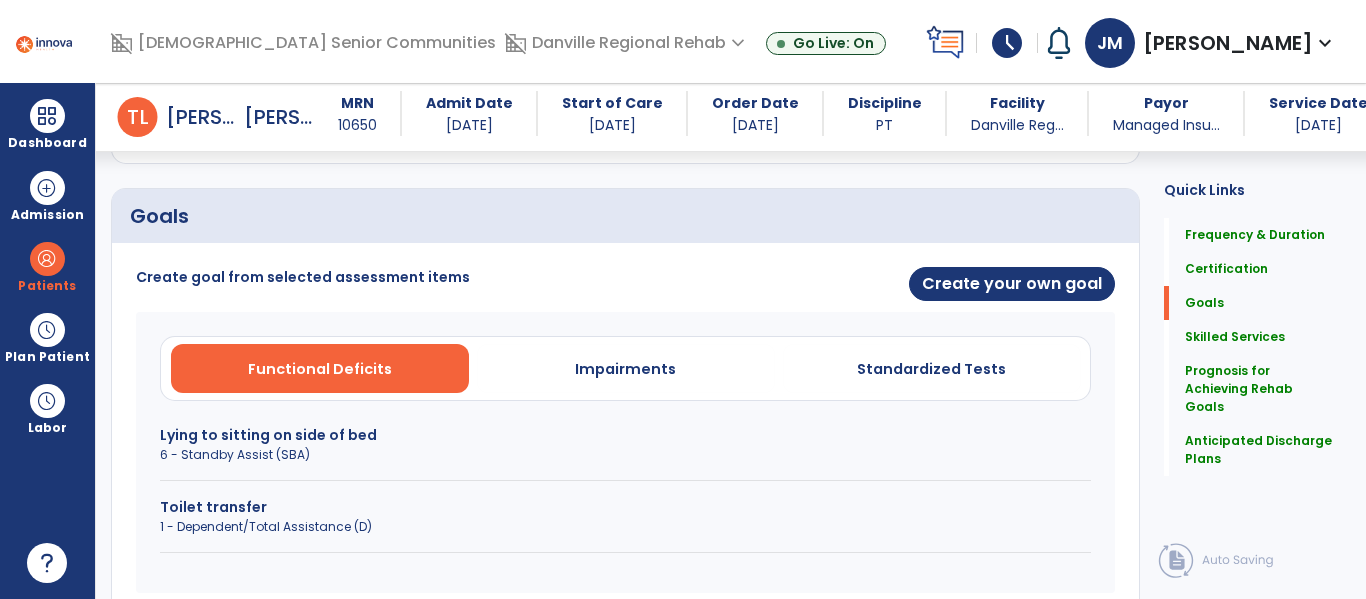 scroll, scrollTop: 436, scrollLeft: 0, axis: vertical 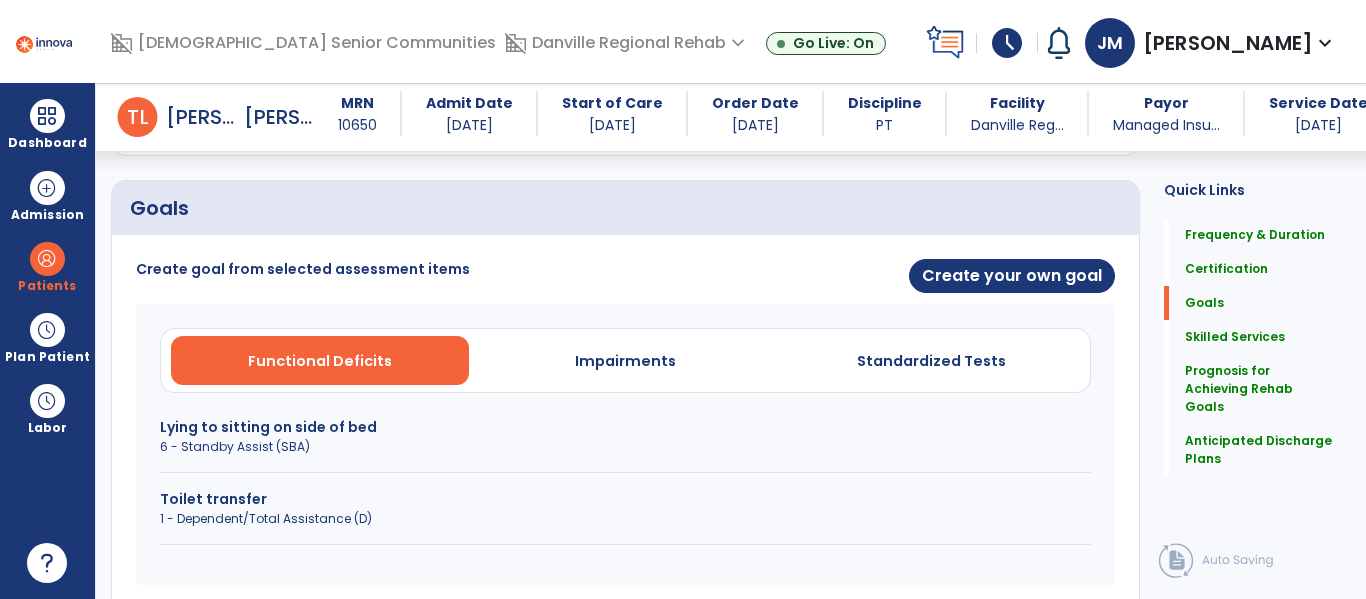 click on "Functional Deficits   Impairments   Standardized Tests" at bounding box center (625, 360) 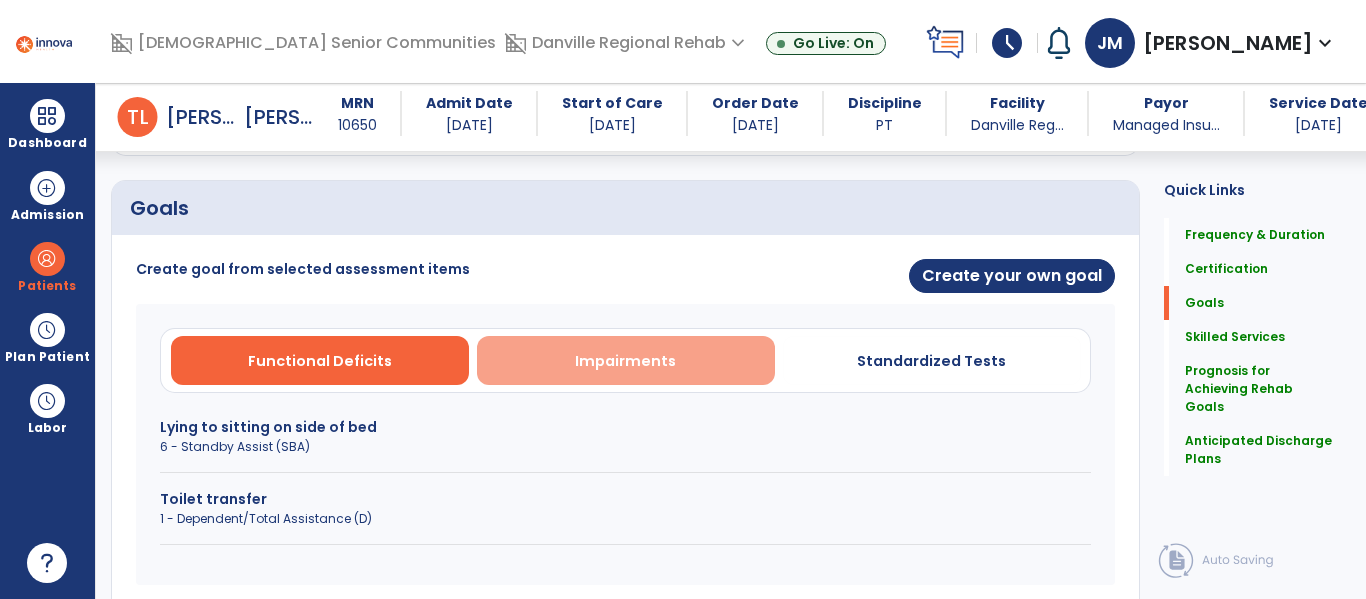 click on "Impairments" at bounding box center [625, 361] 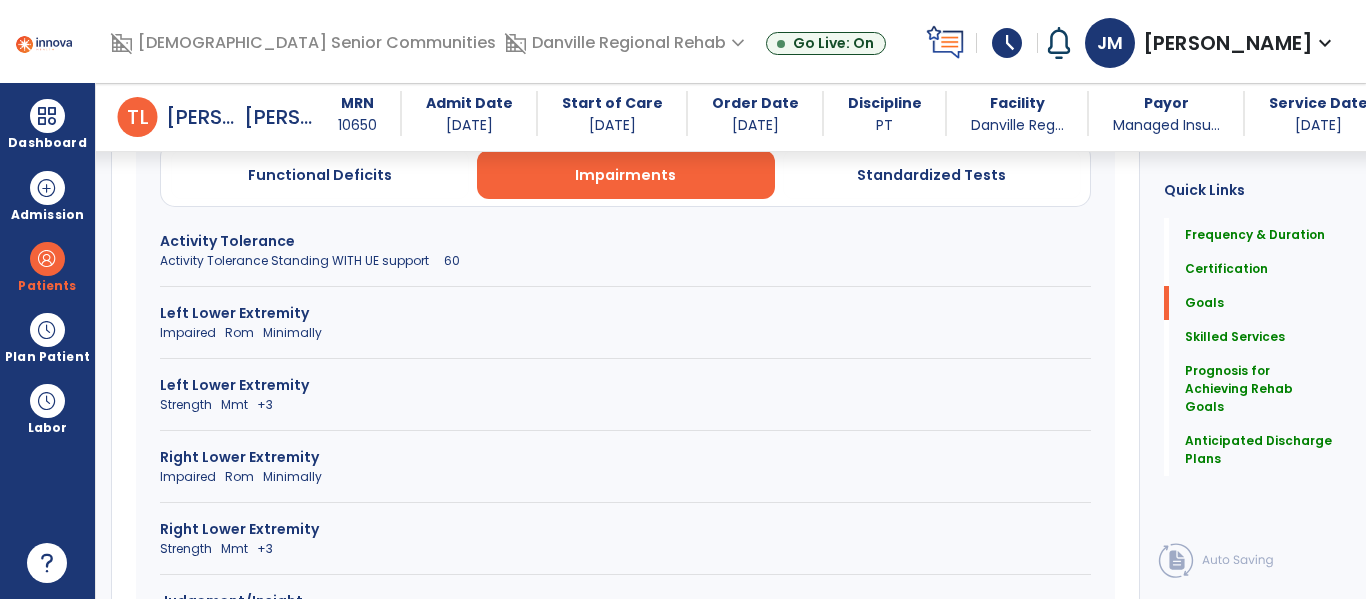 scroll, scrollTop: 620, scrollLeft: 0, axis: vertical 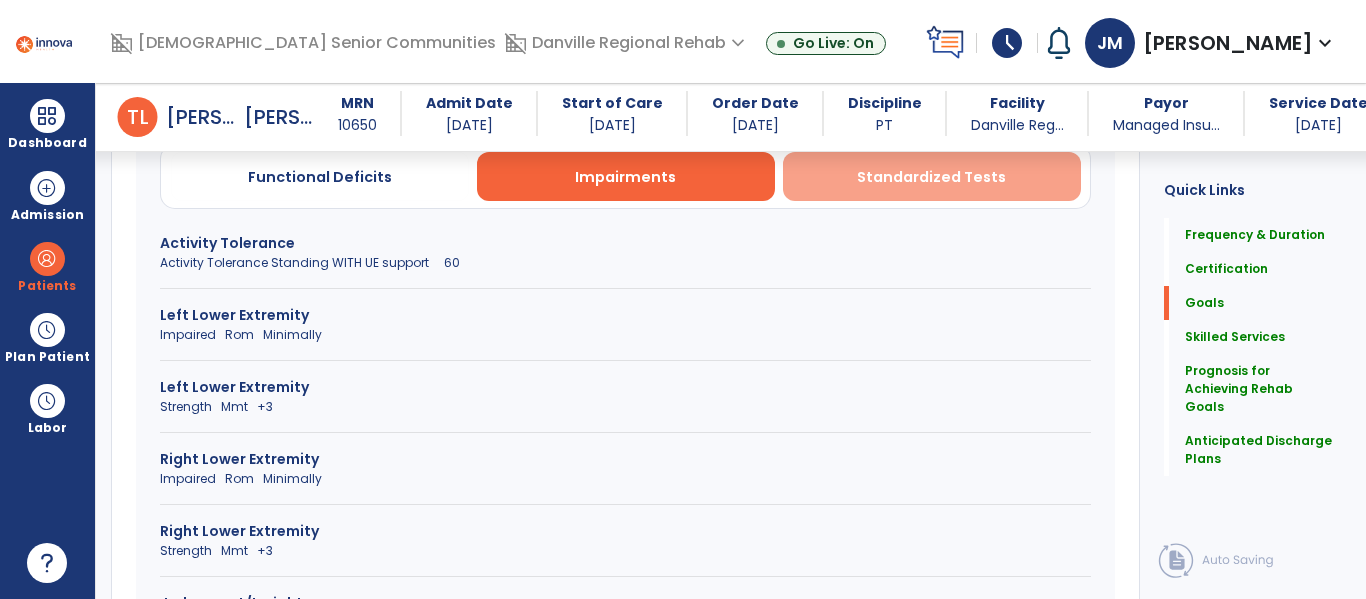 click on "Standardized Tests" at bounding box center [931, 177] 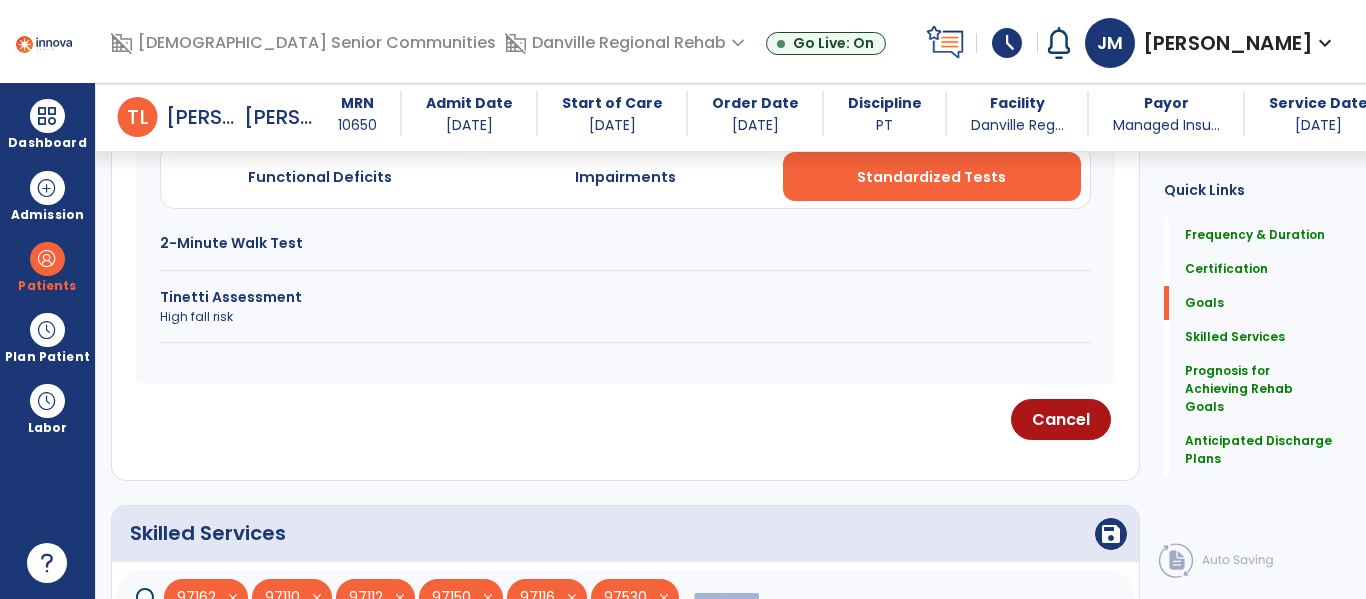 click on "Tinetti Assessment" at bounding box center [625, 297] 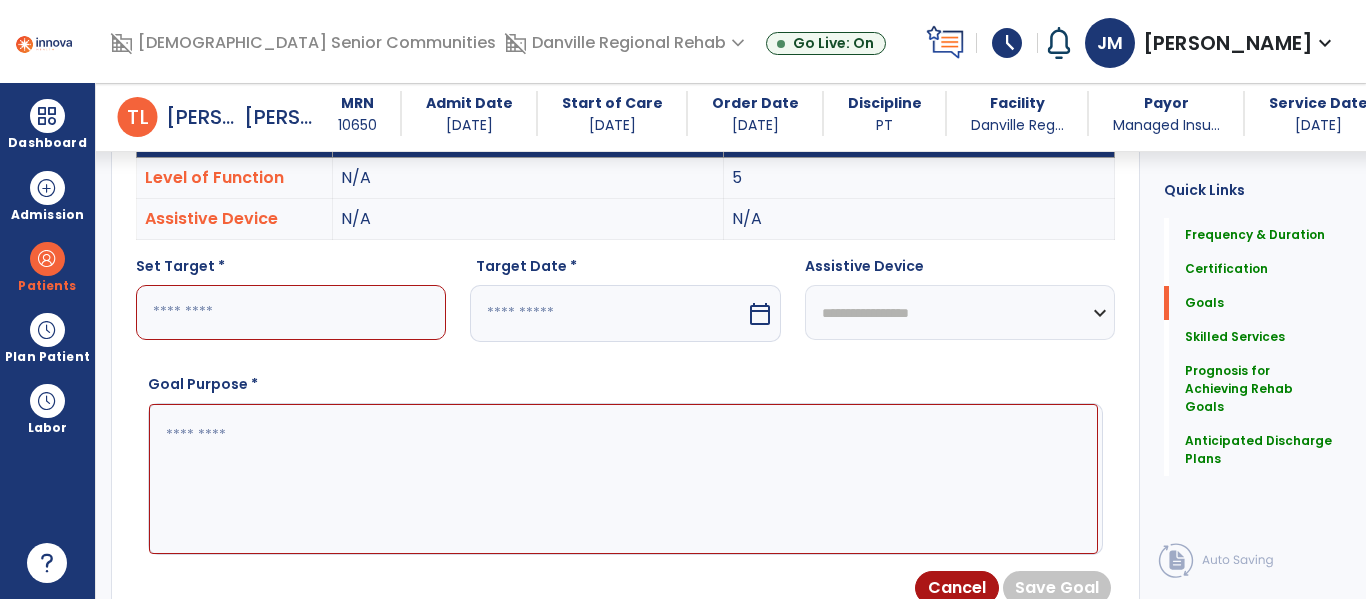 click at bounding box center [291, 312] 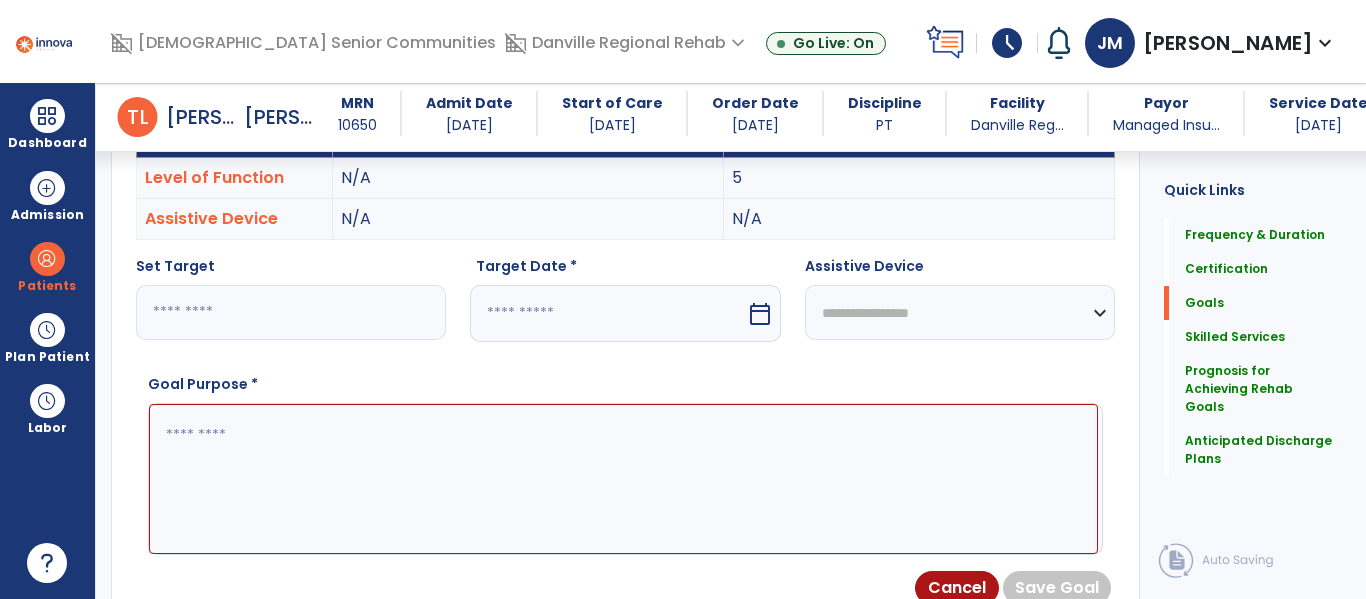 type on "**" 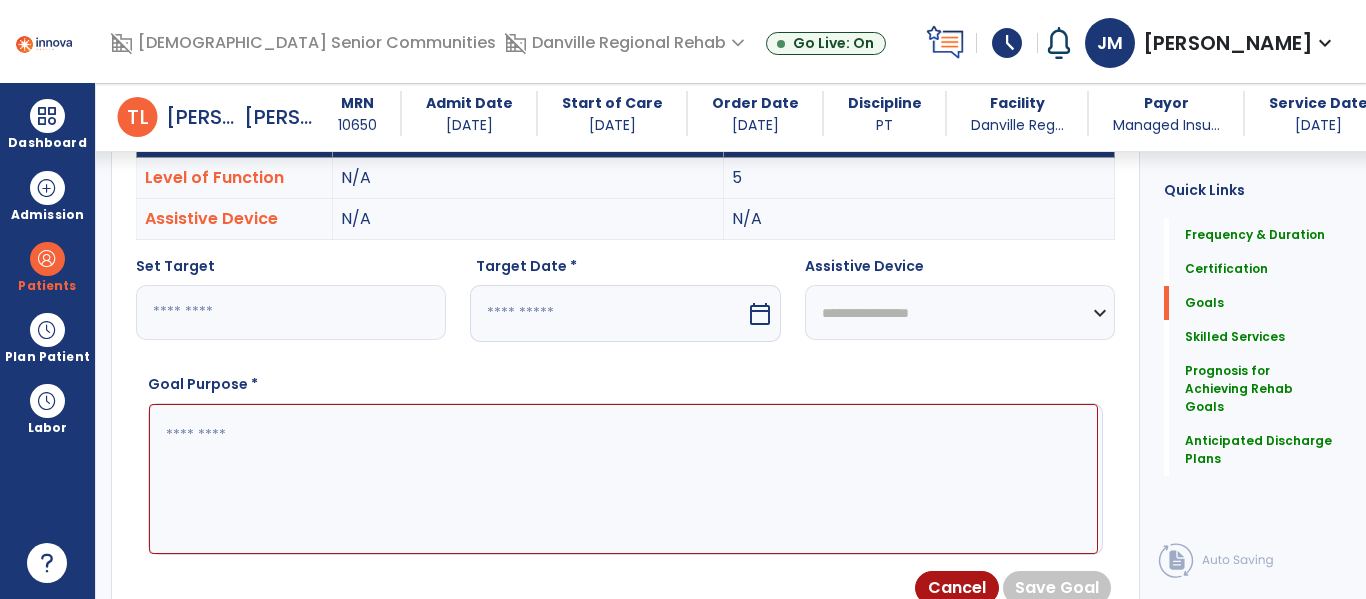 click at bounding box center (607, 313) 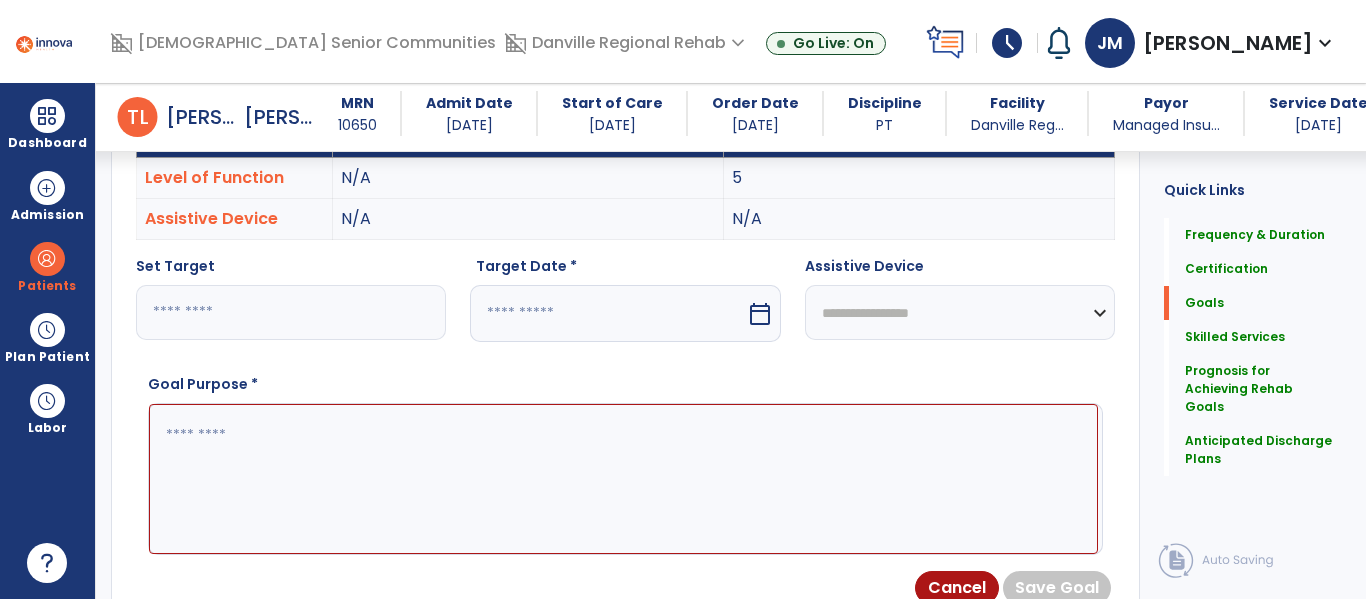 select on "*" 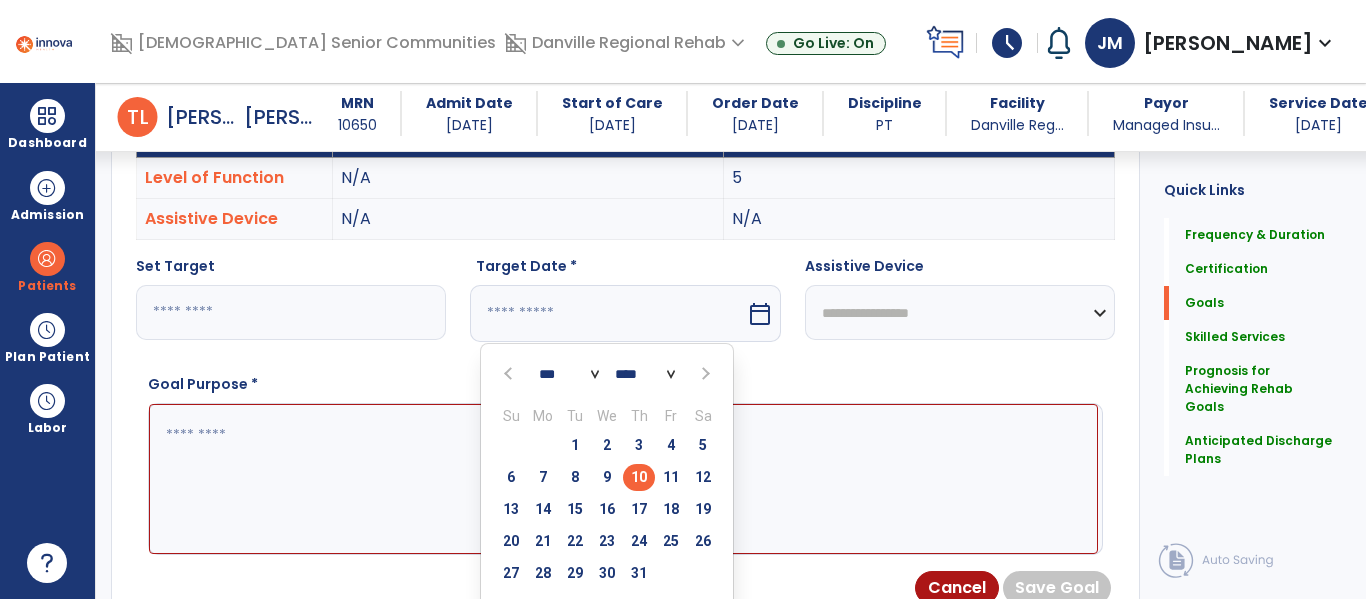 click at bounding box center (704, 374) 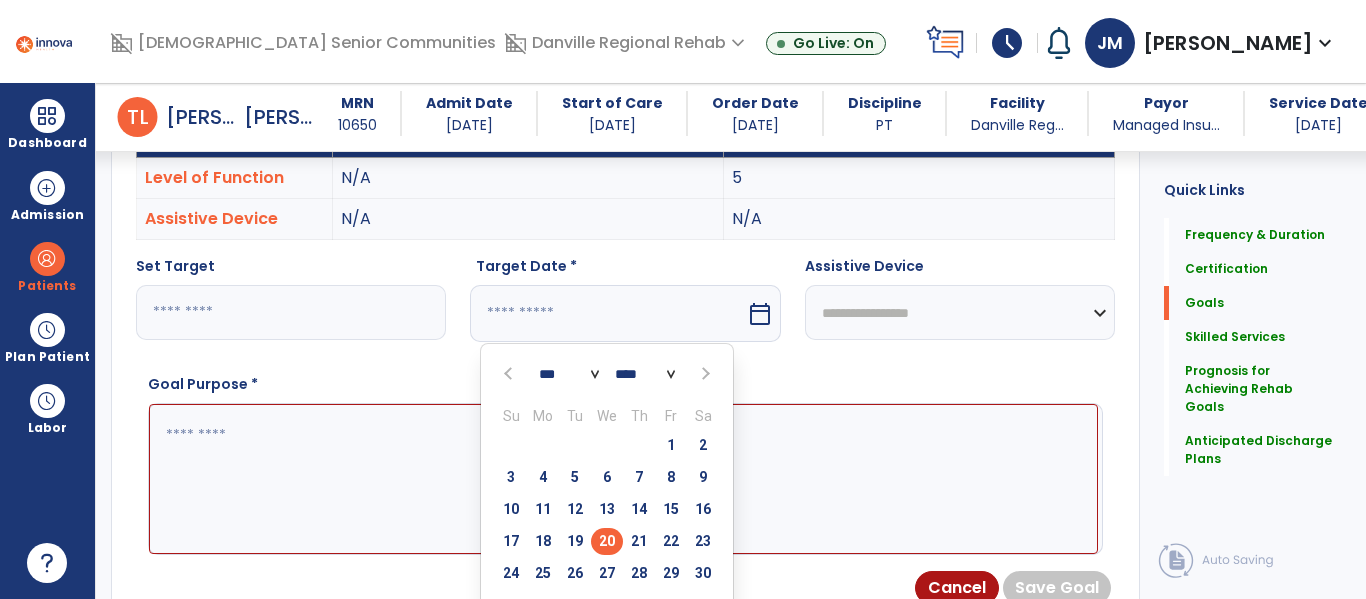 click on "20" at bounding box center [607, 541] 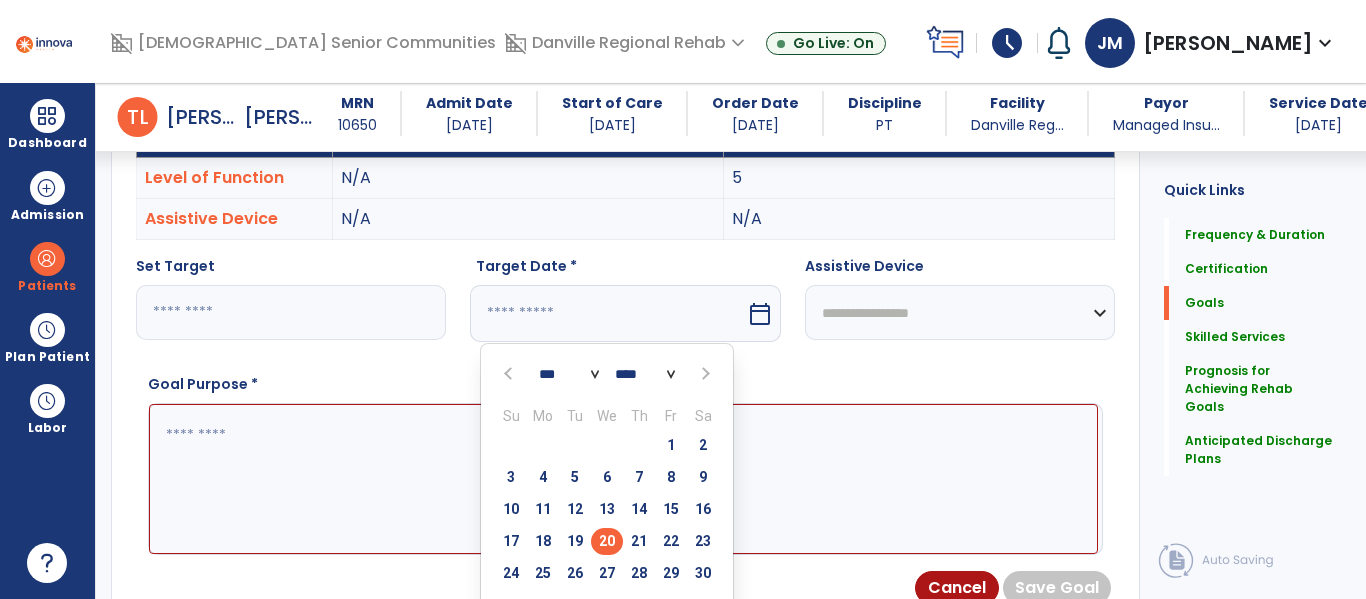 type on "*********" 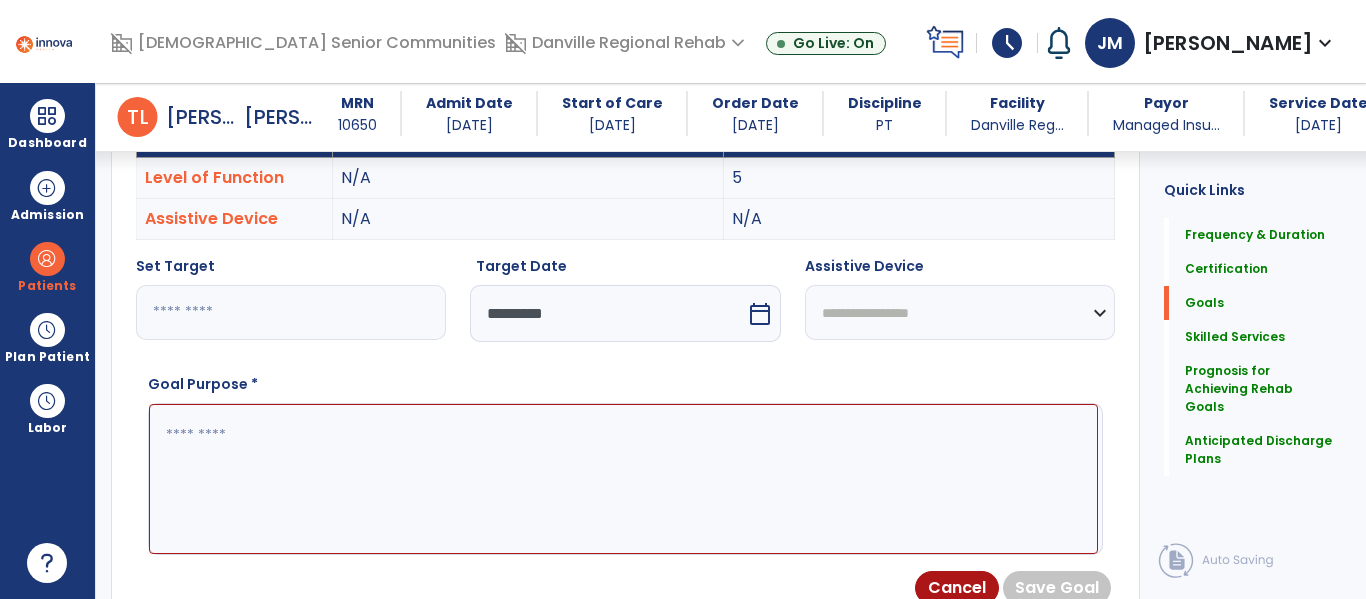 click at bounding box center (623, 479) 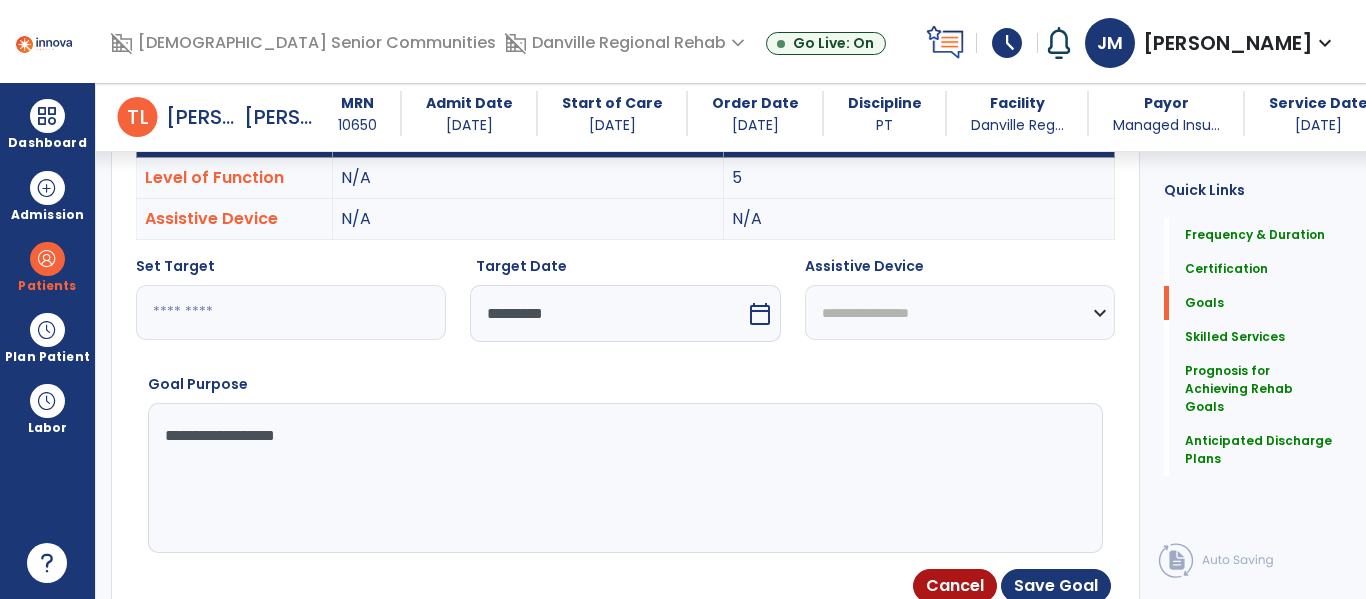 type on "**********" 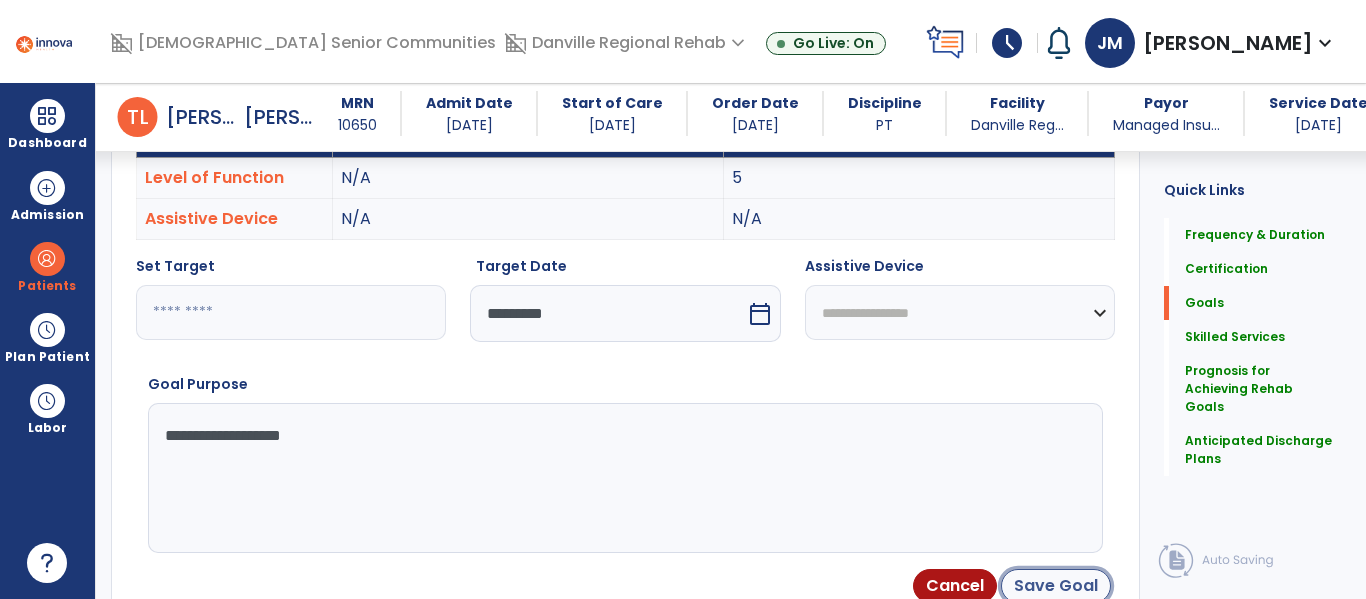 click on "Save Goal" at bounding box center [1056, 586] 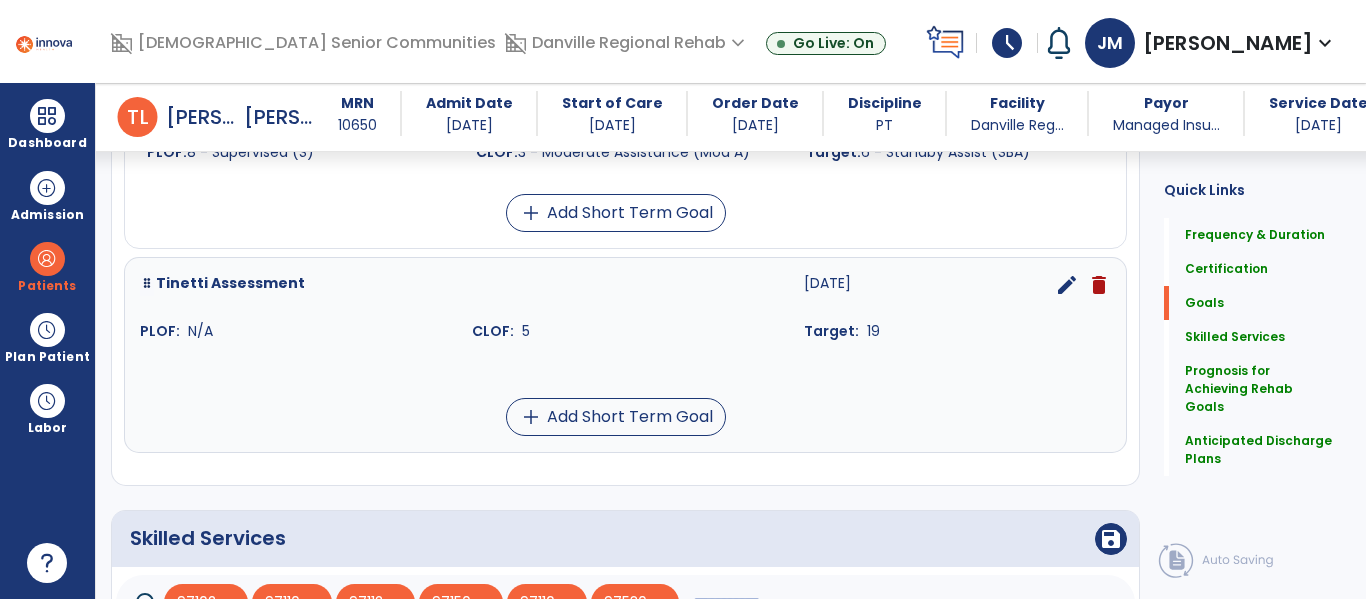 scroll, scrollTop: 1024, scrollLeft: 0, axis: vertical 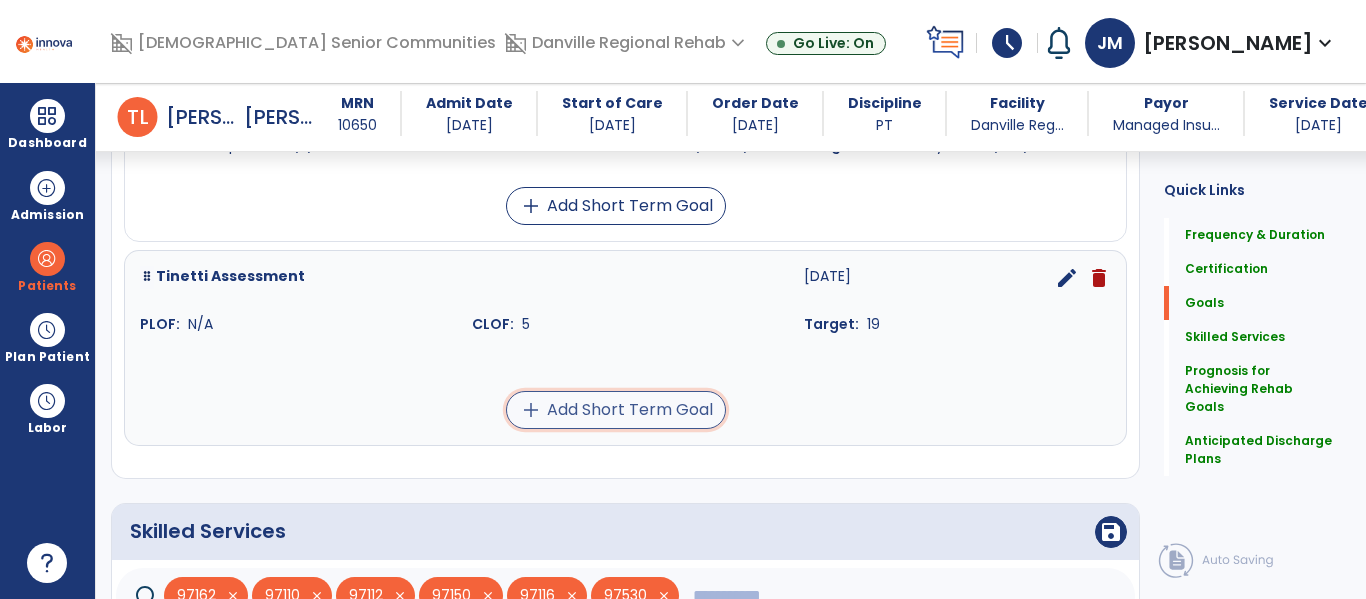 click on "add  Add Short Term Goal" at bounding box center [616, 410] 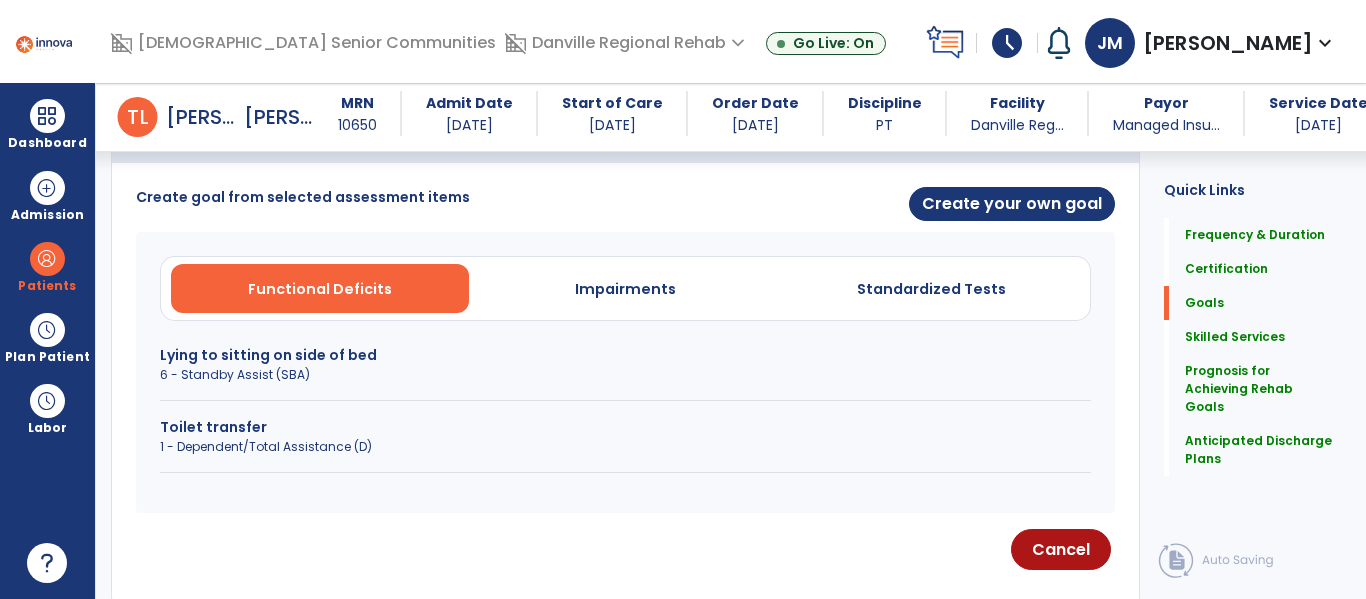 scroll, scrollTop: 507, scrollLeft: 0, axis: vertical 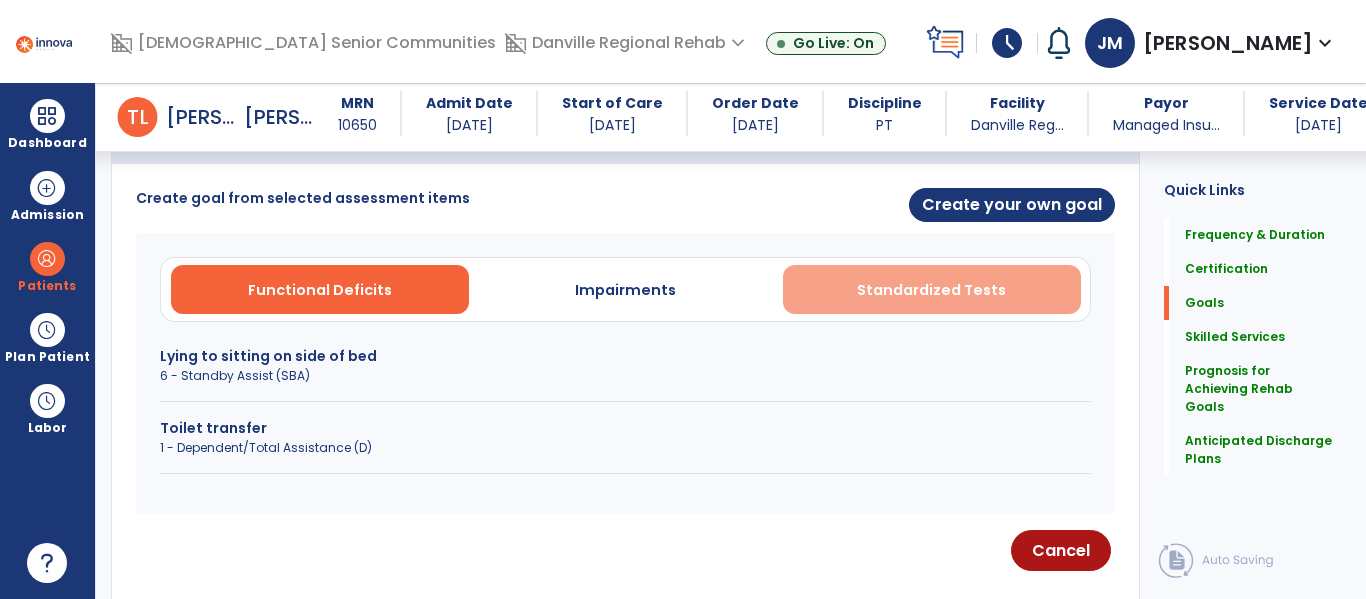 click on "Standardized Tests" at bounding box center [932, 289] 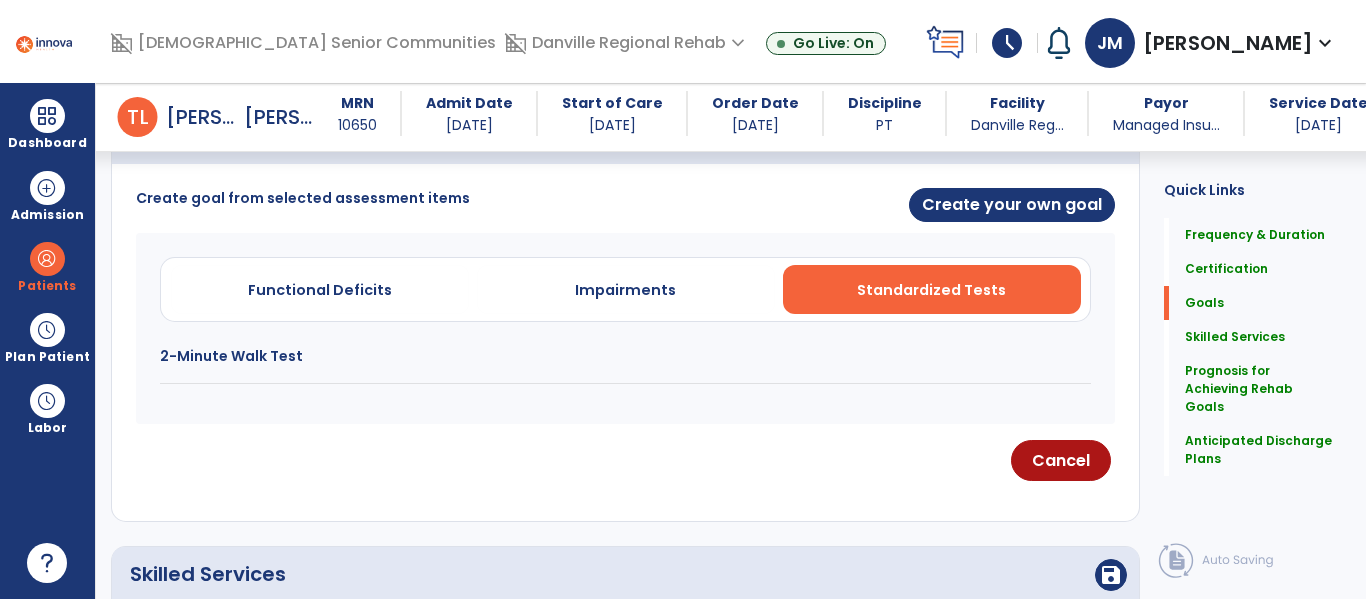 click on "2-Minute Walk Test" at bounding box center [625, 356] 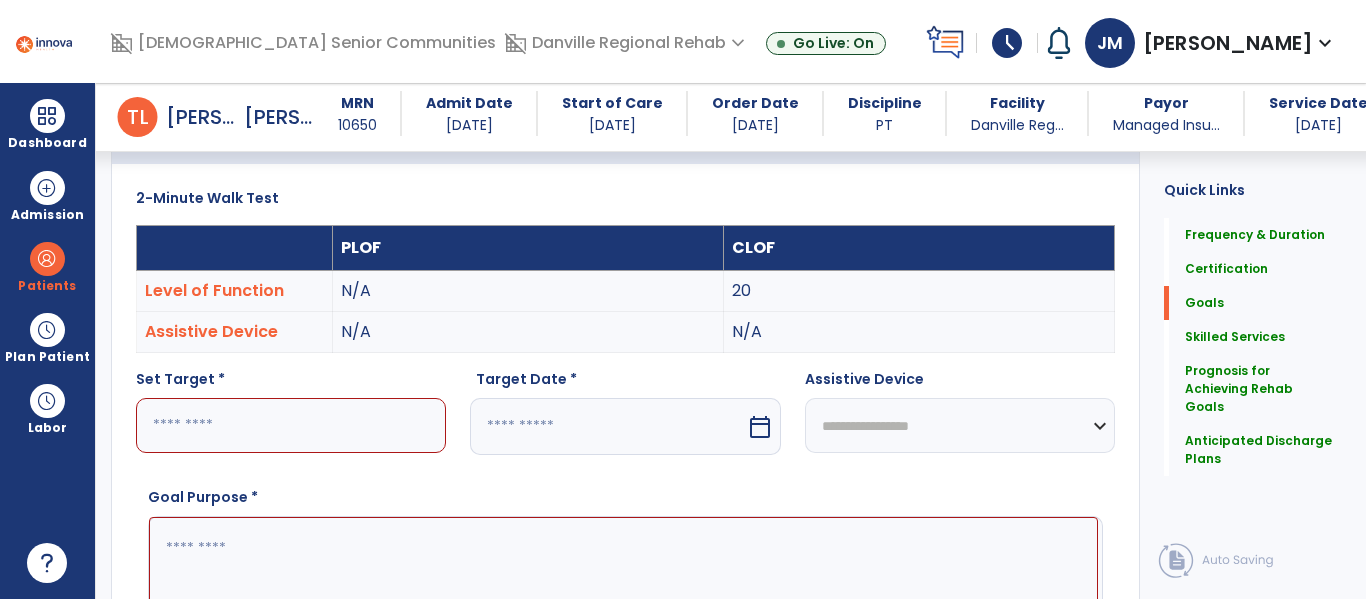 click at bounding box center [291, 425] 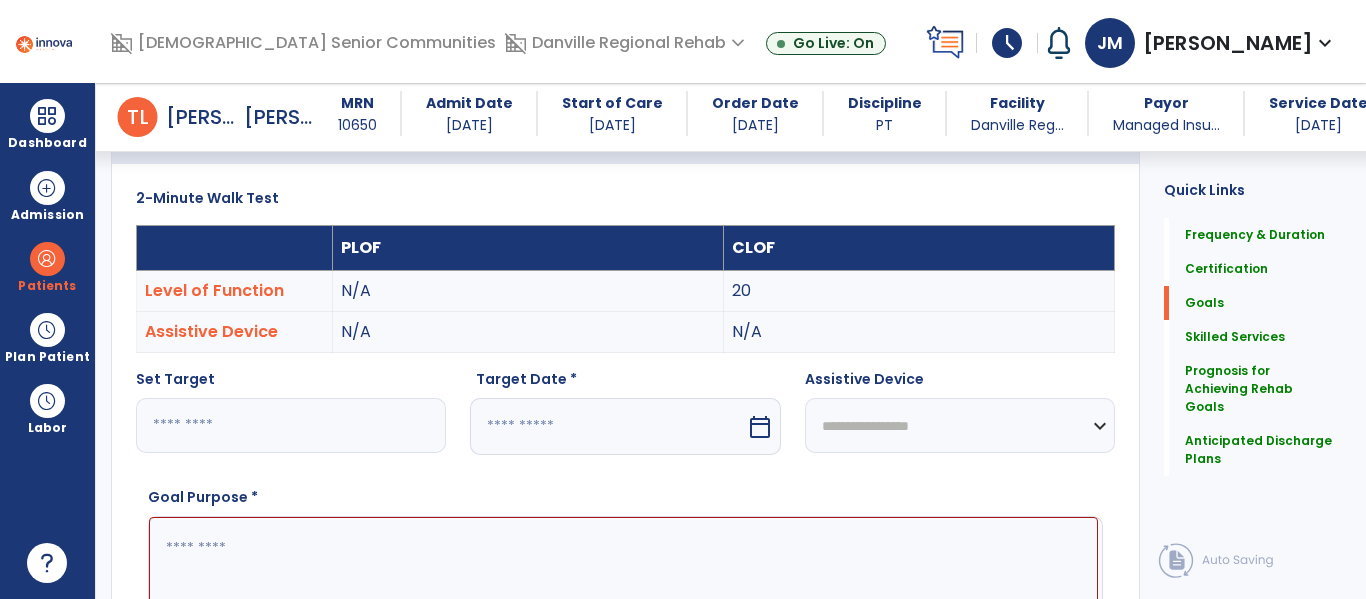 type on "***" 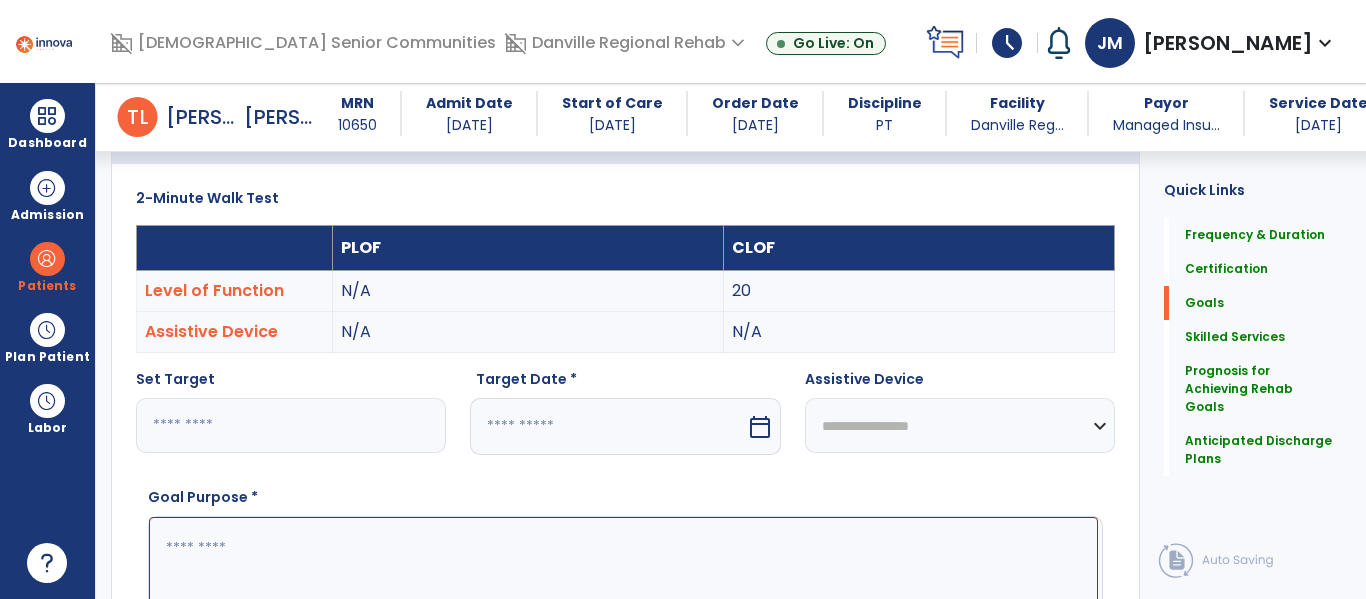 click at bounding box center [607, 426] 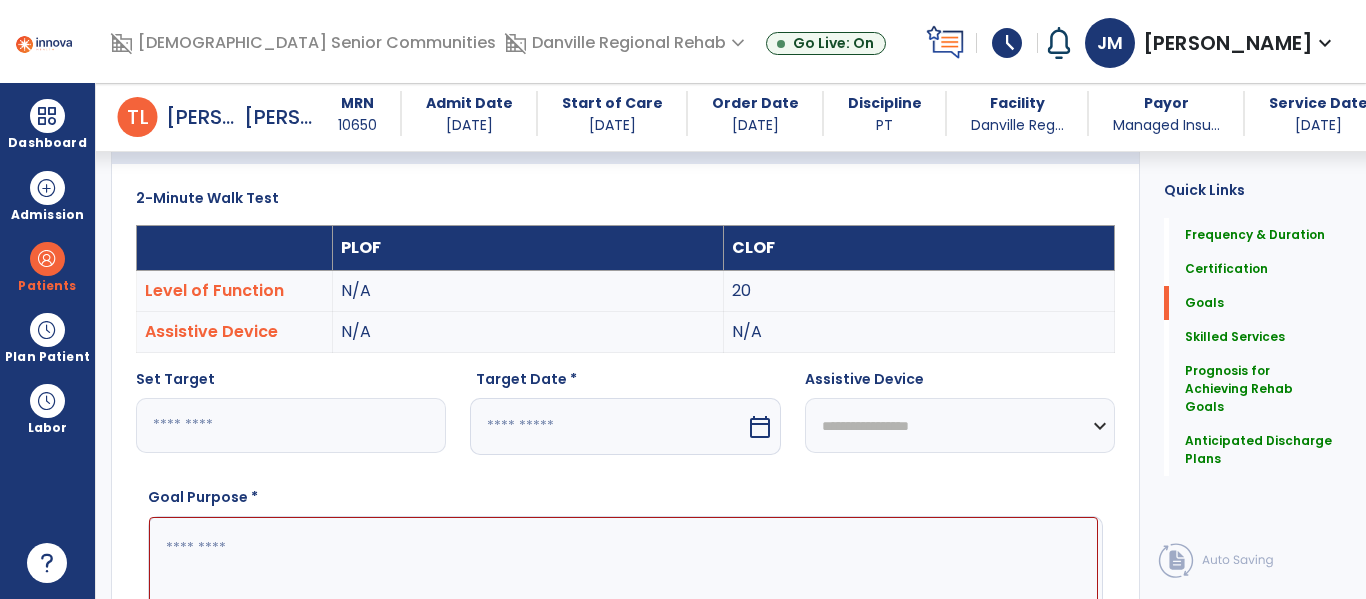 select on "*" 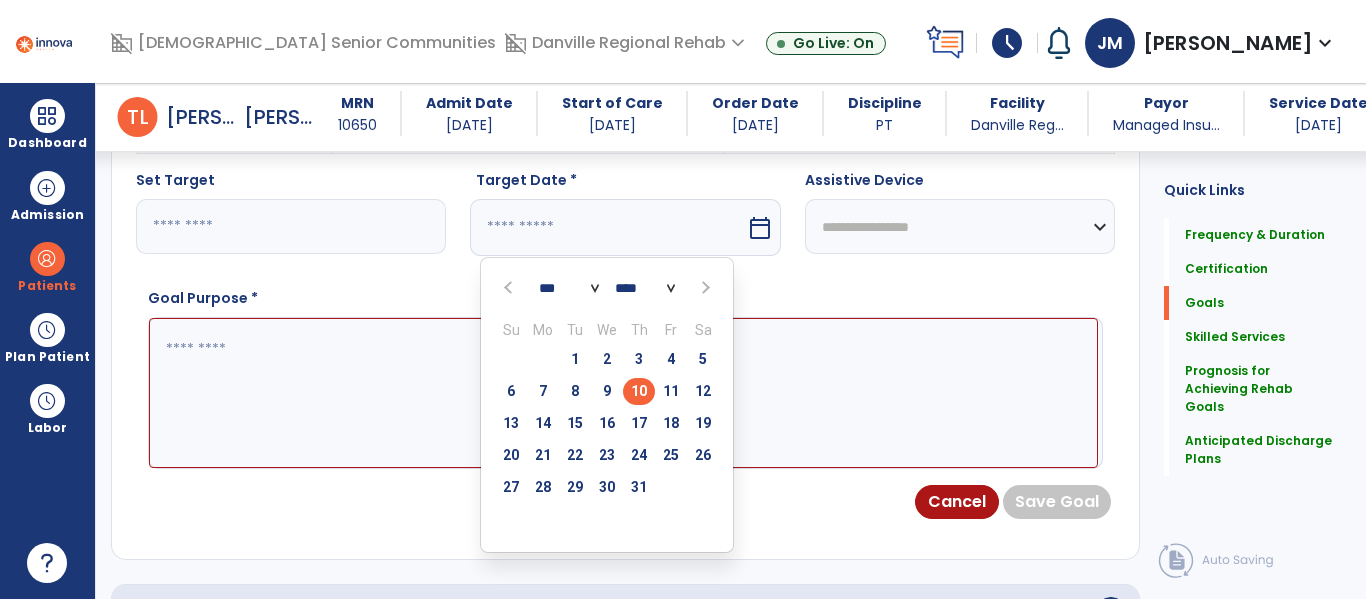scroll, scrollTop: 728, scrollLeft: 0, axis: vertical 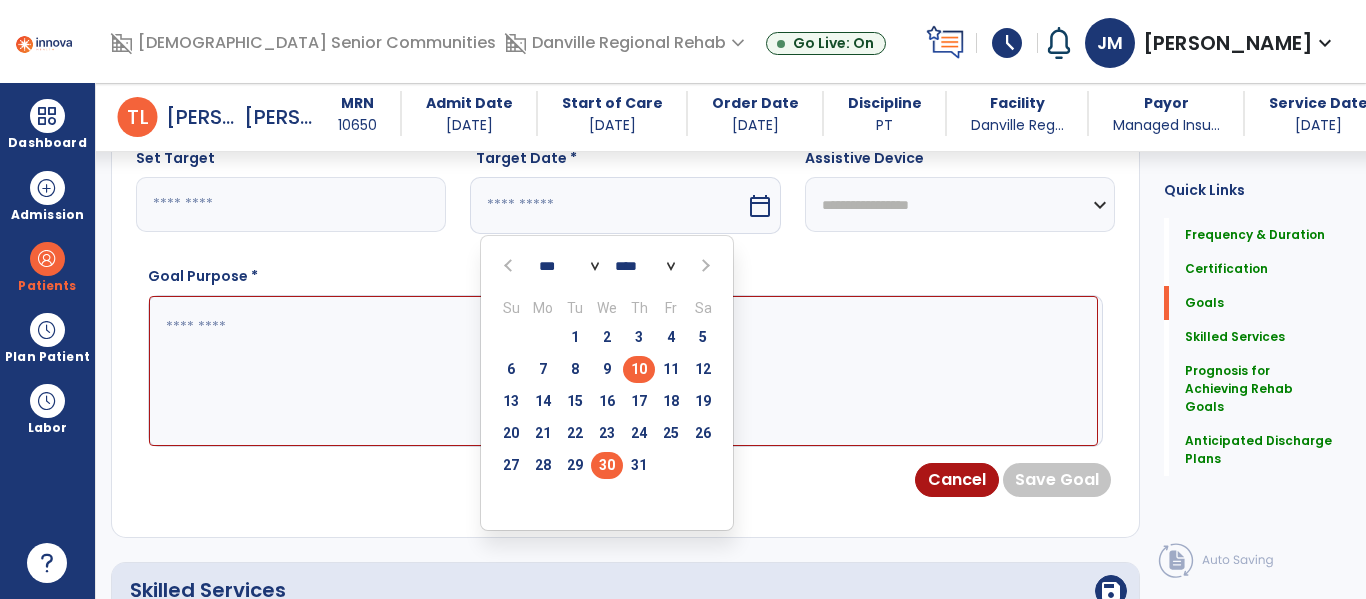 click on "30" at bounding box center (607, 465) 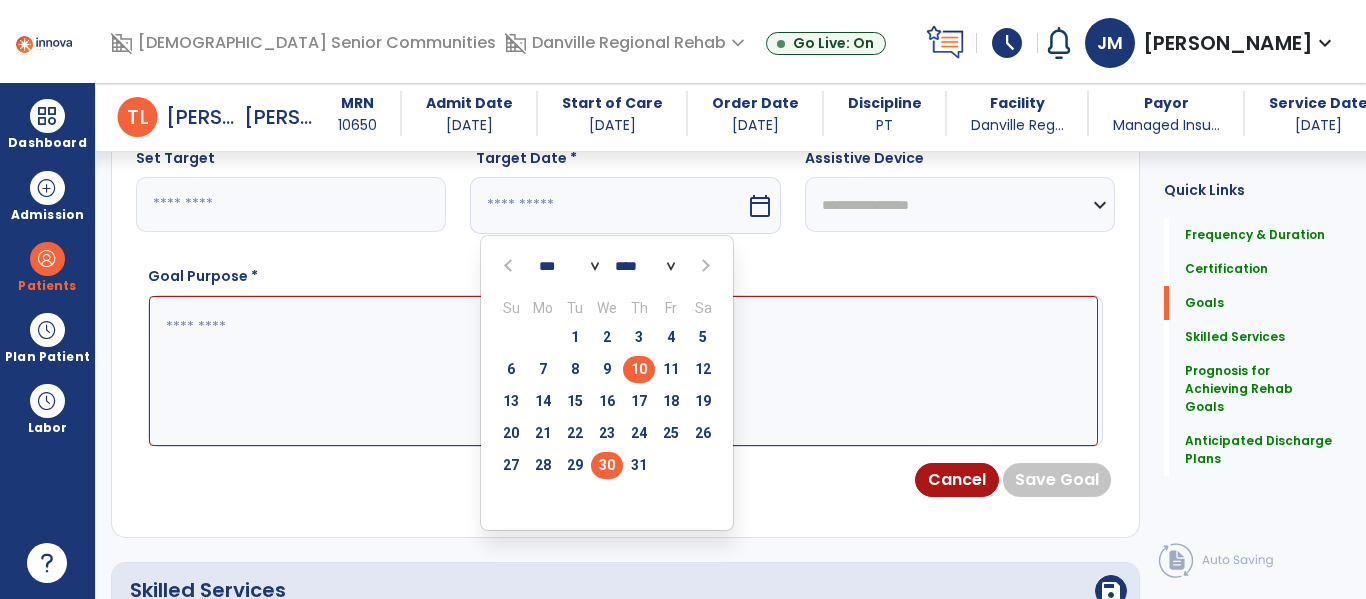 type on "*********" 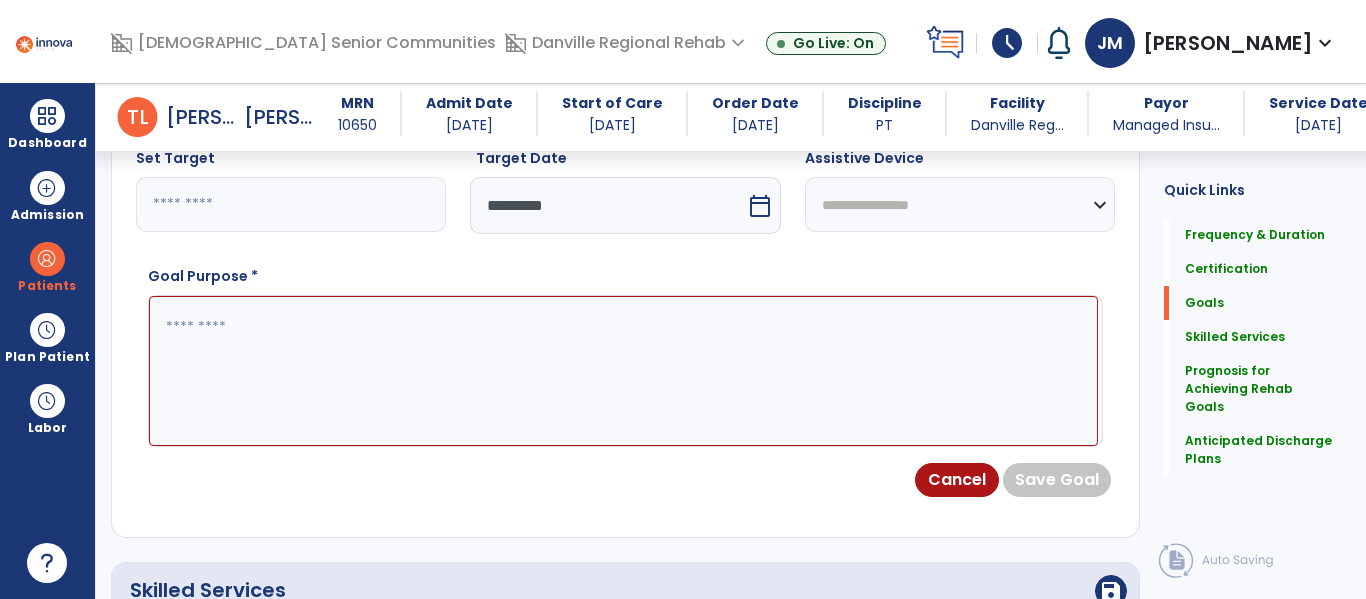 click on "**********" at bounding box center [960, 204] 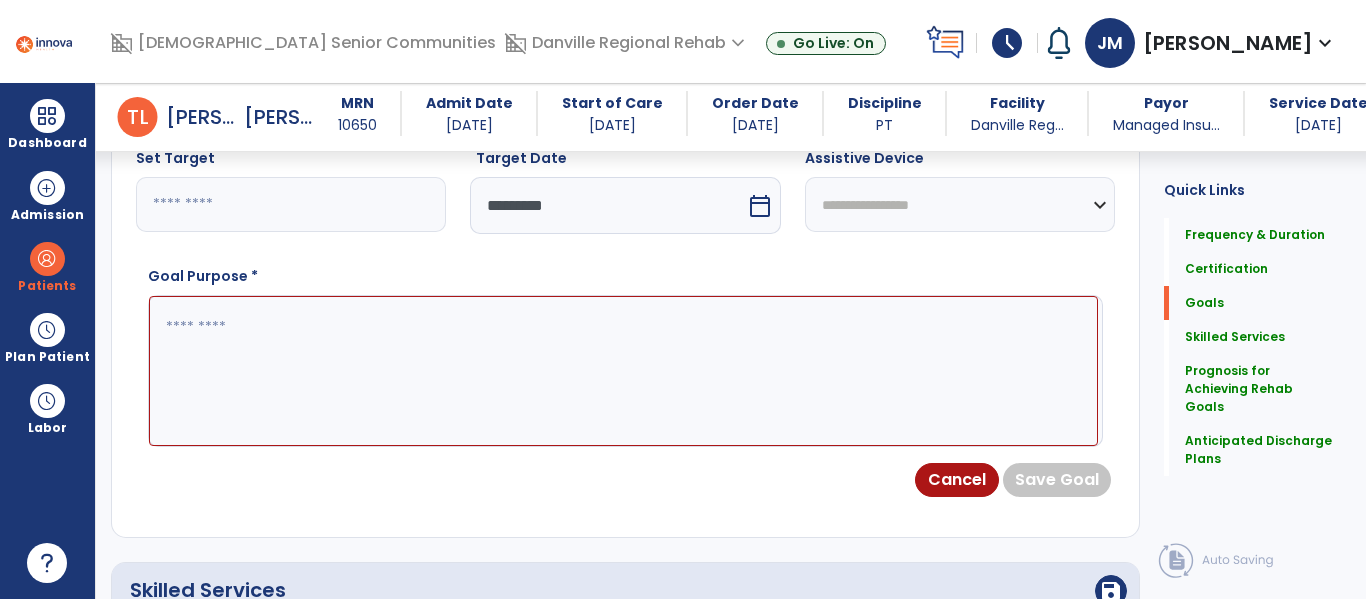 select on "****" 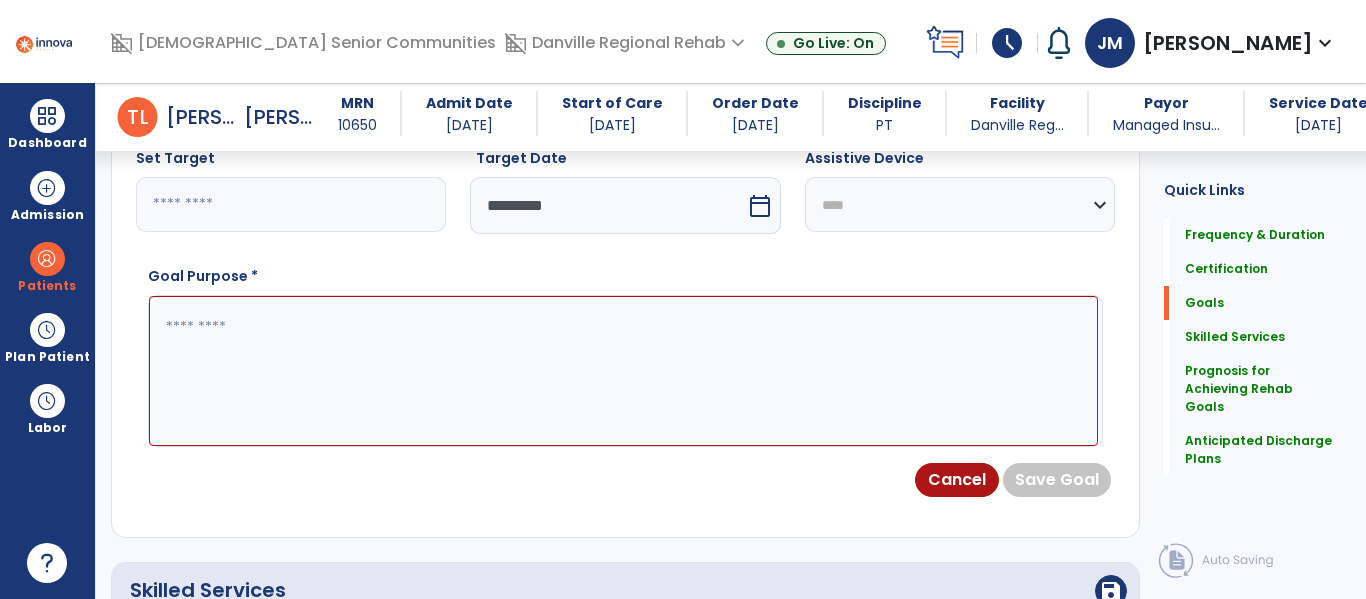 click on "**********" at bounding box center (960, 204) 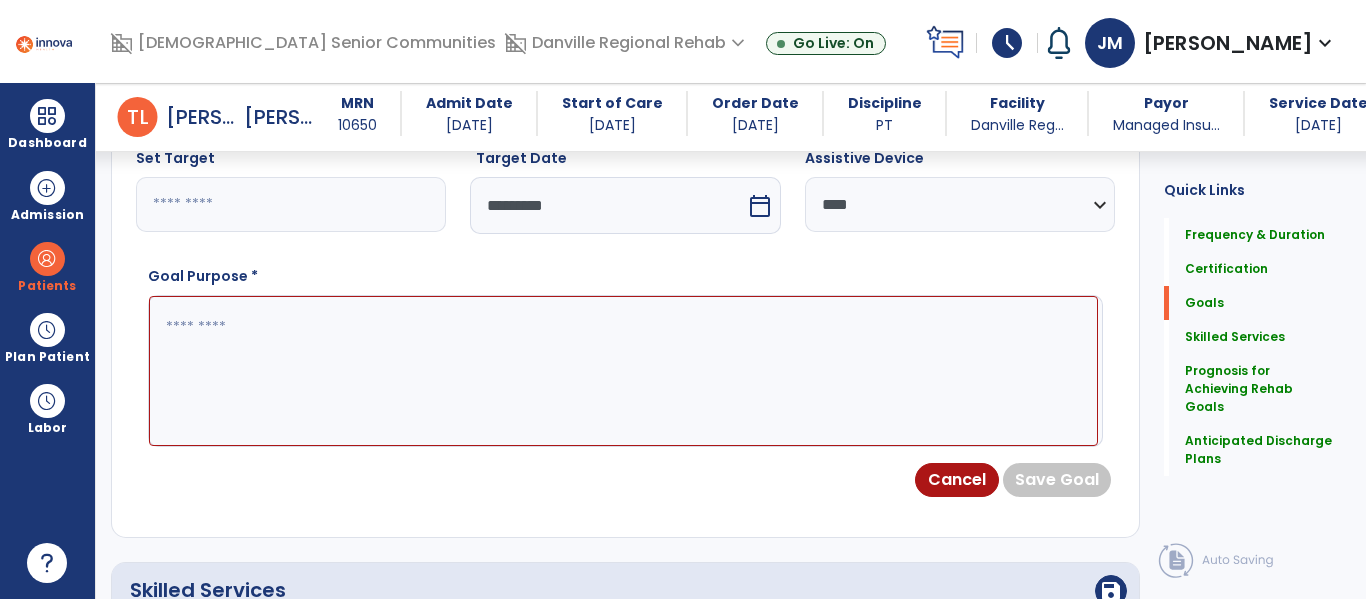 click at bounding box center [623, 371] 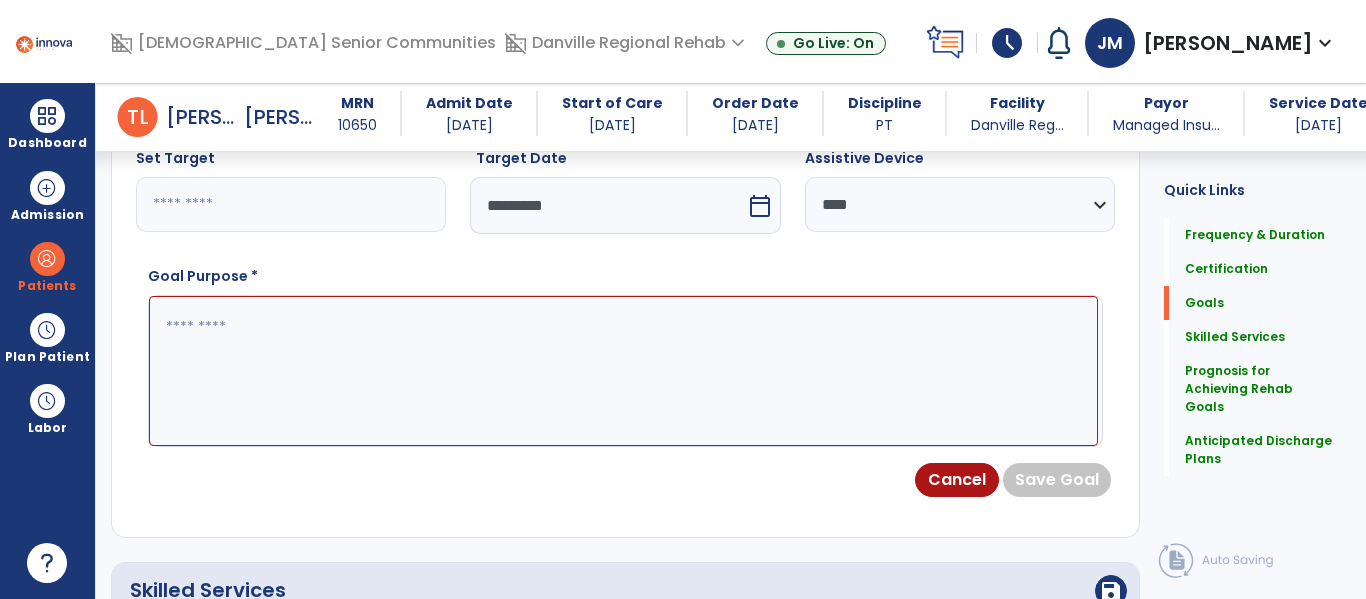 paste on "**********" 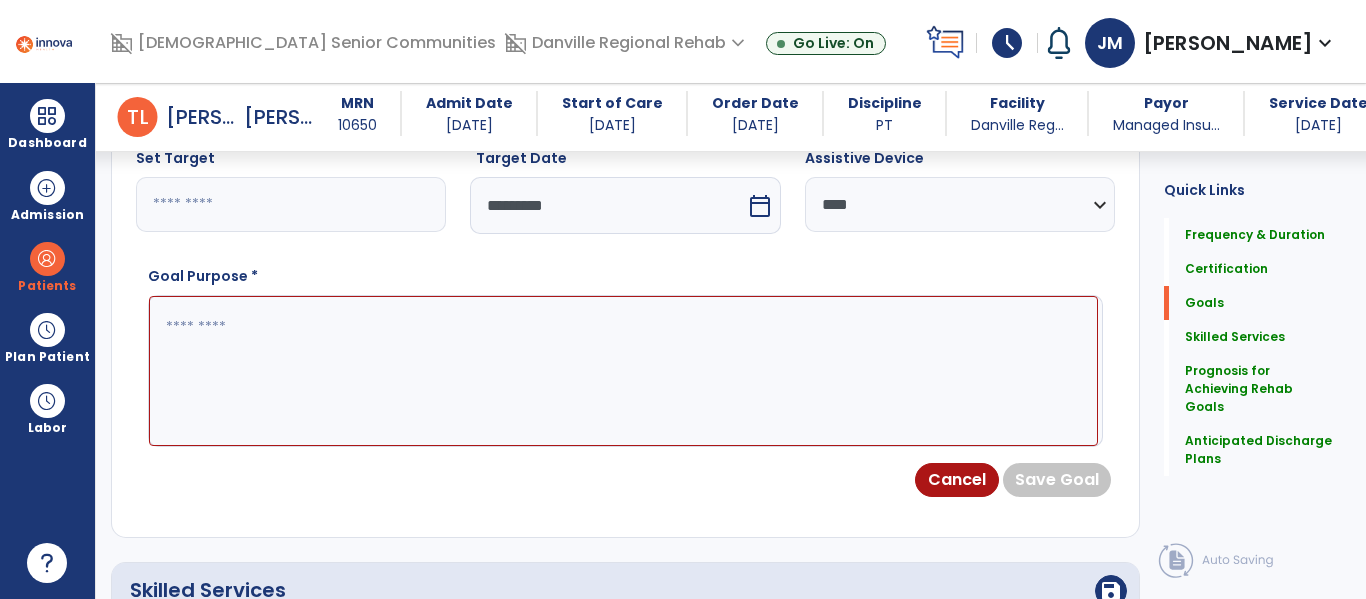 type on "**********" 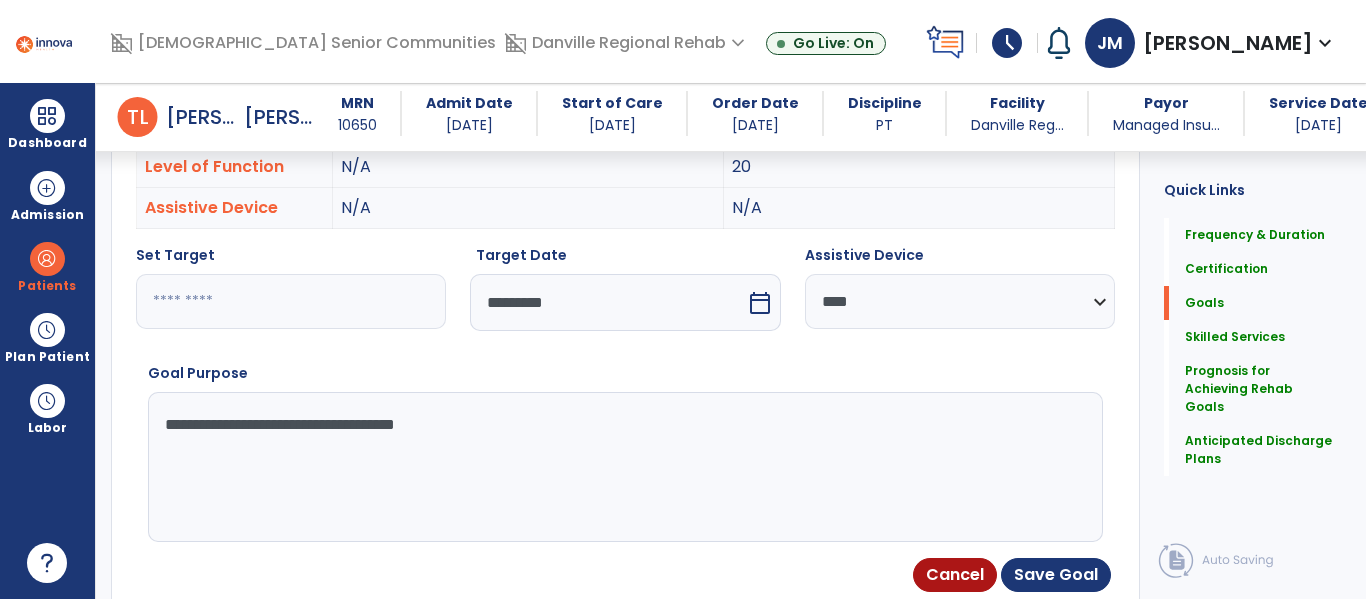 scroll, scrollTop: 636, scrollLeft: 0, axis: vertical 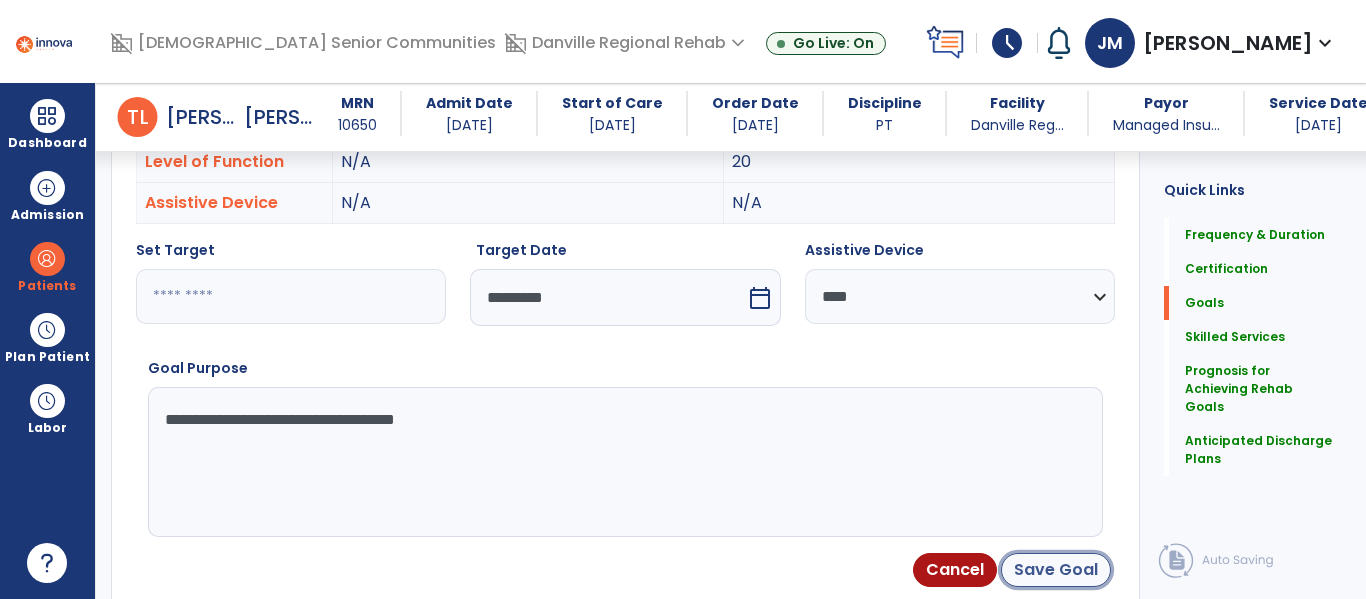 click on "Save Goal" at bounding box center (1056, 570) 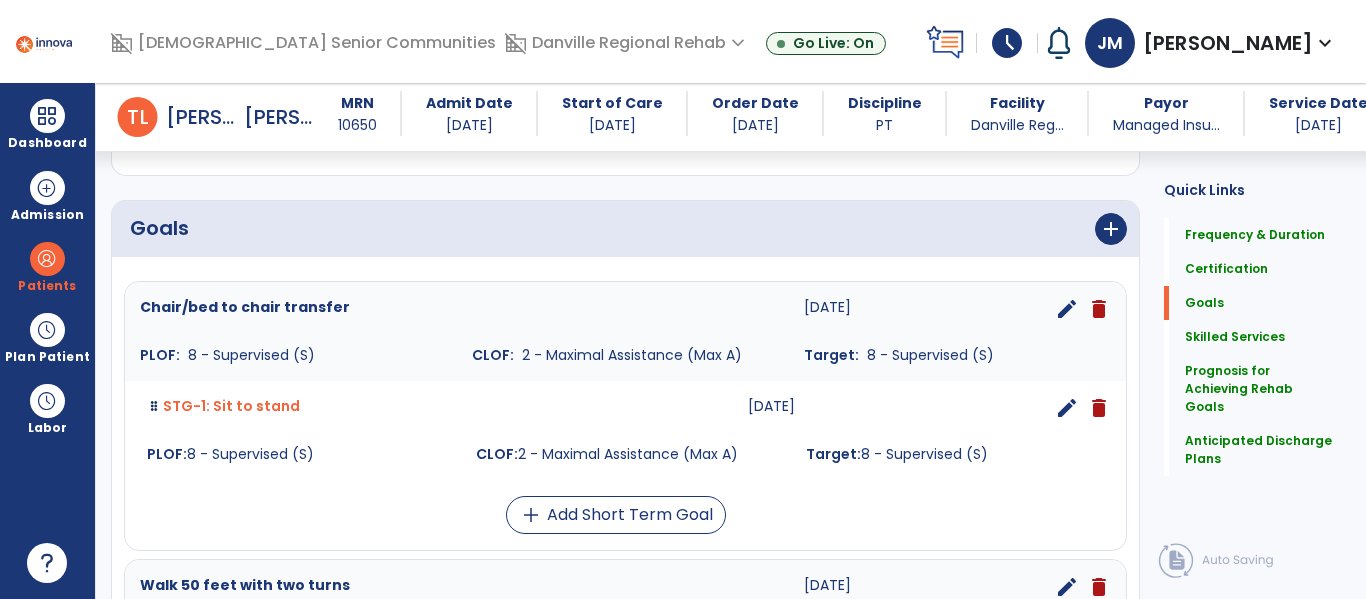 scroll, scrollTop: 421, scrollLeft: 0, axis: vertical 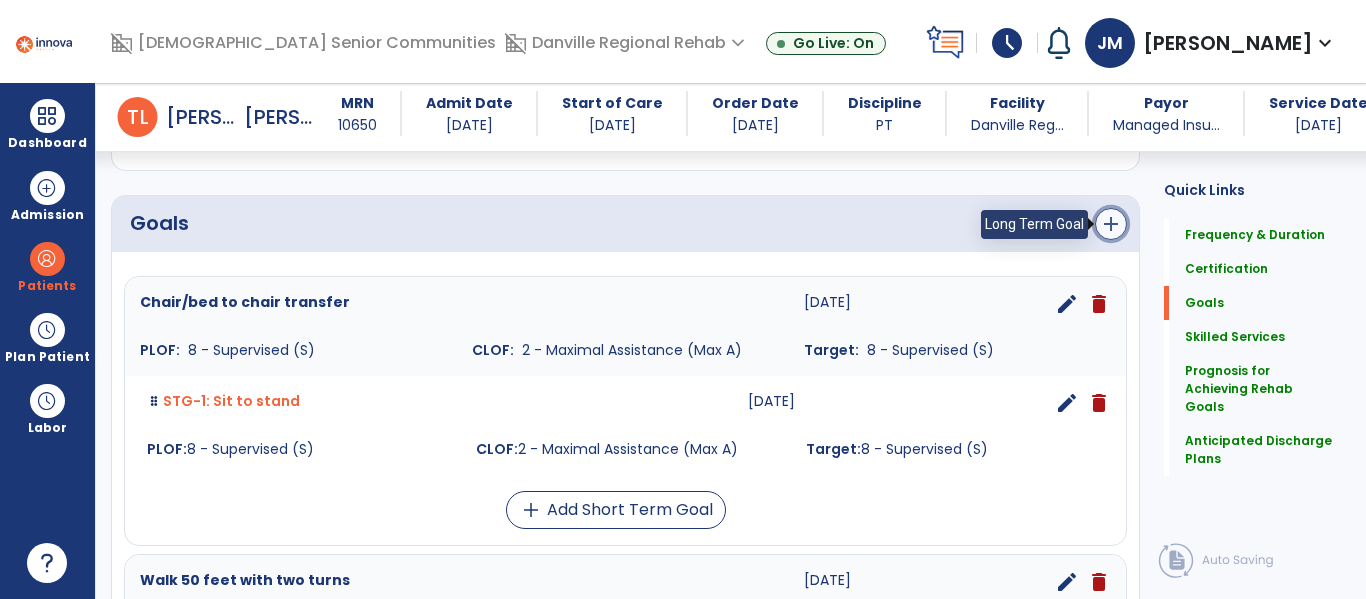 click on "add" at bounding box center [1111, 224] 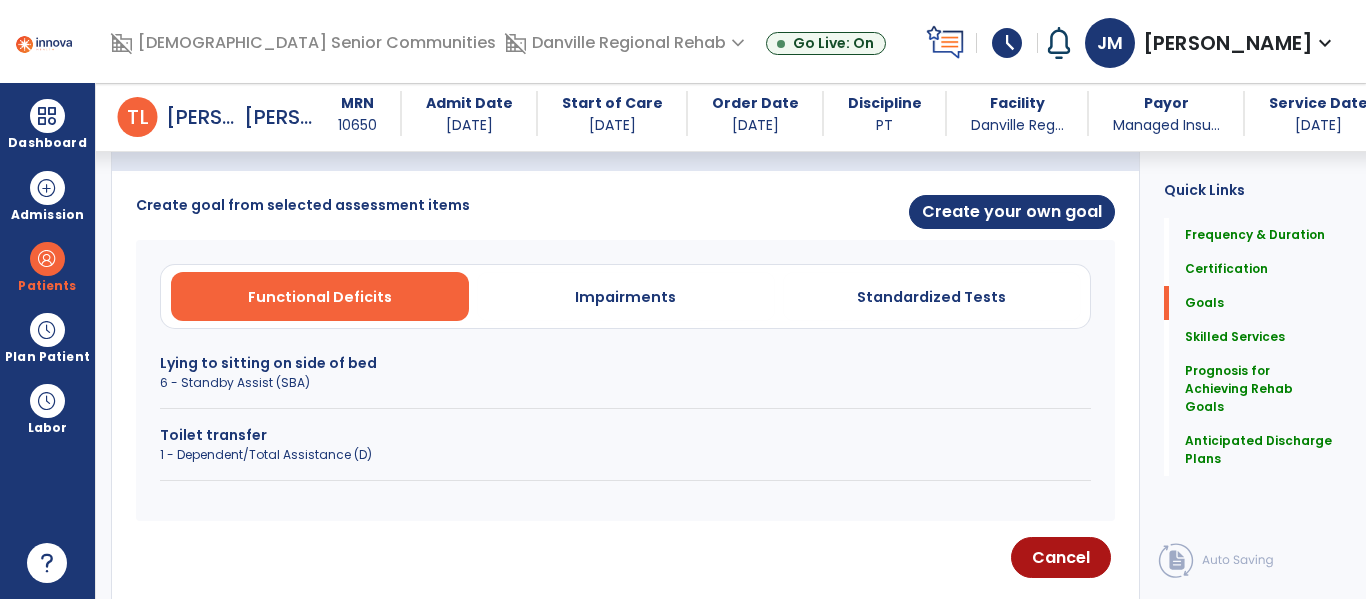scroll, scrollTop: 499, scrollLeft: 0, axis: vertical 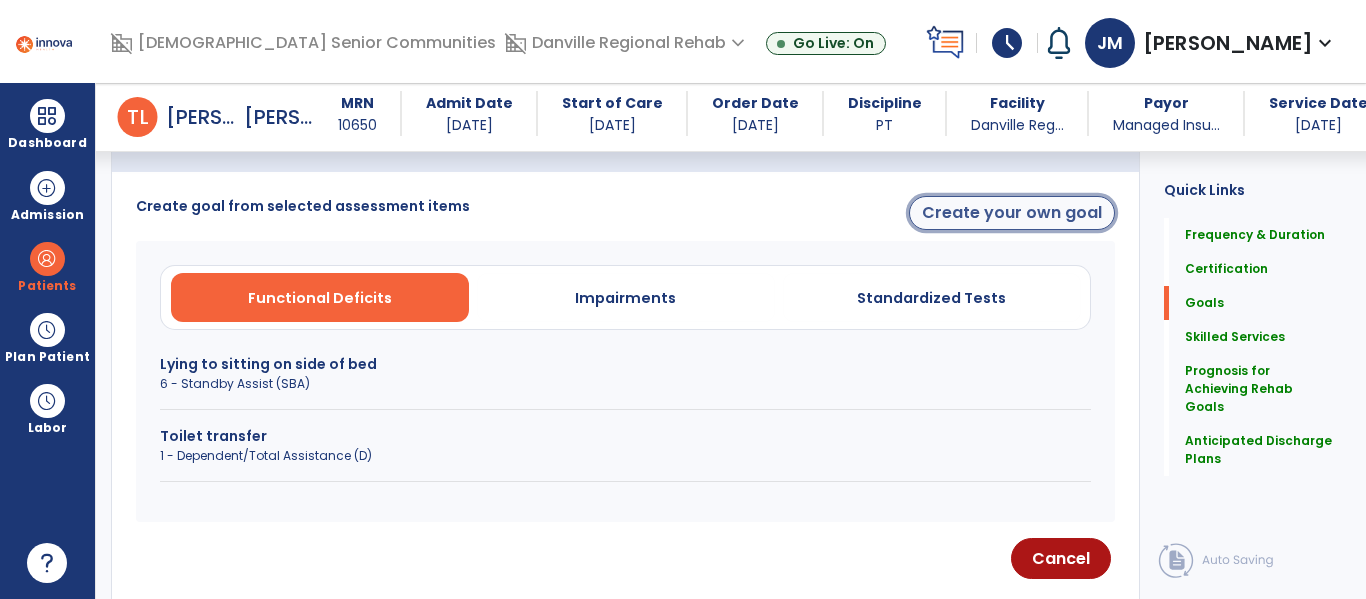 click on "Create your own goal" at bounding box center (1012, 213) 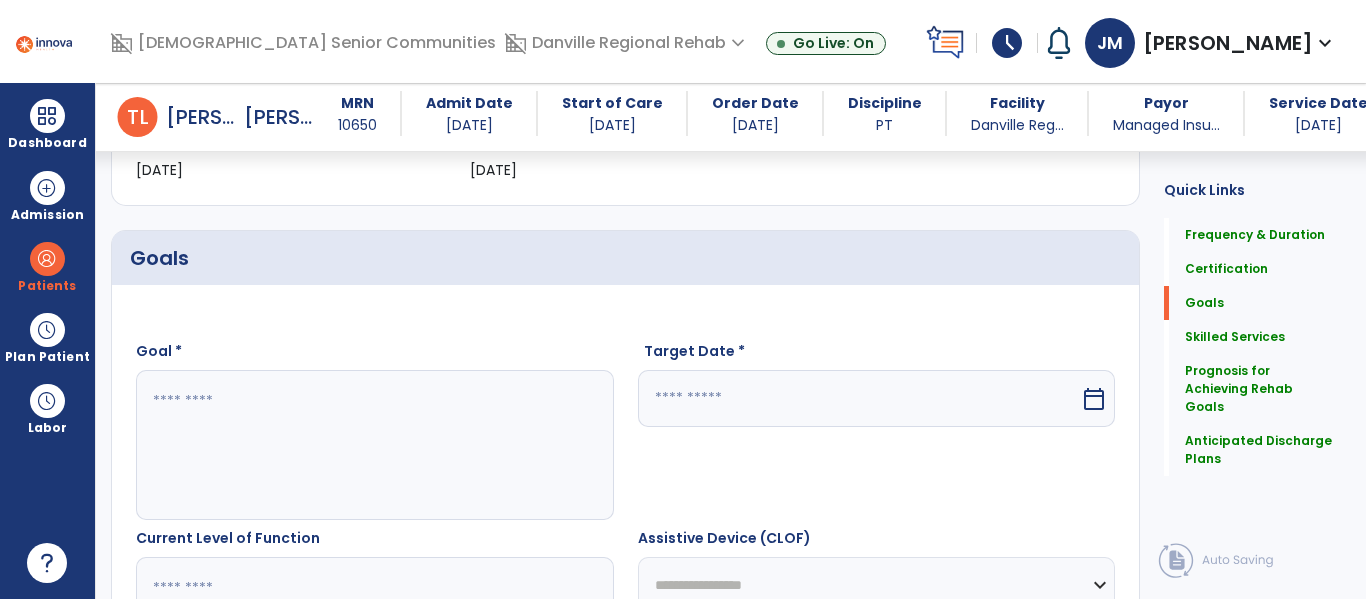 scroll, scrollTop: 382, scrollLeft: 0, axis: vertical 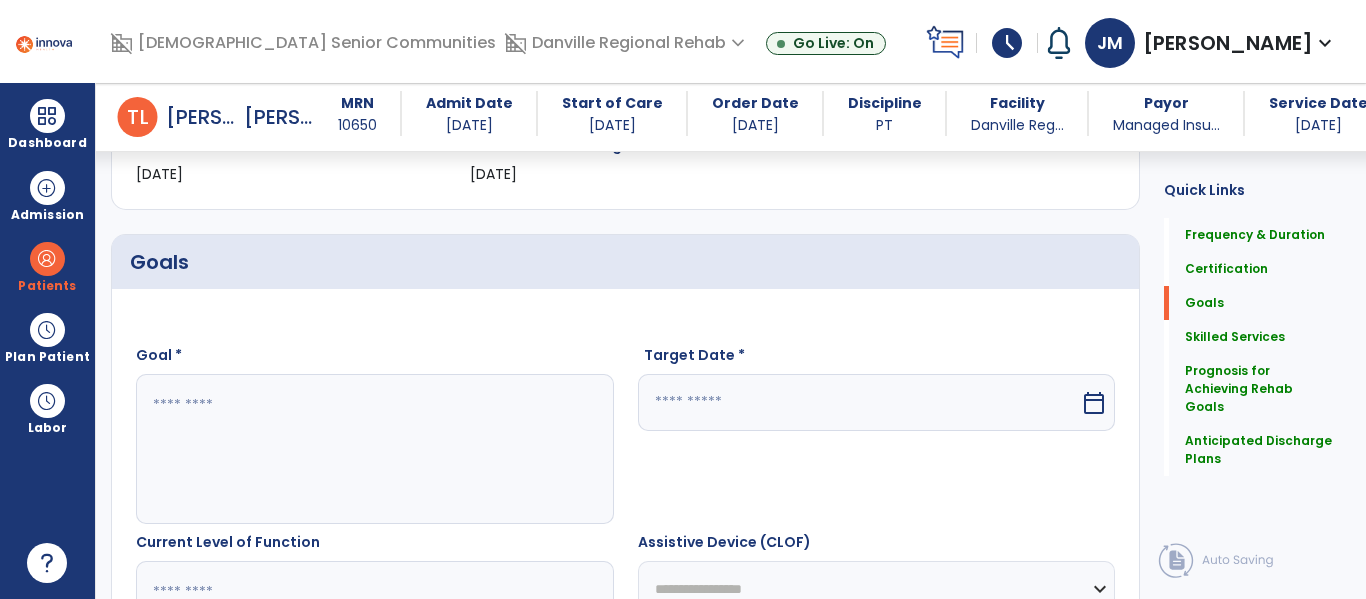 click at bounding box center (374, 449) 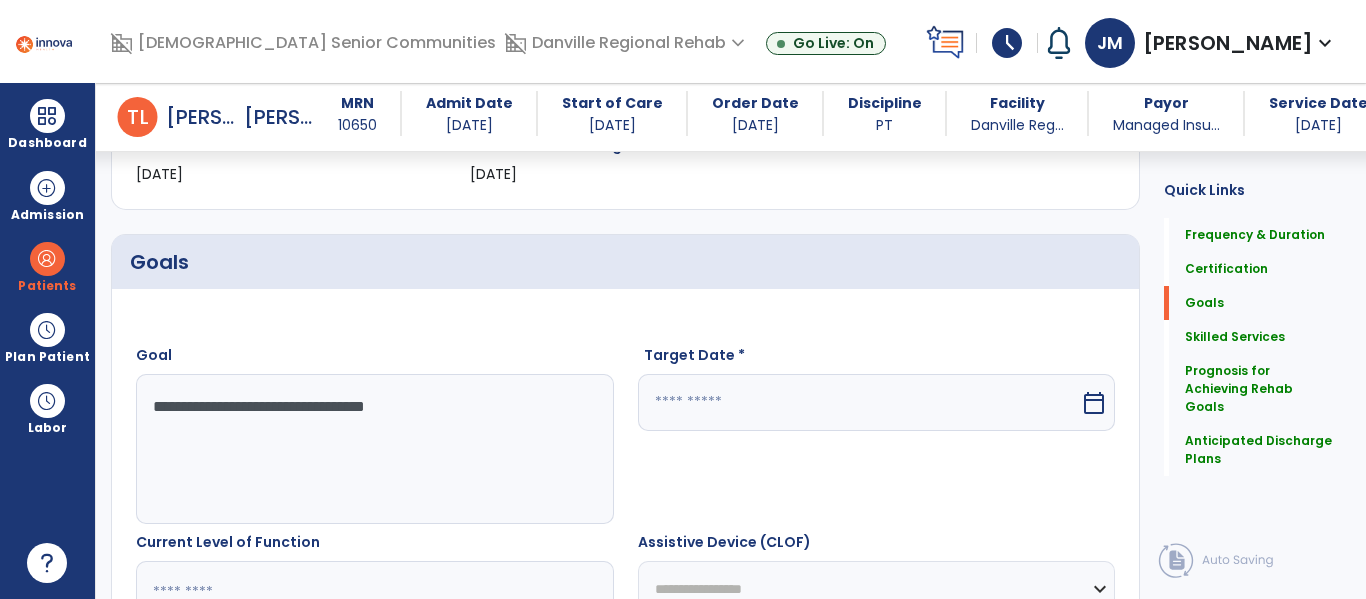 click on "**********" at bounding box center (374, 449) 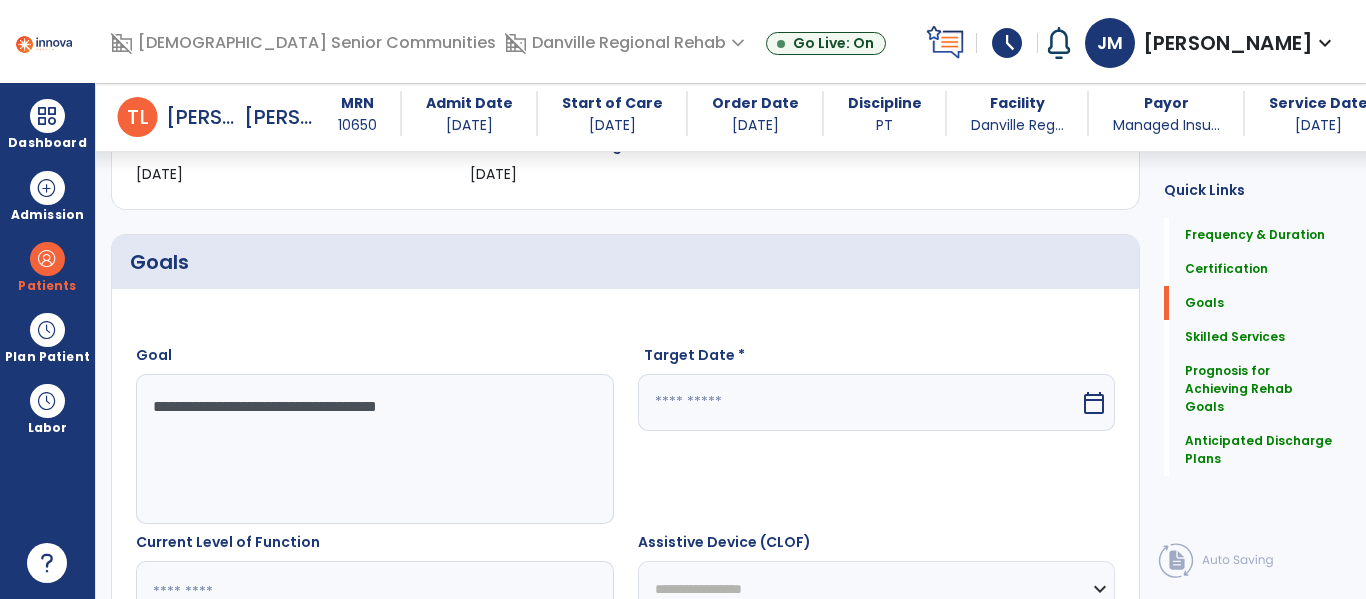 click on "**********" at bounding box center [374, 449] 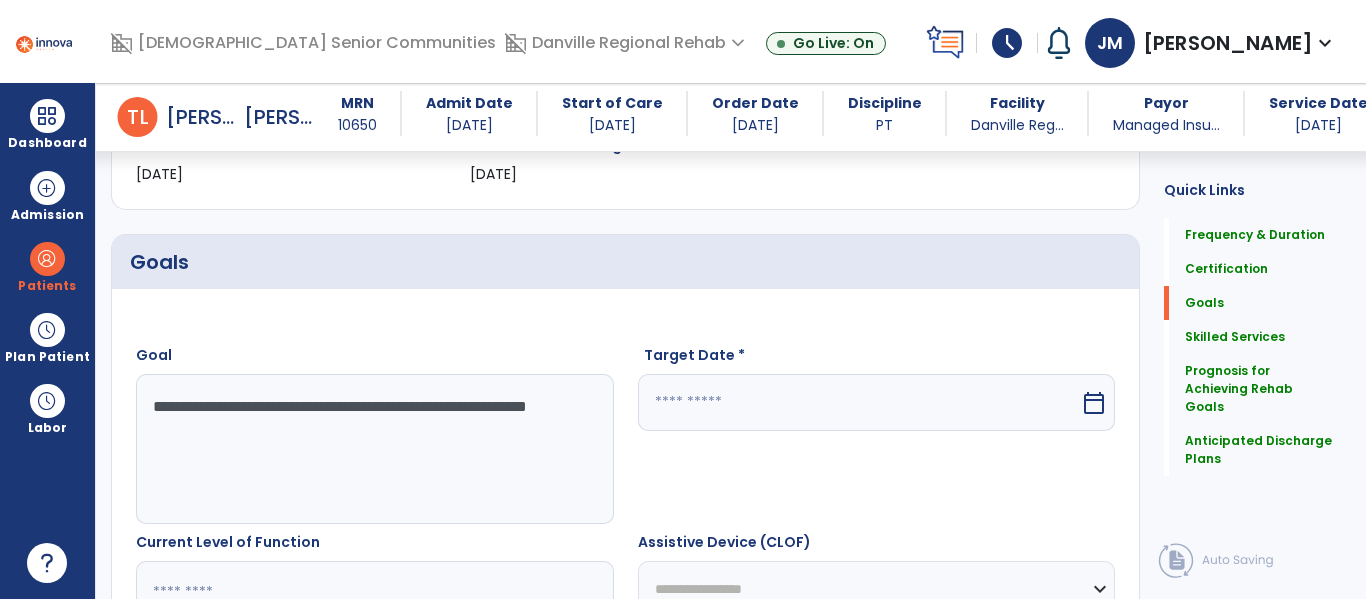 type on "**********" 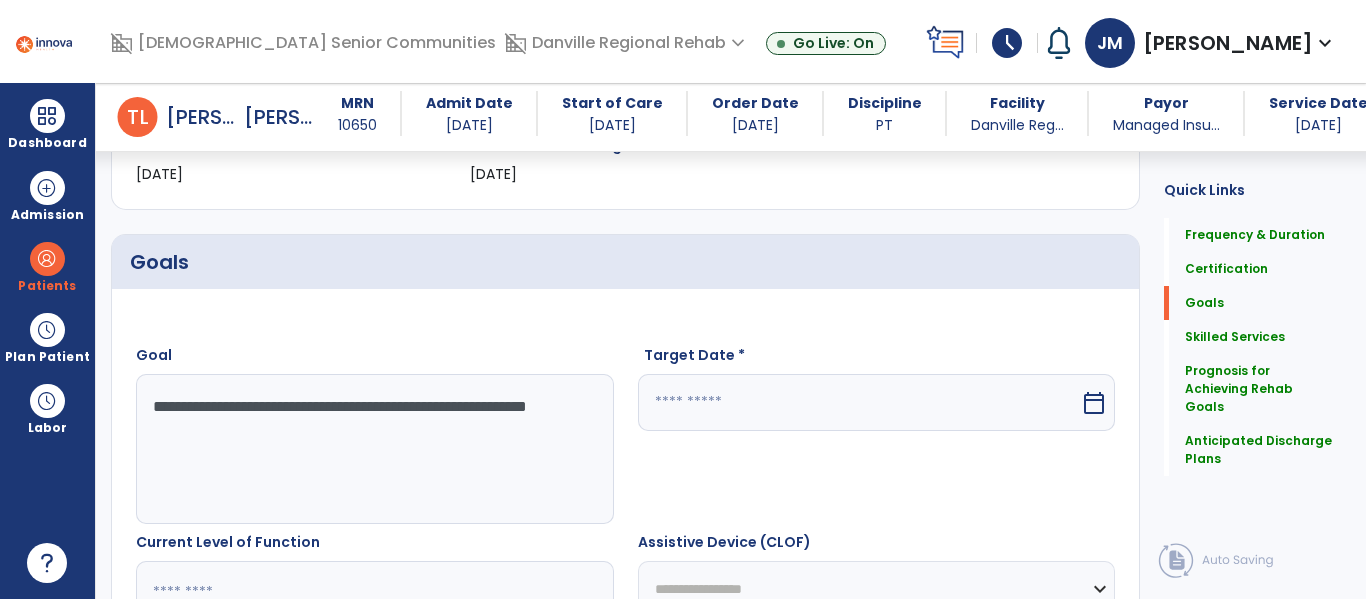 click at bounding box center (859, 402) 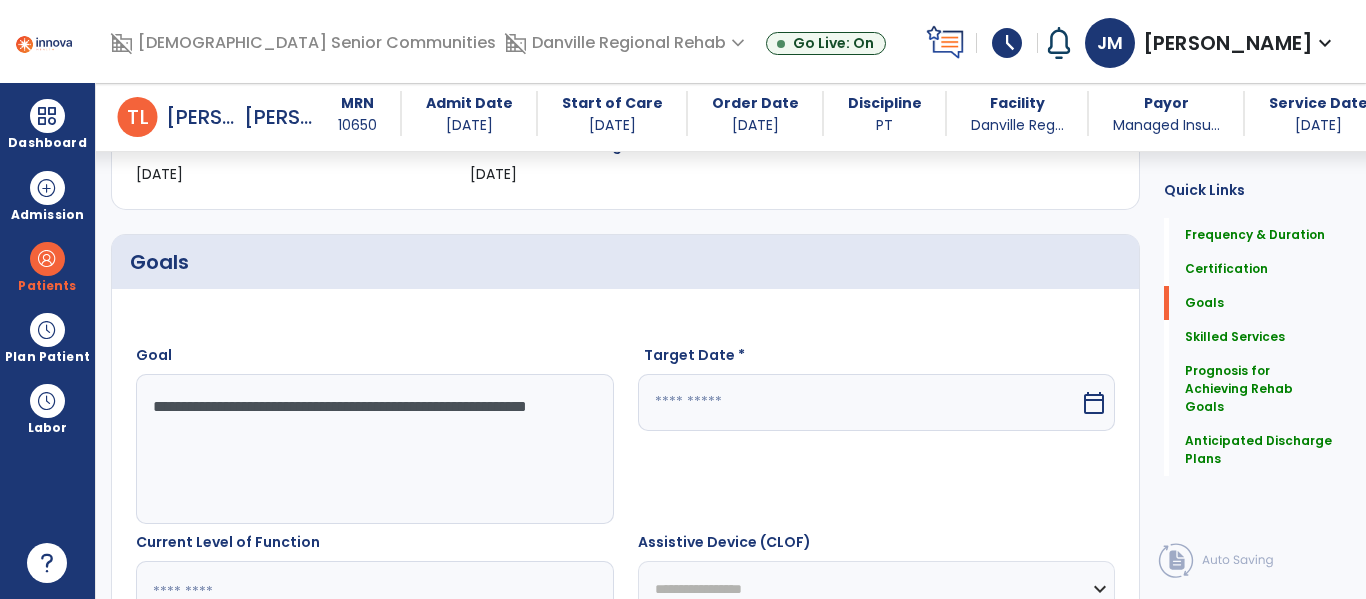 select on "*" 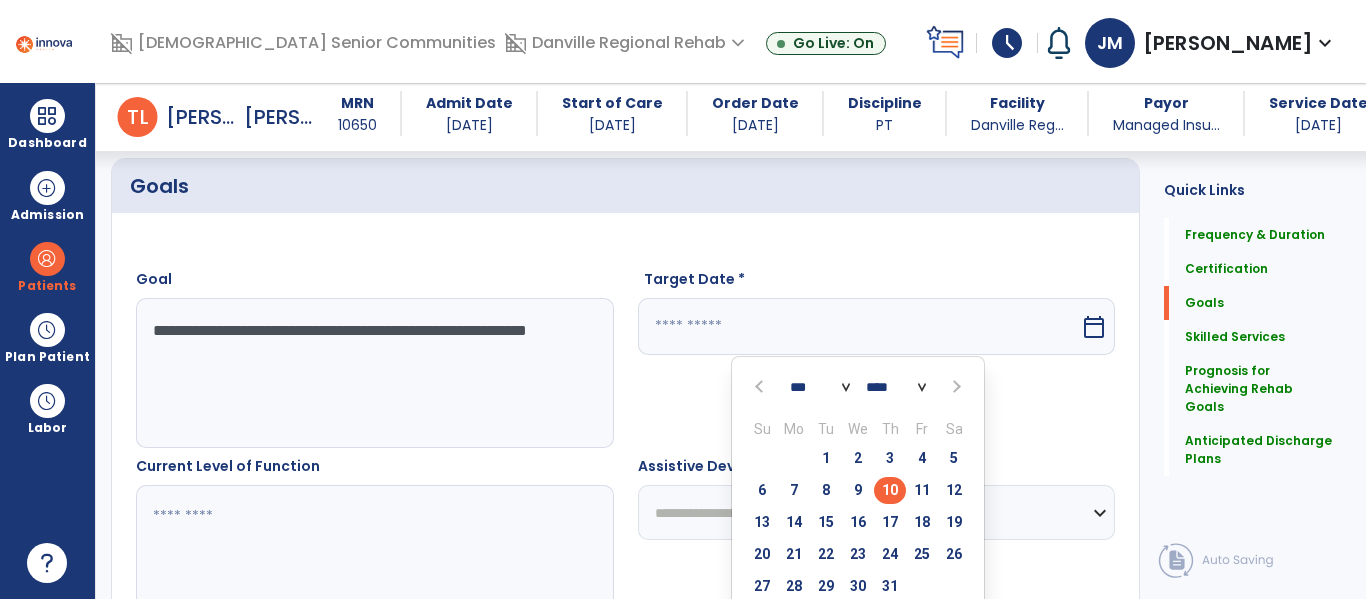 scroll, scrollTop: 460, scrollLeft: 0, axis: vertical 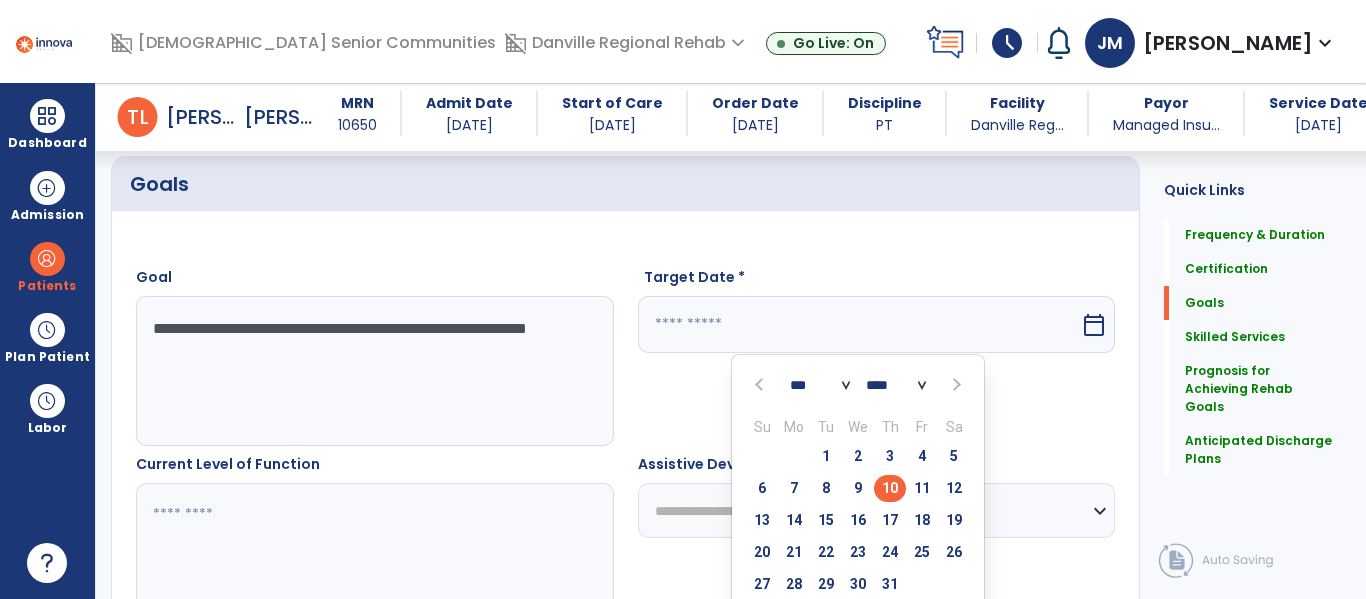 click at bounding box center (955, 385) 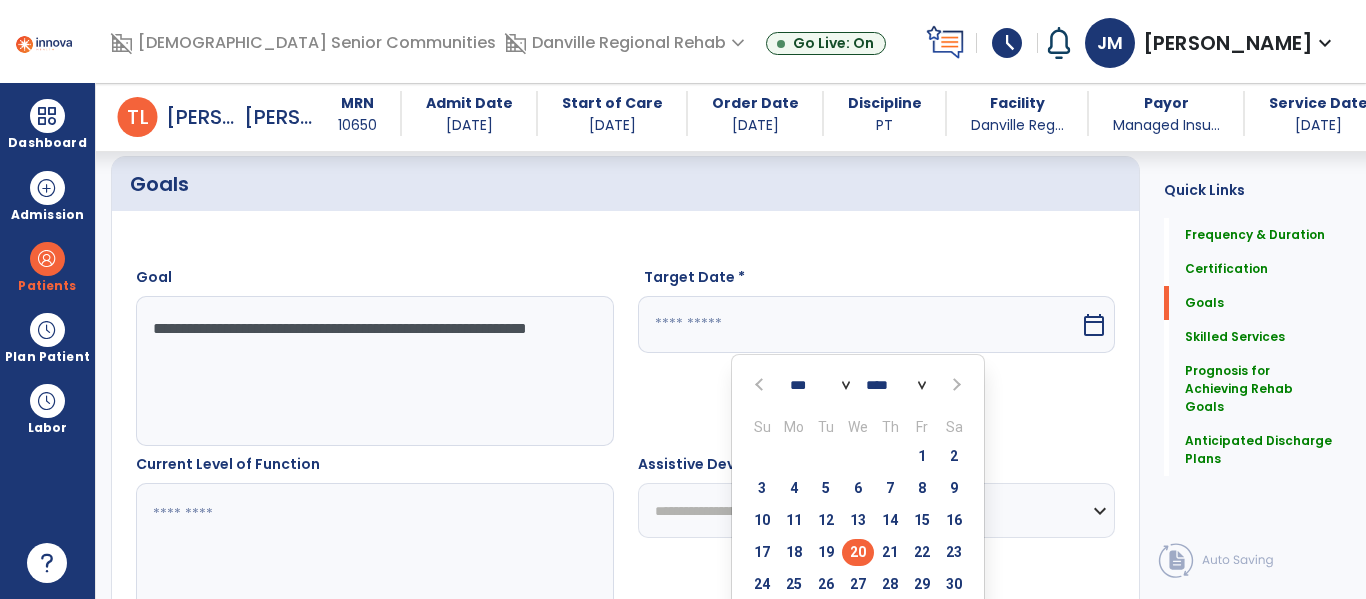 click on "20" at bounding box center (858, 552) 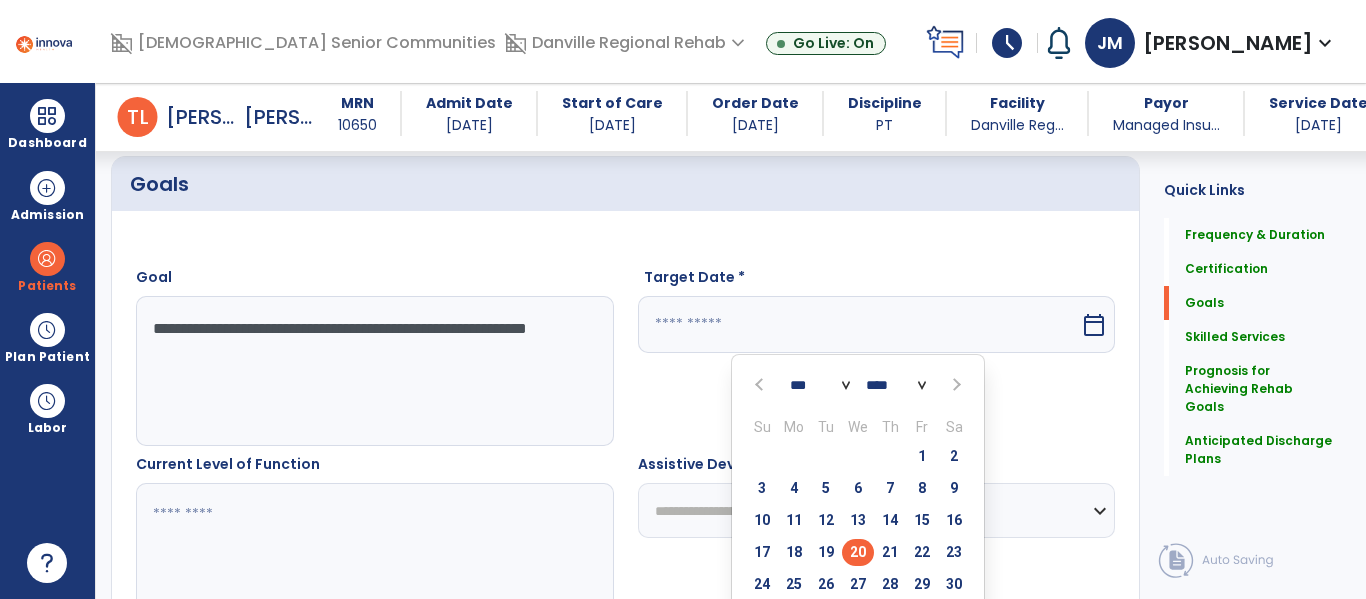 type on "*********" 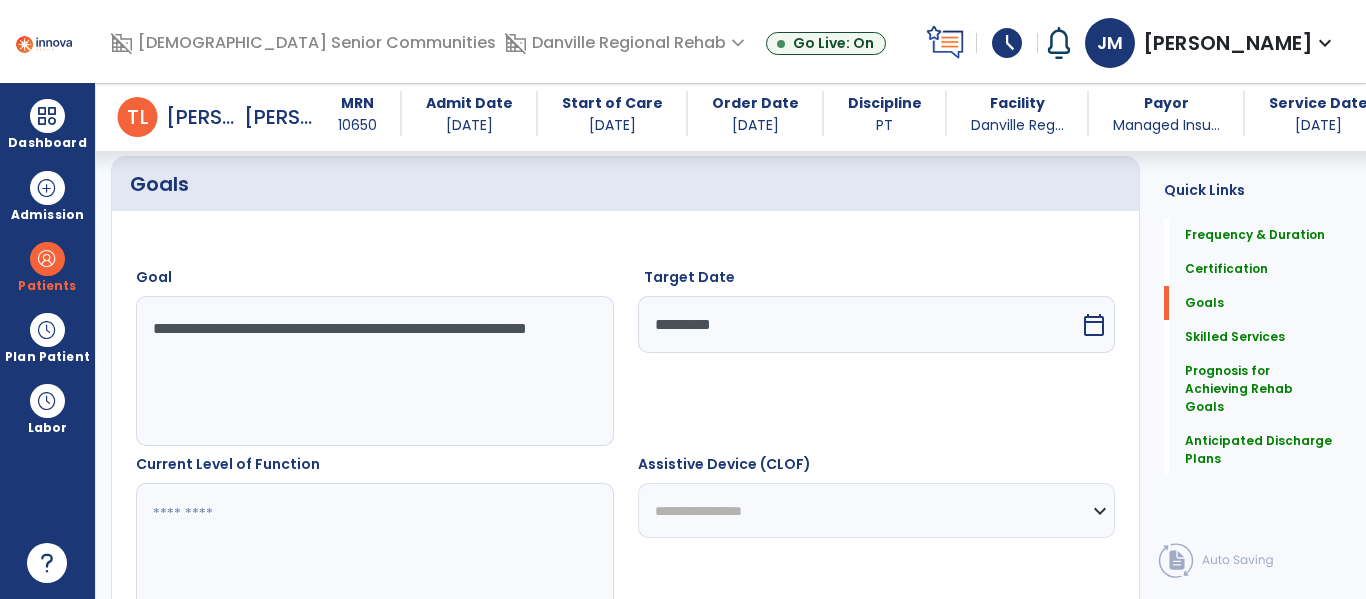 click at bounding box center (374, 558) 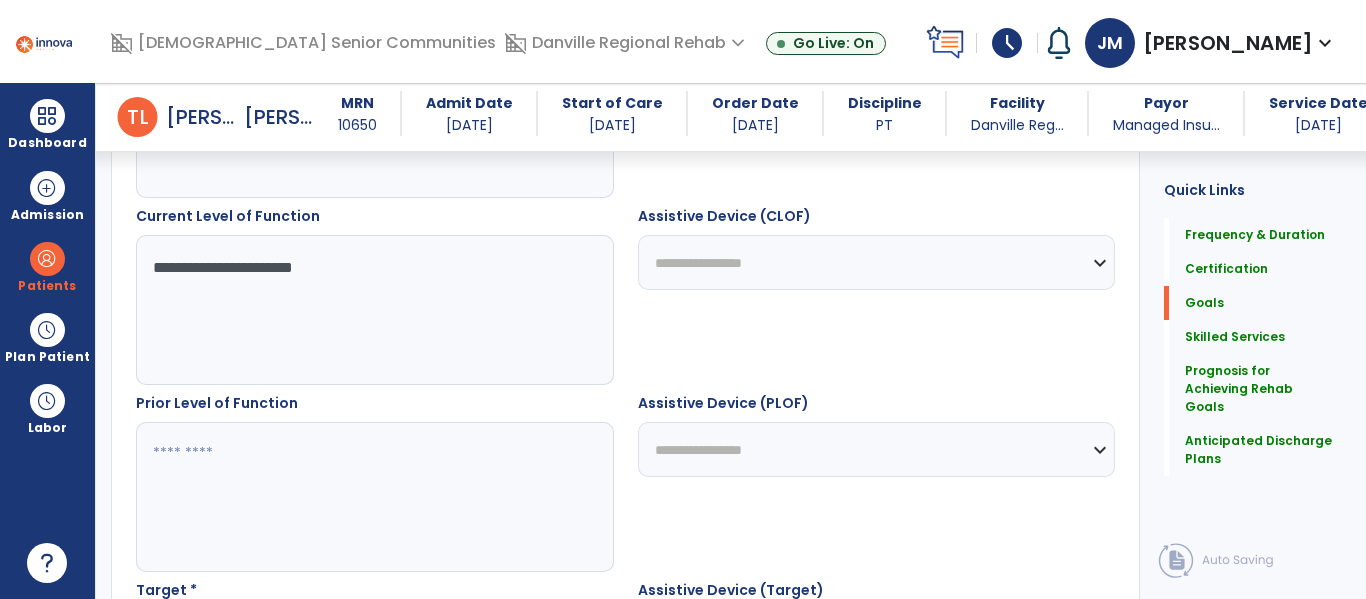 scroll, scrollTop: 723, scrollLeft: 0, axis: vertical 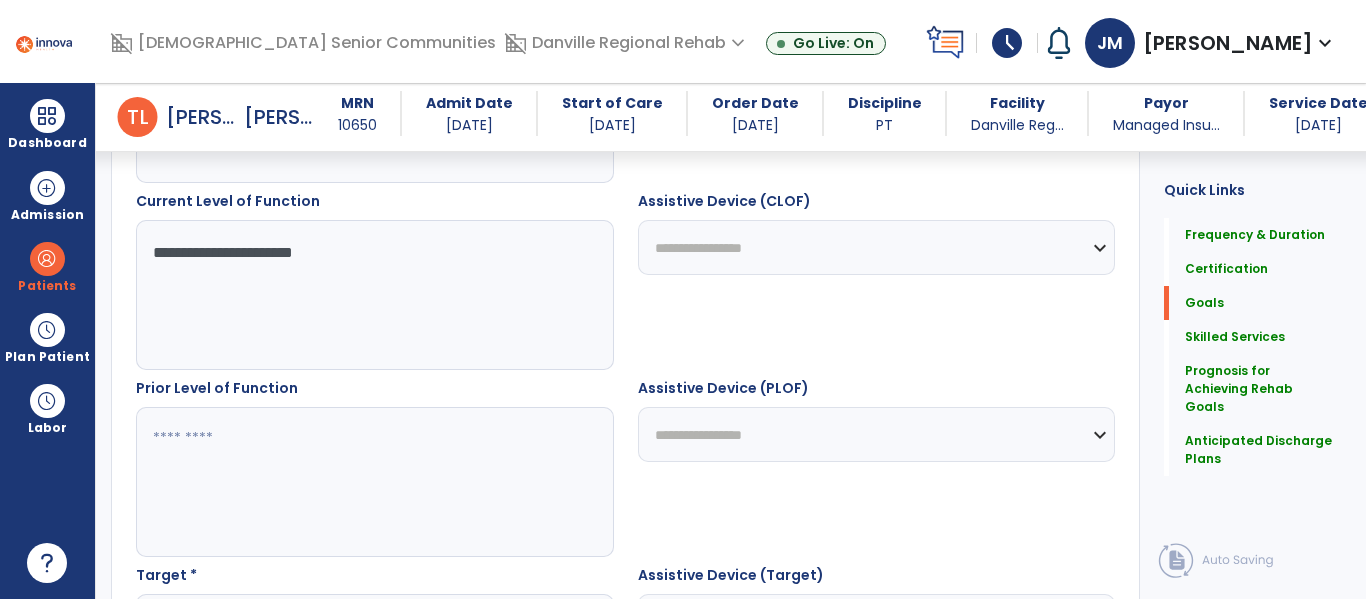 type on "**********" 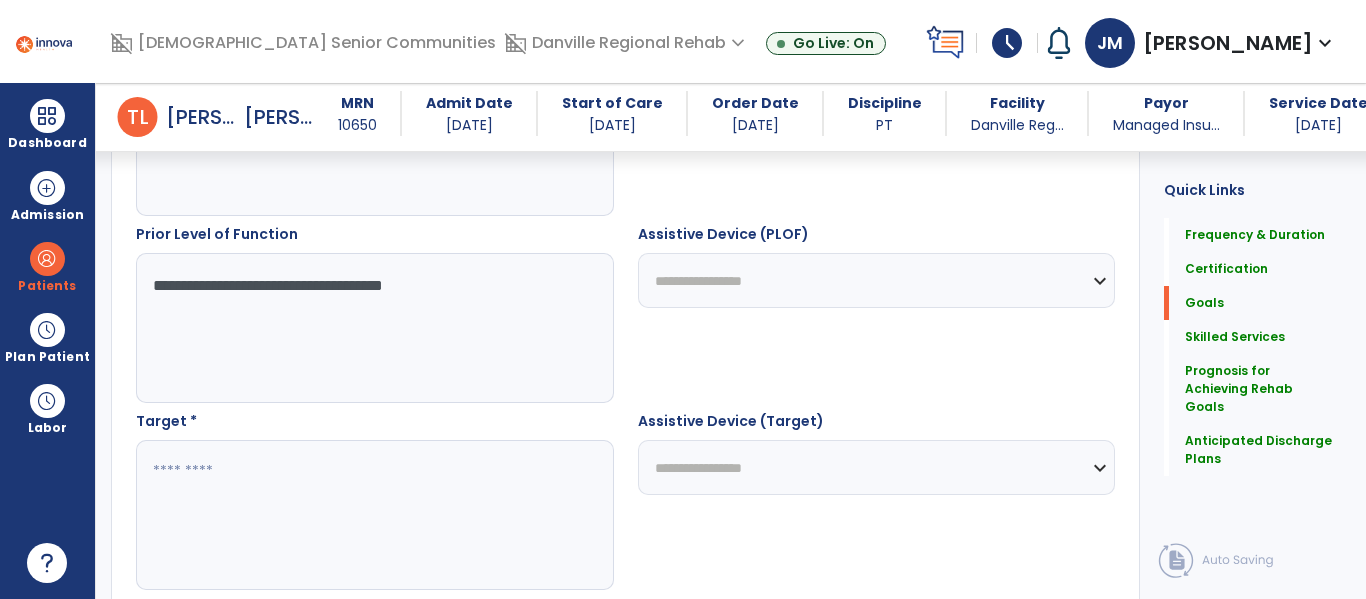 scroll, scrollTop: 882, scrollLeft: 0, axis: vertical 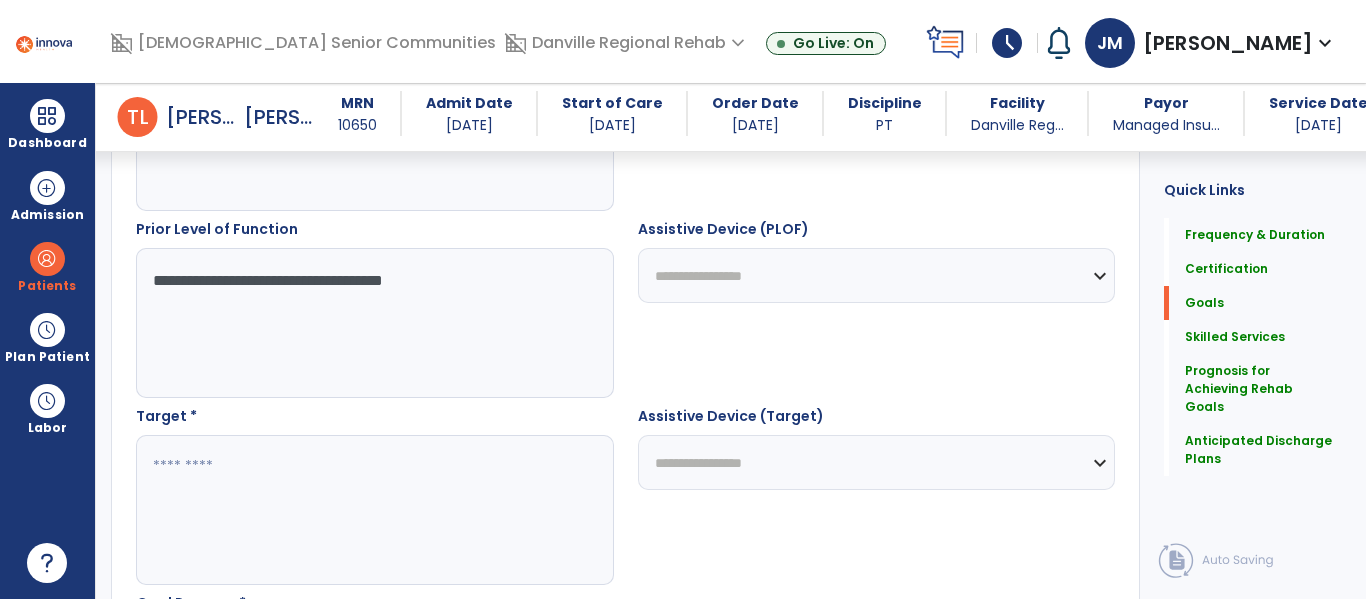 type on "**********" 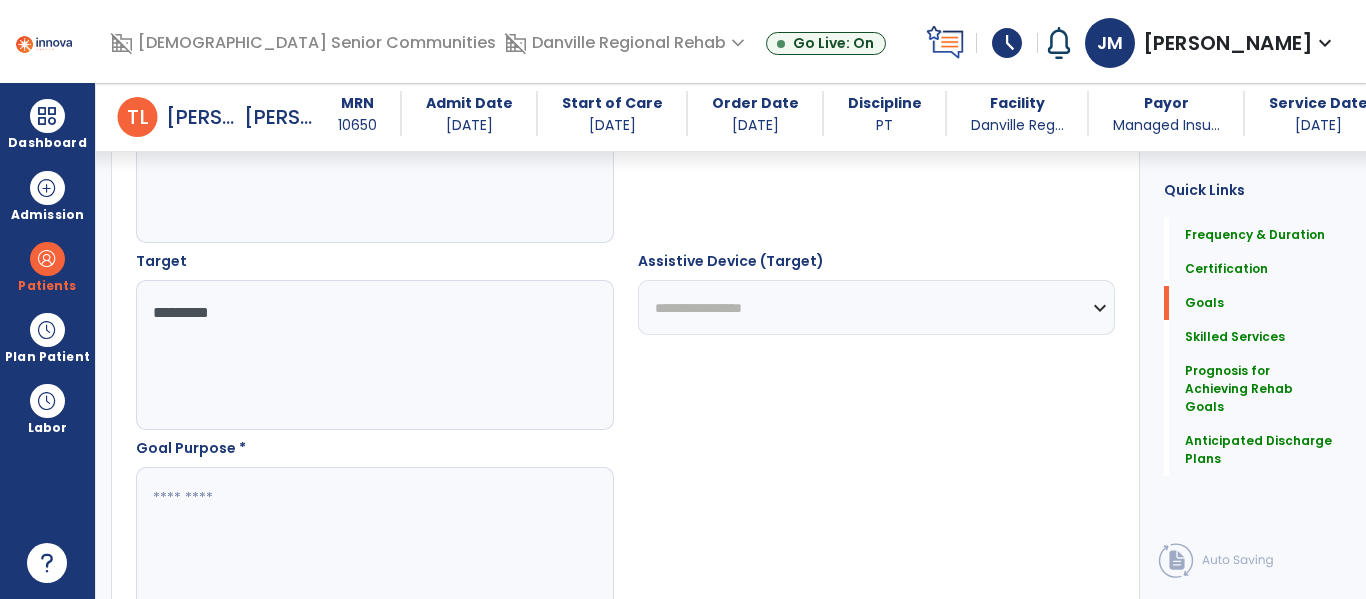 scroll, scrollTop: 1038, scrollLeft: 0, axis: vertical 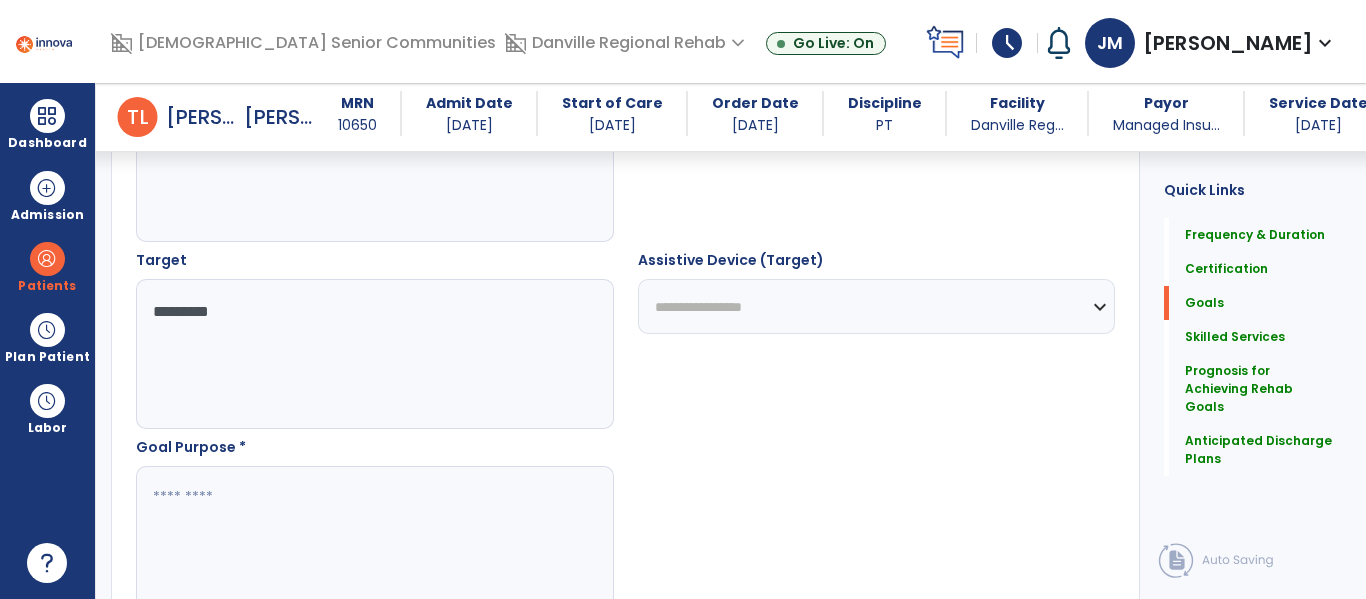 type on "*********" 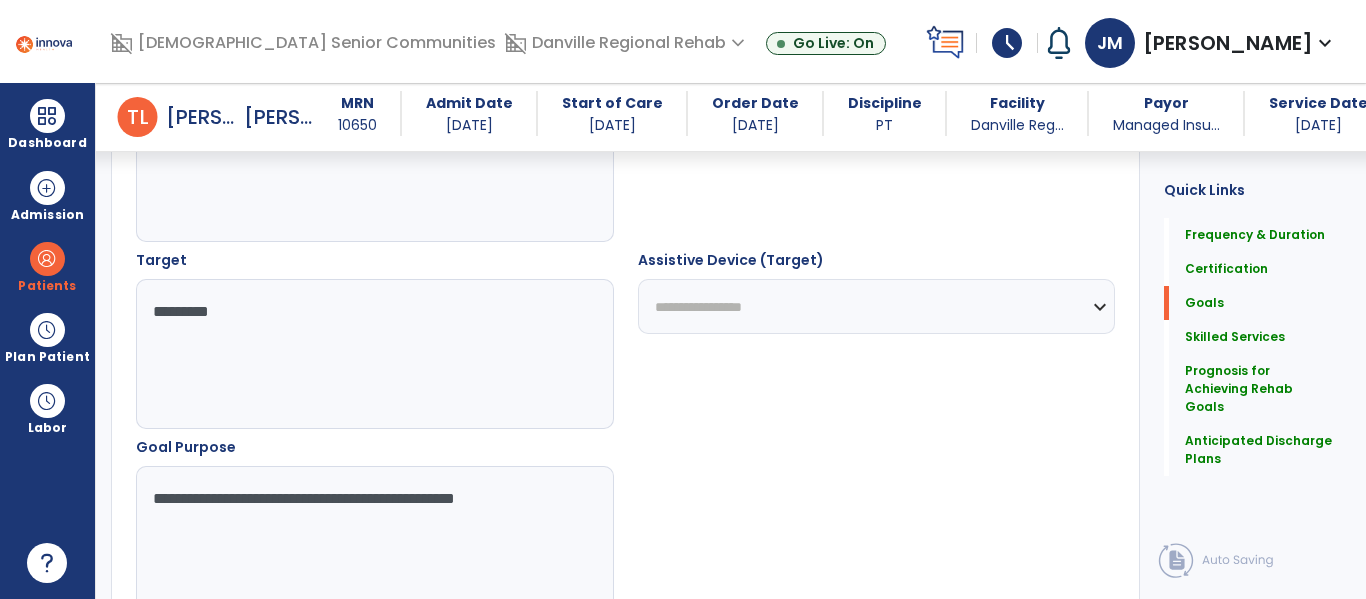 type on "**********" 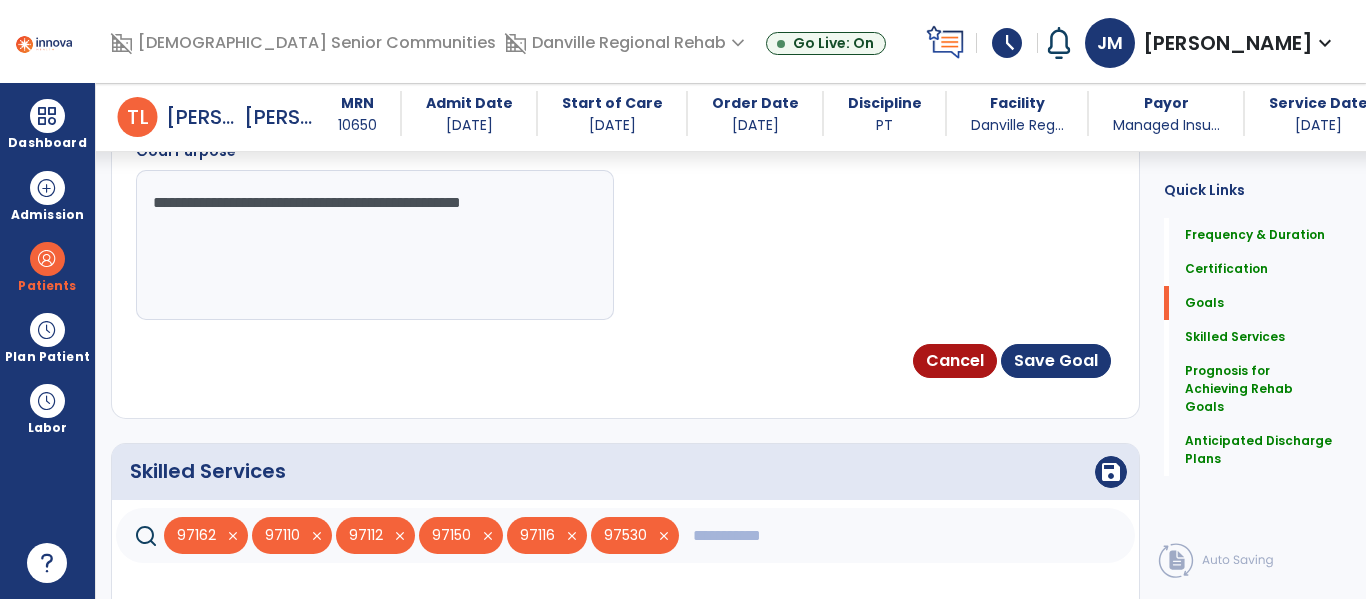 scroll, scrollTop: 1341, scrollLeft: 0, axis: vertical 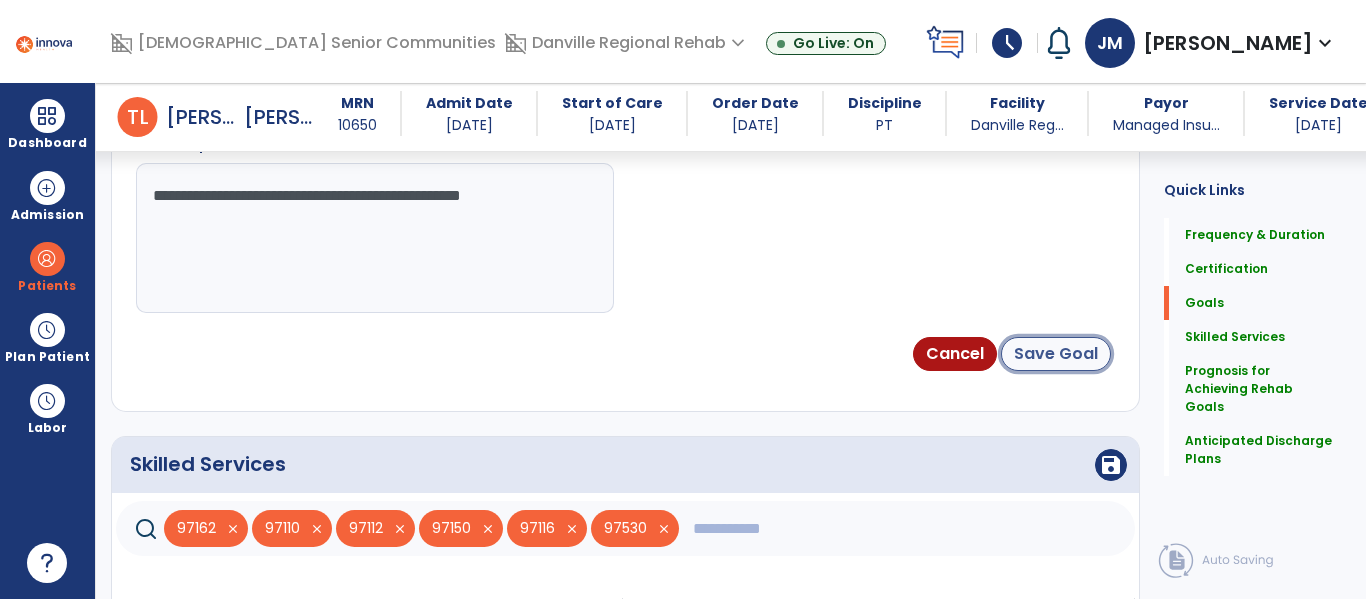 click on "Save Goal" at bounding box center (1056, 354) 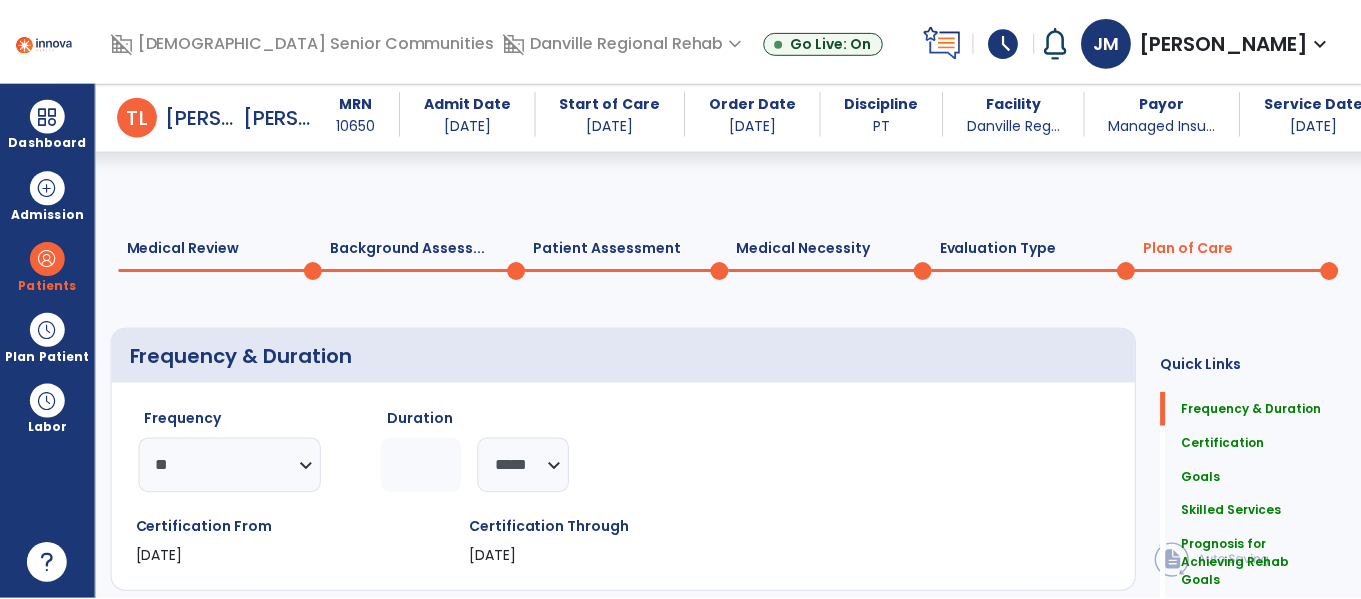 scroll, scrollTop: 2266, scrollLeft: 0, axis: vertical 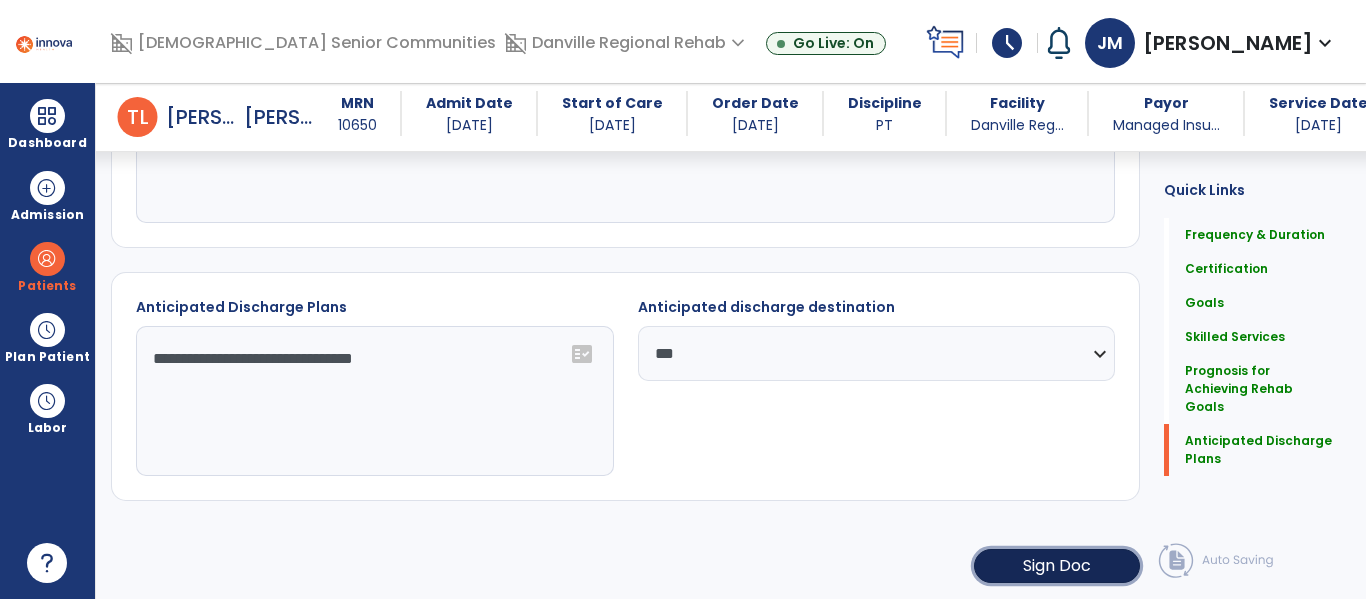 click on "Sign Doc" 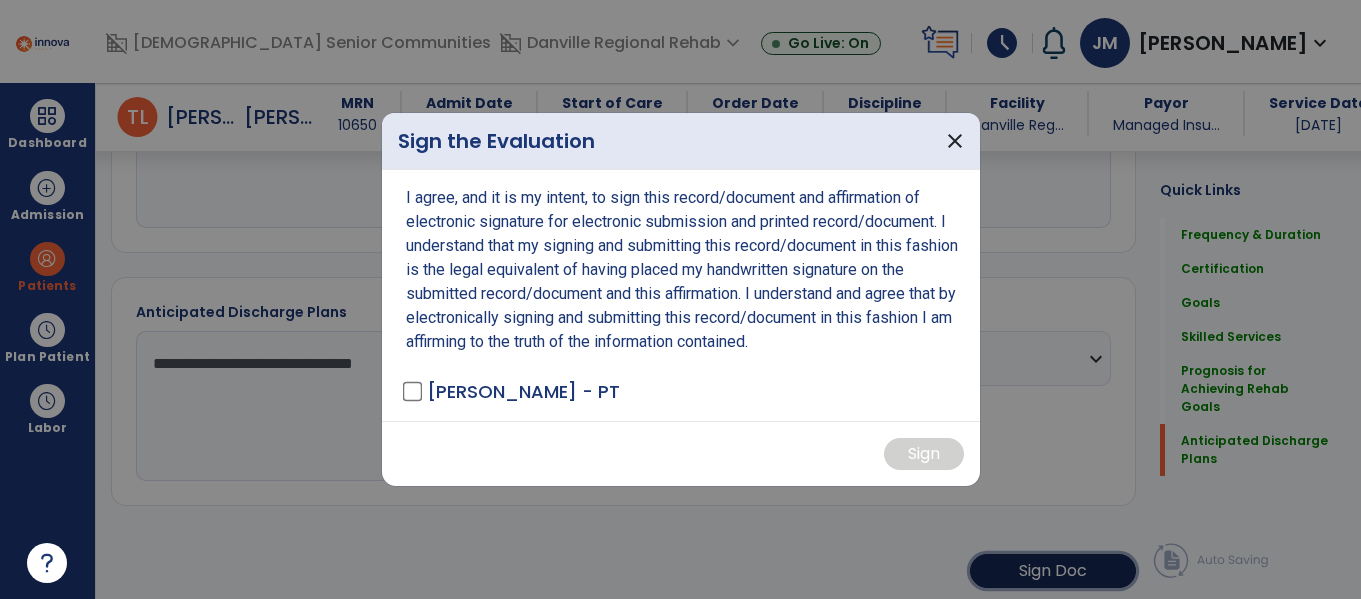 scroll, scrollTop: 2266, scrollLeft: 0, axis: vertical 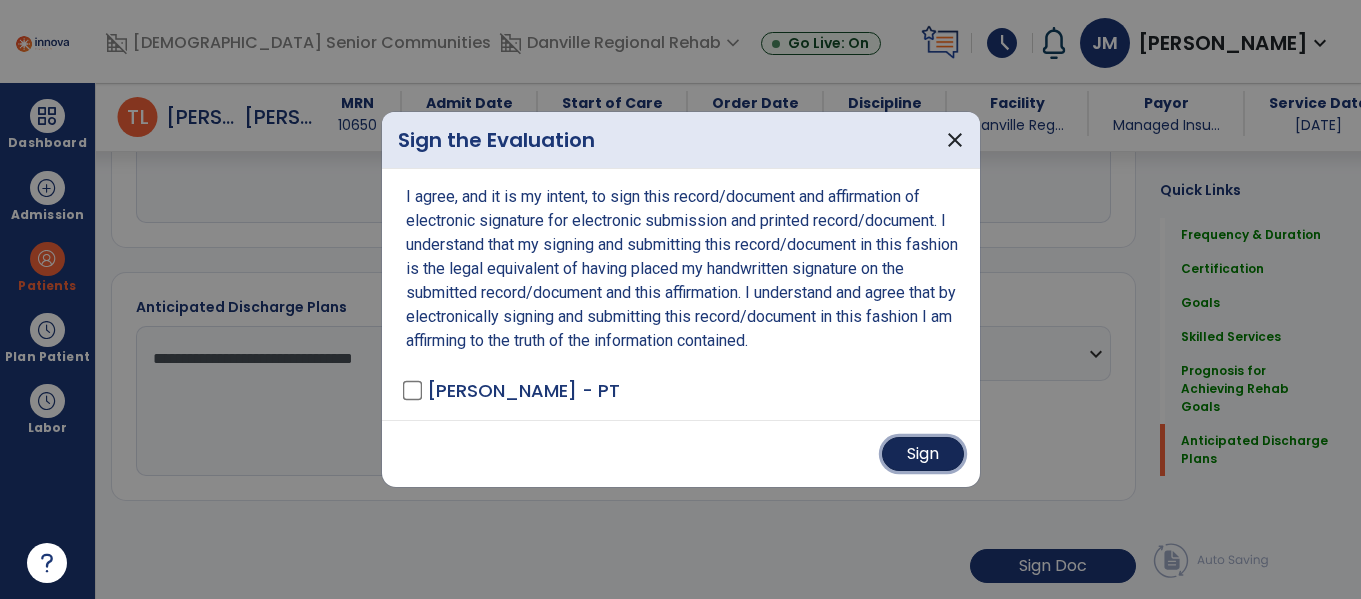 click on "Sign" at bounding box center (923, 454) 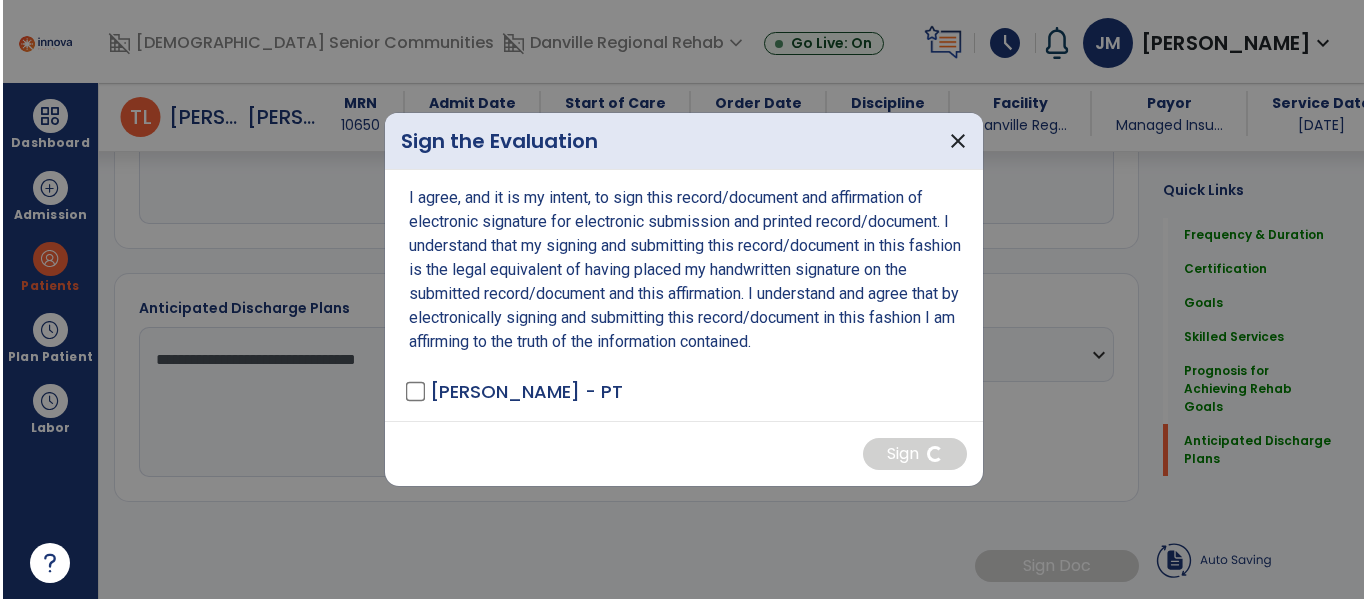 scroll, scrollTop: 2265, scrollLeft: 0, axis: vertical 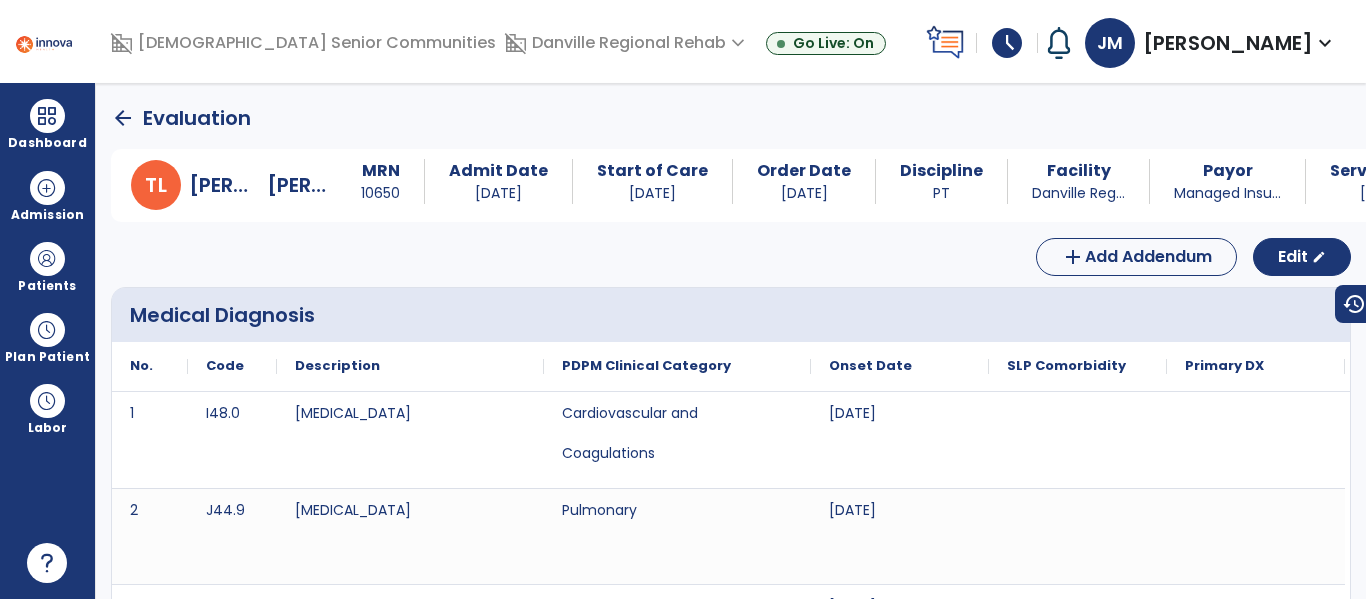 click on "arrow_back" 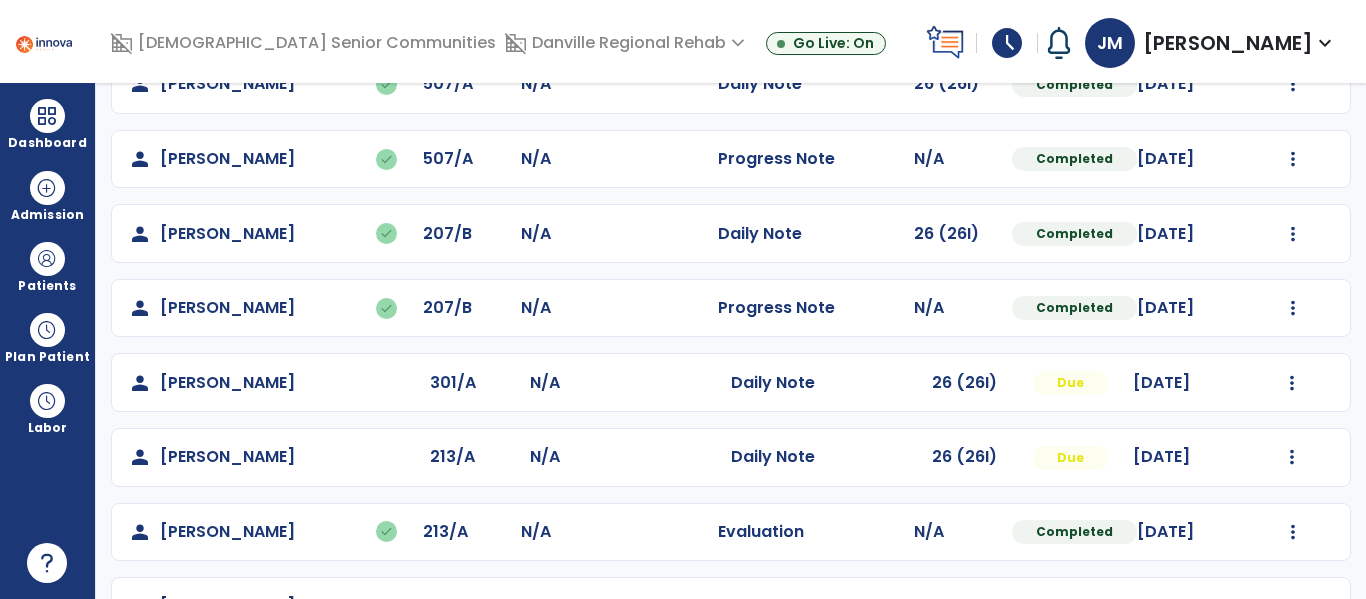 scroll, scrollTop: 724, scrollLeft: 0, axis: vertical 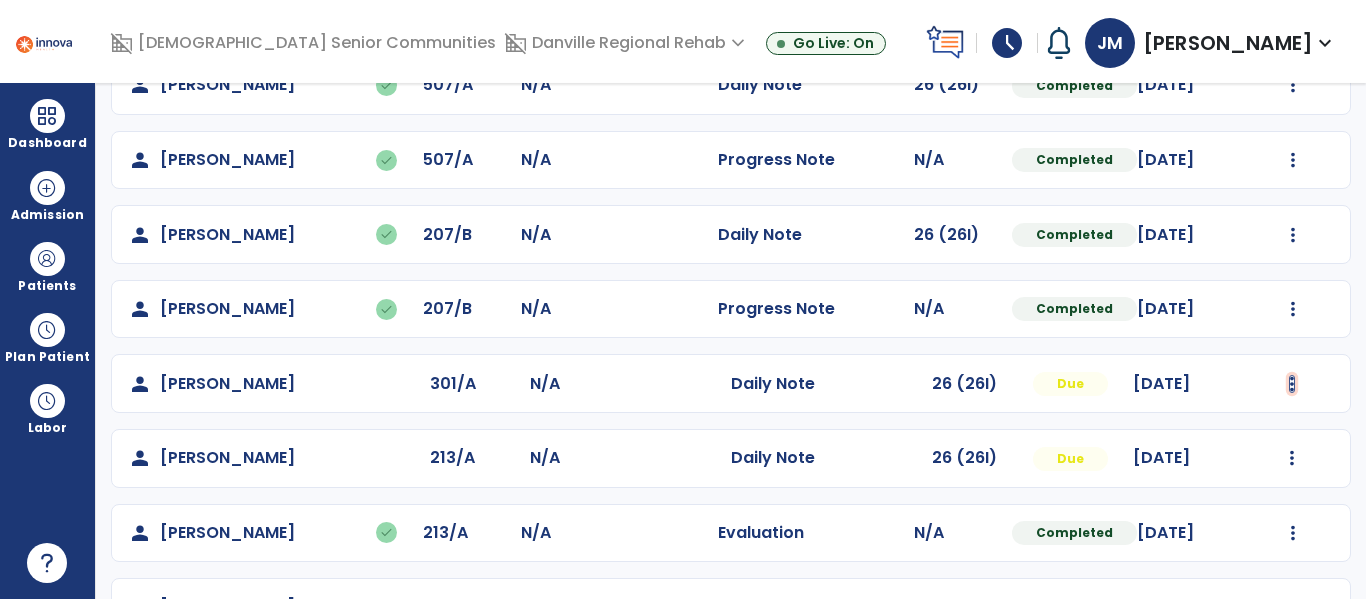 click at bounding box center (1293, -362) 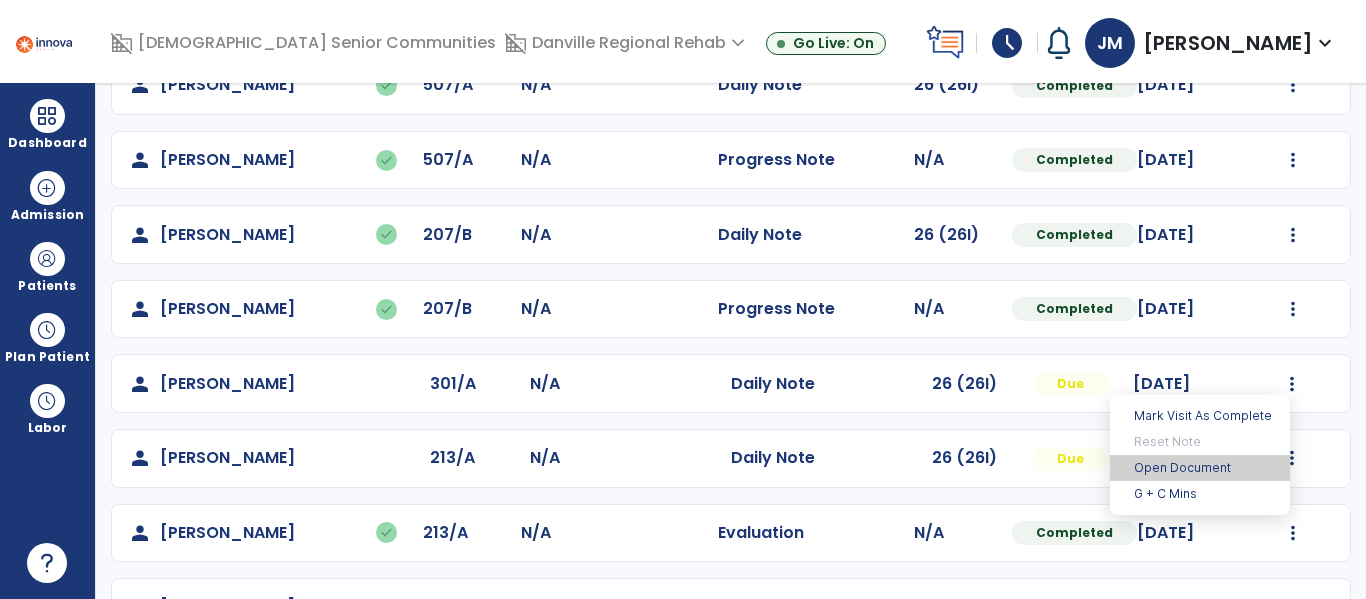 click on "Open Document" at bounding box center [1200, 468] 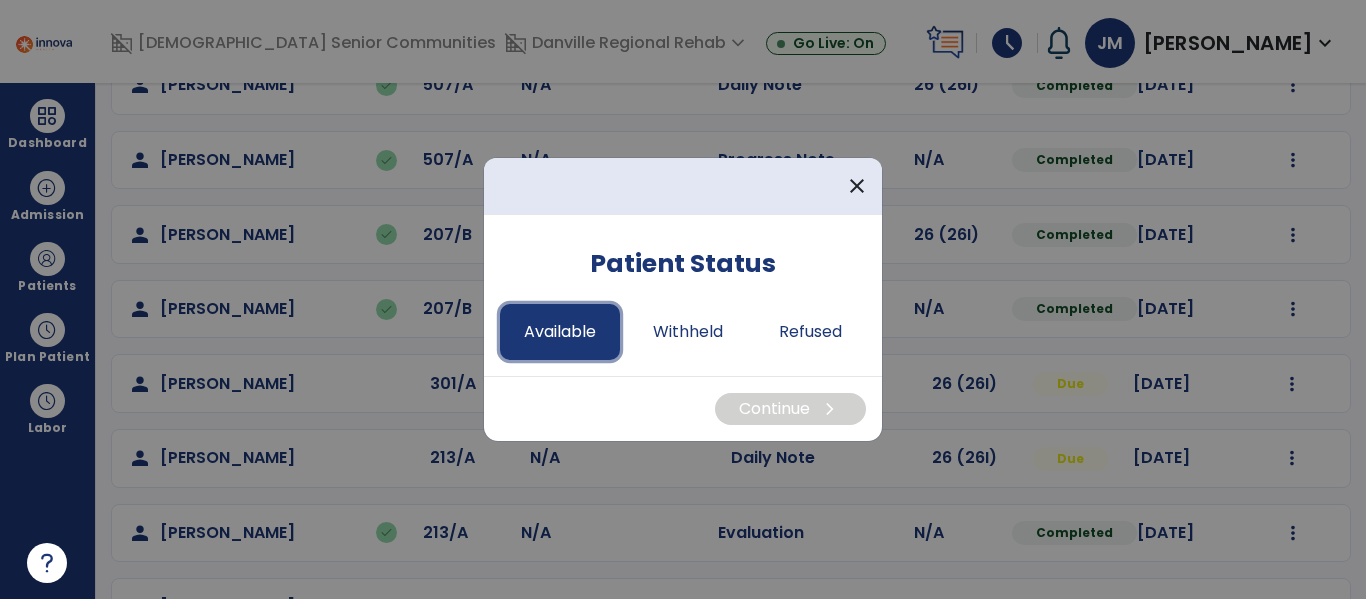 click on "Available" at bounding box center (560, 332) 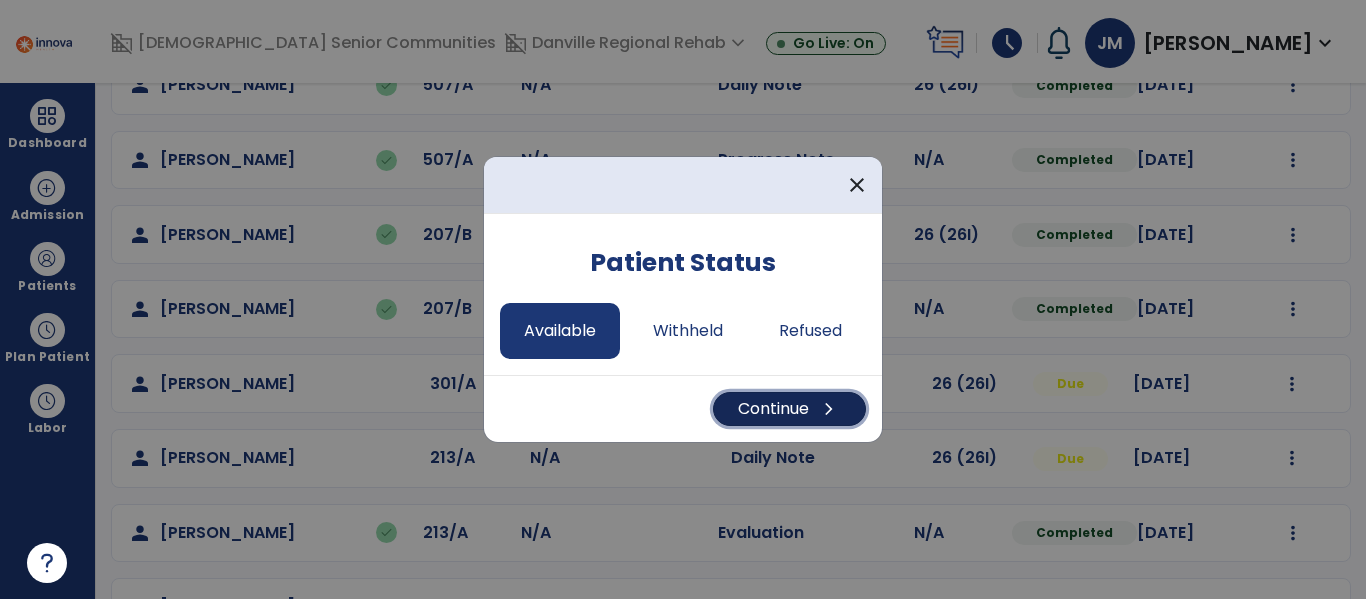 click on "Continue   chevron_right" at bounding box center (789, 409) 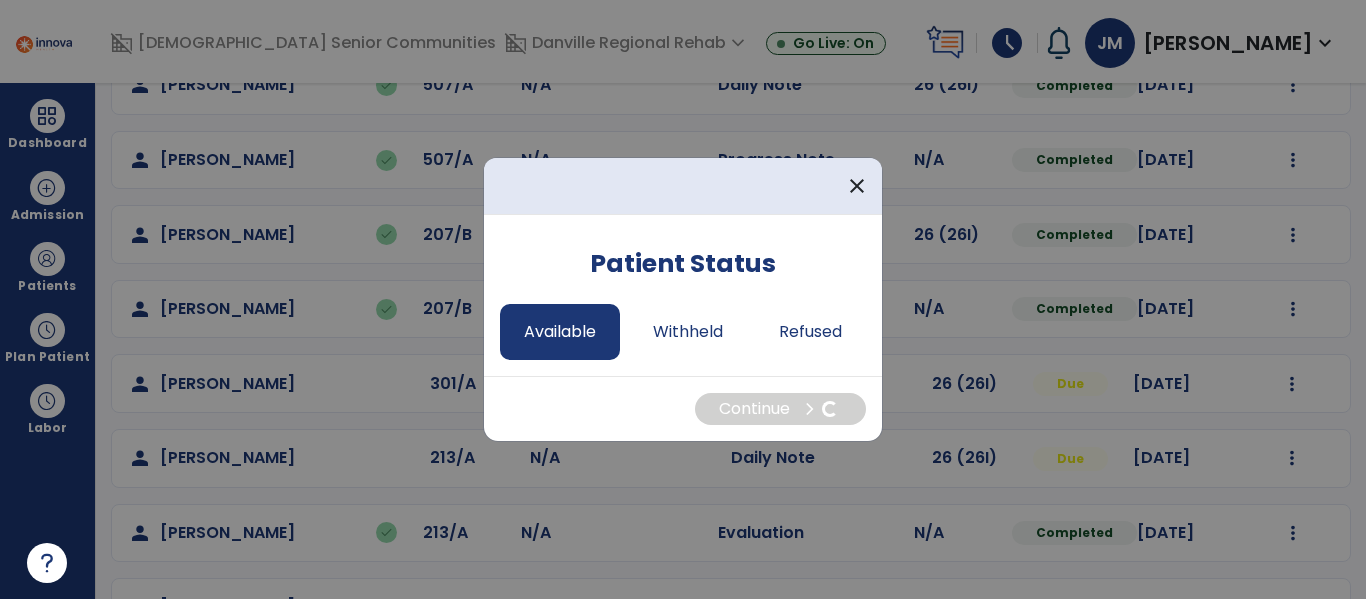 select on "*" 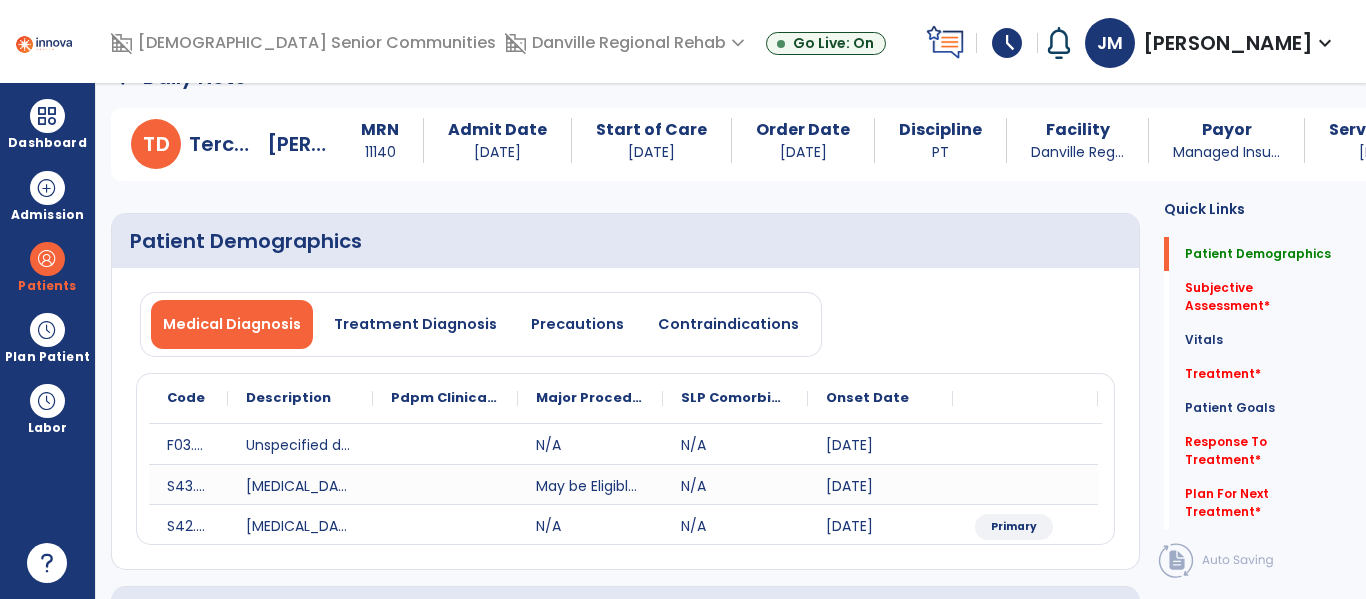 scroll, scrollTop: 0, scrollLeft: 0, axis: both 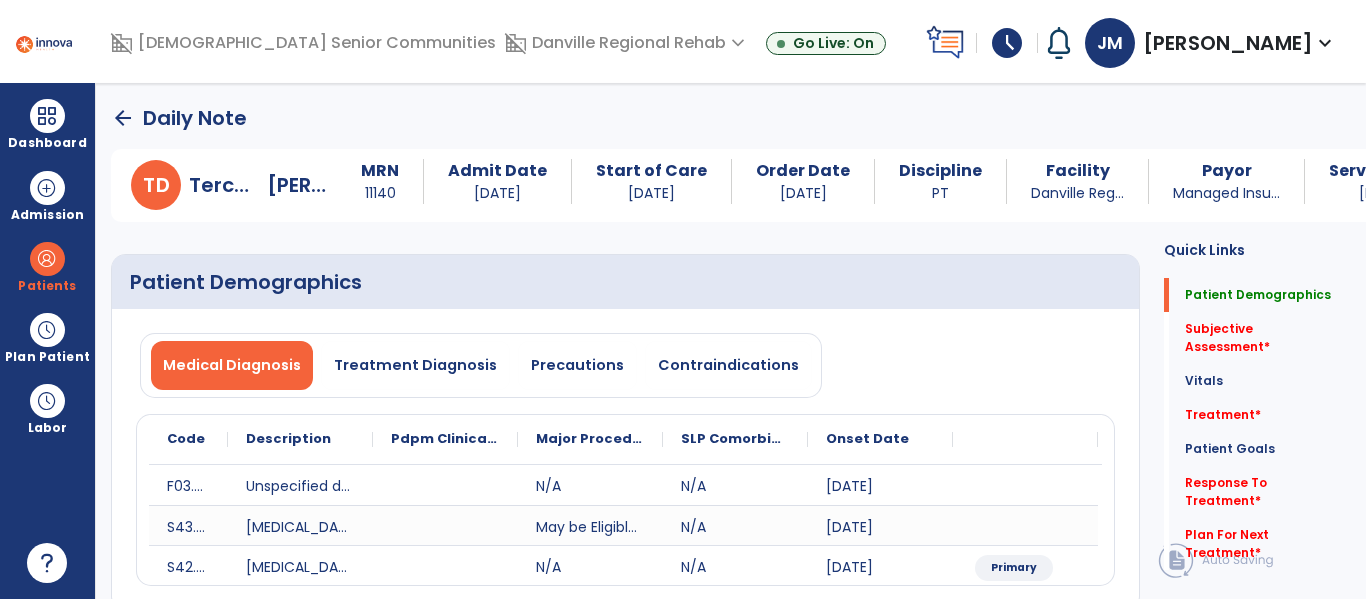 click on "arrow_back" 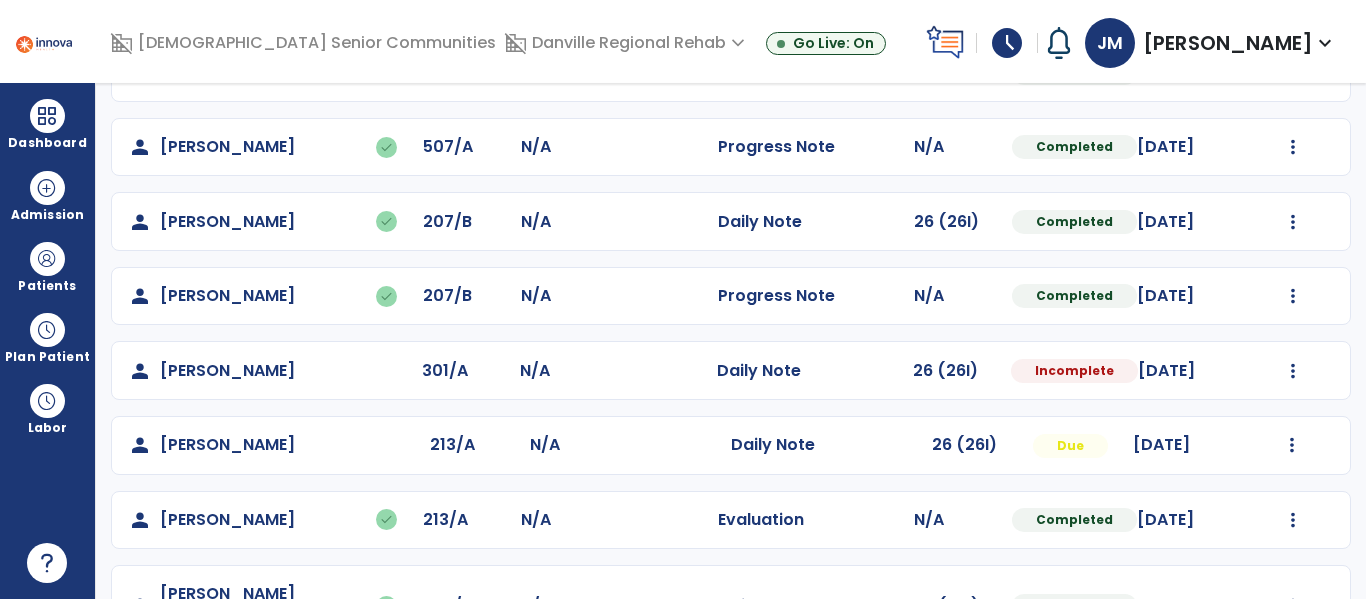scroll, scrollTop: 738, scrollLeft: 0, axis: vertical 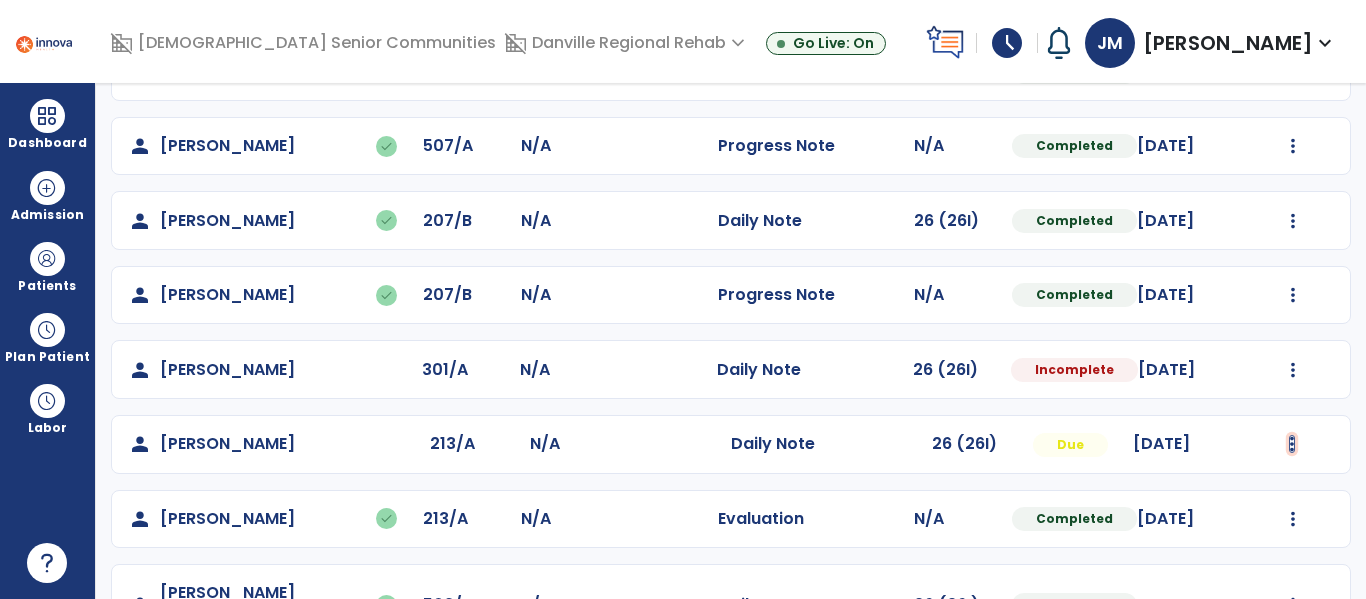 click at bounding box center [1293, -376] 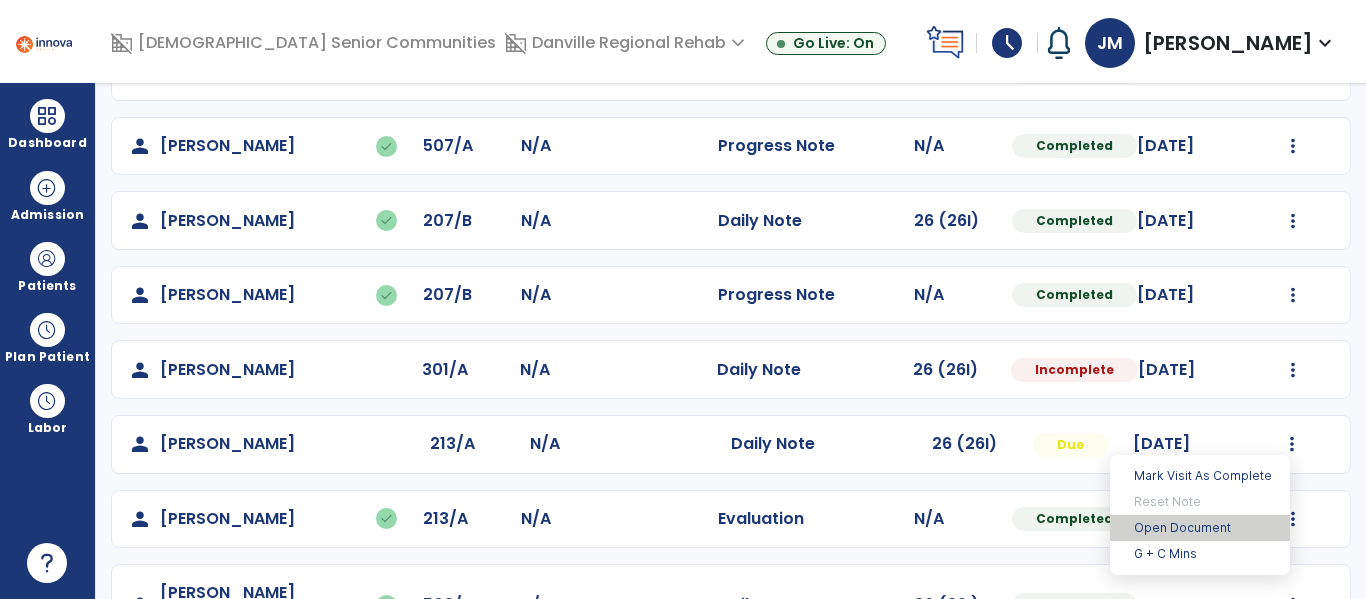 click on "Open Document" at bounding box center (1200, 528) 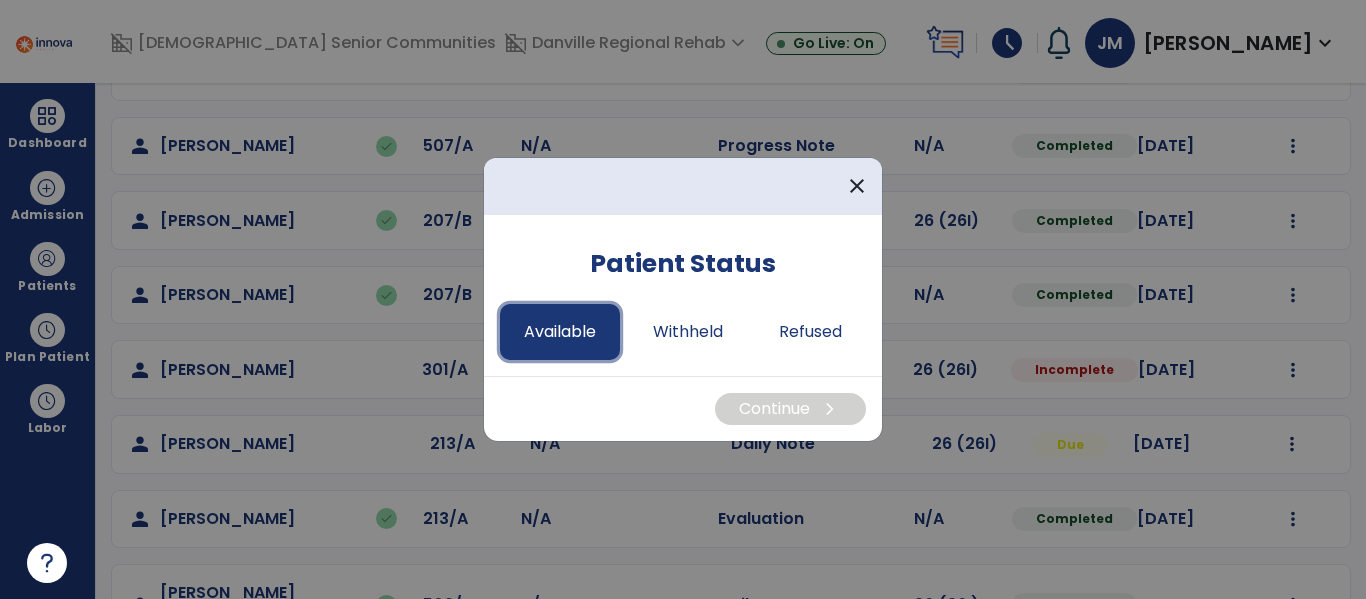 click on "Available" at bounding box center [560, 332] 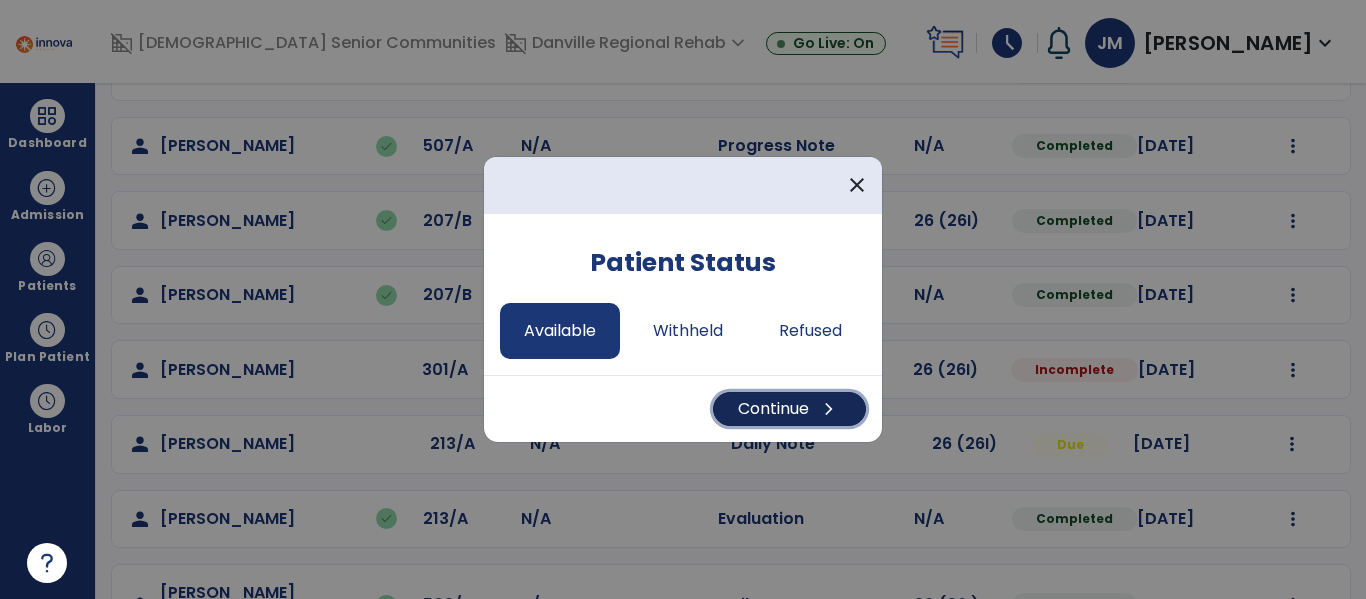 click on "Continue   chevron_right" at bounding box center [789, 409] 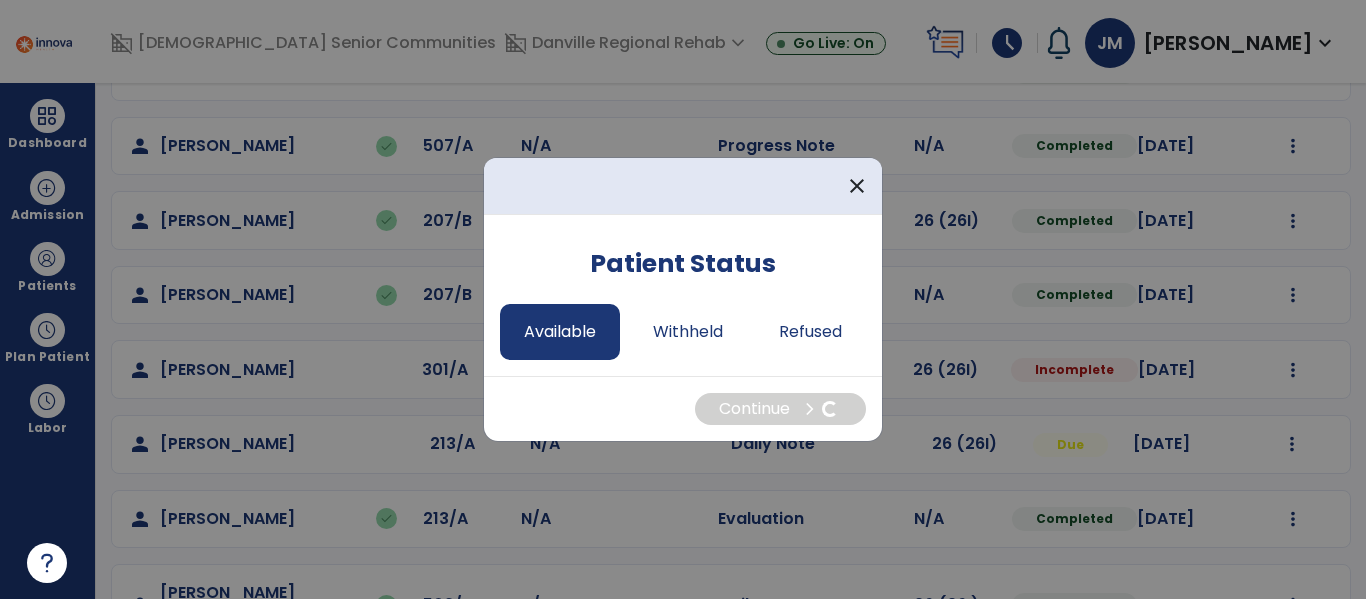 select on "*" 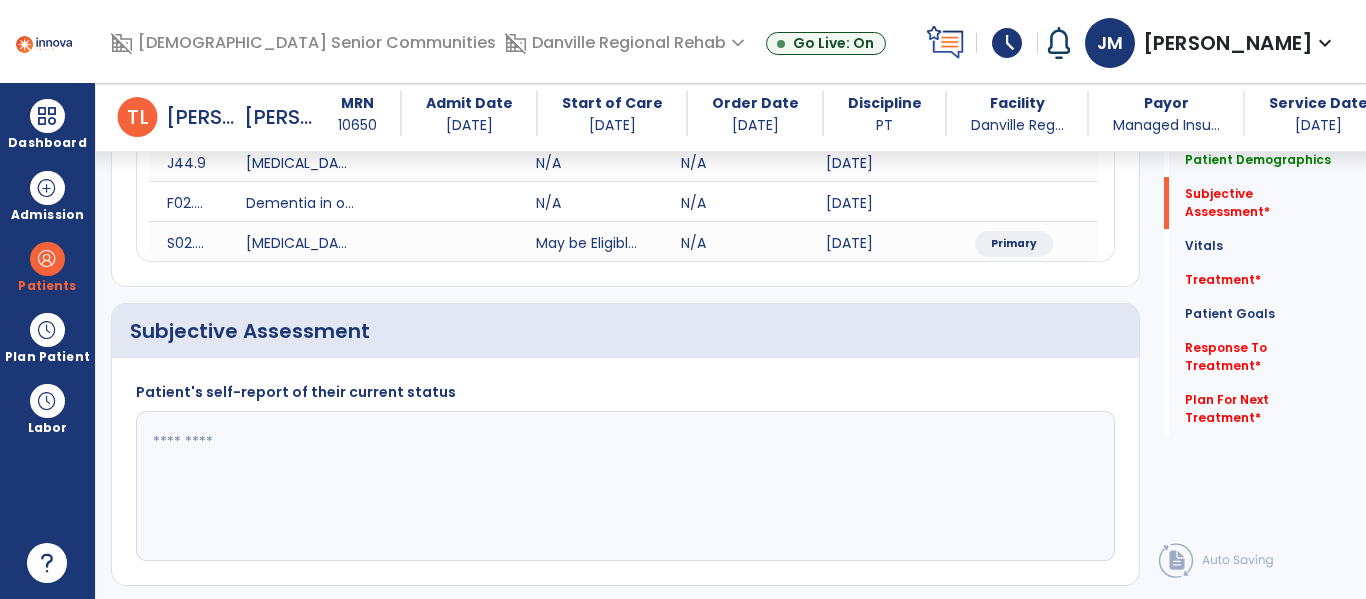 scroll, scrollTop: 339, scrollLeft: 0, axis: vertical 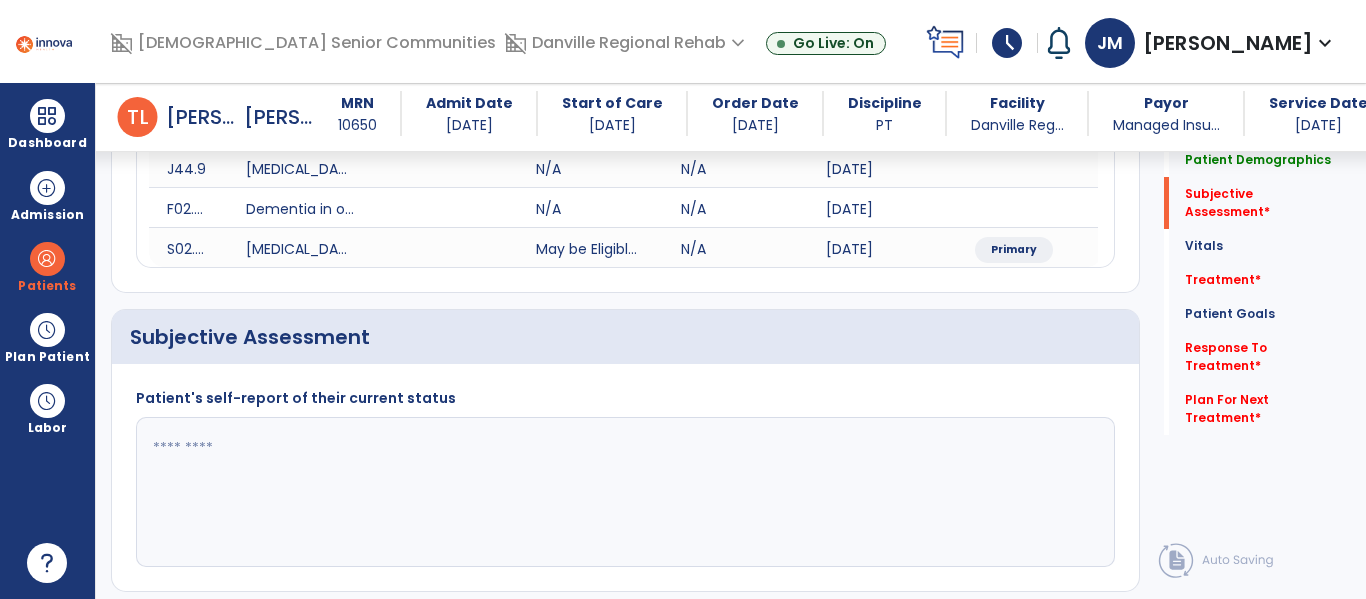 click 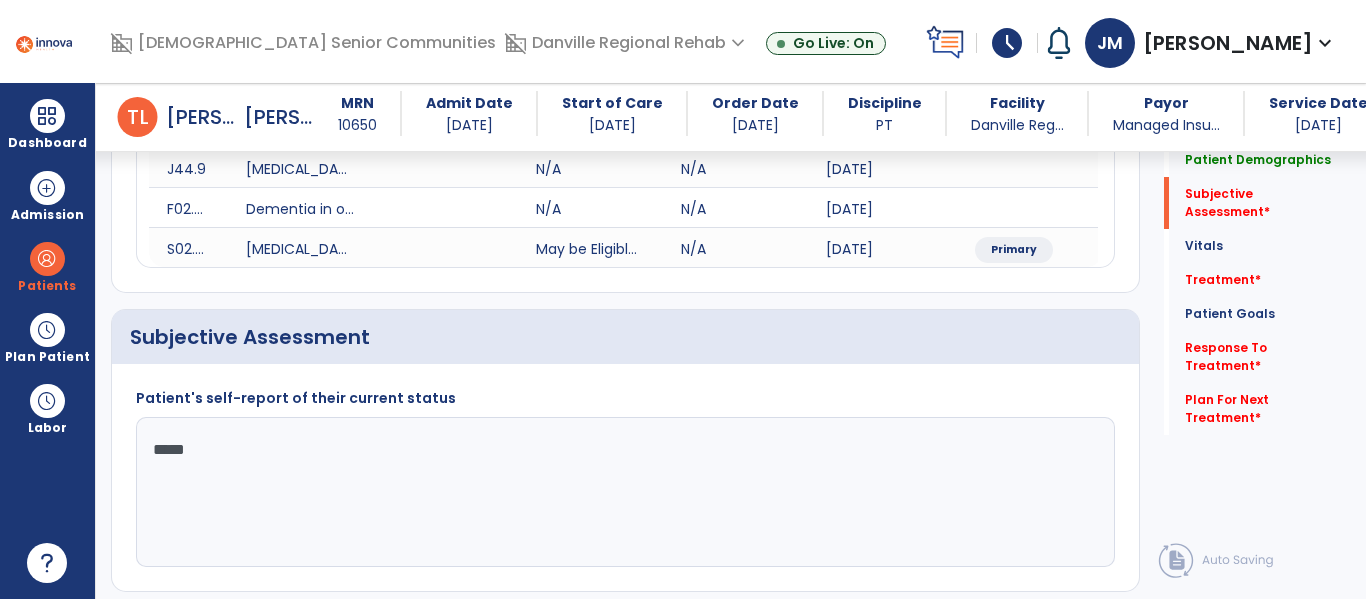 type on "******" 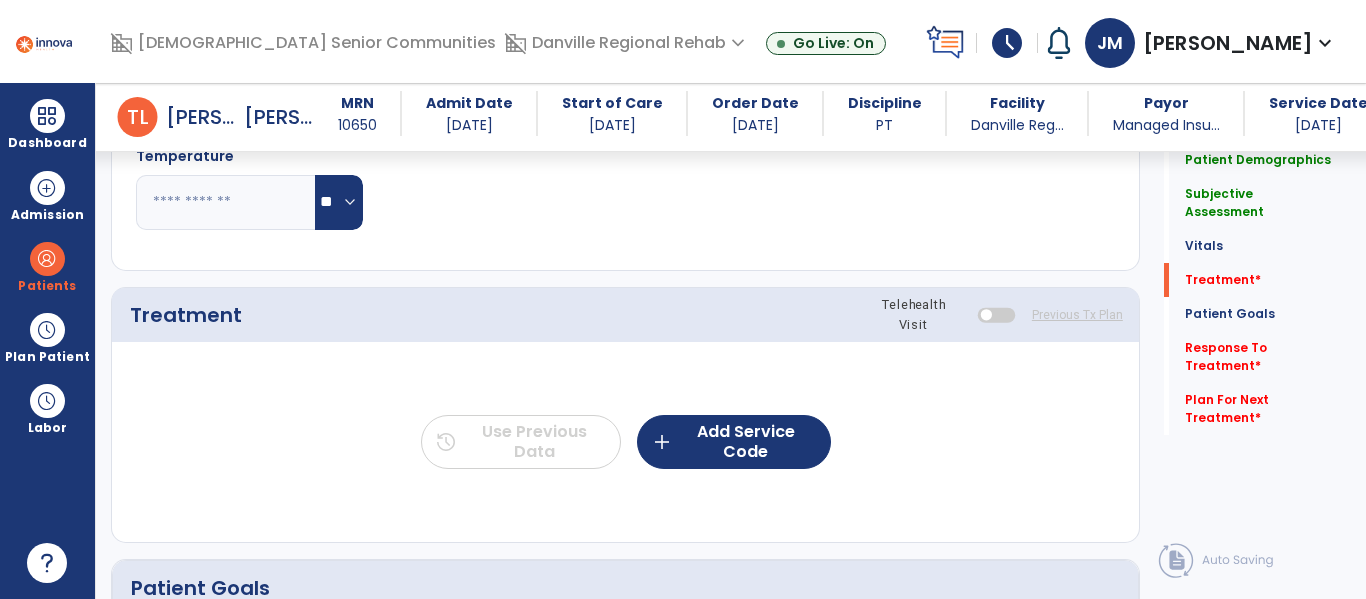 scroll, scrollTop: 1083, scrollLeft: 0, axis: vertical 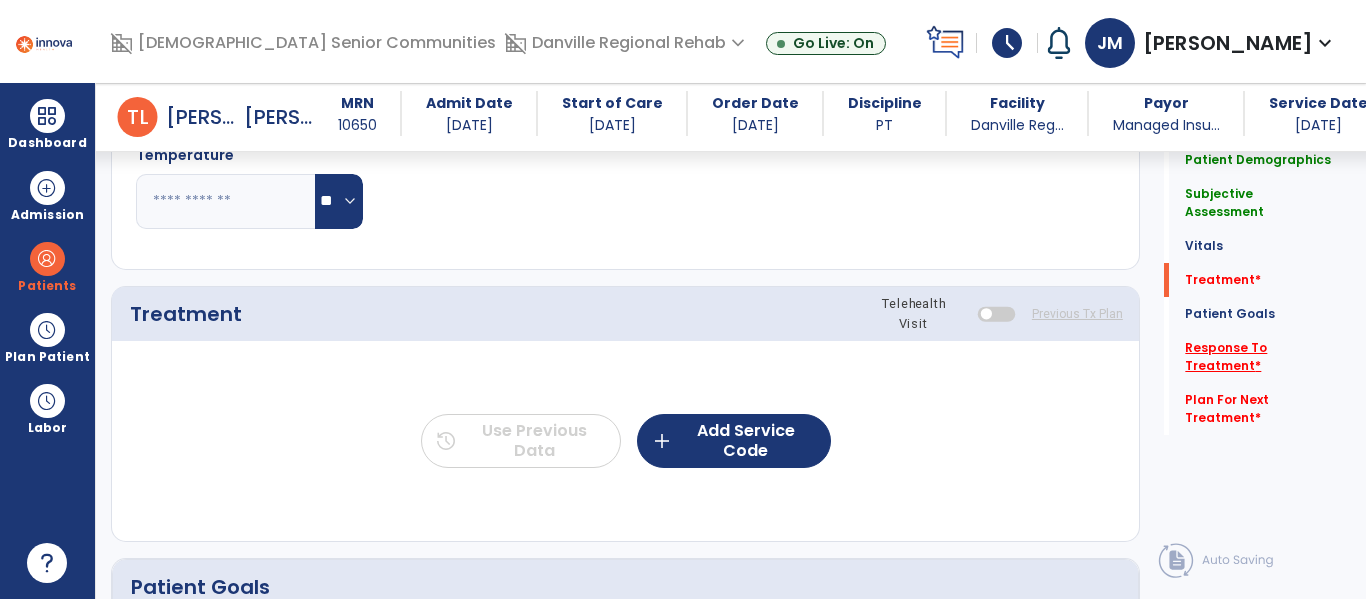 type on "**********" 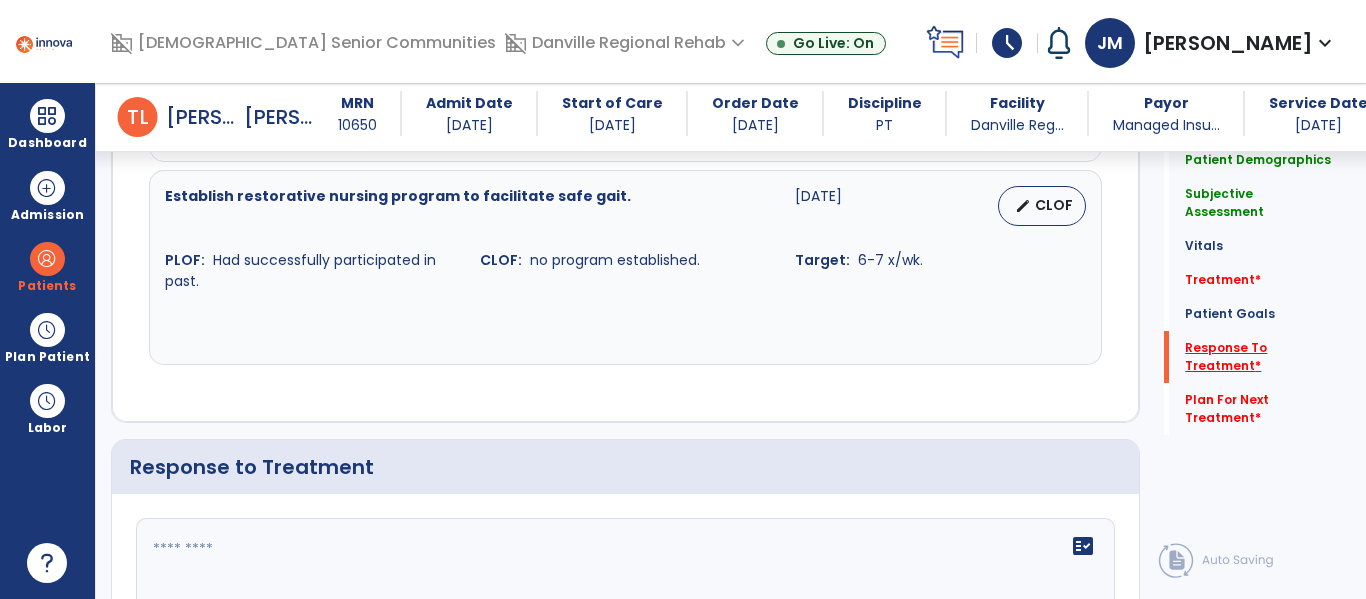 scroll, scrollTop: 2637, scrollLeft: 0, axis: vertical 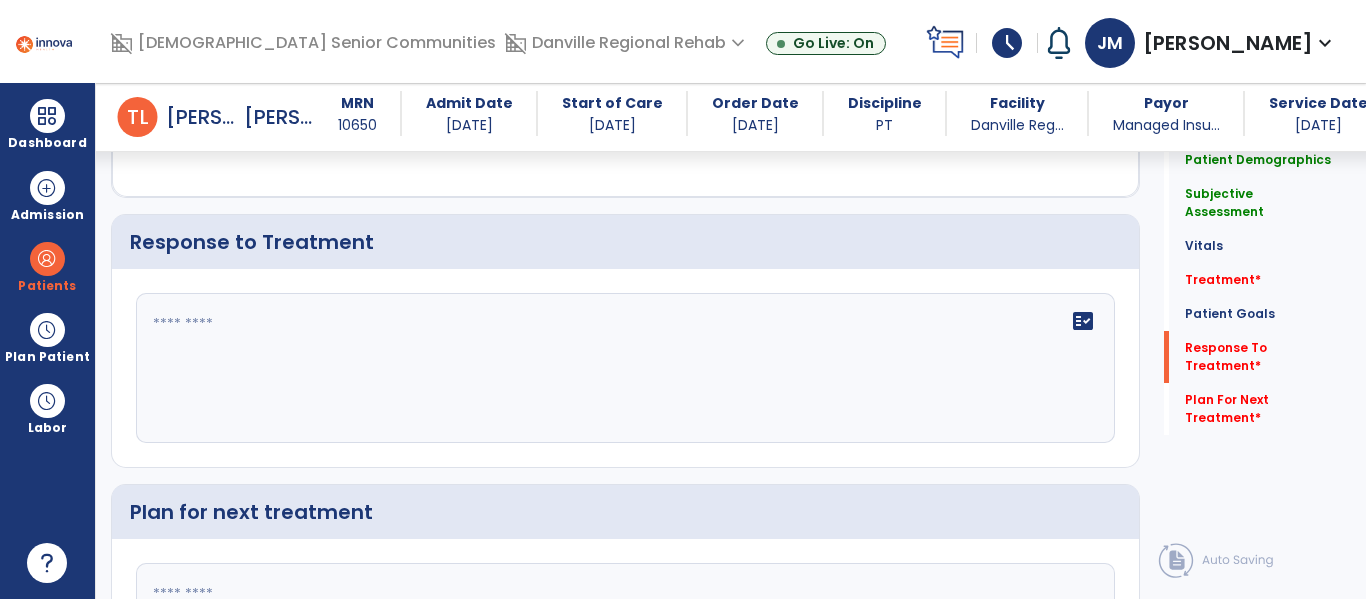 click on "fact_check" 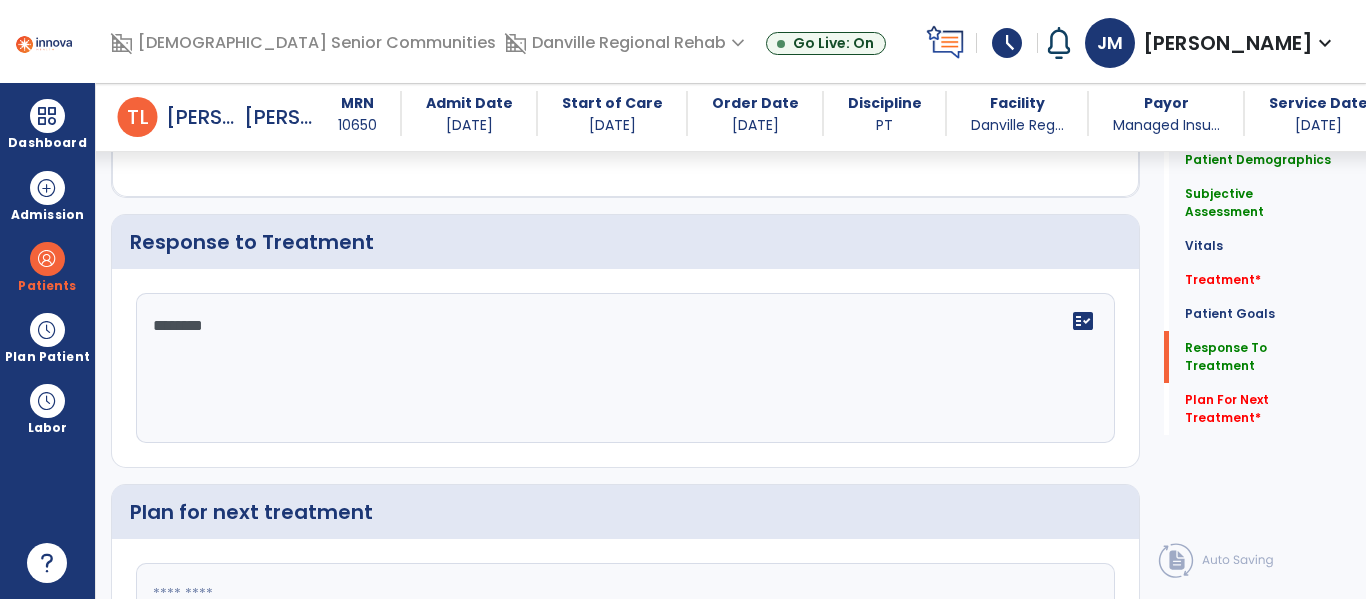 click on "*******" 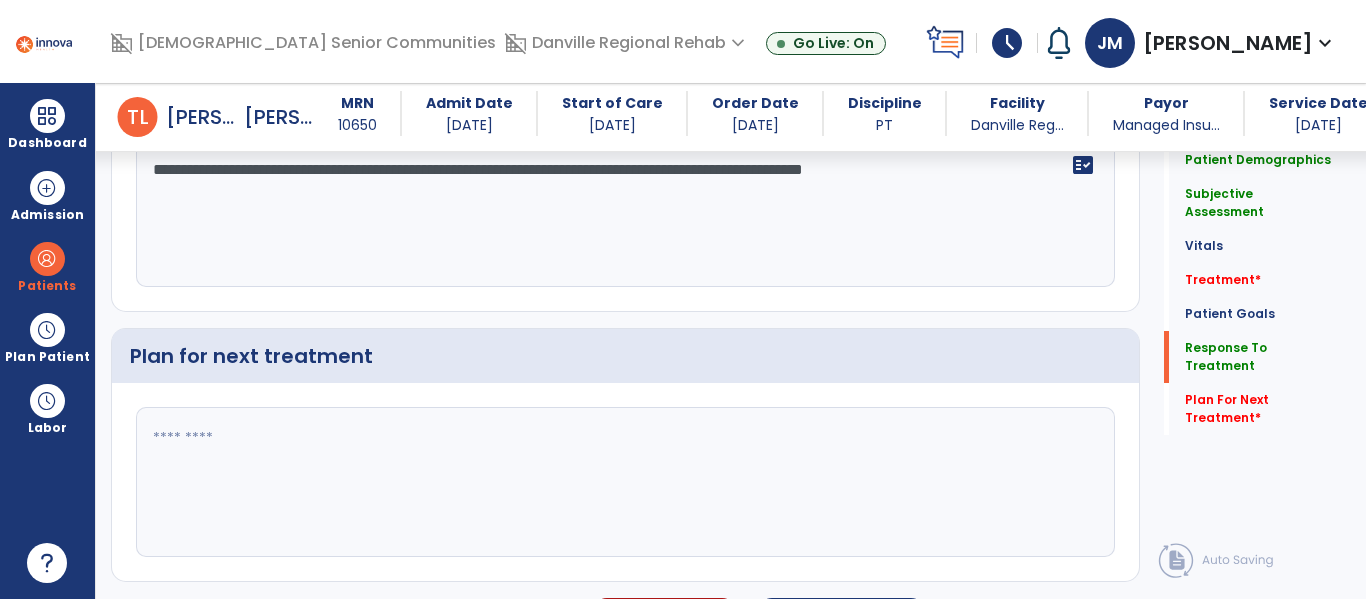 scroll, scrollTop: 2795, scrollLeft: 0, axis: vertical 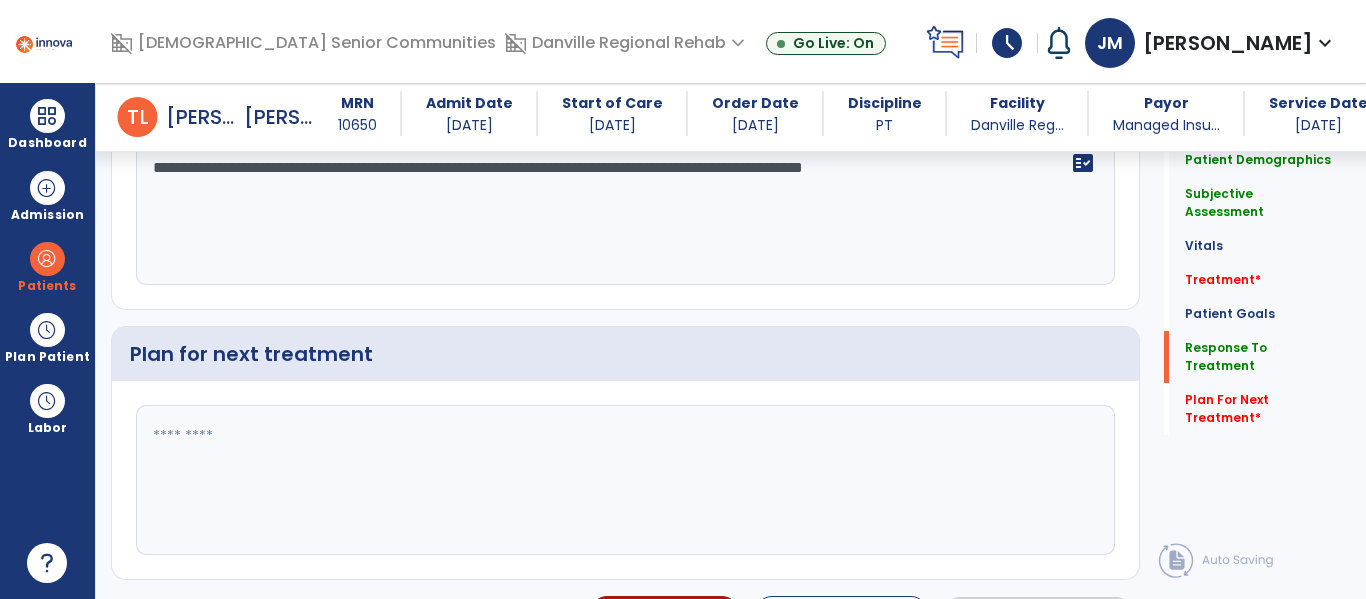 type on "**********" 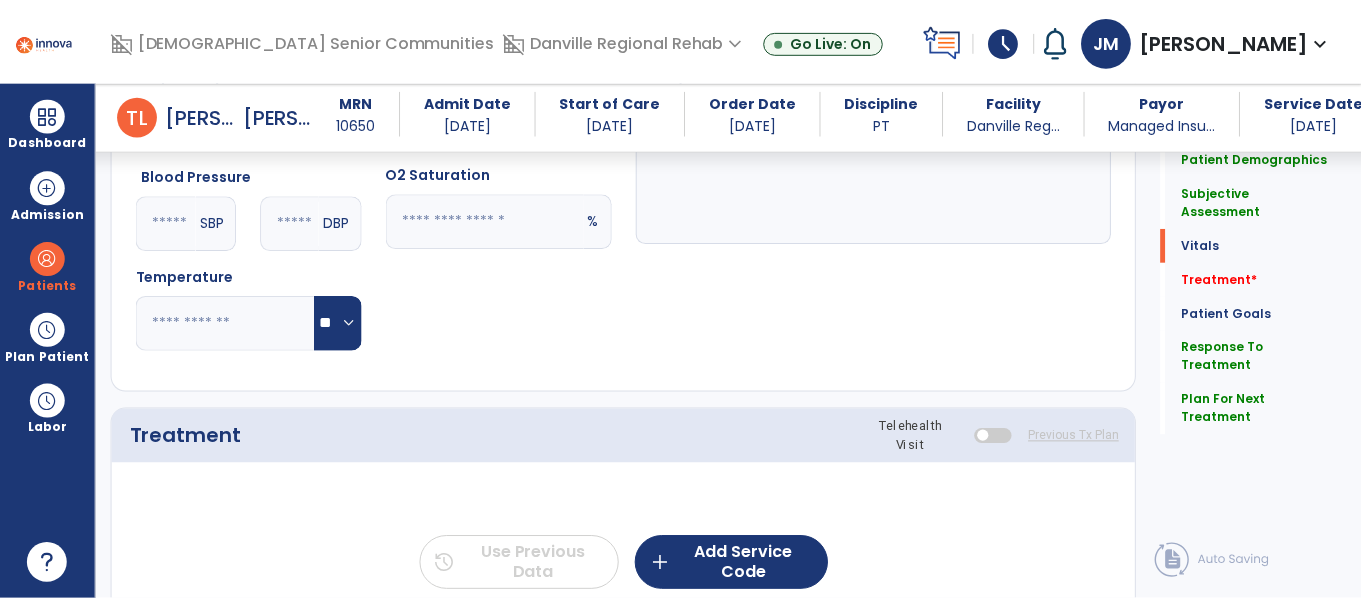 scroll, scrollTop: 951, scrollLeft: 0, axis: vertical 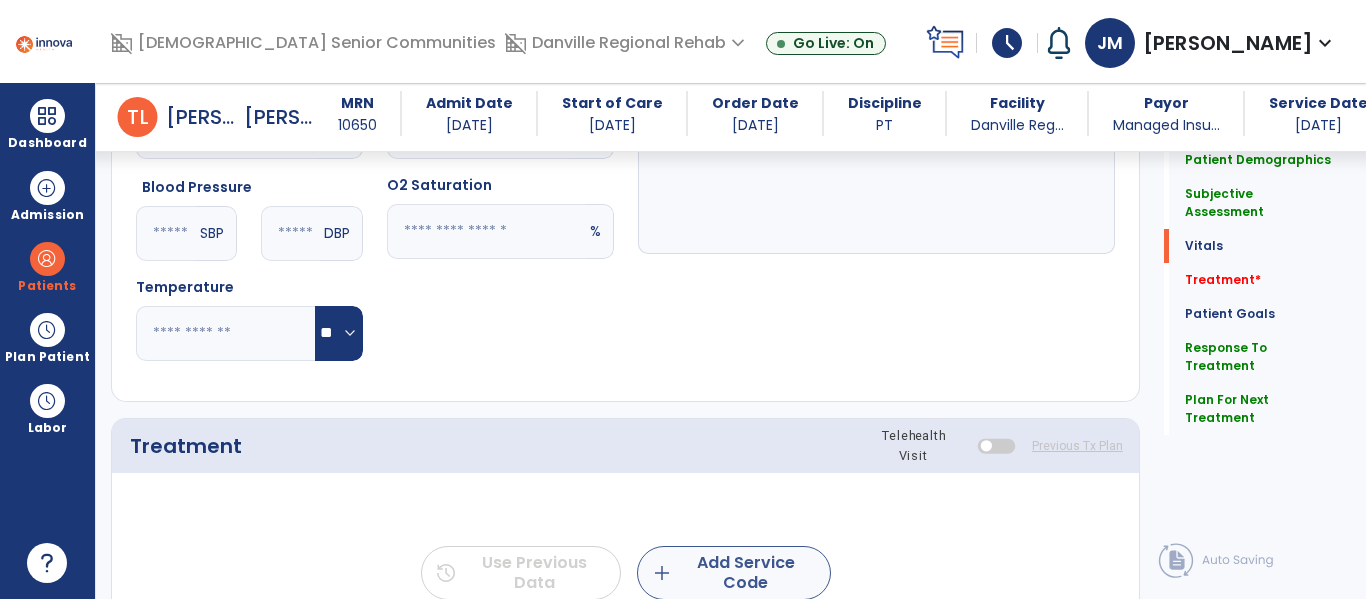 type on "**********" 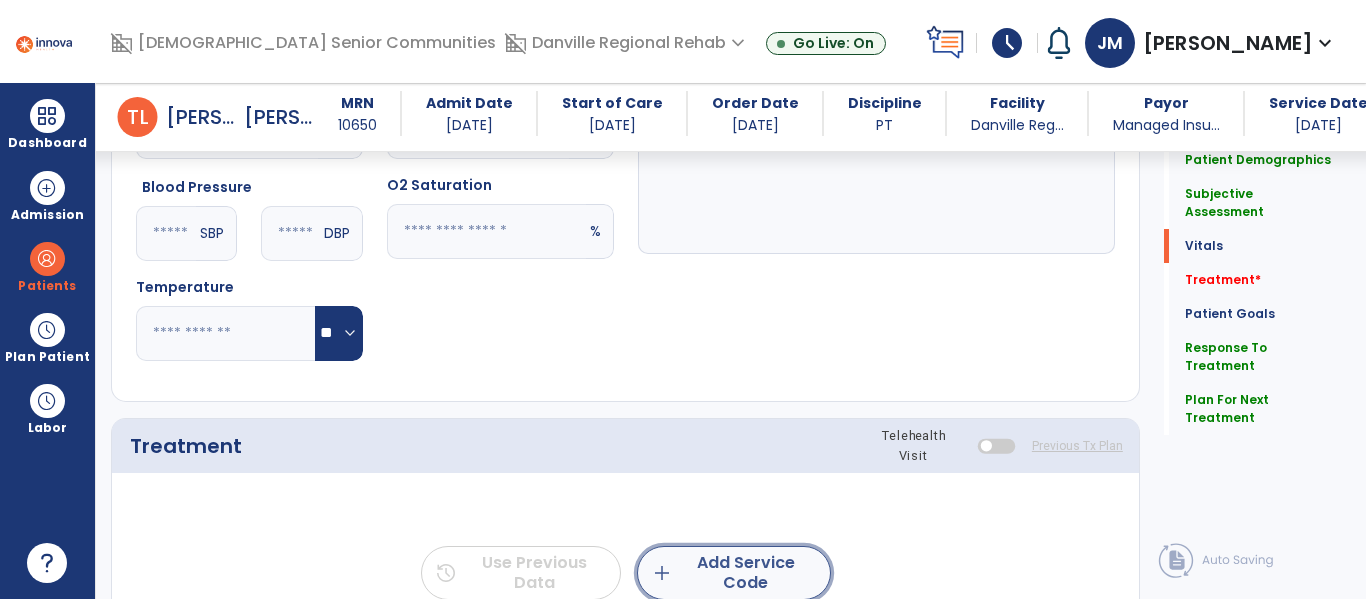 click on "add  Add Service Code" 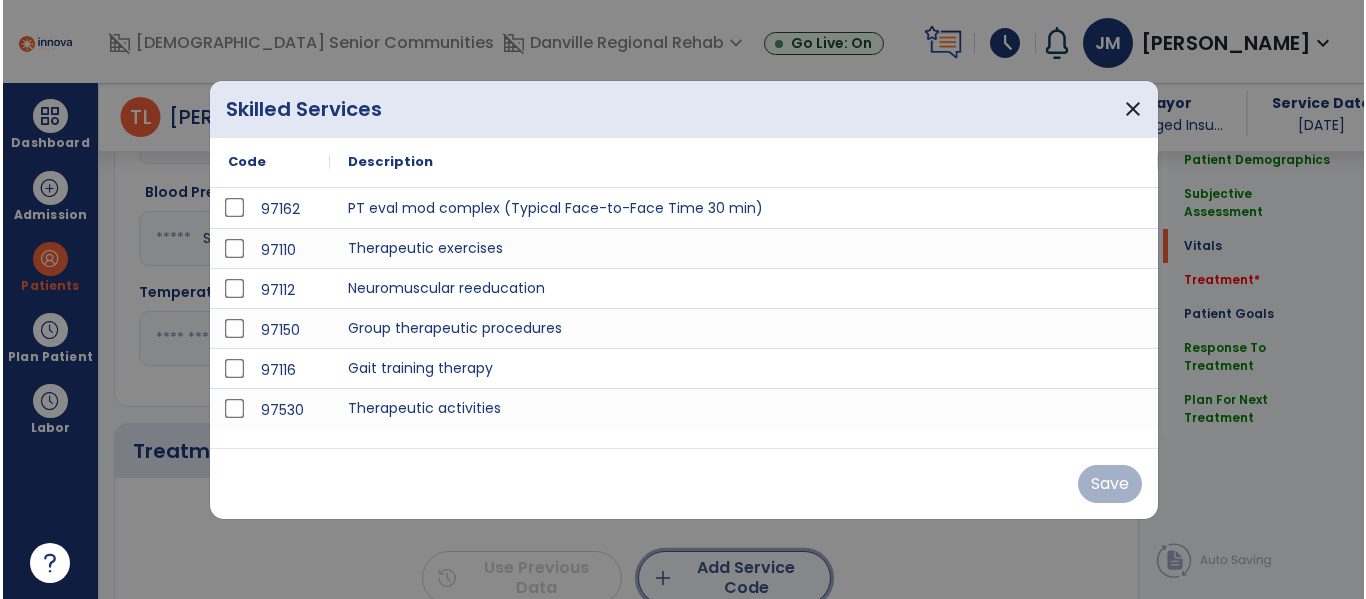 scroll, scrollTop: 951, scrollLeft: 0, axis: vertical 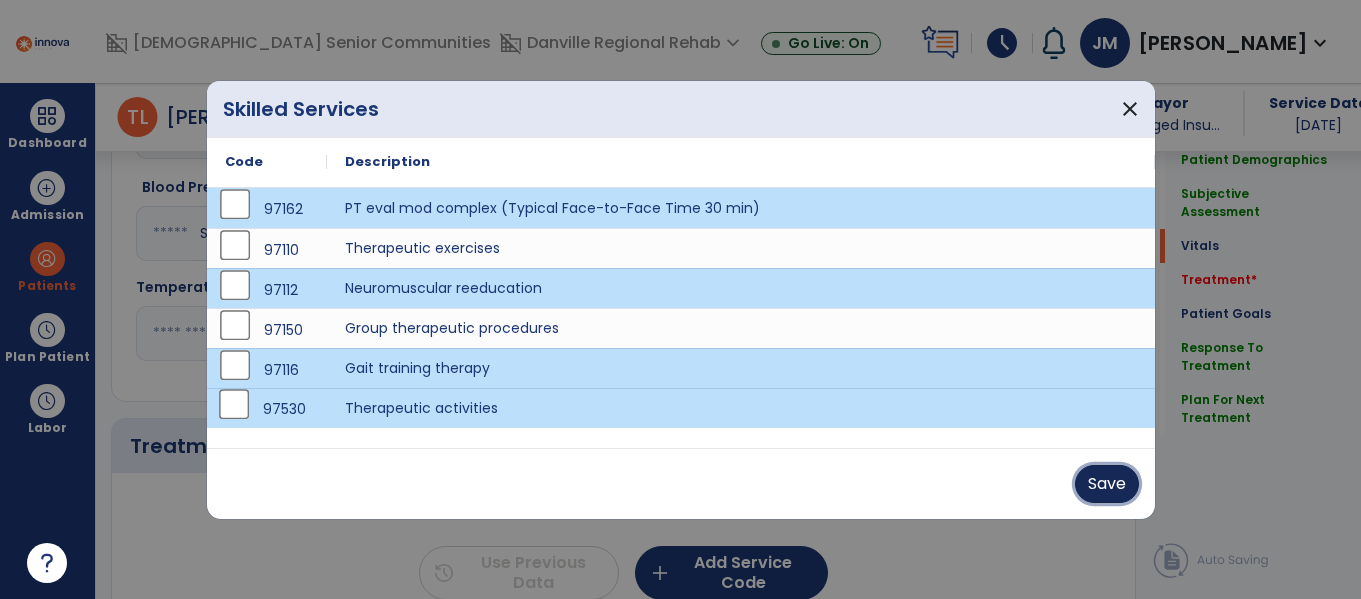 click on "Save" at bounding box center (1107, 484) 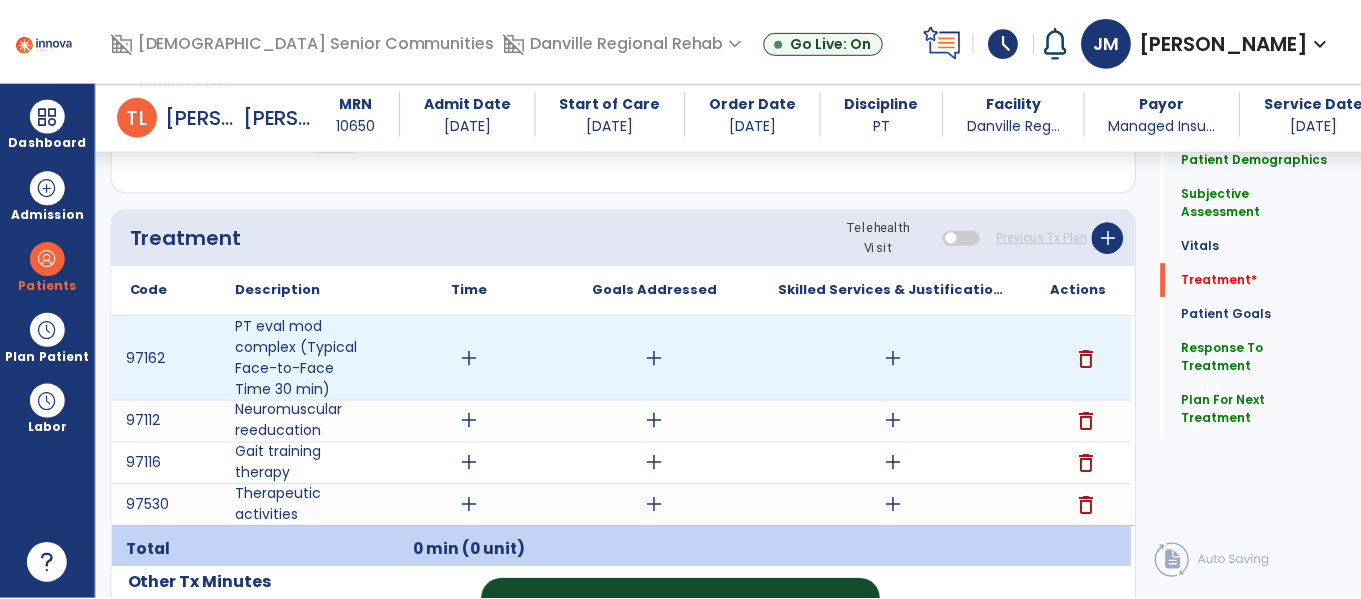 scroll, scrollTop: 1168, scrollLeft: 0, axis: vertical 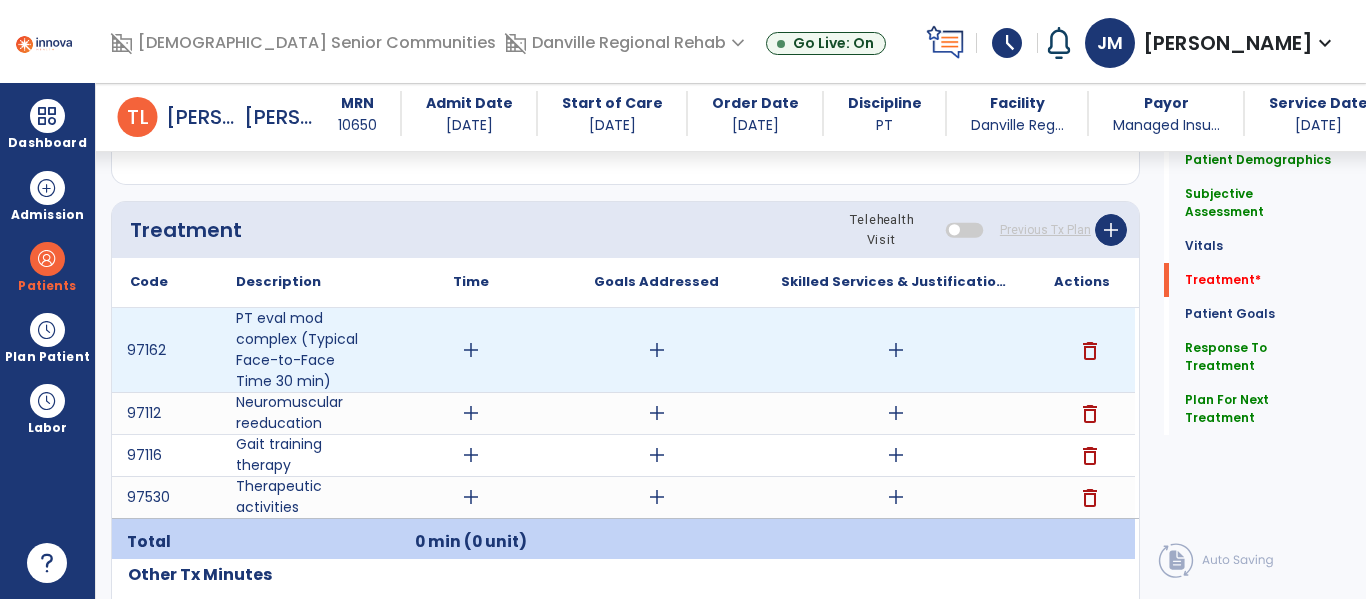 click on "add" at bounding box center [471, 350] 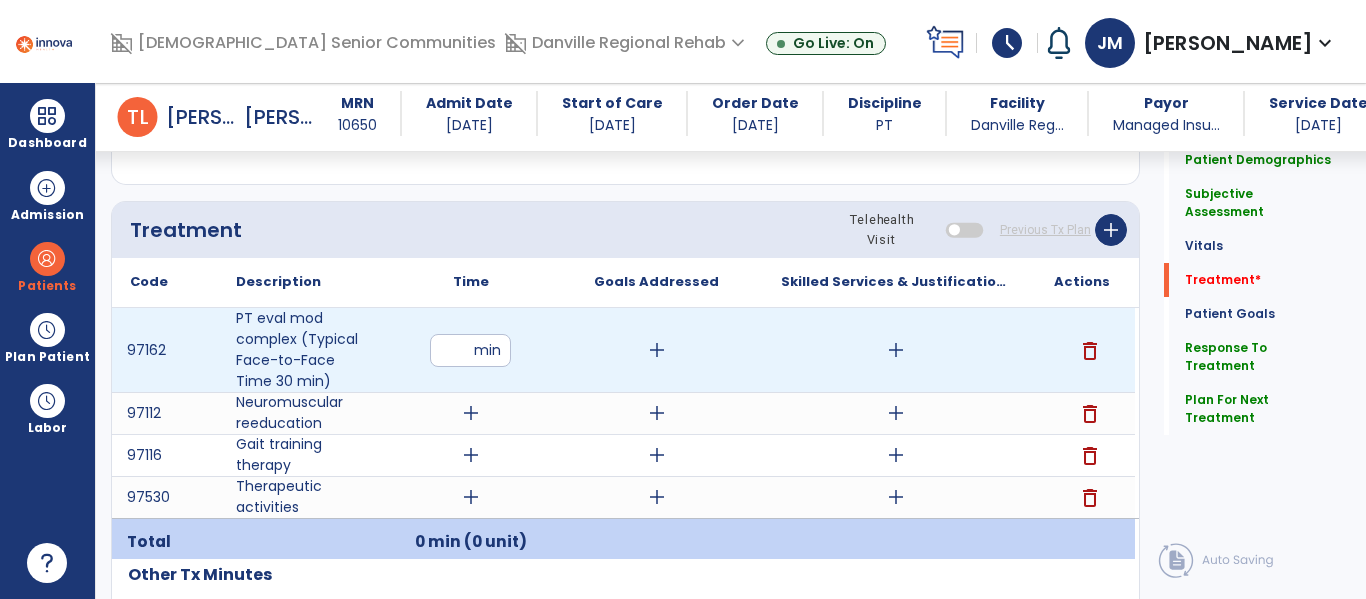 type on "**" 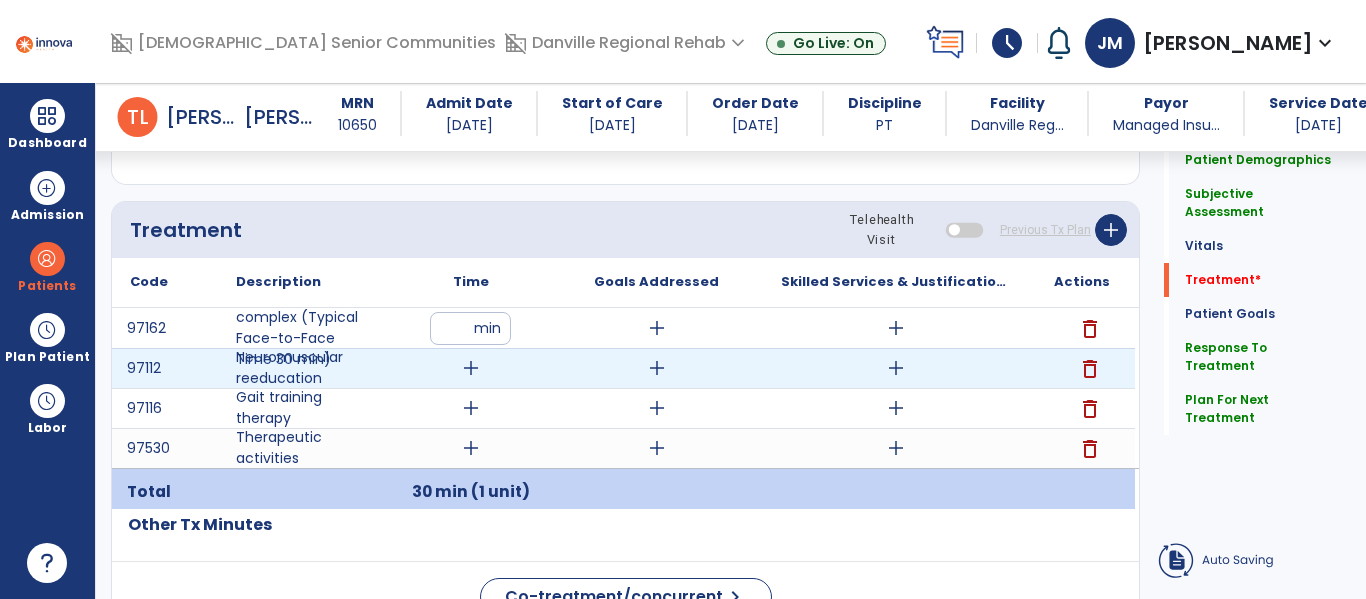 click on "add" at bounding box center [896, 368] 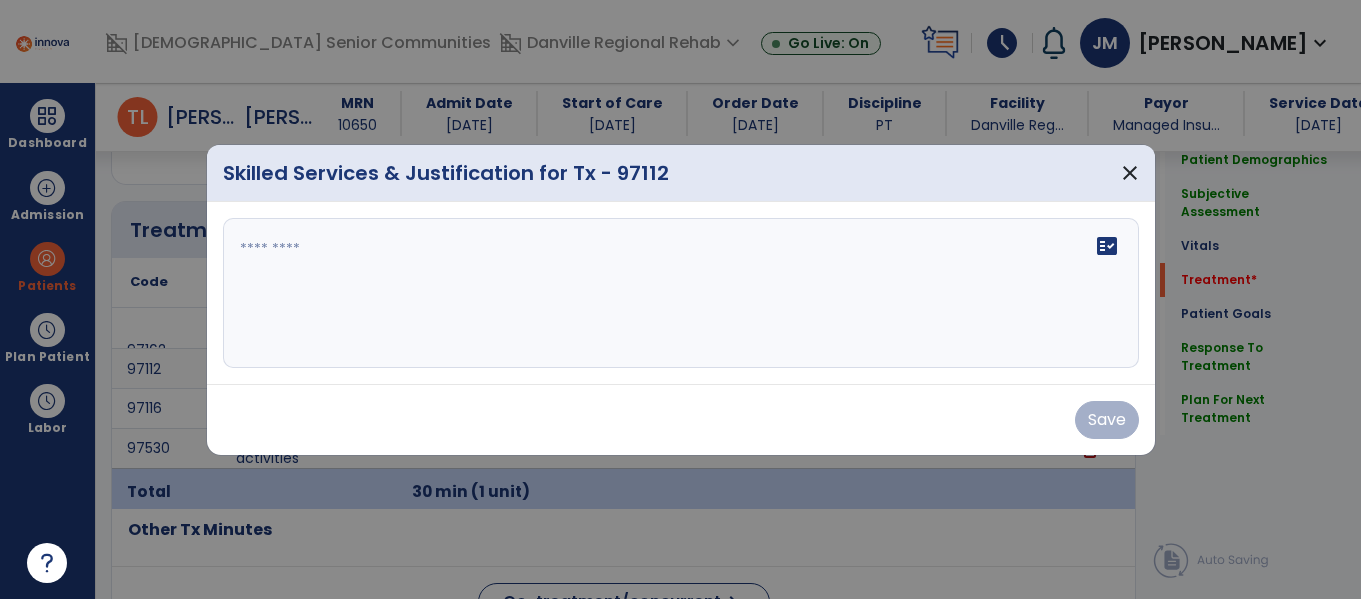 click on "fact_check" at bounding box center [681, 293] 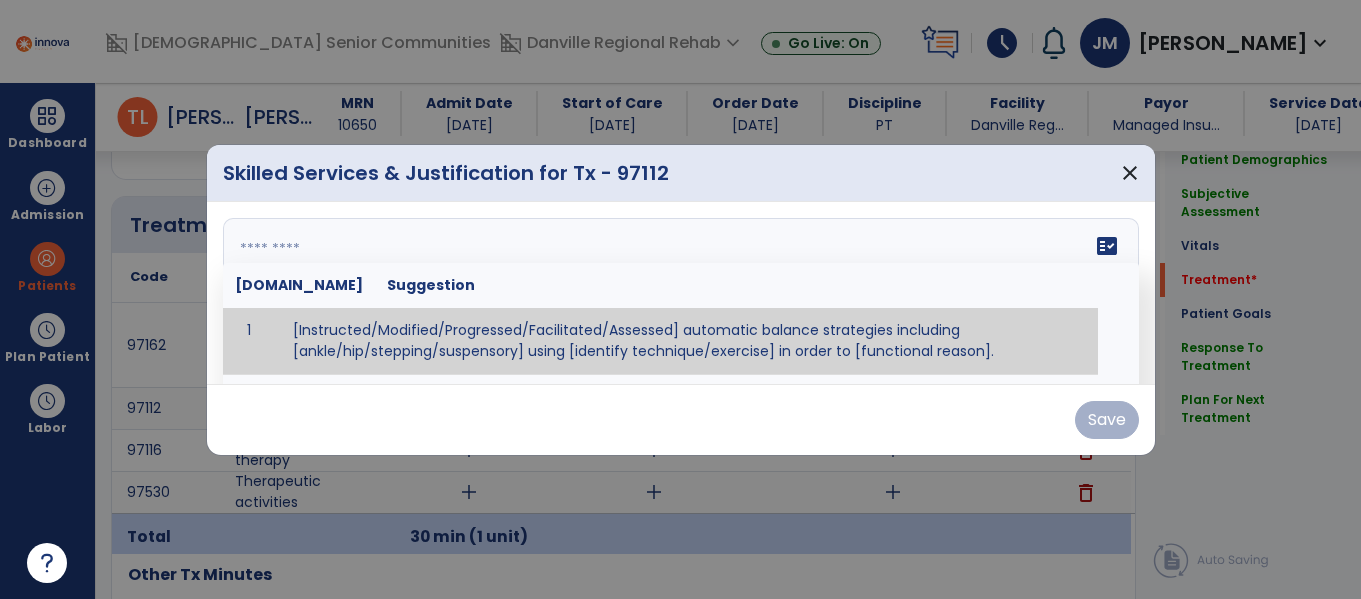 scroll, scrollTop: 1168, scrollLeft: 0, axis: vertical 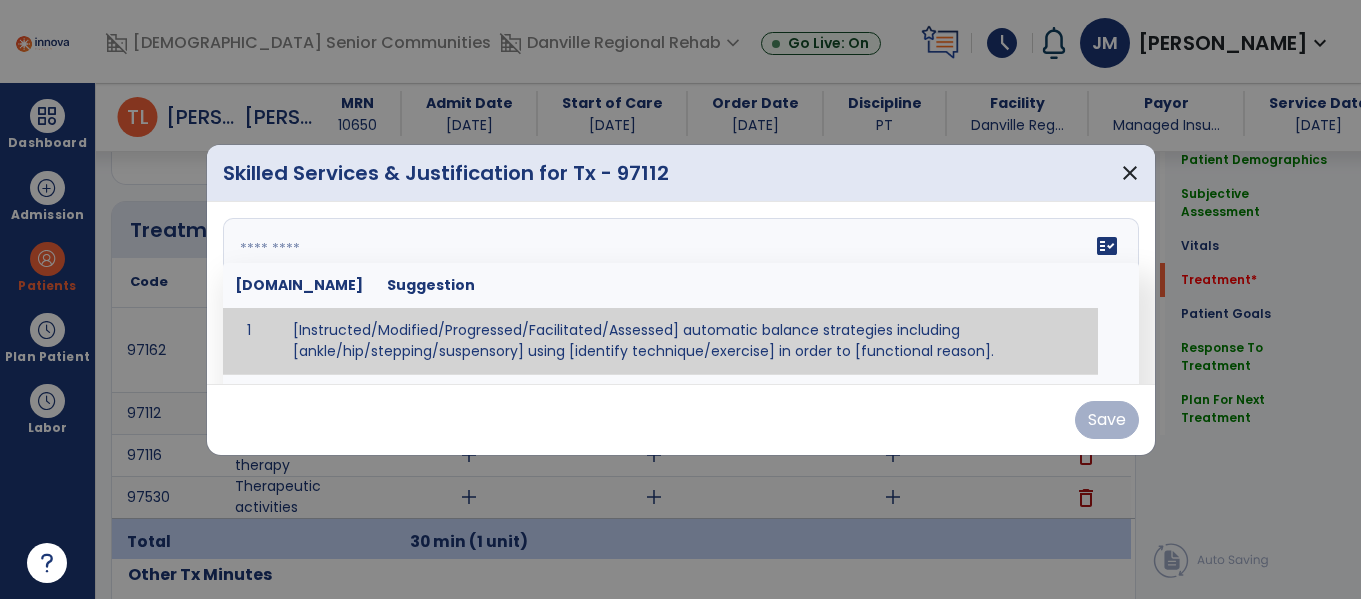 type on "**********" 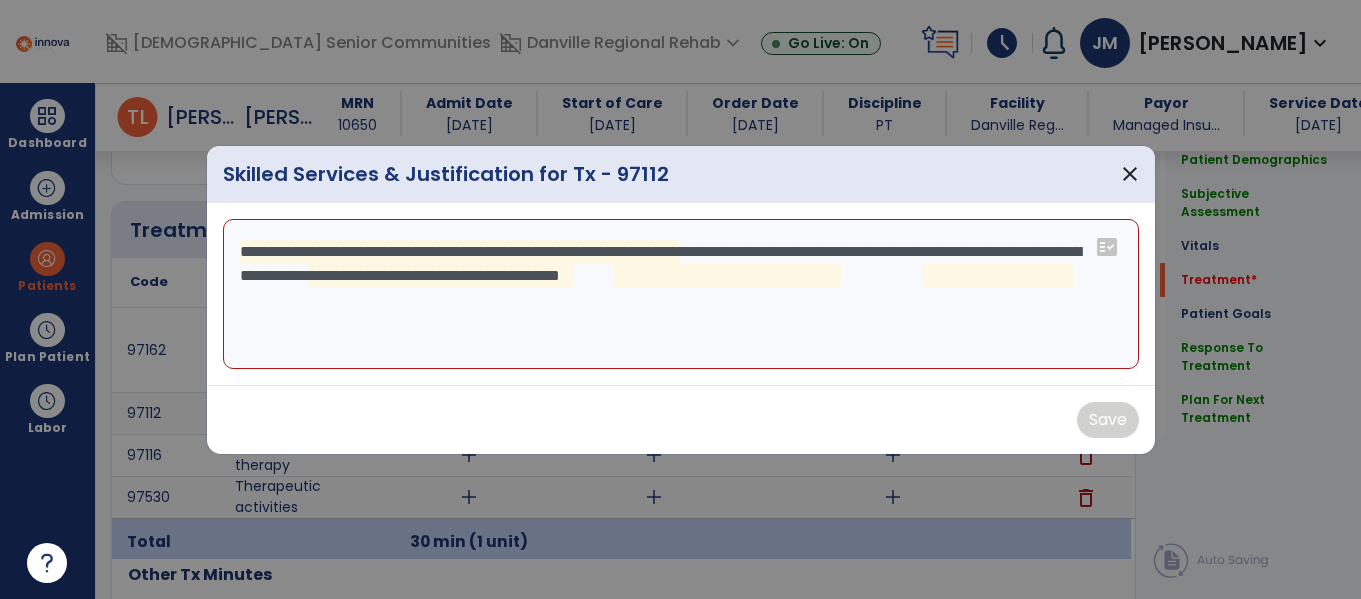 click on "**********" at bounding box center (681, 294) 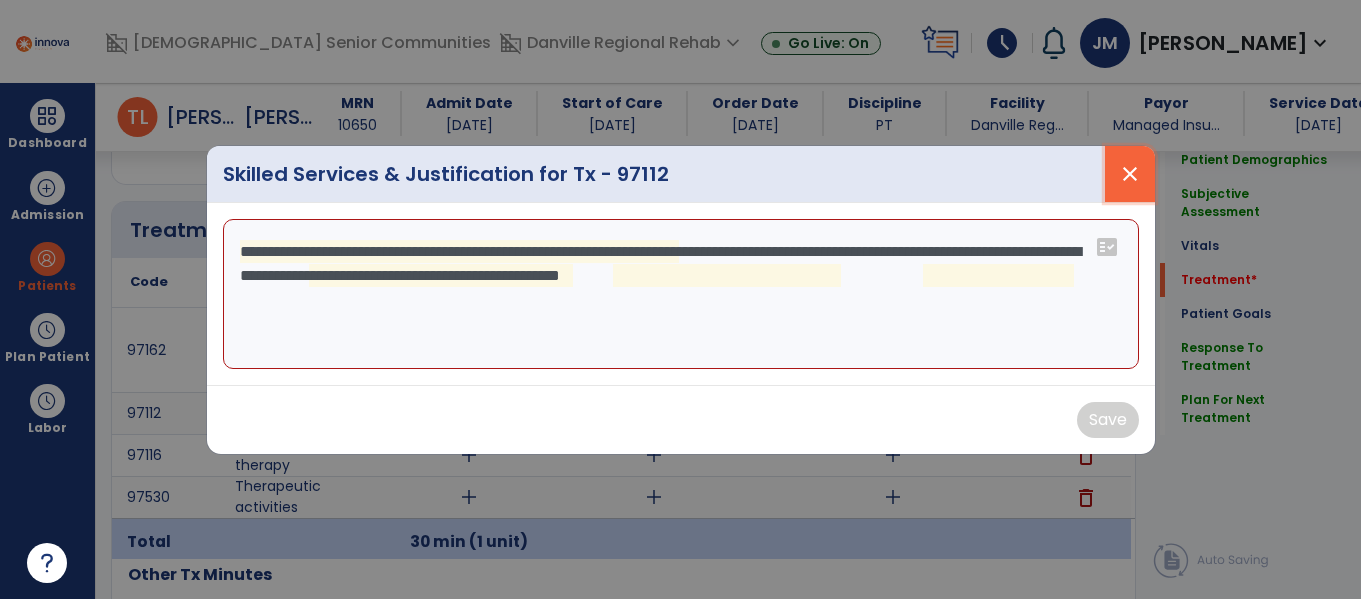 click on "close" at bounding box center [1130, 174] 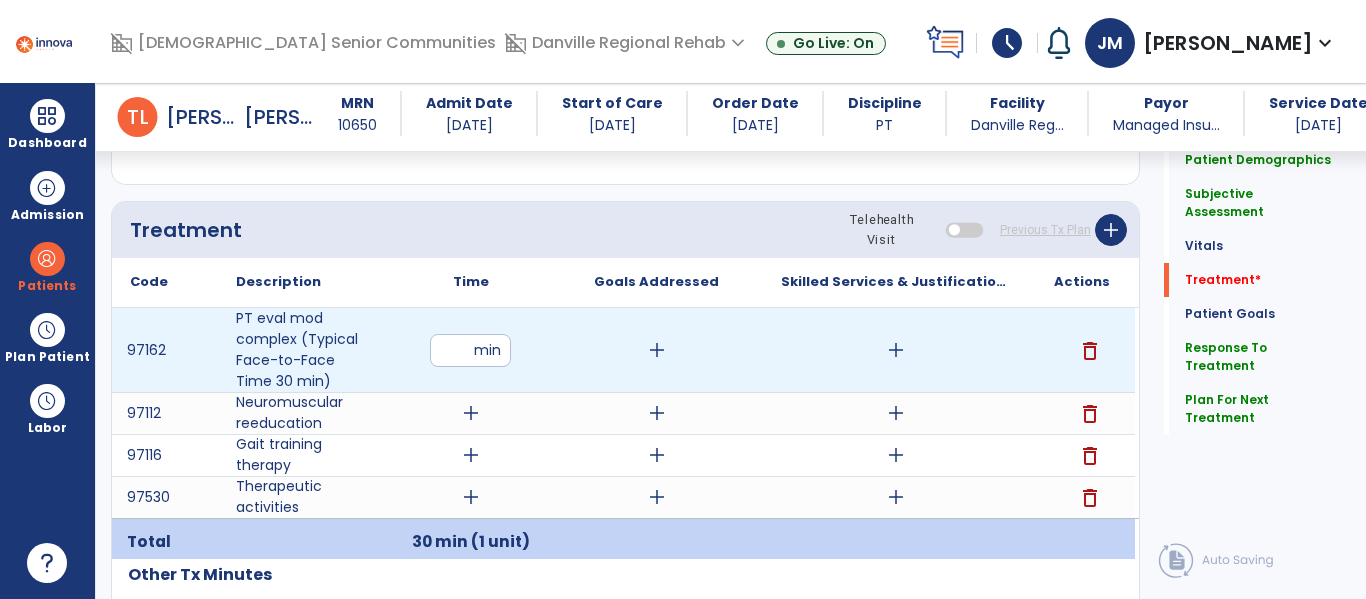 click on "add" at bounding box center (896, 350) 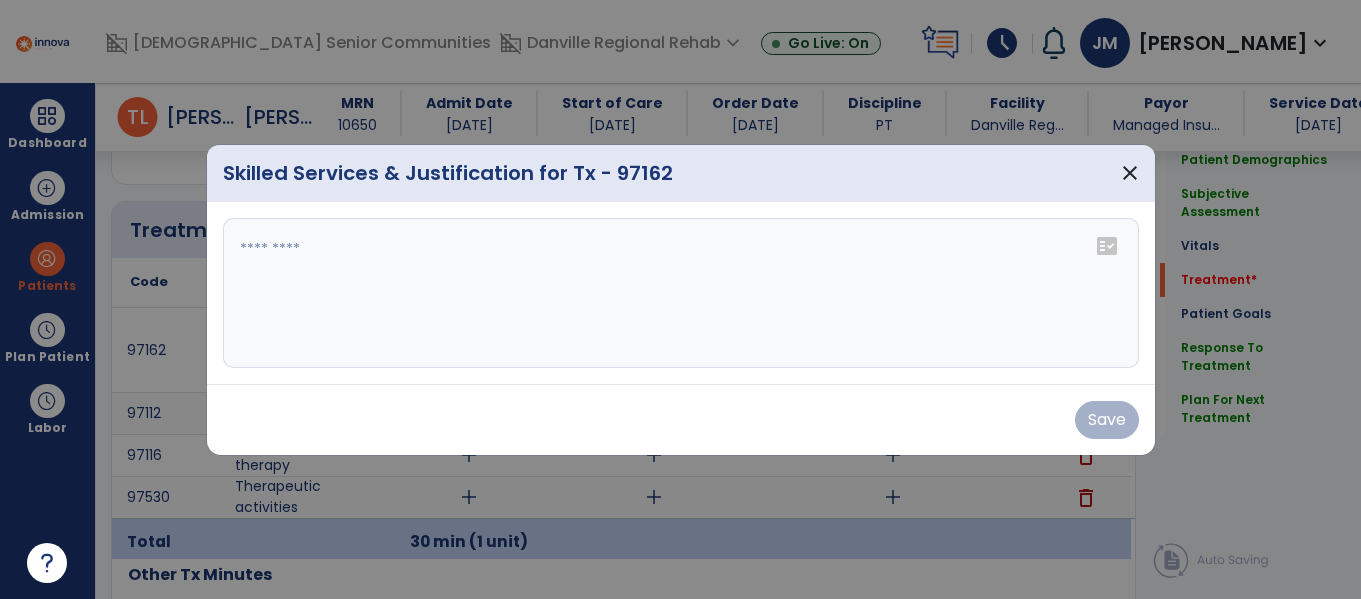 scroll, scrollTop: 1168, scrollLeft: 0, axis: vertical 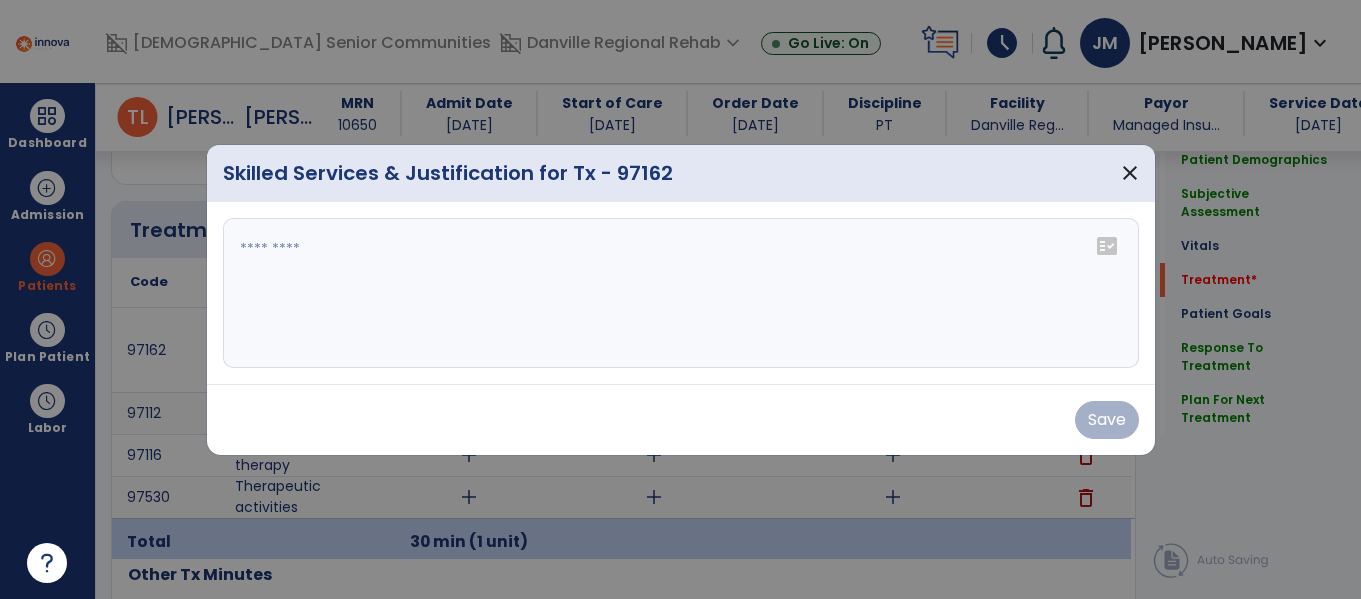 click at bounding box center (681, 293) 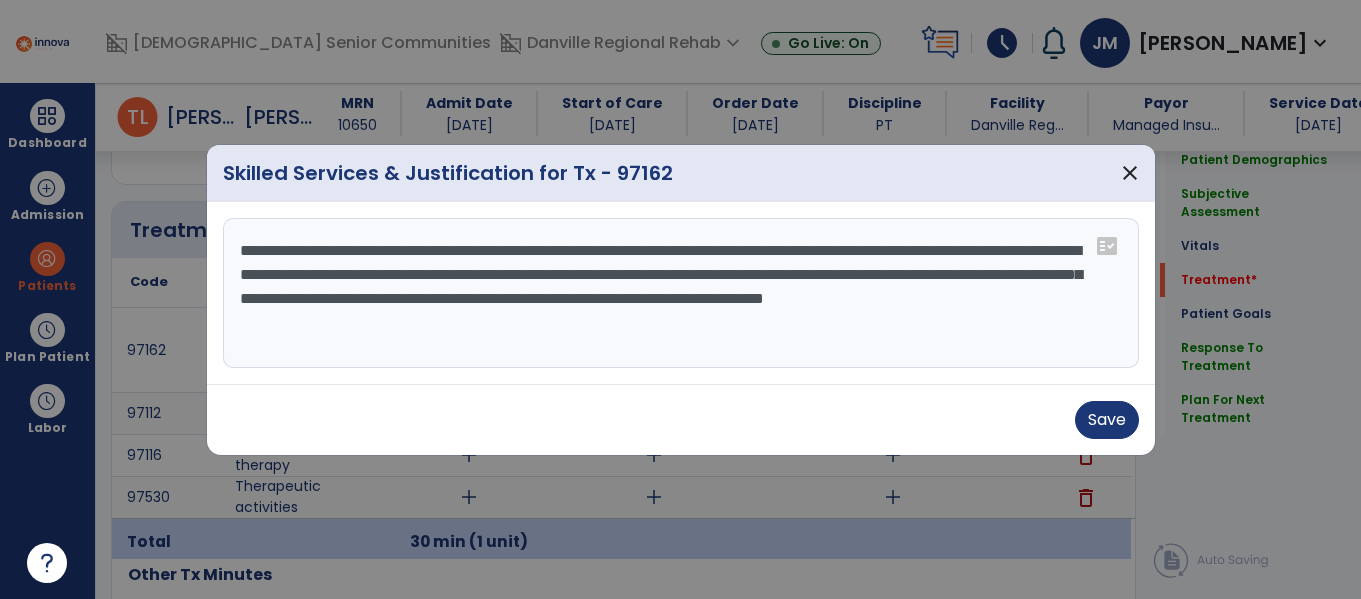 click on "**********" at bounding box center (681, 293) 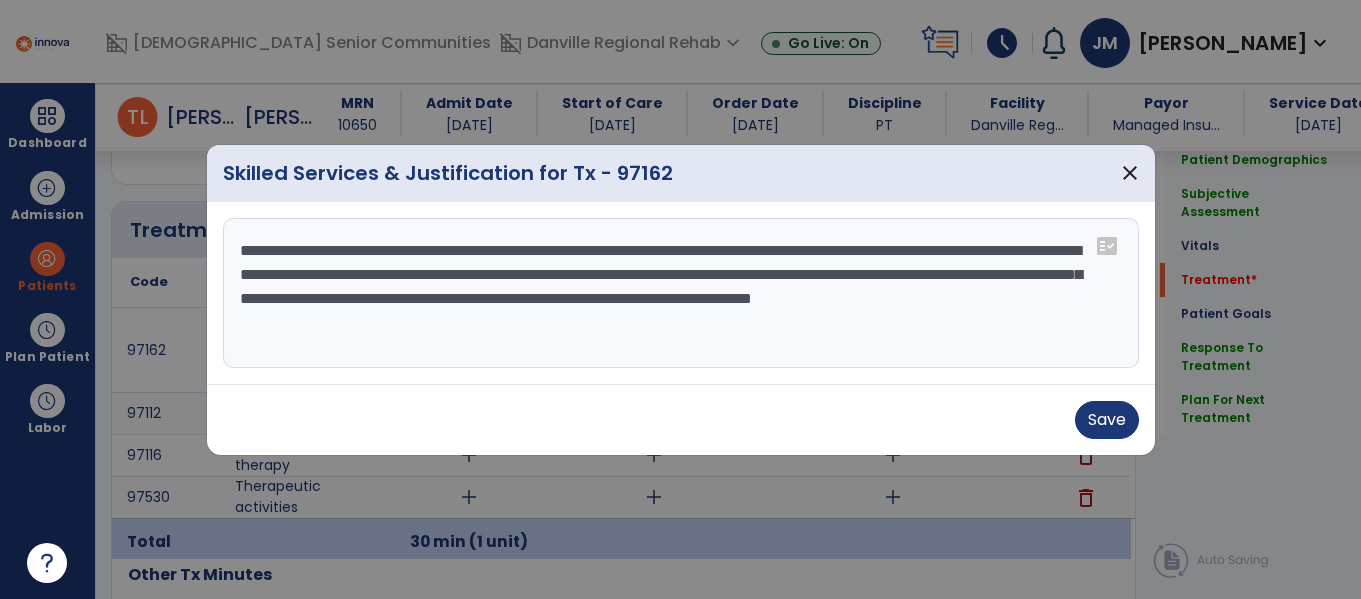 click on "**********" at bounding box center (681, 293) 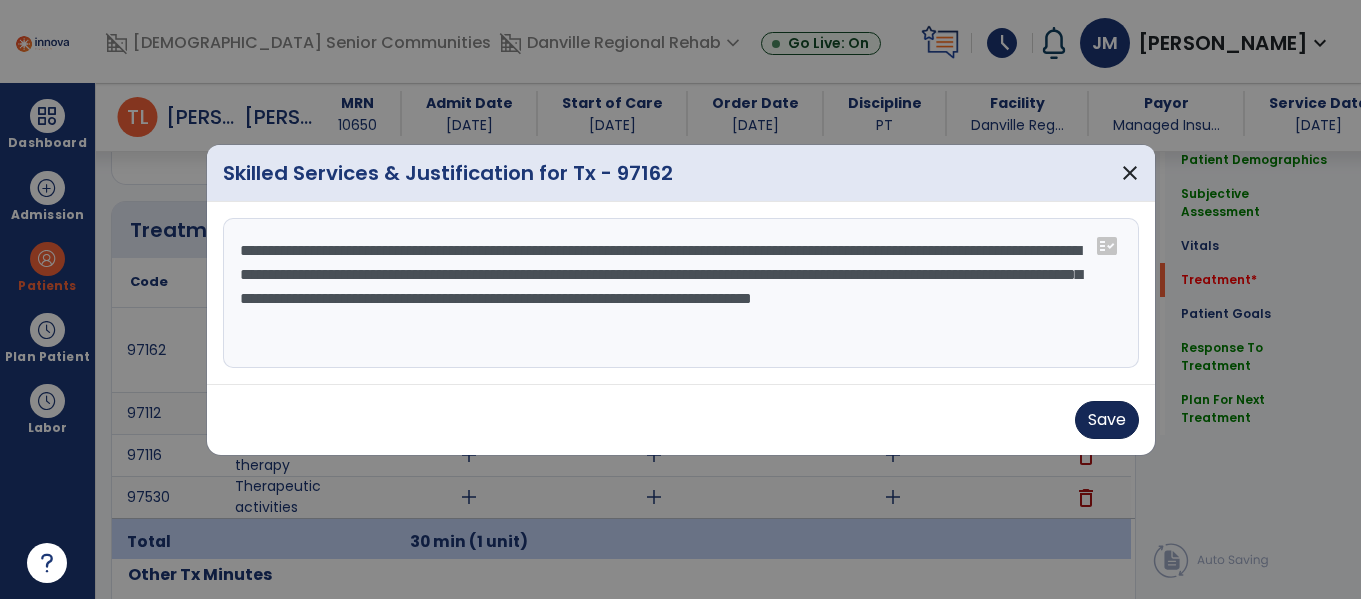 type on "**********" 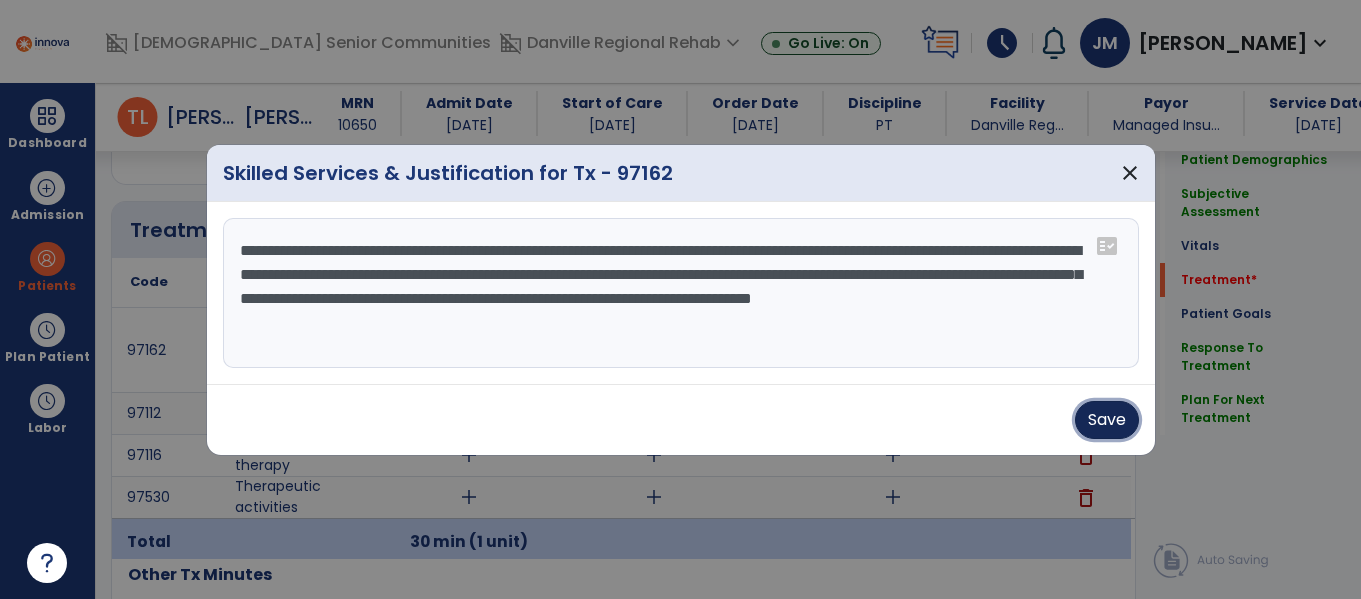 click on "Save" at bounding box center (1107, 420) 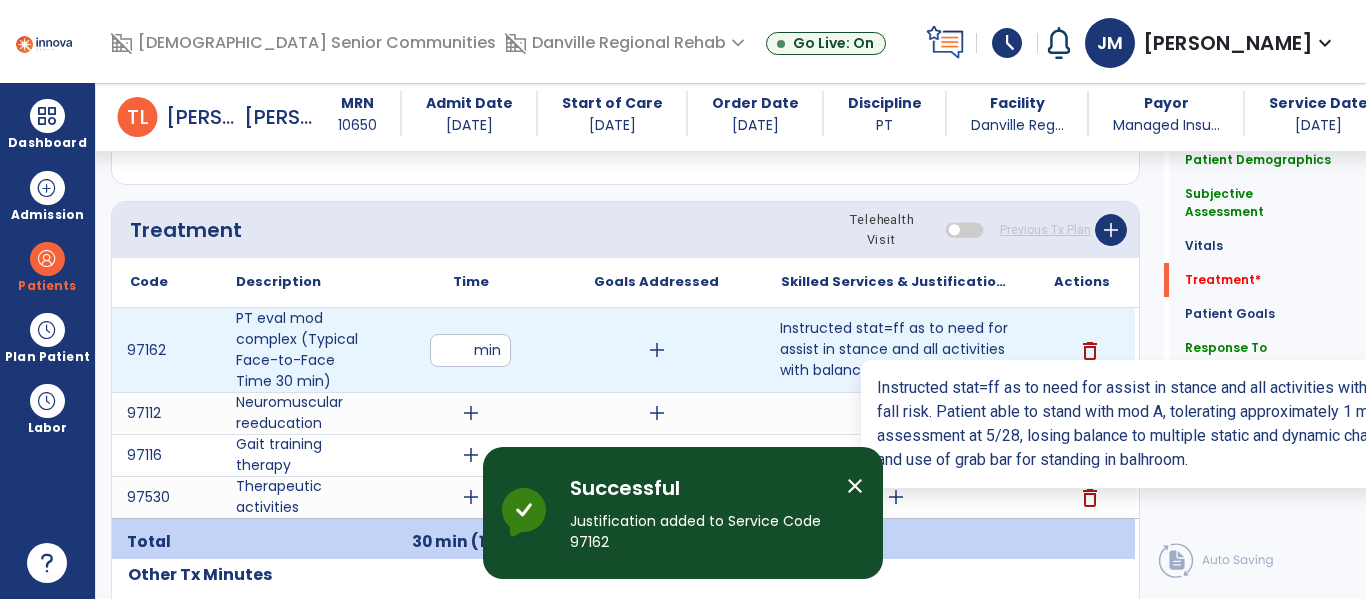 click on "Instructed stat=ff as to need for assist in stance and all activities with balance required, patient..." at bounding box center (896, 349) 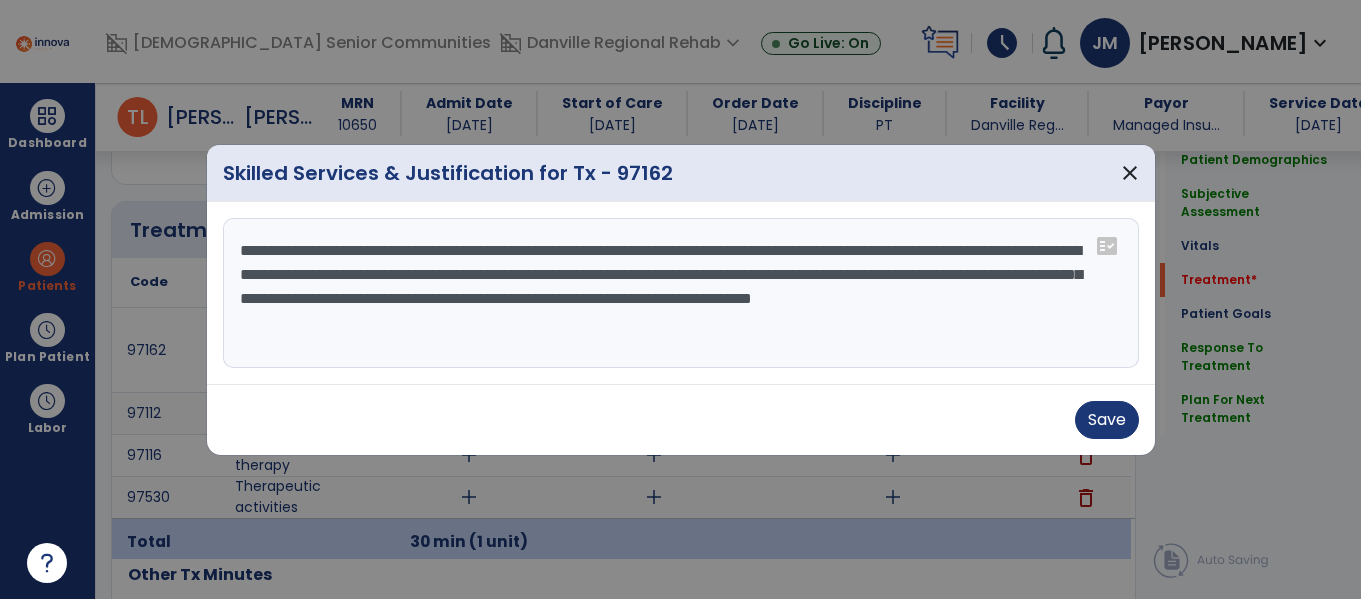 scroll, scrollTop: 1168, scrollLeft: 0, axis: vertical 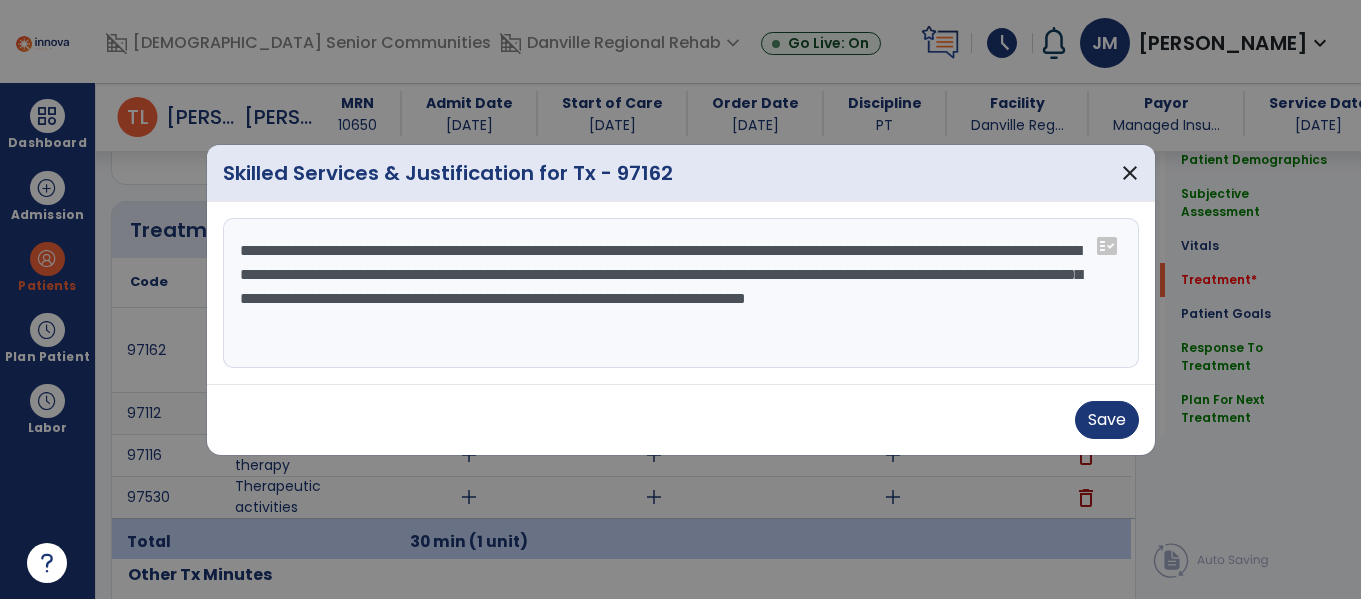 click on "**********" at bounding box center (681, 293) 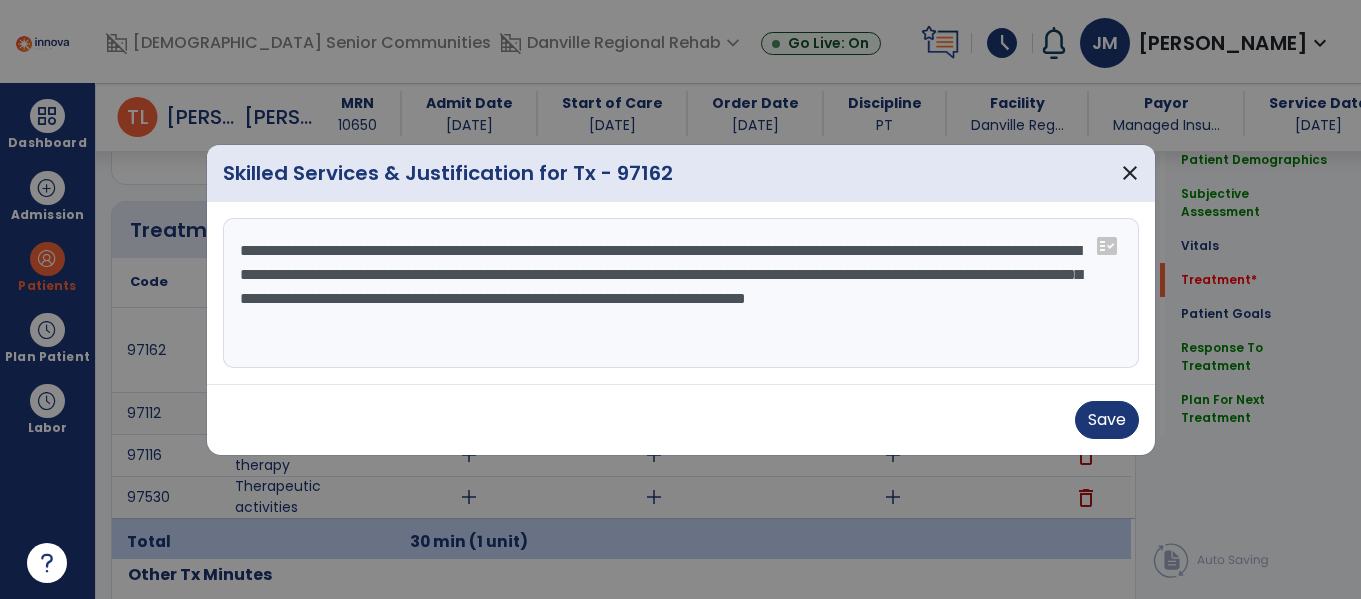 click on "**********" at bounding box center (681, 293) 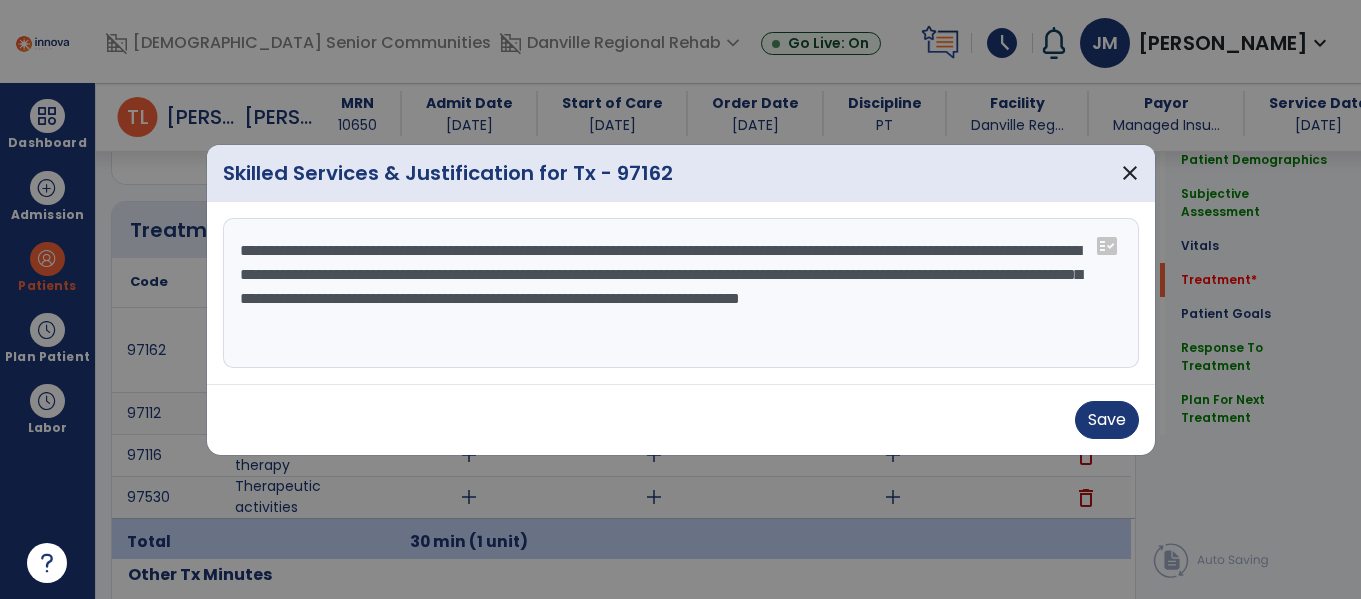 click on "**********" at bounding box center [681, 293] 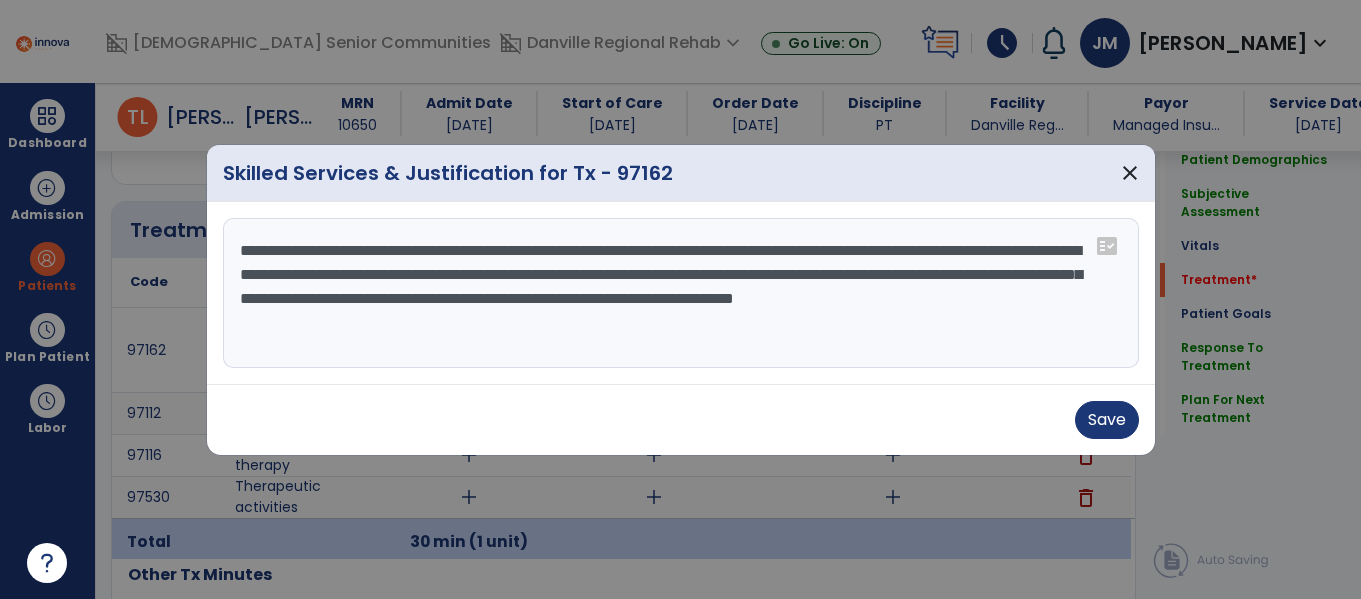 type on "**********" 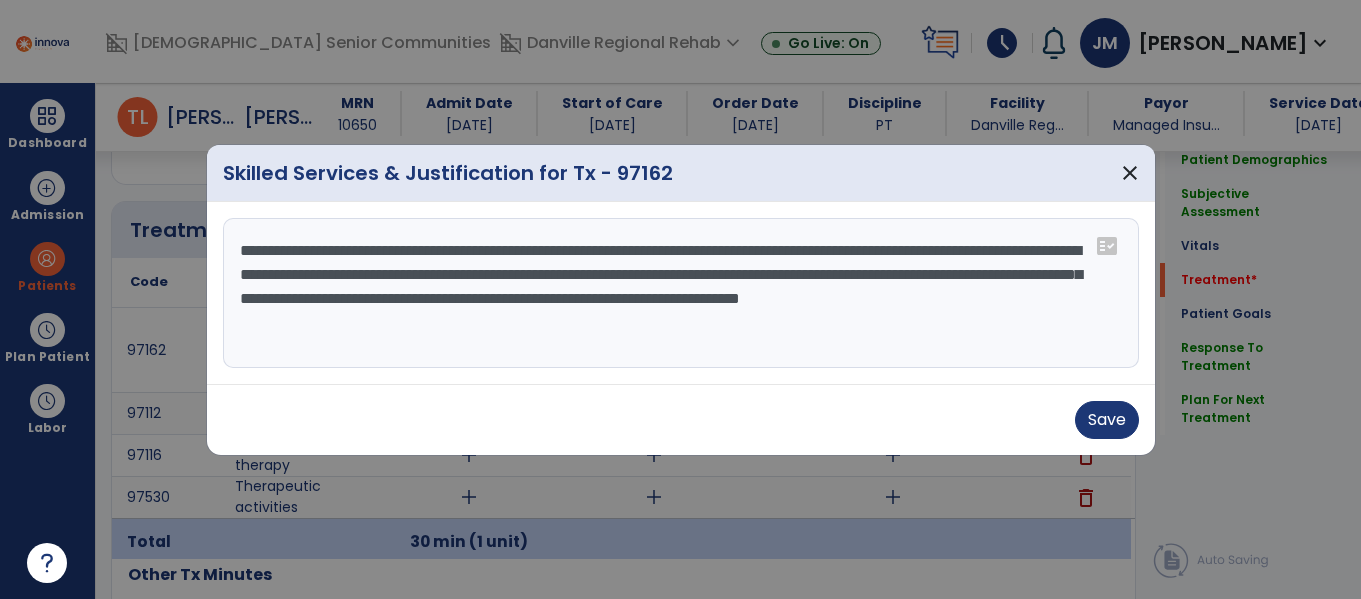 click on "**********" at bounding box center (681, 293) 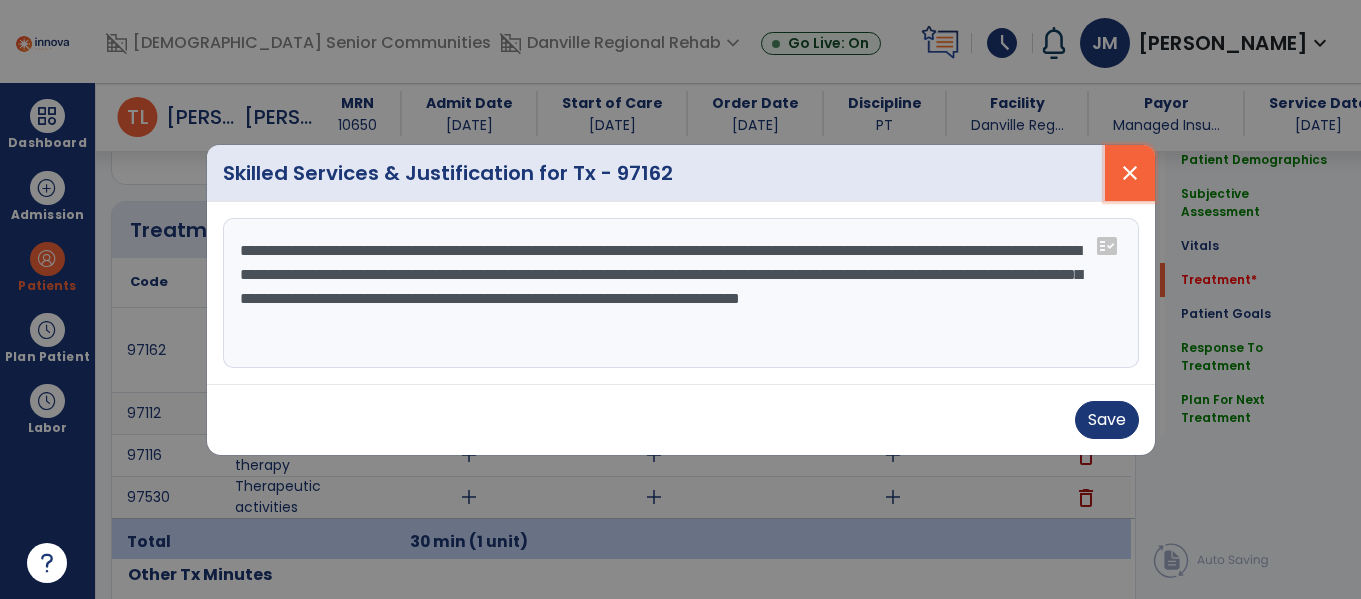click on "close" at bounding box center (1130, 173) 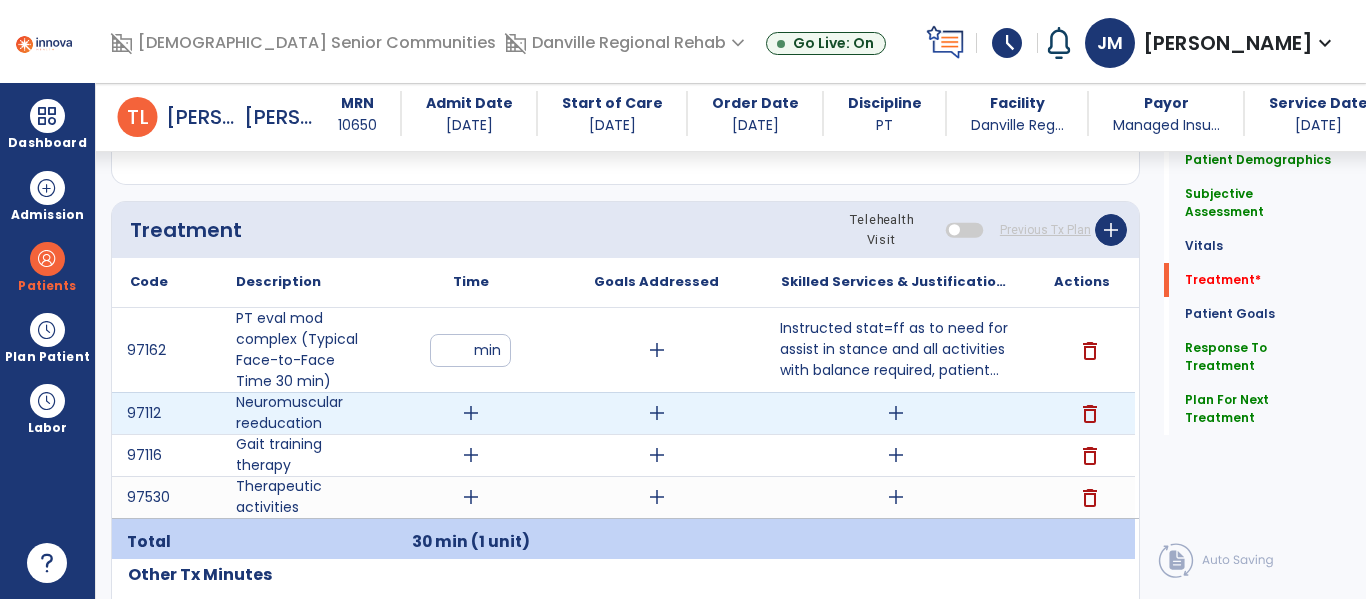 click on "add" at bounding box center (471, 413) 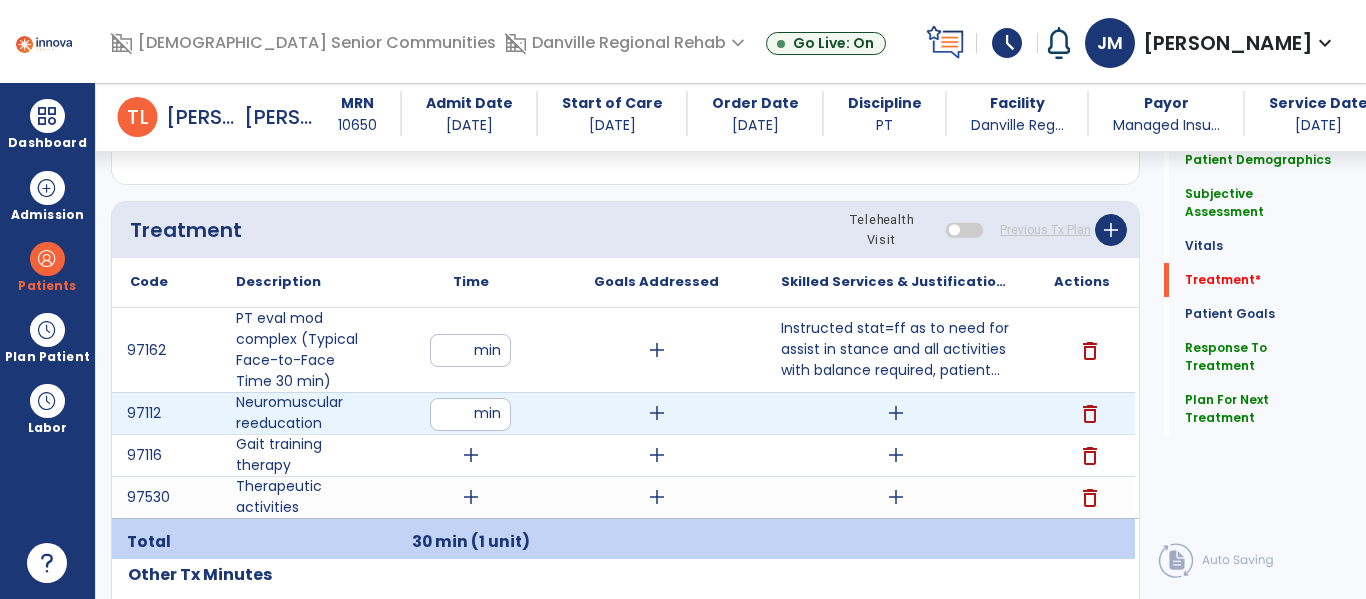 type on "**" 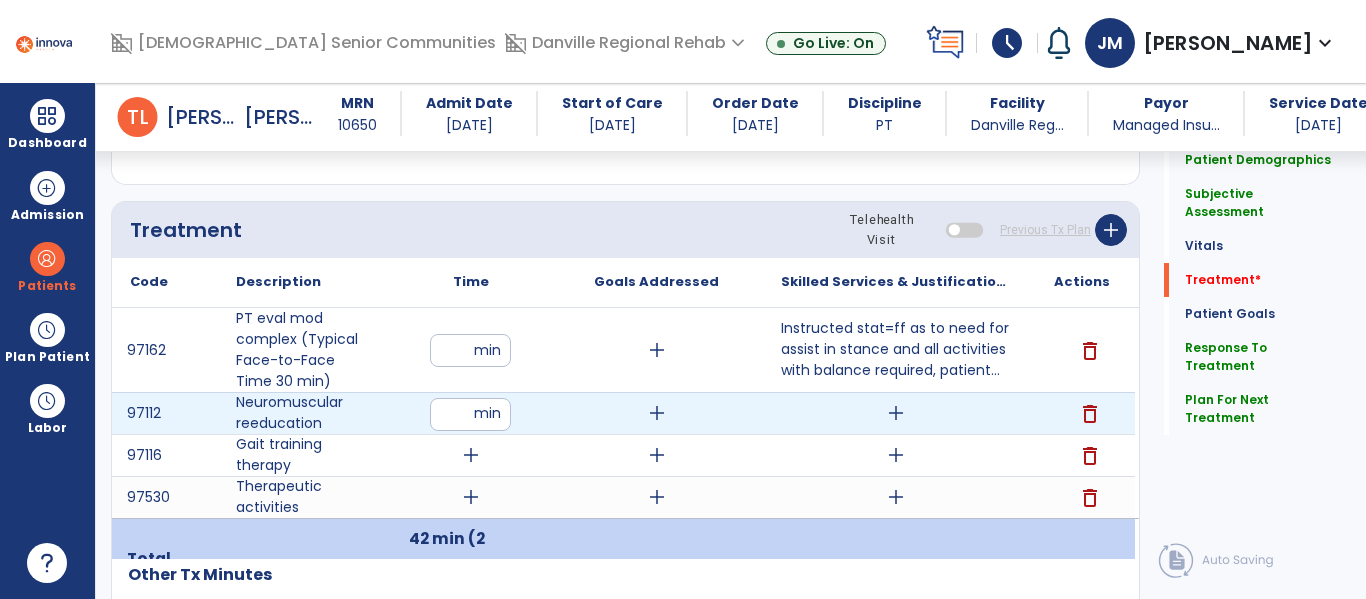 click on "add" at bounding box center [896, 413] 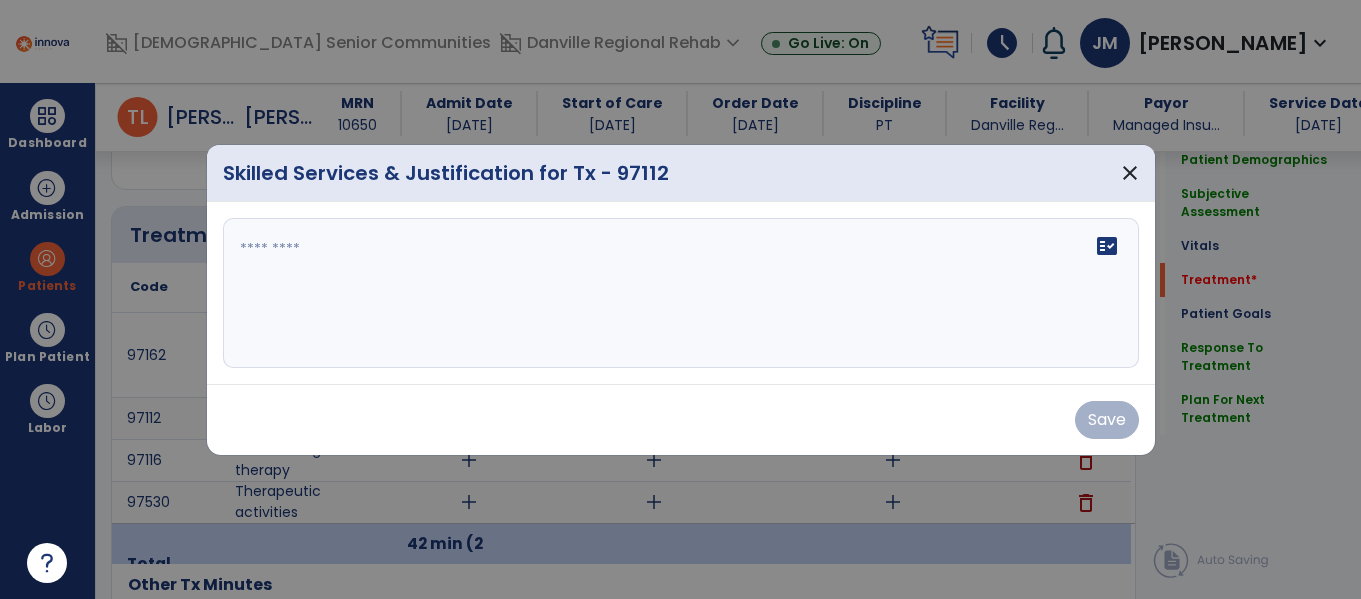 scroll, scrollTop: 1168, scrollLeft: 0, axis: vertical 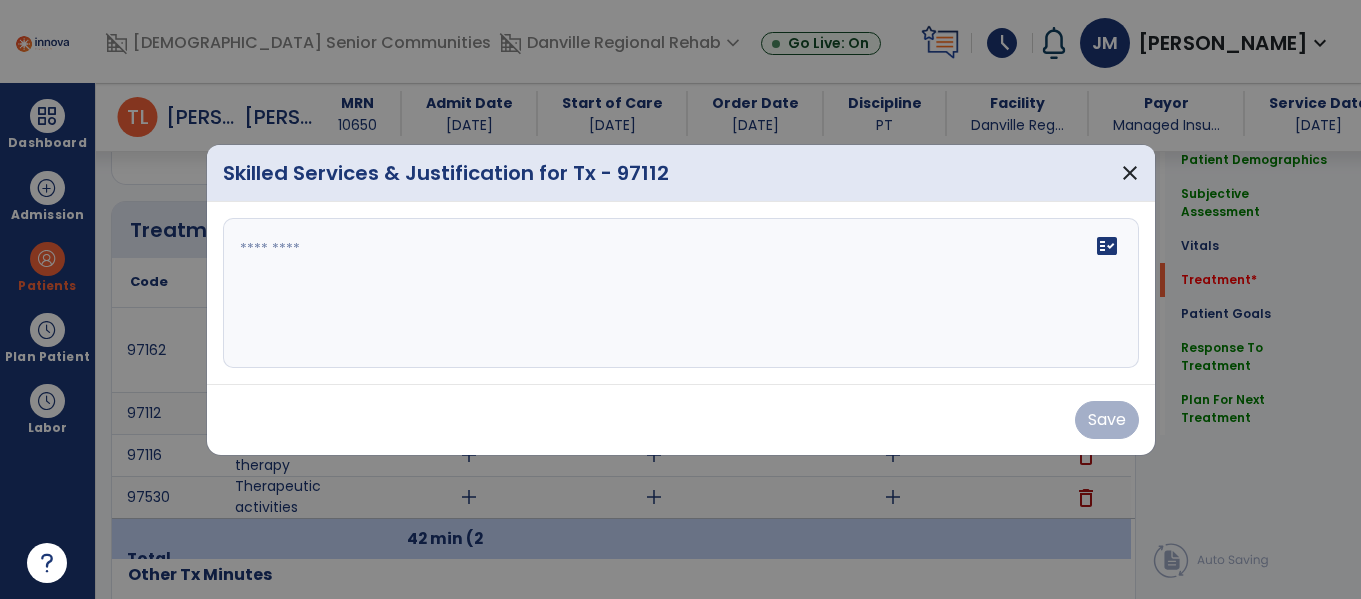click at bounding box center [681, 293] 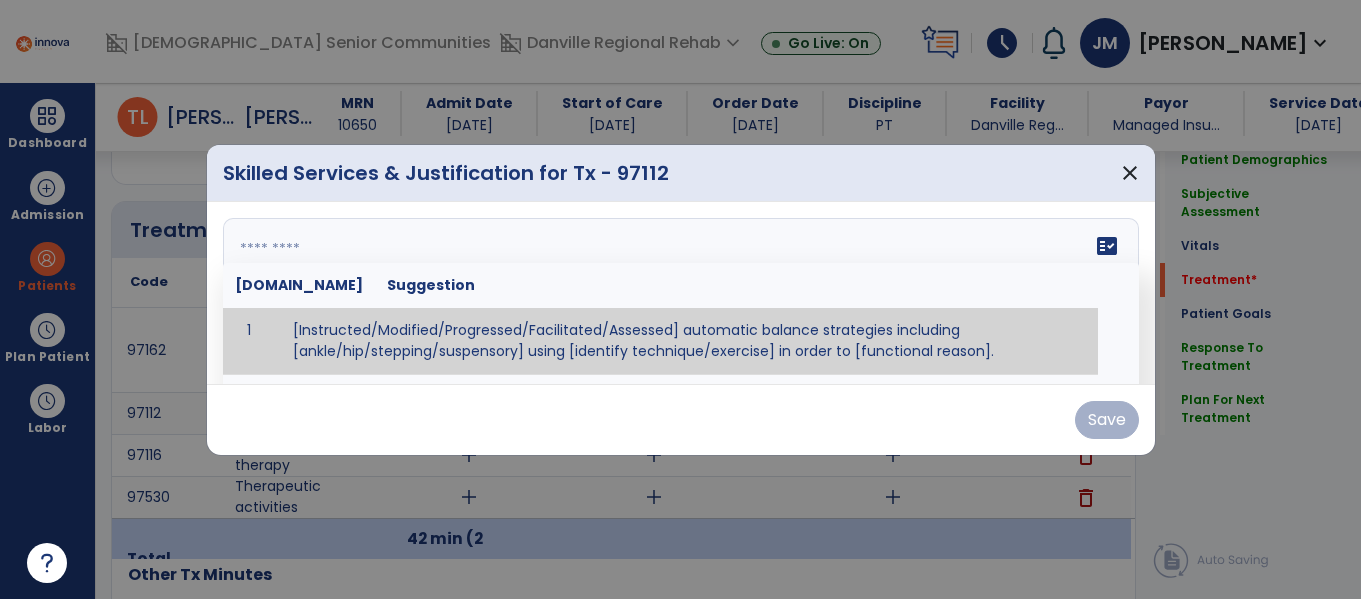 click at bounding box center (678, 293) 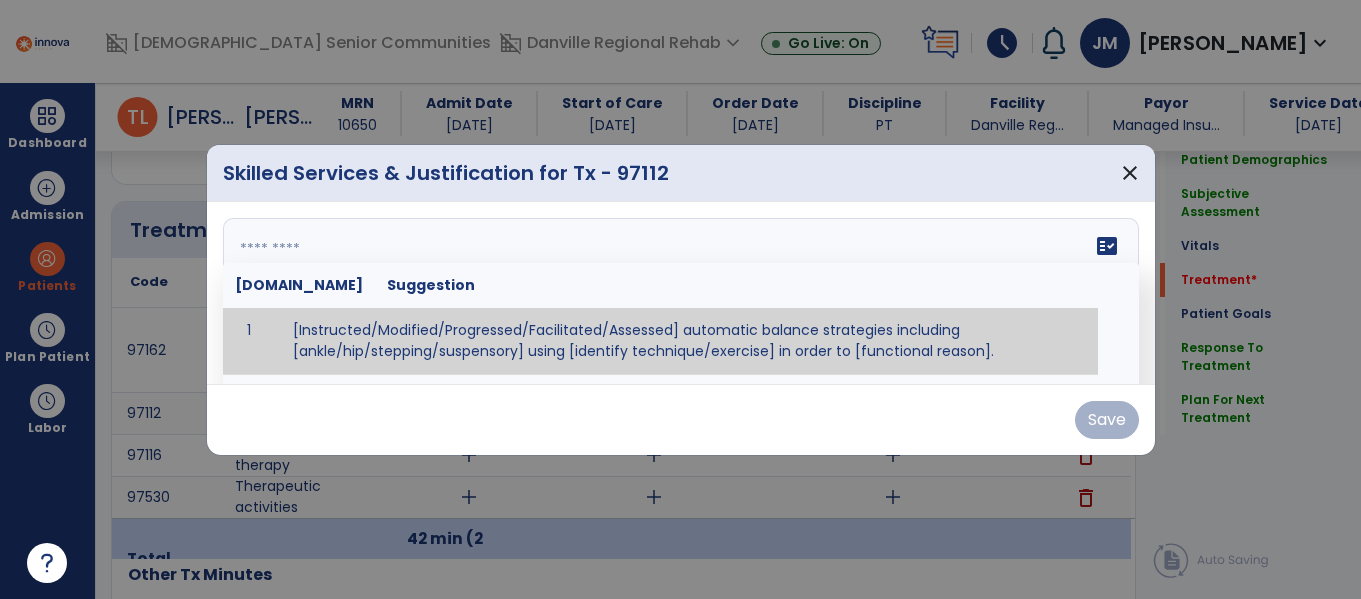 paste on "**********" 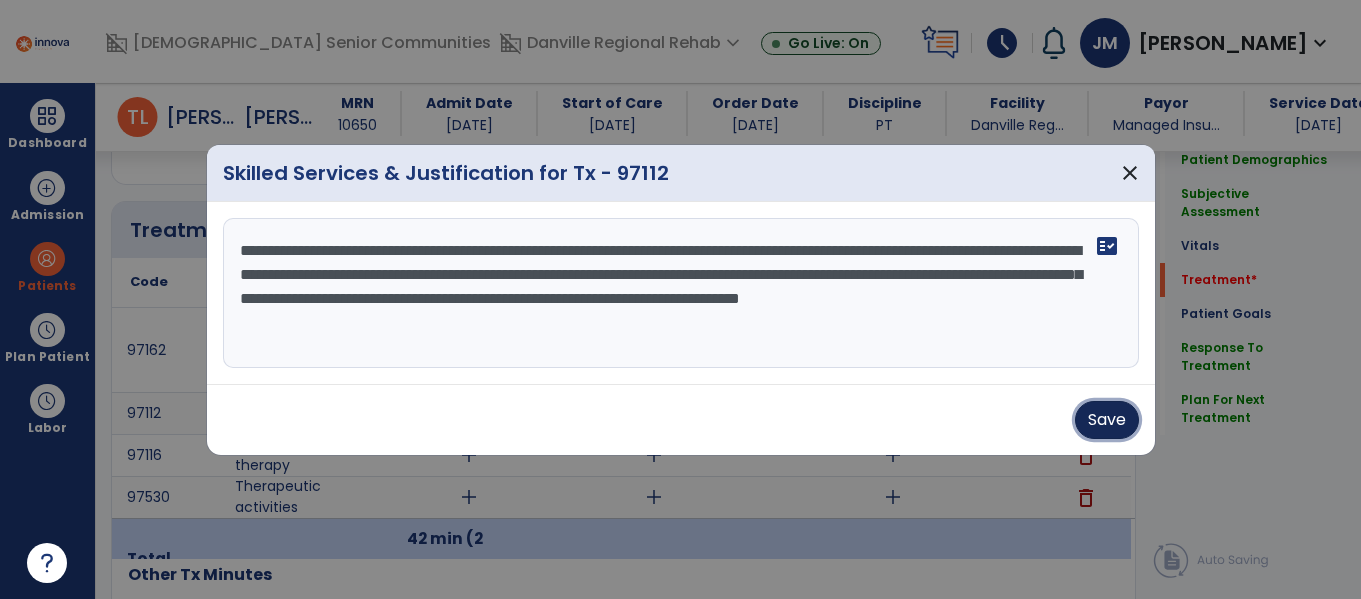 click on "Save" at bounding box center (1107, 420) 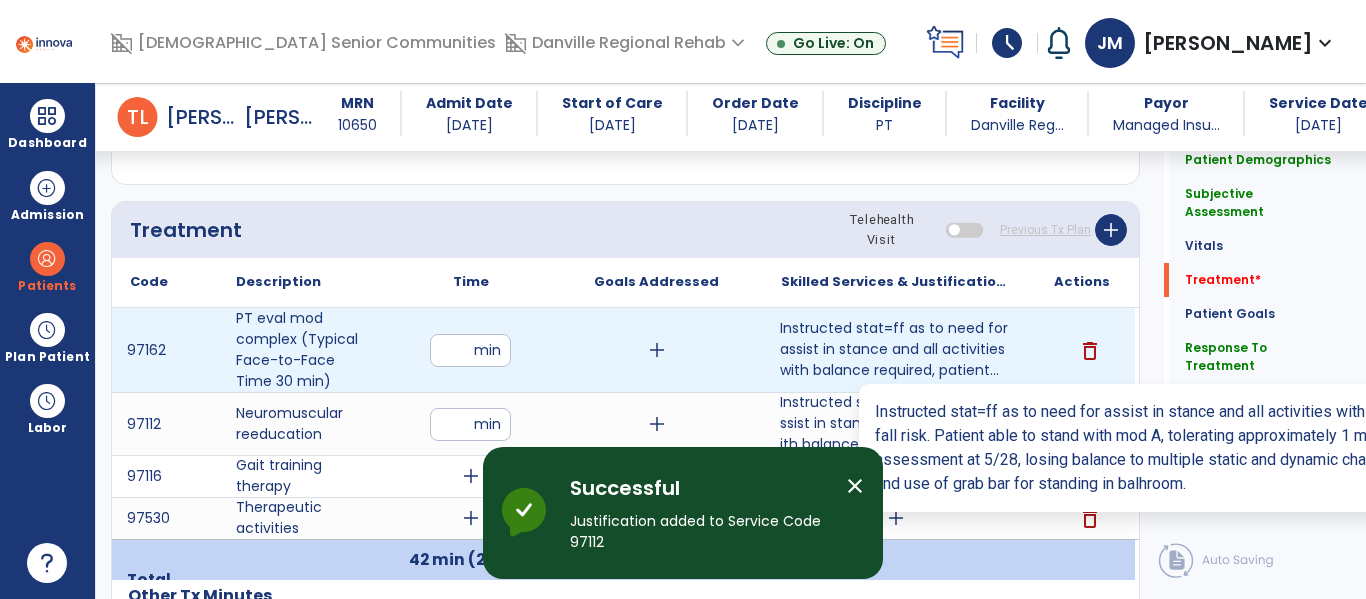 click on "Instructed stat=ff as to need for assist in stance and all activities with balance required, patient..." at bounding box center [896, 349] 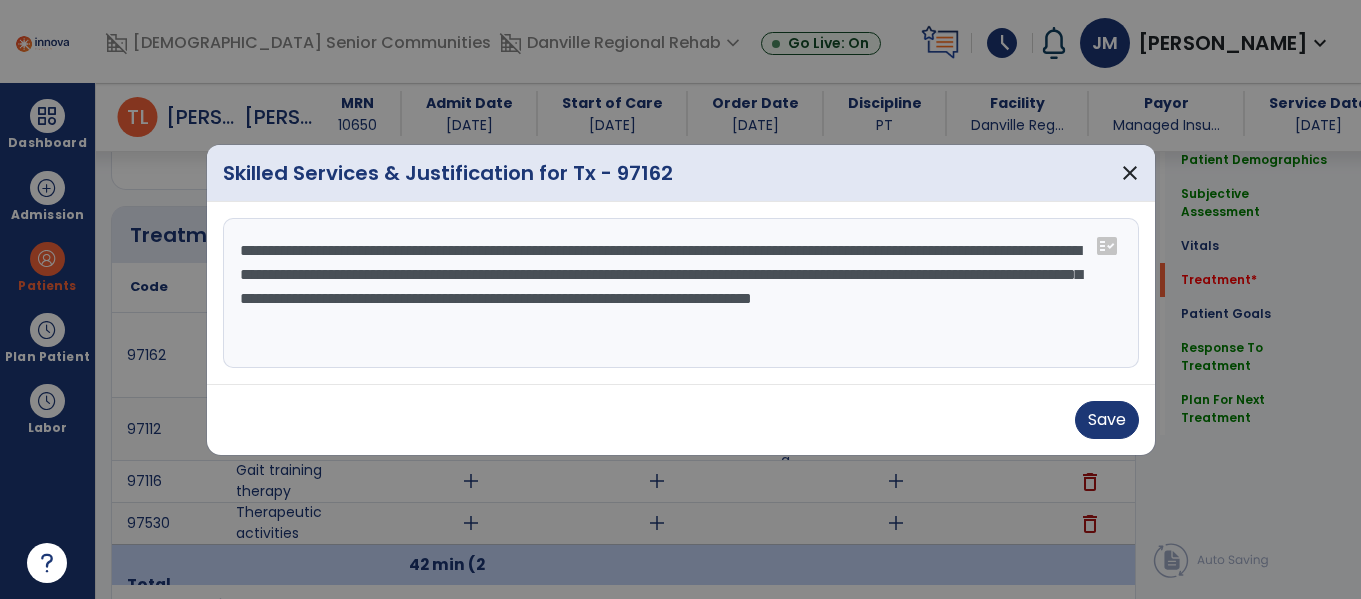 scroll, scrollTop: 1168, scrollLeft: 0, axis: vertical 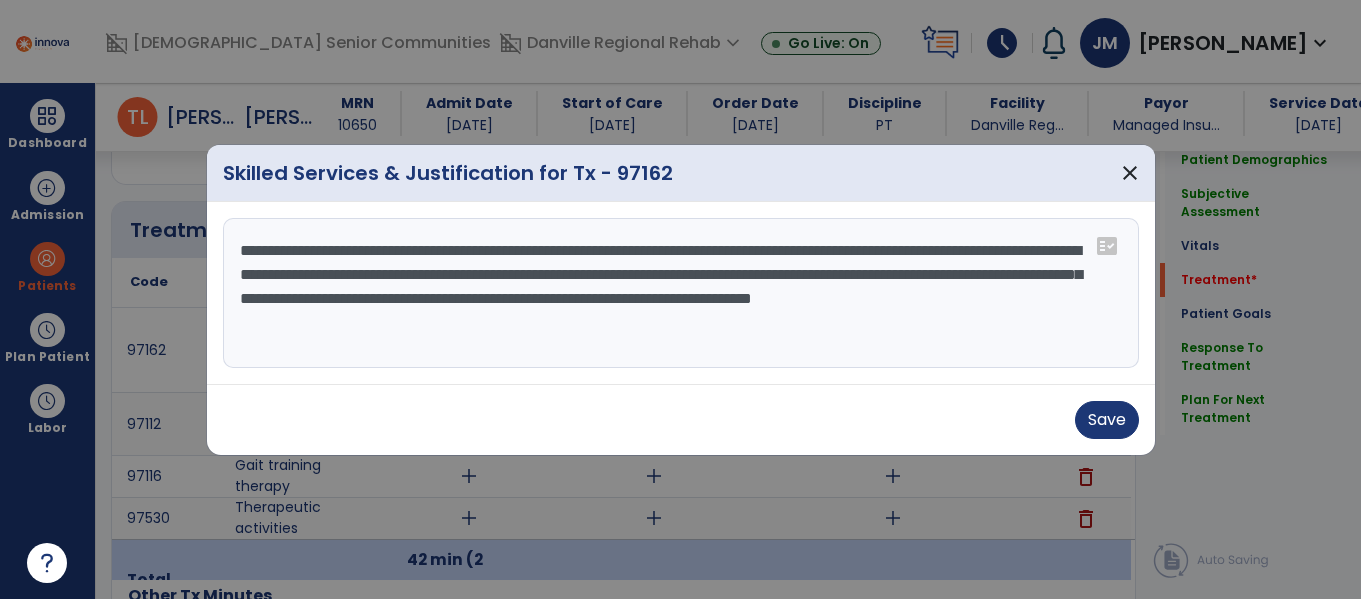 click on "**********" at bounding box center (681, 293) 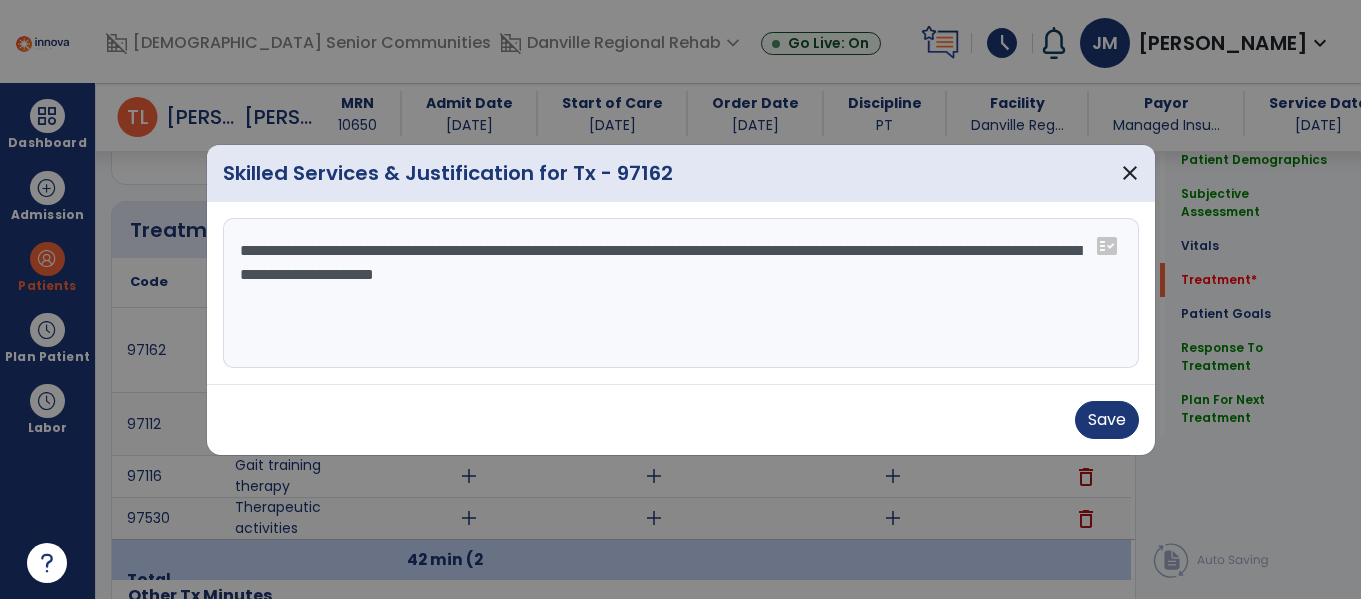 click on "**********" at bounding box center (681, 293) 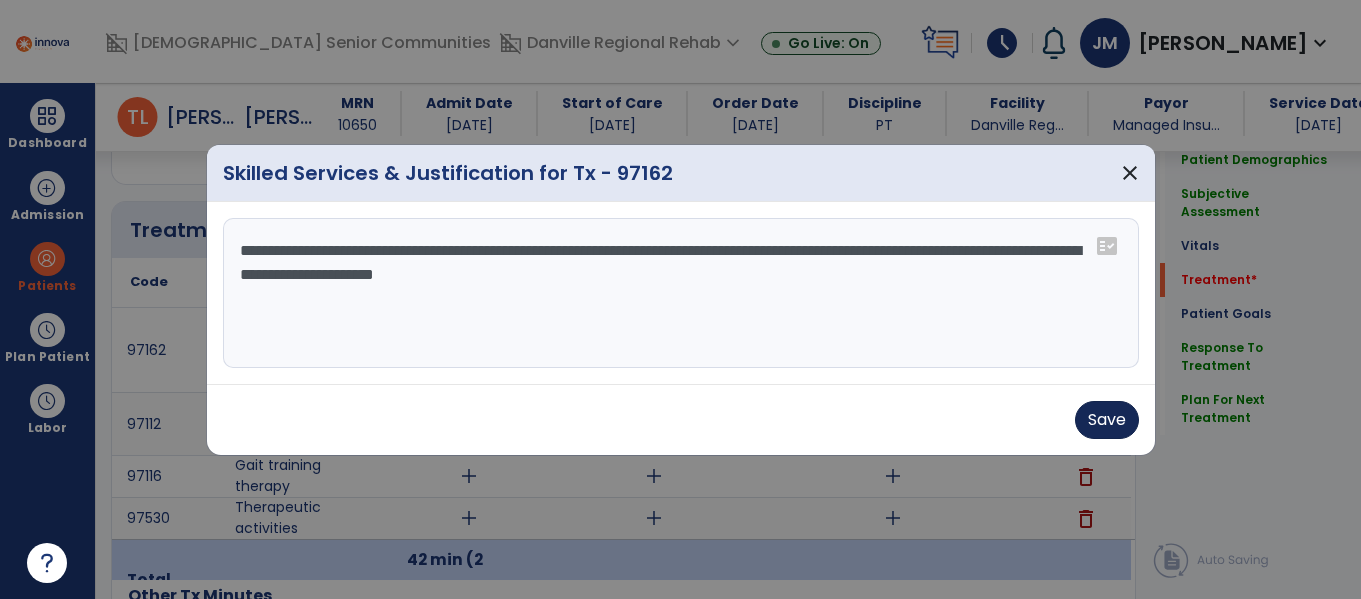 type on "**********" 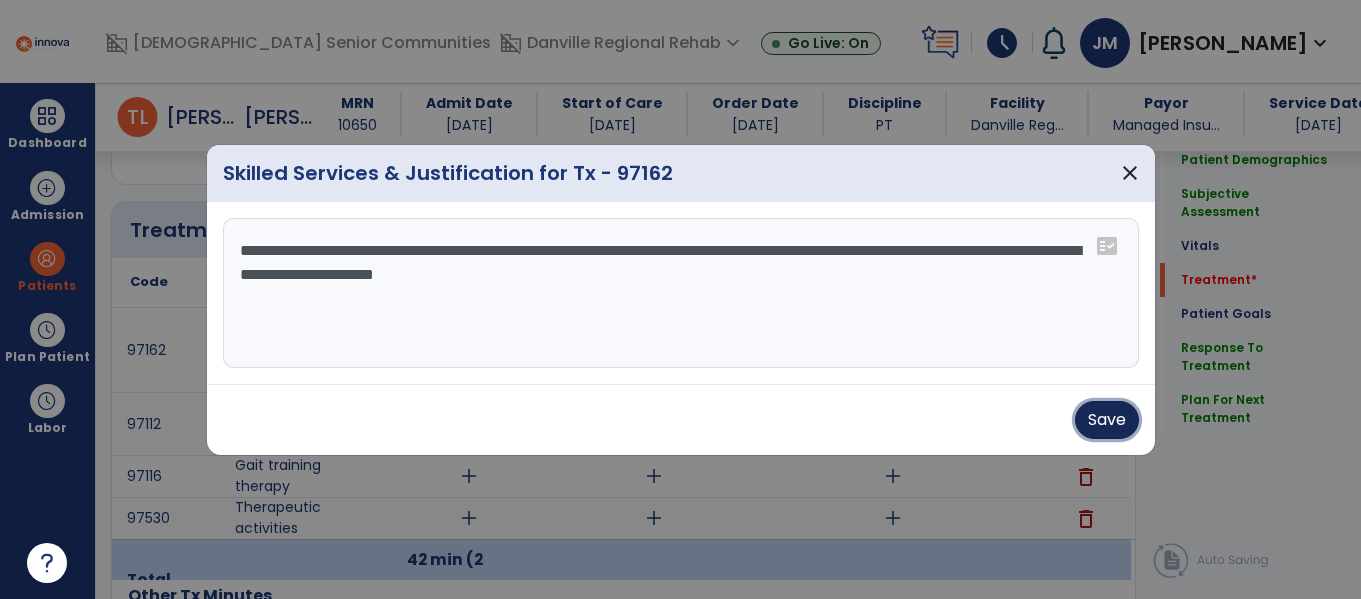 click on "Save" at bounding box center [1107, 420] 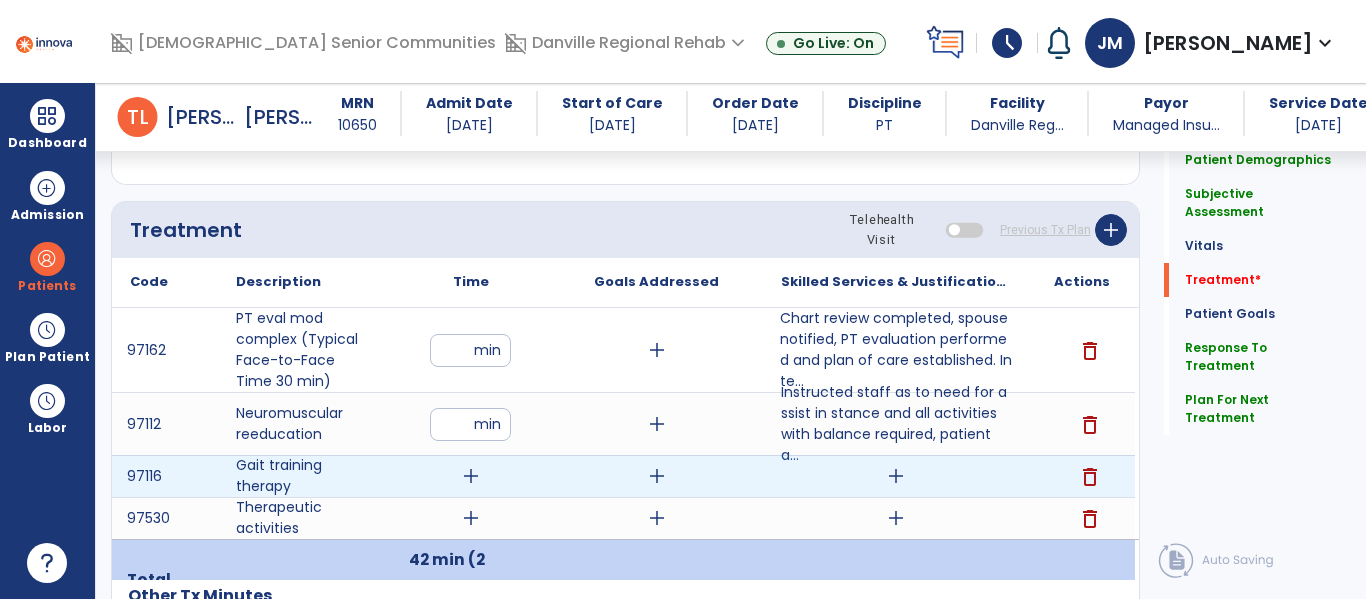click on "add" at bounding box center (471, 476) 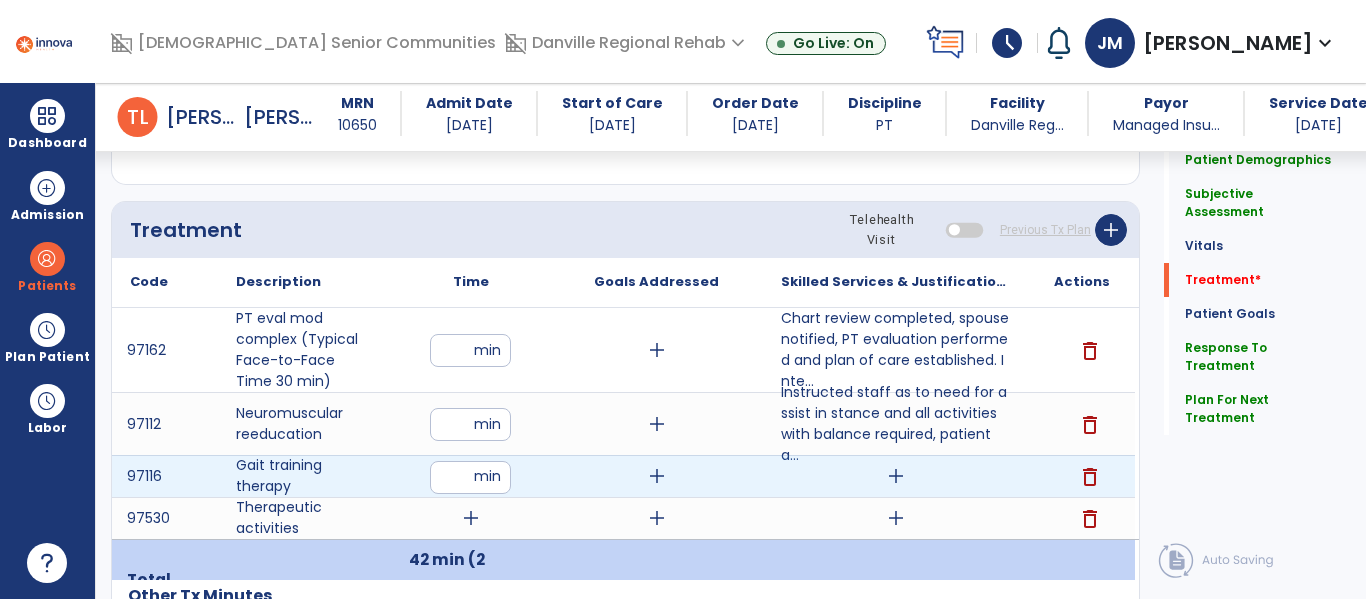 type on "**" 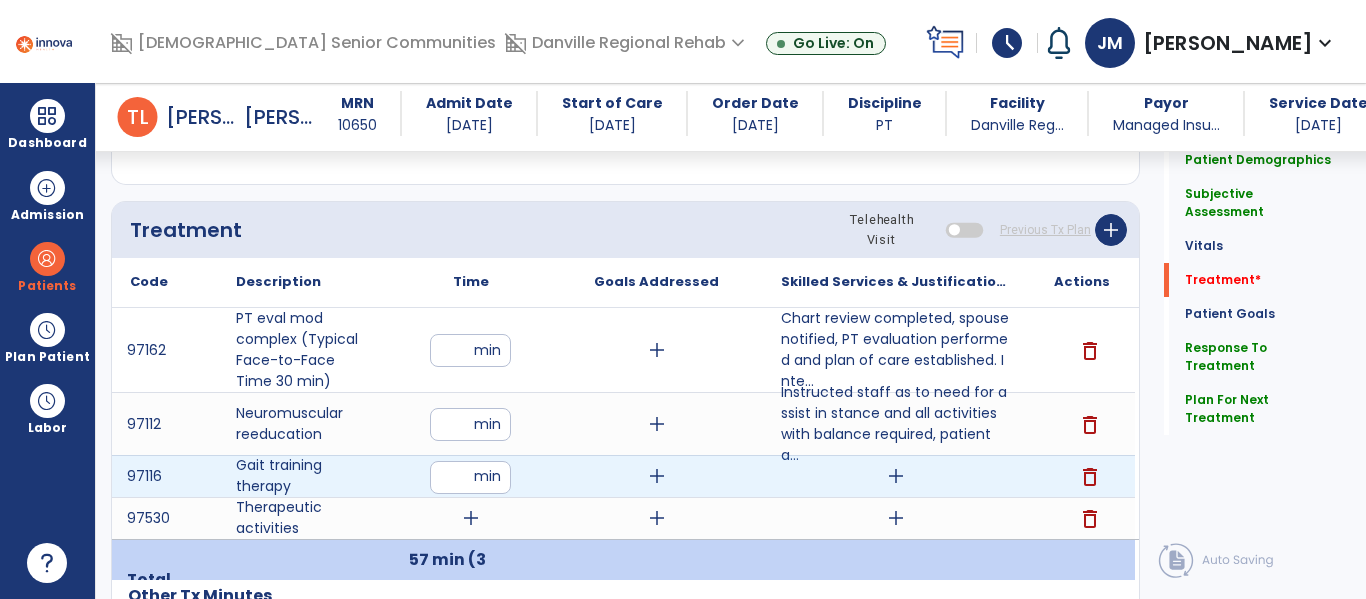 click on "add" at bounding box center [896, 476] 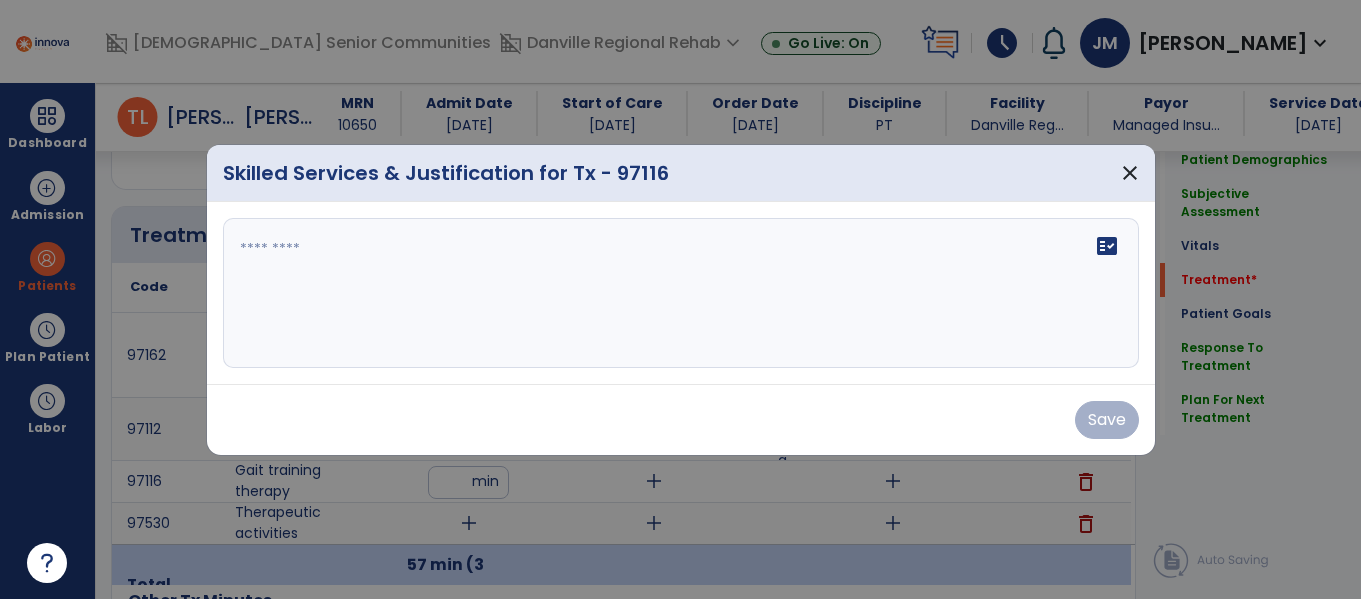scroll, scrollTop: 1168, scrollLeft: 0, axis: vertical 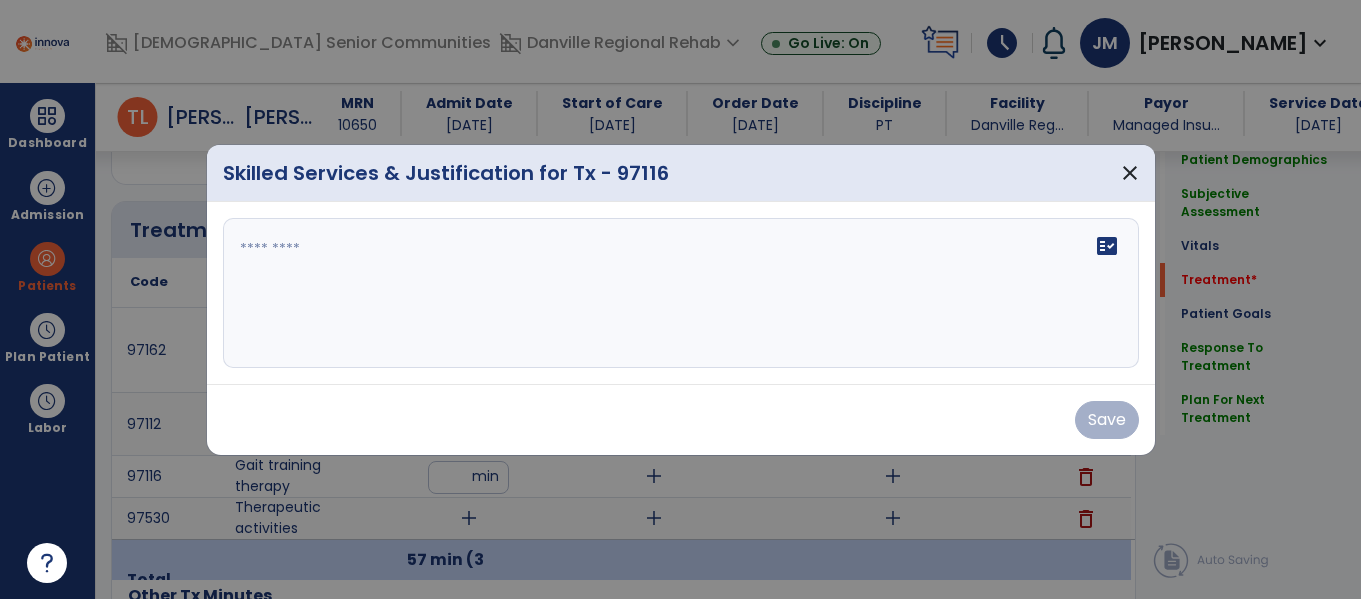click on "fact_check" at bounding box center [681, 293] 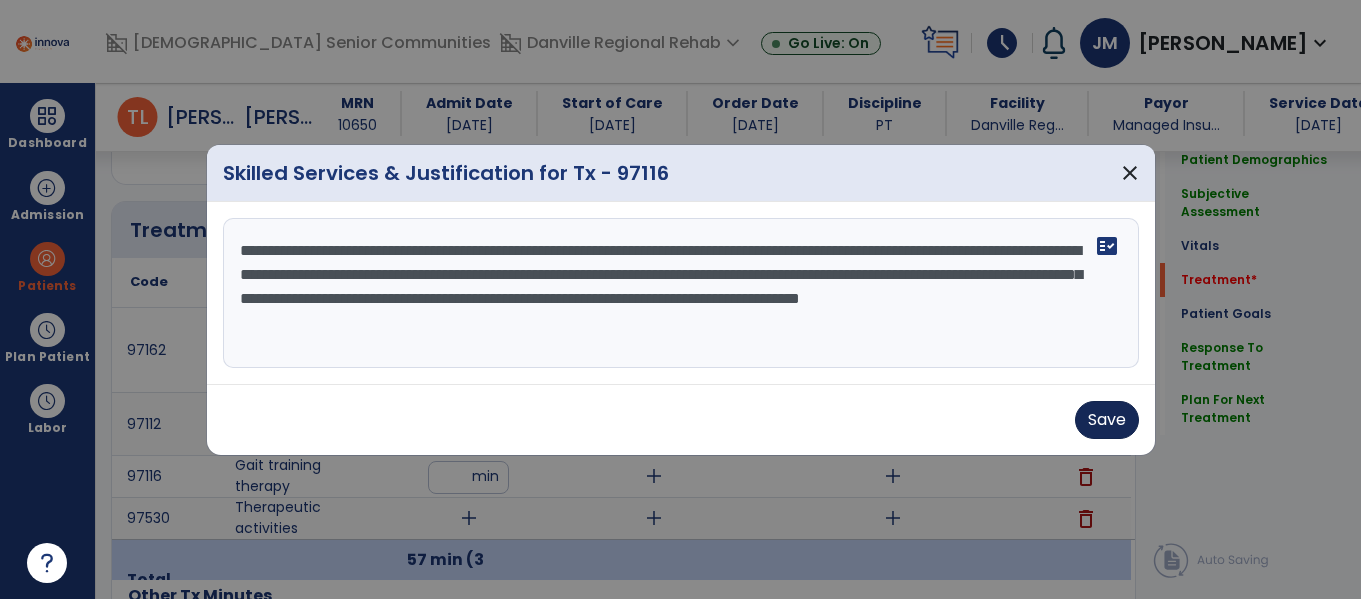 type on "**********" 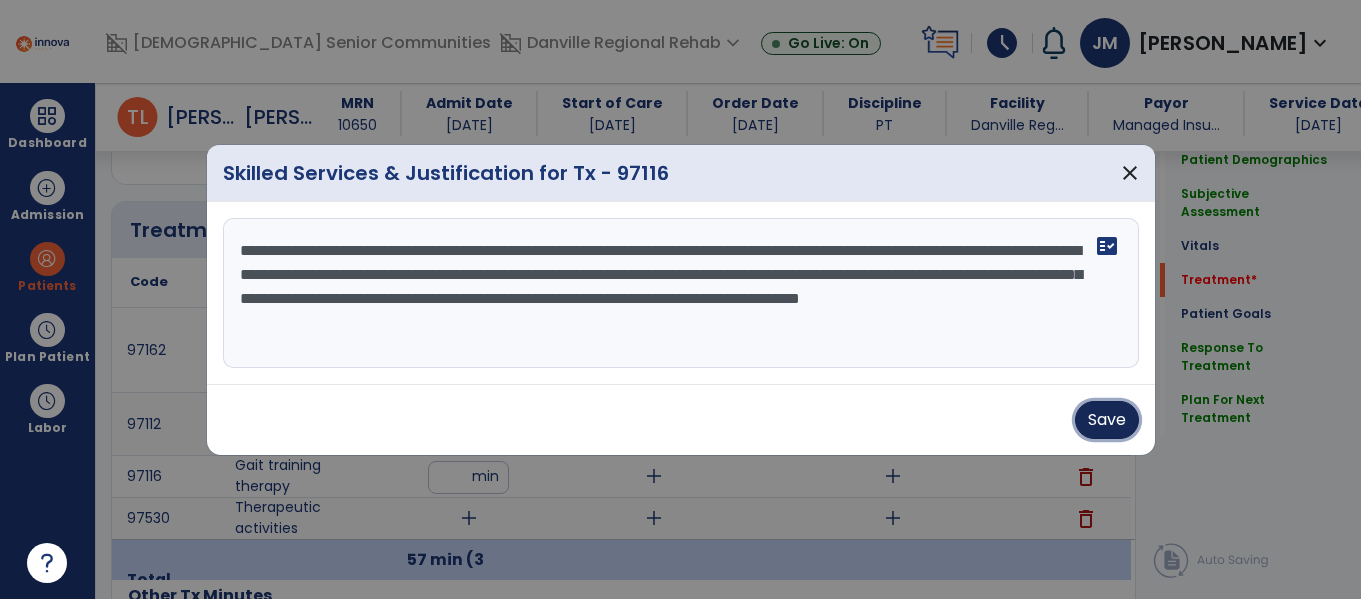 click on "Save" at bounding box center [1107, 420] 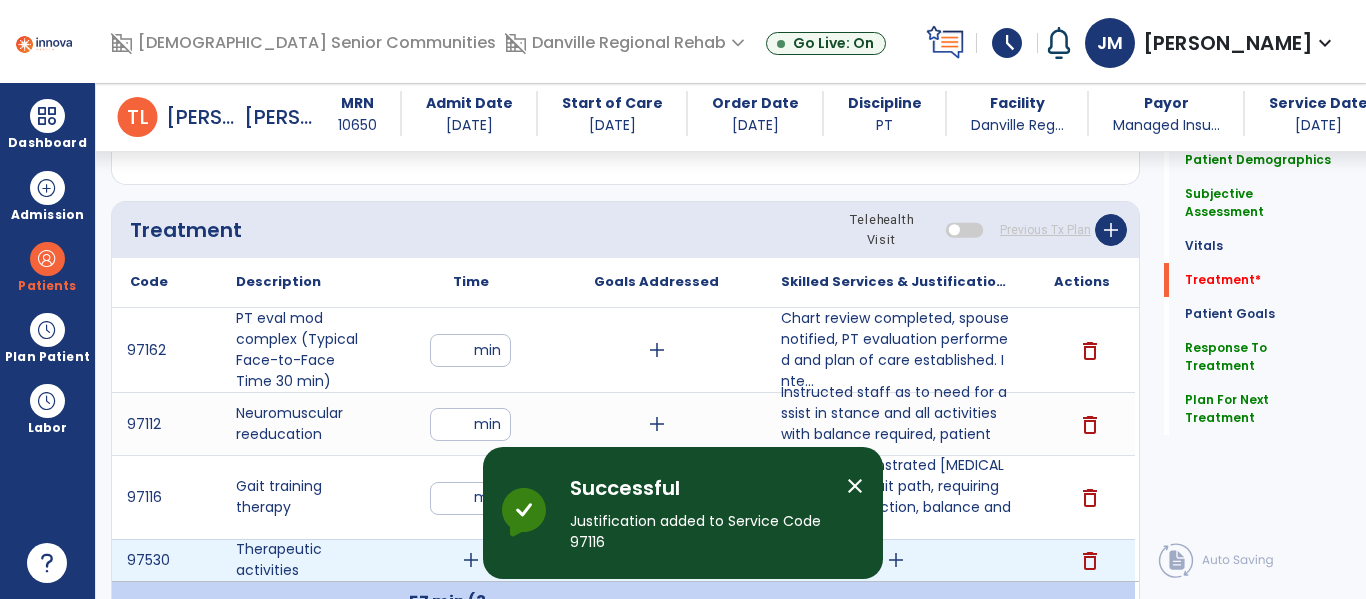 click on "add" at bounding box center (471, 560) 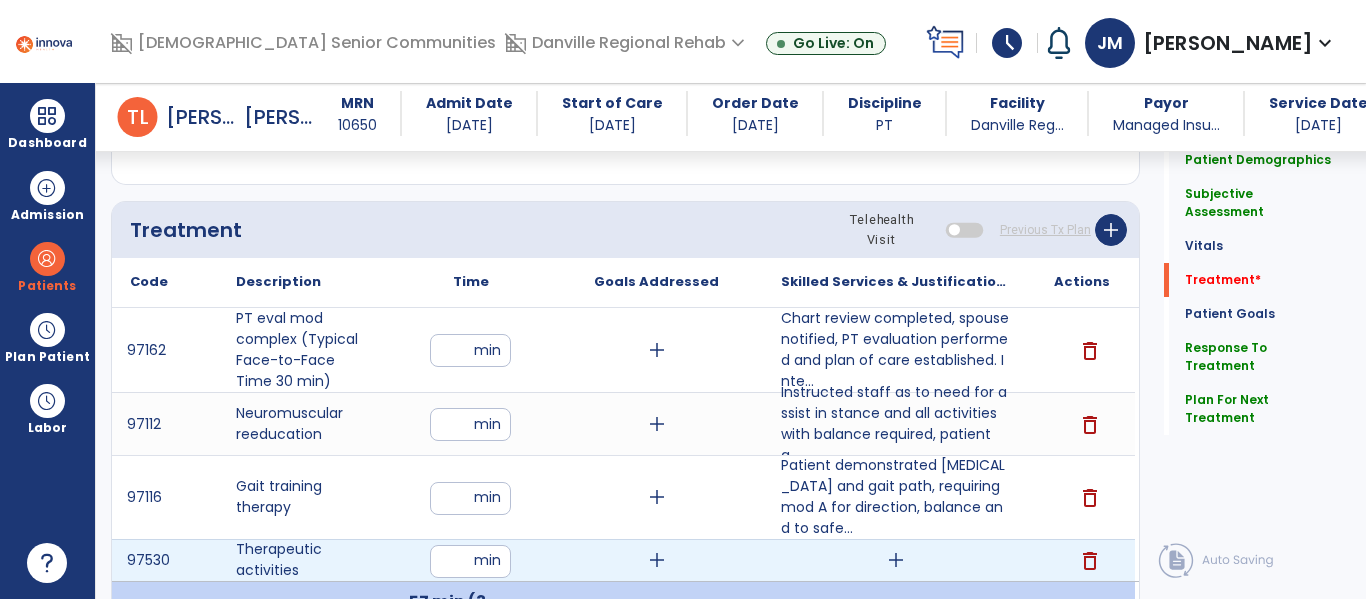type on "**" 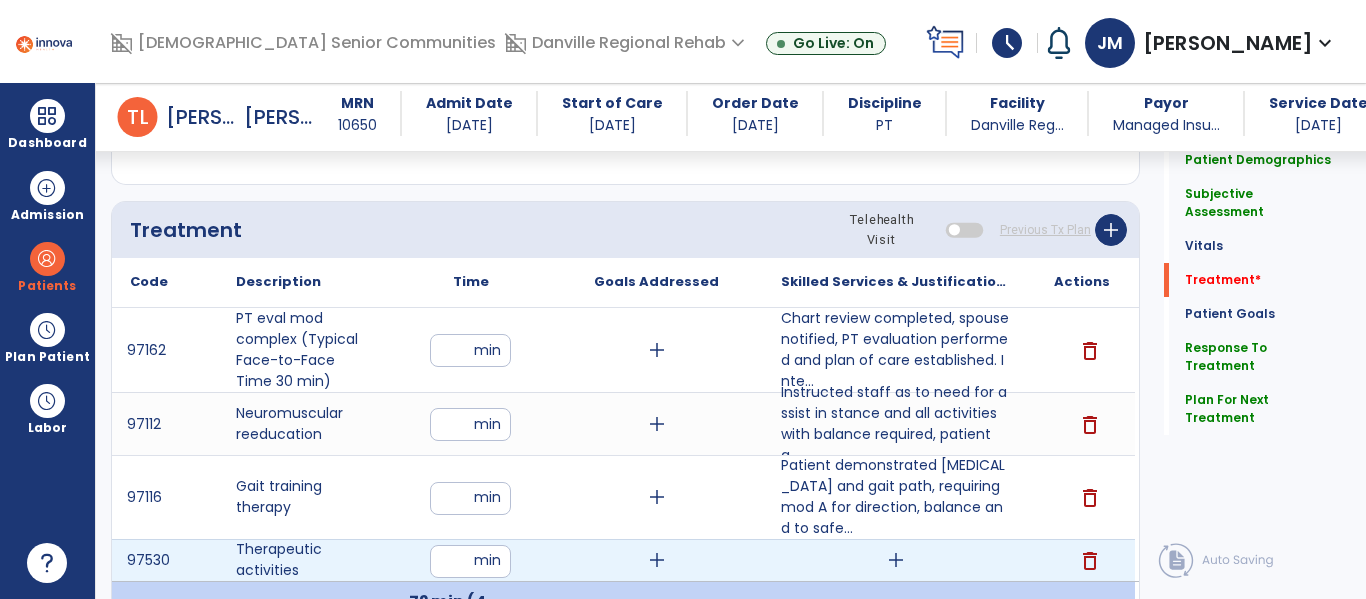 click on "add" at bounding box center (896, 560) 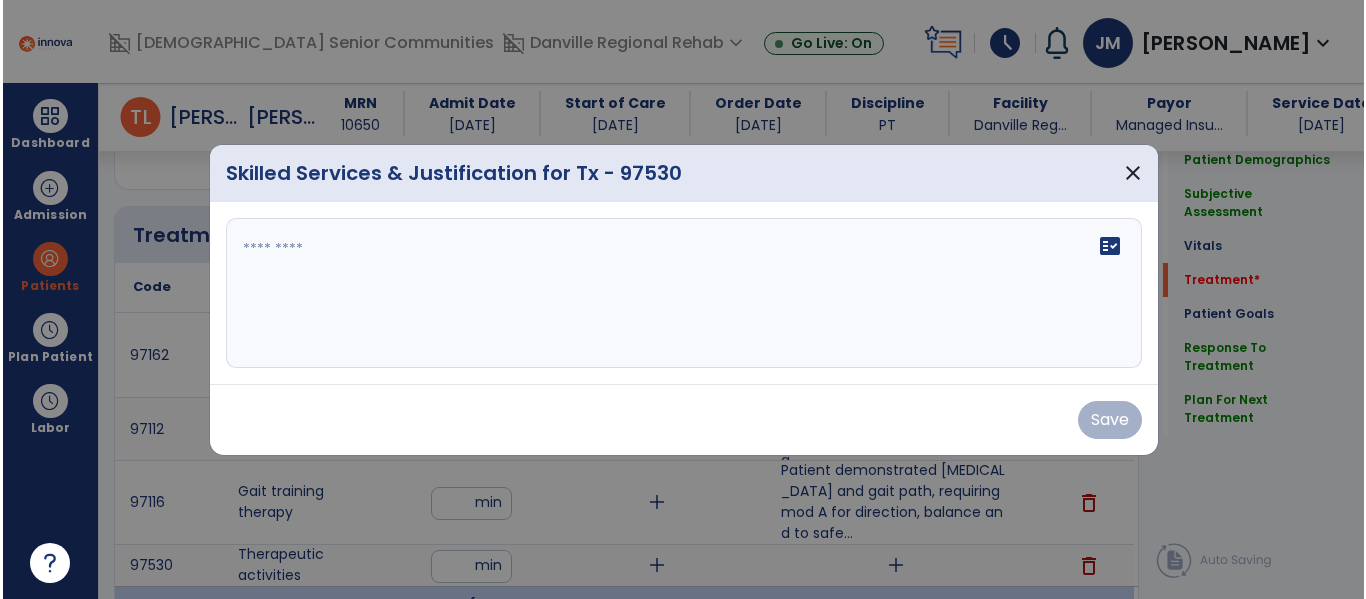 scroll, scrollTop: 1168, scrollLeft: 0, axis: vertical 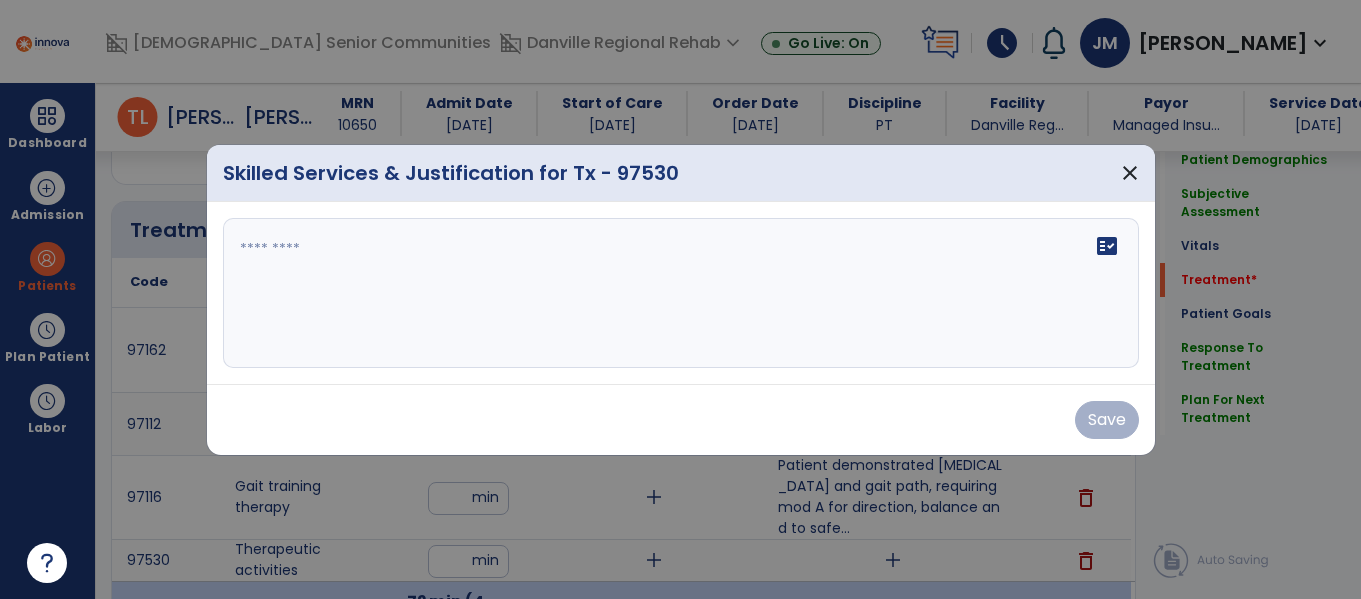 click on "fact_check" at bounding box center (681, 293) 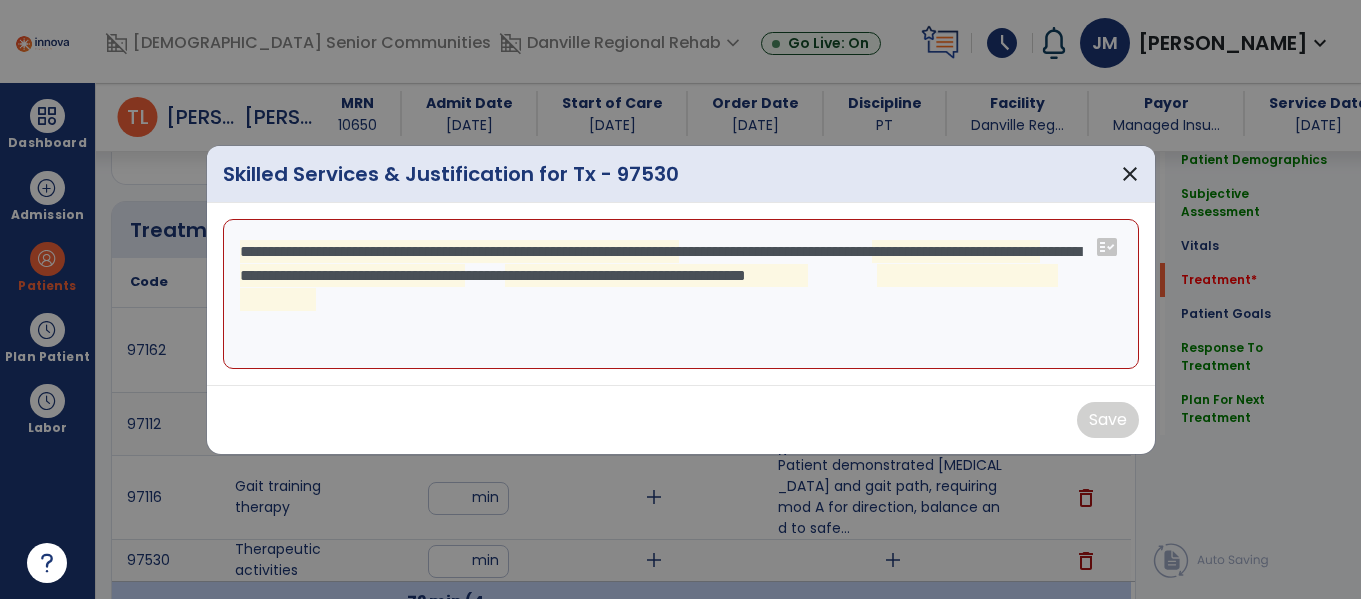 click on "**********" at bounding box center (681, 294) 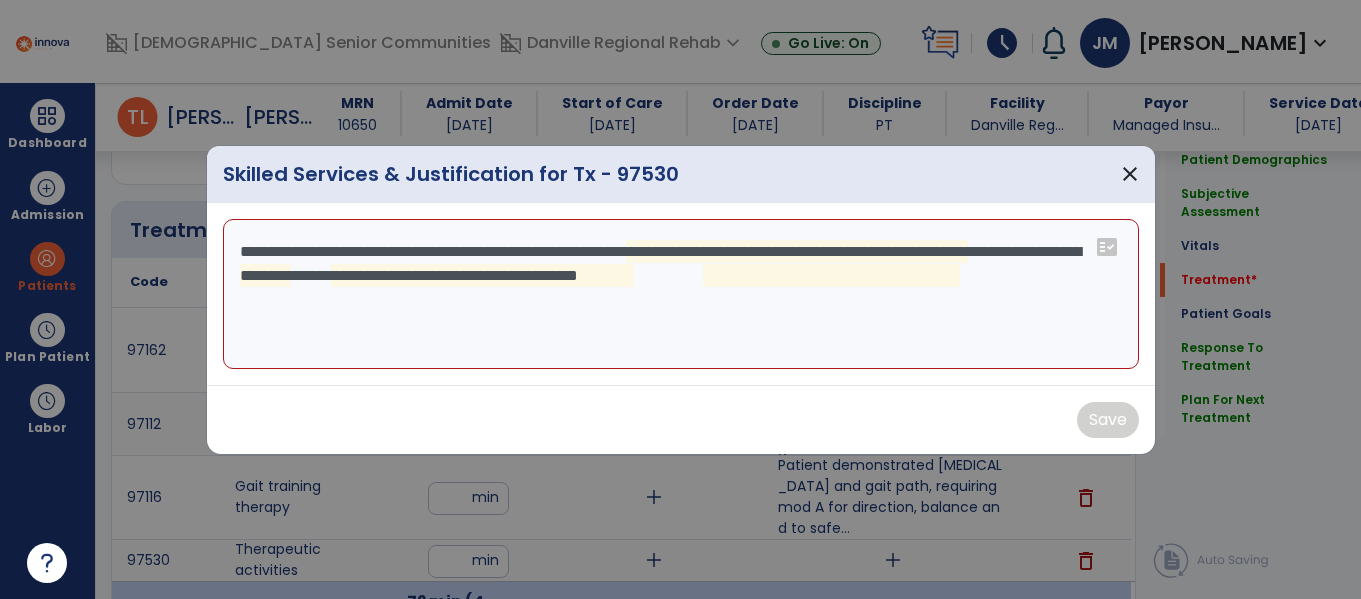 click on "**********" at bounding box center (681, 294) 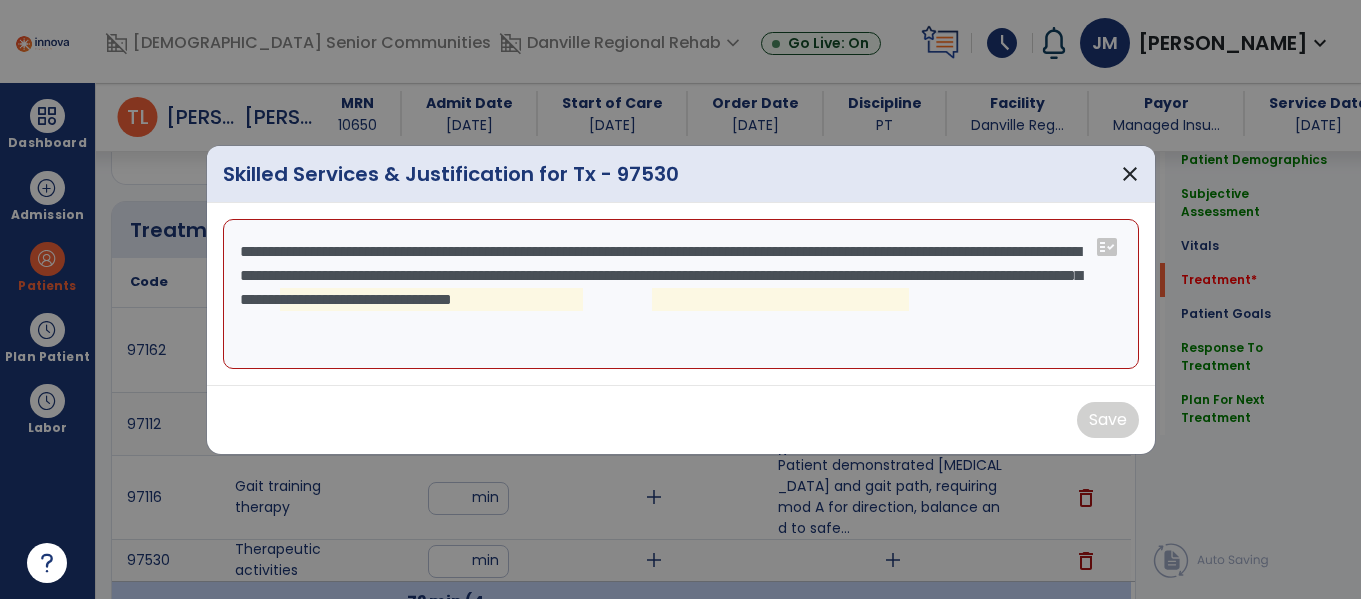 click on "**********" at bounding box center (681, 294) 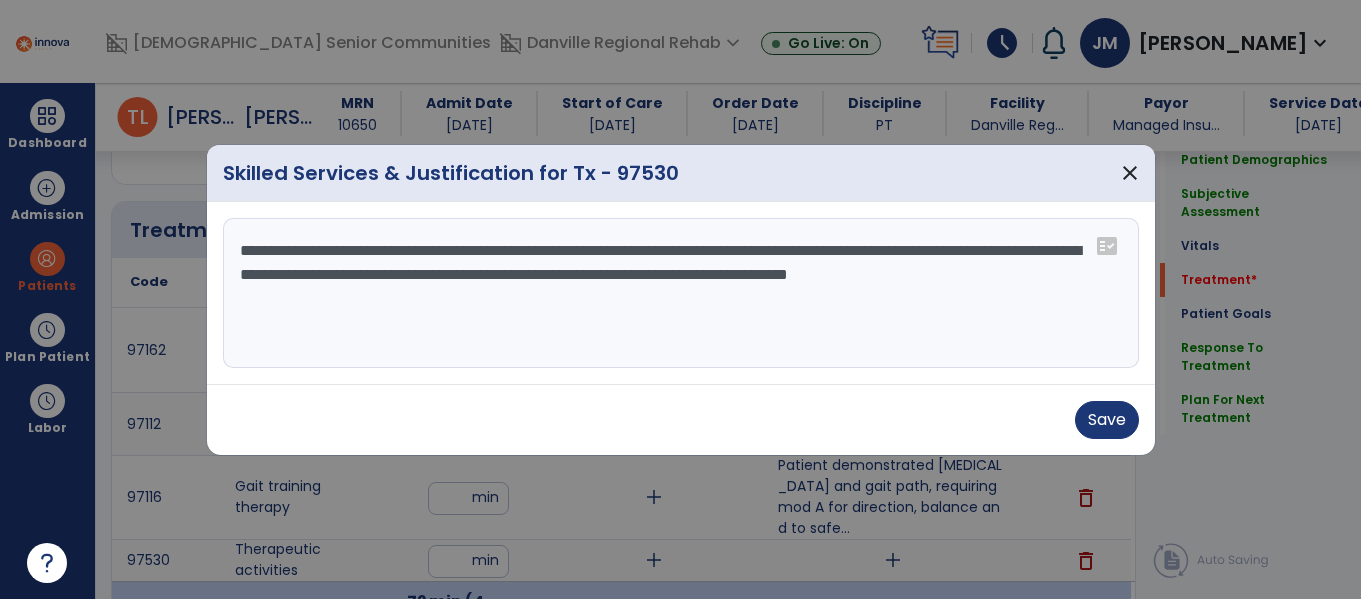 type on "**********" 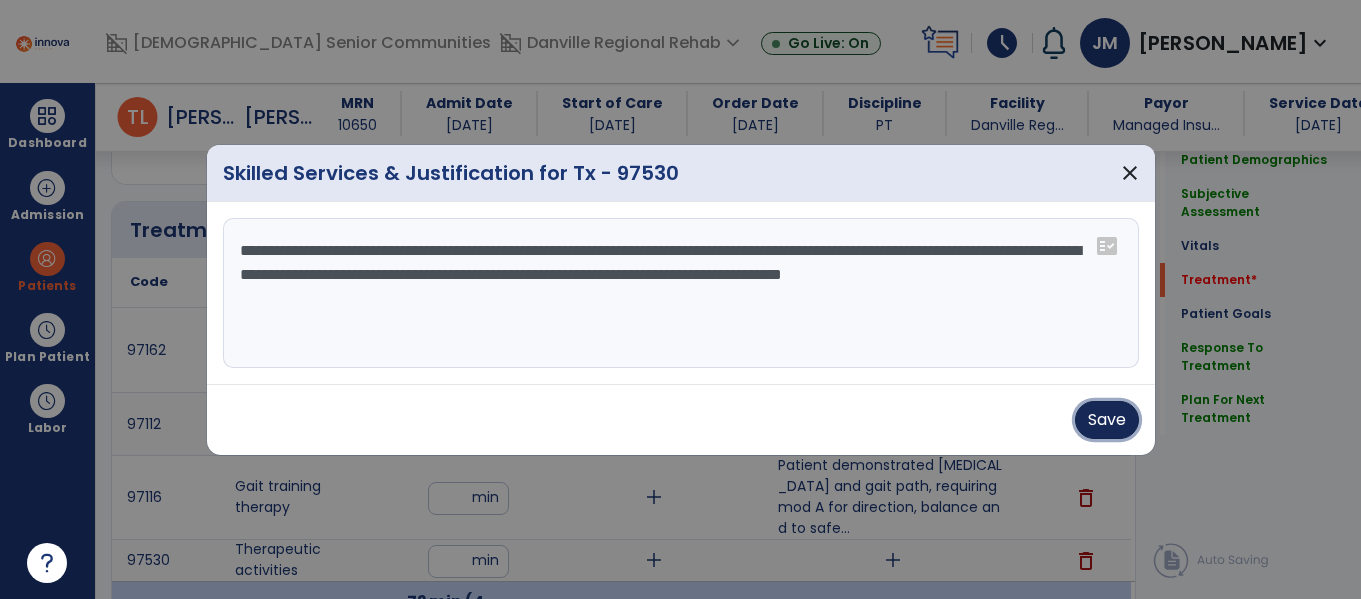 click on "Save" at bounding box center [1107, 420] 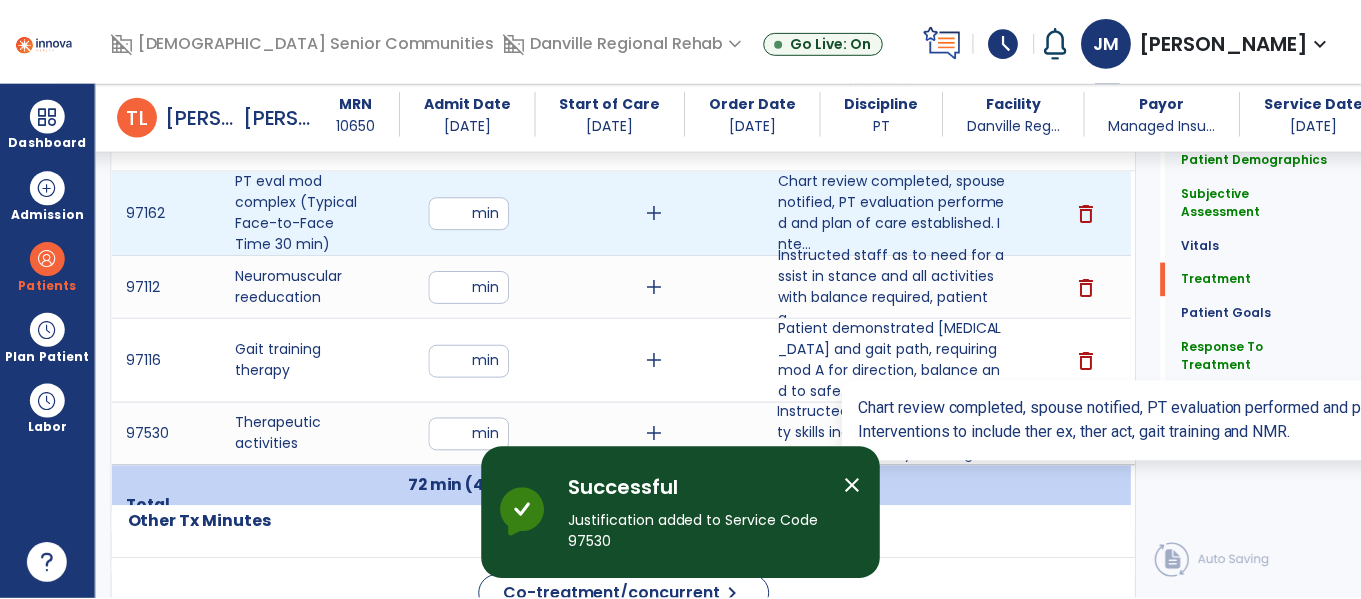 scroll, scrollTop: 1308, scrollLeft: 0, axis: vertical 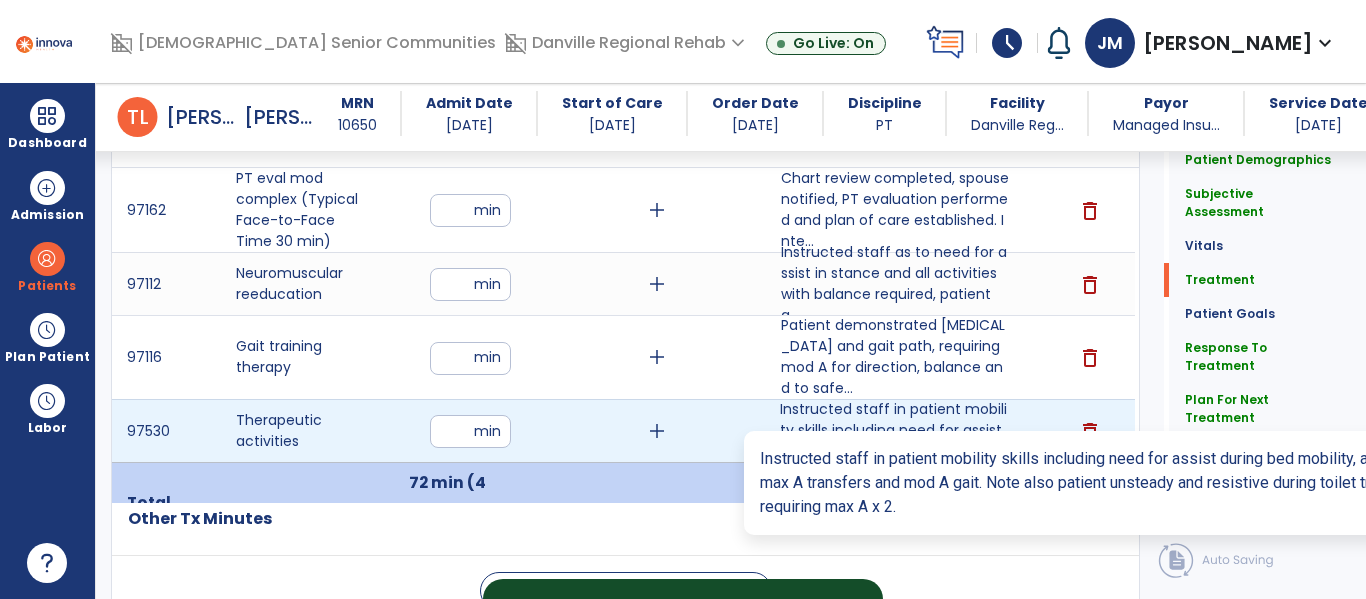 click on "Instructed staff  in patient mobility skills including need for assist during bed mobility, although..." at bounding box center [896, 430] 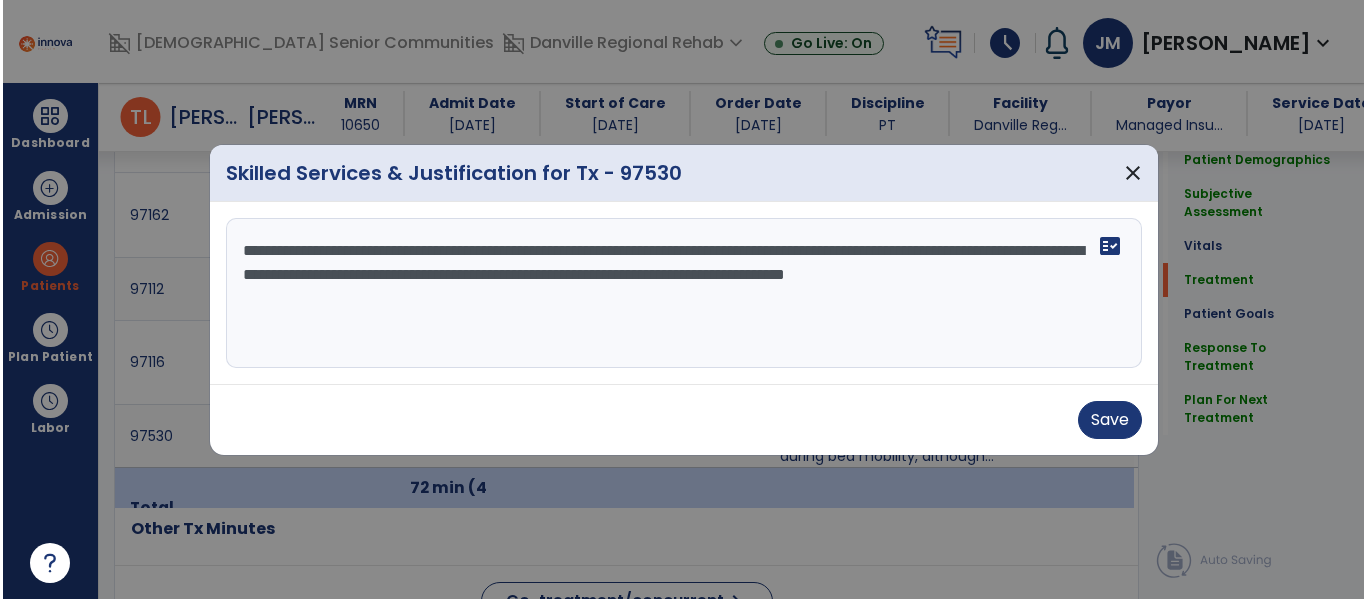 scroll, scrollTop: 1308, scrollLeft: 0, axis: vertical 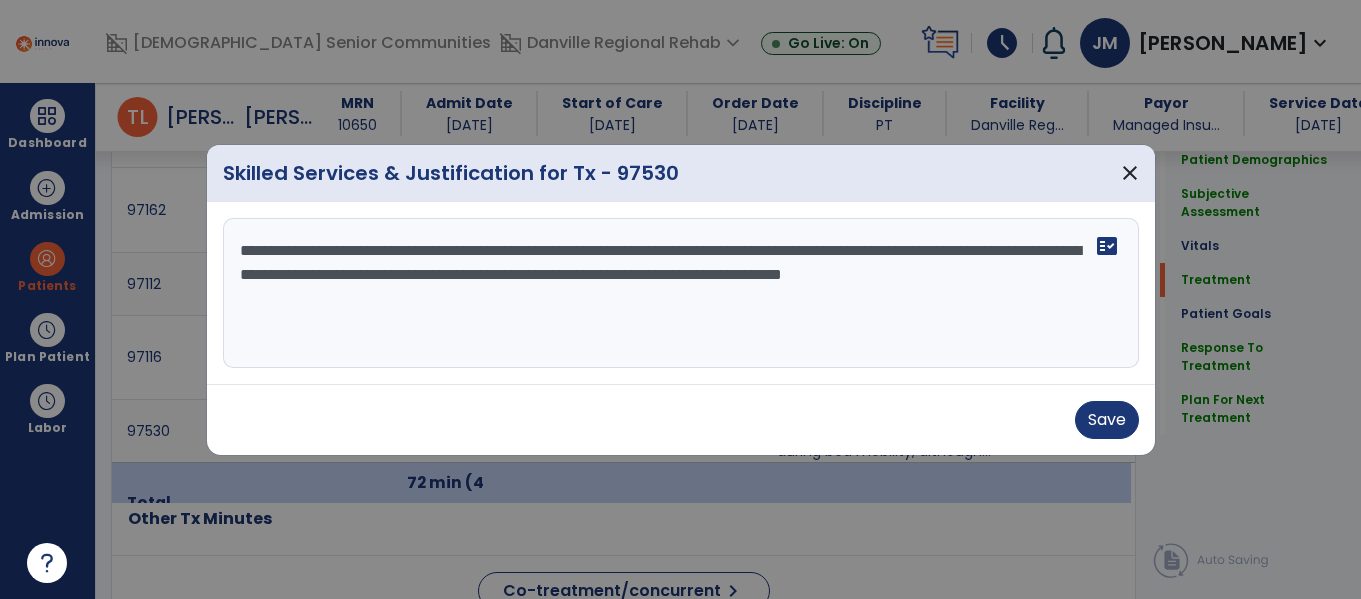 click on "**********" at bounding box center (681, 293) 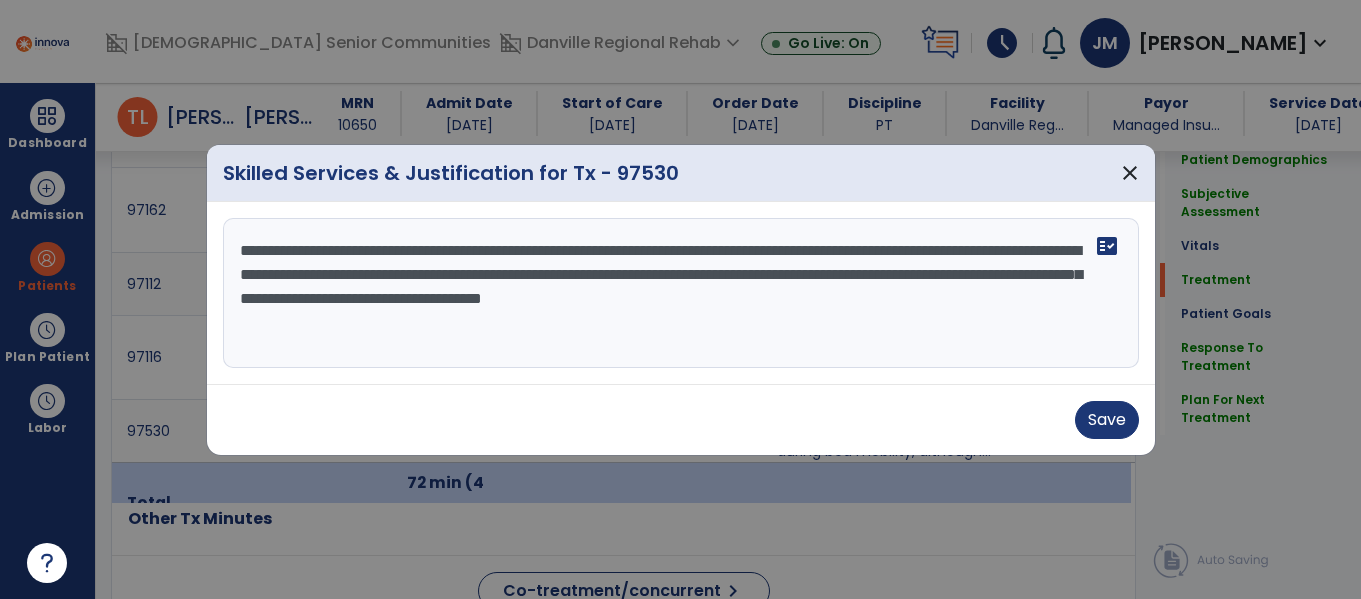 type on "**********" 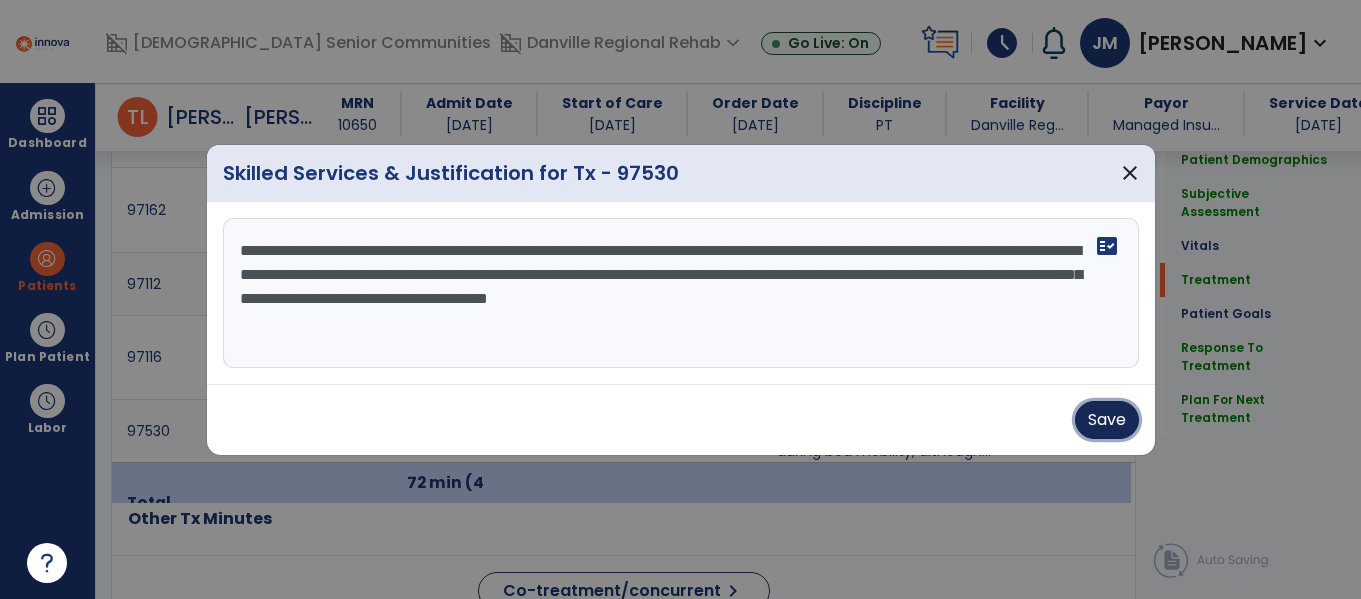 click on "Save" at bounding box center [1107, 420] 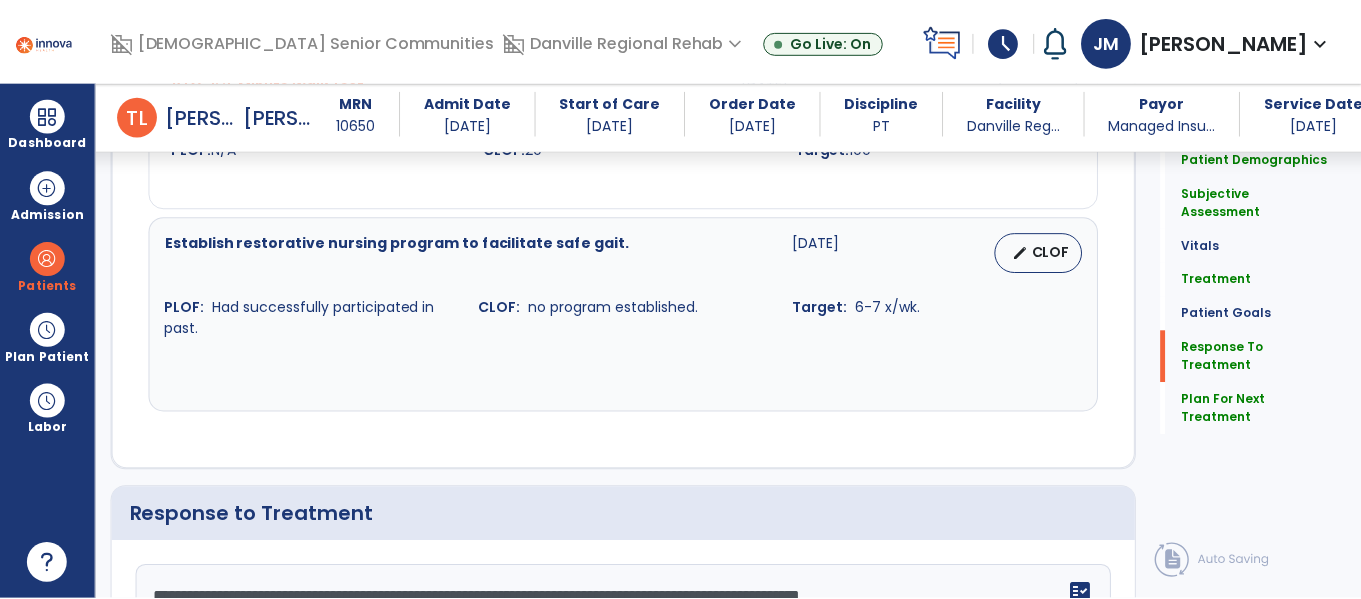 scroll, scrollTop: 3152, scrollLeft: 0, axis: vertical 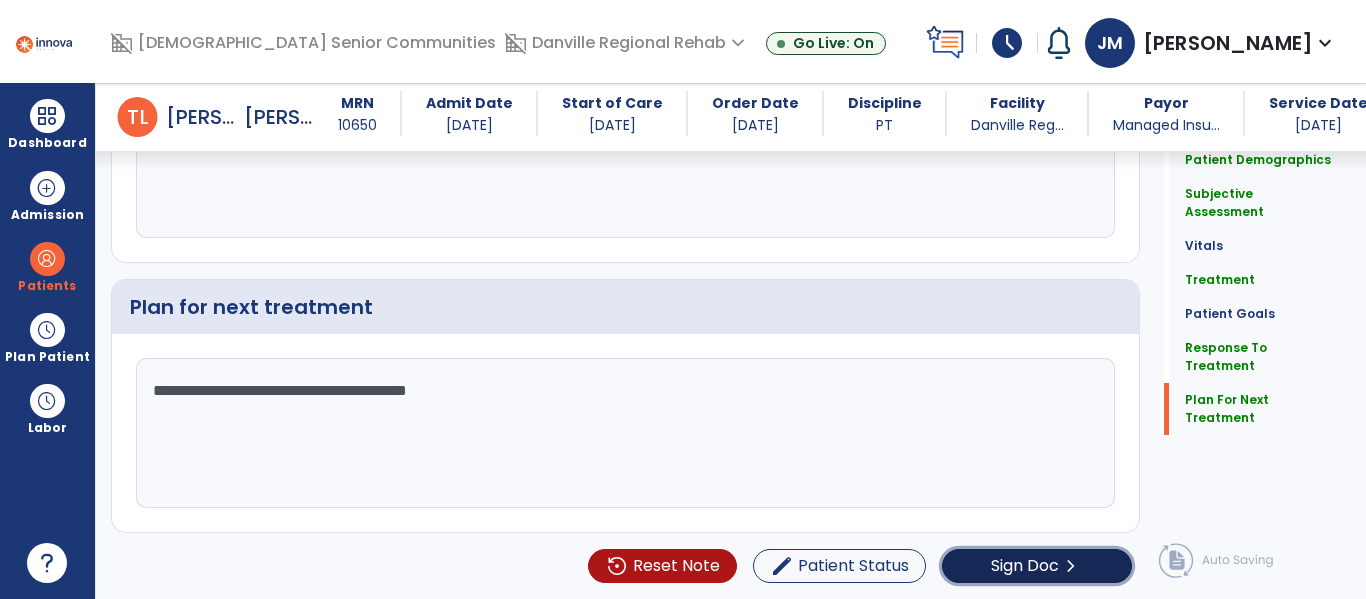 click on "Sign Doc" 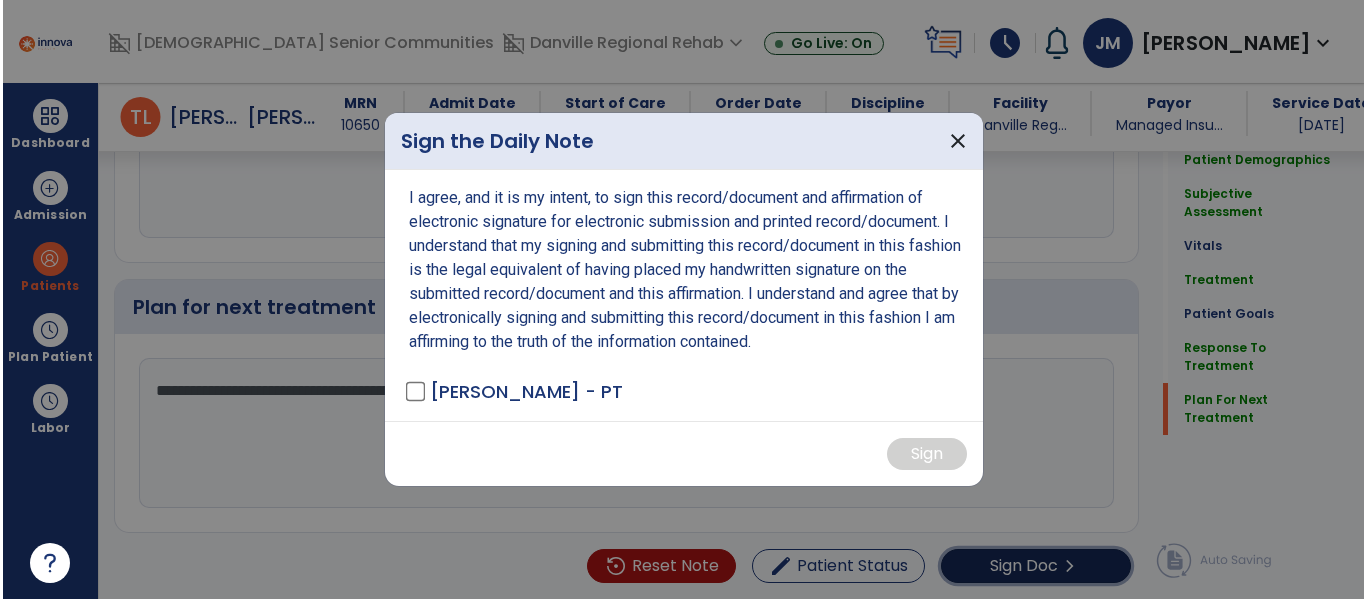 scroll, scrollTop: 3152, scrollLeft: 0, axis: vertical 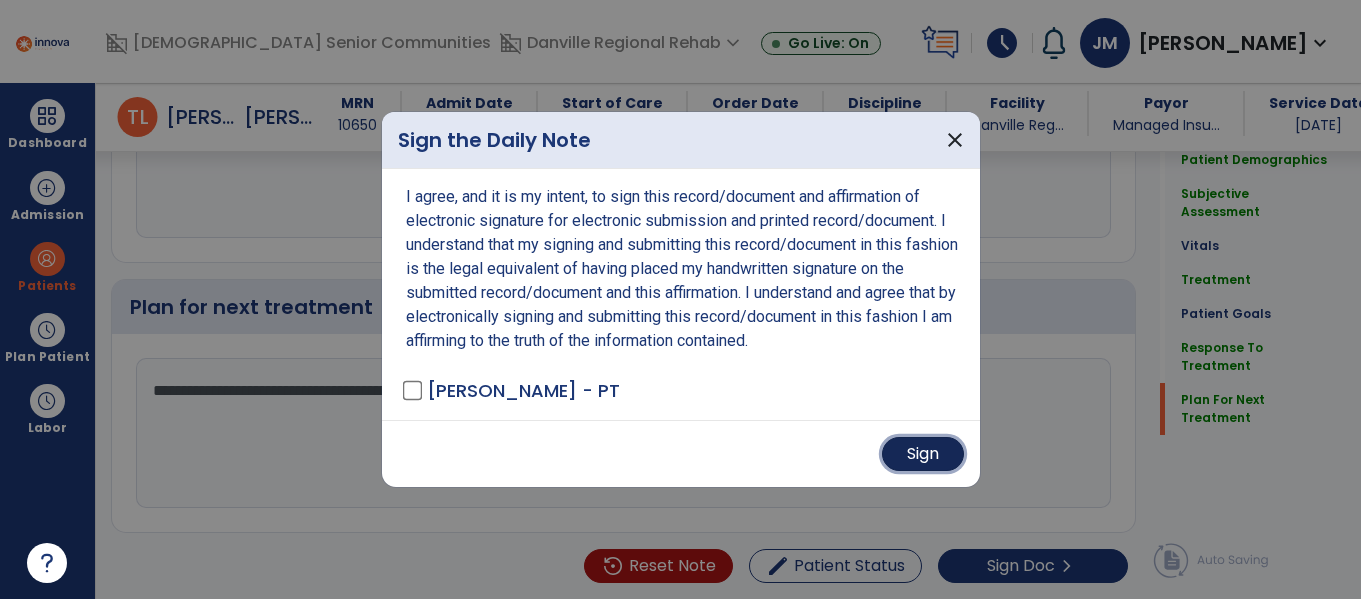 click on "Sign" at bounding box center [923, 454] 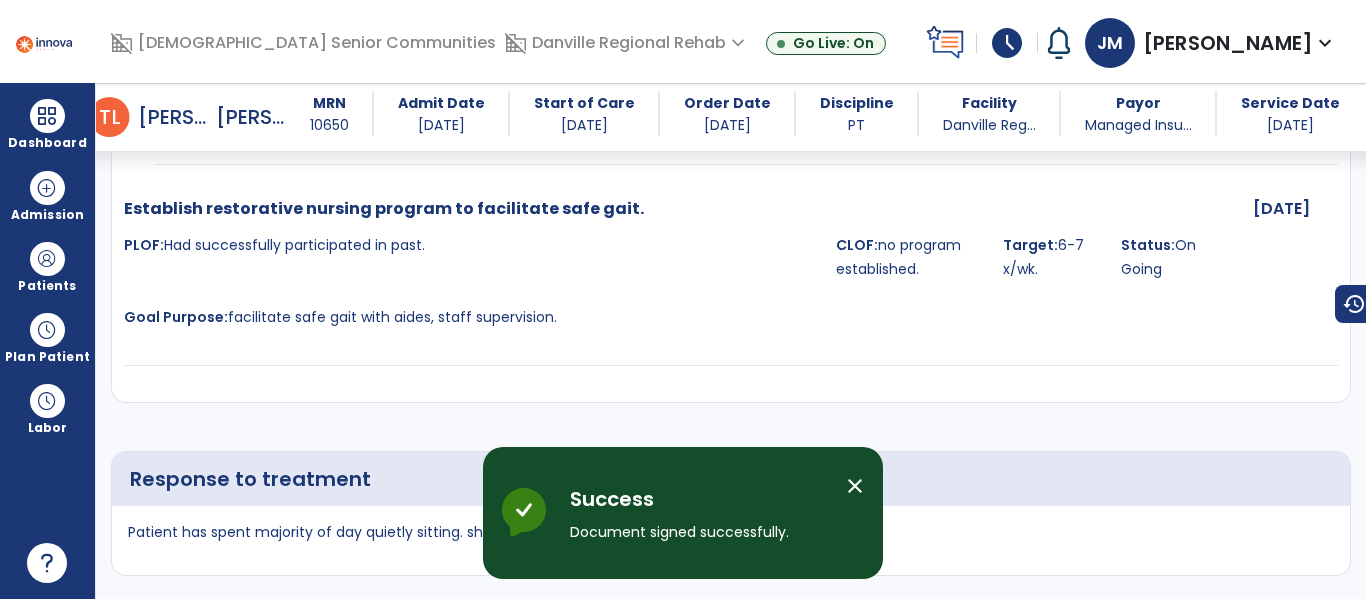 scroll, scrollTop: 0, scrollLeft: 0, axis: both 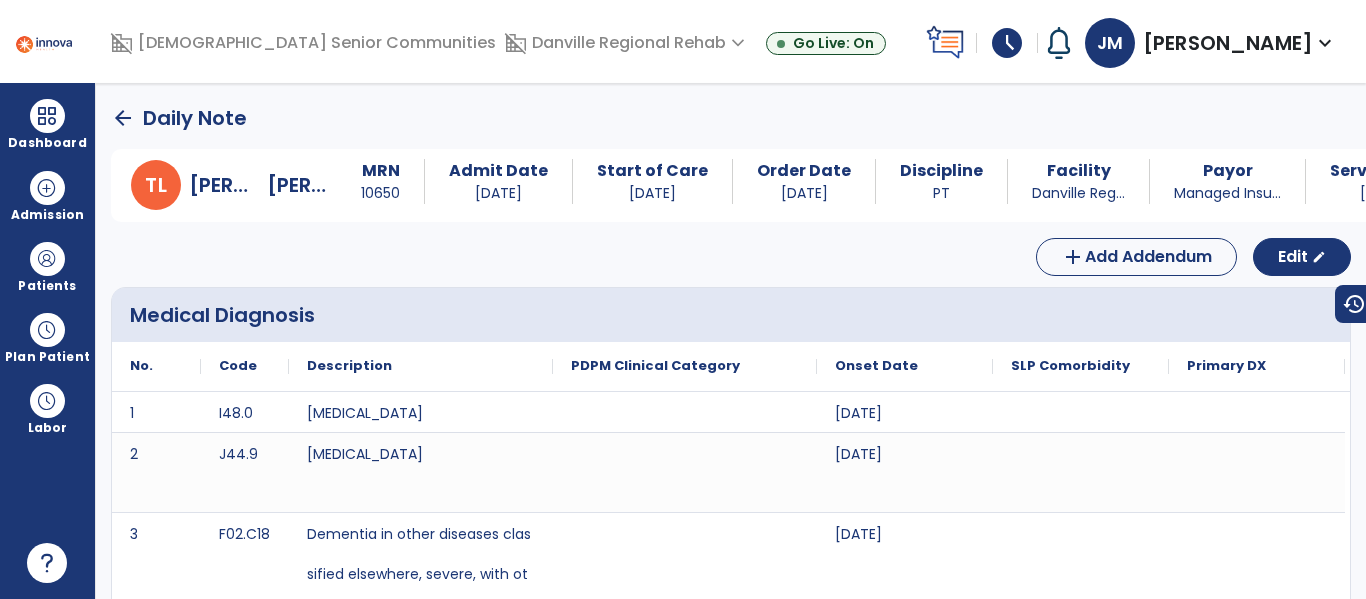 click on "arrow_back" 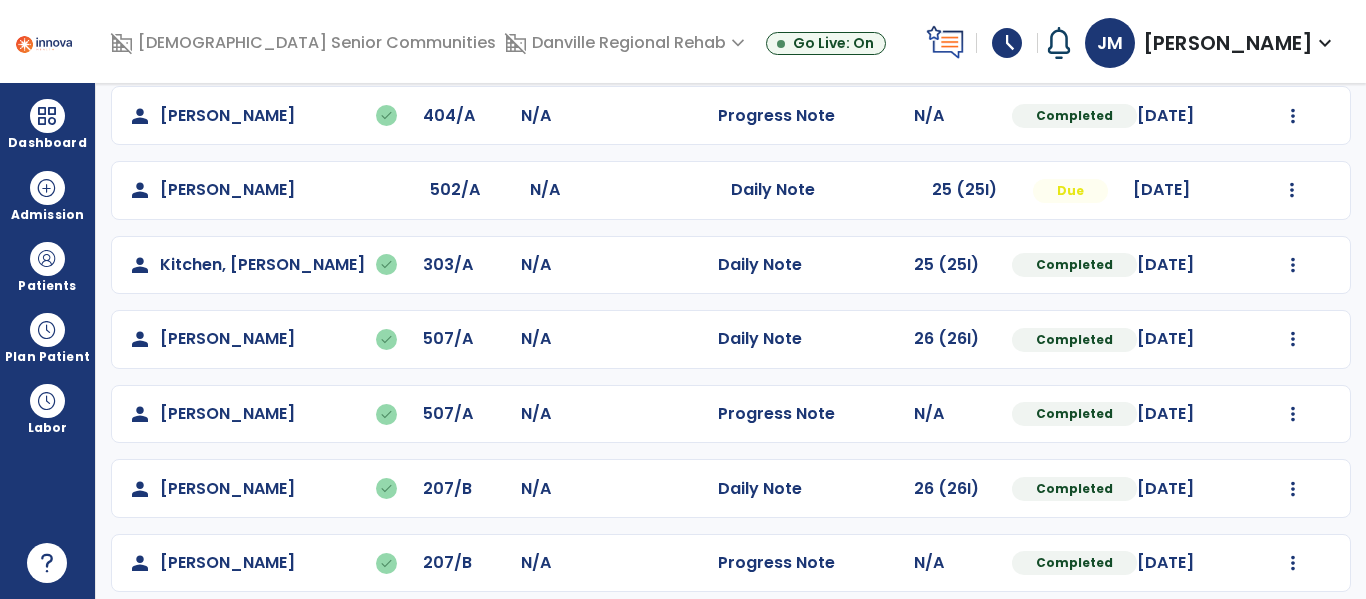 scroll, scrollTop: 475, scrollLeft: 0, axis: vertical 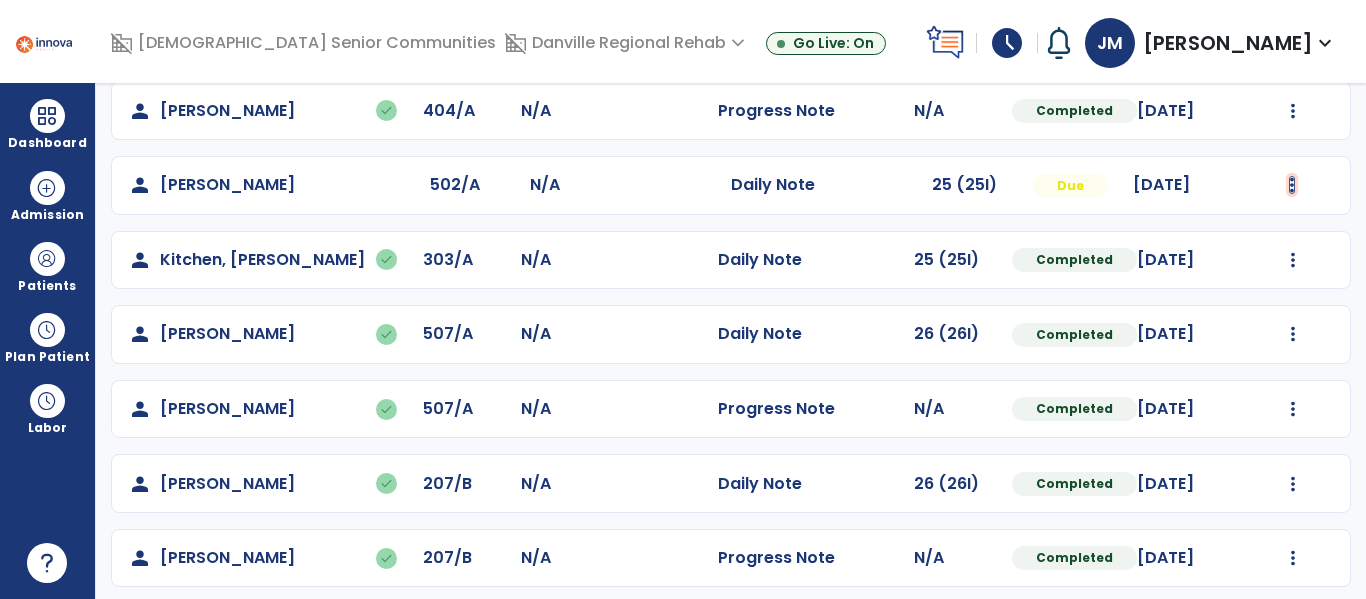click at bounding box center (1293, -113) 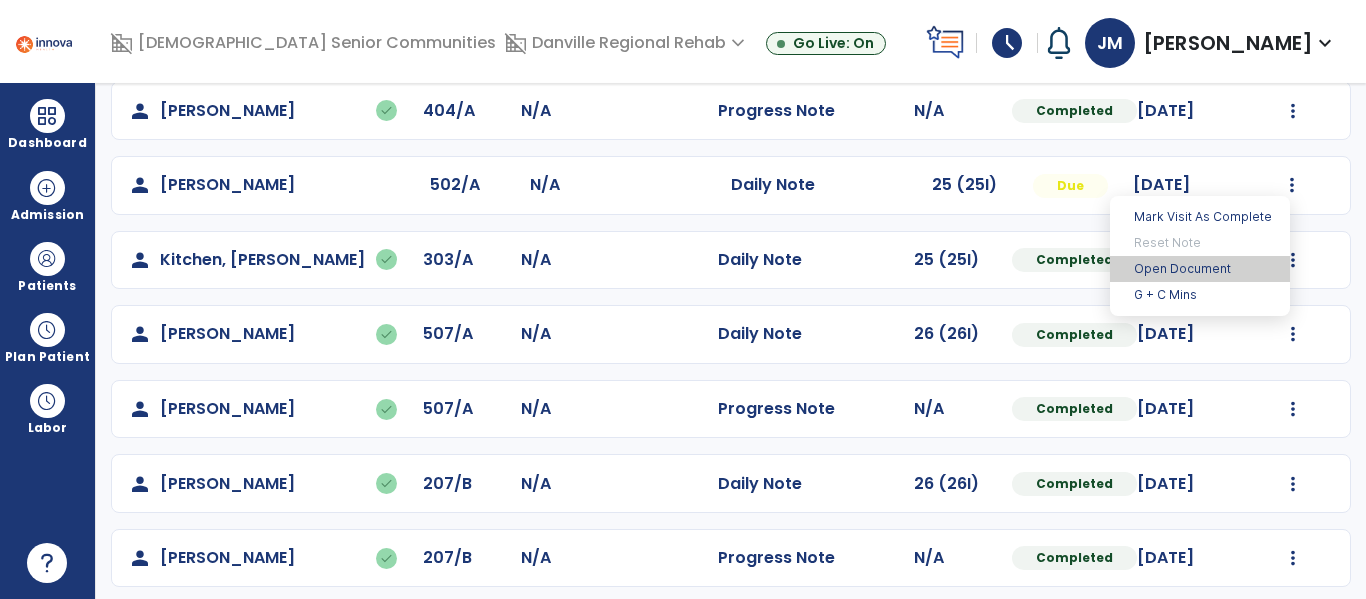 click on "Open Document" at bounding box center [1200, 269] 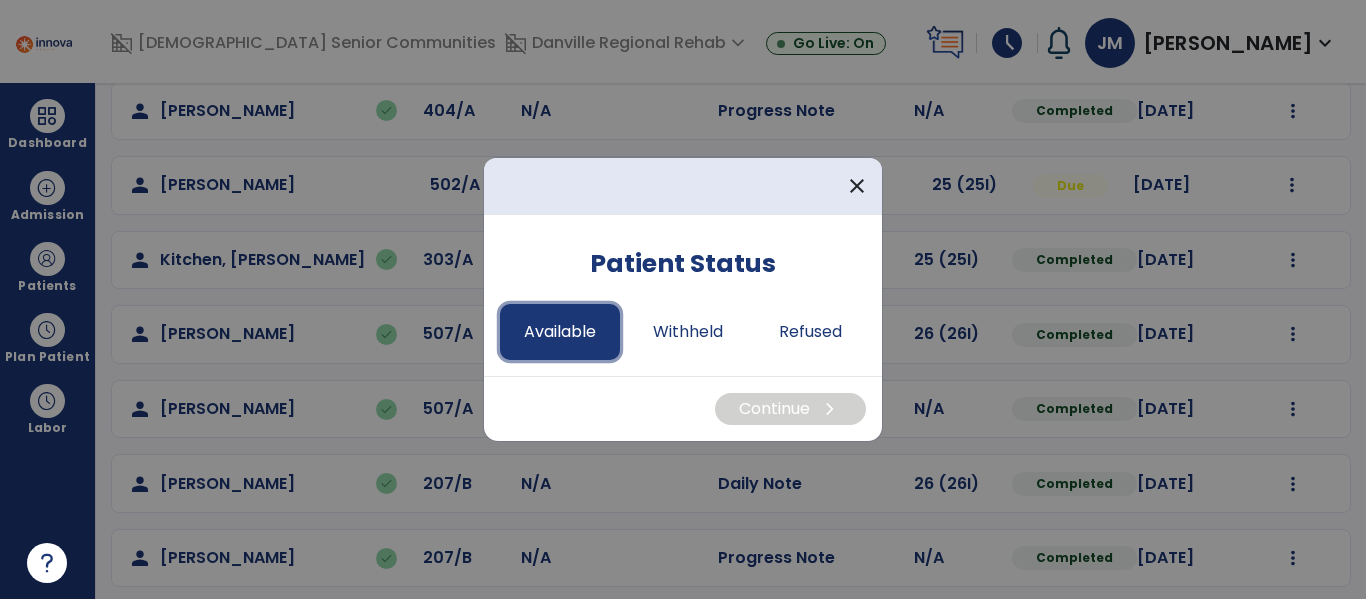 click on "Available" at bounding box center (560, 332) 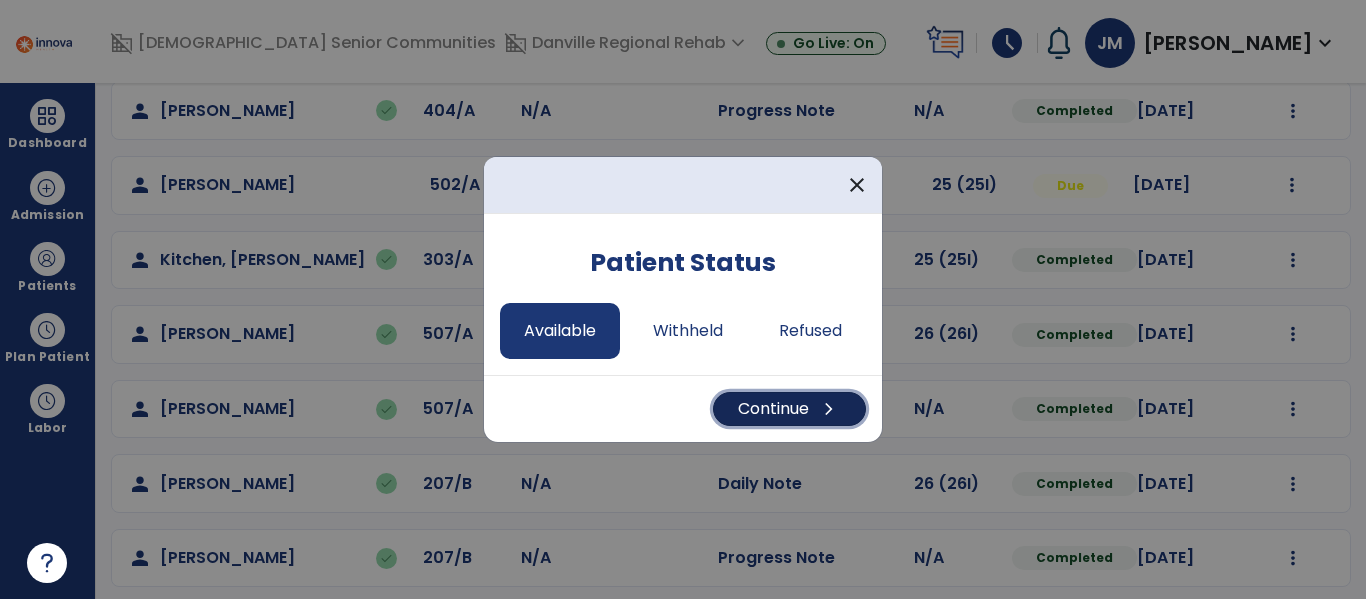 click on "Continue   chevron_right" at bounding box center (789, 409) 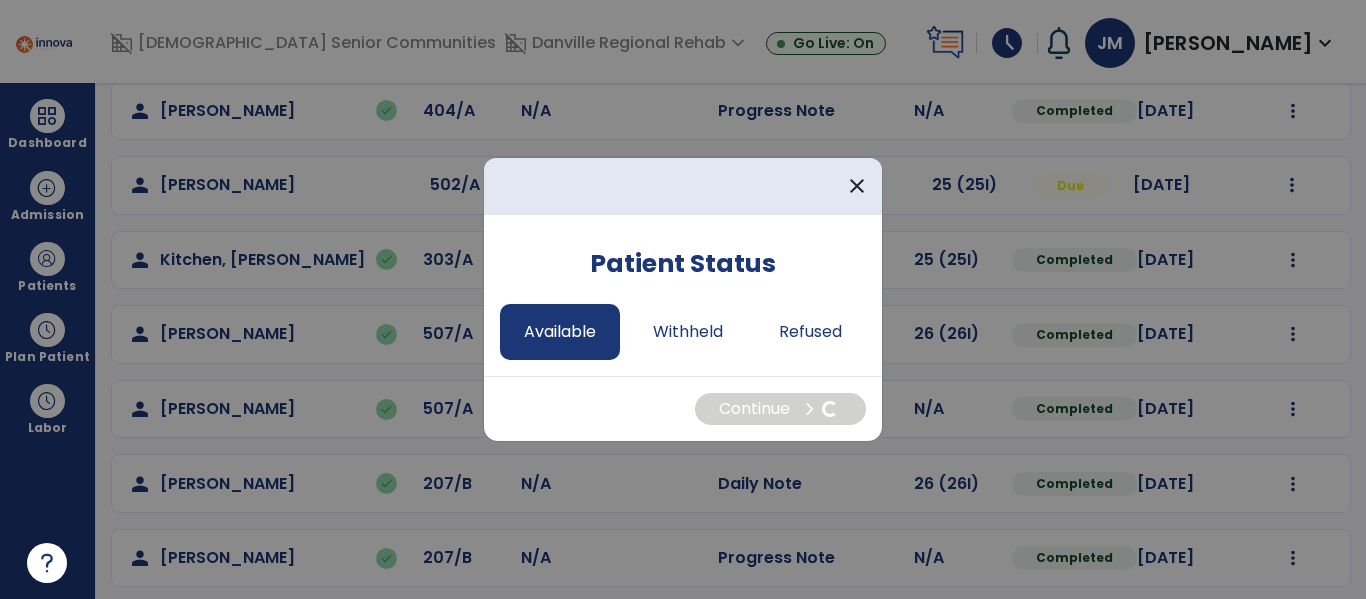 select on "*" 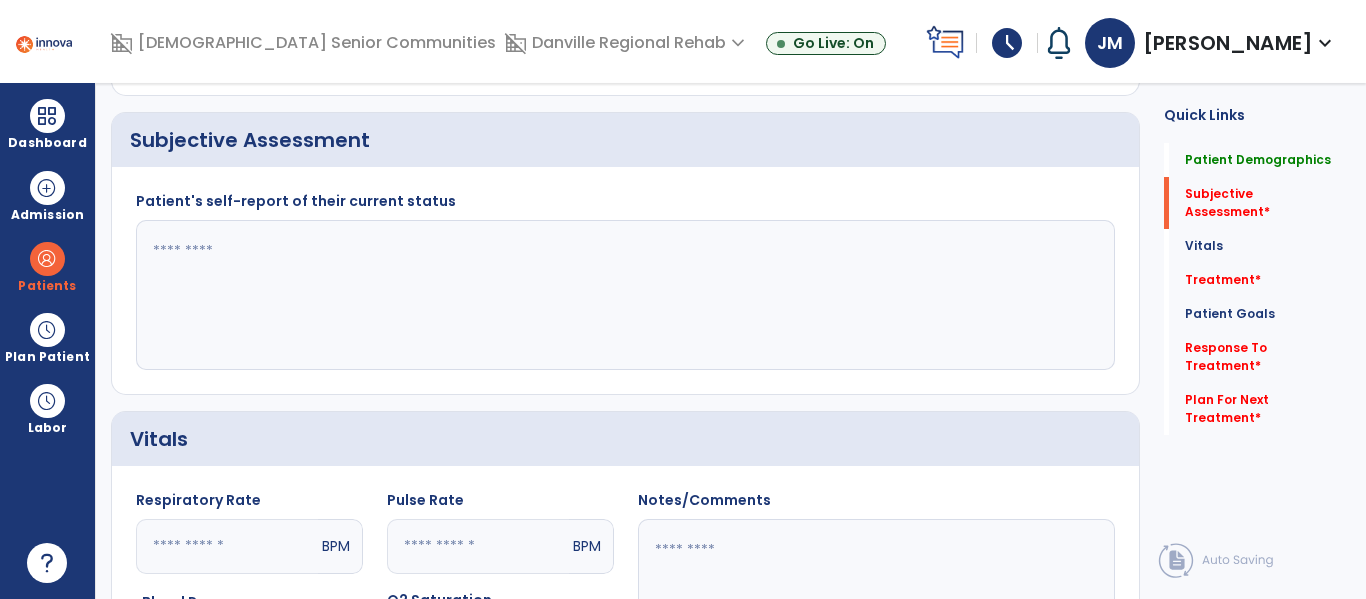 click 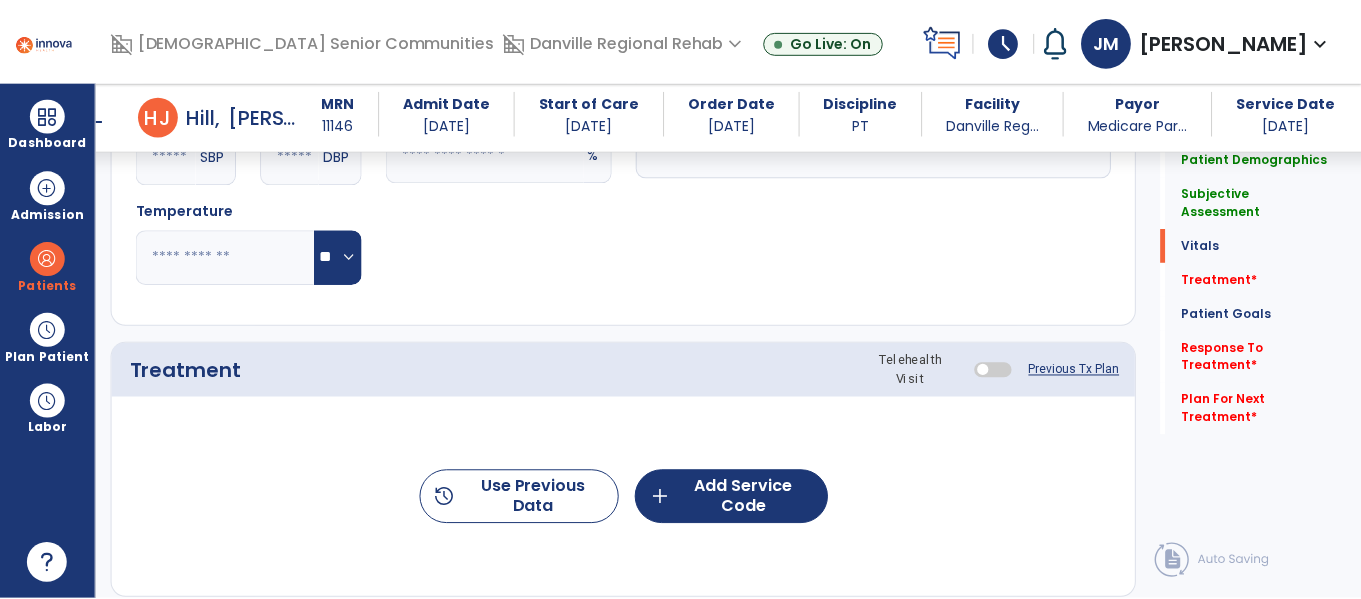 scroll, scrollTop: 956, scrollLeft: 0, axis: vertical 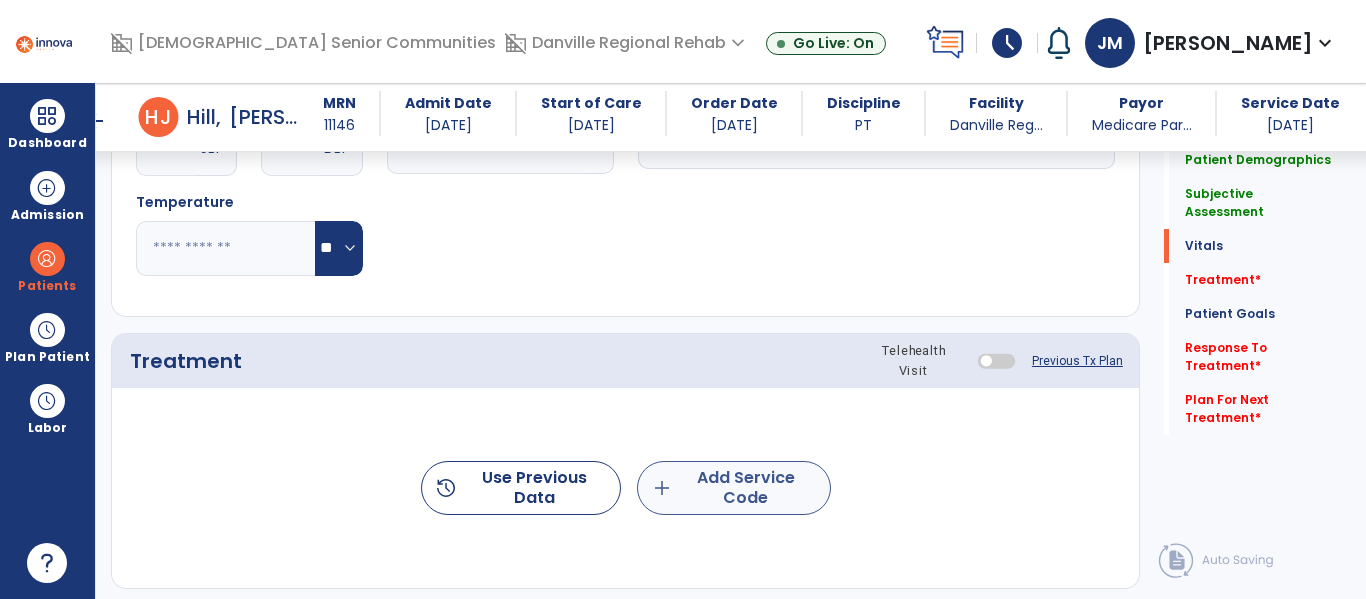 type on "**********" 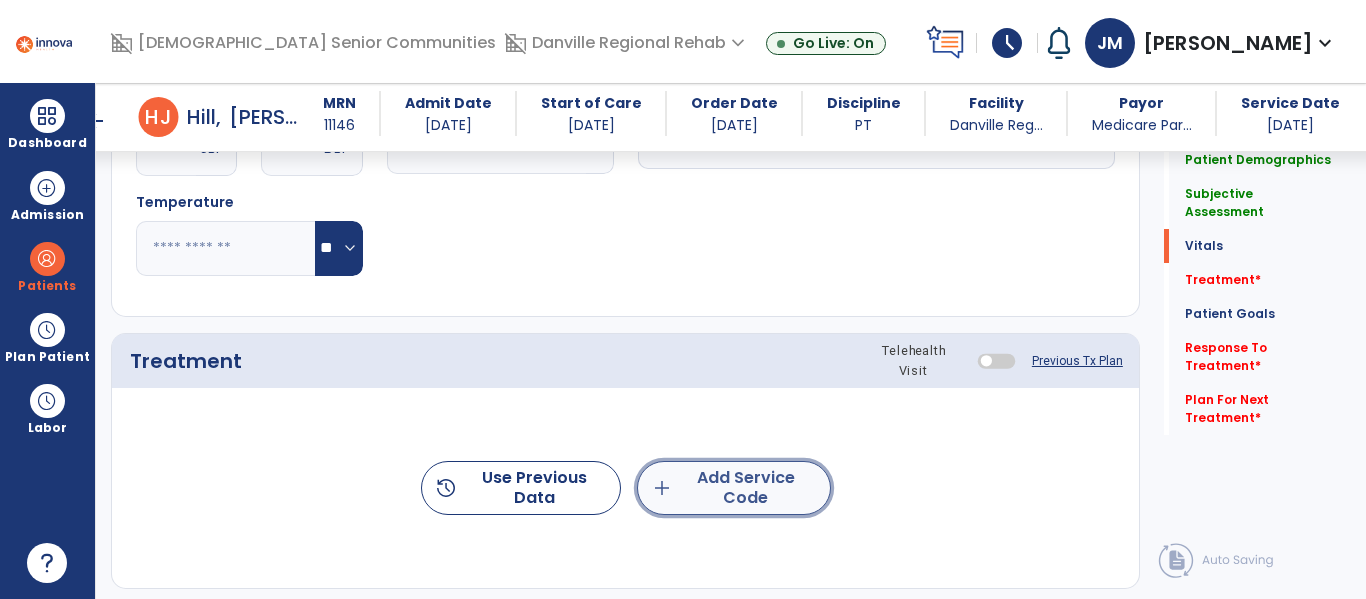 click on "add  Add Service Code" 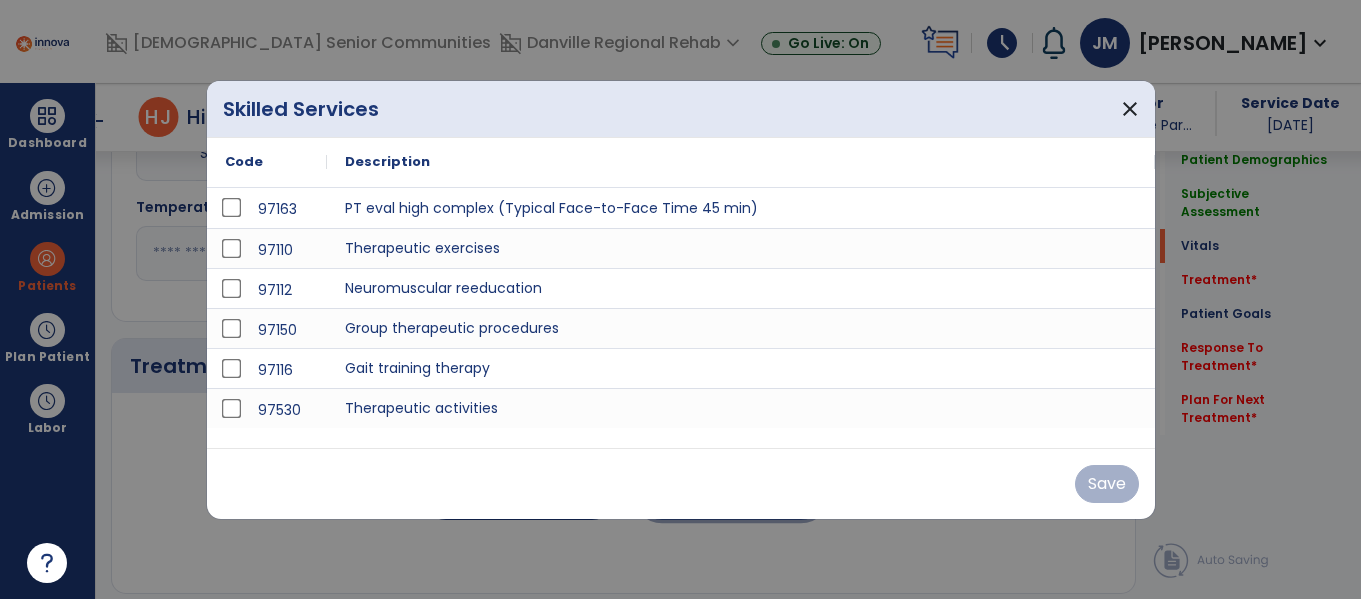 scroll, scrollTop: 956, scrollLeft: 0, axis: vertical 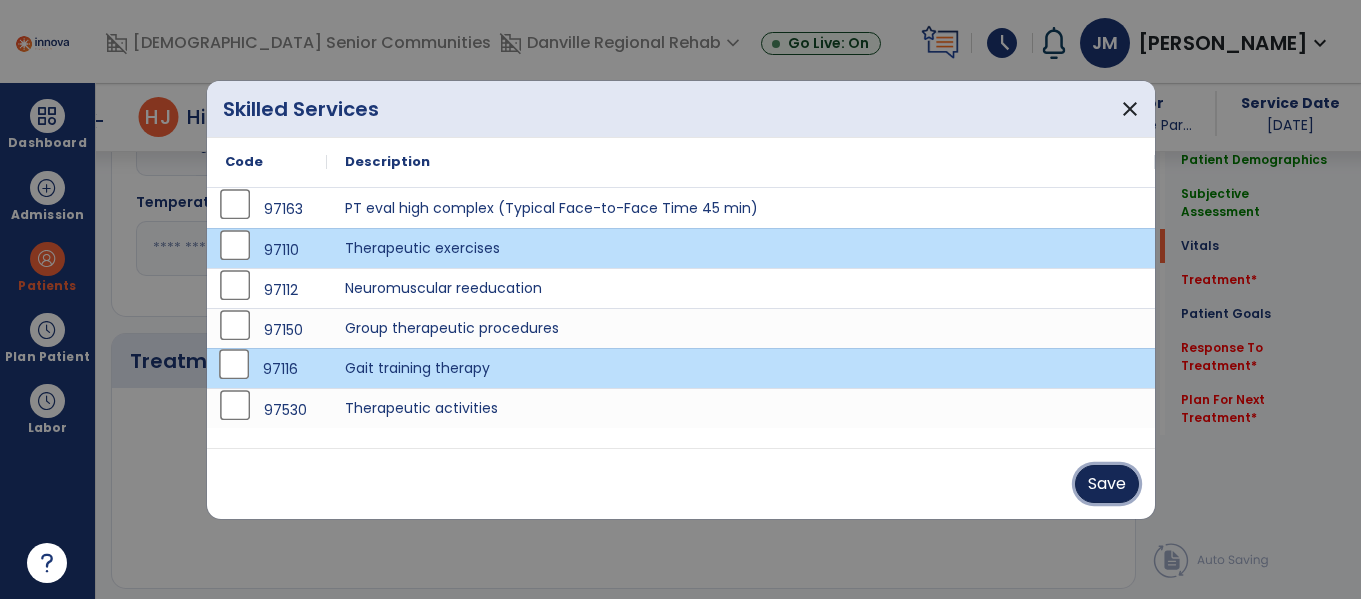 click on "Save" at bounding box center [1107, 484] 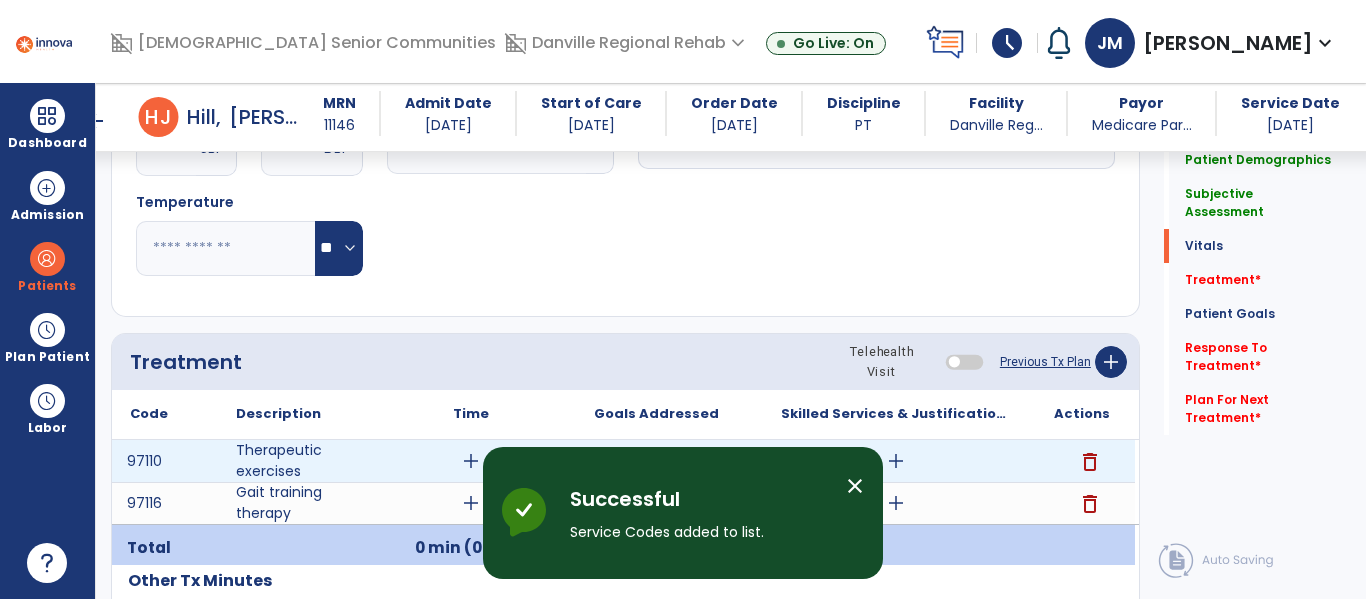 click on "add" at bounding box center (471, 461) 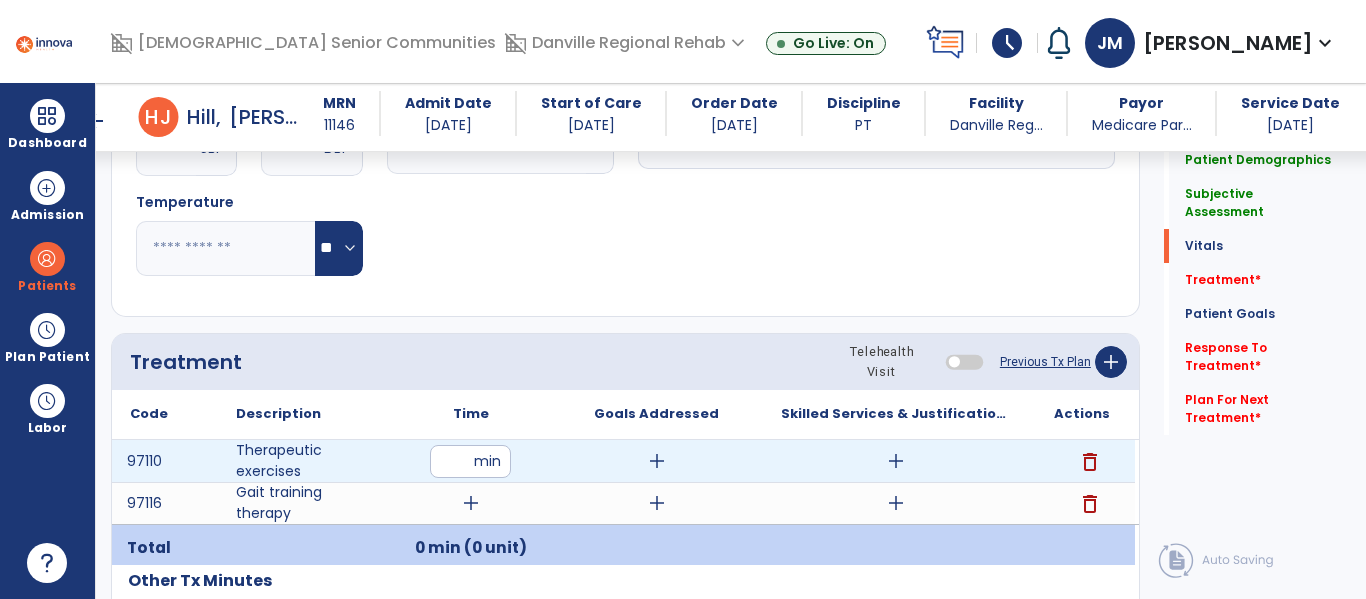 type on "**" 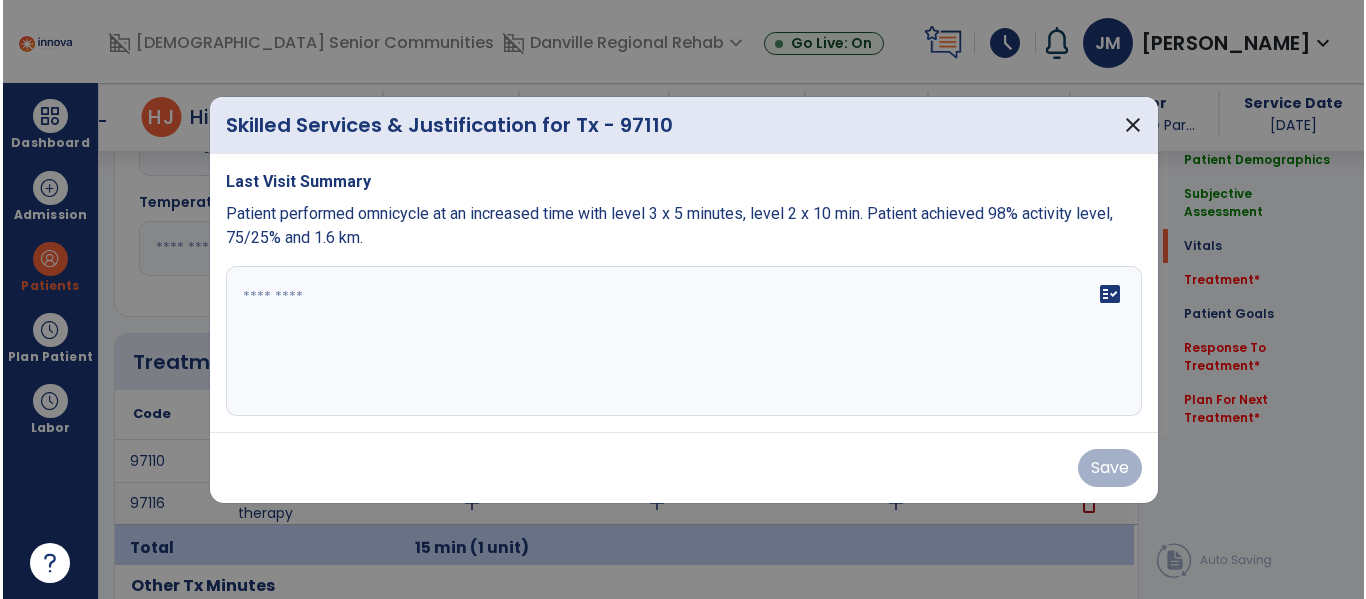 scroll, scrollTop: 956, scrollLeft: 0, axis: vertical 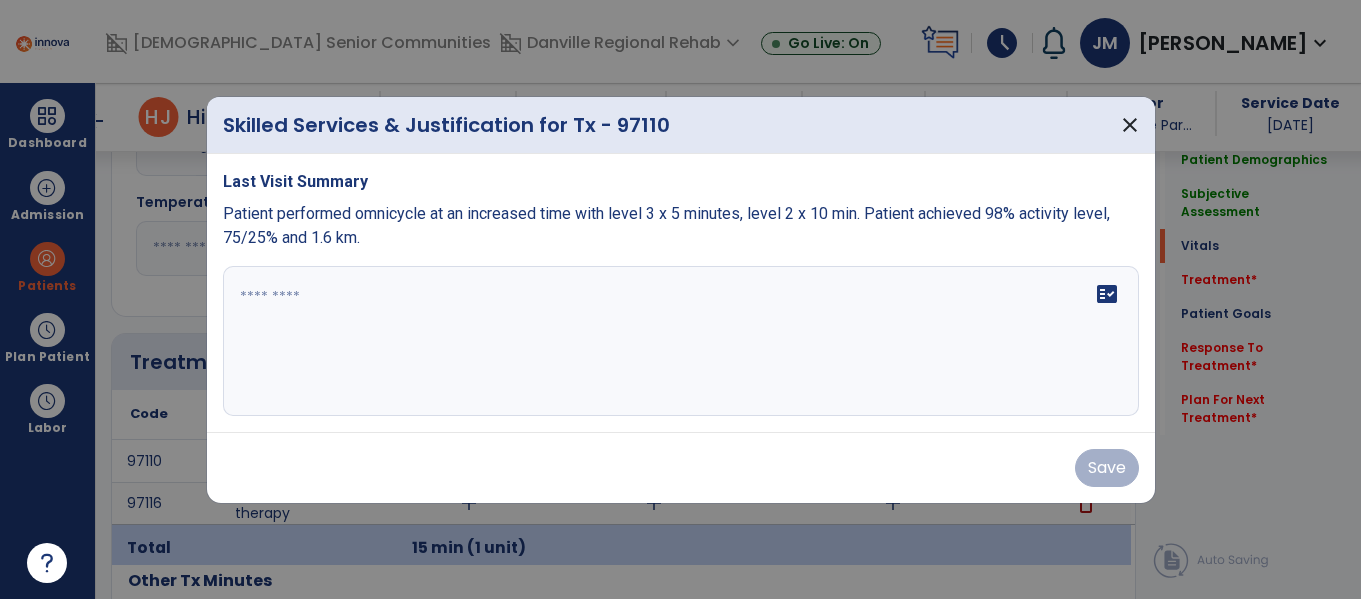 click on "fact_check" at bounding box center [681, 341] 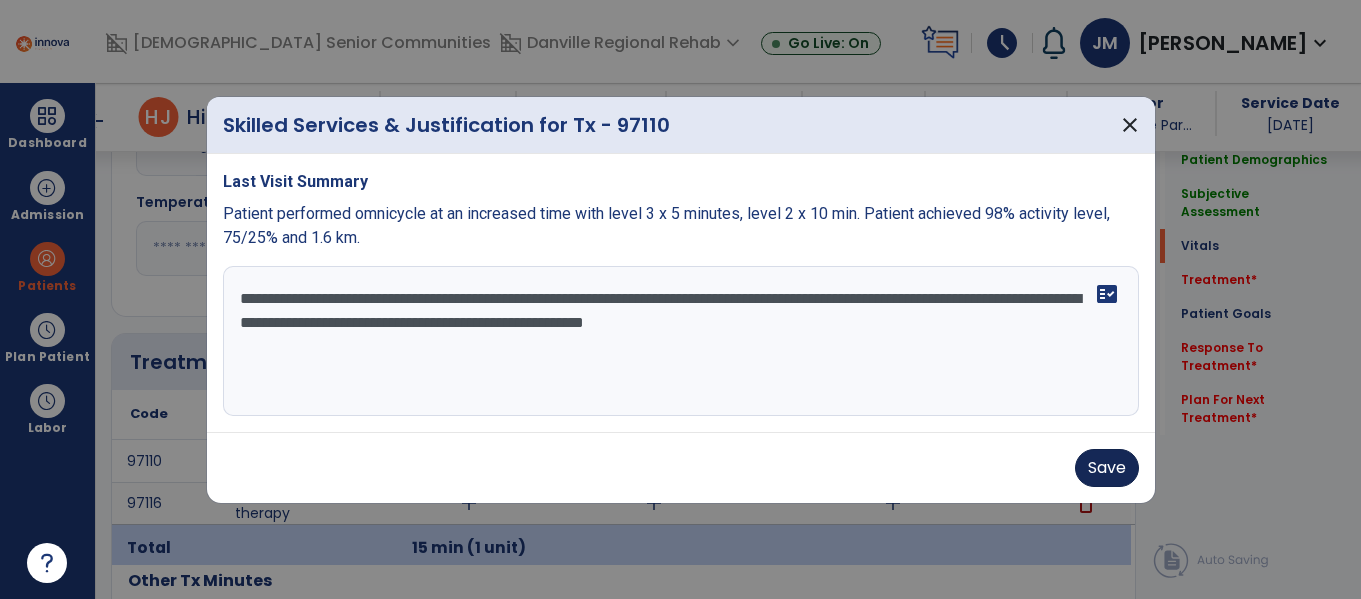 type on "**********" 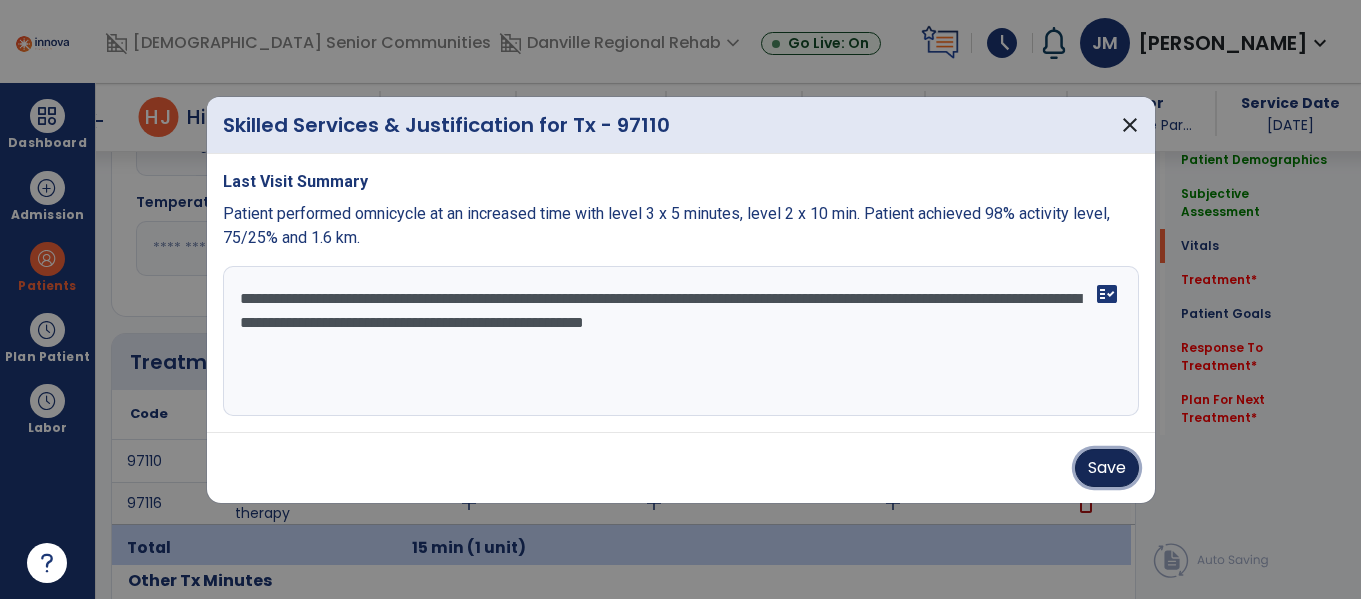 click on "Save" at bounding box center [1107, 468] 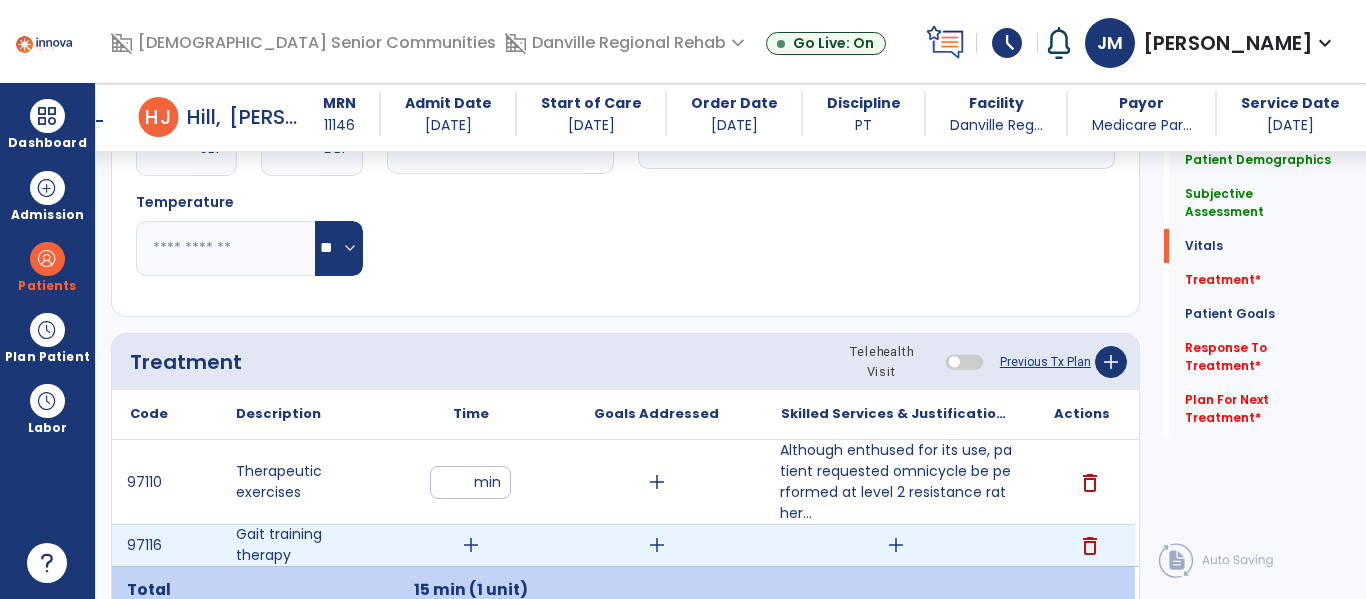 click on "add" at bounding box center [471, 545] 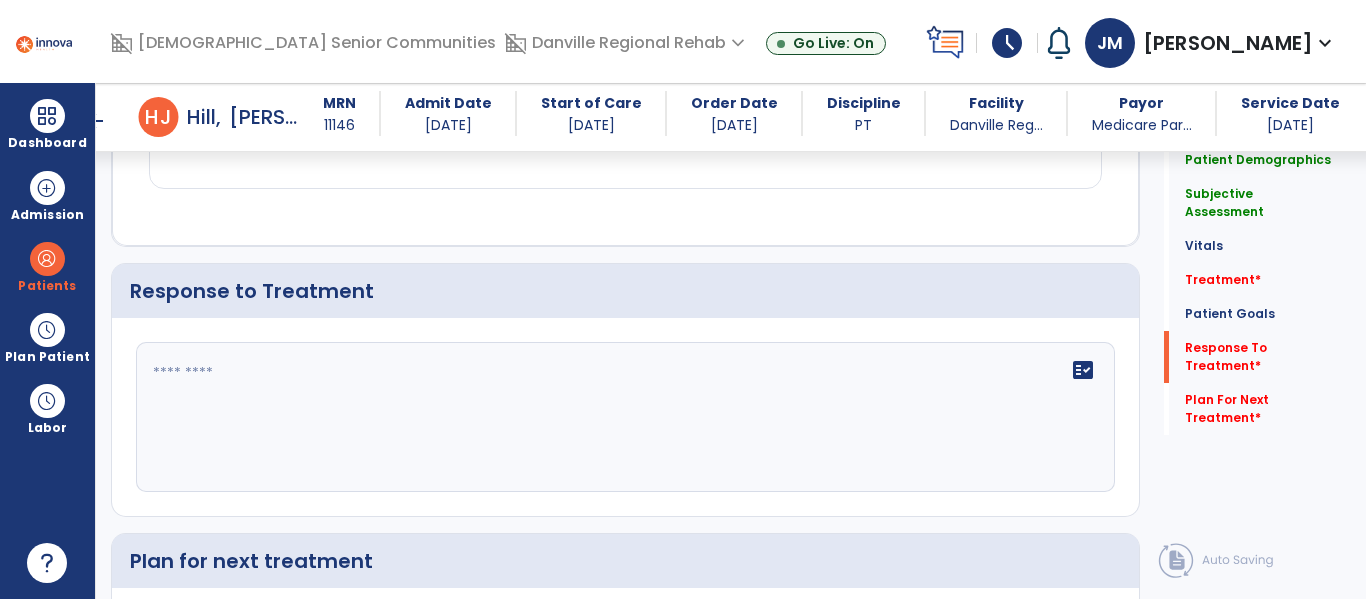scroll, scrollTop: 3189, scrollLeft: 0, axis: vertical 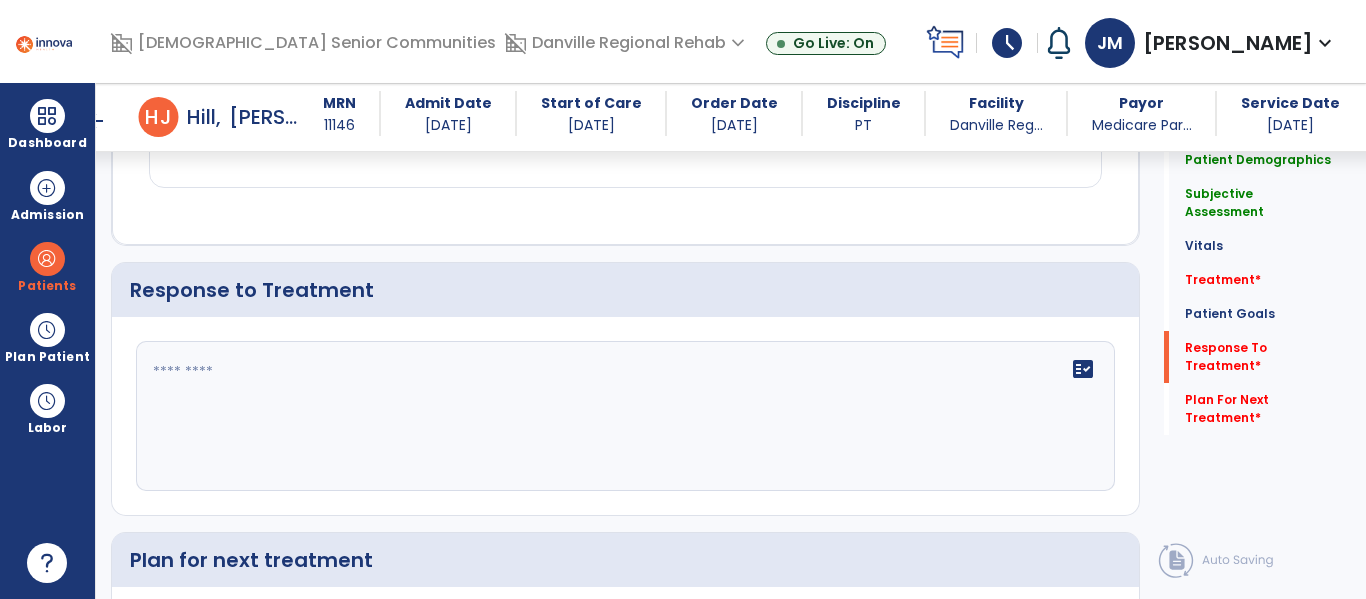 click on "fact_check" 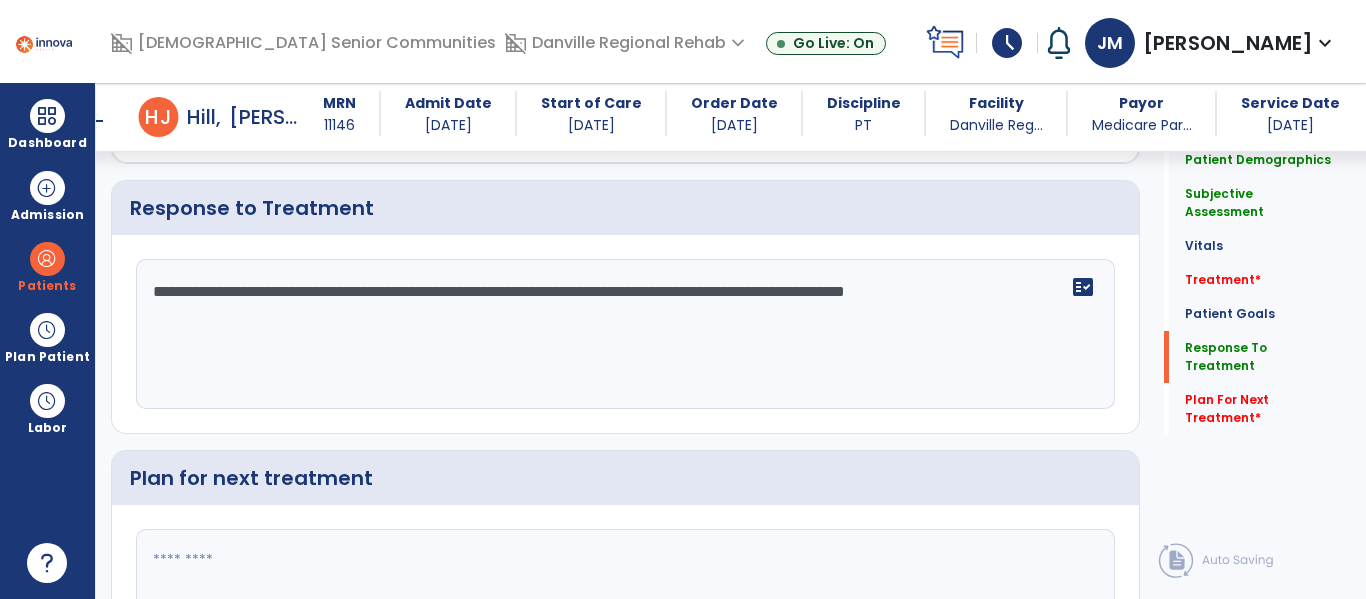 scroll, scrollTop: 3317, scrollLeft: 0, axis: vertical 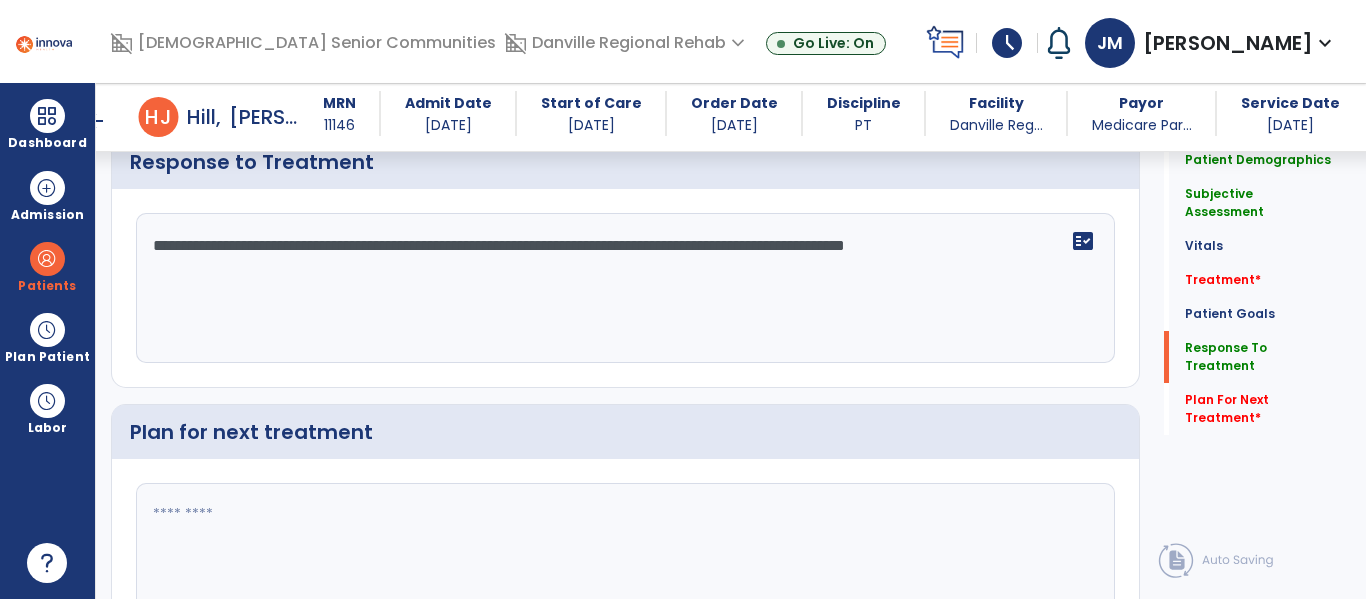 type on "**********" 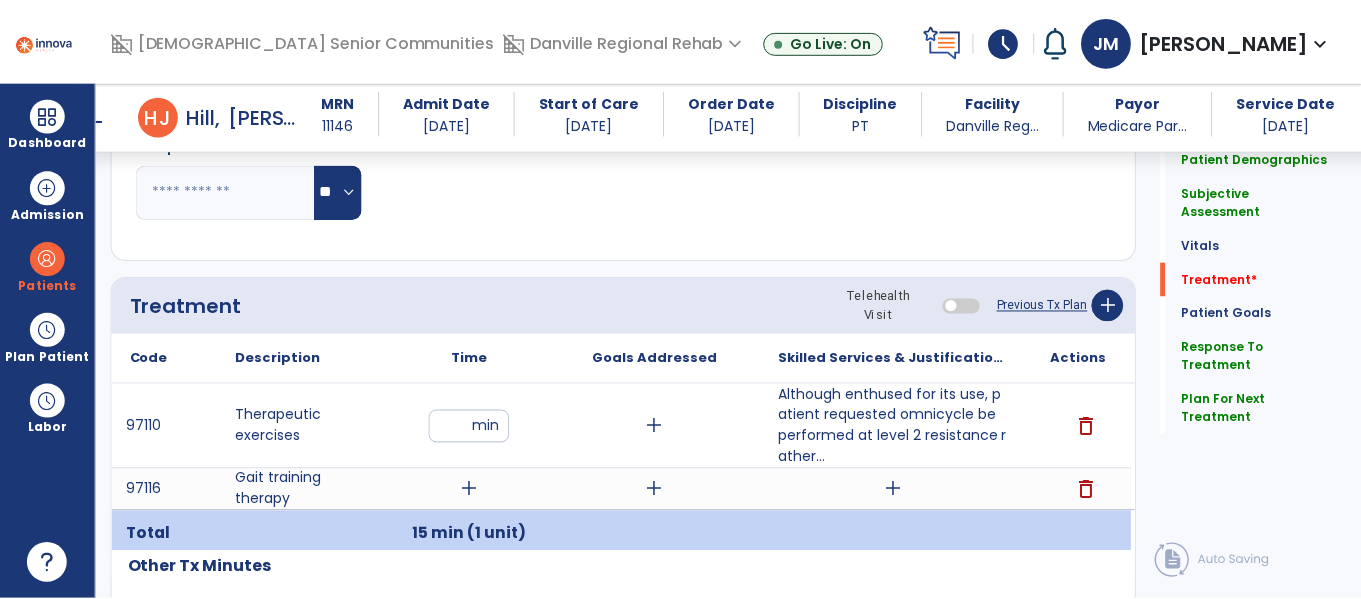 scroll, scrollTop: 1008, scrollLeft: 0, axis: vertical 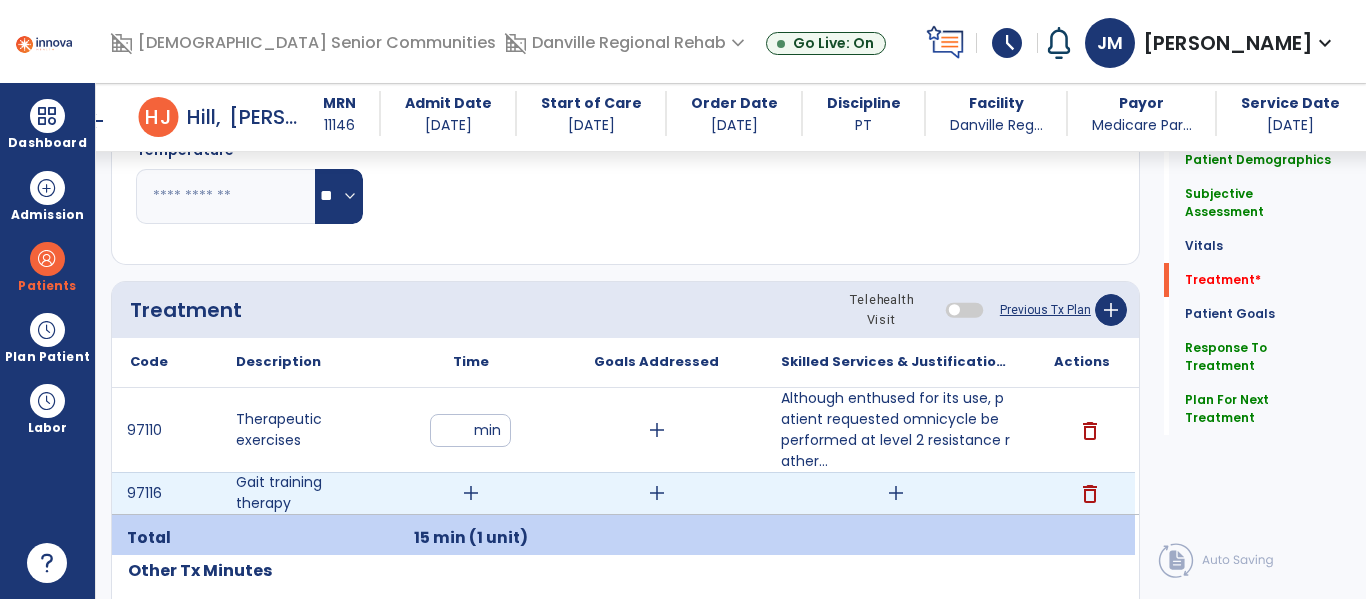 type on "**********" 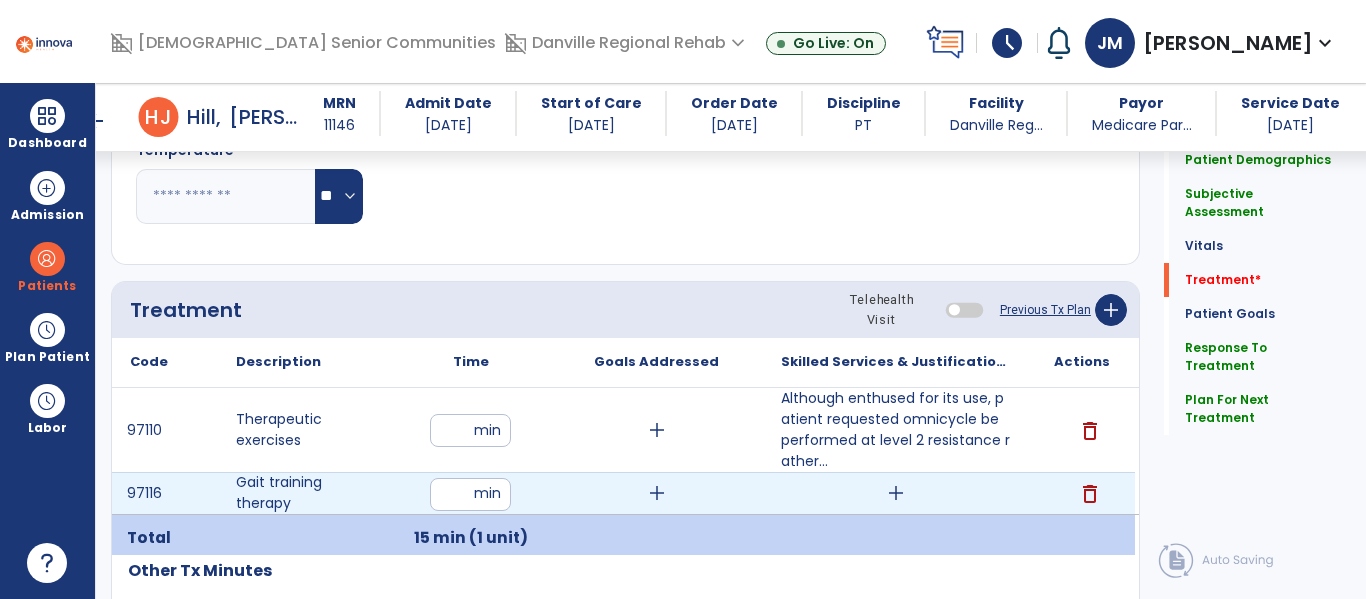 type on "**" 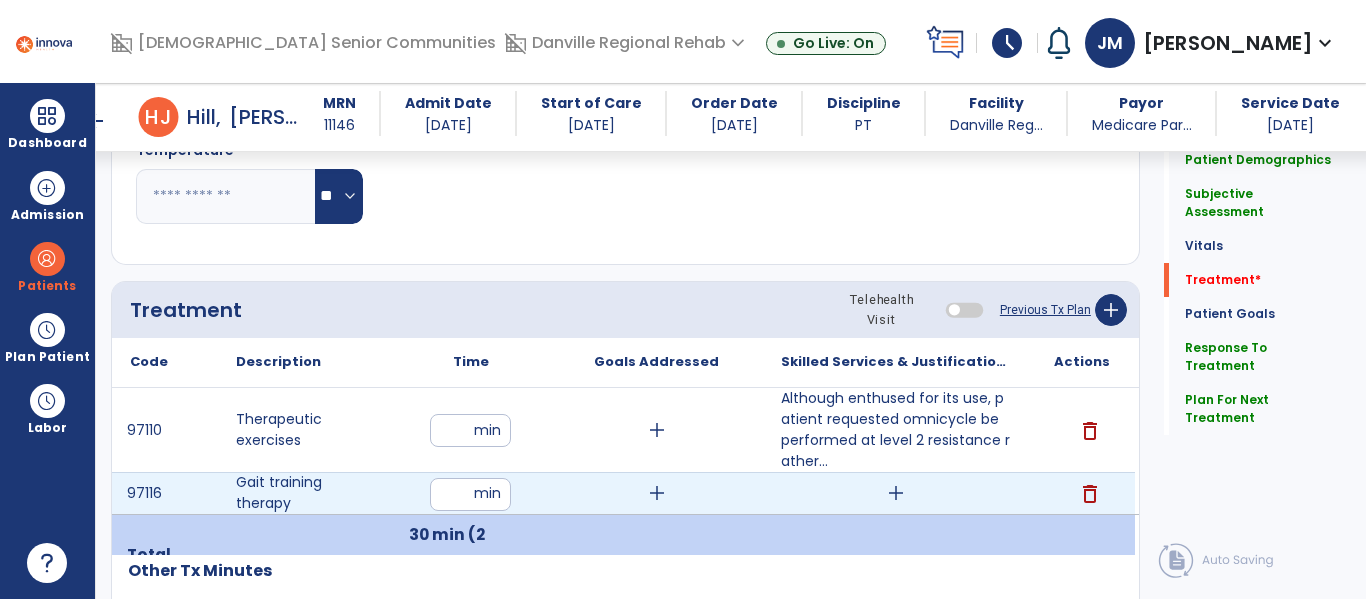click on "add" at bounding box center (896, 493) 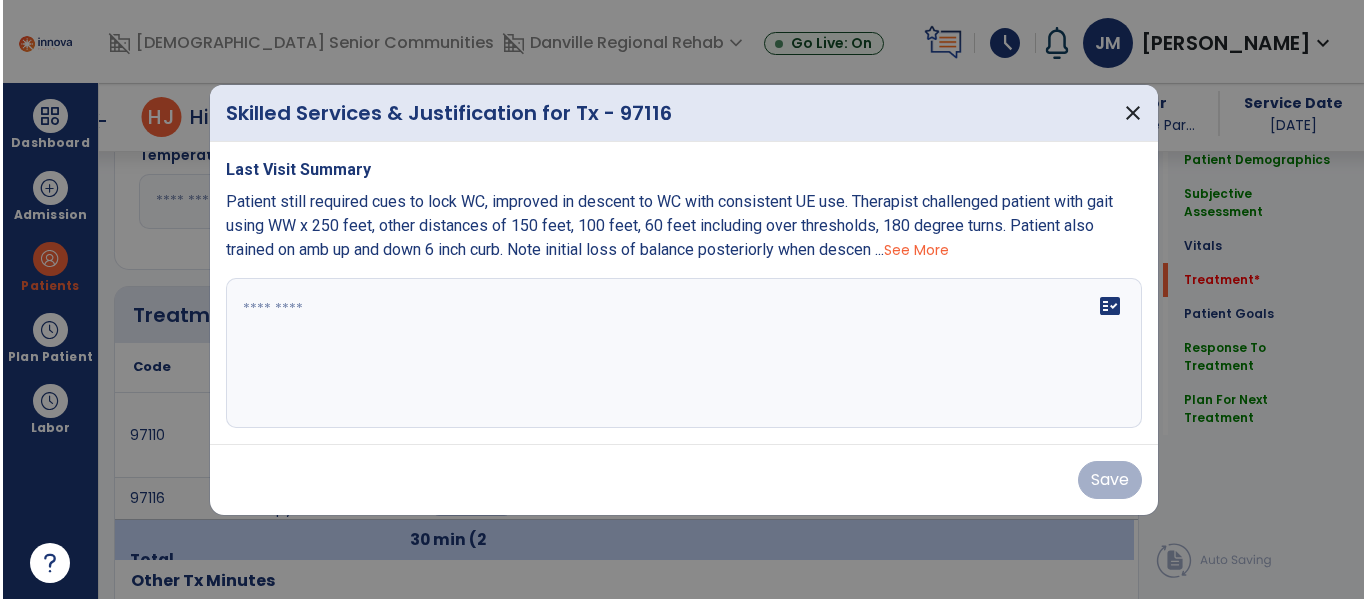 scroll, scrollTop: 1008, scrollLeft: 0, axis: vertical 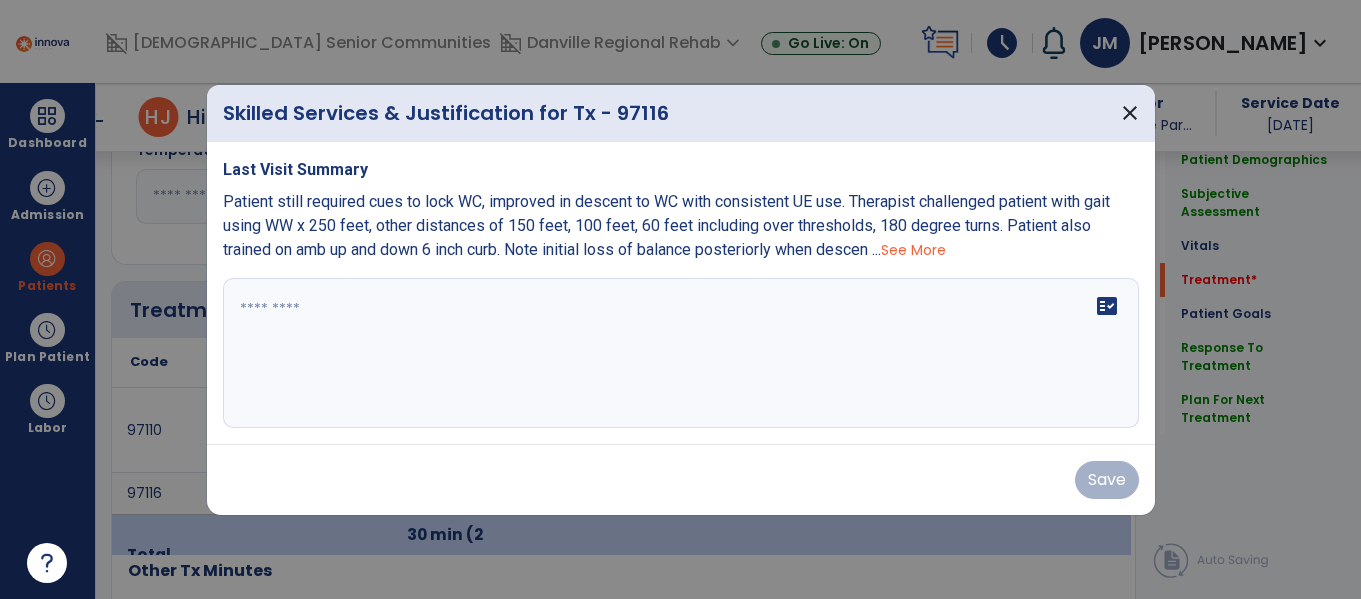 click on "fact_check" at bounding box center [681, 353] 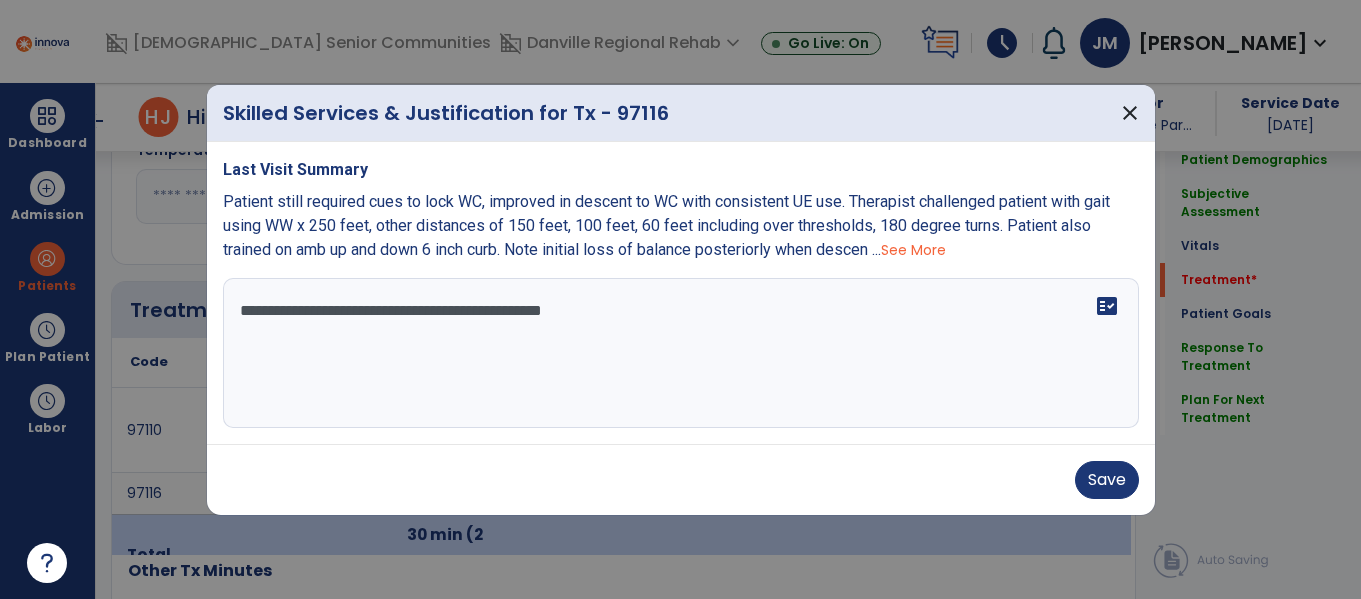 type on "**********" 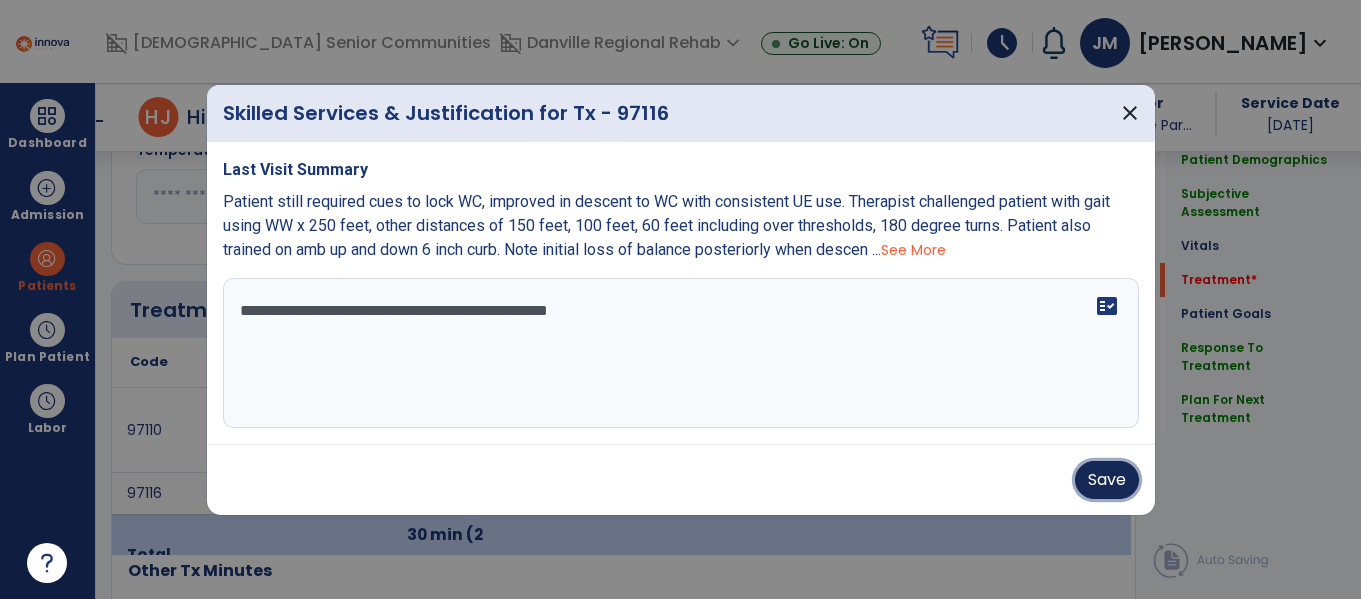 click on "Save" at bounding box center [1107, 480] 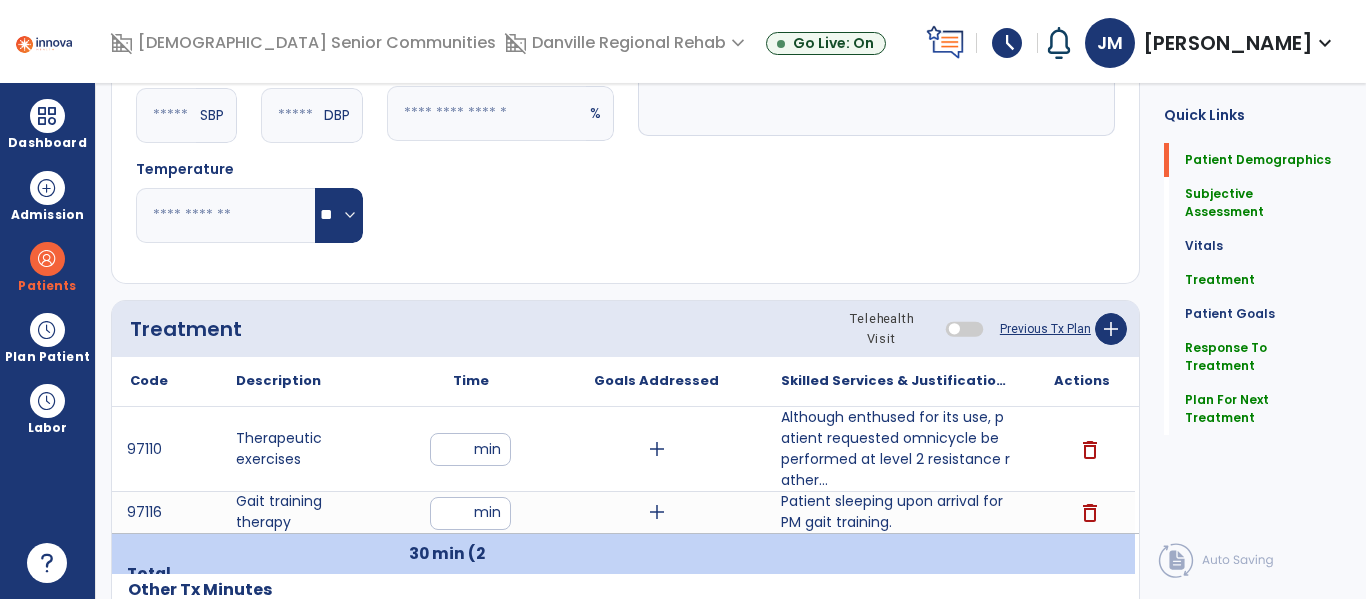 scroll, scrollTop: 0, scrollLeft: 0, axis: both 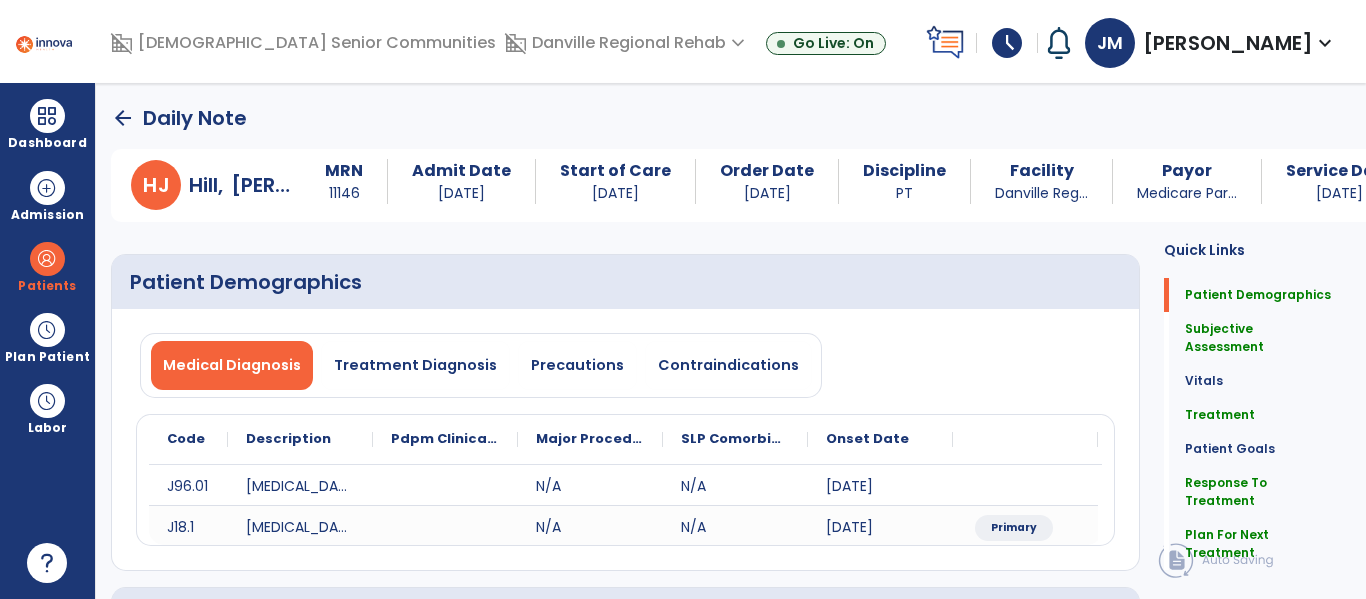 click on "arrow_back" 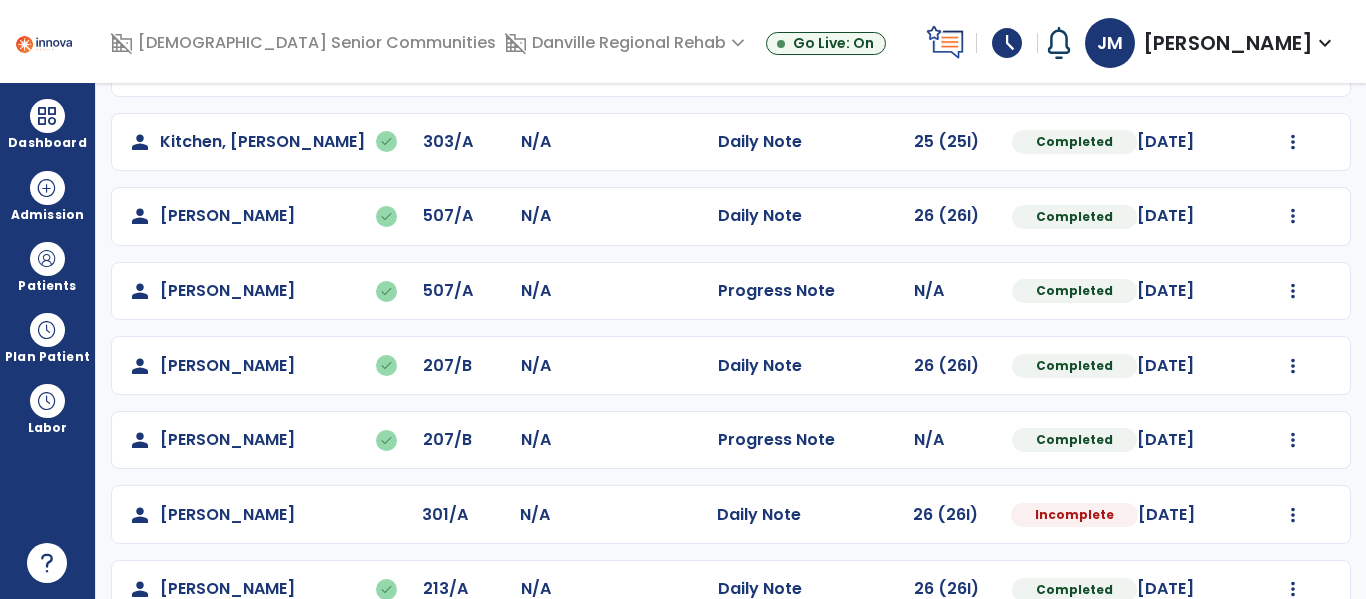 scroll, scrollTop: 594, scrollLeft: 0, axis: vertical 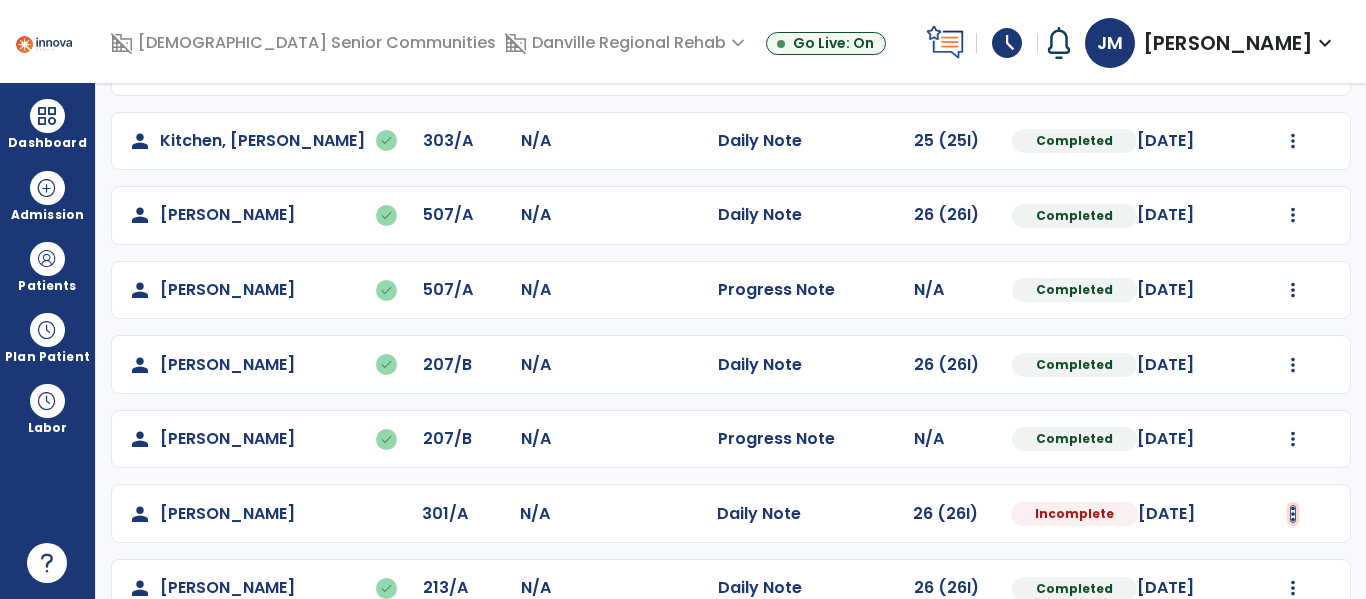 click at bounding box center [1293, -232] 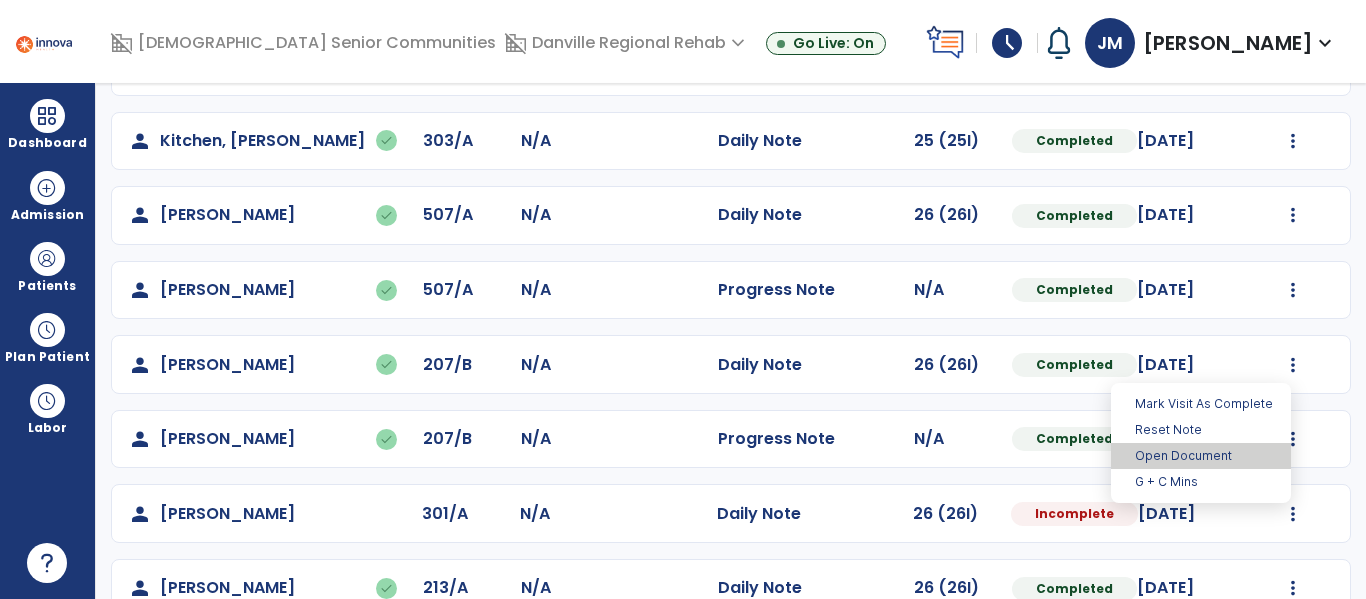 click on "Open Document" at bounding box center [1201, 456] 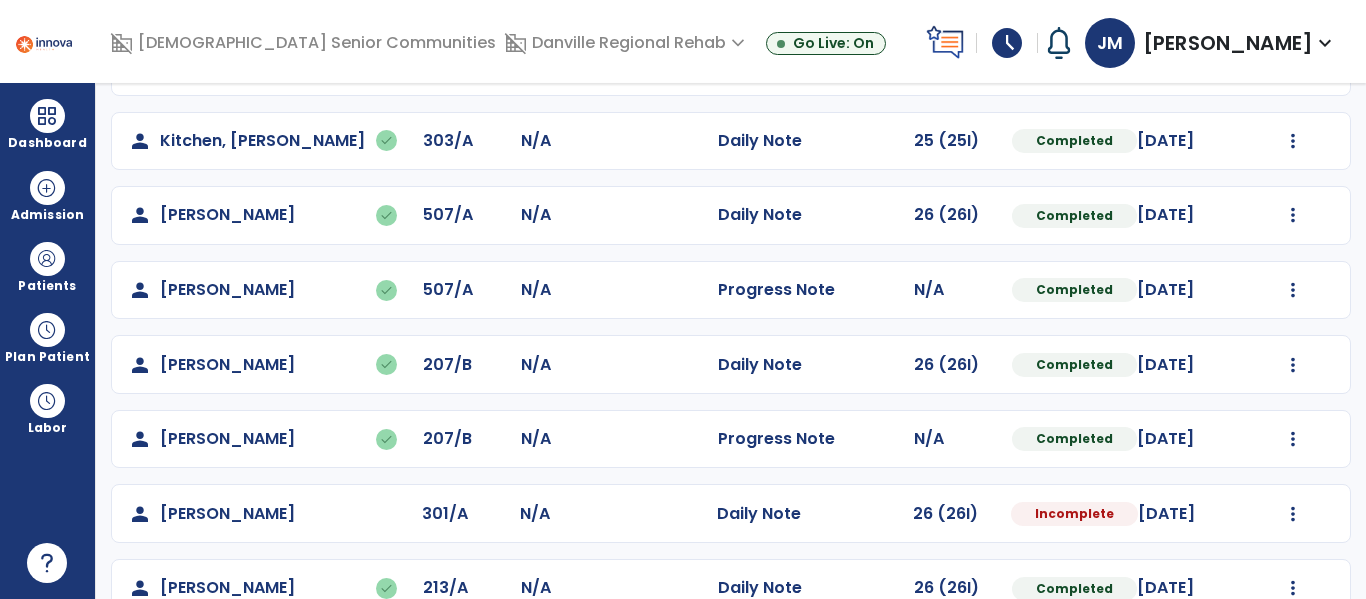 select on "*" 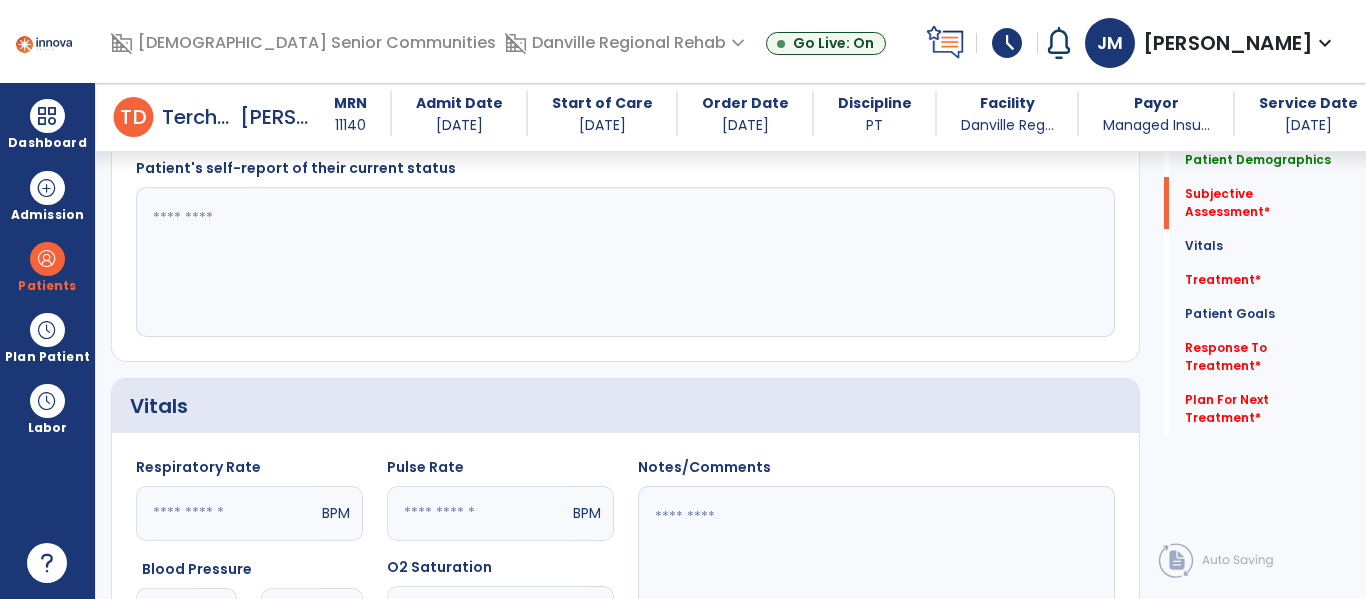 scroll, scrollTop: 530, scrollLeft: 0, axis: vertical 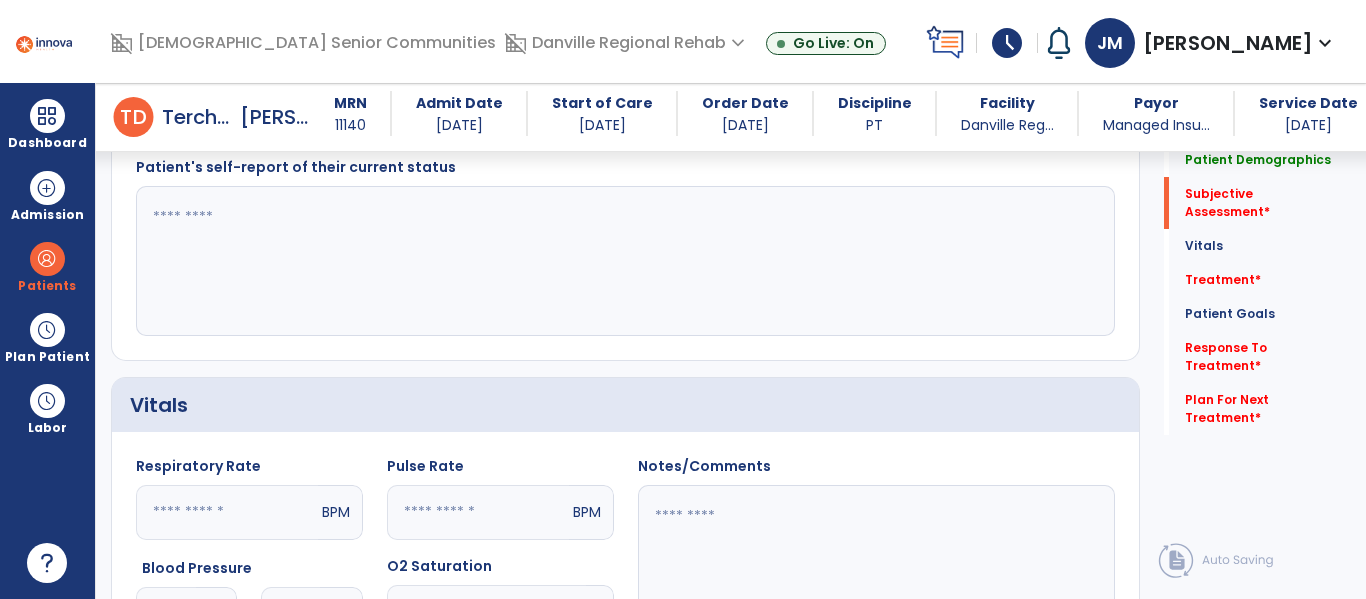 click on "Patient's self-report of their current status" 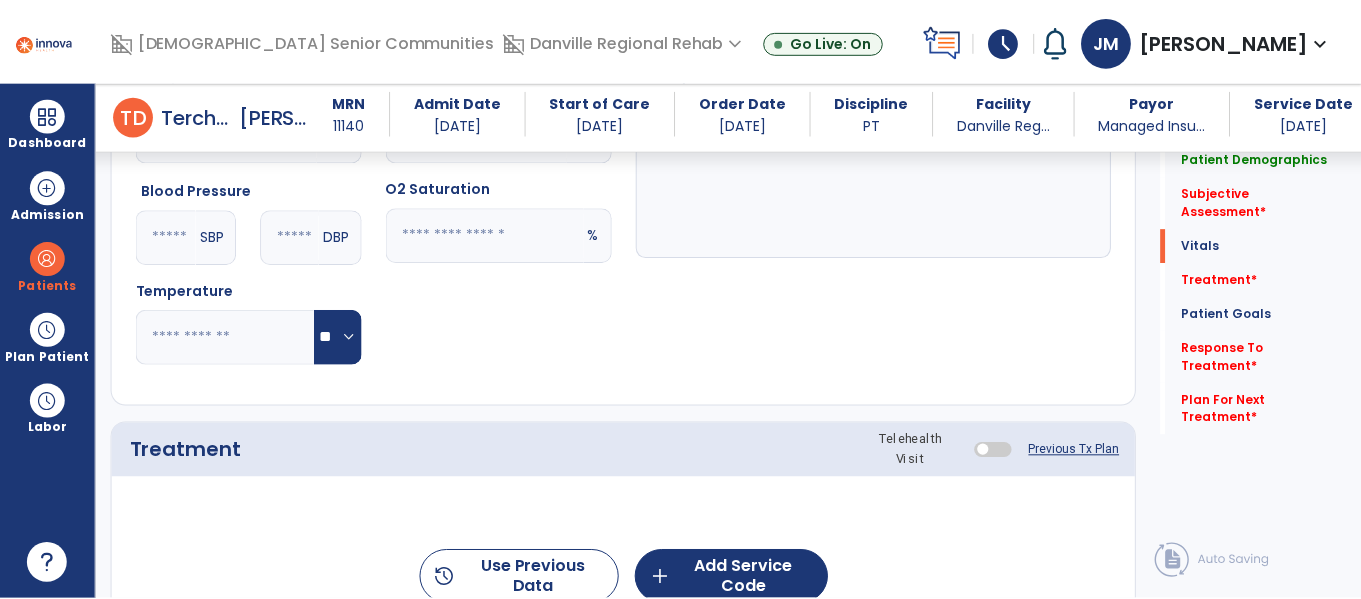 scroll, scrollTop: 930, scrollLeft: 0, axis: vertical 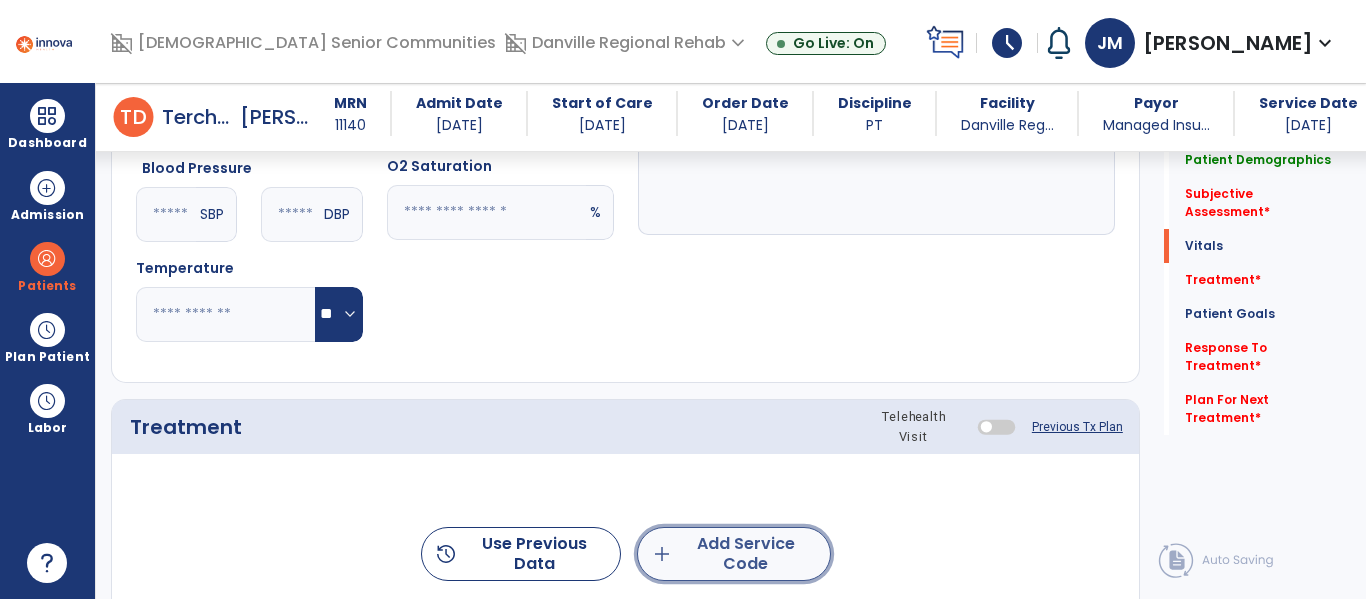 click on "add  Add Service Code" 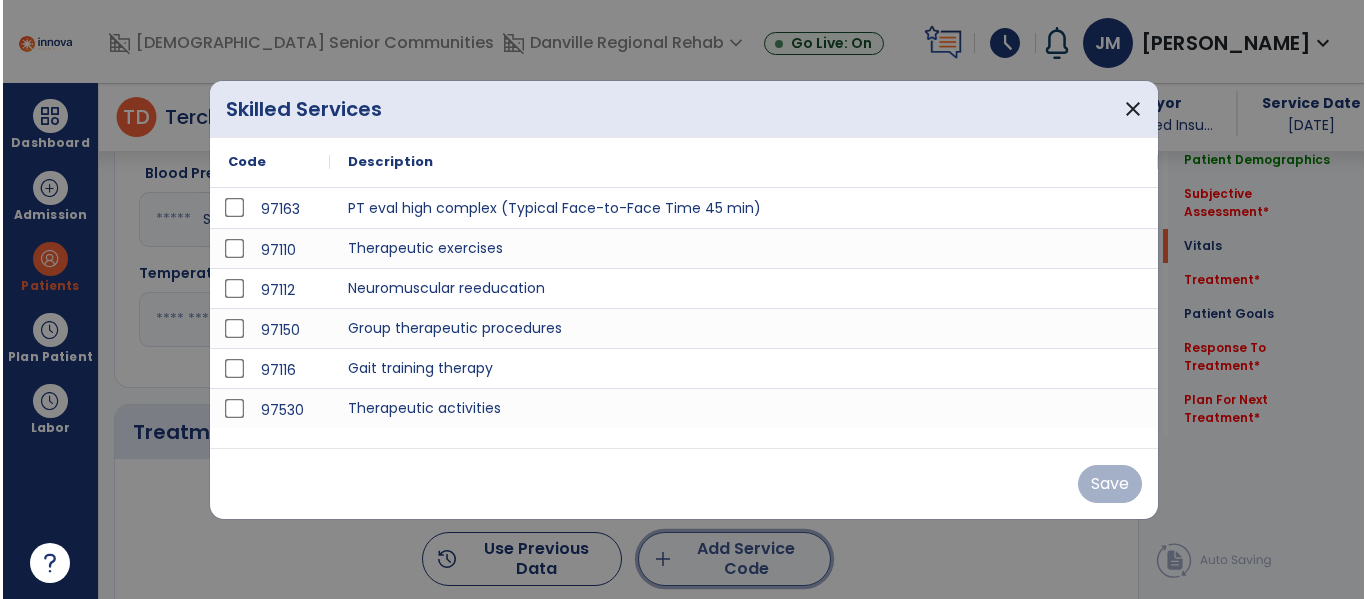 scroll, scrollTop: 930, scrollLeft: 0, axis: vertical 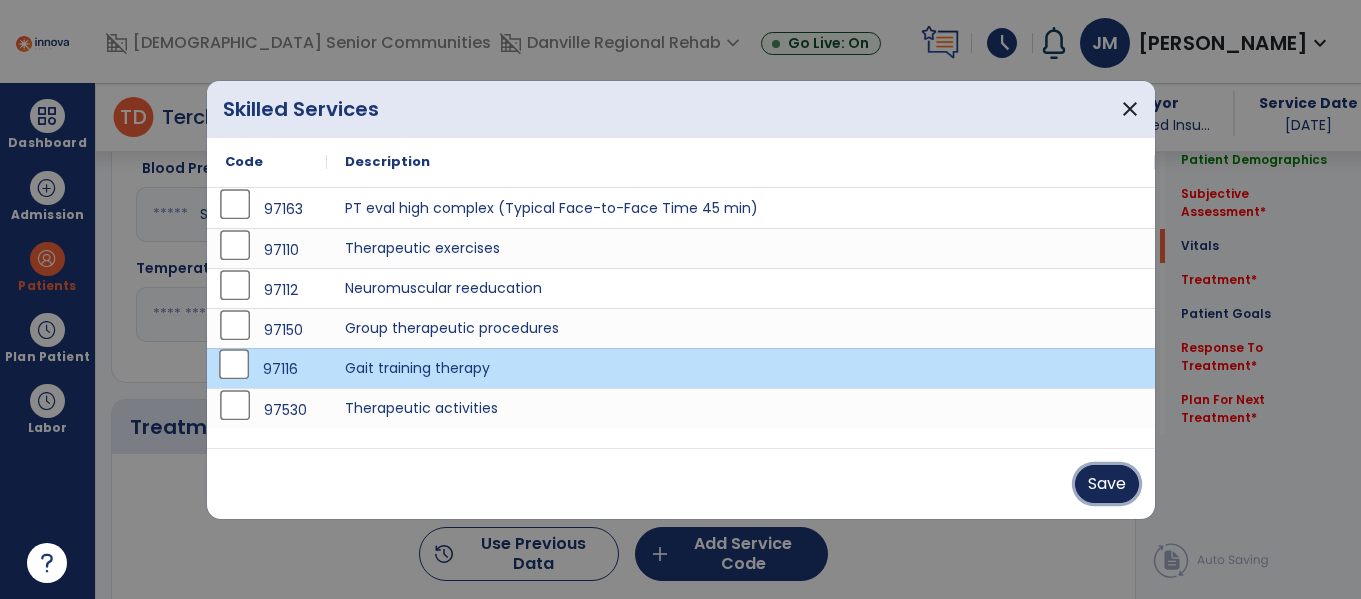 click on "Save" at bounding box center (1107, 484) 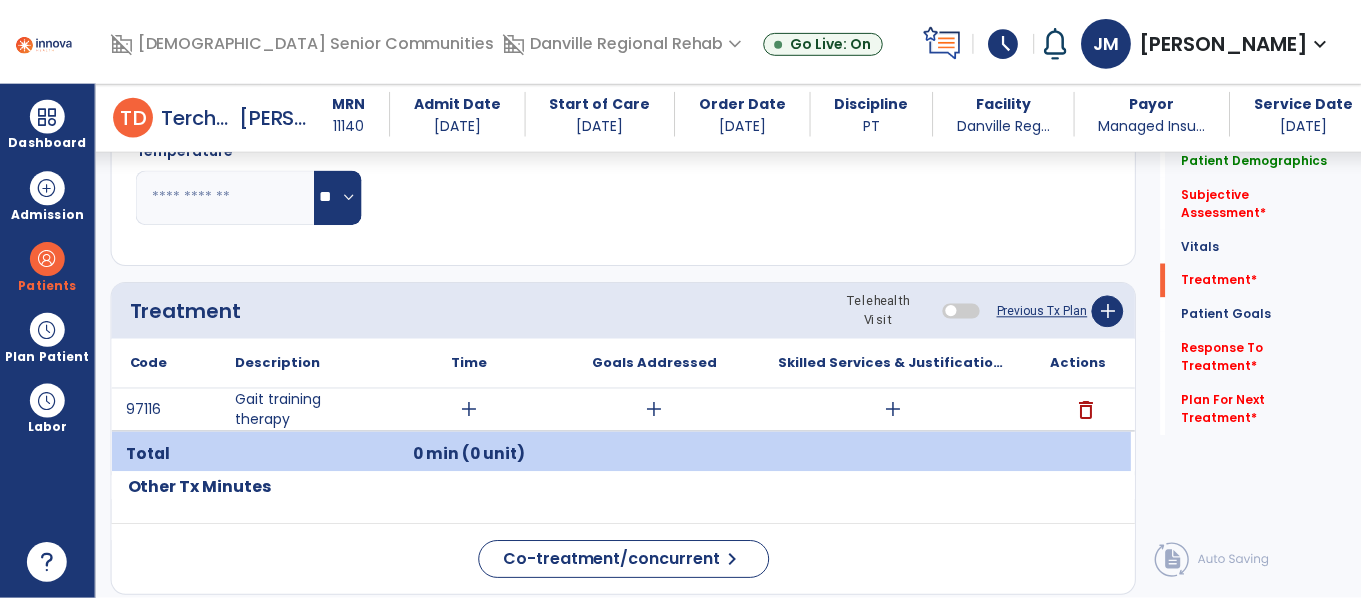 scroll, scrollTop: 1057, scrollLeft: 0, axis: vertical 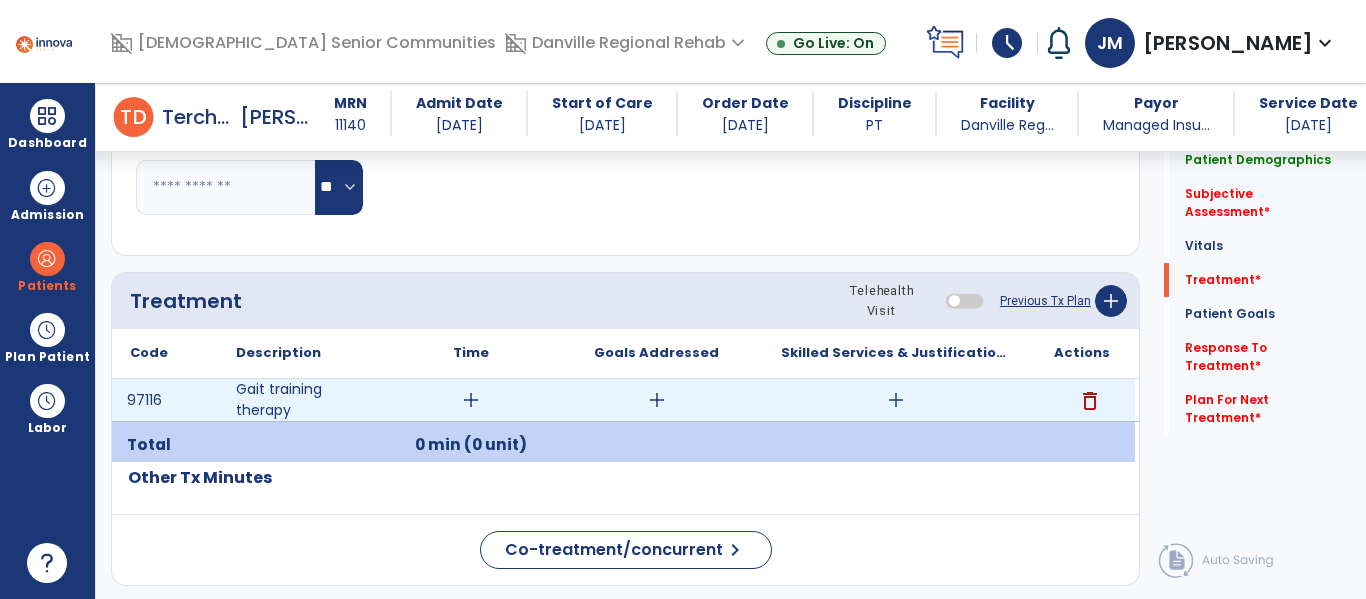 click on "add" at bounding box center (896, 400) 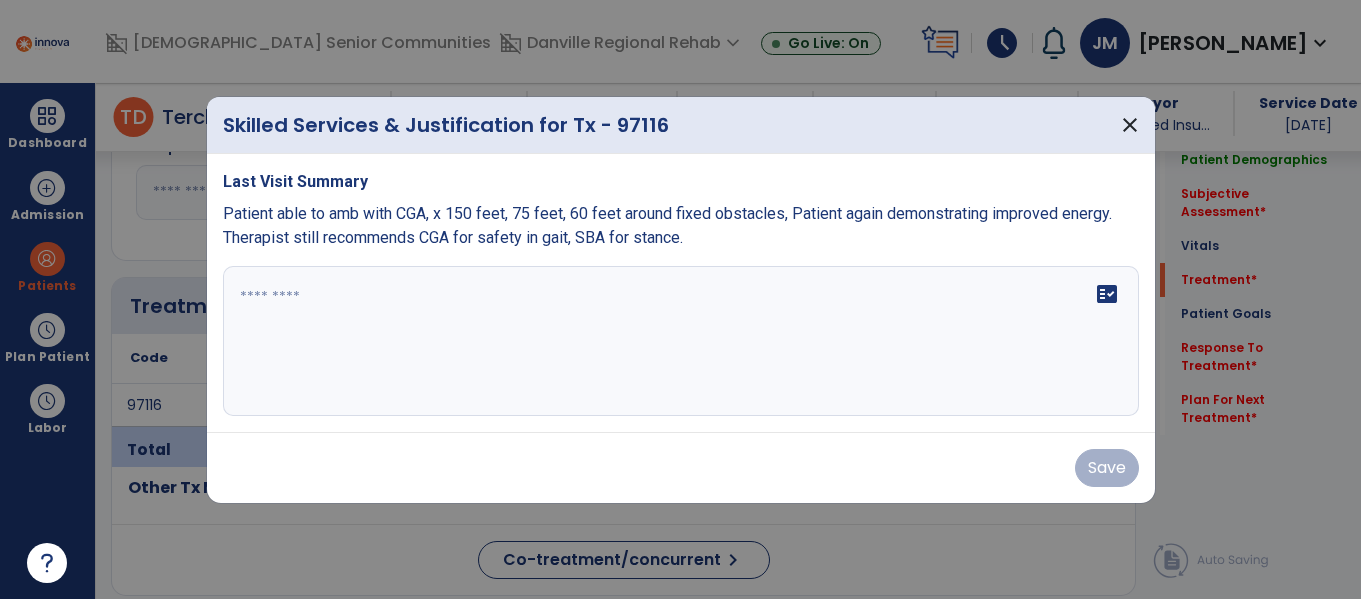 scroll, scrollTop: 1057, scrollLeft: 0, axis: vertical 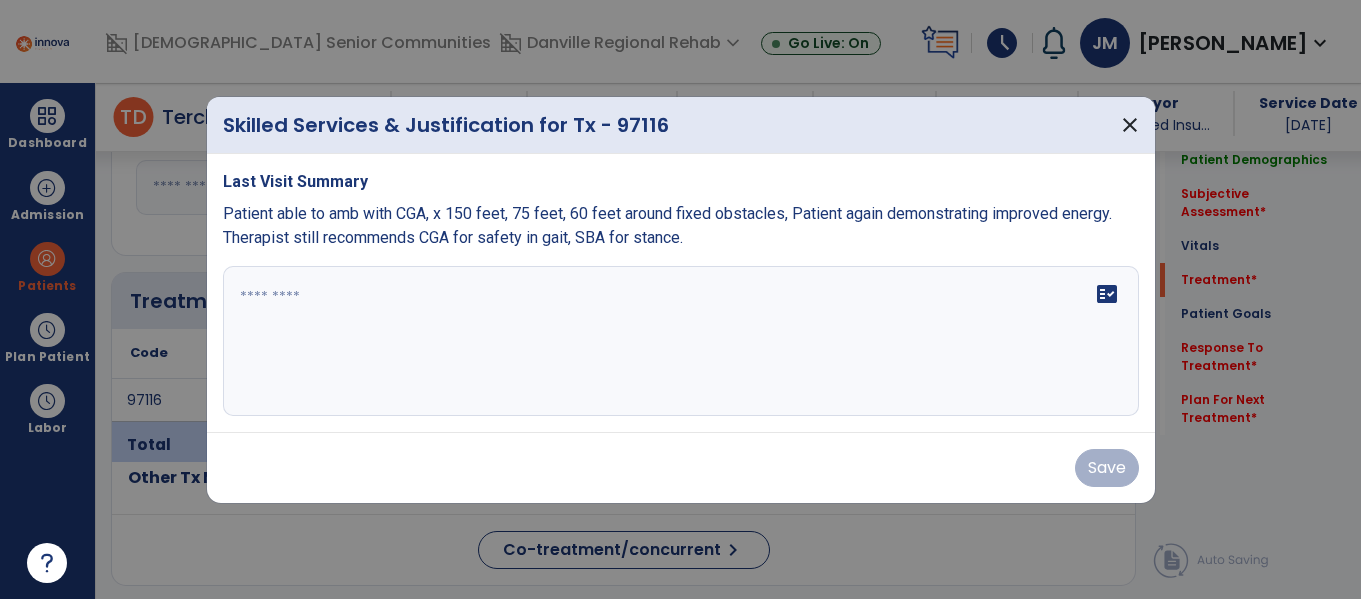 click on "fact_check" at bounding box center (681, 341) 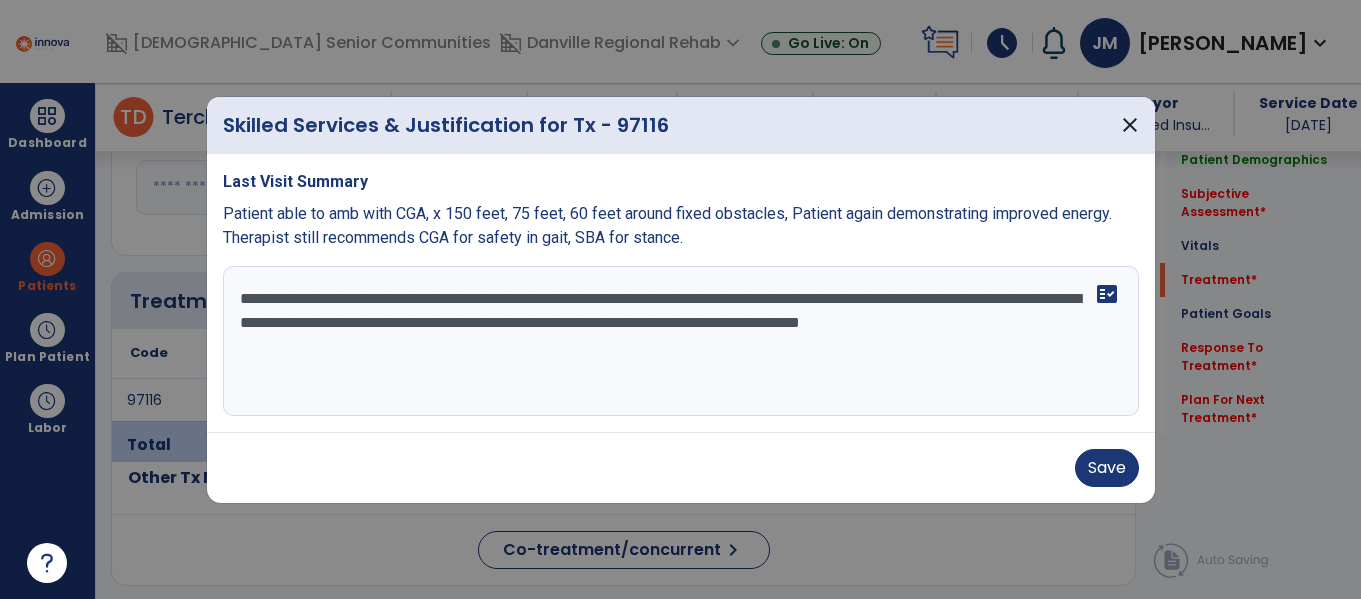 type on "**********" 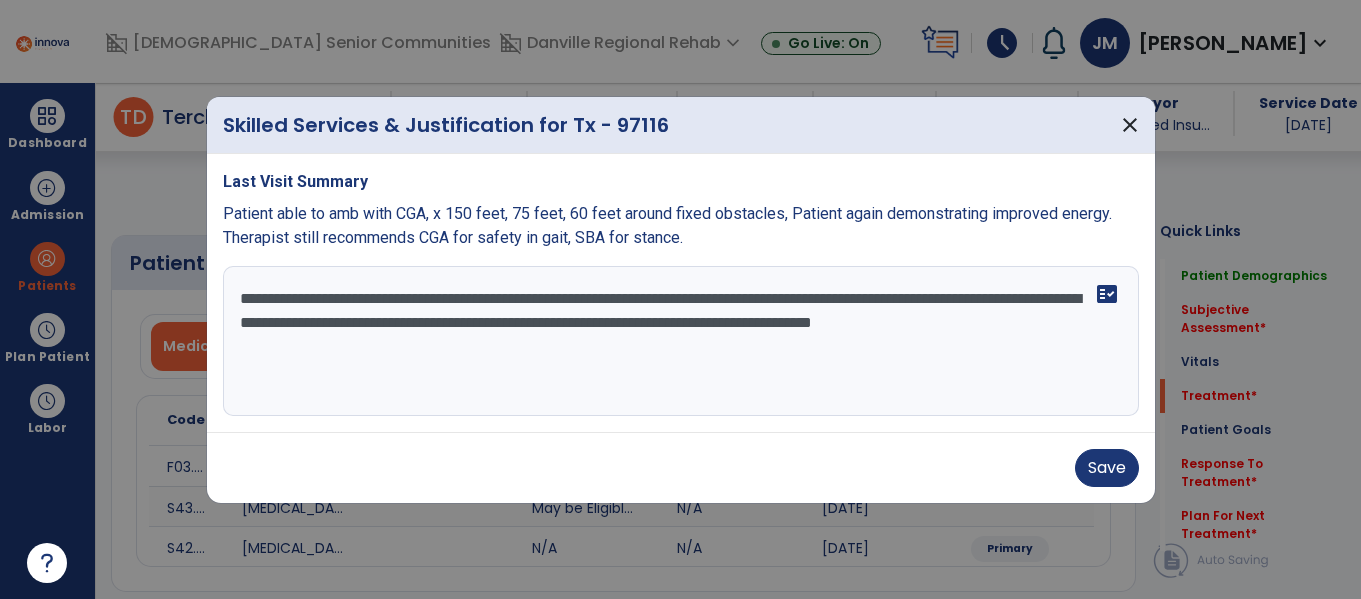 select on "*" 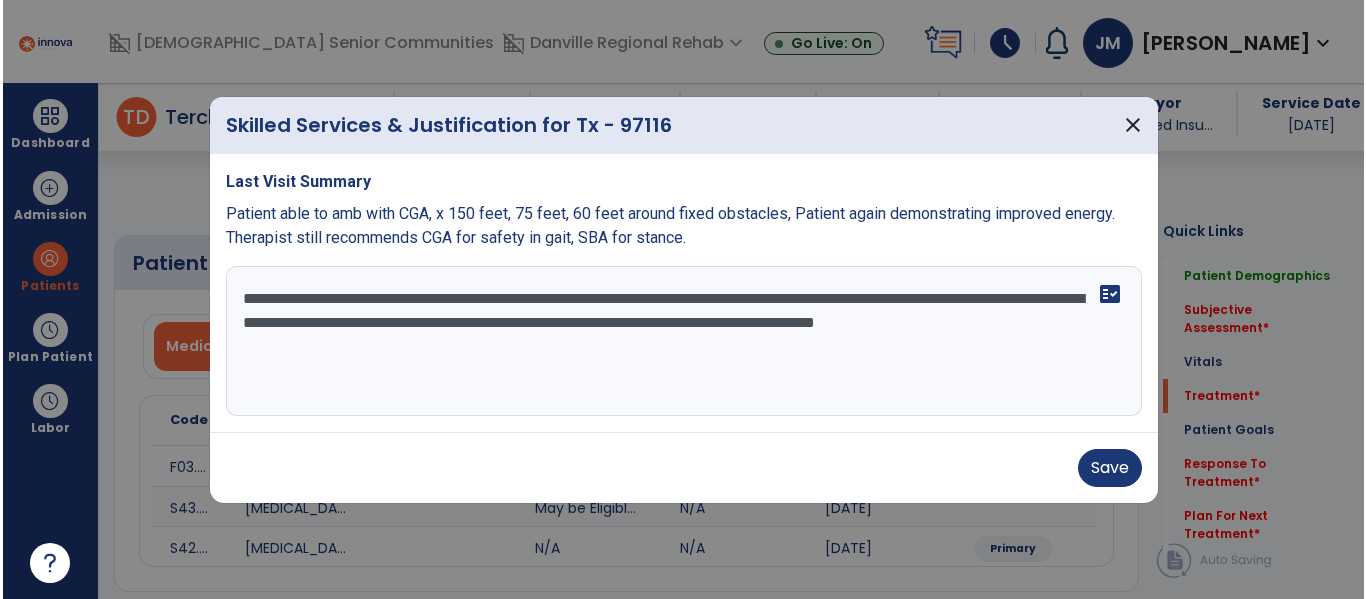 scroll, scrollTop: 1057, scrollLeft: 0, axis: vertical 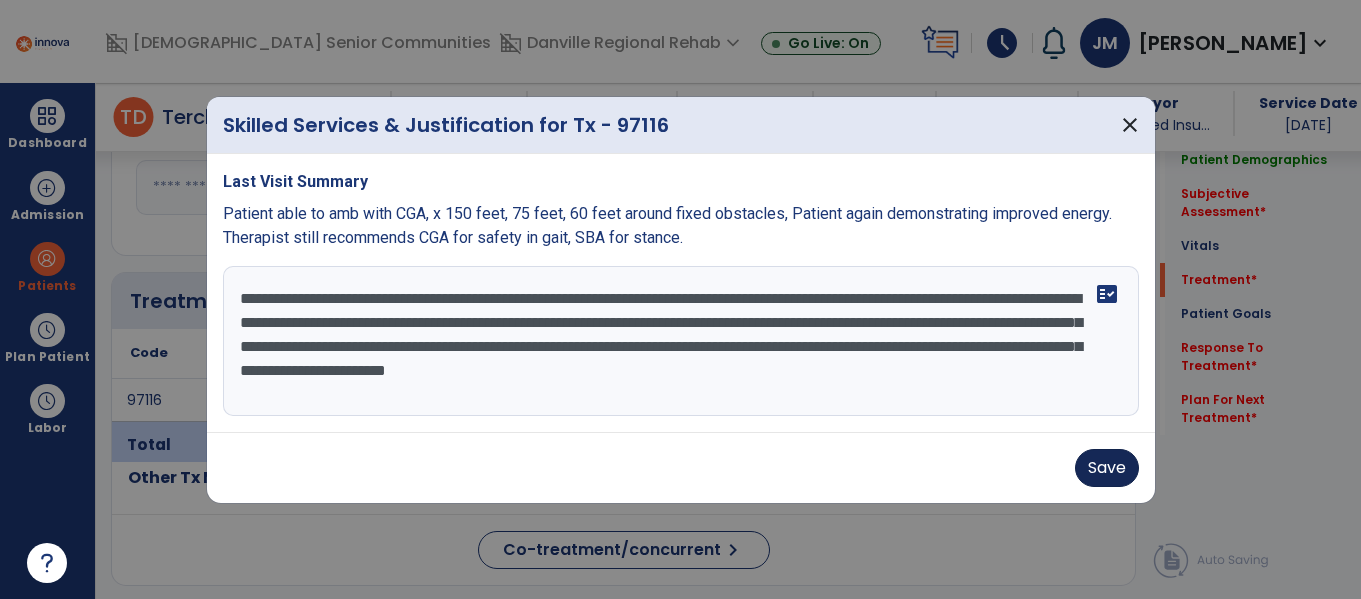 type on "**********" 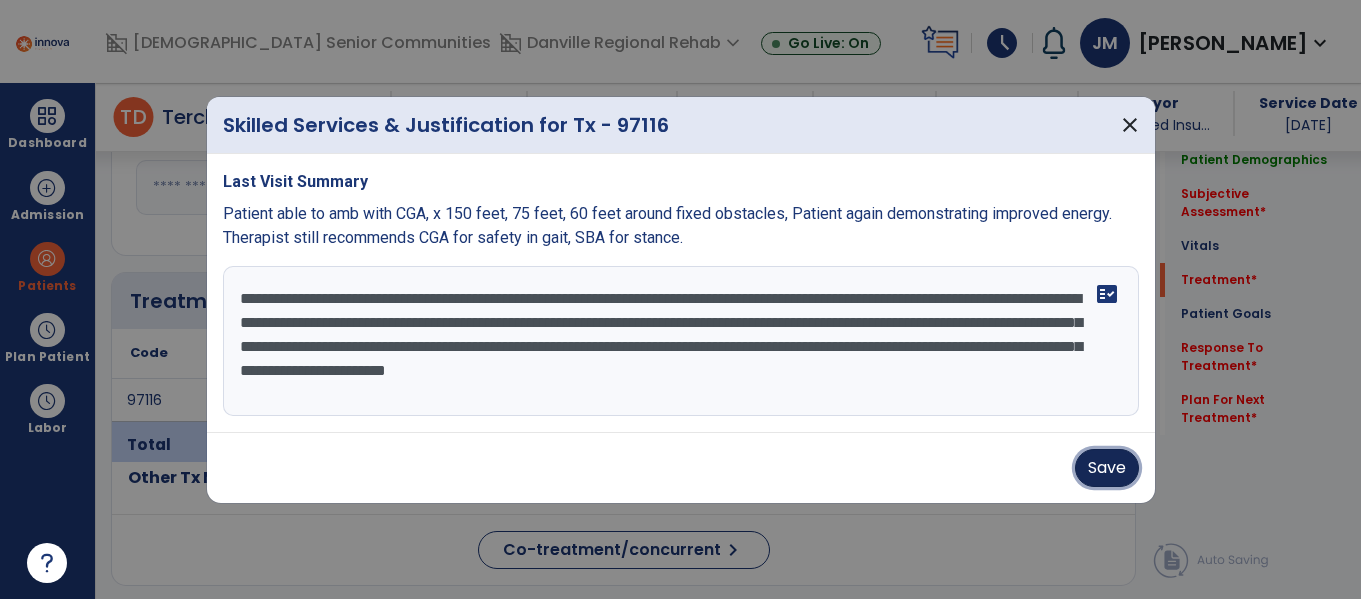 click on "Save" at bounding box center [1107, 468] 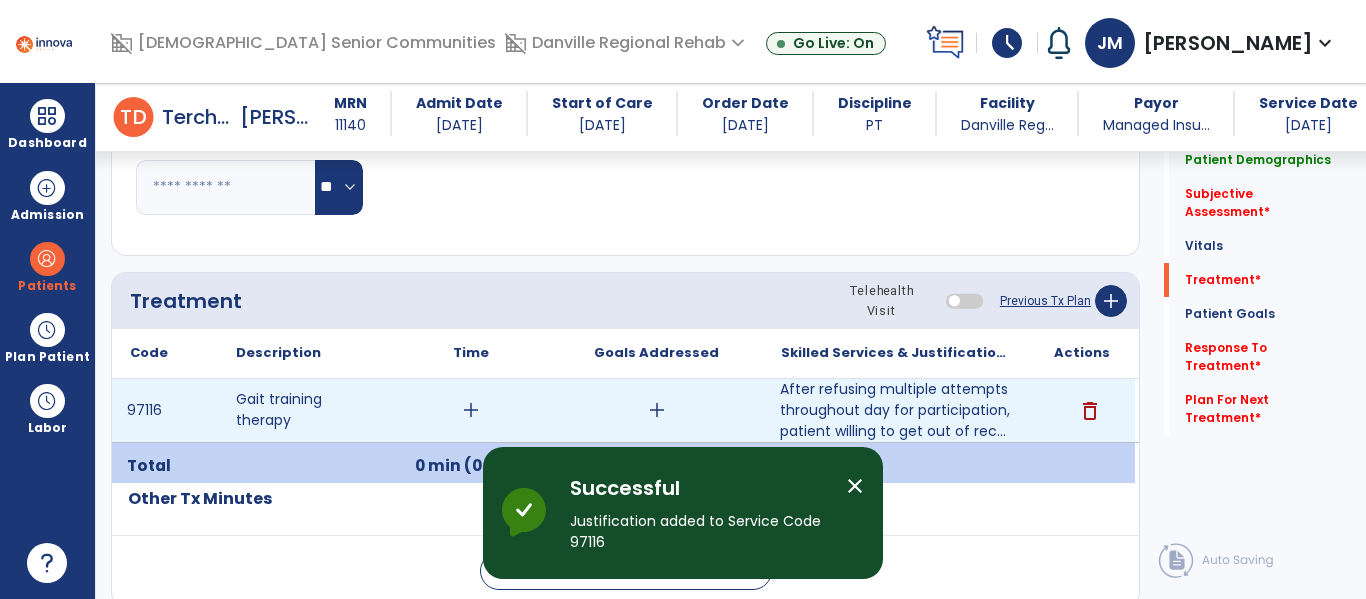 click on "add" at bounding box center [471, 410] 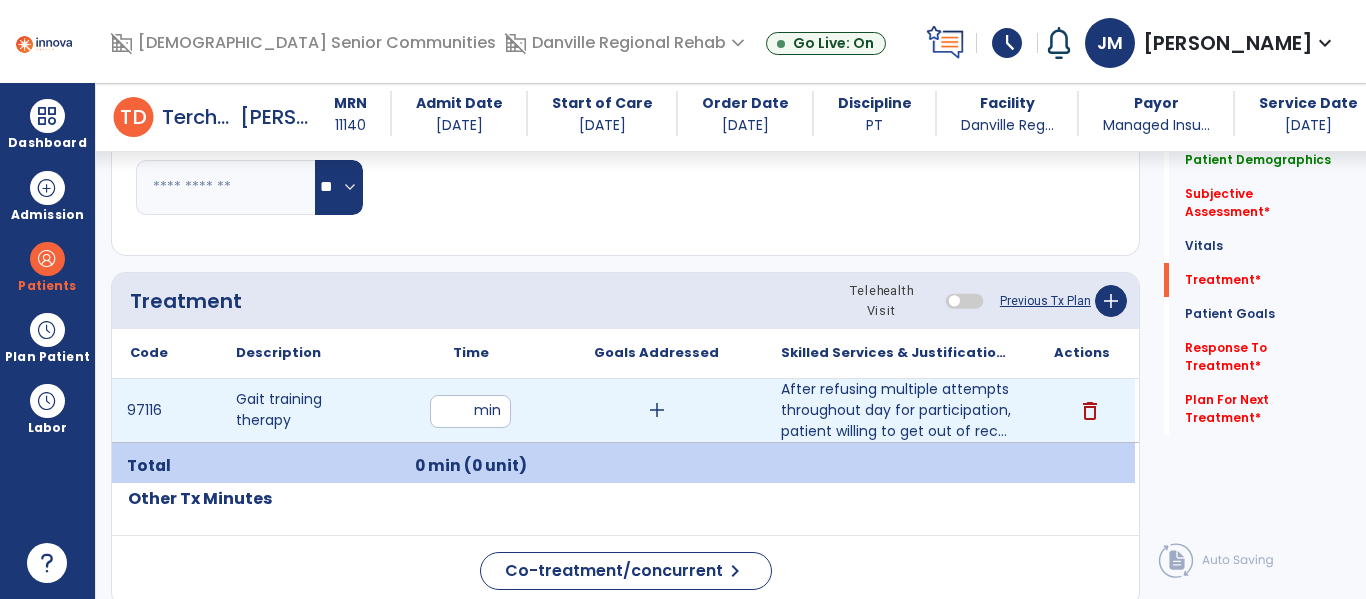 type on "*" 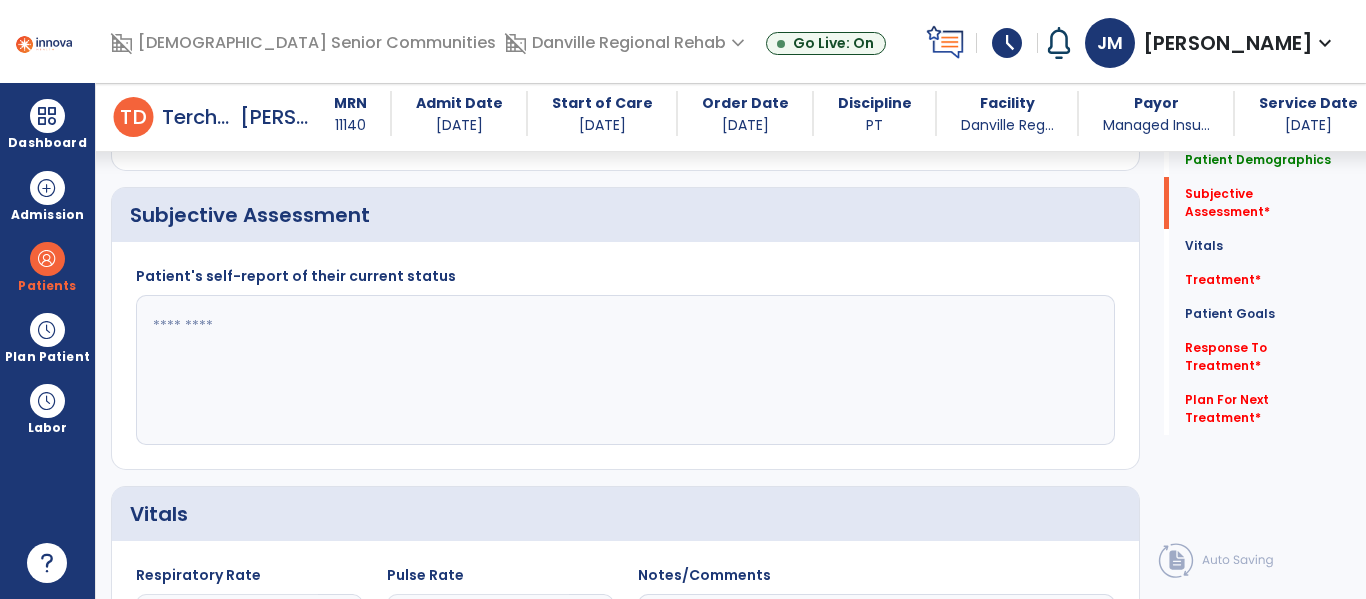 scroll, scrollTop: 416, scrollLeft: 0, axis: vertical 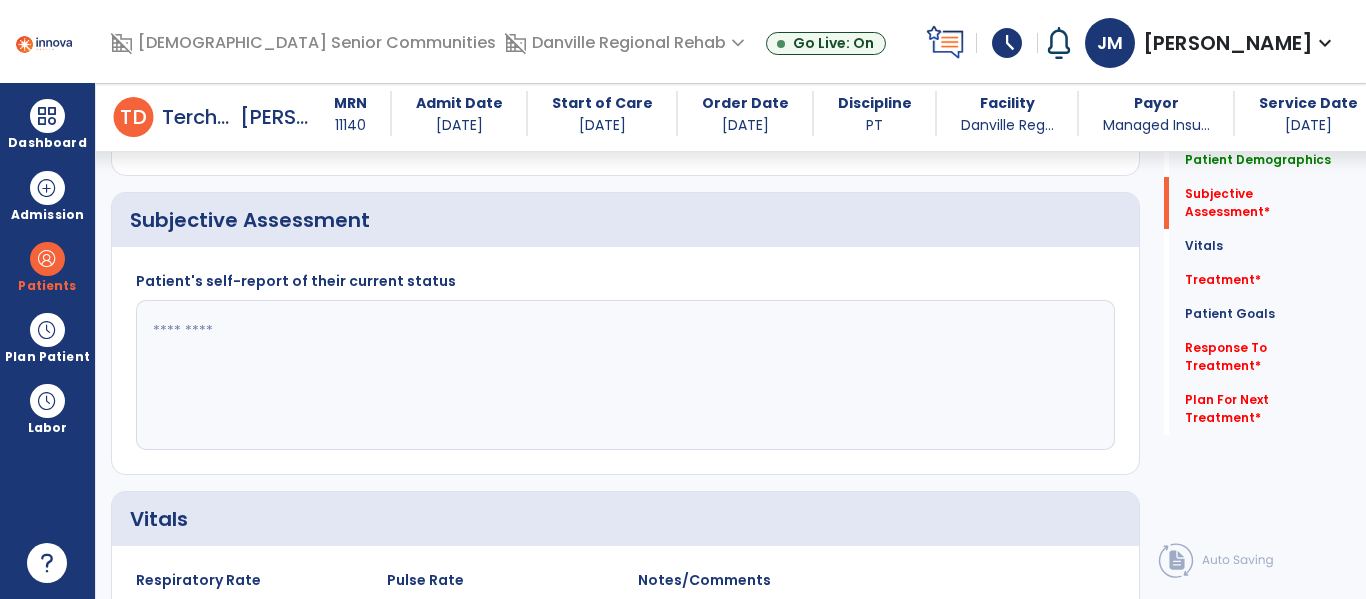 click 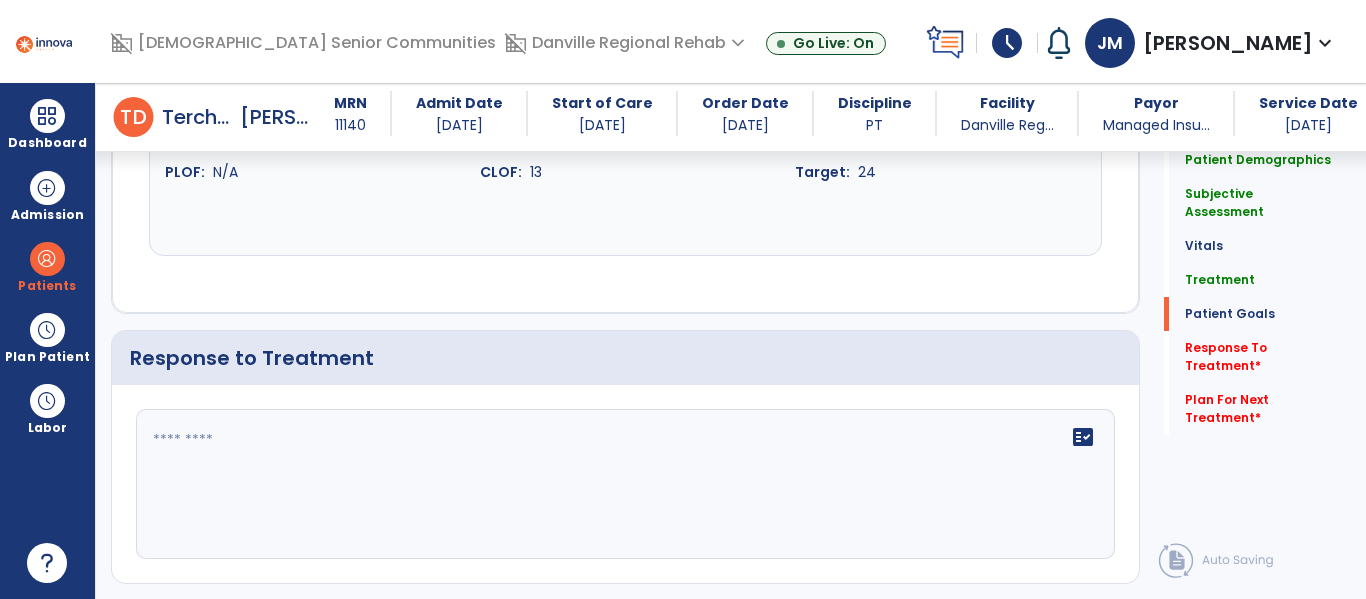 scroll, scrollTop: 2796, scrollLeft: 0, axis: vertical 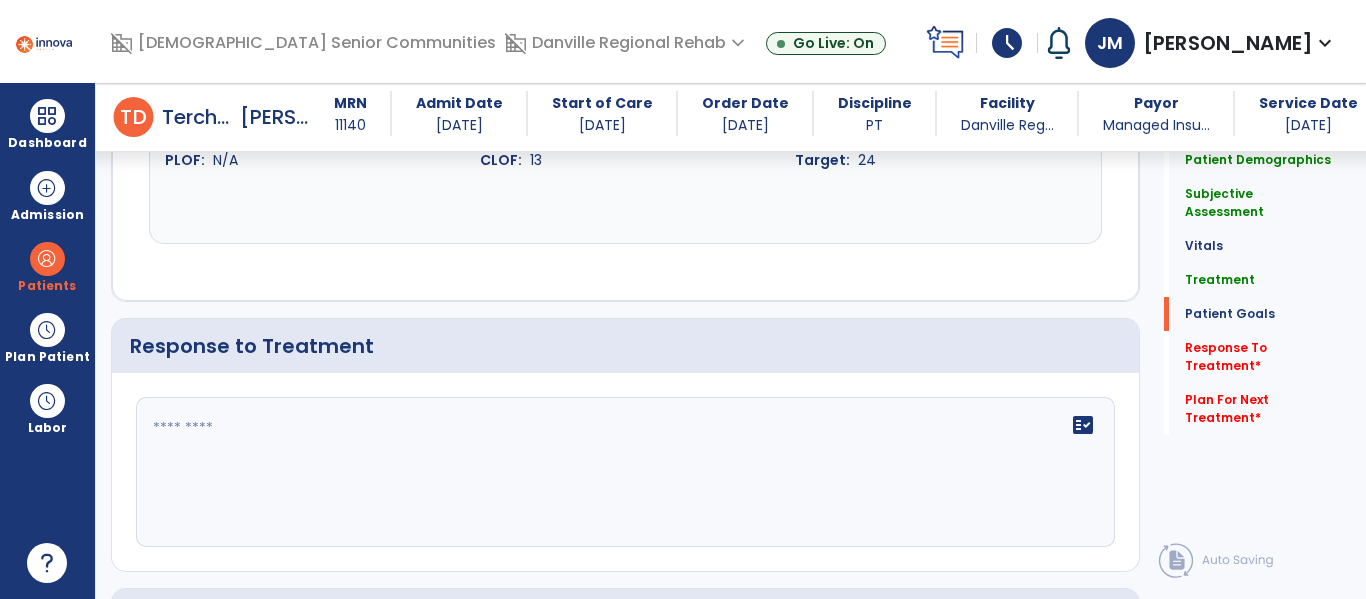 type on "**********" 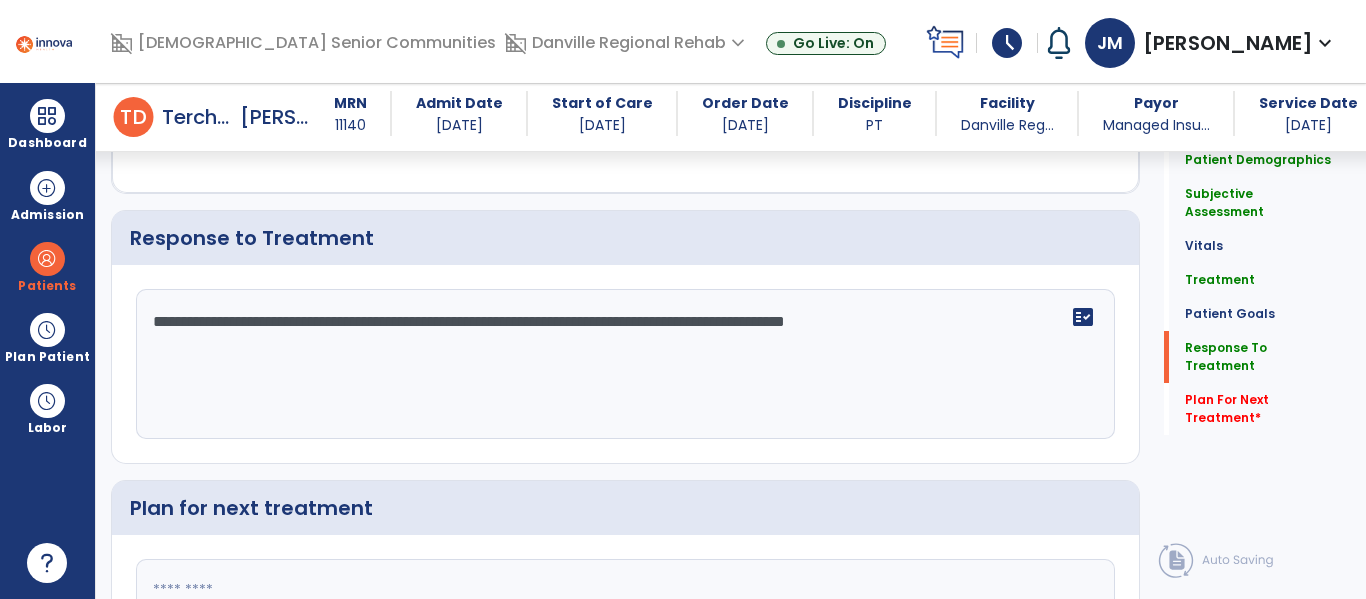 scroll, scrollTop: 2927, scrollLeft: 0, axis: vertical 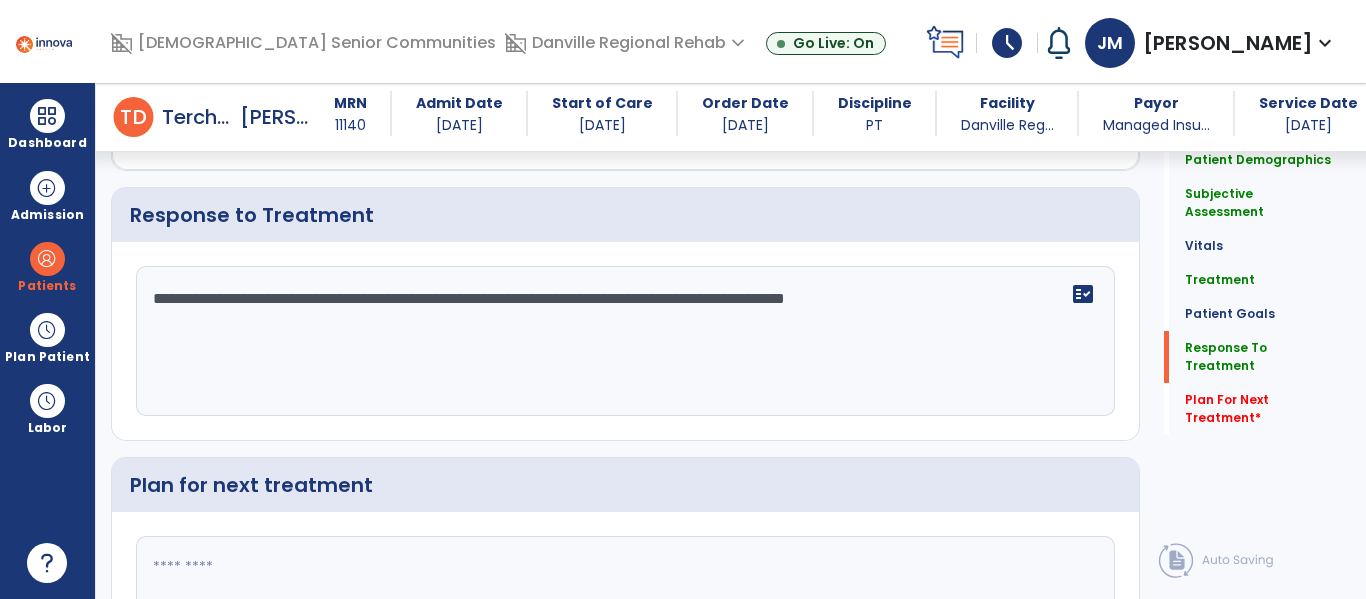 click on "**********" 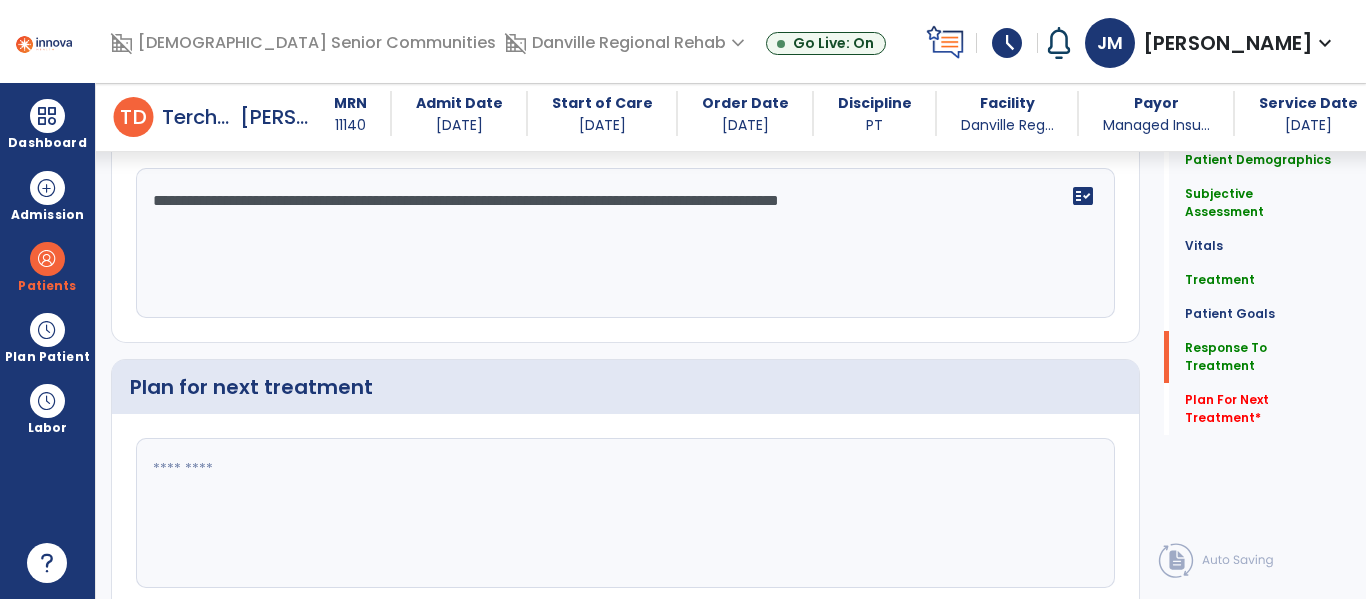 scroll, scrollTop: 3045, scrollLeft: 0, axis: vertical 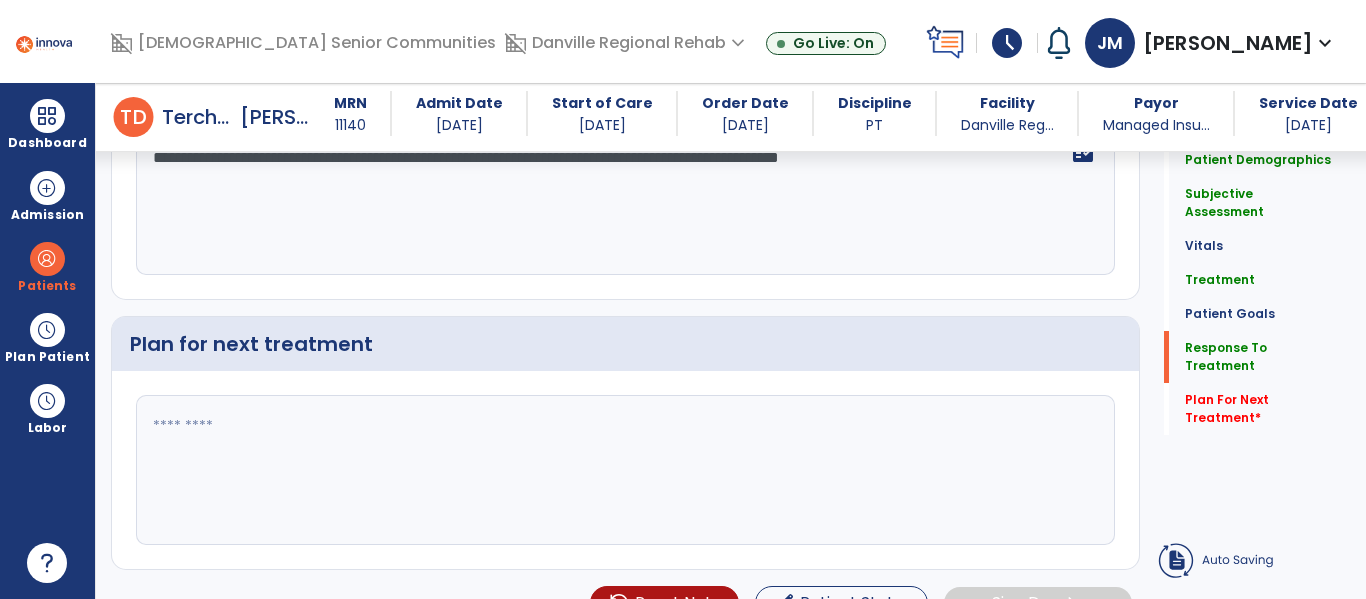type on "**********" 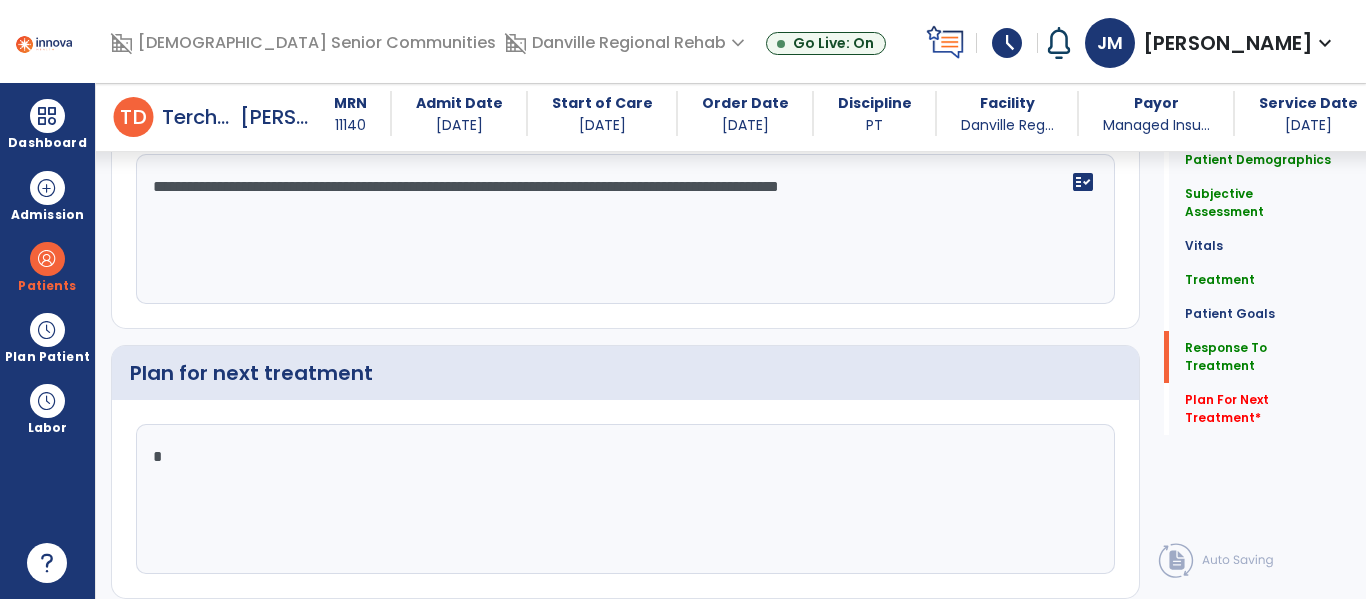 scroll, scrollTop: 3062, scrollLeft: 0, axis: vertical 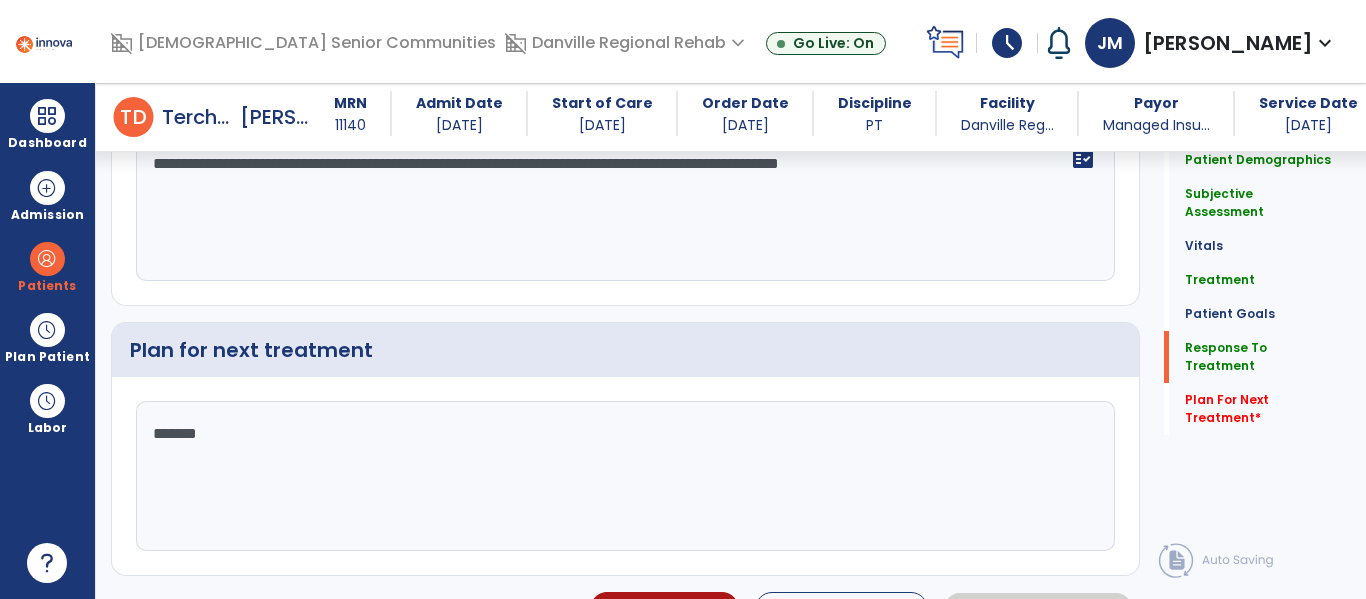 type on "********" 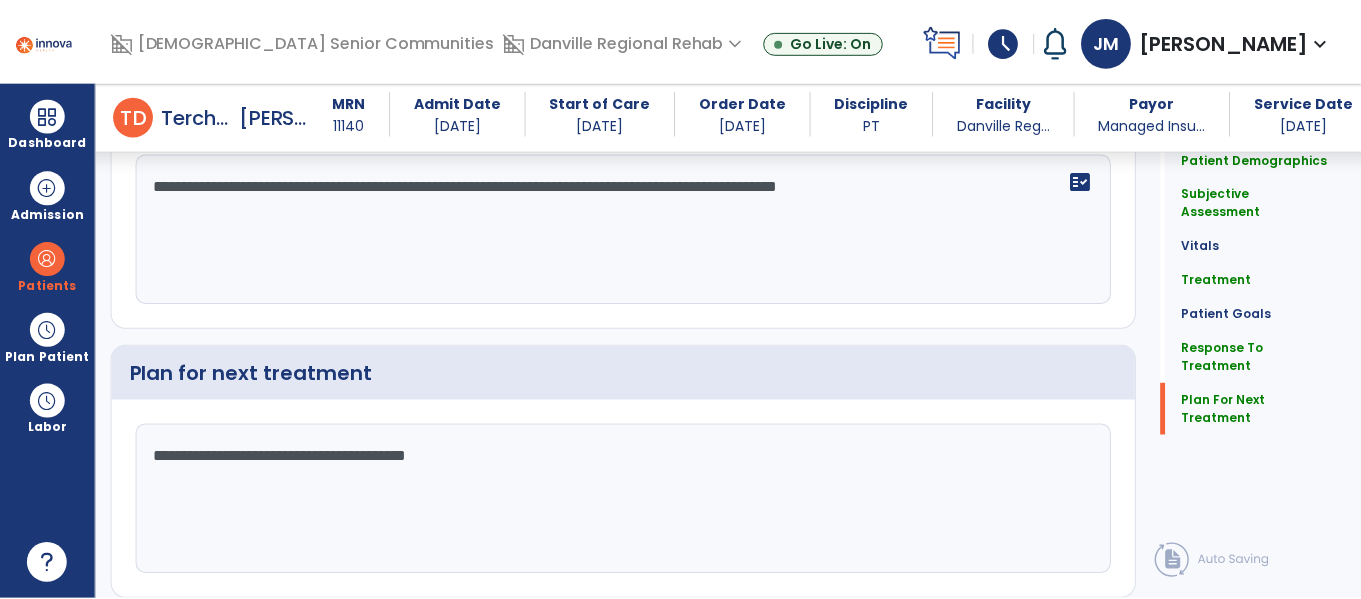 scroll, scrollTop: 3105, scrollLeft: 0, axis: vertical 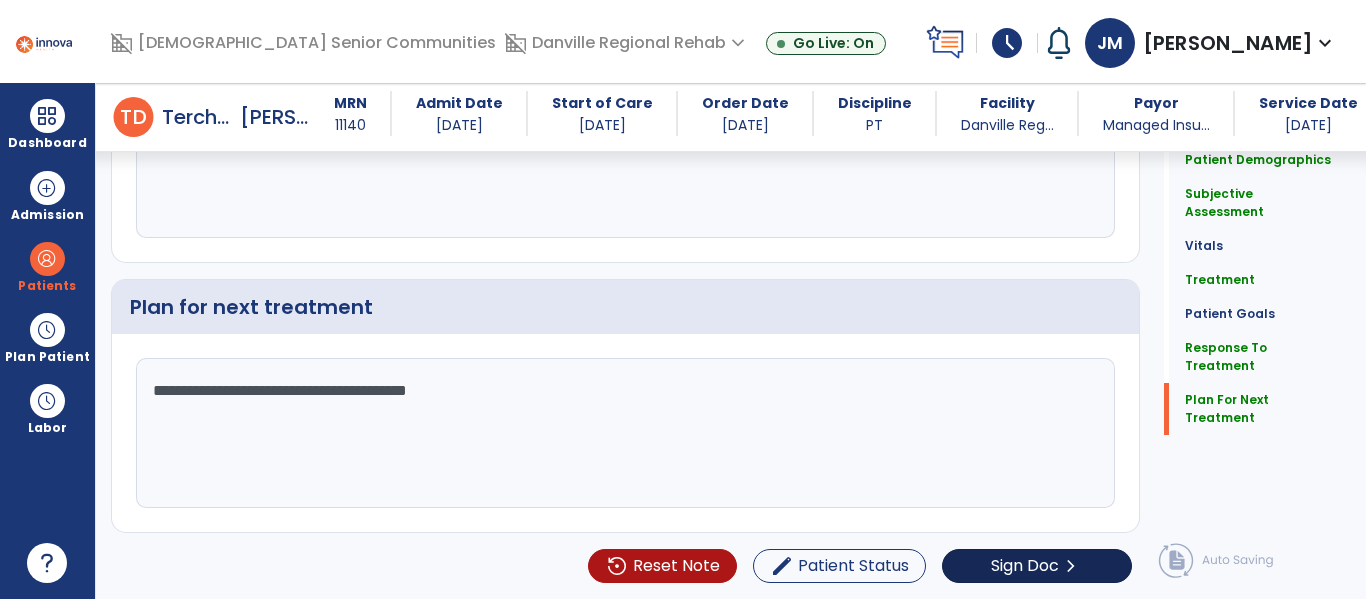 type on "**********" 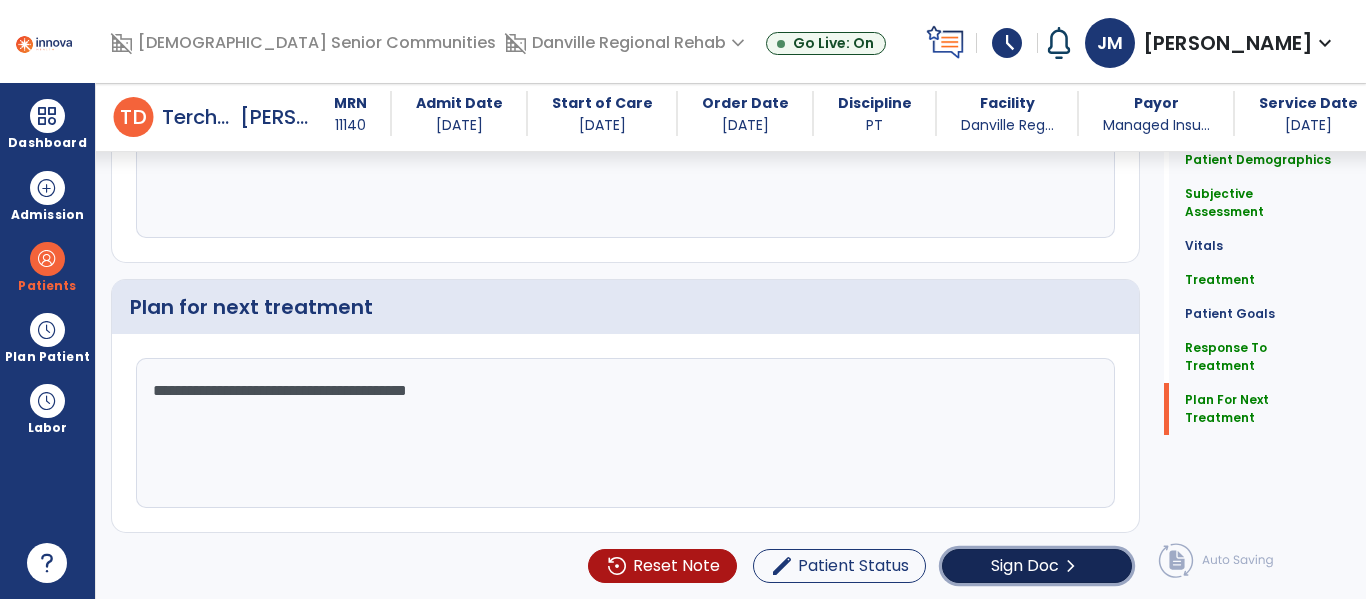 click on "Sign Doc" 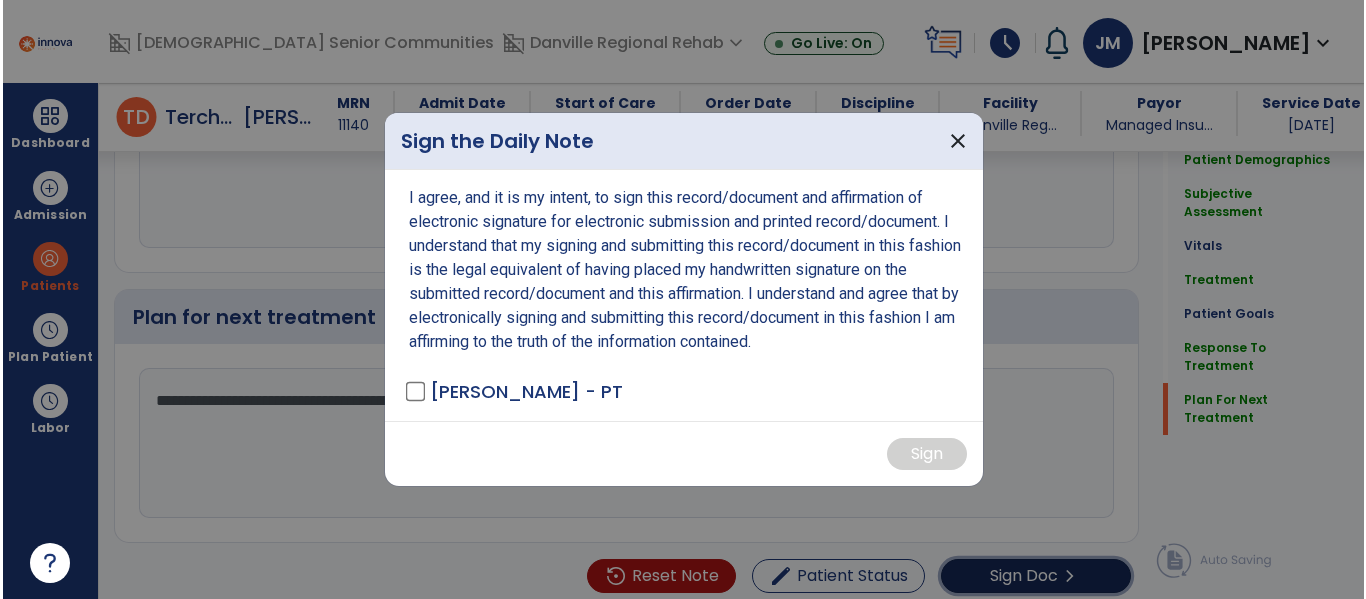 scroll, scrollTop: 3105, scrollLeft: 0, axis: vertical 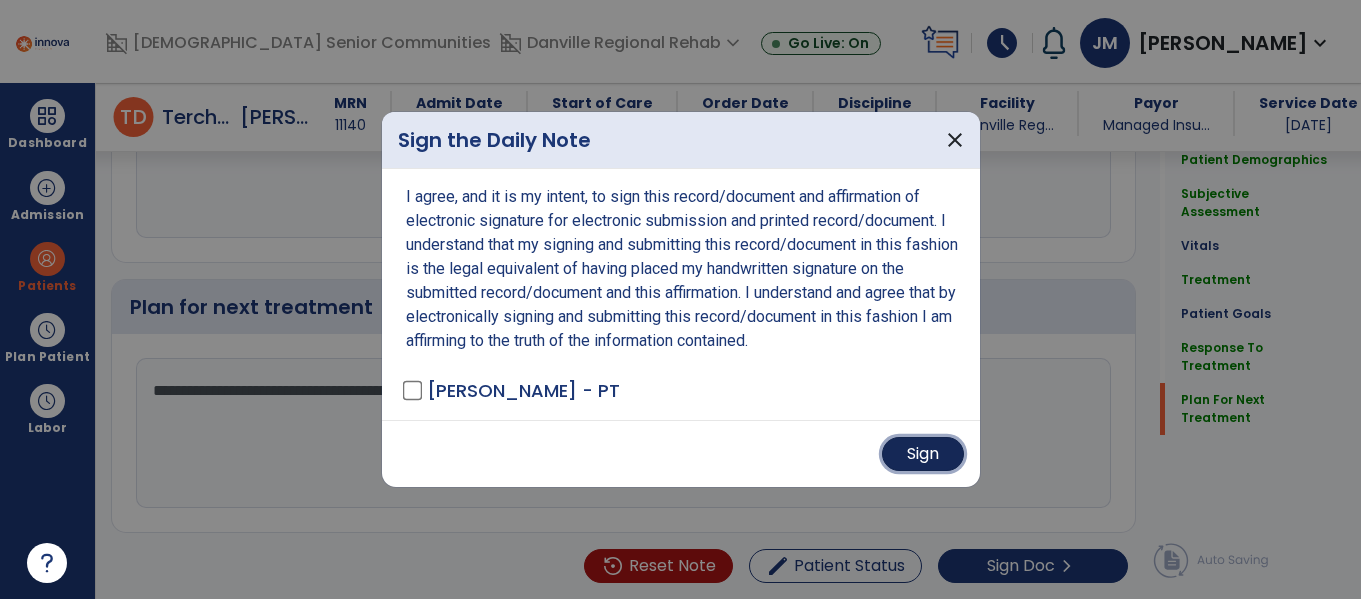 click on "Sign" at bounding box center [923, 454] 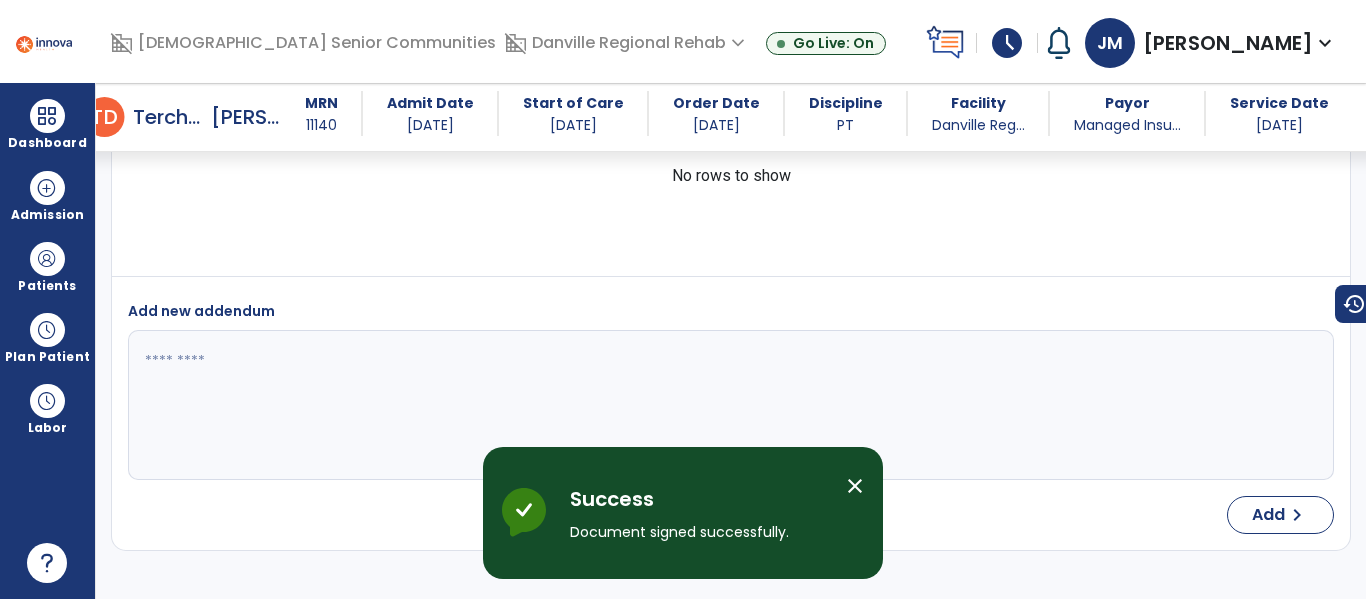 scroll, scrollTop: 0, scrollLeft: 0, axis: both 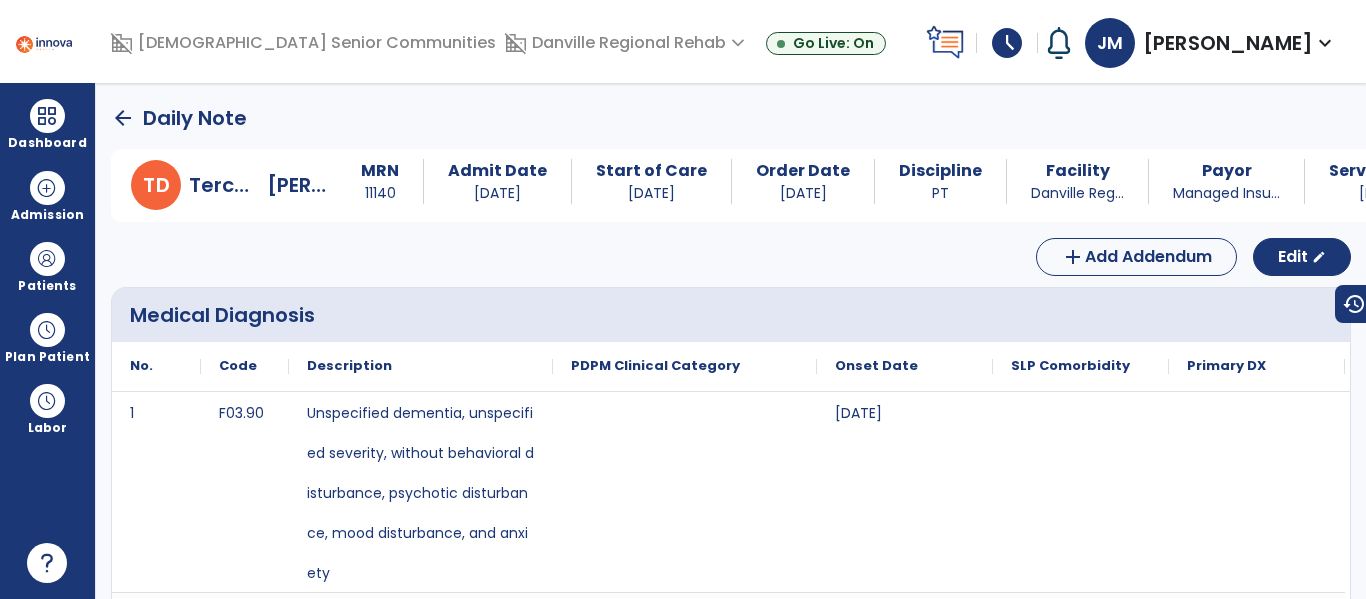 click on "arrow_back" 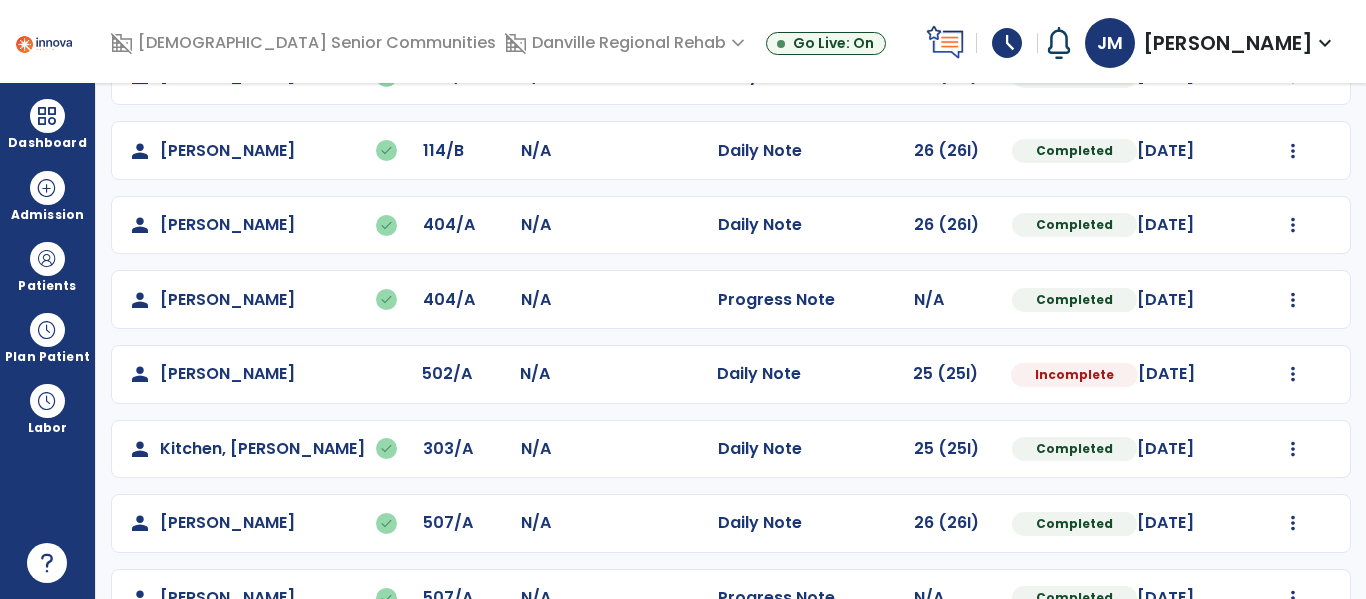 scroll, scrollTop: 335, scrollLeft: 0, axis: vertical 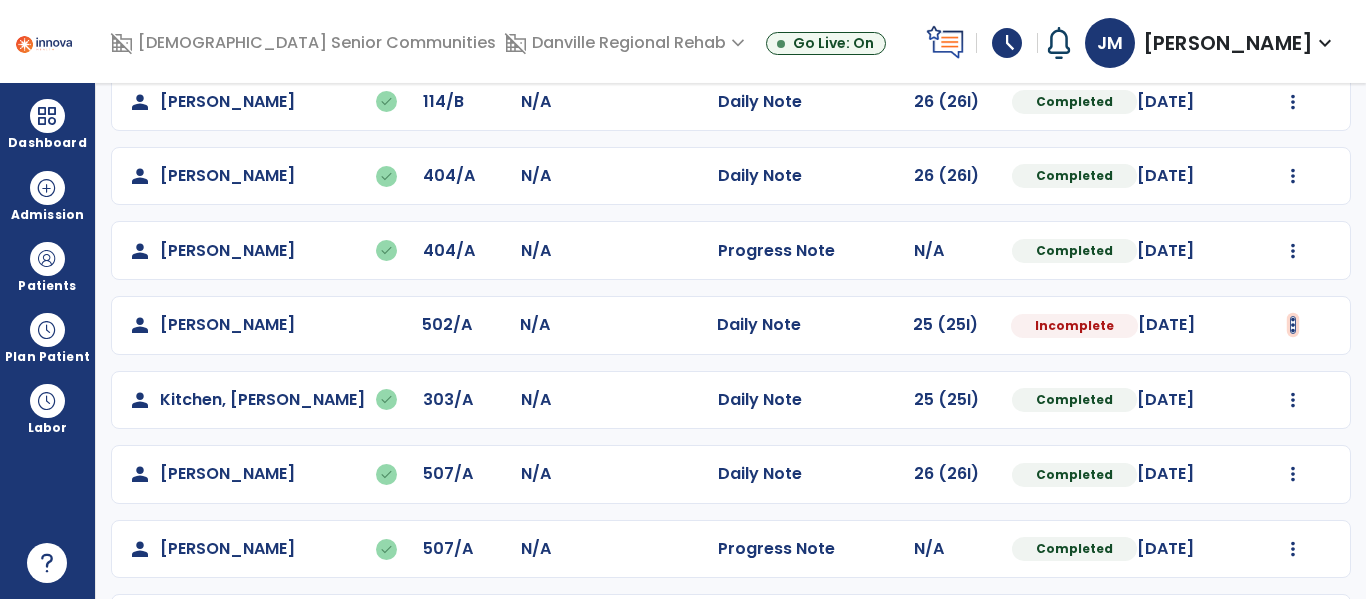 click at bounding box center (1293, 27) 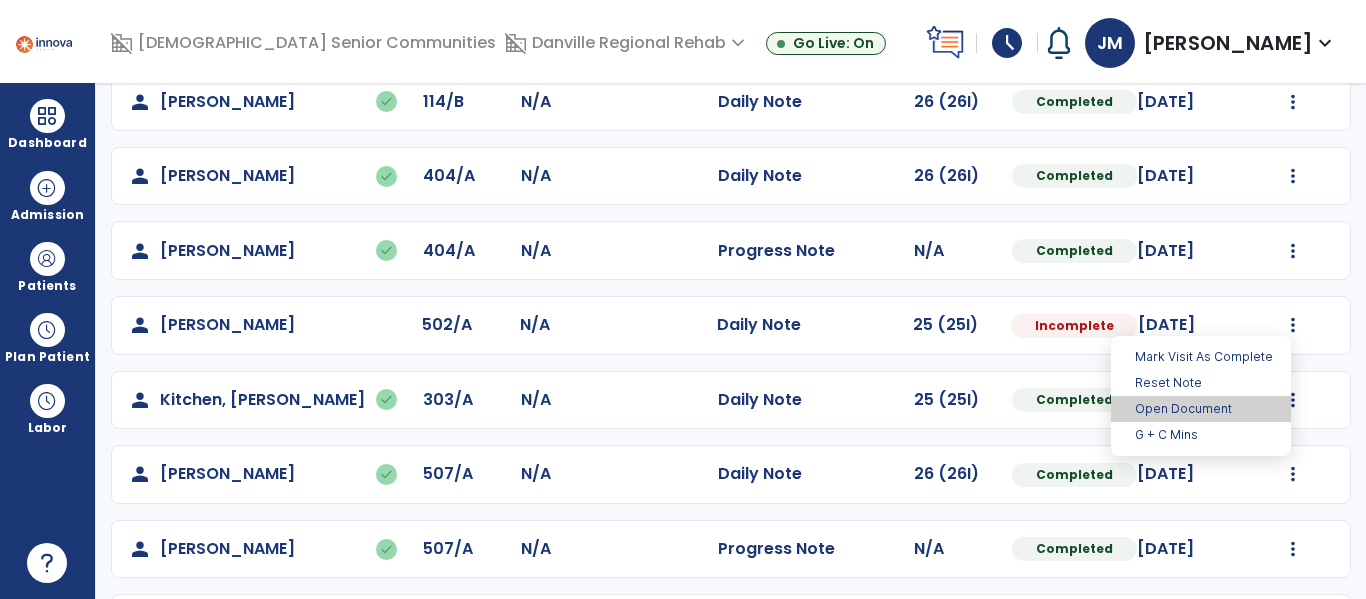 click on "Open Document" at bounding box center (1201, 409) 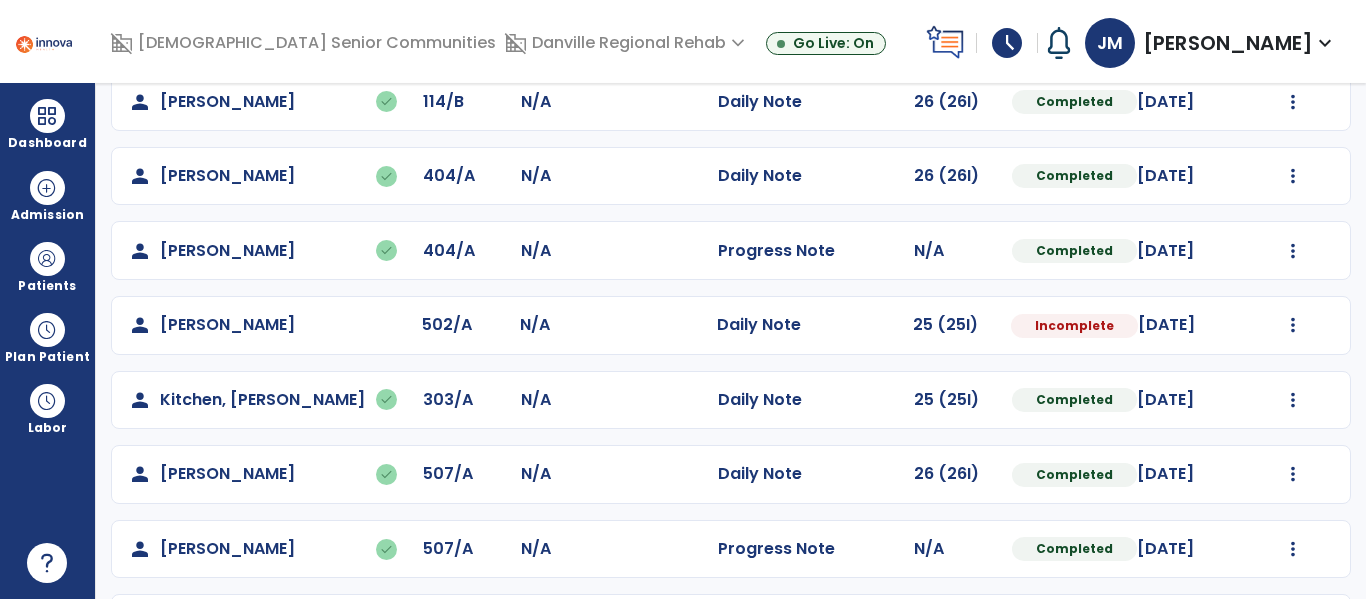 select on "*" 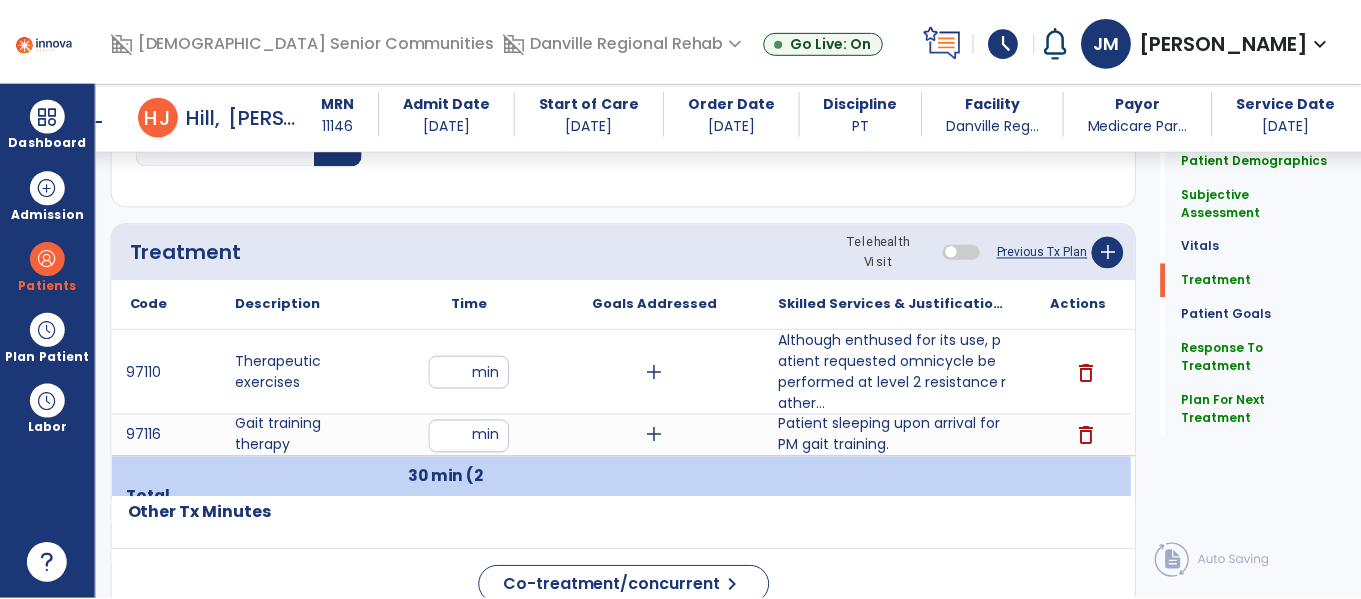 scroll, scrollTop: 1106, scrollLeft: 0, axis: vertical 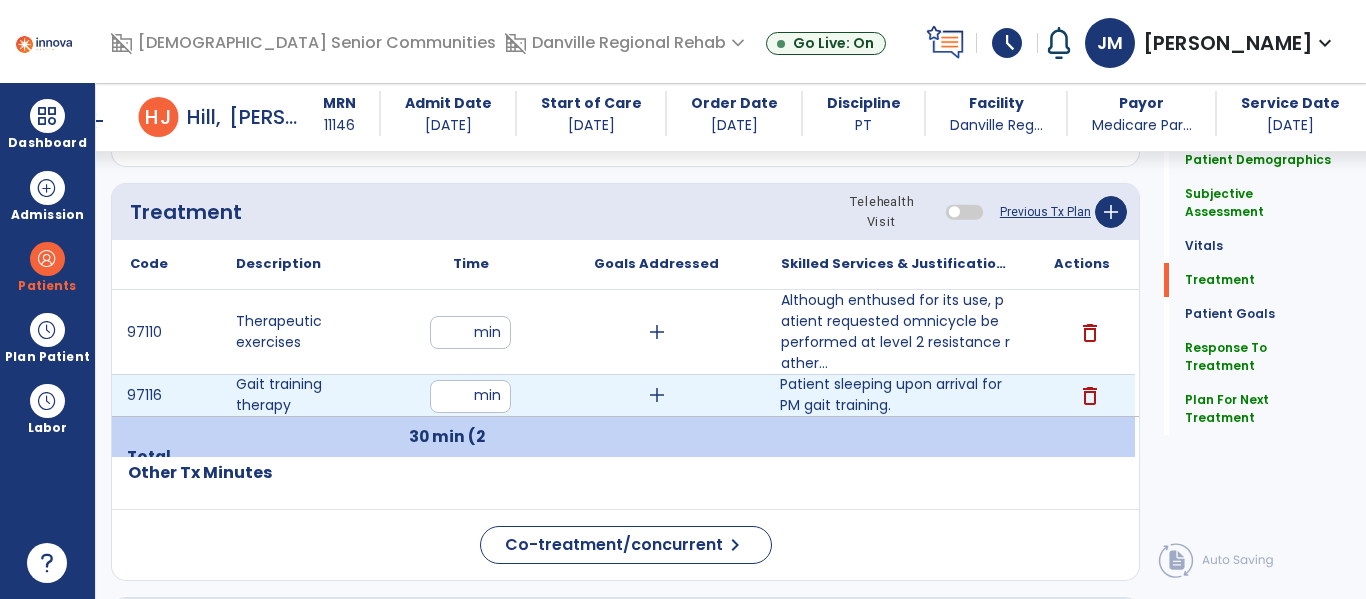 click on "Patient sleeping upon arrival for PM gait training." at bounding box center (896, 395) 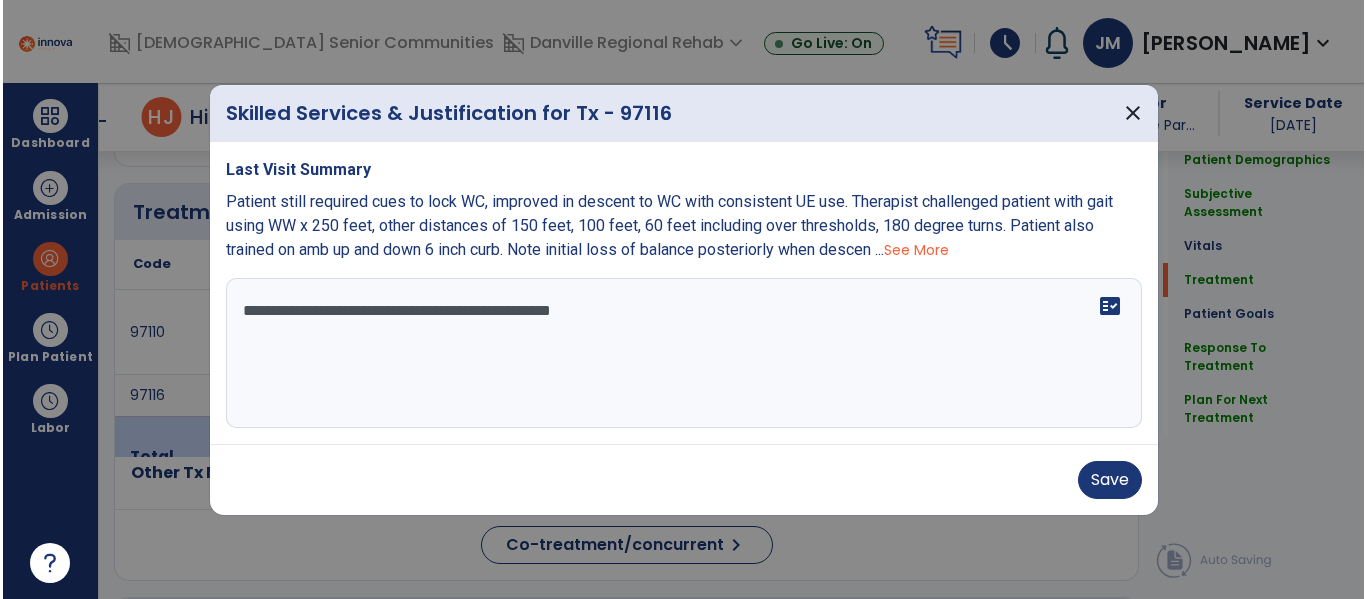 scroll, scrollTop: 1106, scrollLeft: 0, axis: vertical 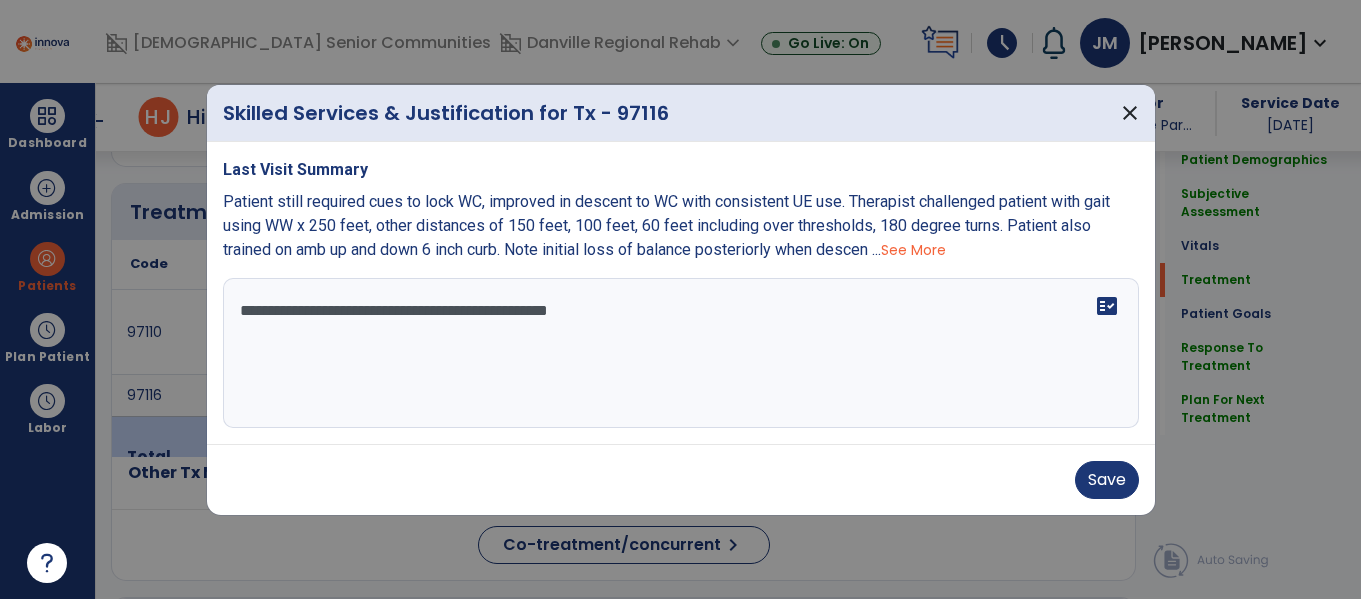 click on "**********" at bounding box center (681, 353) 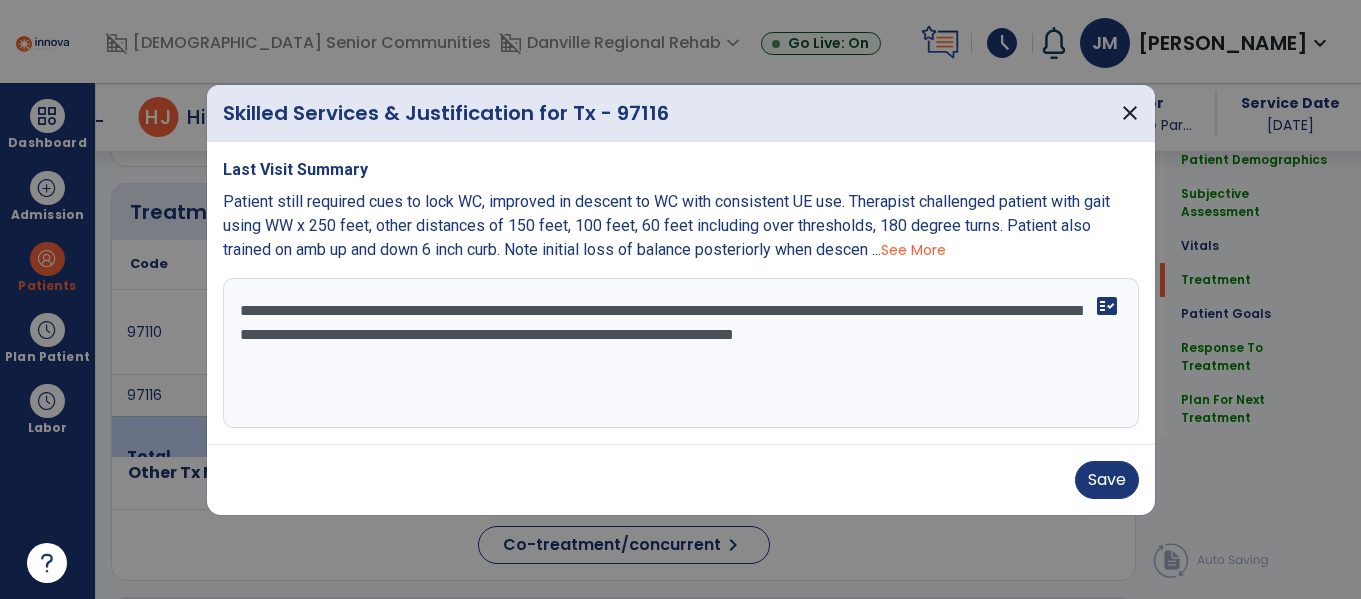 click on "**********" at bounding box center (681, 353) 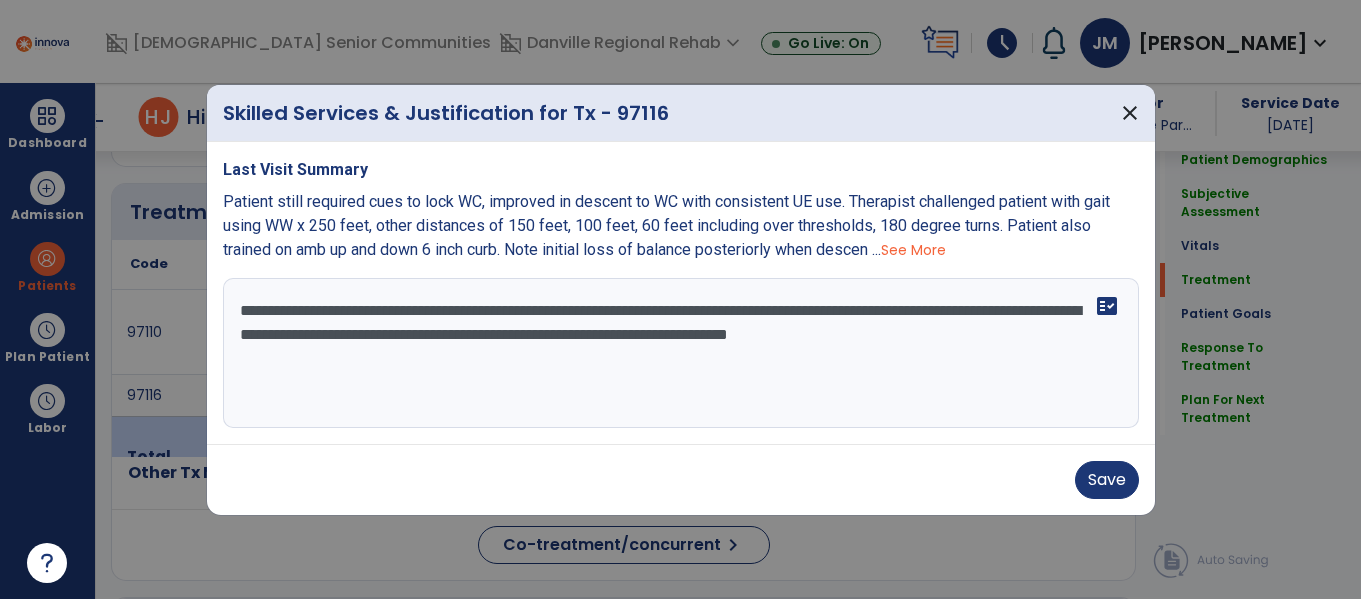 click on "**********" at bounding box center (681, 353) 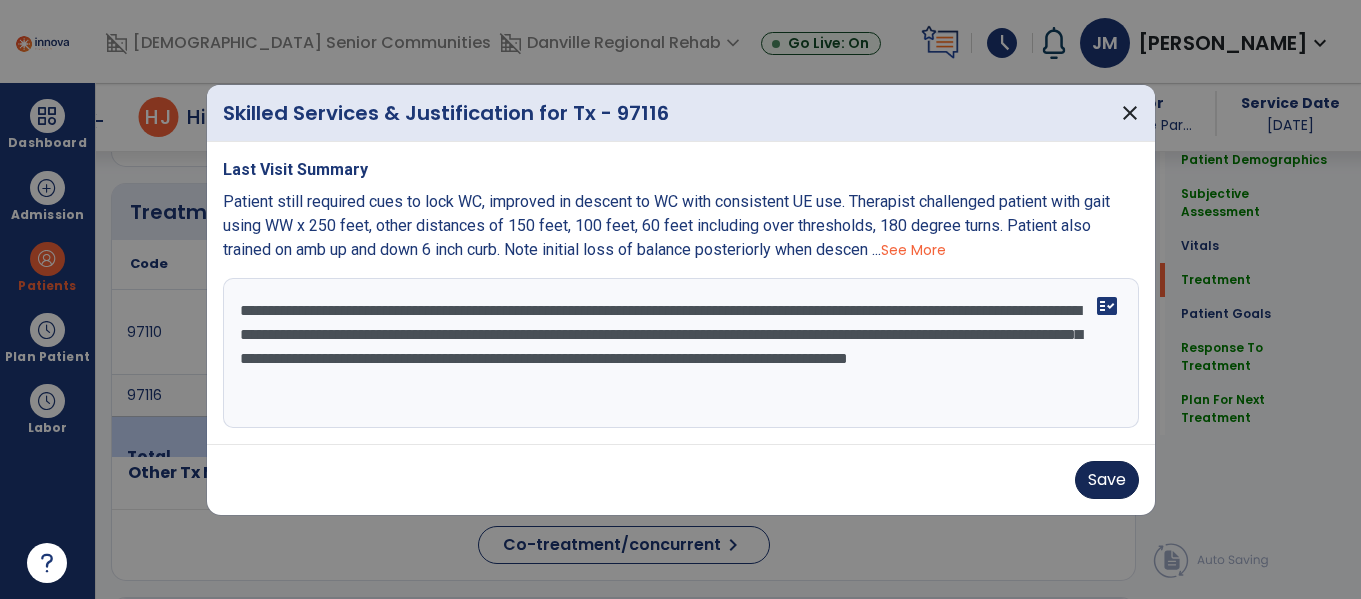 type on "**********" 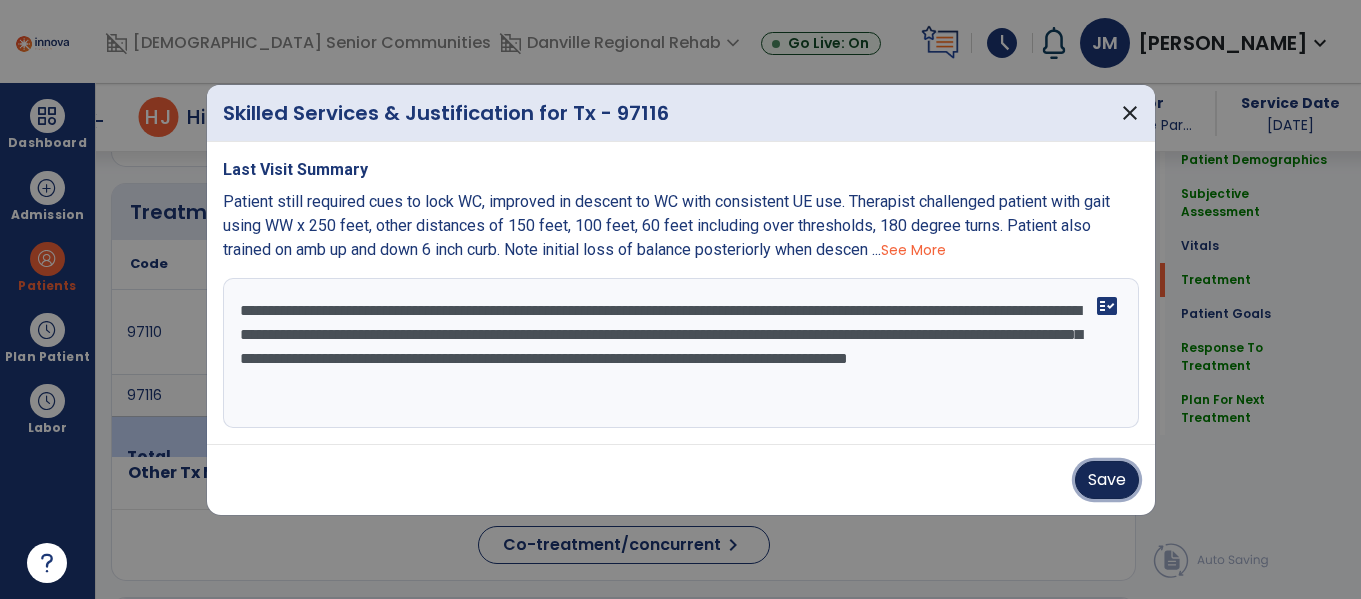 click on "Save" at bounding box center [1107, 480] 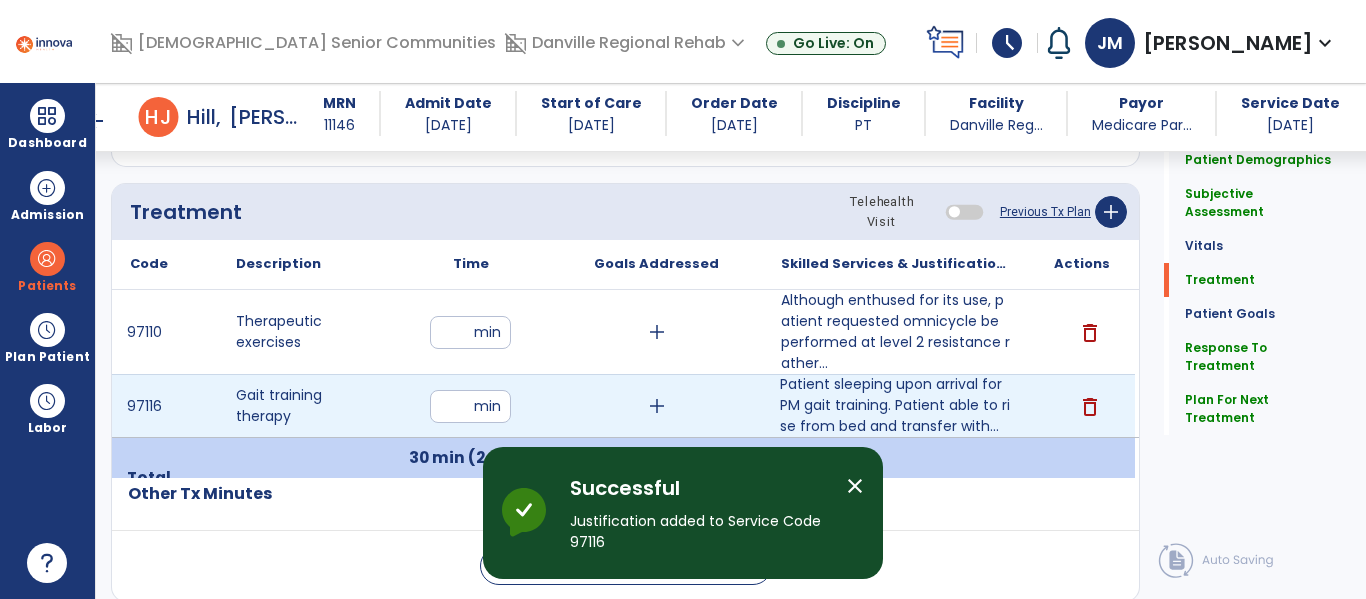 click on "**" at bounding box center [470, 406] 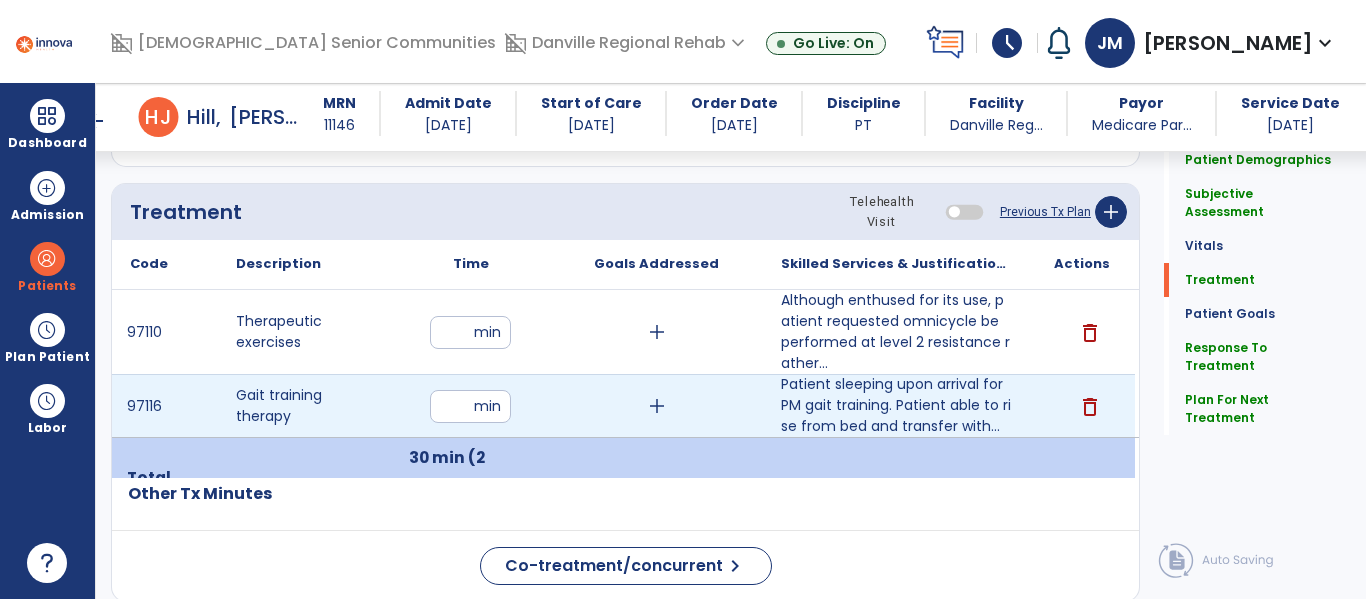 type on "*" 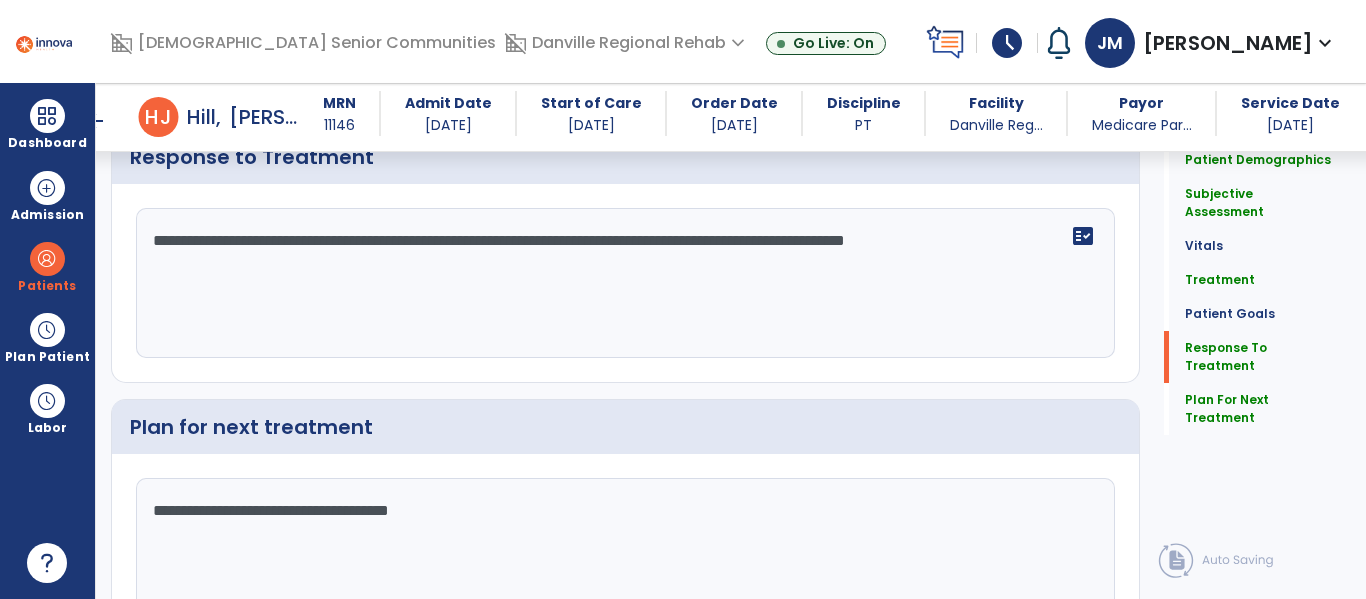 scroll, scrollTop: 3346, scrollLeft: 0, axis: vertical 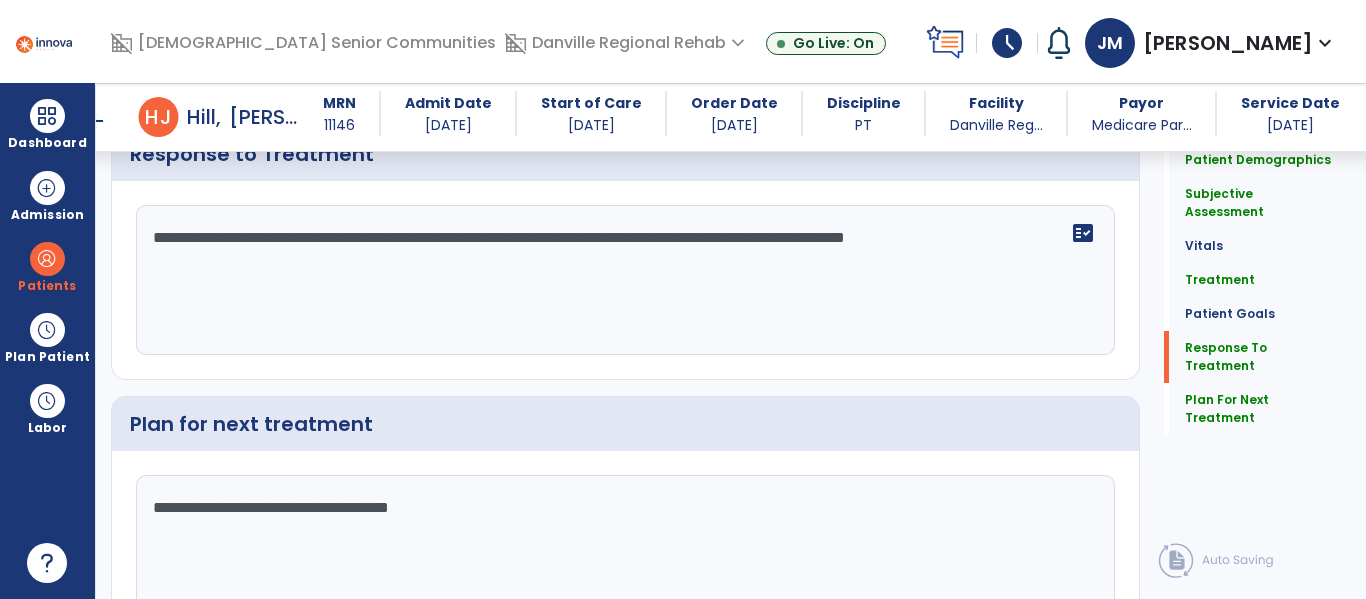click on "**********" 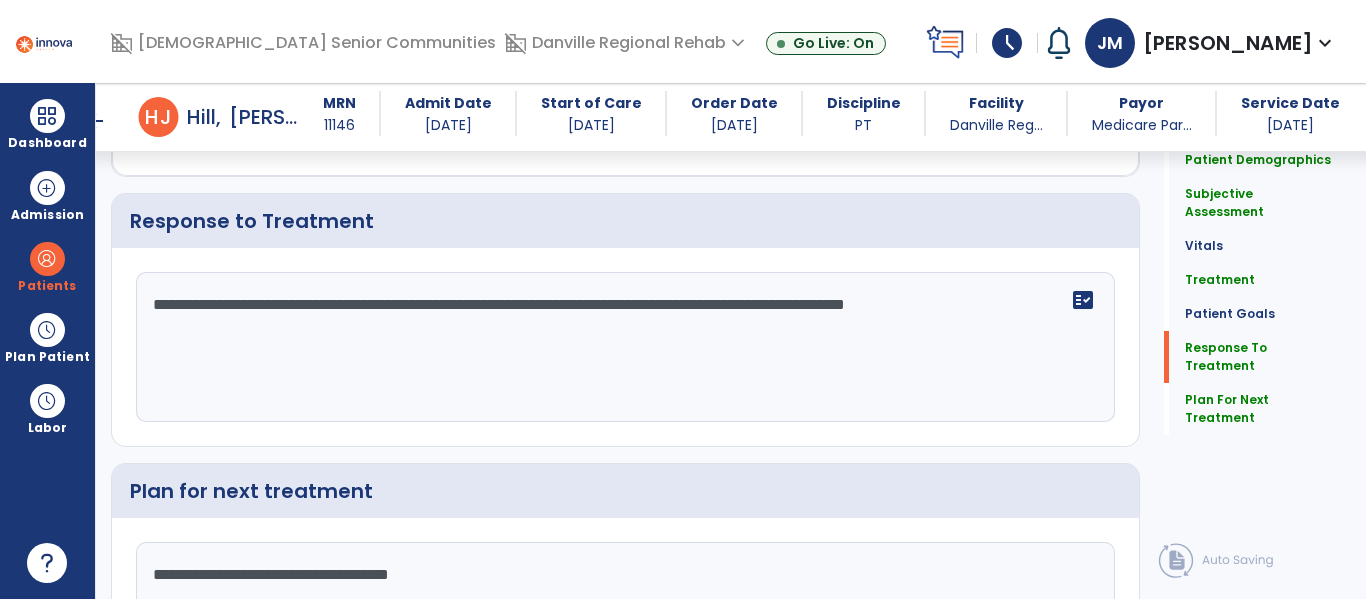 scroll, scrollTop: 3346, scrollLeft: 0, axis: vertical 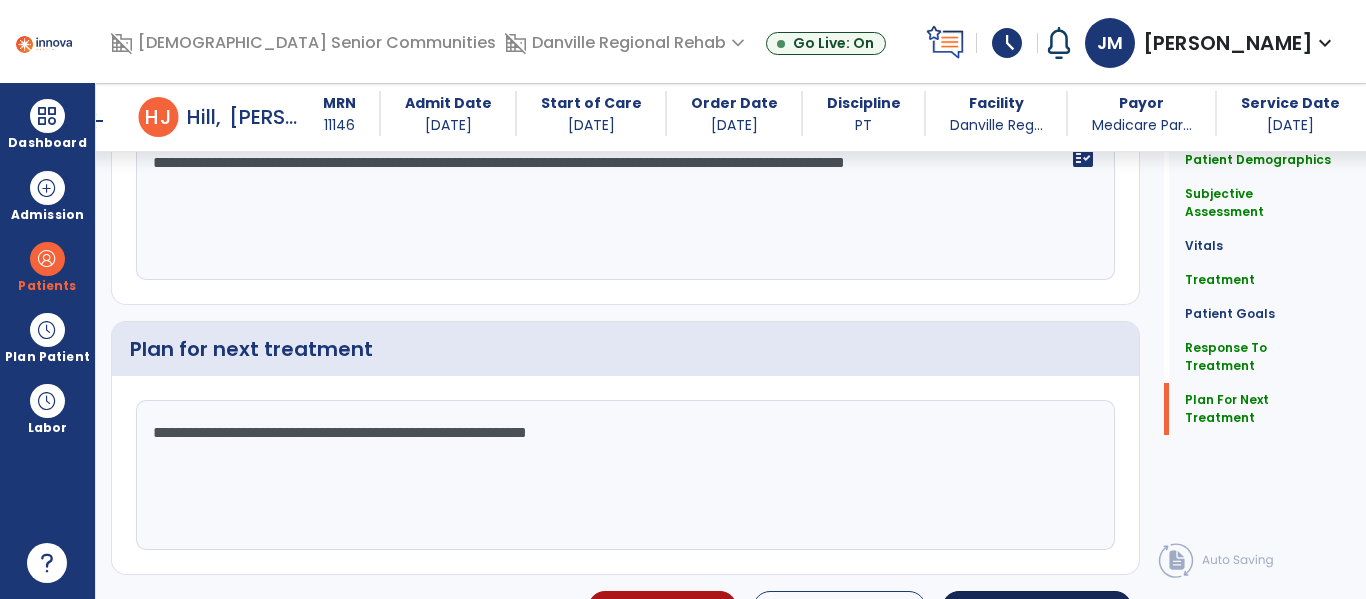 type on "**********" 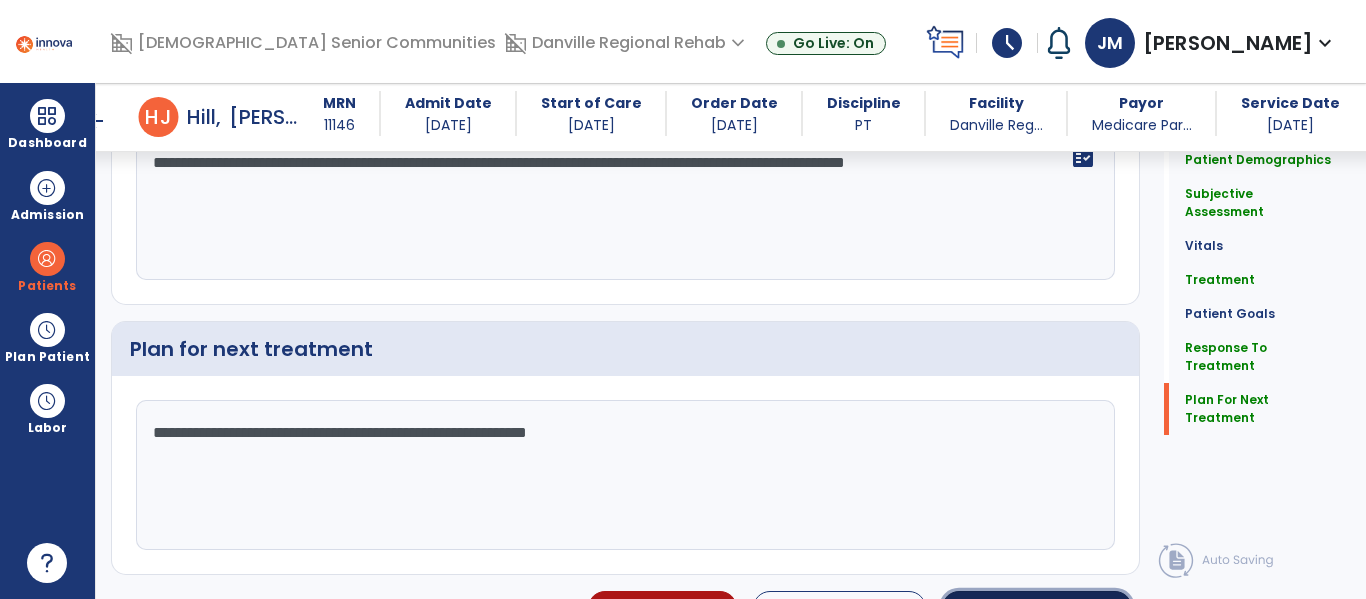 click on "Sign Doc  chevron_right" 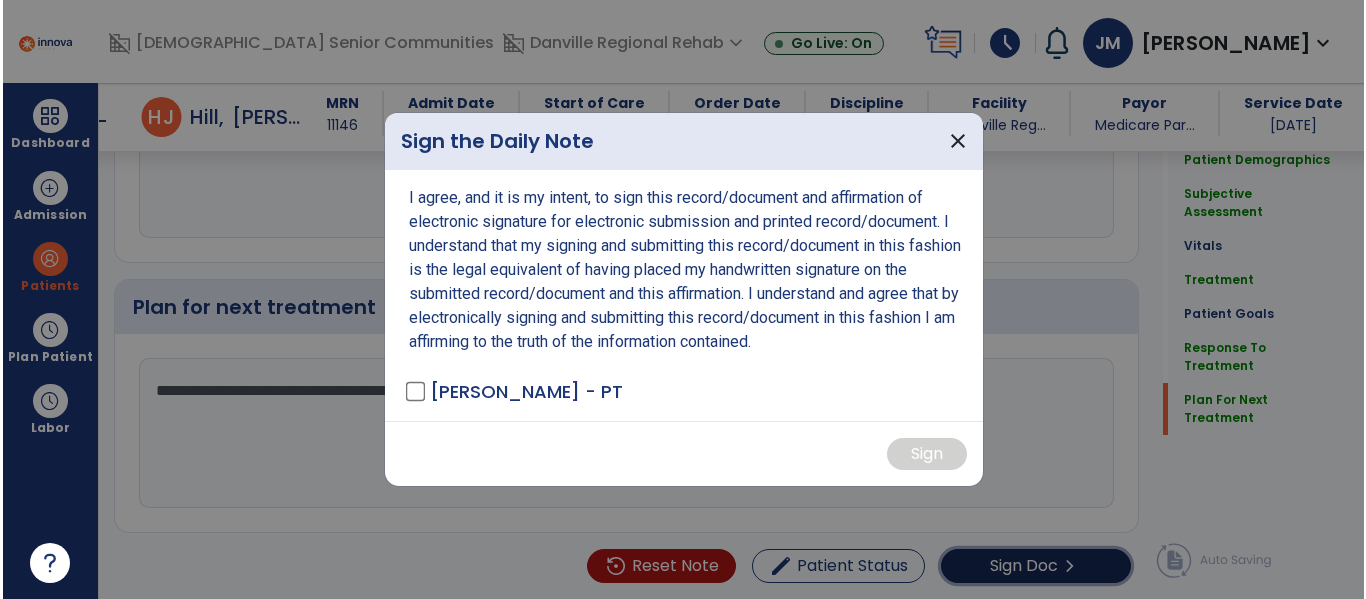 scroll, scrollTop: 3463, scrollLeft: 0, axis: vertical 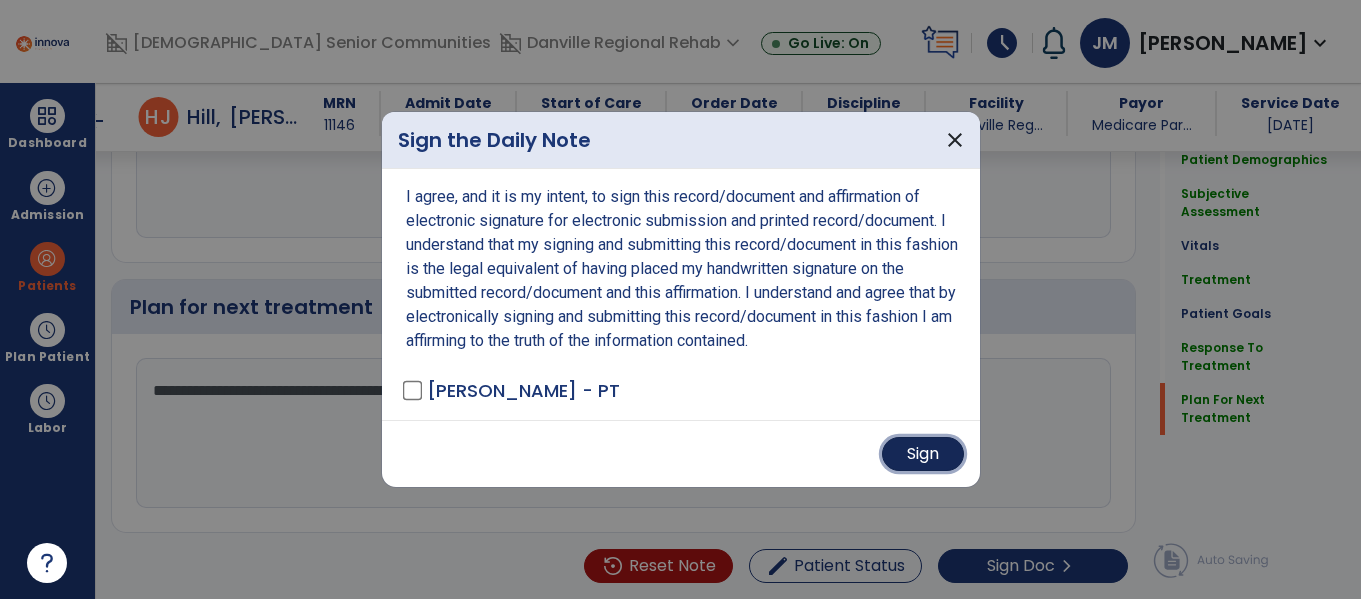 click on "Sign" at bounding box center [923, 454] 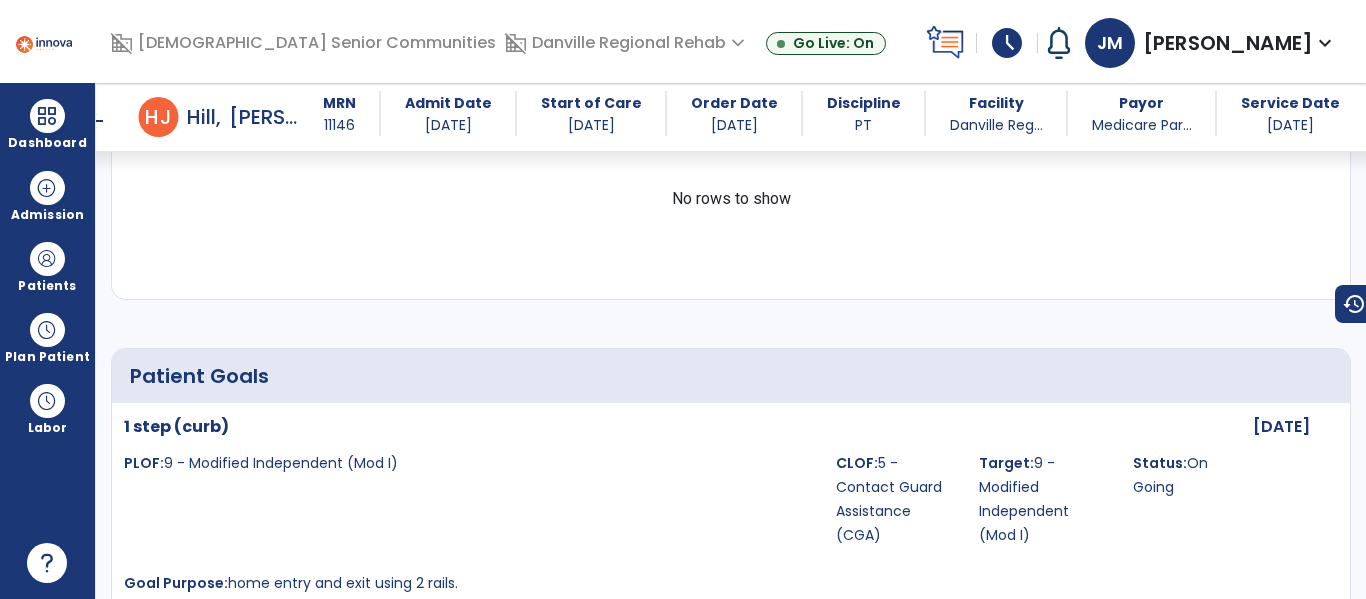 scroll, scrollTop: 0, scrollLeft: 0, axis: both 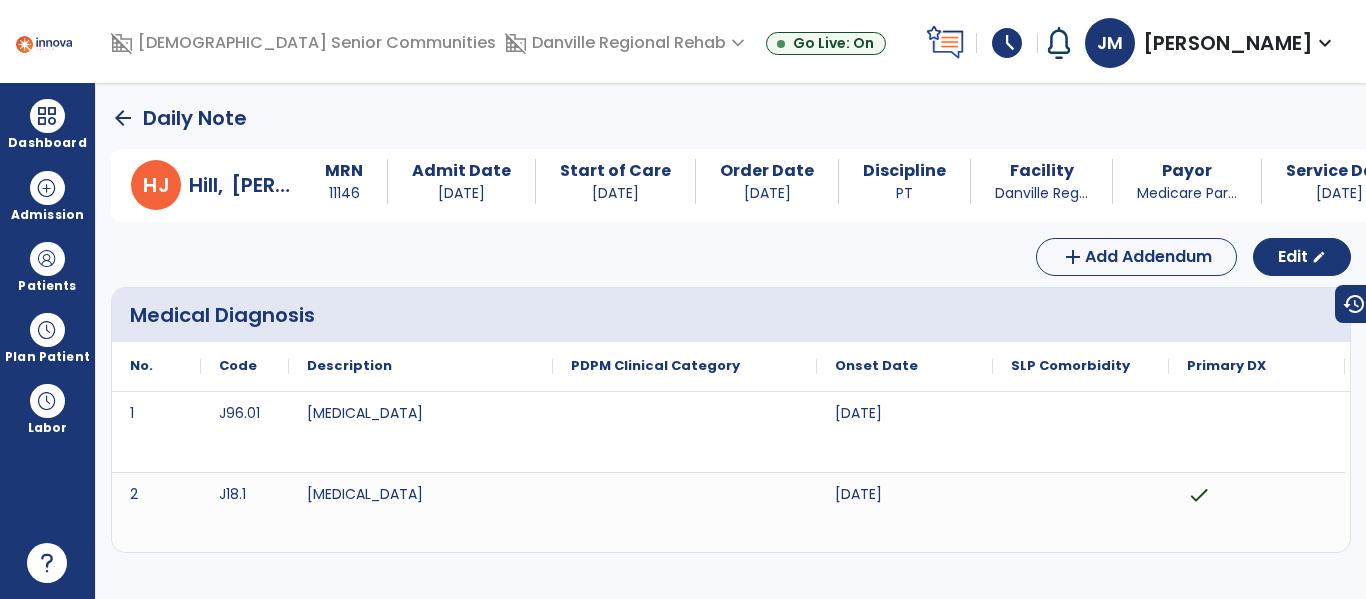 click on "arrow_back" 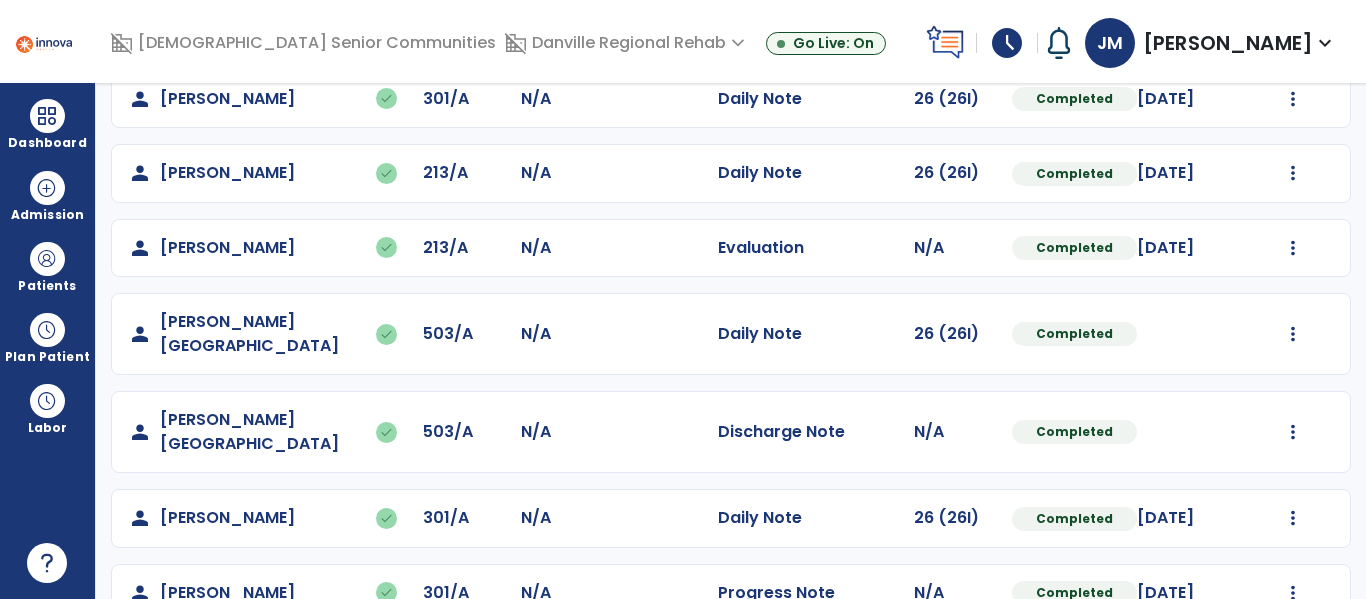 scroll, scrollTop: 0, scrollLeft: 0, axis: both 